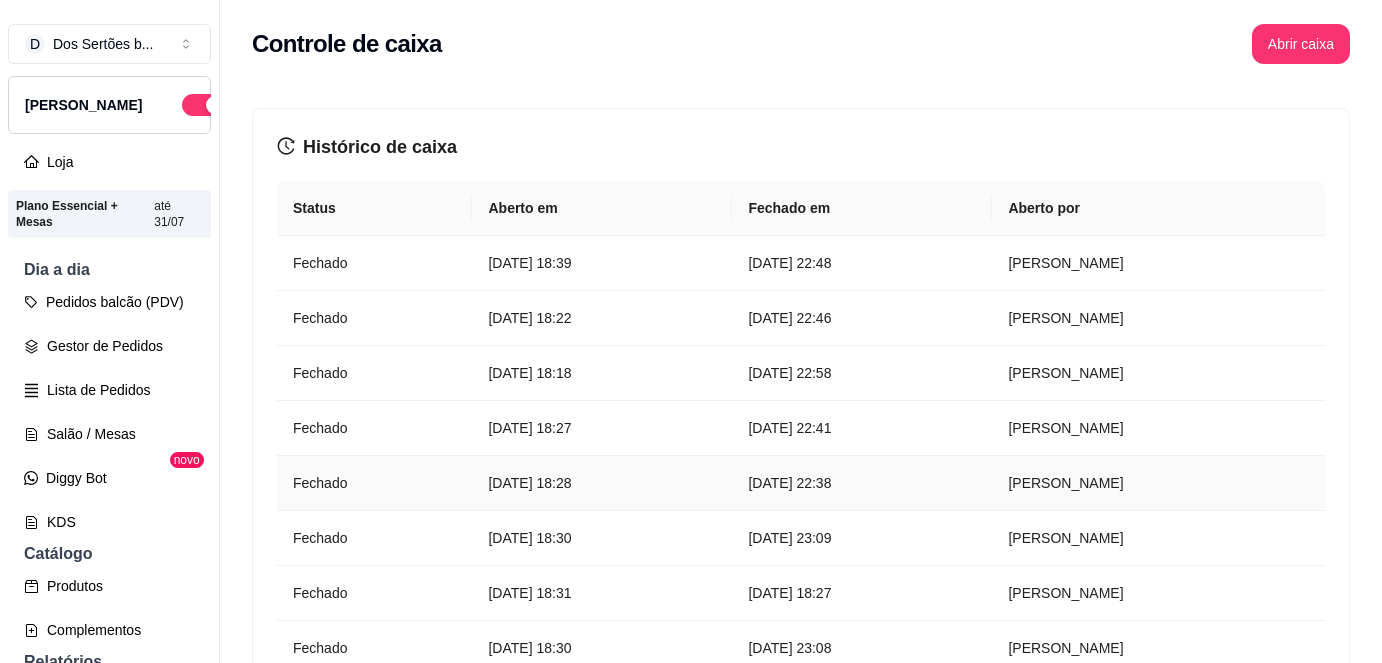 scroll, scrollTop: 0, scrollLeft: 0, axis: both 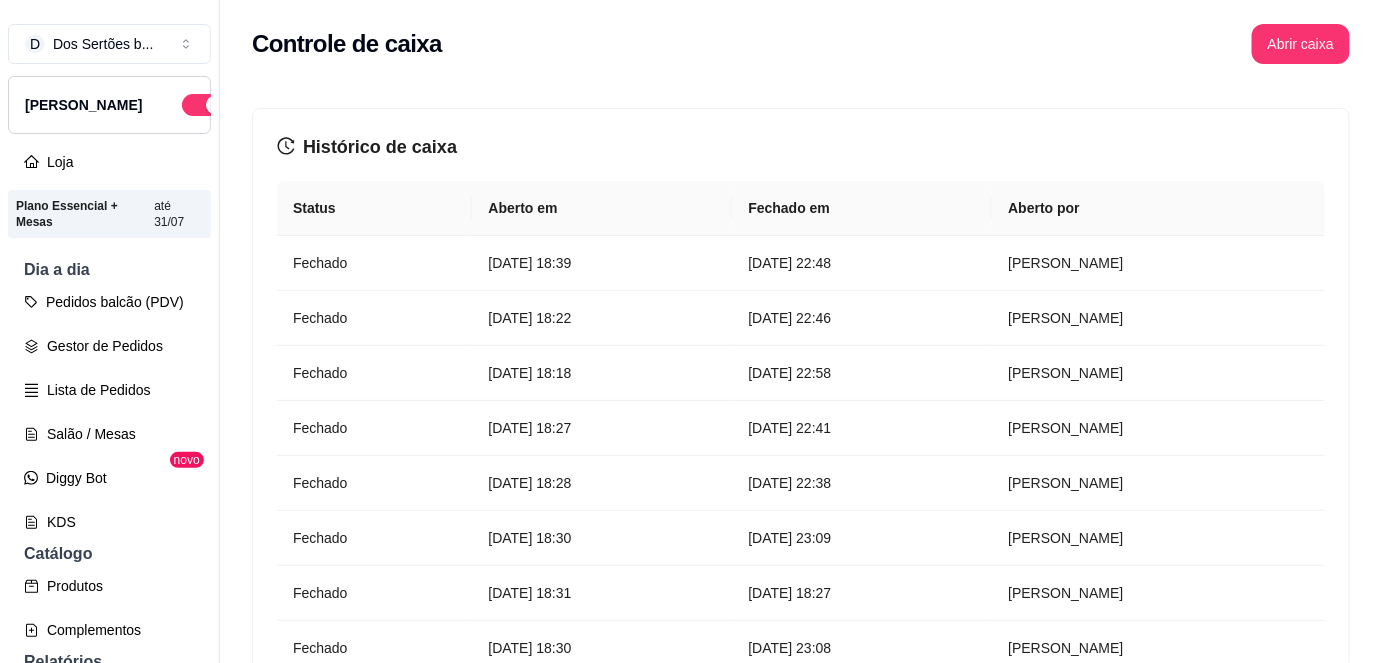 click on "Controle de caixa Abrir caixa" at bounding box center (801, 44) 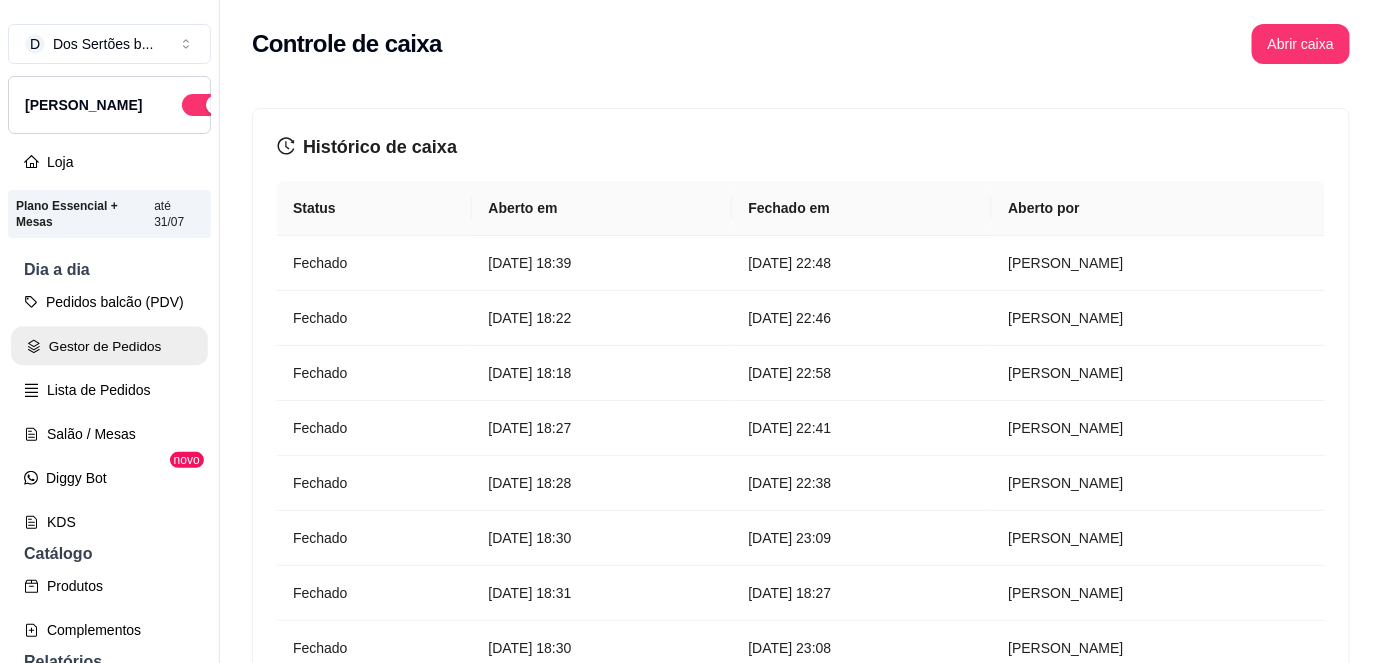 click on "Gestor de Pedidos" at bounding box center [109, 346] 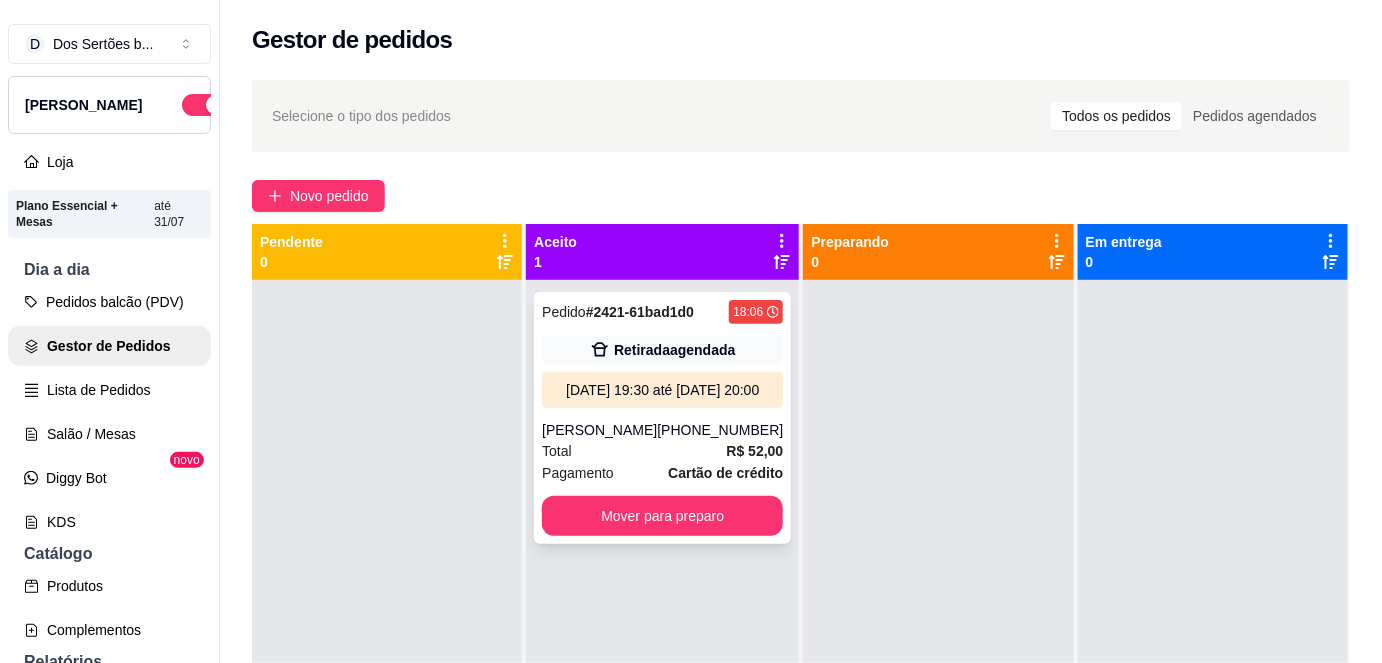 click on "[DATE] 19:30 até [DATE] 20:00" at bounding box center [662, 390] 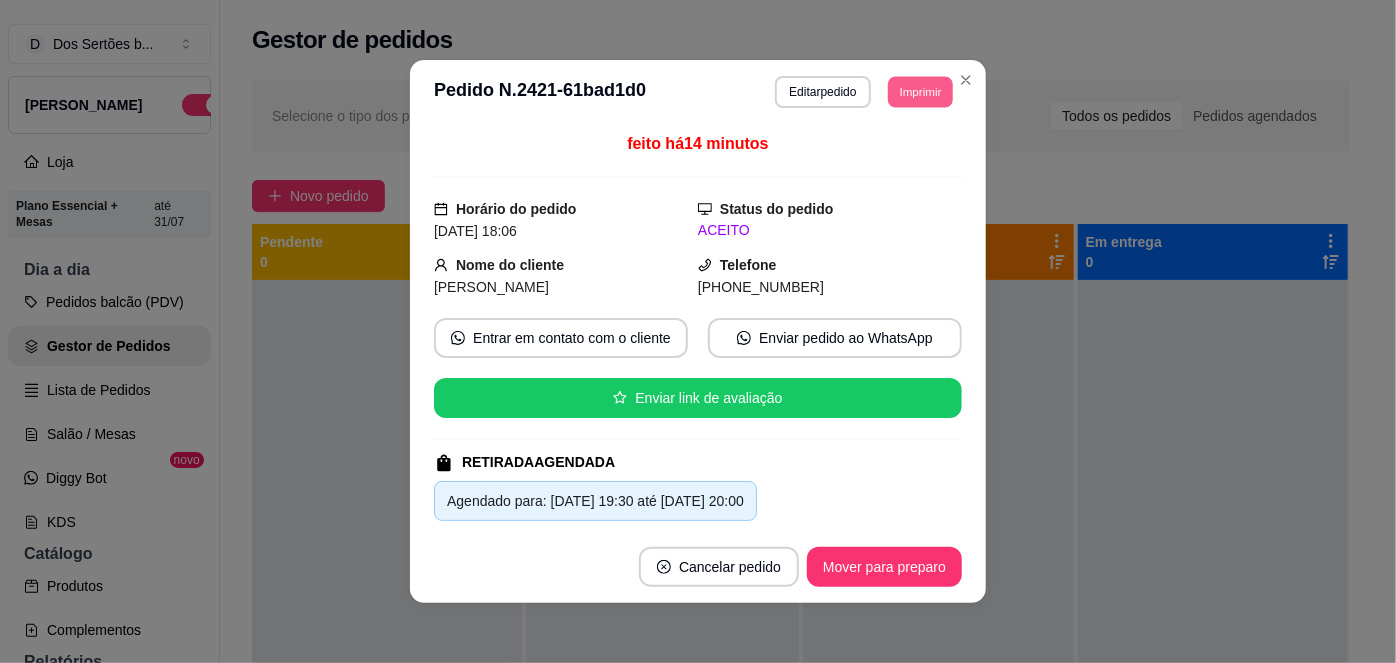 click on "Imprimir" at bounding box center [920, 91] 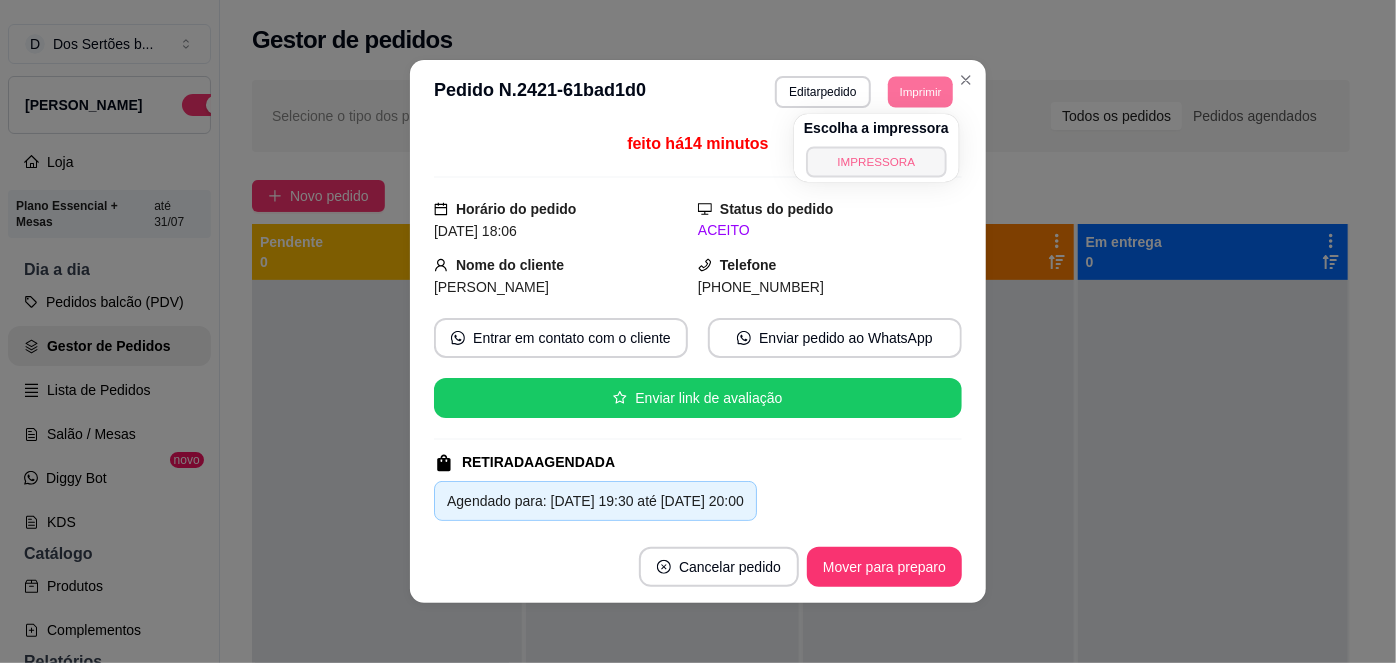 click on "IMPRESSORA" at bounding box center [876, 161] 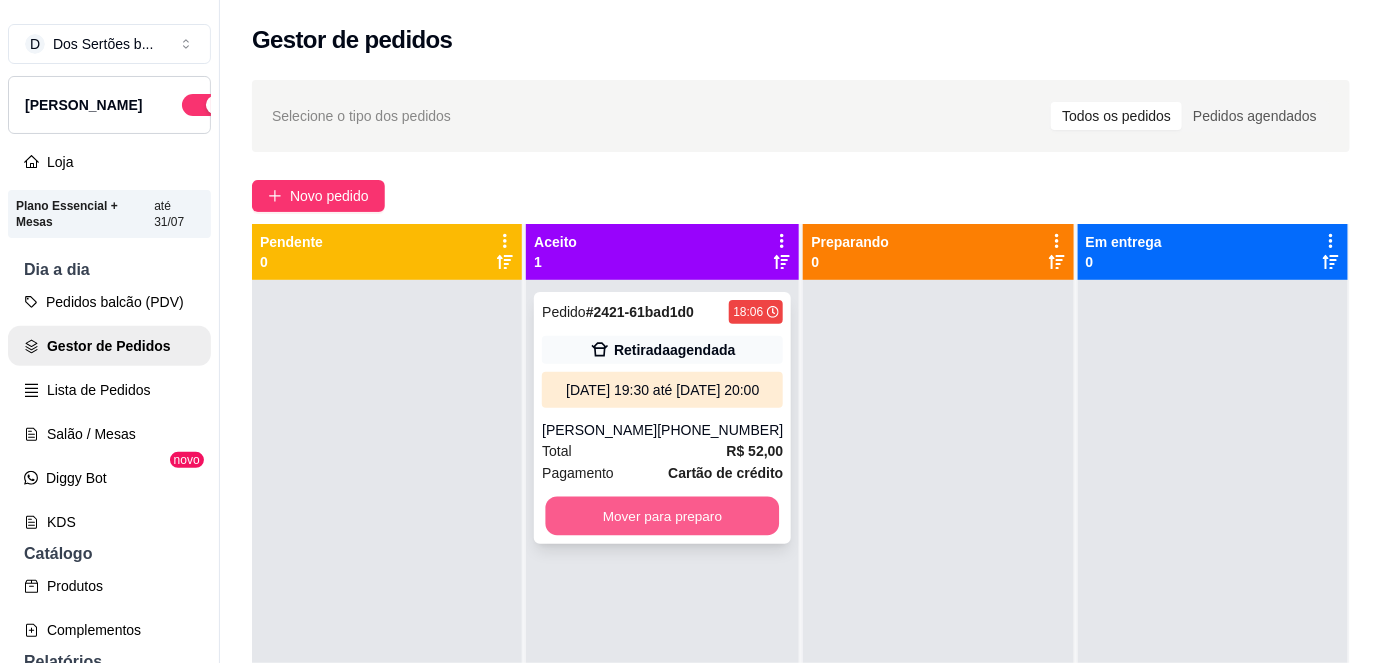 click on "Mover para preparo" at bounding box center [663, 516] 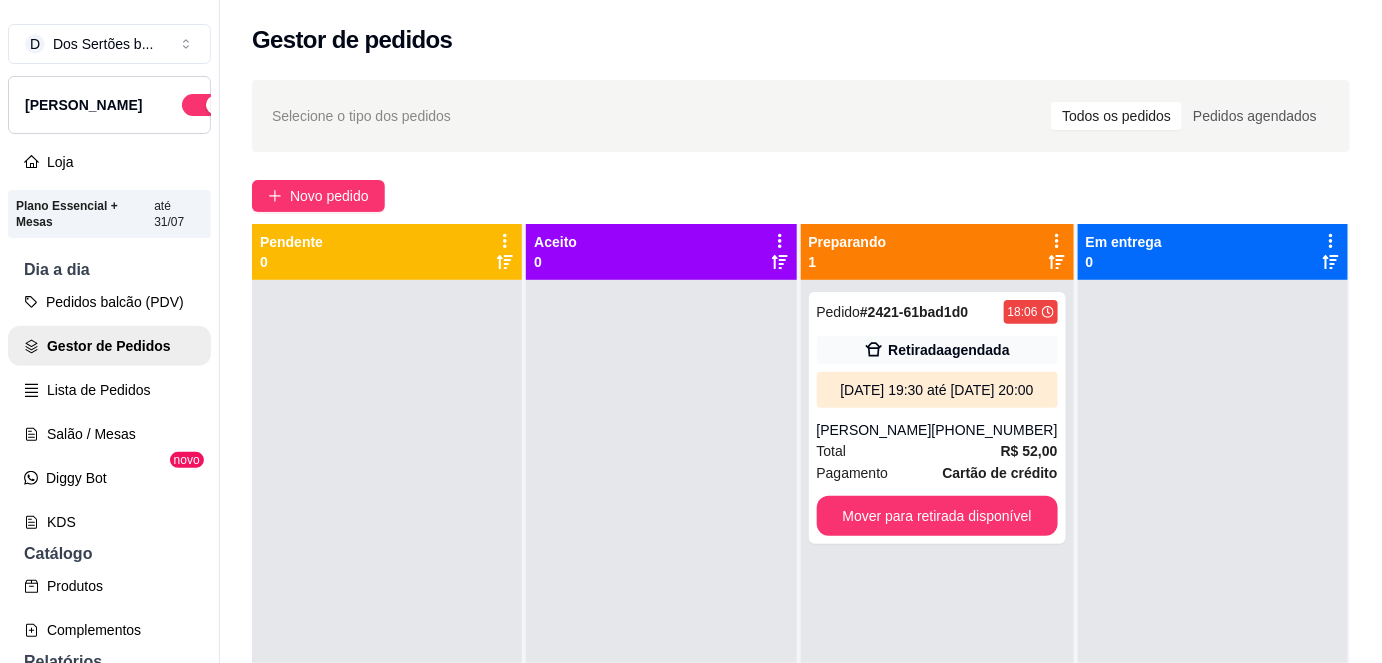 scroll, scrollTop: 56, scrollLeft: 0, axis: vertical 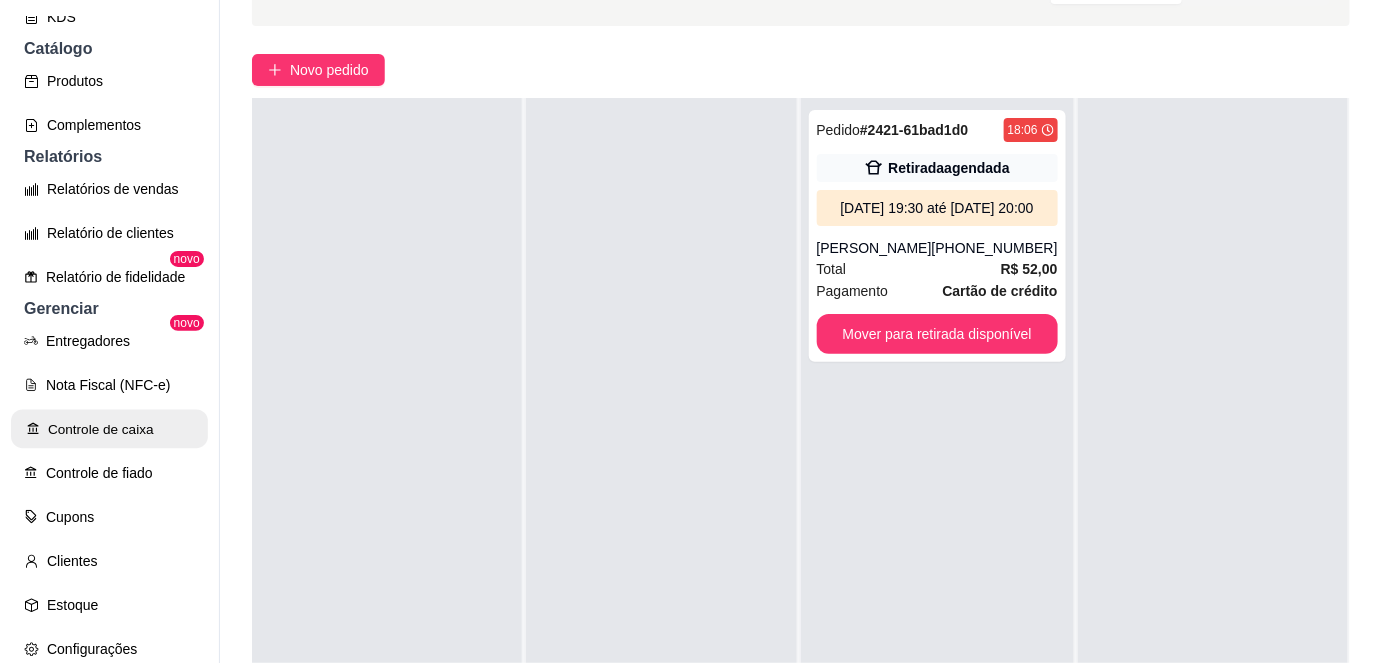 click on "Controle de caixa" at bounding box center (109, 429) 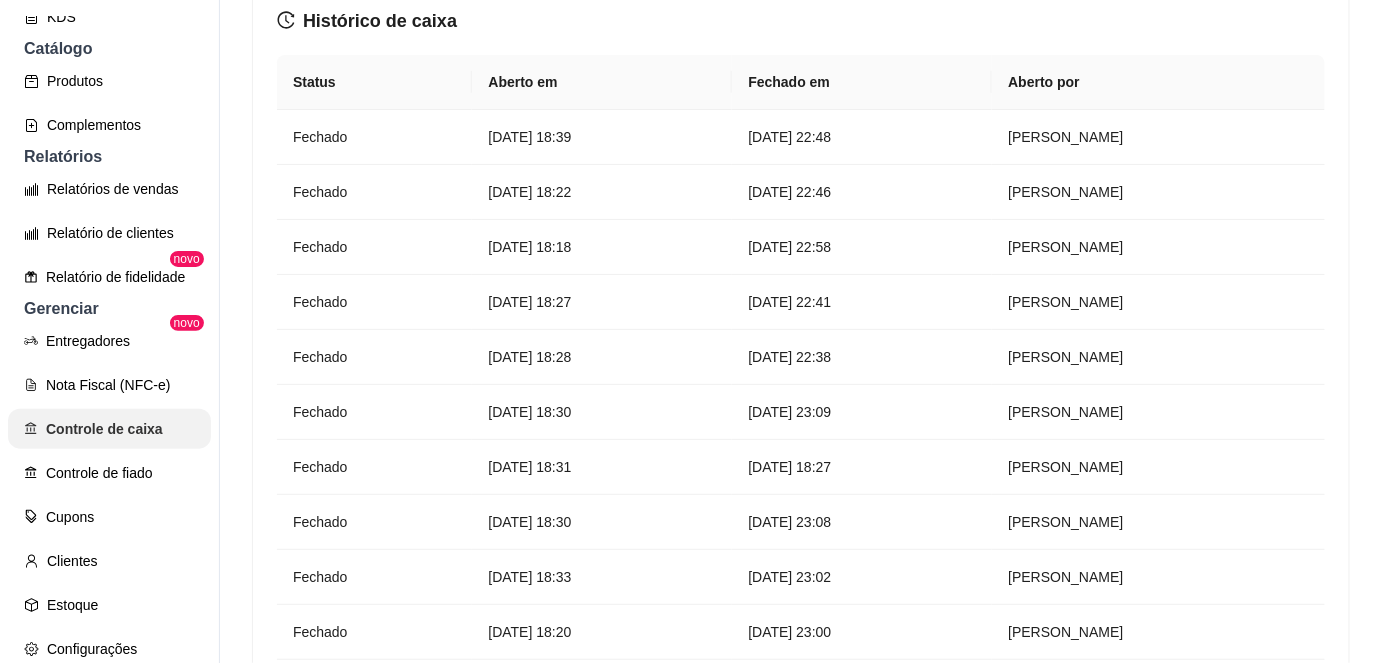 scroll, scrollTop: 0, scrollLeft: 0, axis: both 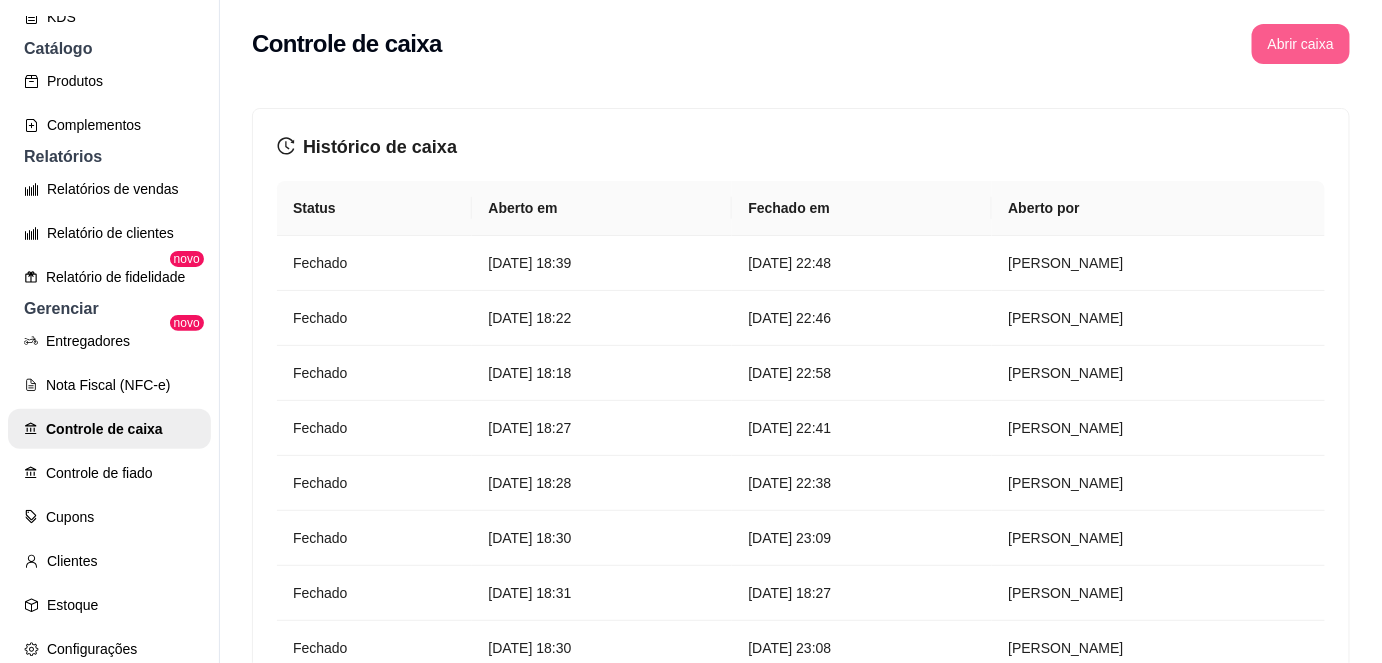 click on "Abrir caixa" at bounding box center (1301, 44) 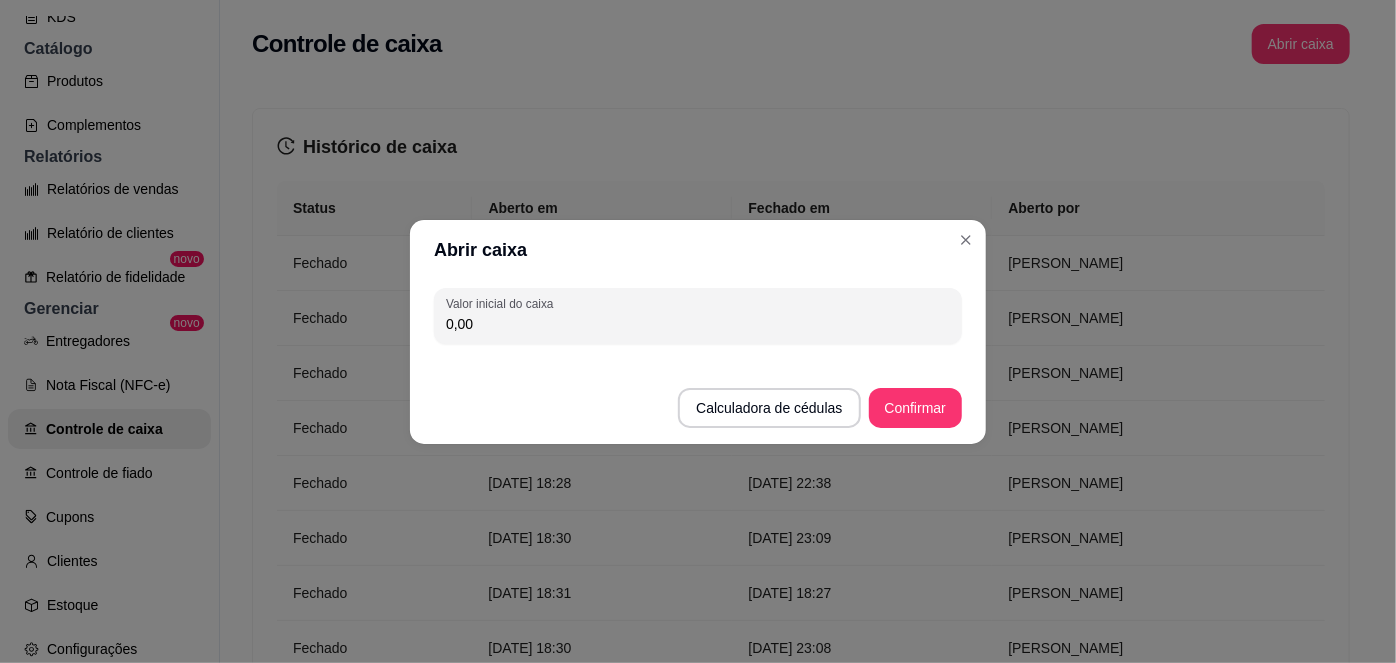 click on "0,00" at bounding box center (698, 324) 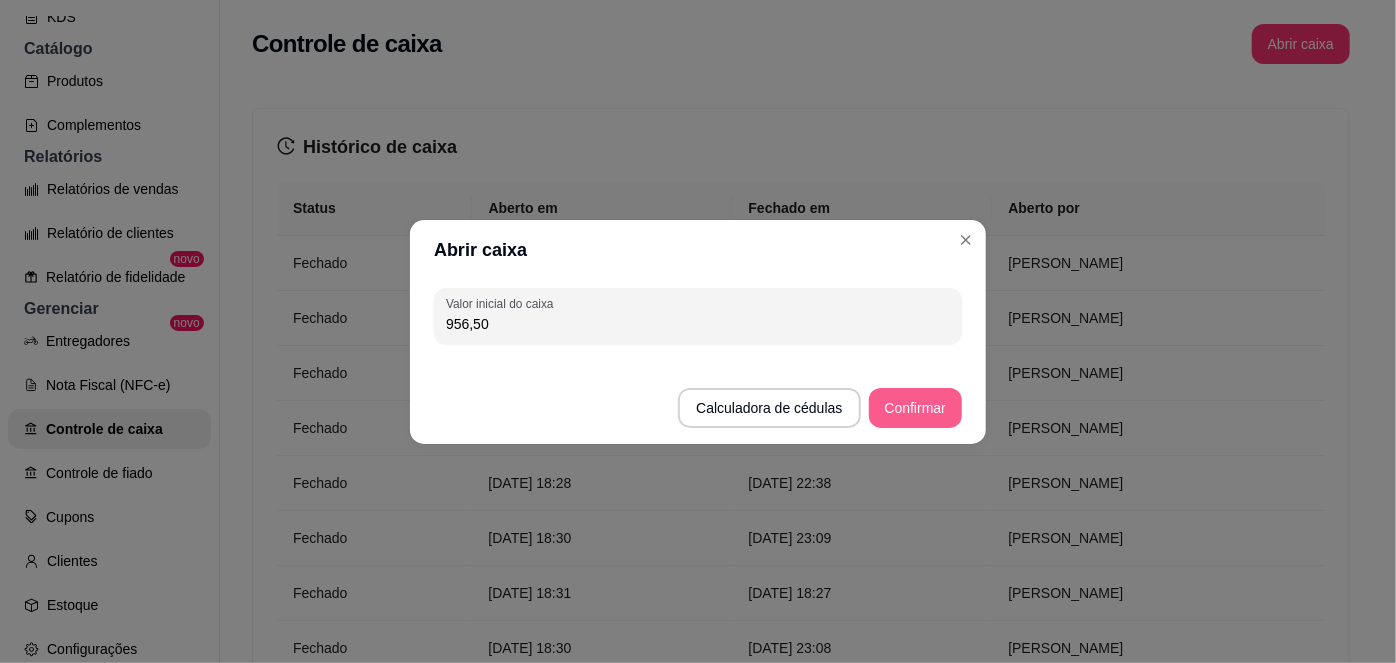 type on "956,50" 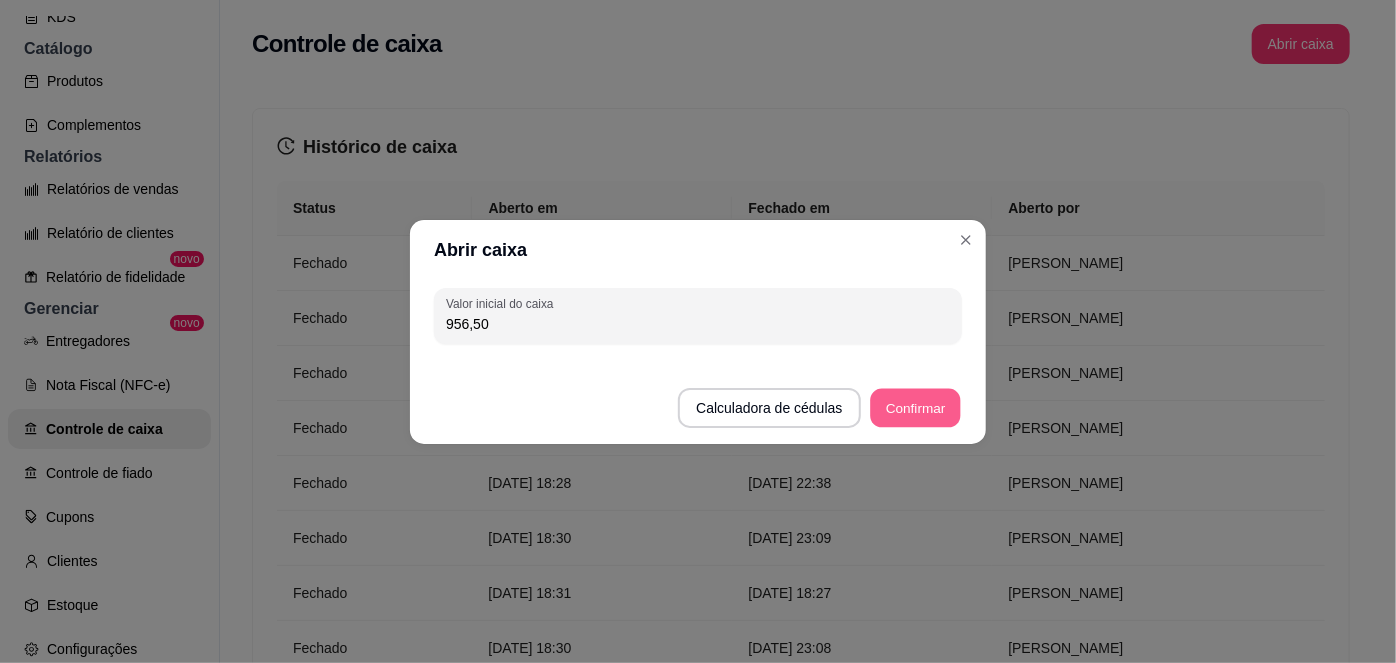 click on "Confirmar" at bounding box center (915, 407) 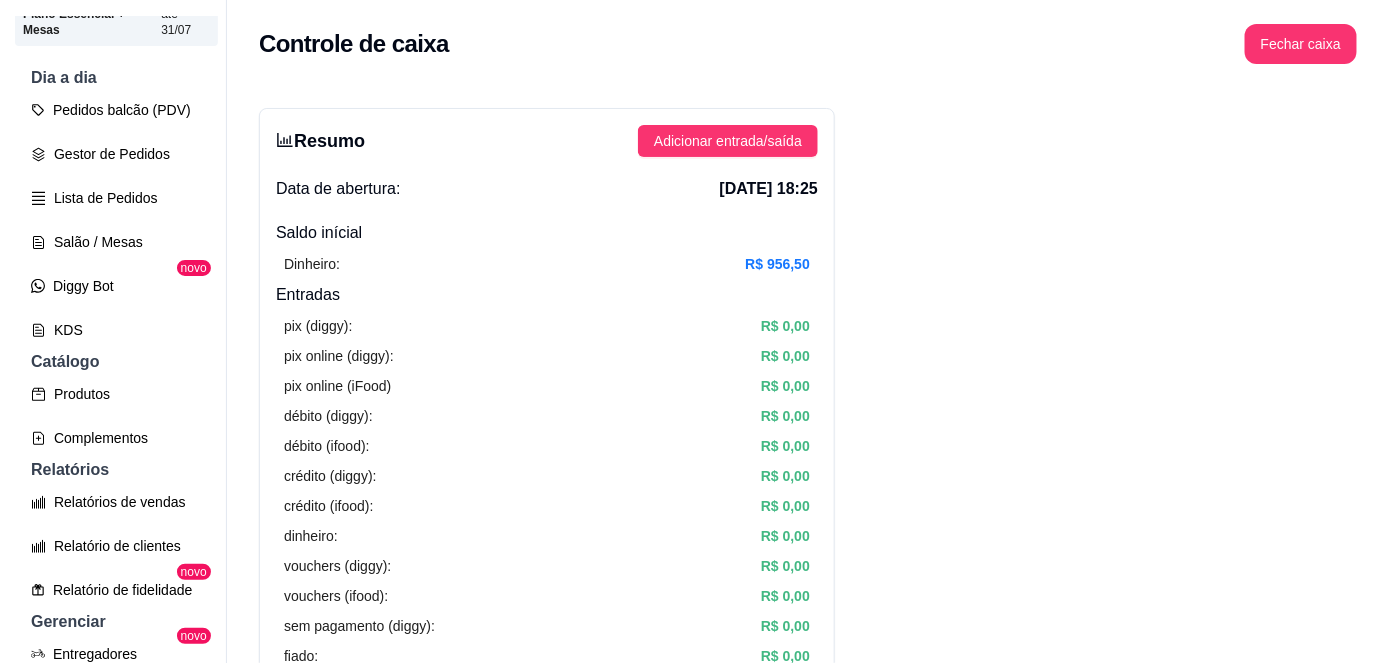 scroll, scrollTop: 0, scrollLeft: 0, axis: both 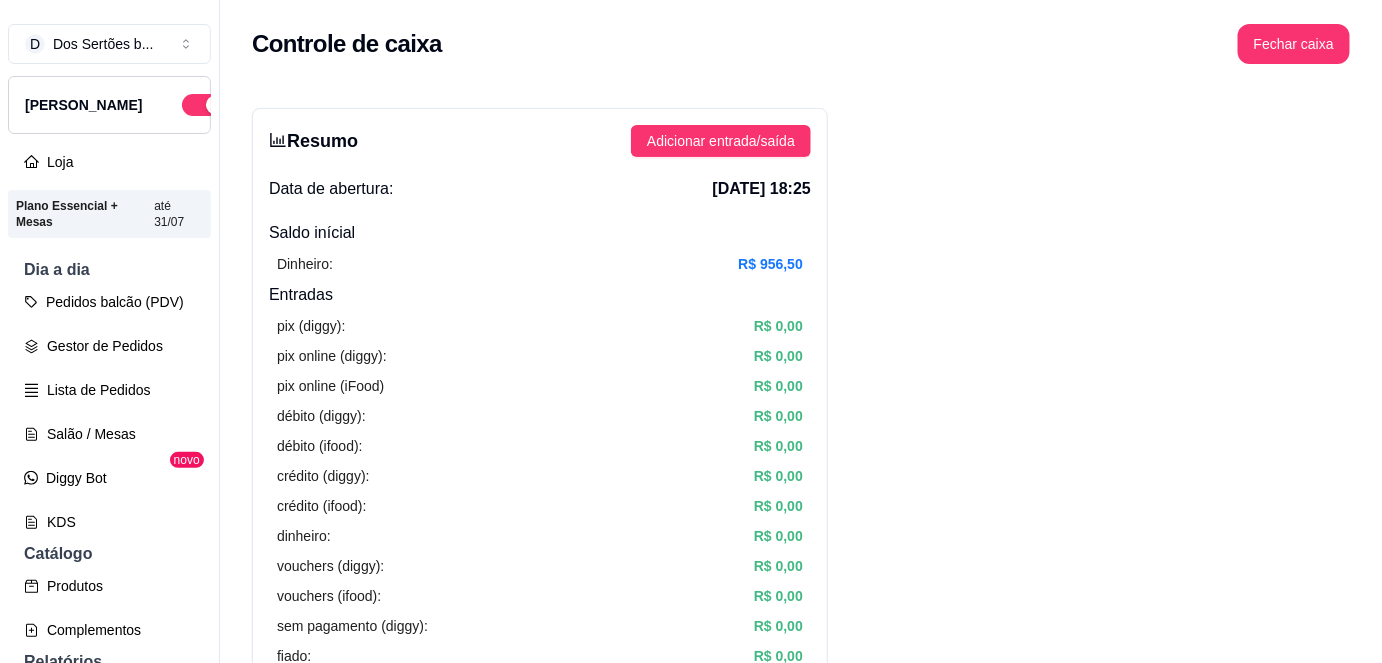 click on "sem pagamento (diggy): R$ 0,00" at bounding box center (540, 626) 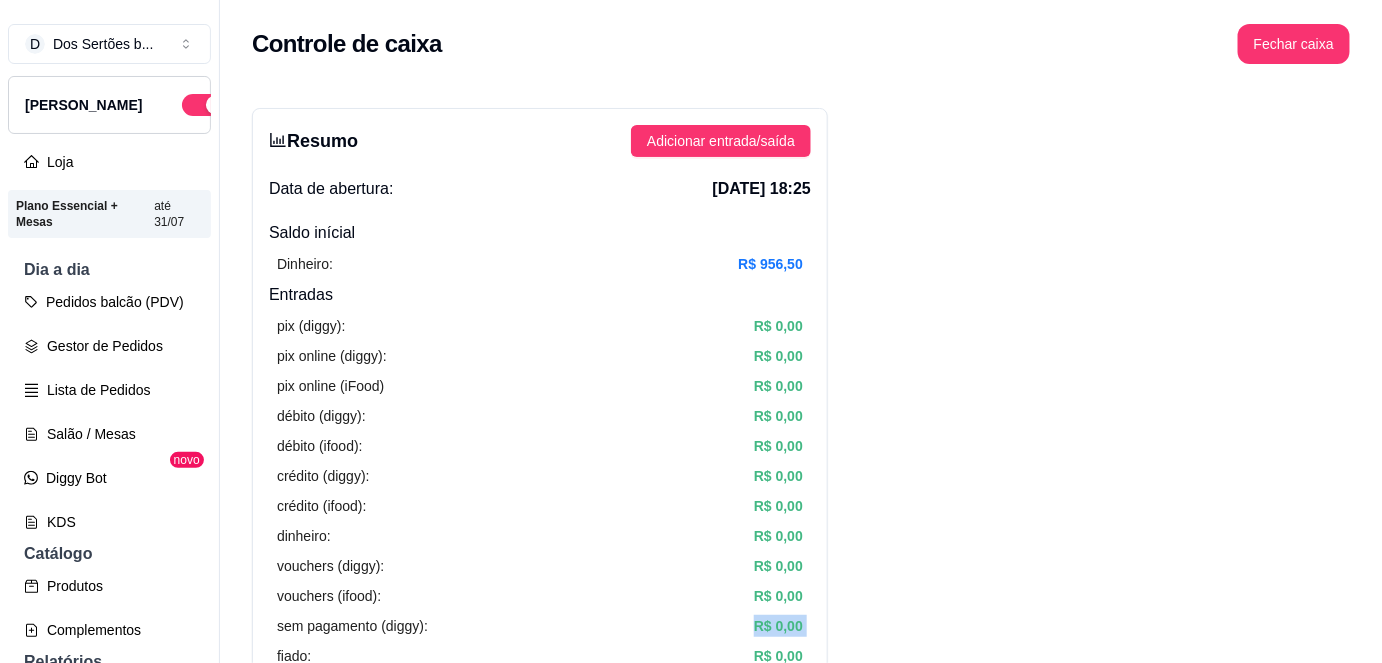 click on "sem pagamento (diggy): R$ 0,00" at bounding box center [540, 626] 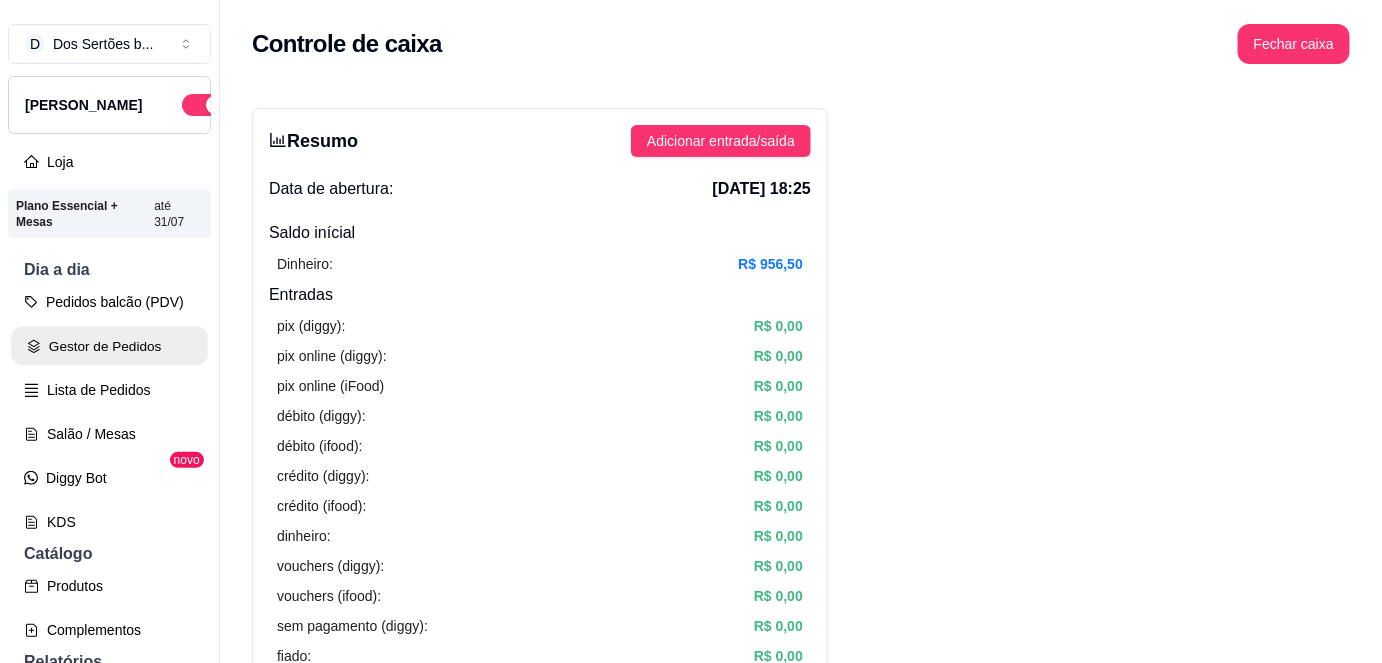 click on "Gestor de Pedidos" at bounding box center (109, 346) 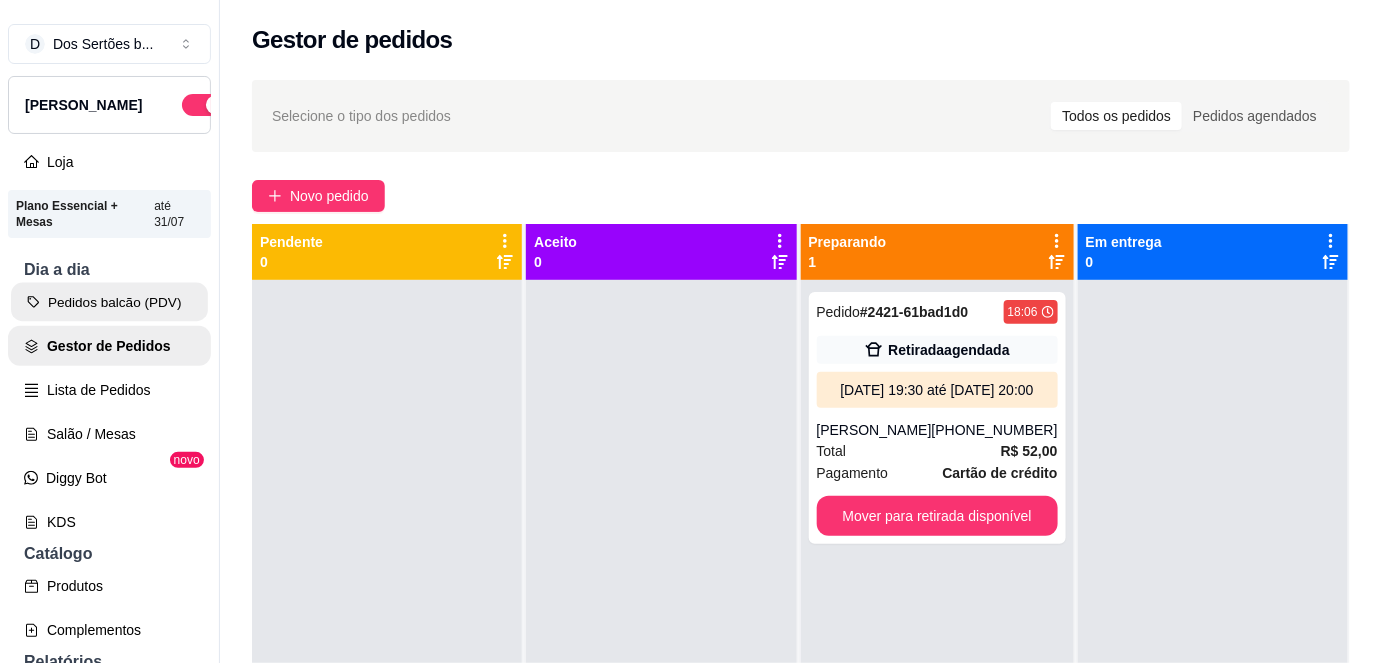 click on "Pedidos balcão (PDV)" at bounding box center [109, 302] 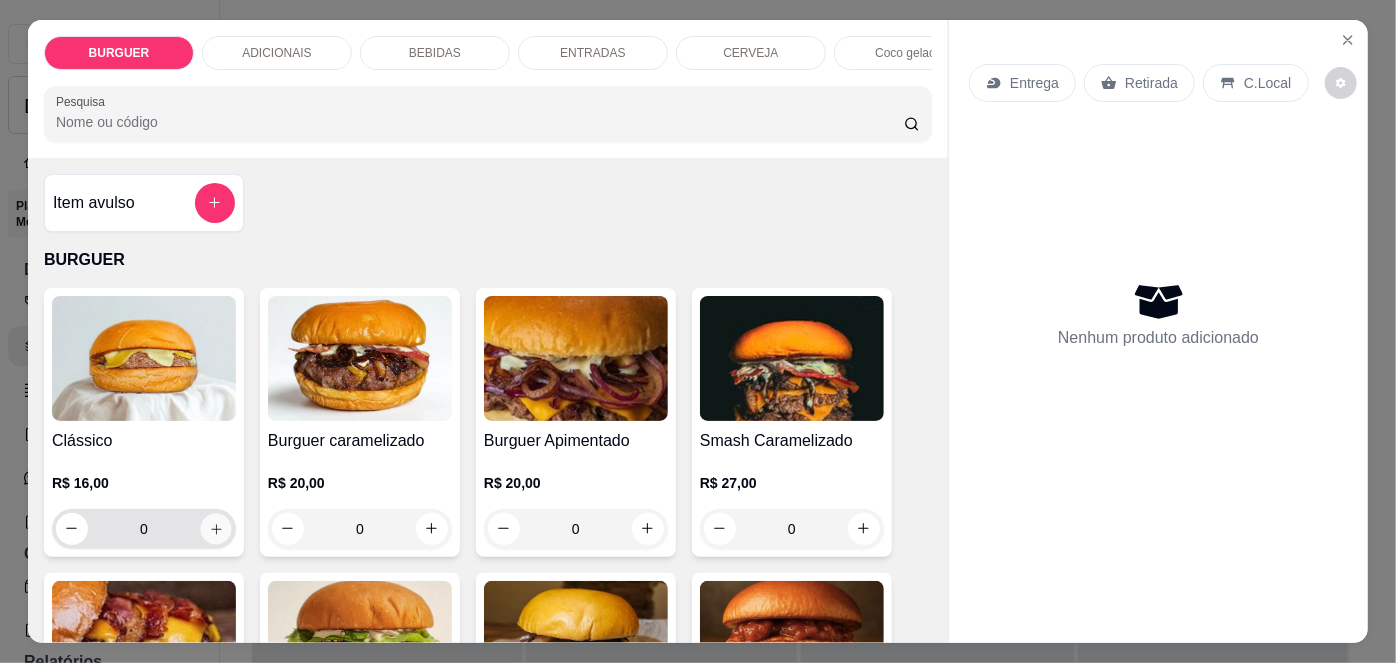 click 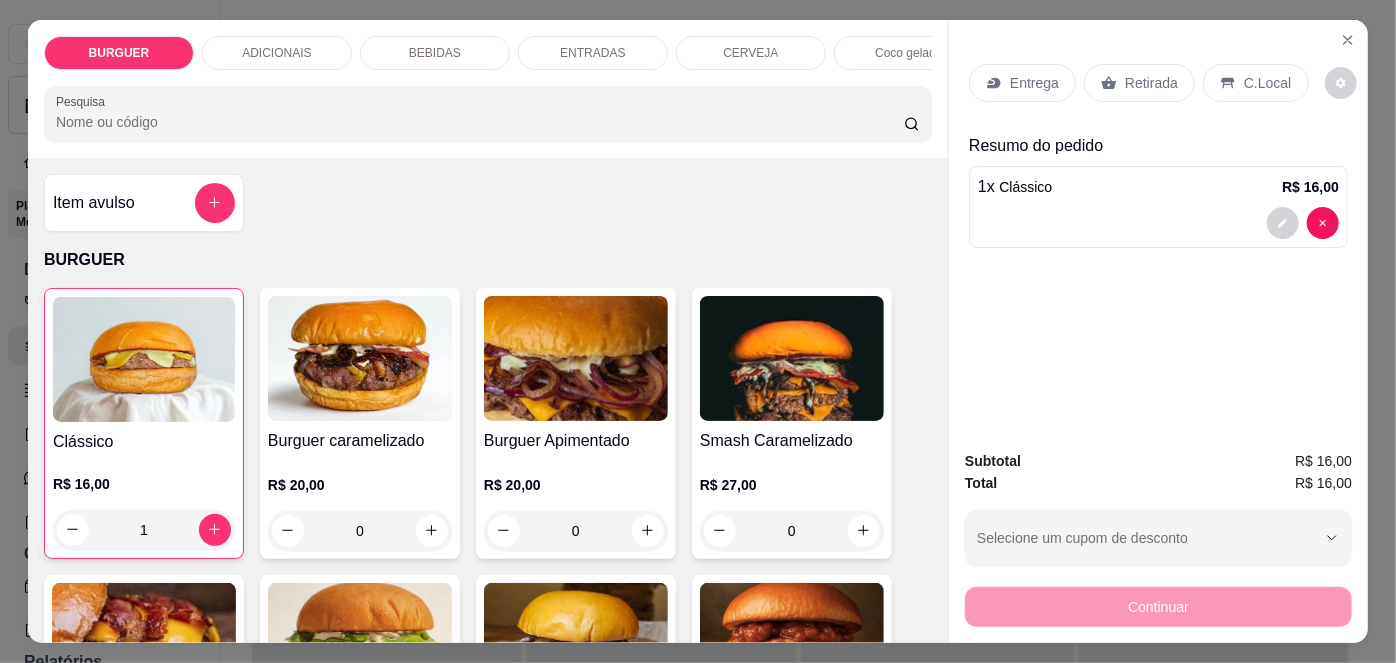 click 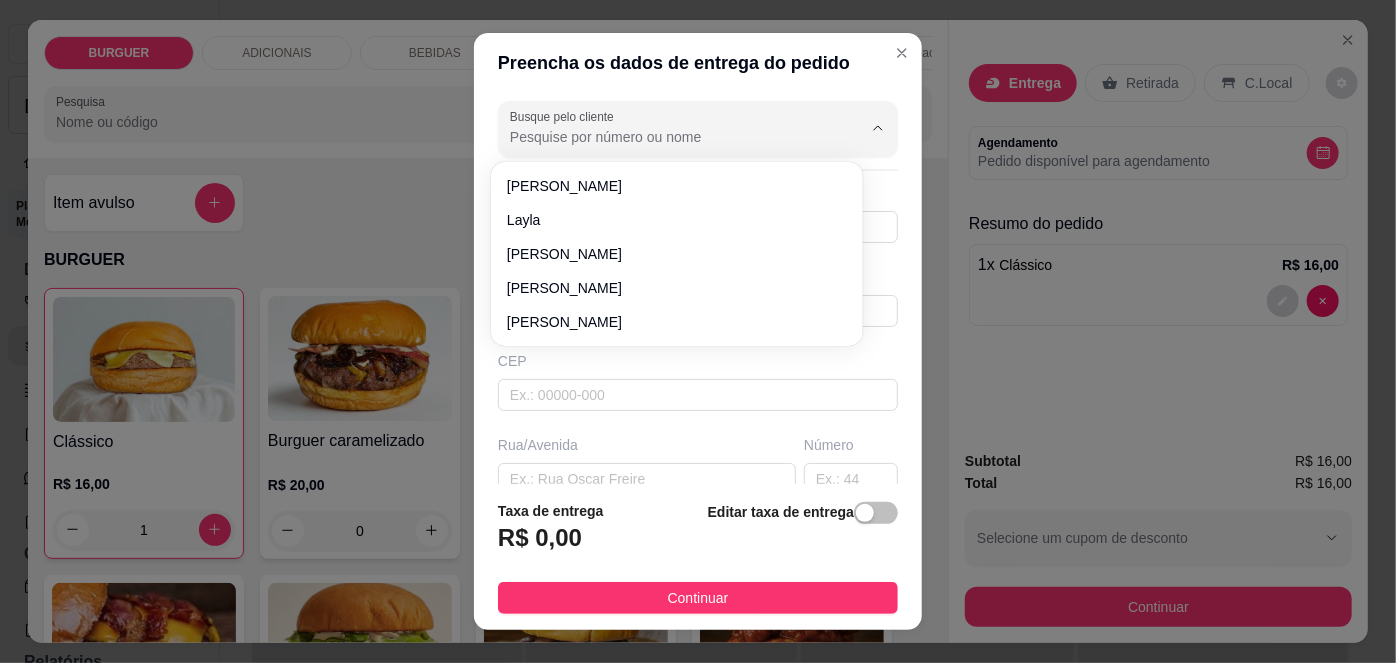 click on "Busque pelo cliente" at bounding box center [670, 137] 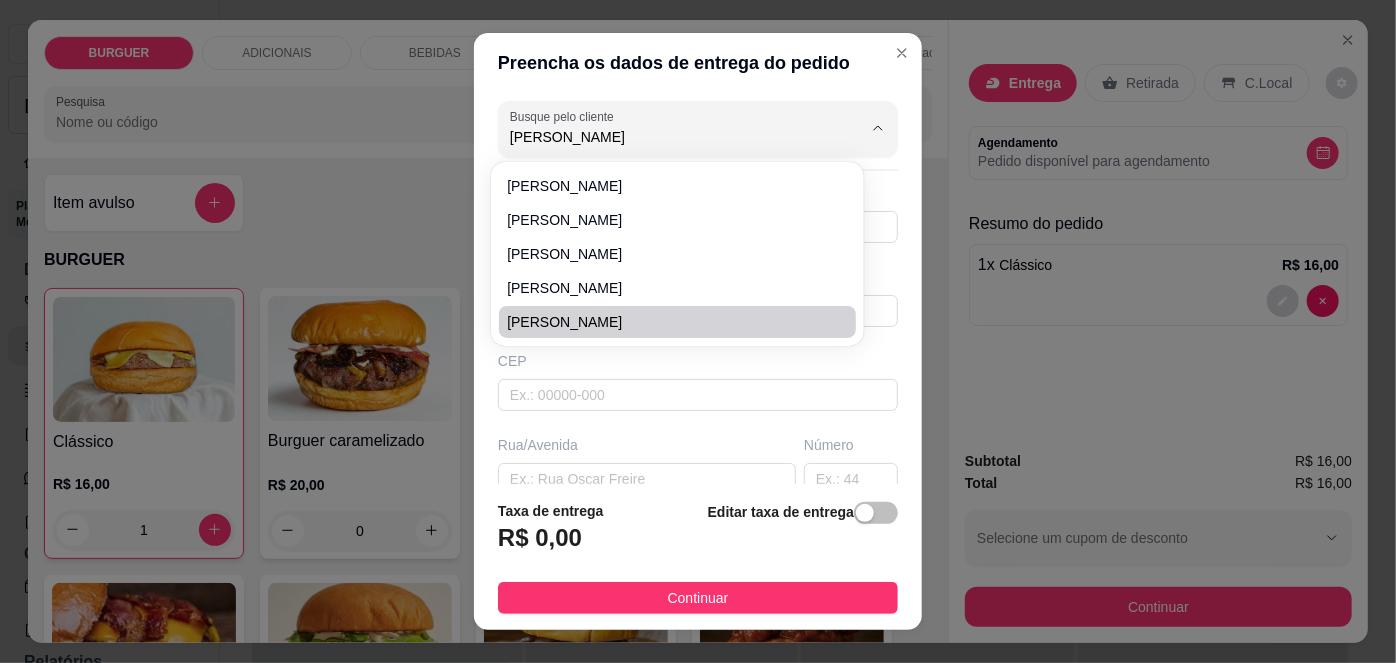 click on "[PERSON_NAME]" at bounding box center (667, 322) 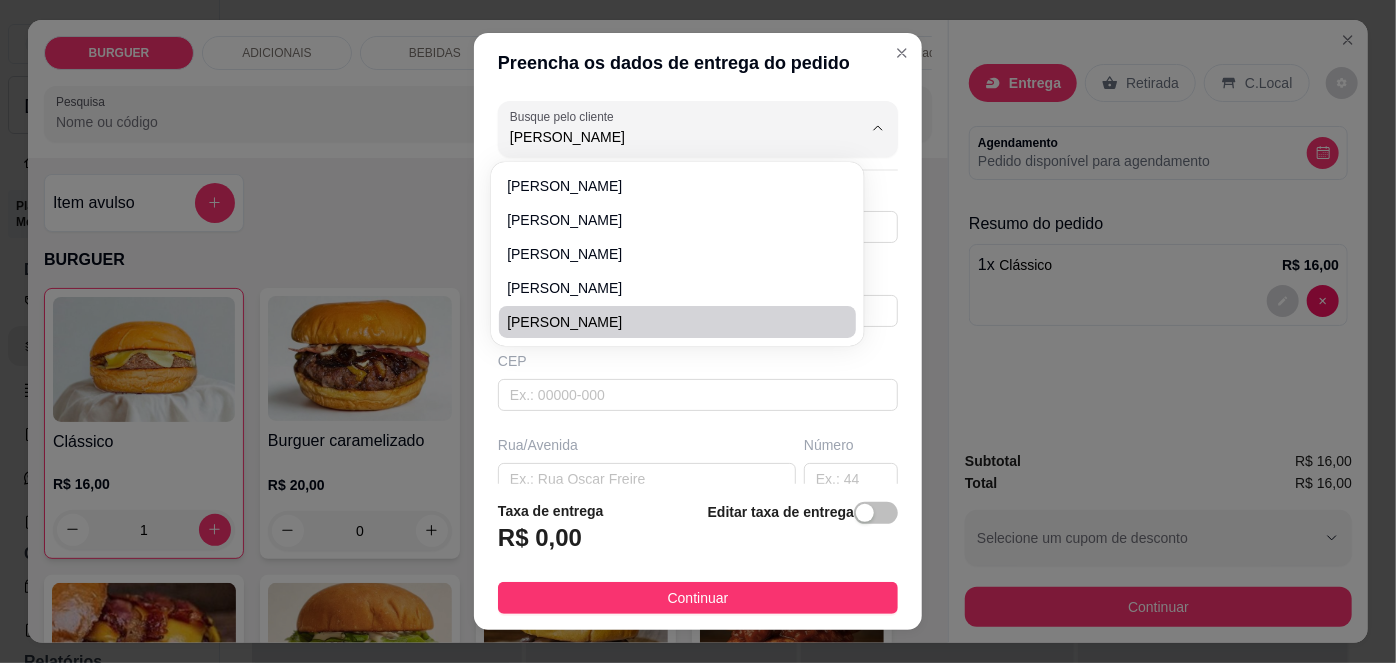type on "[PERSON_NAME]" 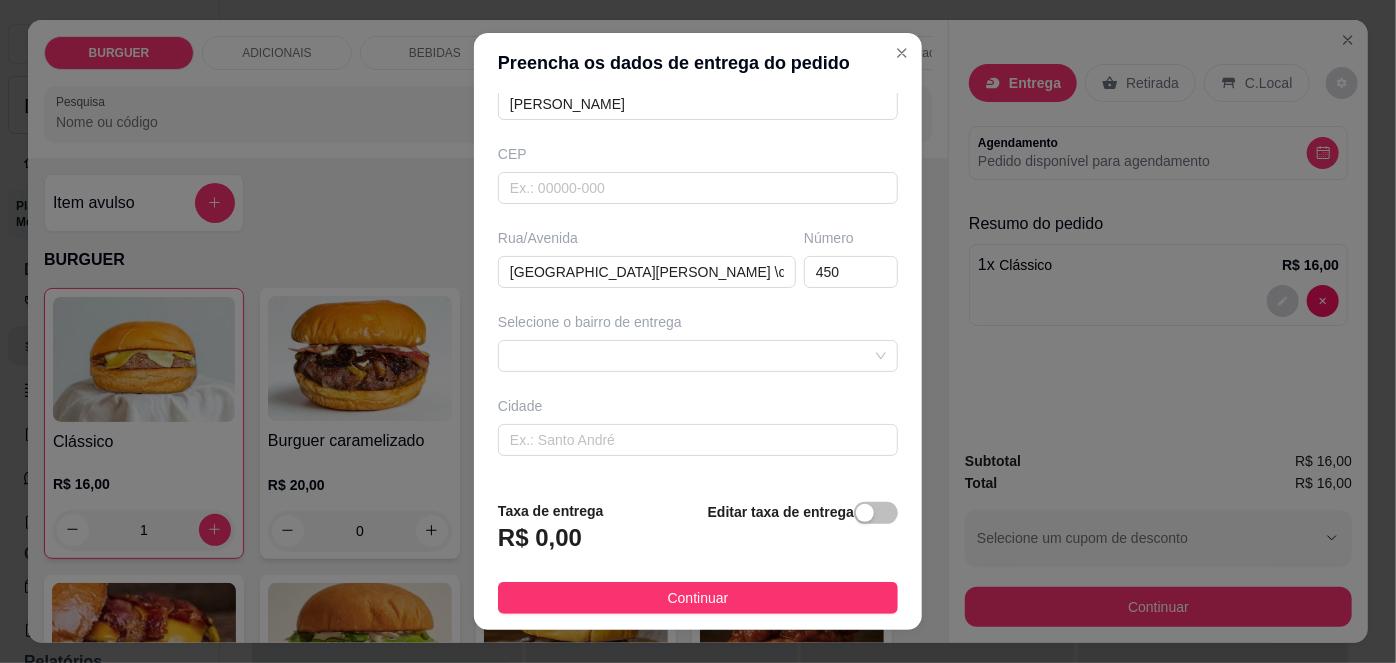 scroll, scrollTop: 279, scrollLeft: 0, axis: vertical 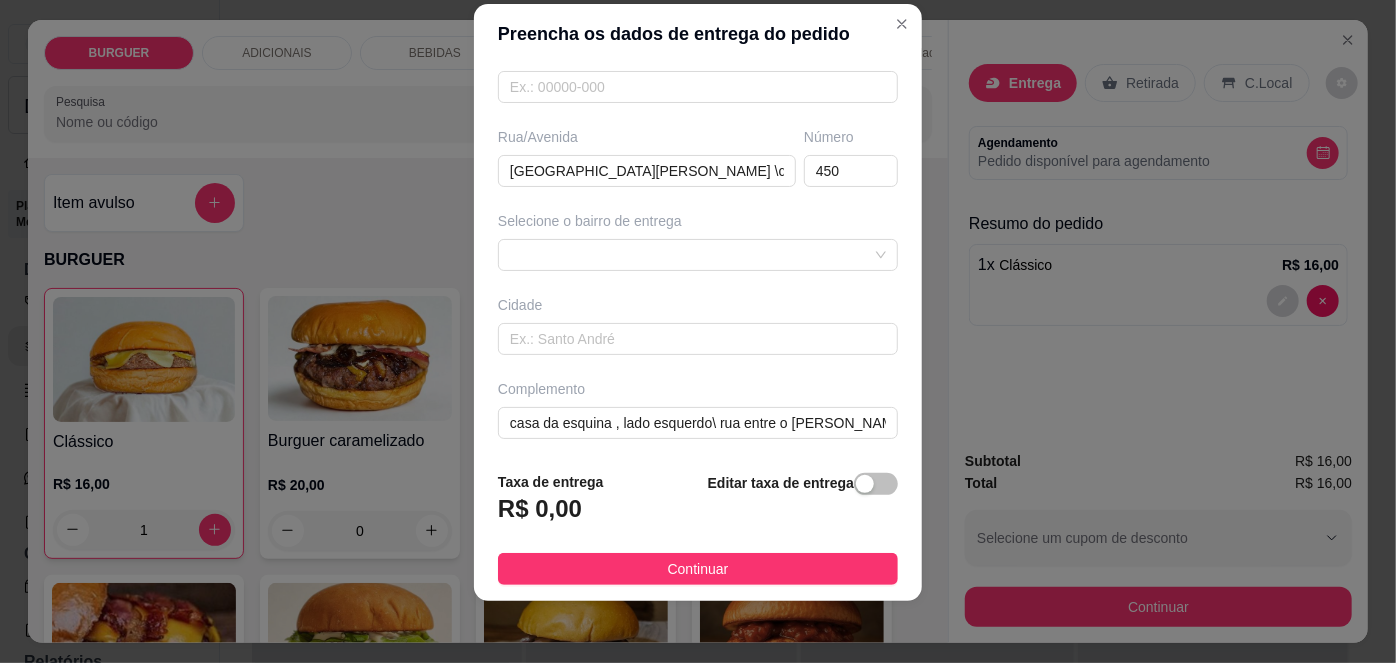 type on "[PERSON_NAME]" 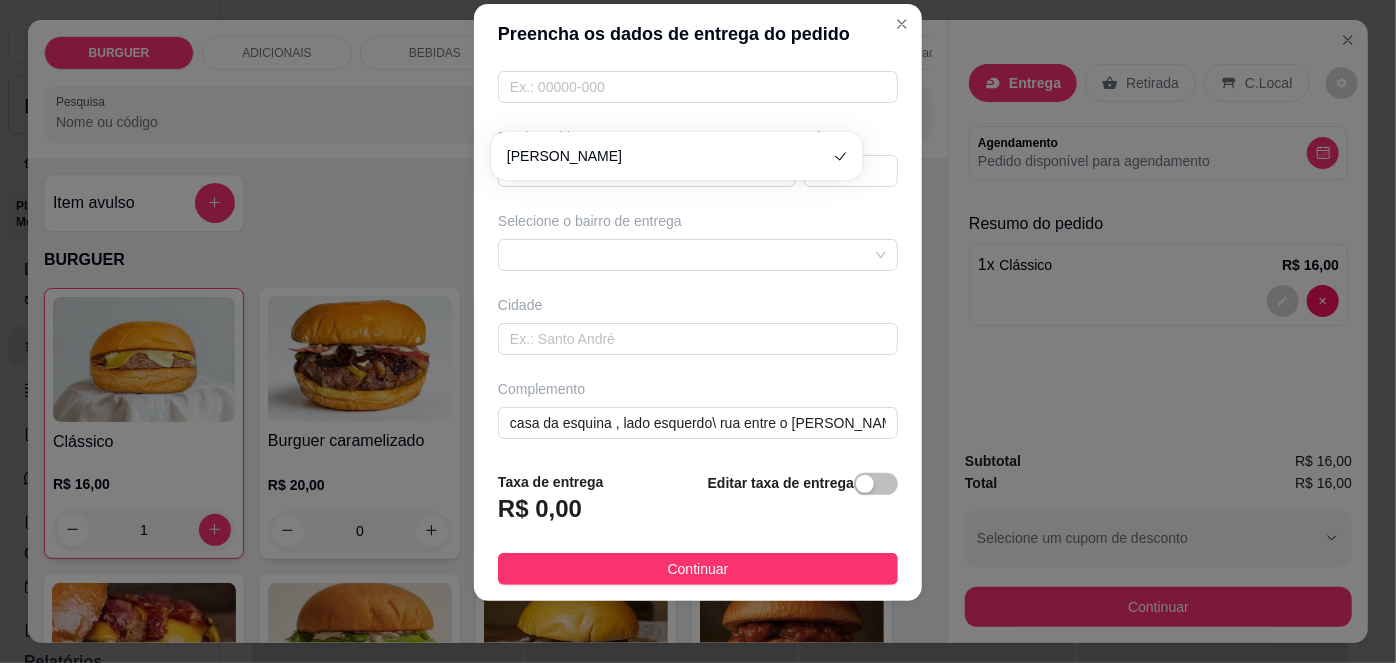 scroll, scrollTop: 0, scrollLeft: 0, axis: both 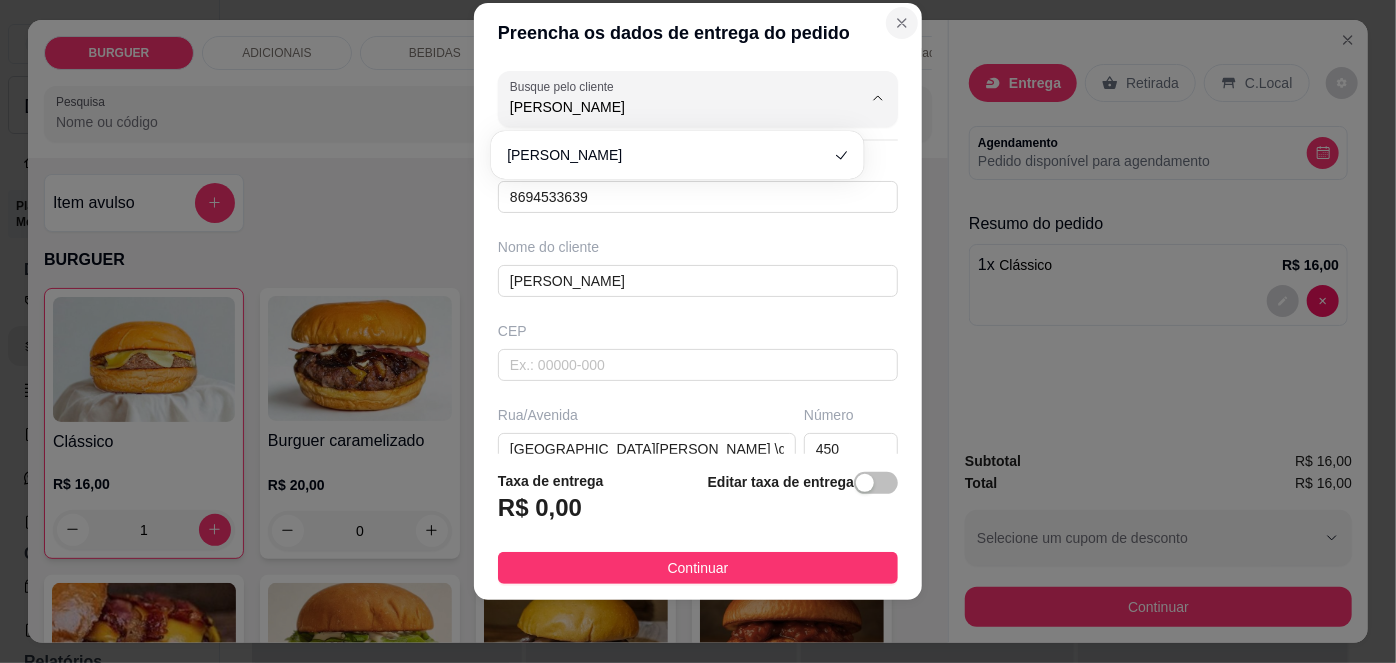 click at bounding box center (902, 23) 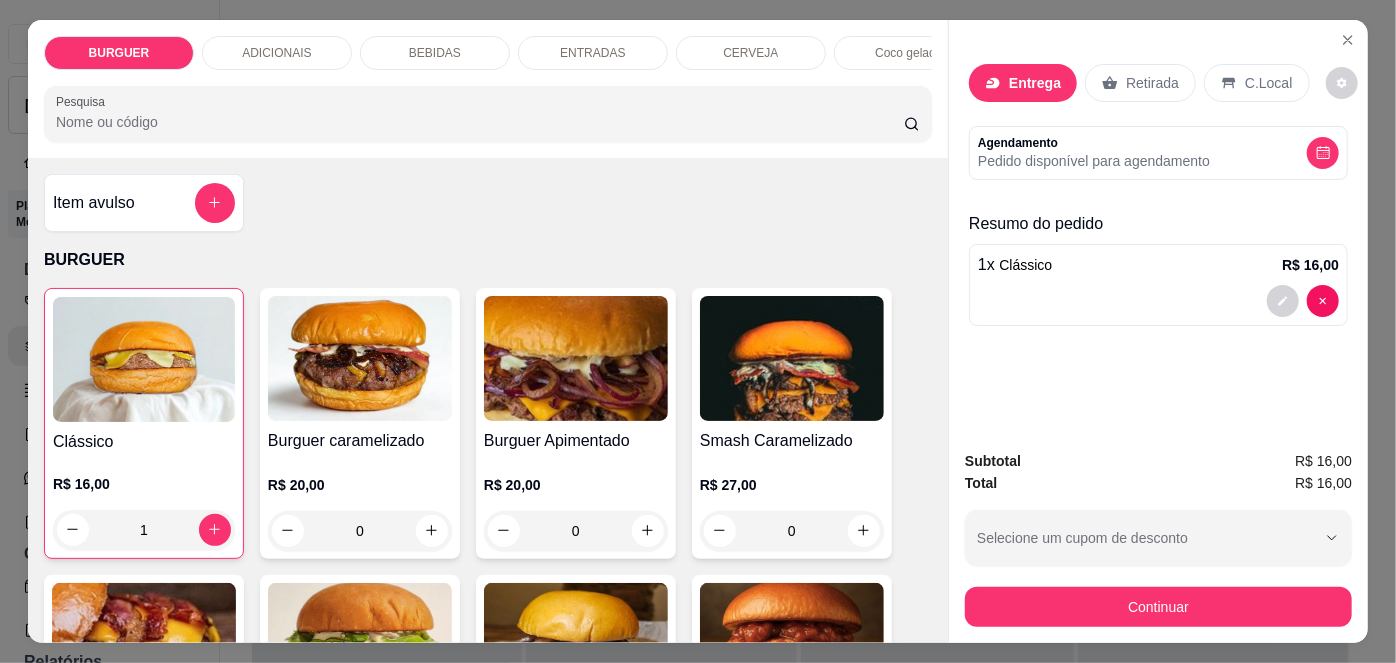 click on "Entrega" at bounding box center (1035, 83) 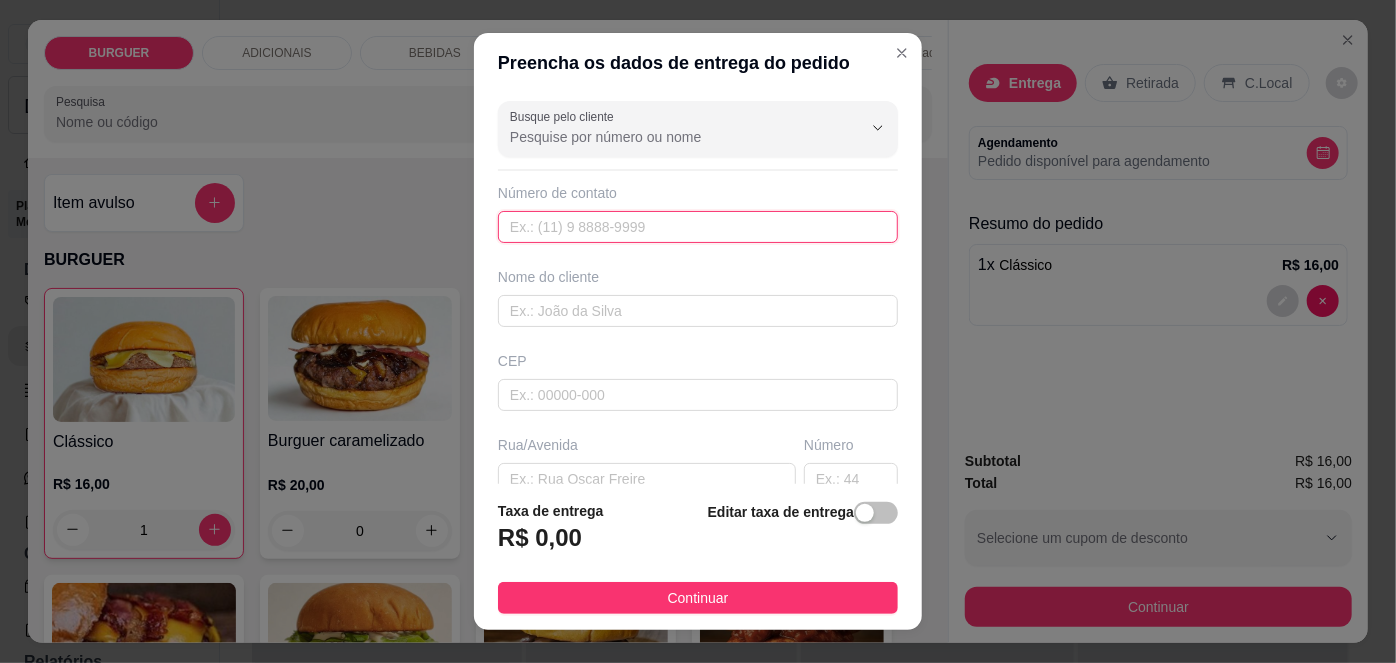 click at bounding box center [698, 227] 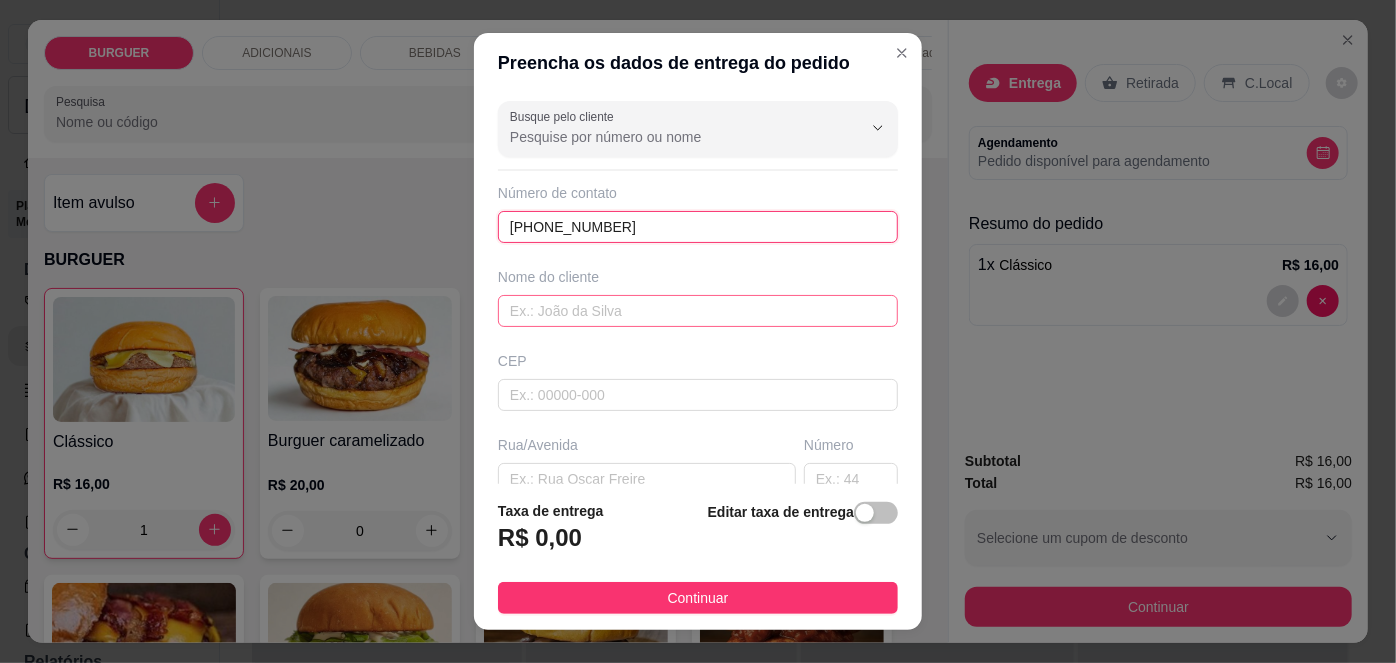 type on "[PHONE_NUMBER]" 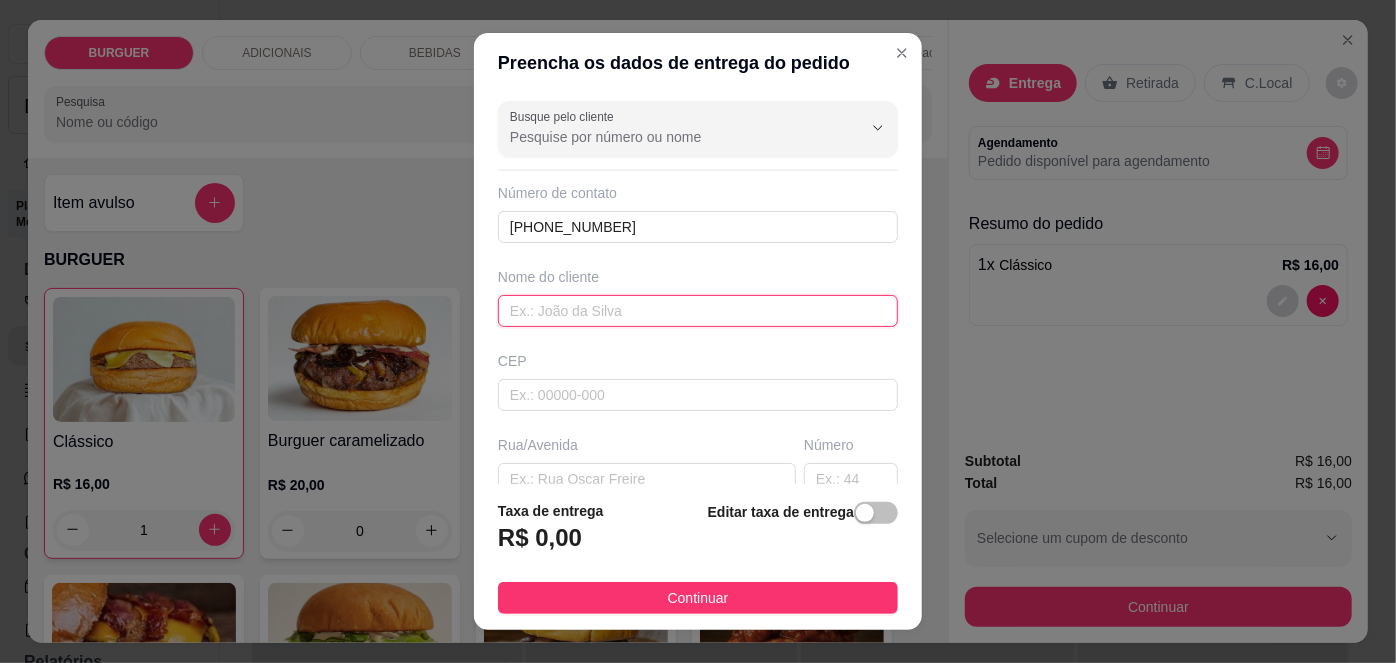 click at bounding box center (698, 311) 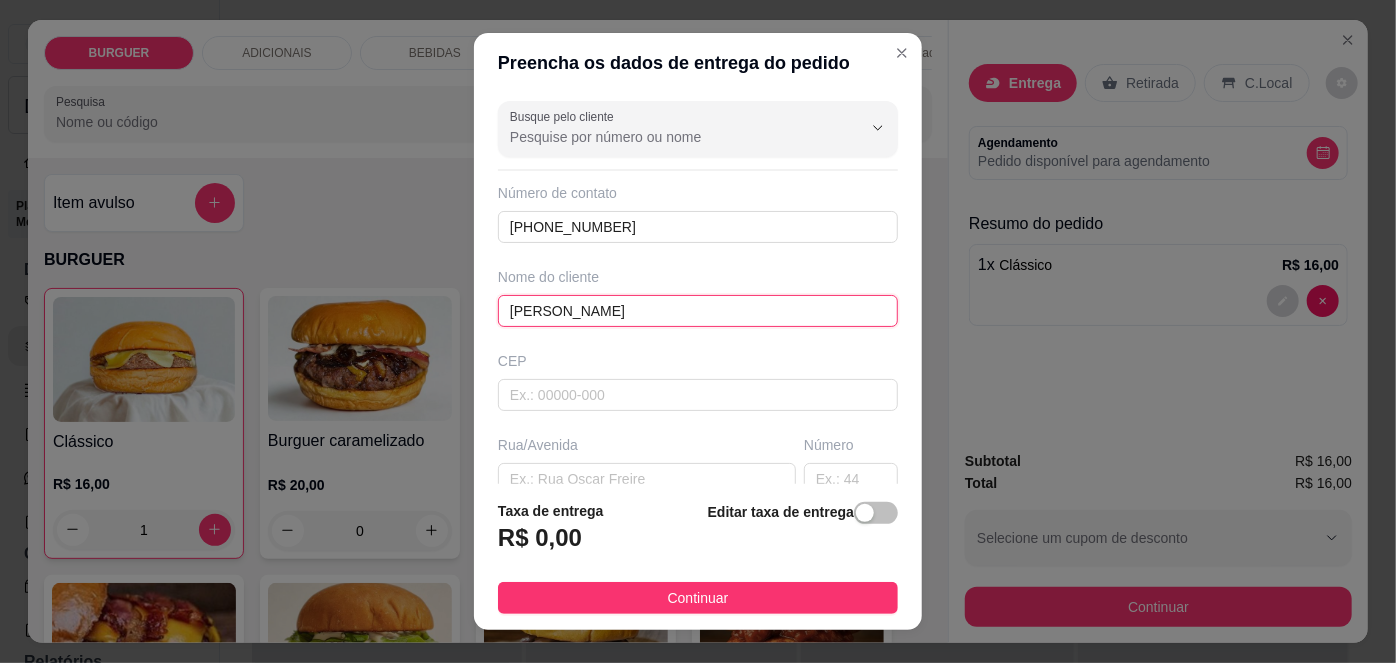 type on "[PERSON_NAME]" 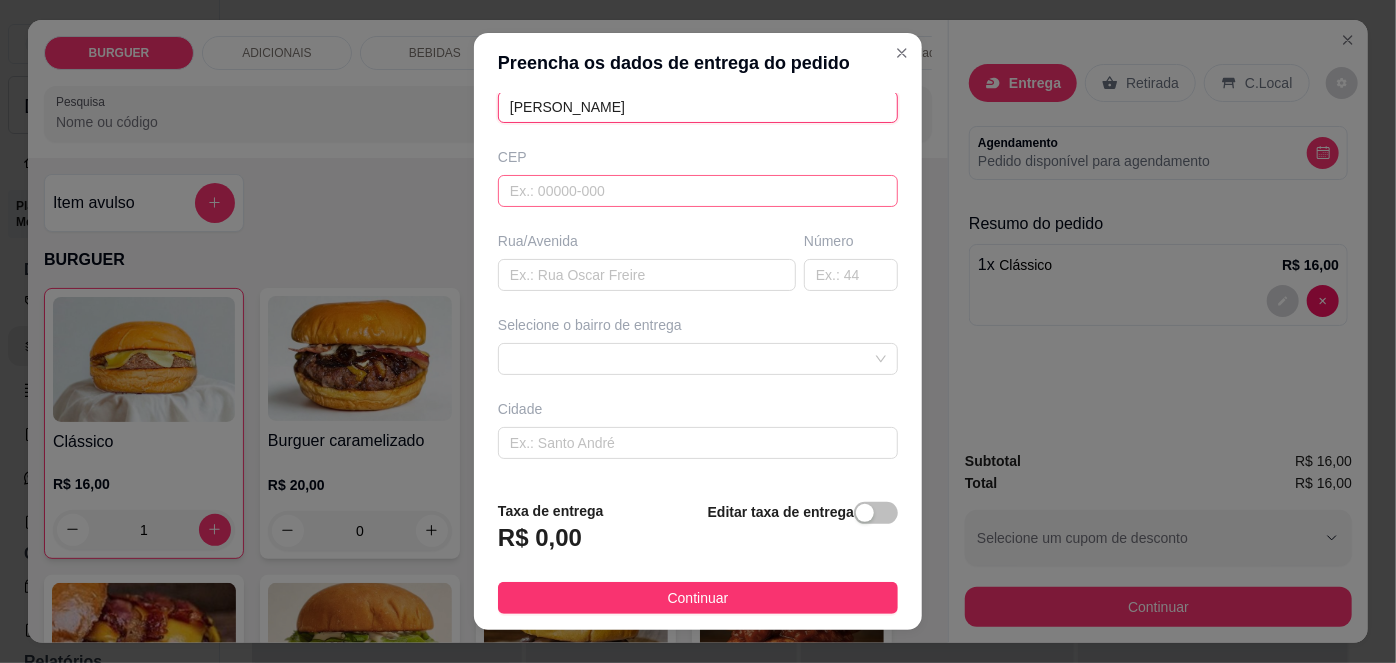 scroll, scrollTop: 220, scrollLeft: 0, axis: vertical 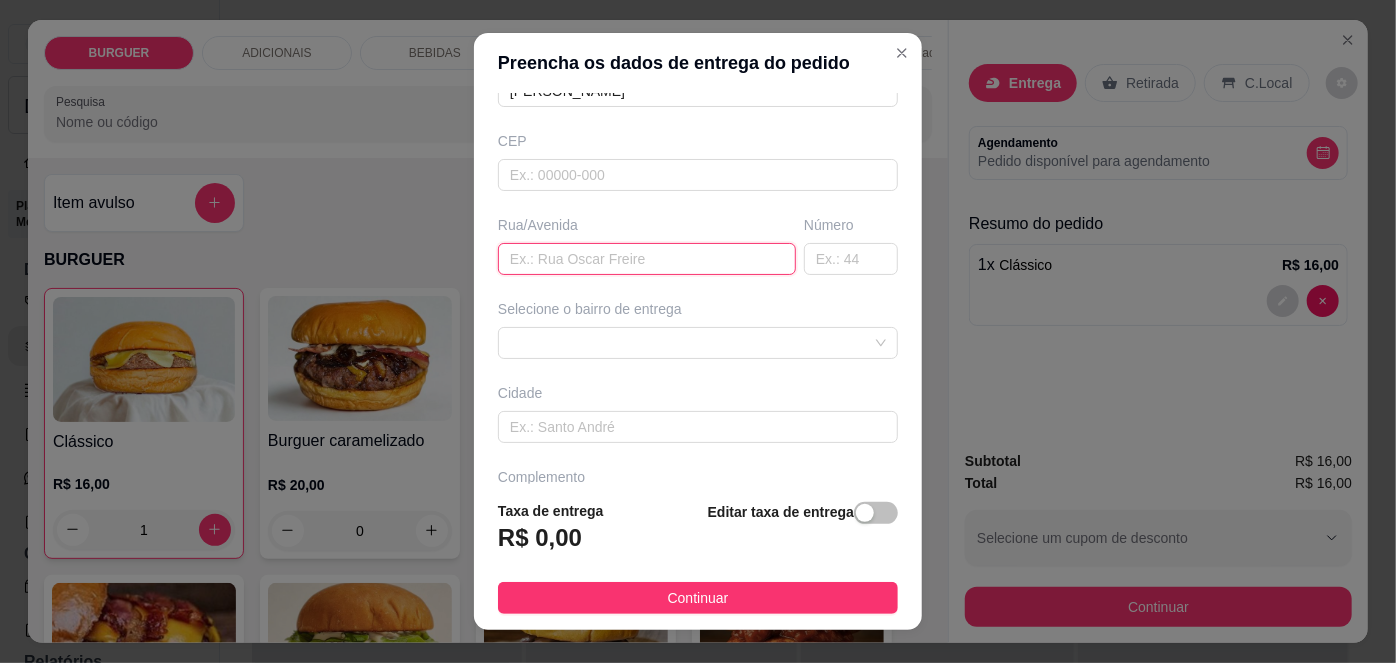 paste on "Rua [PERSON_NAME] Q08 C13  Por trás da pracinha de skate do Palestina  Sobe o morro de calçamento, uma casa do muro cinza e portões brancos" 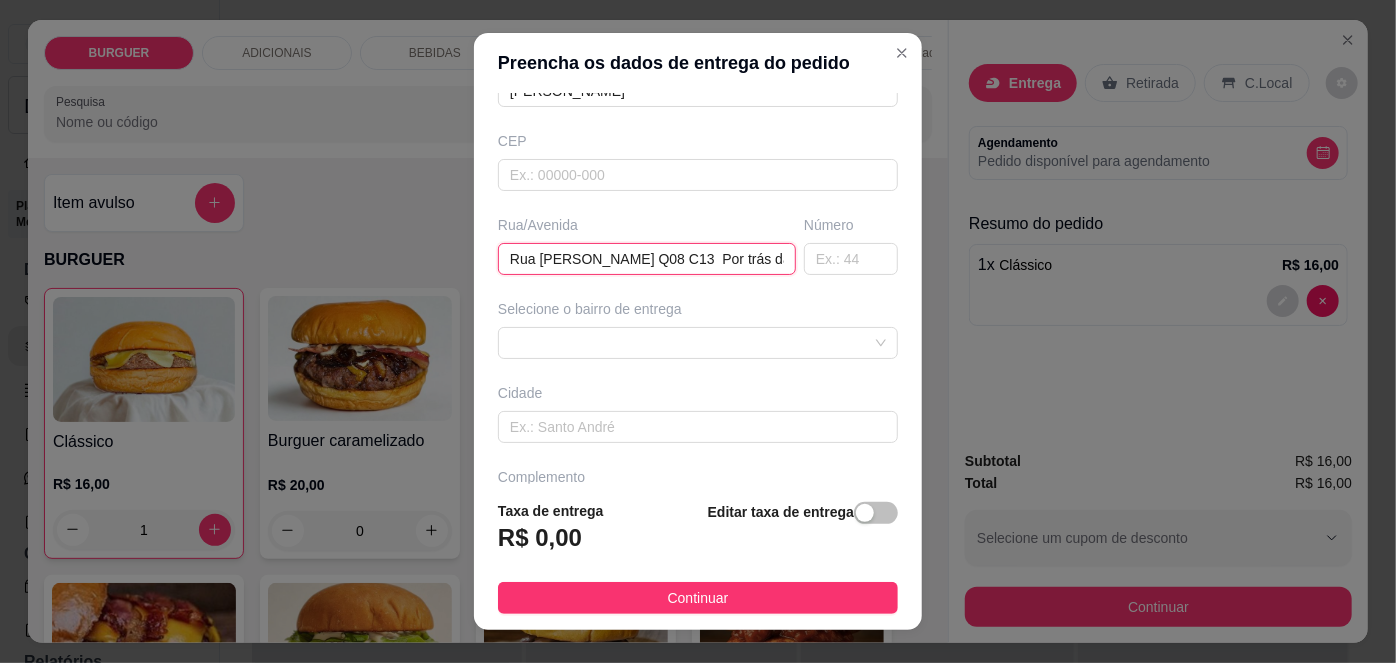 scroll, scrollTop: 0, scrollLeft: 722, axis: horizontal 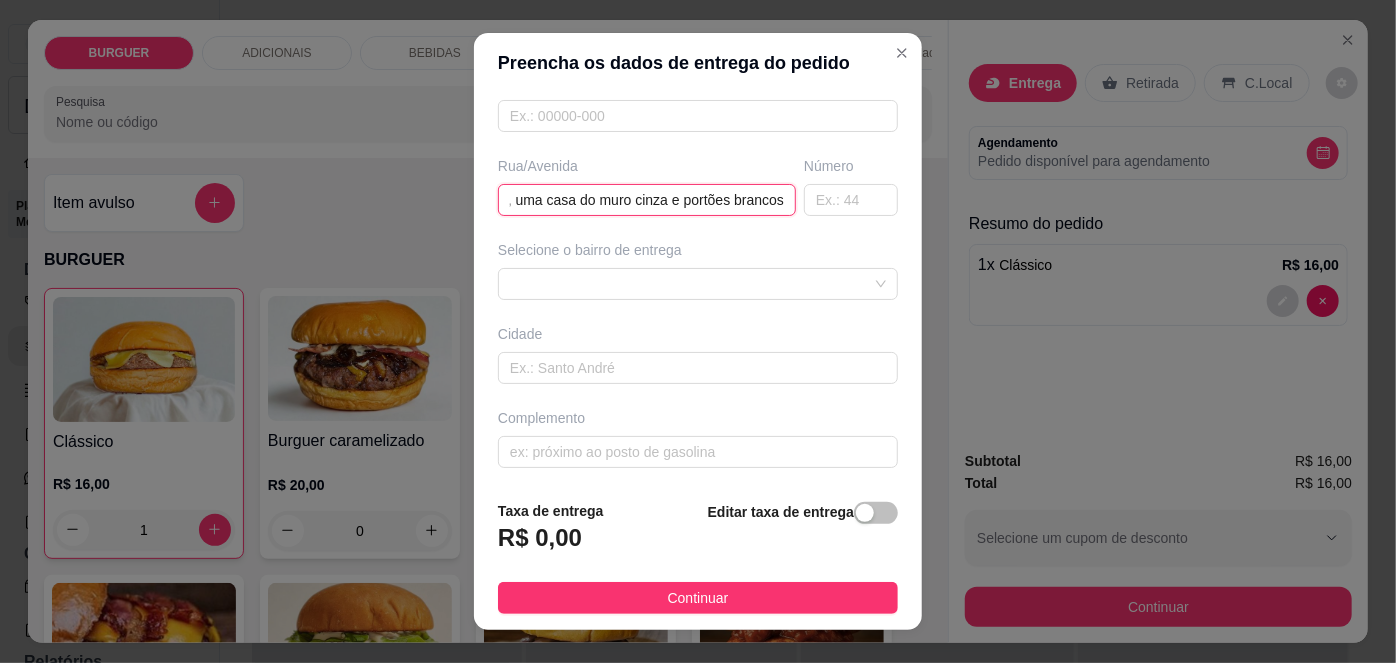 type on "Rua [PERSON_NAME] Q08 C13  Por trás da pracinha de skate do Palestina  Sobe o morro de calçamento, uma casa do muro cinza e portões brancos" 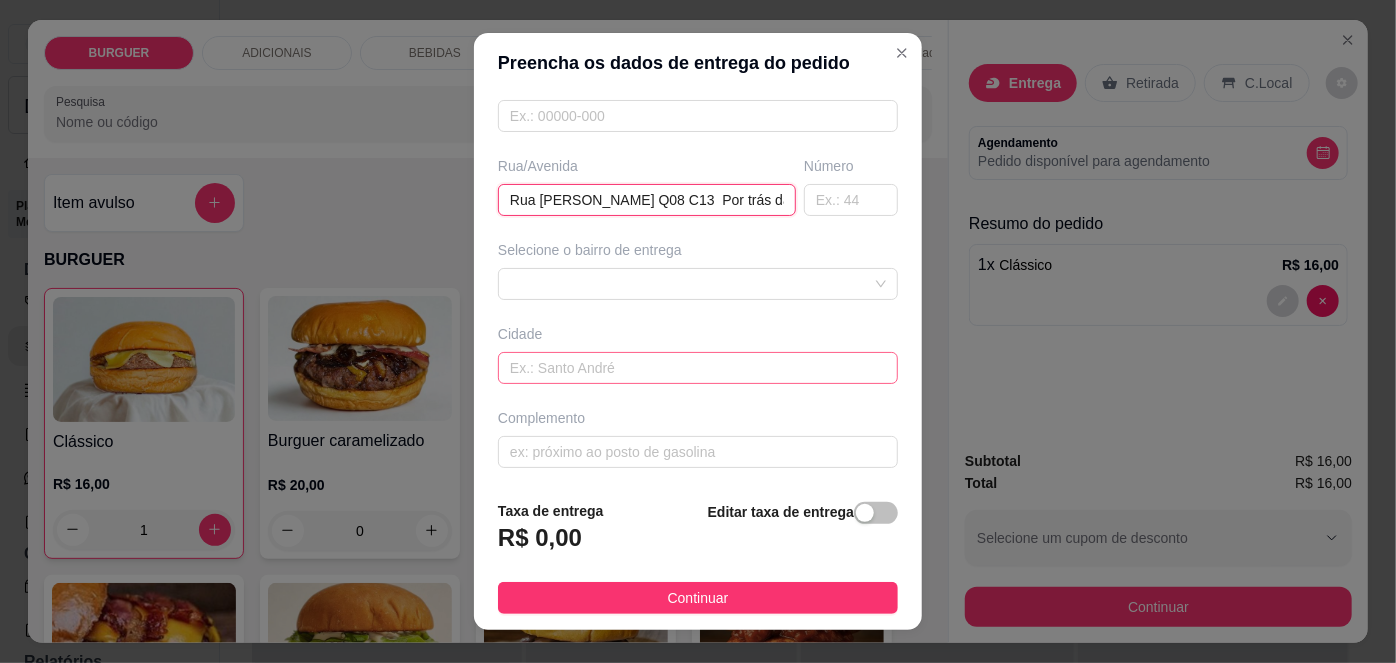 scroll, scrollTop: 30, scrollLeft: 0, axis: vertical 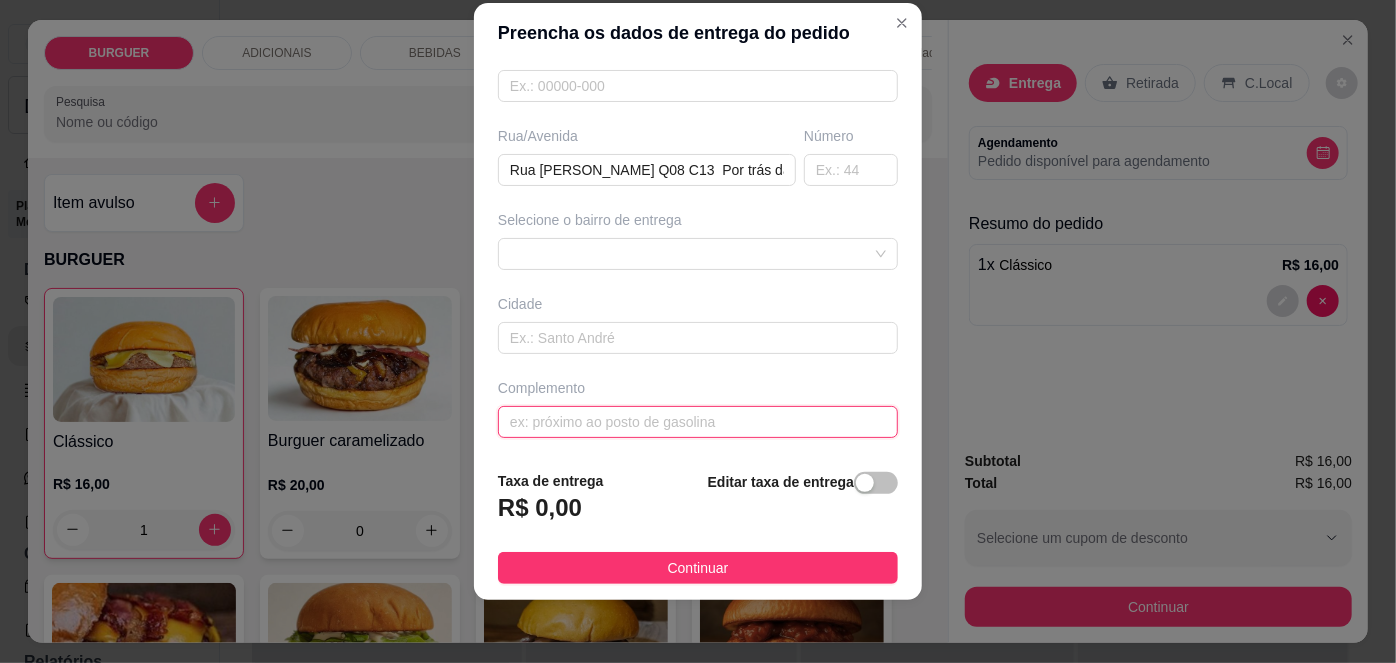 paste on "Próximo a casa da esperança do frango" 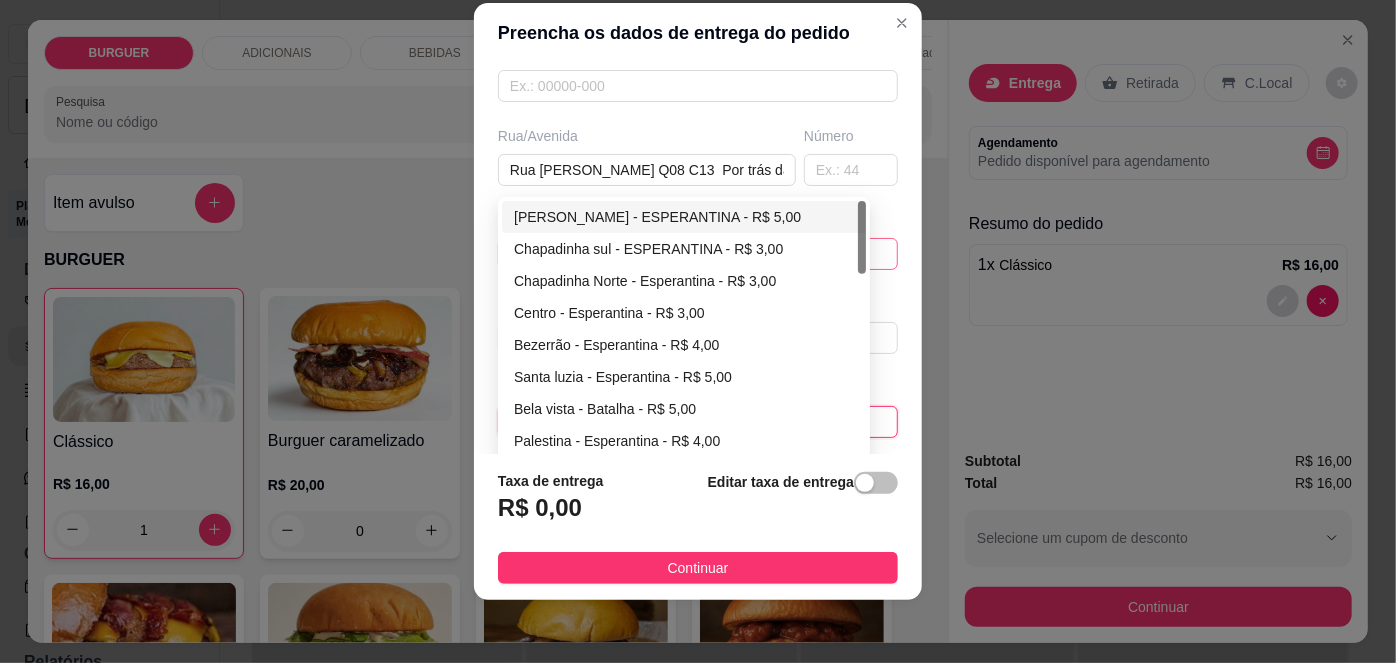 click on "67d0a9f2ac621123795caa57 67d0aa4c10a7c36e1d729bd0 [PERSON_NAME] - ESPERANTINA -  R$ 5,00 Chapadinha sul - ESPERANTINA -  R$ 3,00 [GEOGRAPHIC_DATA] - [GEOGRAPHIC_DATA] -  R$ 3,00 Centro - Esperantina -  R$ 3,00 Bezerrão - Esperantina -  R$ 4,00 [GEOGRAPHIC_DATA]  - [GEOGRAPHIC_DATA]  -  R$ 5,00 Bela vista - Batalha  -  R$ 5,00 [GEOGRAPHIC_DATA]  - [GEOGRAPHIC_DATA]  -  R$ 4,00 Varjota - Esperantina  -  R$ 6,00 Novo milênio - Esperantina -  R$ 4,00" at bounding box center [698, 254] 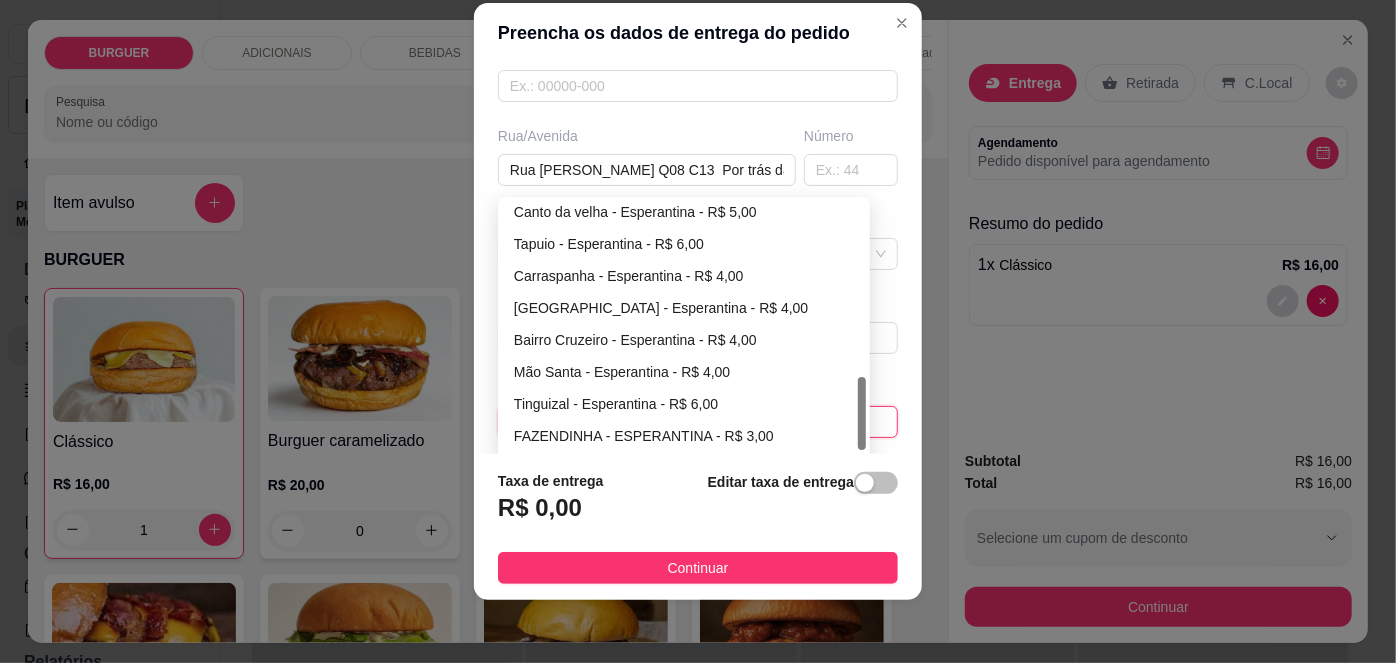 scroll, scrollTop: 640, scrollLeft: 0, axis: vertical 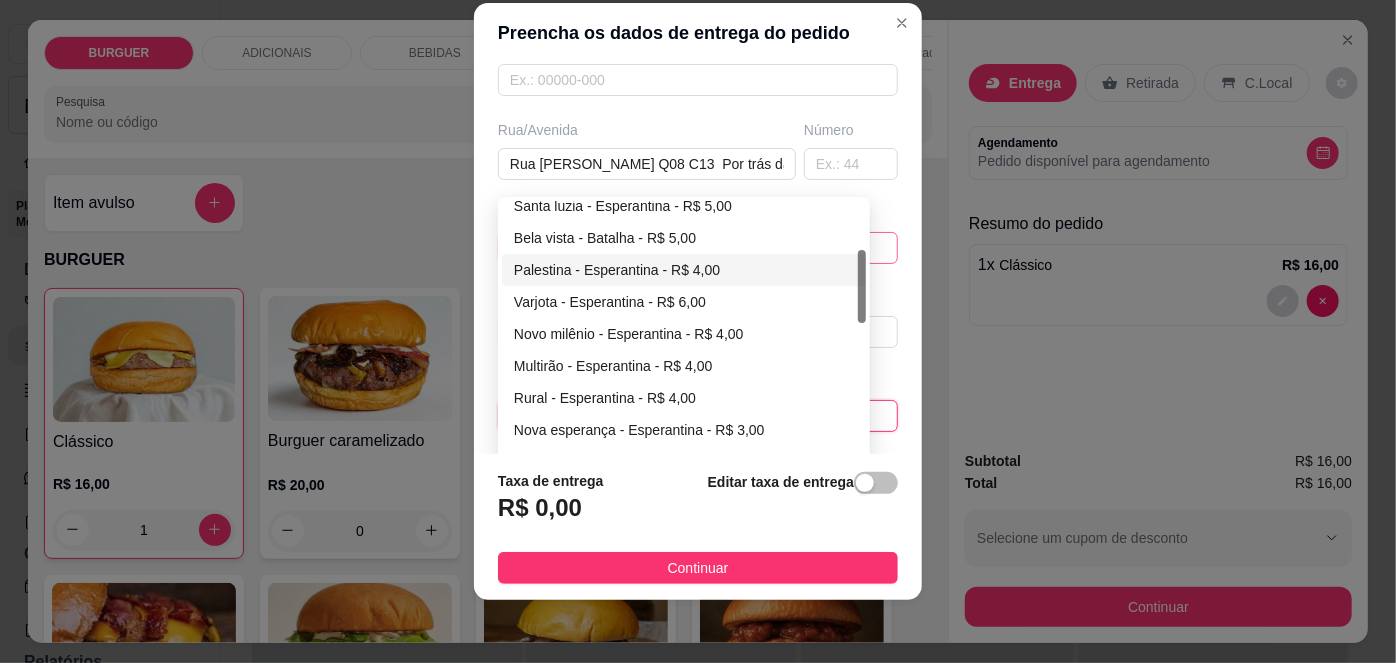 type on "Próximo a casa da esperança do frango" 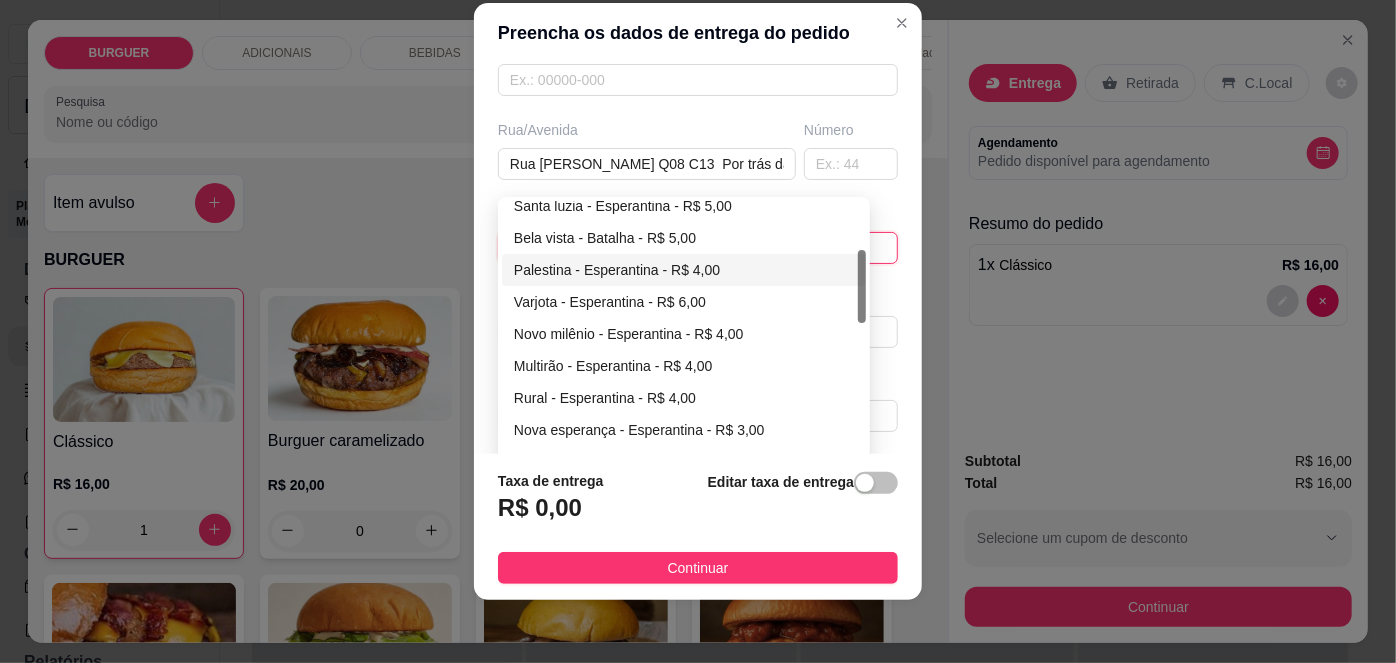 click on "Palestina  - Esperantina  -  R$ 4,00" at bounding box center [684, 270] 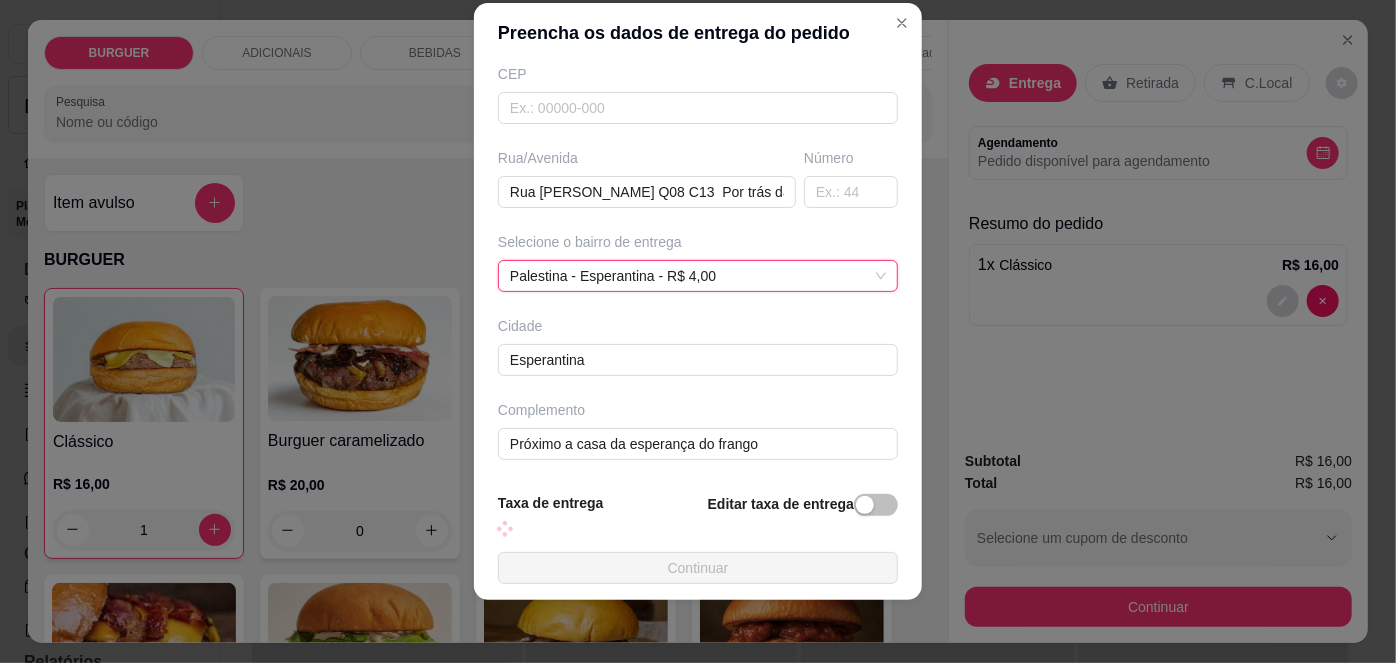 scroll, scrollTop: 285, scrollLeft: 0, axis: vertical 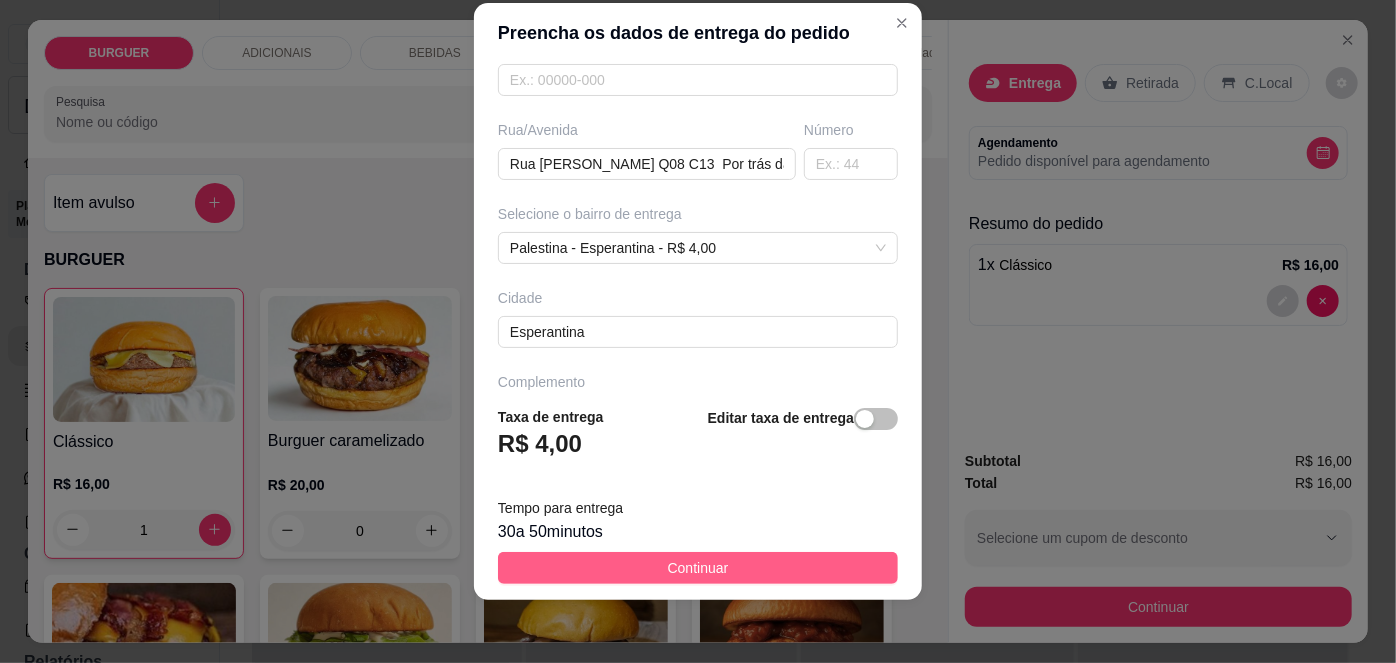 click on "Continuar" at bounding box center (698, 568) 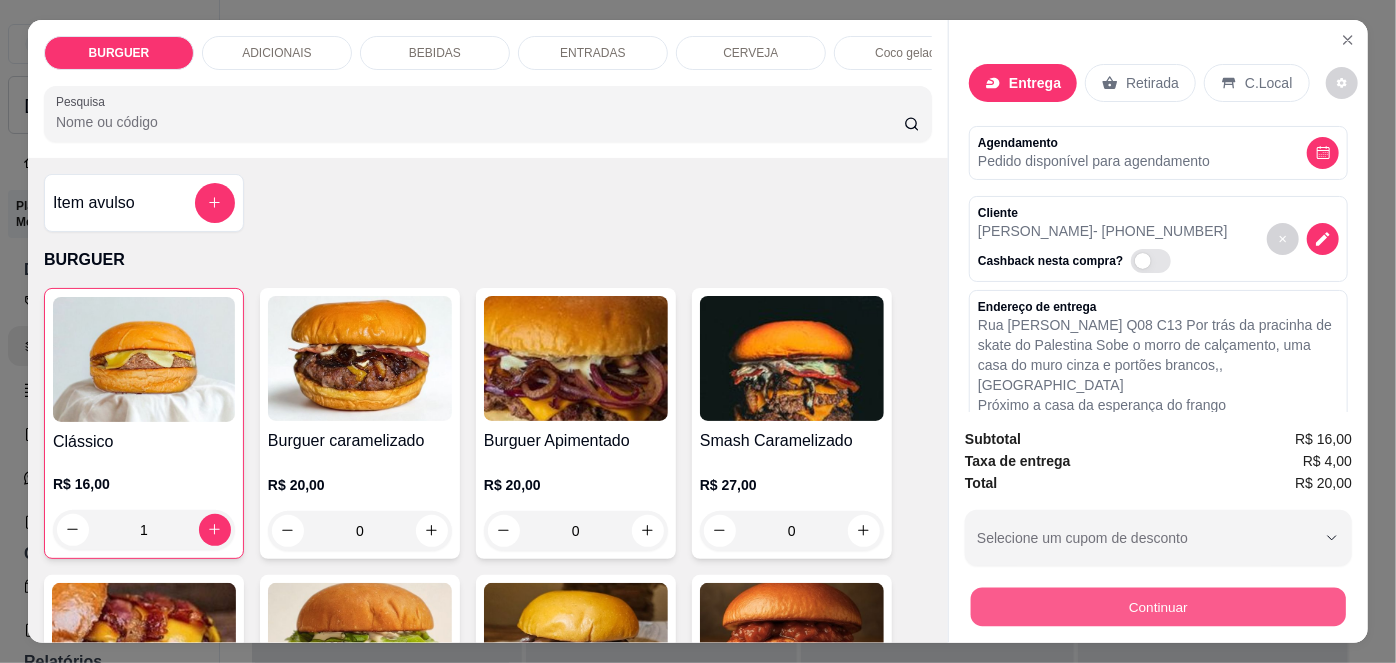 click on "Continuar" at bounding box center [1158, 607] 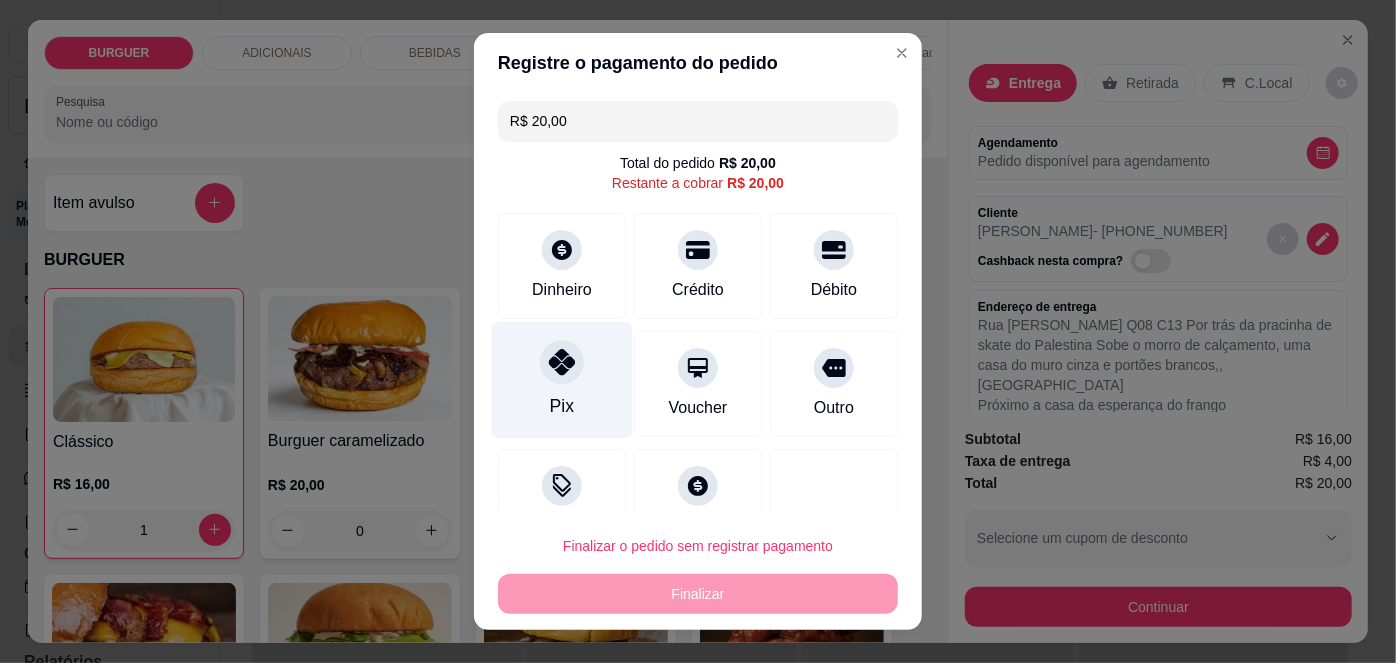 click on "Pix" at bounding box center [562, 380] 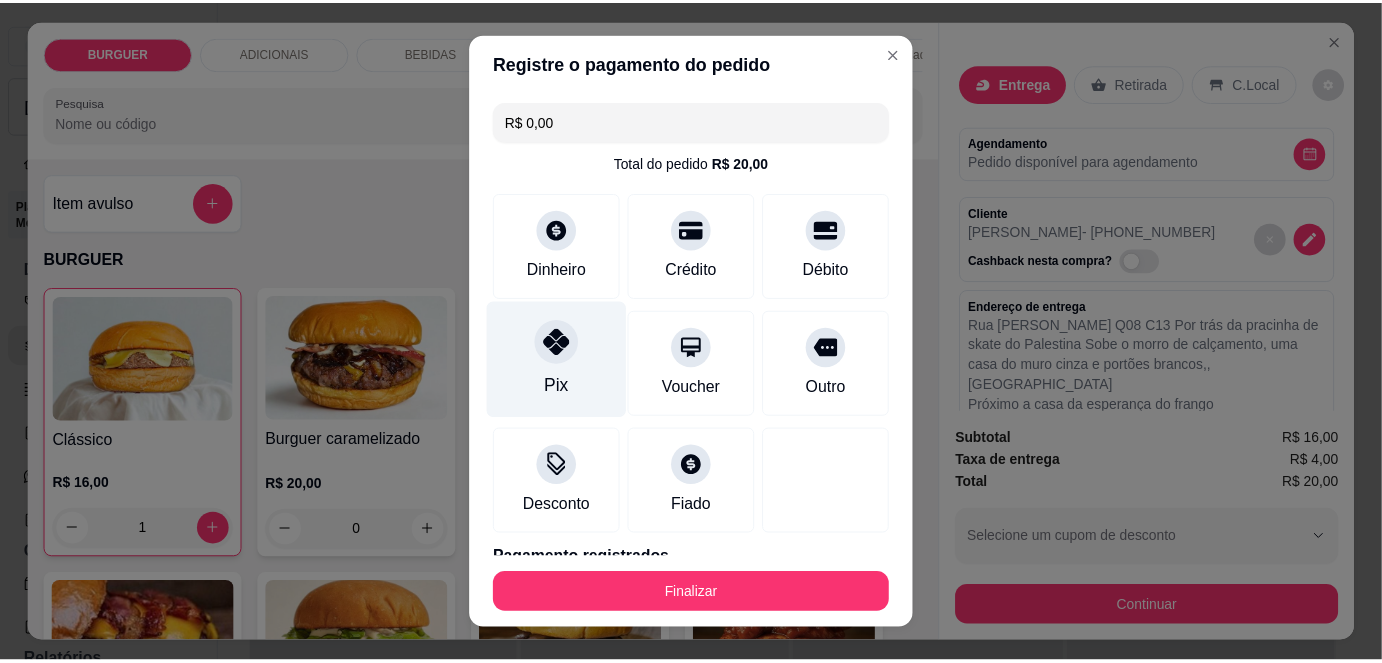 scroll, scrollTop: 88, scrollLeft: 0, axis: vertical 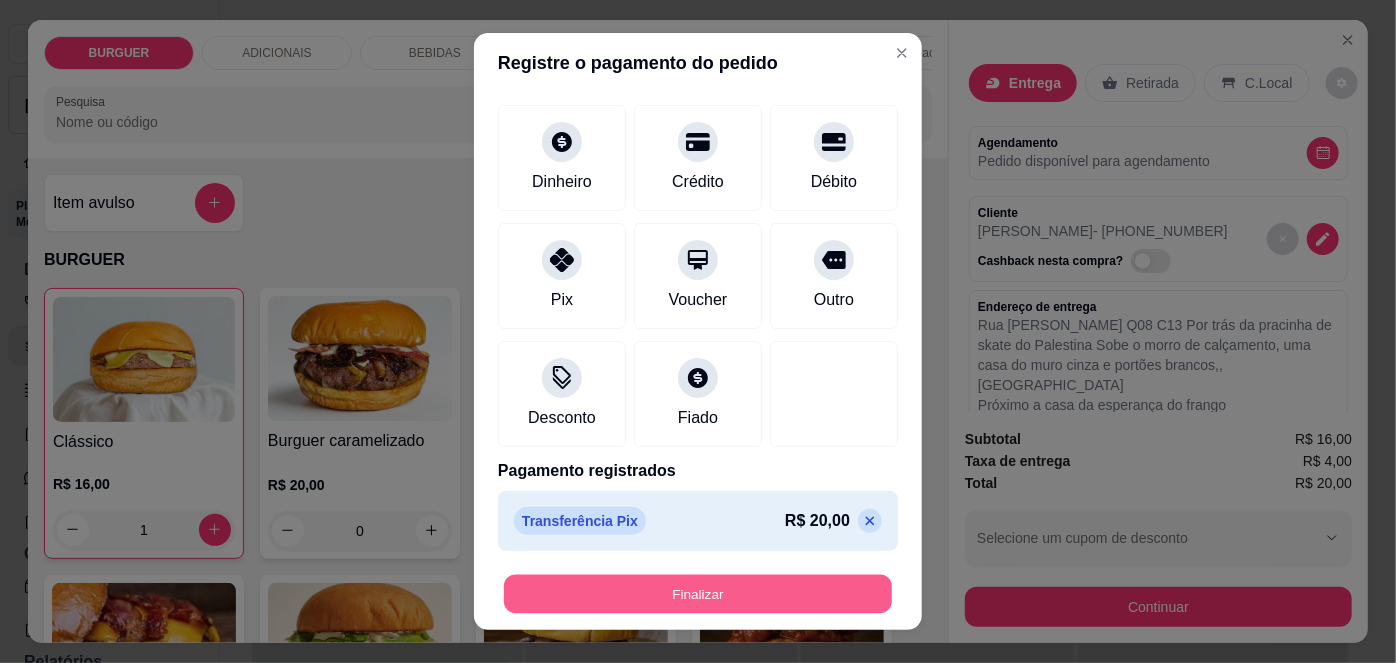 click on "Finalizar" at bounding box center (698, 593) 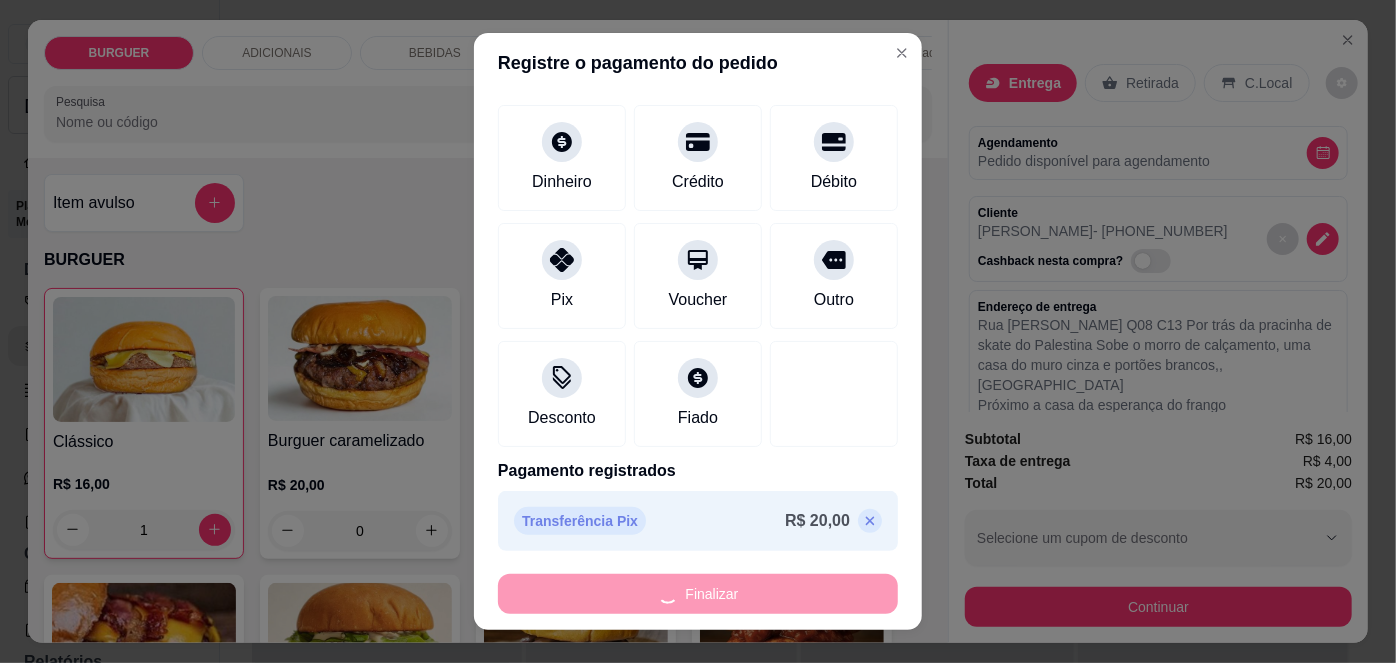 type on "0" 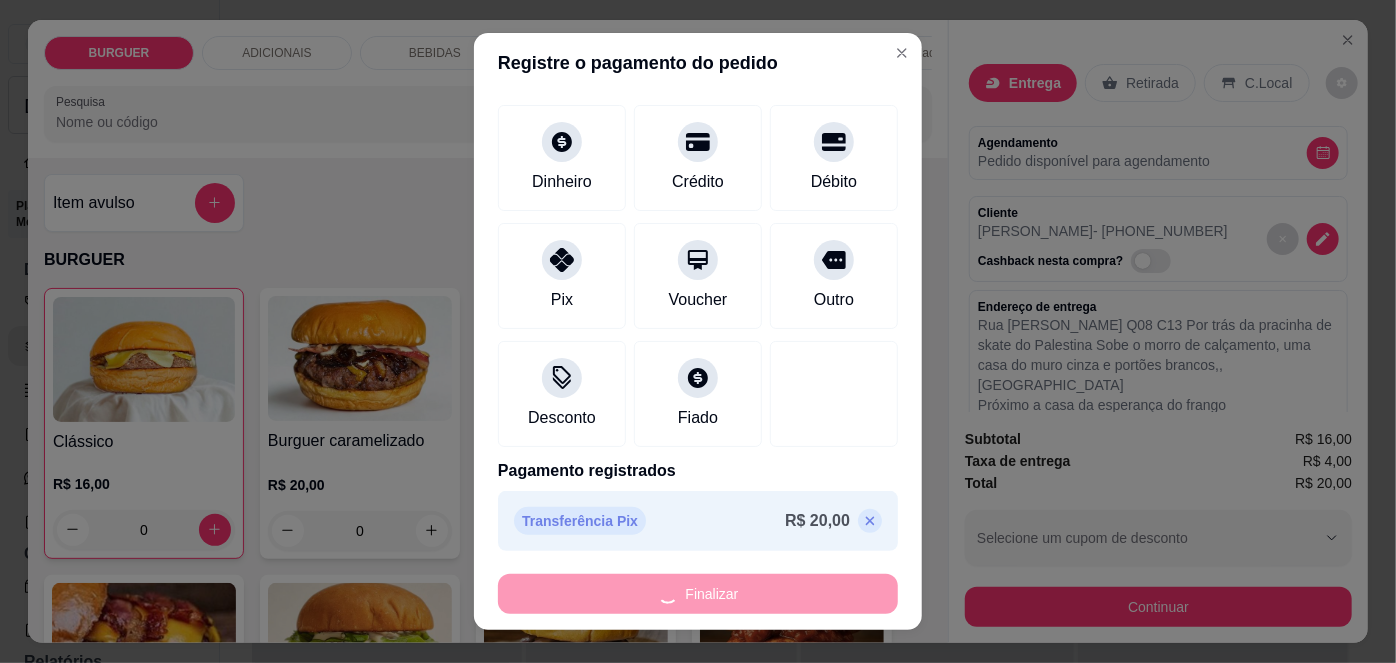type on "-R$ 20,00" 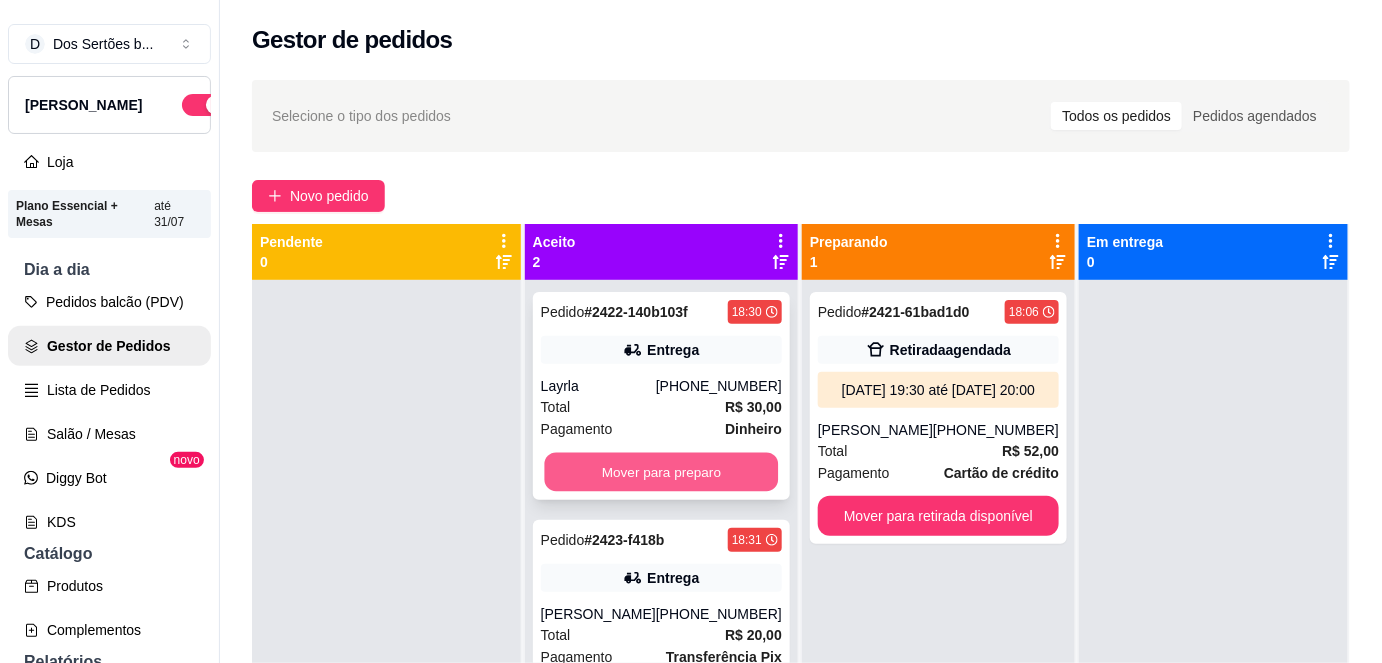 click on "Mover para preparo" at bounding box center (661, 472) 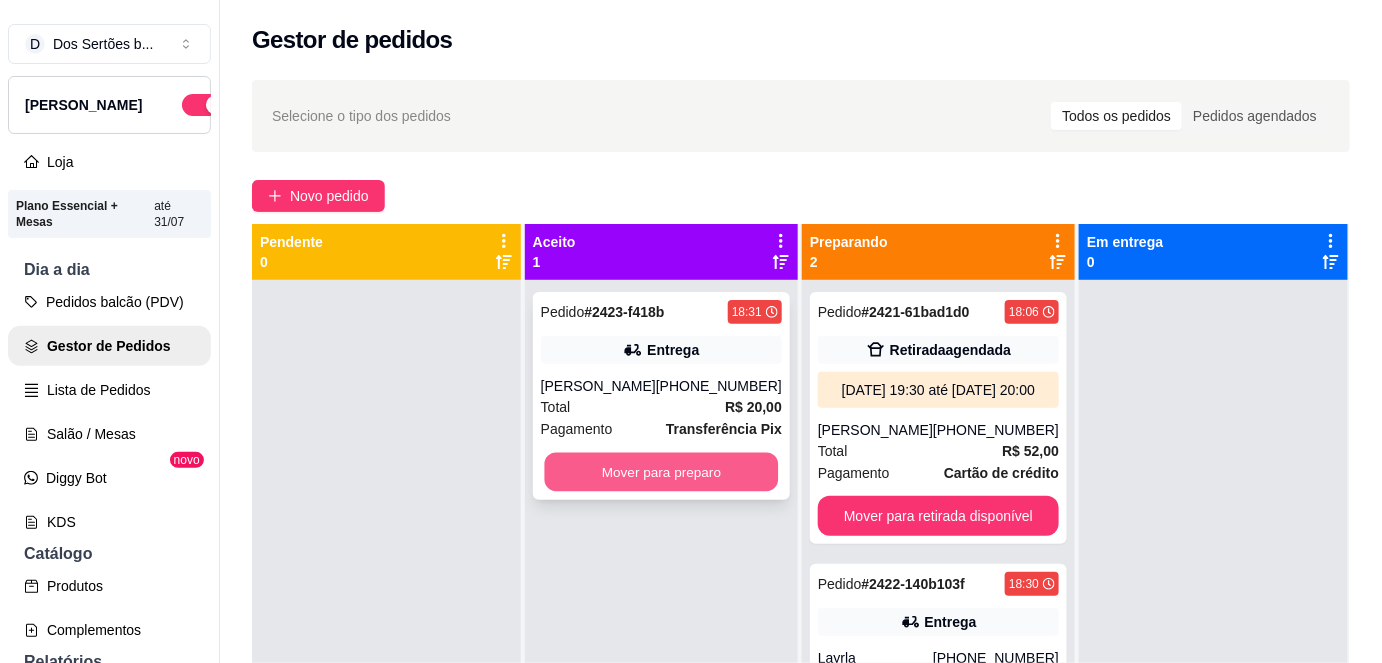 click on "Mover para preparo" at bounding box center [661, 472] 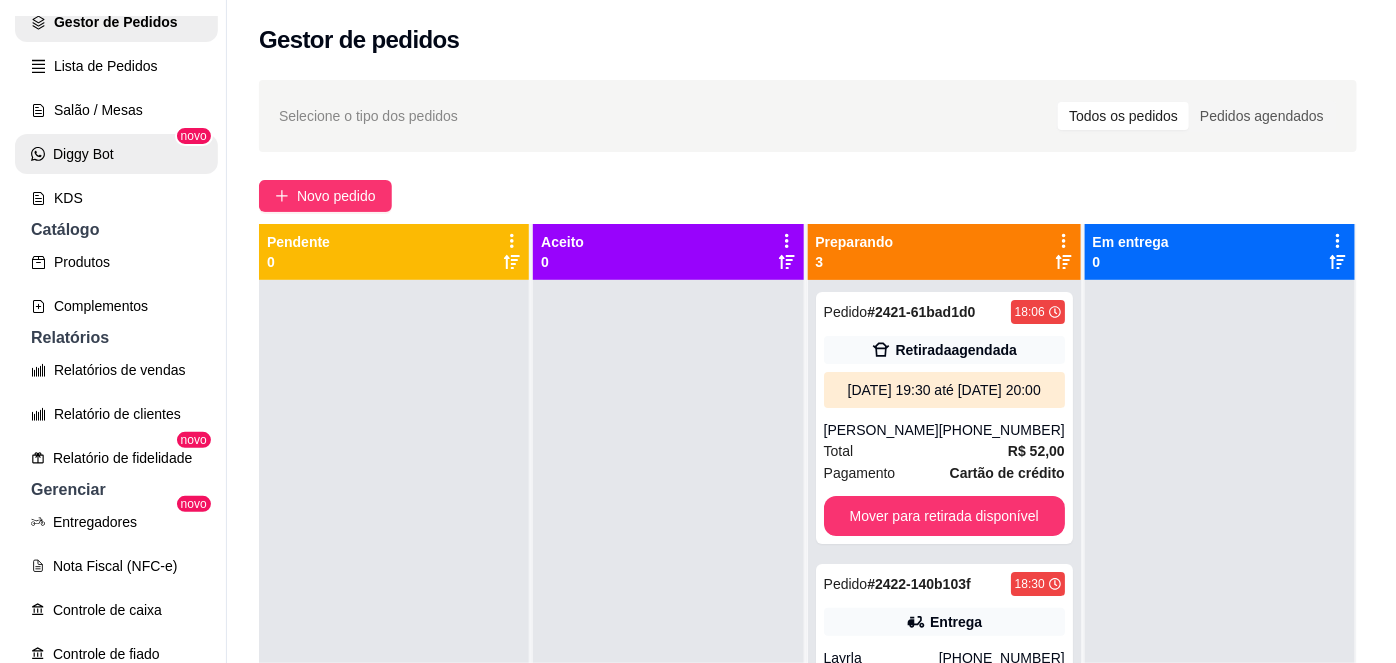 scroll, scrollTop: 341, scrollLeft: 0, axis: vertical 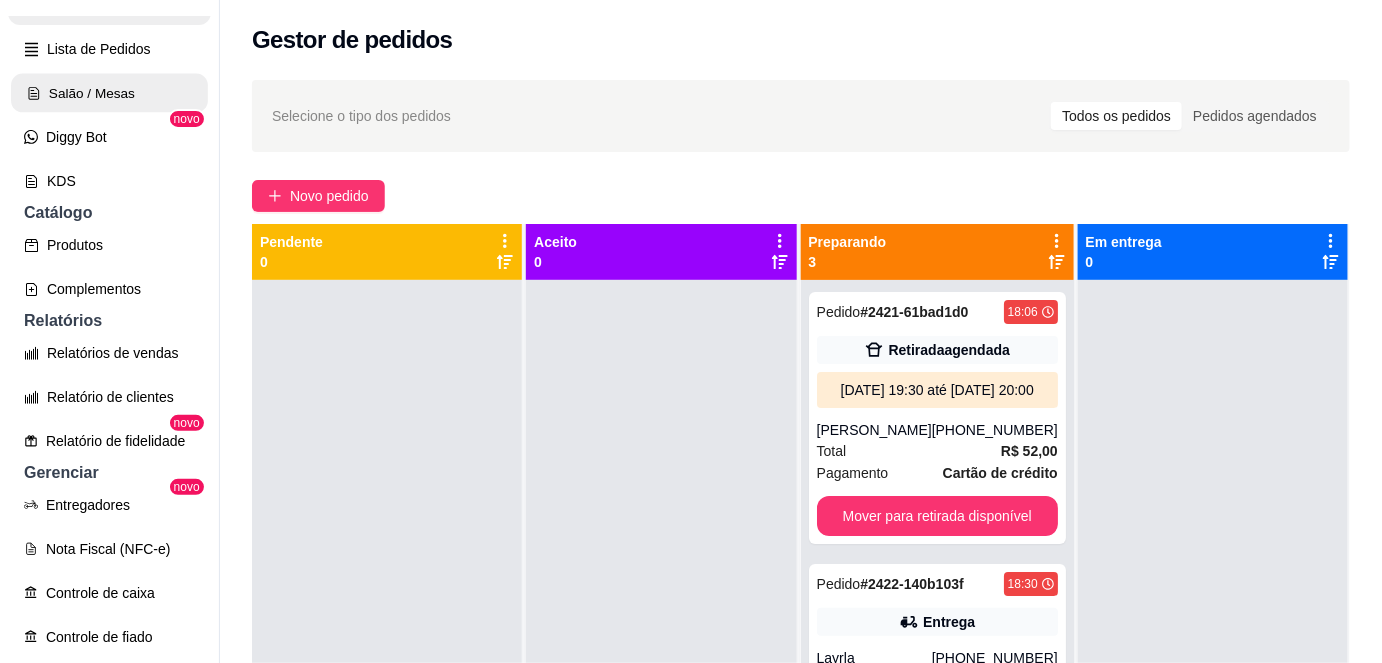 click on "Salão / Mesas" at bounding box center (109, 93) 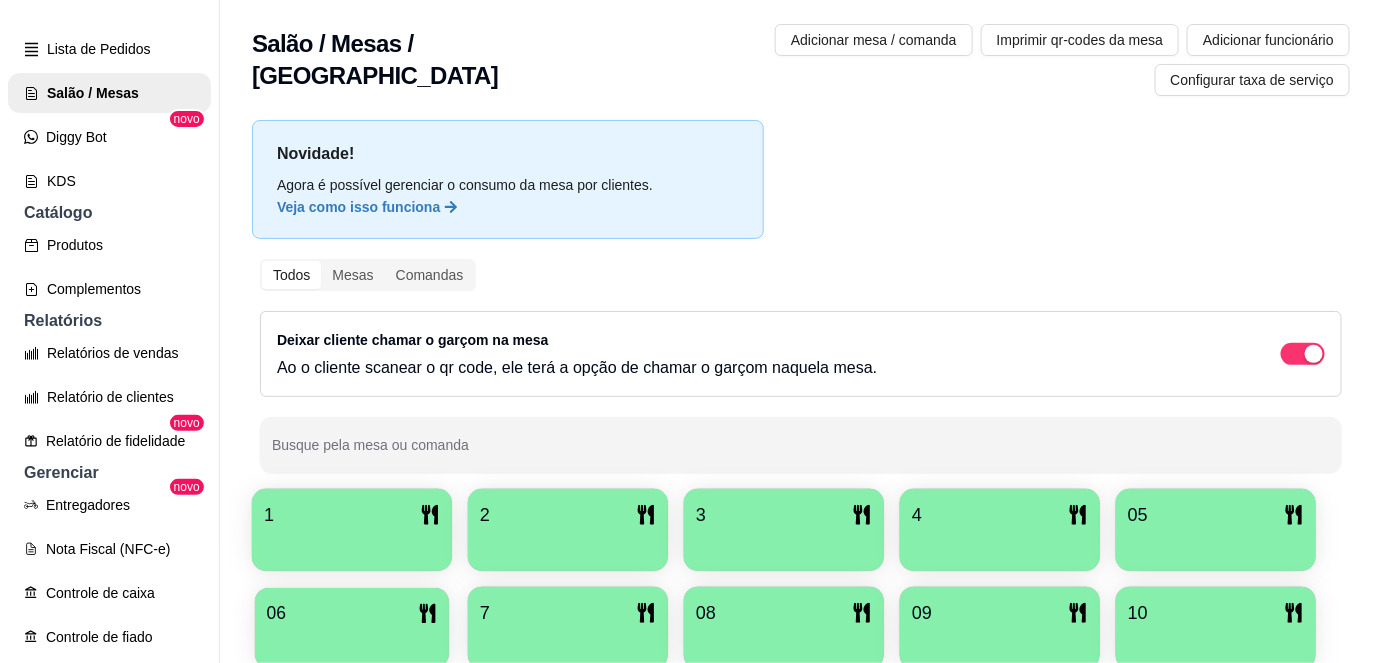 click at bounding box center (352, 641) 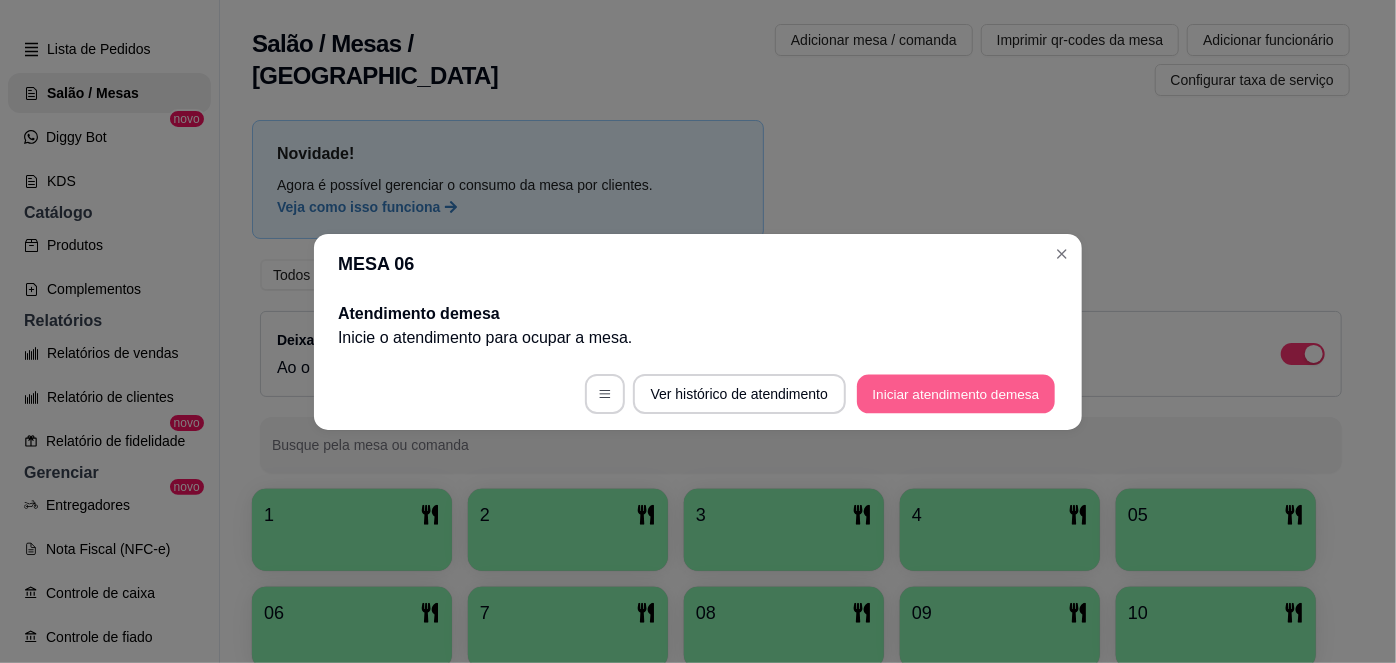 click on "Iniciar atendimento de  mesa" at bounding box center (956, 393) 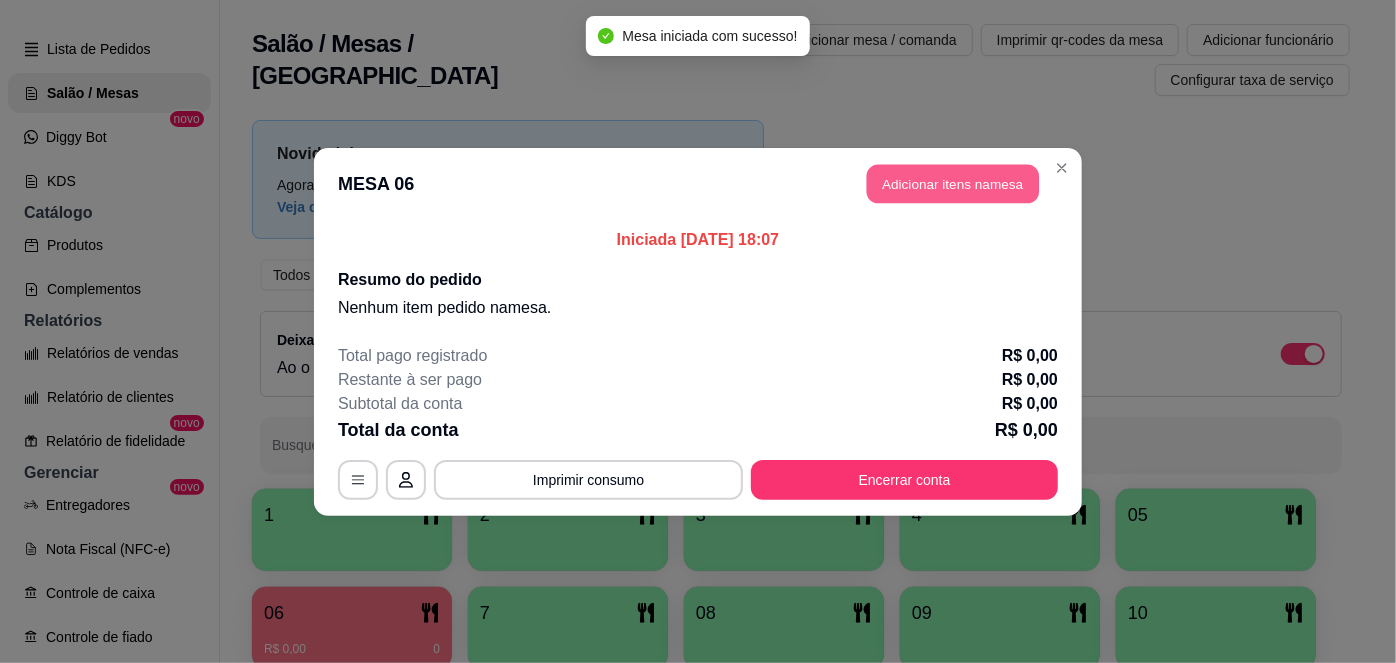 click on "Adicionar itens na  mesa" at bounding box center [953, 183] 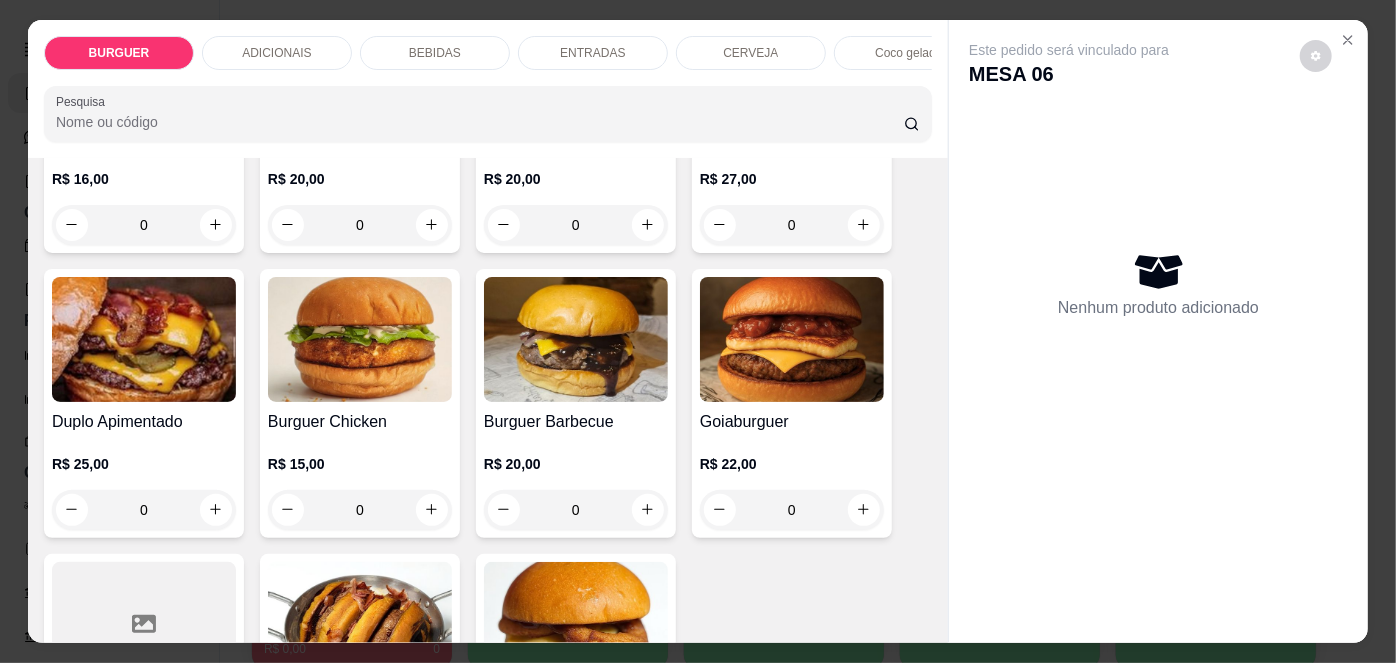 scroll, scrollTop: 305, scrollLeft: 0, axis: vertical 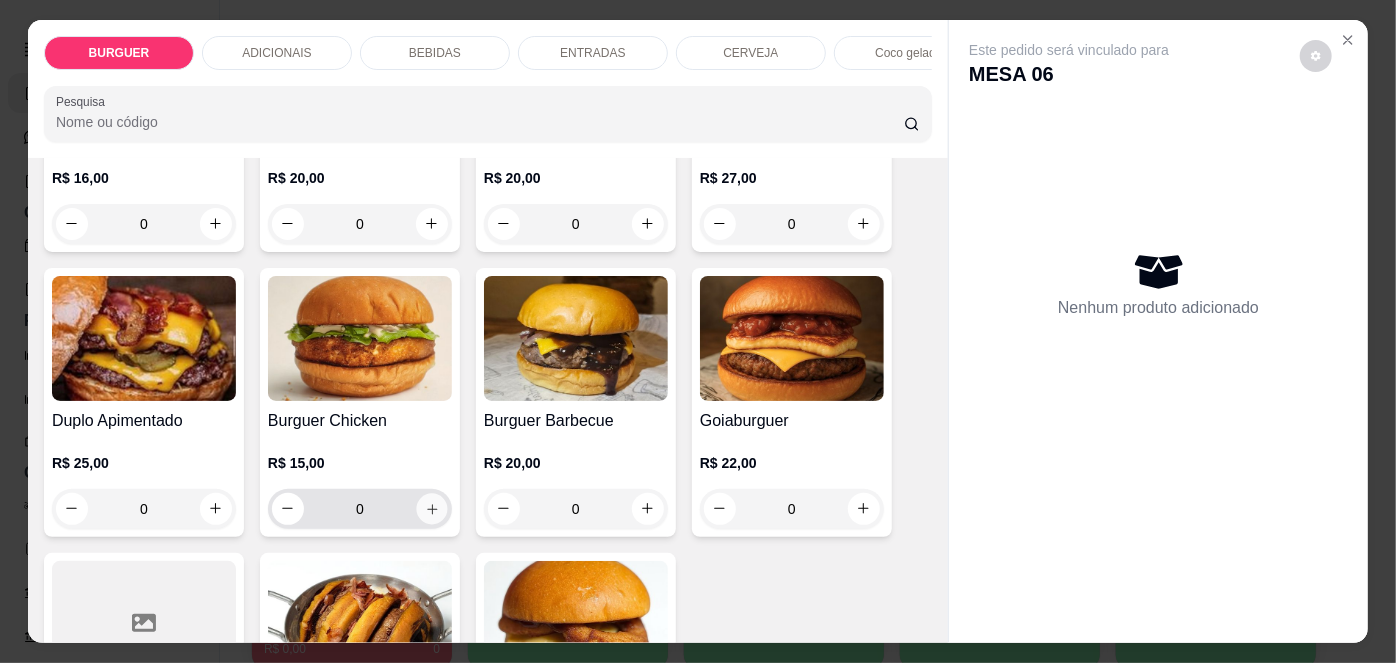 click 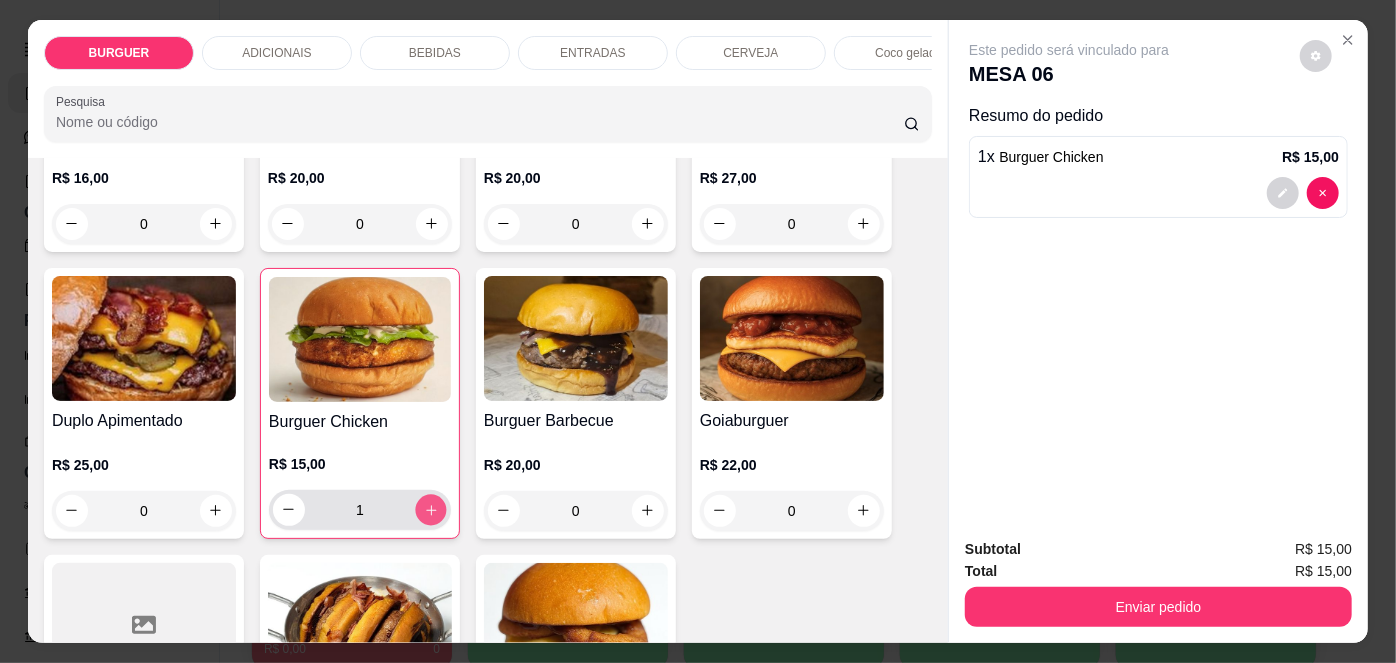 click 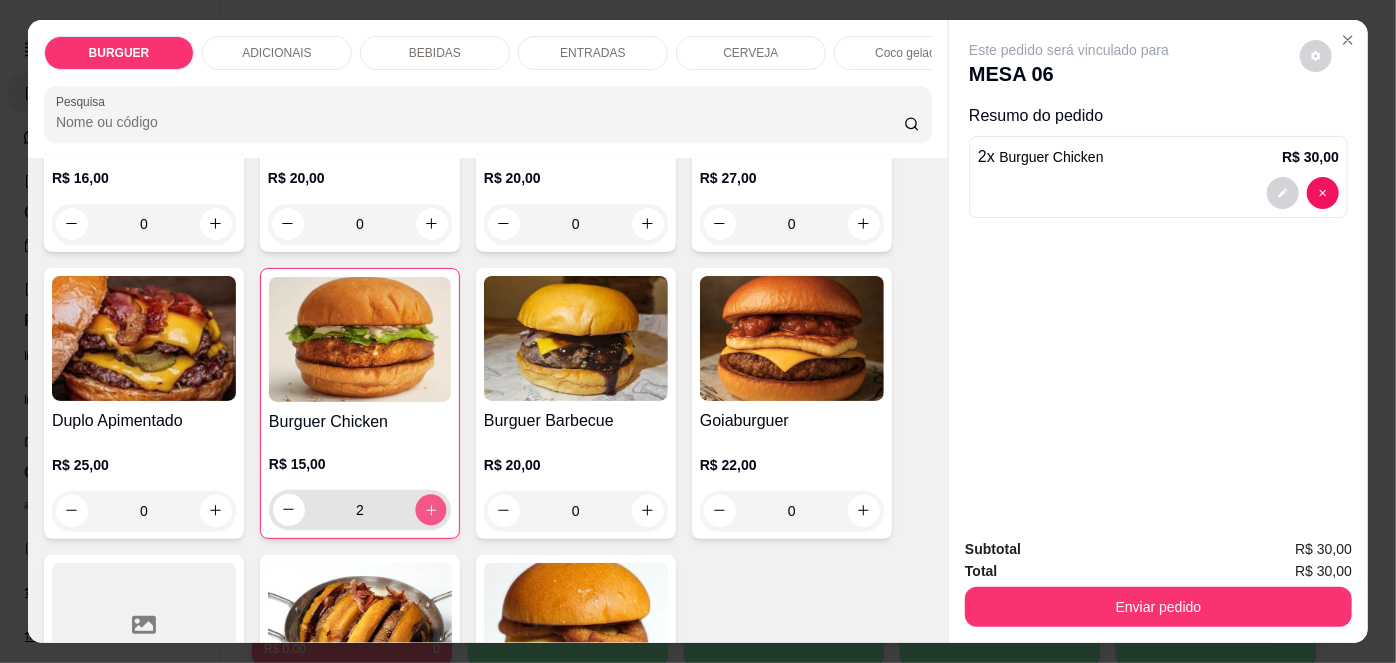 click 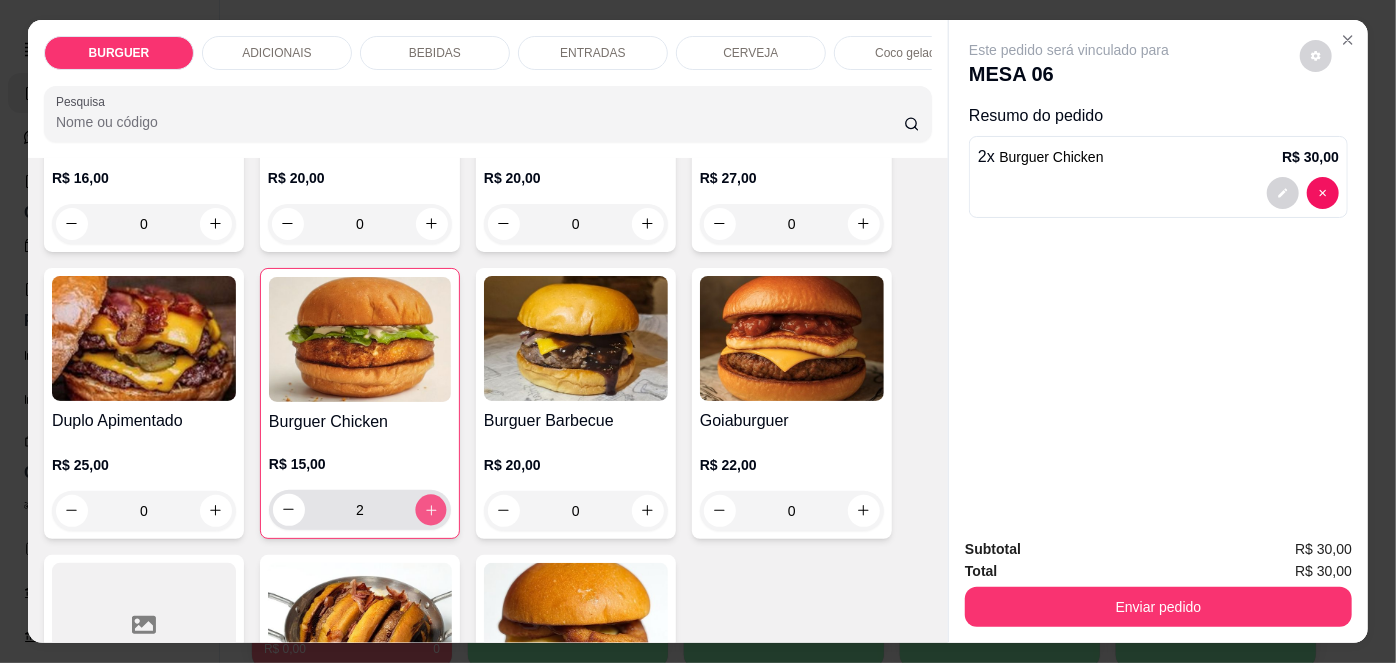 type on "3" 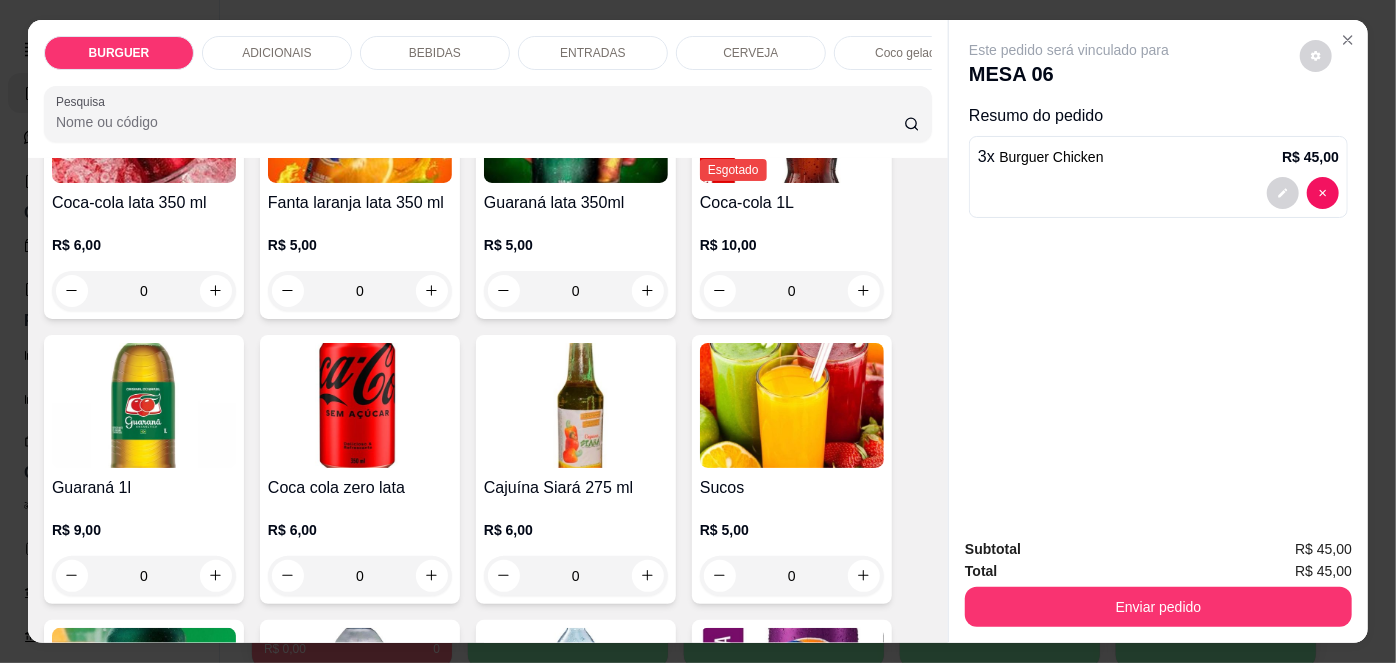scroll, scrollTop: 1760, scrollLeft: 0, axis: vertical 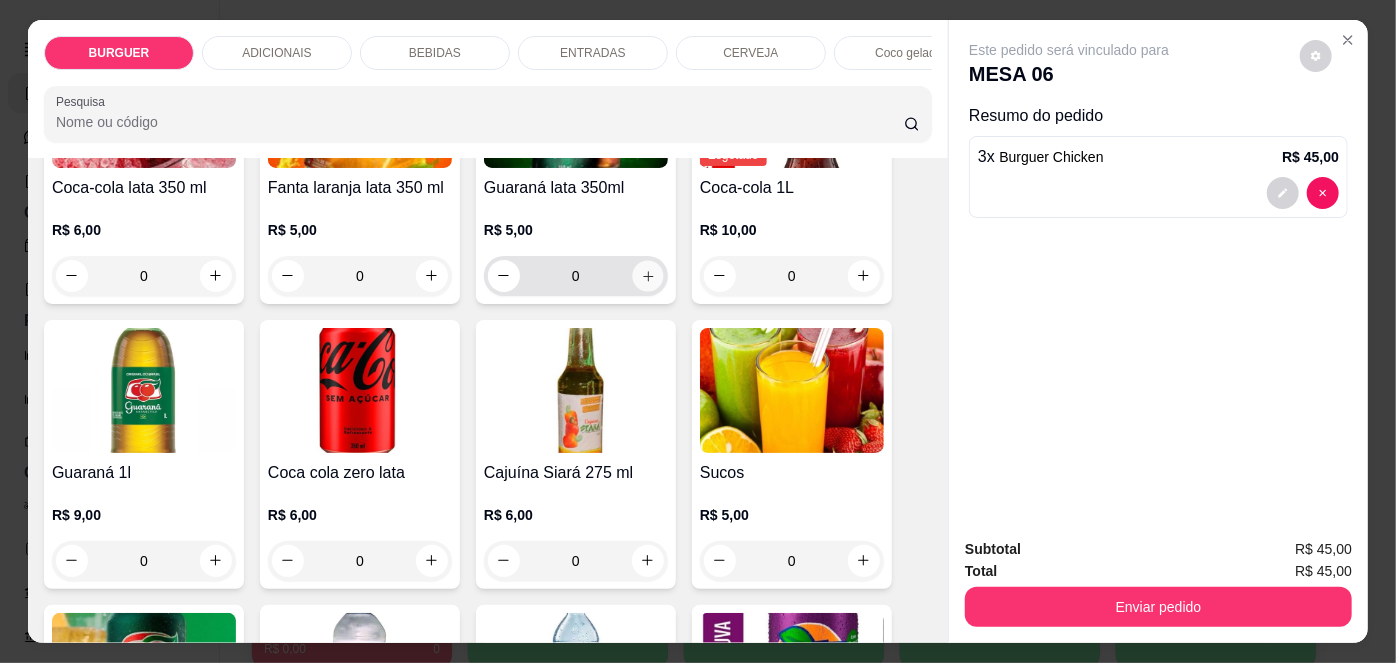 click 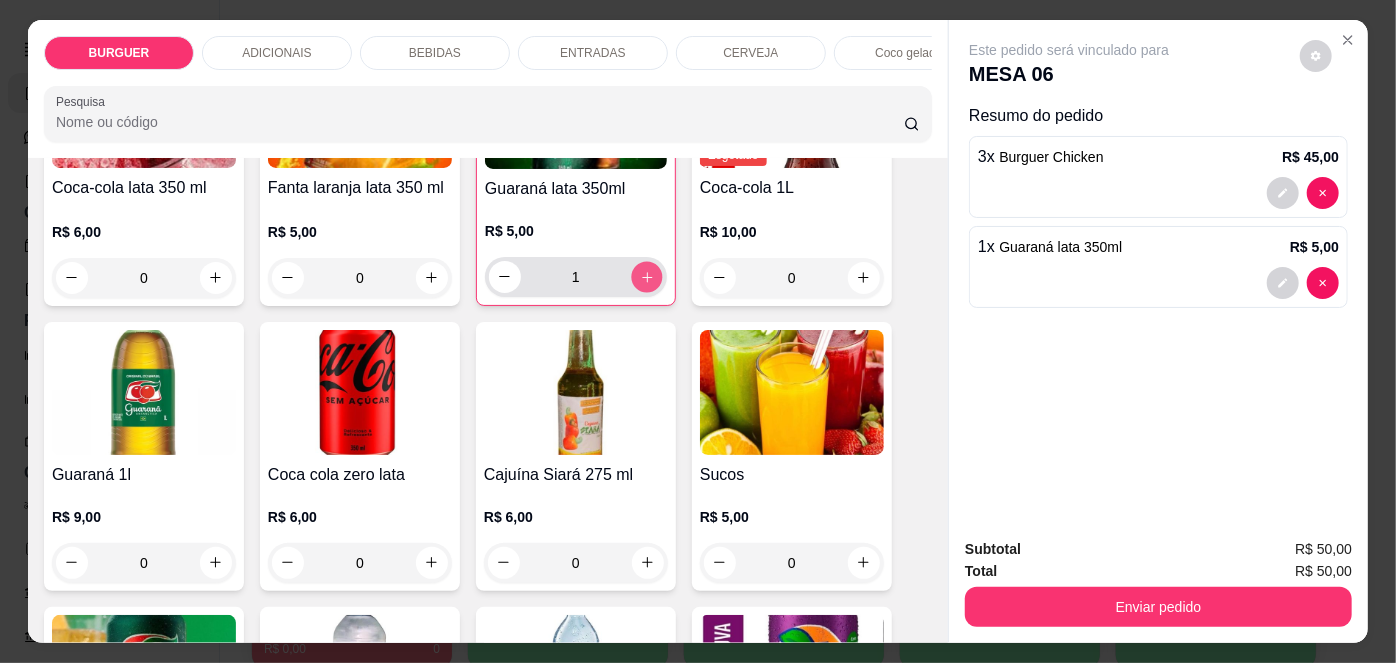 click 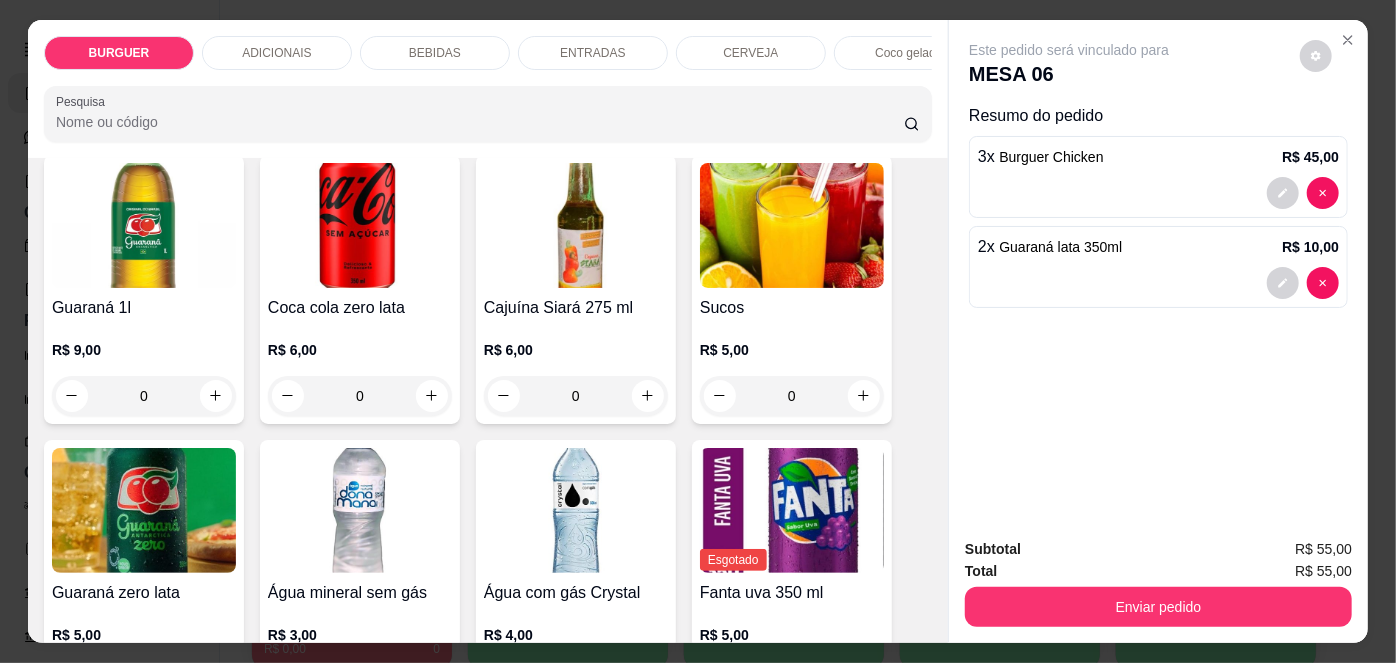 scroll, scrollTop: 1929, scrollLeft: 0, axis: vertical 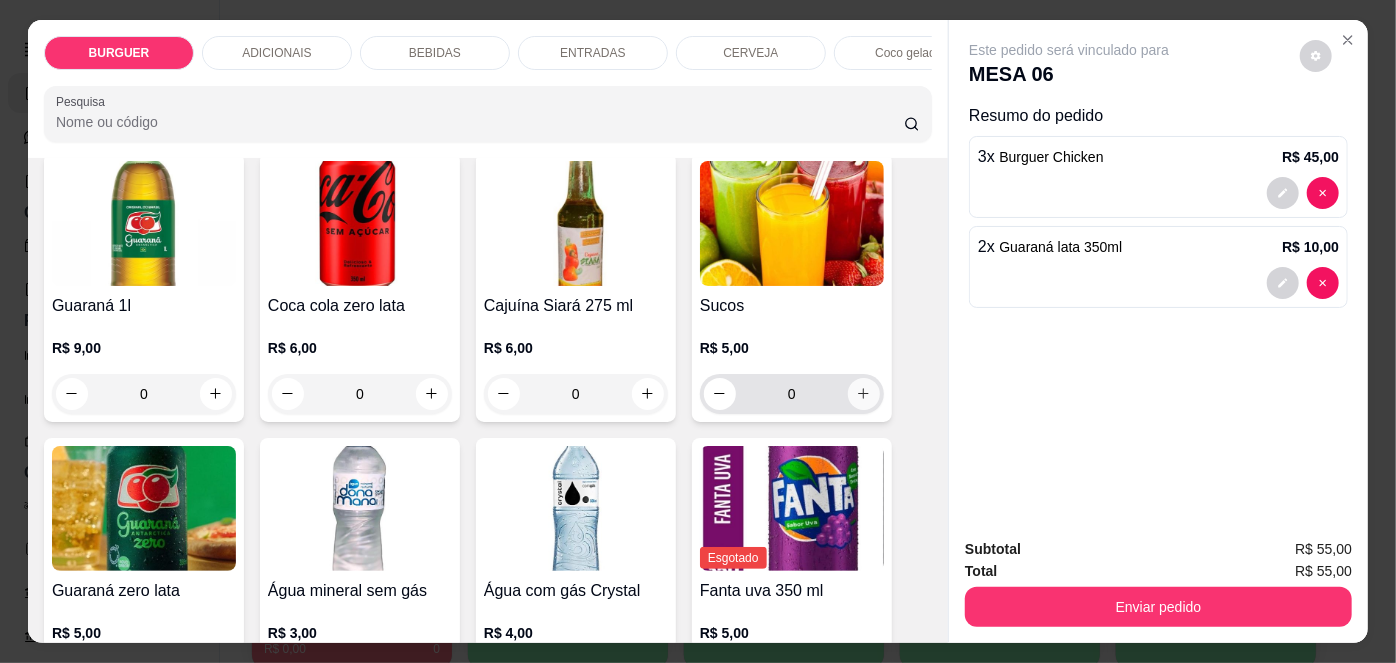 click 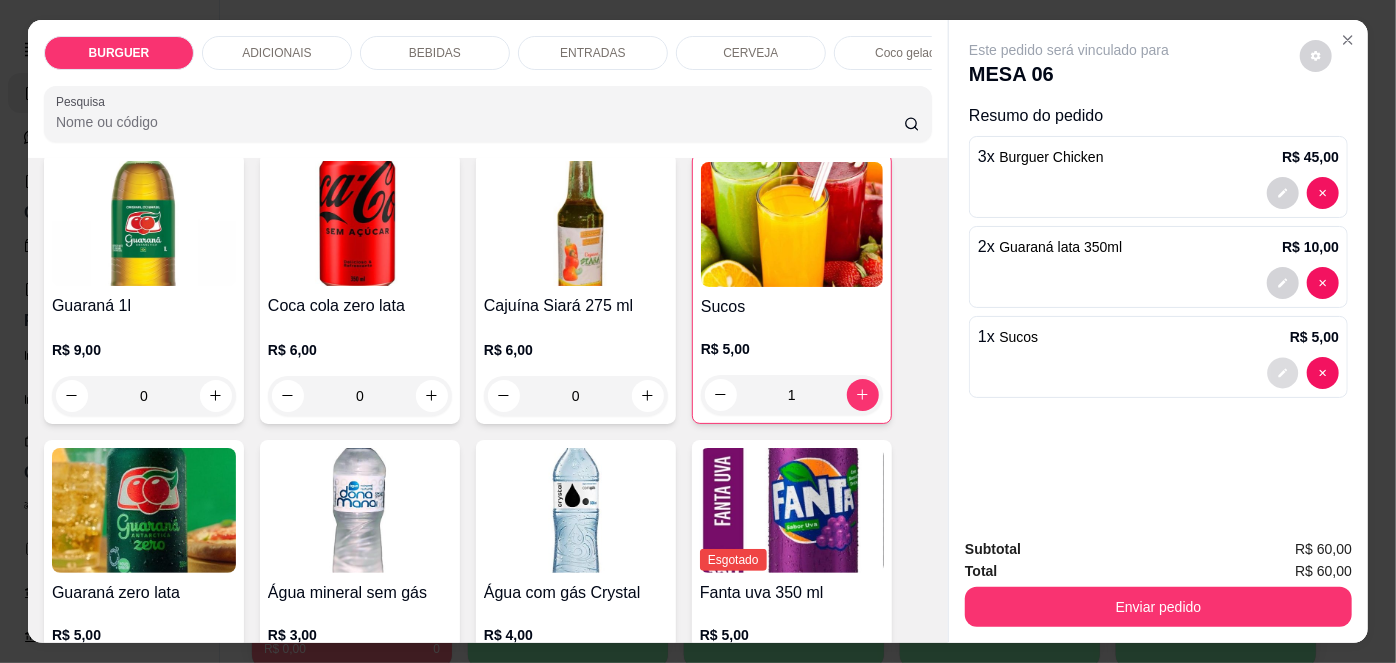 click 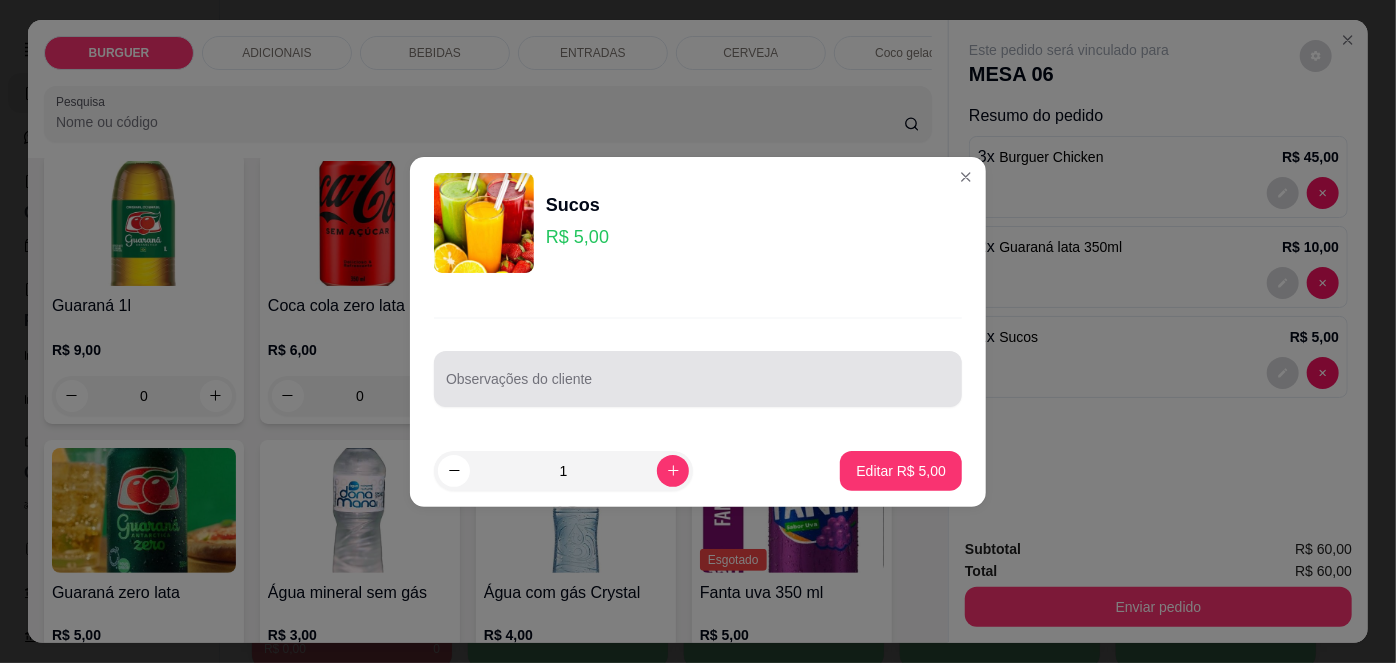 click at bounding box center [698, 379] 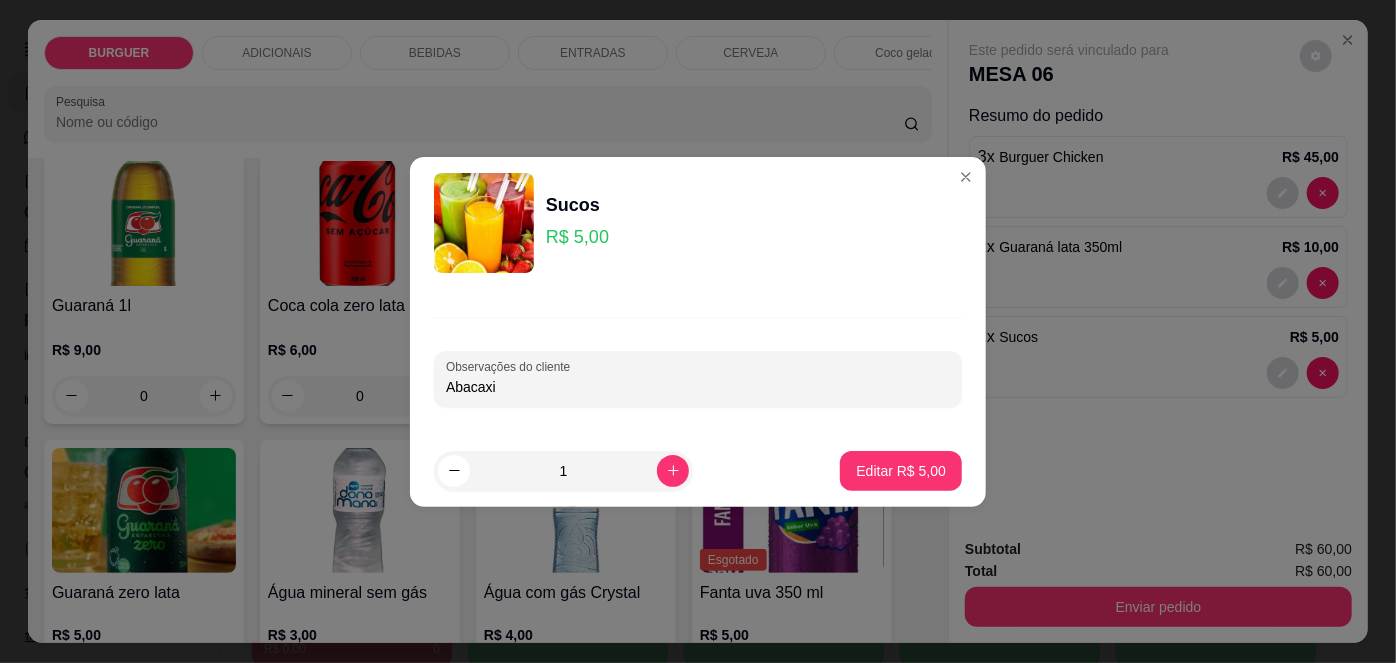 type on "Abacaxi" 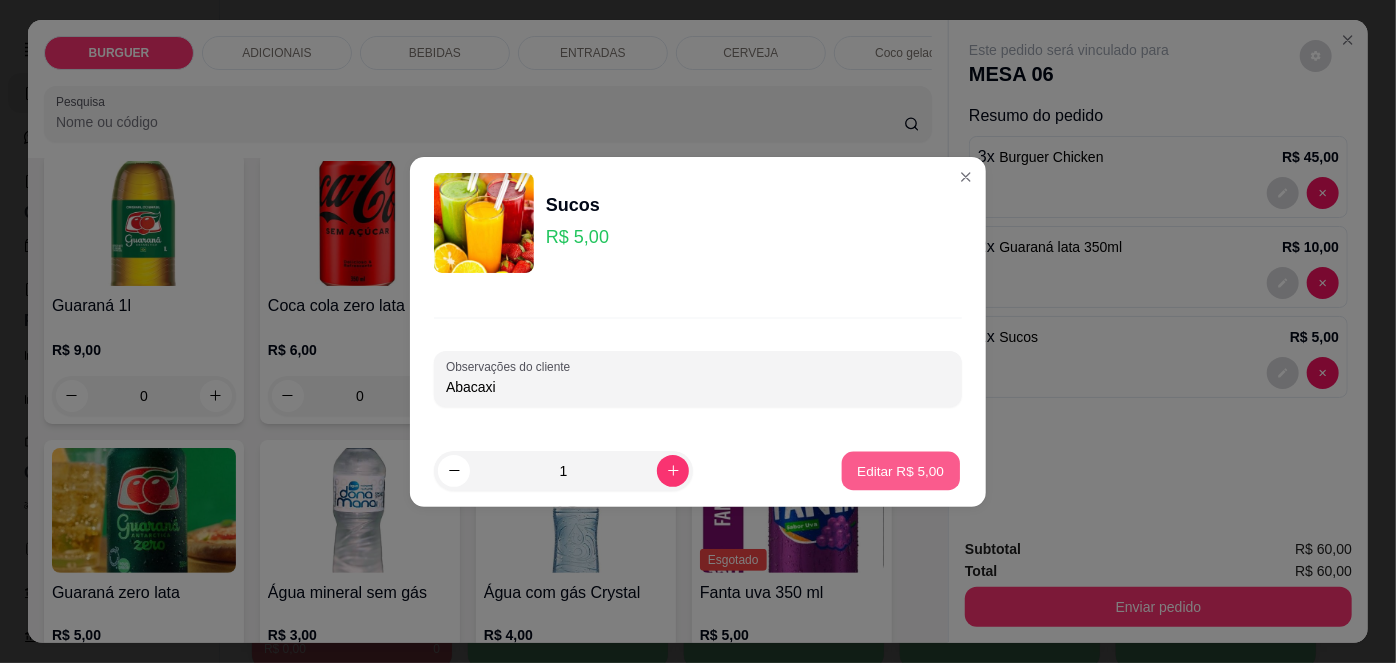 click on "Editar   R$ 5,00" at bounding box center (901, 470) 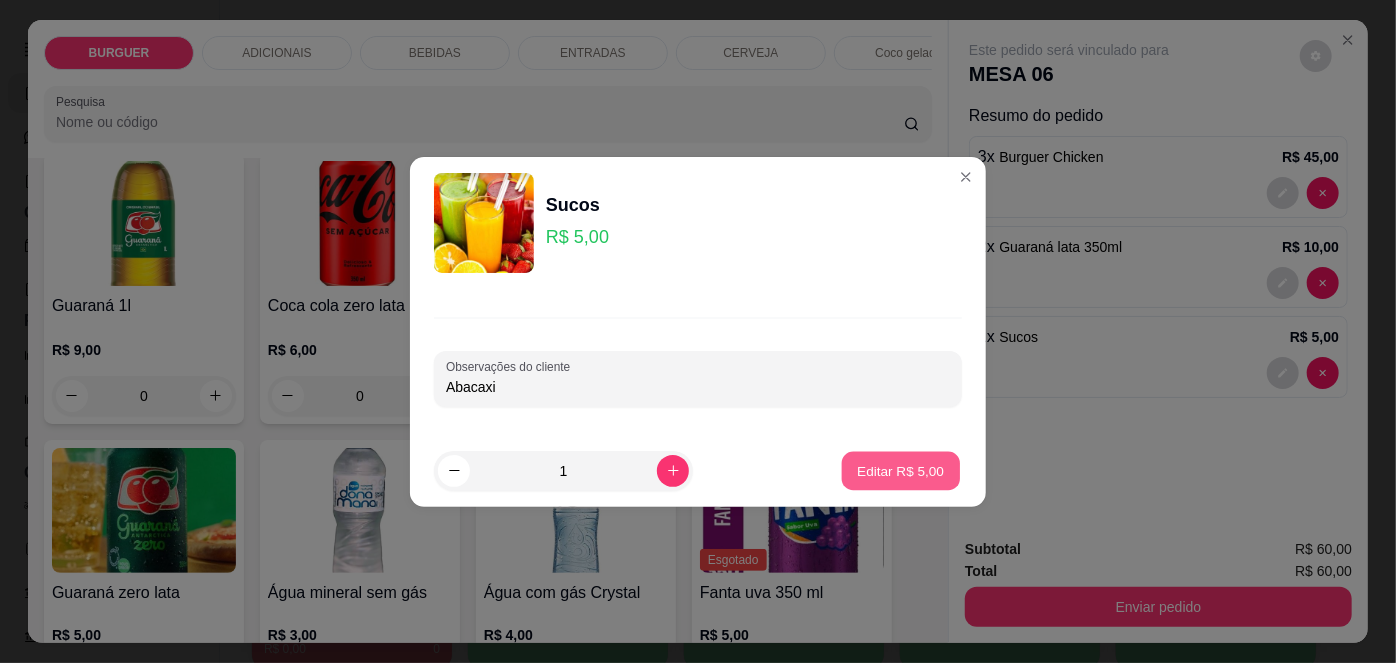 type on "0" 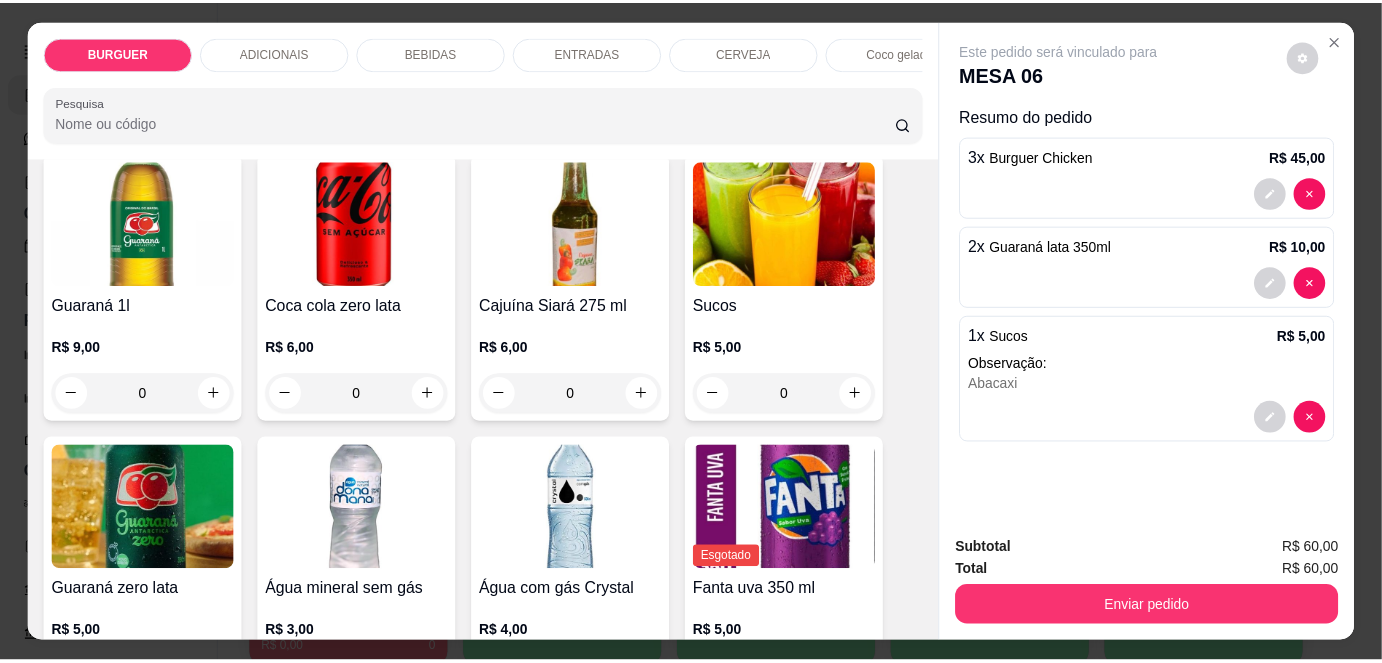 scroll, scrollTop: 50, scrollLeft: 0, axis: vertical 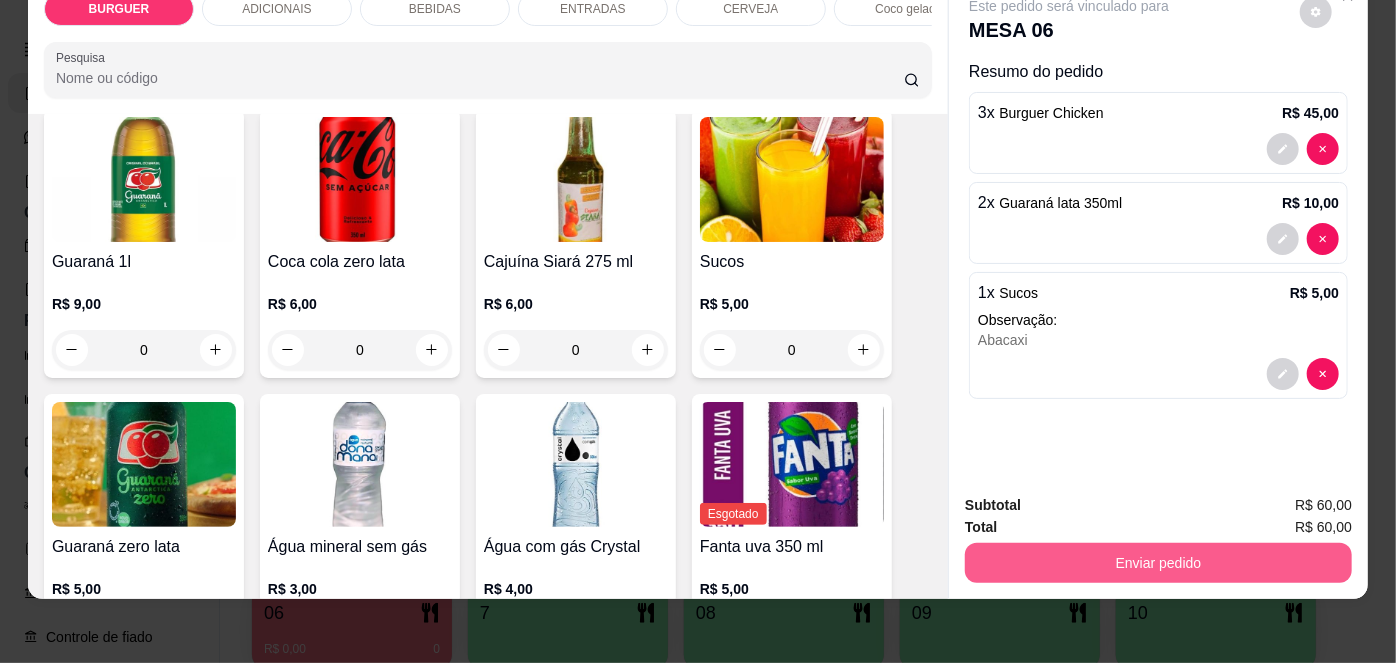 click on "Enviar pedido" at bounding box center (1158, 563) 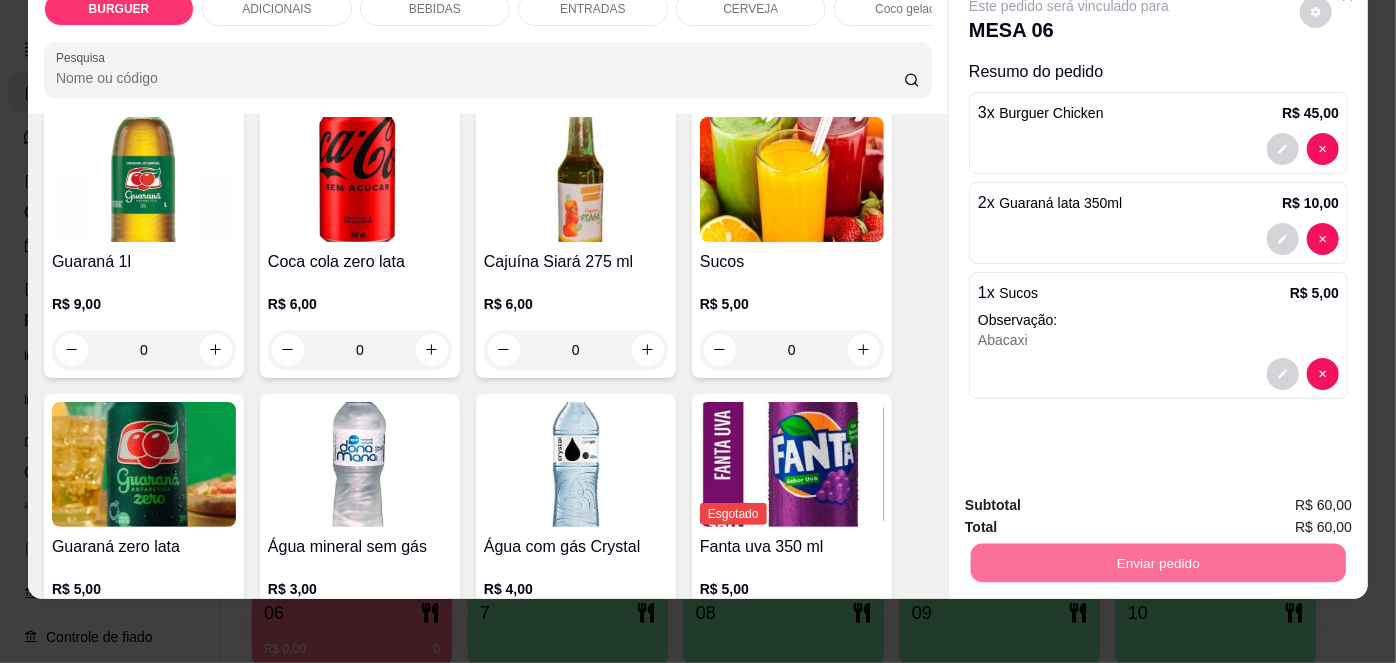 click on "Não registrar e enviar pedido" at bounding box center [1093, 500] 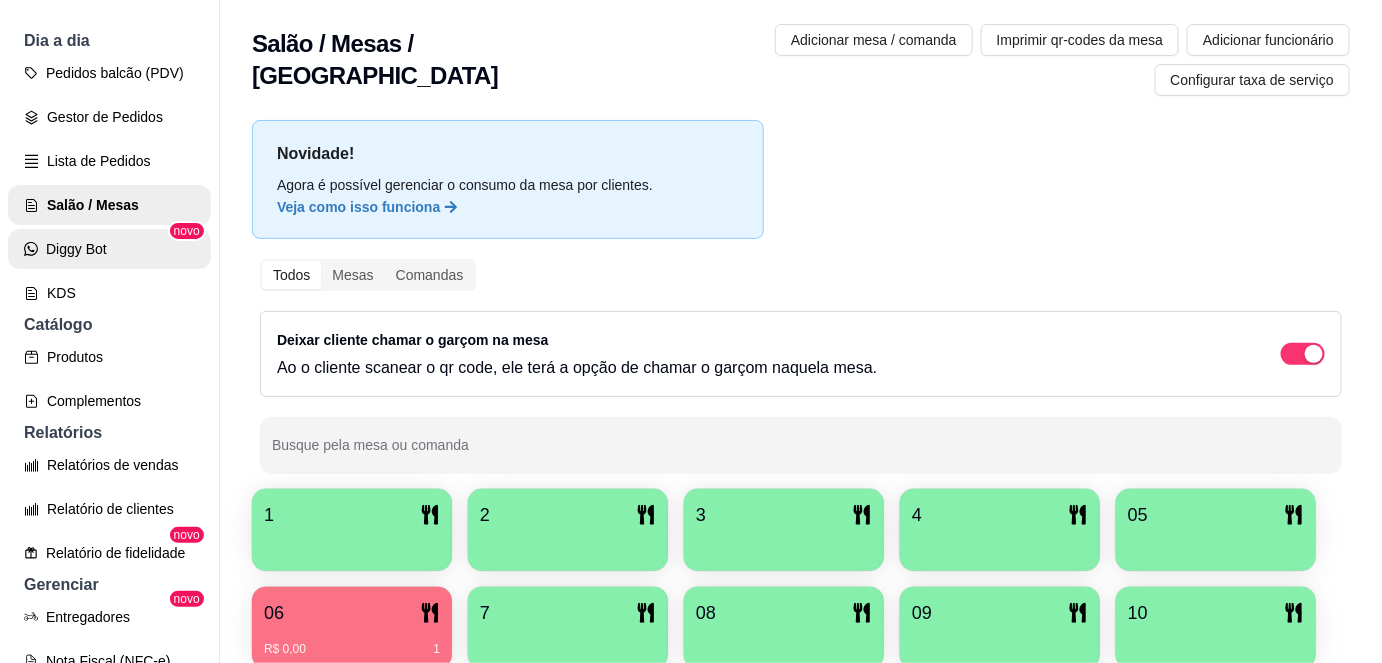 scroll, scrollTop: 227, scrollLeft: 0, axis: vertical 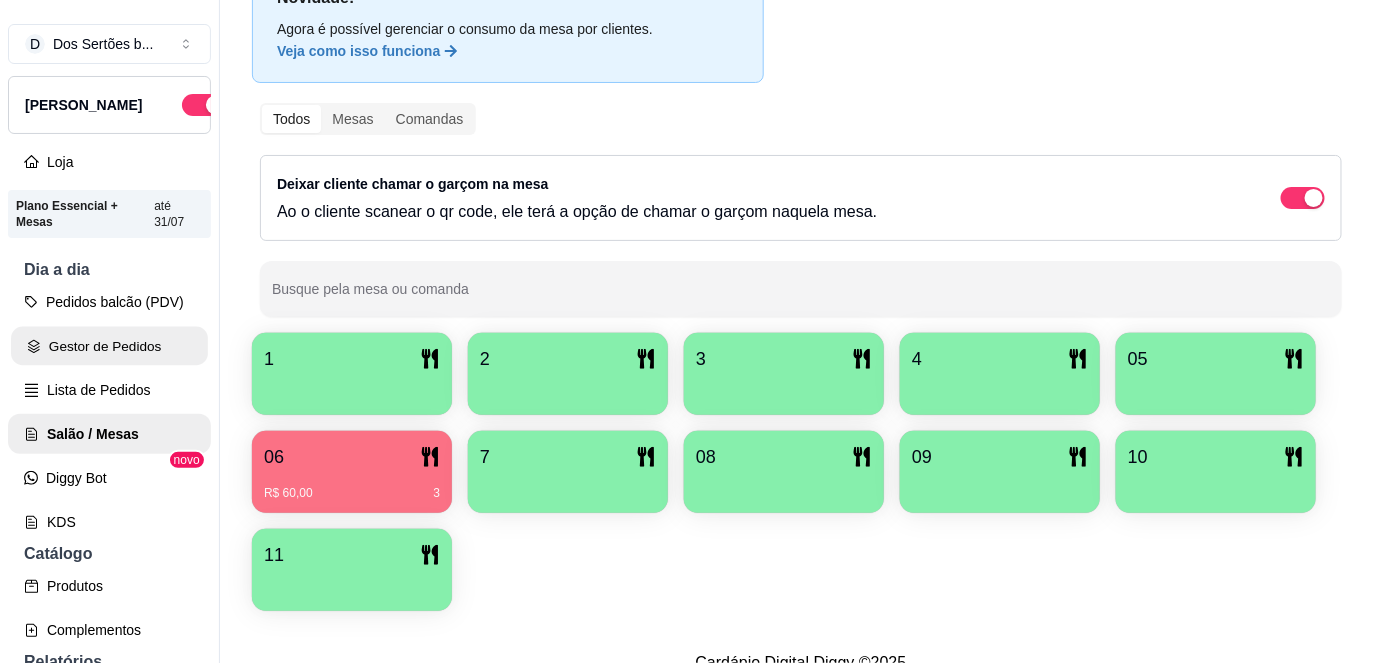 click on "Gestor de Pedidos" at bounding box center [109, 346] 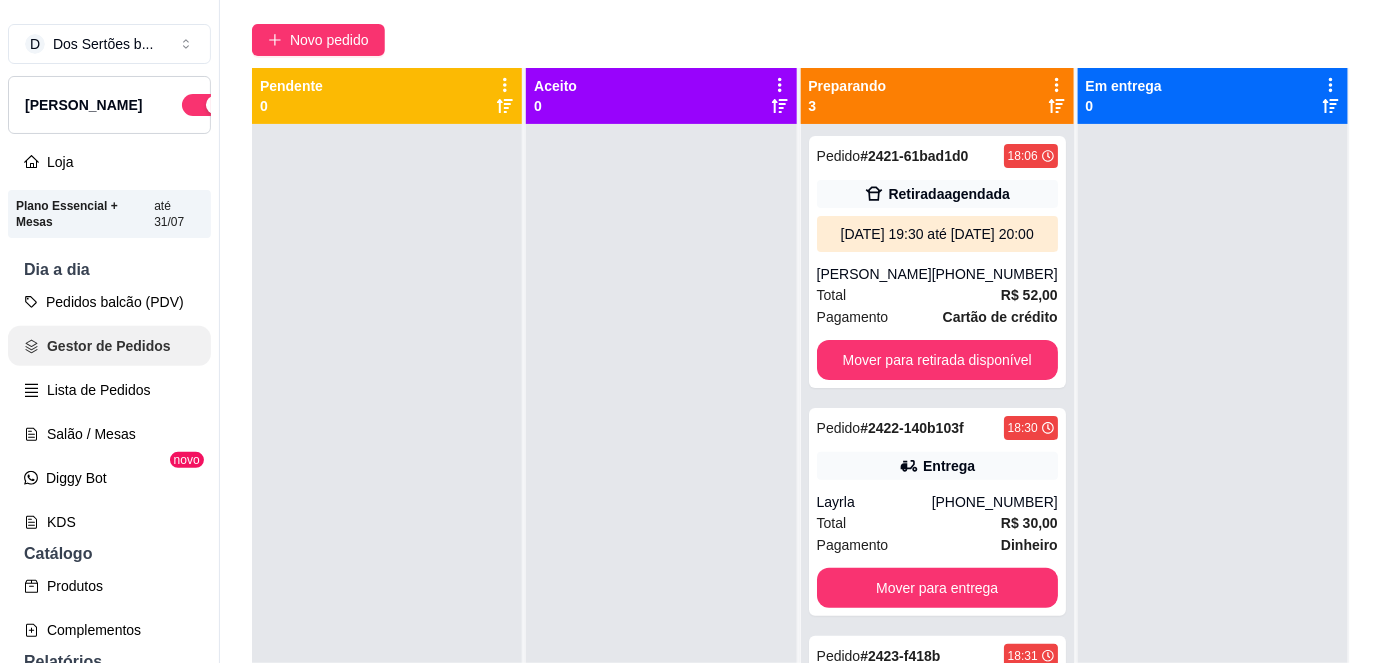 scroll, scrollTop: 0, scrollLeft: 0, axis: both 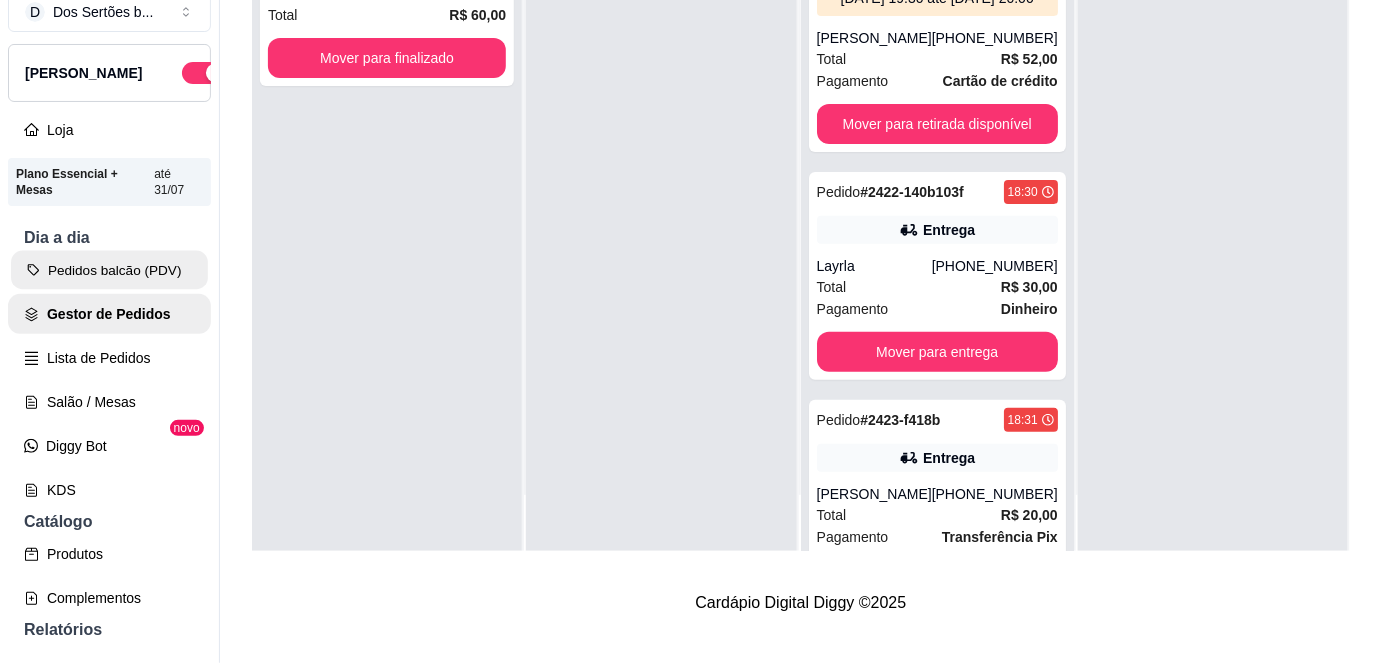 click on "Pedidos balcão (PDV)" at bounding box center (109, 270) 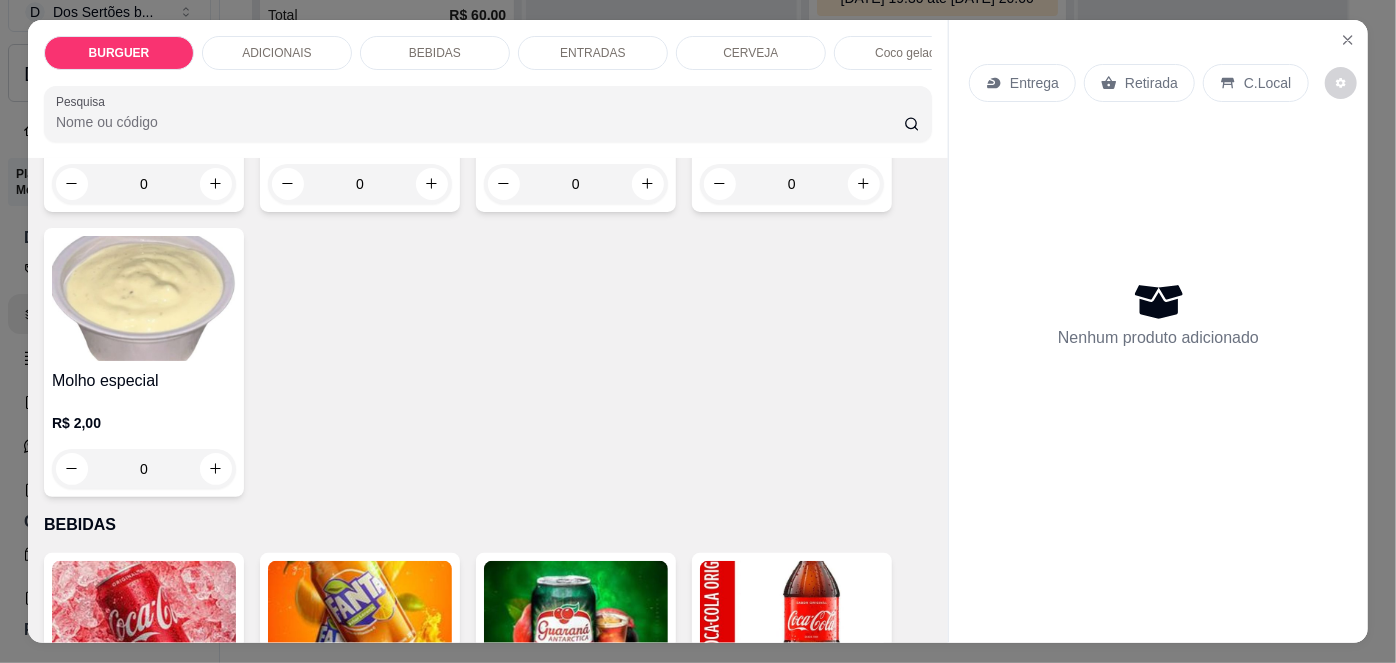 scroll, scrollTop: 1192, scrollLeft: 0, axis: vertical 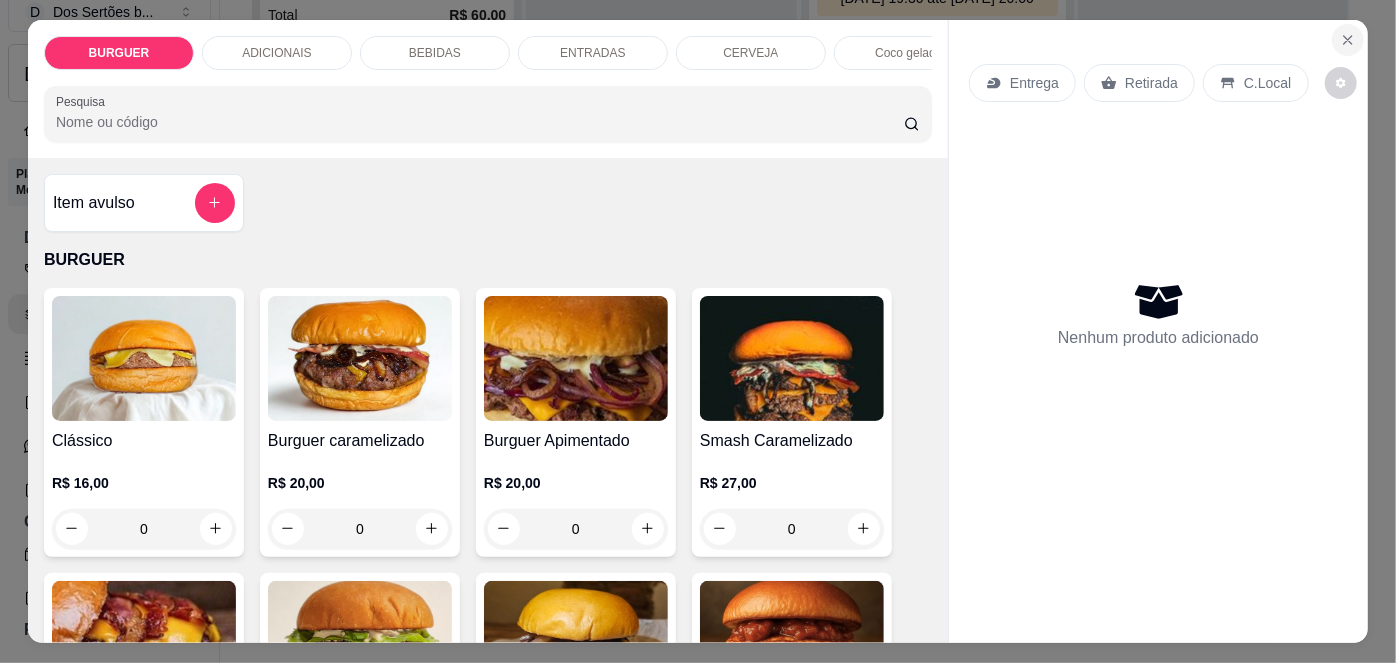 click 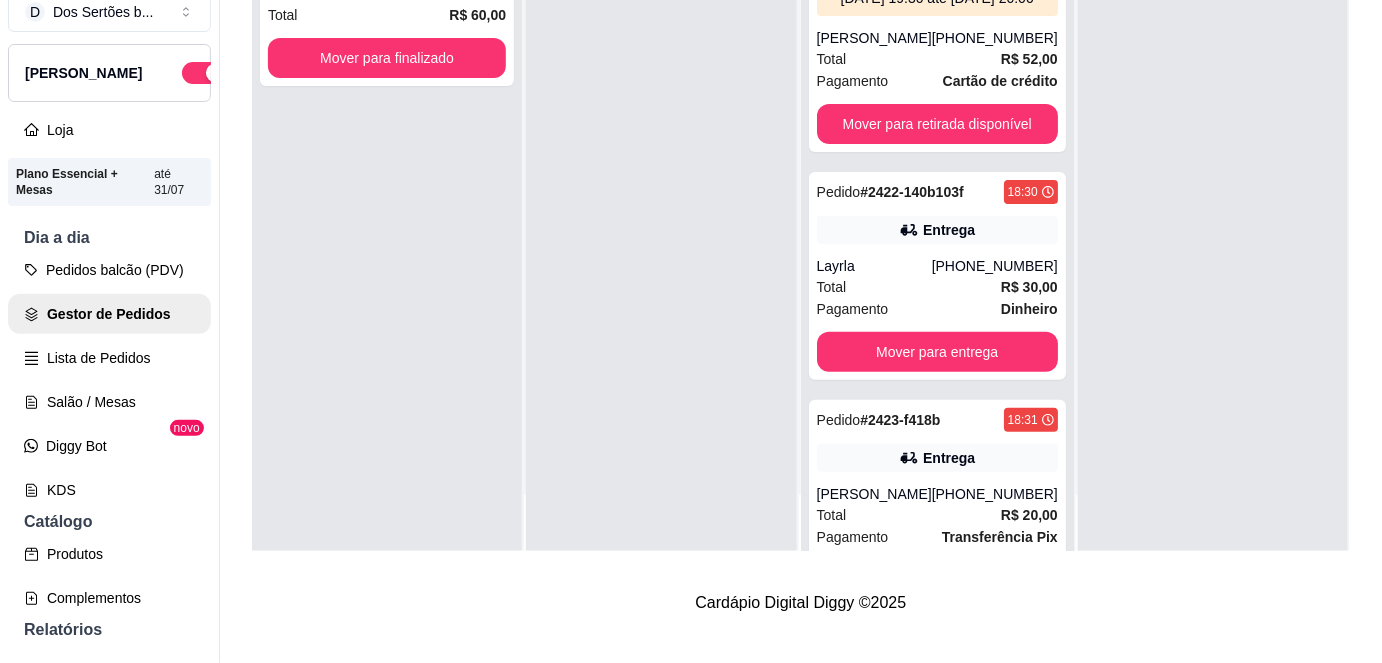scroll, scrollTop: 0, scrollLeft: 0, axis: both 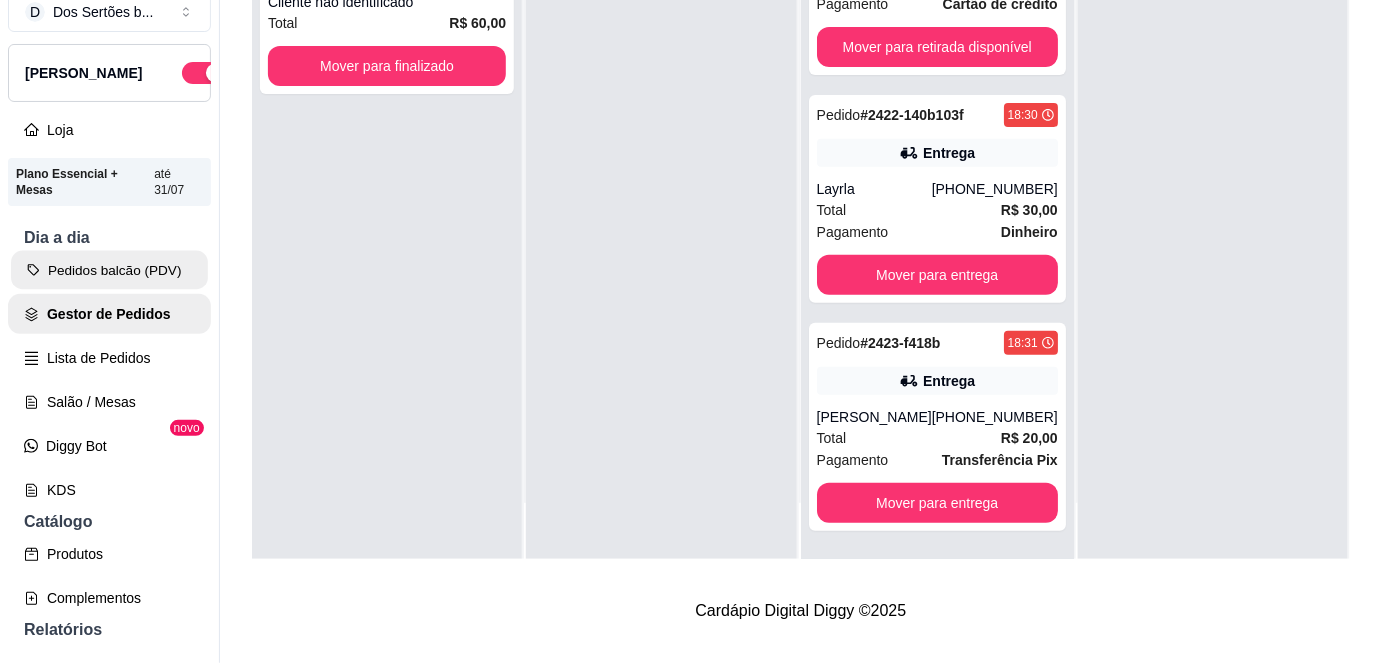 click on "Pedidos balcão (PDV)" at bounding box center (109, 270) 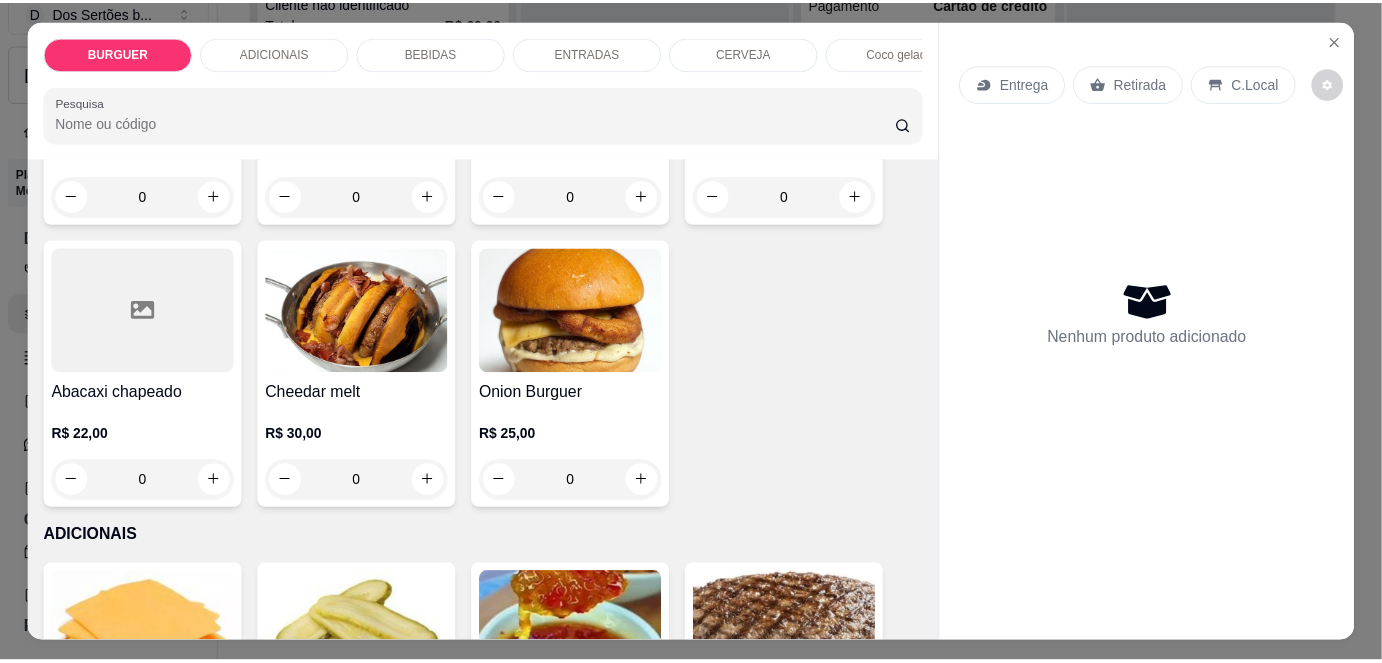 scroll, scrollTop: 618, scrollLeft: 0, axis: vertical 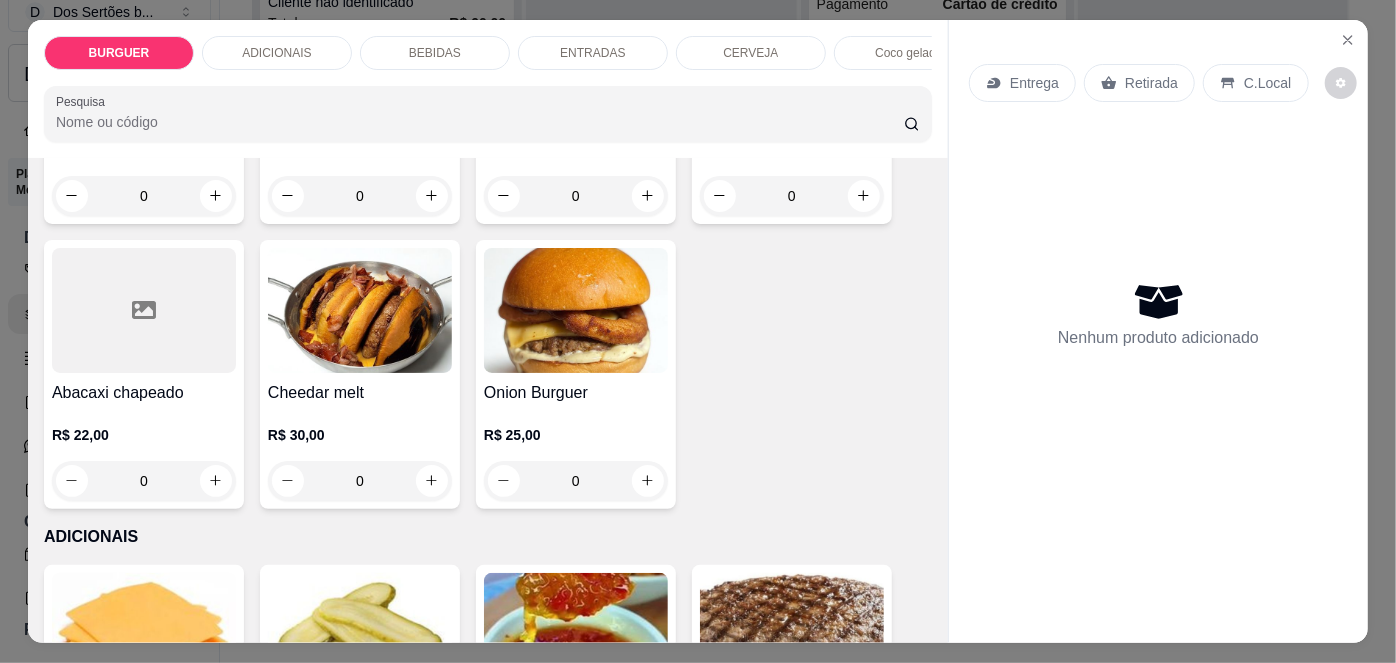 click at bounding box center [576, 310] 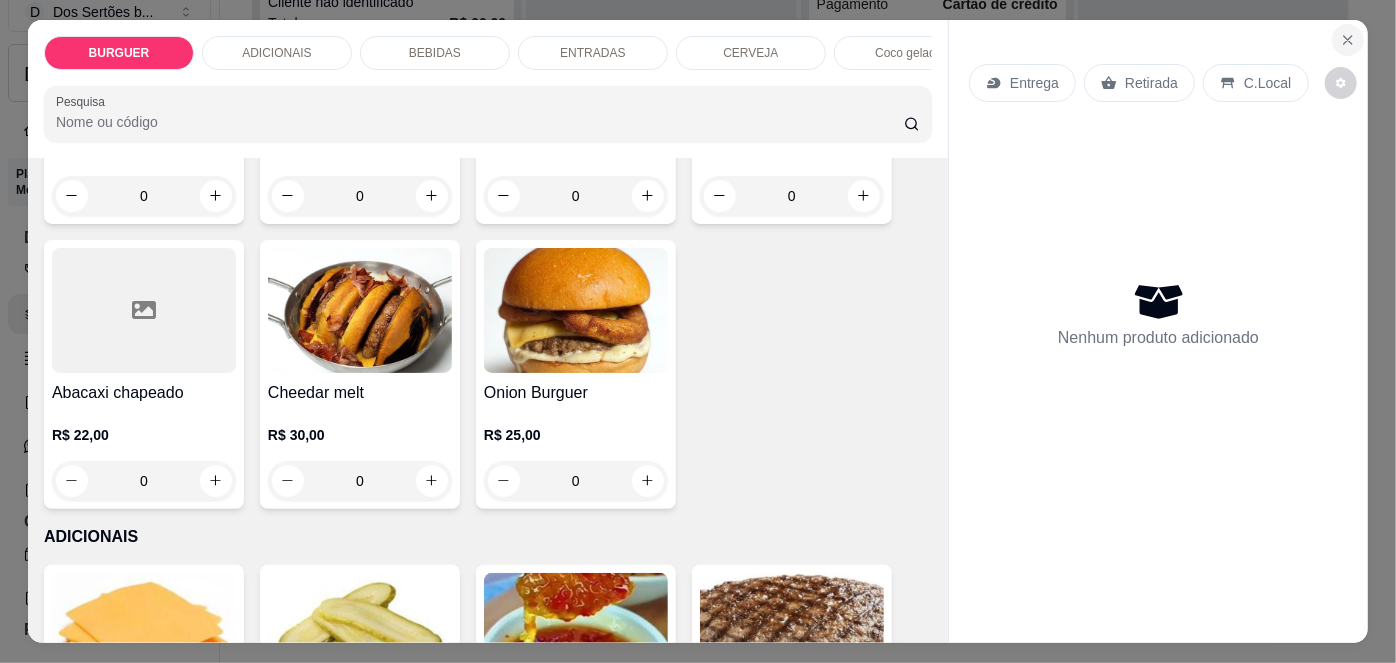 click at bounding box center [1348, 40] 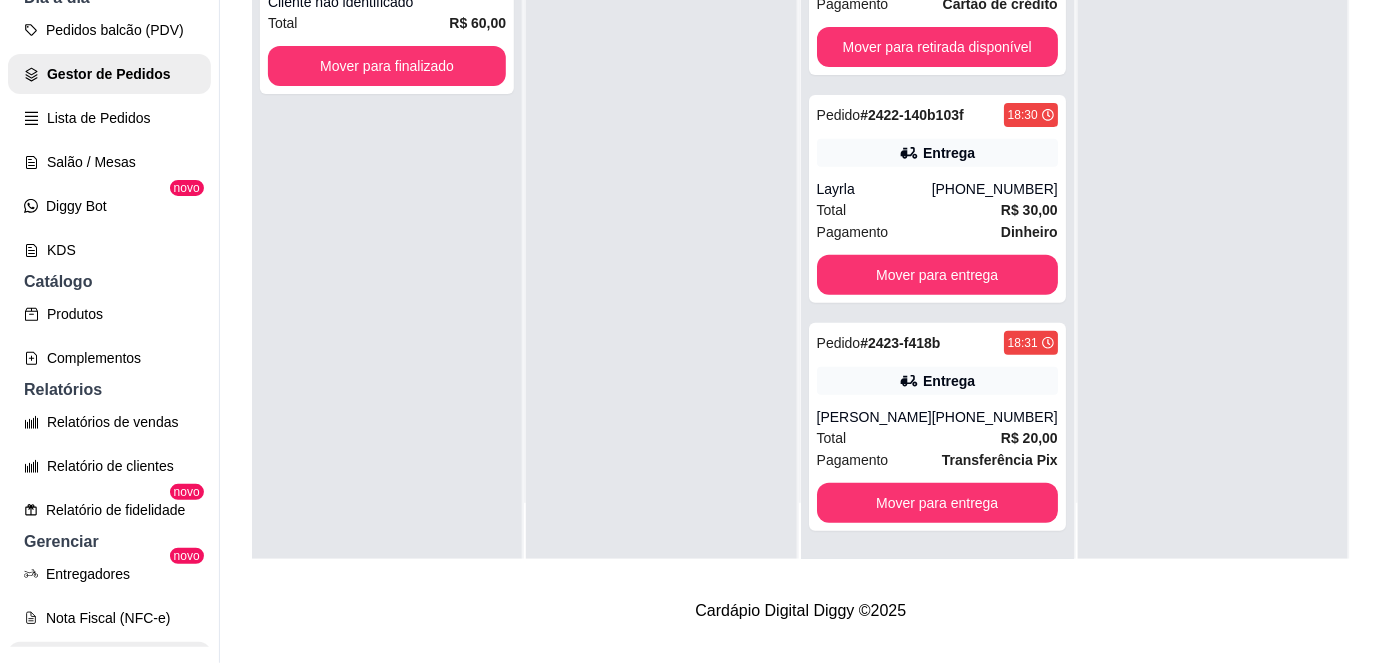 scroll, scrollTop: 0, scrollLeft: 0, axis: both 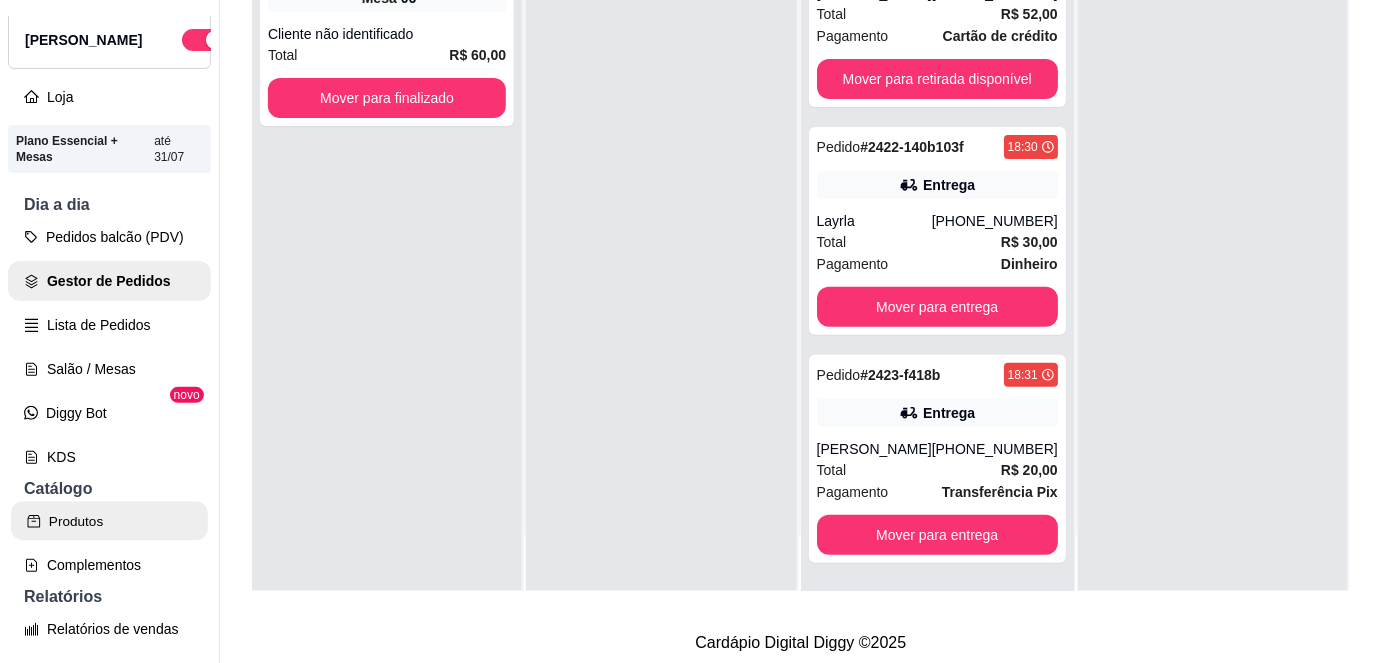 click on "Produtos" at bounding box center [109, 521] 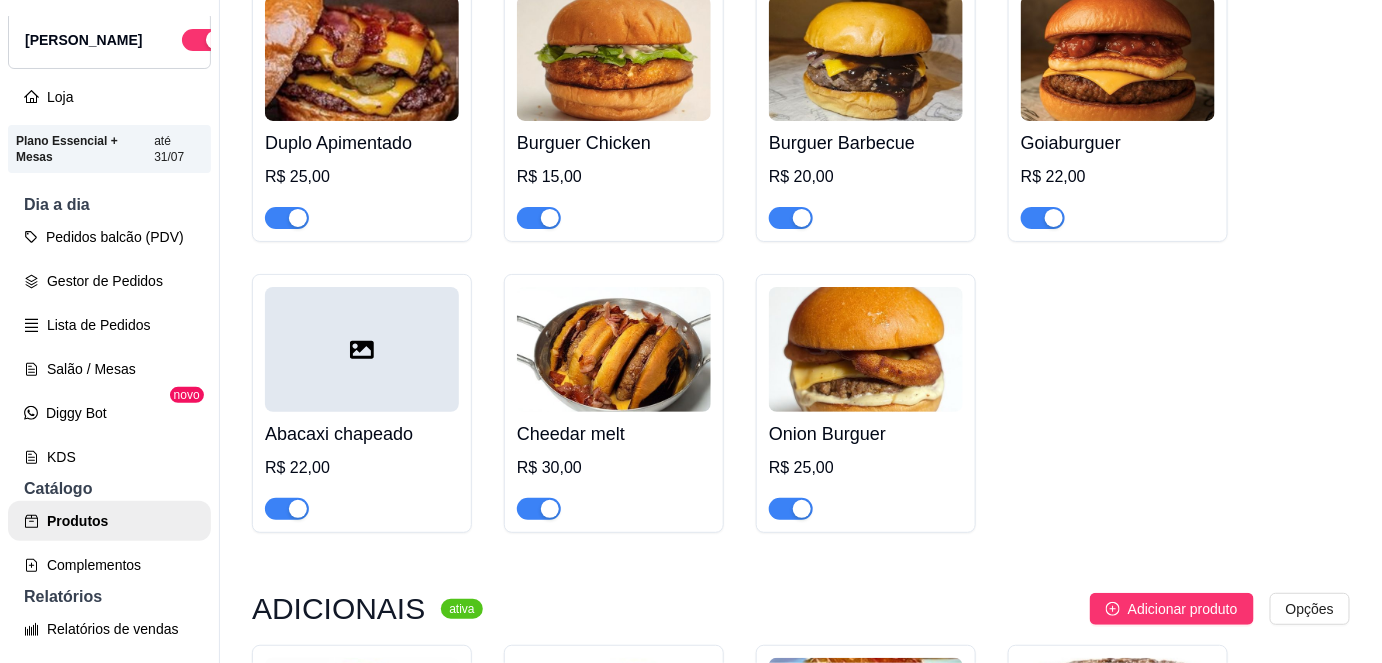 scroll, scrollTop: 566, scrollLeft: 0, axis: vertical 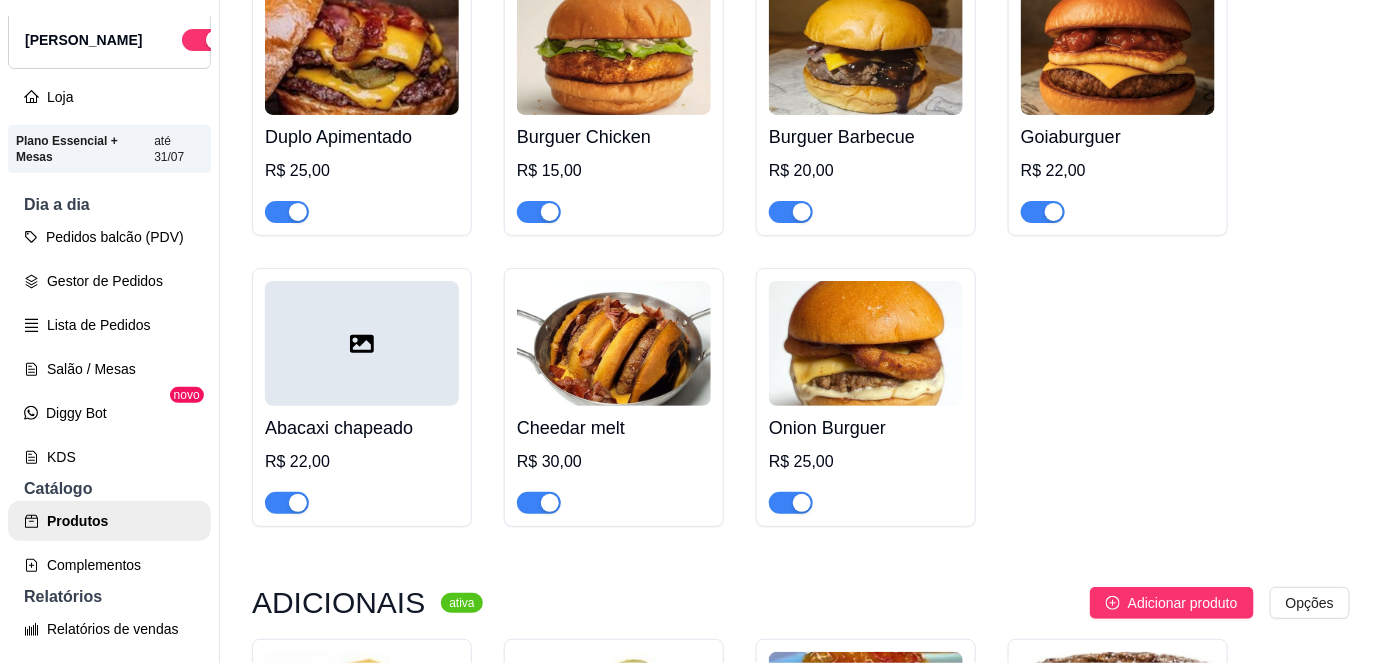 click at bounding box center [866, 343] 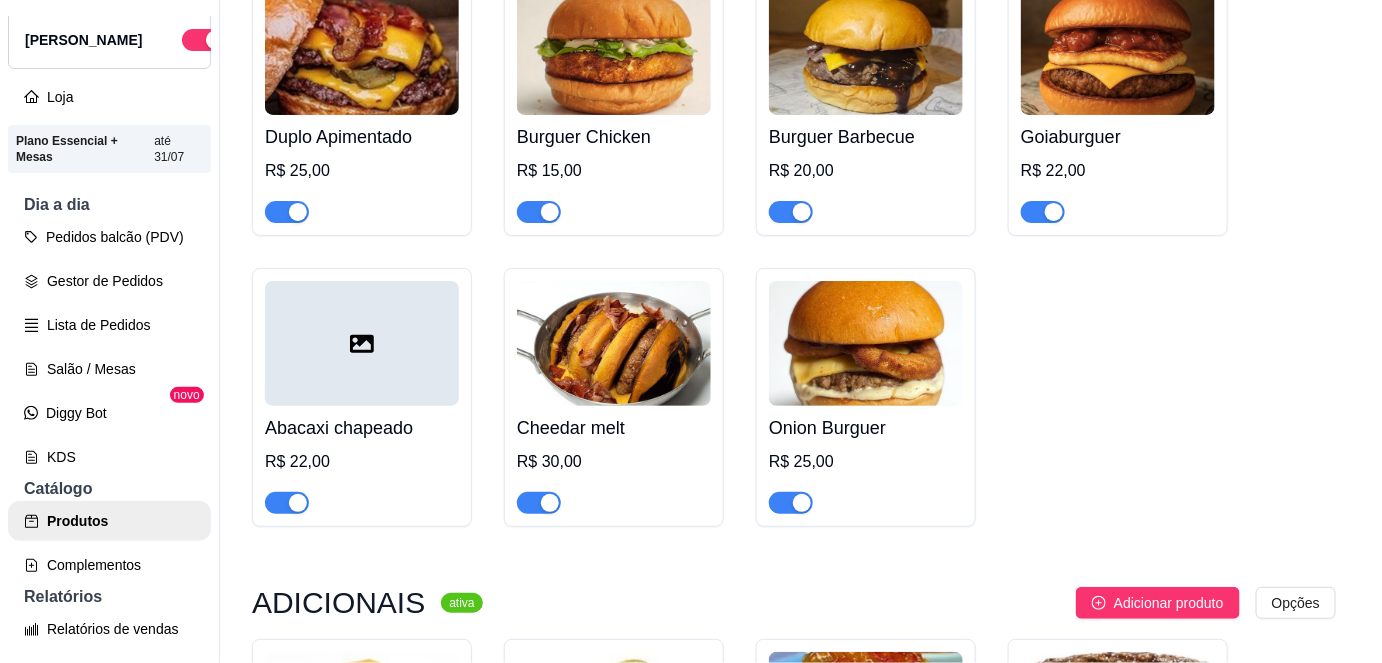 type 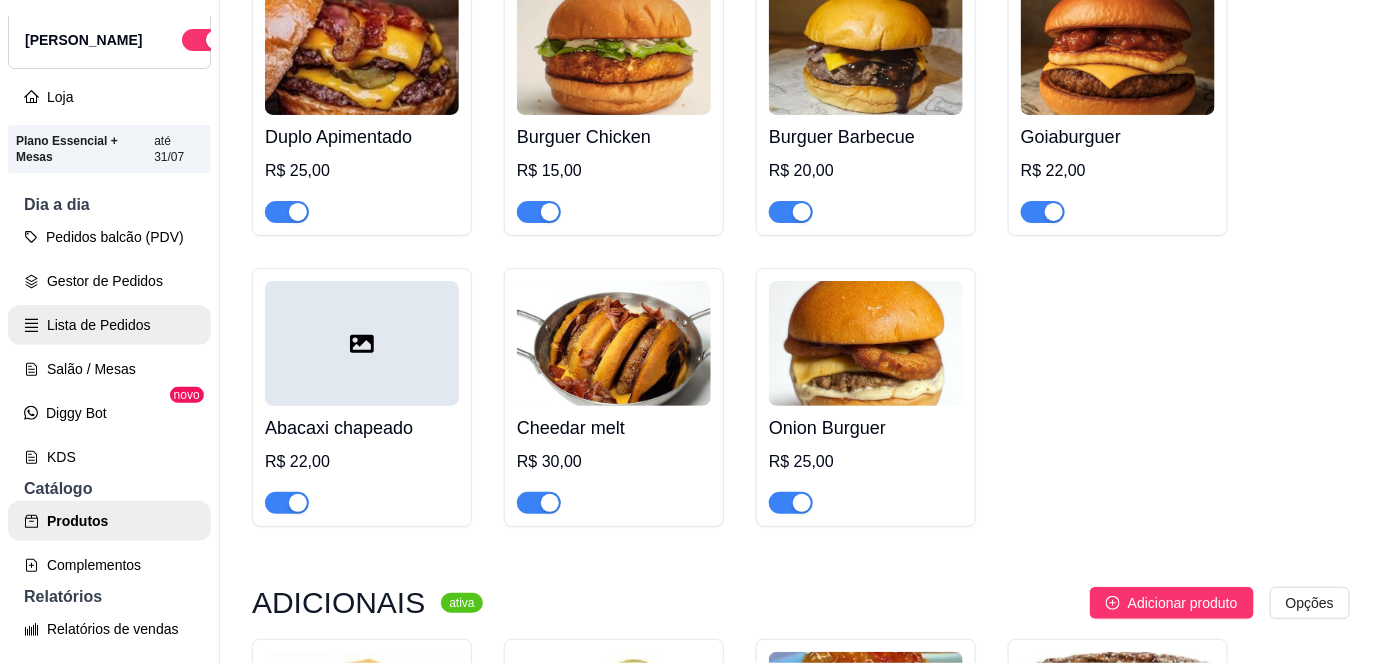 scroll, scrollTop: 0, scrollLeft: 0, axis: both 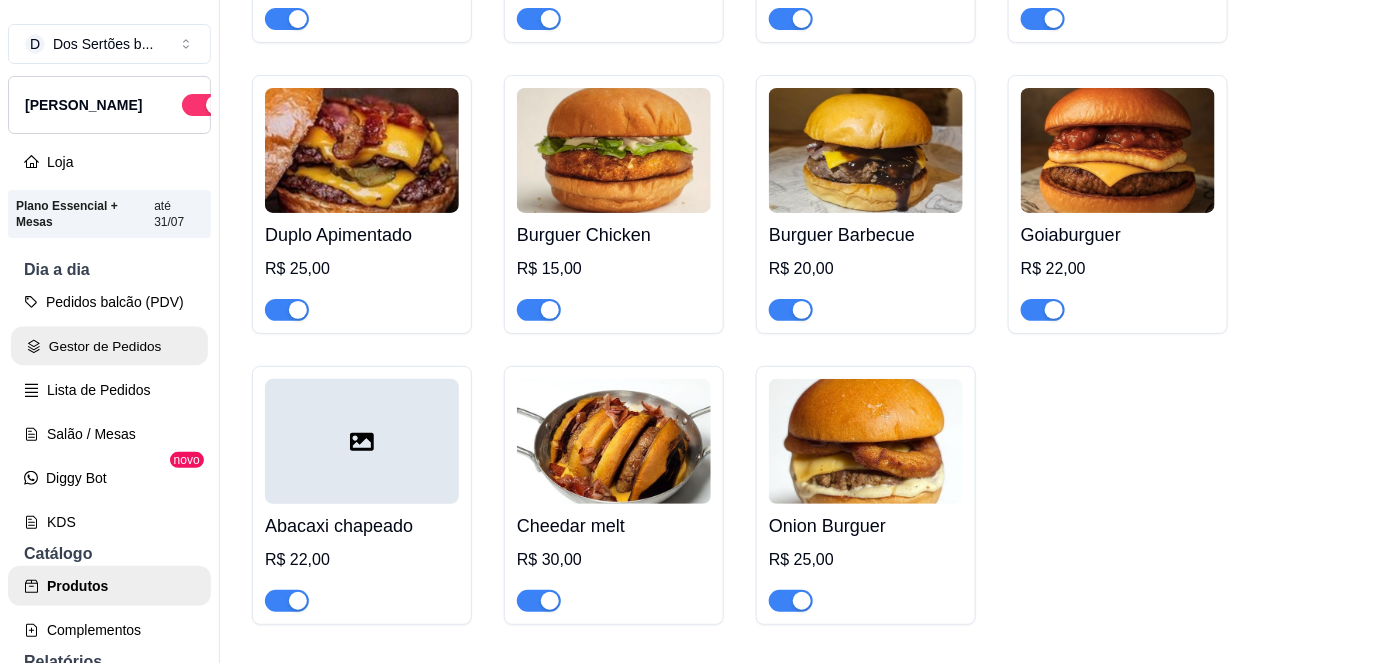click on "Gestor de Pedidos" at bounding box center (109, 346) 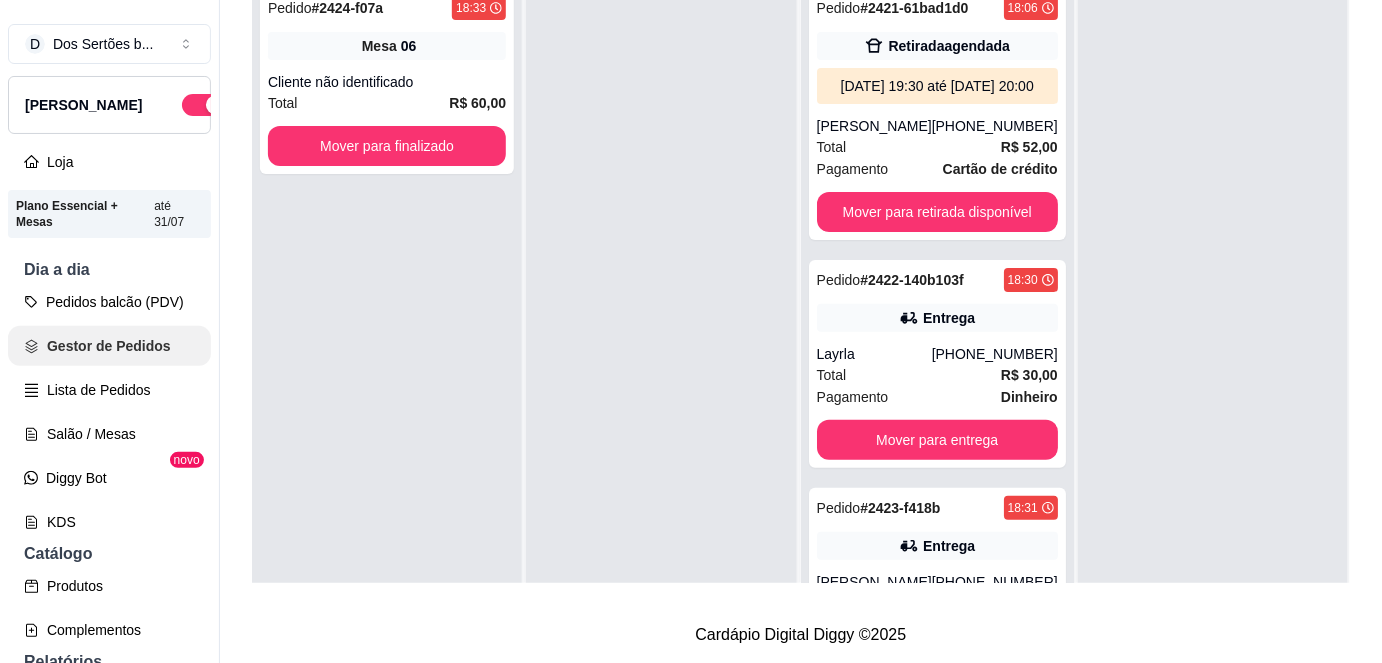 scroll, scrollTop: 0, scrollLeft: 0, axis: both 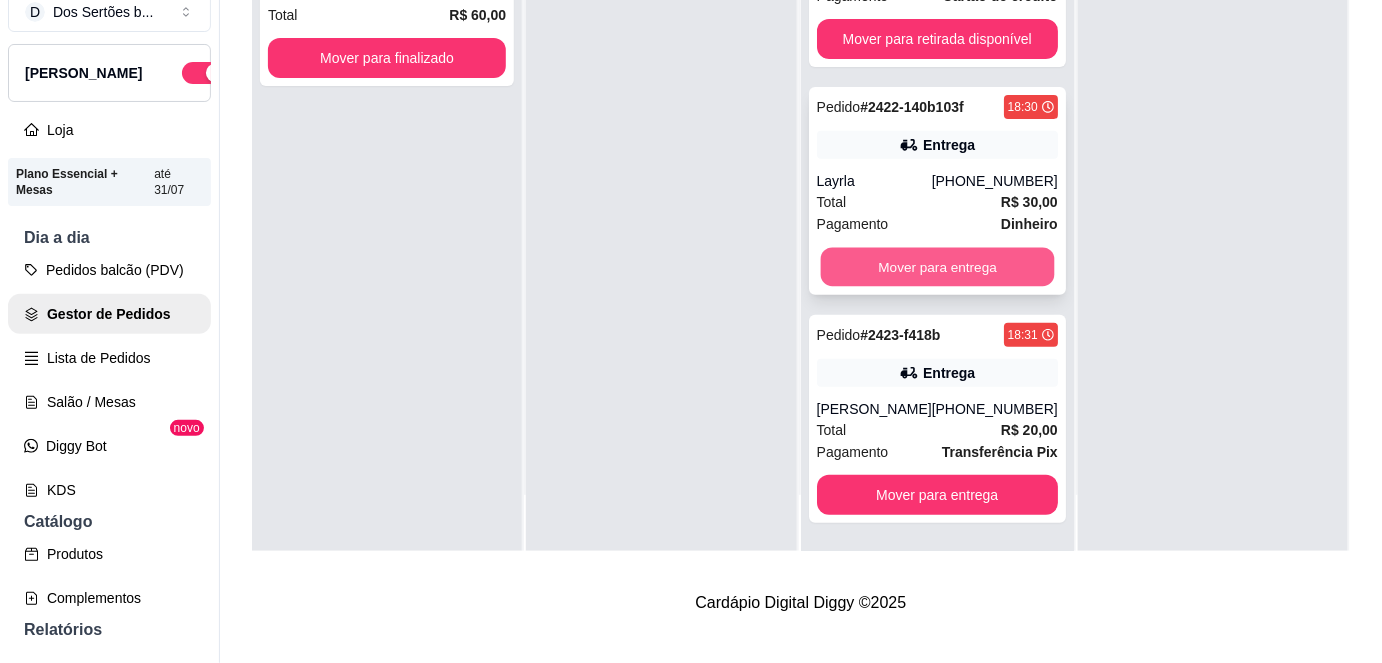 click on "Mover para entrega" at bounding box center (937, 267) 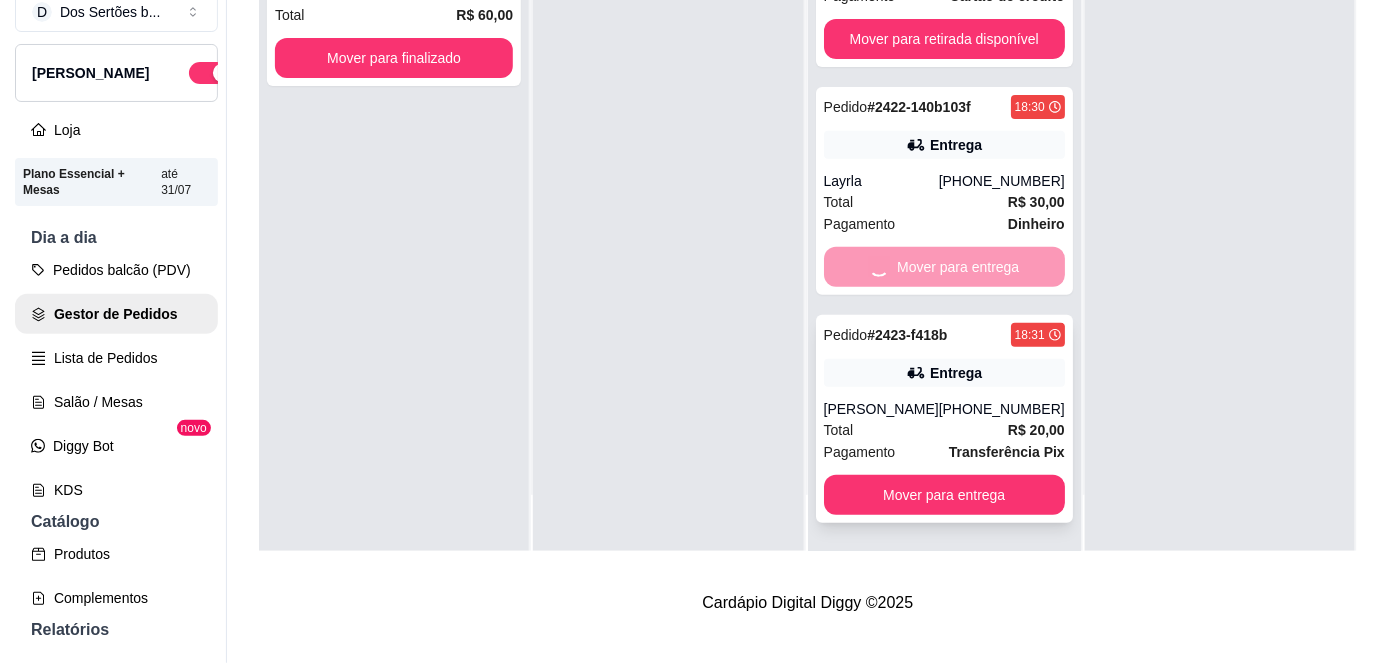 scroll, scrollTop: 0, scrollLeft: 0, axis: both 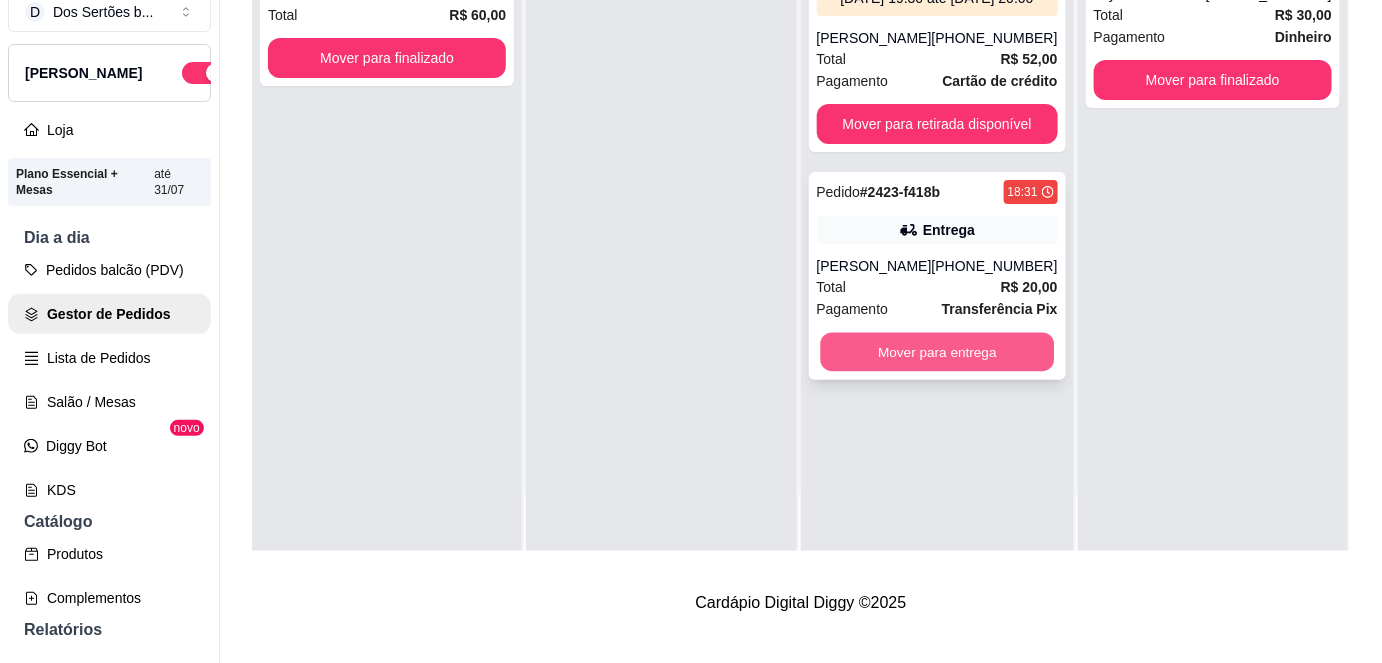 click on "Mover para entrega" at bounding box center (937, 352) 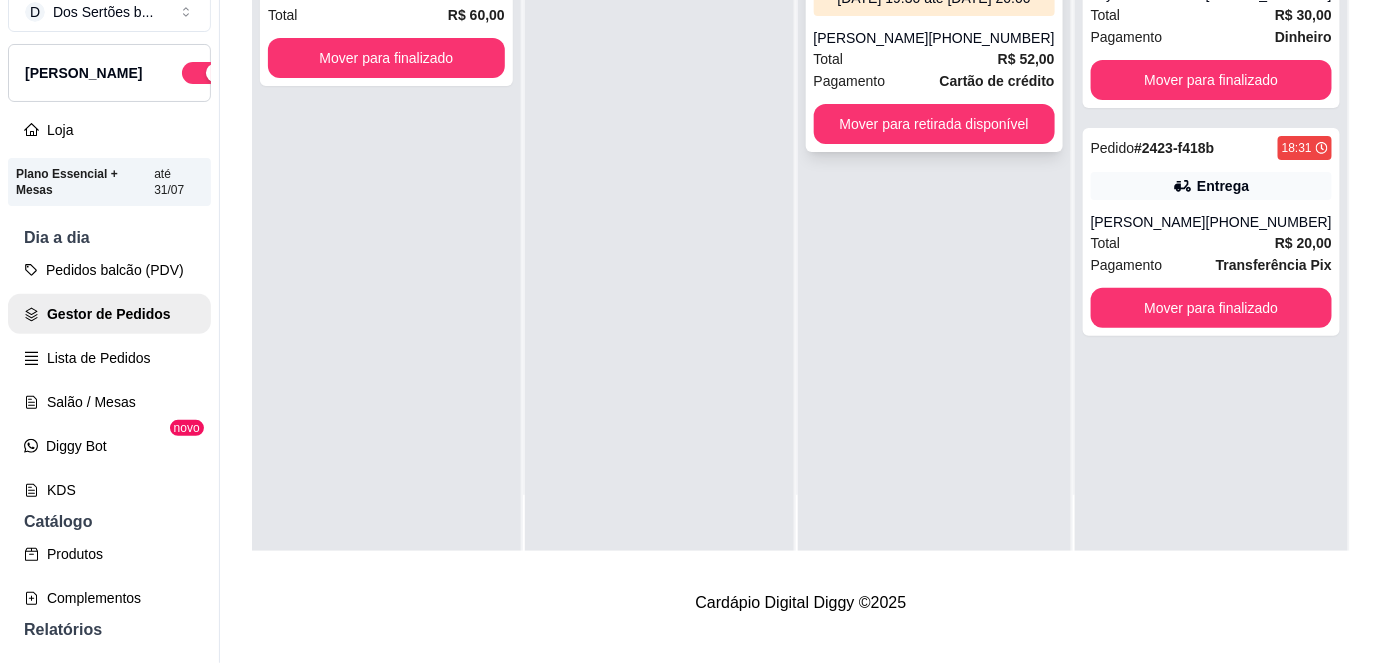 click on "[PERSON_NAME]" at bounding box center (871, 38) 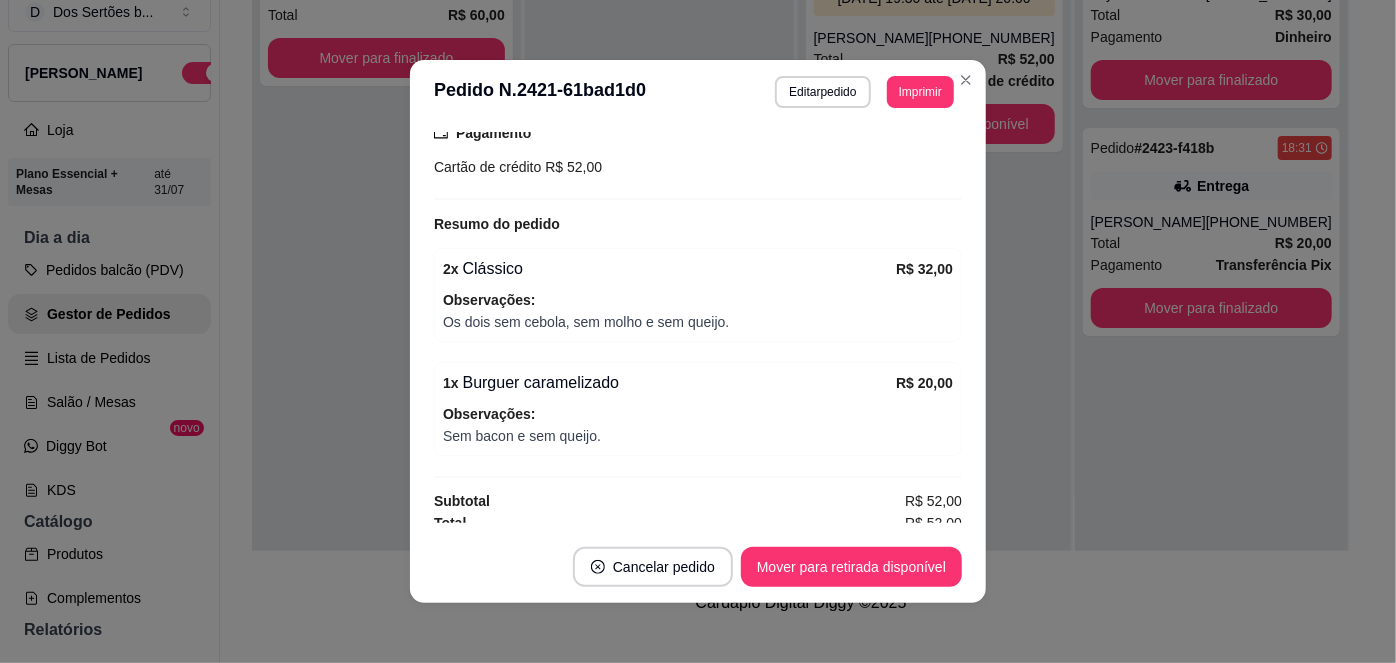 scroll, scrollTop: 439, scrollLeft: 0, axis: vertical 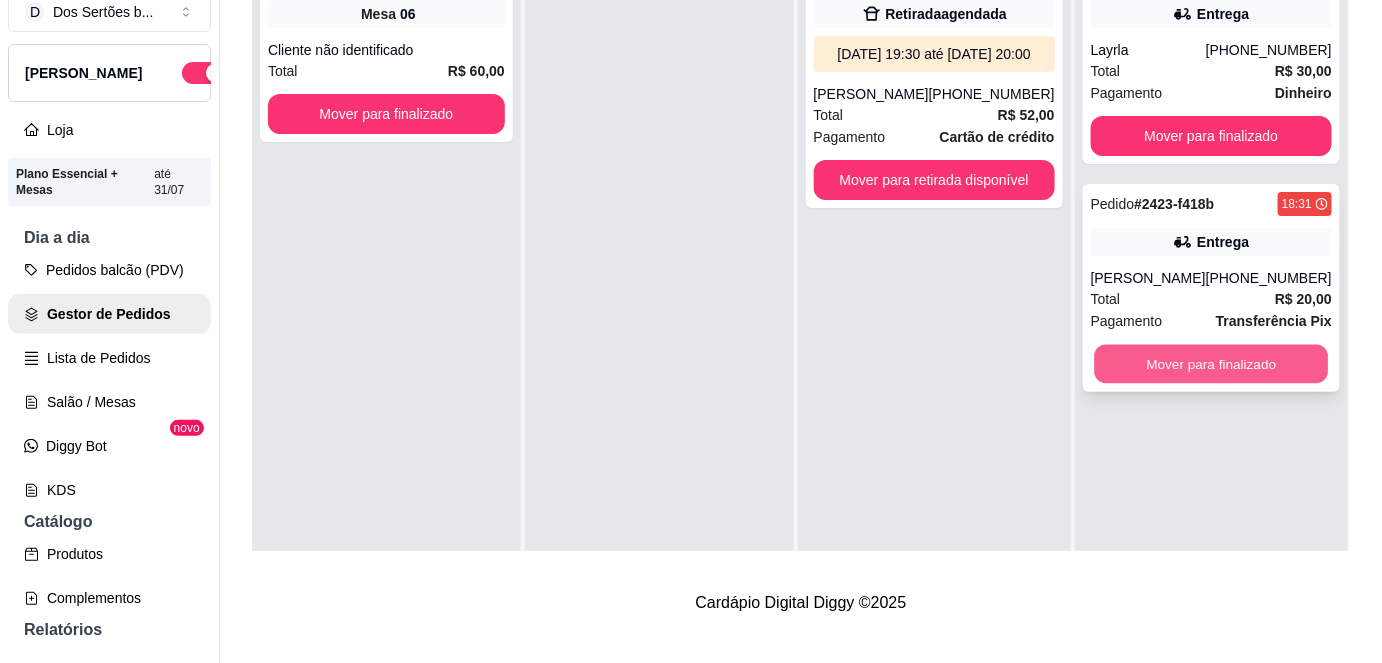 click on "Mover para finalizado" at bounding box center [1211, 364] 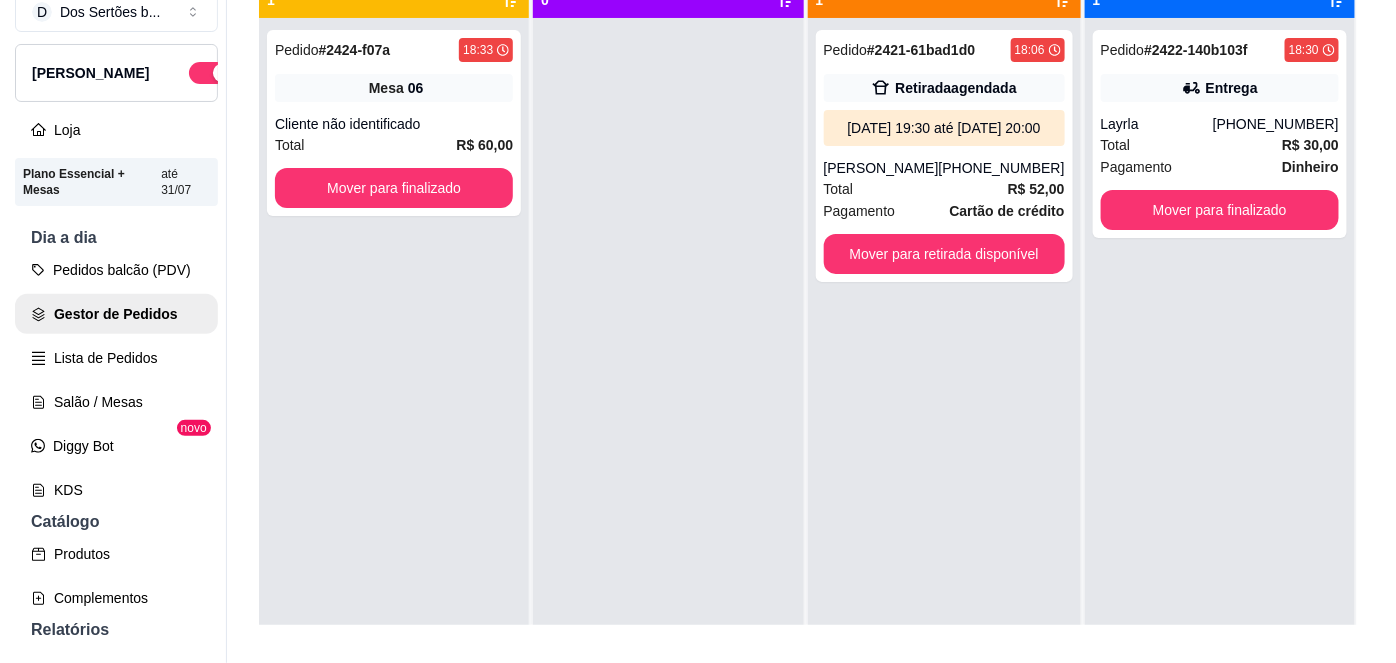 scroll, scrollTop: 231, scrollLeft: 0, axis: vertical 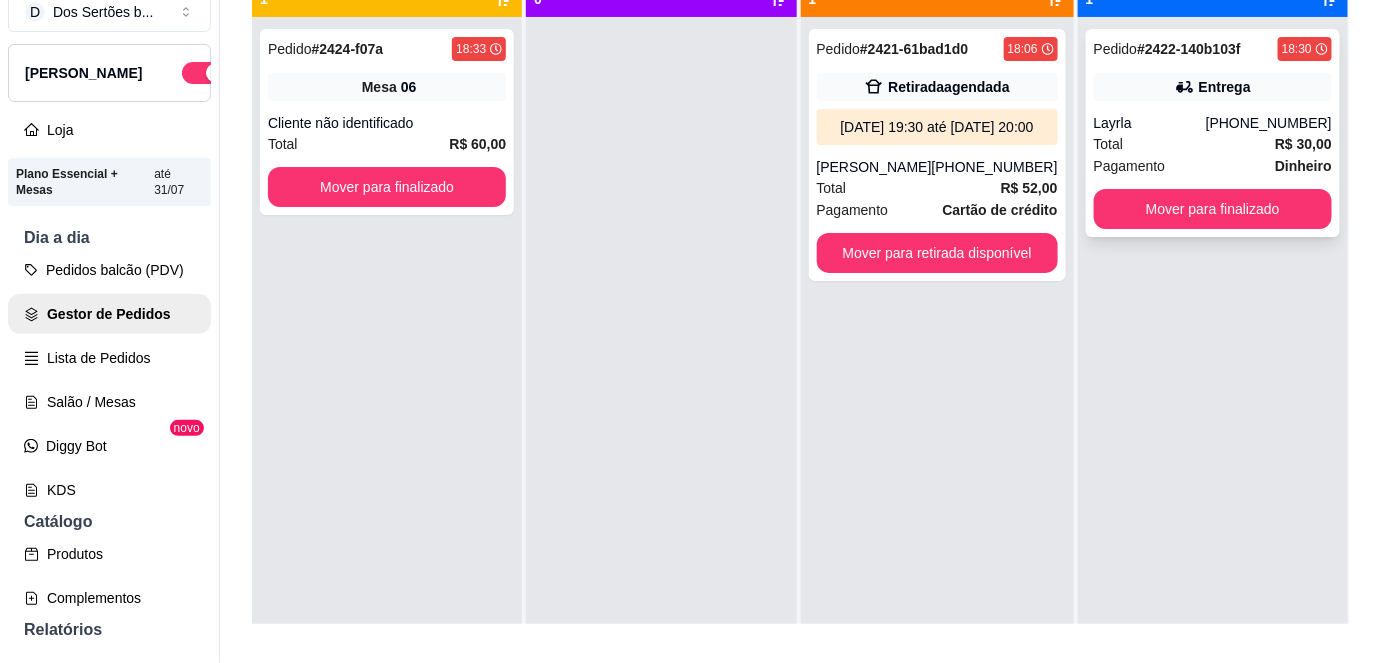 click on "Layrla" at bounding box center (1150, 123) 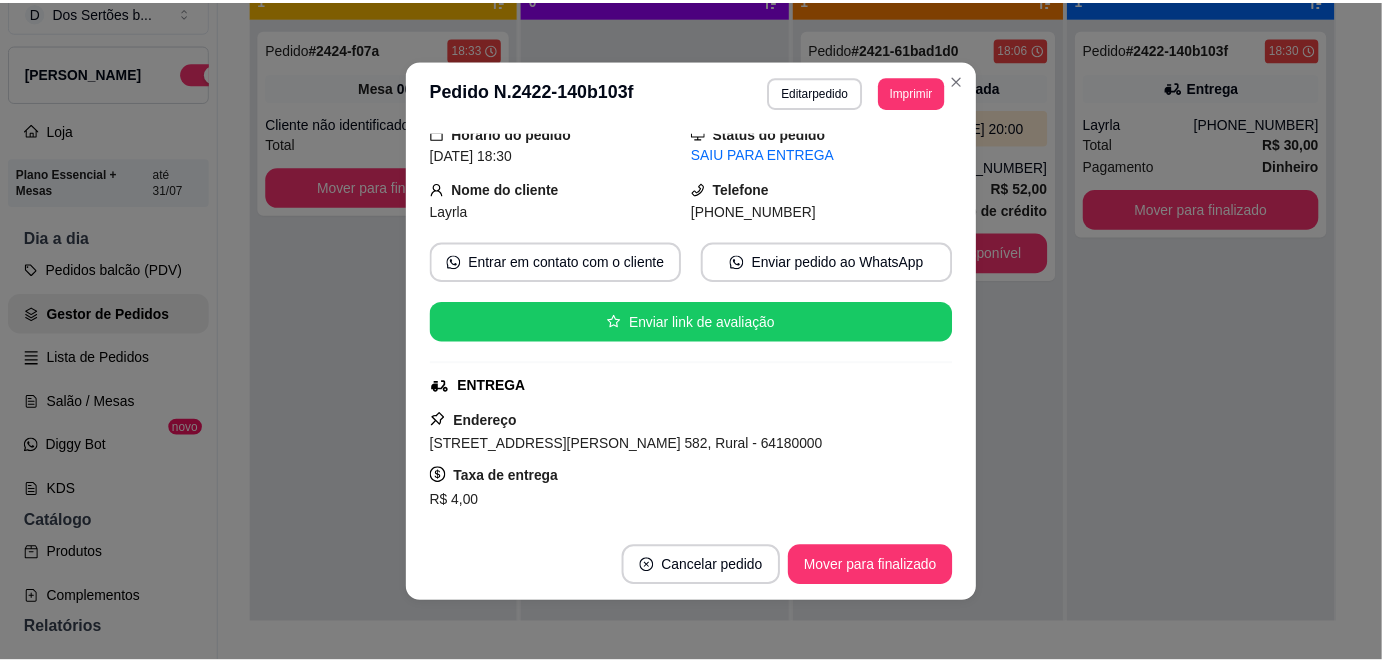 scroll, scrollTop: 0, scrollLeft: 0, axis: both 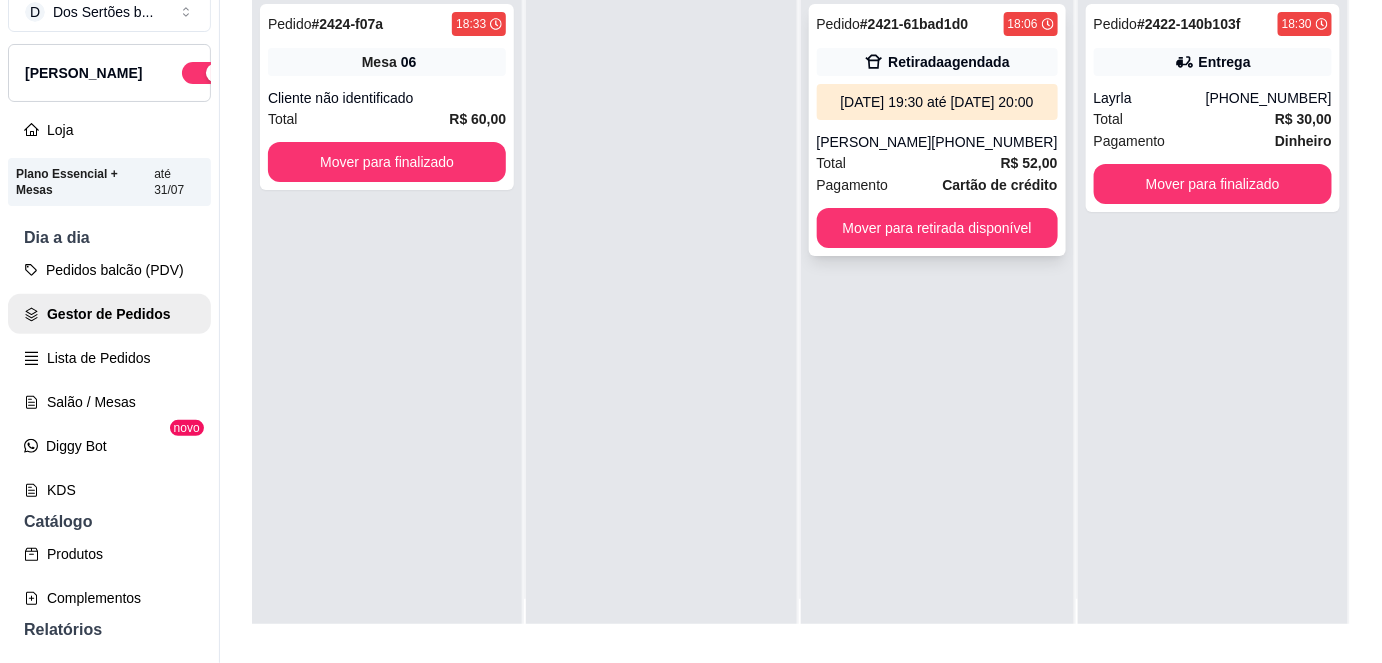 click on "Pagamento" at bounding box center [853, 185] 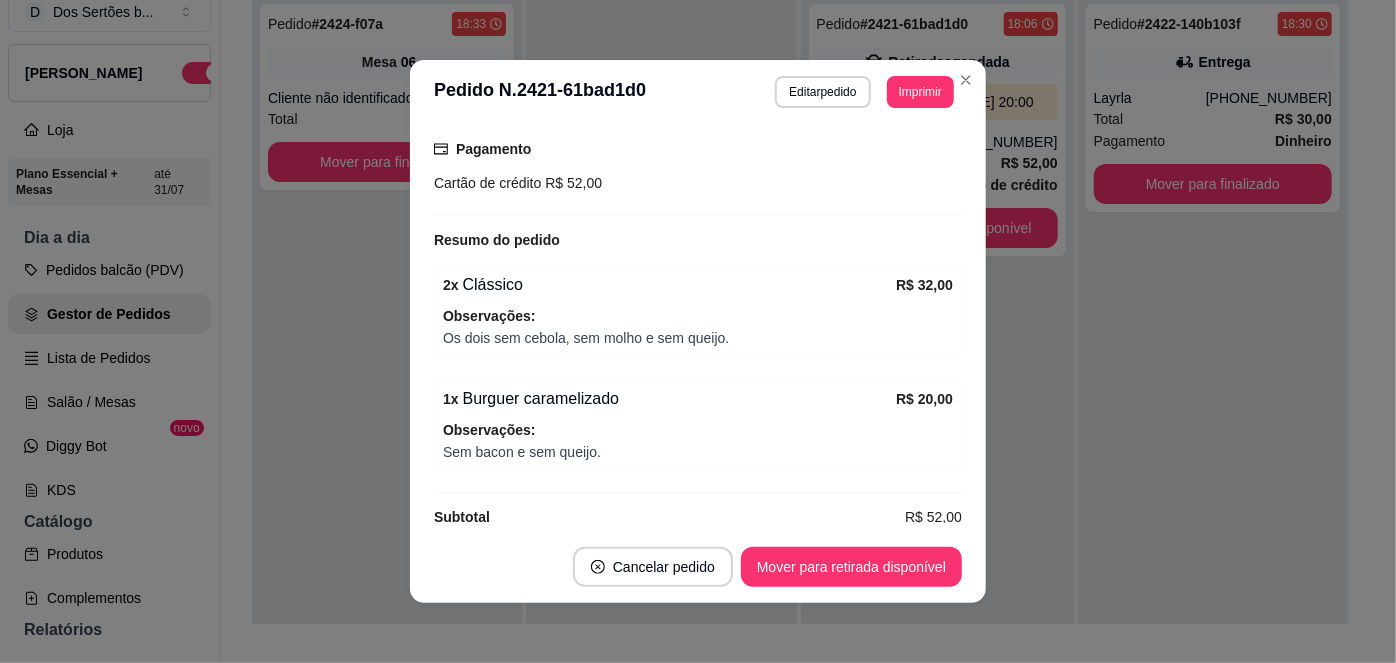 scroll, scrollTop: 439, scrollLeft: 0, axis: vertical 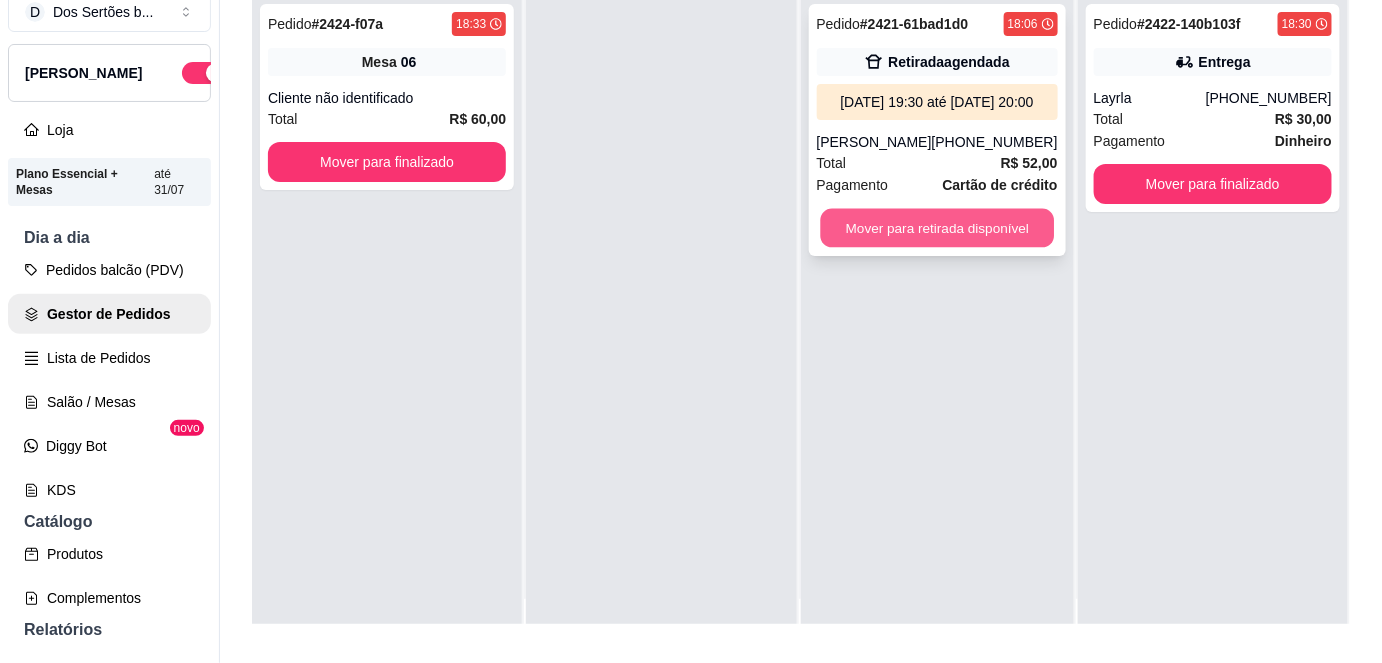 click on "Mover para retirada disponível" at bounding box center [937, 228] 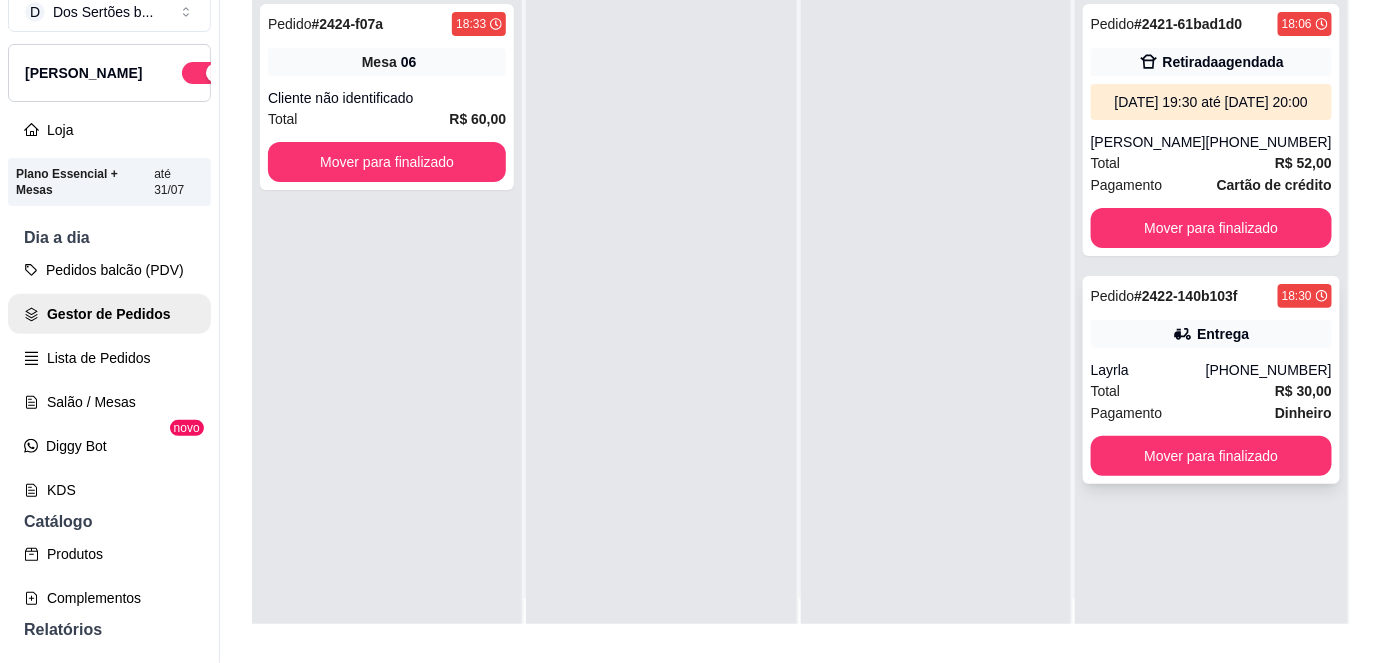click on "Layrla" at bounding box center (1148, 370) 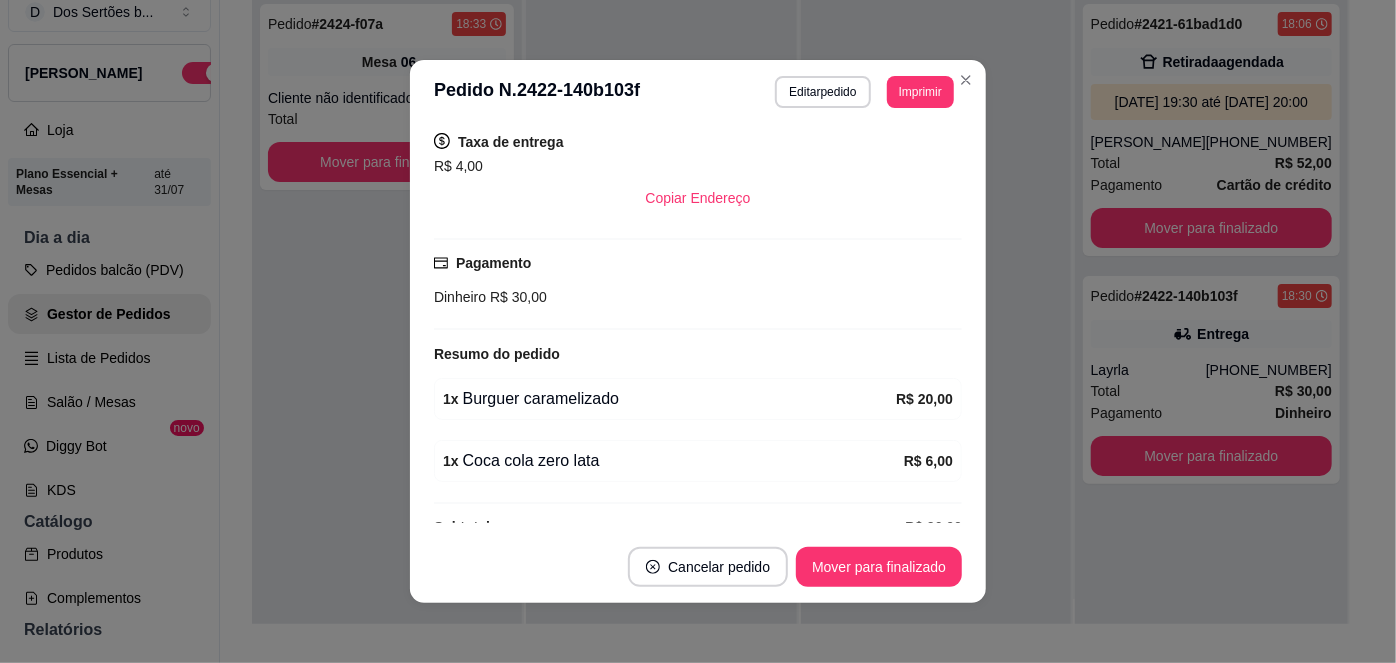 scroll, scrollTop: 443, scrollLeft: 0, axis: vertical 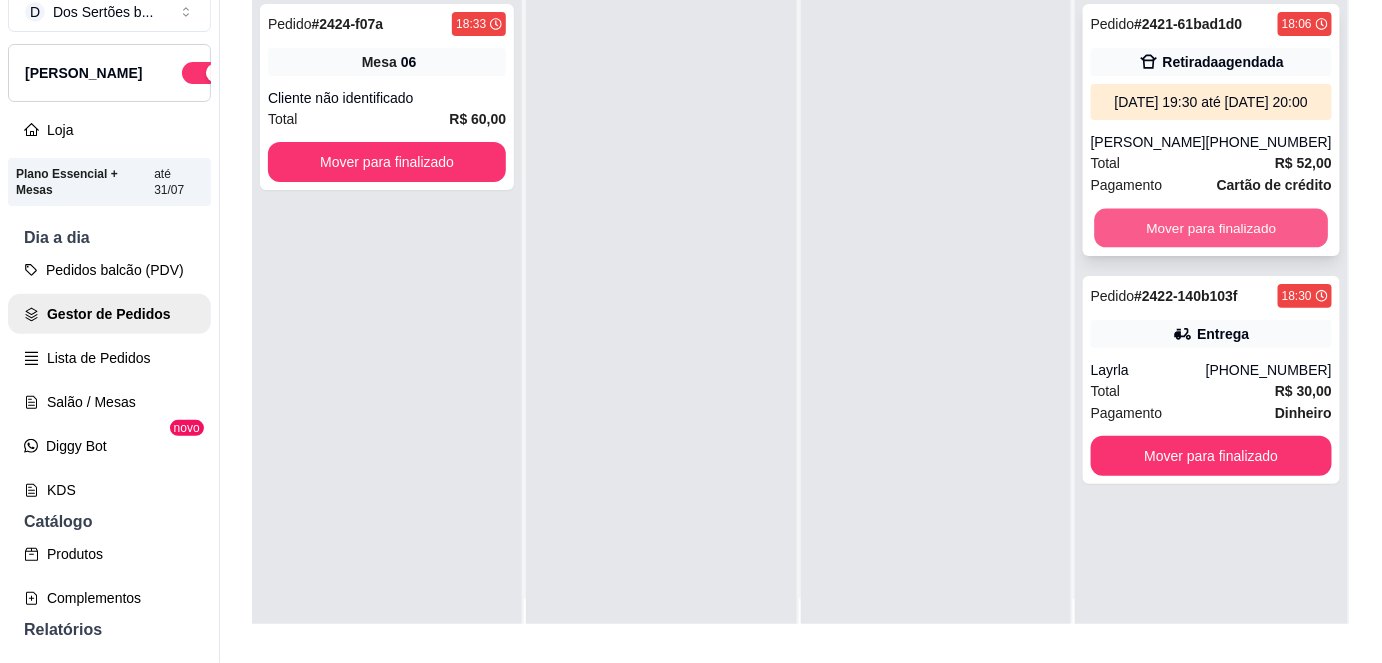 click on "Mover para finalizado" at bounding box center (1211, 228) 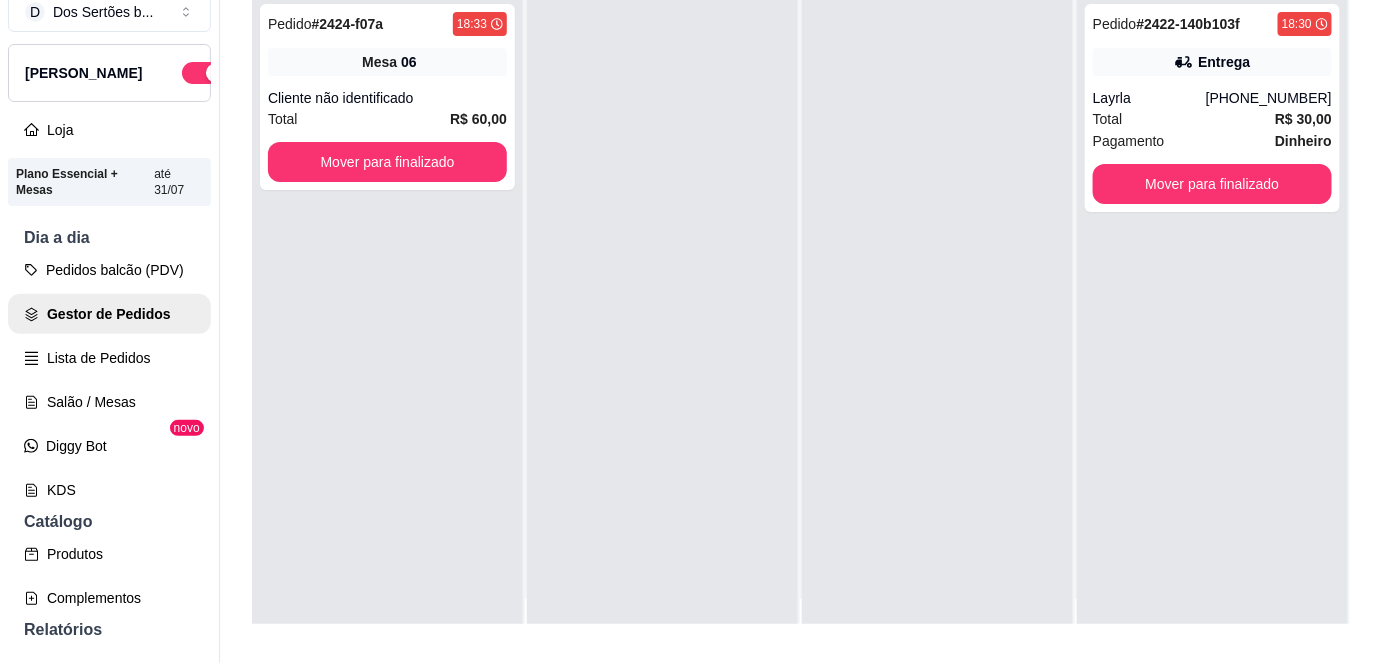 scroll, scrollTop: 0, scrollLeft: 0, axis: both 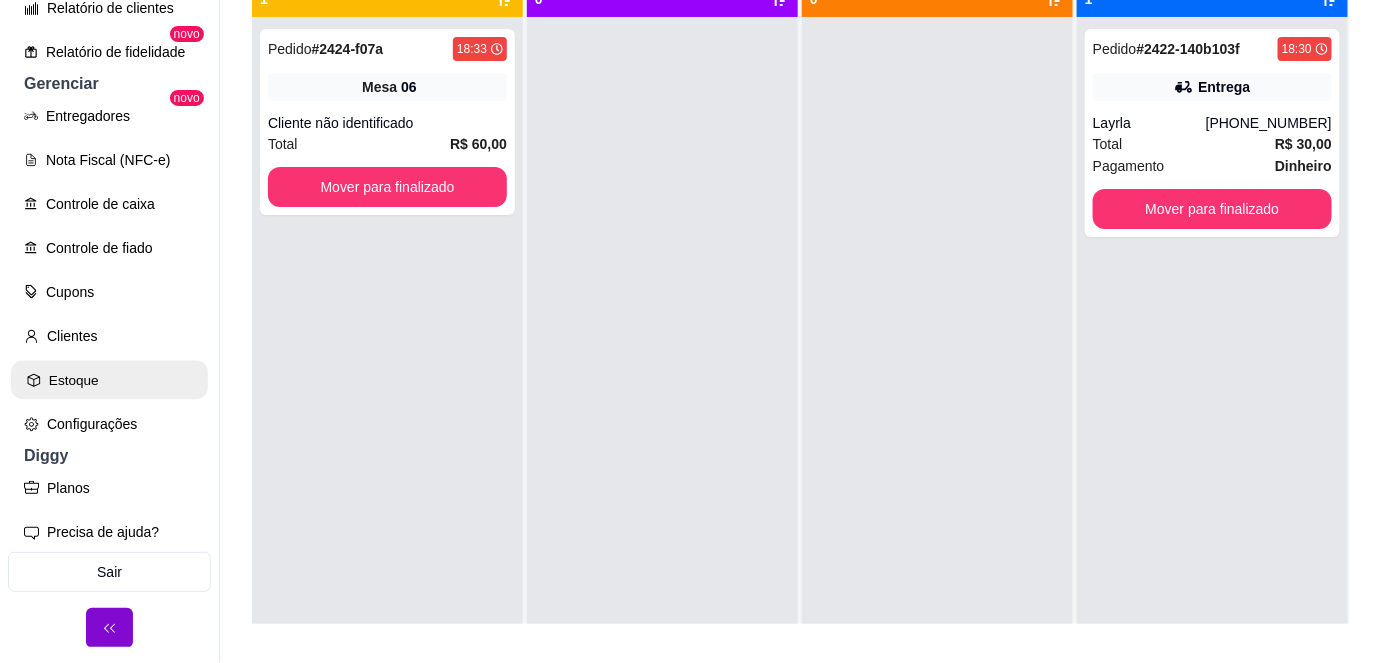 click on "Estoque" at bounding box center (109, 380) 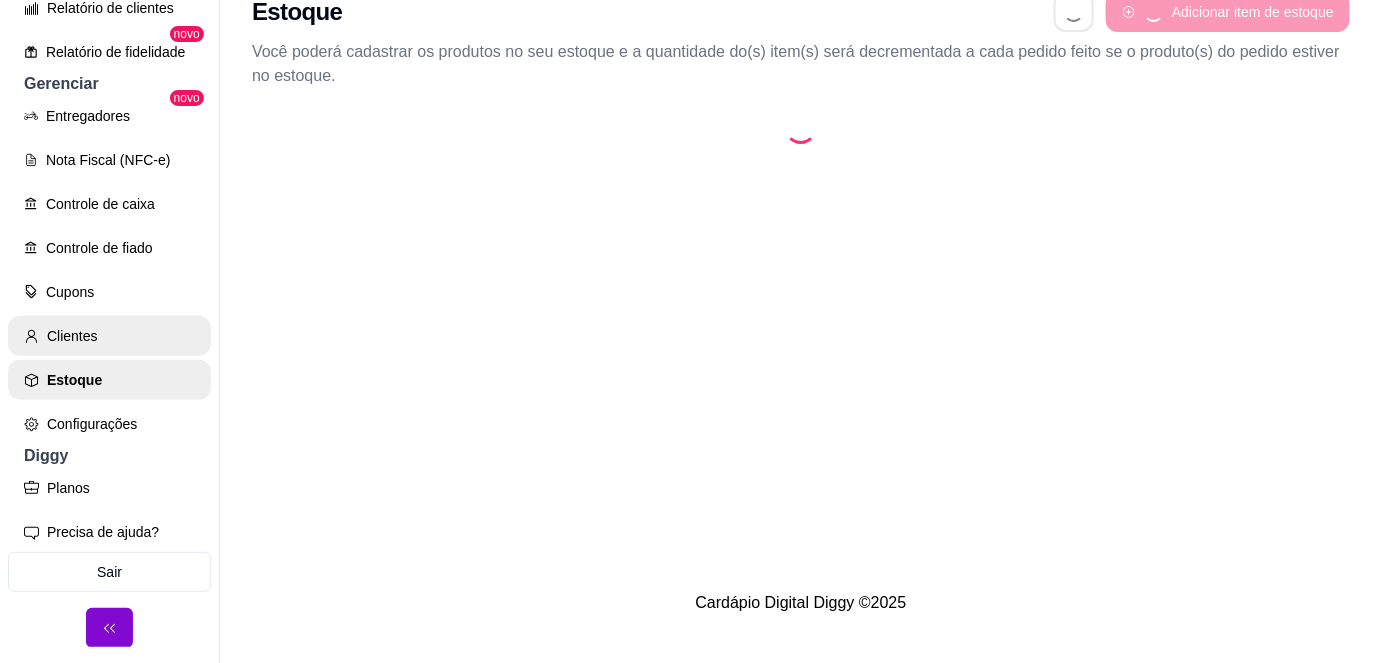 scroll, scrollTop: 0, scrollLeft: 0, axis: both 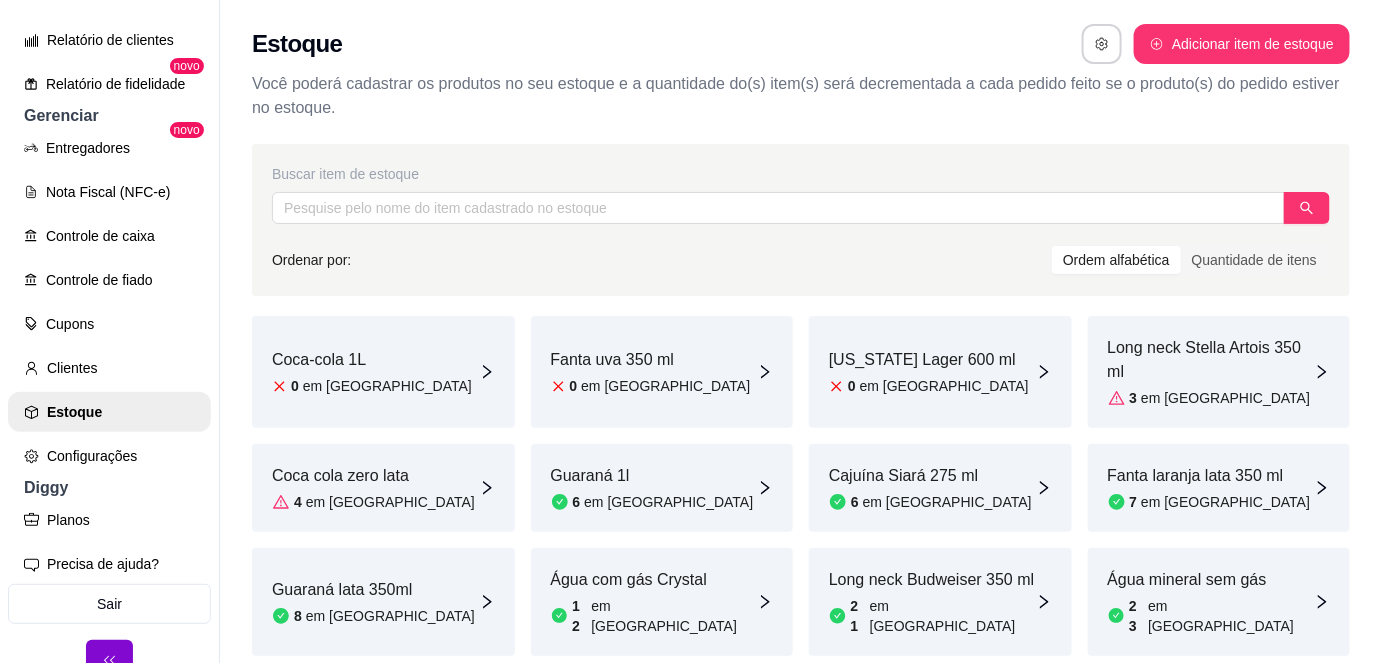 click on "Coca-cola 1L" at bounding box center (372, 360) 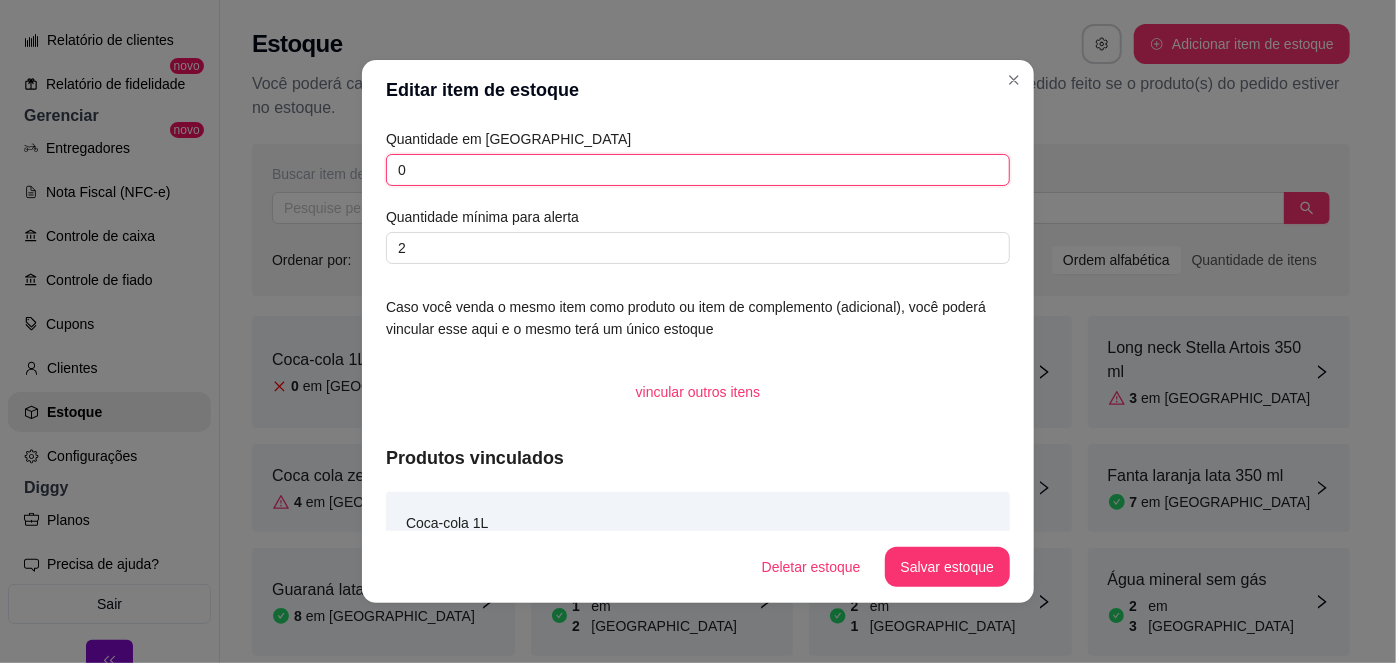 click on "0" at bounding box center [698, 170] 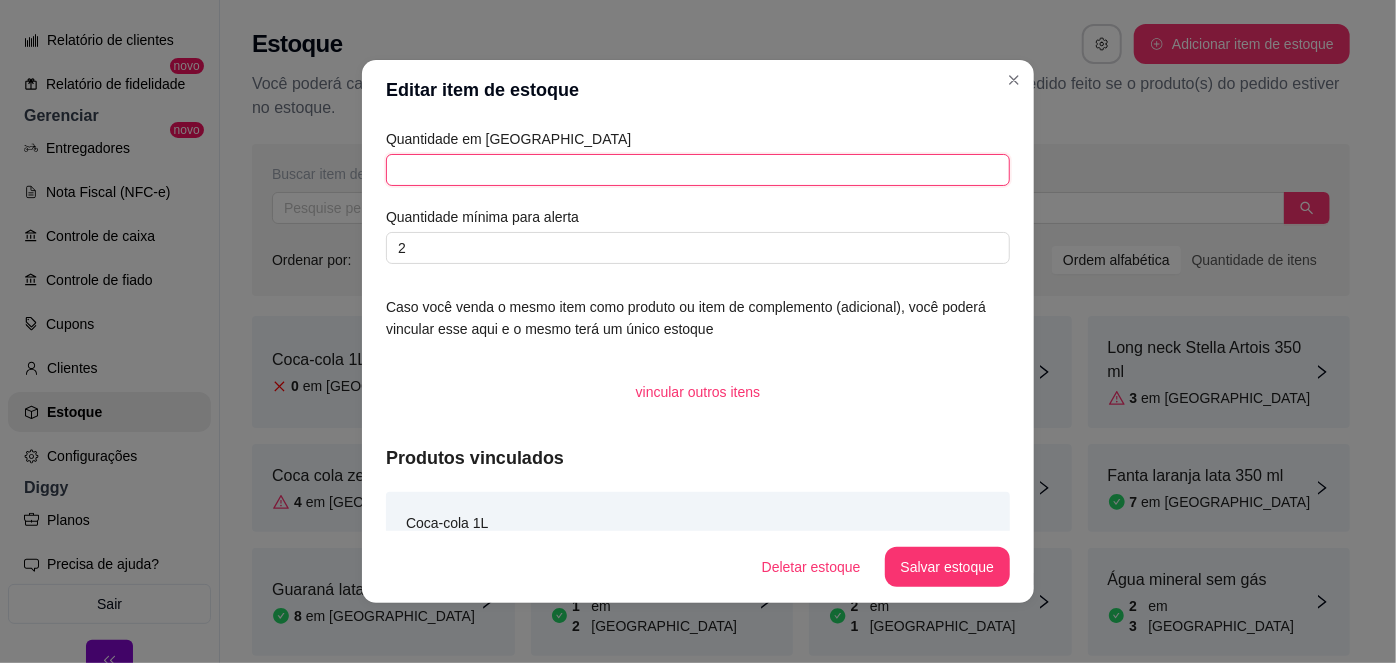 type on "2" 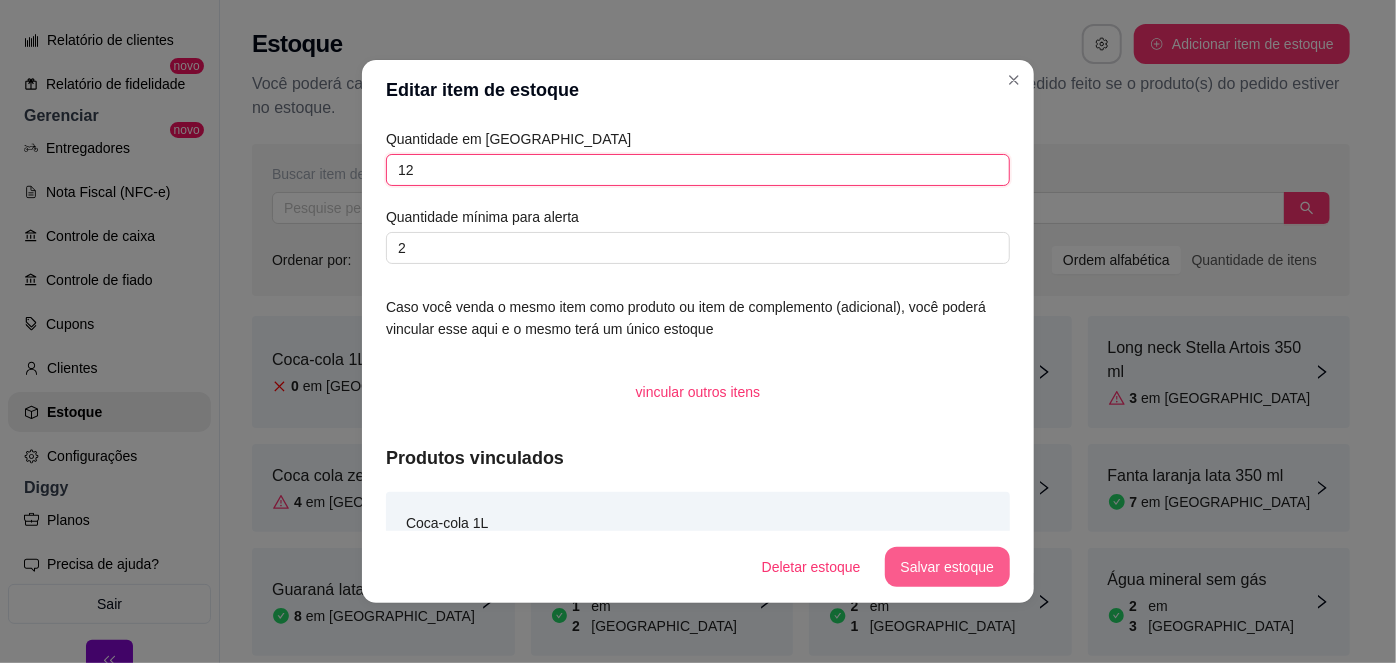 type on "12" 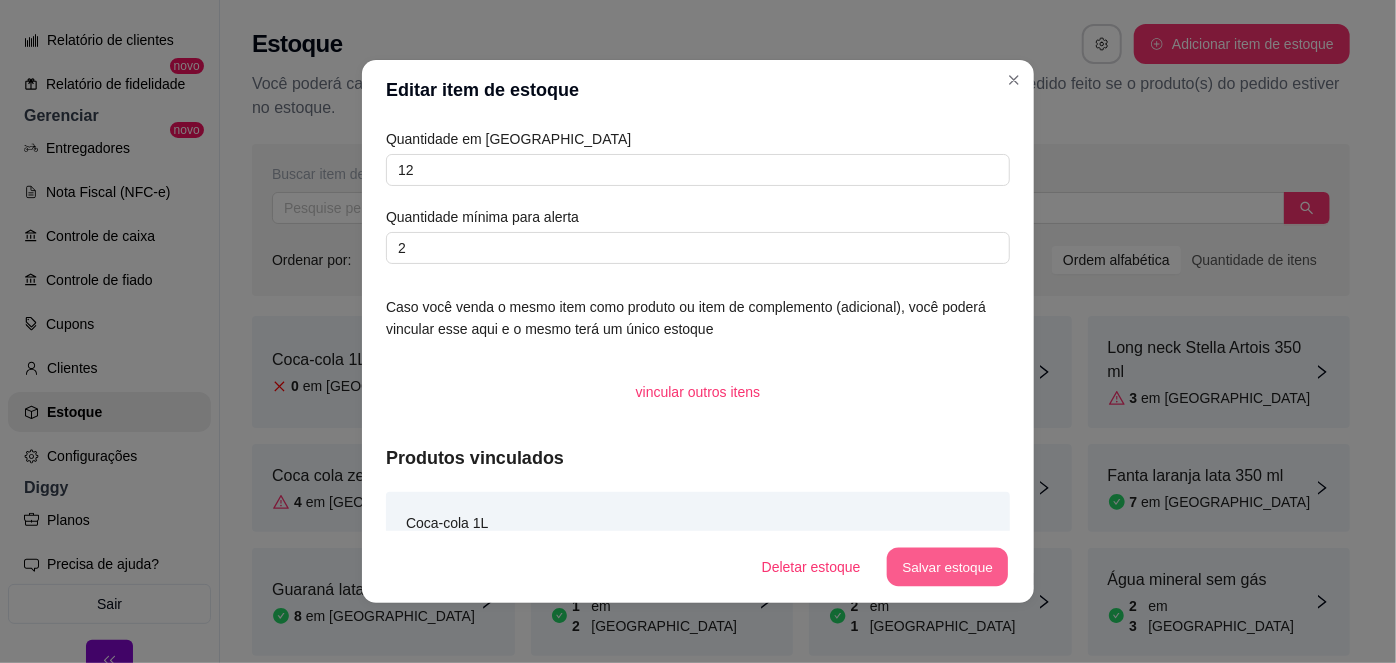 click on "Salvar estoque" at bounding box center [947, 567] 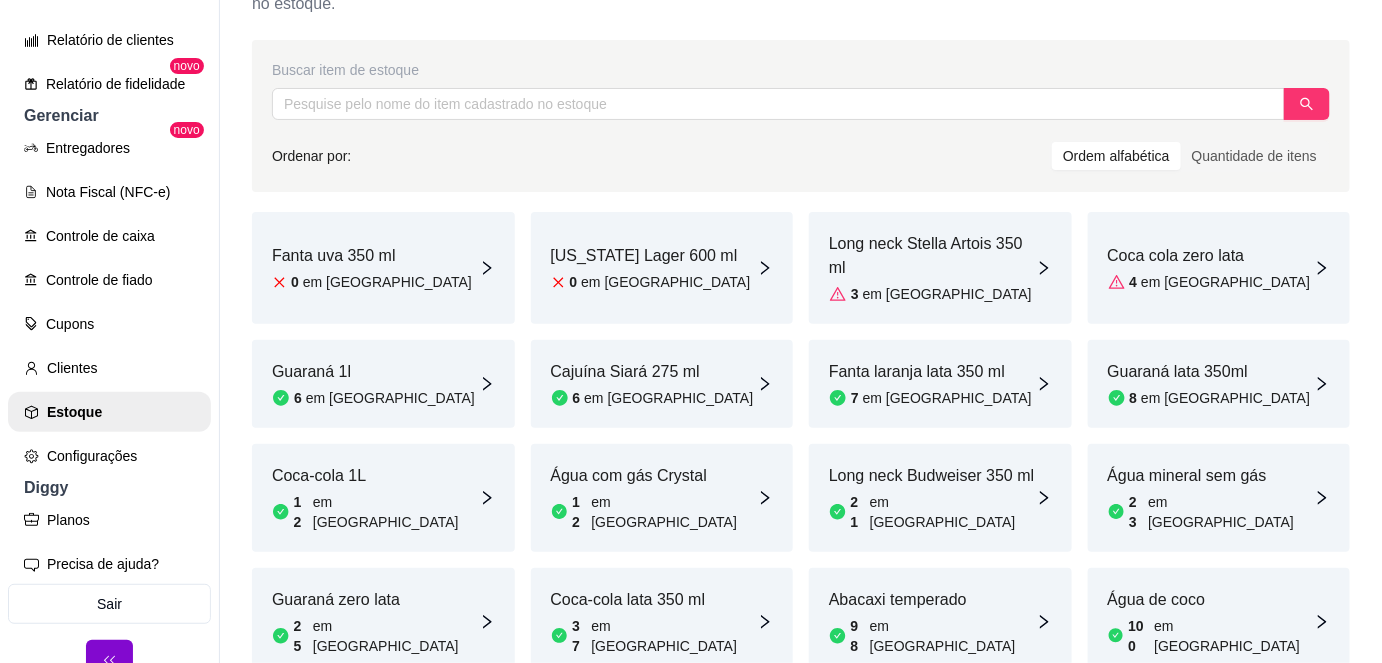 scroll, scrollTop: 200, scrollLeft: 0, axis: vertical 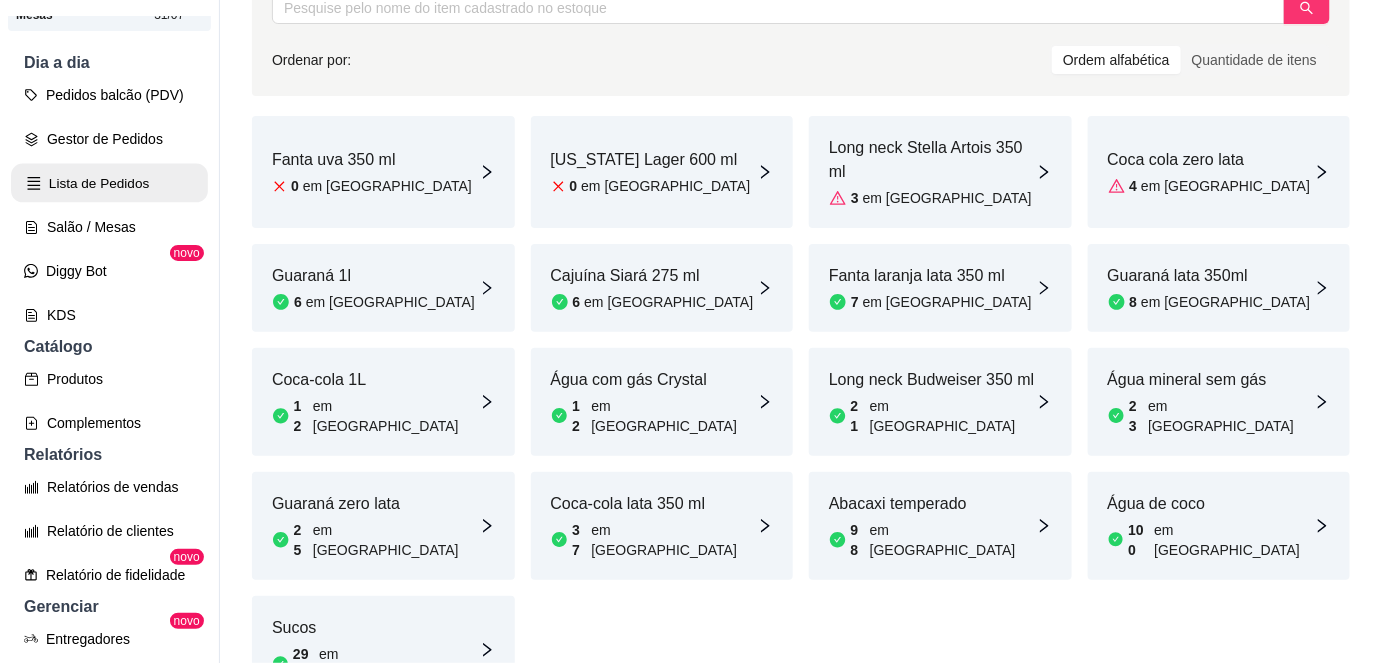 click on "Lista de Pedidos" at bounding box center [109, 183] 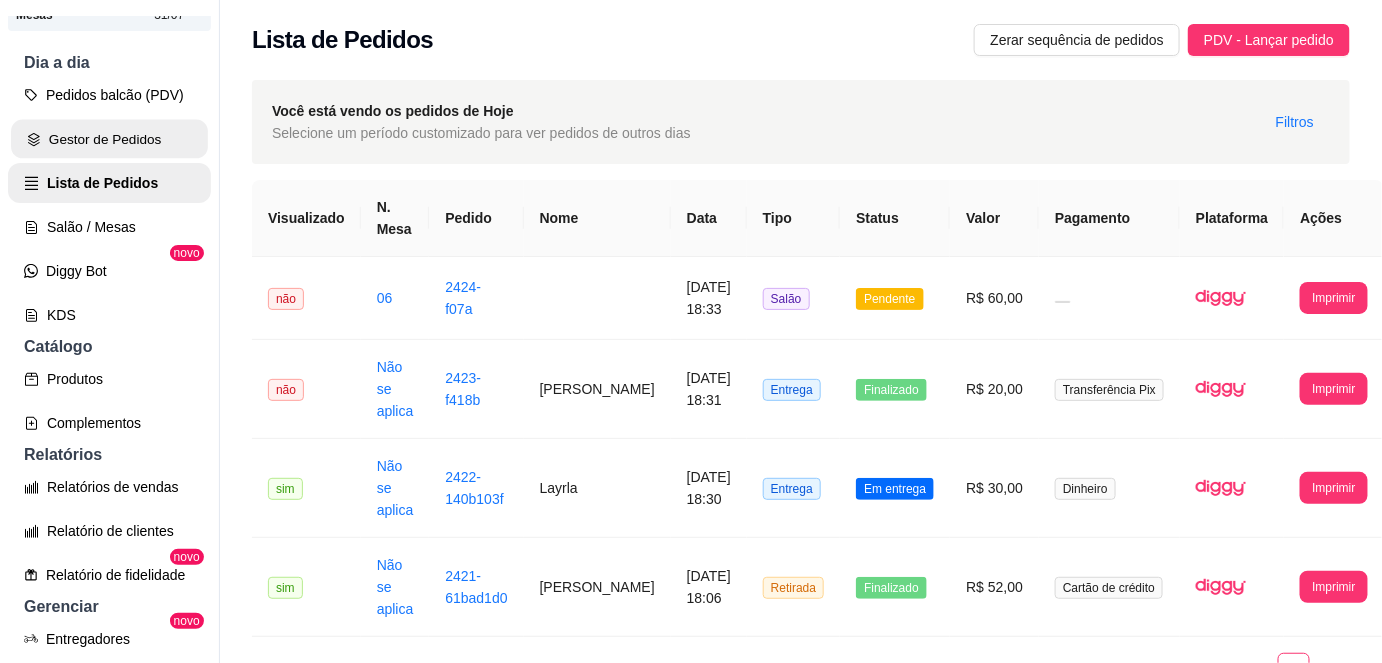 click on "Gestor de Pedidos" at bounding box center (109, 139) 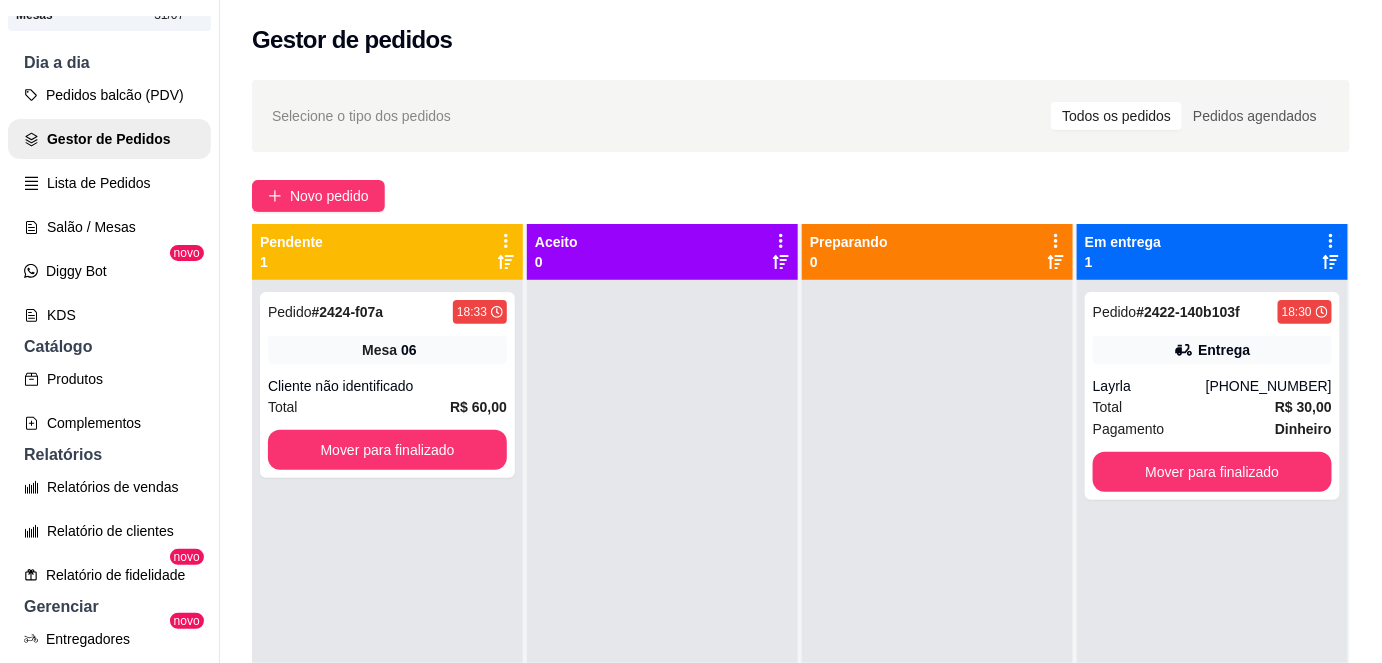 scroll, scrollTop: 56, scrollLeft: 0, axis: vertical 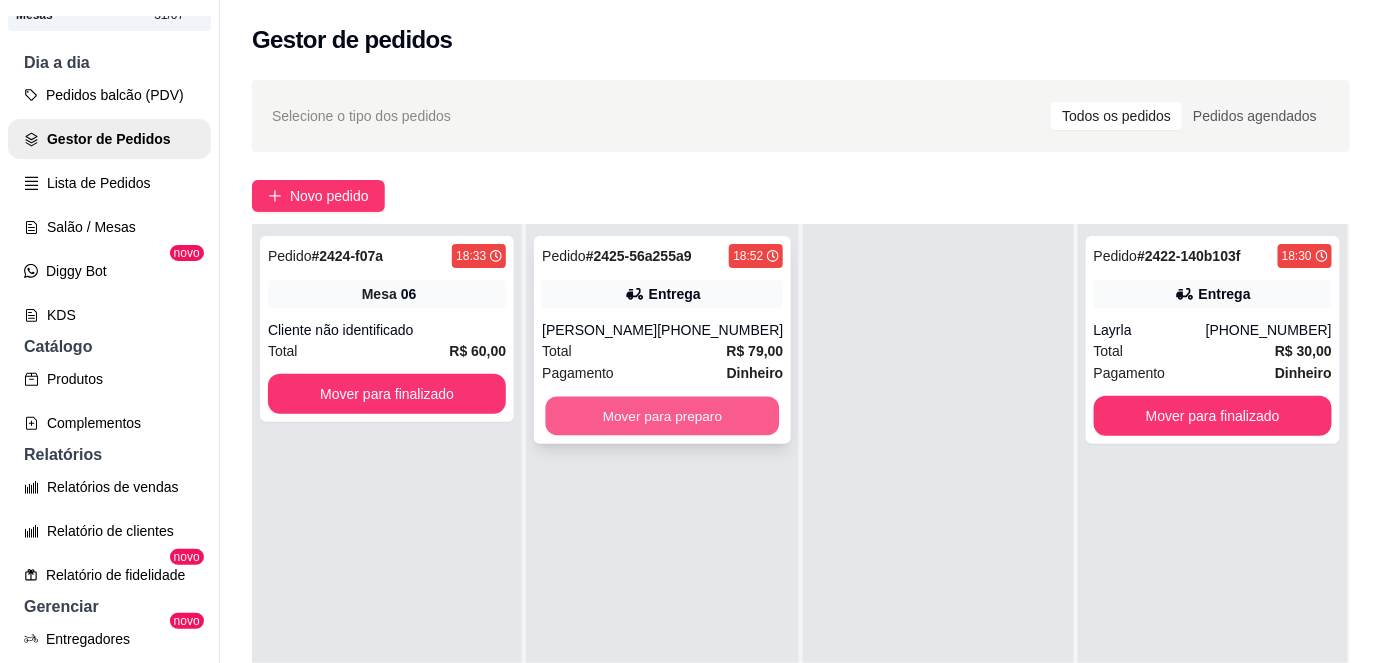 click on "Mover para preparo" at bounding box center (663, 416) 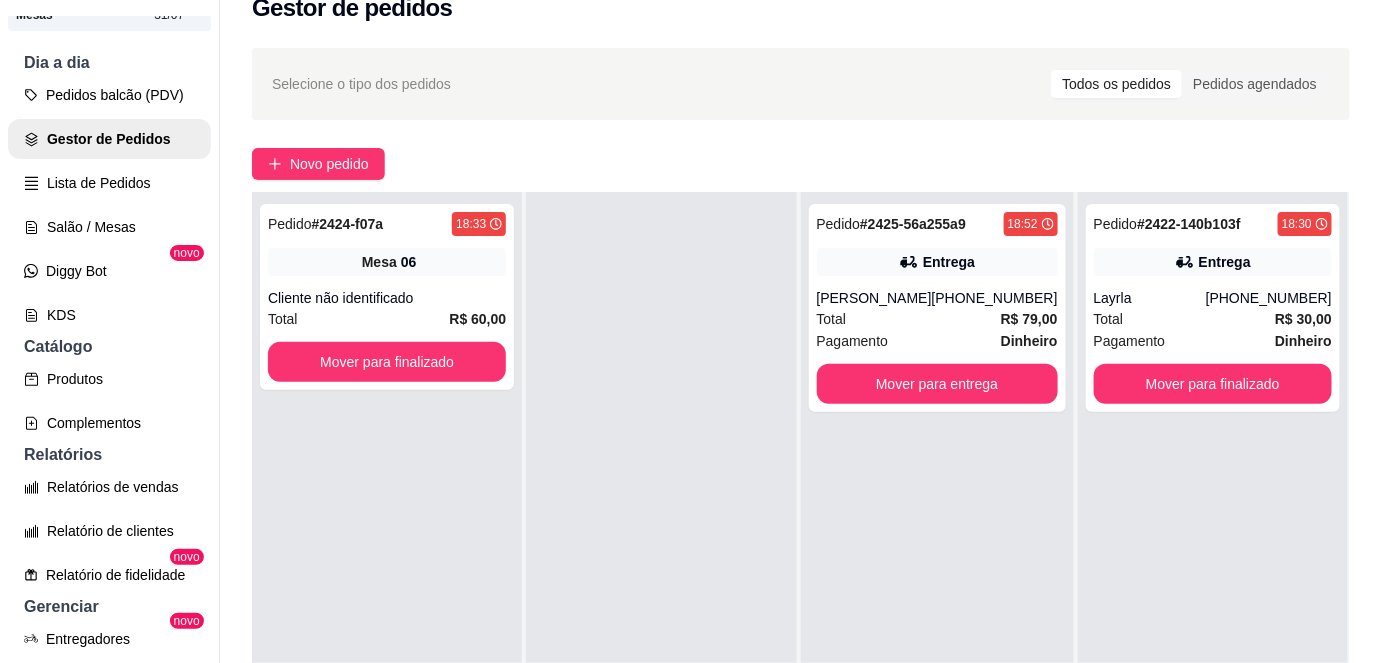 scroll, scrollTop: 32, scrollLeft: 0, axis: vertical 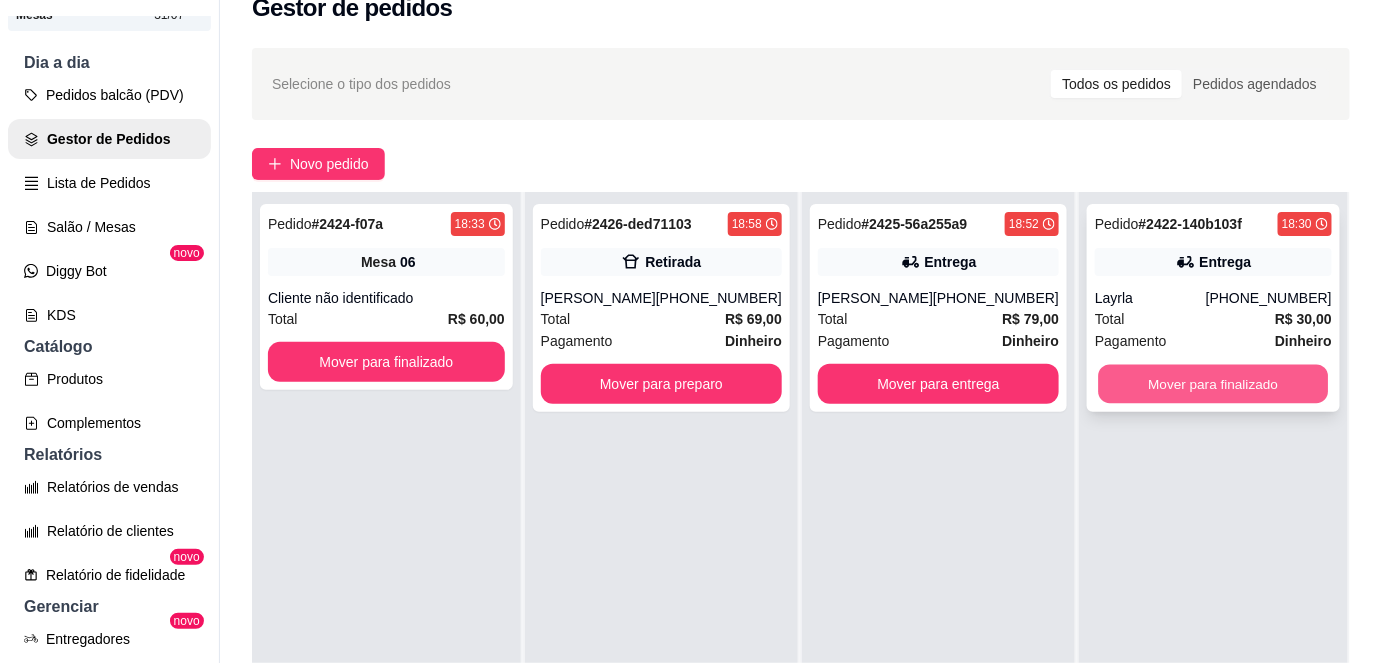 click on "Mover para finalizado" at bounding box center [1214, 384] 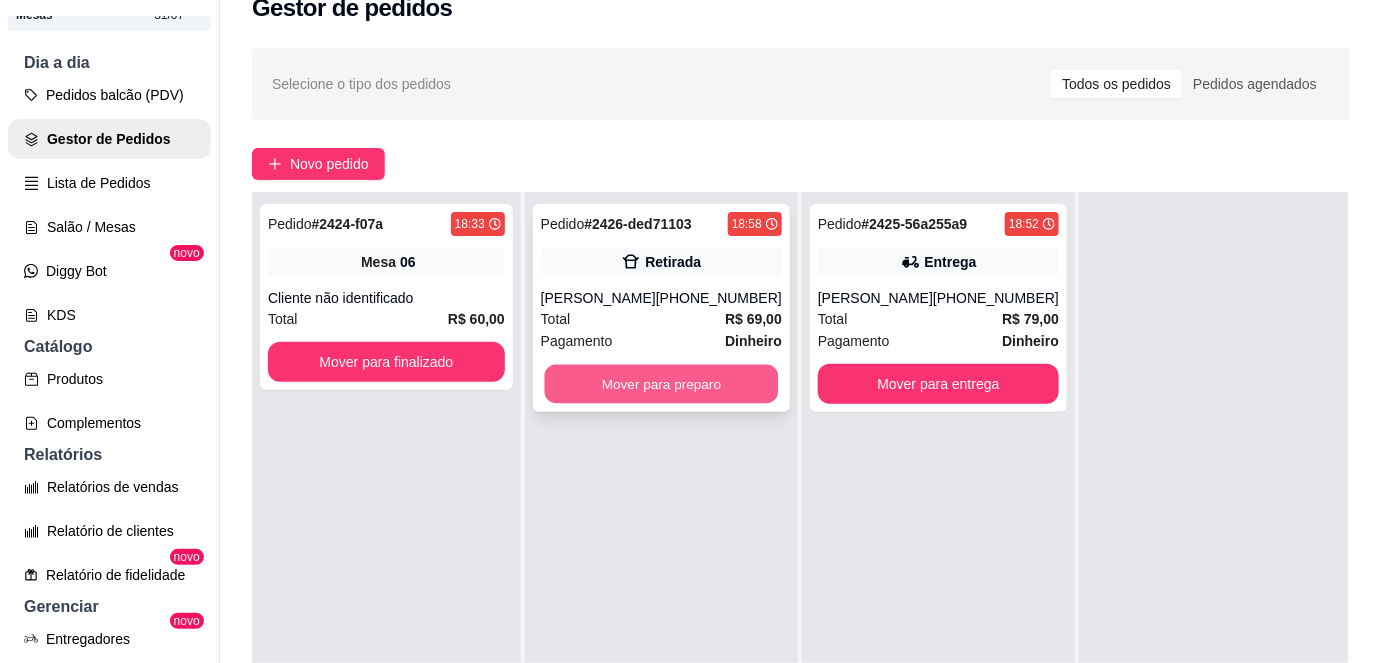 click on "Mover para preparo" at bounding box center (661, 384) 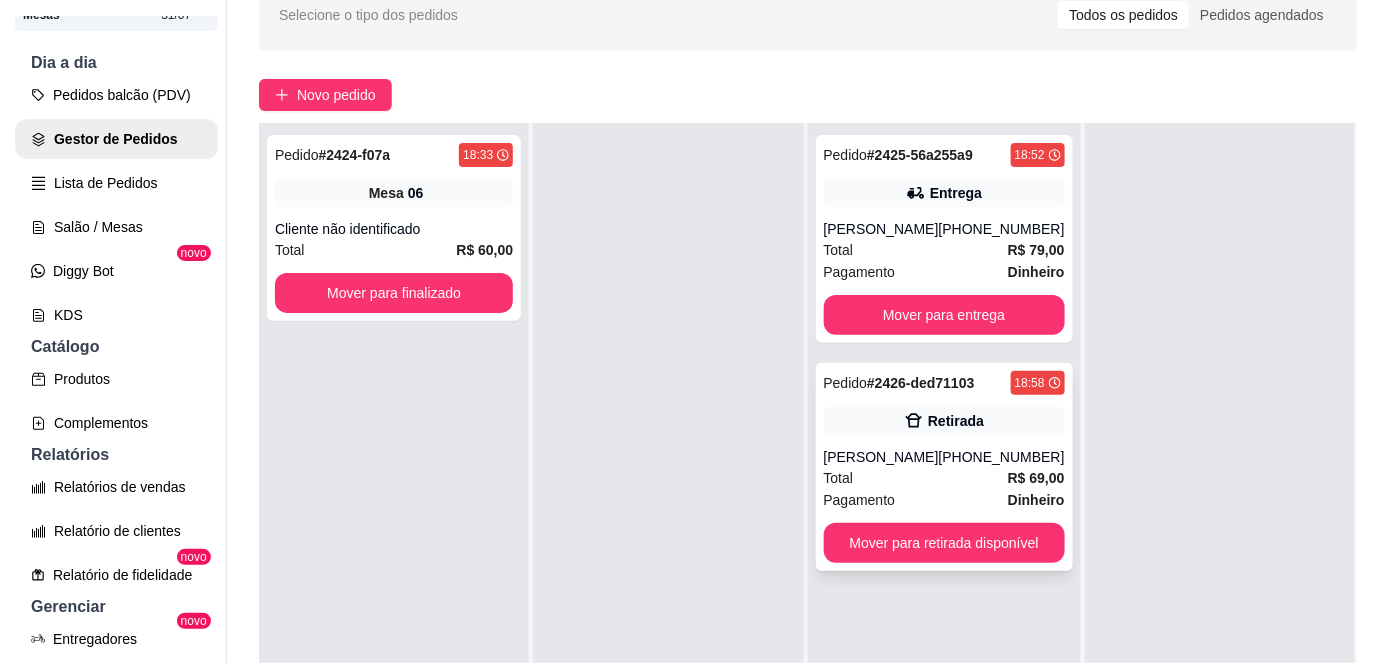 scroll, scrollTop: 105, scrollLeft: 0, axis: vertical 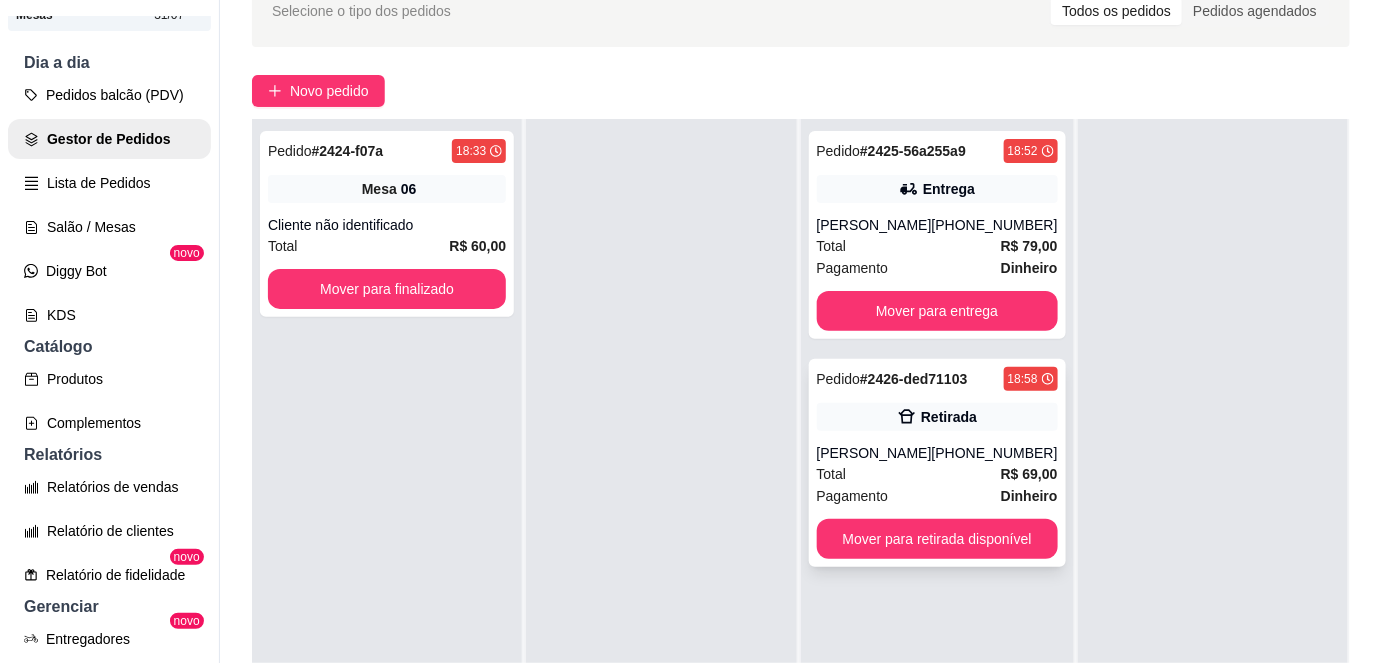 click on "Pagamento Dinheiro" at bounding box center (937, 496) 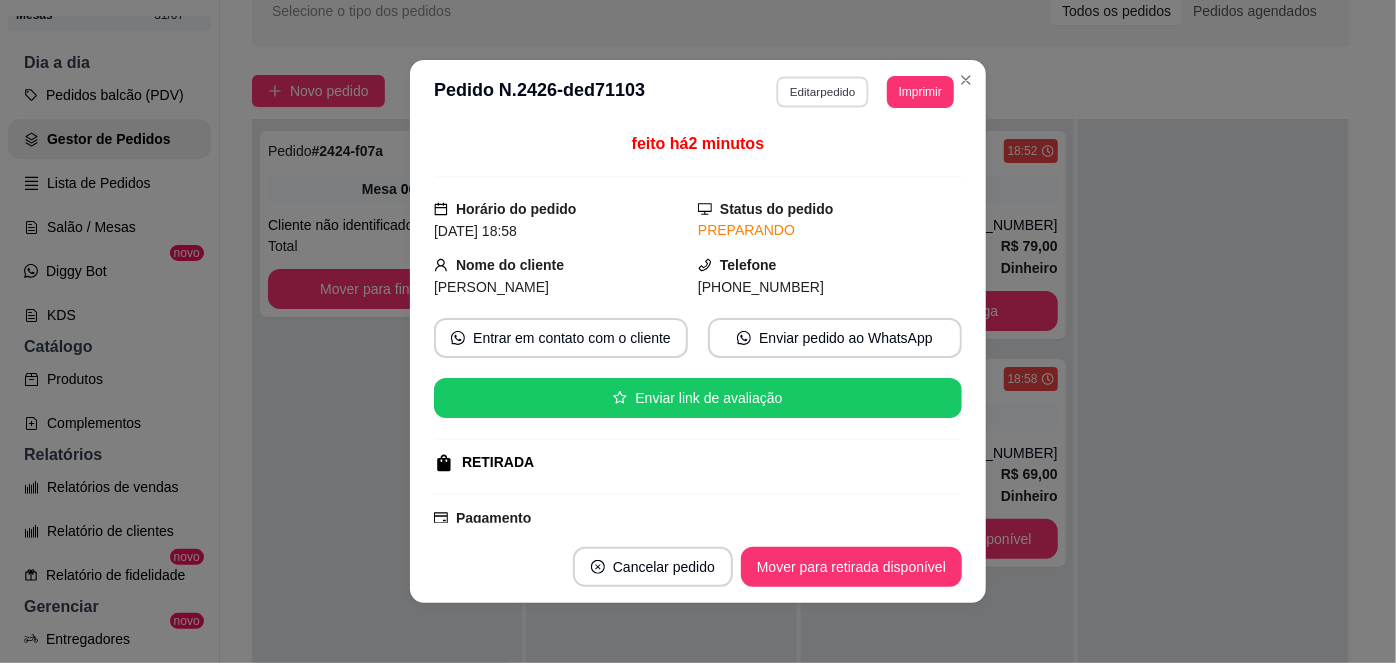 click on "Editar  pedido" at bounding box center (823, 91) 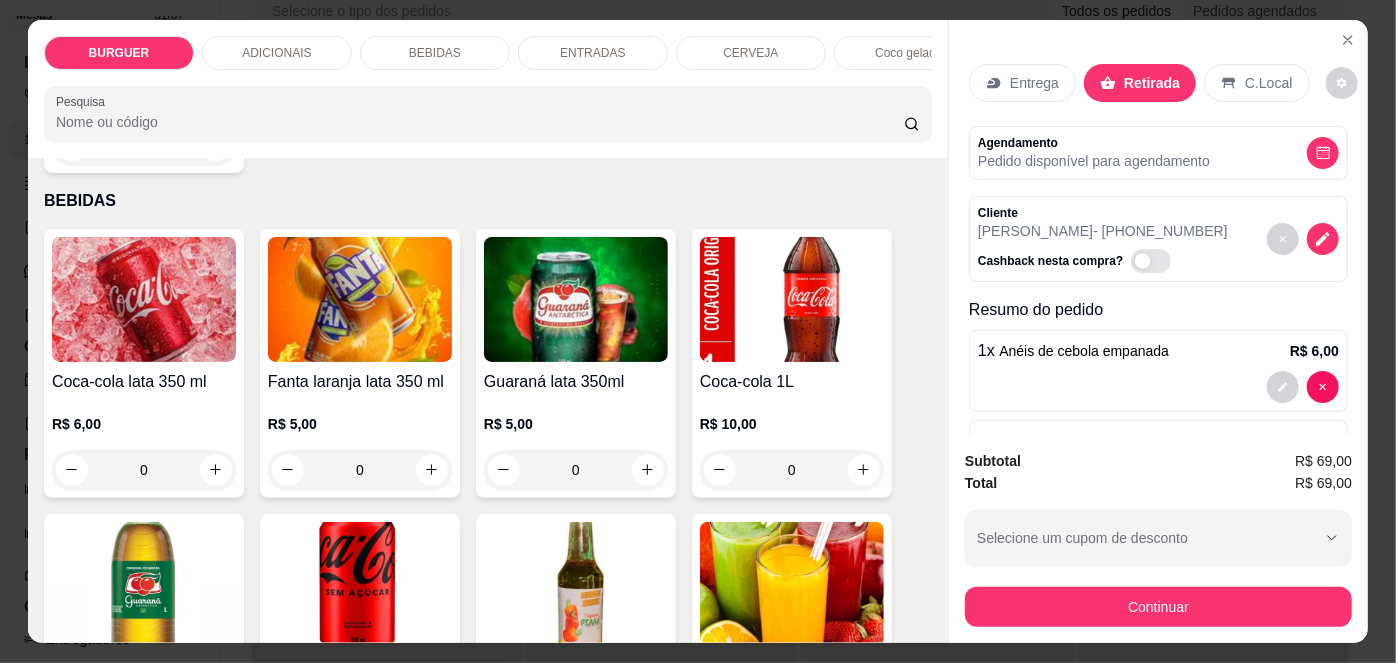 scroll, scrollTop: 1938, scrollLeft: 0, axis: vertical 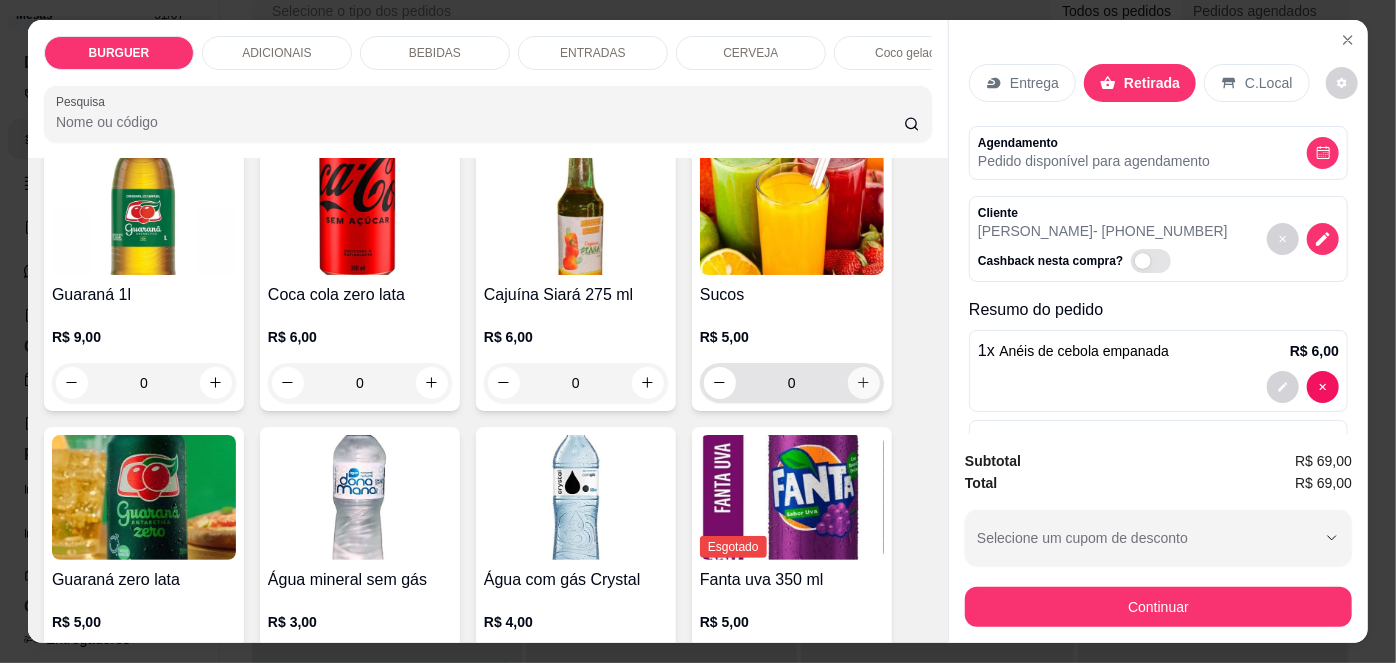 click 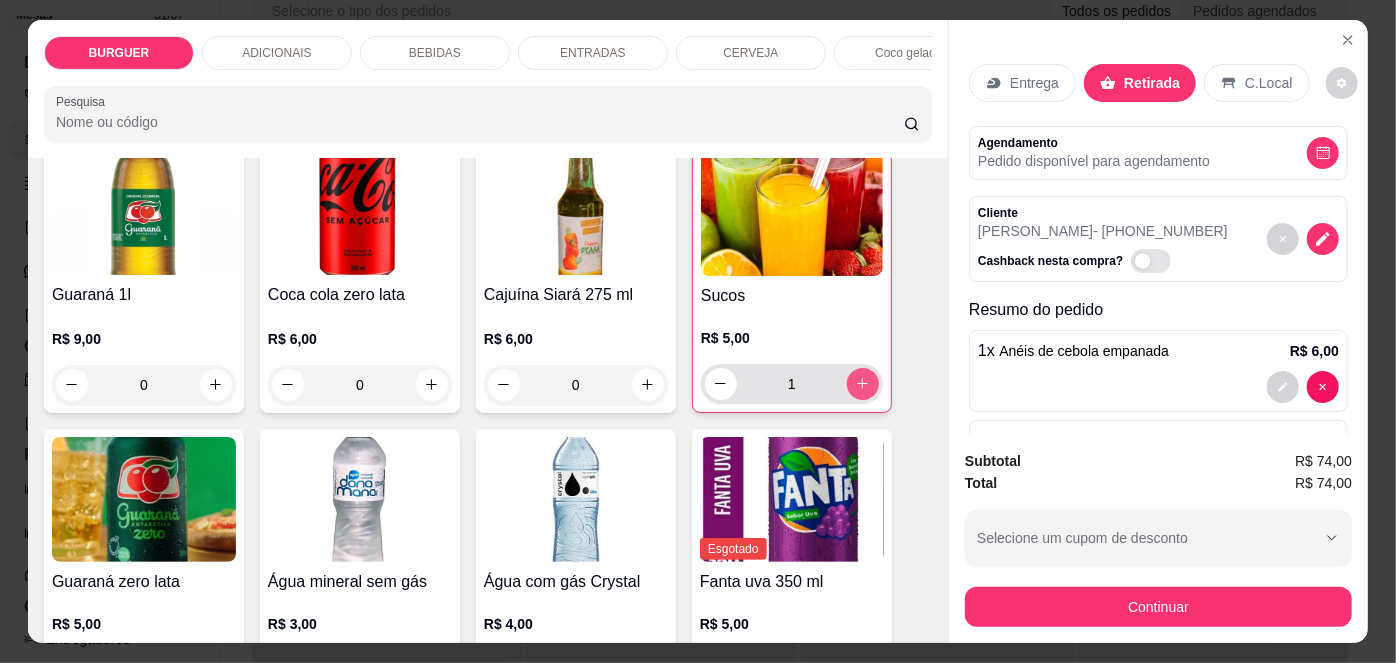 type on "1" 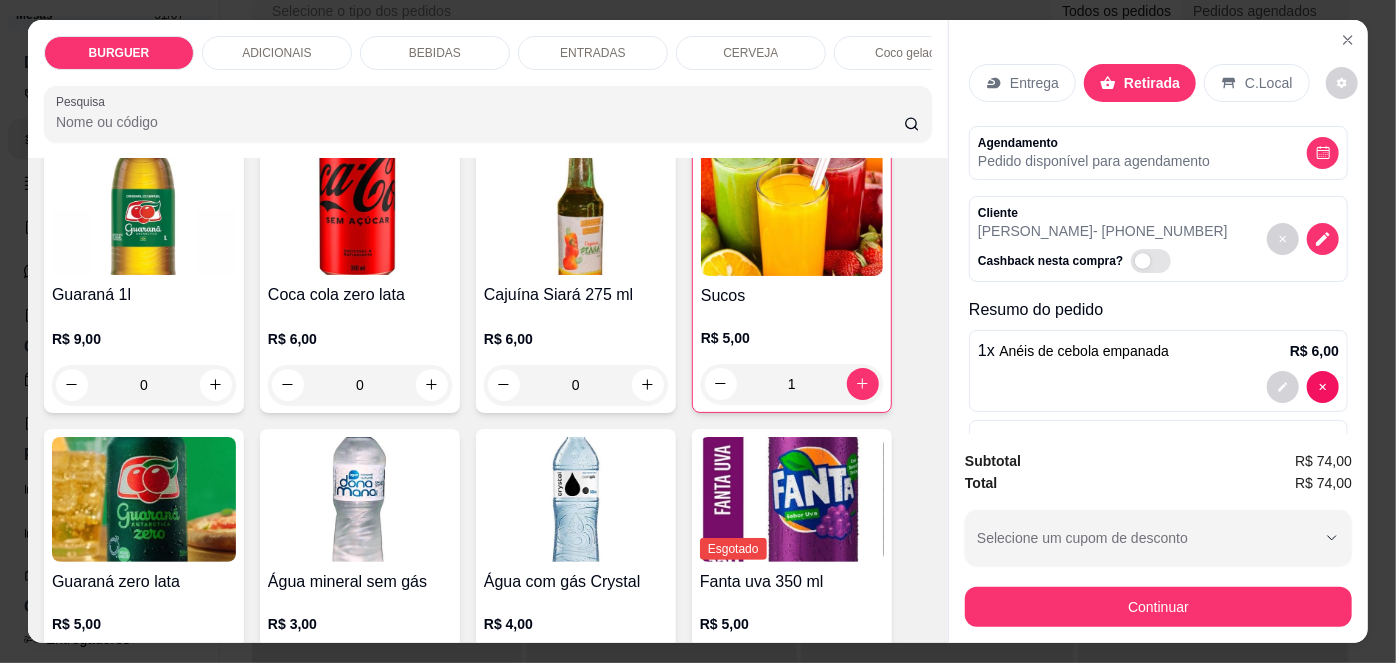 scroll, scrollTop: 450, scrollLeft: 0, axis: vertical 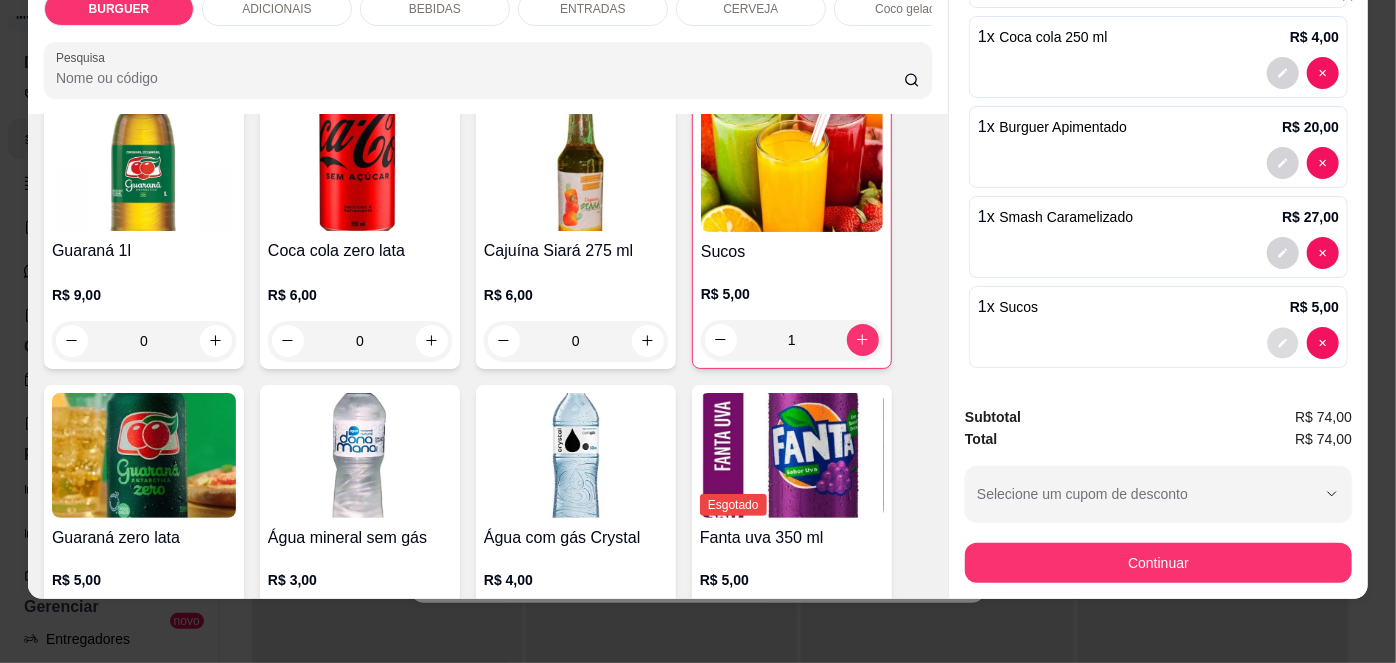 click 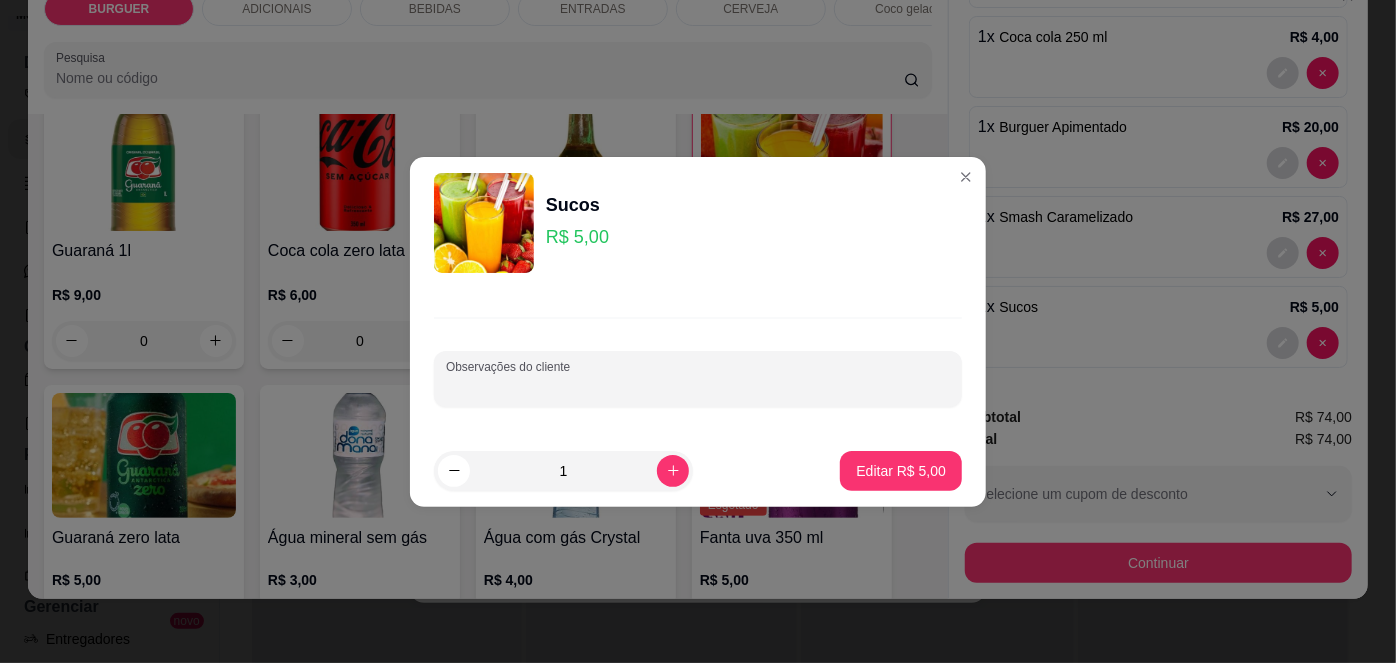 click on "Observações do cliente" at bounding box center [698, 387] 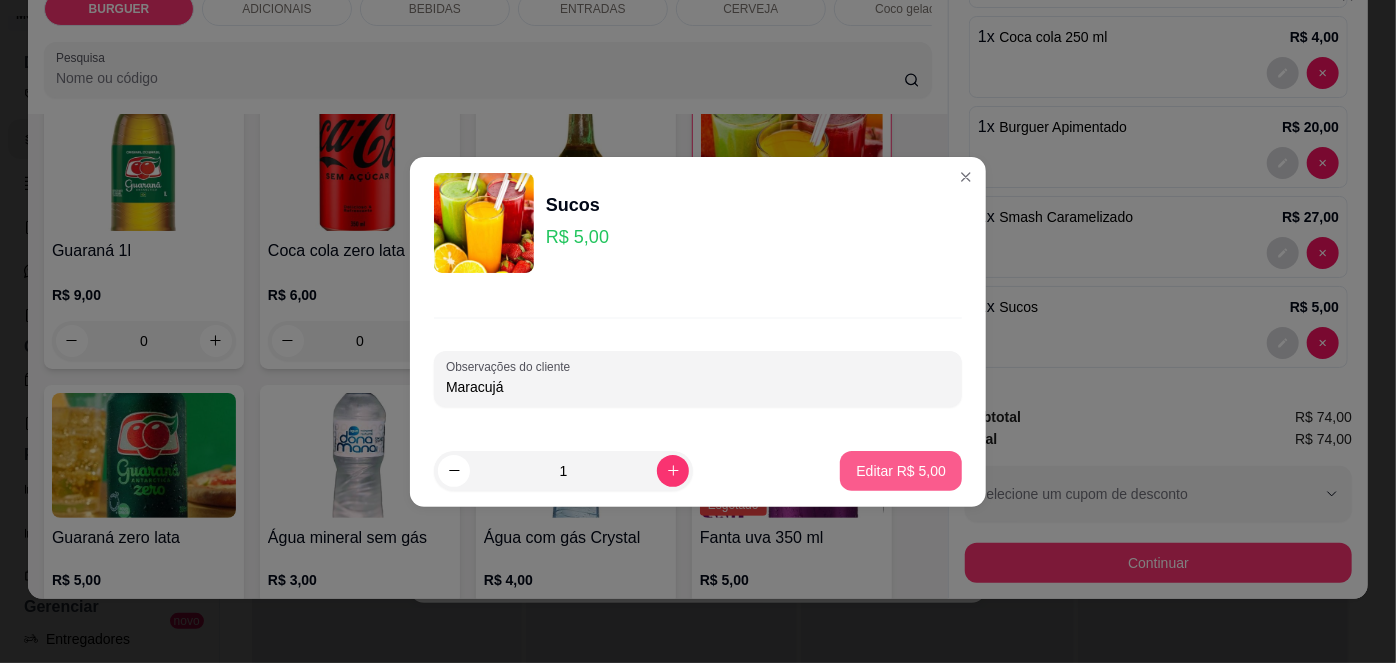 type on "Maracujá" 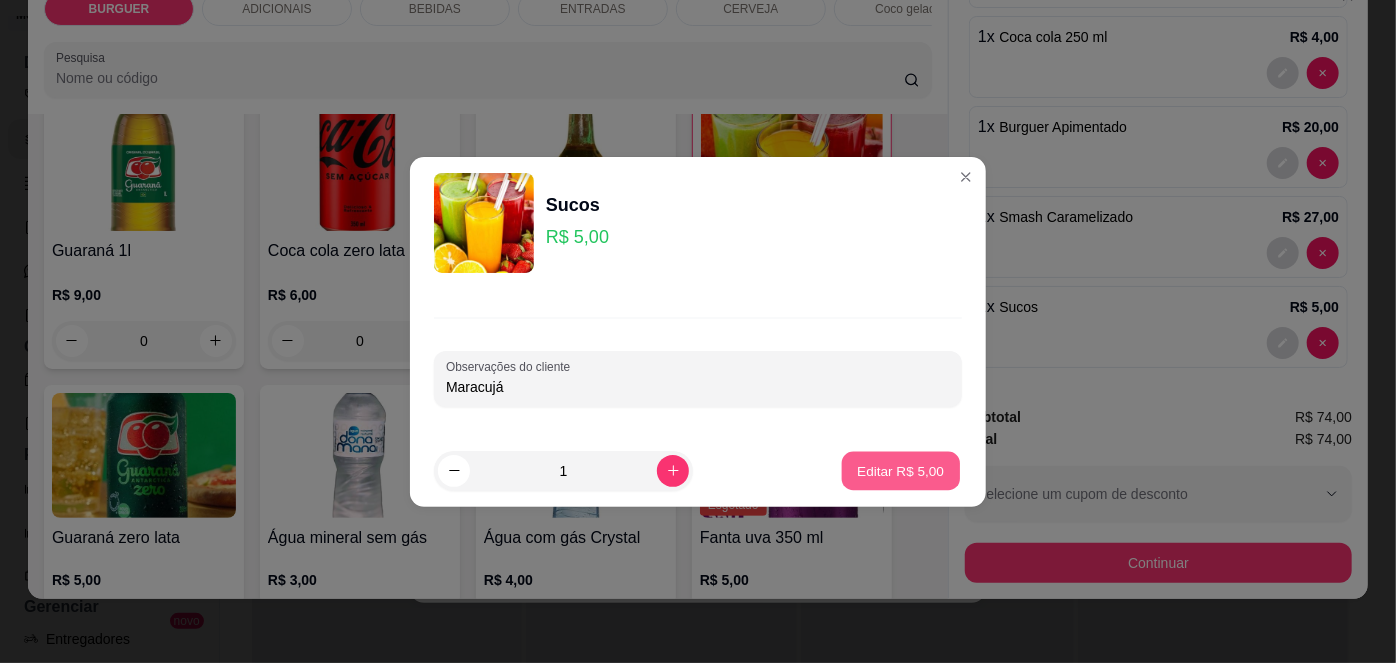 click on "Editar   R$ 5,00" at bounding box center [901, 470] 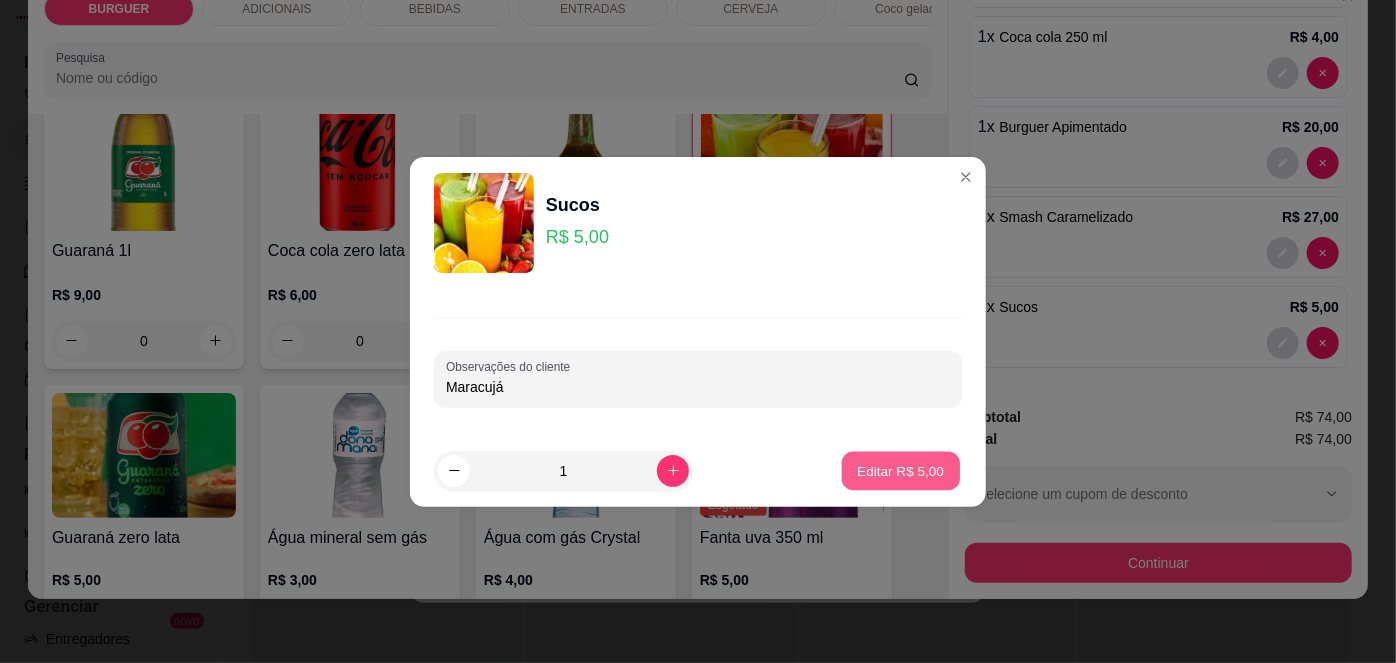 type on "0" 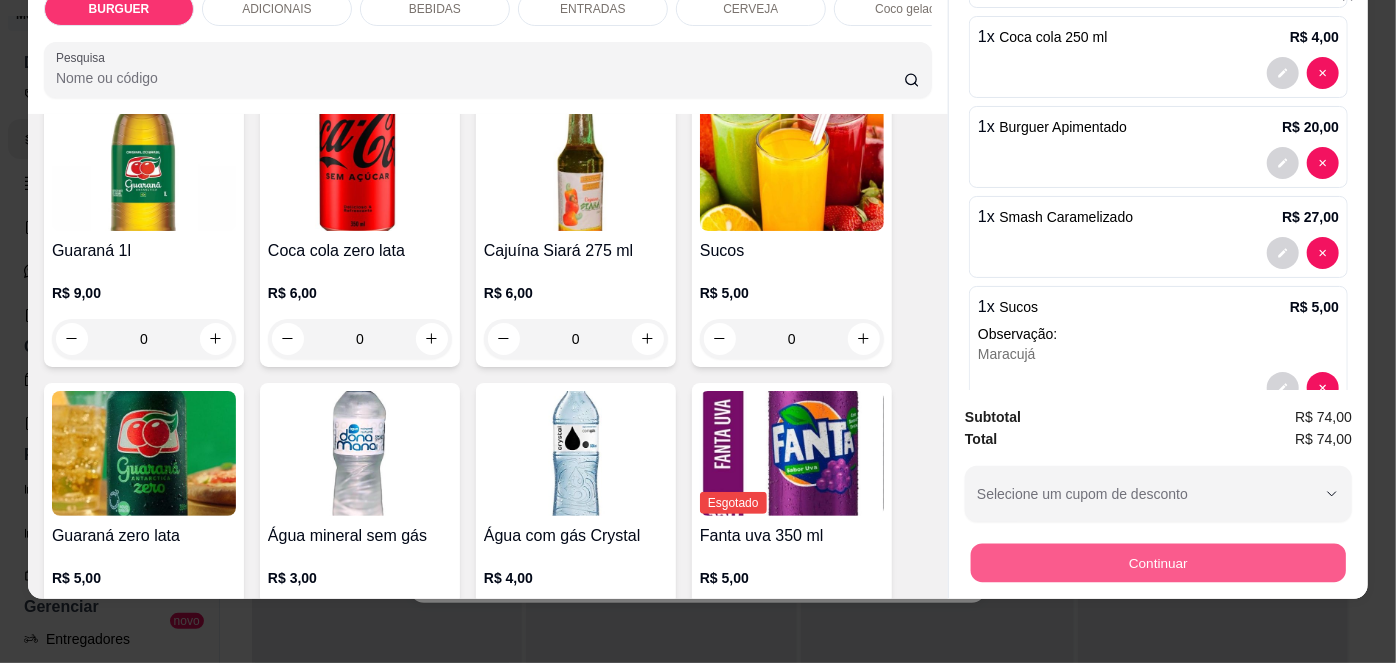 click on "Continuar" at bounding box center (1158, 563) 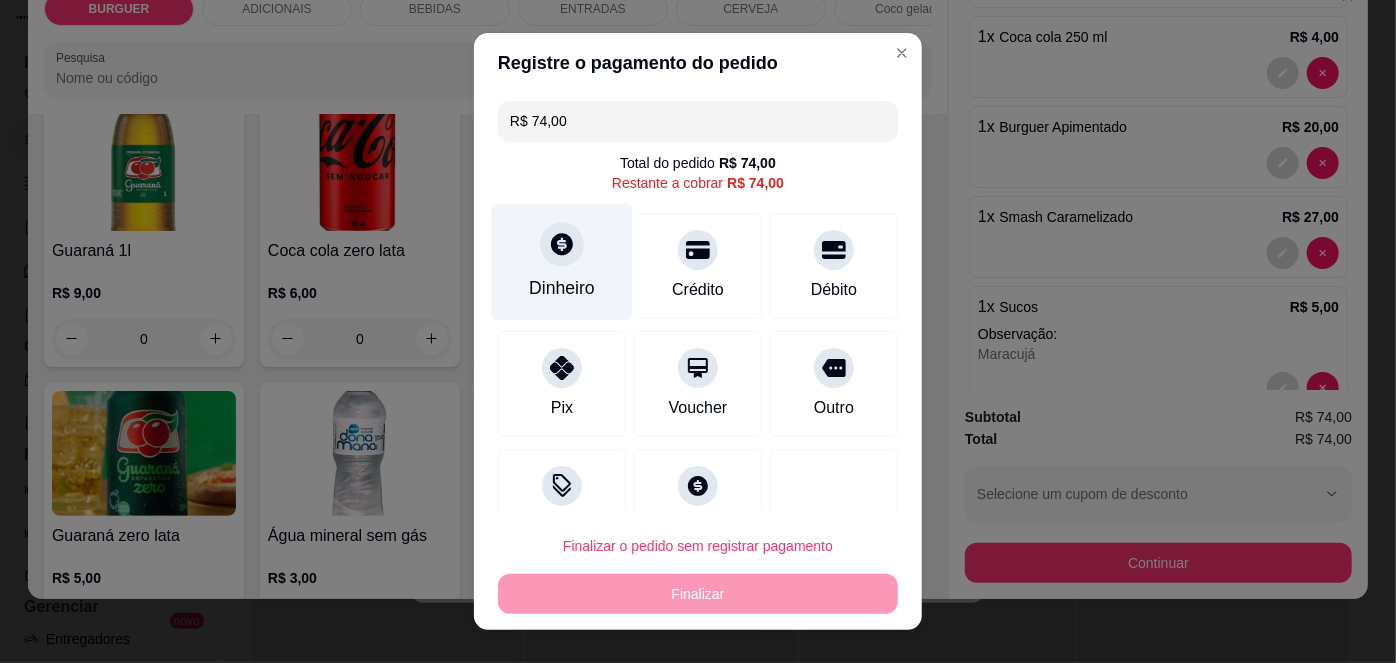 click 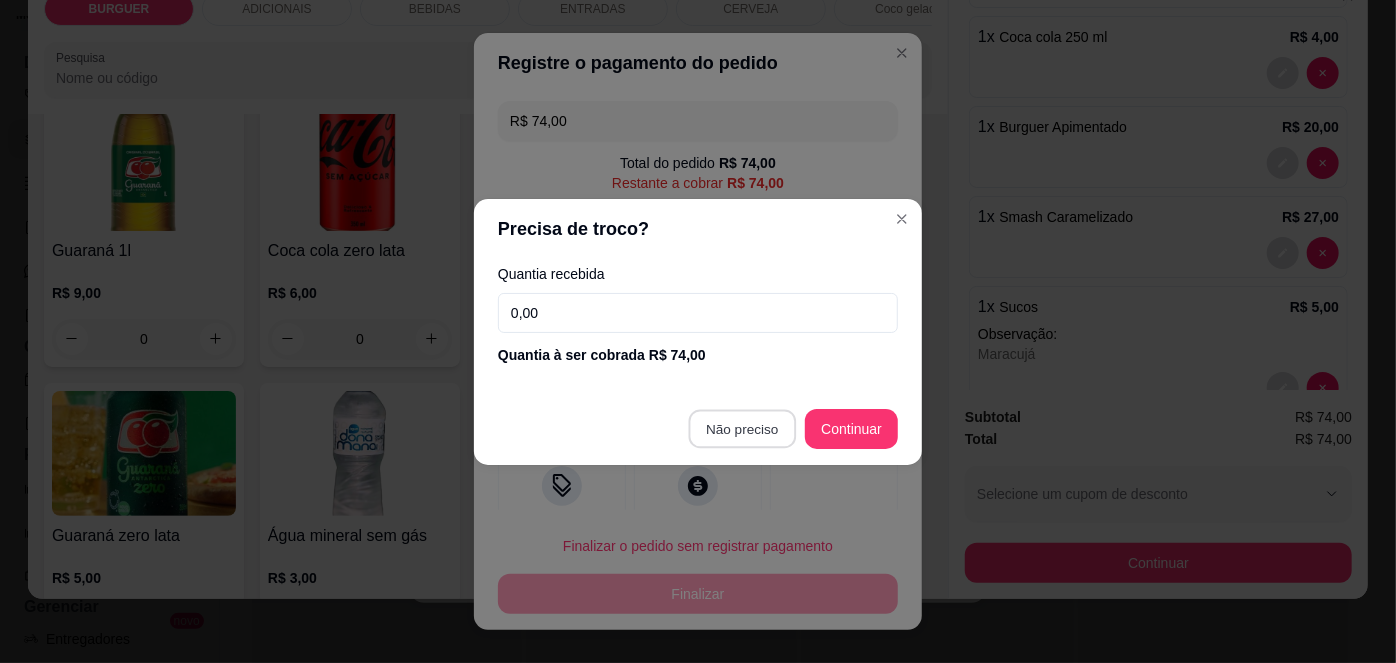 type on "R$ 0,00" 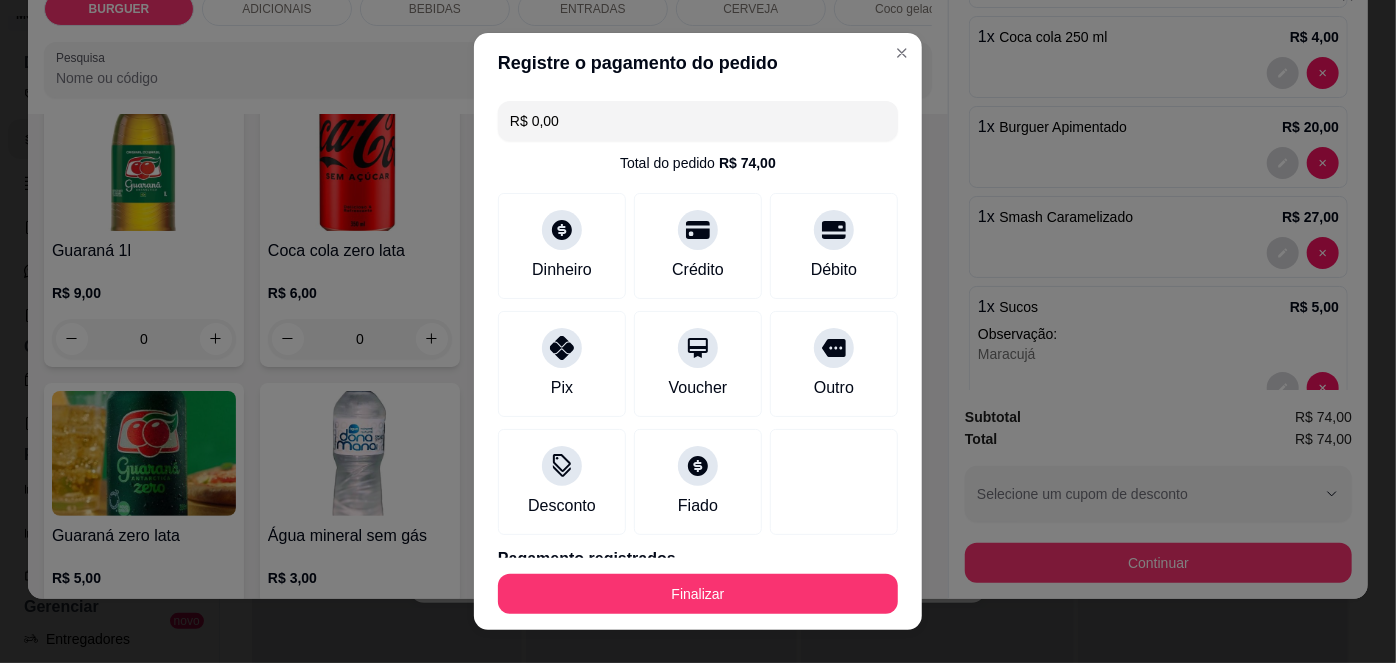 scroll, scrollTop: 88, scrollLeft: 0, axis: vertical 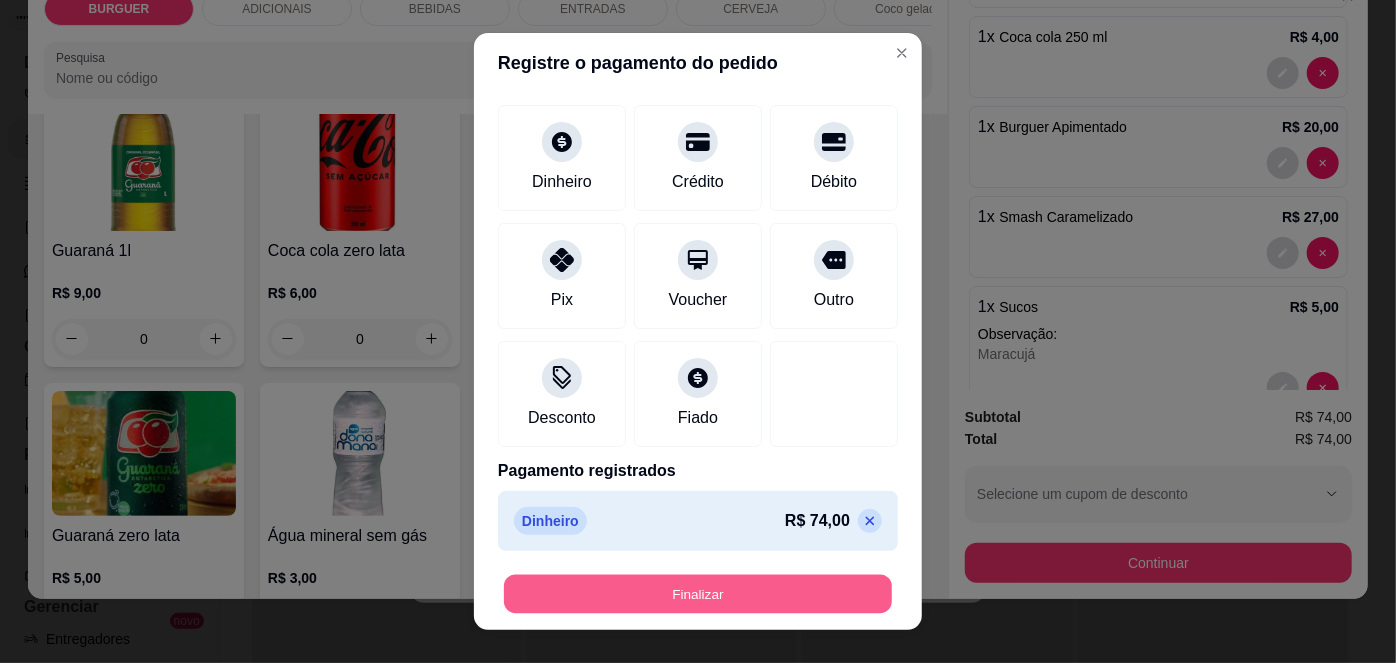click on "Finalizar" at bounding box center [698, 593] 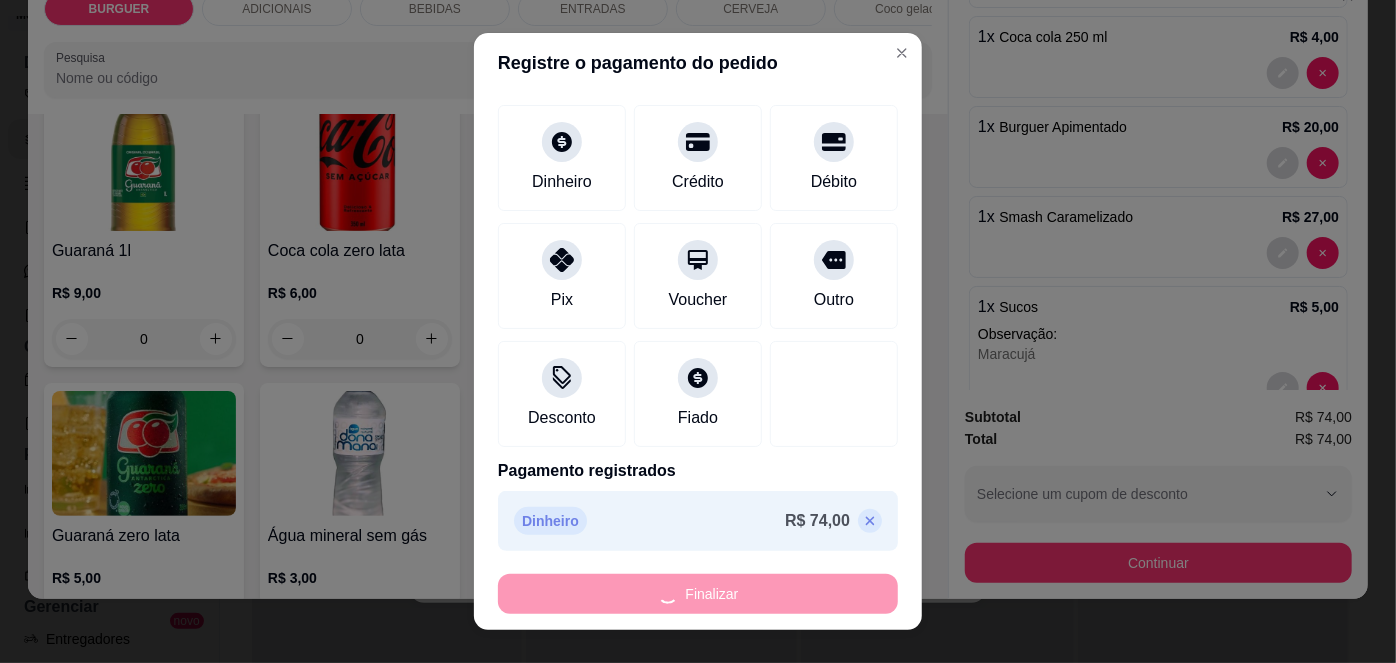 type on "0" 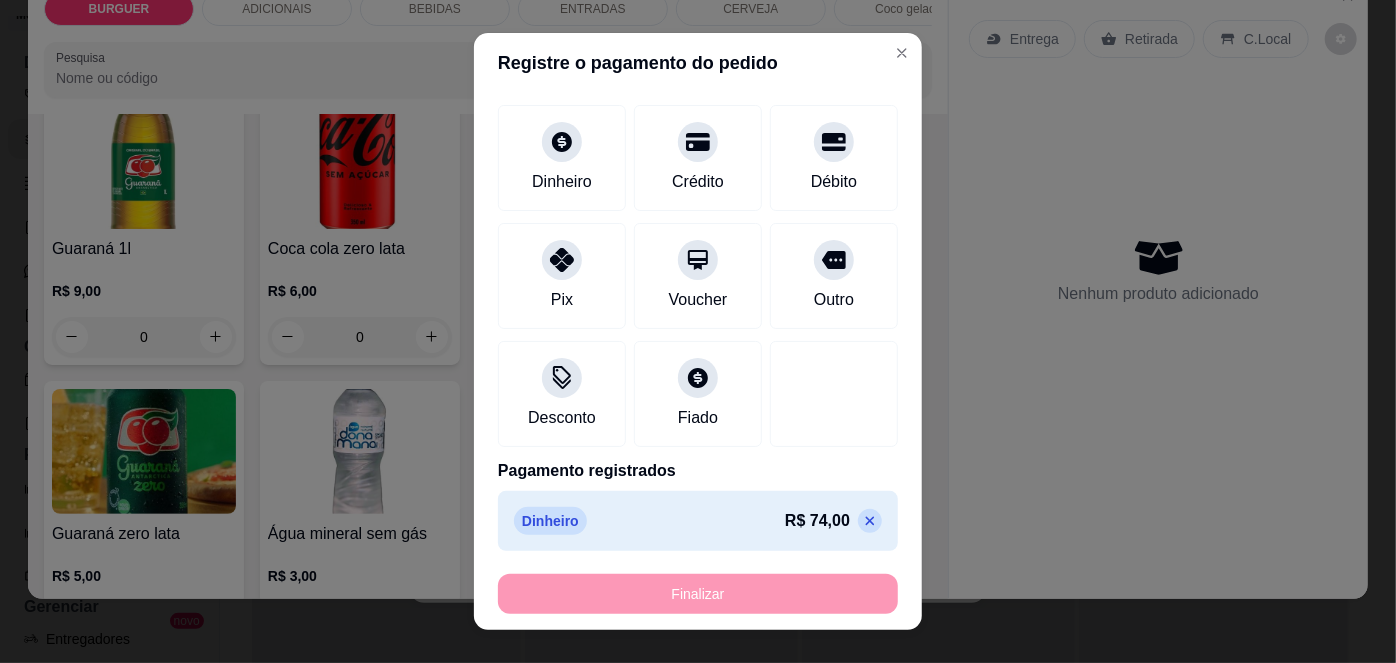 type on "-R$ 74,00" 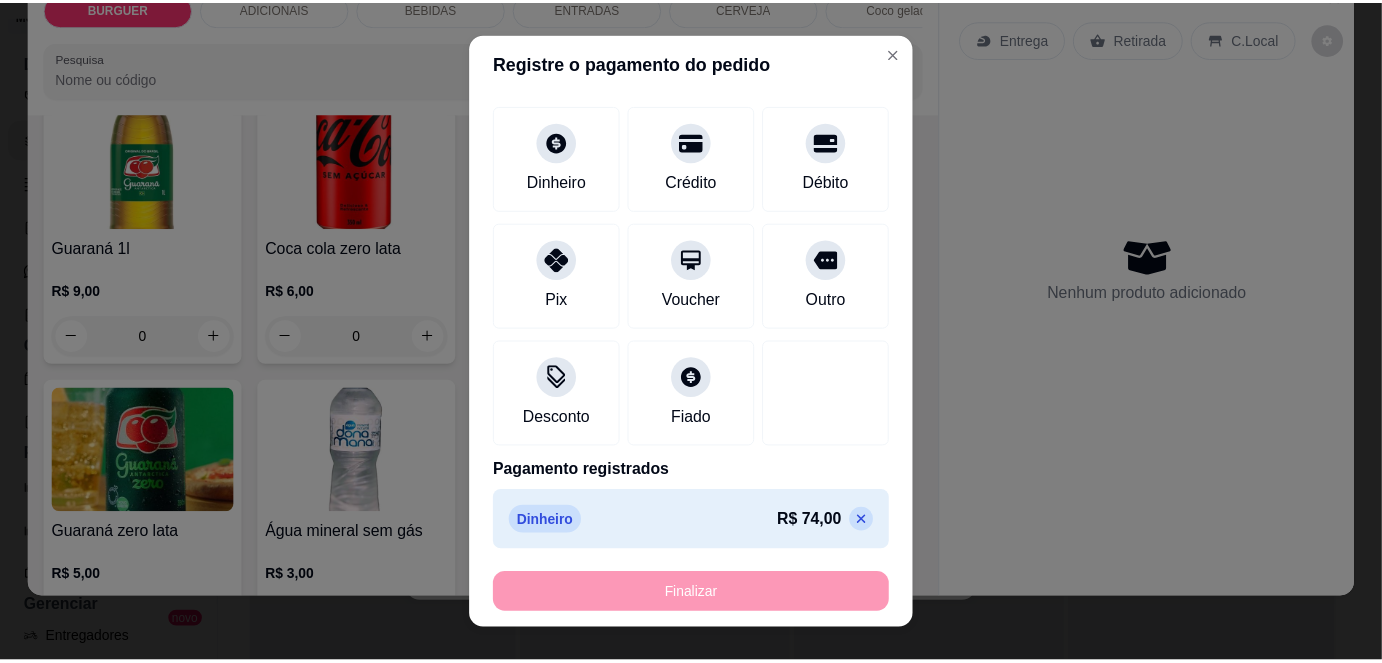 scroll, scrollTop: 1937, scrollLeft: 0, axis: vertical 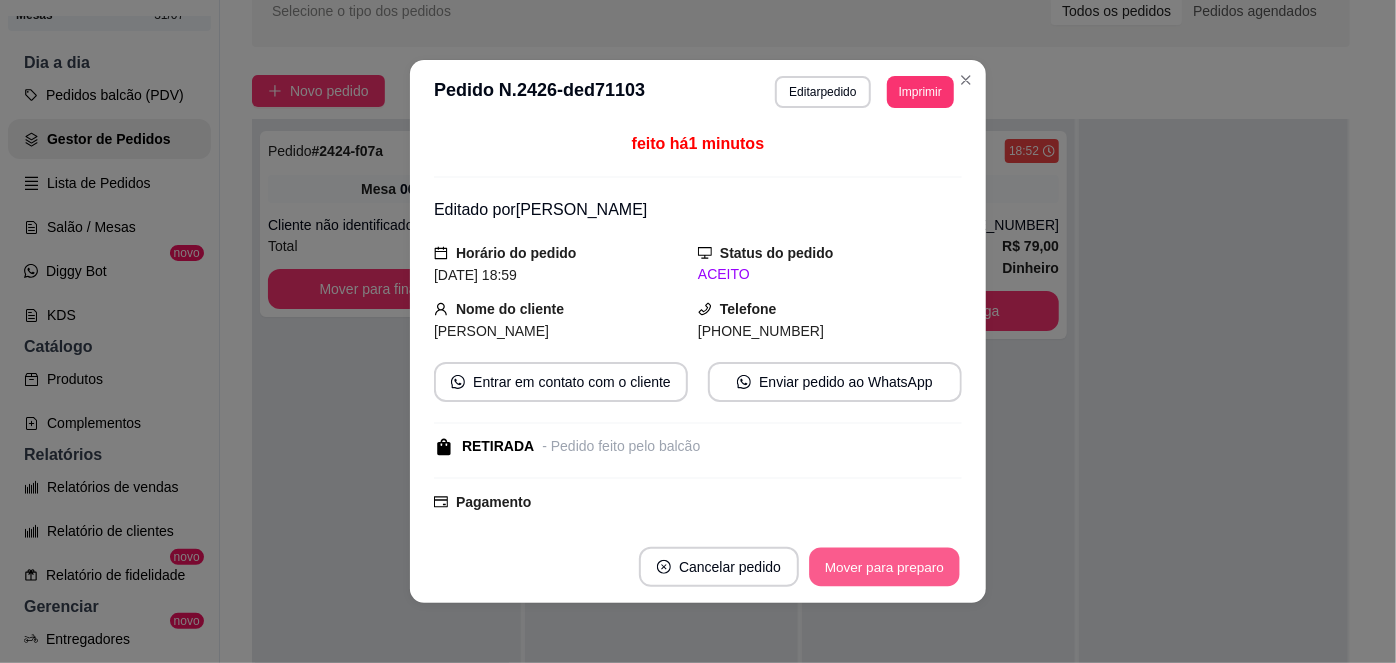 click on "Mover para preparo" at bounding box center [884, 567] 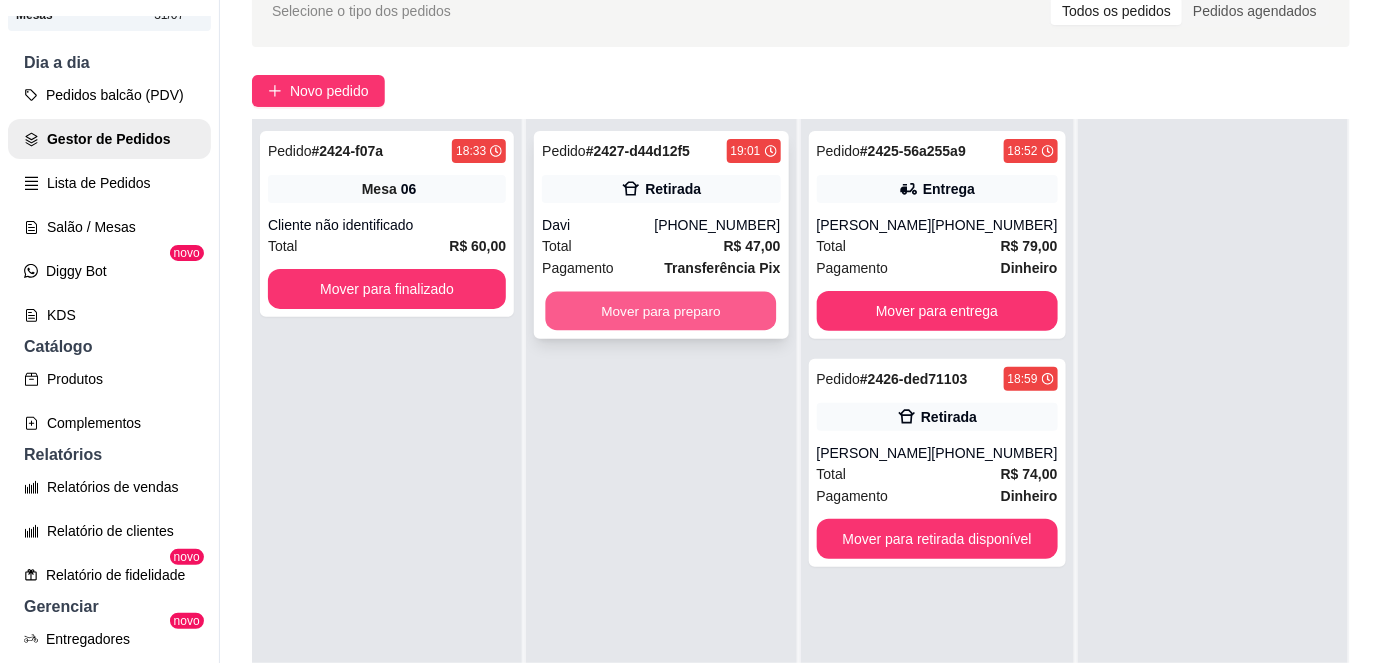 click on "Mover para preparo" at bounding box center (661, 311) 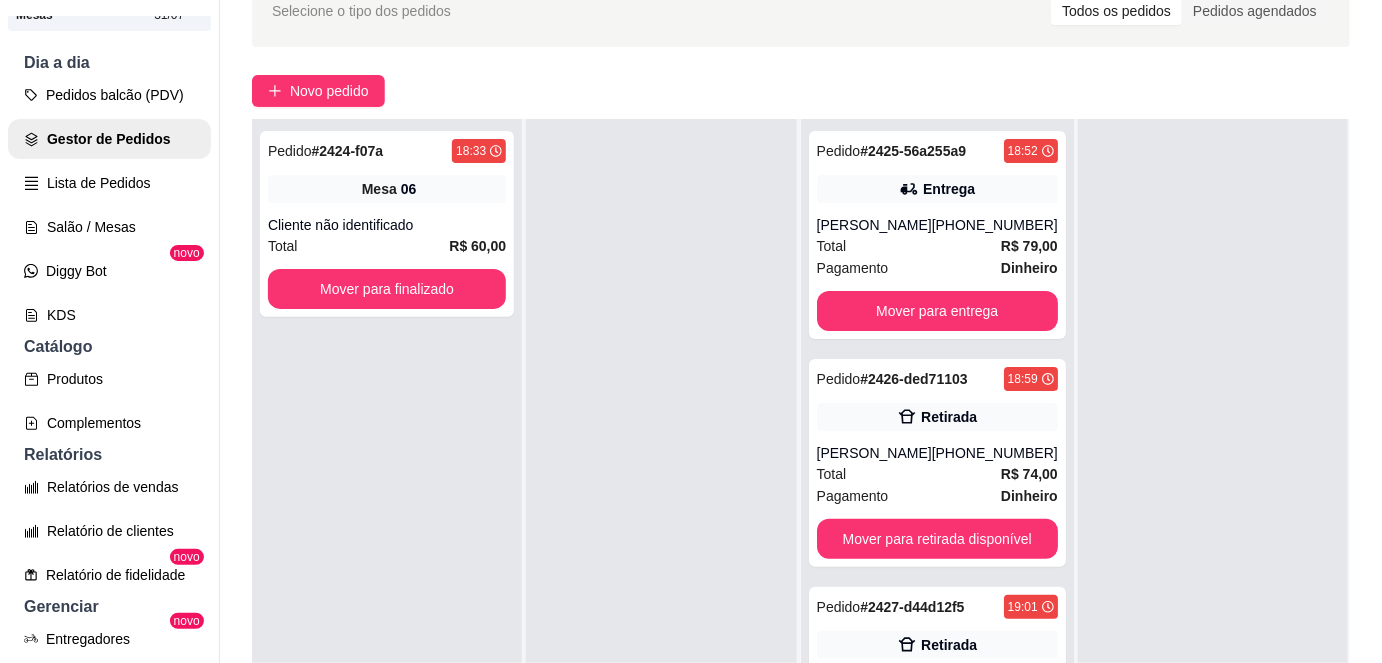 click at bounding box center (661, 450) 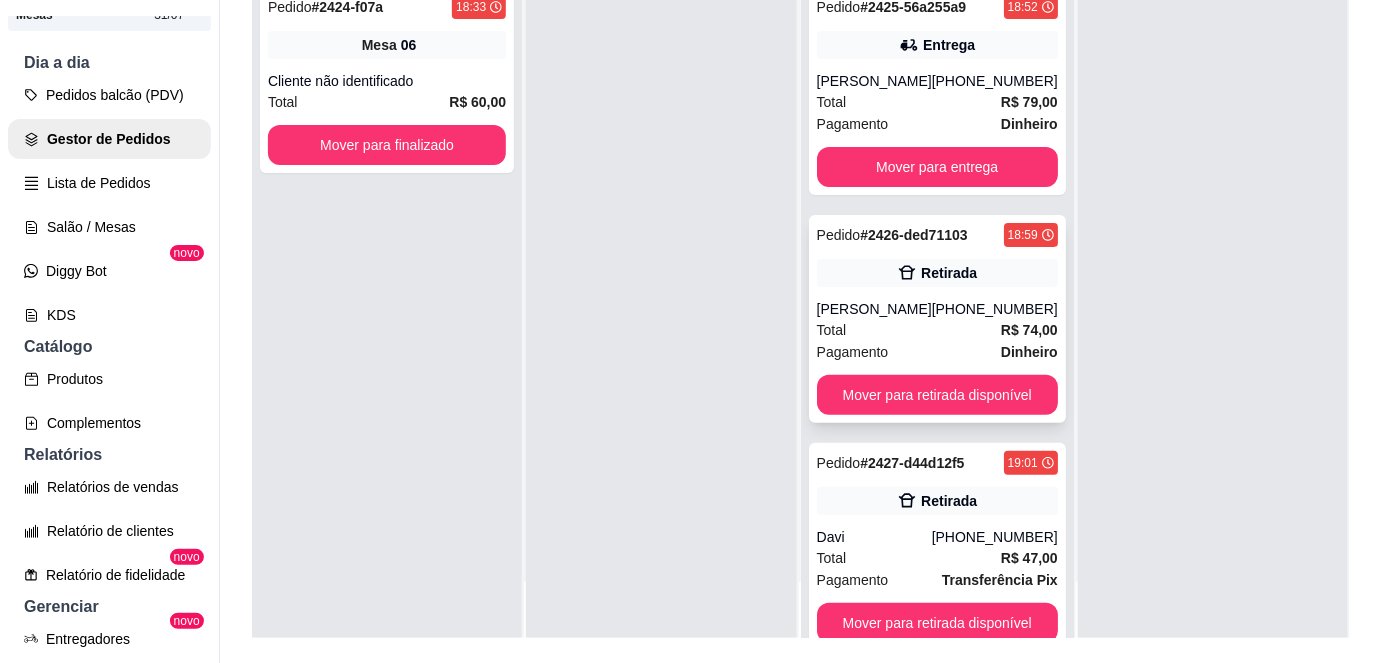 scroll, scrollTop: 40, scrollLeft: 0, axis: vertical 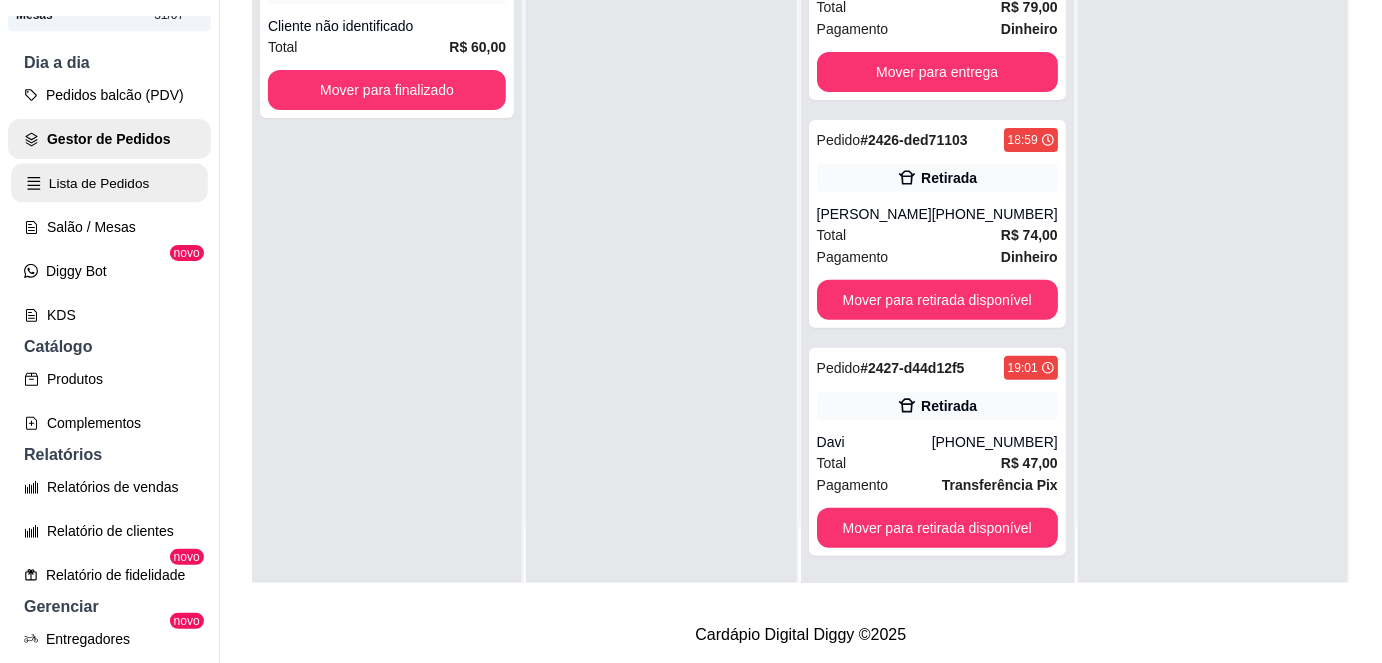 click on "Lista de Pedidos" at bounding box center [109, 183] 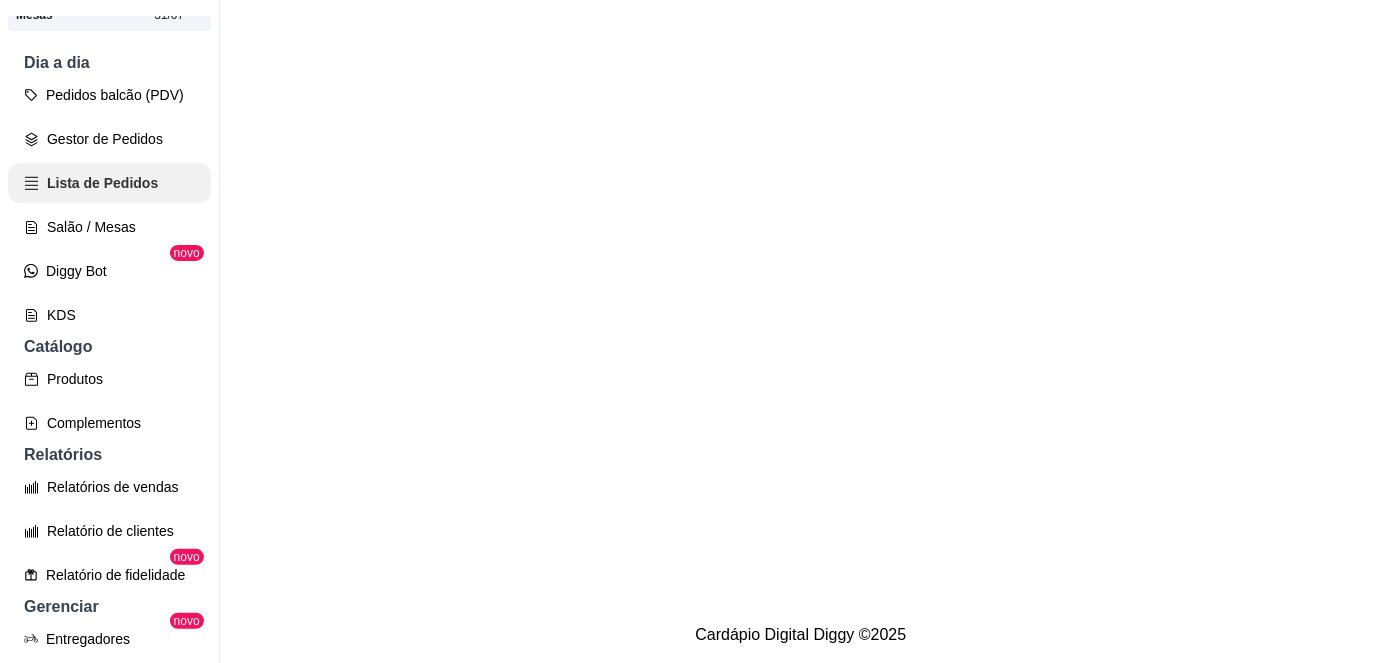 scroll, scrollTop: 0, scrollLeft: 0, axis: both 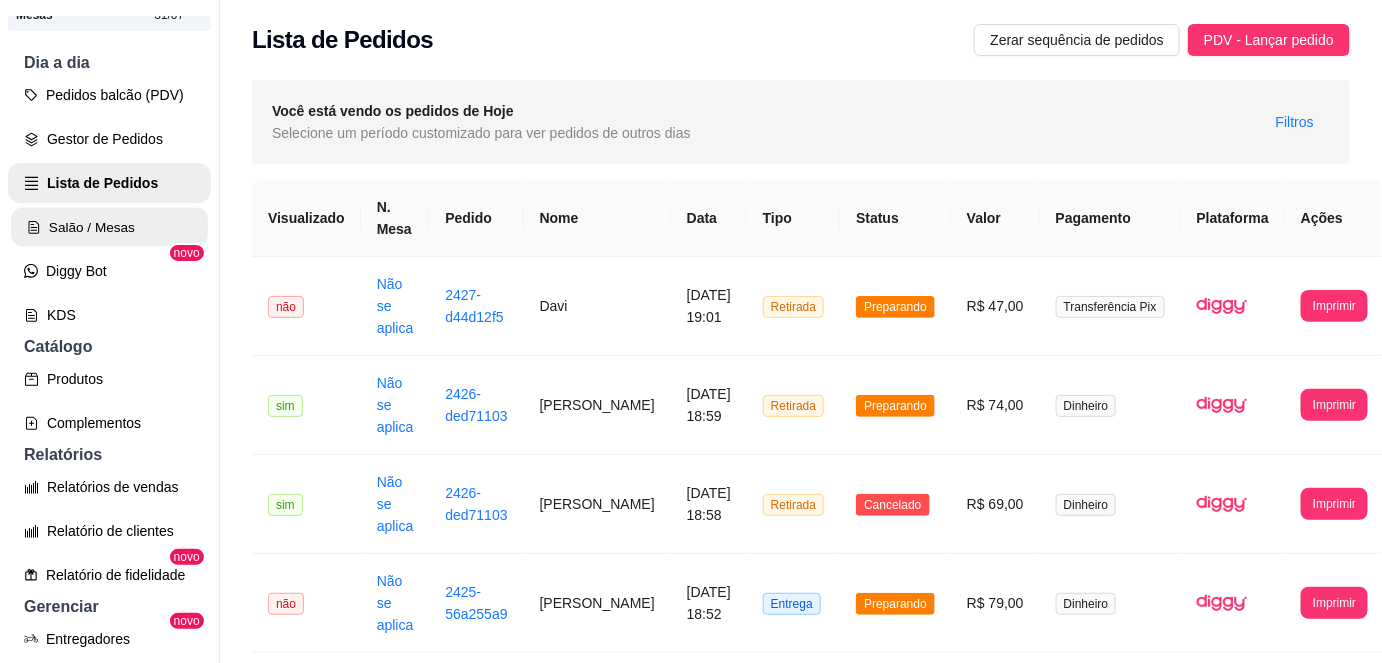 click on "Salão / Mesas" at bounding box center (109, 227) 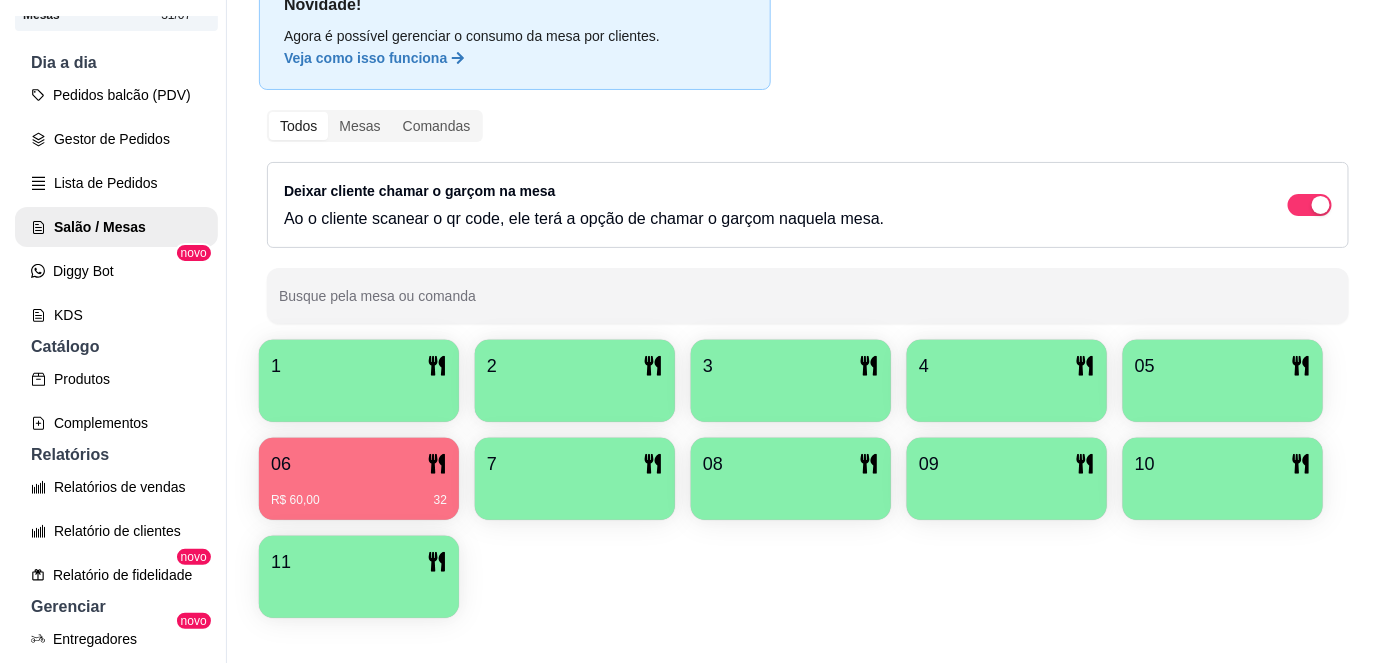 scroll, scrollTop: 149, scrollLeft: 0, axis: vertical 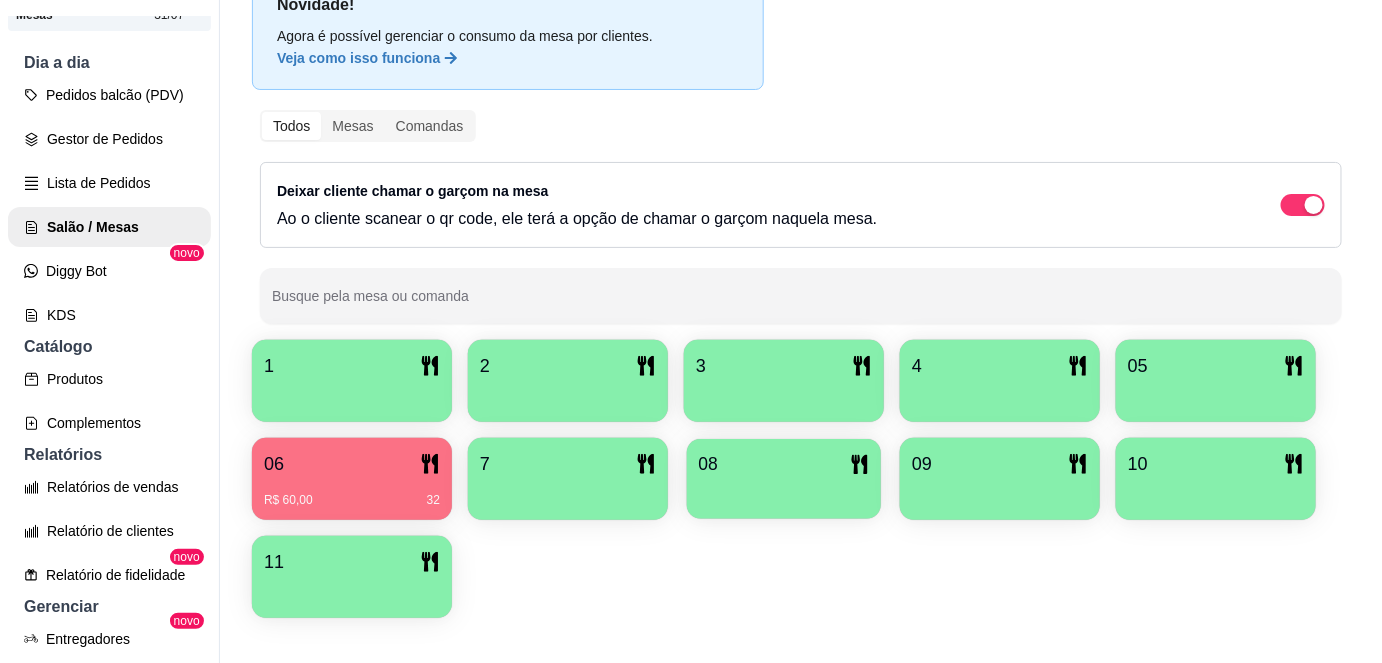 click on "08" at bounding box center (784, 464) 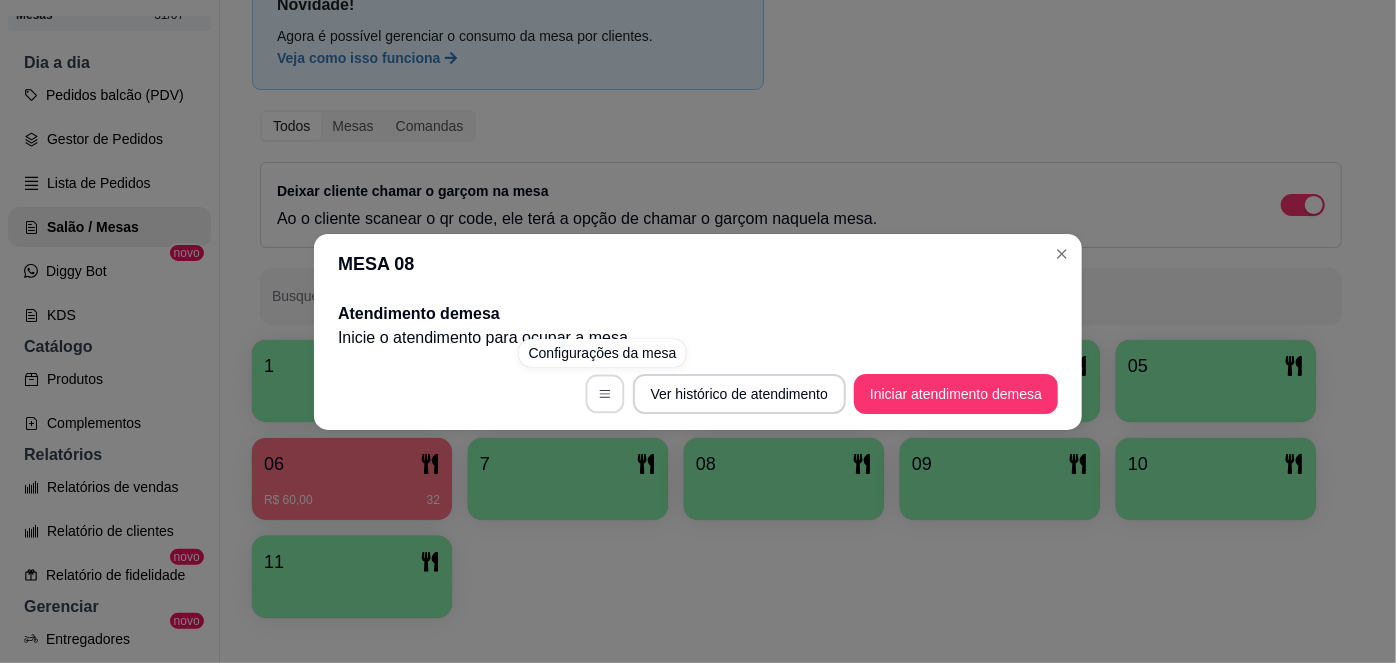 click 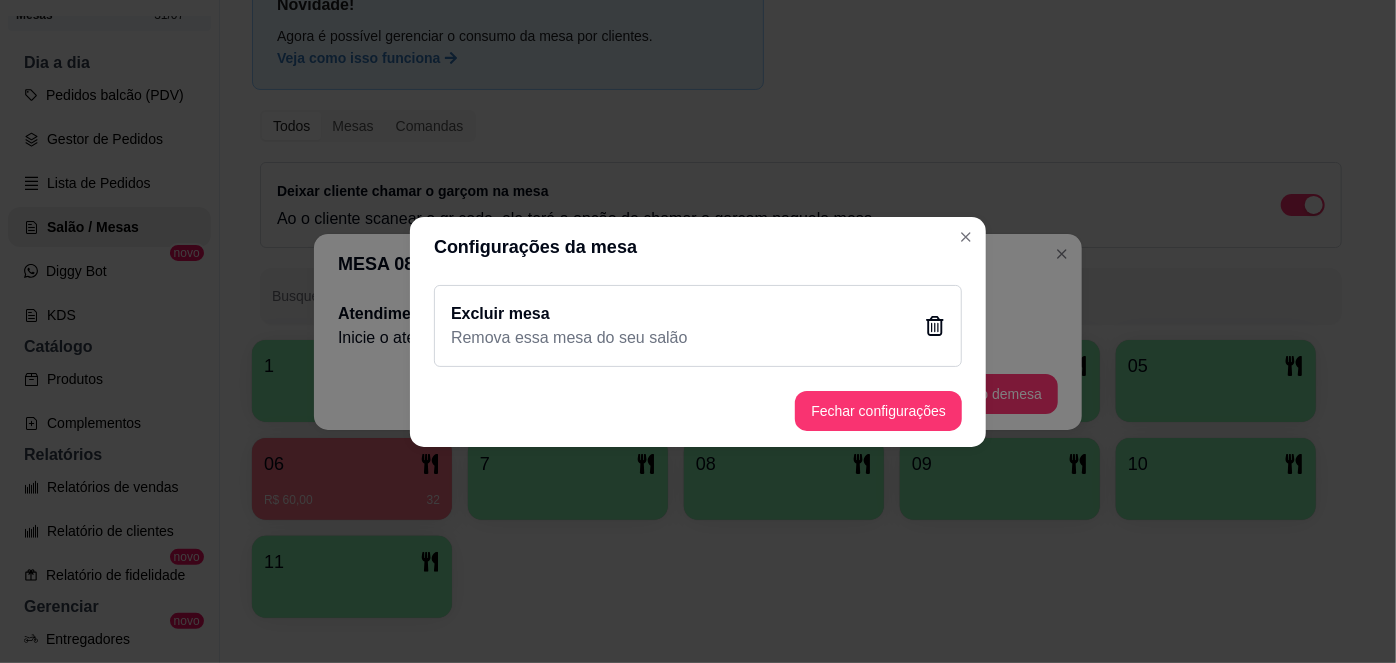 click 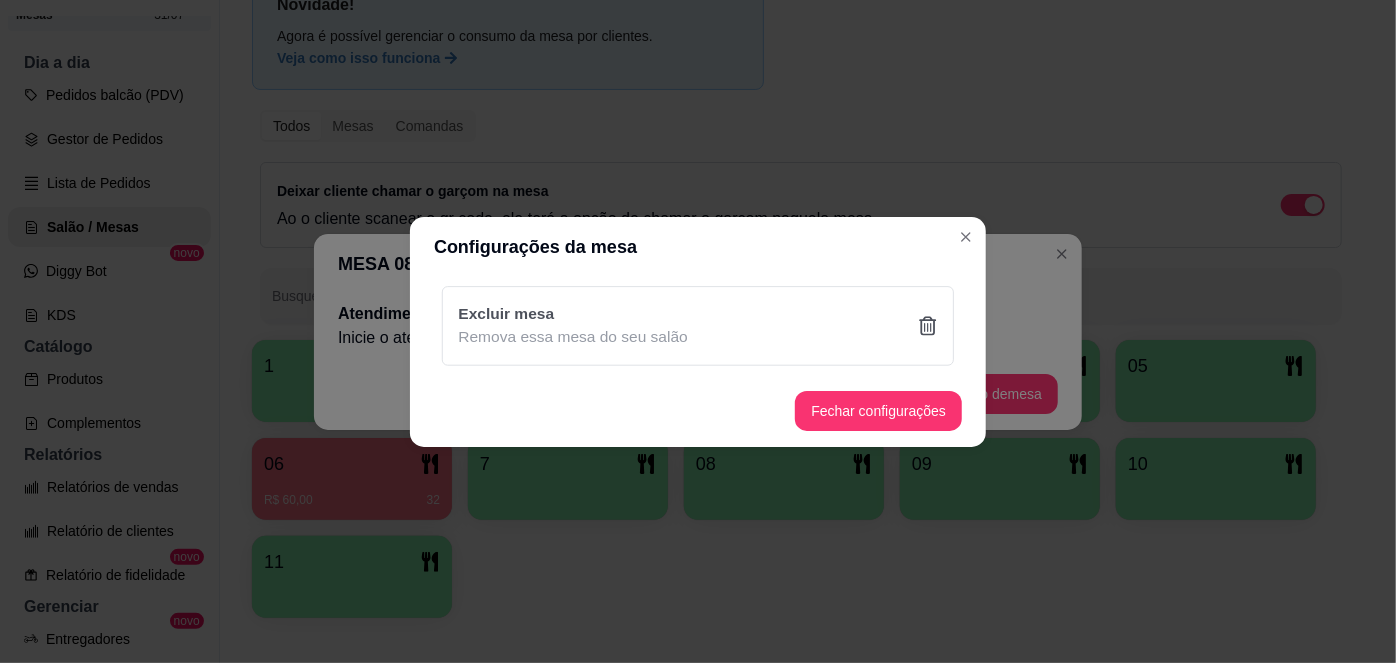 click on "Sim" at bounding box center (800, 437) 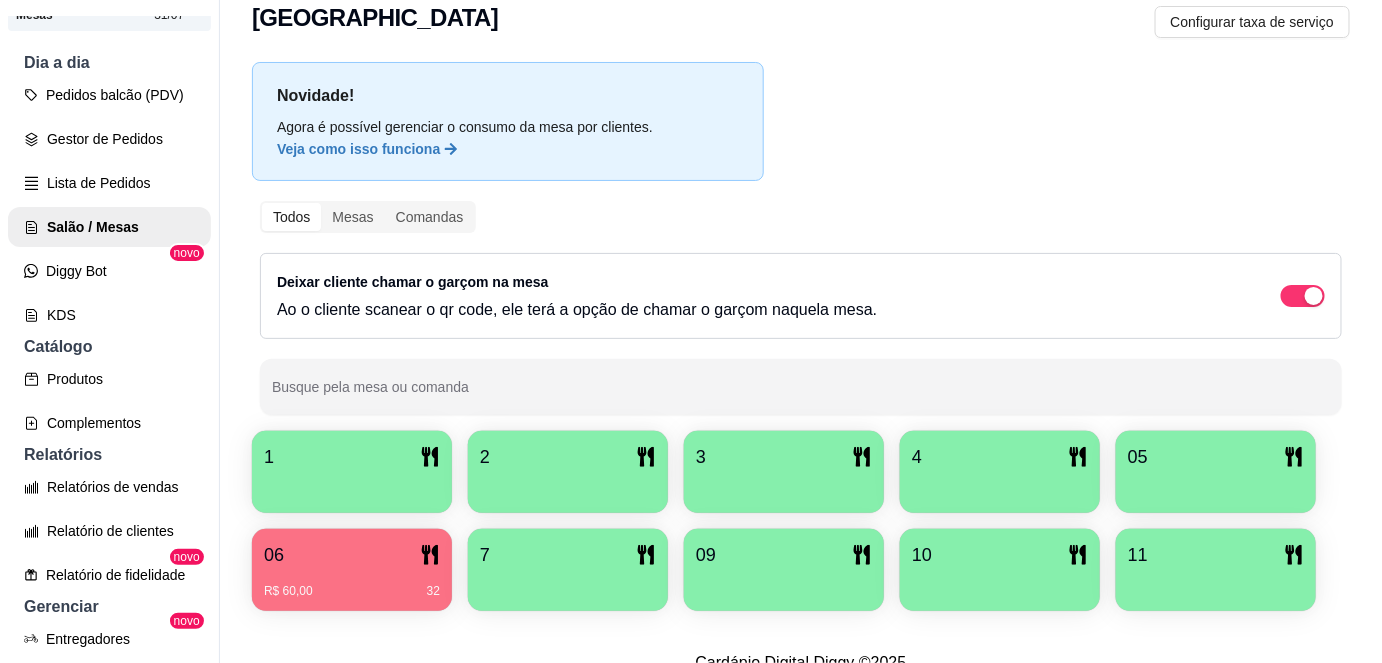 scroll, scrollTop: 0, scrollLeft: 0, axis: both 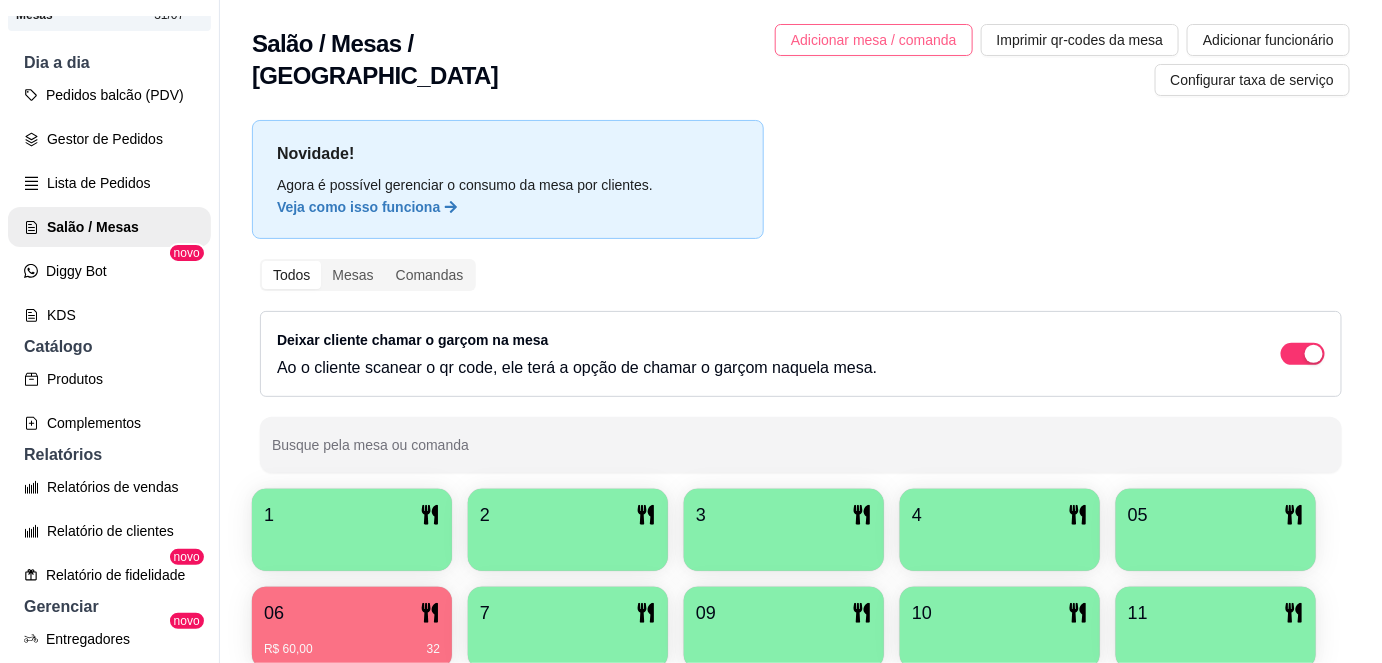 click on "Adicionar mesa / comanda" at bounding box center (874, 40) 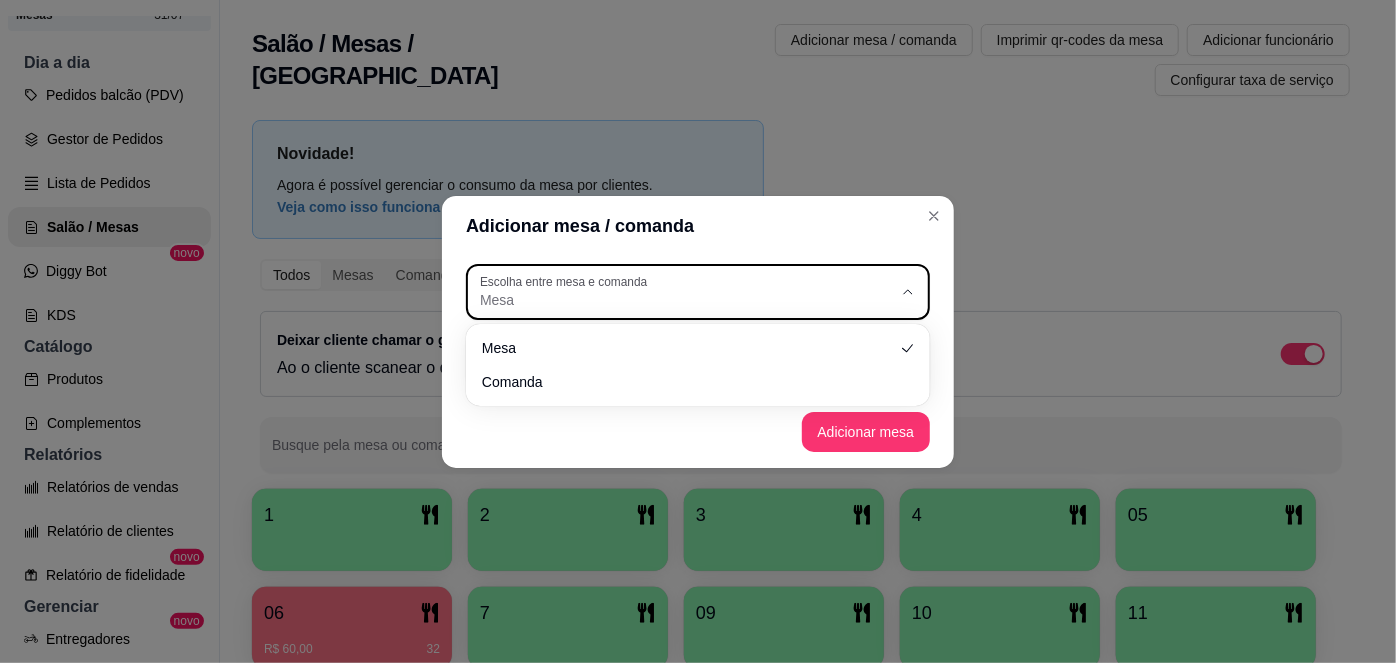 click on "Mesa" at bounding box center [686, 300] 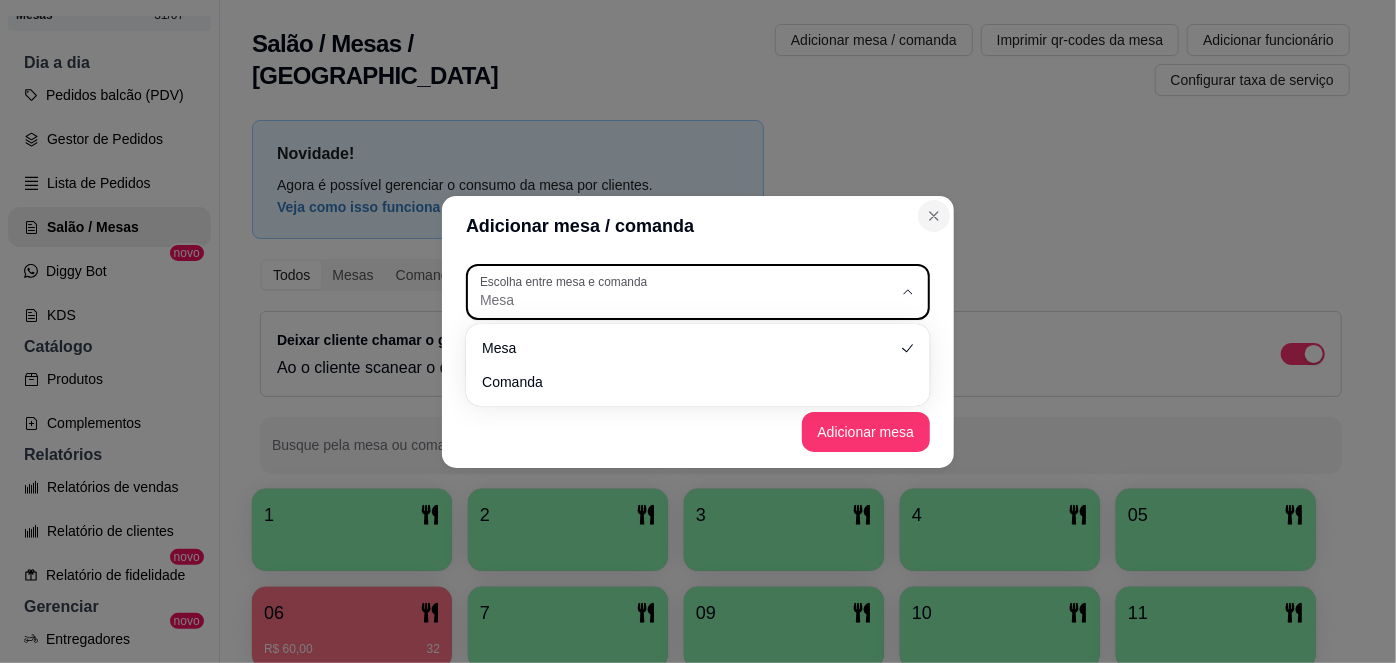 click 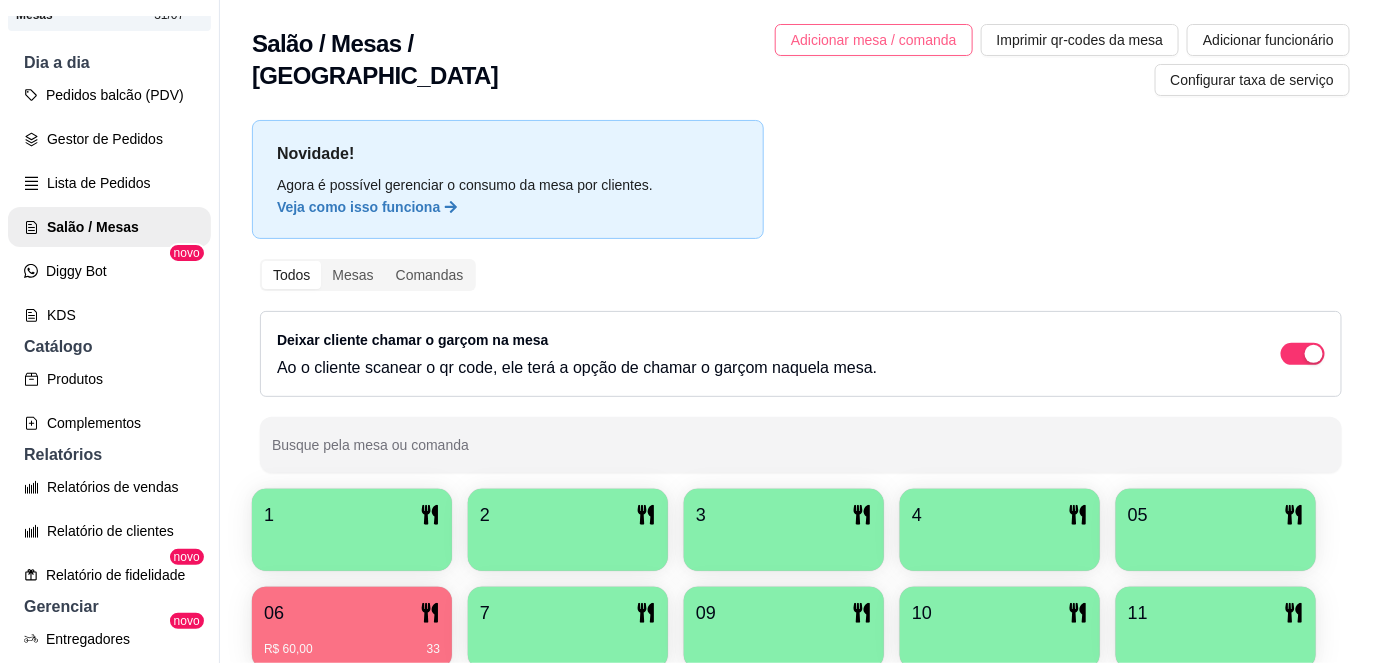click on "Adicionar mesa / comanda" at bounding box center (874, 40) 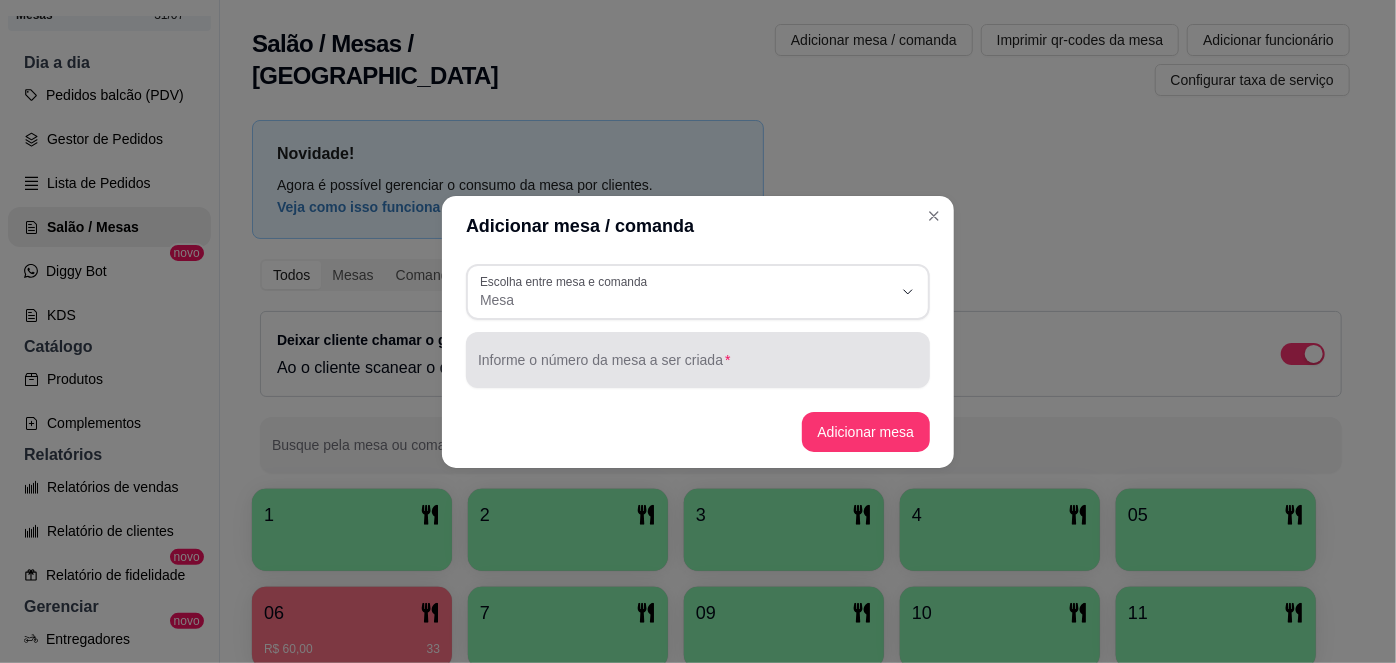 click at bounding box center (698, 360) 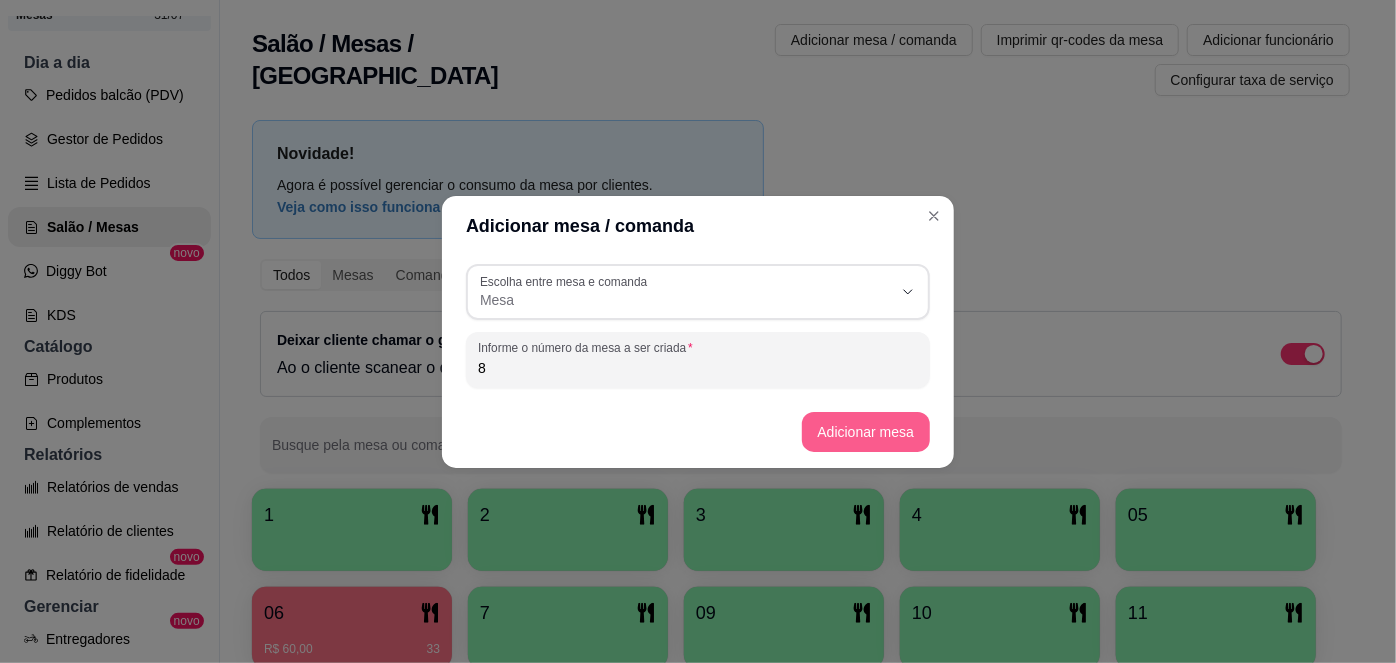type on "8" 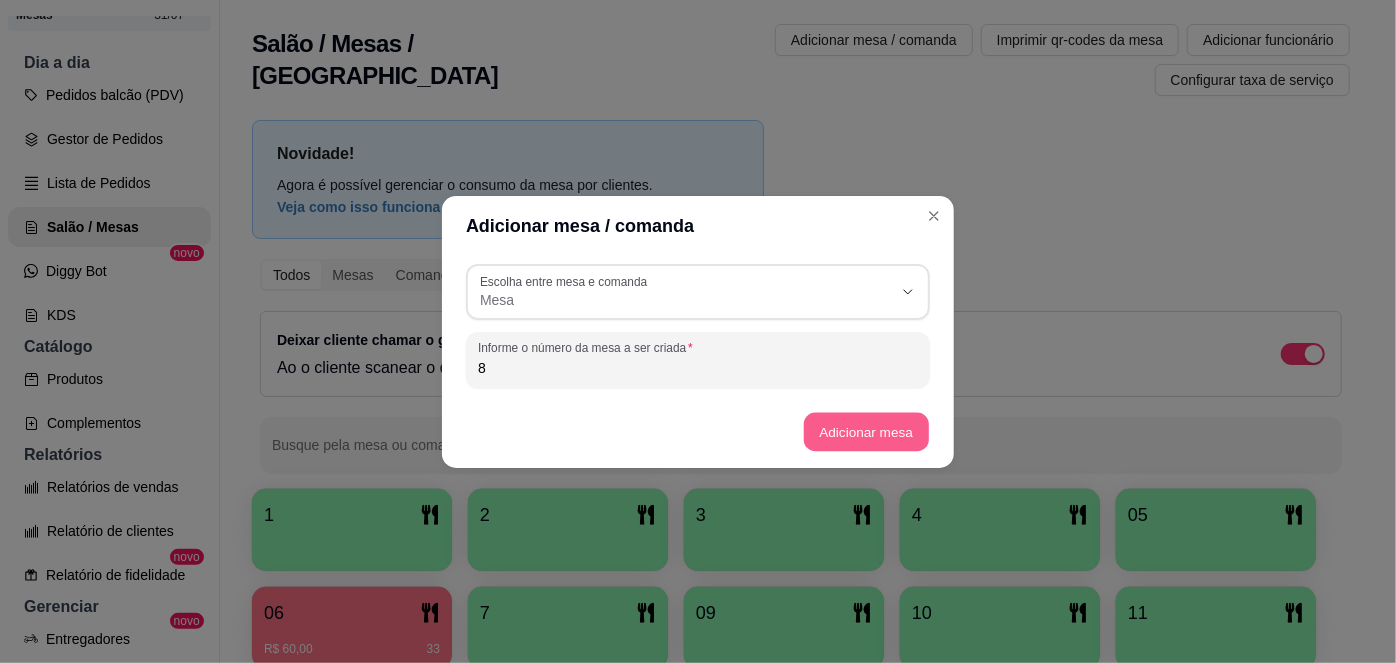 click on "Adicionar   mesa" at bounding box center [865, 431] 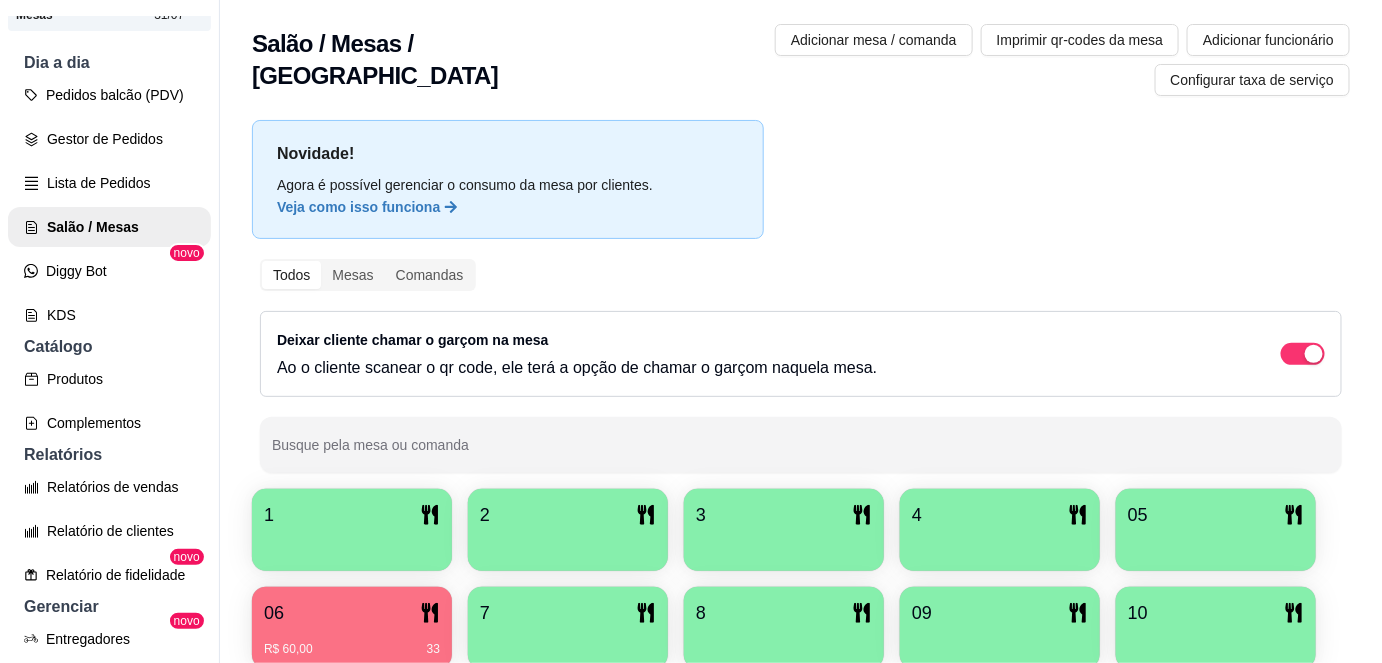 scroll, scrollTop: 156, scrollLeft: 0, axis: vertical 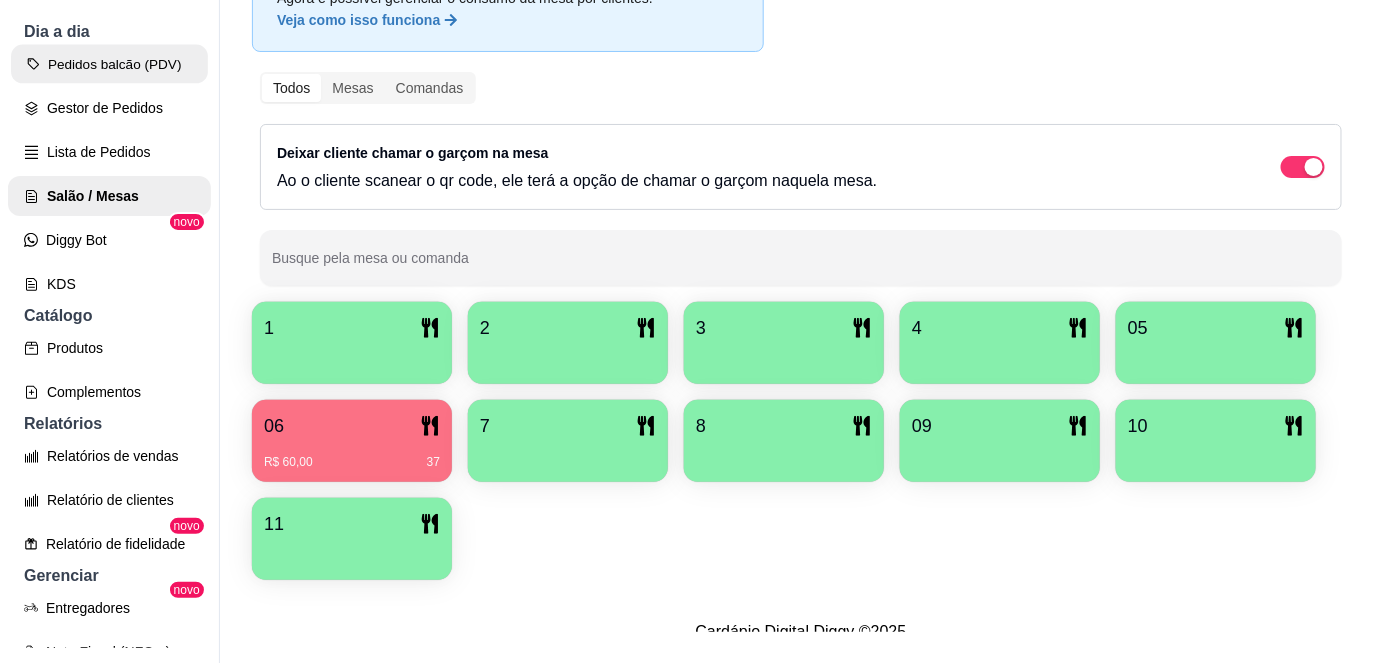click on "Pedidos balcão (PDV)" at bounding box center (109, 64) 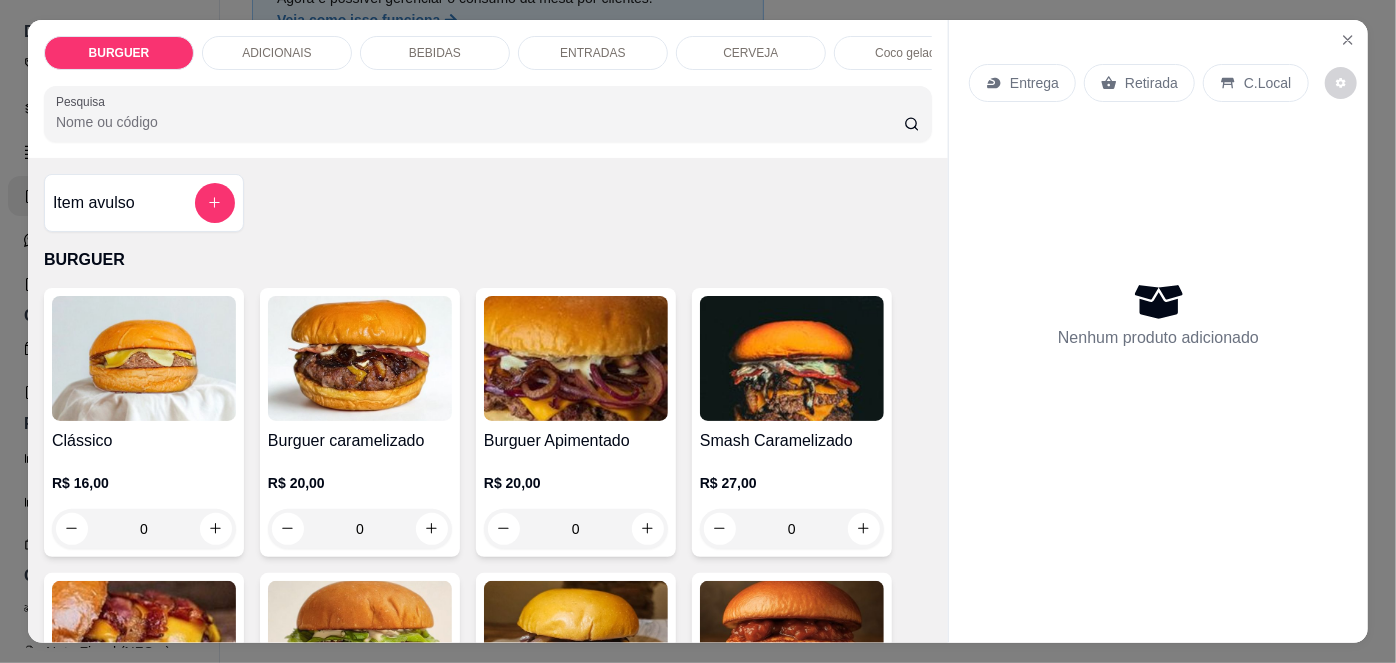 click on "Retirada" at bounding box center [1151, 83] 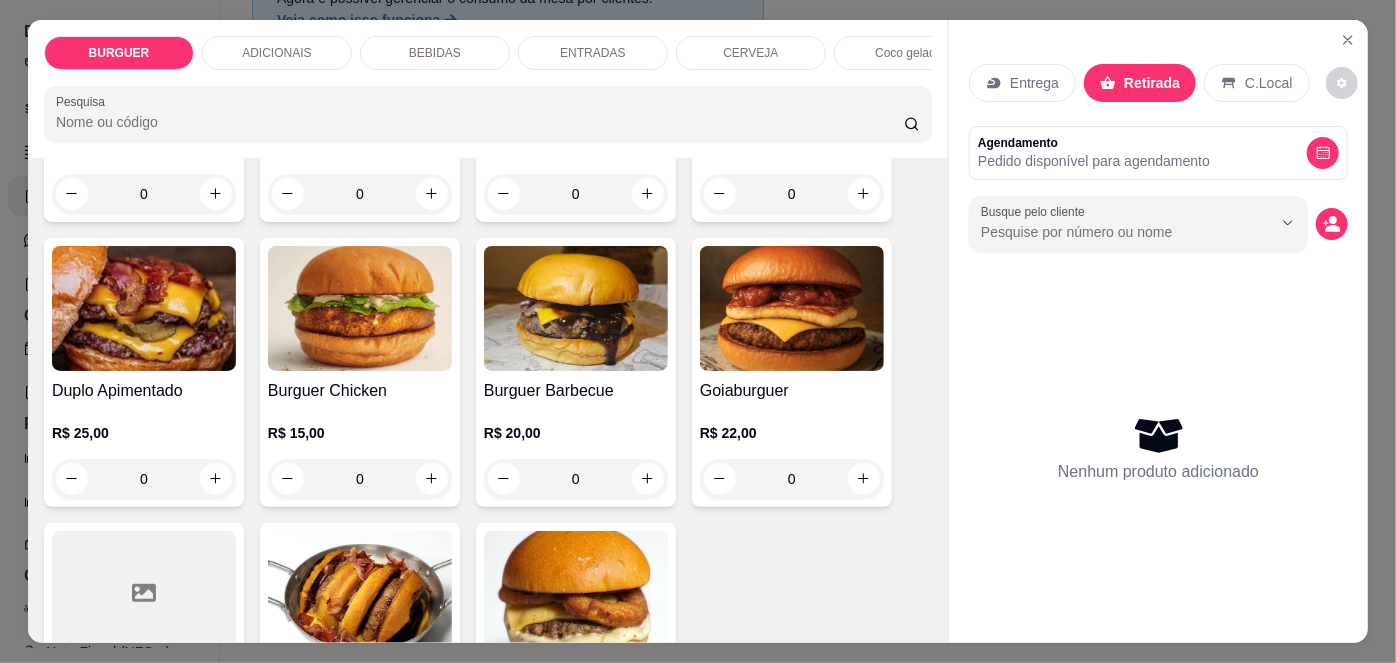 scroll, scrollTop: 354, scrollLeft: 0, axis: vertical 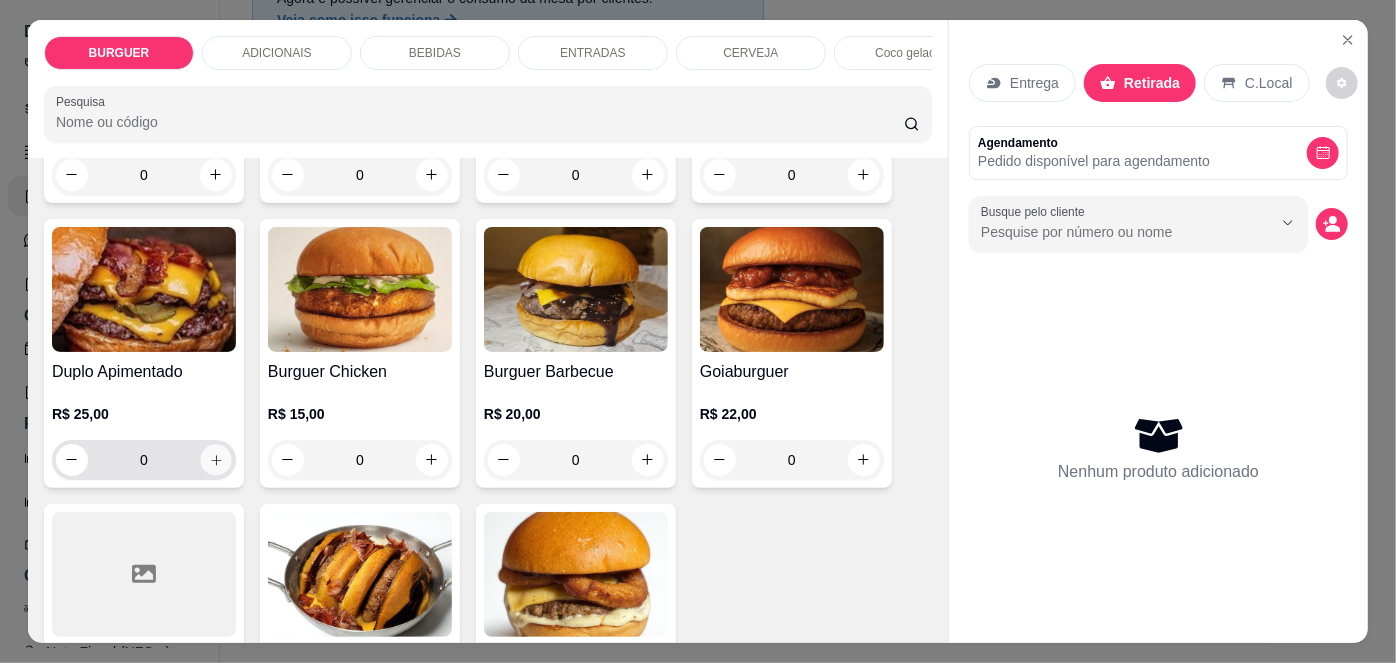 click 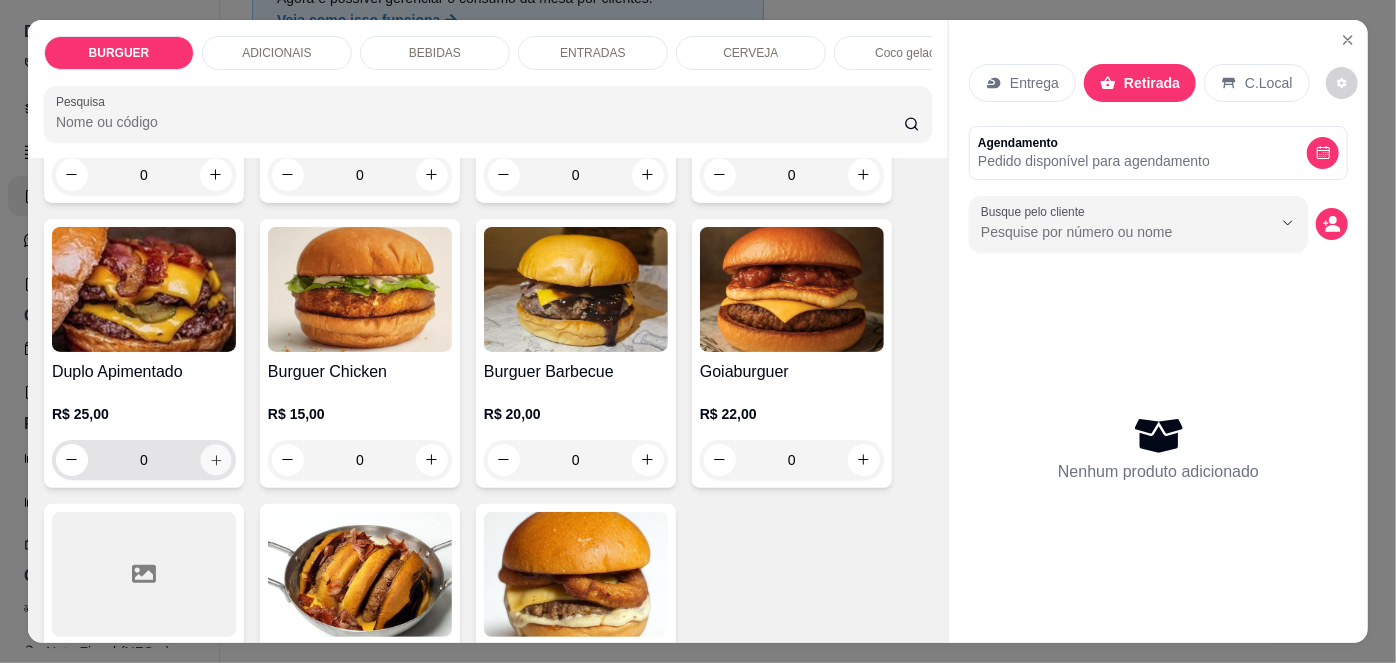 type on "1" 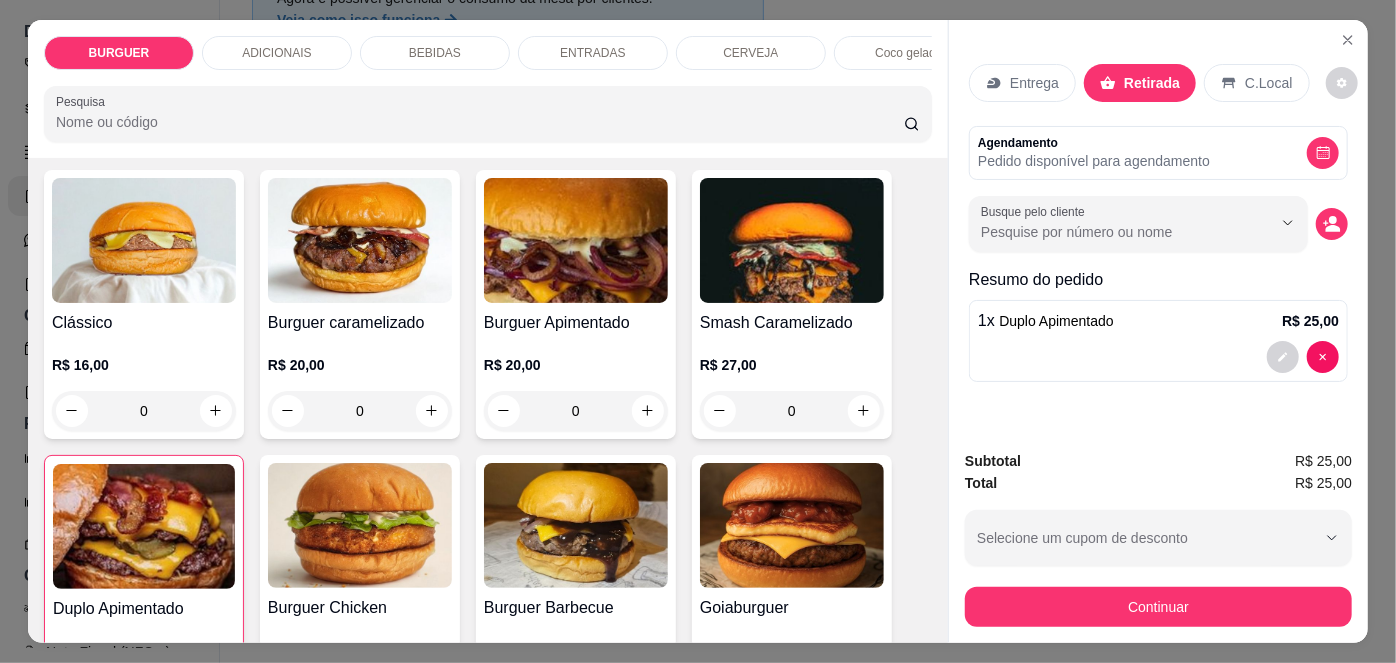scroll, scrollTop: 114, scrollLeft: 0, axis: vertical 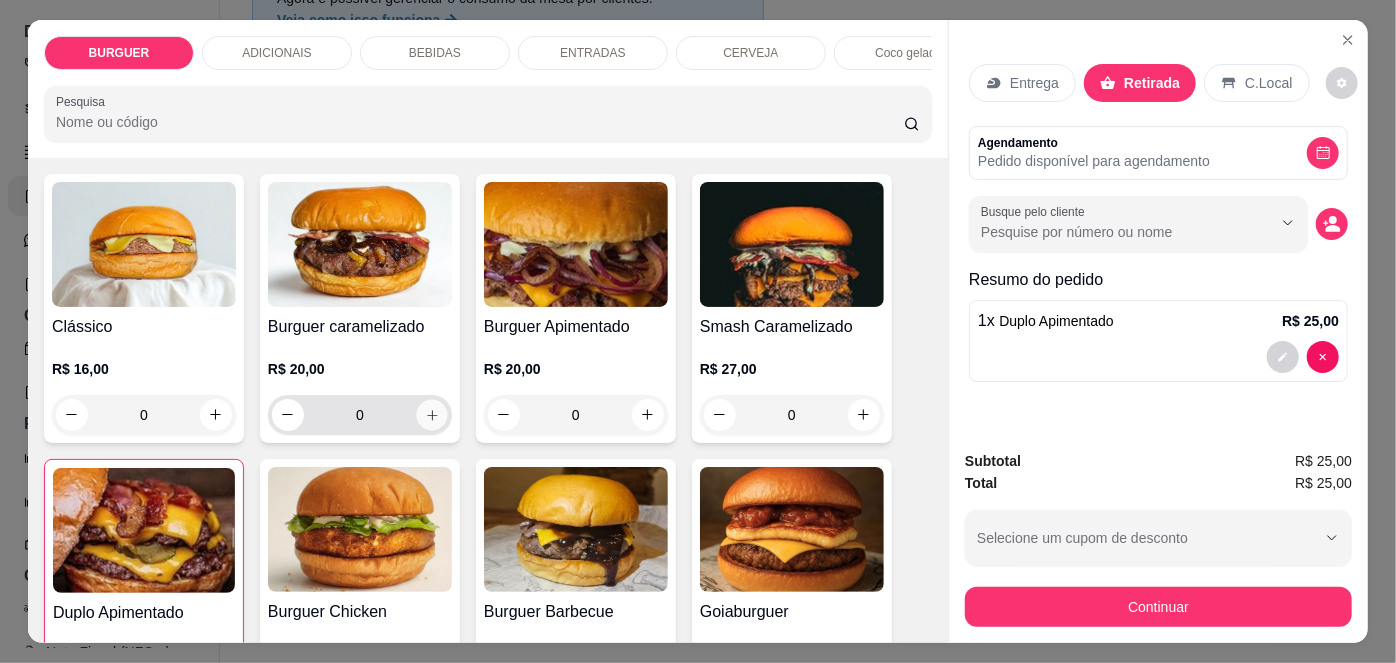 click 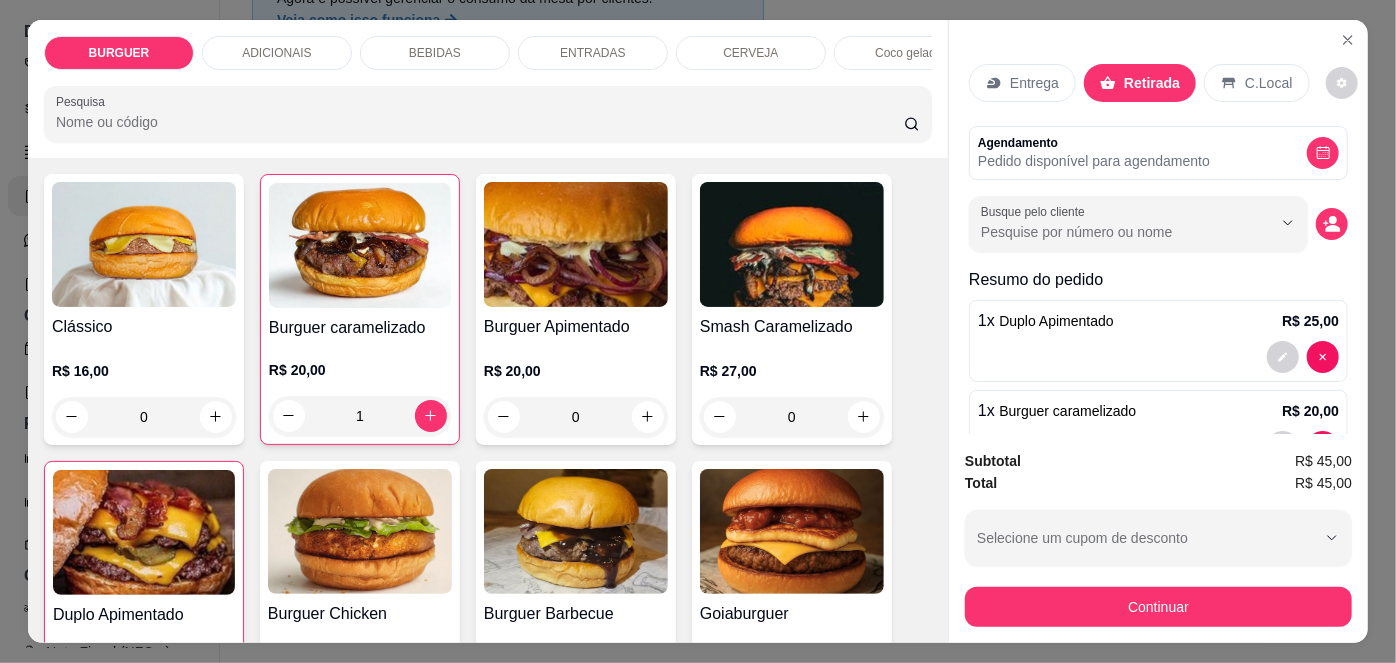 scroll, scrollTop: 63, scrollLeft: 0, axis: vertical 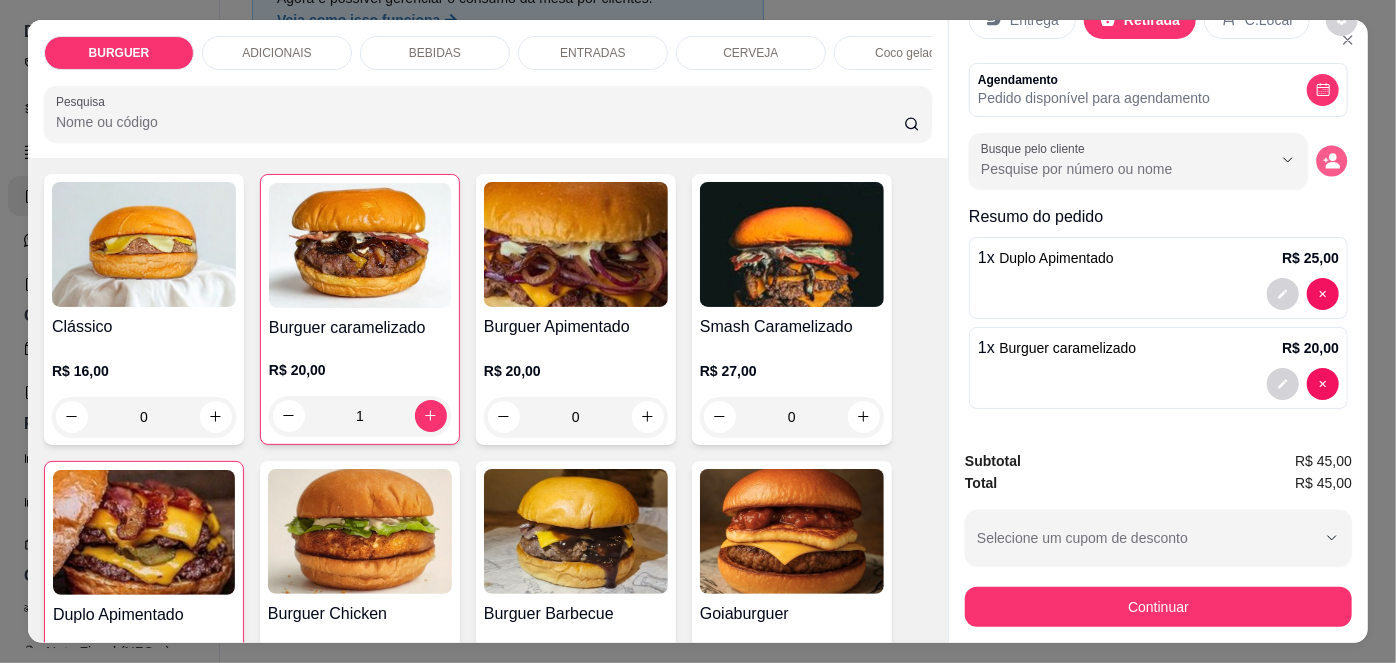 click at bounding box center (1332, 160) 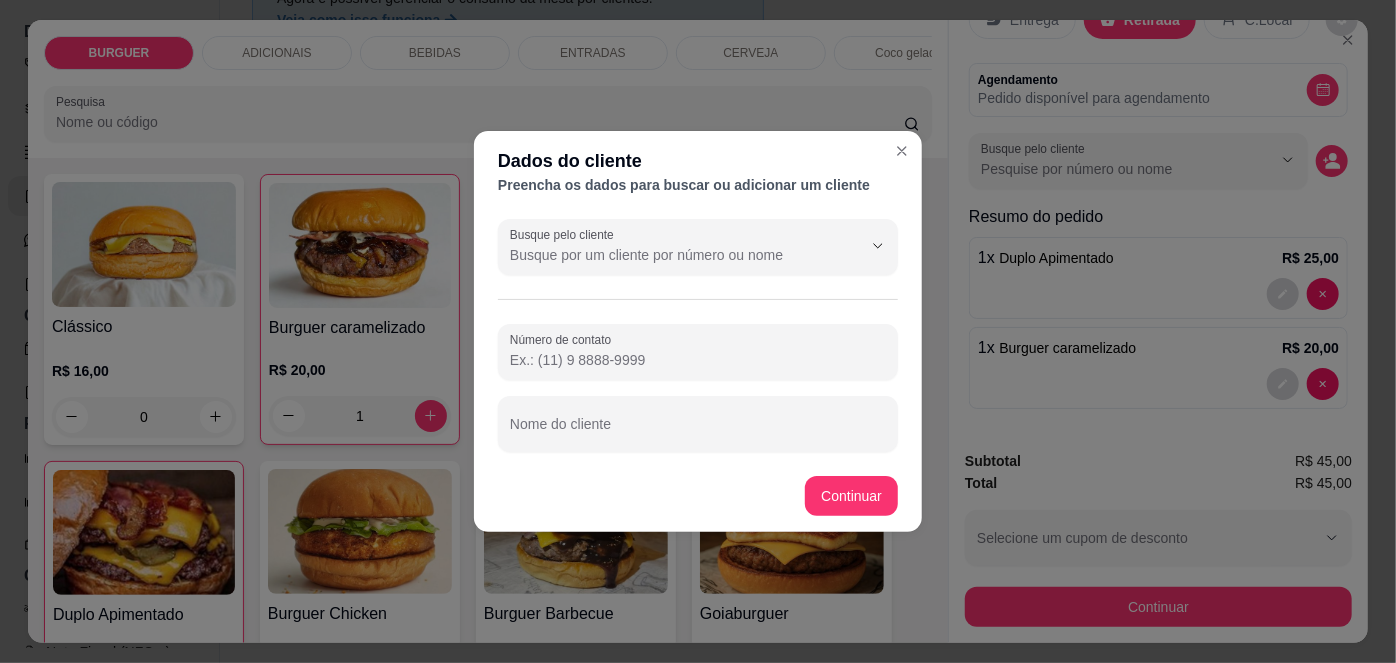 click on "Número de contato" at bounding box center [698, 360] 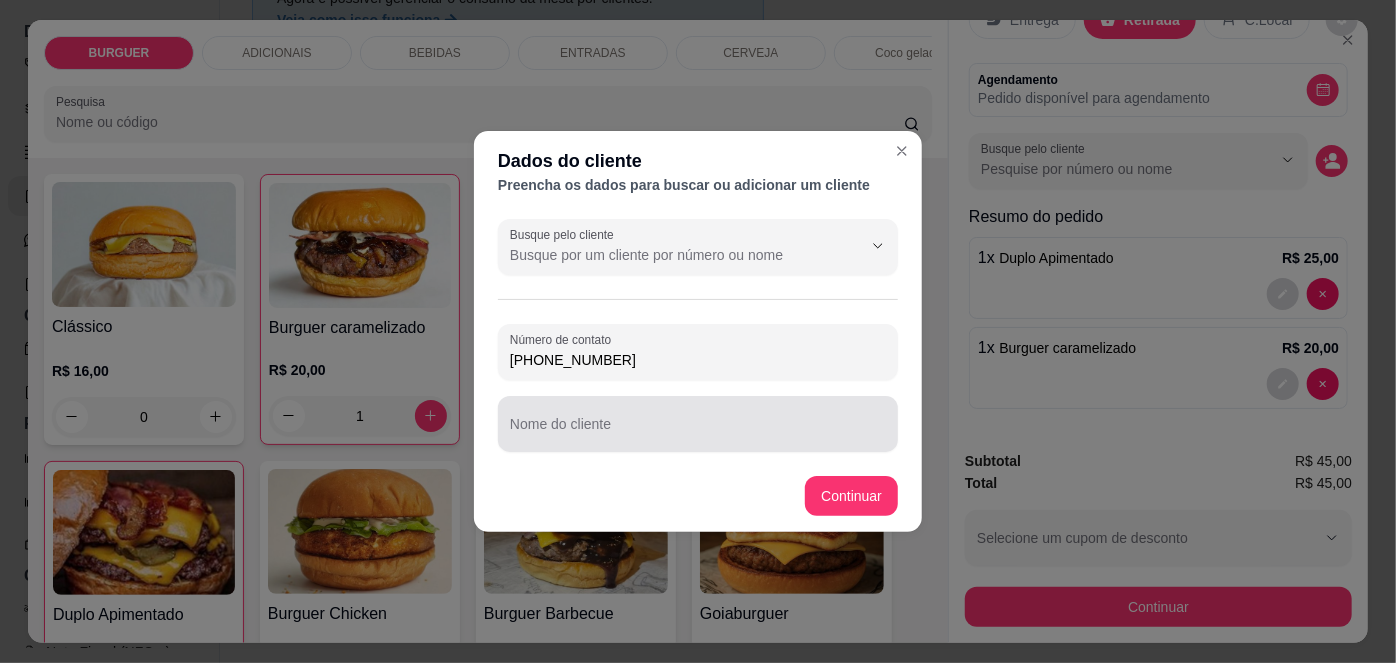 type on "[PHONE_NUMBER]" 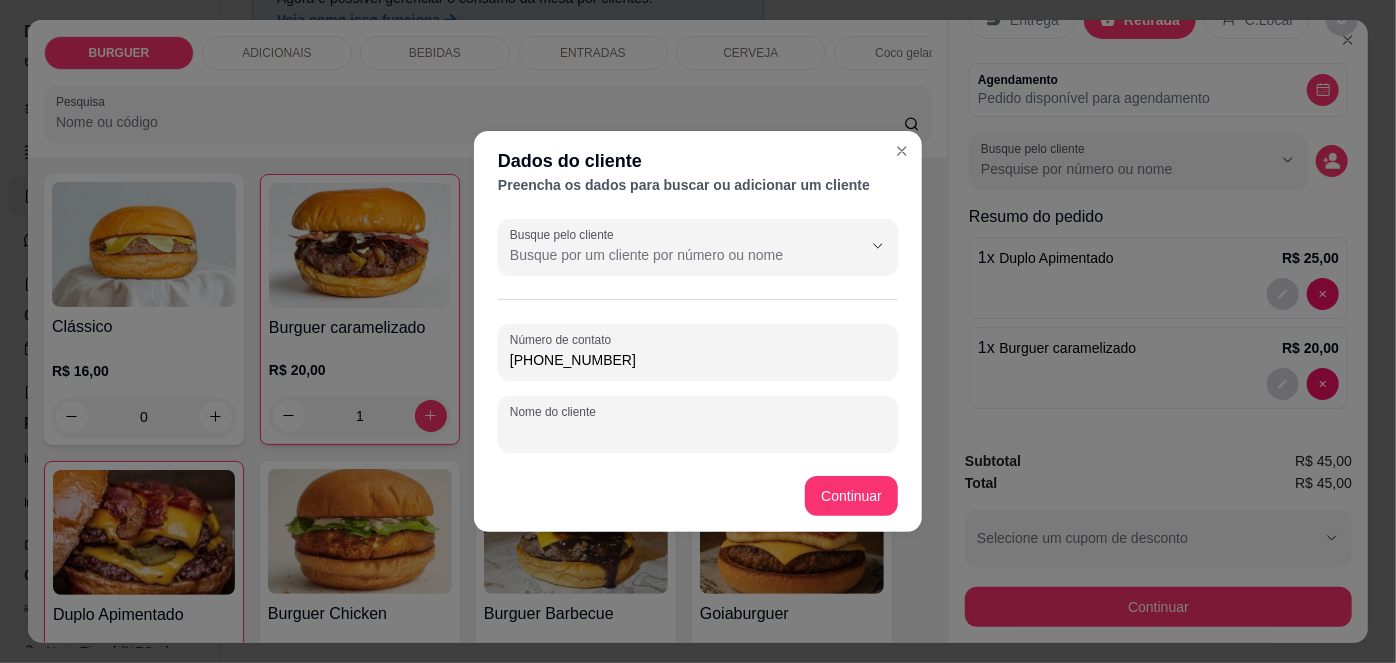 click on "Nome do cliente" at bounding box center (698, 432) 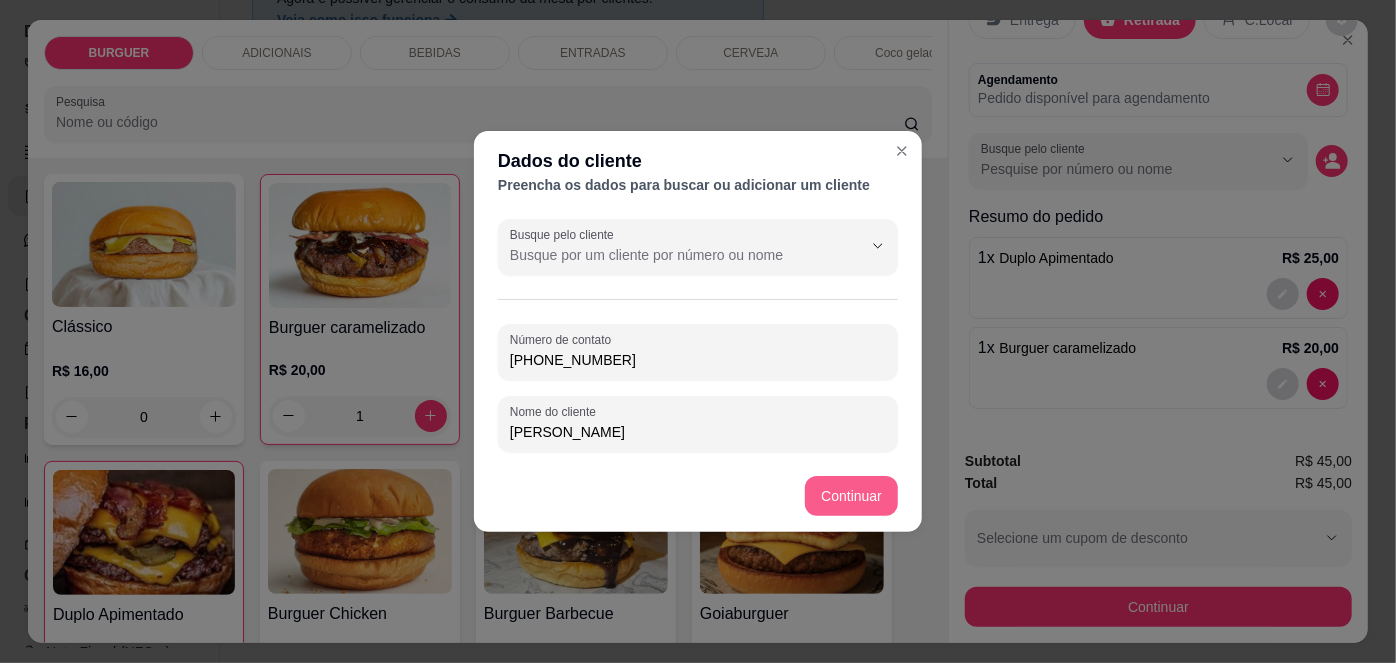 type on "[PERSON_NAME]" 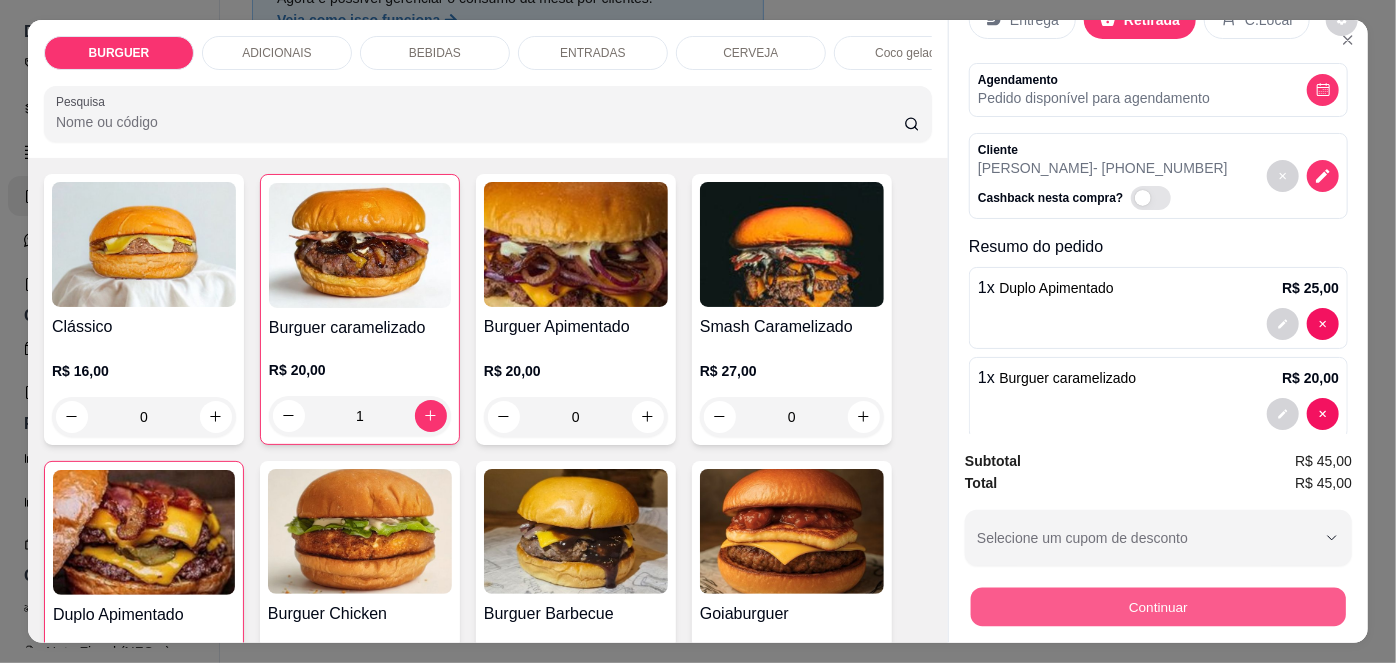 click on "Continuar" at bounding box center [1158, 607] 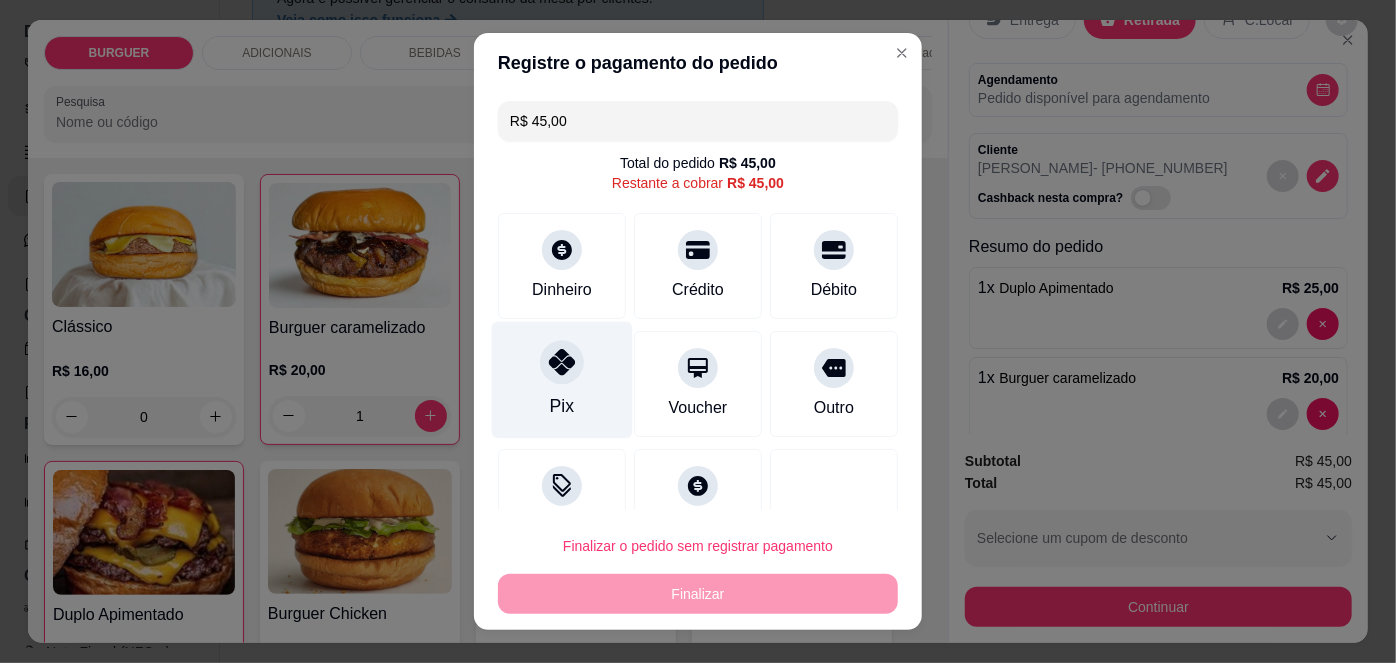 click on "Pix" at bounding box center (562, 380) 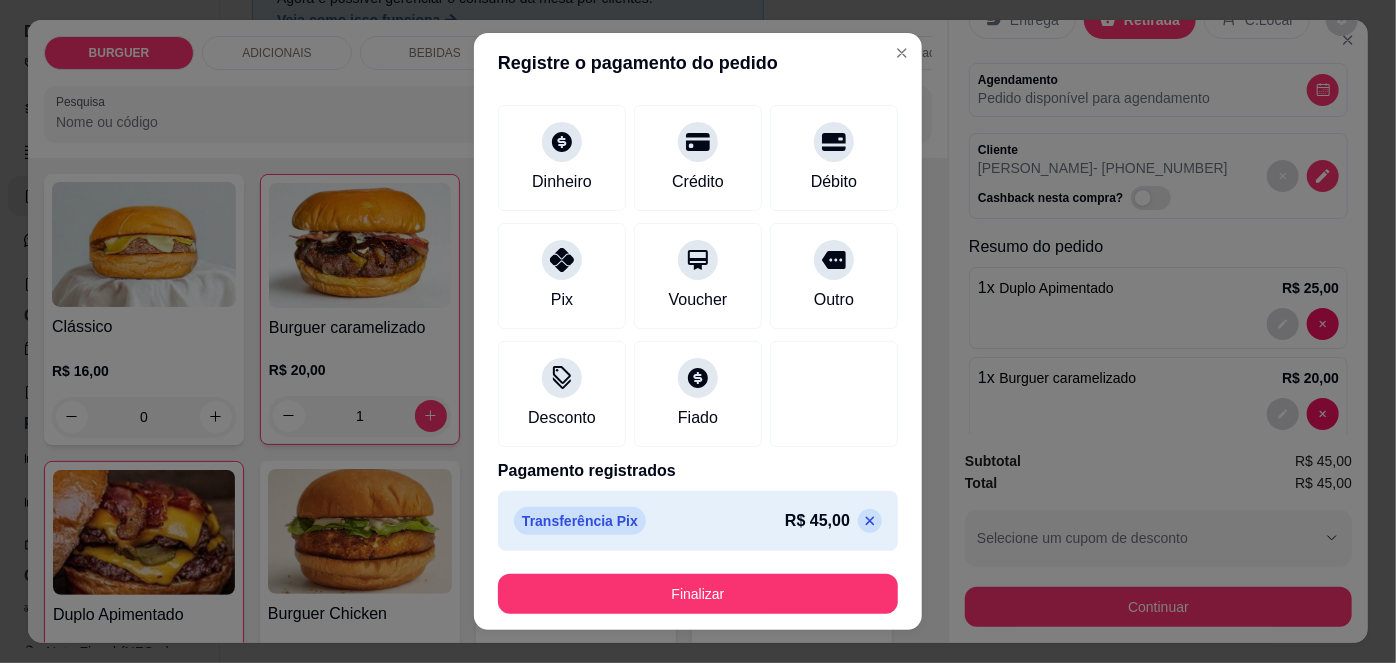 scroll, scrollTop: 87, scrollLeft: 0, axis: vertical 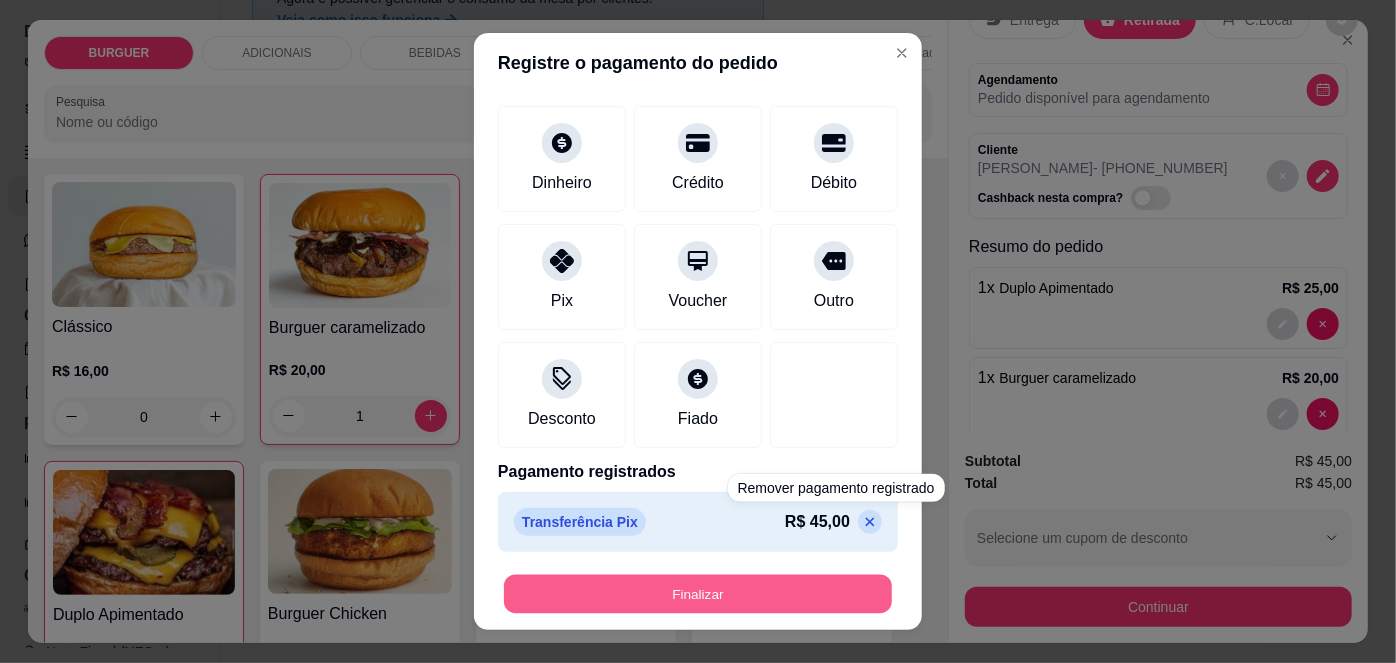 click on "Finalizar" at bounding box center (698, 593) 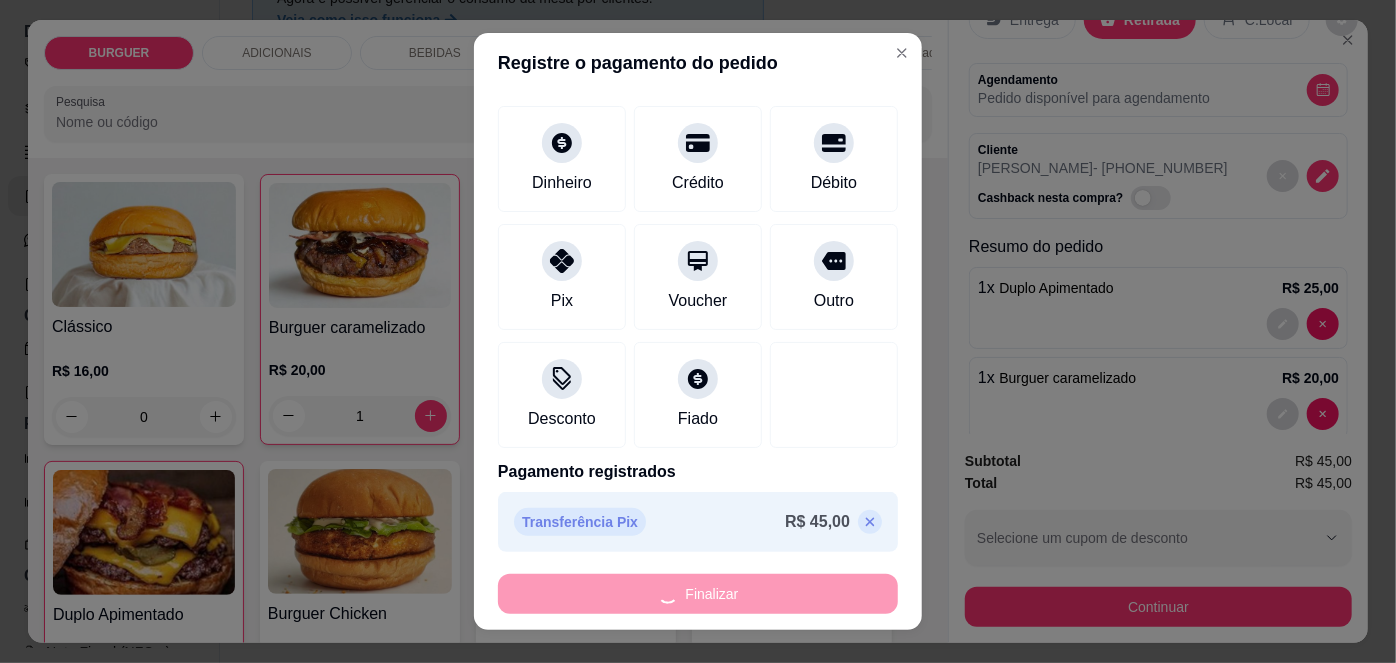 type on "0" 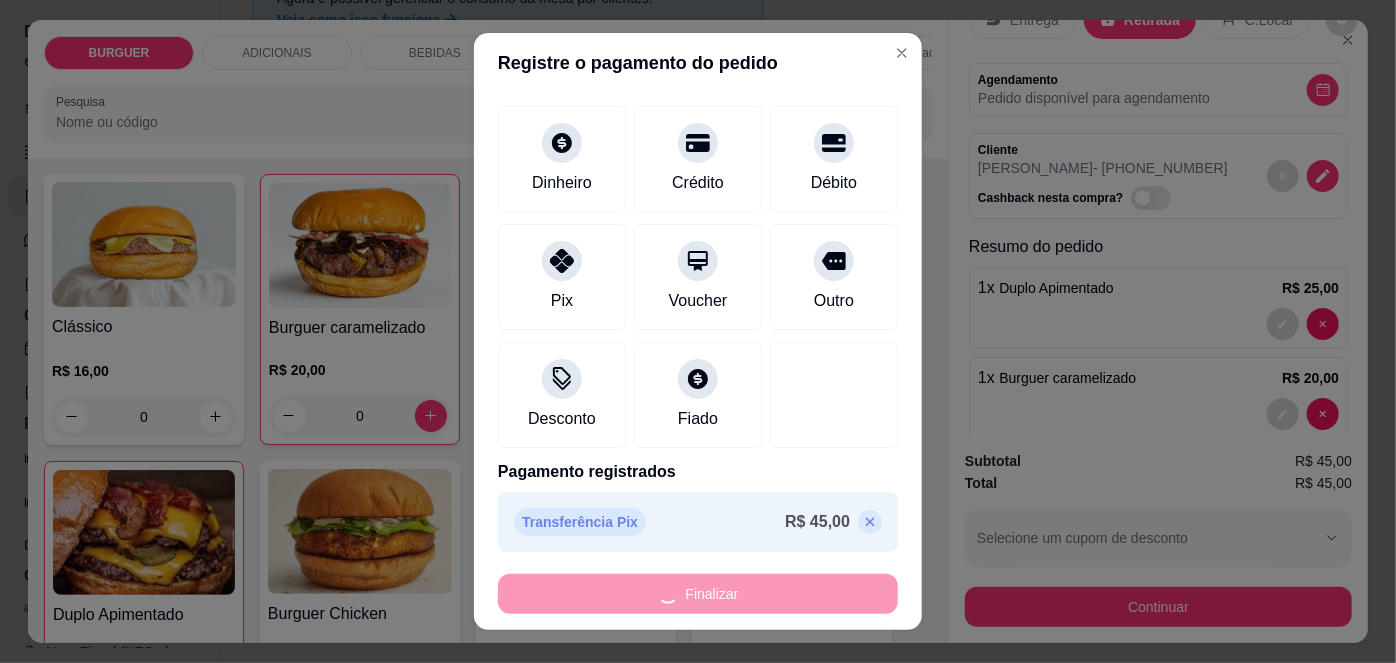 type on "-R$ 45,00" 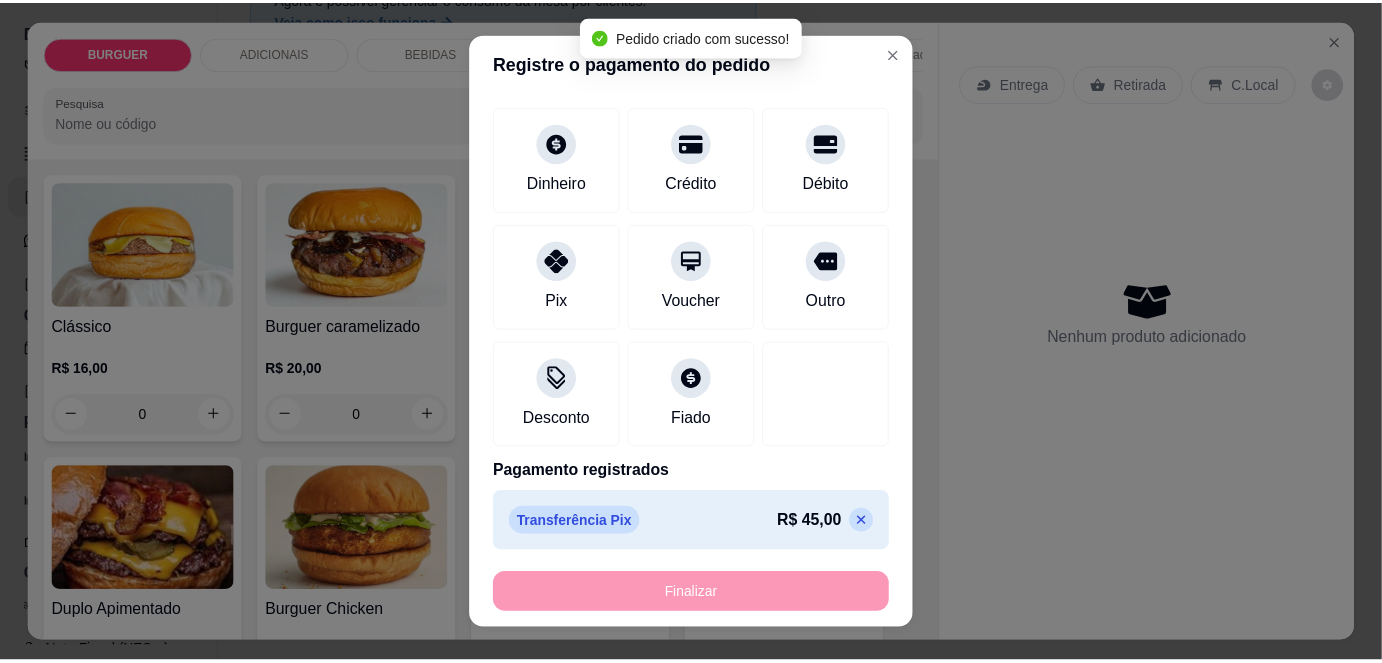 scroll, scrollTop: 0, scrollLeft: 0, axis: both 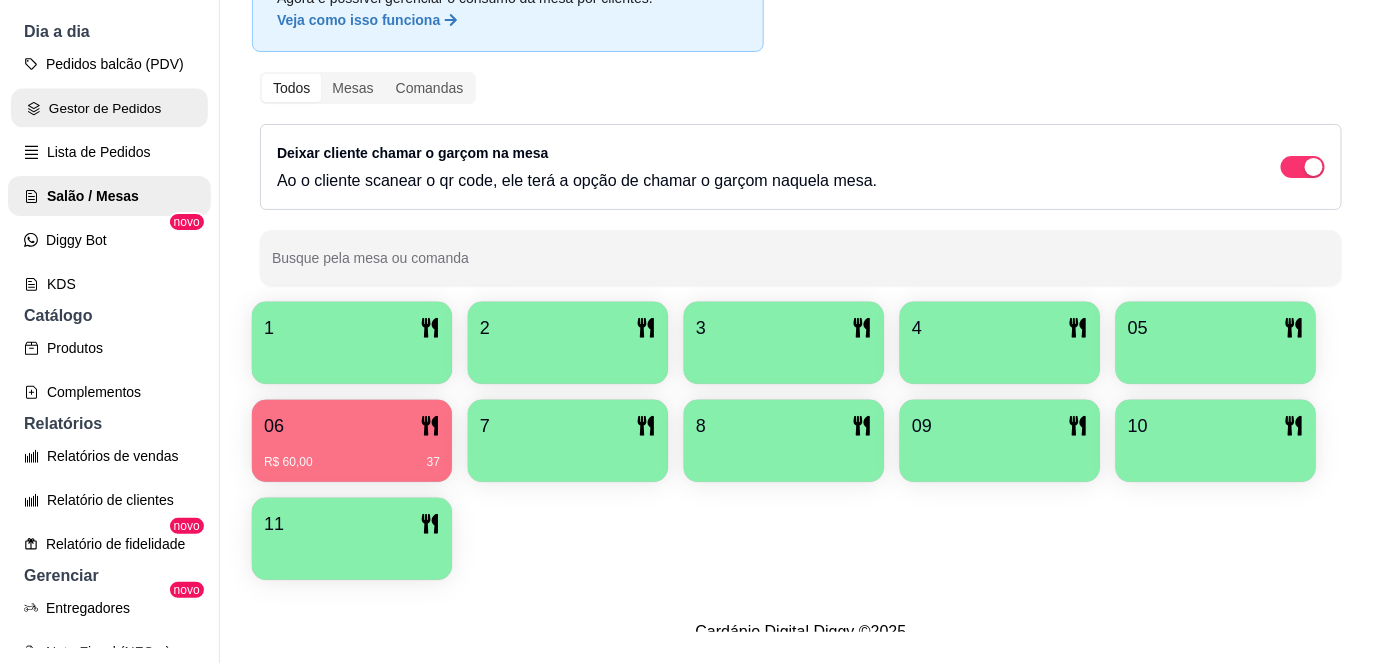 click on "Gestor de Pedidos" at bounding box center (109, 108) 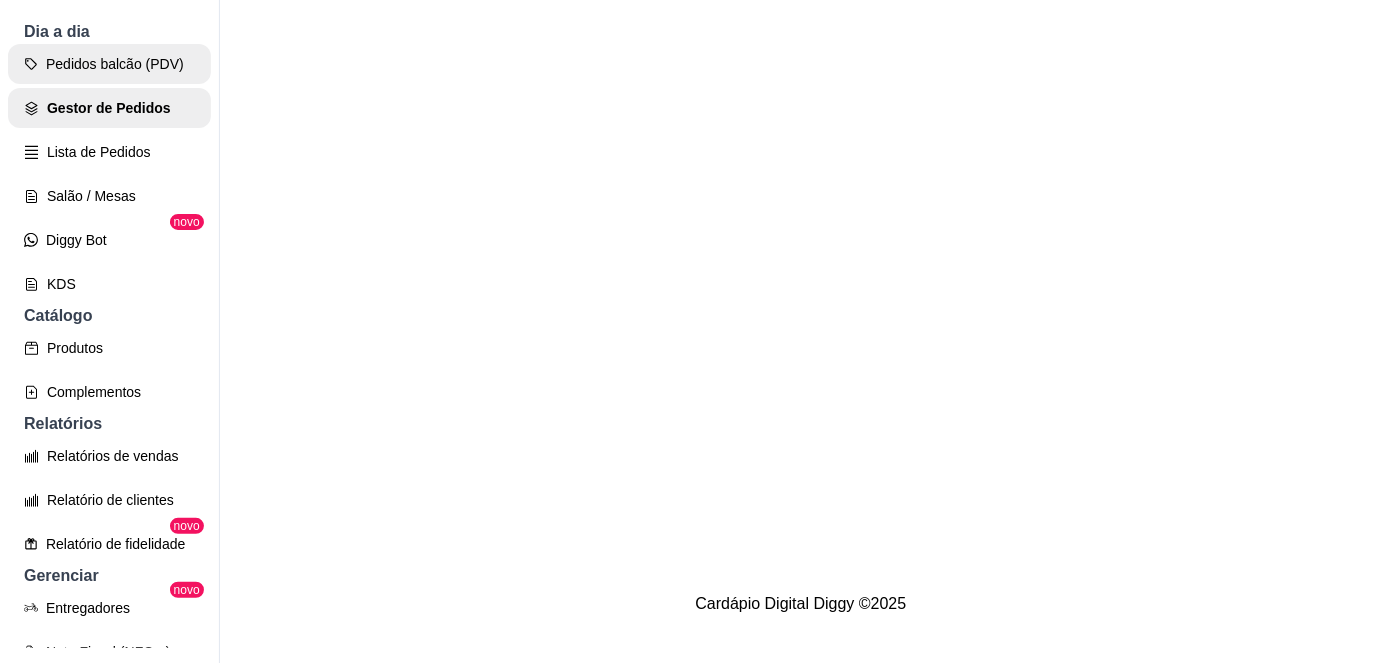 scroll, scrollTop: 0, scrollLeft: 0, axis: both 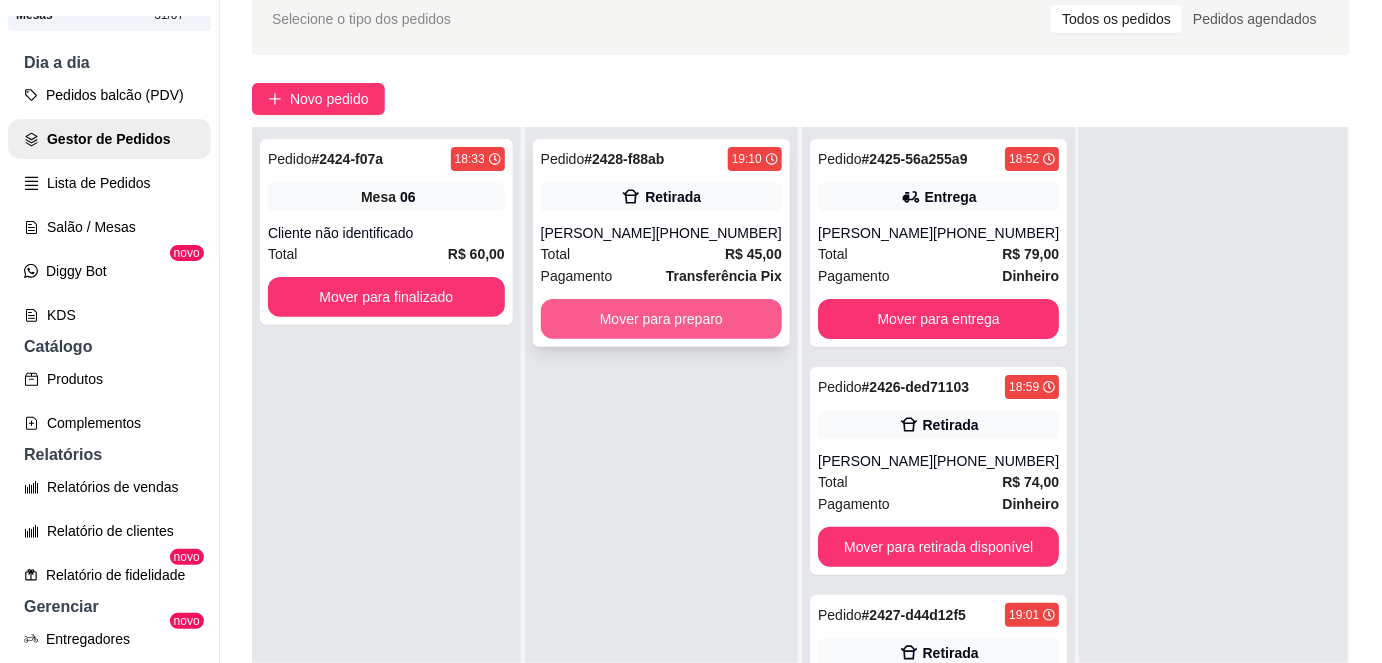 click on "Mover para preparo" at bounding box center (661, 319) 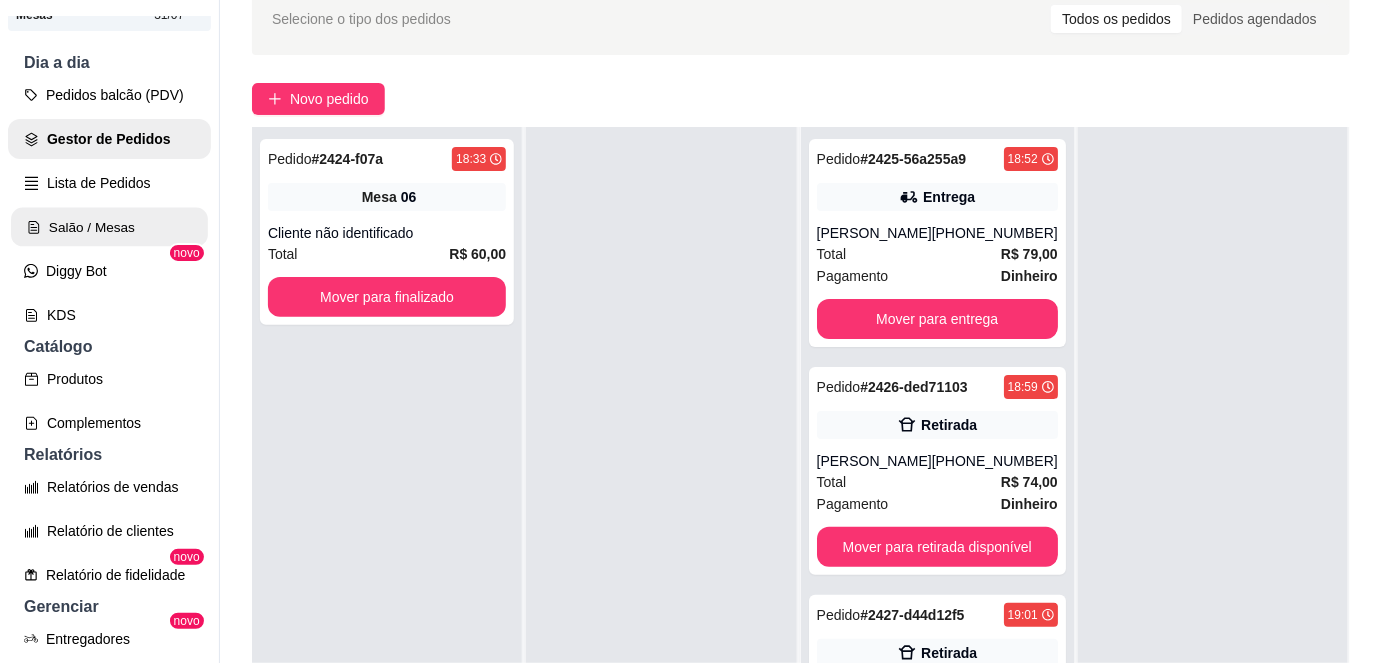 click on "Salão / Mesas" at bounding box center [109, 227] 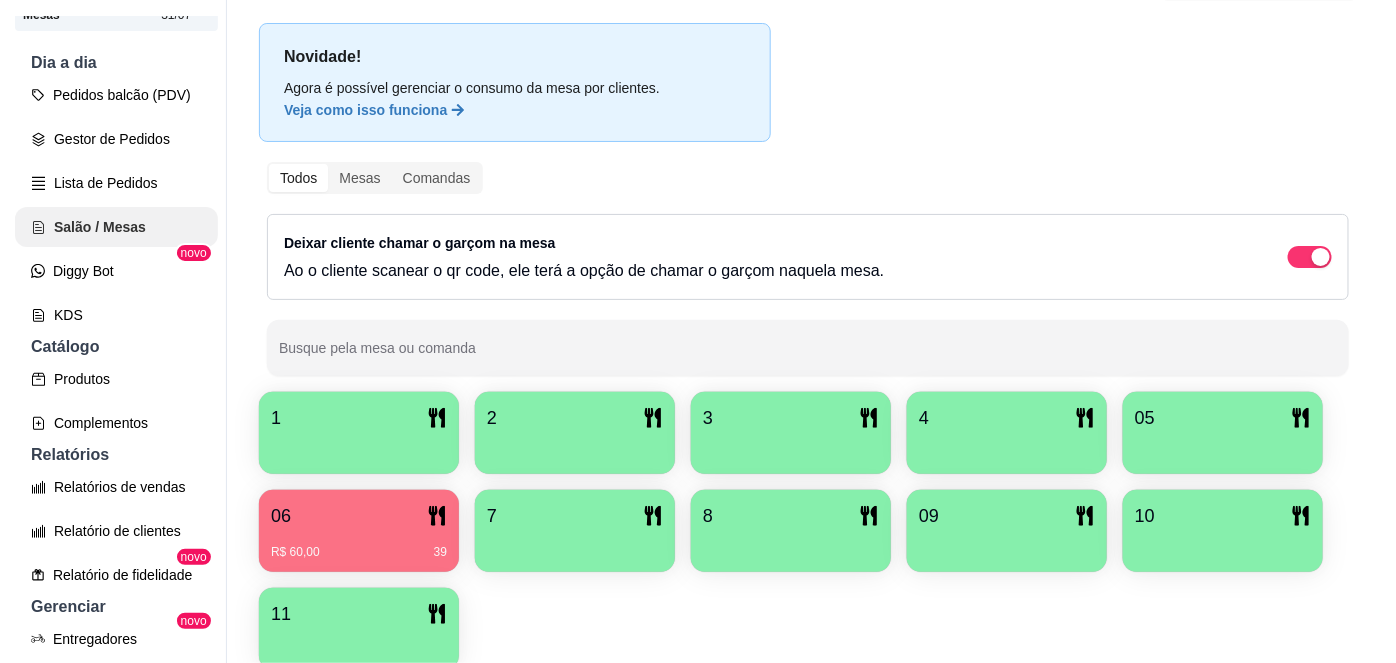 scroll, scrollTop: 0, scrollLeft: 0, axis: both 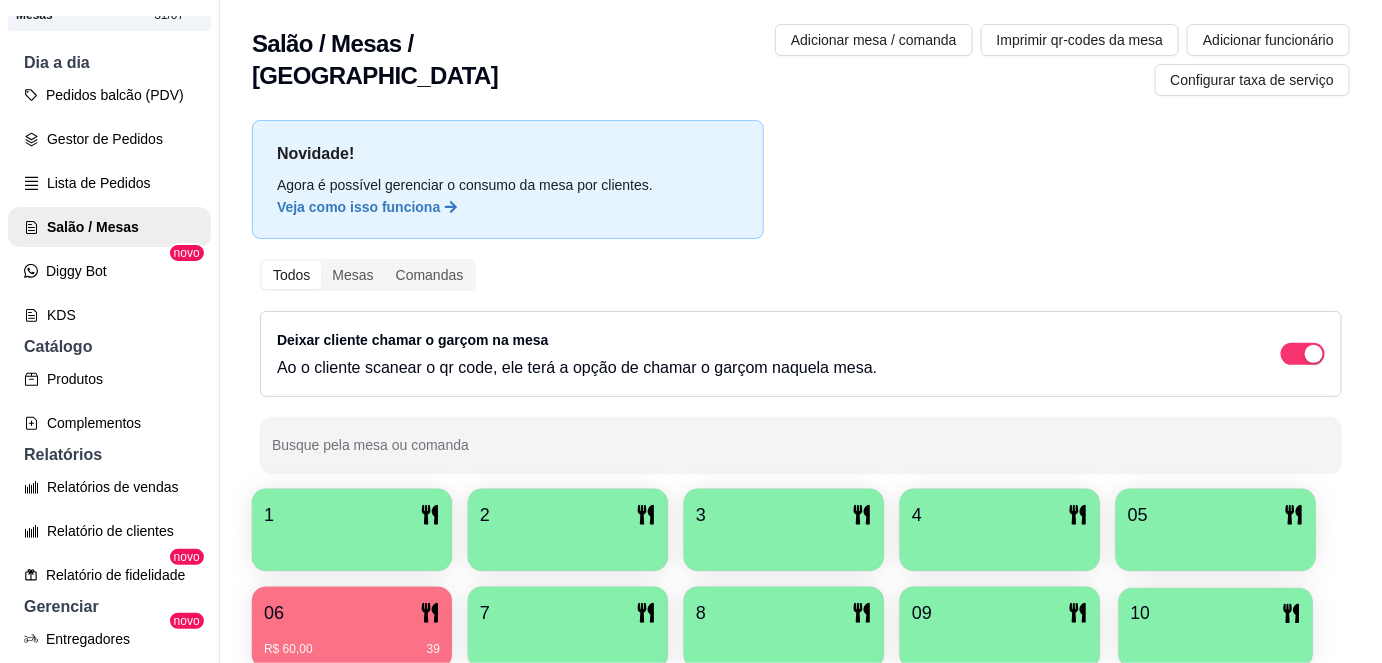 click on "10" at bounding box center (1216, 613) 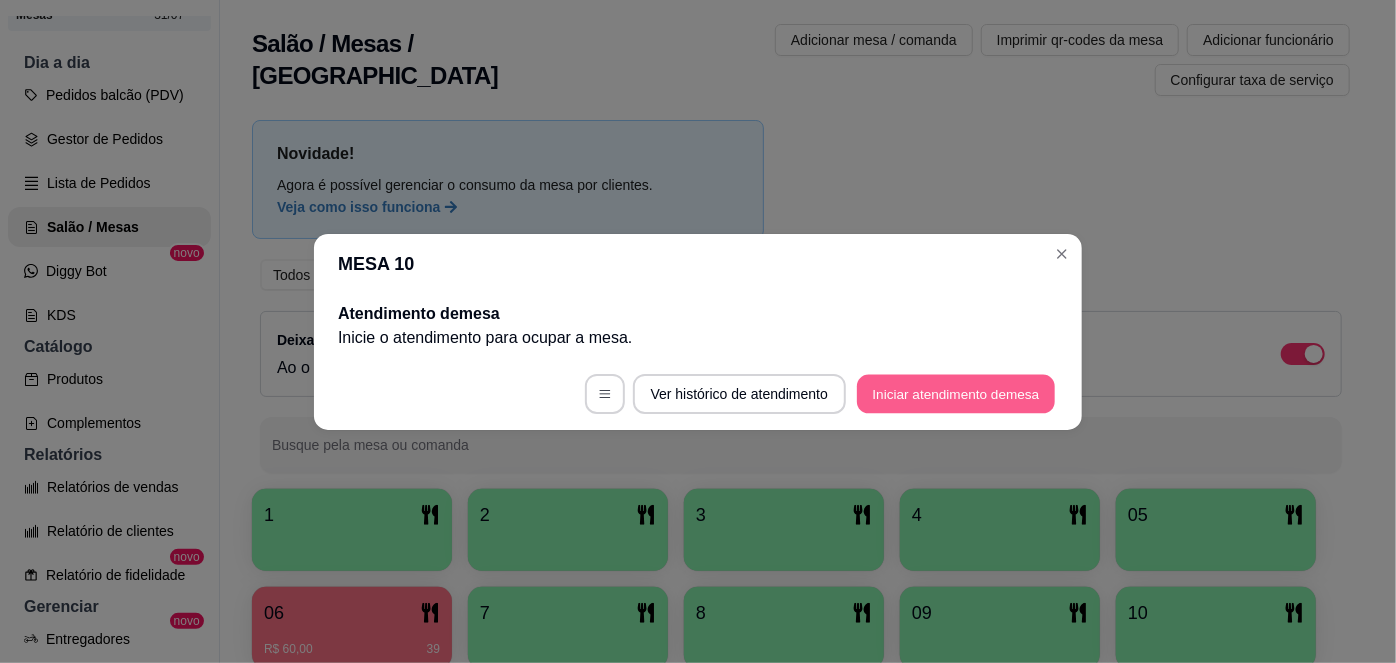 click on "Iniciar atendimento de  mesa" at bounding box center [956, 393] 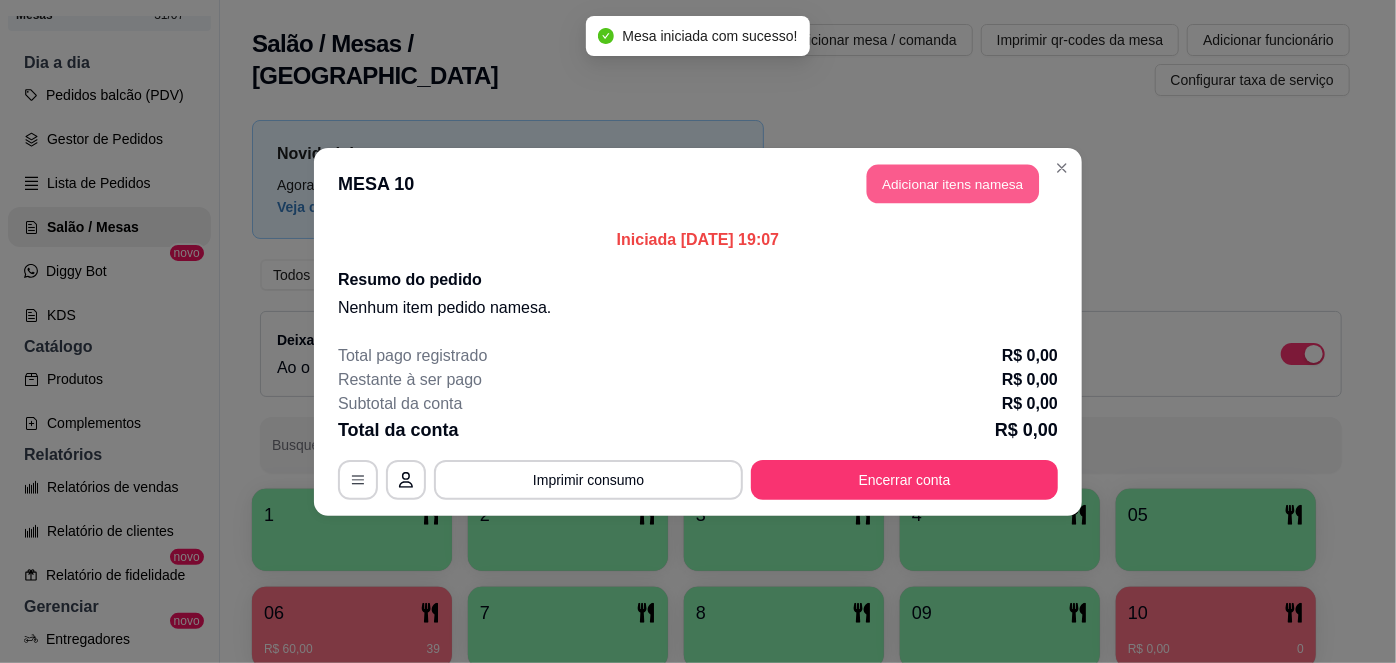 click on "Adicionar itens na  mesa" at bounding box center [953, 183] 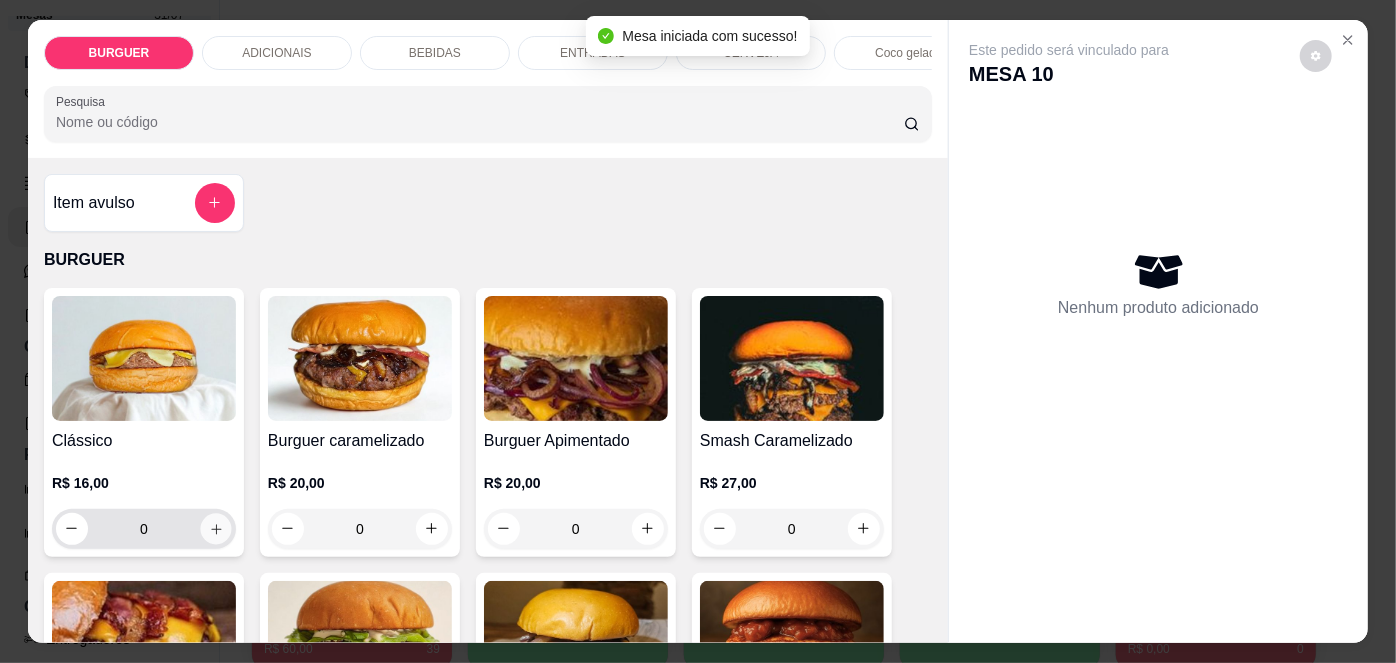 click 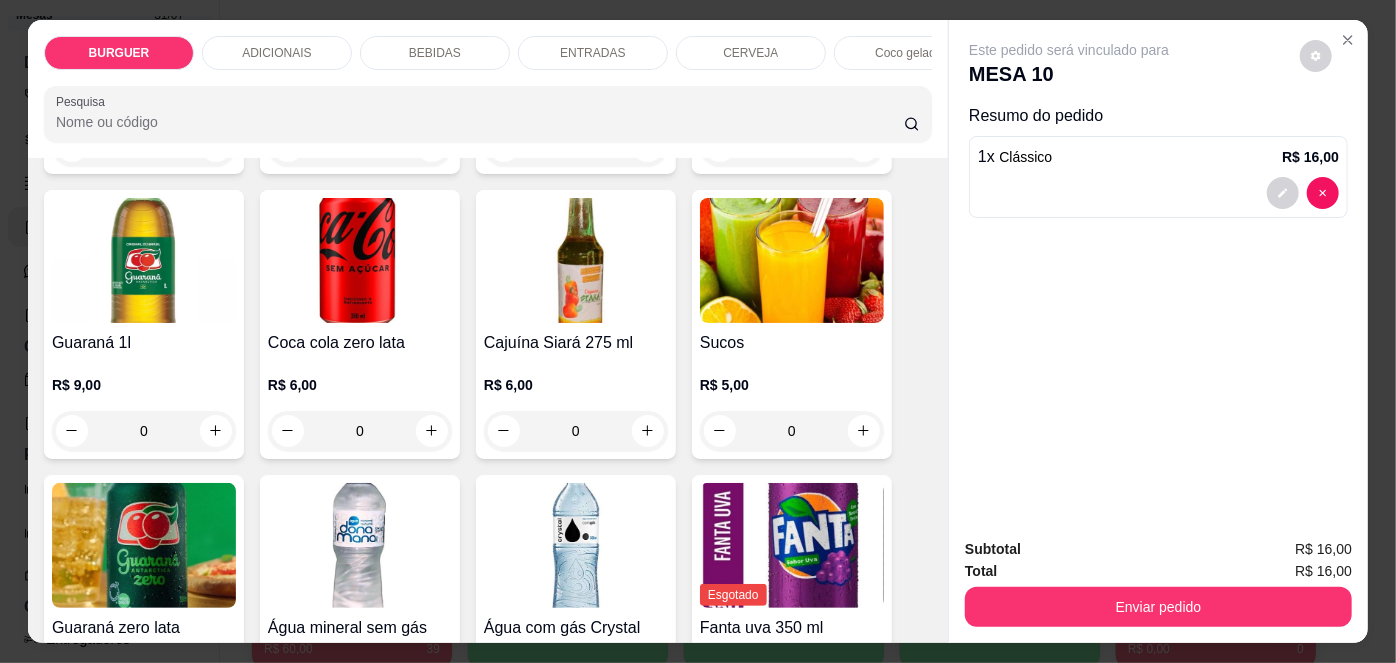 scroll, scrollTop: 1924, scrollLeft: 0, axis: vertical 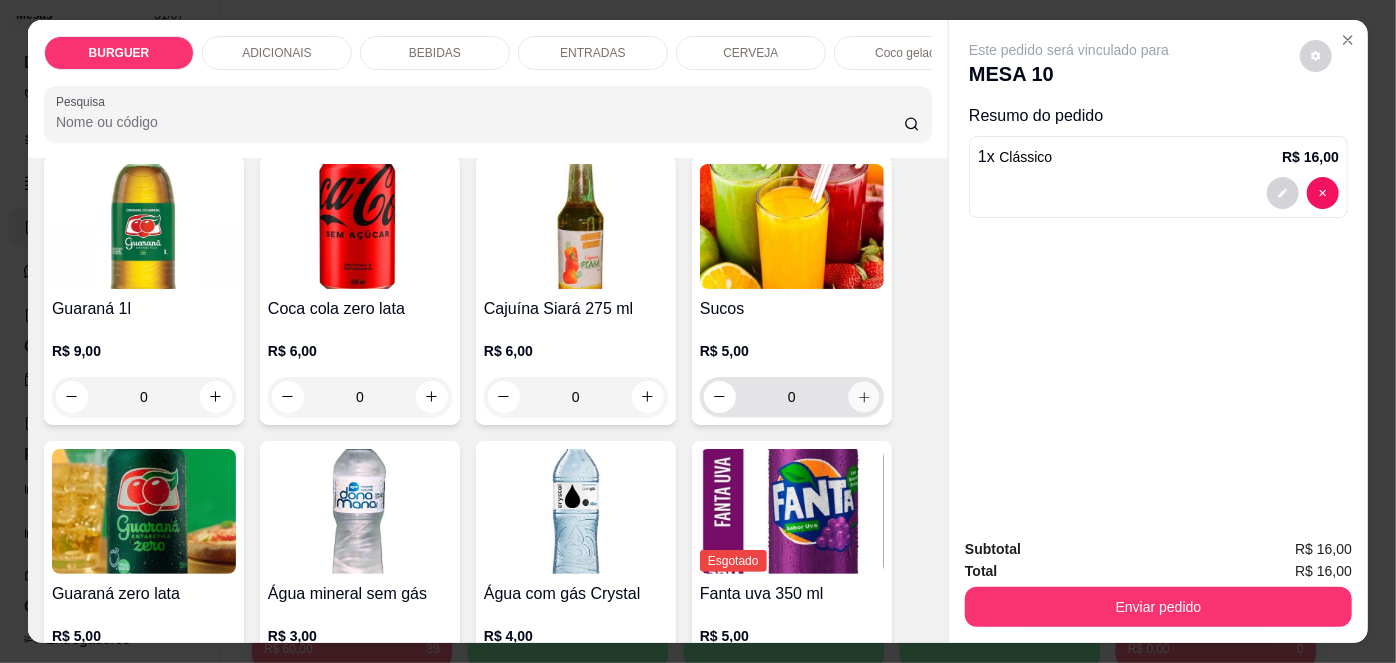 click at bounding box center [863, 396] 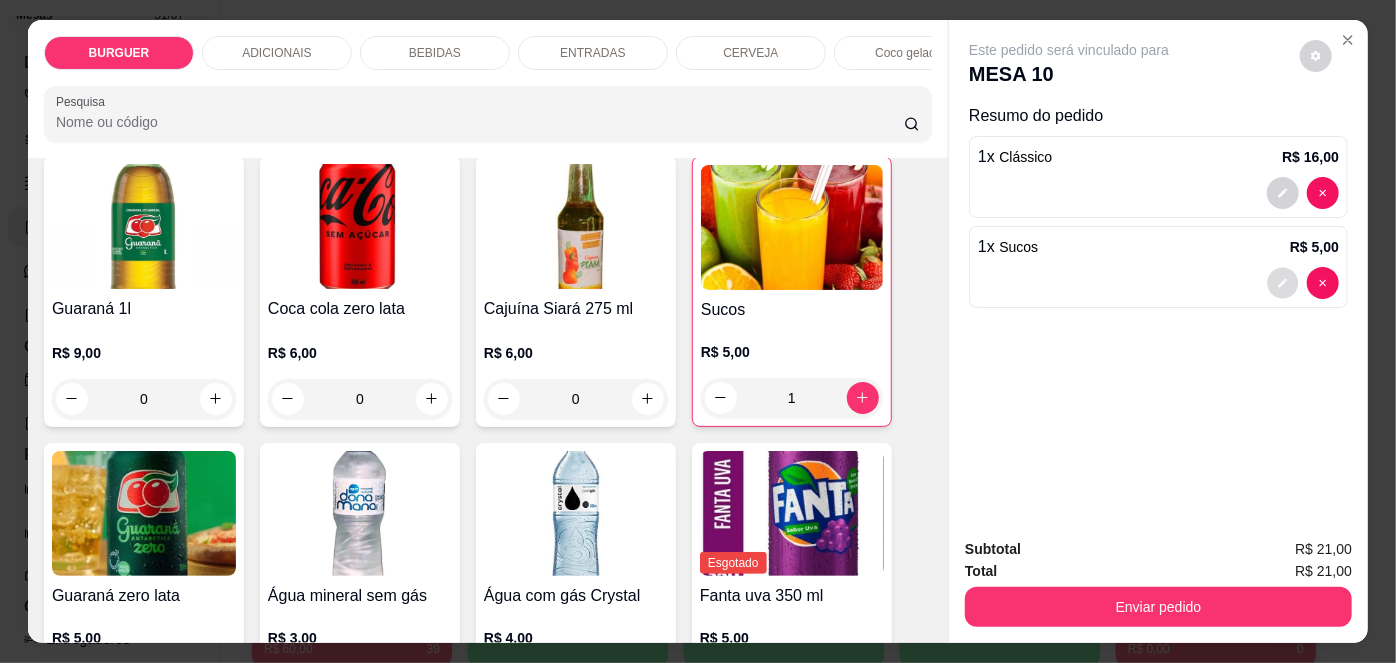 click at bounding box center [1283, 282] 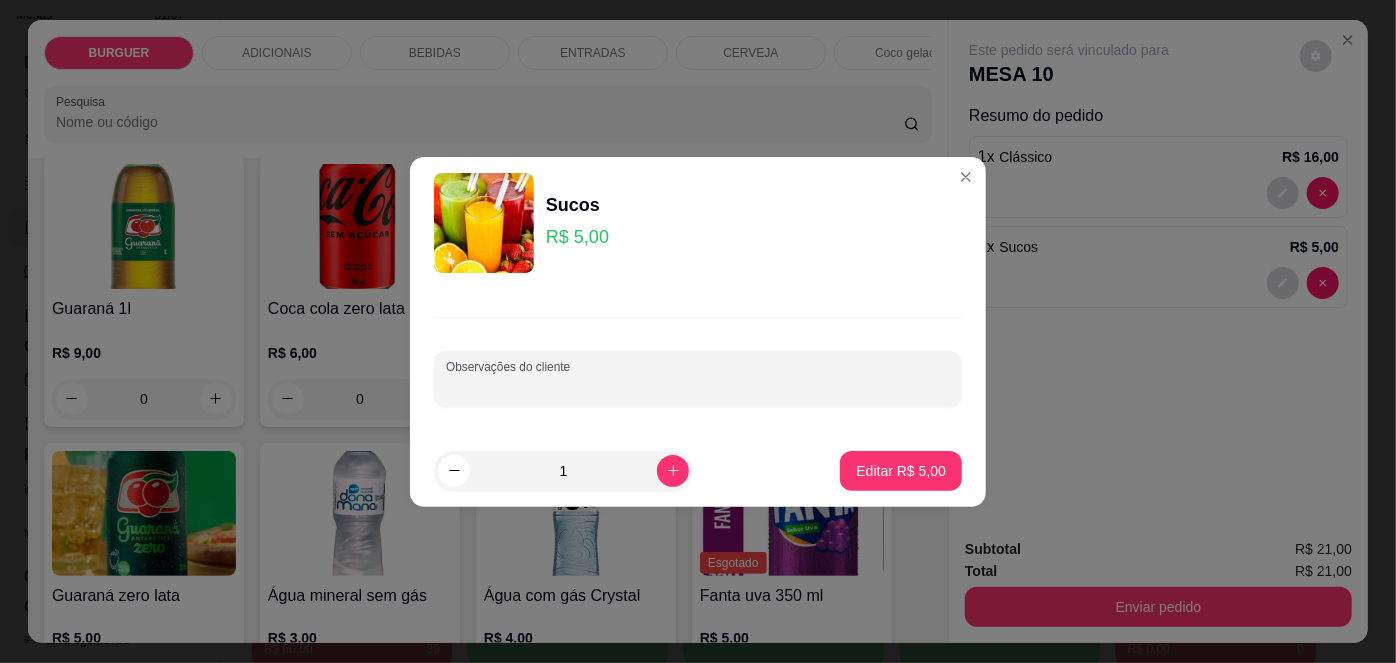 click on "Observações do cliente" at bounding box center [698, 387] 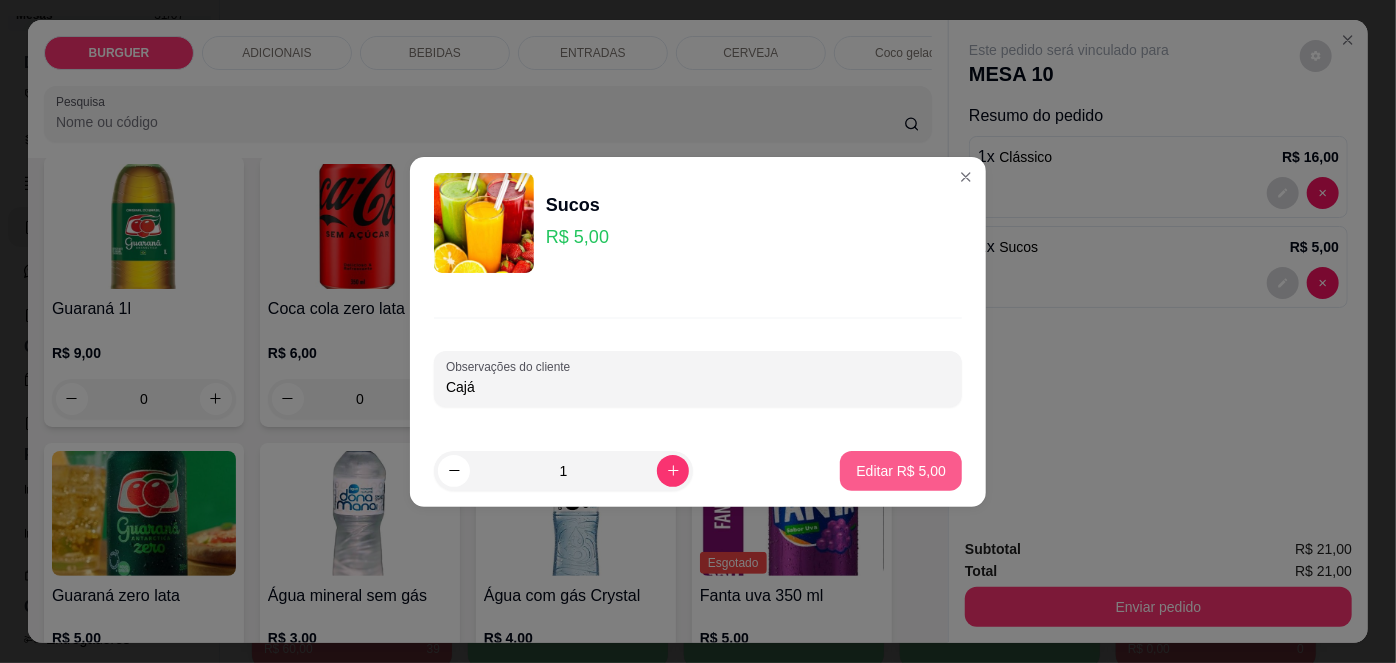 type on "Cajá" 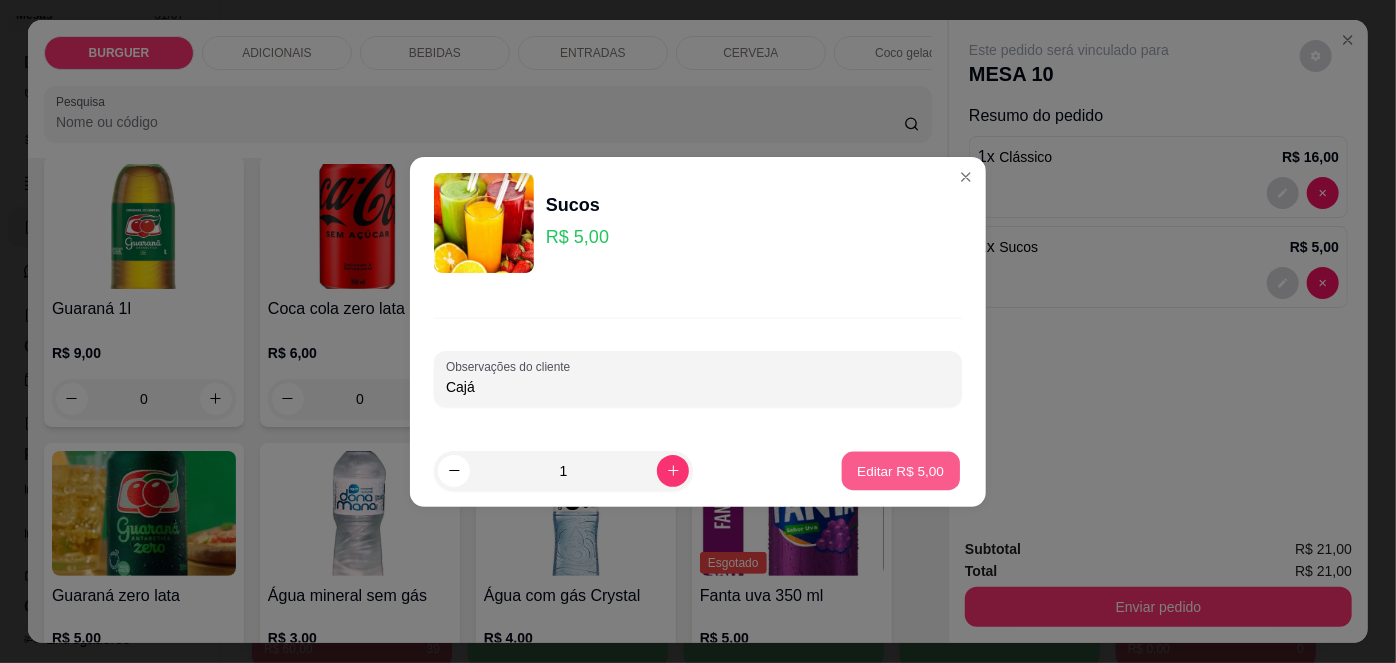 click on "Editar   R$ 5,00" at bounding box center (901, 470) 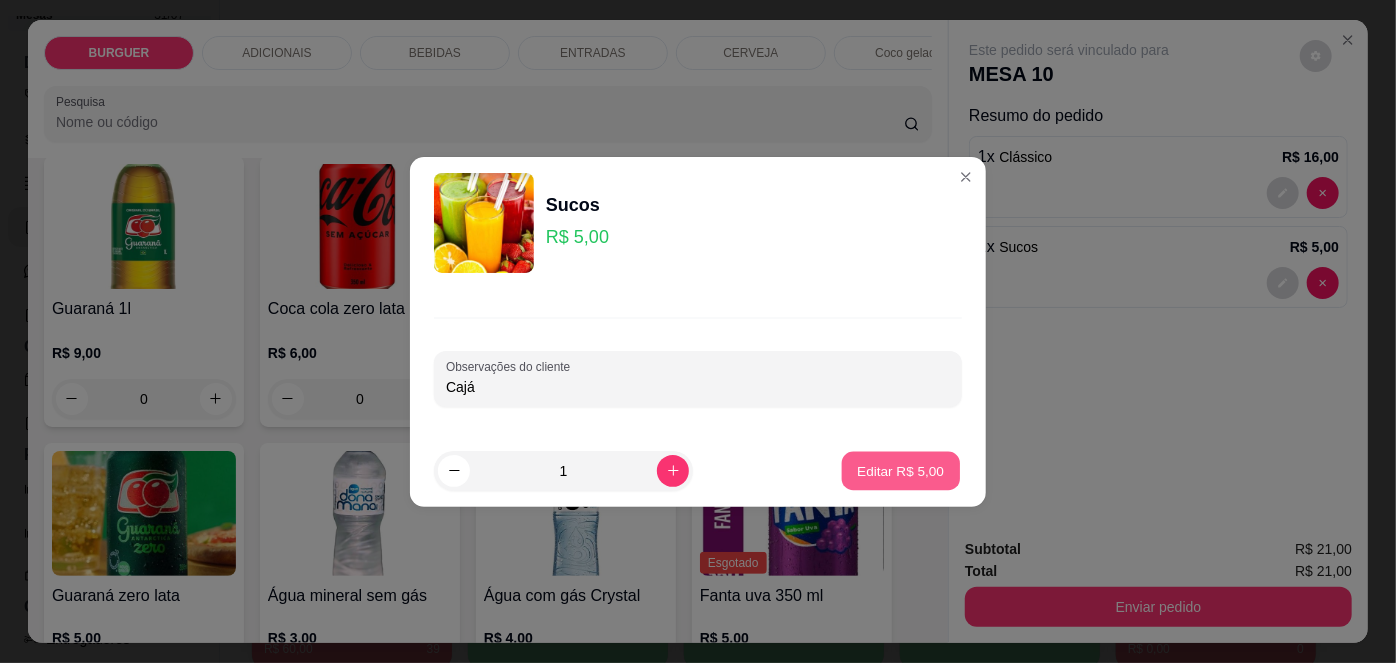 type on "0" 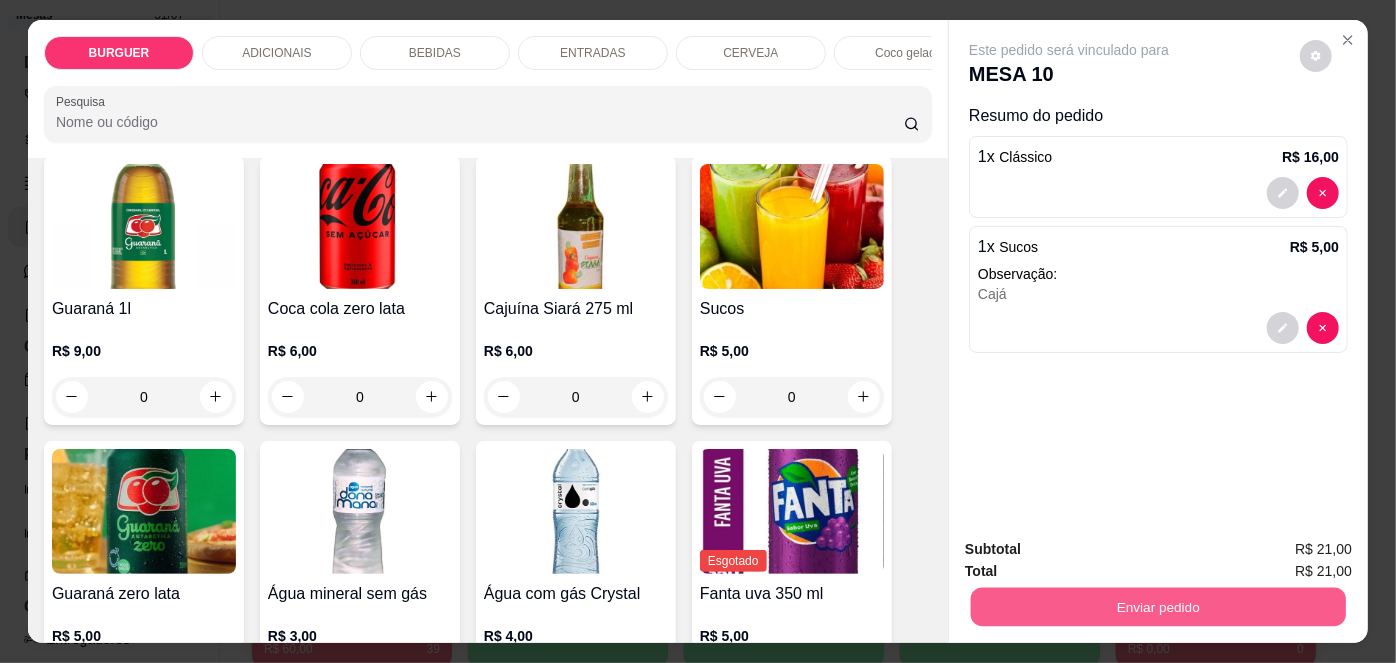 click on "Enviar pedido" at bounding box center [1158, 607] 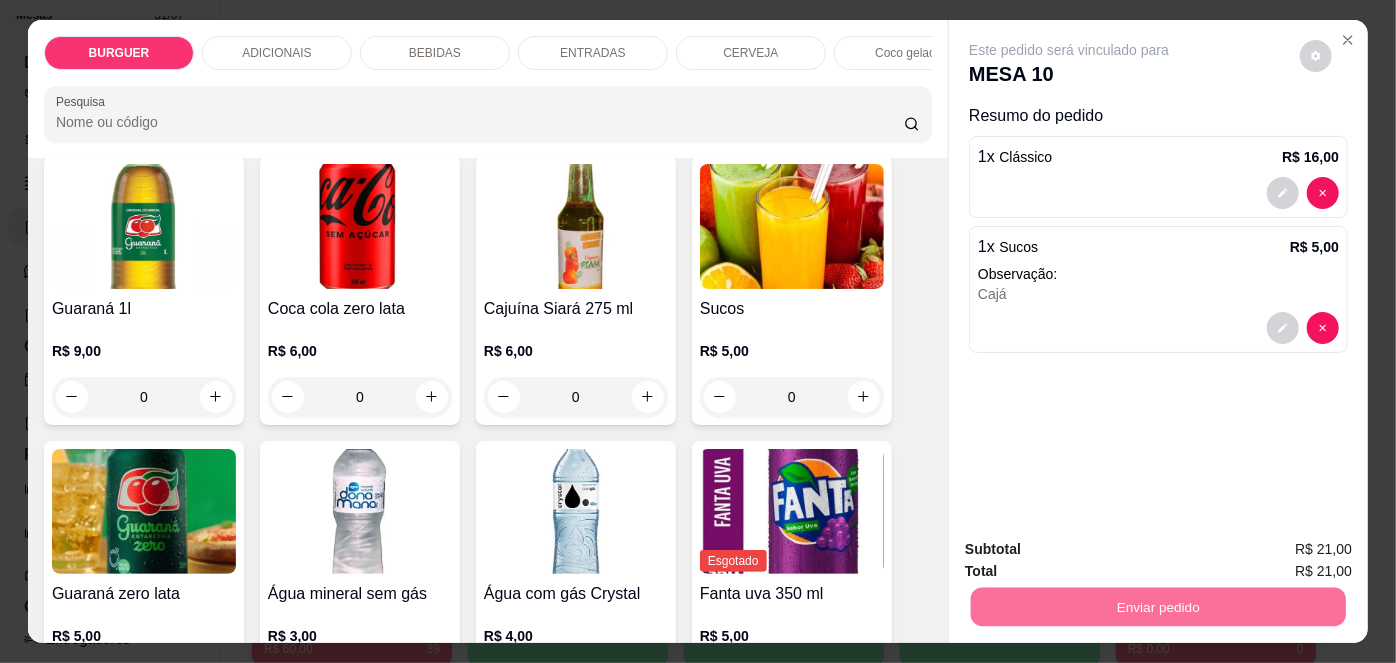 click on "Não registrar e enviar pedido" at bounding box center (1093, 551) 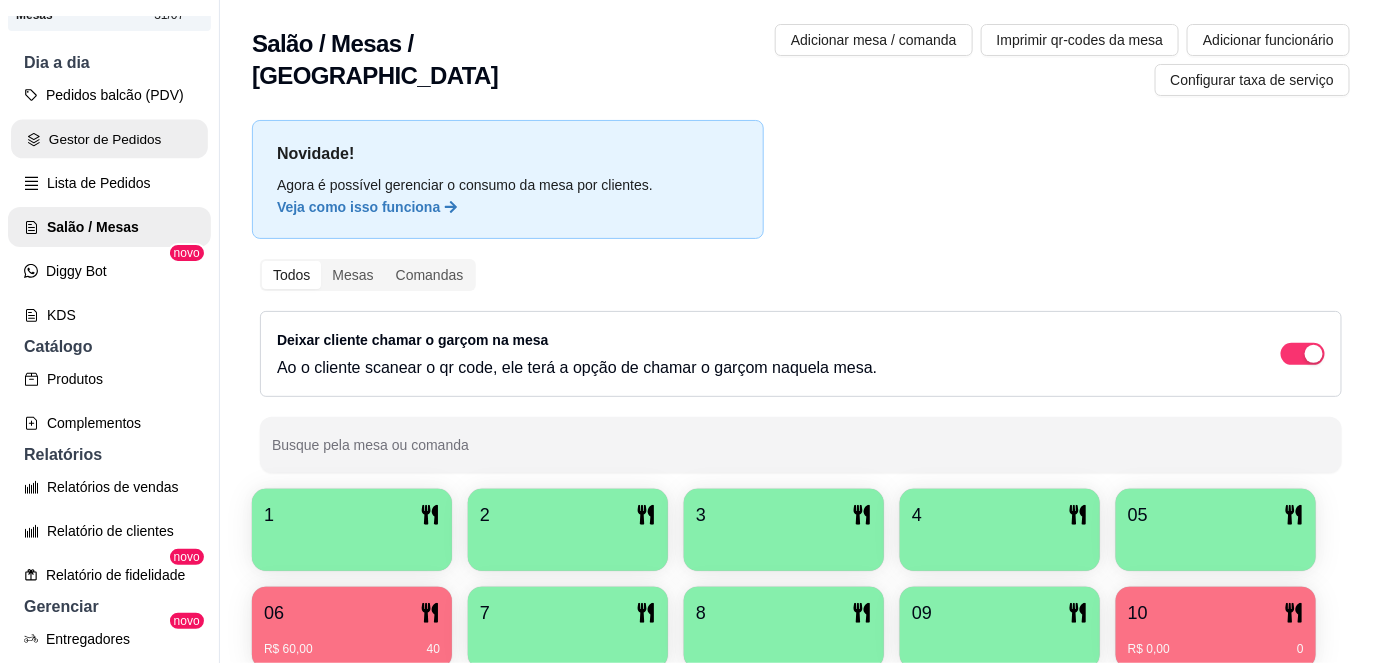 click on "Gestor de Pedidos" at bounding box center (109, 139) 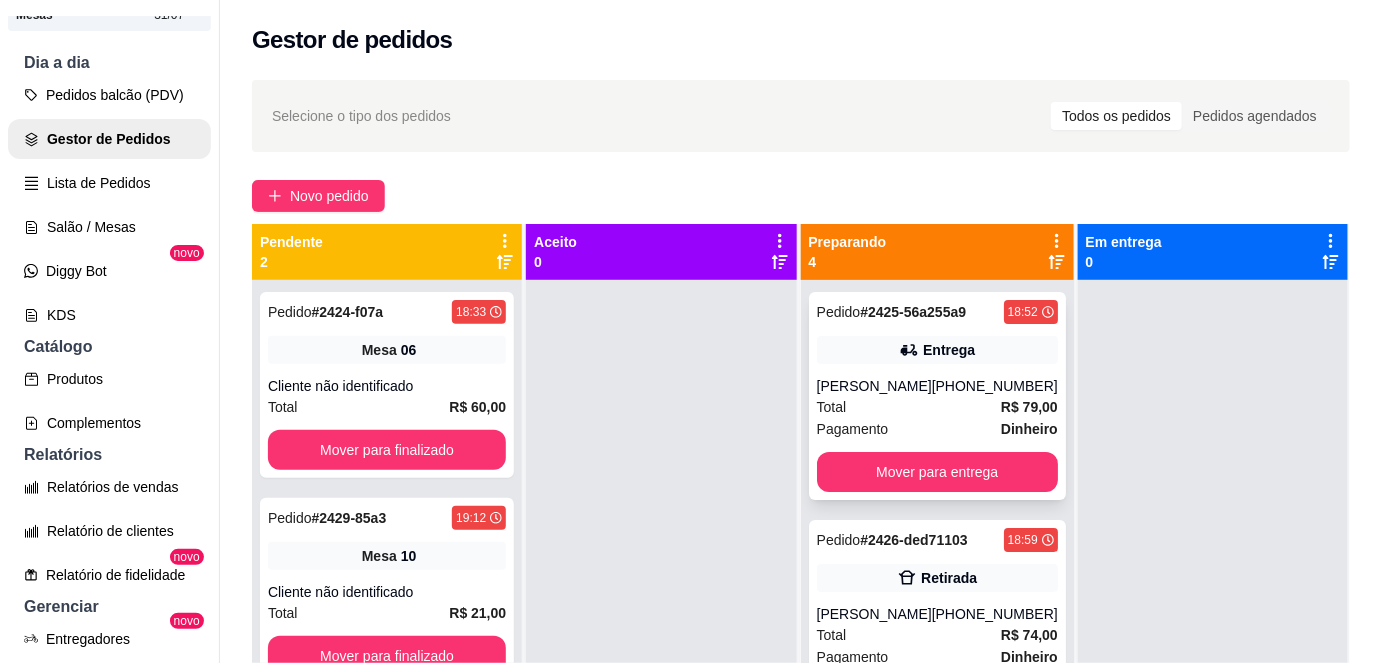 click on "Pedido  # 2425-56a255a9 18:52 Entrega [PERSON_NAME] [PHONE_NUMBER] Total R$ 79,00 Pagamento Dinheiro Mover para entrega" at bounding box center [937, 396] 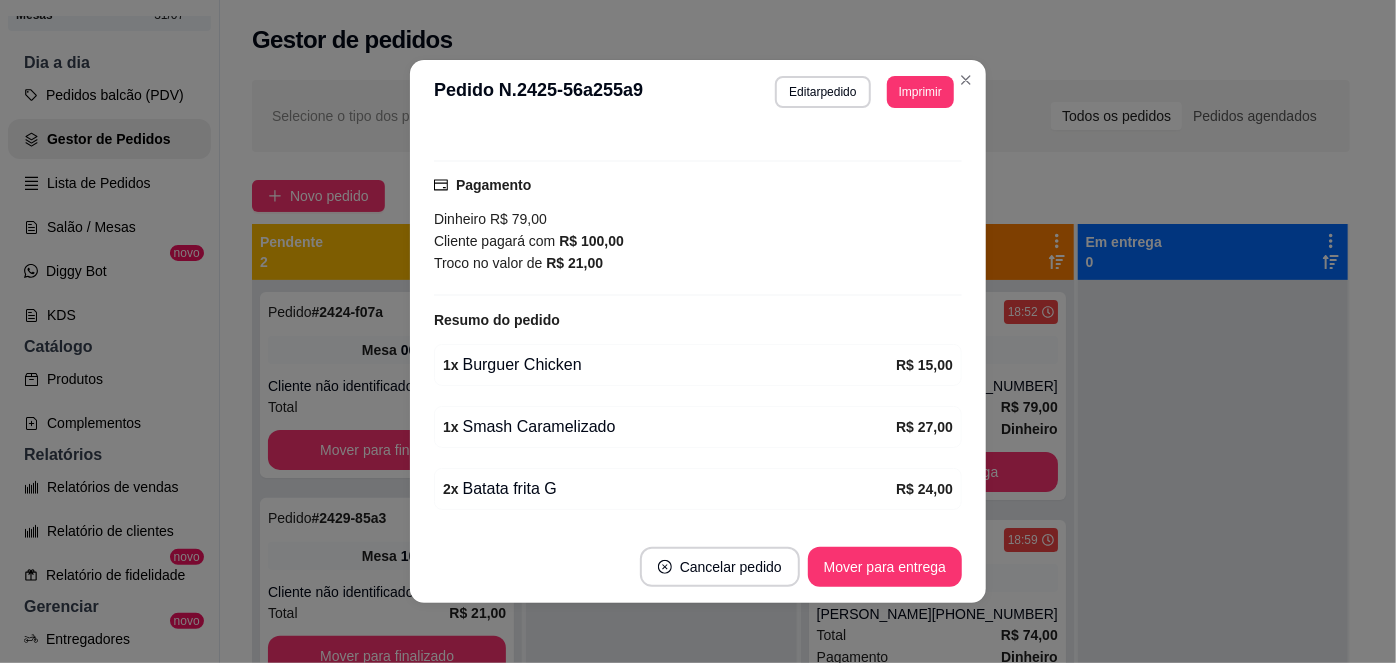 scroll, scrollTop: 634, scrollLeft: 0, axis: vertical 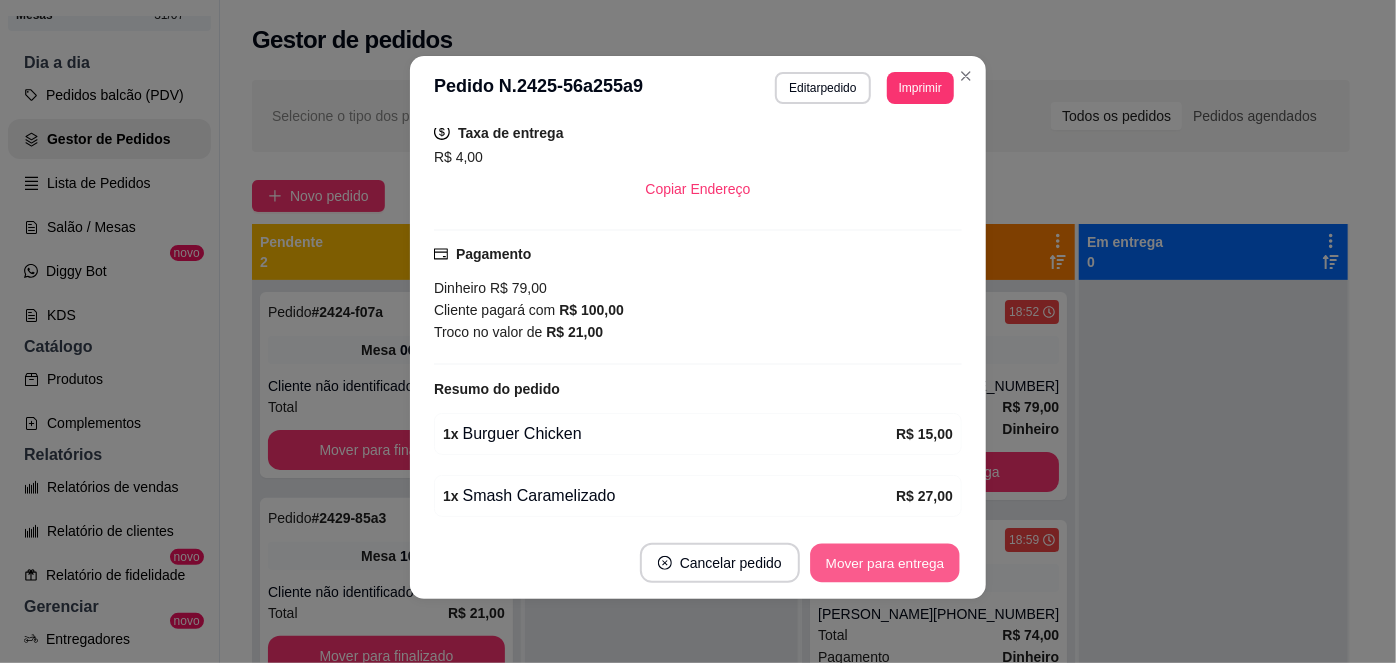click on "Mover para entrega" at bounding box center (885, 563) 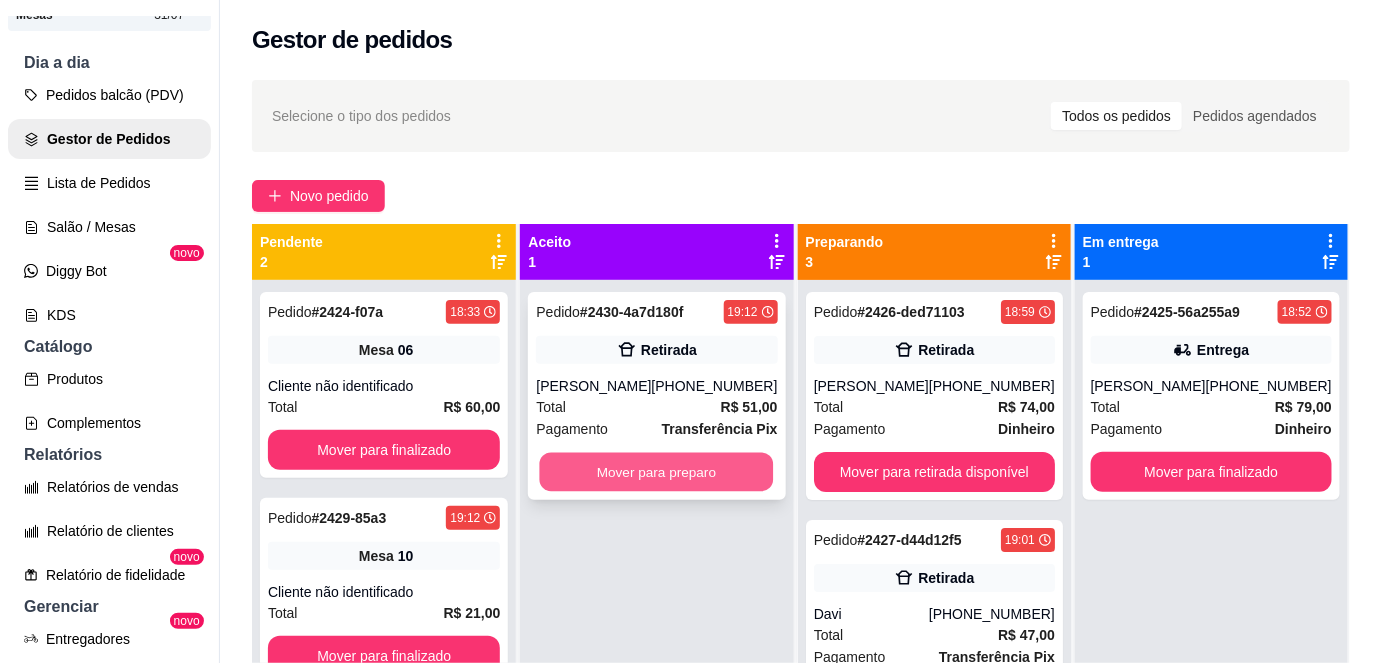 click on "Mover para preparo" at bounding box center [657, 472] 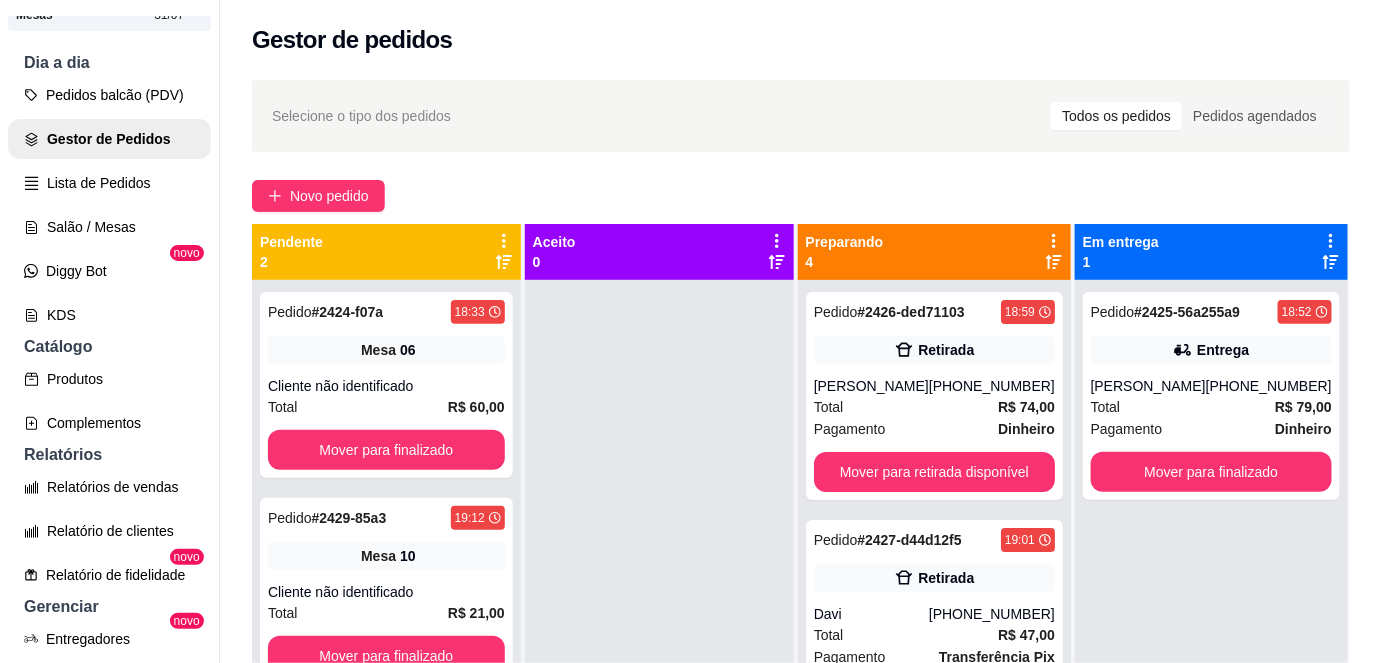 scroll, scrollTop: 56, scrollLeft: 0, axis: vertical 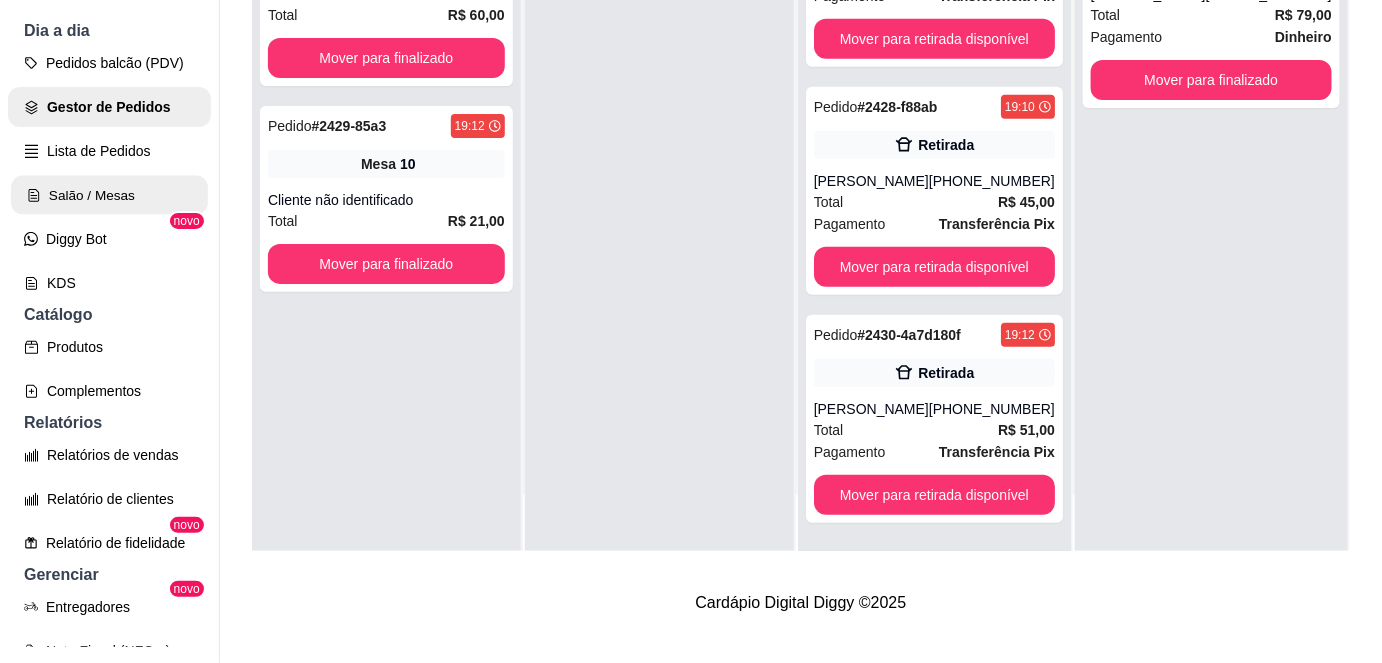 click on "Salão / Mesas" at bounding box center [109, 195] 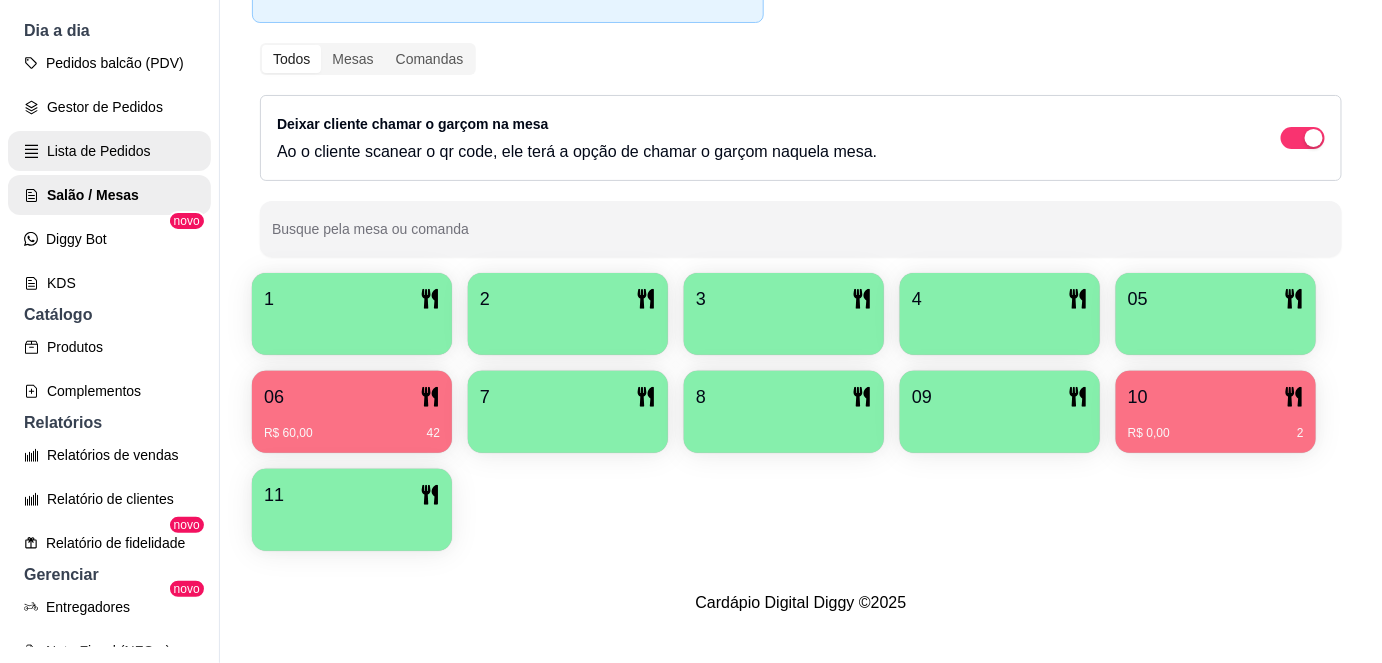 scroll, scrollTop: 0, scrollLeft: 0, axis: both 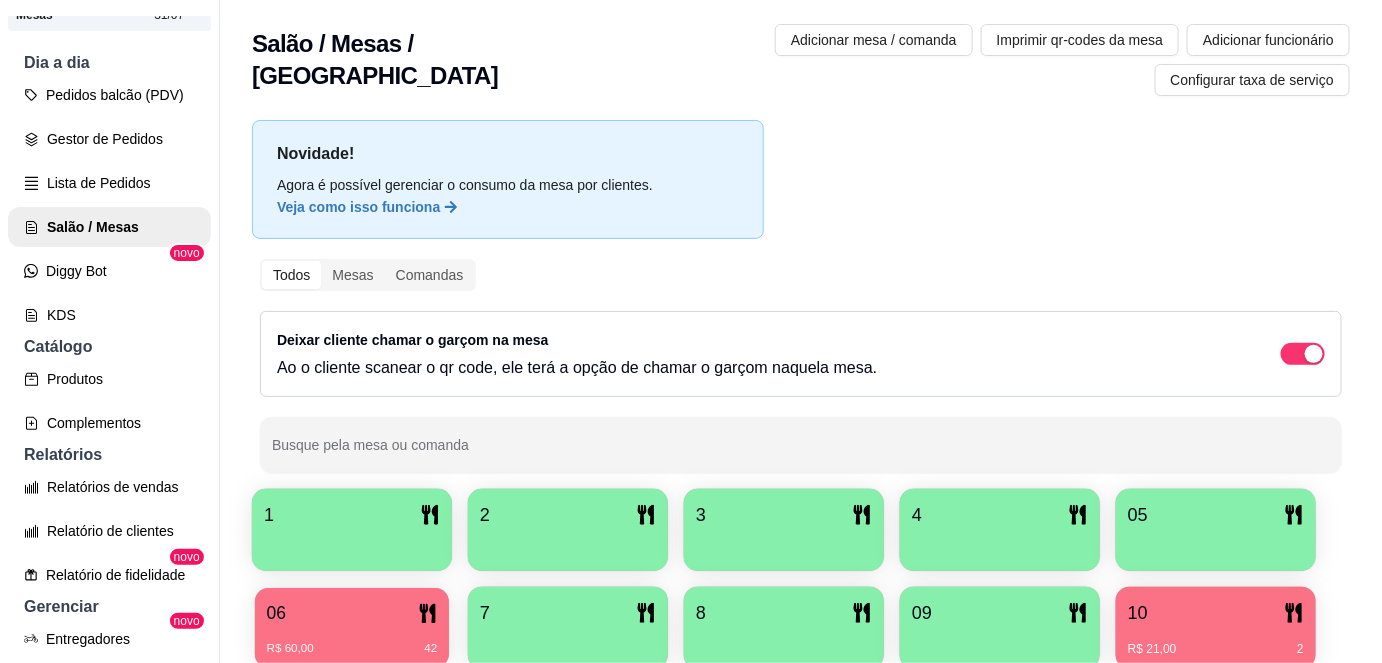 click on "06" at bounding box center (352, 613) 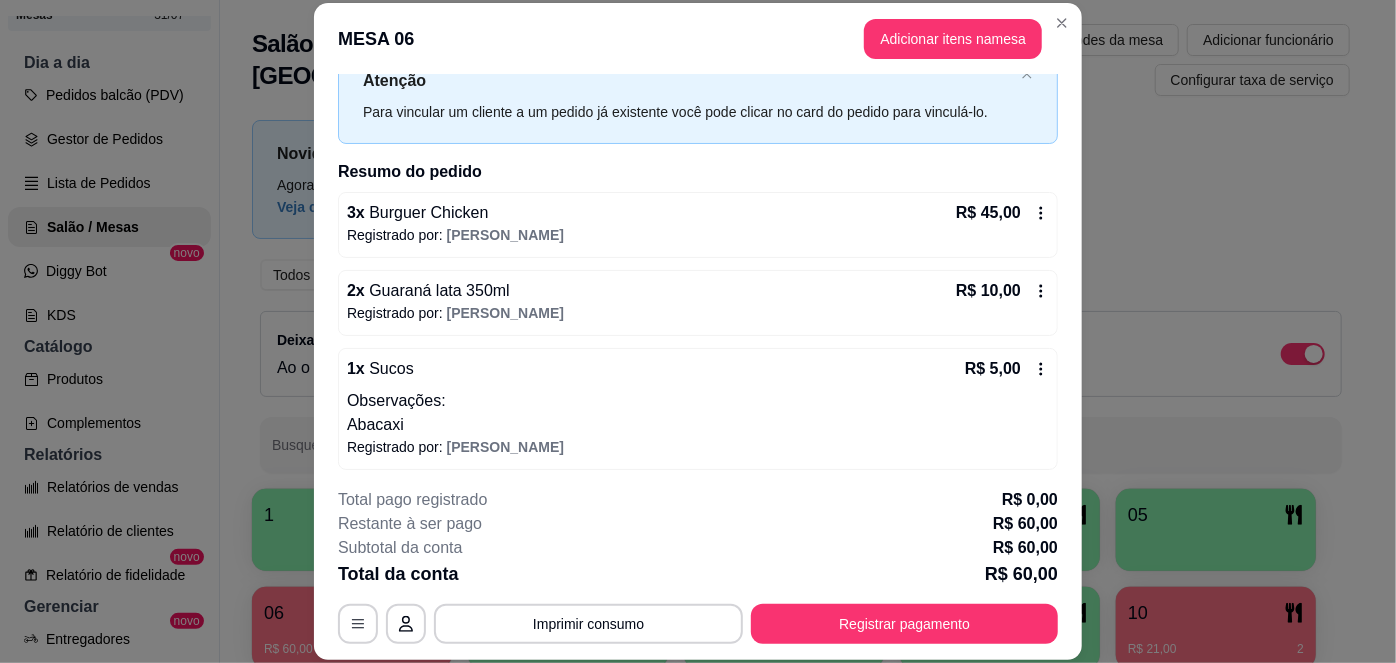 scroll, scrollTop: 76, scrollLeft: 0, axis: vertical 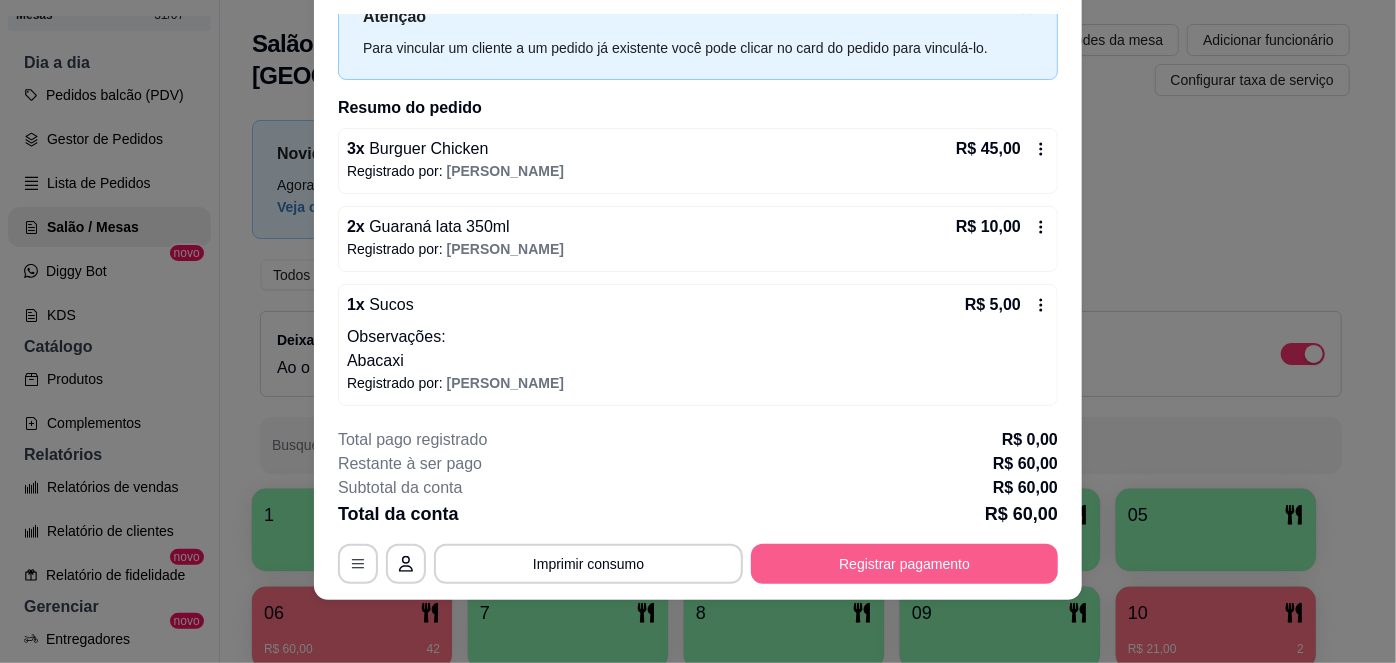 click on "Registrar pagamento" at bounding box center [904, 564] 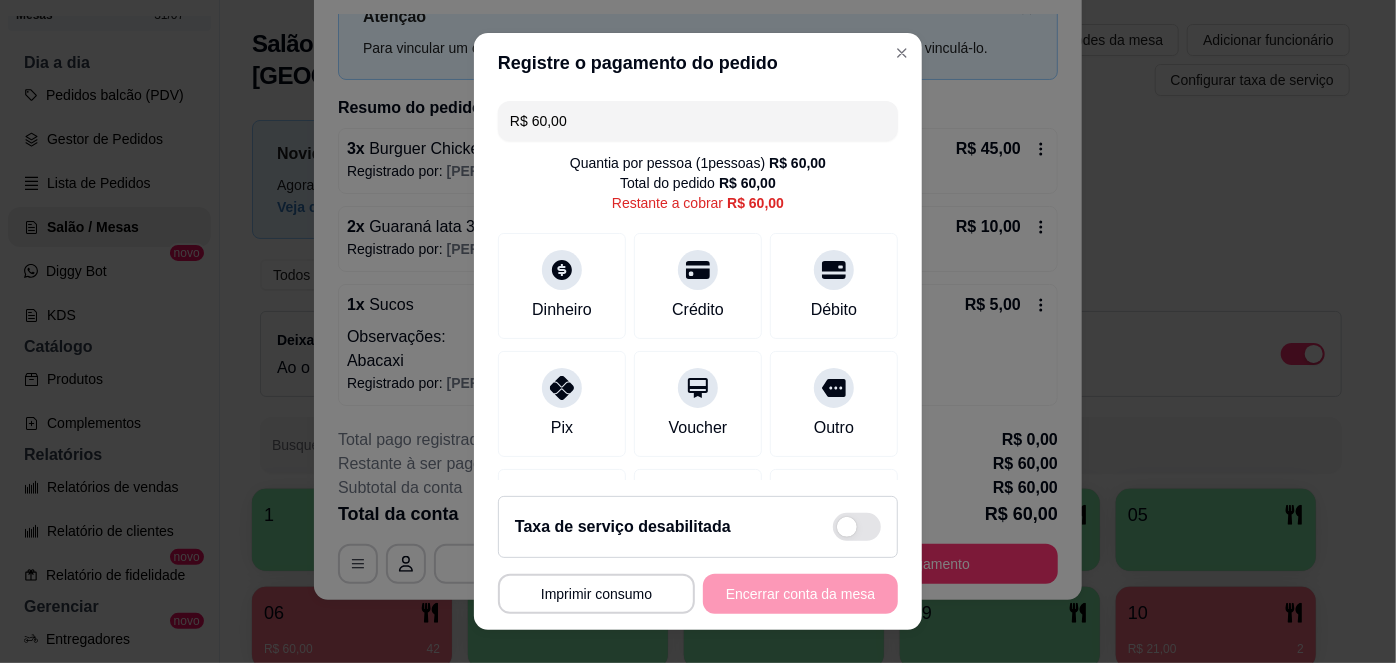 click on "R$ 60,00" at bounding box center [698, 121] 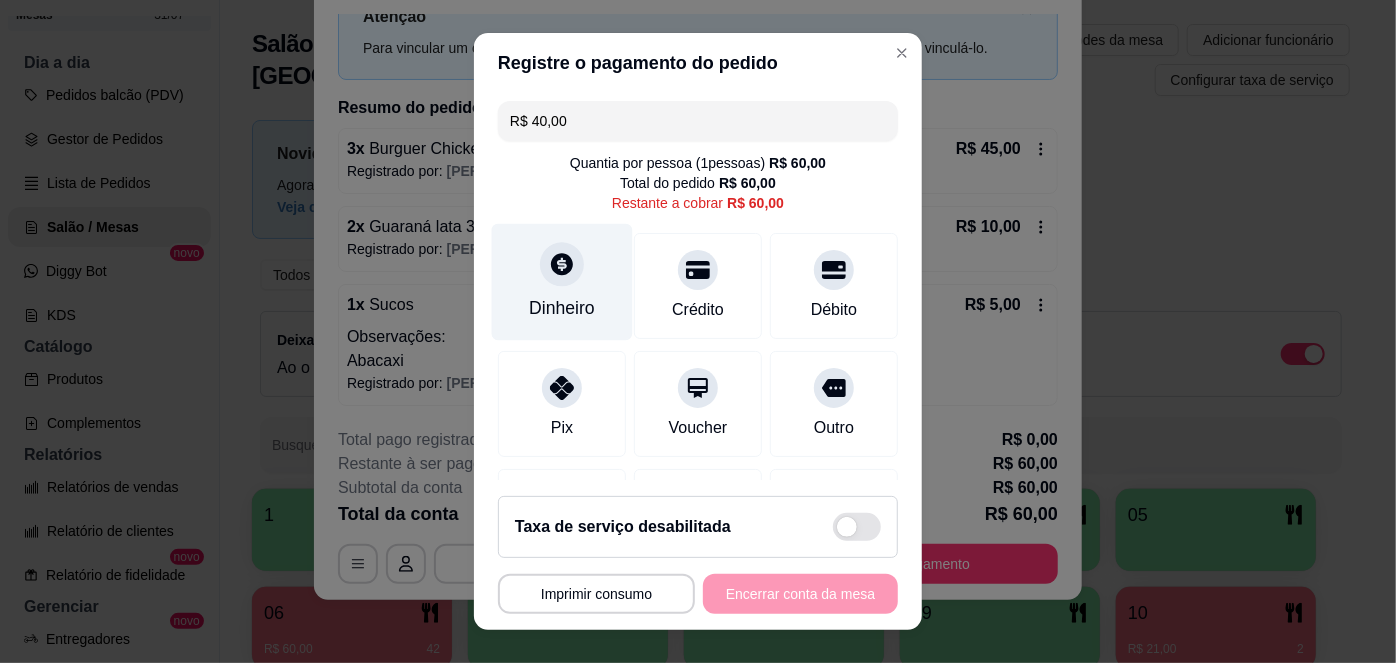 click on "Dinheiro" at bounding box center (562, 308) 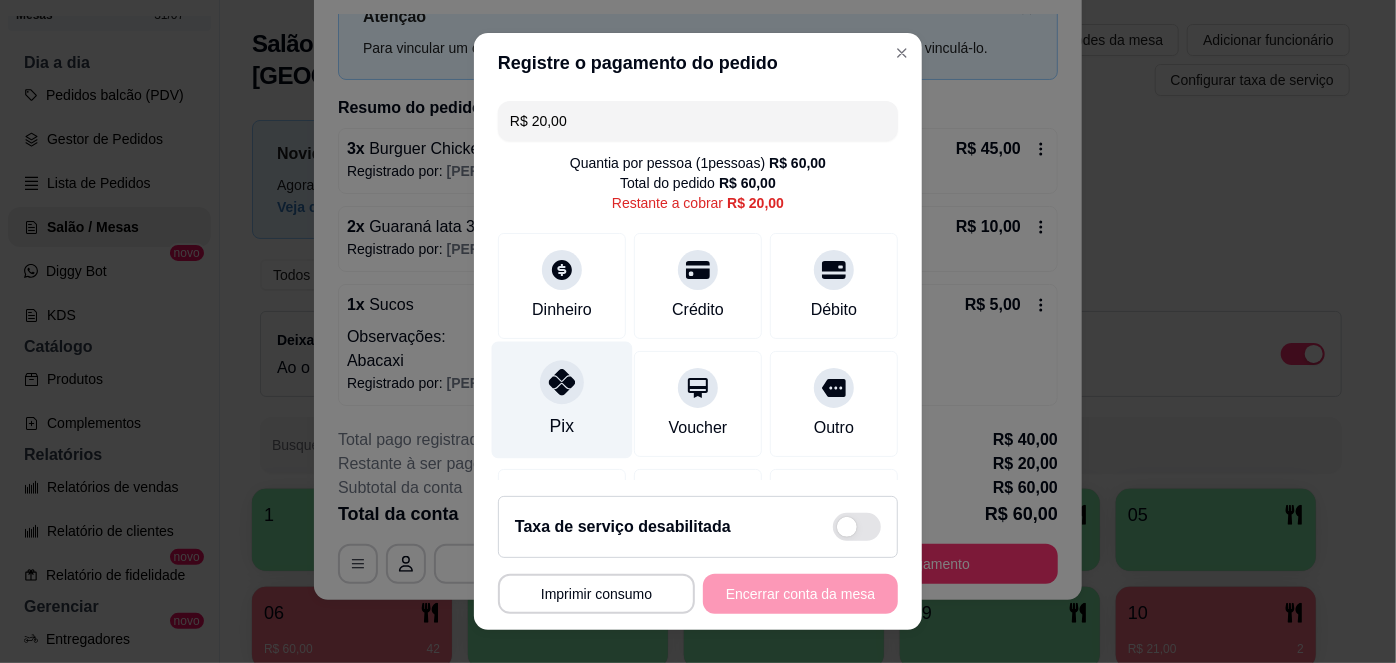 click 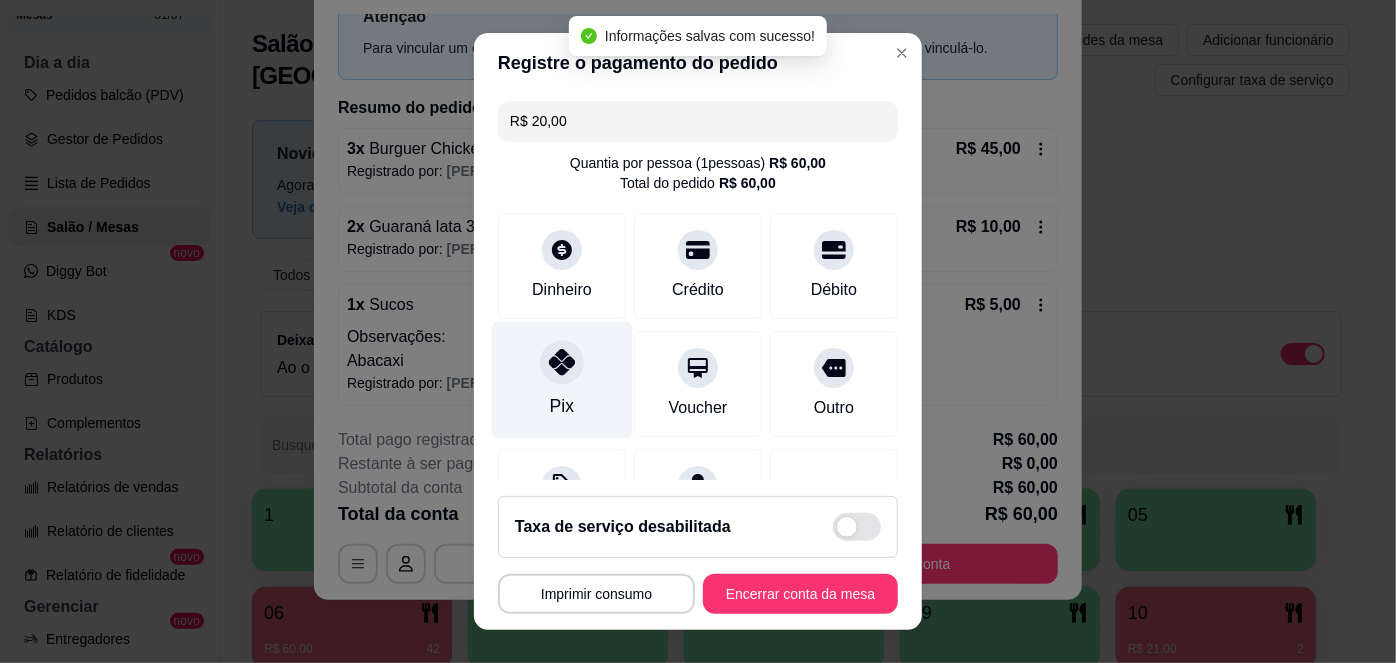 type on "R$ 0,00" 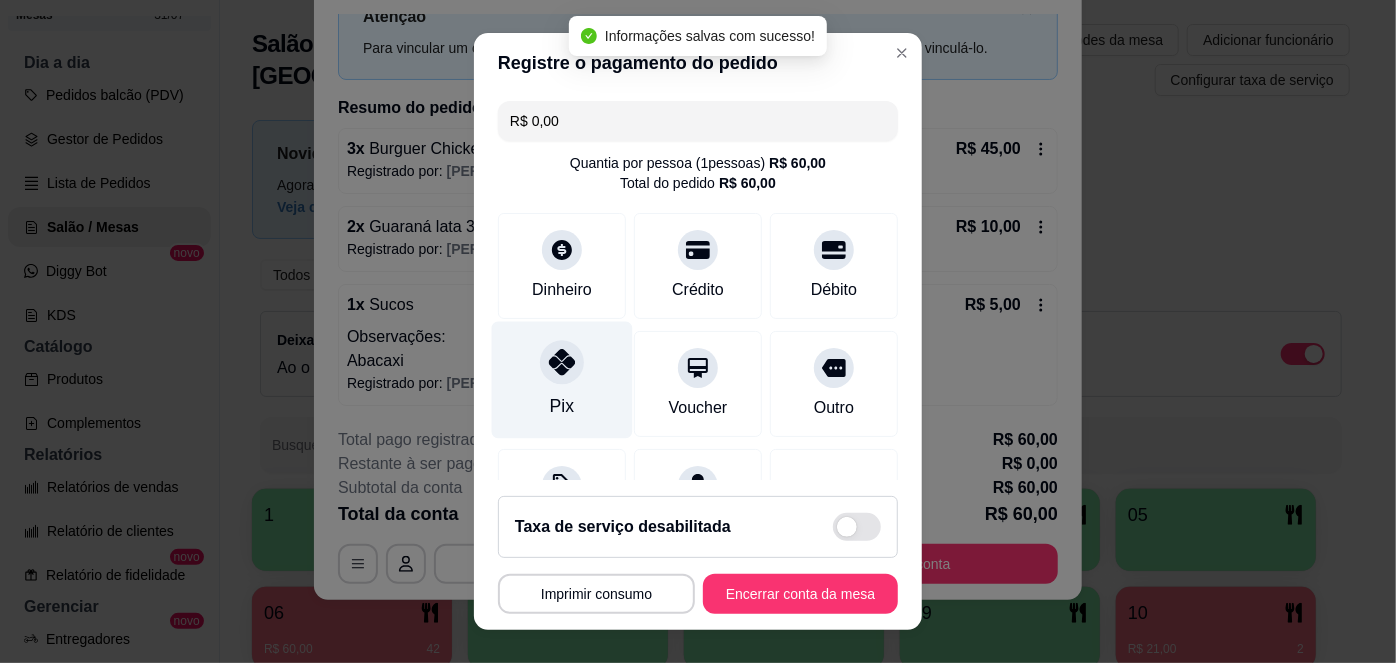 scroll, scrollTop: 285, scrollLeft: 0, axis: vertical 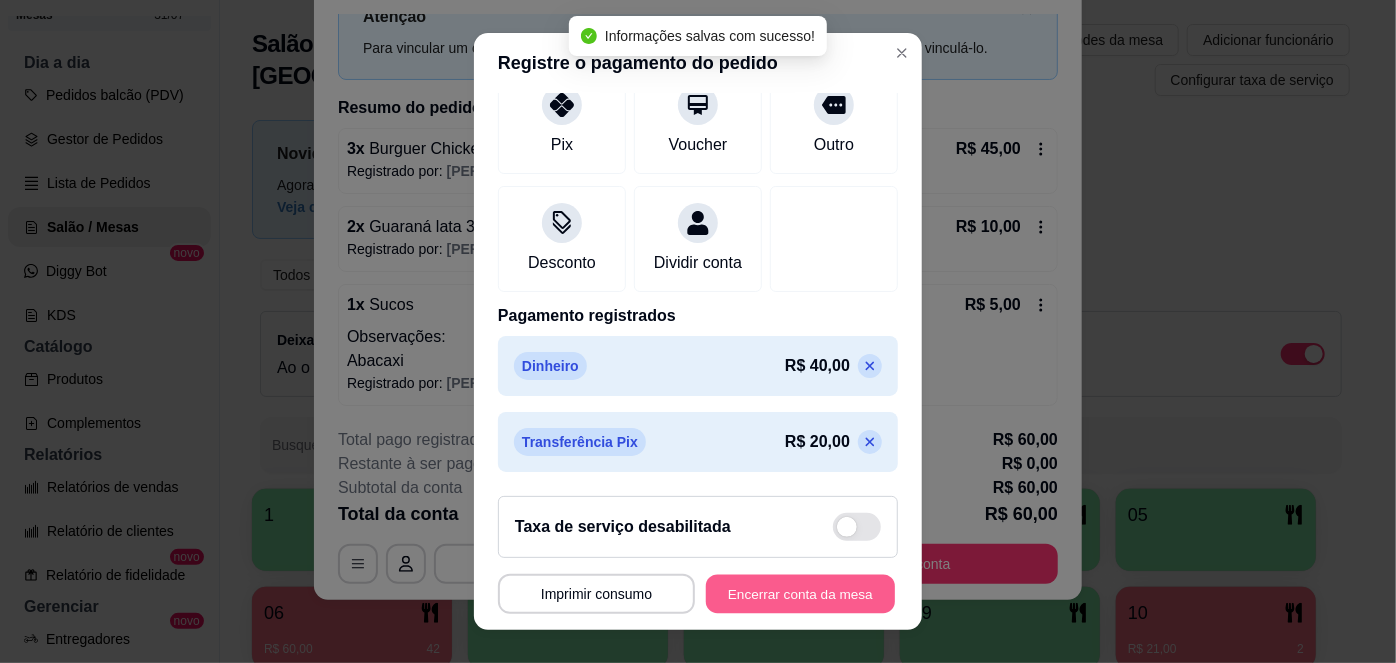 click on "Encerrar conta da mesa" at bounding box center [800, 593] 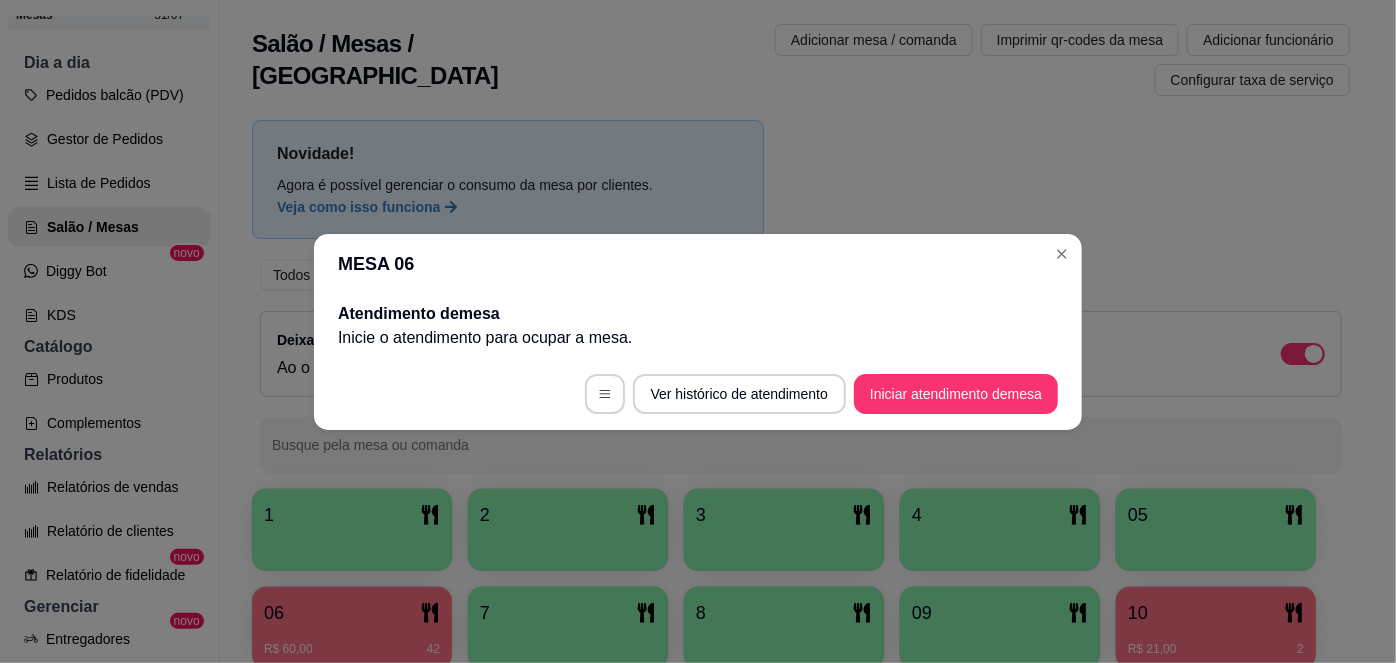 scroll, scrollTop: 0, scrollLeft: 0, axis: both 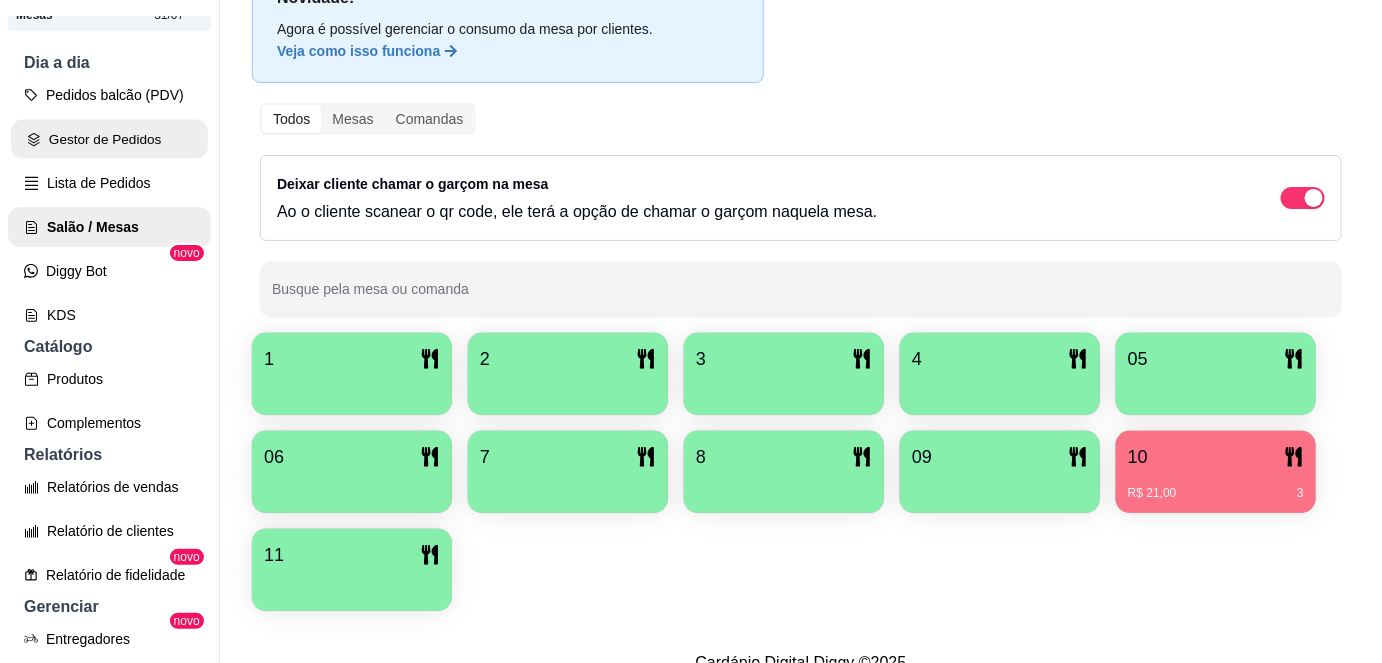 click on "Gestor de Pedidos" at bounding box center [109, 139] 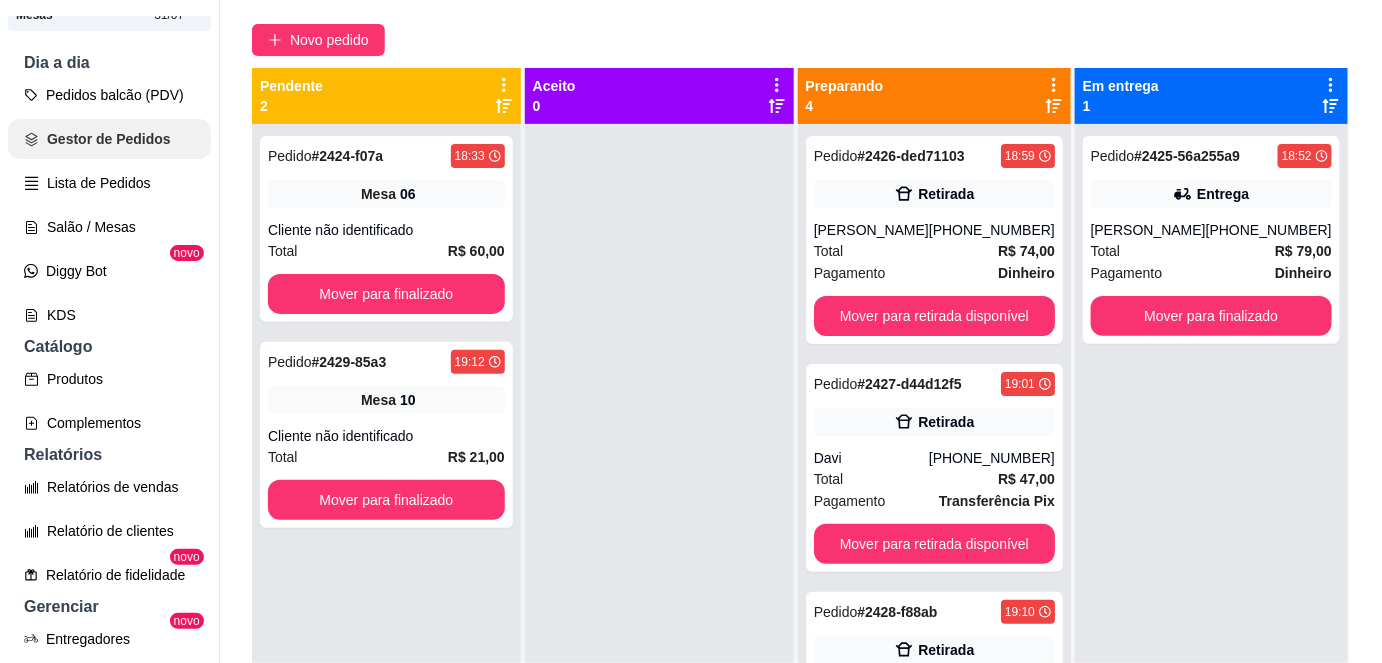 scroll, scrollTop: 0, scrollLeft: 0, axis: both 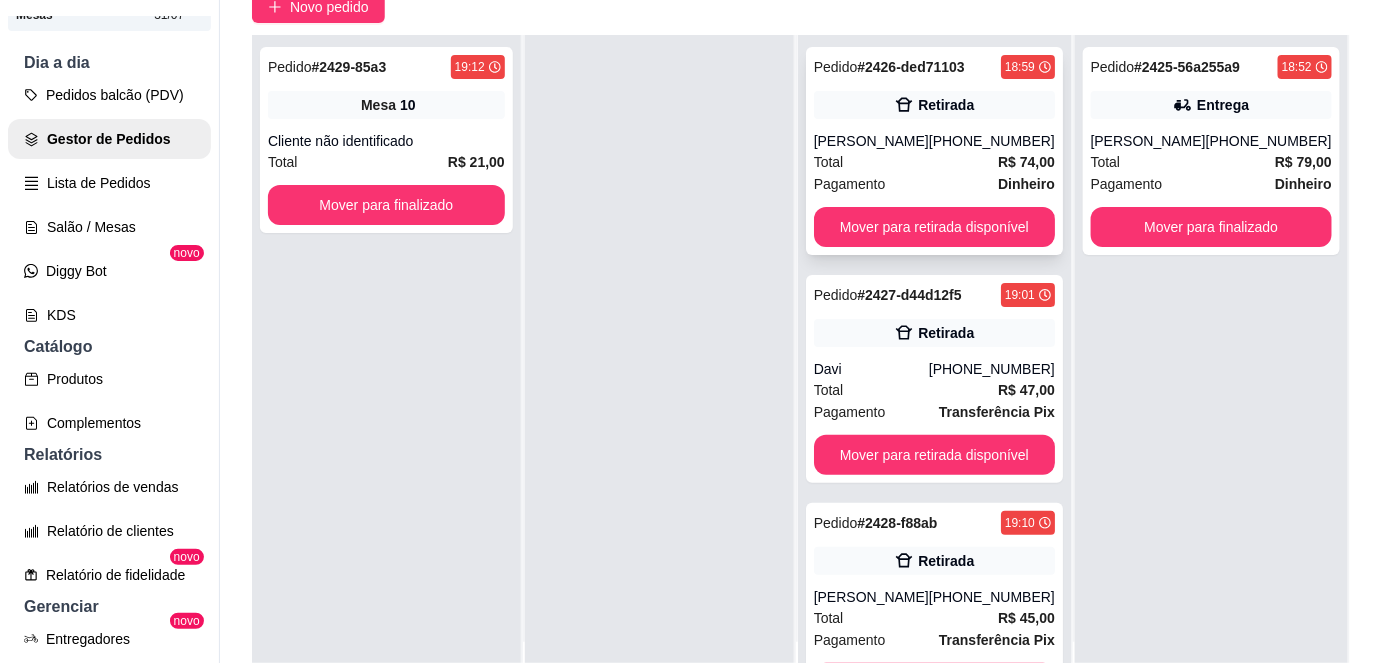 click on "[PHONE_NUMBER]" at bounding box center (992, 141) 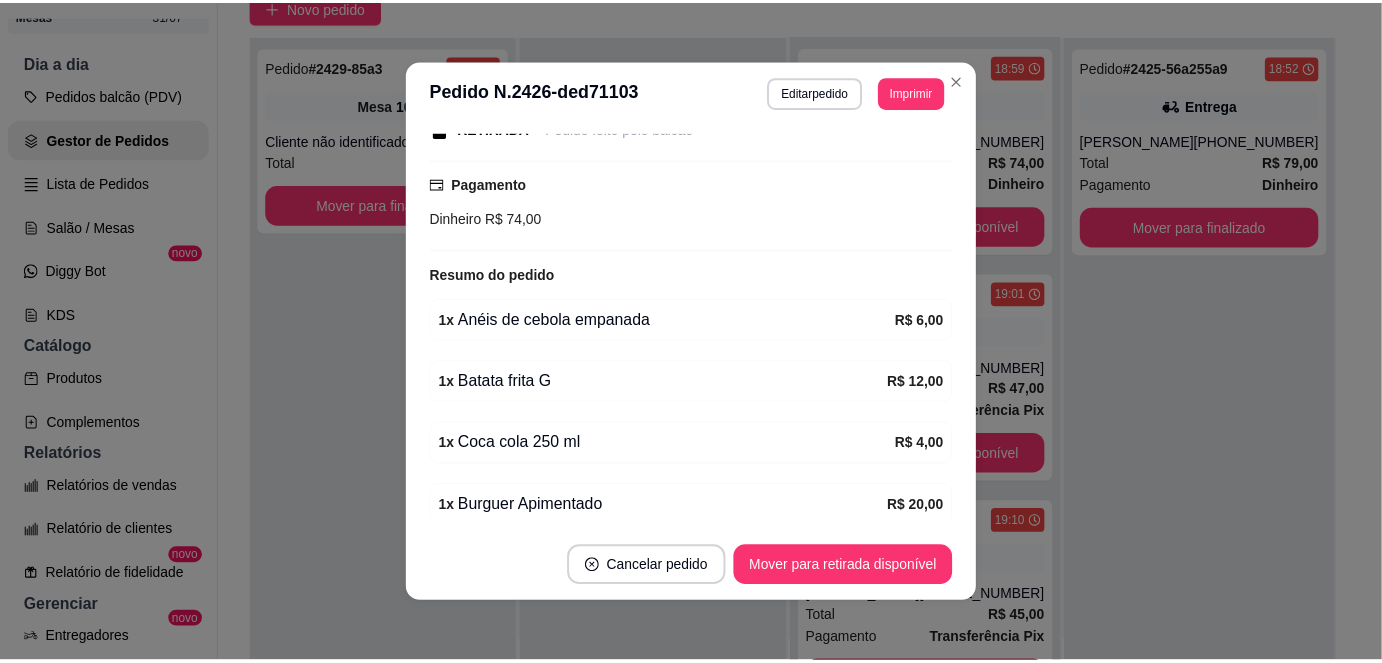 scroll, scrollTop: 314, scrollLeft: 0, axis: vertical 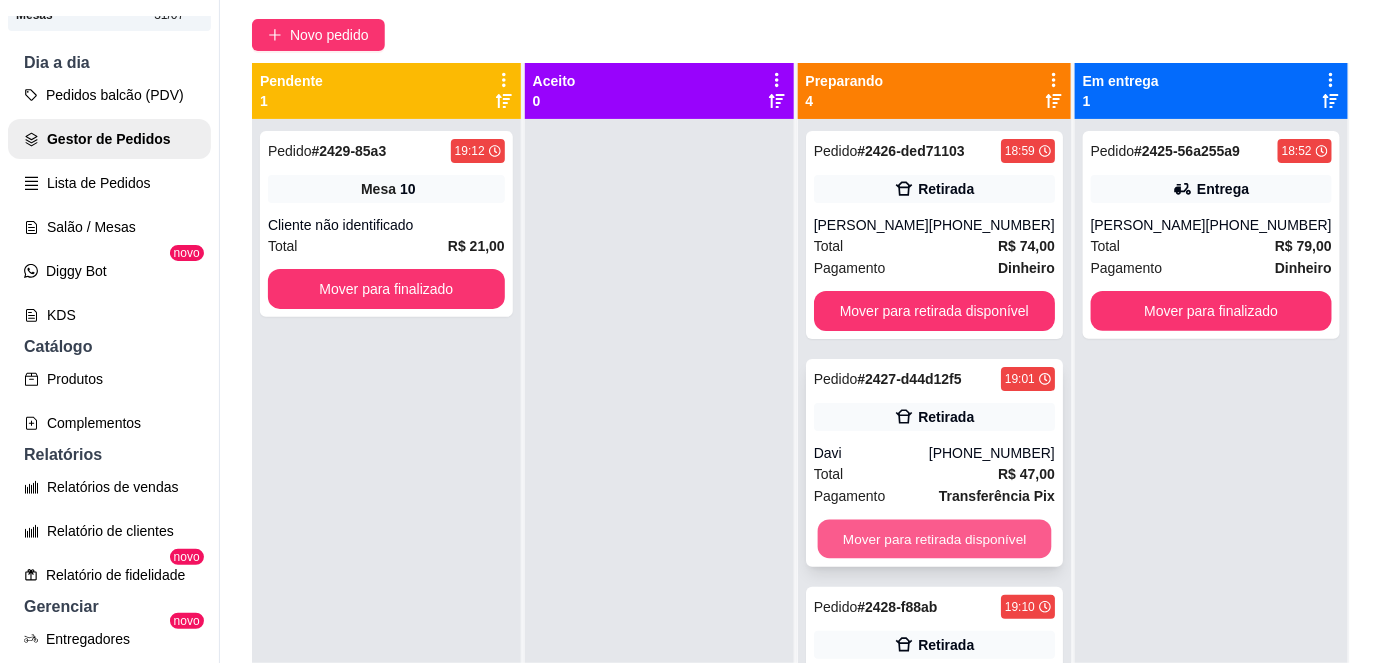 click on "Mover para retirada disponível" at bounding box center [934, 539] 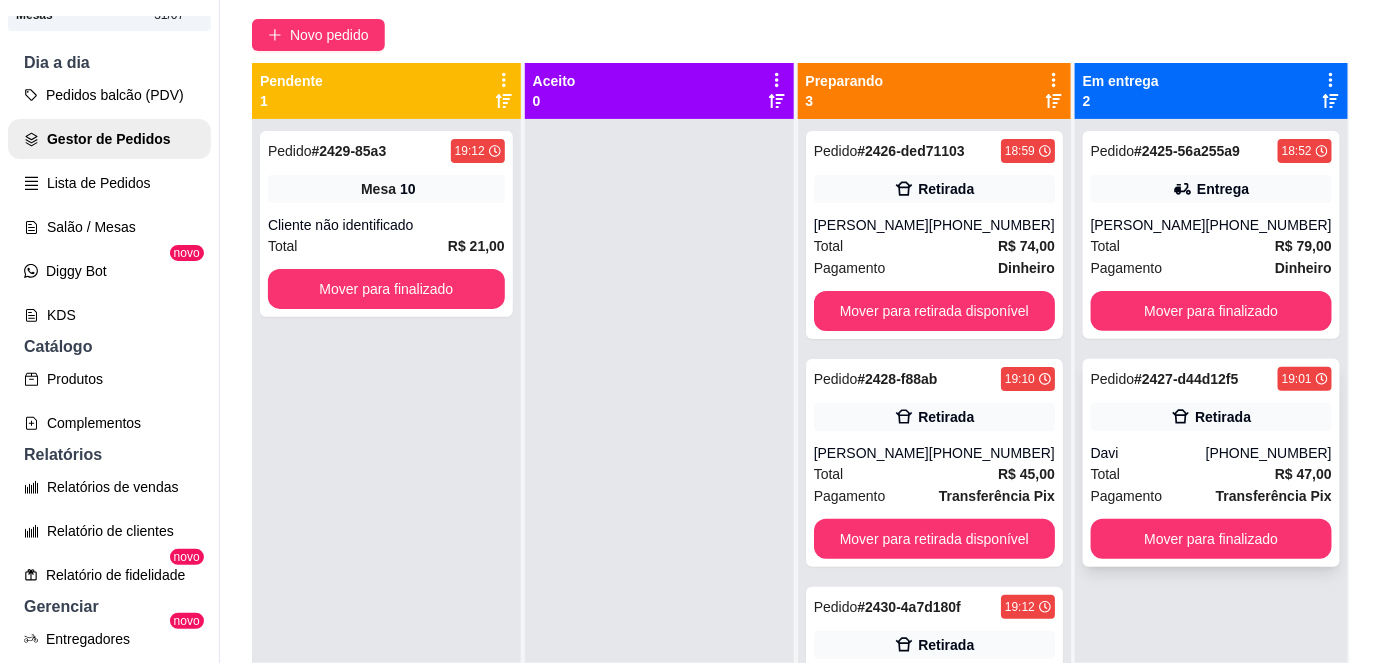 click on "Davi" at bounding box center [1148, 453] 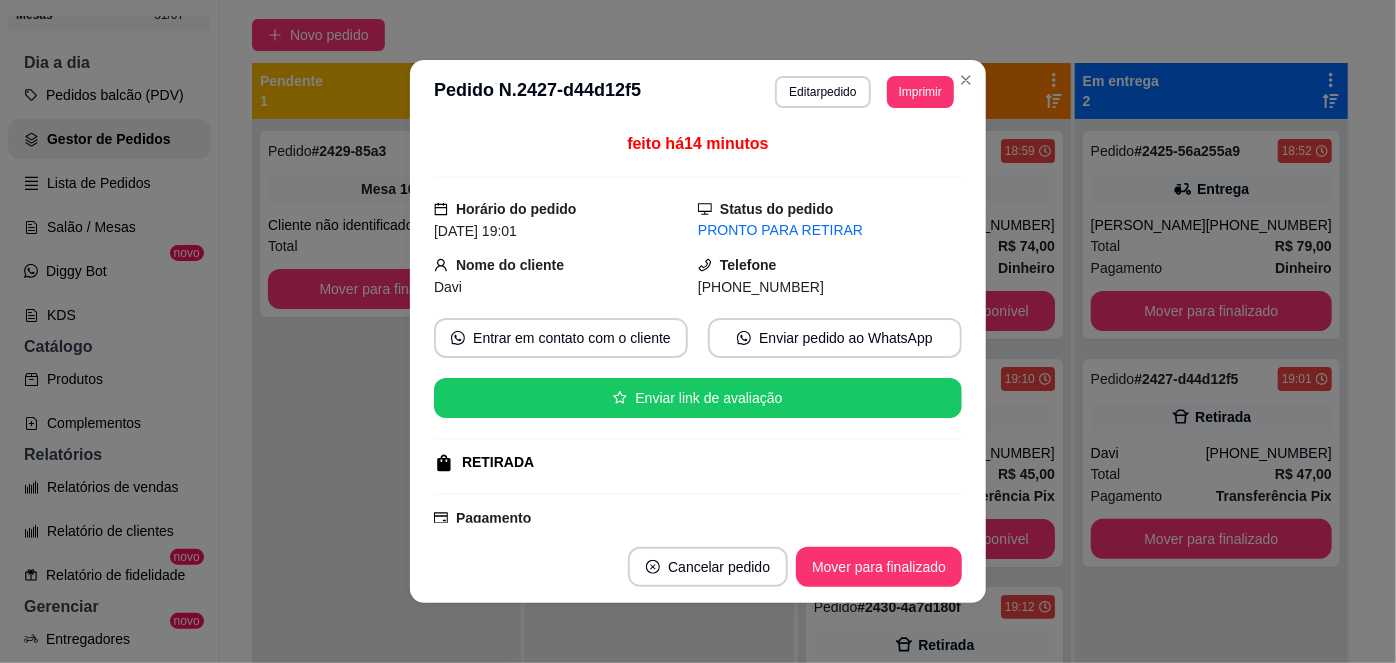 scroll, scrollTop: 4, scrollLeft: 0, axis: vertical 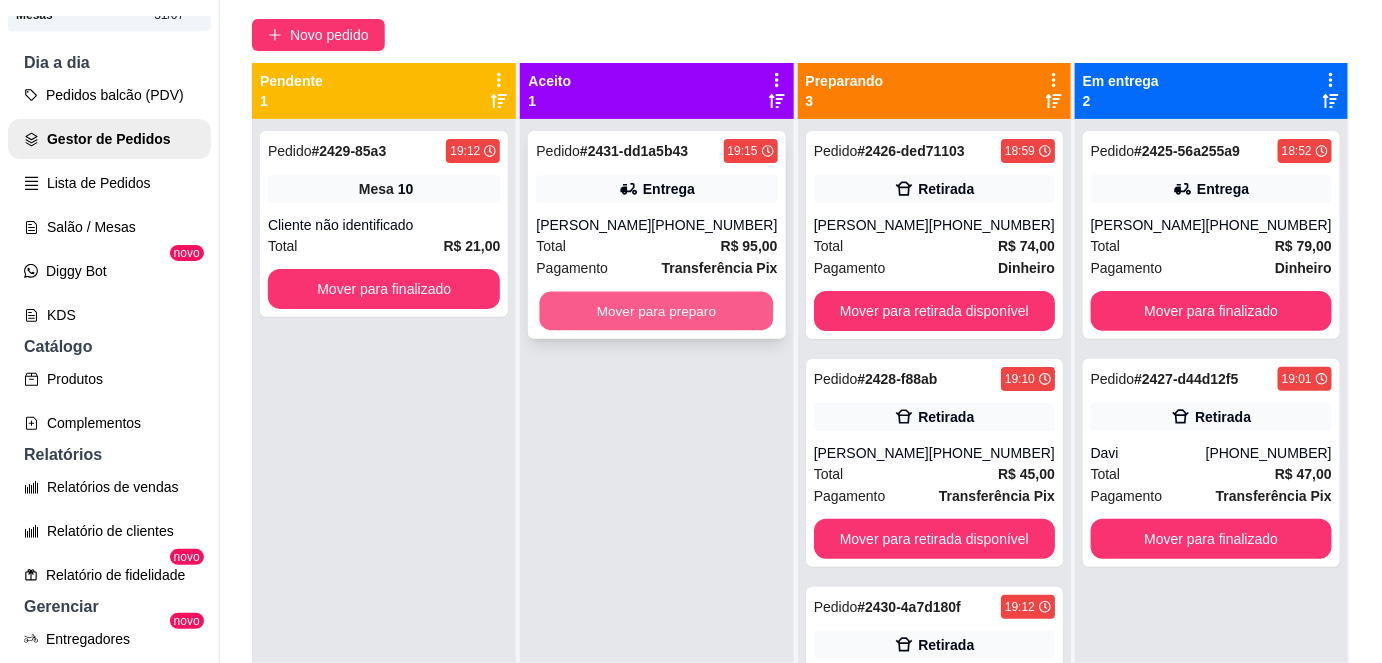 click on "Mover para preparo" at bounding box center (657, 311) 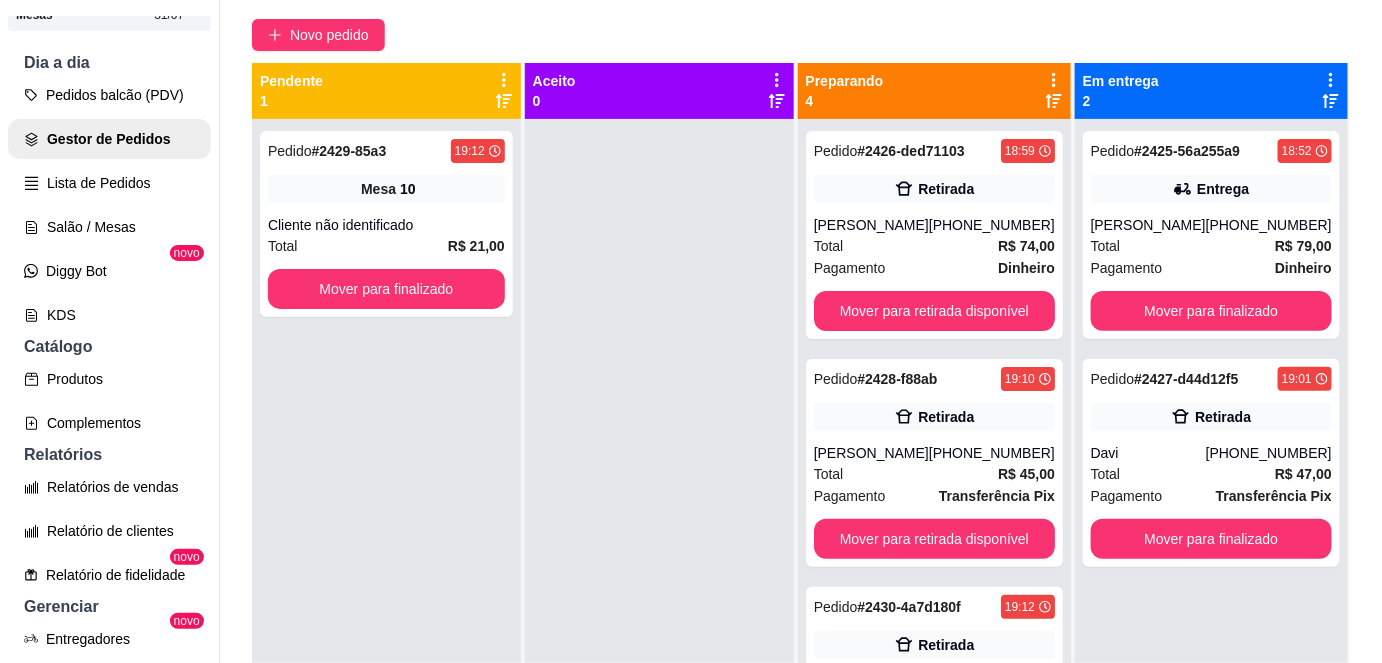 scroll, scrollTop: 56, scrollLeft: 0, axis: vertical 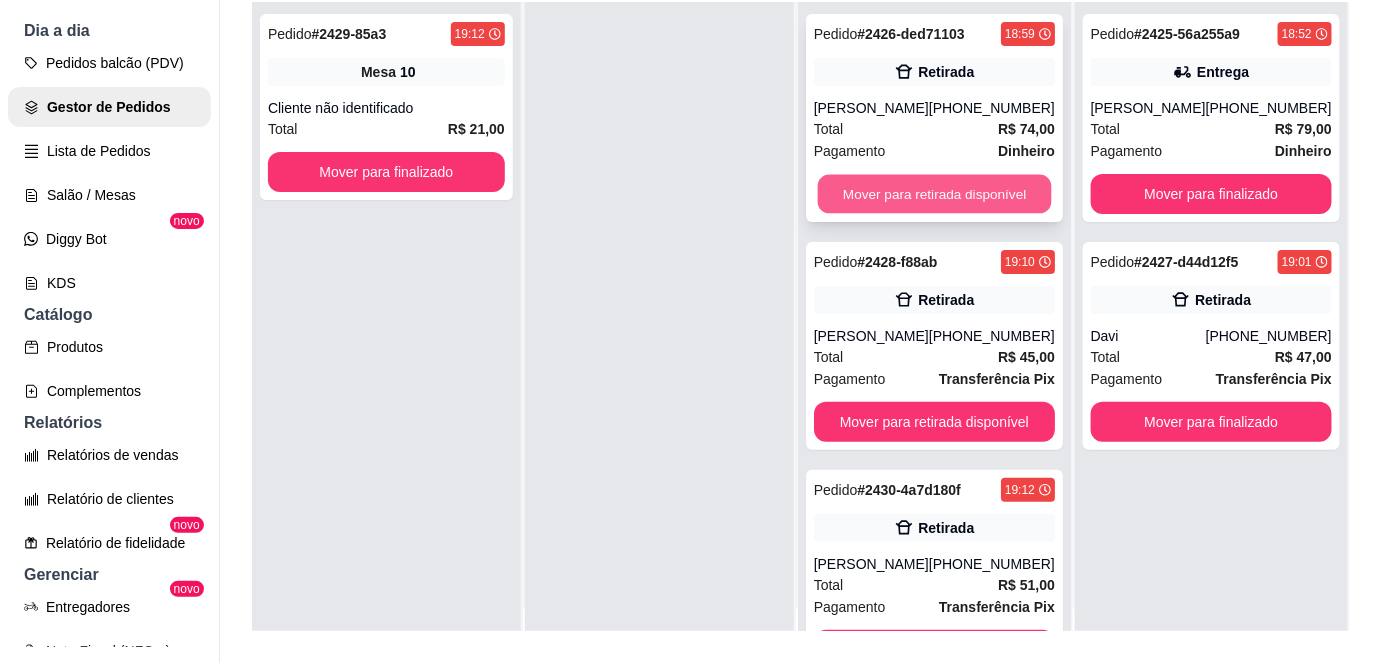 click on "Mover para retirada disponível" at bounding box center [934, 194] 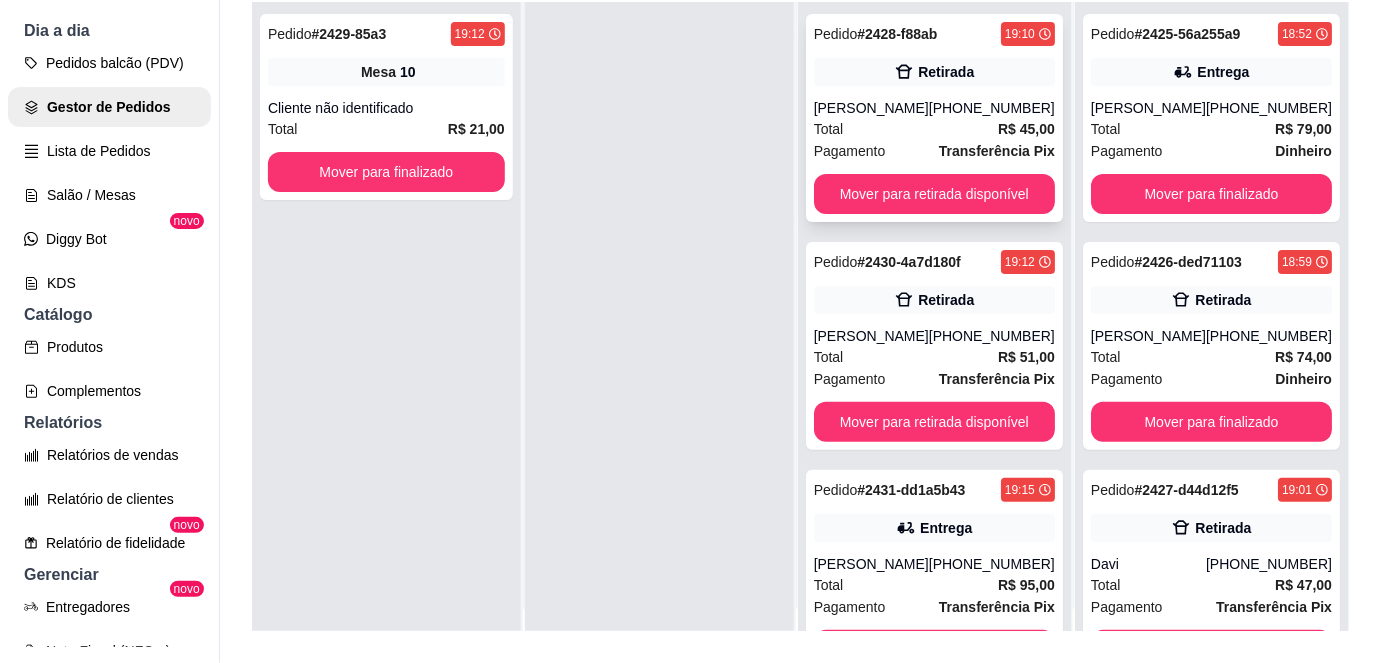 click on "Total R$ 45,00" at bounding box center (934, 129) 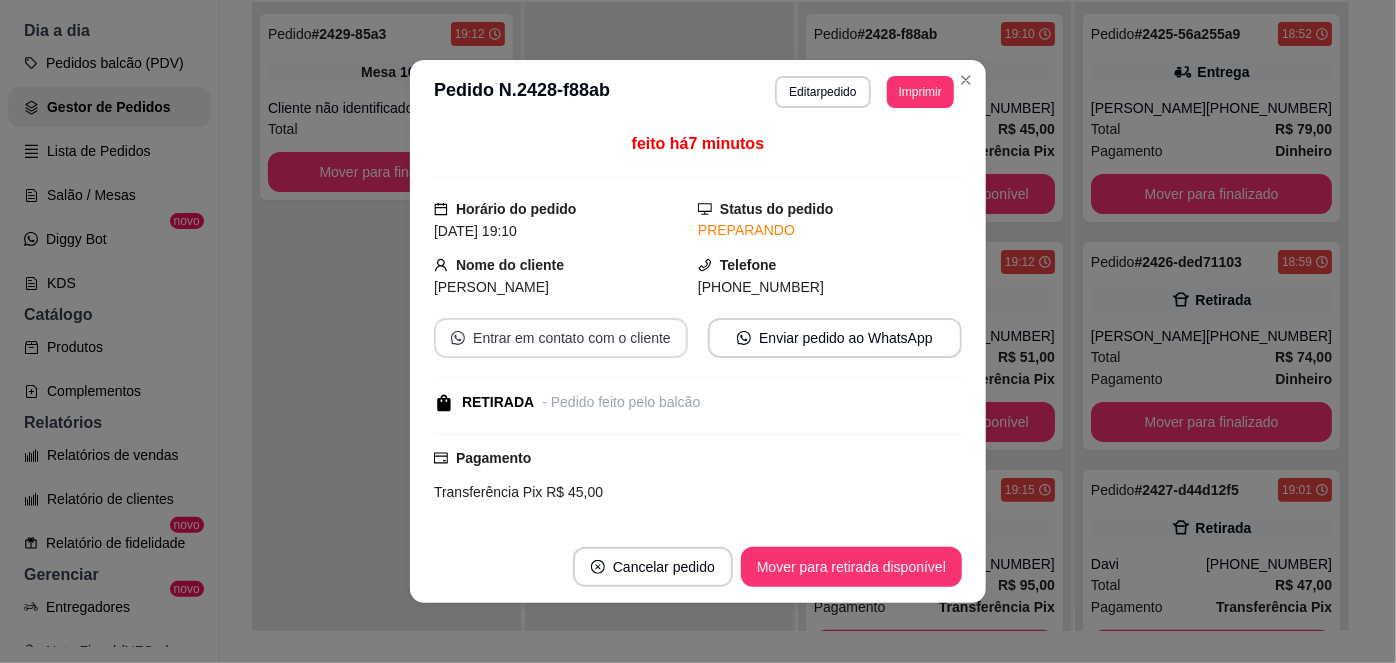 scroll, scrollTop: 227, scrollLeft: 0, axis: vertical 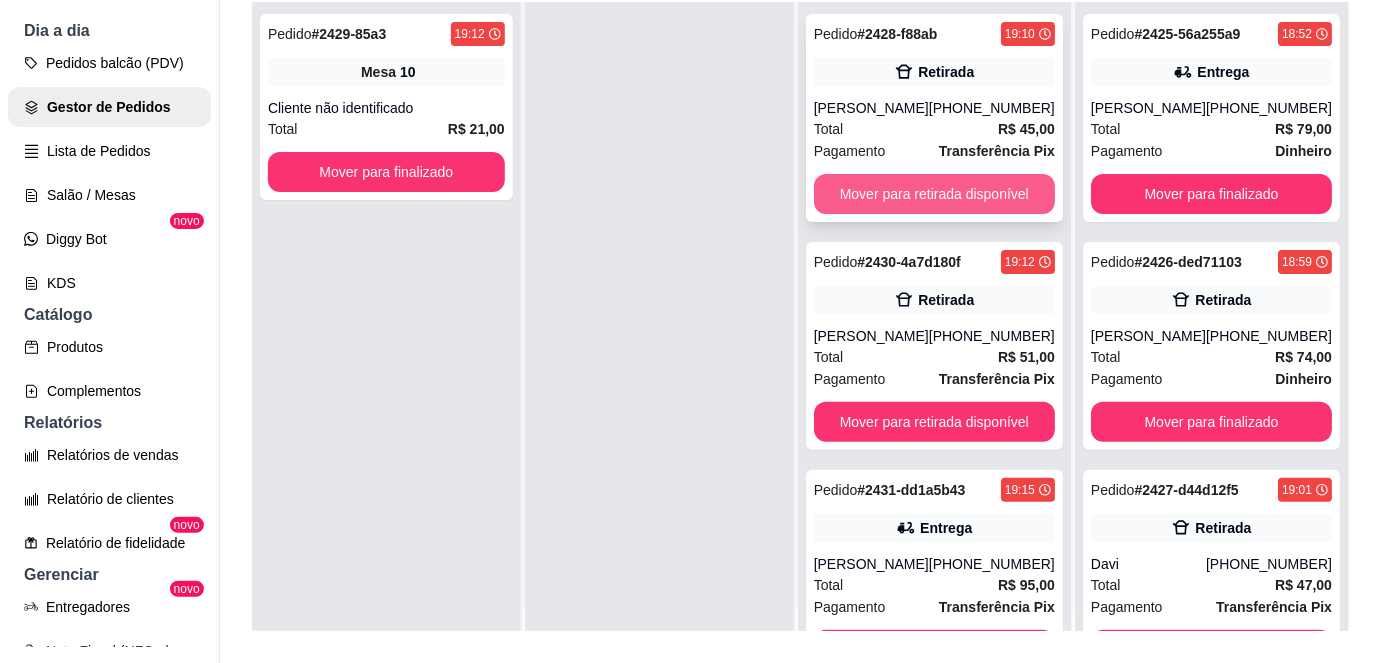 click on "Mover para retirada disponível" at bounding box center [934, 194] 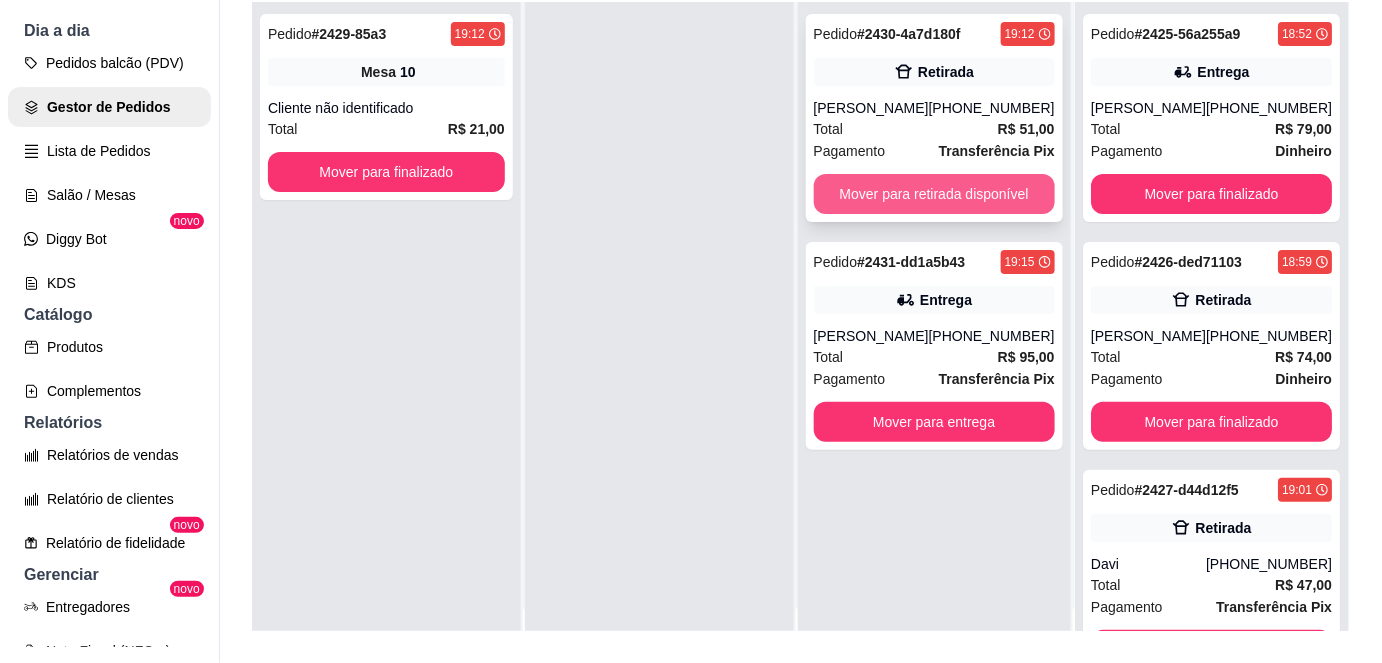 scroll, scrollTop: 317, scrollLeft: 0, axis: vertical 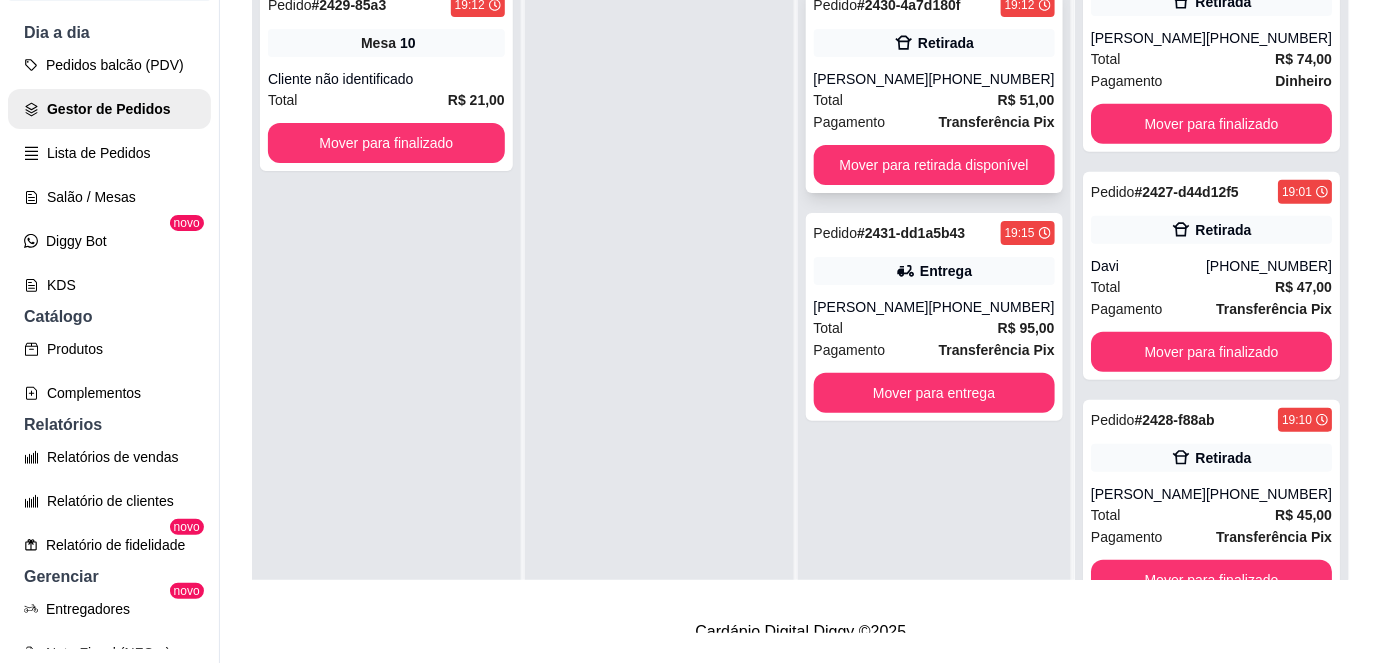 click on "[PERSON_NAME]" at bounding box center (871, 79) 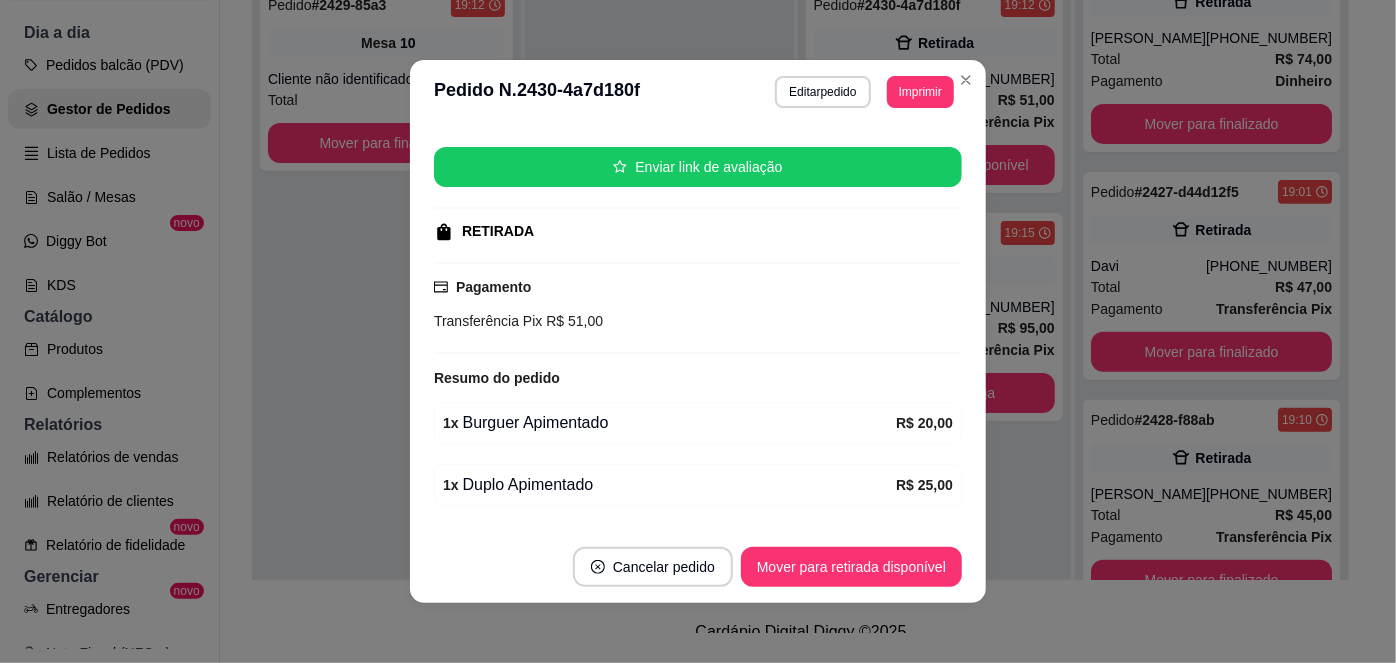 scroll, scrollTop: 349, scrollLeft: 0, axis: vertical 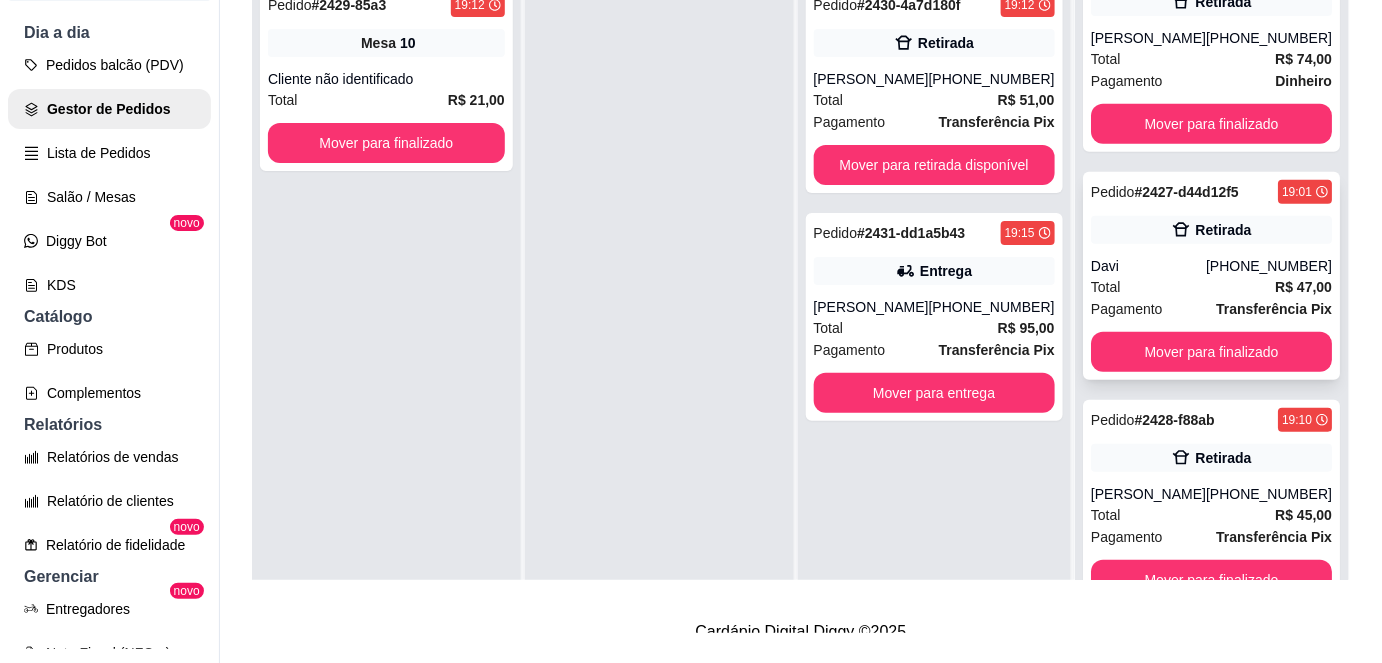 click on "Pagamento Transferência Pix" at bounding box center (1211, 309) 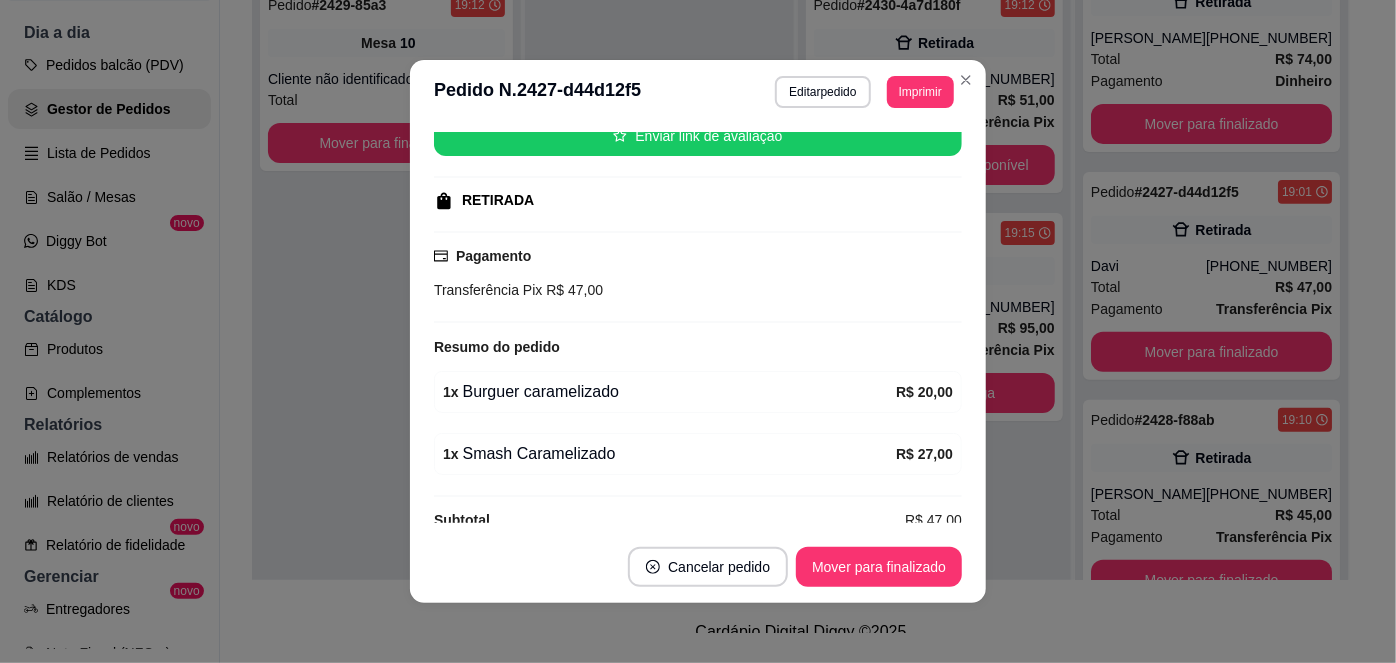 scroll, scrollTop: 287, scrollLeft: 0, axis: vertical 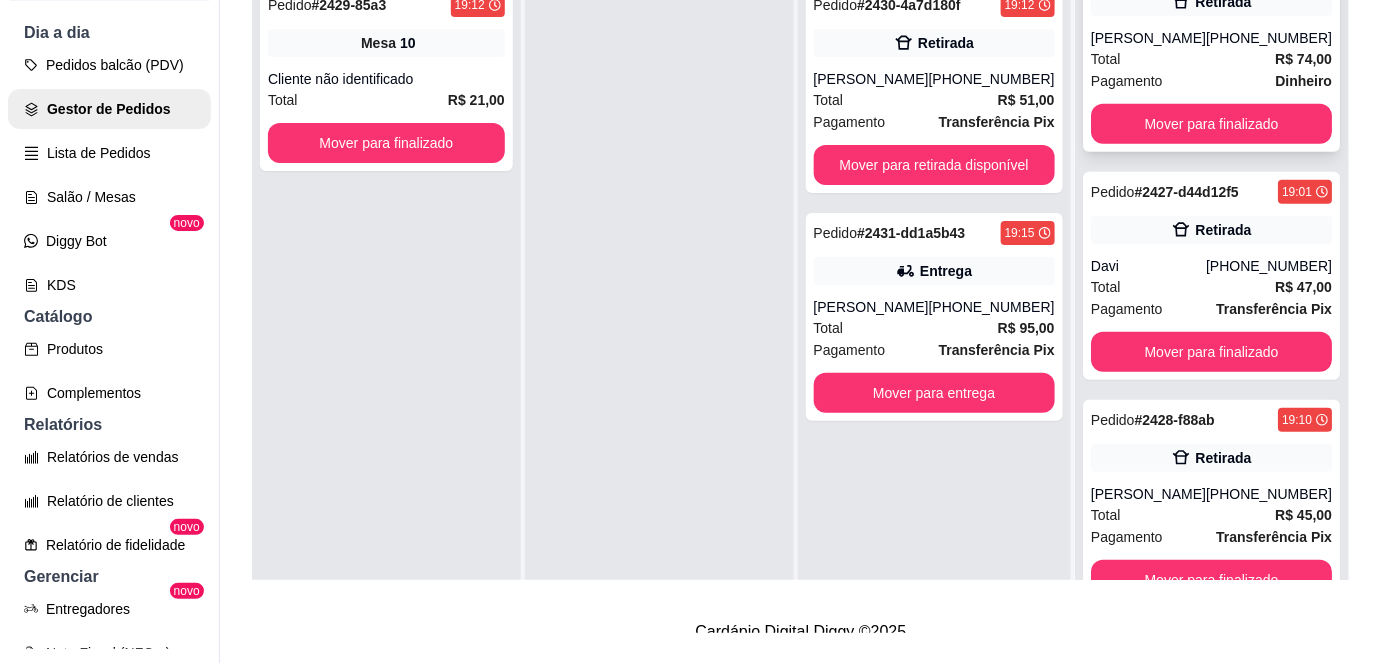 click on "Total R$ 74,00" at bounding box center (1211, 59) 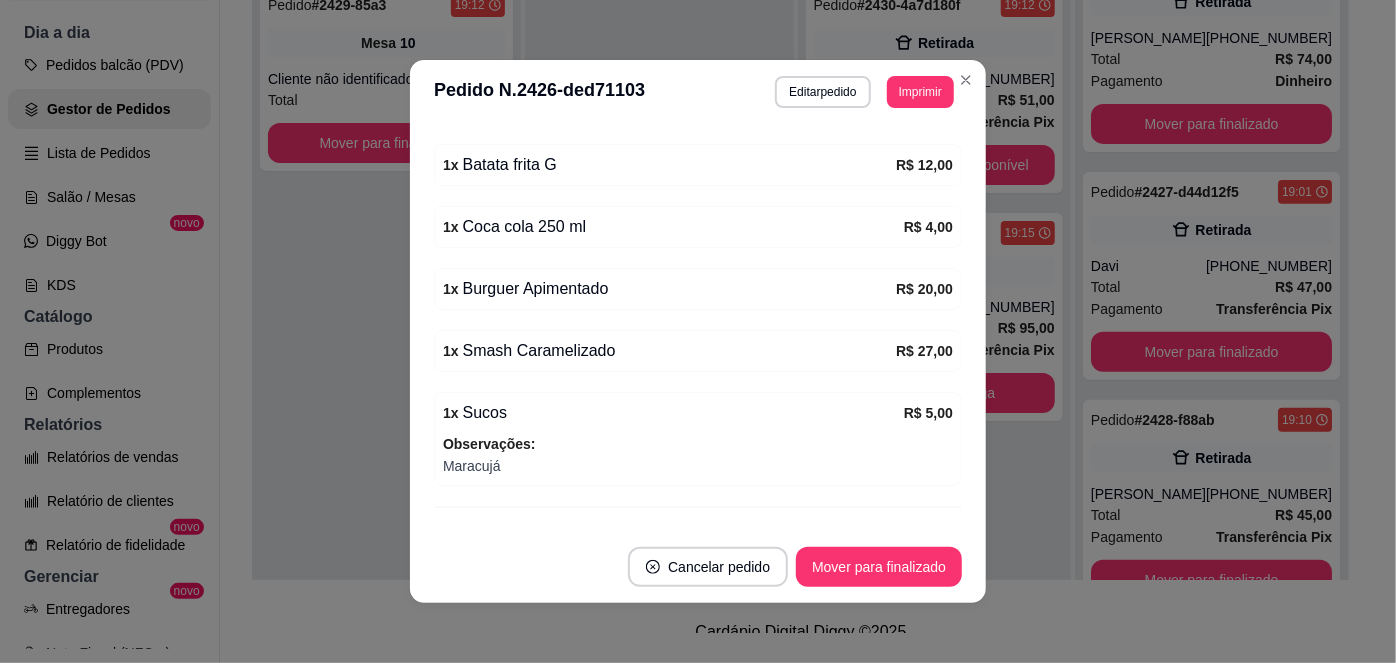 scroll, scrollTop: 569, scrollLeft: 0, axis: vertical 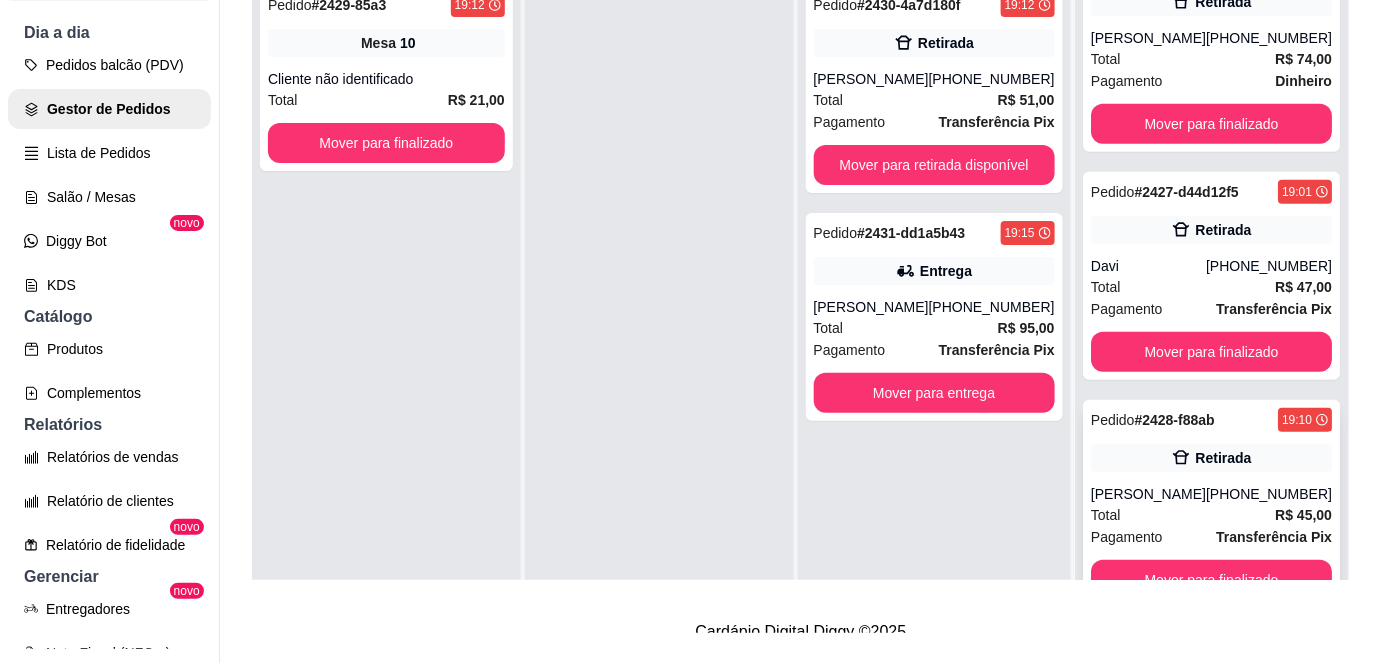 click on "Total R$ 45,00" at bounding box center [1211, 515] 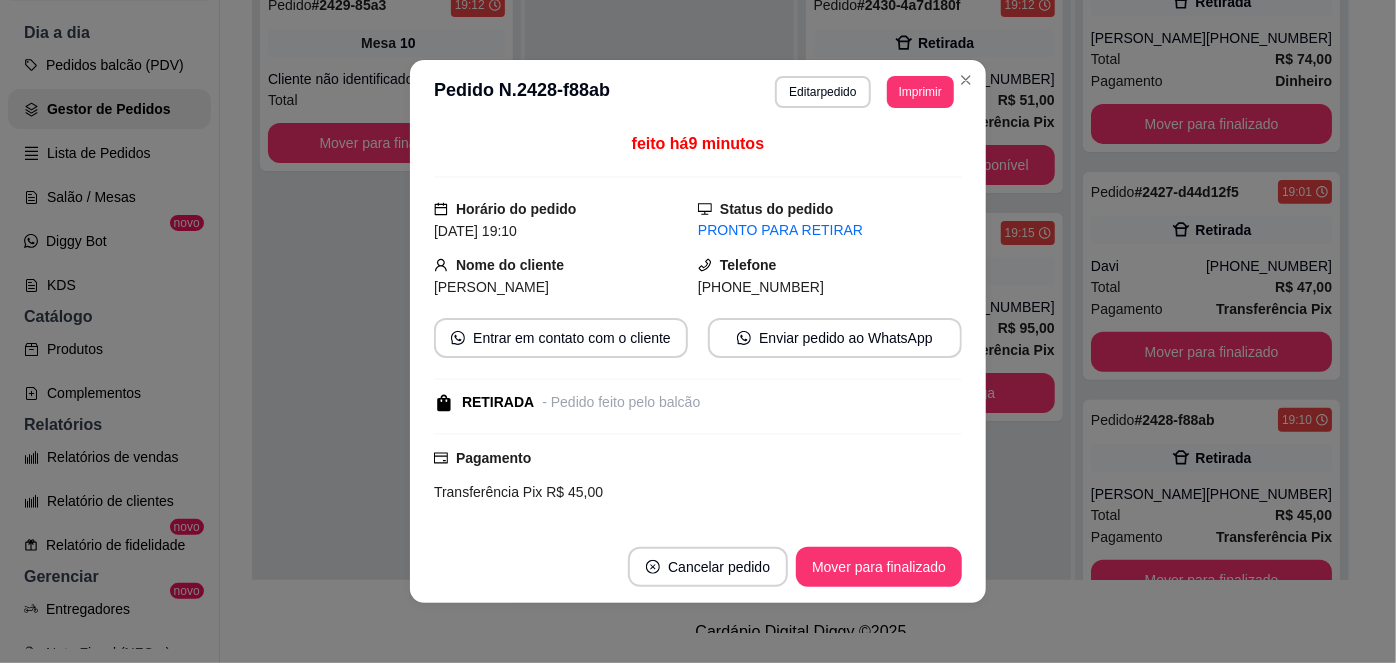 scroll, scrollTop: 227, scrollLeft: 0, axis: vertical 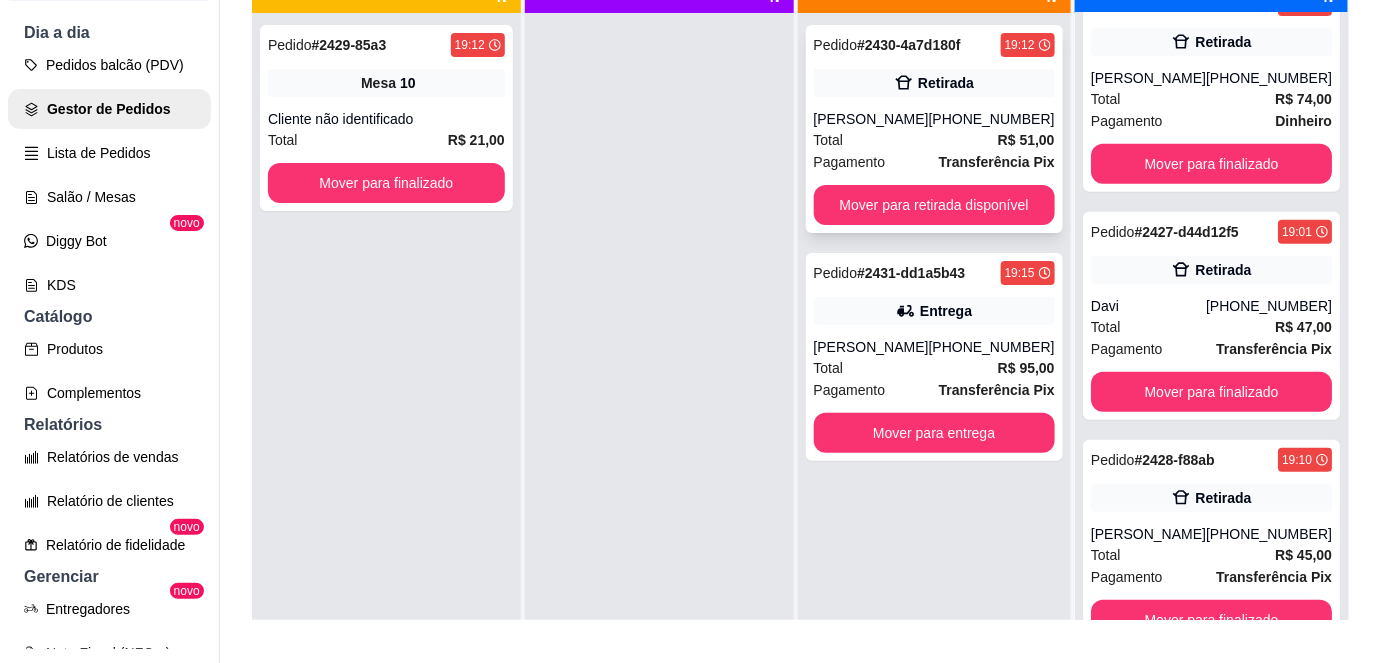 click on "[PERSON_NAME]" at bounding box center [871, 119] 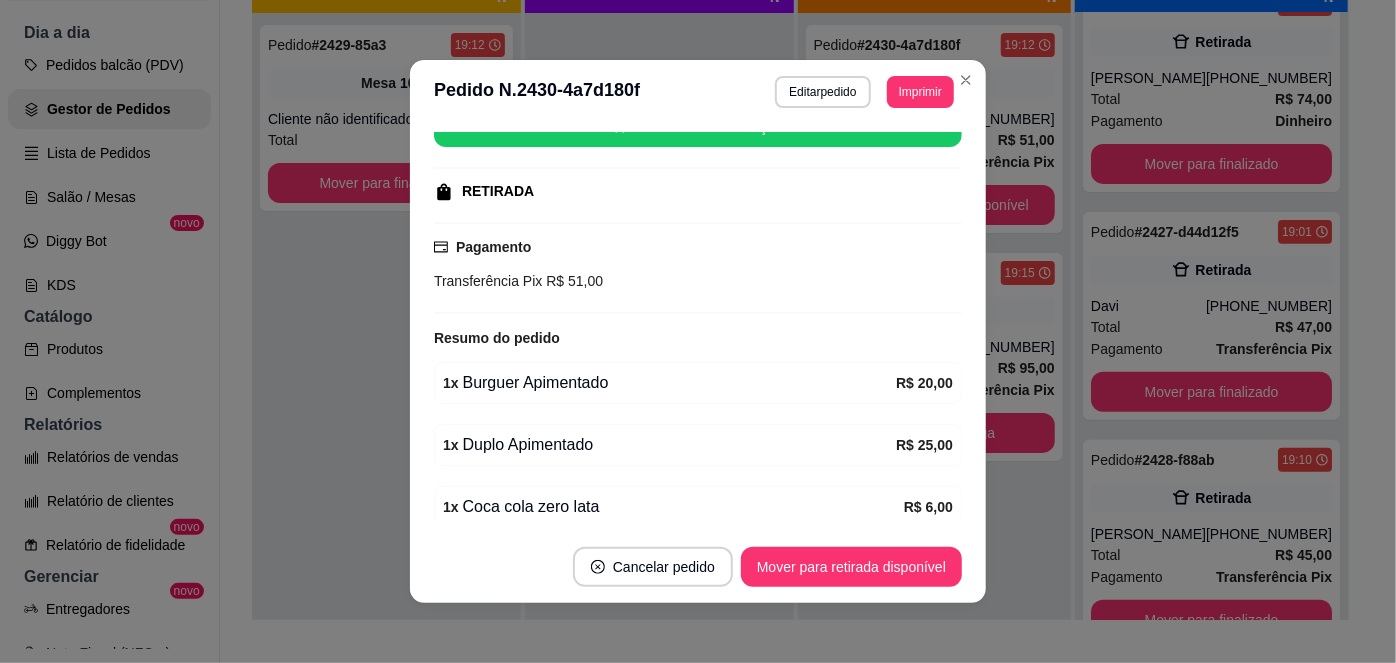 scroll, scrollTop: 349, scrollLeft: 0, axis: vertical 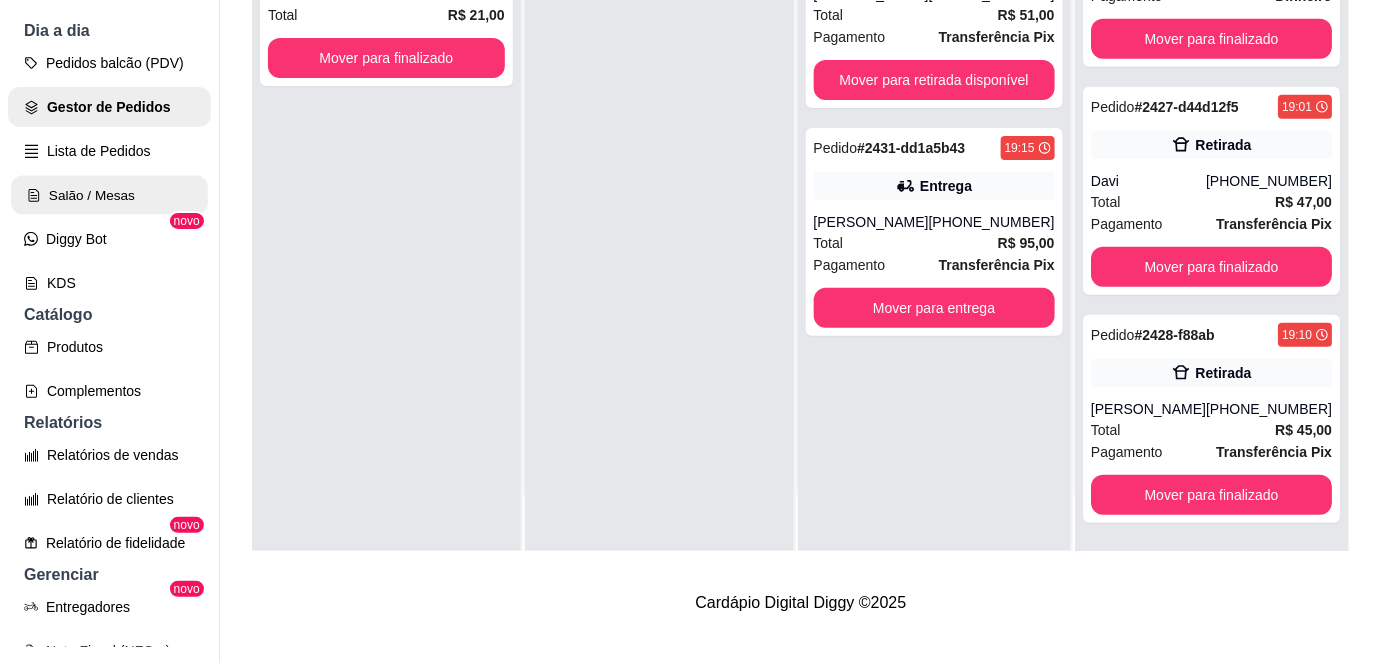 click on "Salão / Mesas" at bounding box center [109, 195] 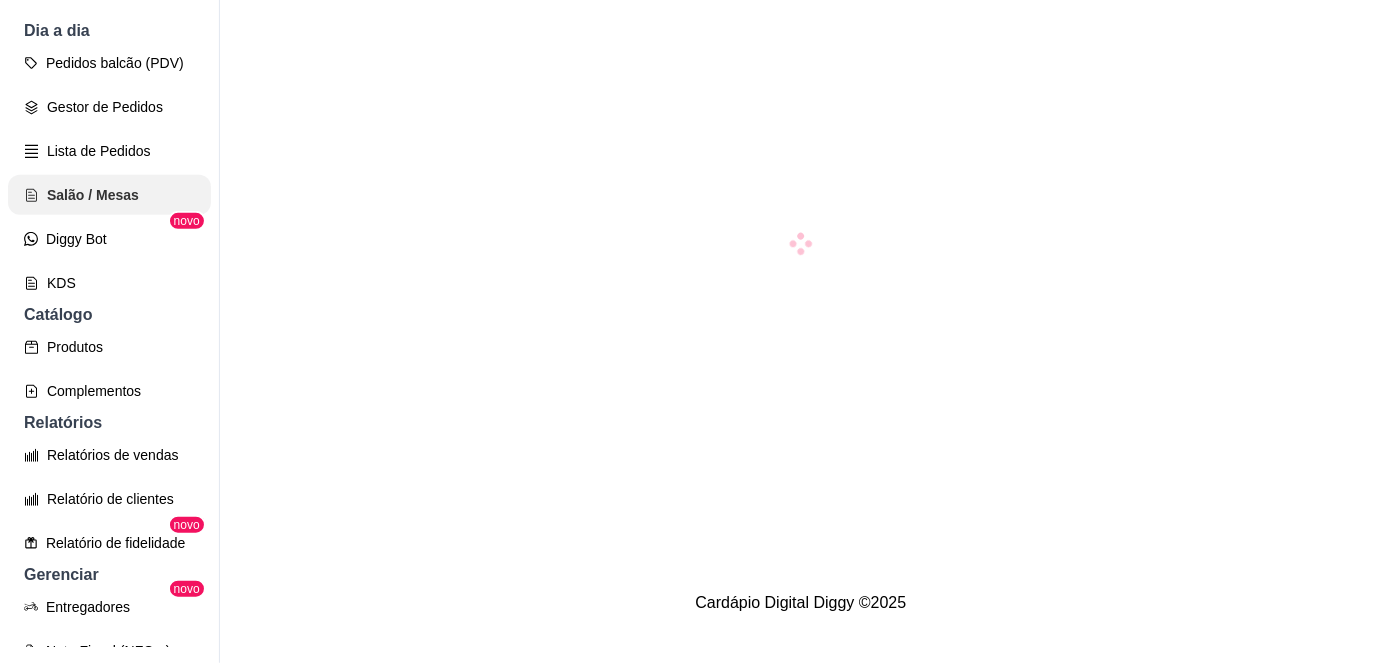scroll, scrollTop: 0, scrollLeft: 0, axis: both 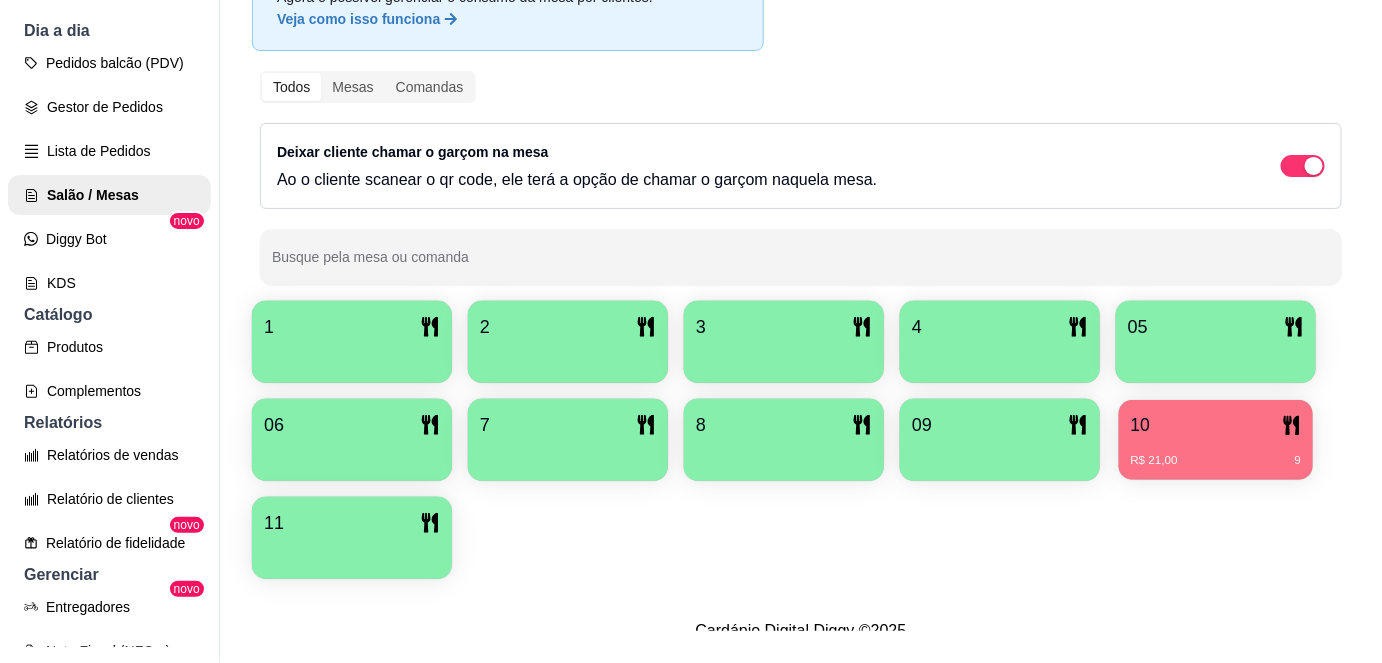 click on "10" at bounding box center (1216, 425) 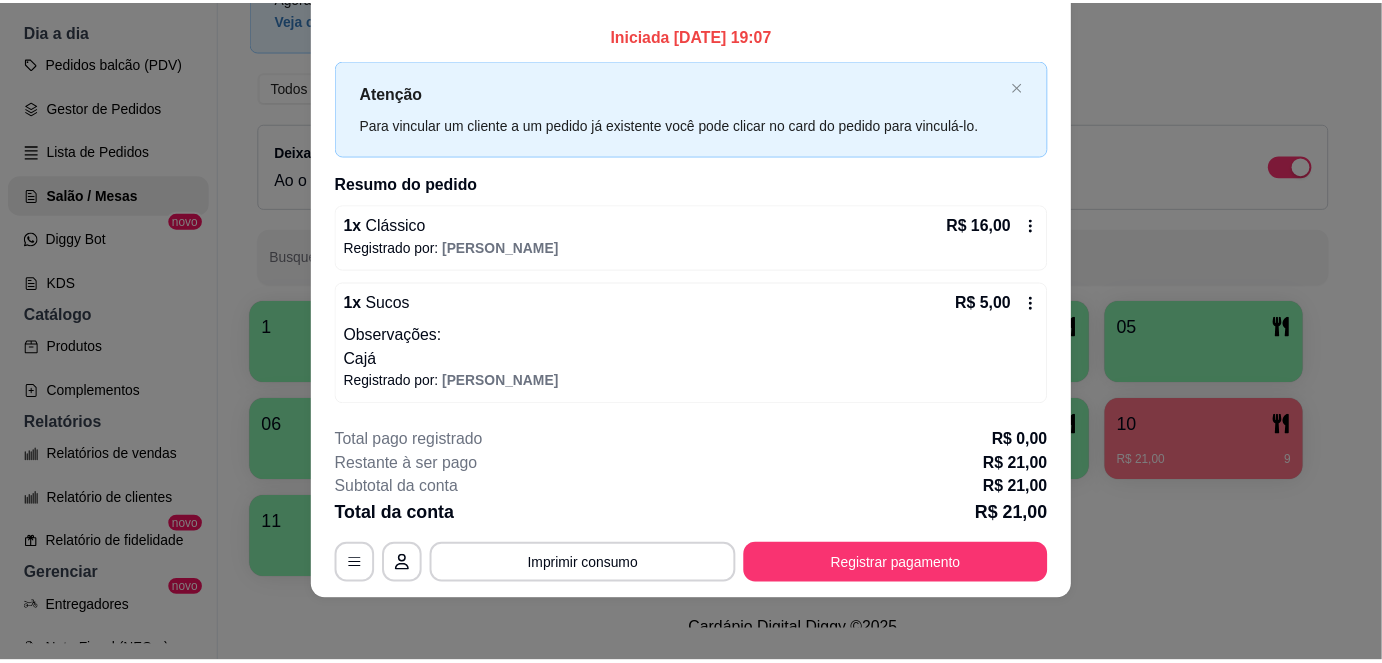 scroll, scrollTop: 0, scrollLeft: 0, axis: both 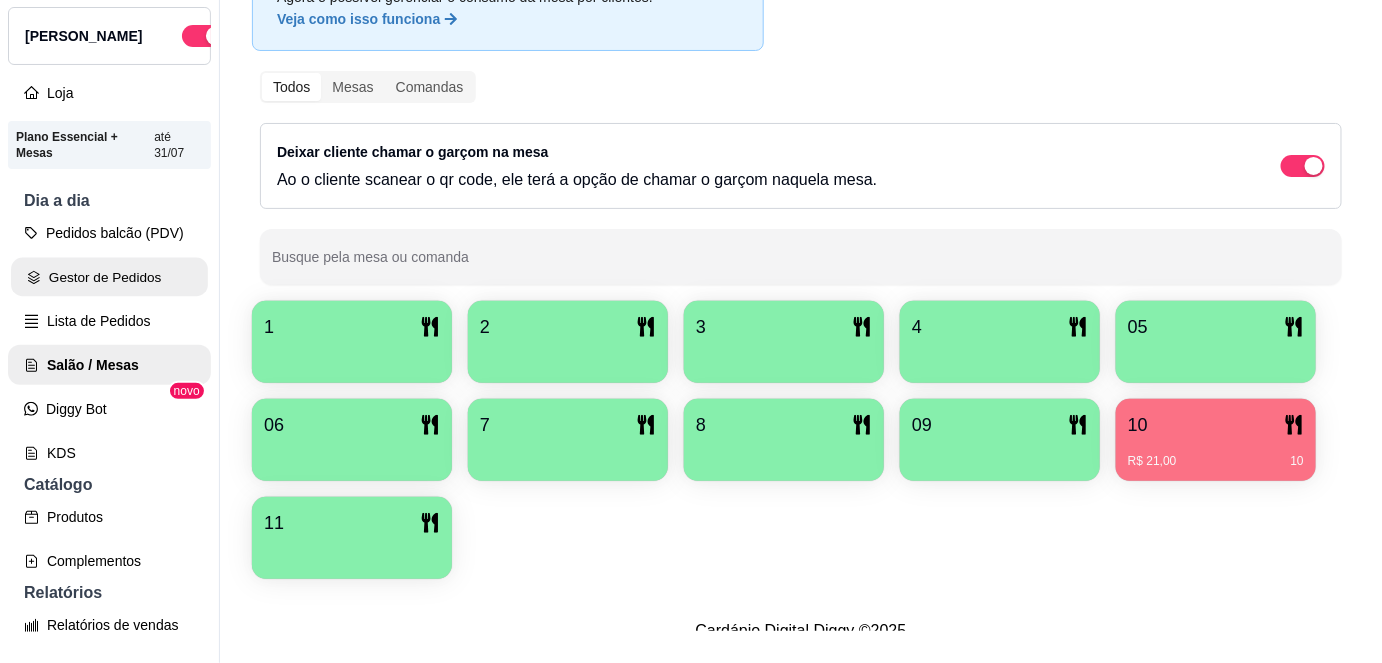 click on "Gestor de Pedidos" at bounding box center [109, 277] 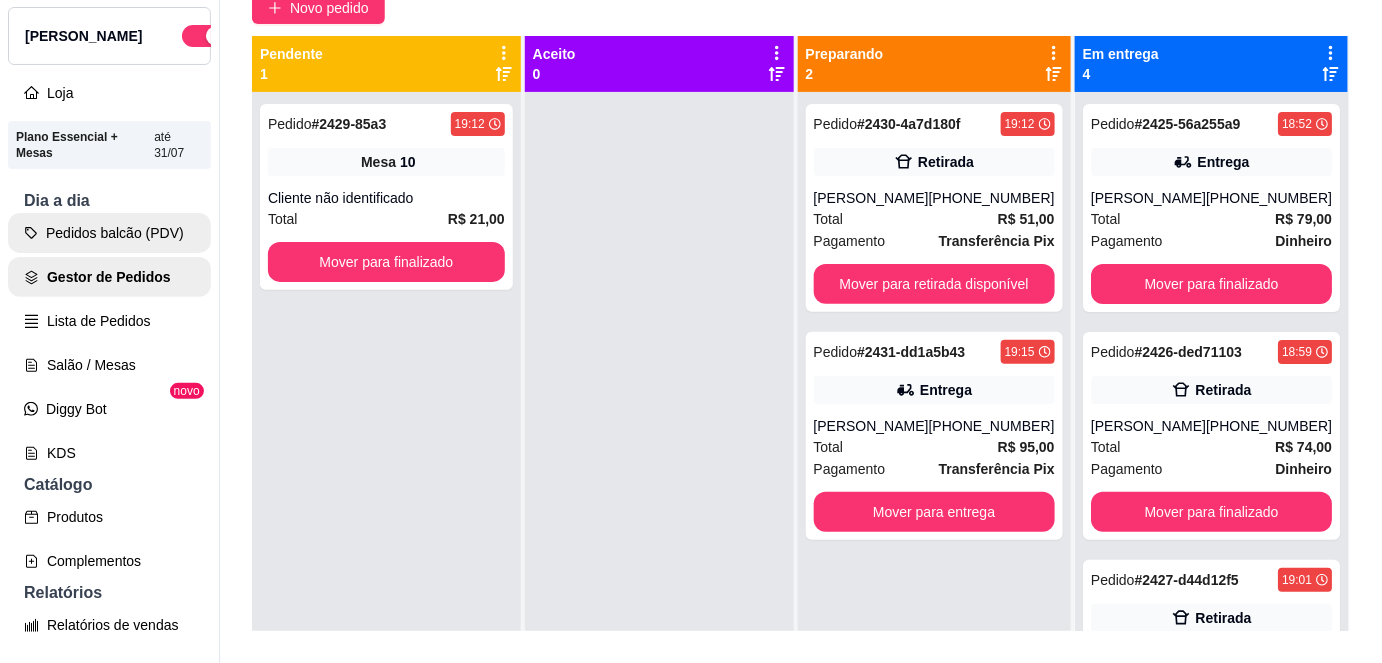 scroll, scrollTop: 0, scrollLeft: 0, axis: both 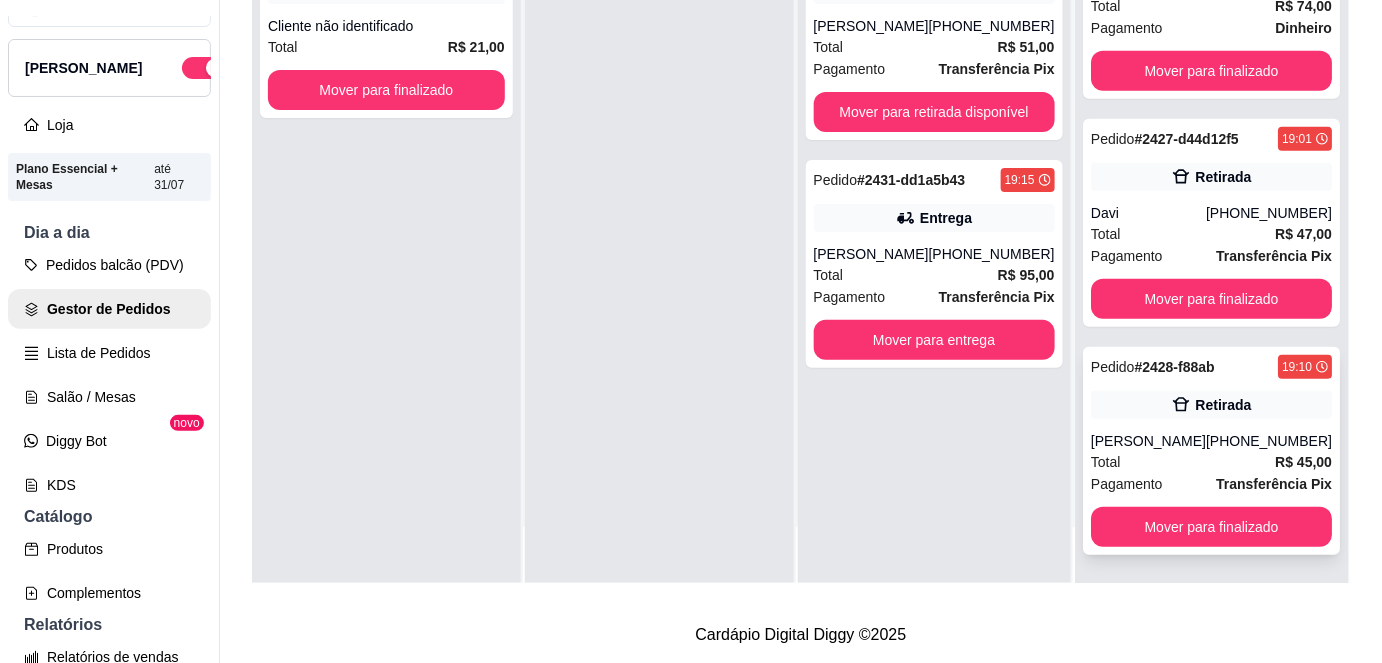 click on "[PHONE_NUMBER]" at bounding box center (1269, 441) 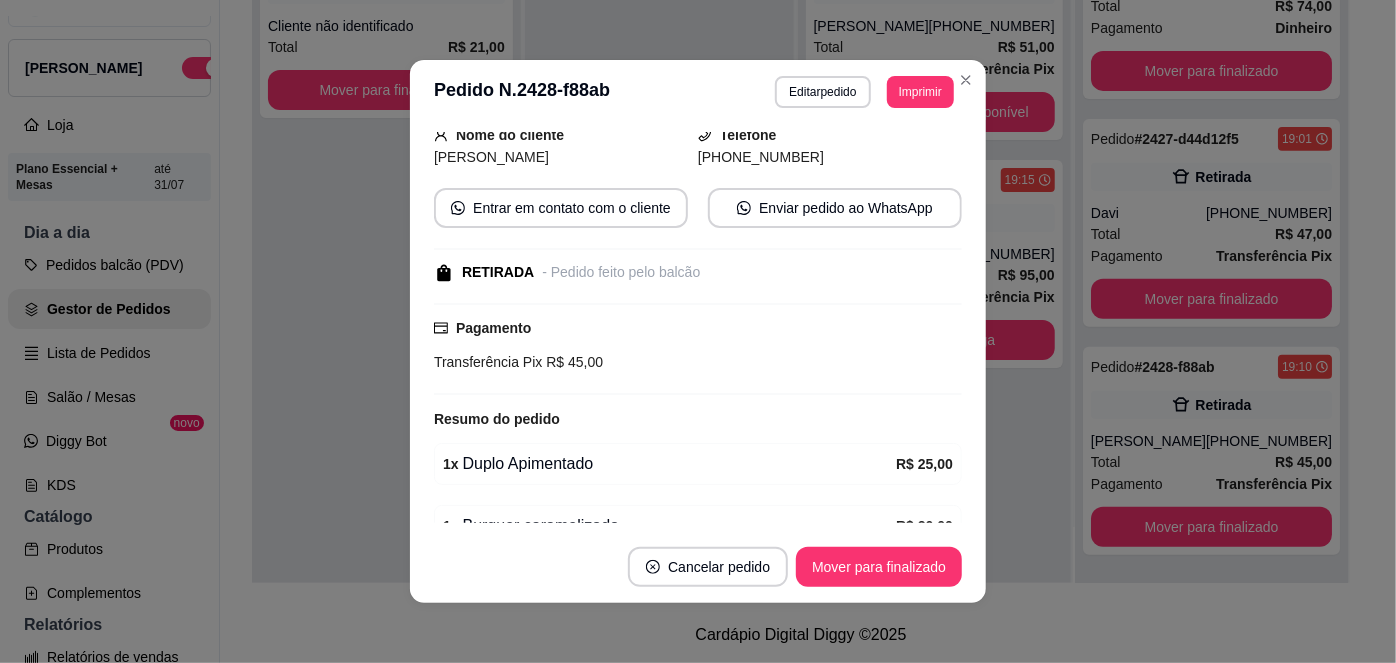 scroll, scrollTop: 227, scrollLeft: 0, axis: vertical 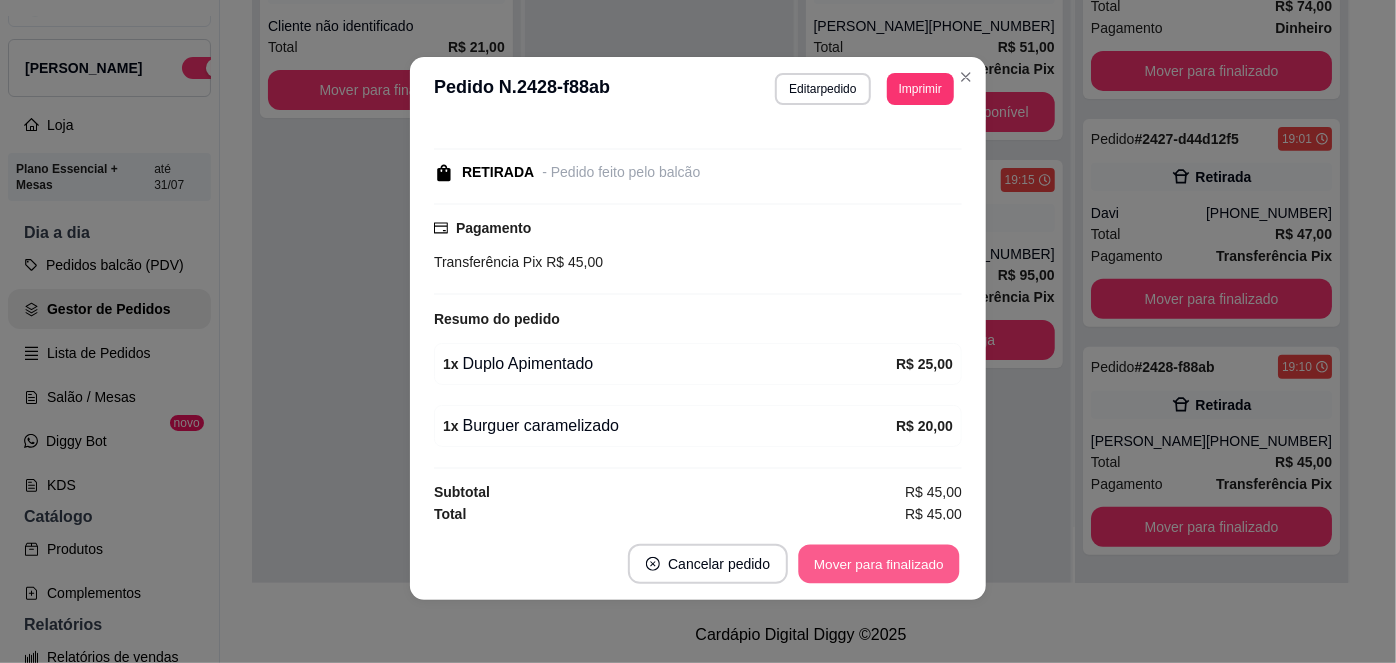 click on "Mover para finalizado" at bounding box center [879, 564] 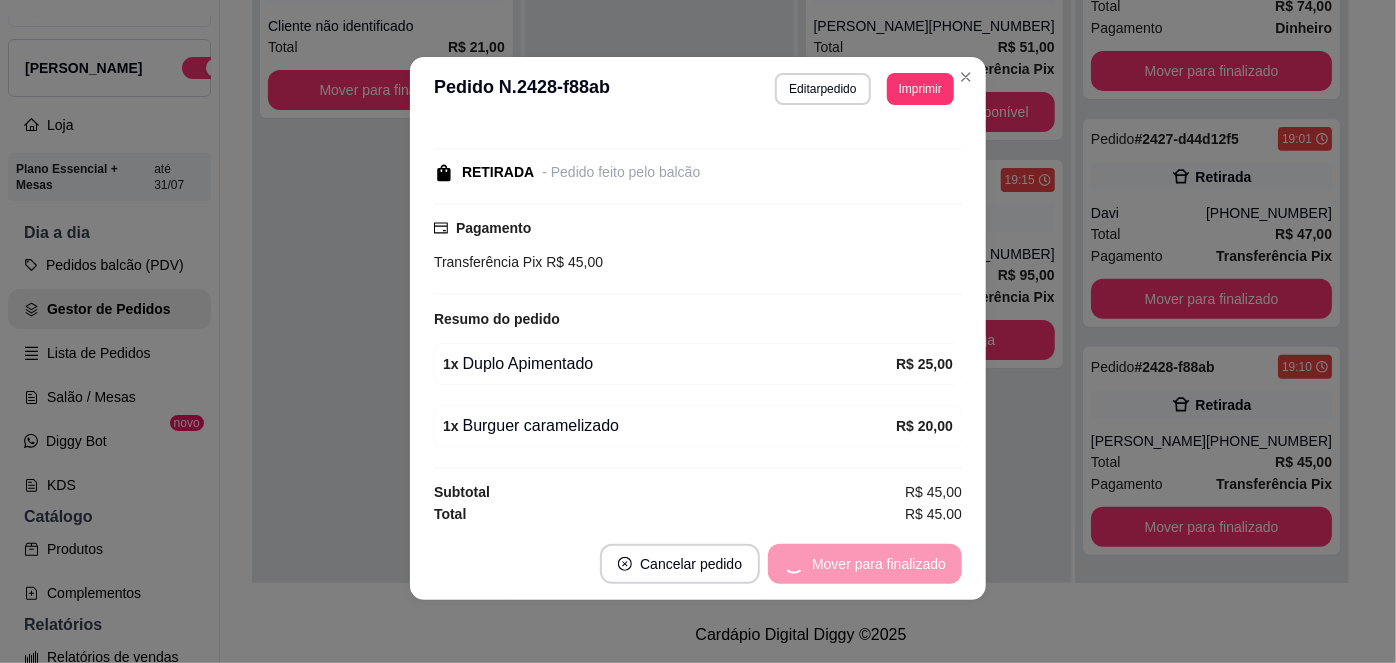 scroll, scrollTop: 40, scrollLeft: 0, axis: vertical 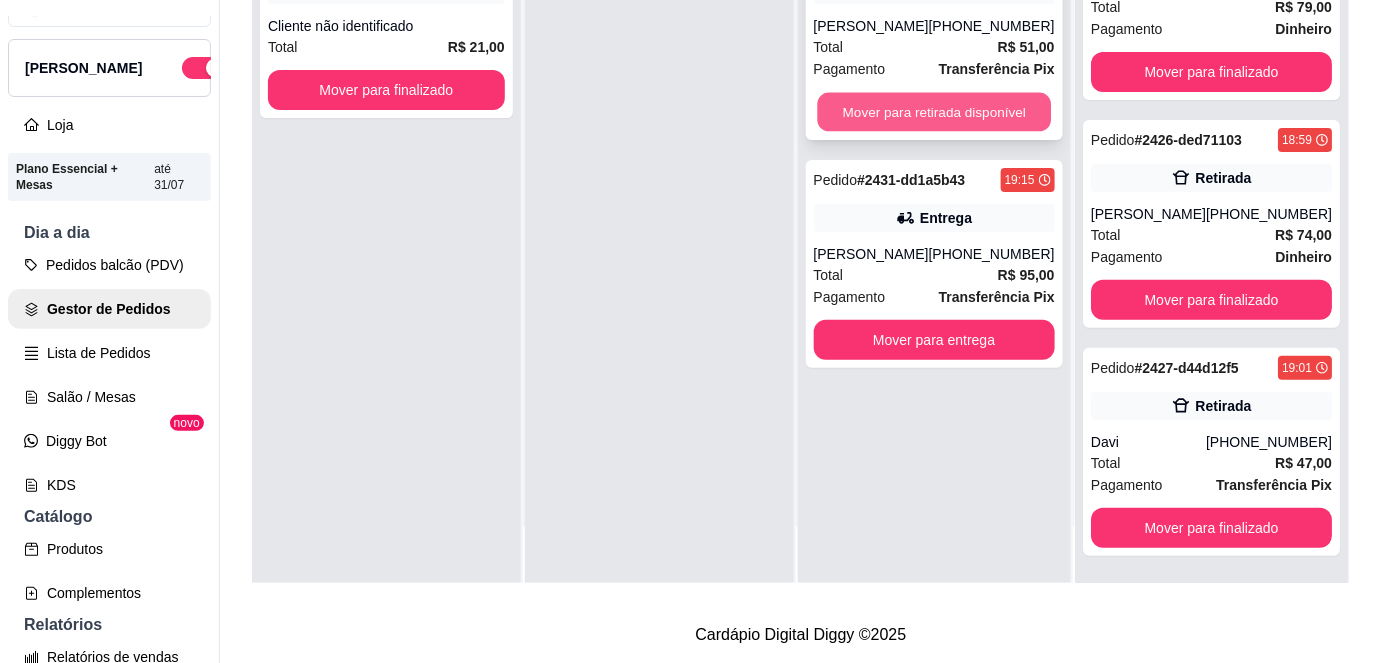 click on "Mover para retirada disponível" at bounding box center [934, 112] 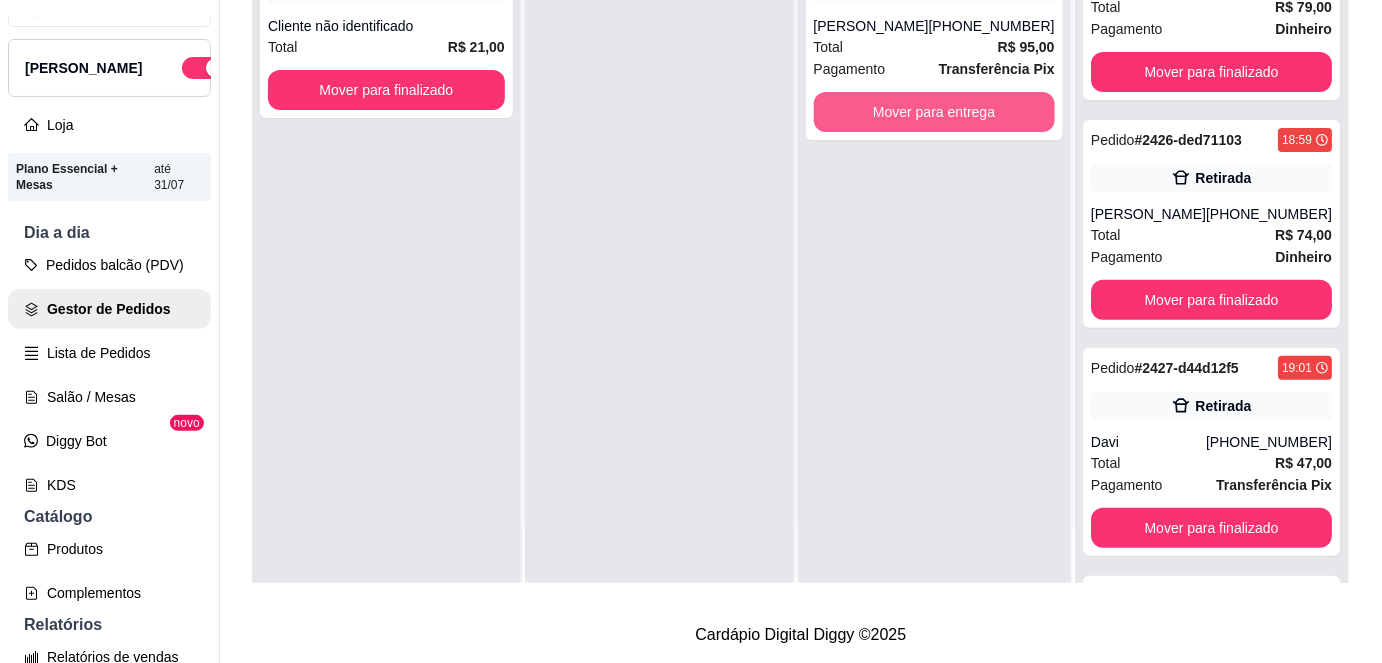 scroll, scrollTop: 269, scrollLeft: 0, axis: vertical 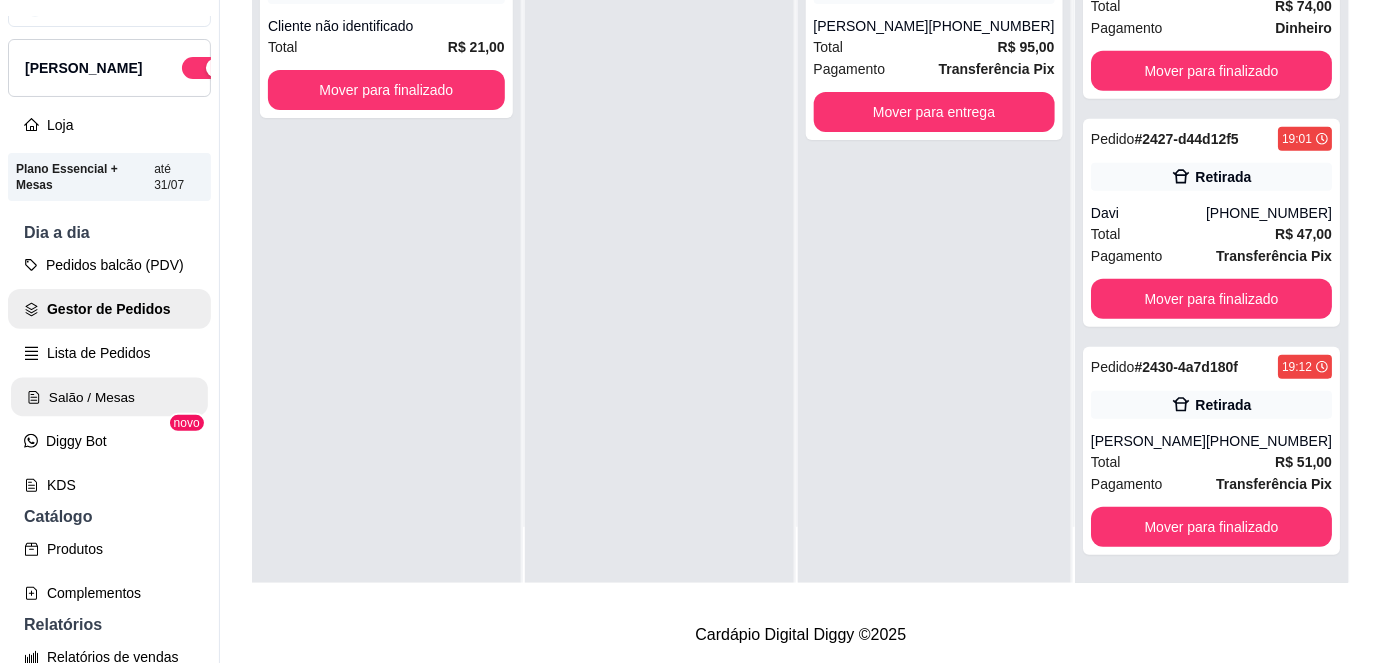 click on "Salão / Mesas" at bounding box center [109, 397] 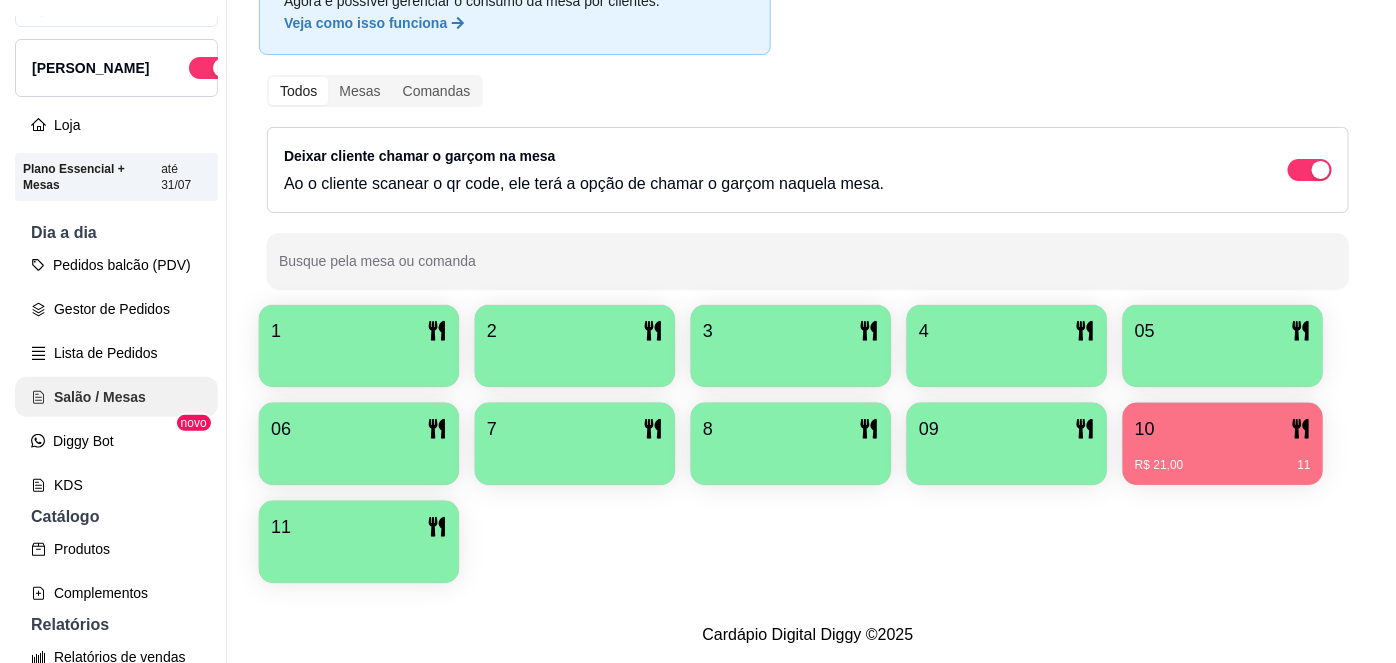 scroll, scrollTop: 0, scrollLeft: 0, axis: both 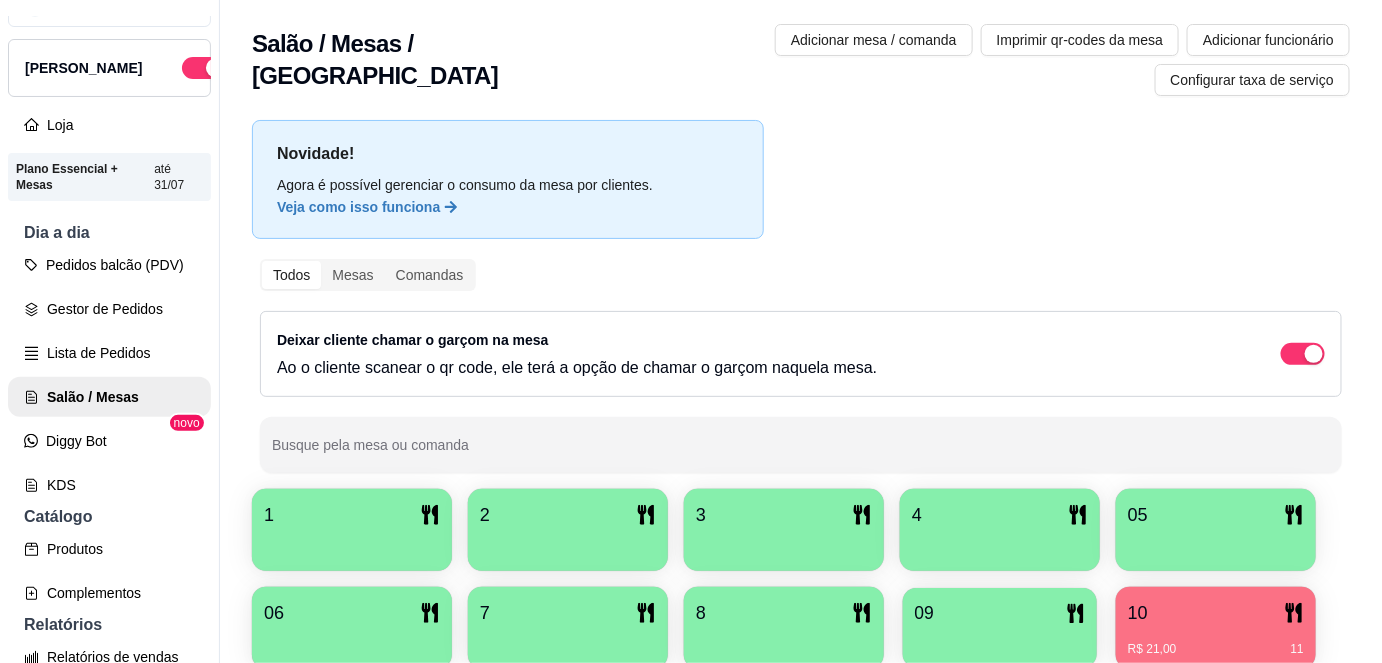 click on "09" at bounding box center (1000, 613) 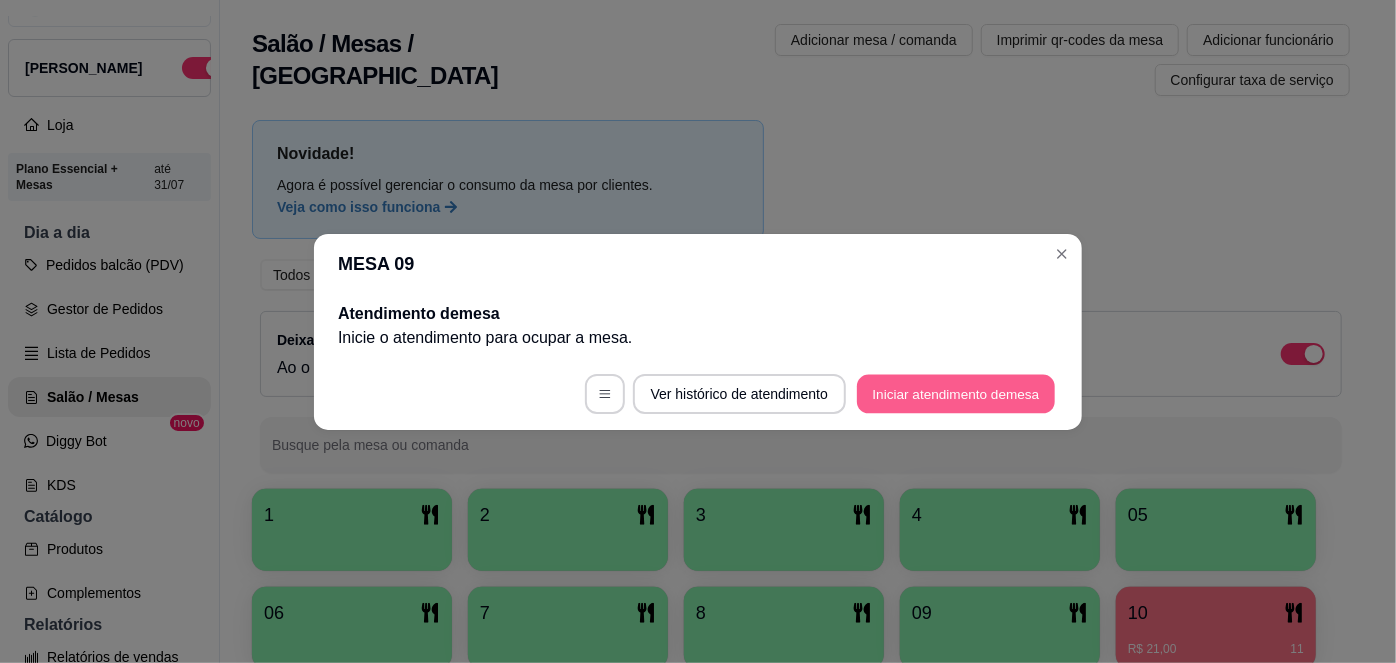 click on "Iniciar atendimento de  mesa" at bounding box center (956, 393) 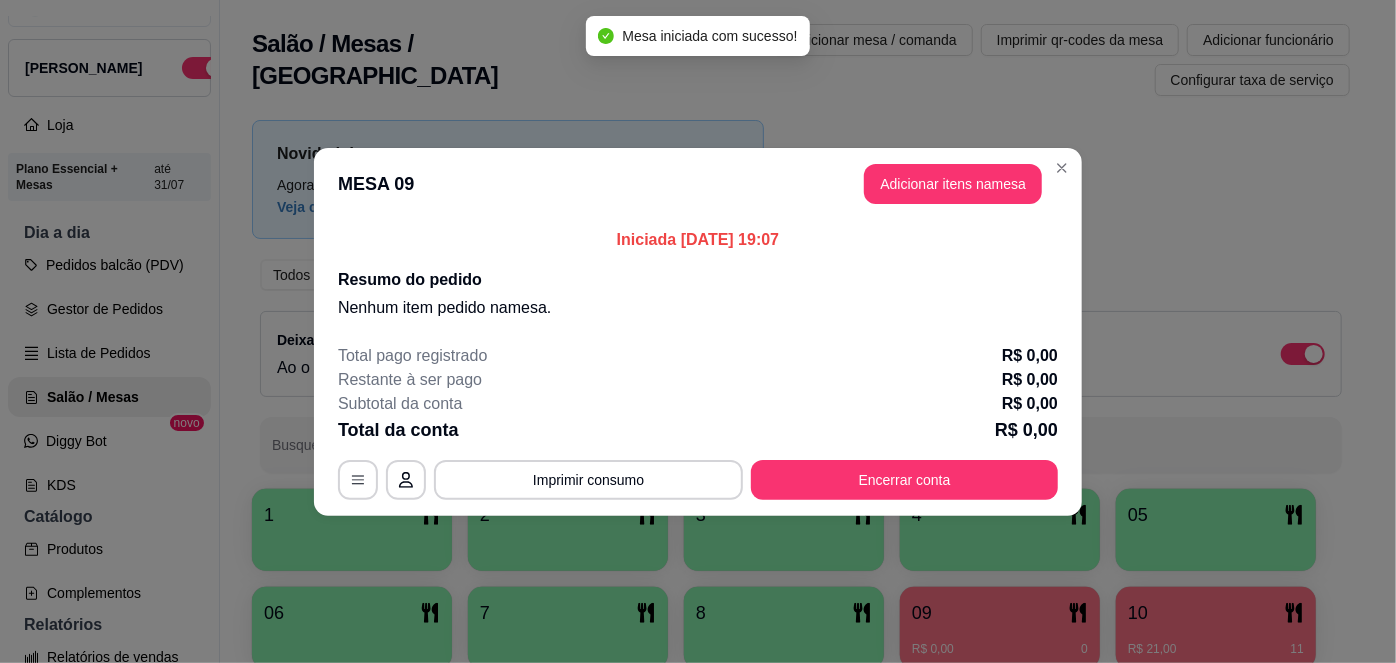 click on "MESA 09 Adicionar itens na  mesa" at bounding box center (698, 184) 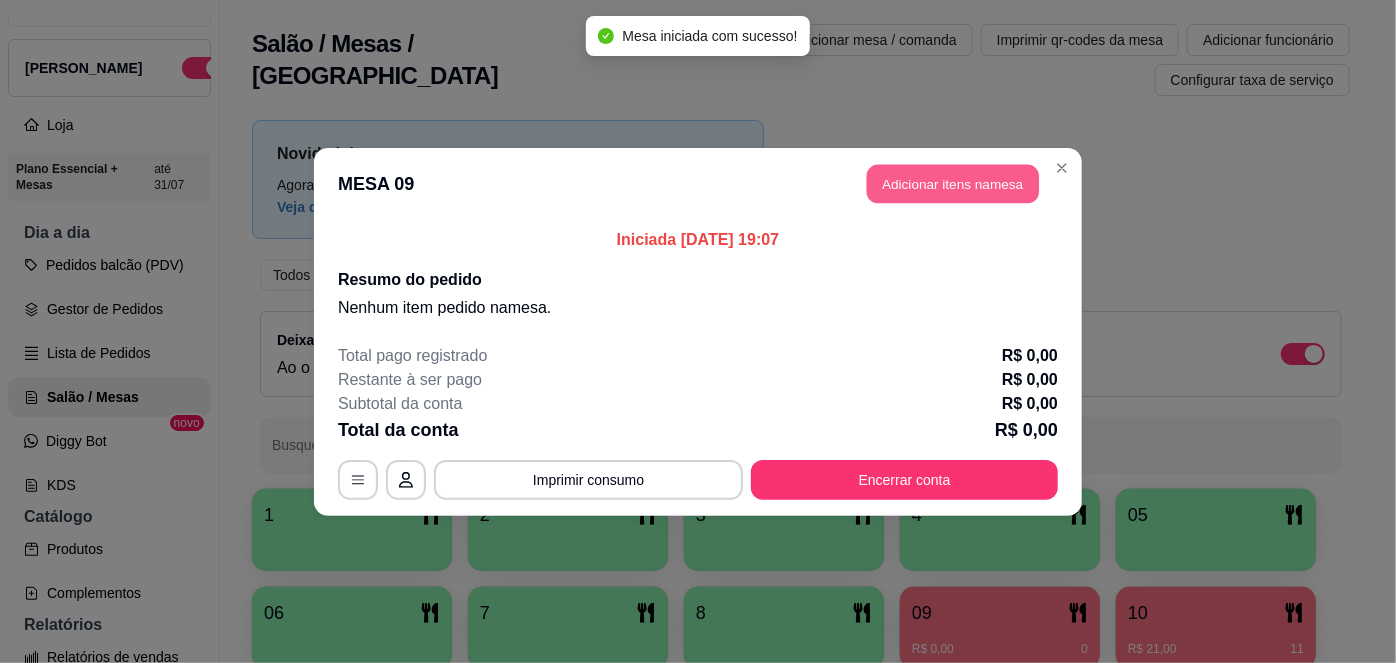 click on "Adicionar itens na  mesa" at bounding box center [953, 183] 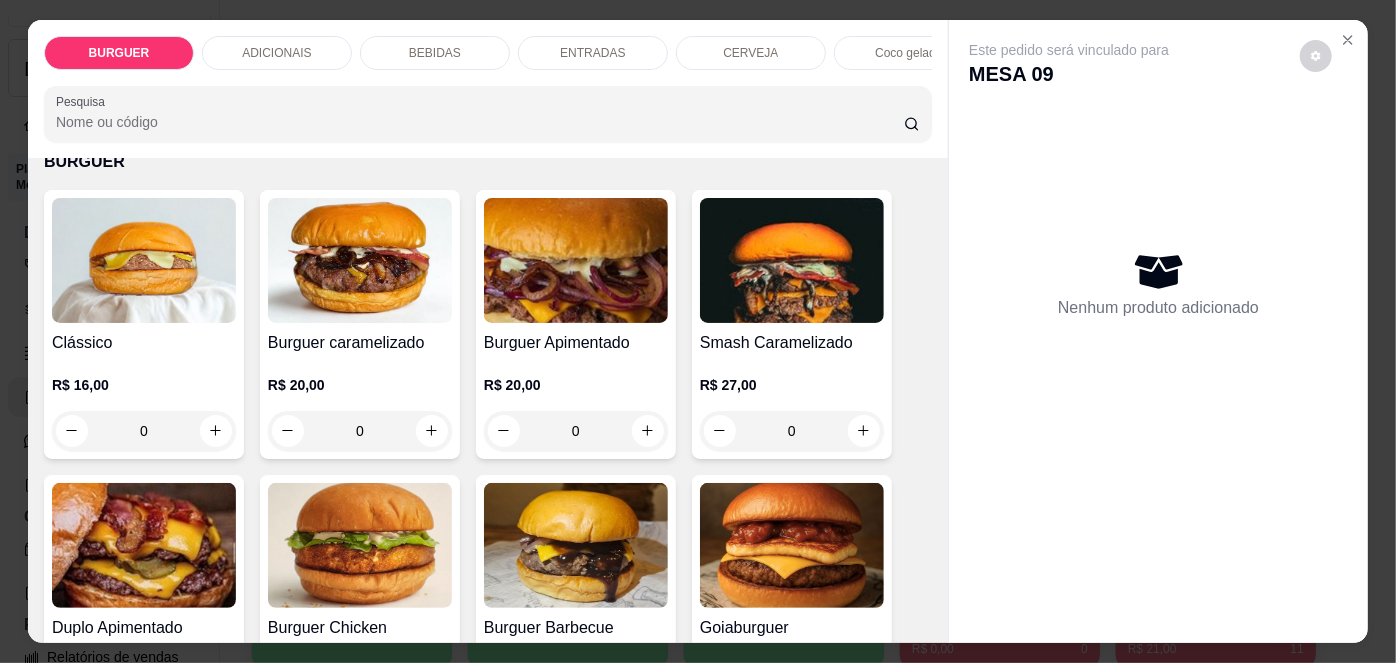 scroll, scrollTop: 104, scrollLeft: 0, axis: vertical 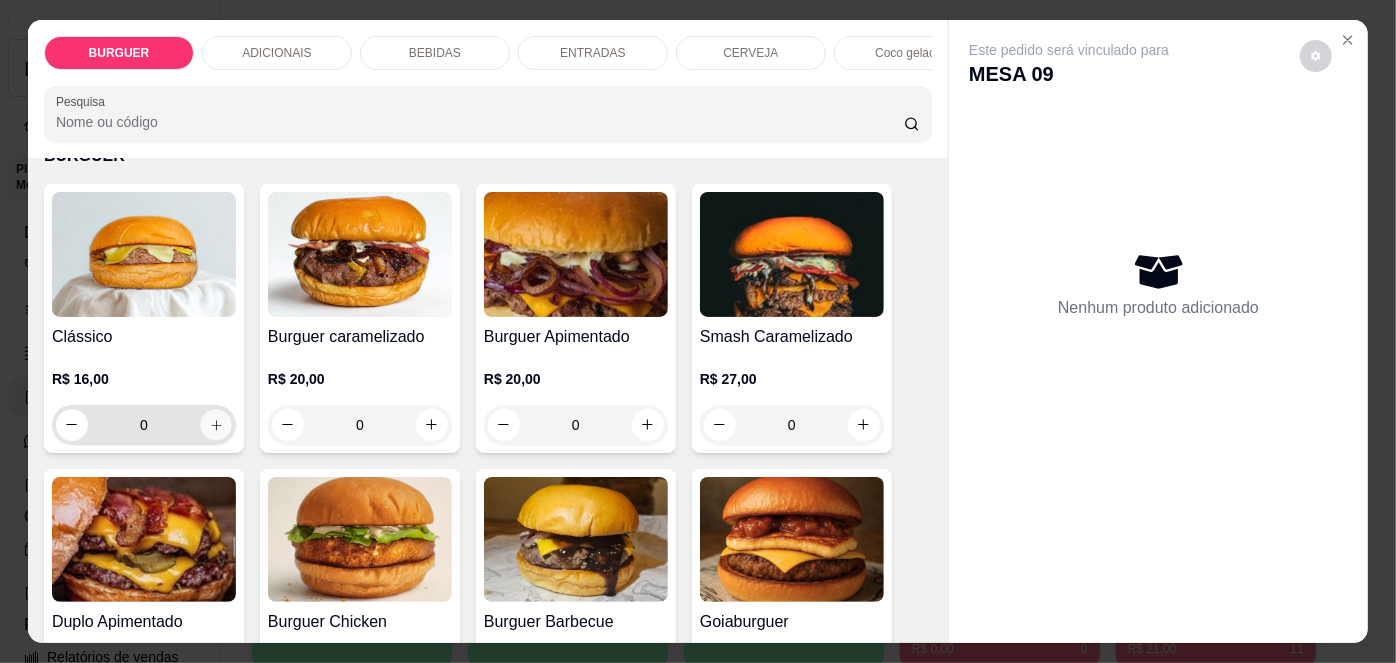 click 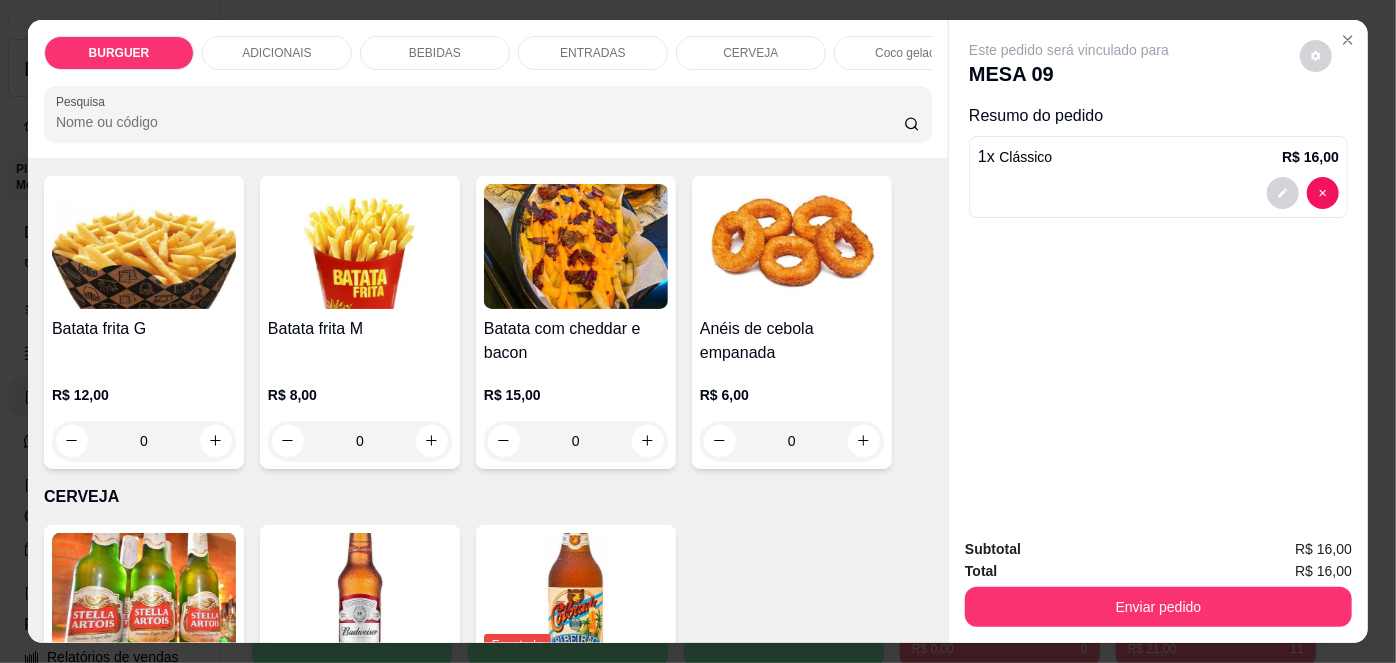 scroll, scrollTop: 2802, scrollLeft: 0, axis: vertical 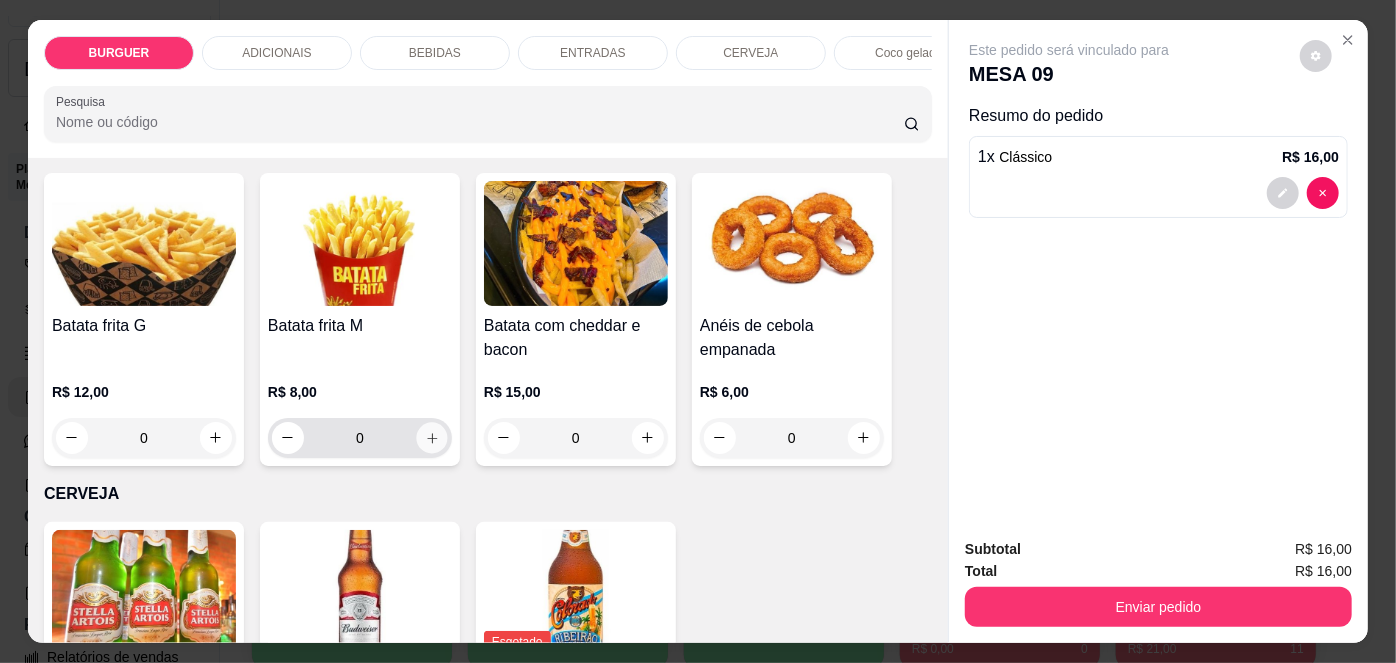 click at bounding box center [431, 437] 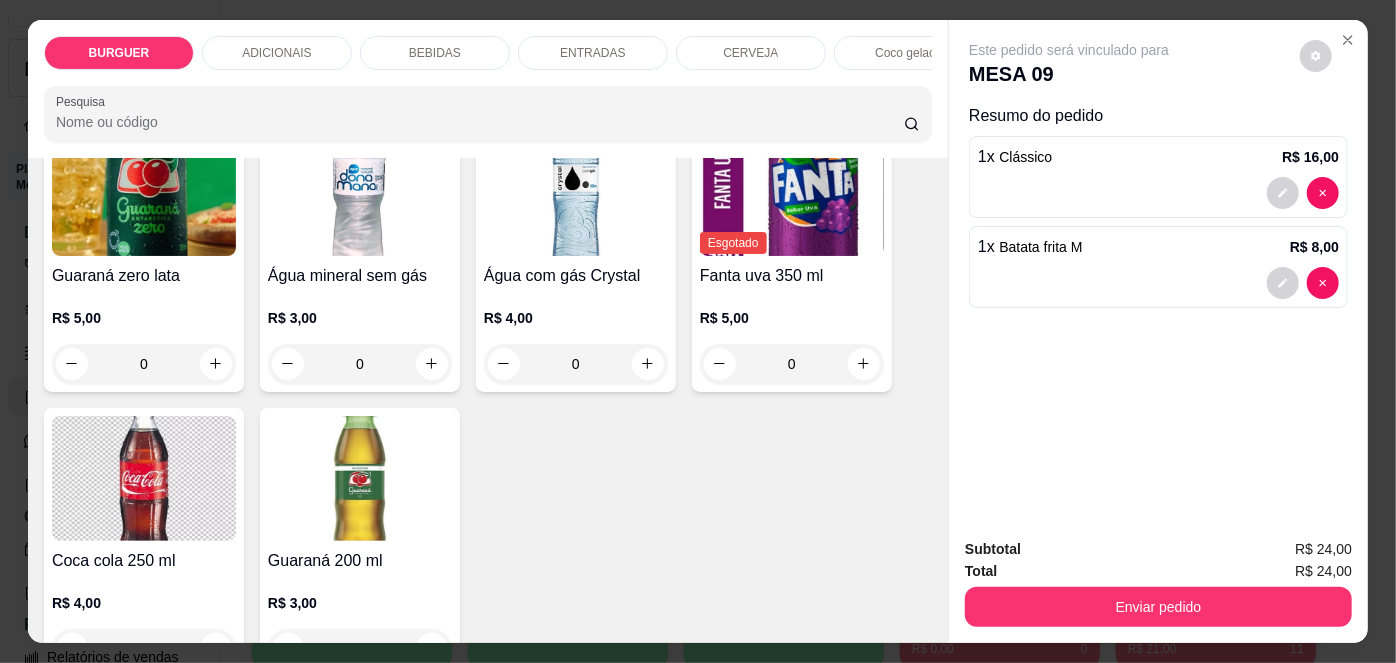 scroll, scrollTop: 2233, scrollLeft: 0, axis: vertical 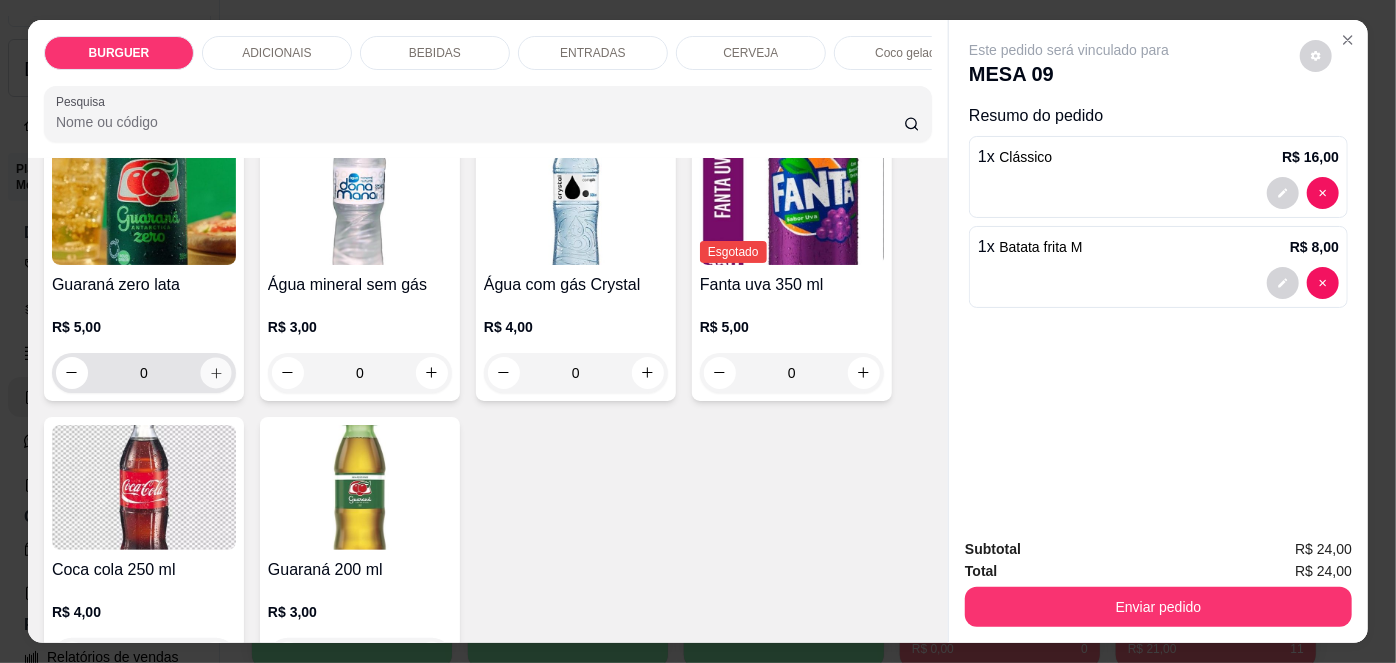 click 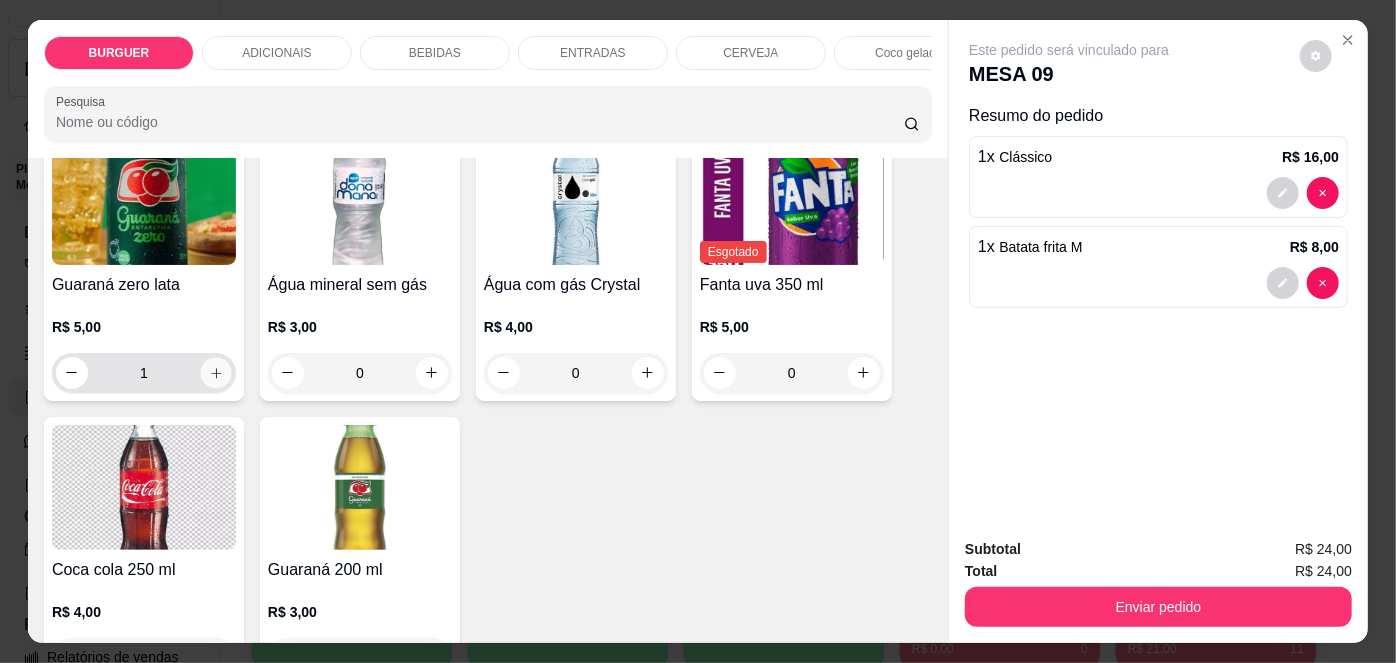 scroll, scrollTop: 2234, scrollLeft: 0, axis: vertical 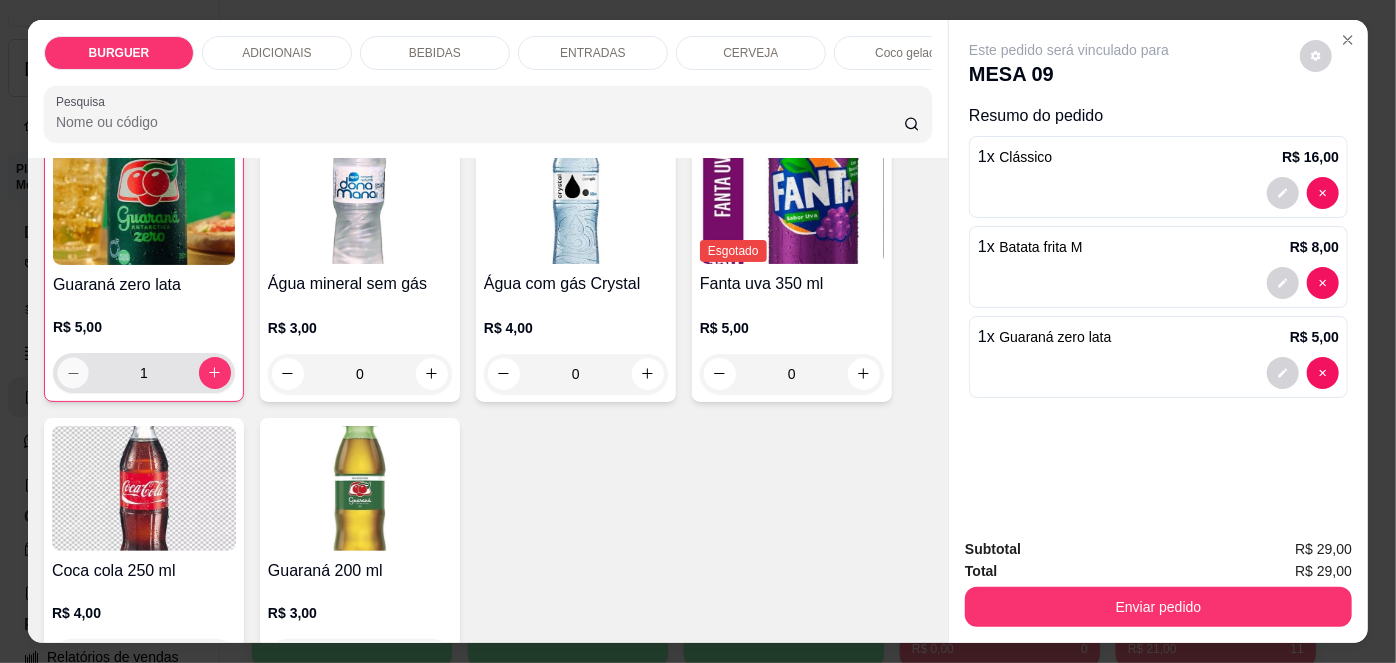 click 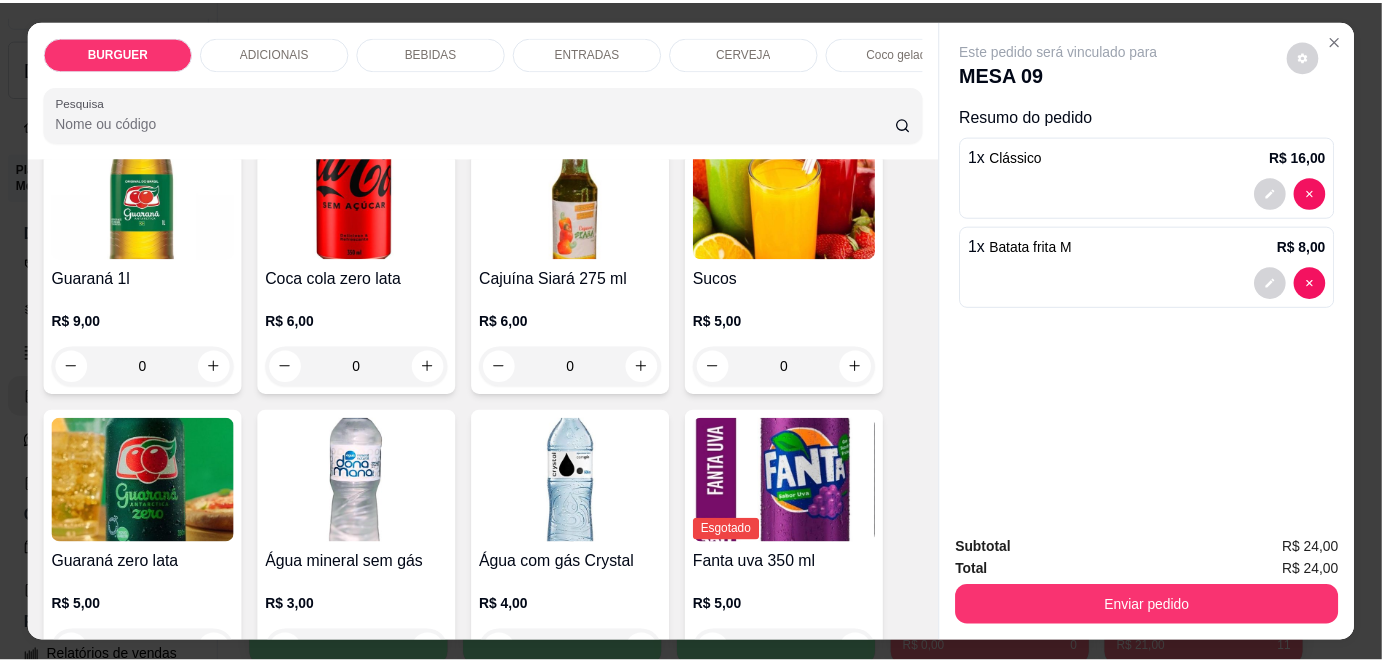 scroll, scrollTop: 1920, scrollLeft: 0, axis: vertical 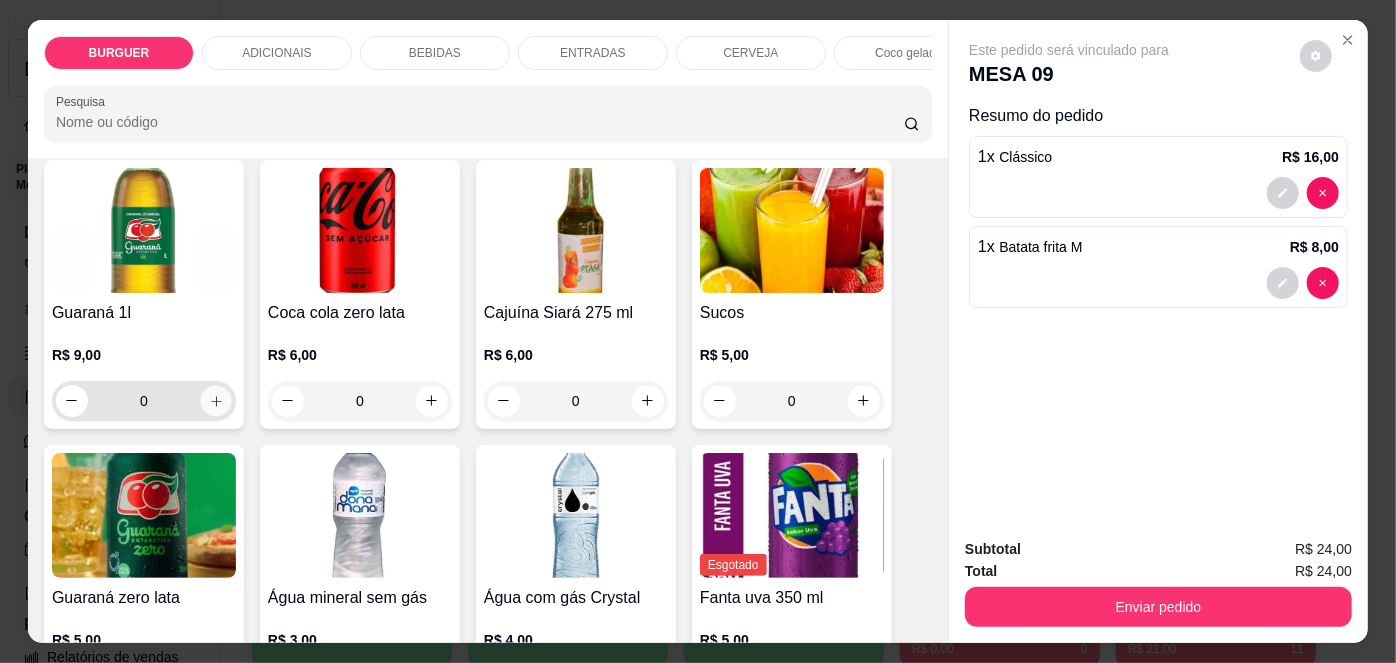 click 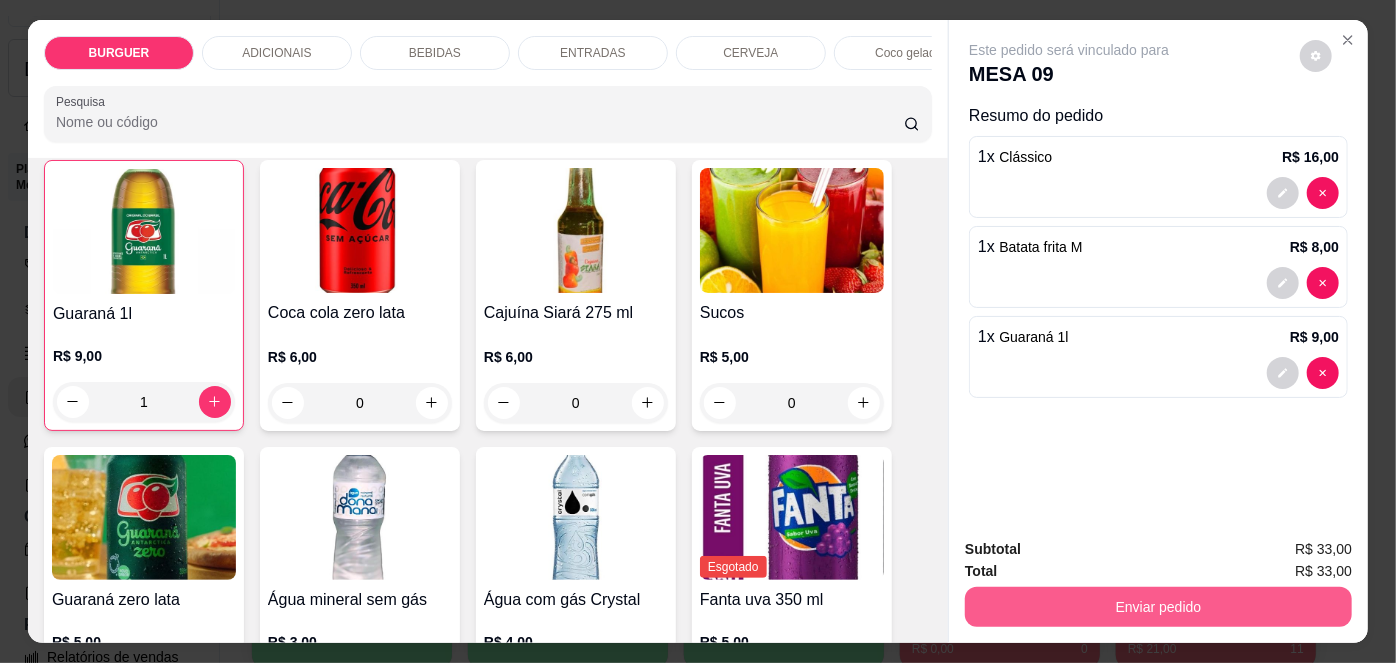 click on "Enviar pedido" at bounding box center [1158, 607] 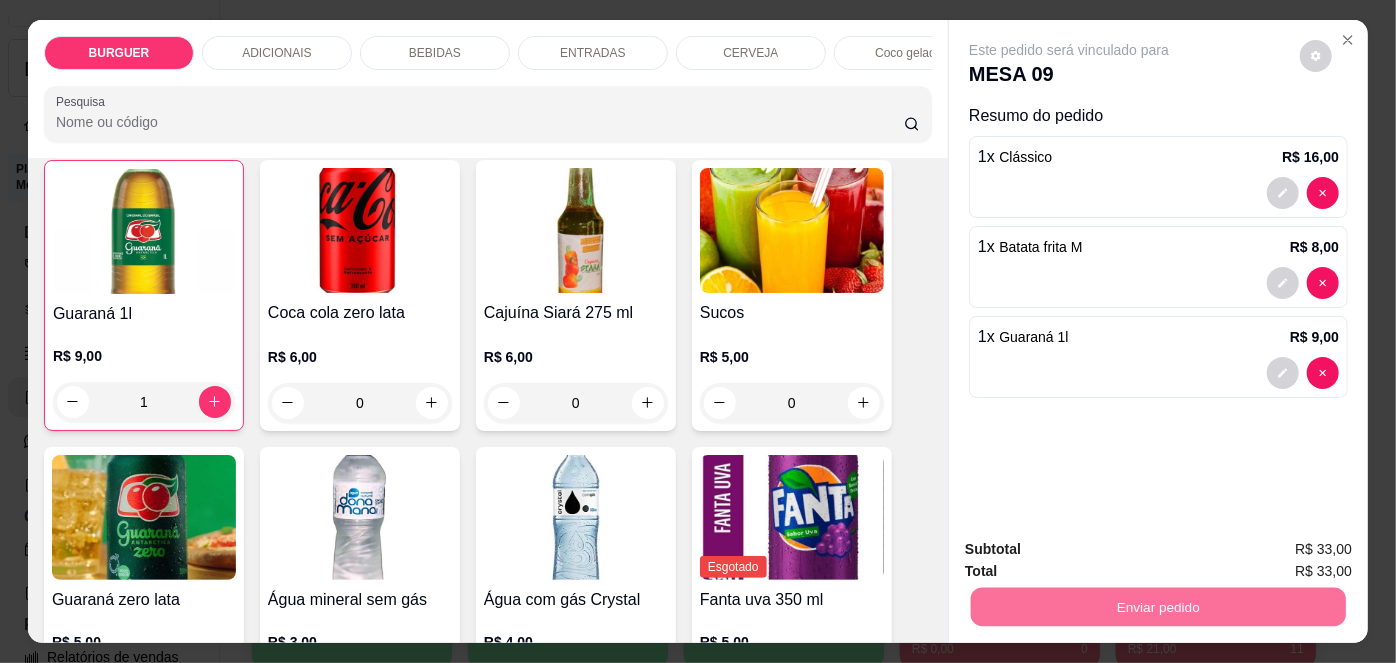 click on "Não registrar e enviar pedido" at bounding box center (1093, 551) 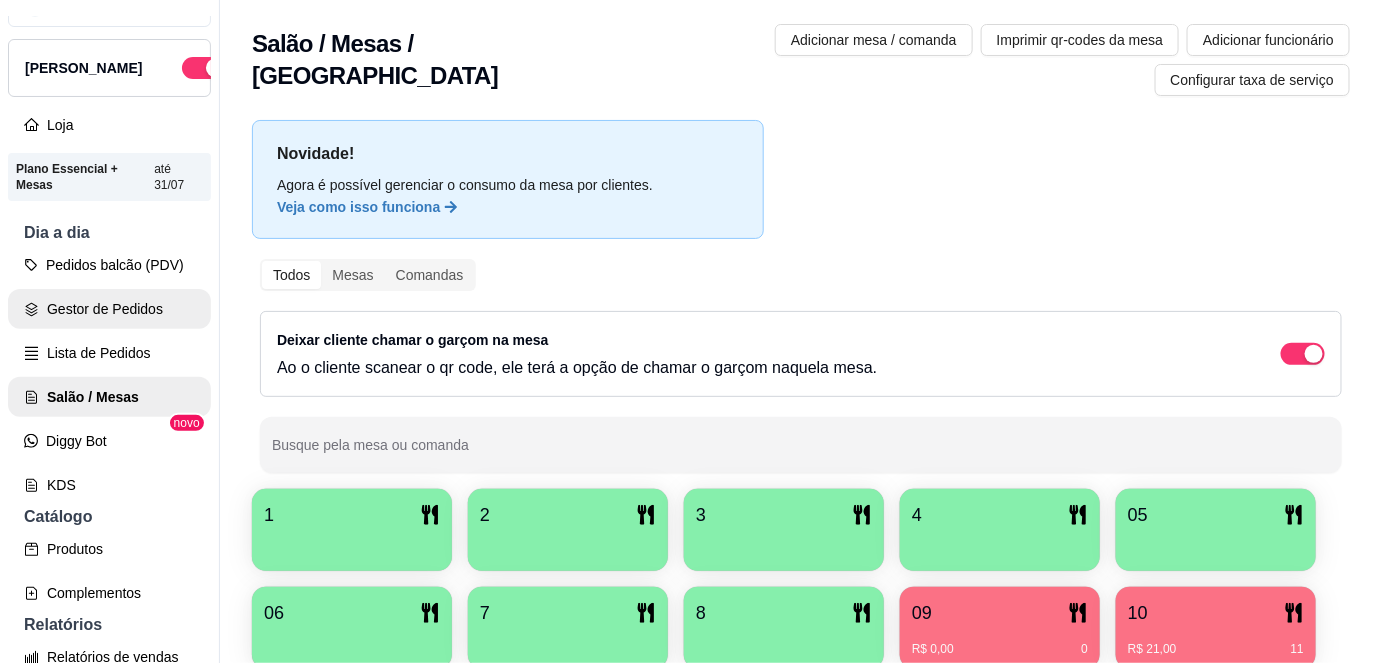 click on "Gestor de Pedidos" at bounding box center [109, 309] 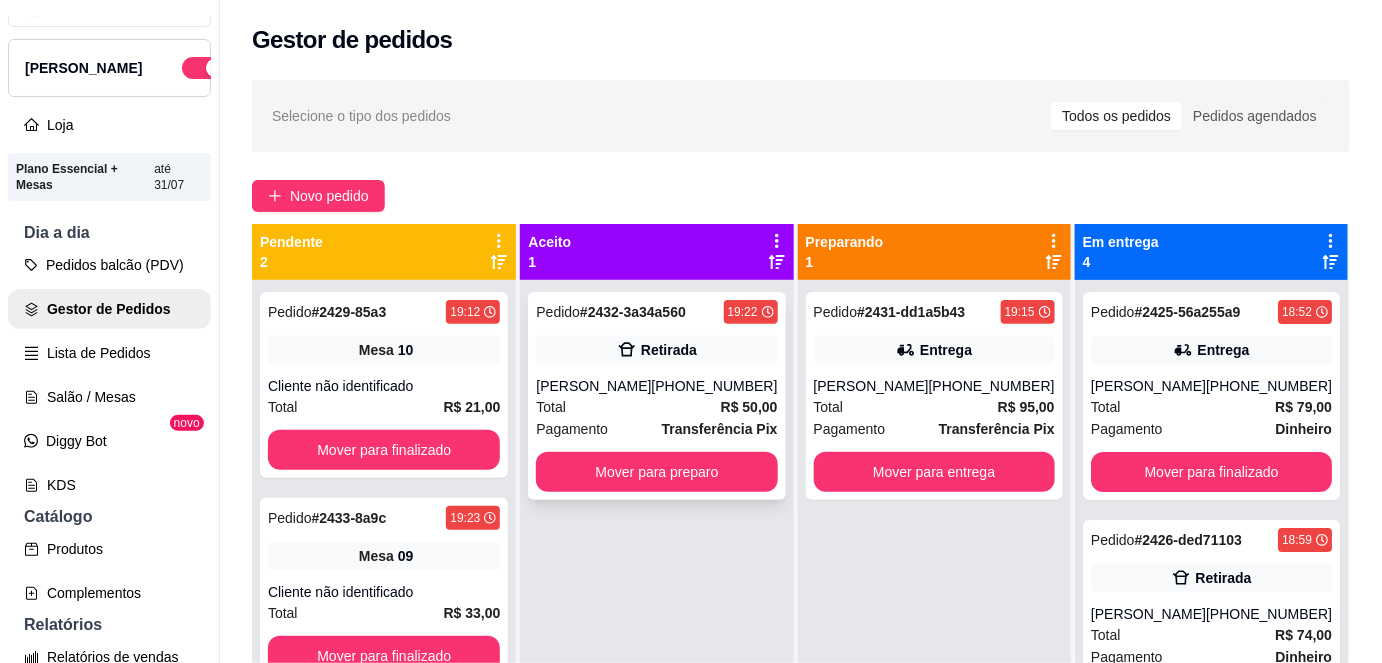 click on "[PHONE_NUMBER]" at bounding box center [715, 386] 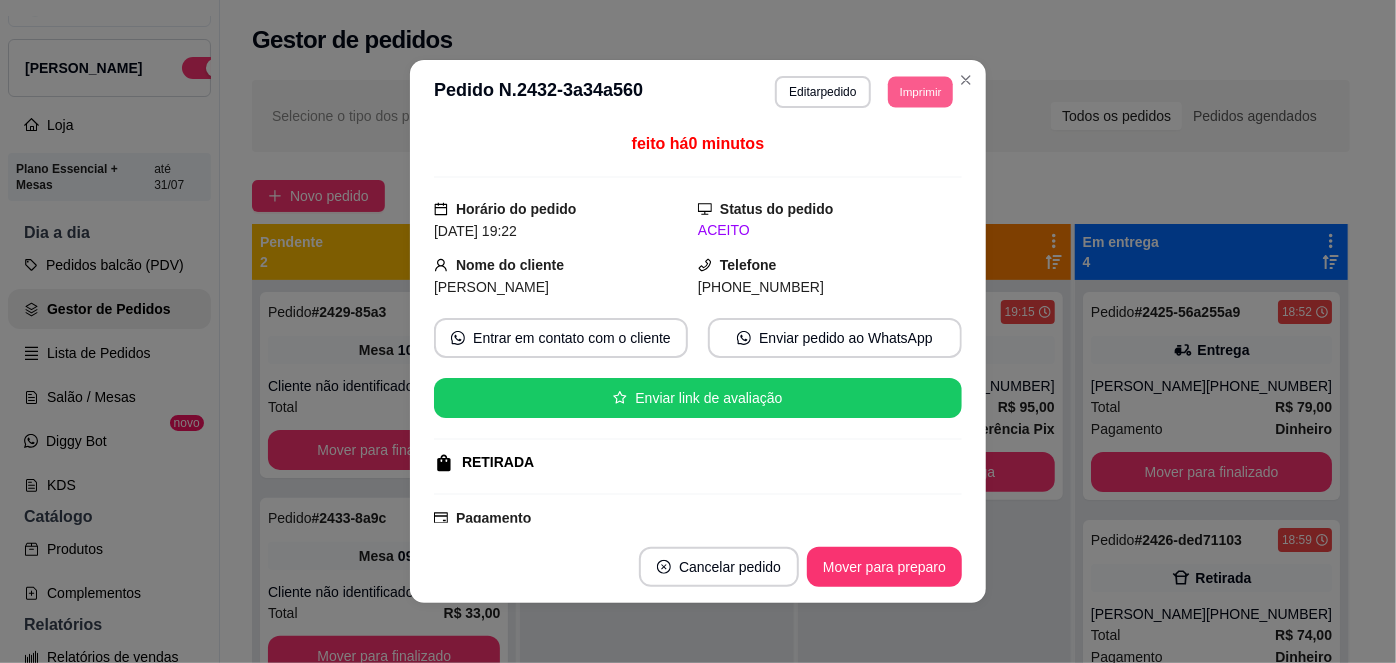 click on "Imprimir" at bounding box center (920, 91) 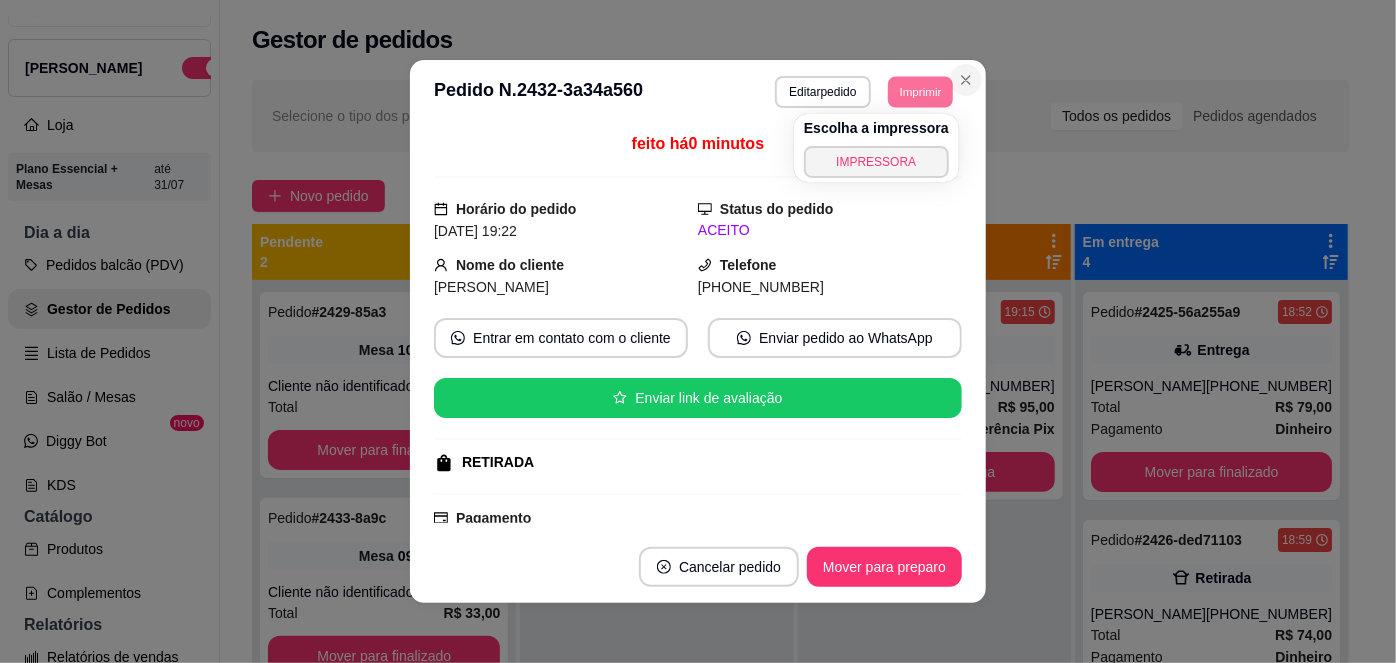 click at bounding box center (966, 80) 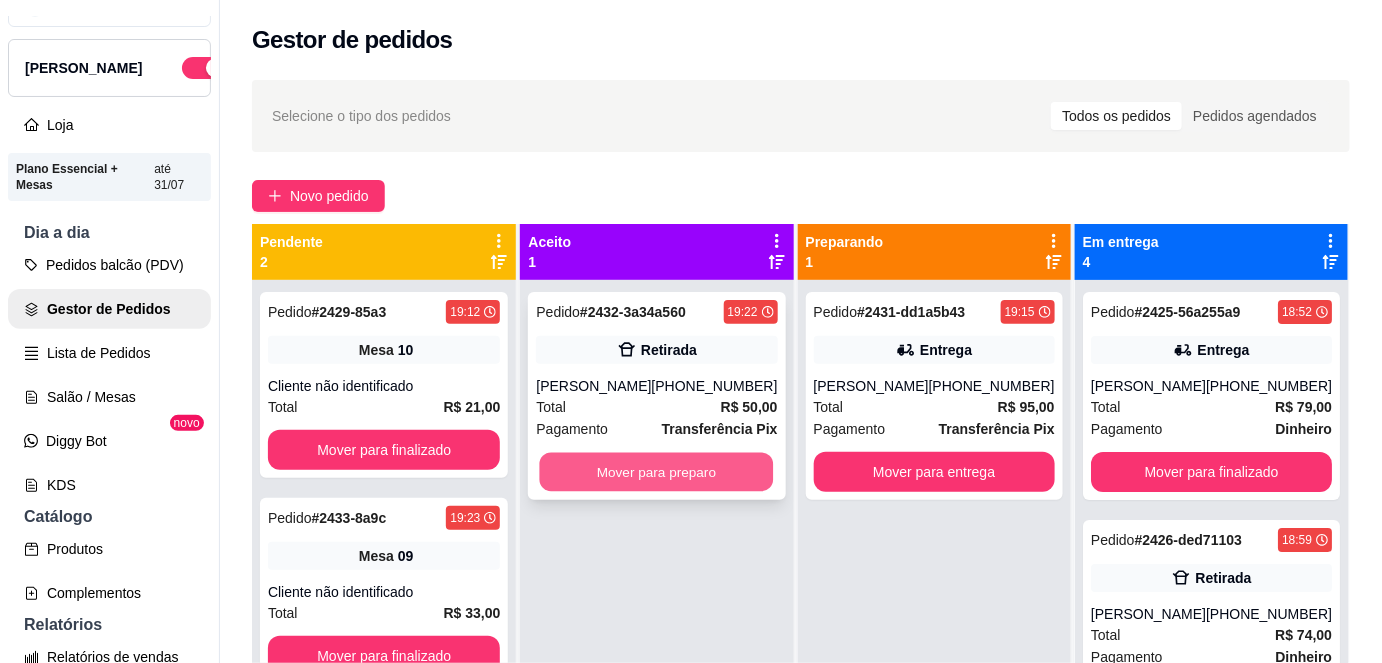 click on "Mover para preparo" at bounding box center [657, 472] 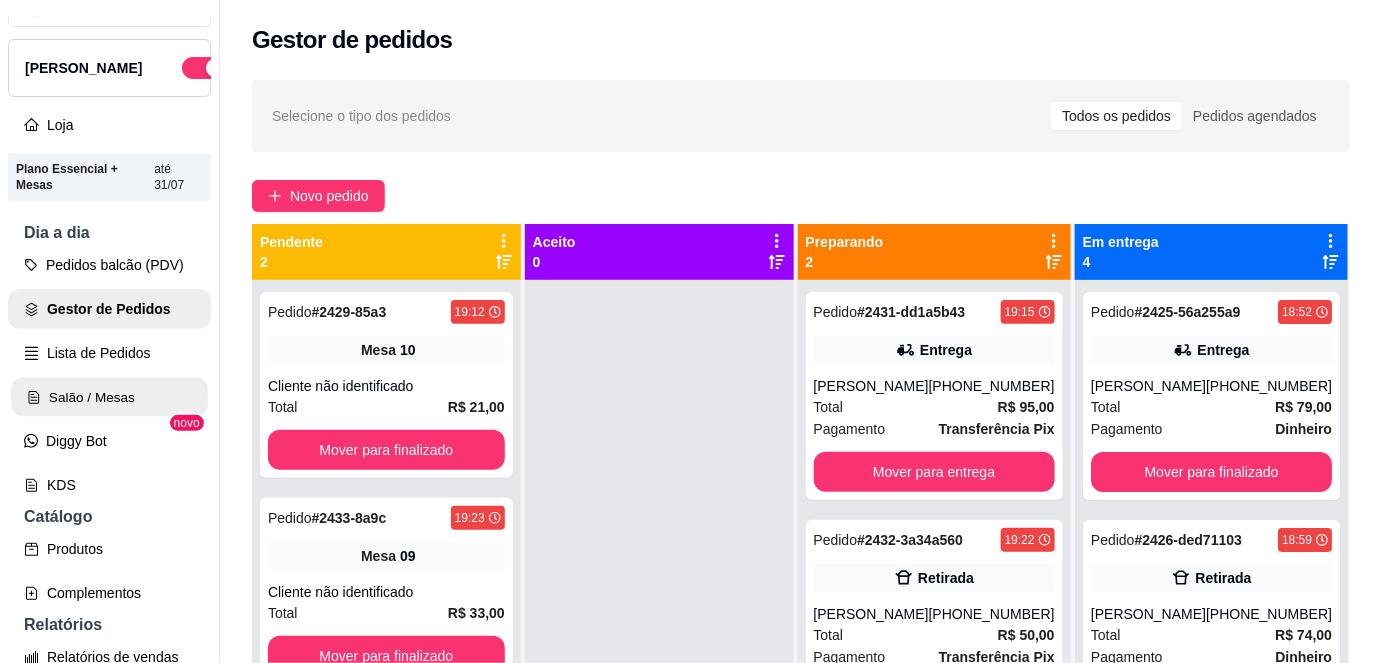 click on "Salão / Mesas" at bounding box center [109, 397] 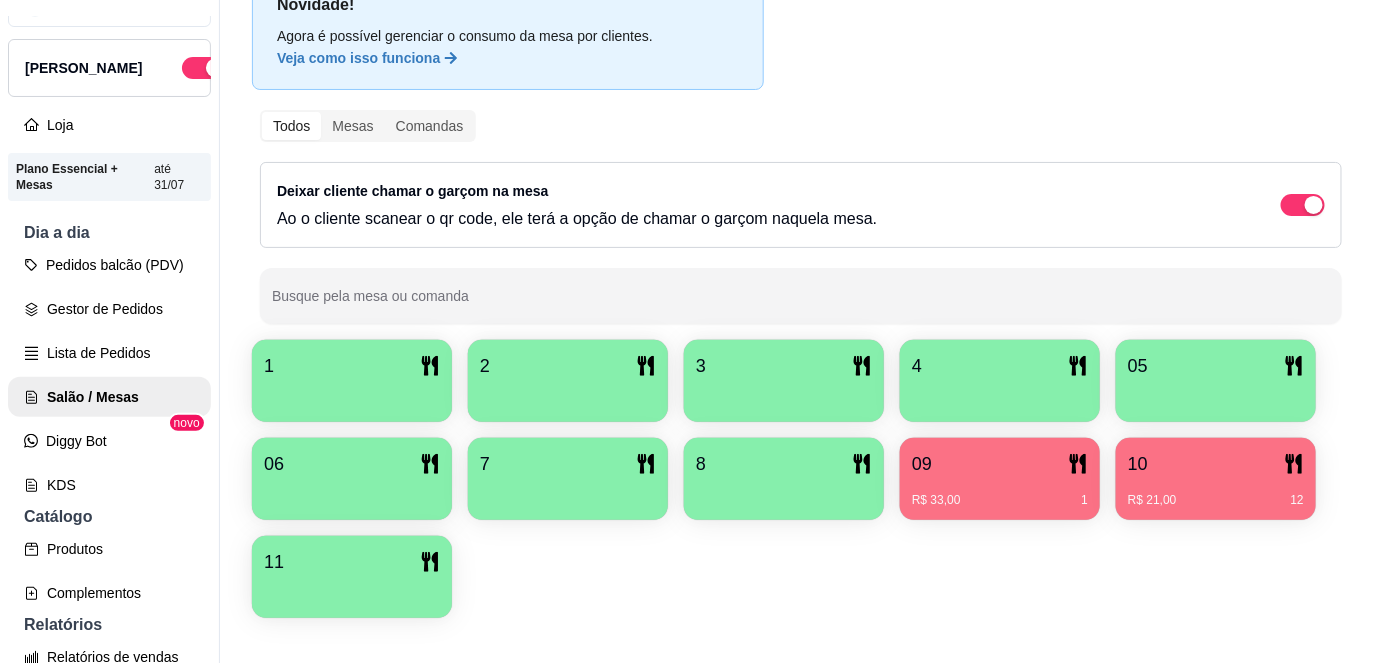 scroll, scrollTop: 152, scrollLeft: 0, axis: vertical 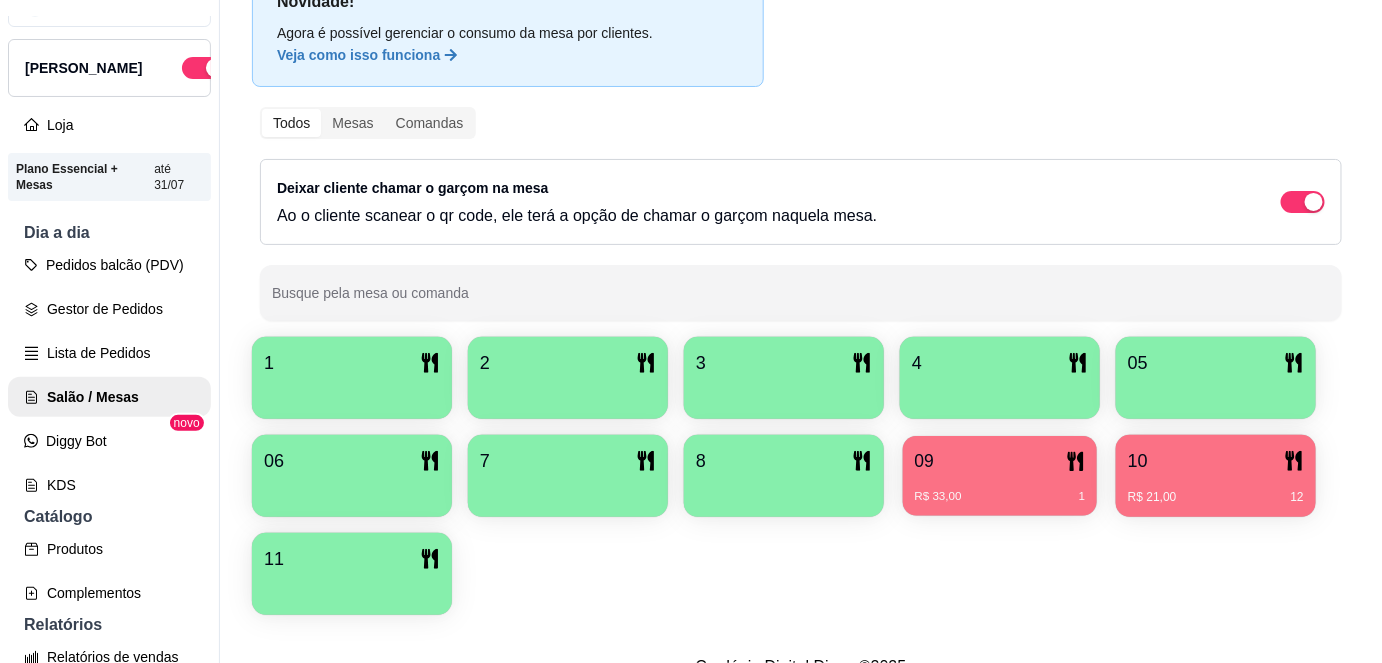 click on "R$ 33,00 1" at bounding box center (1000, 489) 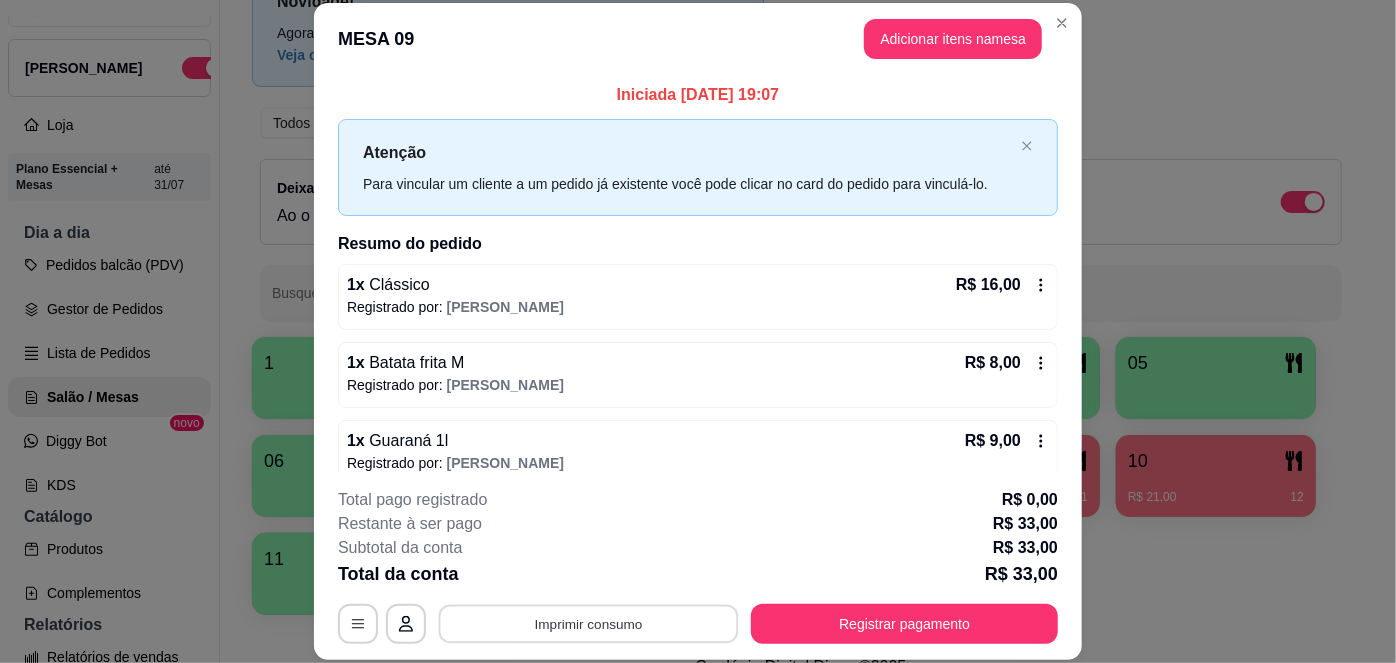 click on "Imprimir consumo" at bounding box center (589, 623) 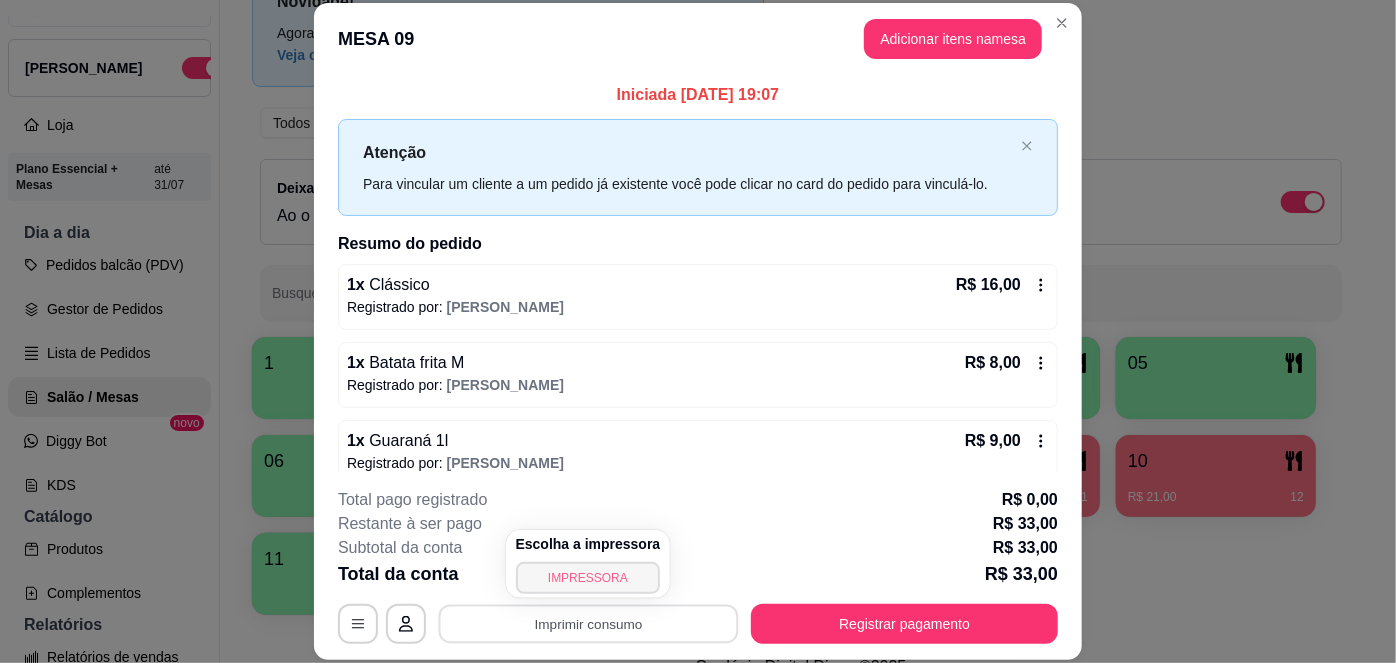 click on "IMPRESSORA" at bounding box center (588, 578) 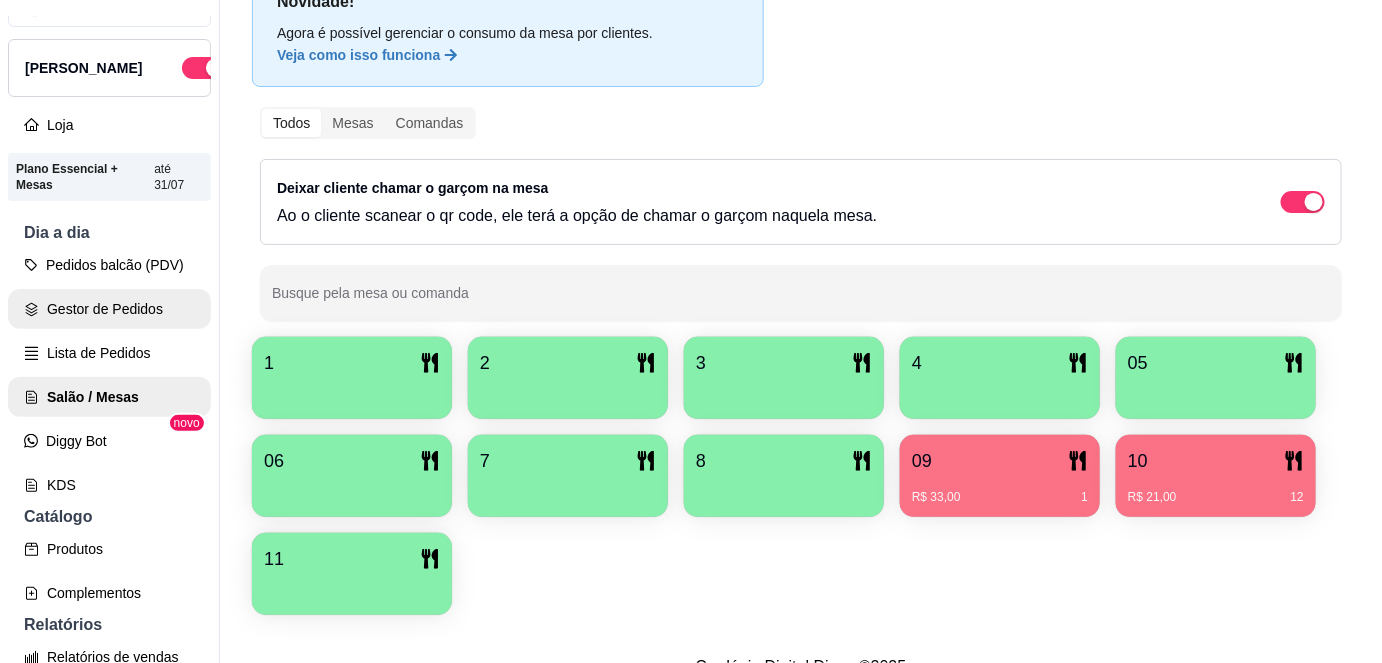 click on "Gestor de Pedidos" at bounding box center [109, 309] 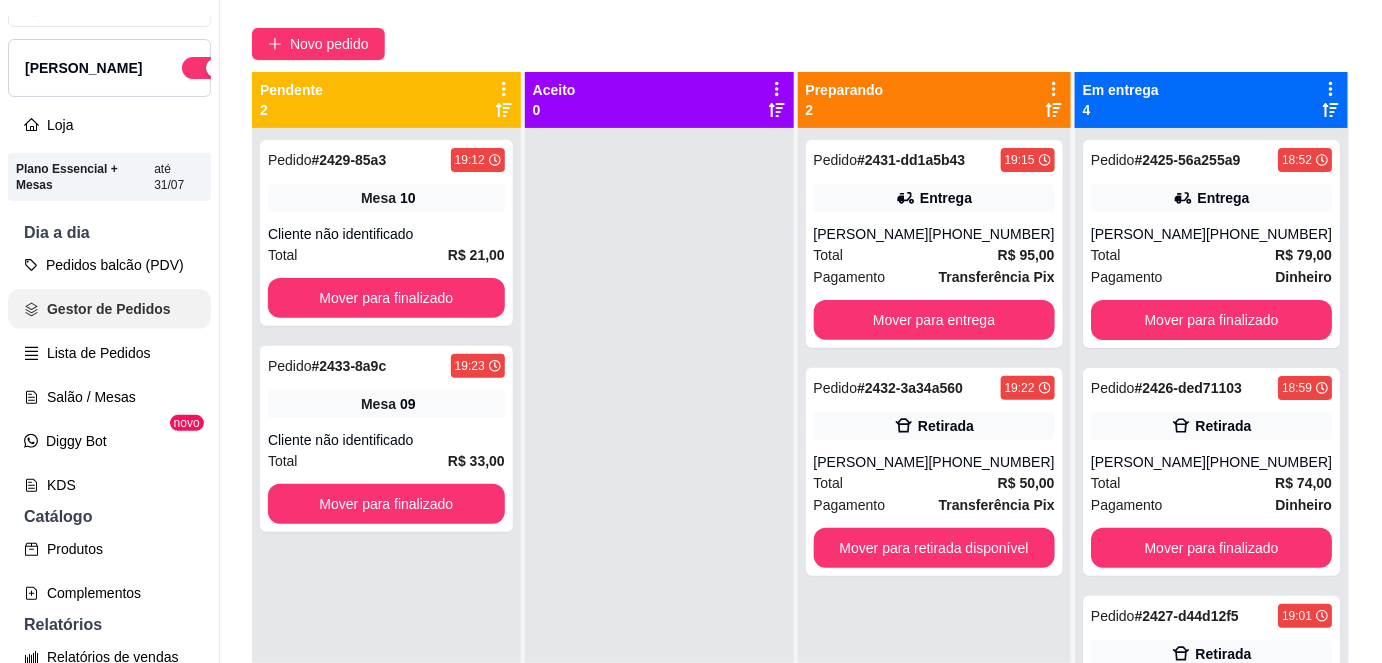 scroll, scrollTop: 0, scrollLeft: 0, axis: both 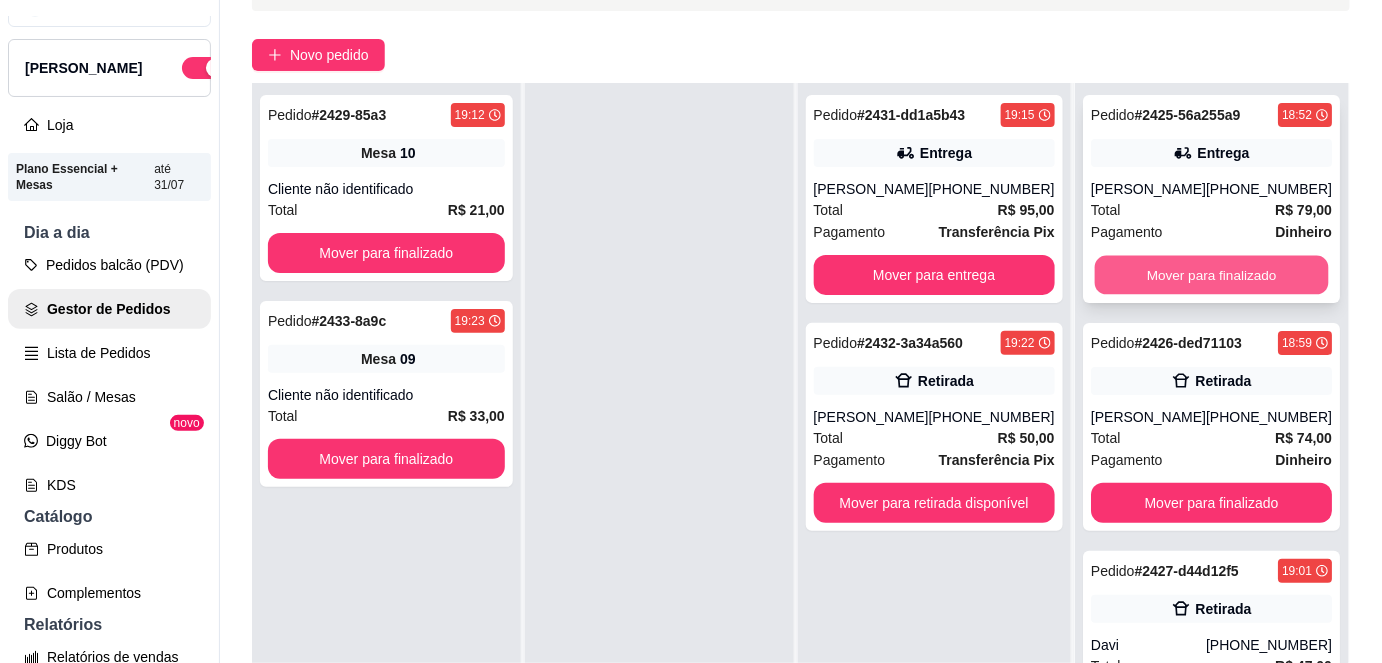 click on "Mover para finalizado" at bounding box center [1211, 275] 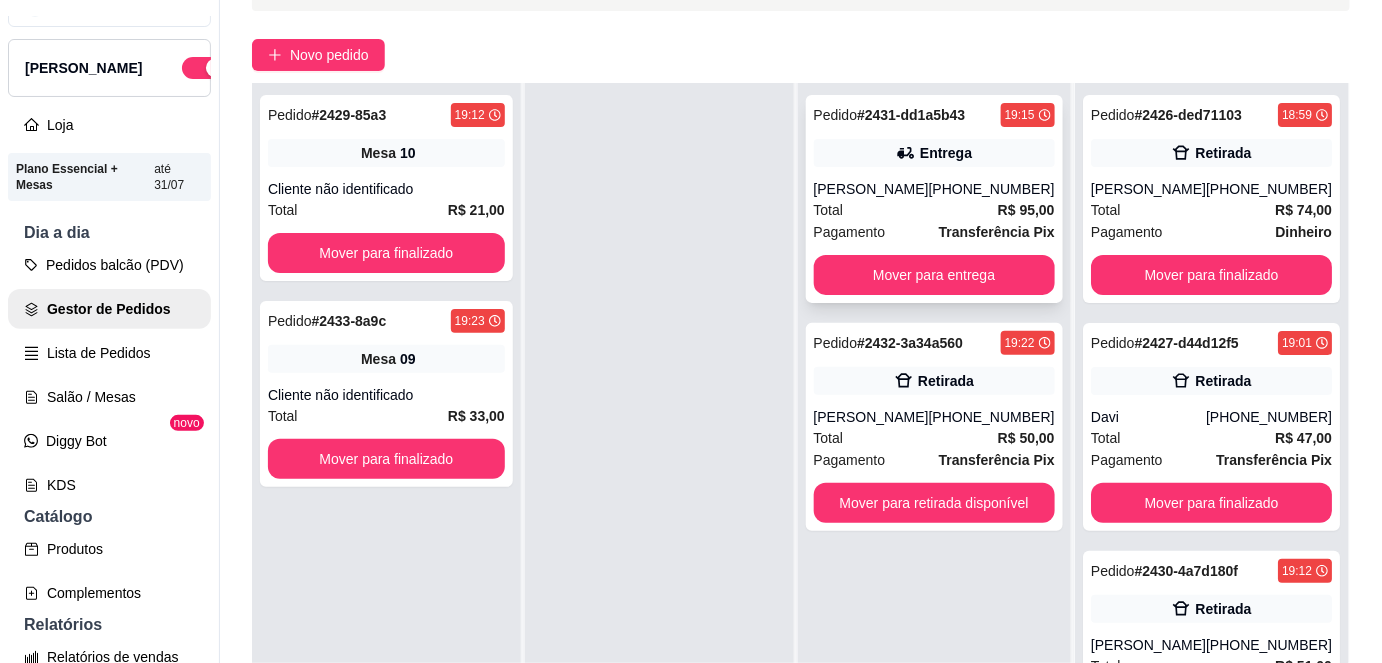click on "Total R$ 95,00" at bounding box center (934, 210) 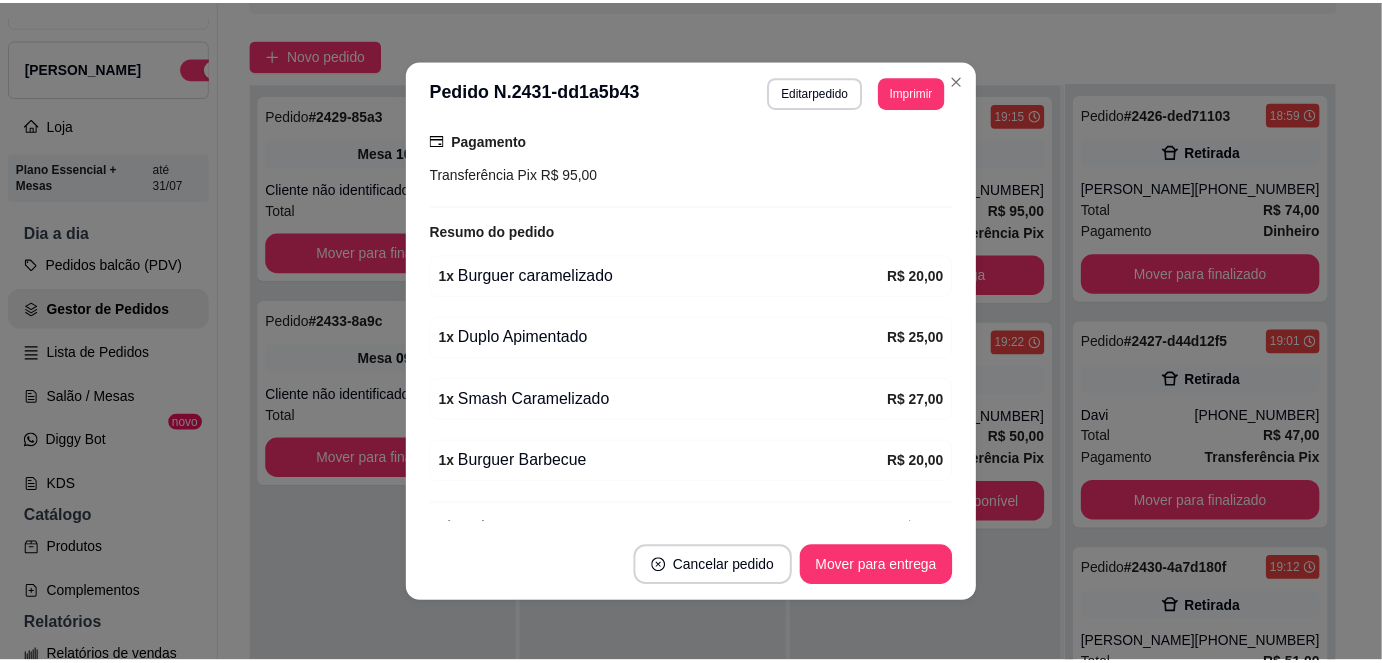 scroll, scrollTop: 590, scrollLeft: 0, axis: vertical 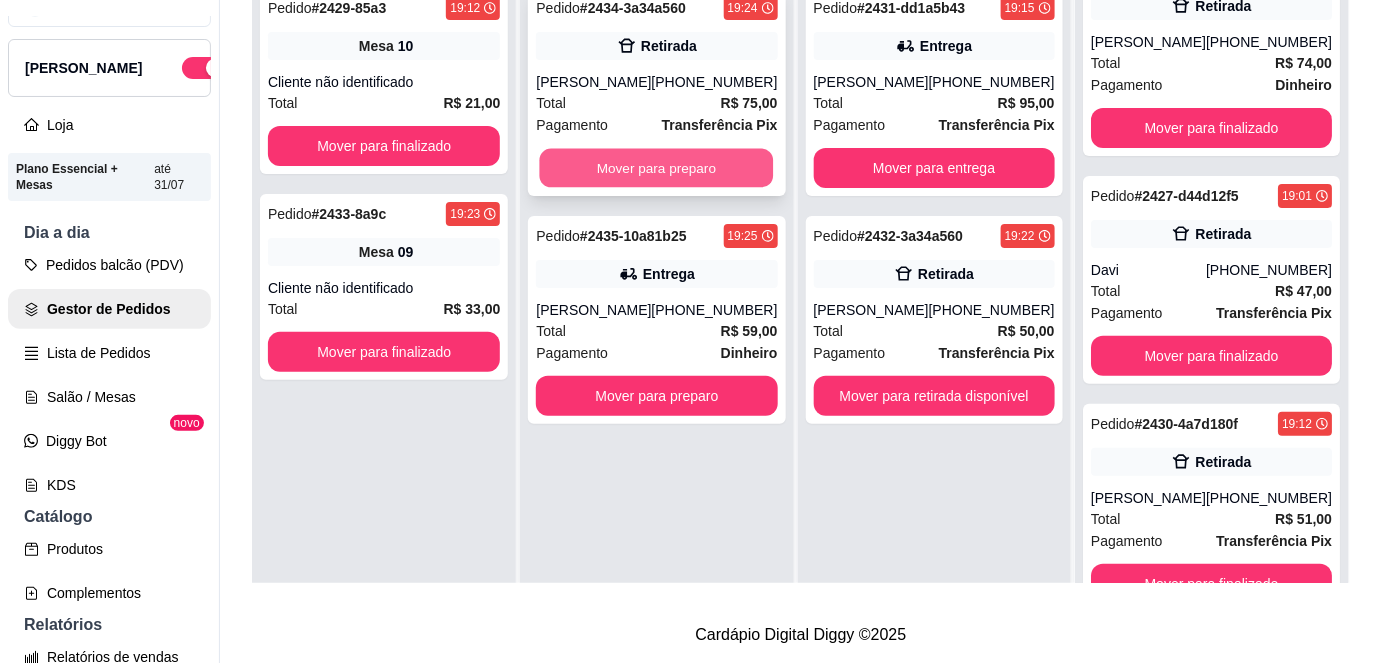 click on "Mover para preparo" at bounding box center (657, 168) 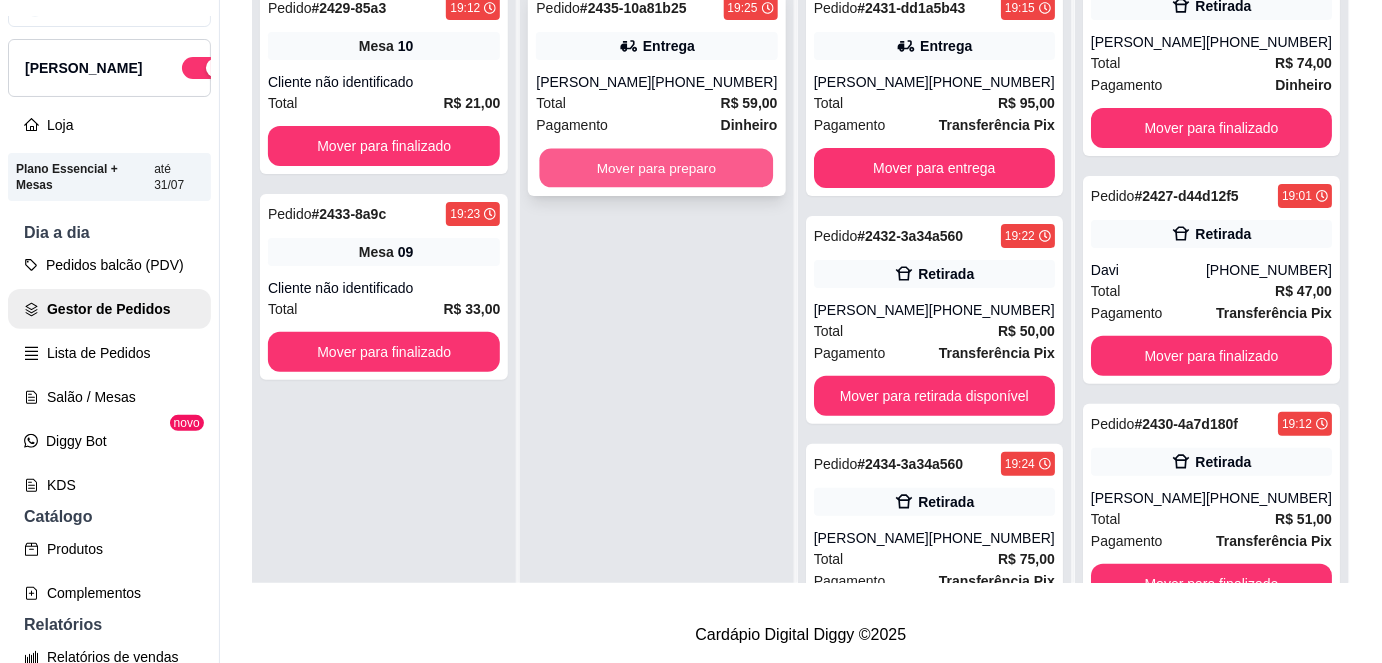 click on "Mover para preparo" at bounding box center [657, 168] 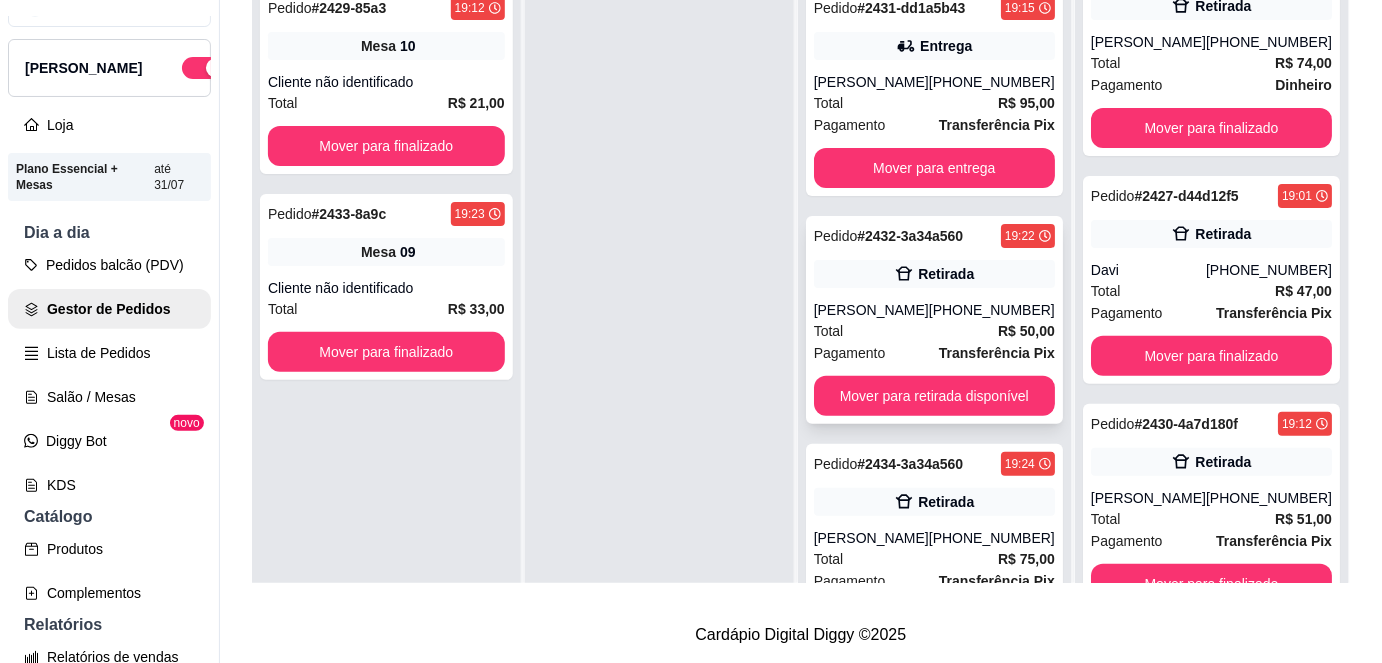 click on "[PERSON_NAME]" at bounding box center (871, 310) 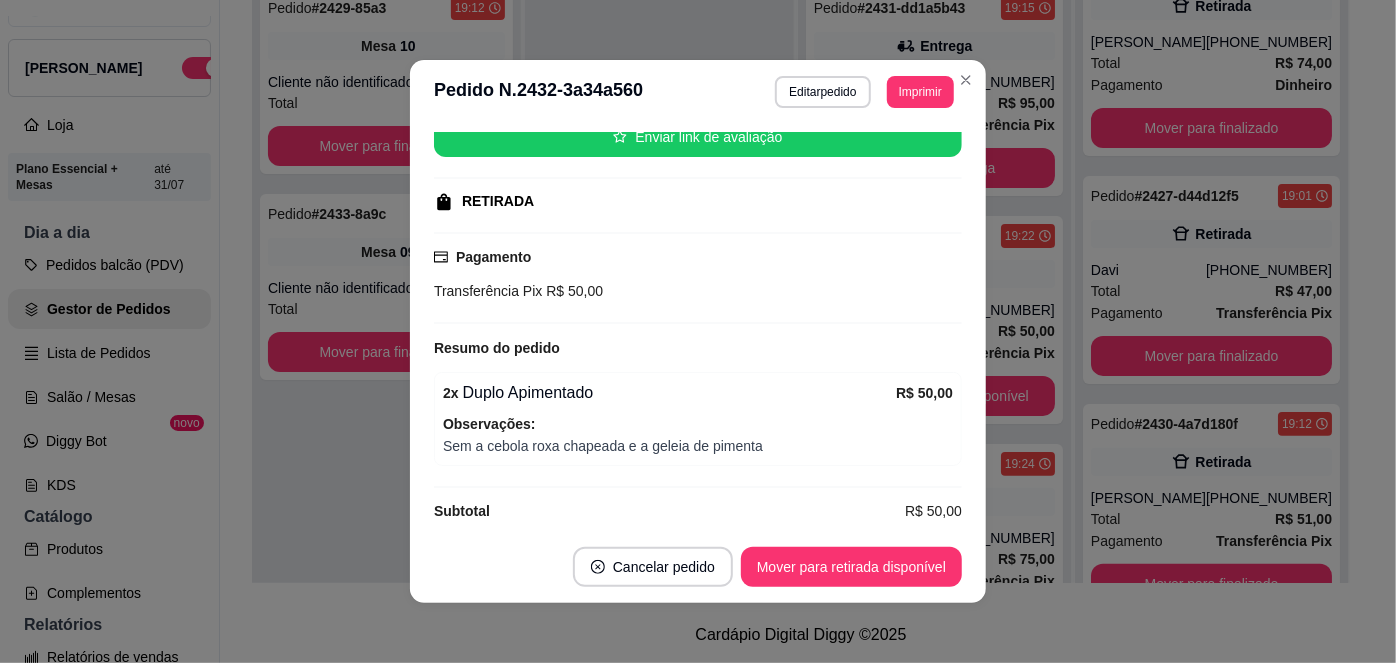 scroll, scrollTop: 277, scrollLeft: 0, axis: vertical 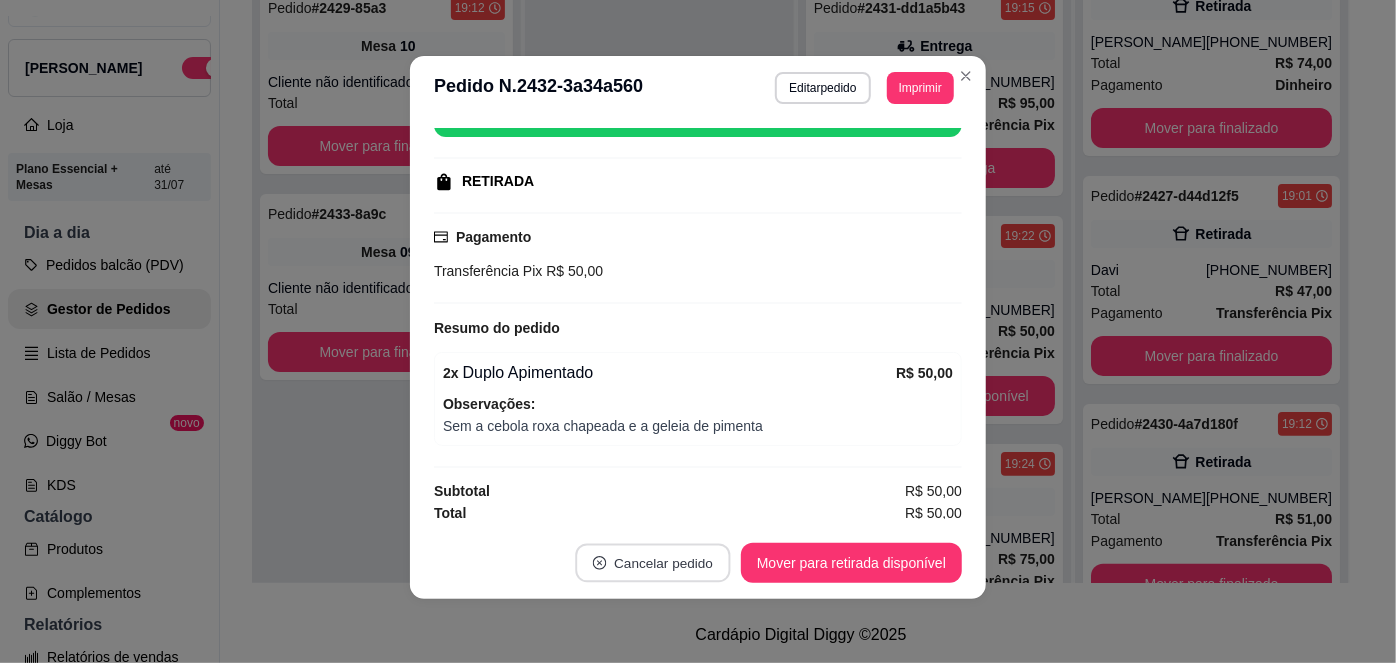 click on "Cancelar pedido" at bounding box center [652, 563] 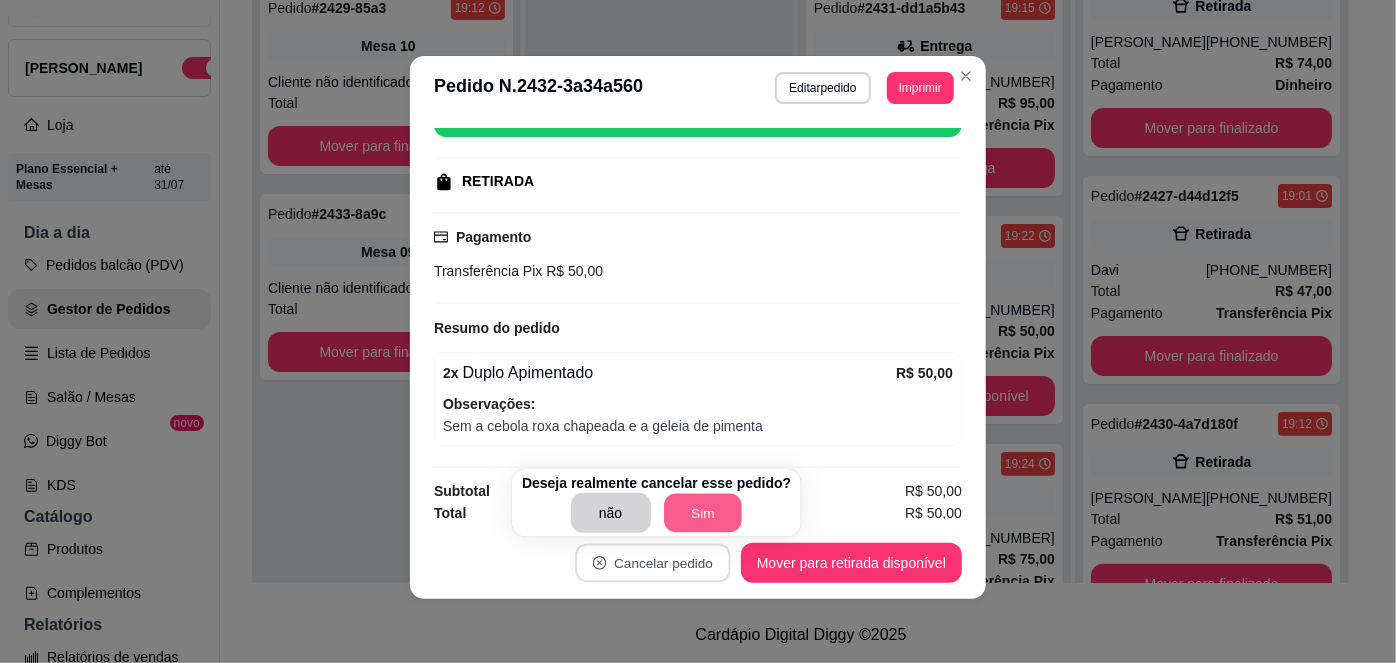 click on "Sim" at bounding box center [703, 513] 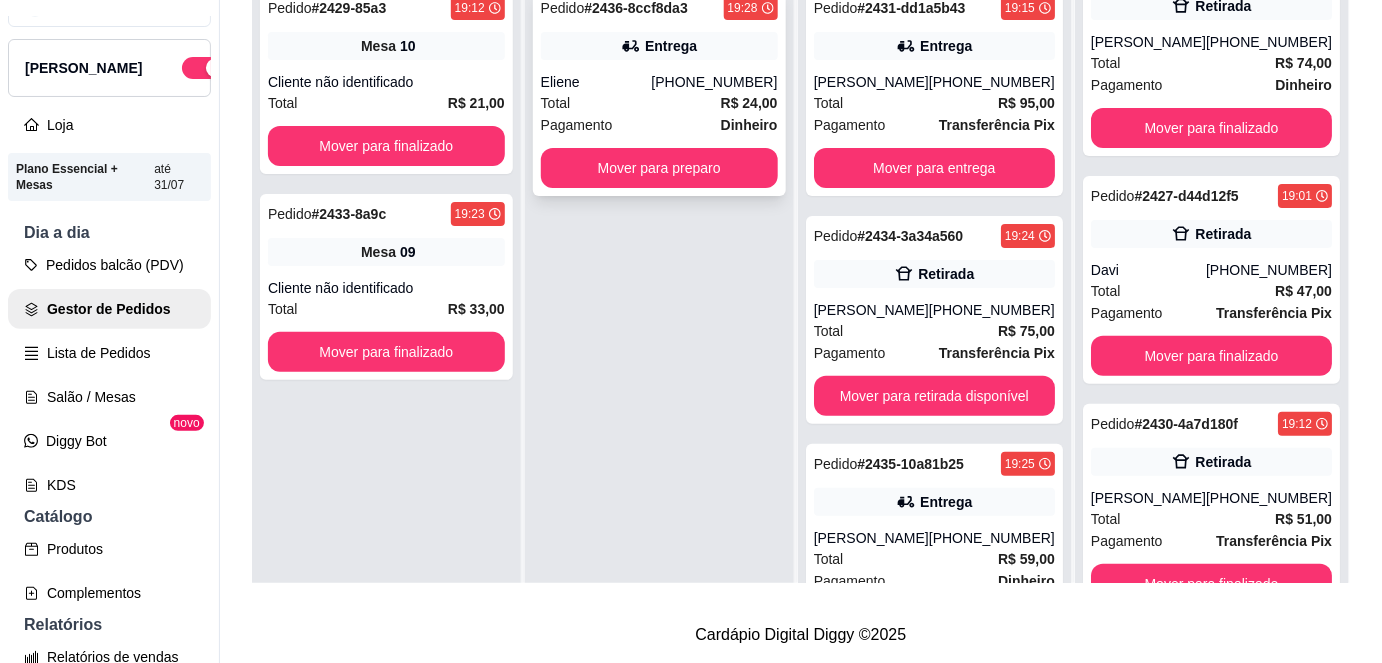 click on "Total R$ 24,00" at bounding box center (659, 103) 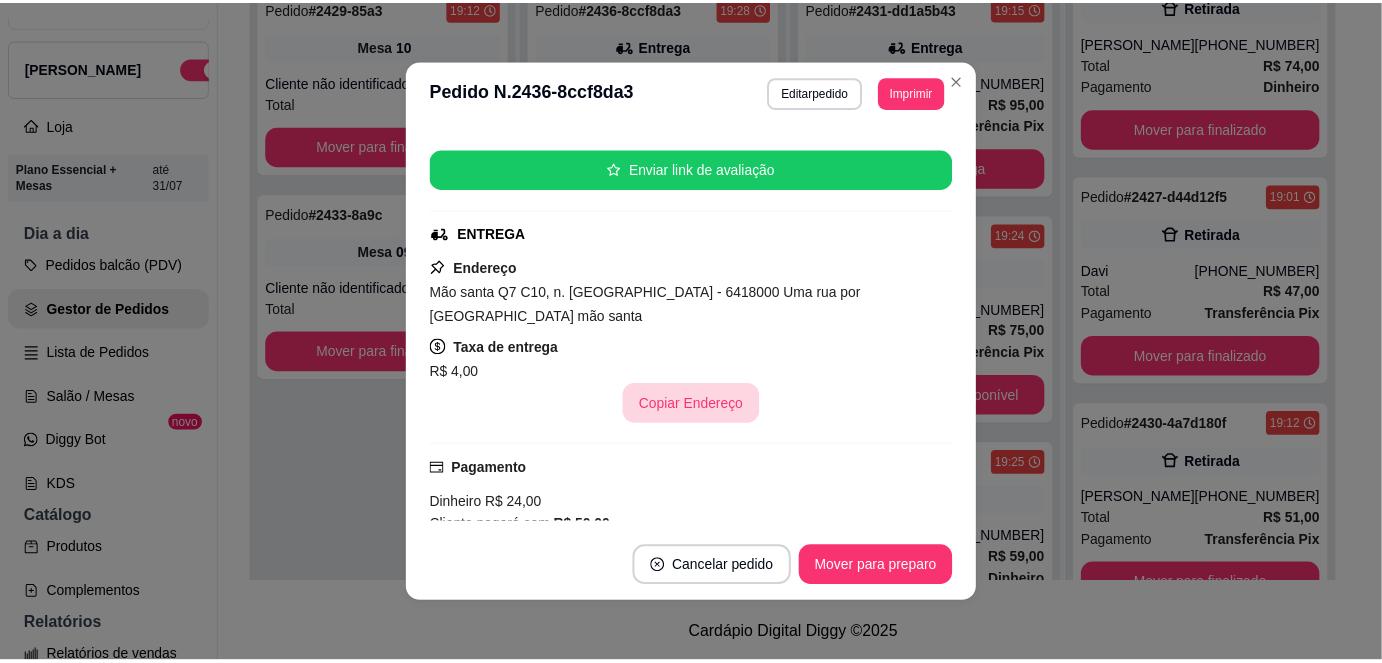 scroll, scrollTop: 450, scrollLeft: 0, axis: vertical 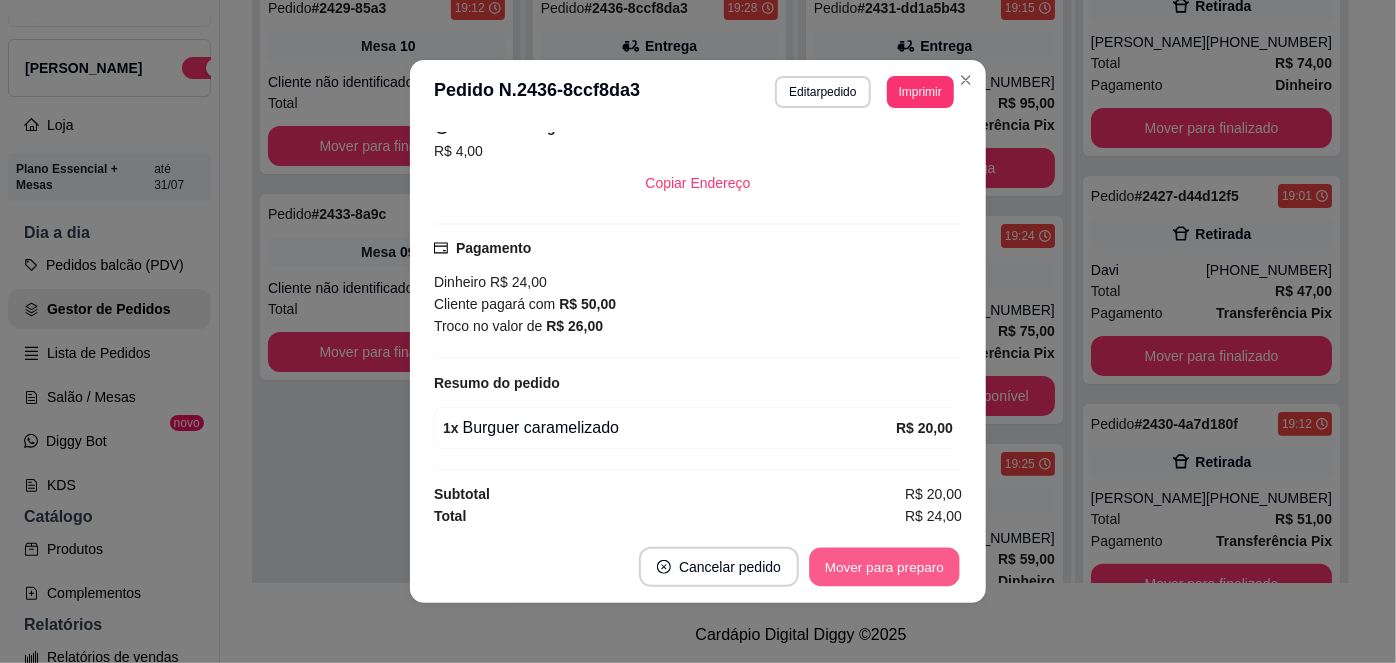 click on "Mover para preparo" at bounding box center [884, 567] 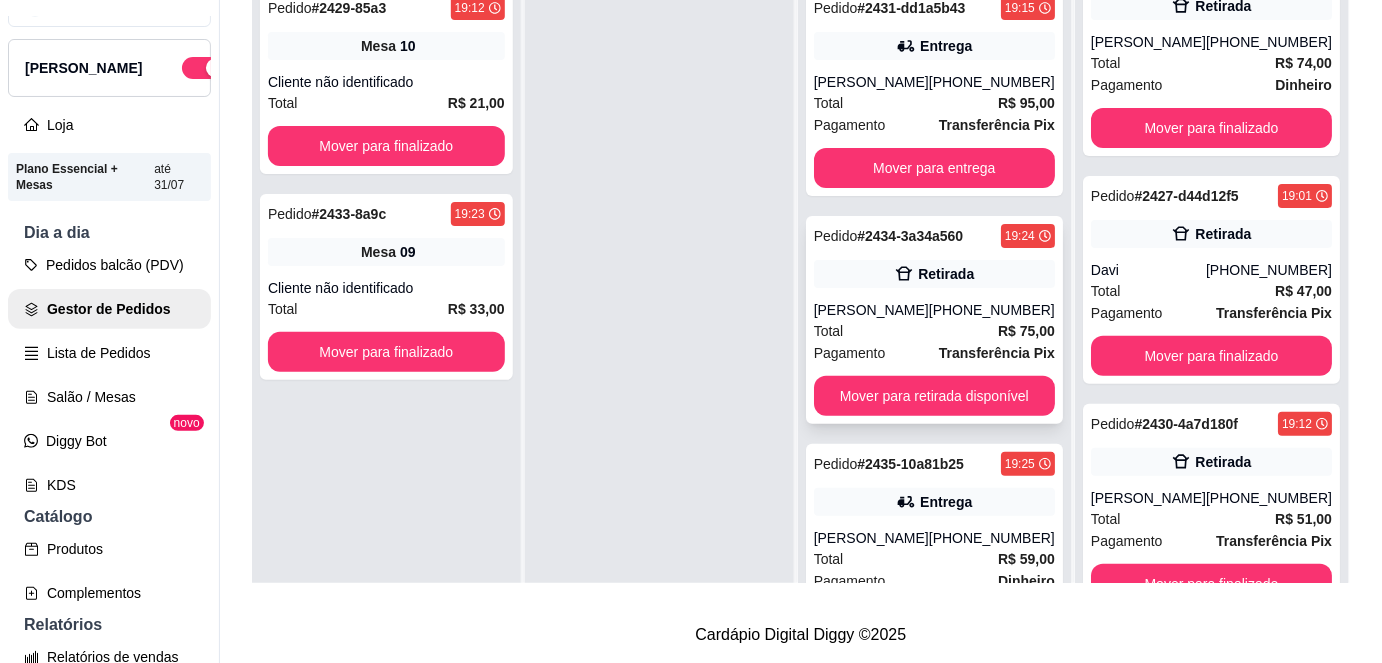 scroll, scrollTop: 288, scrollLeft: 0, axis: vertical 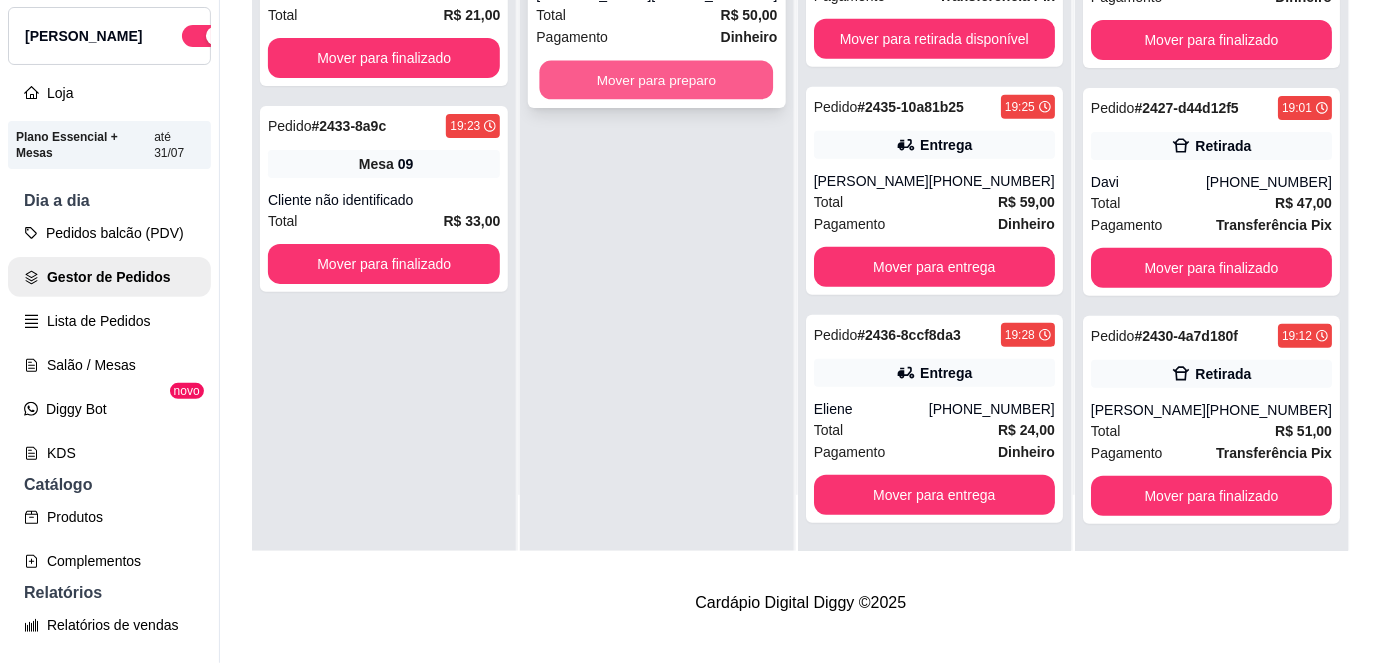 click on "Mover para preparo" at bounding box center [657, 80] 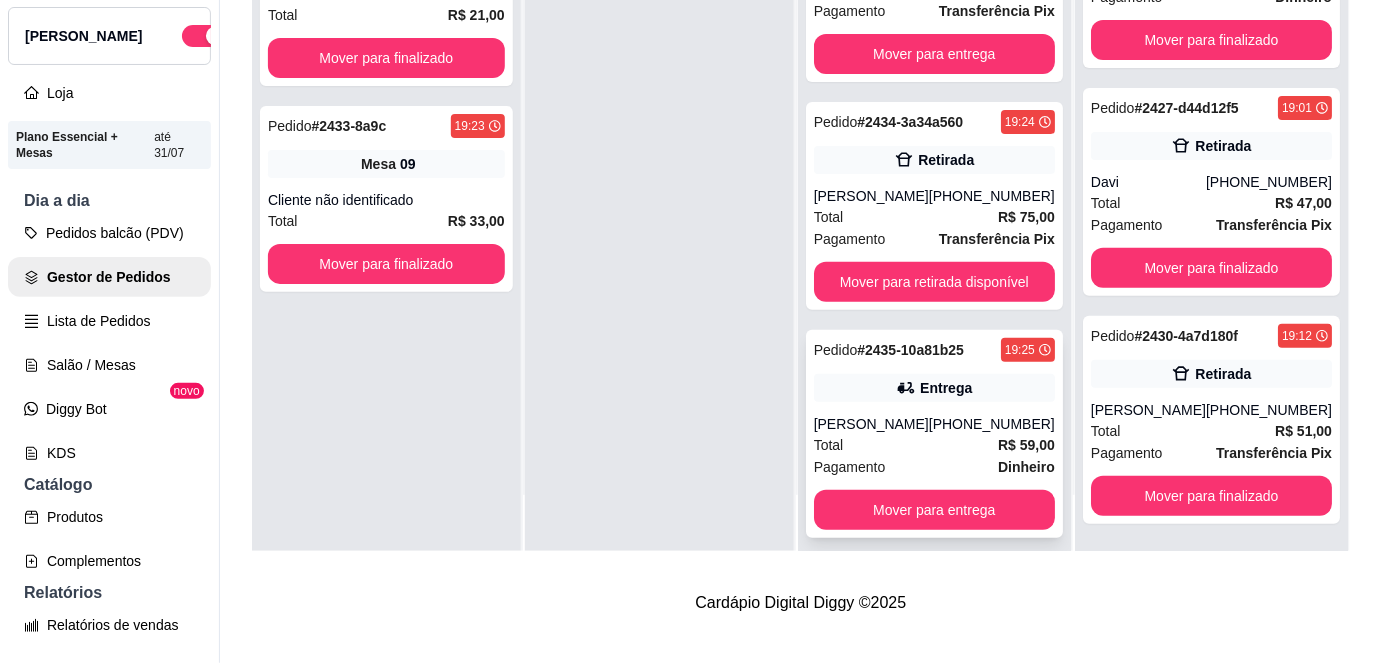 scroll, scrollTop: 0, scrollLeft: 0, axis: both 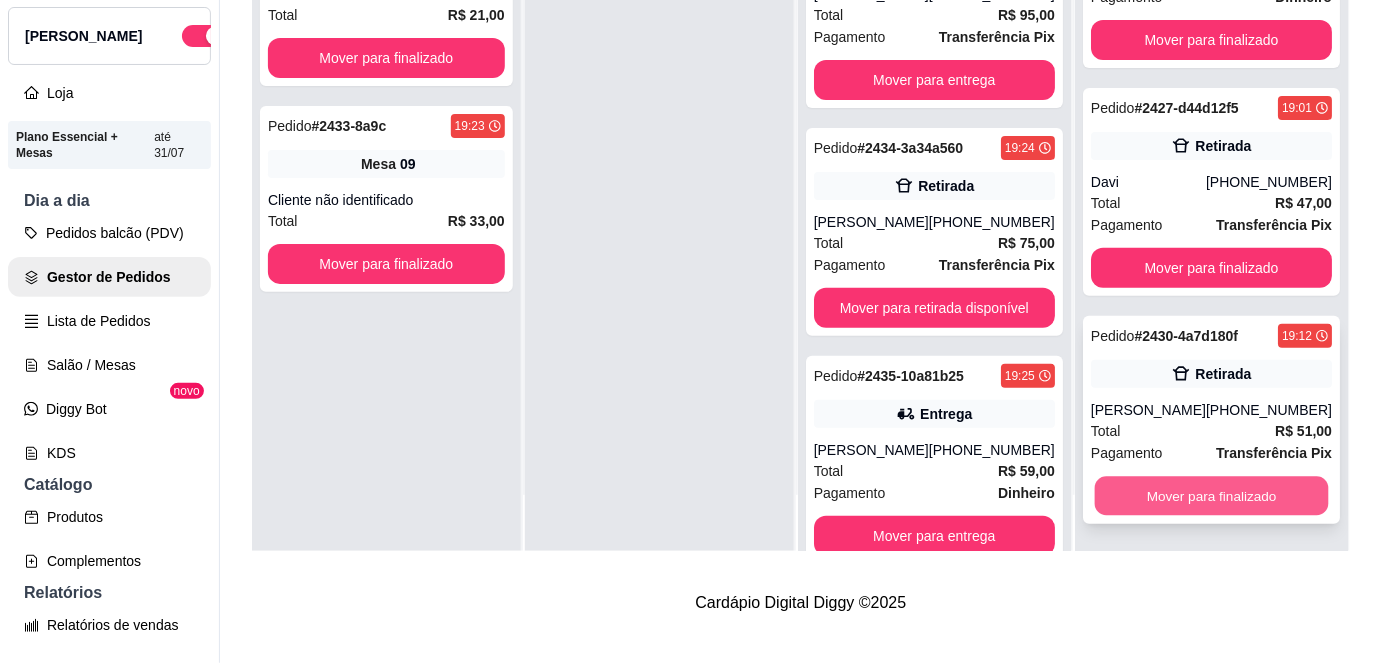 click on "Mover para finalizado" at bounding box center (1211, 496) 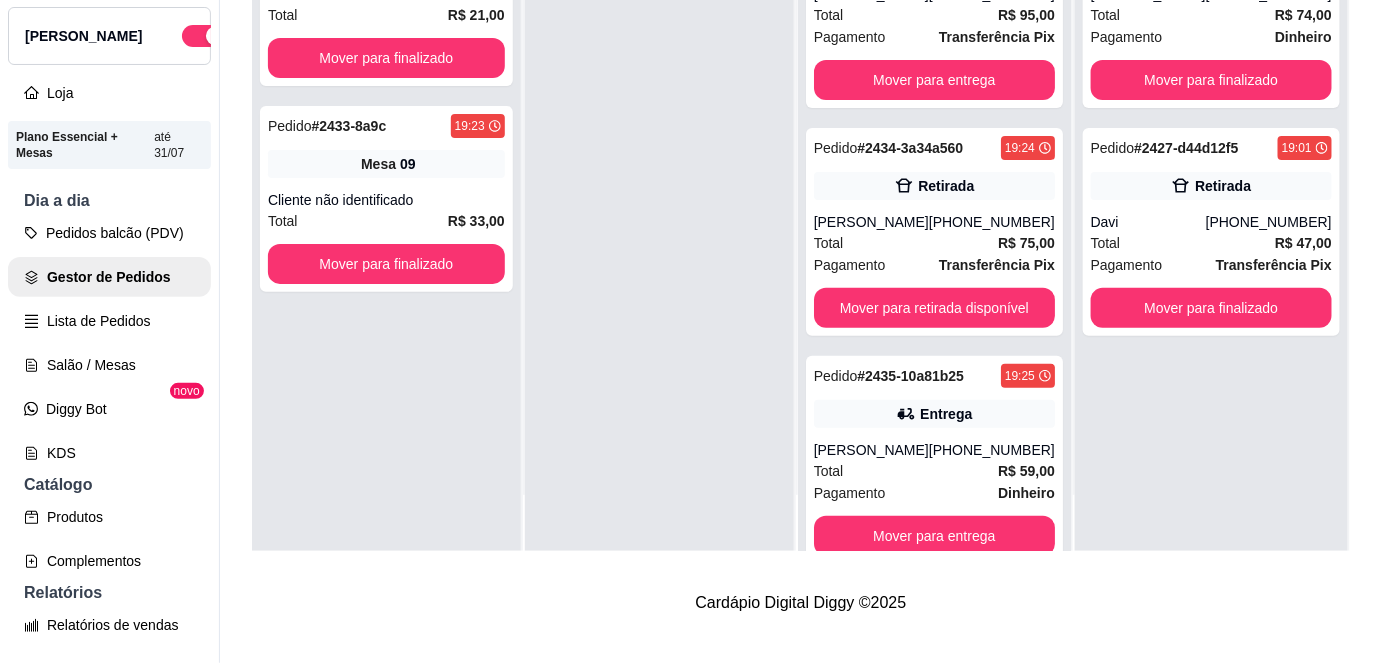 scroll, scrollTop: 0, scrollLeft: 0, axis: both 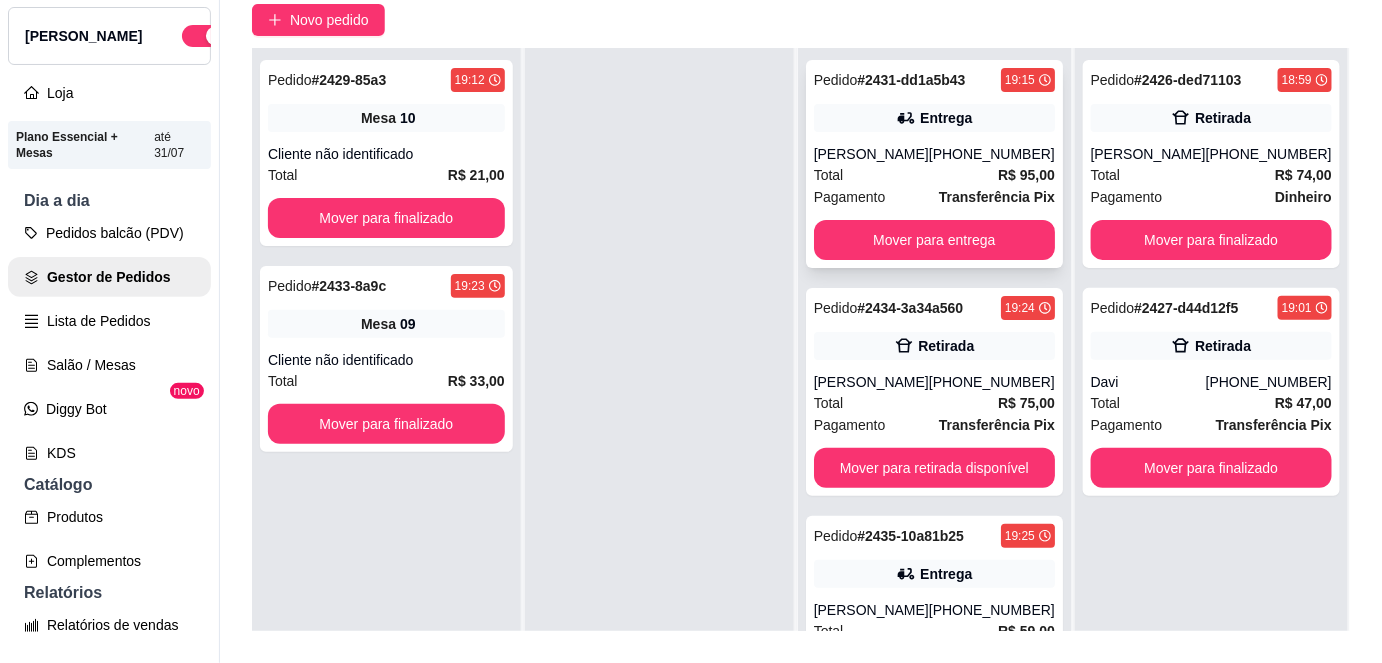 click on "[PERSON_NAME]" at bounding box center [871, 154] 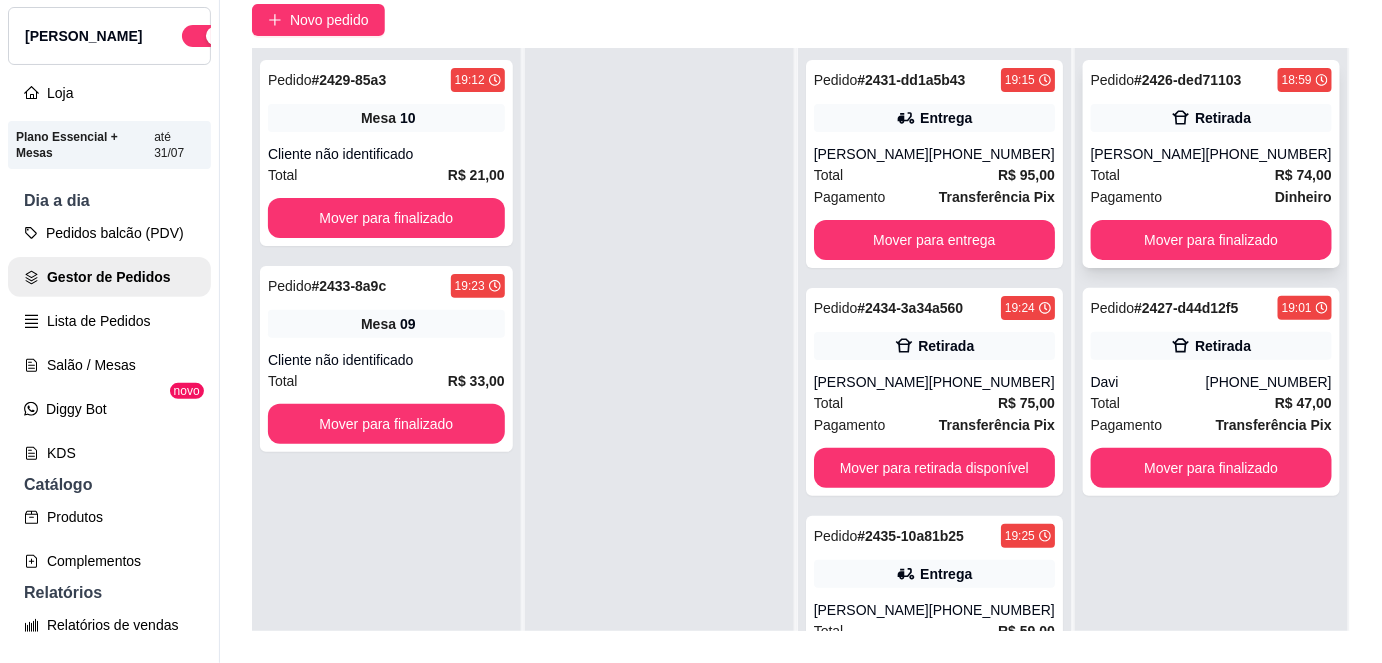 click on "Pedido  # 2426-ded71103 18:59 Retirada Letícia Fontinele  [PHONE_NUMBER] Total R$ 74,00 Pagamento Dinheiro Mover para finalizado" at bounding box center [1211, 164] 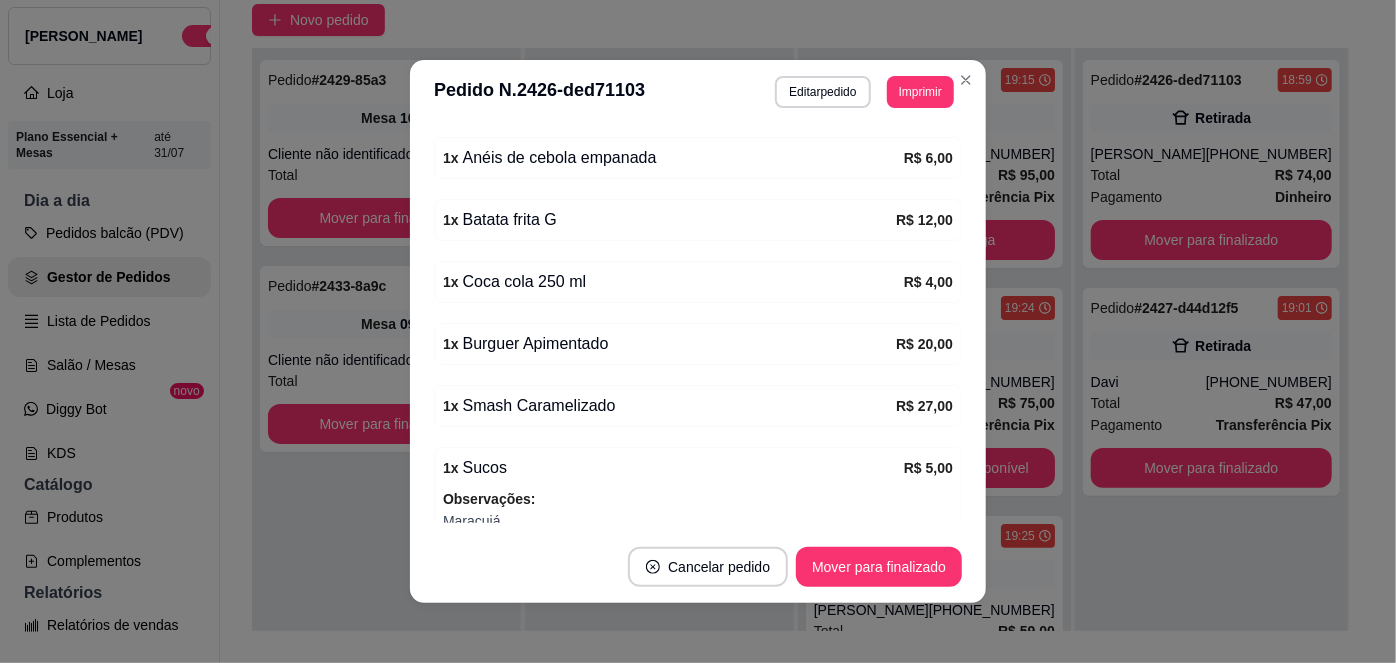 scroll, scrollTop: 569, scrollLeft: 0, axis: vertical 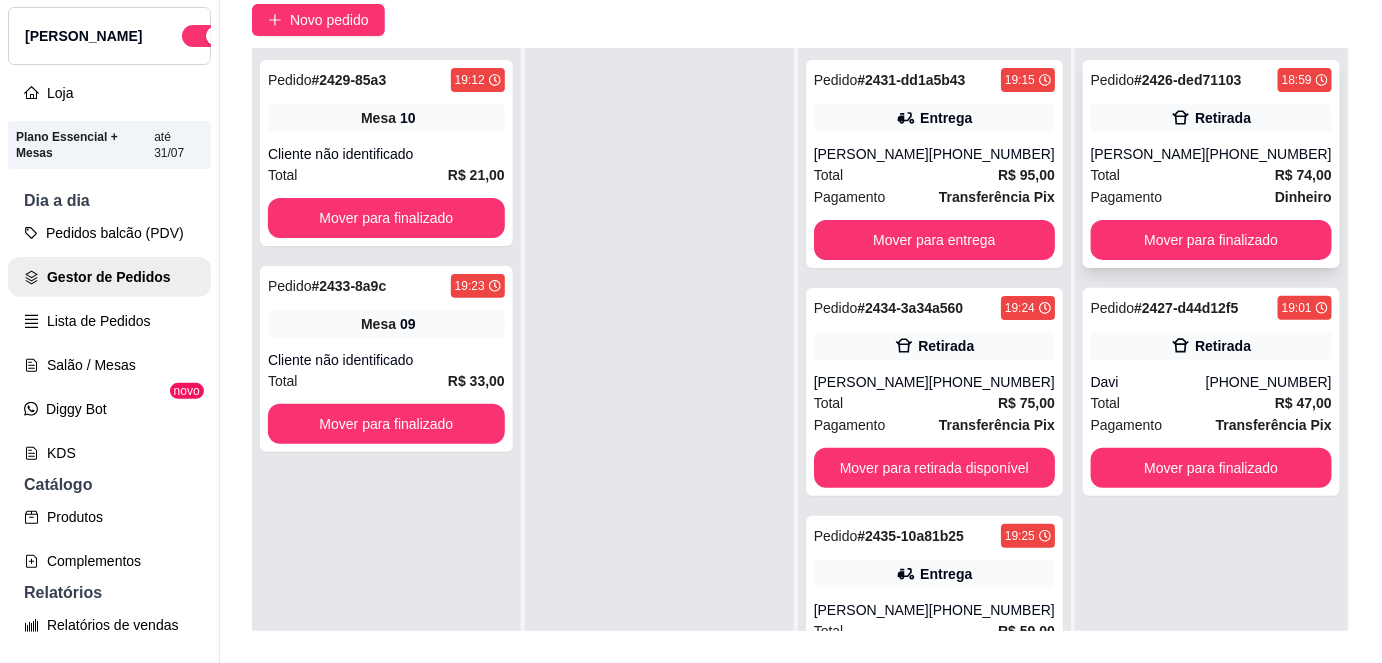 click on "Total R$ 74,00" at bounding box center [1211, 175] 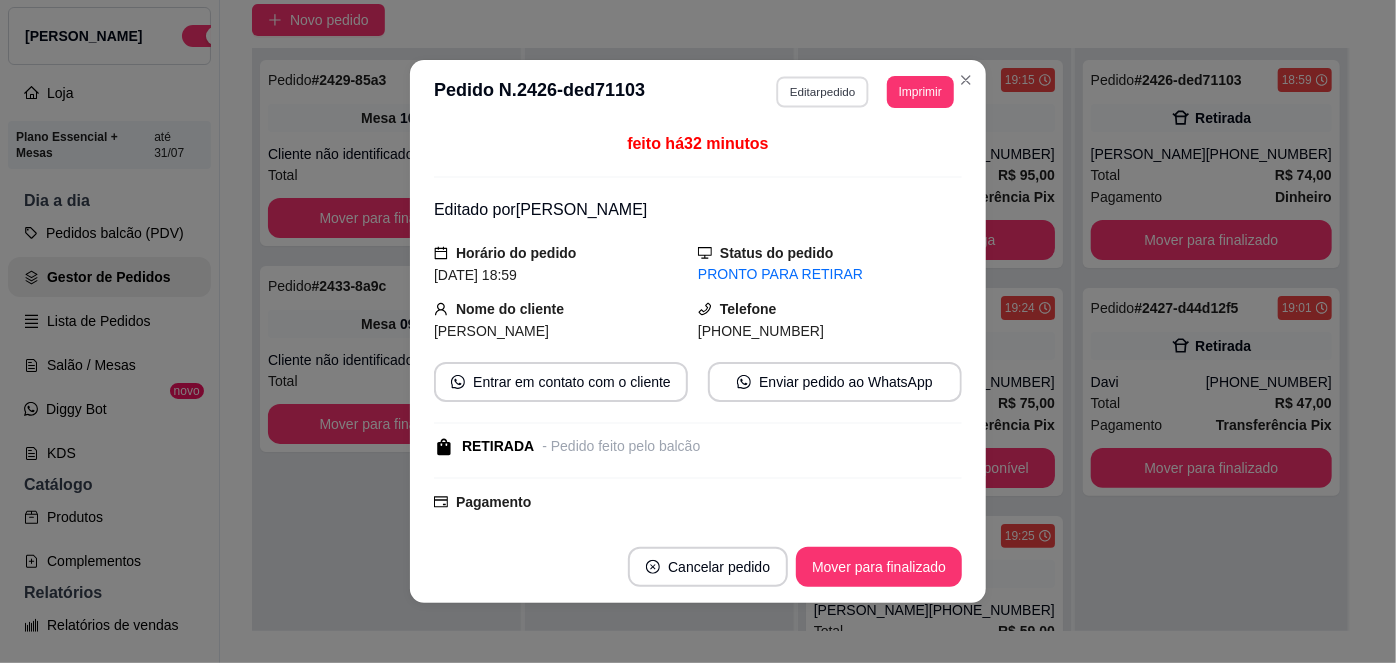 click on "Editar  pedido" at bounding box center (823, 91) 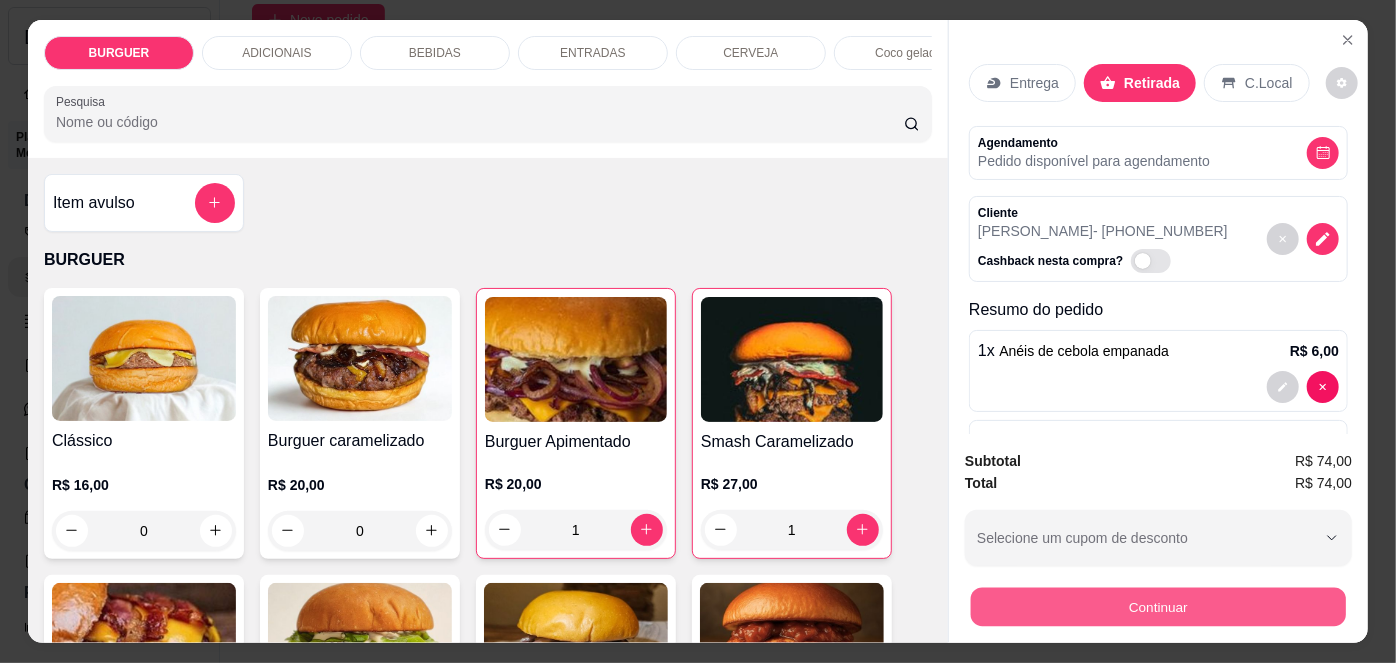 click on "Continuar" at bounding box center (1158, 607) 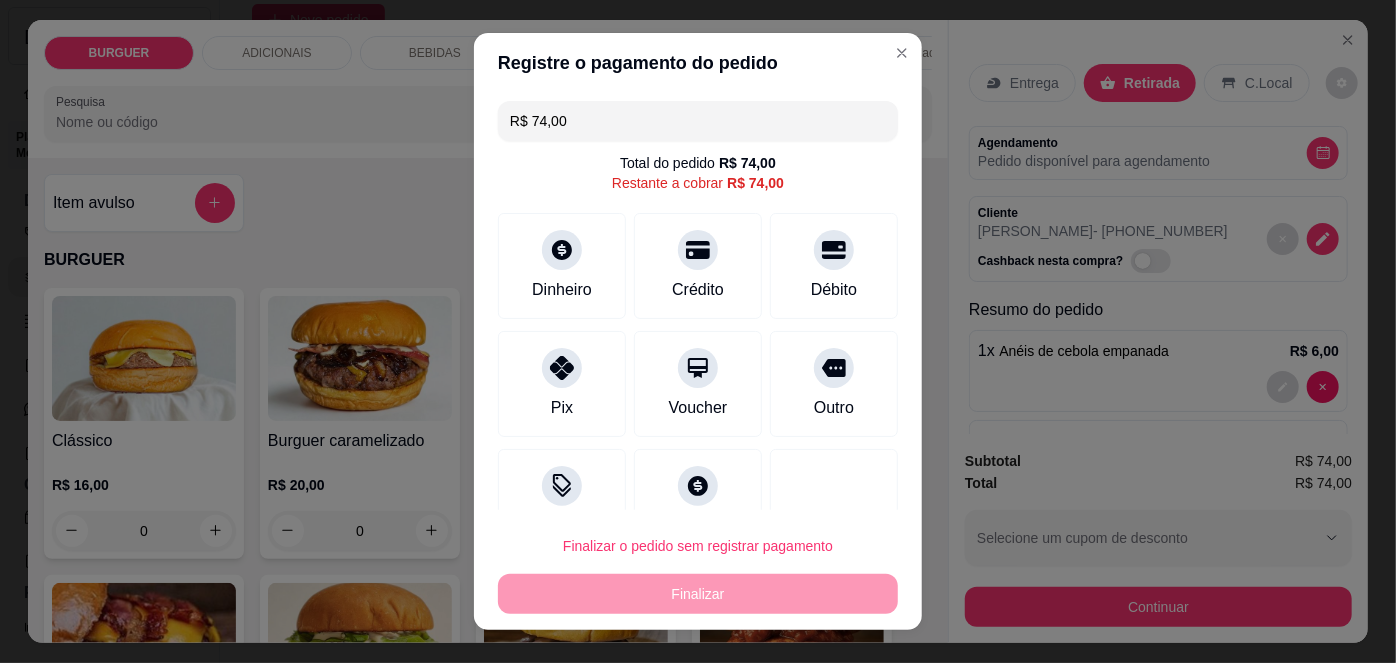 click on "R$ 74,00" at bounding box center (698, 121) 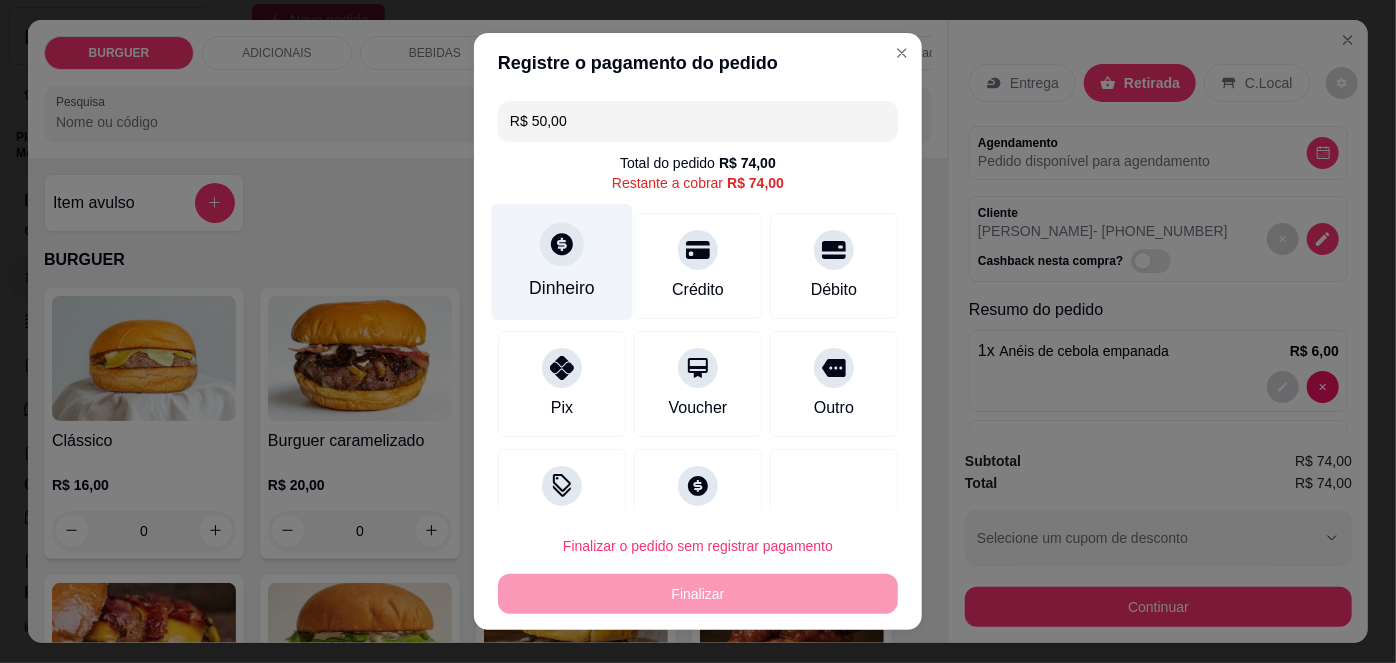 click on "Dinheiro" at bounding box center (562, 262) 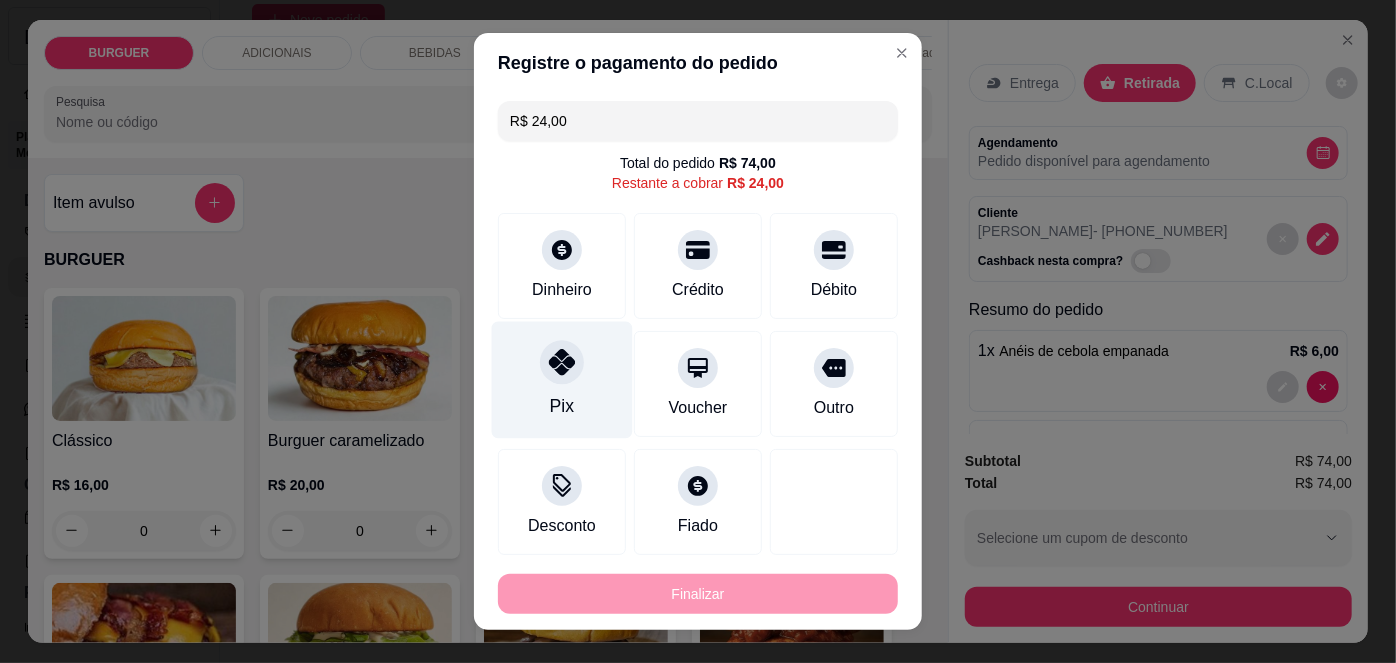 click on "Pix" at bounding box center [562, 380] 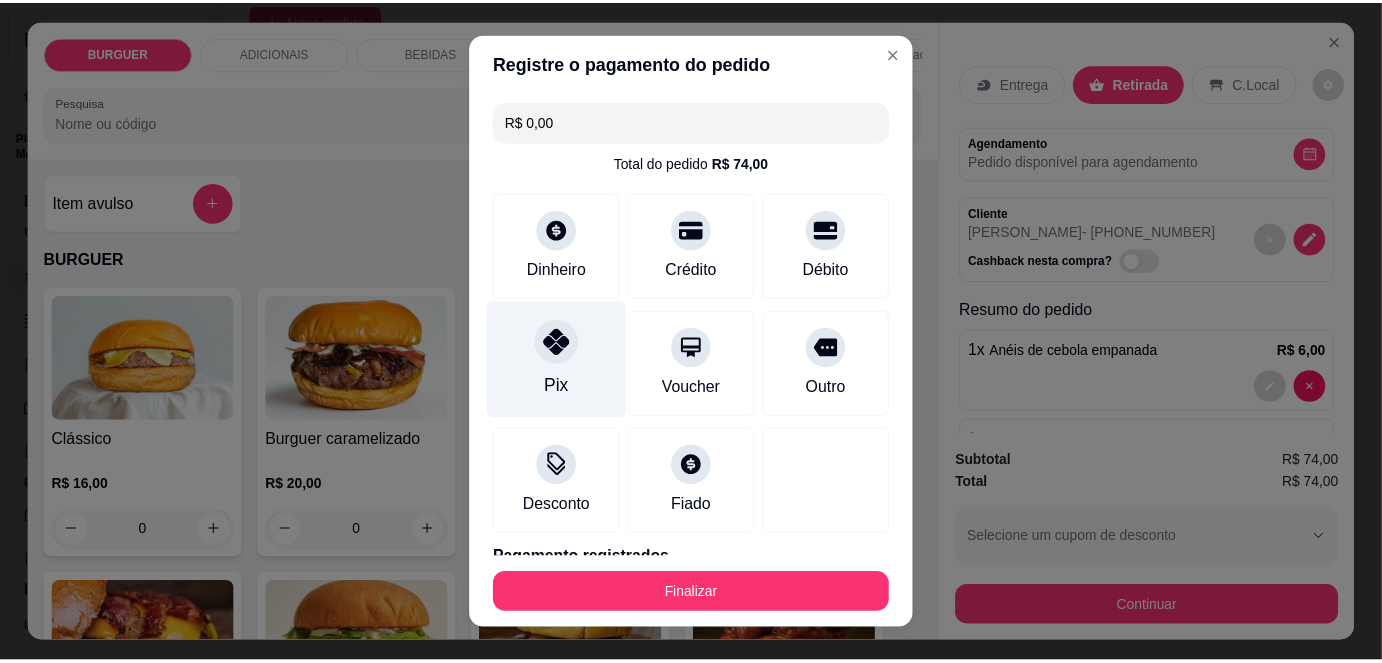 scroll, scrollTop: 163, scrollLeft: 0, axis: vertical 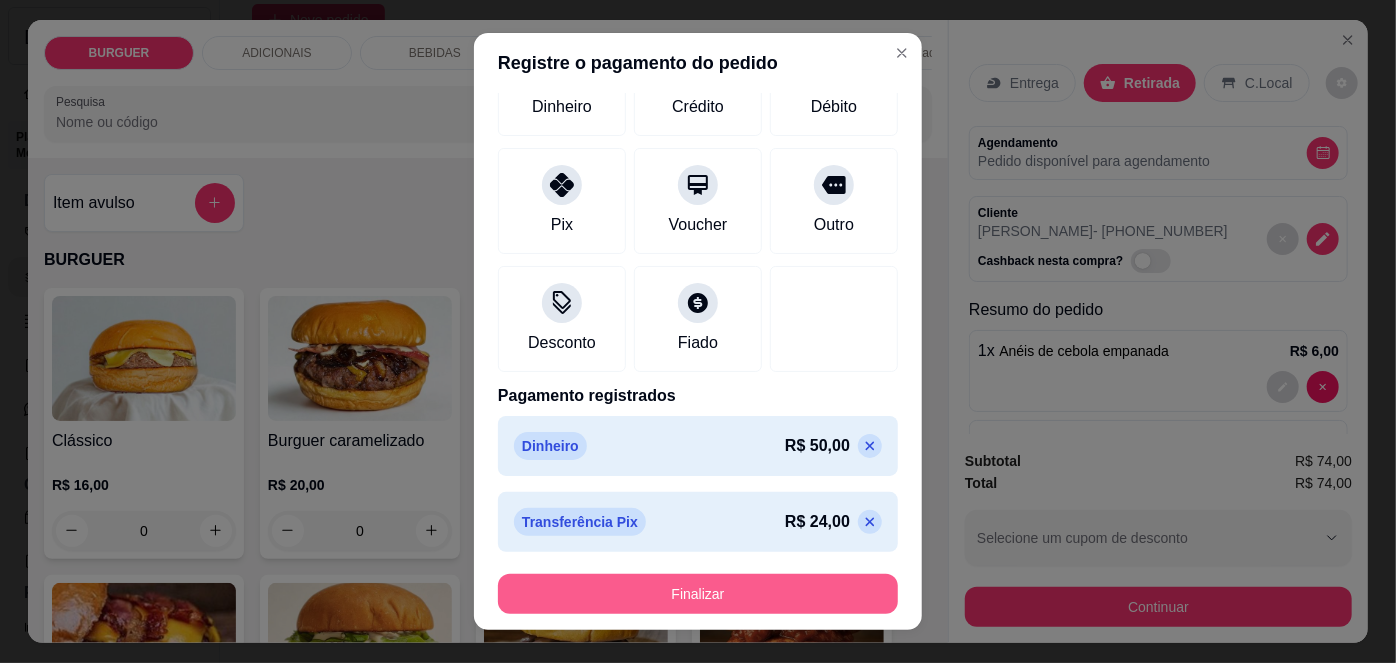 click on "Finalizar" at bounding box center (698, 594) 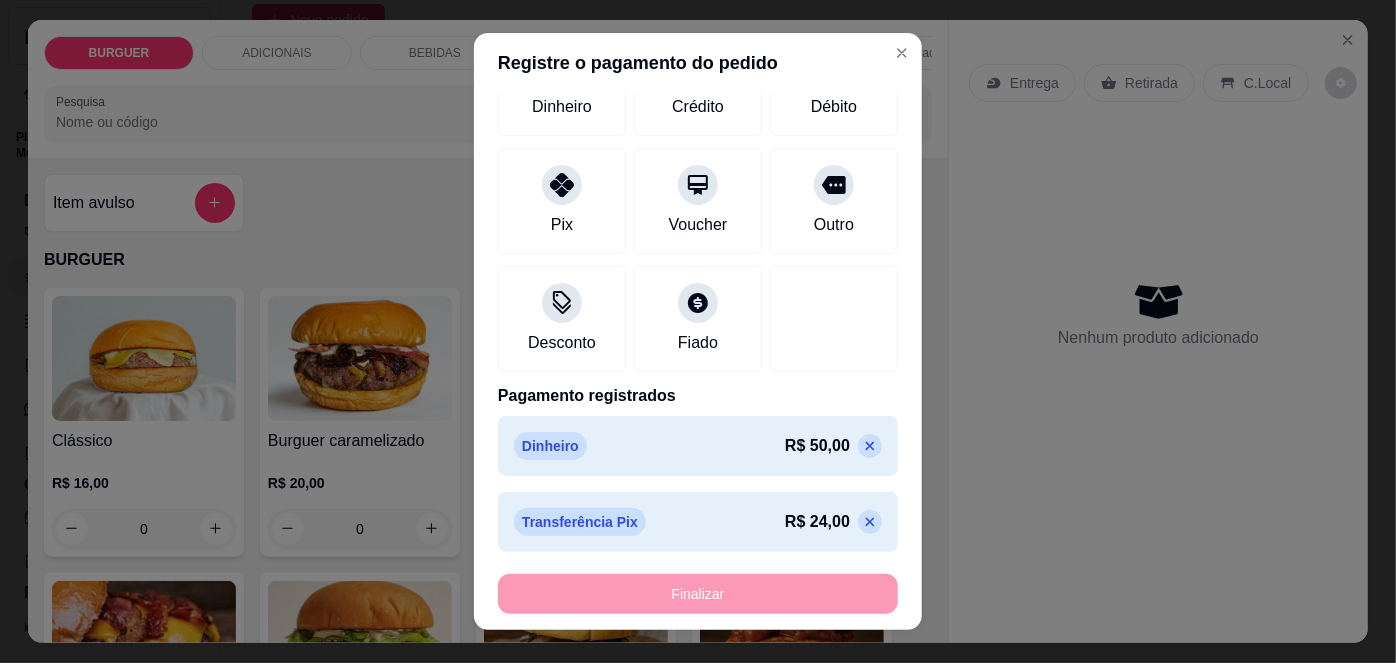 type on "0" 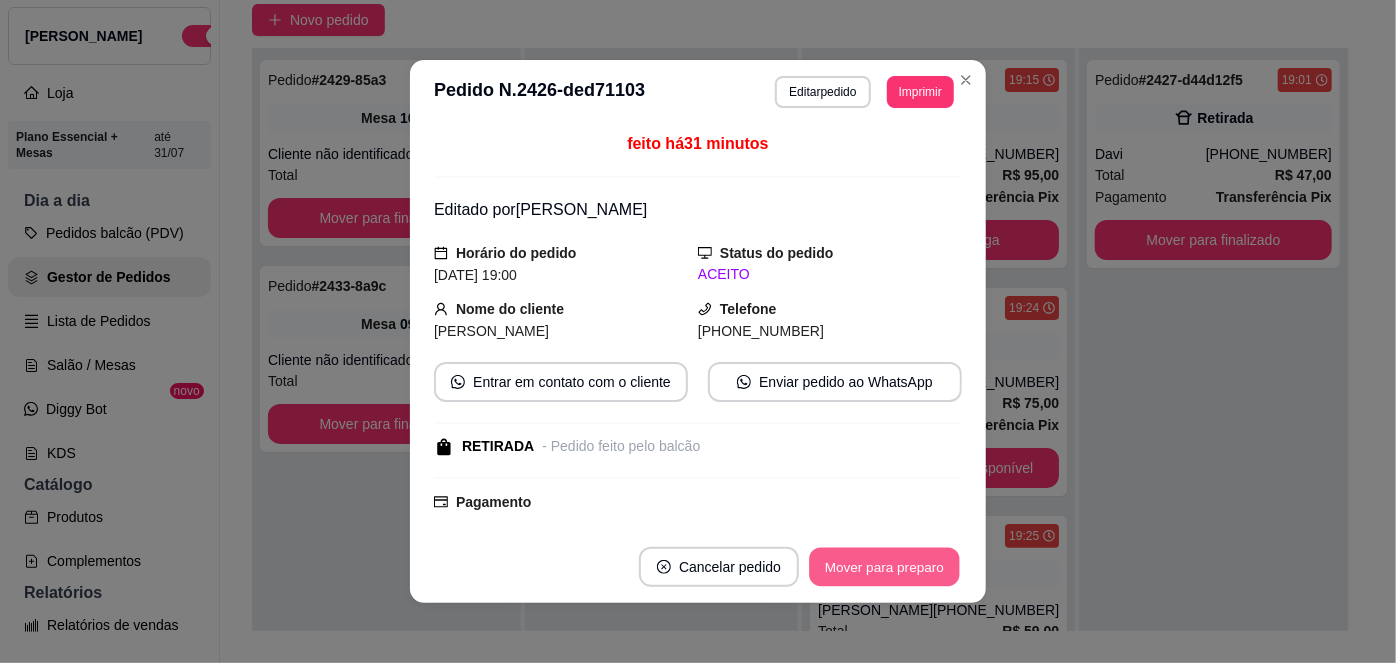 click on "Mover para preparo" at bounding box center (884, 567) 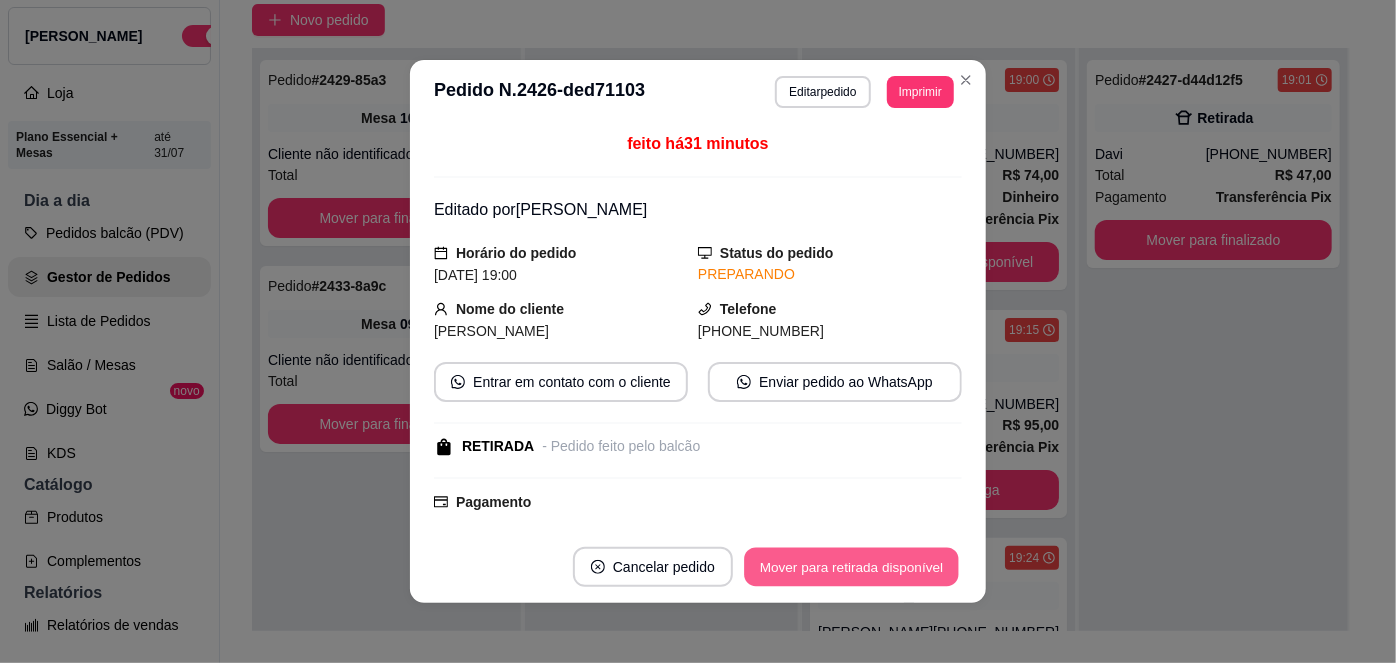 click on "Mover para retirada disponível" at bounding box center [851, 567] 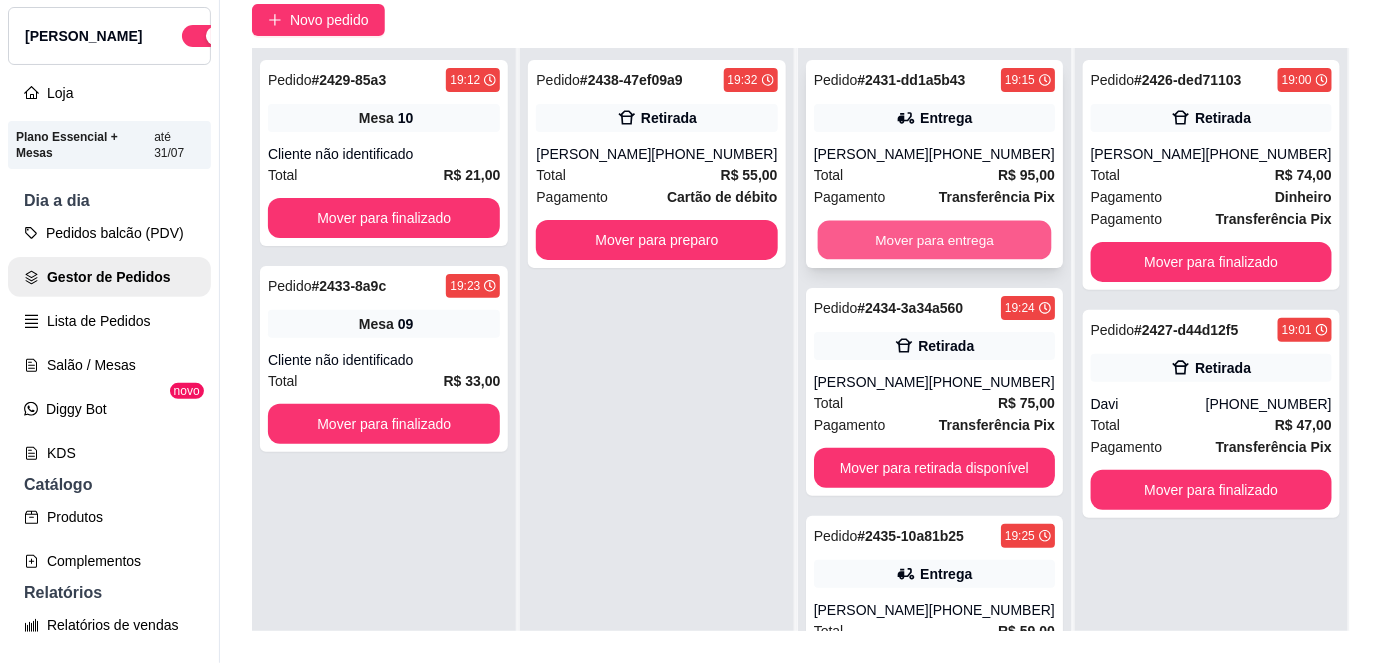 click on "Mover para entrega" at bounding box center [934, 240] 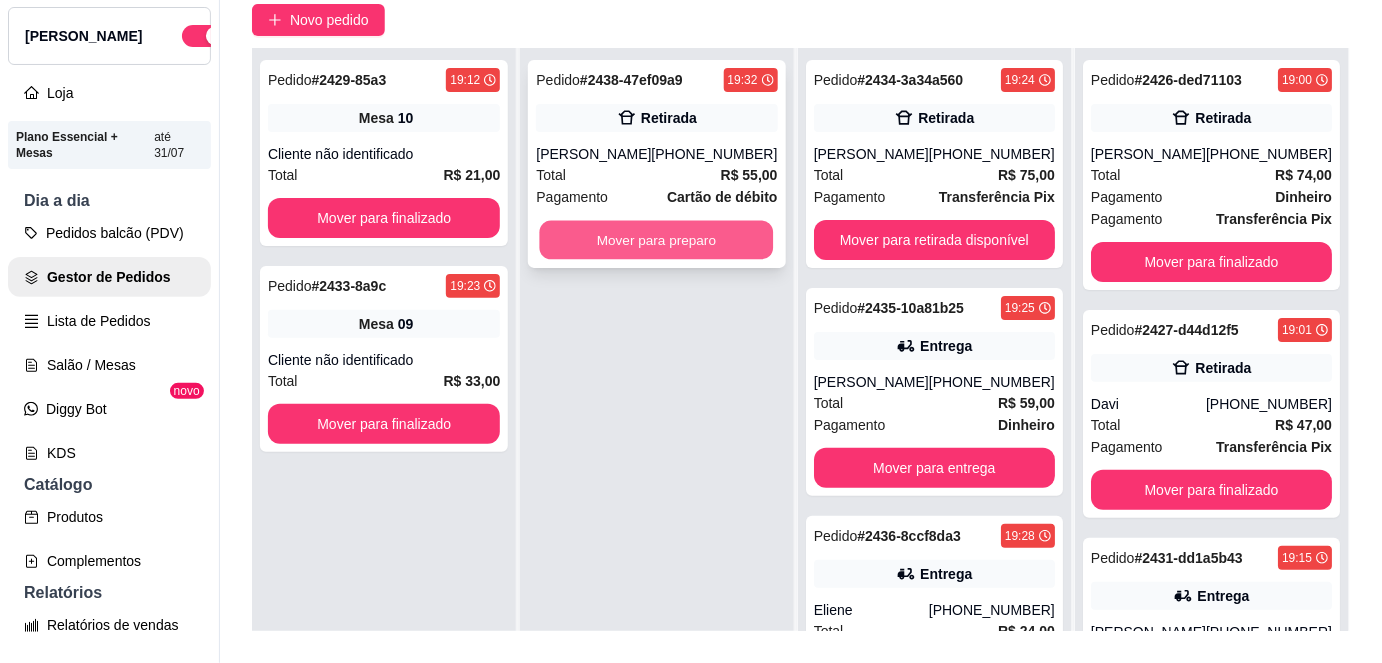 click on "Mover para preparo" at bounding box center (657, 240) 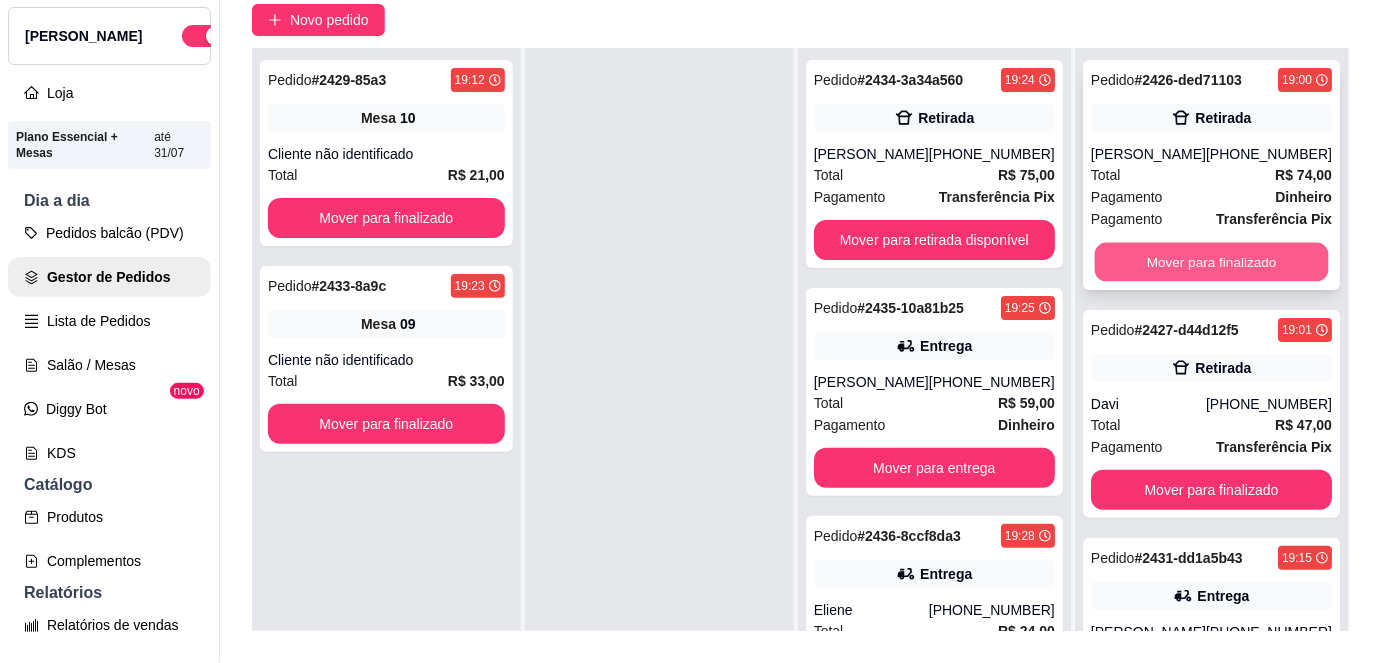 click on "Mover para finalizado" at bounding box center [1211, 262] 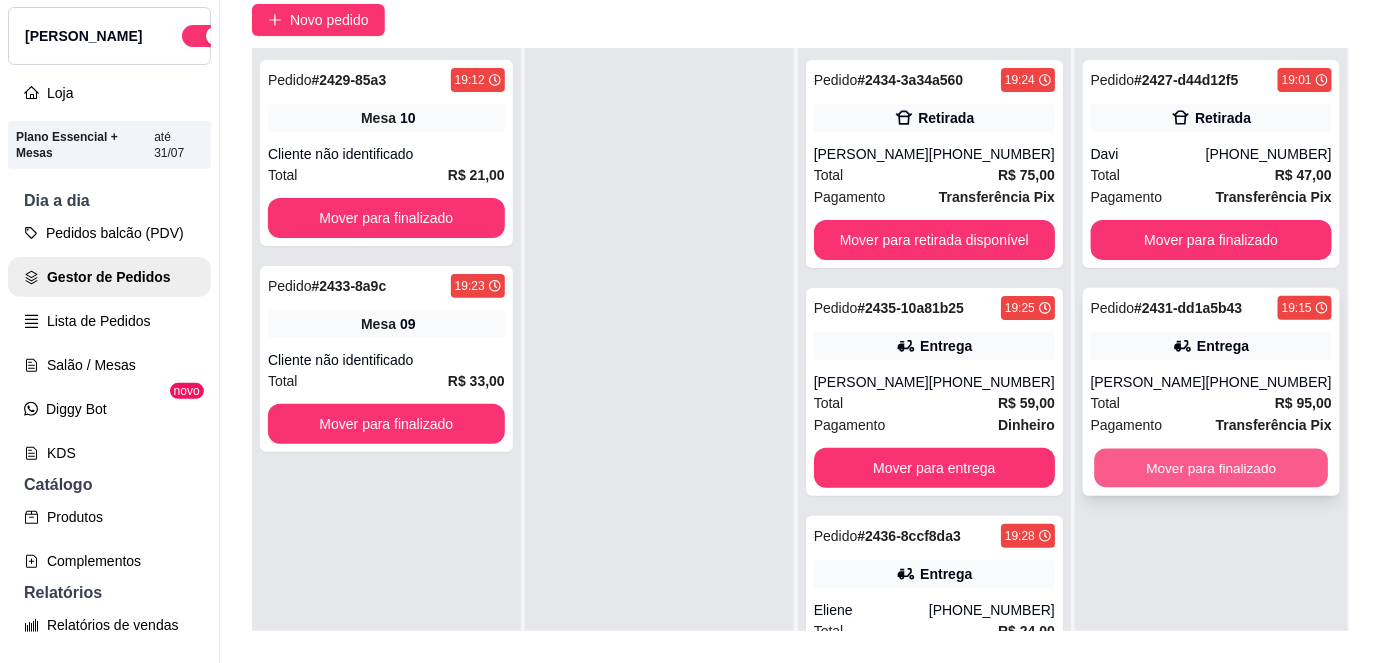 click on "Mover para finalizado" at bounding box center (1211, 468) 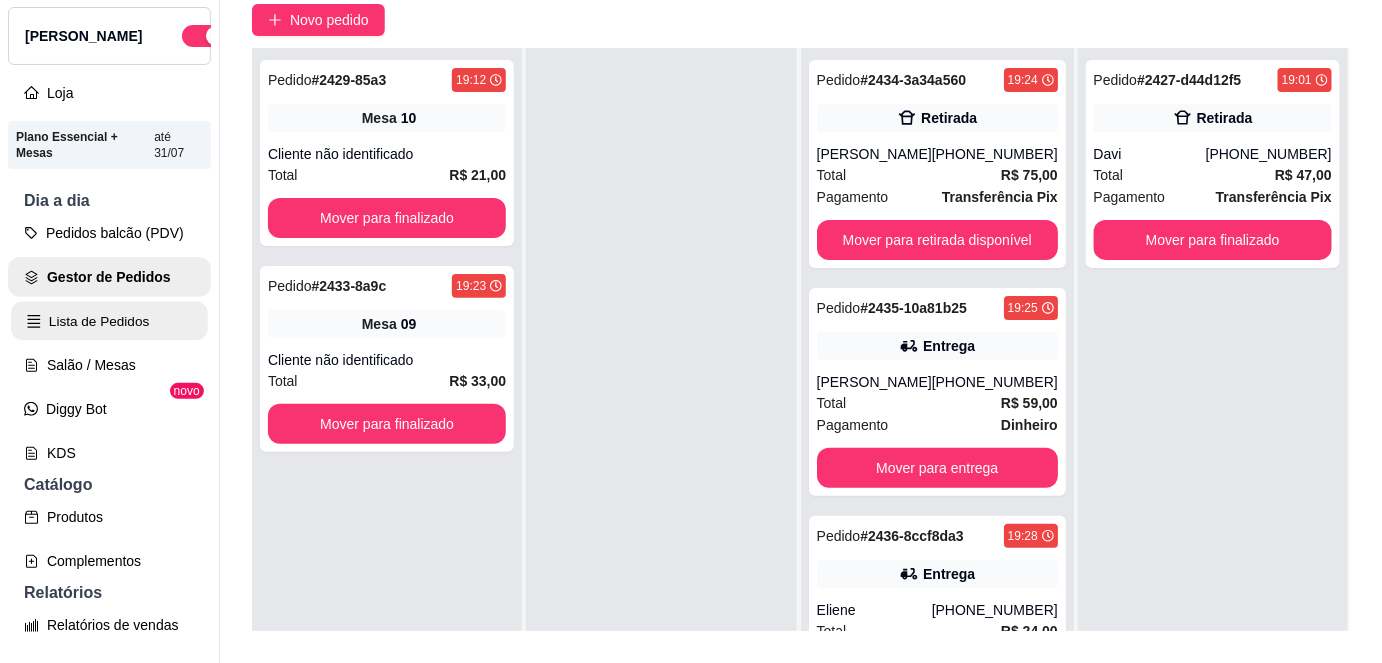 click on "Lista de Pedidos" at bounding box center [109, 321] 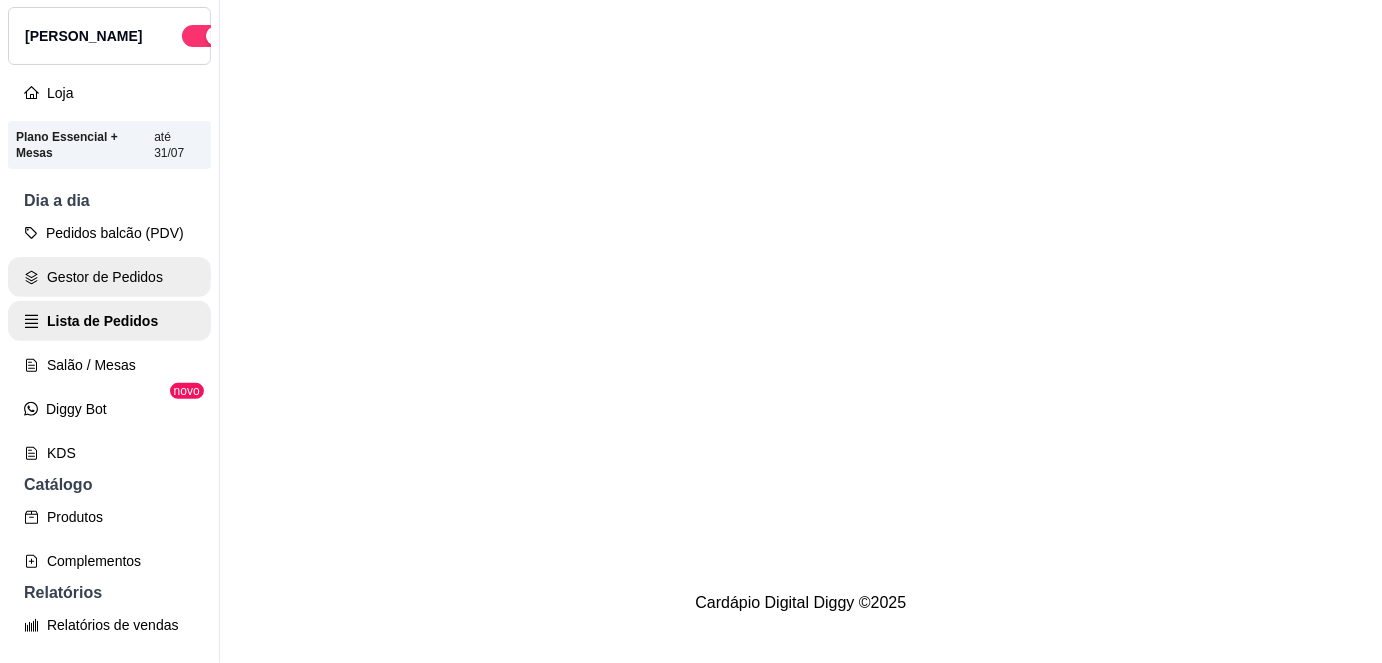 scroll, scrollTop: 0, scrollLeft: 0, axis: both 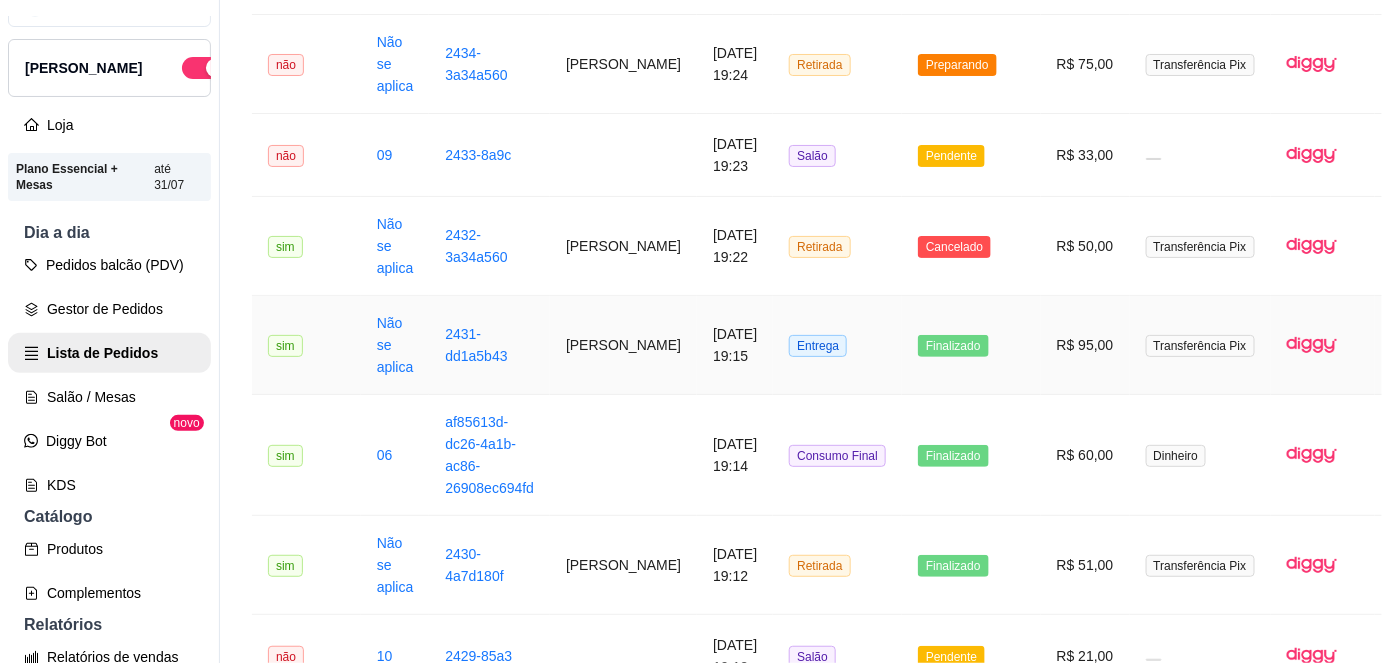 click on "Não se aplica" at bounding box center (395, 345) 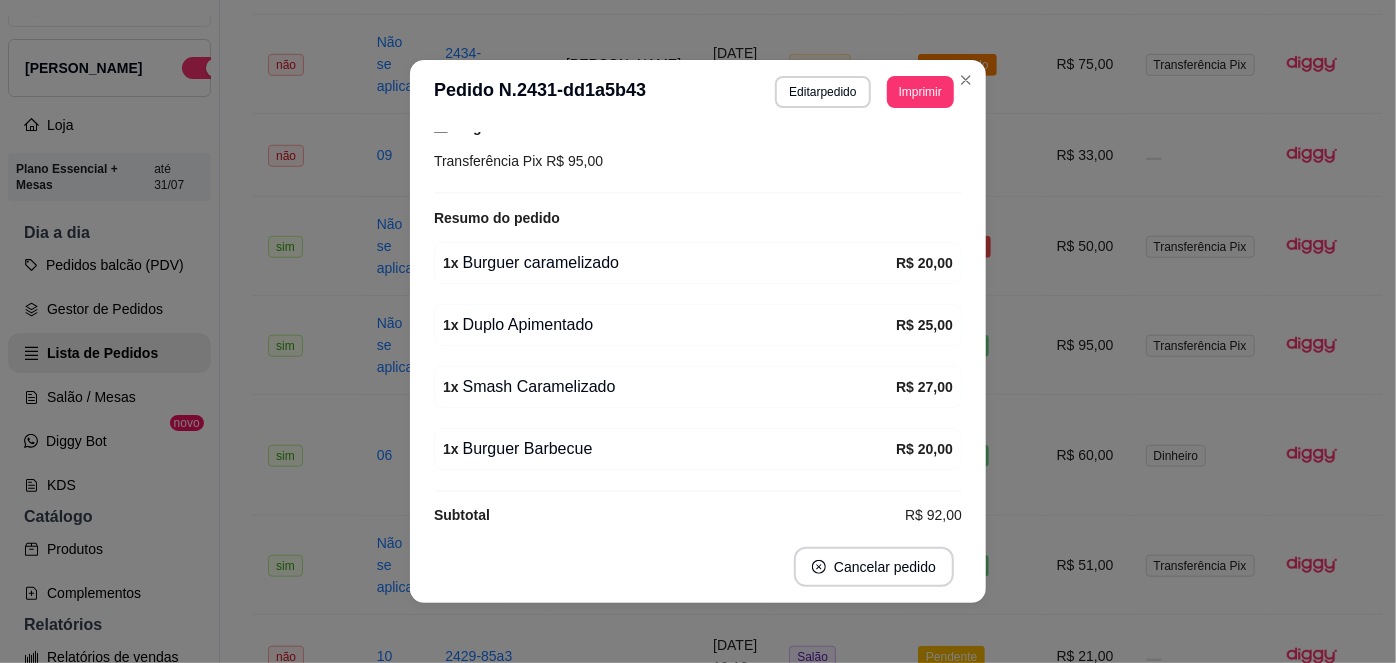 scroll, scrollTop: 544, scrollLeft: 0, axis: vertical 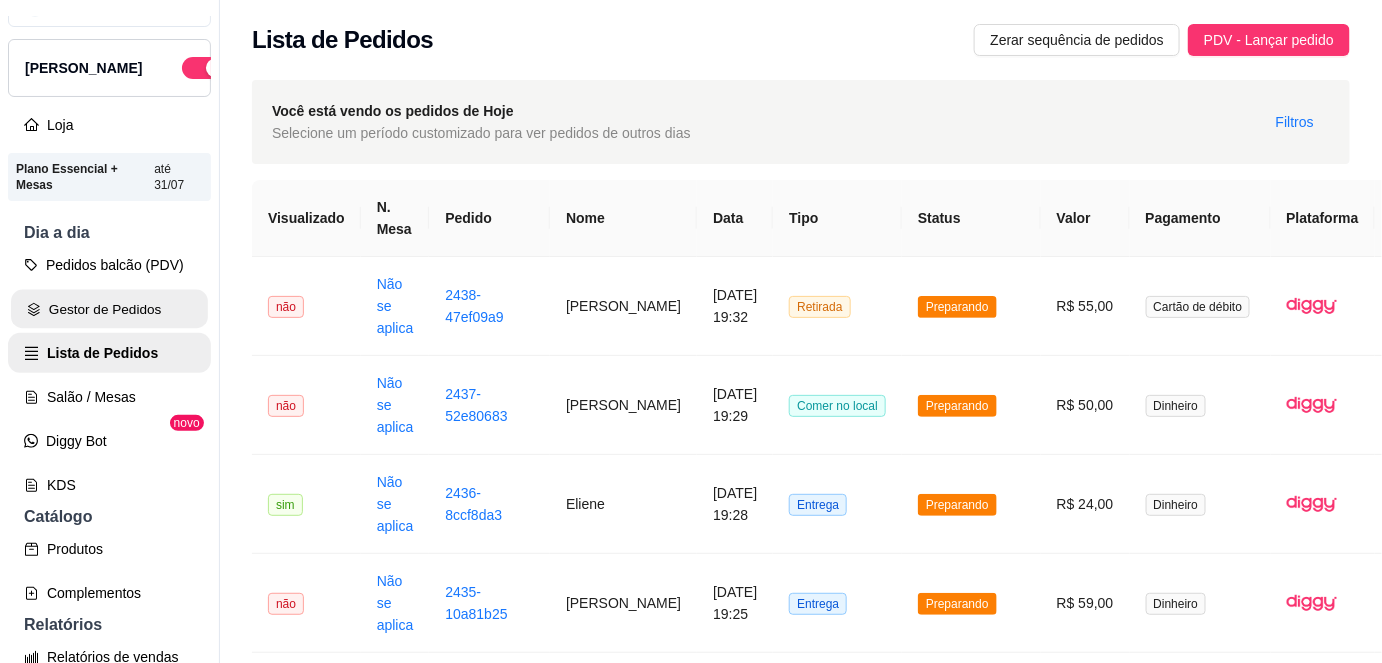 click 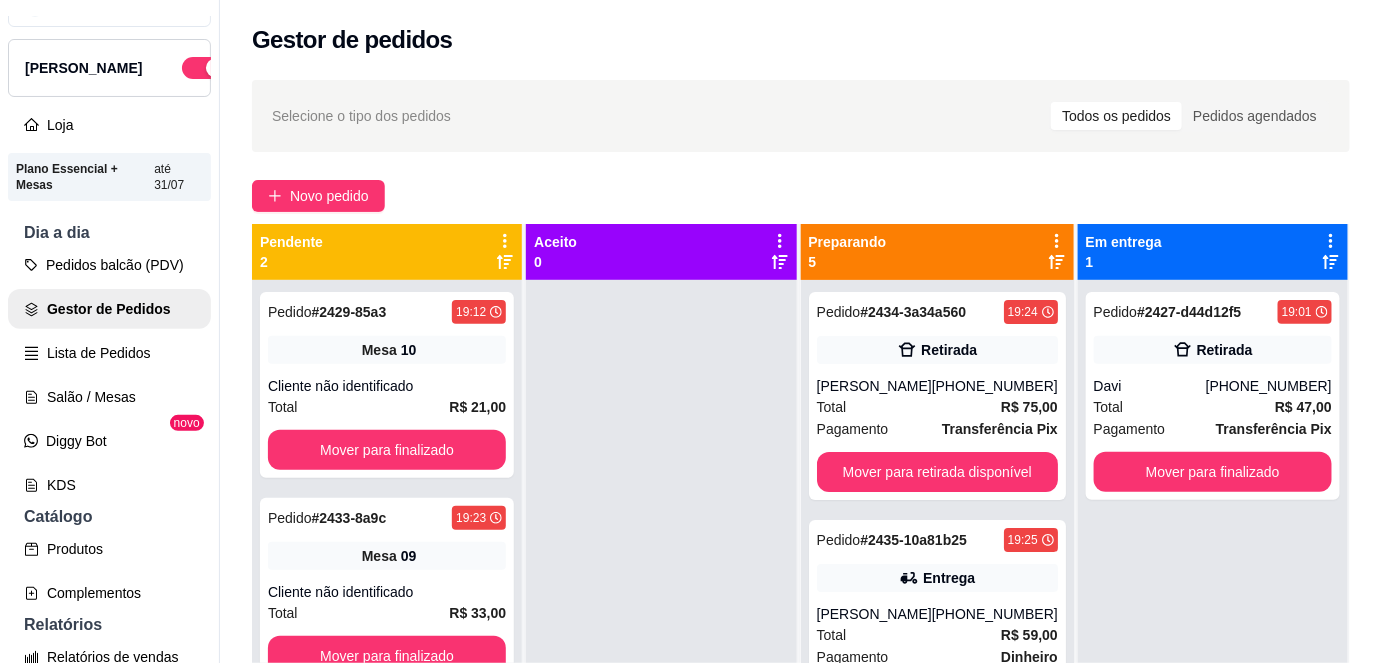 scroll, scrollTop: 56, scrollLeft: 0, axis: vertical 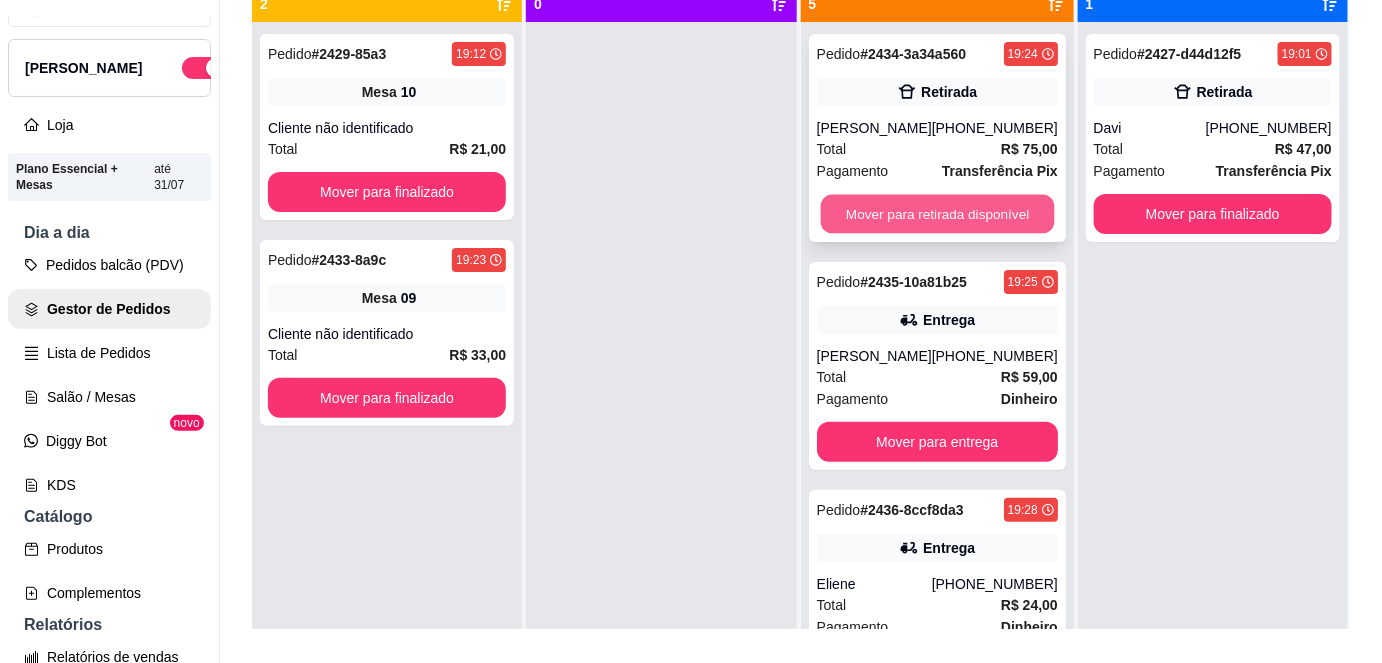 click on "Mover para retirada disponível" at bounding box center (937, 214) 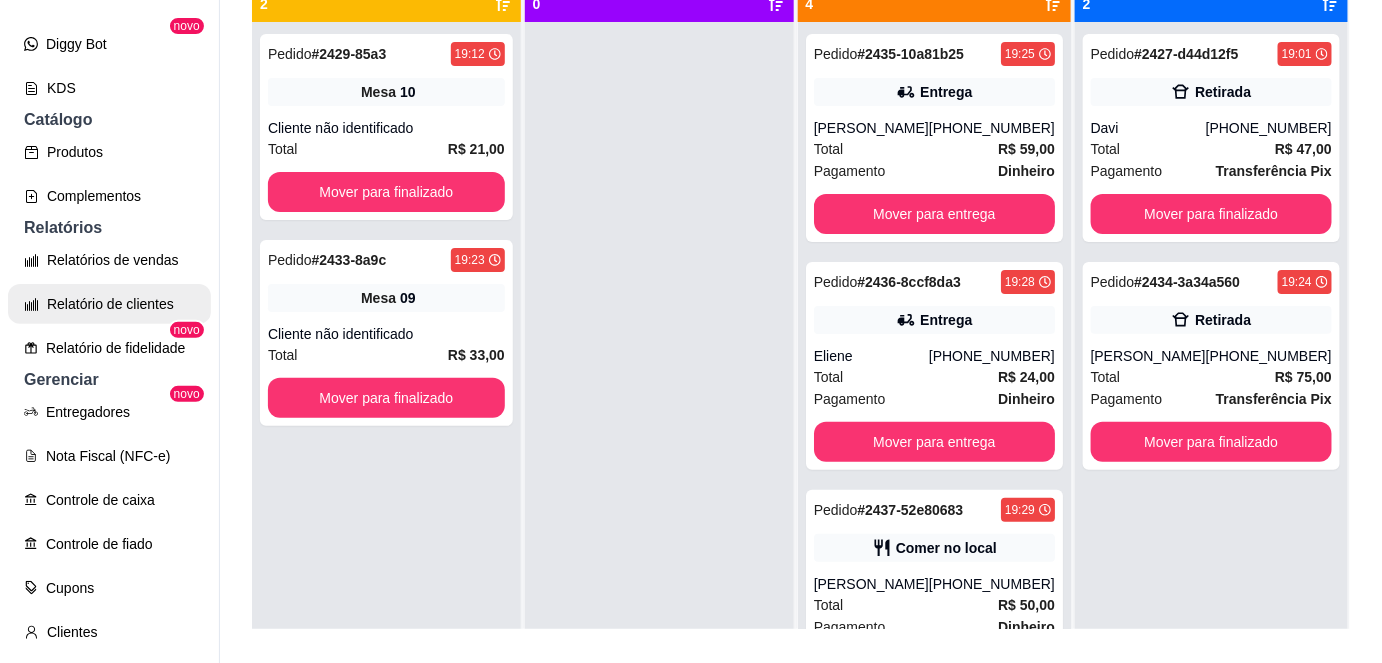 scroll, scrollTop: 436, scrollLeft: 0, axis: vertical 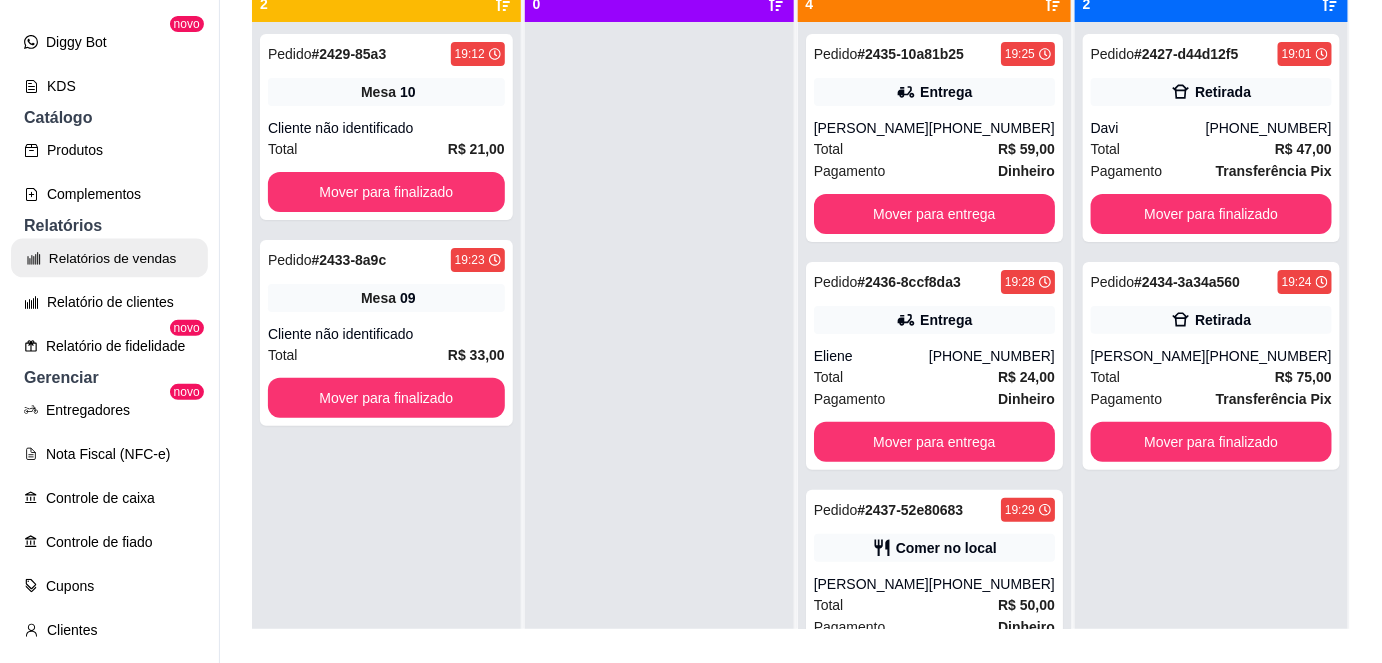 click on "Relatórios de vendas" at bounding box center [109, 258] 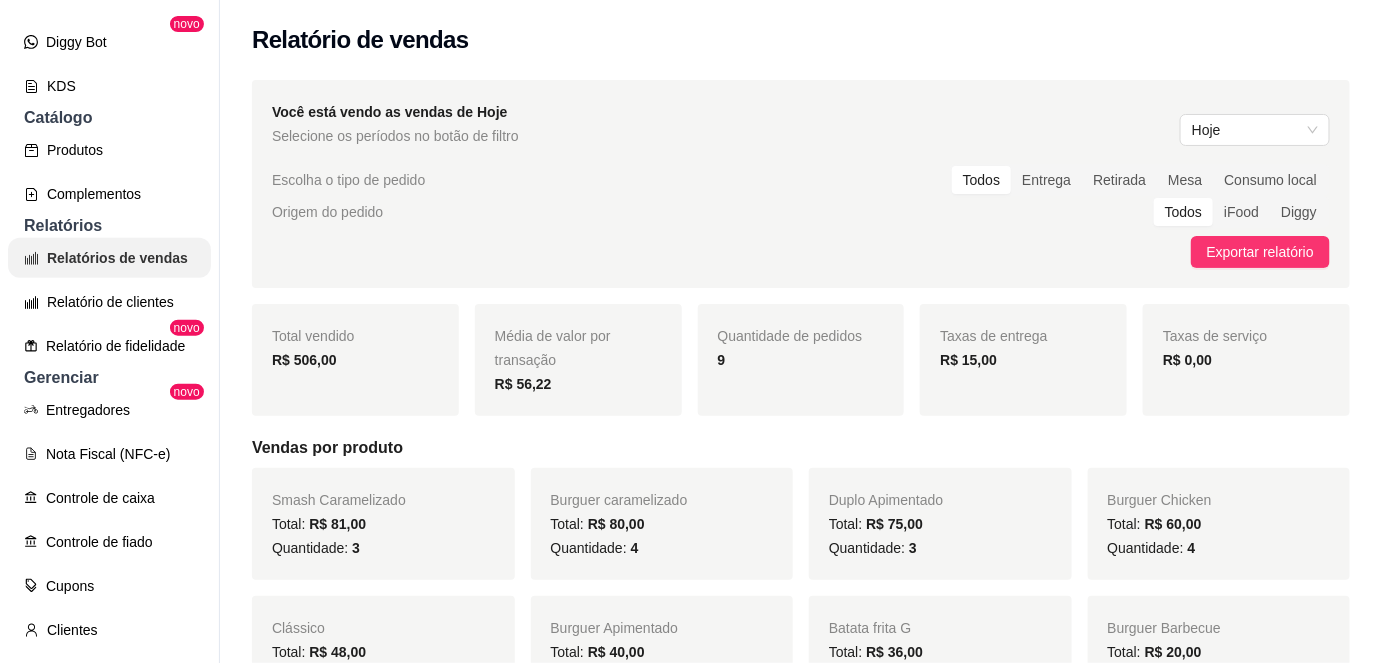scroll, scrollTop: 0, scrollLeft: 0, axis: both 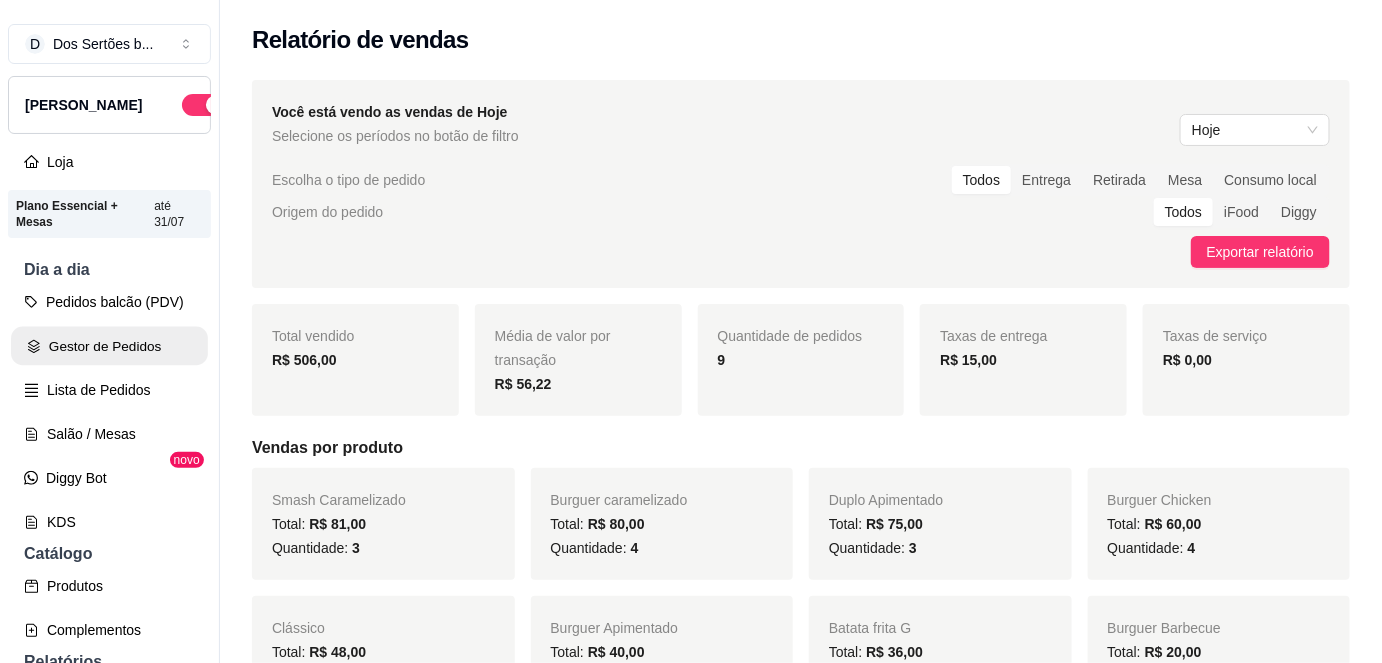 click on "Gestor de Pedidos" at bounding box center [109, 346] 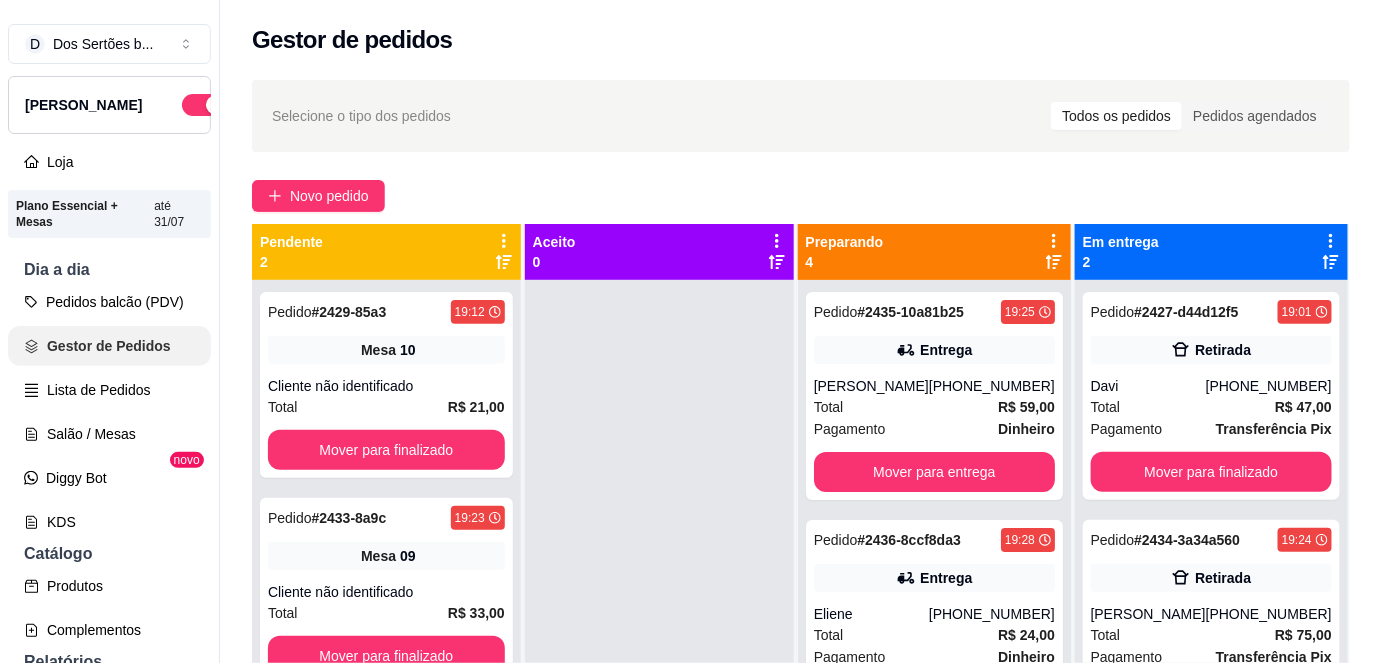 scroll, scrollTop: 0, scrollLeft: 0, axis: both 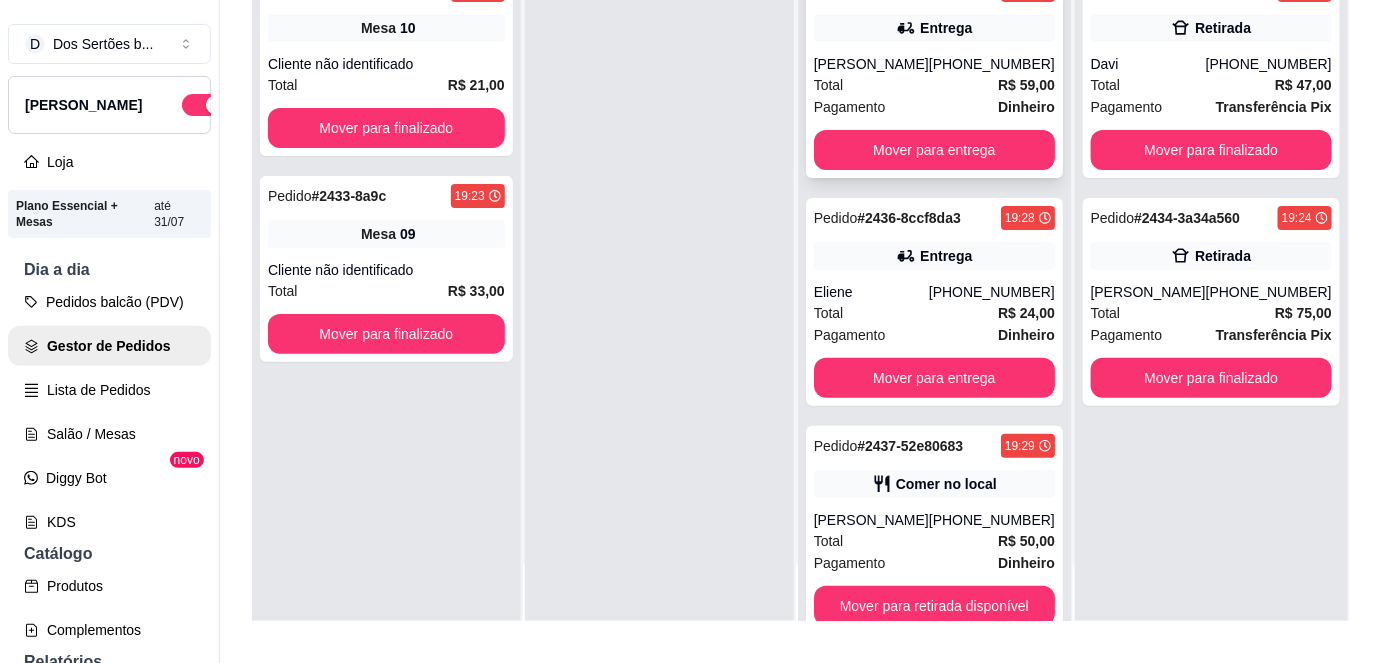 click on "[PERSON_NAME]" at bounding box center (871, 64) 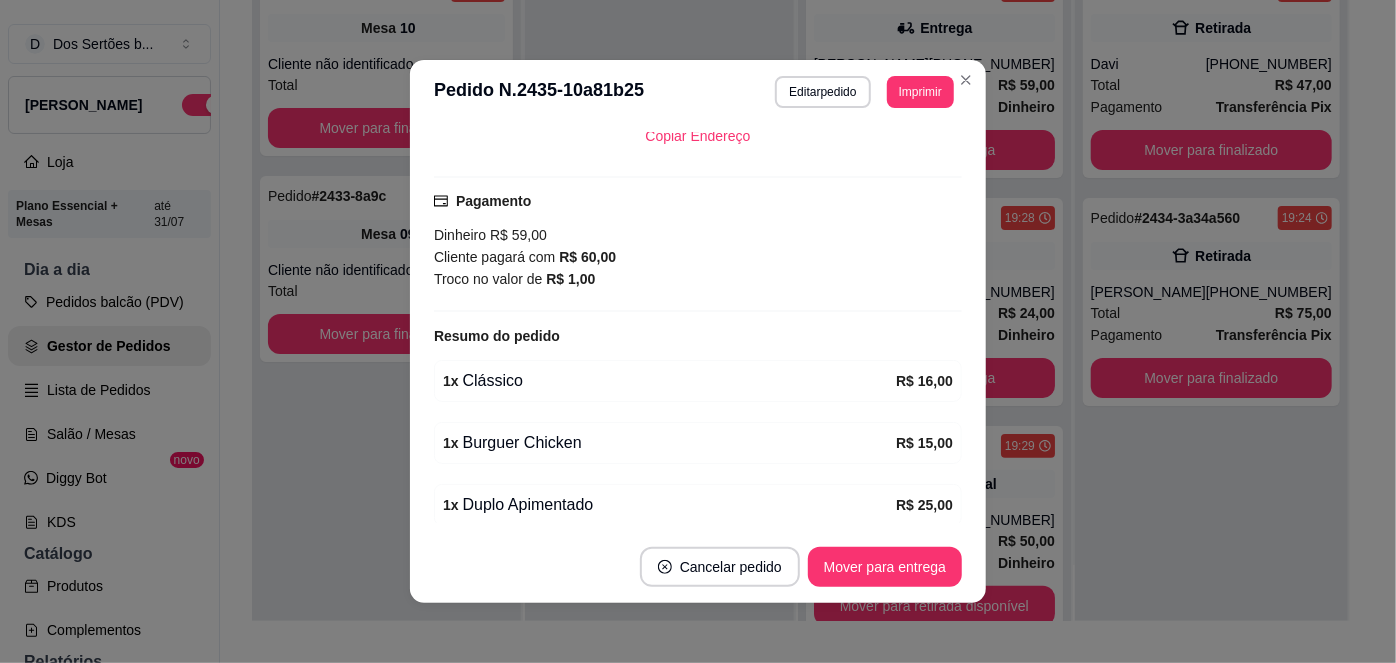 scroll, scrollTop: 496, scrollLeft: 0, axis: vertical 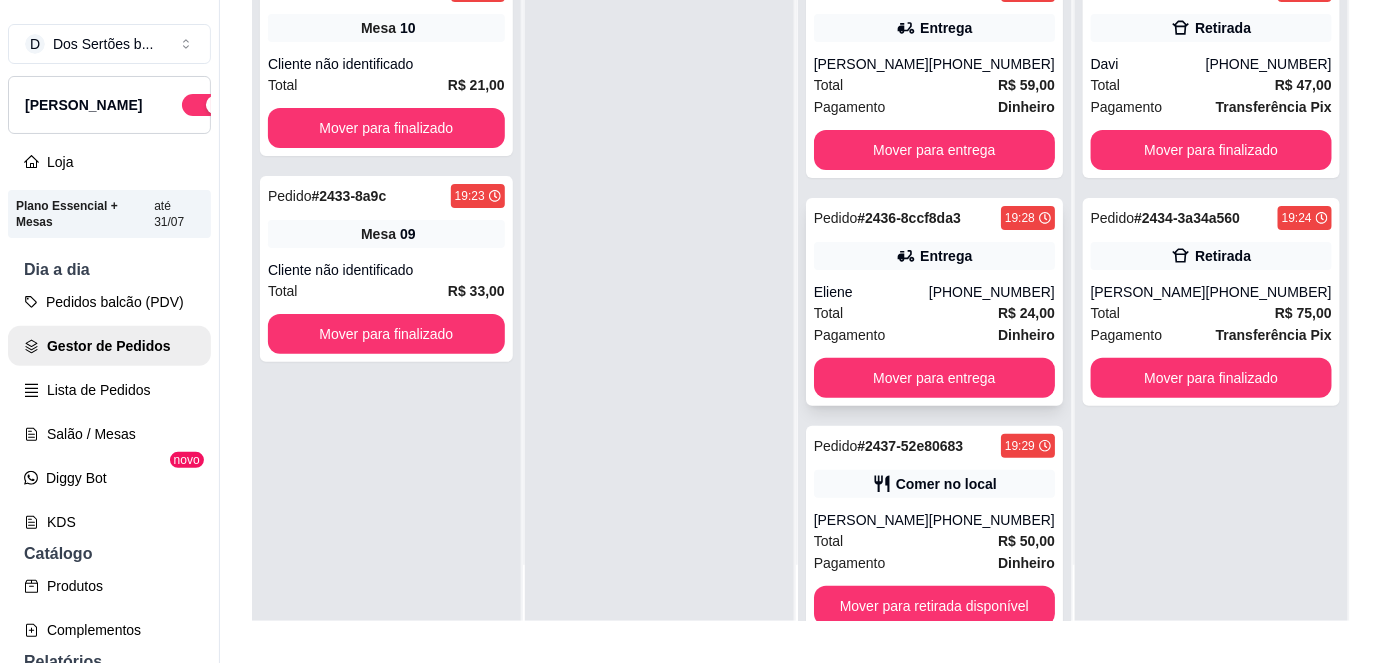 click on "Total R$ 24,00" at bounding box center (934, 313) 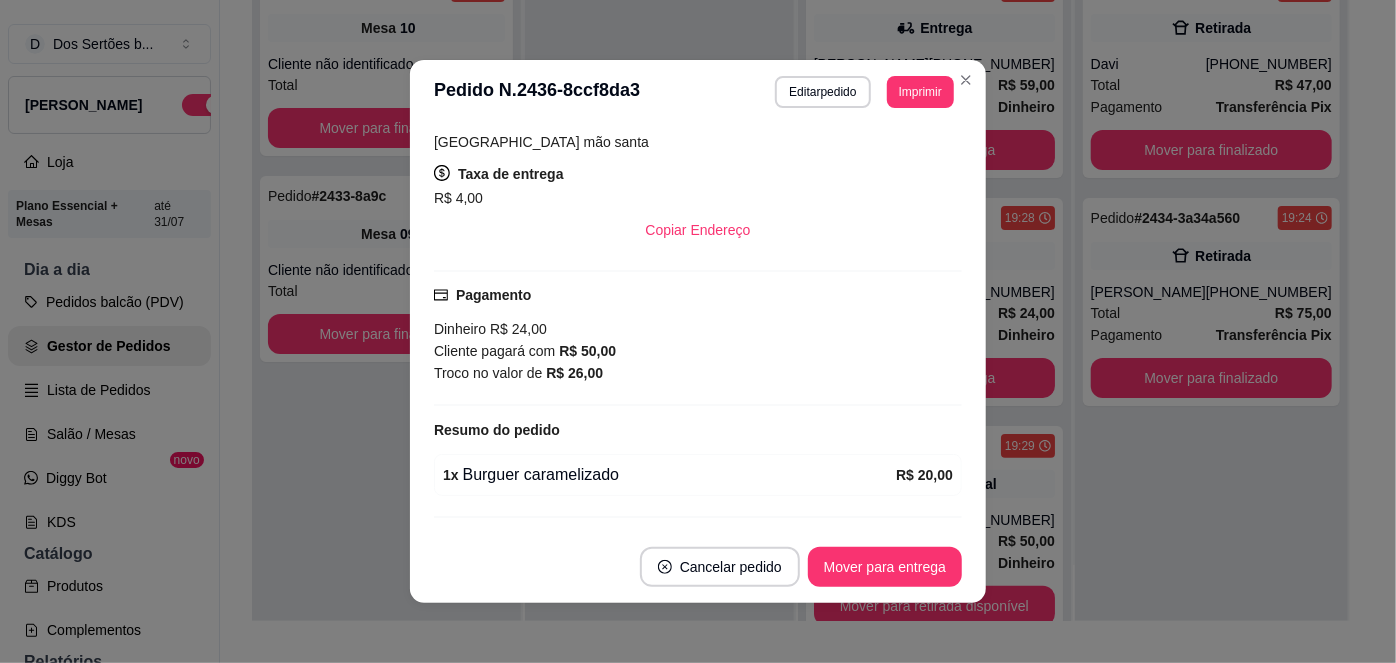 scroll, scrollTop: 450, scrollLeft: 0, axis: vertical 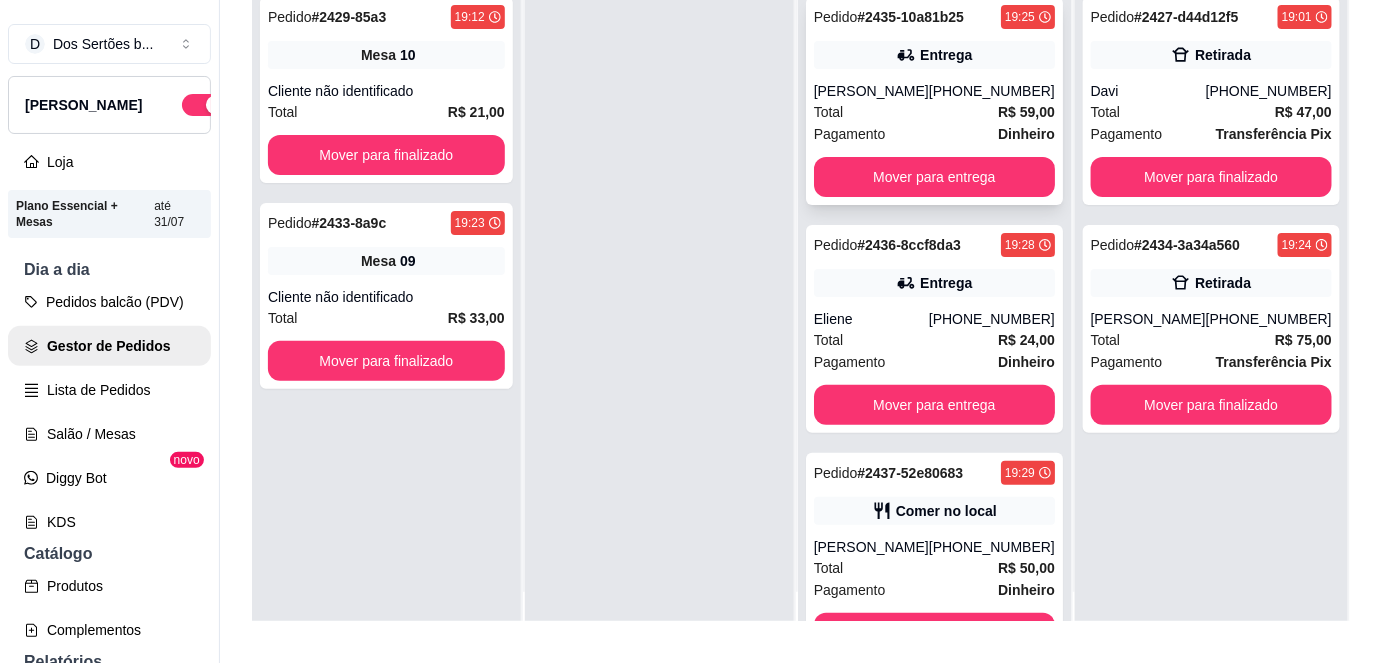 click on "Pagamento Dinheiro" at bounding box center (934, 134) 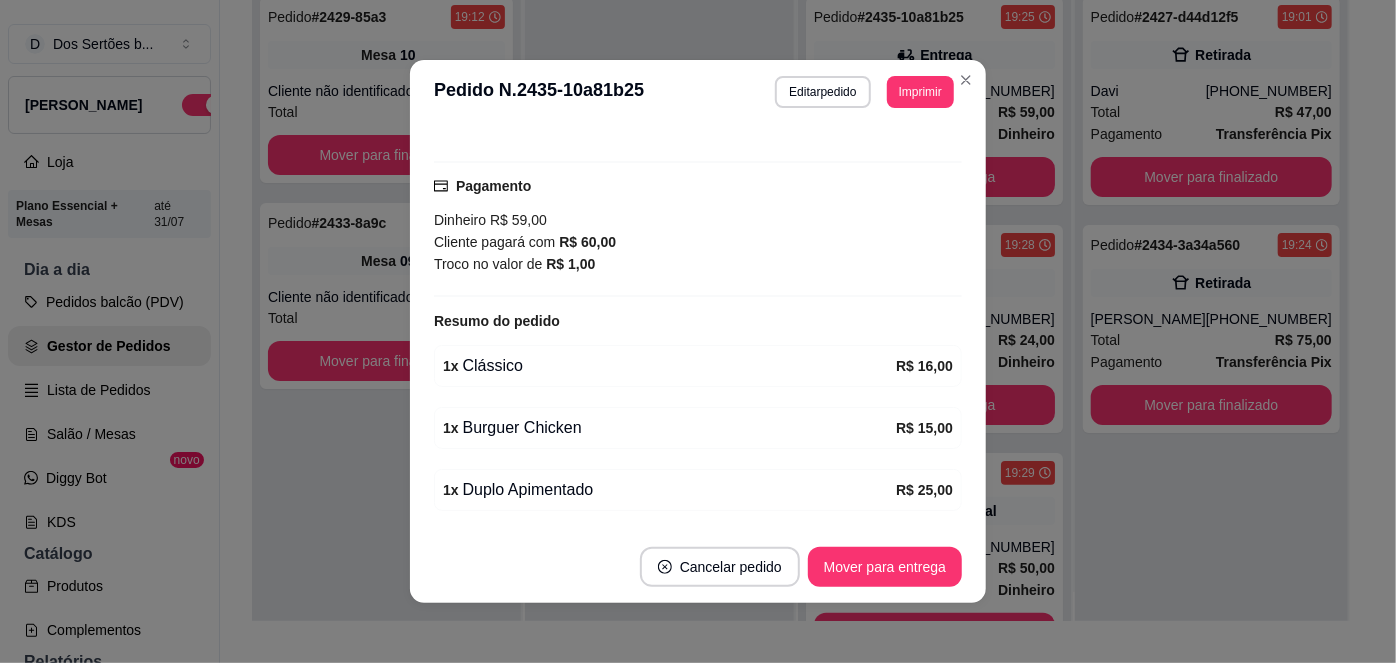 scroll, scrollTop: 495, scrollLeft: 0, axis: vertical 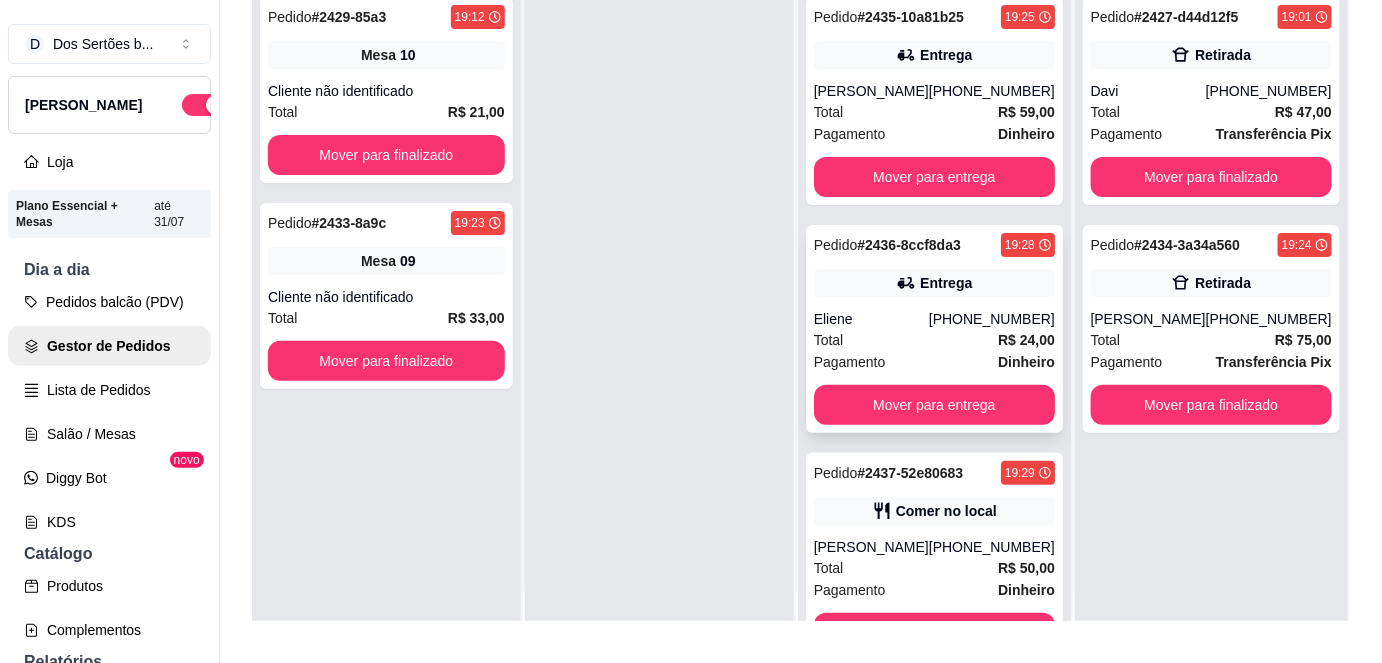 click on "Total R$ 24,00" at bounding box center [934, 340] 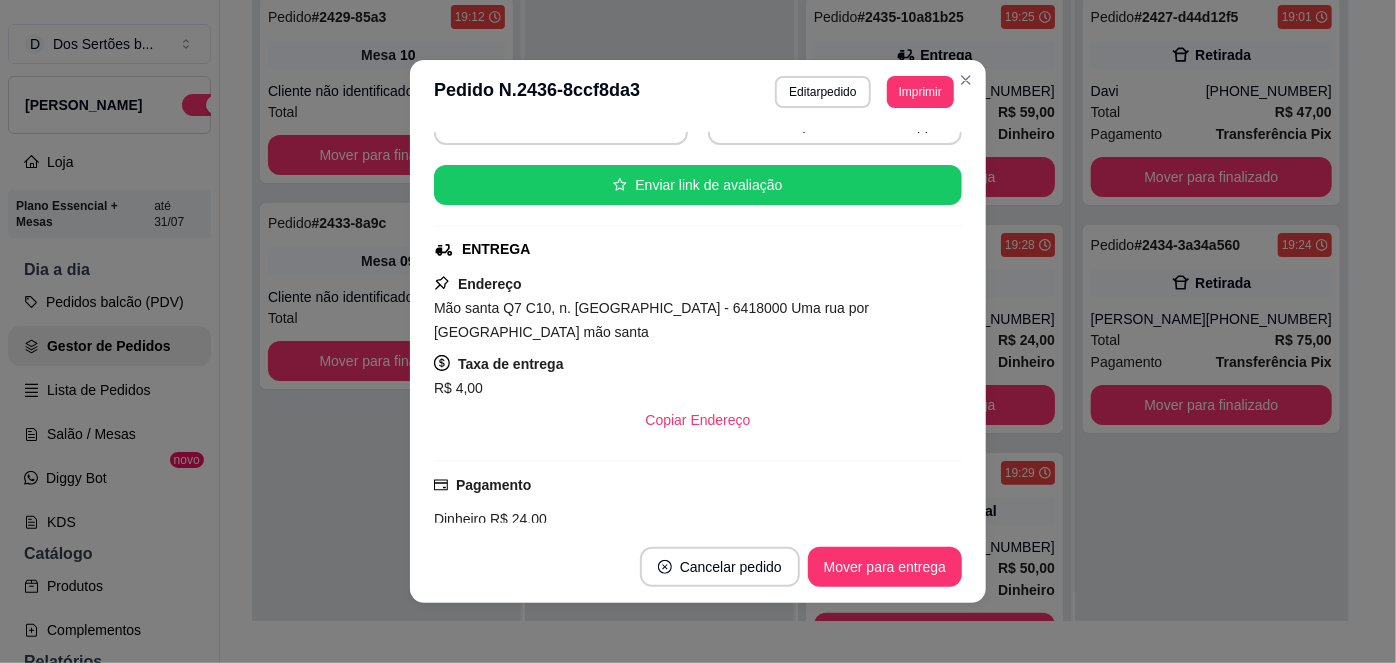 scroll, scrollTop: 450, scrollLeft: 0, axis: vertical 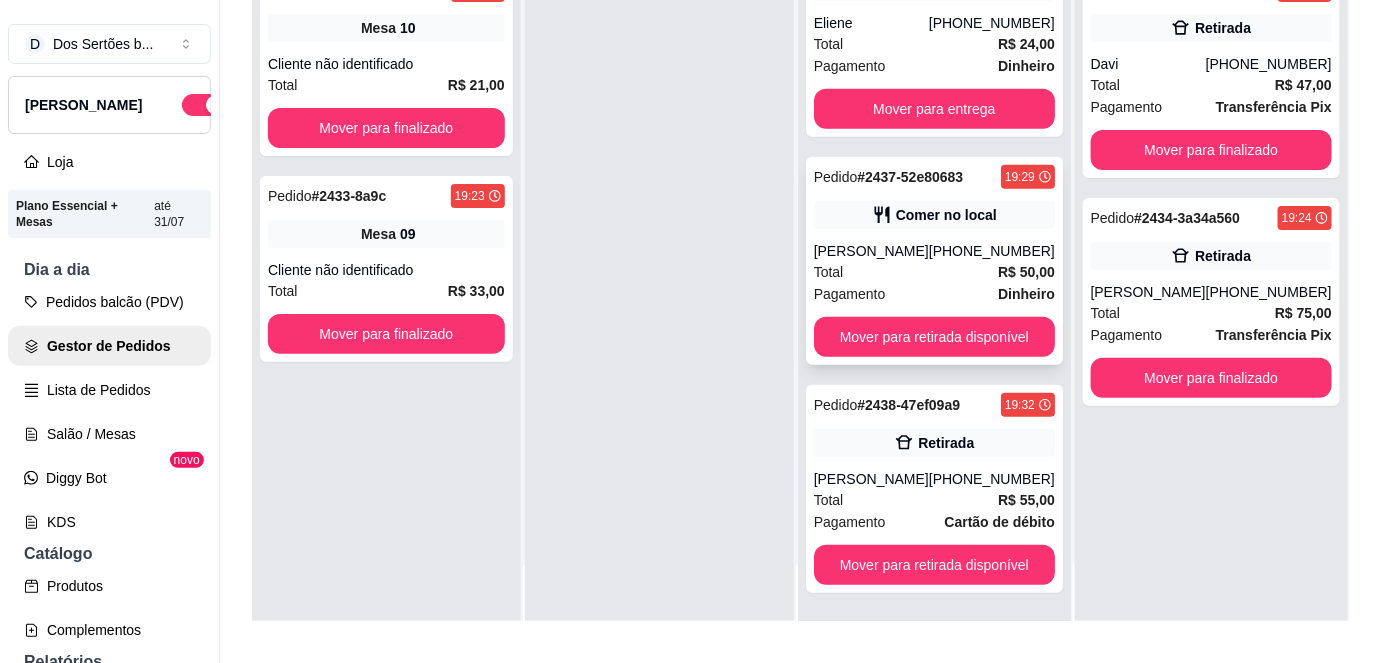 click on "[PHONE_NUMBER]" at bounding box center (992, 251) 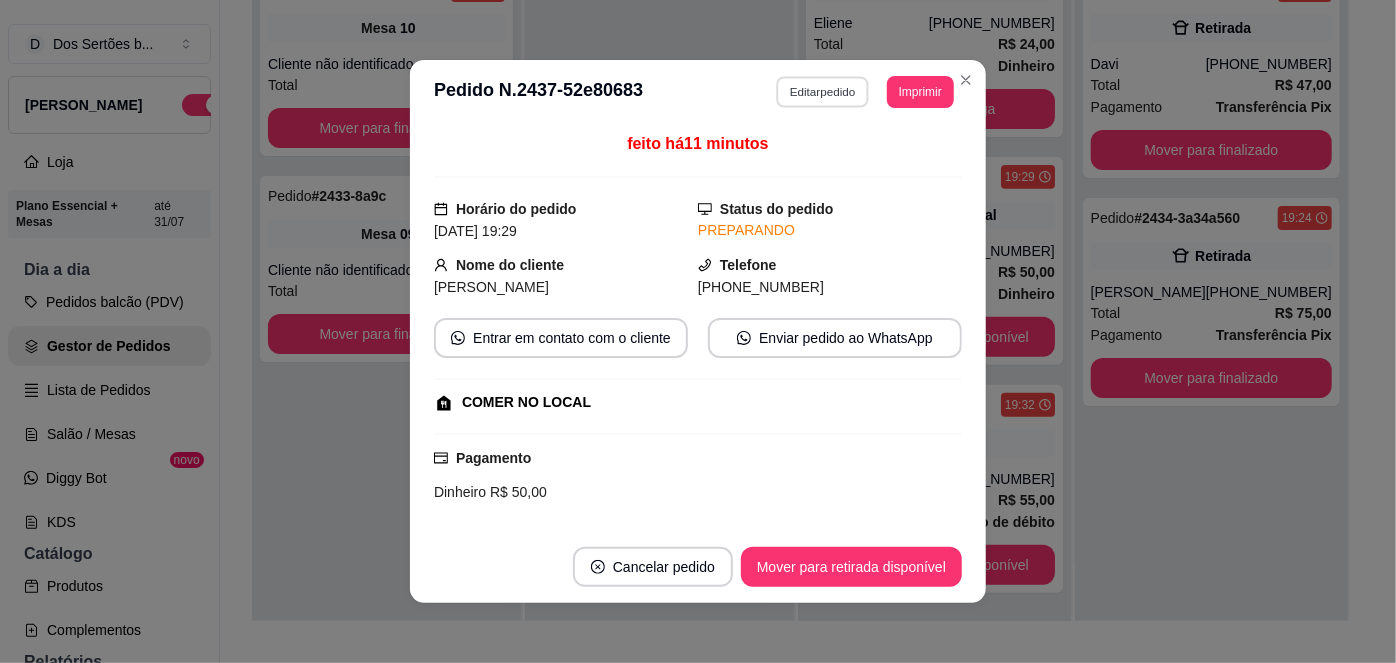 click on "Editar  pedido" at bounding box center [823, 91] 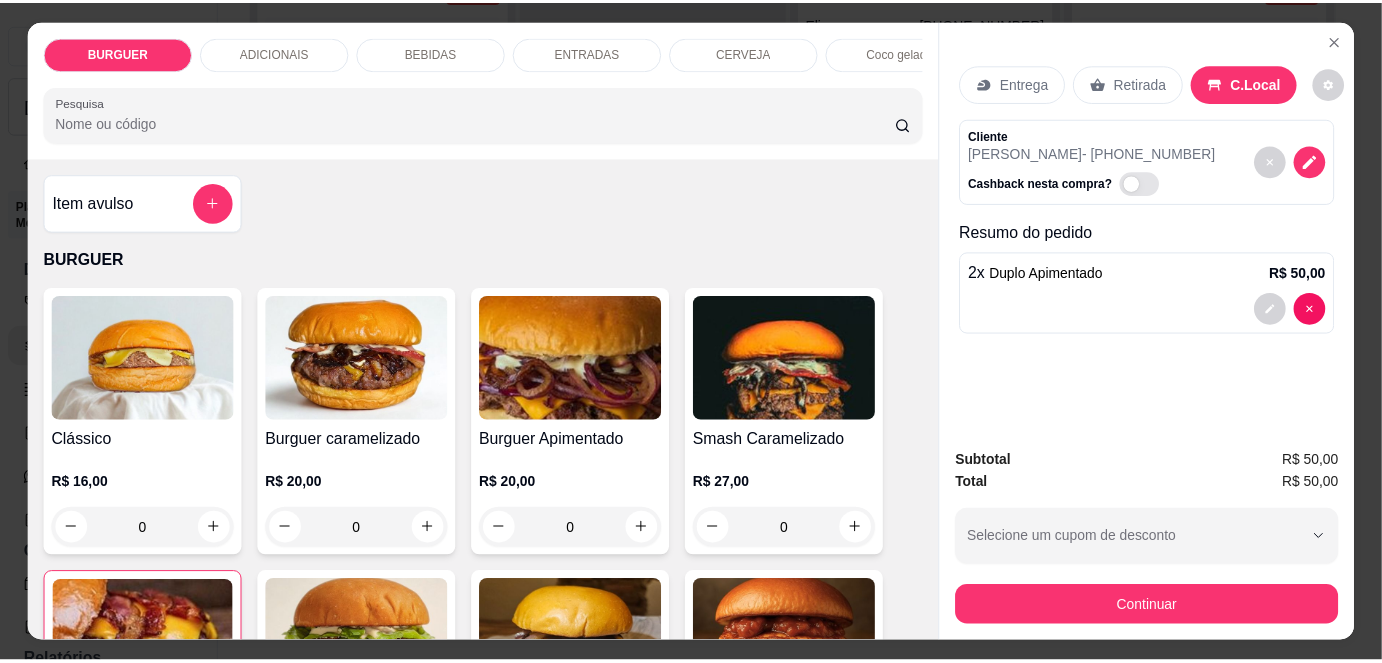 scroll, scrollTop: 98, scrollLeft: 0, axis: vertical 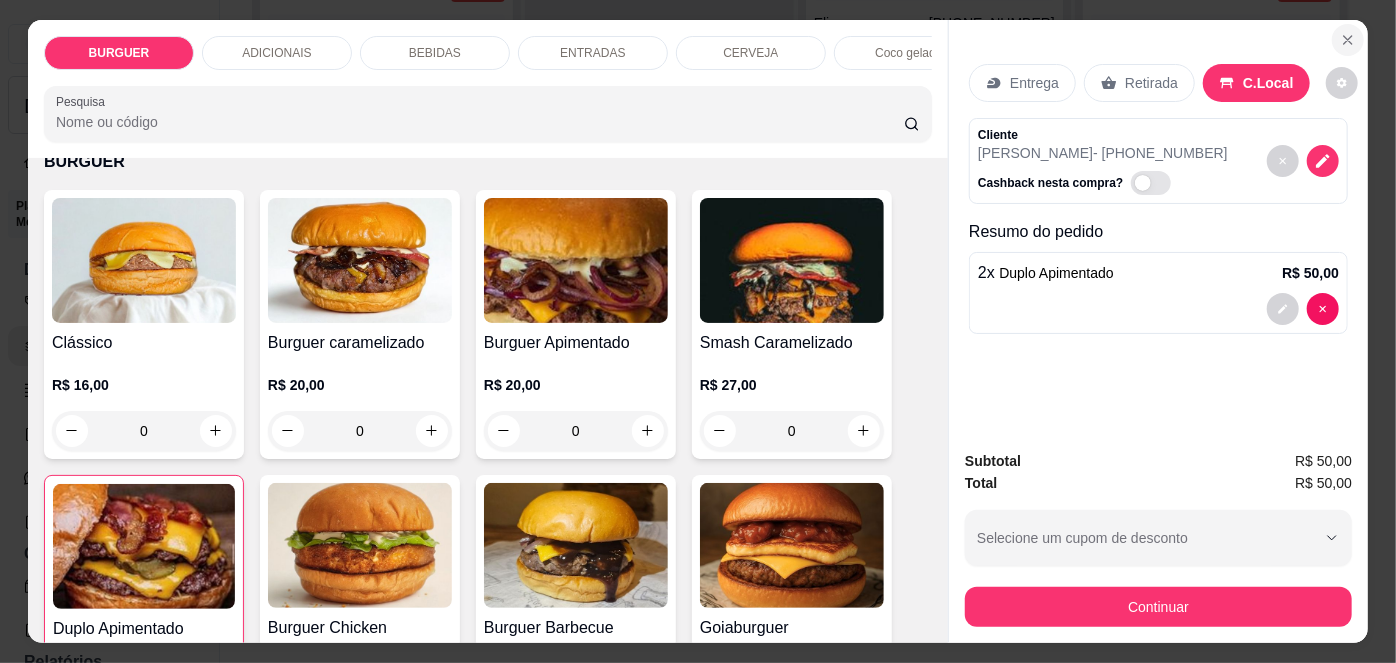 click at bounding box center [1348, 40] 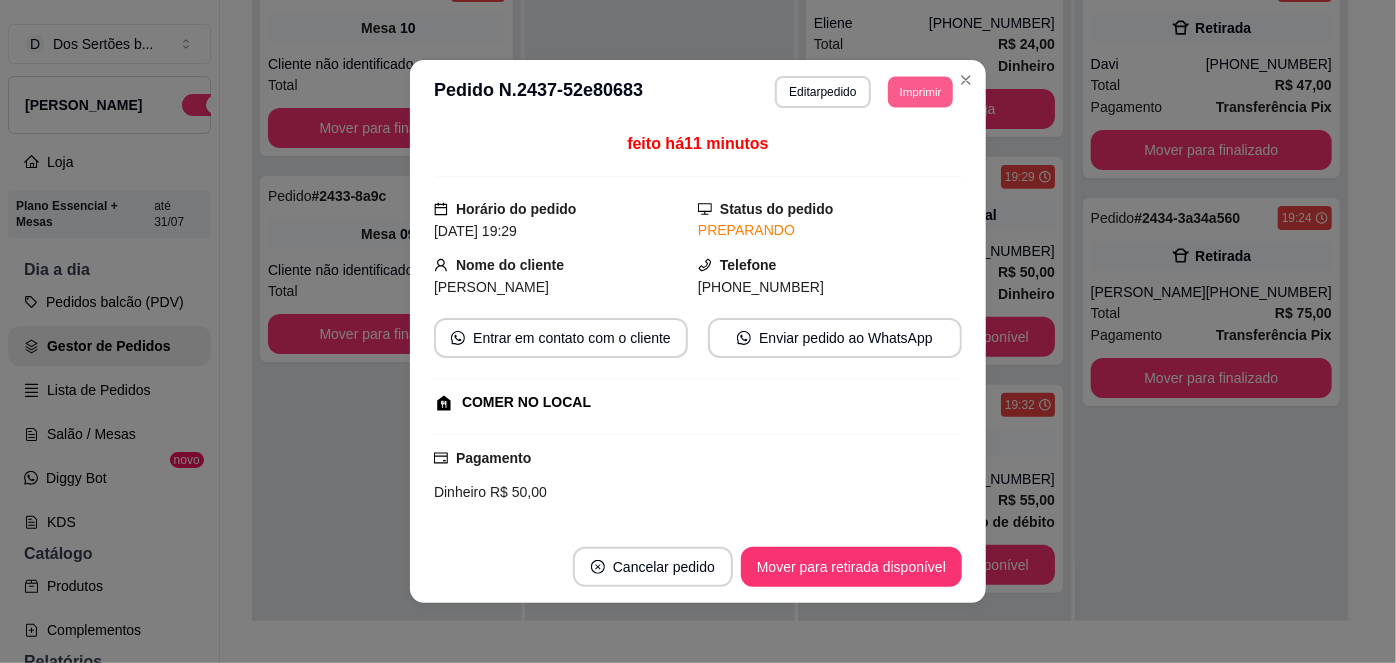 click on "Imprimir" at bounding box center [920, 91] 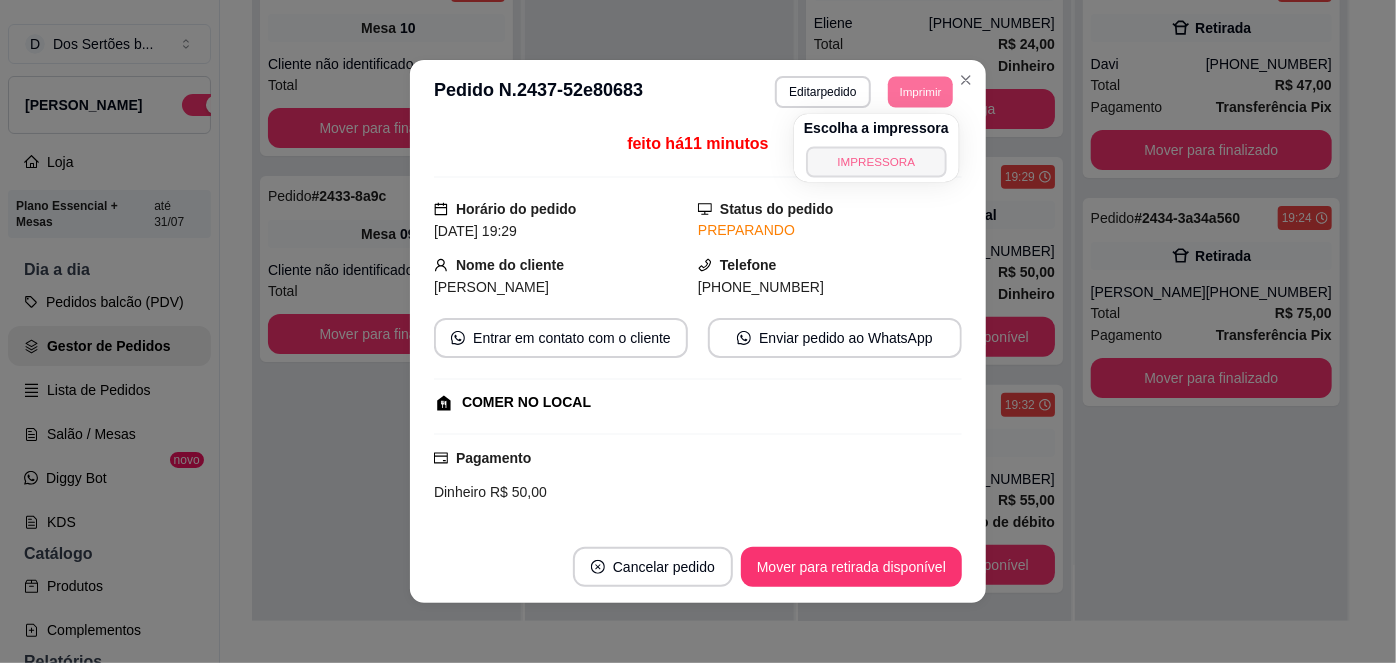 click on "IMPRESSORA" at bounding box center (876, 161) 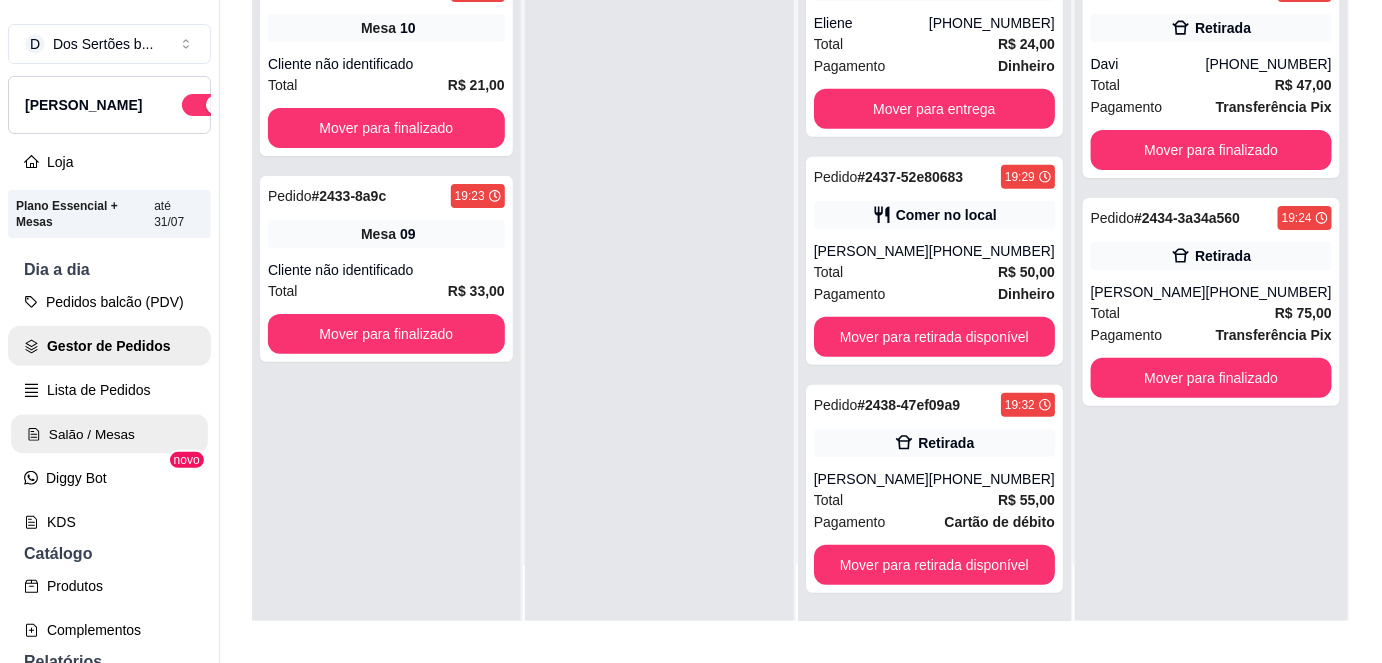 click on "Salão / Mesas" at bounding box center [109, 434] 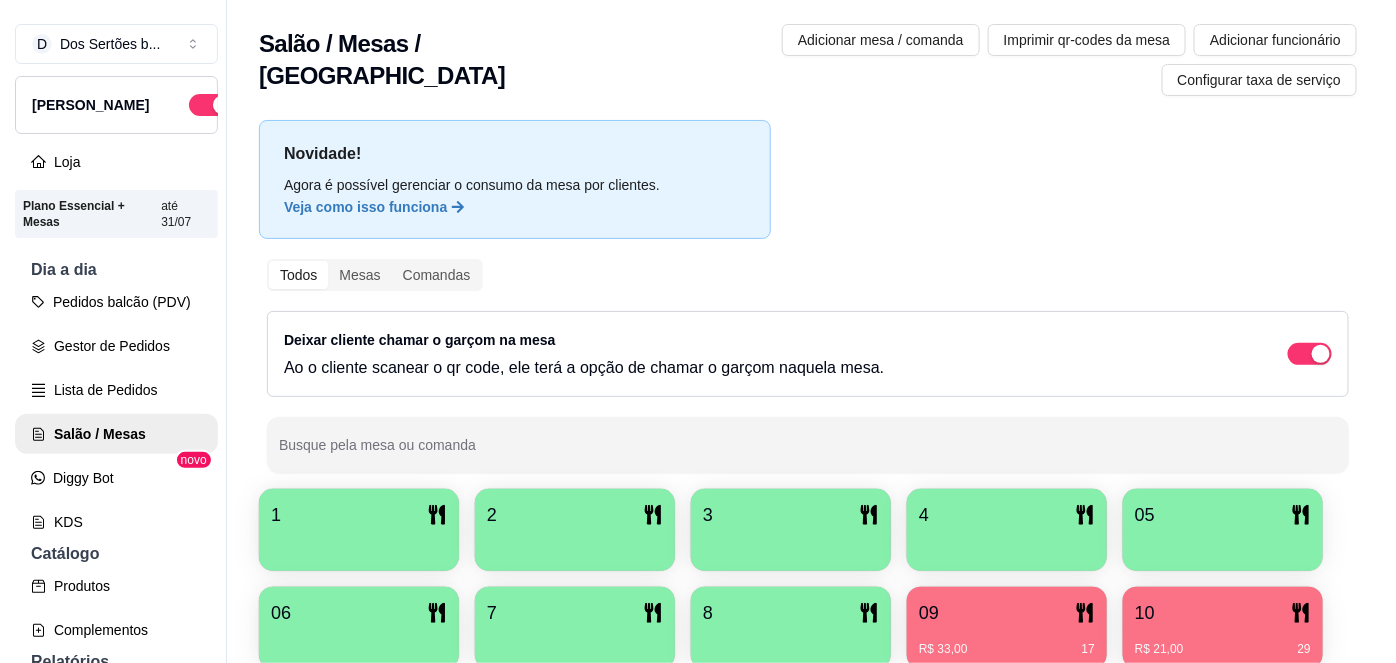 scroll, scrollTop: 156, scrollLeft: 0, axis: vertical 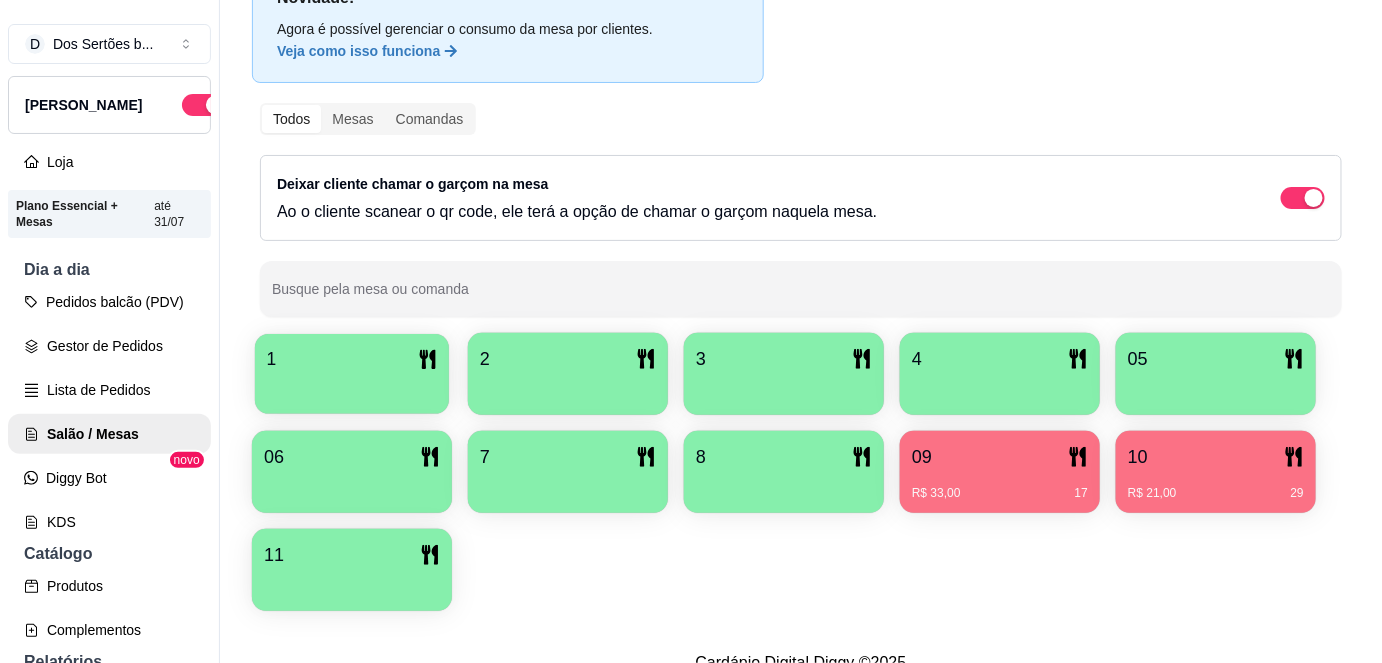 click at bounding box center [352, 387] 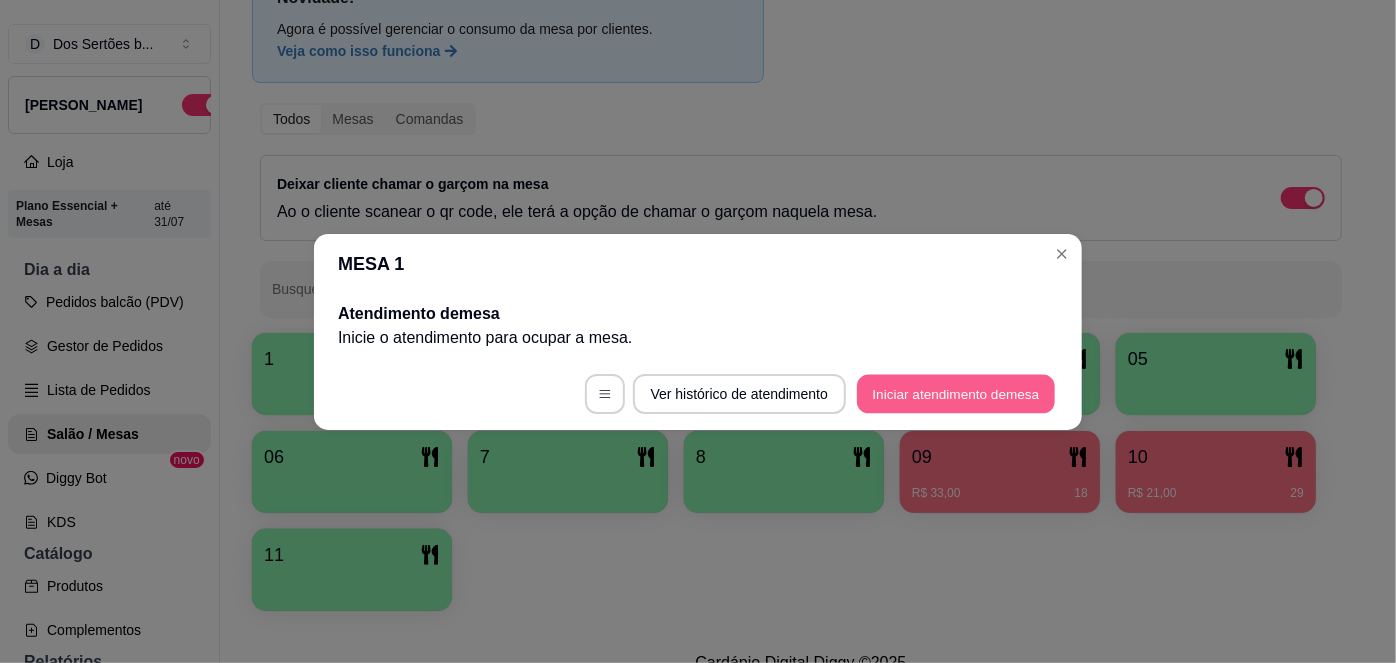 click on "Iniciar atendimento de  mesa" at bounding box center [956, 393] 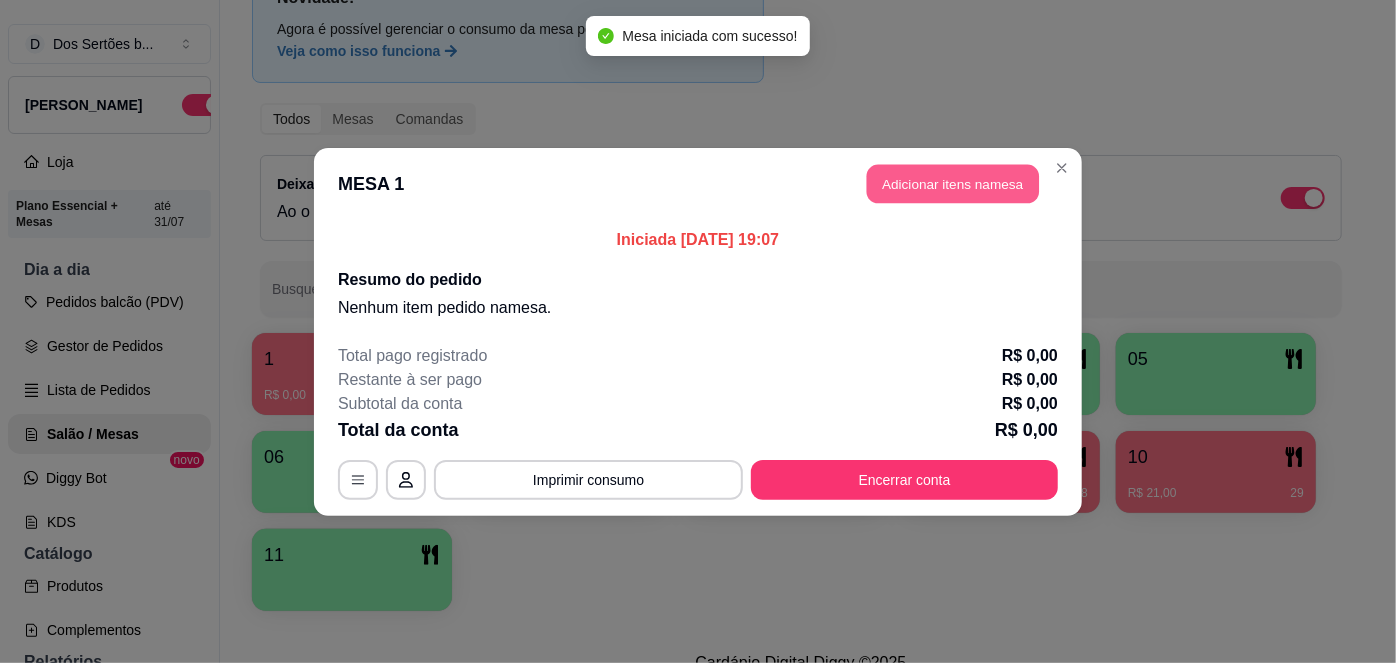 click on "Adicionar itens na  mesa" at bounding box center (953, 183) 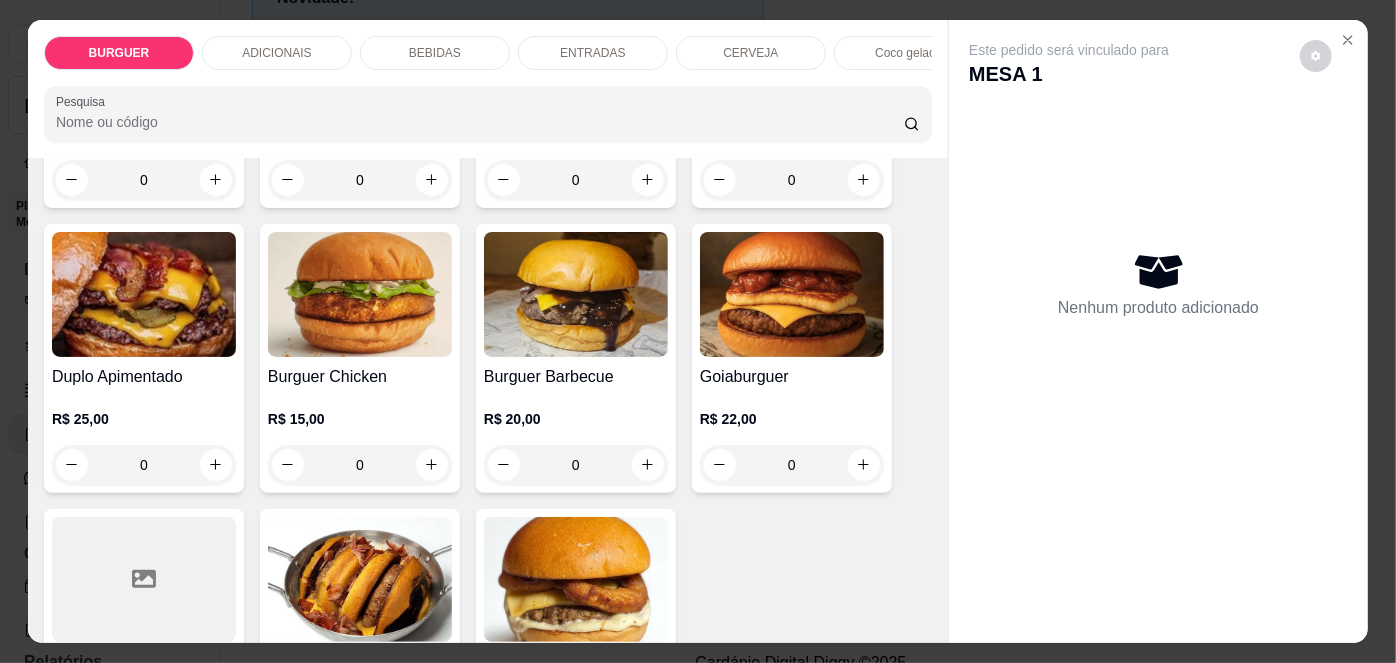 scroll, scrollTop: 352, scrollLeft: 0, axis: vertical 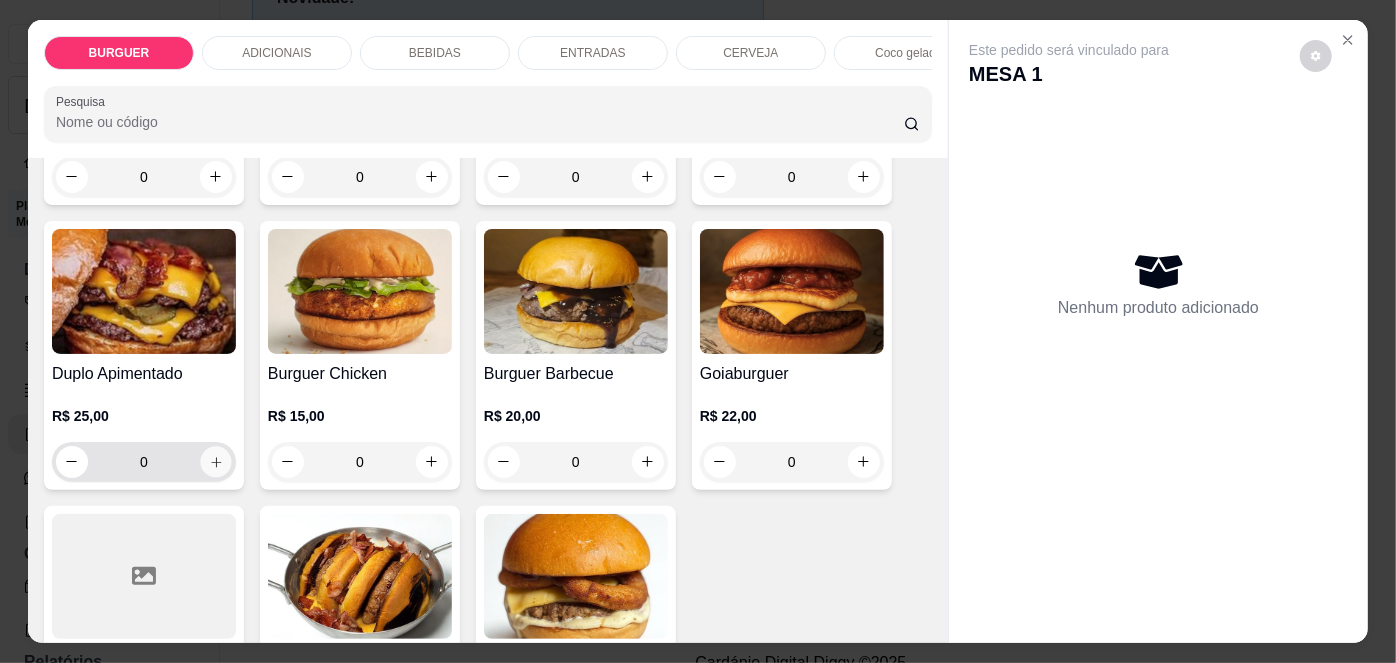 click at bounding box center [215, 461] 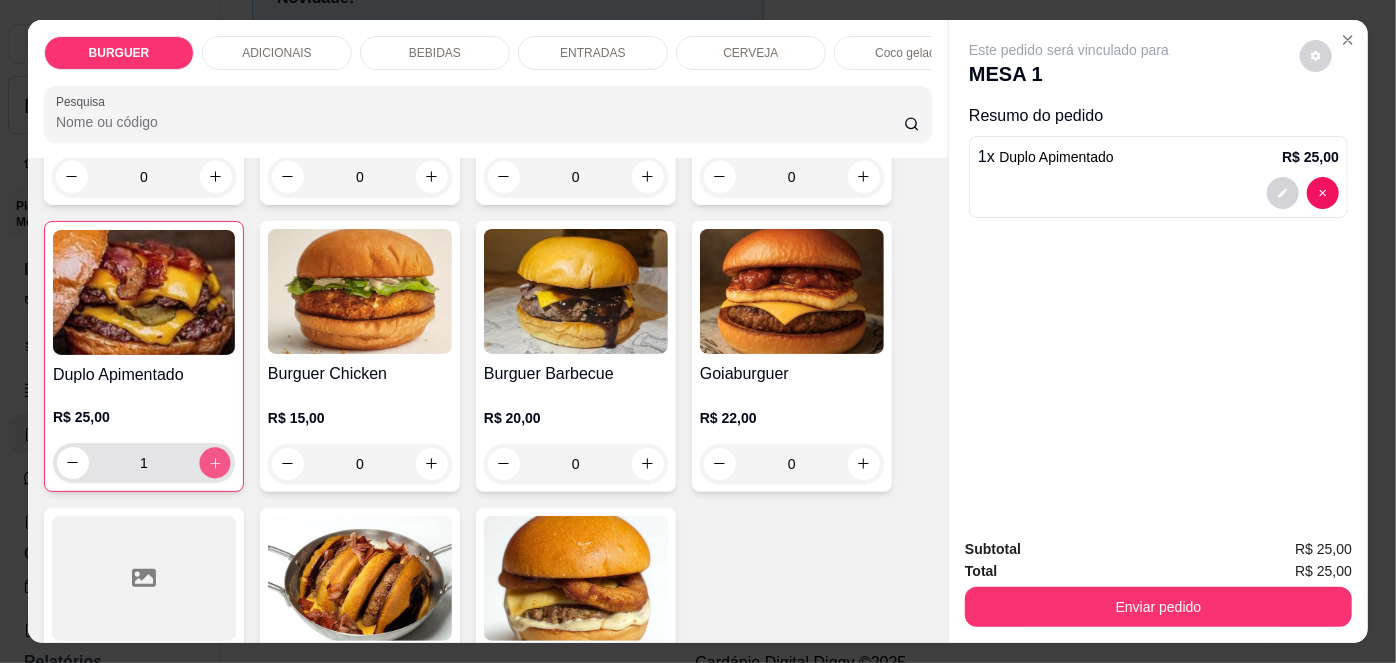click 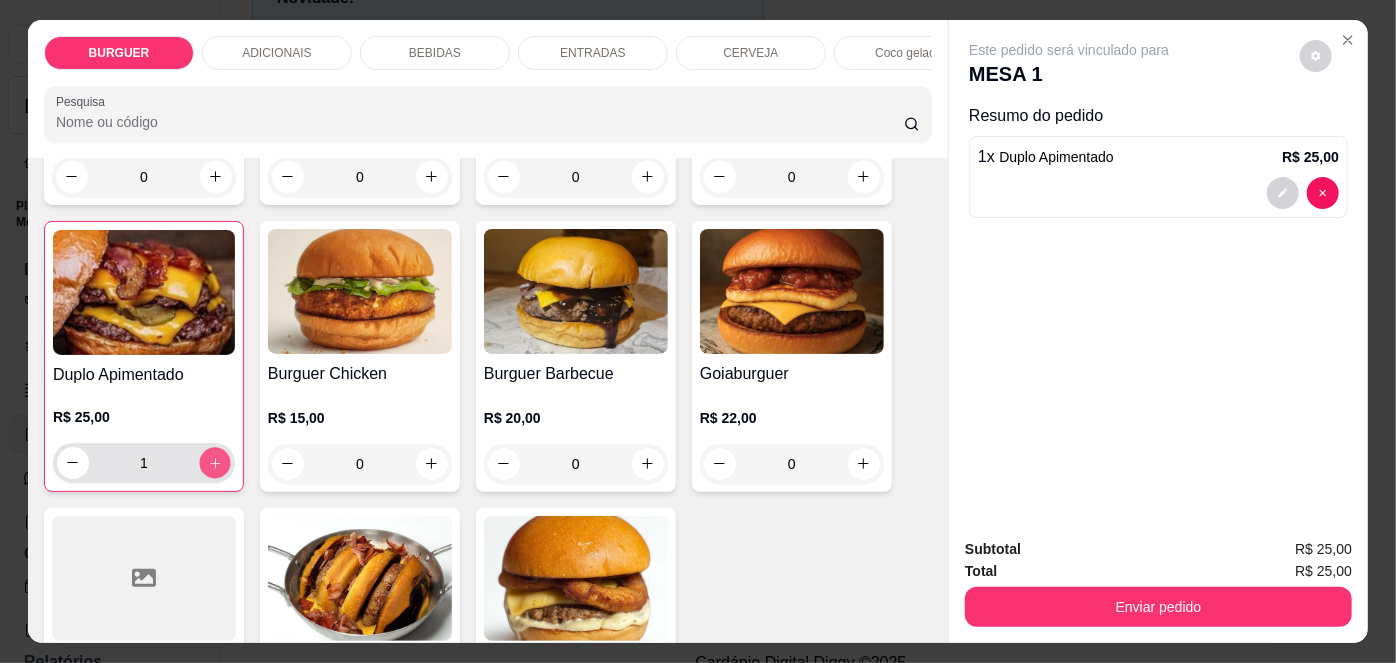 type on "2" 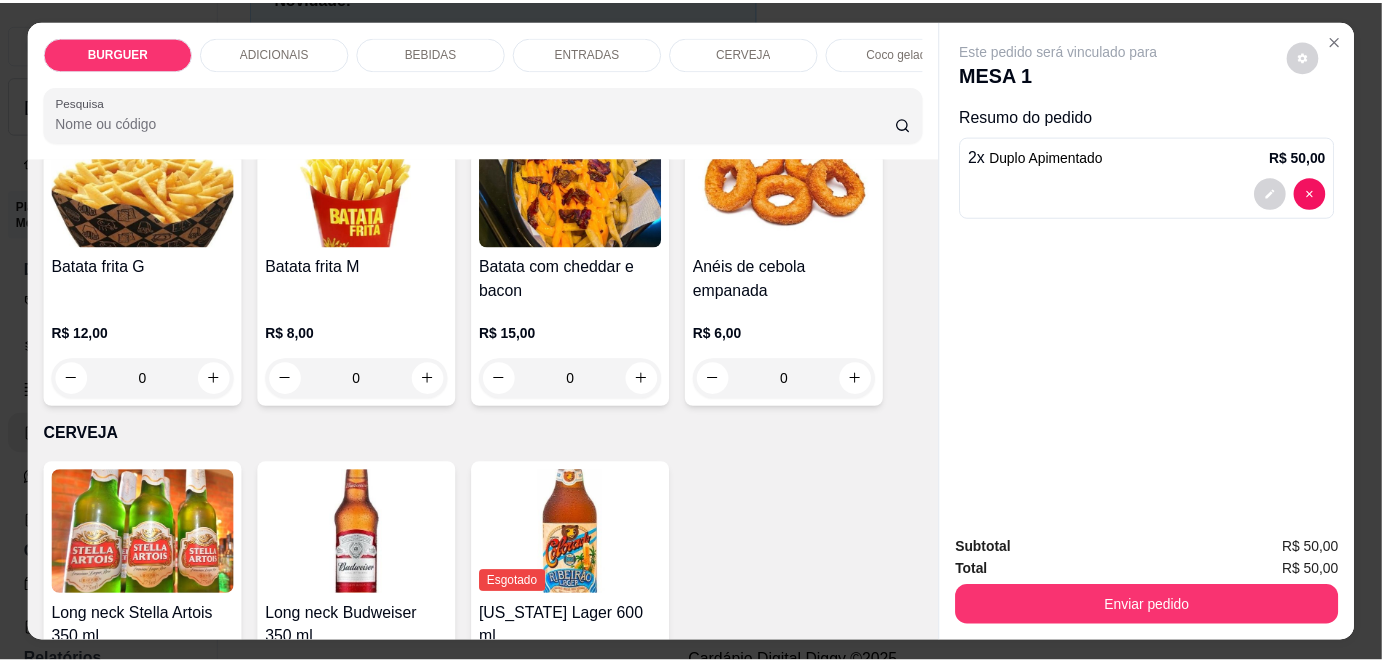 scroll, scrollTop: 2861, scrollLeft: 0, axis: vertical 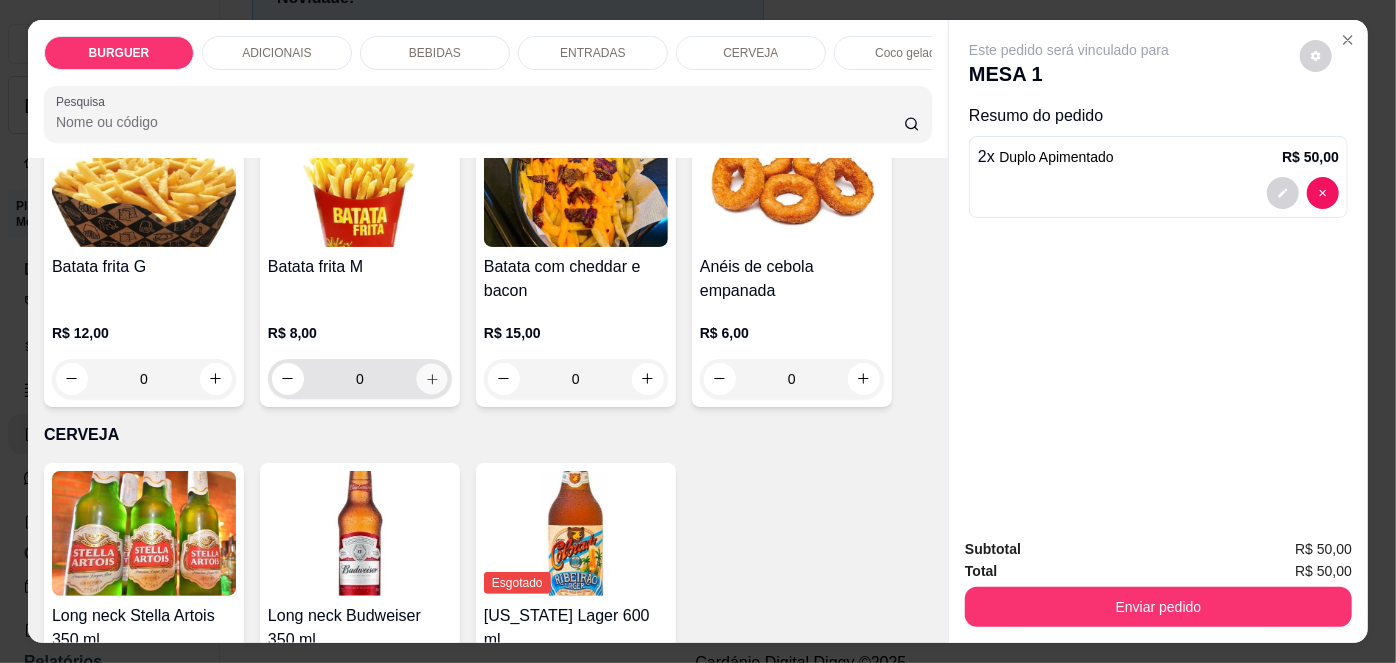 click 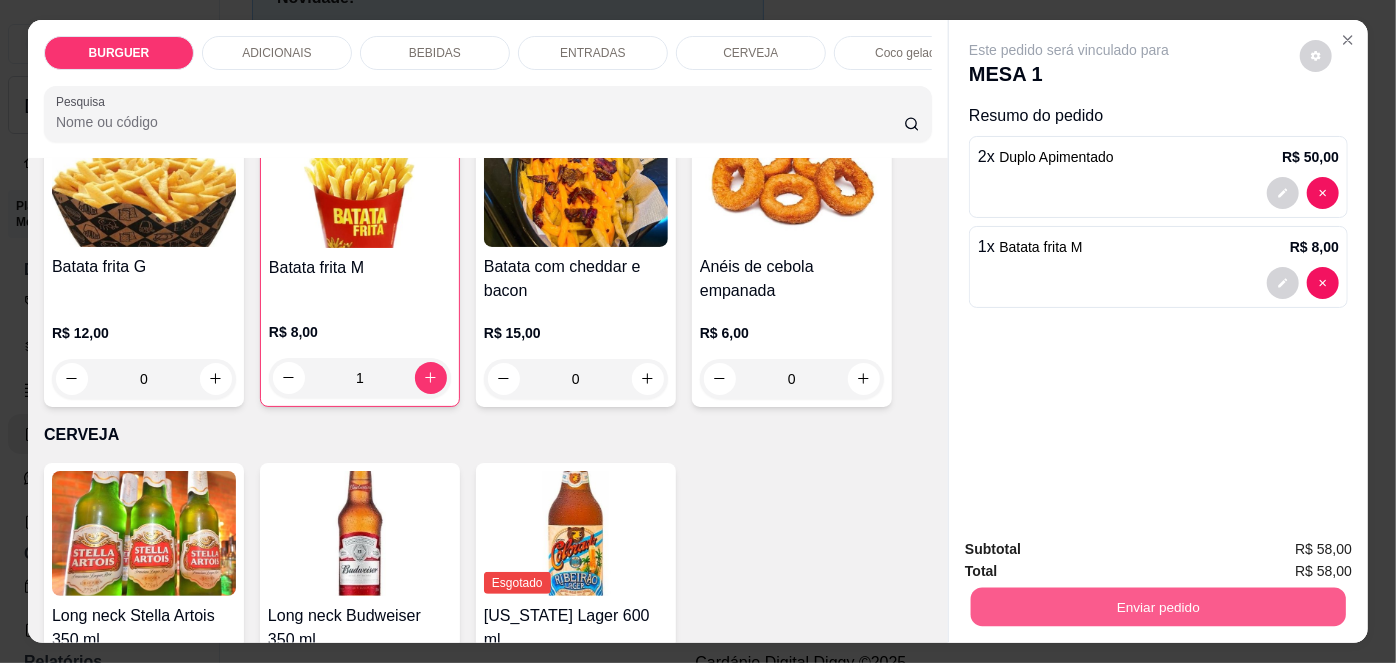 click on "Enviar pedido" at bounding box center (1158, 607) 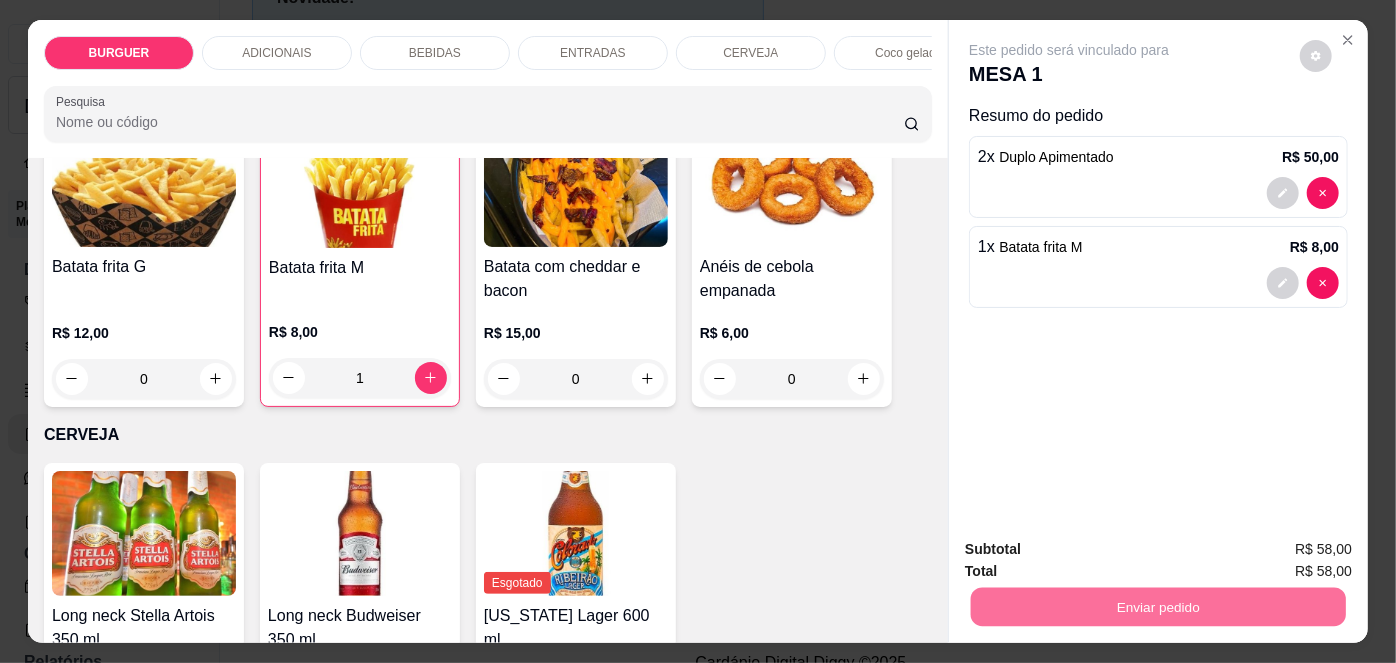 click on "Não registrar e enviar pedido" at bounding box center (1093, 551) 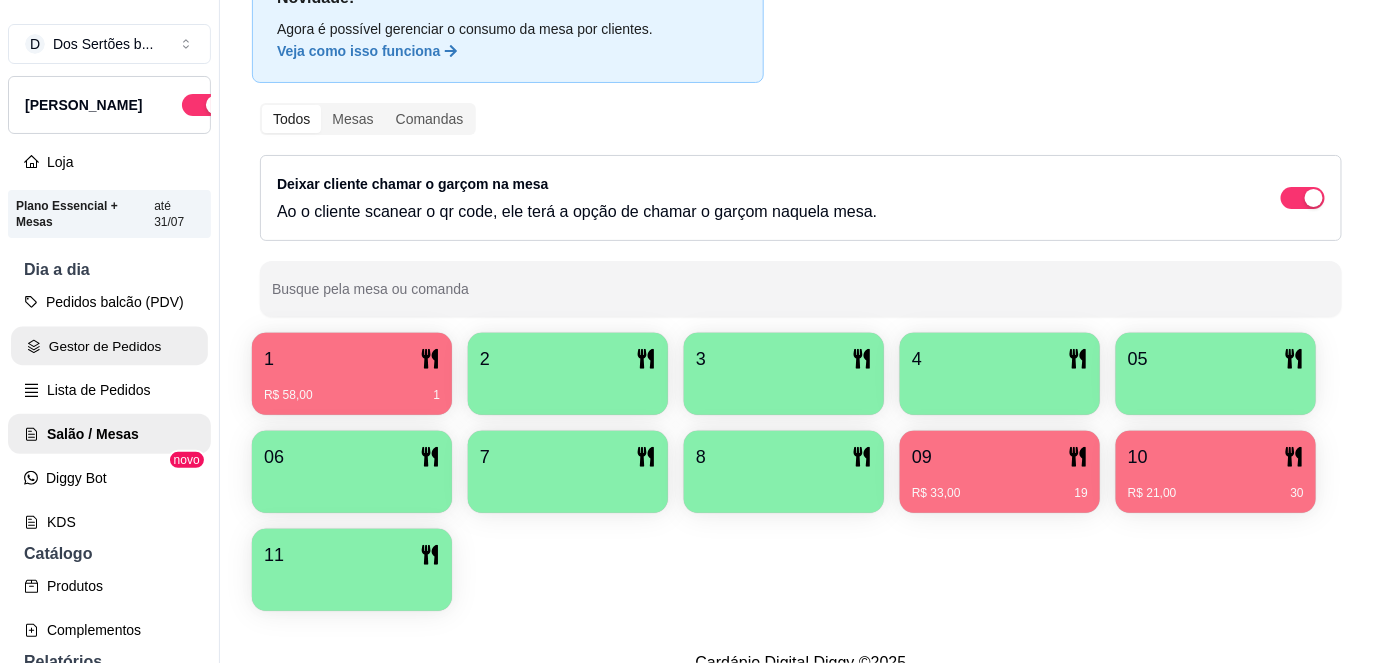 click on "Gestor de Pedidos" at bounding box center (109, 346) 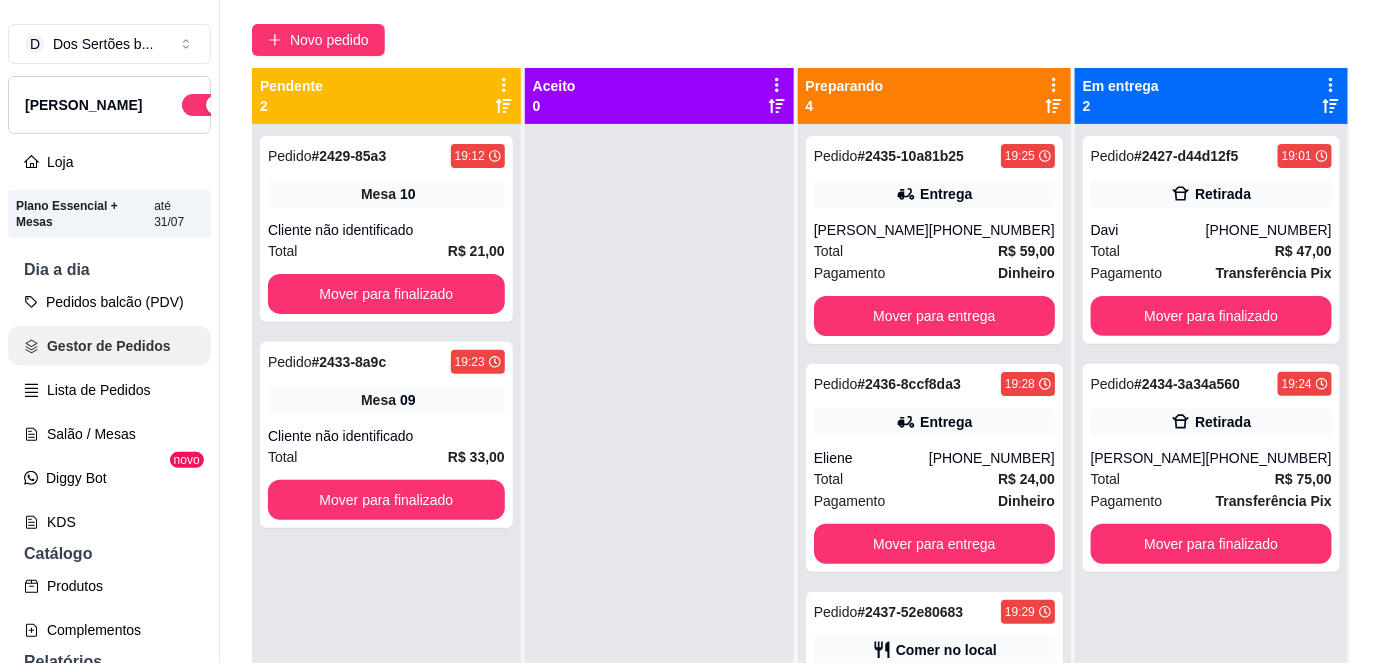 scroll, scrollTop: 0, scrollLeft: 0, axis: both 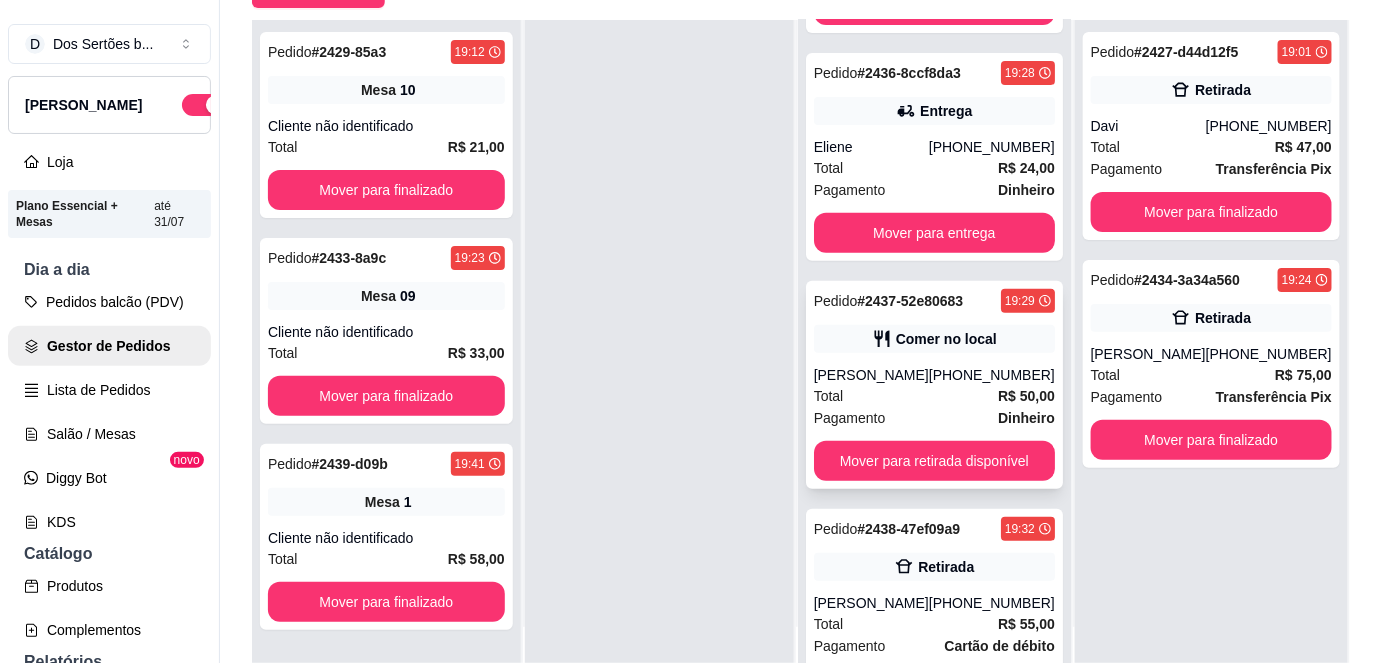 click on "Pagamento Dinheiro" at bounding box center [934, 418] 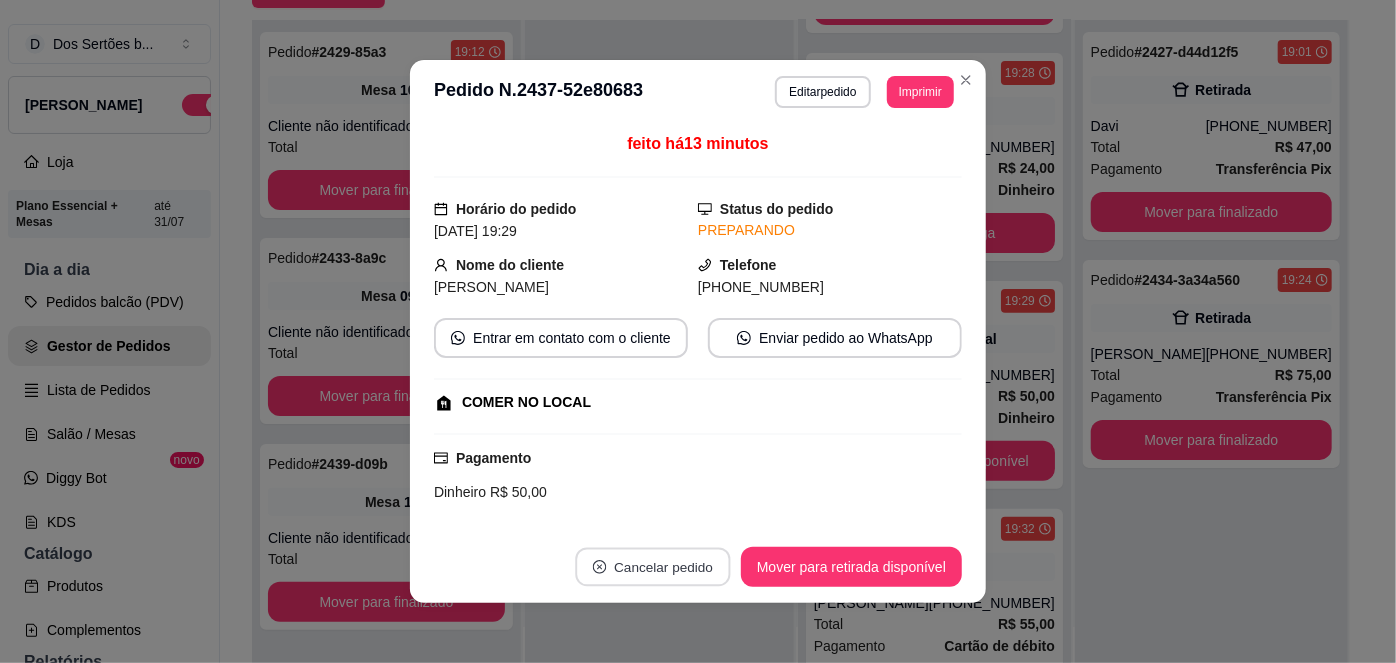 click on "Cancelar pedido" at bounding box center [652, 567] 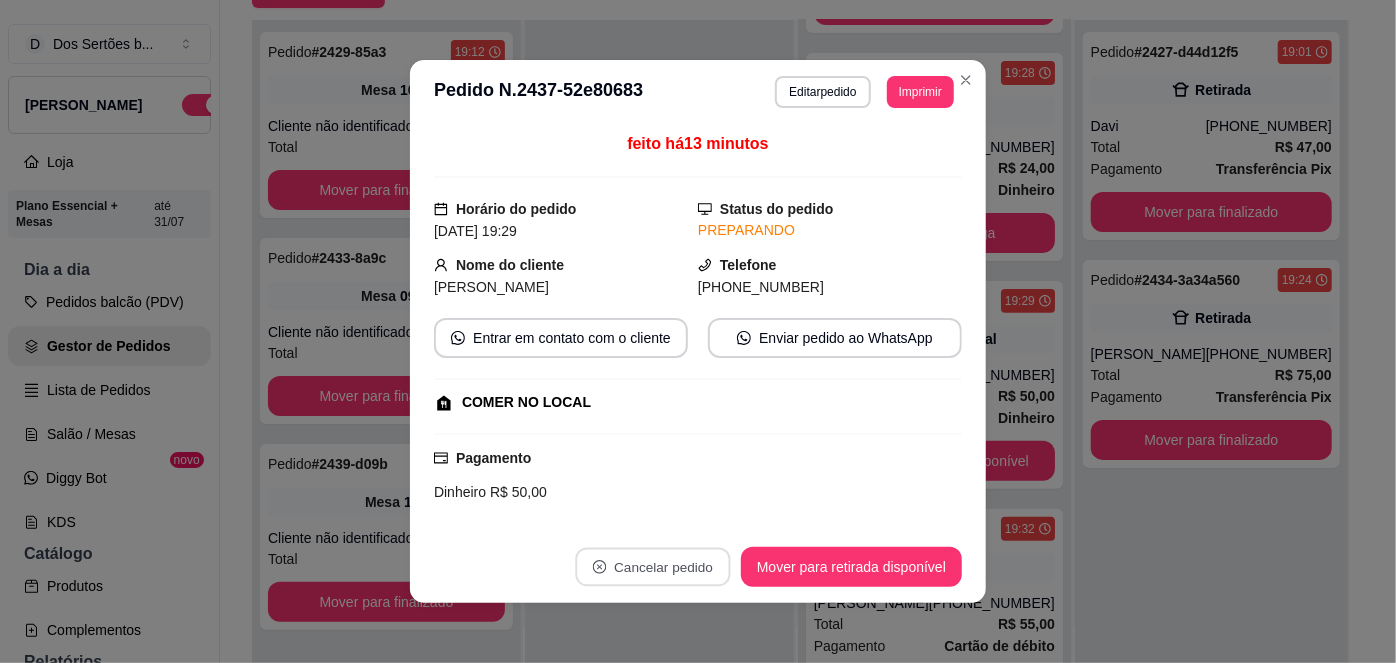 click on "COMER NO LOCAL" at bounding box center [696, 402] 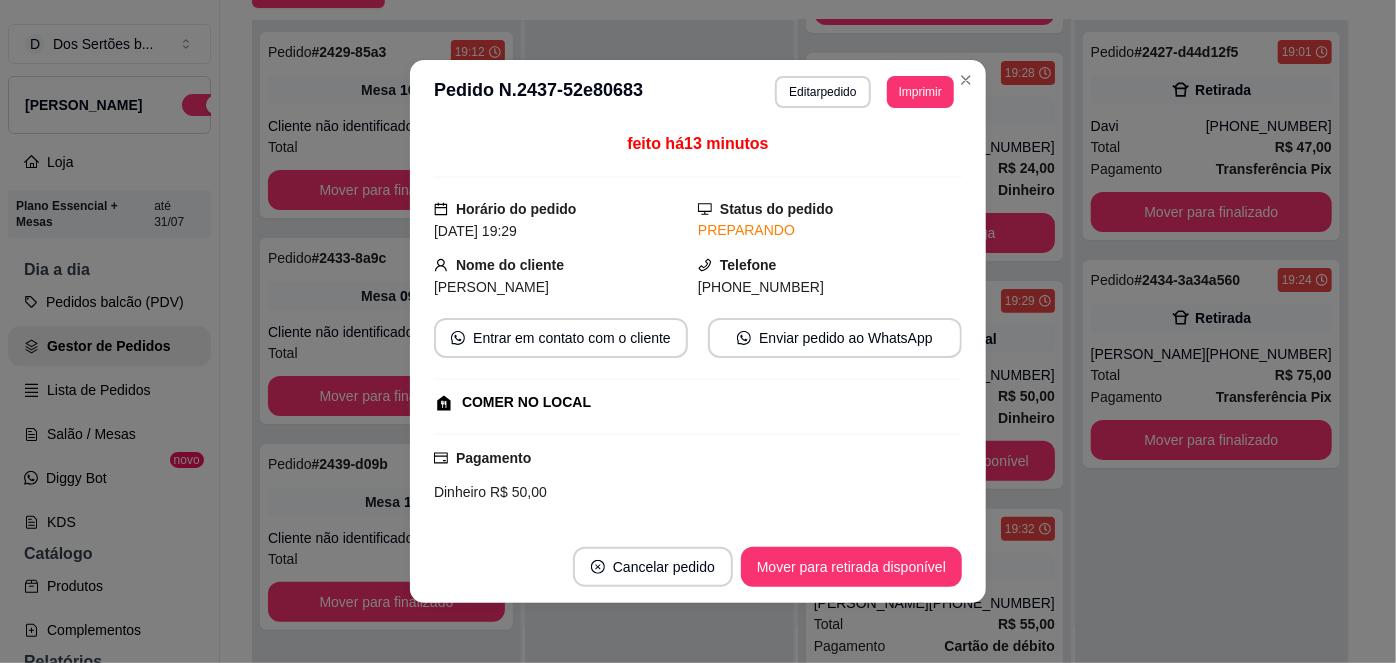 scroll, scrollTop: 165, scrollLeft: 0, axis: vertical 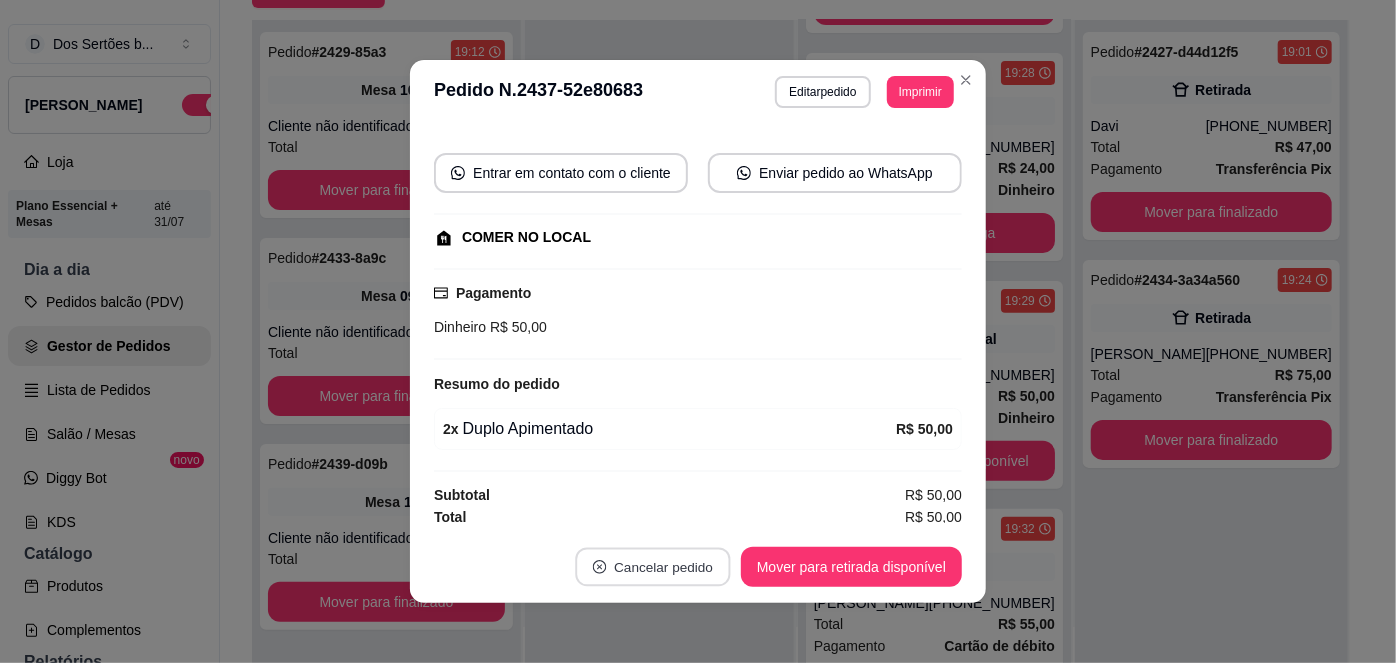 click on "Cancelar pedido" at bounding box center [652, 567] 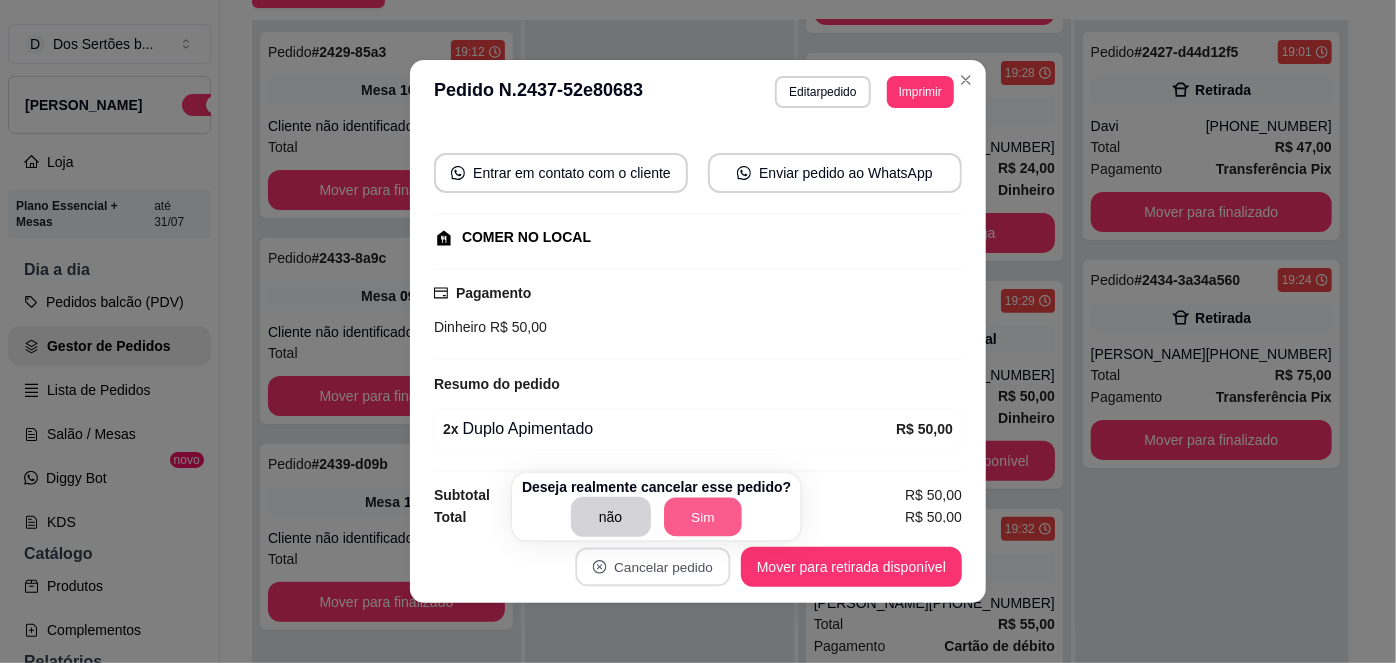 click on "Sim" at bounding box center (703, 517) 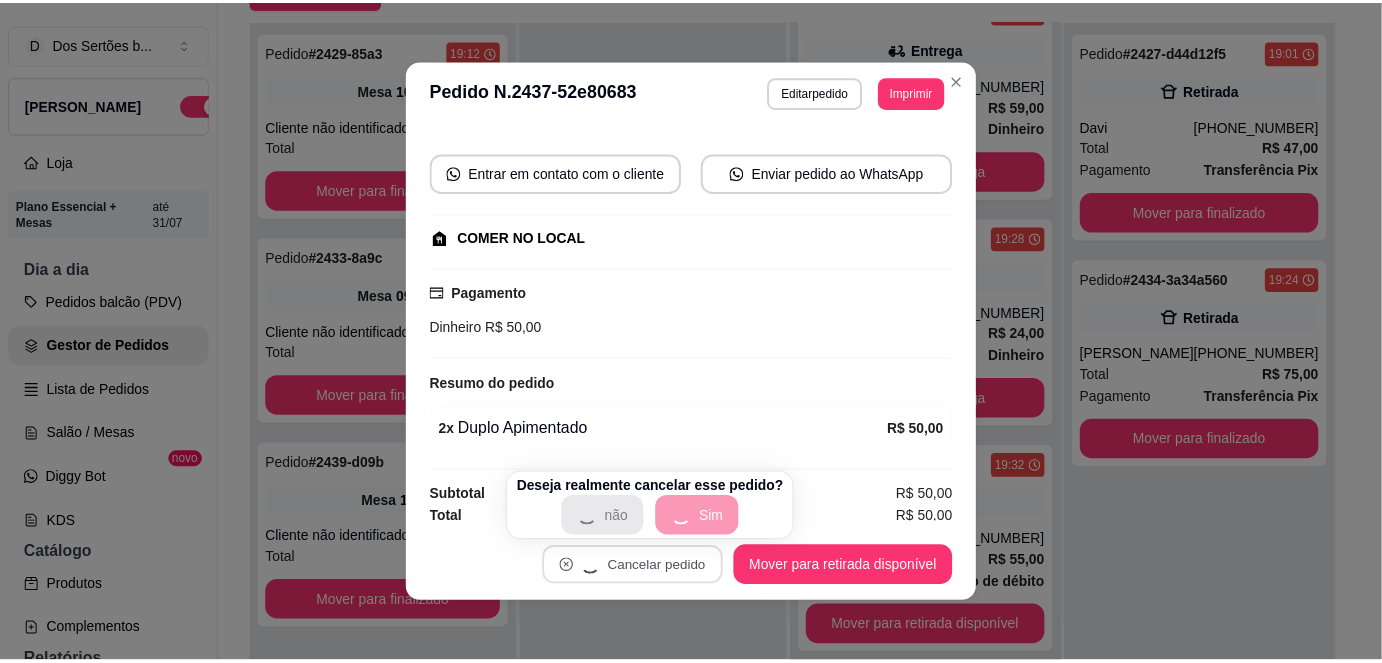scroll, scrollTop: 40, scrollLeft: 0, axis: vertical 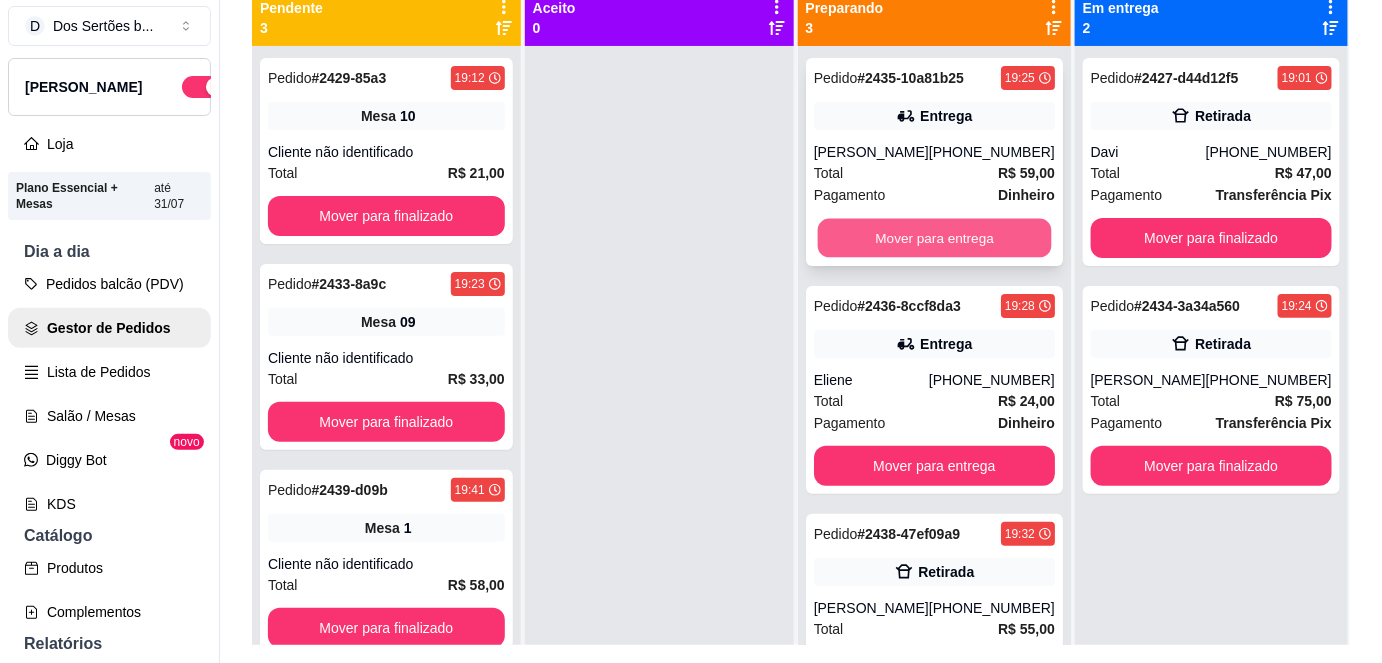 click on "Mover para entrega" at bounding box center (934, 238) 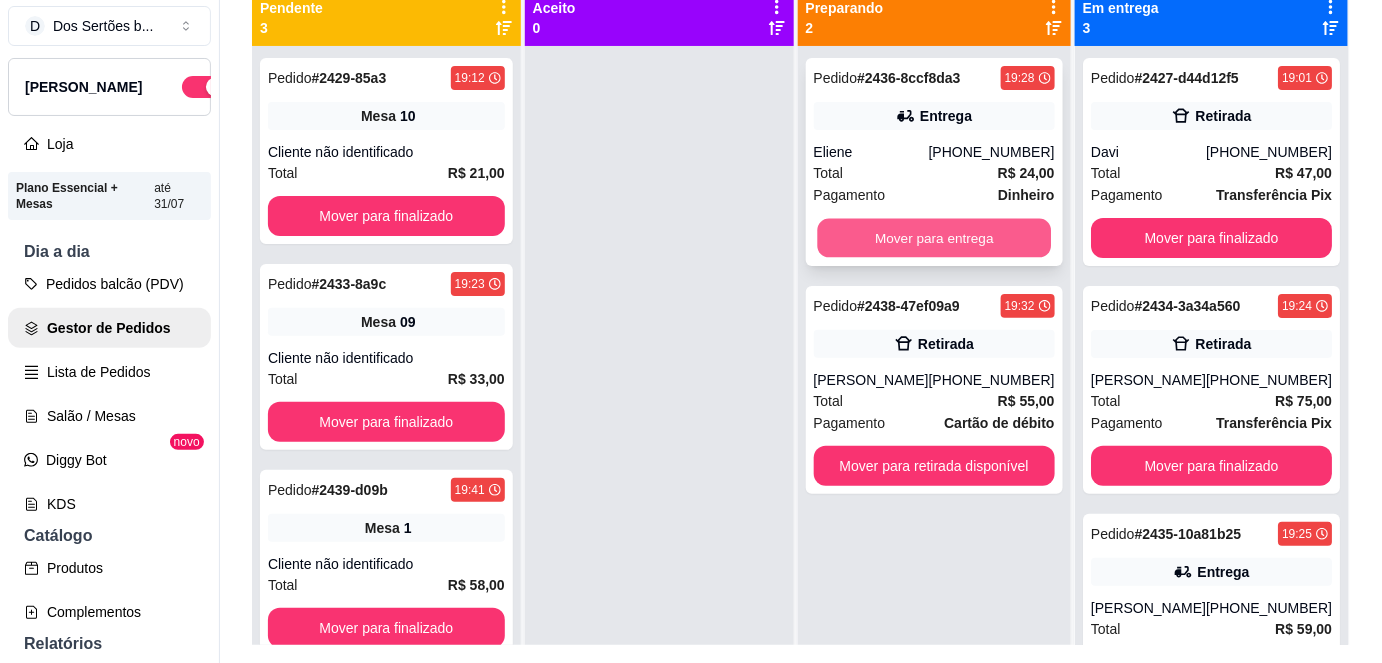 click on "Mover para entrega" at bounding box center [934, 238] 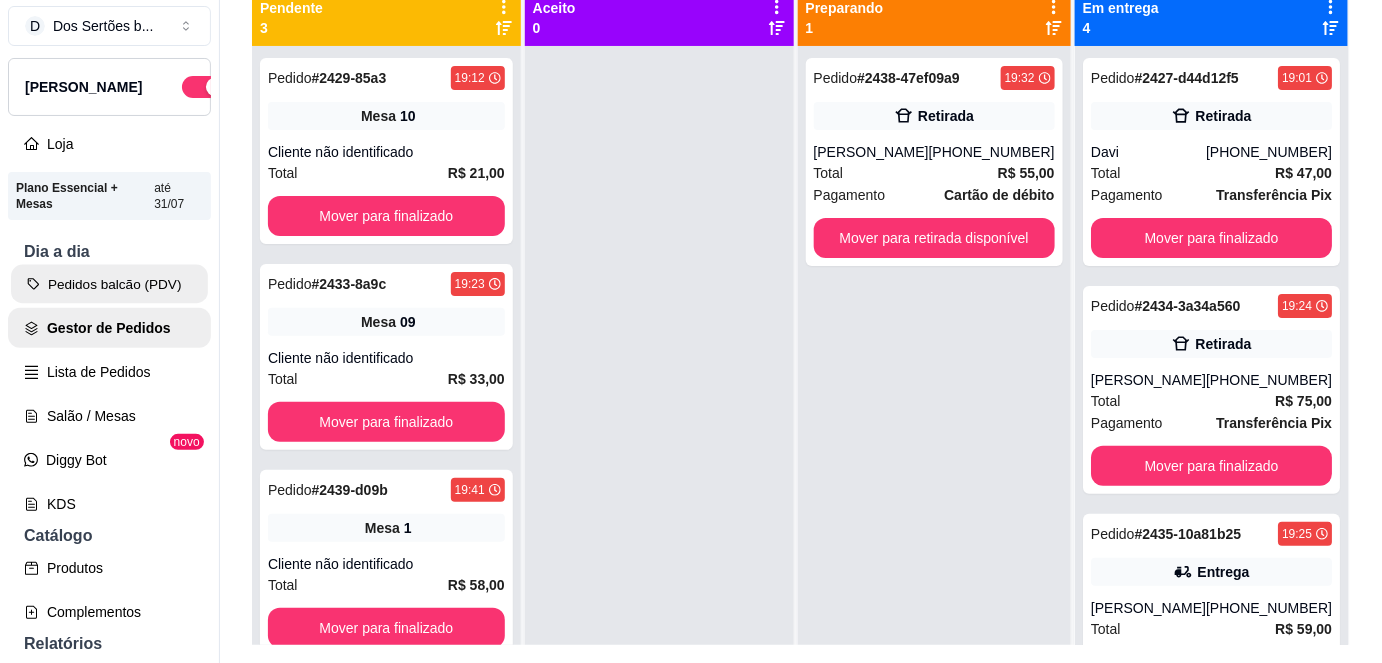 click on "Pedidos balcão (PDV)" at bounding box center [109, 284] 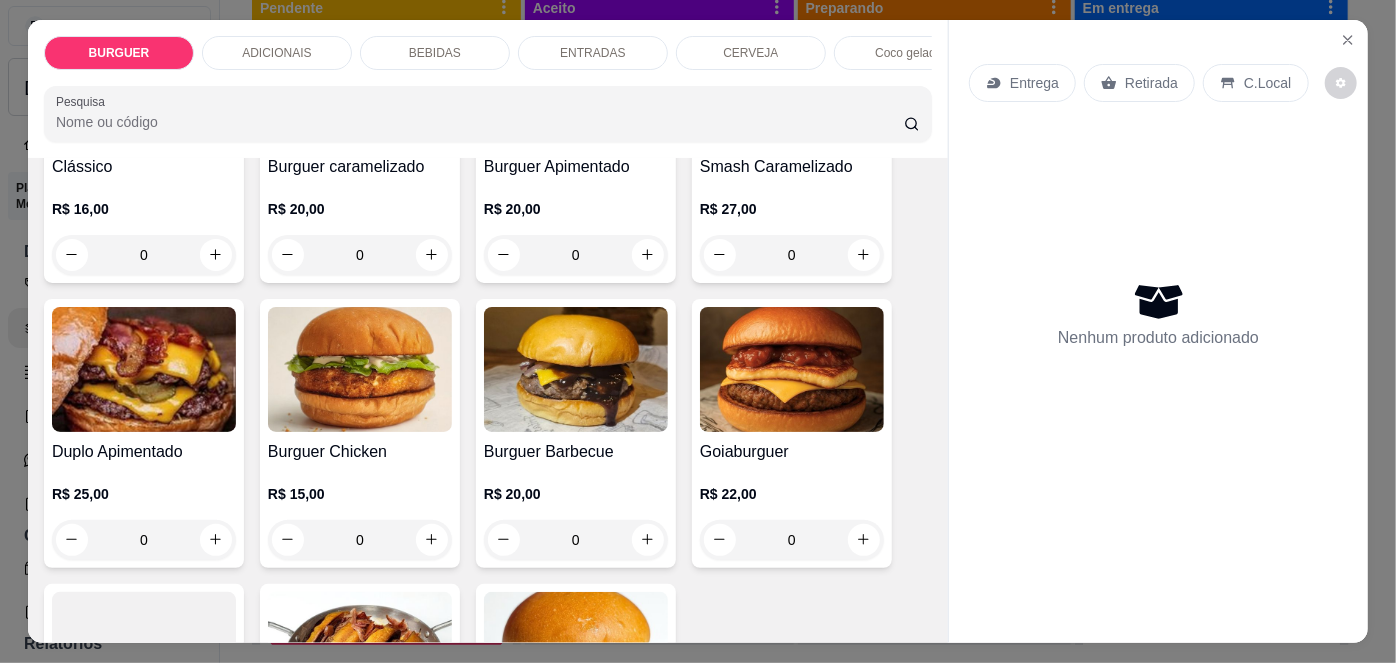 scroll, scrollTop: 275, scrollLeft: 0, axis: vertical 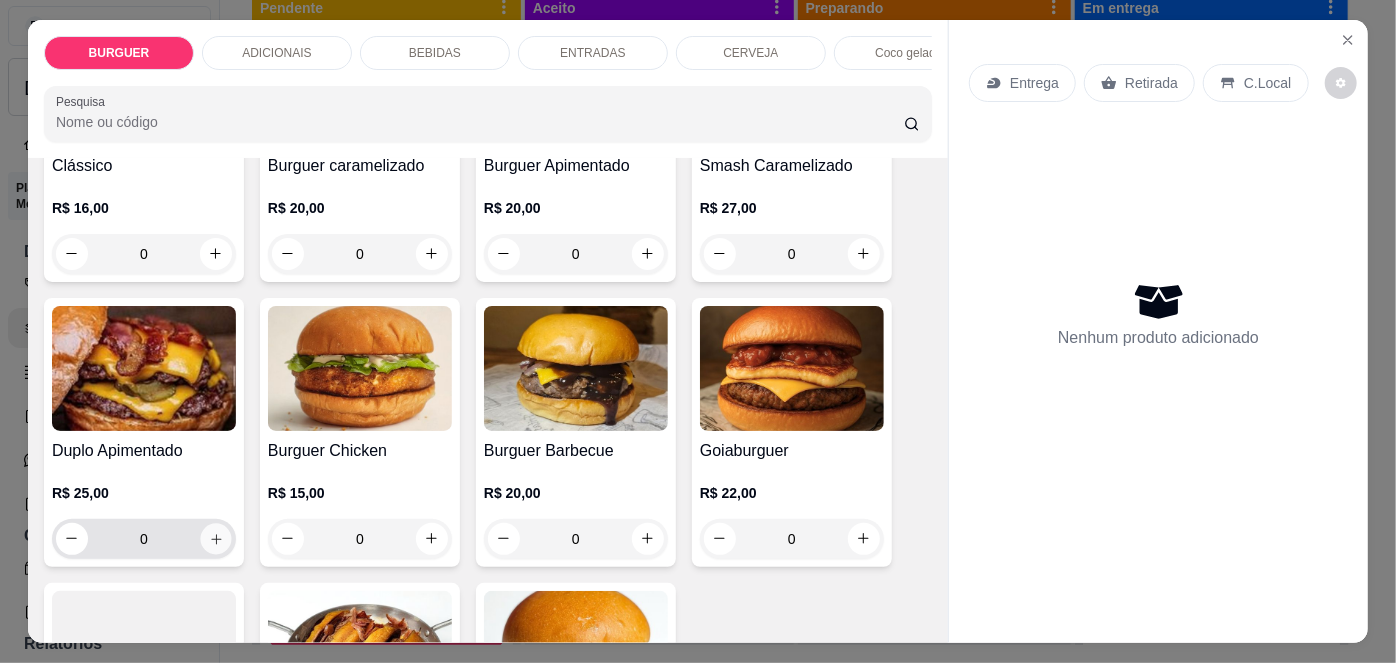 click 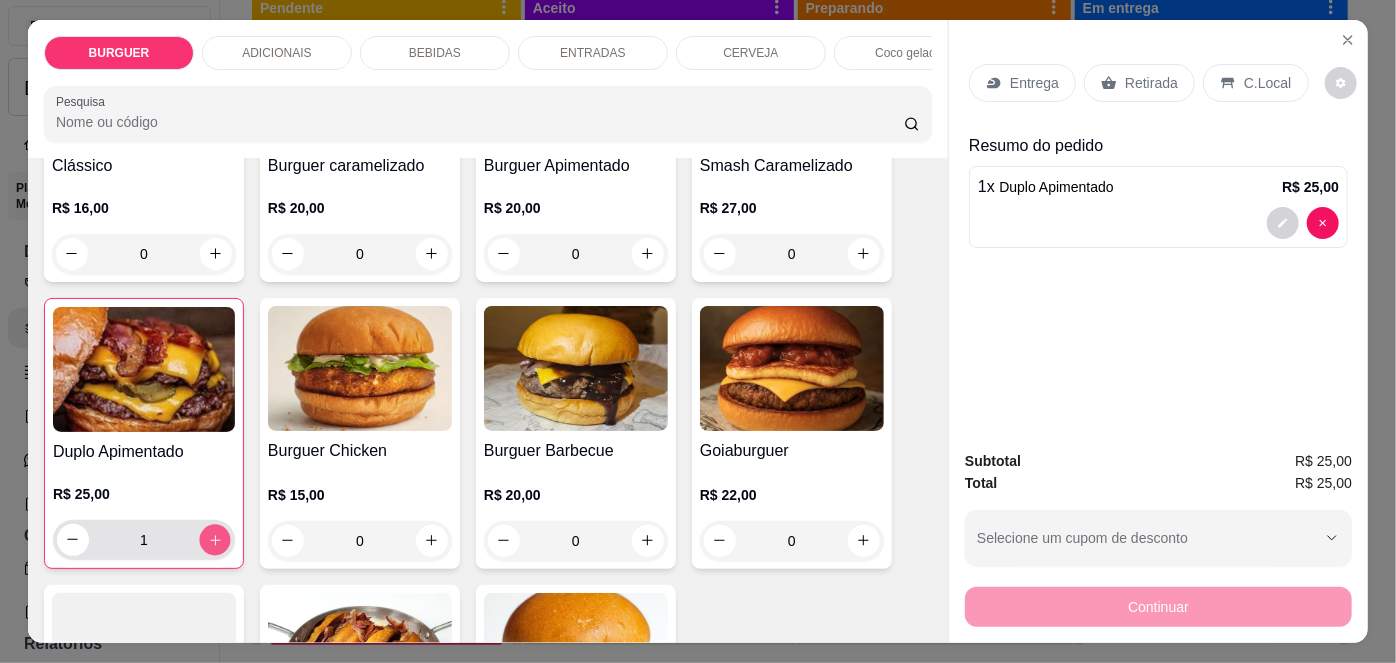 click 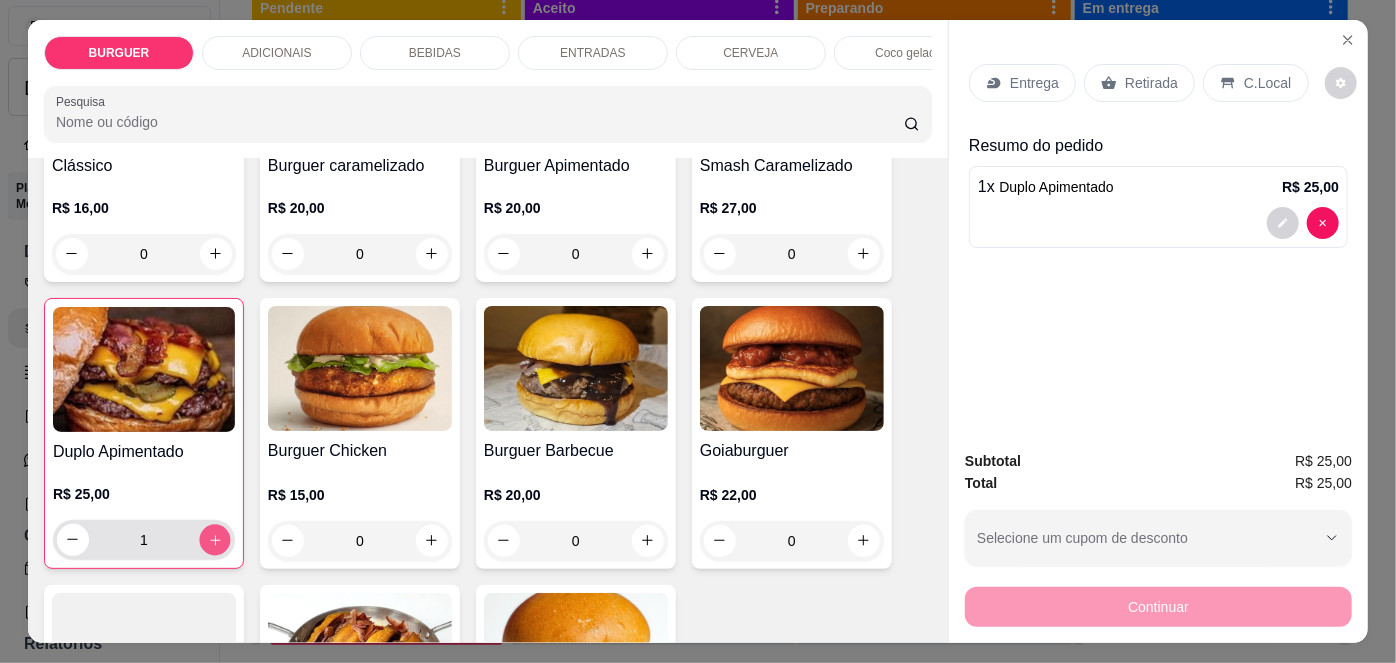 type on "2" 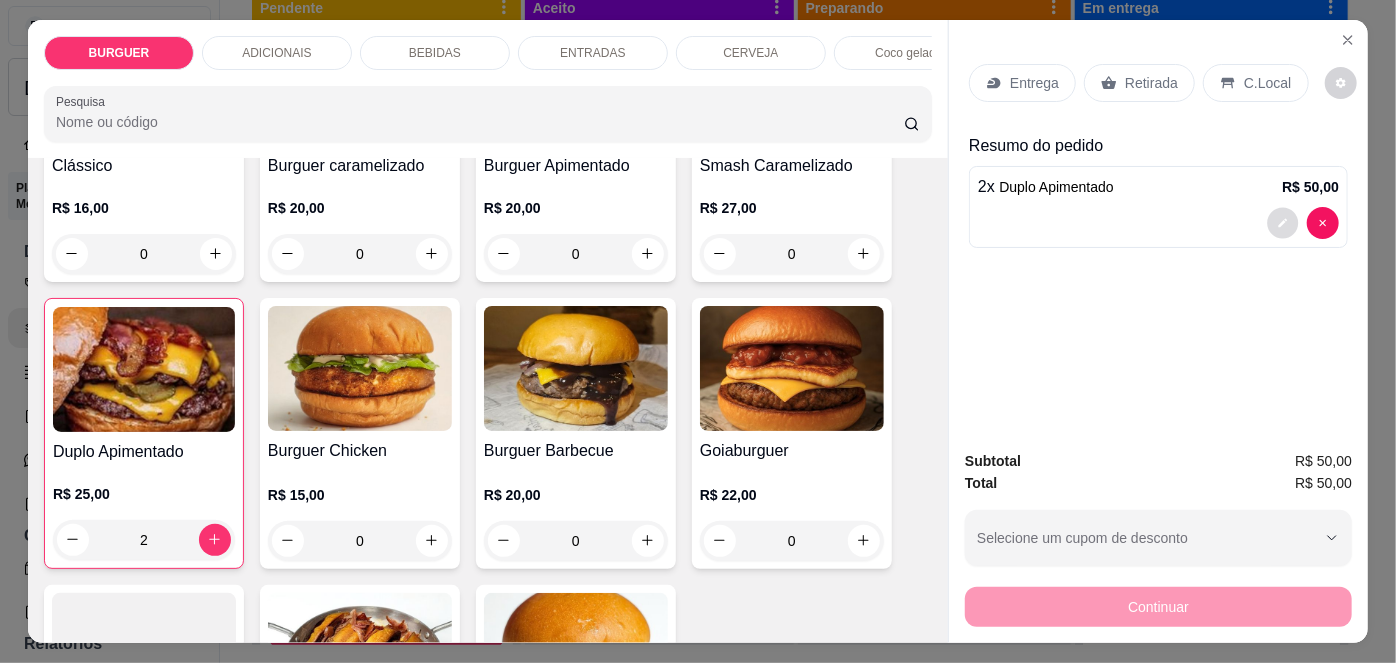 click at bounding box center (1283, 222) 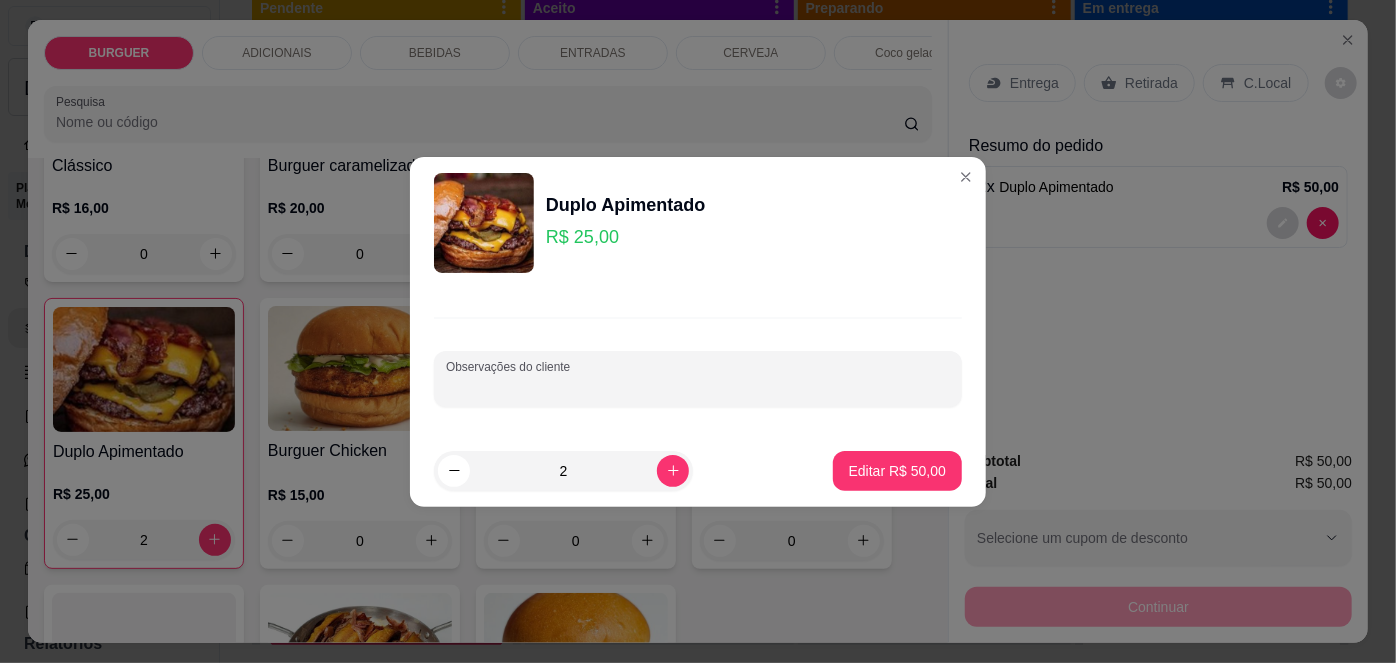 click on "Observações do cliente" at bounding box center [698, 387] 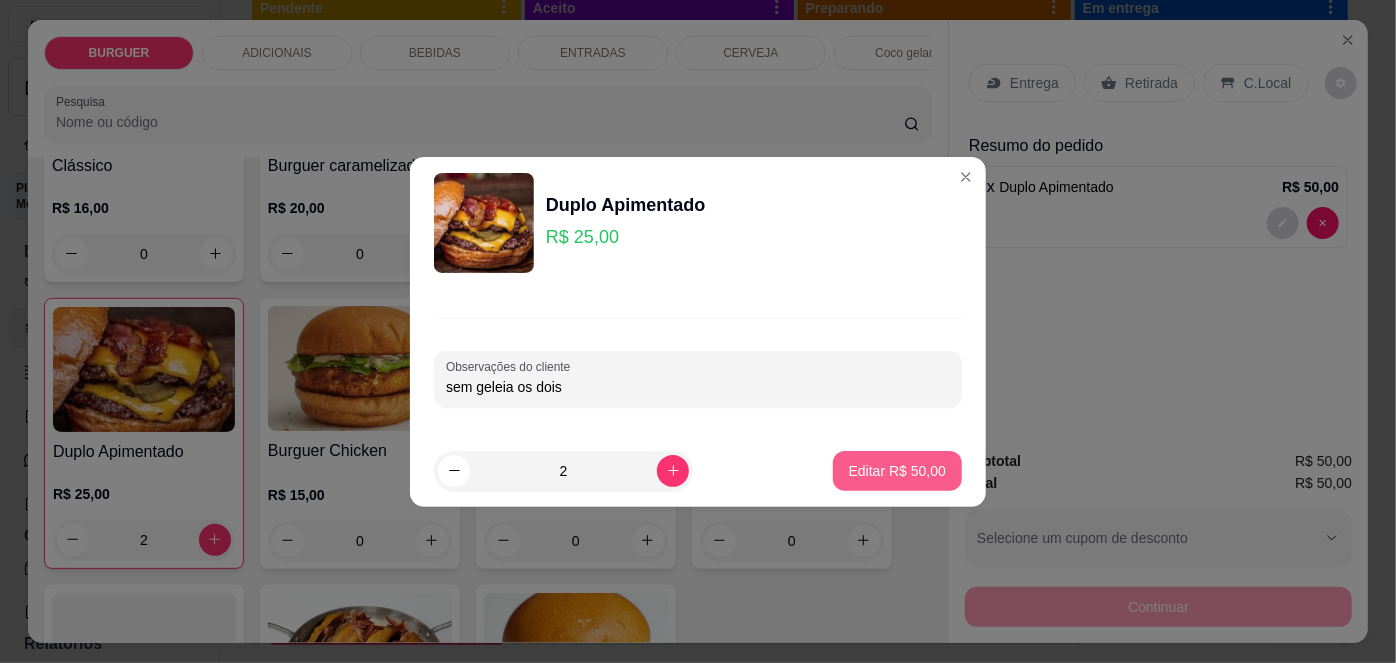 type on "sem geleia os dois" 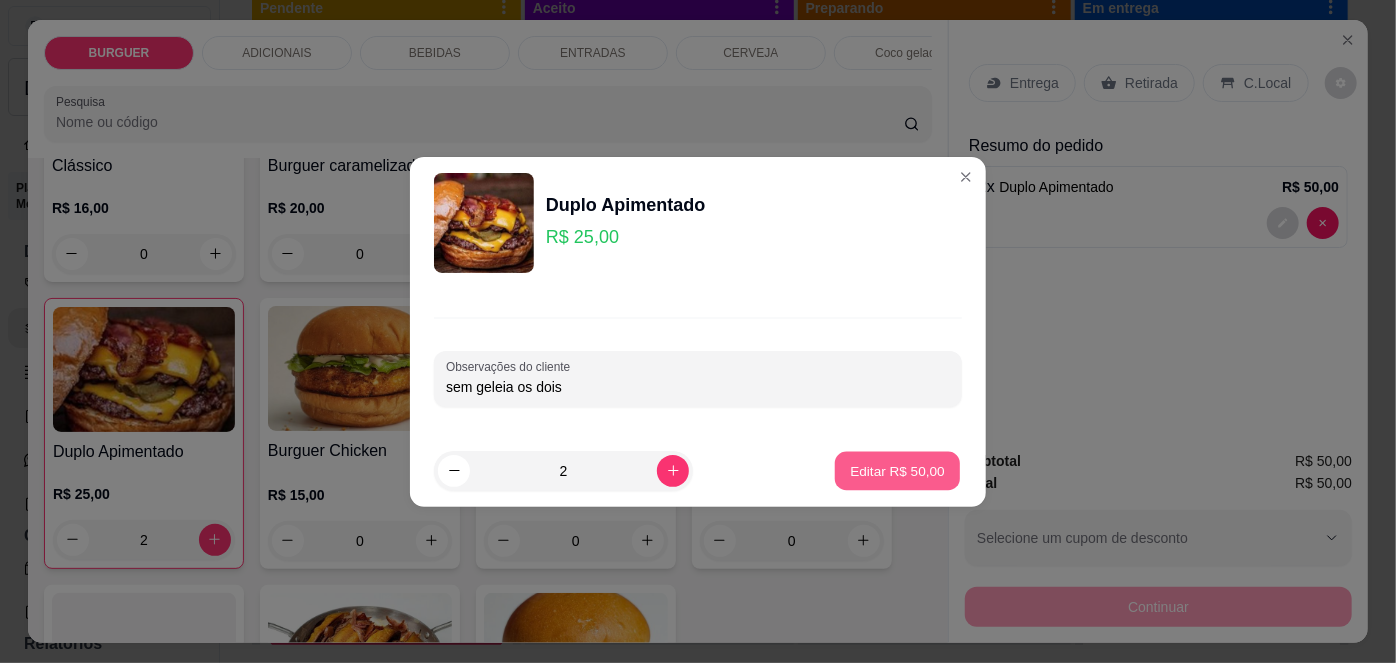 click on "Editar   R$ 50,00" at bounding box center (897, 470) 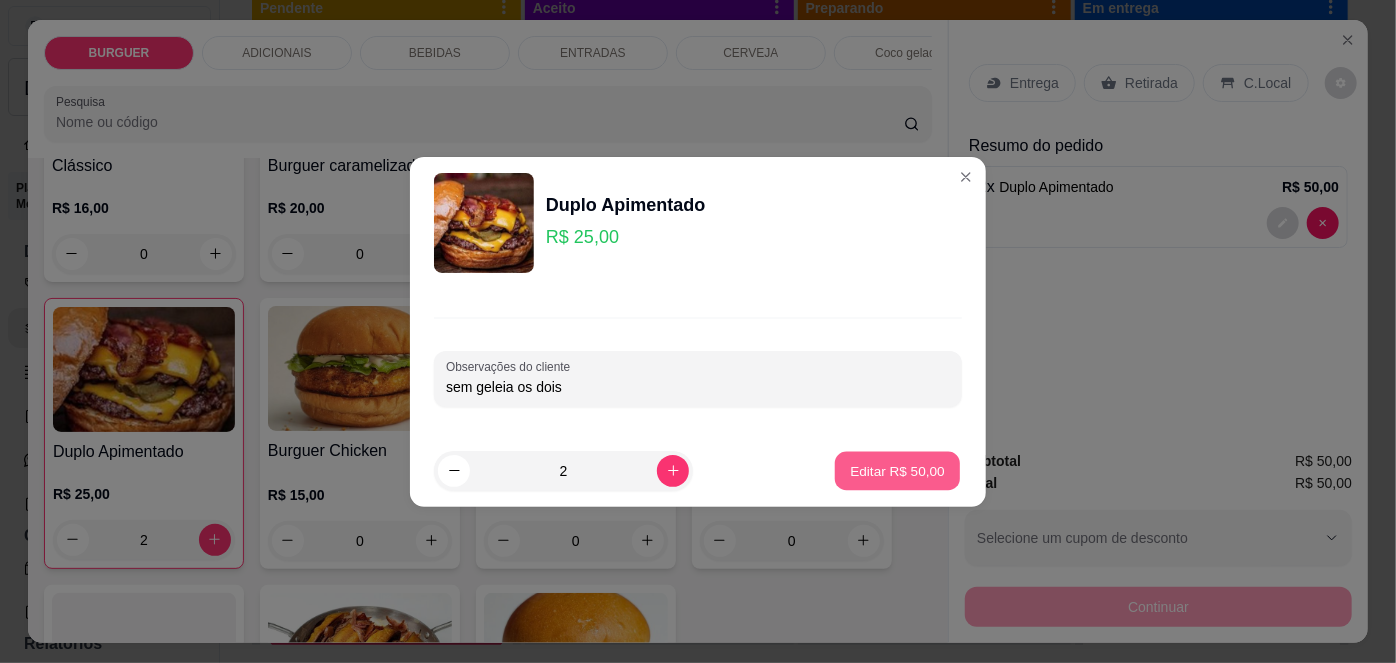 type on "0" 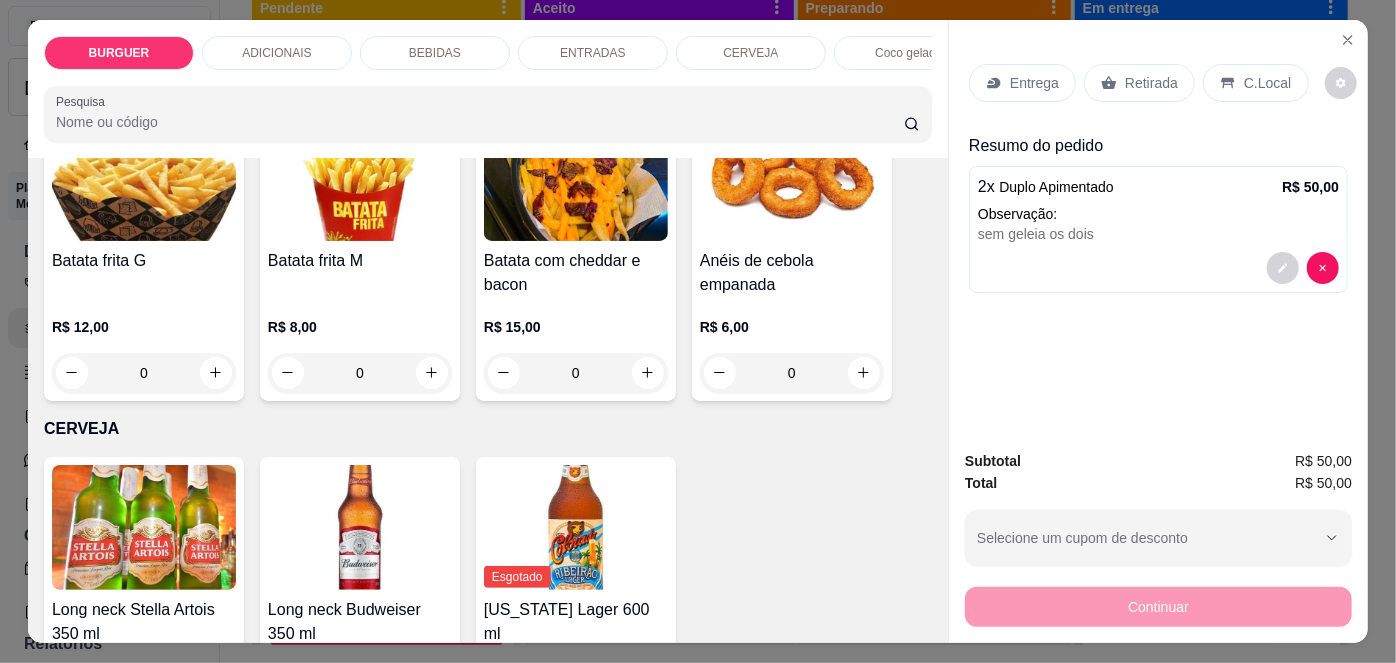 scroll, scrollTop: 2868, scrollLeft: 0, axis: vertical 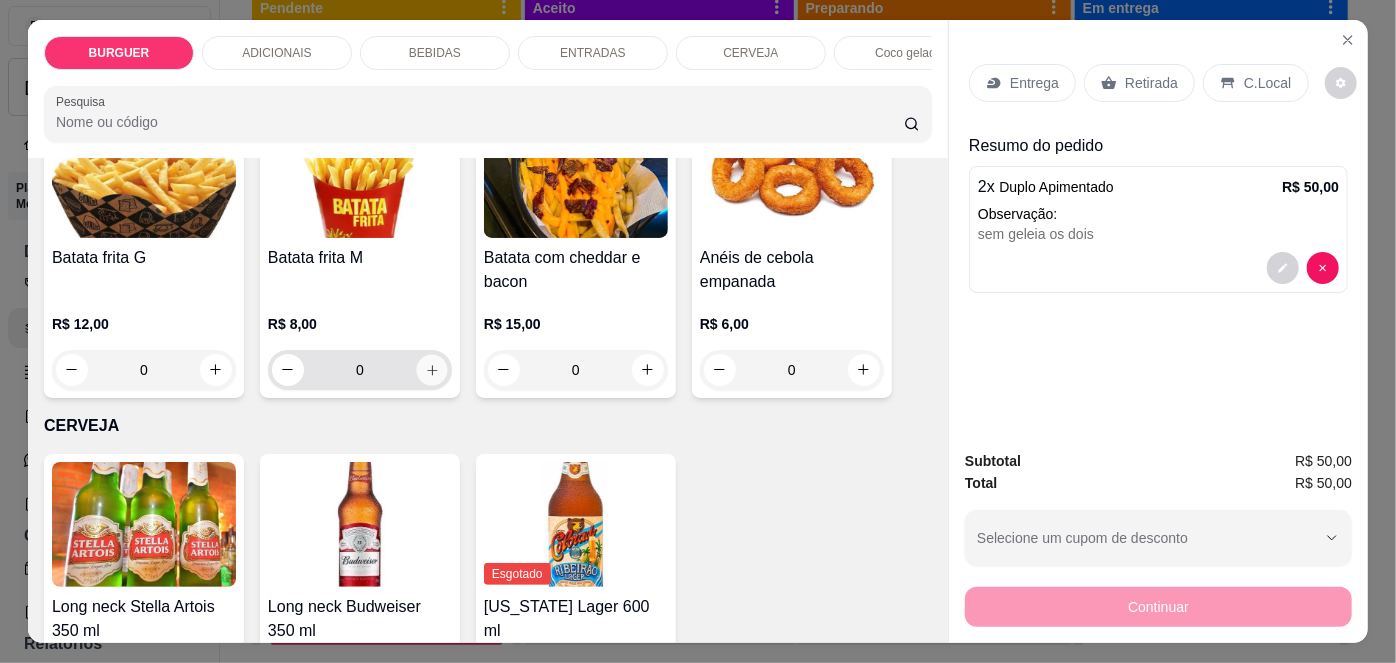 click 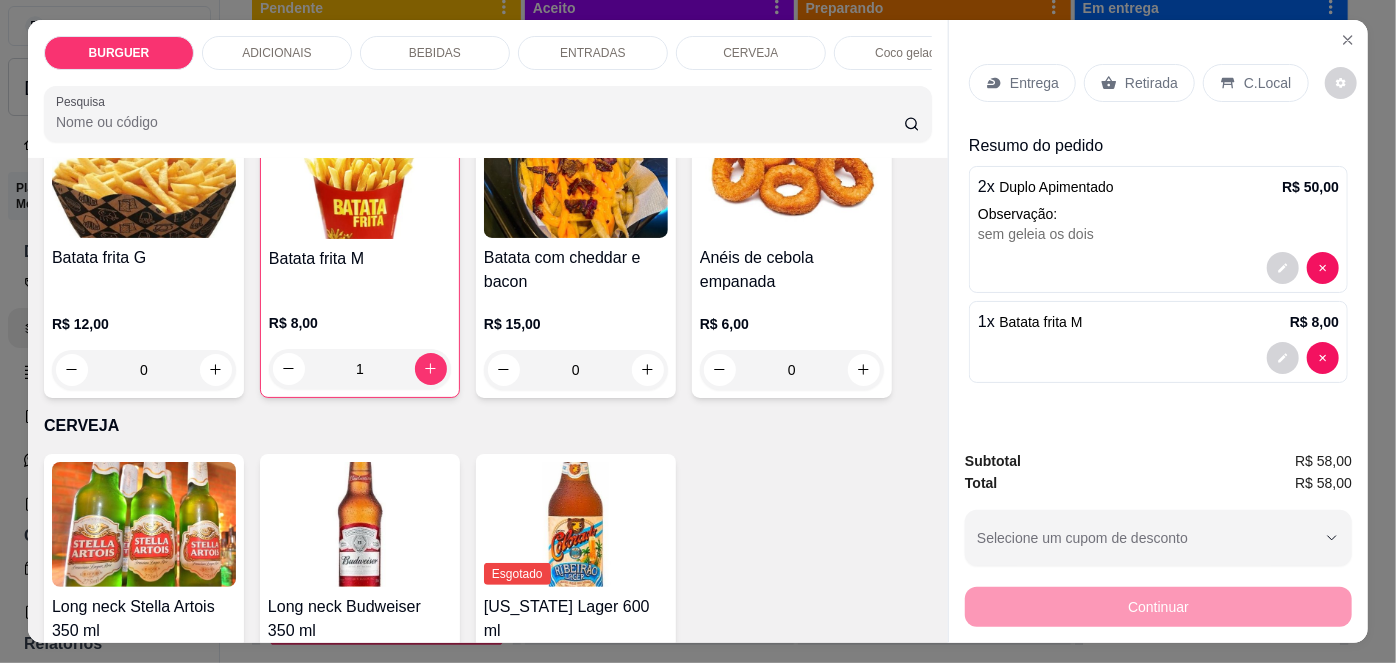 click on "Entrega" at bounding box center (1034, 83) 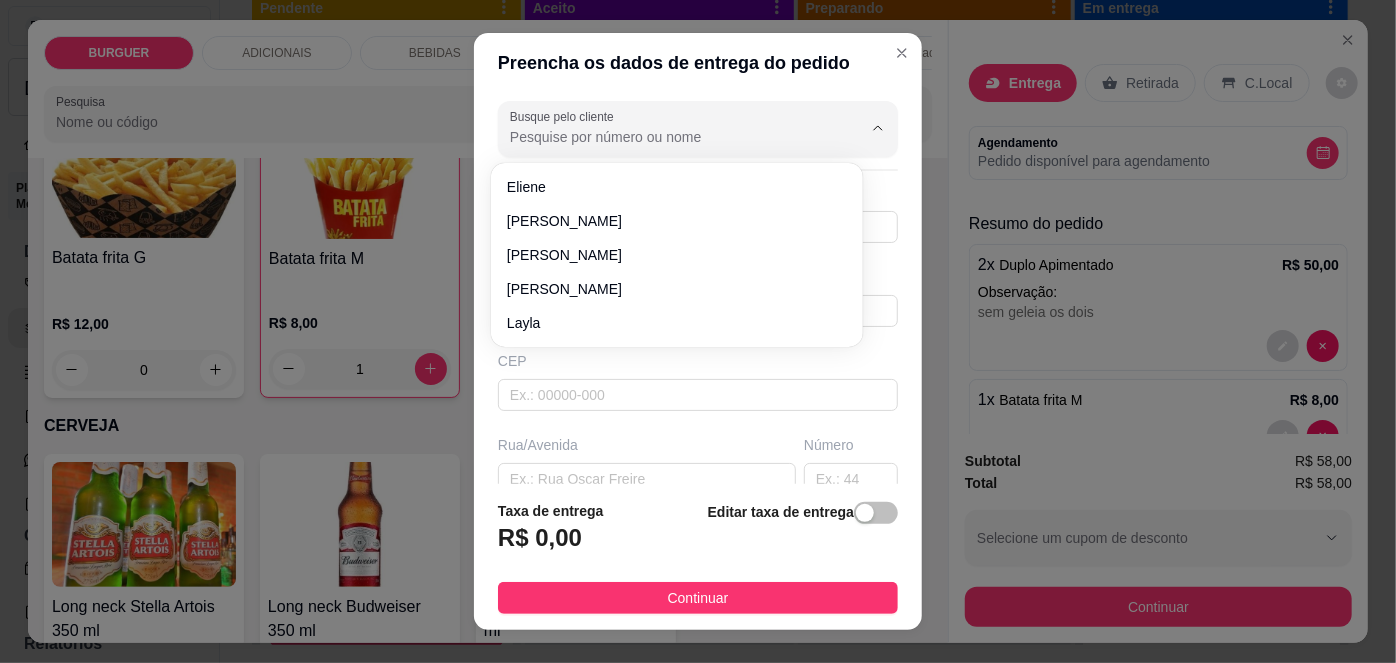 click on "Busque pelo cliente" at bounding box center [670, 137] 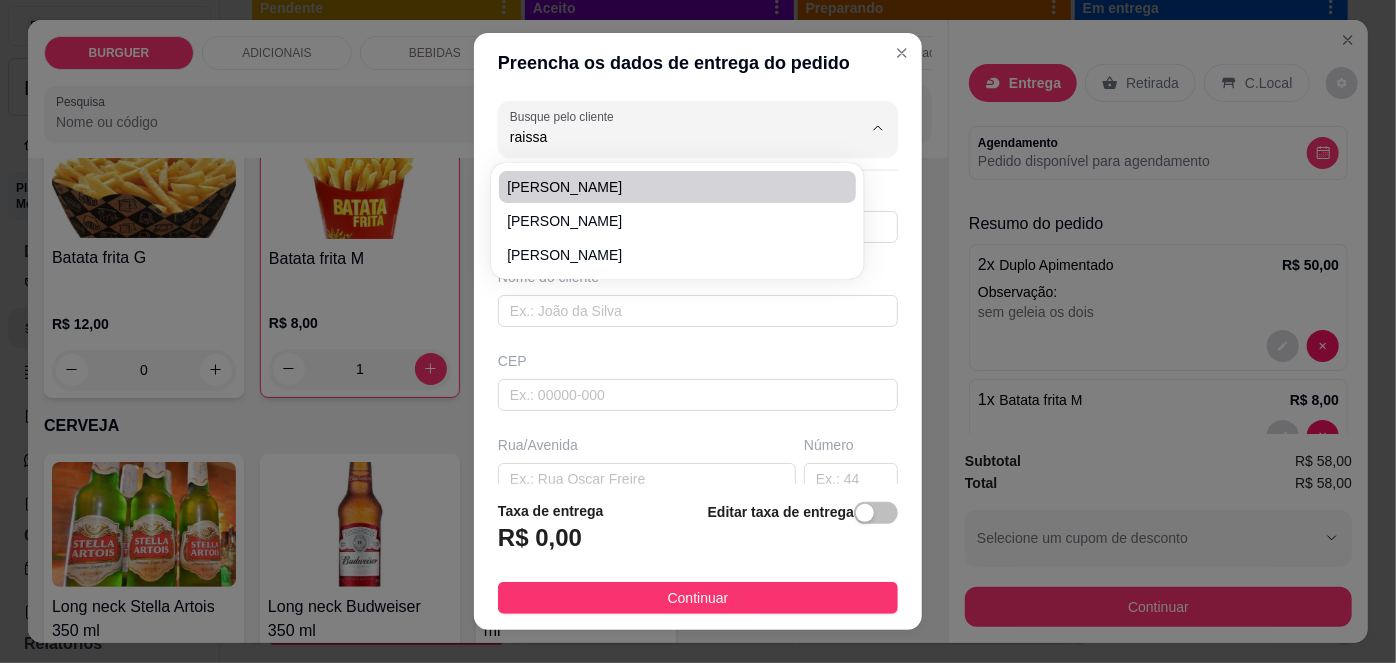 click on "[PERSON_NAME]" at bounding box center (667, 187) 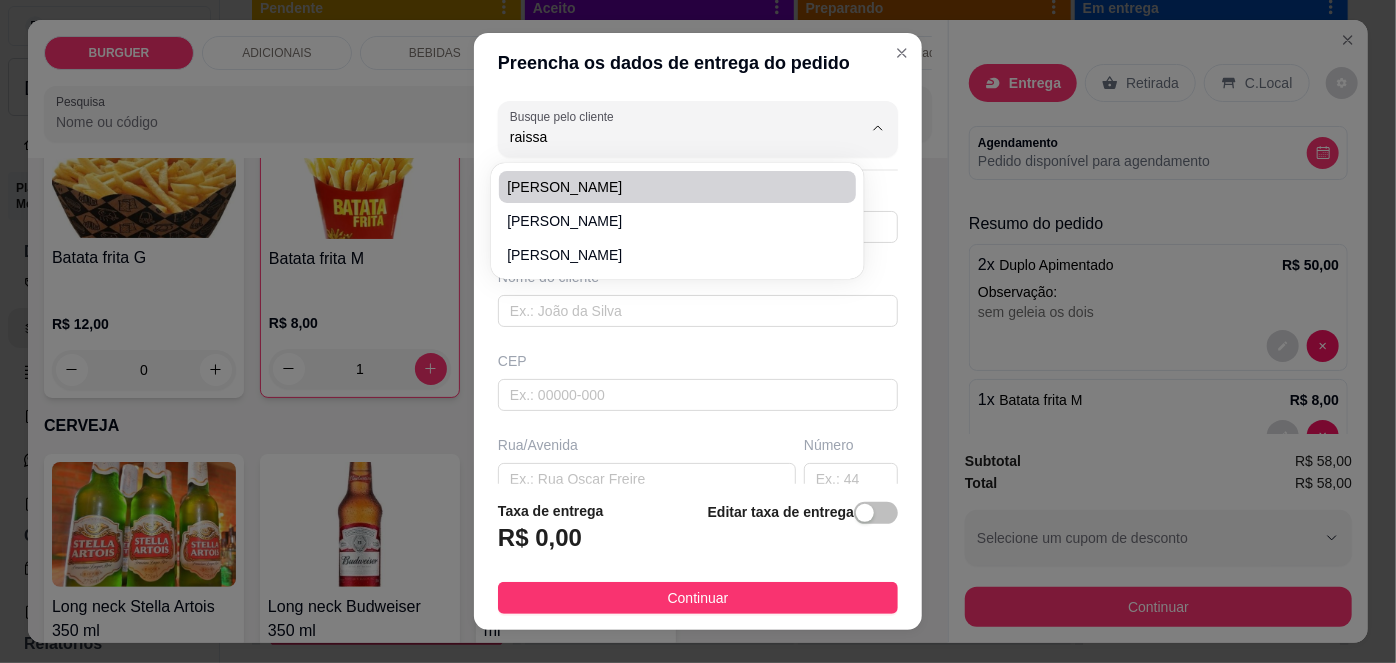 type on "[PERSON_NAME]" 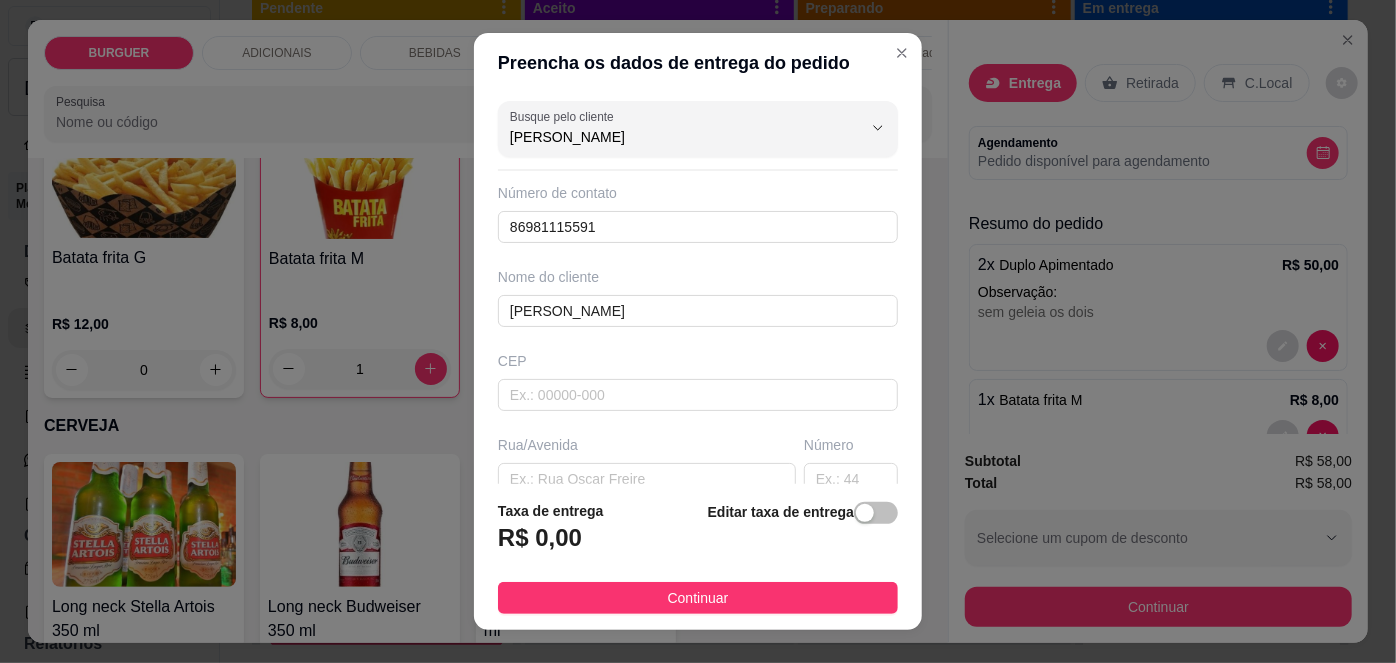 scroll, scrollTop: 101, scrollLeft: 0, axis: vertical 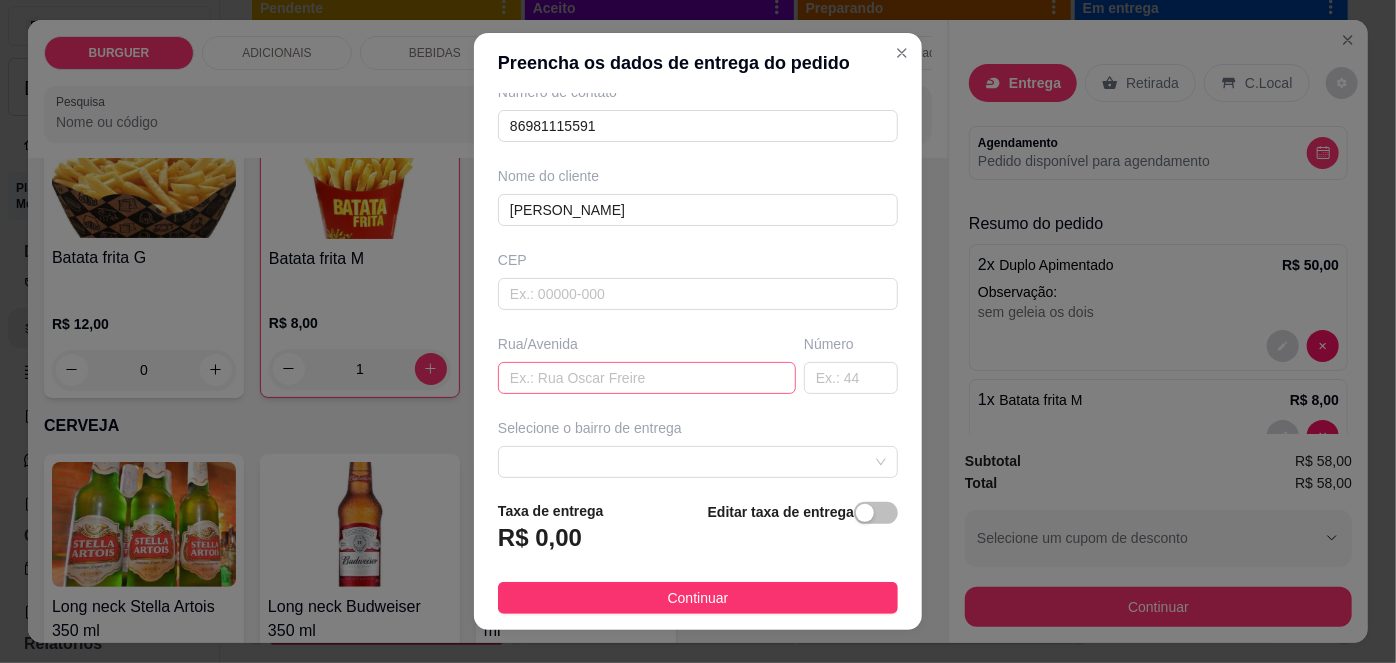 type on "[PERSON_NAME]" 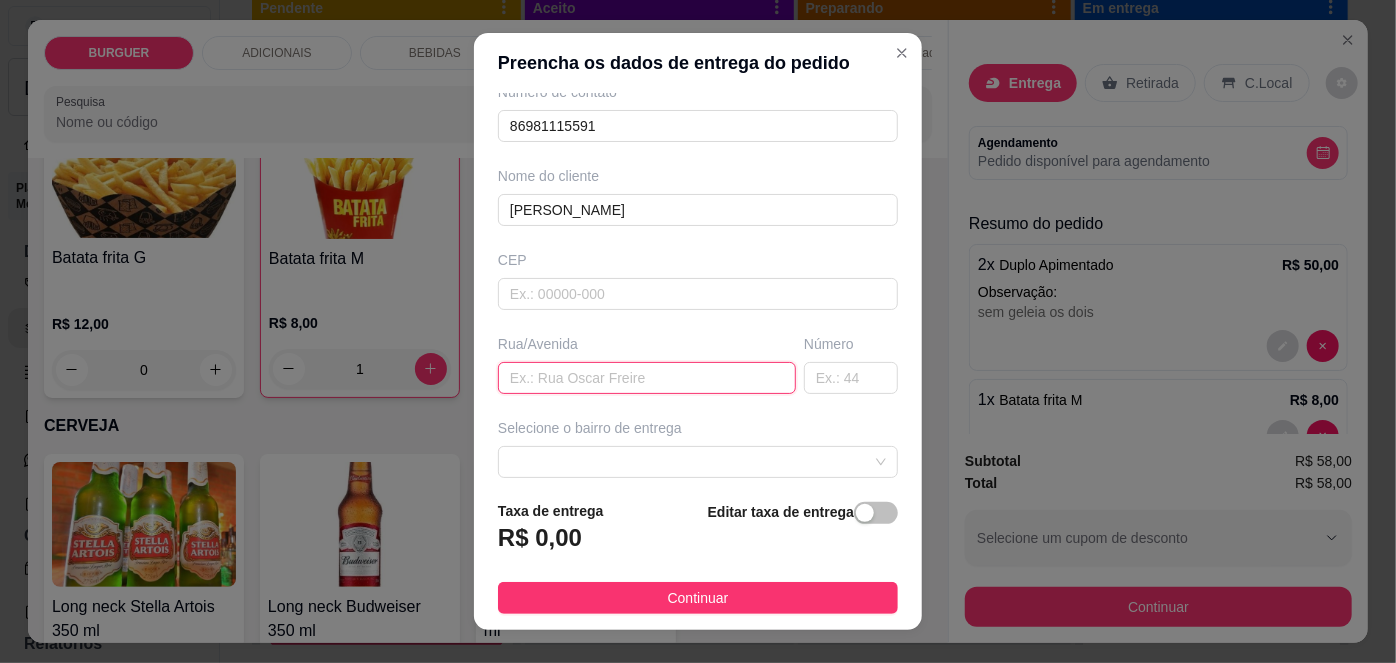 click at bounding box center (647, 378) 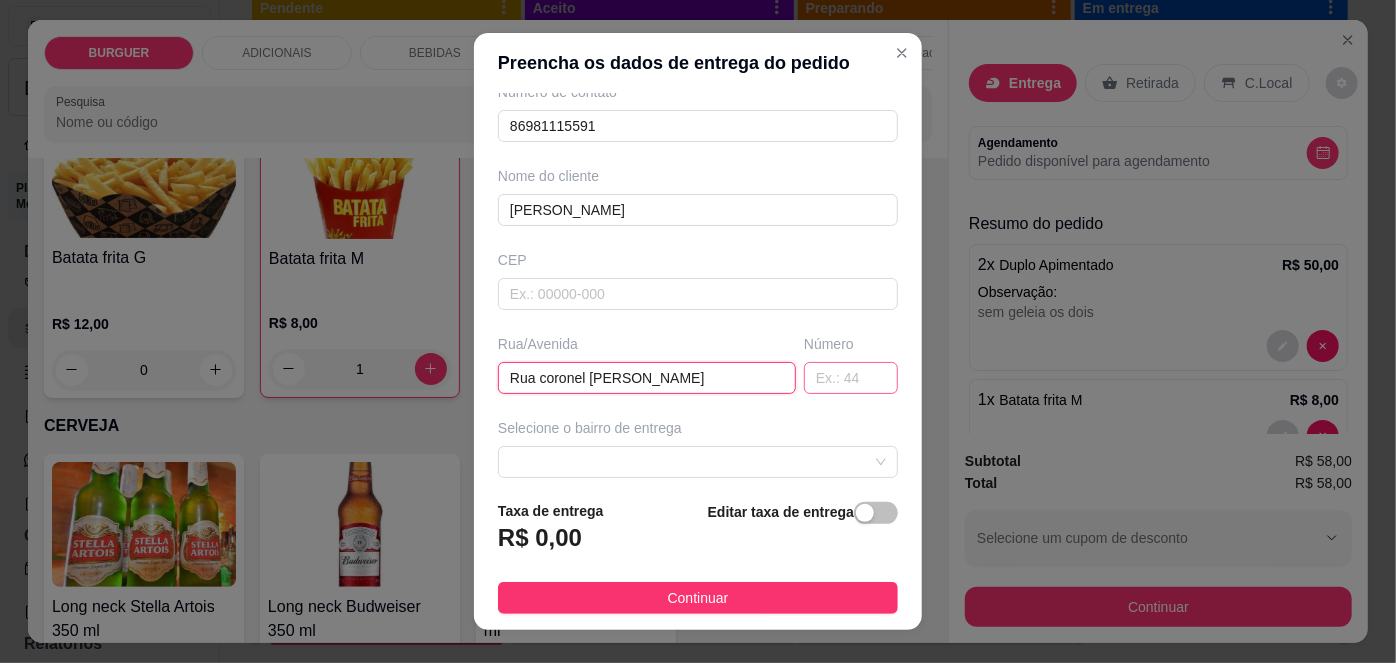 type on "Rua coronel [PERSON_NAME]" 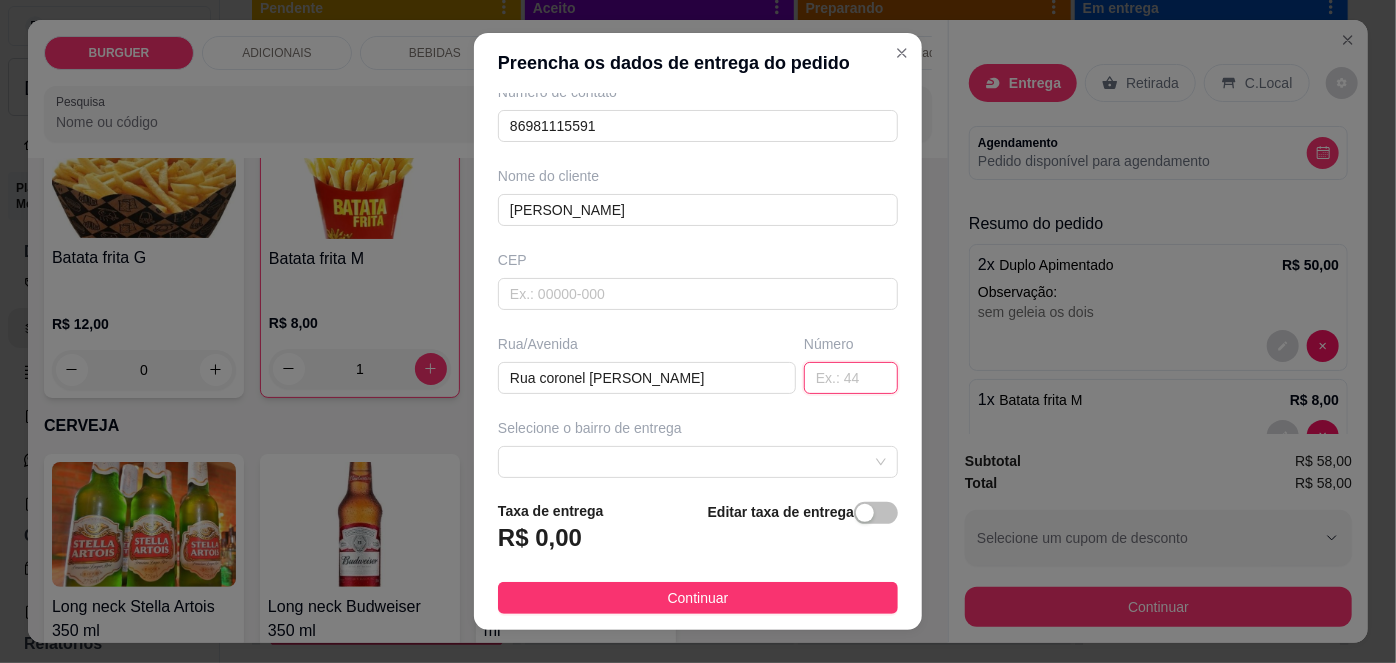 click at bounding box center [851, 378] 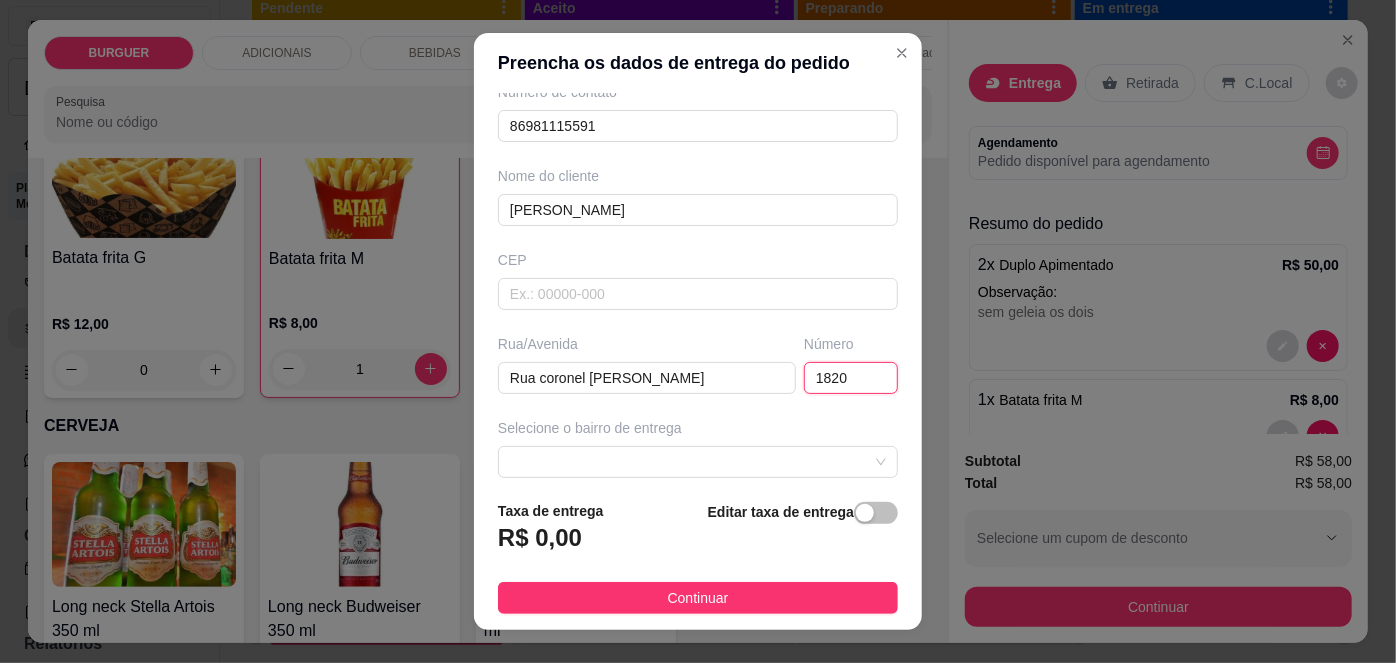 scroll, scrollTop: 279, scrollLeft: 0, axis: vertical 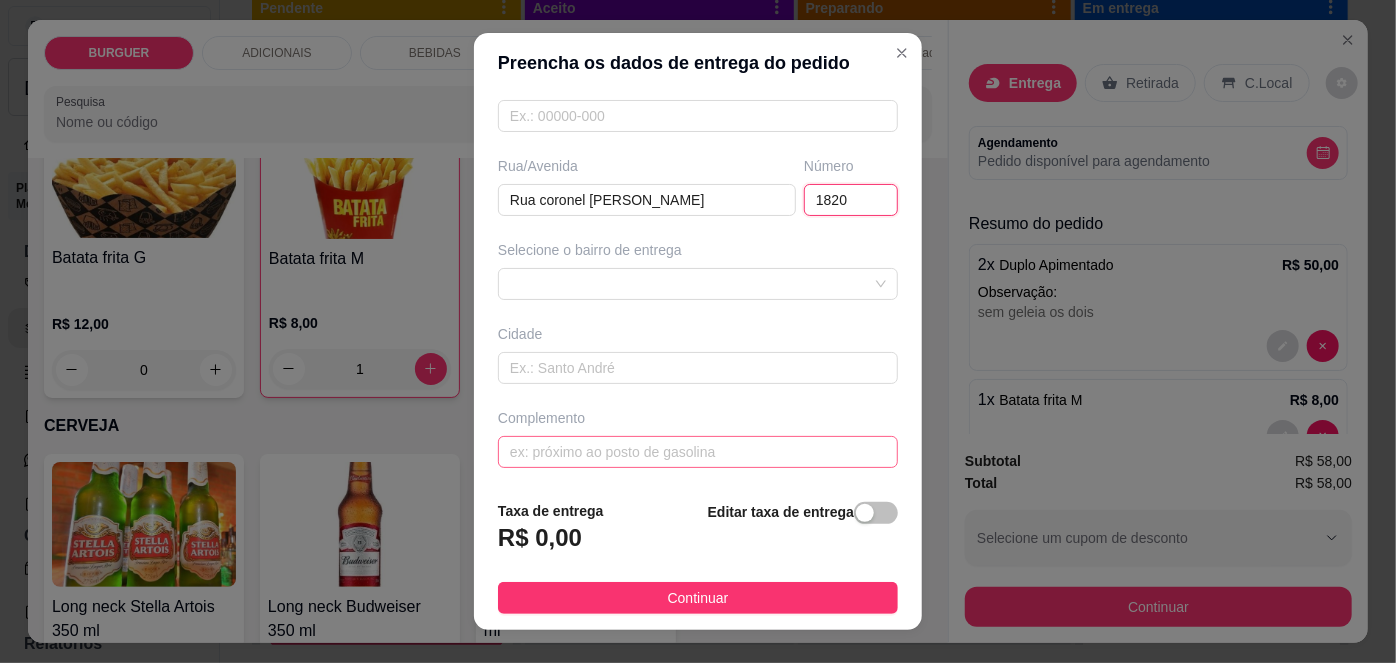 type on "1820" 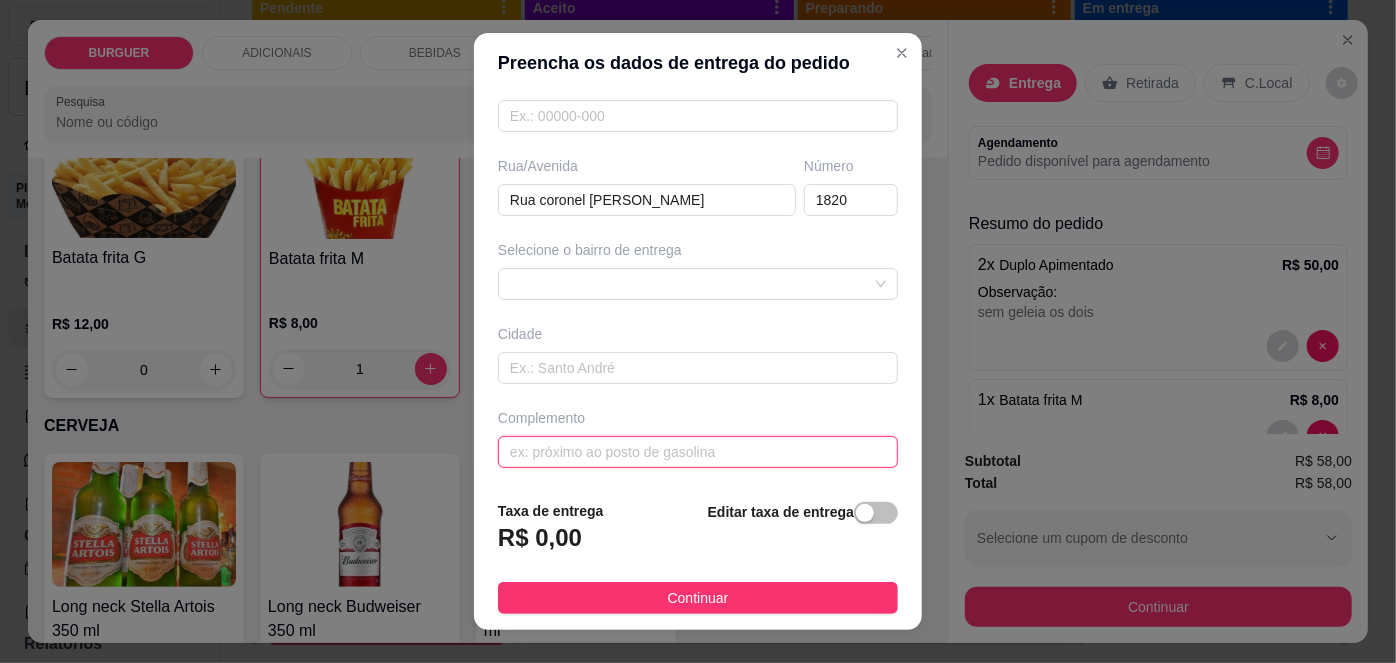 click at bounding box center [698, 452] 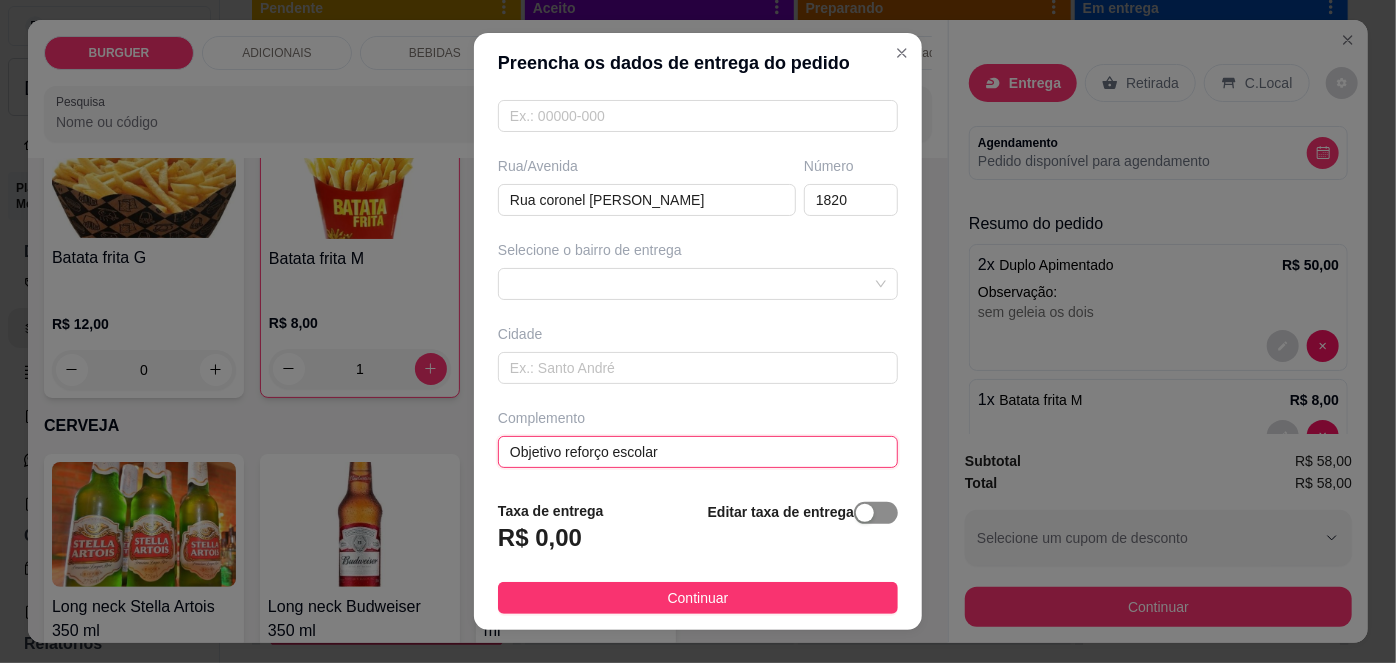 type on "Objetivo reforço escolar" 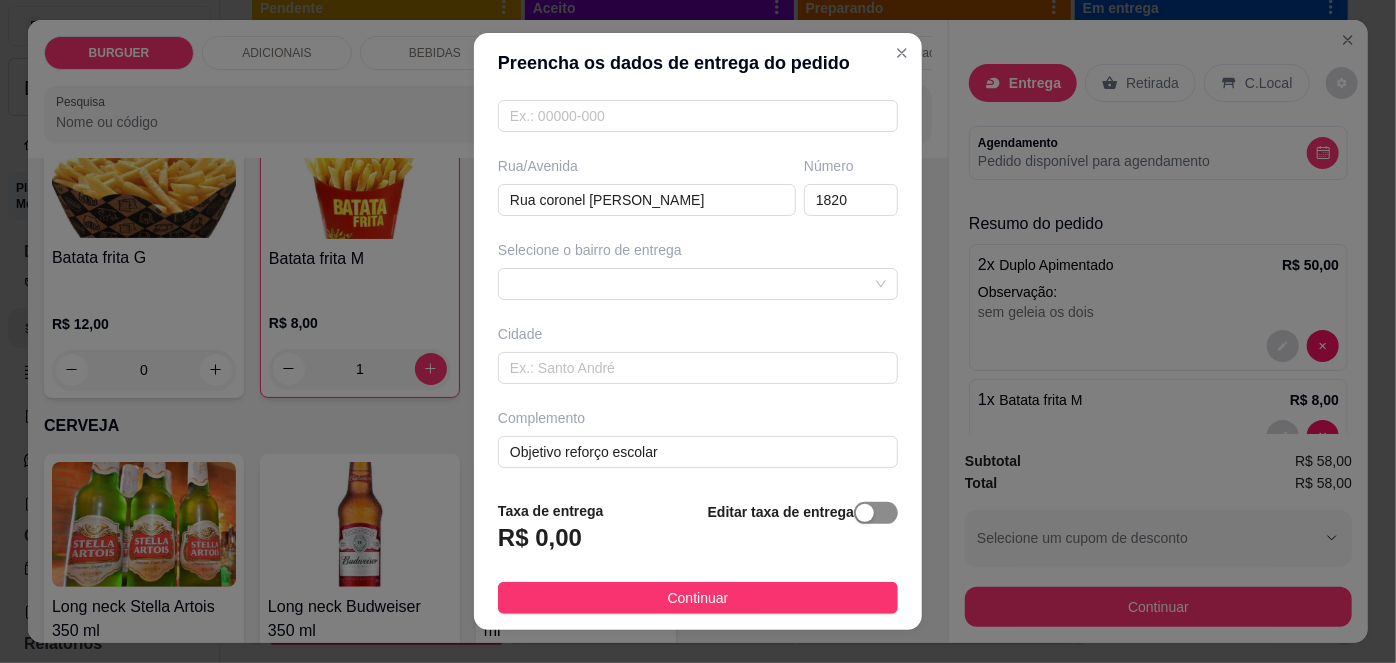 click at bounding box center [876, 513] 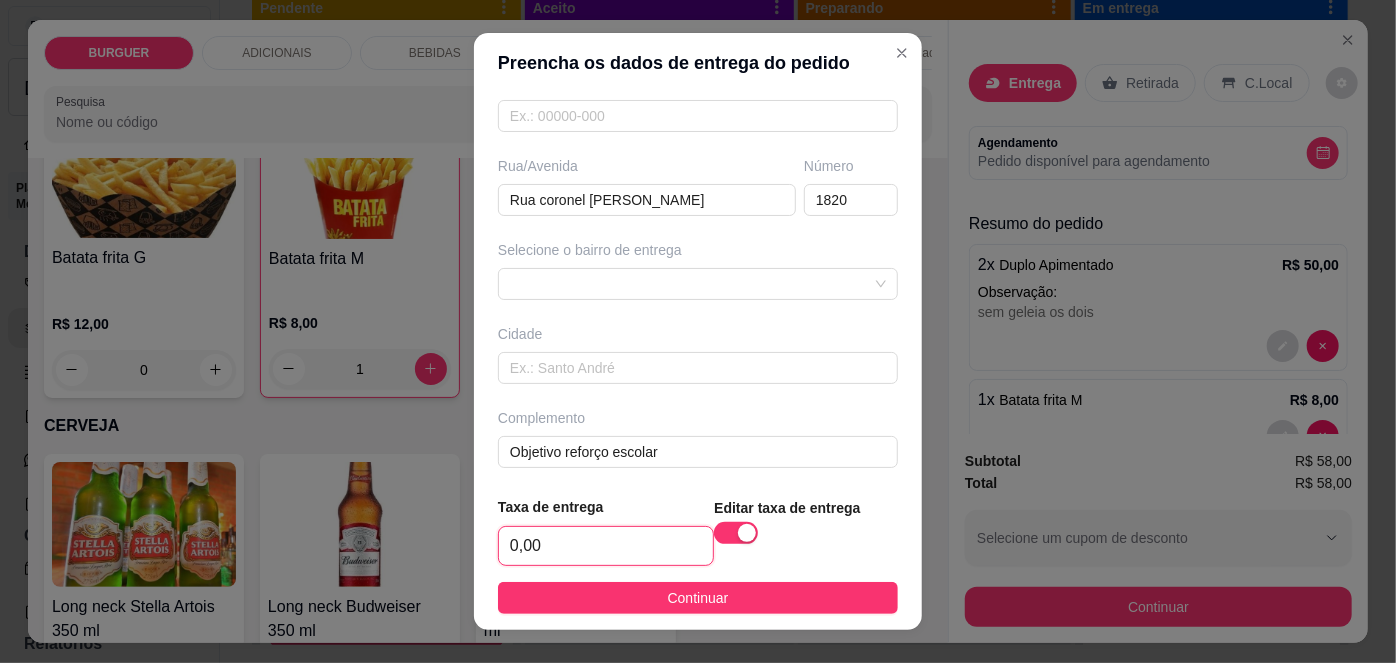 click on "0,00" at bounding box center [606, 546] 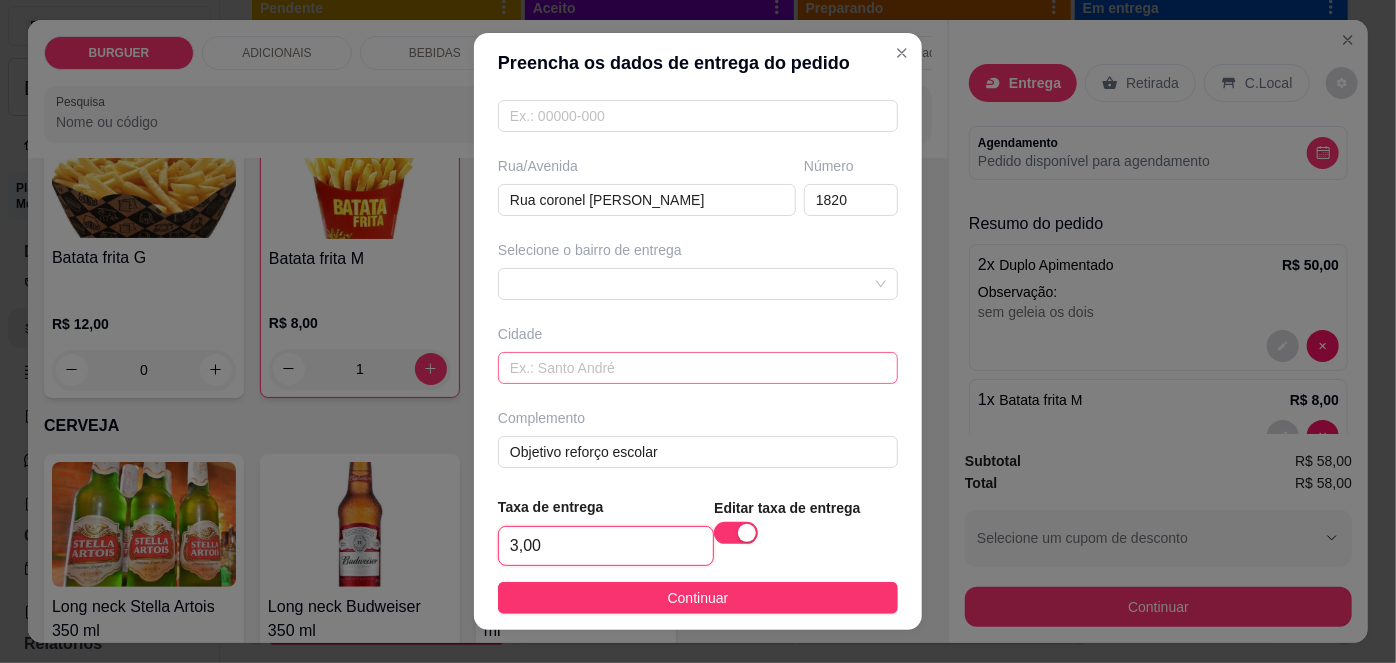 scroll, scrollTop: 0, scrollLeft: 0, axis: both 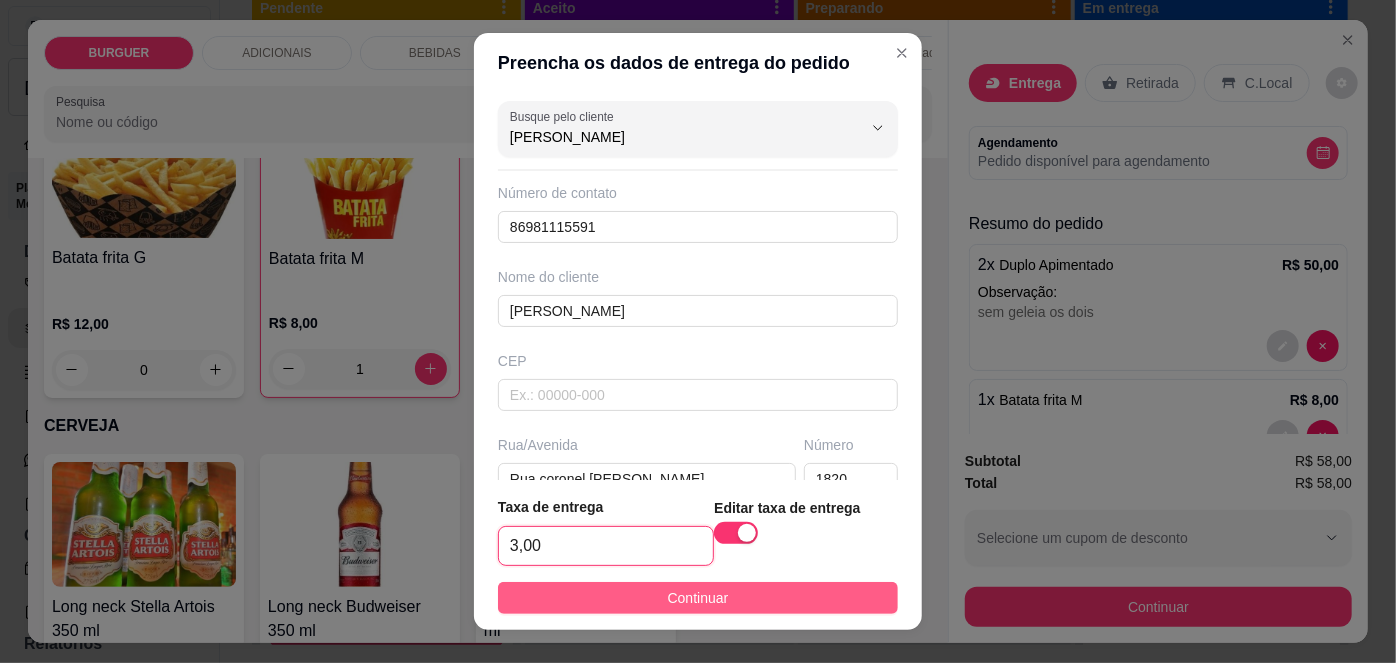 type on "3,00" 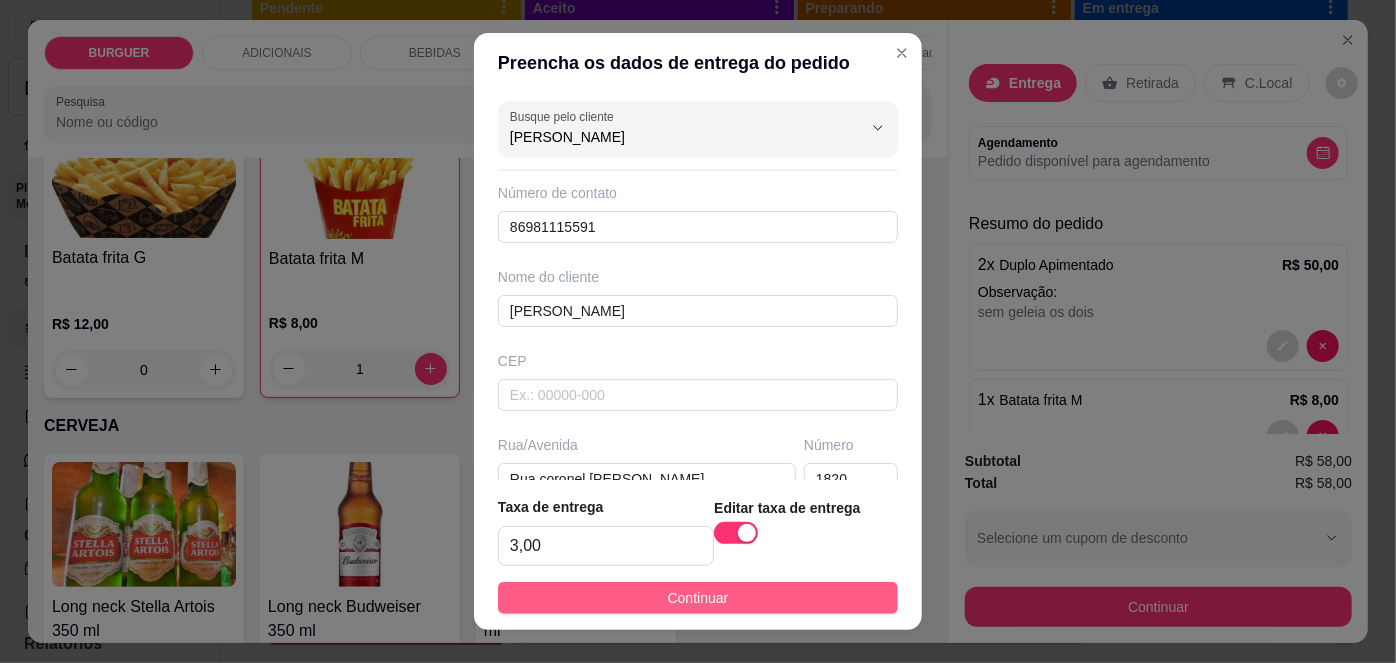click on "Continuar" at bounding box center (698, 598) 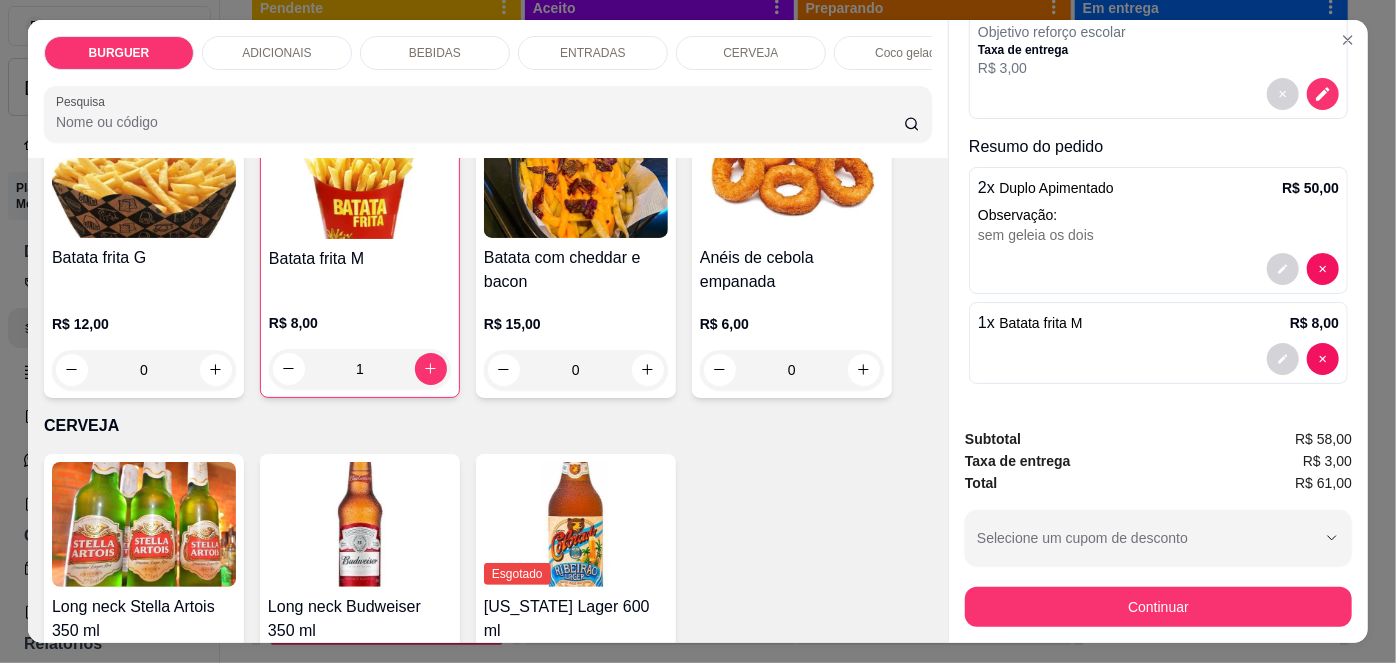 scroll, scrollTop: 240, scrollLeft: 0, axis: vertical 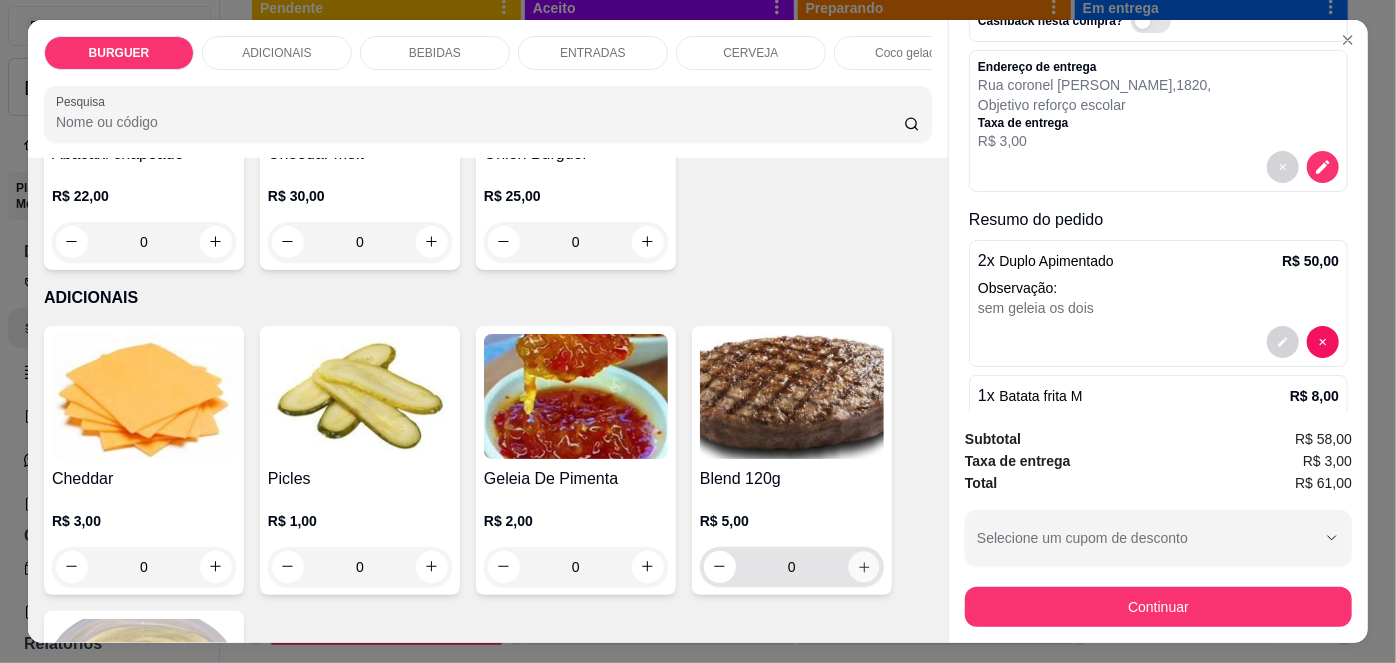 click 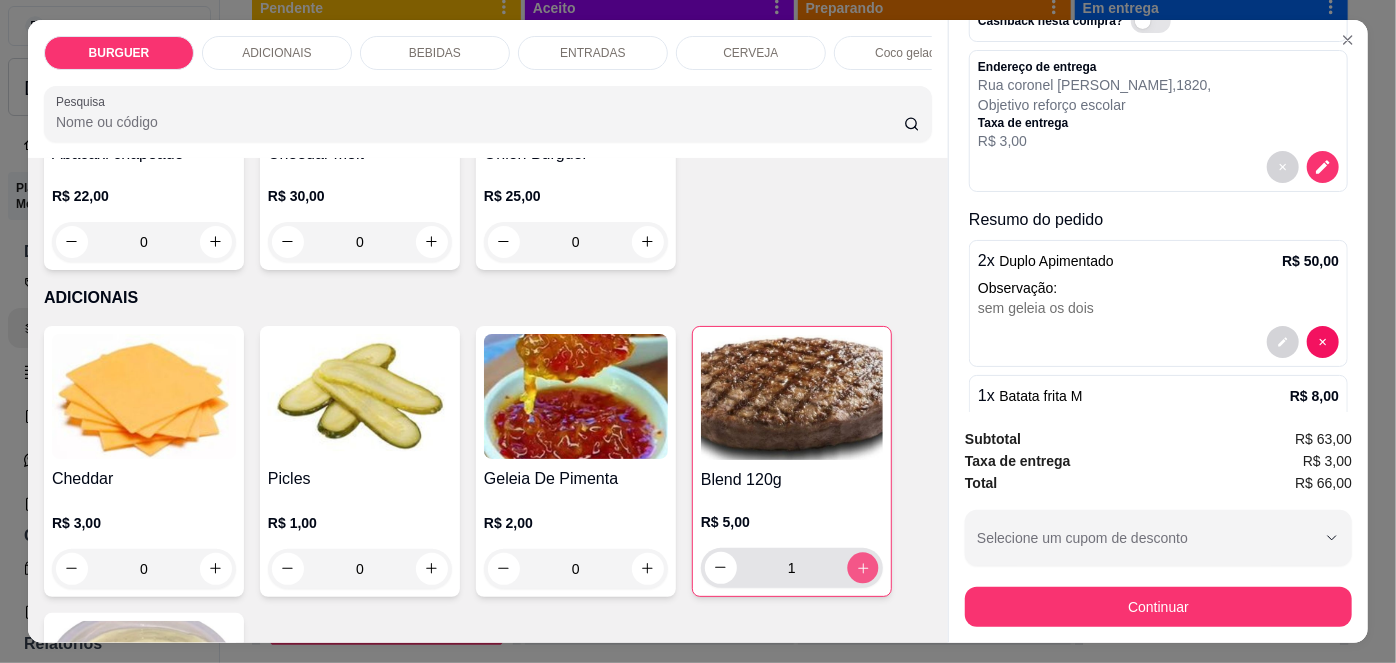 click 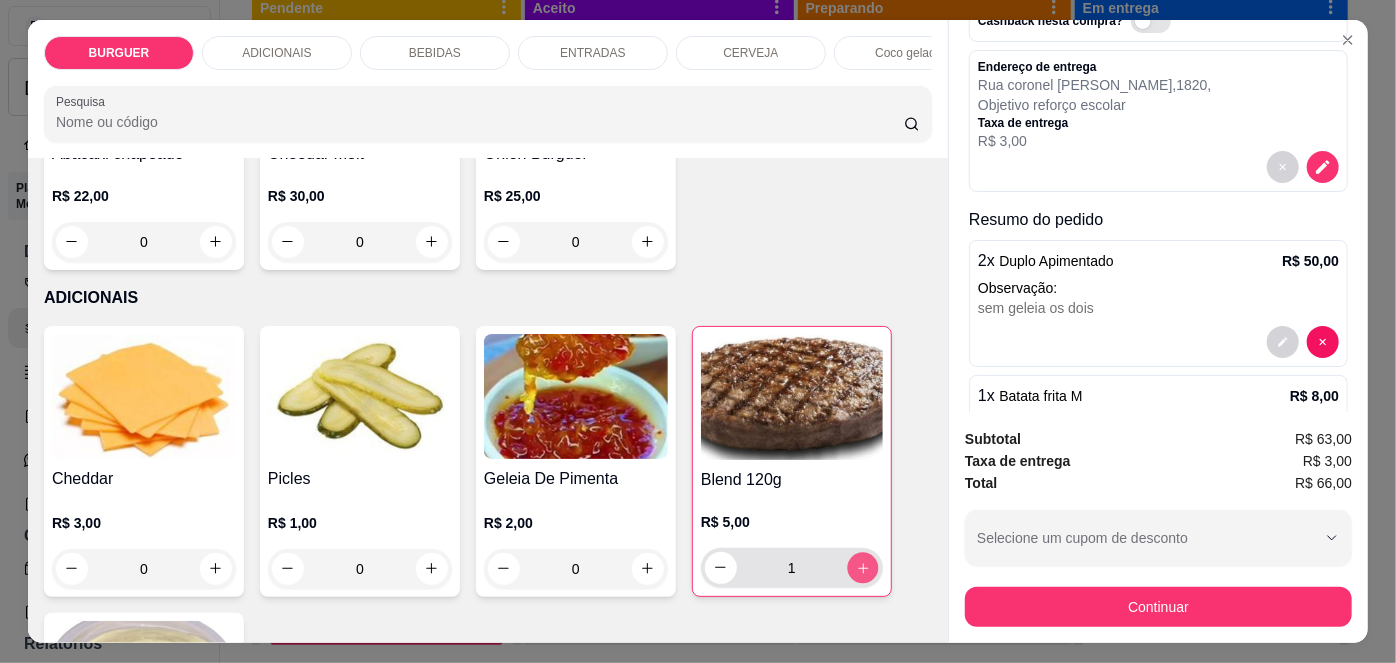 type on "2" 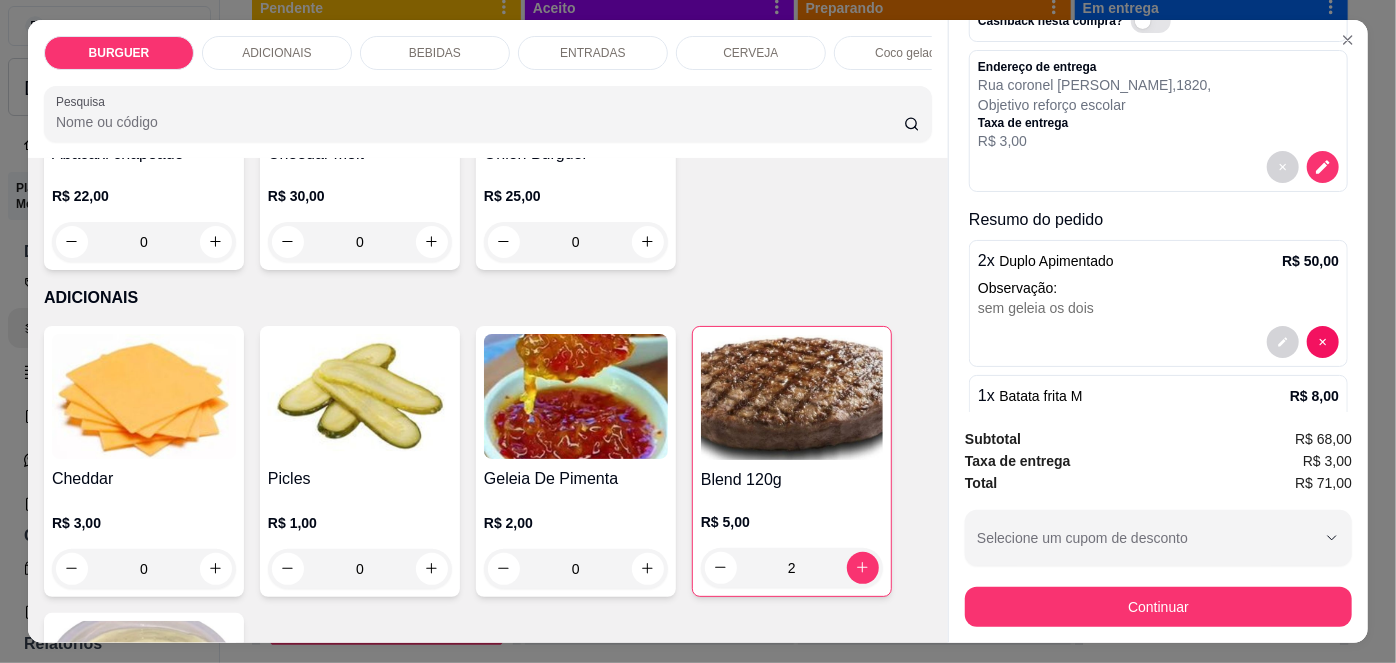 scroll, scrollTop: 418, scrollLeft: 0, axis: vertical 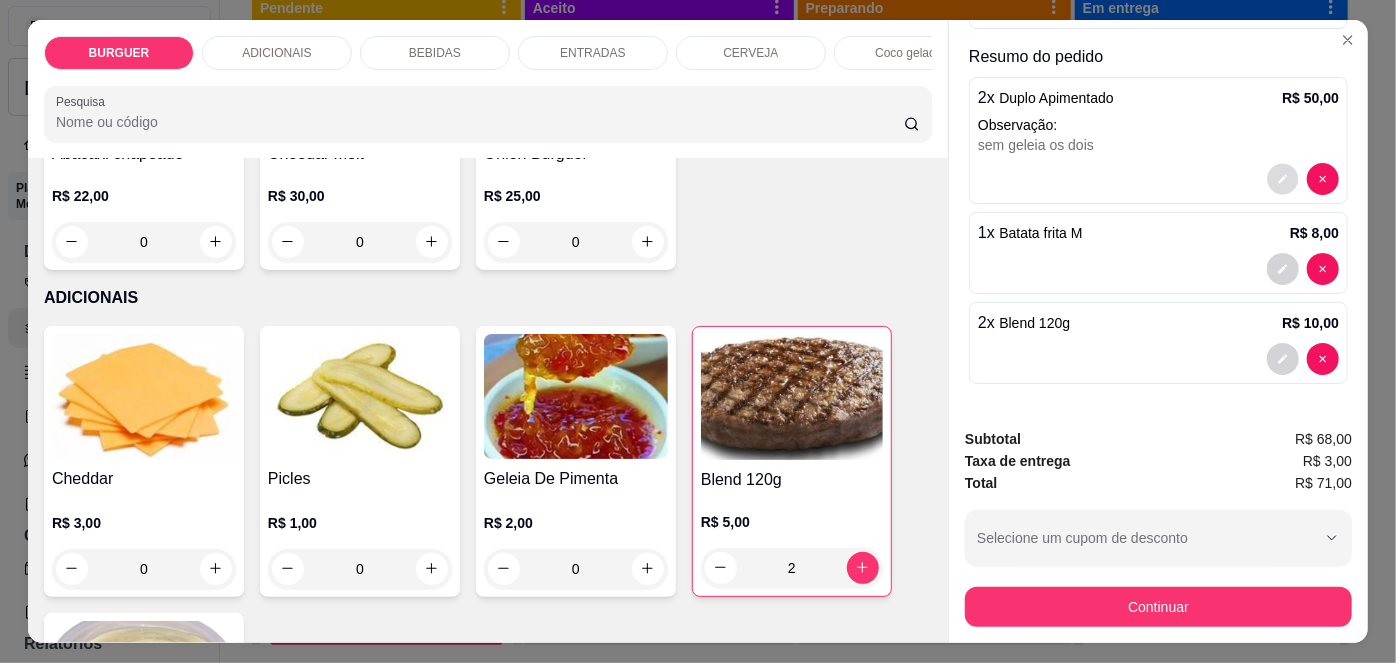 click at bounding box center (1283, 178) 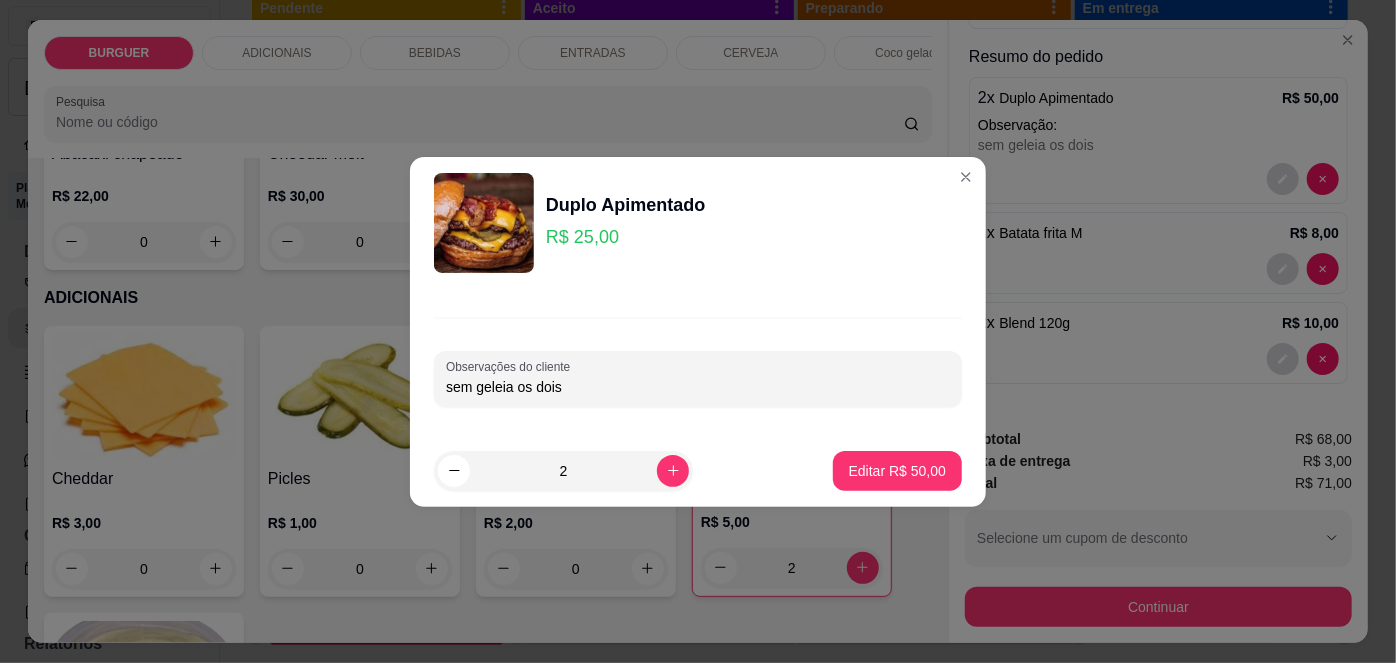 click on "sem geleia os dois" at bounding box center [698, 387] 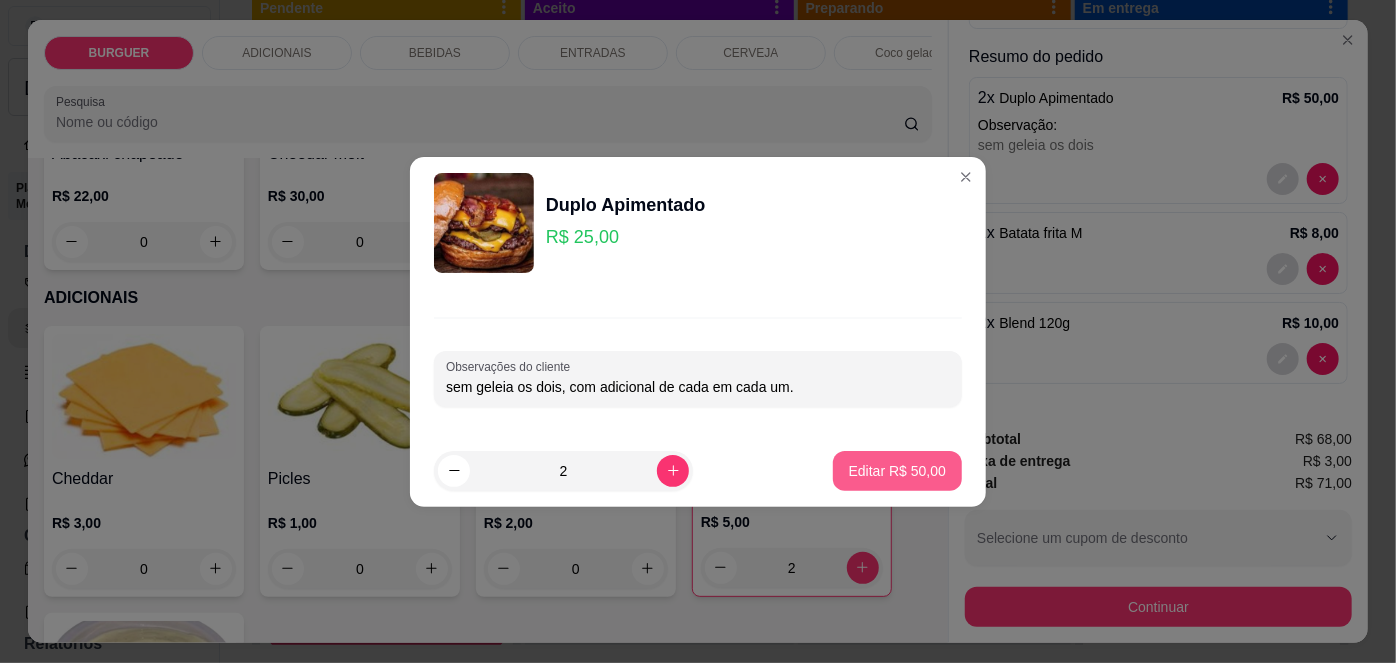 type on "sem geleia os dois, com adicional de cada em cada um." 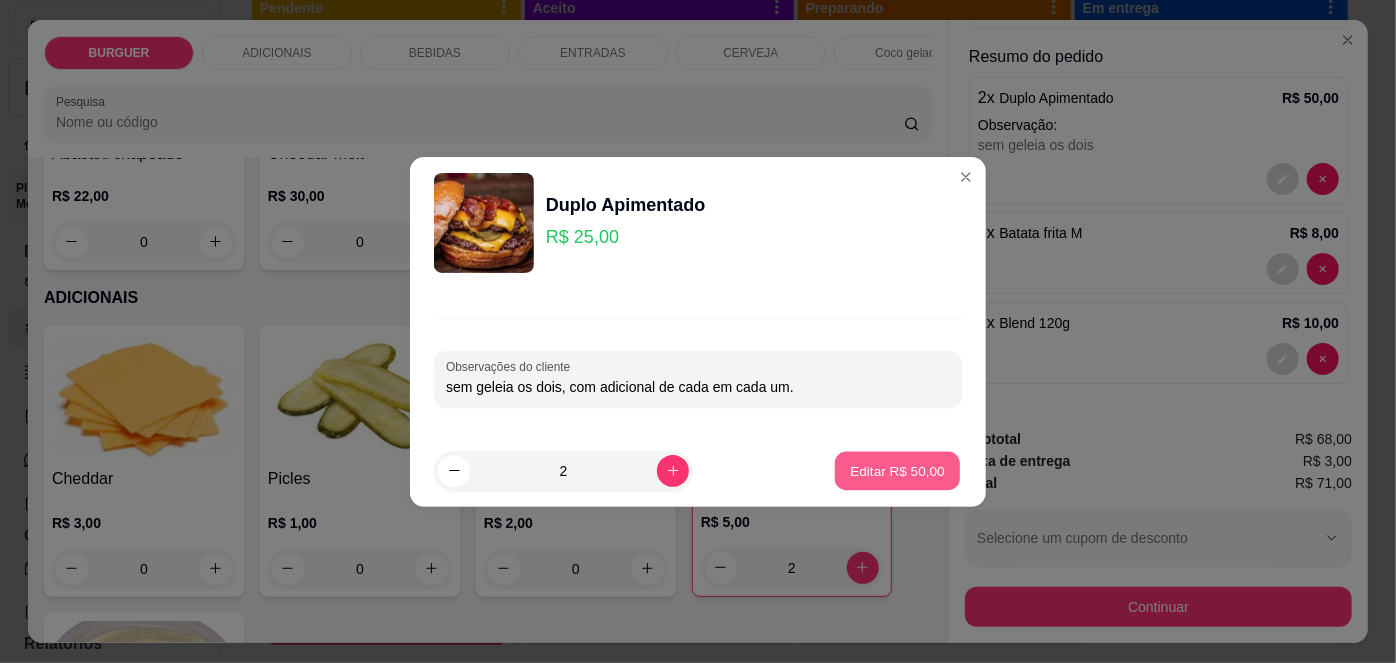 click on "Editar   R$ 50,00" at bounding box center [897, 470] 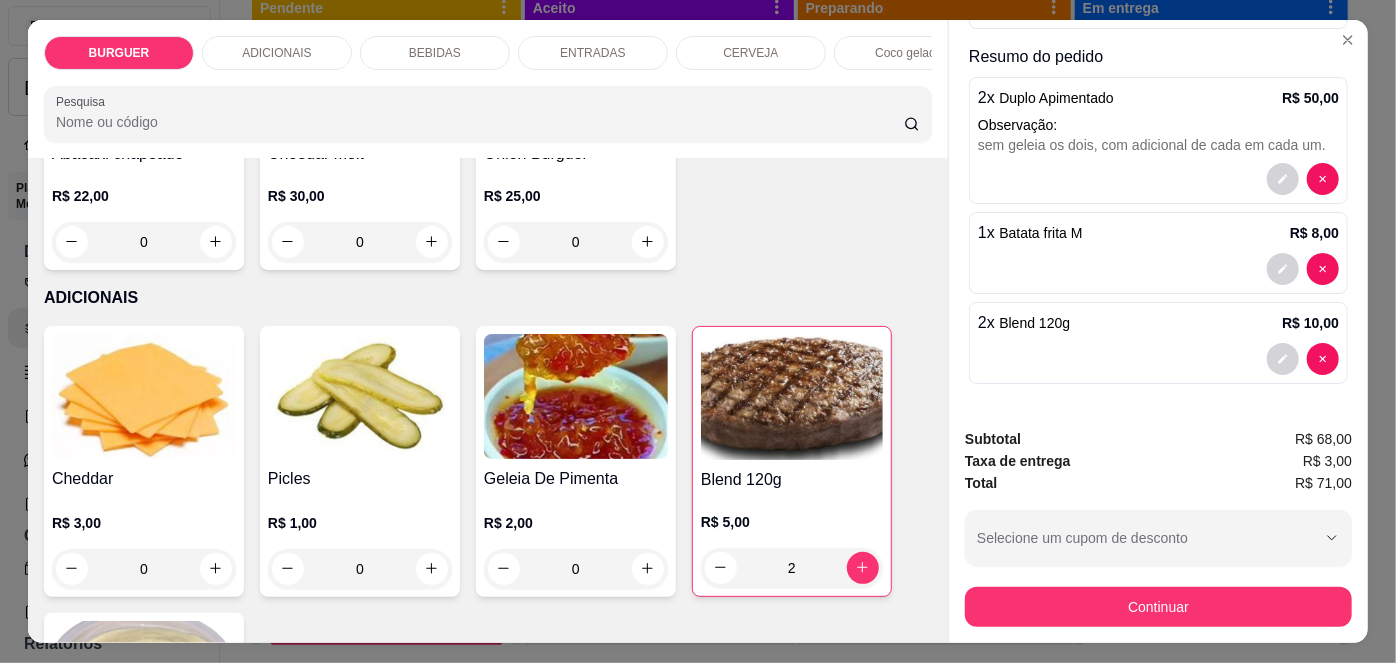 scroll, scrollTop: 50, scrollLeft: 0, axis: vertical 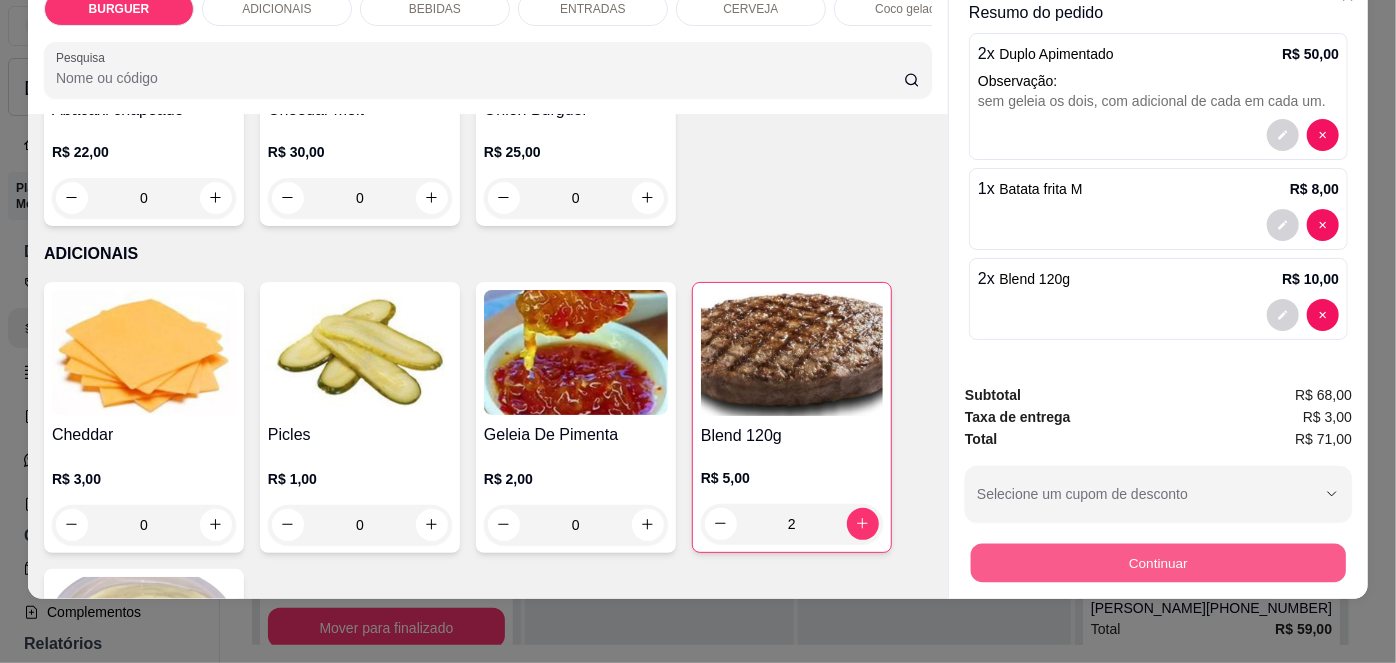 click on "Continuar" at bounding box center [1158, 563] 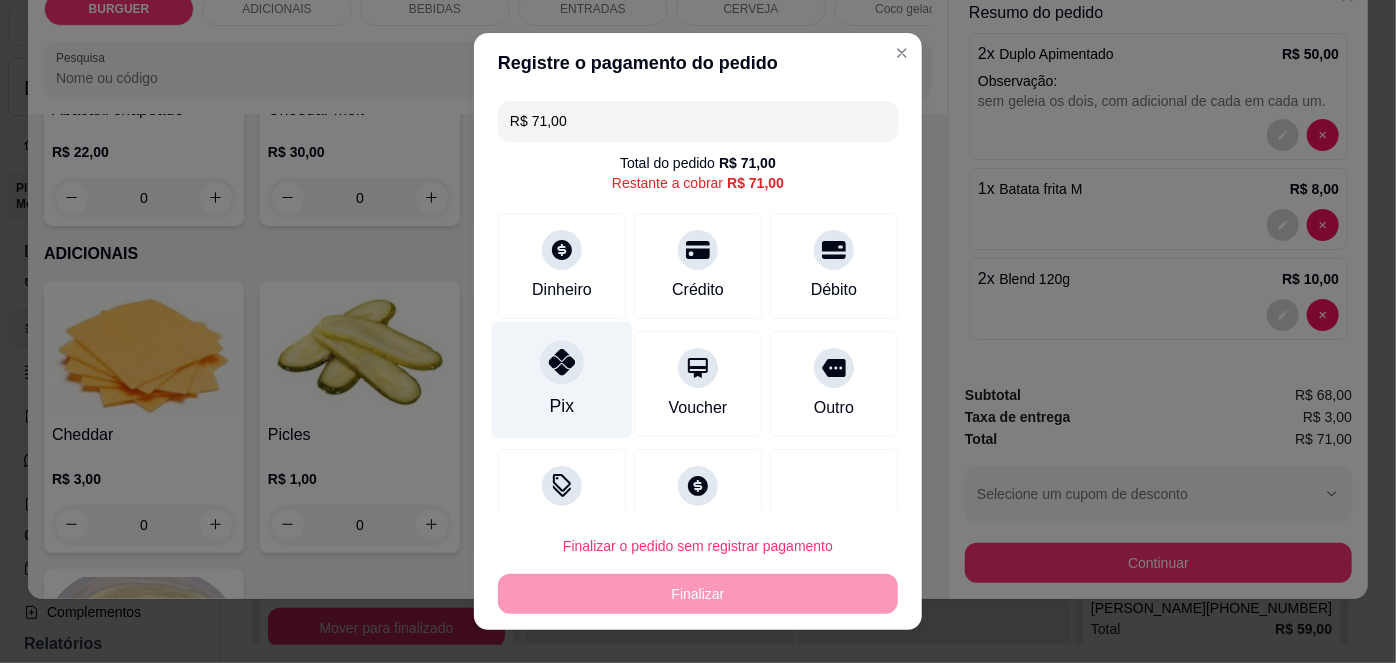 click at bounding box center [562, 363] 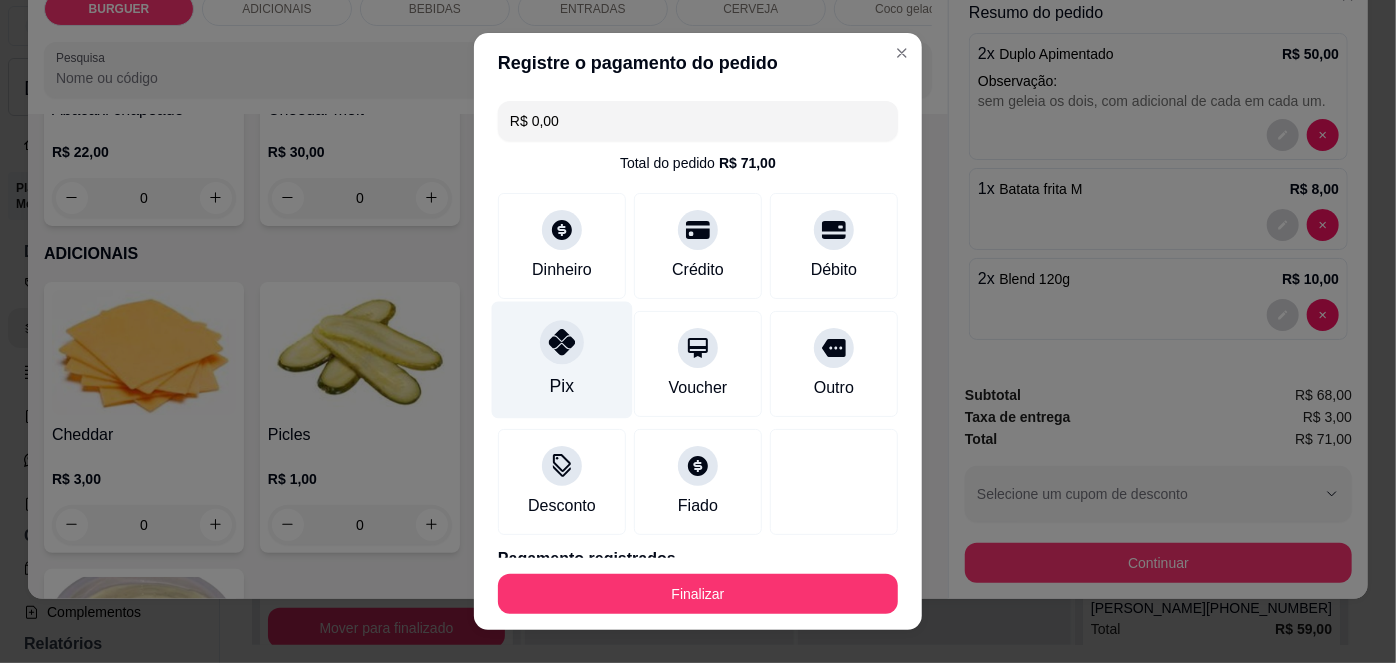 scroll, scrollTop: 88, scrollLeft: 0, axis: vertical 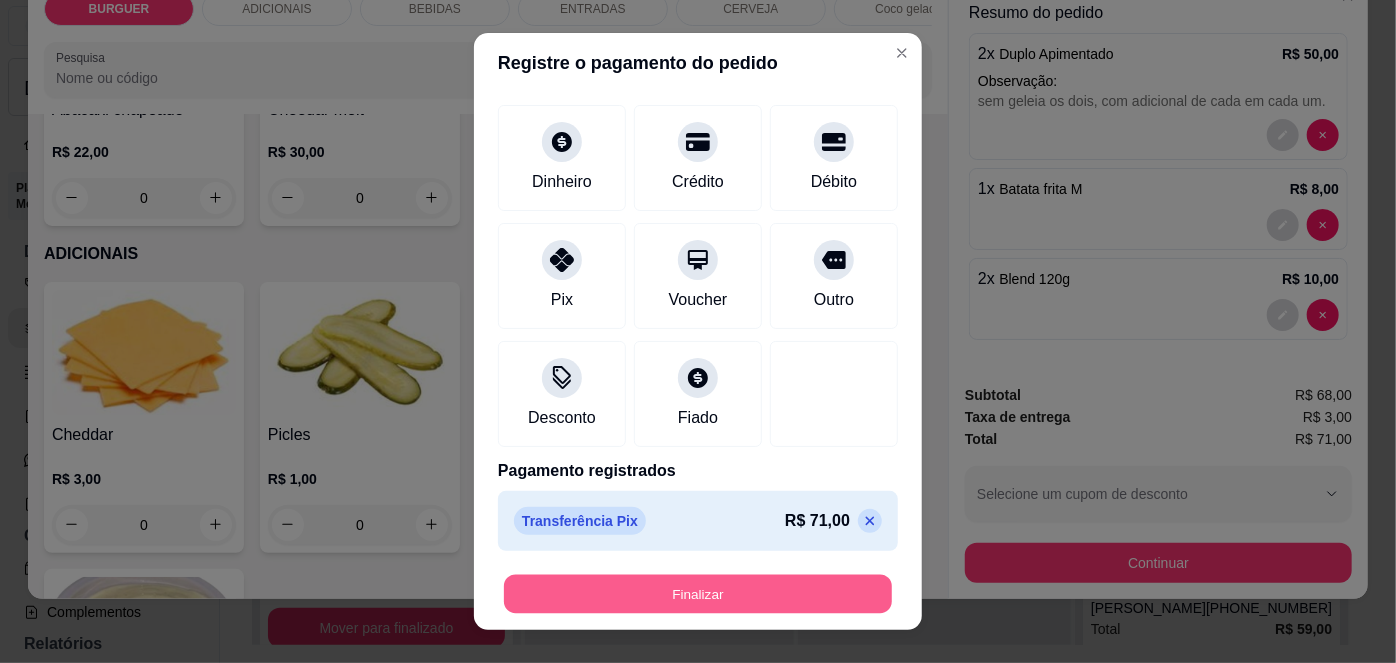 click on "Finalizar" at bounding box center (698, 593) 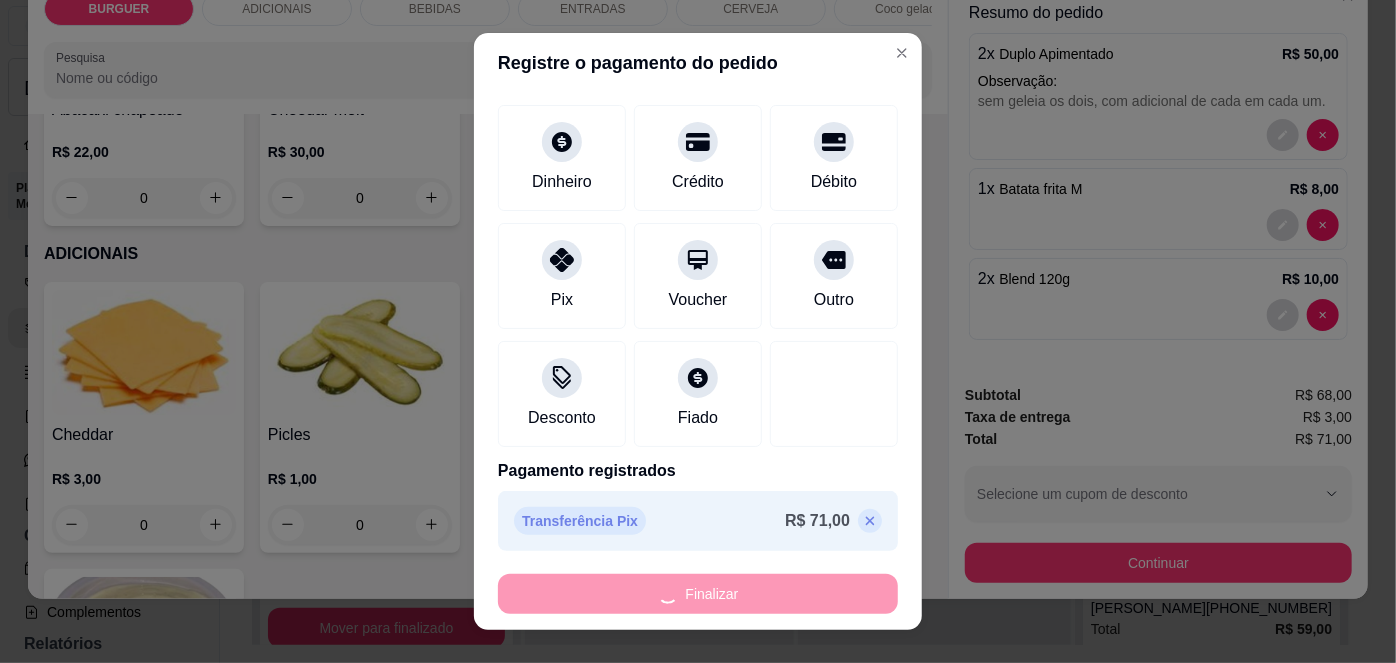 type on "0" 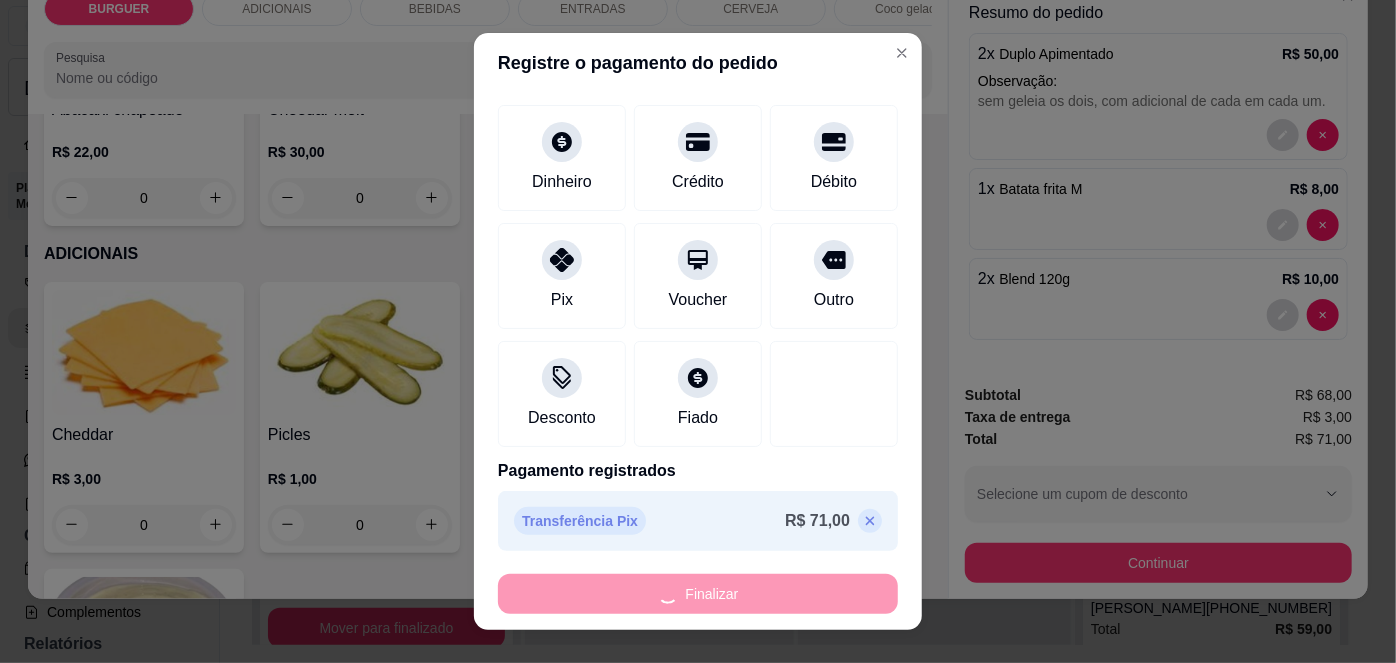 type on "0" 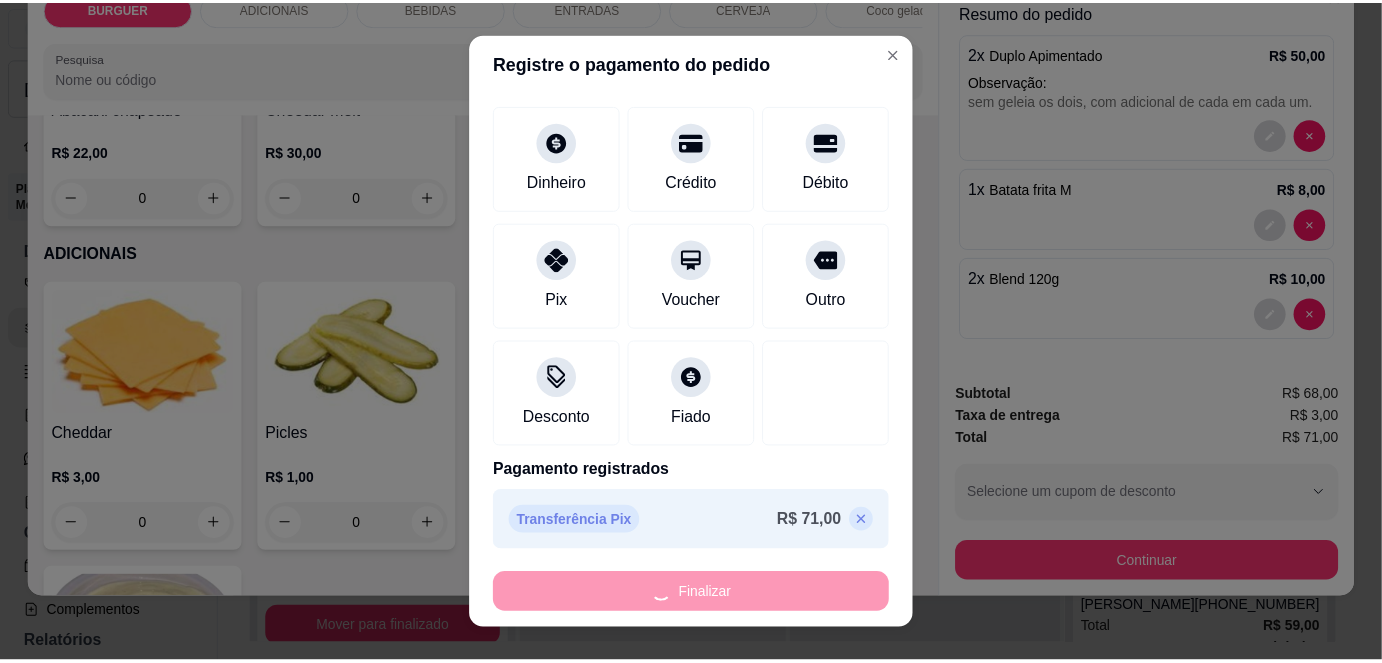 scroll, scrollTop: 0, scrollLeft: 0, axis: both 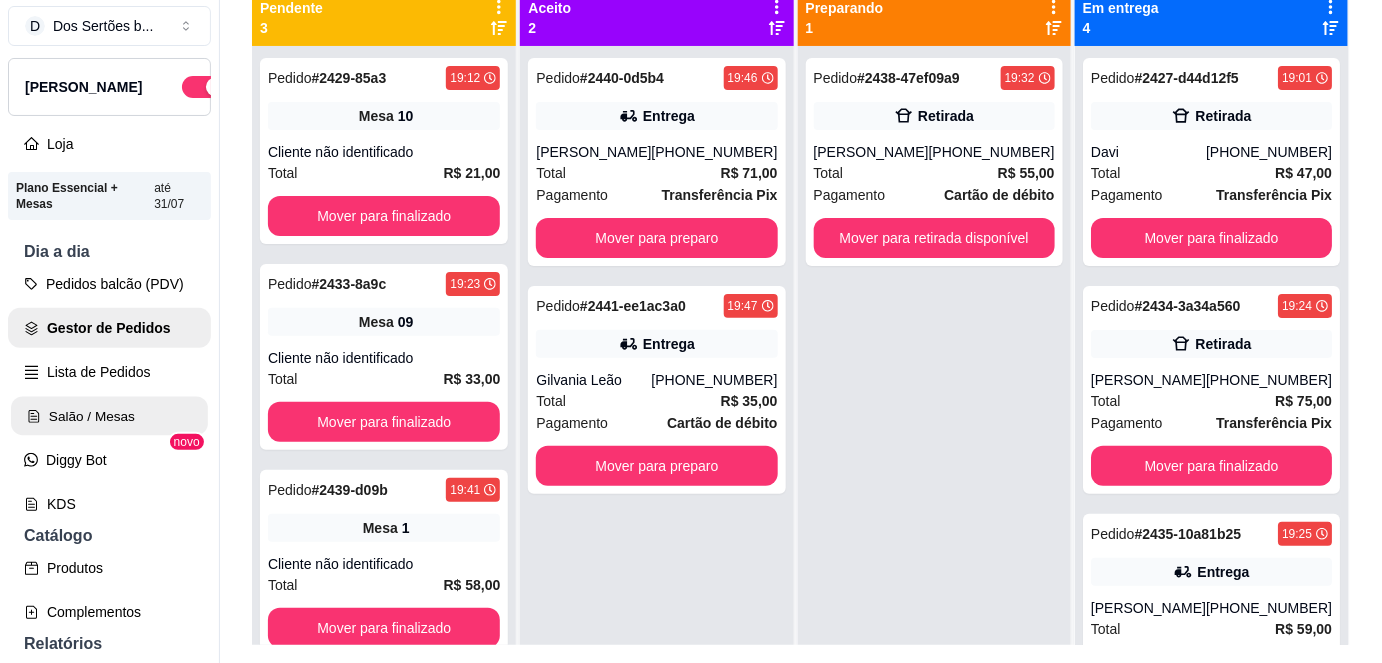 click on "Salão / Mesas" at bounding box center [109, 416] 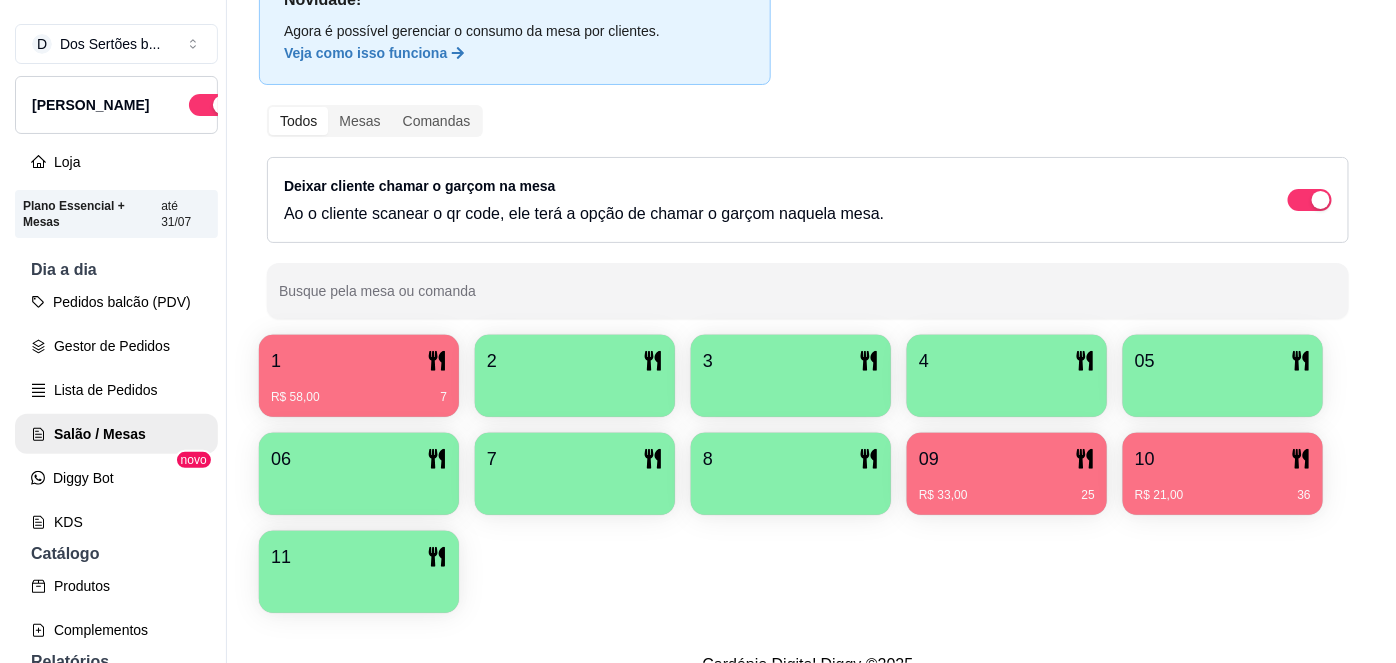 scroll, scrollTop: 156, scrollLeft: 0, axis: vertical 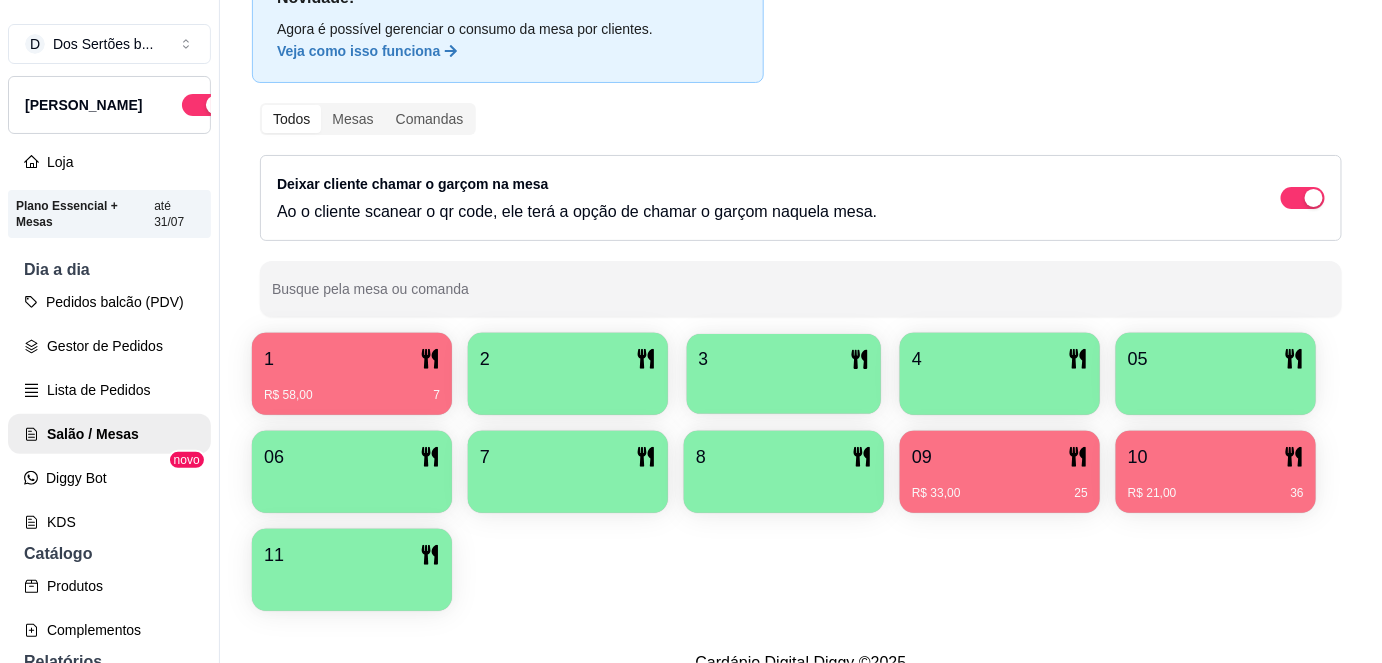 click on "3" at bounding box center (784, 374) 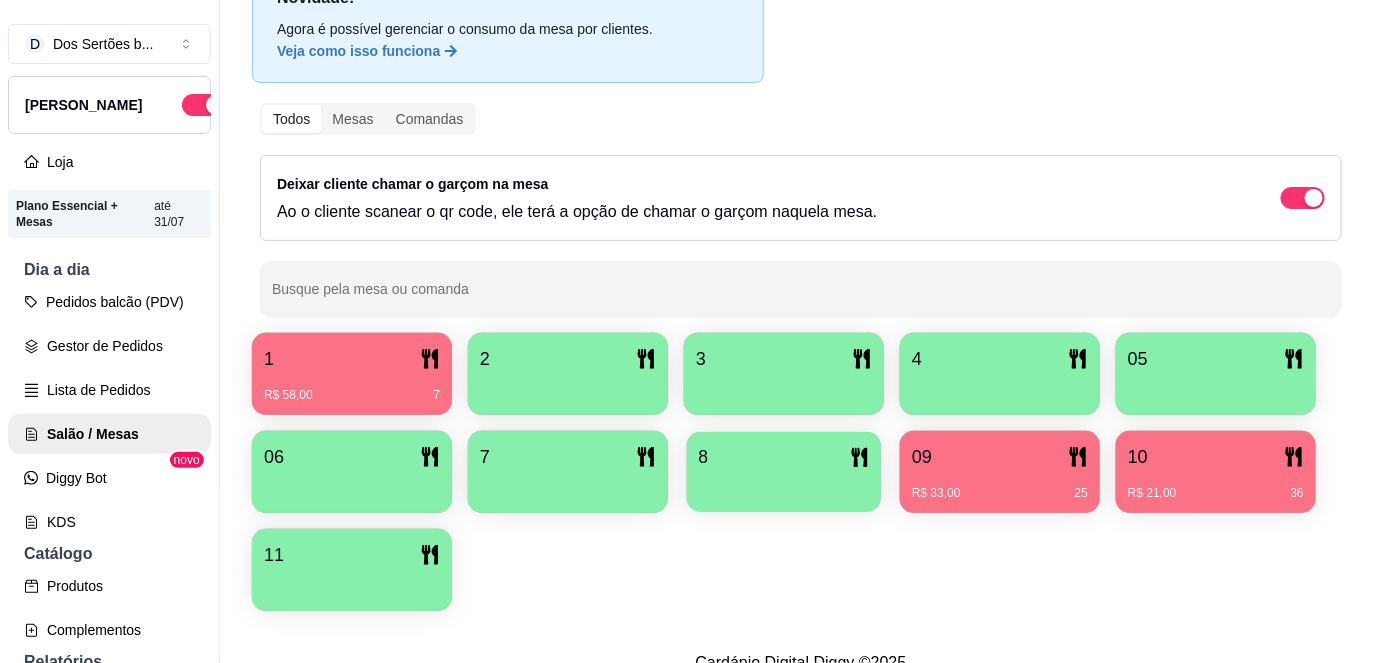 click at bounding box center (784, 485) 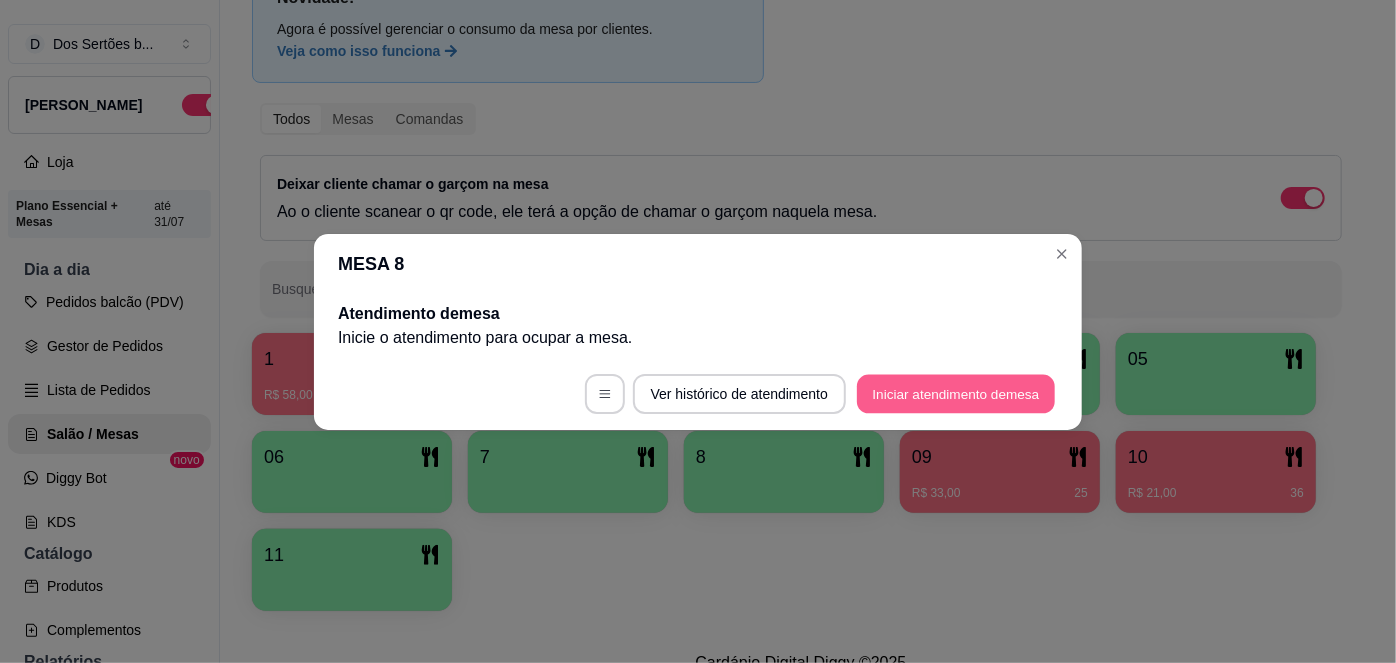 click on "Iniciar atendimento de  mesa" at bounding box center [956, 393] 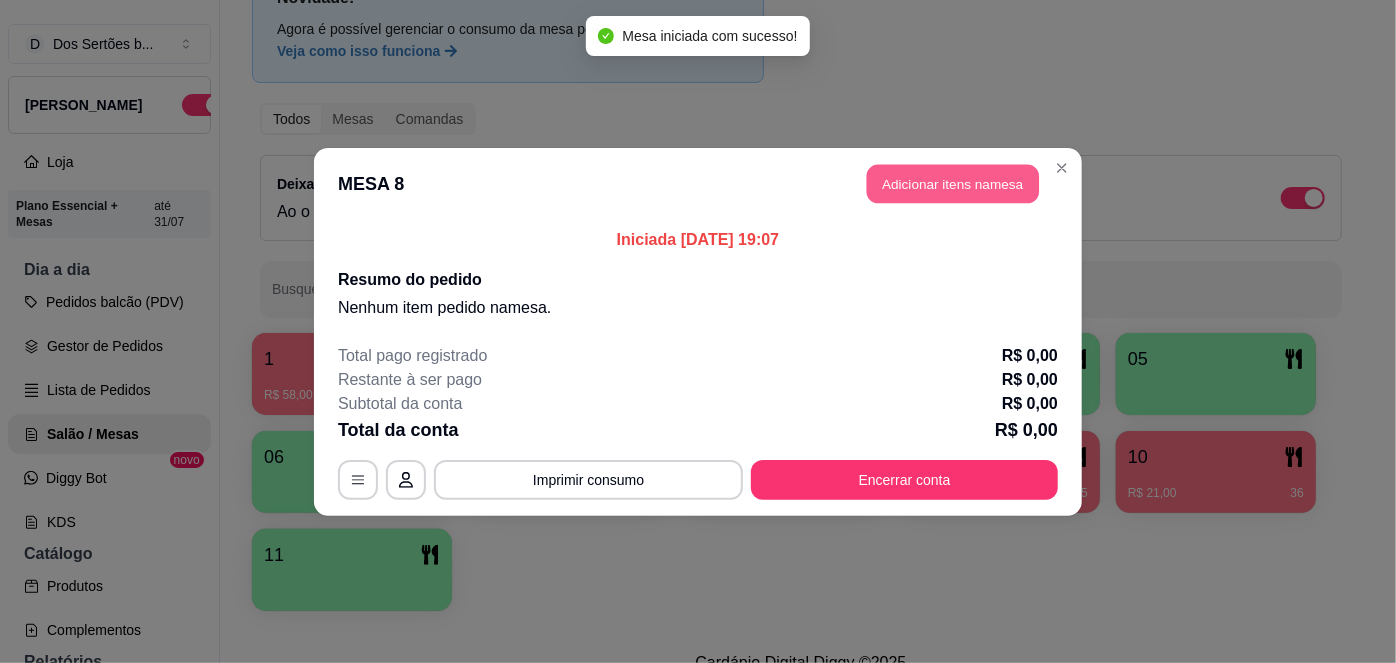 click on "Adicionar itens na  mesa" at bounding box center [953, 183] 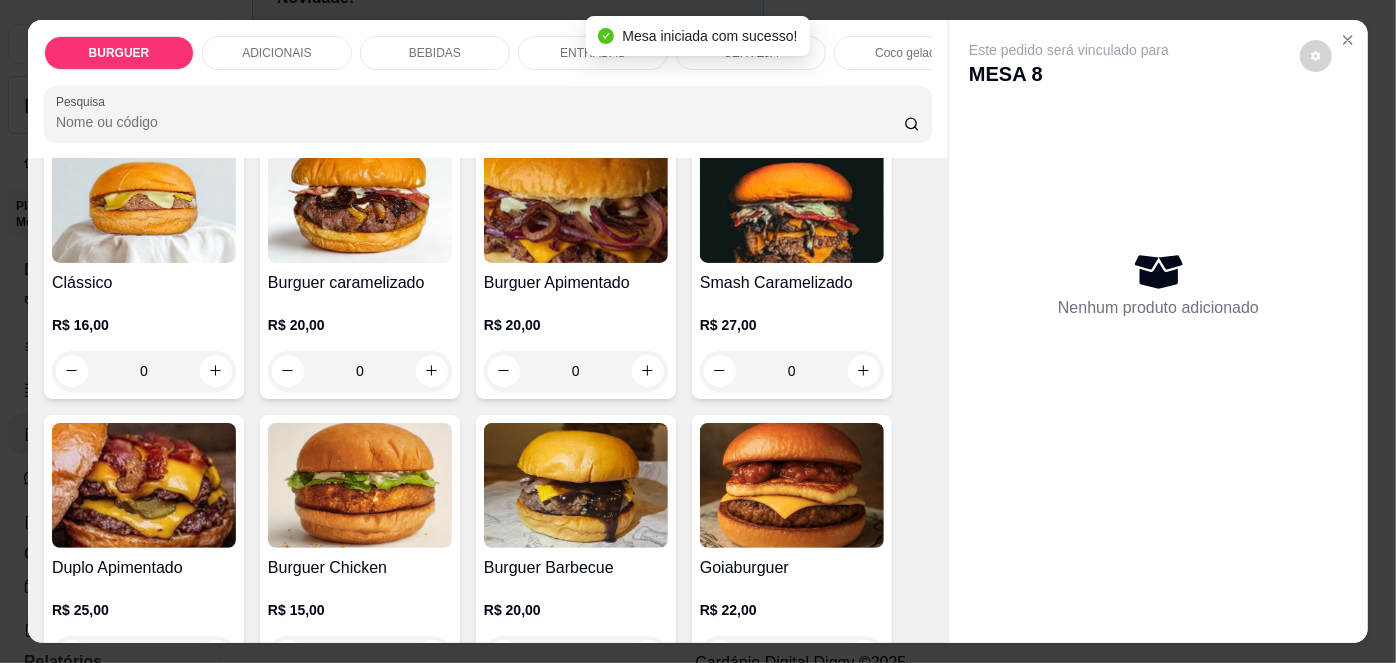 scroll, scrollTop: 160, scrollLeft: 0, axis: vertical 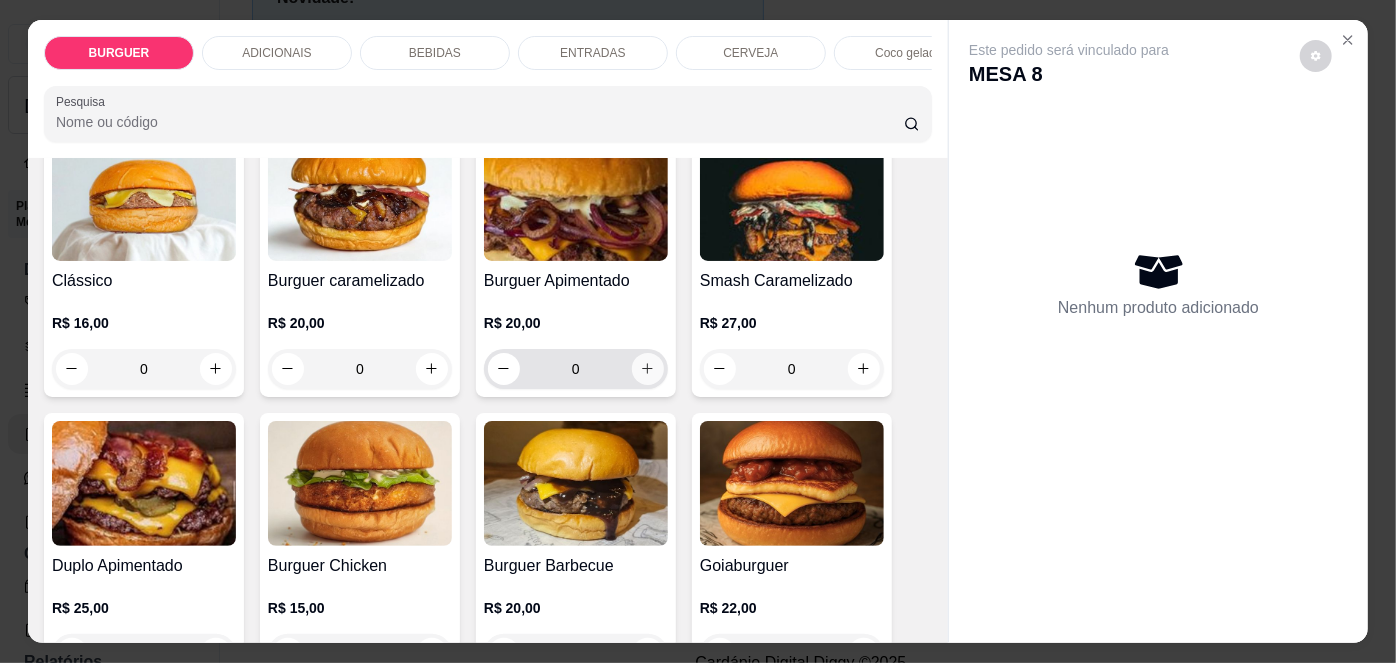 click 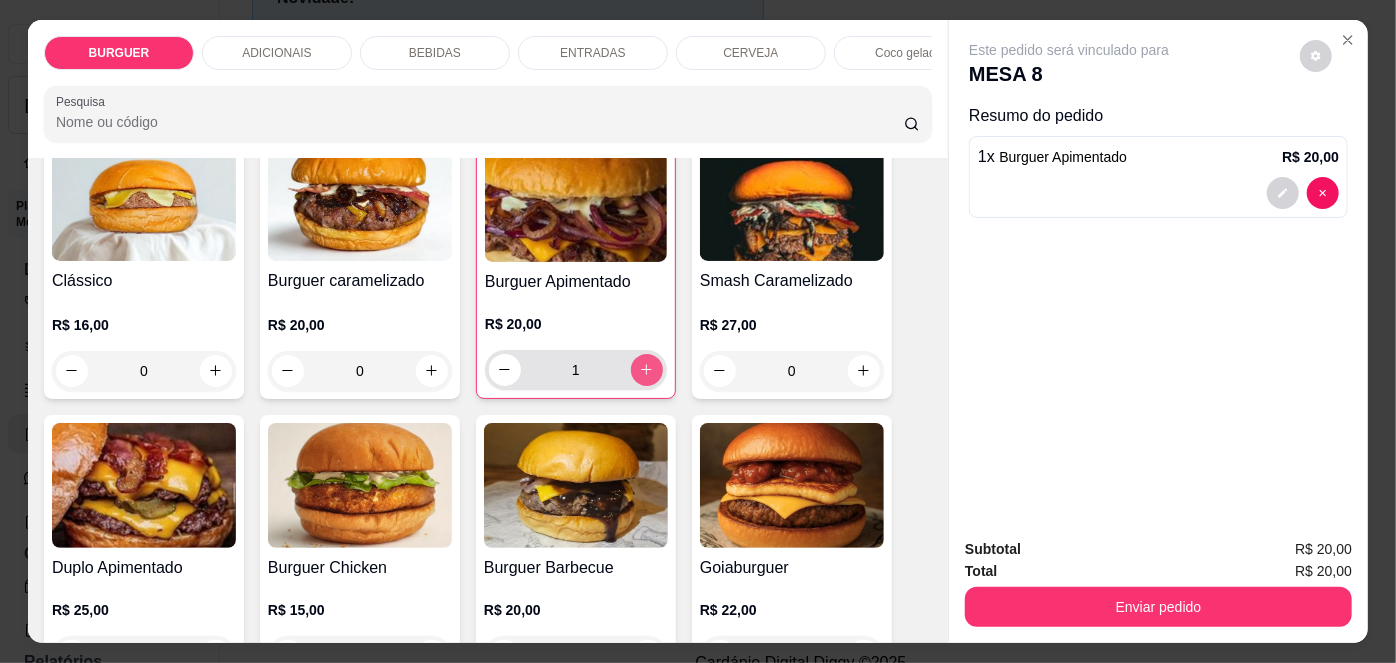 type on "1" 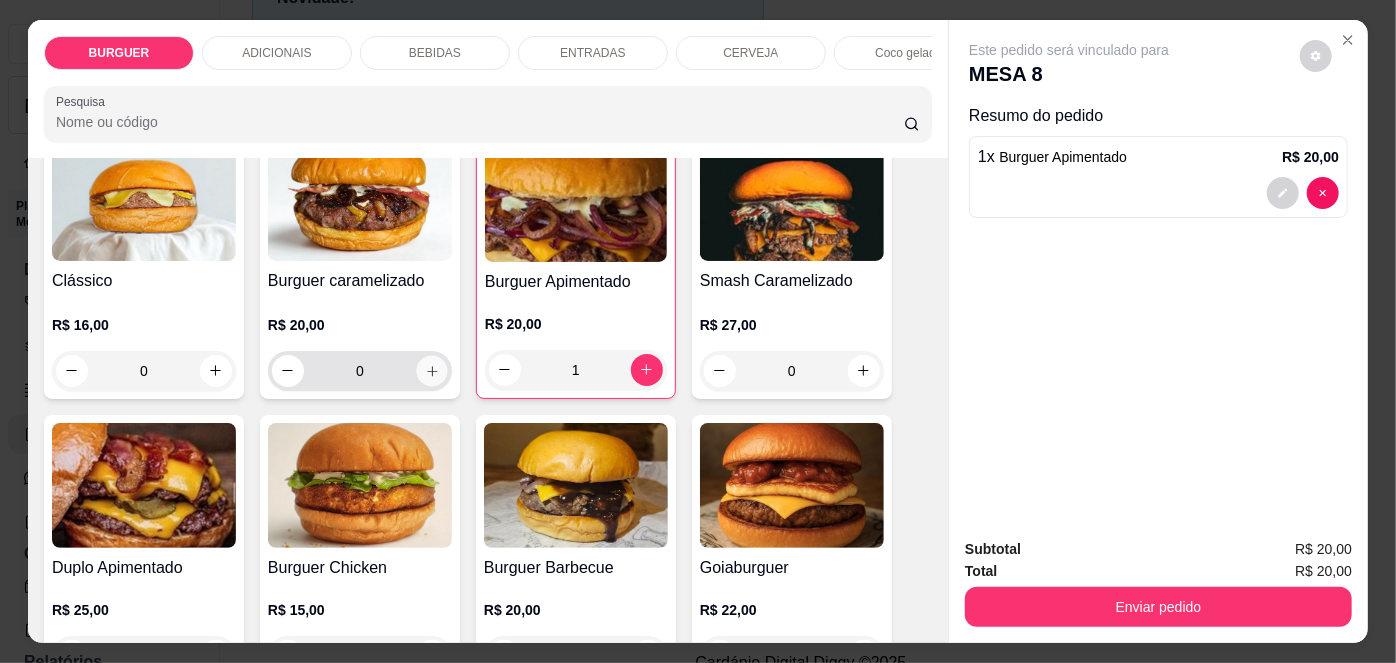 click at bounding box center (431, 370) 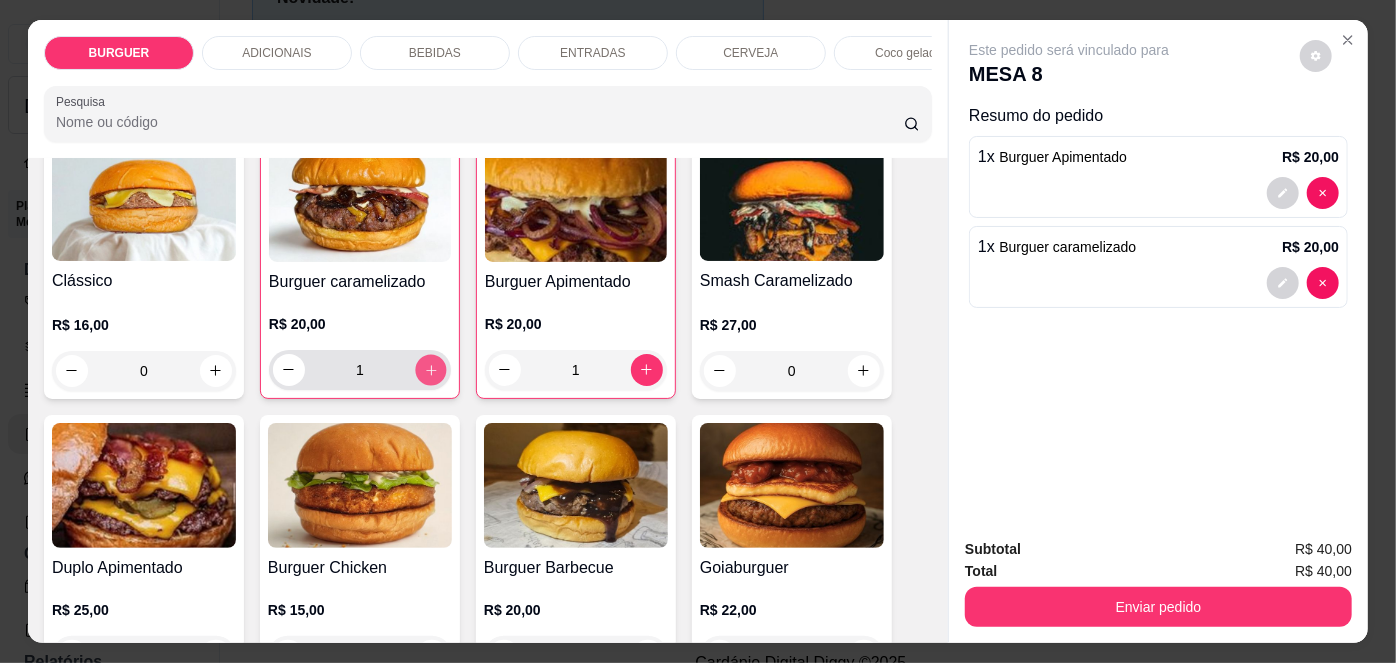 click at bounding box center [430, 369] 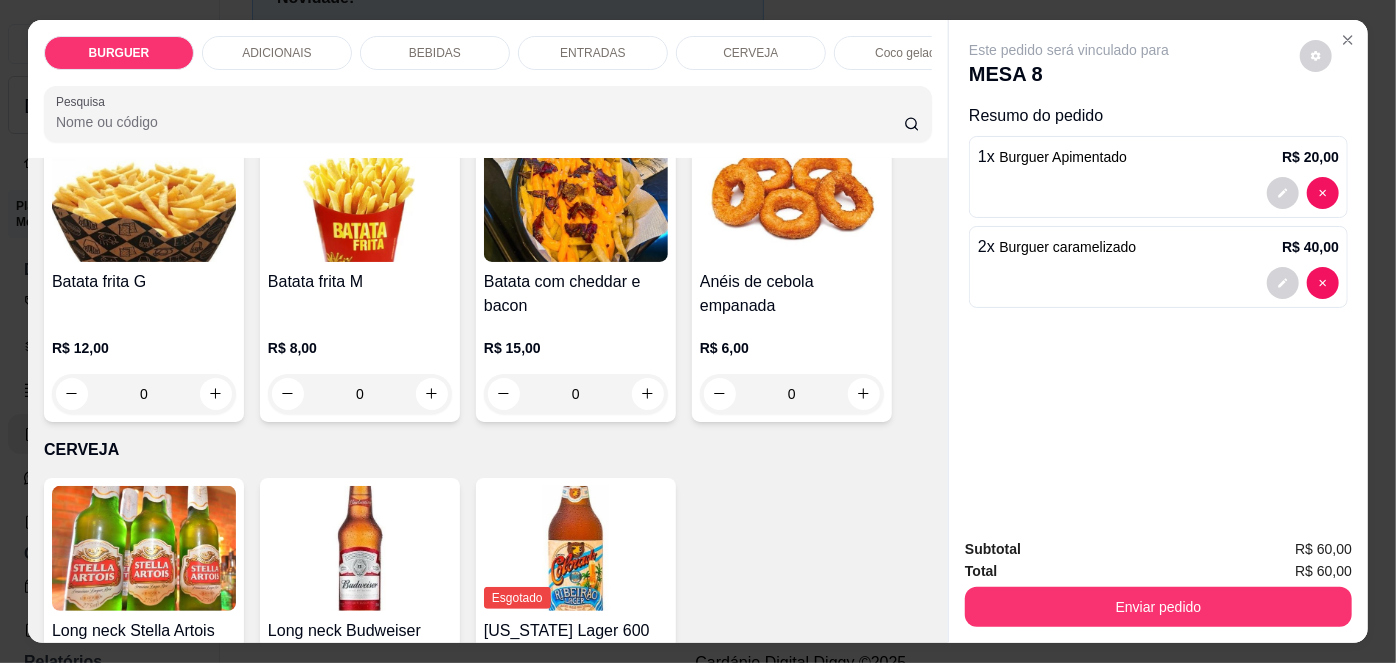 scroll, scrollTop: 2847, scrollLeft: 0, axis: vertical 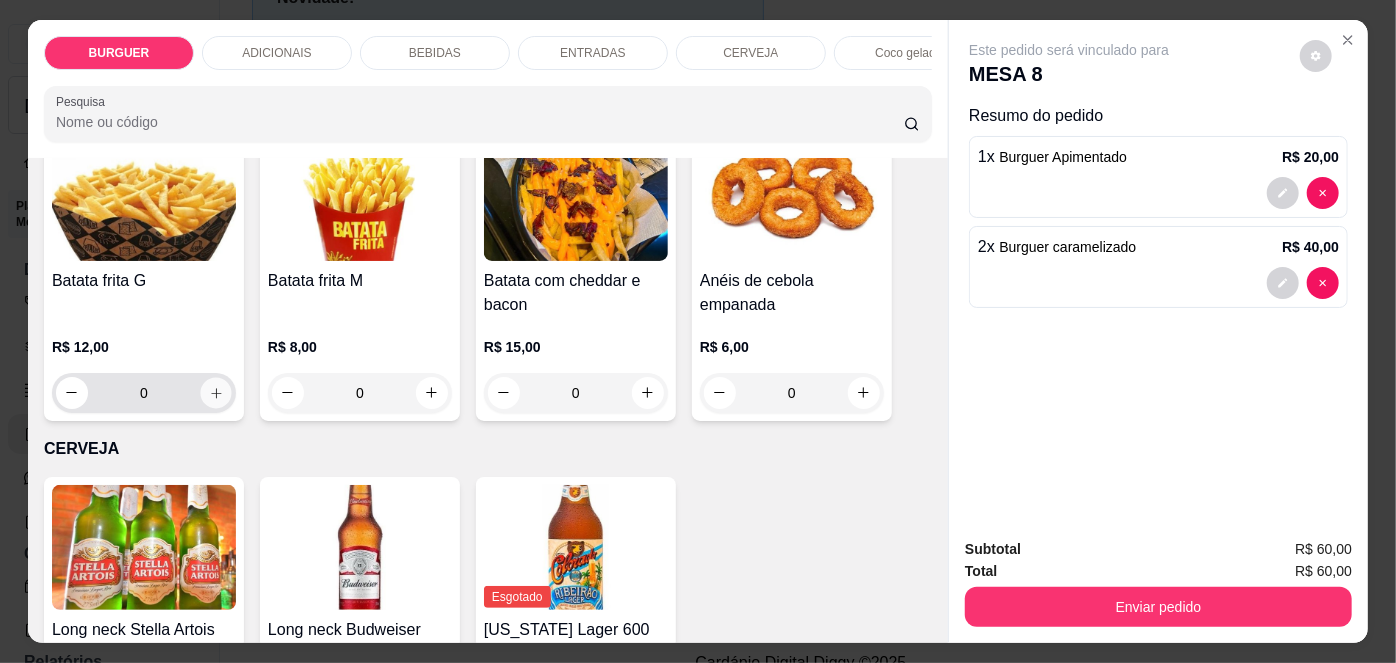 click at bounding box center (215, 392) 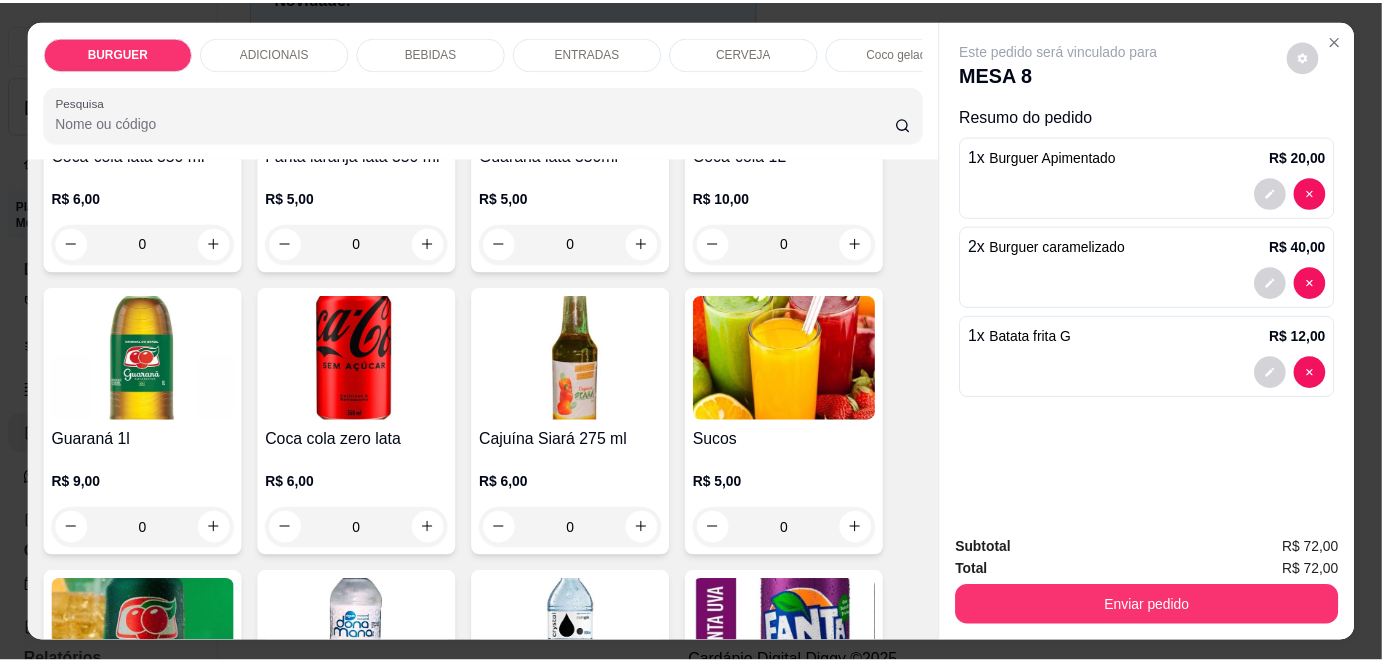 scroll, scrollTop: 1829, scrollLeft: 0, axis: vertical 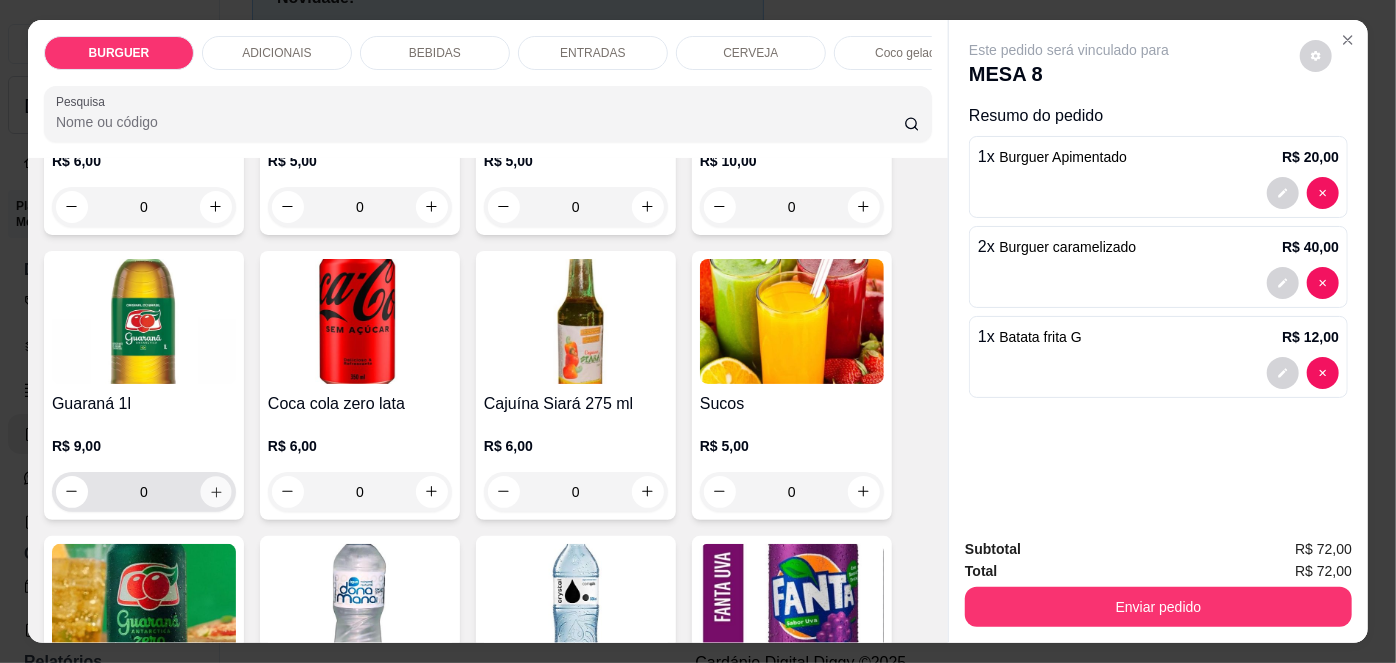 click 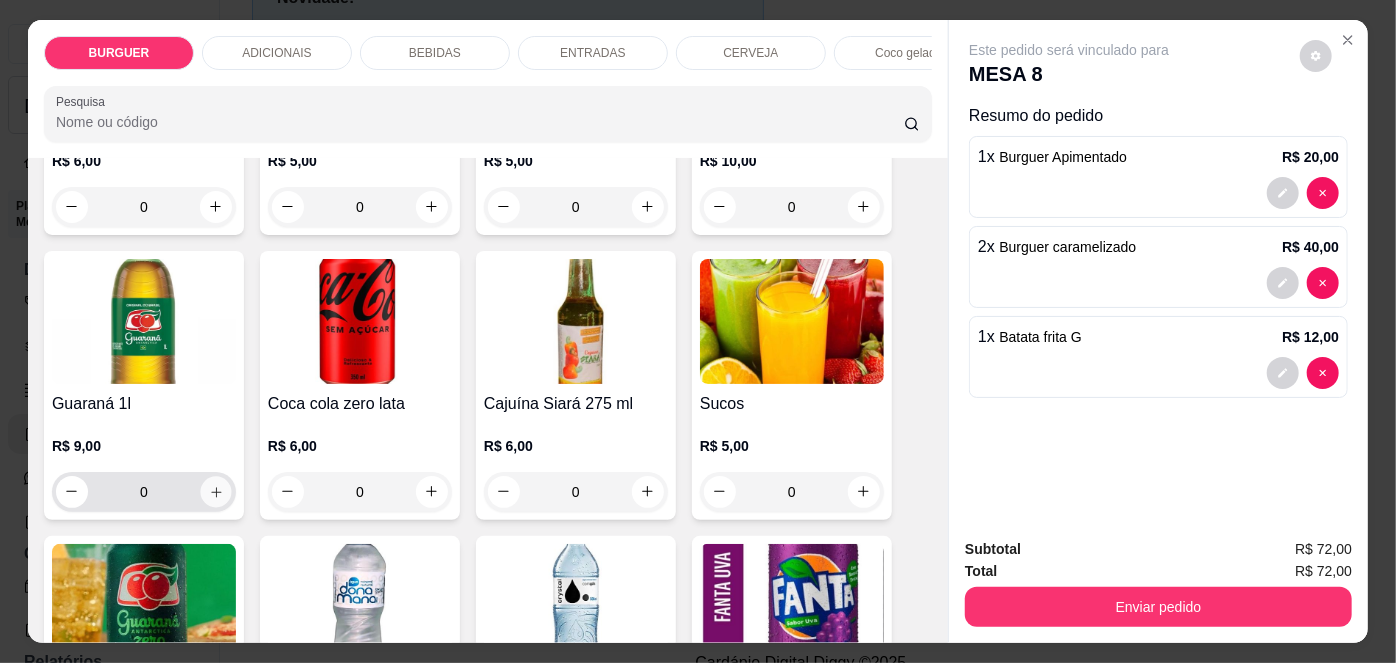 type on "1" 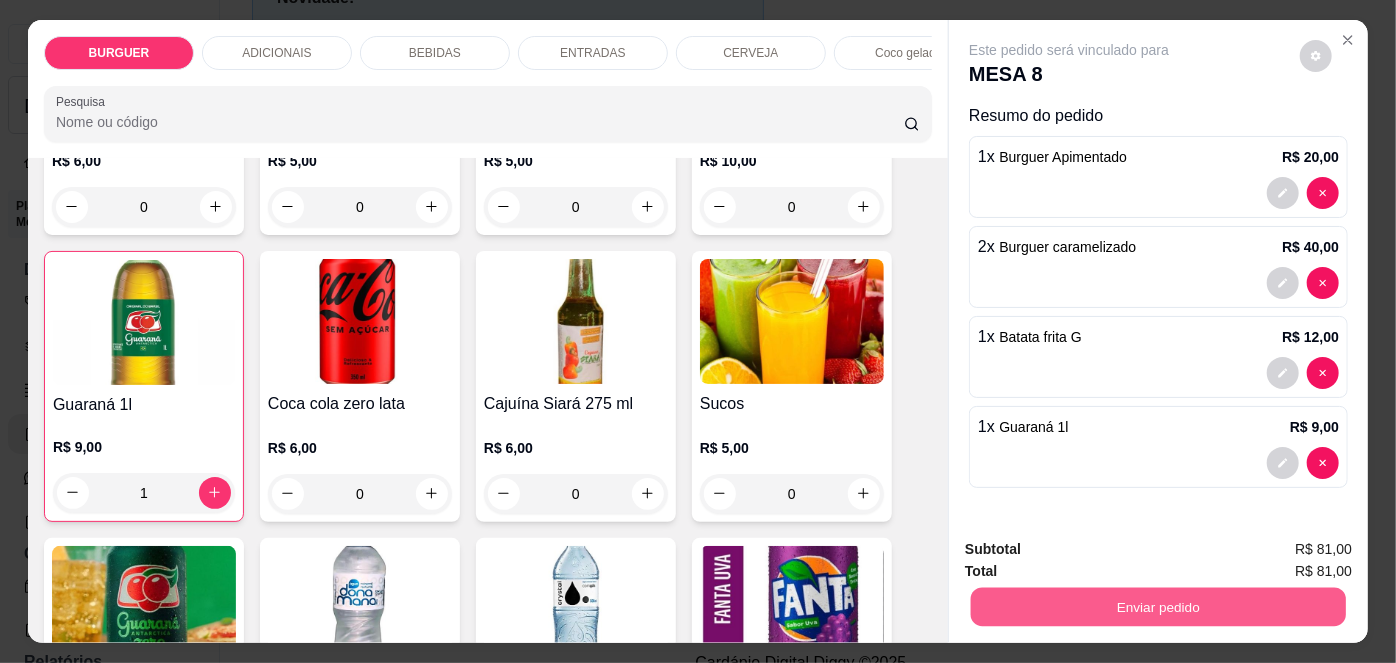 click on "Enviar pedido" at bounding box center [1158, 607] 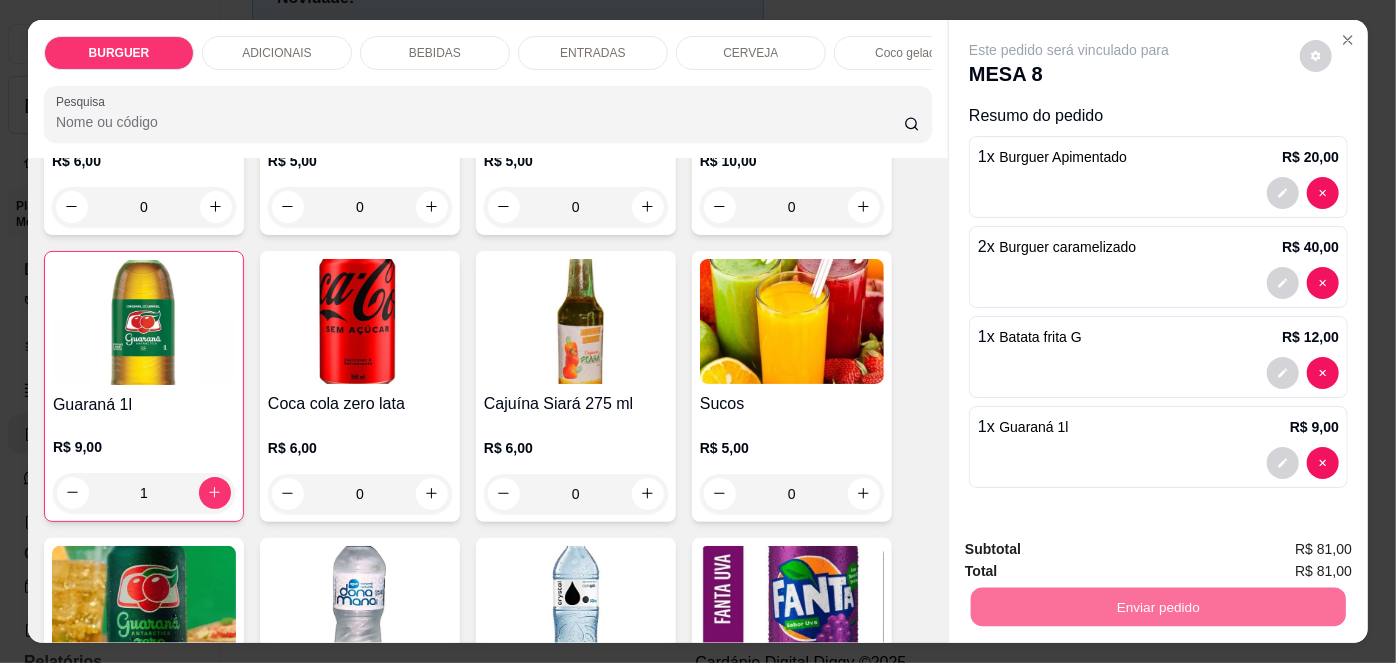 click on "Não registrar e enviar pedido" at bounding box center [1093, 552] 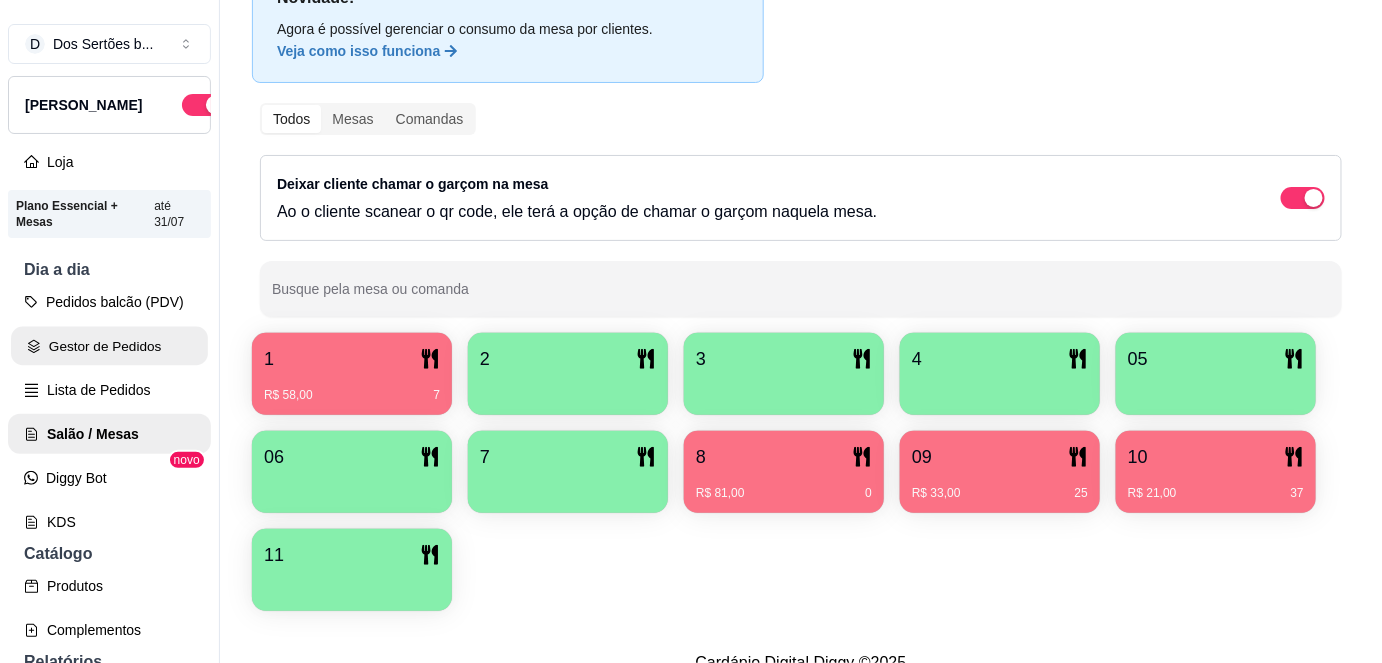 click on "Gestor de Pedidos" at bounding box center [109, 346] 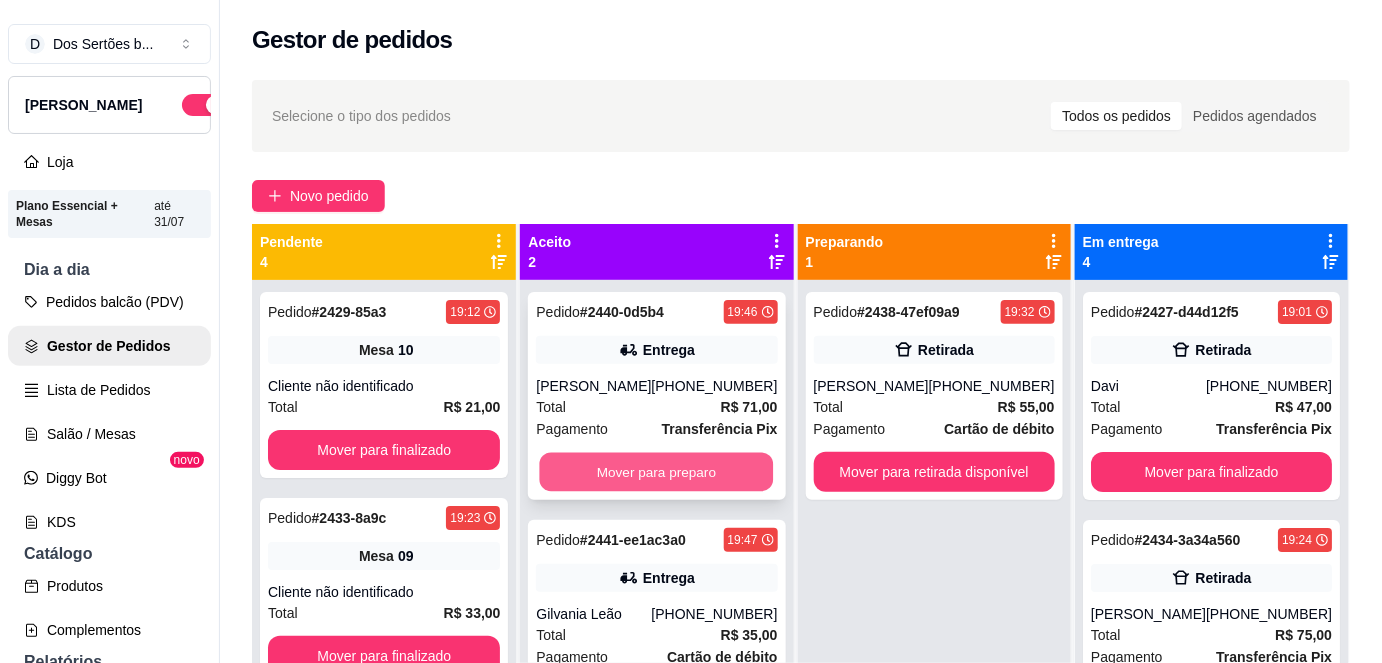 click on "Mover para preparo" at bounding box center [657, 472] 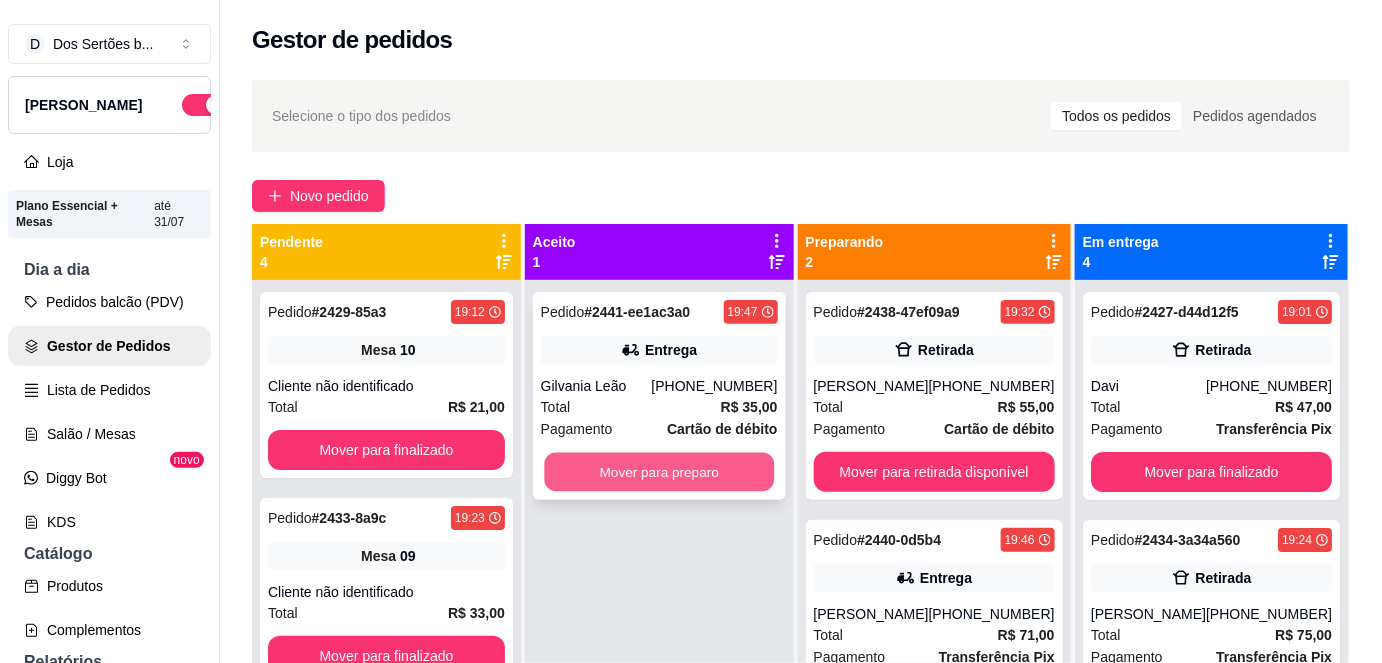 click on "Mover para preparo" at bounding box center (659, 472) 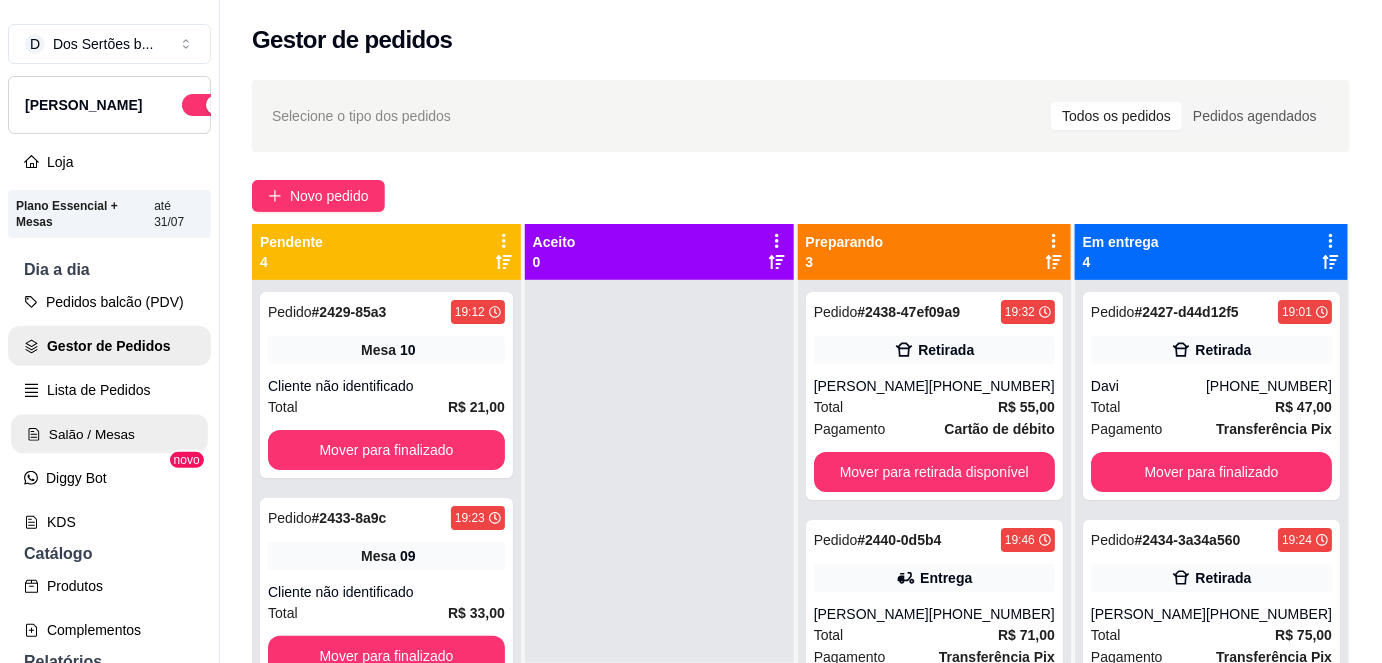 click on "Salão / Mesas" at bounding box center [109, 434] 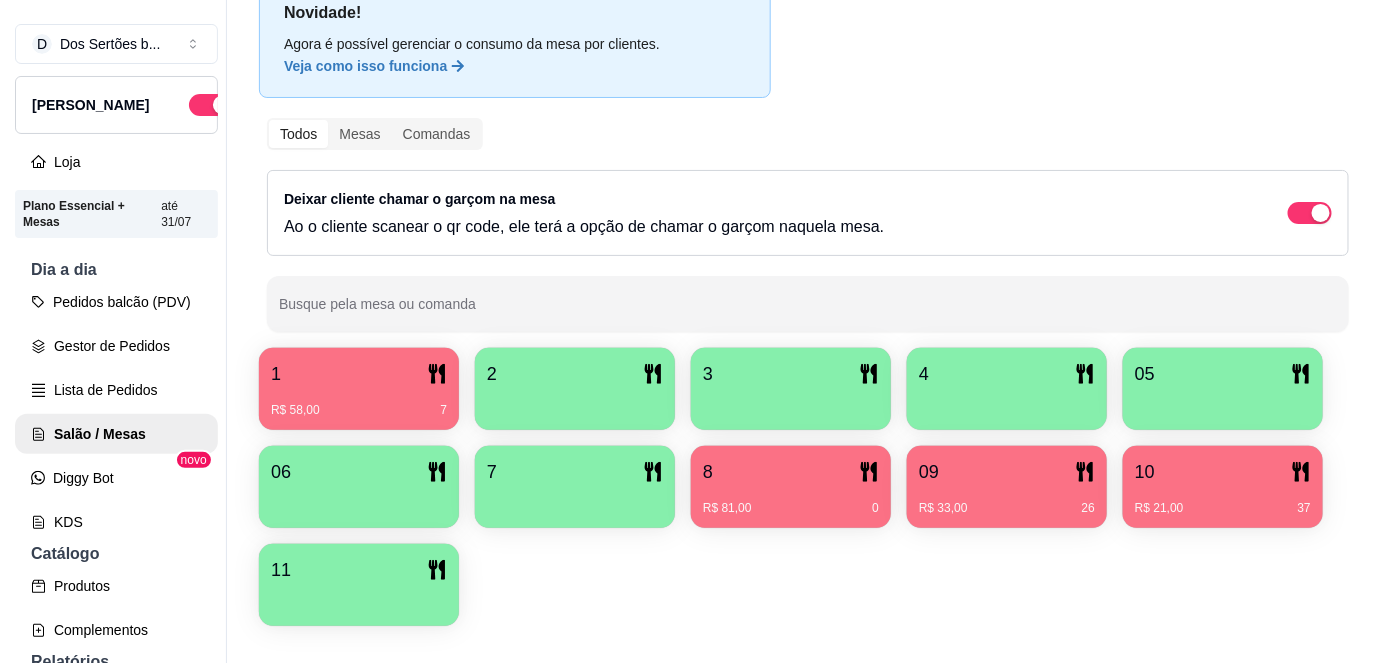 scroll, scrollTop: 156, scrollLeft: 0, axis: vertical 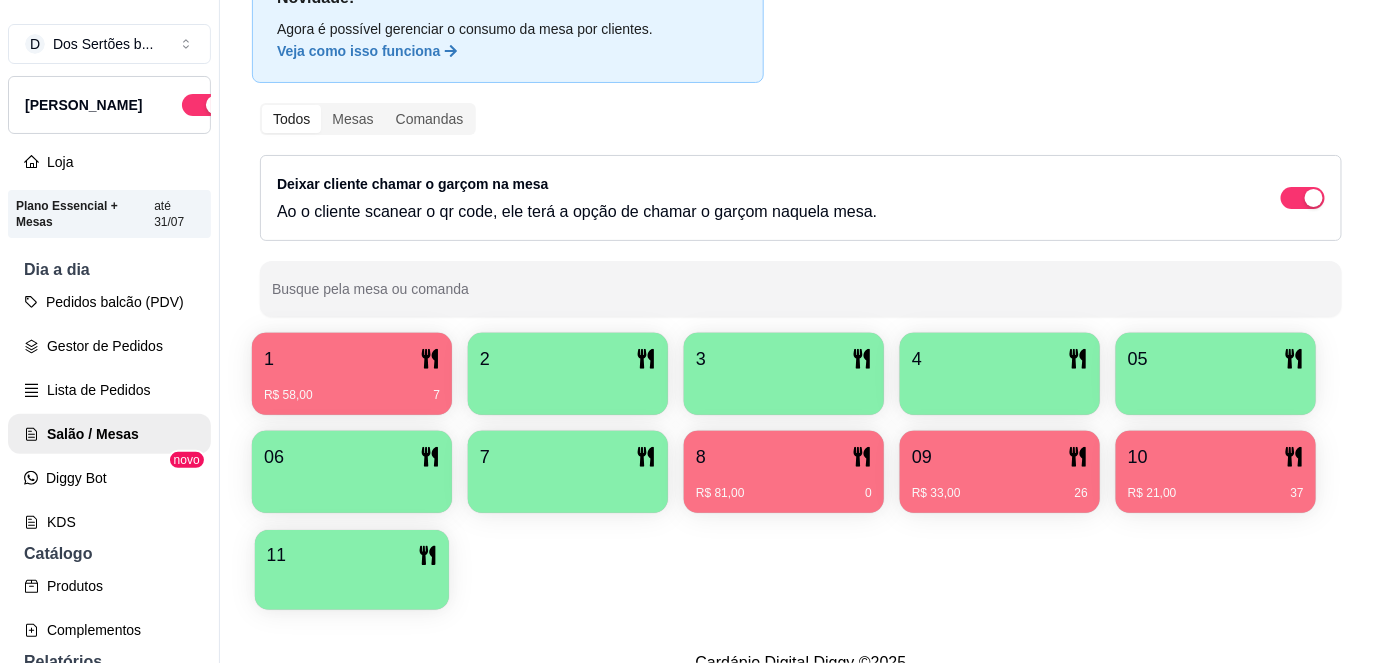 click at bounding box center (352, 583) 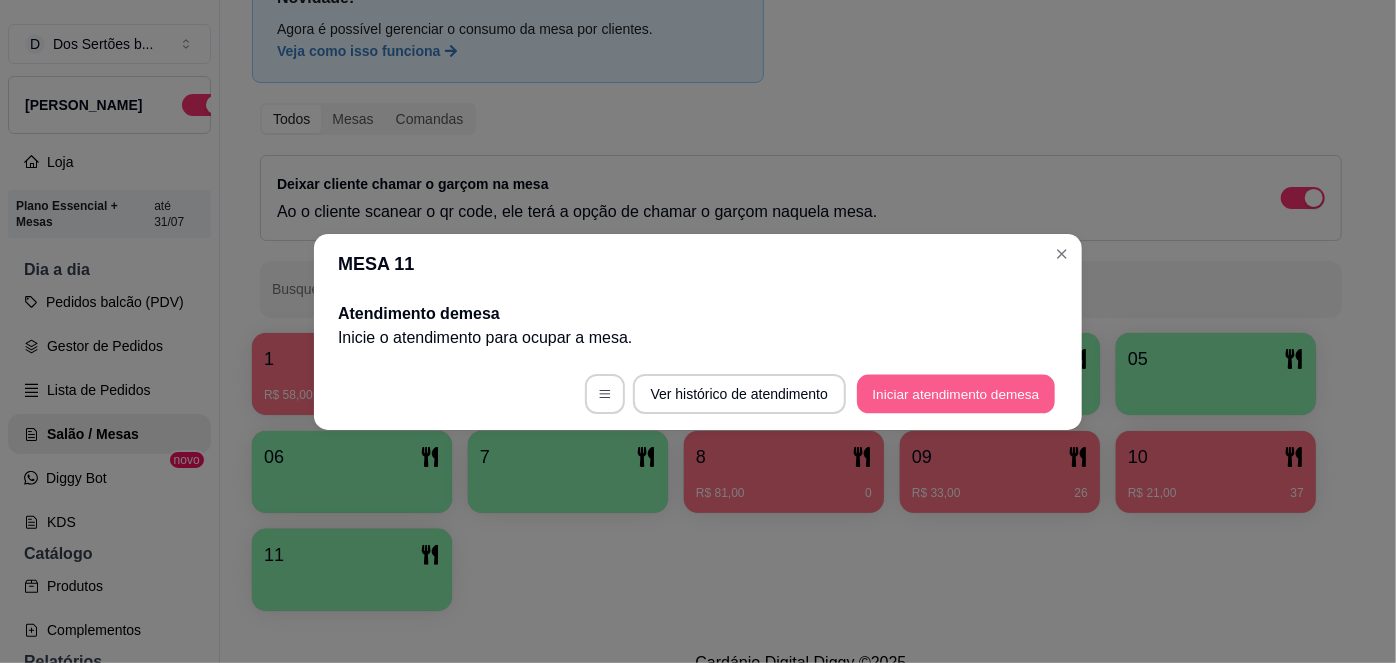 click on "Iniciar atendimento de  mesa" at bounding box center (956, 393) 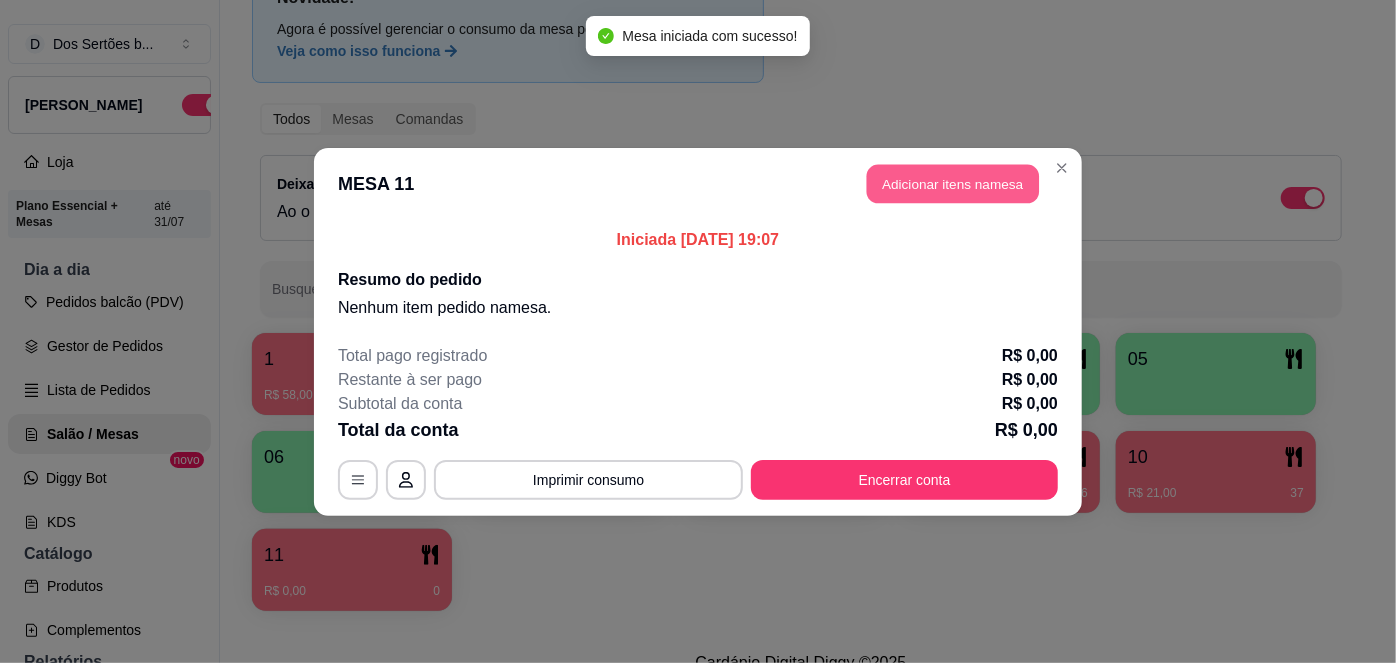 click on "Adicionar itens na  mesa" at bounding box center [953, 183] 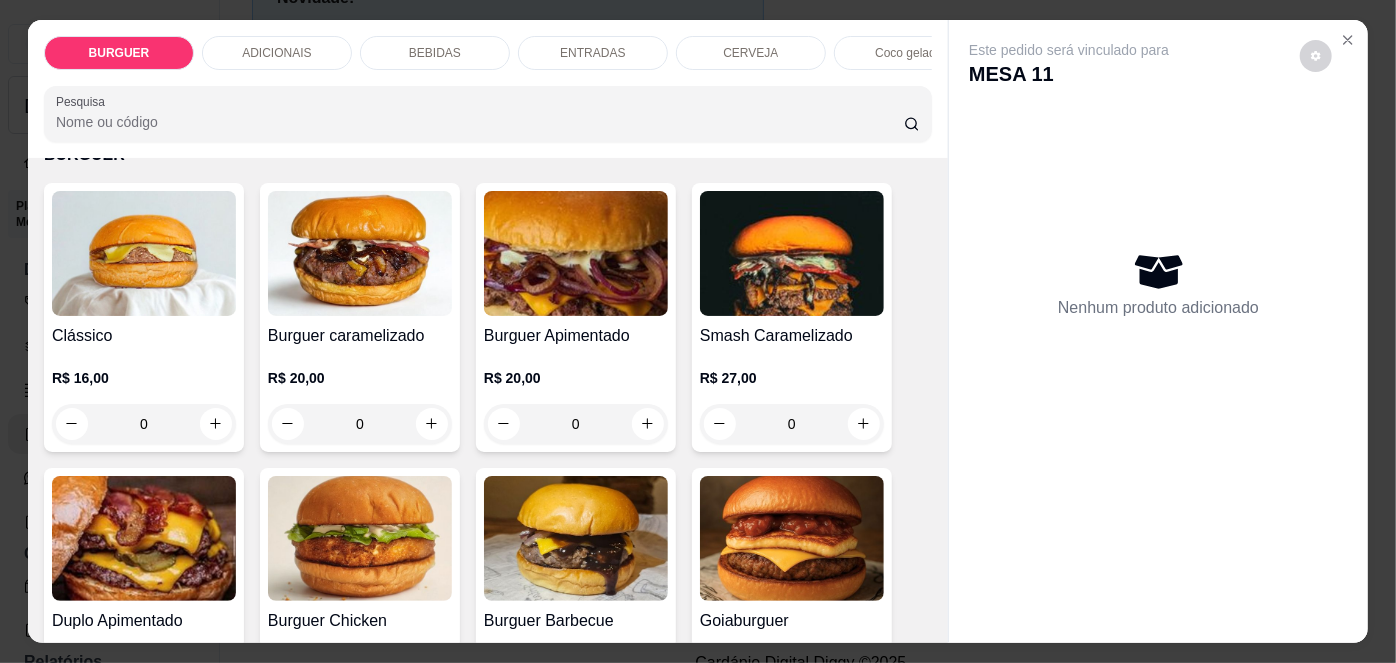 scroll, scrollTop: 106, scrollLeft: 0, axis: vertical 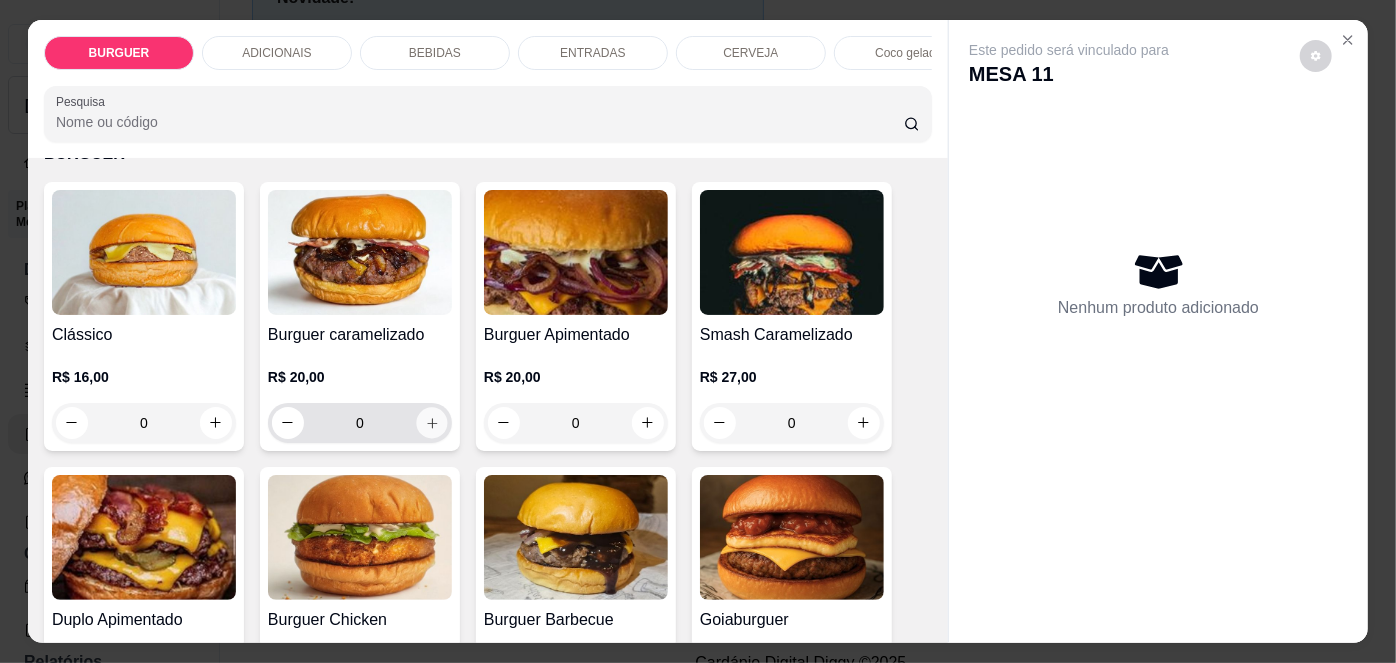 click 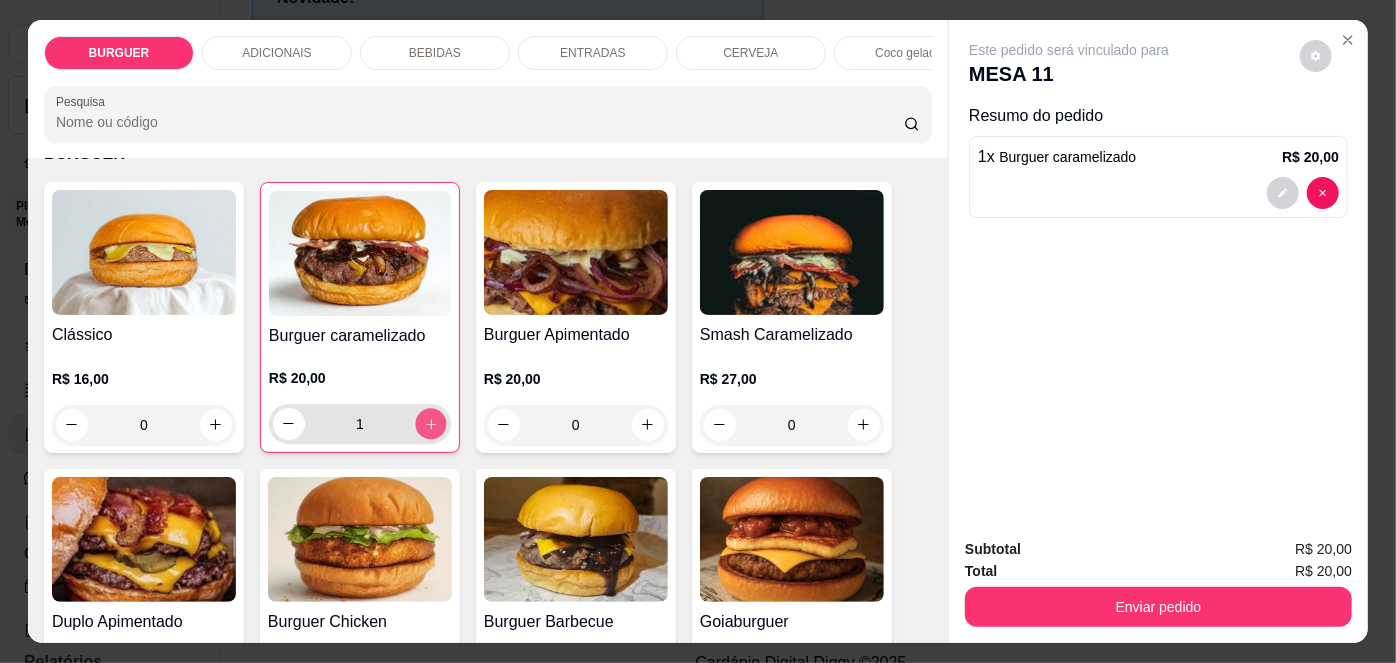 click 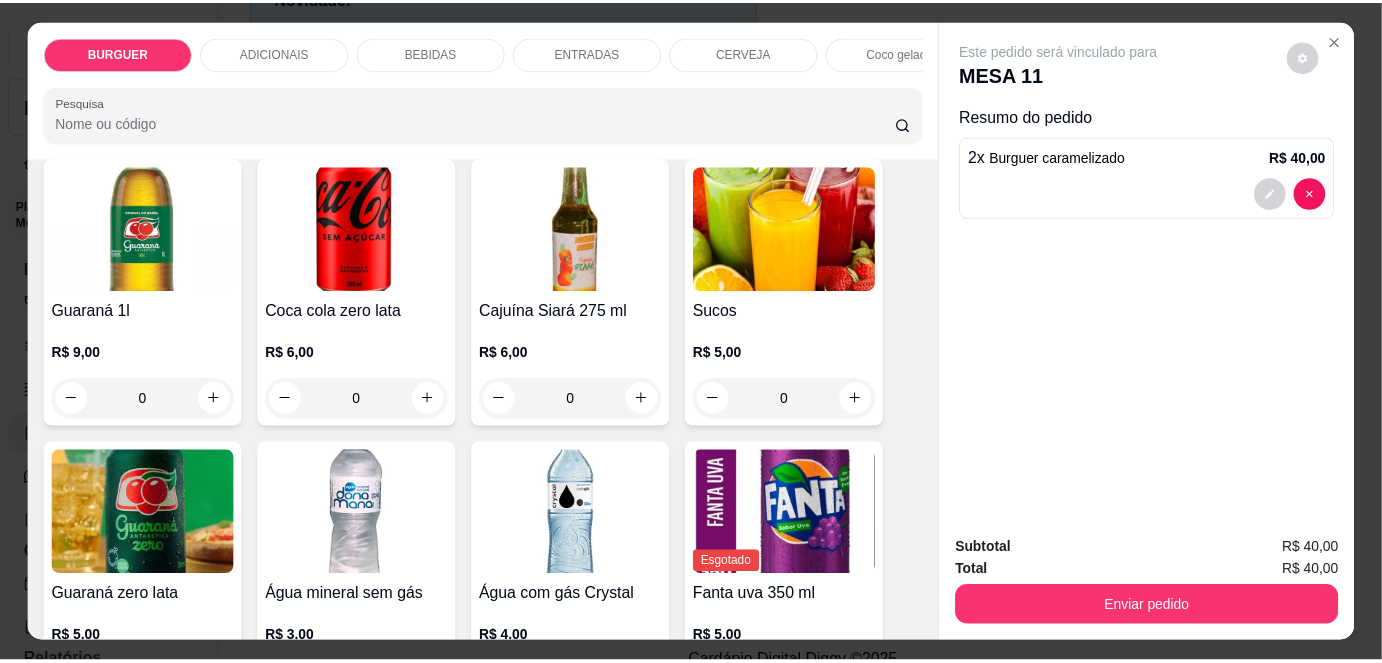 scroll, scrollTop: 1957, scrollLeft: 0, axis: vertical 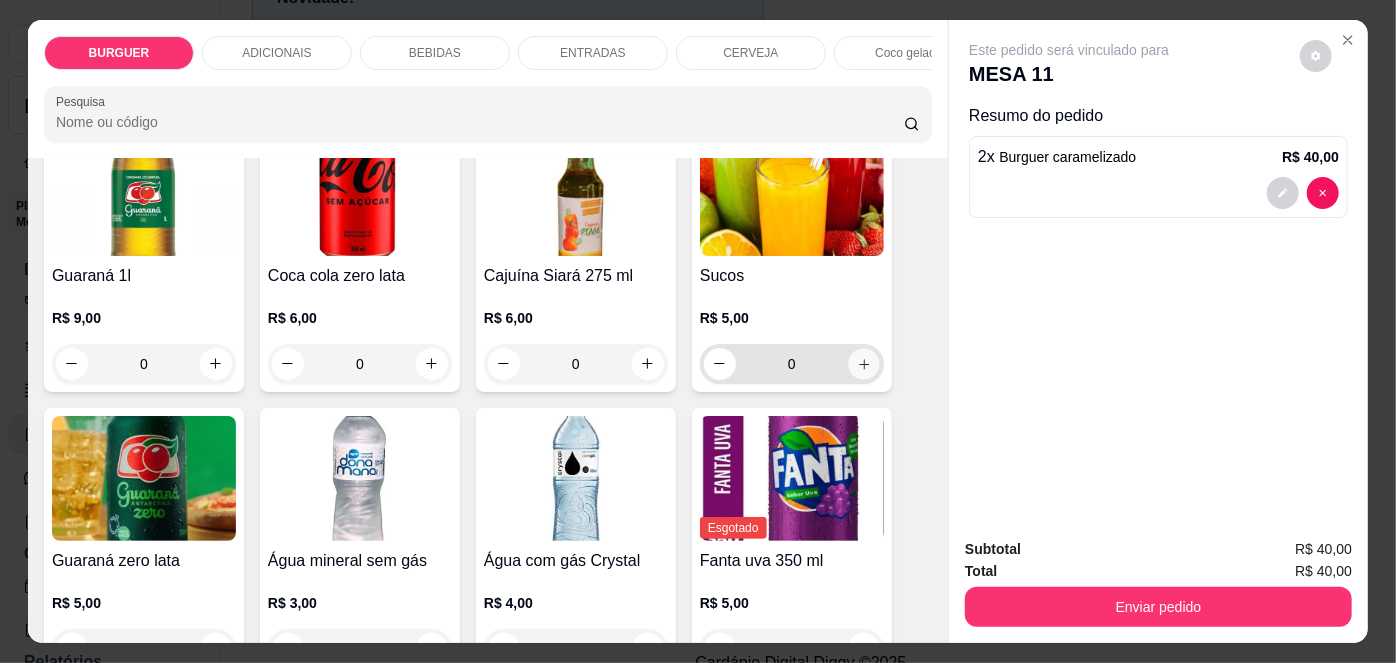 click 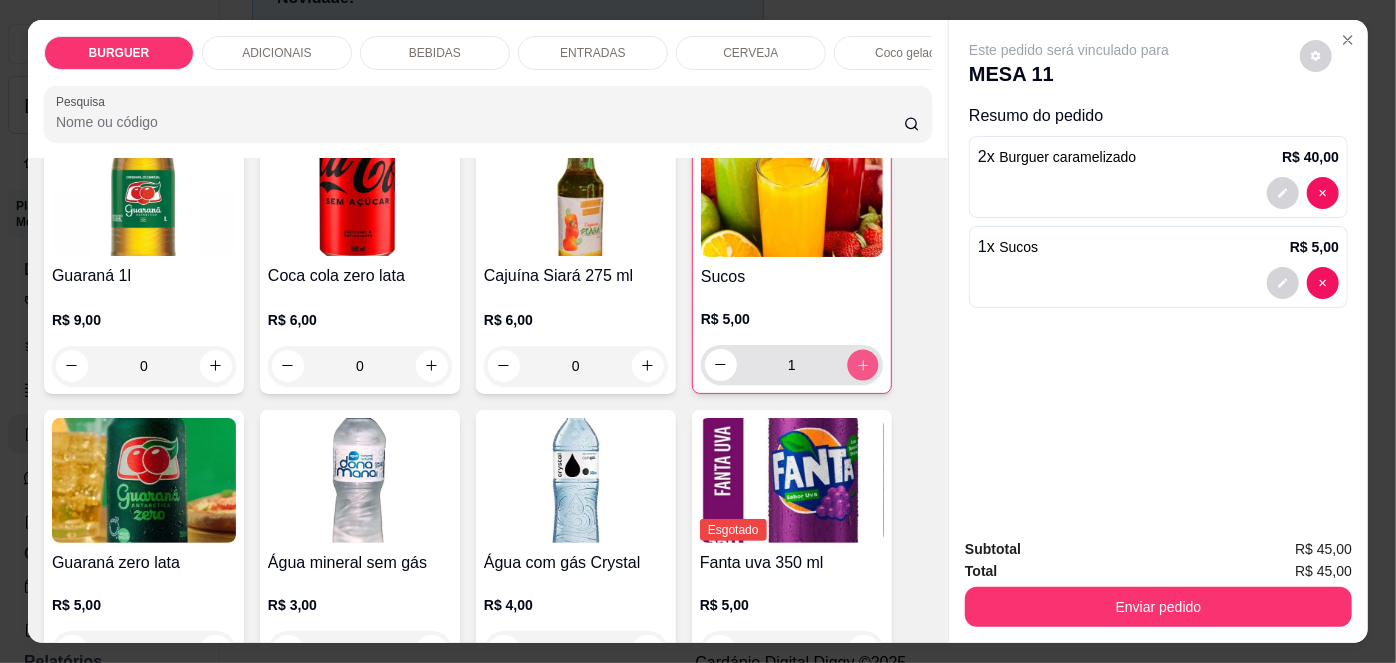 click 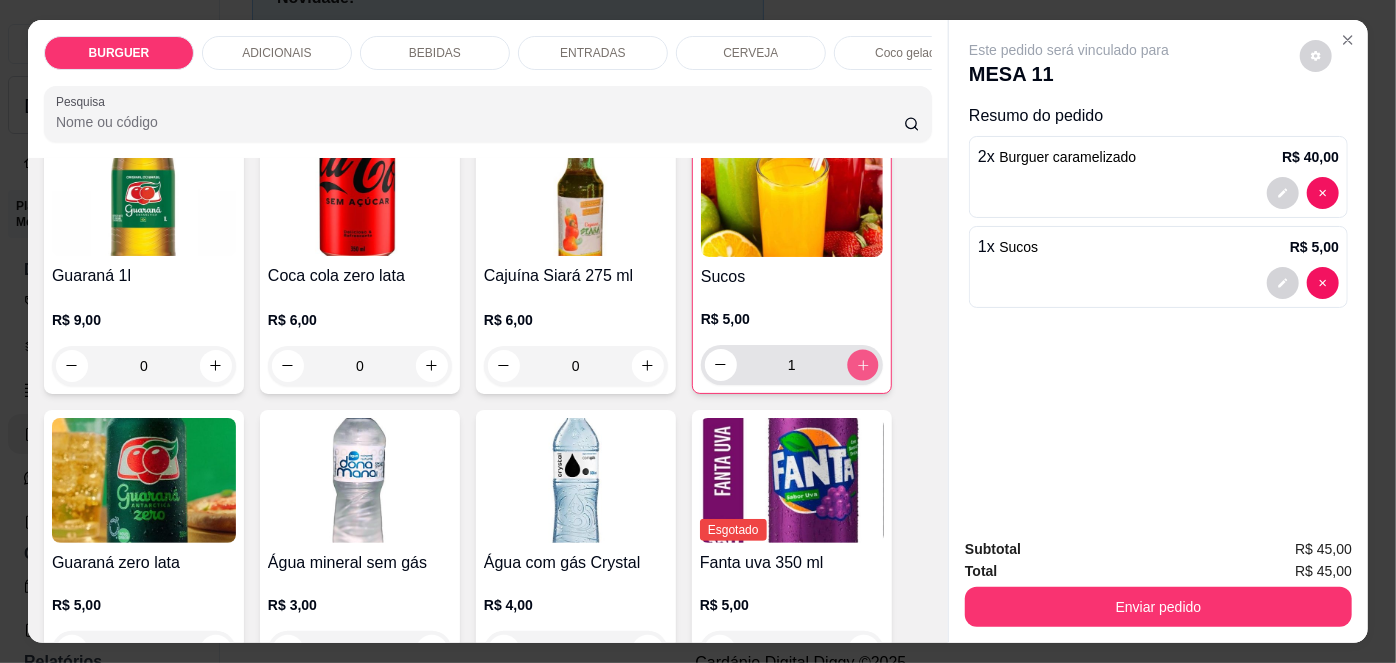 type on "2" 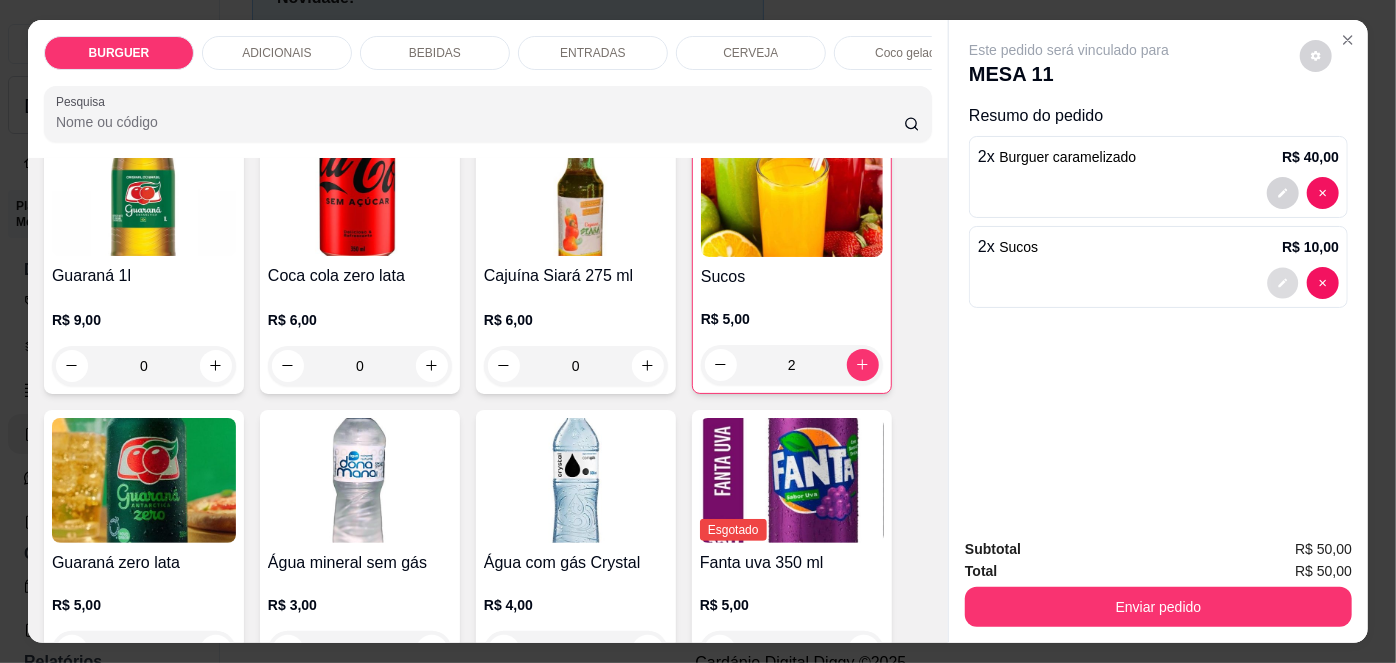 click 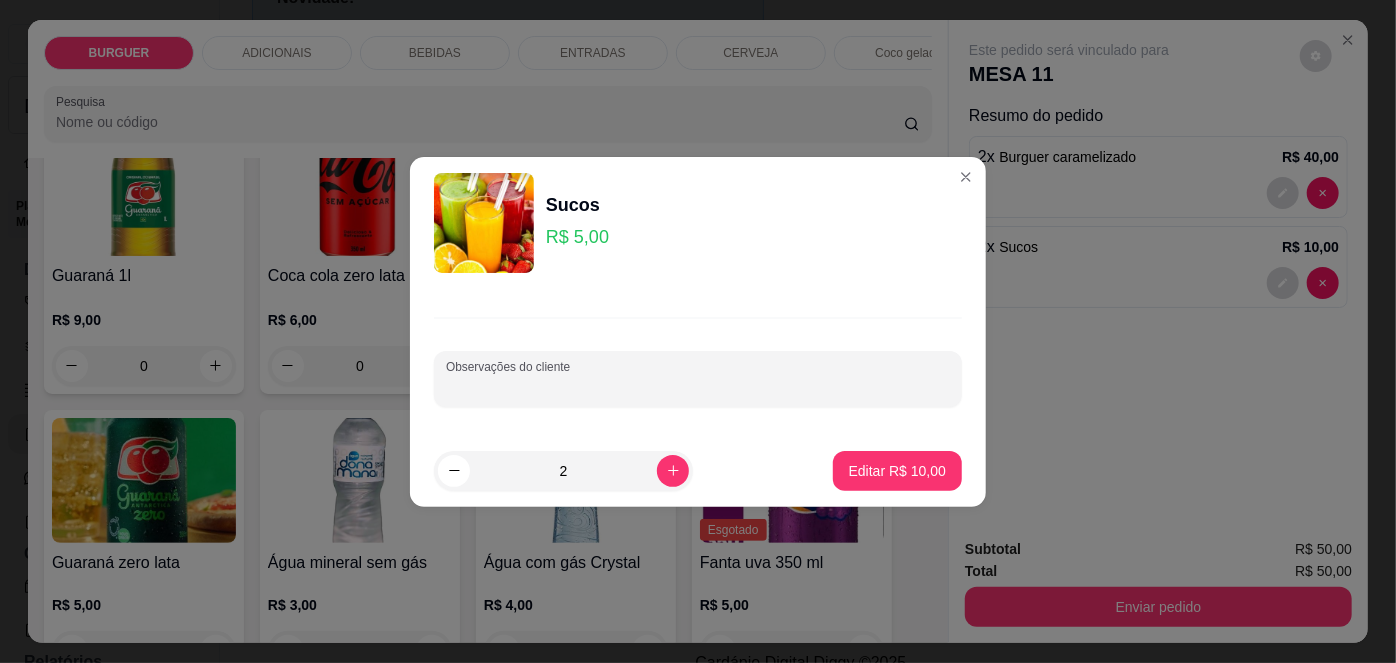 click on "Observações do cliente" at bounding box center [698, 387] 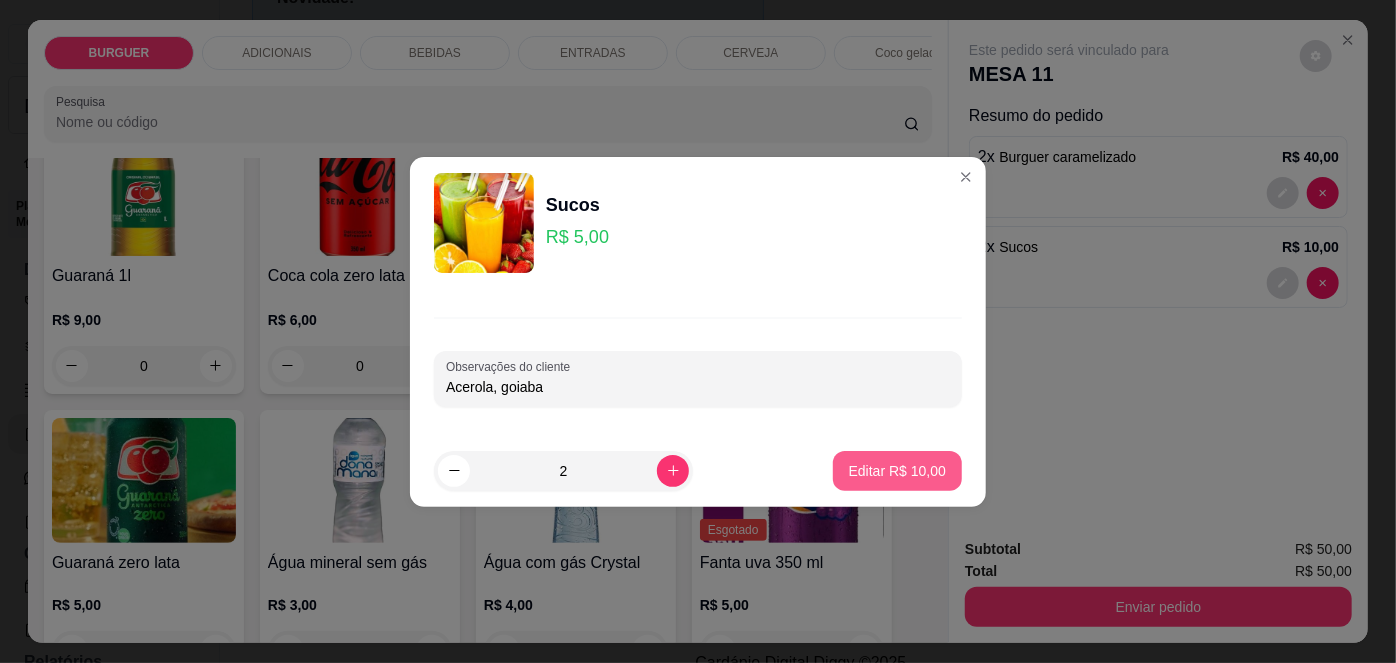type on "Acerola, goiaba" 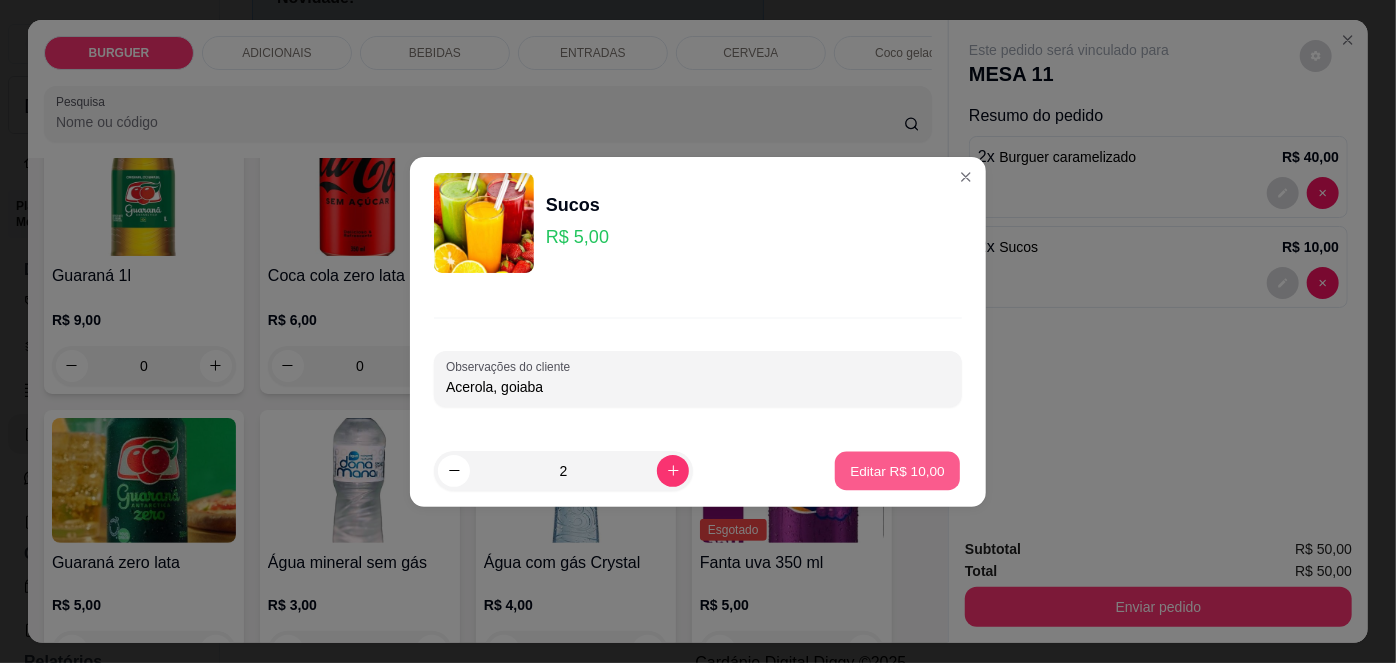 click on "Editar   R$ 10,00" at bounding box center (897, 470) 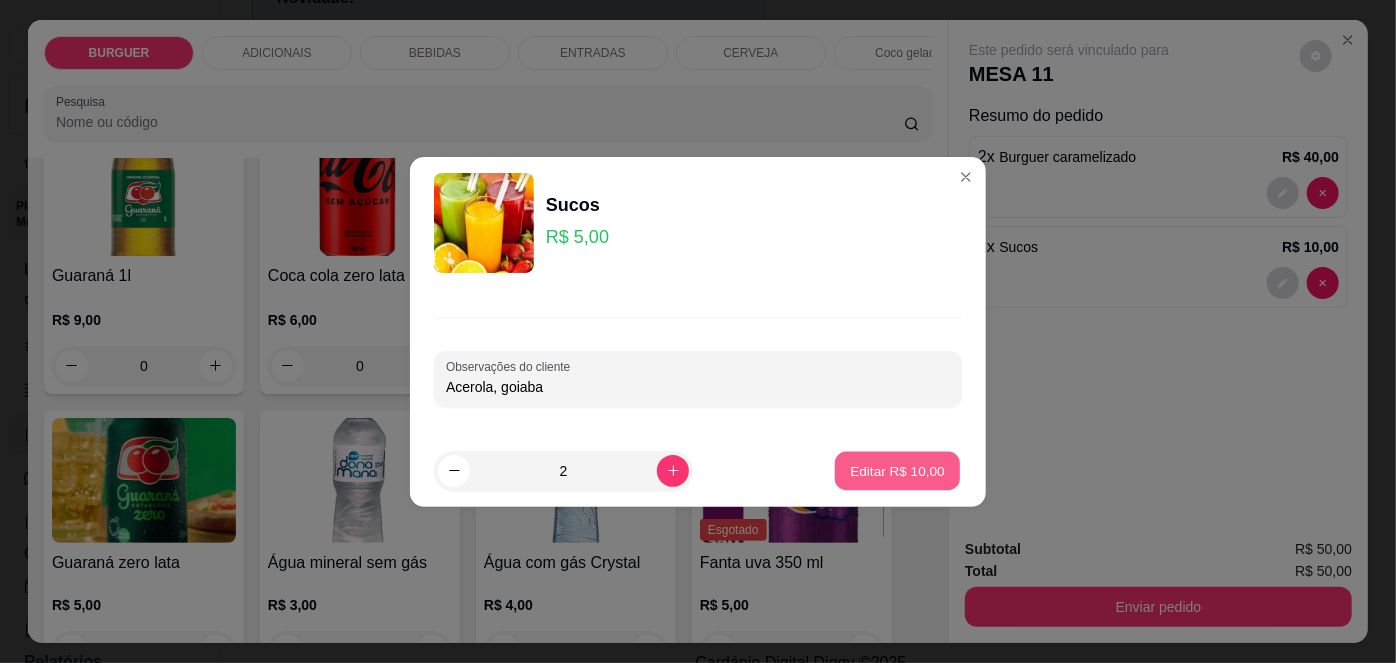type on "0" 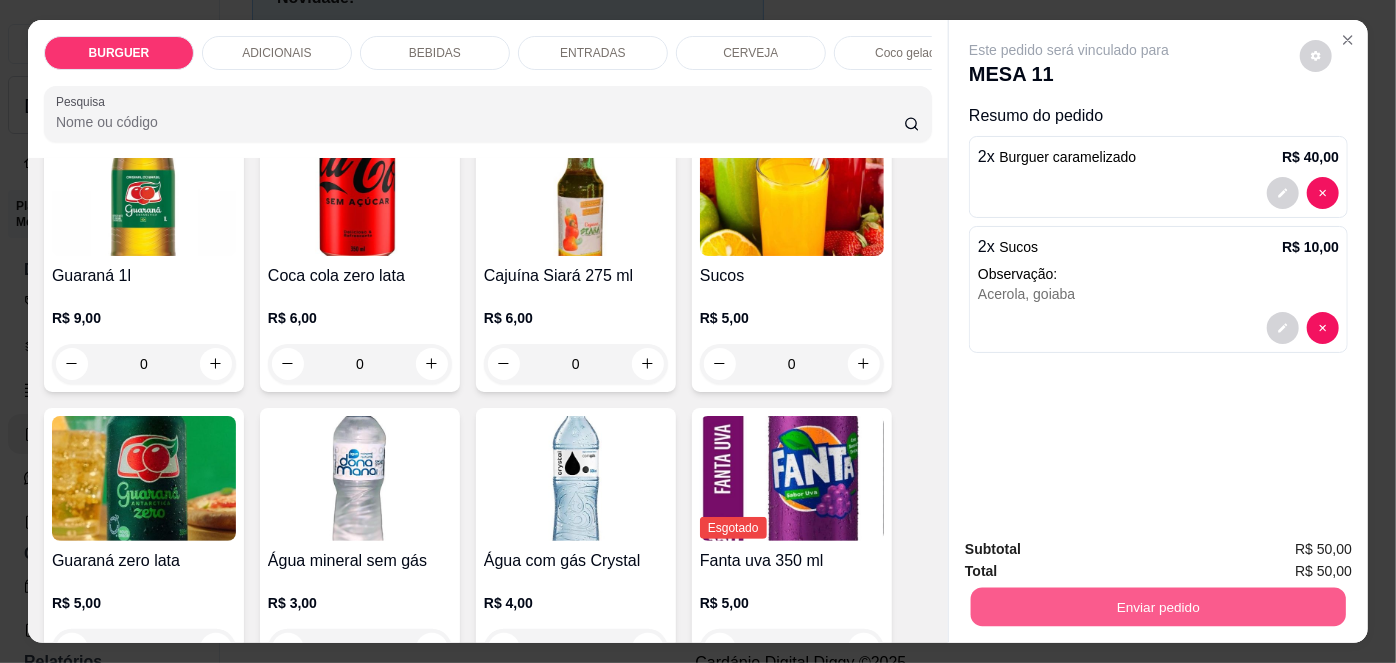 click on "Enviar pedido" at bounding box center [1158, 607] 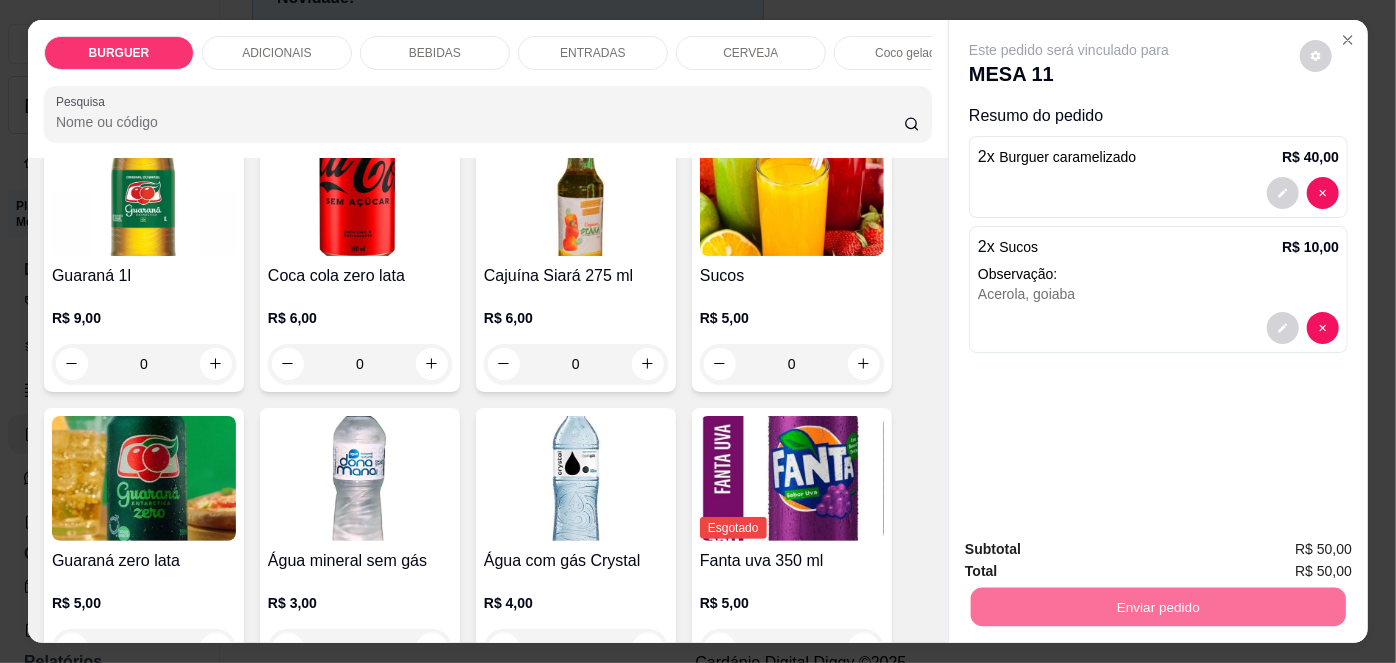 click on "Não registrar e enviar pedido" at bounding box center [1093, 551] 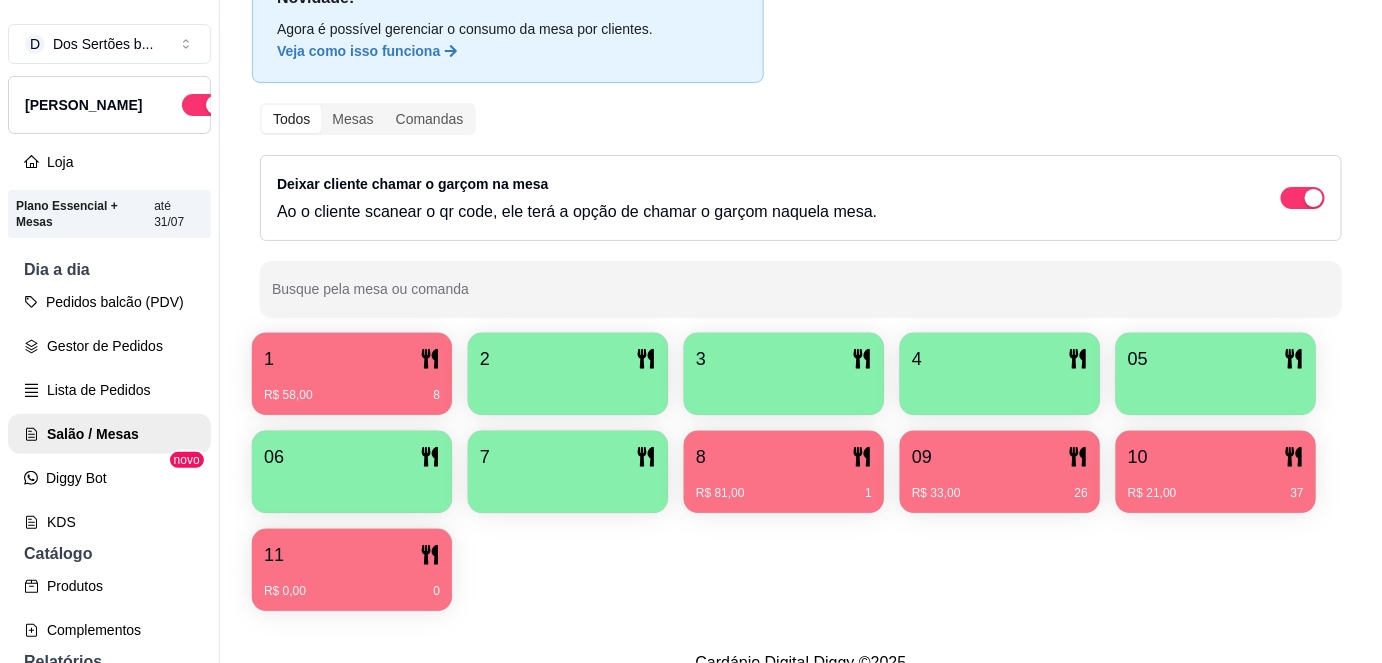 type 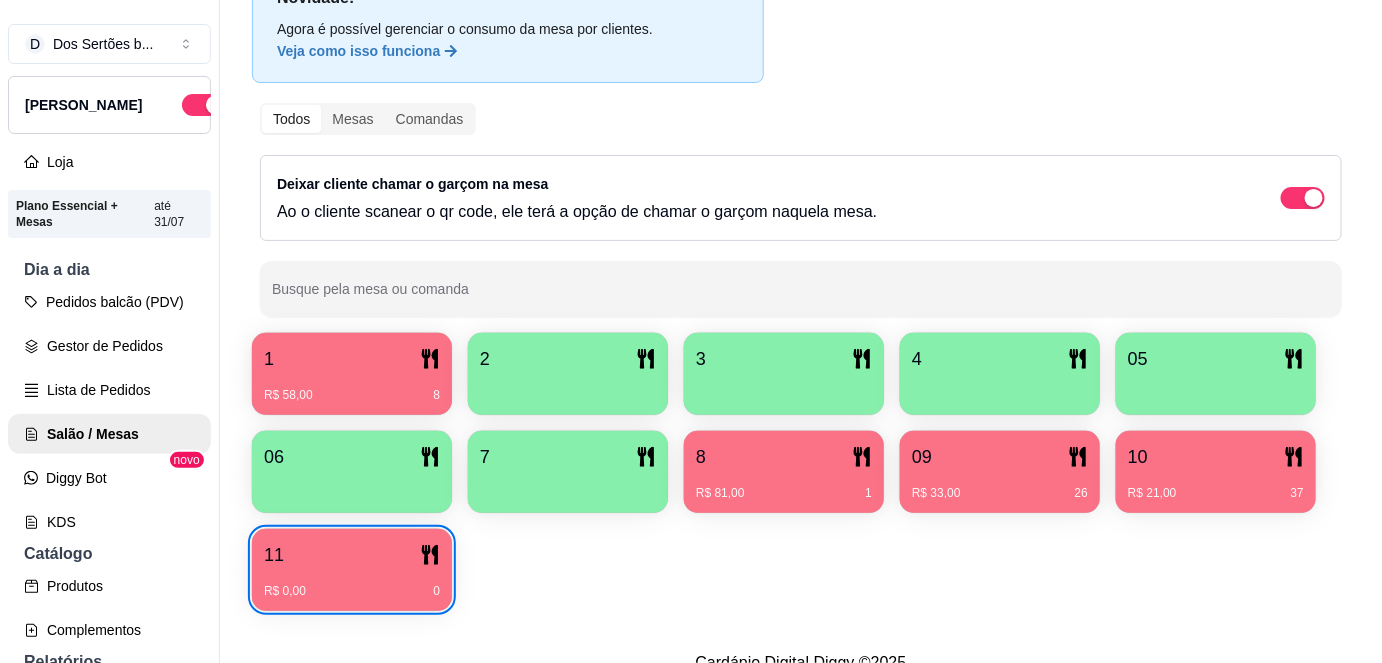 scroll, scrollTop: 32, scrollLeft: 0, axis: vertical 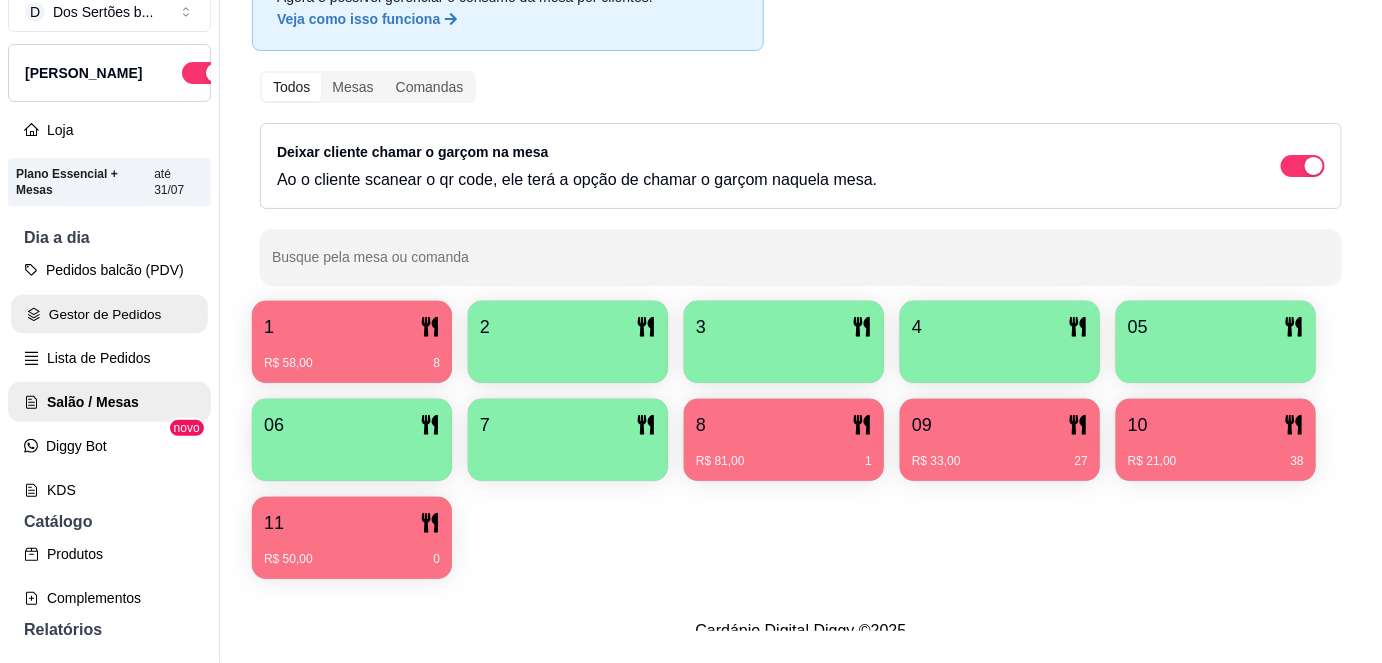 click on "Gestor de Pedidos" at bounding box center [109, 314] 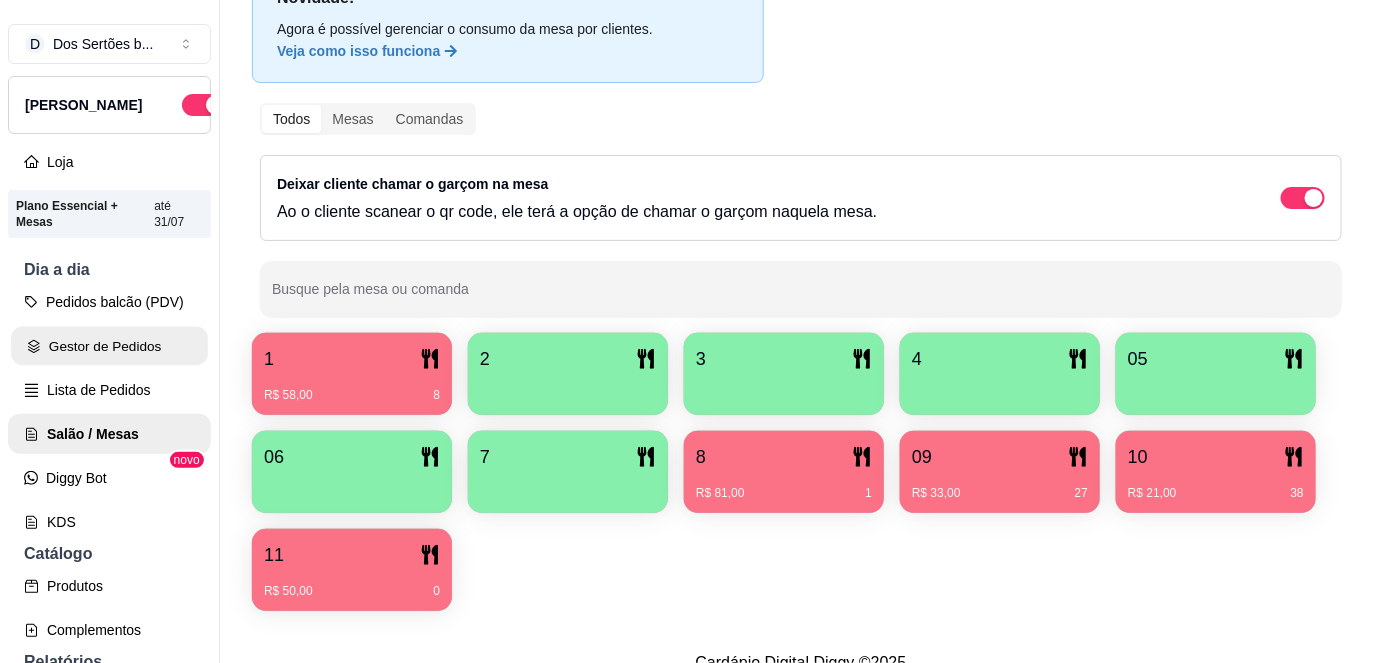 scroll, scrollTop: 0, scrollLeft: 0, axis: both 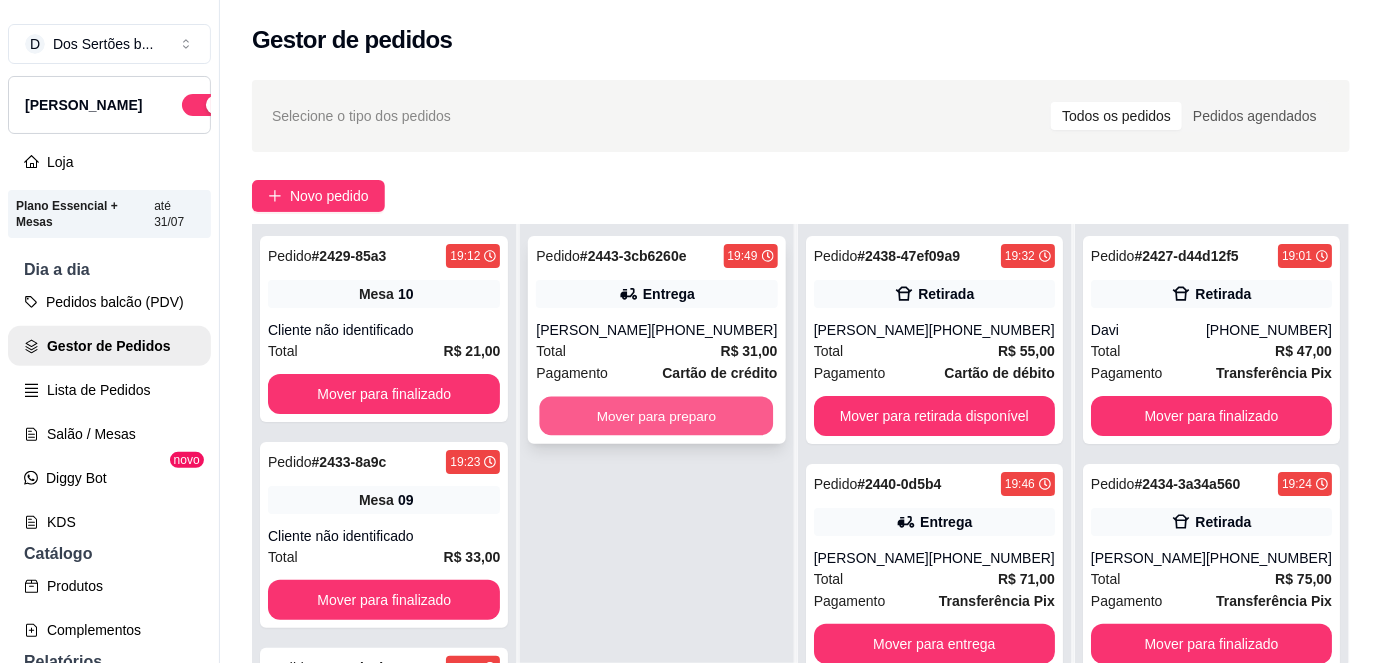 click on "Mover para preparo" at bounding box center (657, 416) 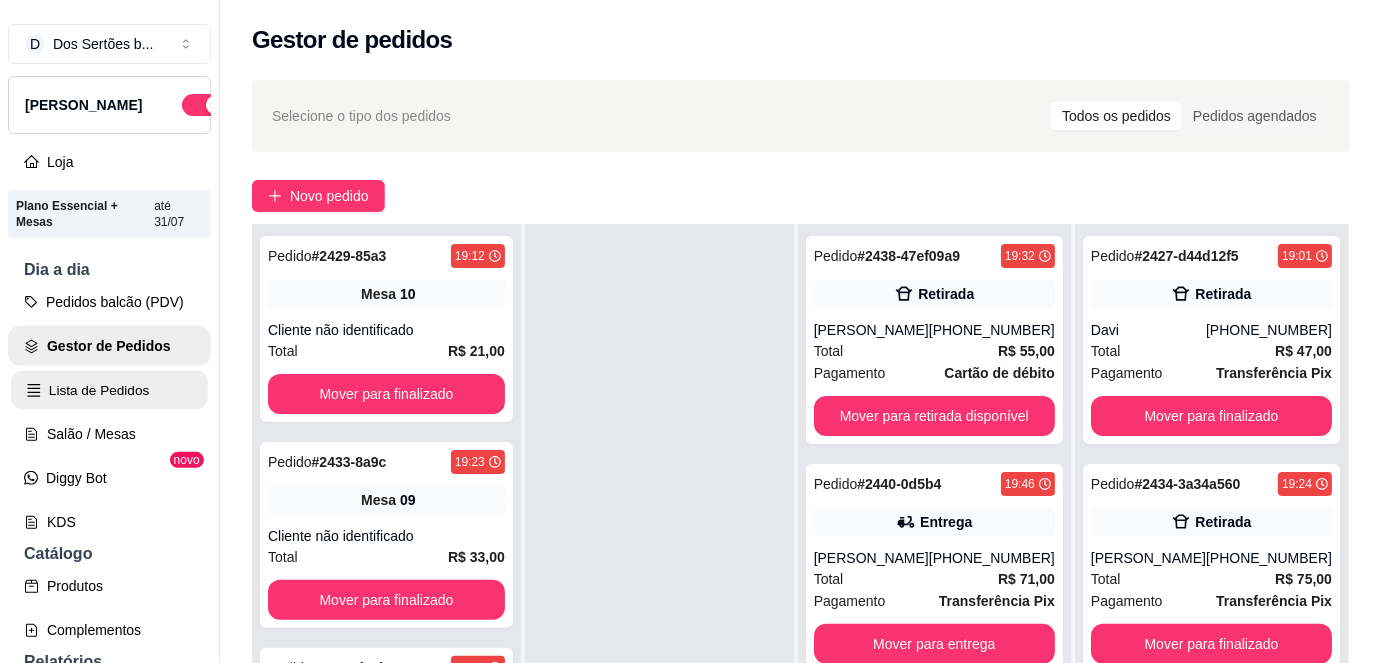click on "Lista de Pedidos" at bounding box center [109, 390] 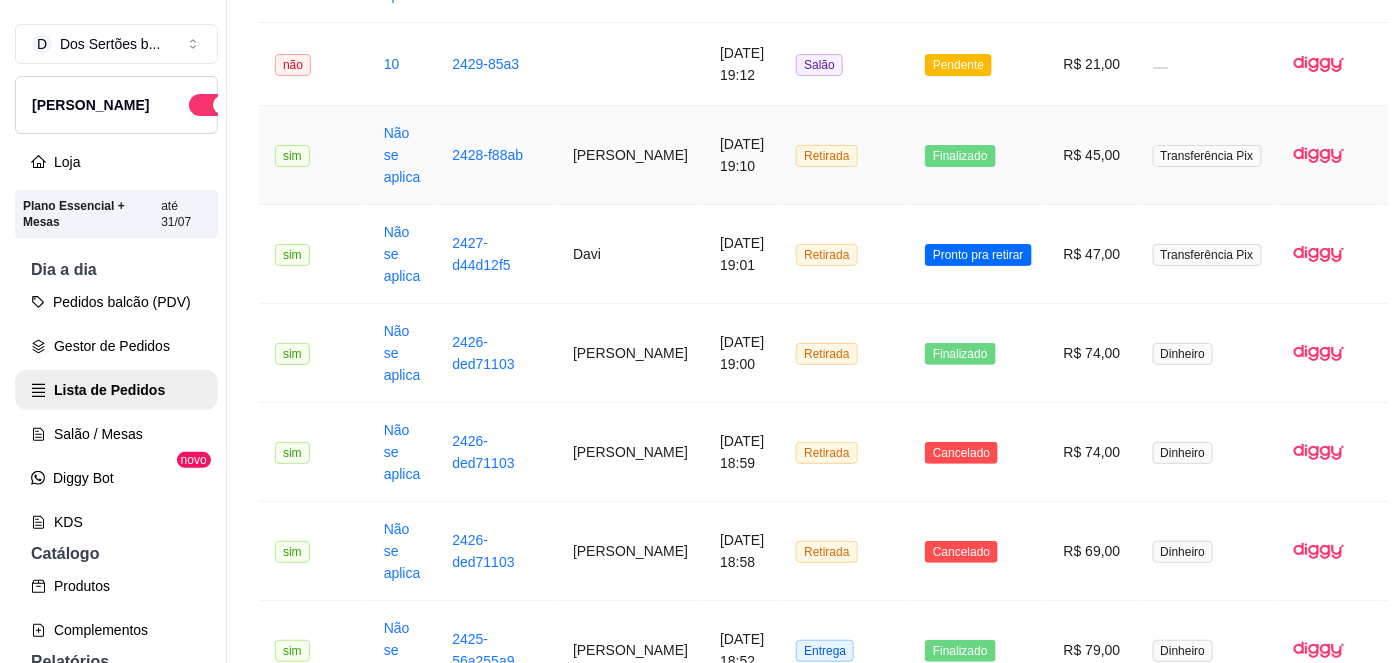 scroll, scrollTop: 1780, scrollLeft: 0, axis: vertical 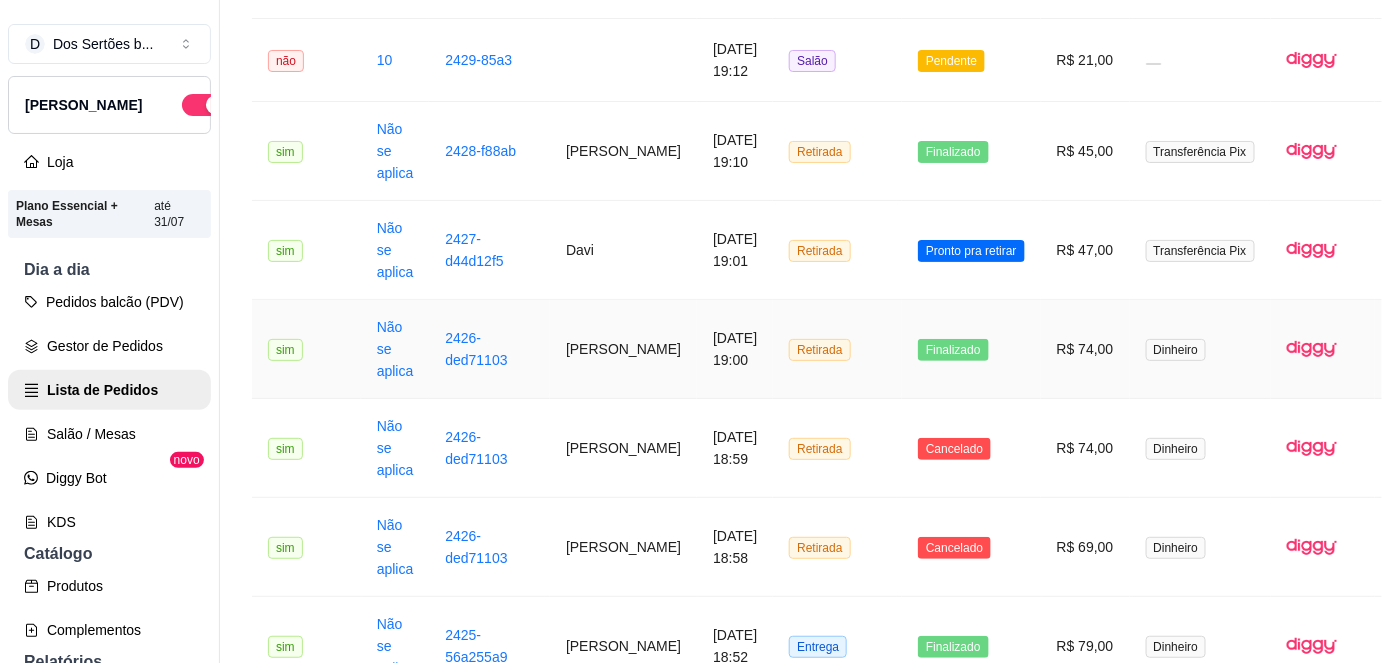 click on "2426-ded71103" at bounding box center [489, 349] 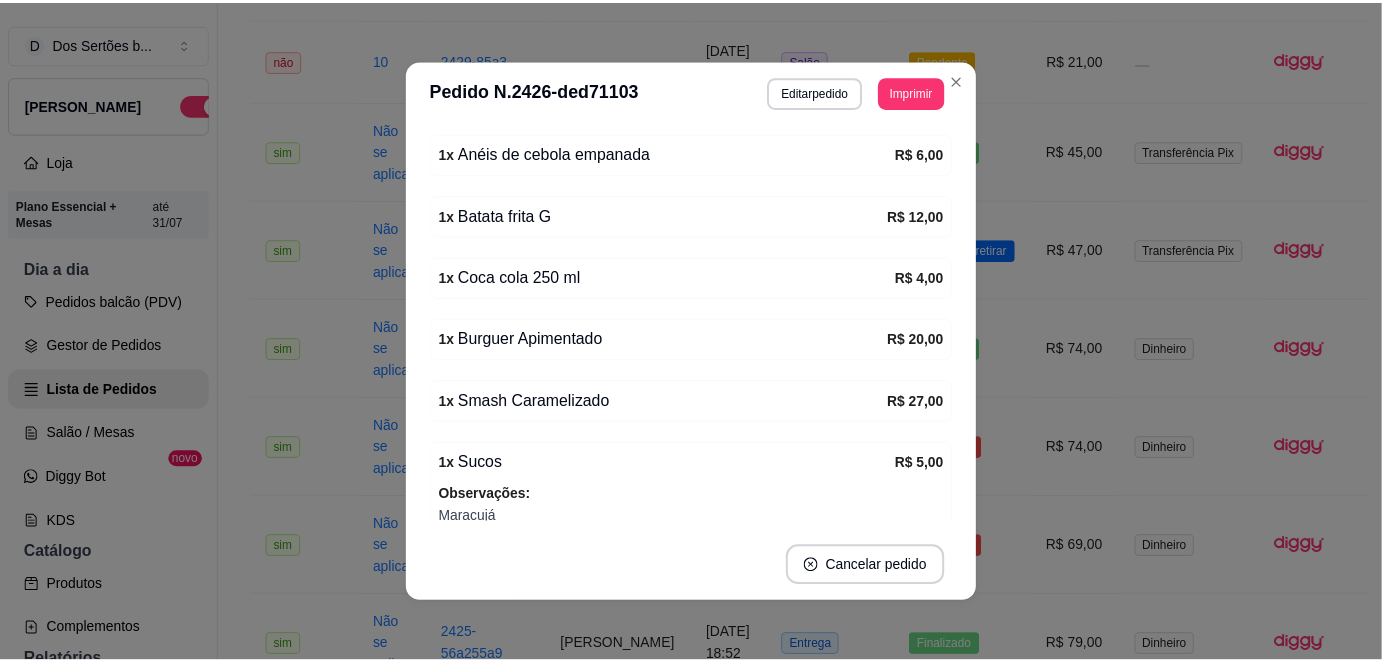 scroll, scrollTop: 444, scrollLeft: 0, axis: vertical 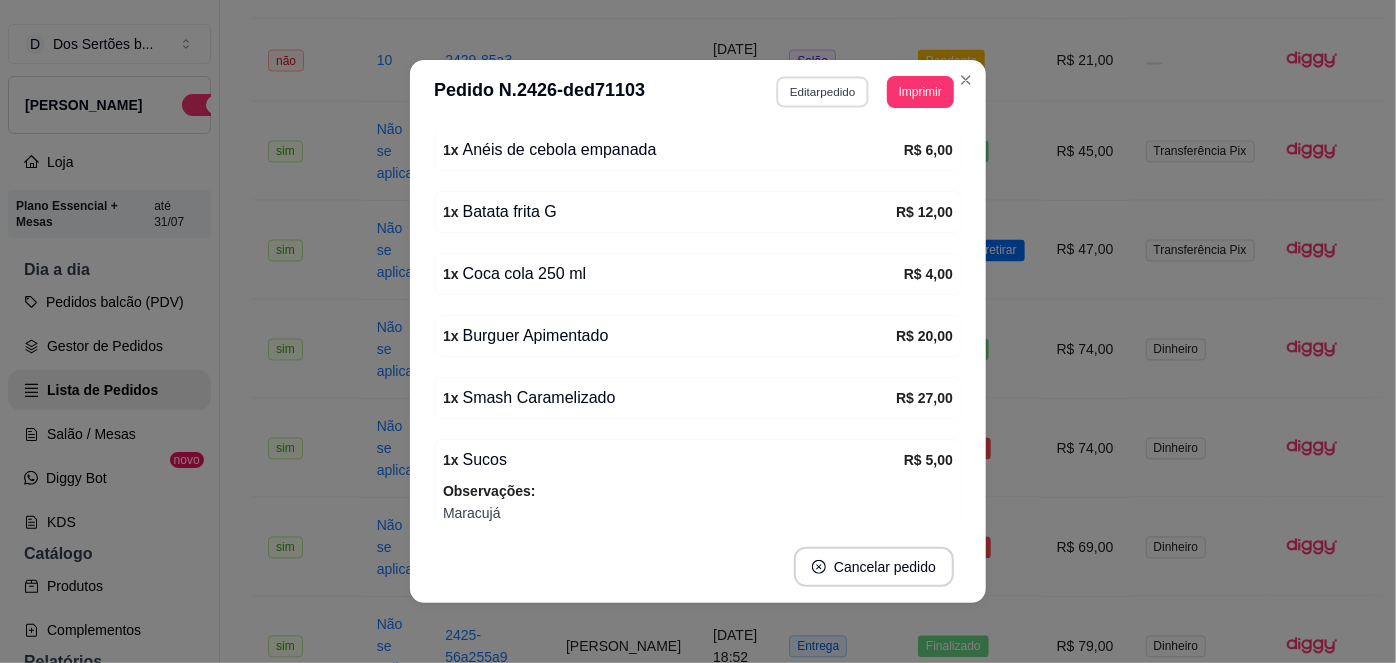 click on "Editar  pedido" at bounding box center [823, 91] 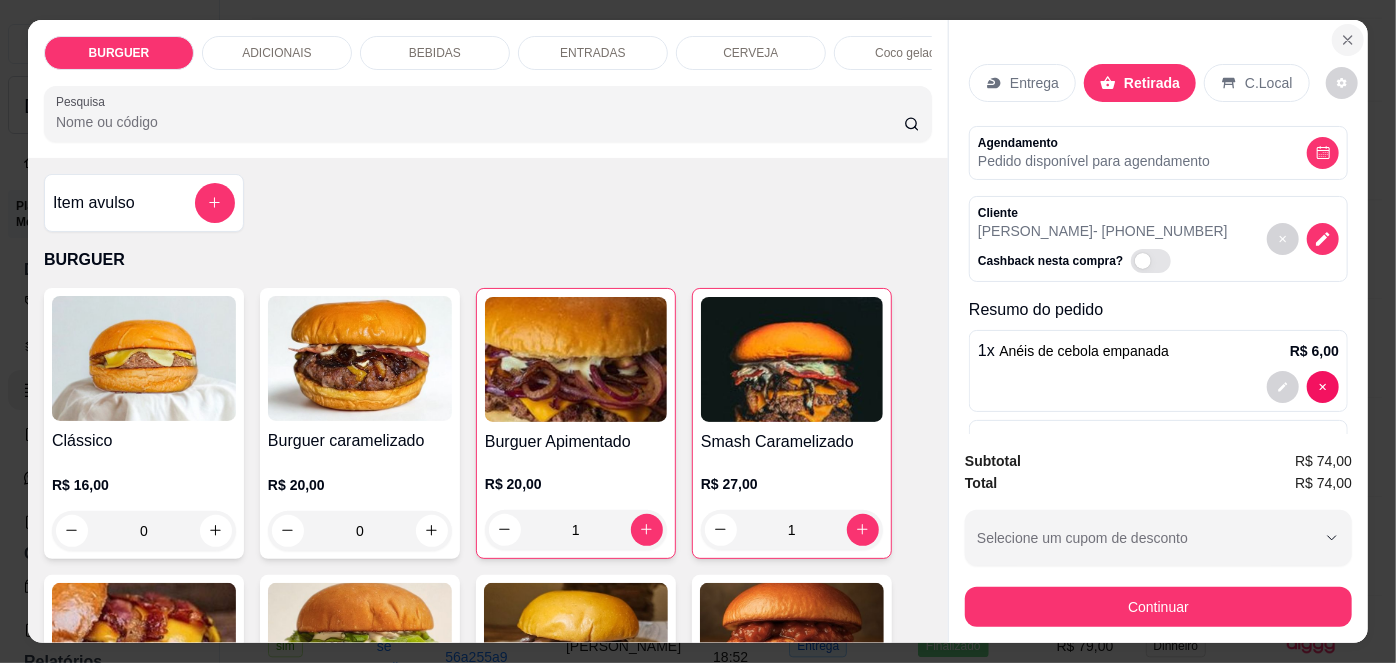 click 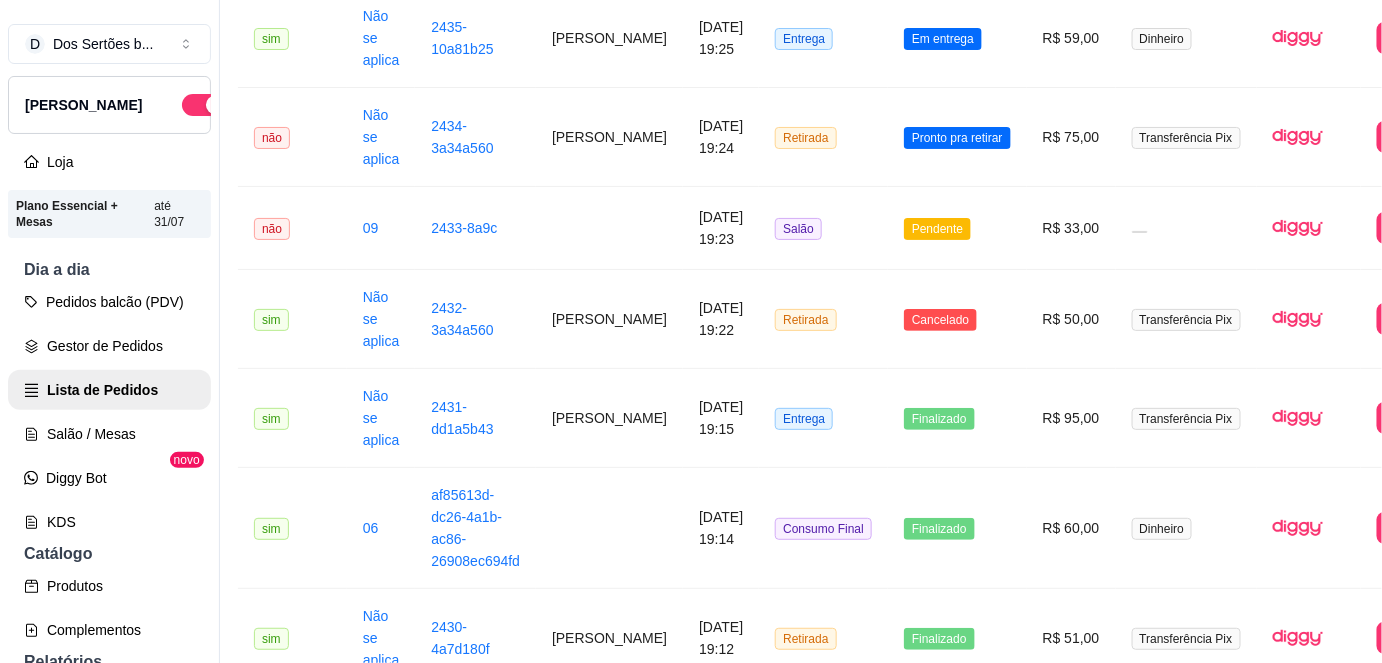 scroll, scrollTop: 930, scrollLeft: 14, axis: both 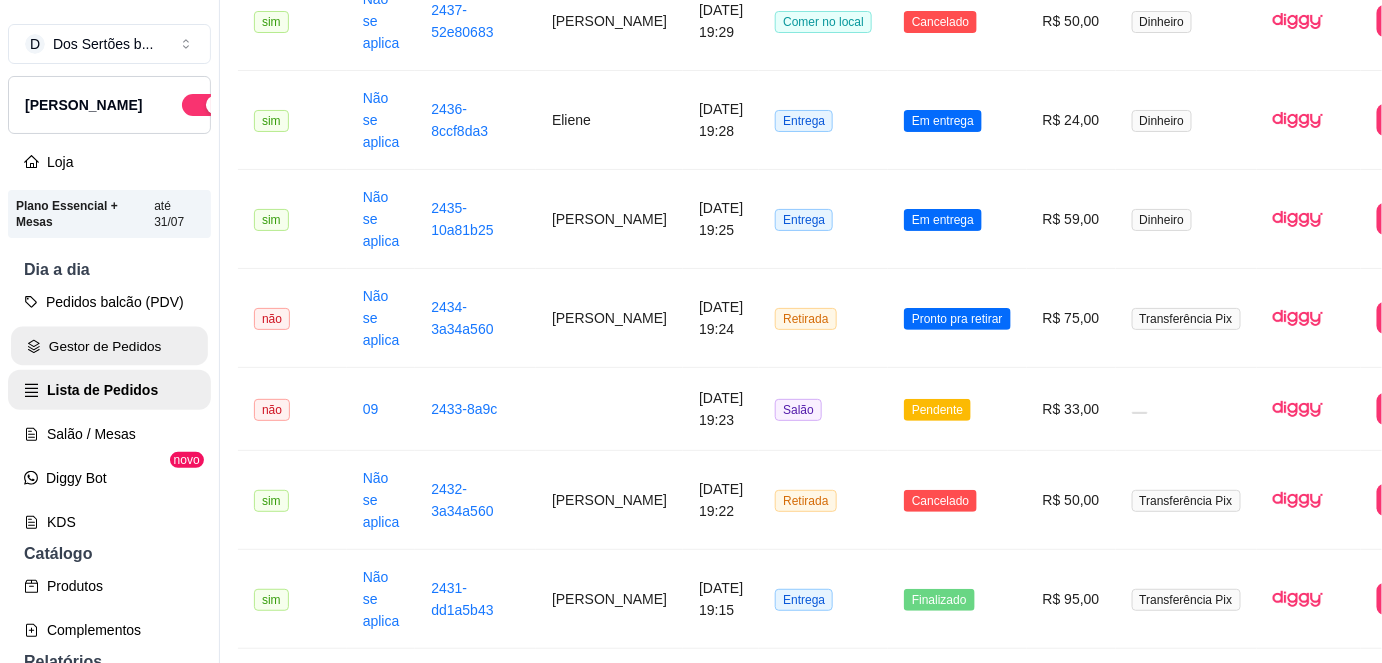 click on "Gestor de Pedidos" at bounding box center [109, 346] 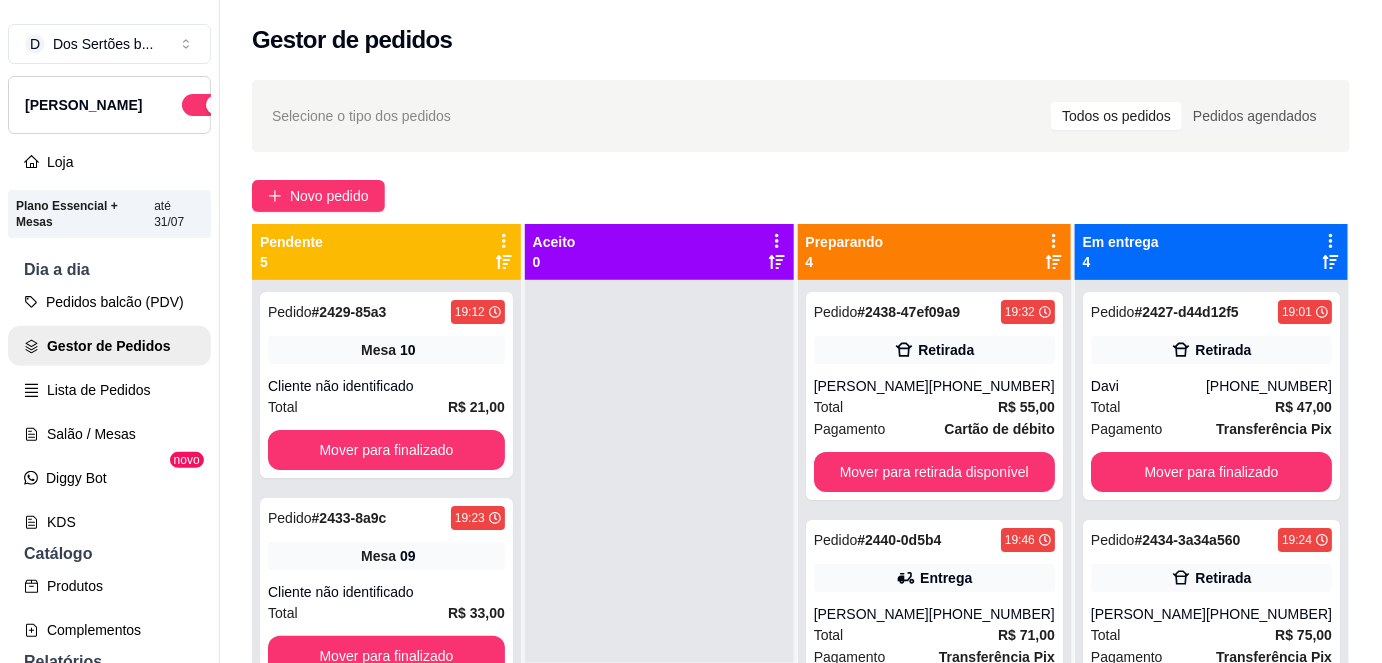 scroll, scrollTop: 56, scrollLeft: 0, axis: vertical 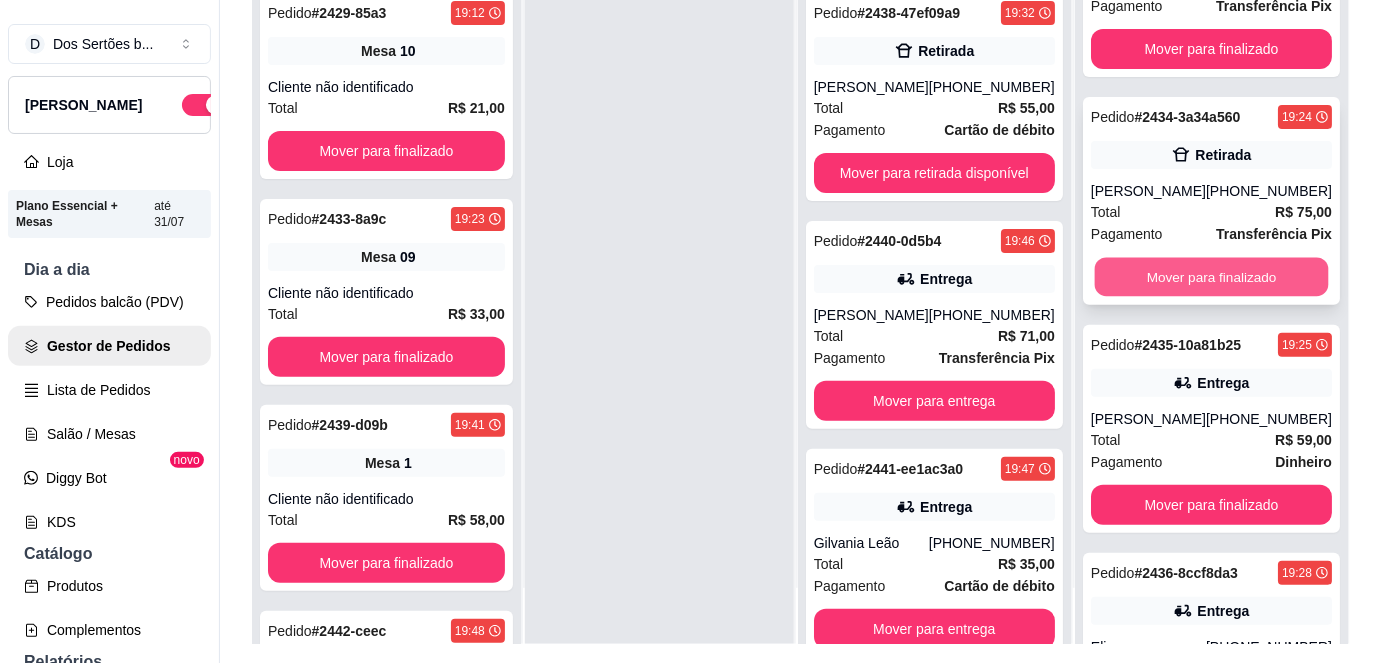click on "Mover para finalizado" at bounding box center [1211, 277] 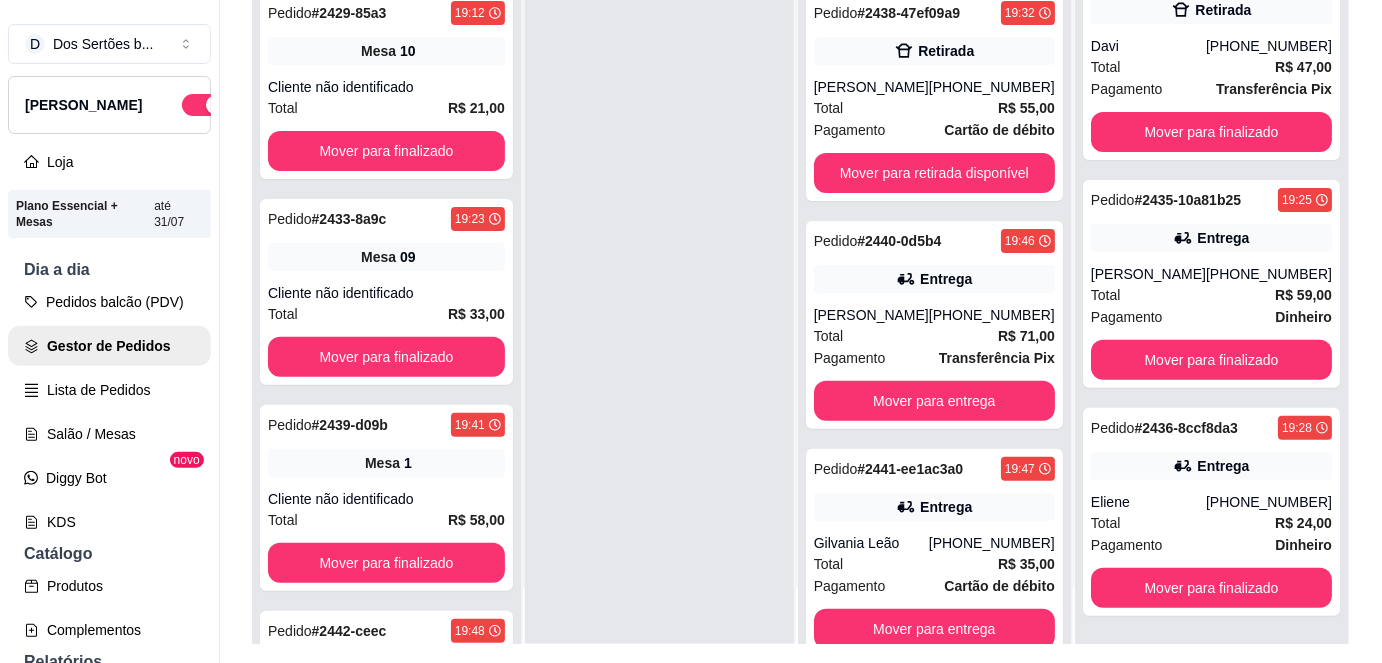 scroll, scrollTop: 40, scrollLeft: 0, axis: vertical 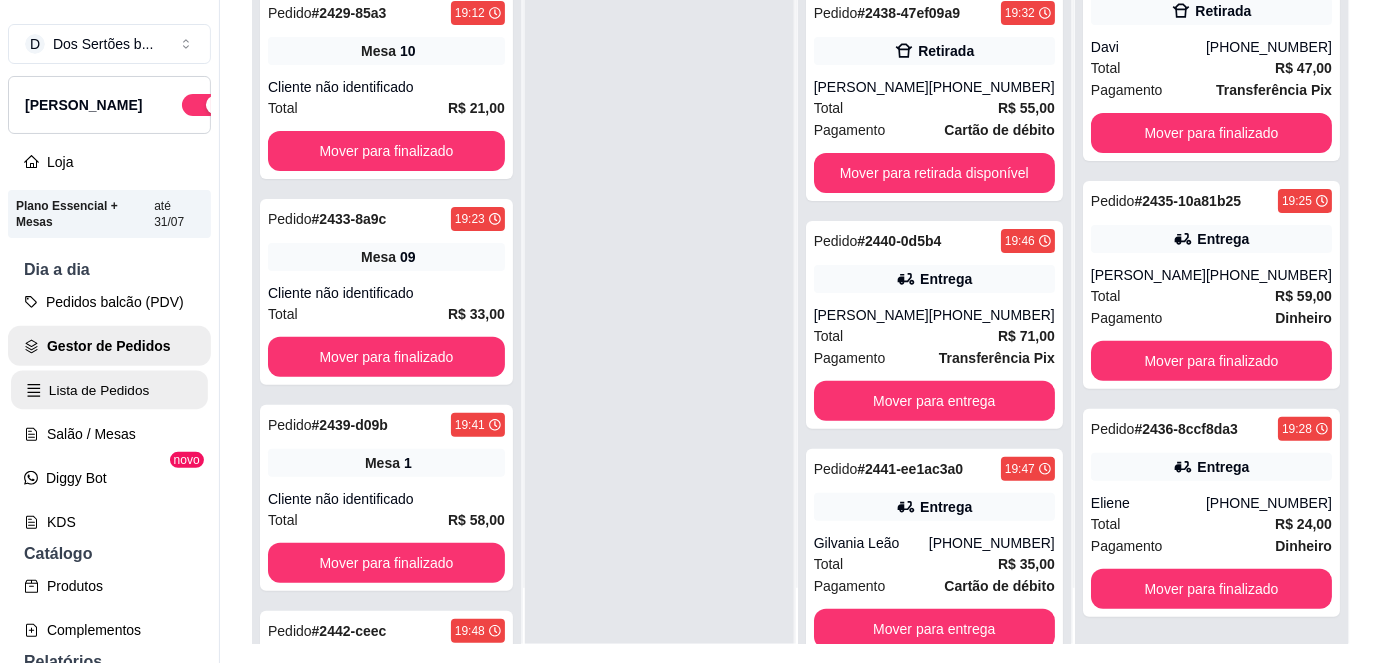 click on "Lista de Pedidos" at bounding box center [109, 390] 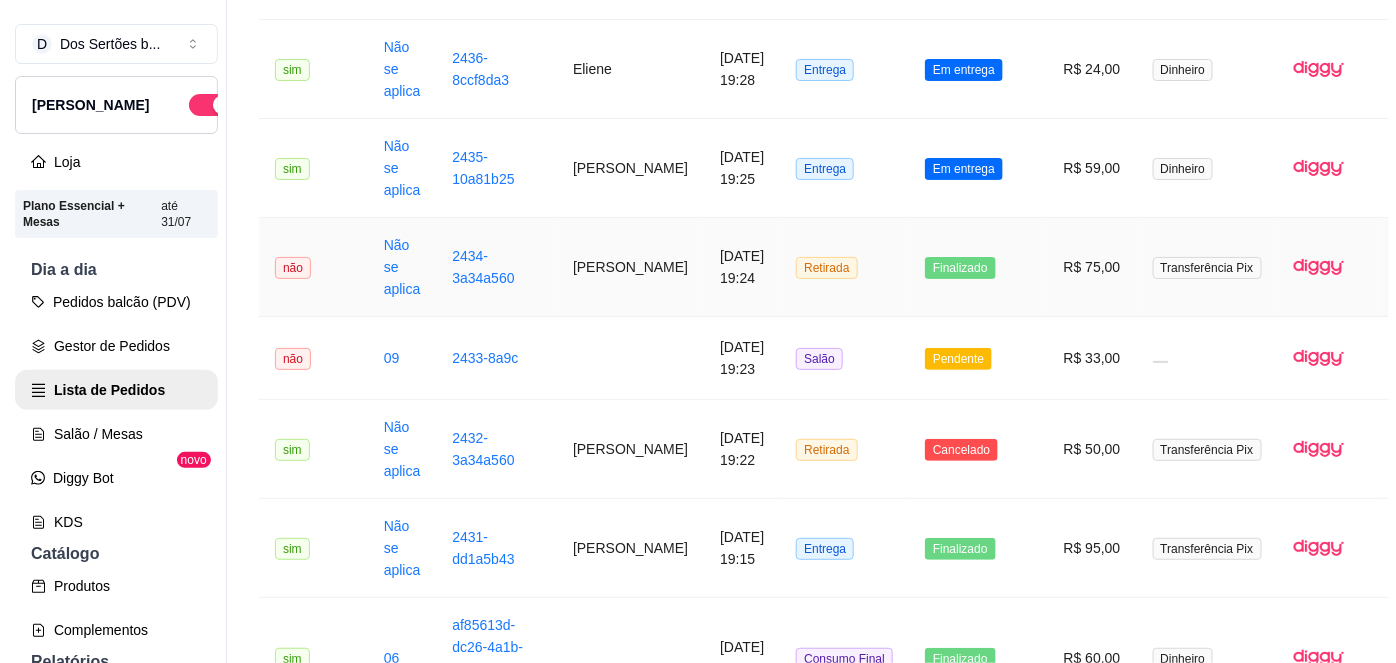 scroll, scrollTop: 981, scrollLeft: 0, axis: vertical 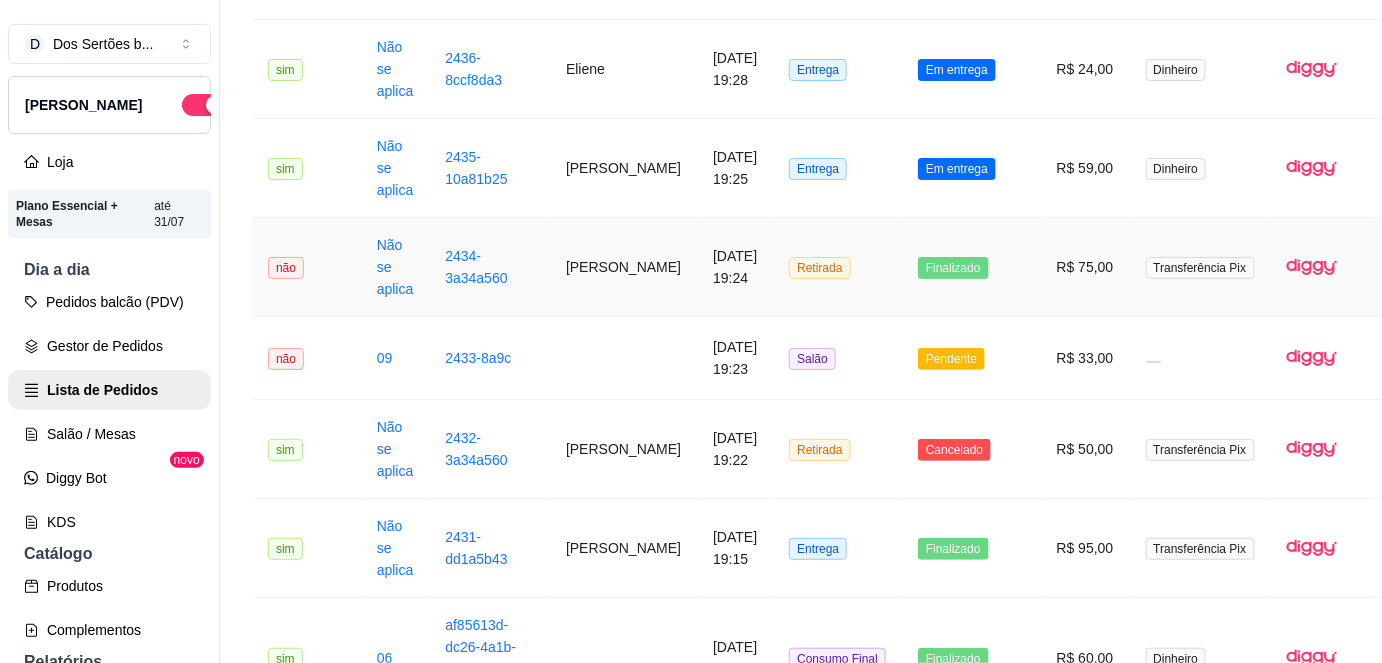 click on "2434-3a34a560" at bounding box center [489, 267] 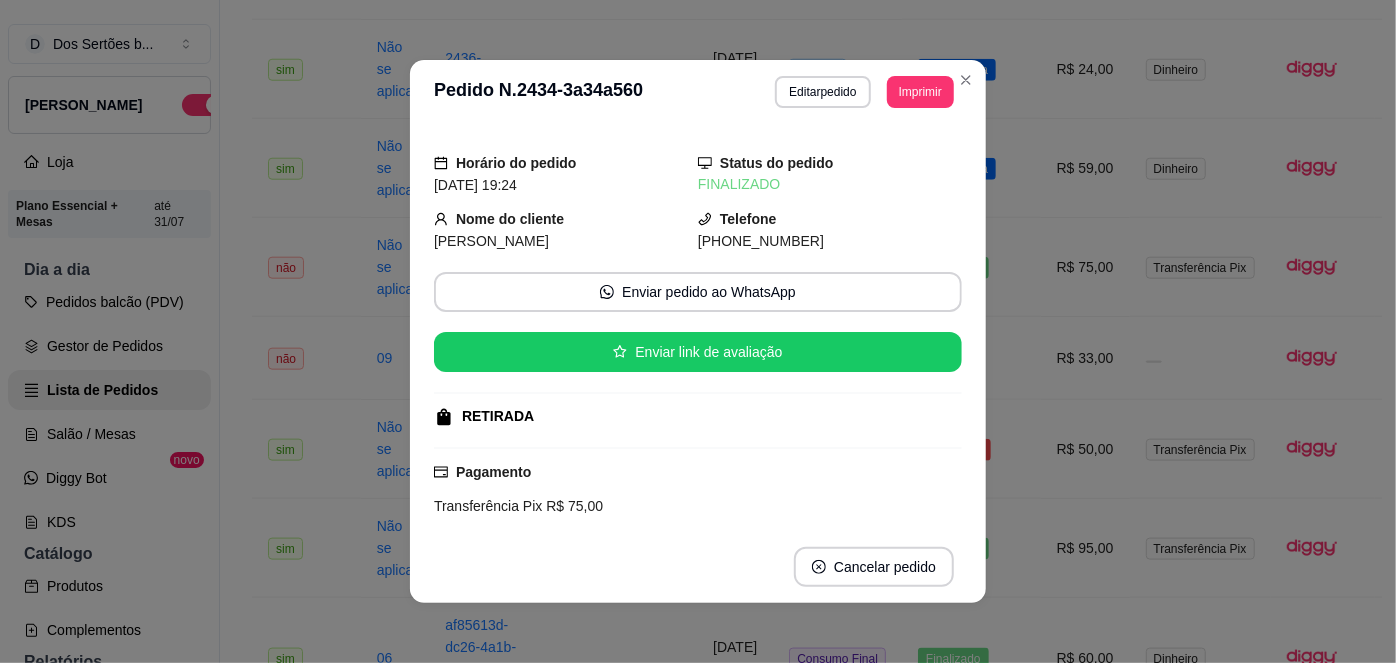 scroll, scrollTop: 293, scrollLeft: 0, axis: vertical 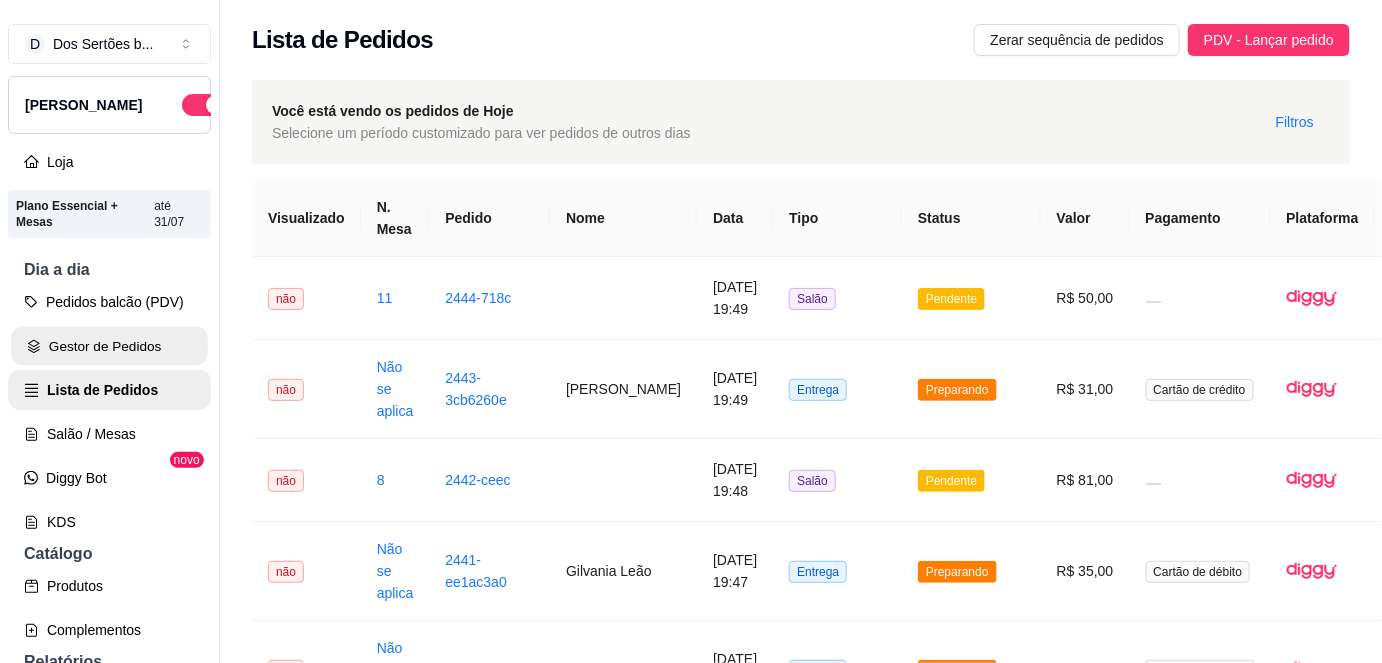 click on "Gestor de Pedidos" at bounding box center [109, 346] 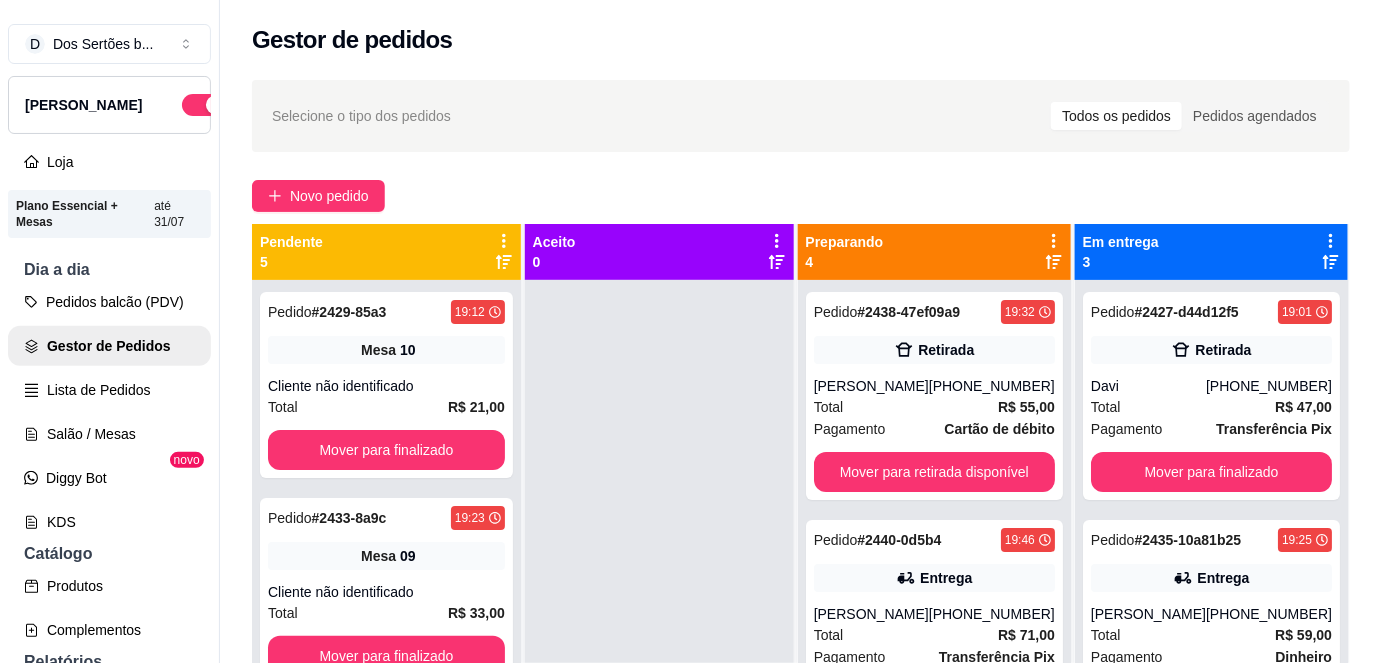 scroll, scrollTop: 56, scrollLeft: 0, axis: vertical 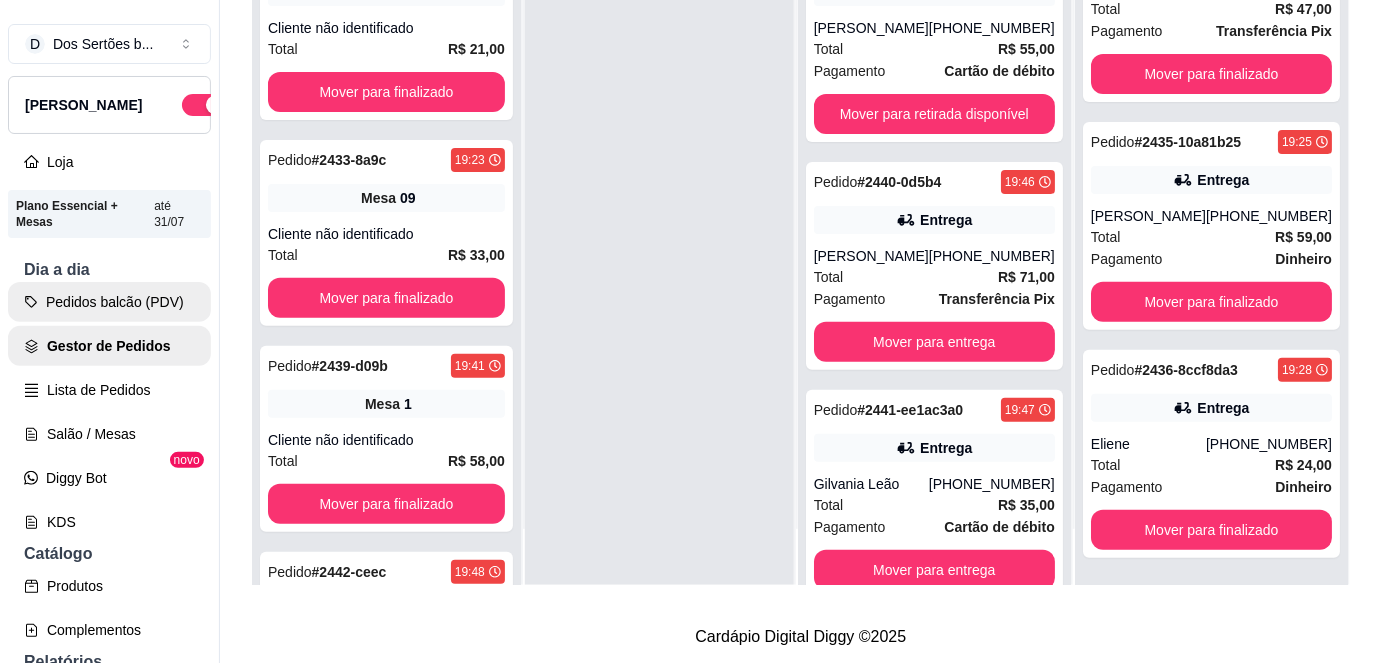 click on "Pedidos balcão (PDV)" at bounding box center (109, 302) 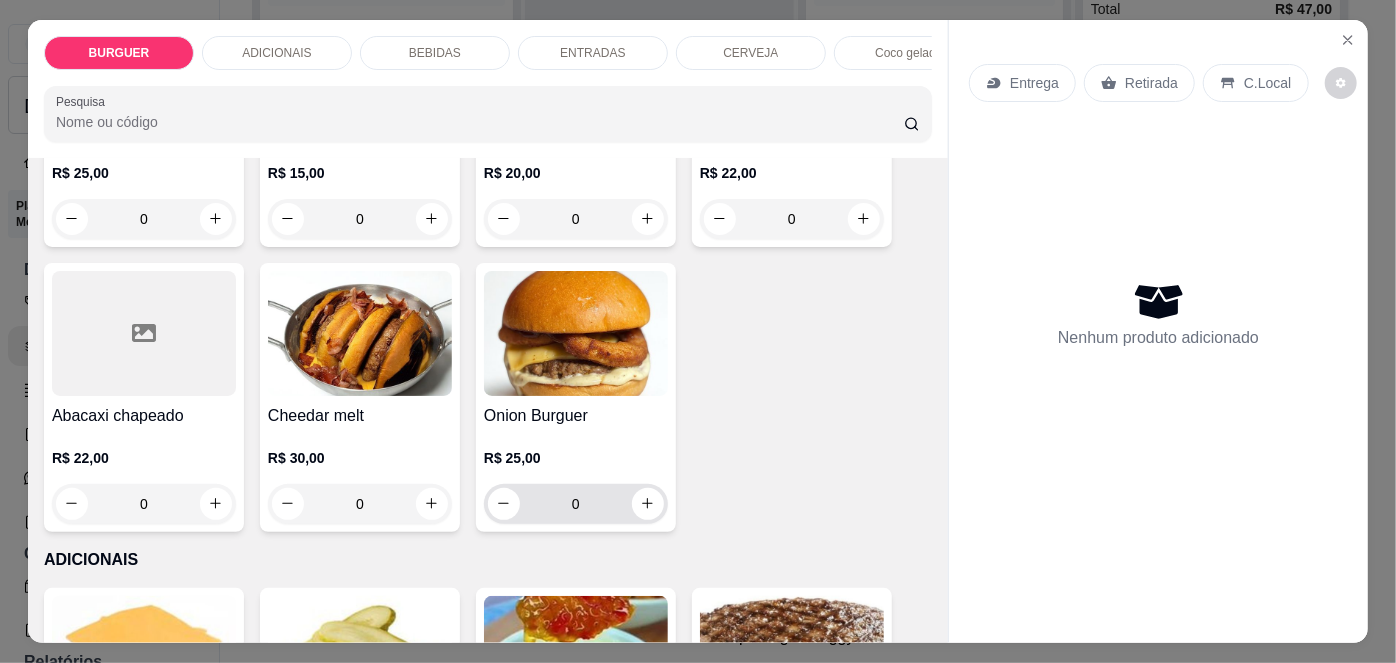 scroll, scrollTop: 593, scrollLeft: 0, axis: vertical 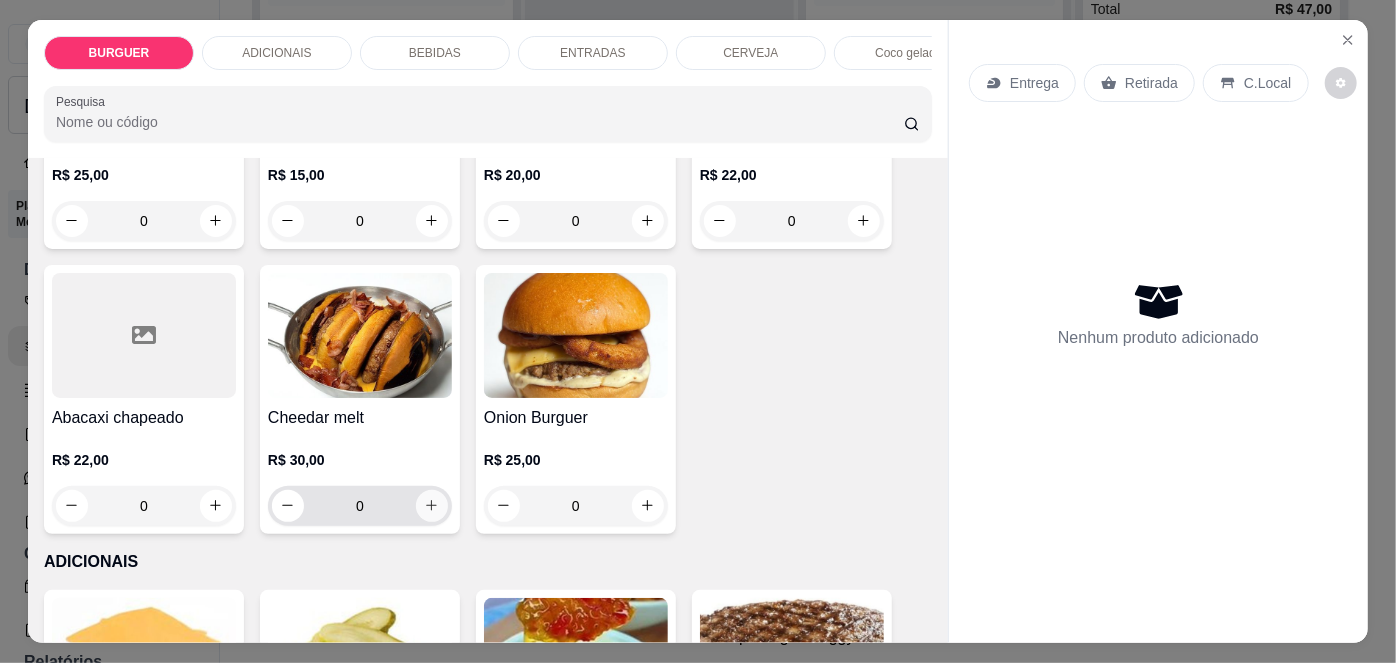 click at bounding box center (432, 506) 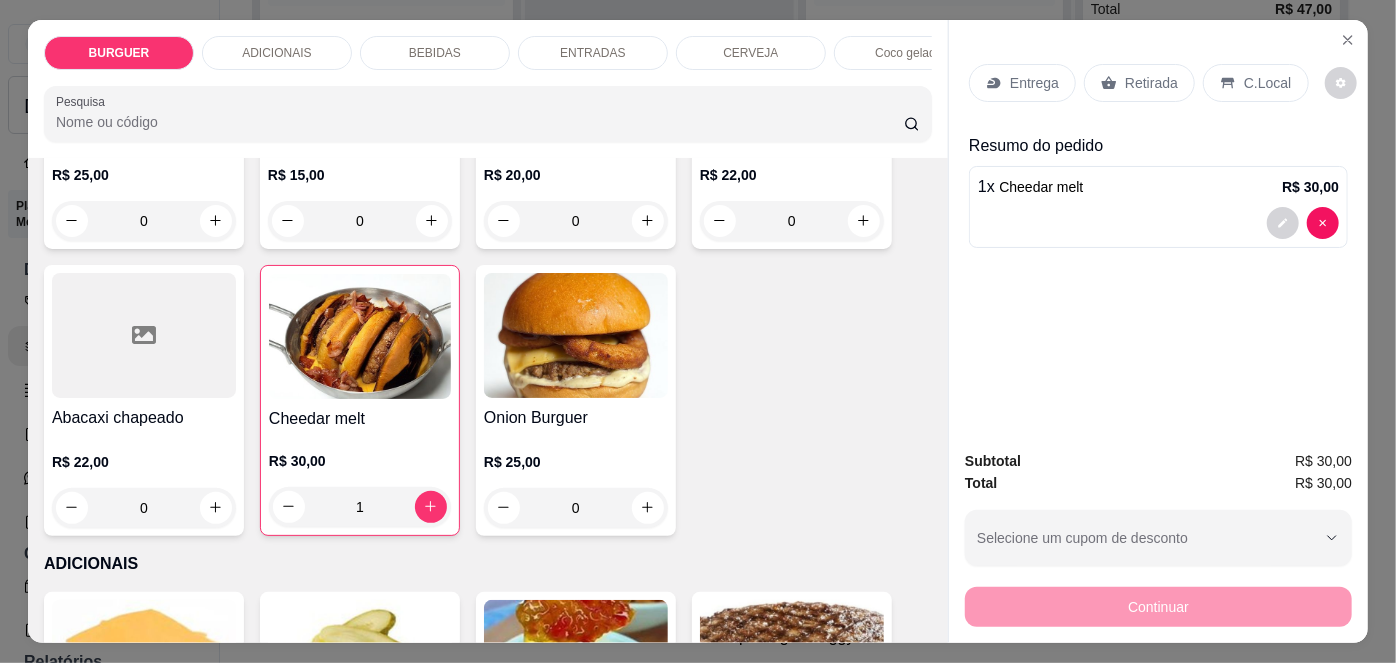 click on "Entrega" at bounding box center [1034, 83] 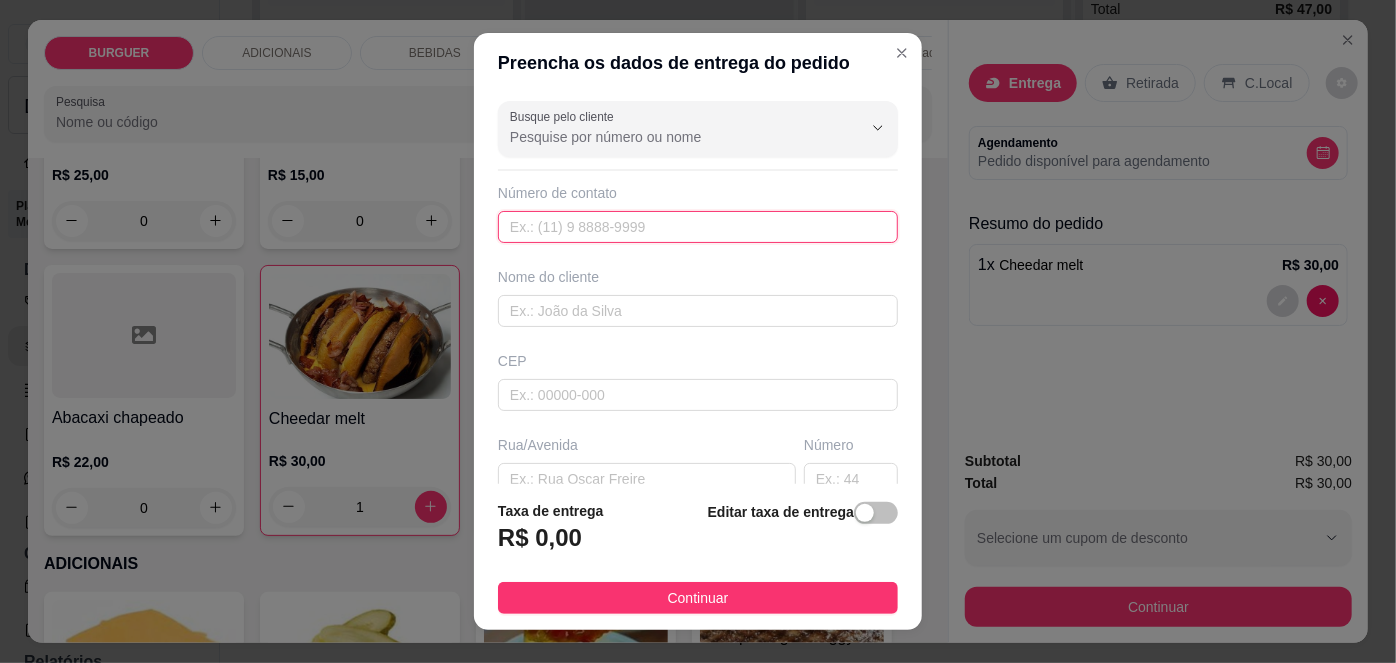 click at bounding box center [698, 227] 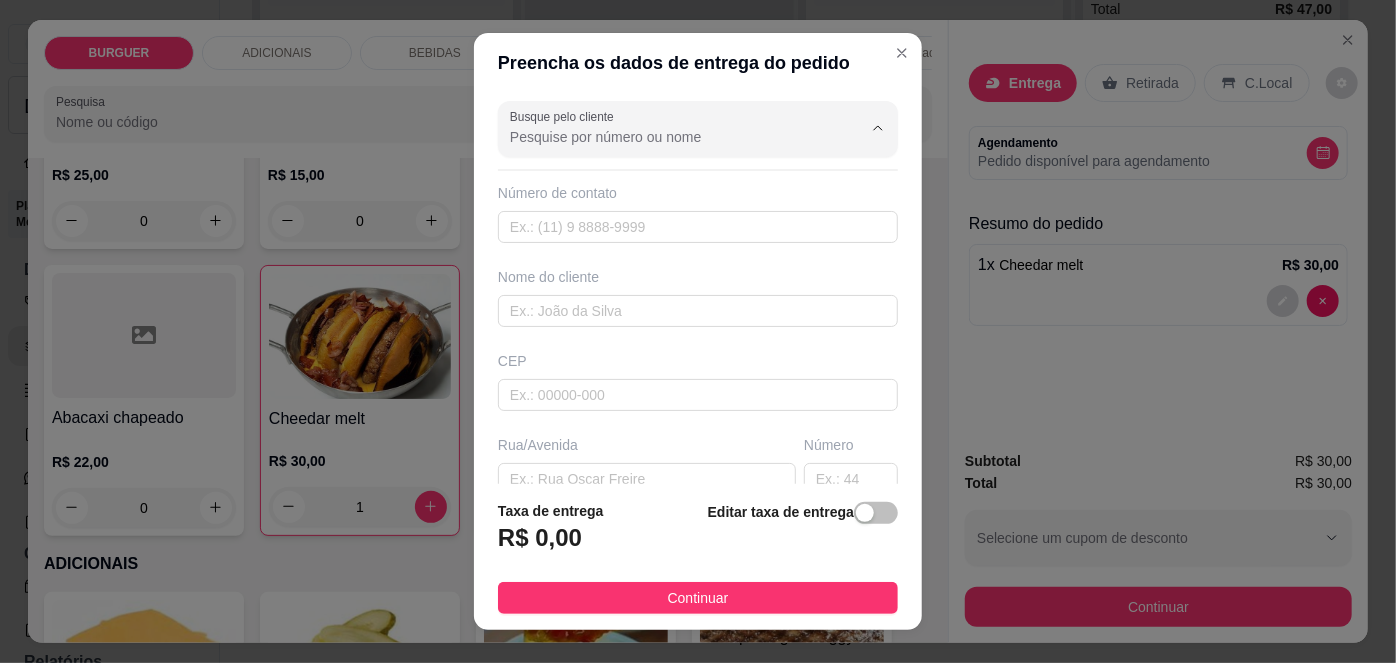 click on "Busque pelo cliente" at bounding box center (670, 137) 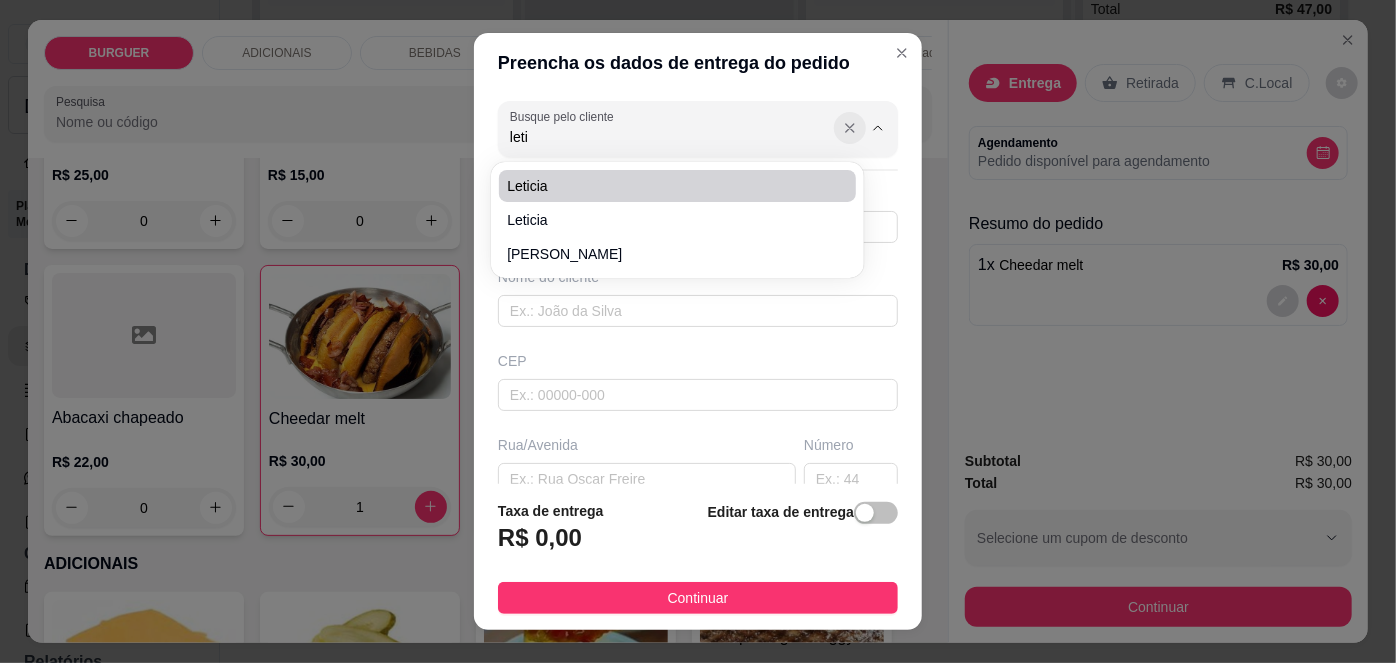 type on "leti" 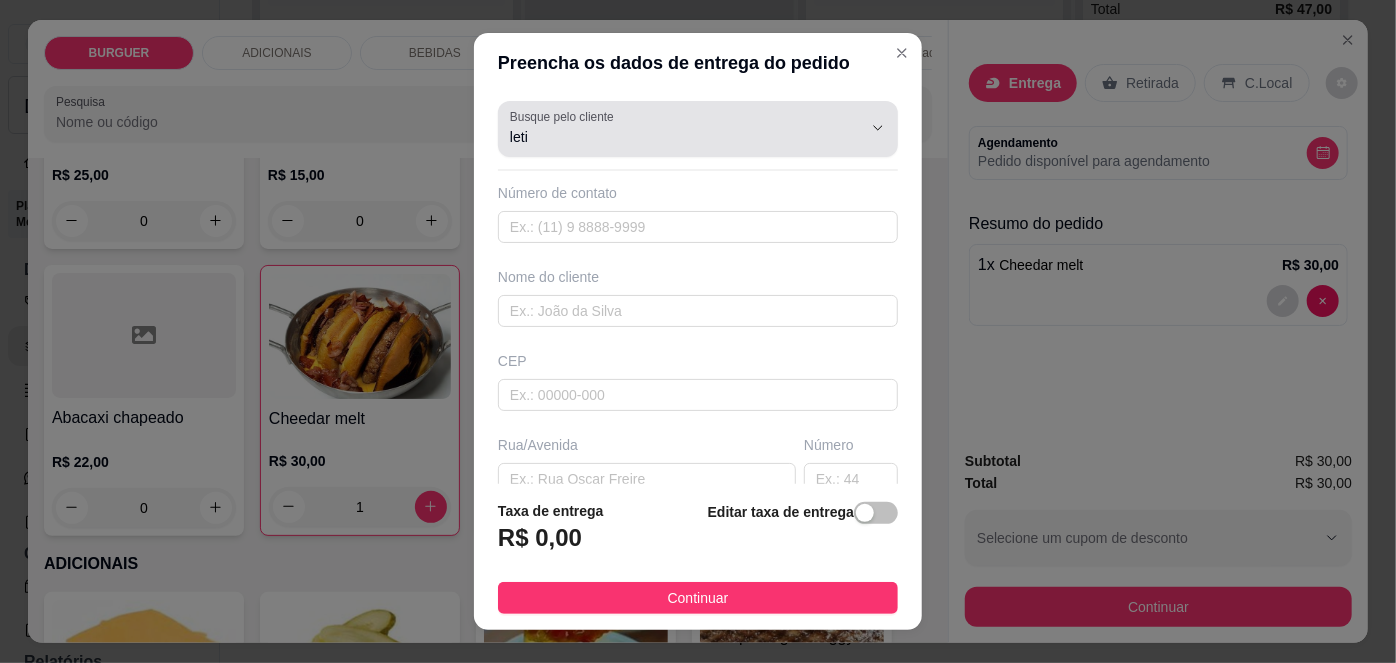 type 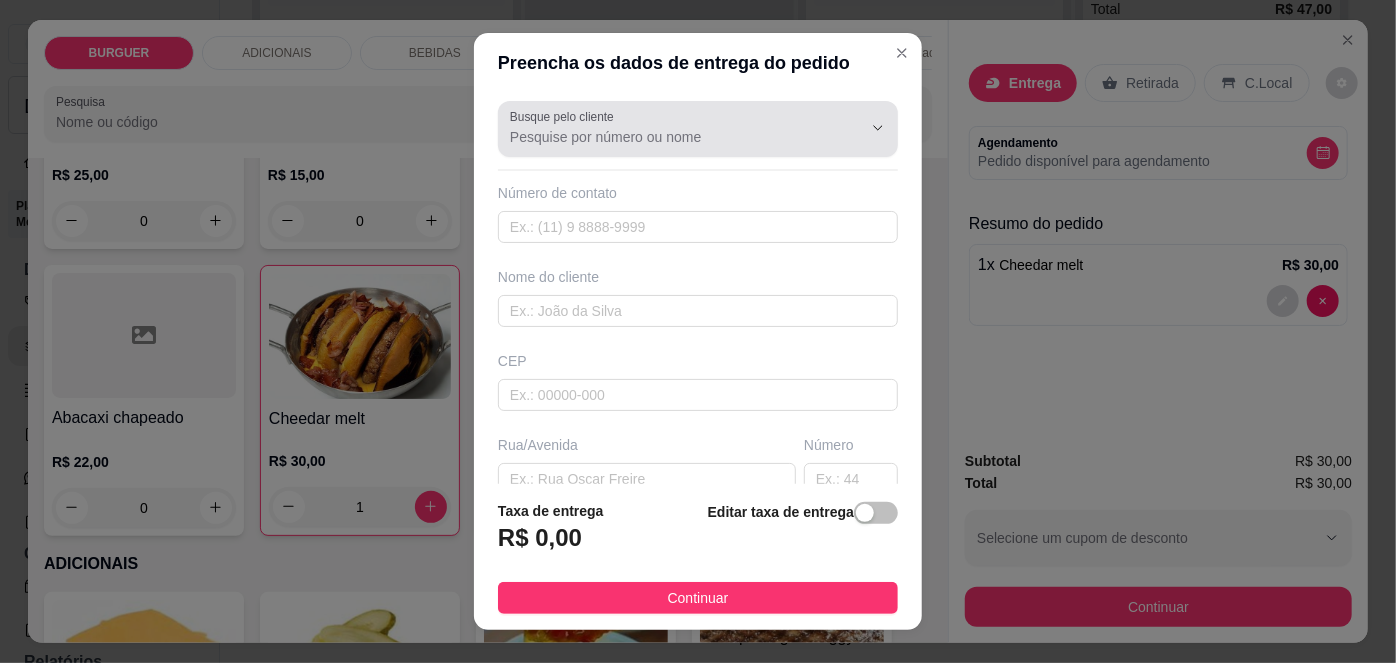 click 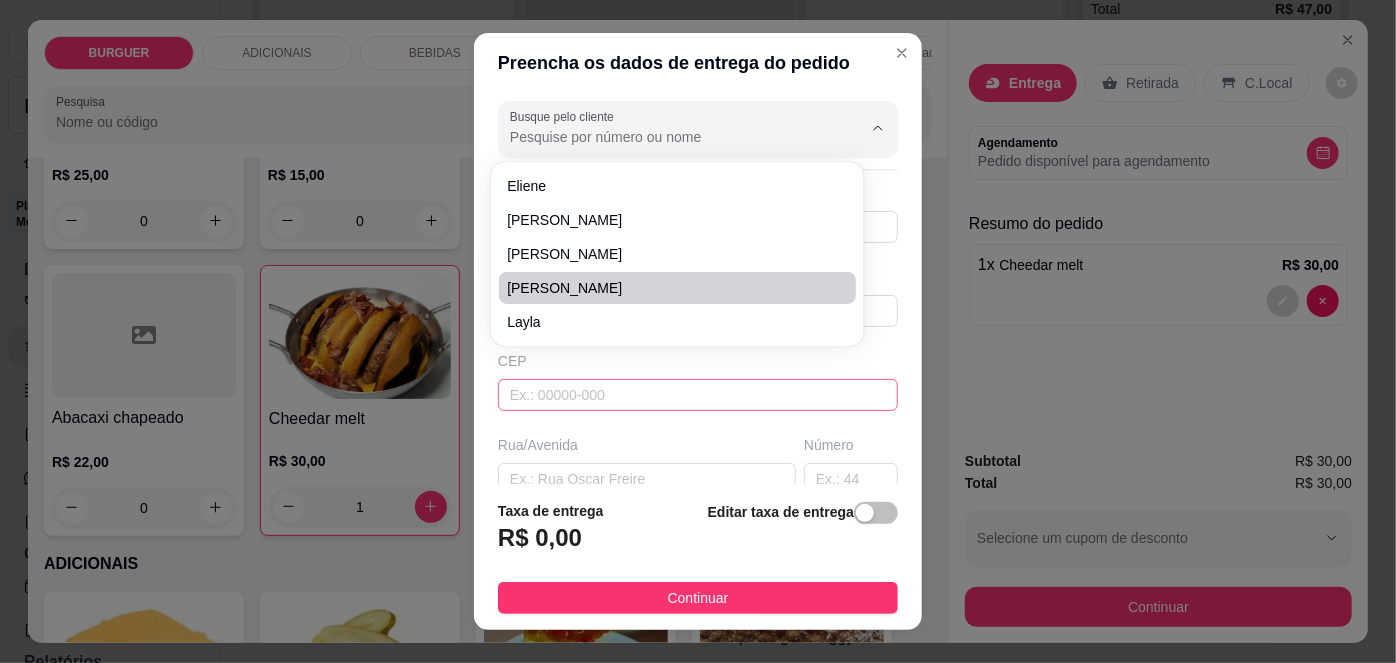 scroll, scrollTop: 76, scrollLeft: 0, axis: vertical 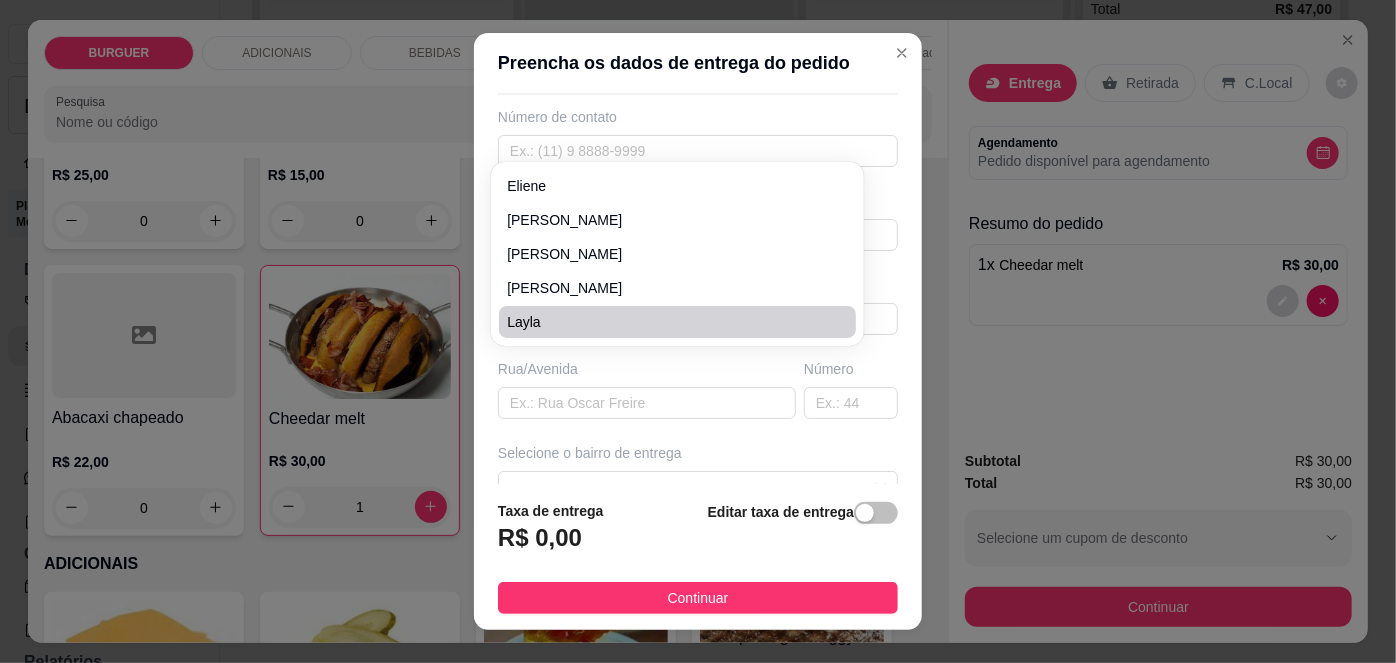 click on "Preencha os dados de entrega do pedido Busque pelo cliente Número de contato Nome do cliente CEP Rua/[GEOGRAPHIC_DATA] o bairro de entrega Cidade Complemento Taxa de entrega R$ 0,00 Editar taxa de entrega  Continuar" at bounding box center (698, 331) 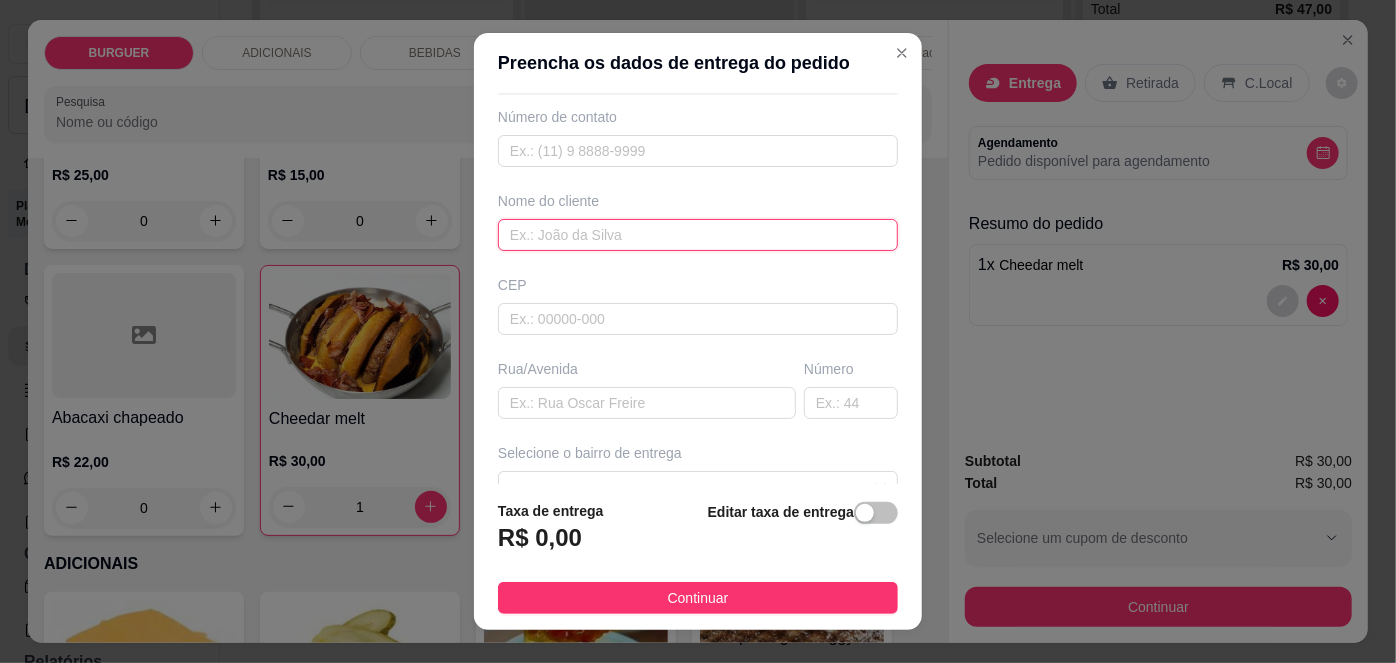 click at bounding box center (698, 235) 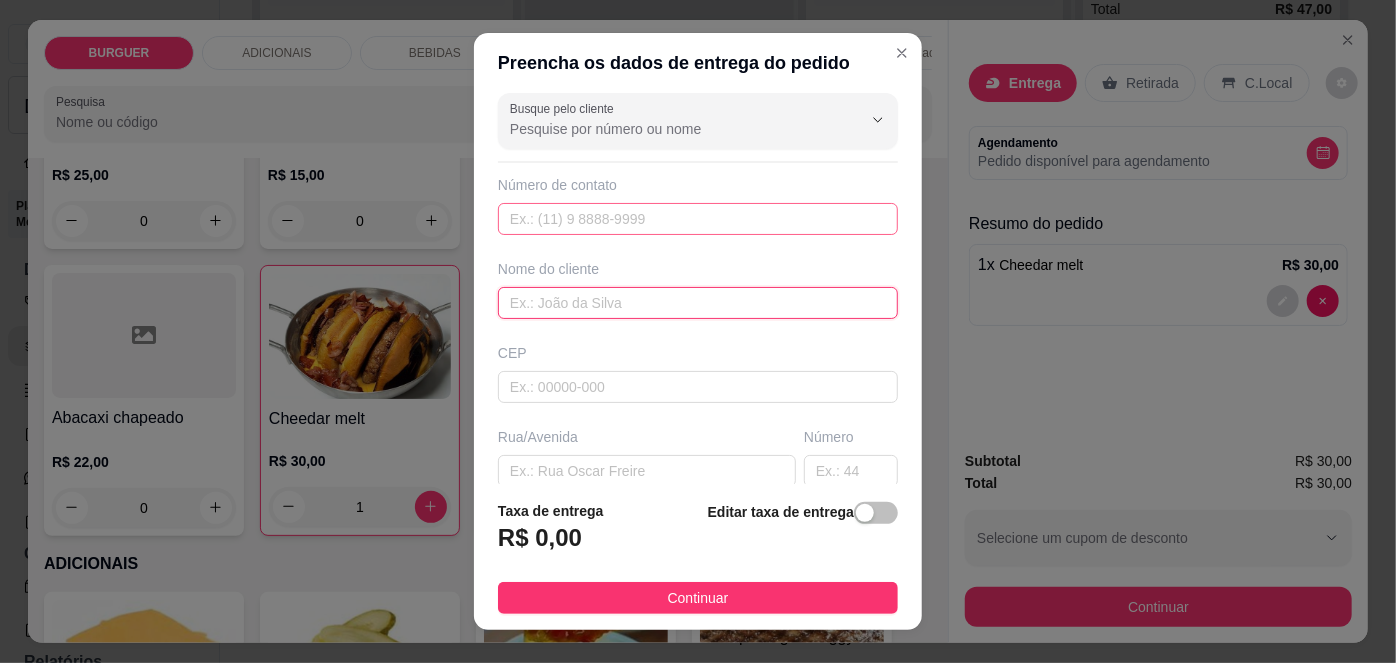 scroll, scrollTop: 7, scrollLeft: 0, axis: vertical 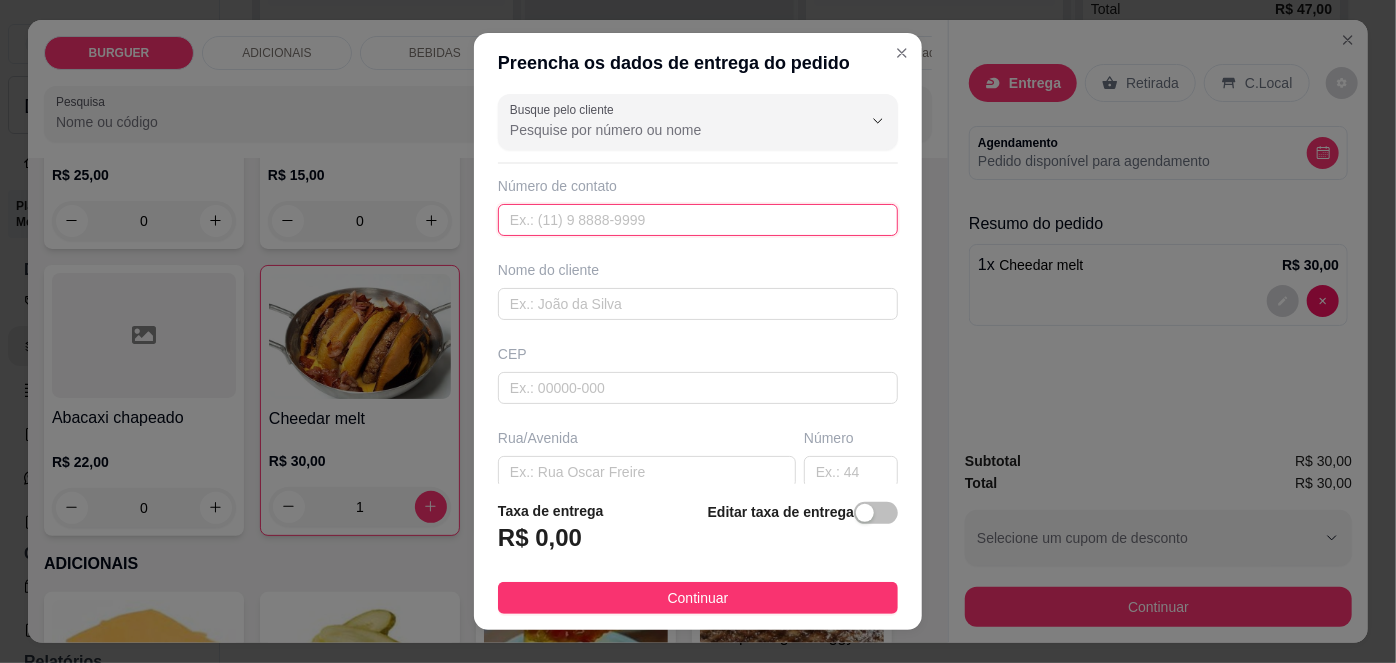 click at bounding box center [698, 220] 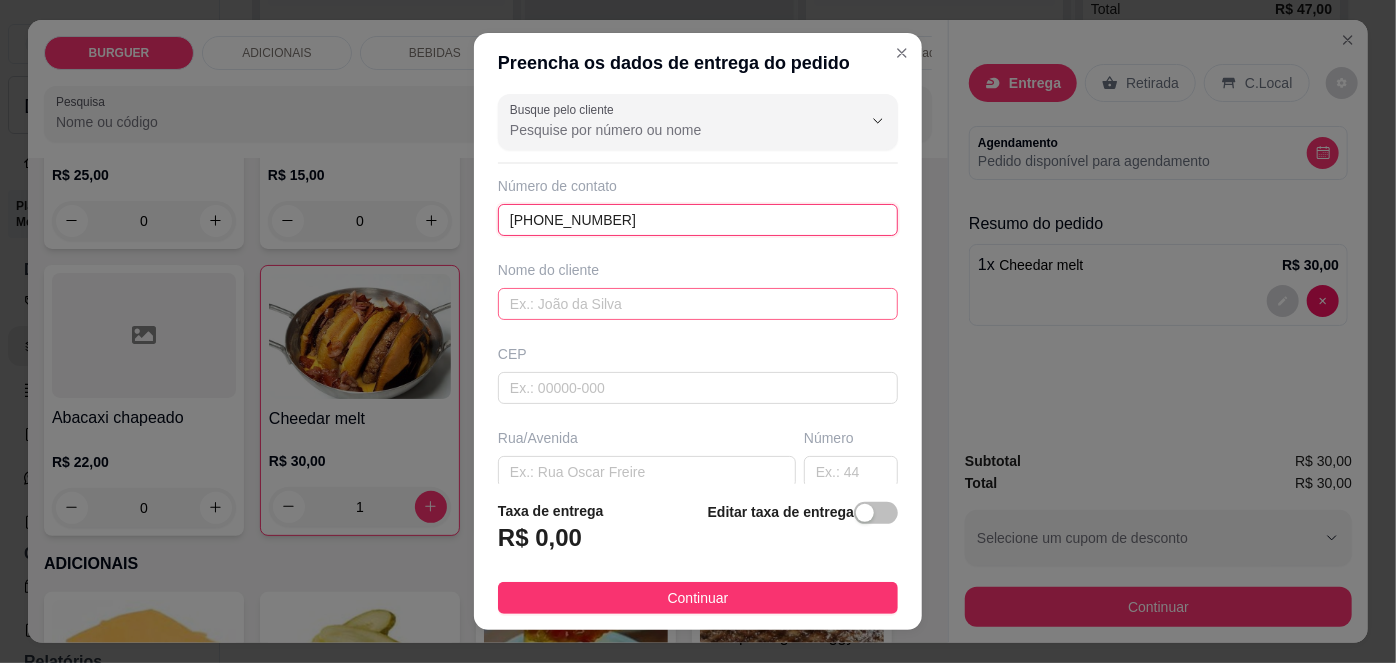 type on "[PHONE_NUMBER]" 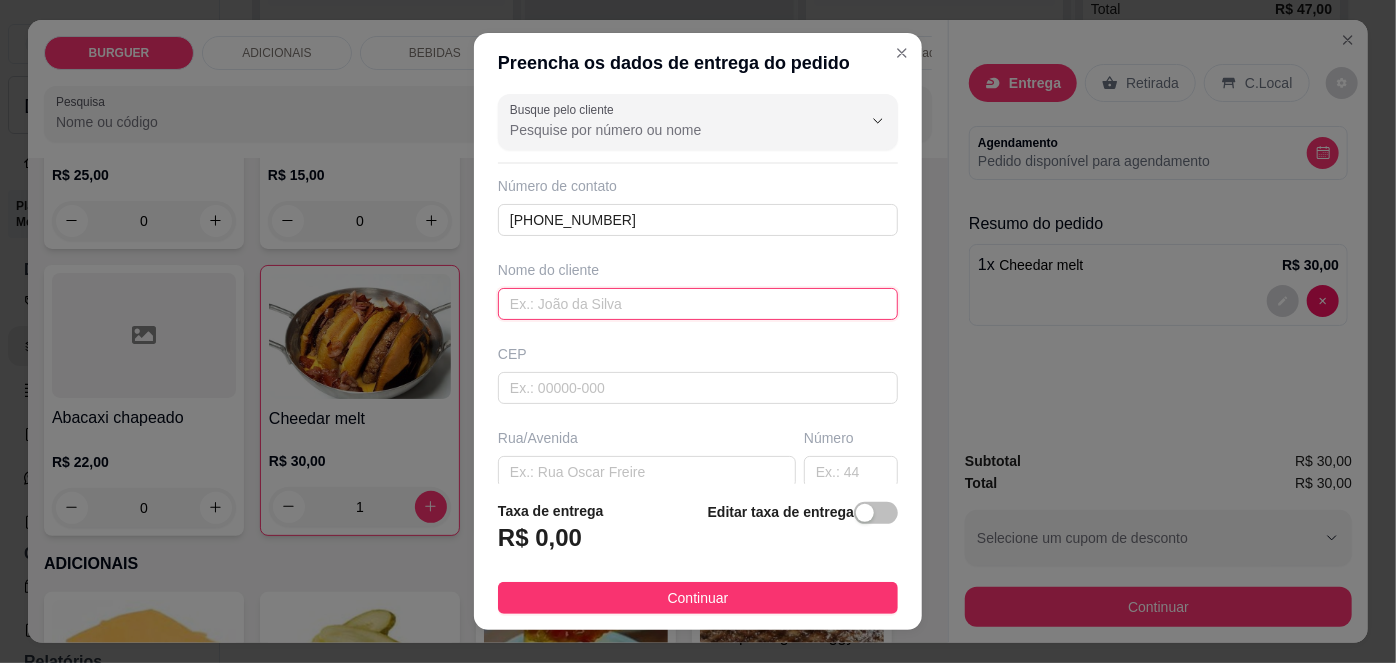 click at bounding box center (698, 304) 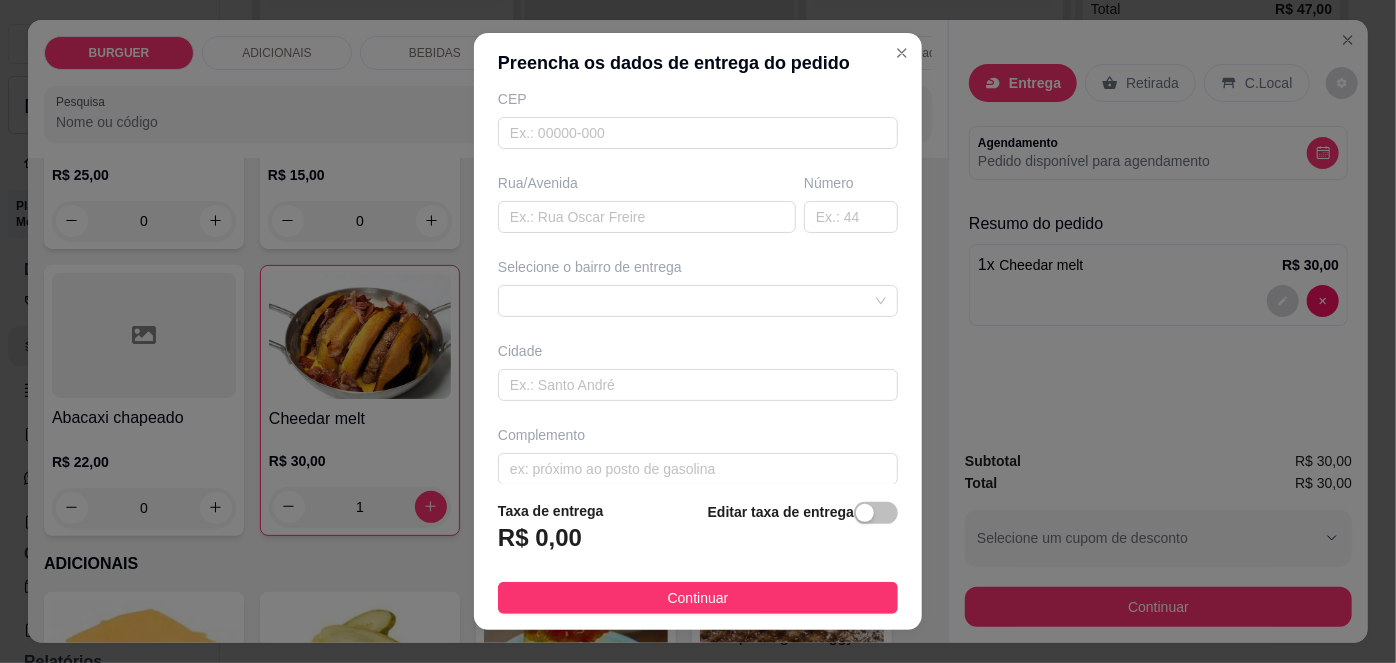 scroll, scrollTop: 279, scrollLeft: 0, axis: vertical 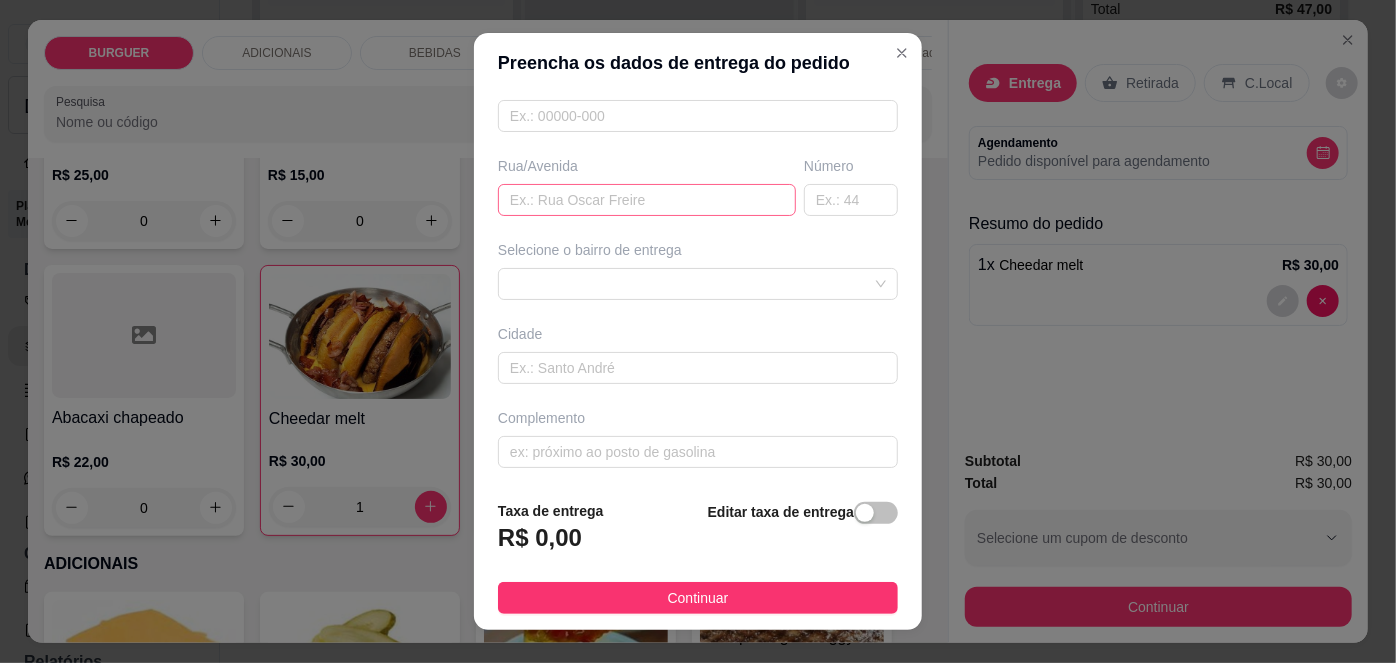 type on "[PERSON_NAME]" 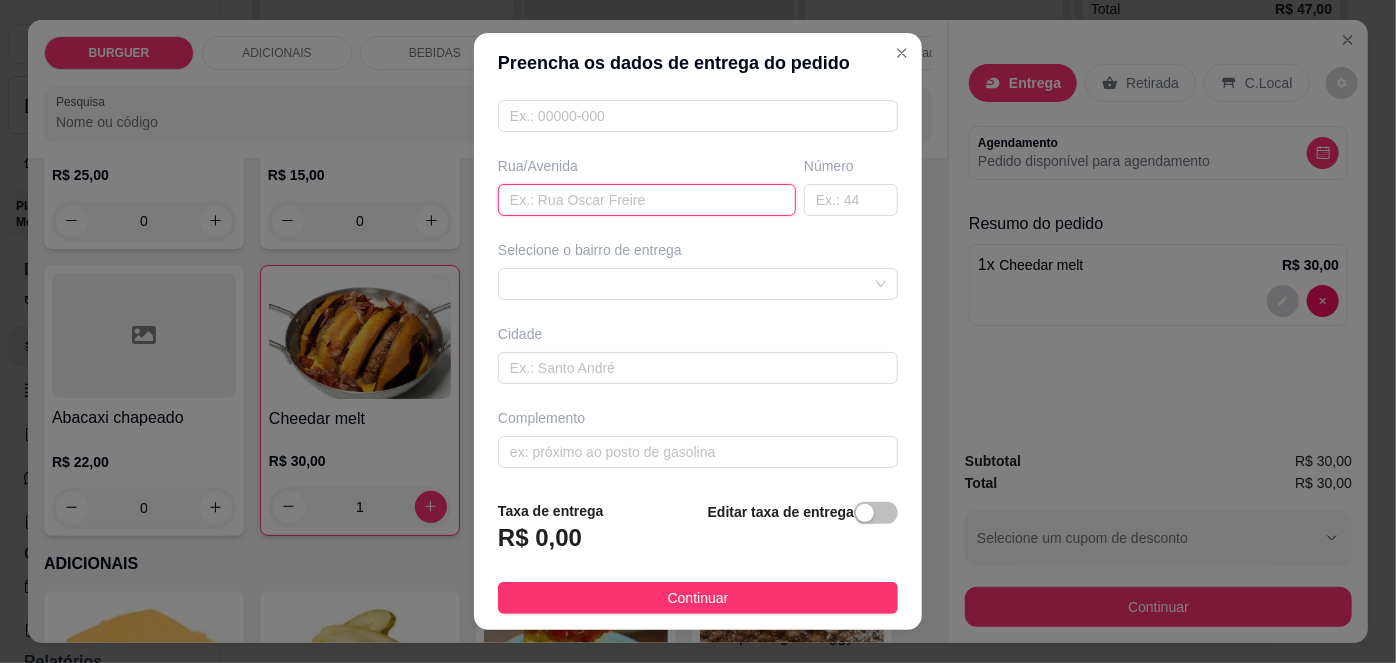 click at bounding box center [647, 200] 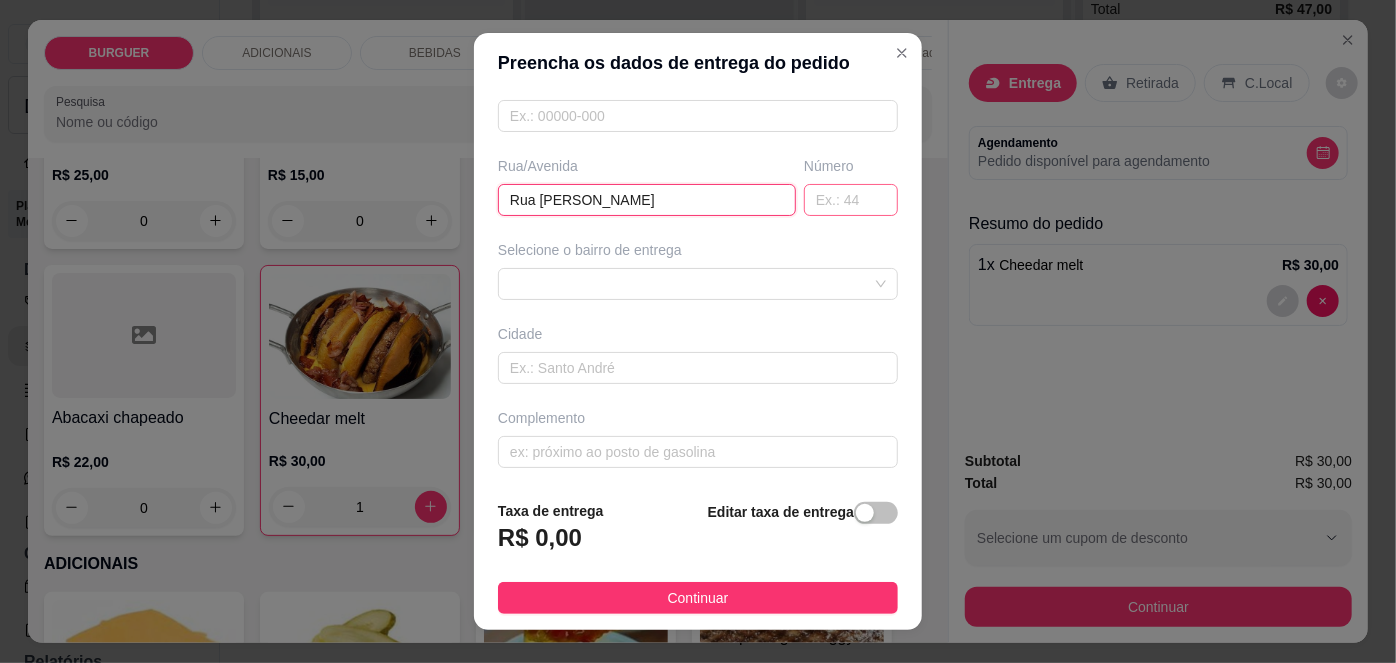 type on "Rua [PERSON_NAME]" 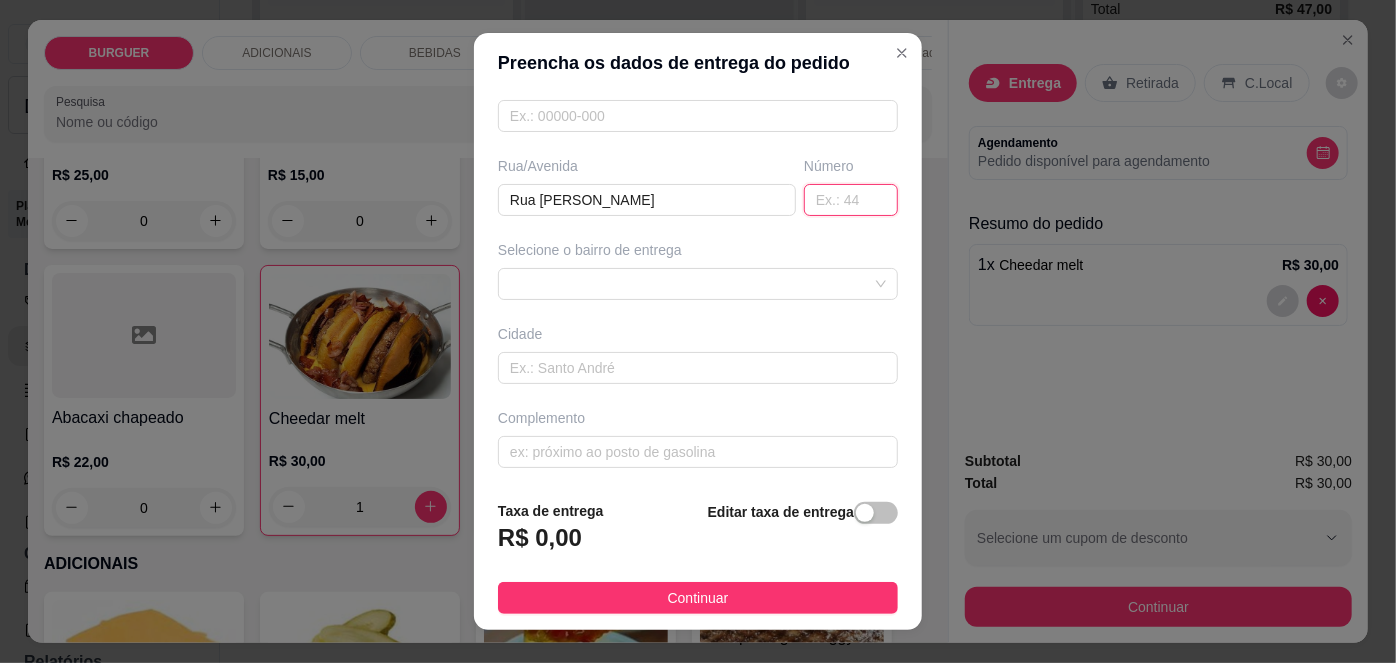 click at bounding box center (851, 200) 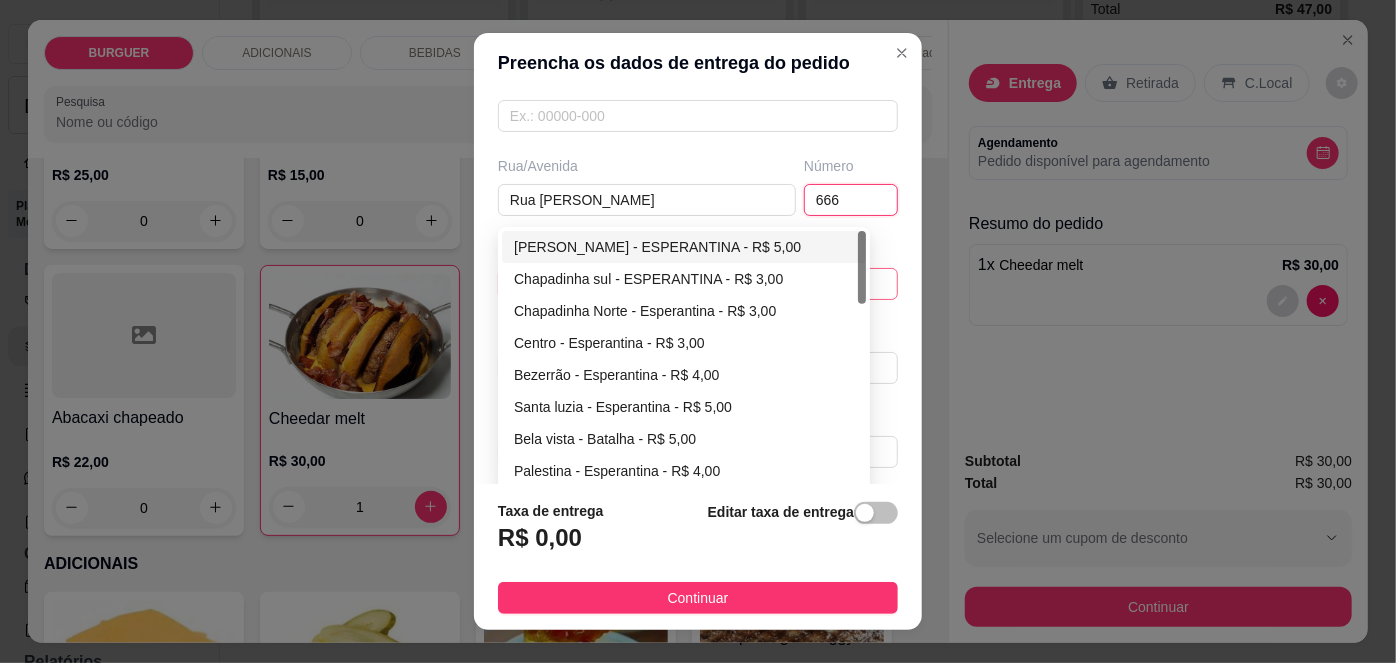 click on "67d0a9f2ac621123795caa57 67d0aa4c10a7c36e1d729bd0 [PERSON_NAME] - ESPERANTINA -  R$ 5,00 Chapadinha sul - ESPERANTINA -  R$ 3,00 [GEOGRAPHIC_DATA] - [GEOGRAPHIC_DATA] -  R$ 3,00 Centro - Esperantina -  R$ 3,00 Bezerrão - Esperantina -  R$ 4,00 [GEOGRAPHIC_DATA]  - [GEOGRAPHIC_DATA]  -  R$ 5,00 Bela vista - Batalha  -  R$ 5,00 [GEOGRAPHIC_DATA]  - [GEOGRAPHIC_DATA]  -  R$ 4,00 Varjota - Esperantina  -  R$ 6,00 Novo milênio - Esperantina -  R$ 4,00" at bounding box center [698, 284] 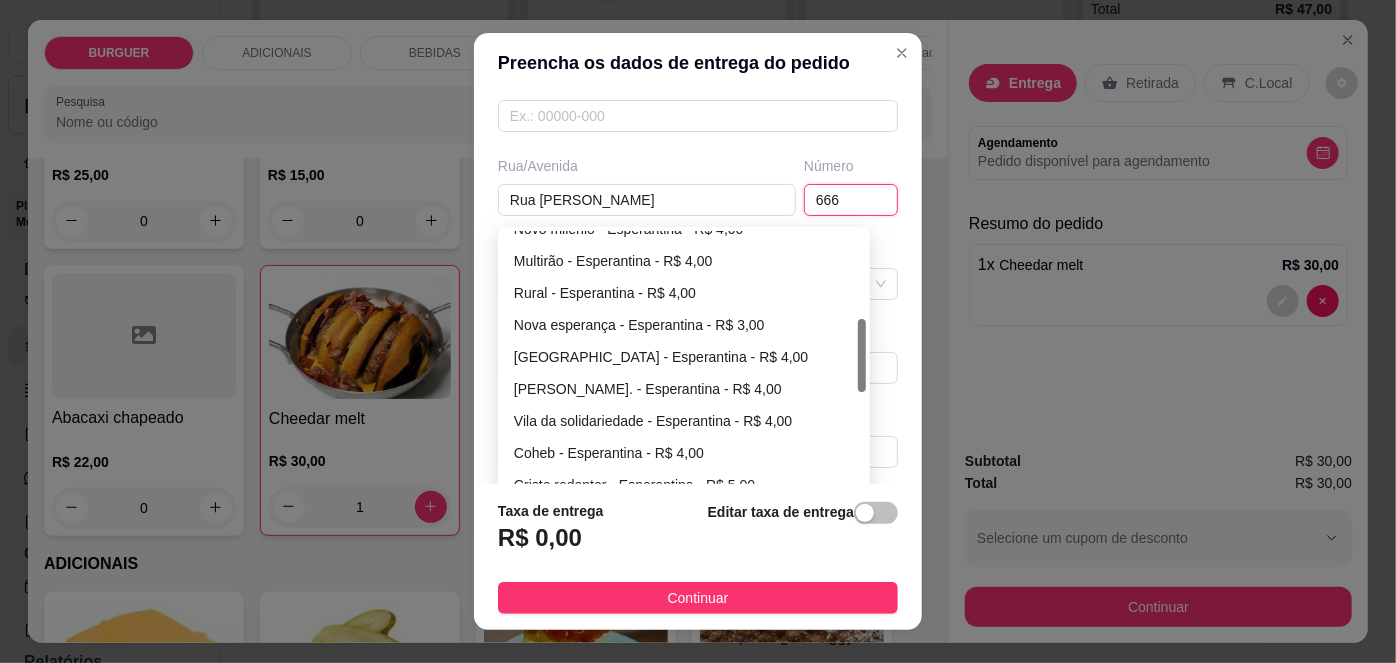 scroll, scrollTop: 307, scrollLeft: 0, axis: vertical 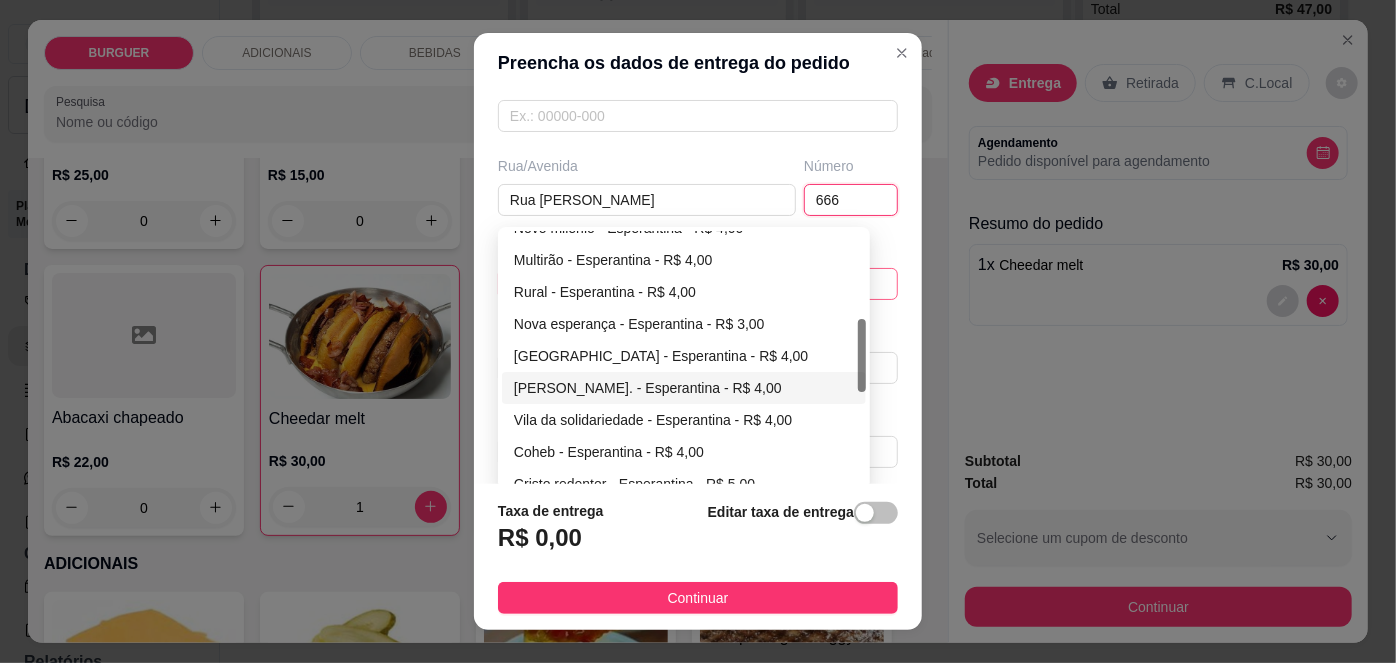 type on "666" 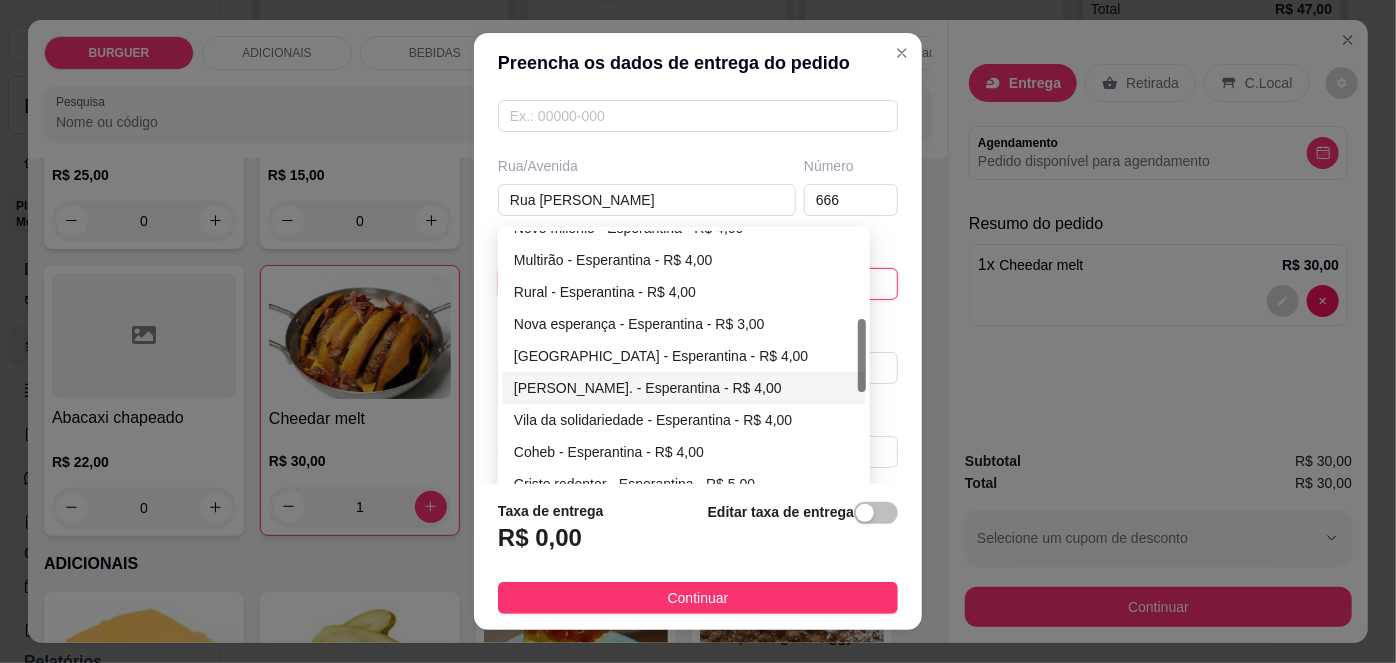 click on "[PERSON_NAME]. - Esperantina  -  R$ 4,00" at bounding box center (684, 388) 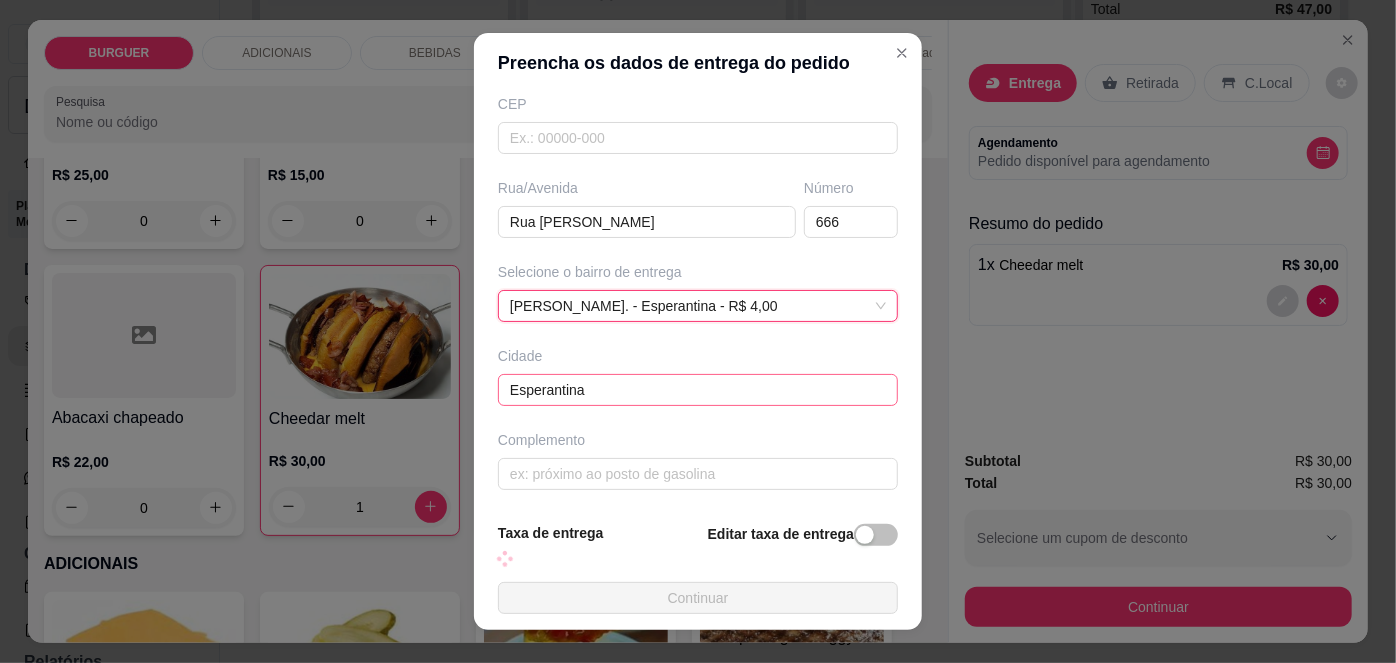scroll, scrollTop: 279, scrollLeft: 0, axis: vertical 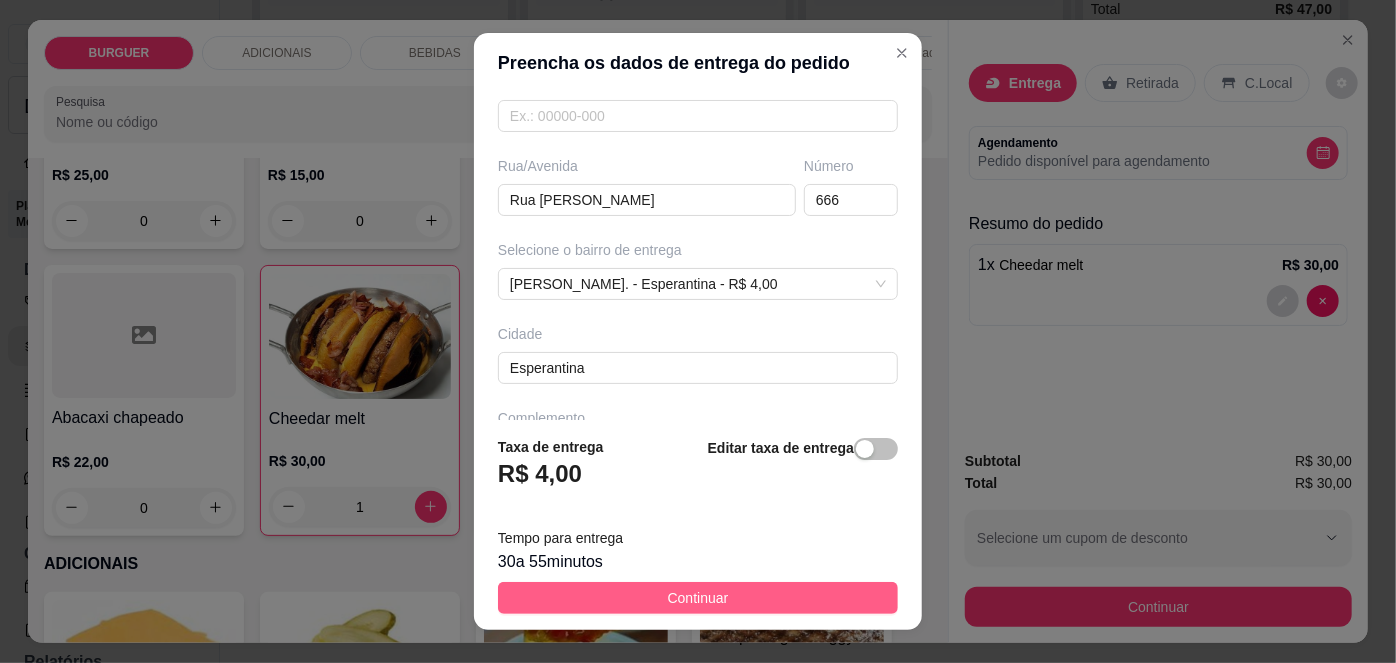 click on "Continuar" at bounding box center [698, 598] 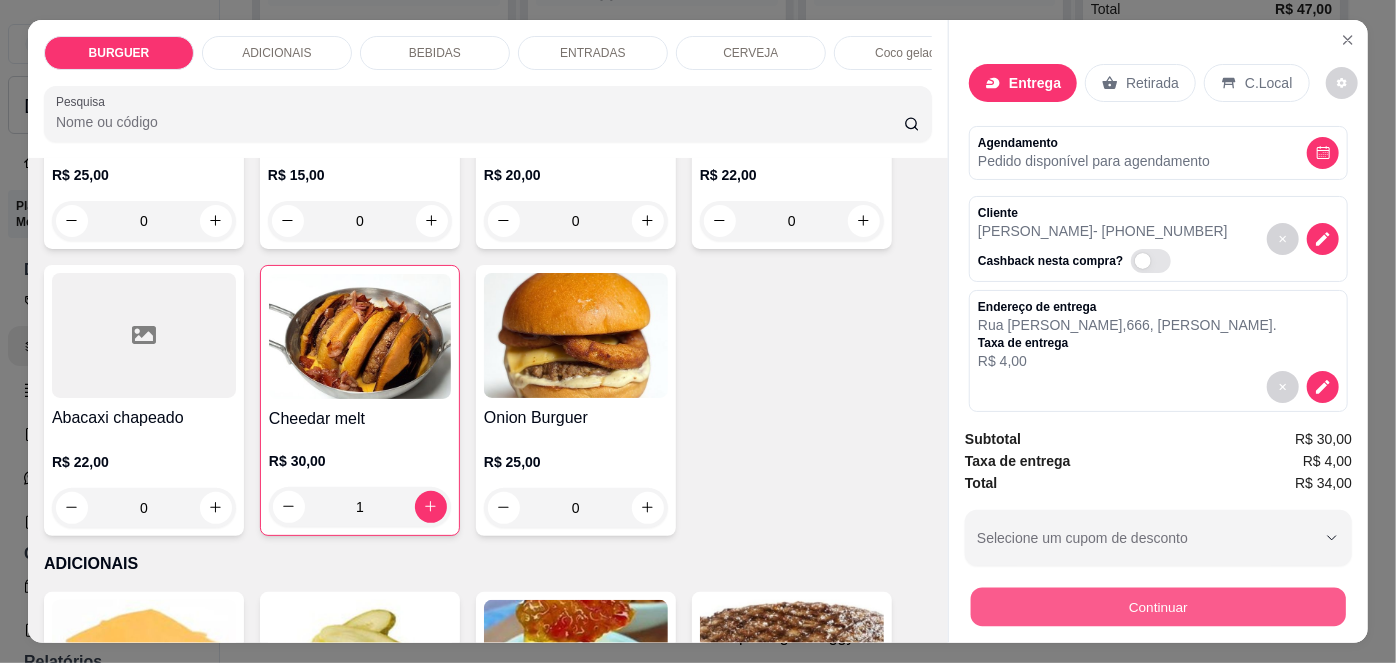click on "Continuar" at bounding box center [1158, 607] 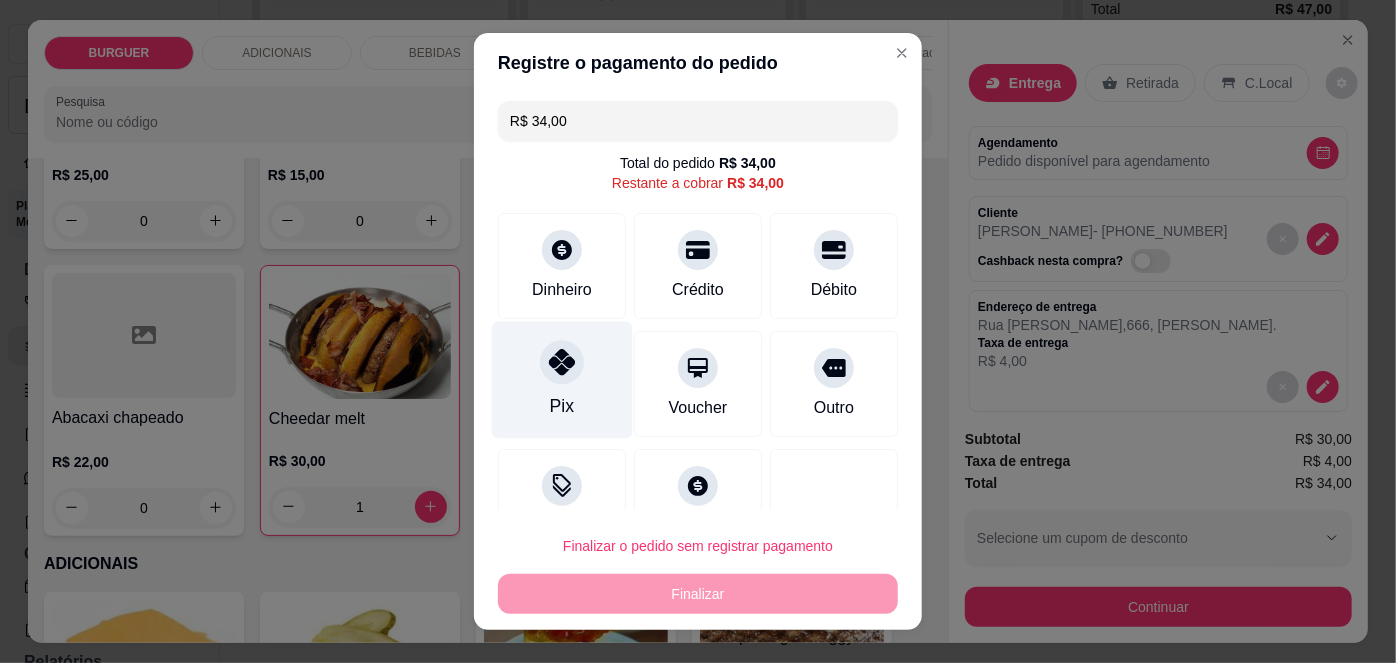 click 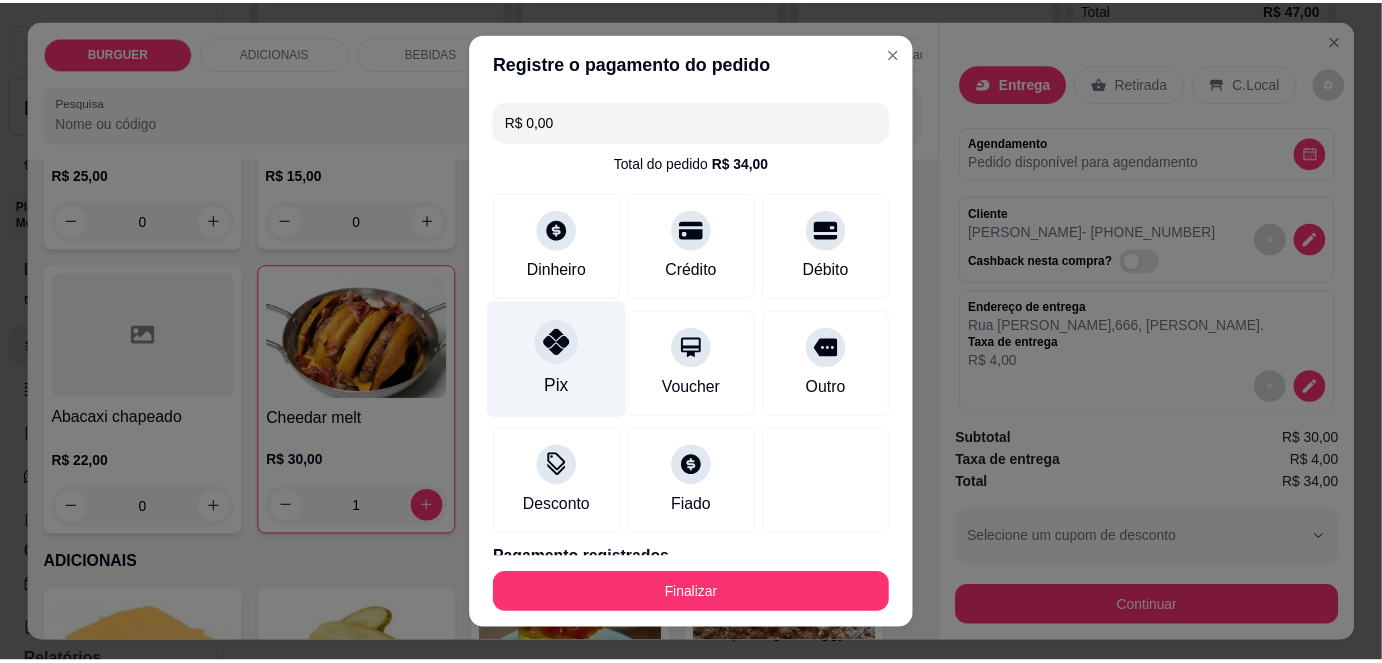 scroll, scrollTop: 88, scrollLeft: 0, axis: vertical 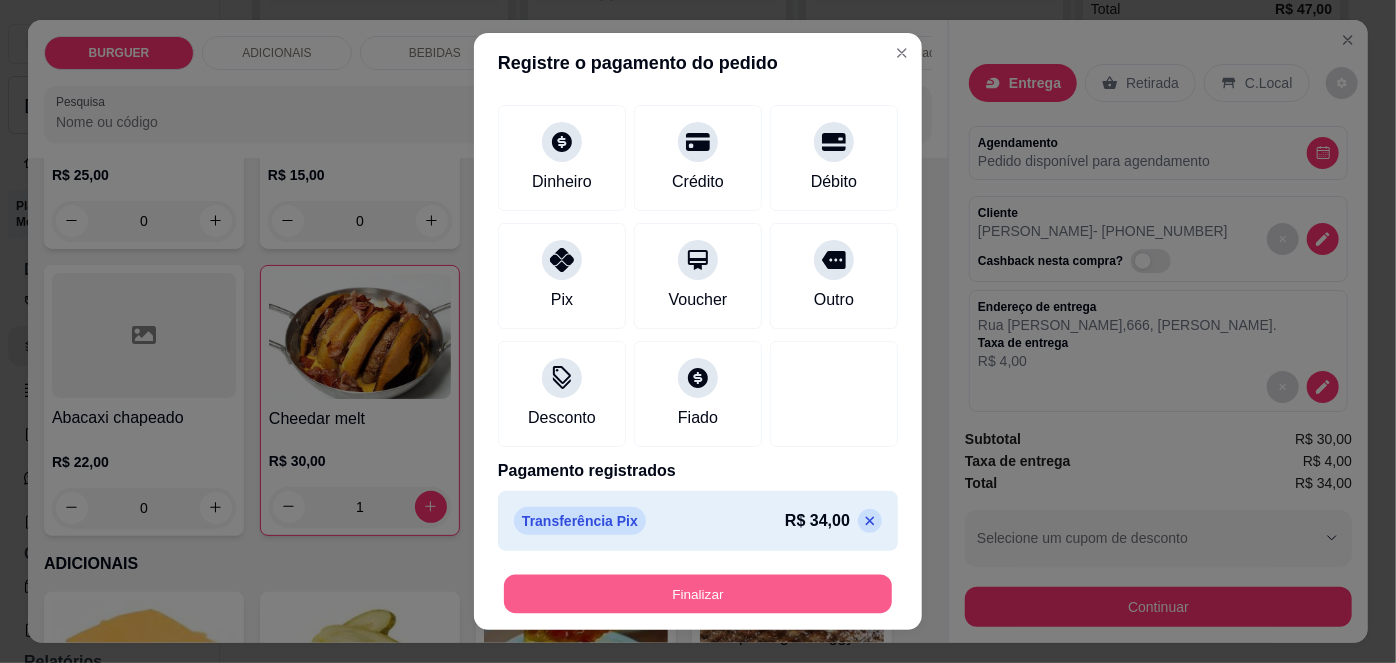 click on "Finalizar" at bounding box center [698, 593] 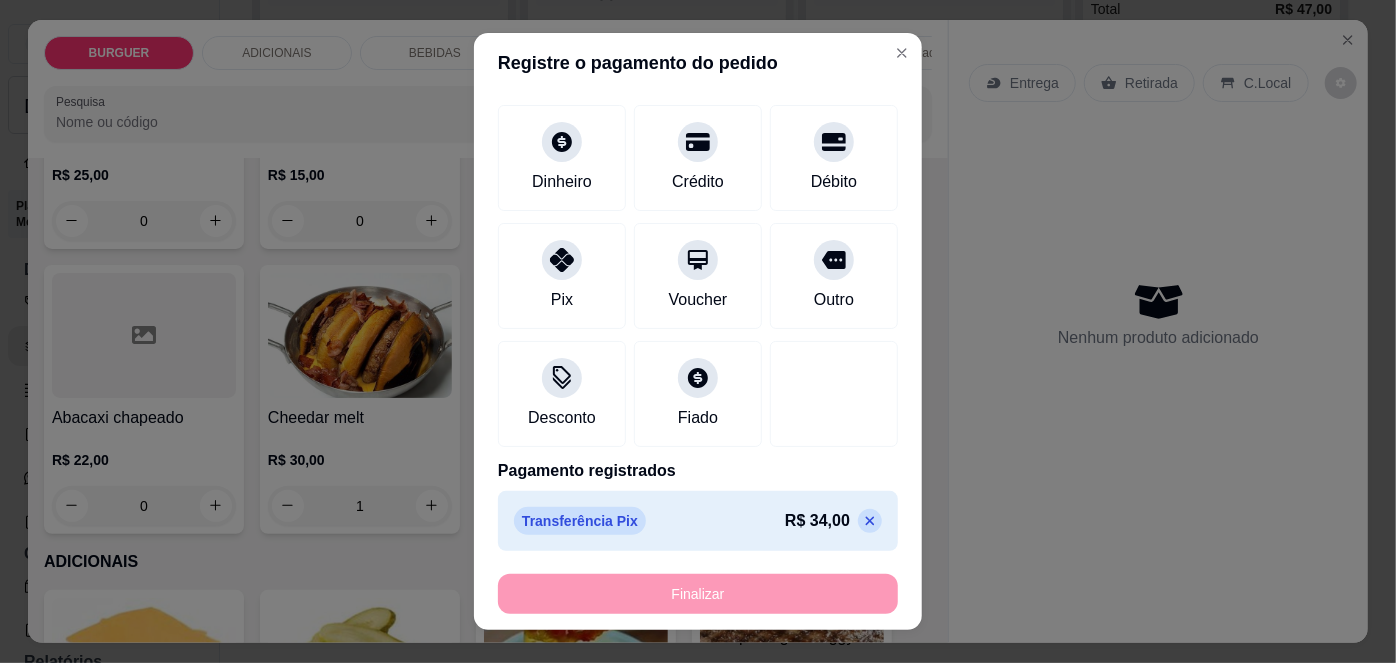 type on "0" 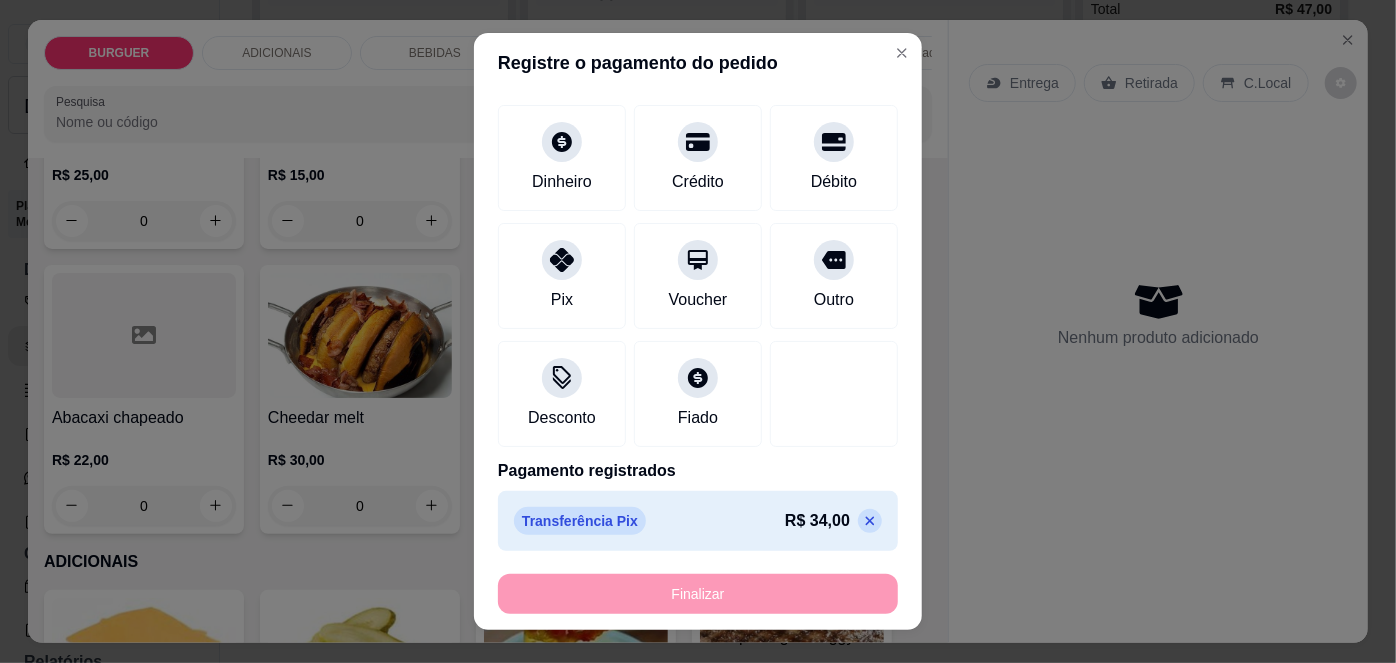 type on "-R$ 34,00" 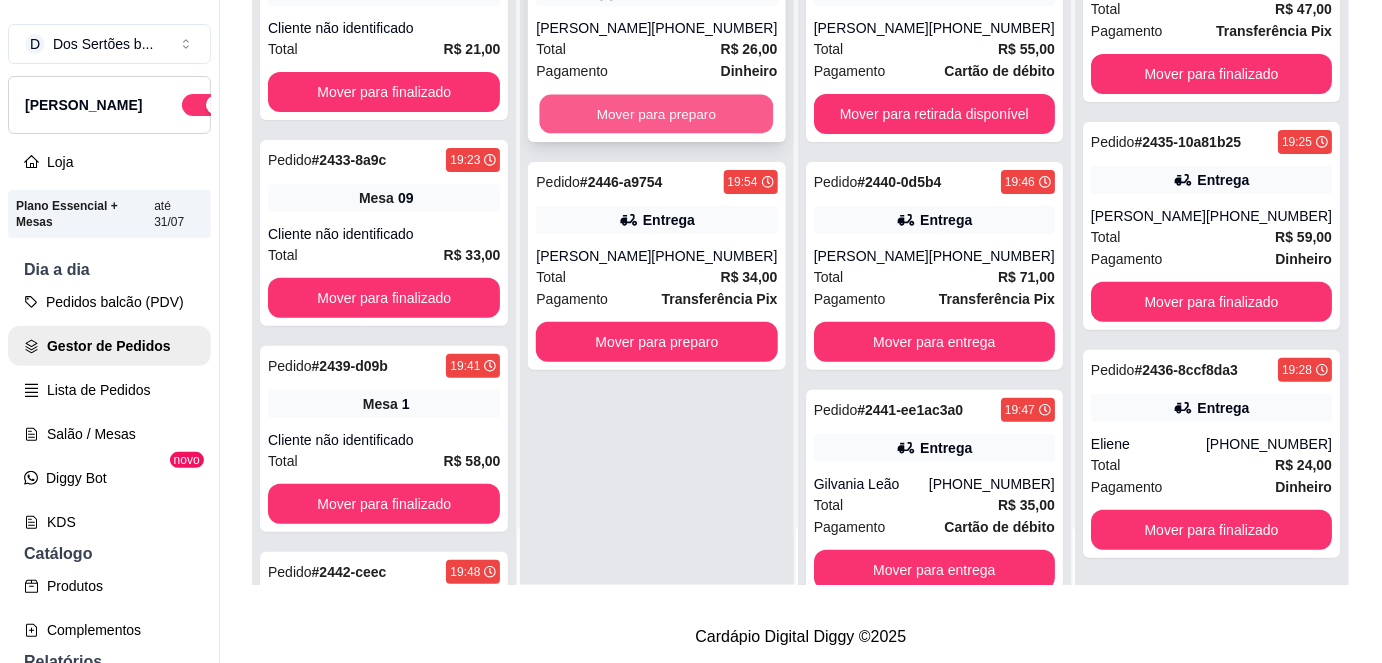 click on "Mover para preparo" at bounding box center [657, 114] 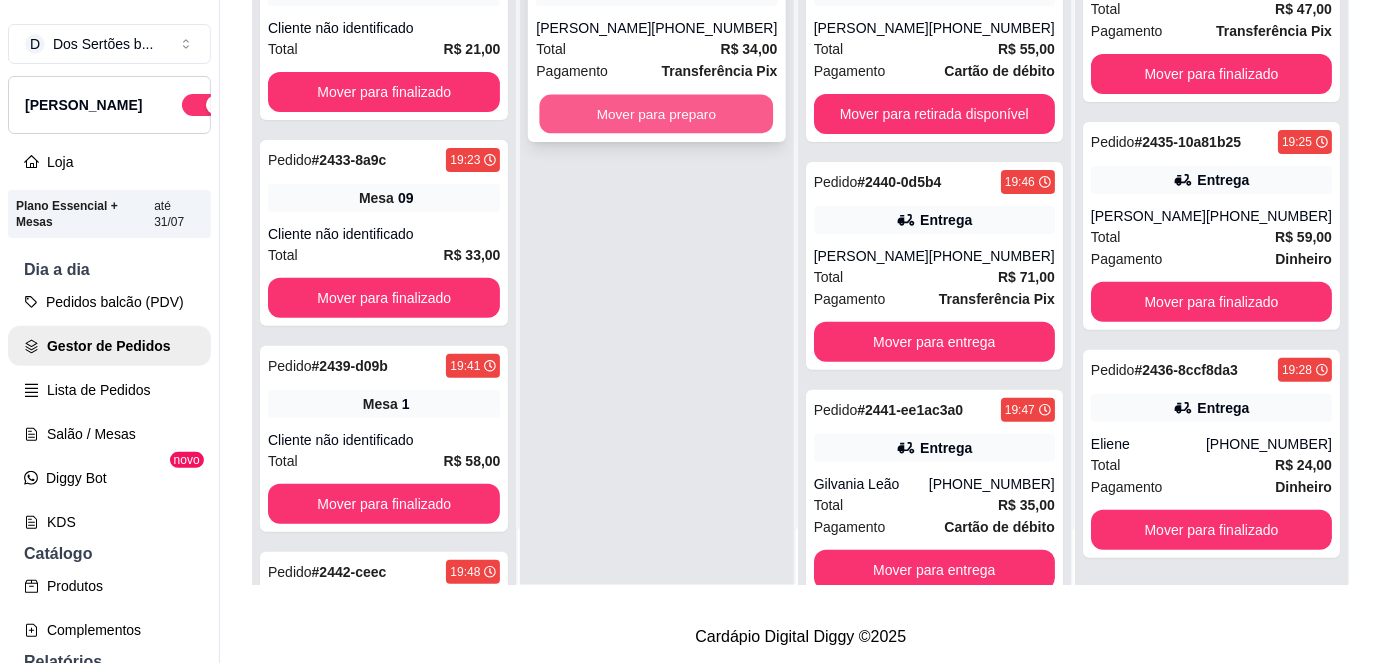 click on "Mover para preparo" at bounding box center (657, 114) 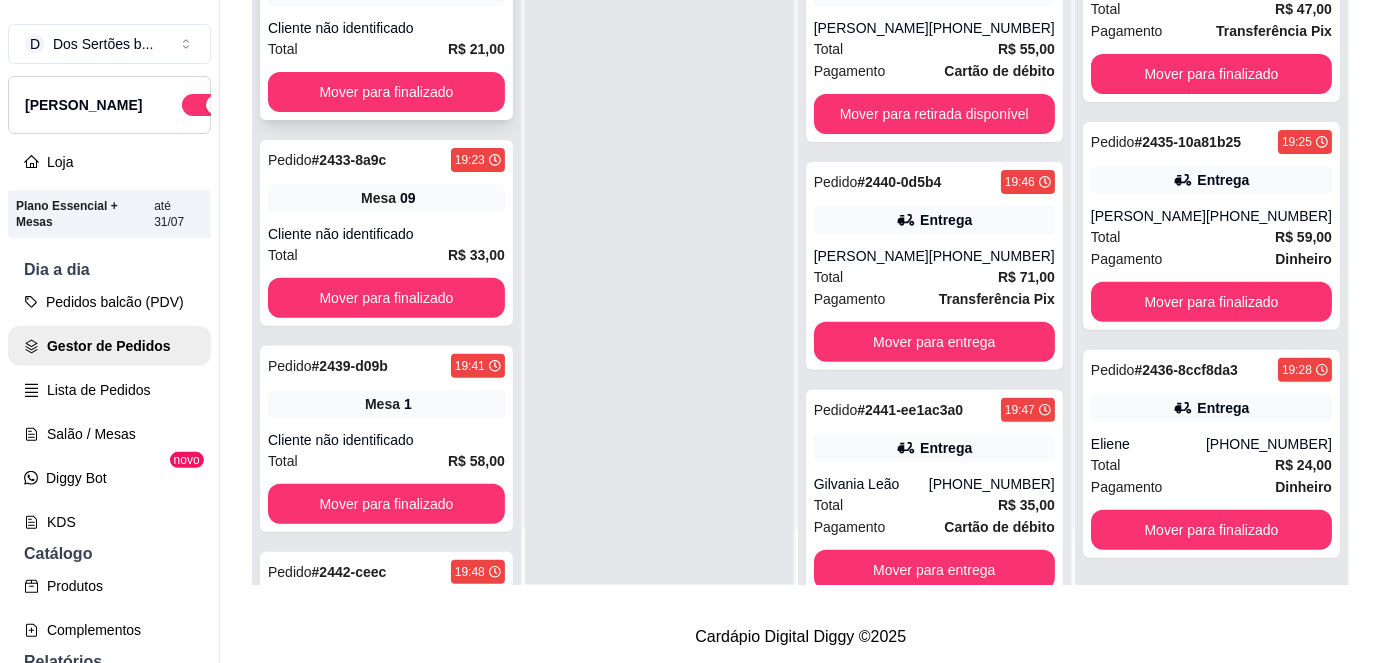 scroll, scrollTop: 317, scrollLeft: 0, axis: vertical 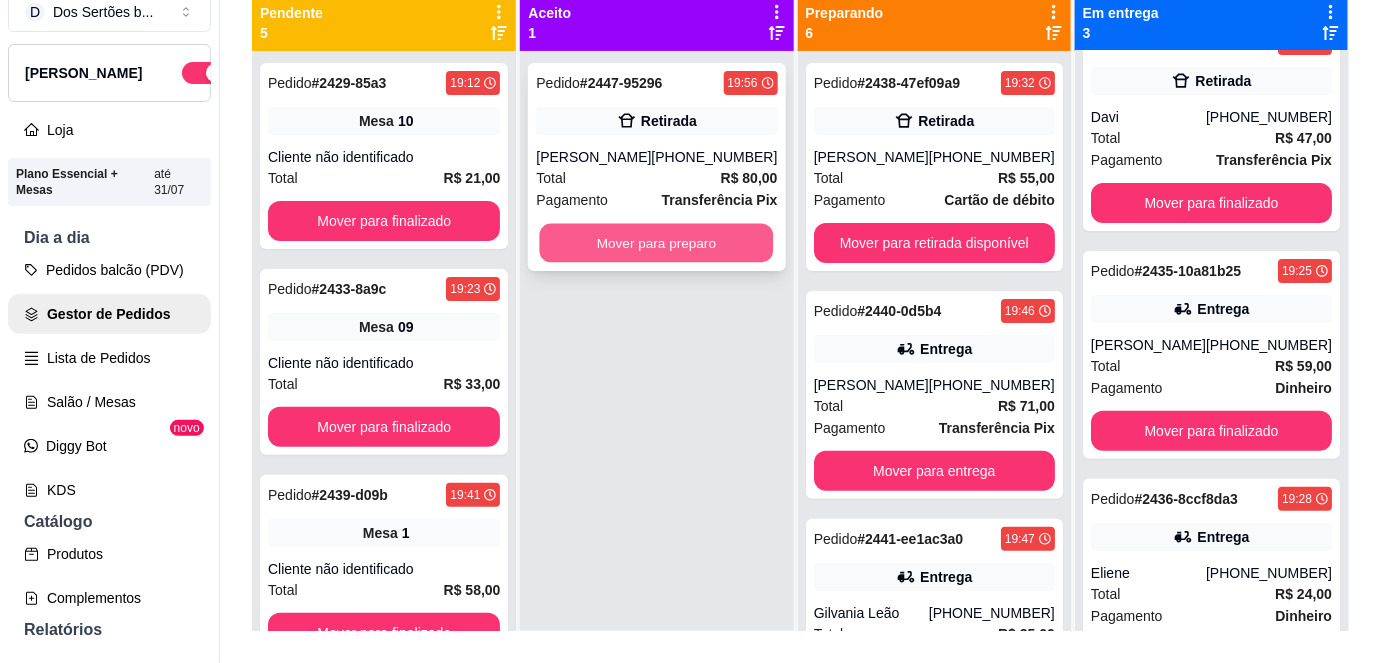 click on "Mover para preparo" at bounding box center (657, 243) 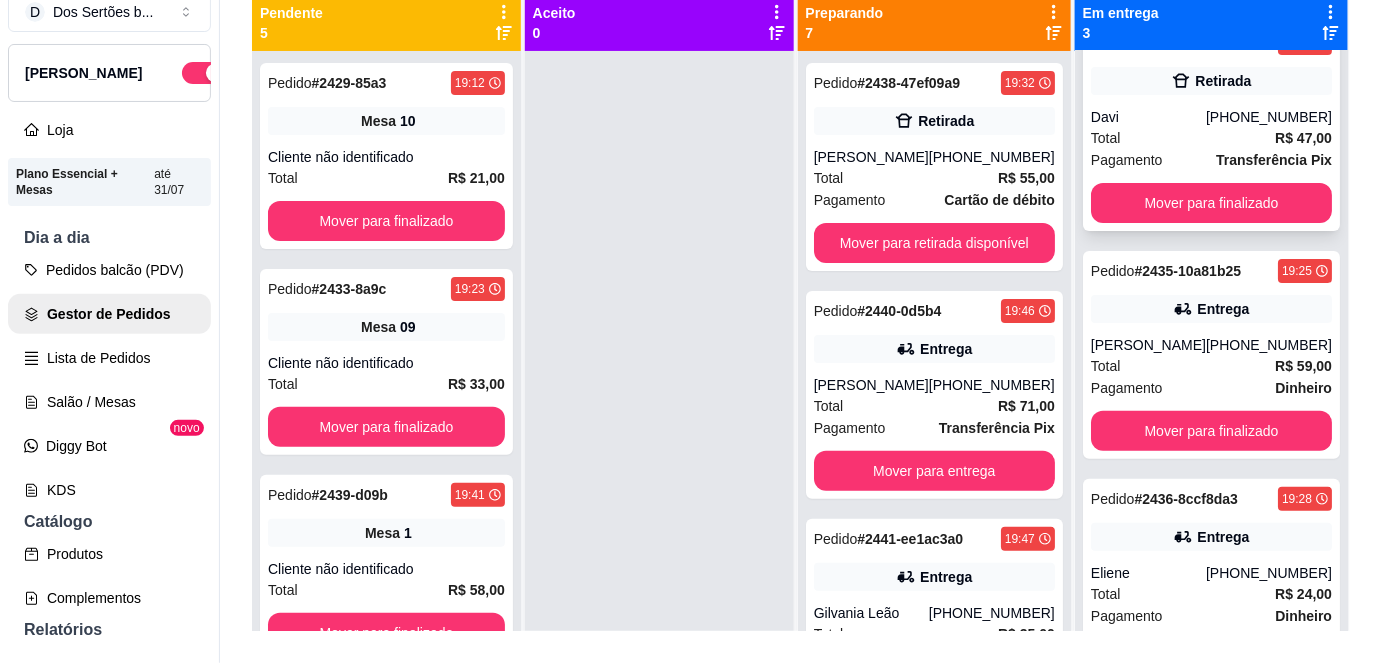 click on "Total R$ 47,00" at bounding box center (1211, 138) 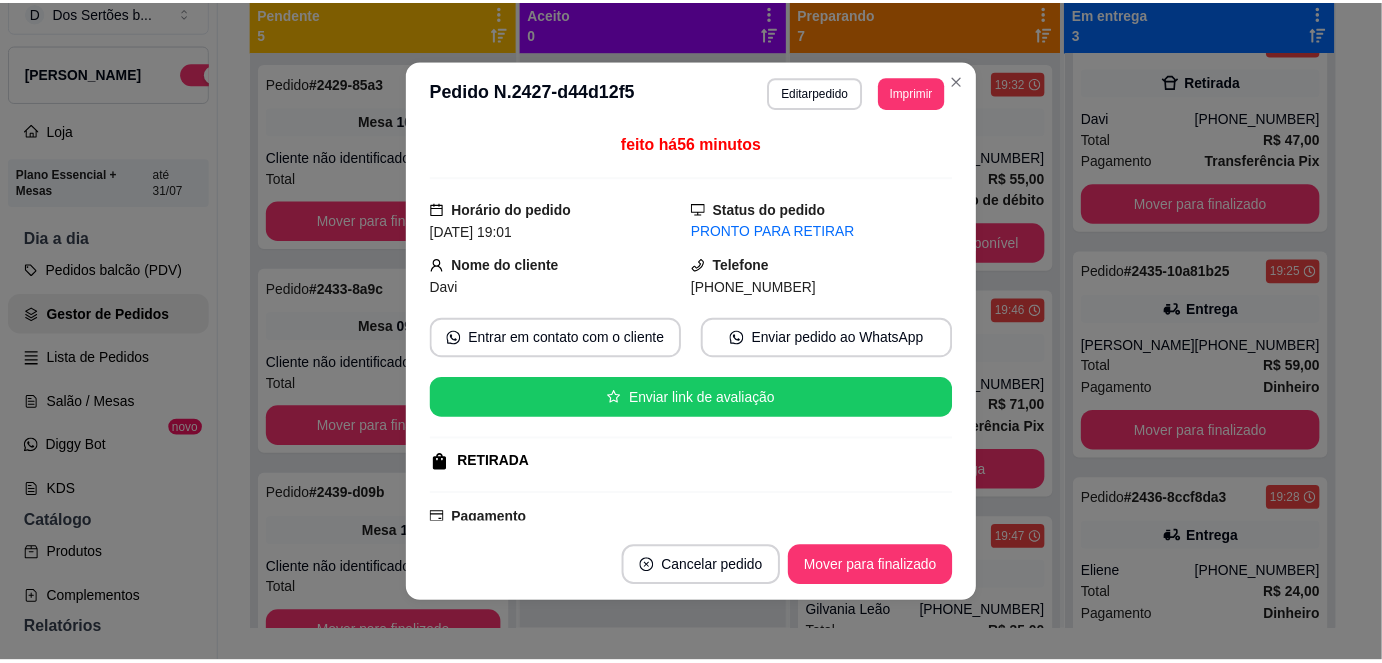 scroll, scrollTop: 287, scrollLeft: 0, axis: vertical 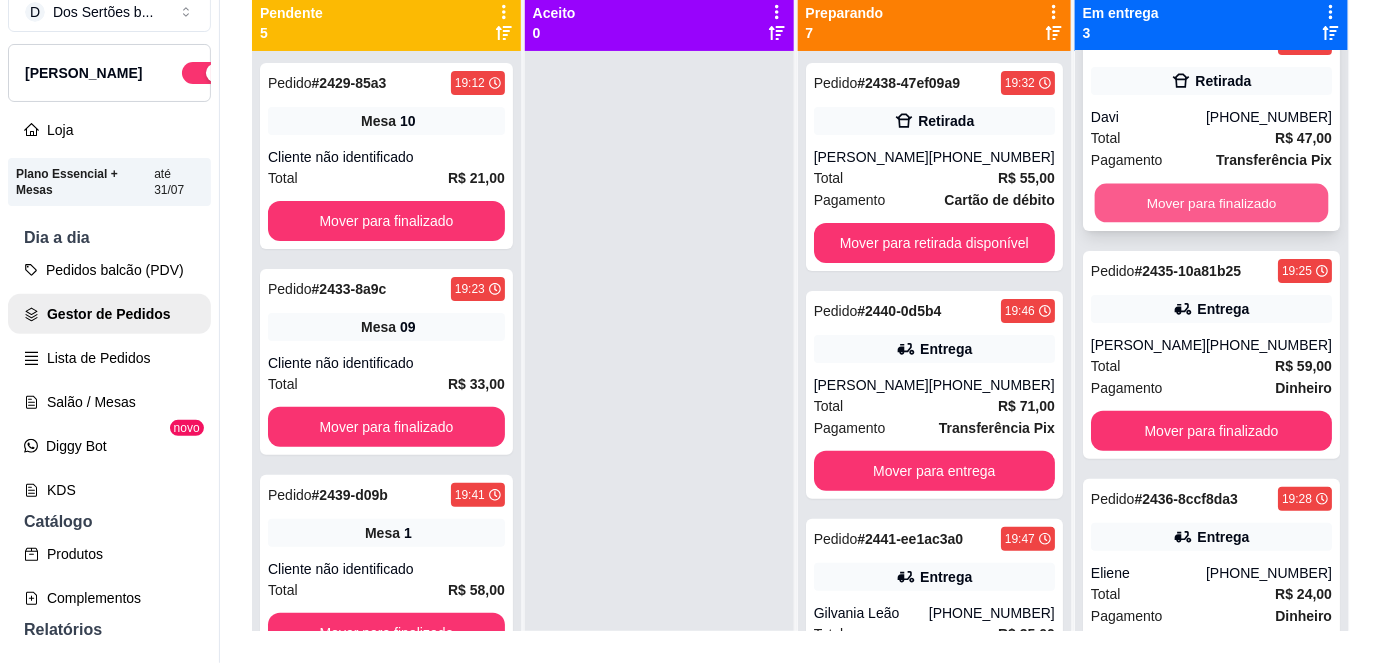 click on "Mover para finalizado" at bounding box center (1211, 203) 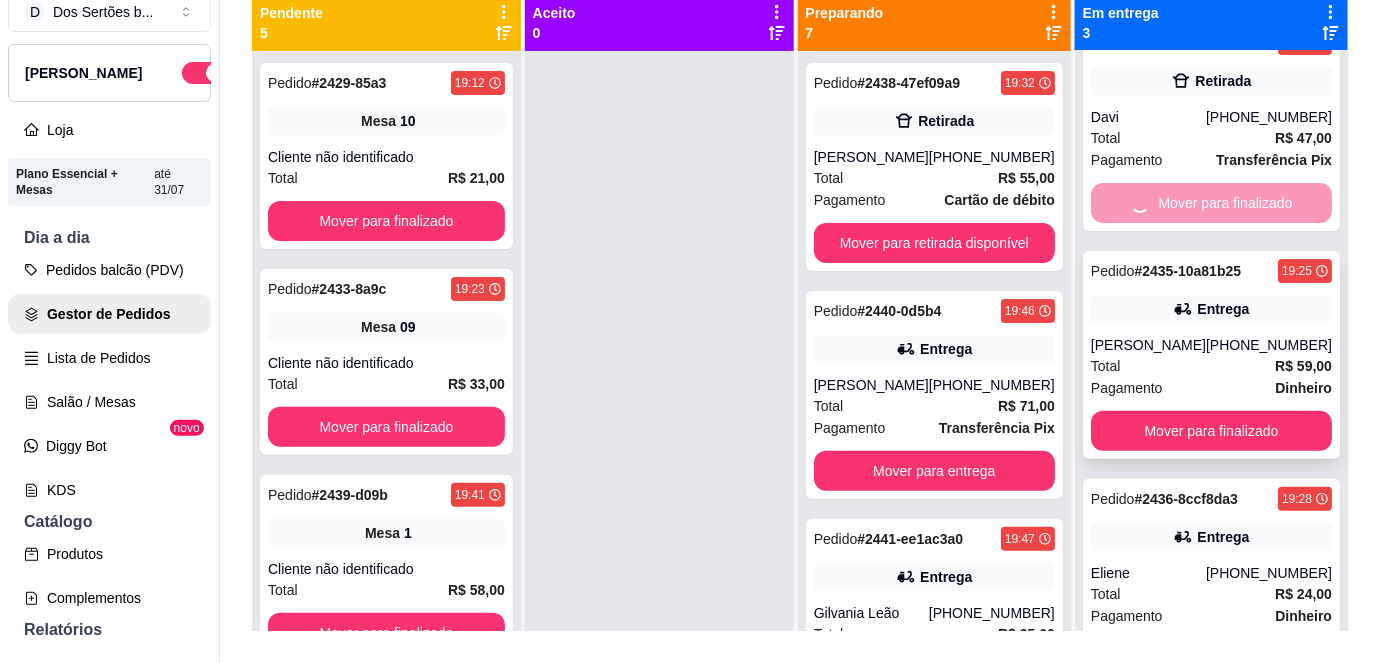 scroll, scrollTop: 0, scrollLeft: 0, axis: both 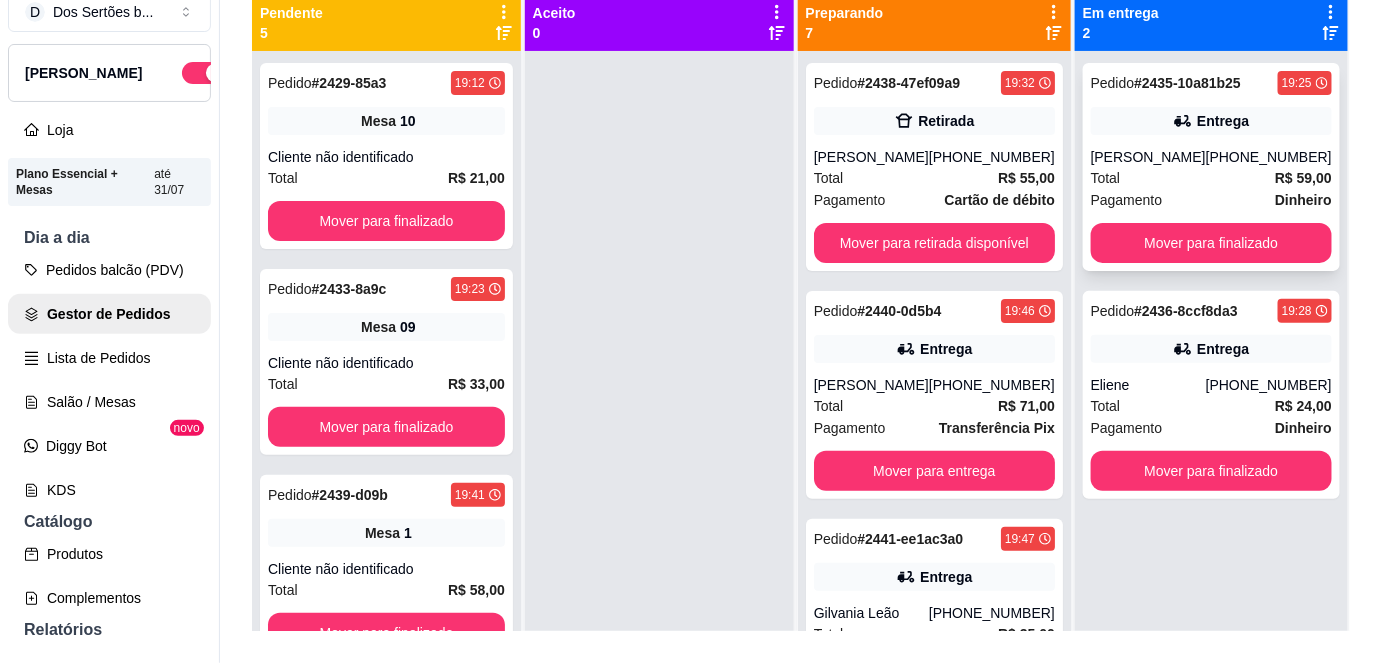 click on "[PERSON_NAME]" at bounding box center [1148, 157] 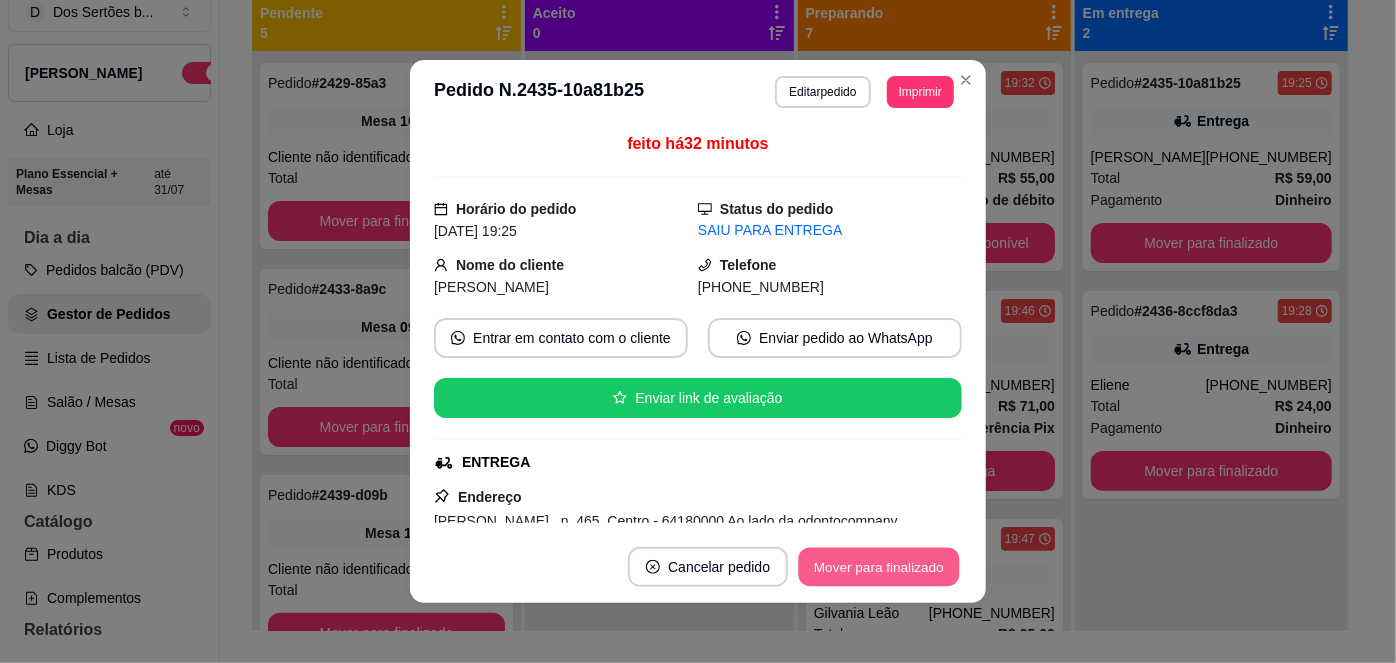 click on "Mover para finalizado" at bounding box center (879, 567) 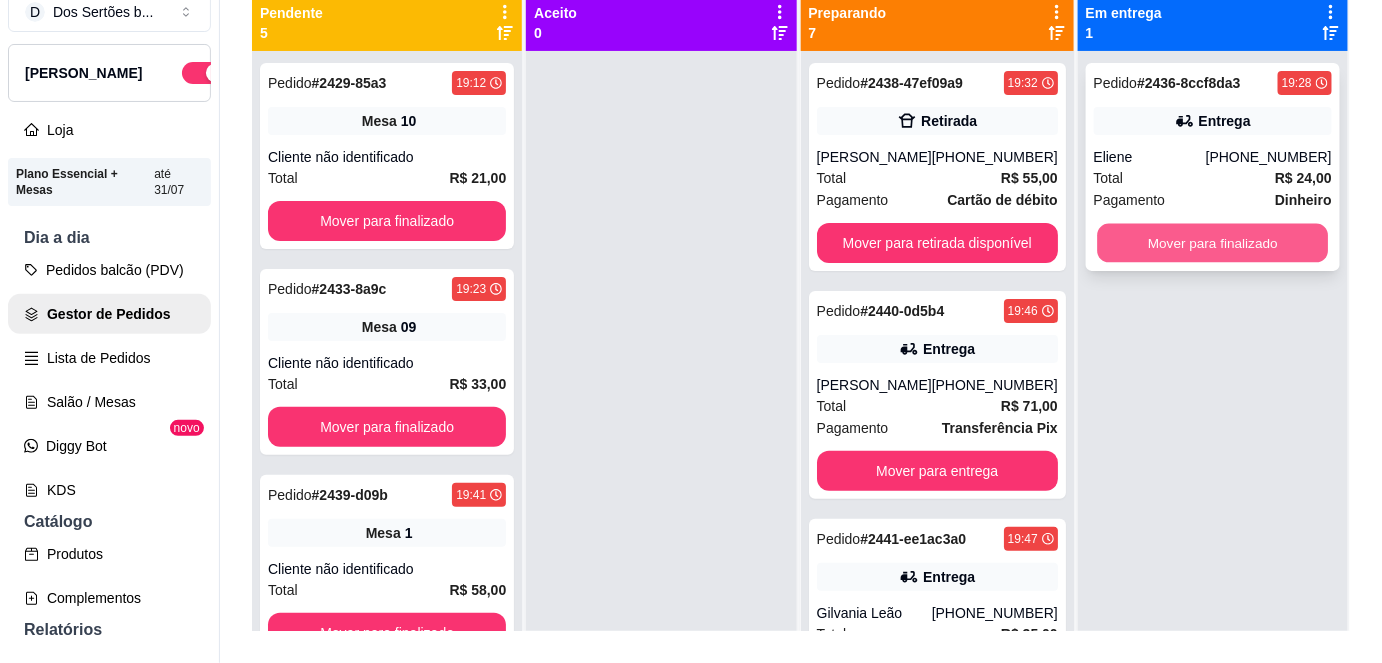 click on "Mover para finalizado" at bounding box center (1212, 243) 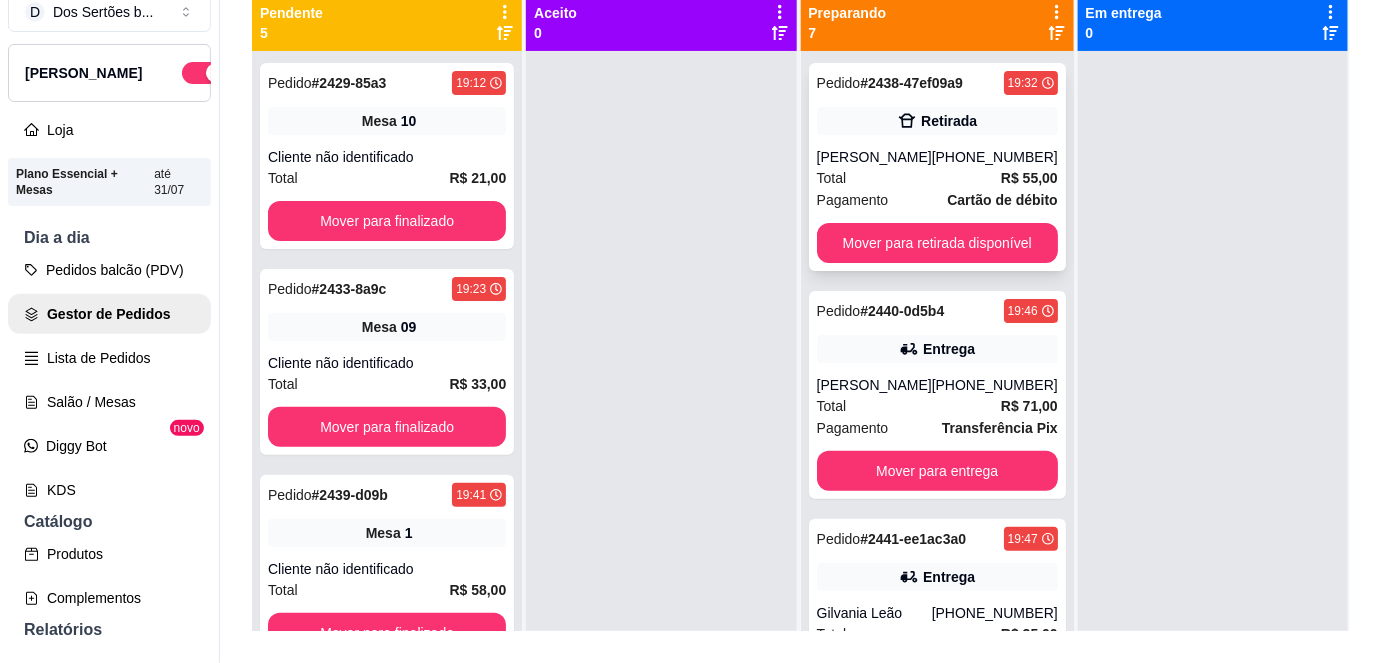 scroll, scrollTop: 0, scrollLeft: 0, axis: both 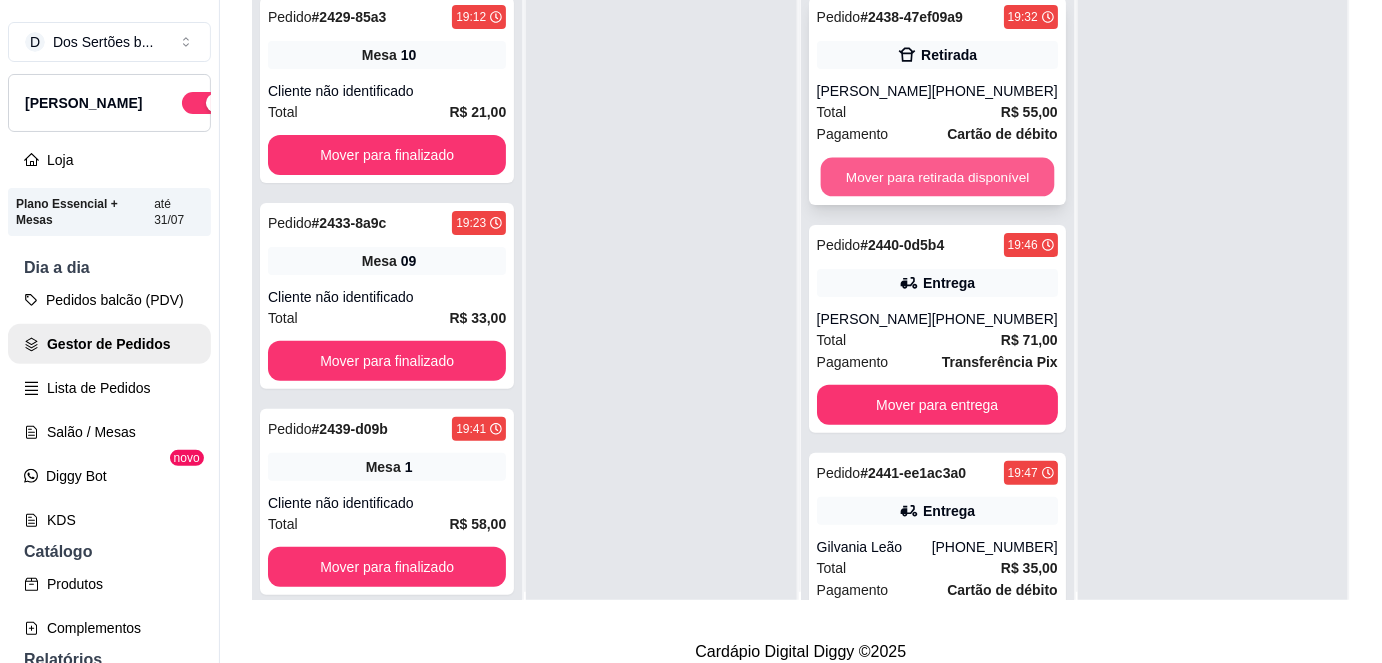 click on "Mover para retirada disponível" at bounding box center (937, 177) 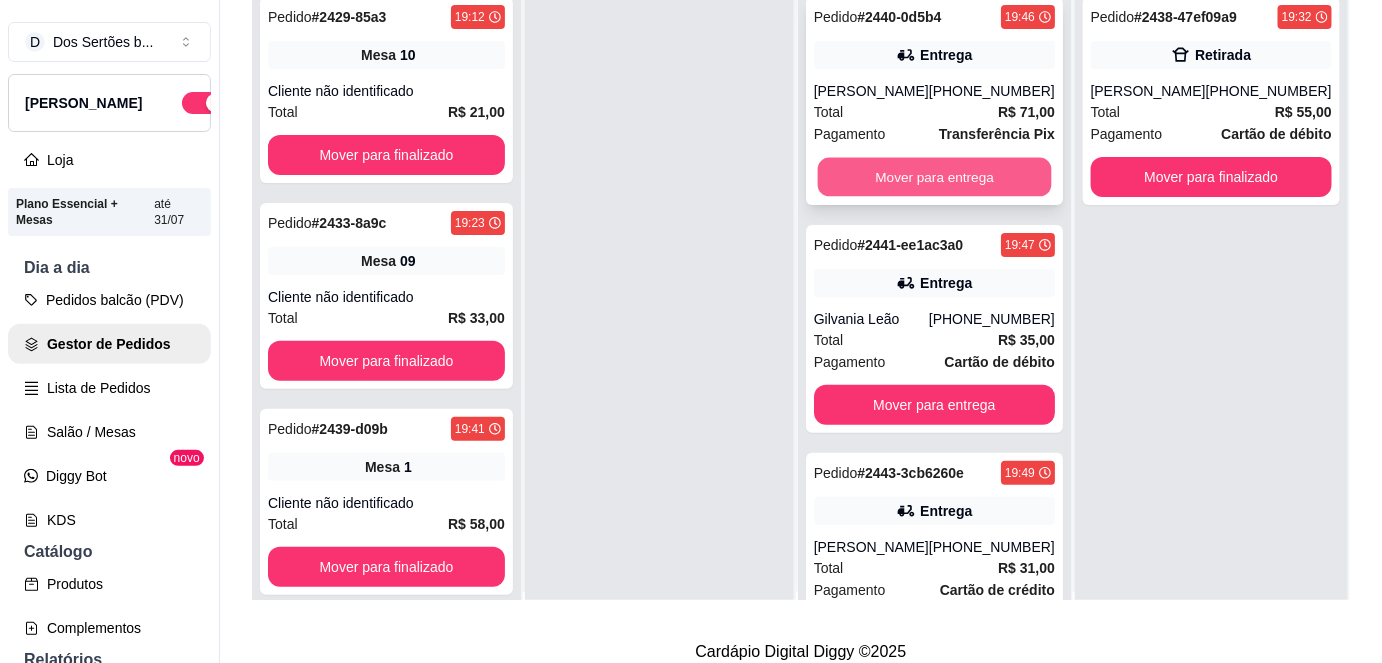 click on "Mover para entrega" at bounding box center [934, 177] 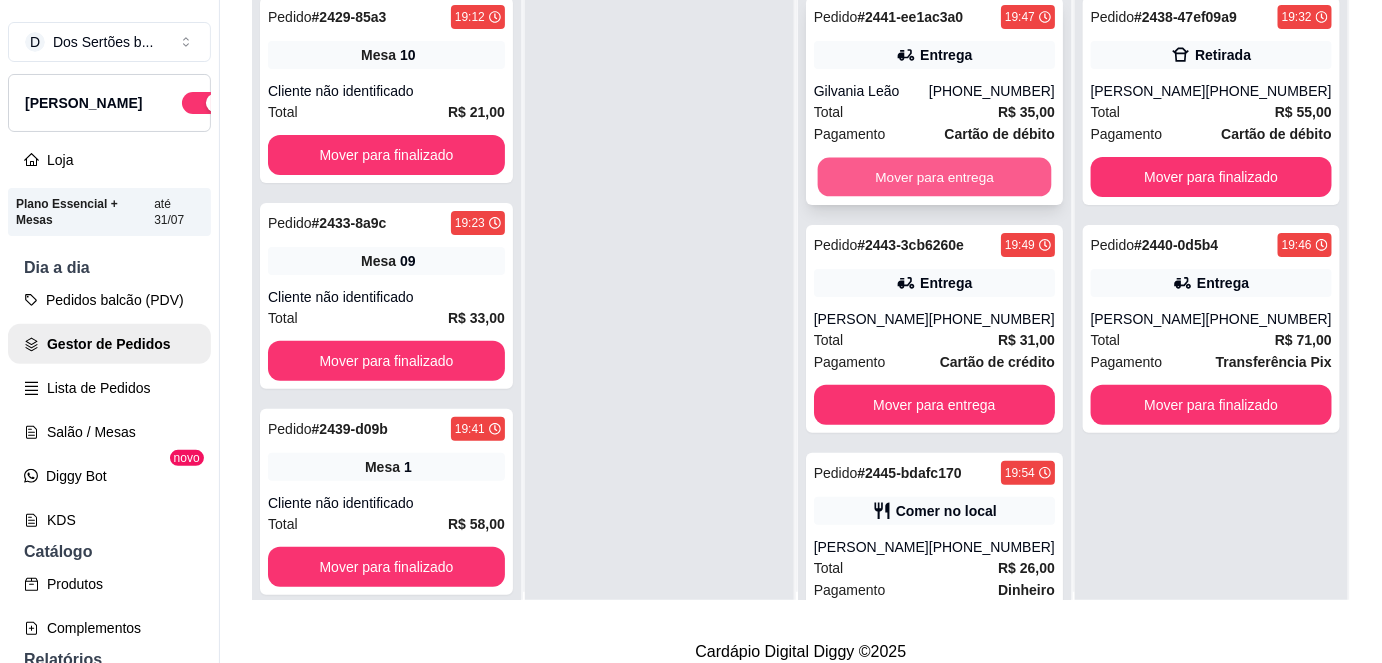 click on "Mover para entrega" at bounding box center (934, 177) 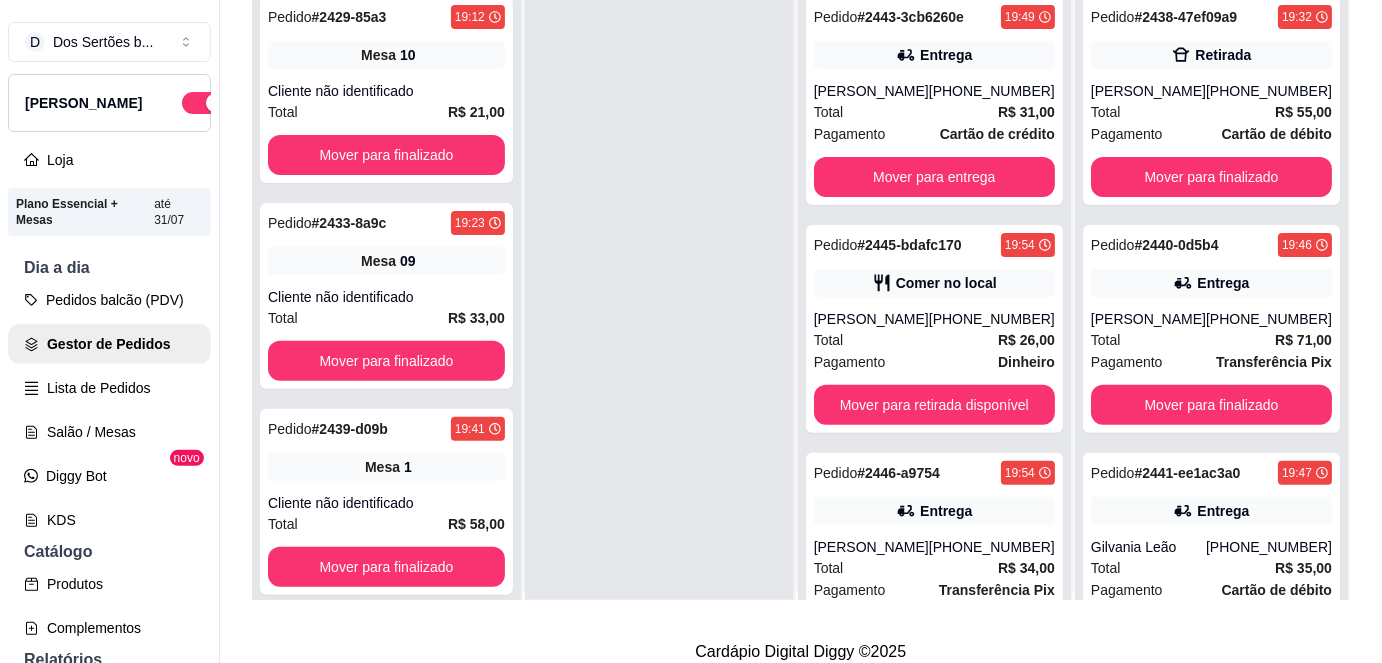 scroll, scrollTop: 0, scrollLeft: 0, axis: both 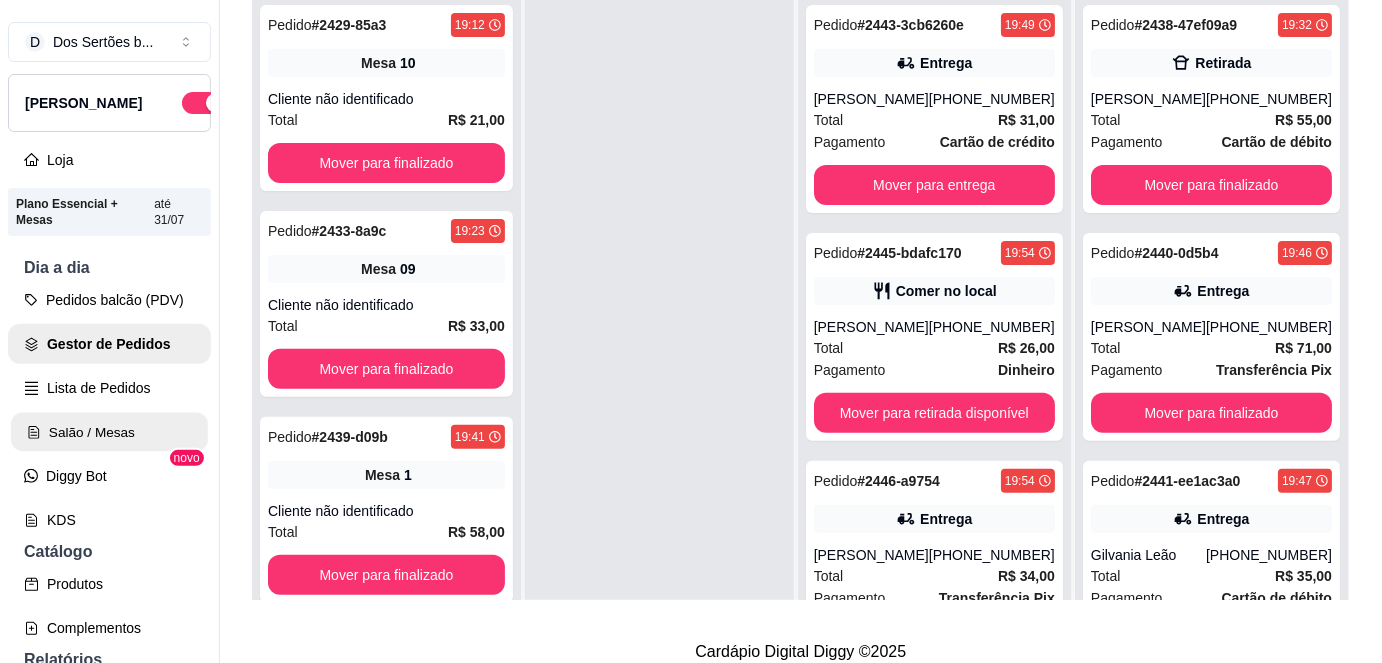 click on "Salão / Mesas" at bounding box center (109, 432) 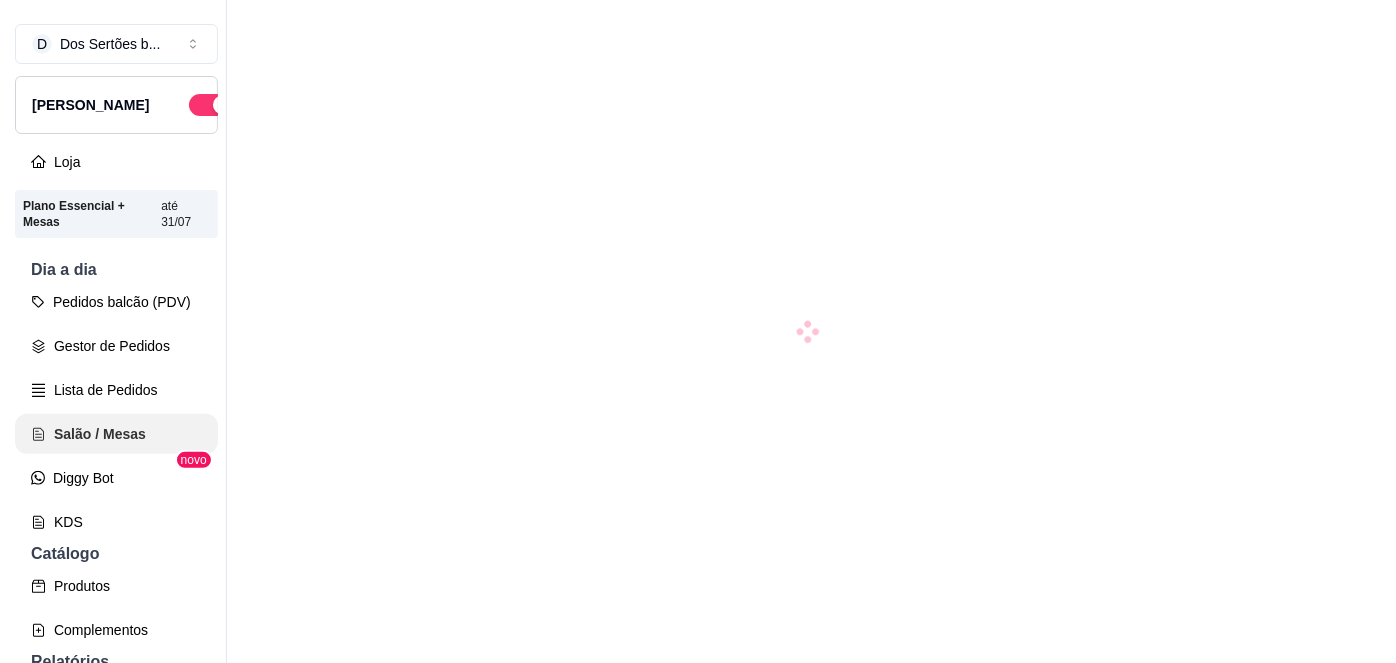 scroll, scrollTop: 0, scrollLeft: 0, axis: both 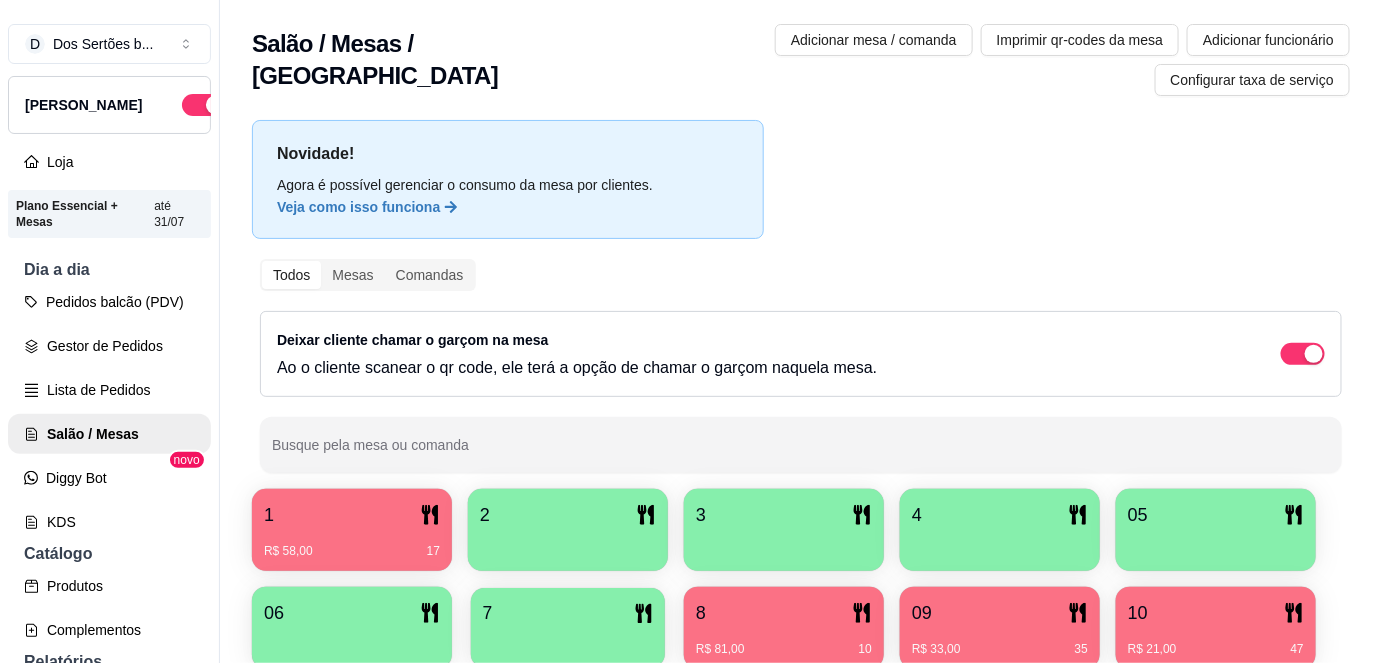click on "7" at bounding box center (568, 613) 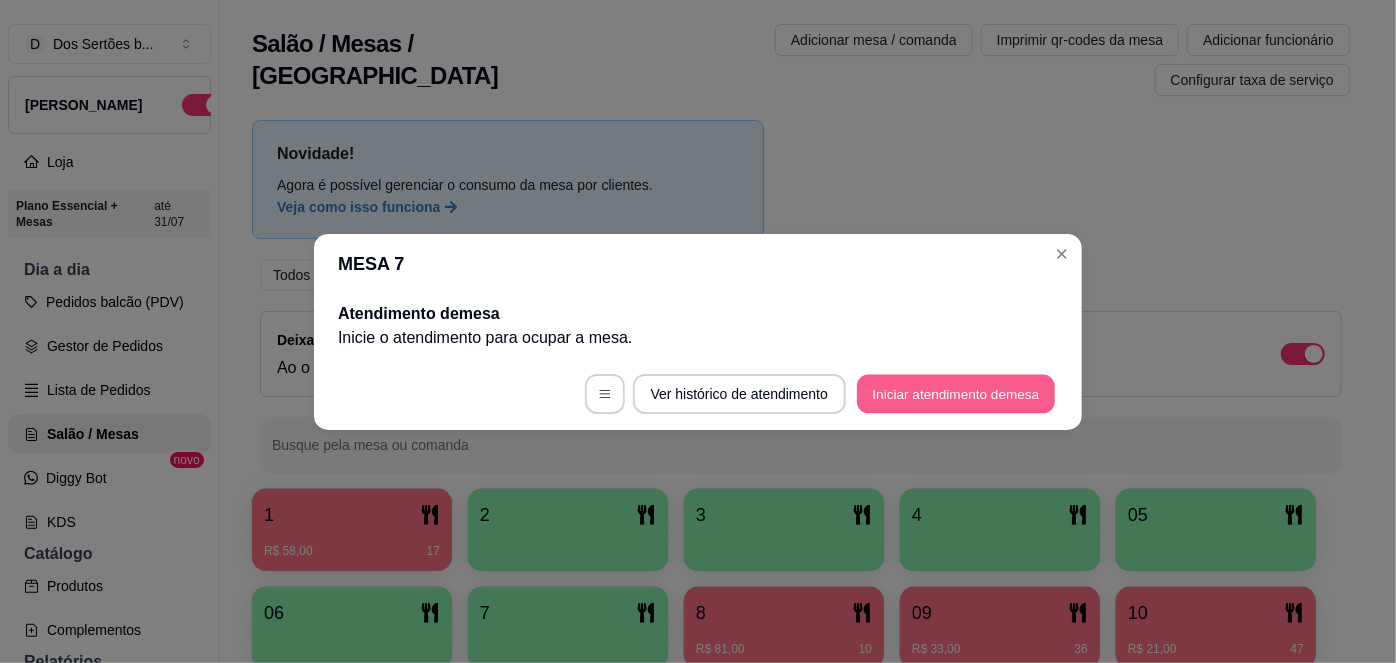 click on "Iniciar atendimento de  mesa" at bounding box center [956, 393] 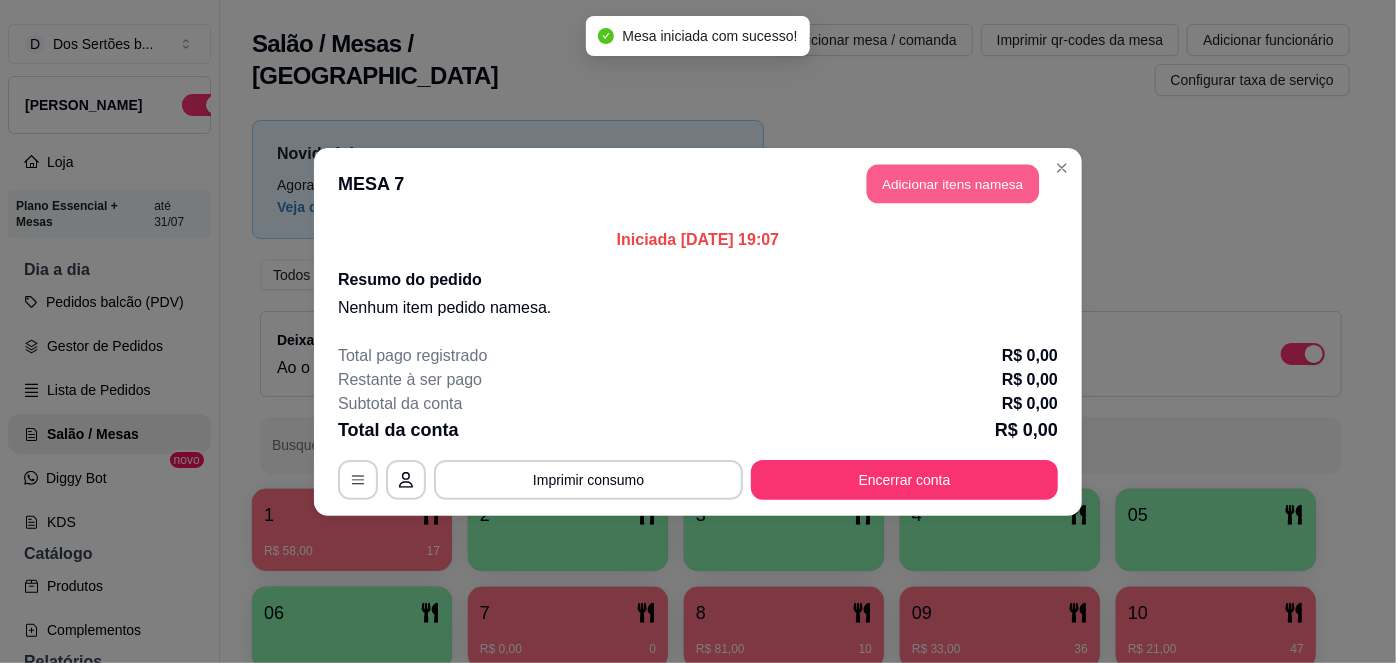 click on "Adicionar itens na  mesa" at bounding box center [953, 183] 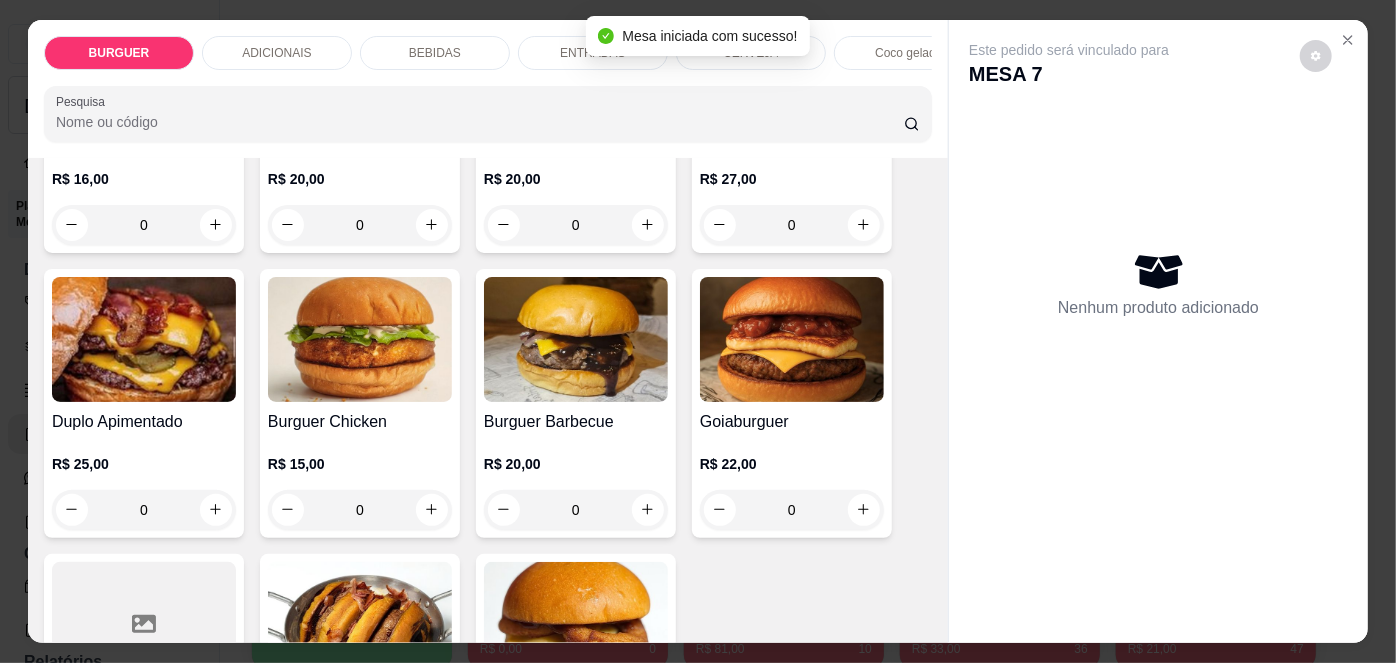 scroll, scrollTop: 354, scrollLeft: 0, axis: vertical 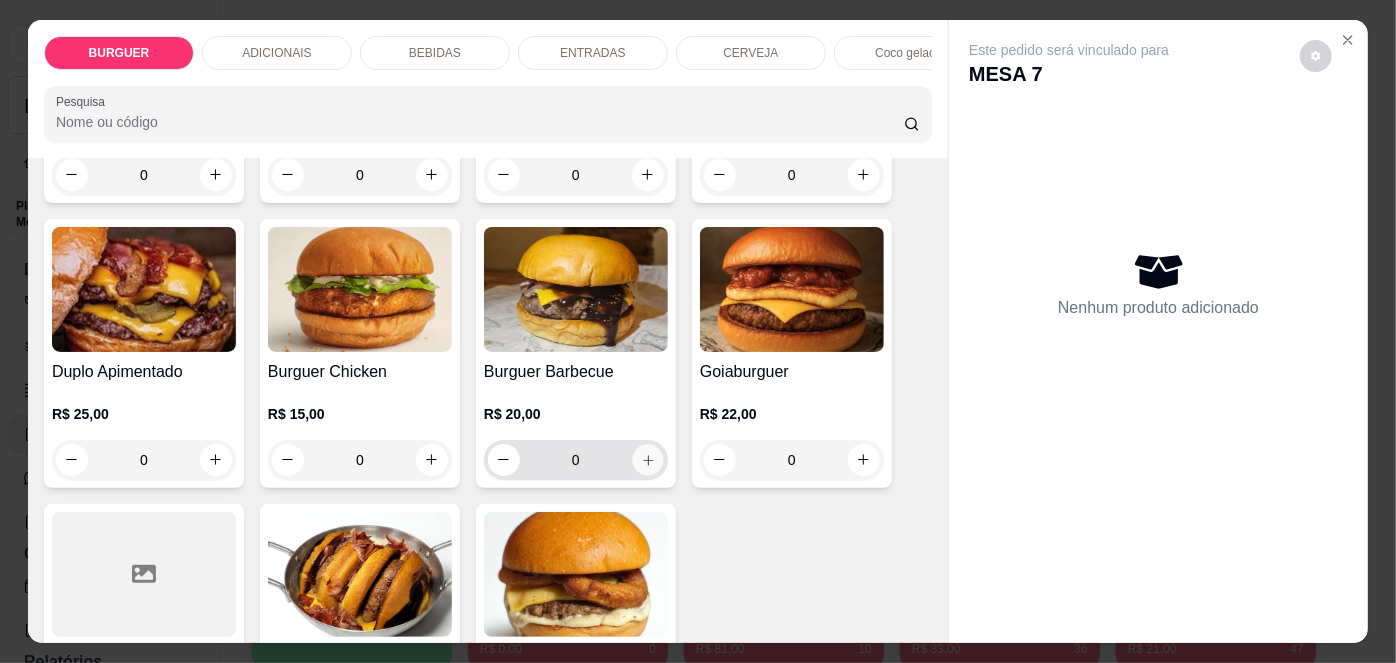 click at bounding box center (647, 459) 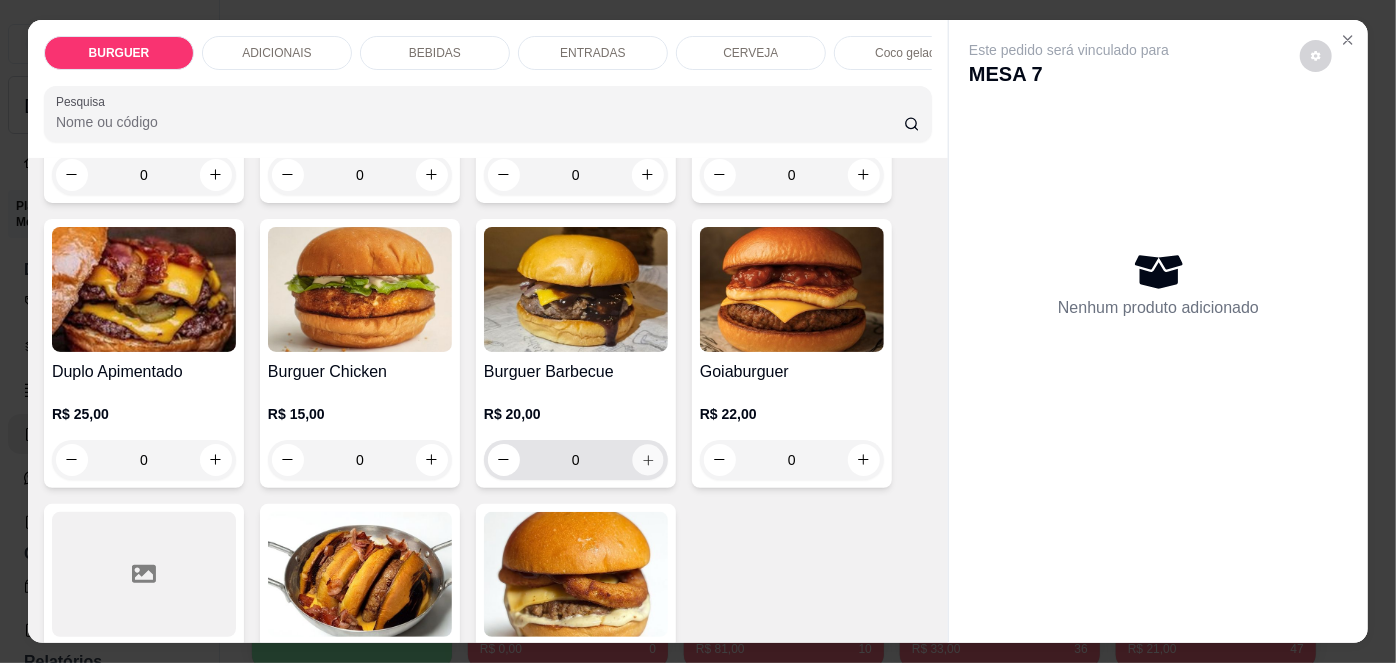 type on "1" 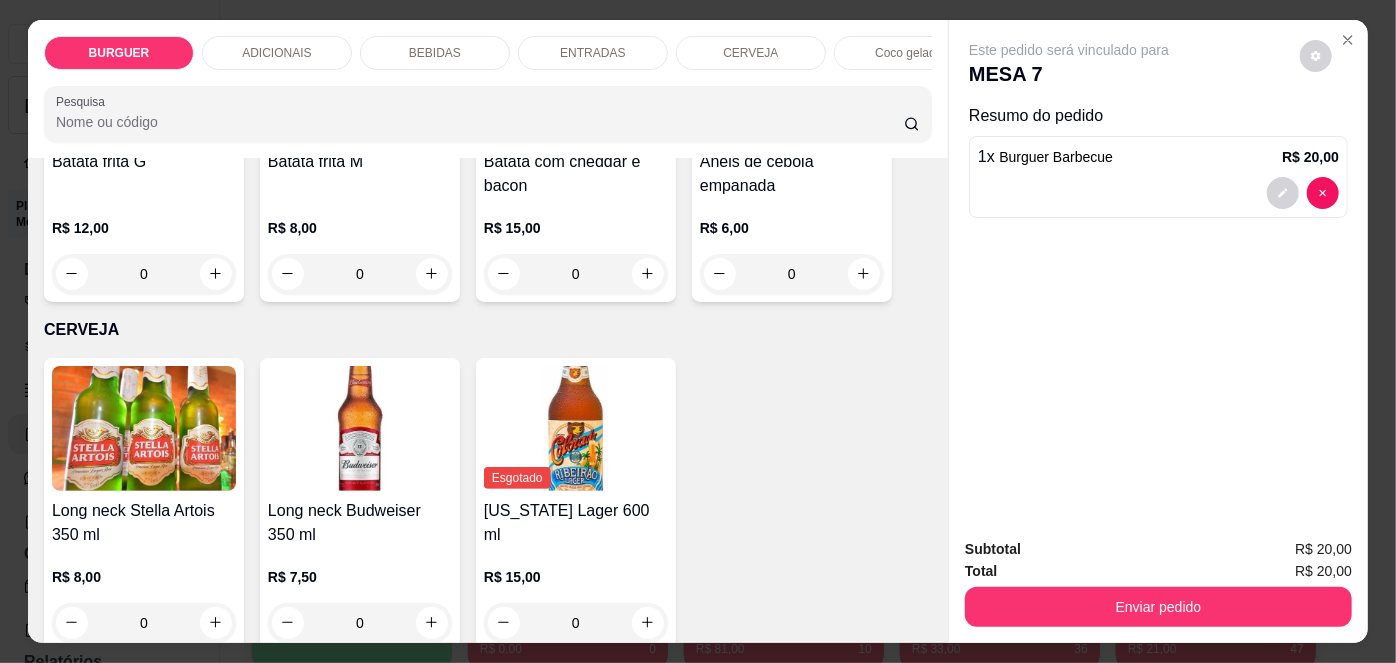 scroll, scrollTop: 2968, scrollLeft: 0, axis: vertical 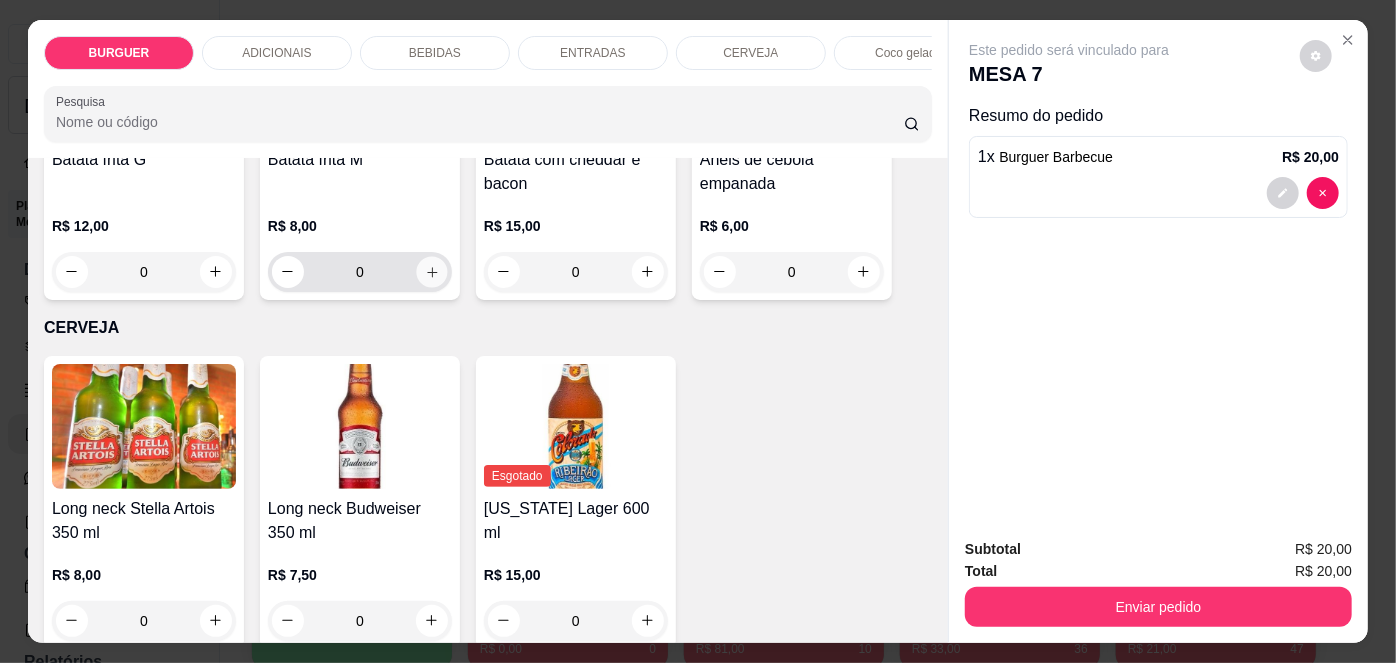 click 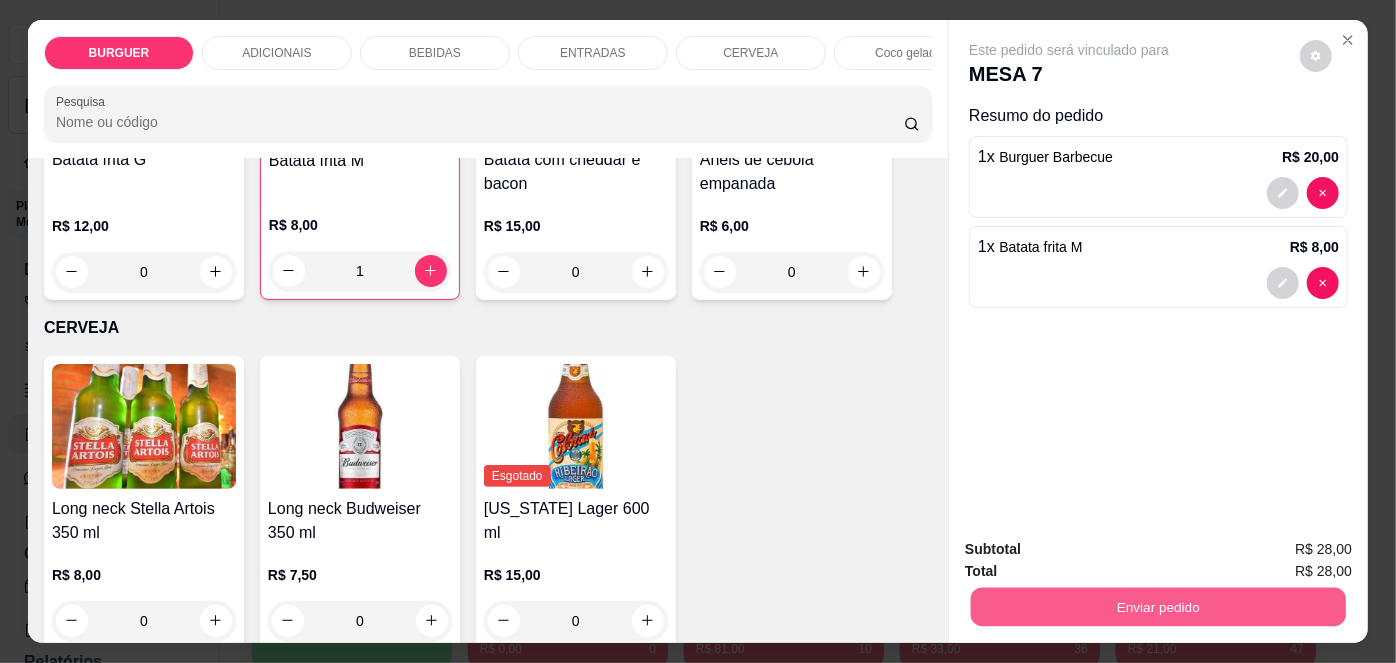 click on "Enviar pedido" at bounding box center (1158, 607) 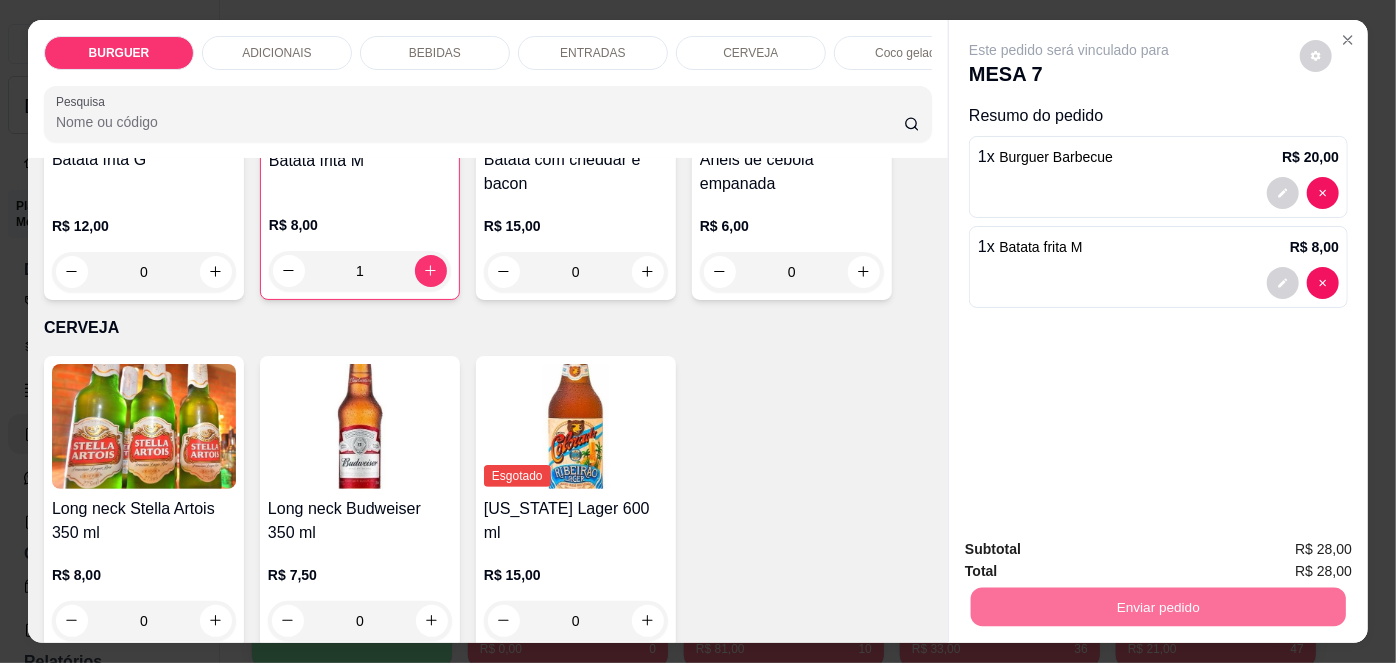 click on "Não registrar e enviar pedido" at bounding box center [1093, 551] 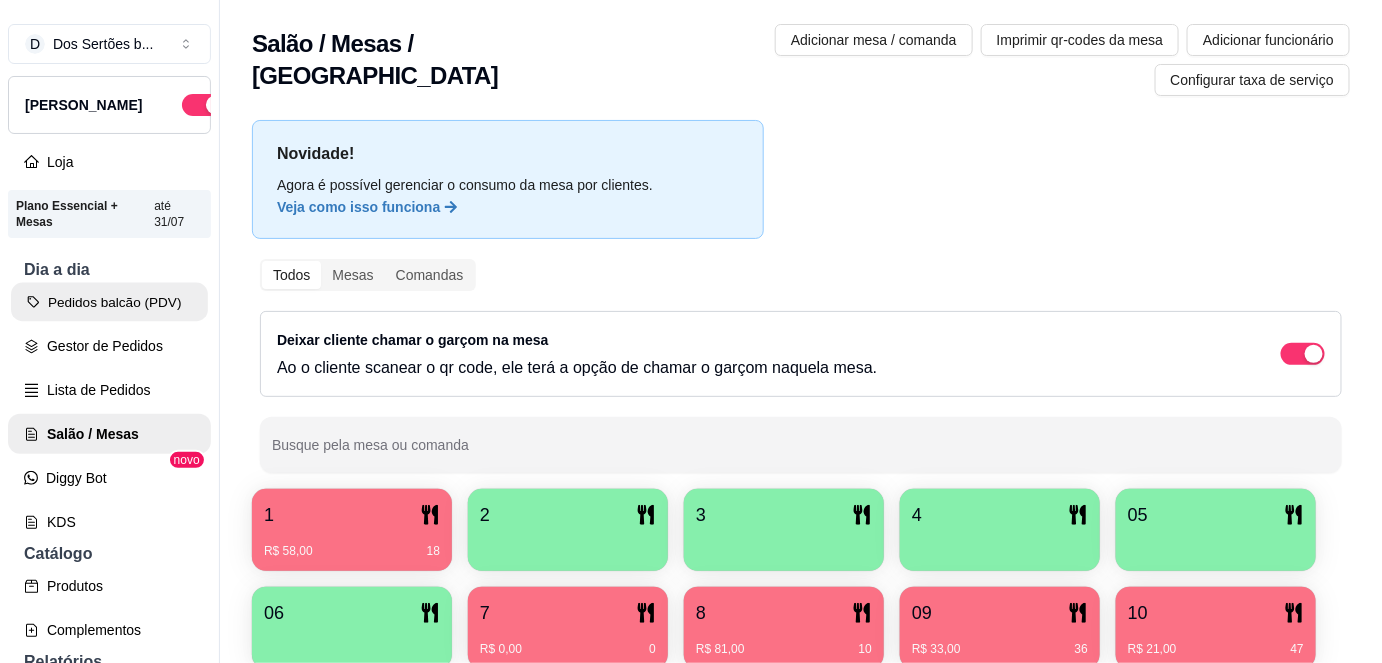 click on "Pedidos balcão (PDV)" at bounding box center (109, 302) 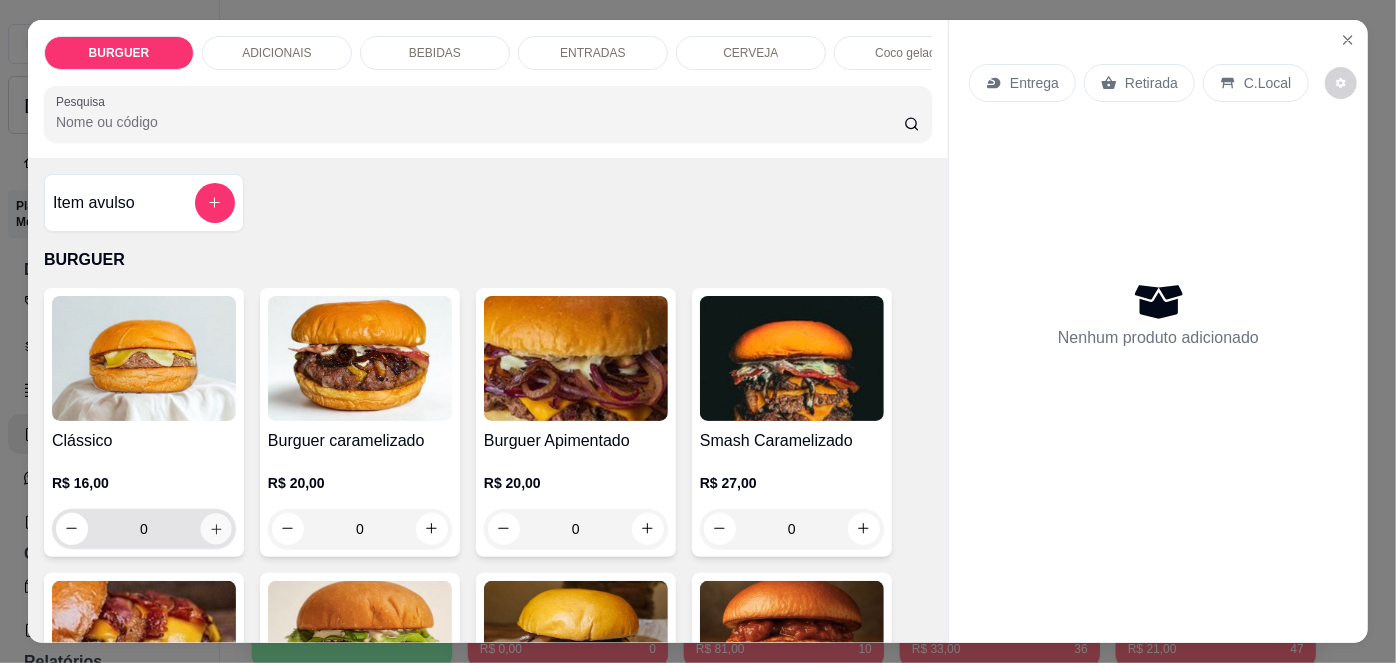 click 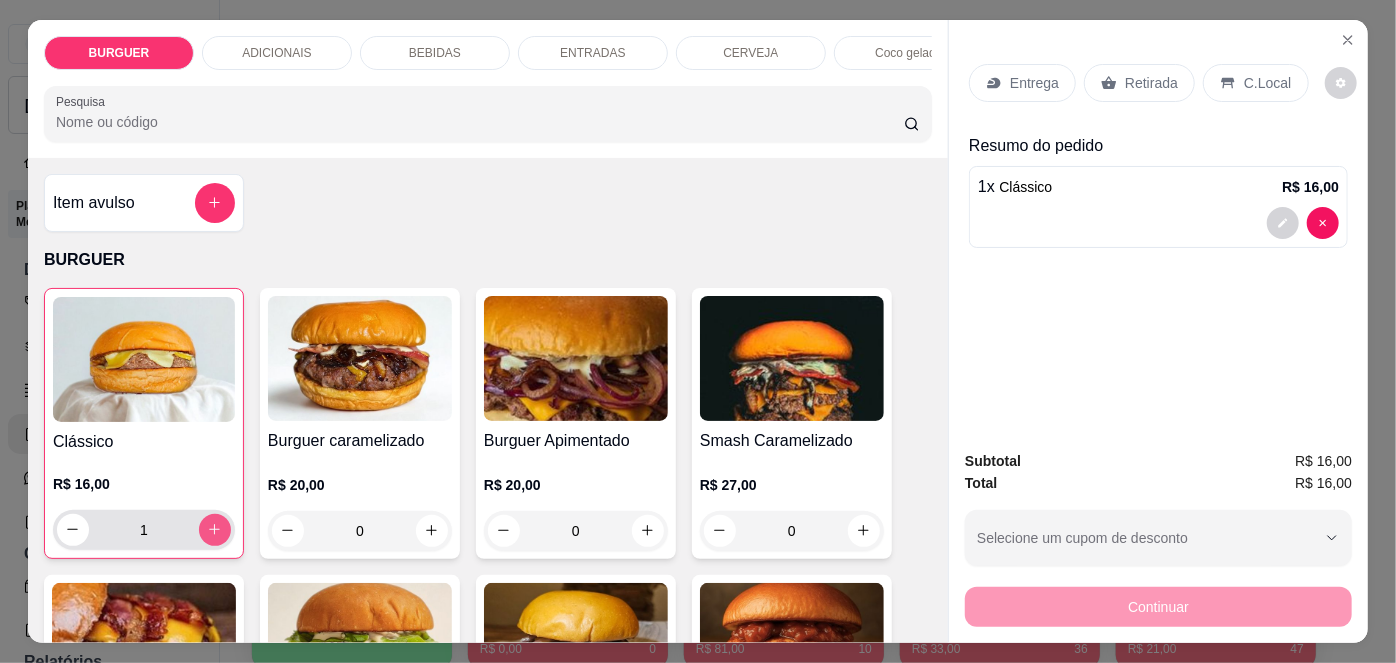 click 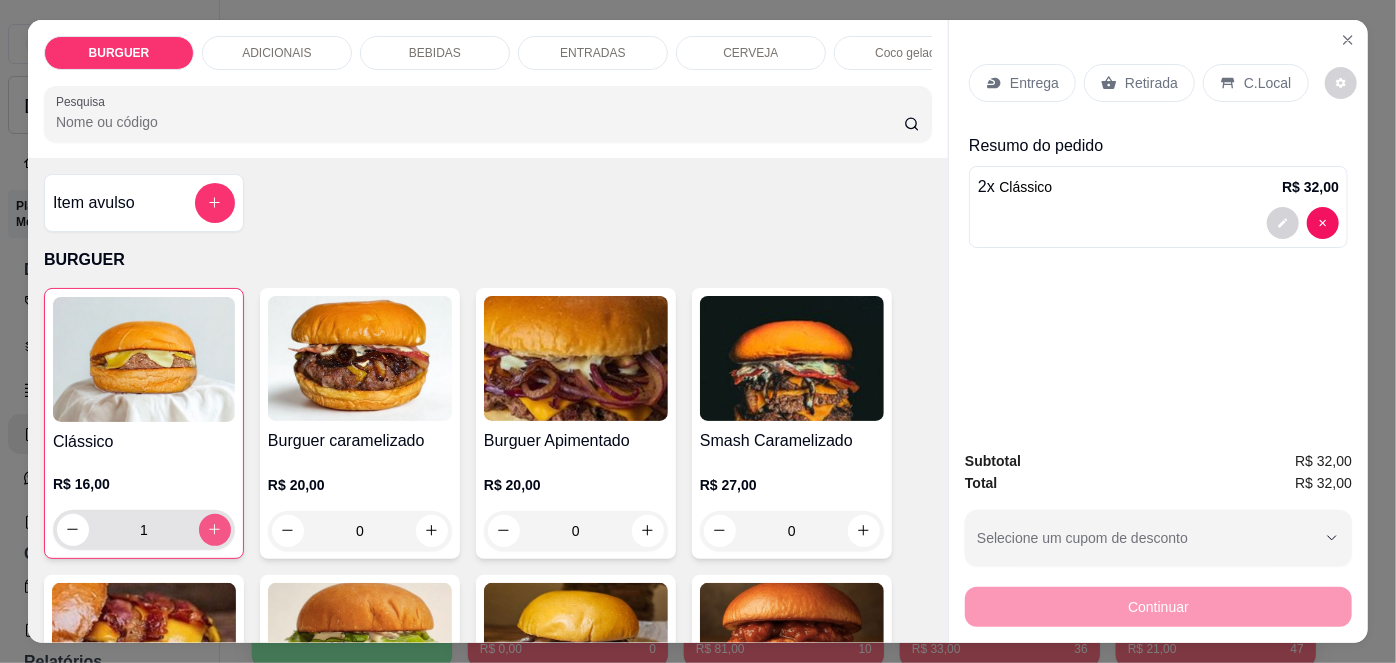 type on "2" 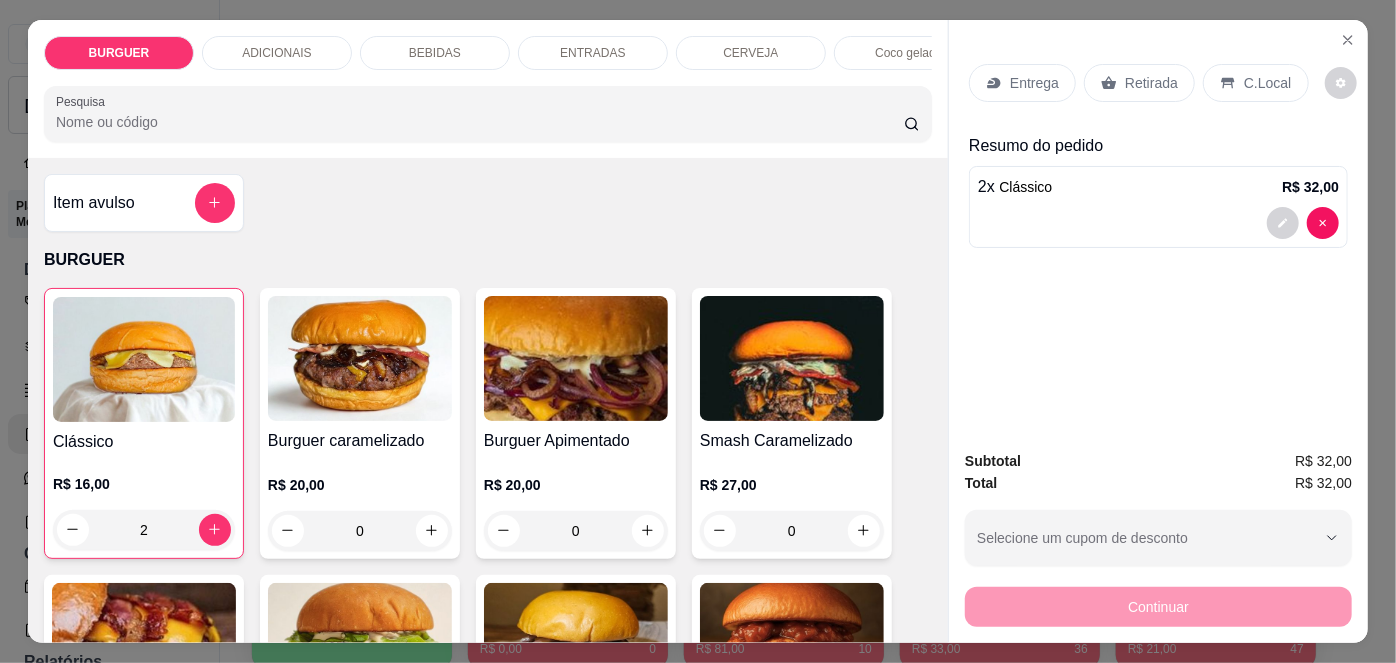 click on "Entrega" at bounding box center [1034, 83] 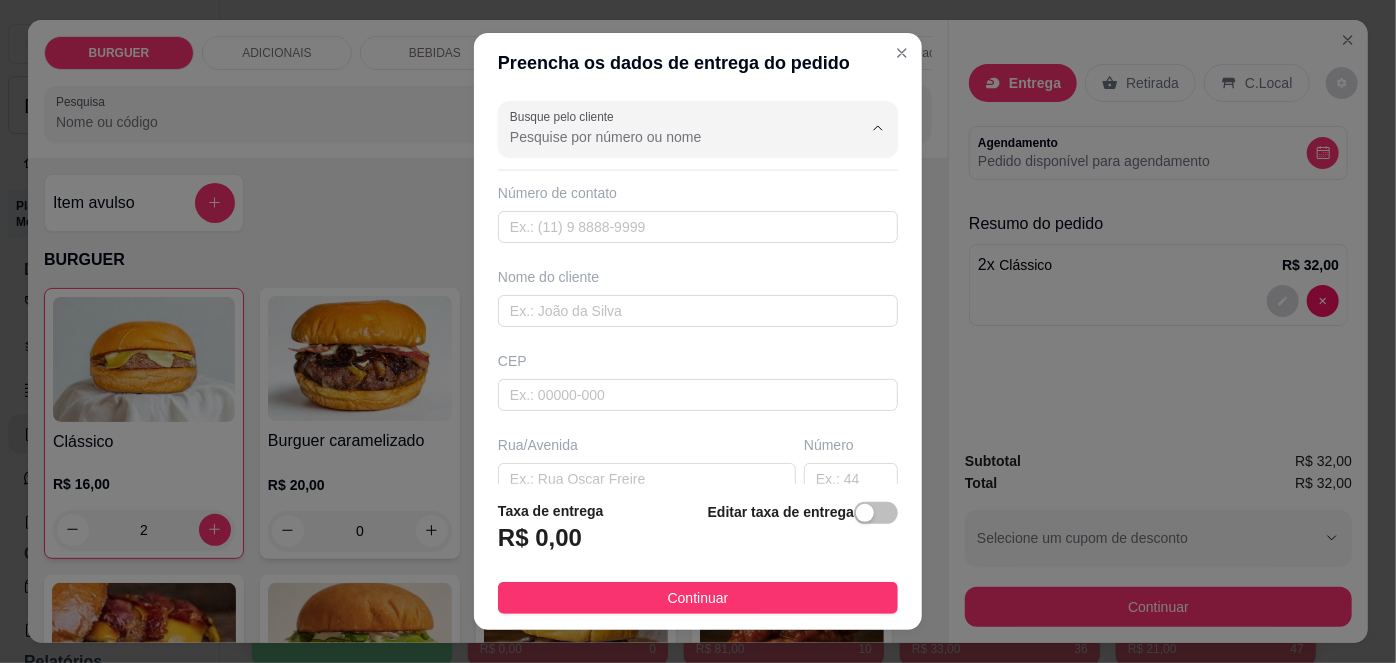 click on "Busque pelo cliente" at bounding box center (670, 137) 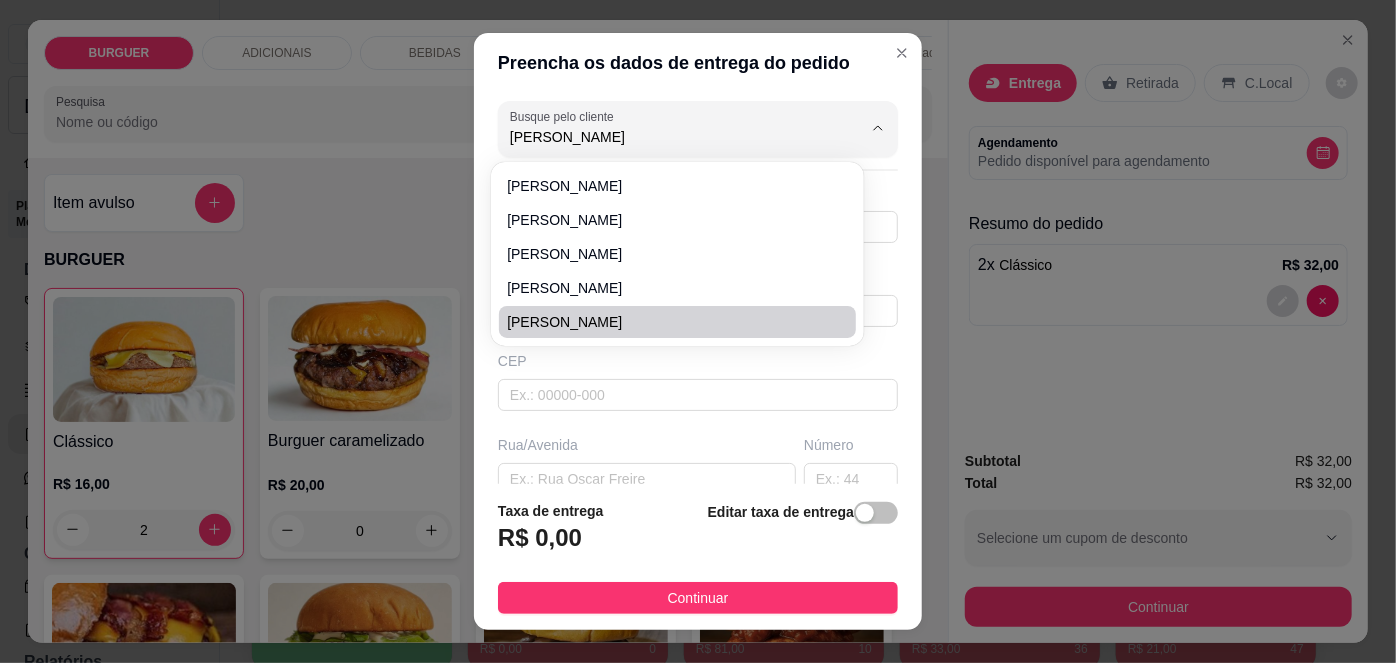 click on "[PERSON_NAME]" at bounding box center (667, 322) 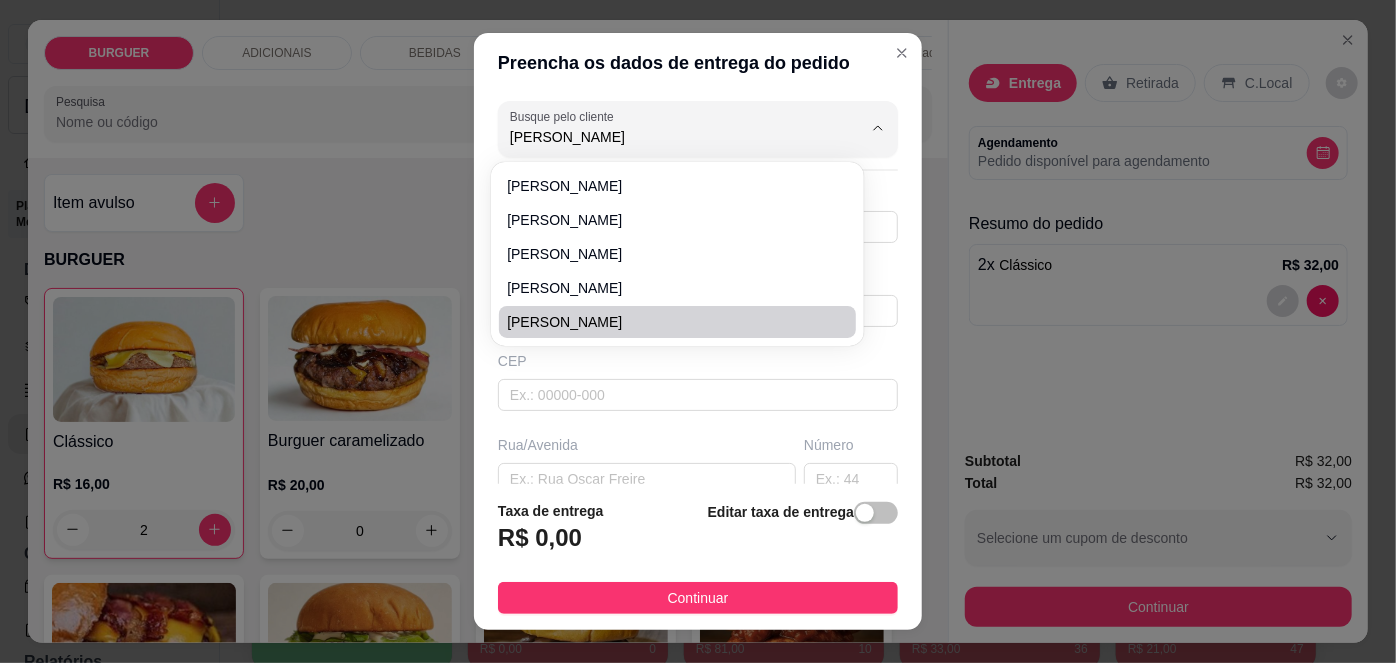 type on "[PERSON_NAME]" 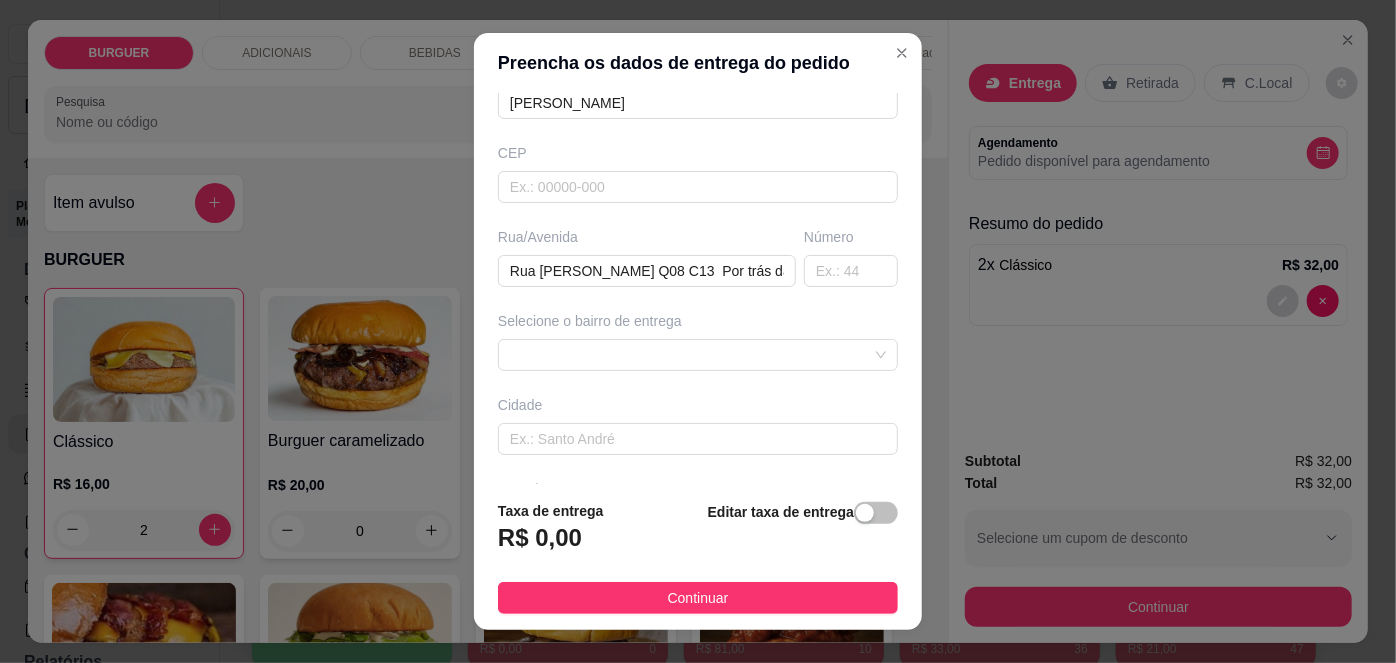scroll, scrollTop: 279, scrollLeft: 0, axis: vertical 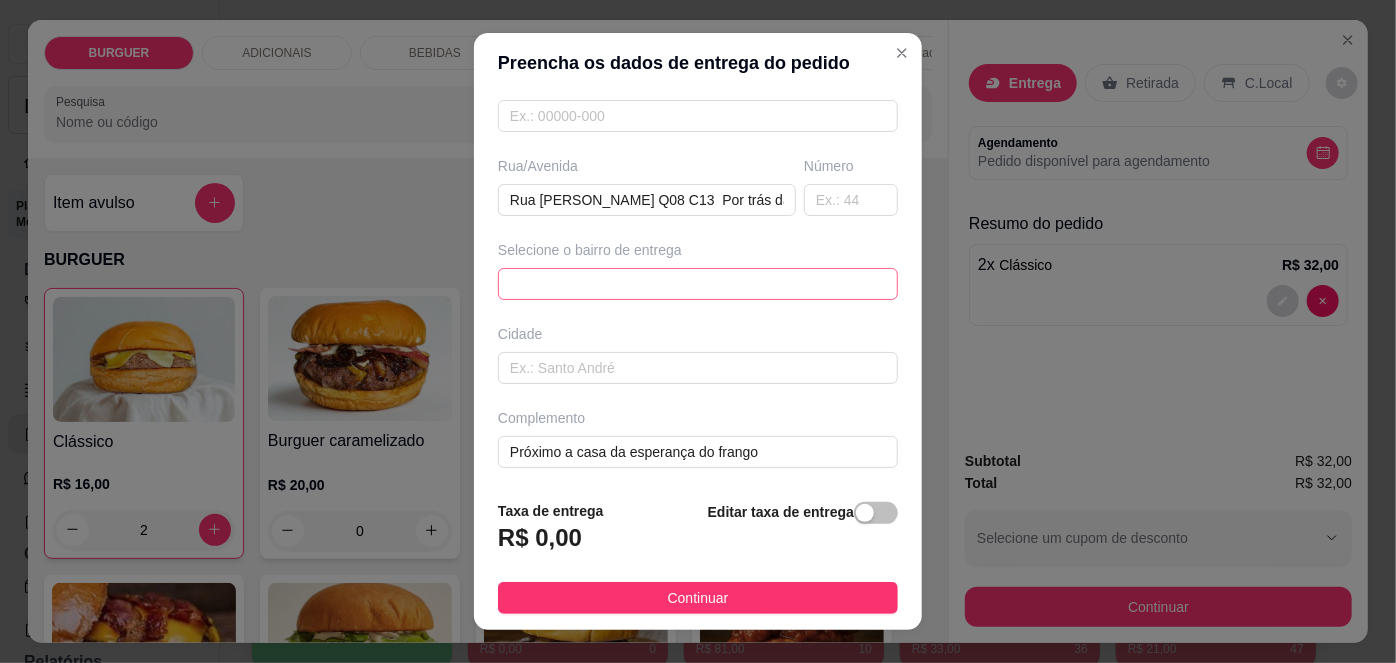 click on "67d0a9f2ac621123795caa57 67d0aa4c10a7c36e1d729bd0 [PERSON_NAME] - ESPERANTINA -  R$ 5,00 Chapadinha sul - ESPERANTINA -  R$ 3,00 [GEOGRAPHIC_DATA] - [GEOGRAPHIC_DATA] -  R$ 3,00 Centro - Esperantina -  R$ 3,00 Bezerrão - Esperantina -  R$ 4,00 [GEOGRAPHIC_DATA]  - [GEOGRAPHIC_DATA]  -  R$ 5,00 Bela vista - Batalha  -  R$ 5,00 [GEOGRAPHIC_DATA]  - [GEOGRAPHIC_DATA]  -  R$ 4,00 Varjota - Esperantina  -  R$ 6,00 Novo milênio - Esperantina -  R$ 4,00" at bounding box center [698, 284] 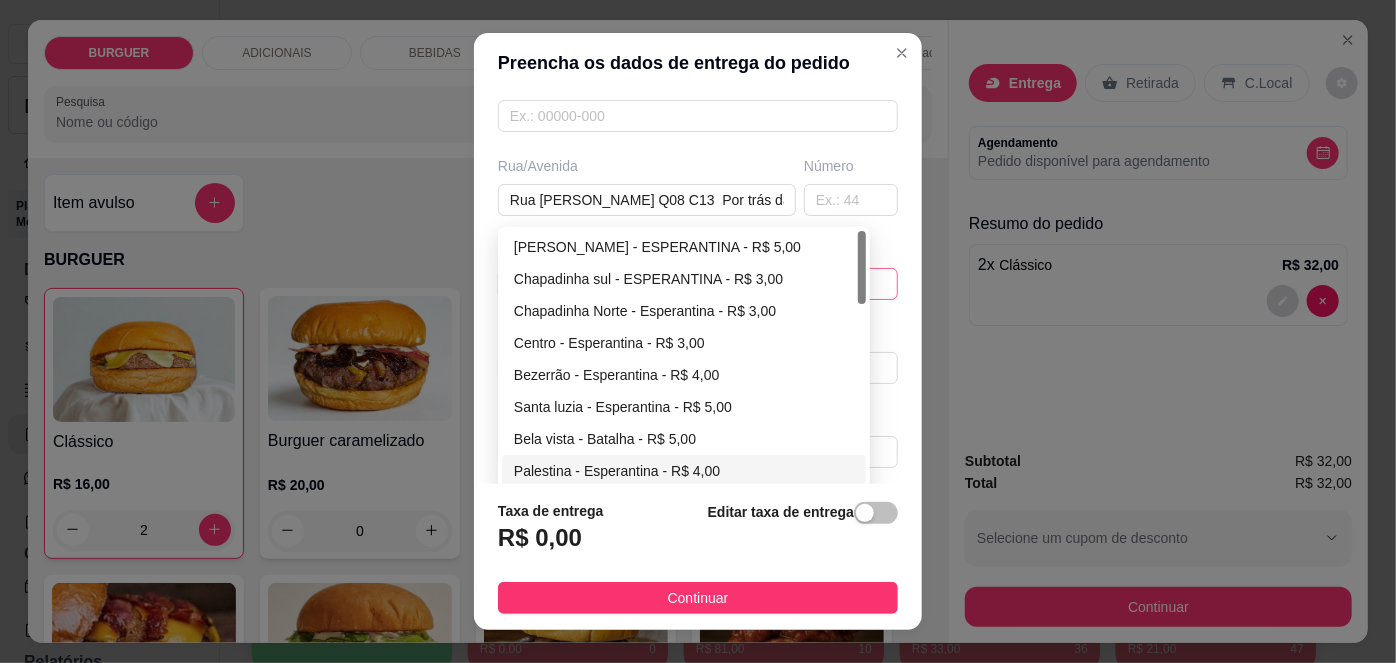 type on "[PERSON_NAME]" 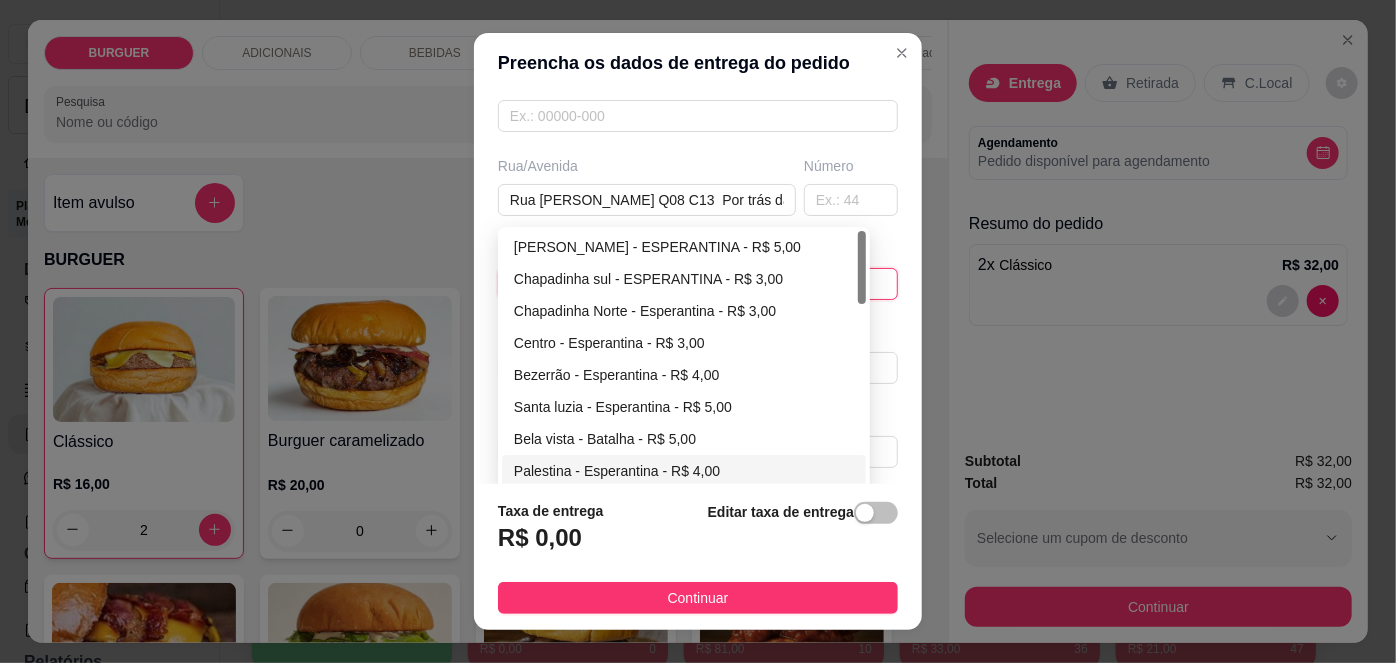 click on "Palestina  - Esperantina  -  R$ 4,00" at bounding box center (684, 471) 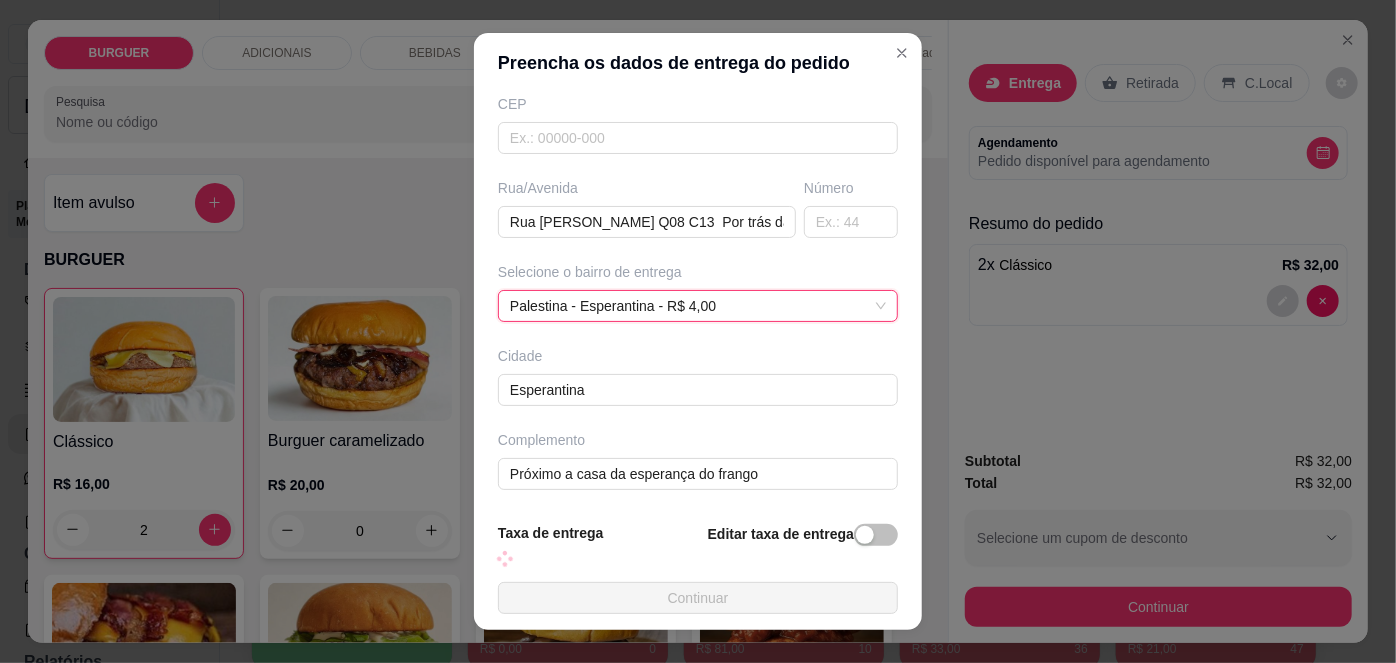 scroll, scrollTop: 279, scrollLeft: 0, axis: vertical 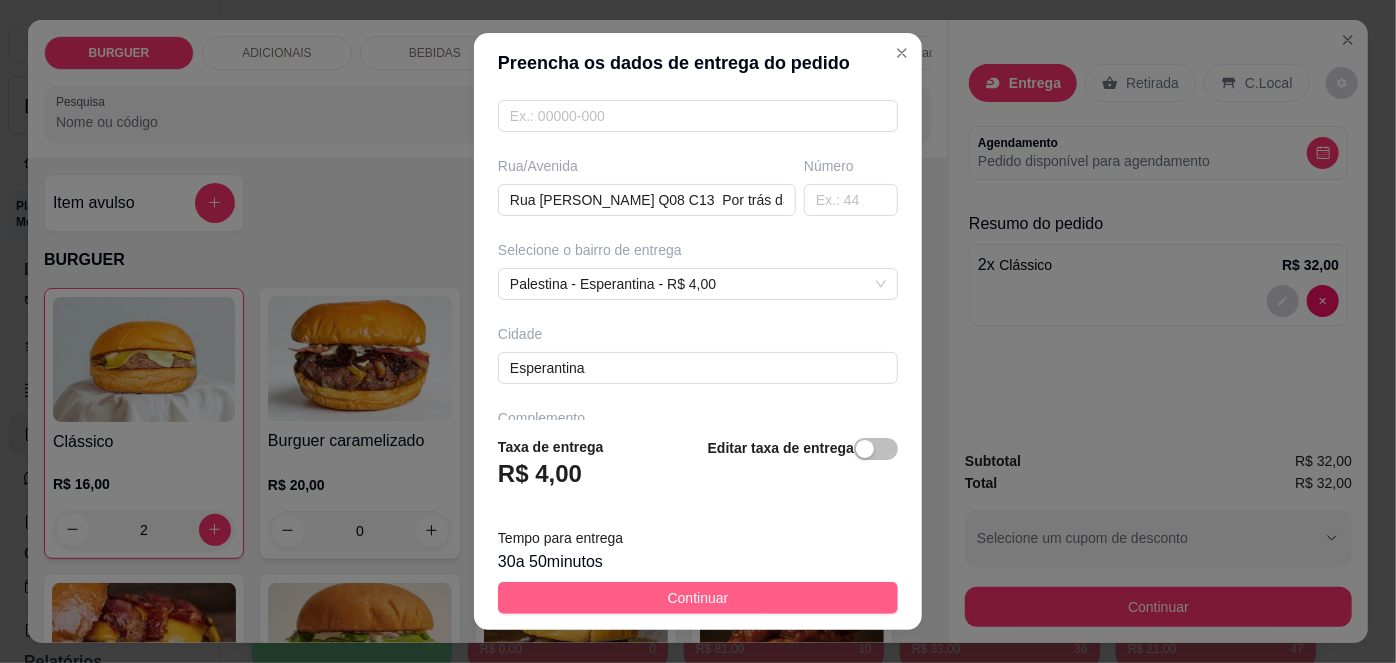 click on "Continuar" at bounding box center (698, 598) 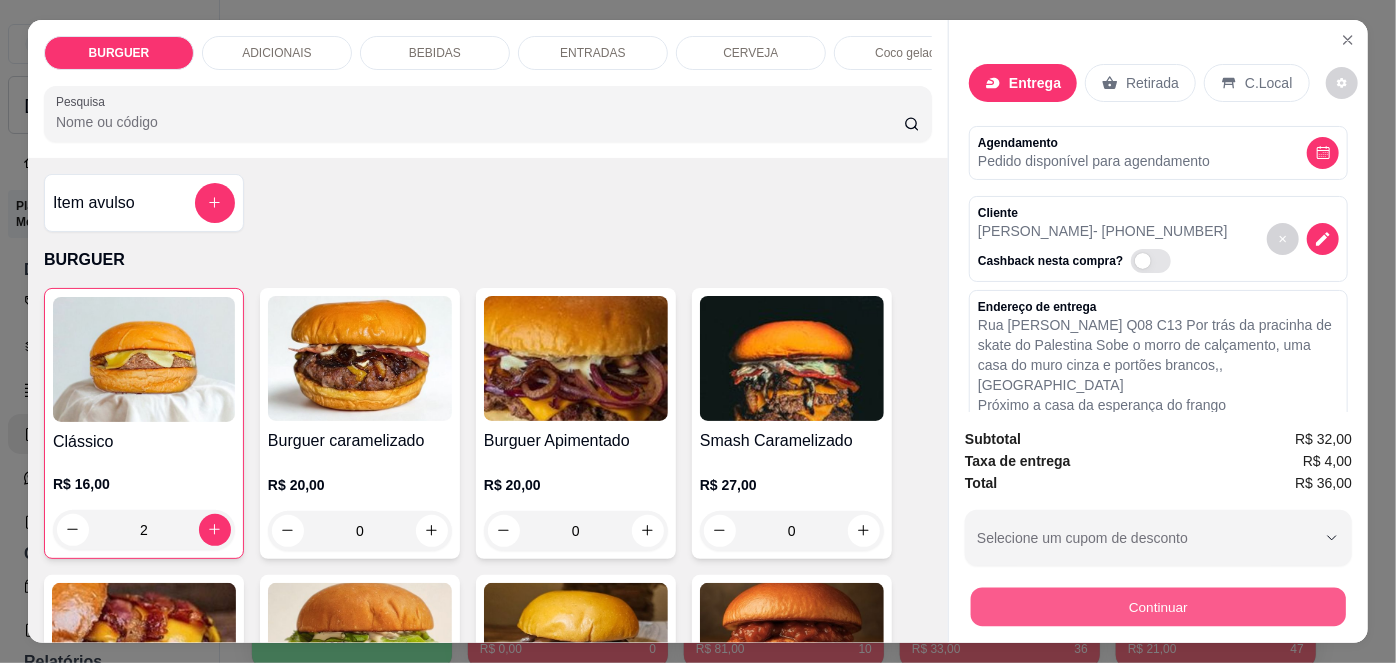 click on "Continuar" at bounding box center (1158, 607) 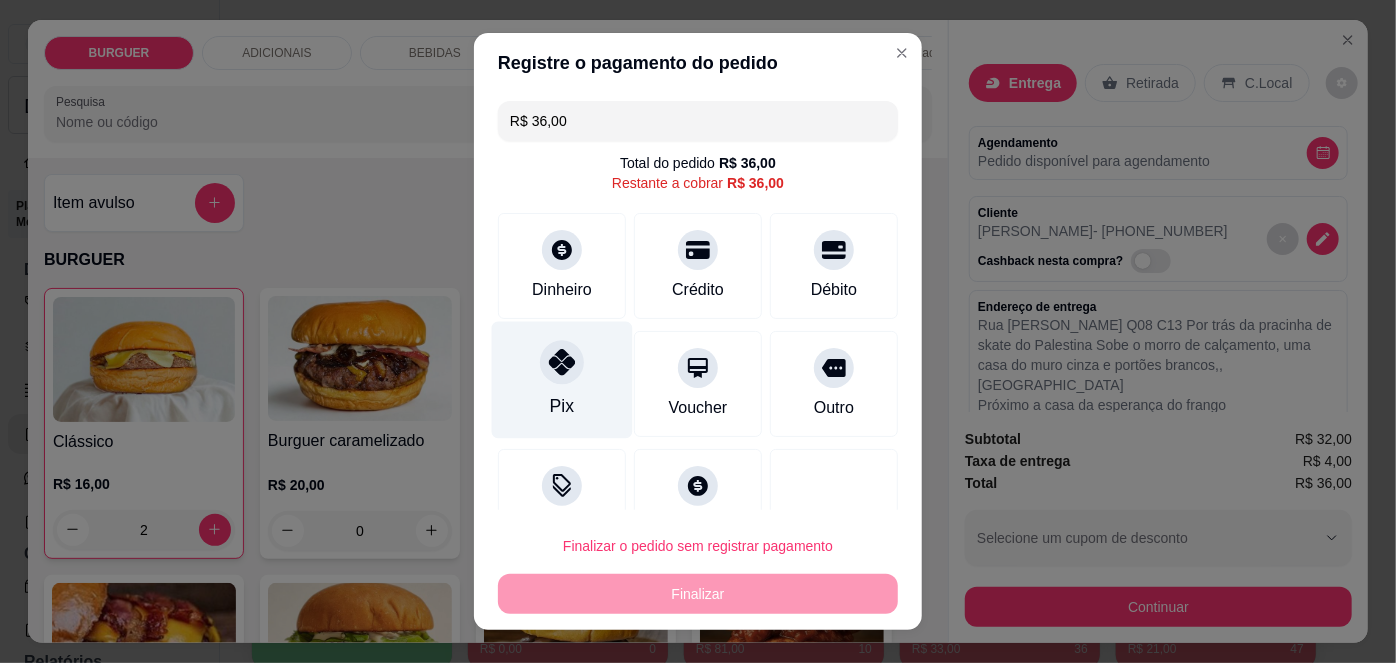 click on "Pix" at bounding box center [562, 380] 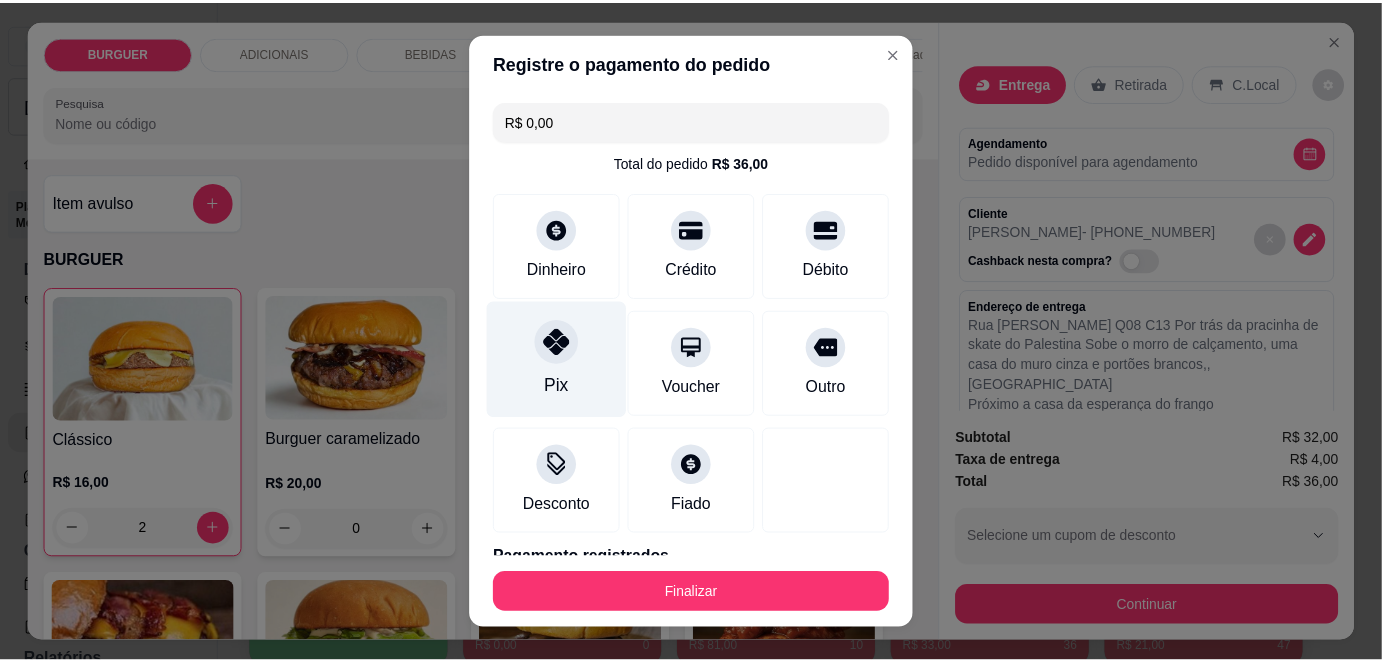 scroll, scrollTop: 88, scrollLeft: 0, axis: vertical 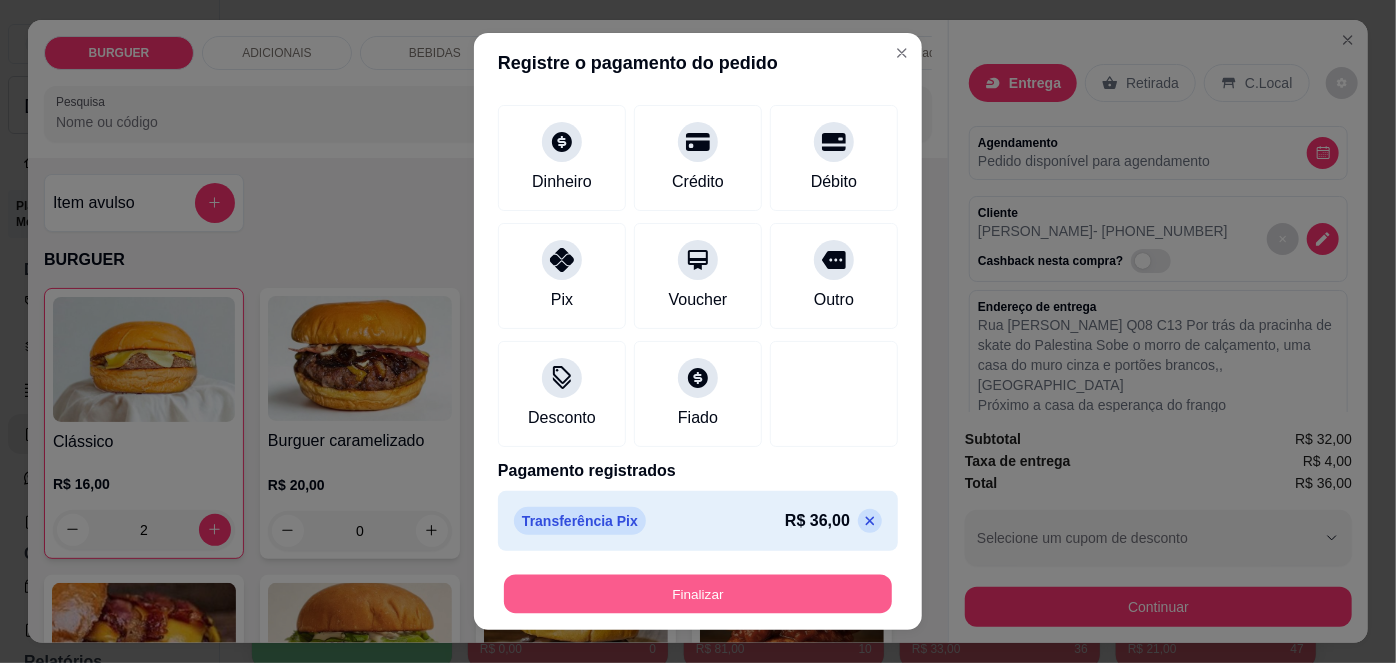 click on "Finalizar" at bounding box center (698, 593) 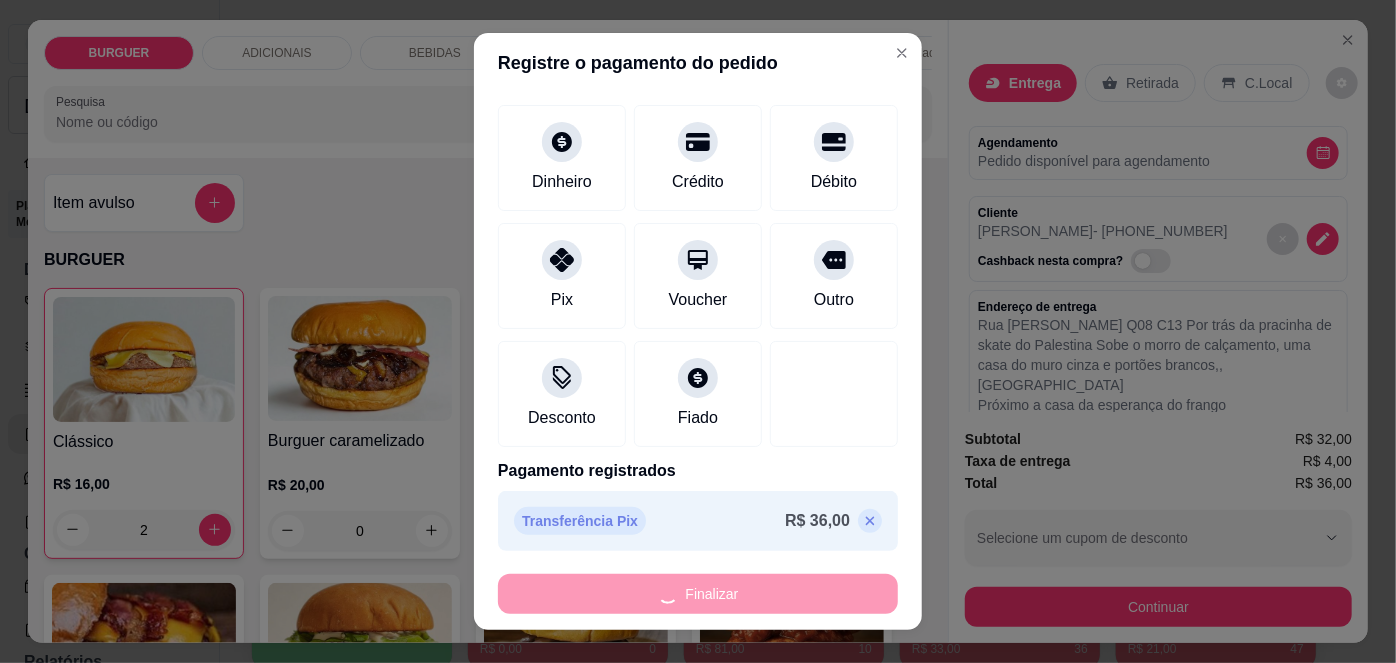 type on "0" 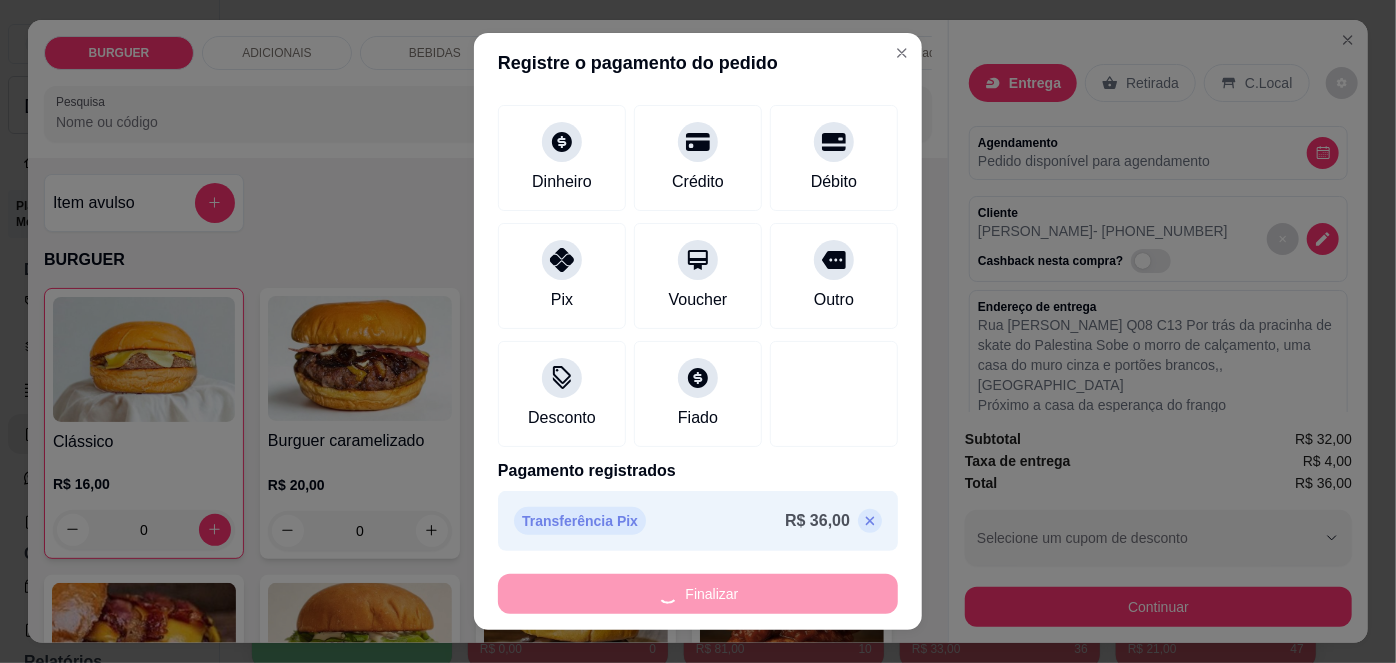 type on "-R$ 36,00" 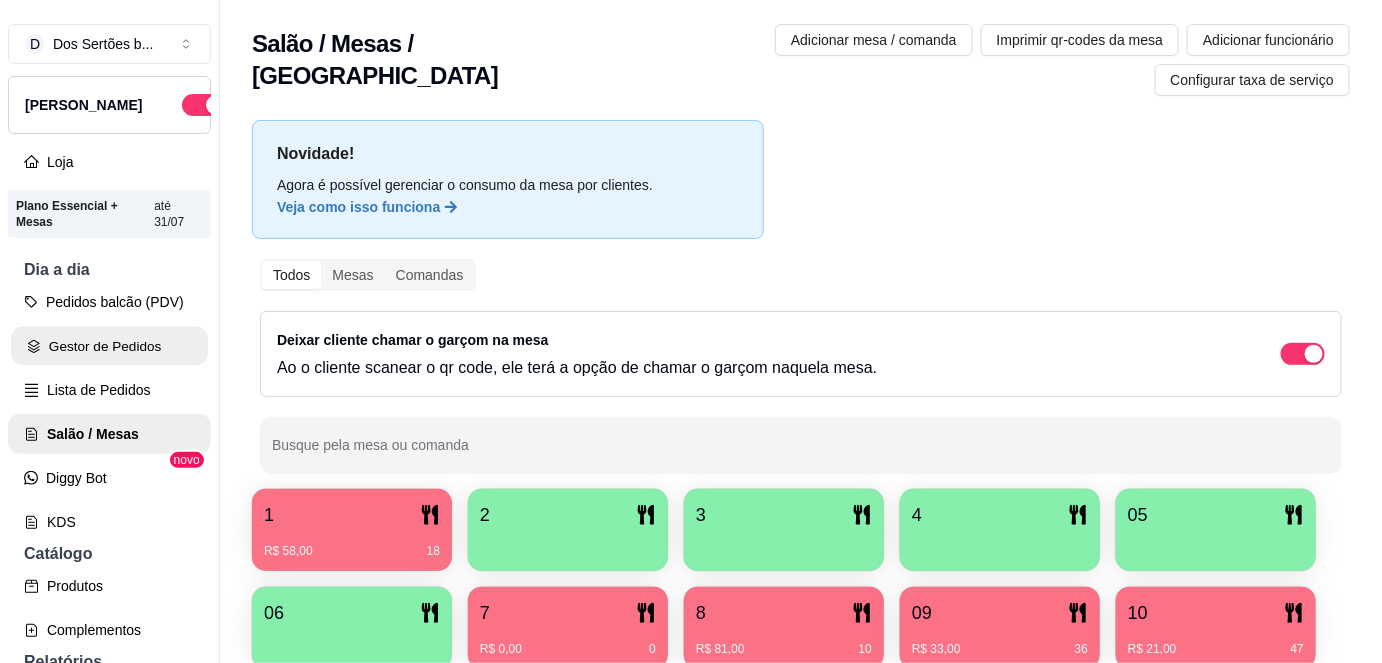 click on "Gestor de Pedidos" at bounding box center (109, 346) 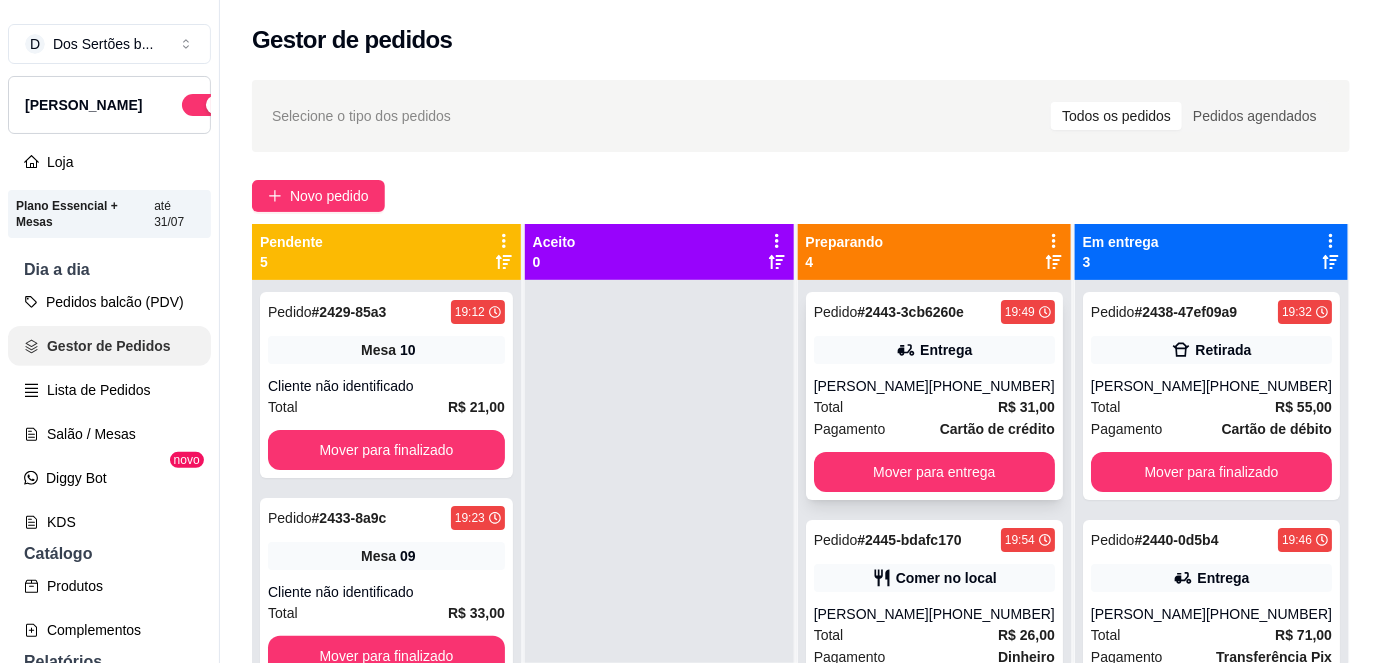 scroll, scrollTop: 0, scrollLeft: 0, axis: both 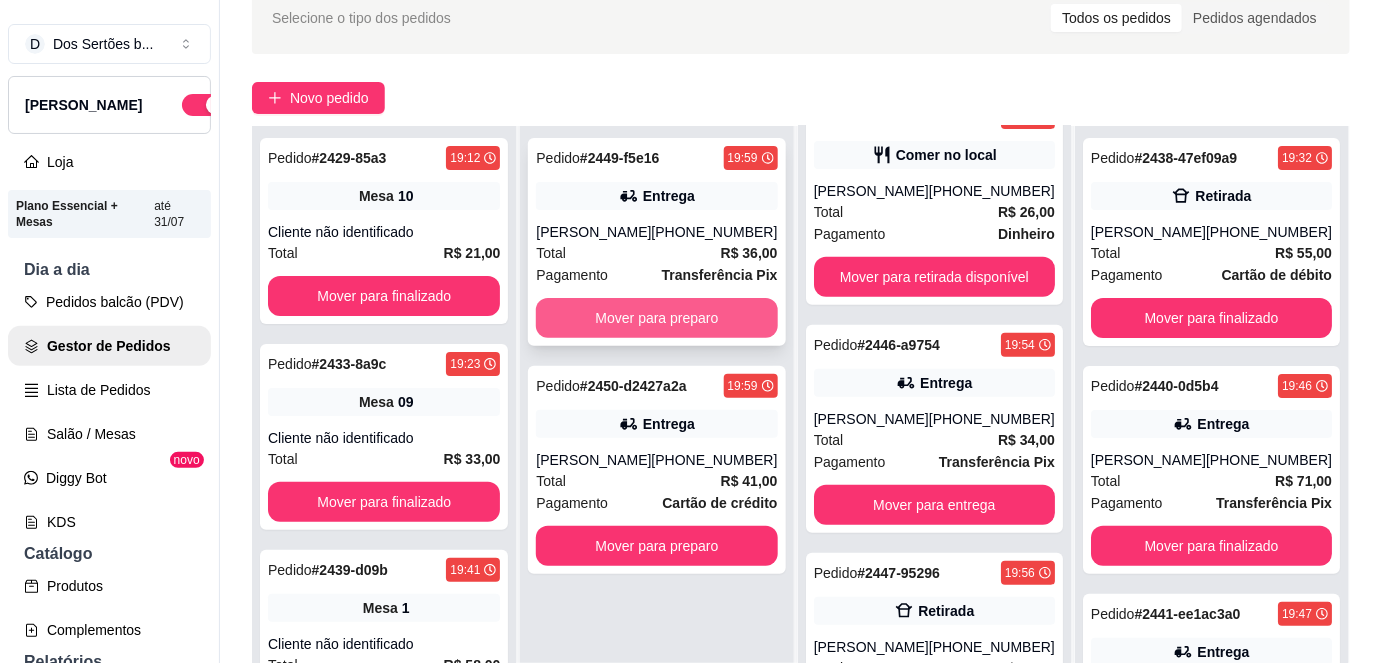 click on "Mover para preparo" at bounding box center (656, 318) 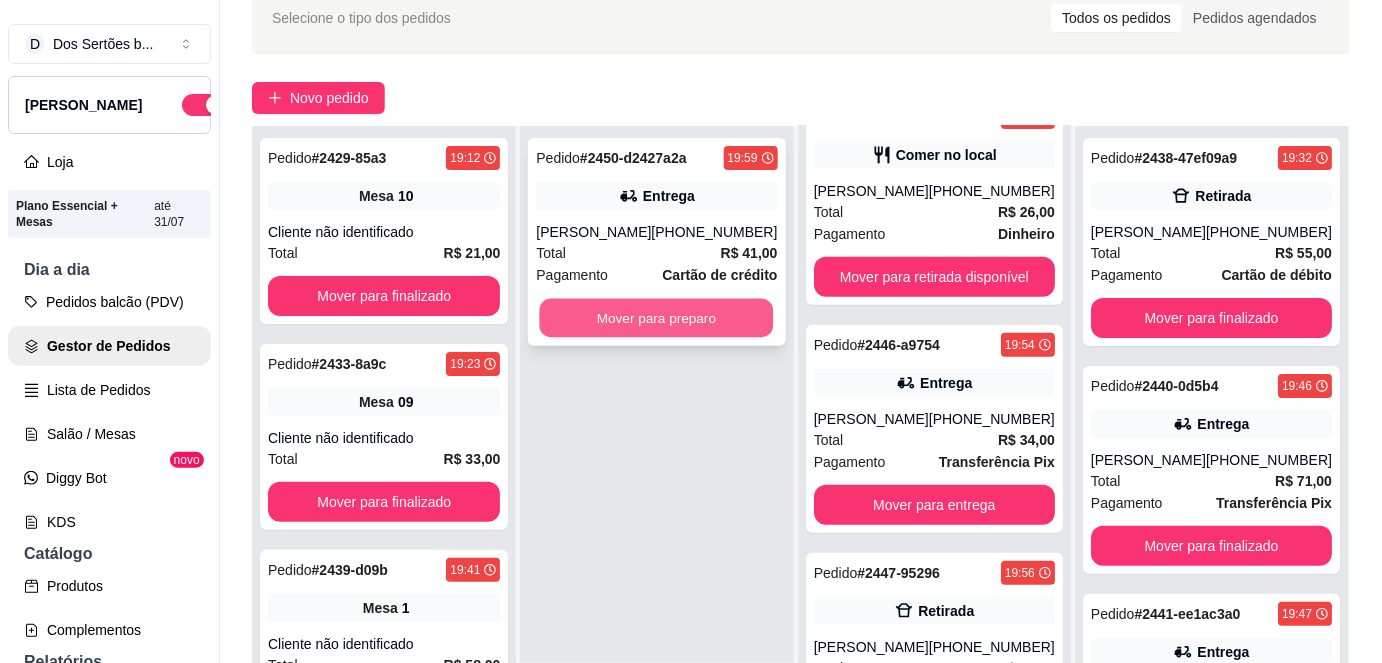 click on "Mover para preparo" at bounding box center [657, 318] 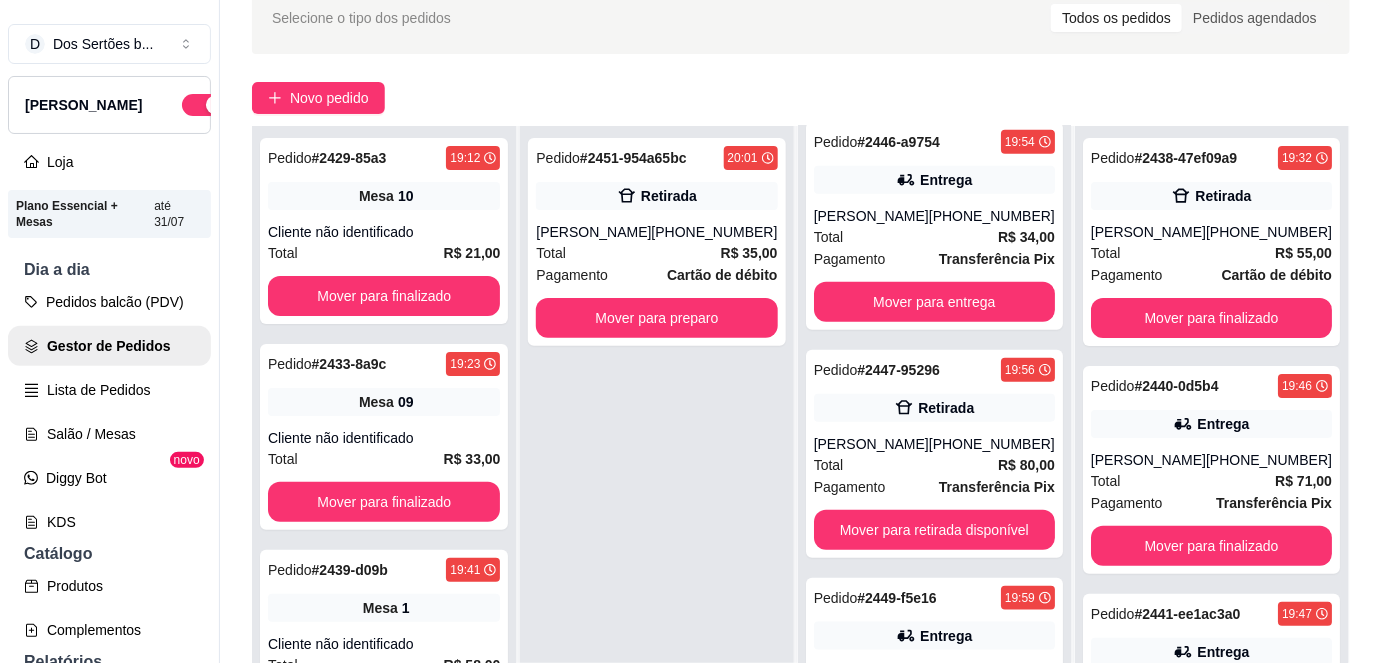 scroll, scrollTop: 501, scrollLeft: 0, axis: vertical 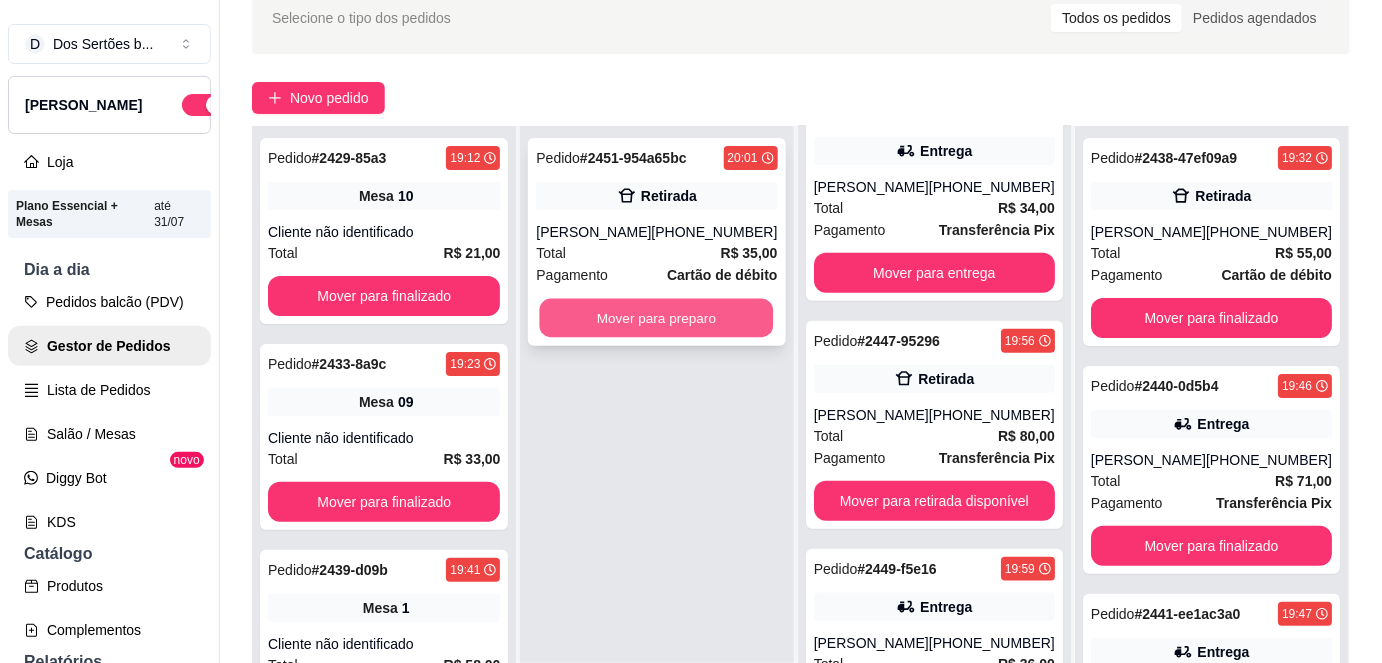 click on "Mover para preparo" at bounding box center (657, 318) 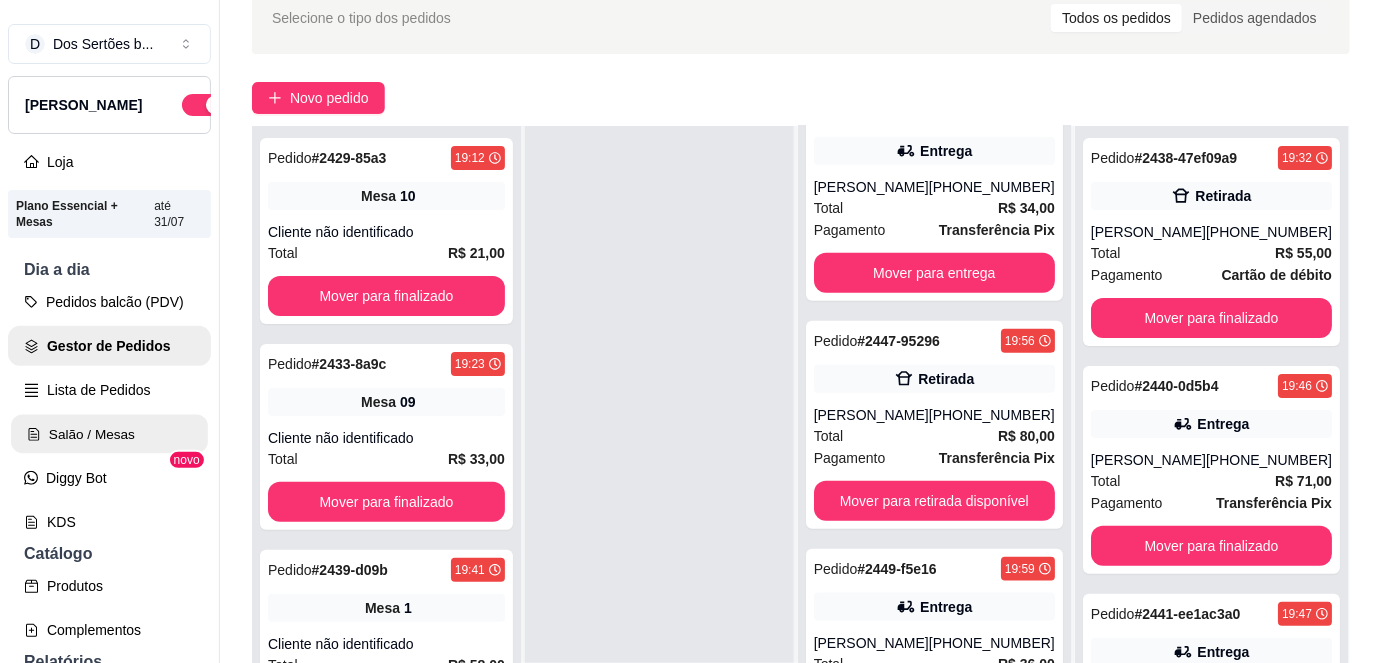 click on "Salão / Mesas" at bounding box center (109, 434) 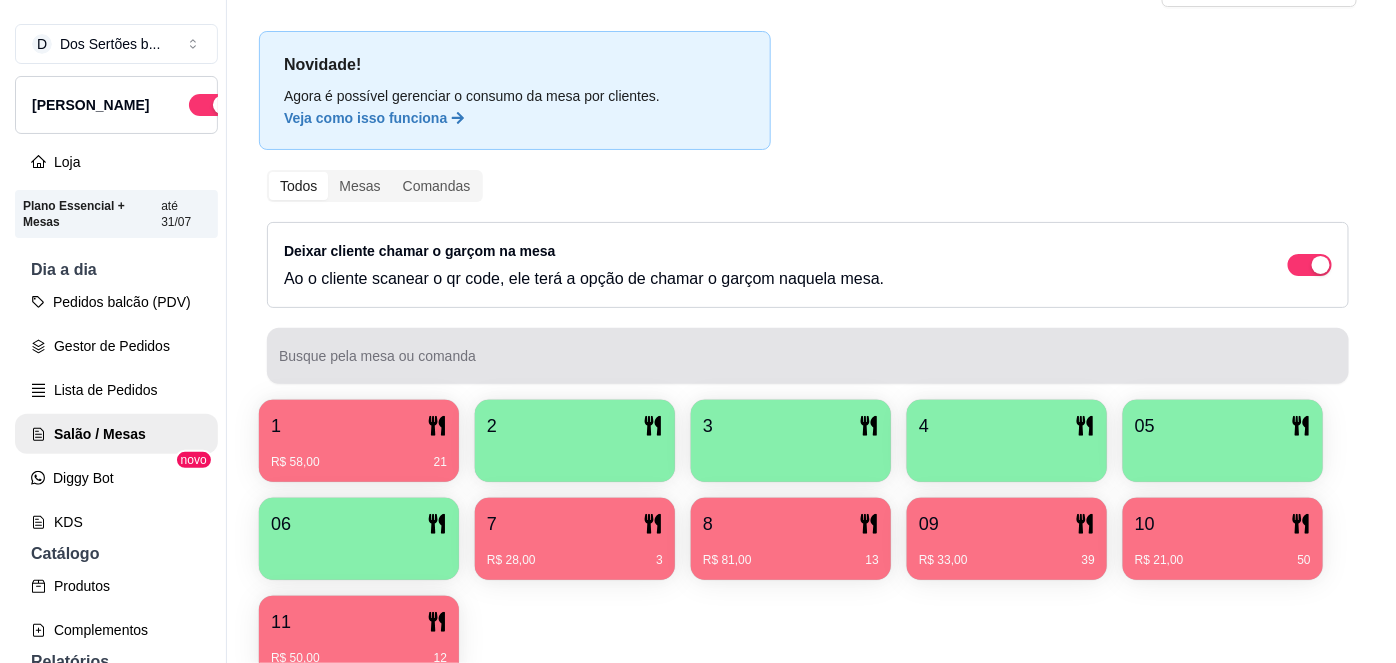 scroll, scrollTop: 96, scrollLeft: 0, axis: vertical 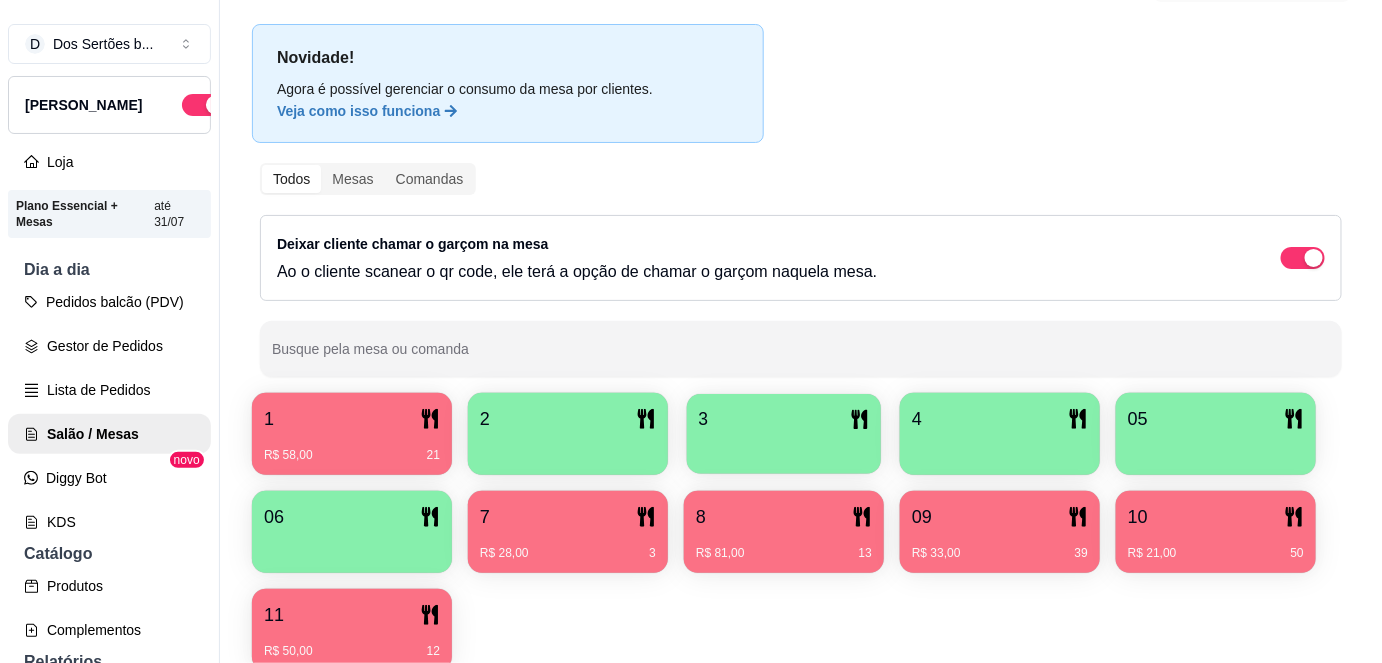 click on "3" at bounding box center (784, 419) 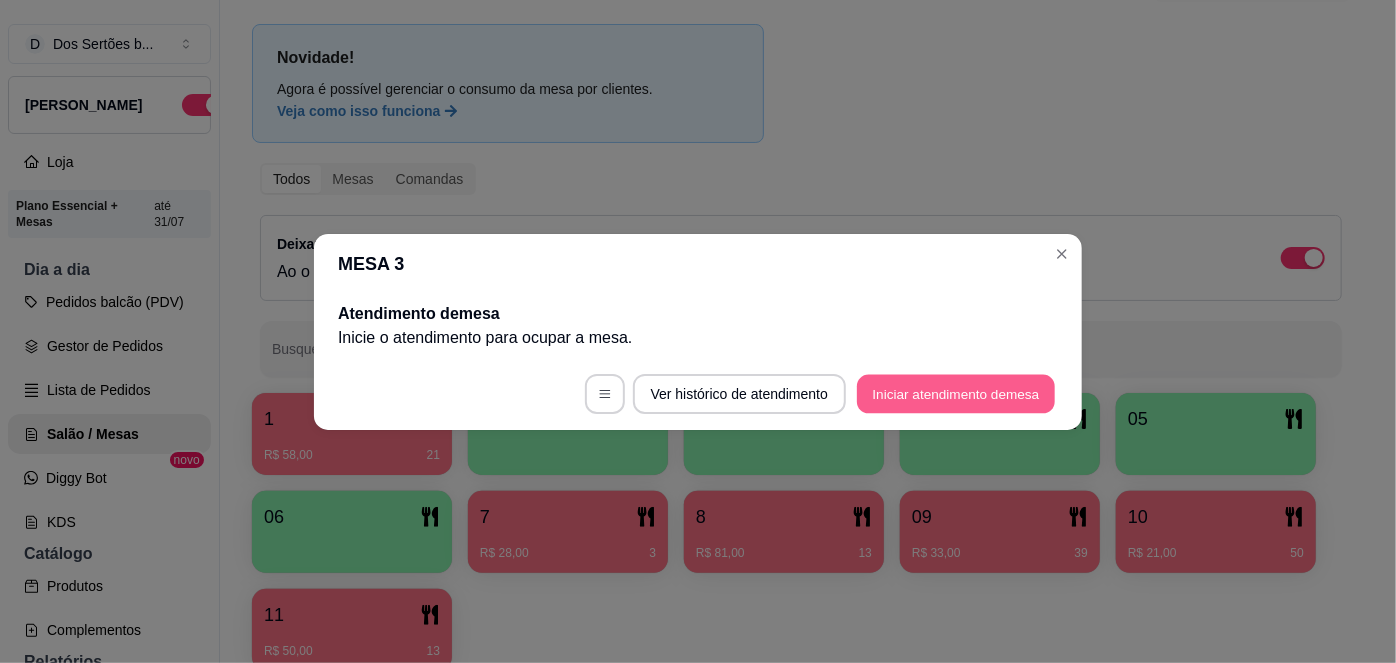 click on "Iniciar atendimento de  mesa" at bounding box center [956, 393] 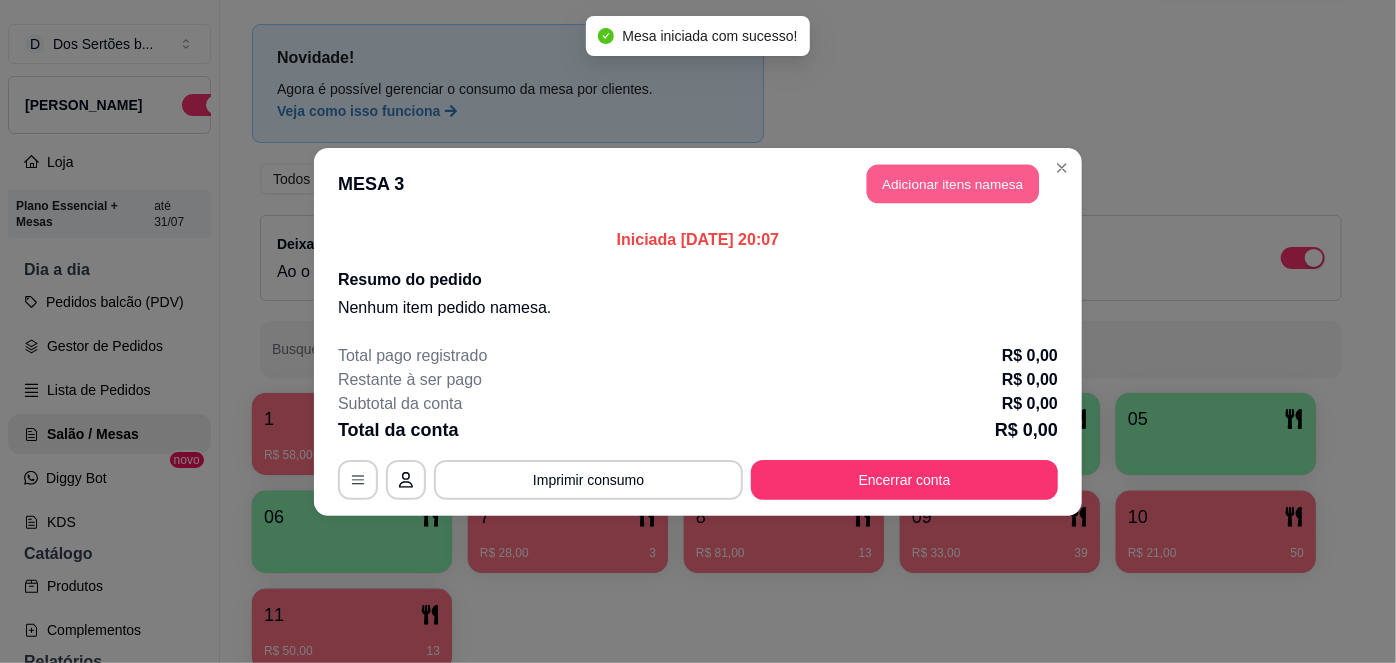 click on "Adicionar itens na  mesa" at bounding box center [953, 183] 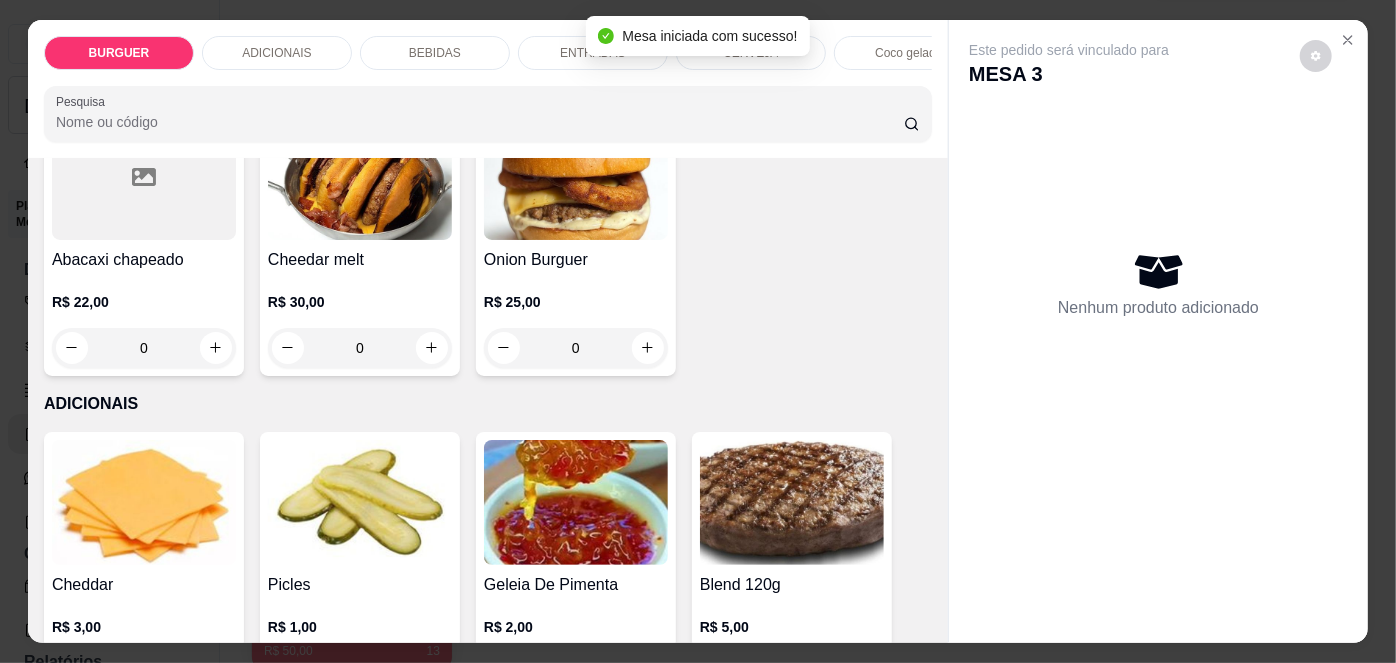 scroll, scrollTop: 755, scrollLeft: 0, axis: vertical 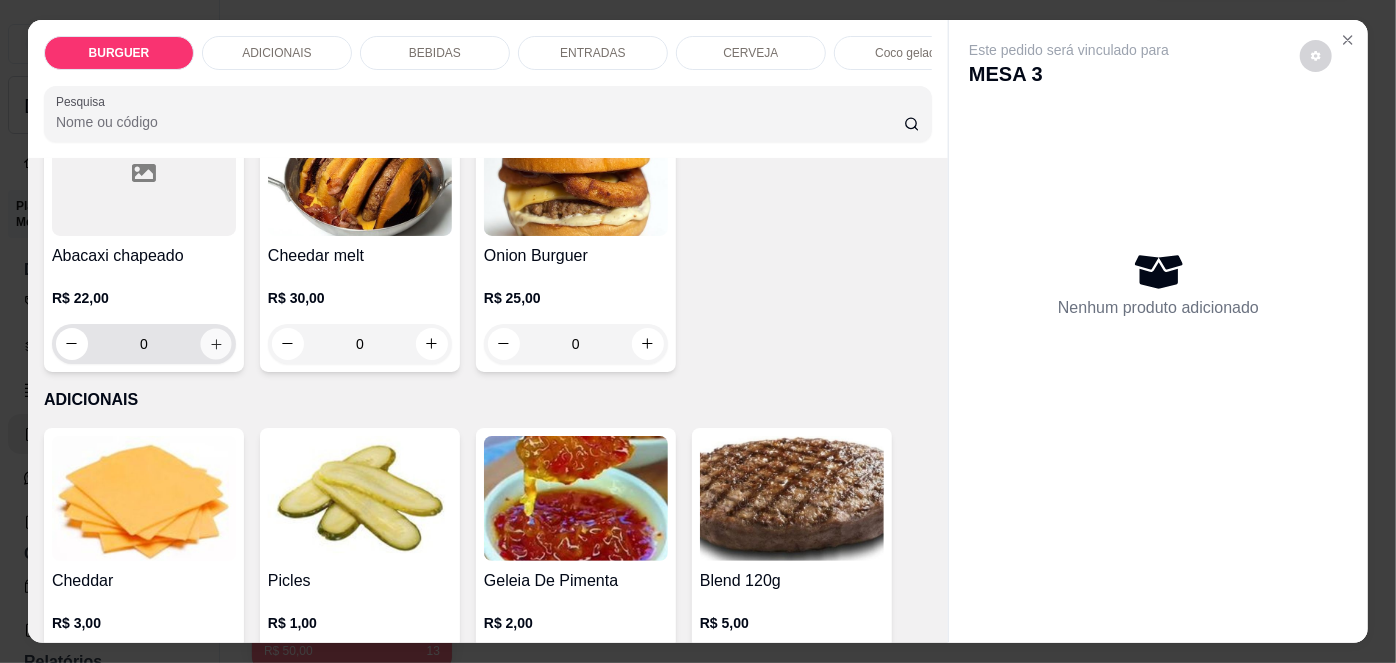 click at bounding box center [215, 343] 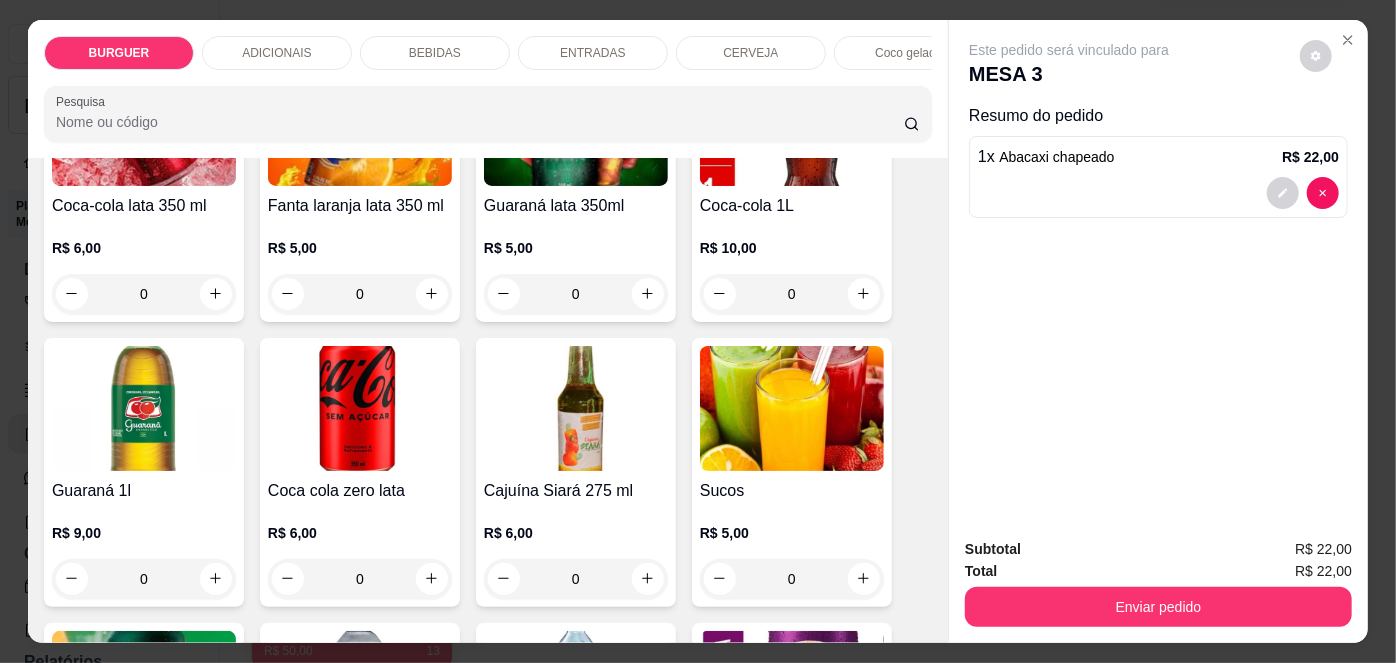scroll, scrollTop: 1750, scrollLeft: 0, axis: vertical 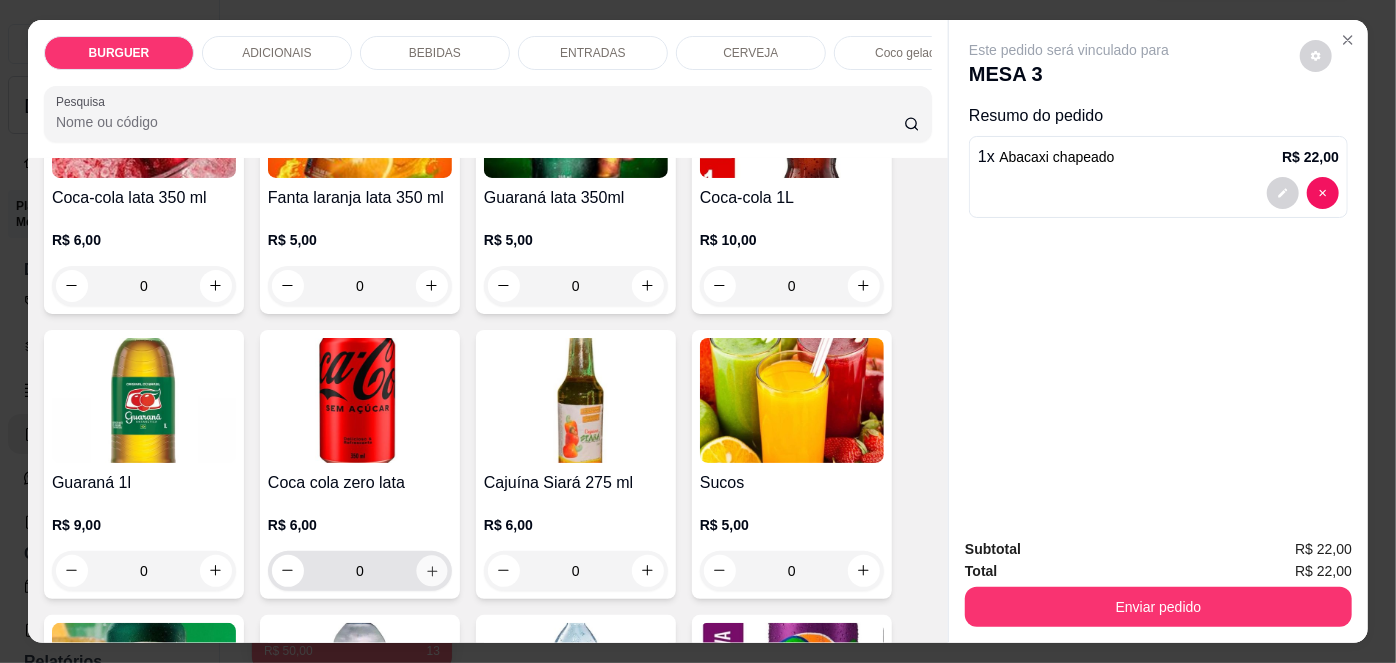click at bounding box center (431, 570) 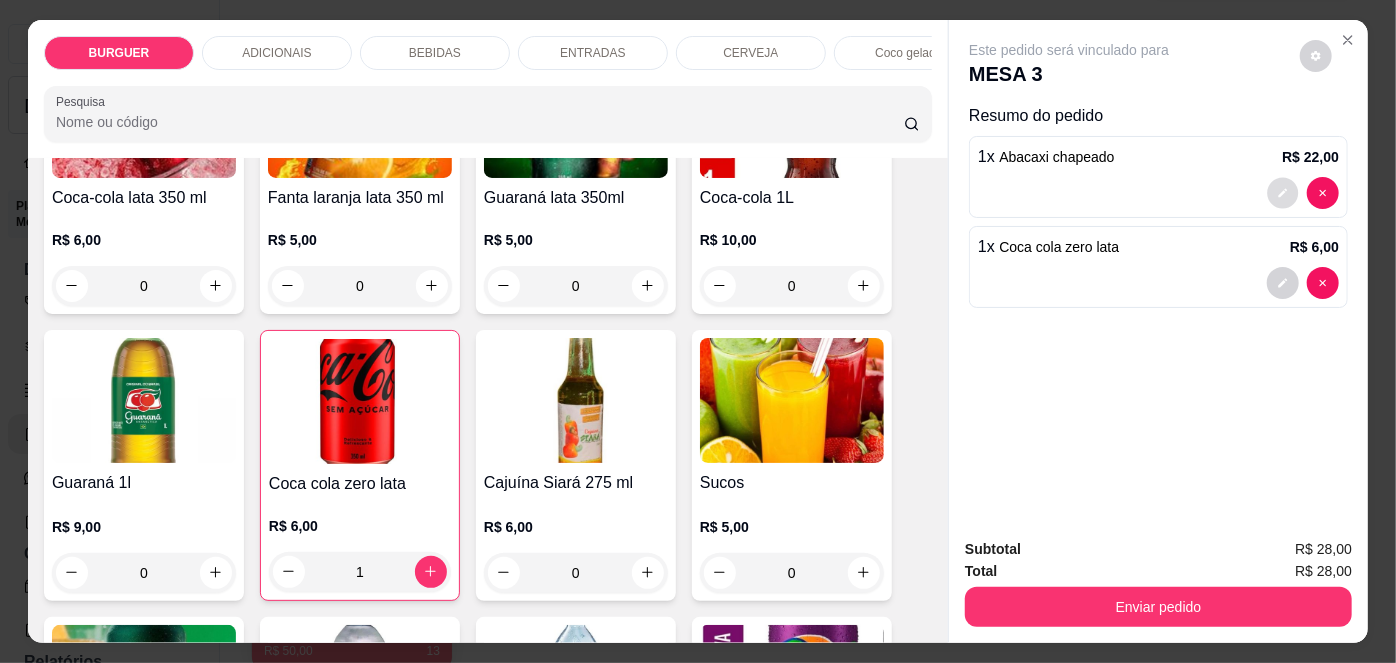 click 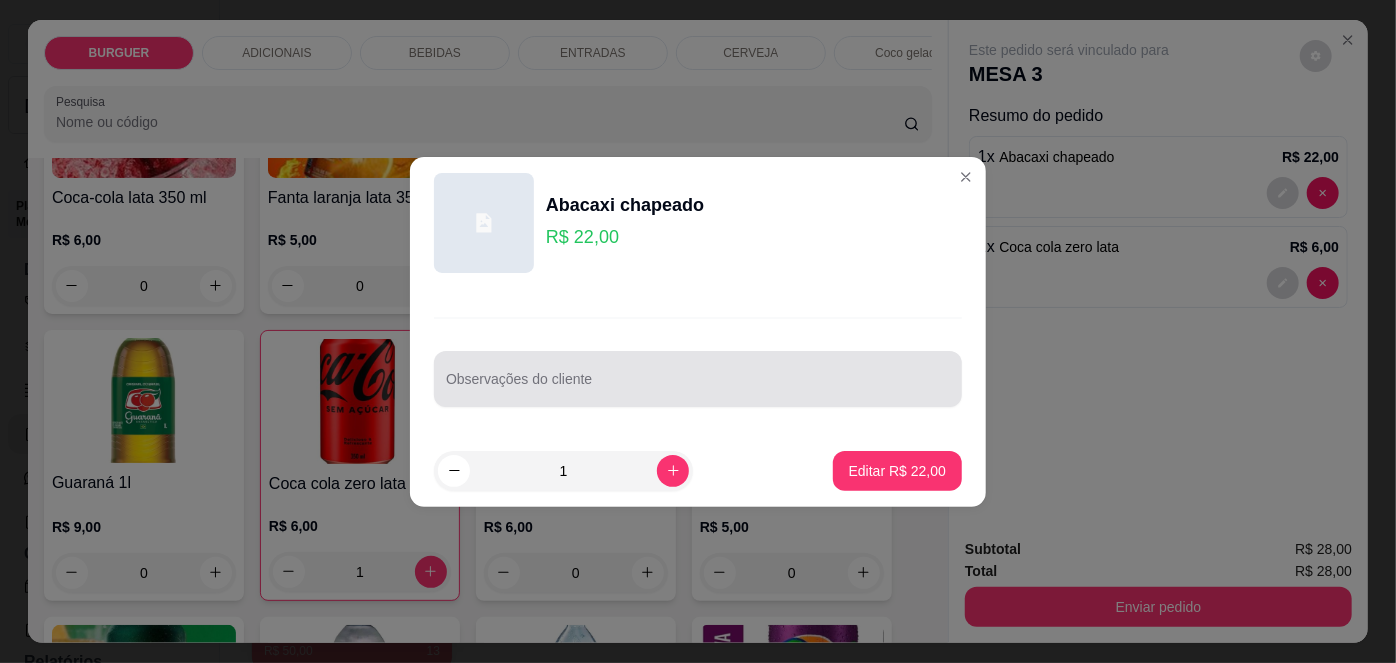 click on "Observações do cliente" at bounding box center (698, 379) 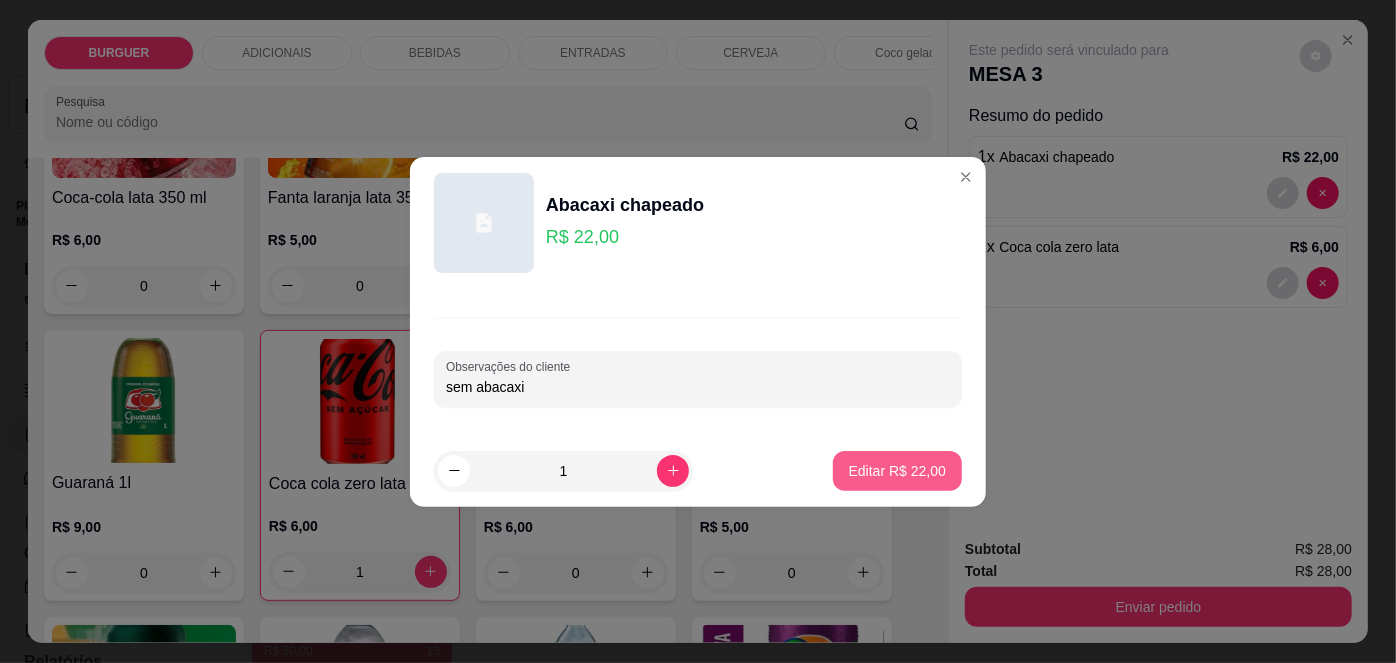 type on "sem abacaxi" 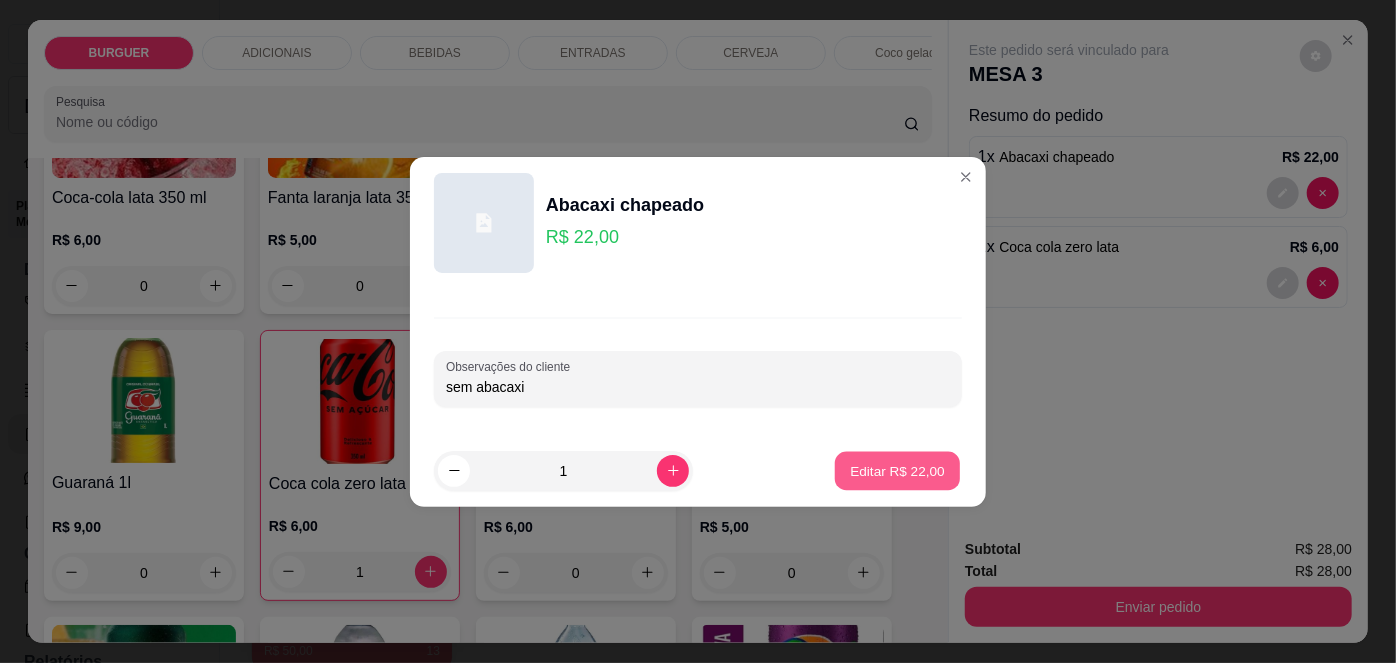click on "Editar   R$ 22,00" at bounding box center [897, 470] 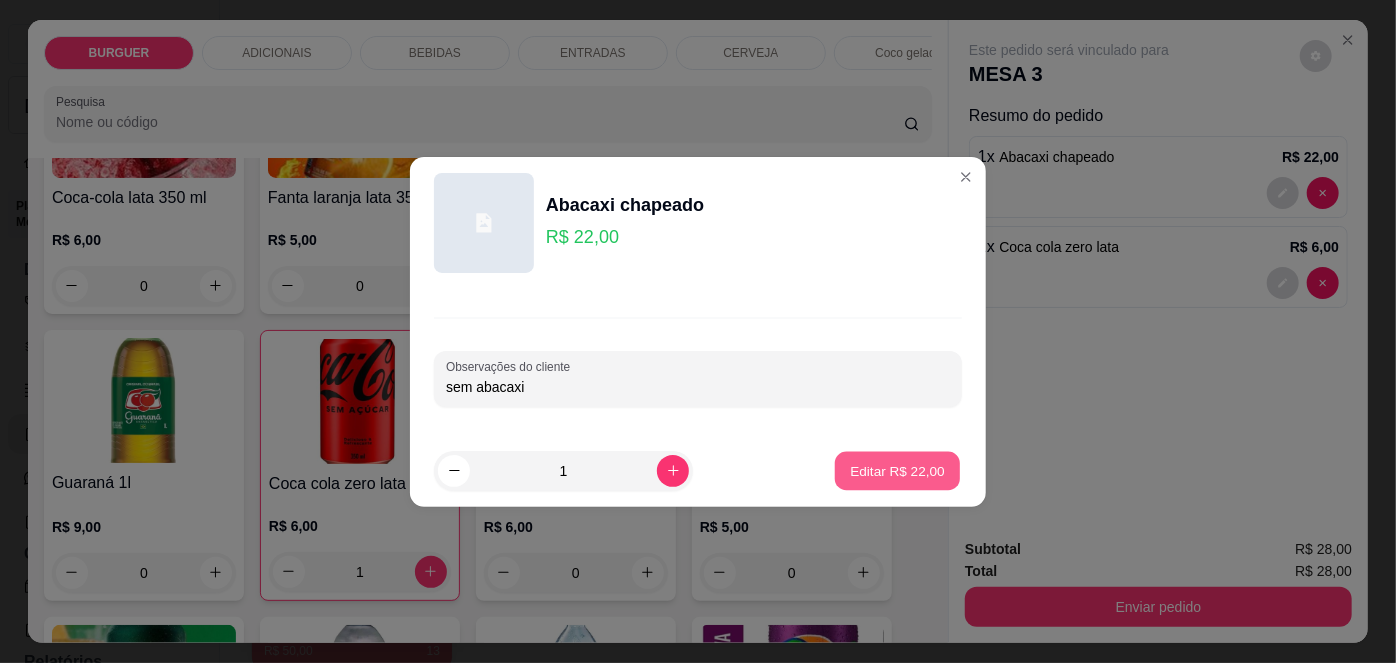 type on "0" 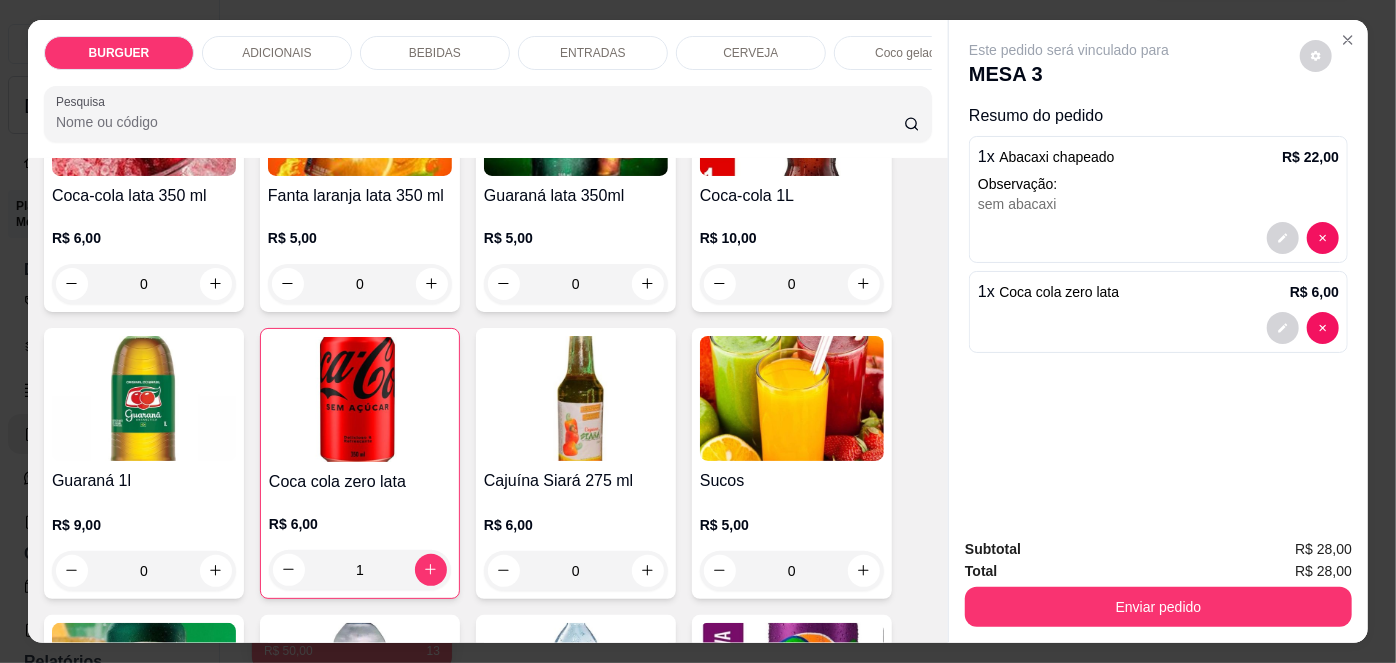 scroll, scrollTop: 1749, scrollLeft: 0, axis: vertical 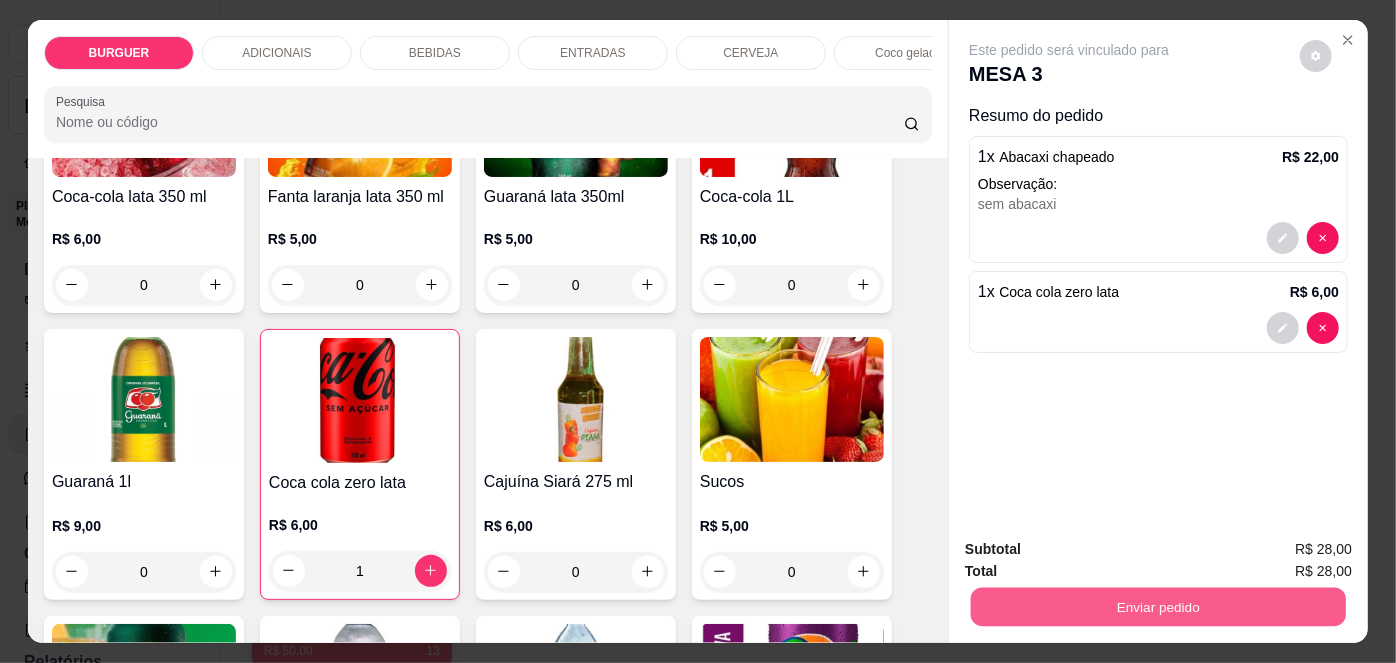 click on "Enviar pedido" at bounding box center (1158, 607) 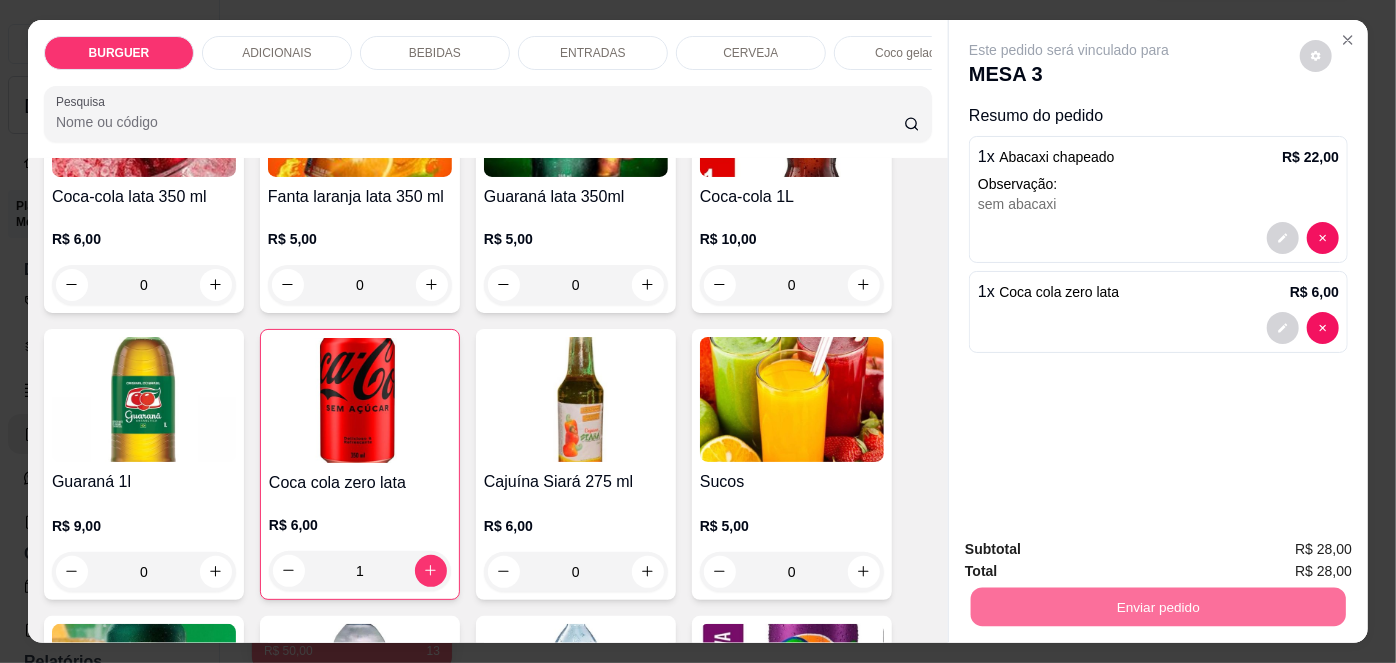 click on "Não registrar e enviar pedido" at bounding box center [1093, 551] 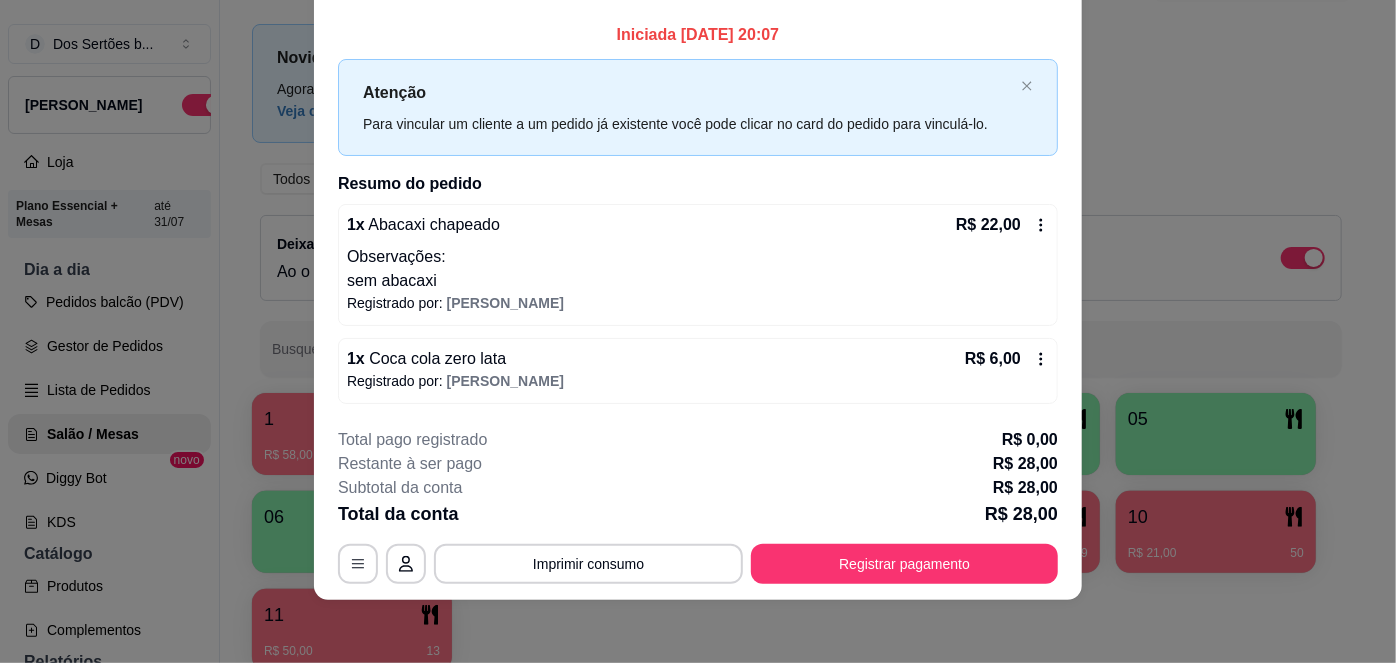 scroll, scrollTop: 0, scrollLeft: 0, axis: both 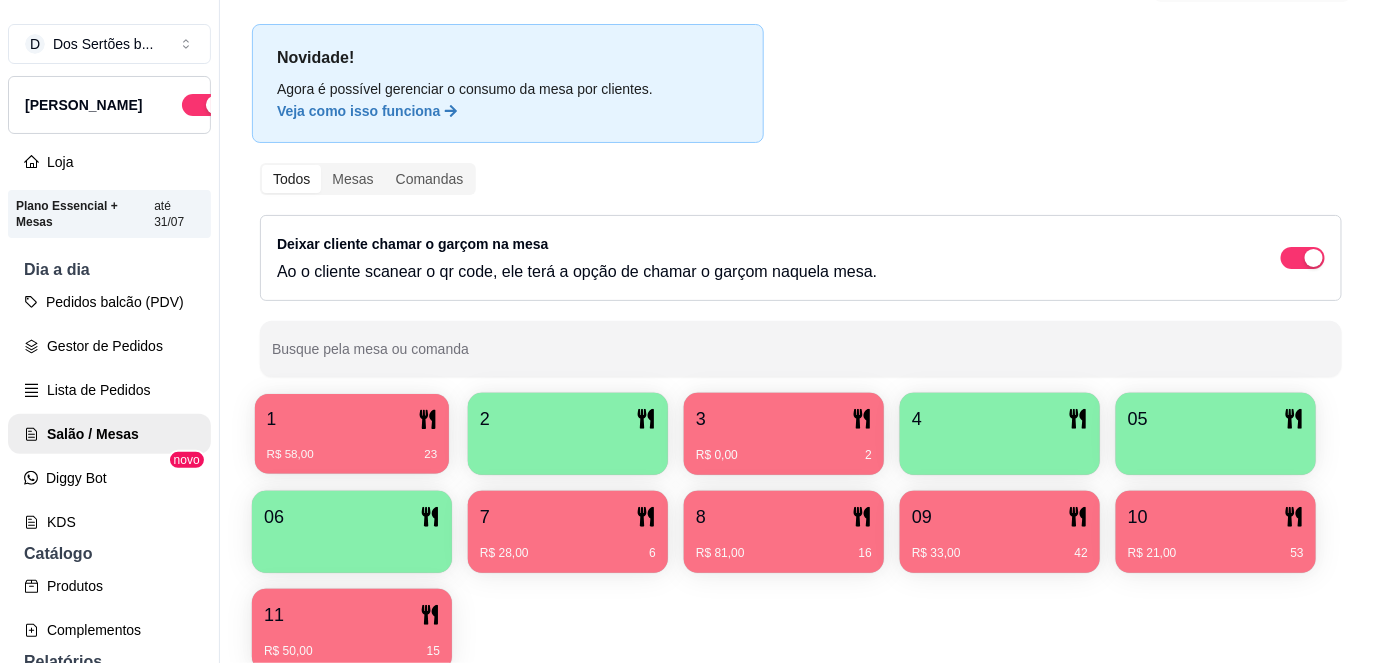 click on "R$ 58,00 23" at bounding box center (352, 447) 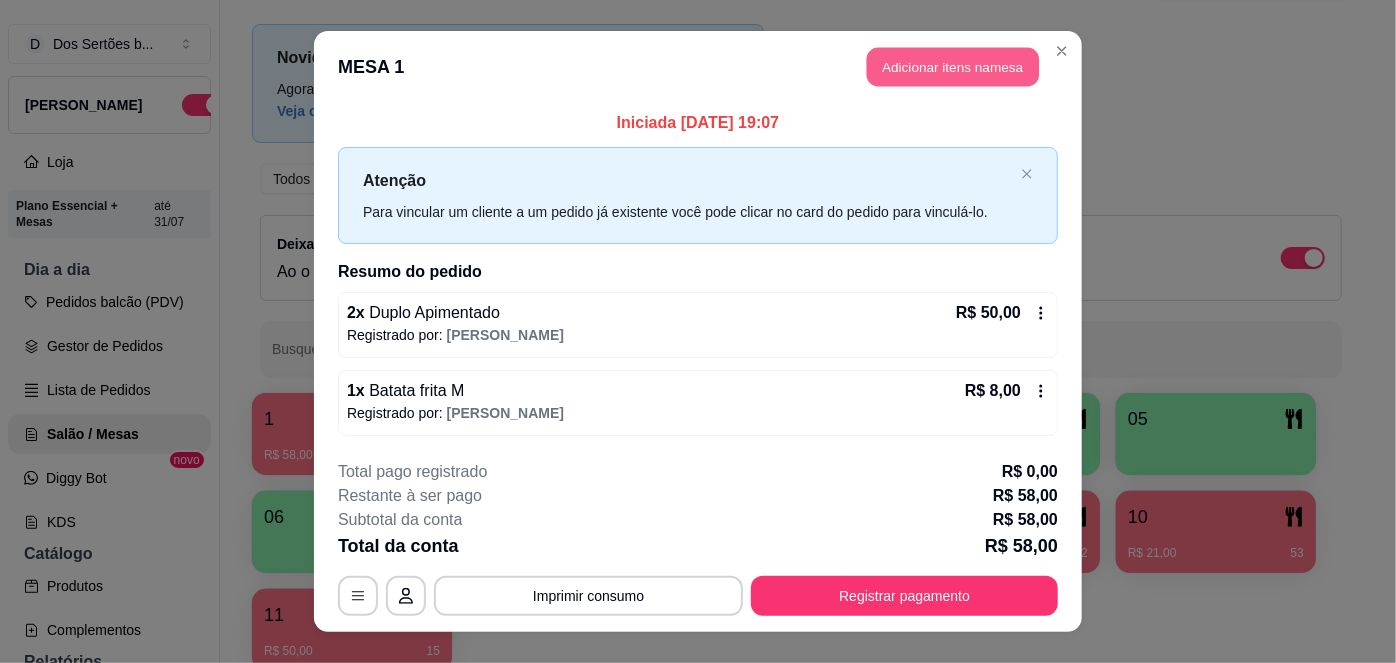 click on "Adicionar itens na  mesa" at bounding box center (953, 67) 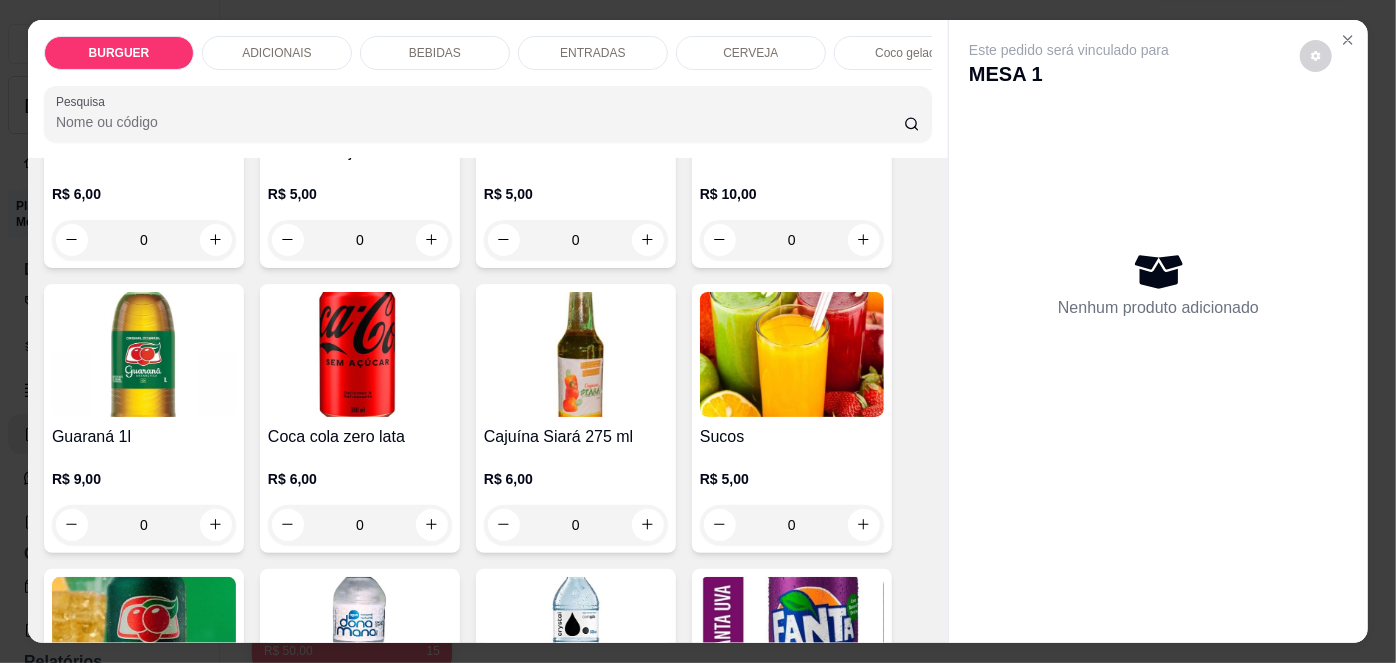 scroll, scrollTop: 1802, scrollLeft: 0, axis: vertical 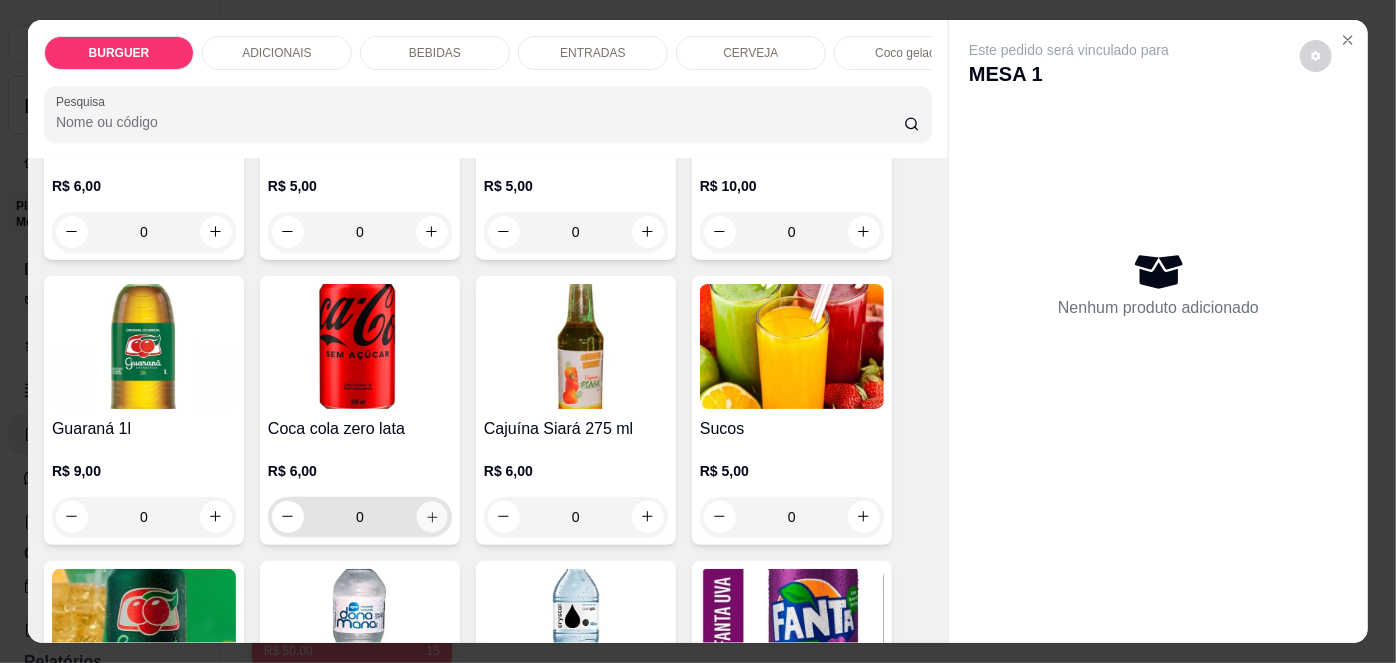 click at bounding box center (431, 516) 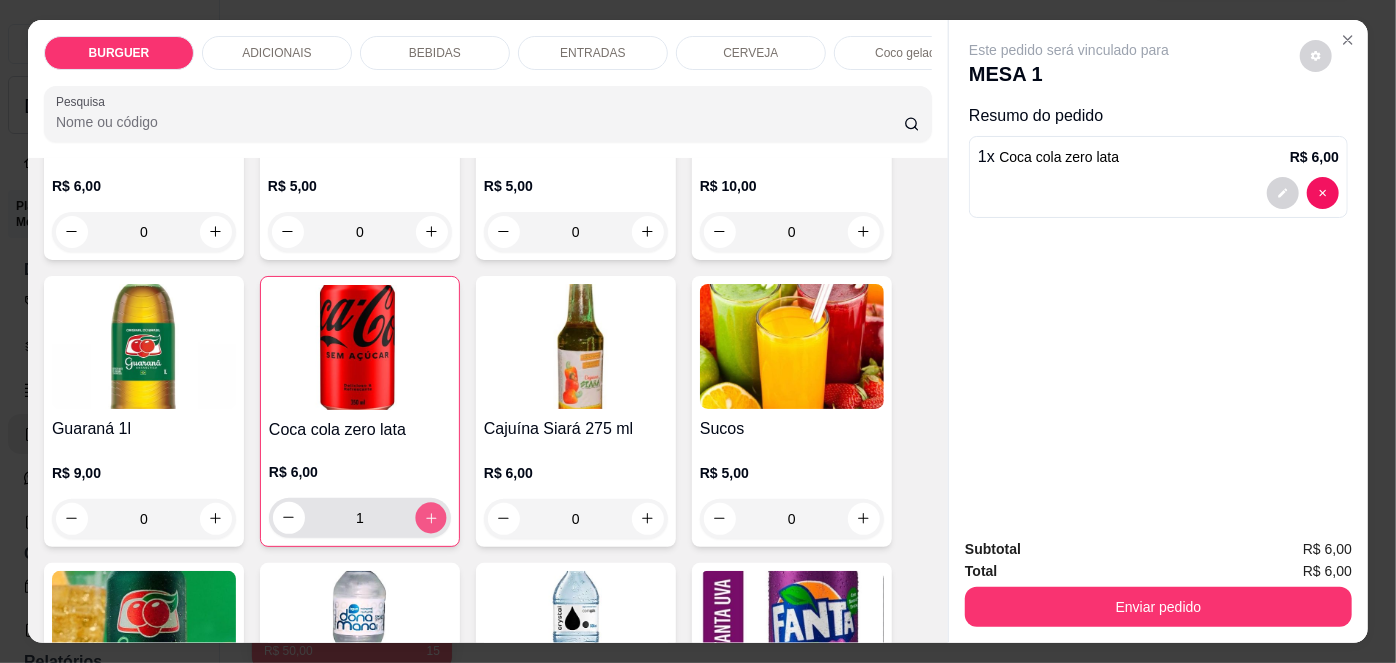 click at bounding box center (430, 517) 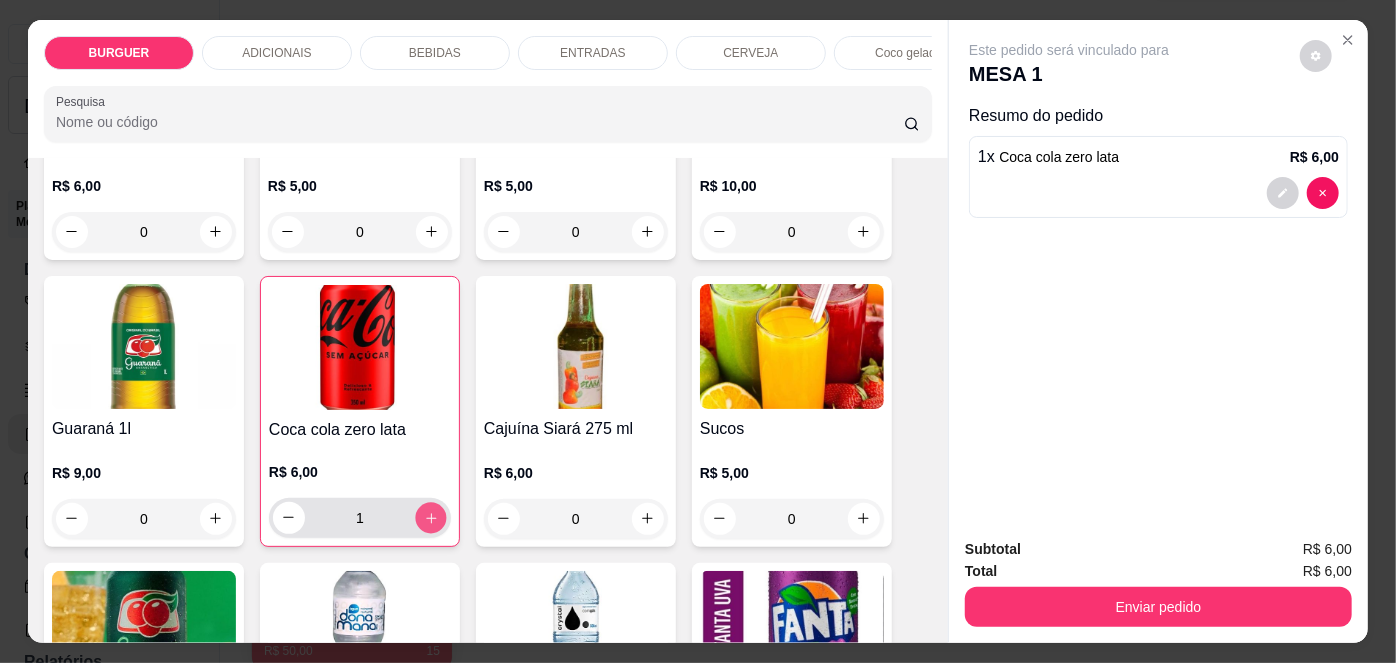 type on "2" 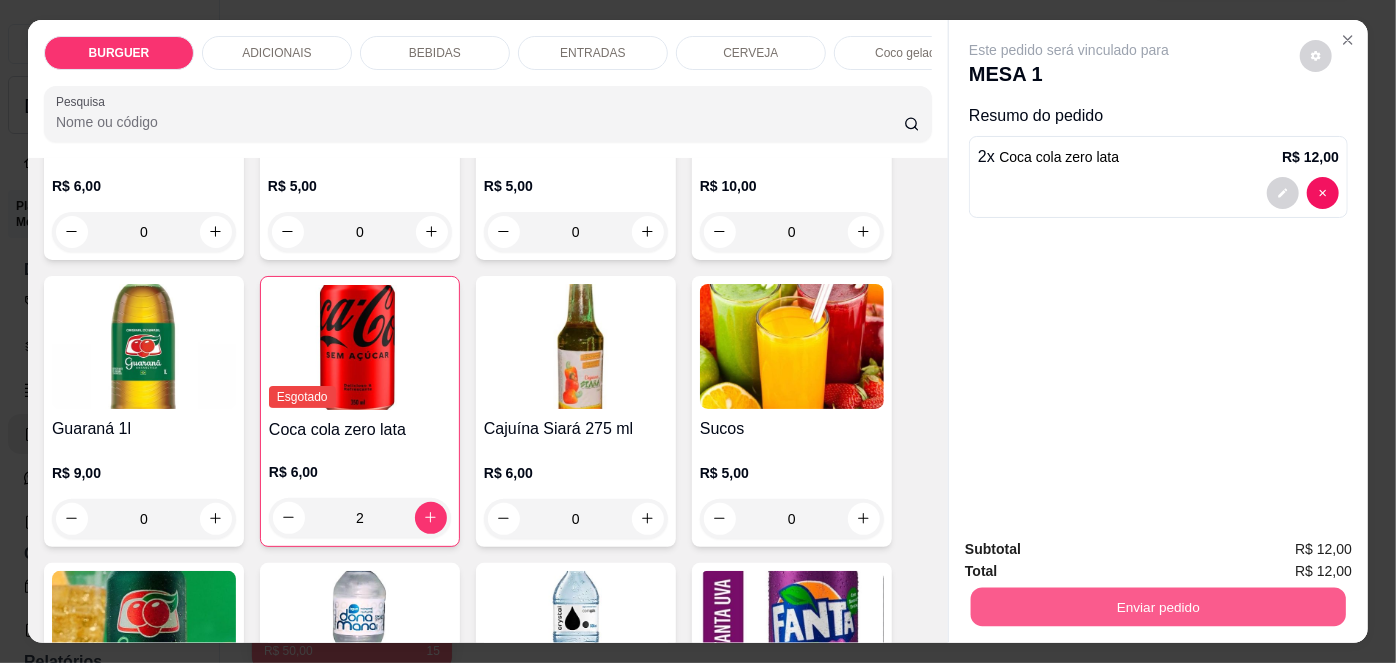 click on "Enviar pedido" at bounding box center (1158, 607) 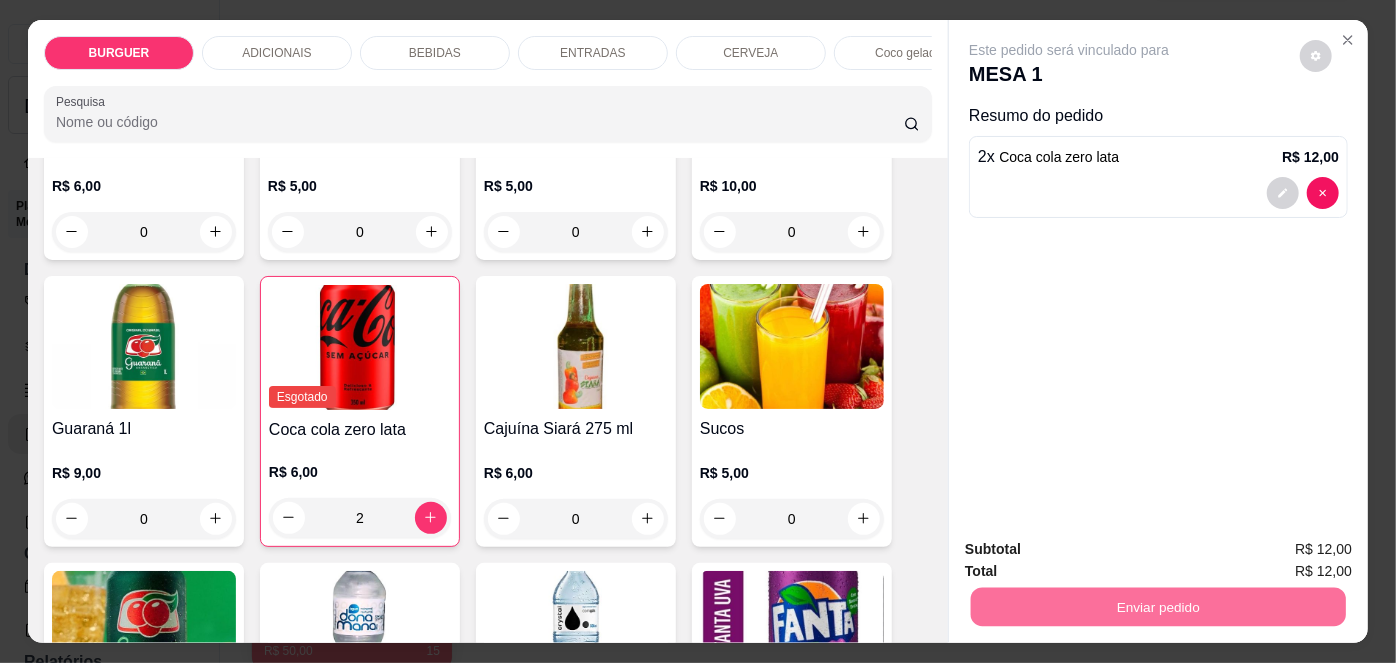 click on "Não registrar e enviar pedido" at bounding box center (1093, 551) 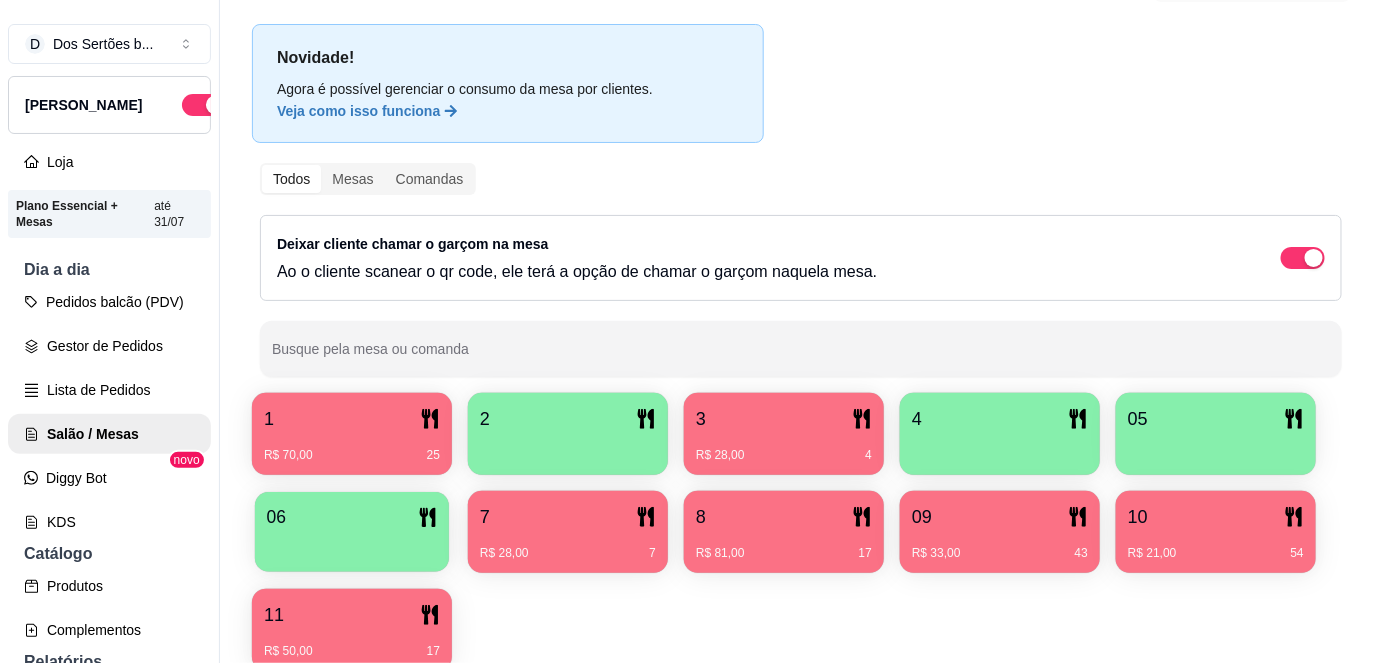click at bounding box center (352, 545) 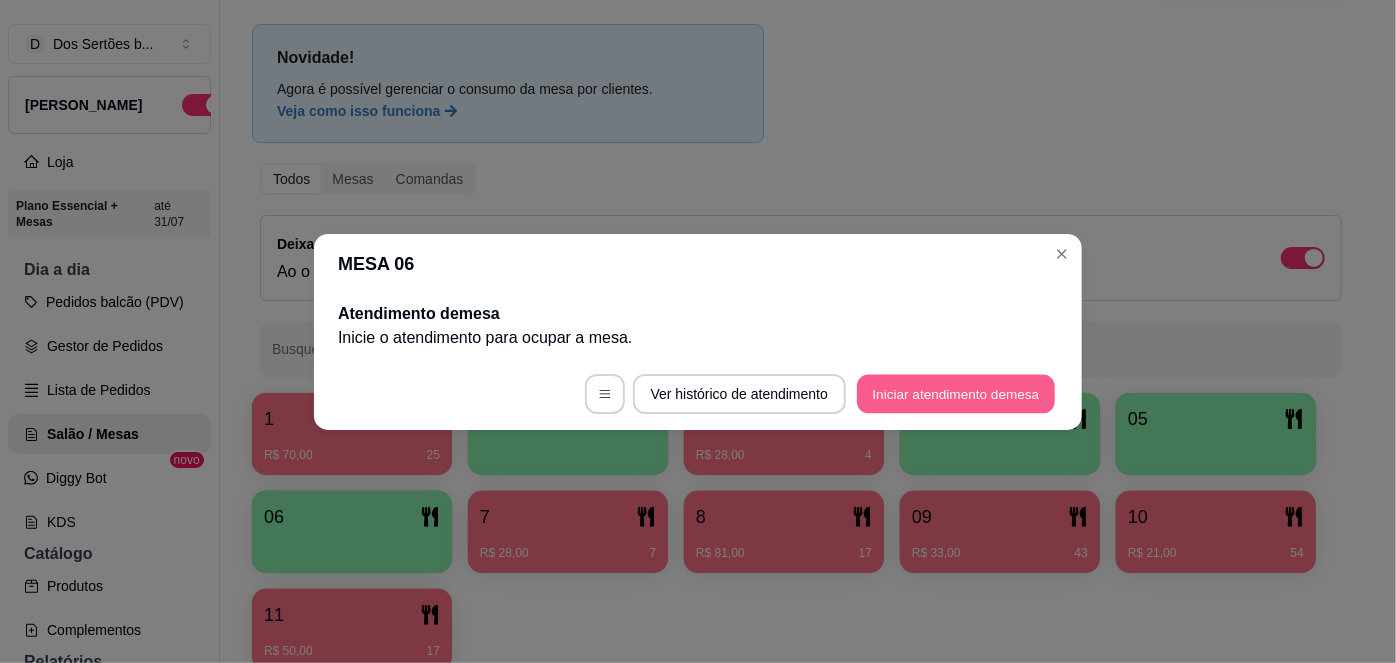 click on "Iniciar atendimento de  mesa" at bounding box center [956, 393] 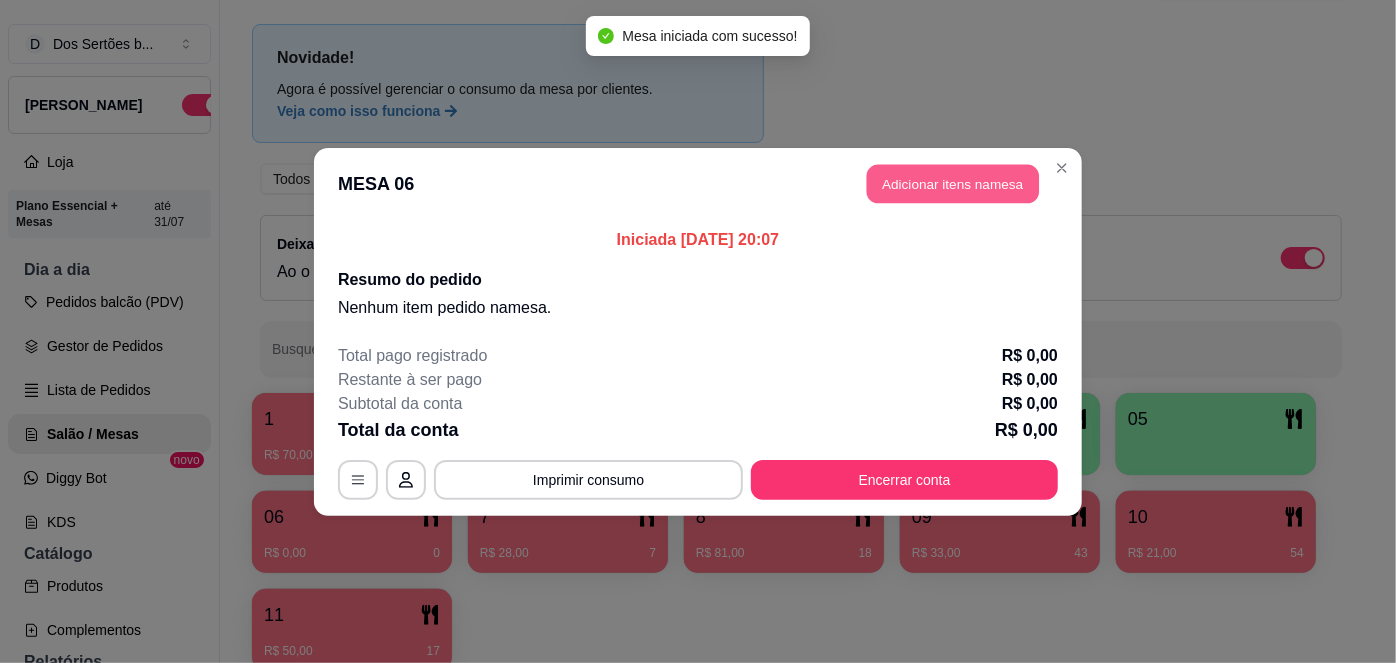 click on "Adicionar itens na  mesa" at bounding box center (953, 183) 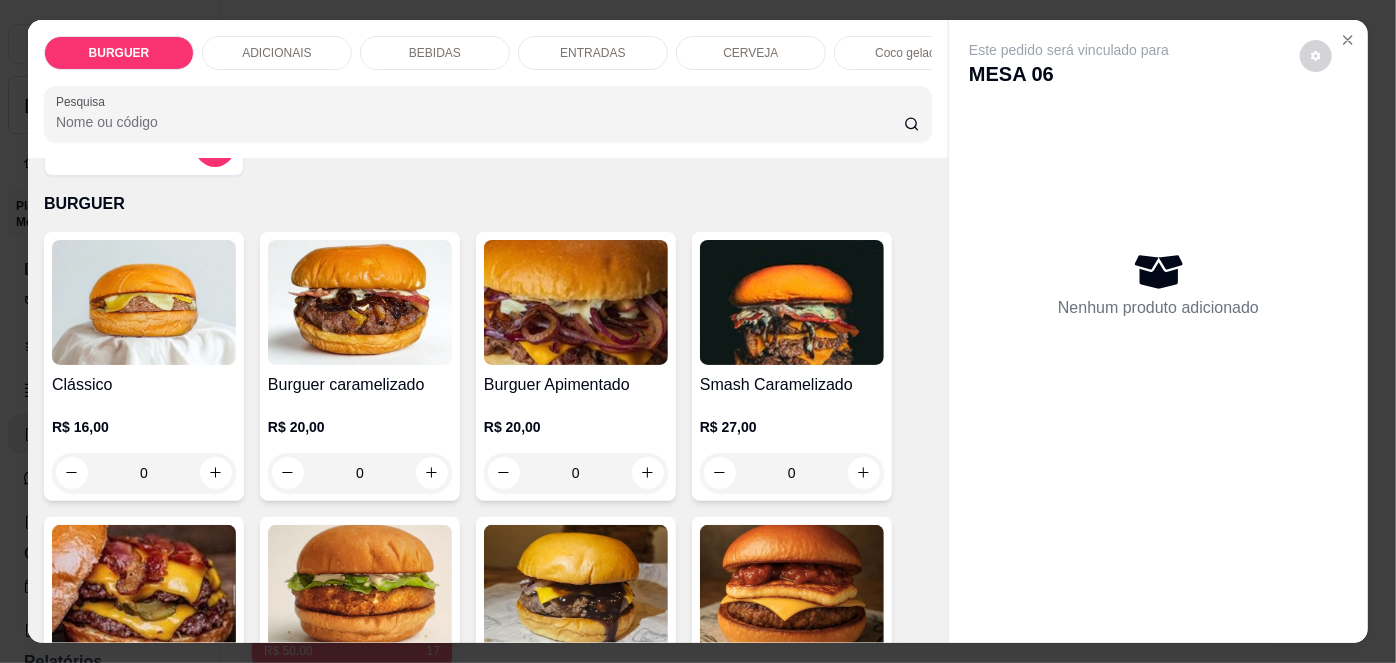 scroll, scrollTop: 57, scrollLeft: 0, axis: vertical 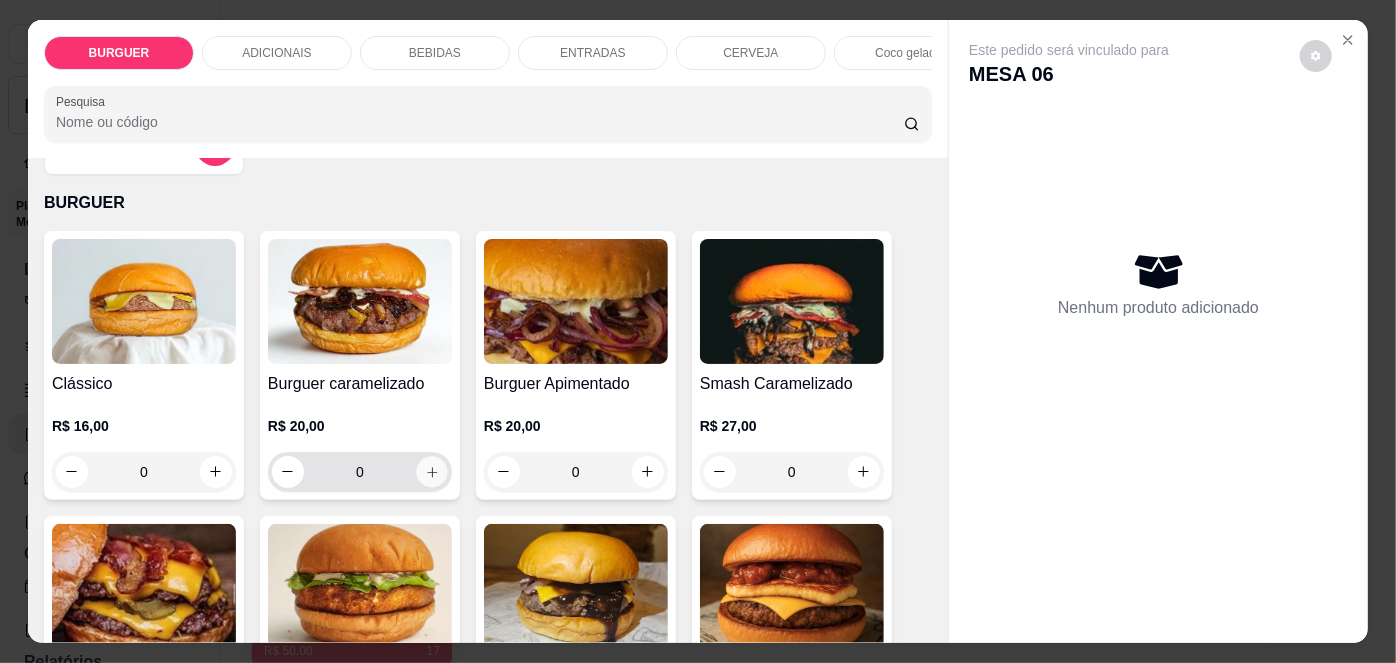 click at bounding box center (431, 471) 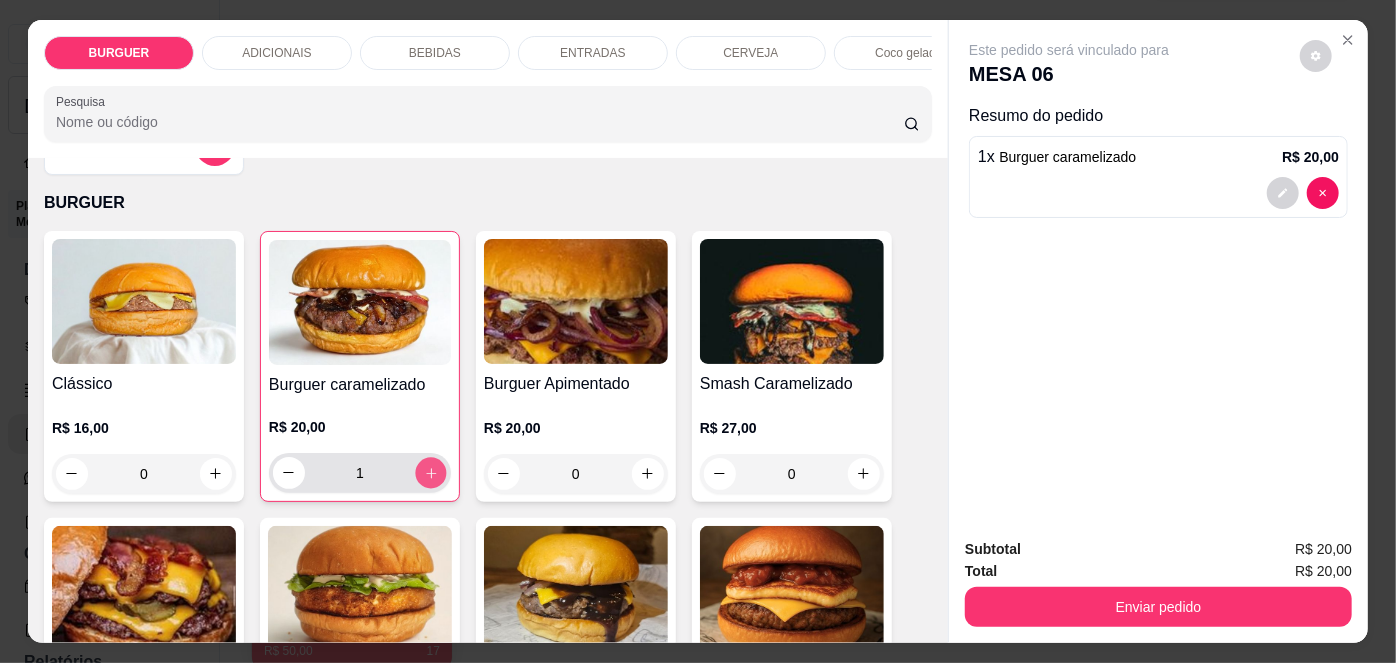 click at bounding box center [430, 472] 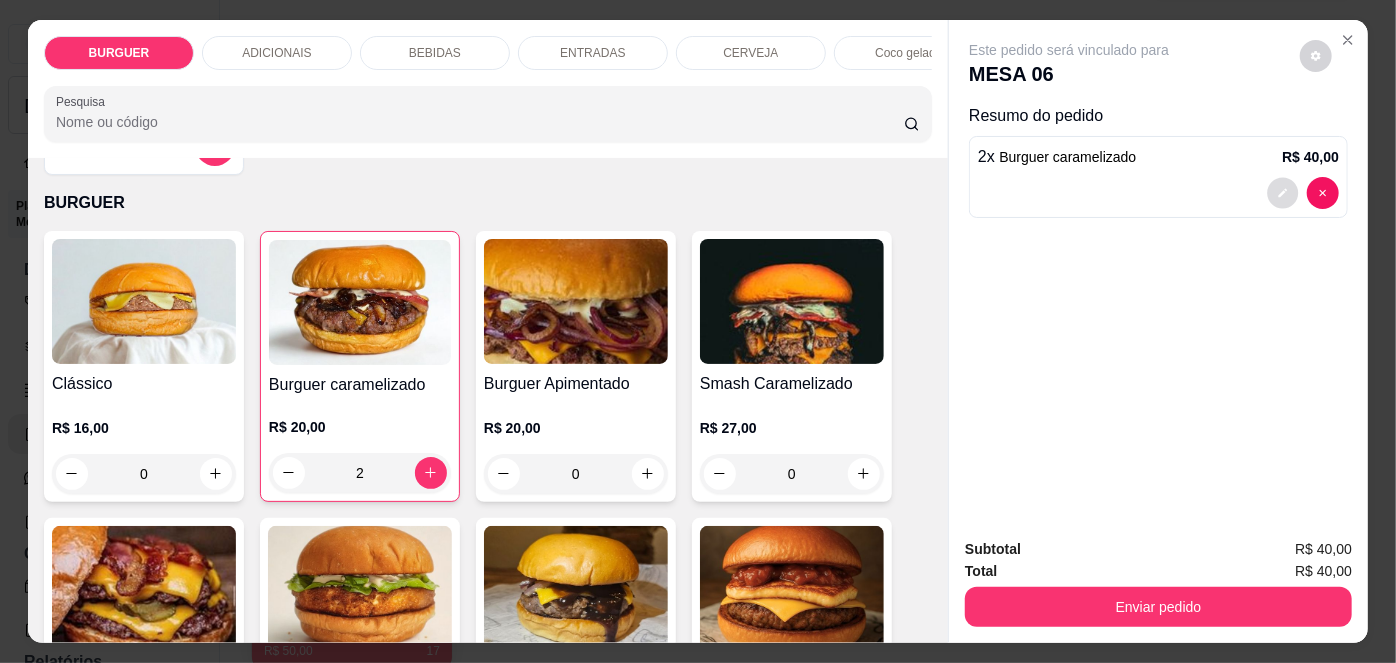 click at bounding box center (1283, 192) 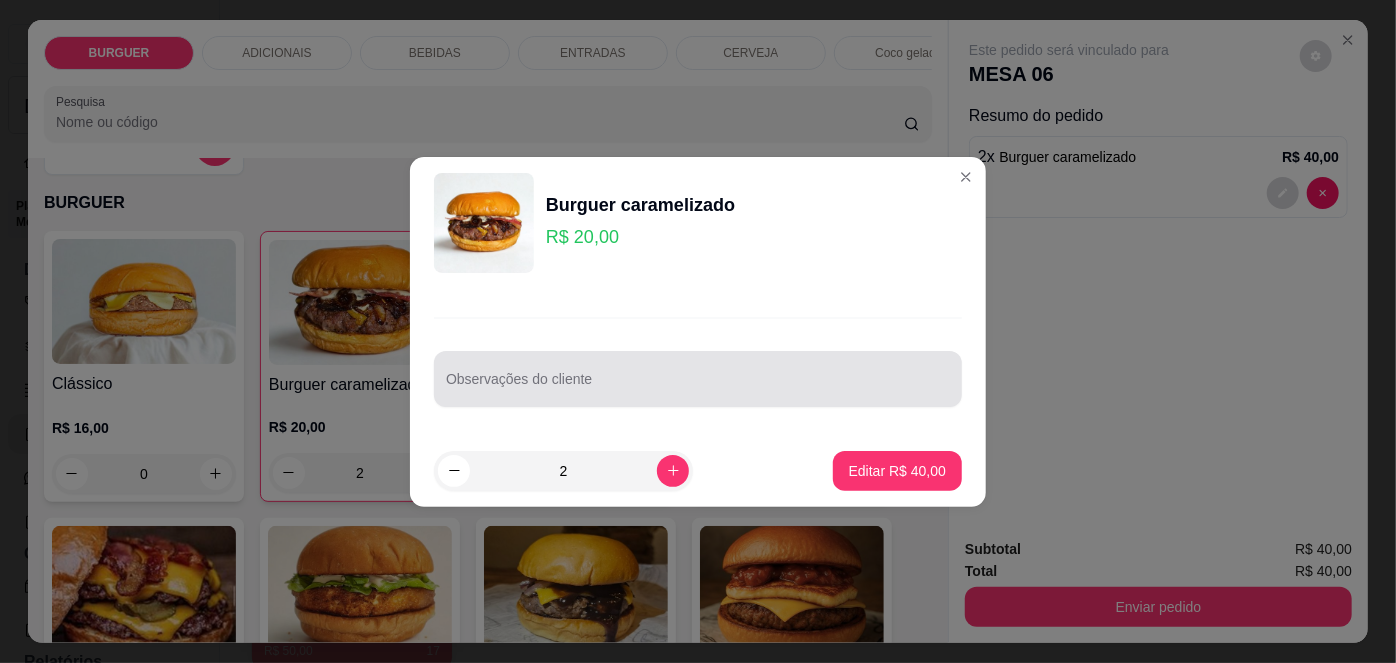 click at bounding box center [698, 379] 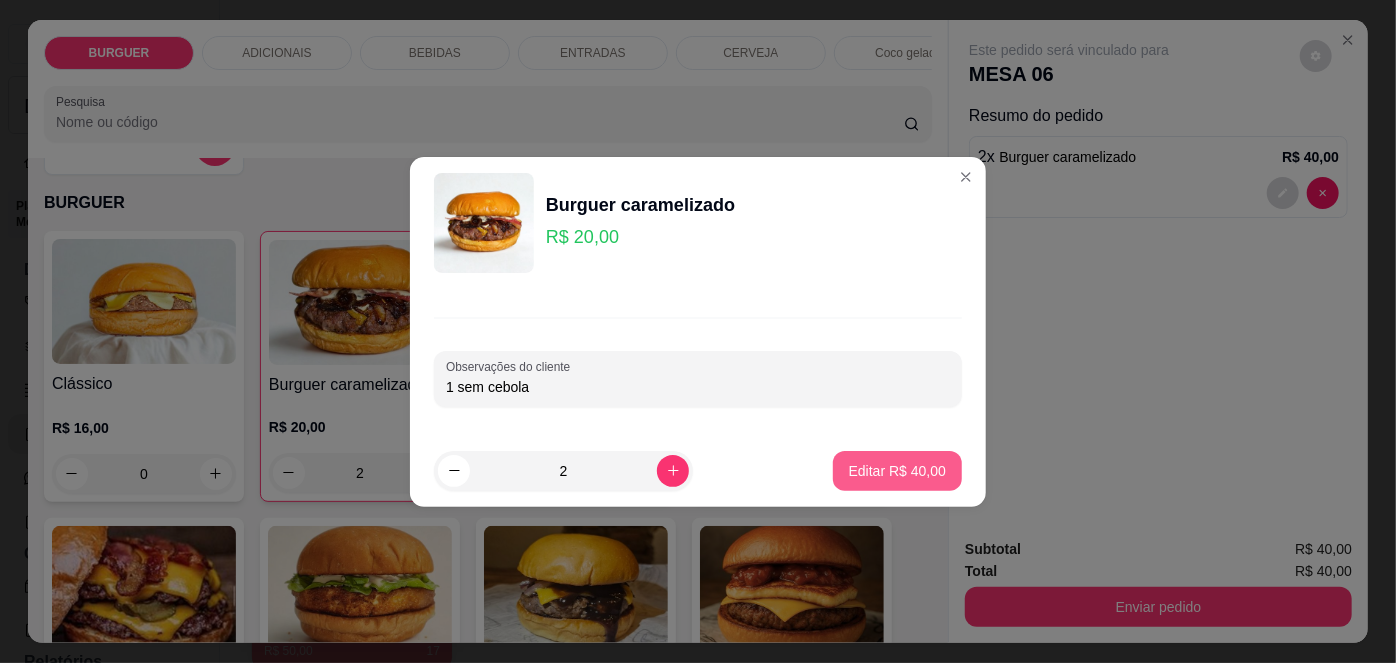 type on "1 sem cebola" 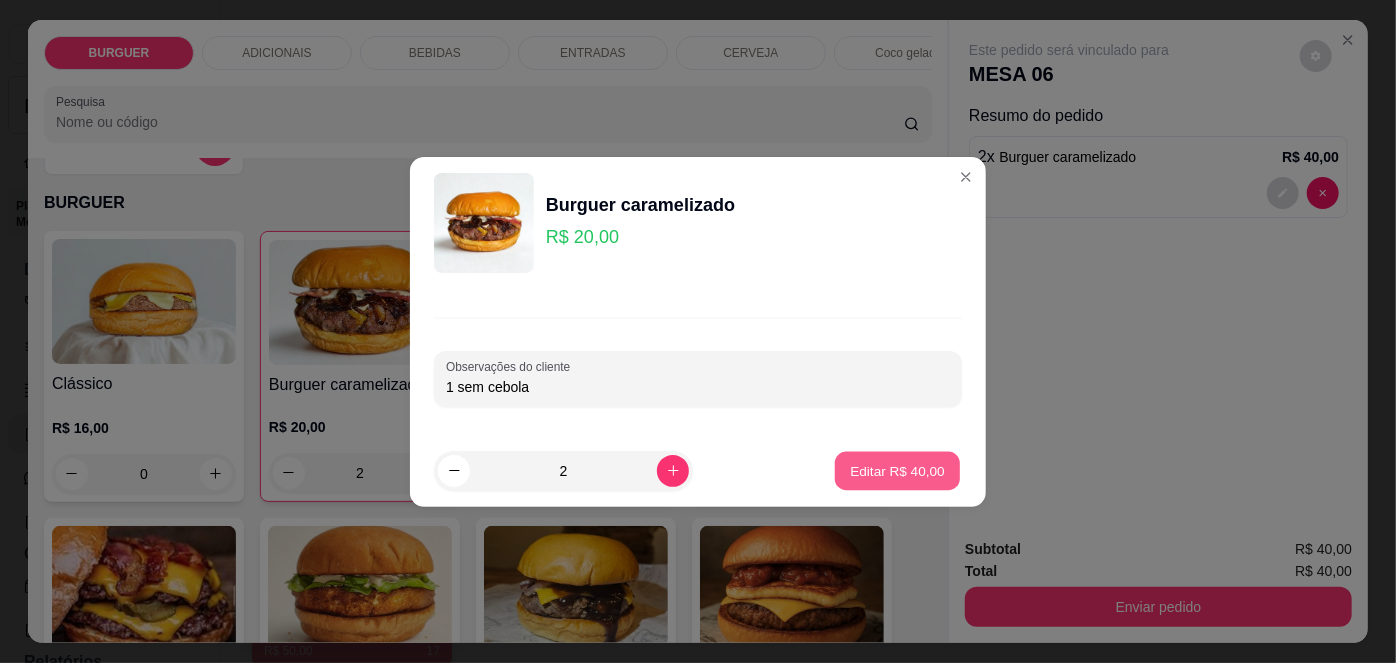 click on "Editar   R$ 40,00" at bounding box center (897, 470) 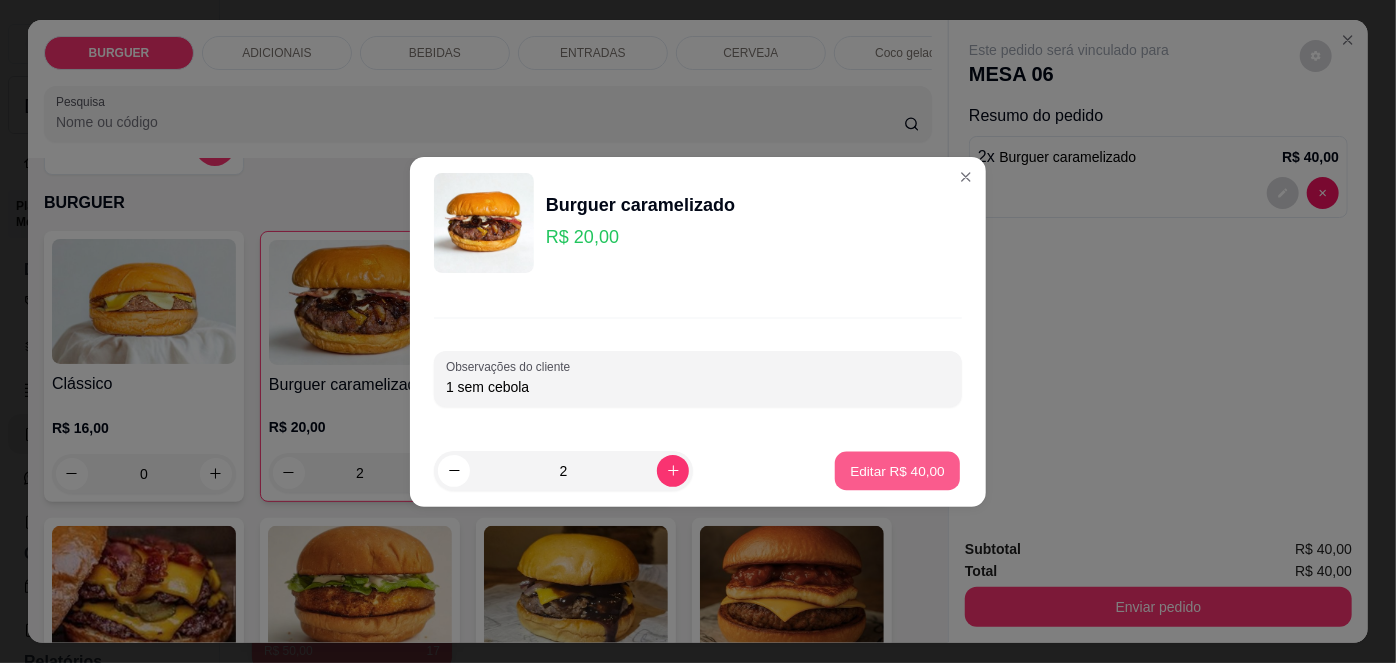 type on "0" 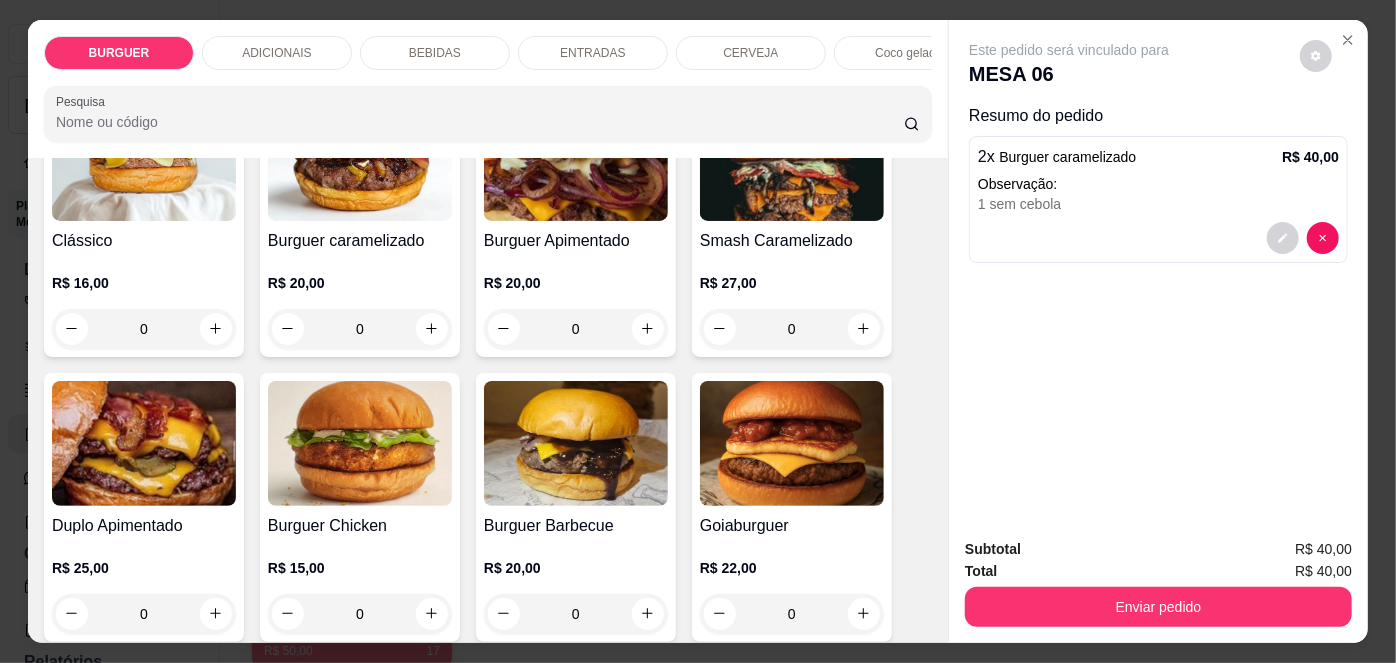 scroll, scrollTop: 200, scrollLeft: 0, axis: vertical 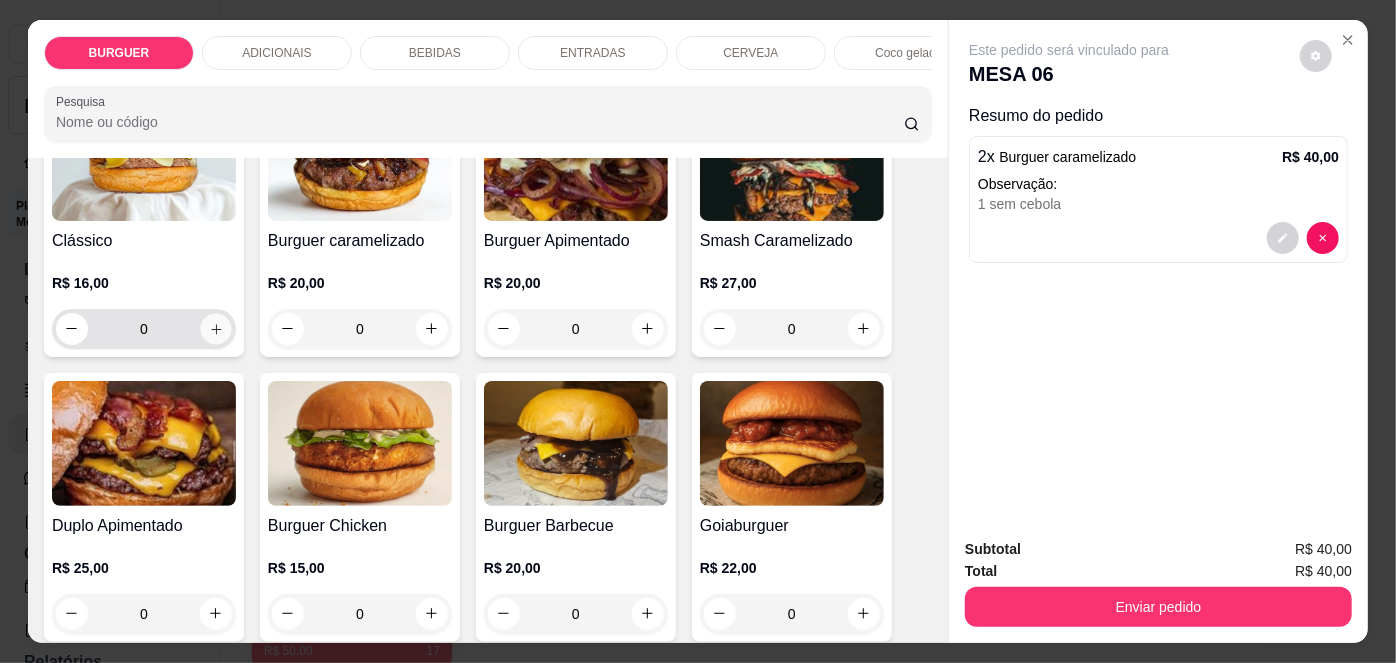 click at bounding box center (215, 328) 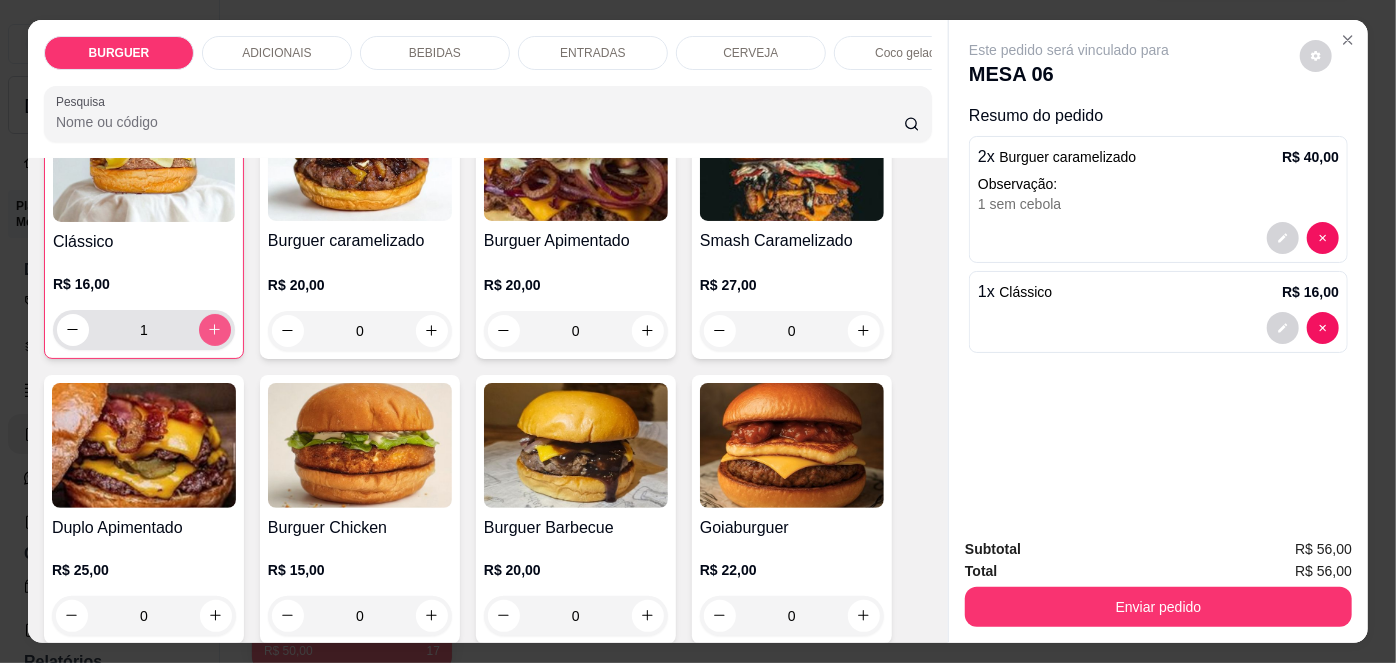 scroll, scrollTop: 201, scrollLeft: 0, axis: vertical 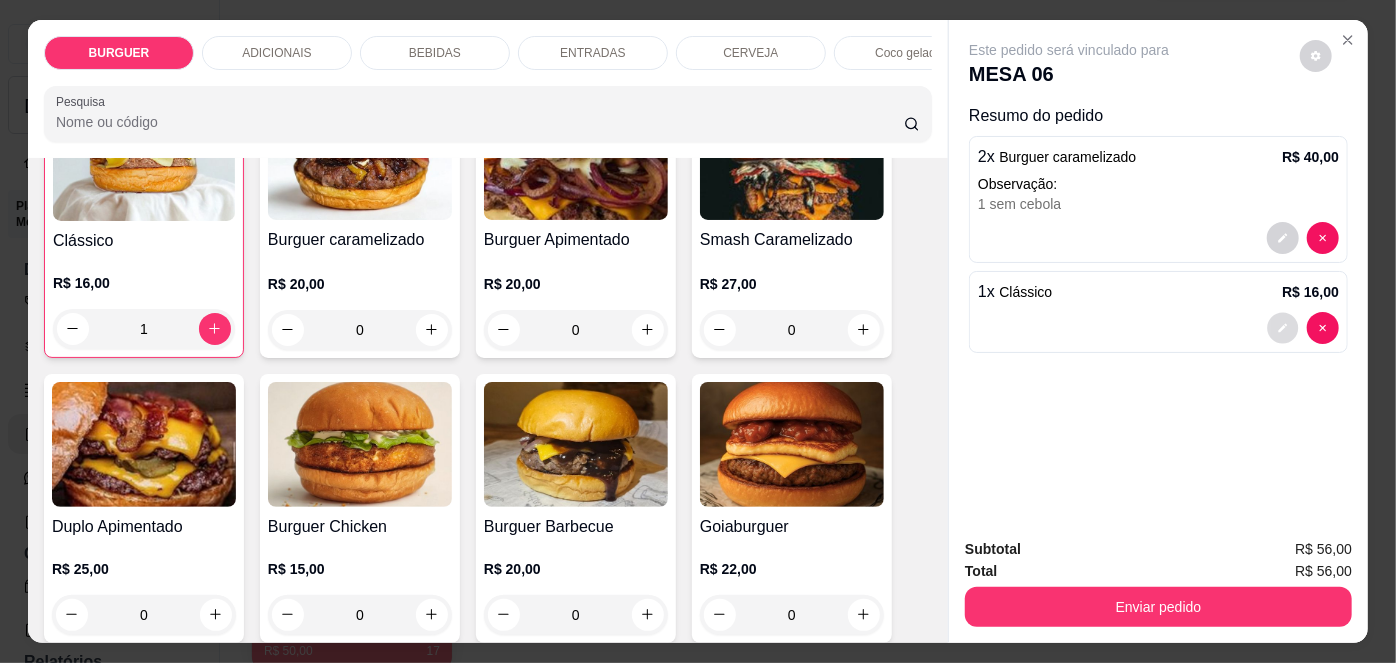 click at bounding box center [1283, 327] 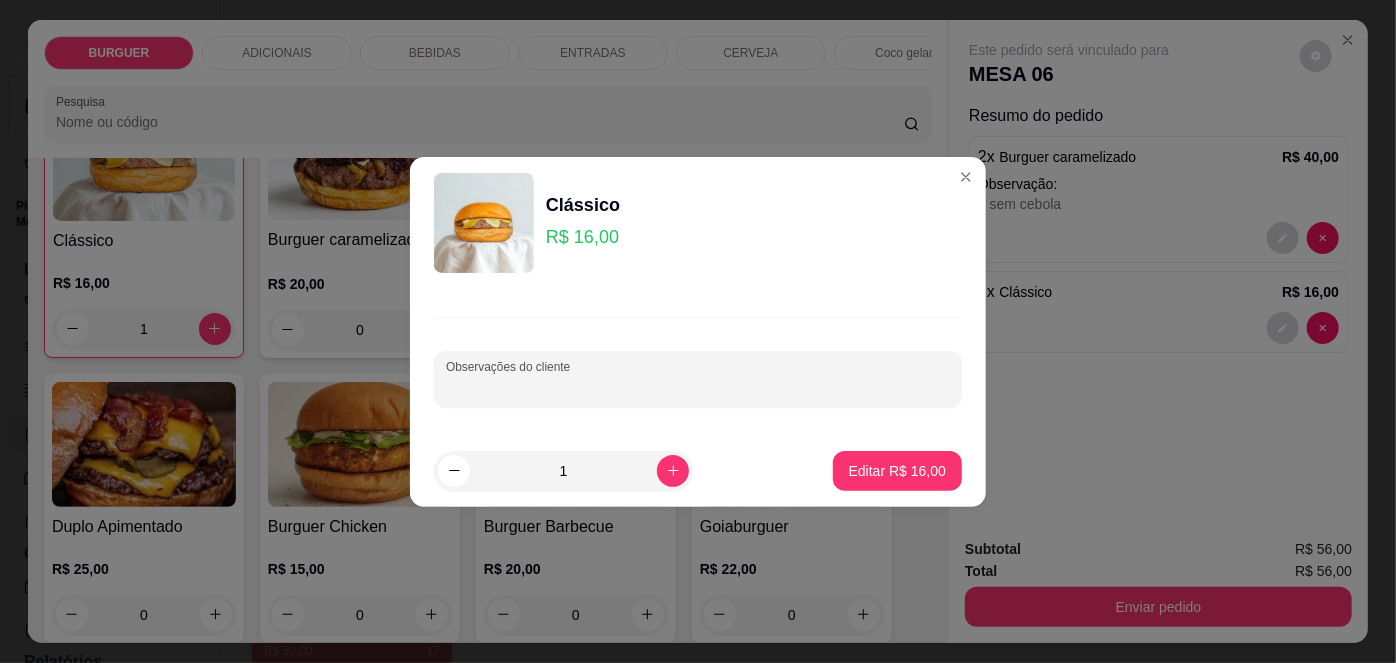 click on "Observações do cliente" at bounding box center (698, 387) 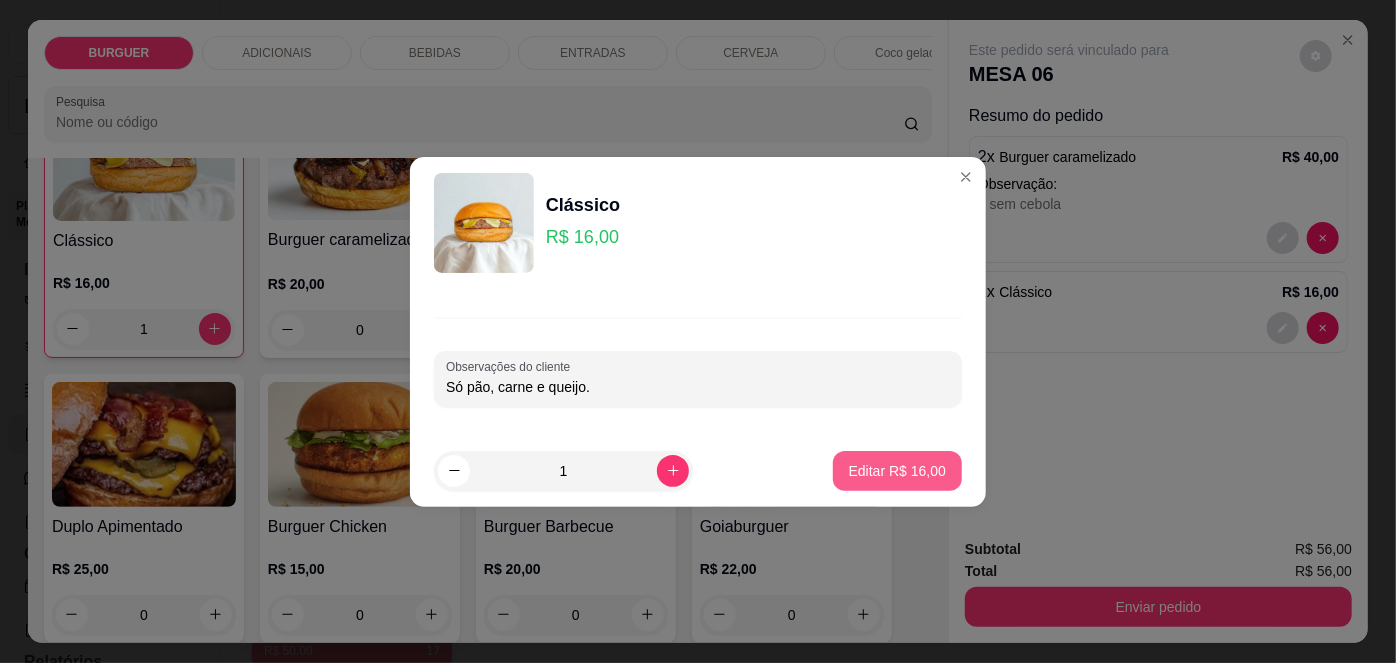 type on "Só pão, carne e queijo." 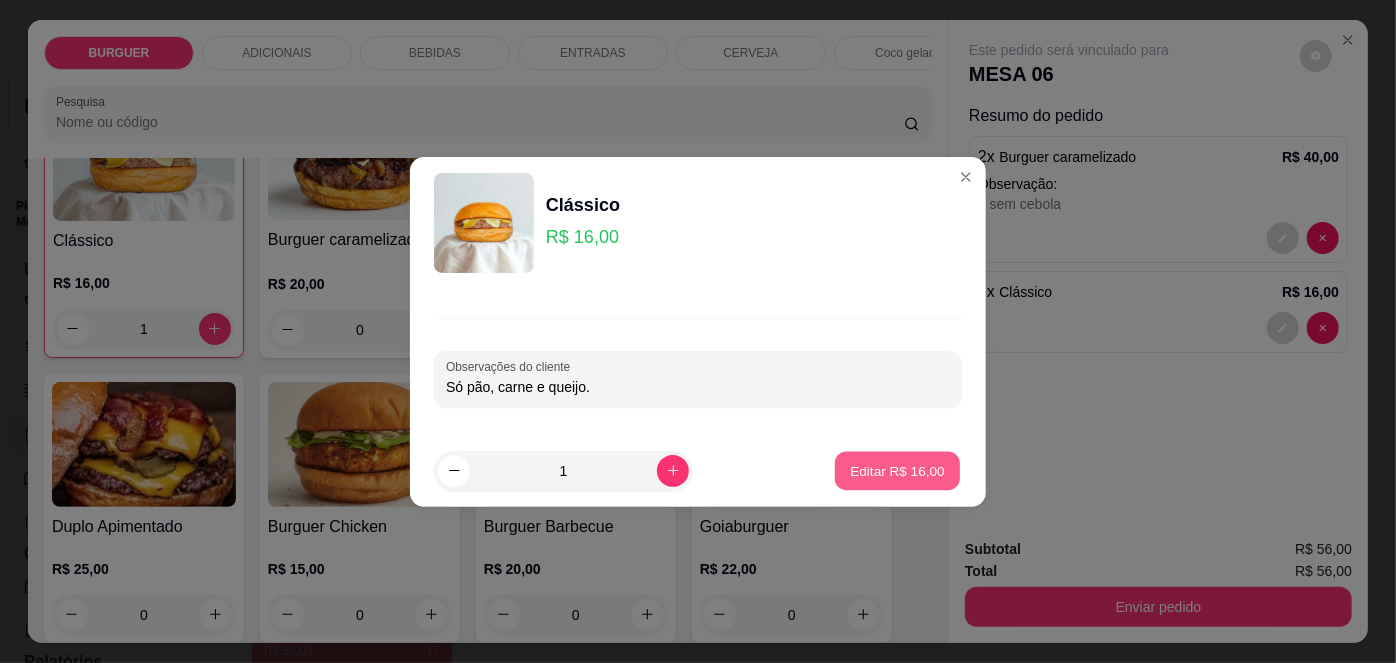 click on "Editar   R$ 16,00" at bounding box center [897, 470] 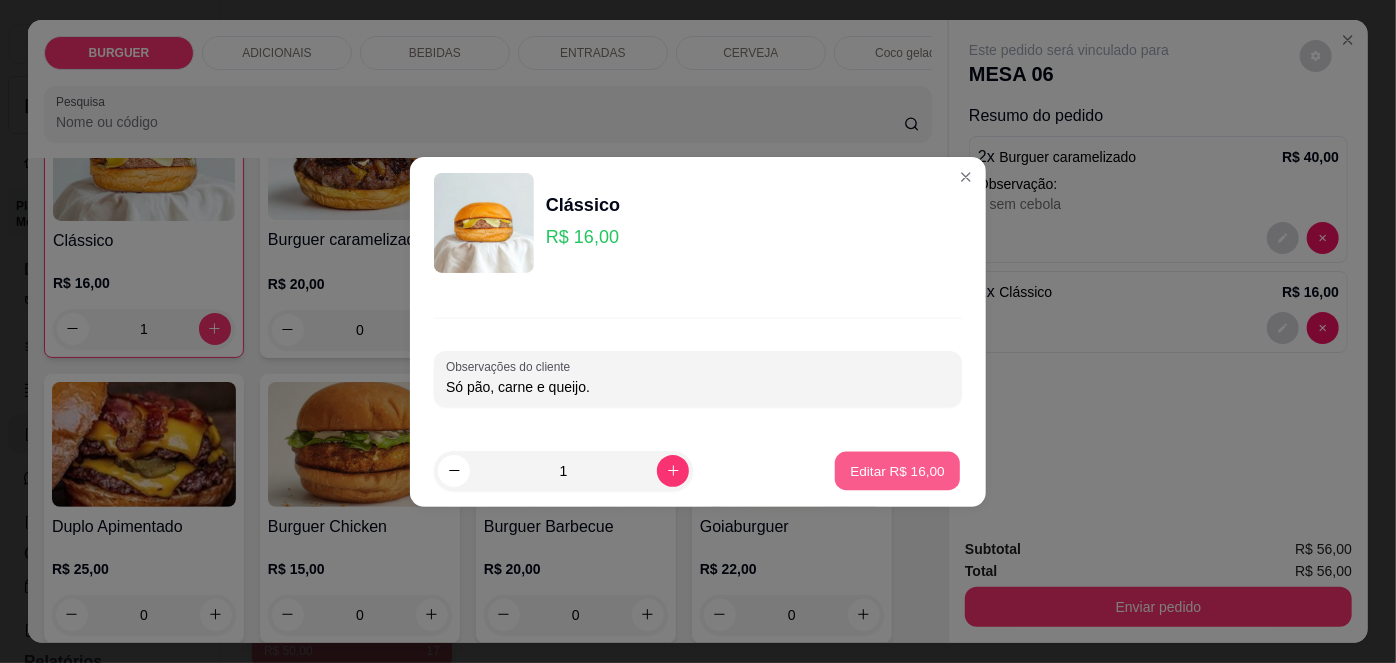 type on "0" 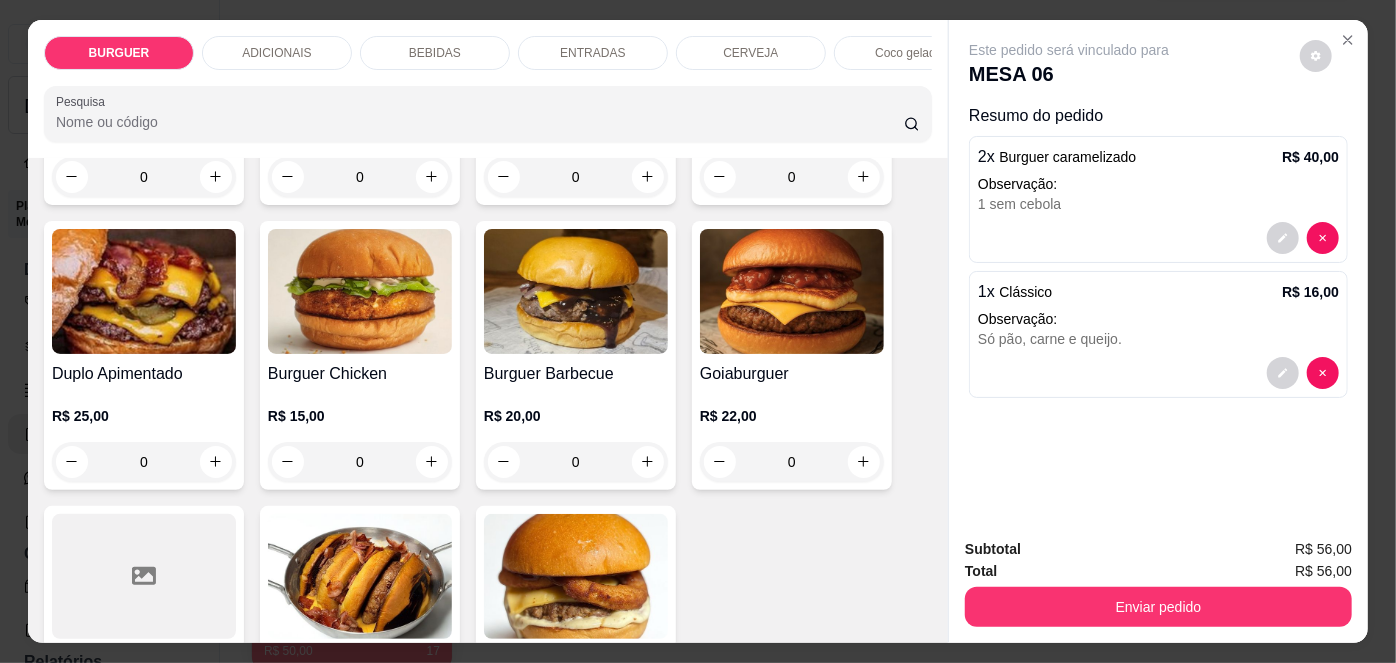 scroll, scrollTop: 360, scrollLeft: 0, axis: vertical 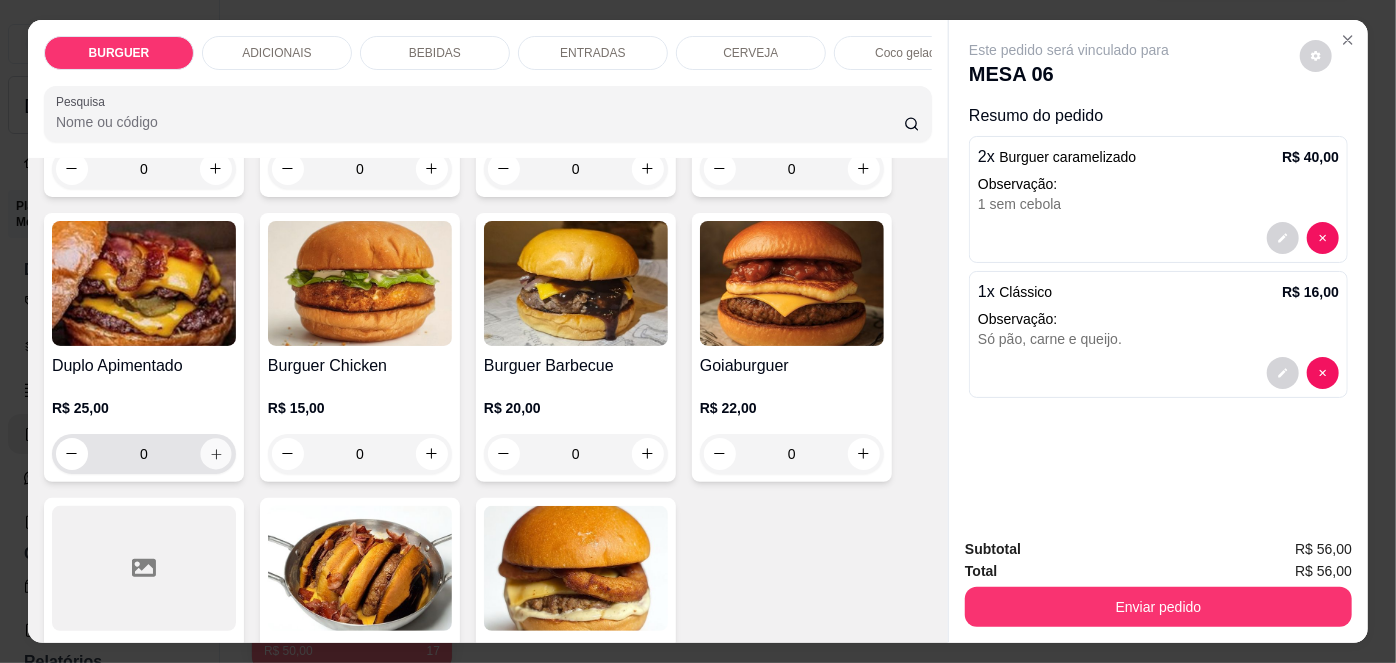 click 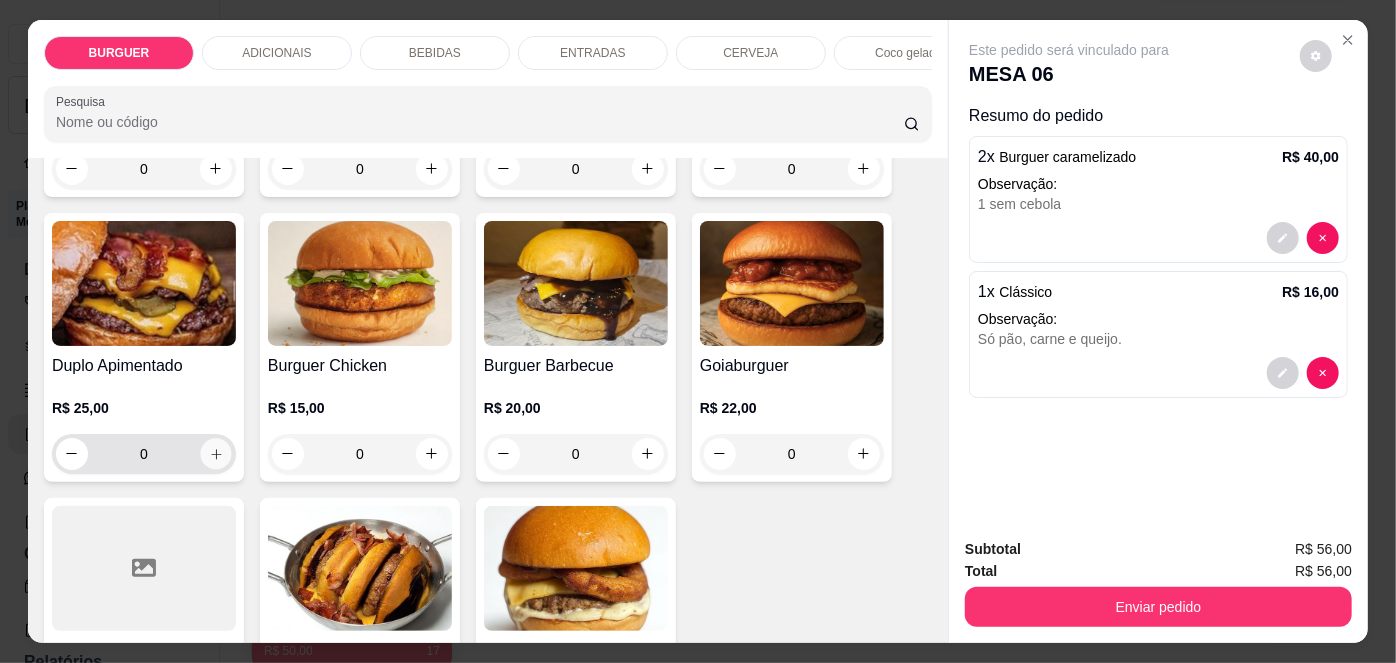 type on "1" 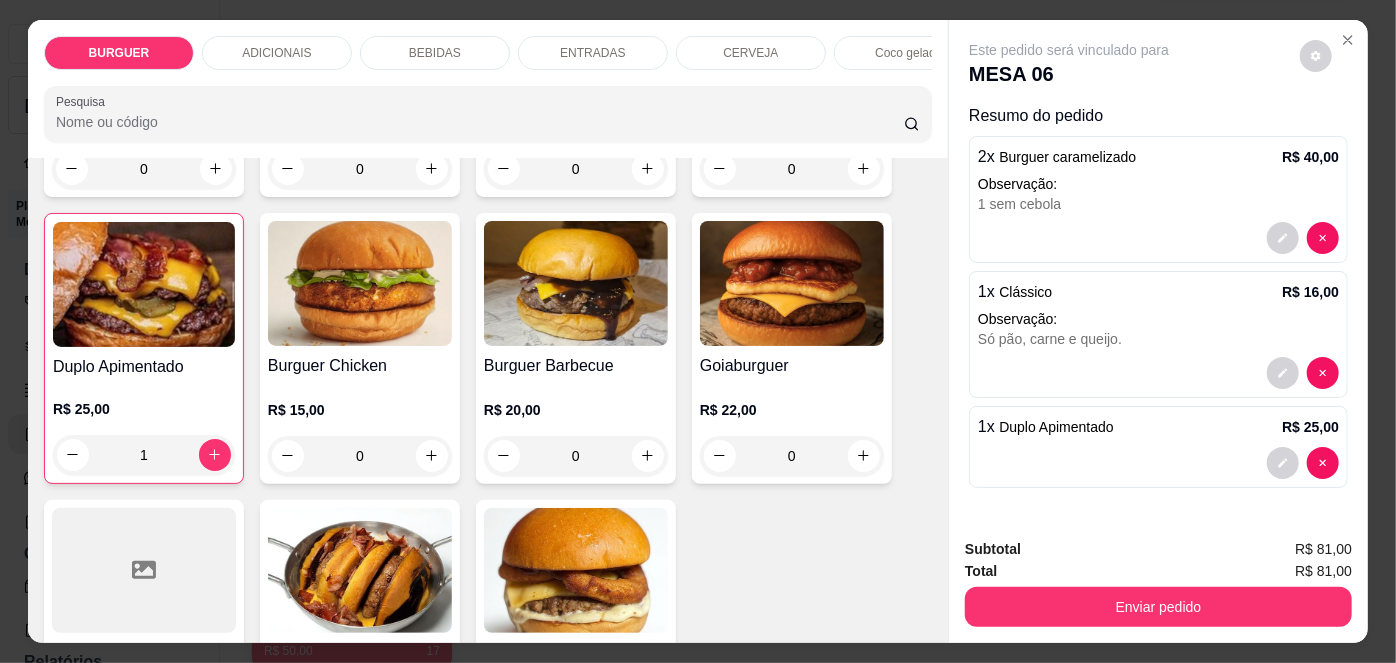 scroll, scrollTop: 193, scrollLeft: 0, axis: vertical 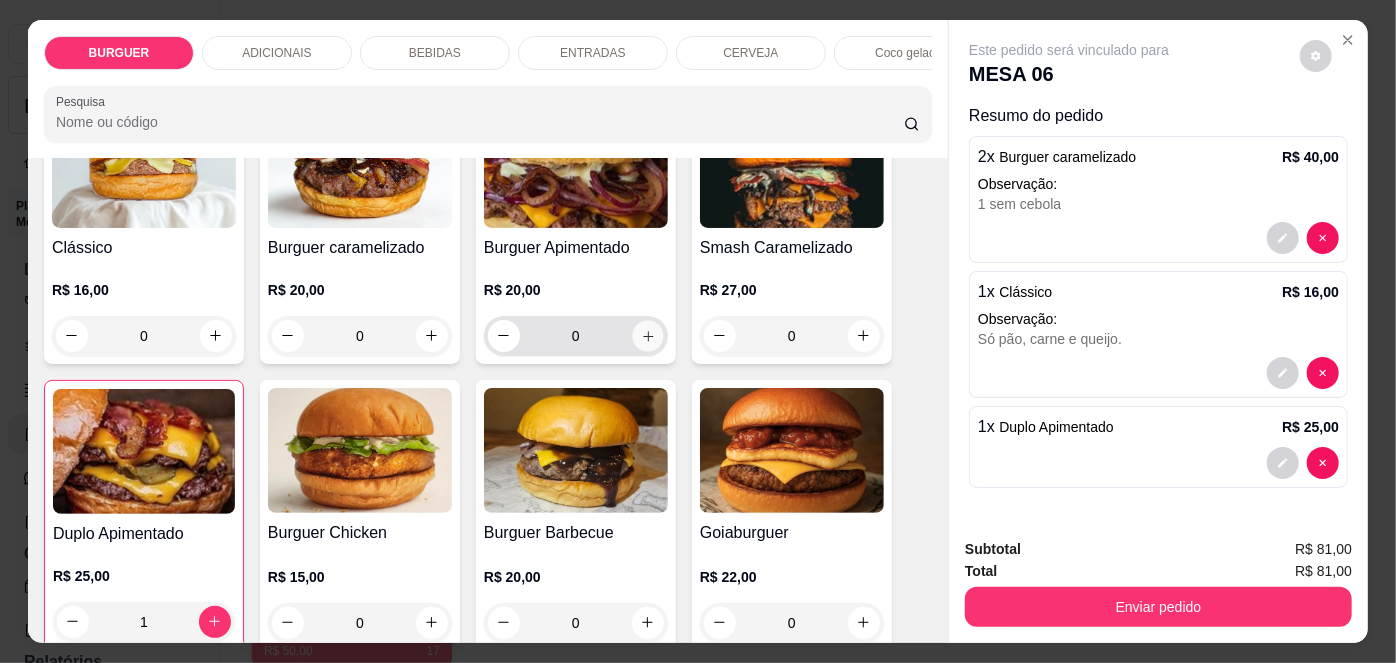 click at bounding box center (647, 335) 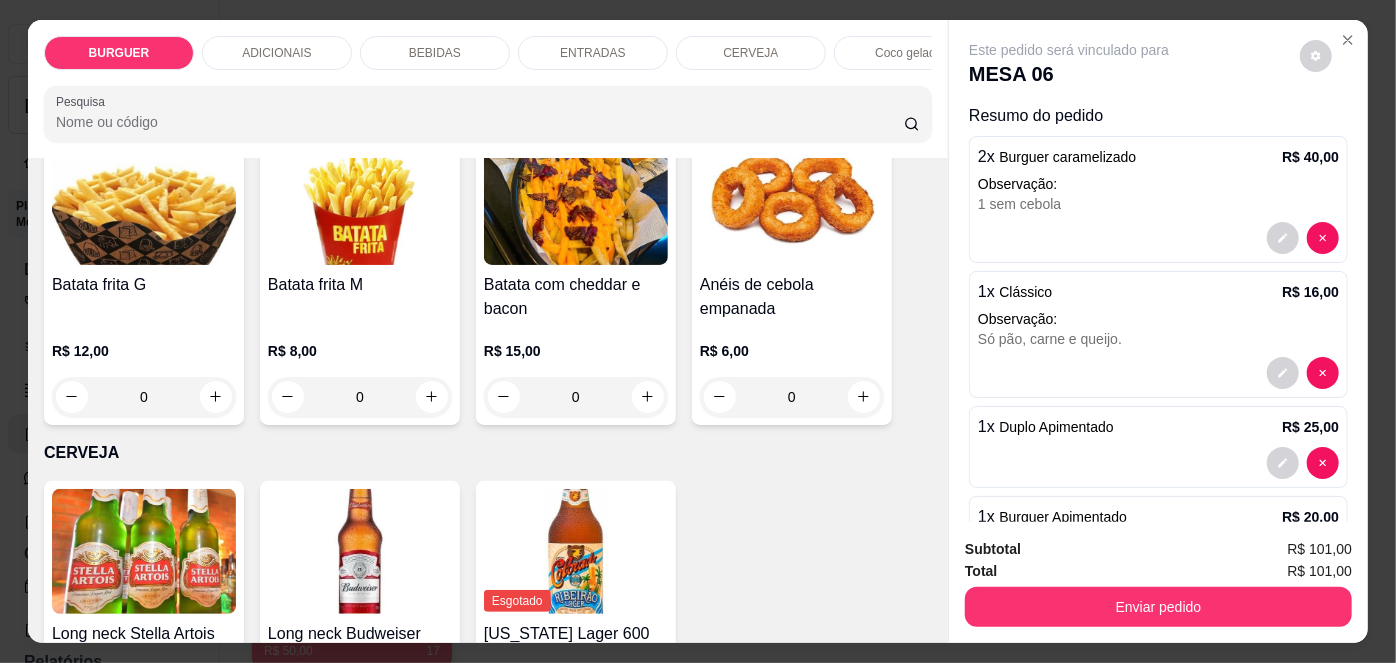scroll, scrollTop: 2849, scrollLeft: 0, axis: vertical 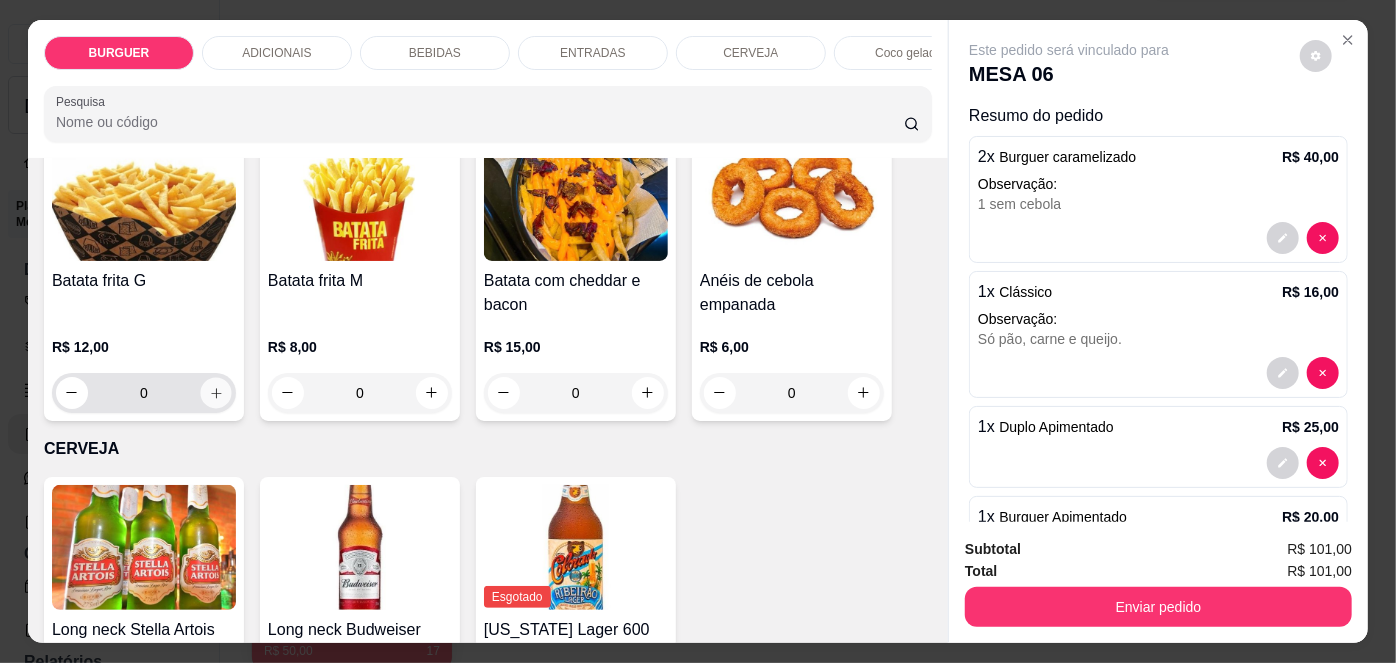 click 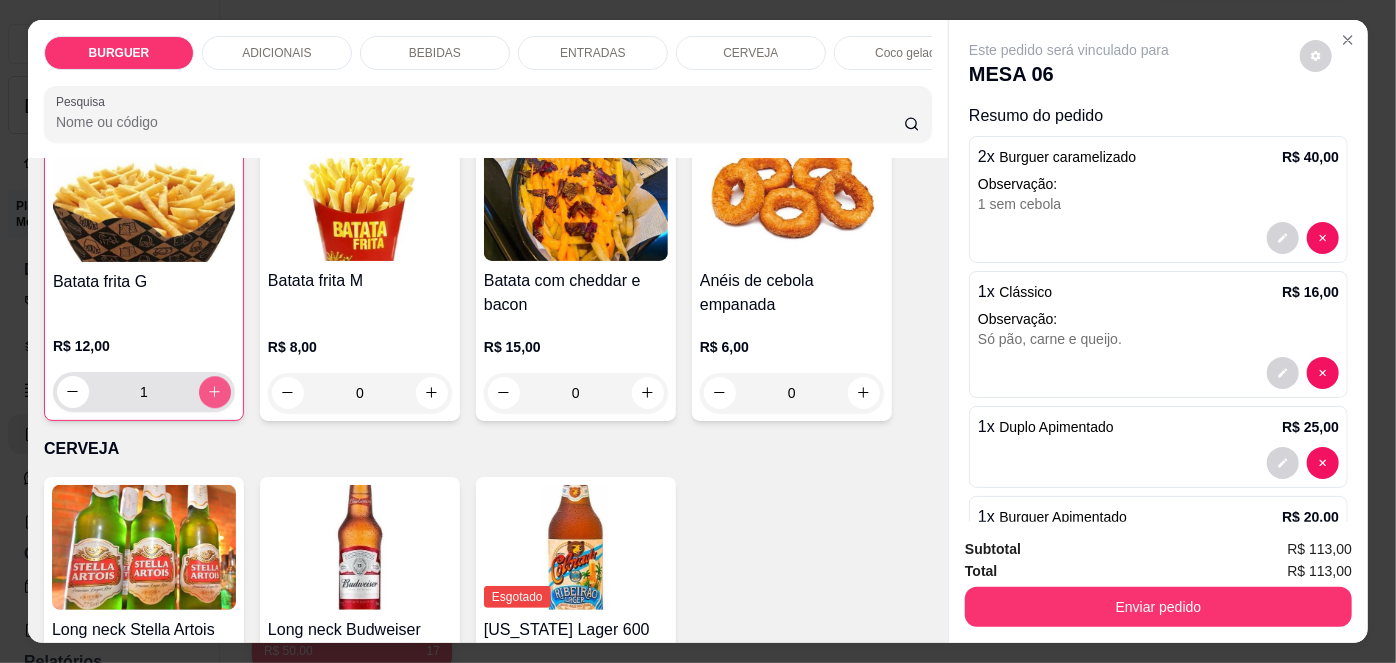 scroll, scrollTop: 2850, scrollLeft: 0, axis: vertical 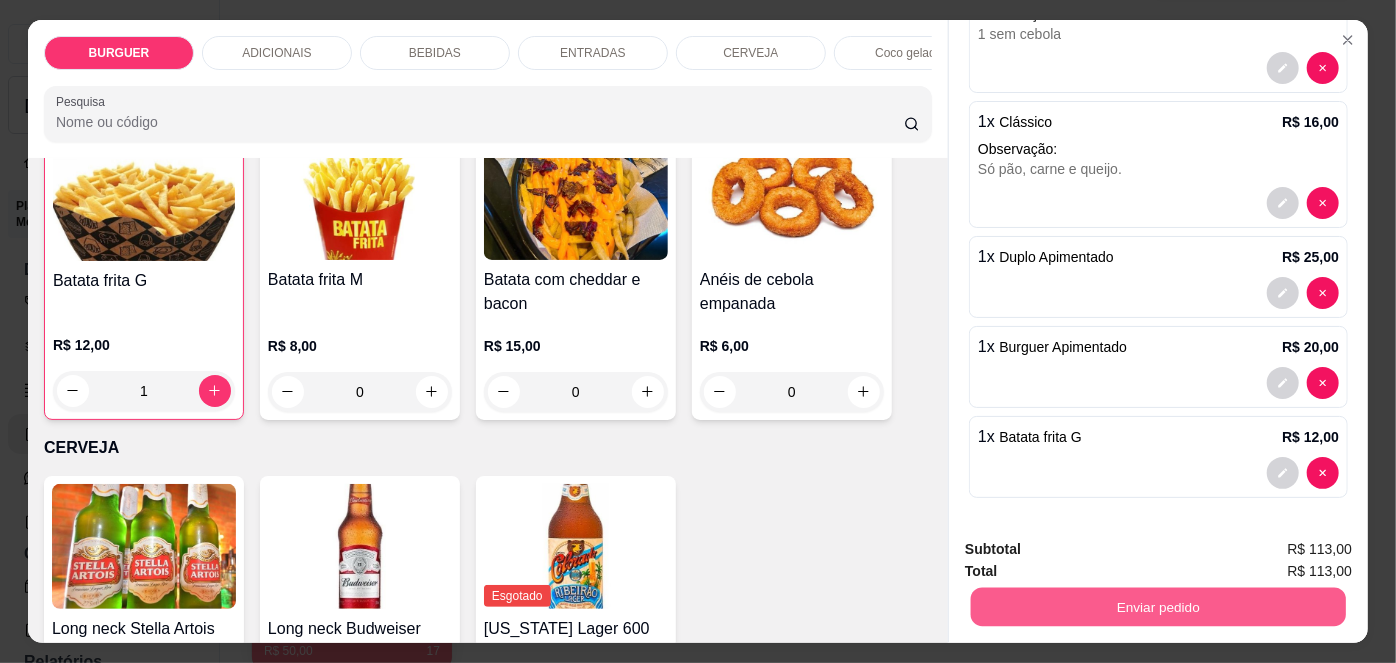 click on "Enviar pedido" at bounding box center (1158, 607) 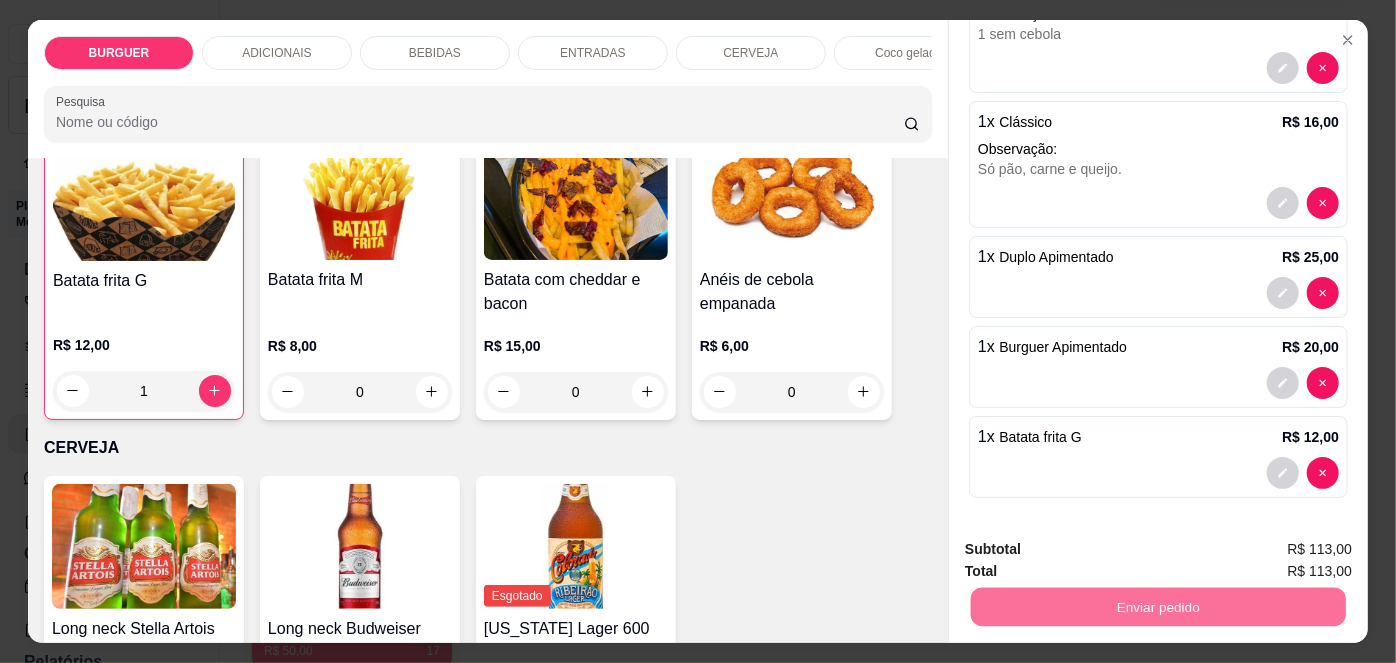click on "Não registrar e enviar pedido" at bounding box center [1093, 551] 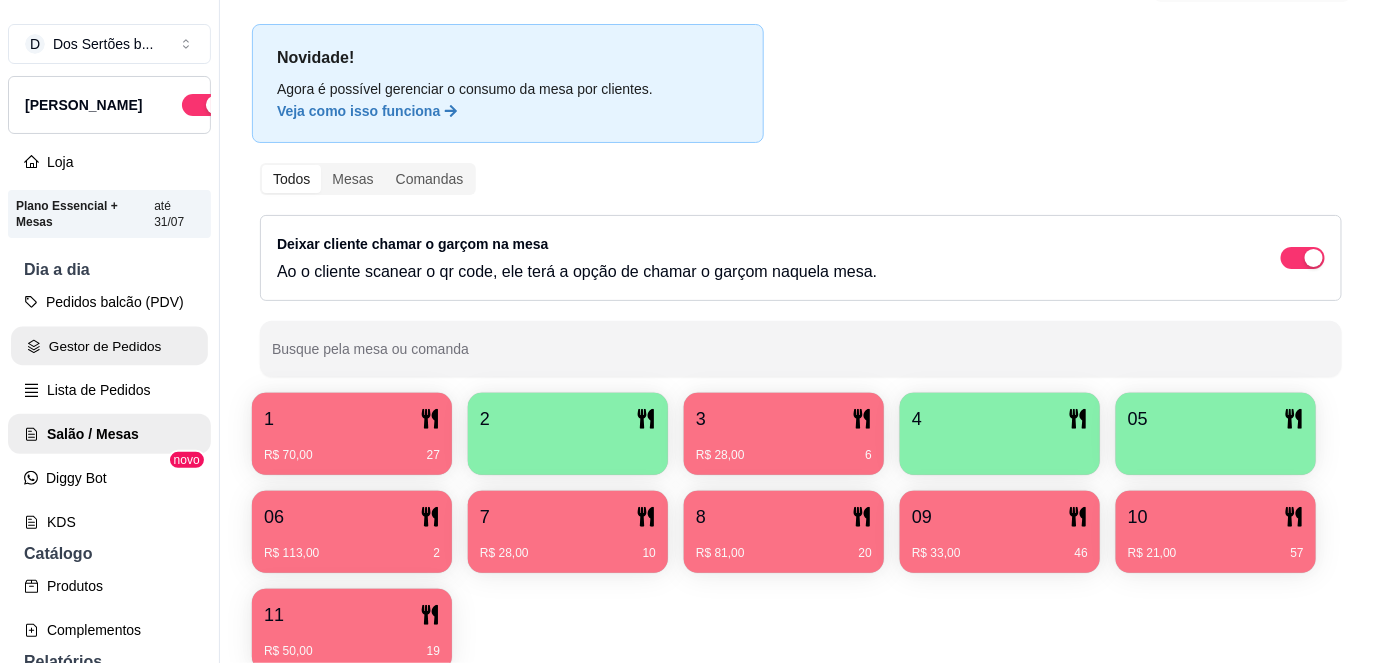 click on "Gestor de Pedidos" at bounding box center [109, 346] 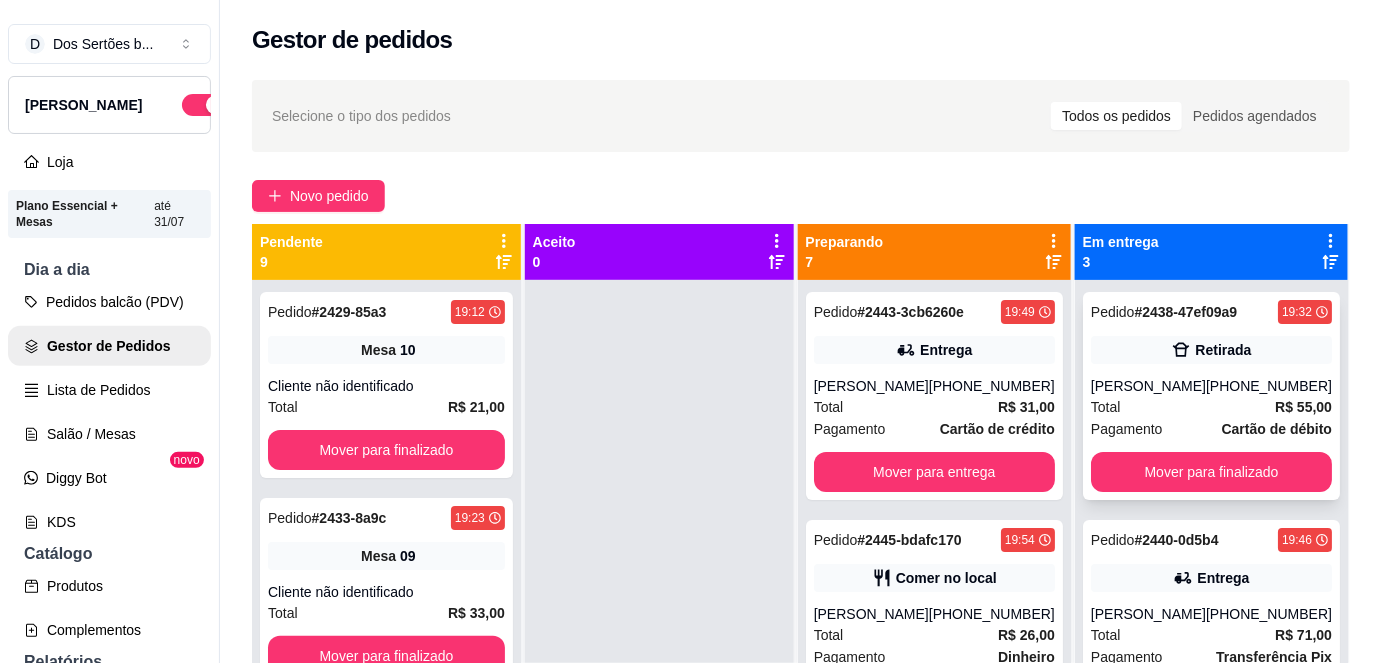 click on "[PERSON_NAME]" at bounding box center [1148, 386] 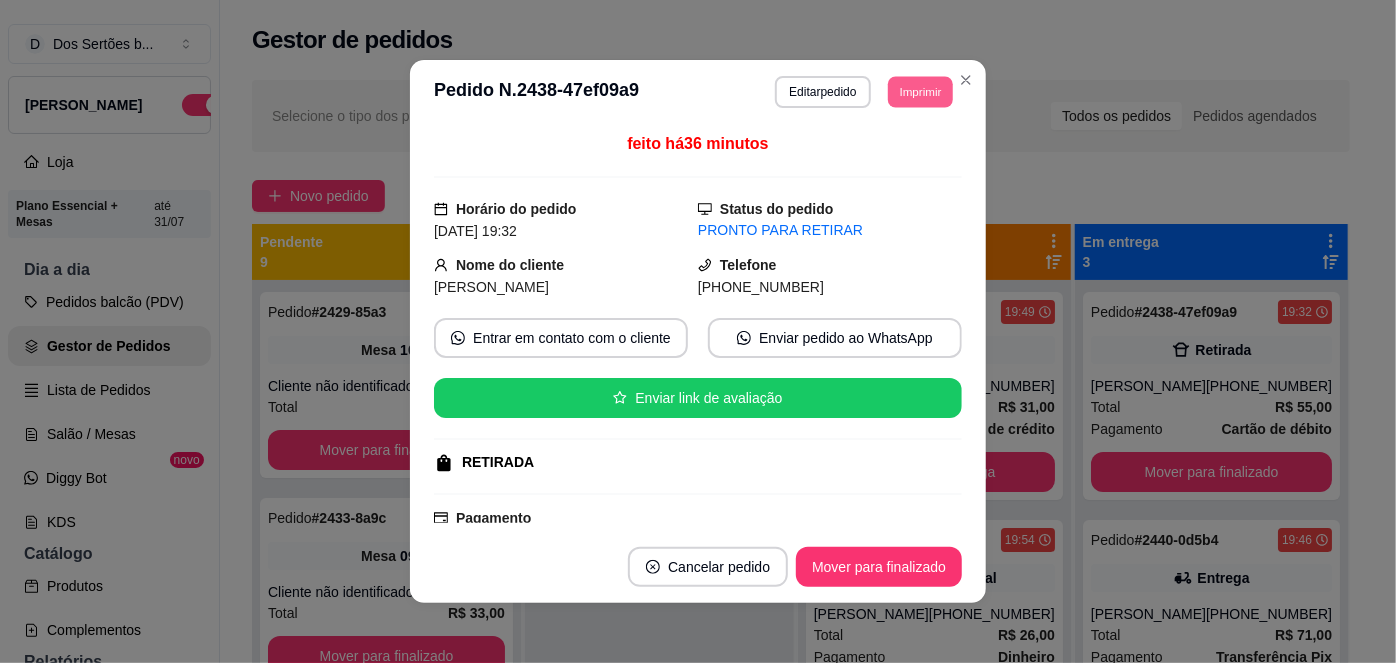 click on "Imprimir" at bounding box center (920, 91) 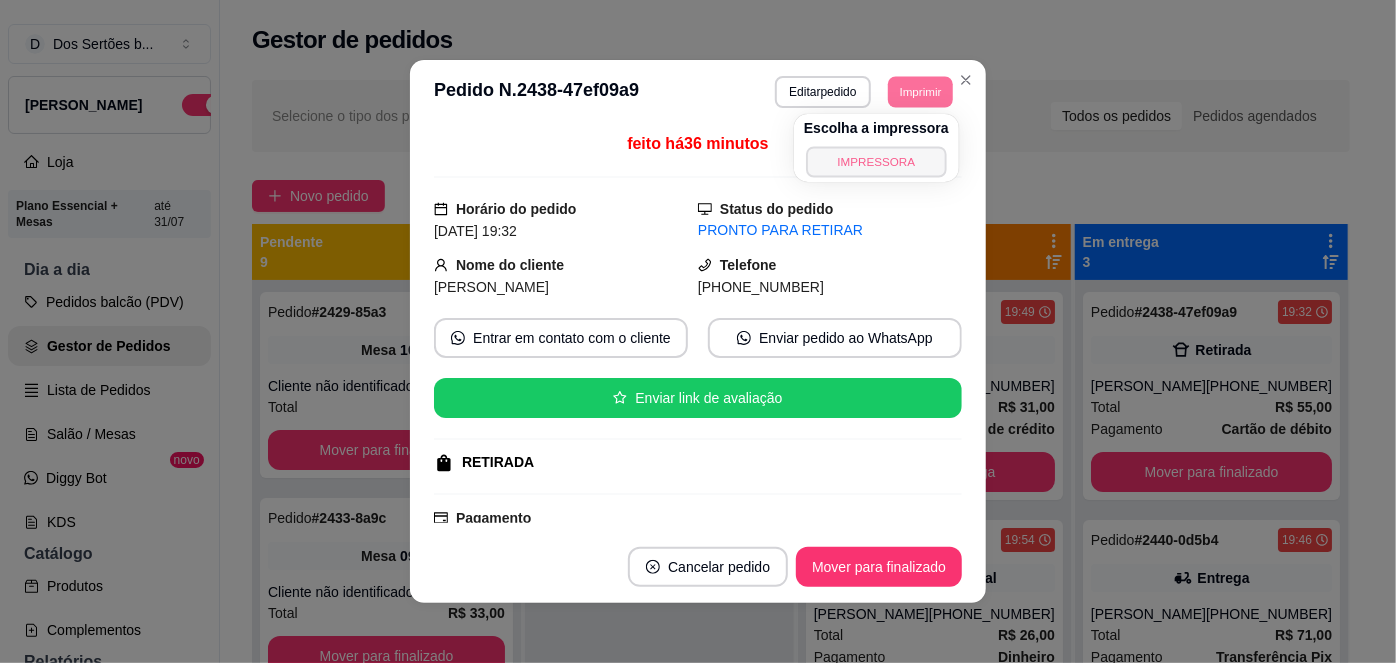 click on "IMPRESSORA" at bounding box center [876, 161] 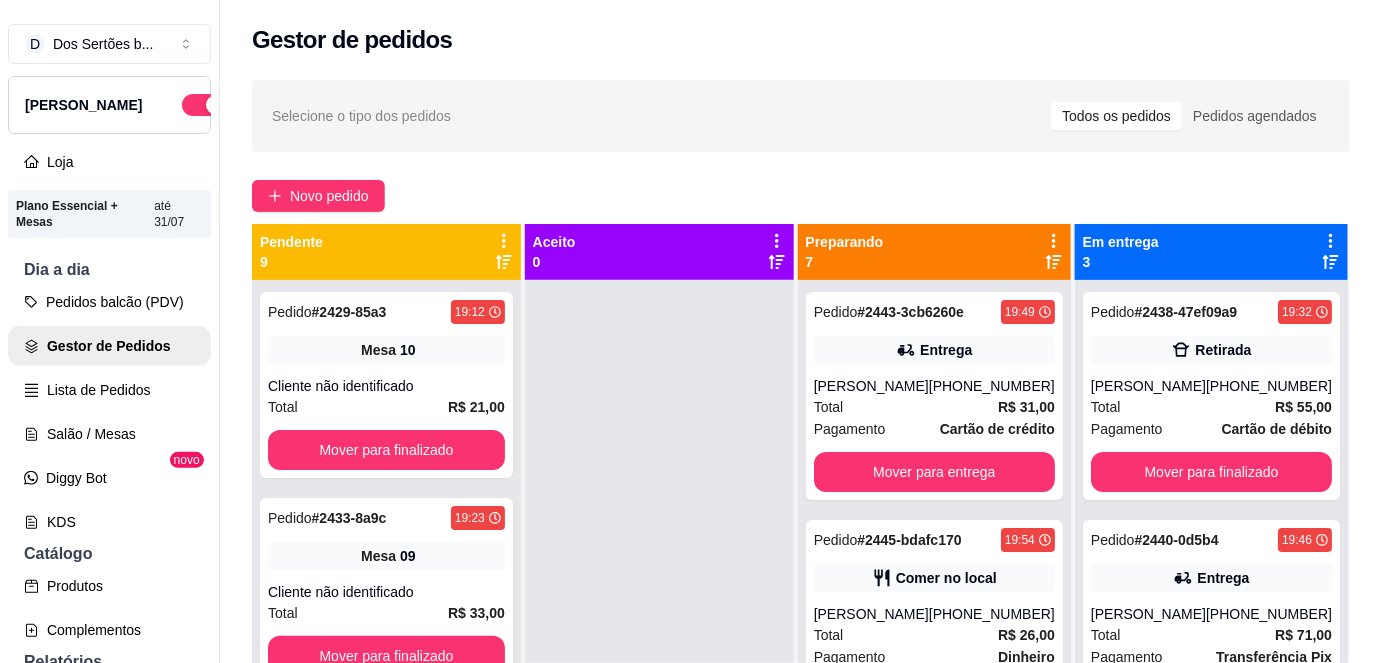 scroll, scrollTop: 56, scrollLeft: 0, axis: vertical 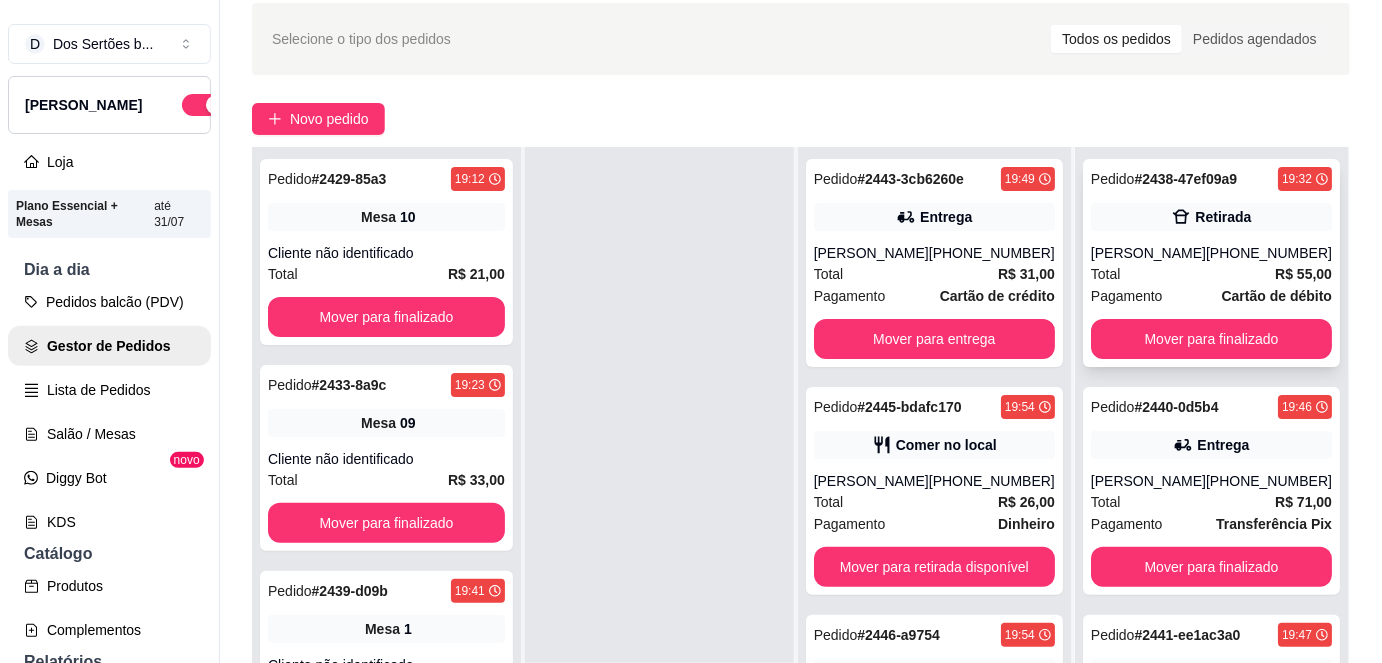 click on "[PERSON_NAME]" at bounding box center [1148, 253] 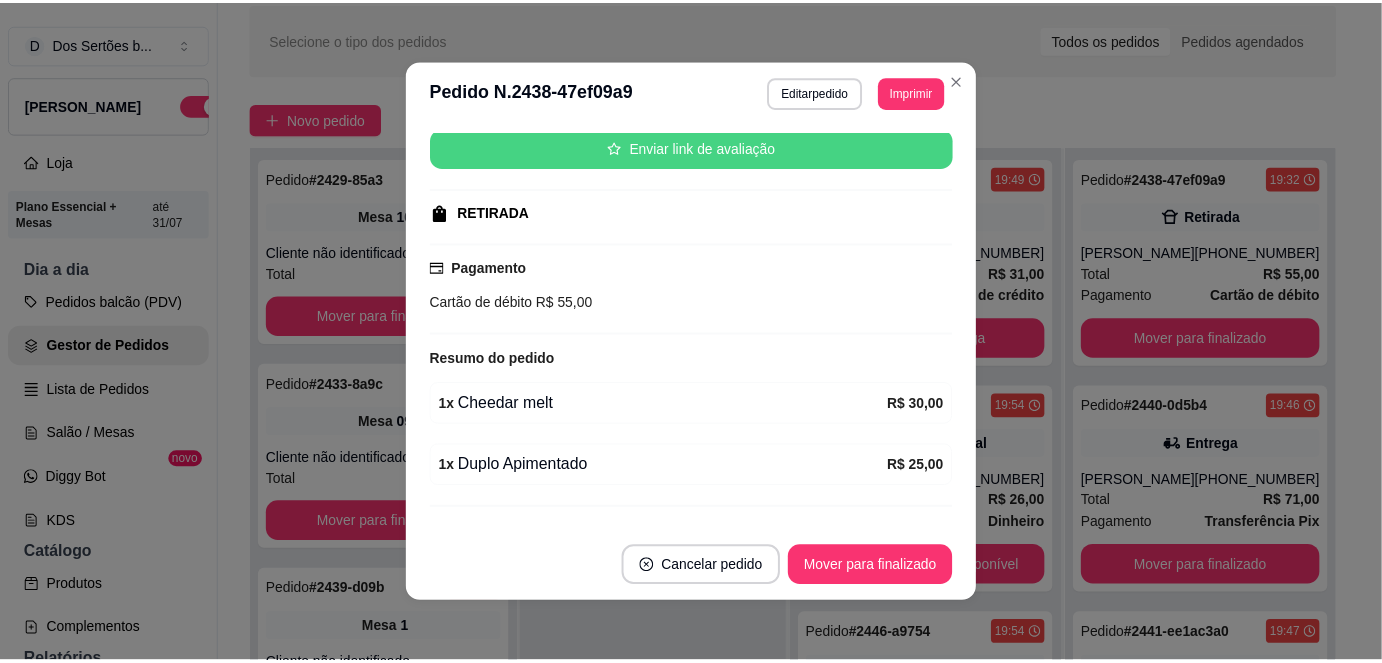 scroll, scrollTop: 287, scrollLeft: 0, axis: vertical 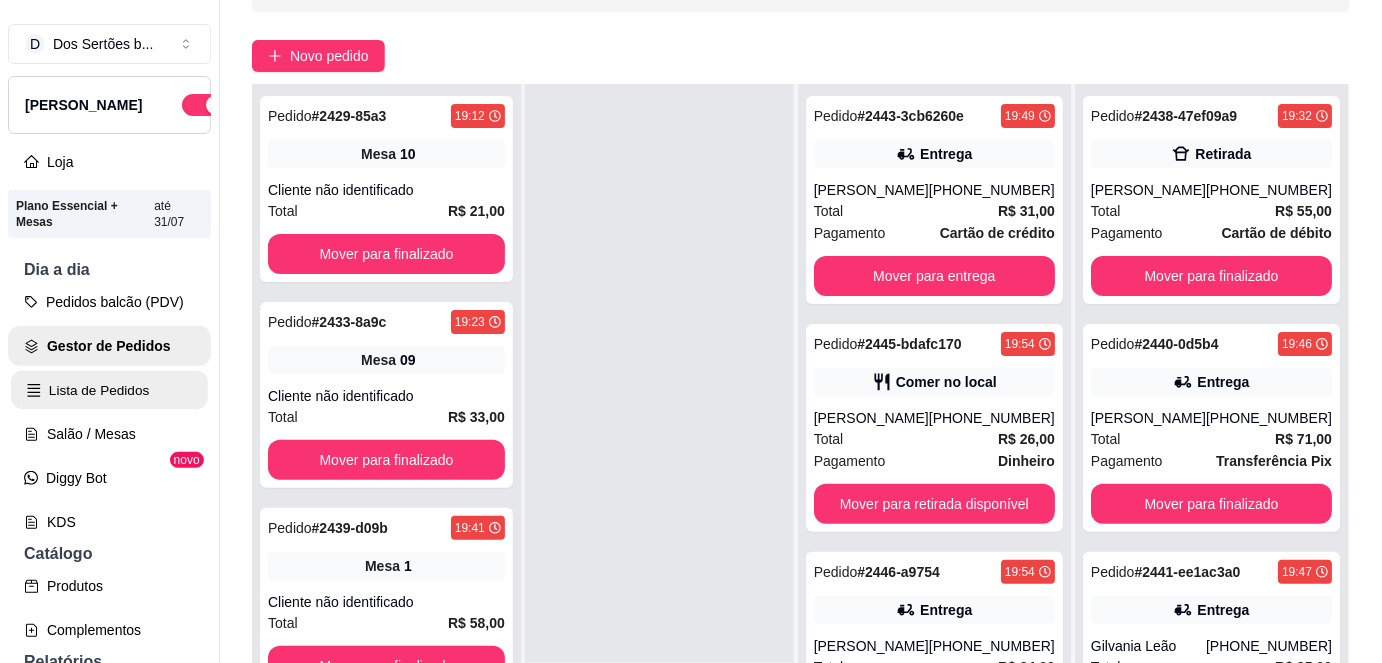 click on "Lista de Pedidos" at bounding box center (109, 390) 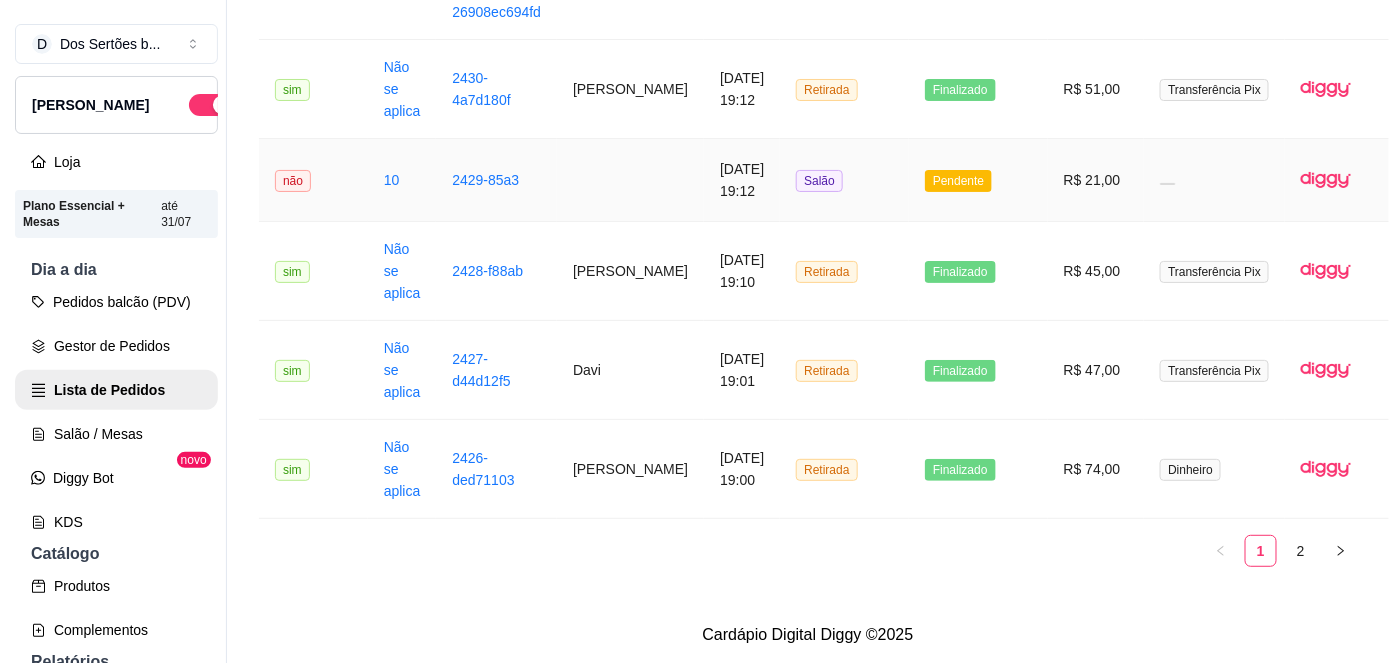 scroll, scrollTop: 2604, scrollLeft: 0, axis: vertical 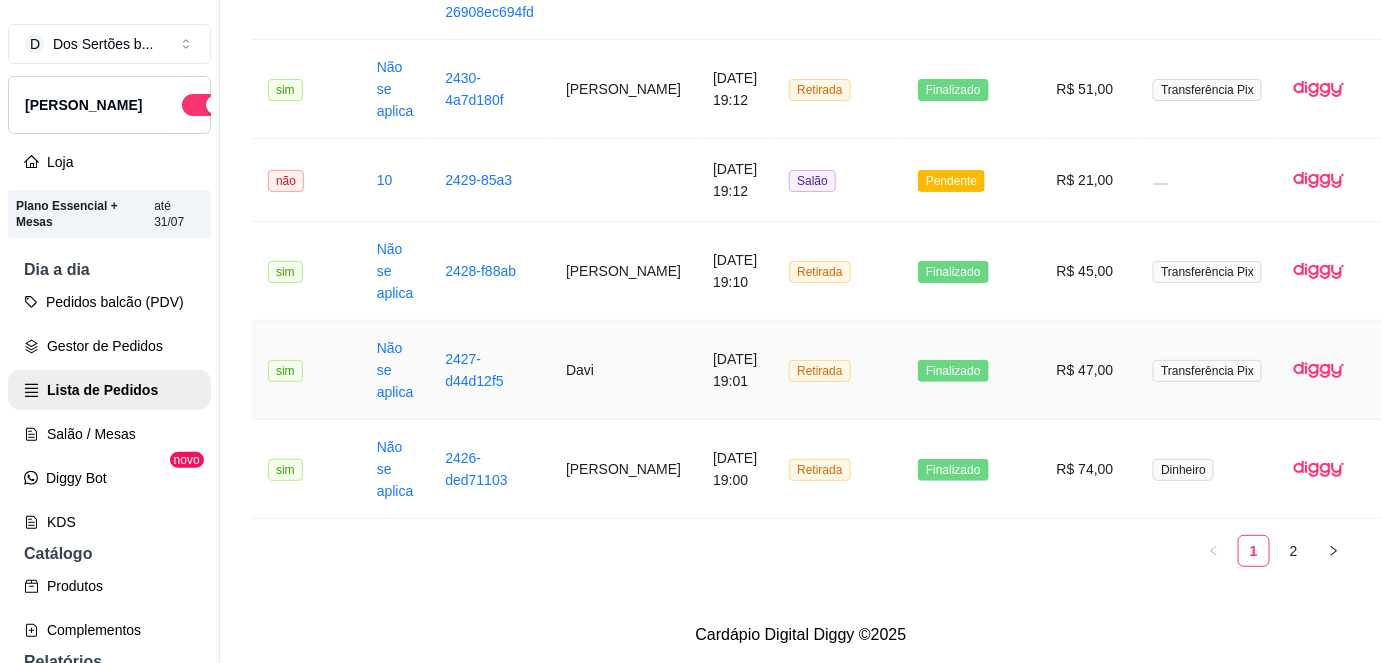 click on "2427-d44d12f5" at bounding box center (489, 370) 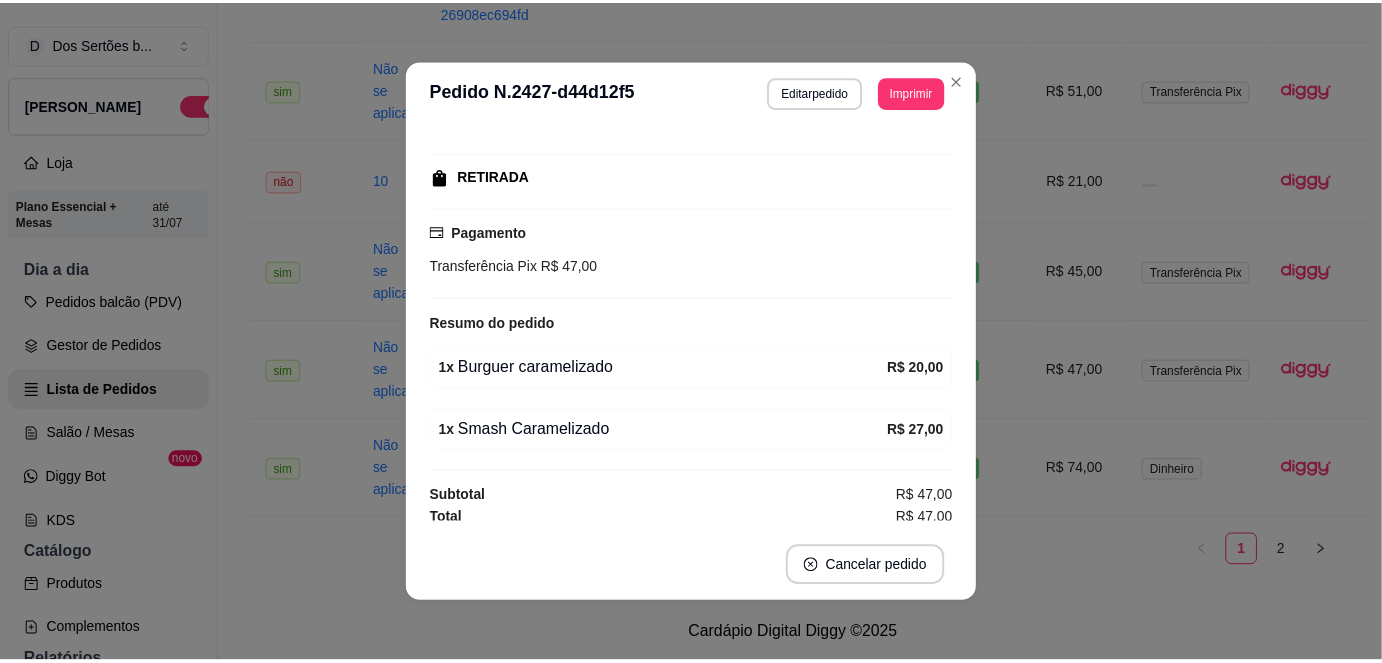 scroll, scrollTop: 242, scrollLeft: 0, axis: vertical 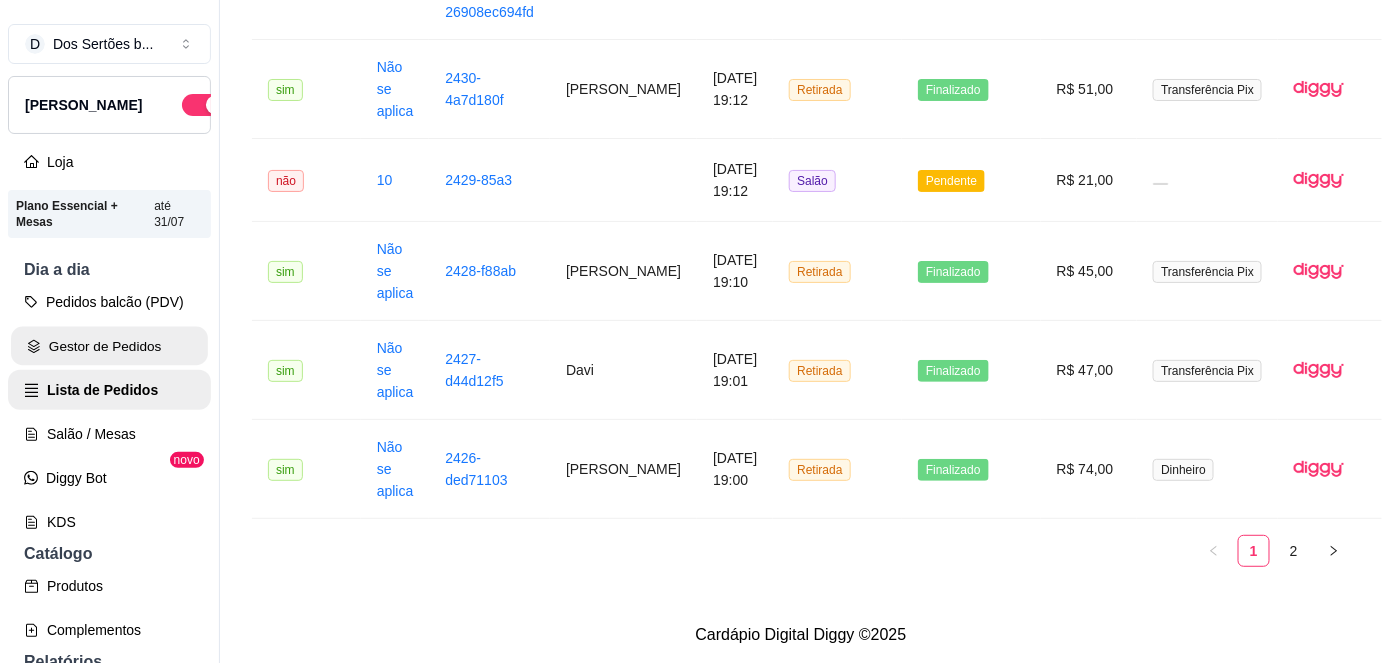 click on "Gestor de Pedidos" at bounding box center (109, 346) 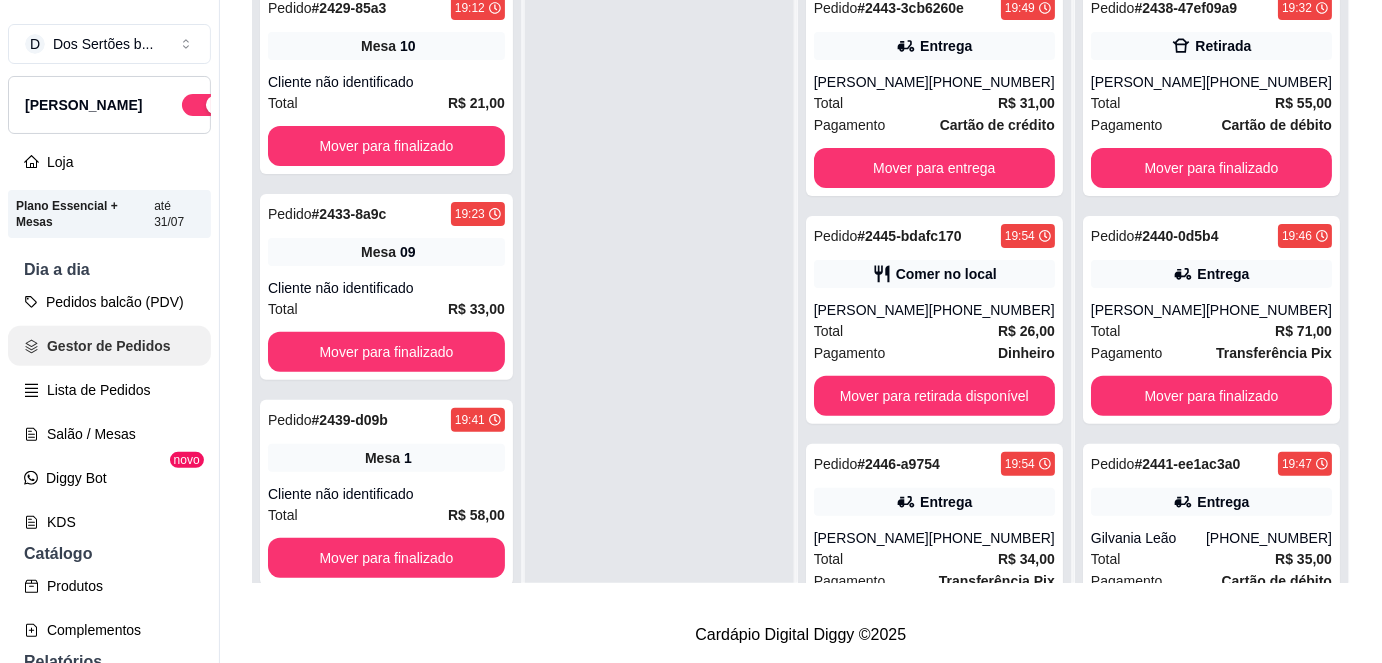 scroll, scrollTop: 0, scrollLeft: 0, axis: both 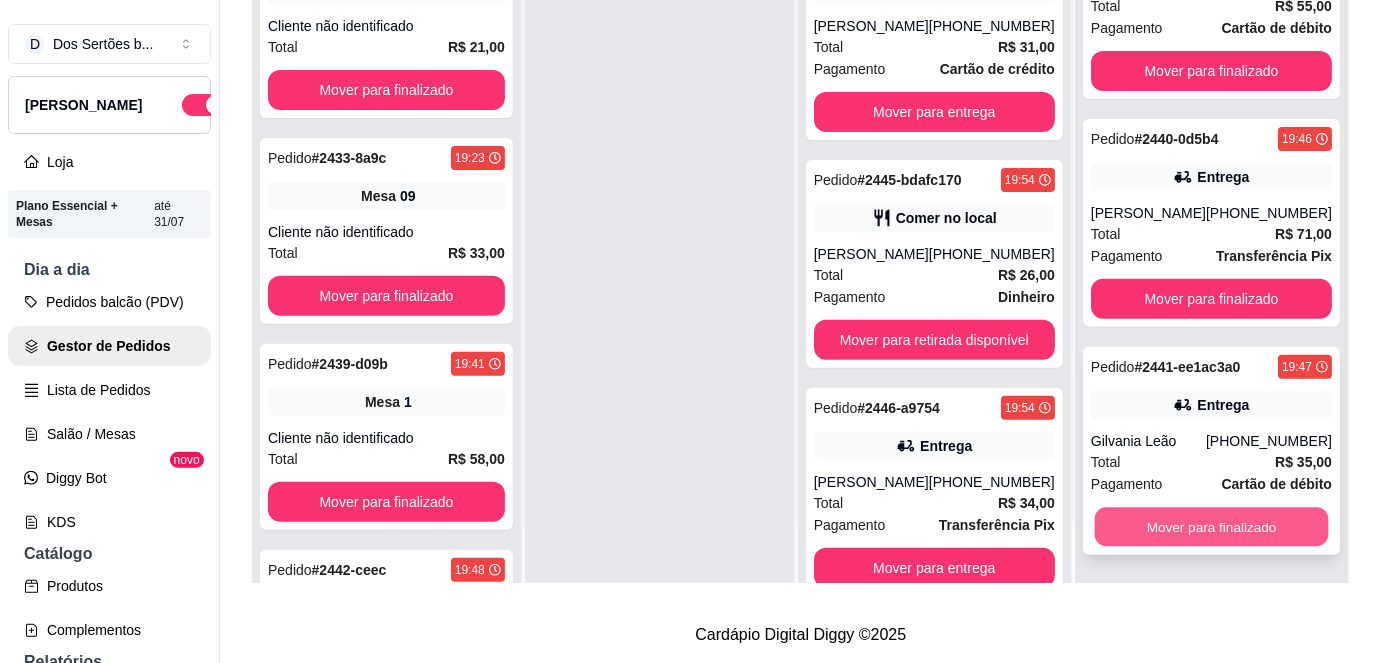 click on "Mover para finalizado" at bounding box center [1211, 527] 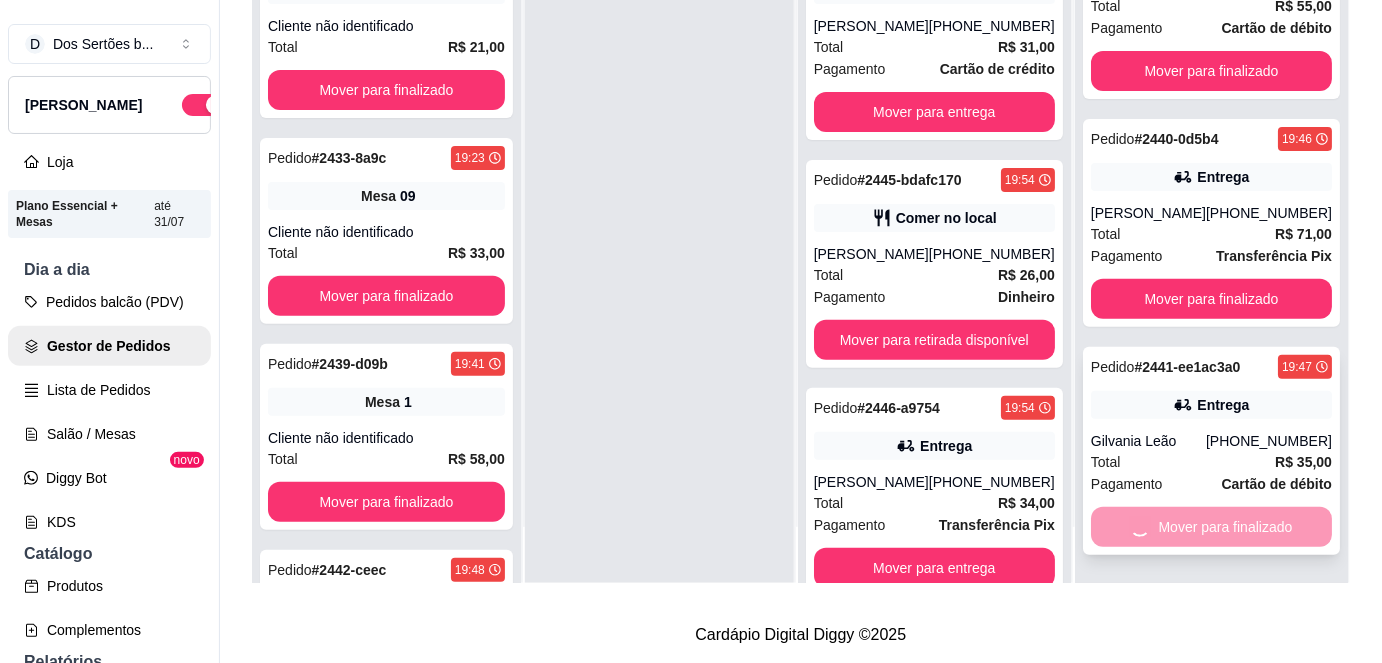scroll, scrollTop: 0, scrollLeft: 0, axis: both 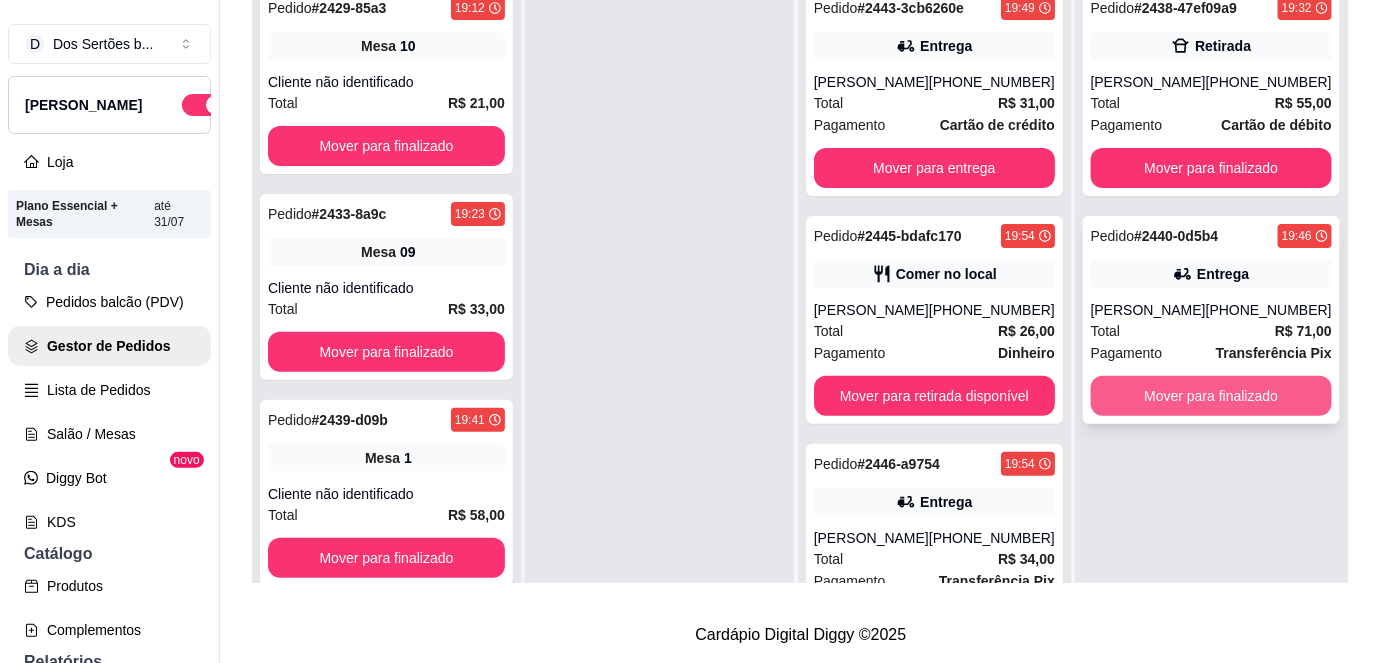 click on "Mover para finalizado" at bounding box center [1211, 396] 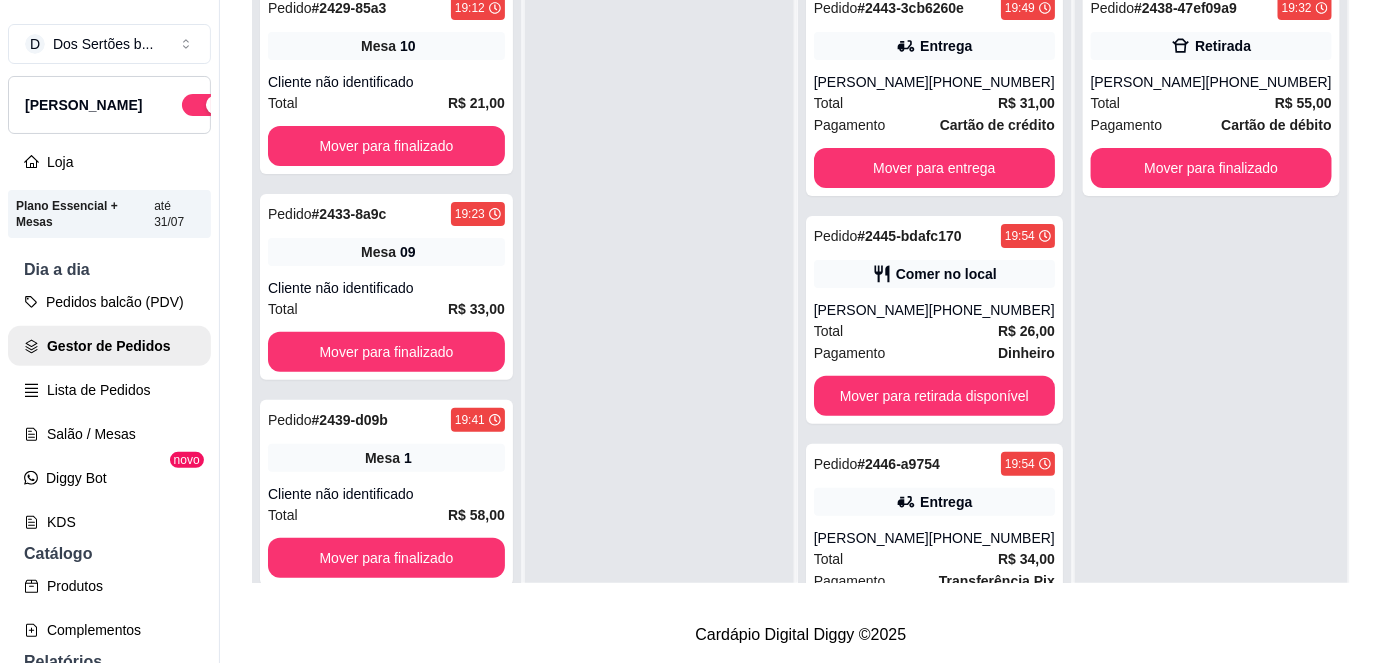 scroll, scrollTop: 208, scrollLeft: 0, axis: vertical 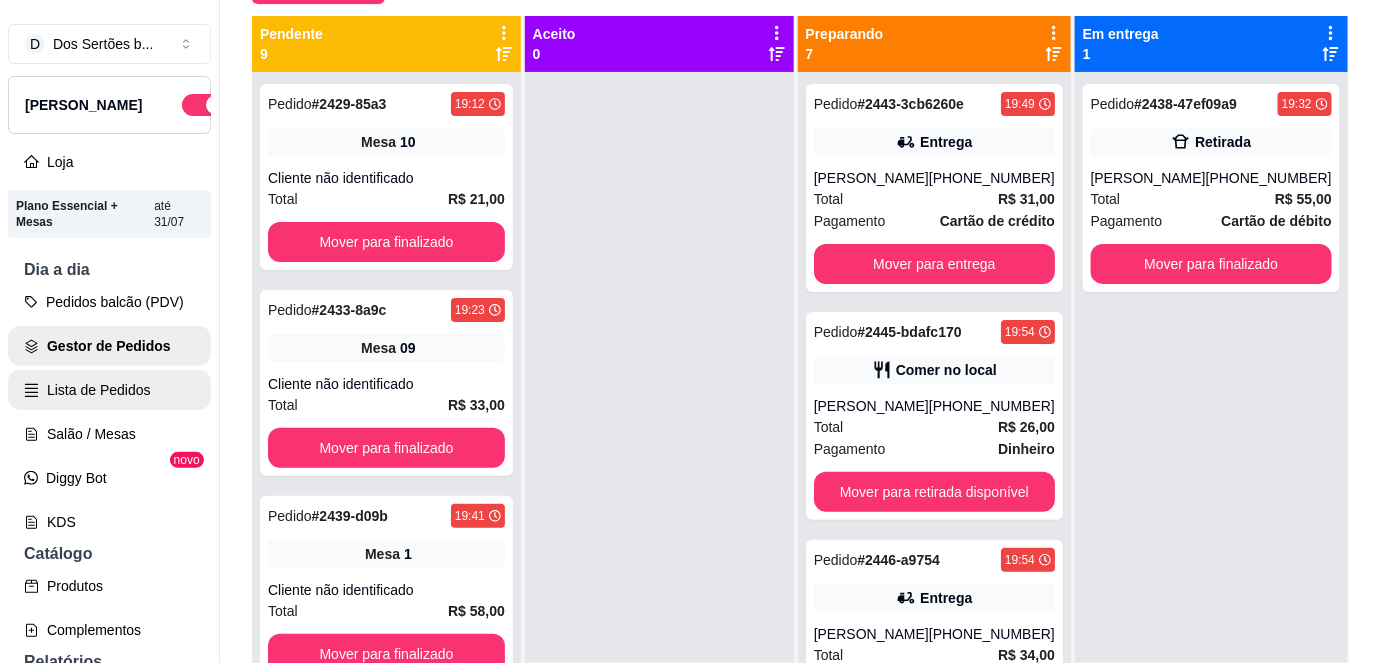click on "Lista de Pedidos" at bounding box center (109, 390) 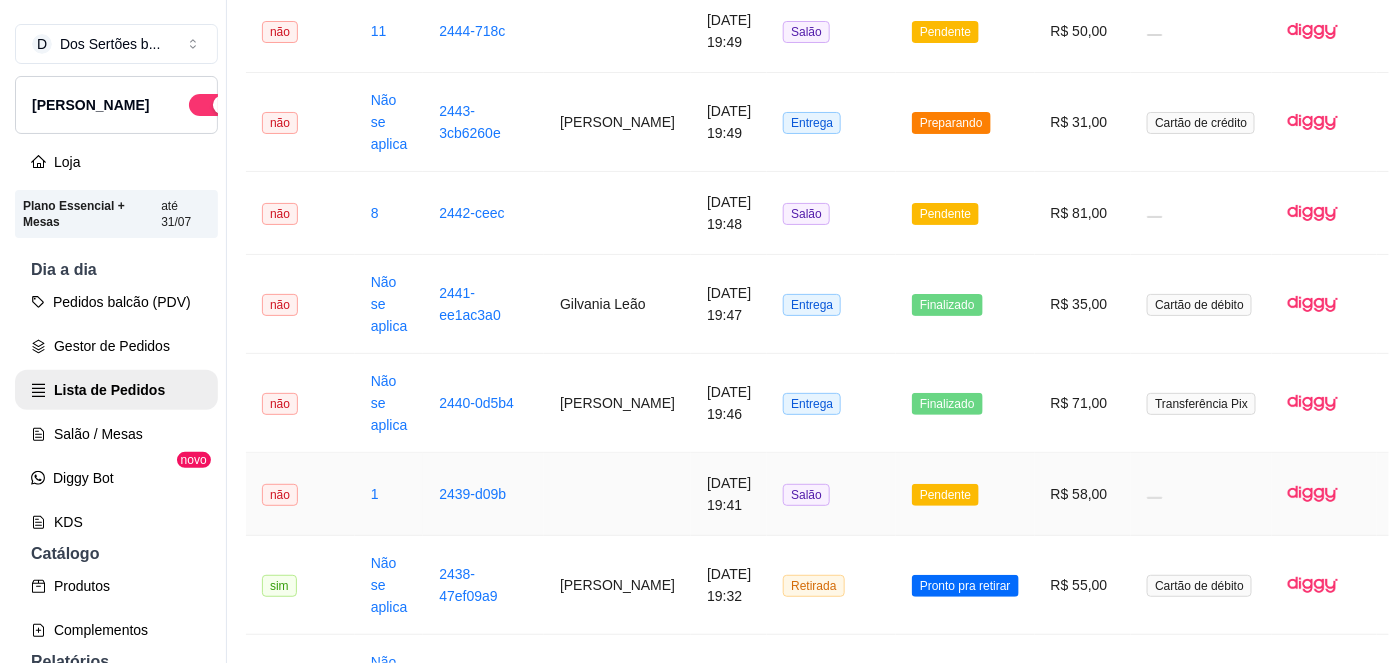 scroll, scrollTop: 1262, scrollLeft: 13, axis: both 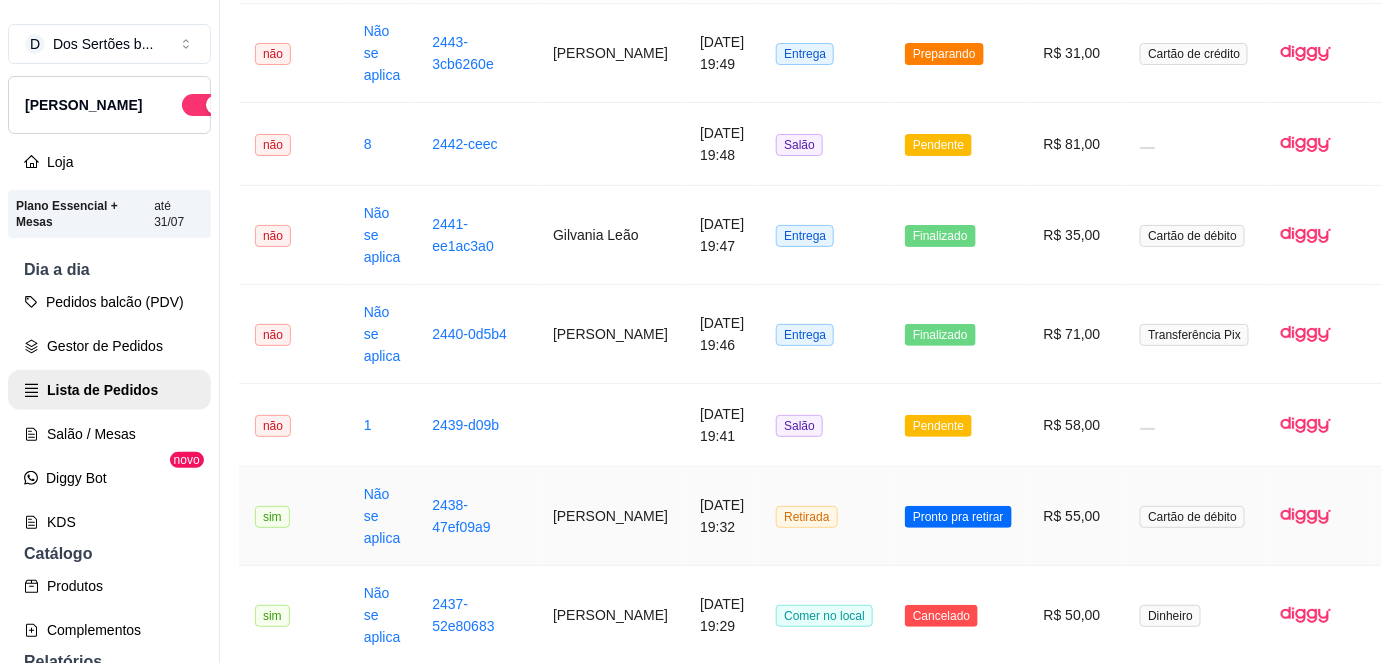 click on "2438-47ef09a9" at bounding box center [476, 516] 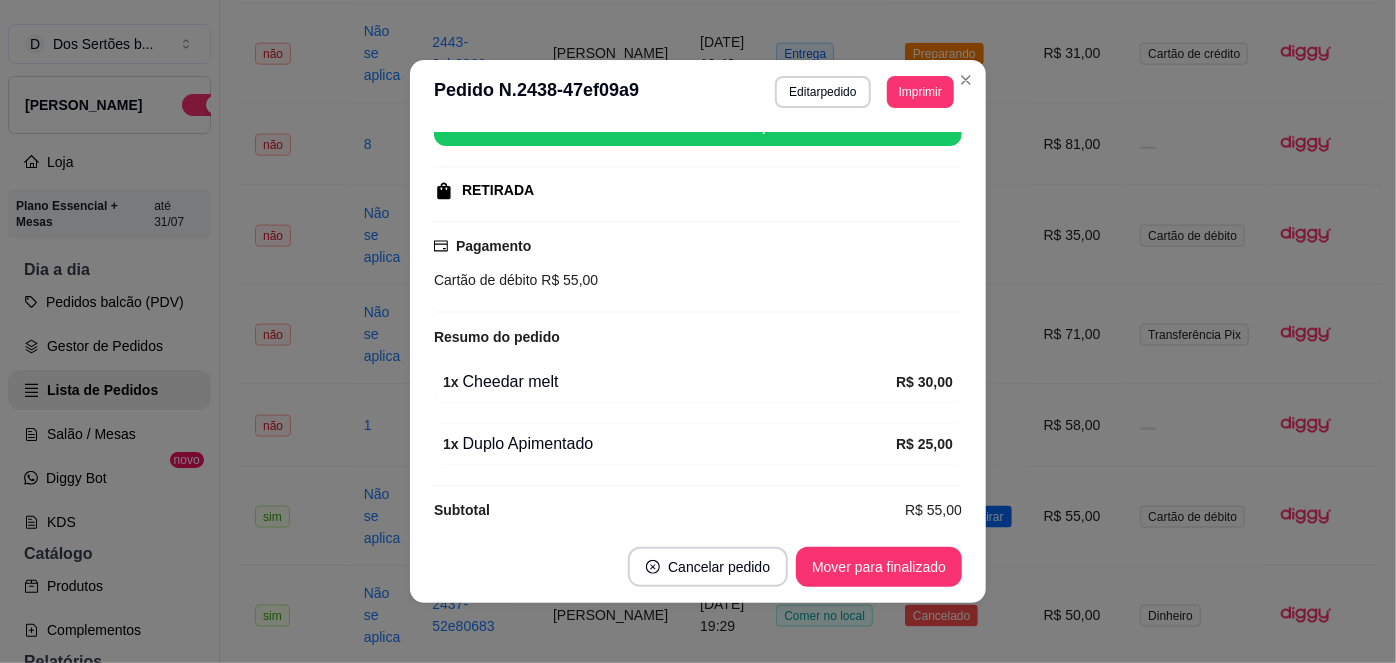 scroll, scrollTop: 287, scrollLeft: 0, axis: vertical 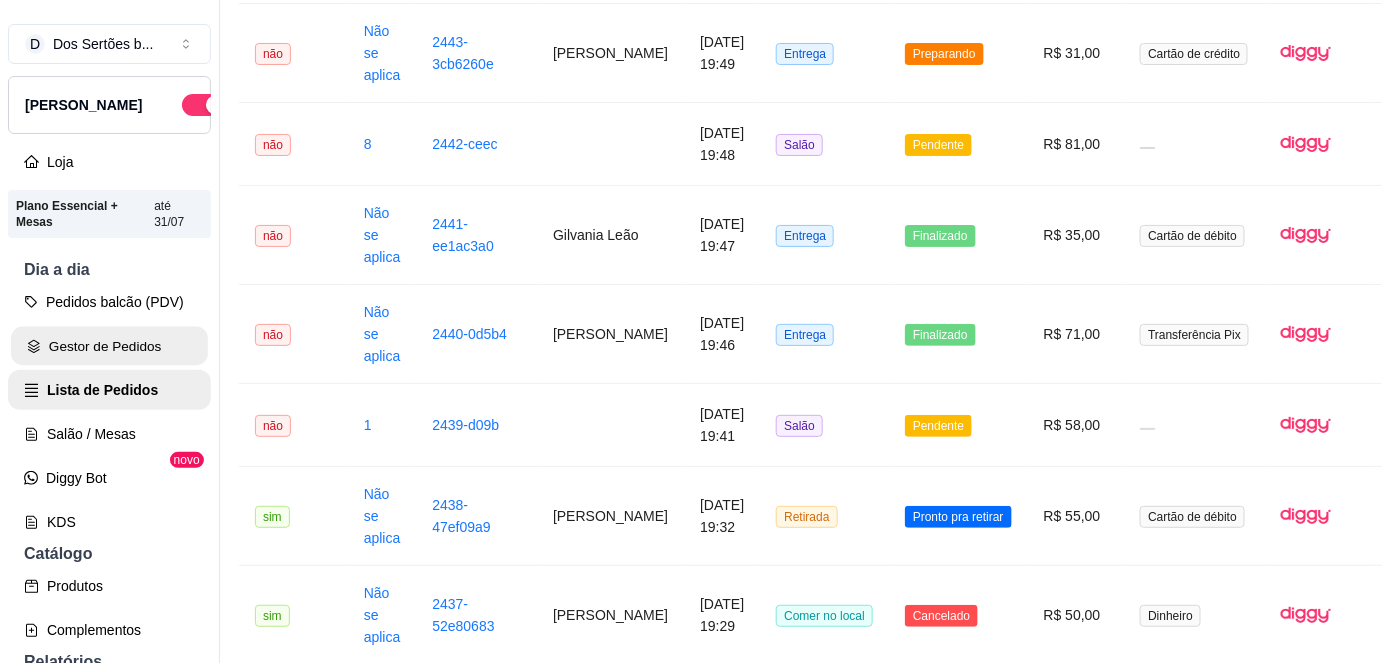 click on "Gestor de Pedidos" at bounding box center (109, 346) 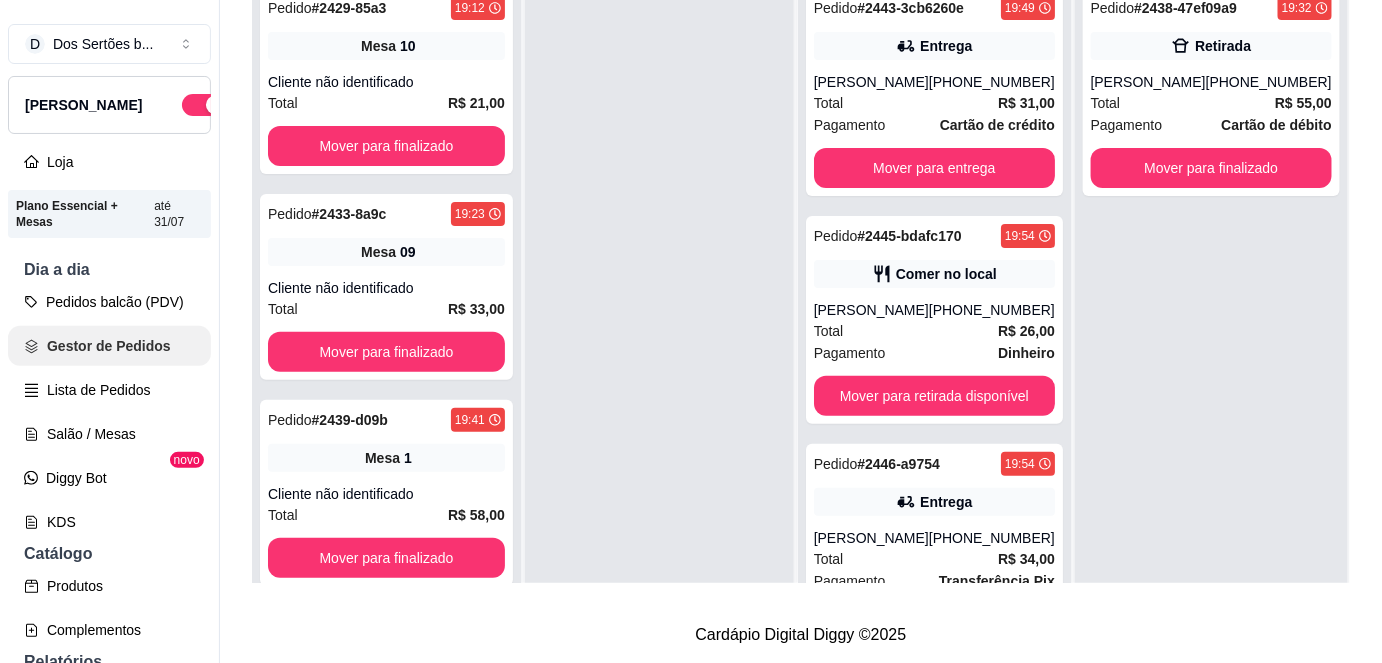 scroll, scrollTop: 0, scrollLeft: 0, axis: both 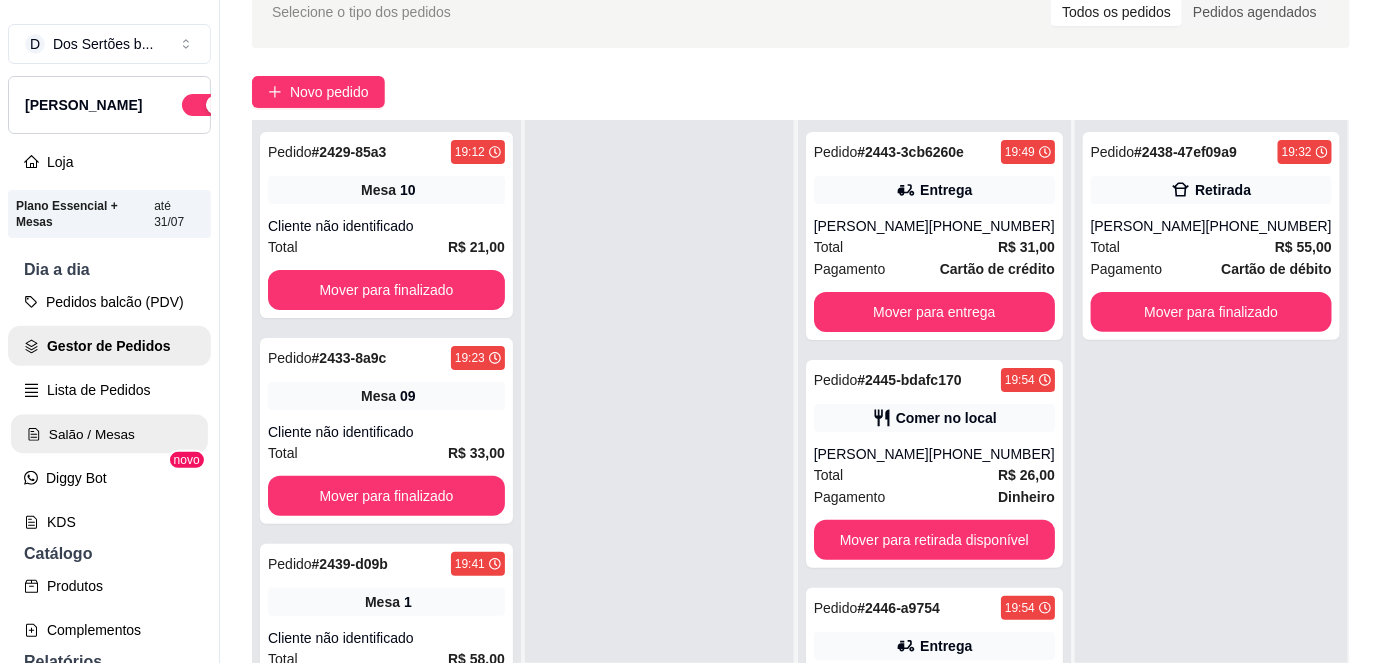 click on "Salão / Mesas" at bounding box center [109, 434] 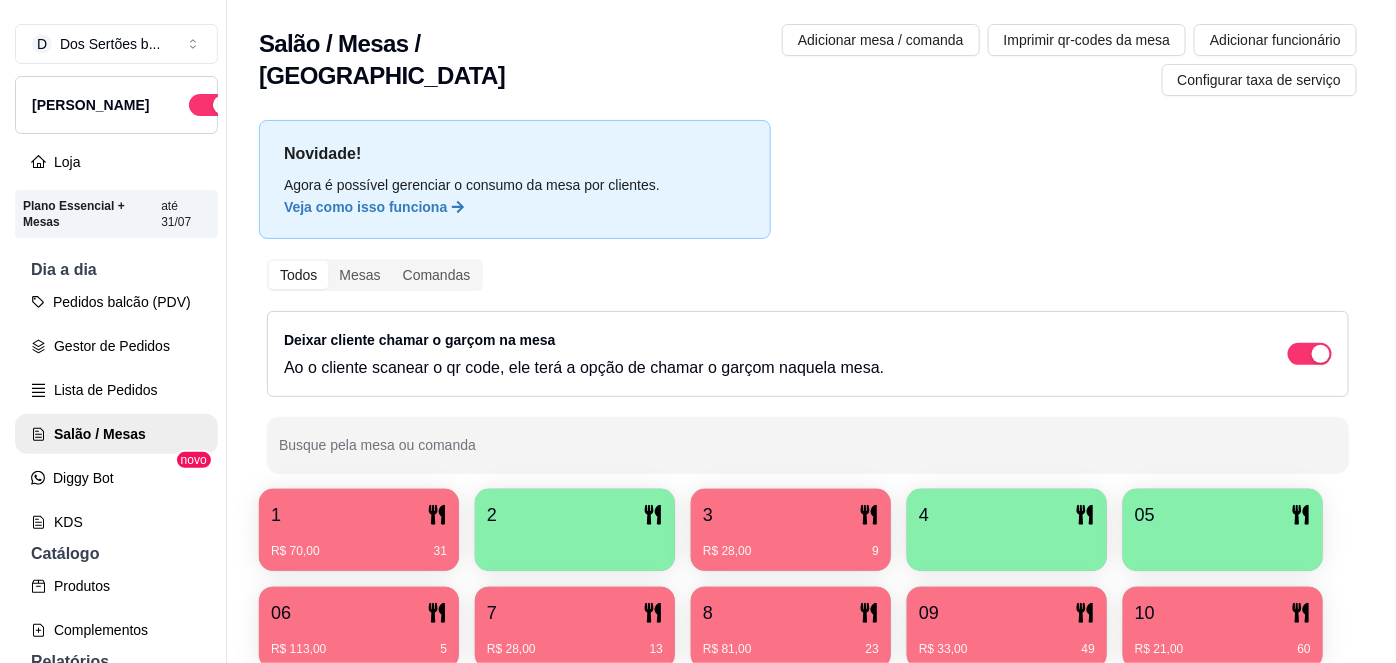 scroll, scrollTop: 0, scrollLeft: 0, axis: both 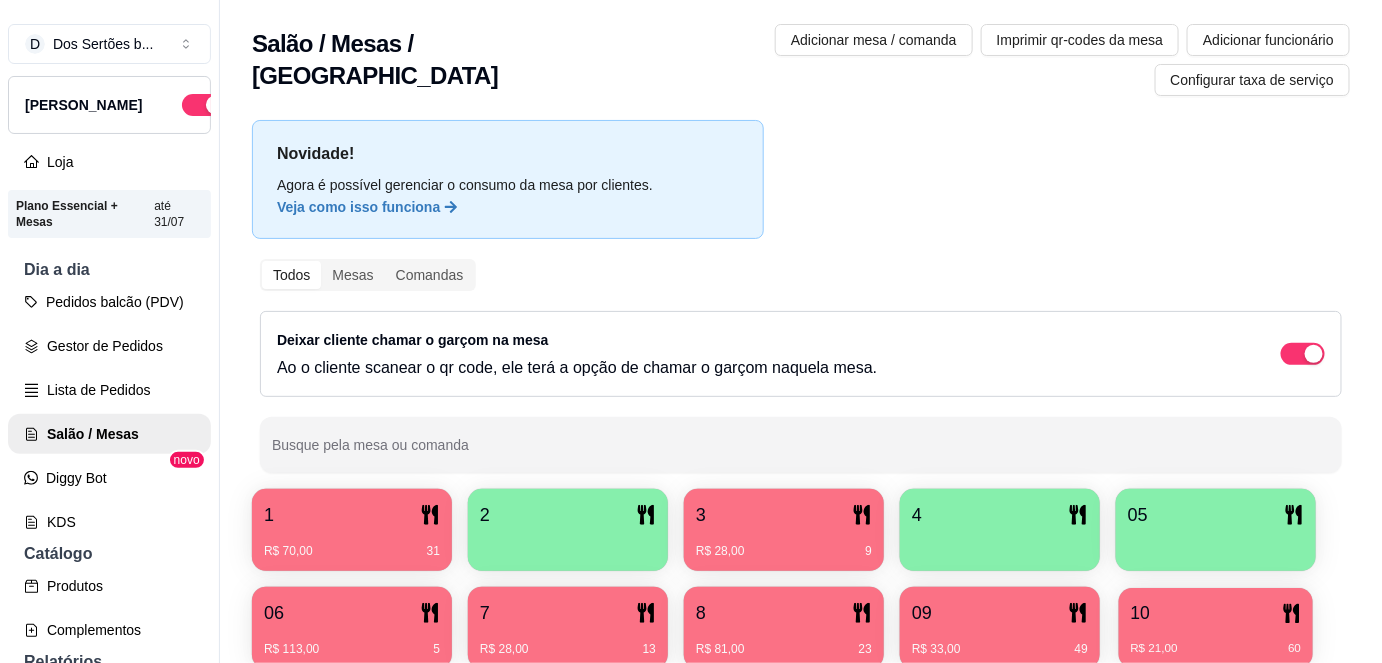 click on "10" at bounding box center [1216, 613] 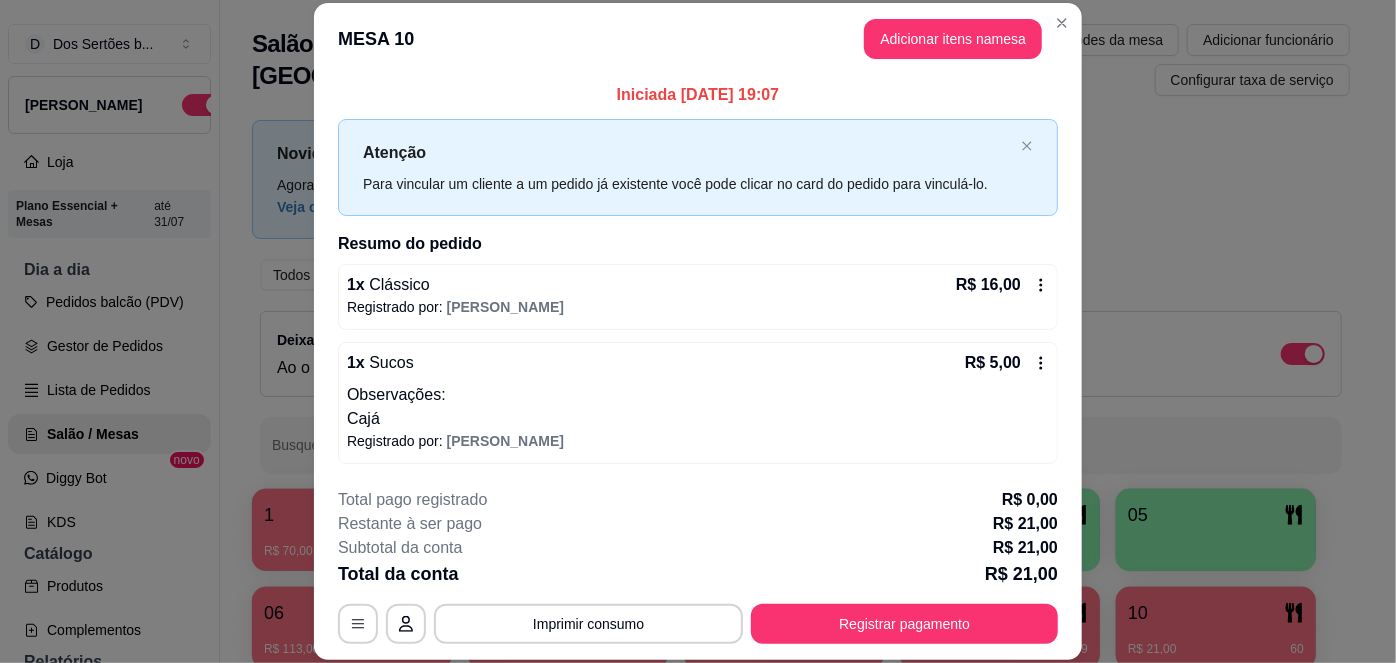 scroll, scrollTop: 0, scrollLeft: 0, axis: both 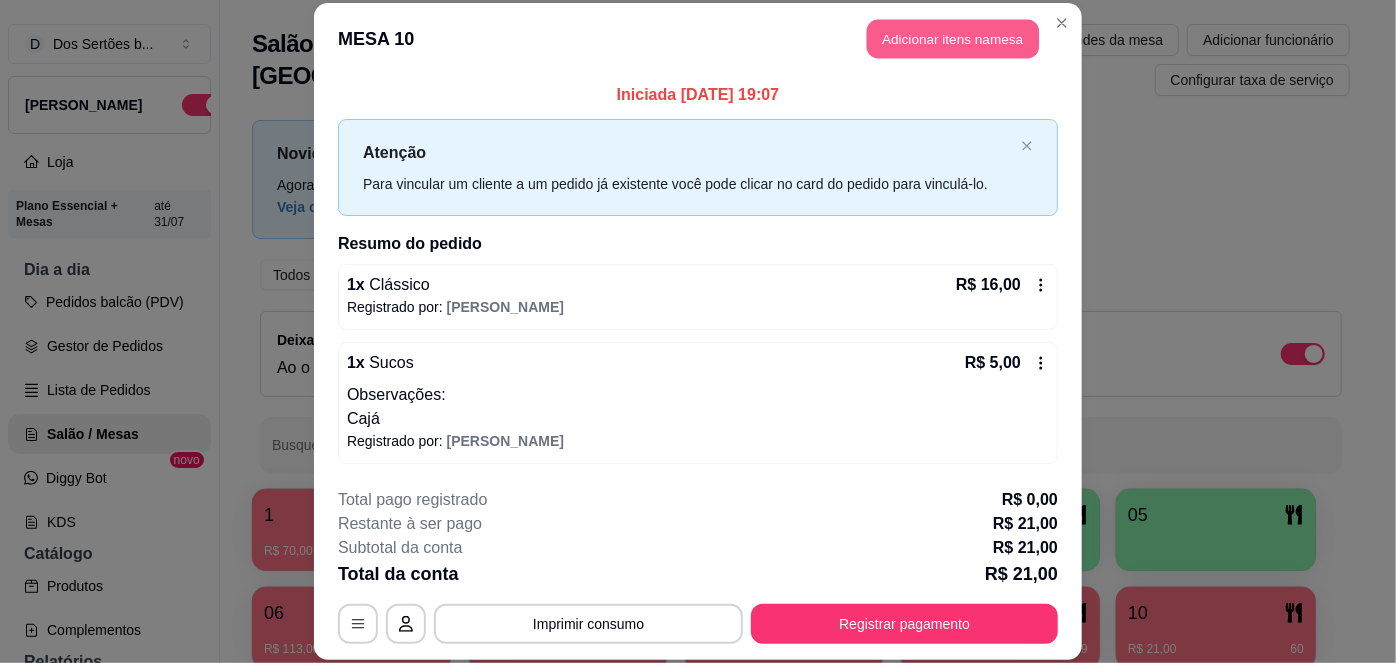 click on "Adicionar itens na  mesa" at bounding box center [953, 39] 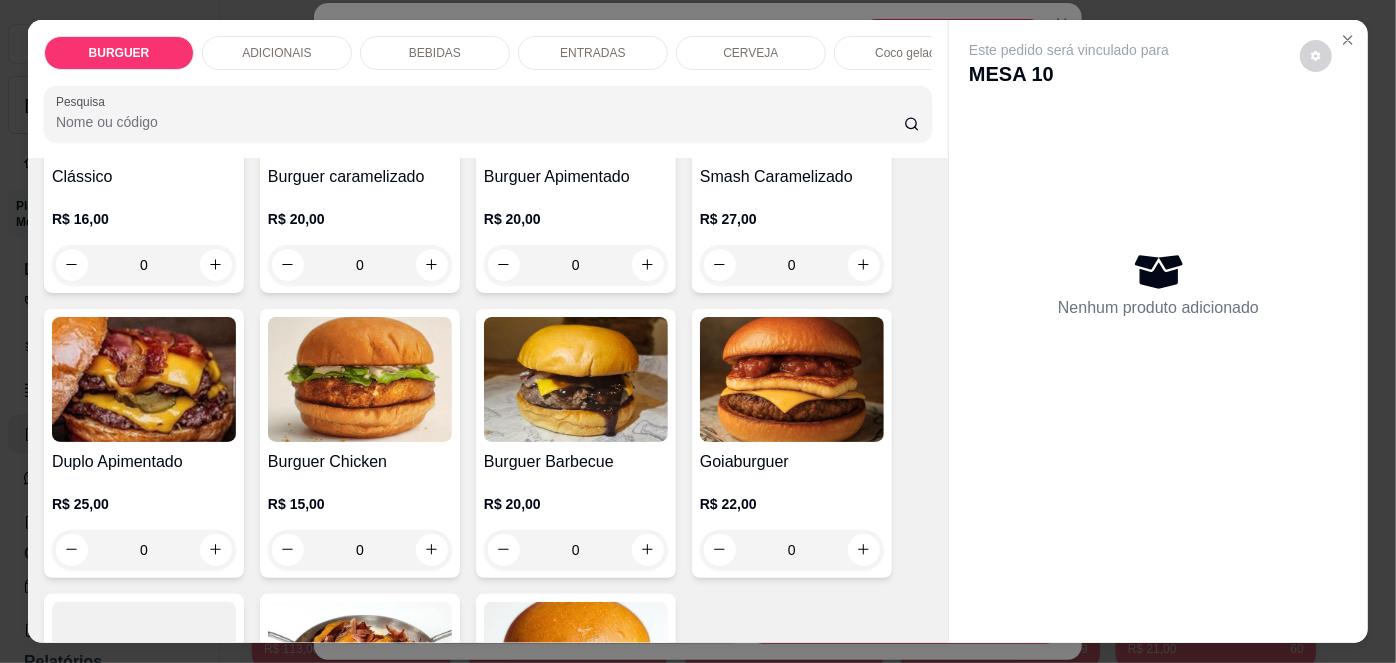 scroll, scrollTop: 296, scrollLeft: 0, axis: vertical 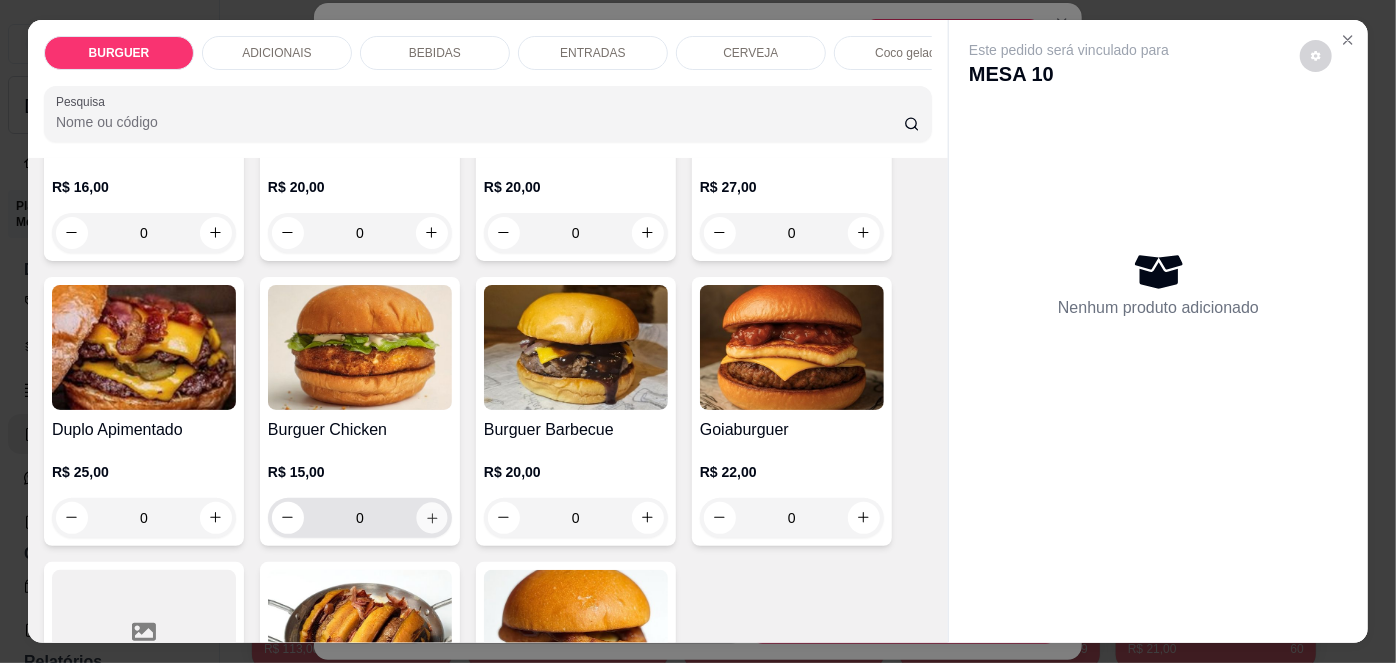 click at bounding box center [431, 517] 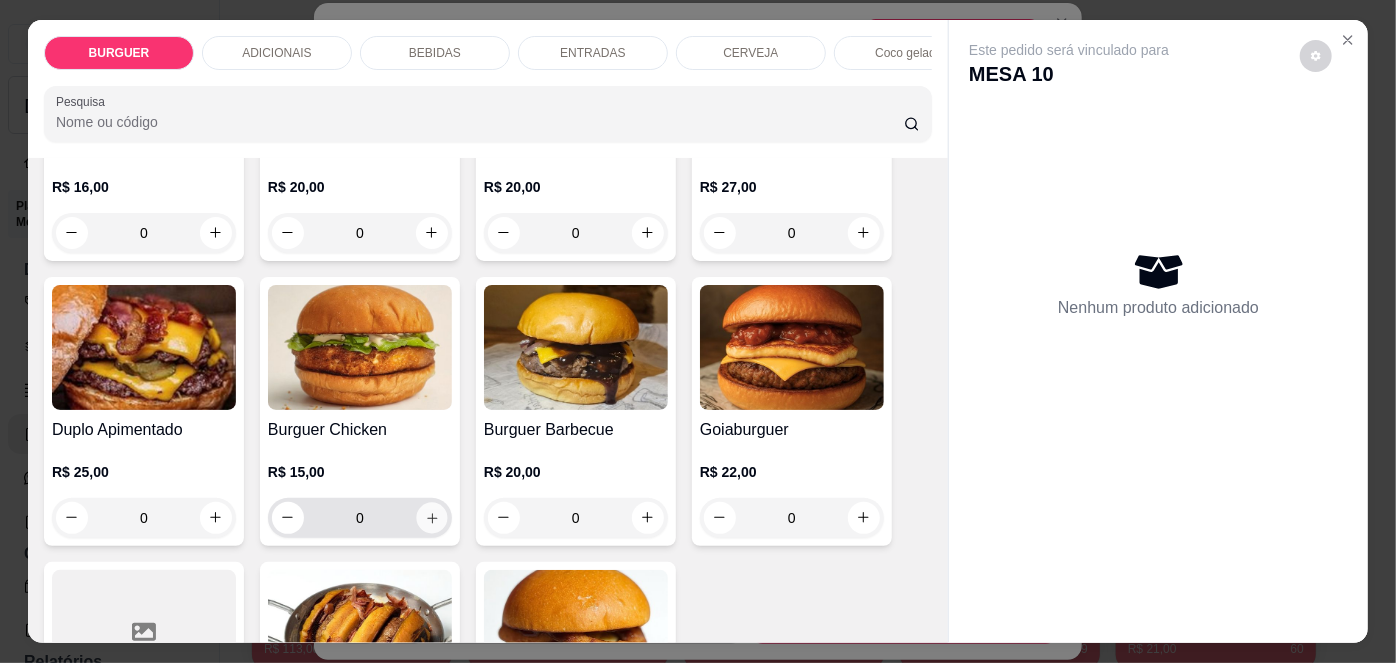 type on "1" 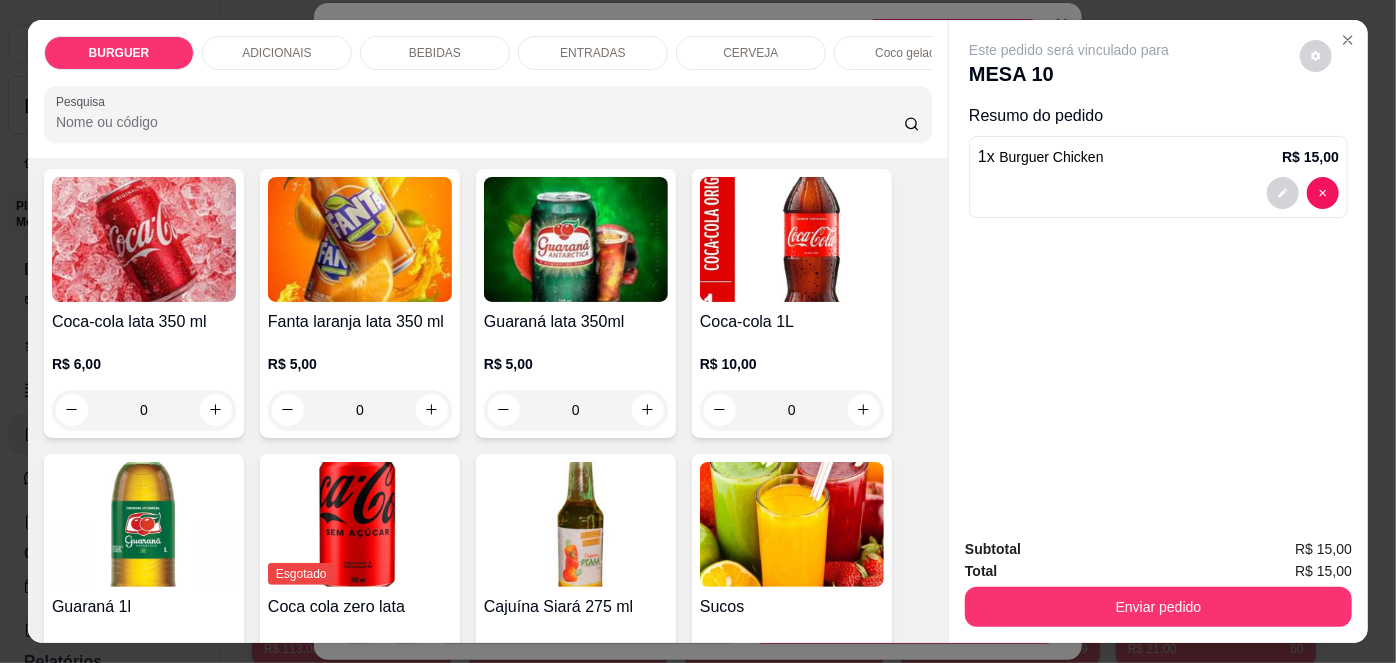 scroll, scrollTop: 1627, scrollLeft: 0, axis: vertical 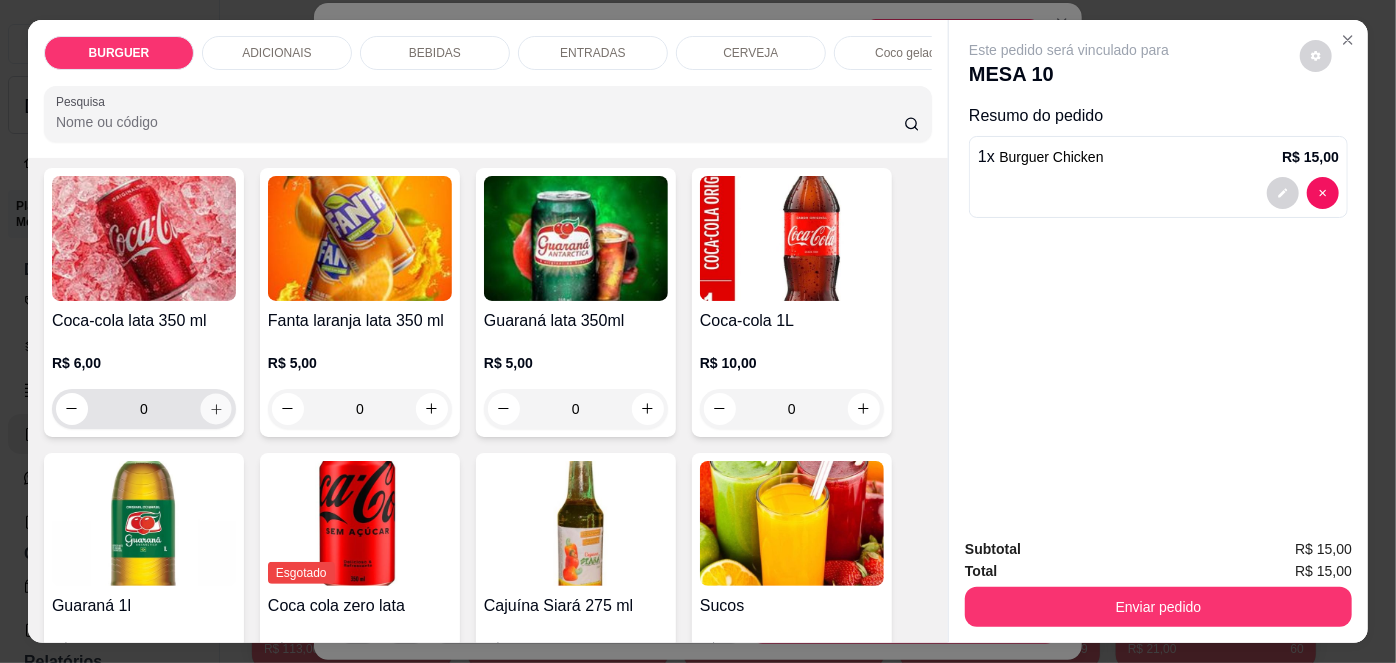 click 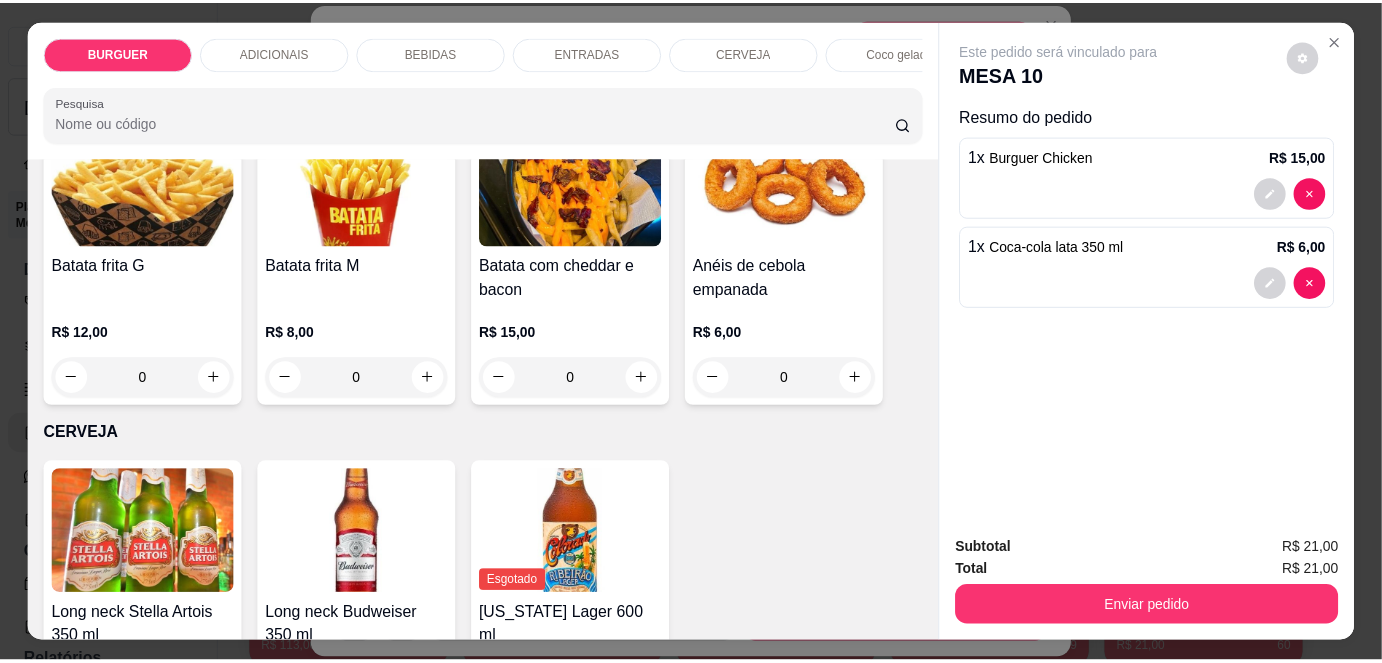 scroll, scrollTop: 2869, scrollLeft: 0, axis: vertical 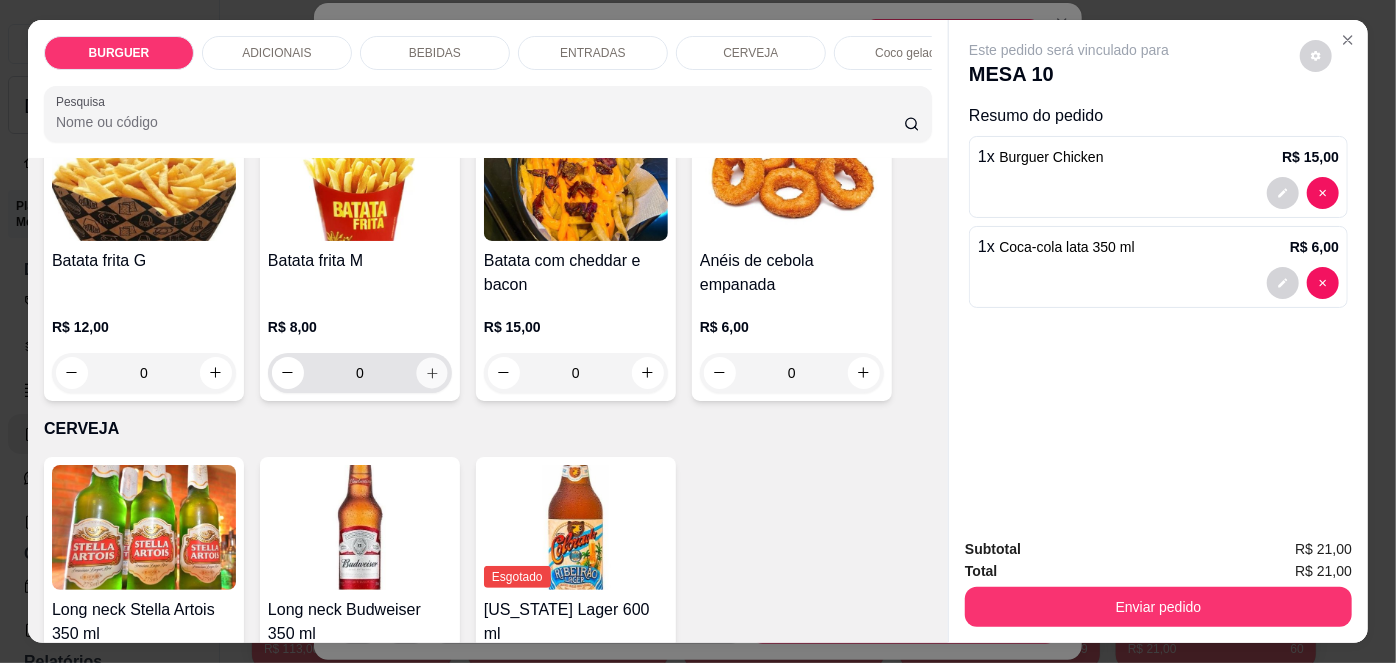 click 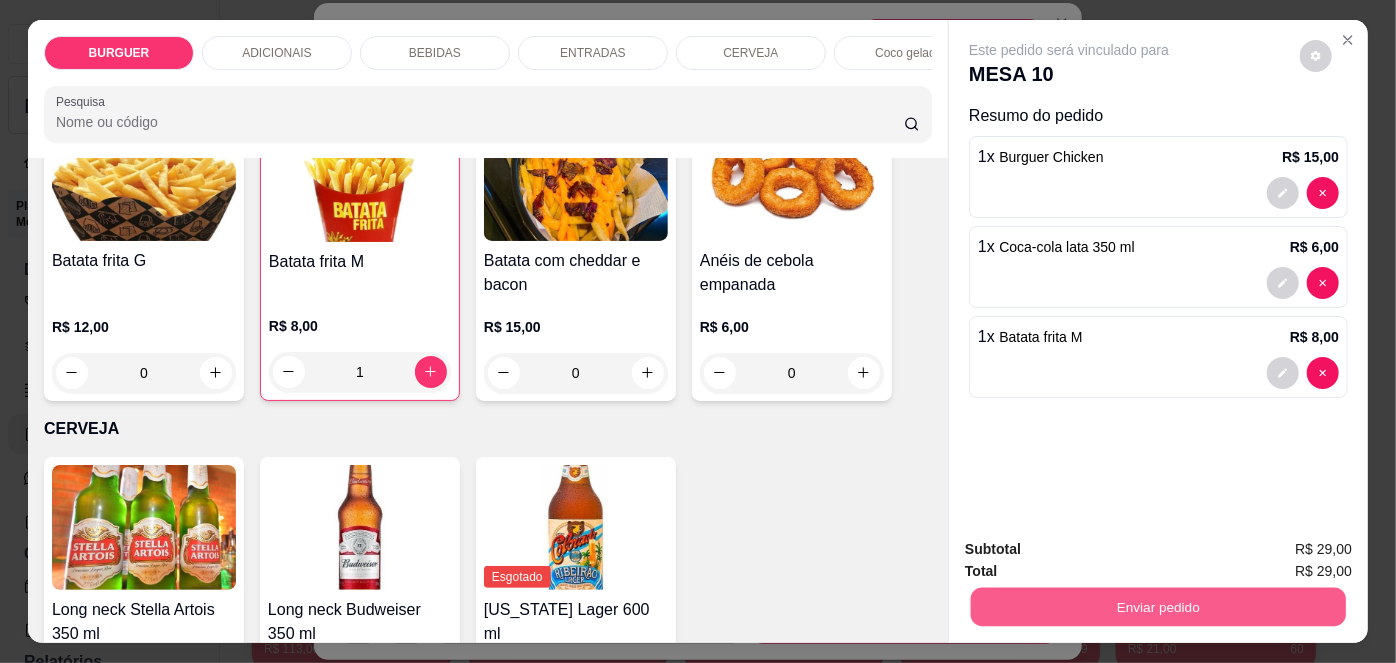 click on "Enviar pedido" at bounding box center (1158, 607) 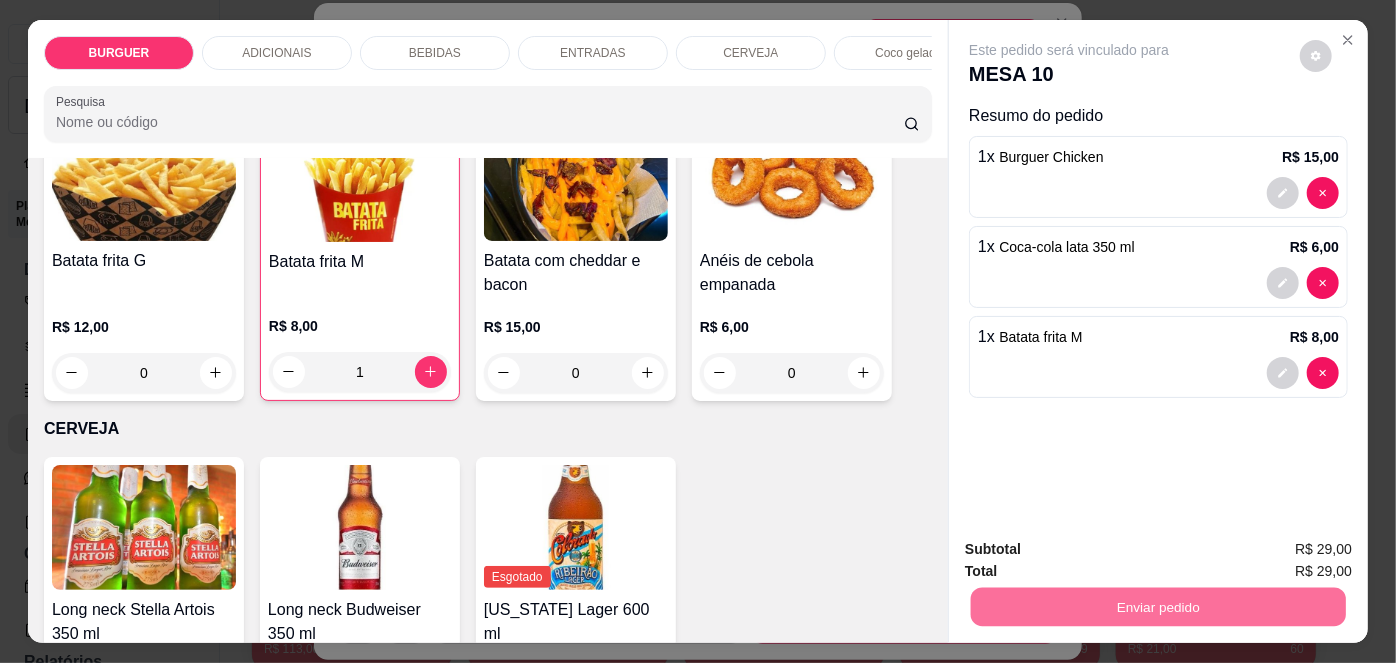 click on "Não registrar e enviar pedido" at bounding box center [1093, 551] 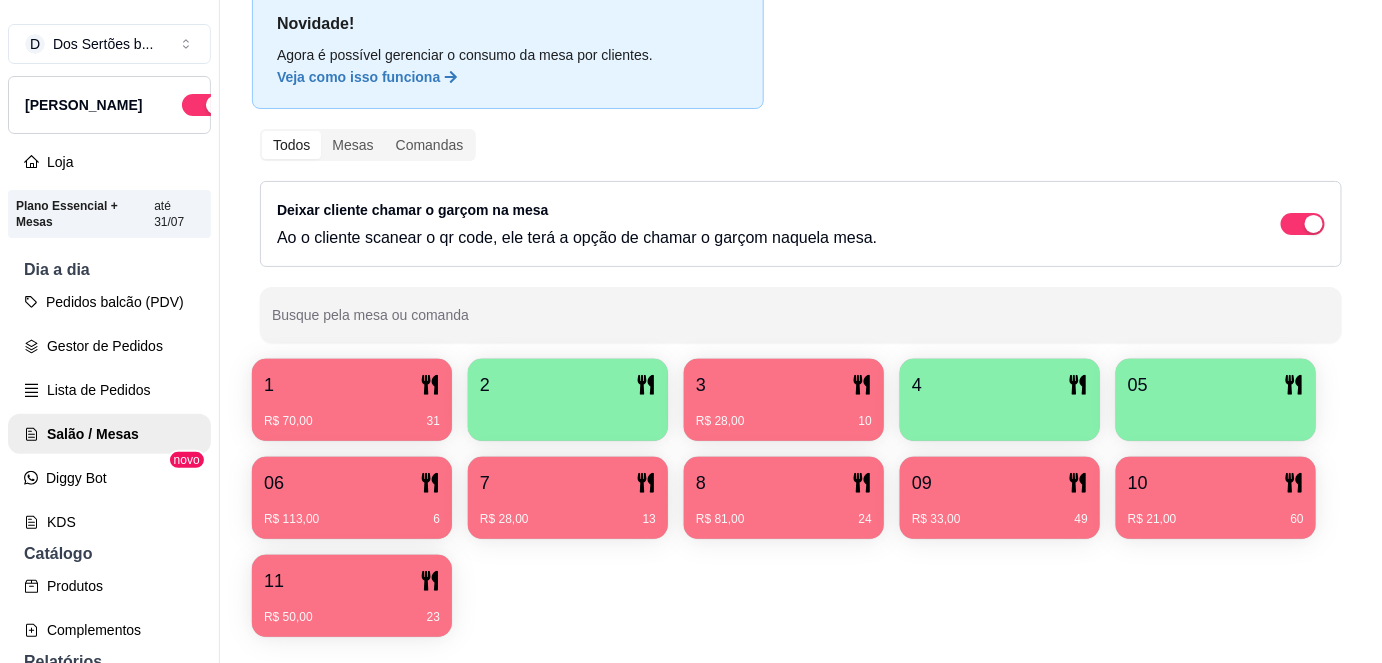 scroll, scrollTop: 130, scrollLeft: 0, axis: vertical 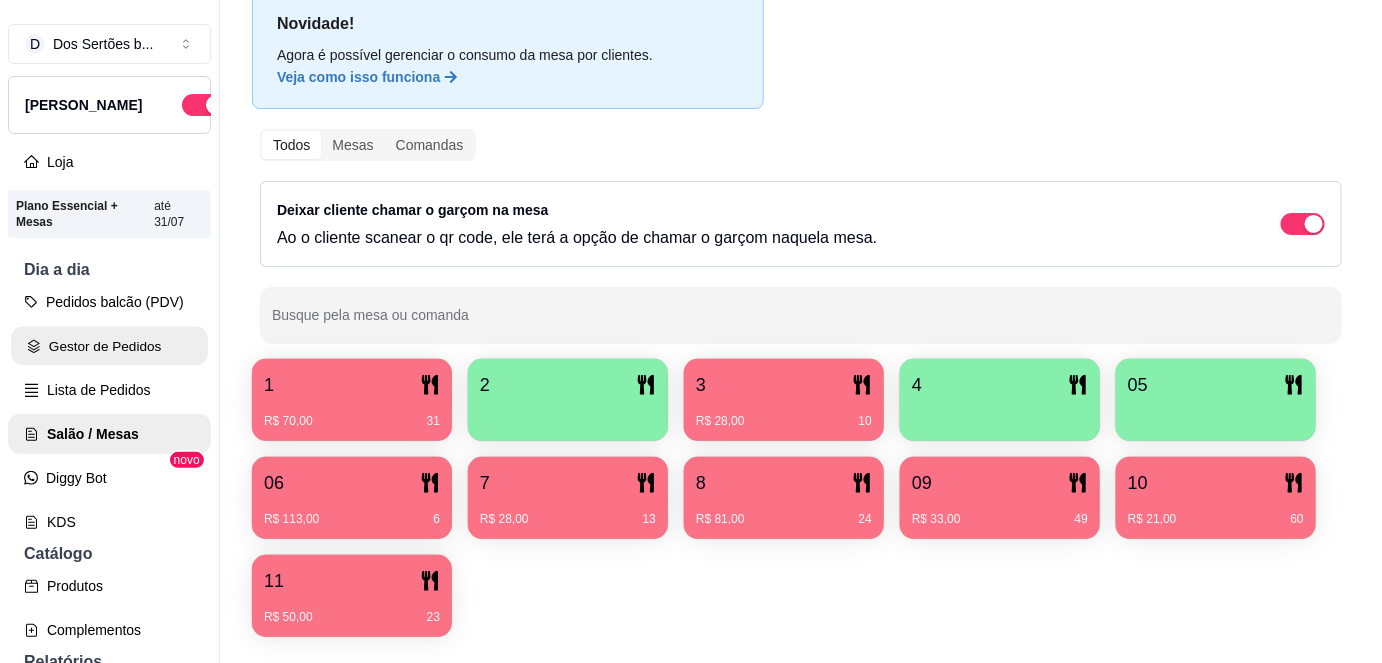 click on "Gestor de Pedidos" at bounding box center [109, 346] 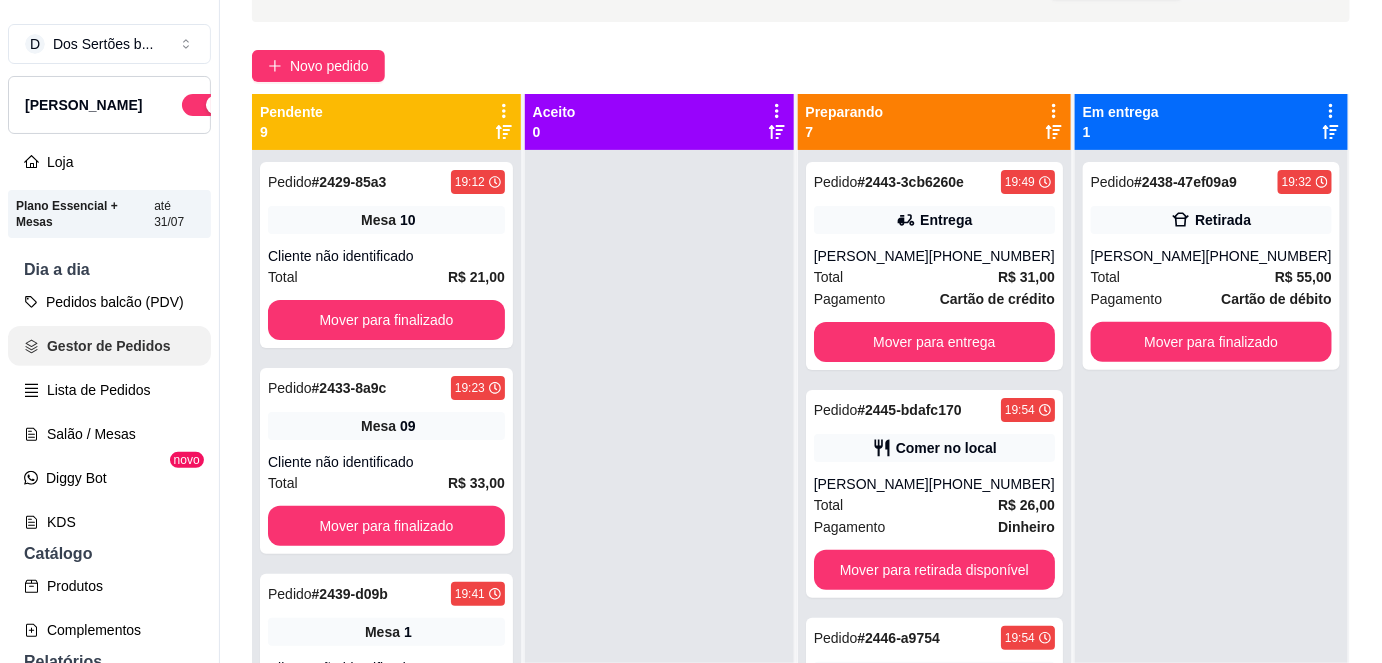 scroll, scrollTop: 0, scrollLeft: 0, axis: both 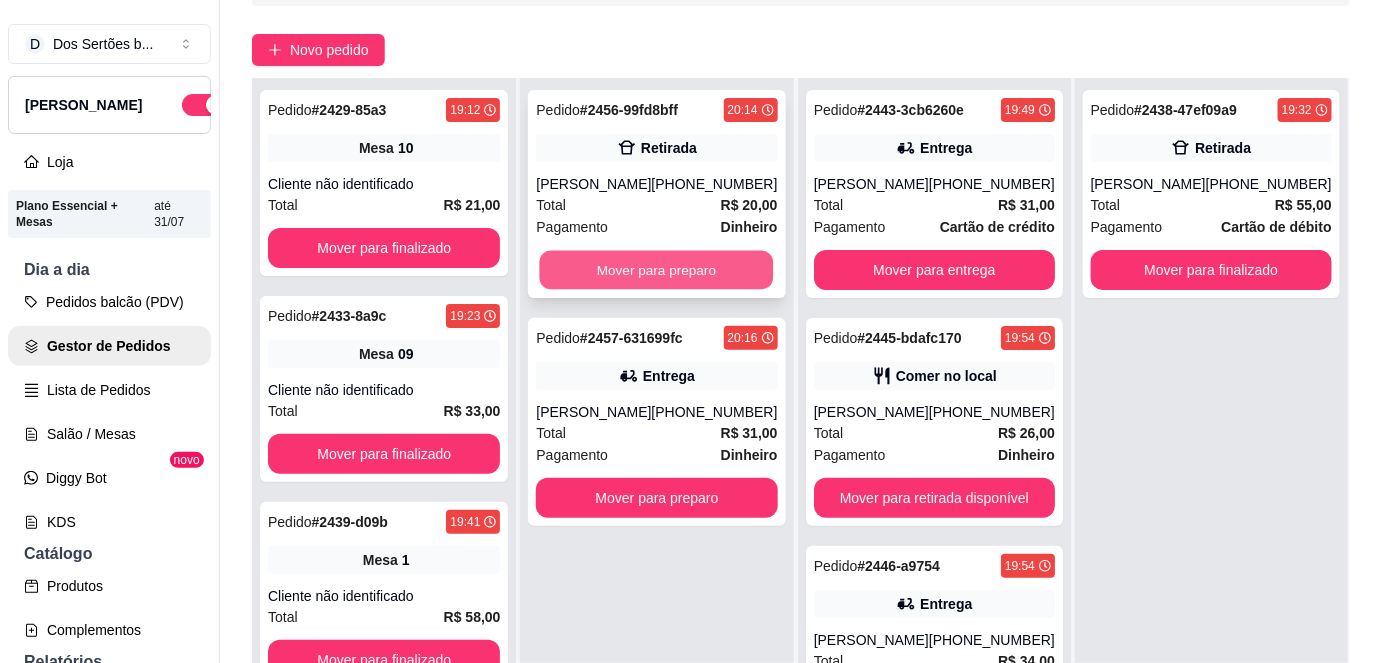 click on "Mover para preparo" at bounding box center [657, 270] 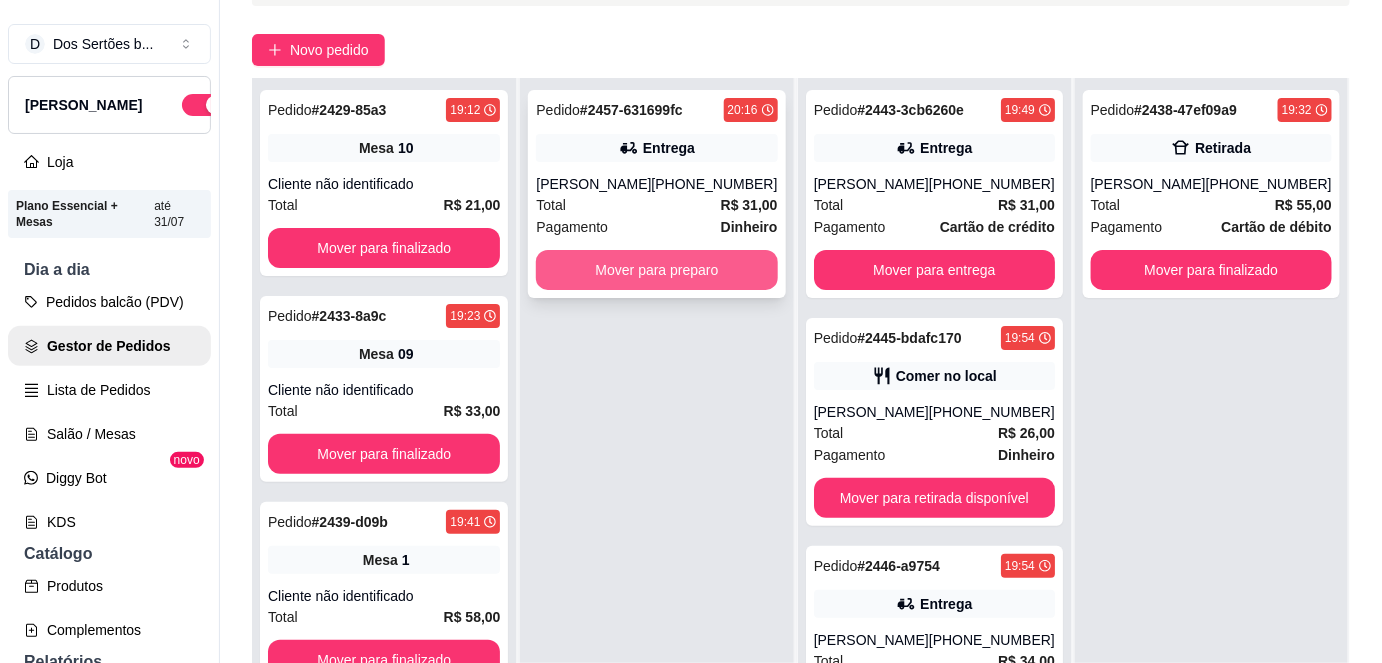 click on "Mover para preparo" at bounding box center [656, 270] 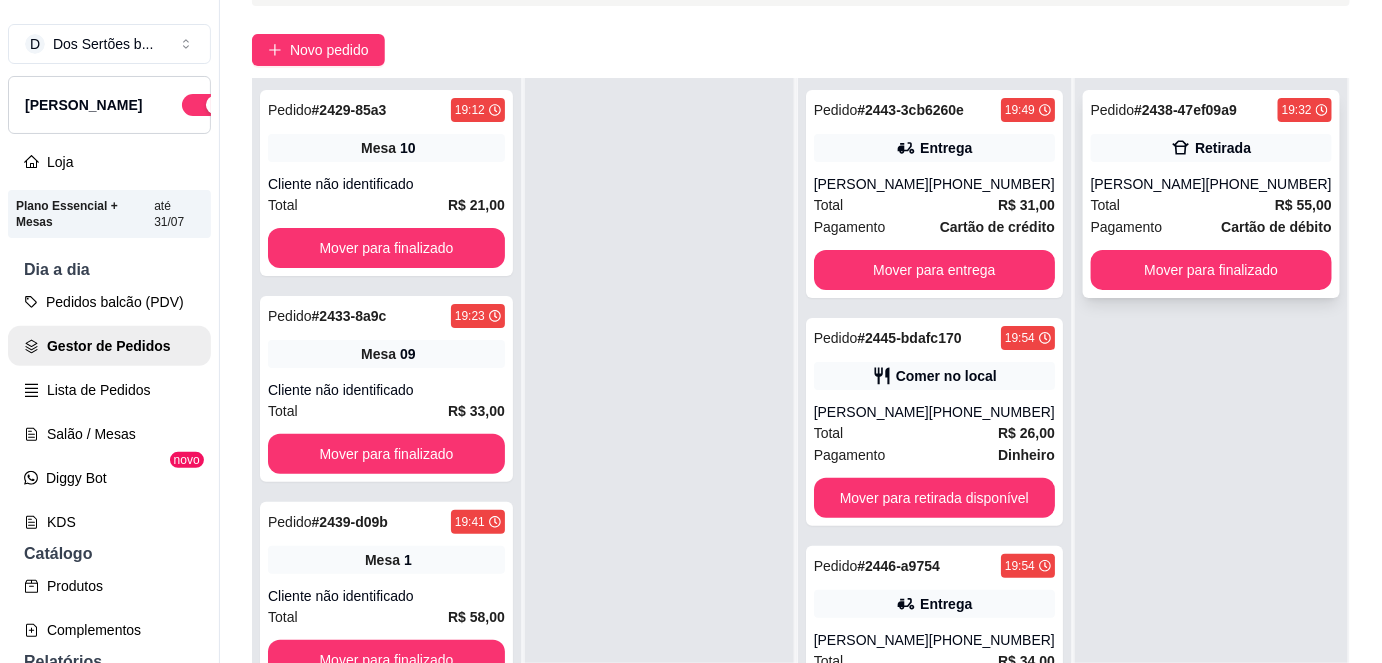 click on "Pedido  # 2438-47ef09a9 19:32 Retirada Matheus  [PHONE_NUMBER] Total R$ 55,00 Pagamento Cartão de débito Mover para finalizado" at bounding box center [1211, 194] 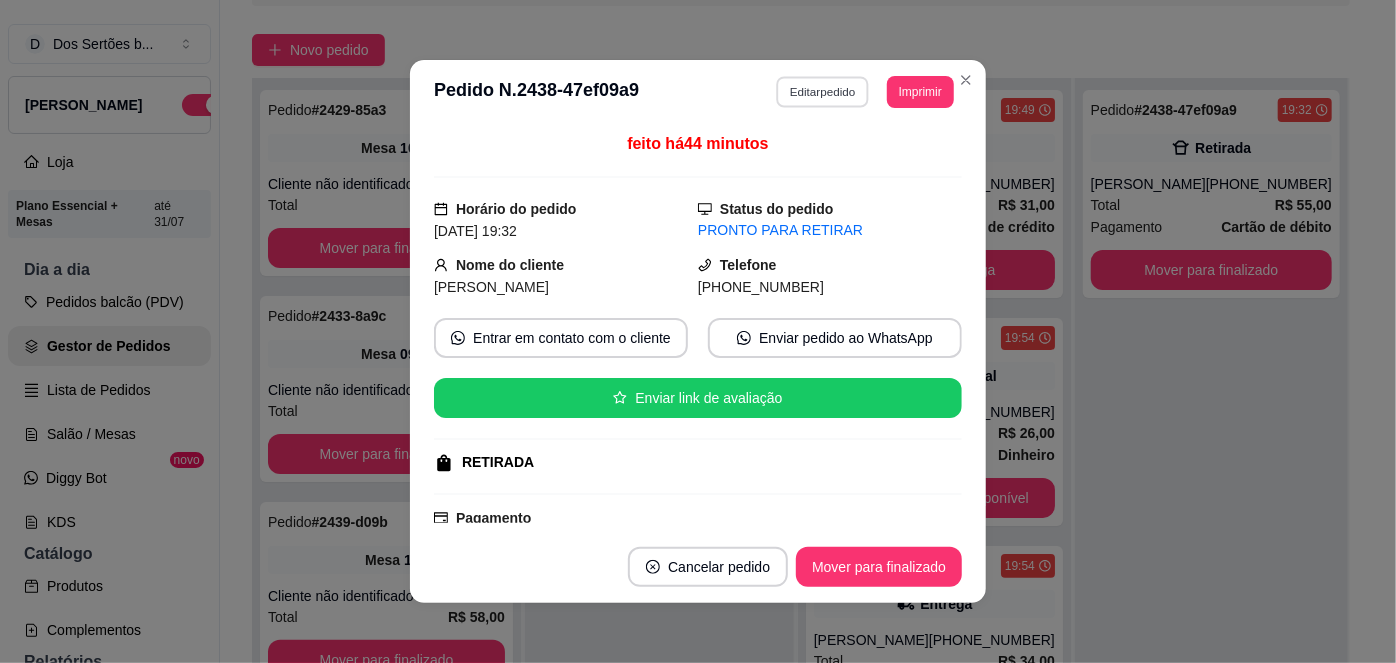click on "Editar  pedido" at bounding box center (823, 91) 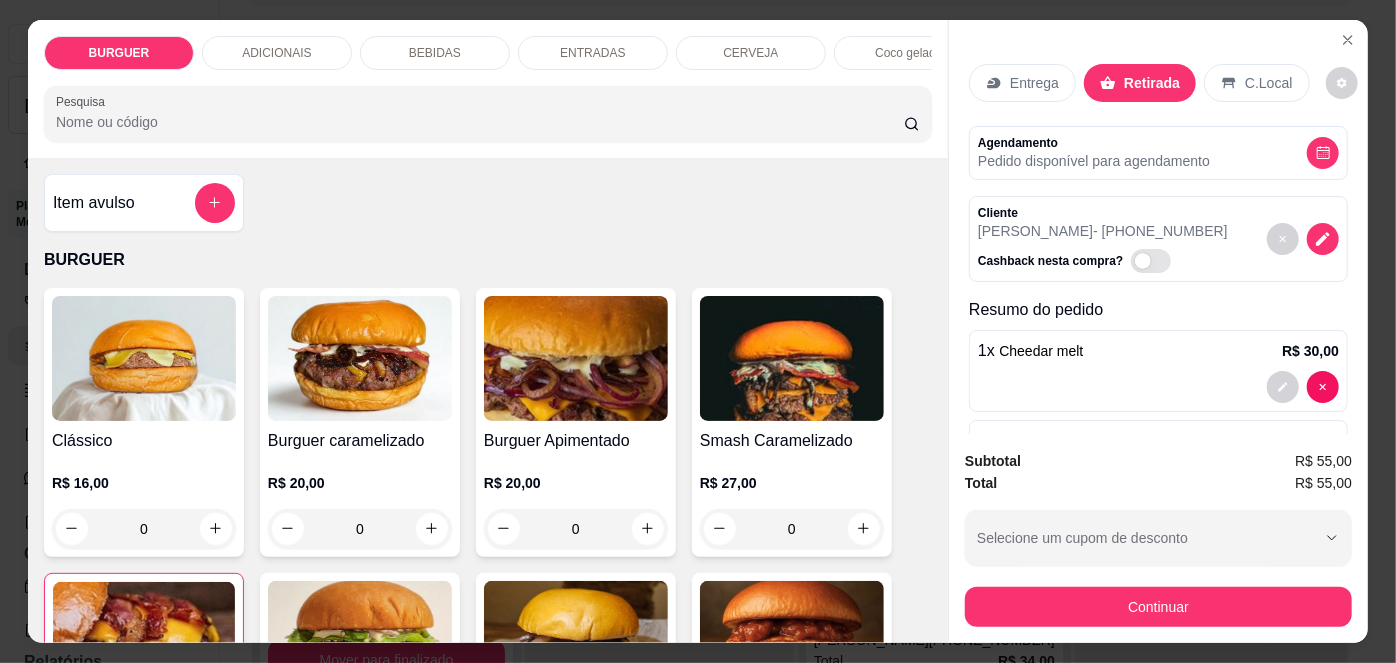 scroll, scrollTop: 50, scrollLeft: 0, axis: vertical 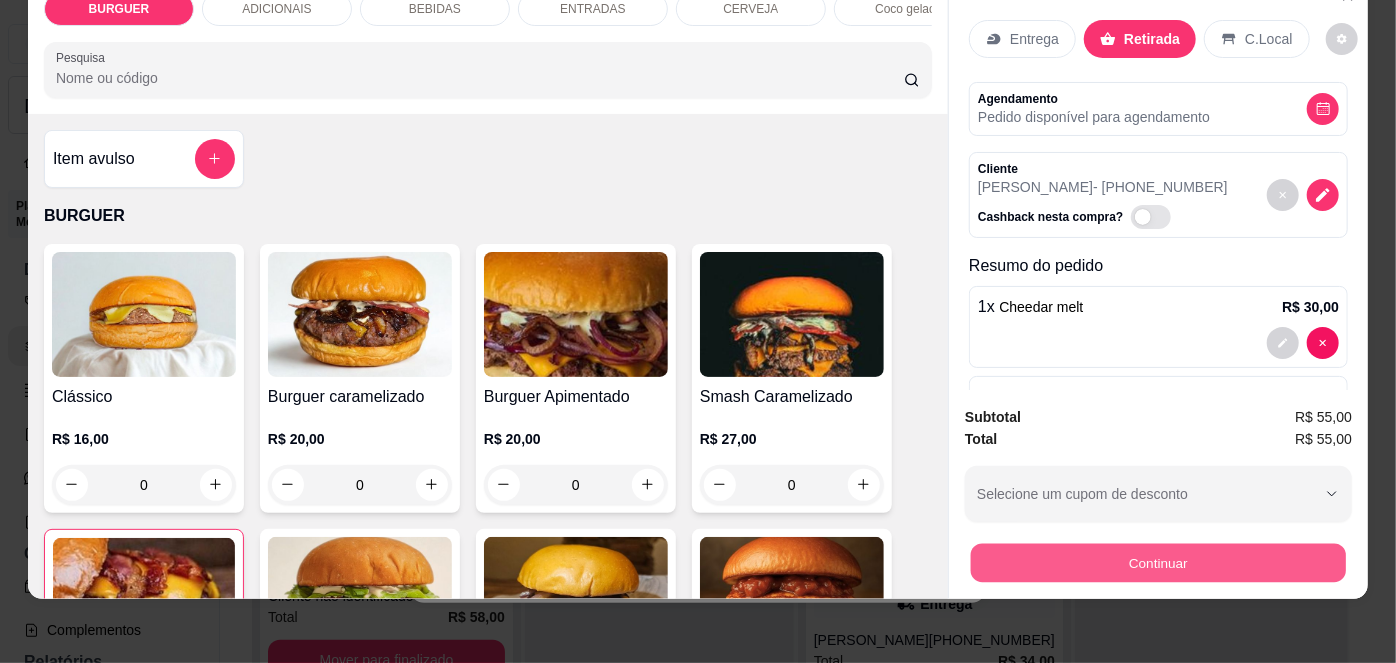 click on "Continuar" at bounding box center (1158, 563) 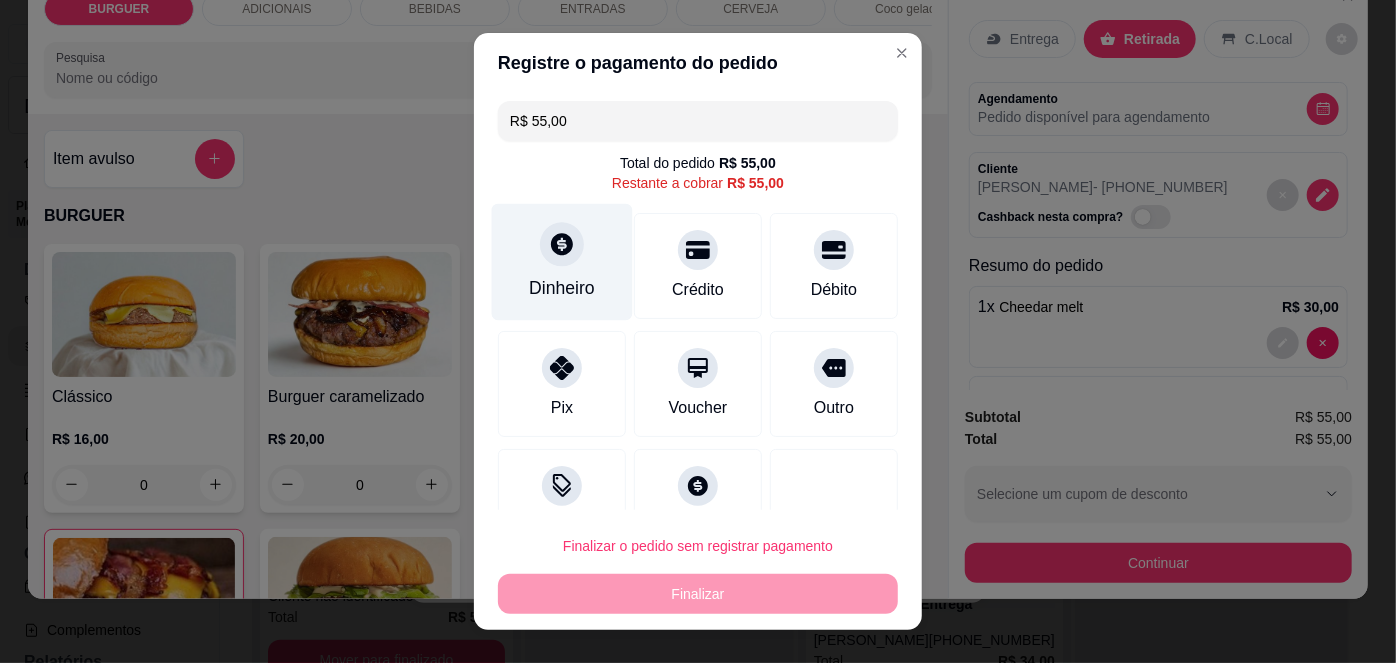 click on "Dinheiro" at bounding box center [562, 262] 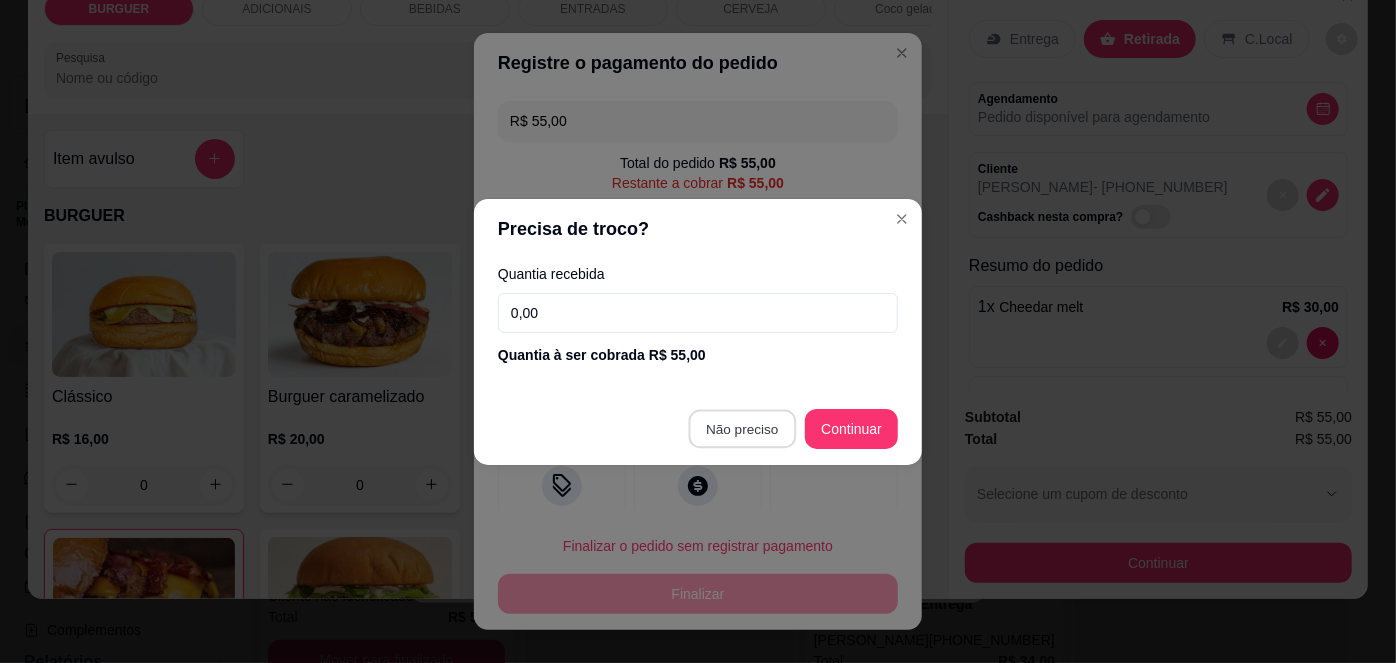type on "R$ 0,00" 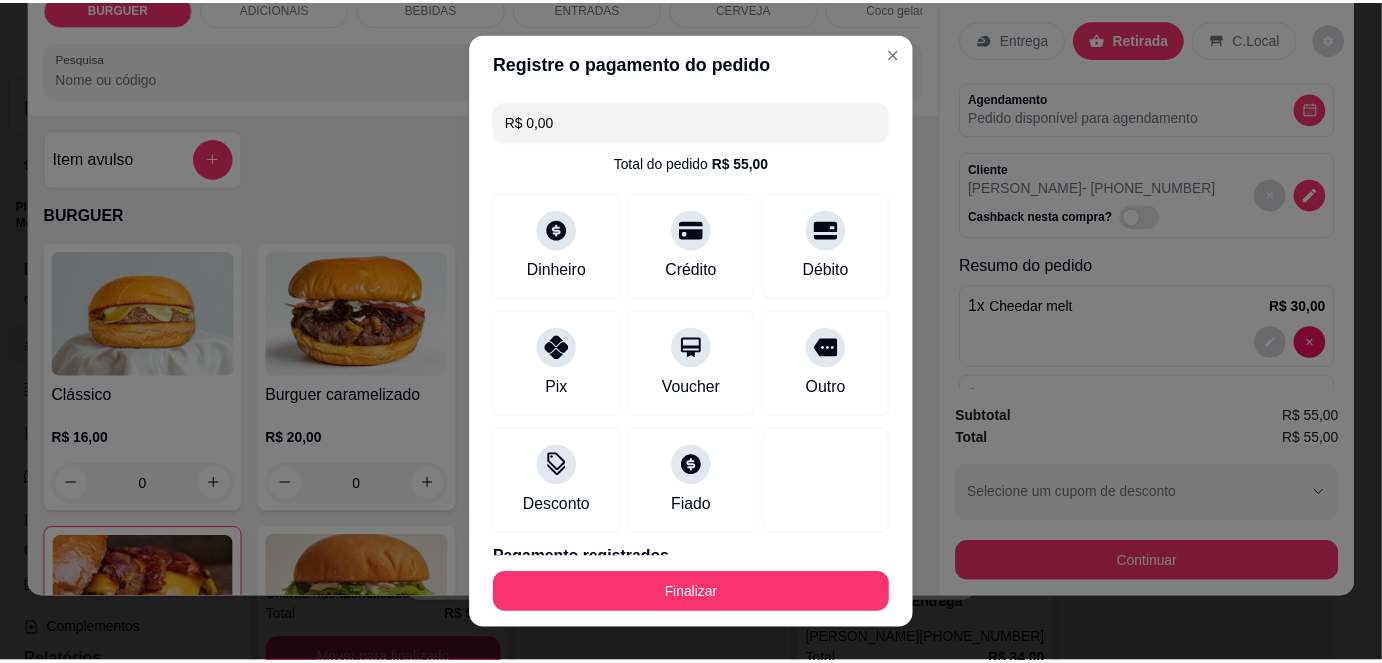 scroll, scrollTop: 88, scrollLeft: 0, axis: vertical 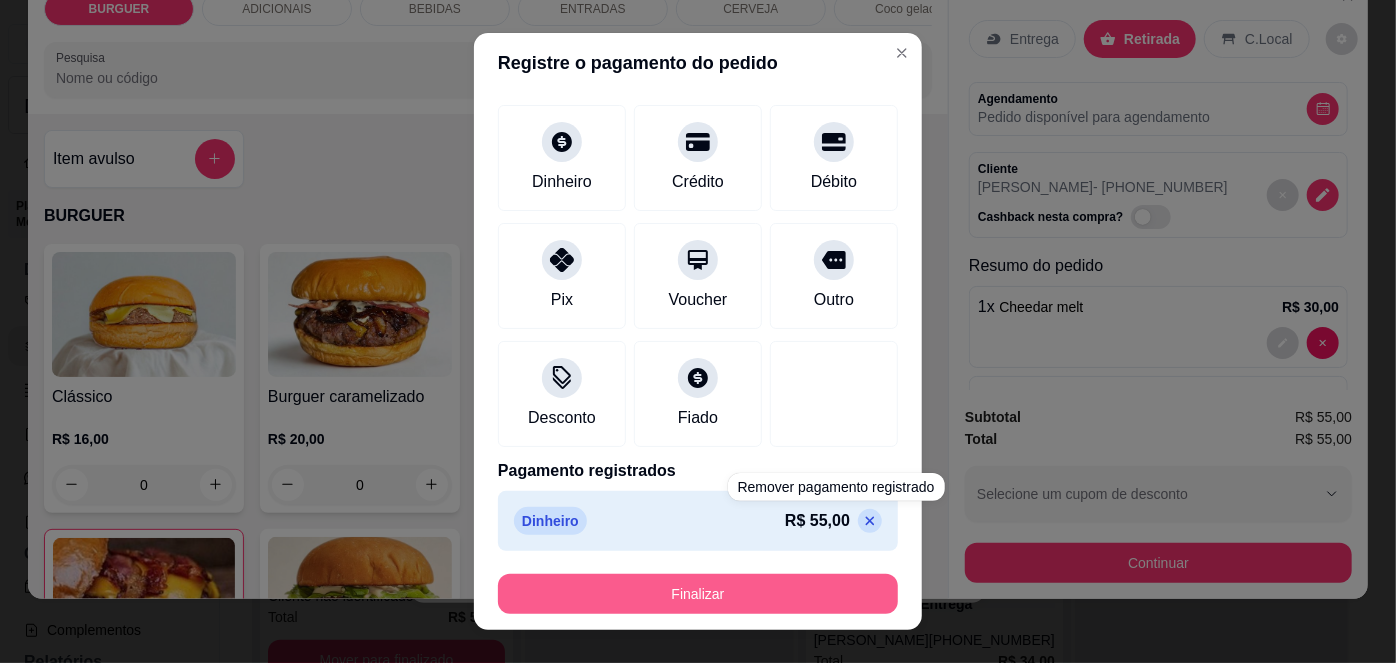 click on "Finalizar" at bounding box center (698, 594) 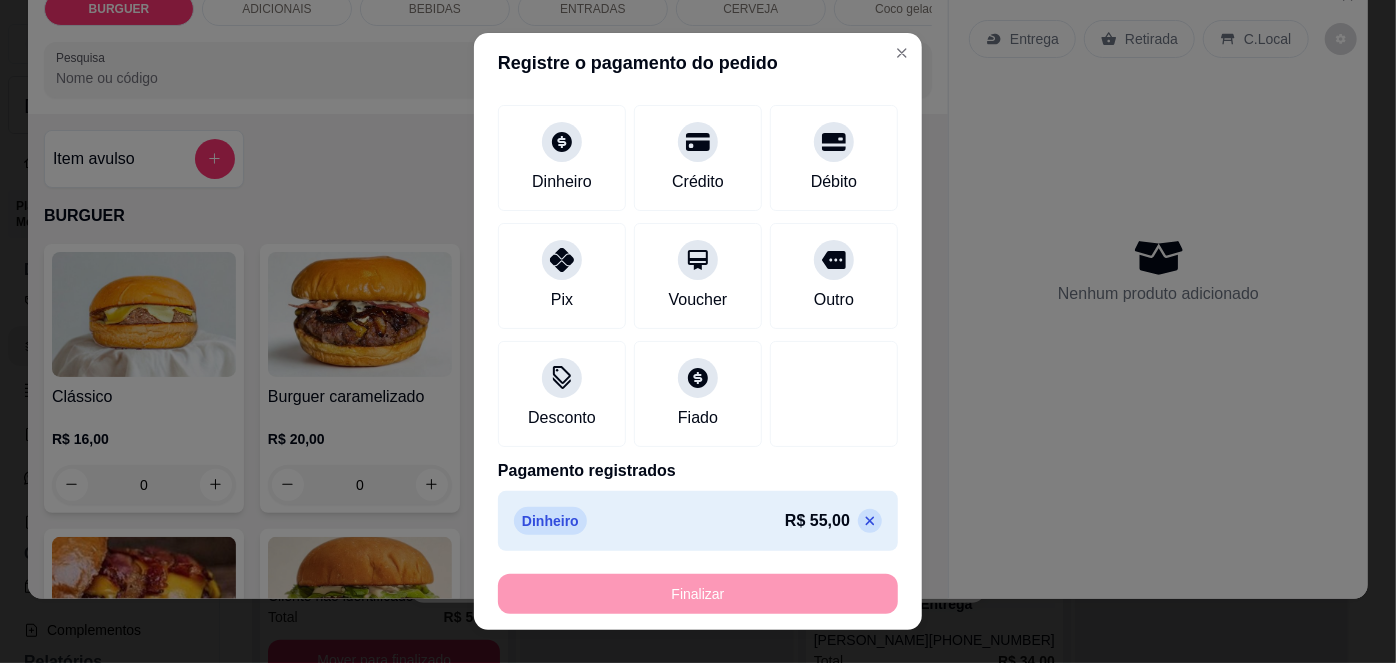 type on "0" 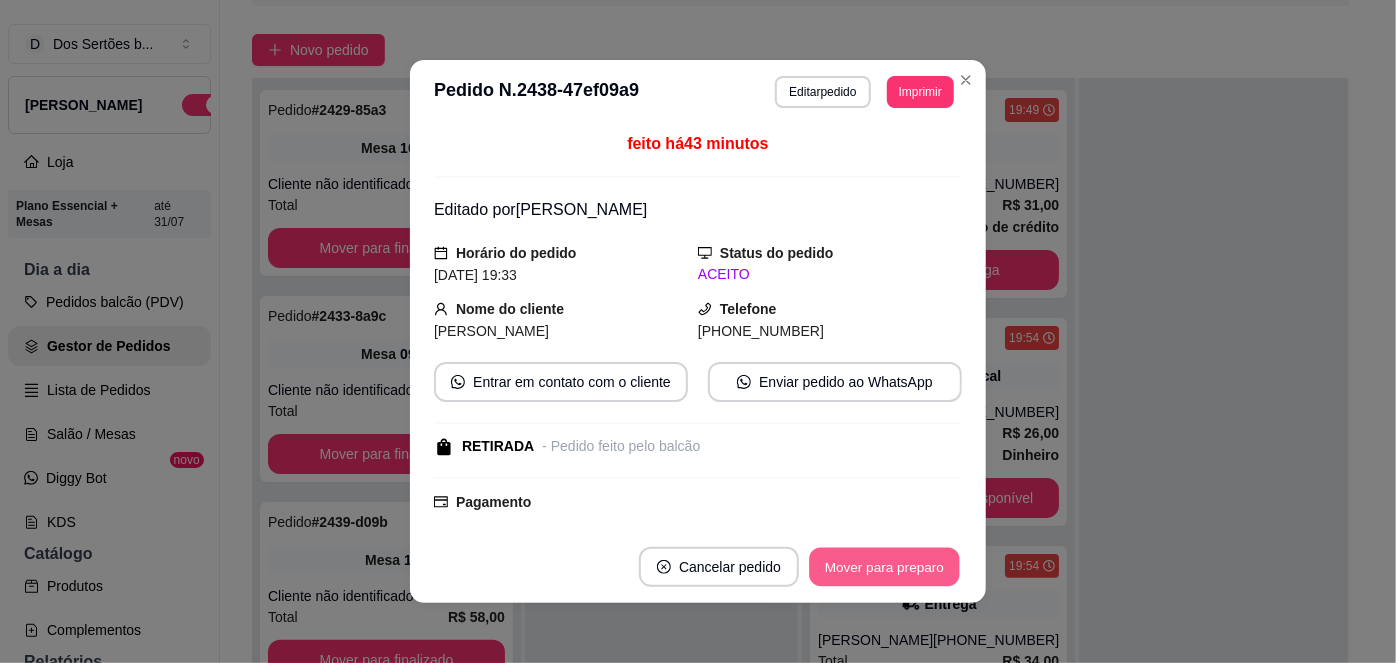 click on "Mover para preparo" at bounding box center [884, 567] 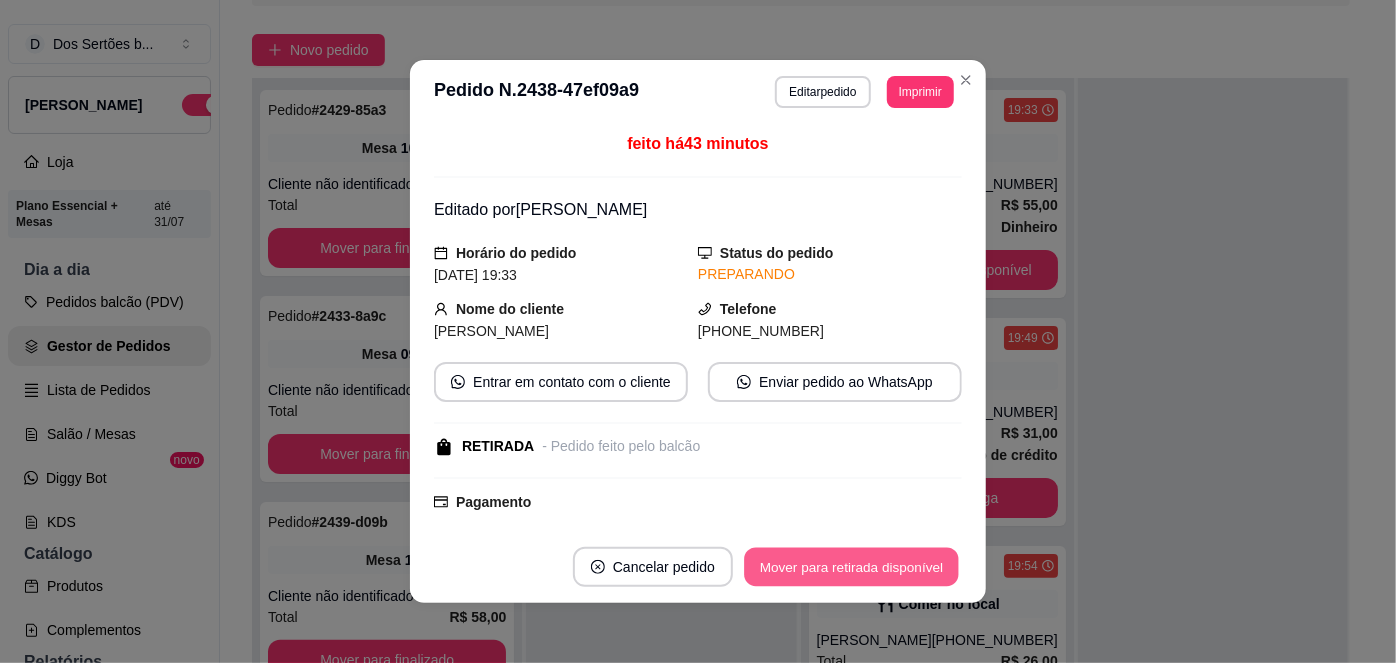 click on "Mover para retirada disponível" at bounding box center [851, 567] 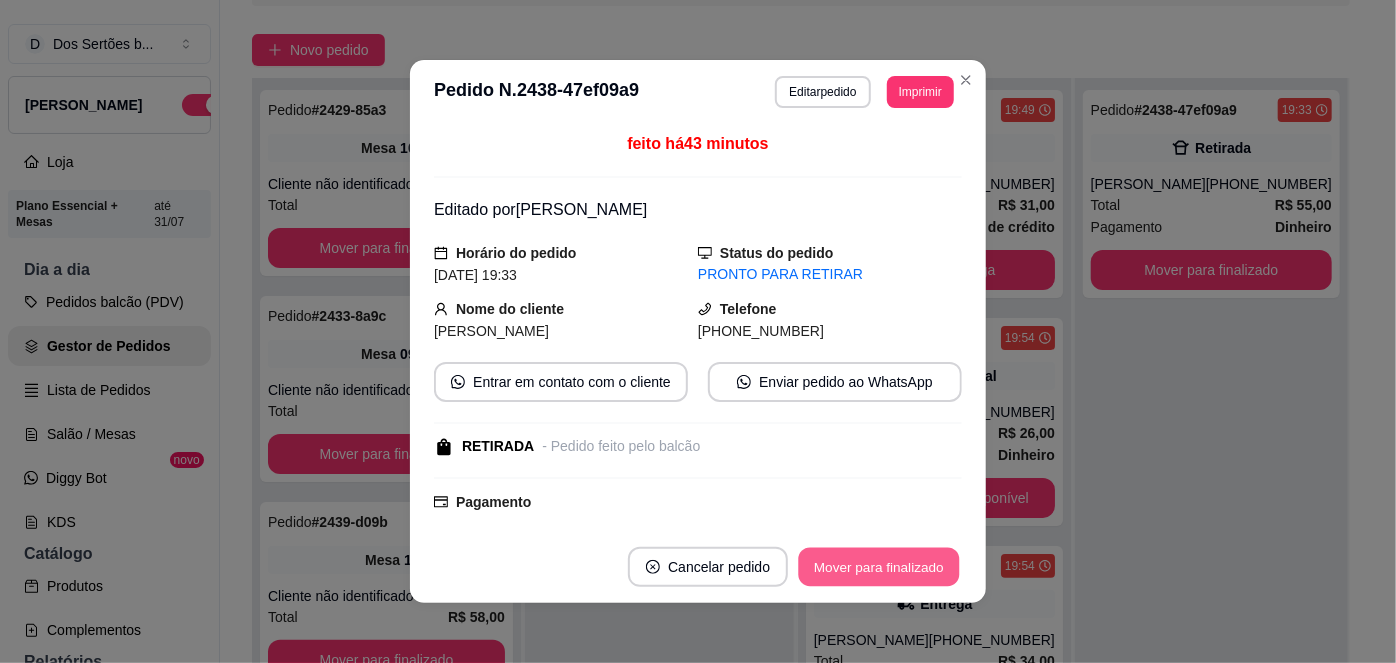 click on "Mover para finalizado" at bounding box center [879, 567] 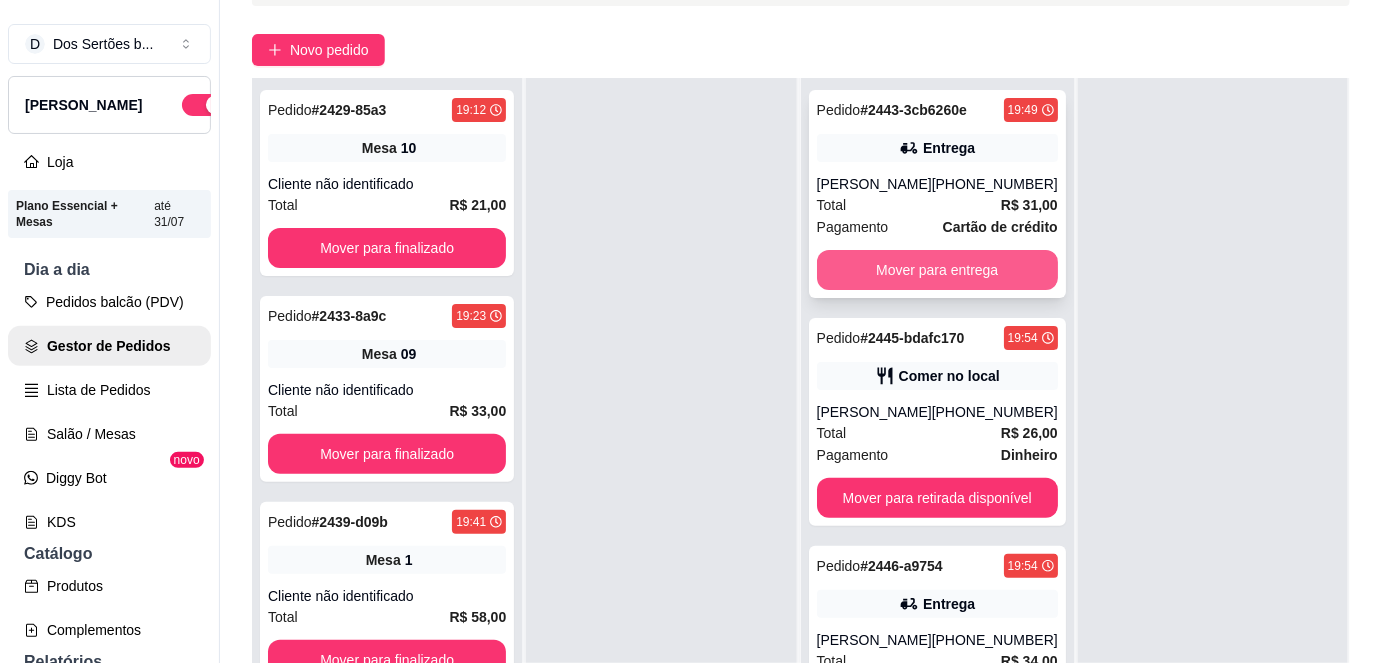 click on "Mover para entrega" at bounding box center (937, 270) 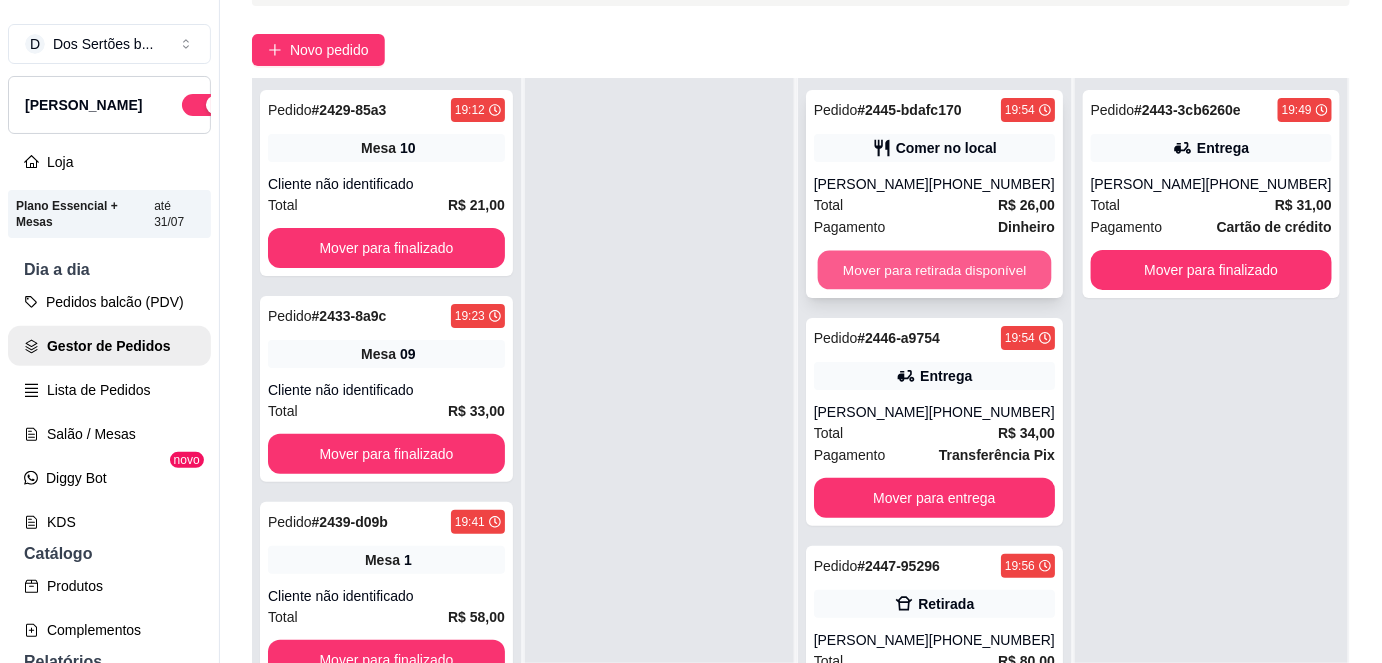 click on "Mover para retirada disponível" at bounding box center (934, 270) 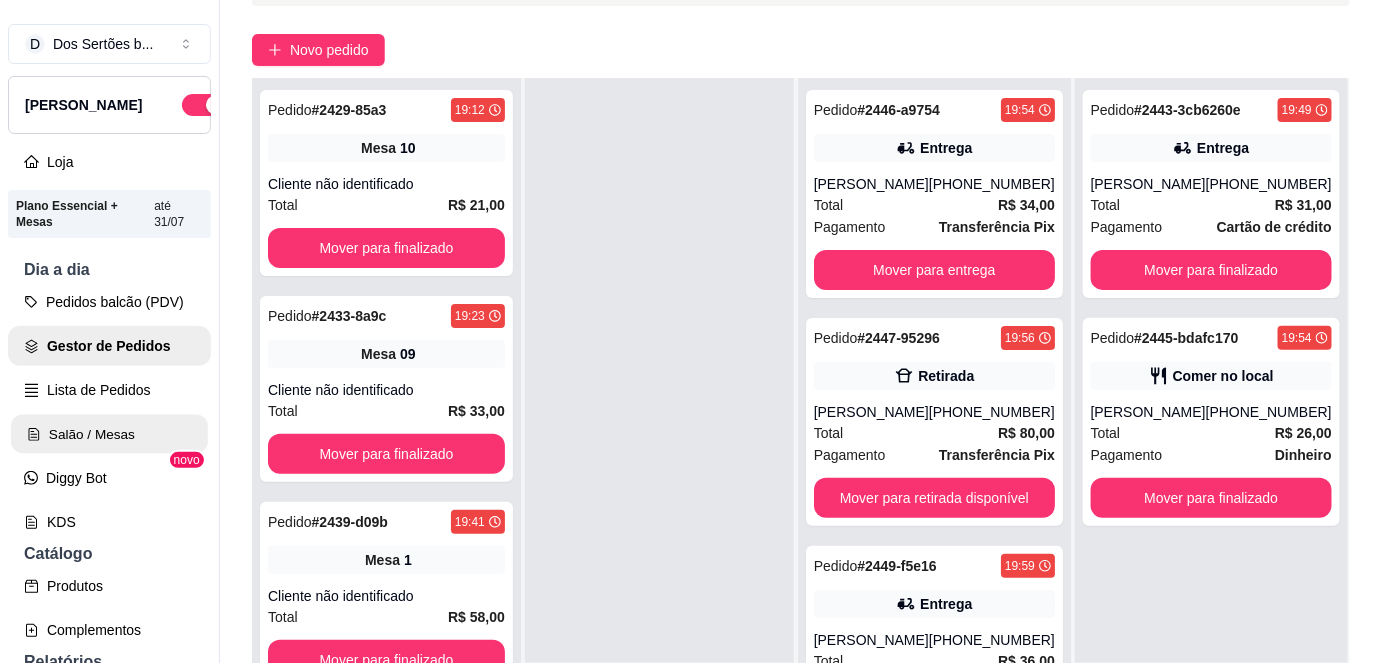 click on "Salão / Mesas" at bounding box center [109, 434] 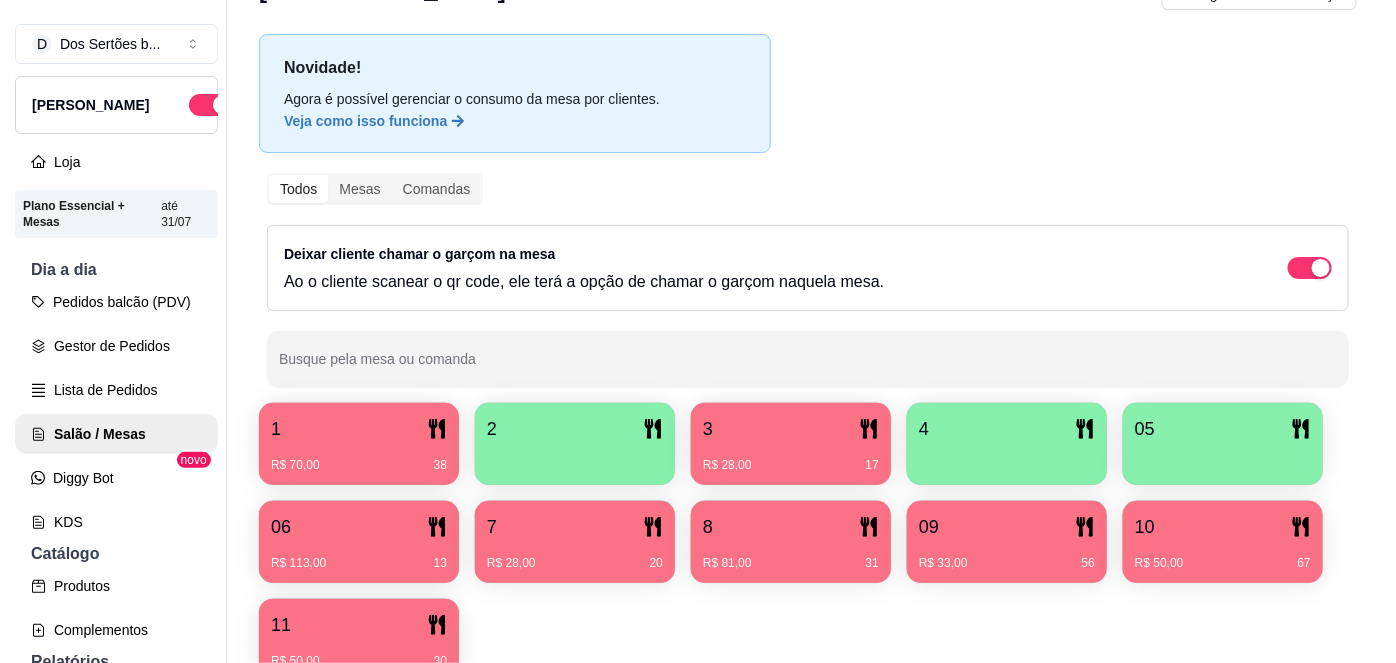 scroll, scrollTop: 156, scrollLeft: 0, axis: vertical 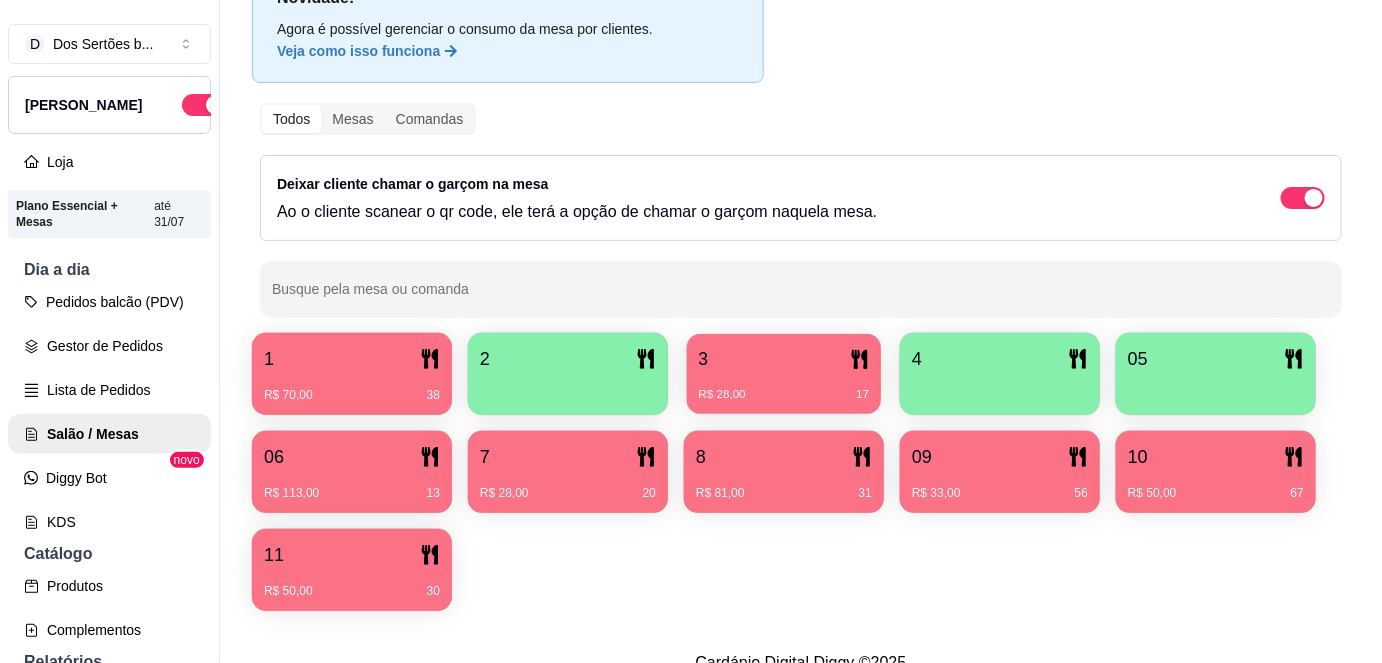 click on "R$ 28,00 17" at bounding box center (784, 387) 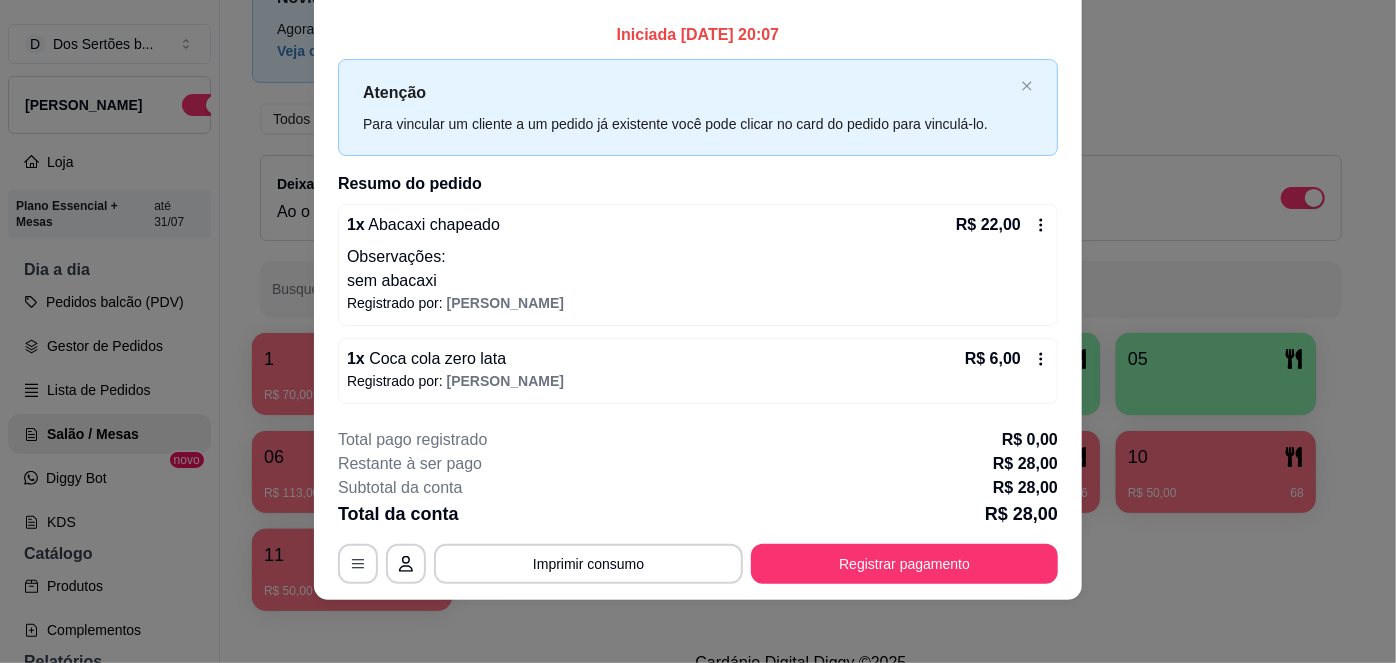 scroll, scrollTop: 0, scrollLeft: 0, axis: both 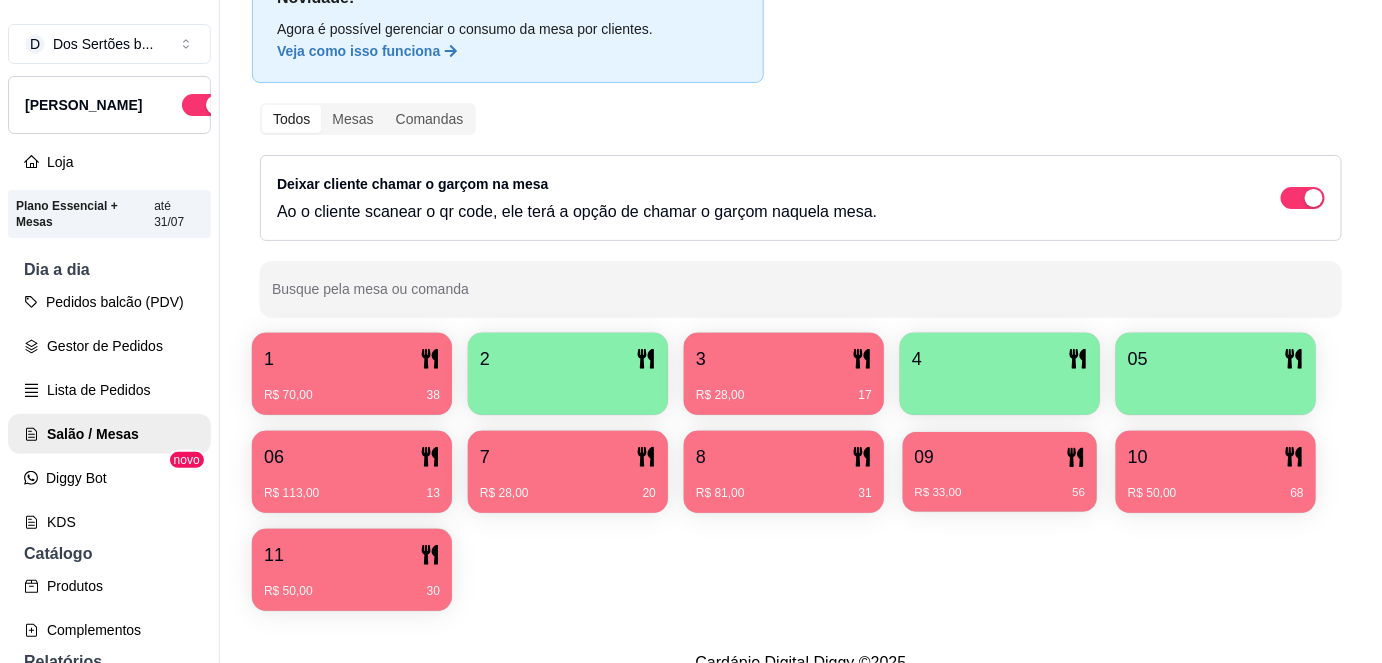 click on "09" at bounding box center [1000, 457] 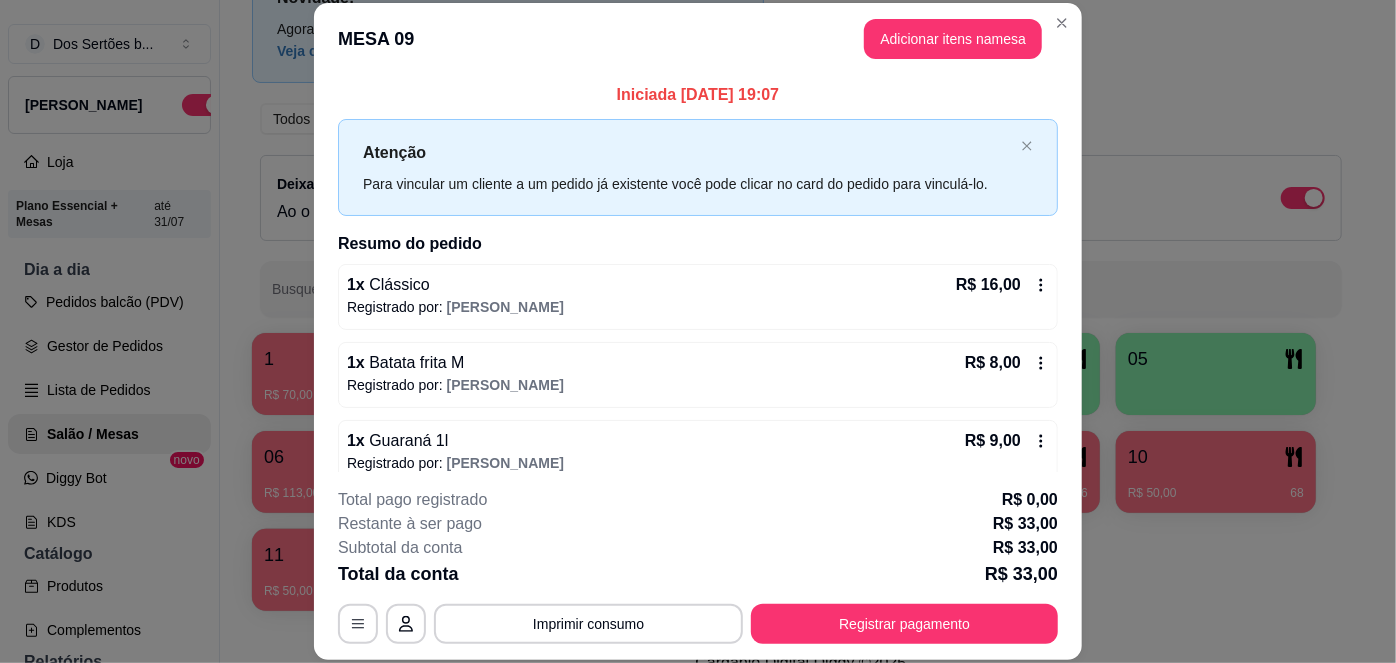 scroll, scrollTop: 20, scrollLeft: 0, axis: vertical 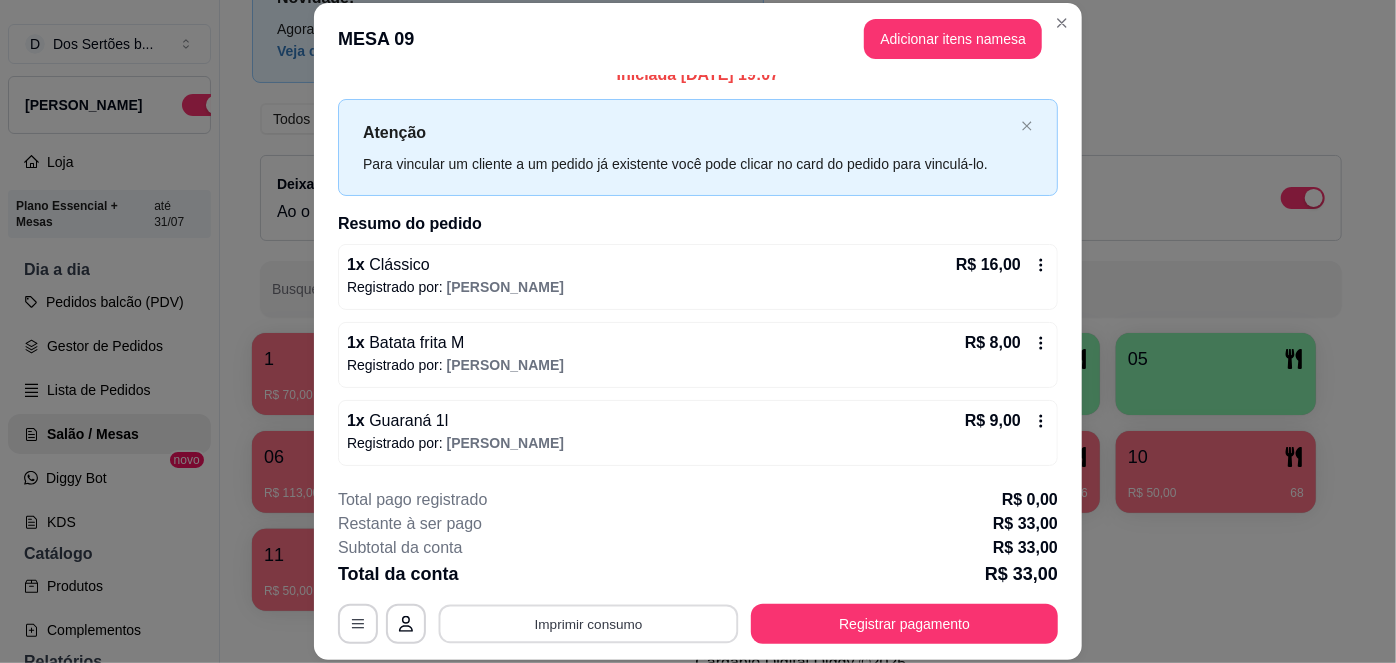 click on "Imprimir consumo" at bounding box center (589, 623) 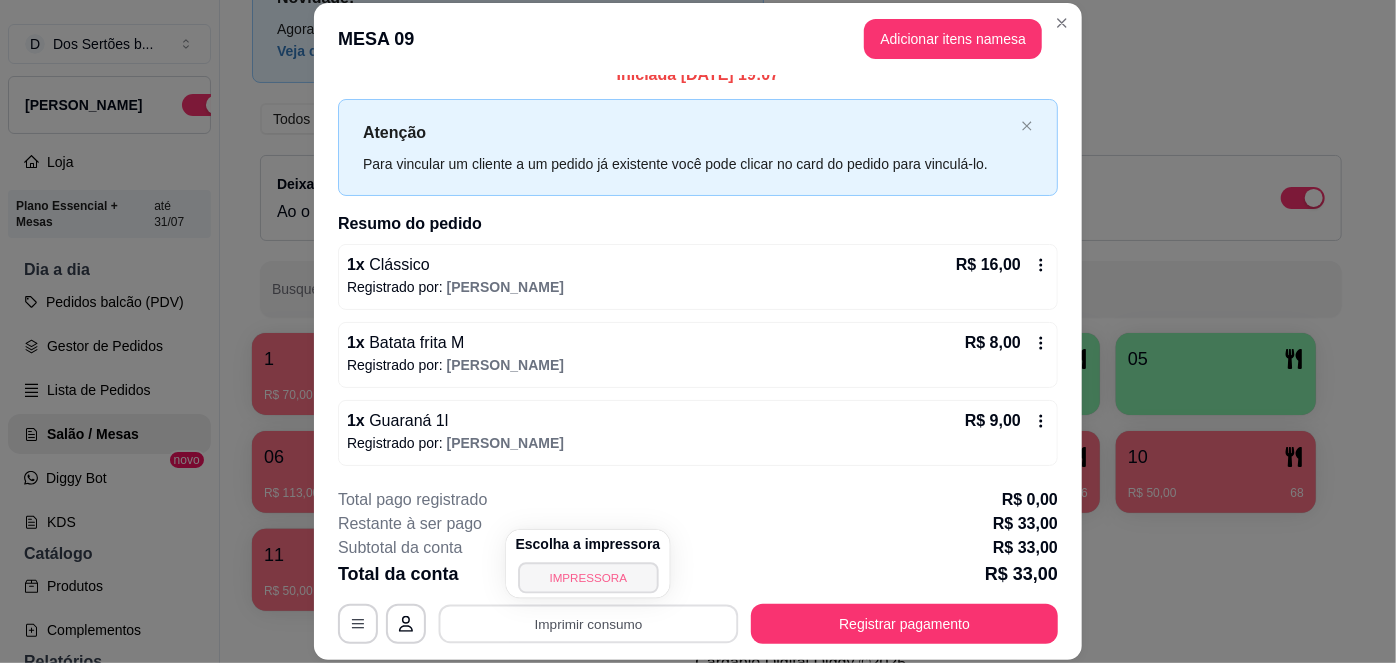 click on "IMPRESSORA" at bounding box center (588, 577) 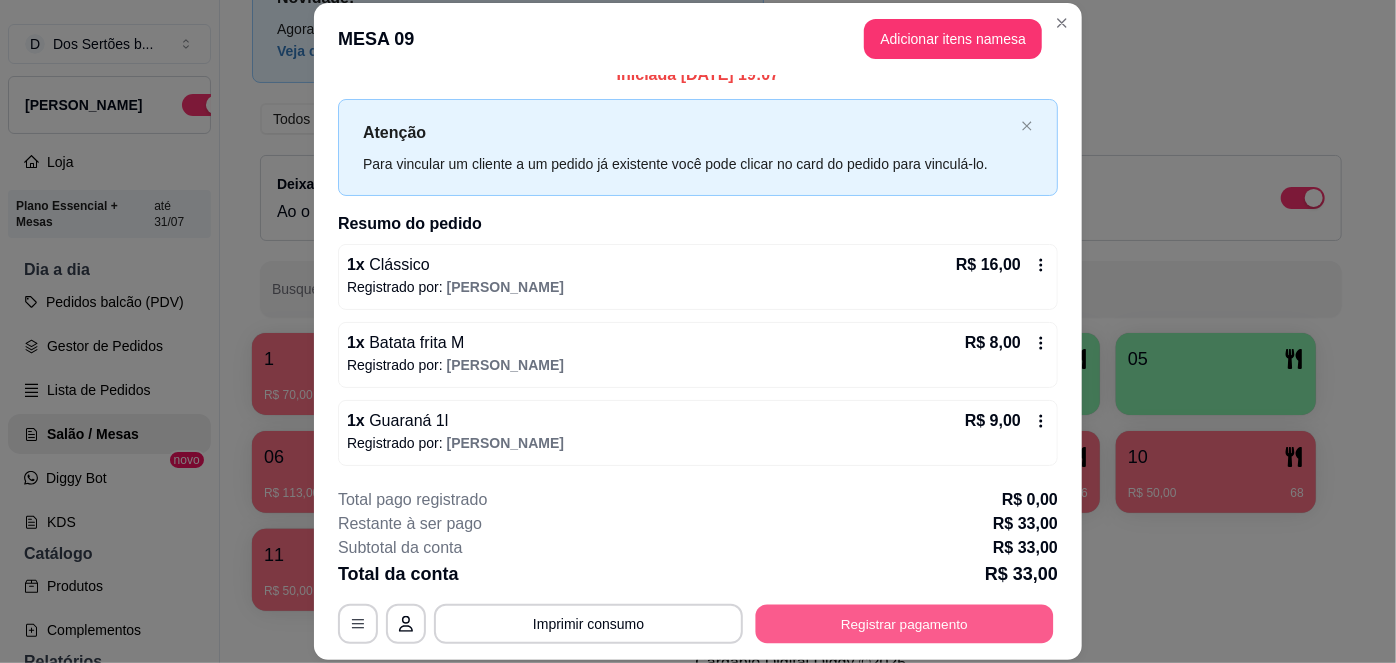 click on "Registrar pagamento" at bounding box center (905, 623) 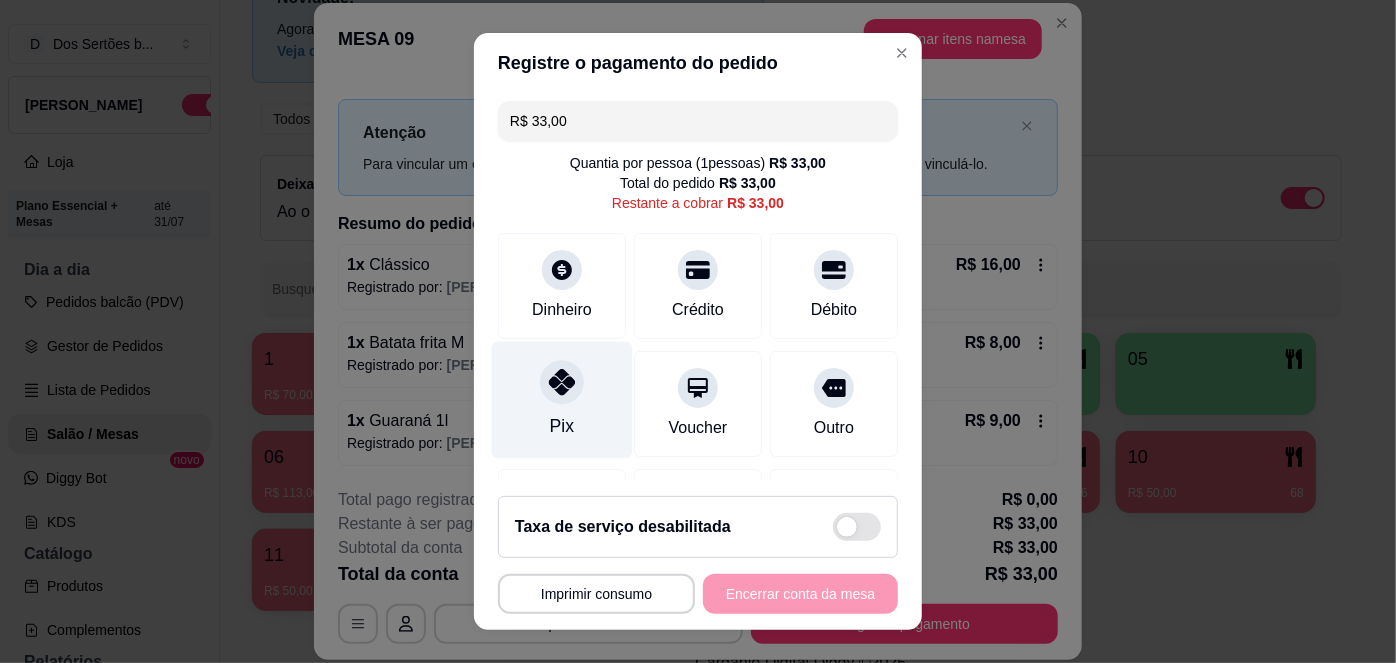 click at bounding box center (562, 383) 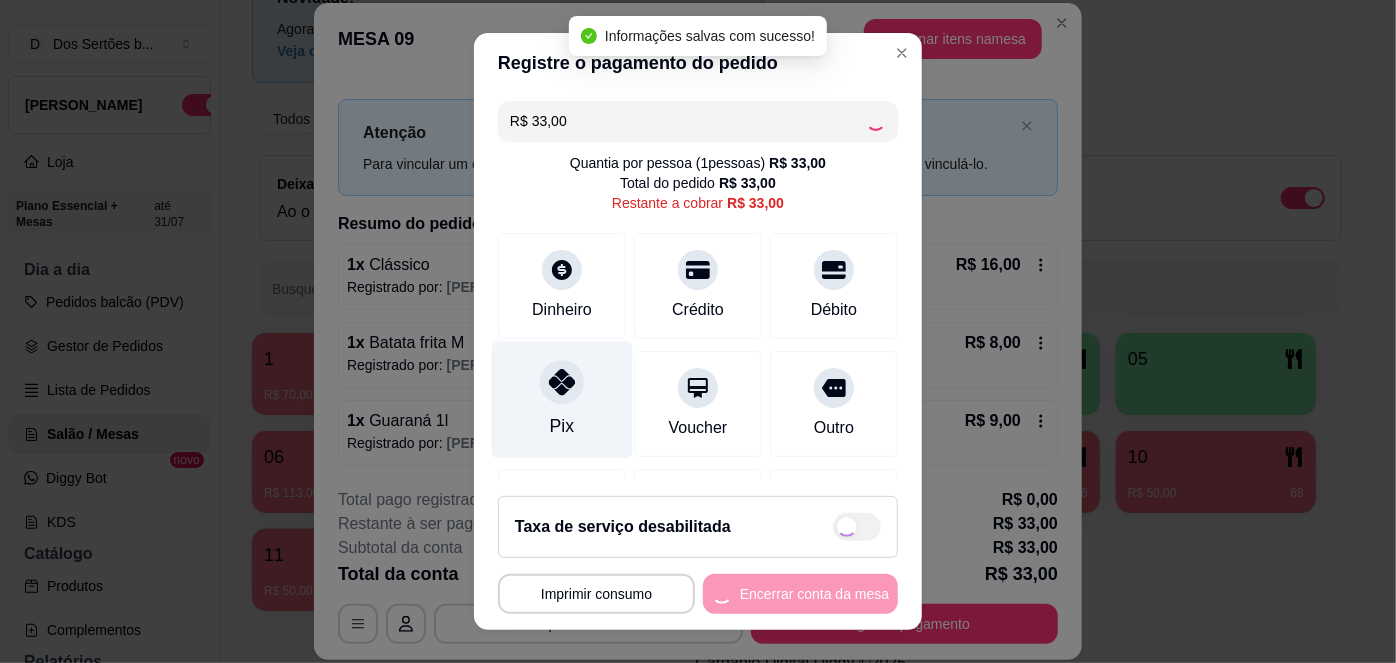 type on "R$ 0,00" 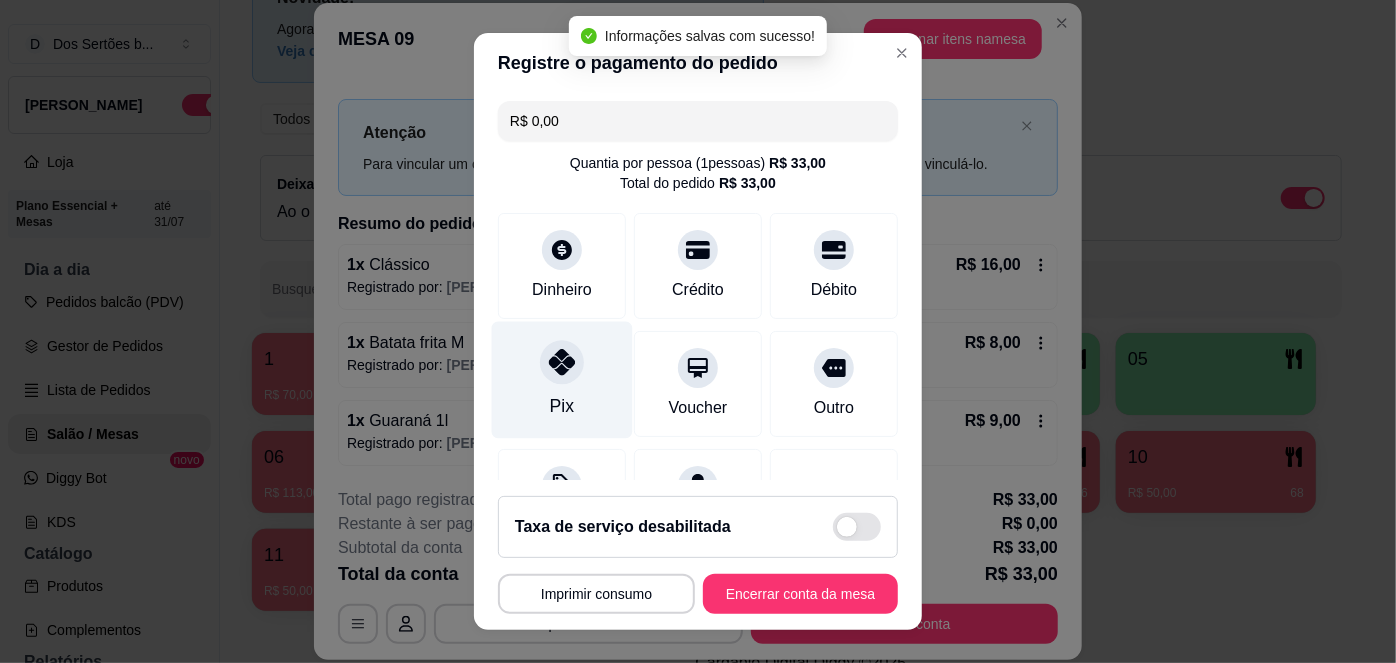 scroll, scrollTop: 208, scrollLeft: 0, axis: vertical 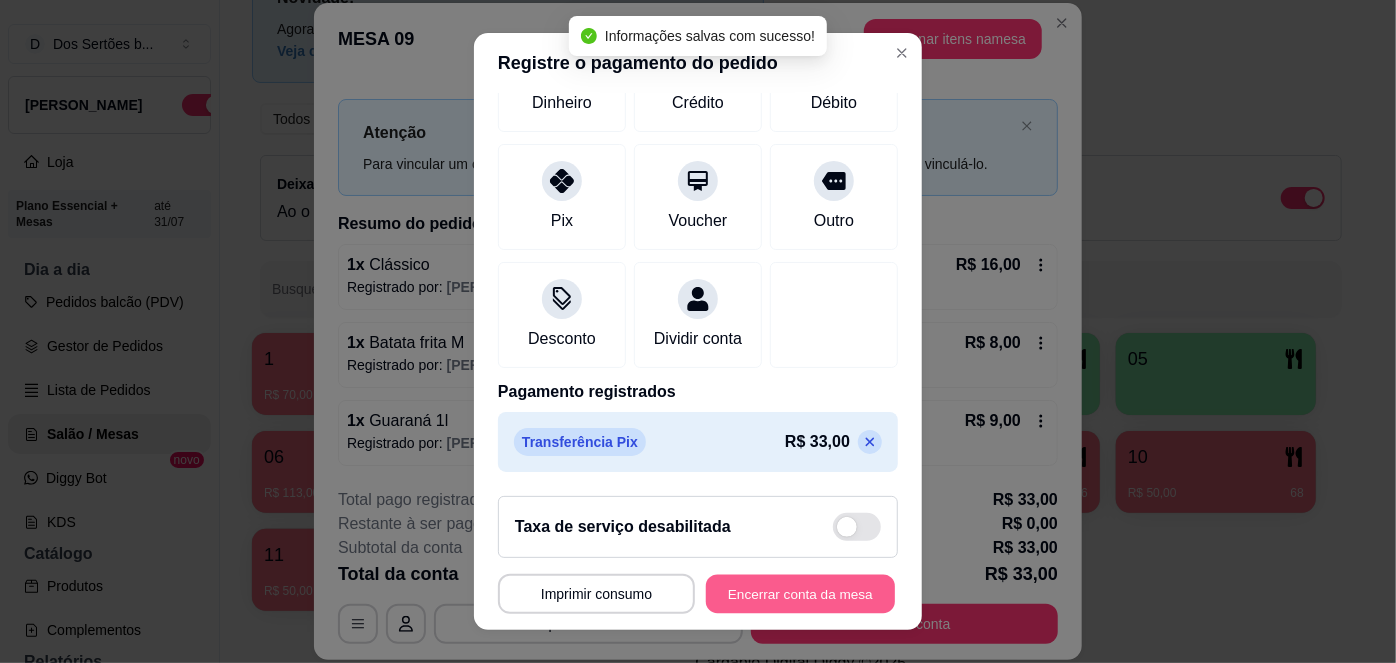 click on "Encerrar conta da mesa" at bounding box center [800, 593] 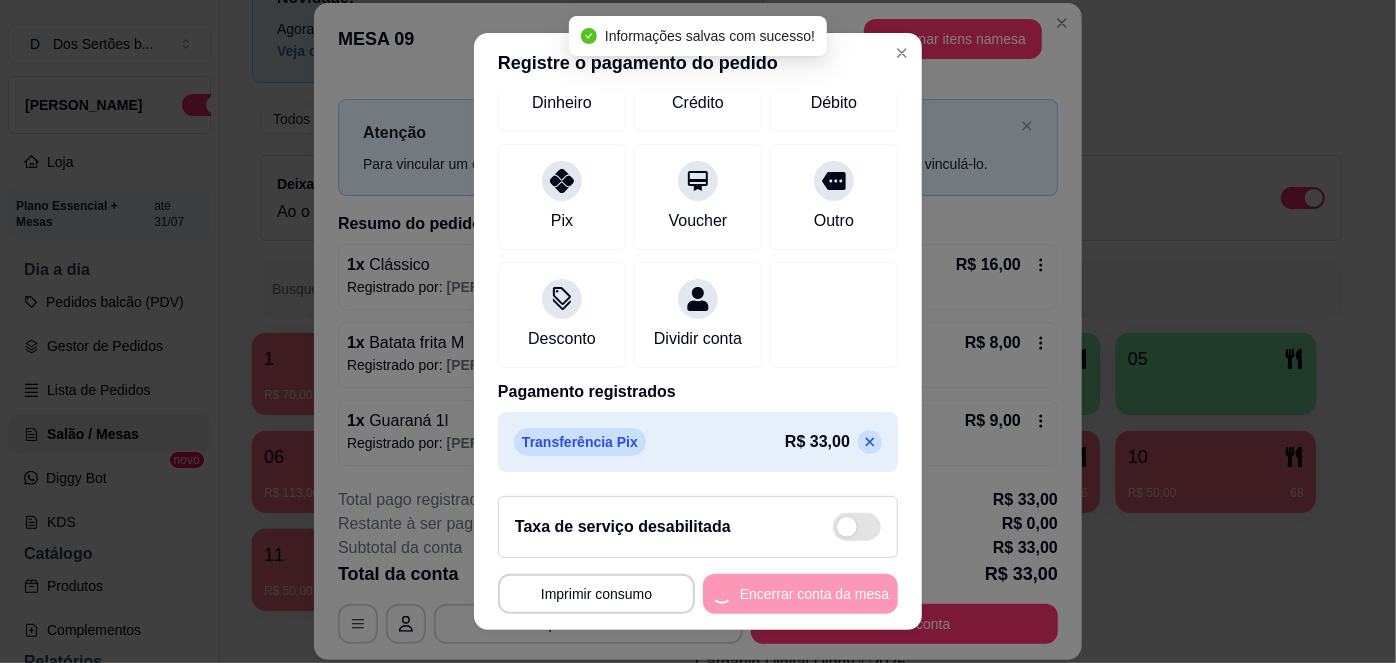 scroll, scrollTop: 0, scrollLeft: 0, axis: both 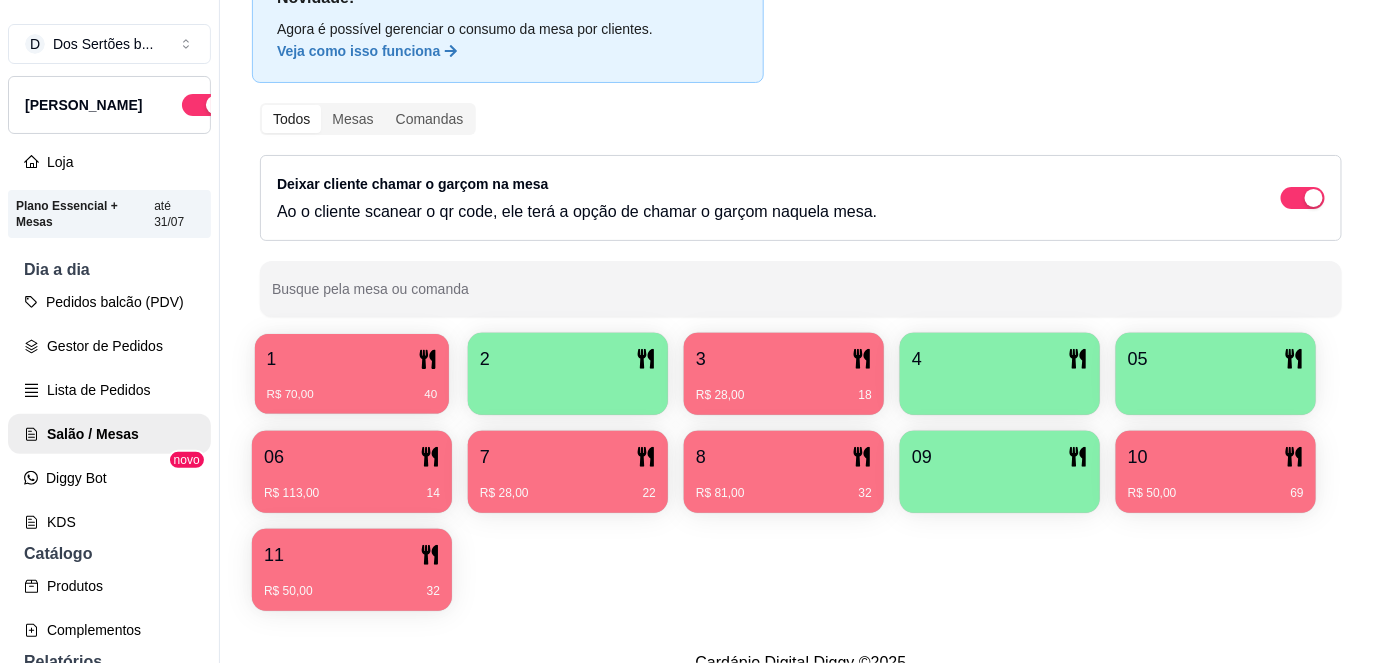 click on "1" at bounding box center (352, 359) 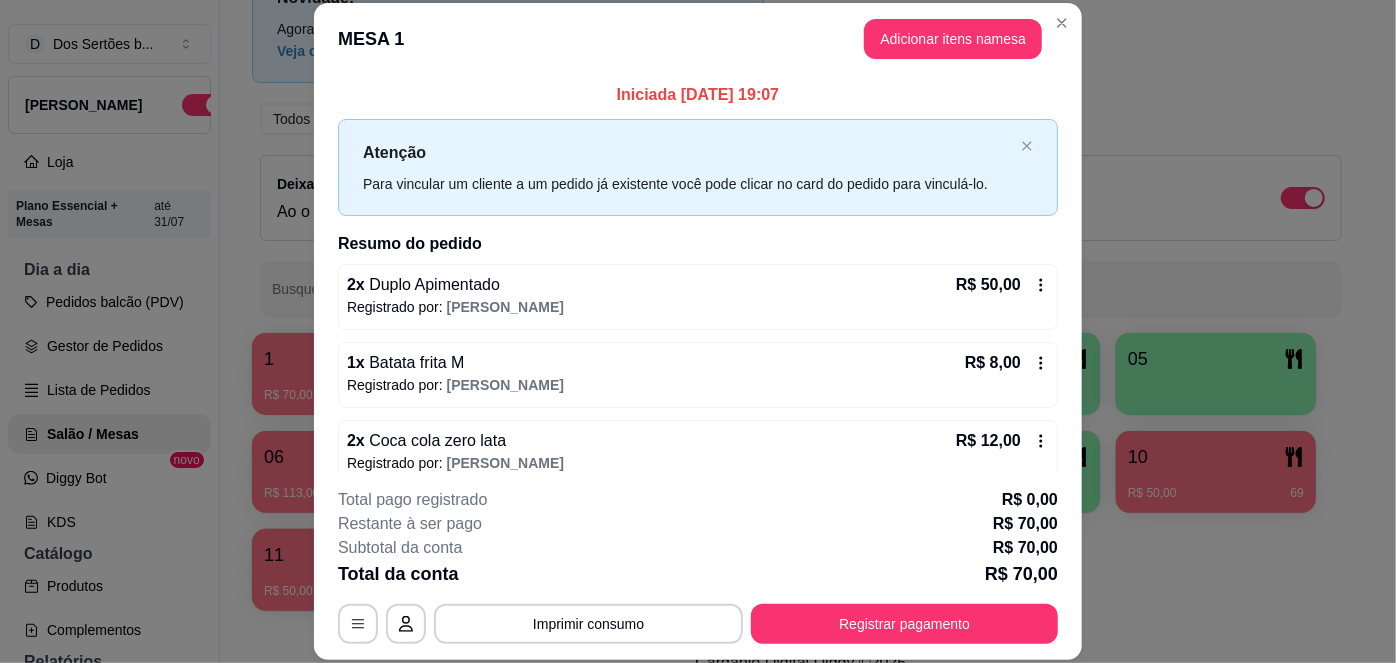 scroll, scrollTop: 20, scrollLeft: 0, axis: vertical 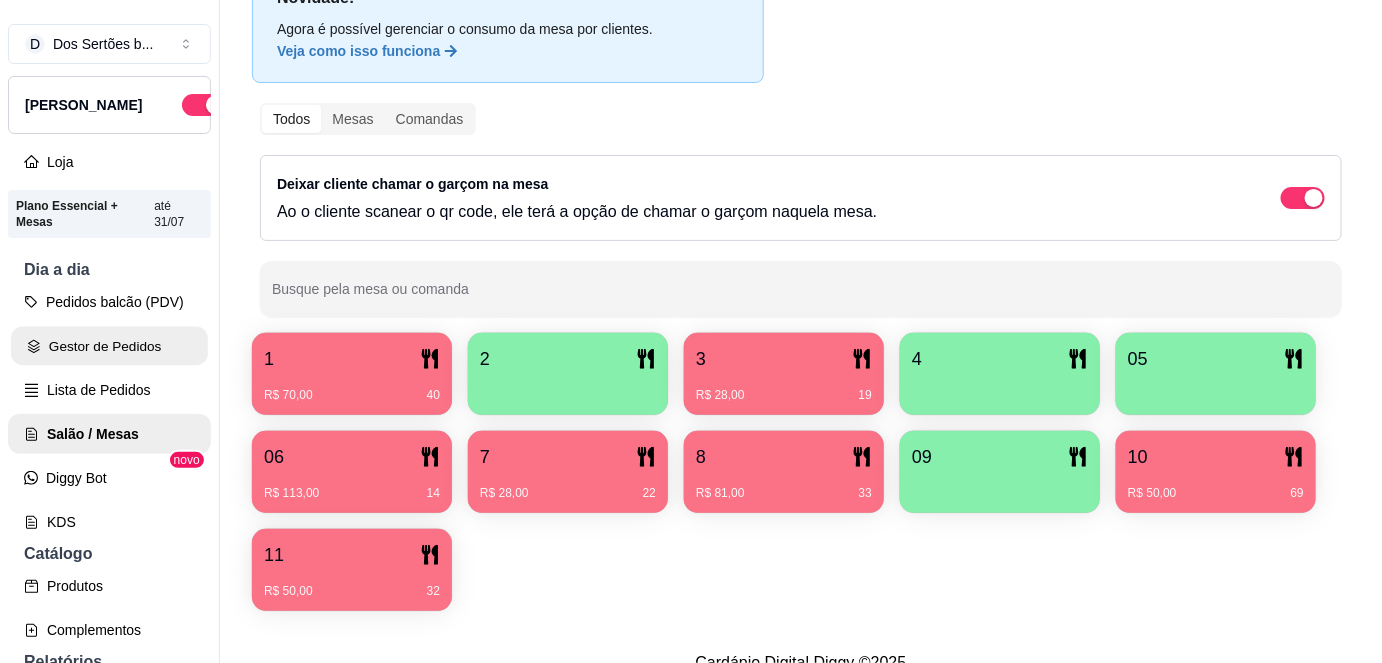 click on "Gestor de Pedidos" at bounding box center [109, 346] 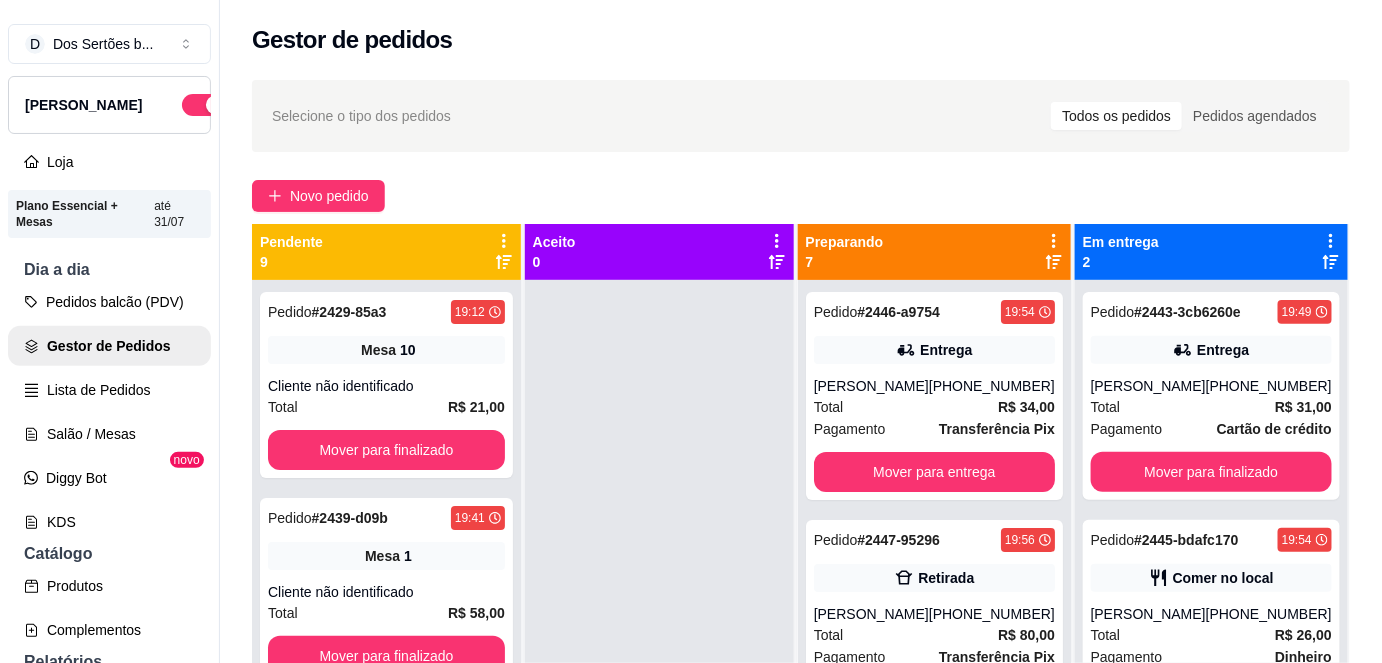scroll, scrollTop: 56, scrollLeft: 0, axis: vertical 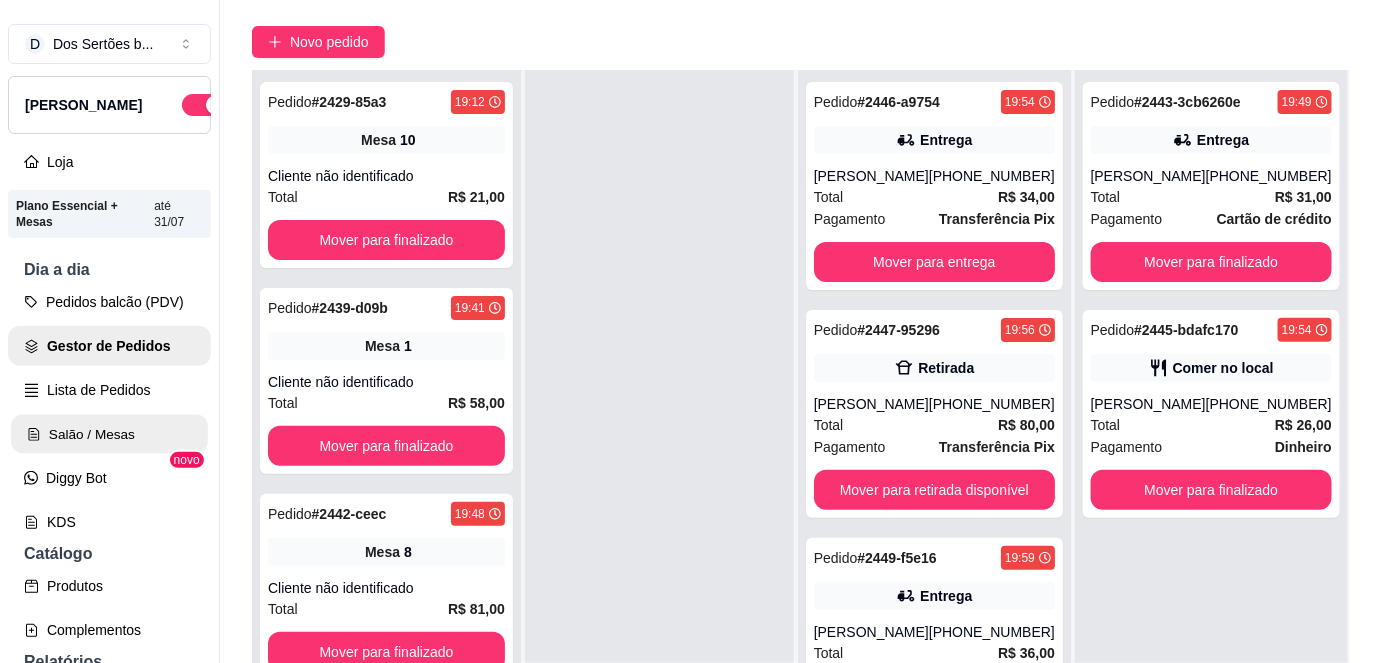 click on "Salão / Mesas" at bounding box center (109, 434) 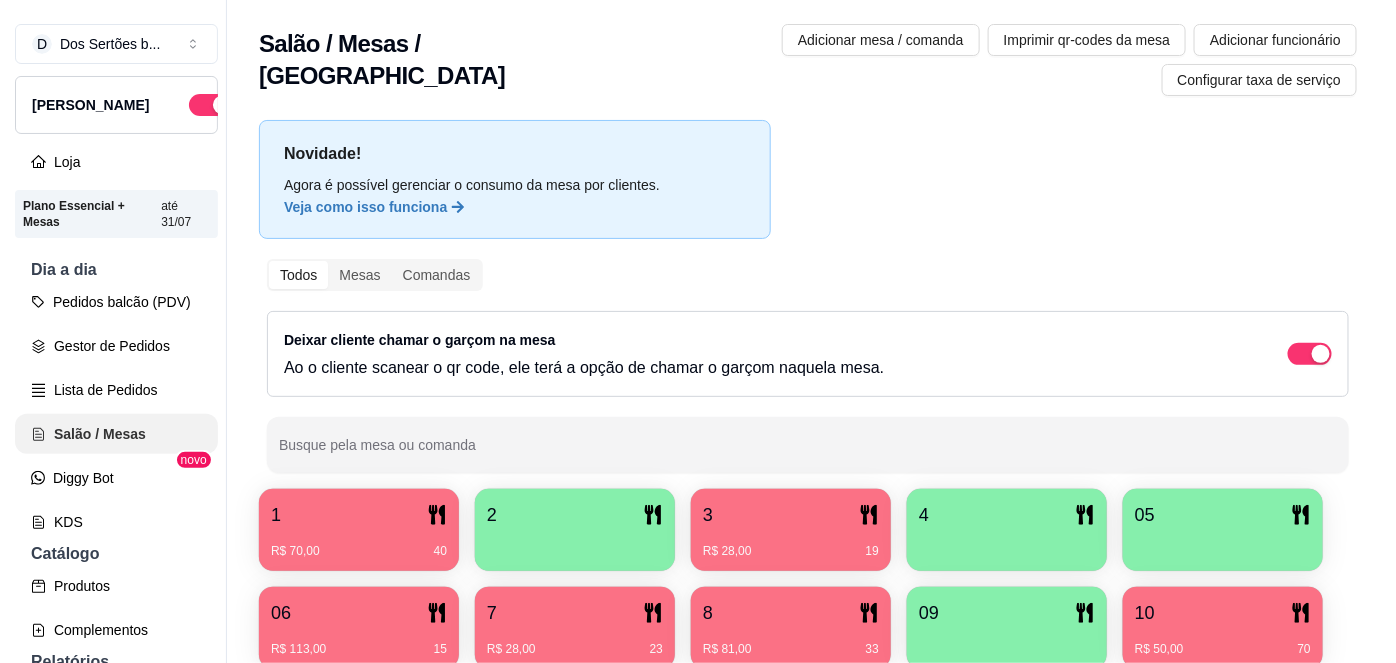 scroll, scrollTop: 0, scrollLeft: 0, axis: both 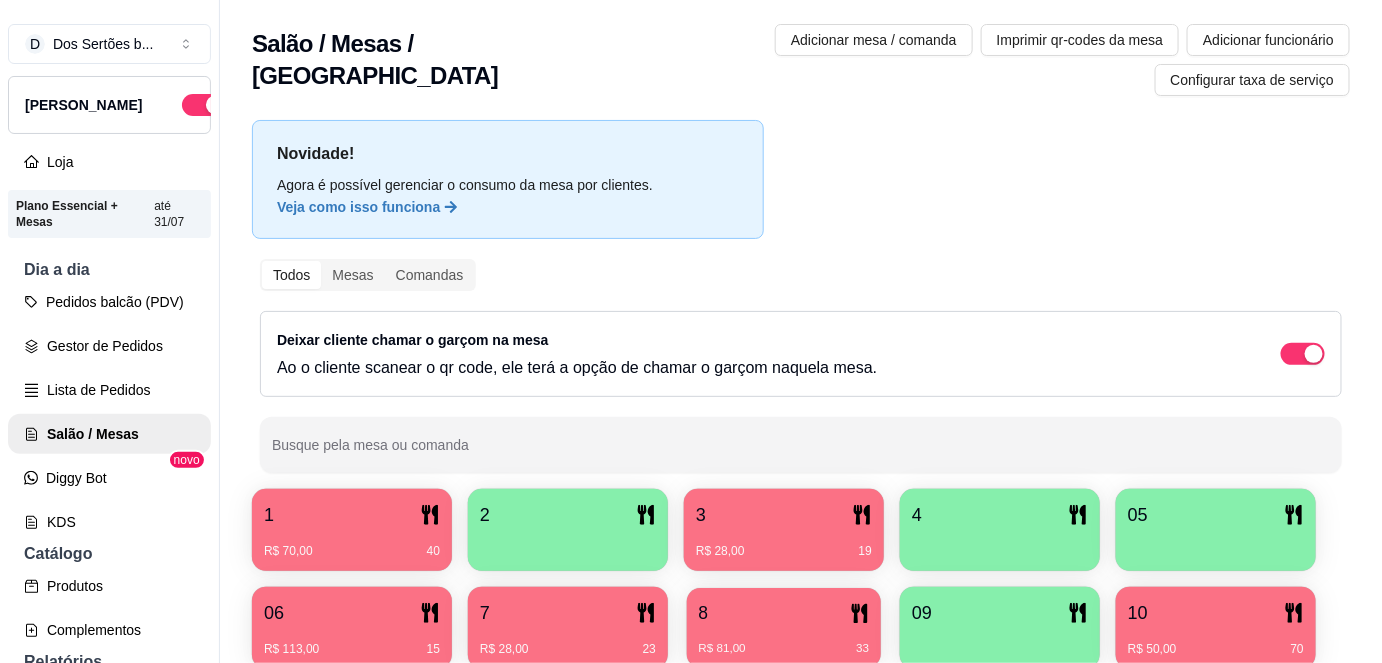 click on "8" at bounding box center [784, 613] 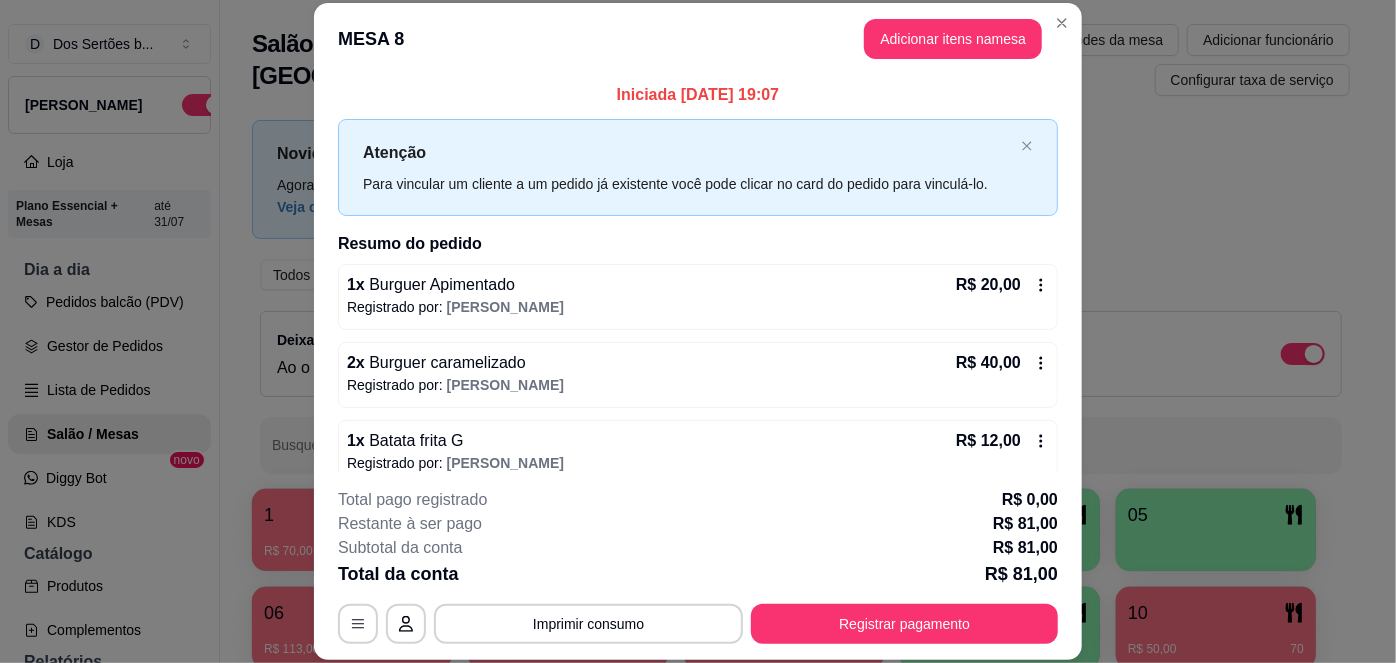 scroll, scrollTop: 97, scrollLeft: 0, axis: vertical 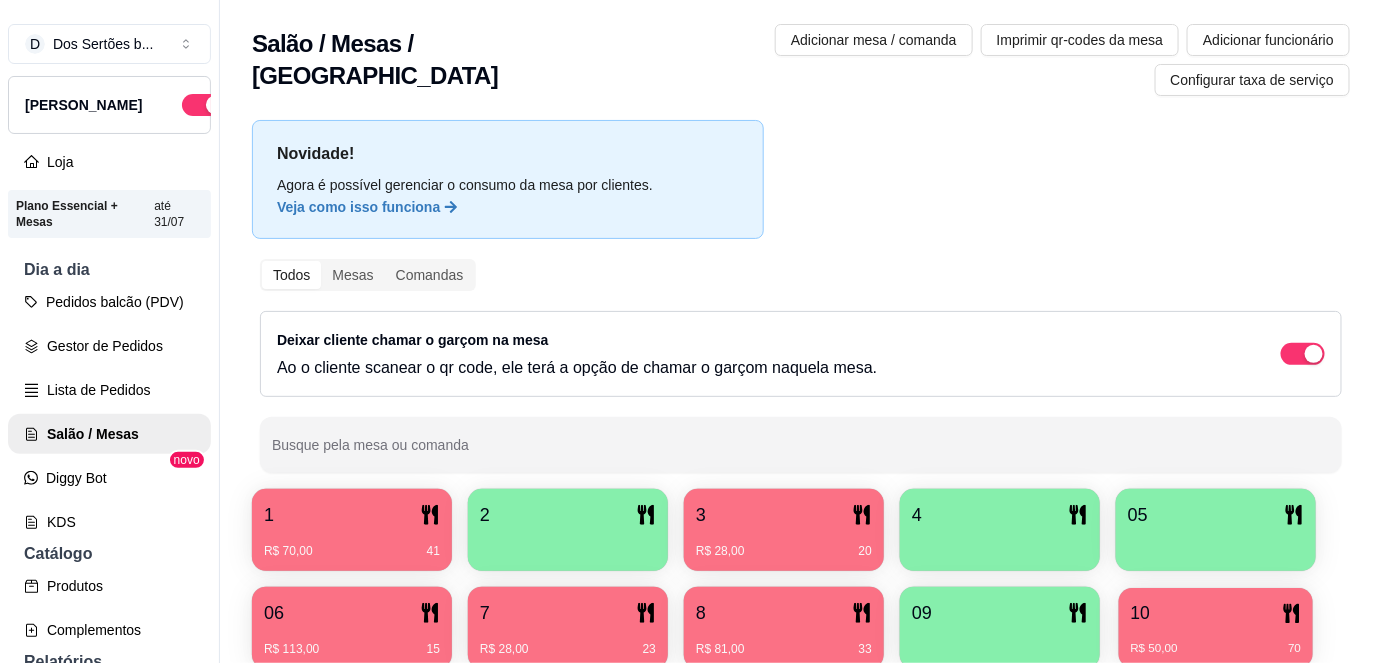 click on "R$ 50,00 70" at bounding box center [1216, 641] 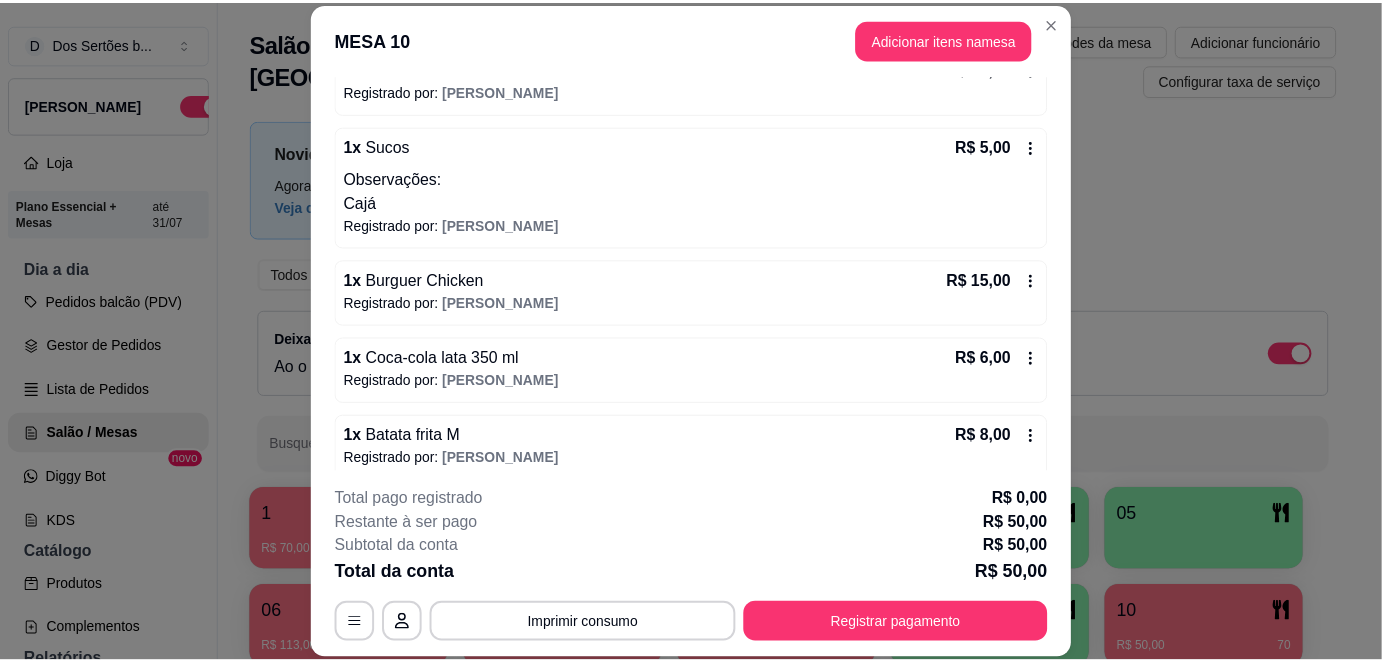 scroll, scrollTop: 231, scrollLeft: 0, axis: vertical 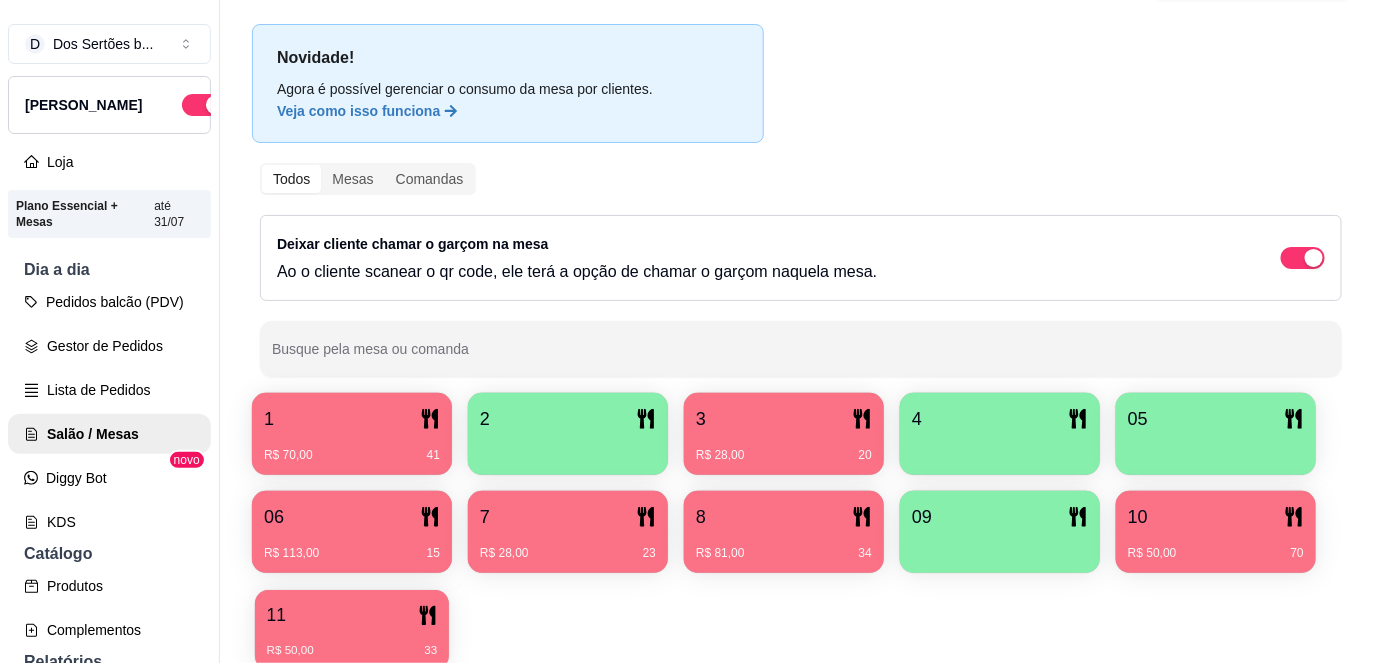 click on "R$ 50,00 33" at bounding box center (352, 643) 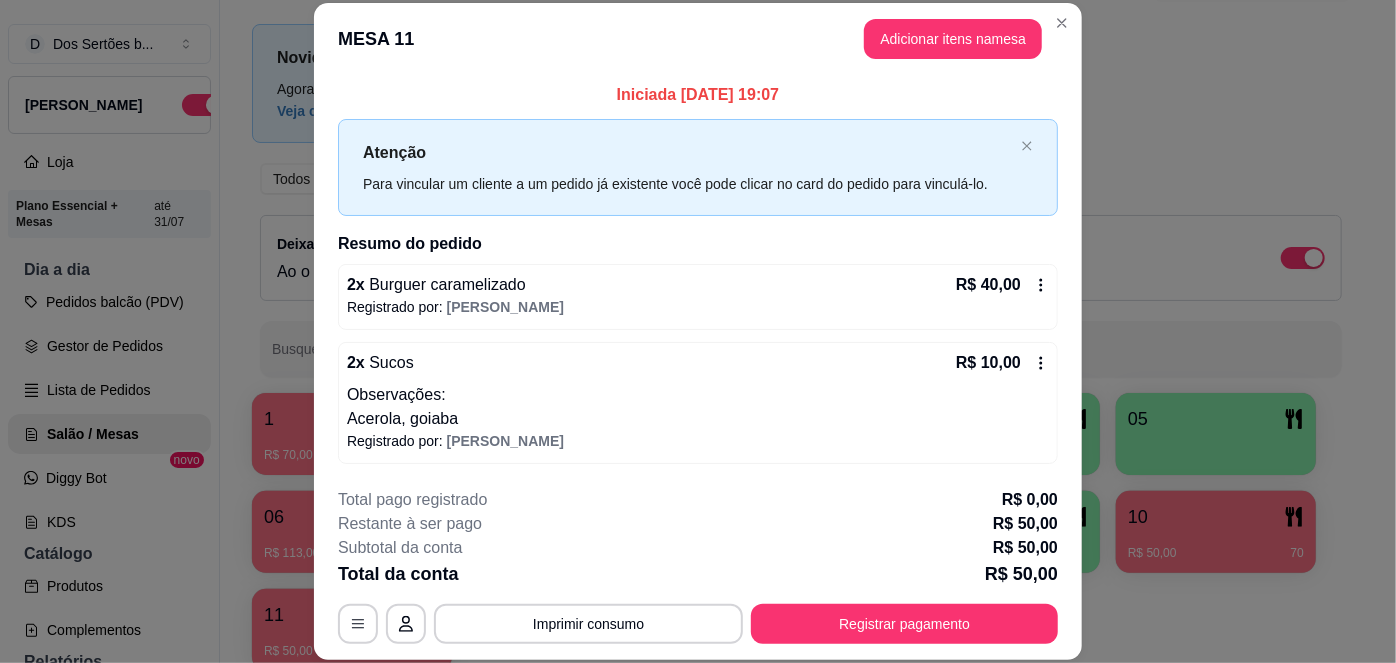 scroll, scrollTop: 60, scrollLeft: 0, axis: vertical 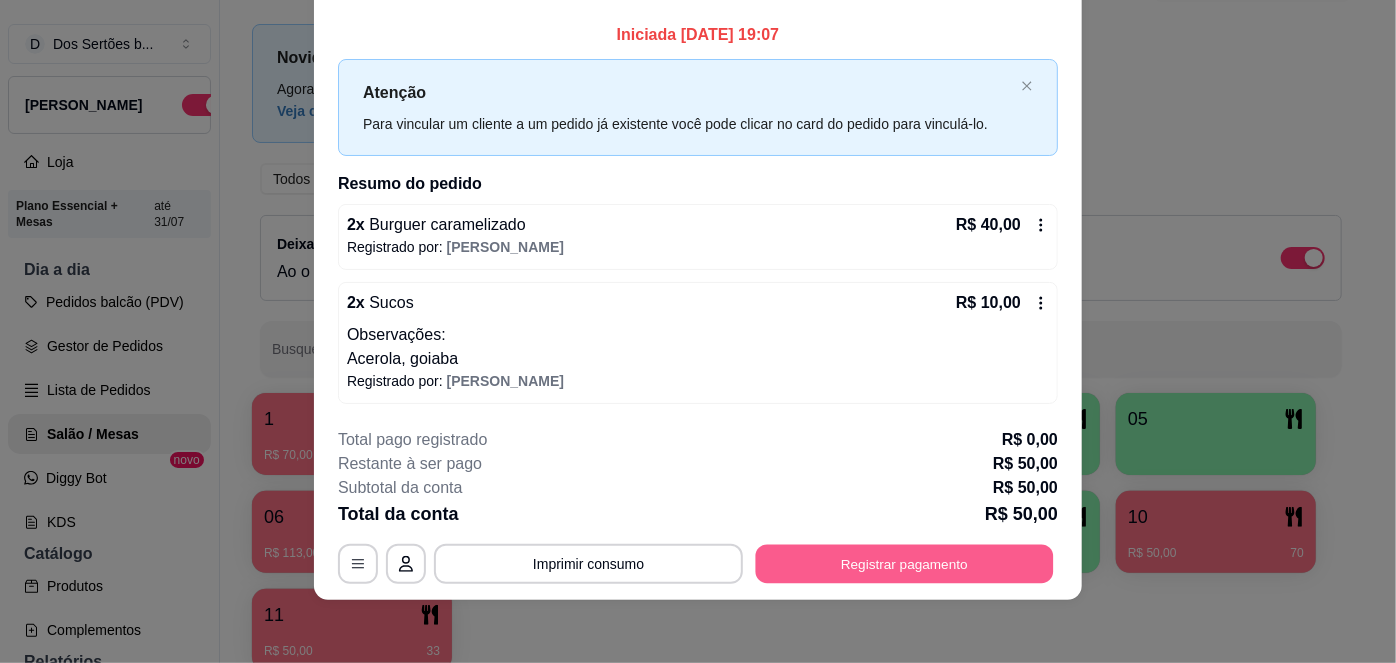 click on "Registrar pagamento" at bounding box center [905, 563] 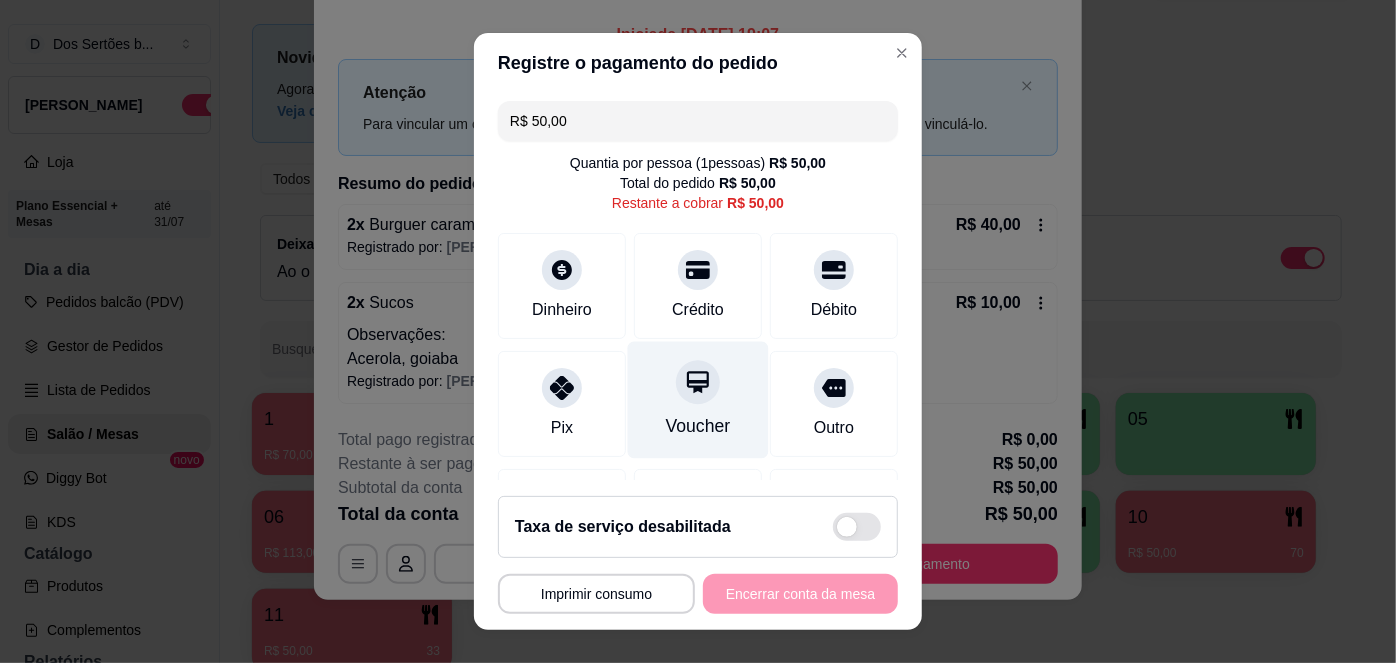 scroll, scrollTop: 125, scrollLeft: 0, axis: vertical 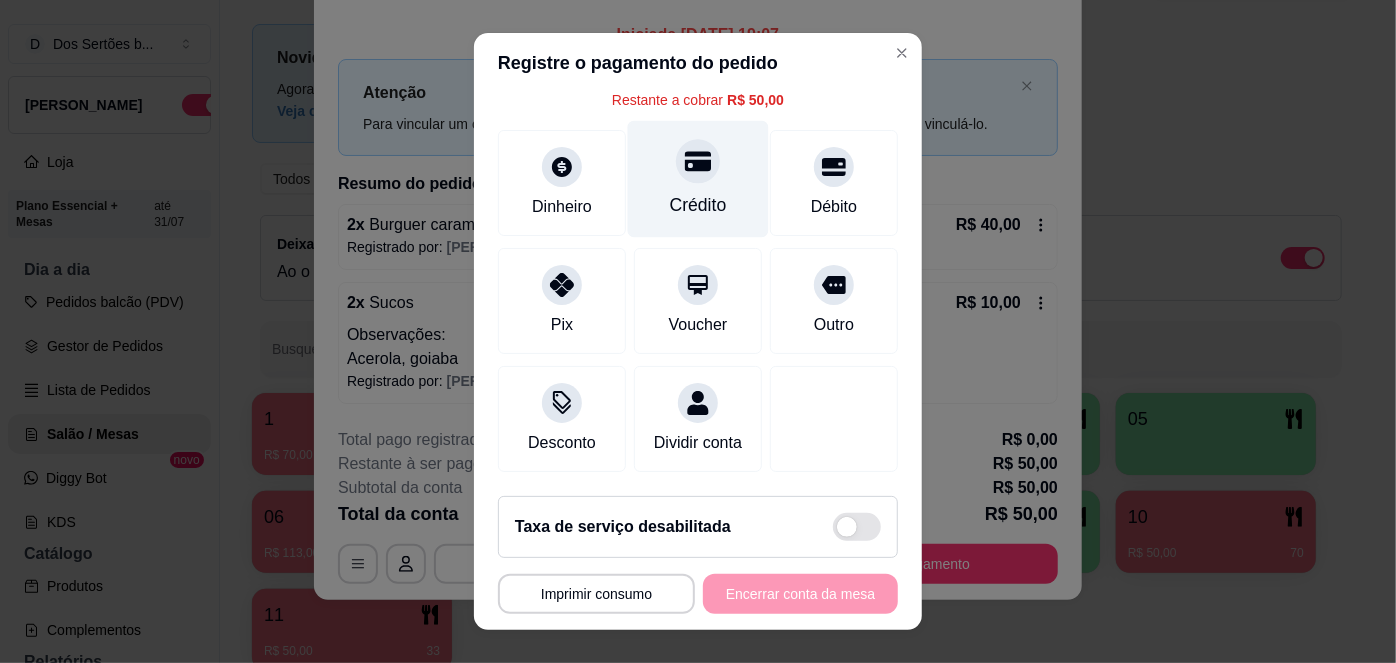 click on "Crédito" at bounding box center (698, 205) 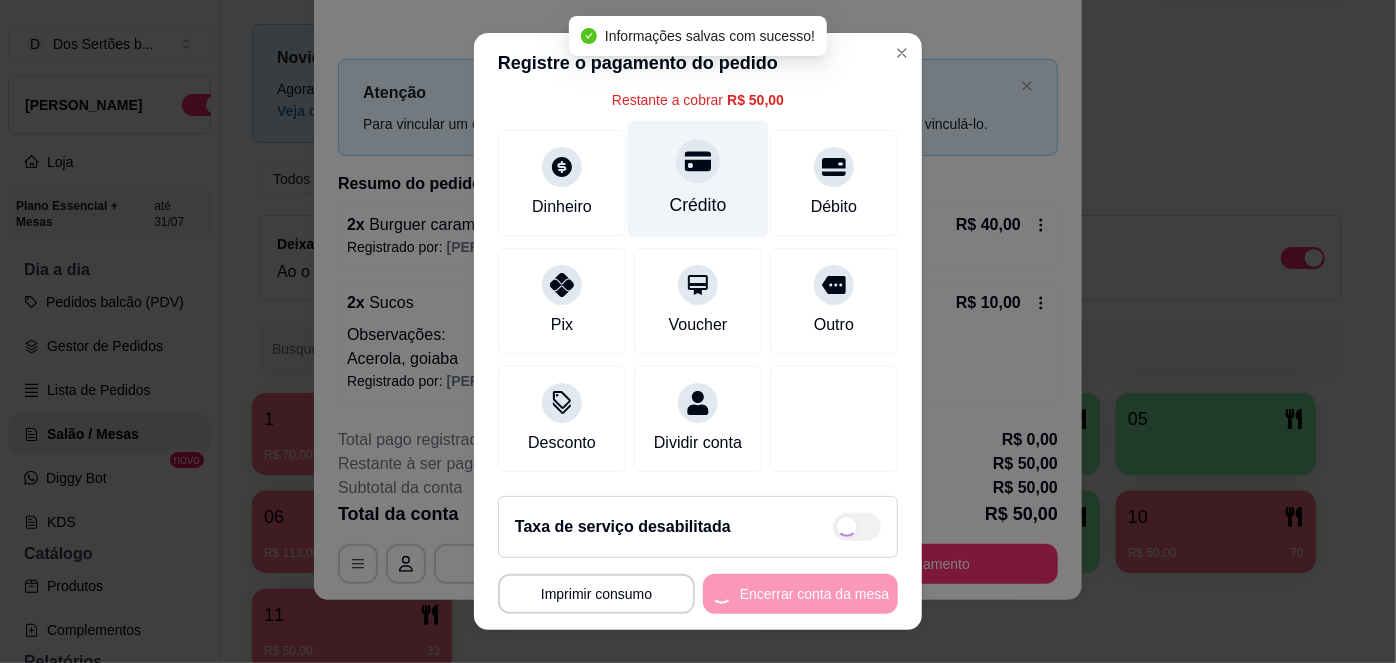type on "R$ 0,00" 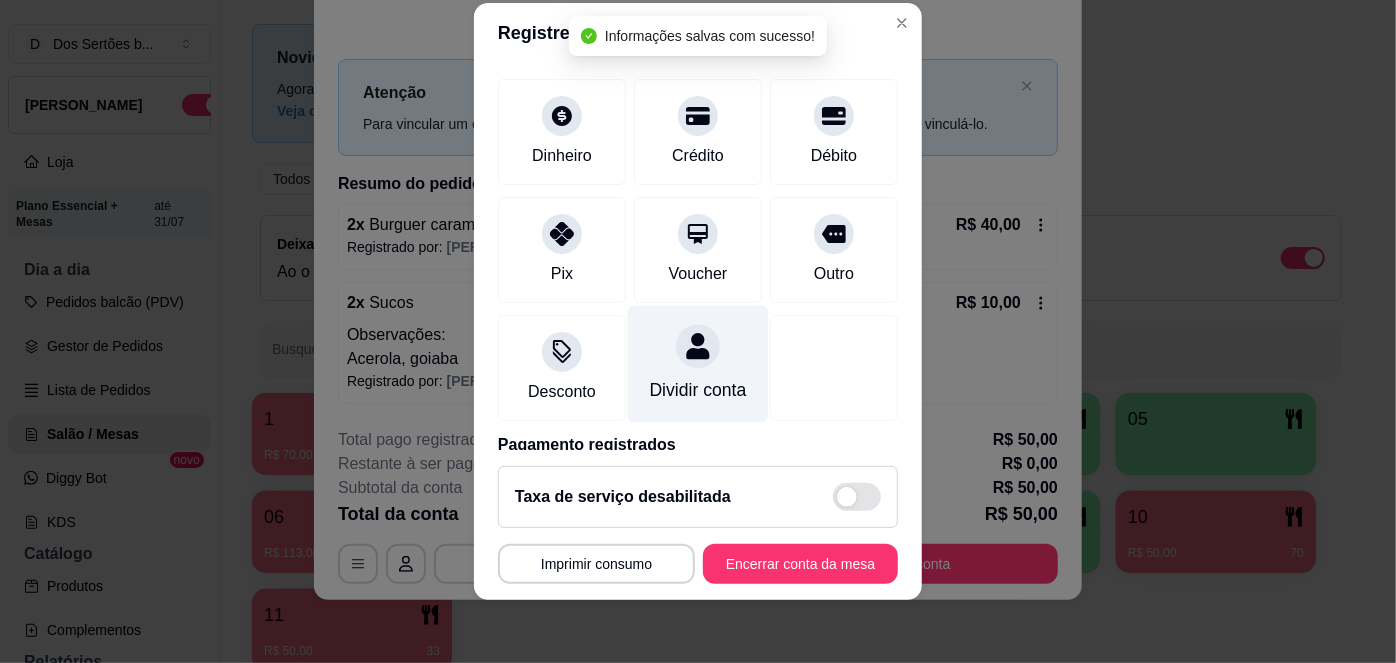 scroll, scrollTop: 208, scrollLeft: 0, axis: vertical 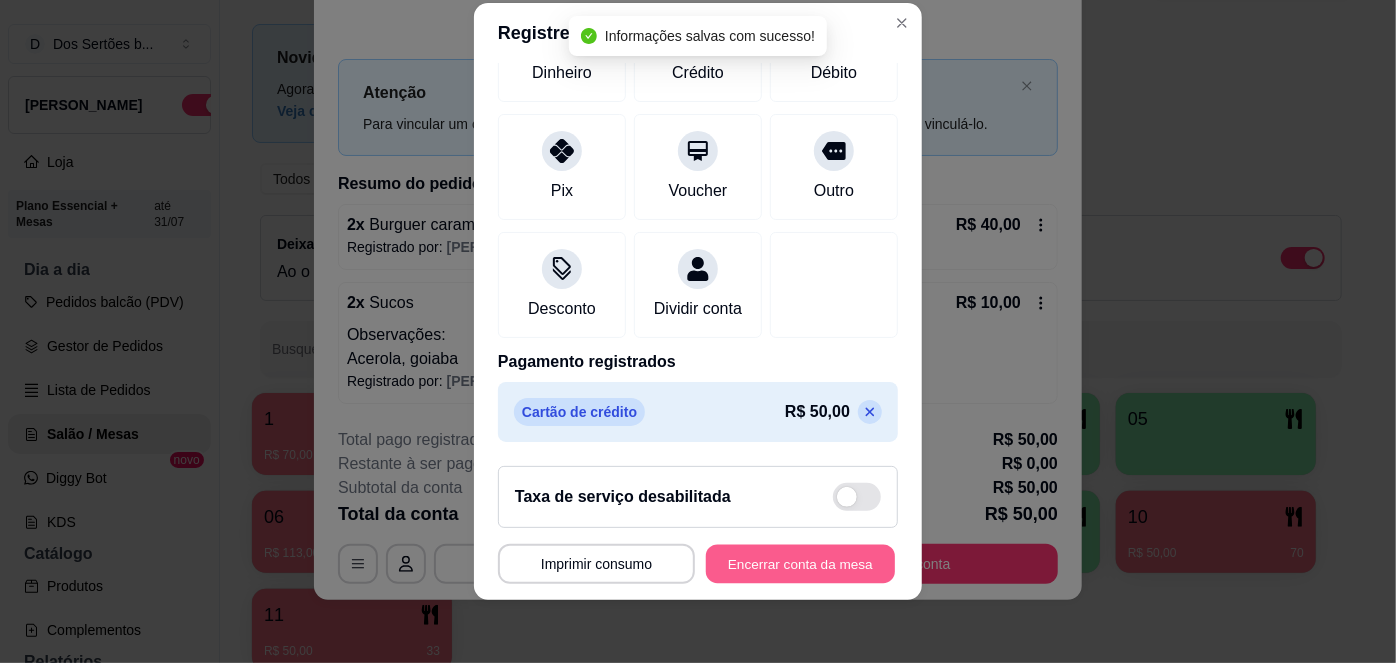 click on "Encerrar conta da mesa" at bounding box center [800, 563] 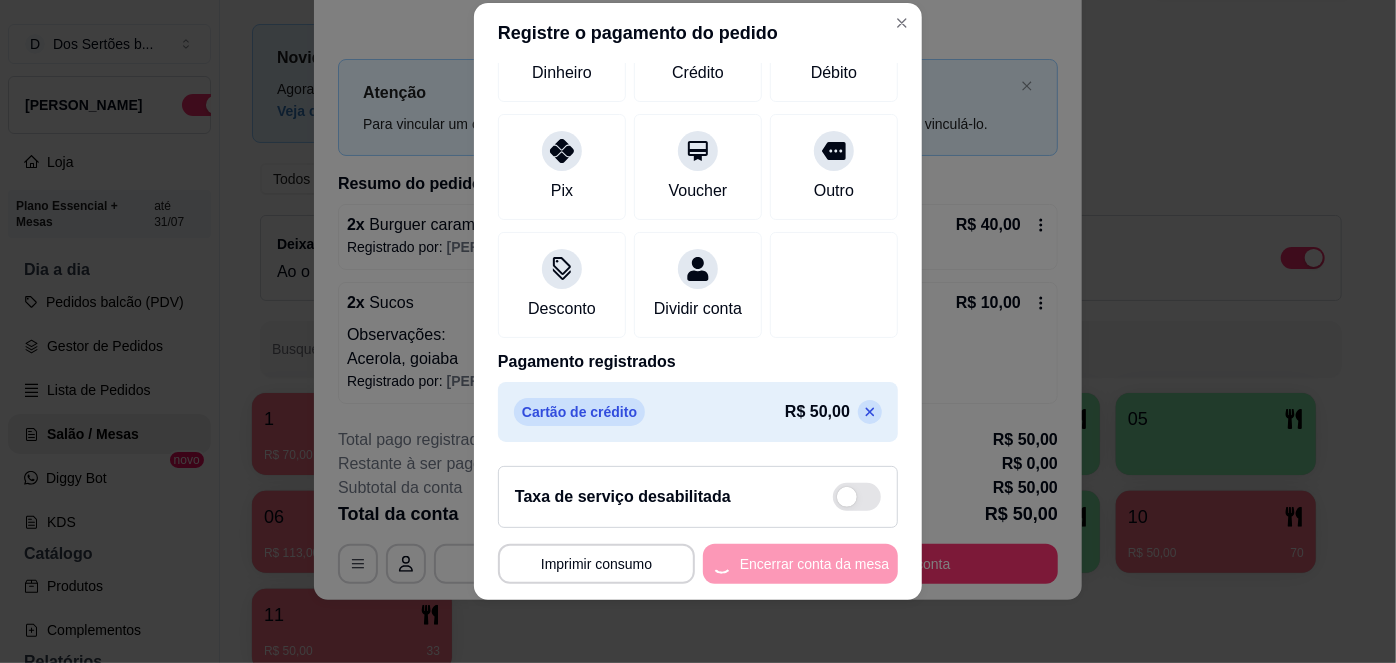 scroll, scrollTop: 0, scrollLeft: 0, axis: both 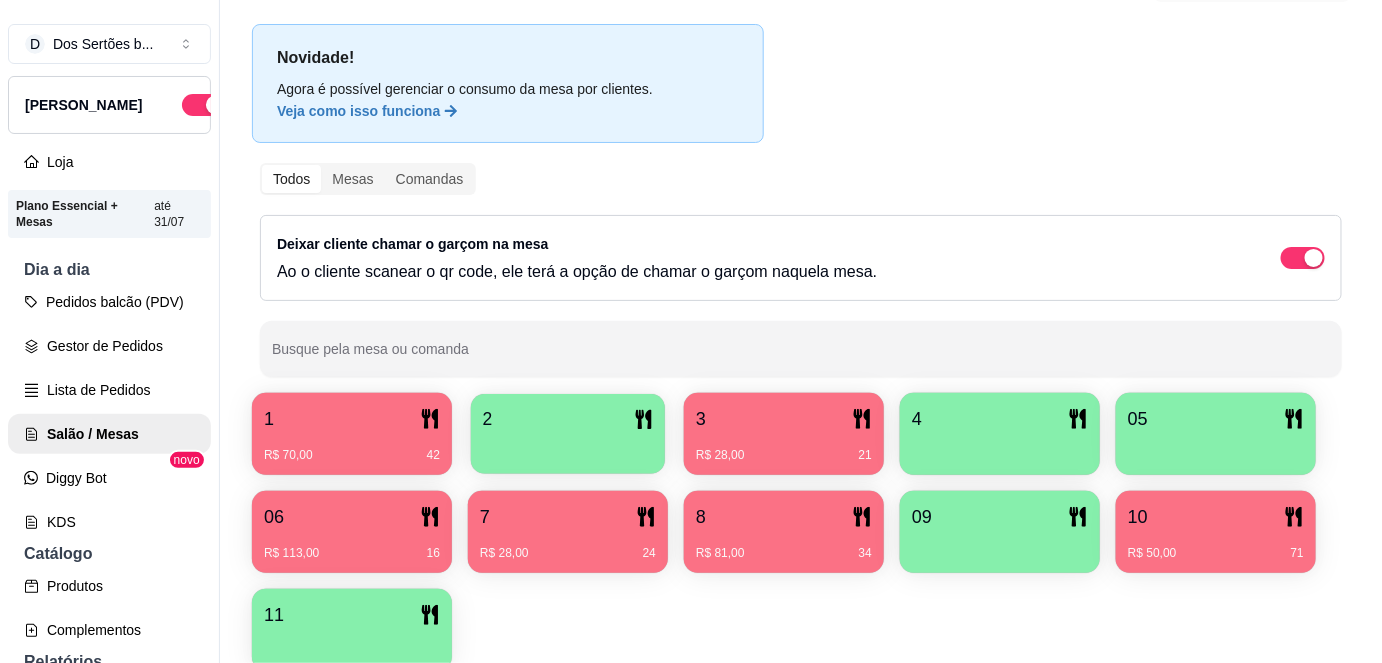 click on "2" at bounding box center [568, 419] 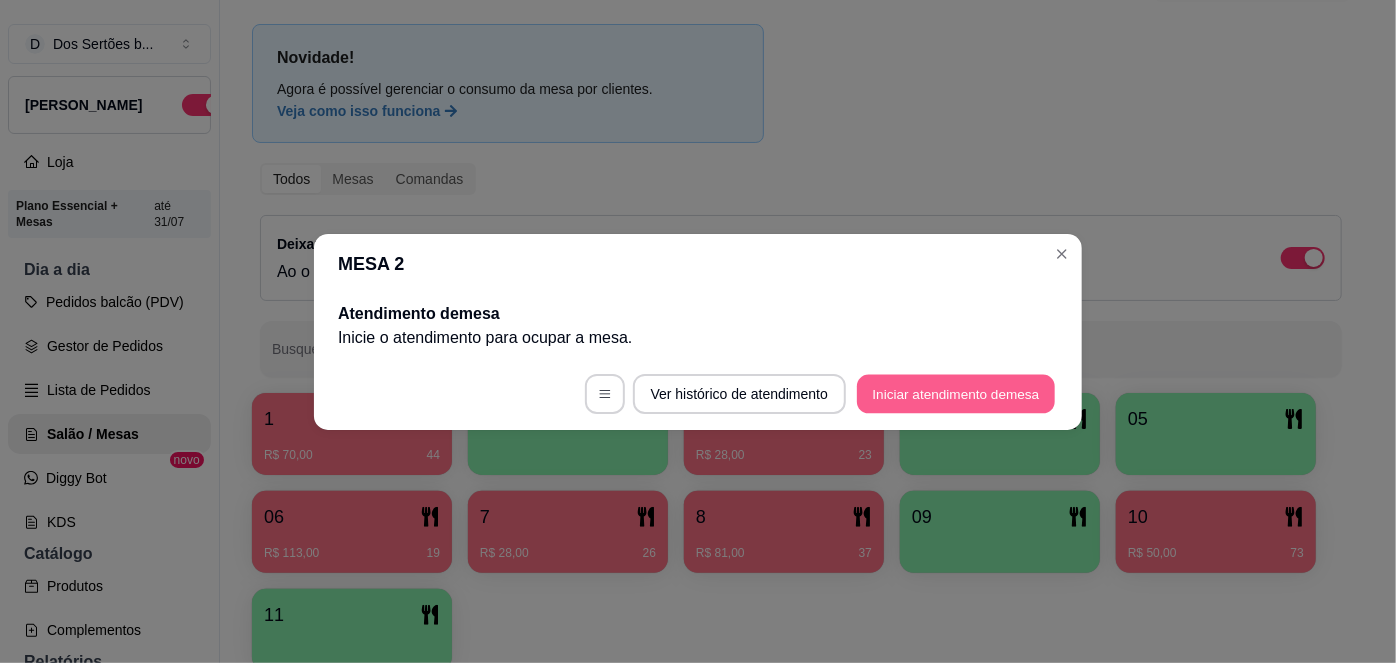 click on "Iniciar atendimento de  mesa" at bounding box center (956, 393) 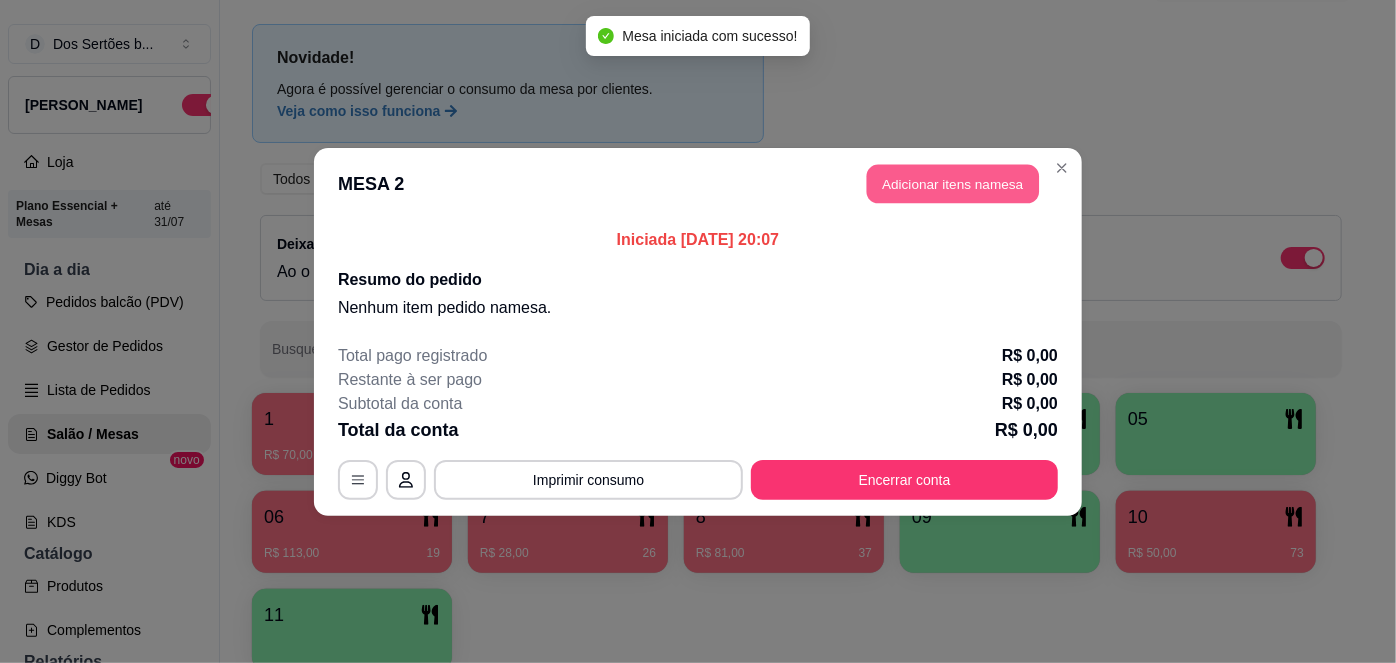 click on "Adicionar itens na  mesa" at bounding box center [953, 183] 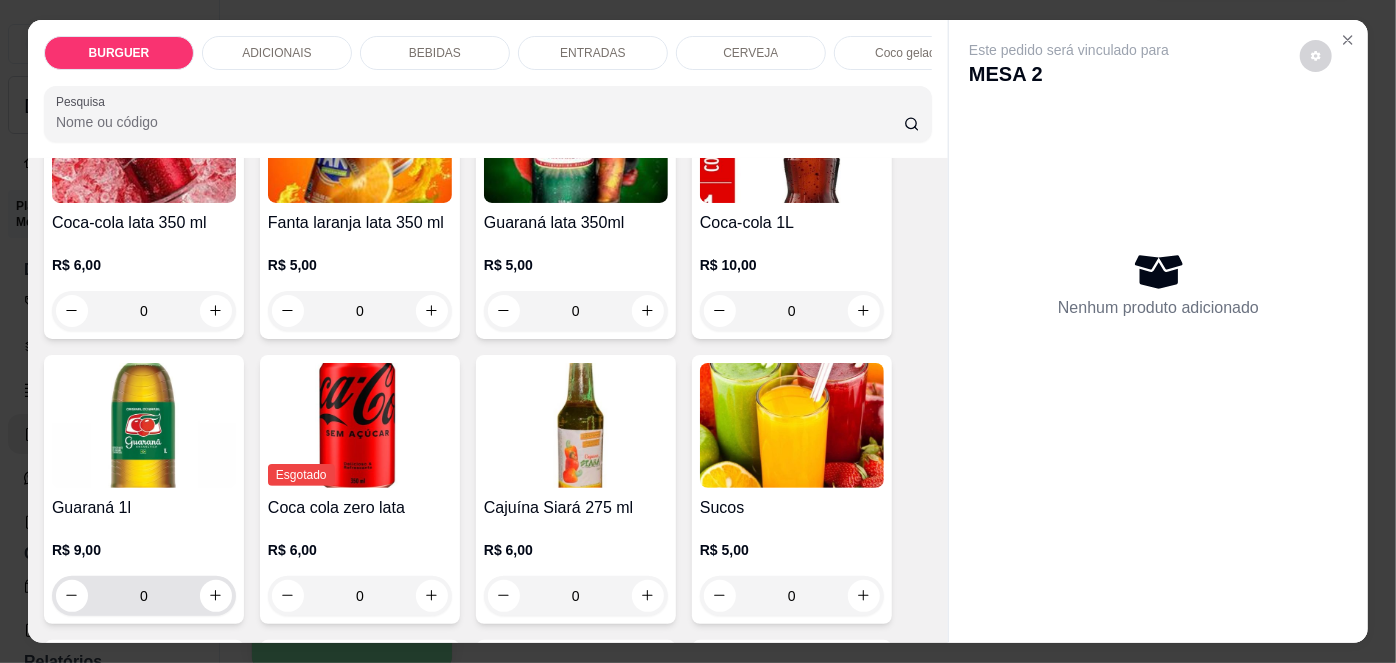 scroll, scrollTop: 1866, scrollLeft: 0, axis: vertical 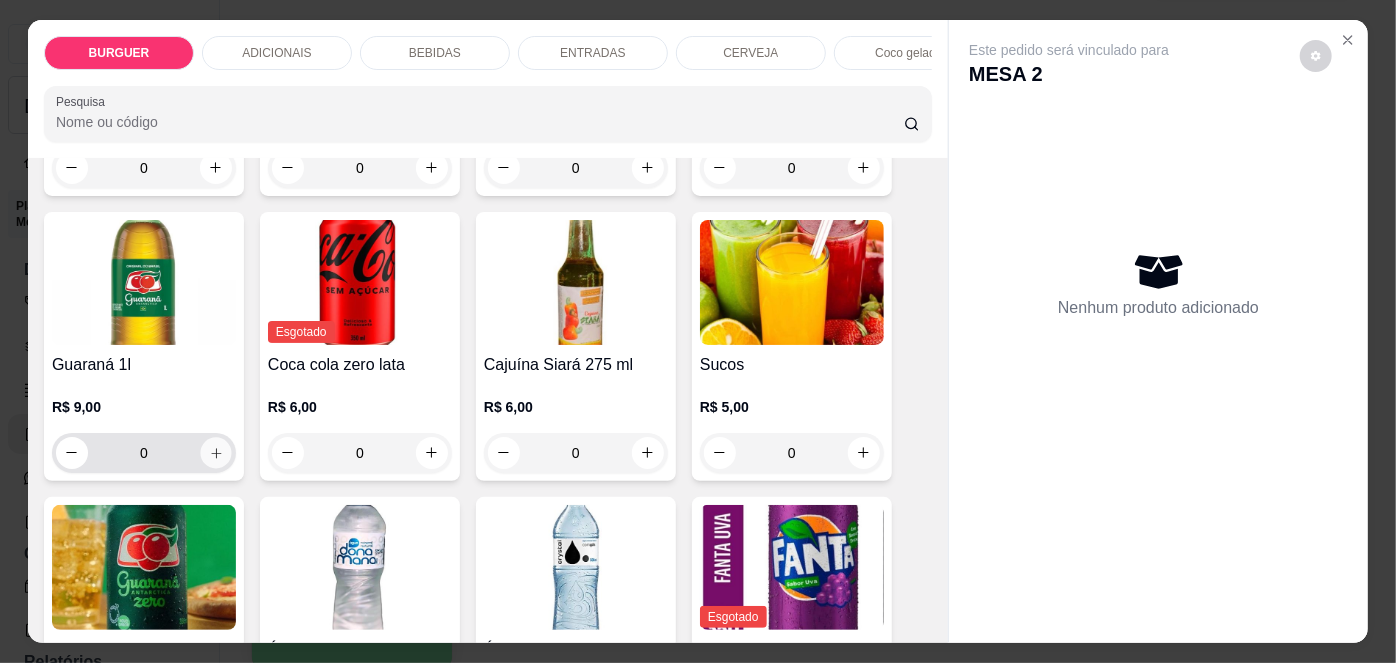 click 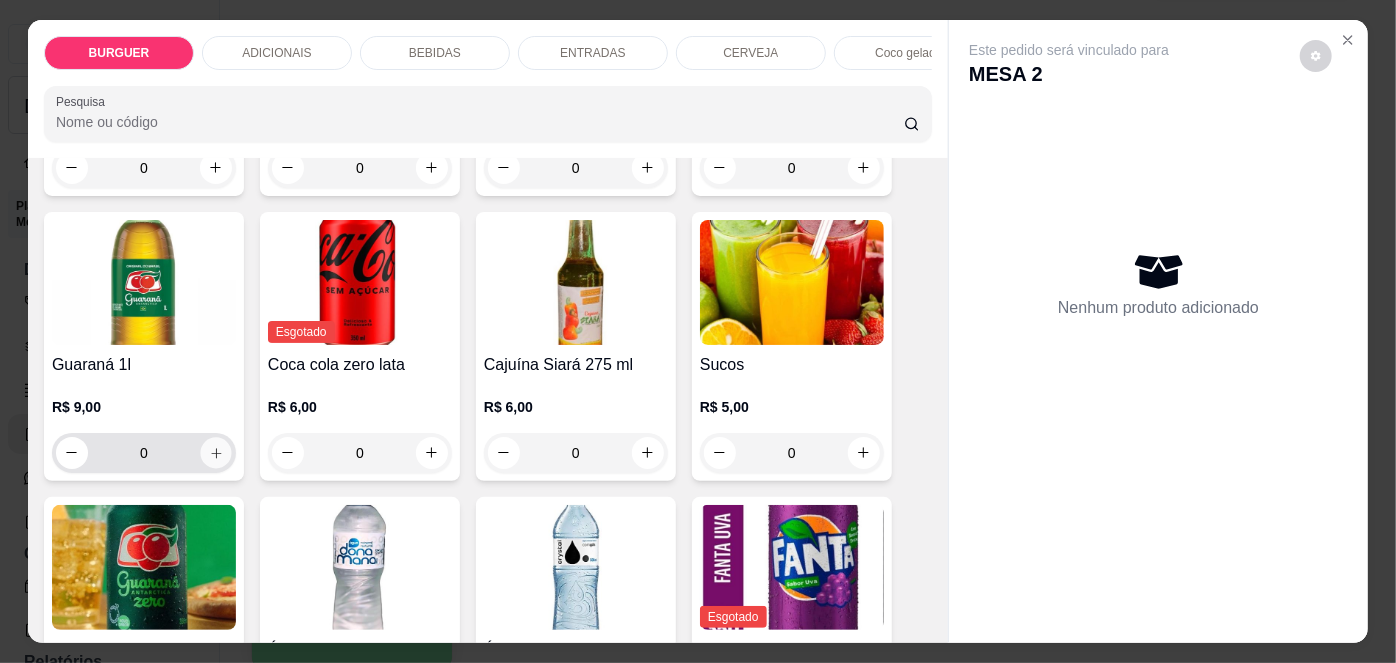 type on "1" 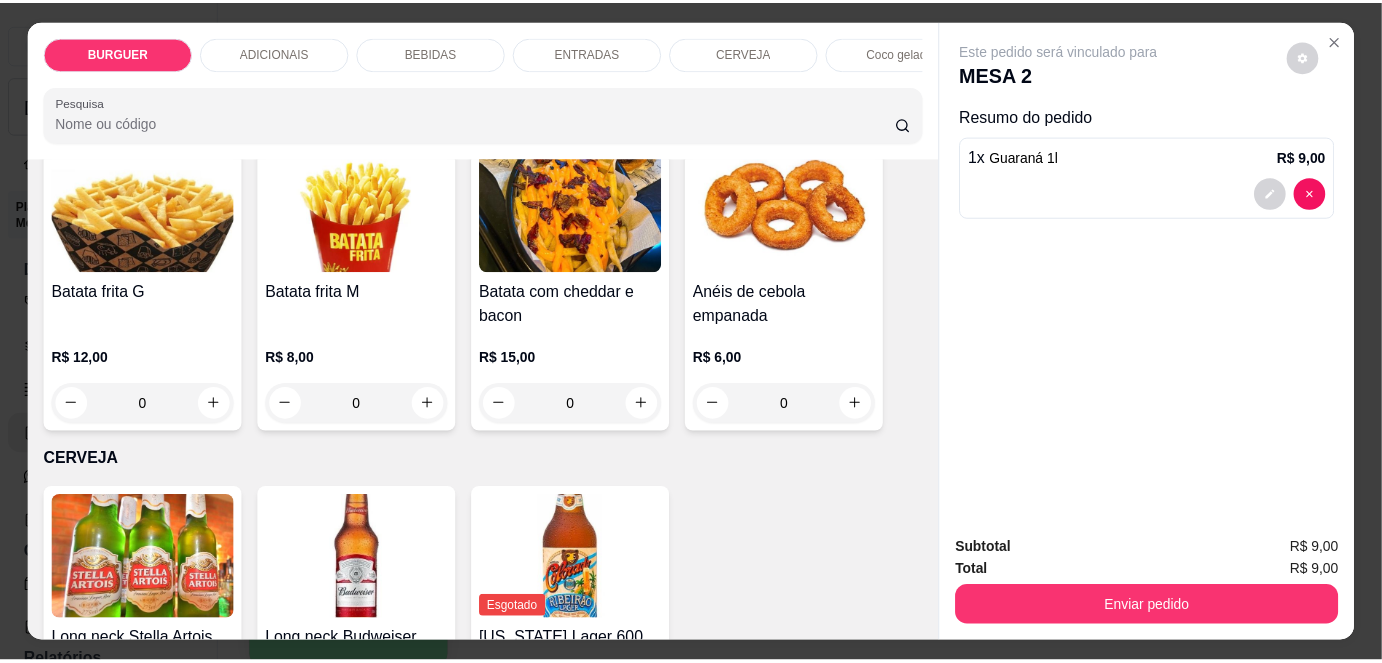 scroll, scrollTop: 2840, scrollLeft: 0, axis: vertical 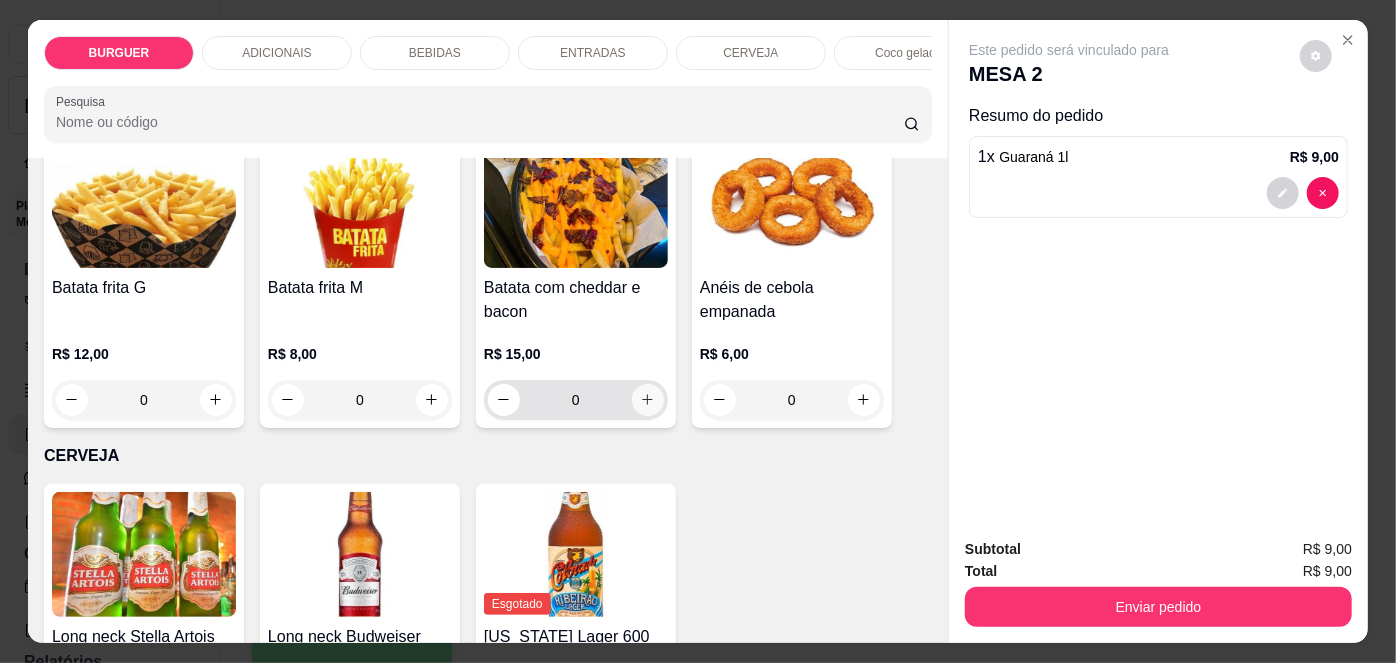 click 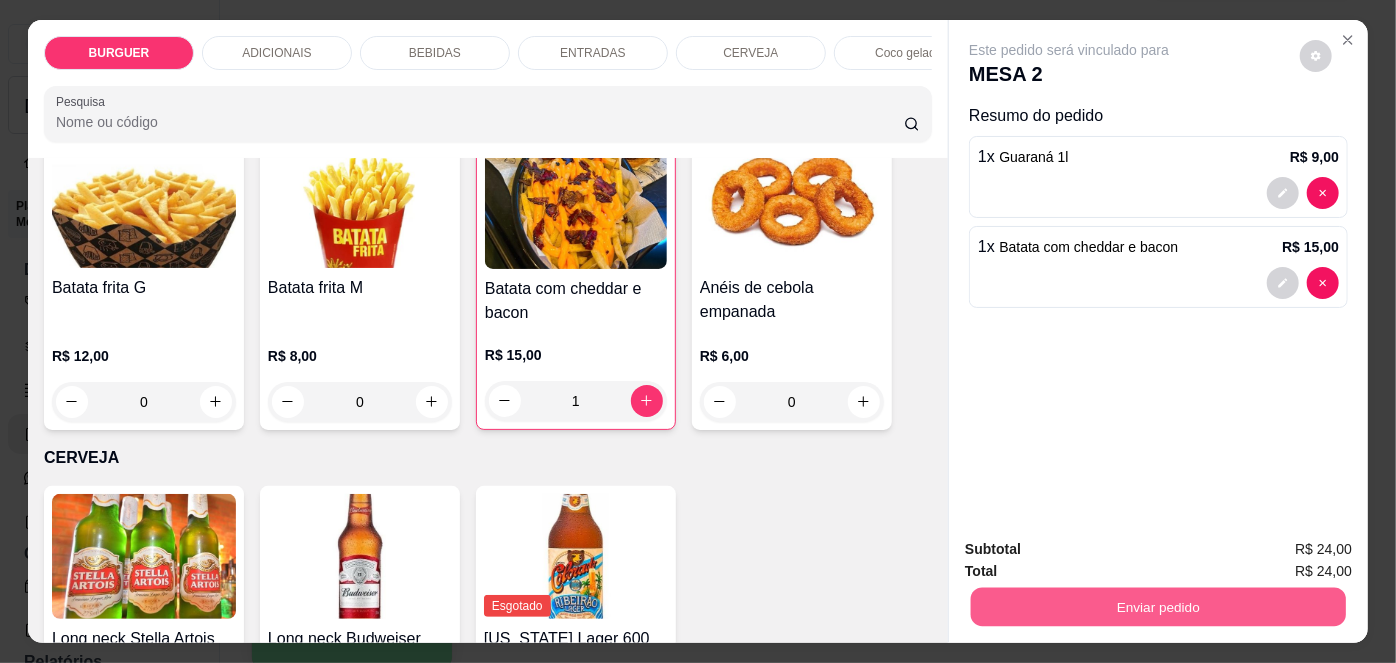 click on "Enviar pedido" at bounding box center (1158, 607) 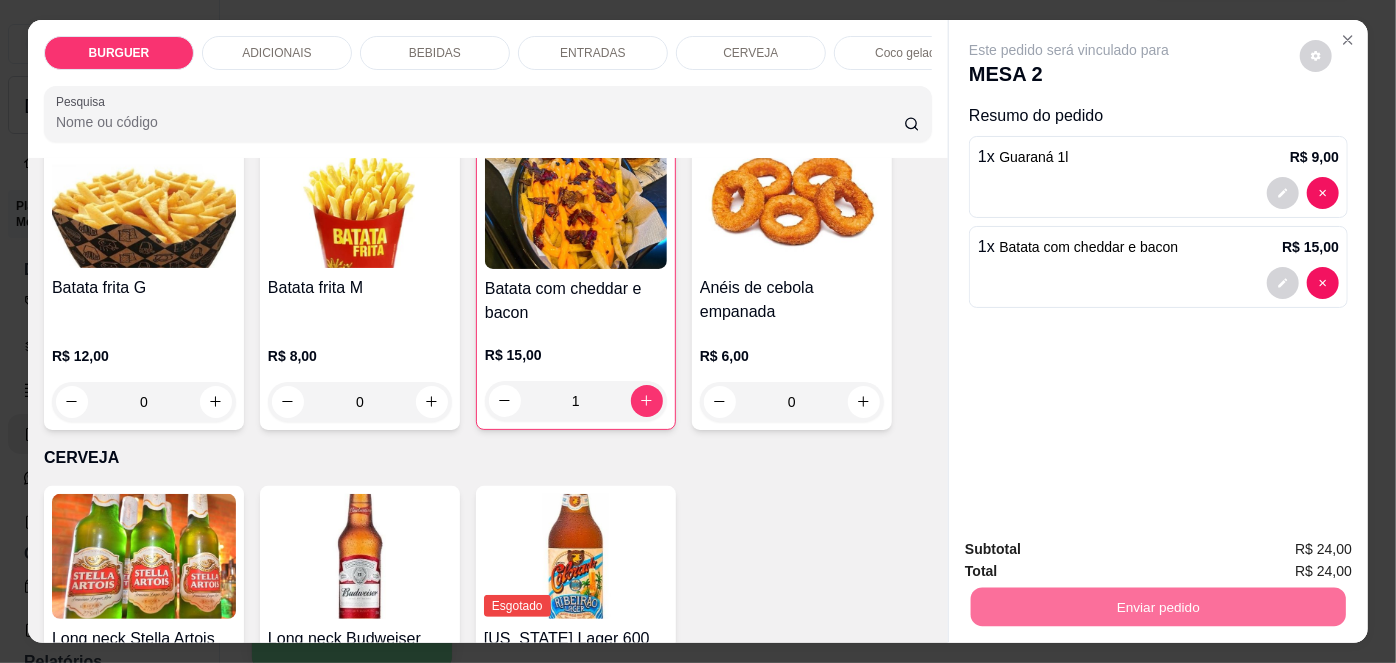 click on "Não registrar e enviar pedido" at bounding box center (1093, 552) 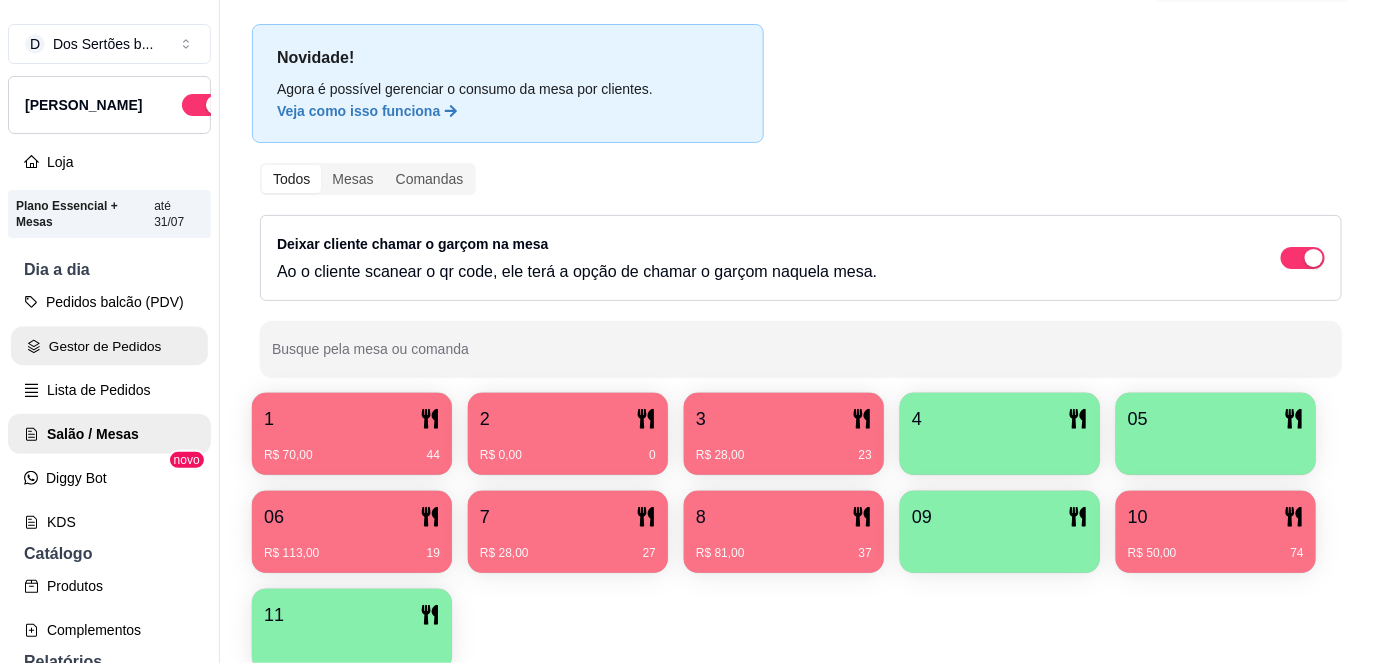 click on "Gestor de Pedidos" at bounding box center (109, 346) 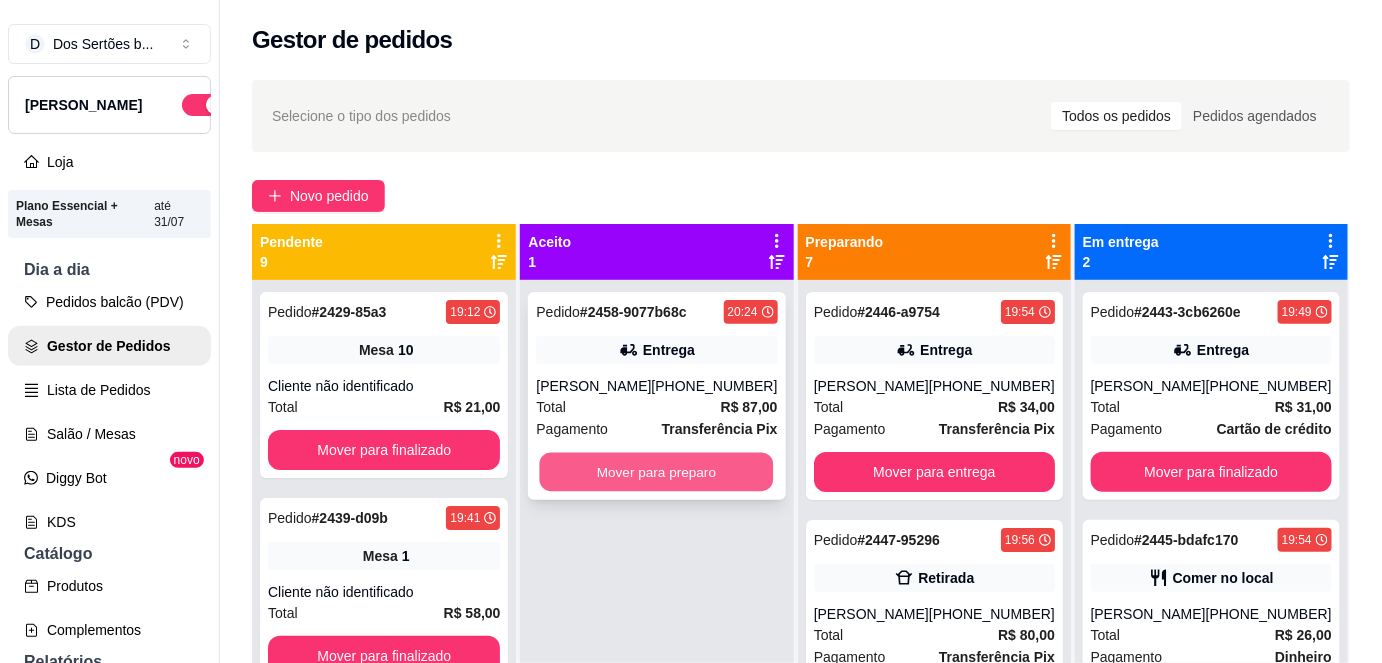 click on "Mover para preparo" at bounding box center (657, 472) 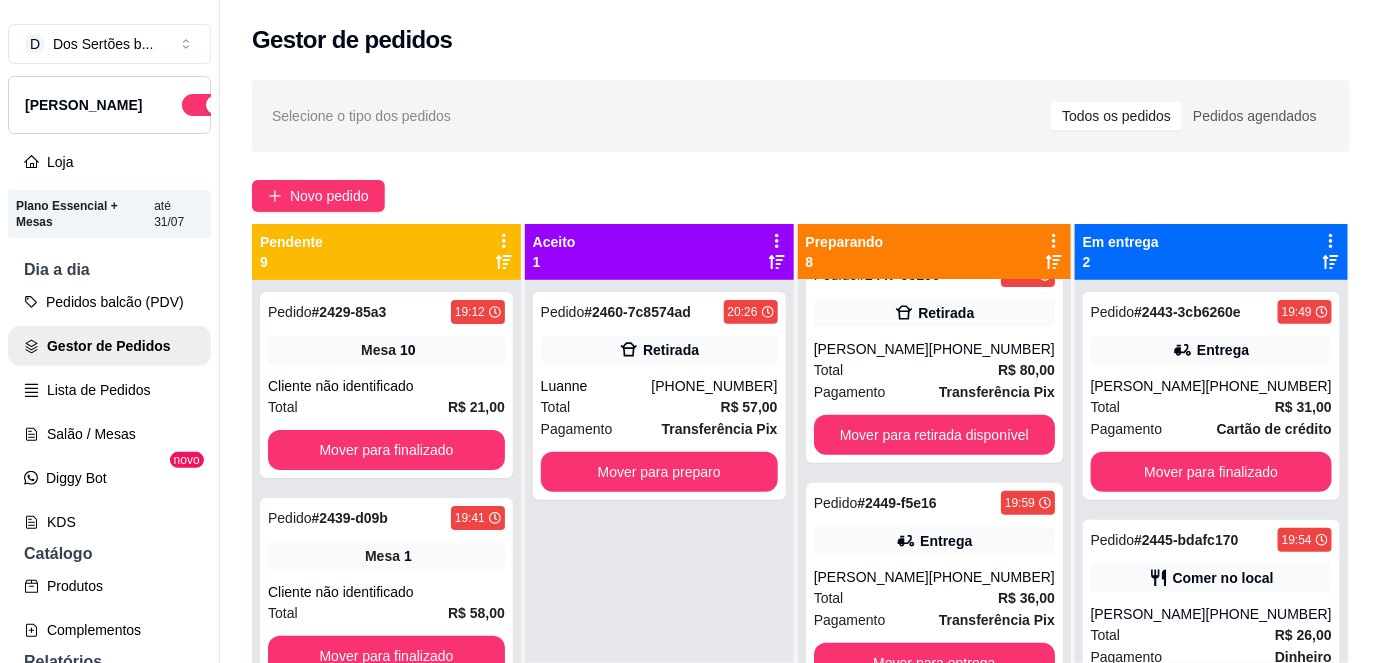 scroll, scrollTop: 282, scrollLeft: 0, axis: vertical 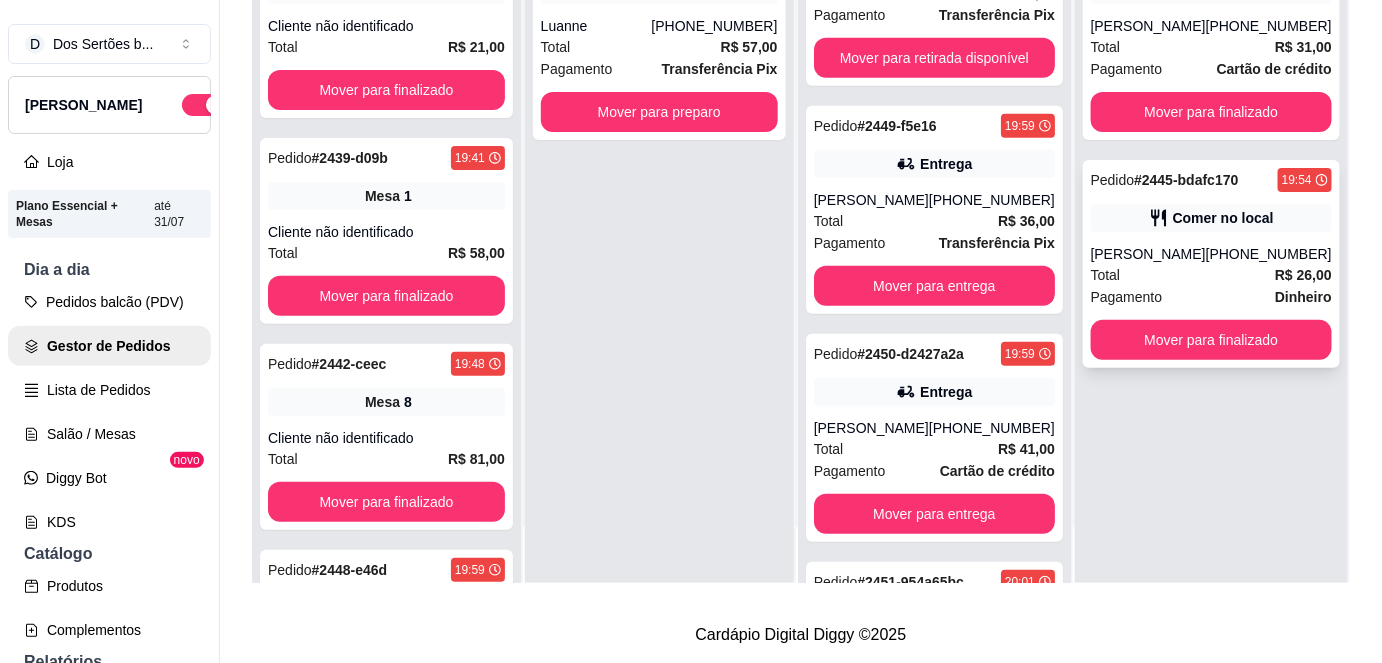 click on "[PERSON_NAME]" at bounding box center [1148, 254] 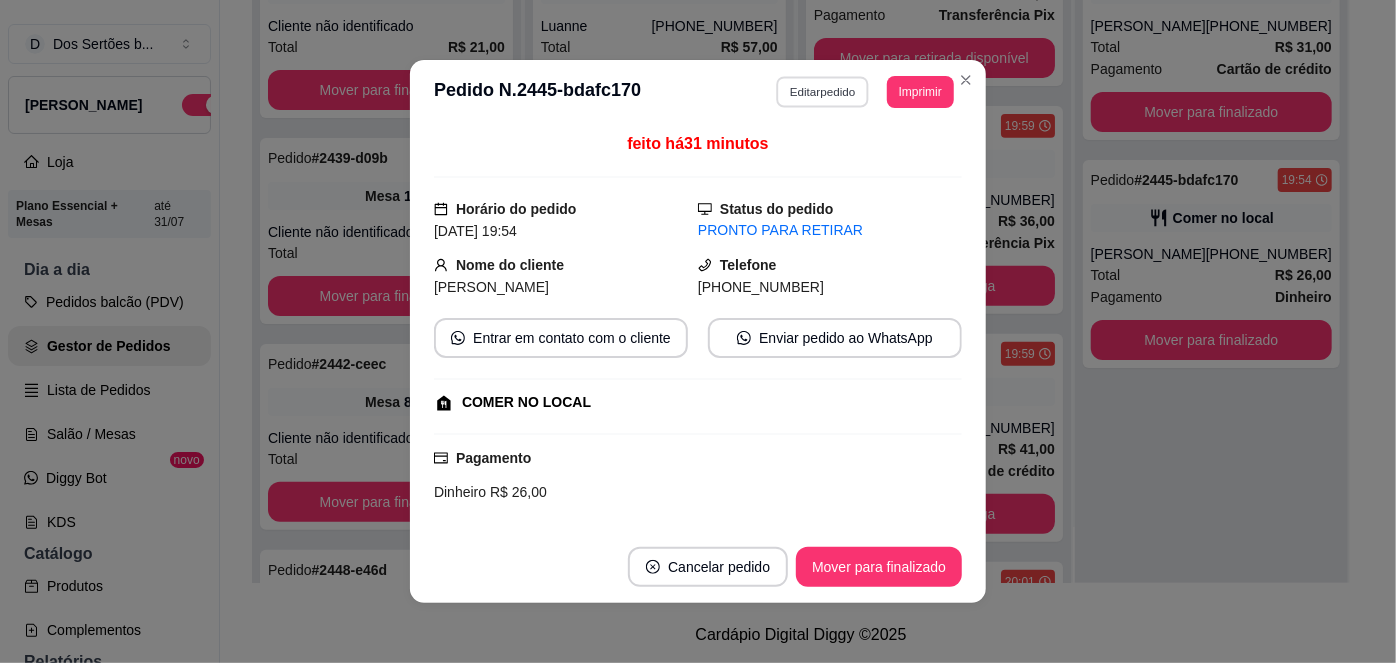 click on "Editar  pedido" at bounding box center (823, 91) 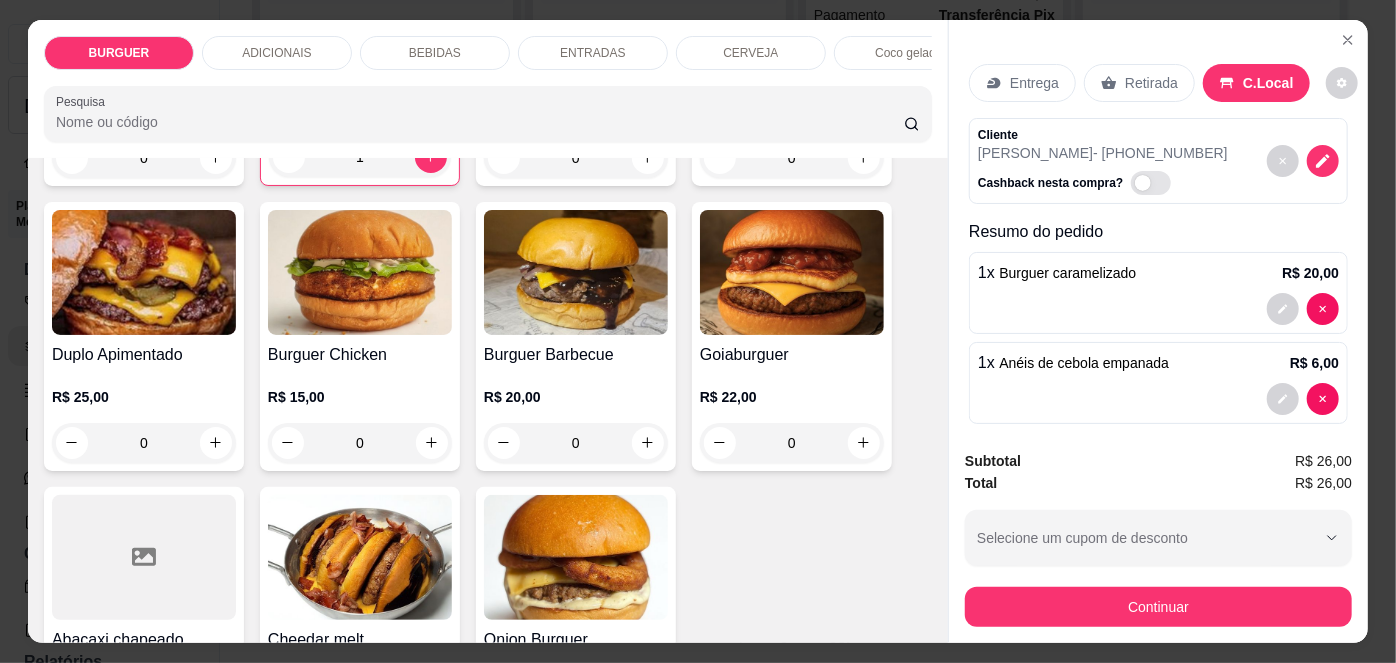 scroll, scrollTop: 0, scrollLeft: 0, axis: both 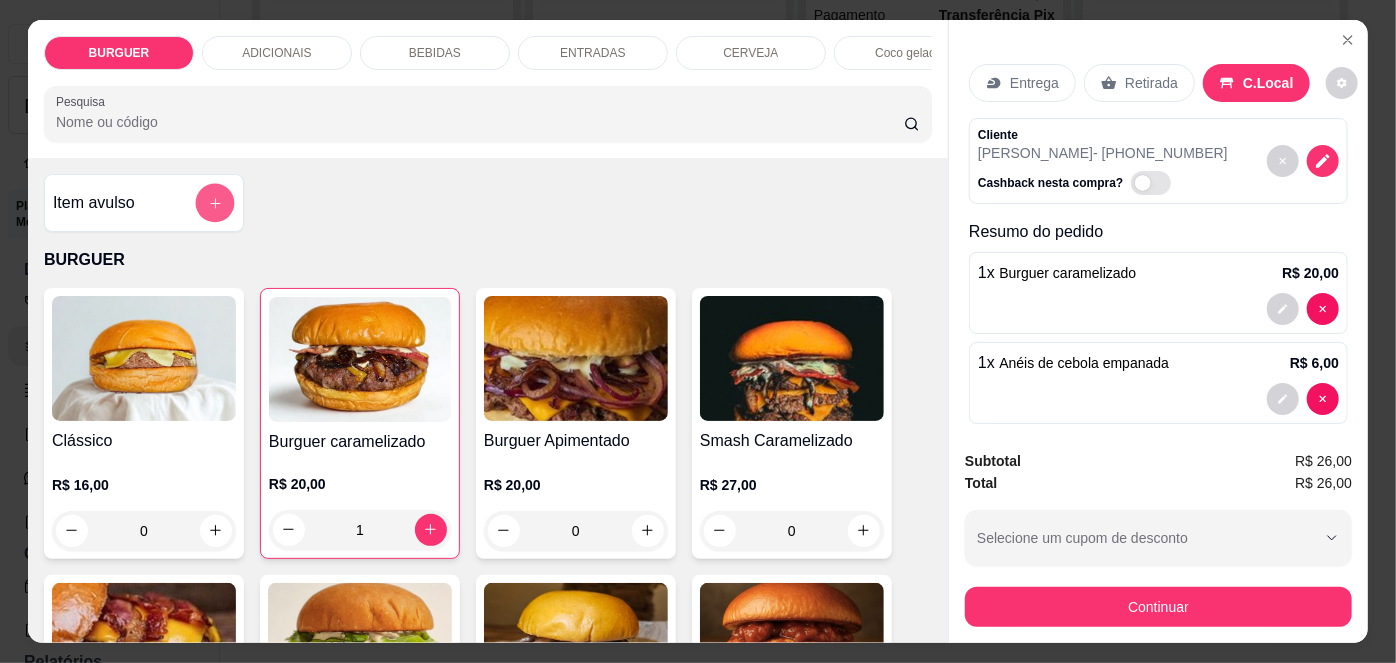 click at bounding box center [215, 202] 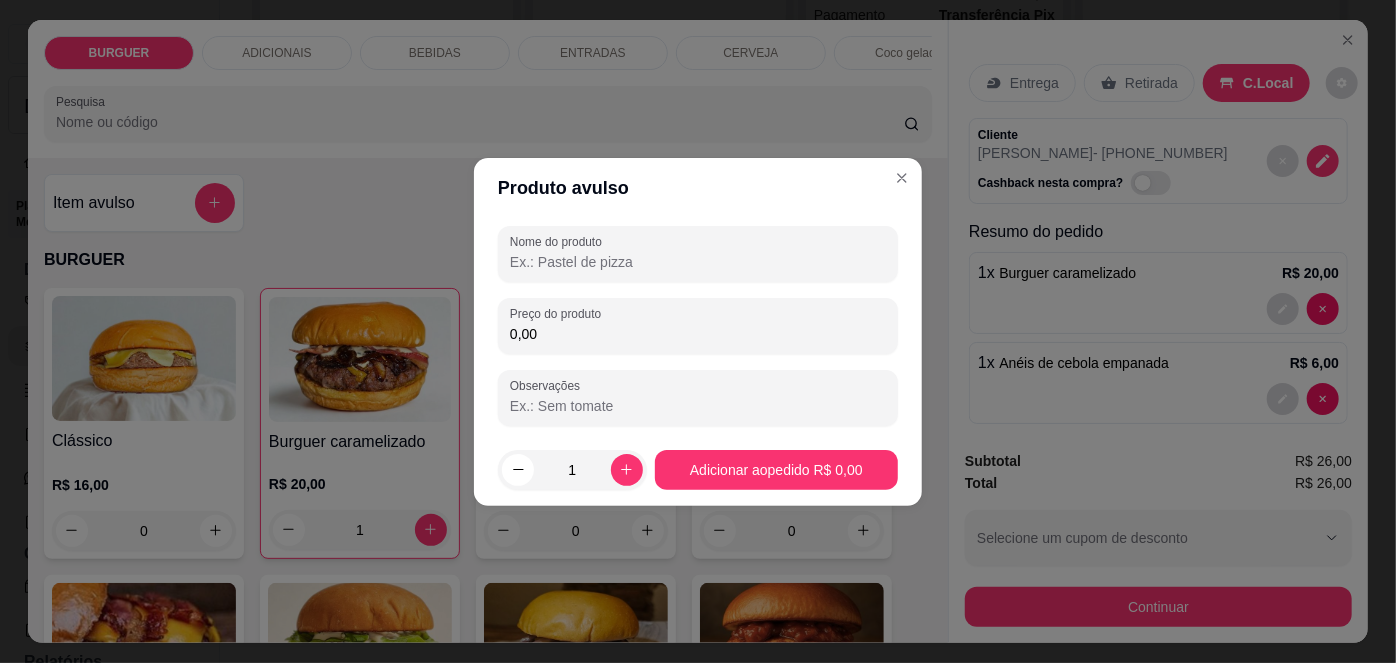 click on "Nome do produto" at bounding box center (698, 262) 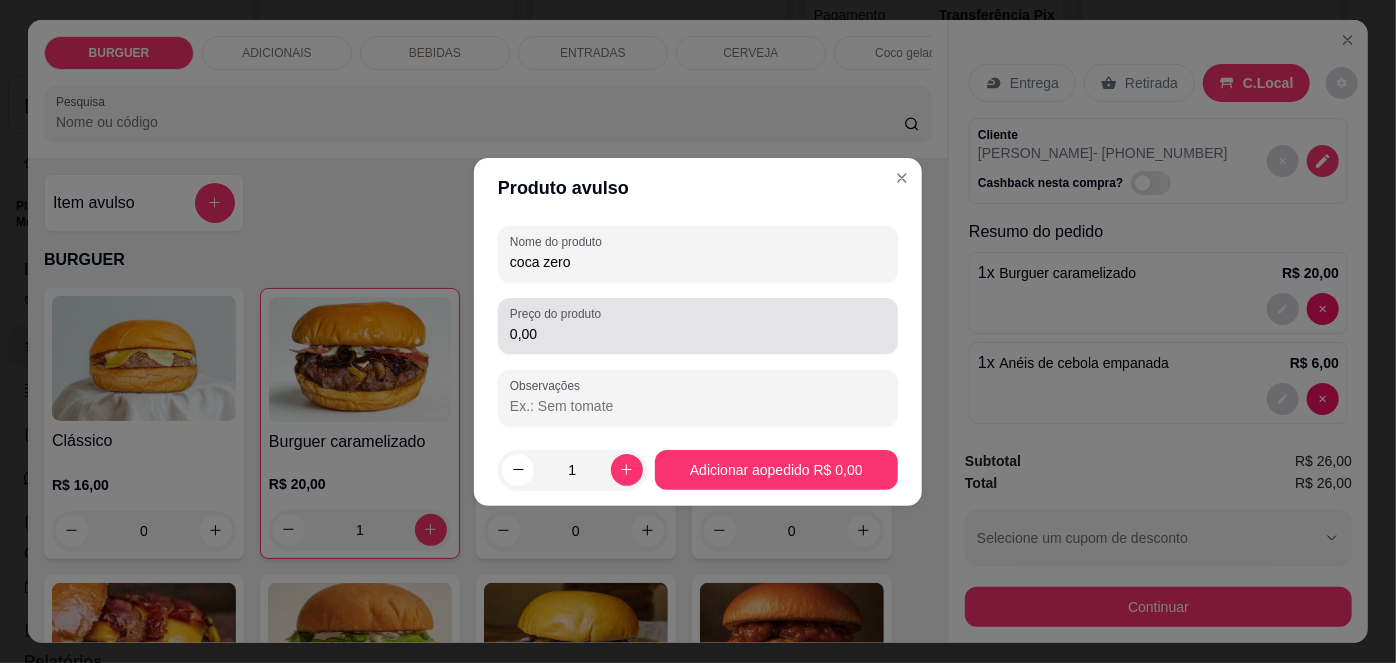 type on "coca zero" 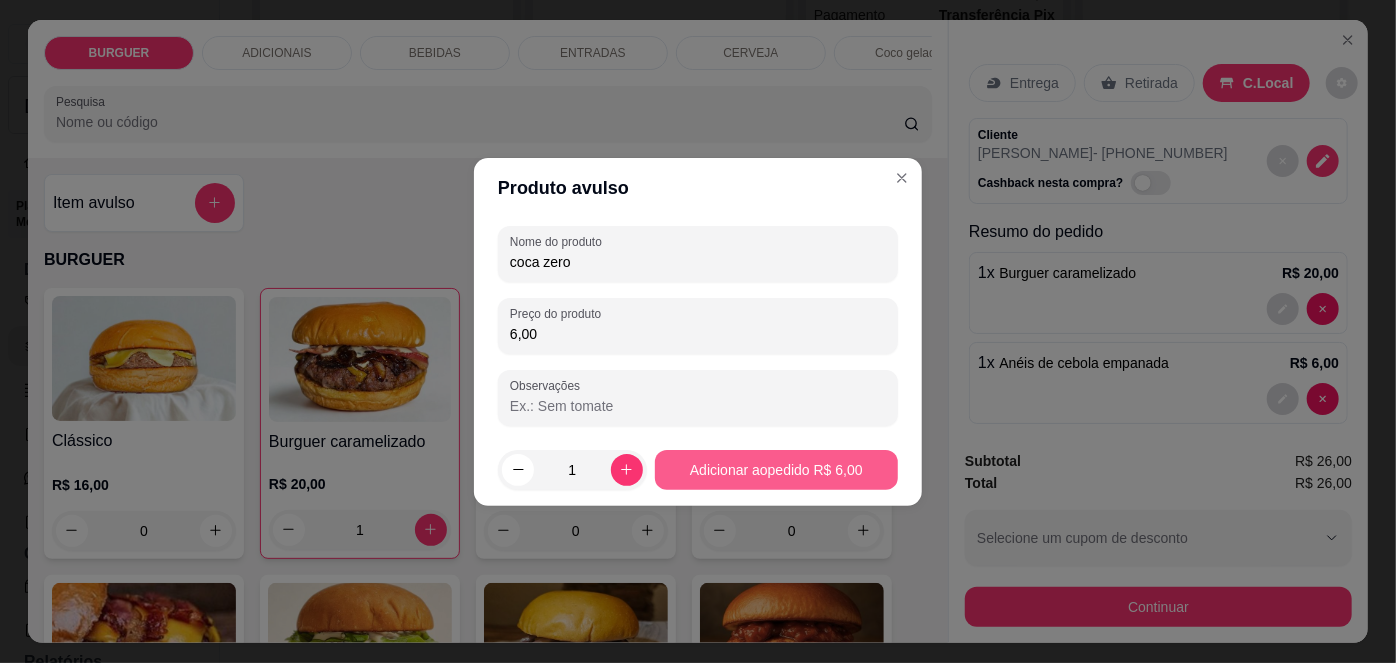 type on "6,00" 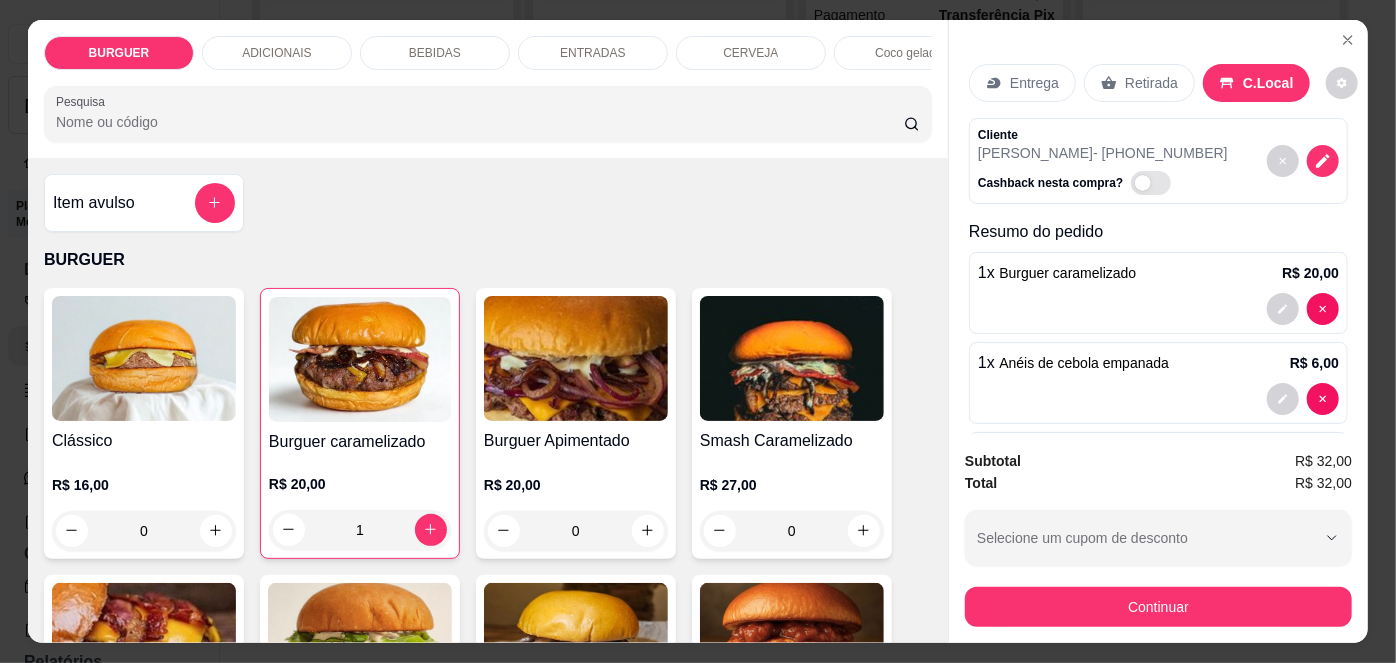 scroll, scrollTop: 104, scrollLeft: 0, axis: vertical 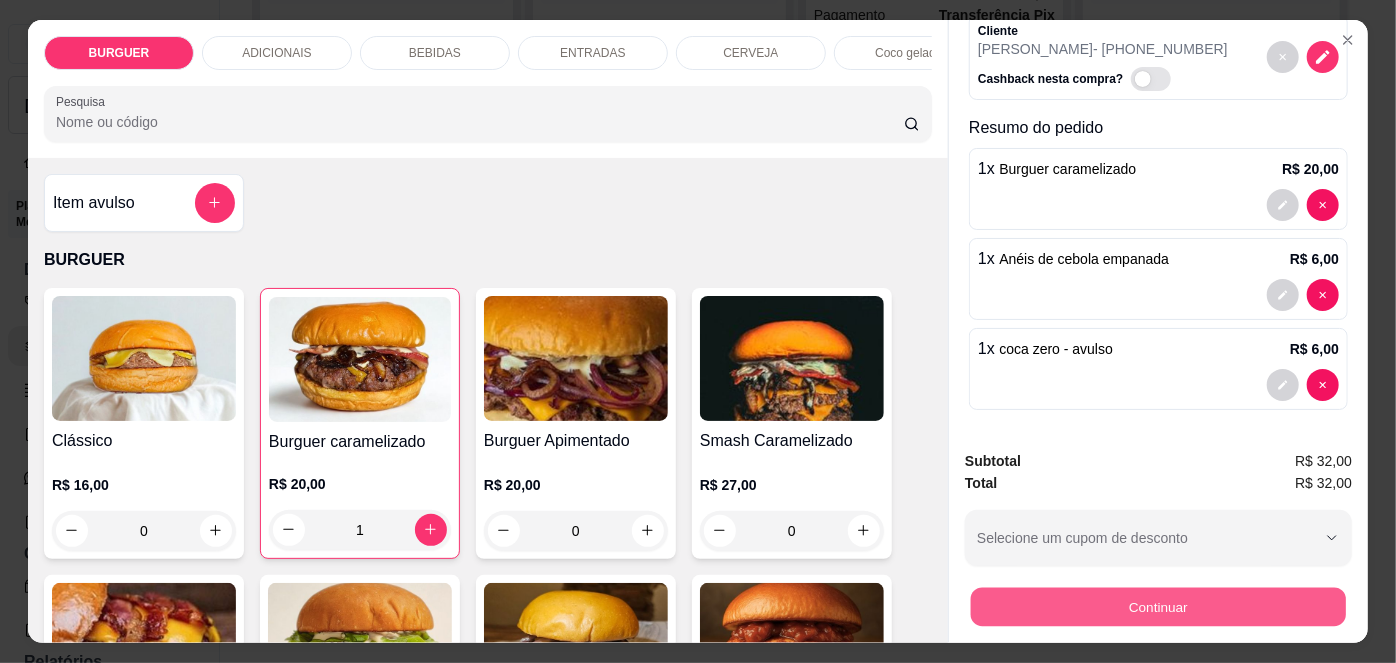 click on "Continuar" at bounding box center [1158, 607] 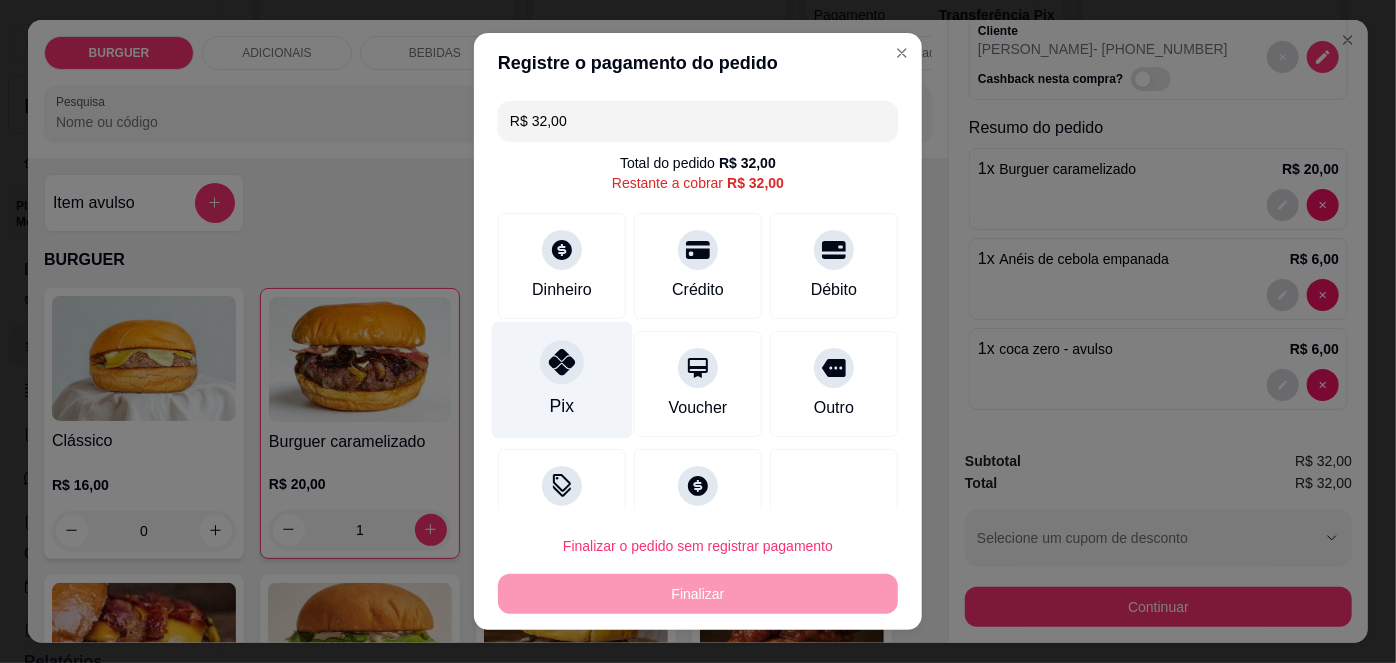 click on "Pix" at bounding box center [562, 380] 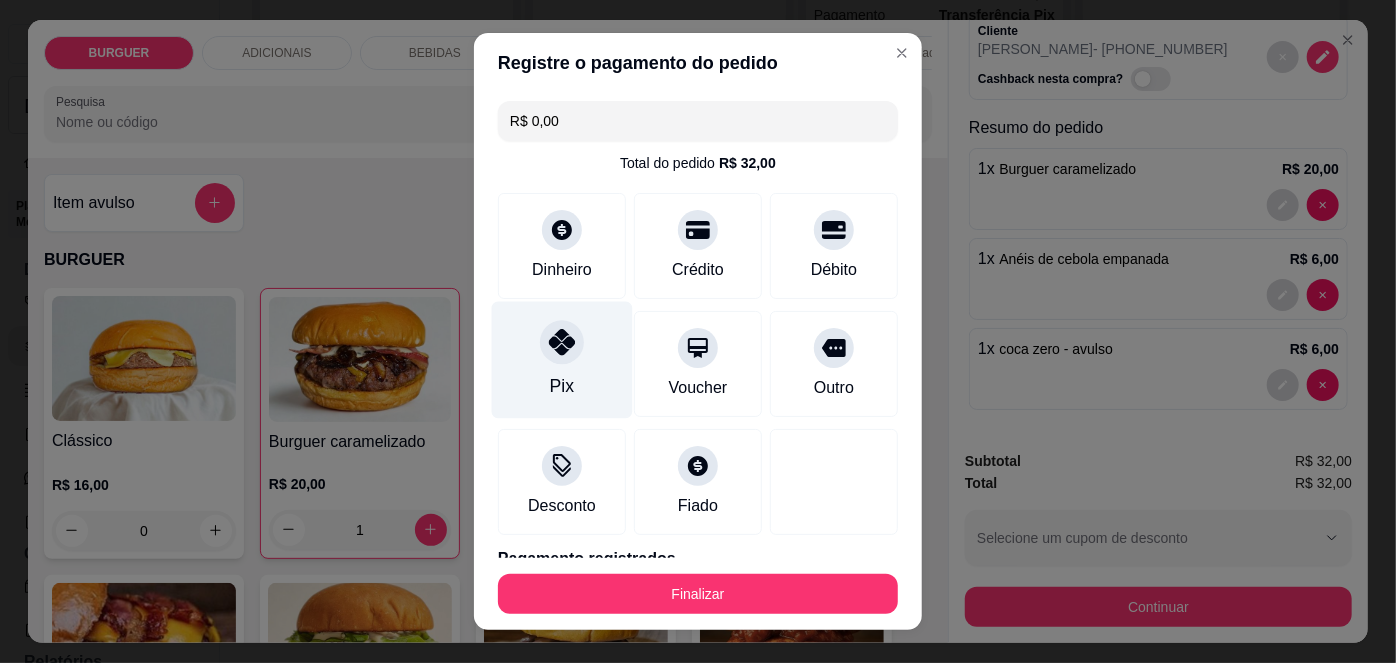 scroll, scrollTop: 88, scrollLeft: 0, axis: vertical 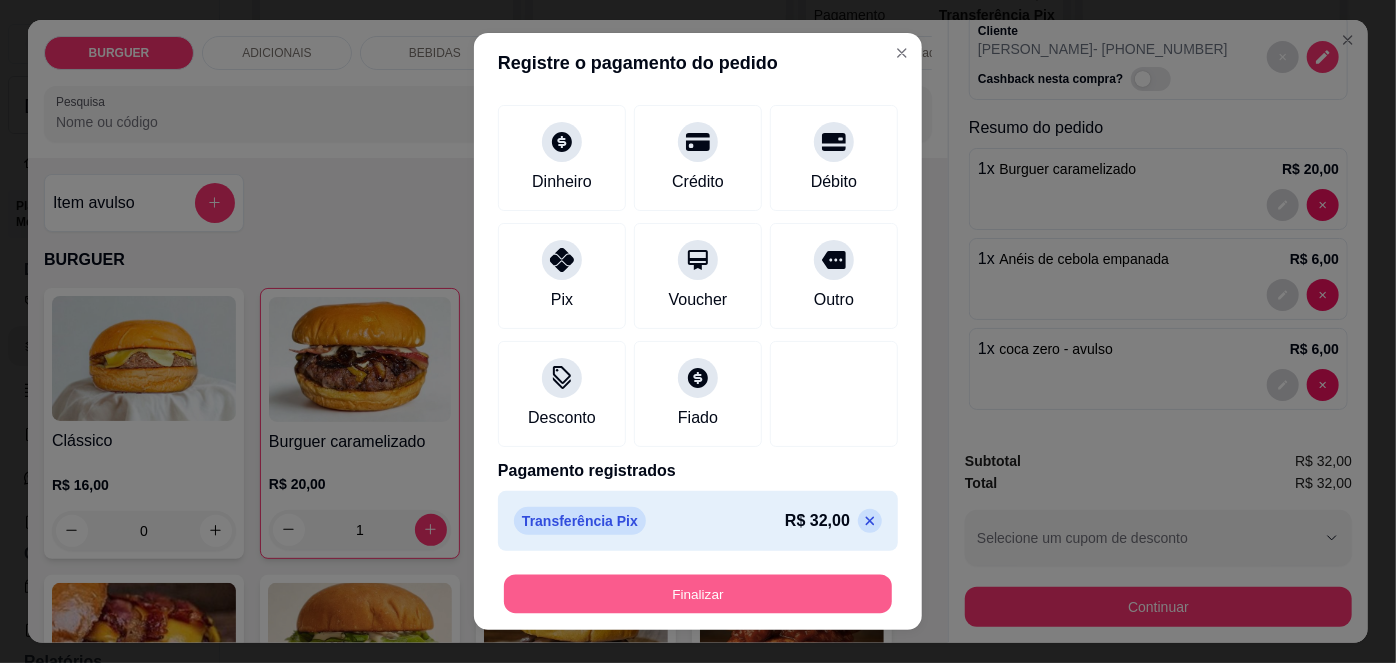 click on "Finalizar" at bounding box center (698, 593) 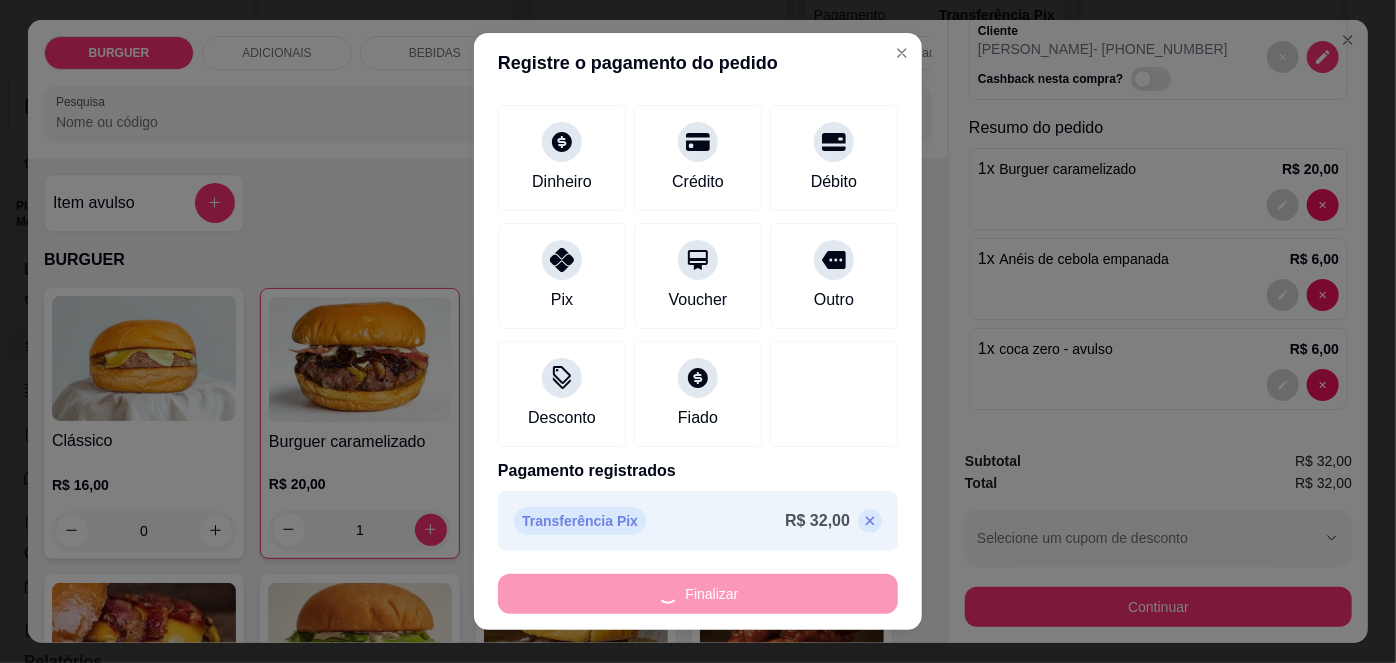 type on "0" 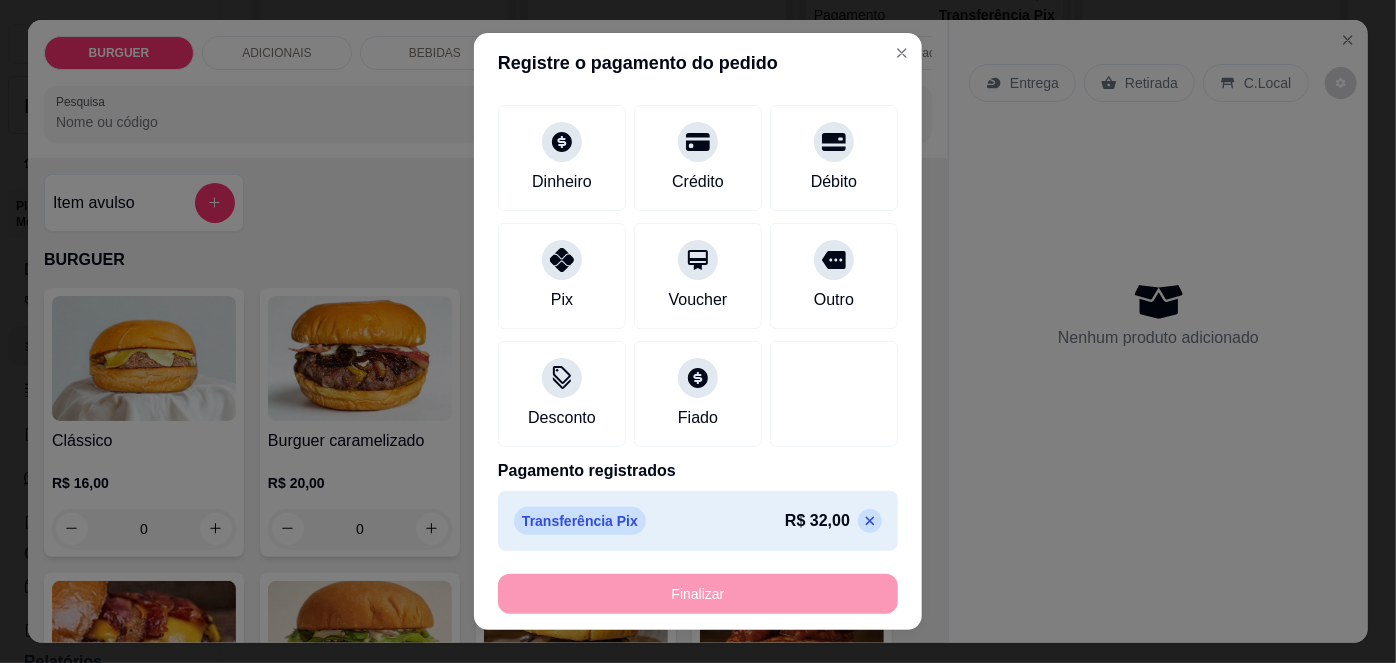 type on "-R$ 32,00" 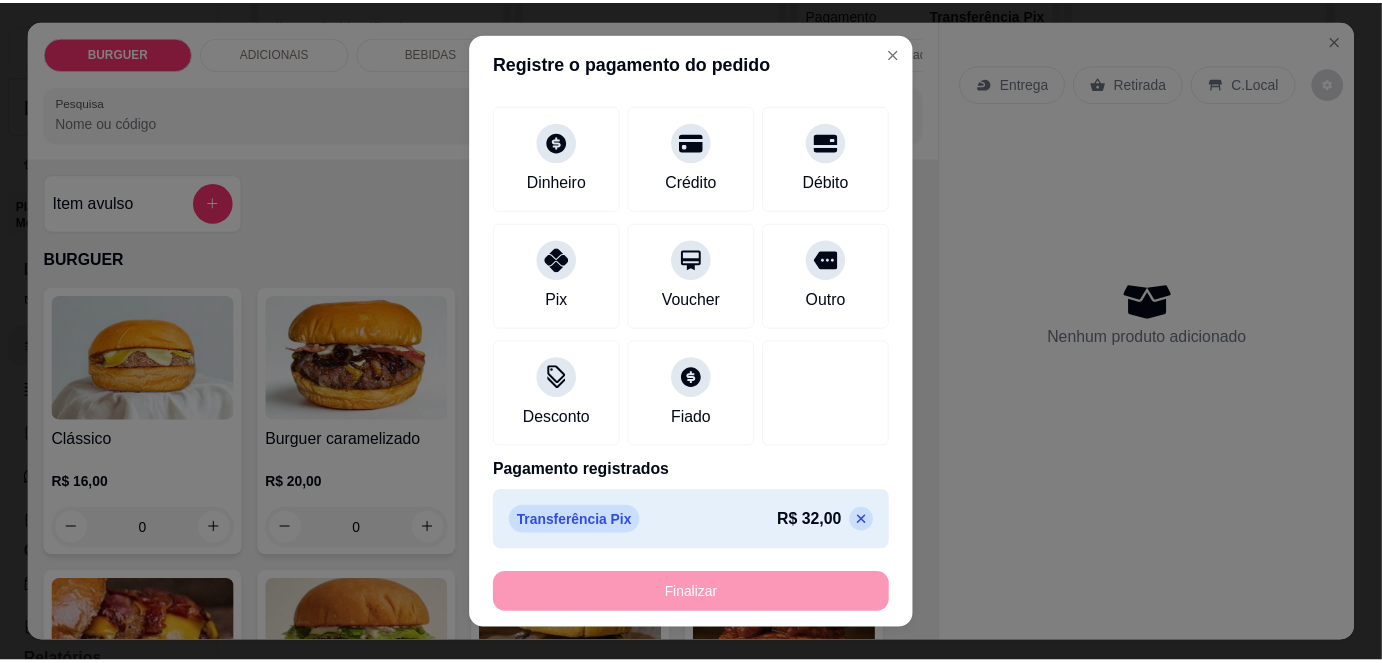 scroll, scrollTop: 0, scrollLeft: 0, axis: both 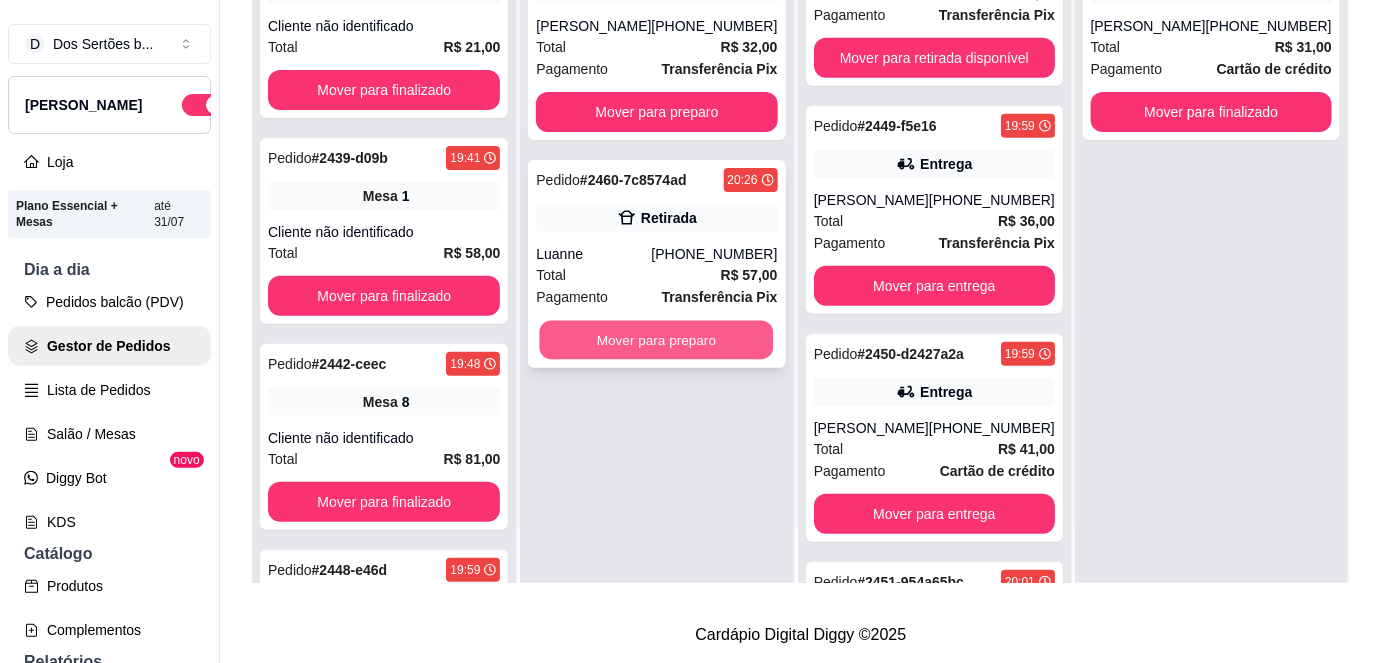 click on "Mover para preparo" at bounding box center [657, 340] 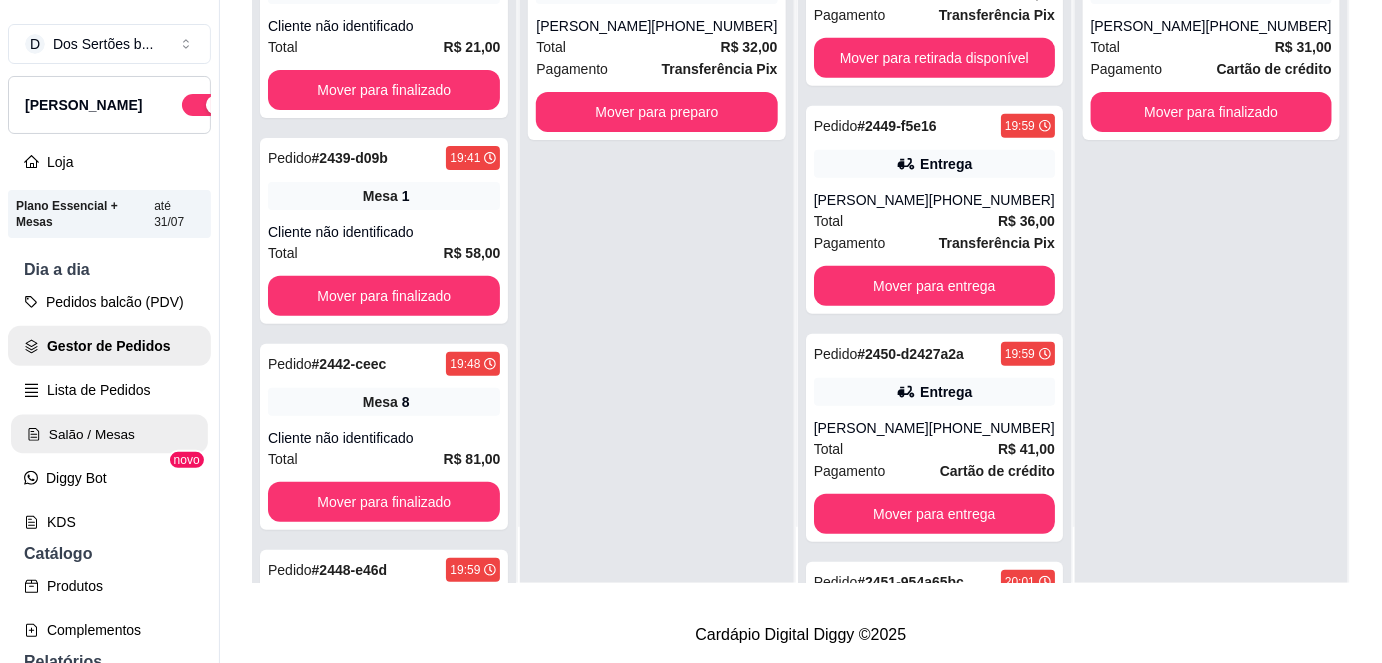 click on "Salão / Mesas" at bounding box center (109, 434) 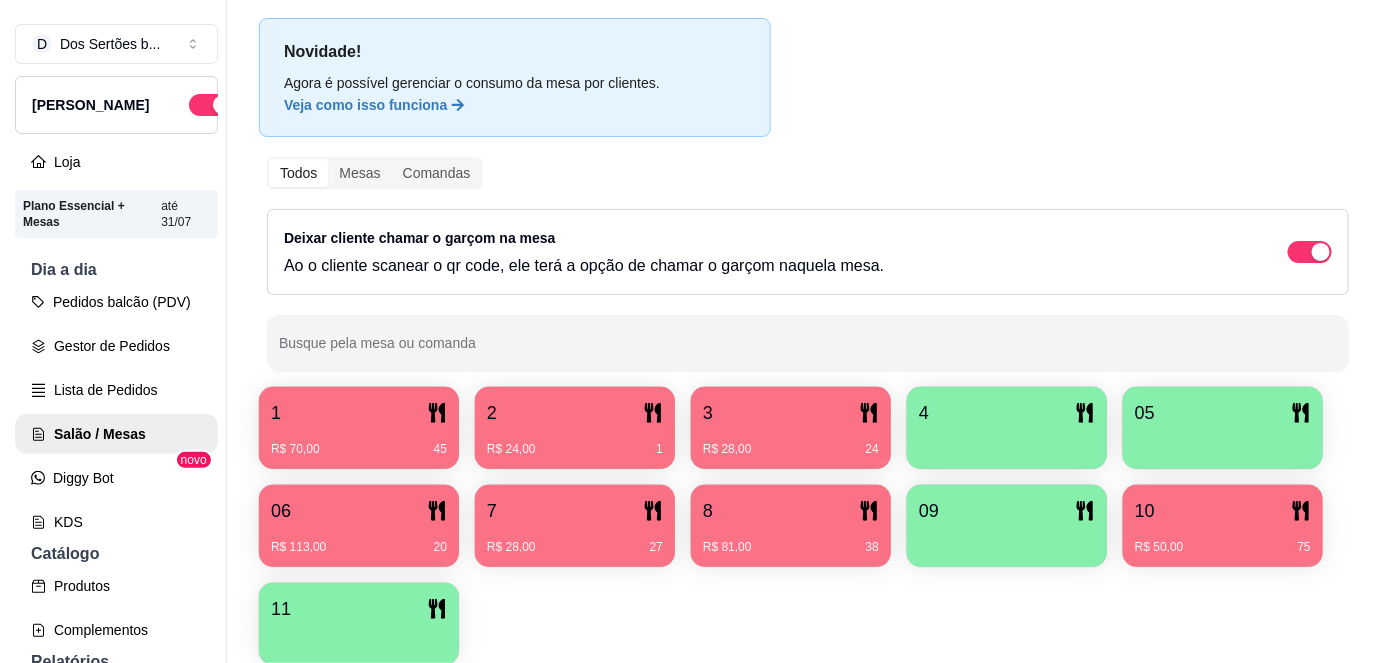 scroll, scrollTop: 104, scrollLeft: 0, axis: vertical 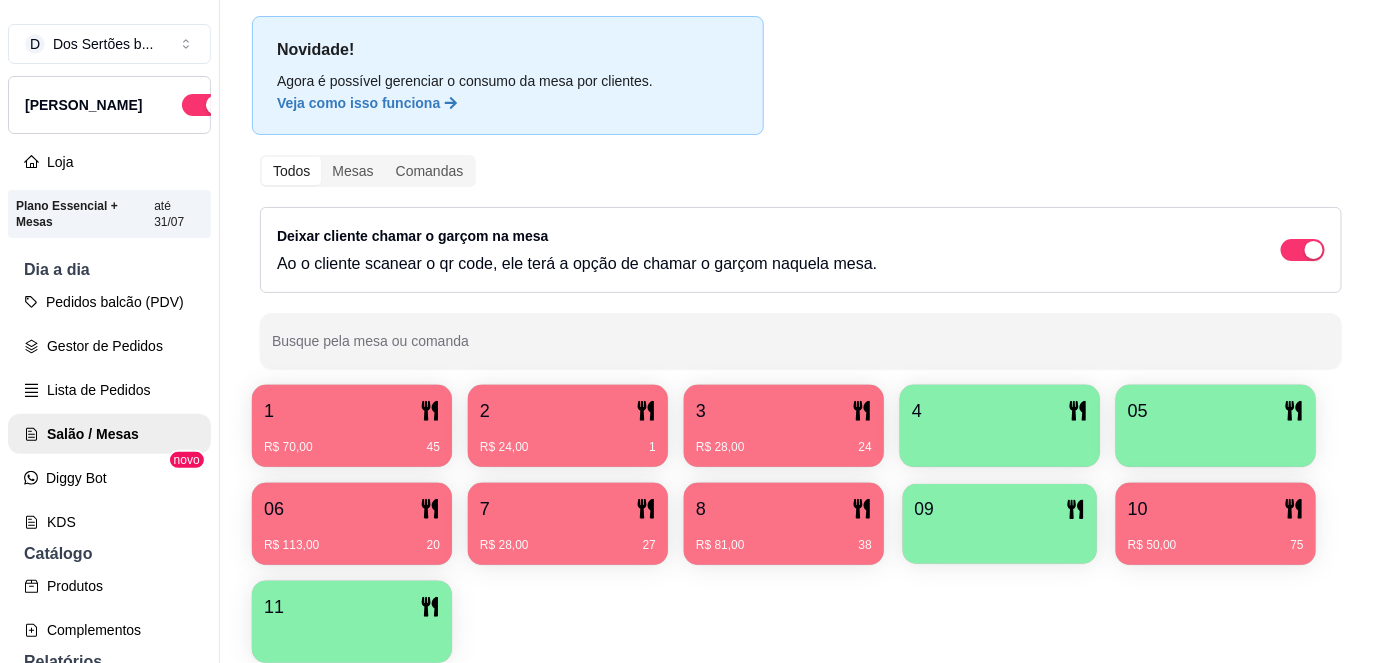 click on "09" at bounding box center [1000, 509] 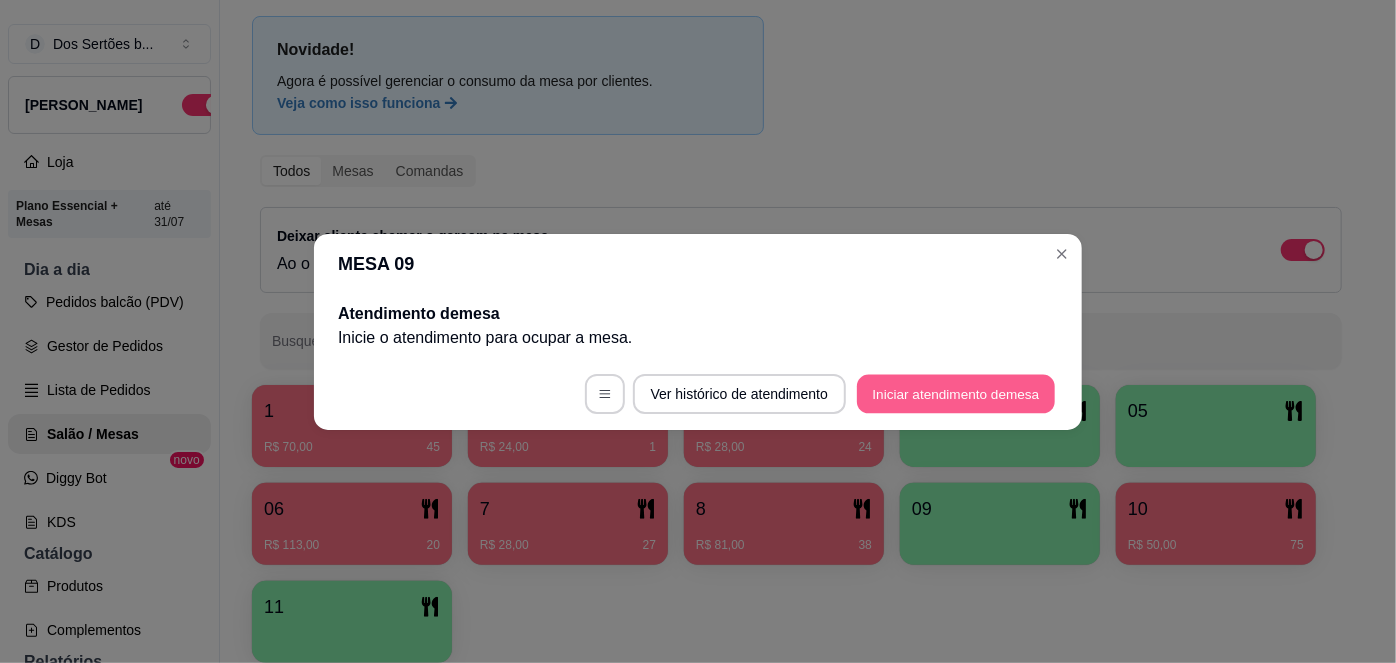 click on "Iniciar atendimento de  mesa" at bounding box center [956, 393] 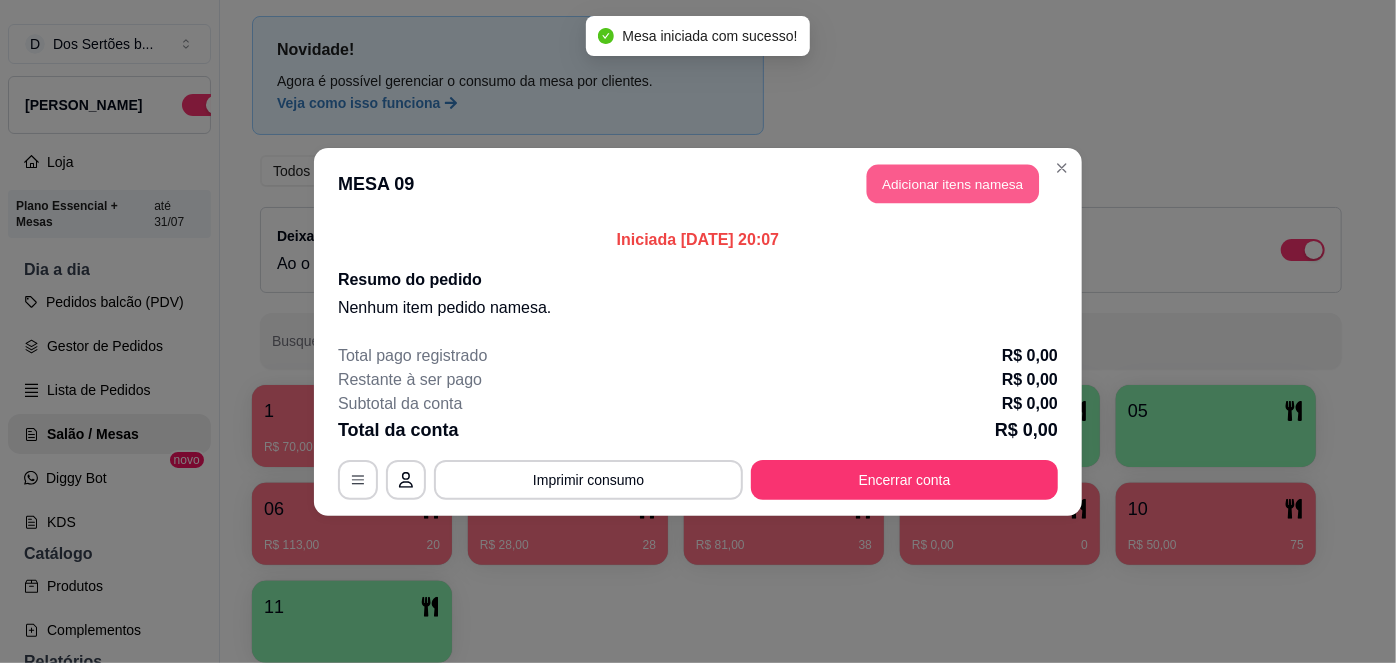 click on "Adicionar itens na  mesa" at bounding box center [953, 183] 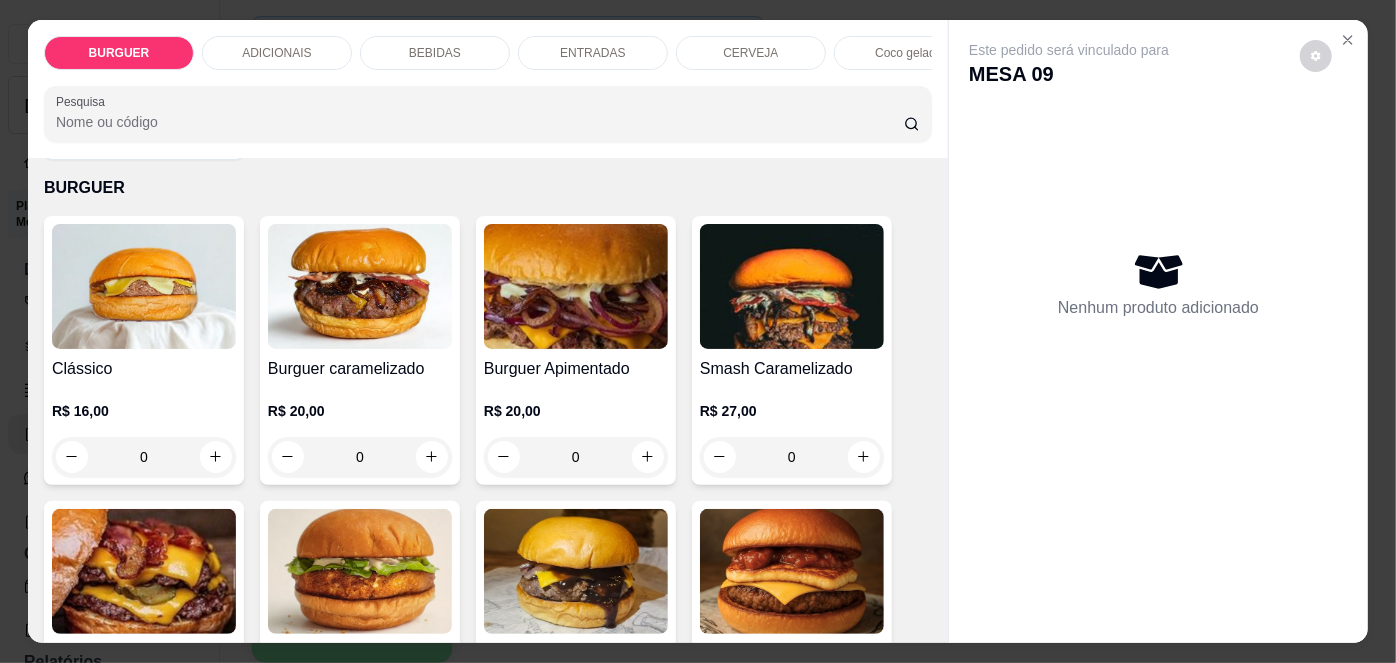 scroll, scrollTop: 203, scrollLeft: 0, axis: vertical 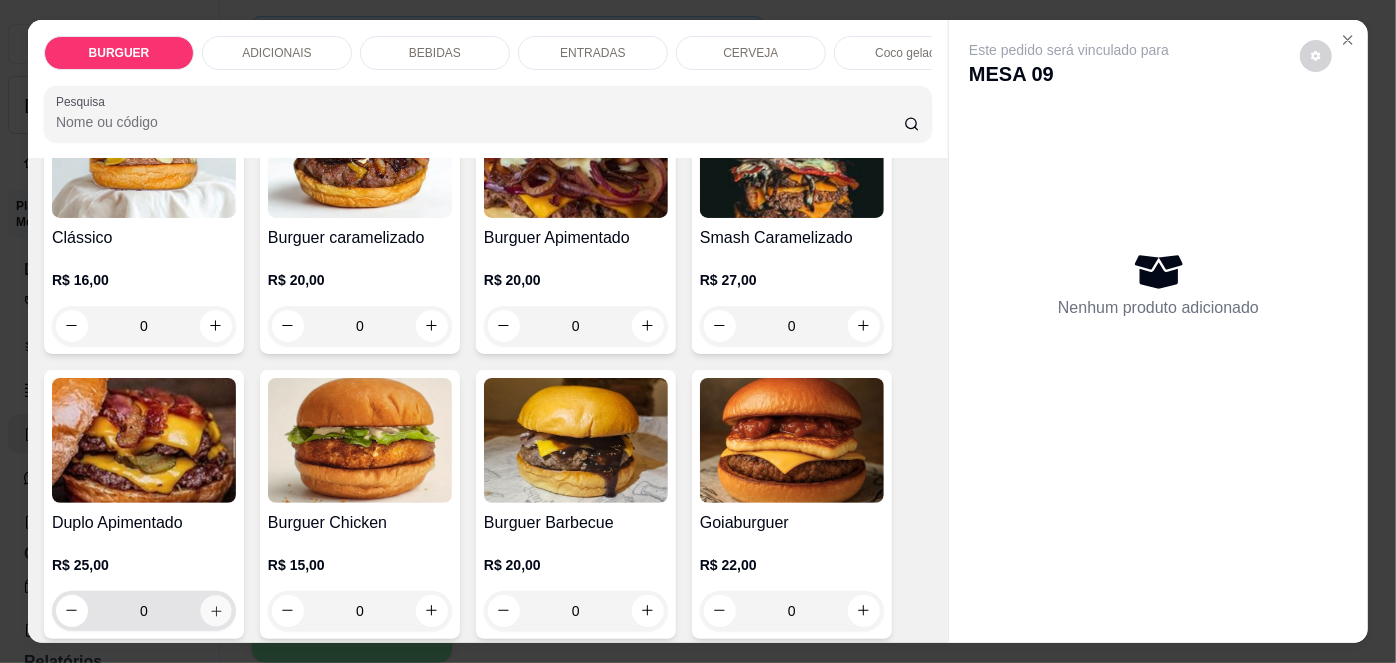 click 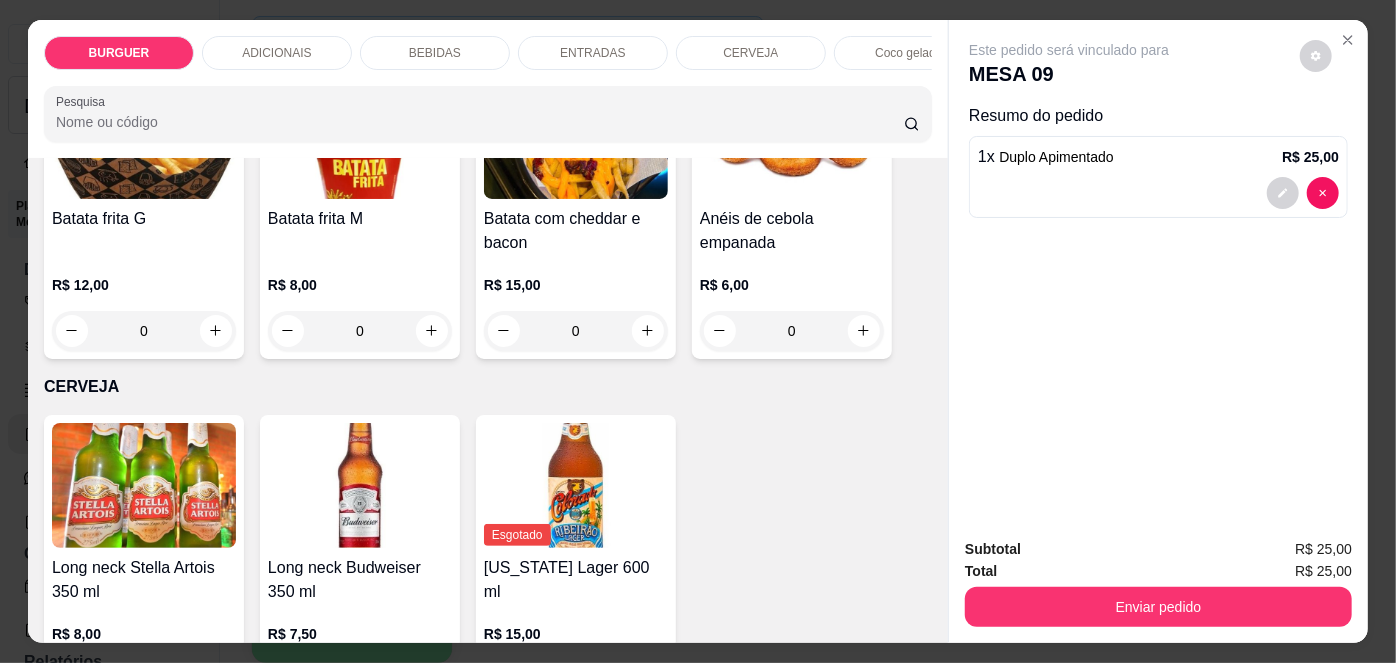 scroll, scrollTop: 3076, scrollLeft: 0, axis: vertical 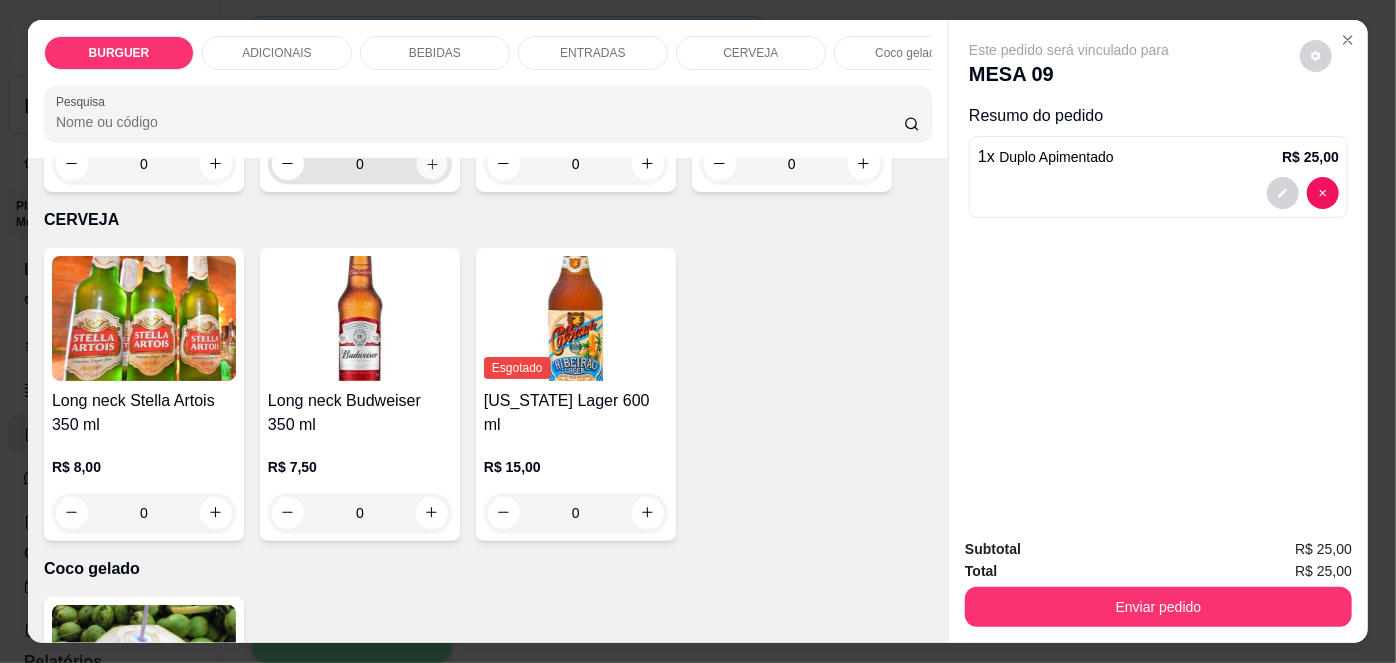 click 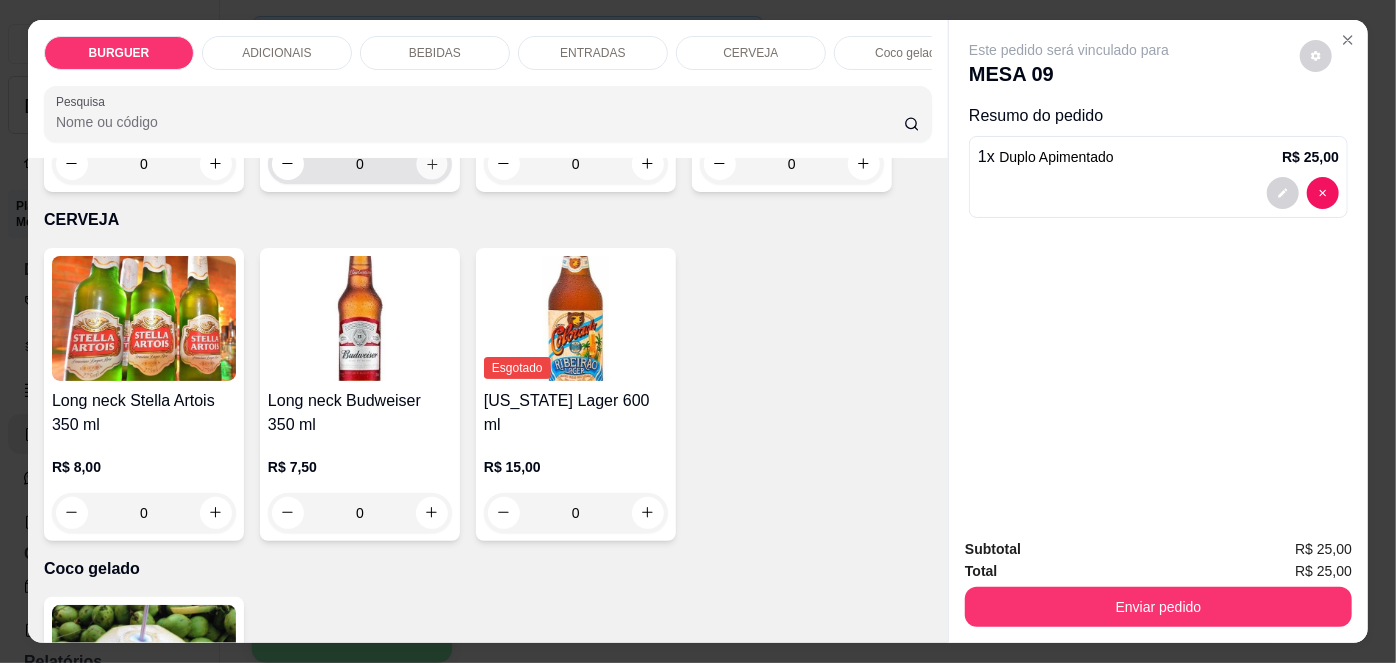 type on "1" 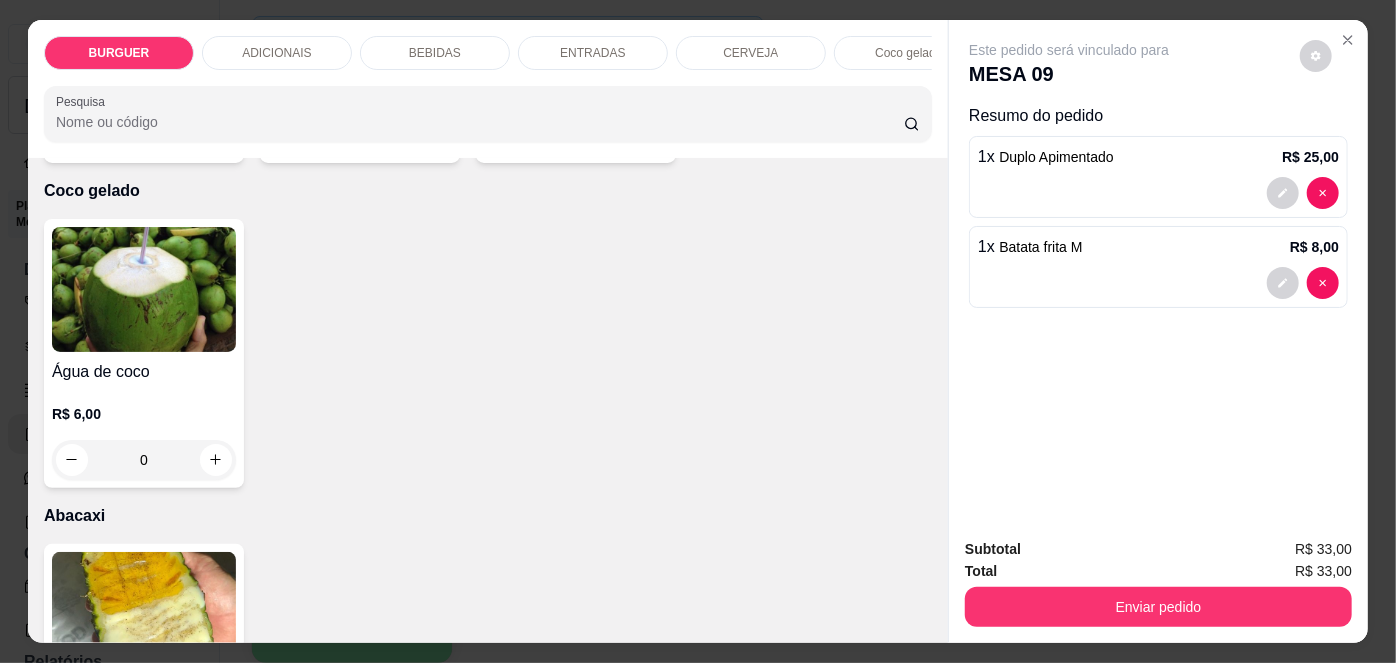 scroll, scrollTop: 3651, scrollLeft: 0, axis: vertical 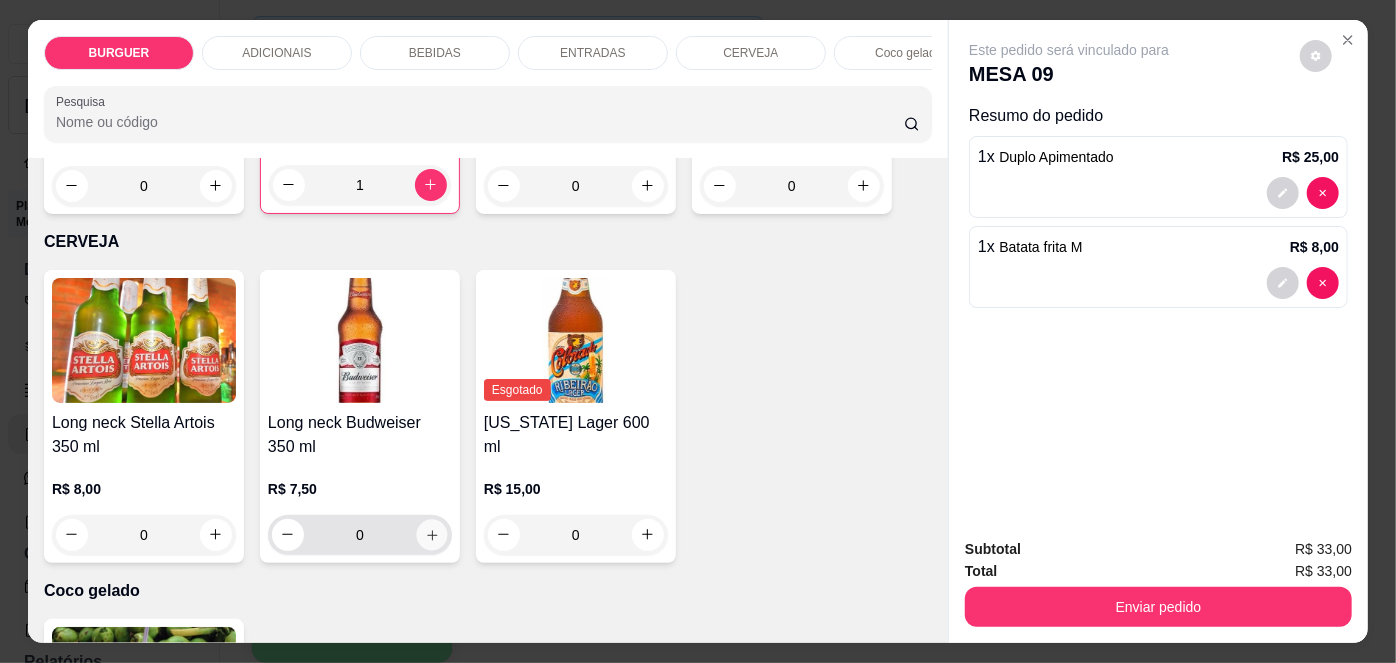 click at bounding box center [431, 534] 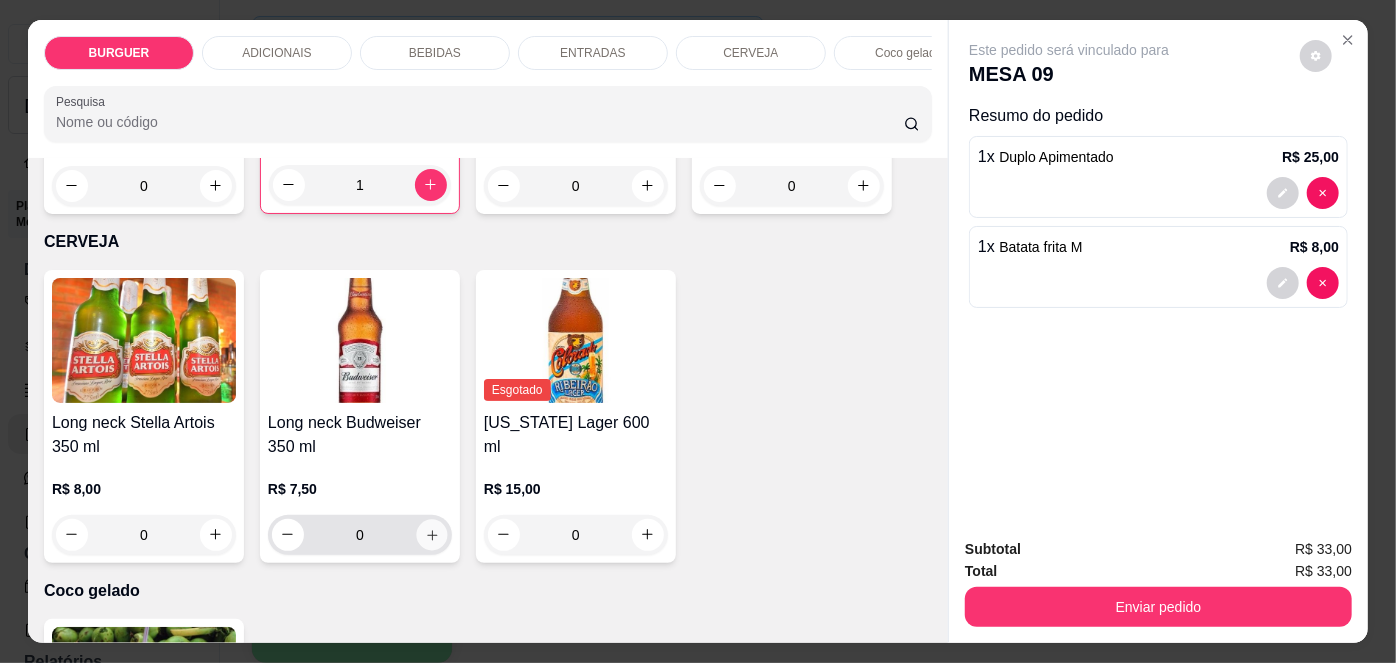 type on "1" 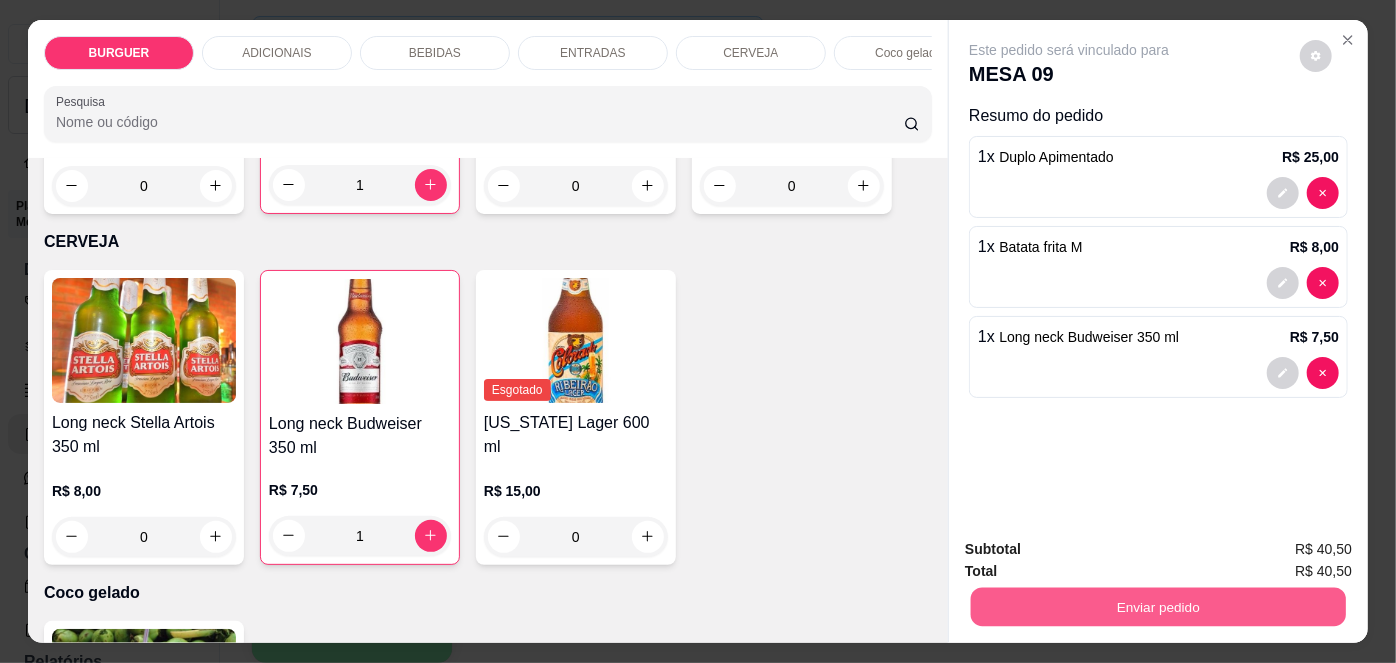 click on "Enviar pedido" at bounding box center [1158, 607] 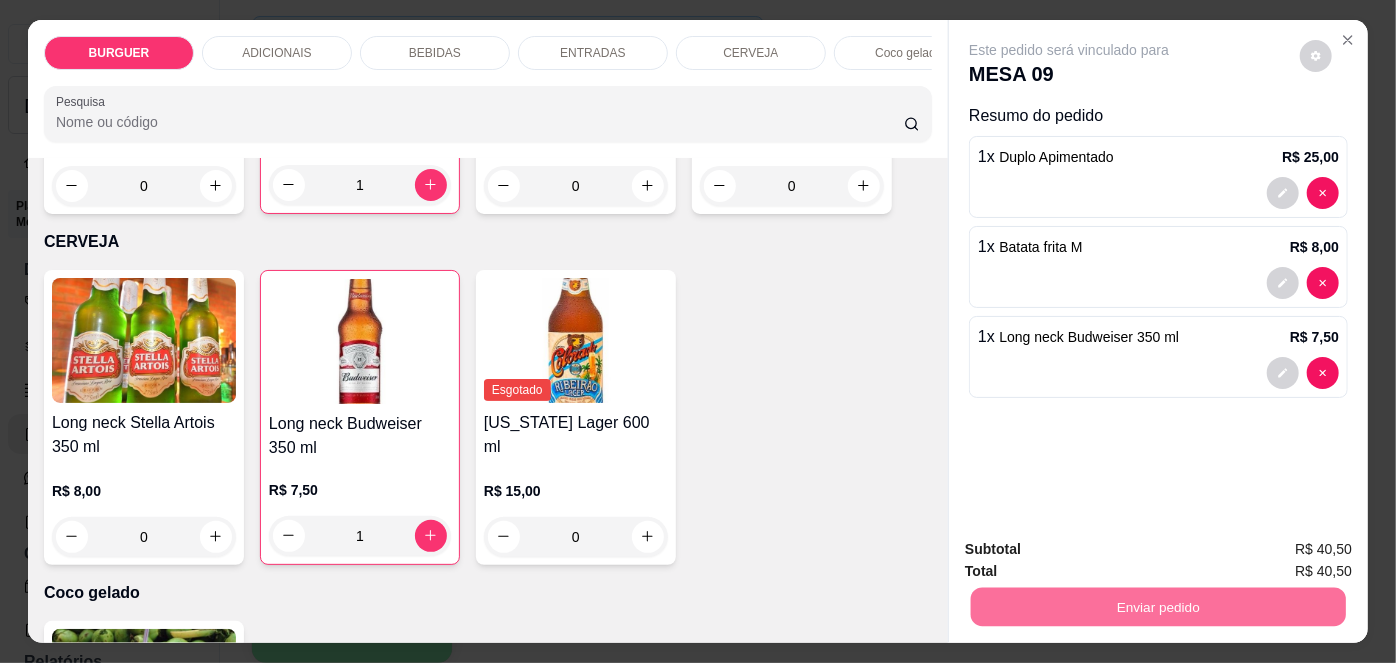 click on "Não registrar e enviar pedido" at bounding box center (1093, 552) 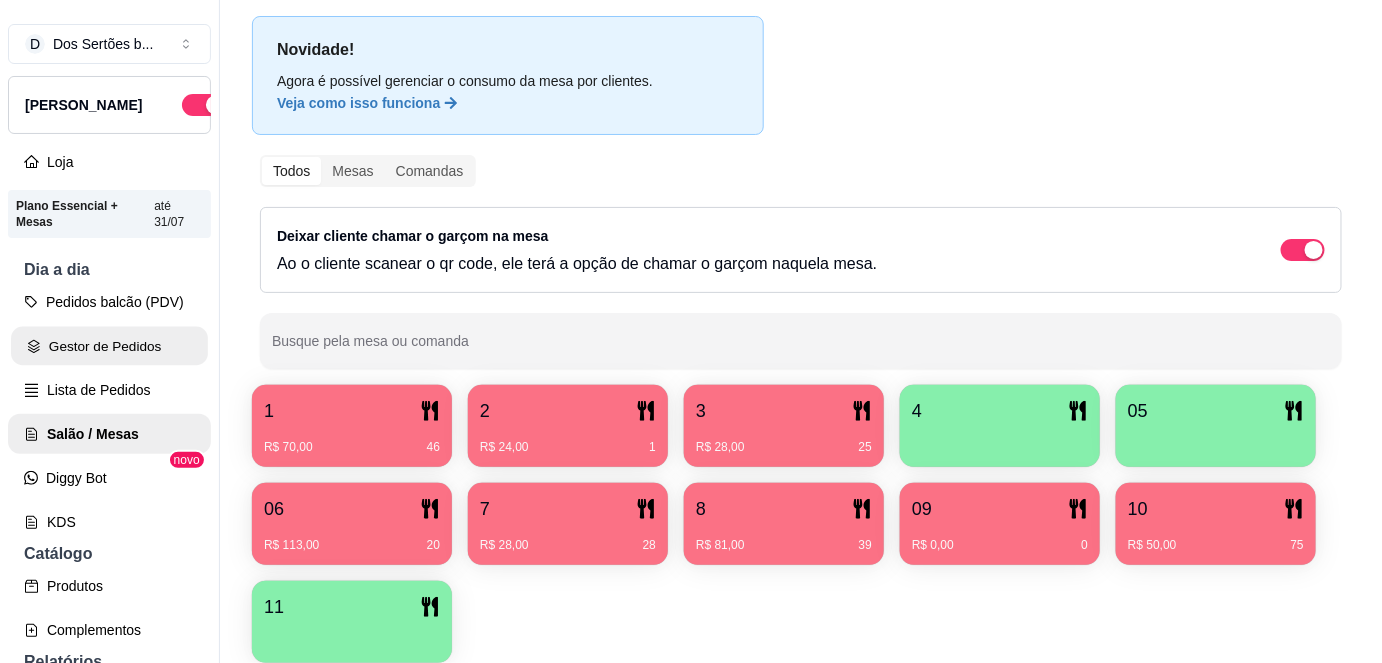 click on "Gestor de Pedidos" at bounding box center [109, 346] 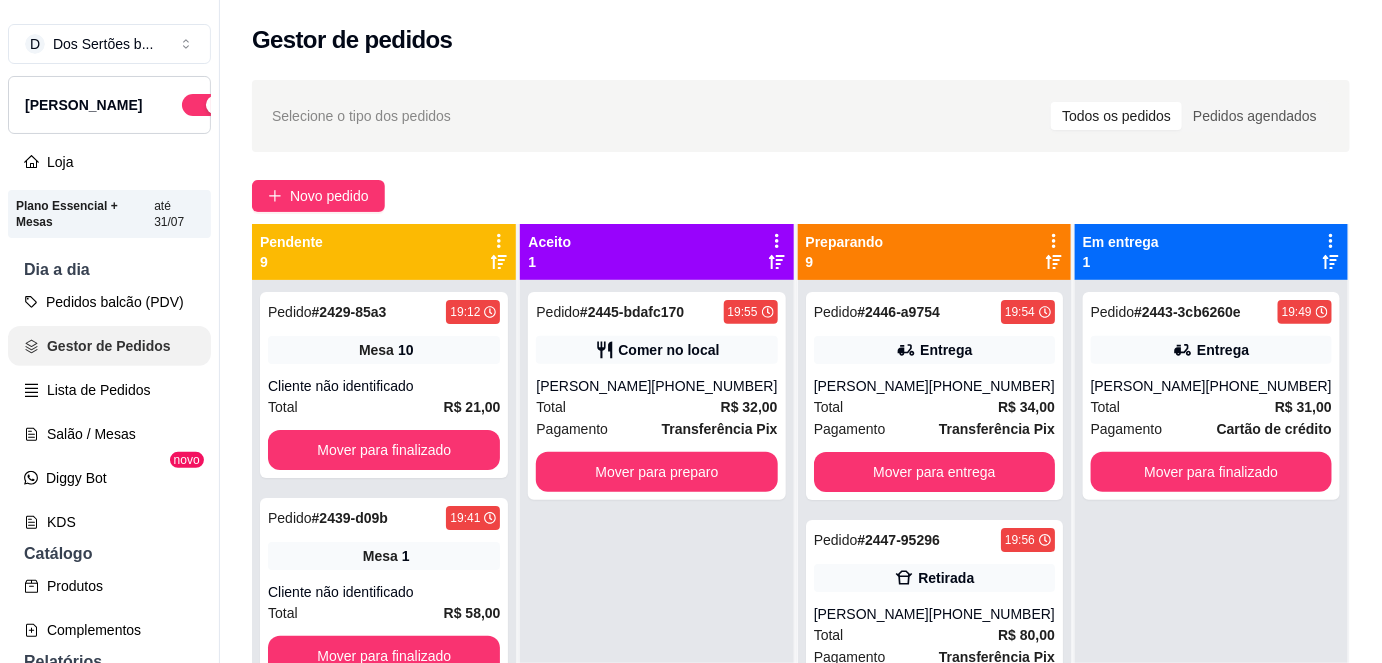 scroll, scrollTop: 0, scrollLeft: 0, axis: both 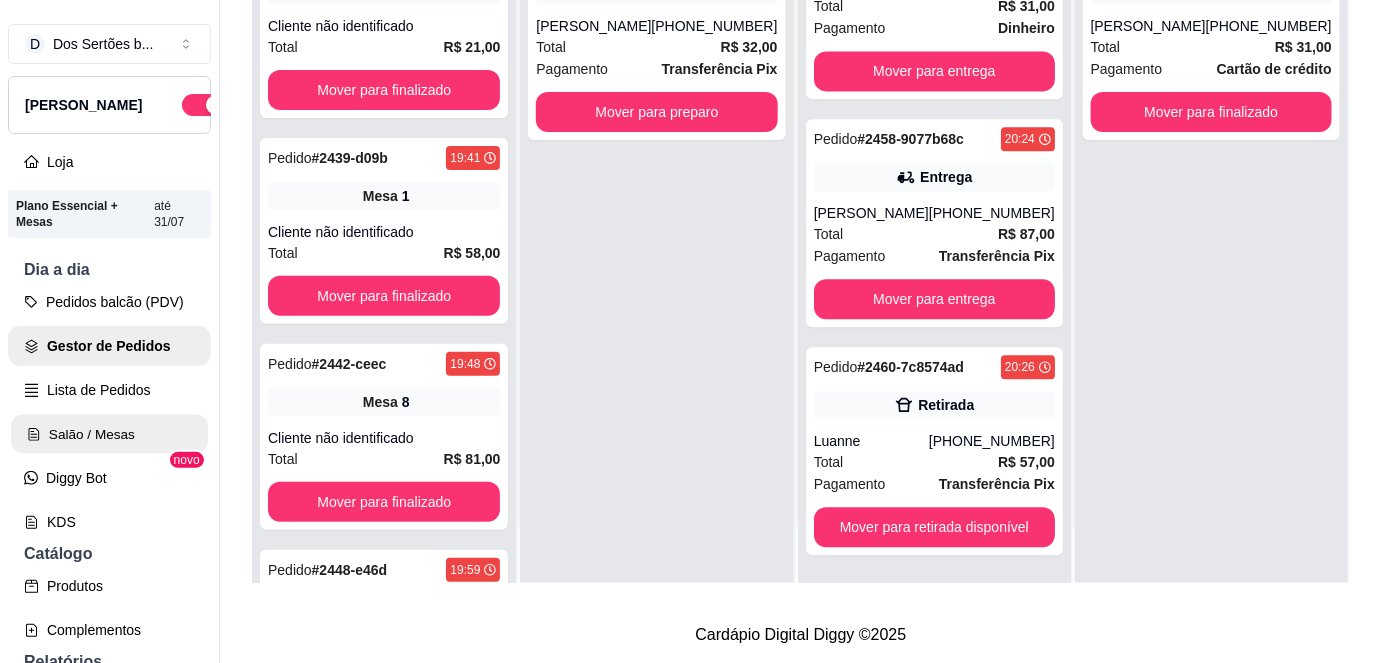click on "Salão / Mesas" at bounding box center (109, 434) 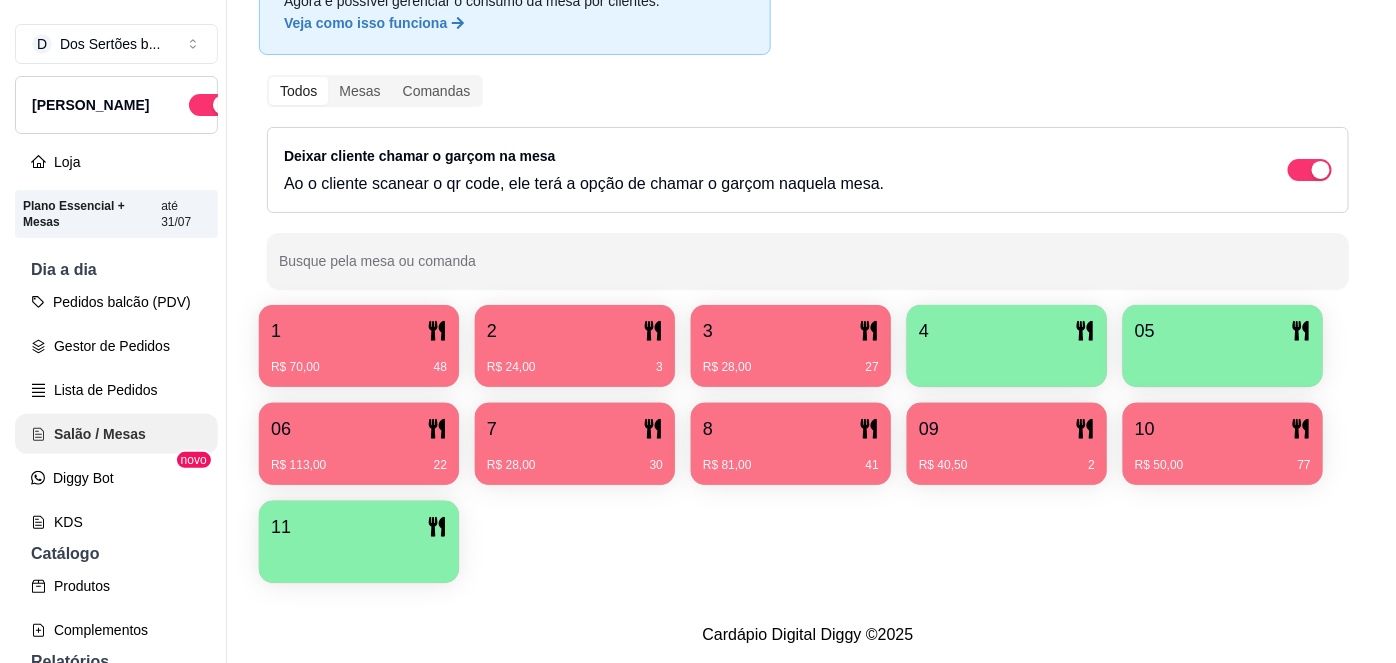 scroll, scrollTop: 0, scrollLeft: 0, axis: both 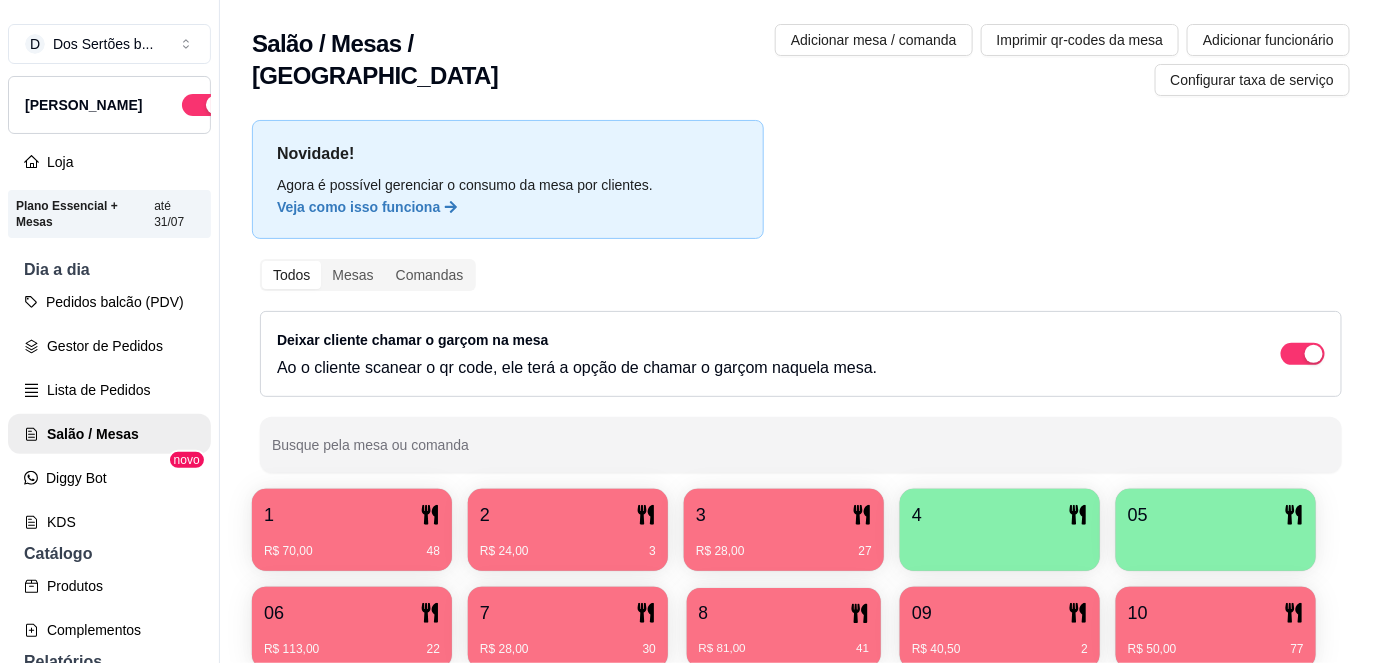 click on "8" at bounding box center [784, 613] 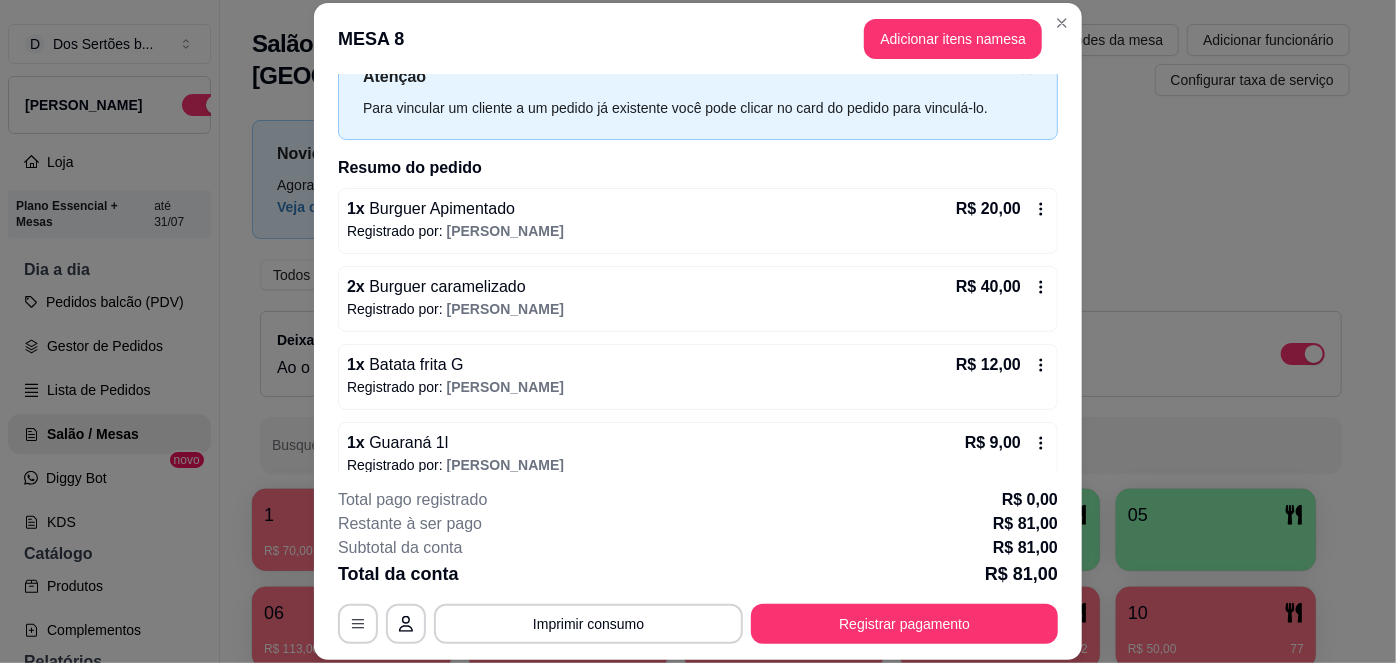 scroll, scrollTop: 97, scrollLeft: 0, axis: vertical 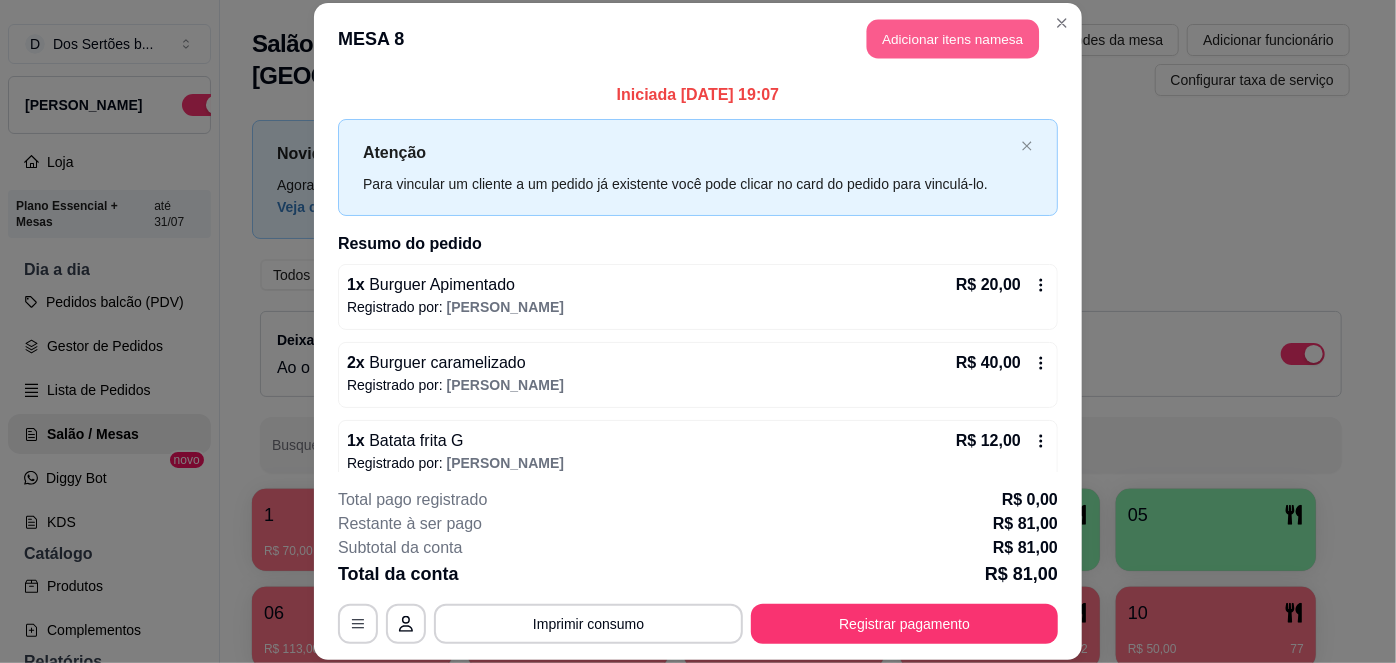 click on "Adicionar itens na  mesa" at bounding box center (953, 39) 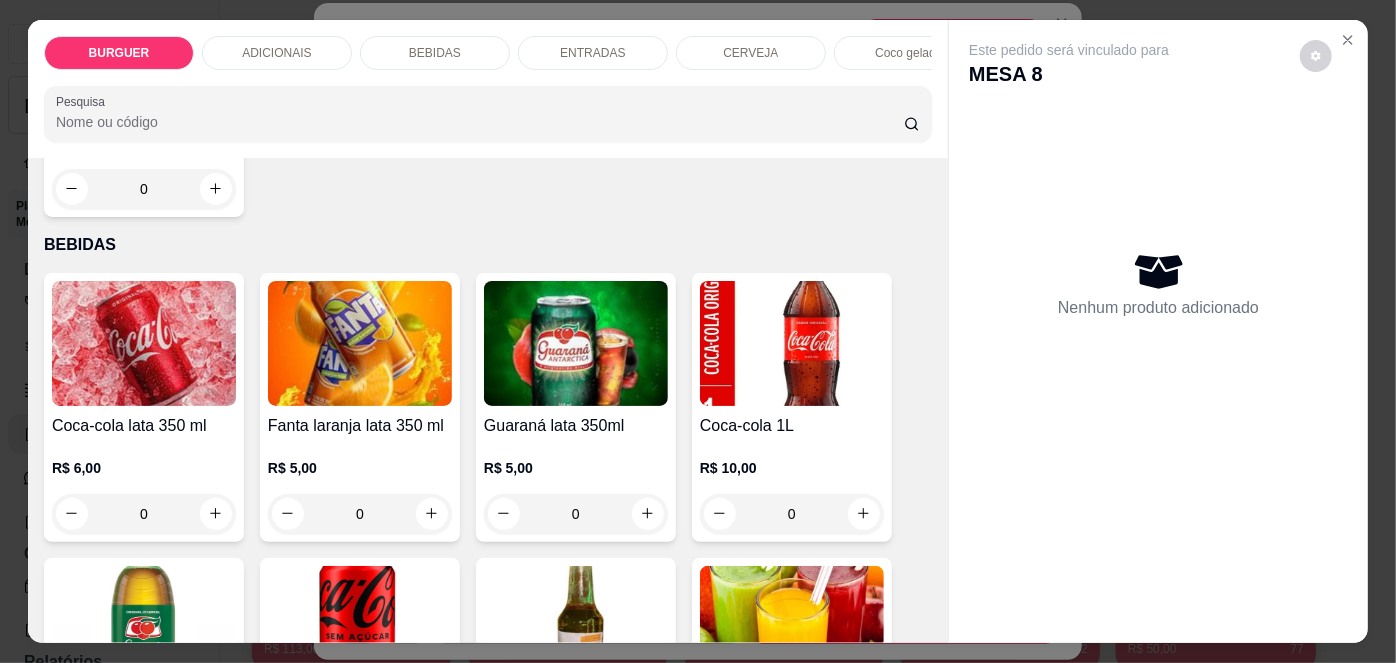 scroll, scrollTop: 1592, scrollLeft: 0, axis: vertical 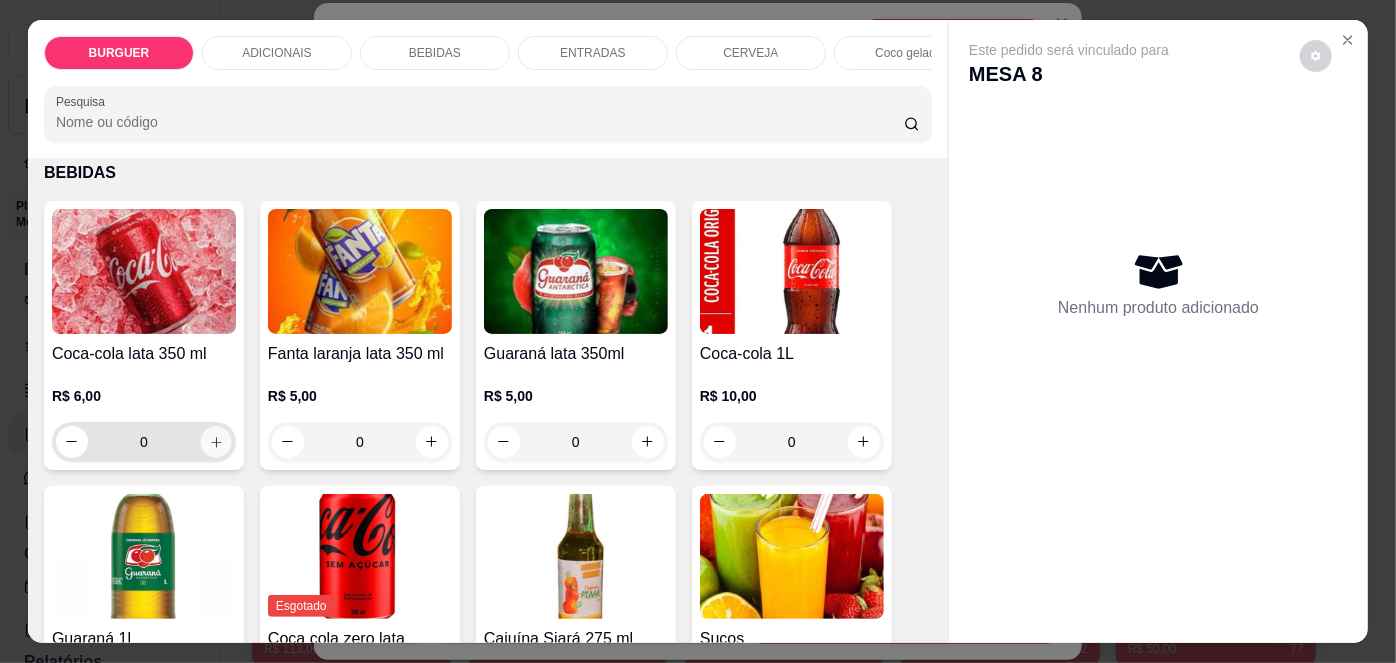 click 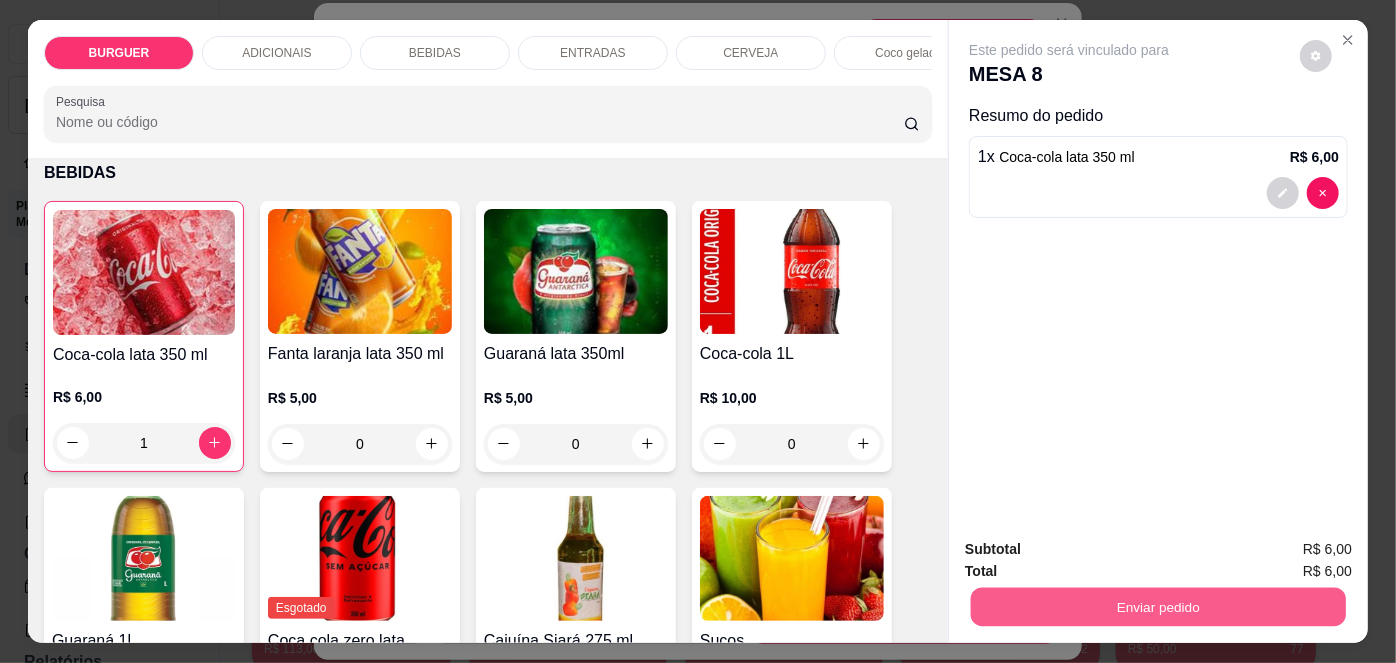 click on "Enviar pedido" at bounding box center [1158, 607] 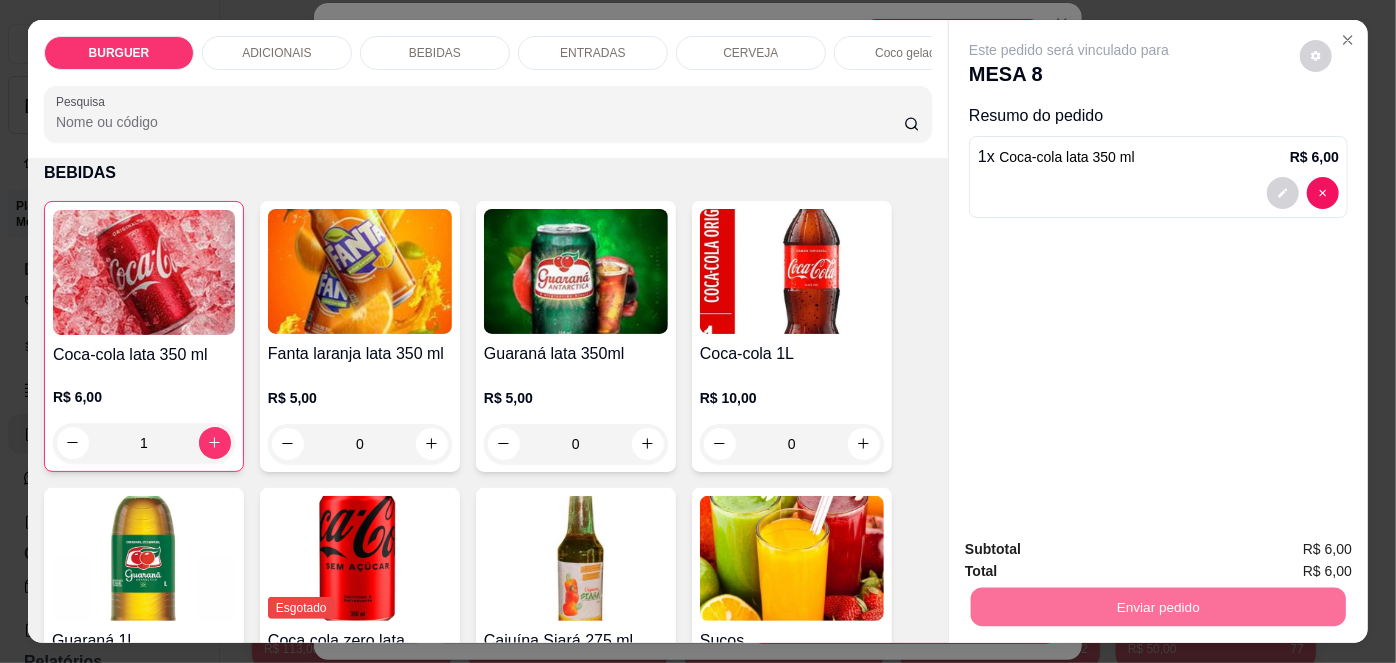 click on "Não registrar e enviar pedido" at bounding box center [1093, 551] 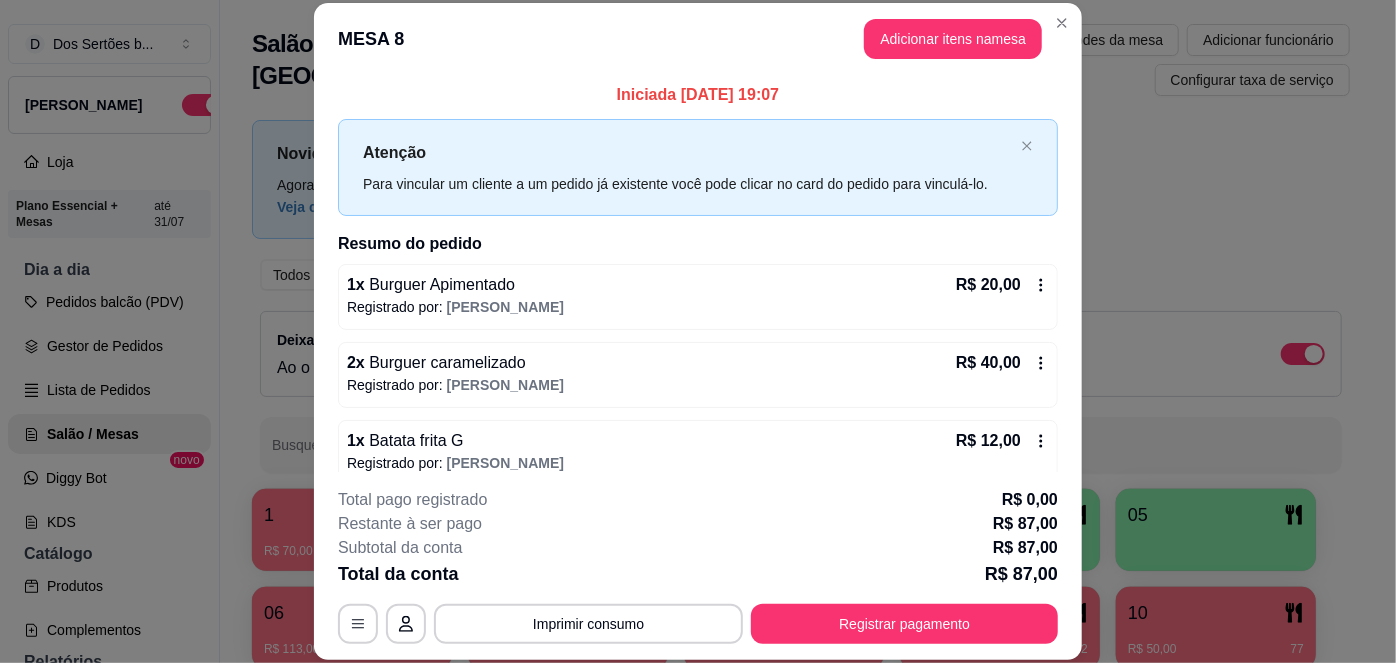 scroll, scrollTop: 175, scrollLeft: 0, axis: vertical 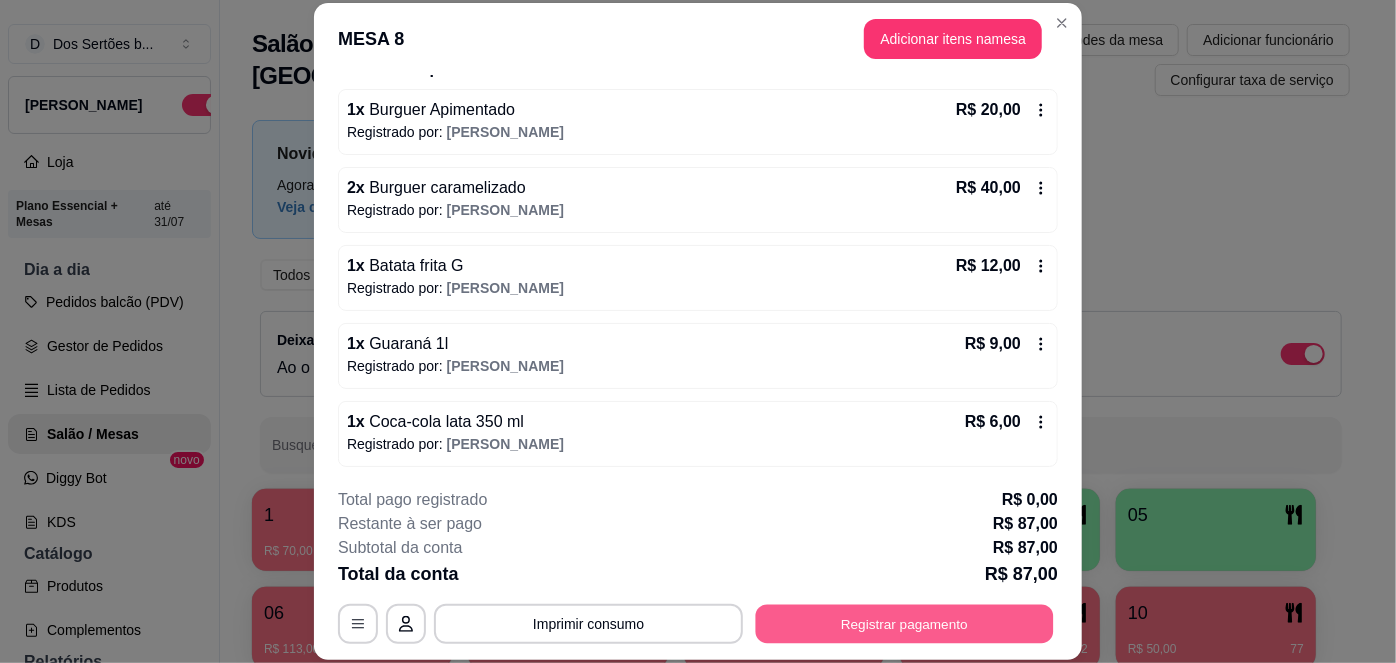 click on "Registrar pagamento" at bounding box center [905, 623] 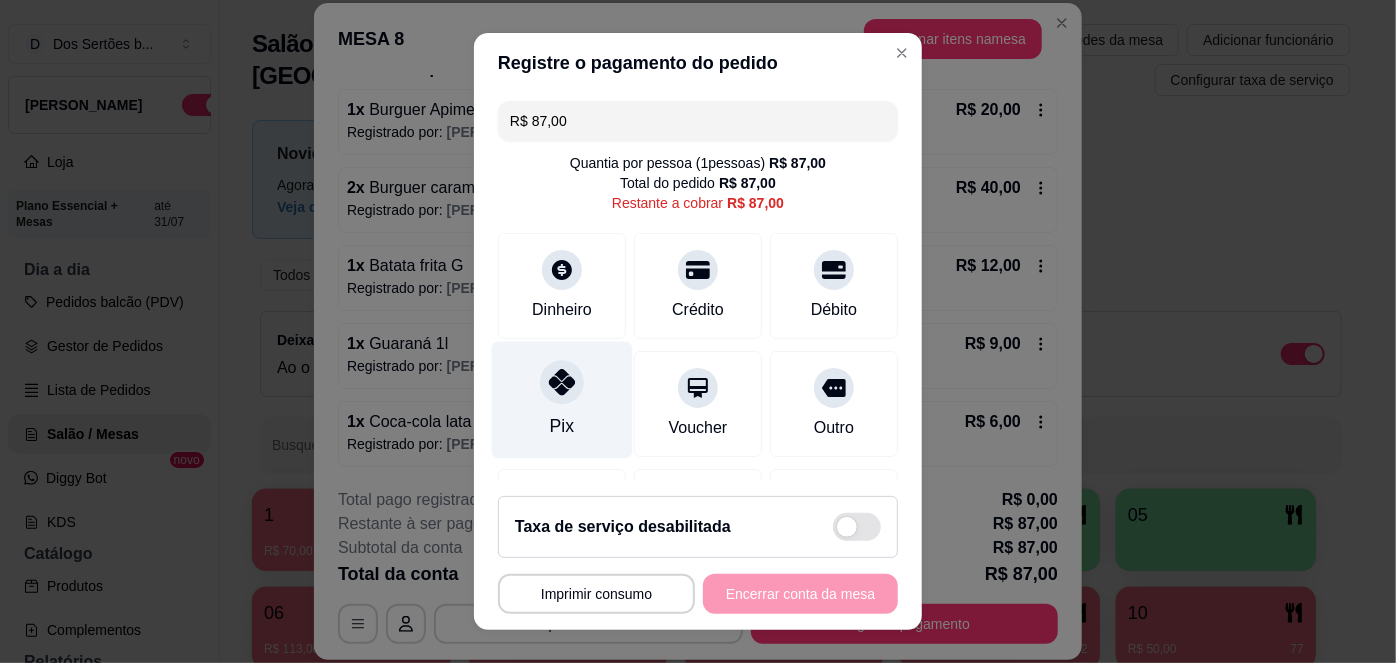 click 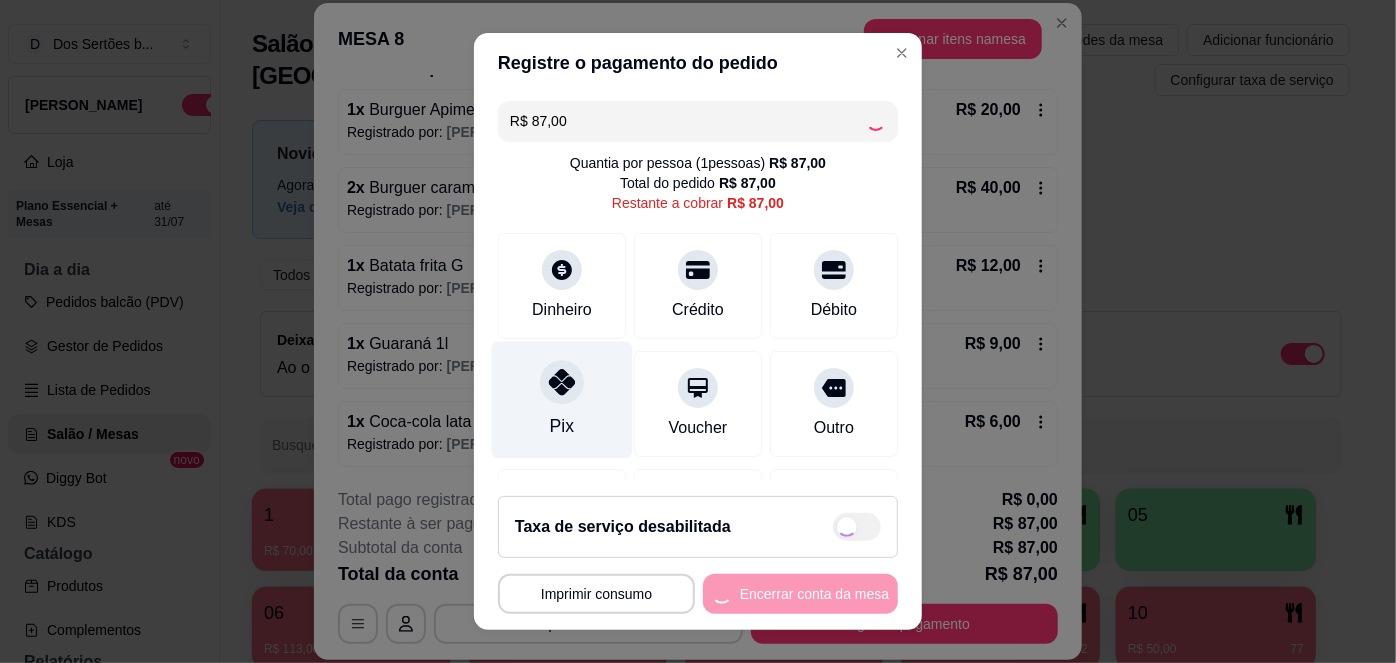 type on "R$ 0,00" 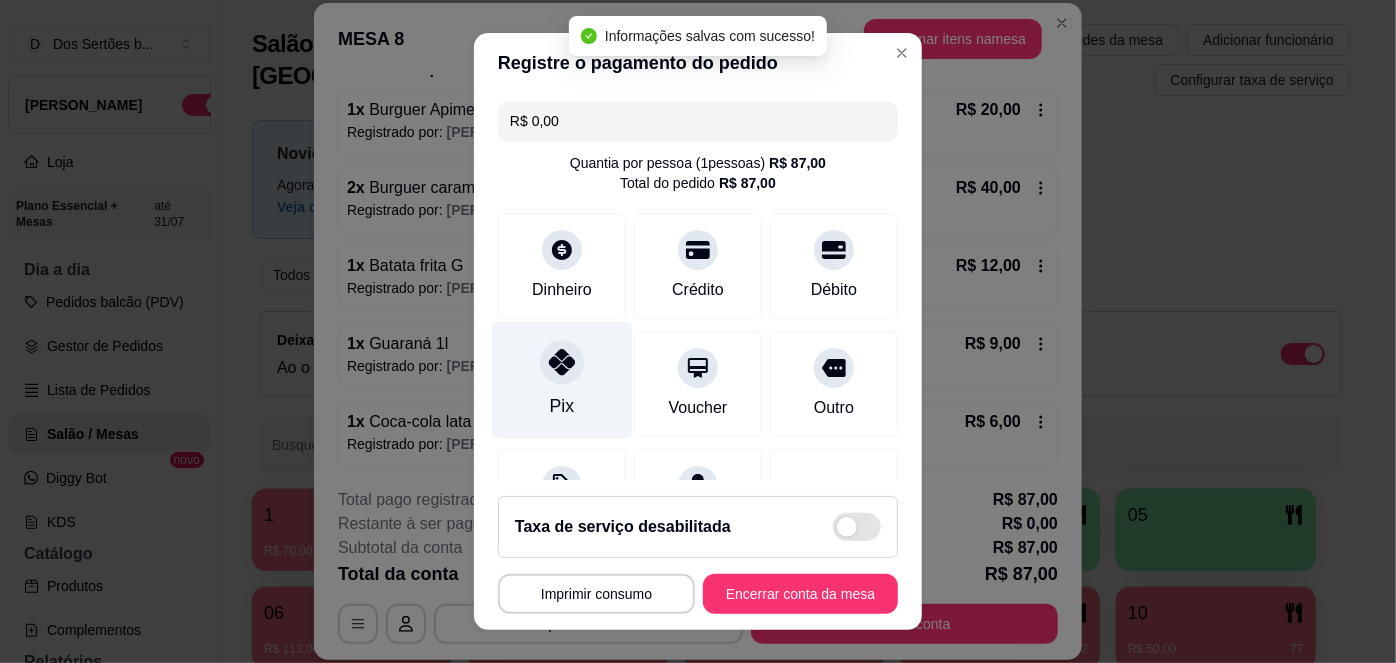 scroll, scrollTop: 208, scrollLeft: 0, axis: vertical 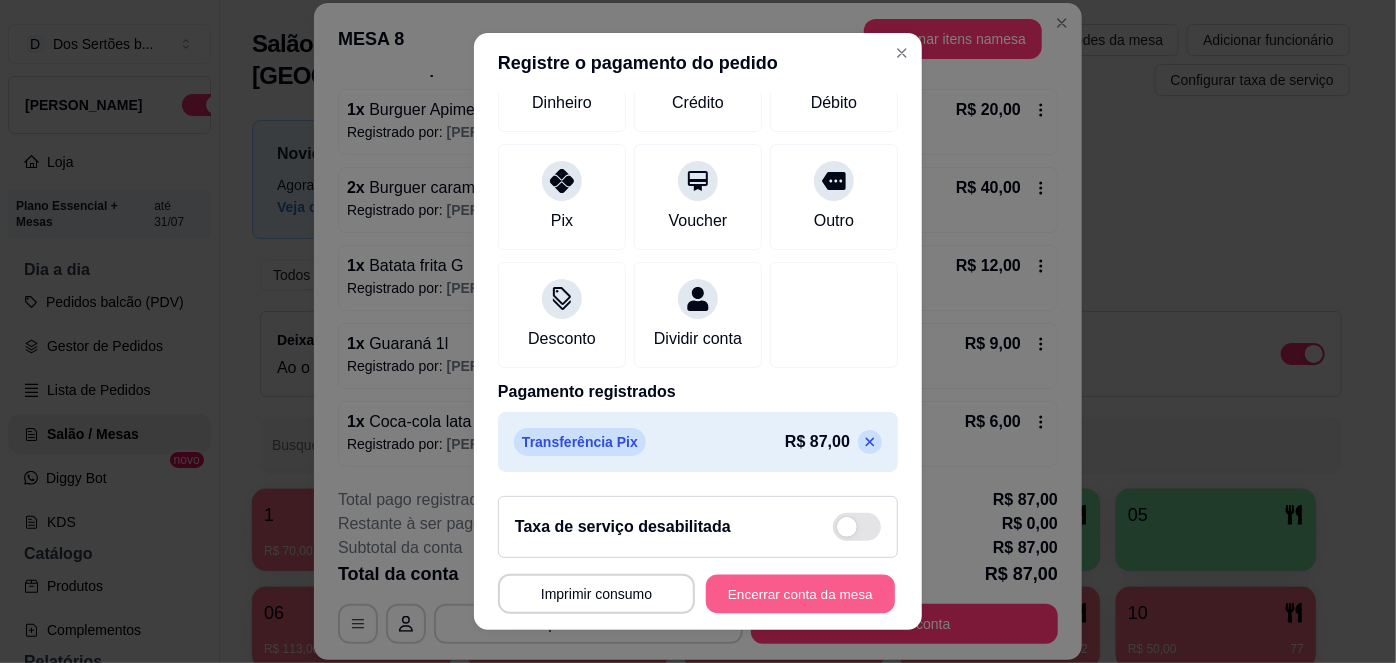 click on "Encerrar conta da mesa" at bounding box center [800, 593] 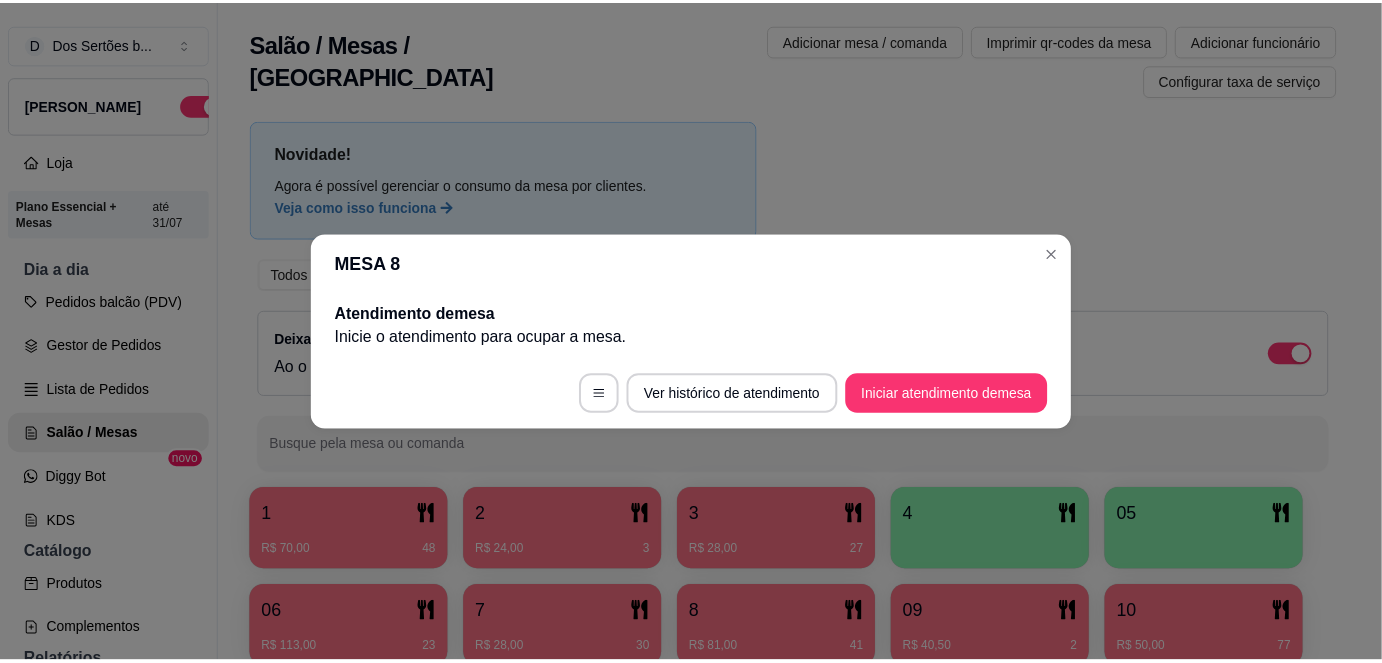 scroll, scrollTop: 0, scrollLeft: 0, axis: both 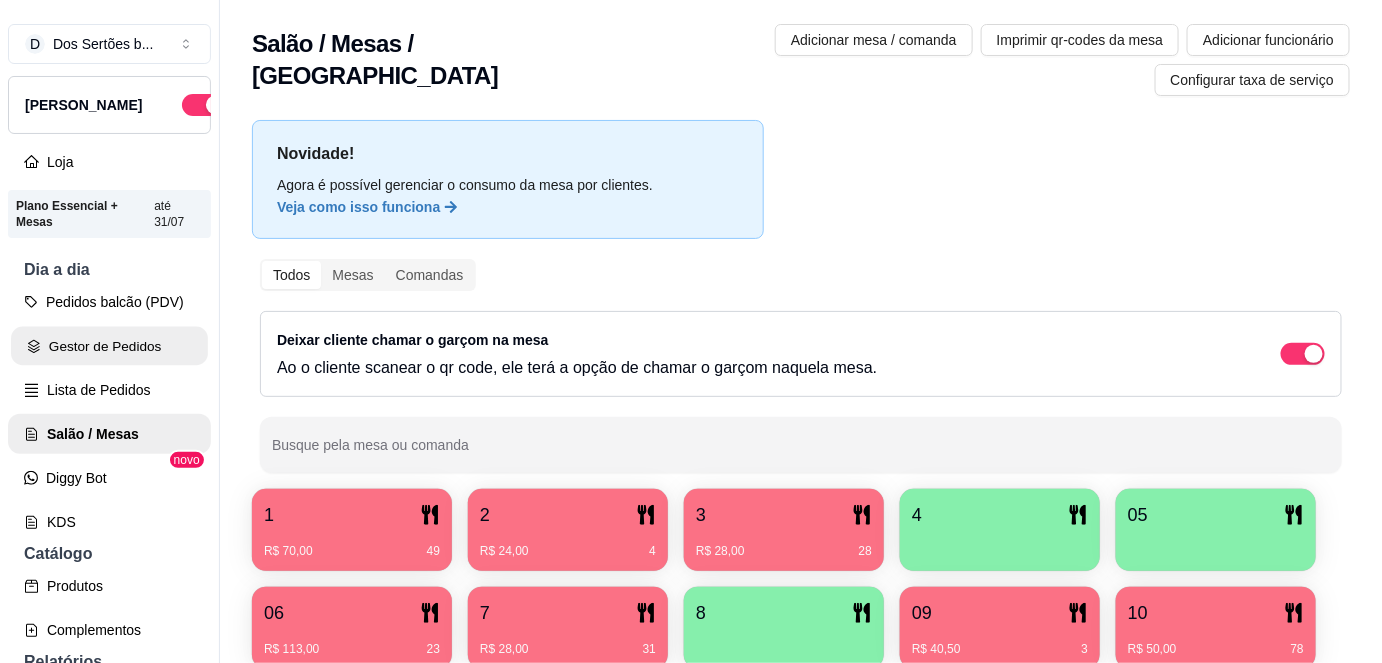 click on "Gestor de Pedidos" at bounding box center [109, 346] 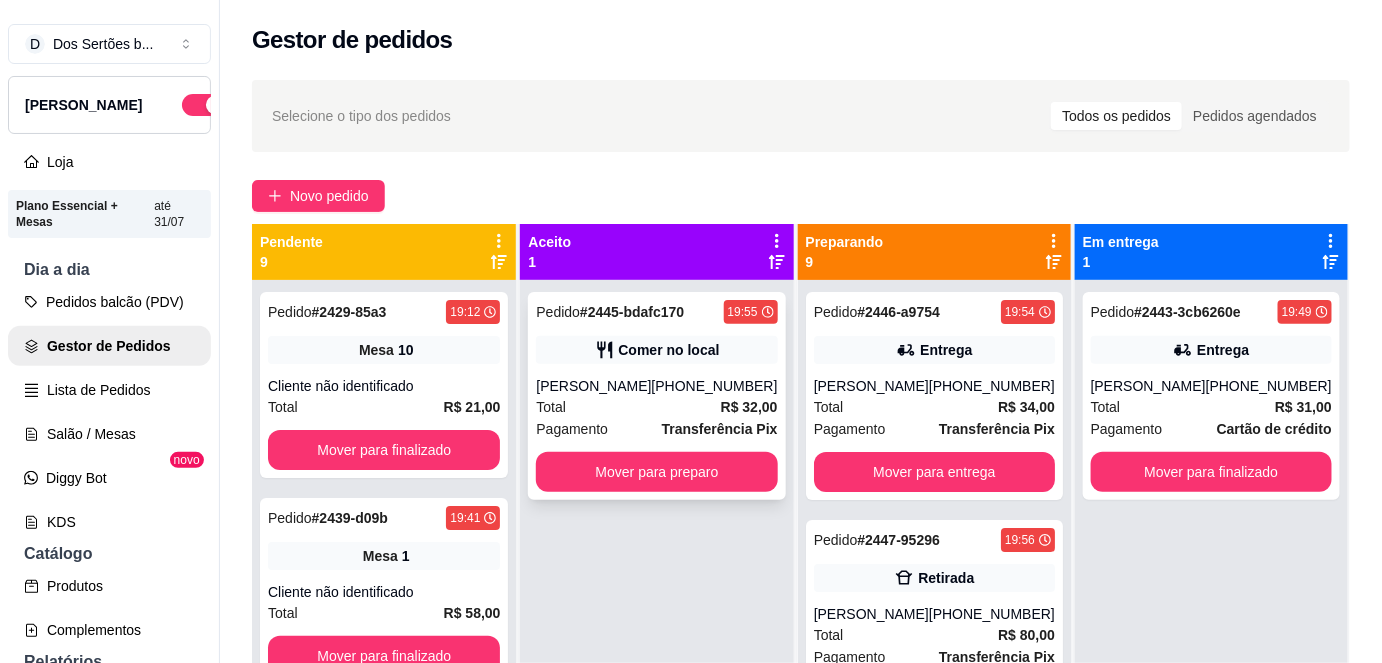 scroll, scrollTop: 56, scrollLeft: 0, axis: vertical 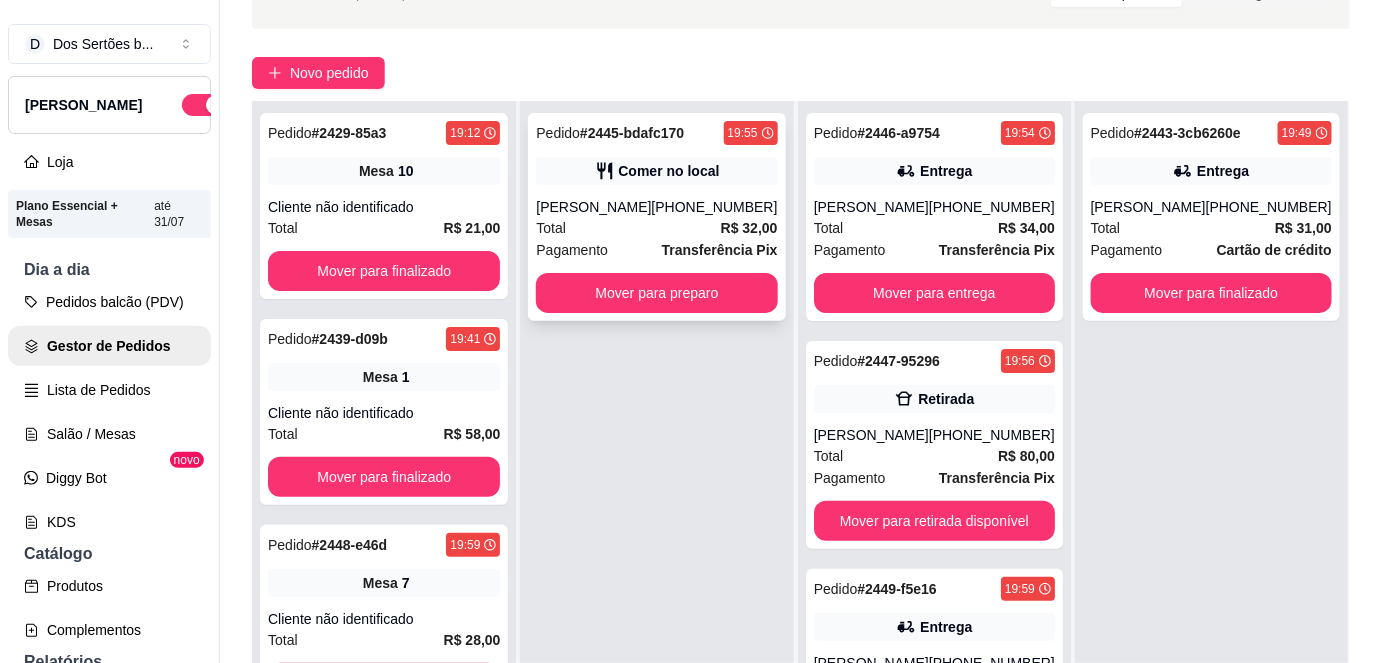 click on "Transferência Pix" at bounding box center [720, 250] 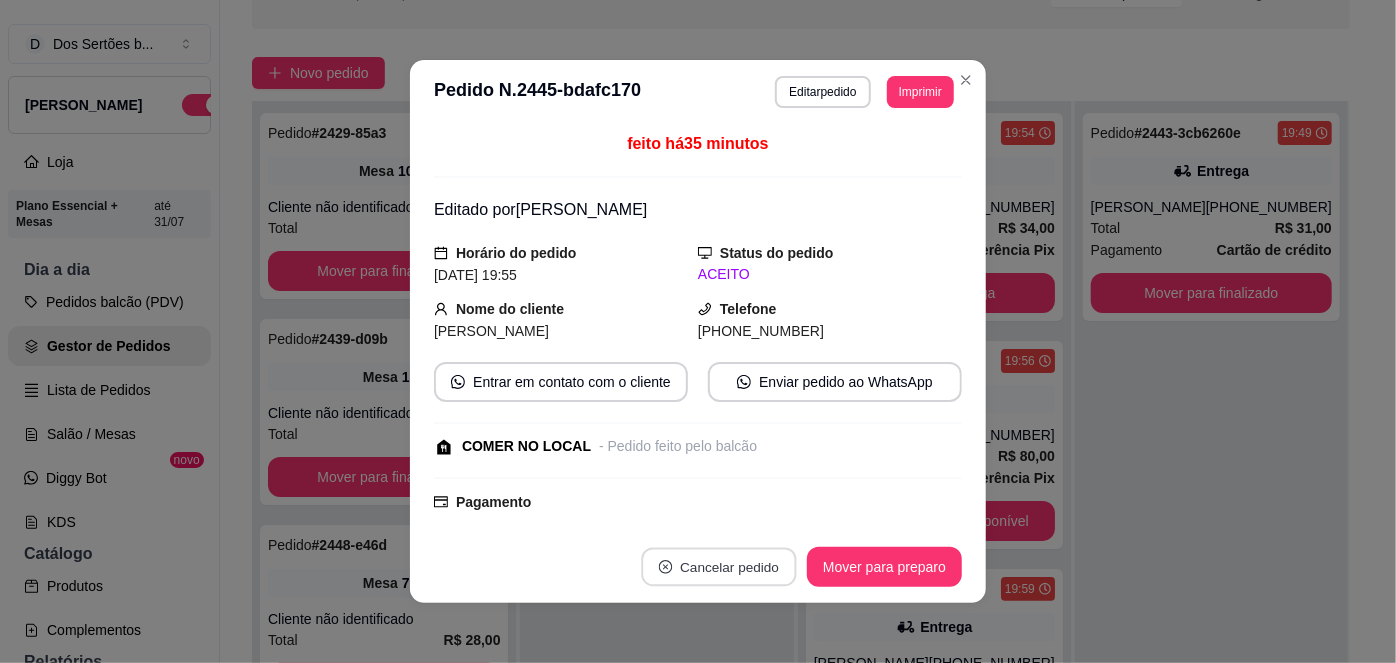 click on "Cancelar pedido" at bounding box center [718, 567] 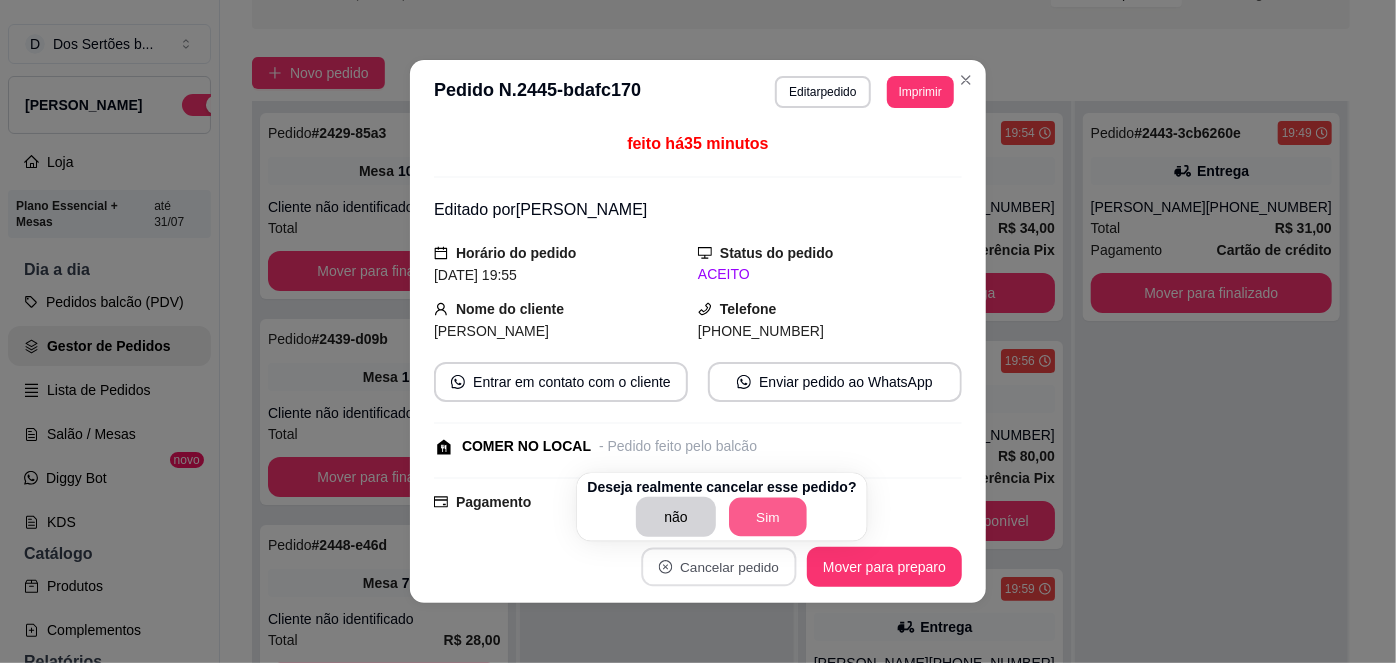 click on "Sim" at bounding box center (768, 517) 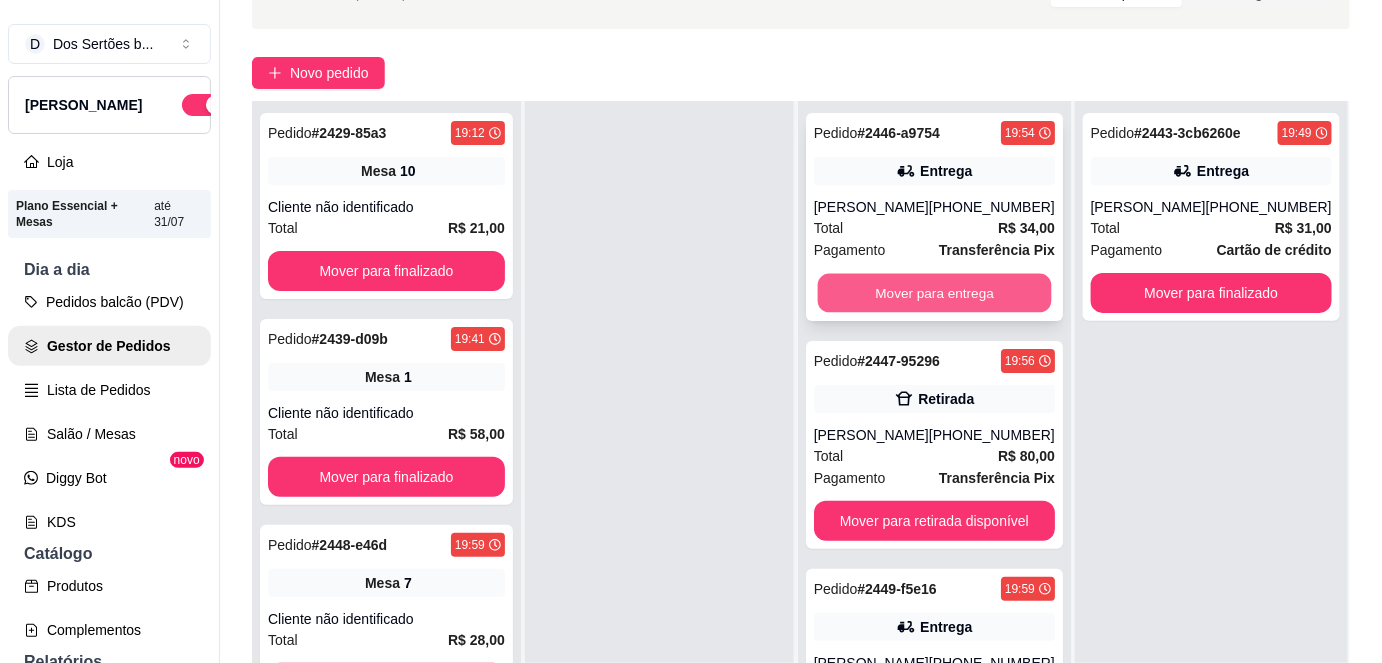 click on "Mover para entrega" at bounding box center (934, 293) 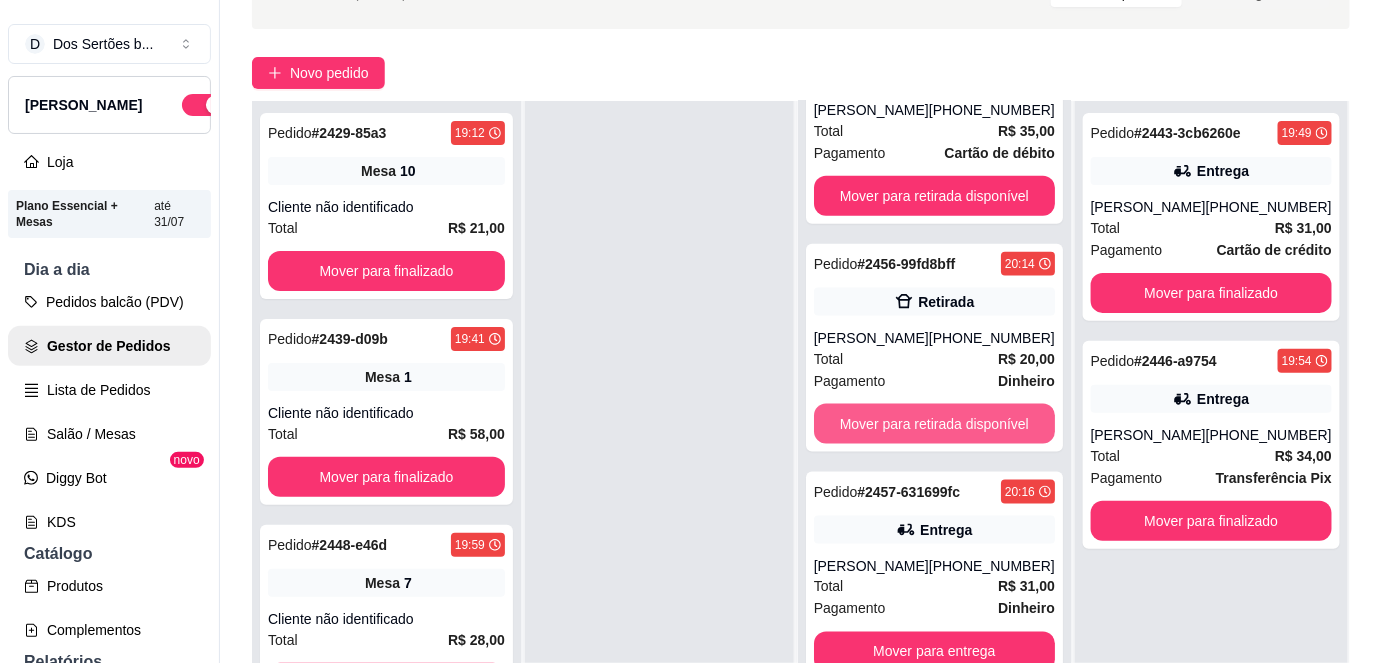 scroll, scrollTop: 968, scrollLeft: 0, axis: vertical 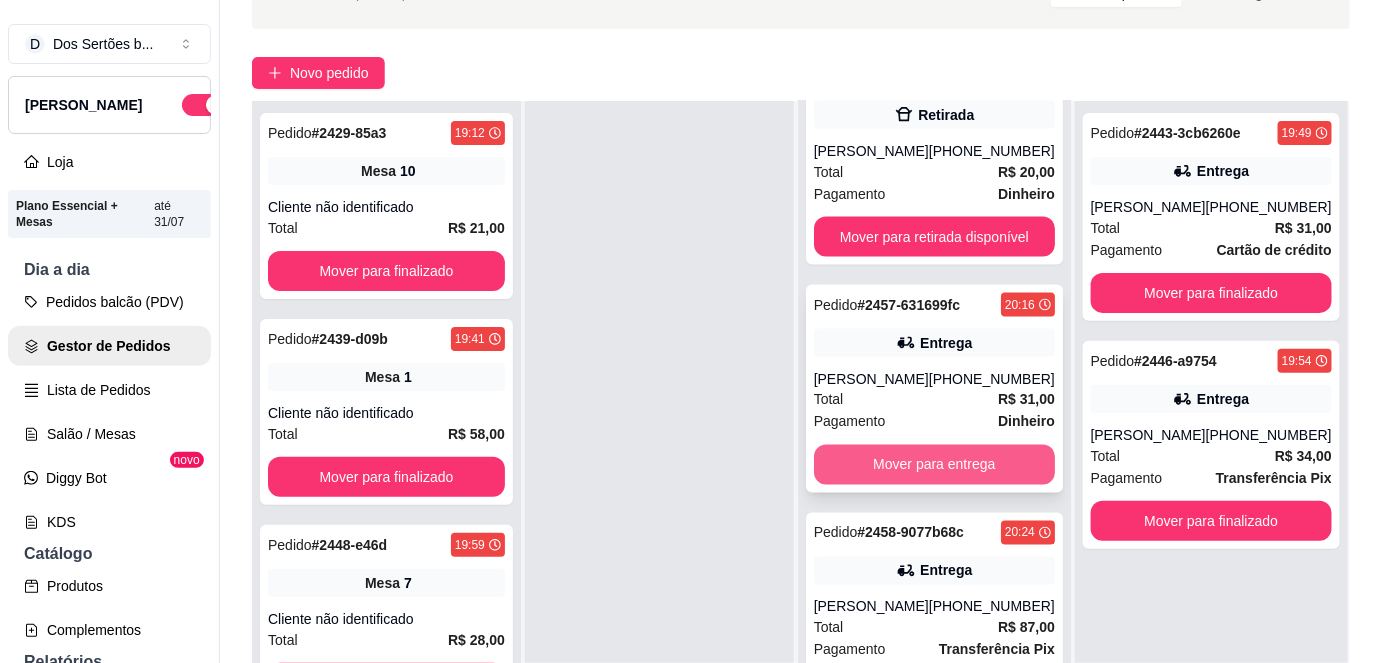 click on "Mover para entrega" at bounding box center (934, 465) 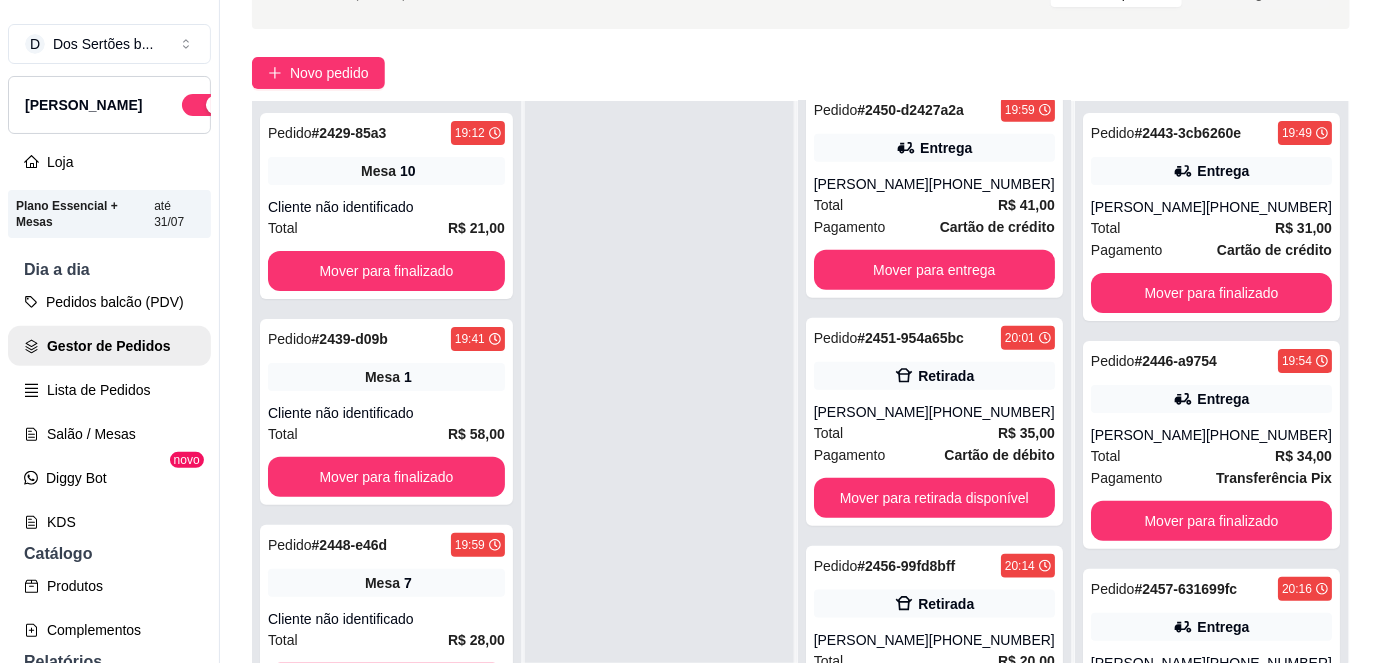 scroll, scrollTop: 389, scrollLeft: 0, axis: vertical 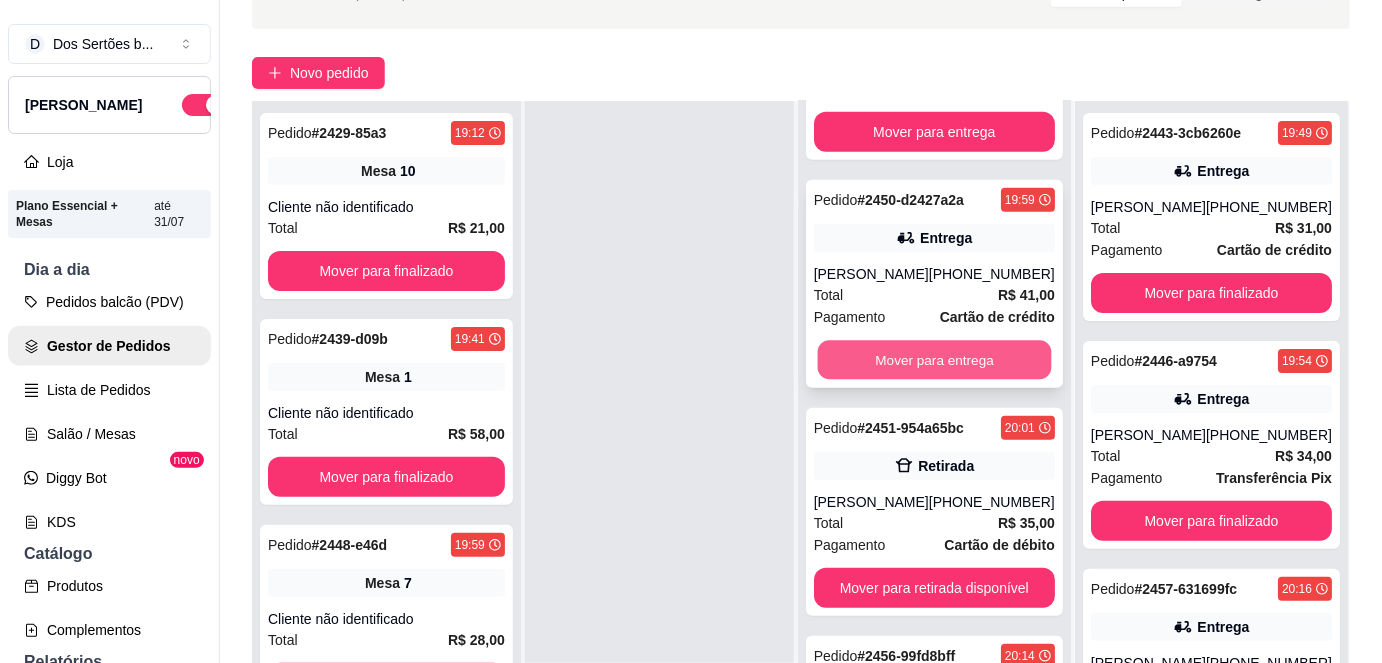 click on "Mover para entrega" at bounding box center (934, 360) 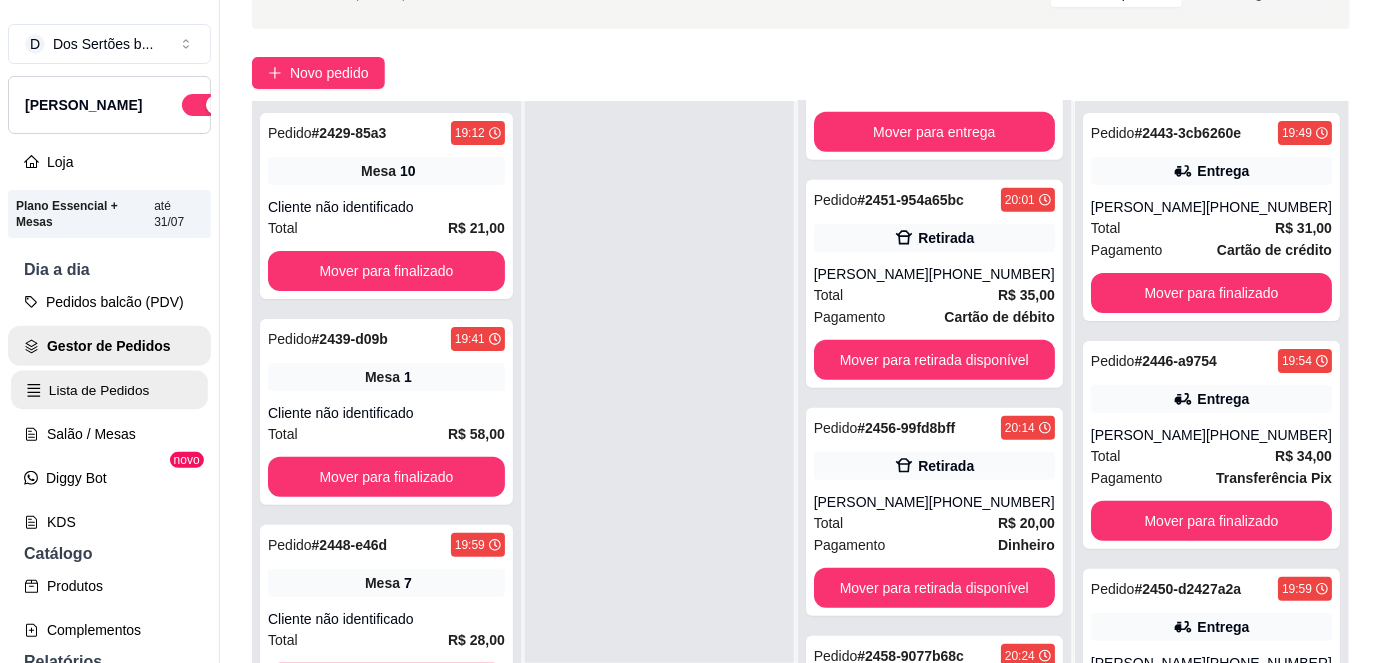 click on "Lista de Pedidos" at bounding box center [109, 390] 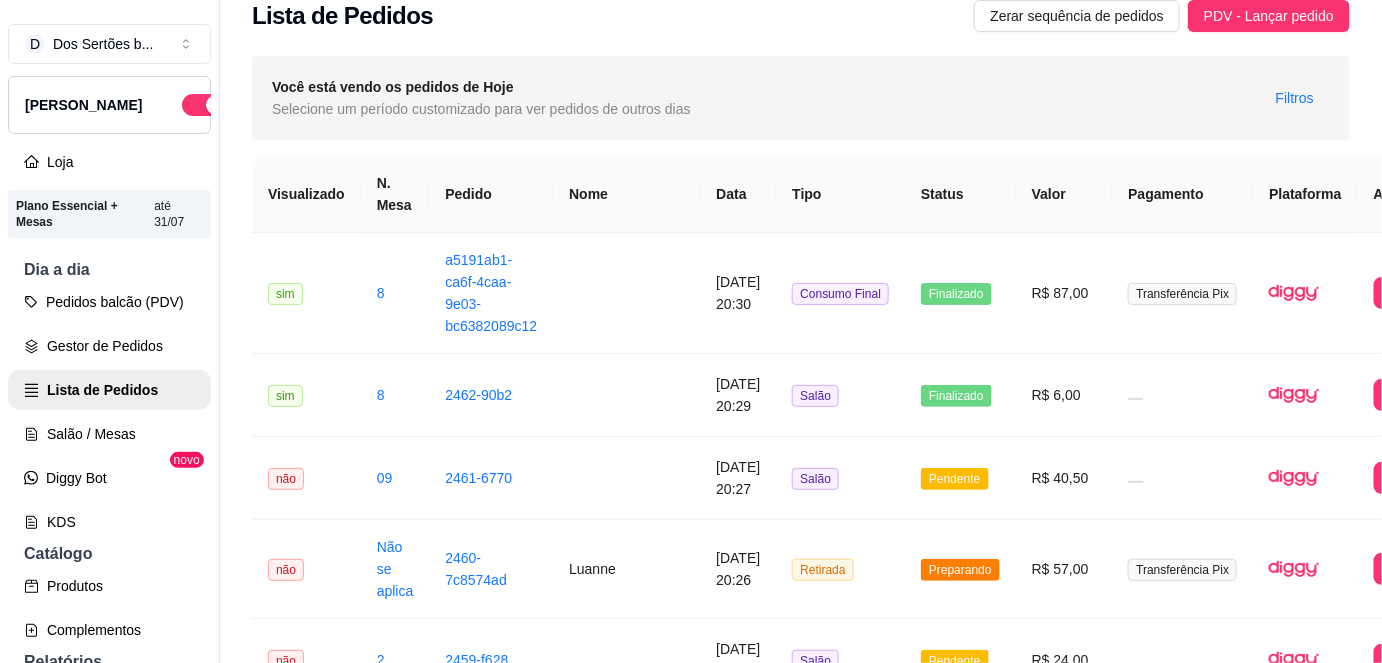 scroll, scrollTop: 24, scrollLeft: 0, axis: vertical 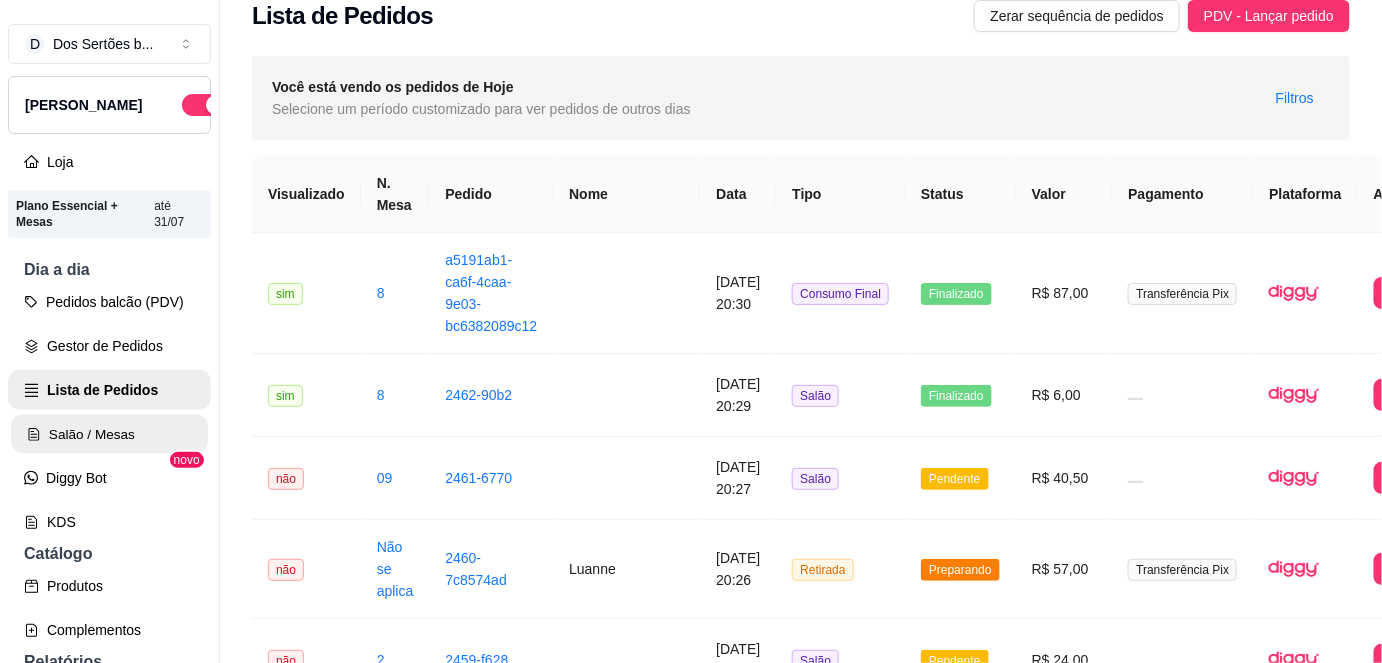 click on "Salão / Mesas" at bounding box center [109, 434] 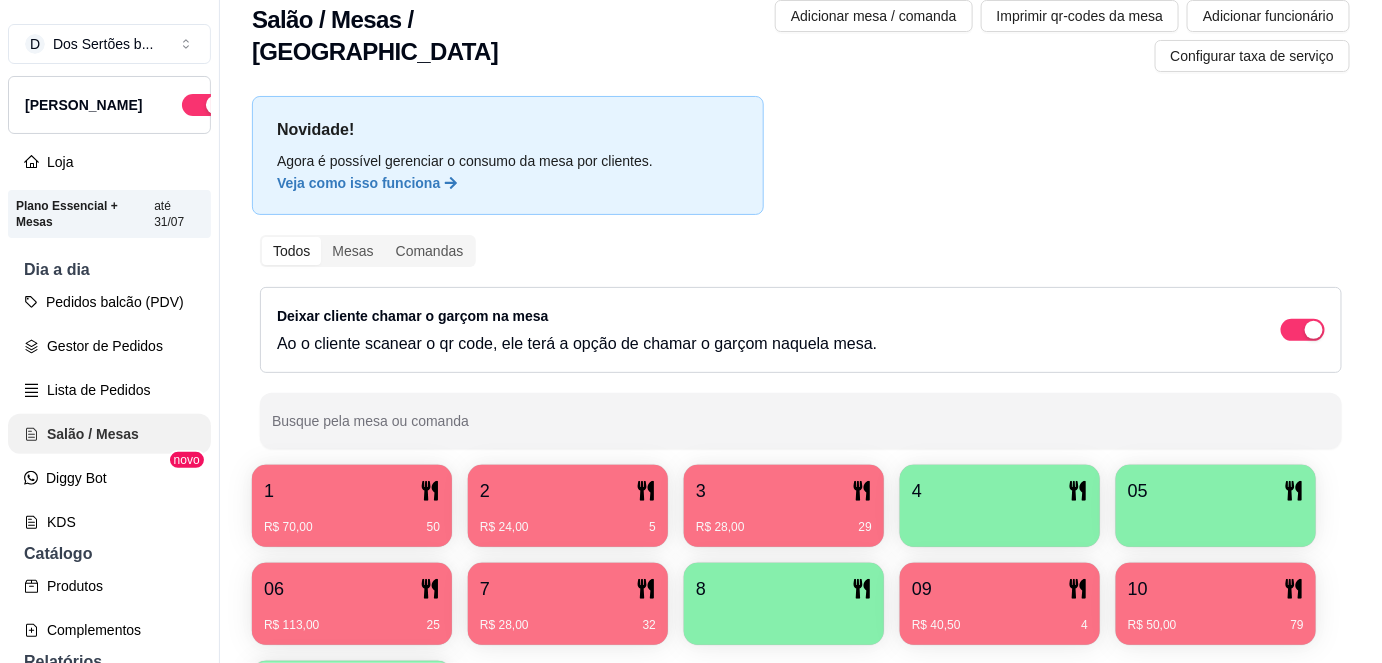 scroll, scrollTop: 0, scrollLeft: 0, axis: both 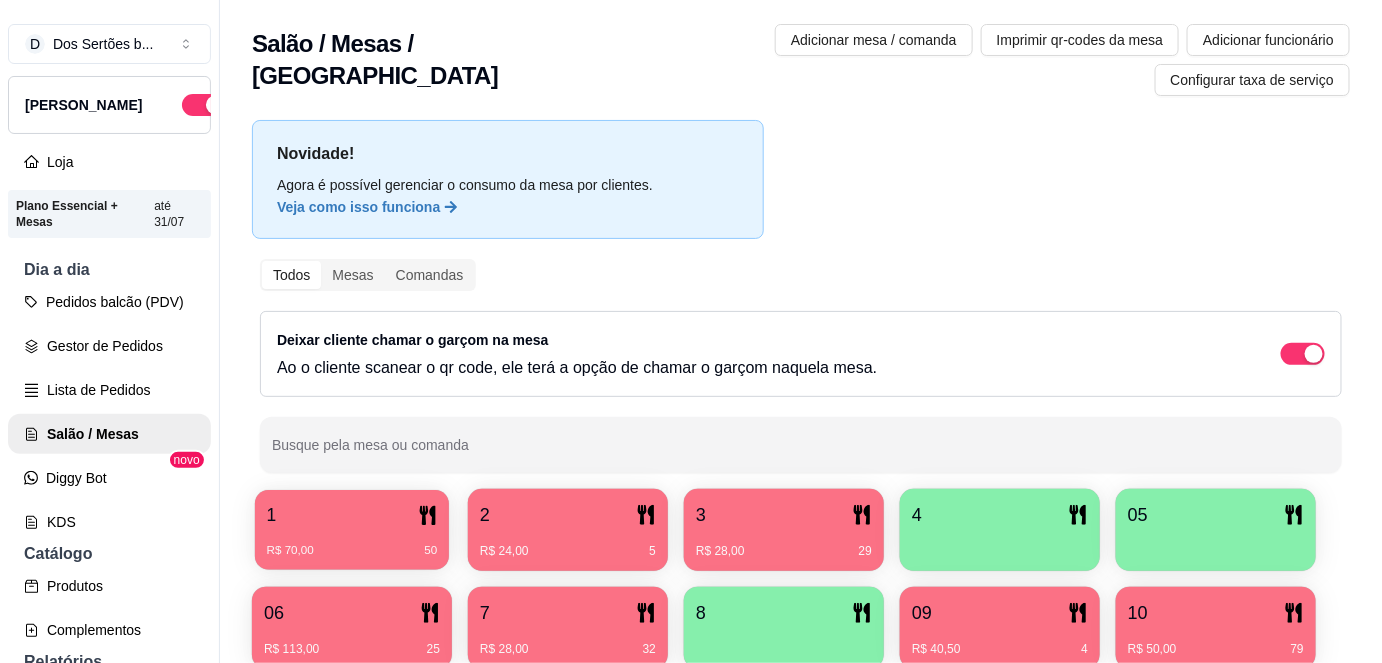 click on "1" at bounding box center [352, 515] 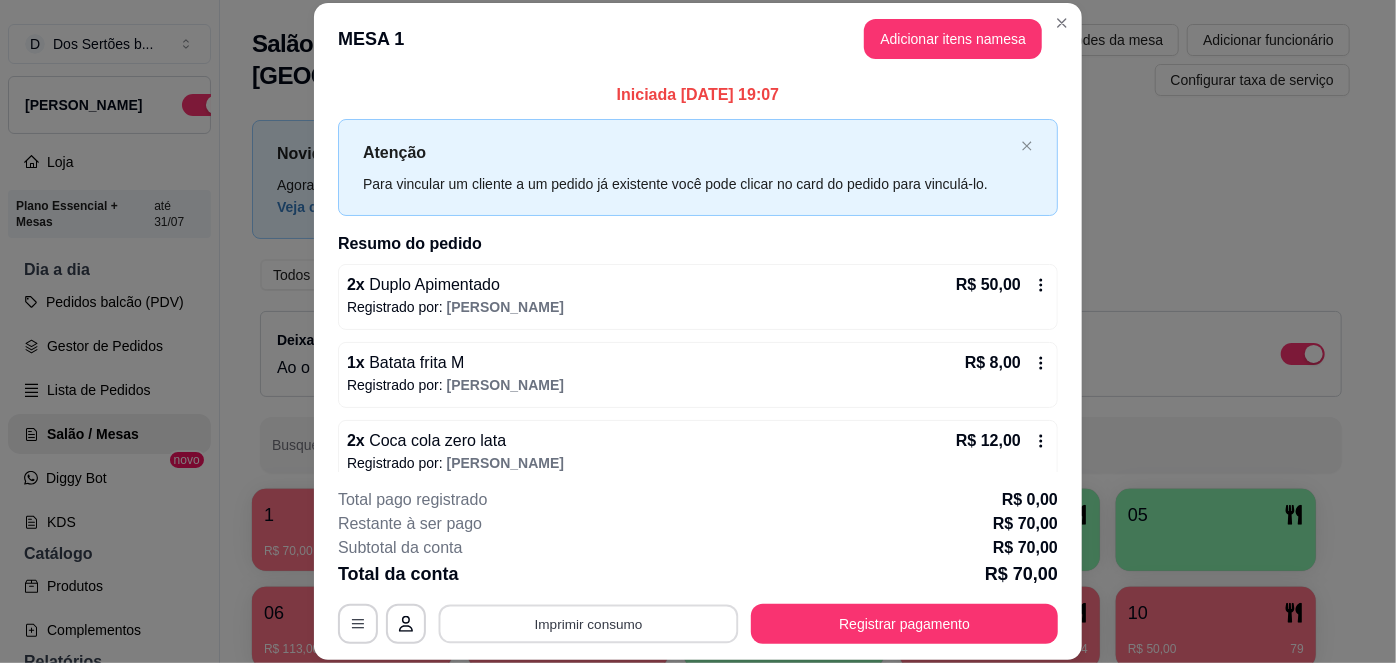 click on "Imprimir consumo" at bounding box center (589, 623) 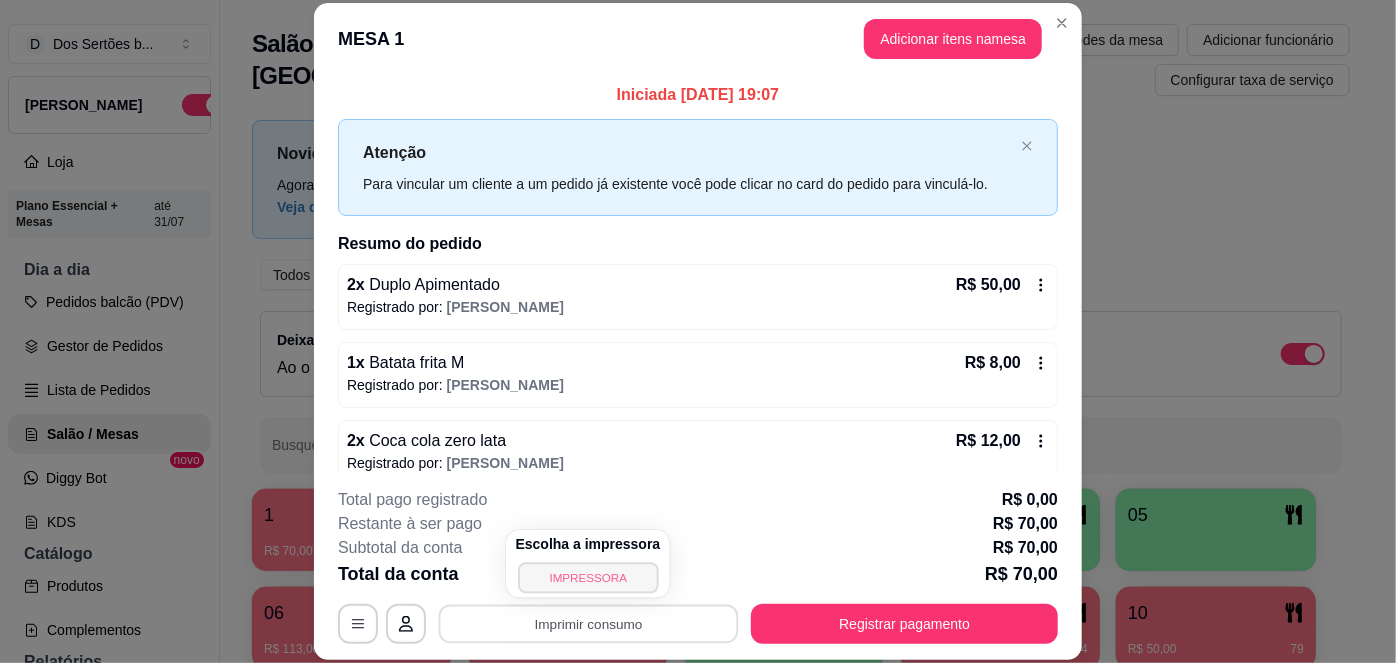 click on "IMPRESSORA" at bounding box center [588, 577] 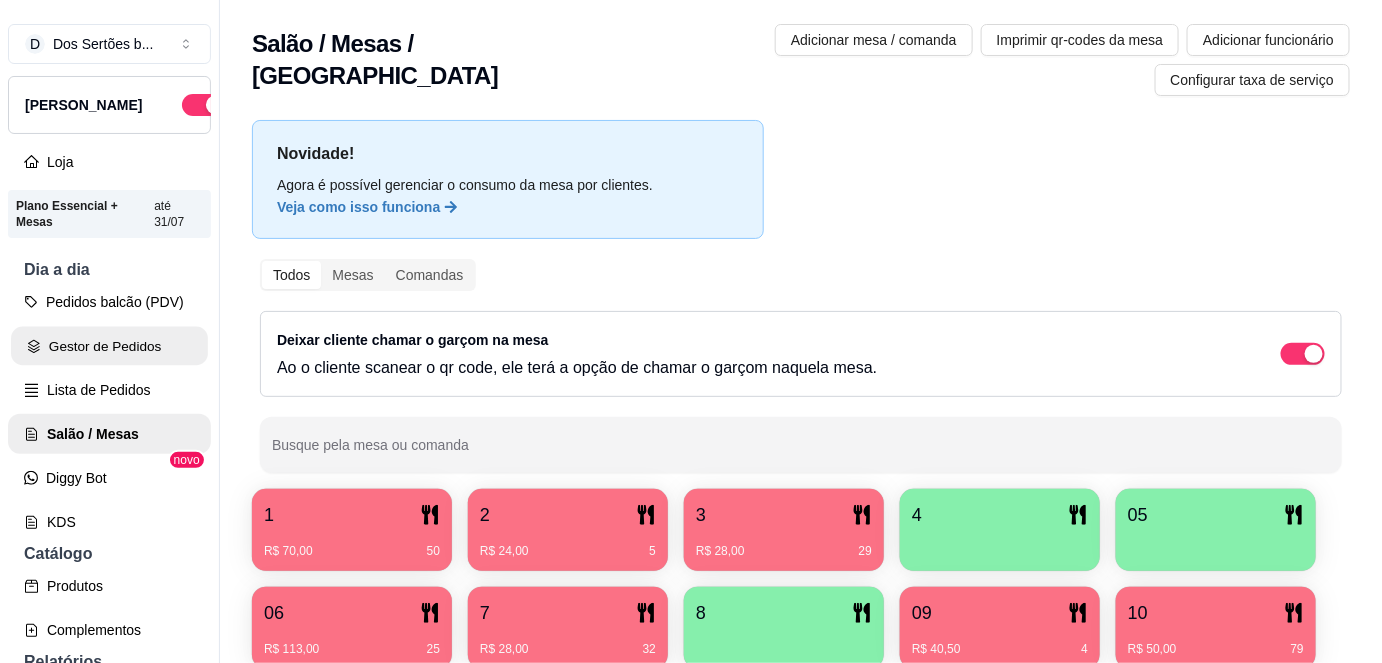 click on "Gestor de Pedidos" at bounding box center (109, 346) 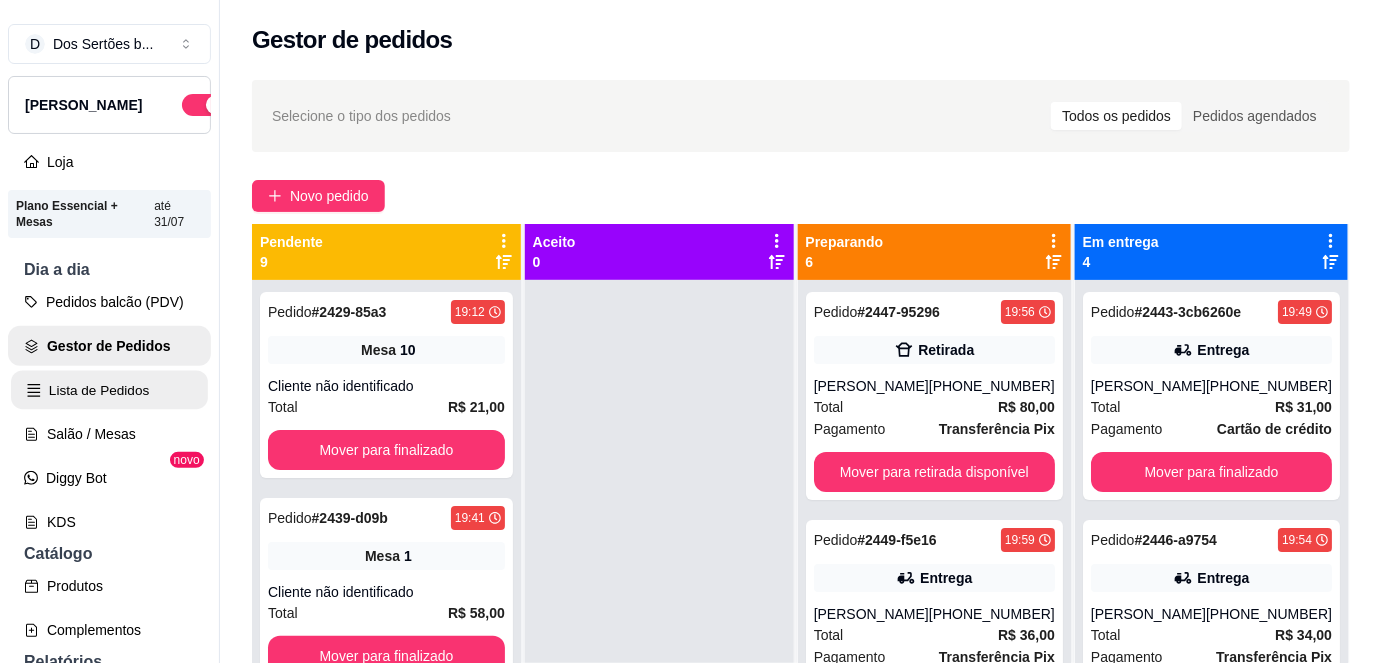 click on "Lista de Pedidos" at bounding box center [109, 390] 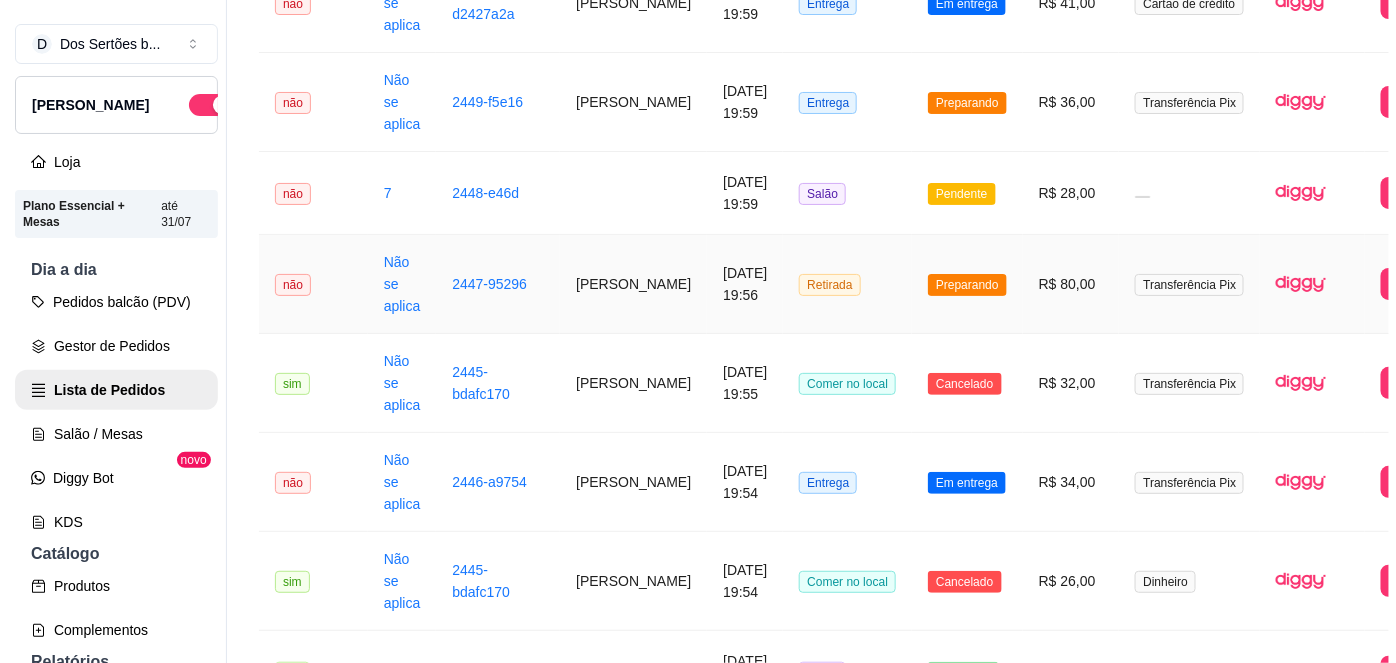 scroll, scrollTop: 1749, scrollLeft: 0, axis: vertical 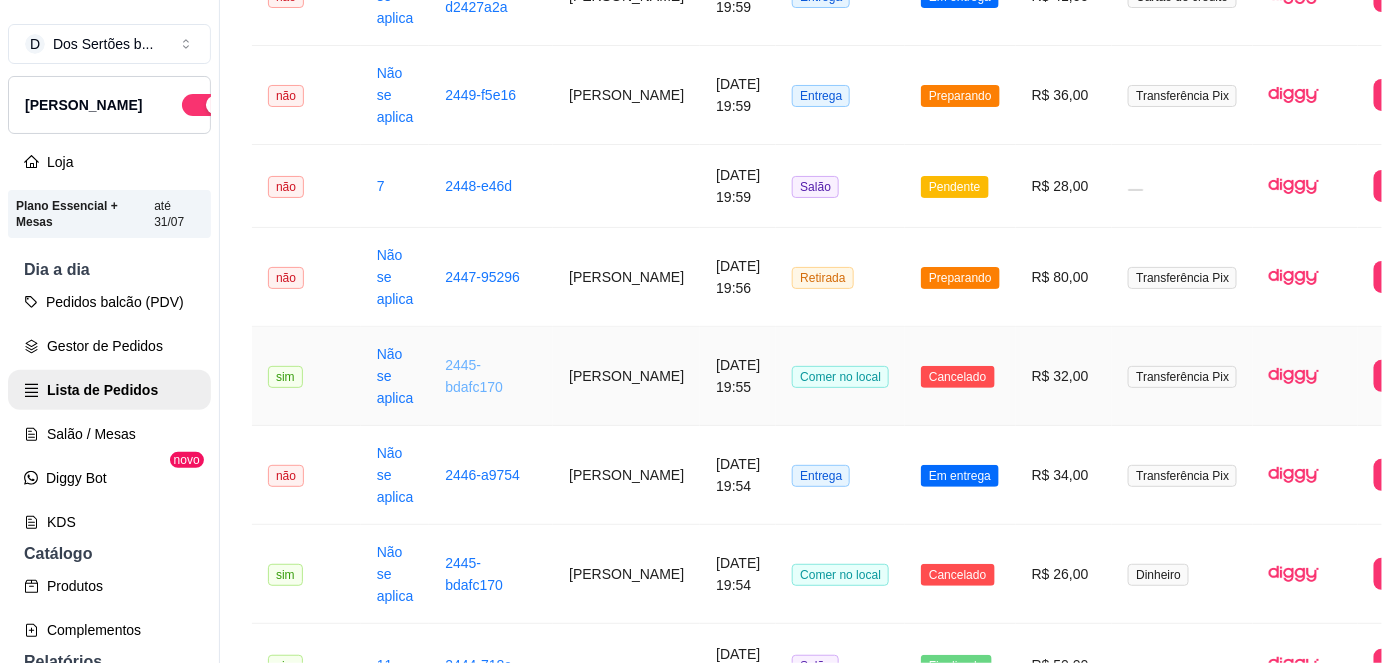 click on "2445-bdafc170" at bounding box center (474, 376) 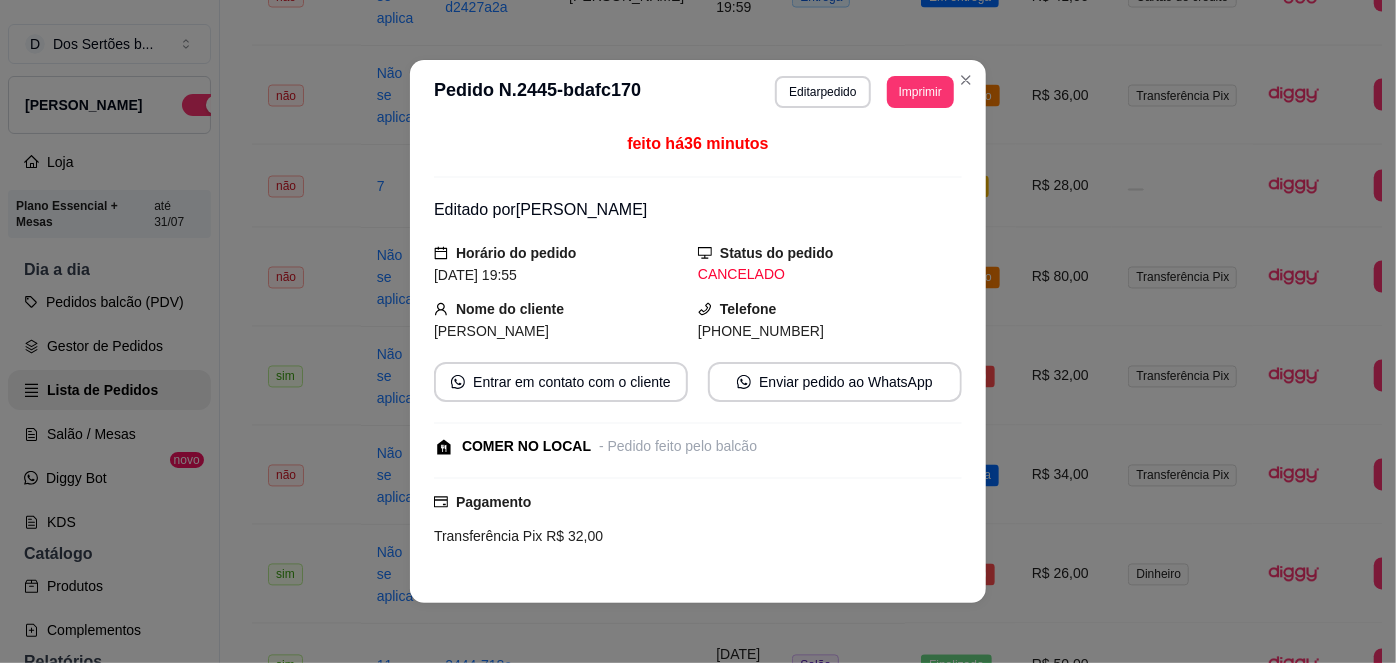 scroll, scrollTop: 293, scrollLeft: 0, axis: vertical 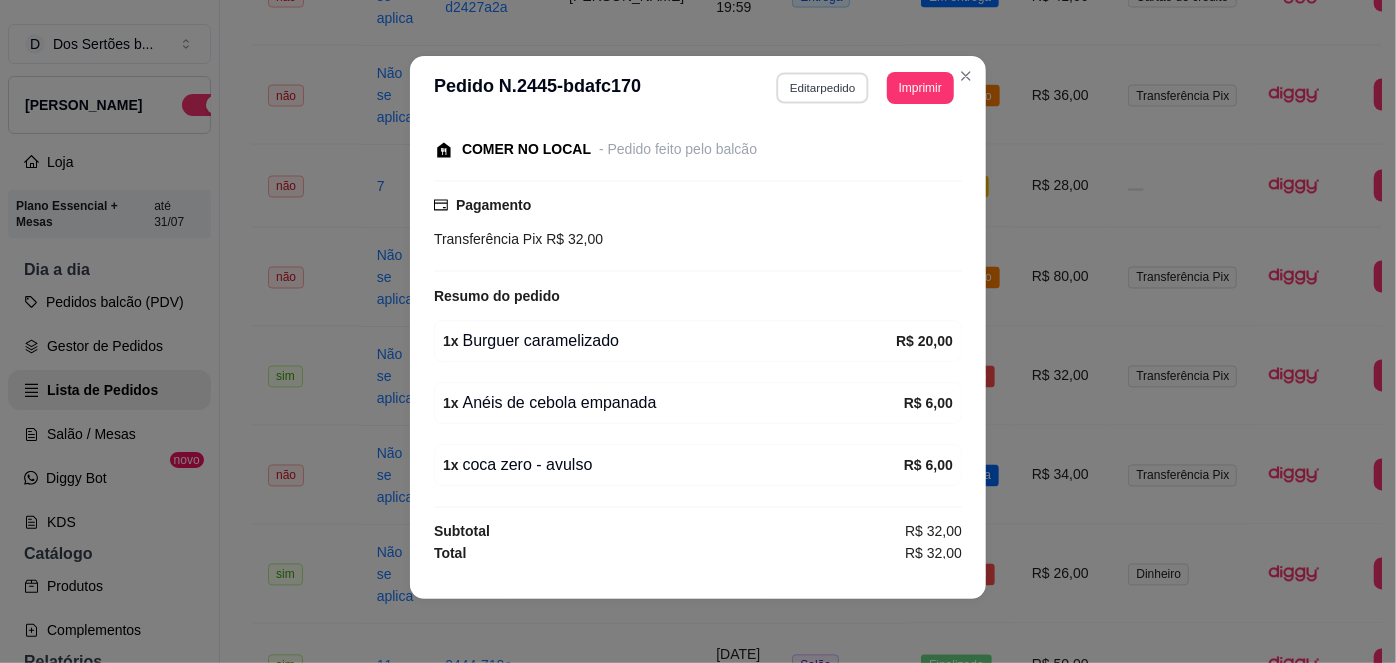 click on "Editar  pedido" at bounding box center [823, 87] 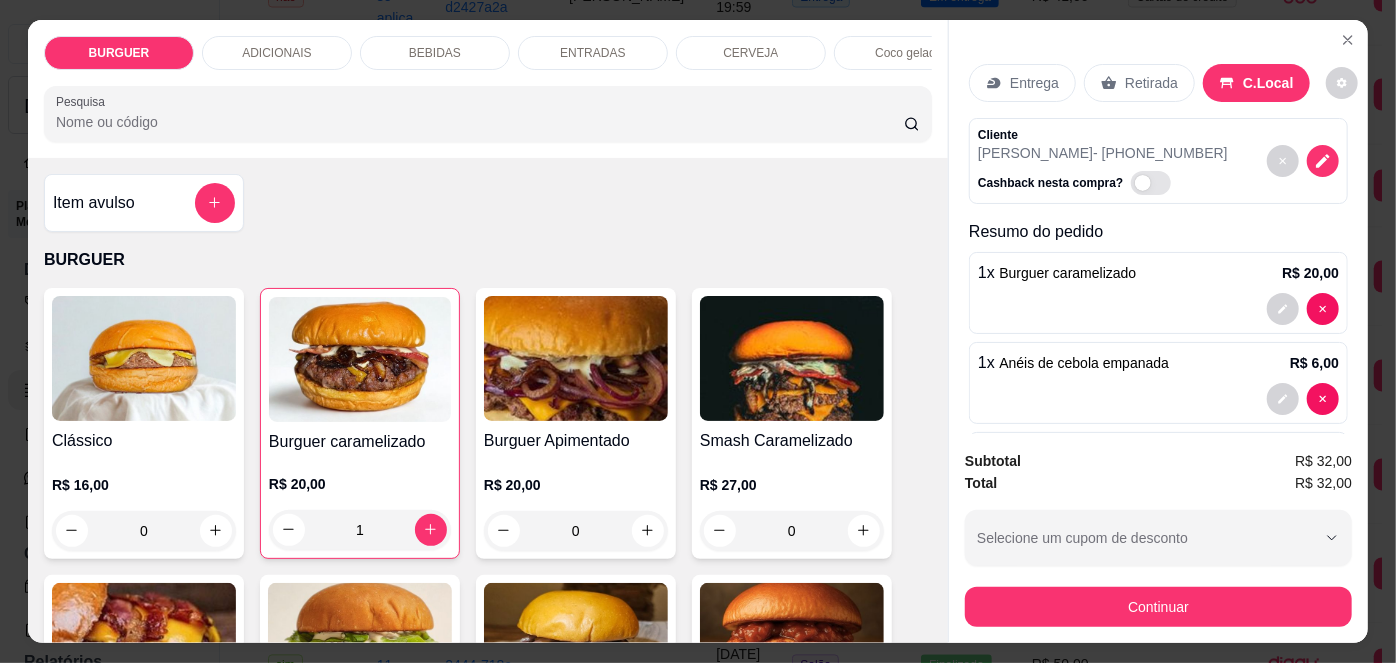 scroll, scrollTop: 104, scrollLeft: 0, axis: vertical 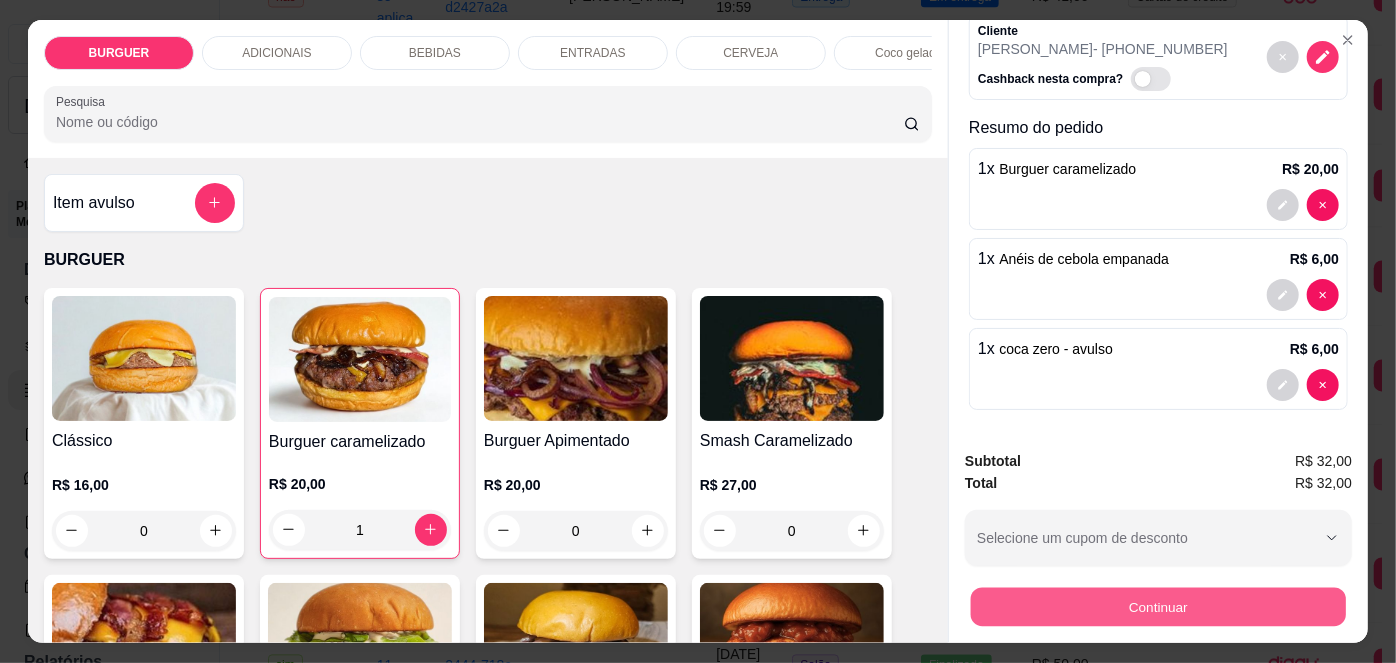 click on "Continuar" at bounding box center (1158, 607) 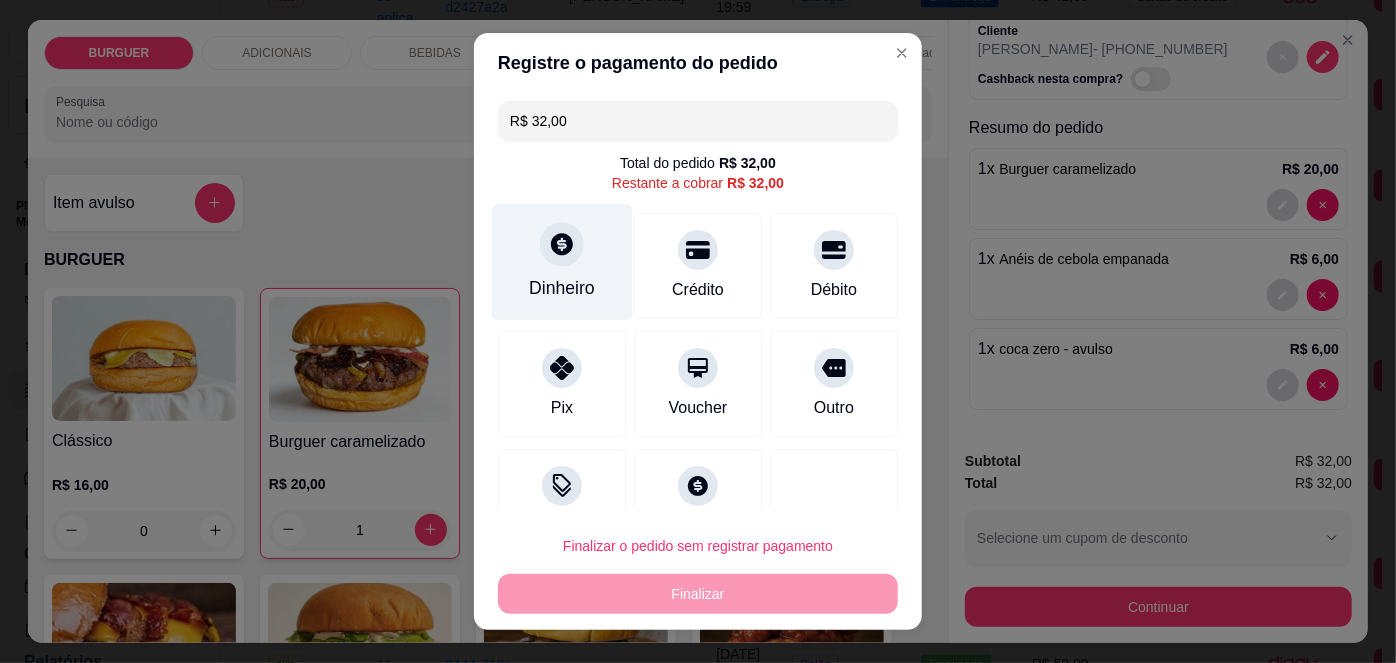 click on "Dinheiro" at bounding box center [562, 262] 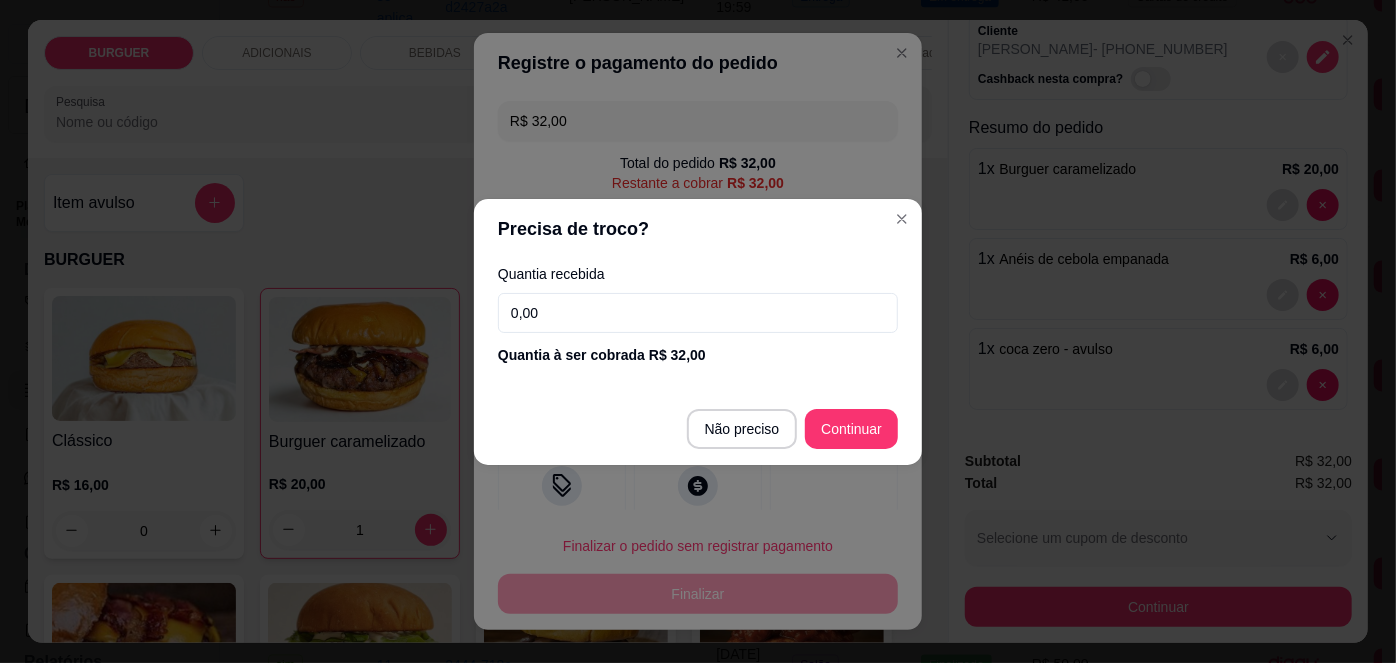 click on "0,00" at bounding box center (698, 313) 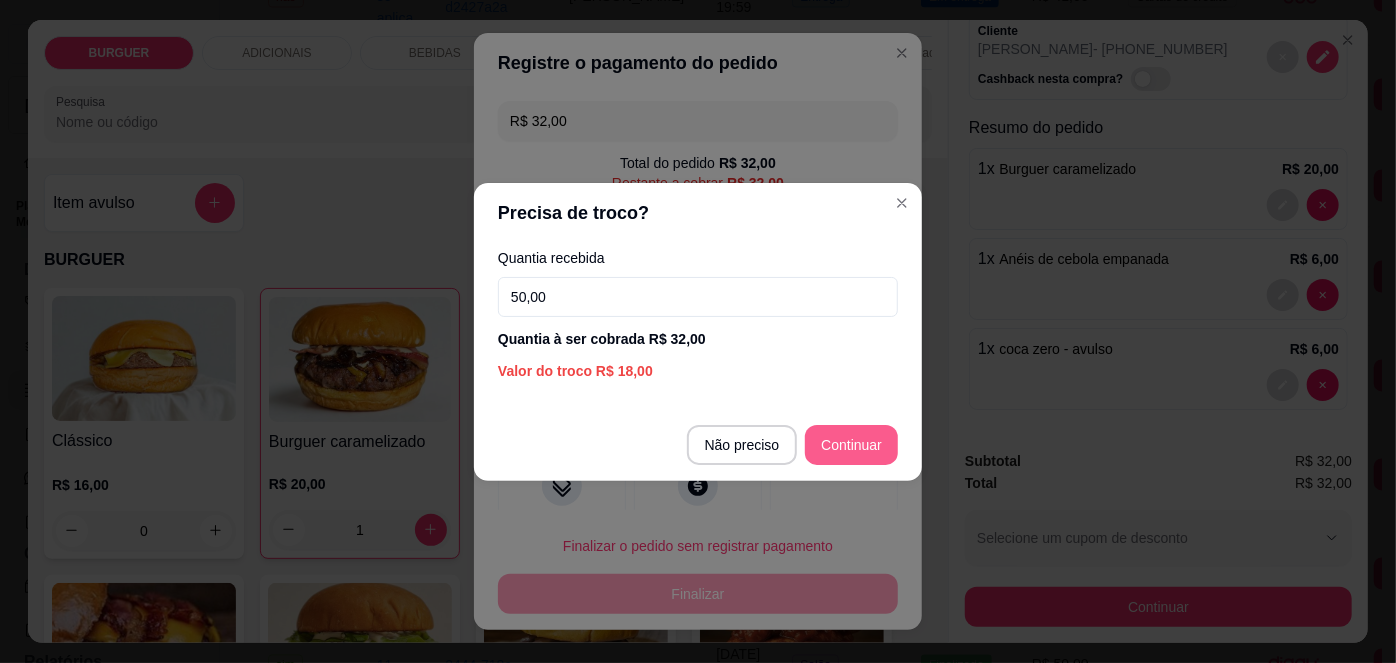 type on "50,00" 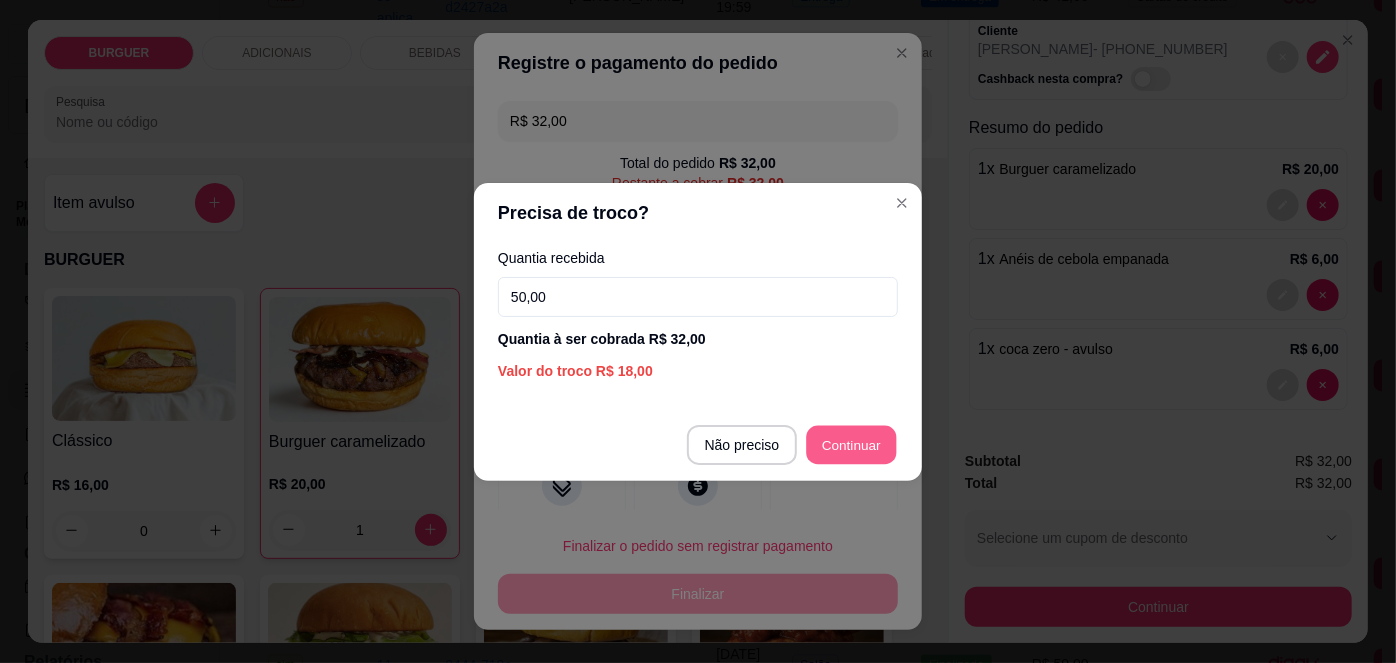 type on "R$ 0,00" 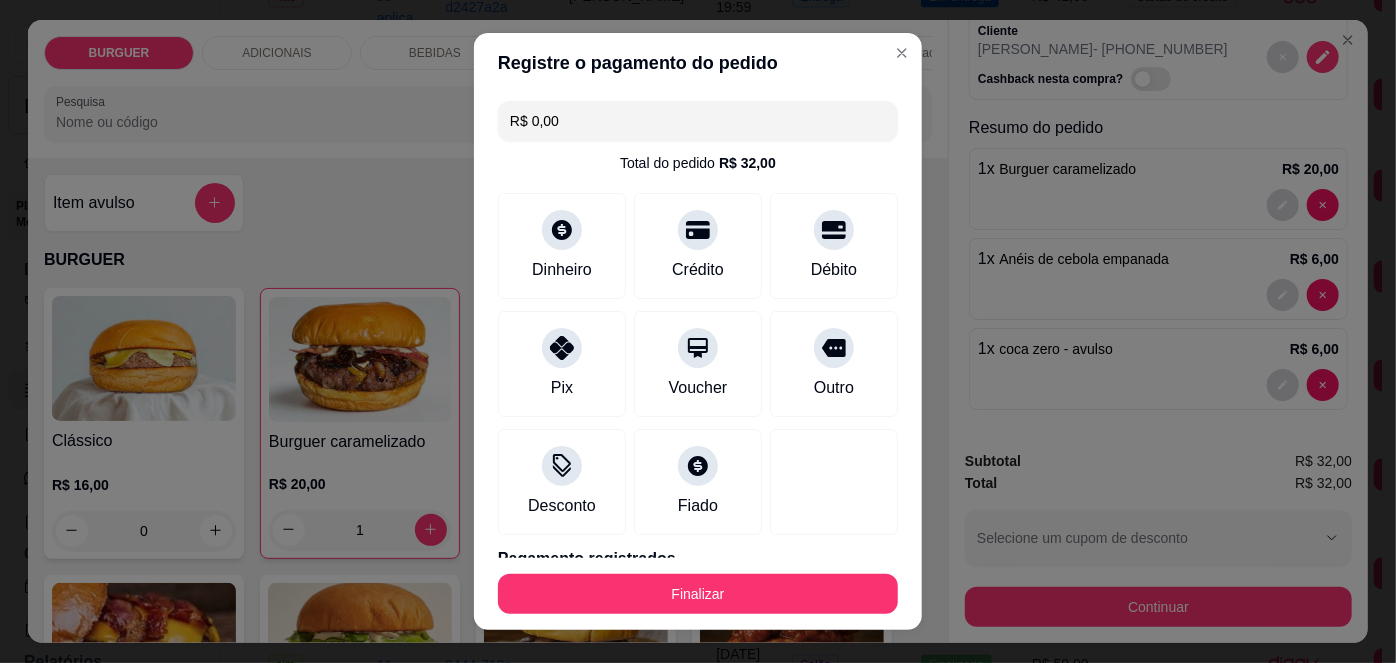 scroll, scrollTop: 88, scrollLeft: 0, axis: vertical 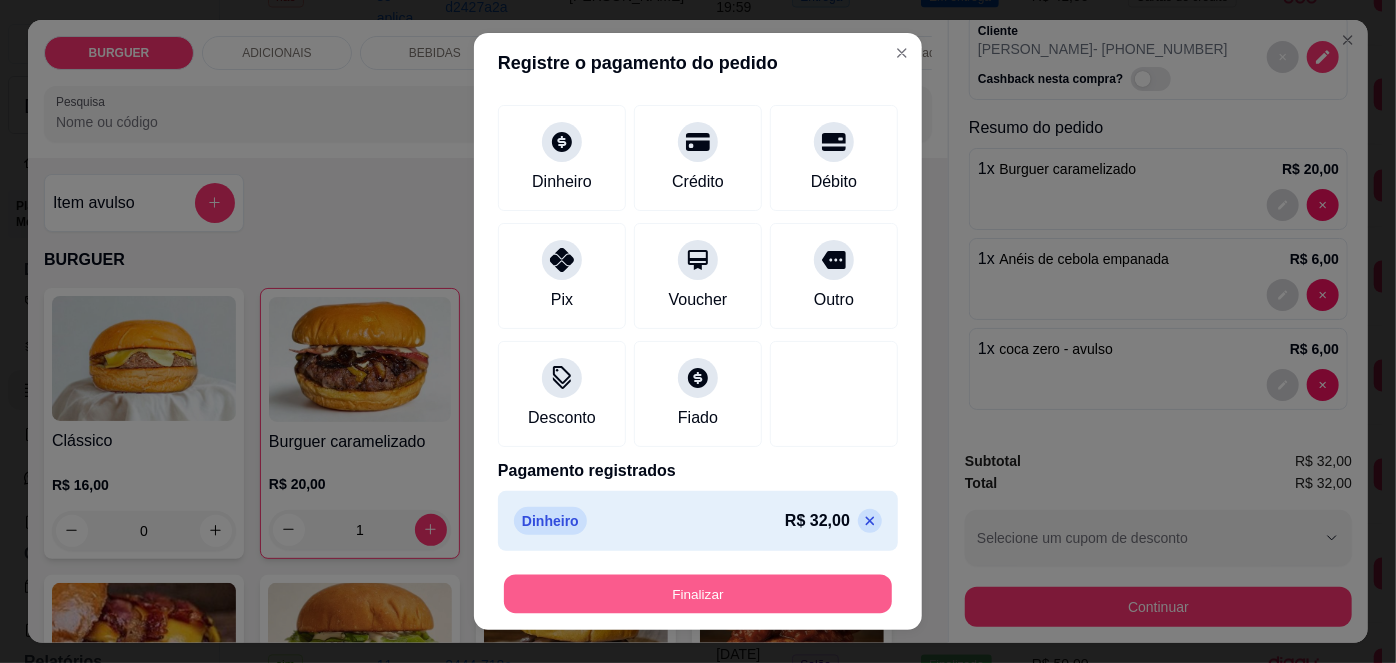 click on "Finalizar" at bounding box center (698, 593) 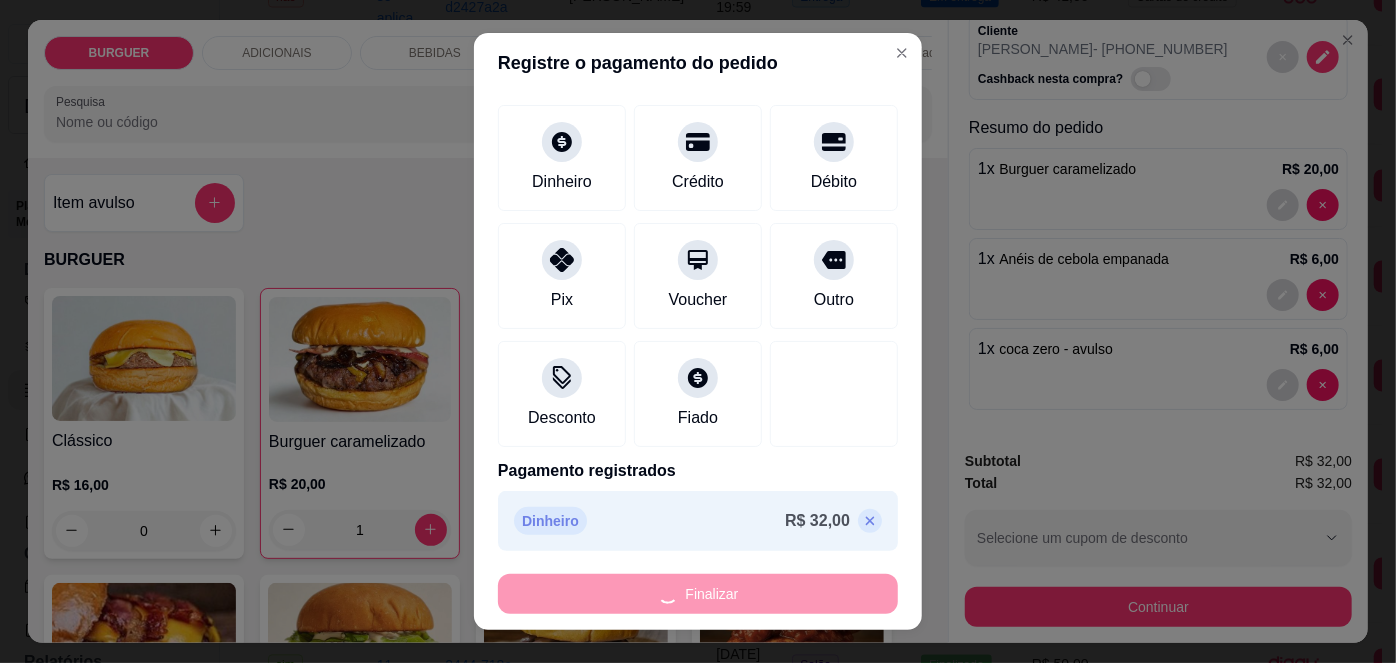 type on "0" 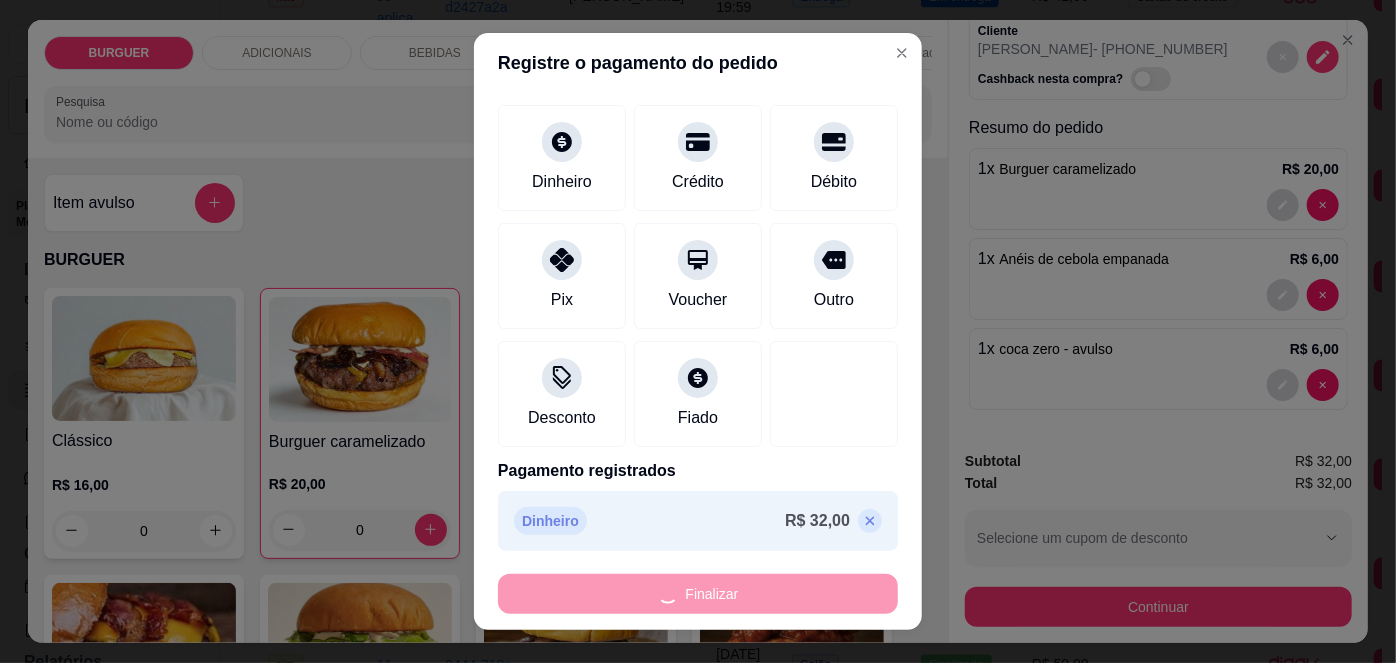 type on "-R$ 32,00" 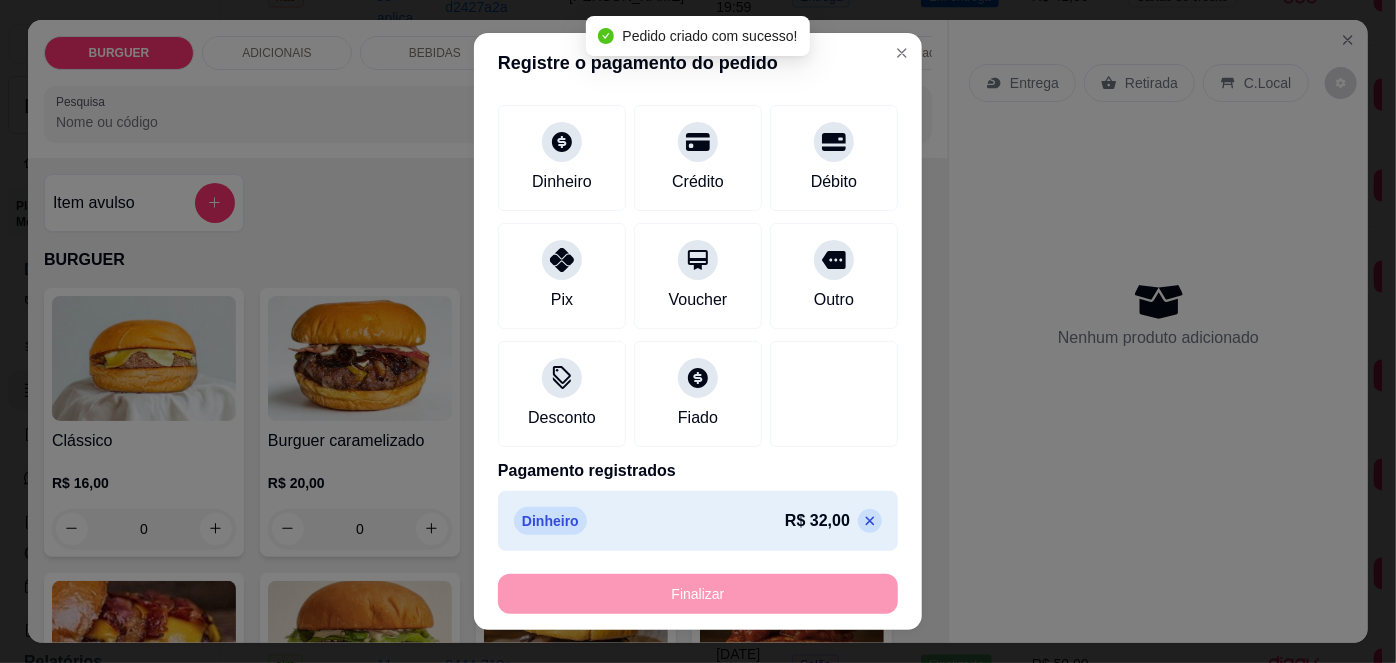 scroll, scrollTop: 0, scrollLeft: 0, axis: both 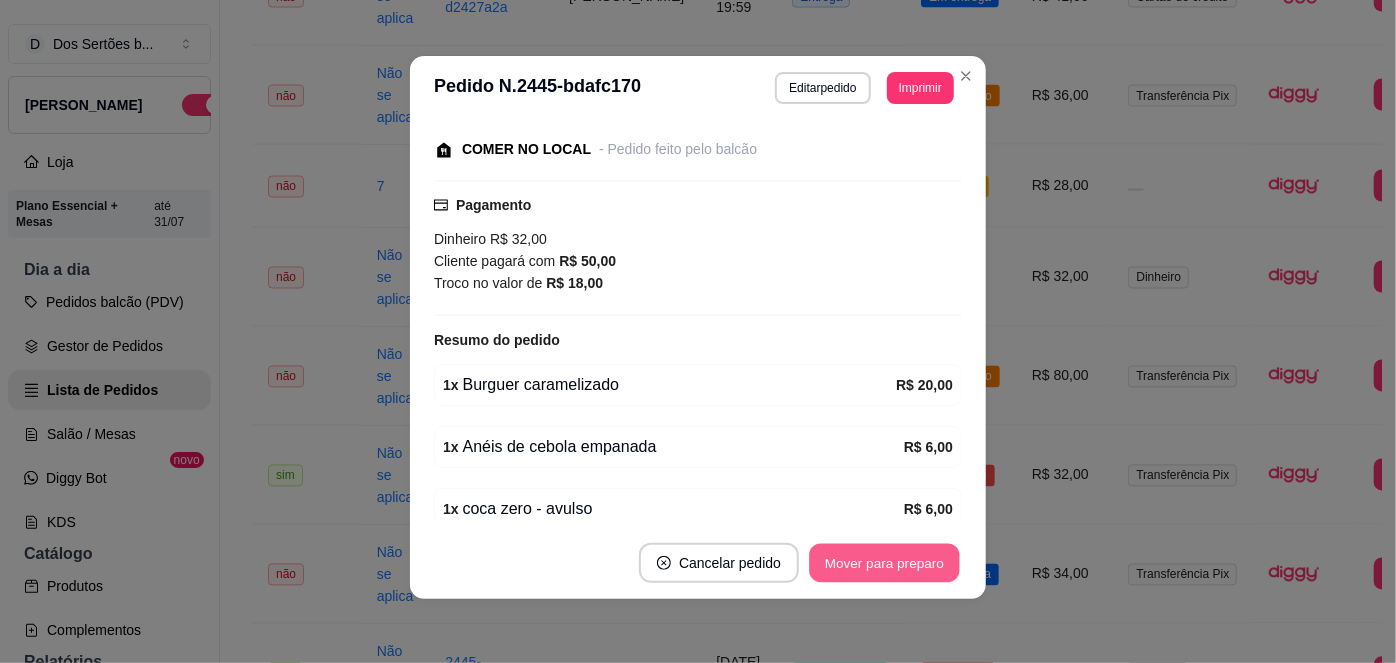 click on "Mover para preparo" at bounding box center [884, 563] 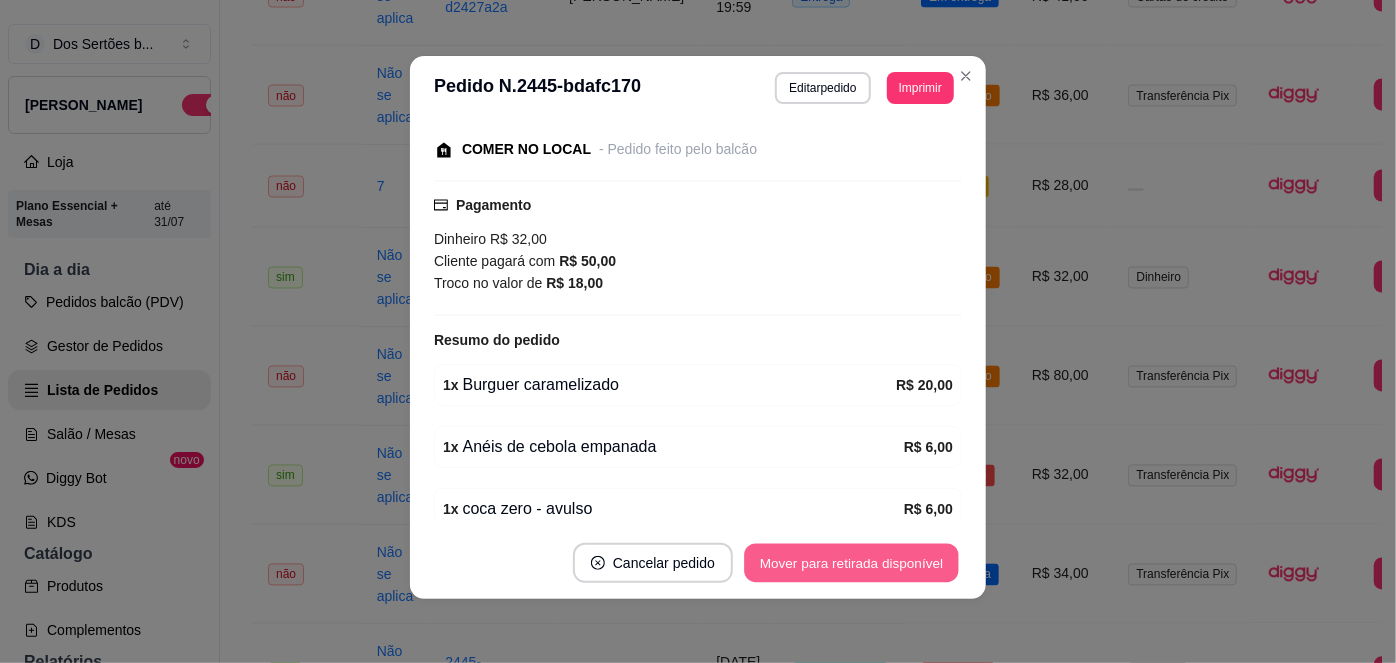 click on "Mover para retirada disponível" at bounding box center (851, 563) 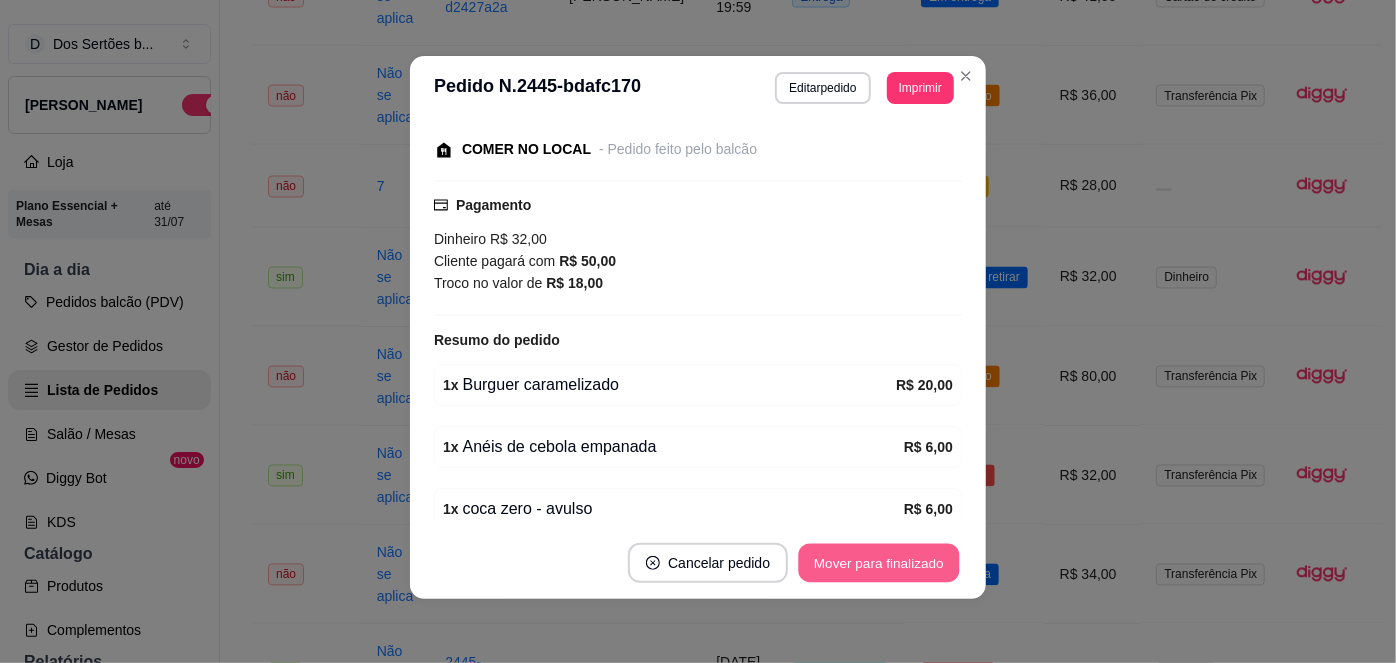 click on "Mover para finalizado" at bounding box center [879, 563] 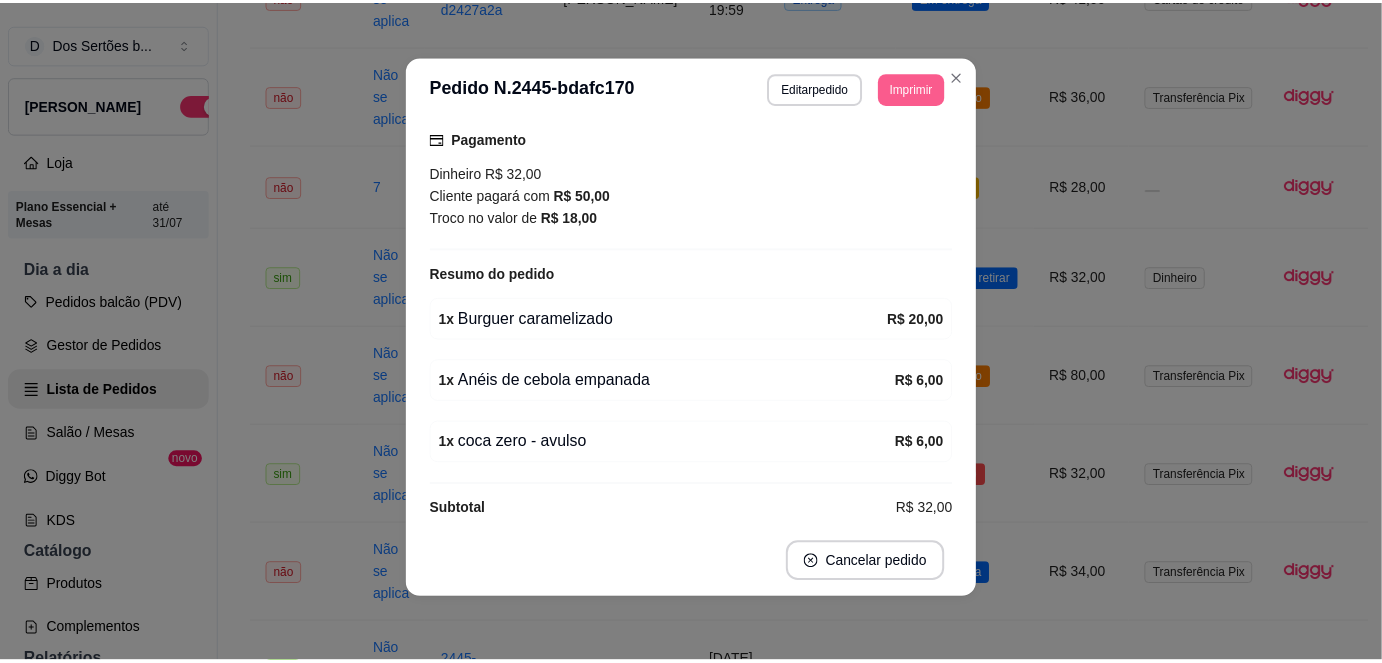 scroll, scrollTop: 227, scrollLeft: 0, axis: vertical 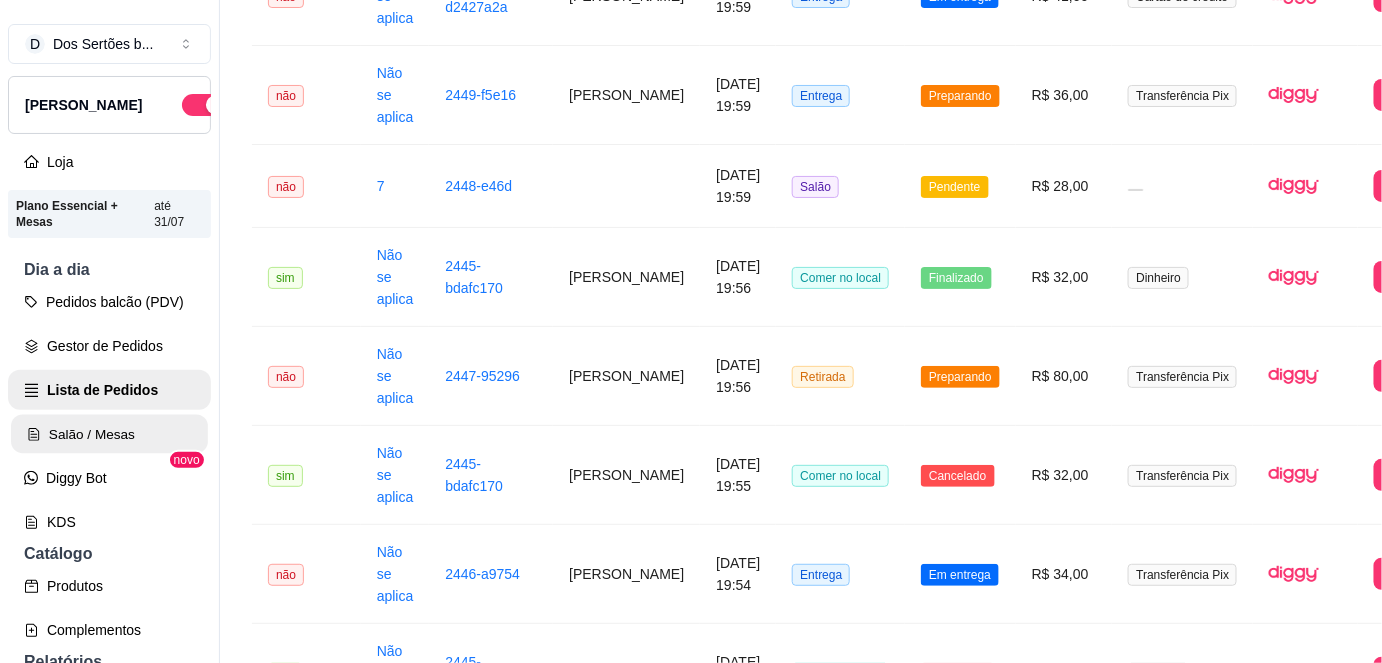 click on "Salão / Mesas" at bounding box center [109, 434] 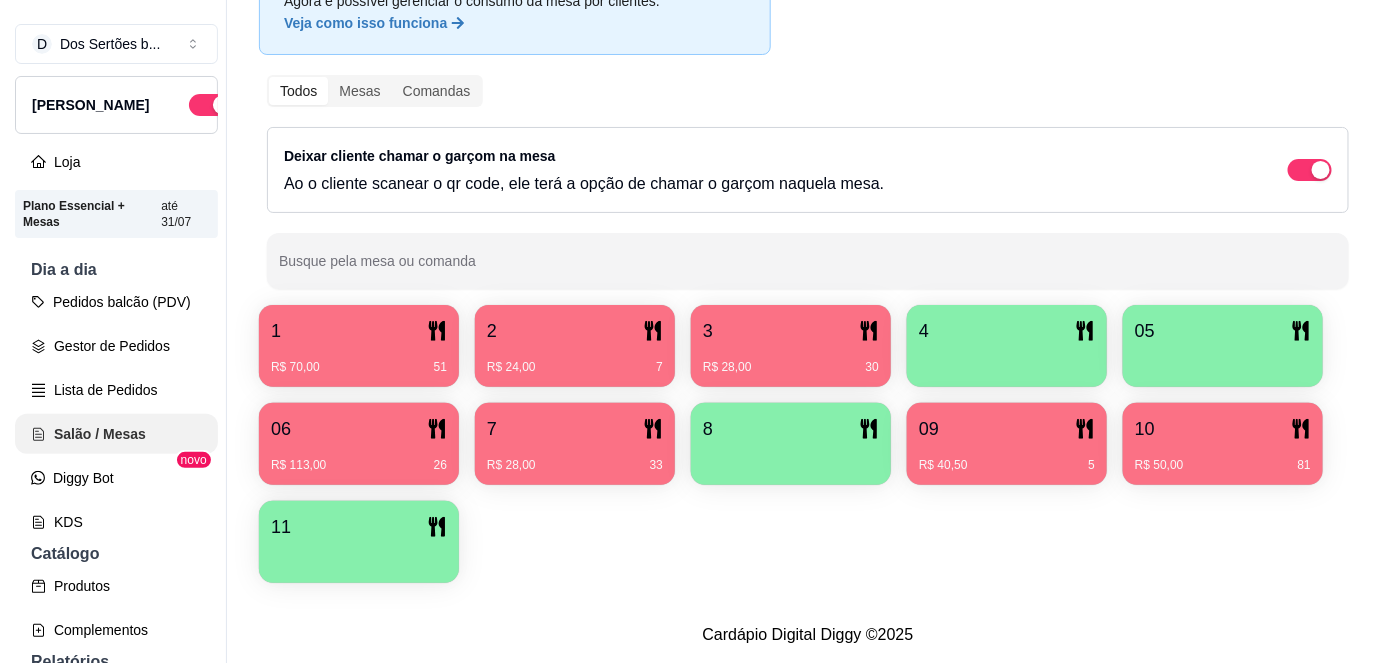 scroll, scrollTop: 0, scrollLeft: 0, axis: both 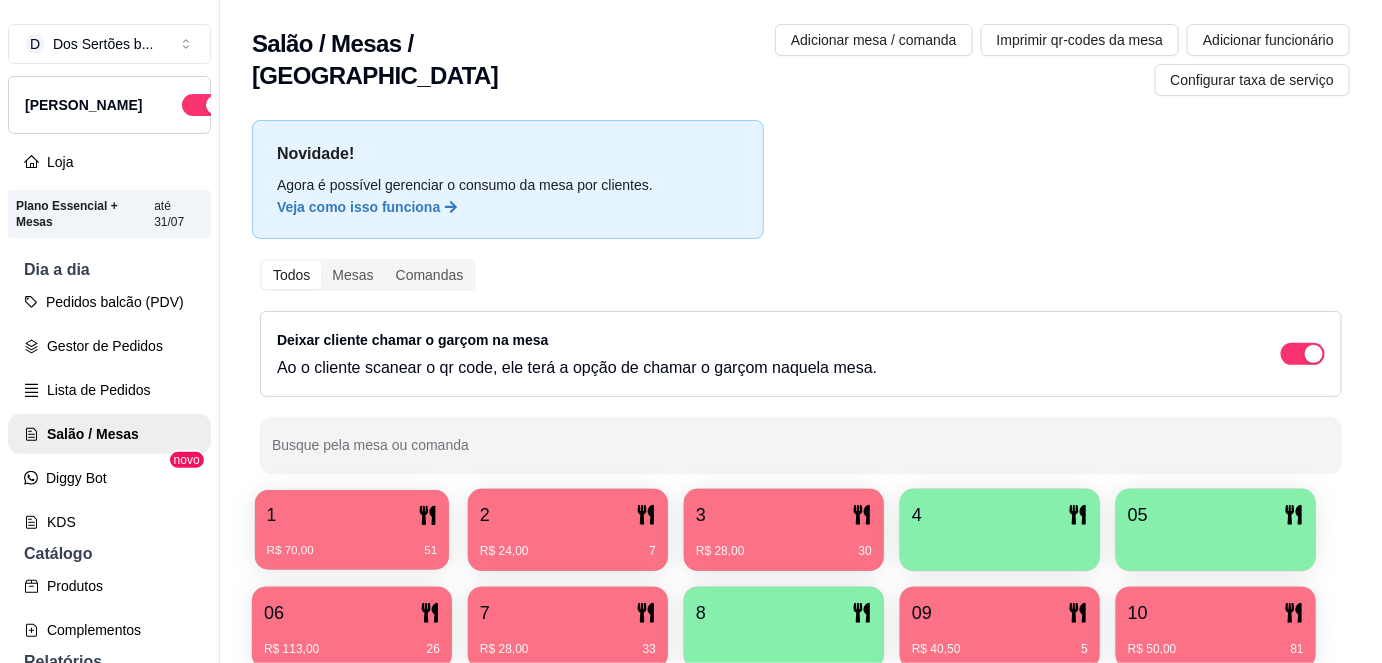 click on "1" at bounding box center [352, 515] 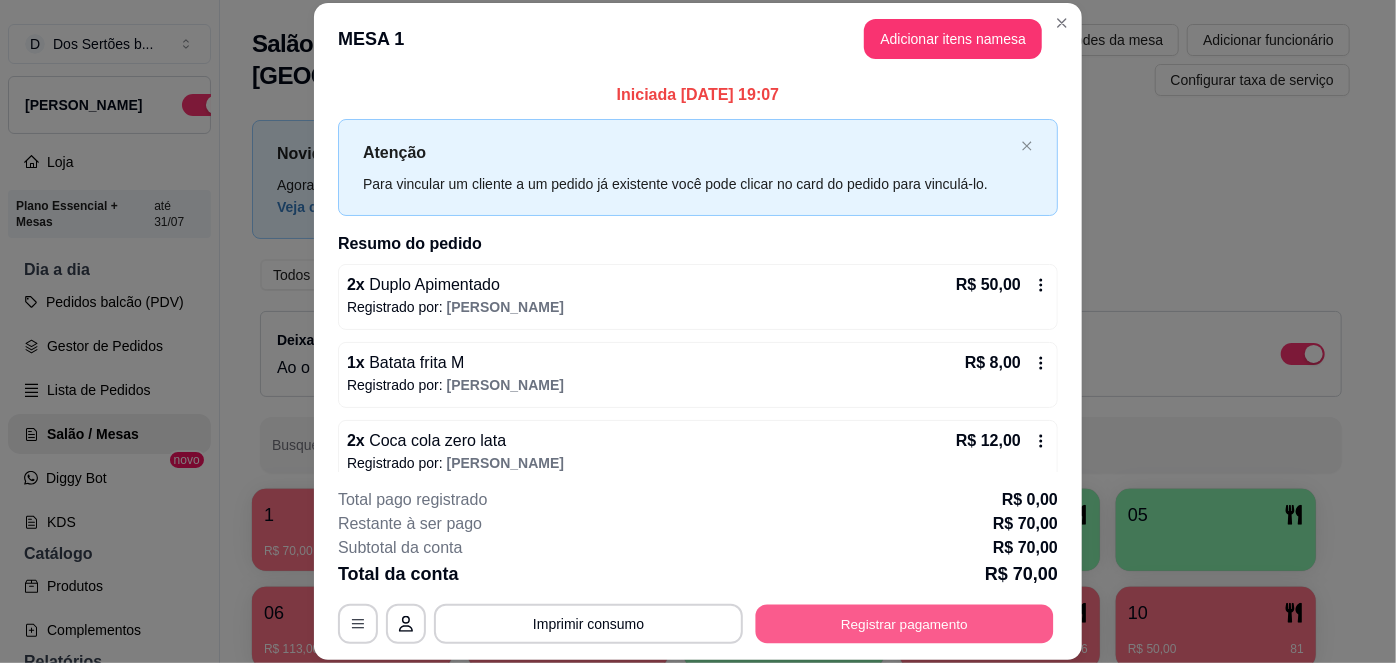 click on "Registrar pagamento" at bounding box center [905, 623] 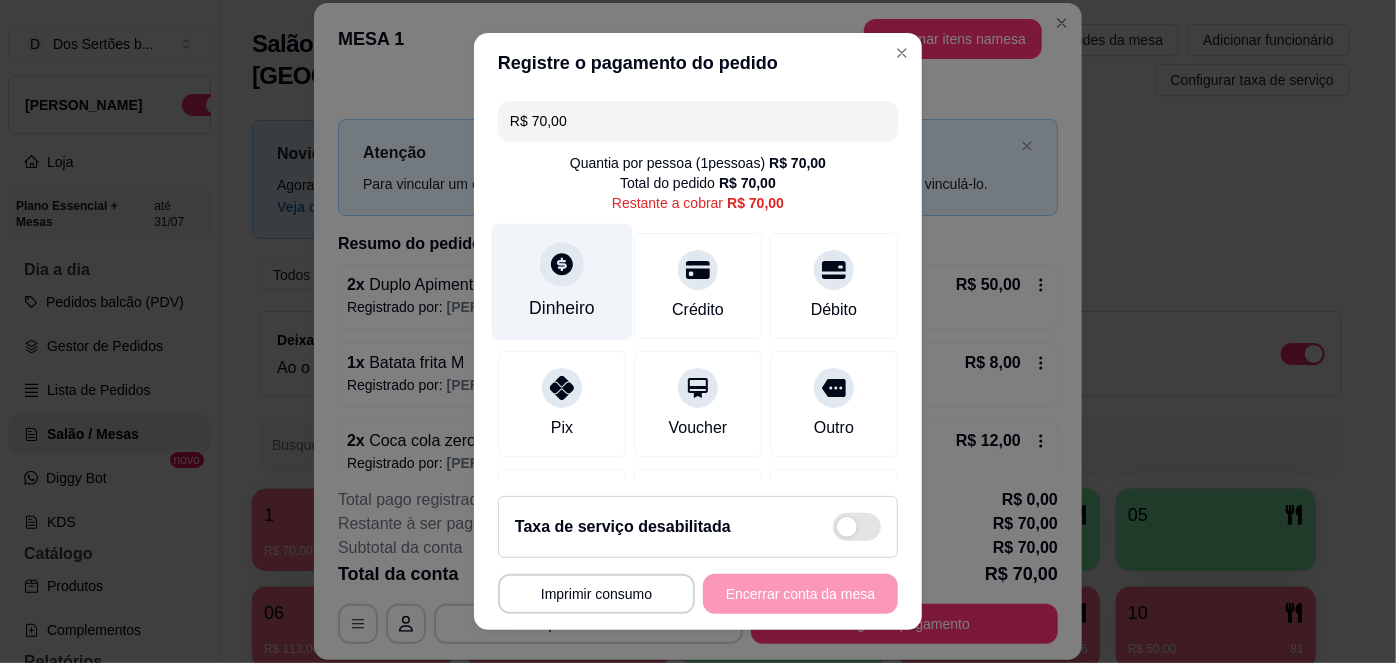 click on "Dinheiro" at bounding box center [562, 308] 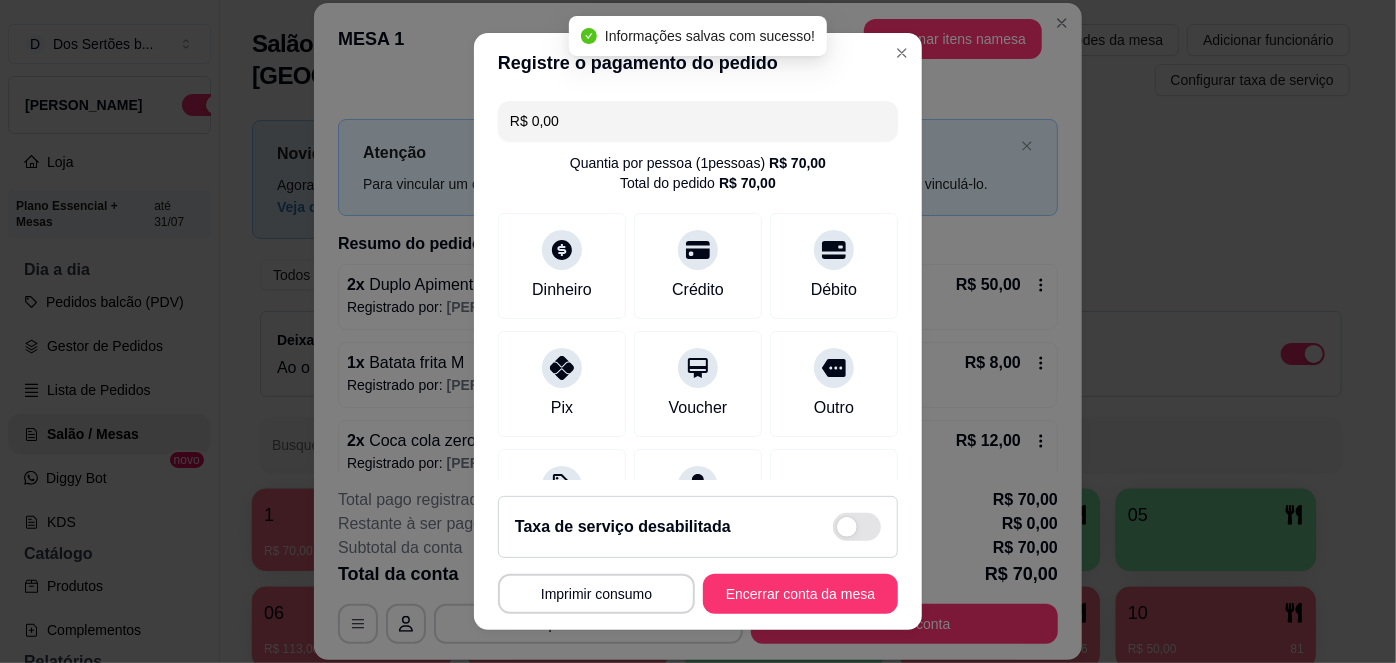type on "R$ 0,00" 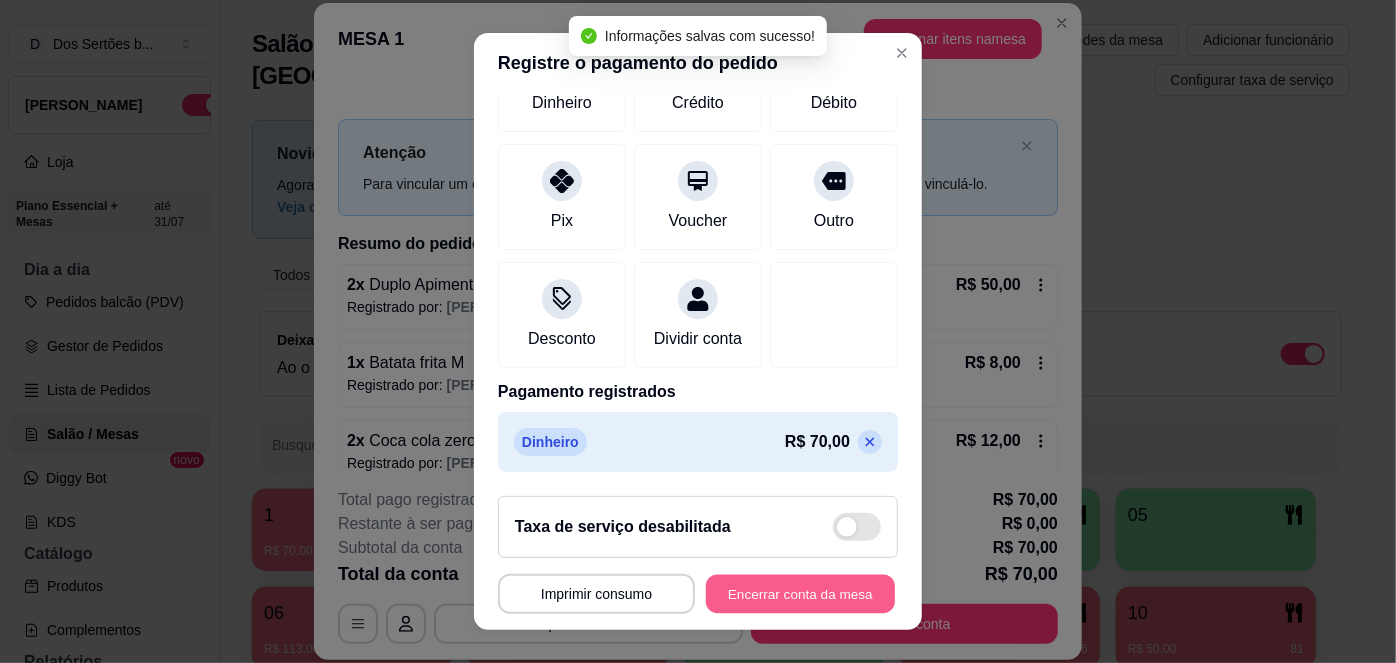 click on "Encerrar conta da mesa" at bounding box center [800, 593] 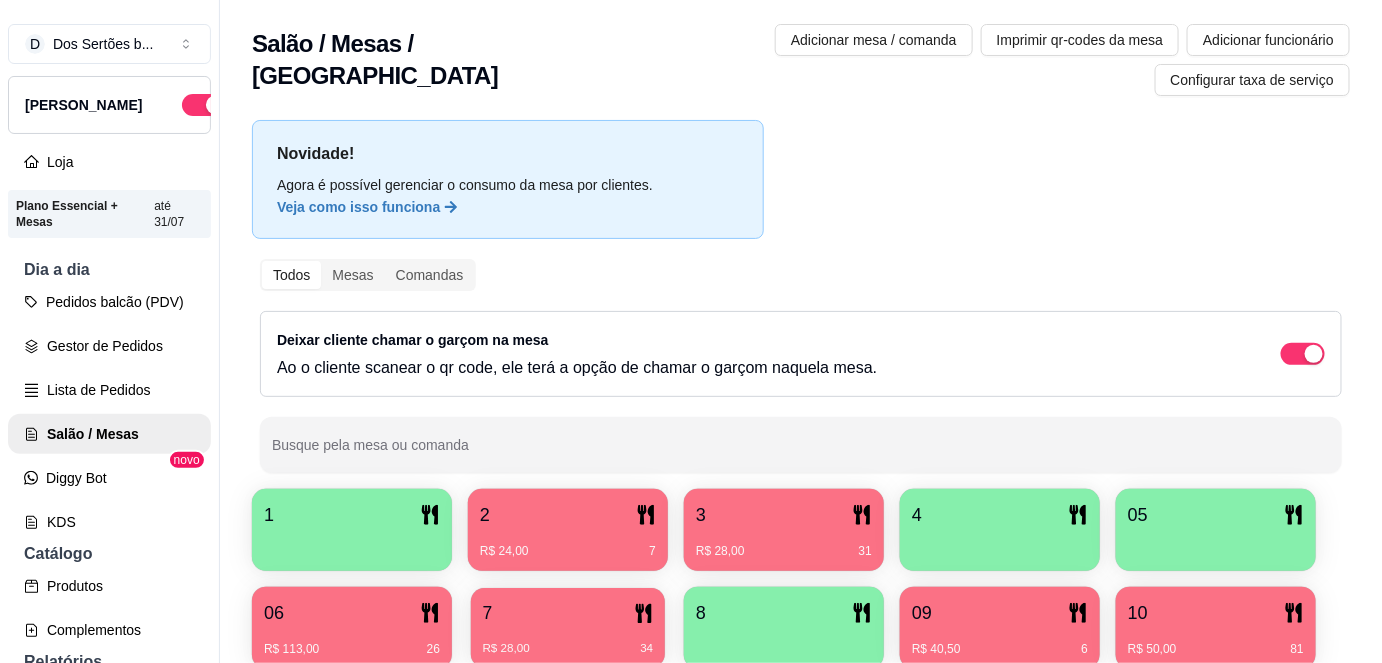 click on "7" at bounding box center [568, 613] 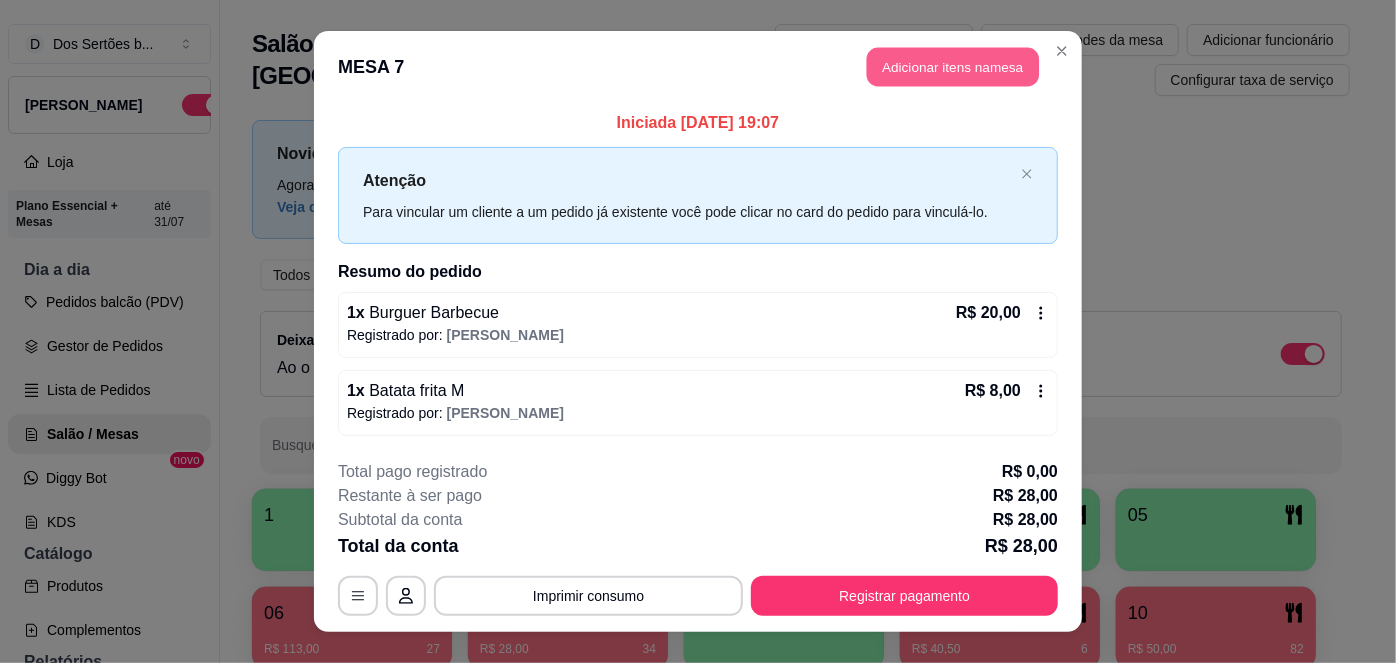click on "Adicionar itens na  mesa" at bounding box center (953, 67) 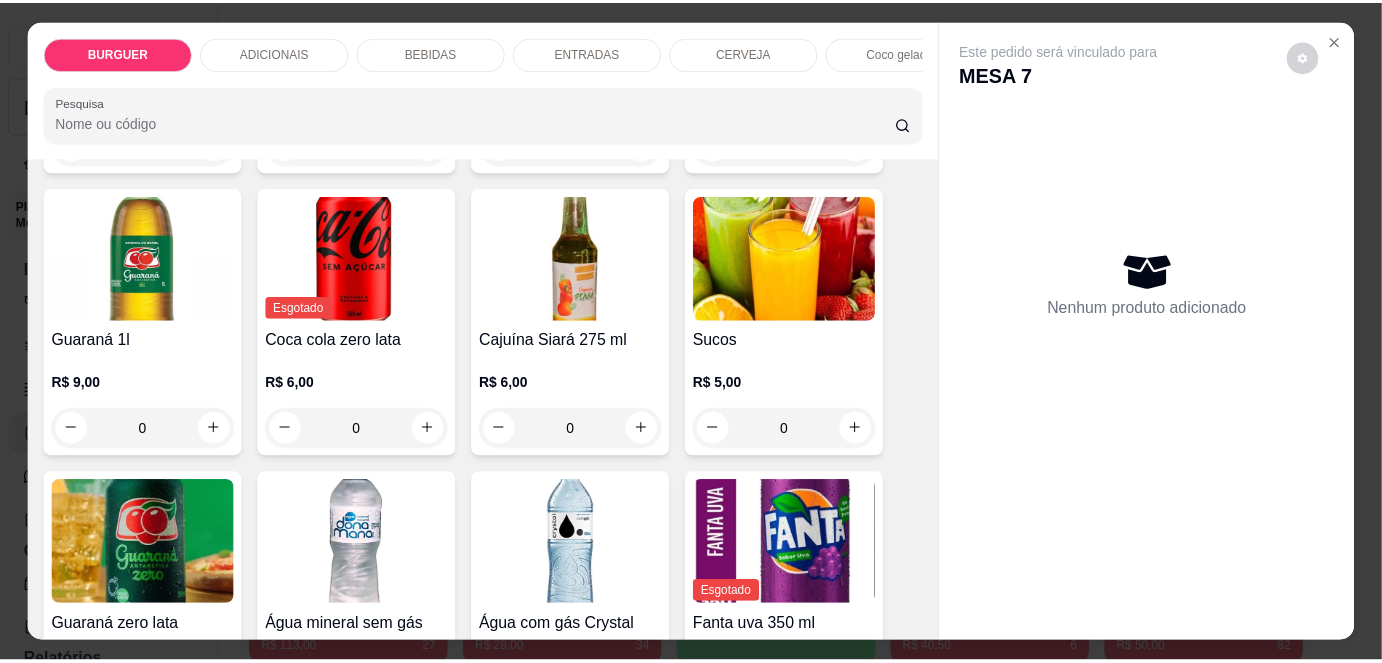 scroll, scrollTop: 1888, scrollLeft: 0, axis: vertical 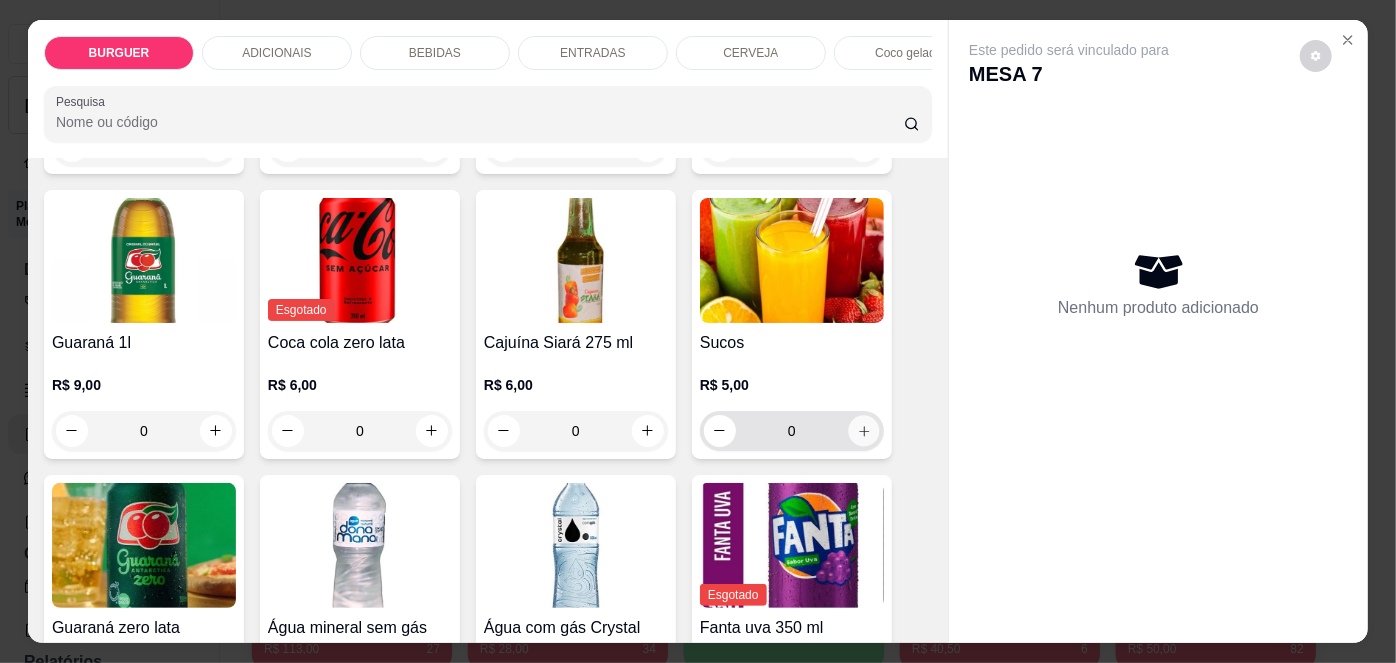 click at bounding box center [863, 430] 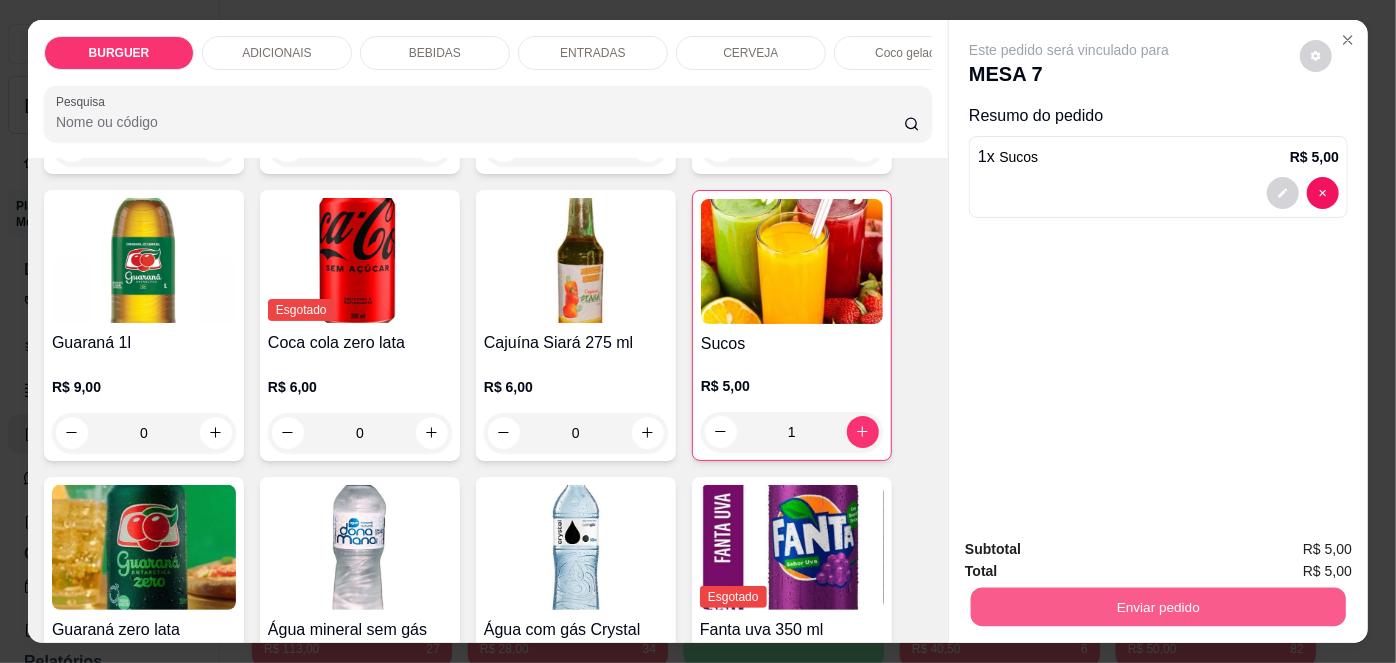 click on "Enviar pedido" at bounding box center (1158, 607) 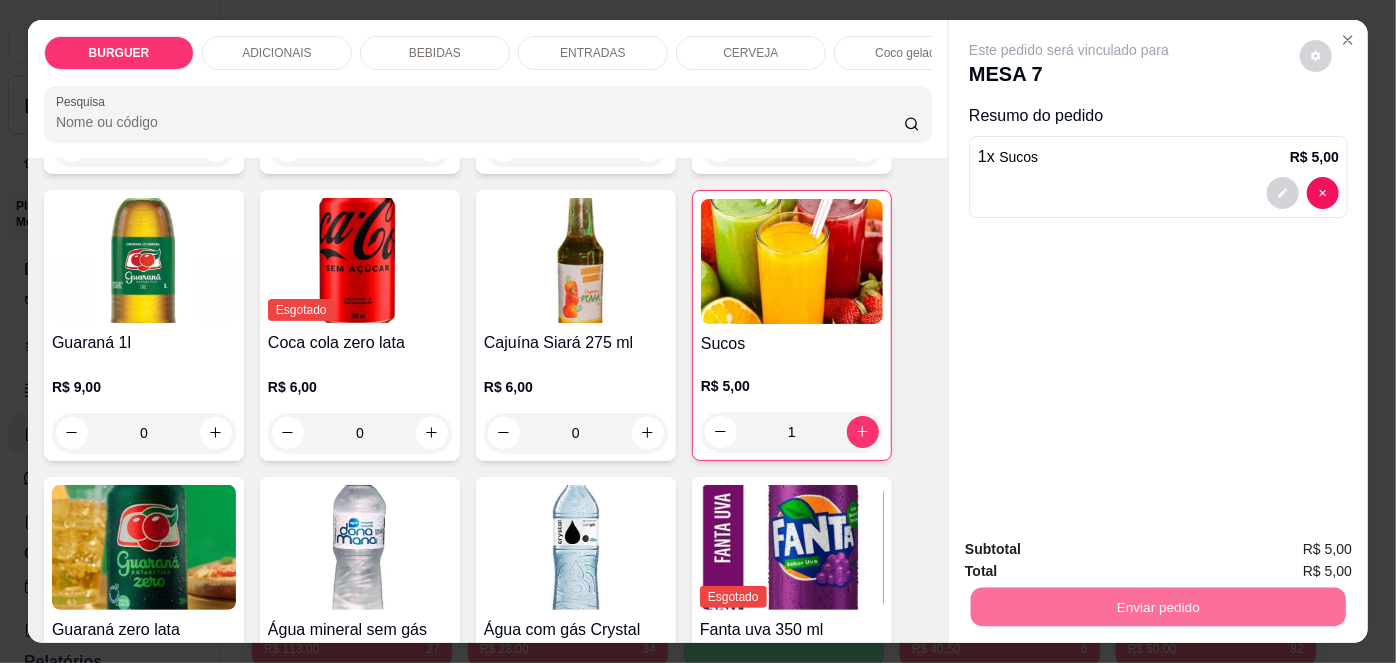 click on "Não registrar e enviar pedido" at bounding box center [1093, 551] 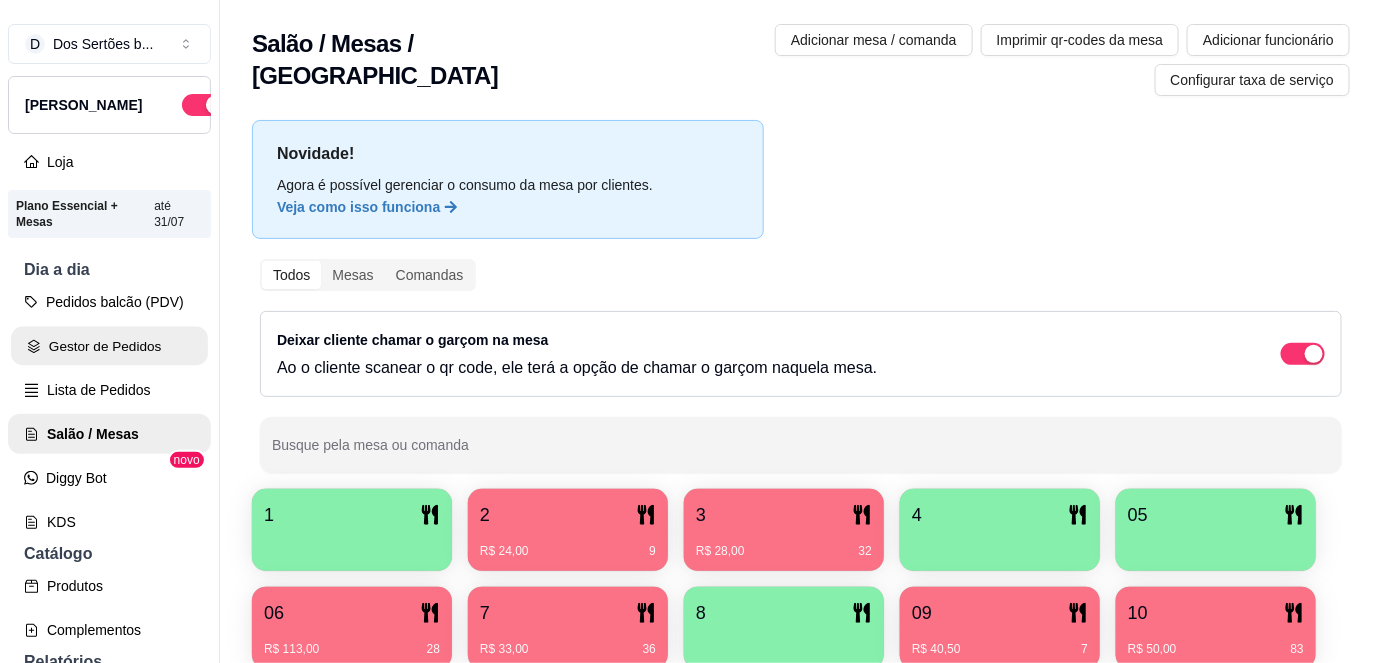 click on "Gestor de Pedidos" at bounding box center (109, 346) 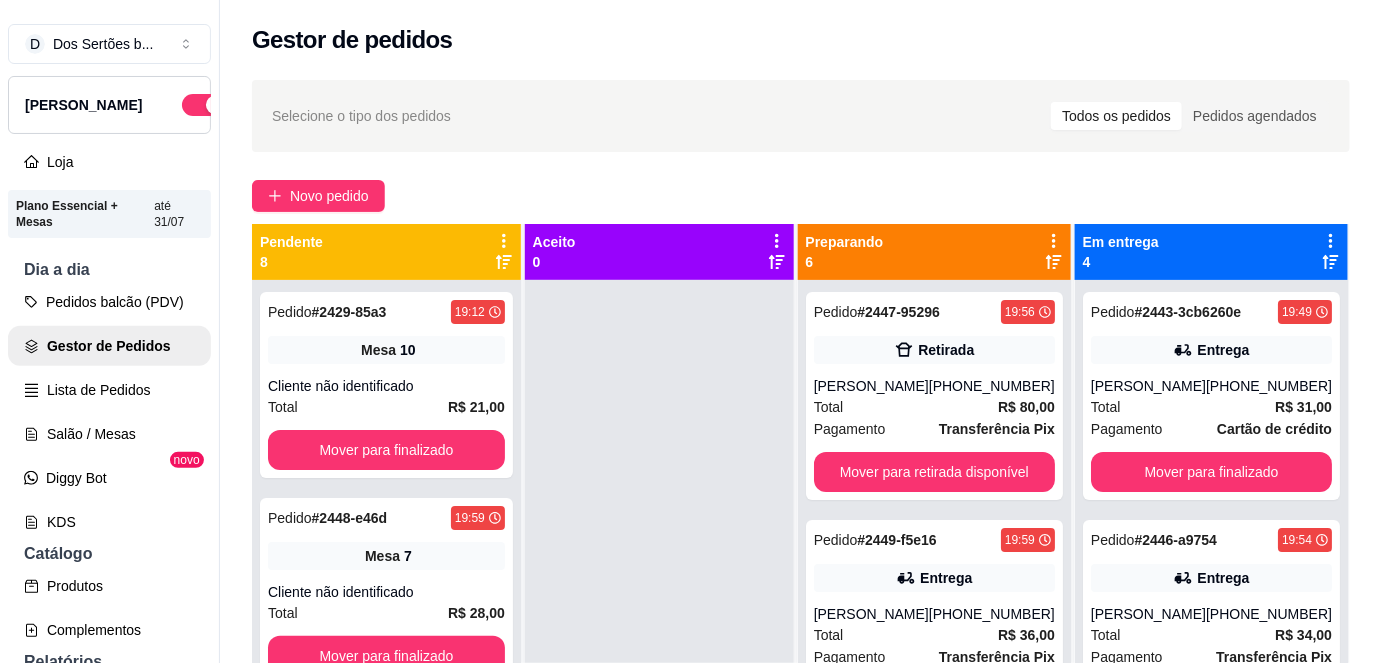 scroll, scrollTop: 56, scrollLeft: 0, axis: vertical 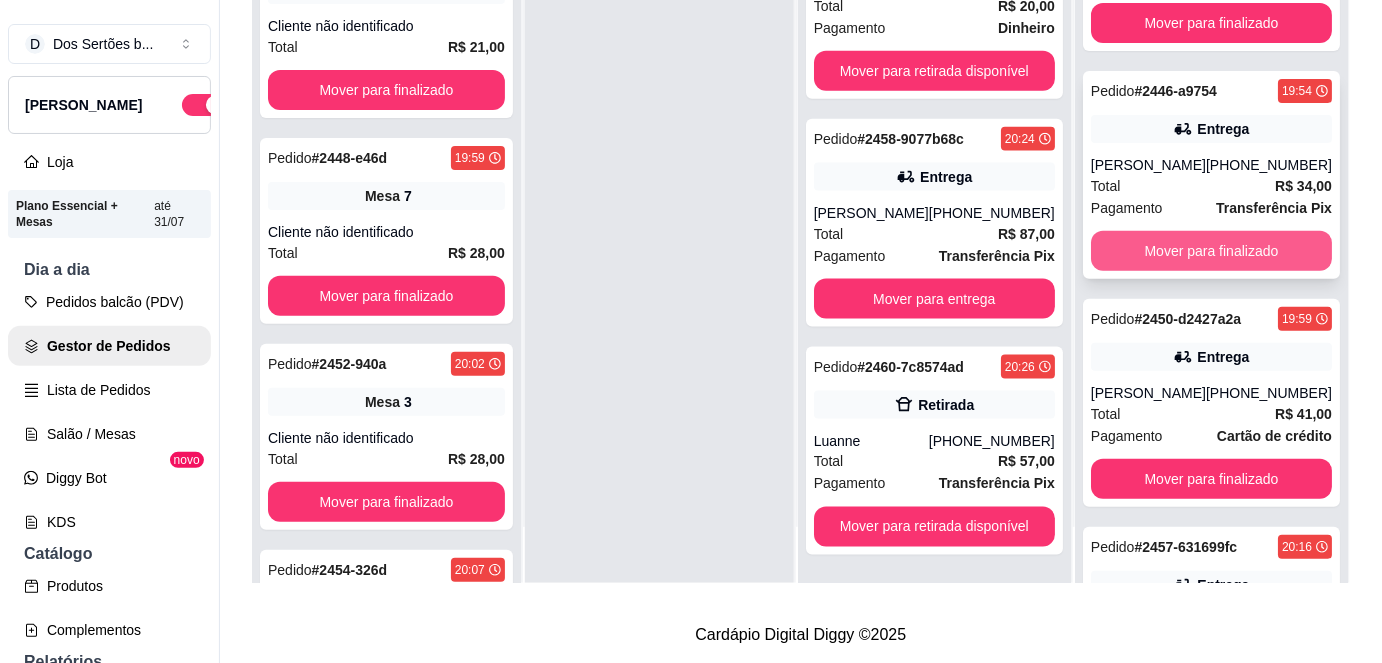 click on "Mover para finalizado" at bounding box center (1211, 251) 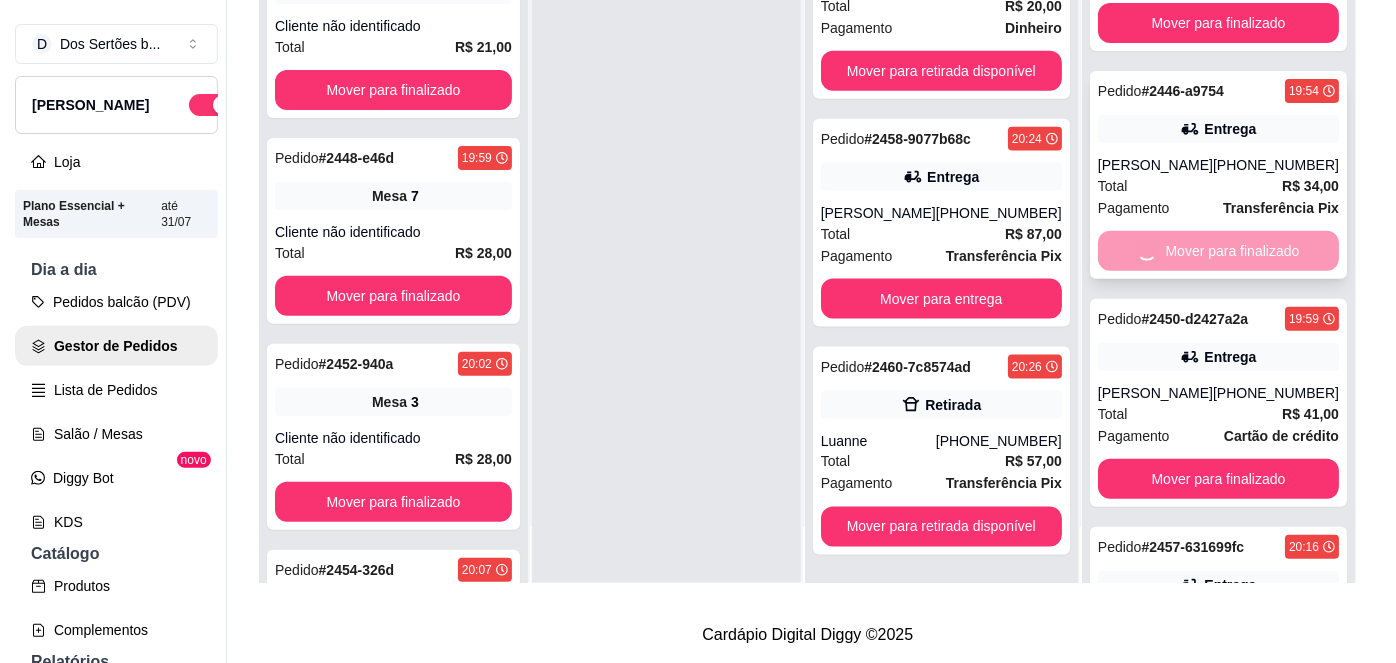 scroll, scrollTop: 40, scrollLeft: 0, axis: vertical 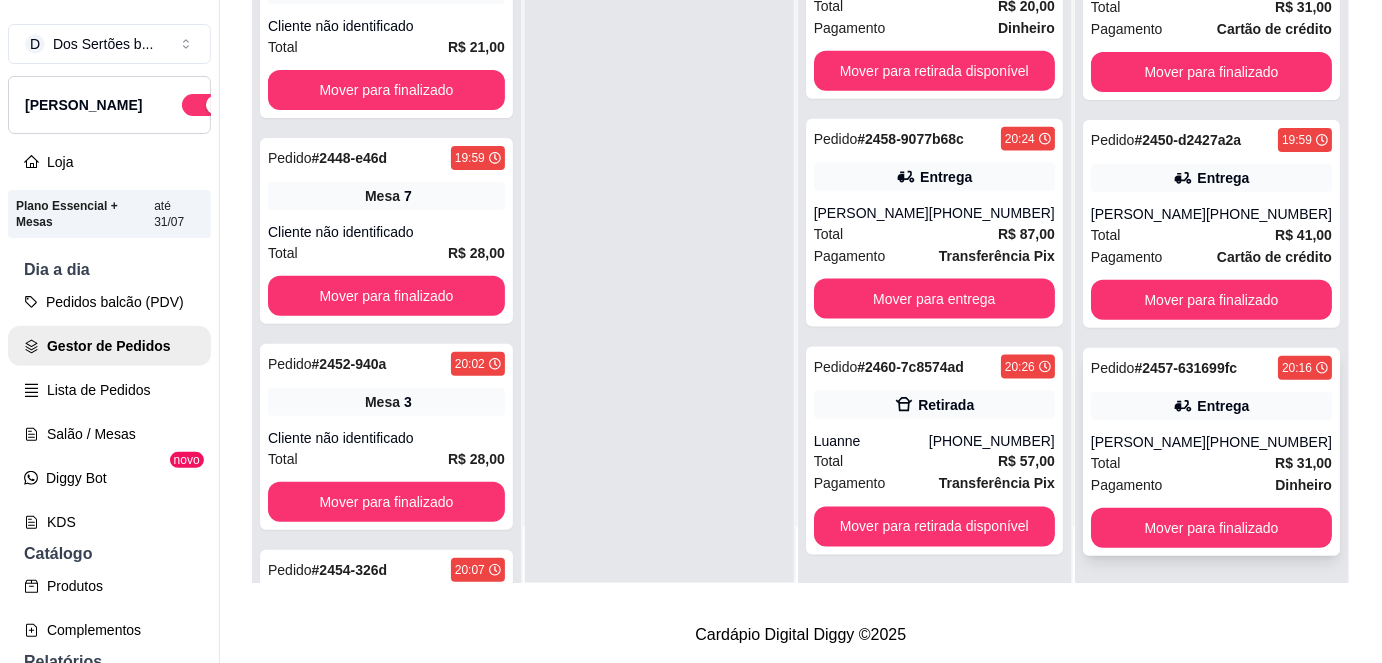 click on "[PERSON_NAME]" at bounding box center (1148, 442) 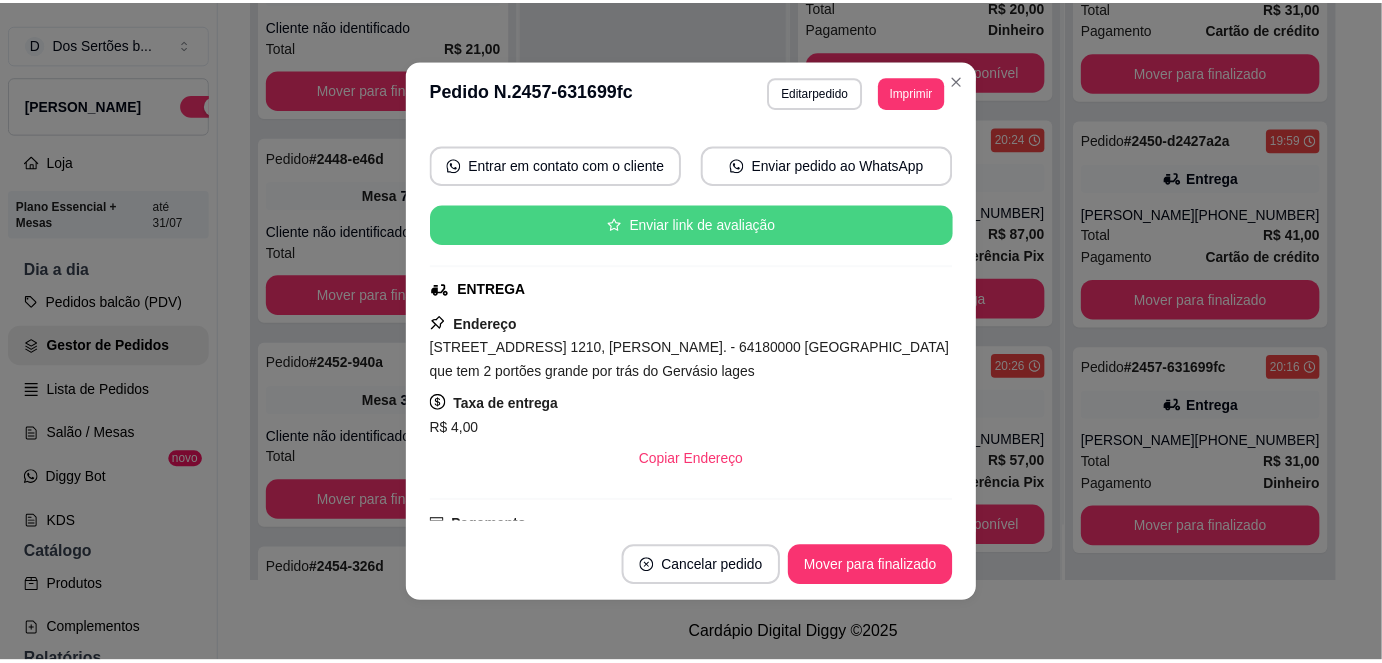 scroll, scrollTop: 405, scrollLeft: 0, axis: vertical 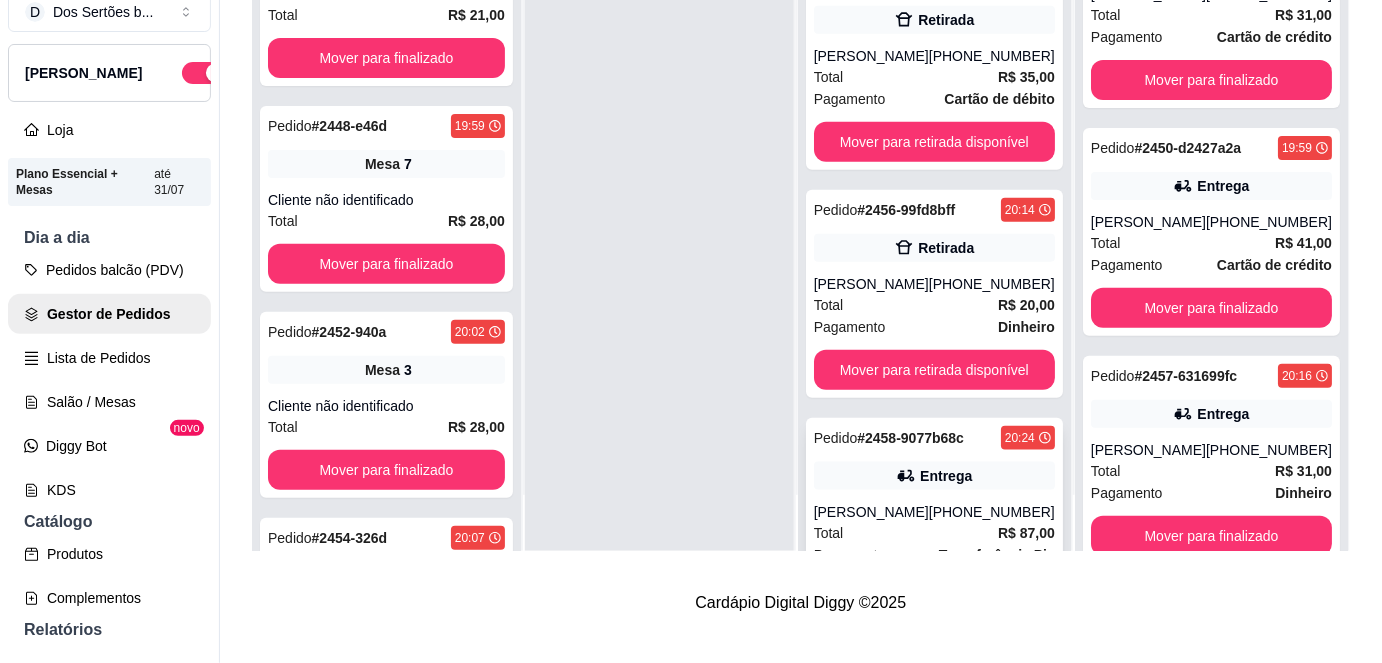click on "Pedido  # 2458-9077b68c 20:24 Entrega [PERSON_NAME] [PHONE_NUMBER] Total R$ 87,00 Pagamento Transferência Pix Mover para entrega" at bounding box center [934, 522] 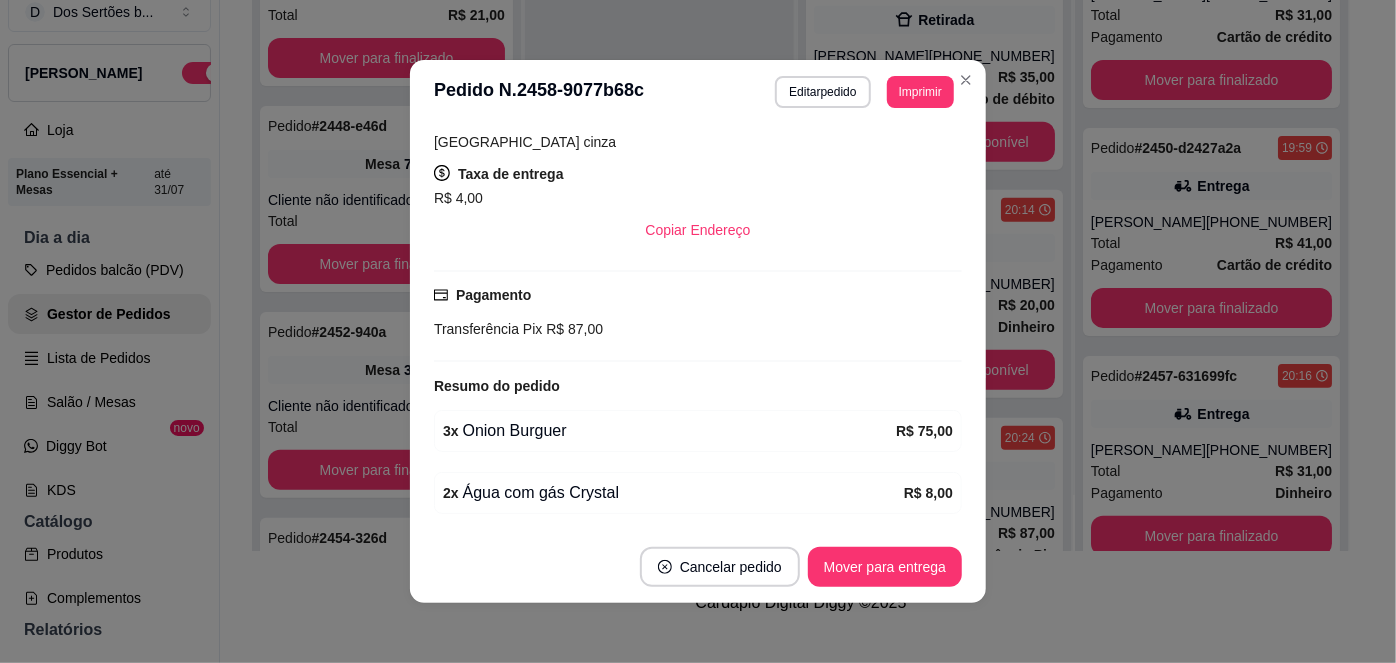 scroll, scrollTop: 467, scrollLeft: 0, axis: vertical 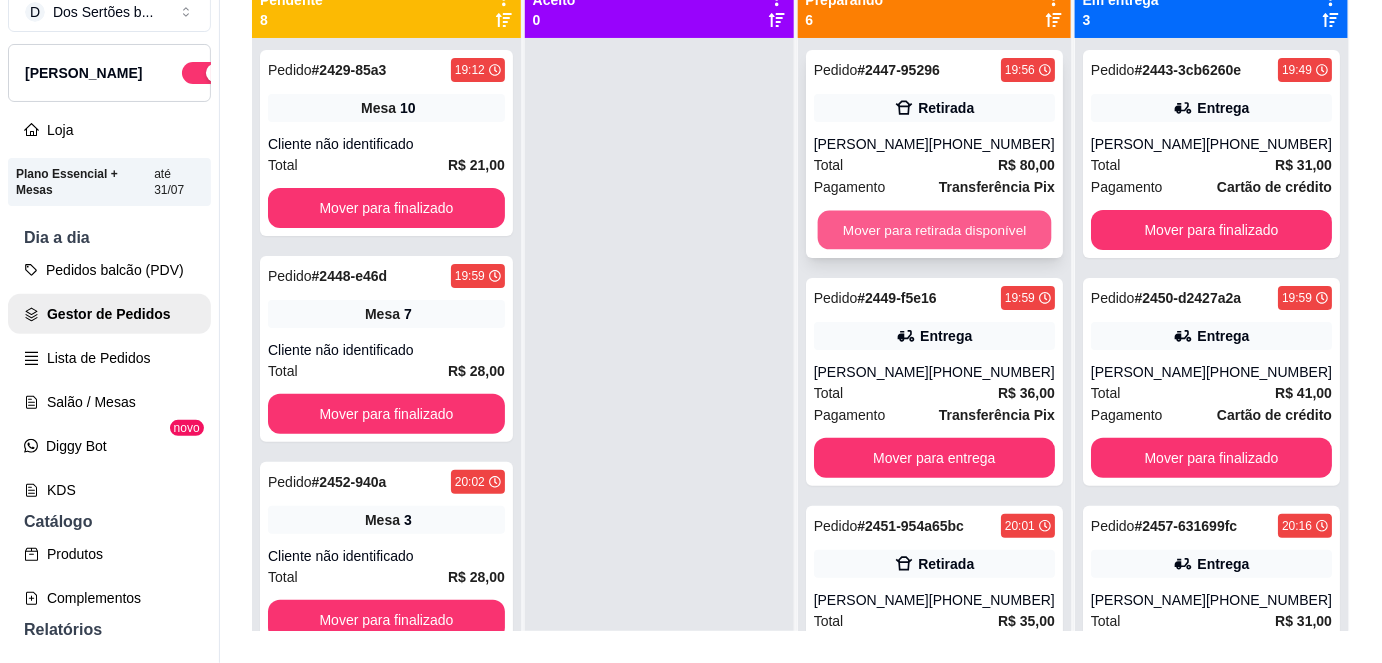 click on "Mover para retirada disponível" at bounding box center [934, 230] 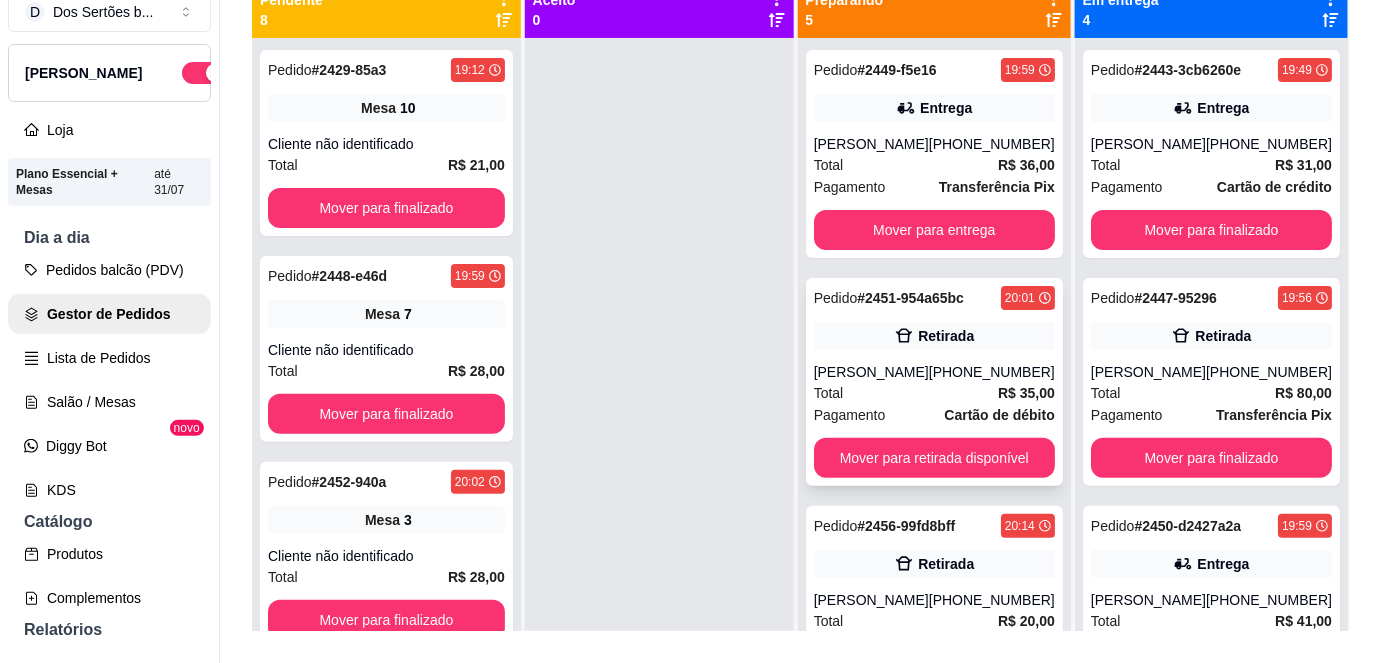 scroll, scrollTop: 50, scrollLeft: 0, axis: vertical 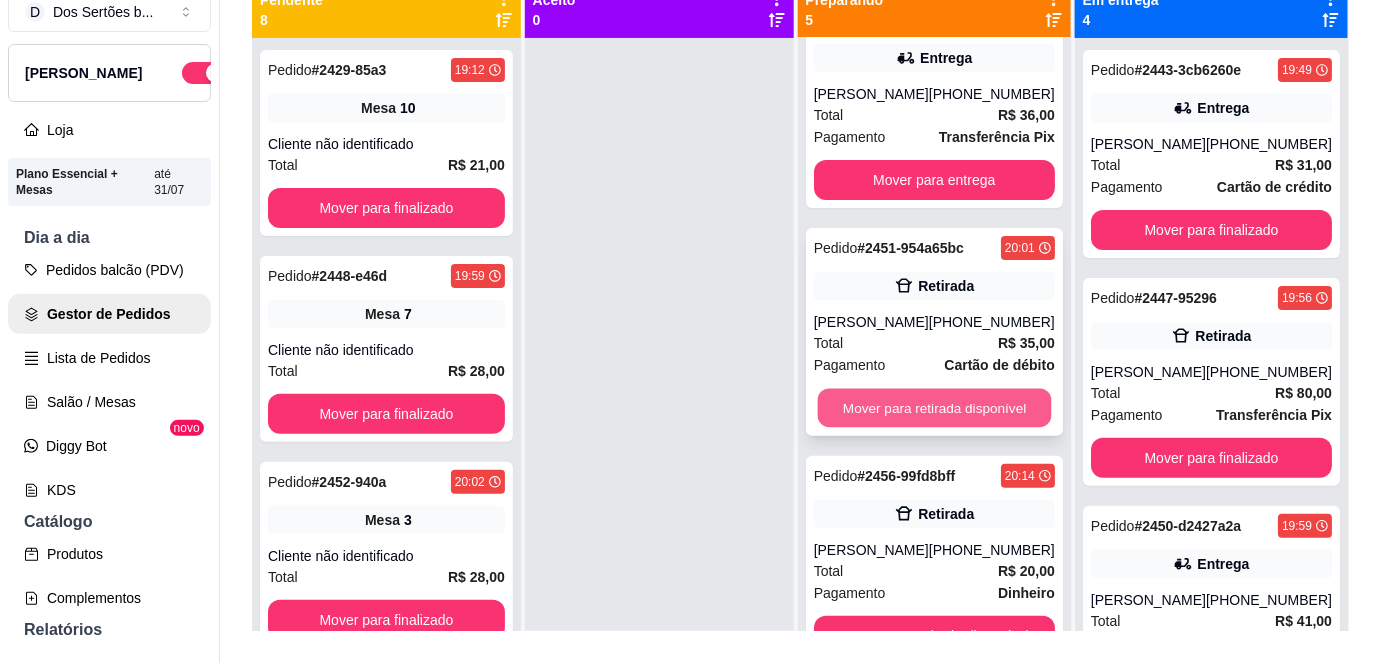 click on "Mover para retirada disponível" at bounding box center (934, 408) 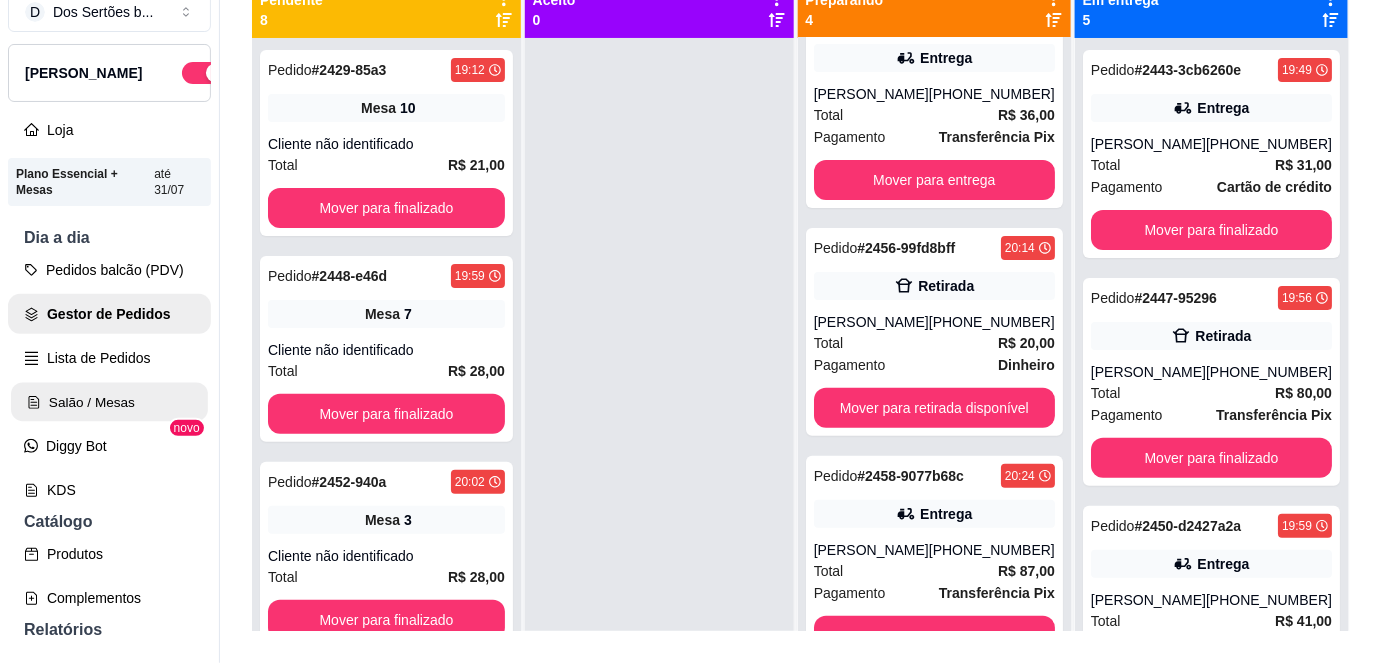 click on "Salão / Mesas" at bounding box center [109, 402] 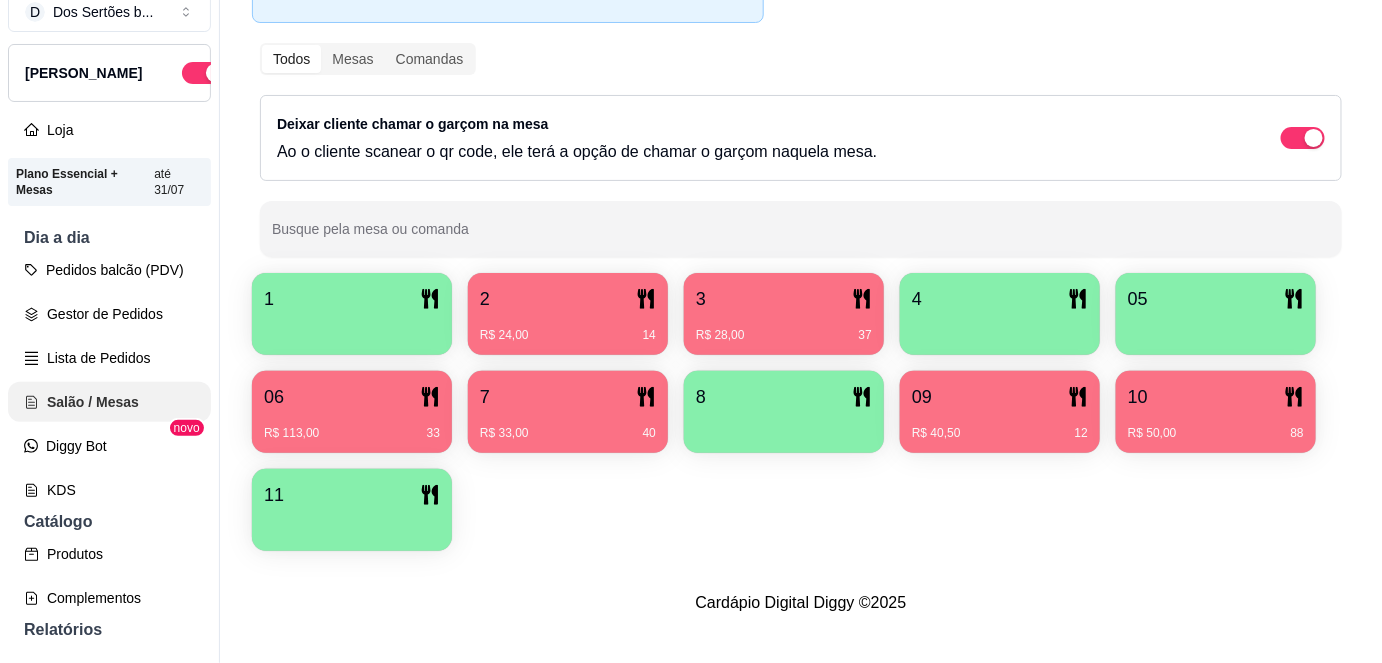 scroll, scrollTop: 0, scrollLeft: 0, axis: both 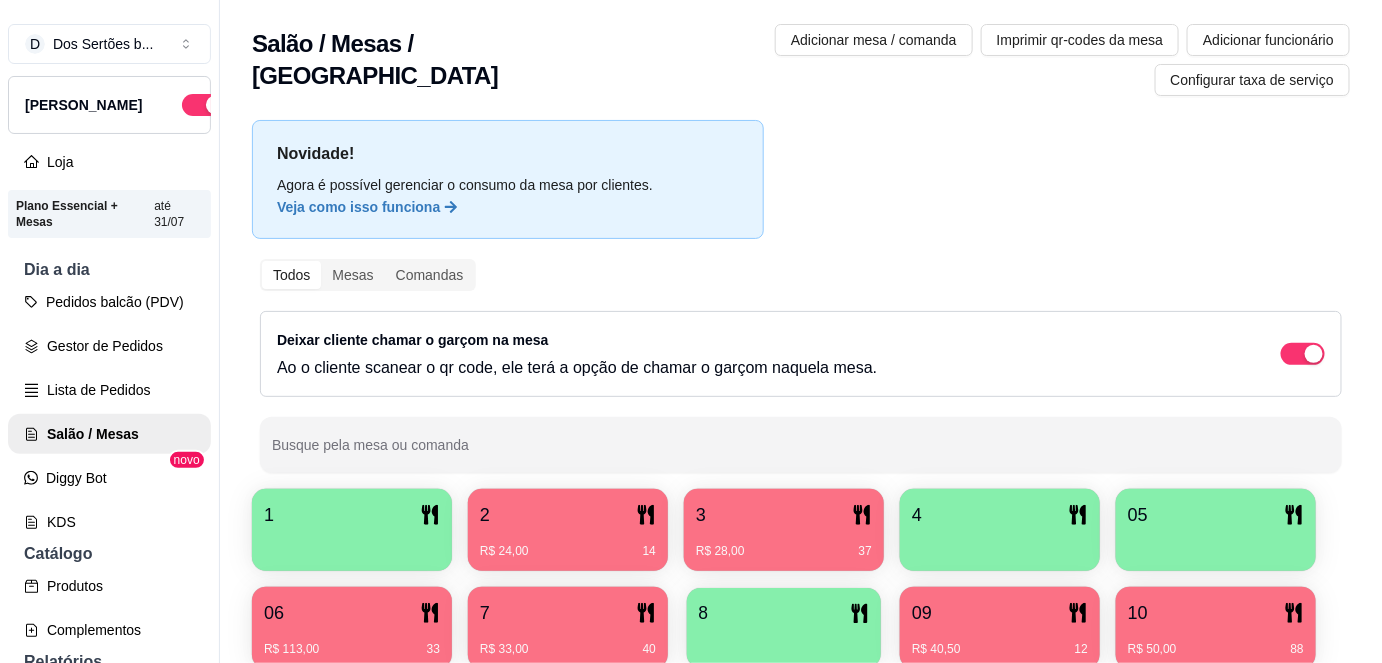 click on "8" at bounding box center [784, 613] 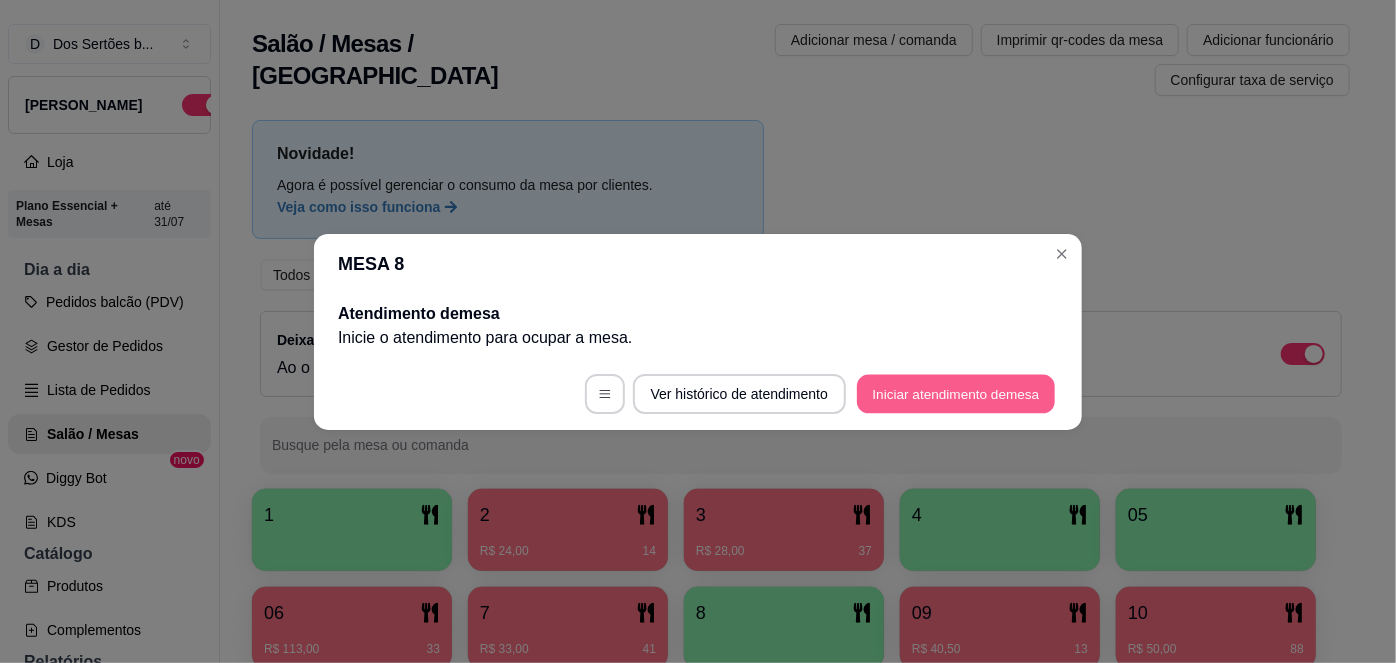 click on "Iniciar atendimento de  mesa" at bounding box center [956, 393] 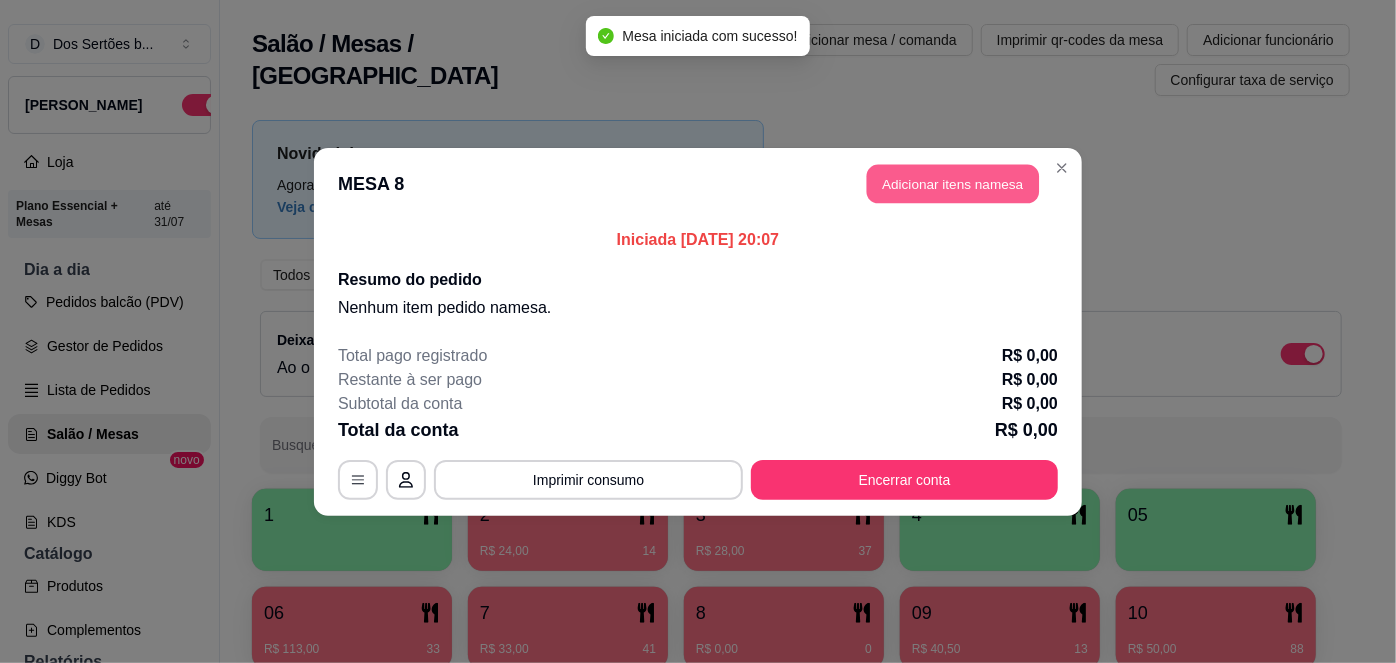 click on "Adicionar itens na  mesa" at bounding box center [953, 183] 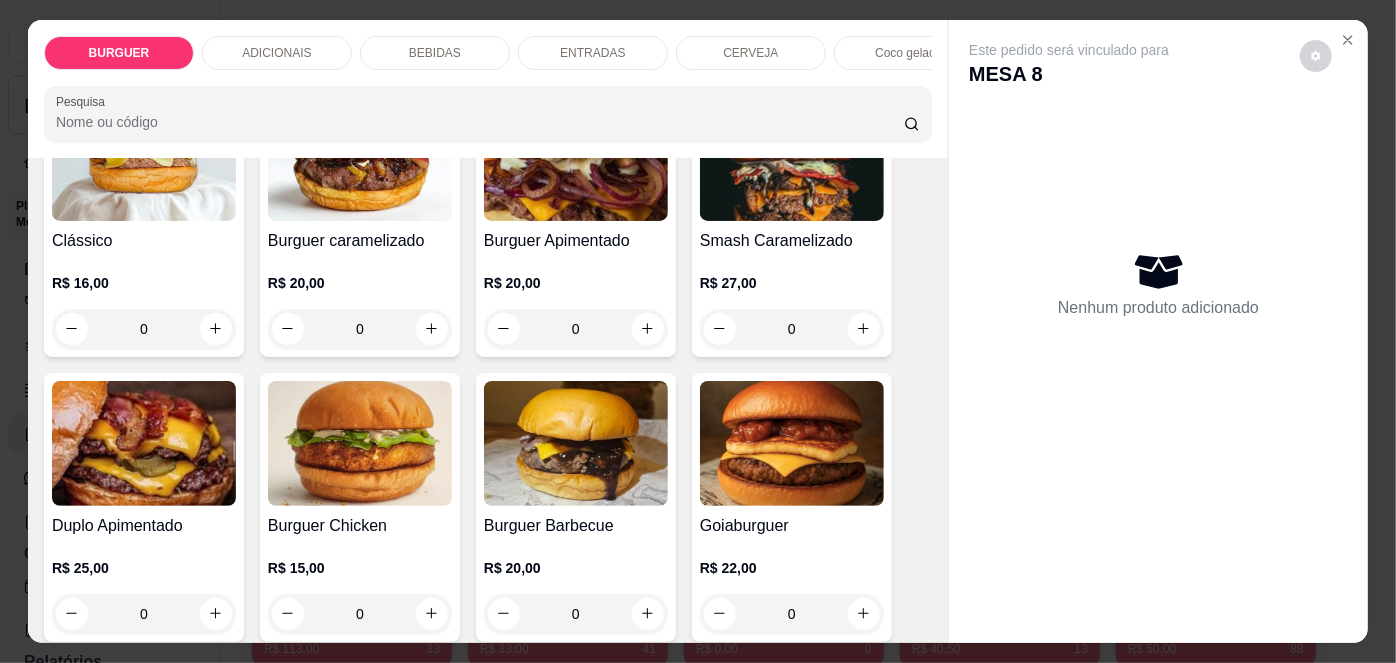 scroll, scrollTop: 184, scrollLeft: 0, axis: vertical 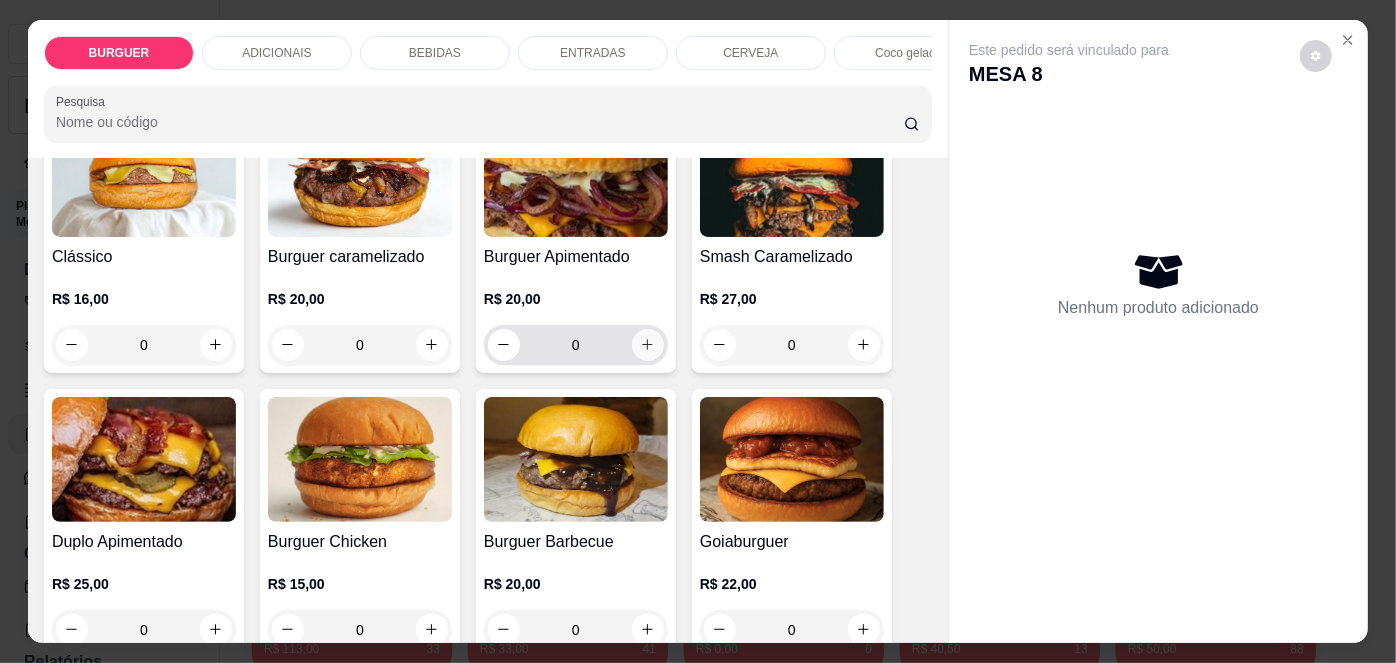 click 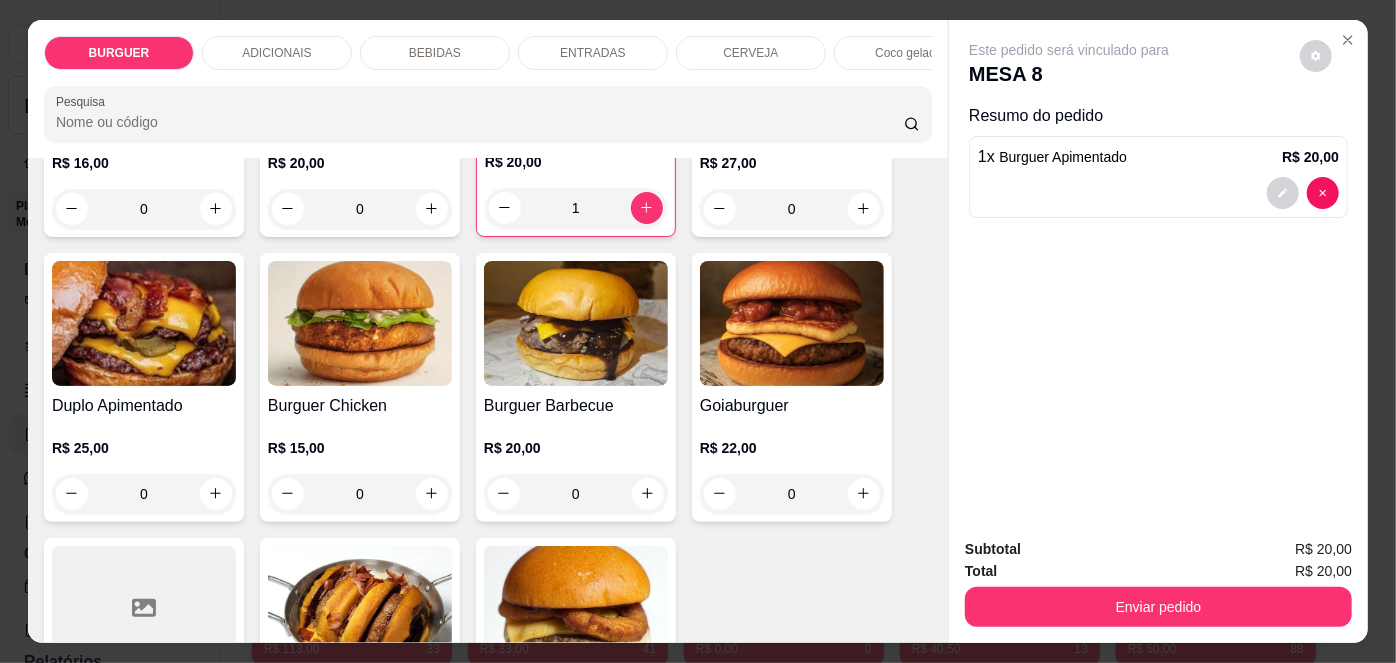 scroll, scrollTop: 325, scrollLeft: 0, axis: vertical 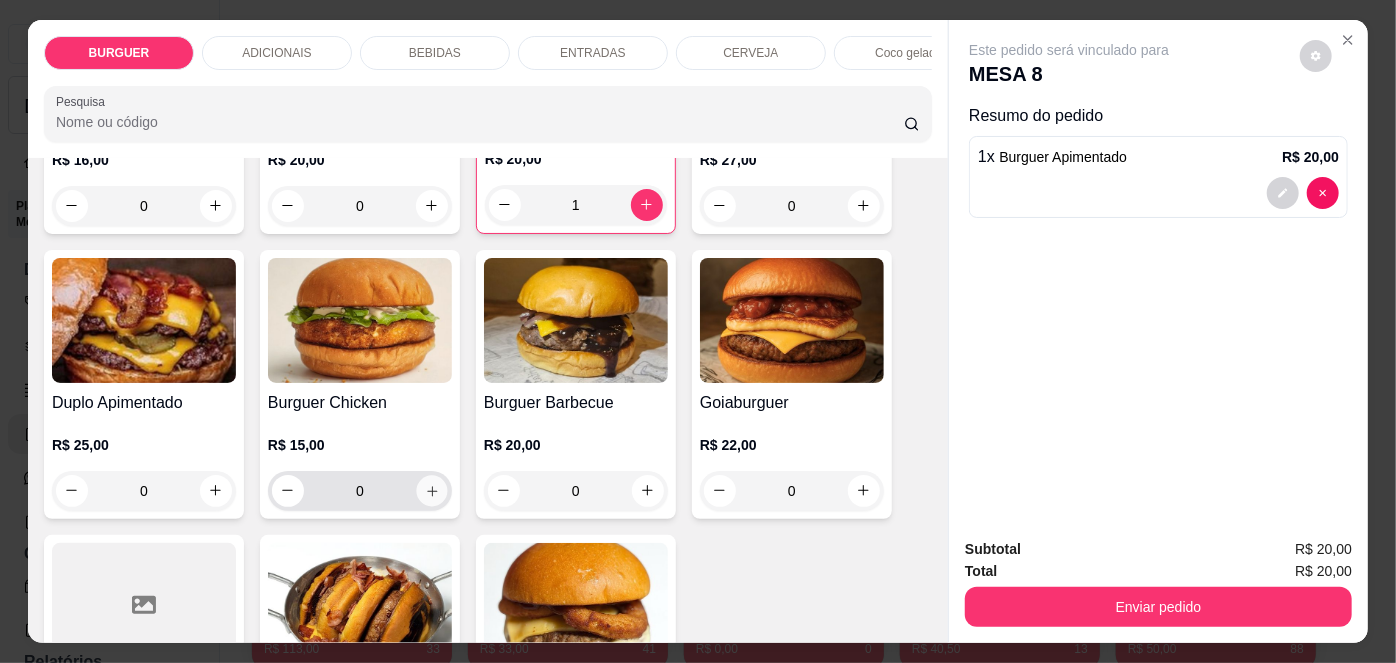 click at bounding box center (431, 490) 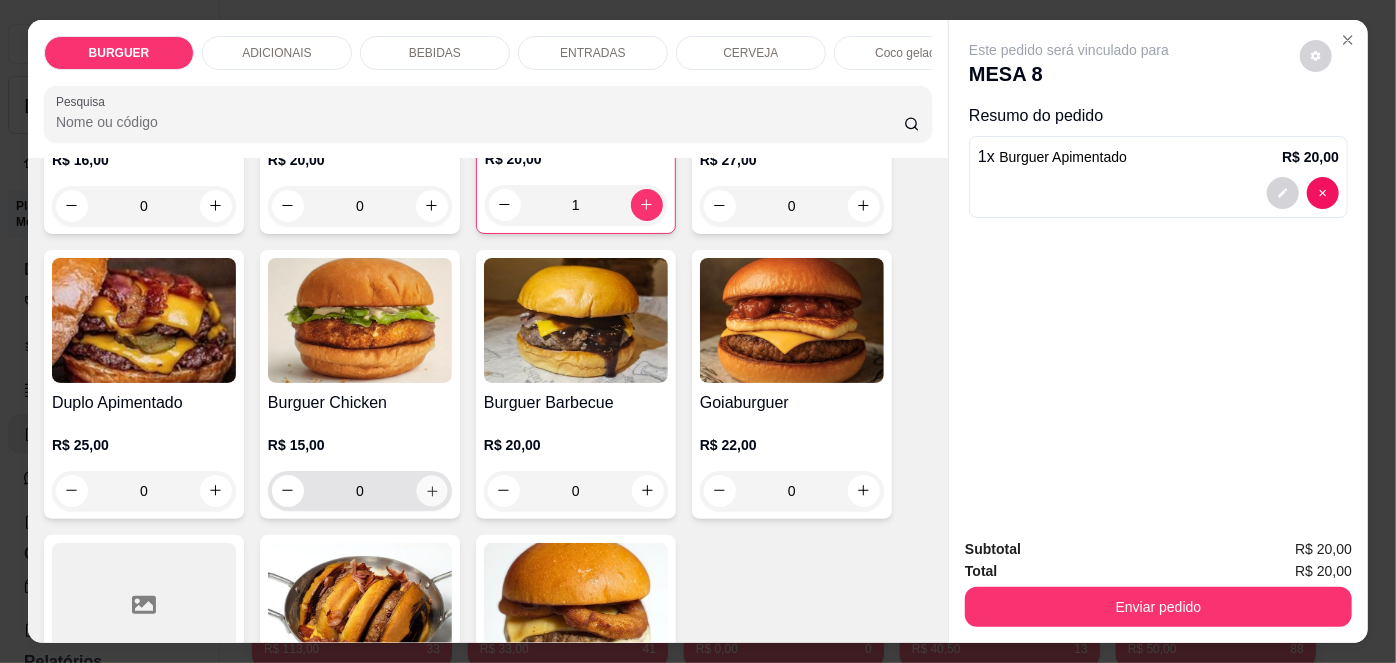 type on "1" 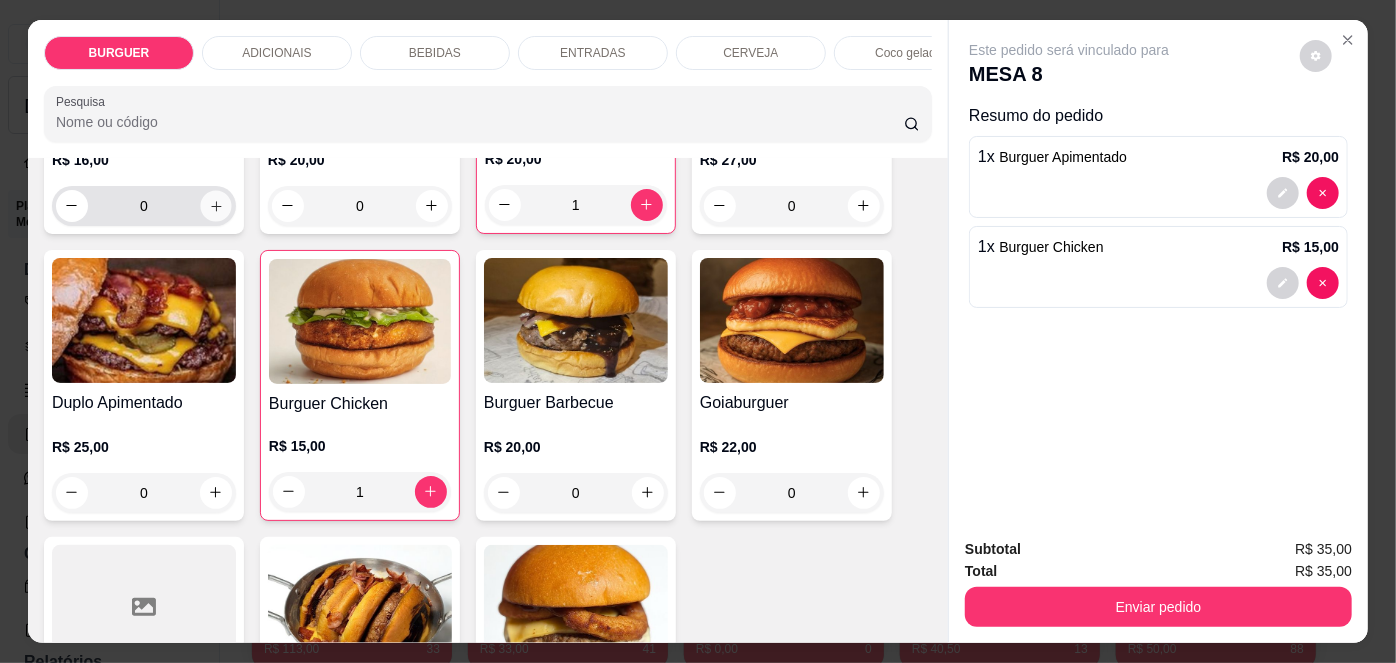 click 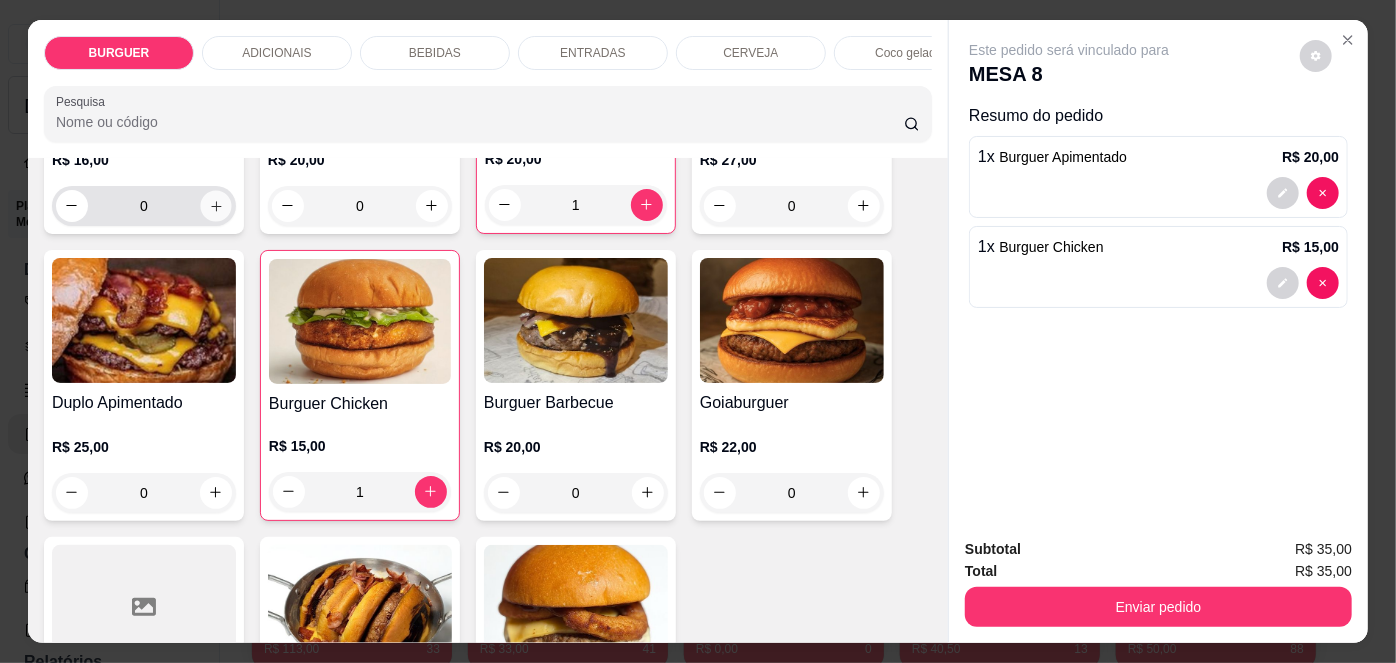type on "1" 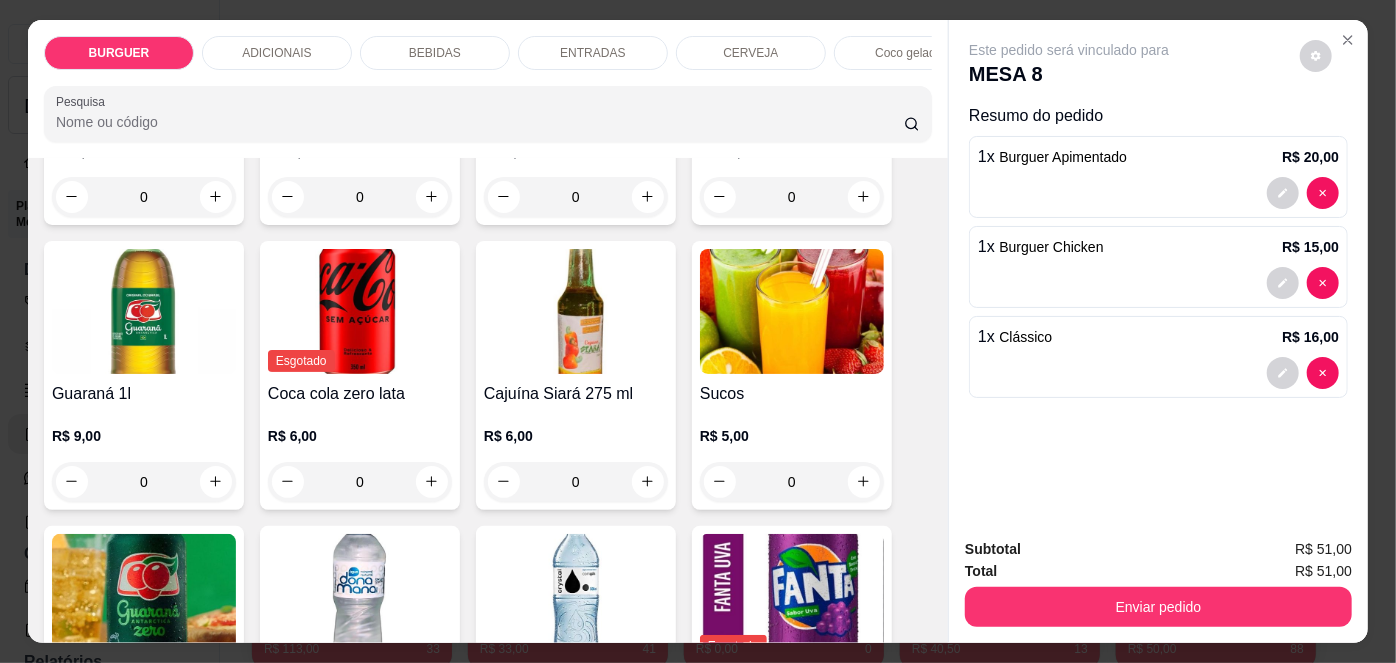 scroll, scrollTop: 1853, scrollLeft: 0, axis: vertical 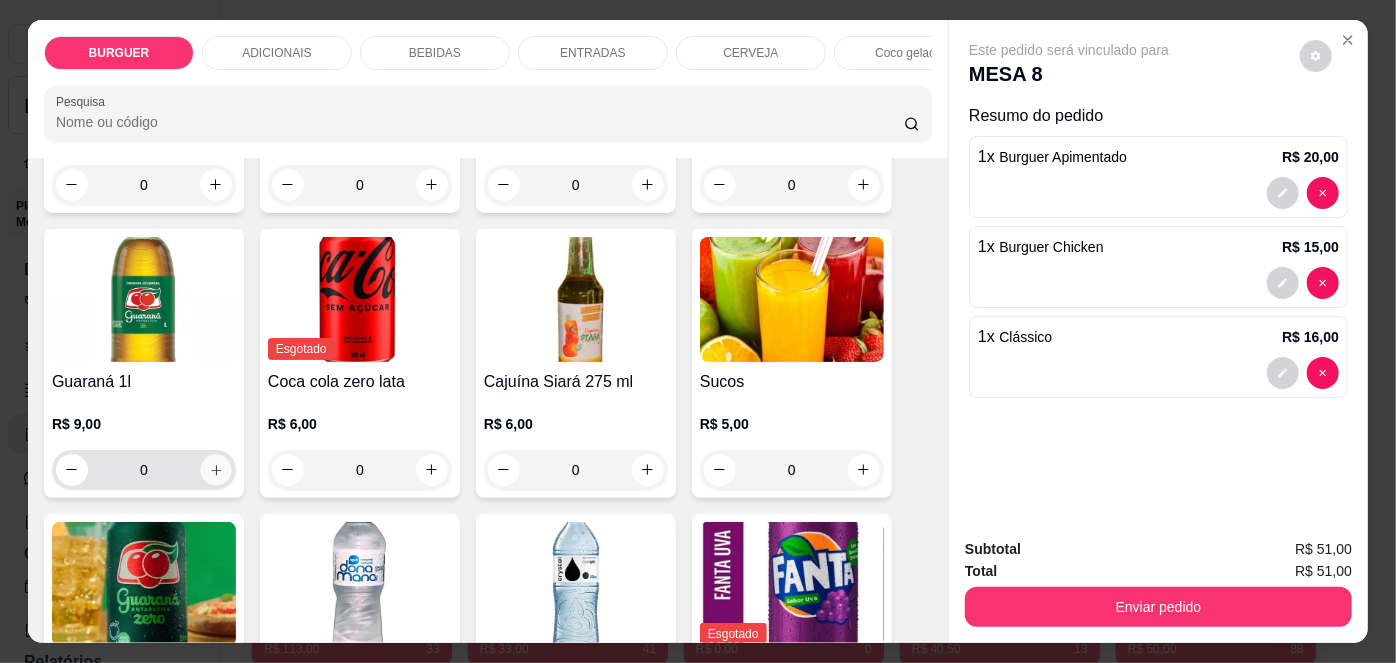 click at bounding box center [215, 469] 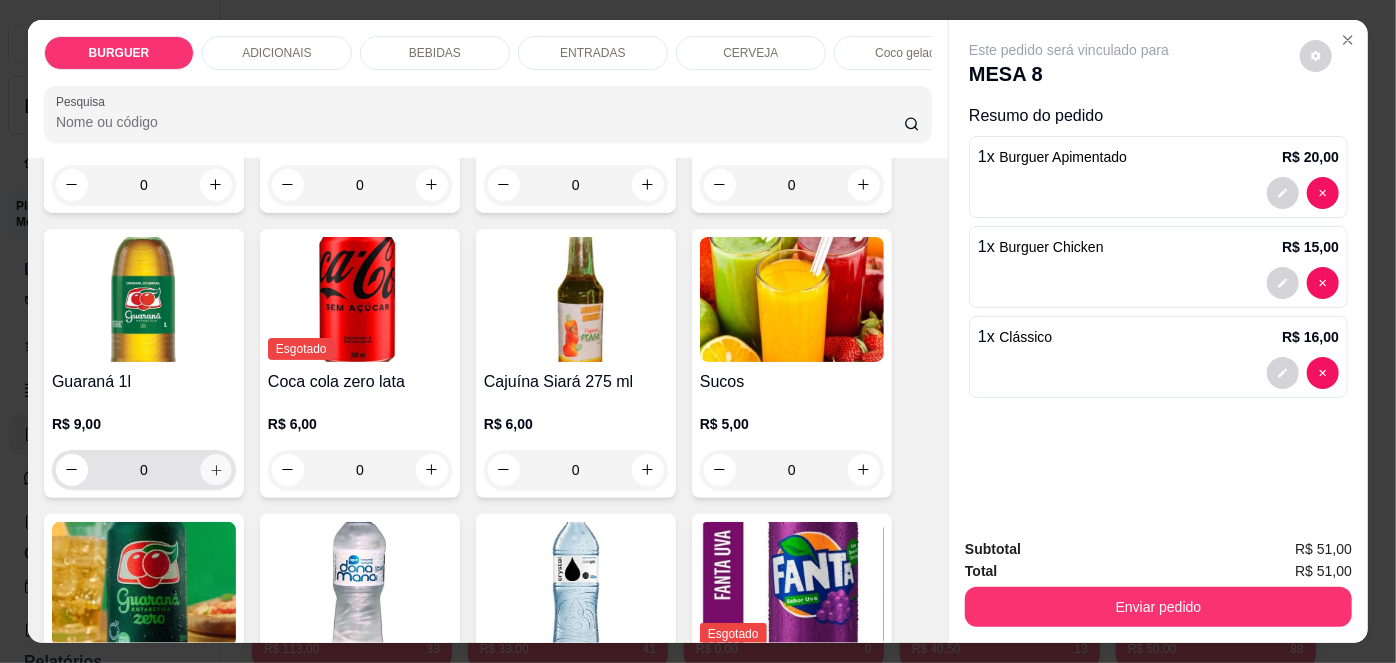 type on "1" 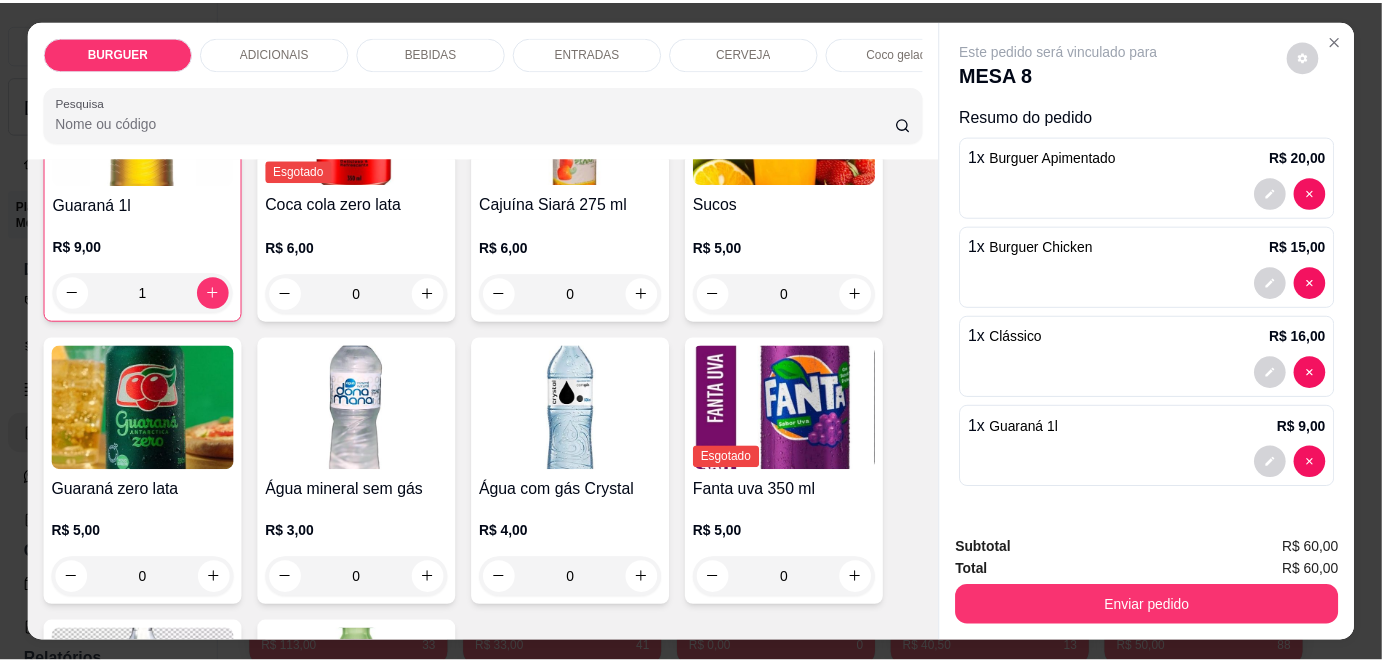 scroll, scrollTop: 2032, scrollLeft: 0, axis: vertical 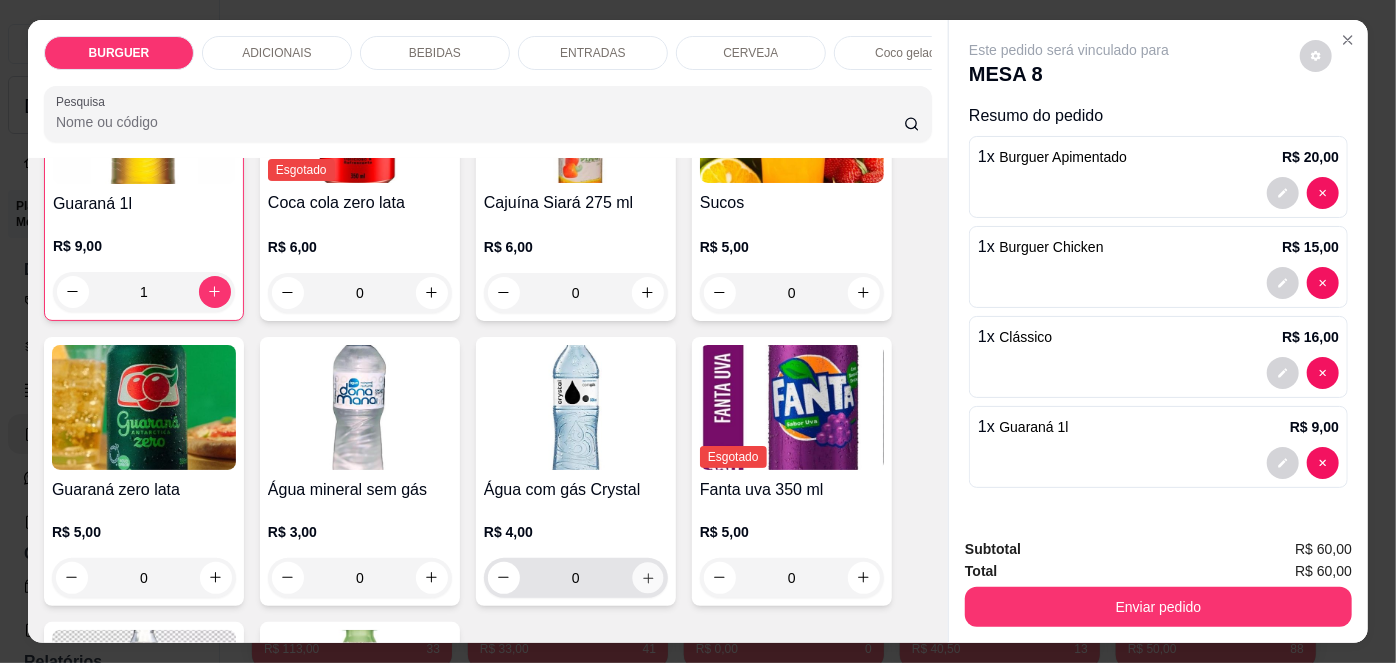 click at bounding box center (647, 577) 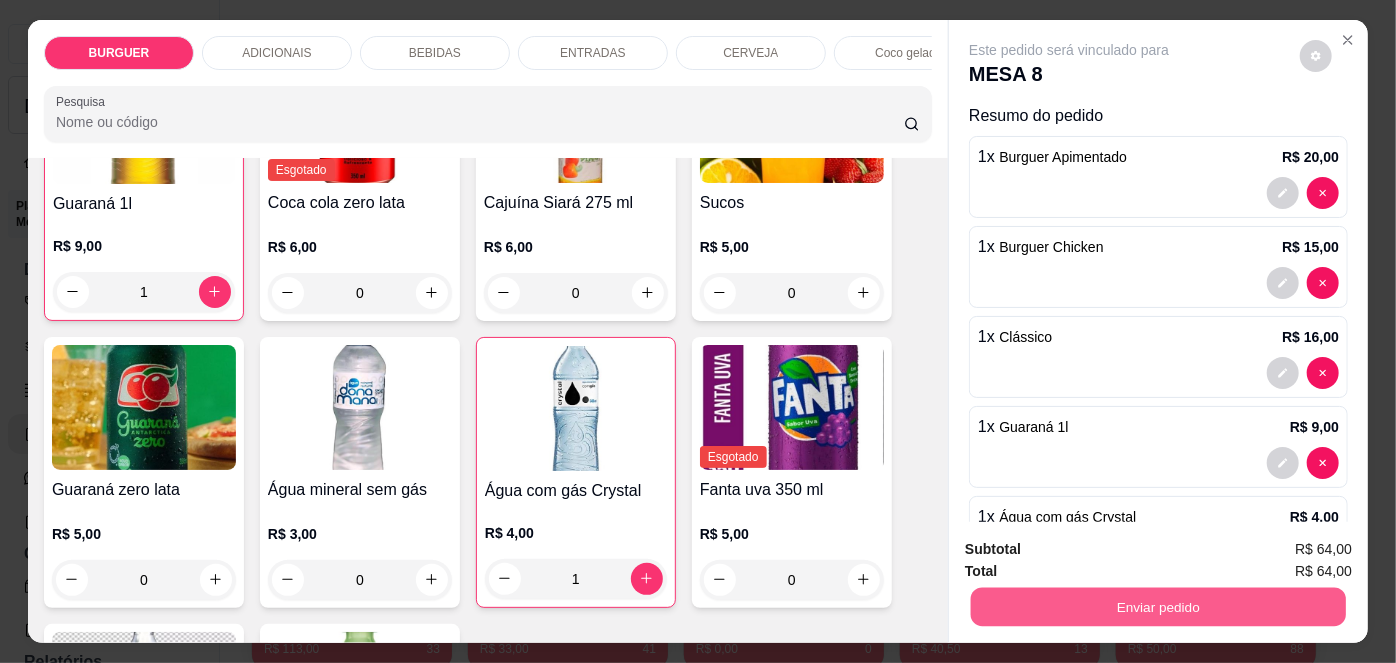 click on "Enviar pedido" at bounding box center [1158, 607] 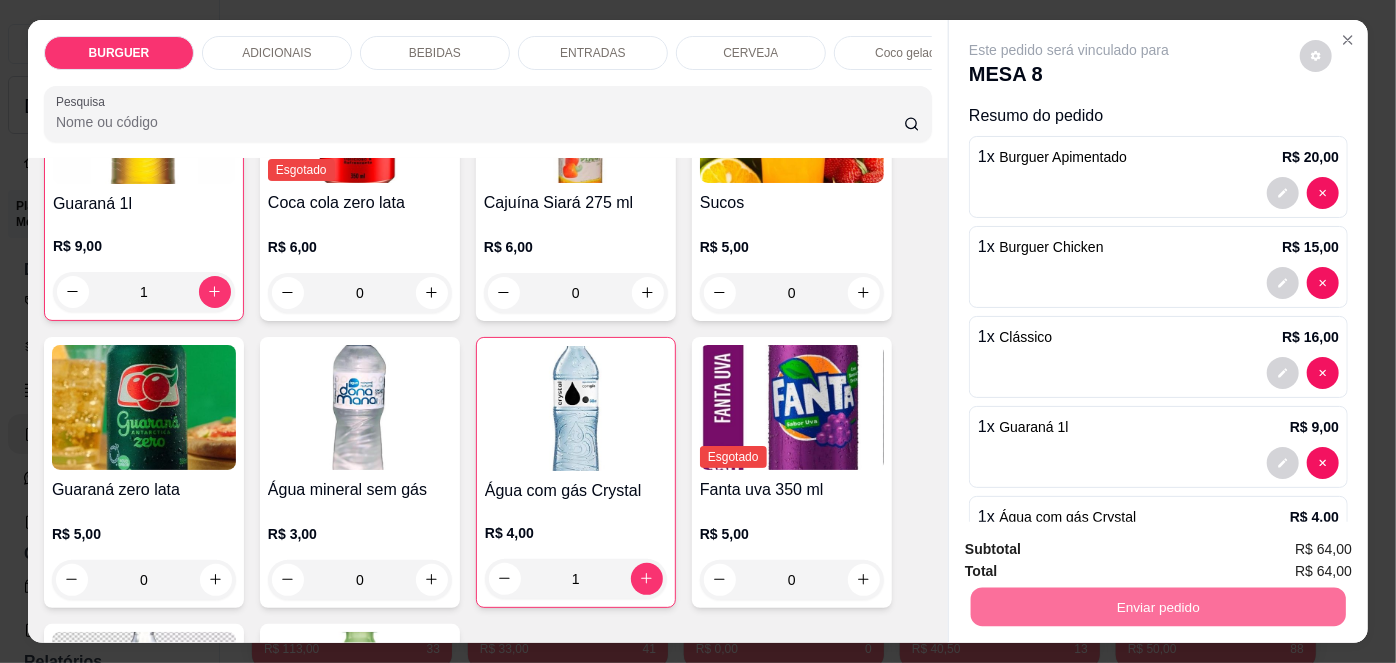 click on "Não registrar e enviar pedido" at bounding box center (1093, 551) 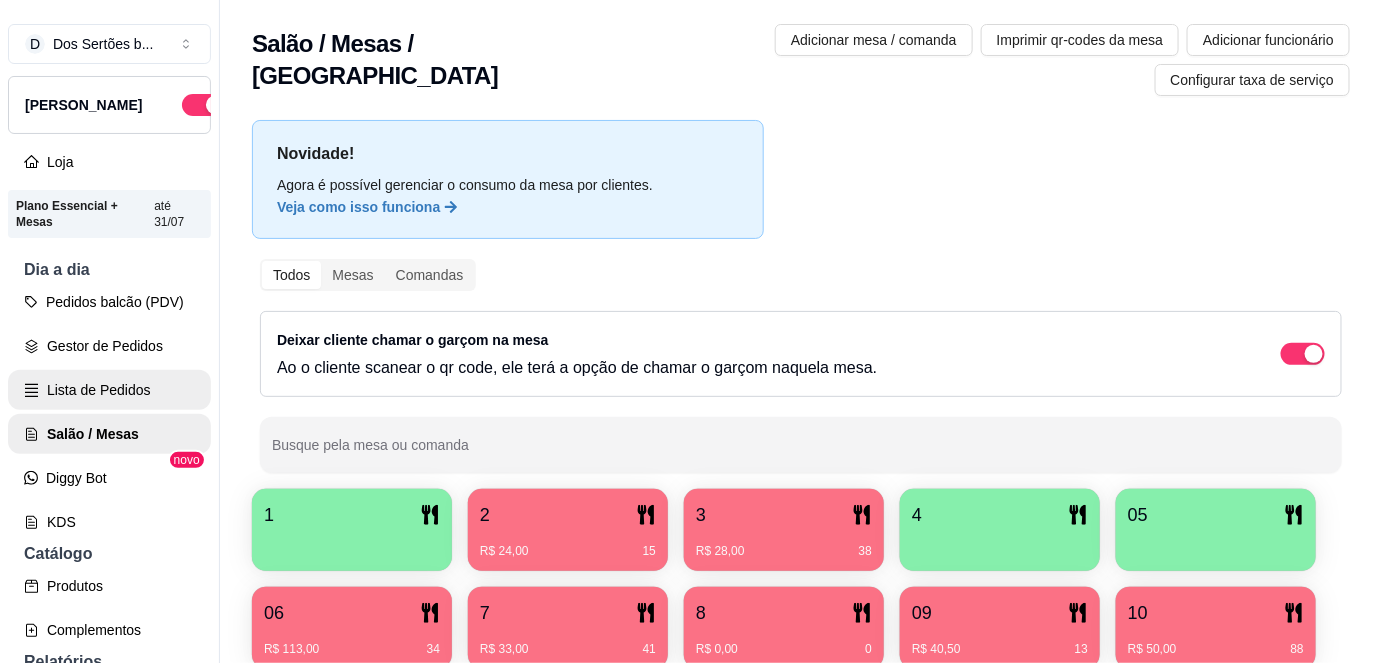 click on "Lista de Pedidos" at bounding box center (109, 390) 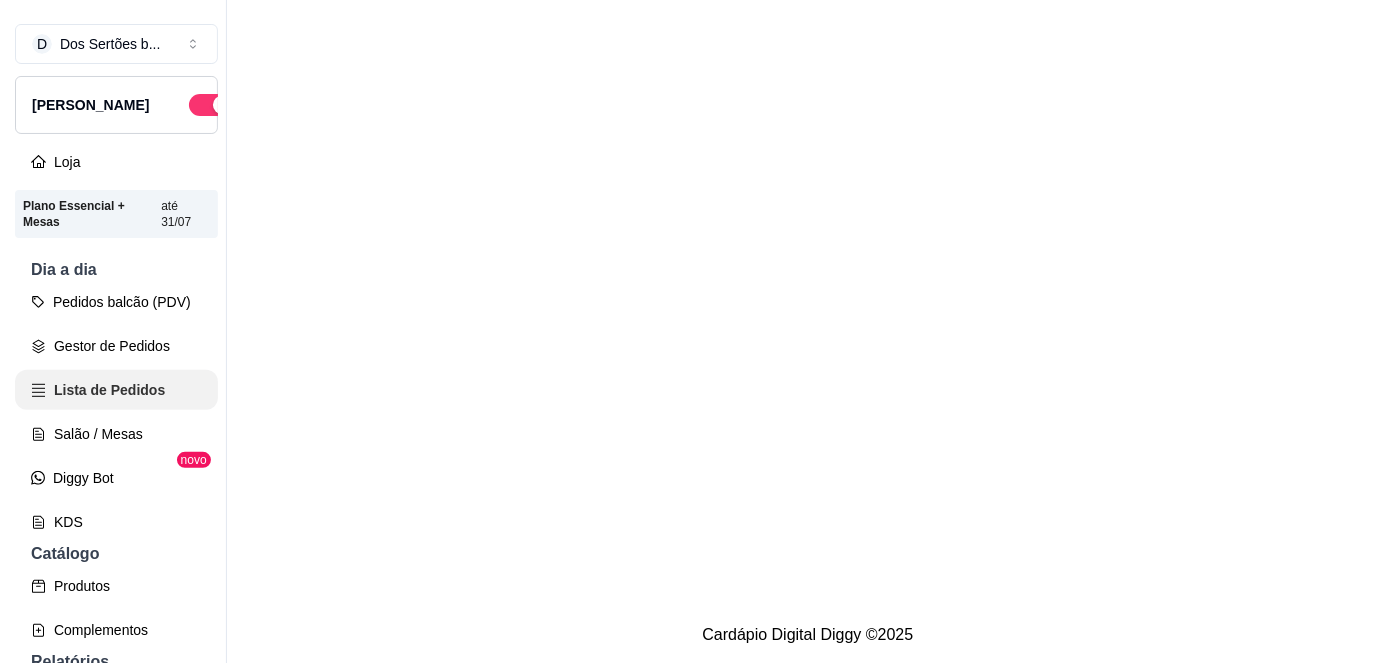 scroll, scrollTop: 0, scrollLeft: 0, axis: both 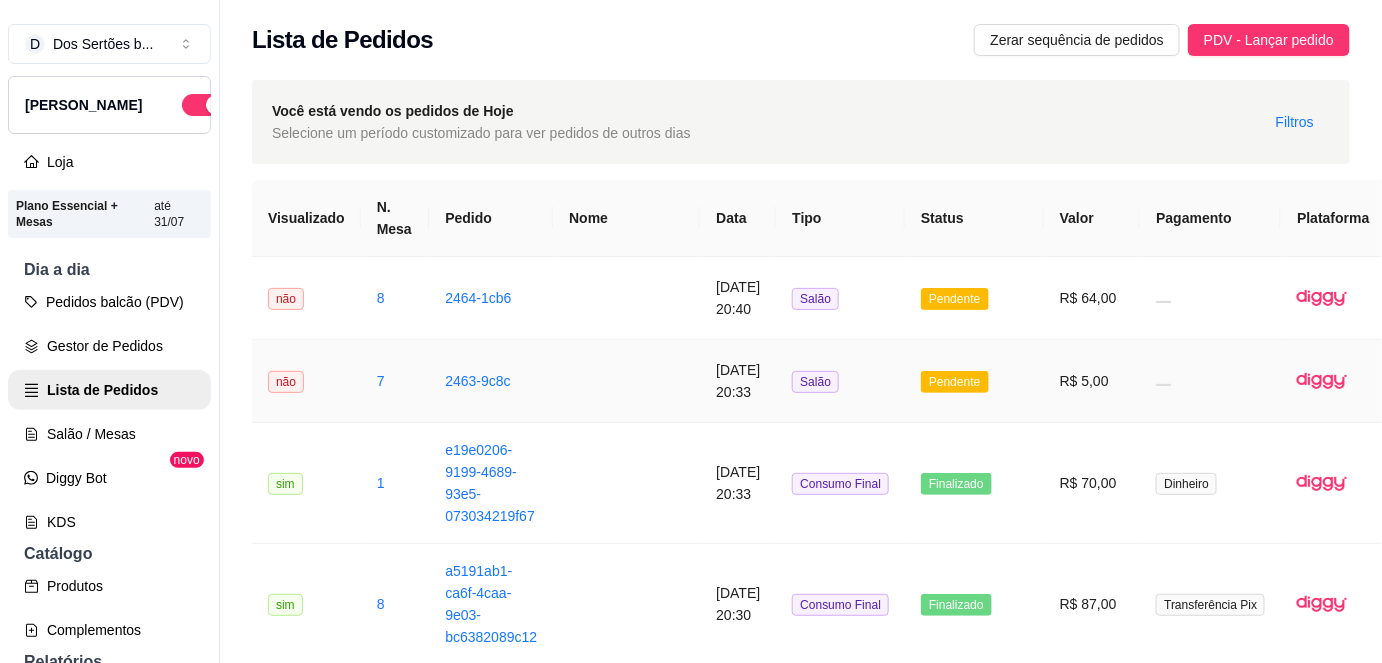 click at bounding box center (626, 381) 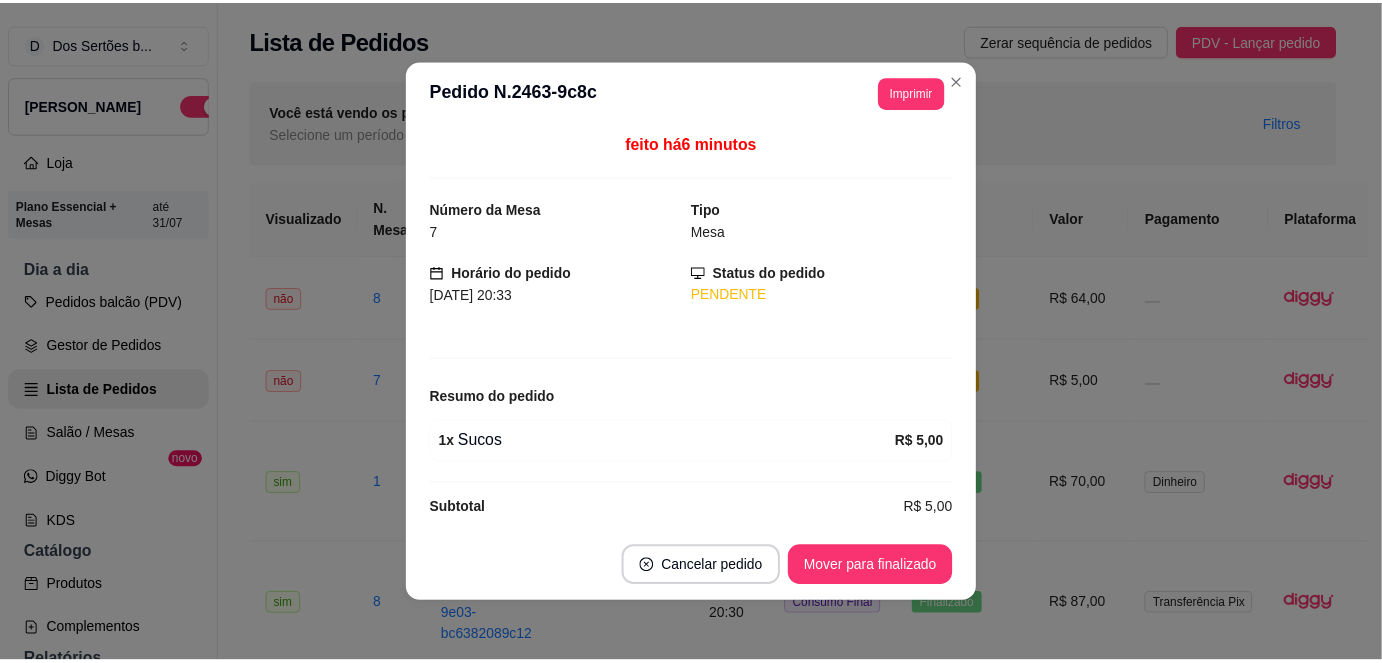 scroll, scrollTop: 15, scrollLeft: 0, axis: vertical 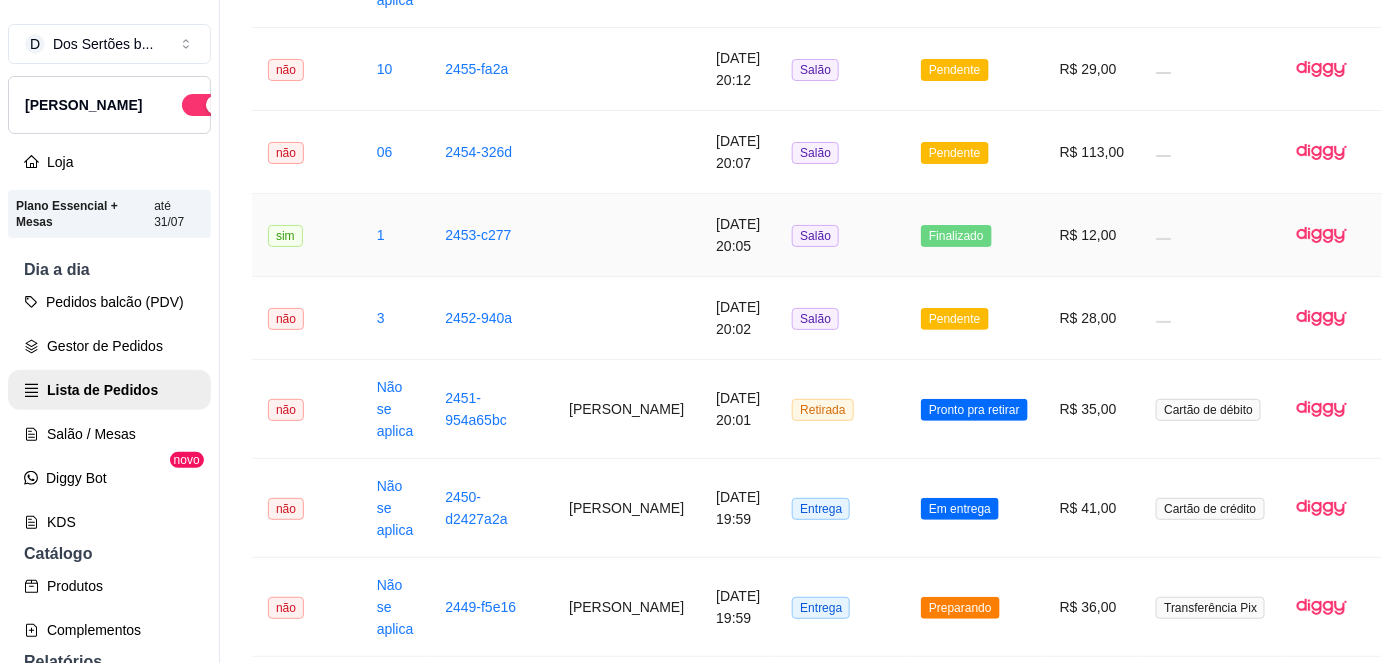 click at bounding box center [626, 235] 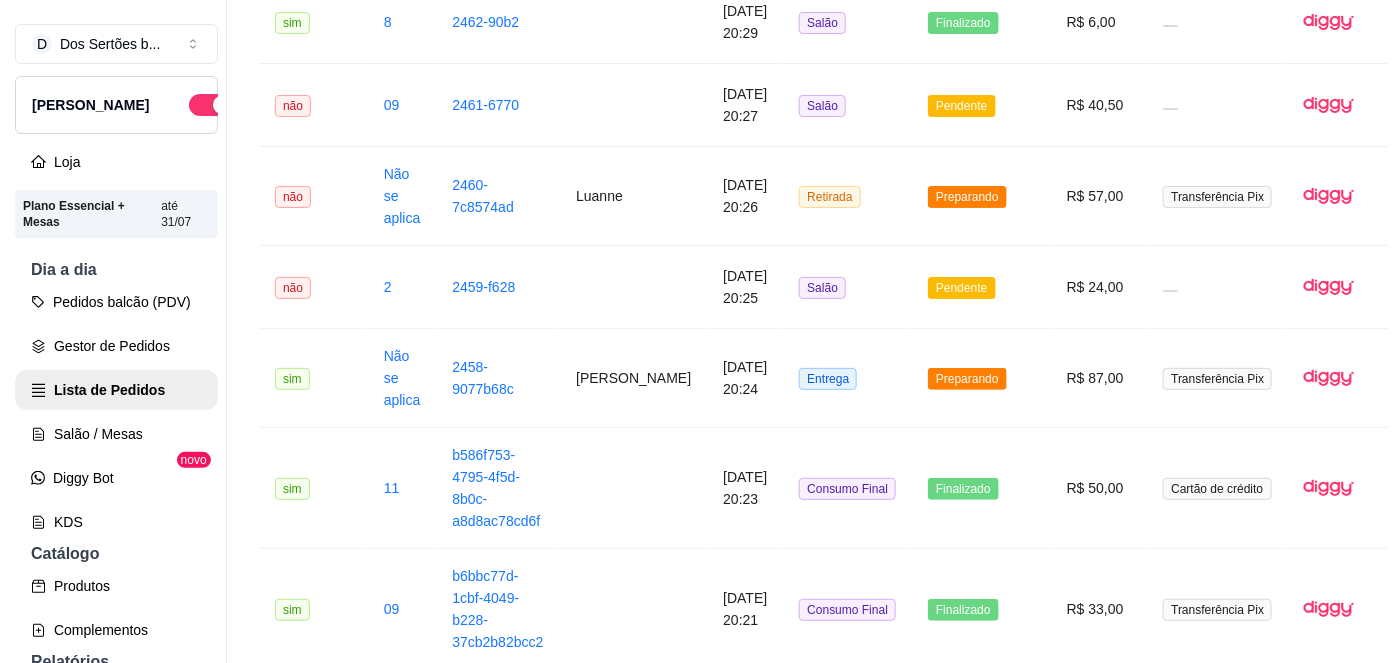 scroll, scrollTop: 260, scrollLeft: 0, axis: vertical 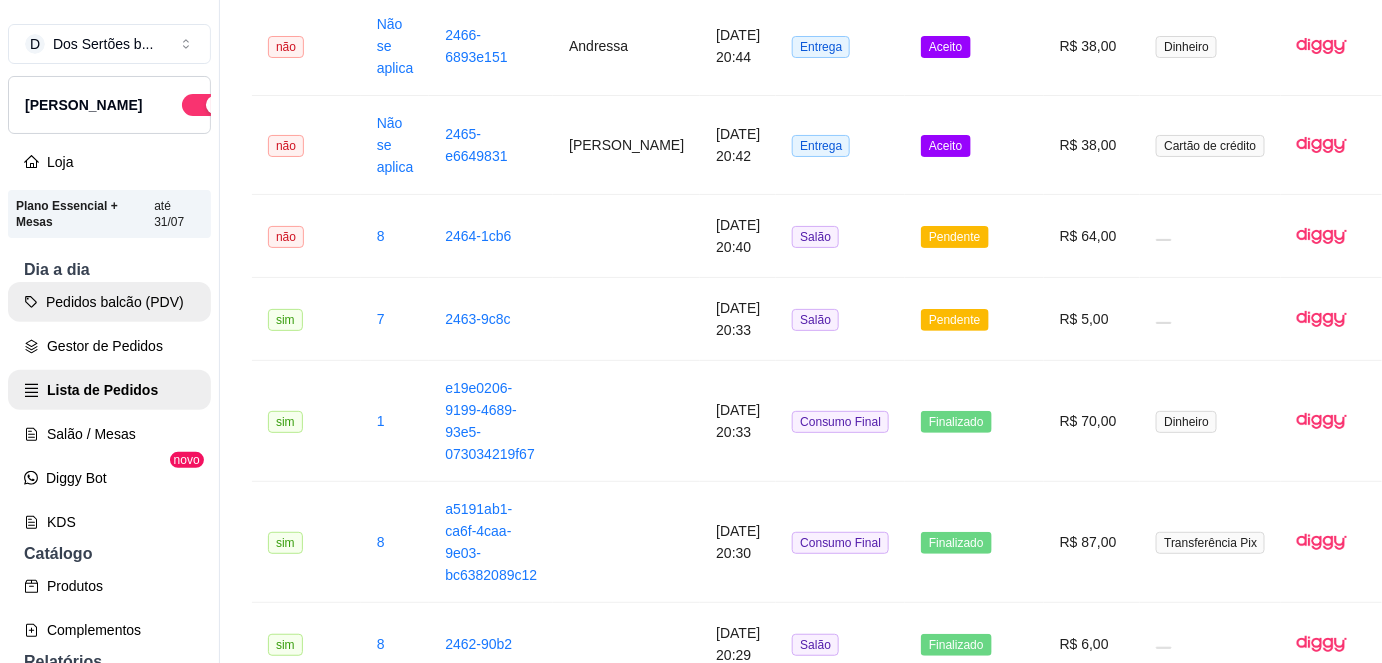 click on "Pedidos balcão (PDV)" at bounding box center (109, 302) 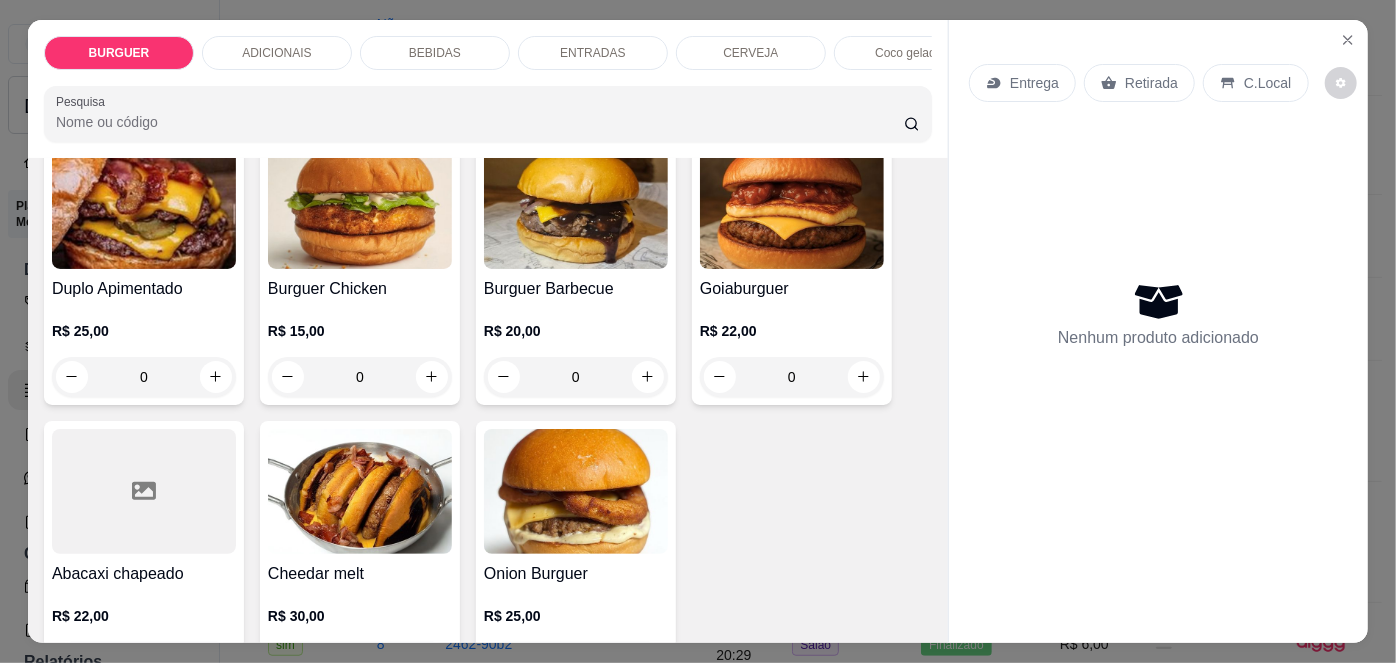scroll, scrollTop: 438, scrollLeft: 0, axis: vertical 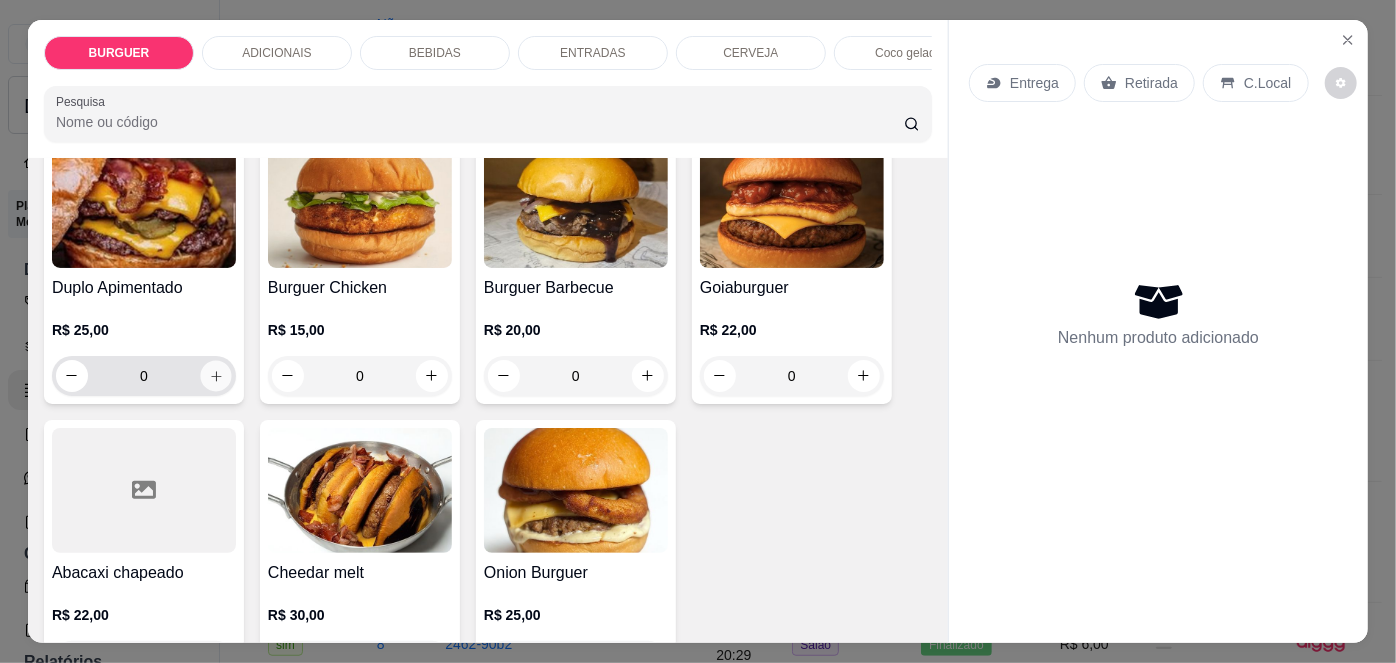 click at bounding box center [215, 375] 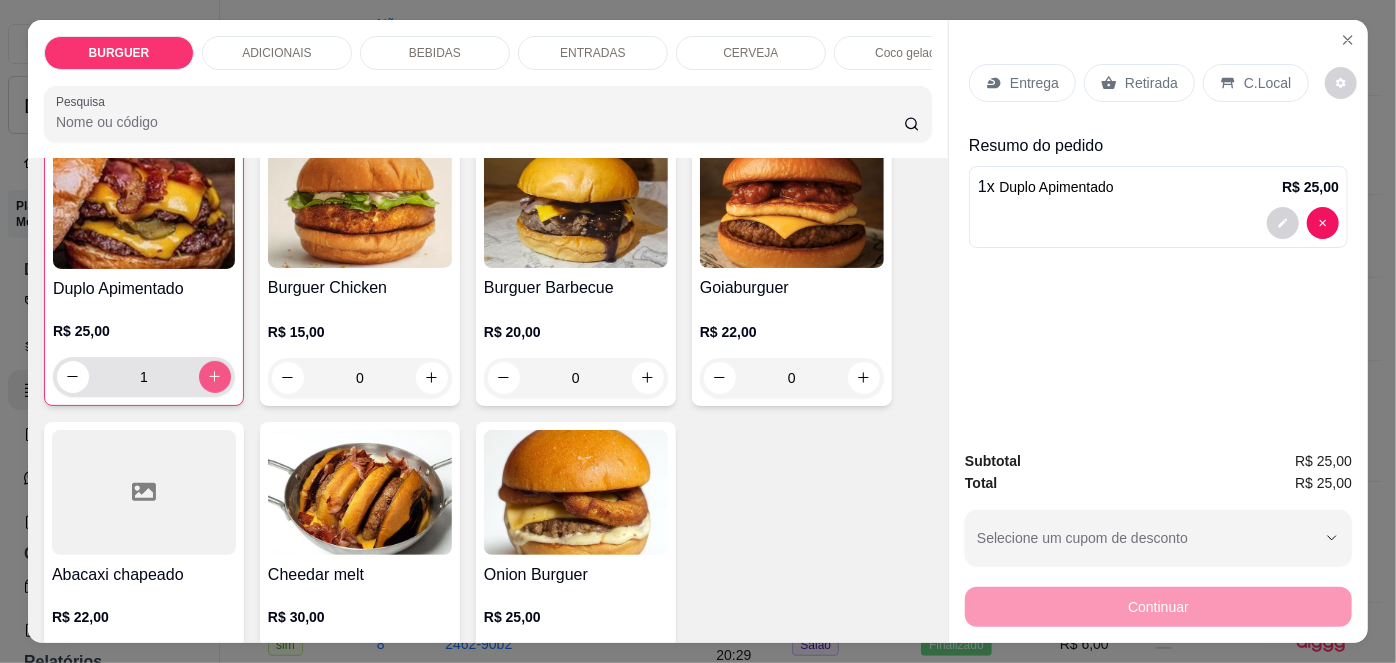 scroll, scrollTop: 439, scrollLeft: 0, axis: vertical 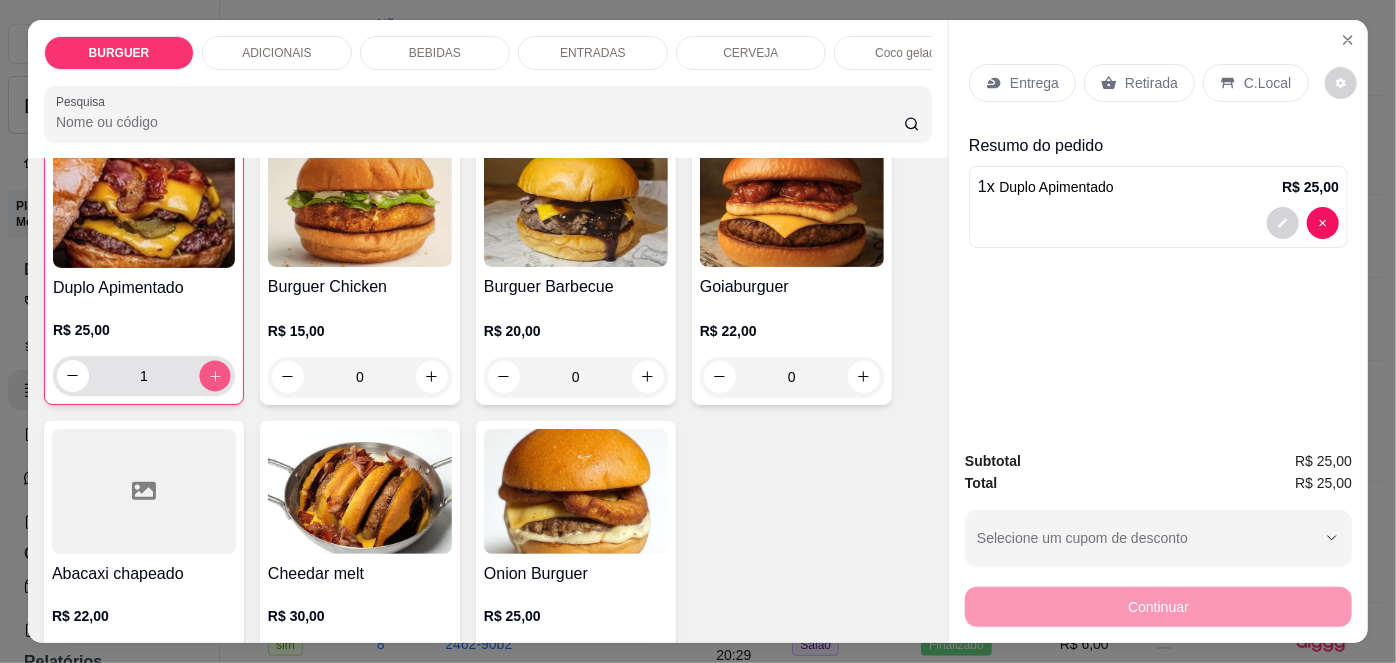 click at bounding box center (214, 375) 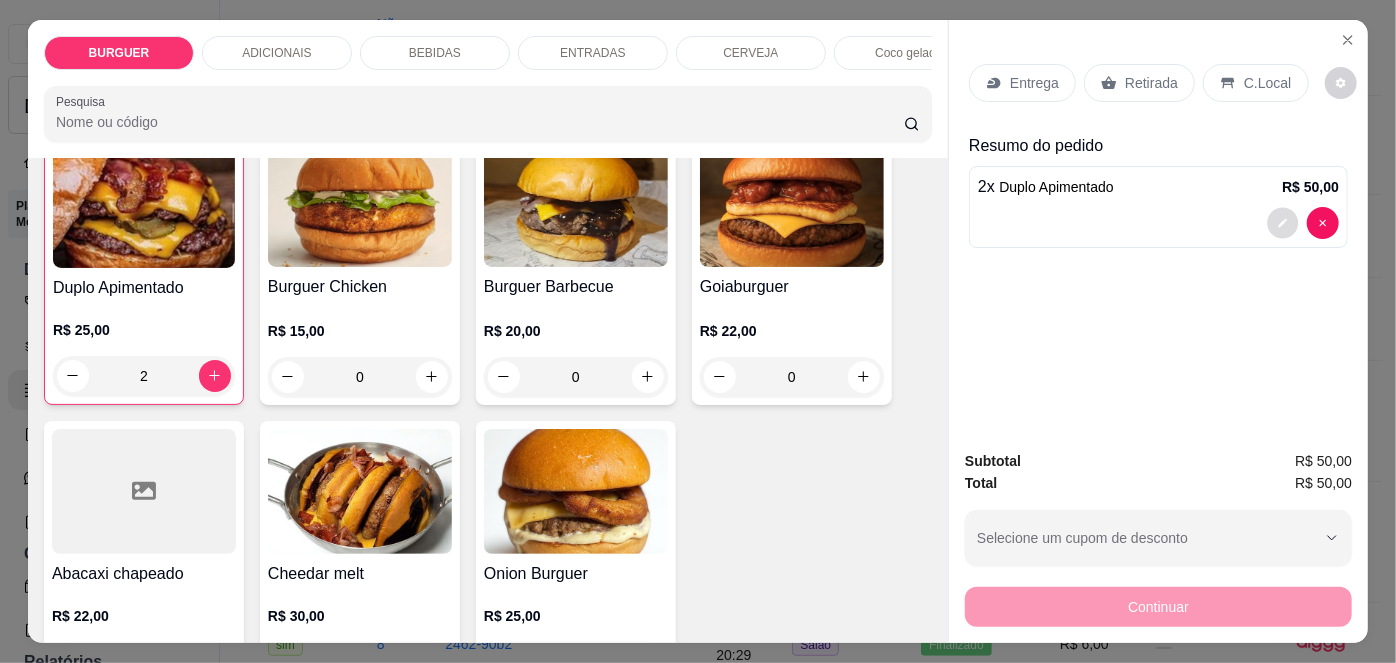 click at bounding box center [1283, 222] 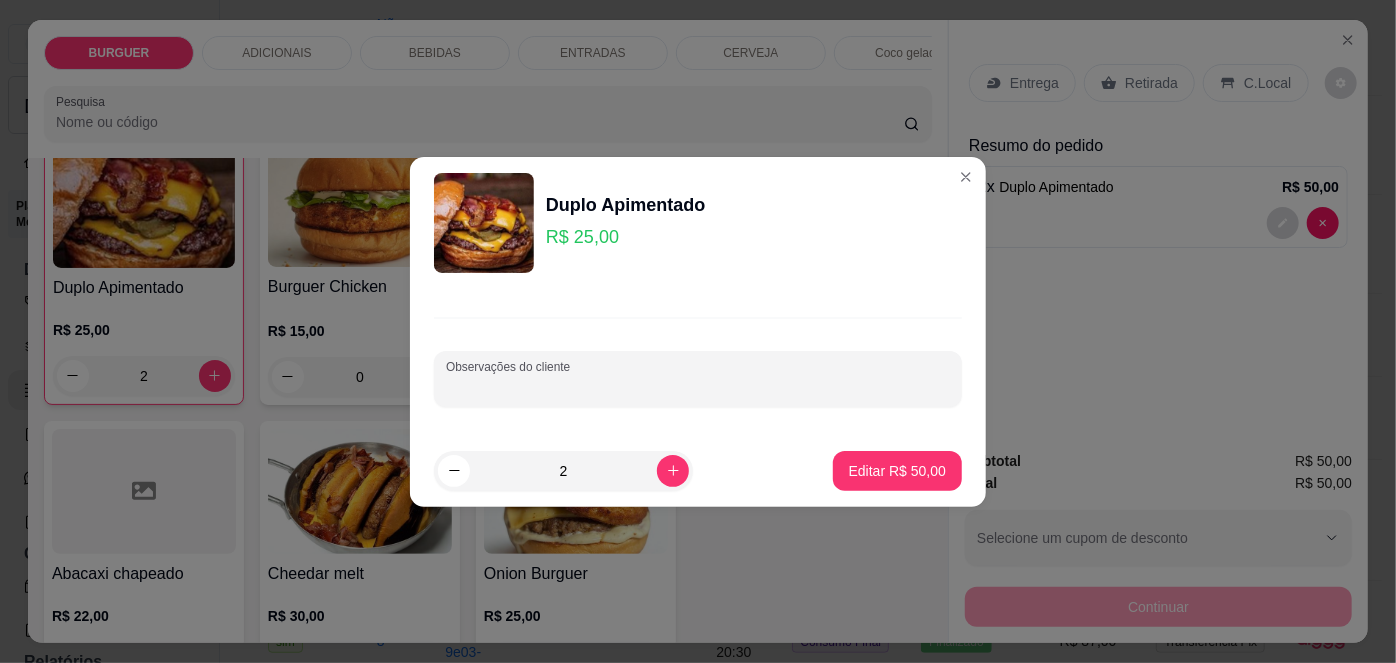 click on "Observações do cliente" at bounding box center [698, 387] 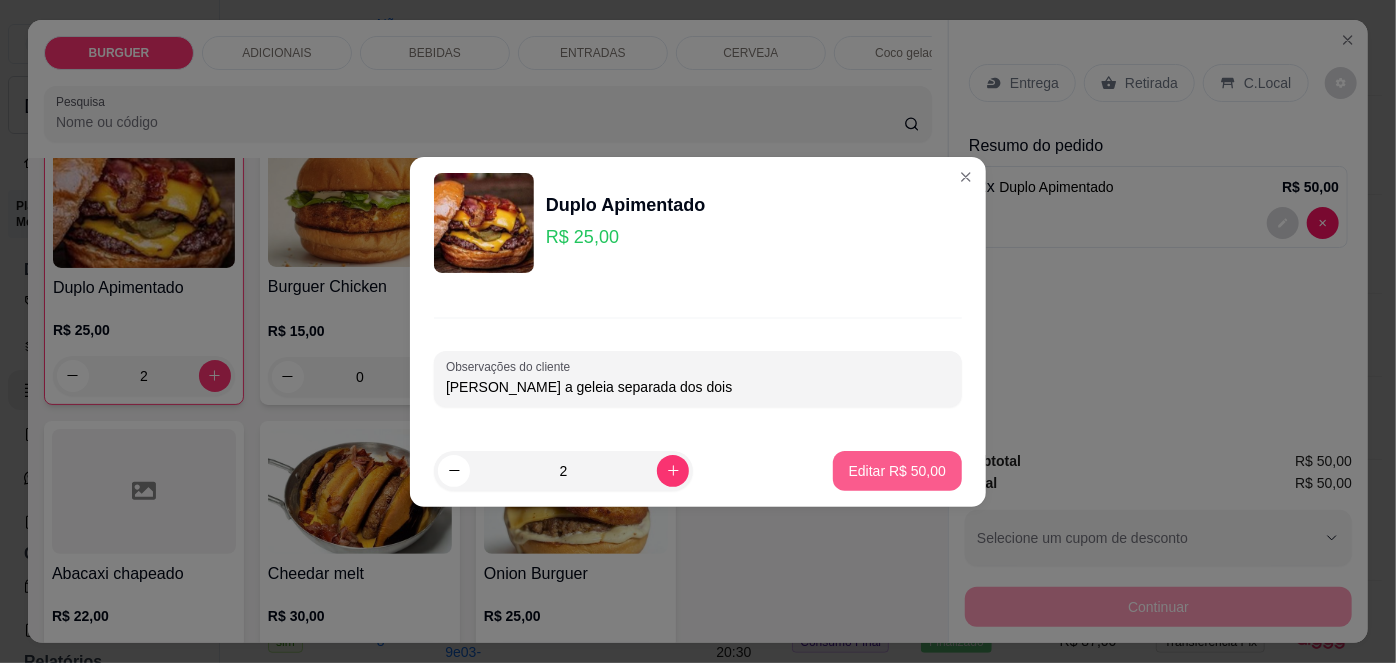 type on "[PERSON_NAME] a geleia separada dos dois" 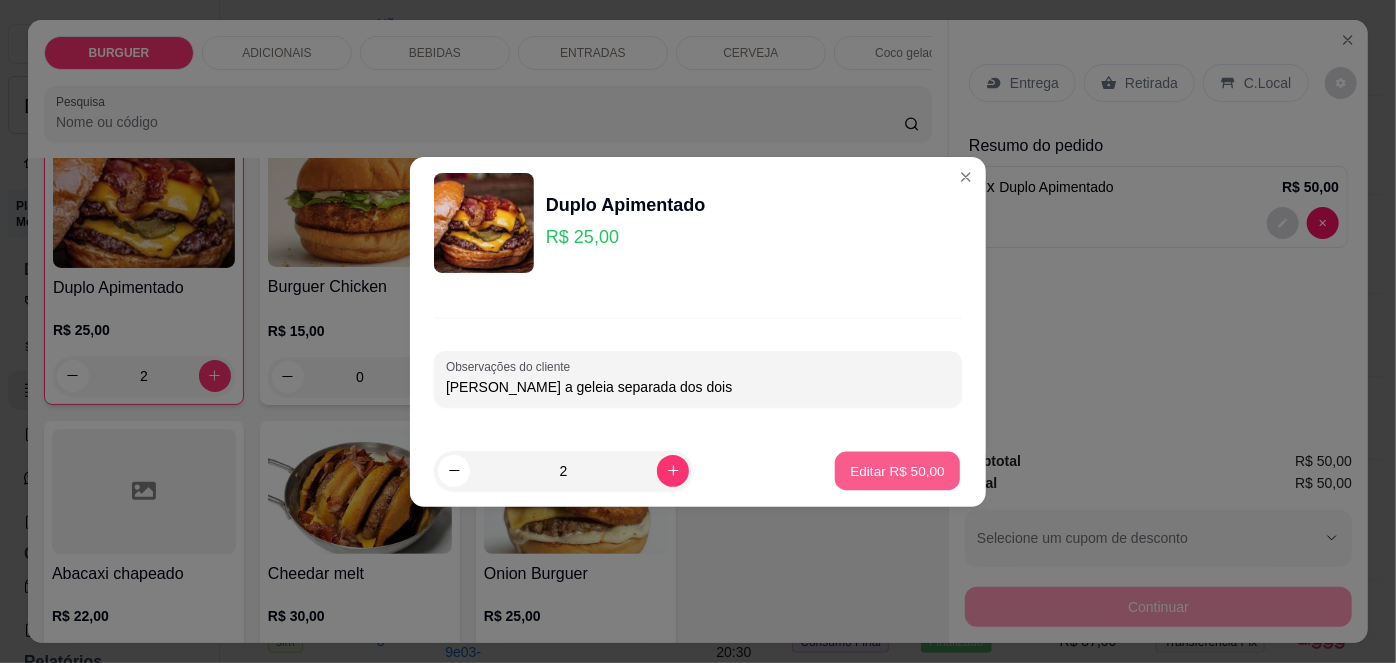 click on "Editar   R$ 50,00" at bounding box center (897, 470) 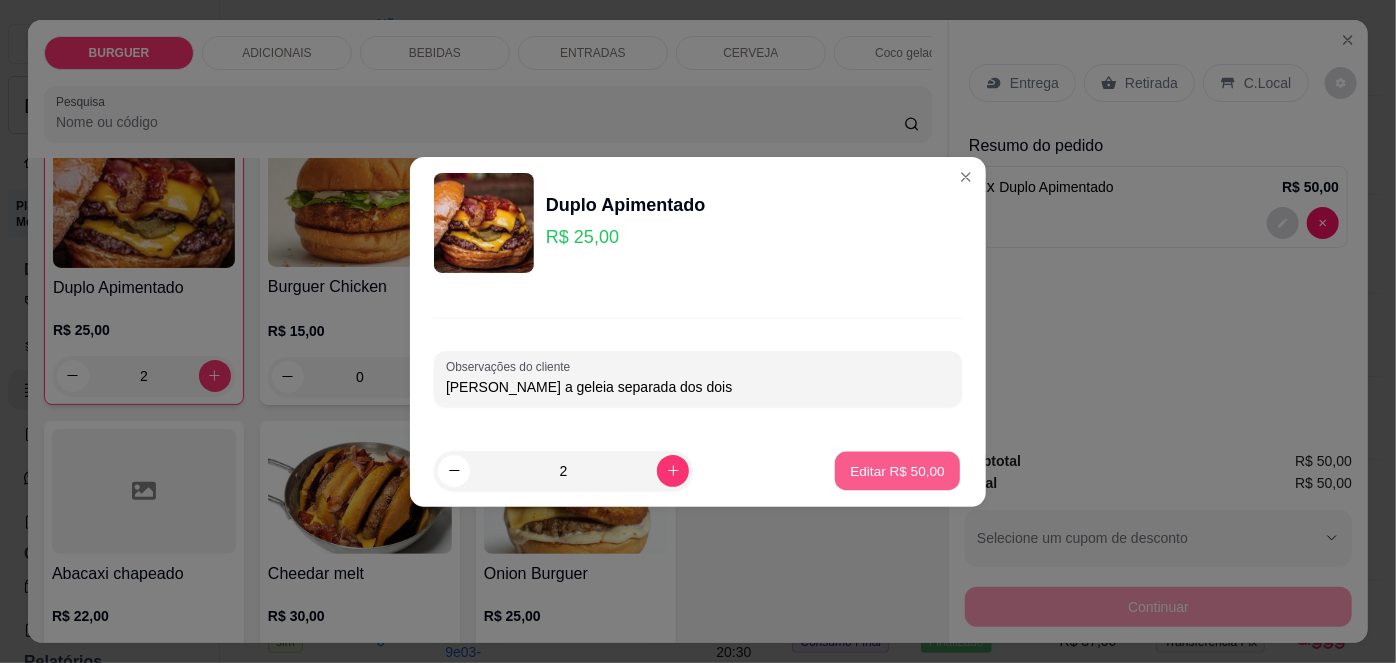 type on "0" 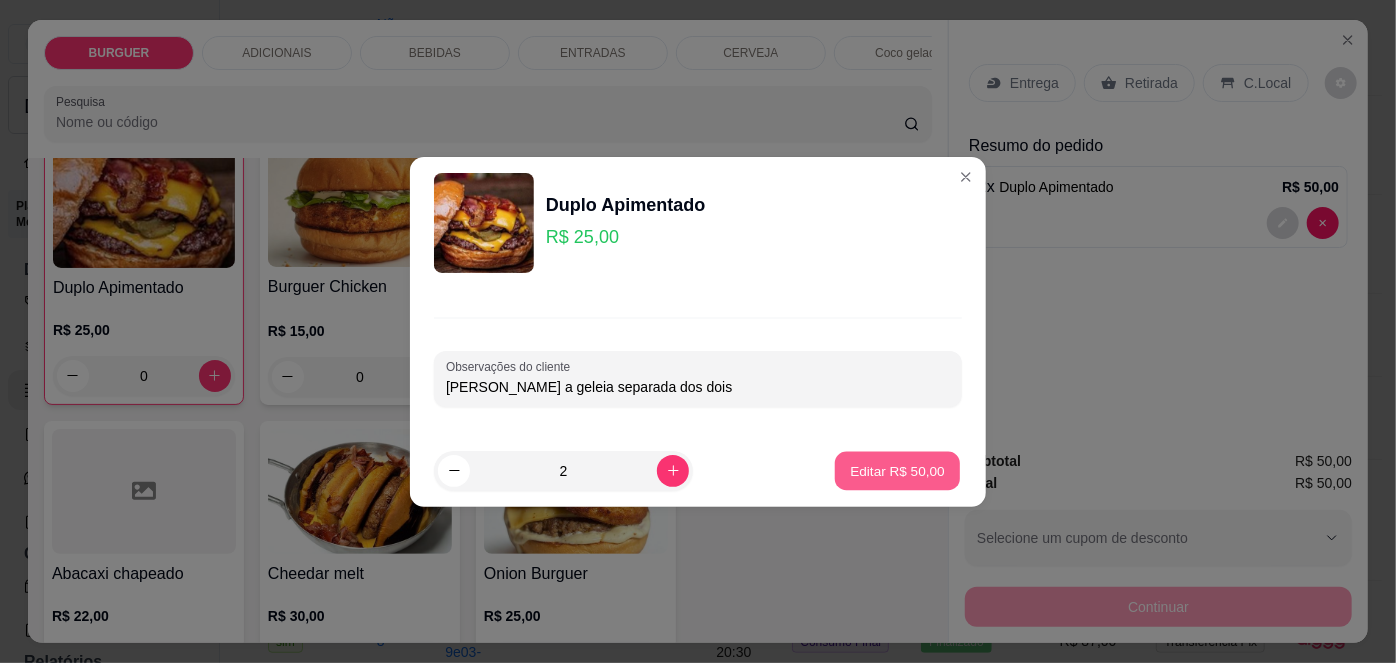 scroll, scrollTop: 438, scrollLeft: 0, axis: vertical 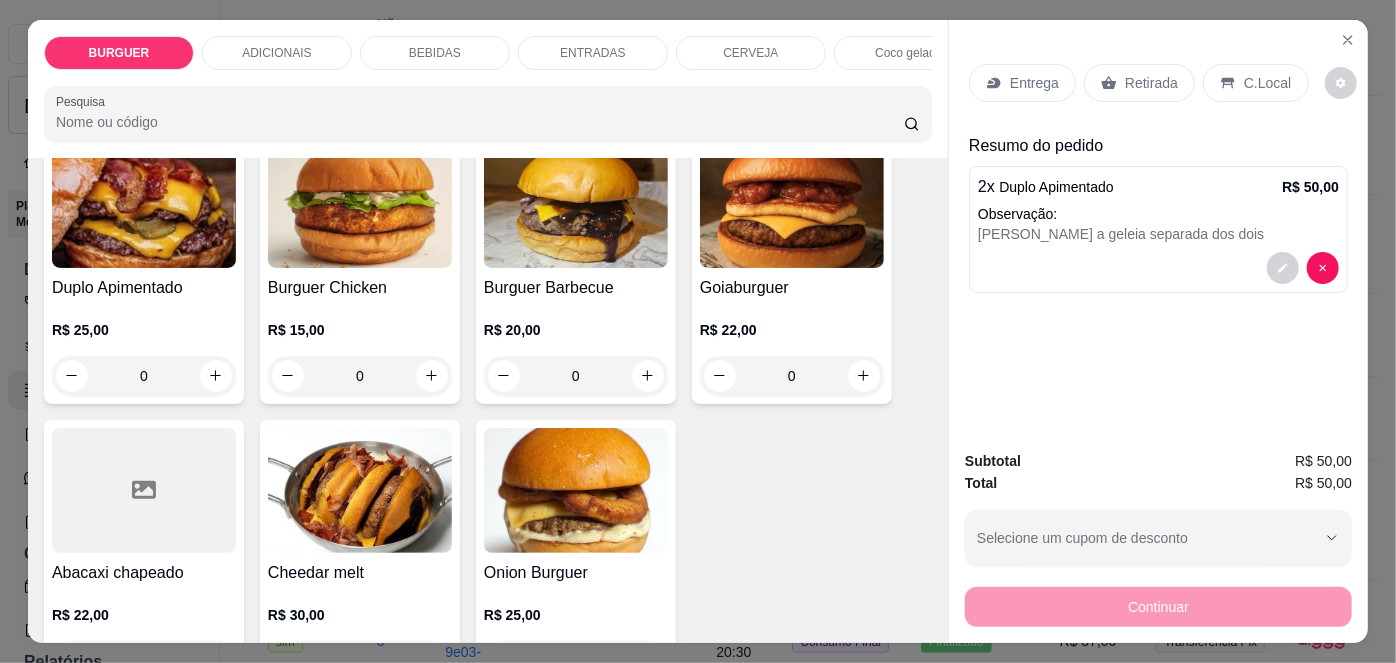 click on "Entrega" at bounding box center [1034, 83] 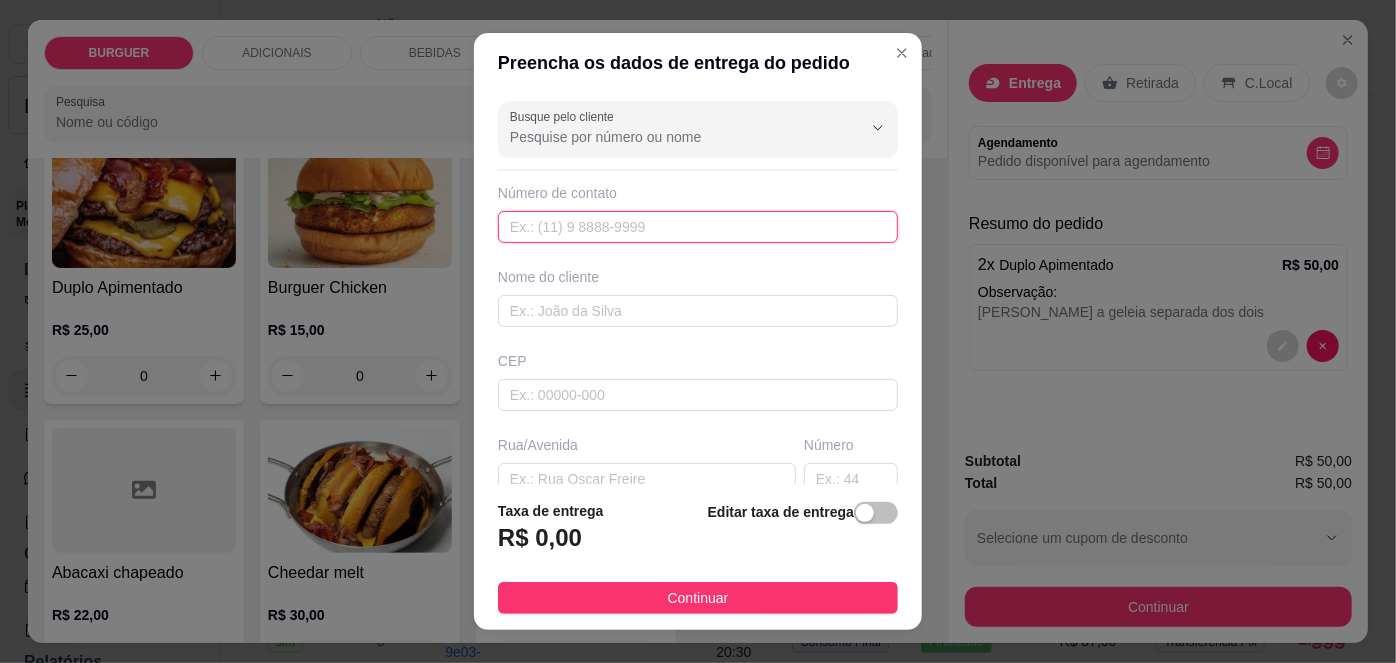 click at bounding box center [698, 227] 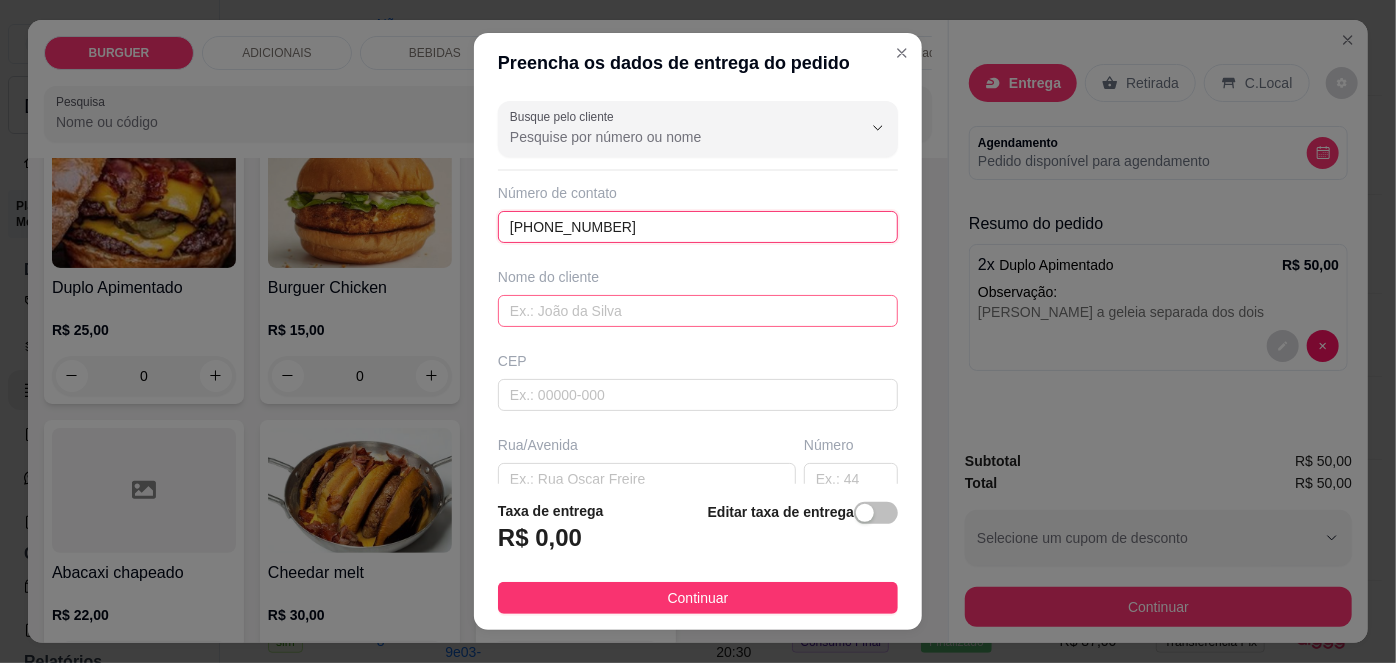 type on "[PHONE_NUMBER]" 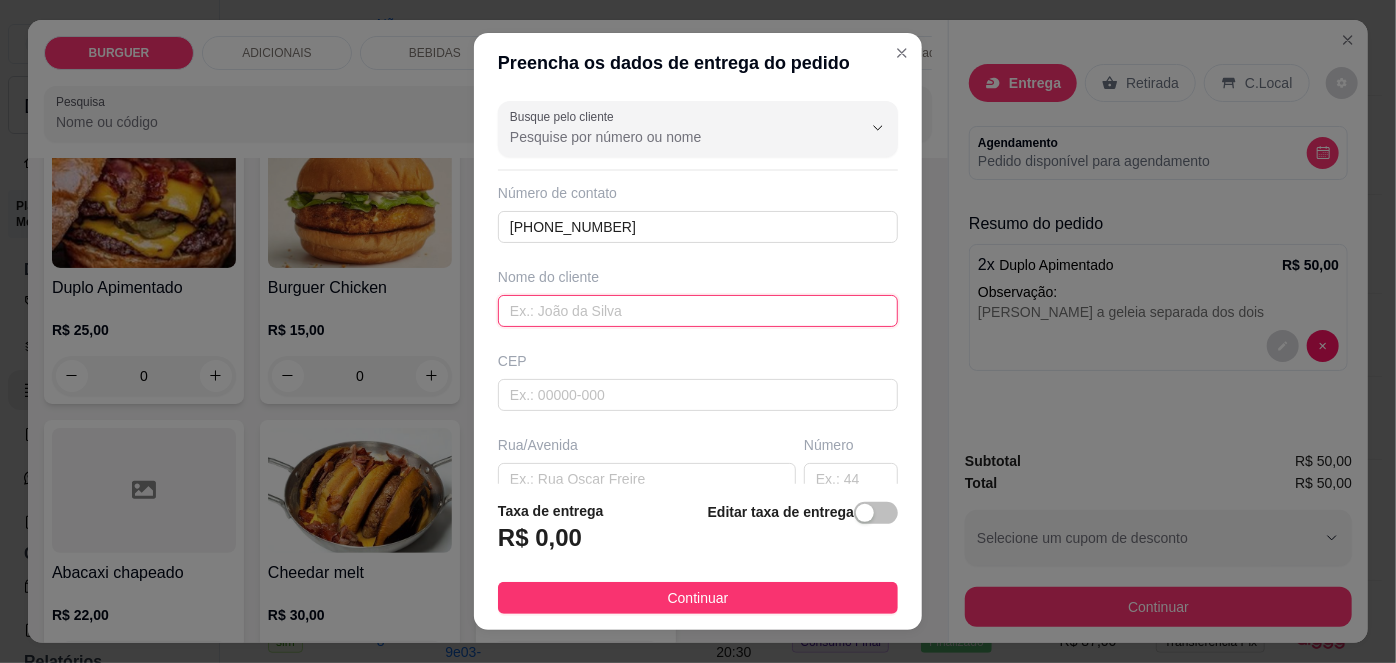 click at bounding box center [698, 311] 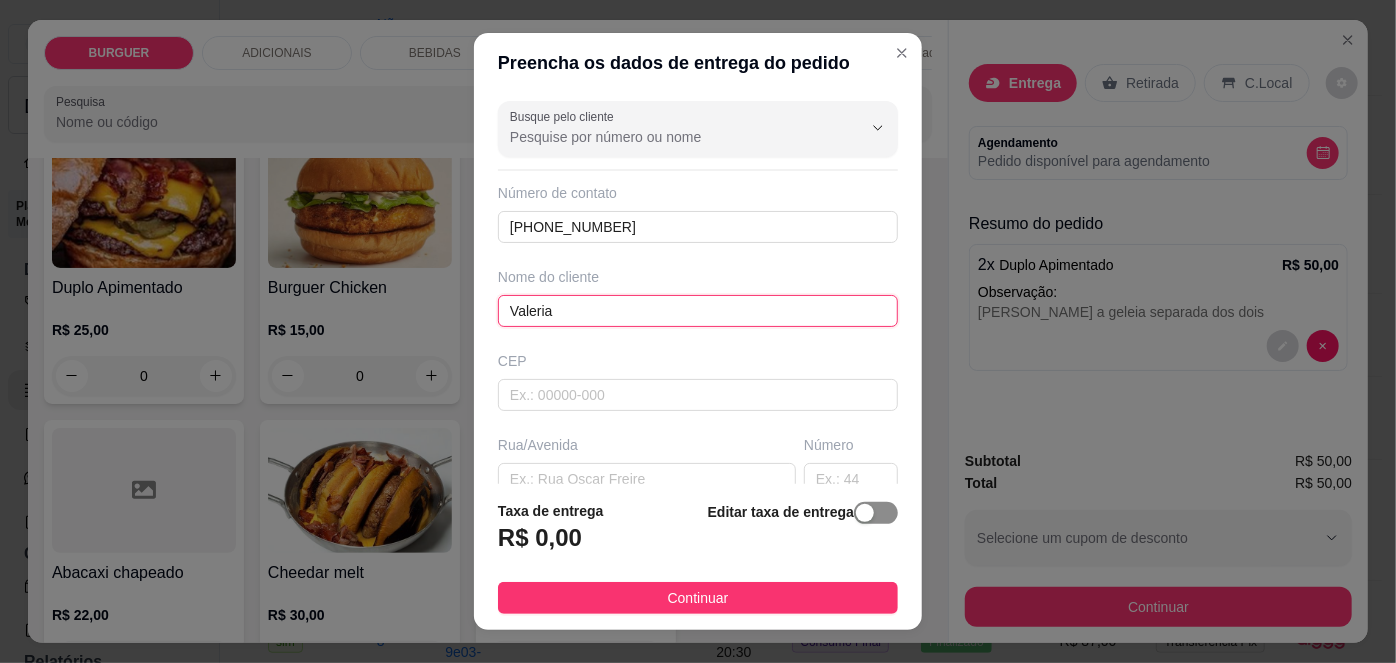 type on "Valeria" 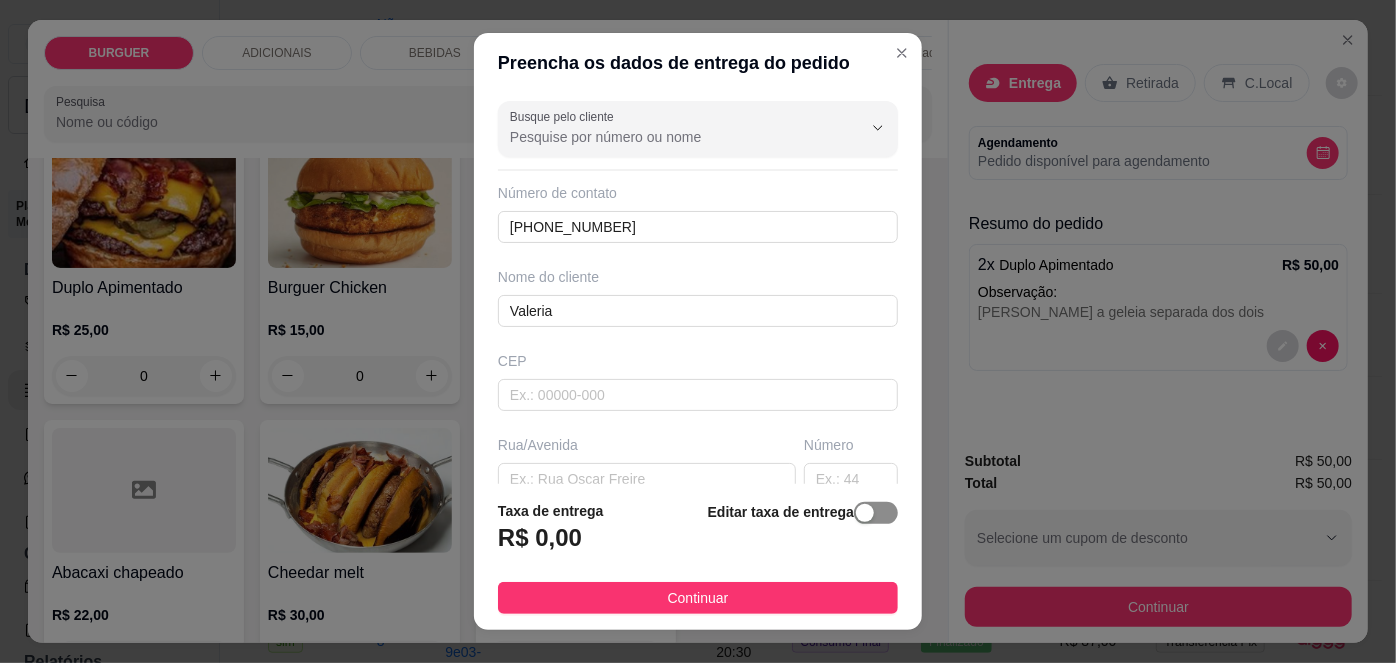 click at bounding box center (876, 513) 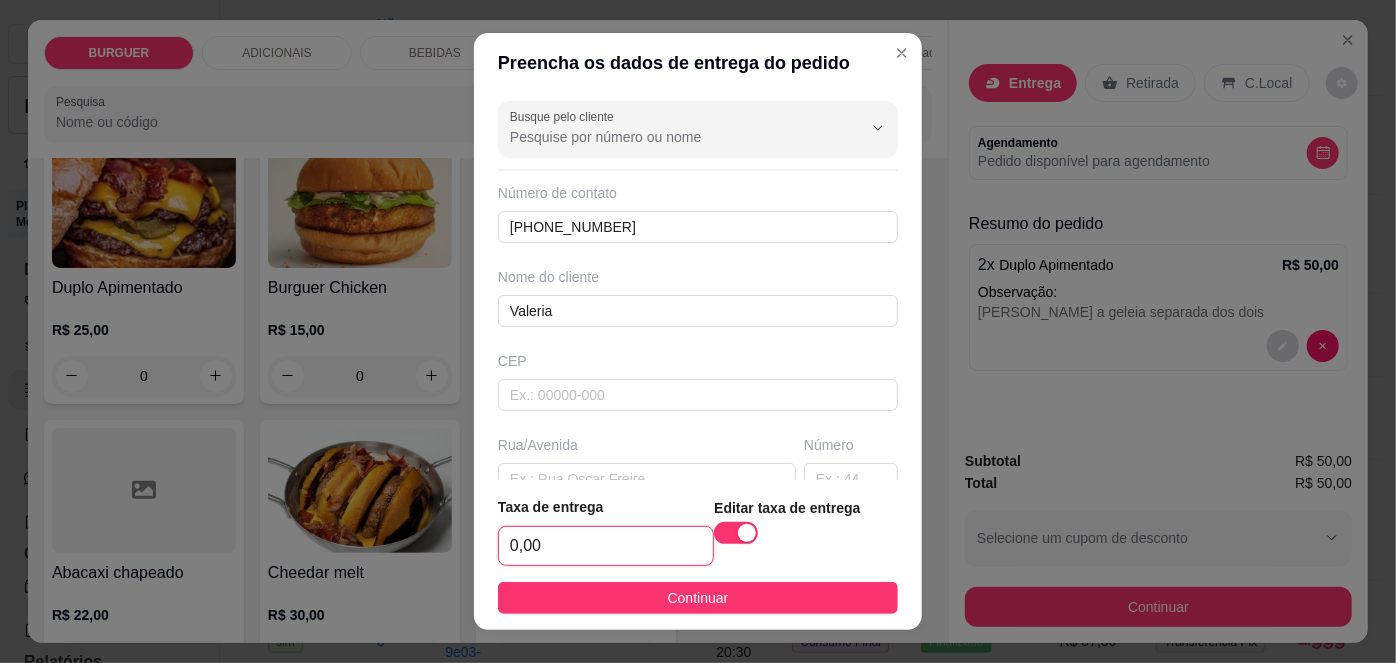 click on "0,00" at bounding box center [606, 546] 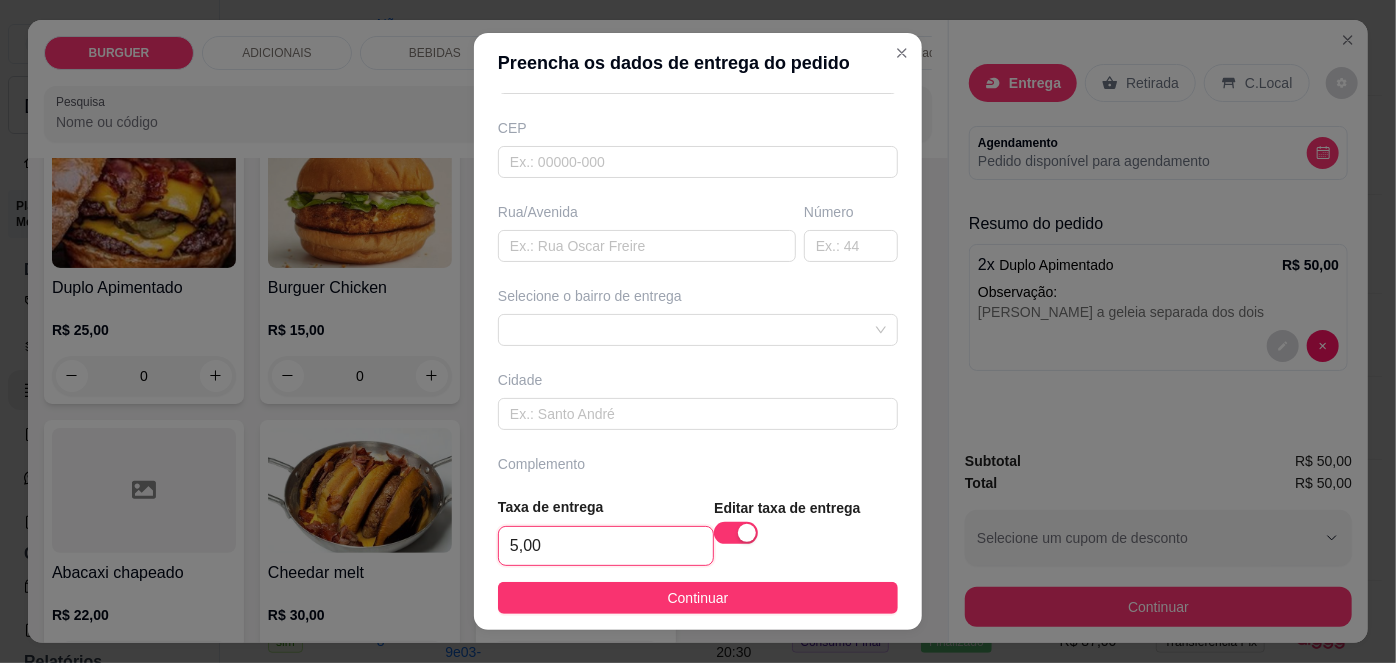 scroll, scrollTop: 282, scrollLeft: 0, axis: vertical 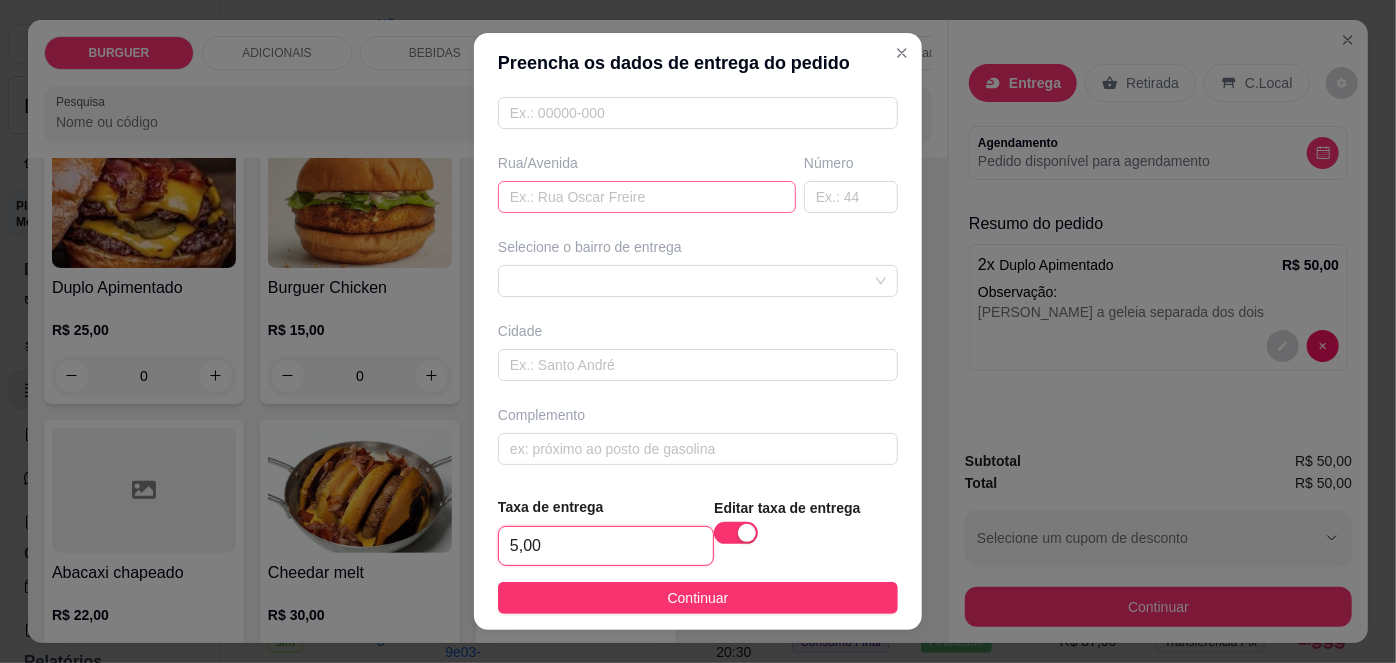 type on "5,00" 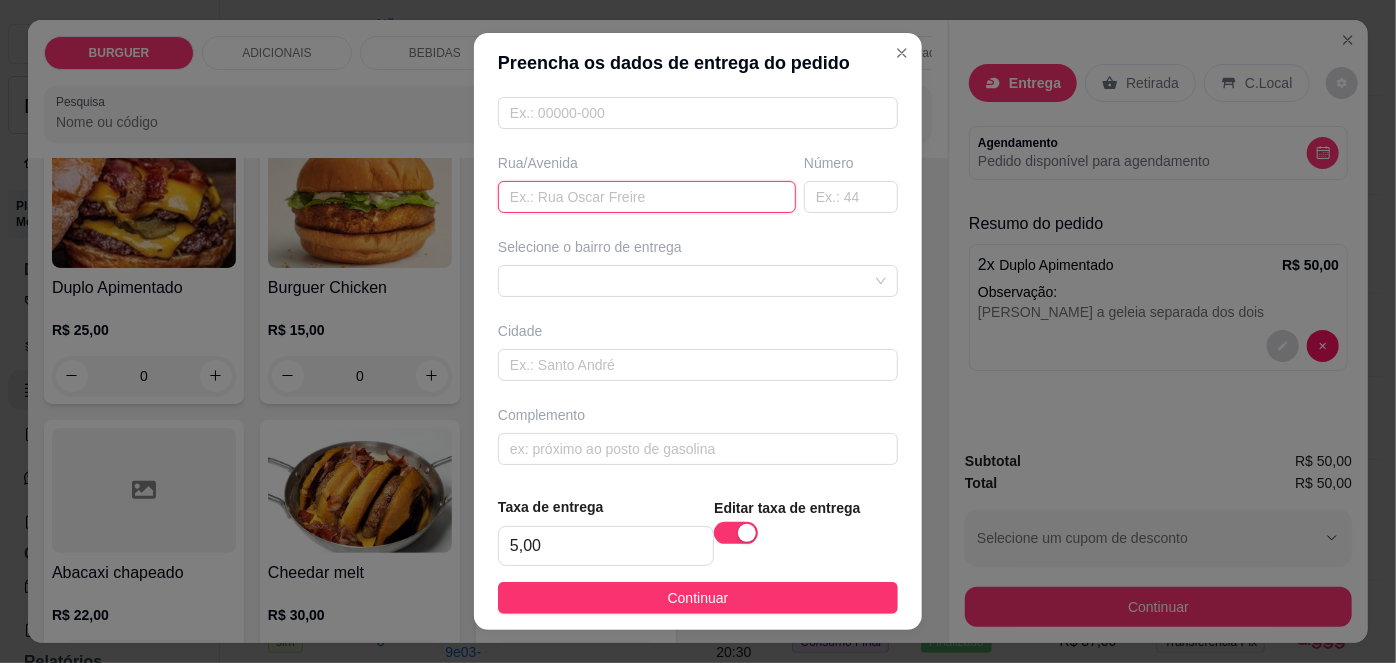 click at bounding box center [647, 197] 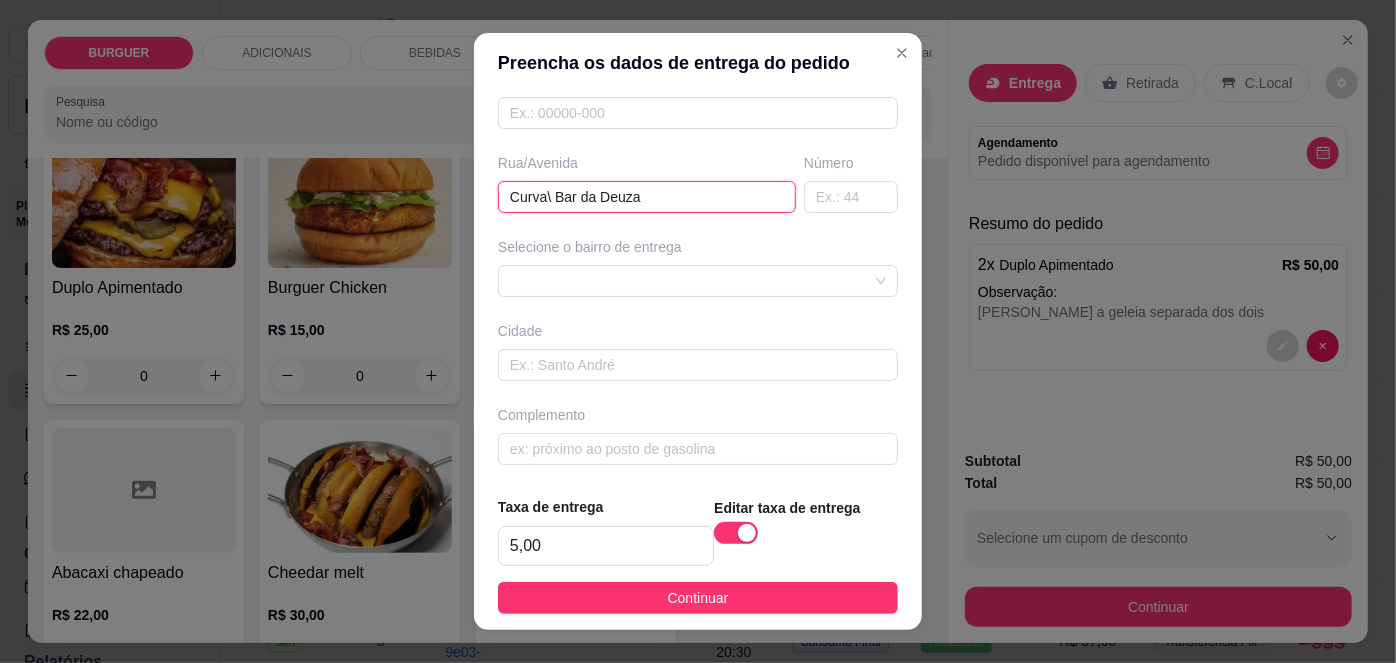 scroll, scrollTop: 30, scrollLeft: 0, axis: vertical 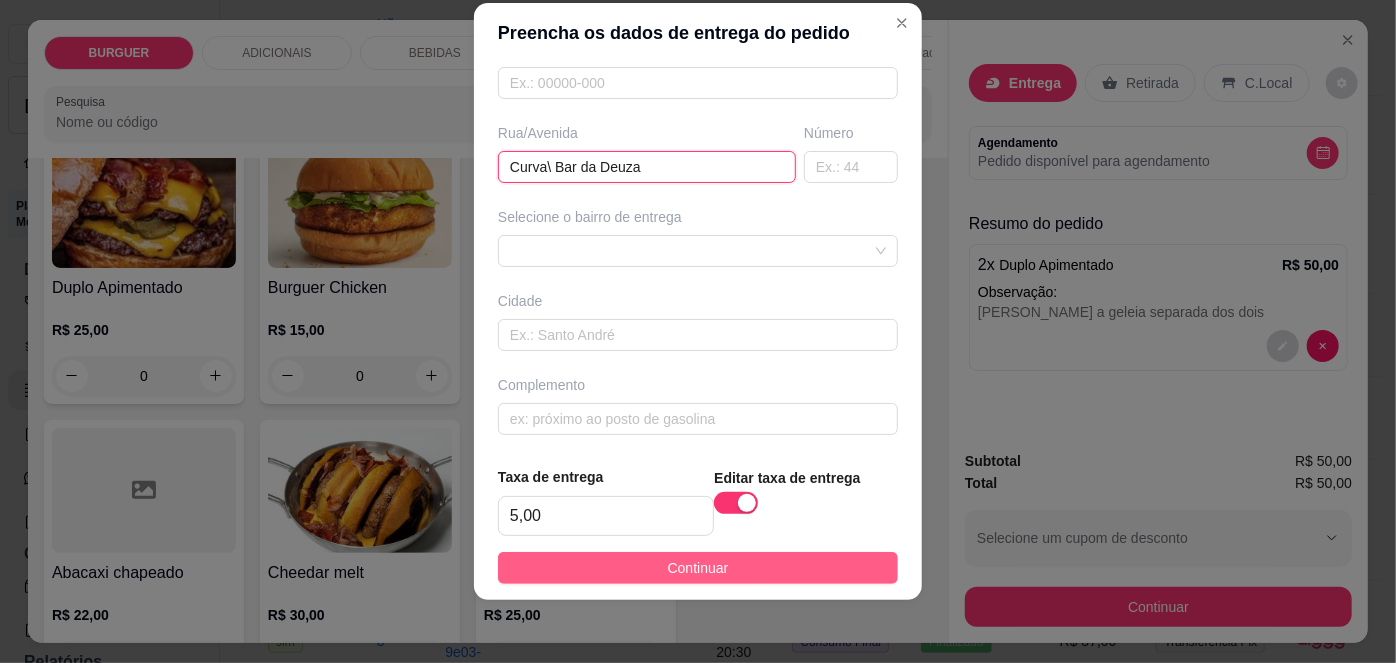 type on "Curva\ Bar da Deuza" 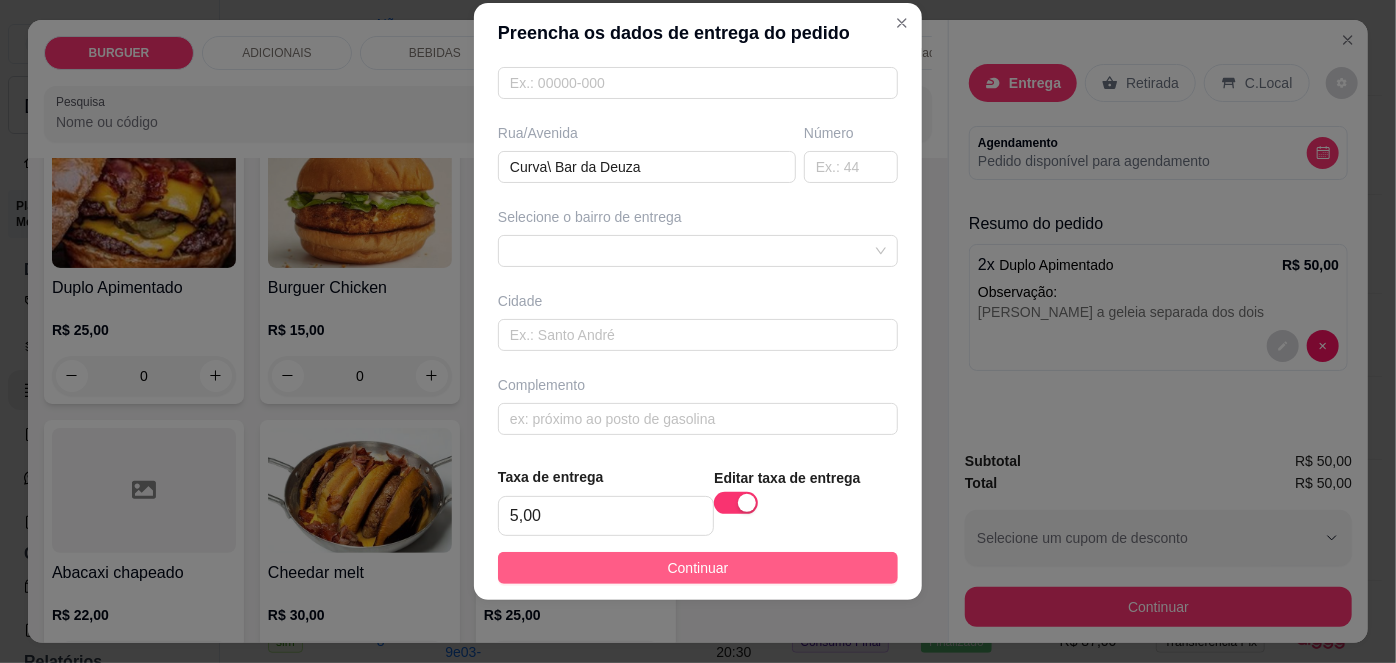 click on "Continuar" at bounding box center (698, 568) 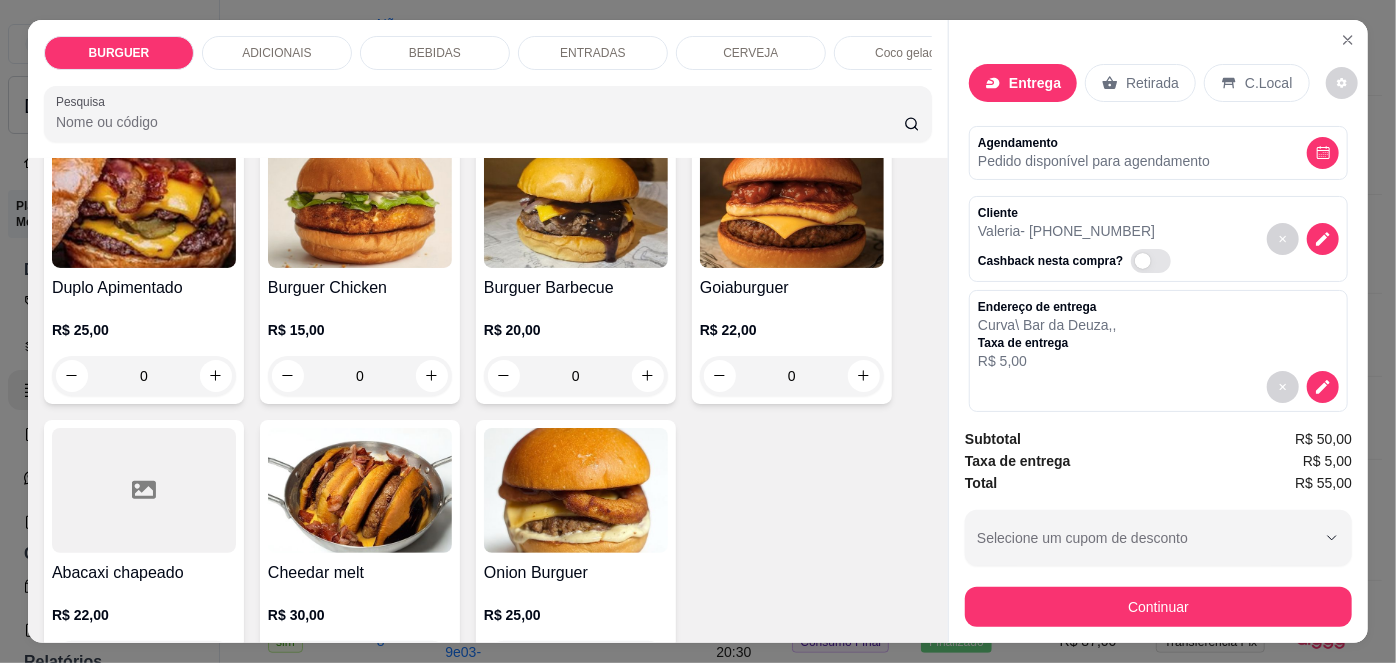 scroll, scrollTop: 199, scrollLeft: 0, axis: vertical 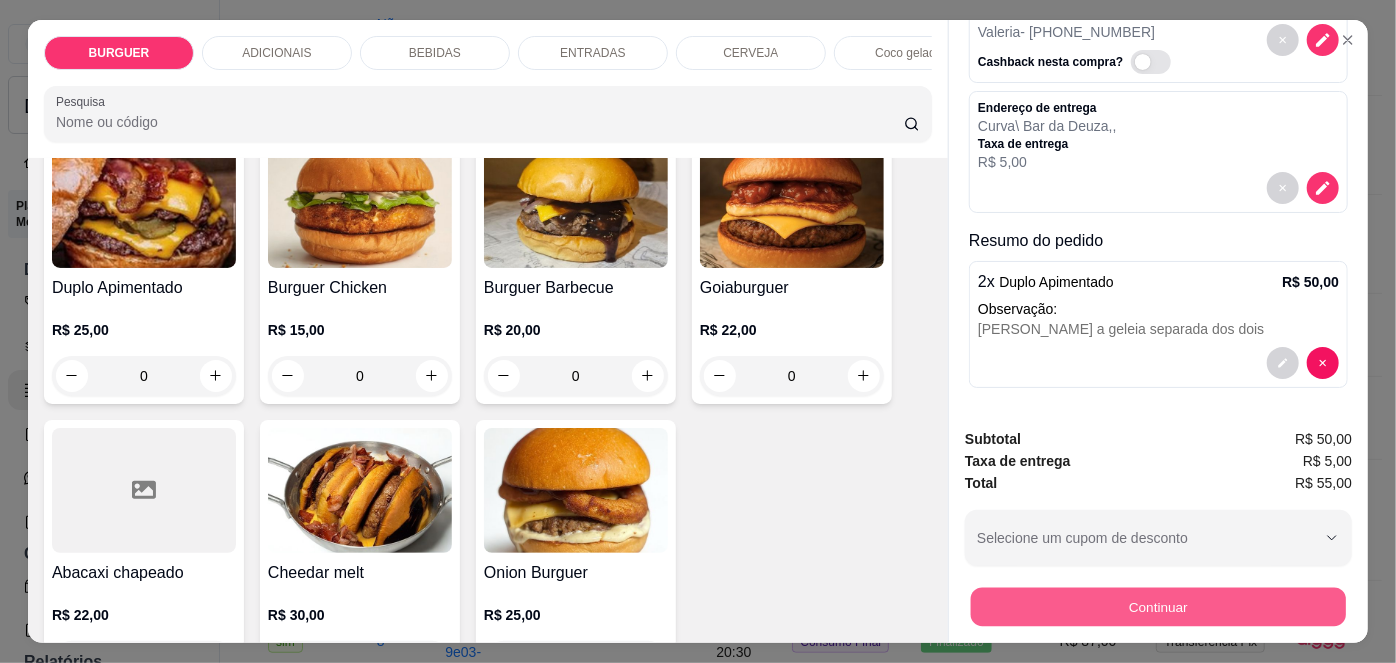 click on "Continuar" at bounding box center [1158, 607] 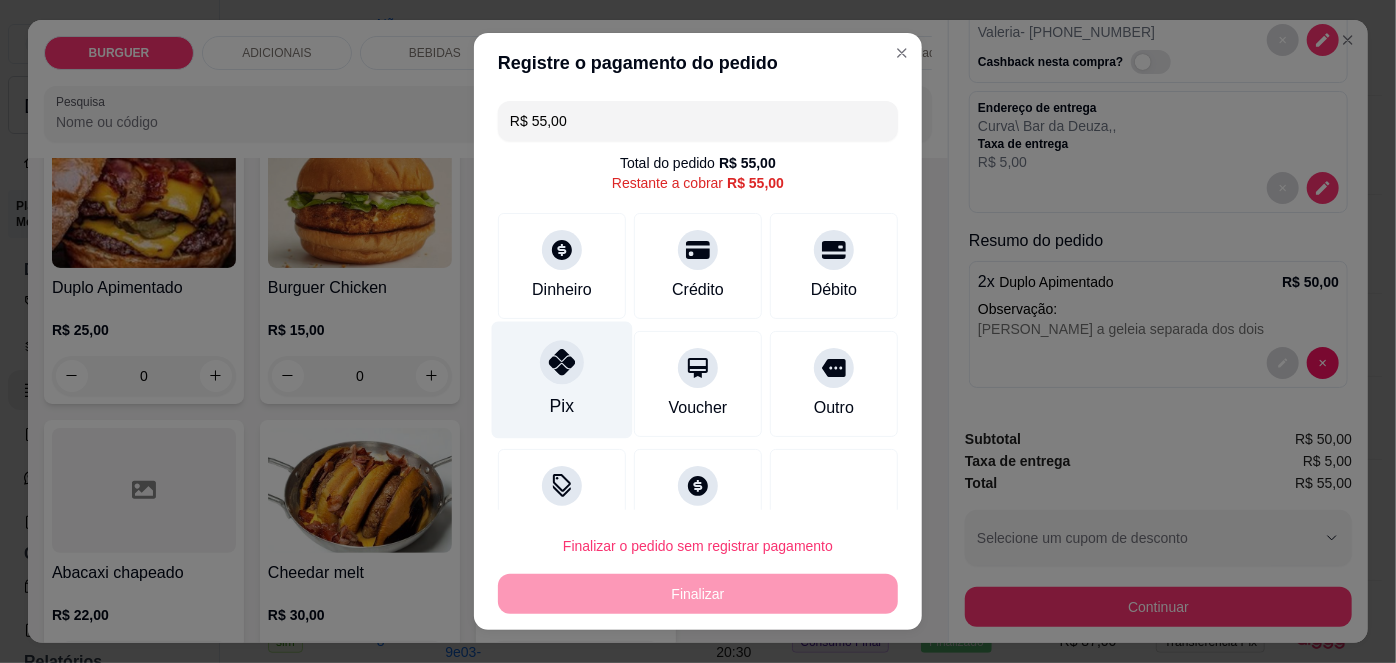 click at bounding box center (562, 363) 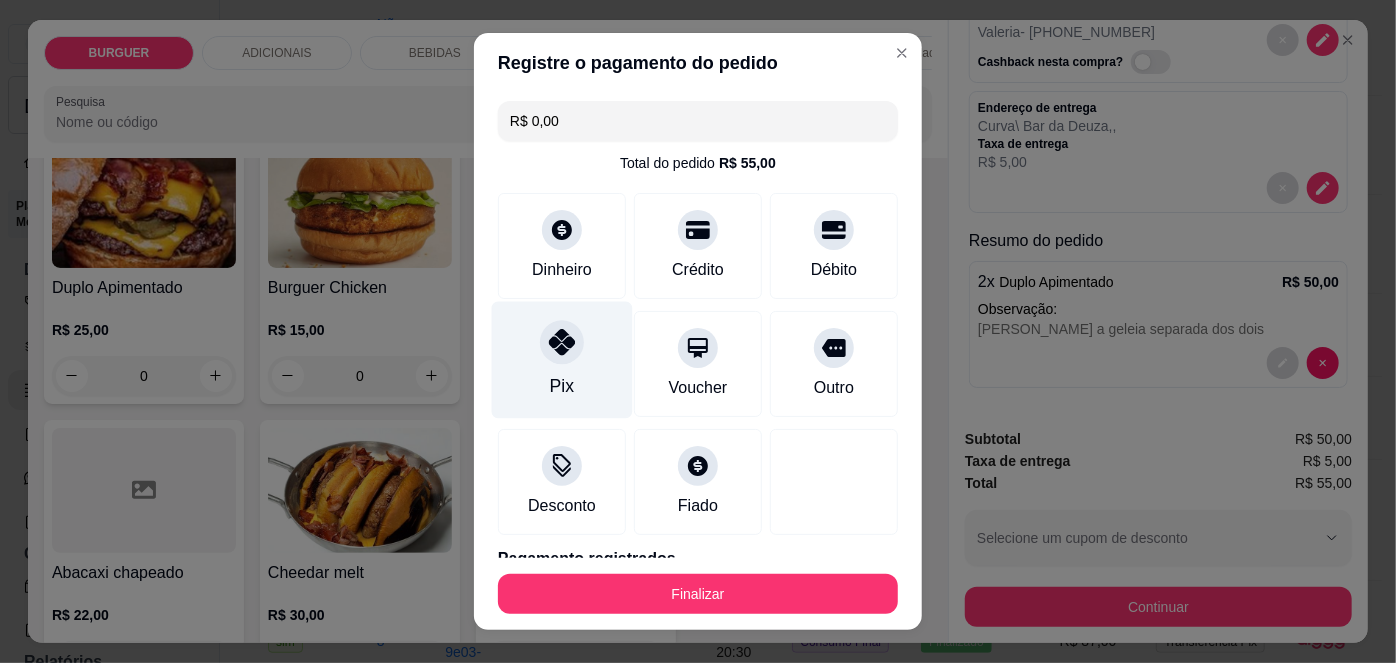 scroll, scrollTop: 88, scrollLeft: 0, axis: vertical 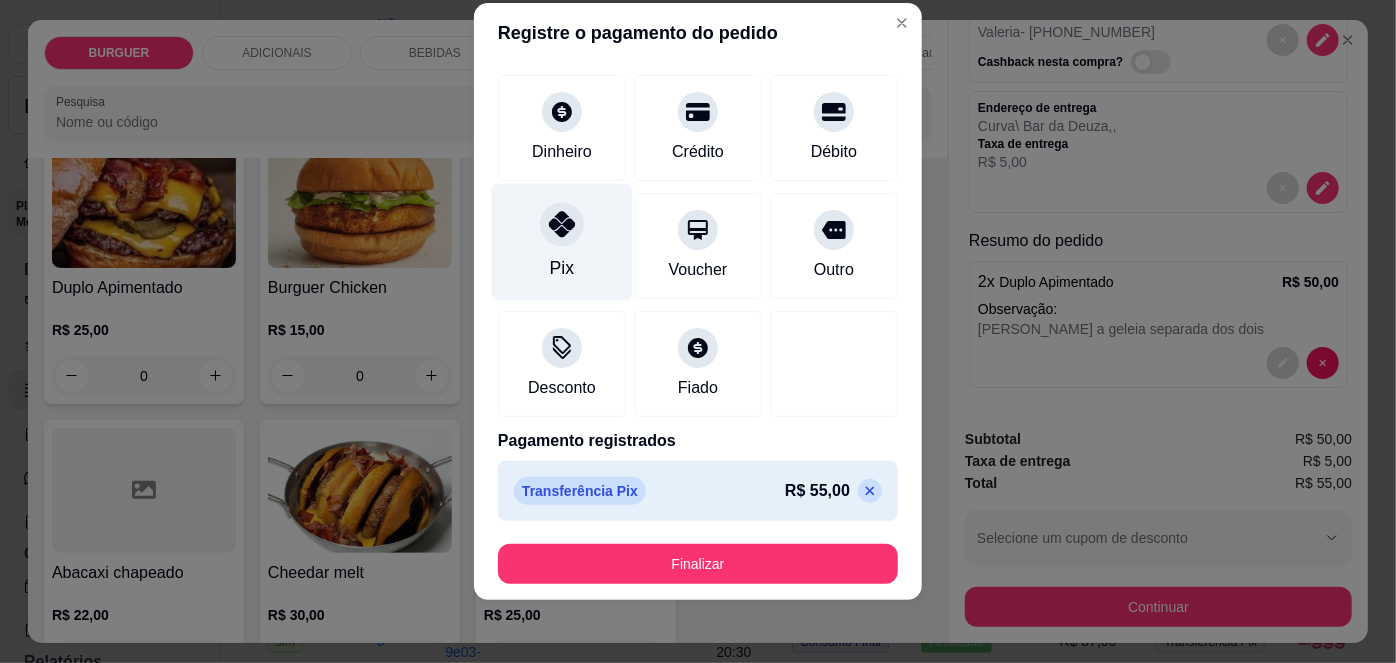 click on "Pix" at bounding box center (562, 242) 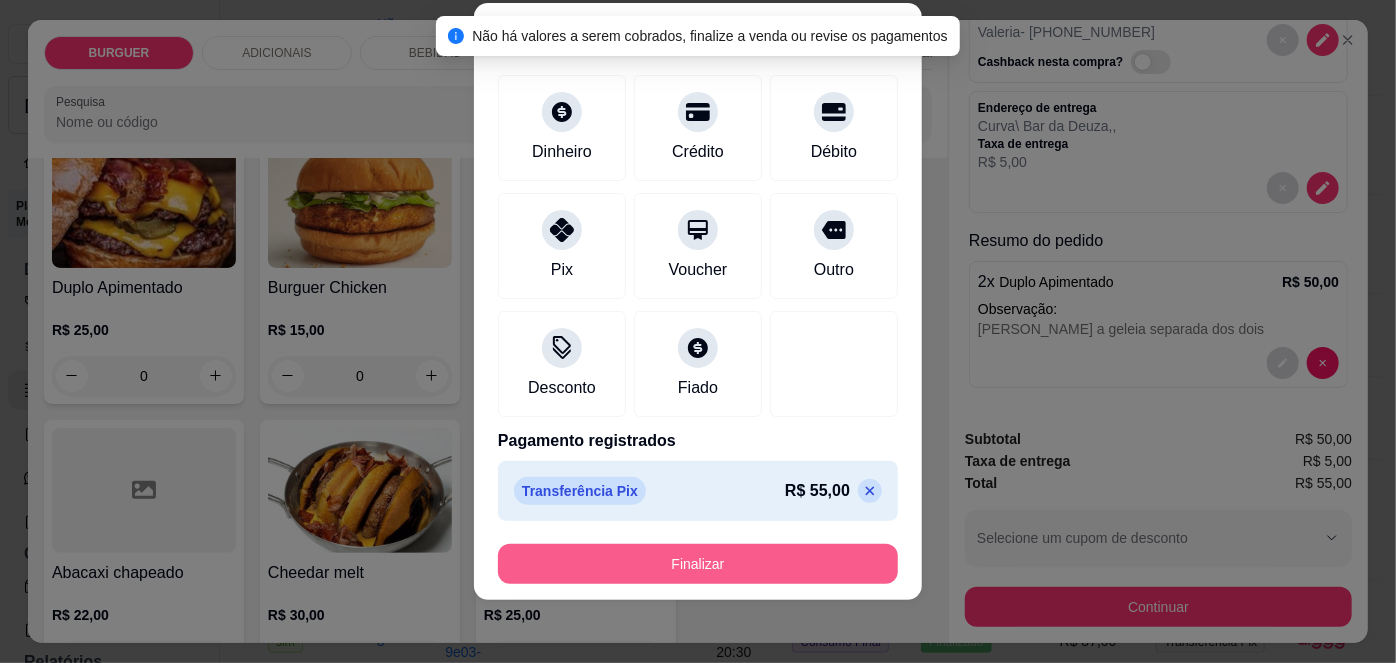 click on "Finalizar" at bounding box center [698, 564] 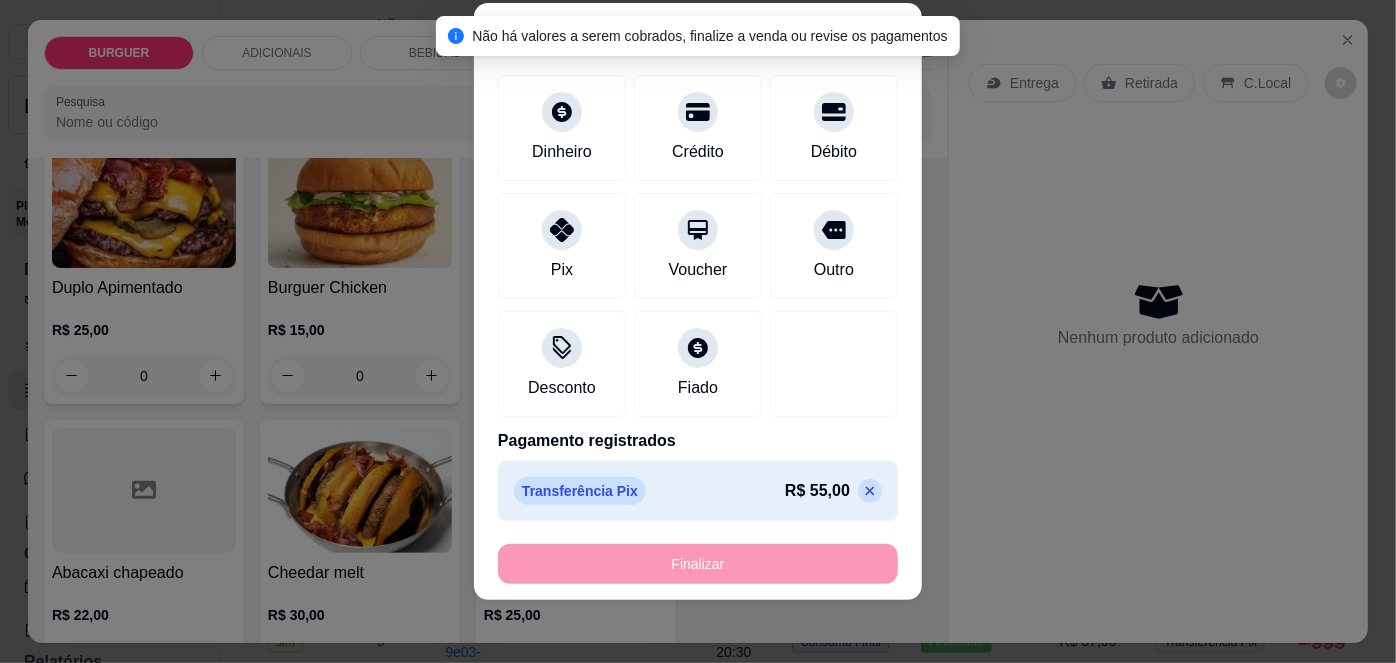 type on "-R$ 55,00" 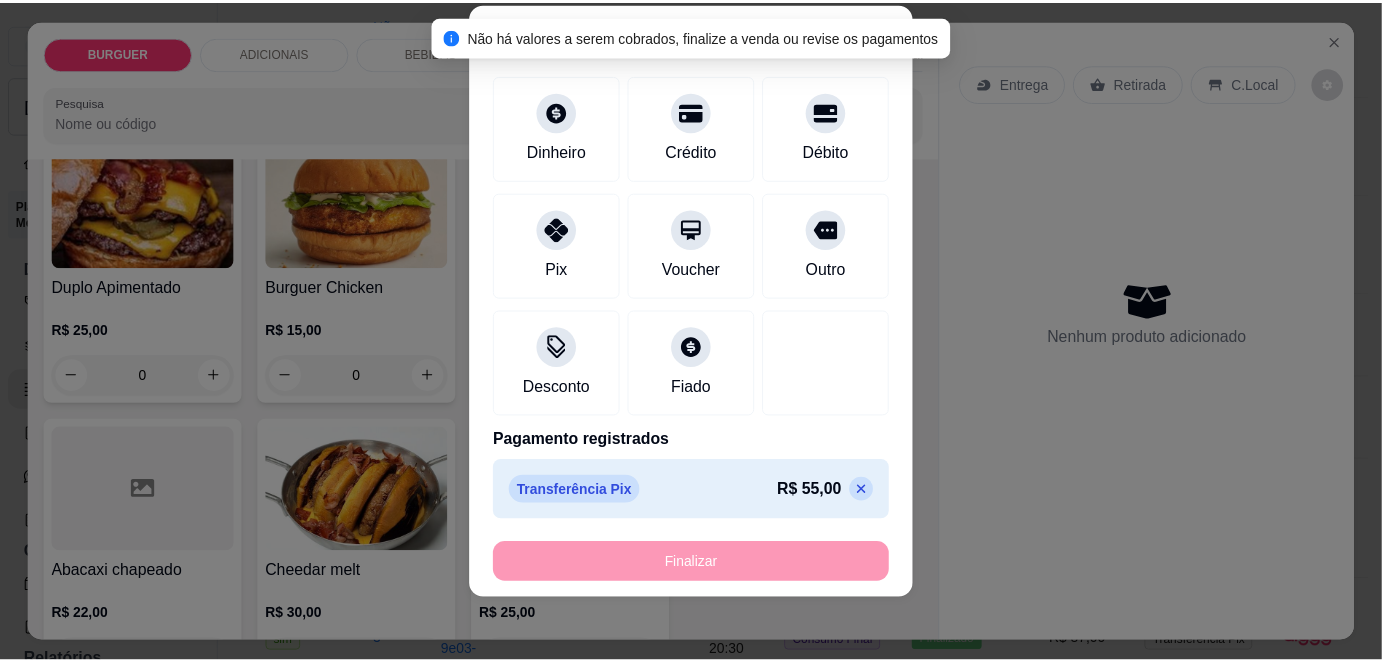 scroll, scrollTop: 0, scrollLeft: 0, axis: both 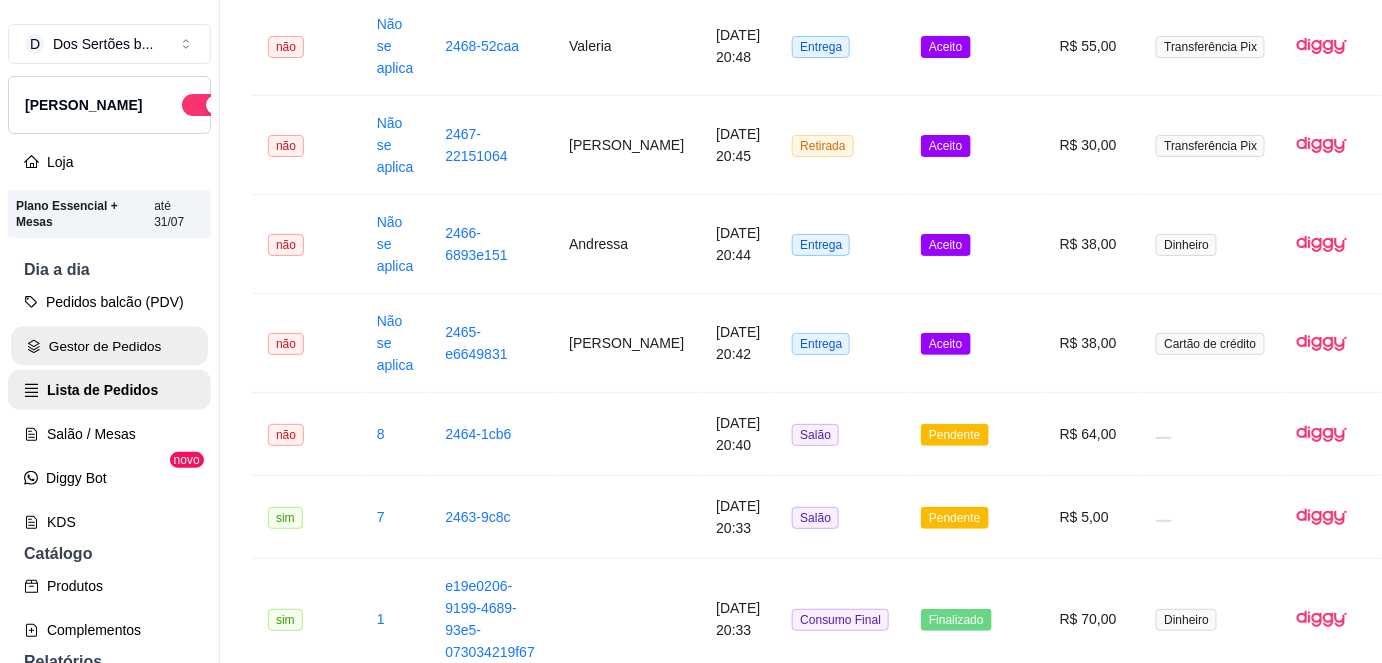 click on "Gestor de Pedidos" at bounding box center [109, 346] 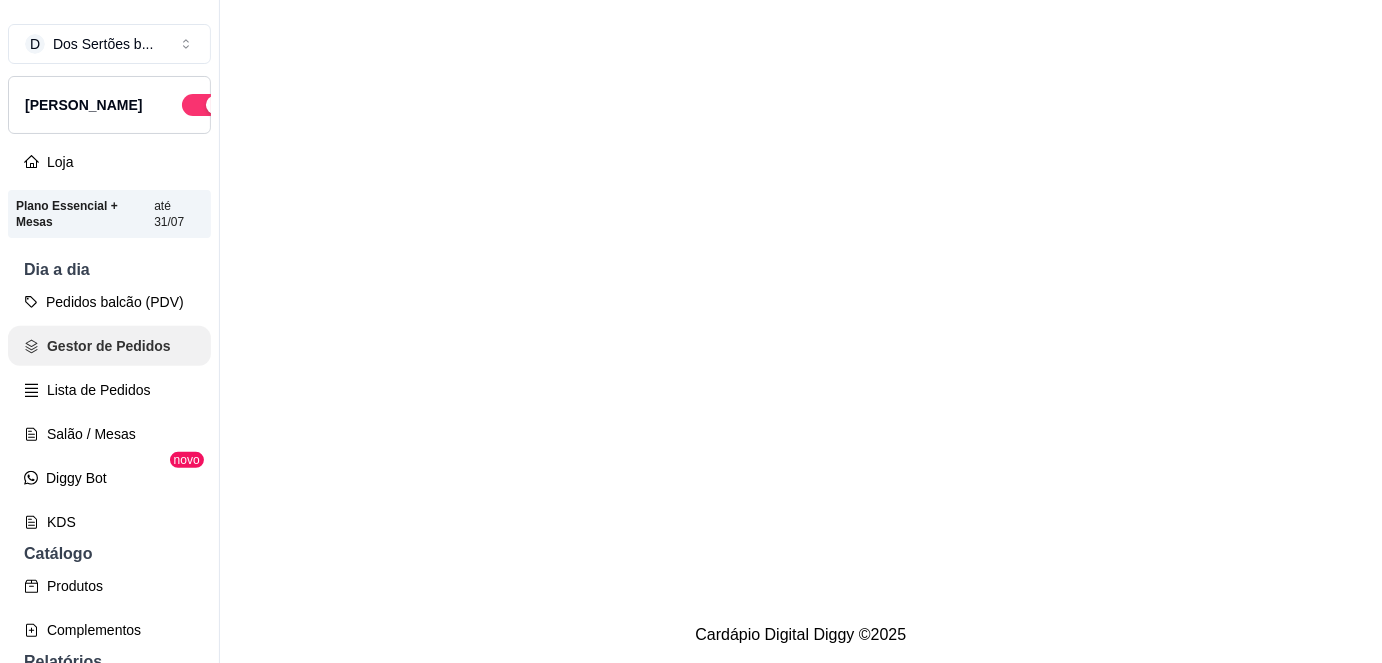scroll, scrollTop: 0, scrollLeft: 0, axis: both 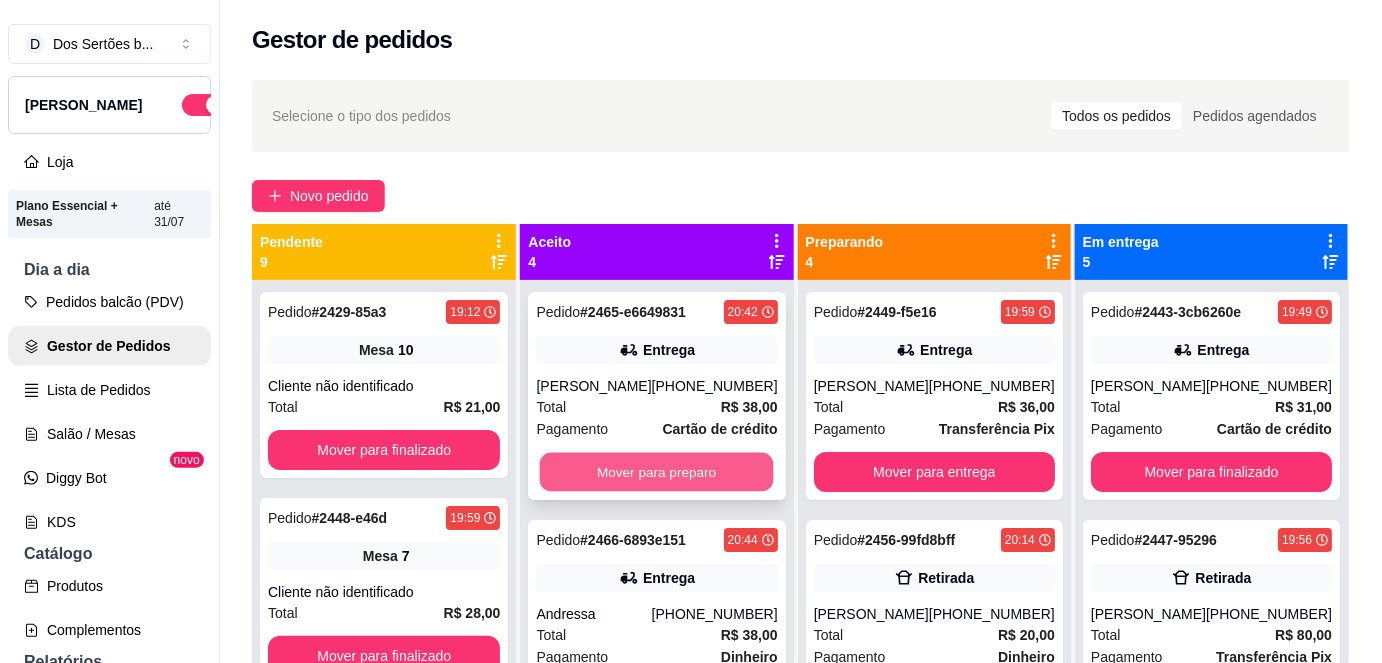 click on "Mover para preparo" at bounding box center (657, 472) 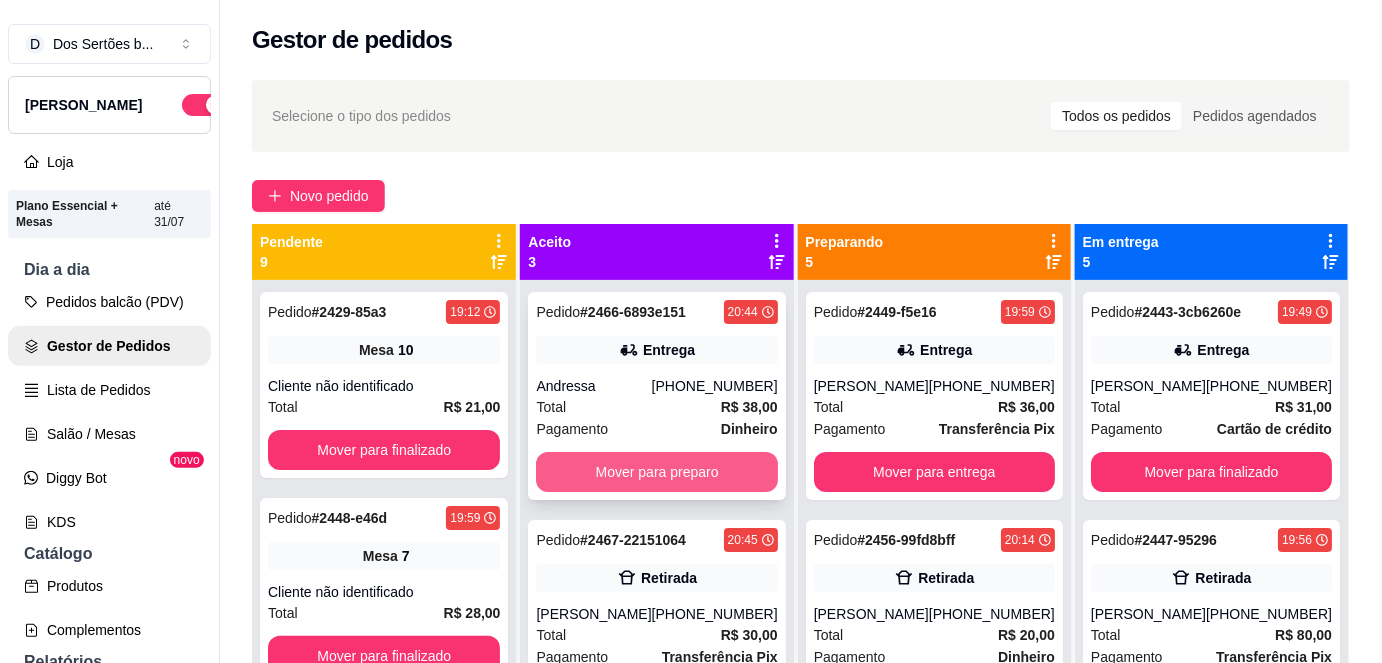 click on "Mover para preparo" at bounding box center (656, 472) 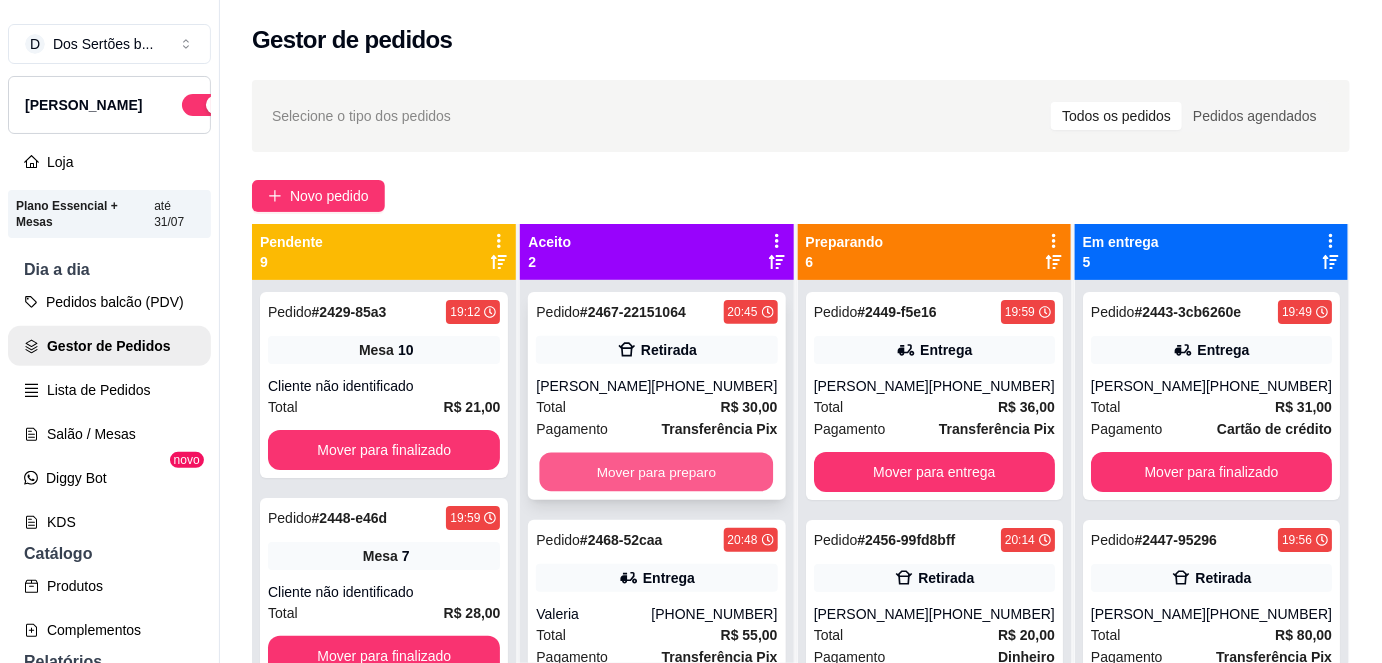 click on "Mover para preparo" at bounding box center (657, 472) 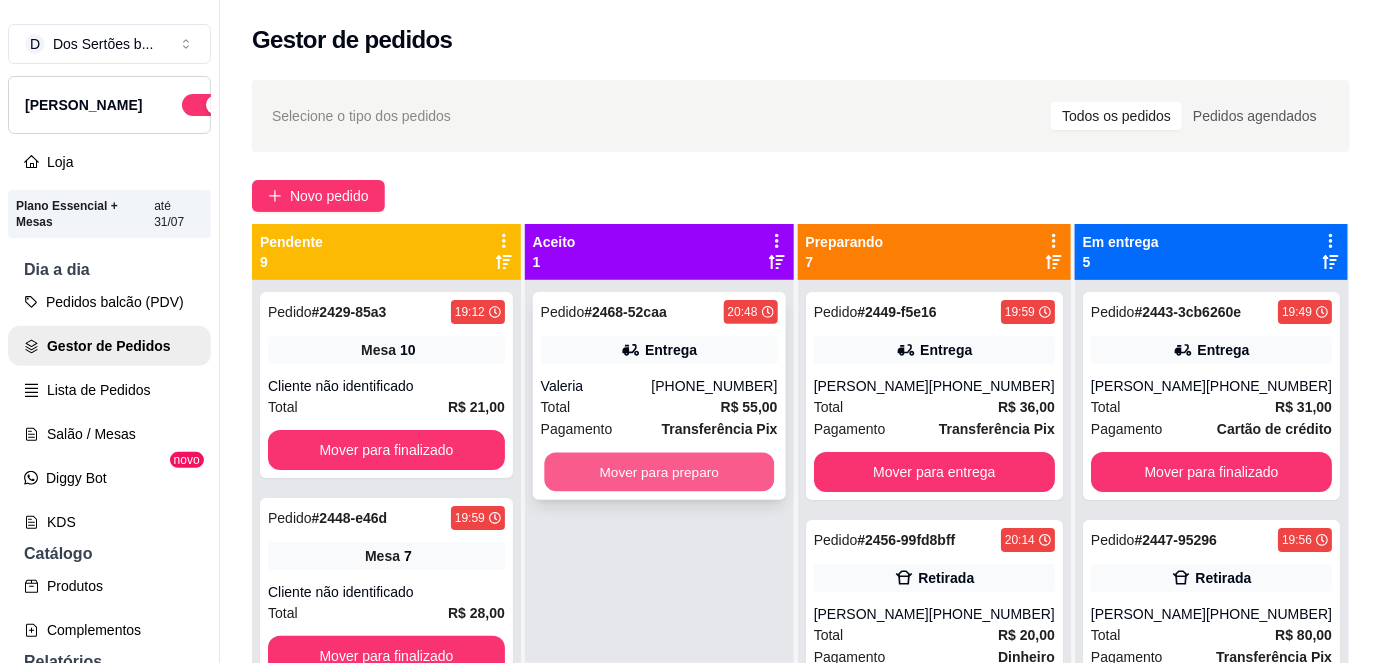 click on "Mover para preparo" at bounding box center (659, 472) 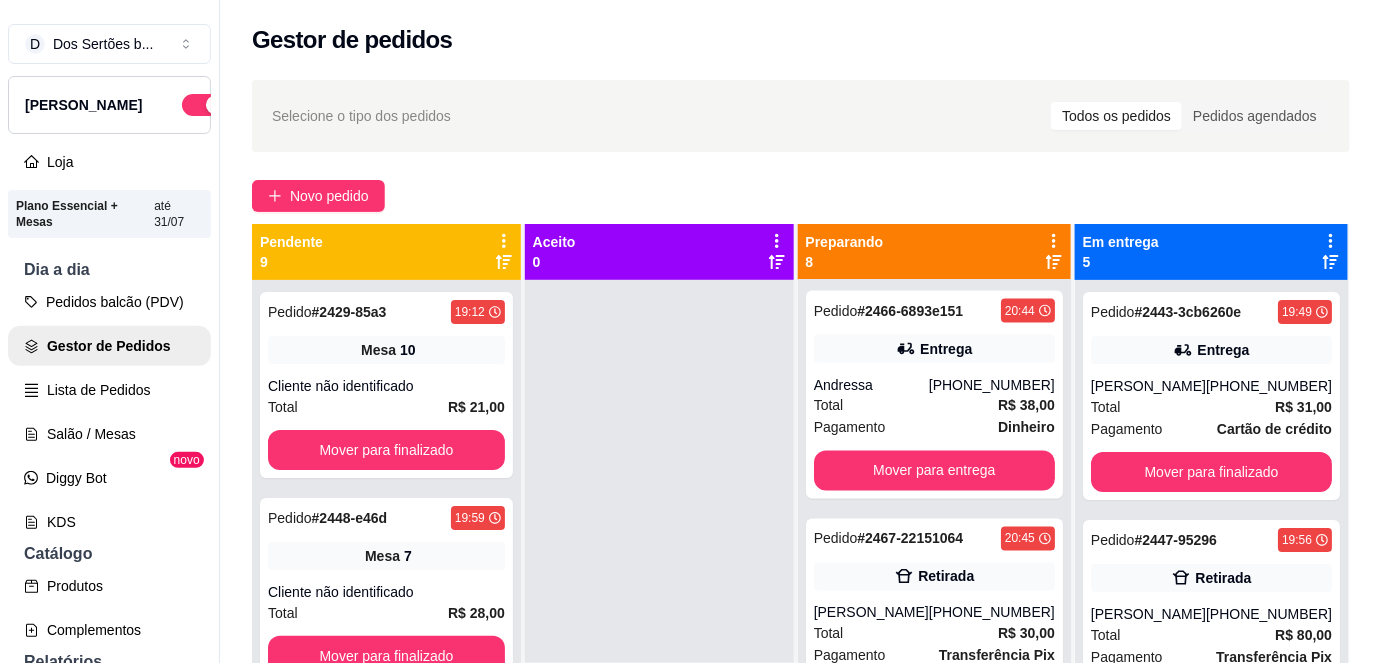 scroll, scrollTop: 1200, scrollLeft: 0, axis: vertical 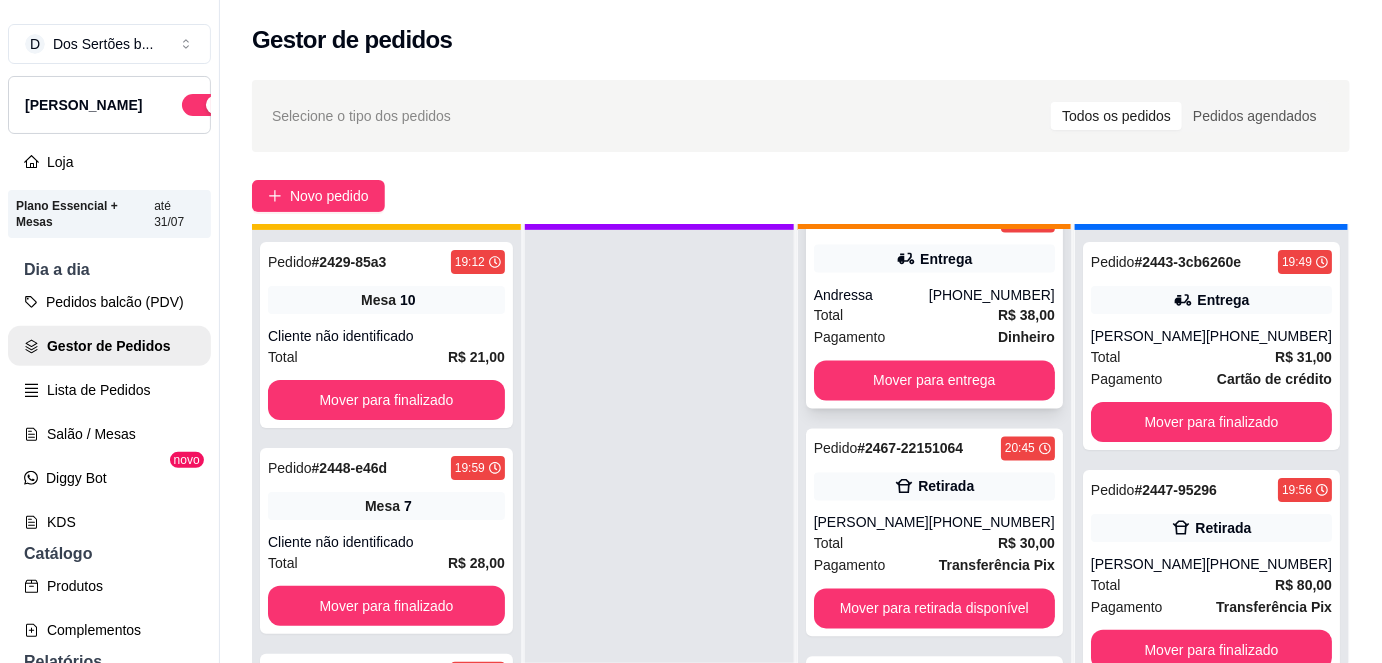 click on "Pagamento" at bounding box center [850, 338] 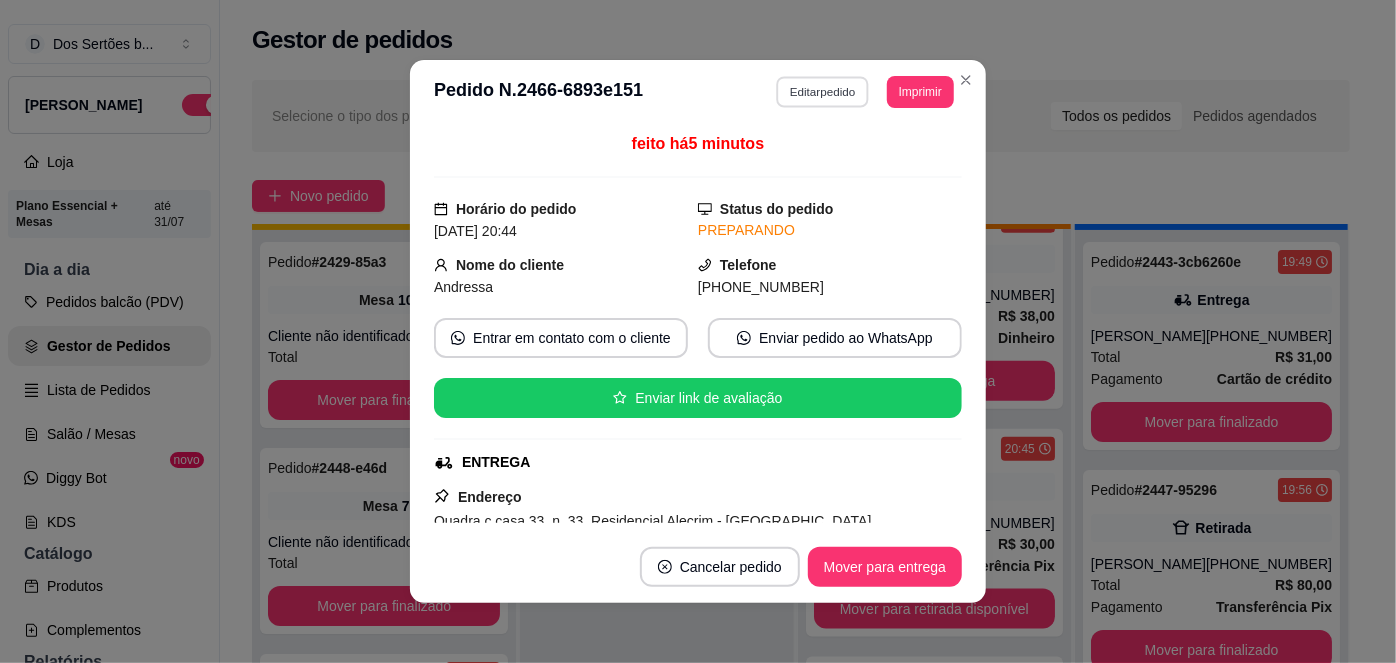 click on "Editar  pedido" at bounding box center (823, 91) 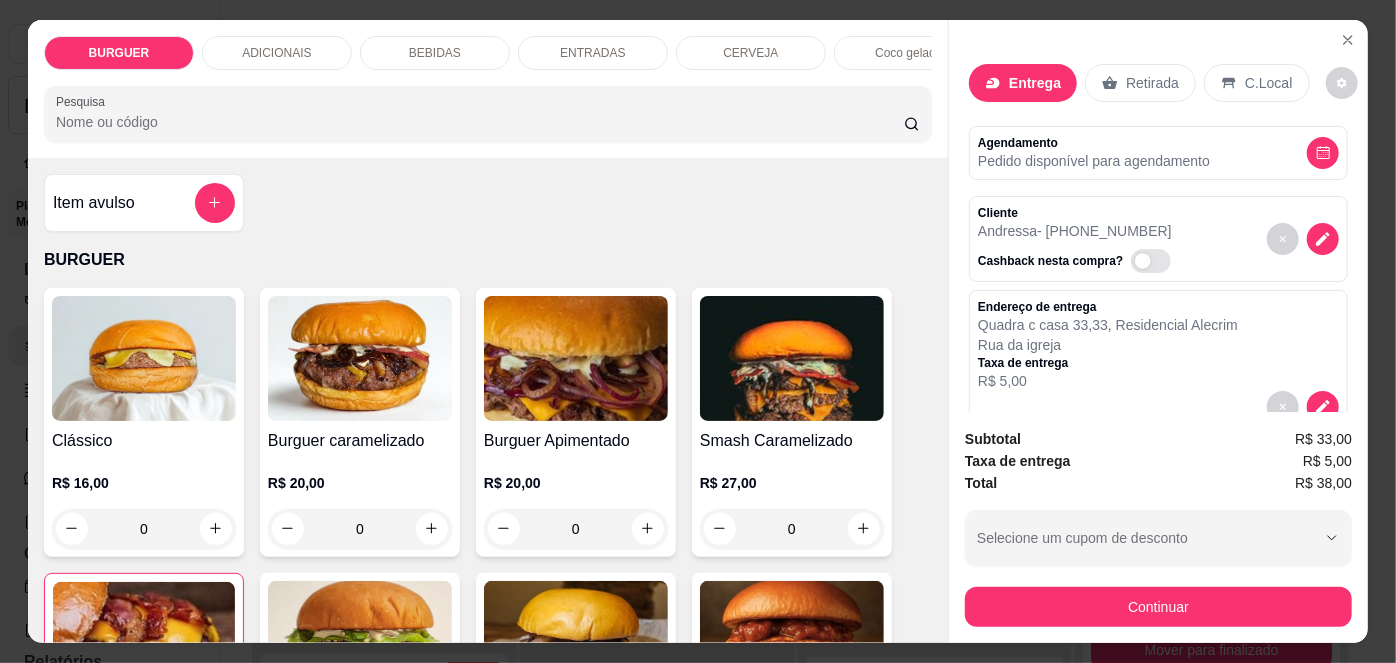 scroll, scrollTop: 264, scrollLeft: 0, axis: vertical 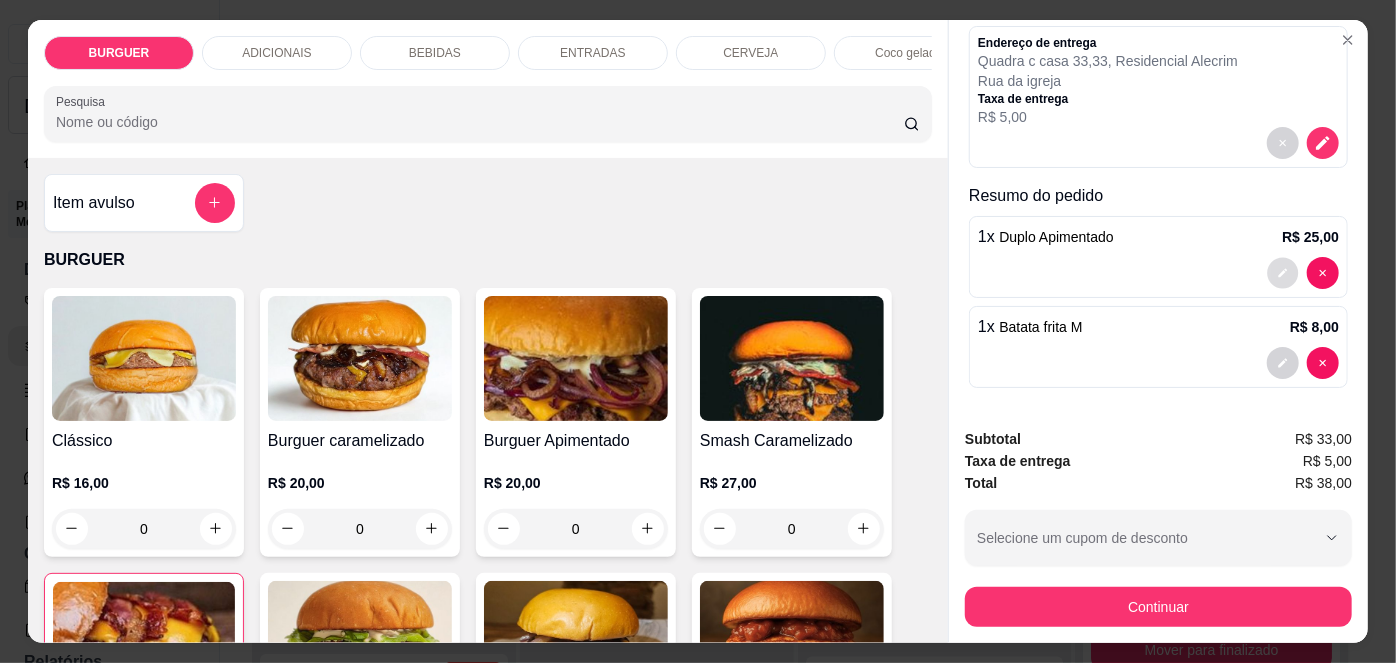 click 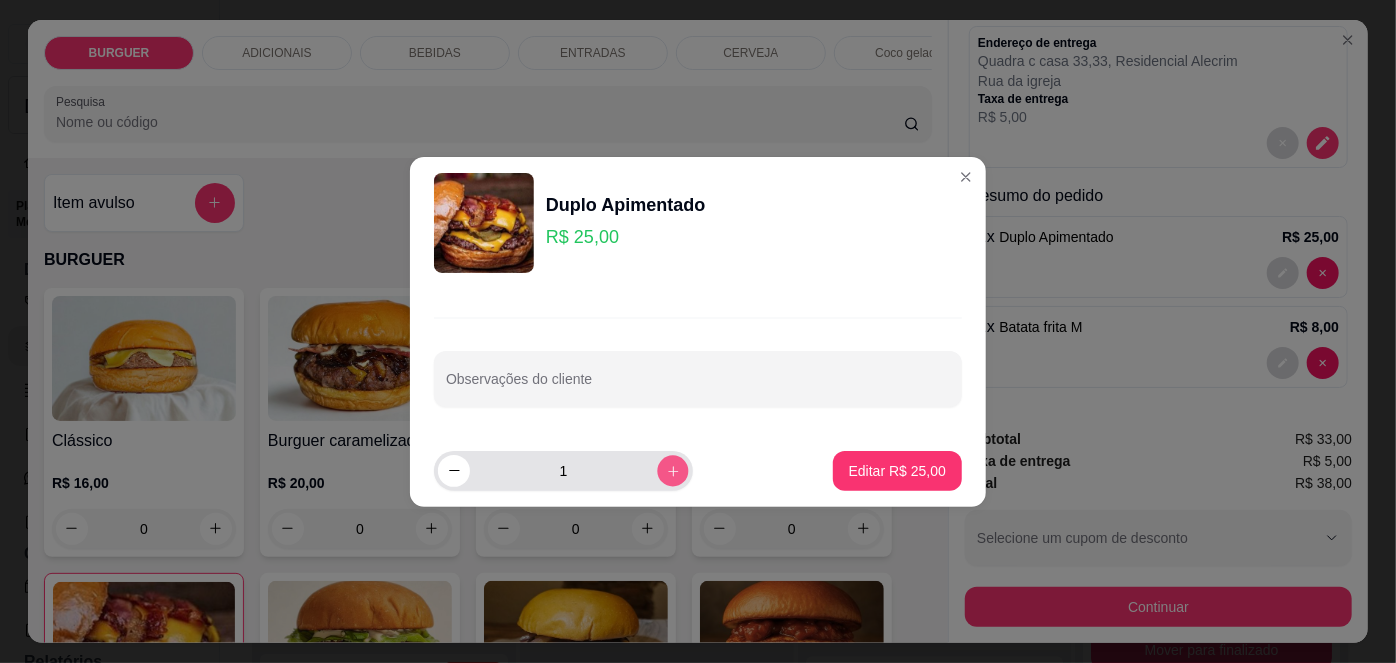 click 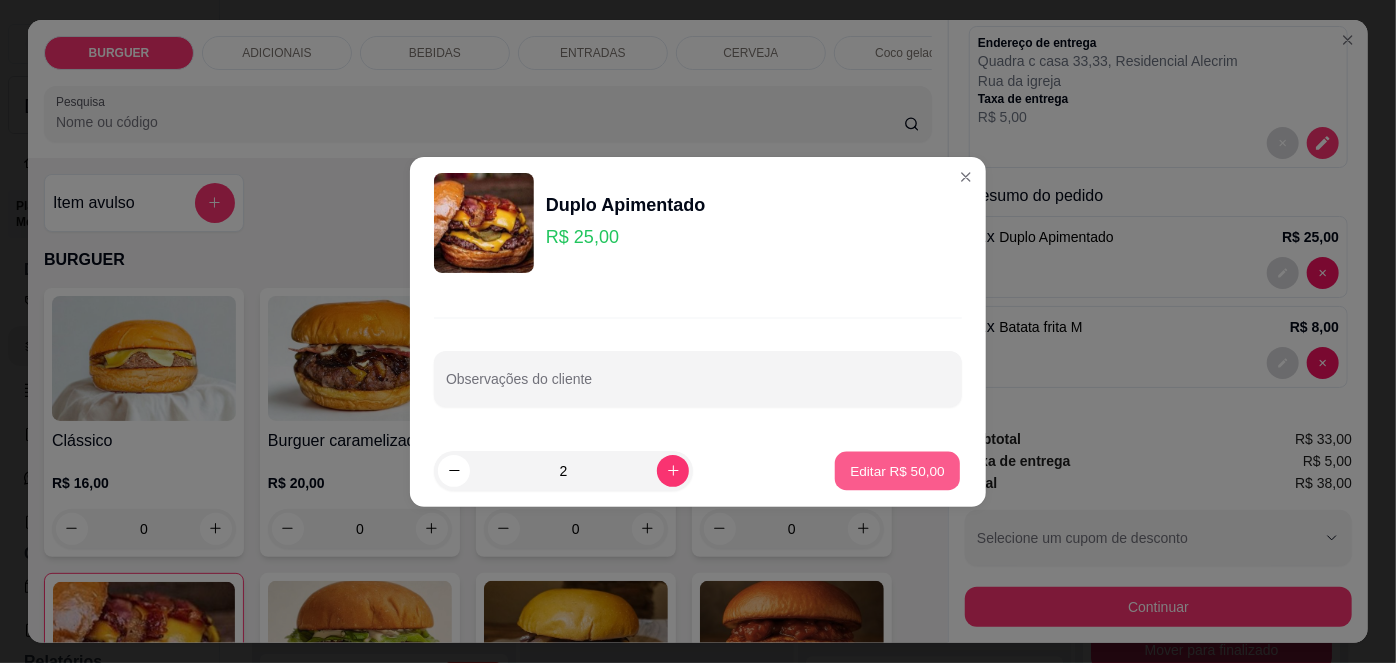 click on "Editar   R$ 50,00" at bounding box center [897, 470] 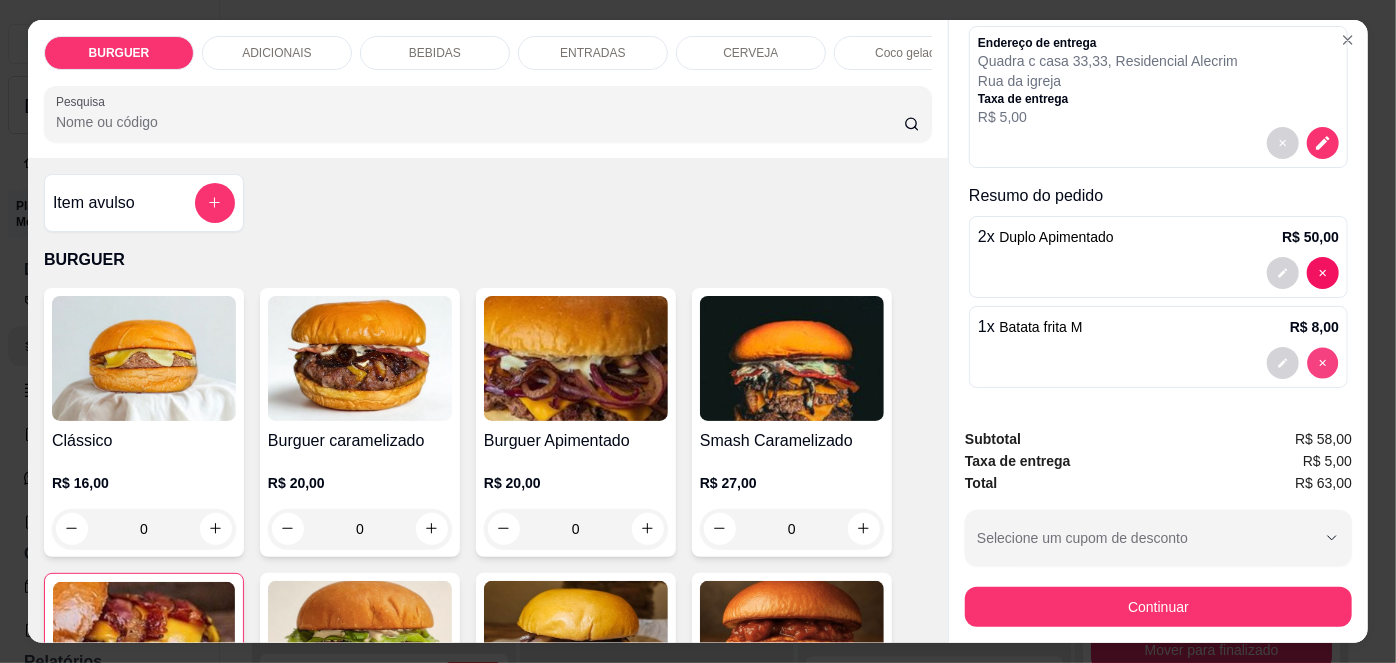 type on "0" 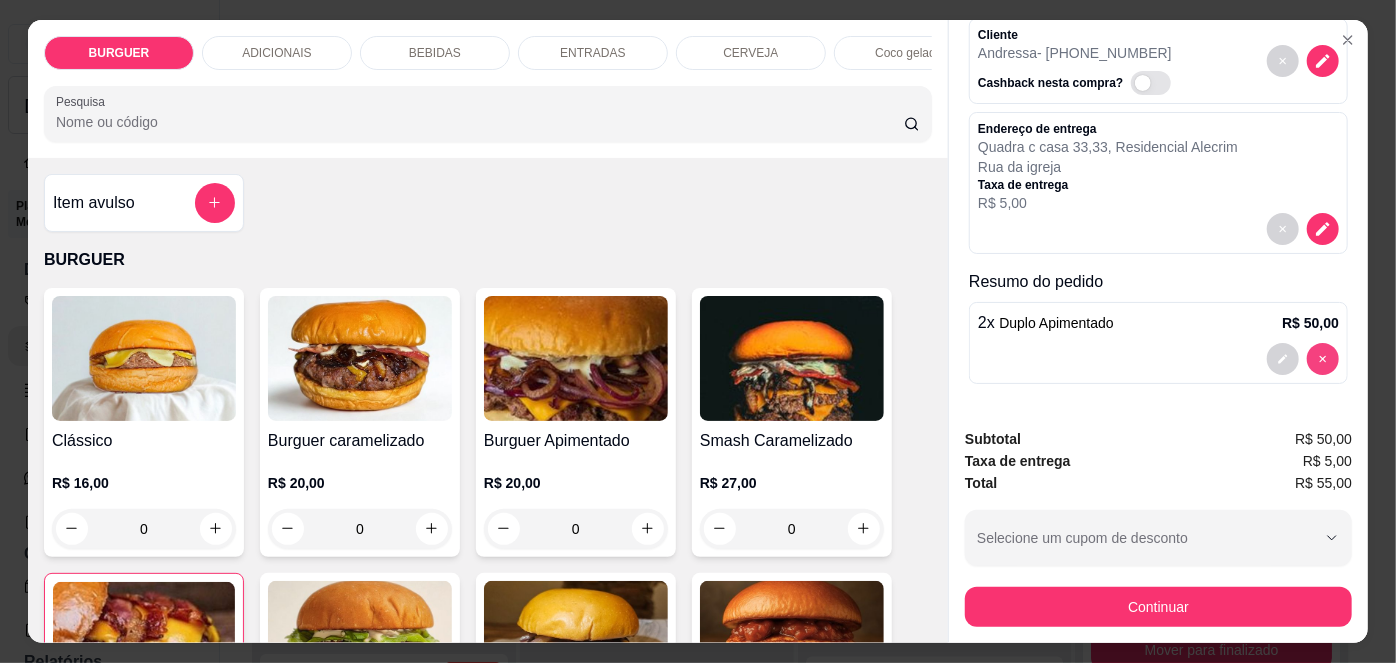 scroll, scrollTop: 174, scrollLeft: 0, axis: vertical 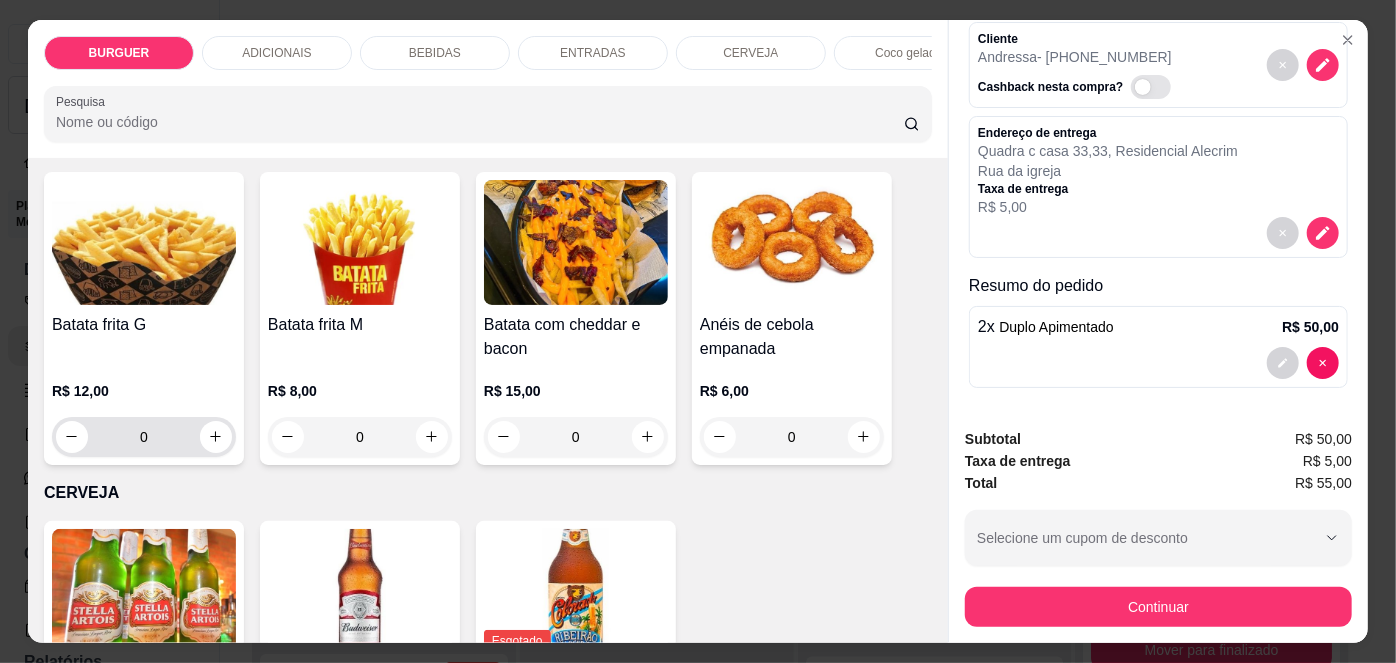 click on "0" at bounding box center [144, 437] 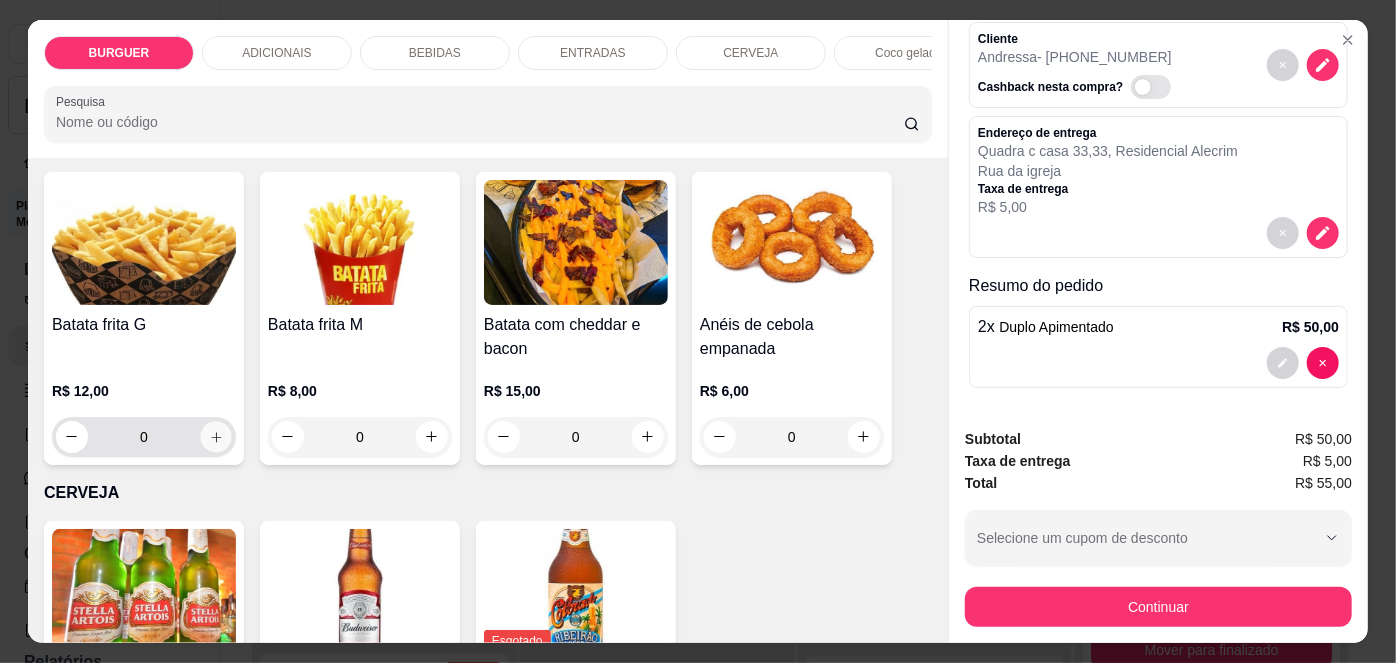 click 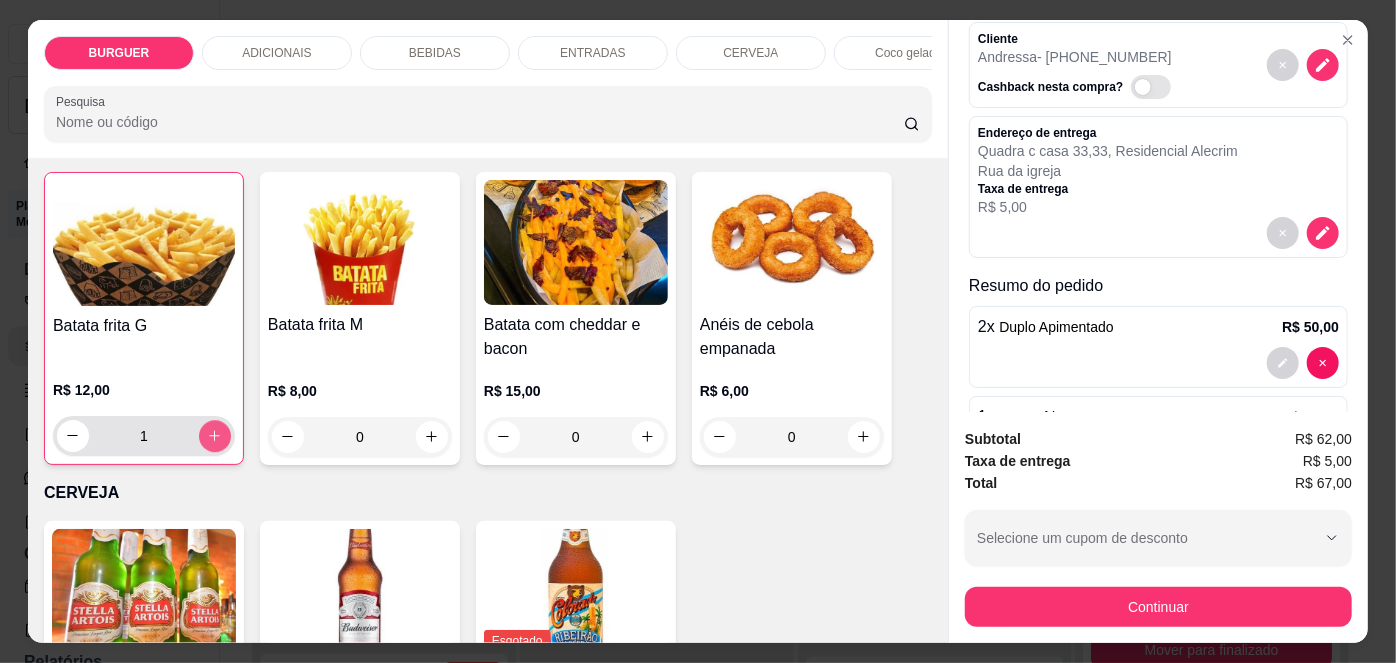scroll, scrollTop: 264, scrollLeft: 0, axis: vertical 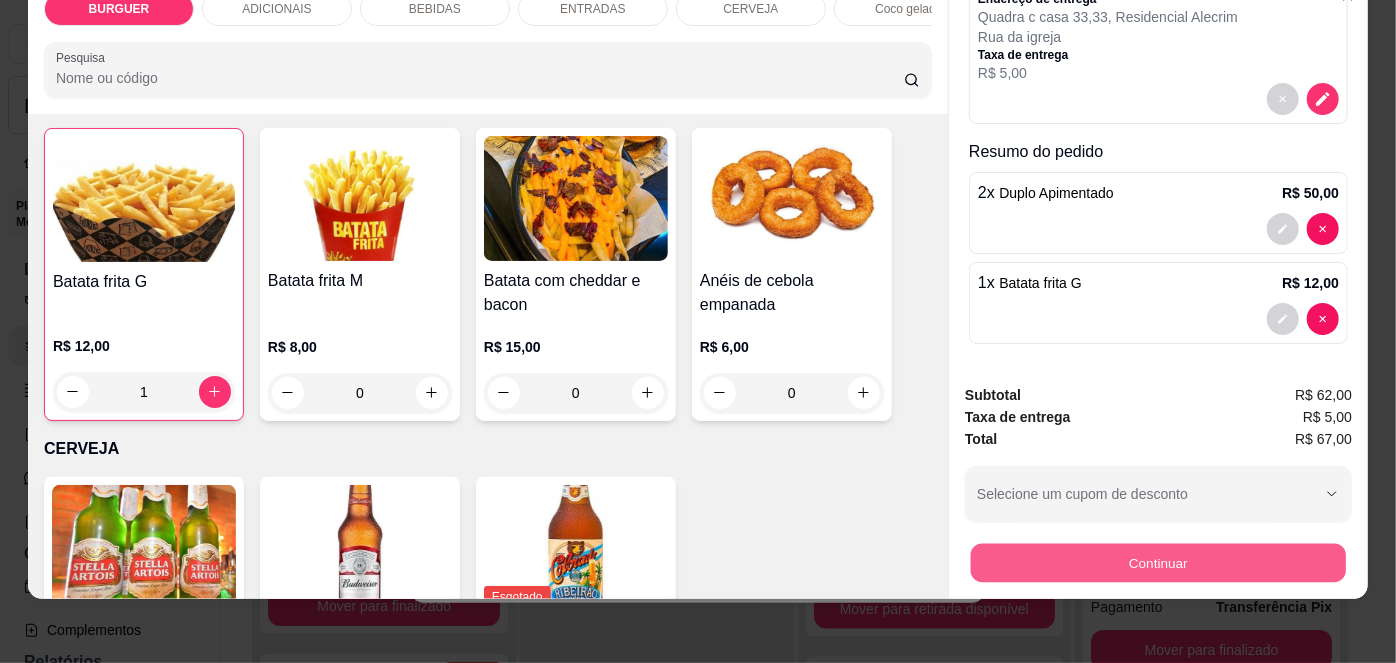 click on "Continuar" at bounding box center (1158, 563) 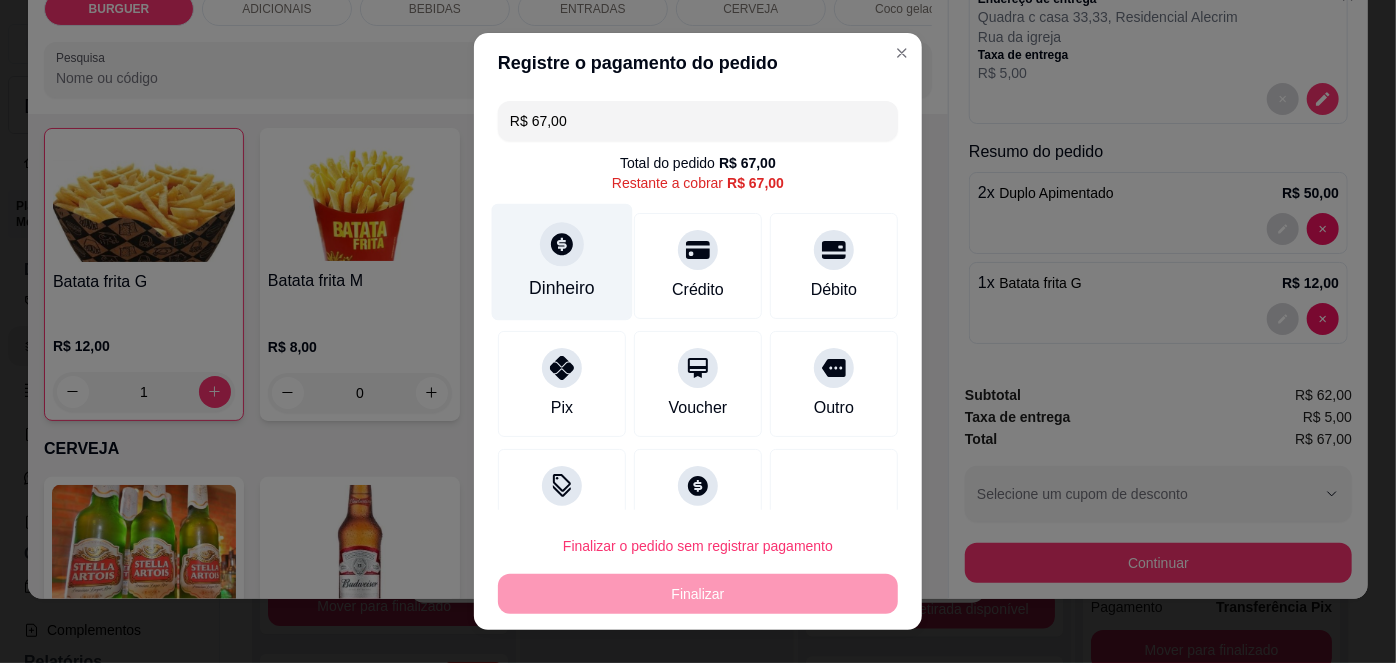 click on "Dinheiro" at bounding box center (562, 288) 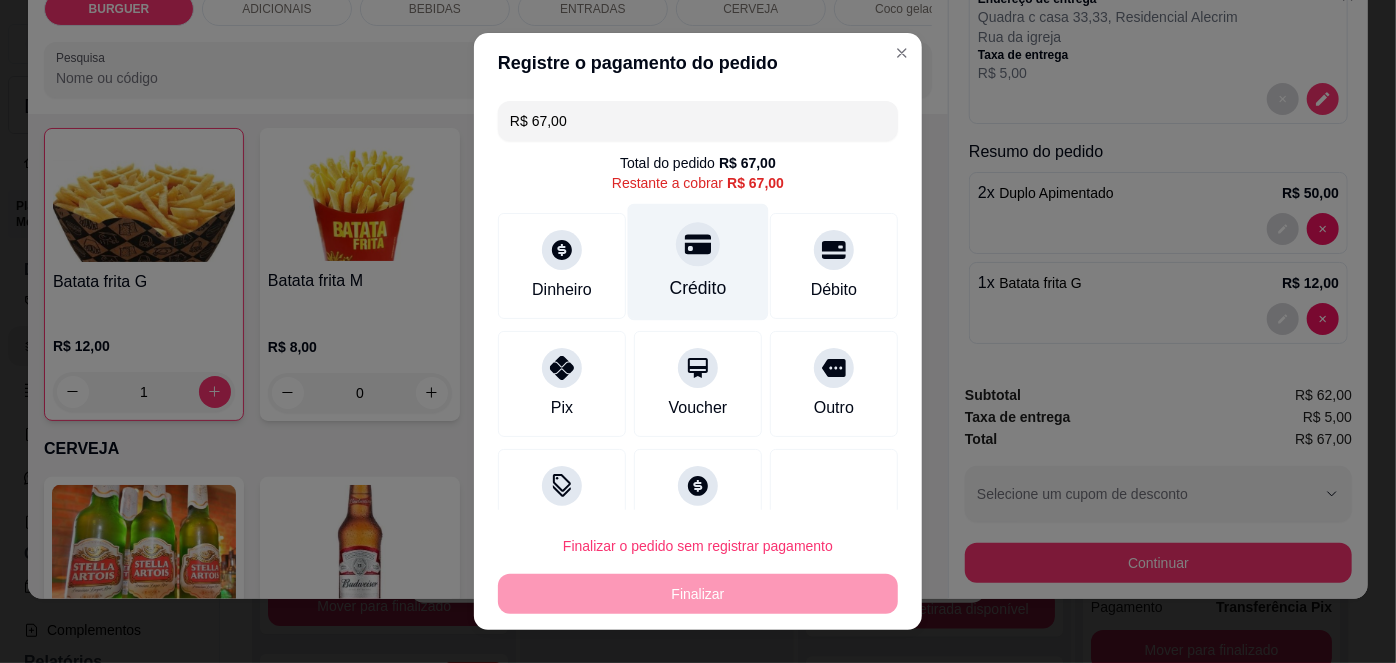 scroll, scrollTop: 51, scrollLeft: 0, axis: vertical 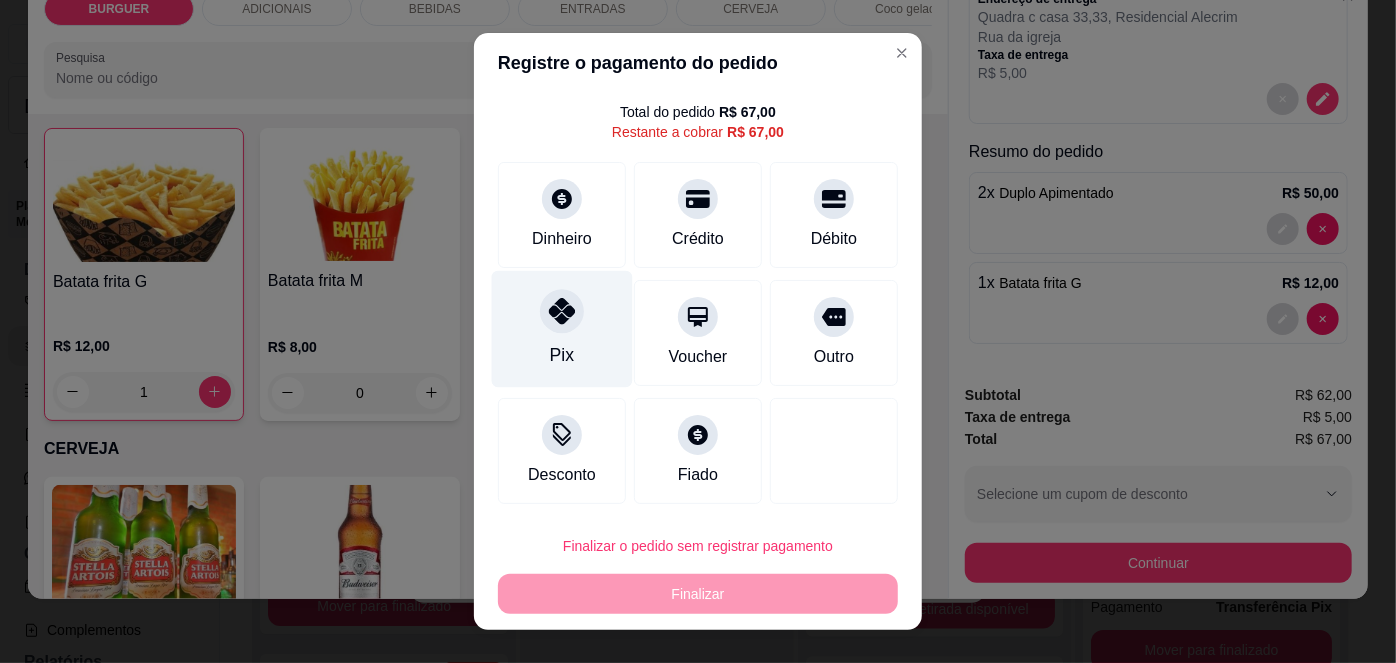 click on "Pix" at bounding box center (562, 329) 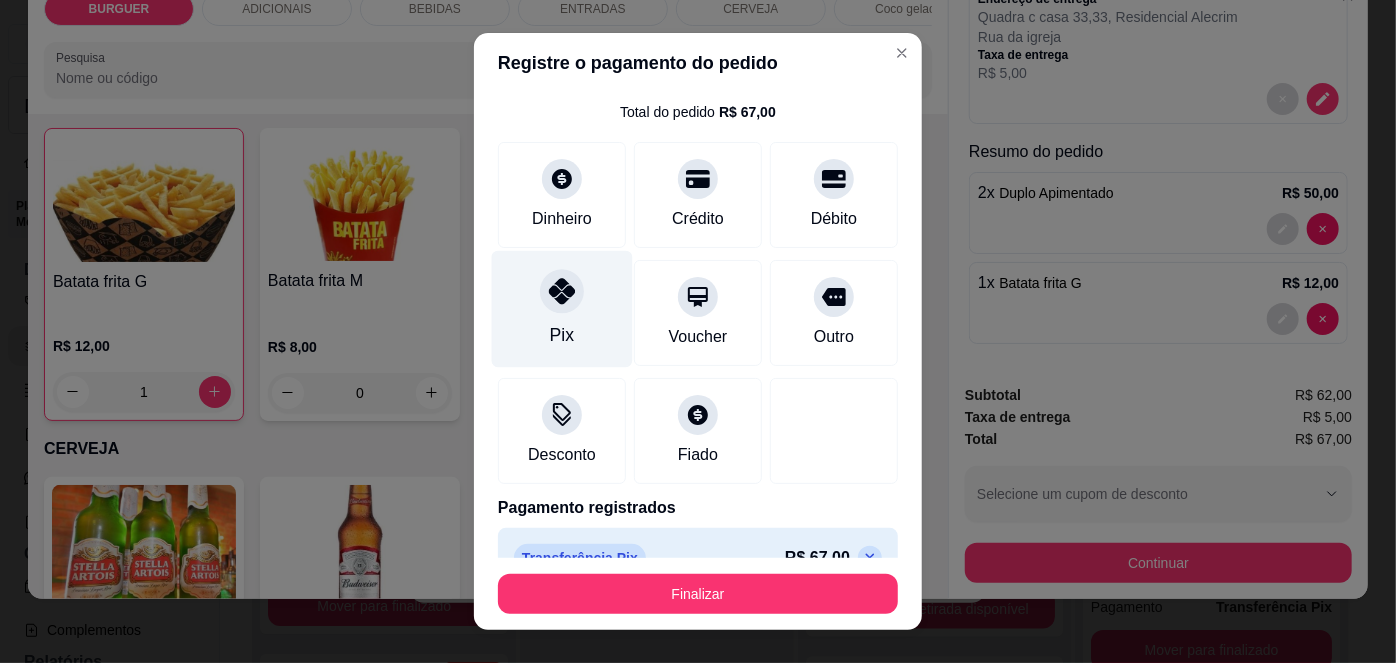 scroll, scrollTop: 88, scrollLeft: 0, axis: vertical 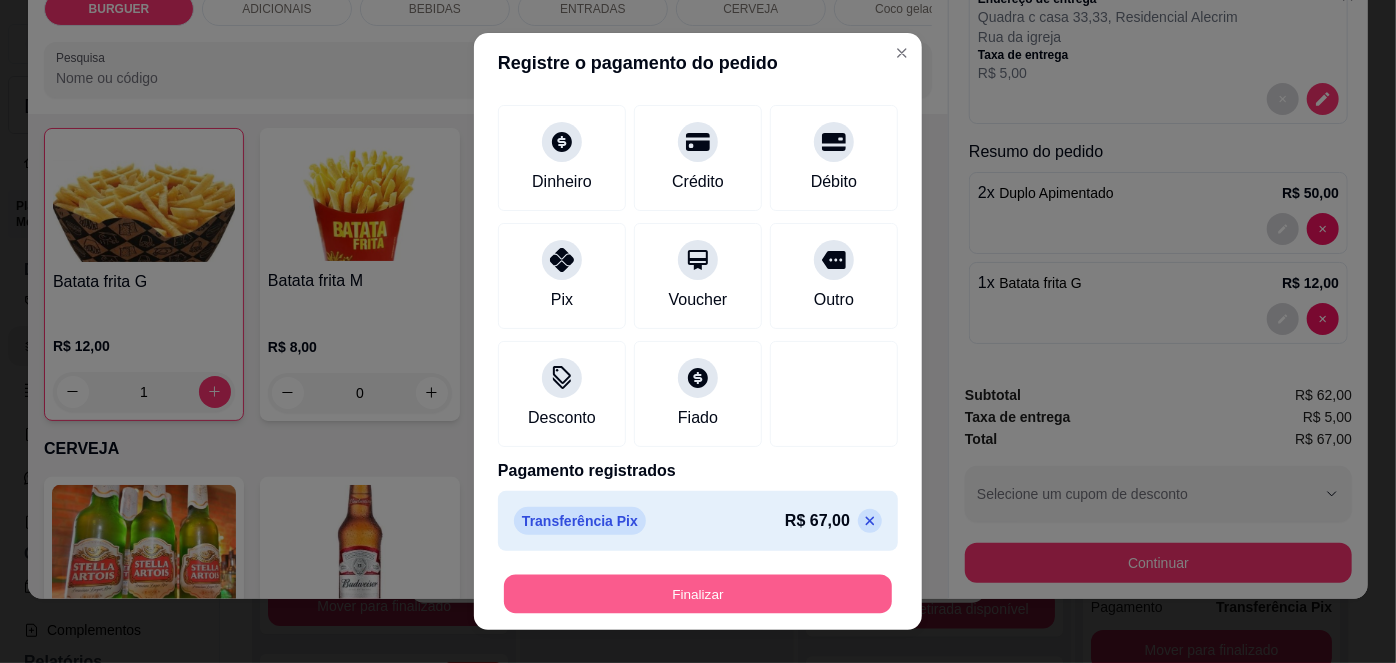 click on "Finalizar" at bounding box center (698, 593) 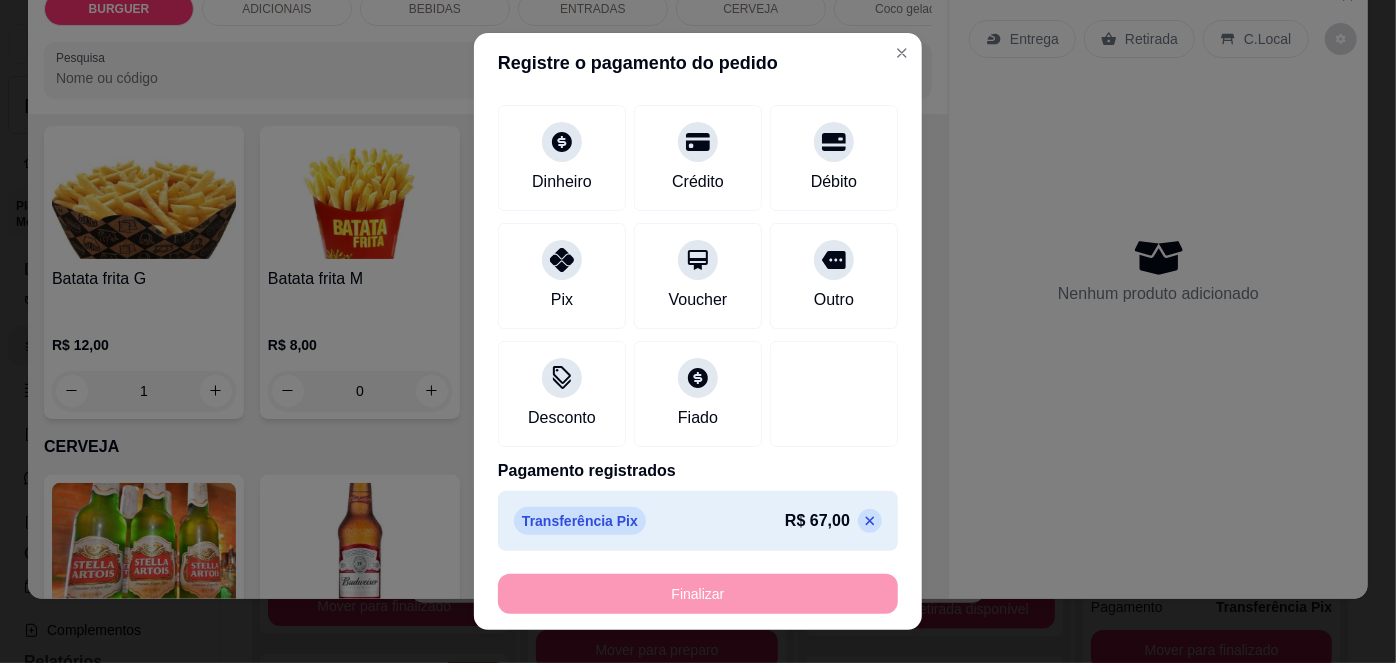 type on "0" 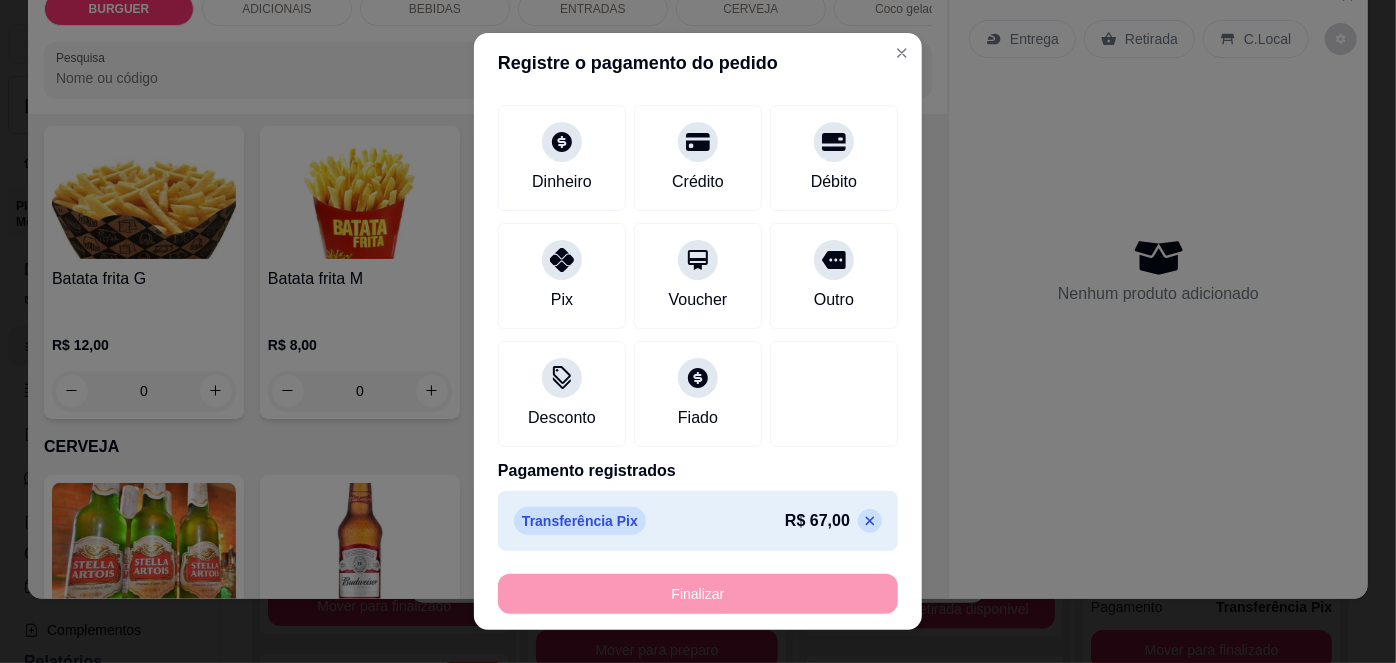 type on "-R$ 67,00" 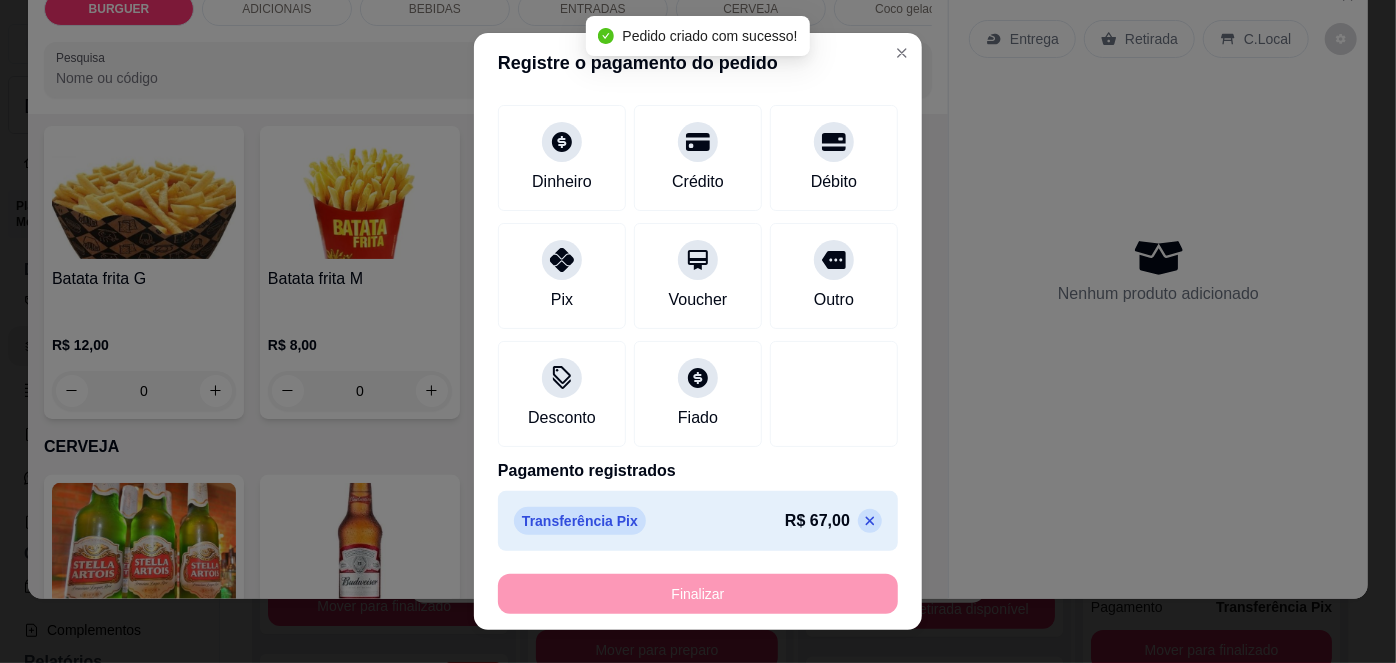 scroll, scrollTop: 0, scrollLeft: 0, axis: both 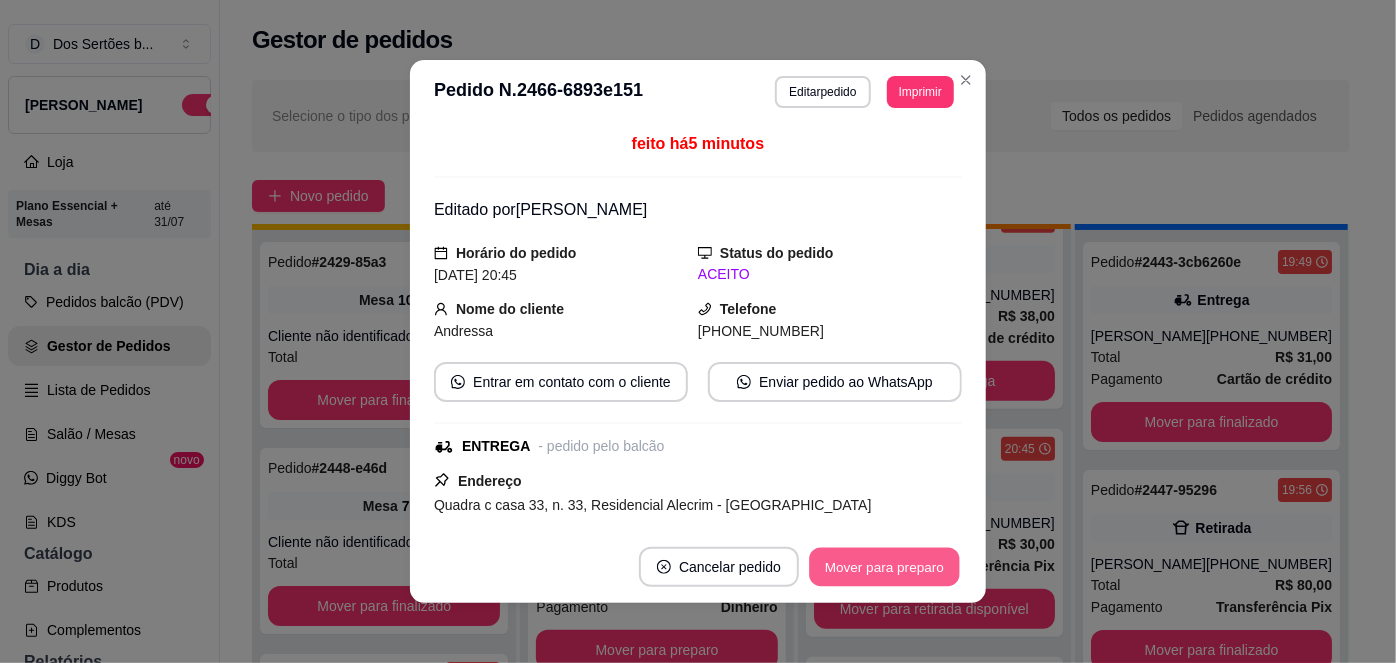 click on "Mover para preparo" at bounding box center [884, 567] 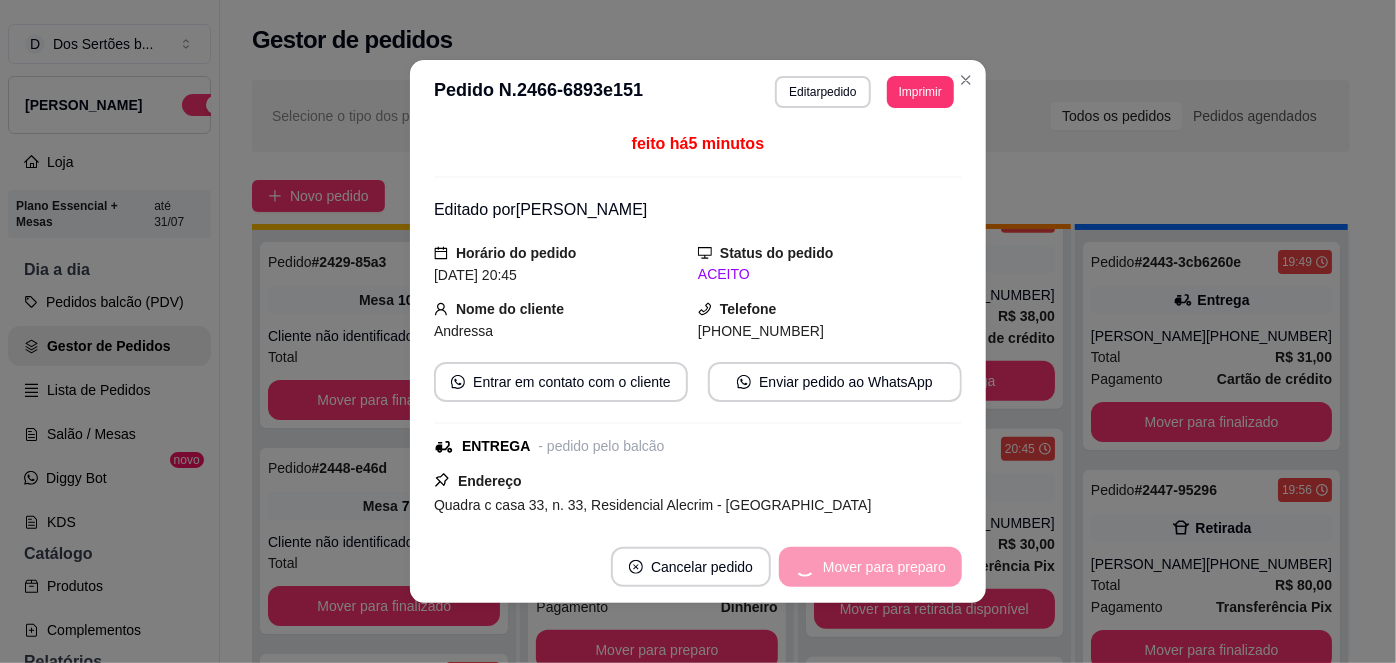 scroll, scrollTop: 1200, scrollLeft: 0, axis: vertical 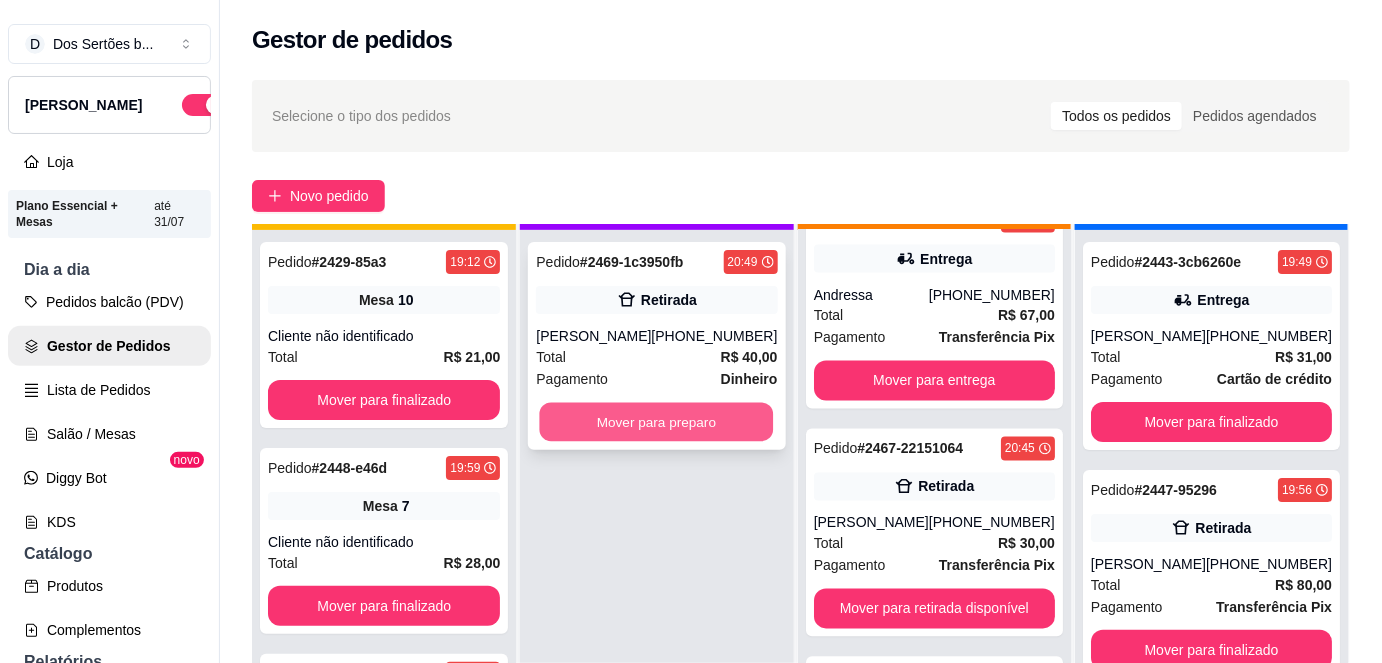 click on "Mover para preparo" at bounding box center (657, 422) 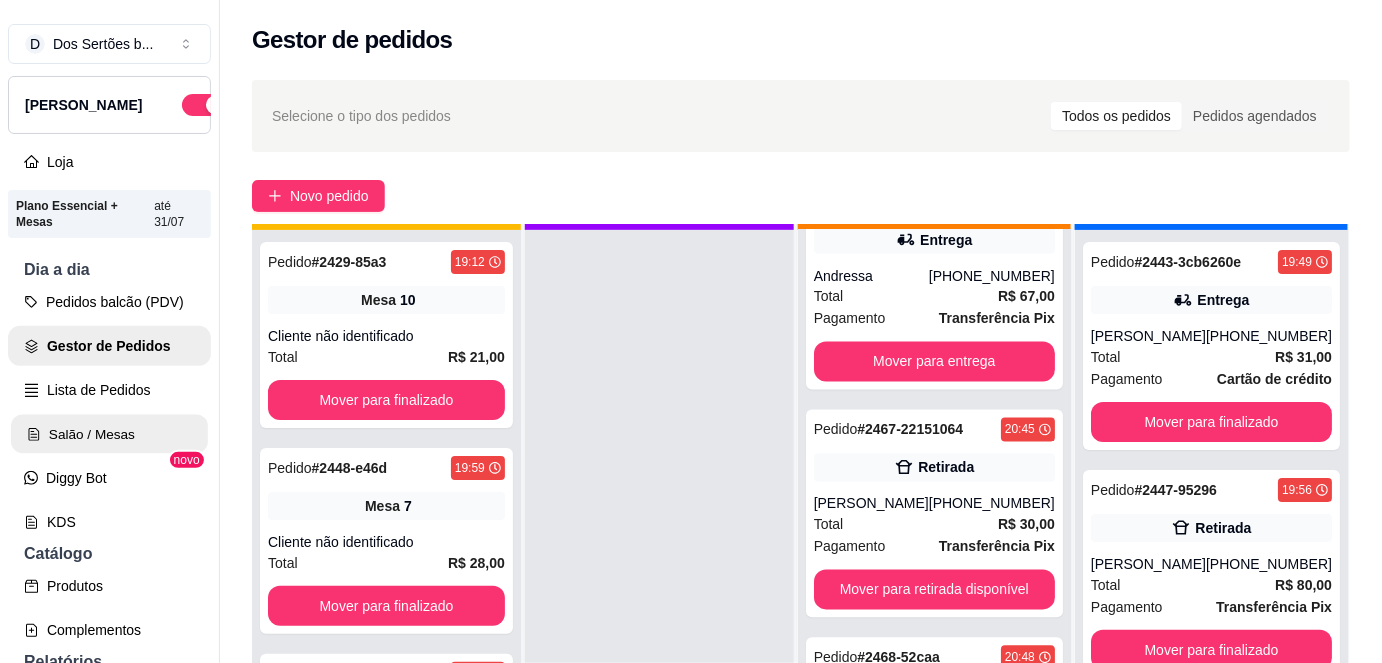 click on "Salão / Mesas" at bounding box center [109, 434] 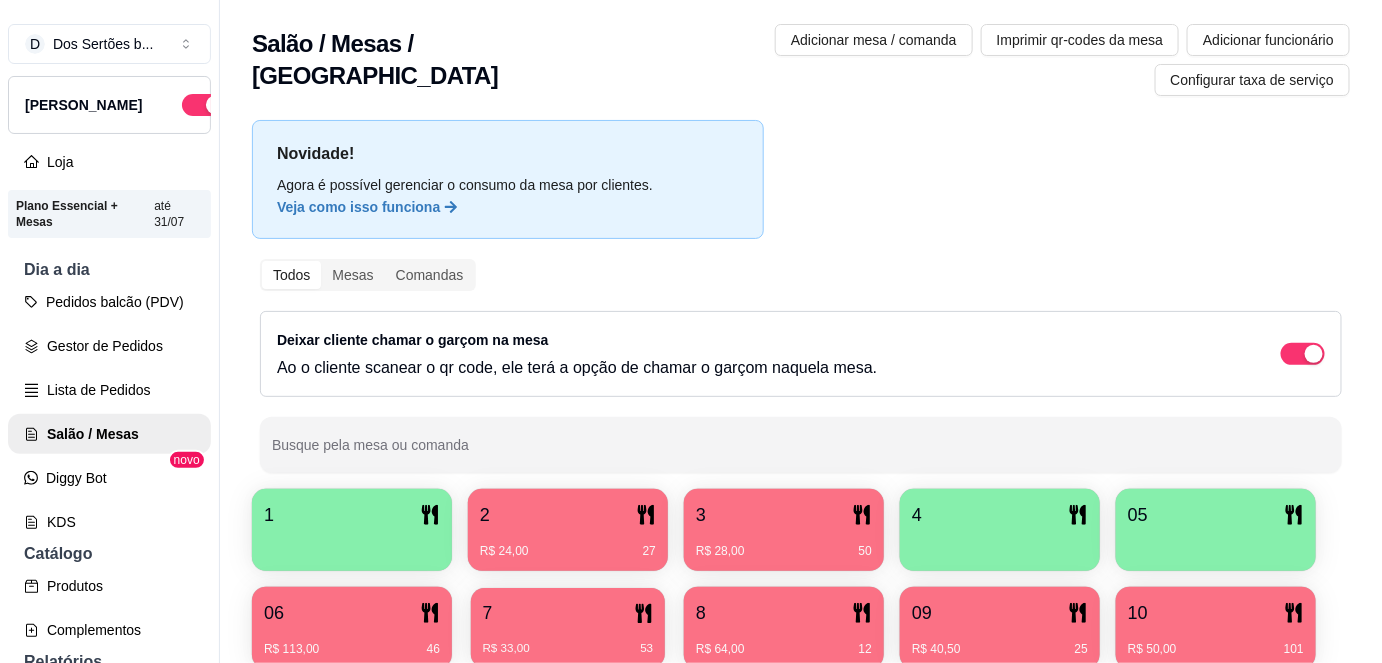 click on "R$ 33,00 53" at bounding box center (568, 649) 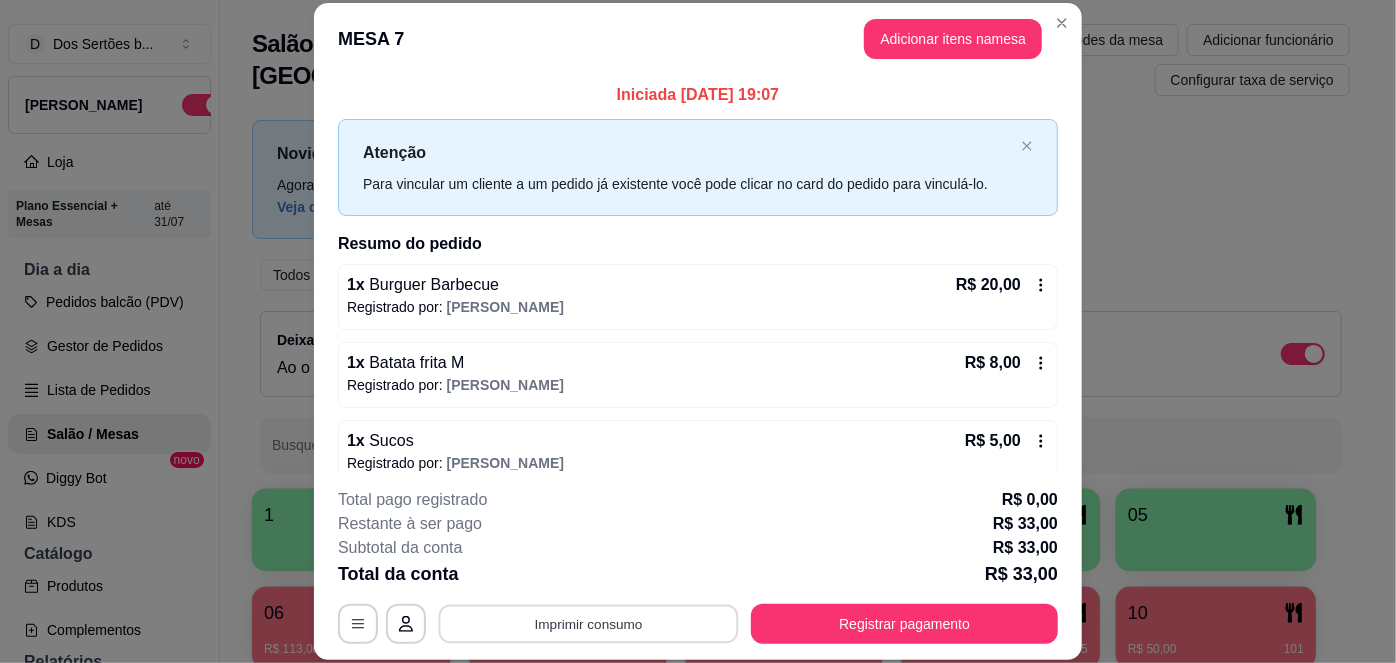 click on "Imprimir consumo" at bounding box center [589, 623] 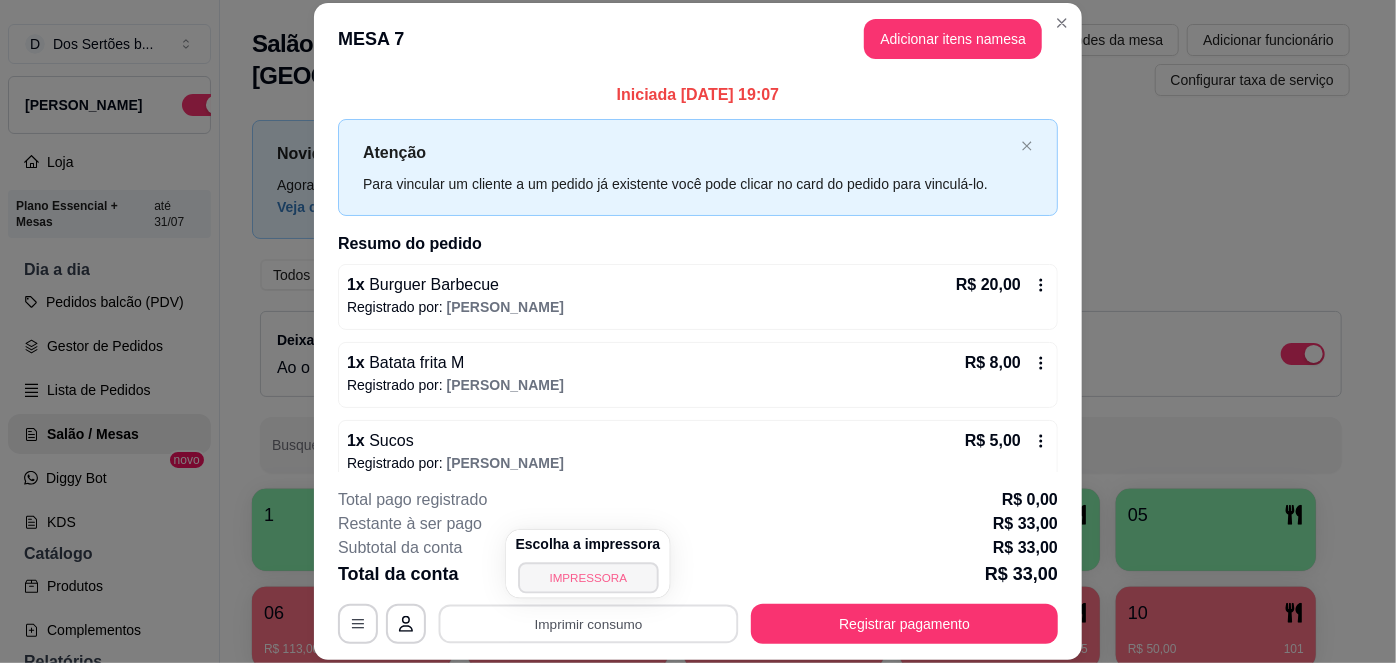 click on "IMPRESSORA" at bounding box center [588, 577] 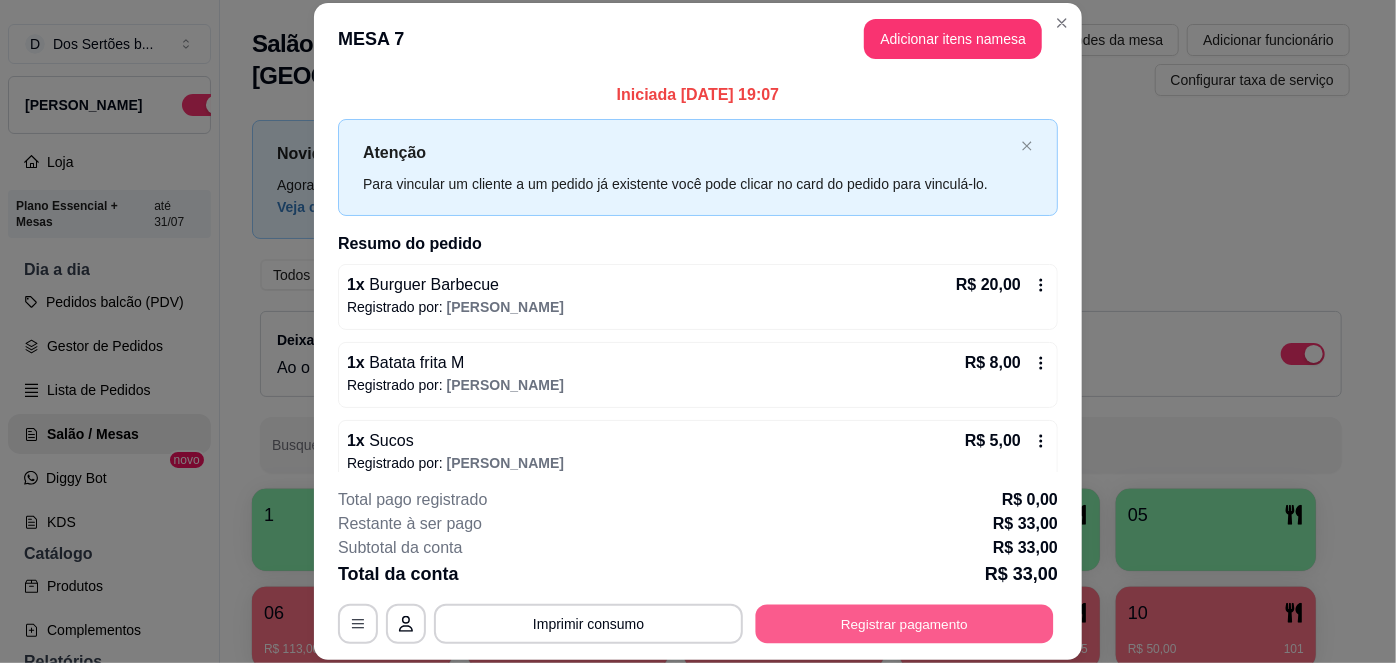 click on "Registrar pagamento" at bounding box center (905, 623) 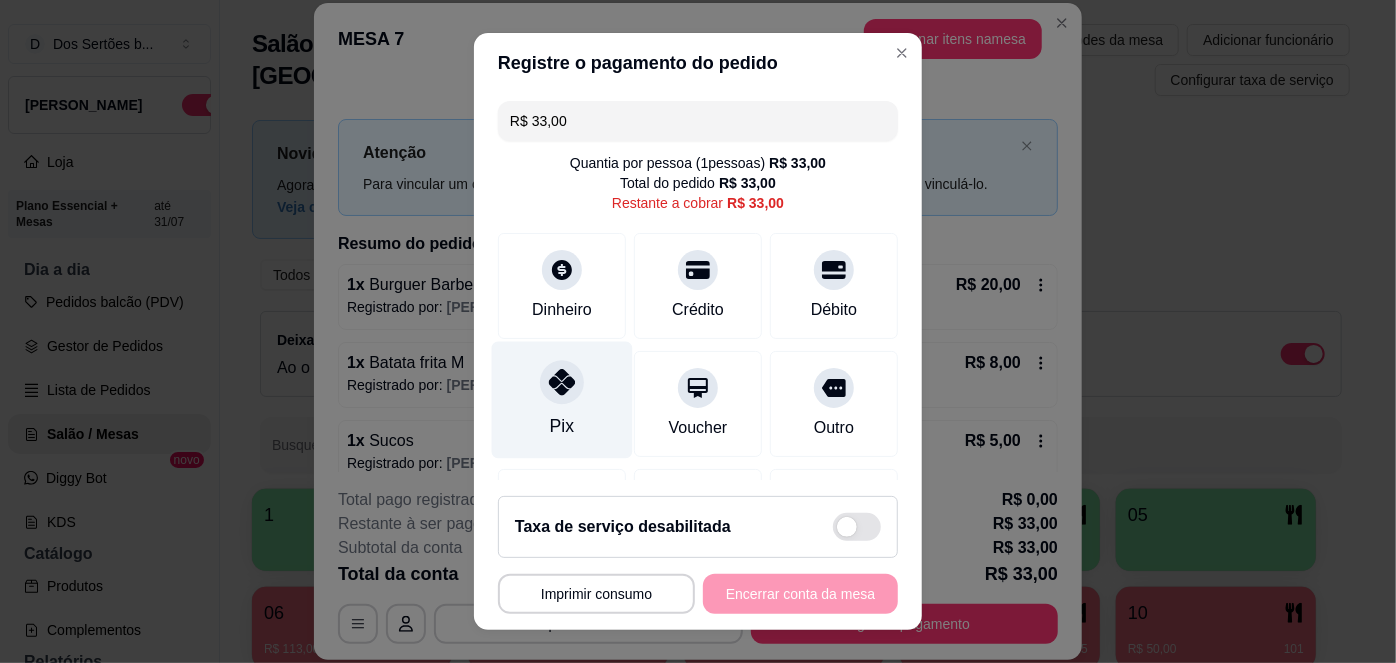 click 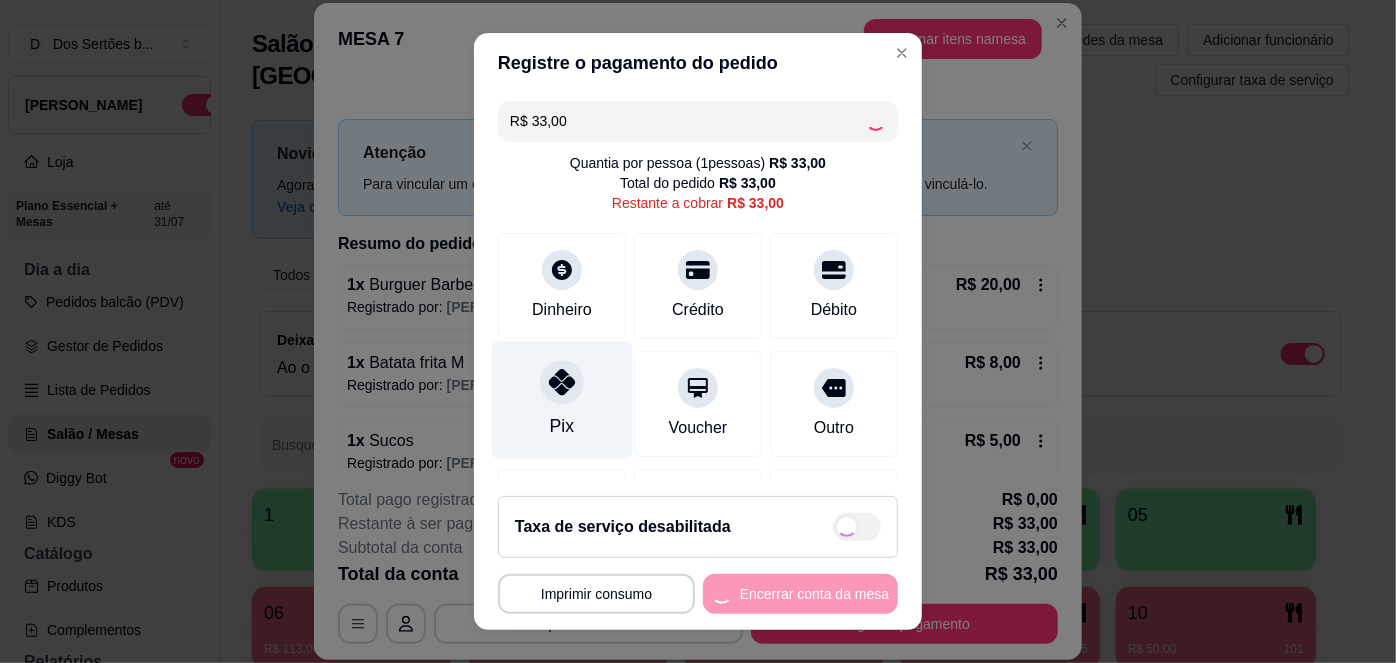 type on "R$ 0,00" 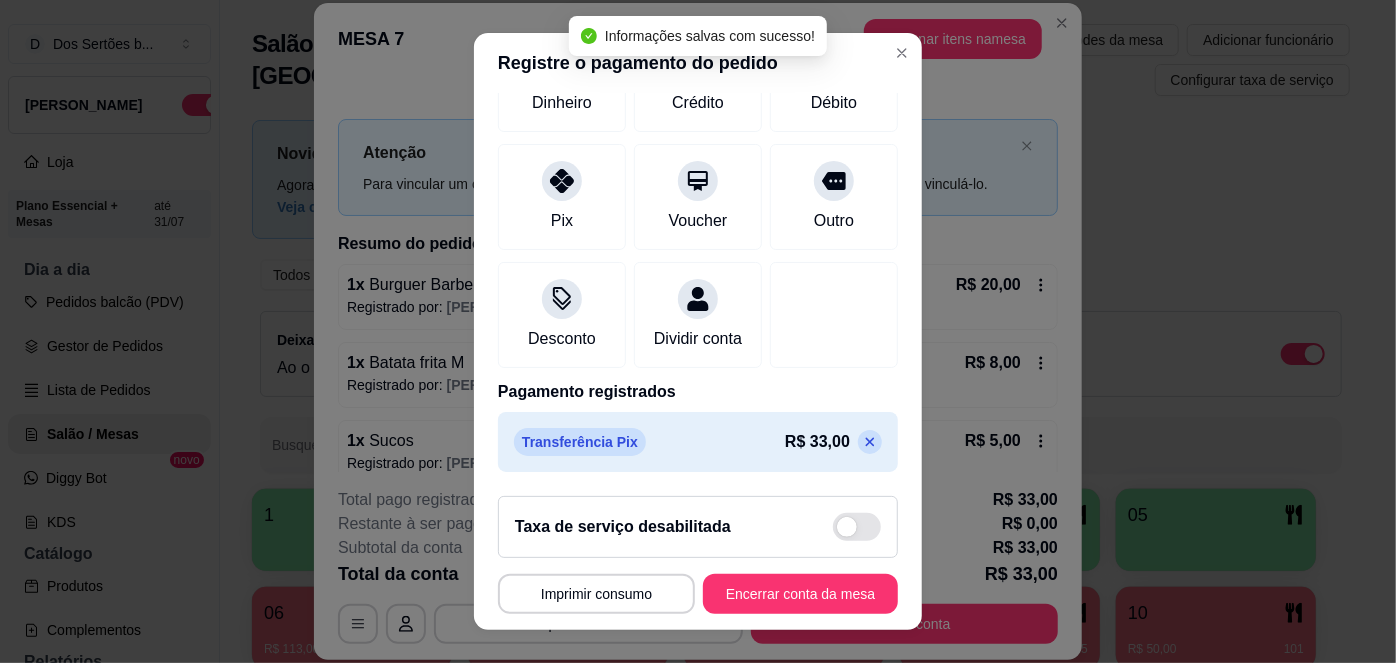 scroll, scrollTop: 208, scrollLeft: 0, axis: vertical 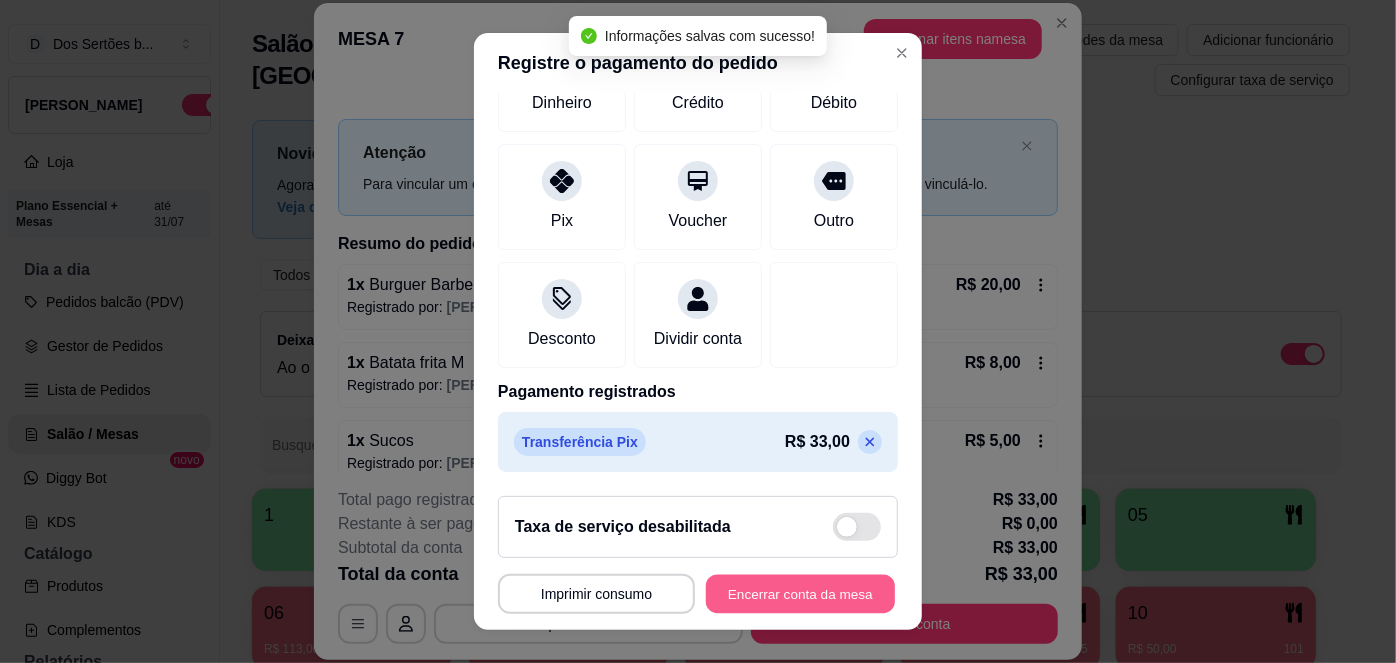 click on "Encerrar conta da mesa" at bounding box center [800, 593] 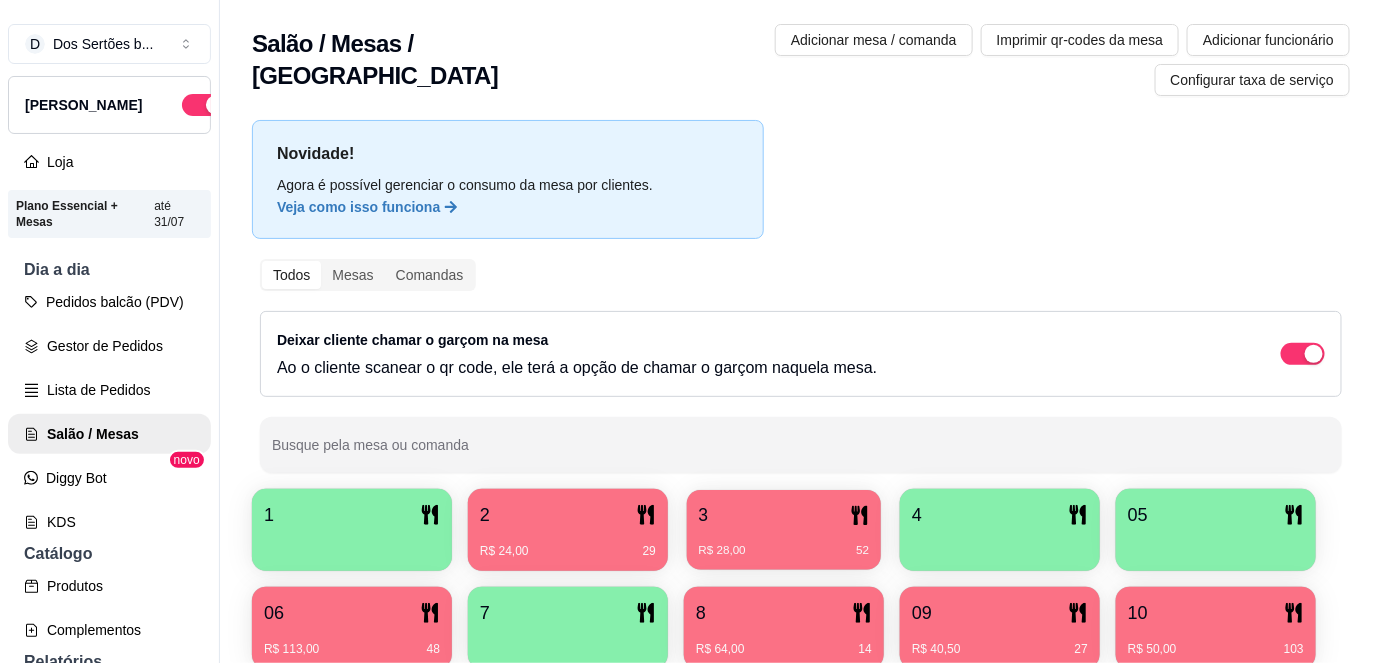 click on "R$ 28,00 52" at bounding box center (784, 543) 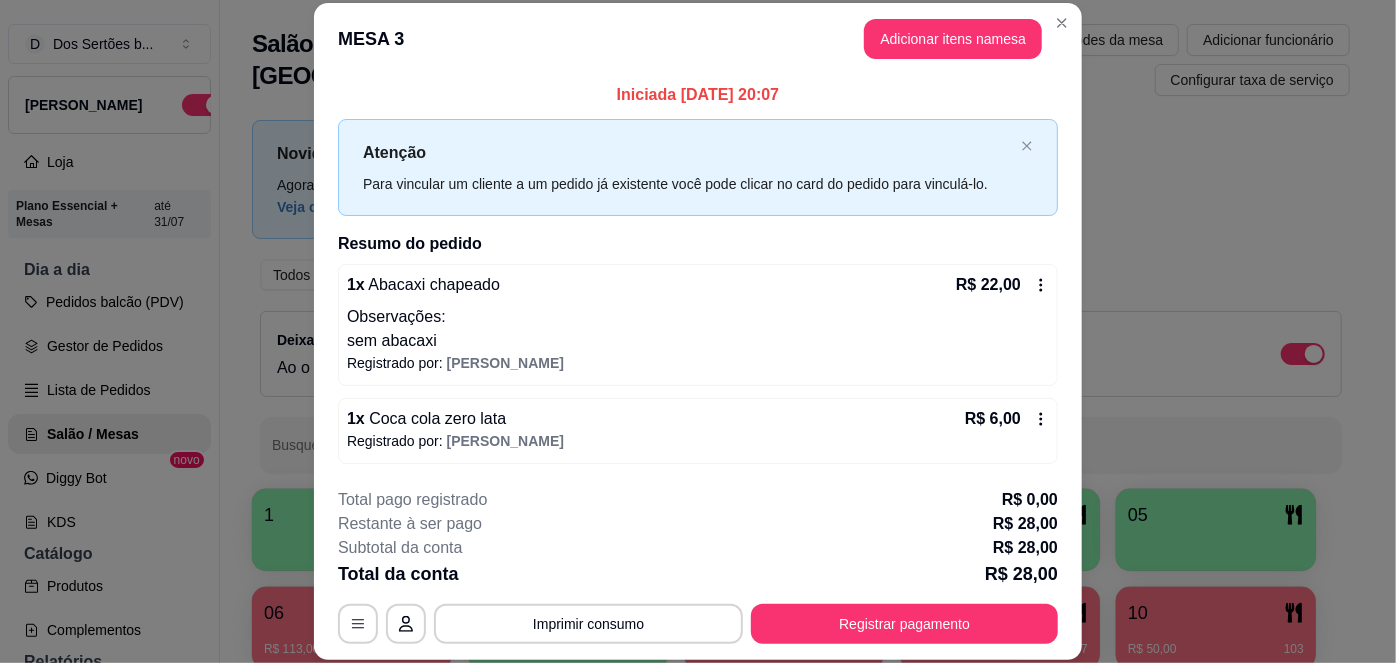 scroll, scrollTop: 60, scrollLeft: 0, axis: vertical 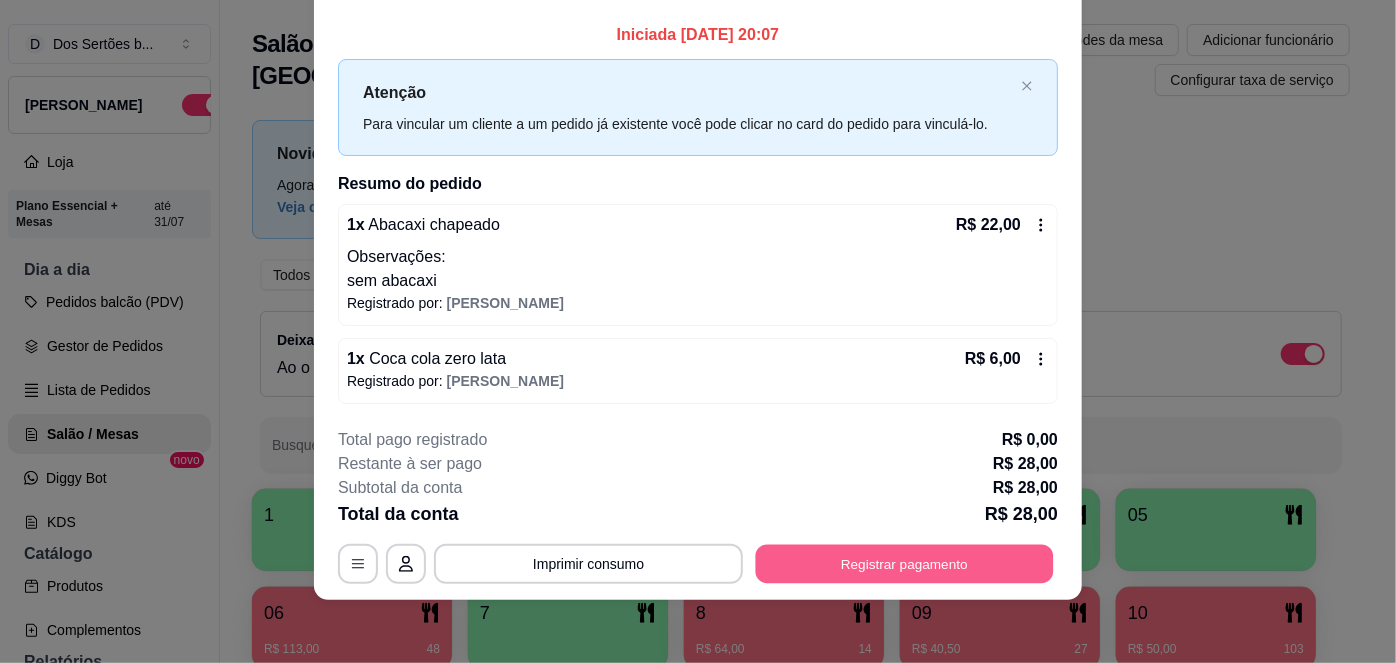 click on "Registrar pagamento" at bounding box center (905, 563) 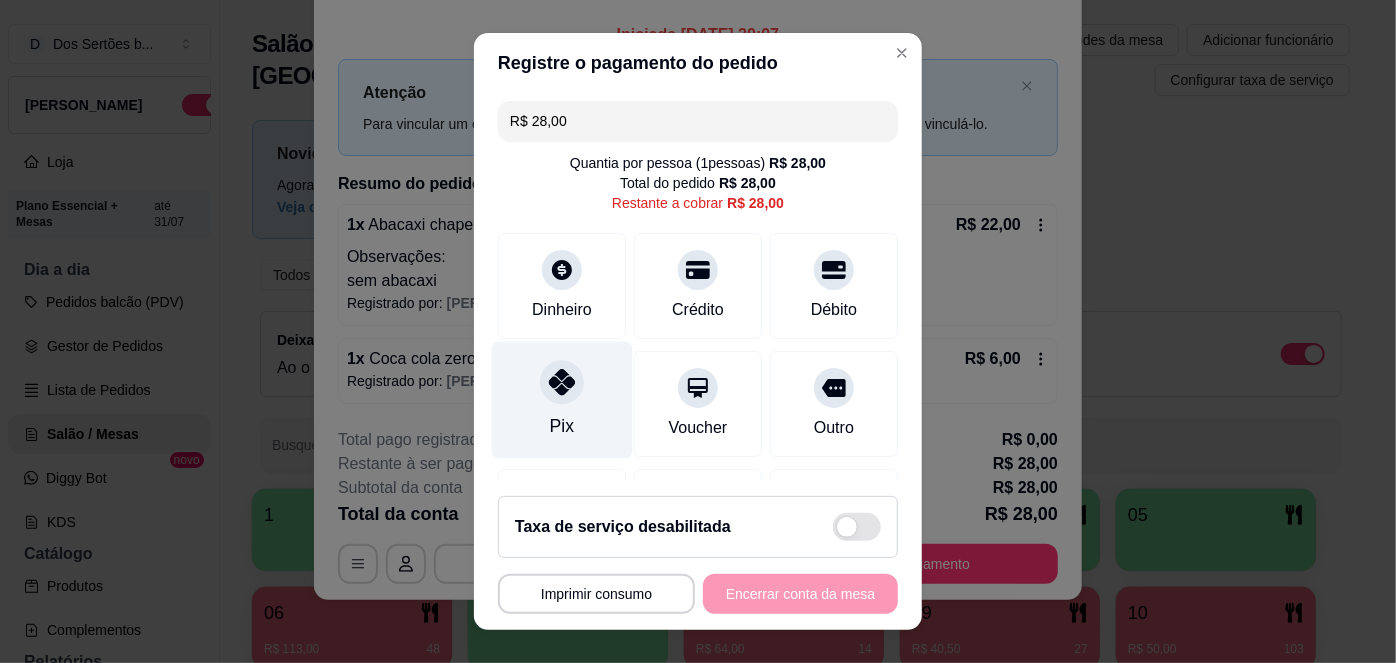 click 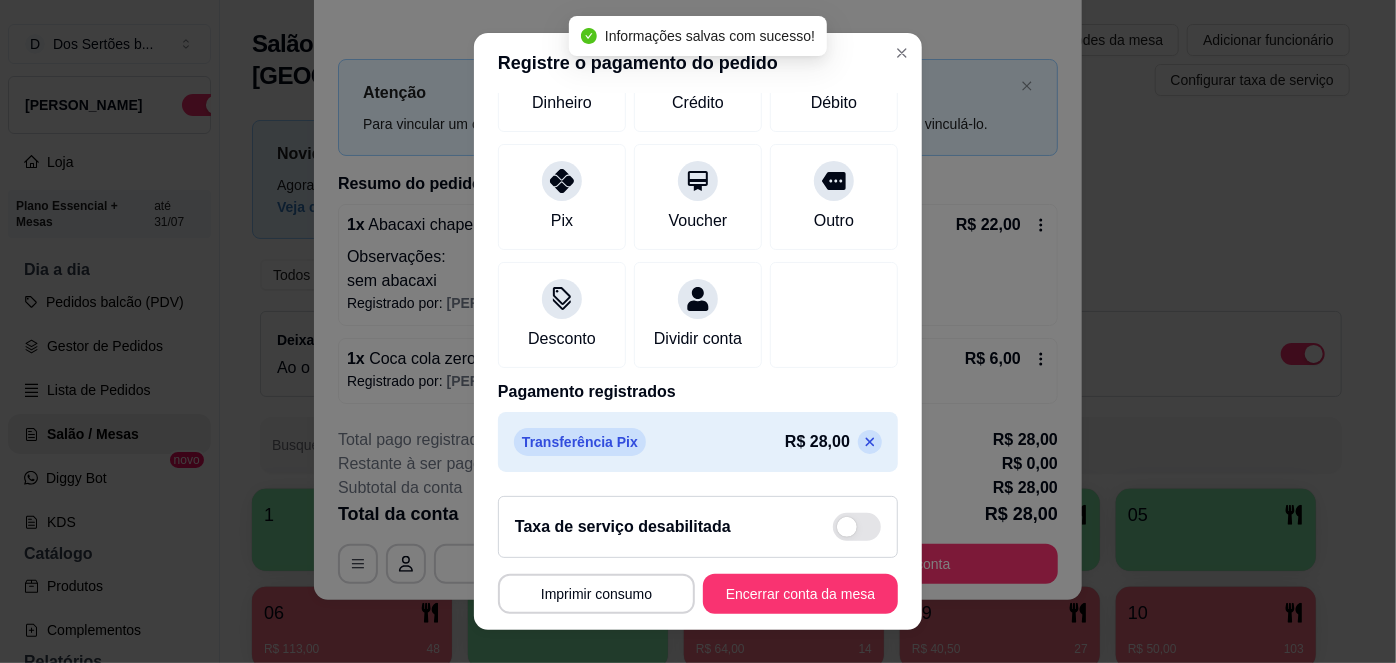 scroll, scrollTop: 208, scrollLeft: 0, axis: vertical 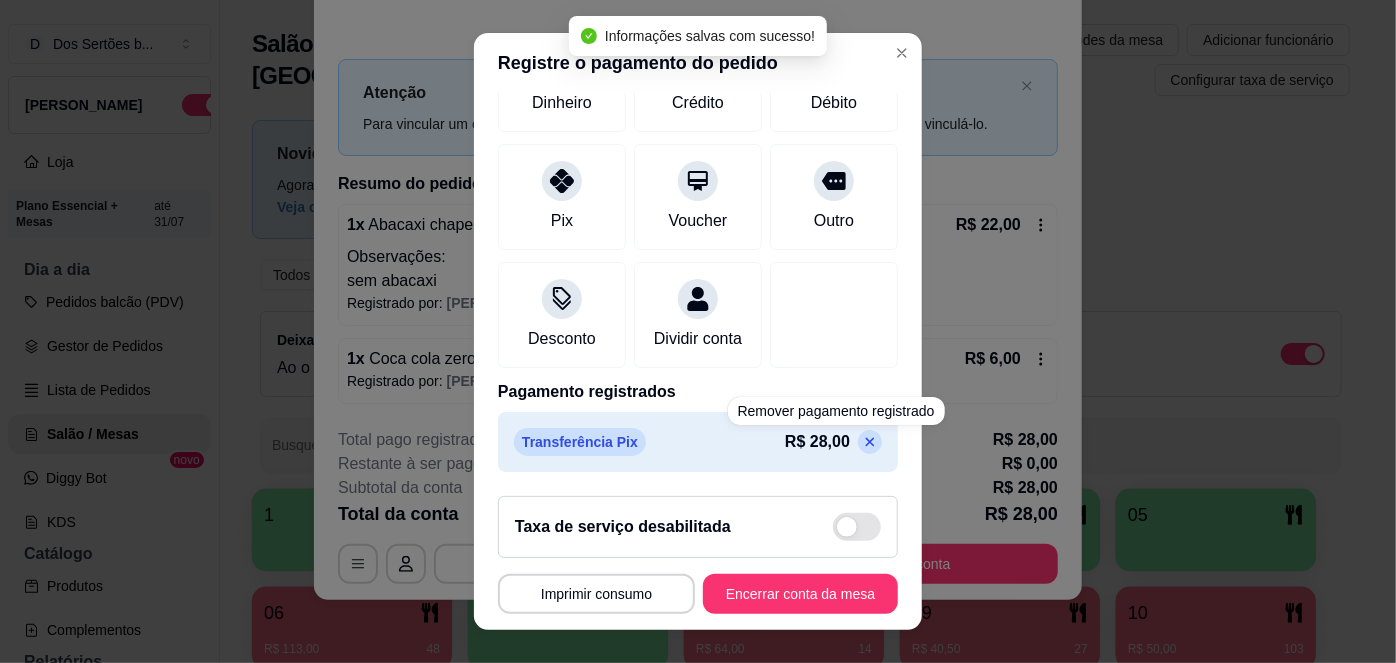 click 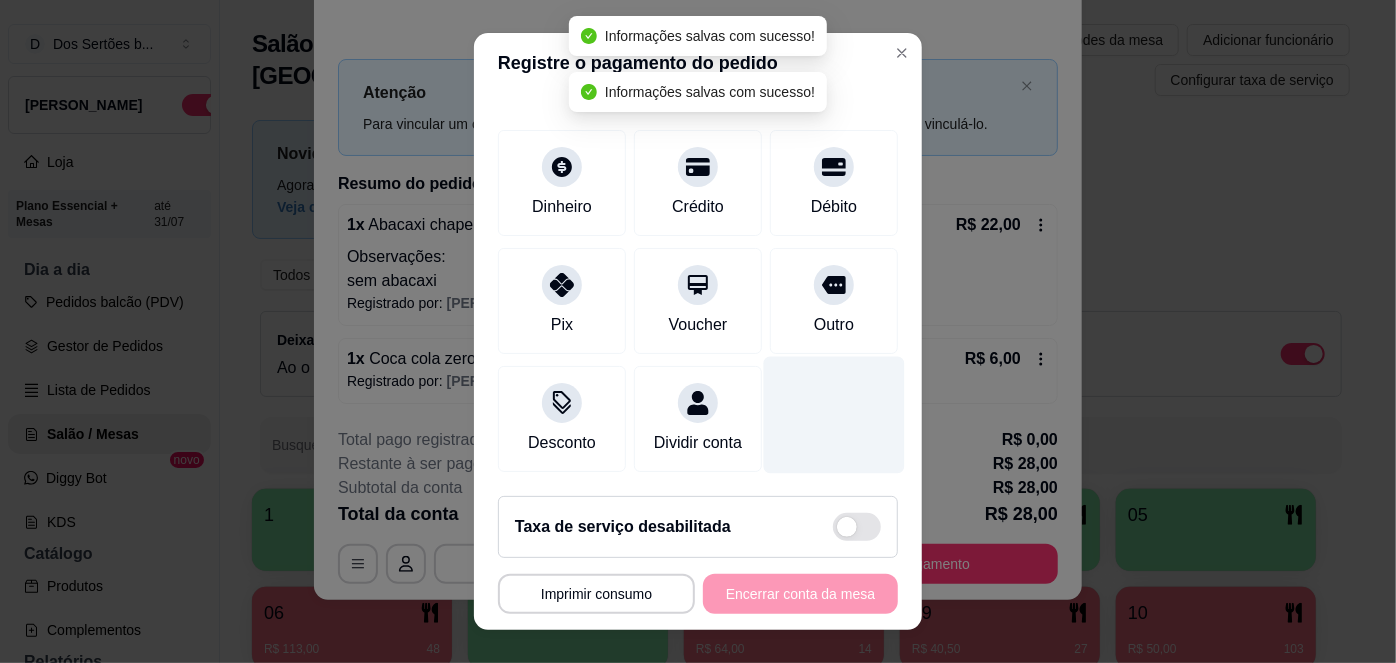 scroll, scrollTop: 0, scrollLeft: 0, axis: both 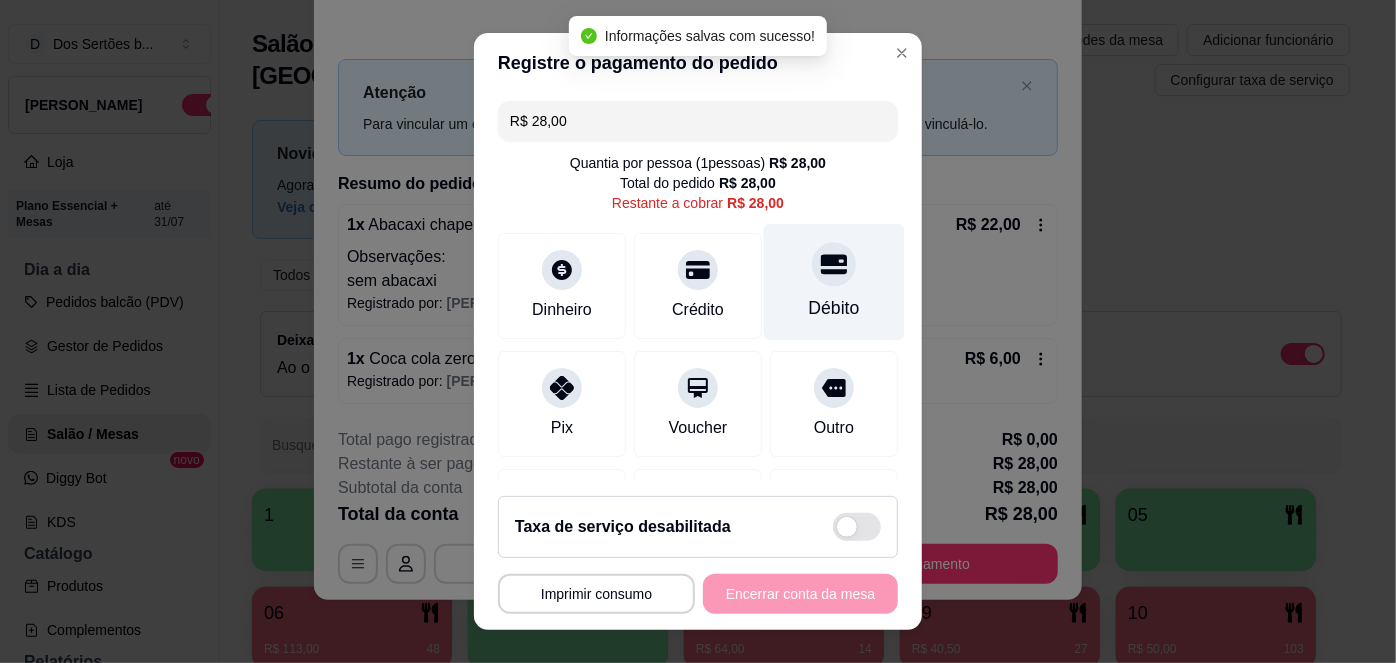 click at bounding box center (834, 265) 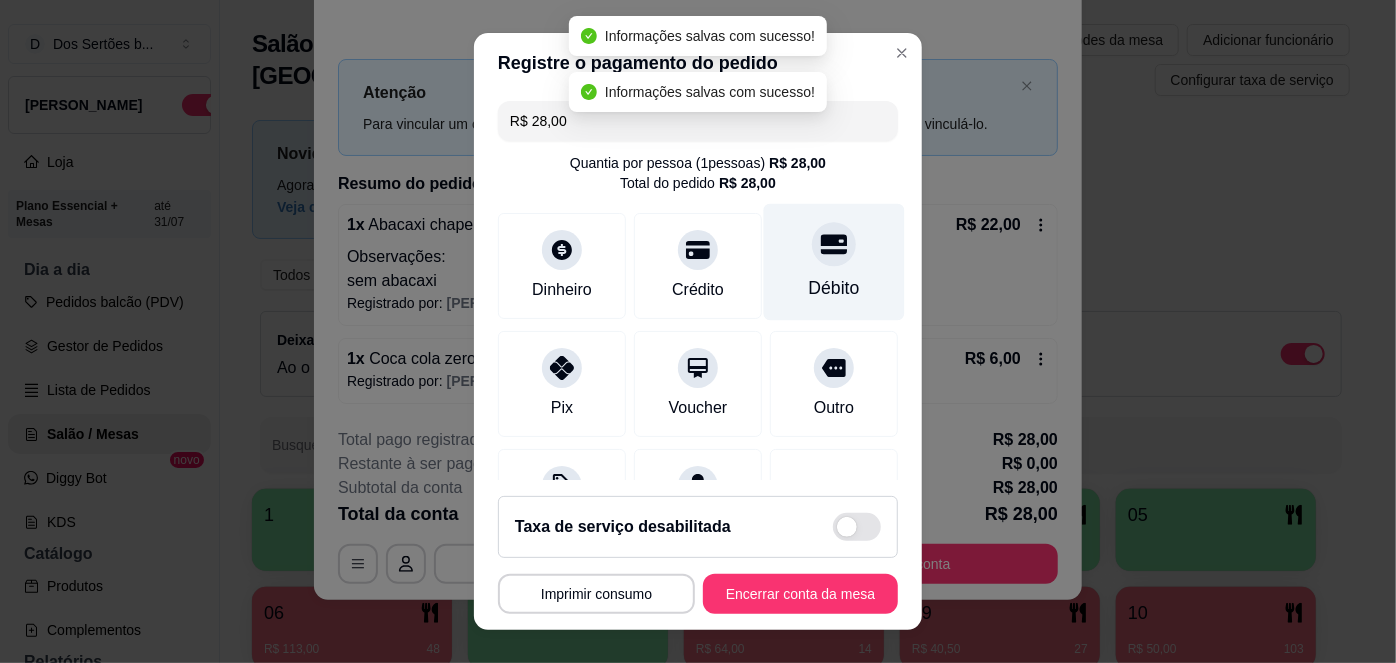 type on "R$ 0,00" 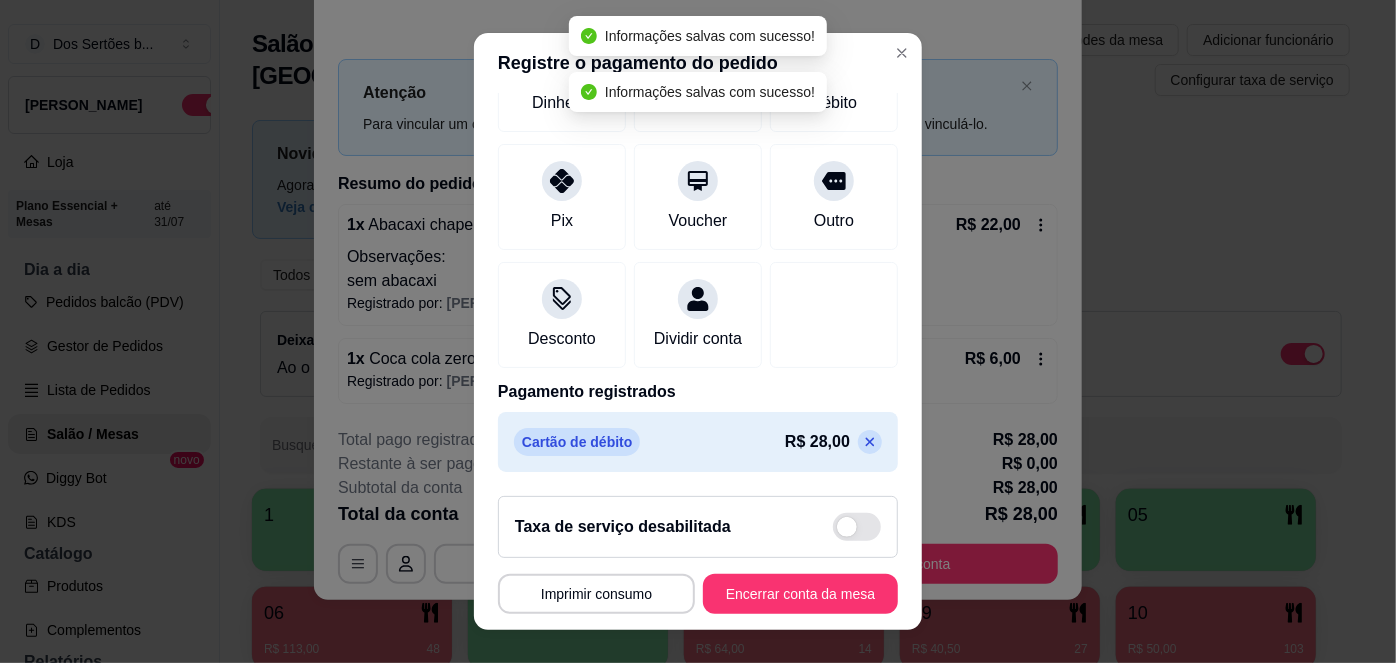 scroll, scrollTop: 208, scrollLeft: 0, axis: vertical 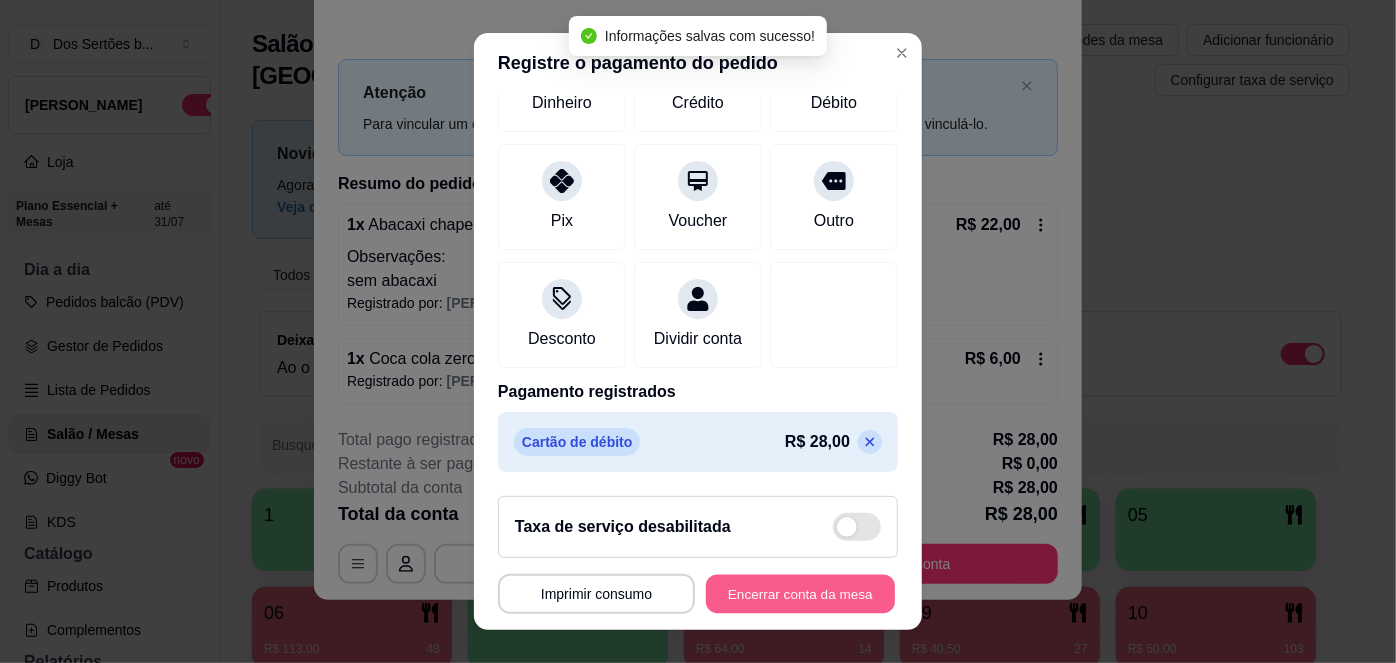 click on "Encerrar conta da mesa" at bounding box center [800, 593] 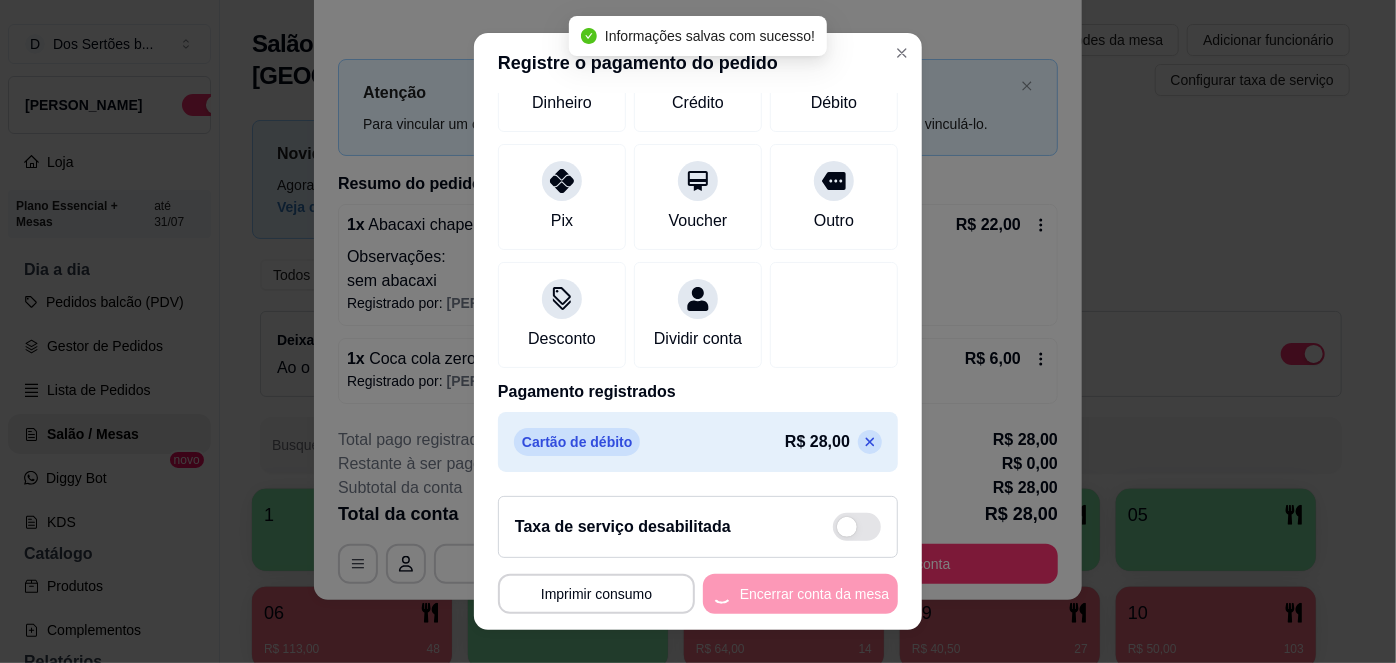 scroll, scrollTop: 0, scrollLeft: 0, axis: both 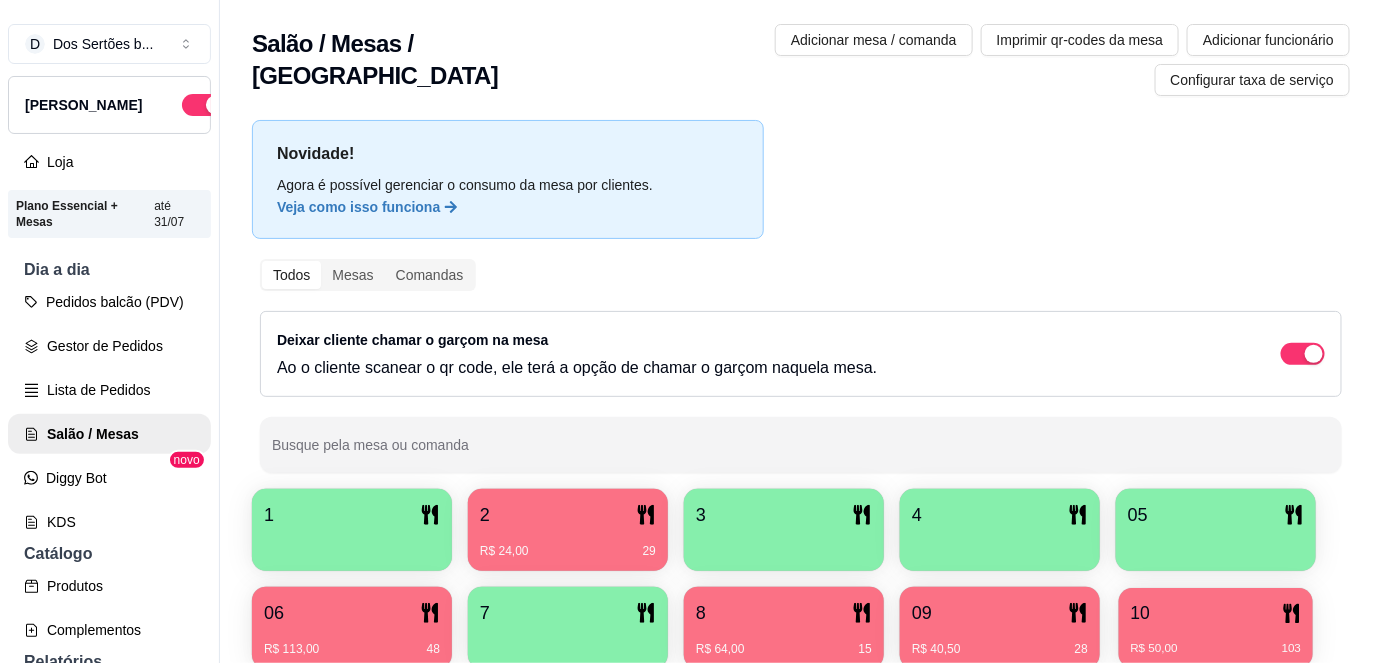 click on "R$ 50,00 103" at bounding box center (1216, 641) 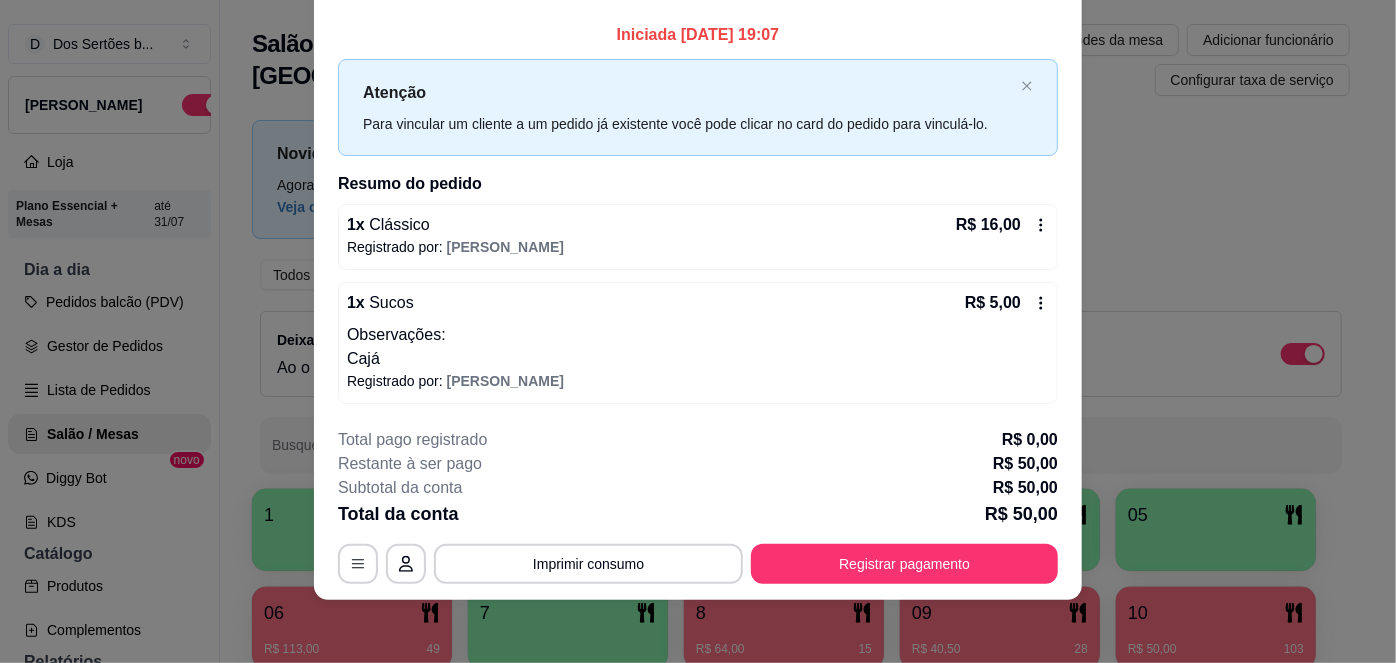 scroll, scrollTop: 0, scrollLeft: 0, axis: both 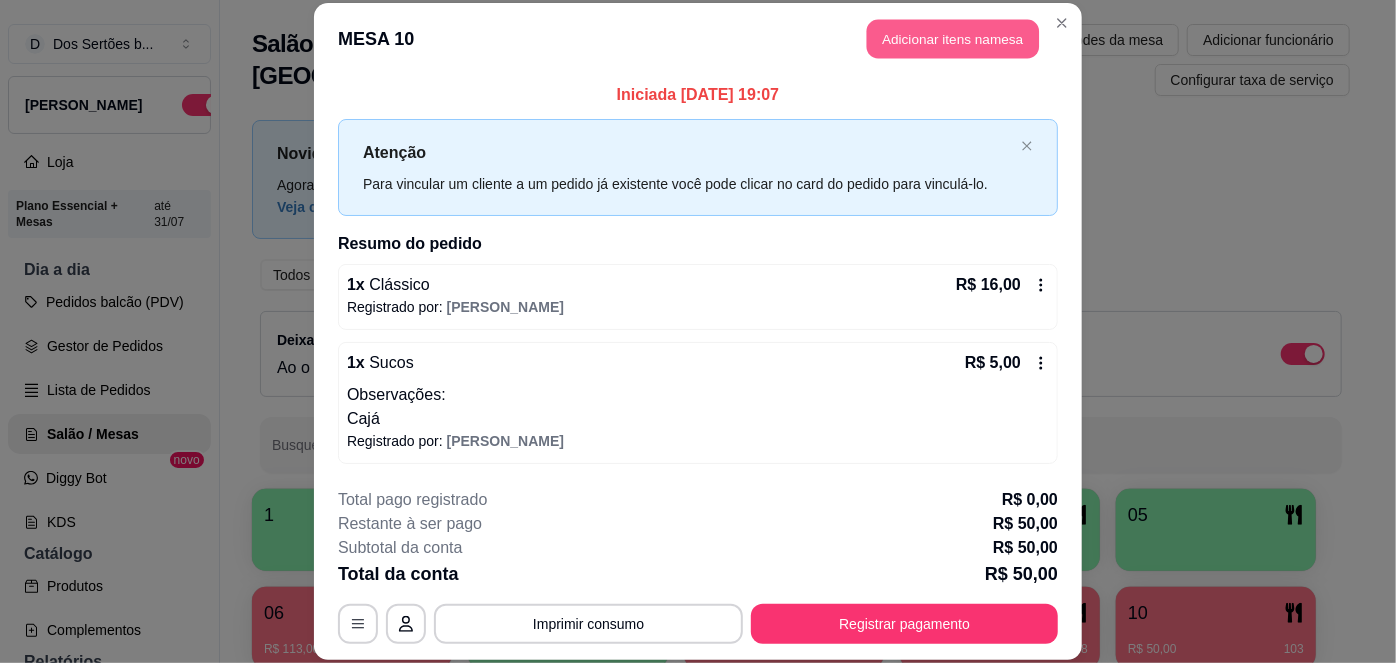 click on "Adicionar itens na  mesa" at bounding box center (953, 39) 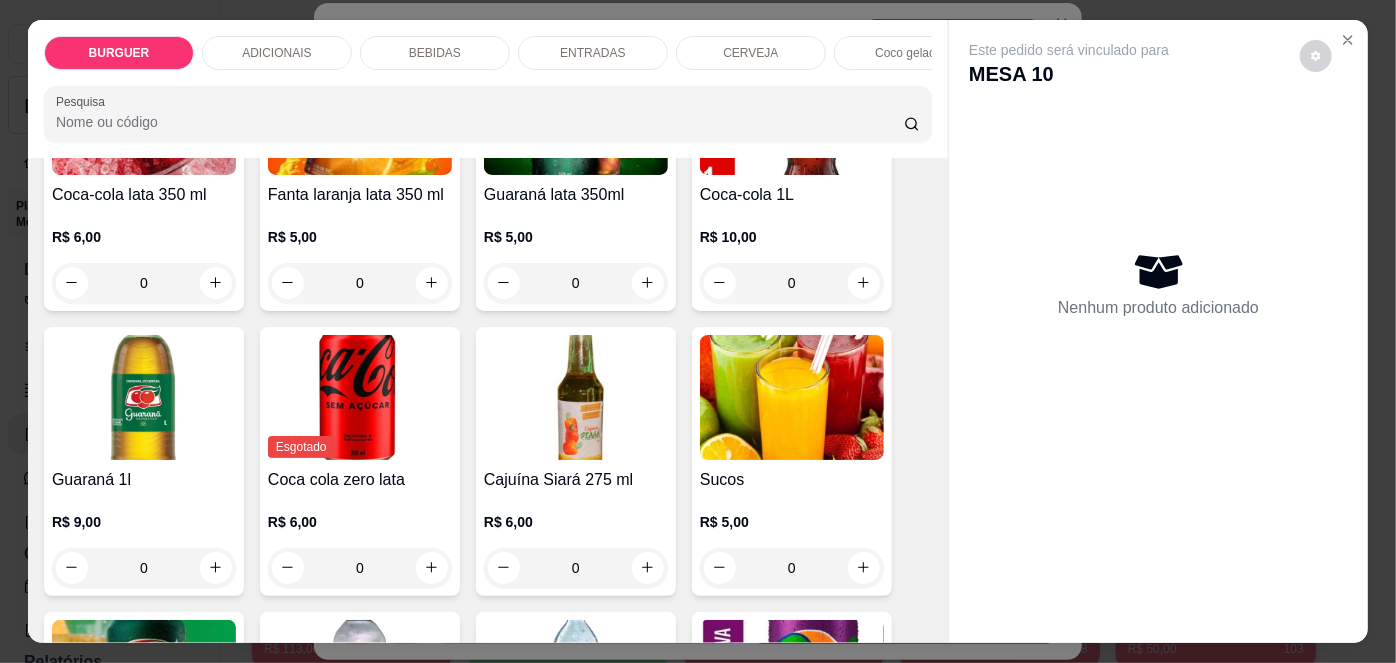 scroll, scrollTop: 1789, scrollLeft: 0, axis: vertical 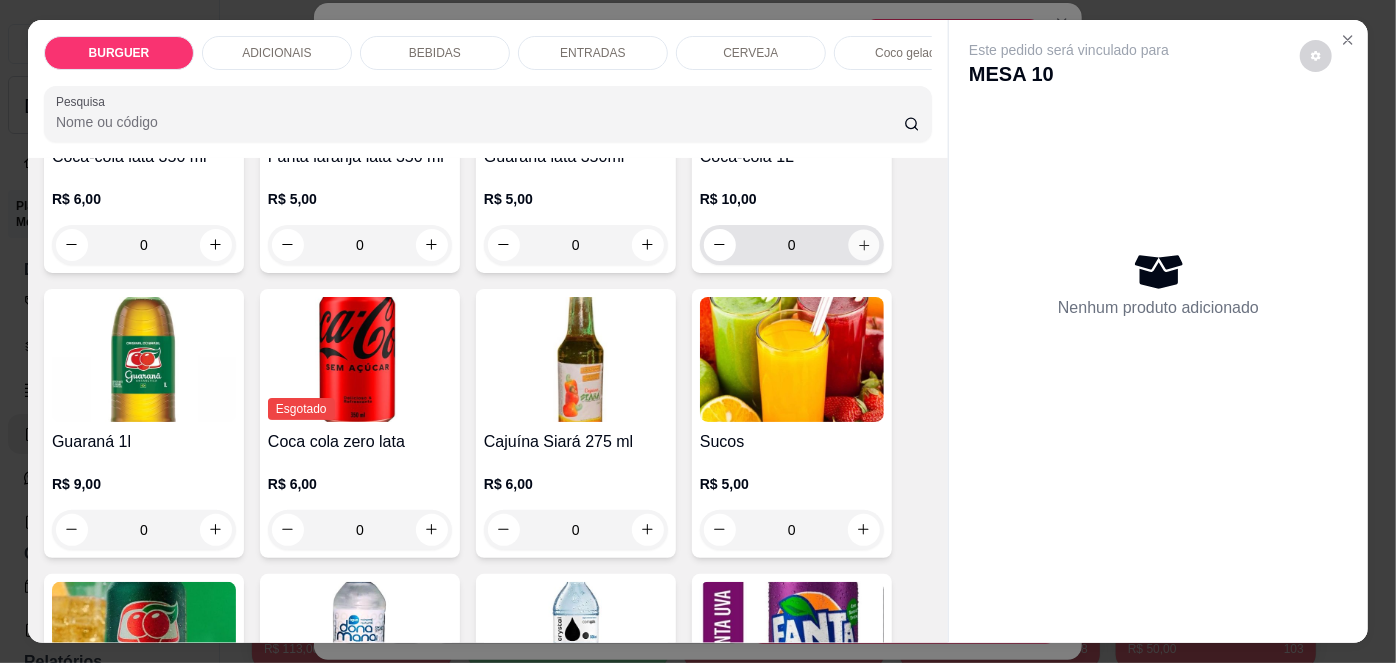 click 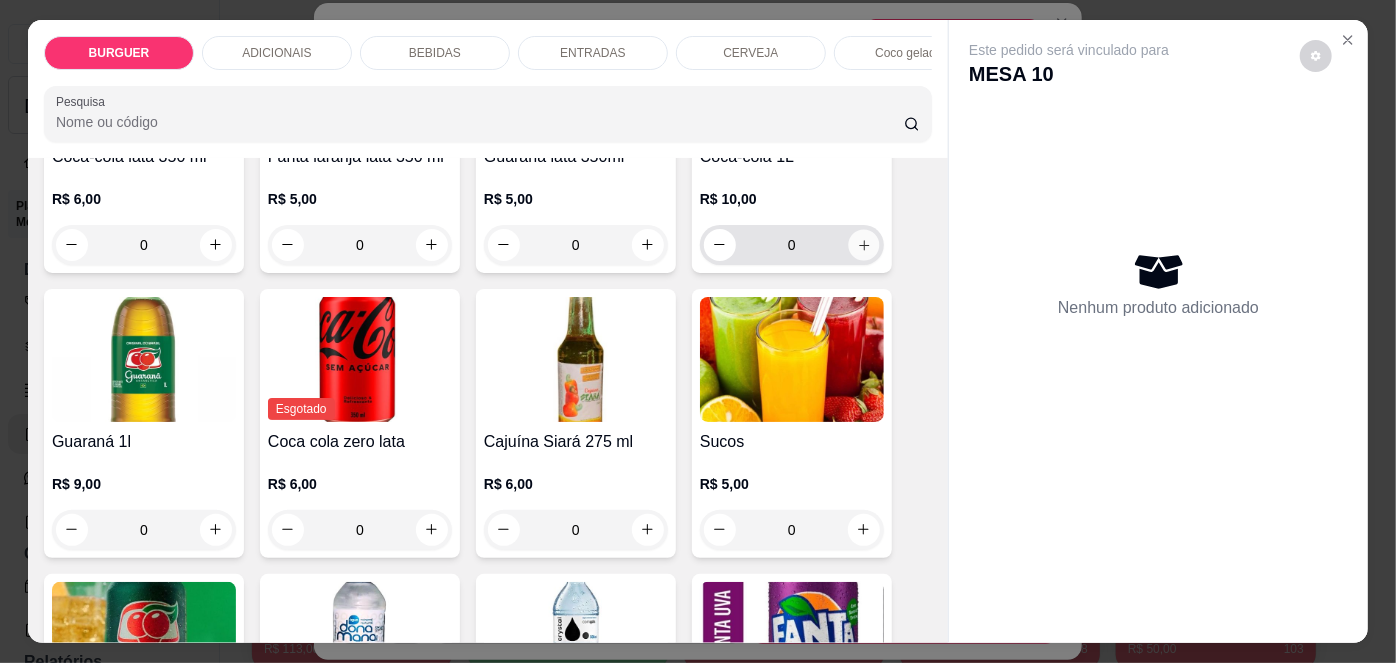 type on "1" 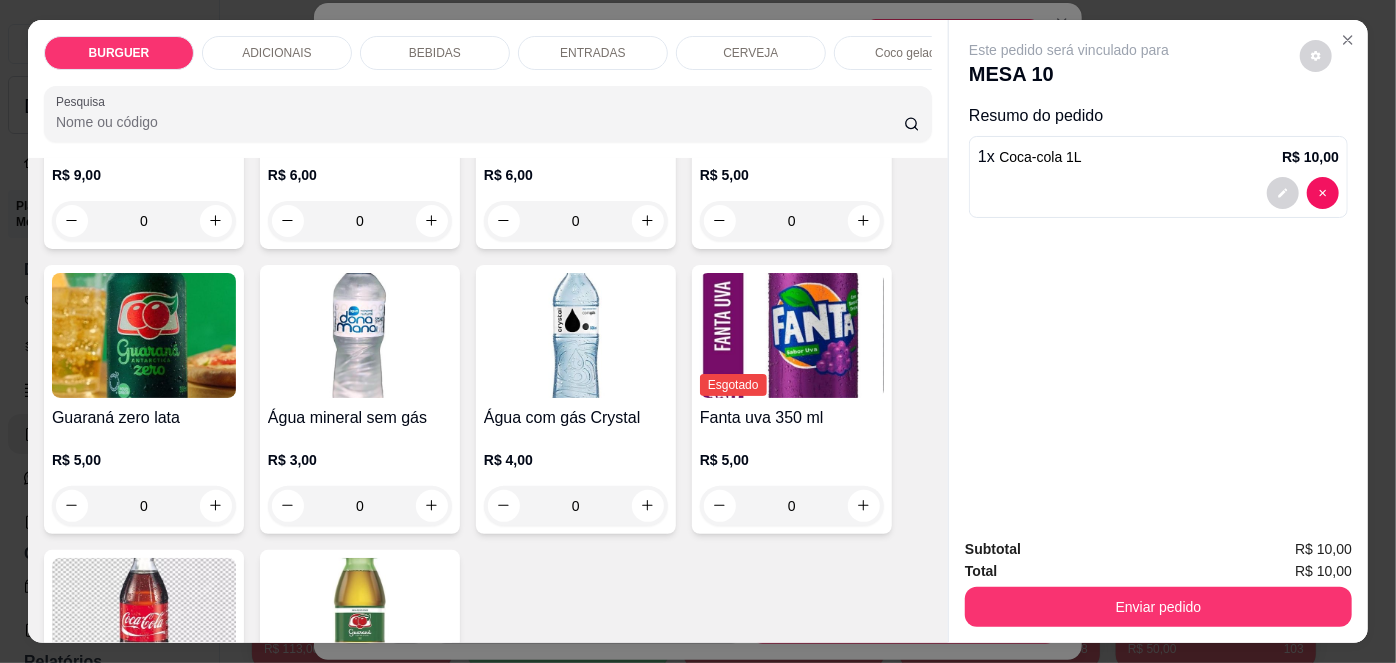 scroll, scrollTop: 2204, scrollLeft: 0, axis: vertical 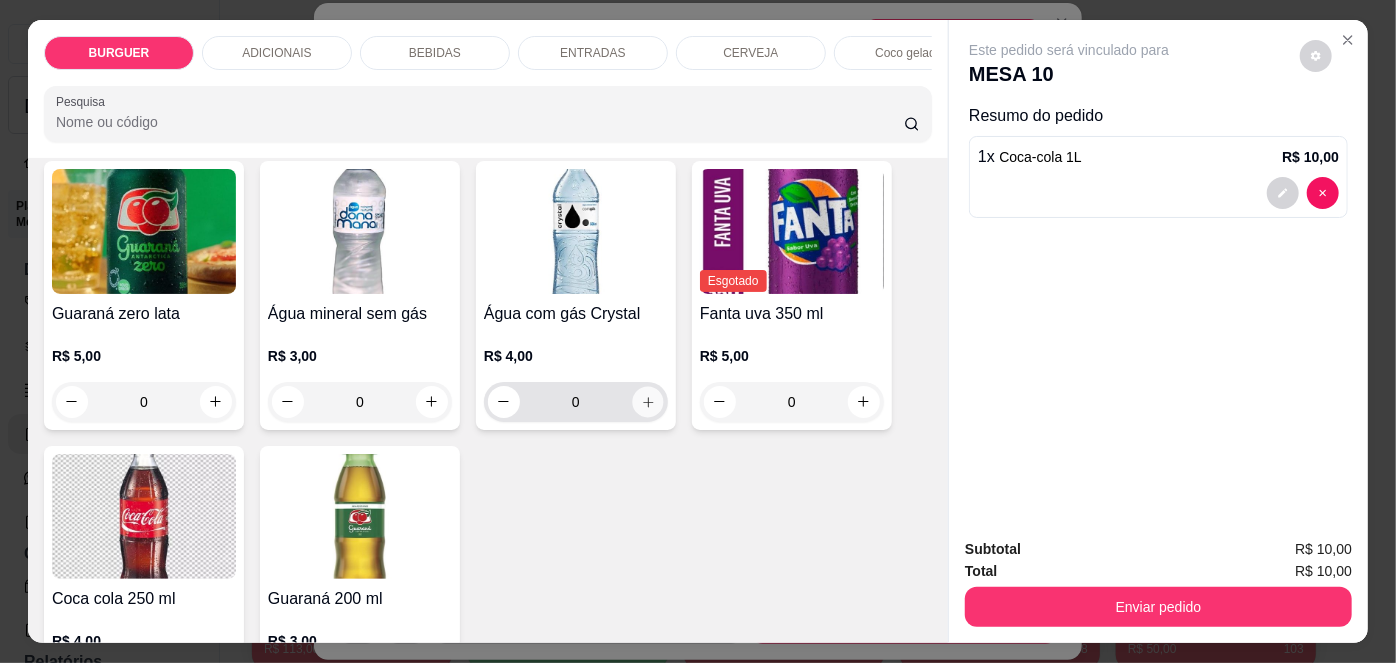 click 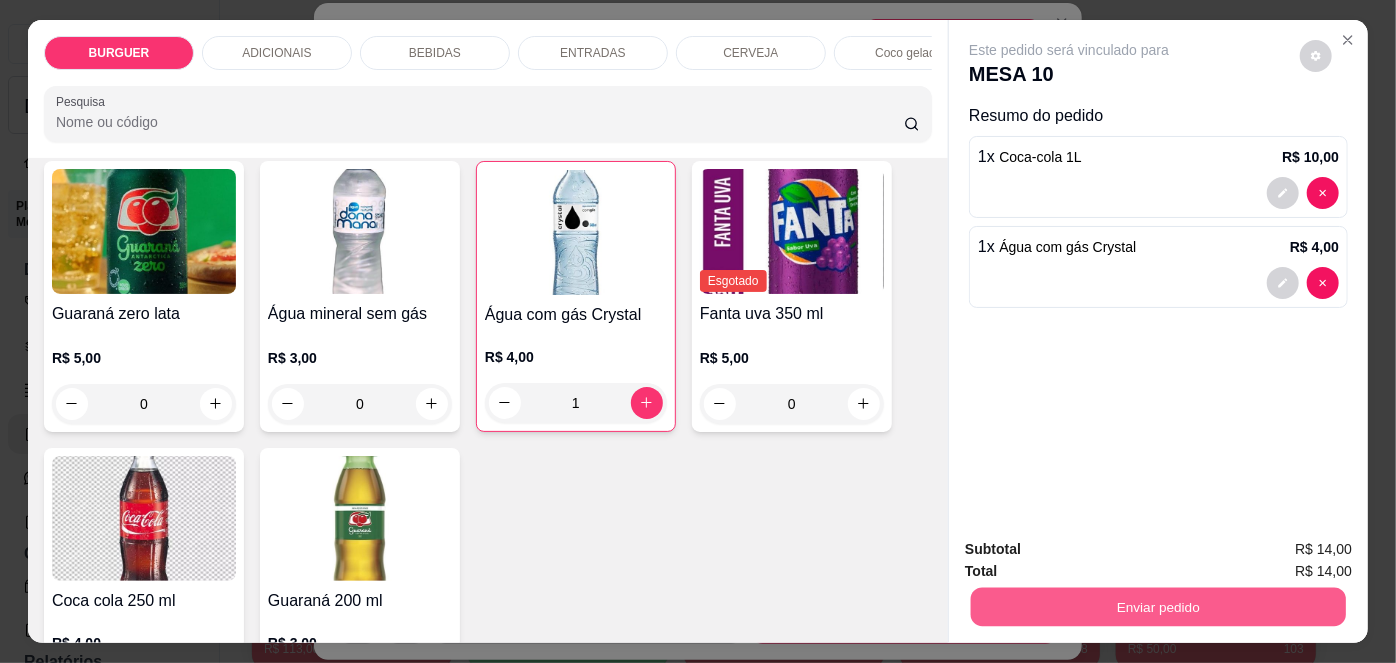 click on "Enviar pedido" at bounding box center [1158, 607] 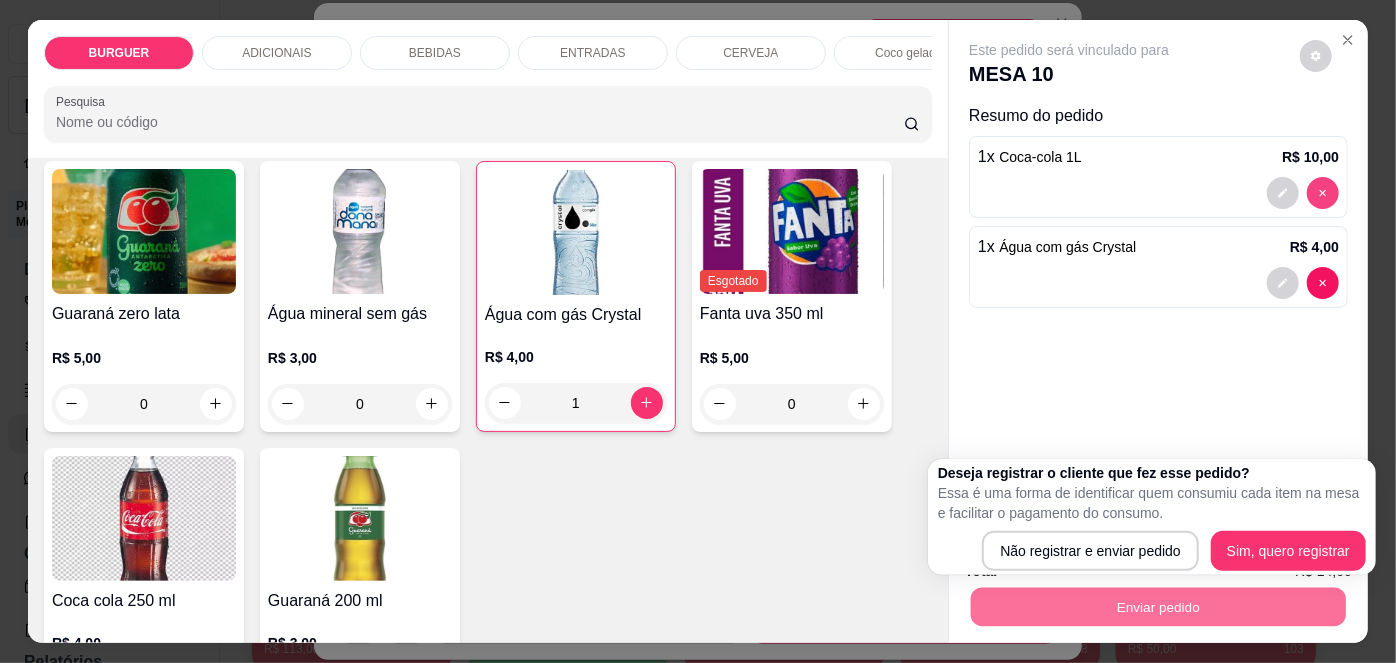 click at bounding box center [1323, 193] 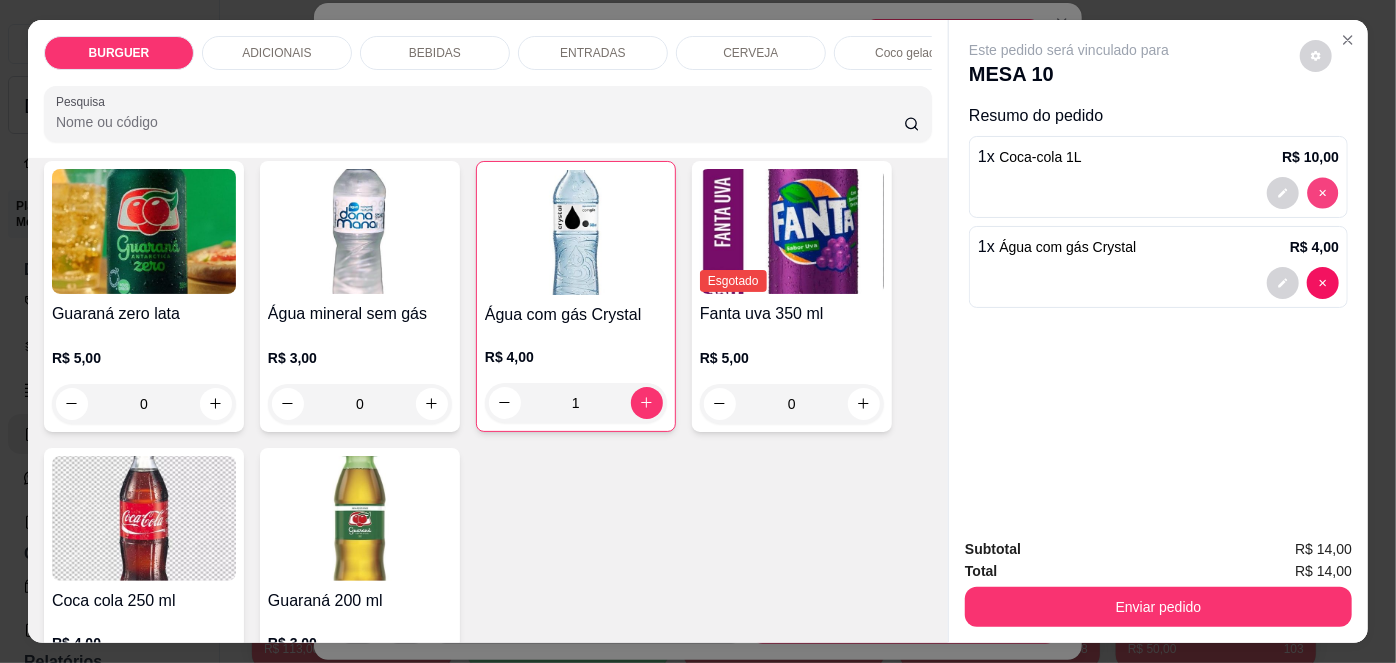 type on "0" 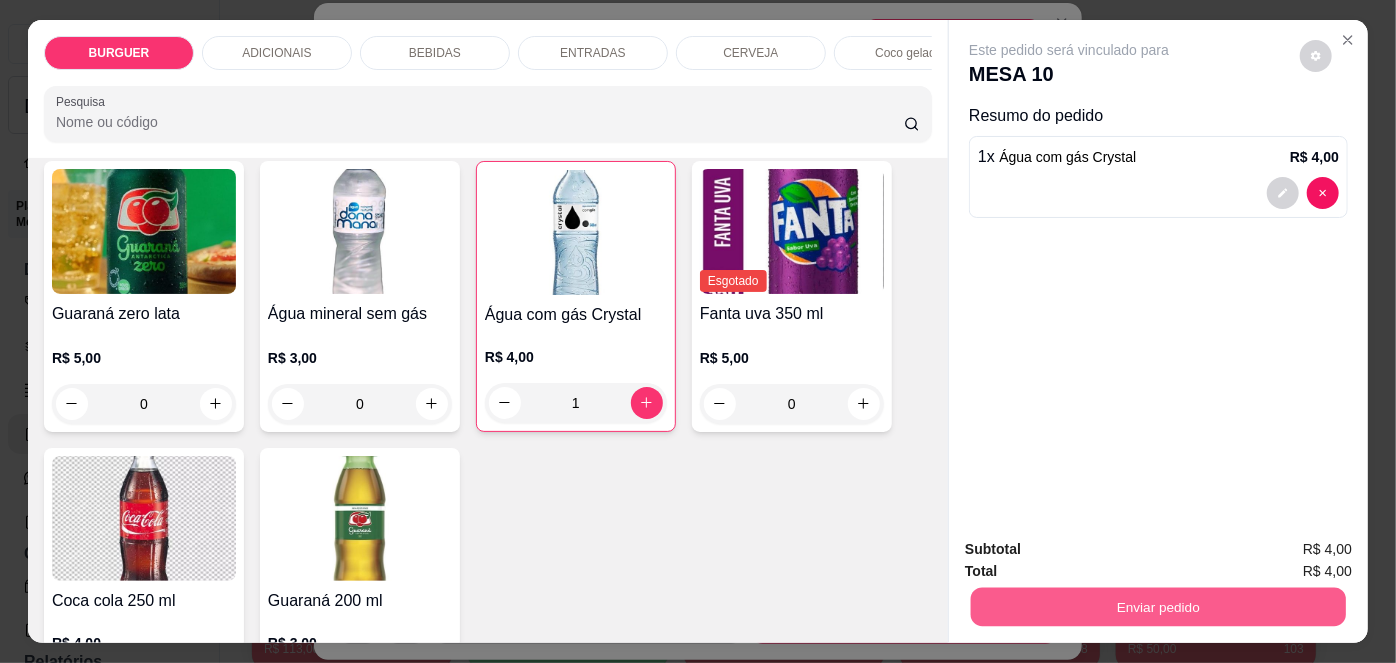 click on "Enviar pedido" at bounding box center [1158, 607] 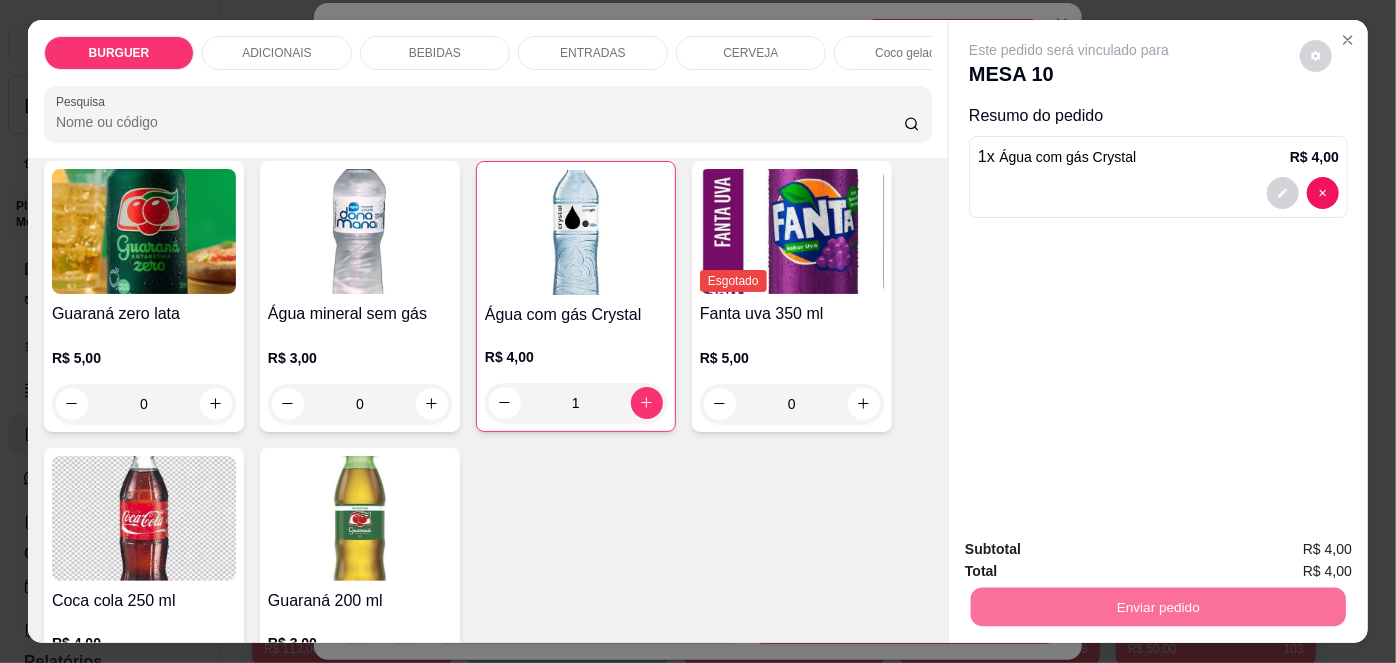 click on "Não registrar e enviar pedido" at bounding box center (1093, 551) 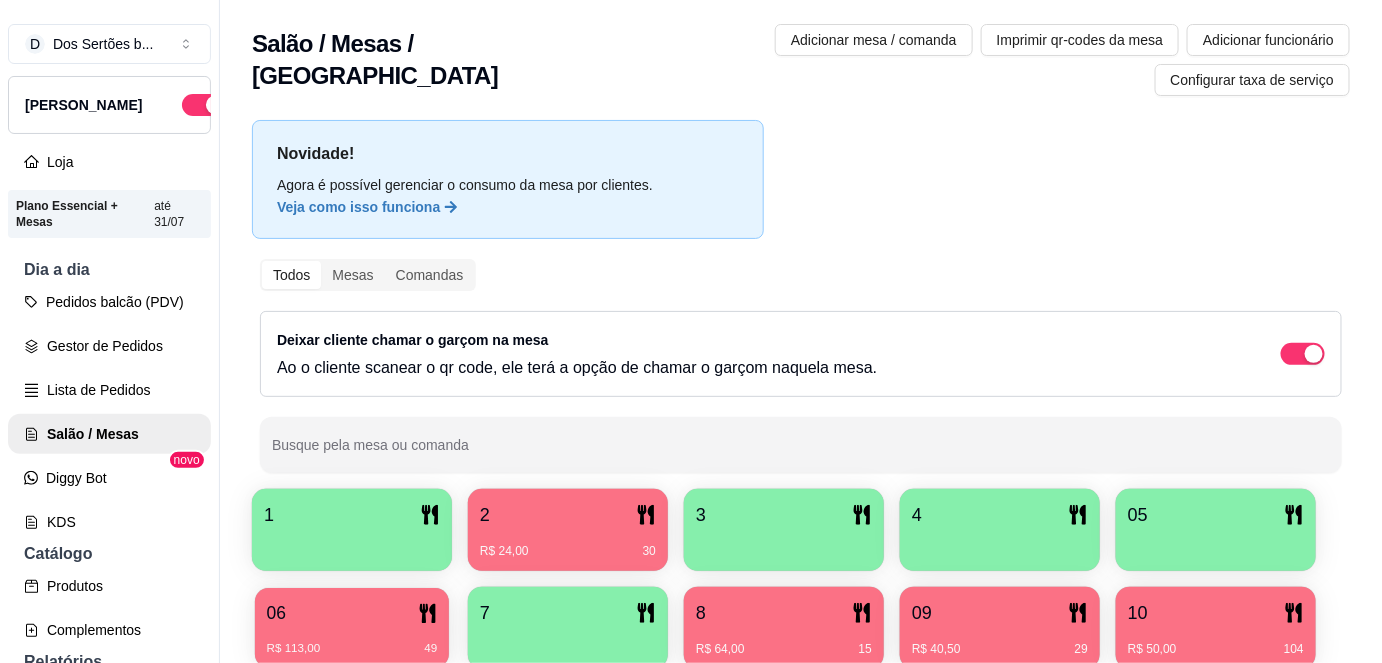 click on "R$ 113,00 49" at bounding box center (352, 641) 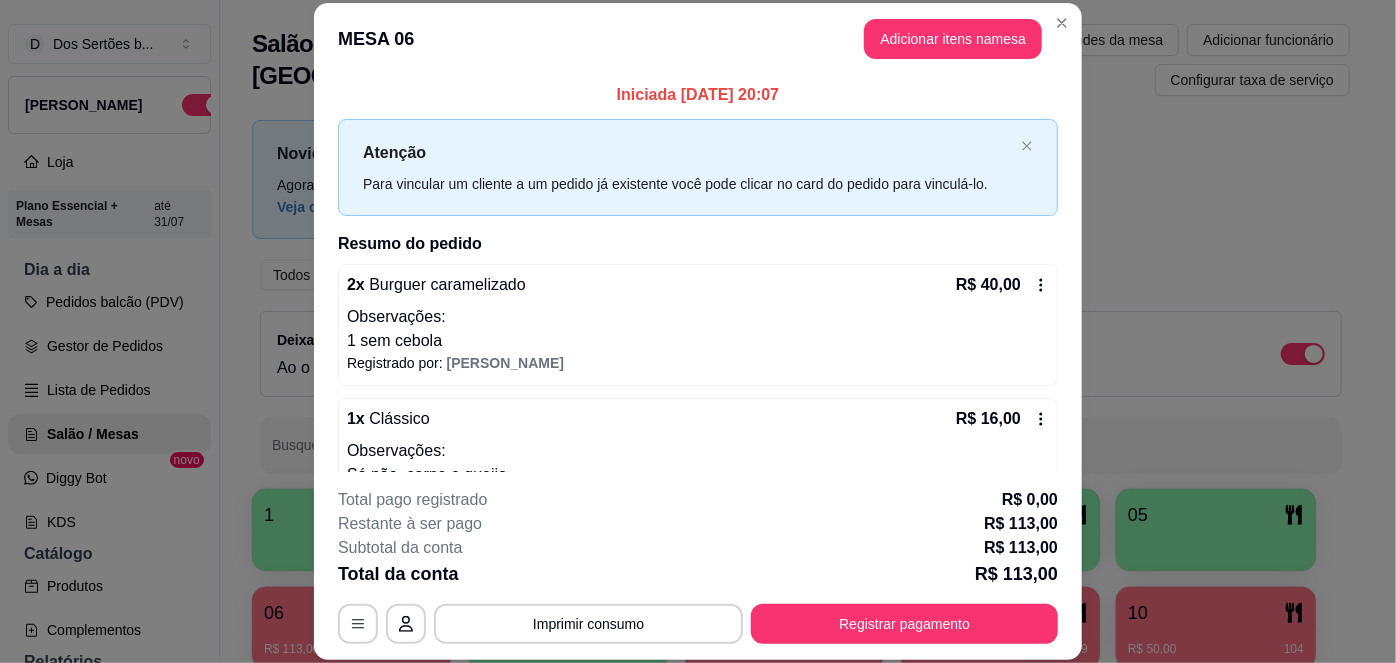 scroll, scrollTop: 287, scrollLeft: 0, axis: vertical 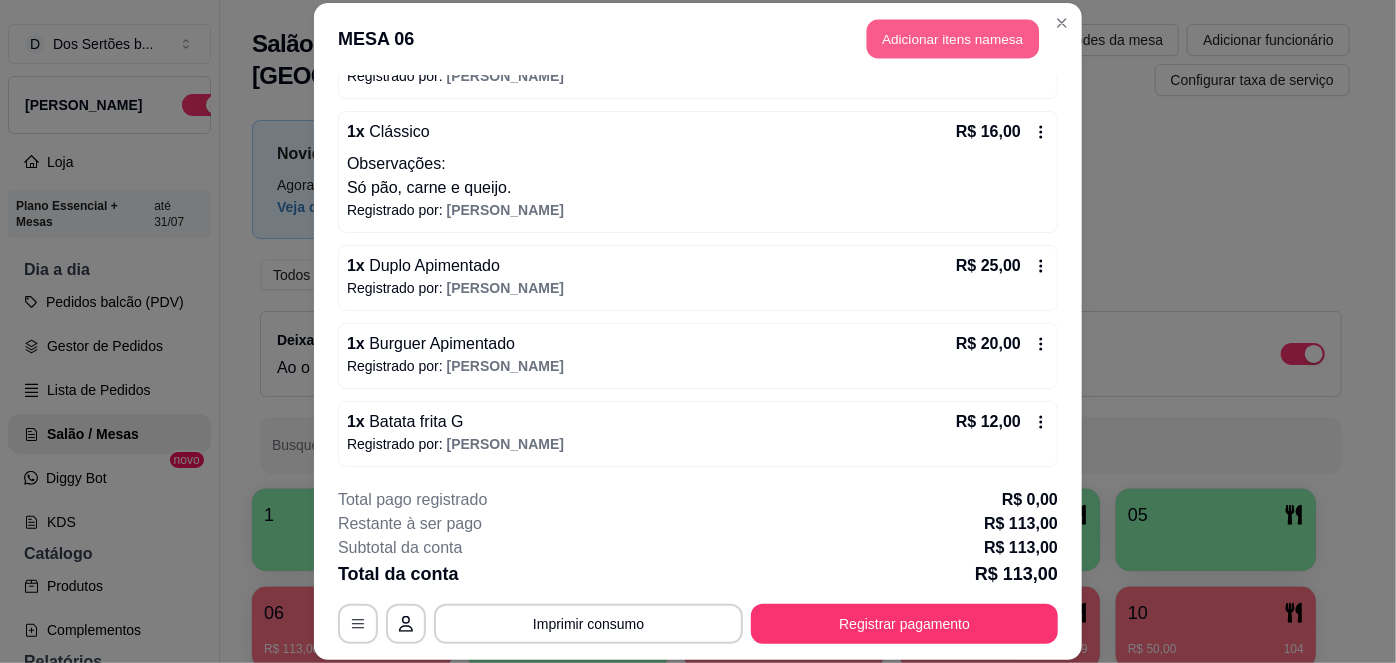 click on "Adicionar itens na  mesa" at bounding box center (953, 39) 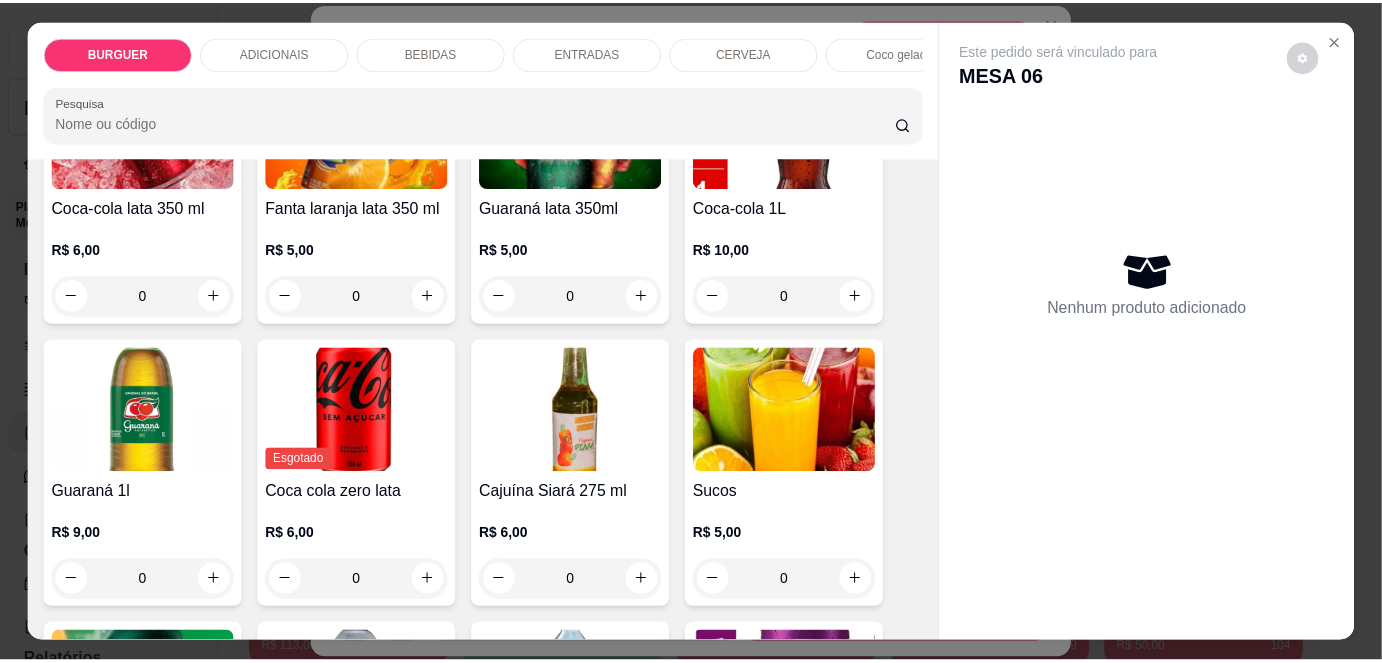 scroll, scrollTop: 1643, scrollLeft: 0, axis: vertical 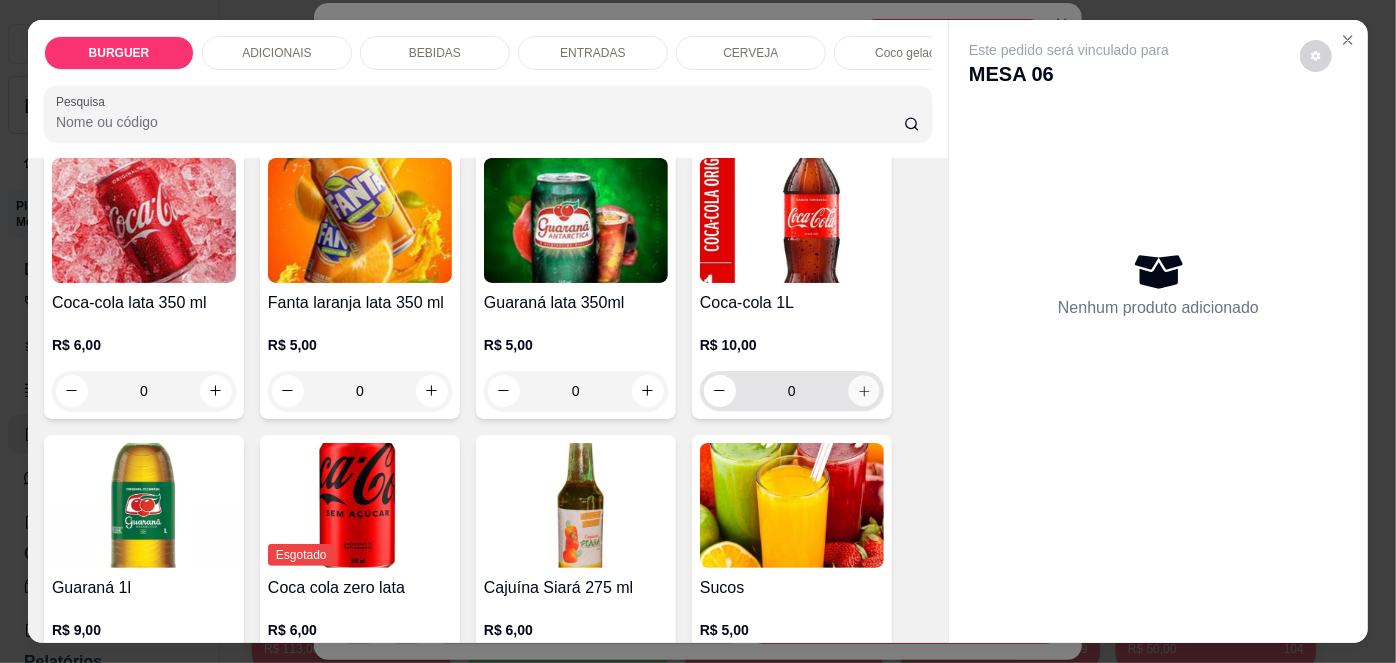 click 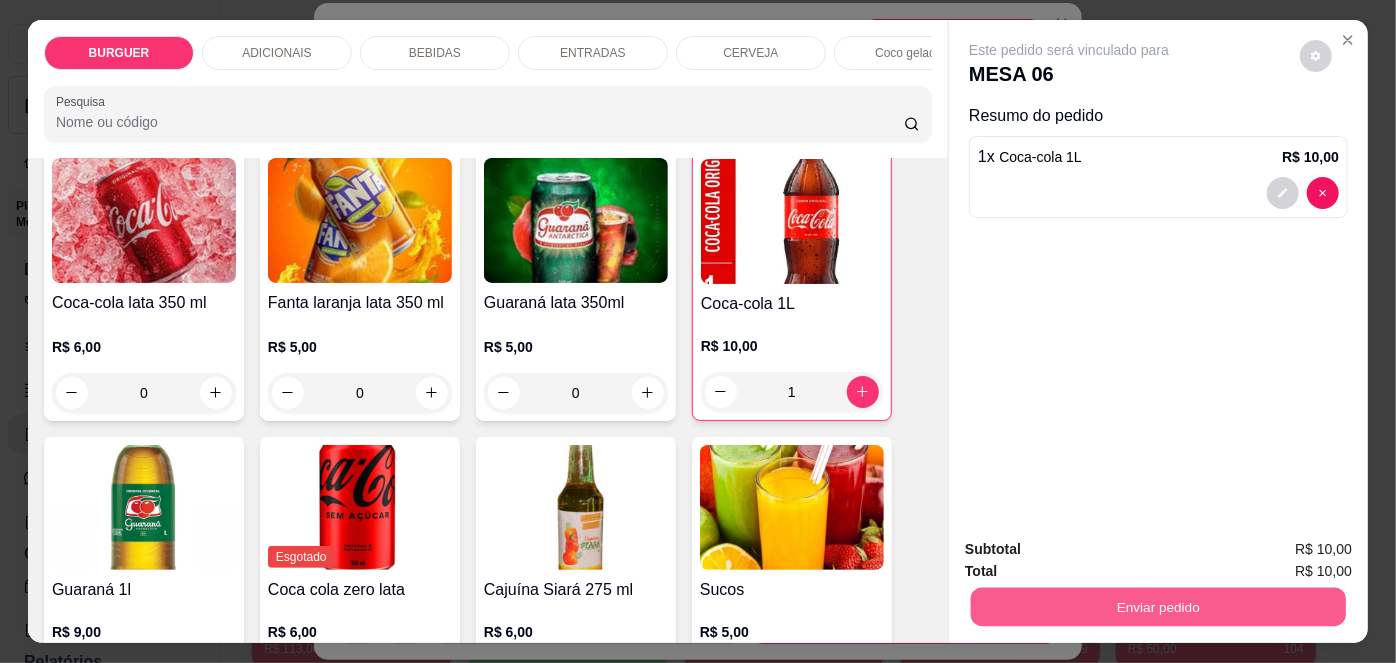 click on "Enviar pedido" at bounding box center (1158, 607) 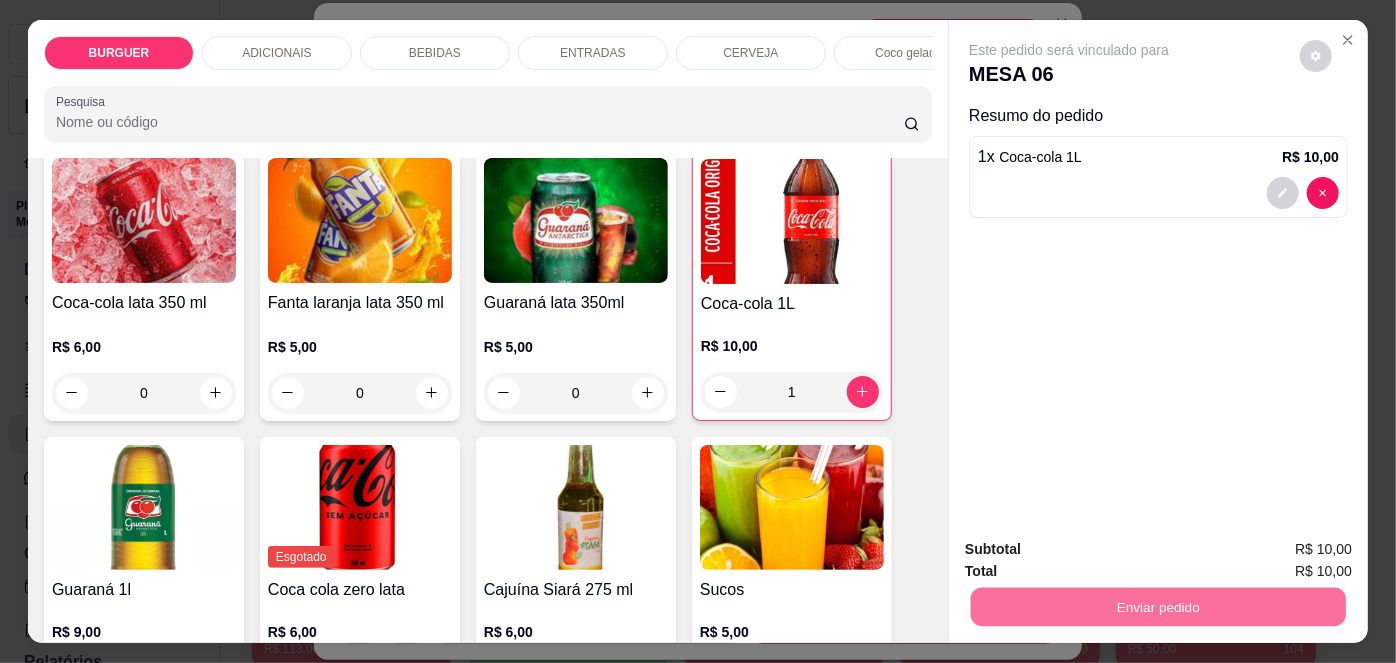 click on "Não registrar e enviar pedido" at bounding box center [1093, 551] 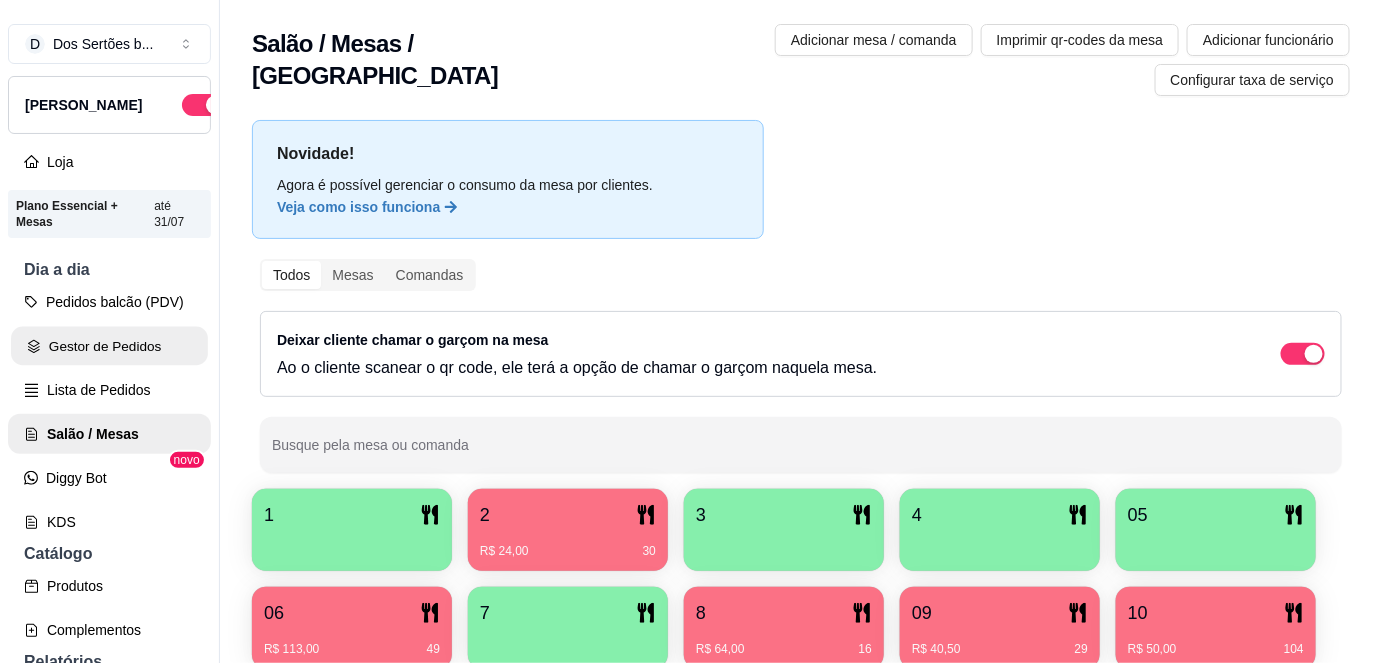 click on "Gestor de Pedidos" at bounding box center [109, 346] 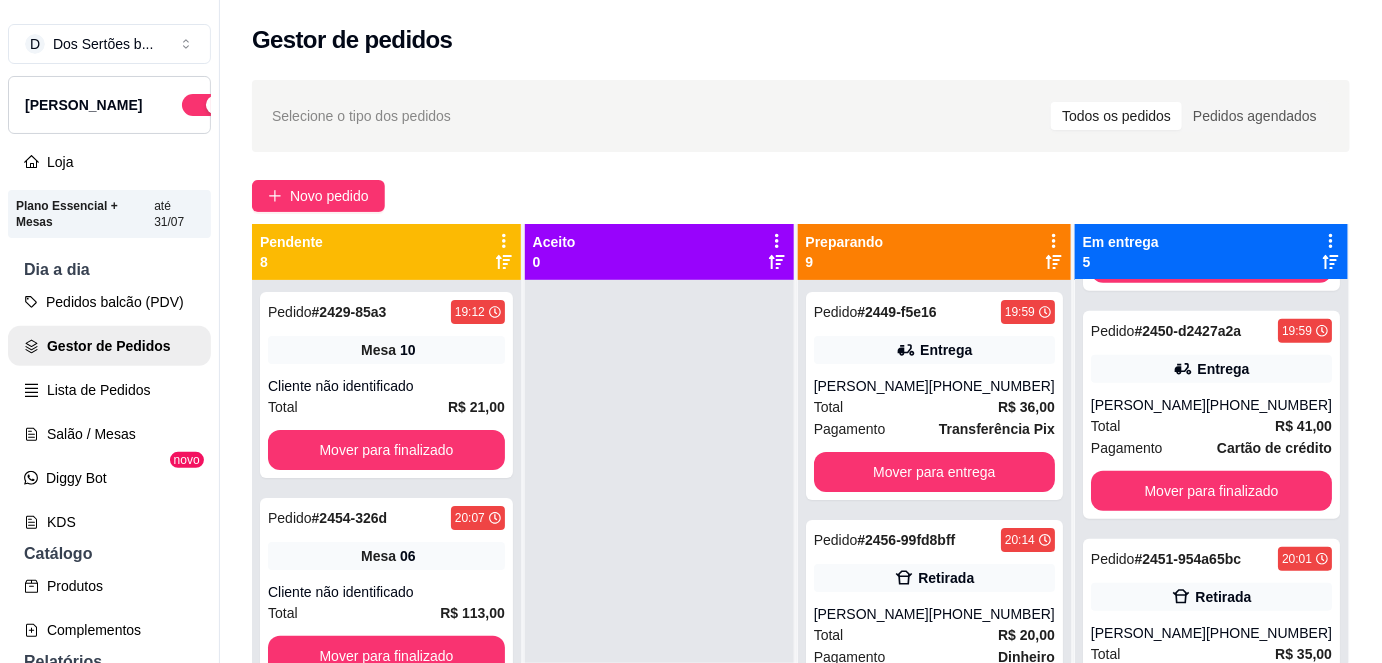 scroll, scrollTop: 442, scrollLeft: 0, axis: vertical 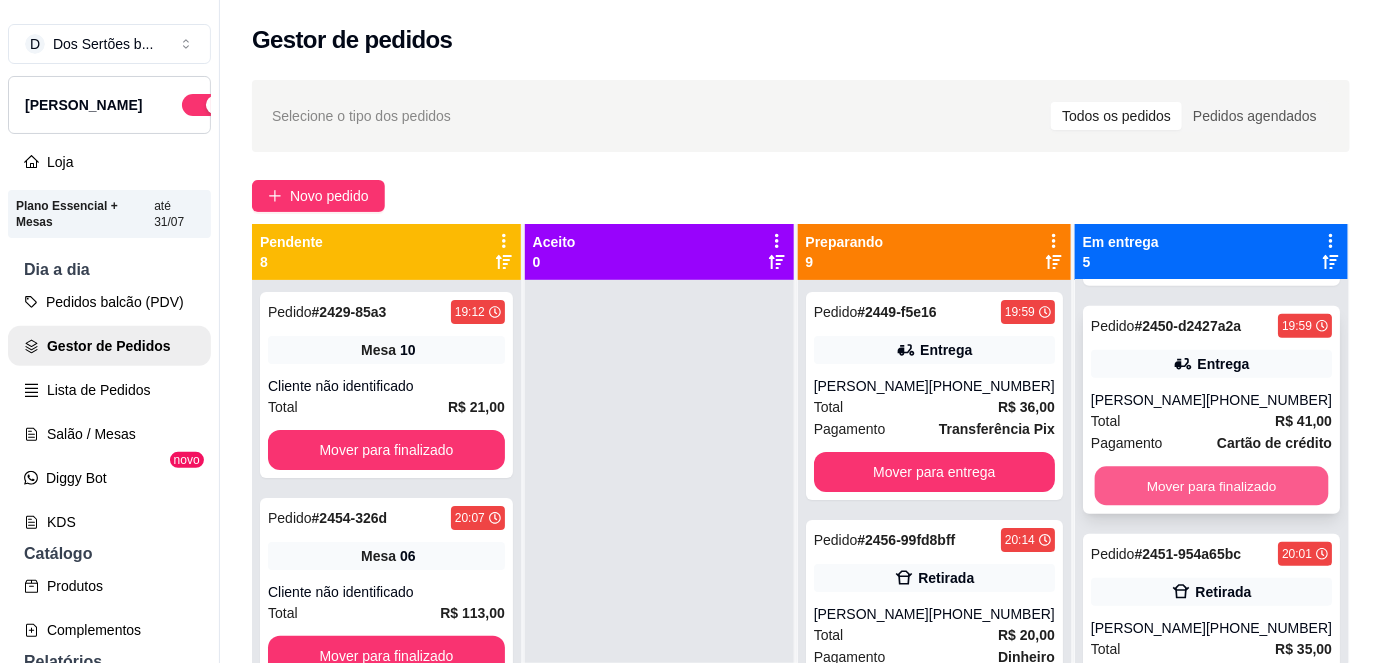 click on "Mover para finalizado" at bounding box center (1211, 486) 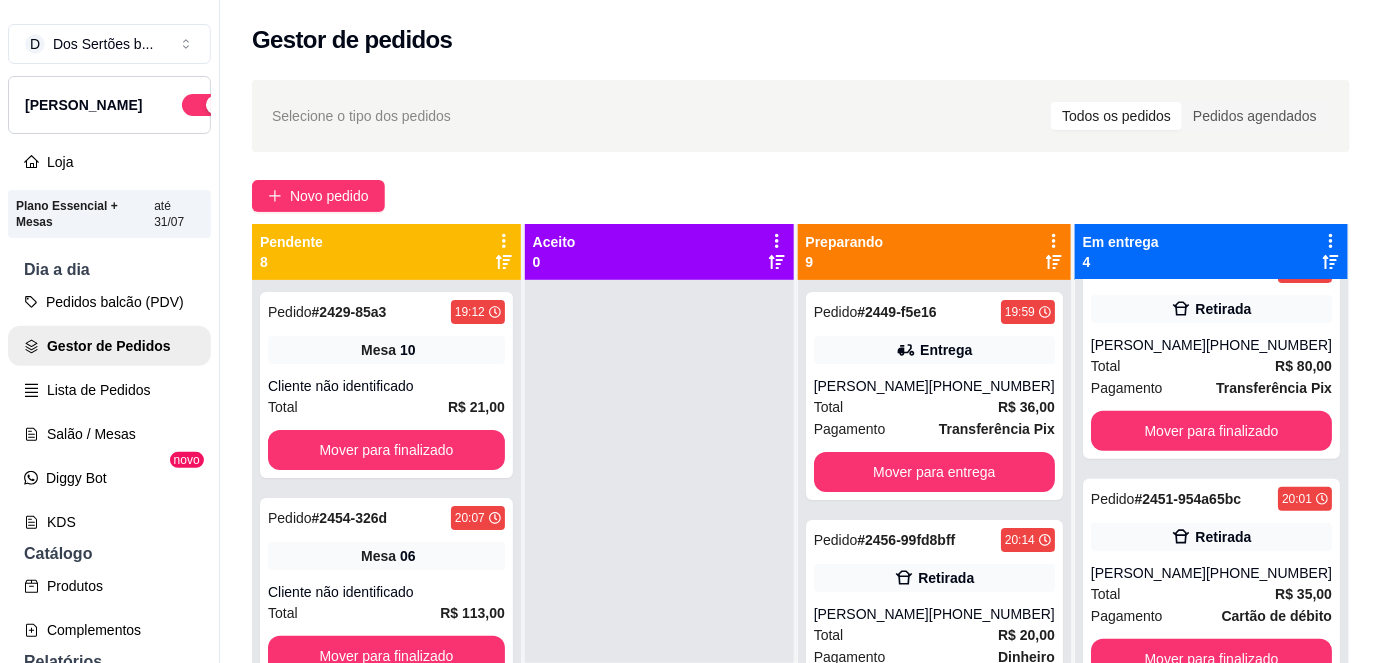 scroll, scrollTop: 269, scrollLeft: 0, axis: vertical 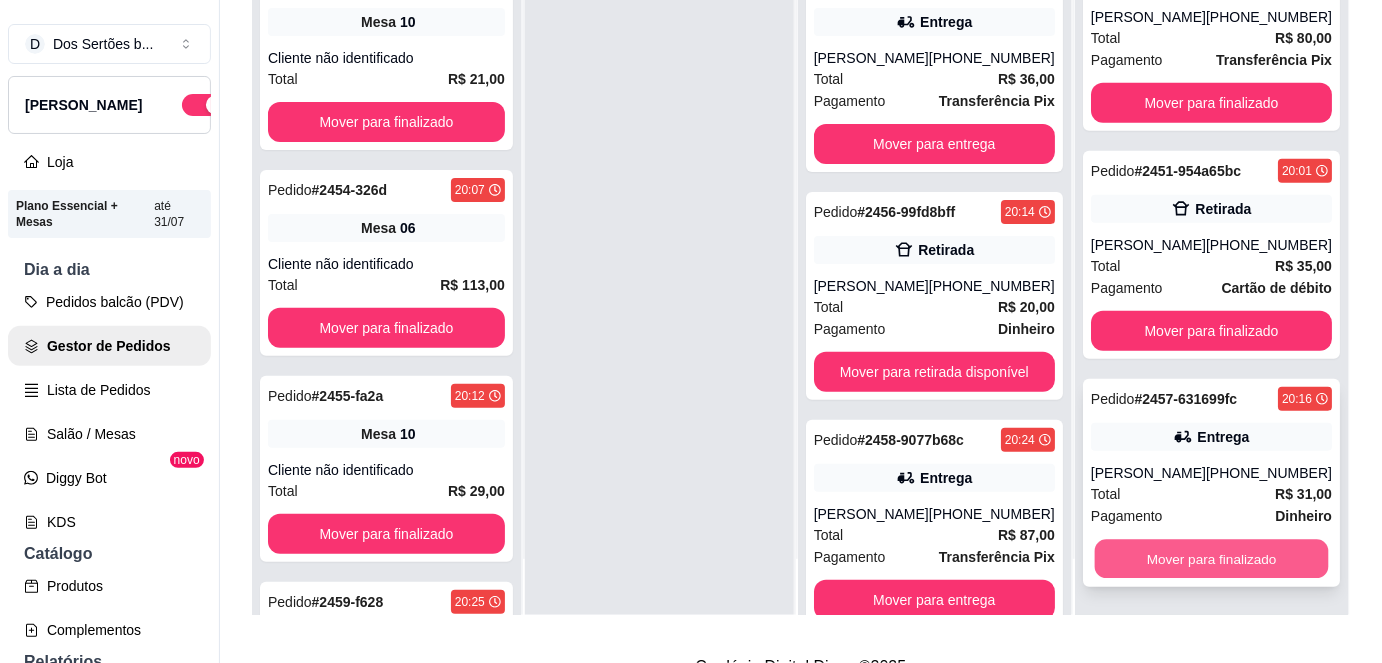 click on "Mover para finalizado" at bounding box center (1211, 559) 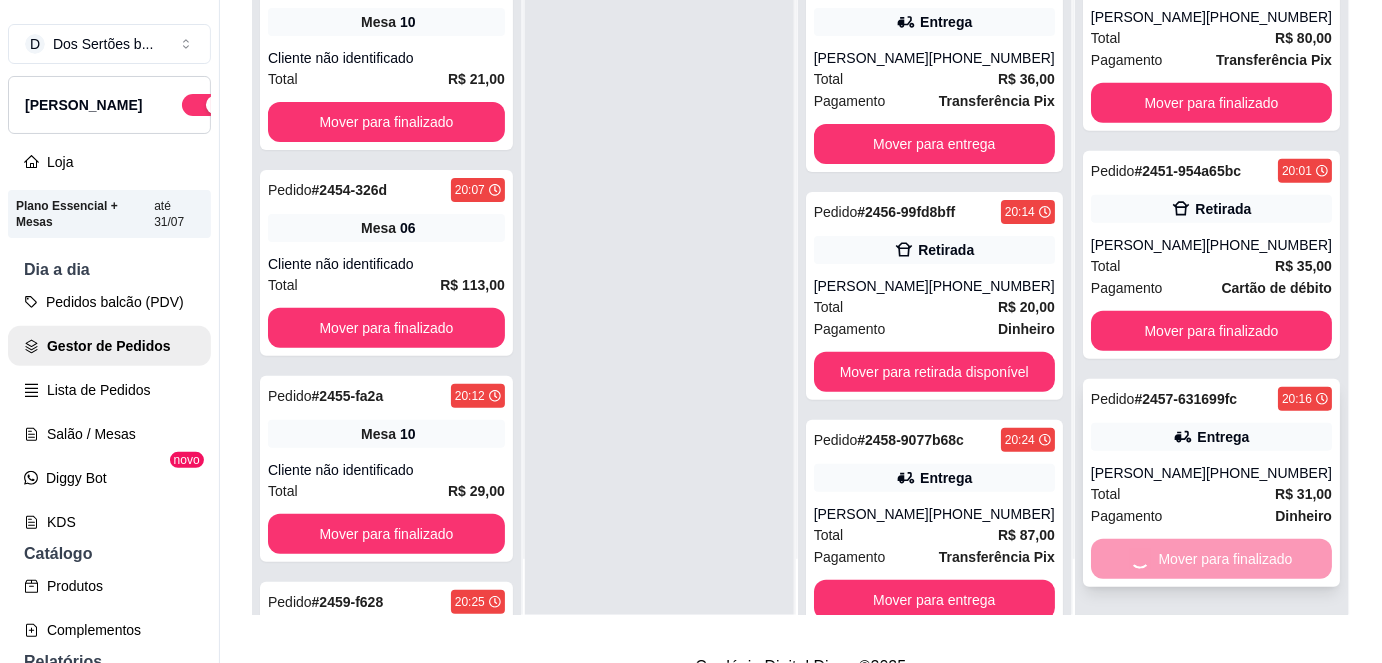 scroll, scrollTop: 40, scrollLeft: 0, axis: vertical 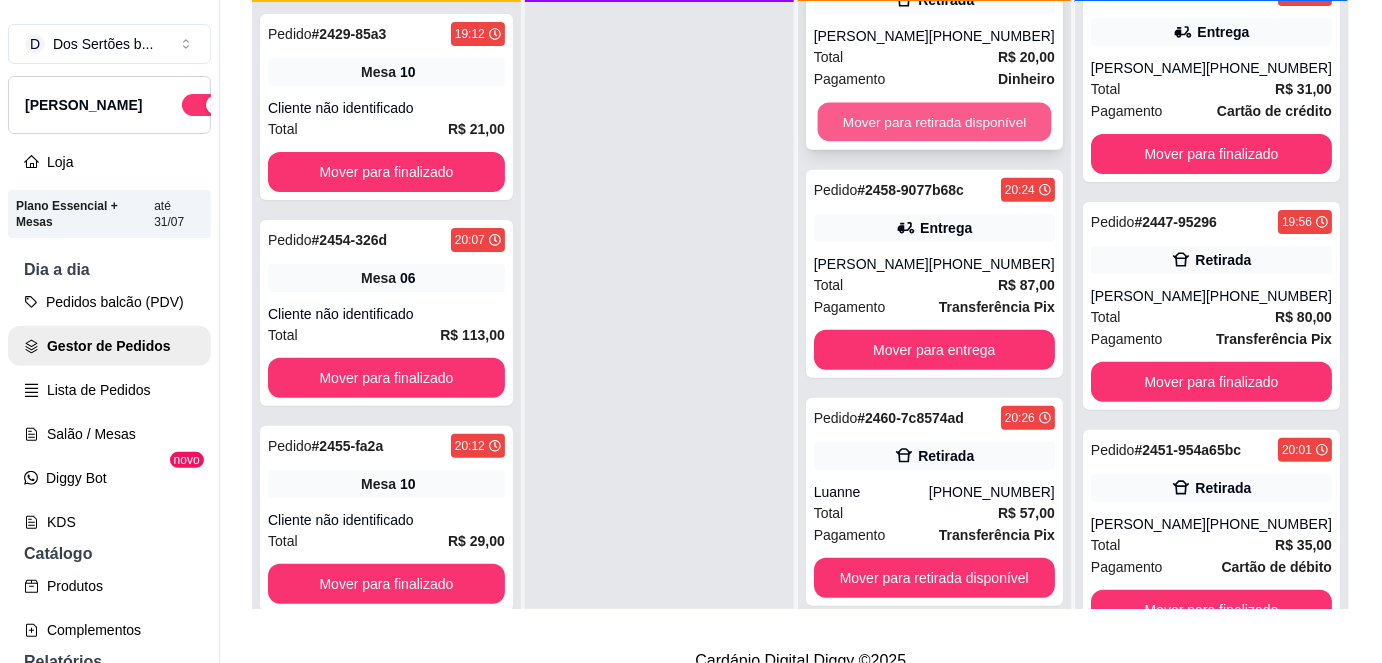 click on "Mover para retirada disponível" at bounding box center [934, 122] 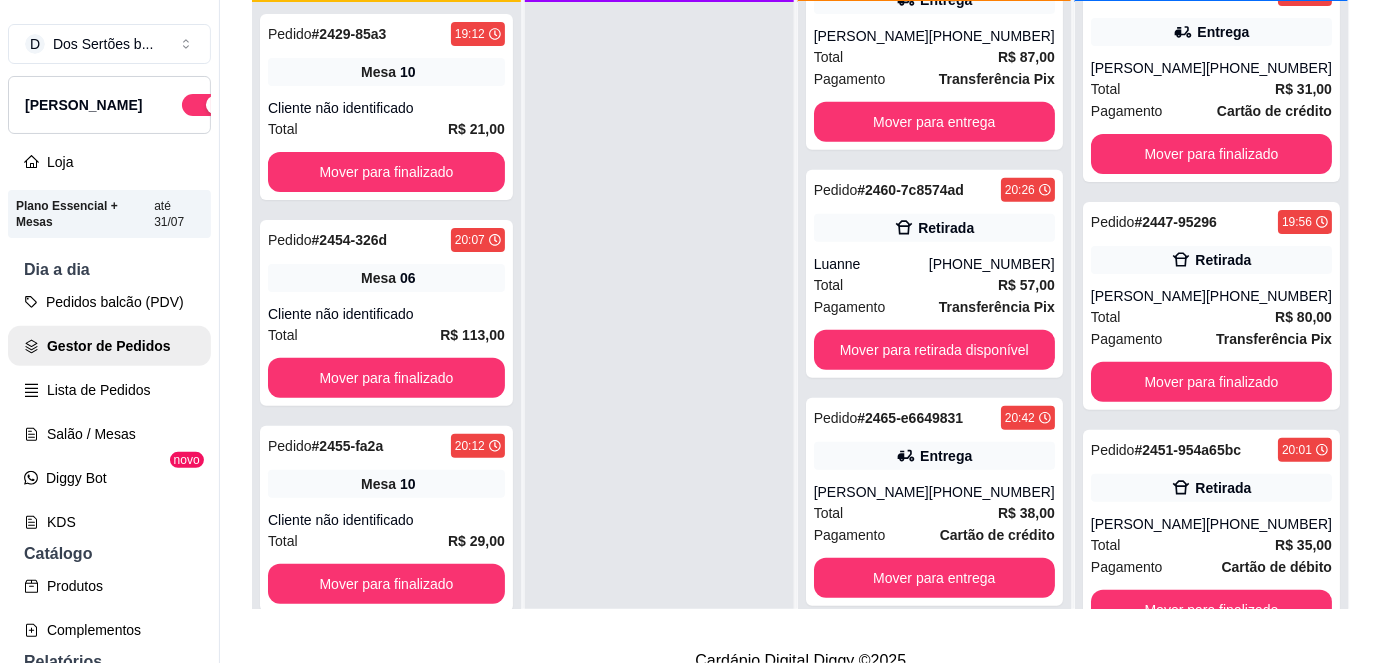 scroll, scrollTop: 72, scrollLeft: 0, axis: vertical 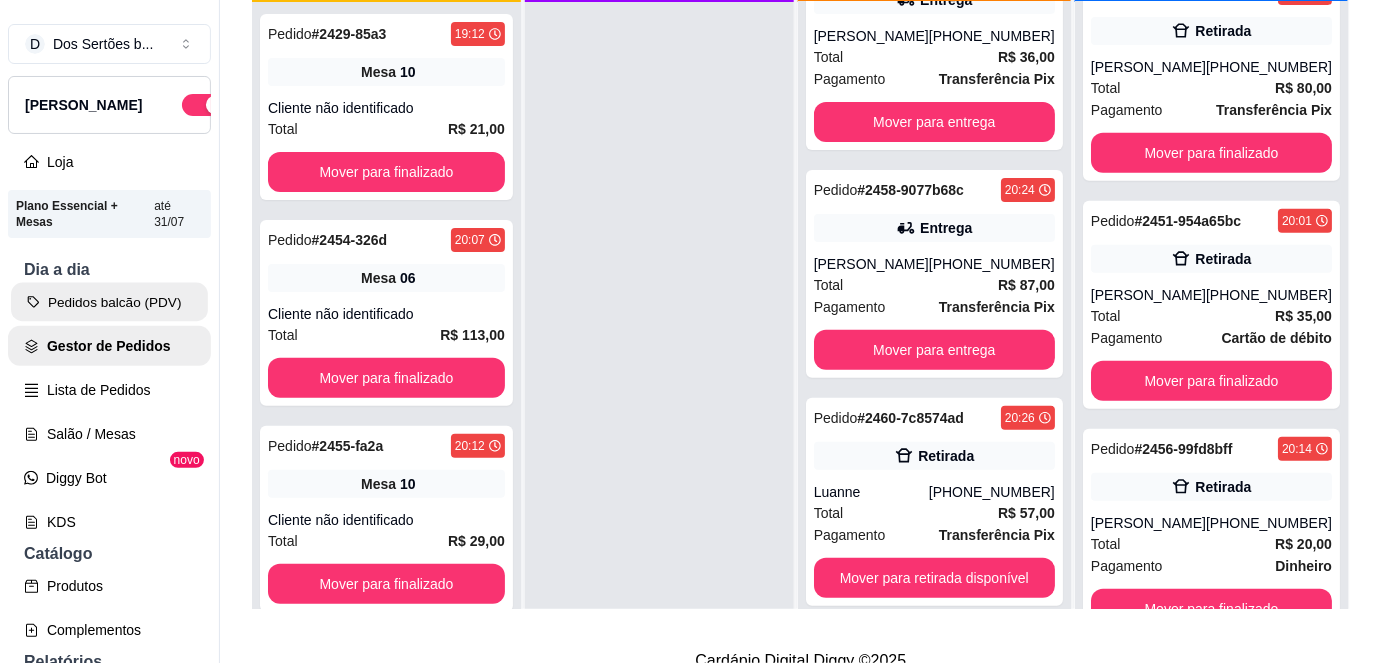 click 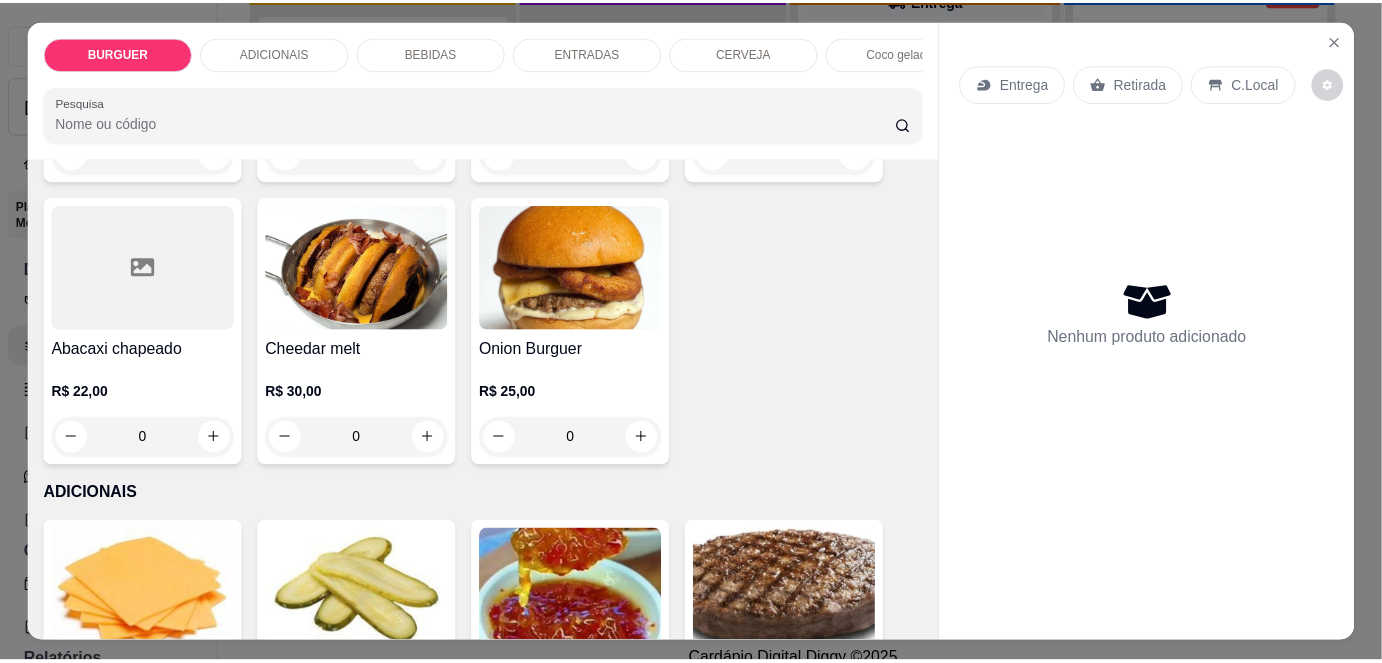 scroll, scrollTop: 603, scrollLeft: 0, axis: vertical 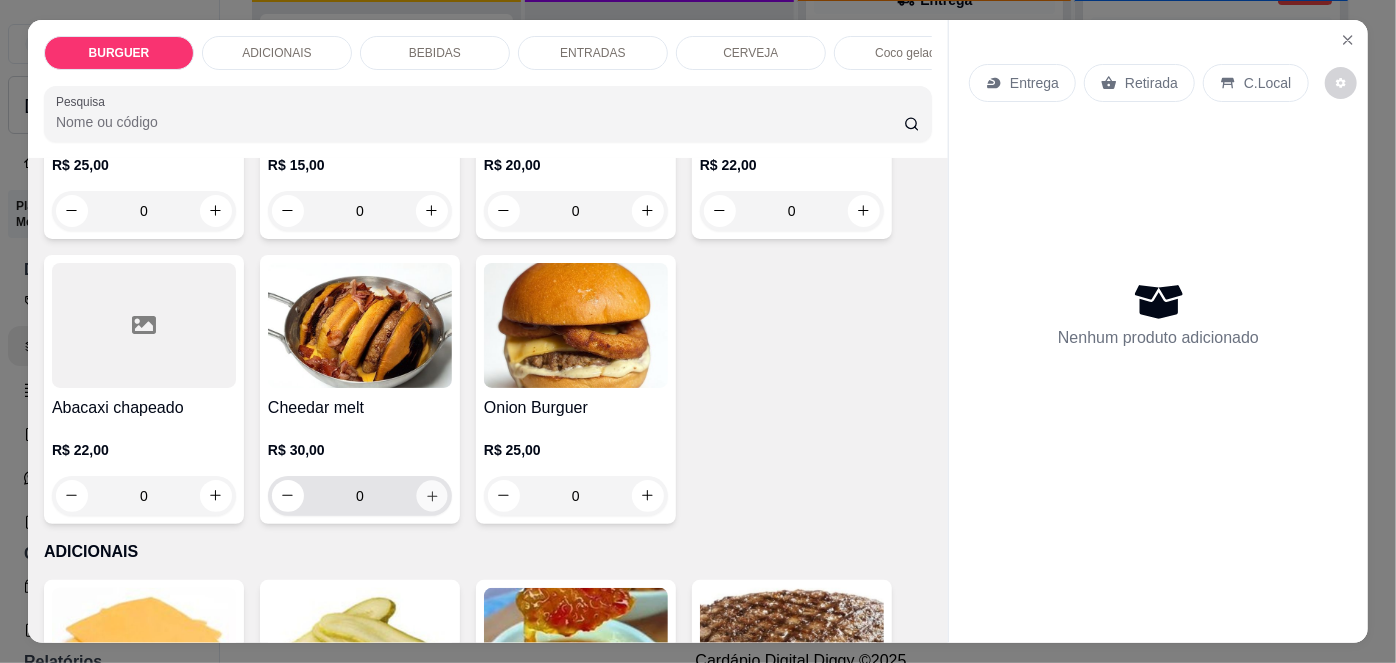 click 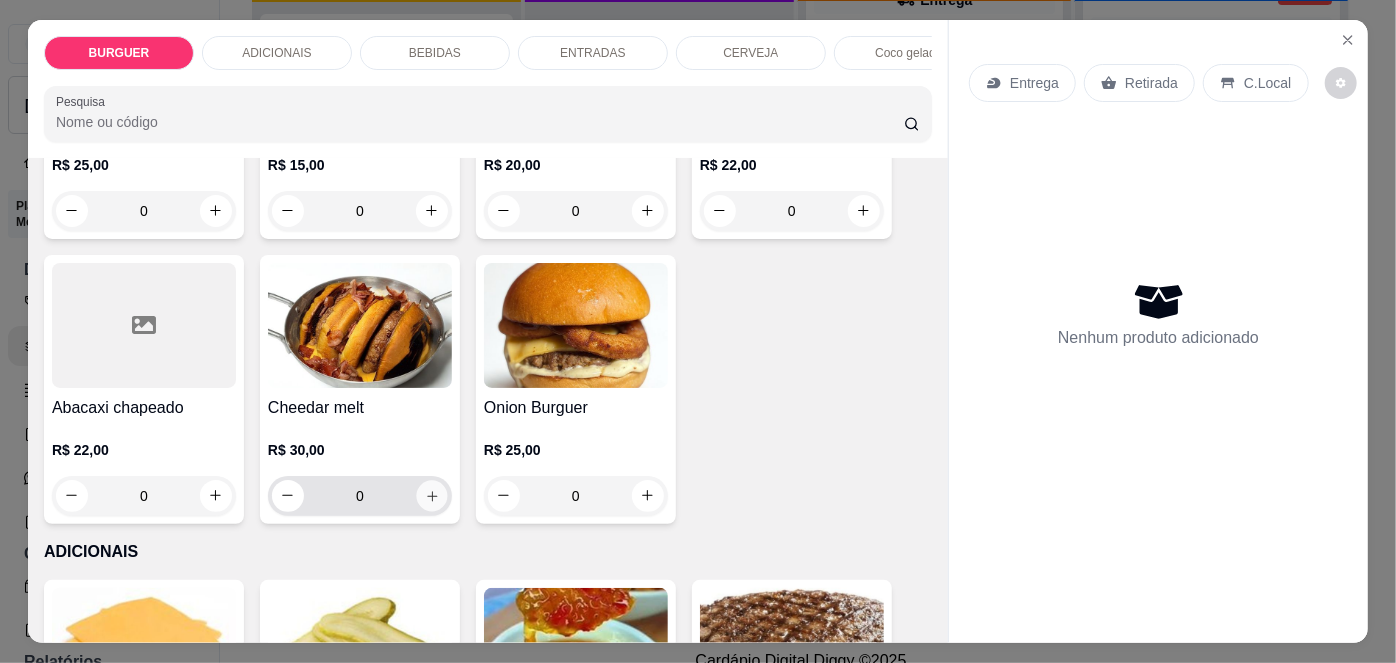 type on "1" 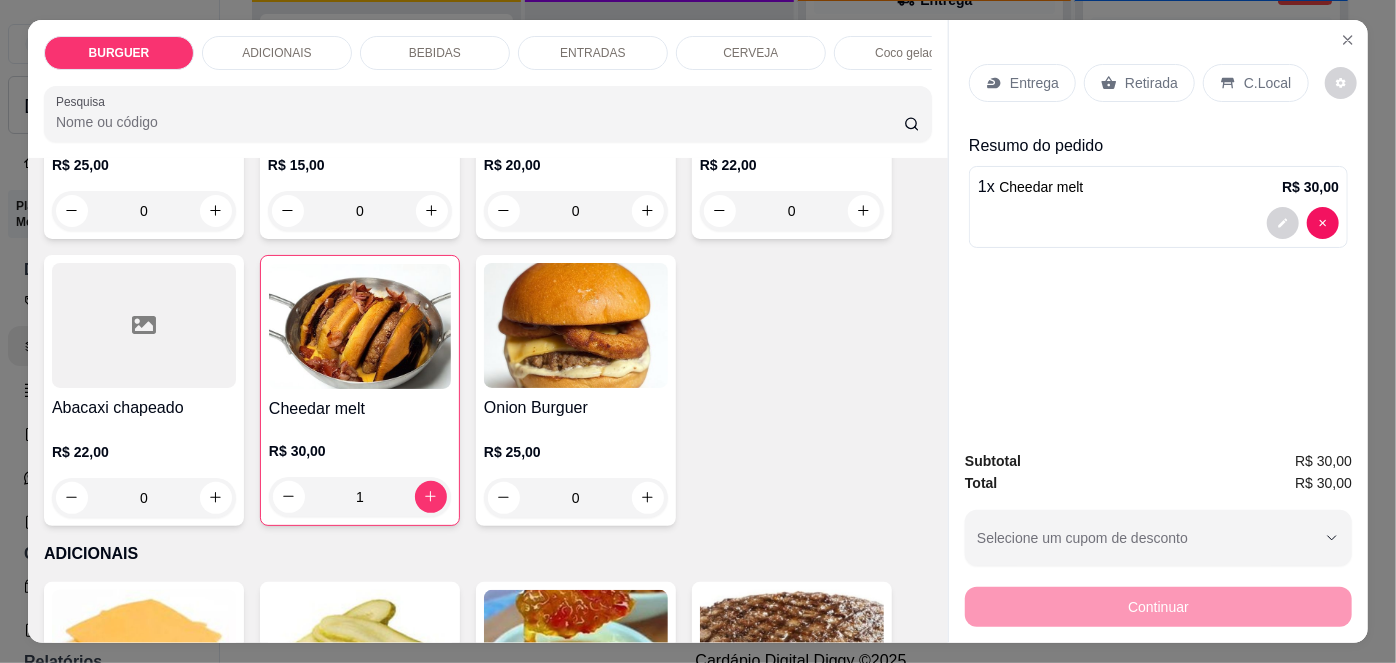 click on "Retirada" at bounding box center [1151, 83] 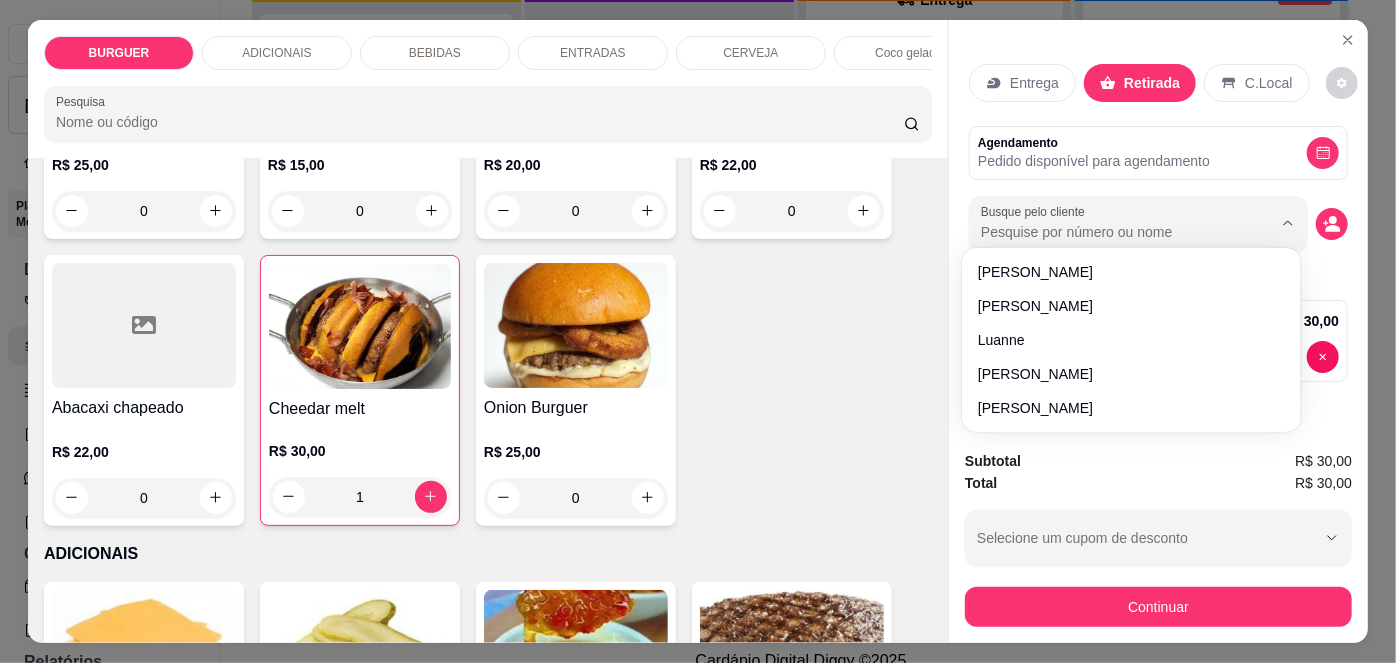 click on "Busque pelo cliente" at bounding box center [1110, 232] 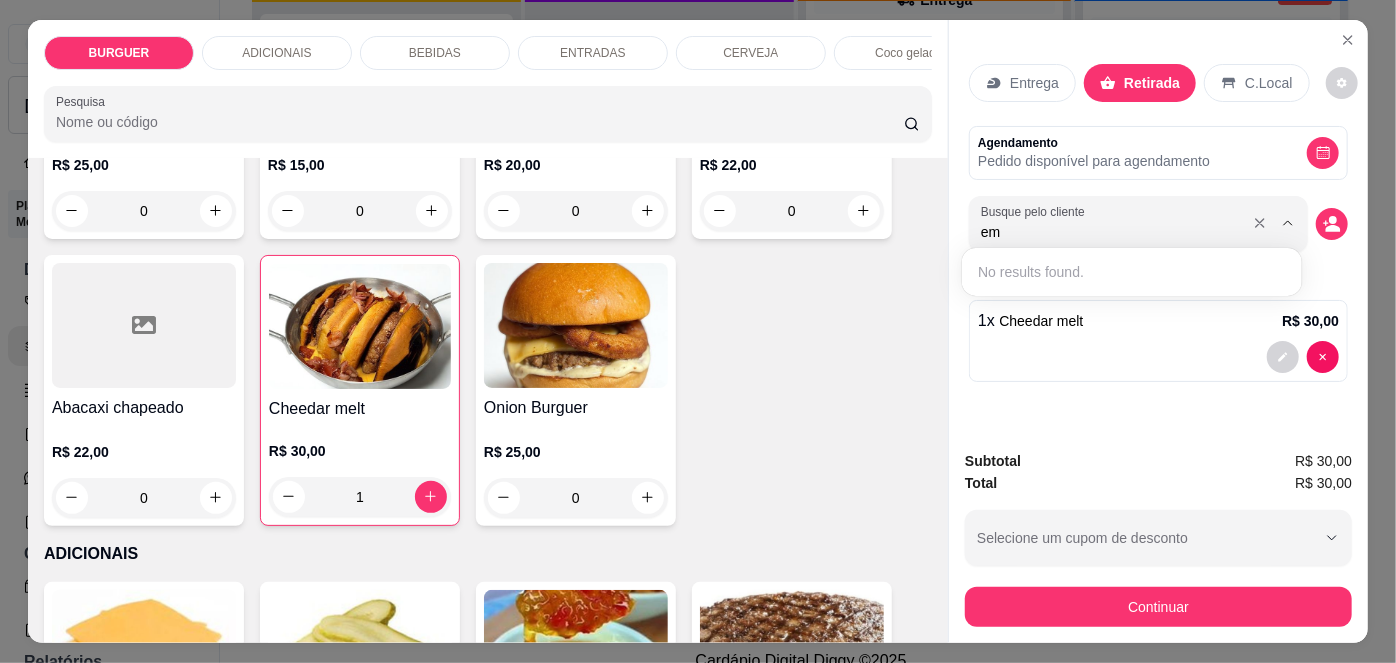 type on "e" 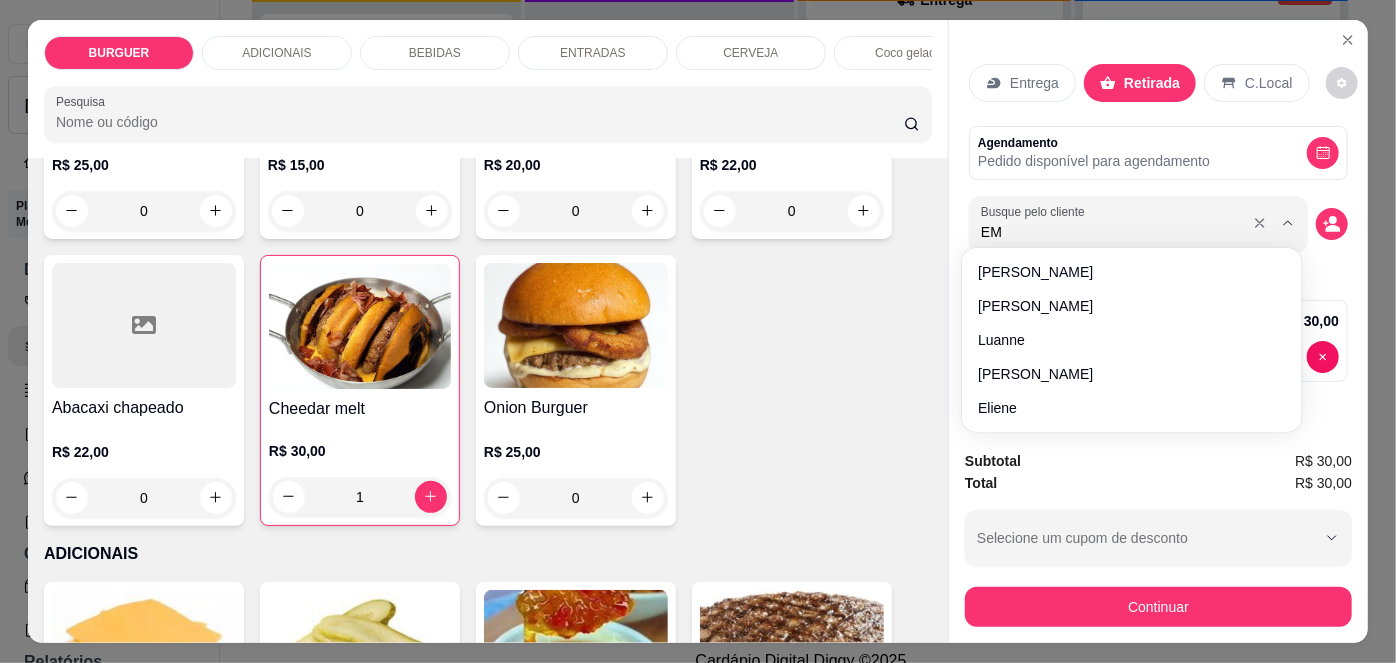 type on "EMA" 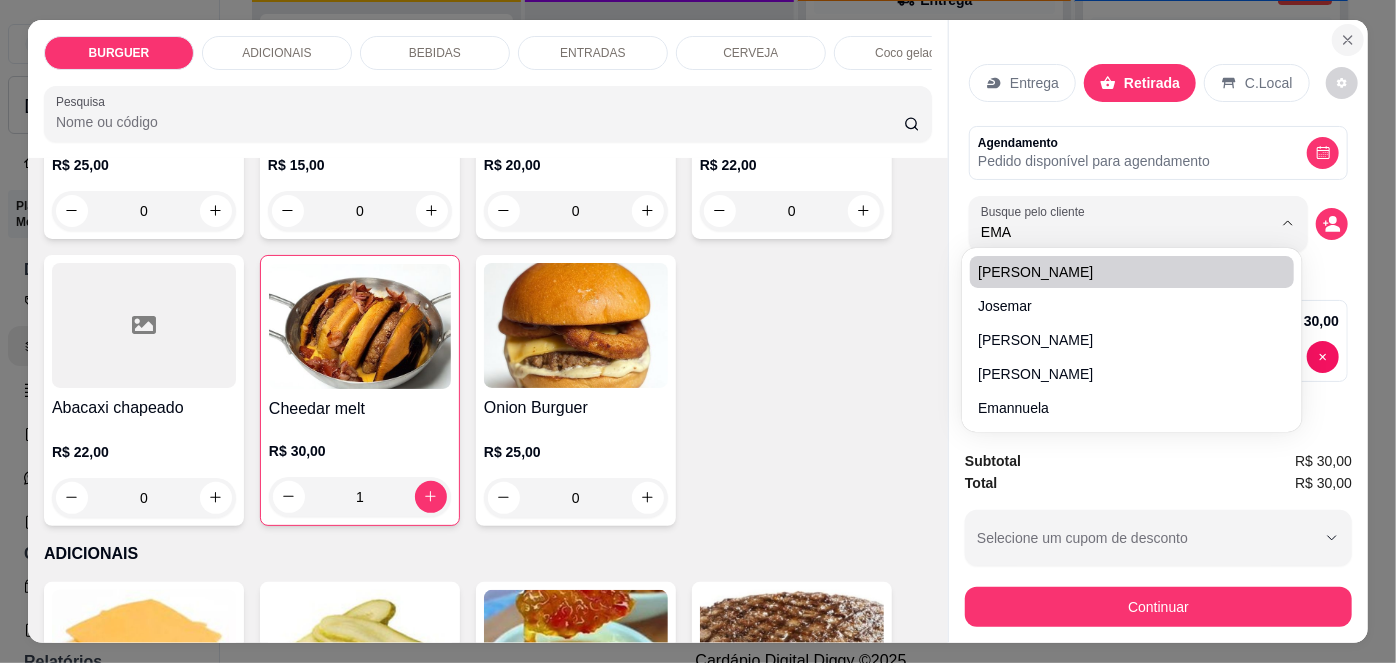 click at bounding box center (1348, 40) 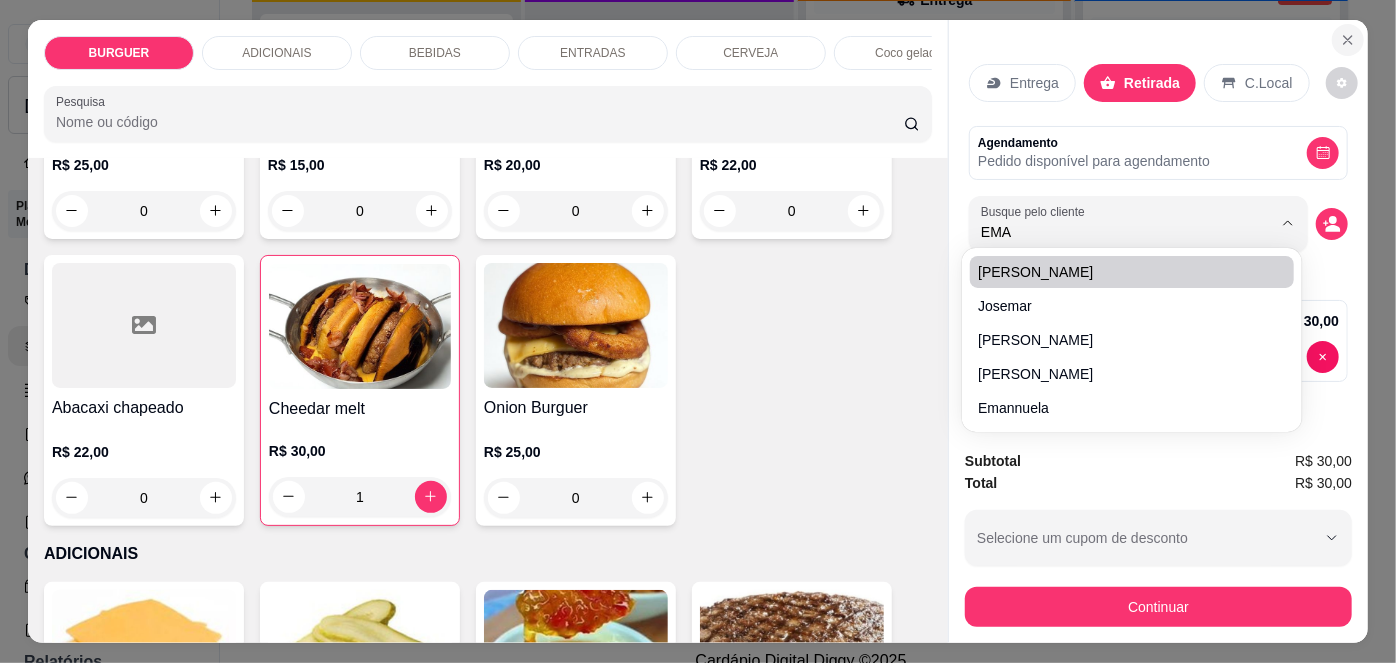 type 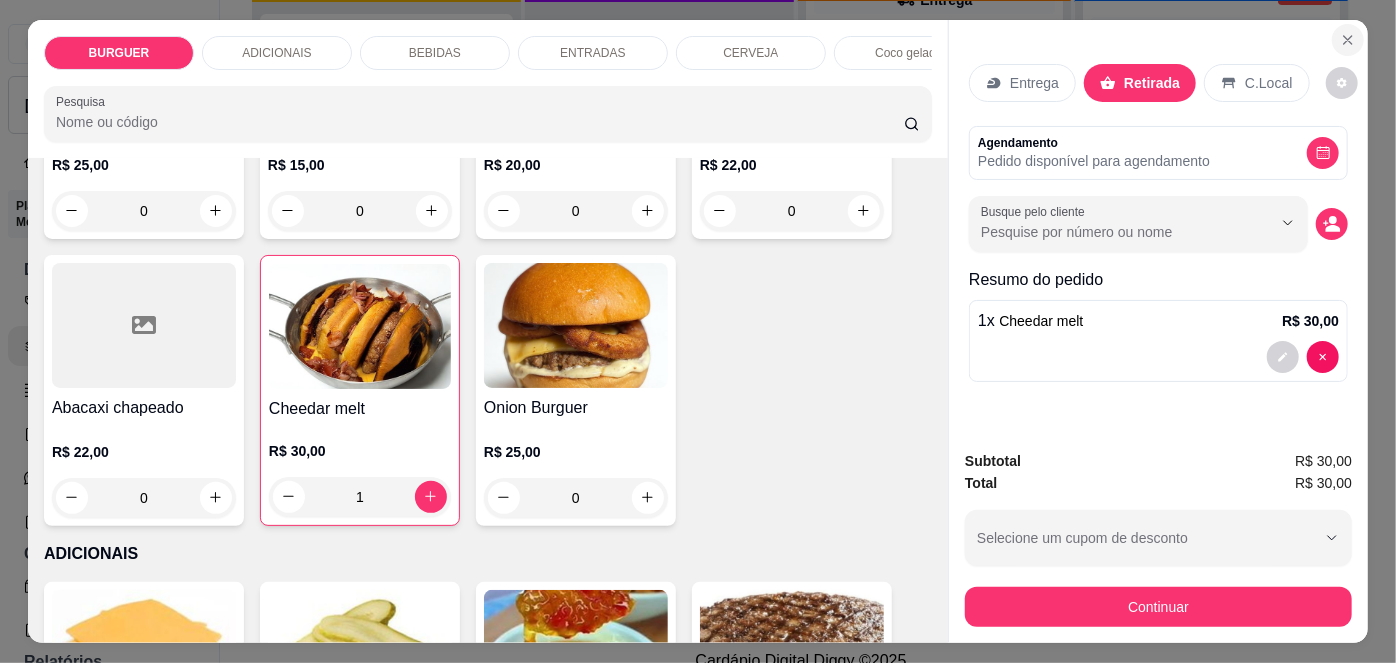 click 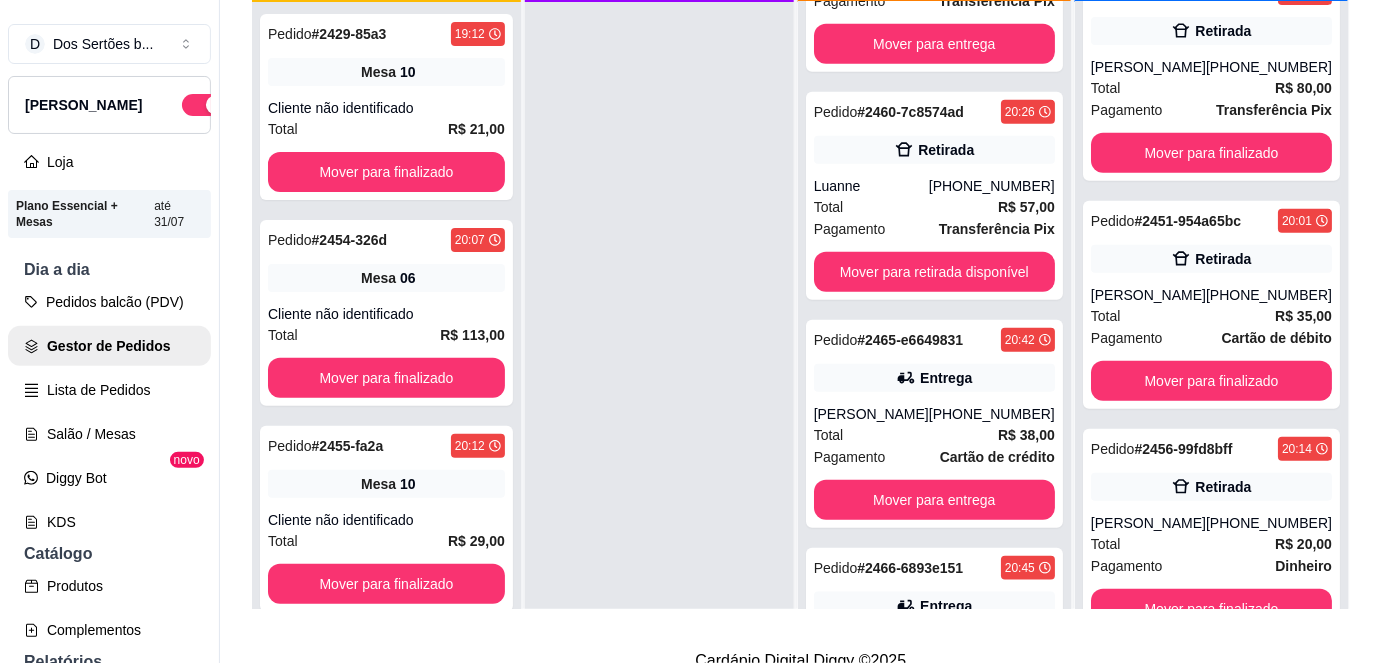 scroll, scrollTop: 386, scrollLeft: 0, axis: vertical 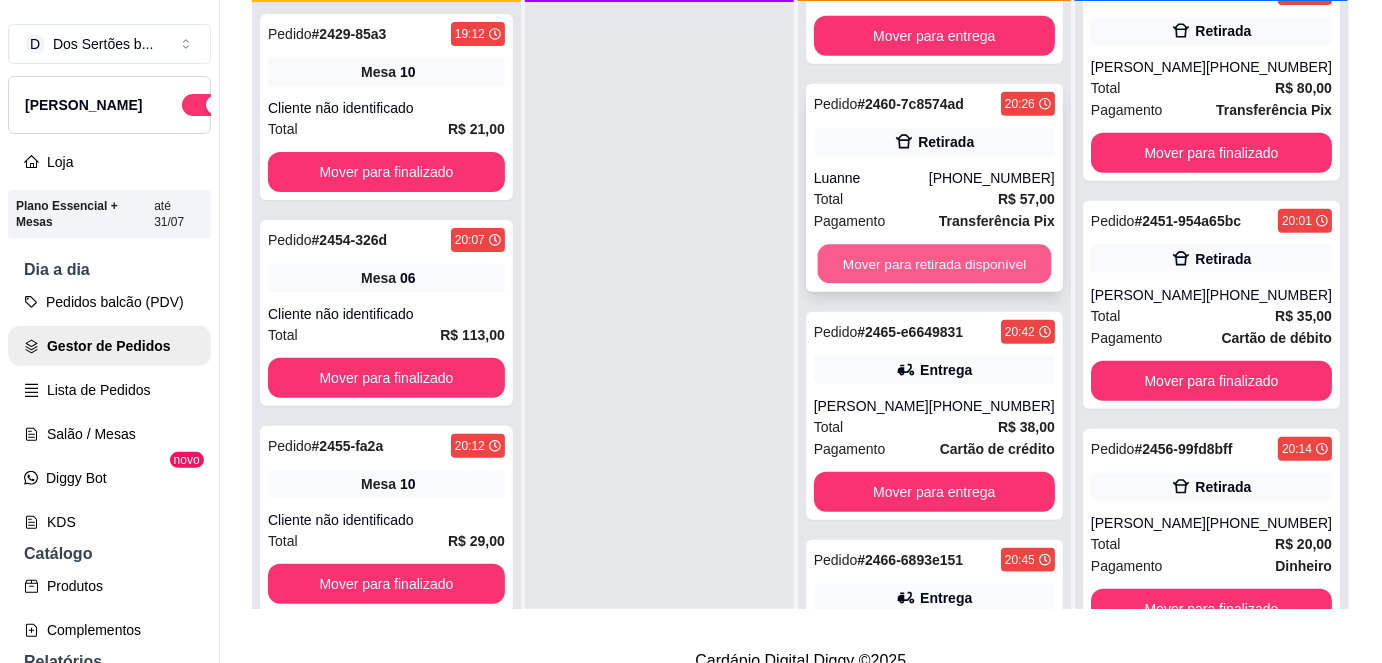 click on "Mover para retirada disponível" at bounding box center (934, 264) 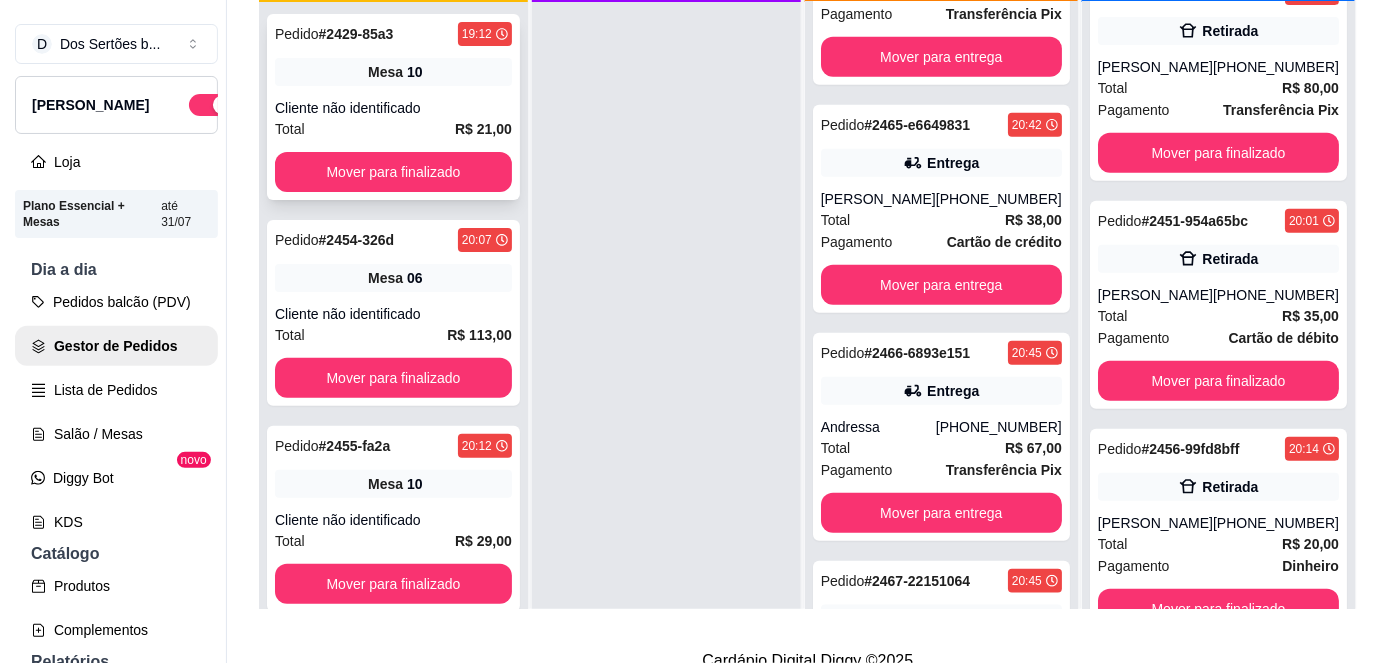 scroll, scrollTop: 386, scrollLeft: 0, axis: vertical 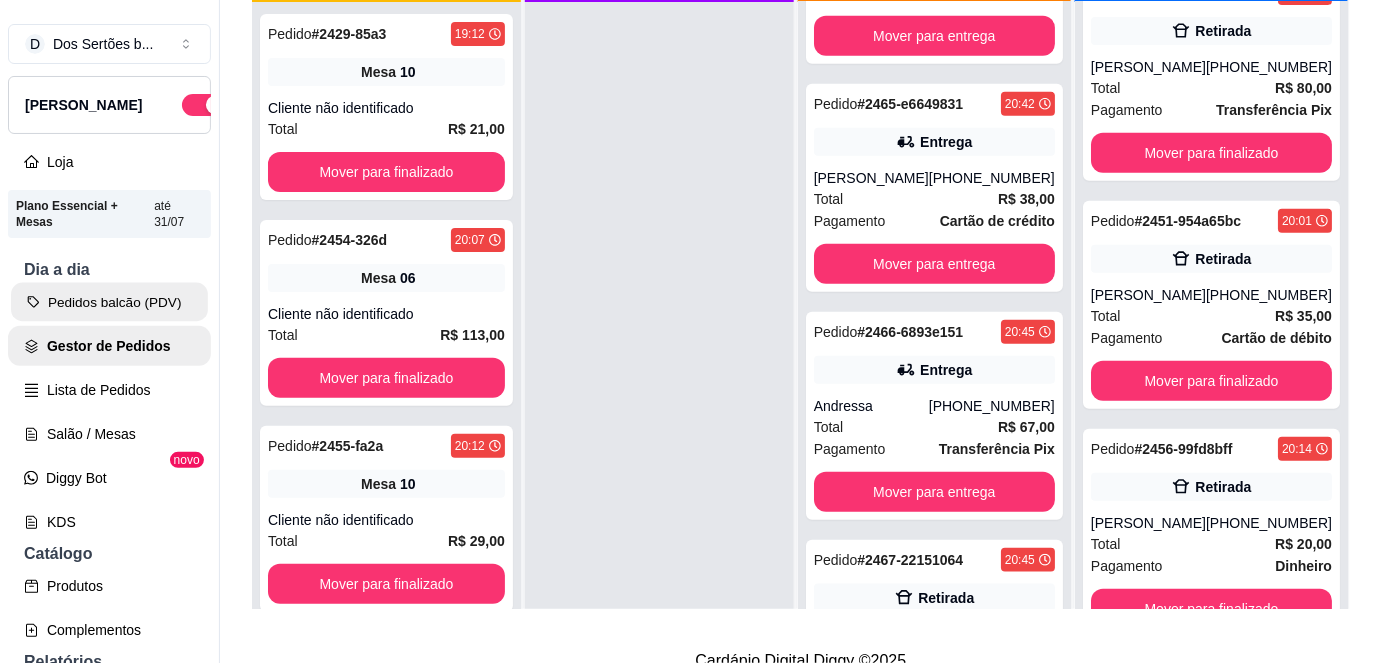 click on "Pedidos balcão (PDV)" at bounding box center (109, 302) 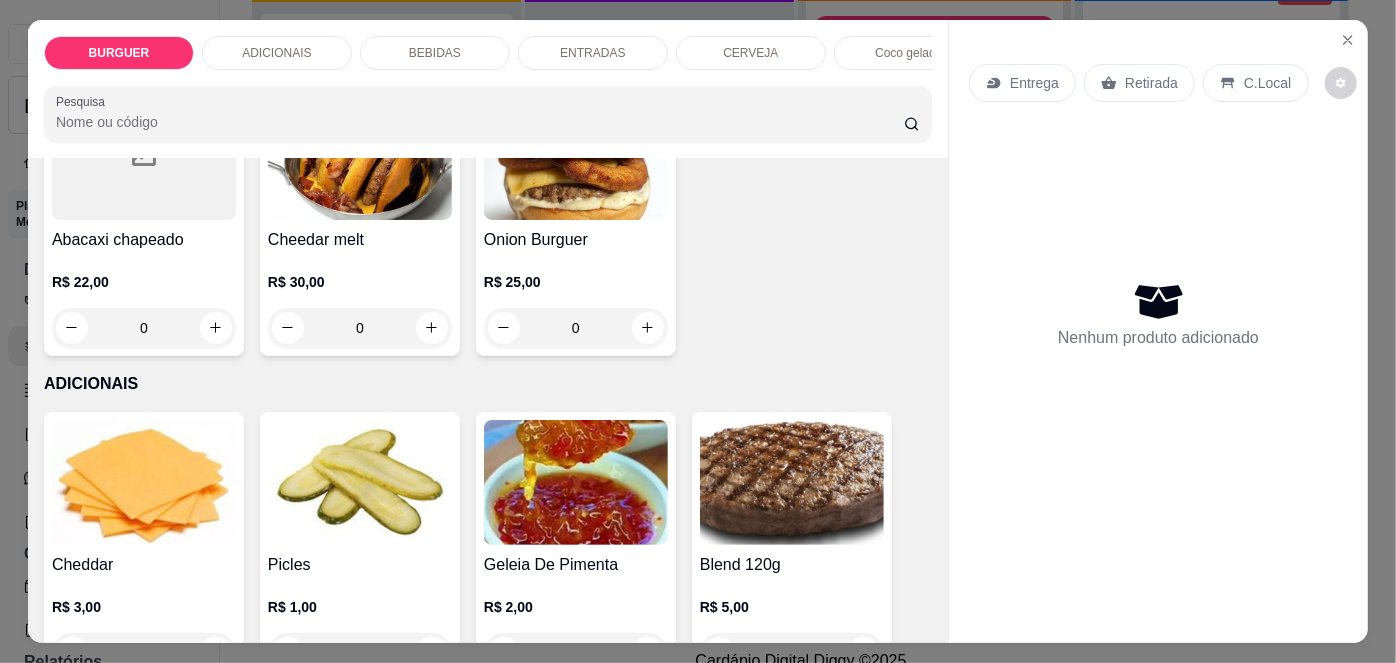 scroll, scrollTop: 724, scrollLeft: 0, axis: vertical 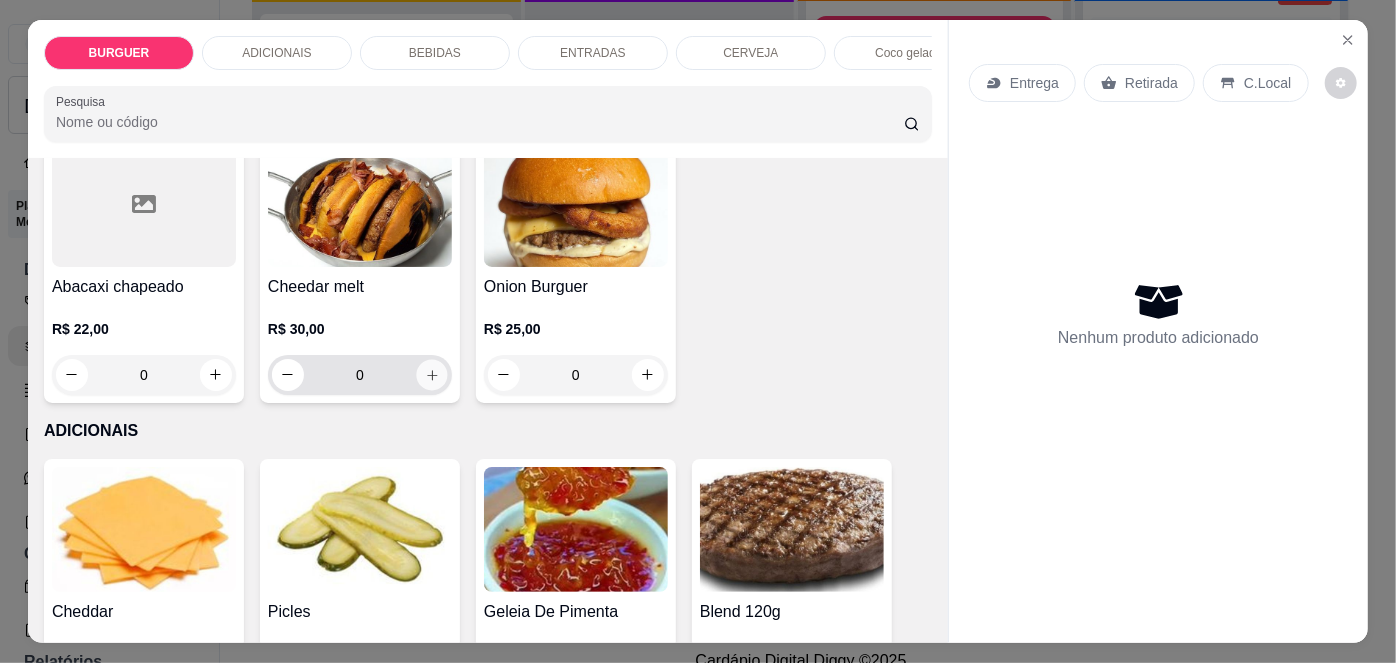 click 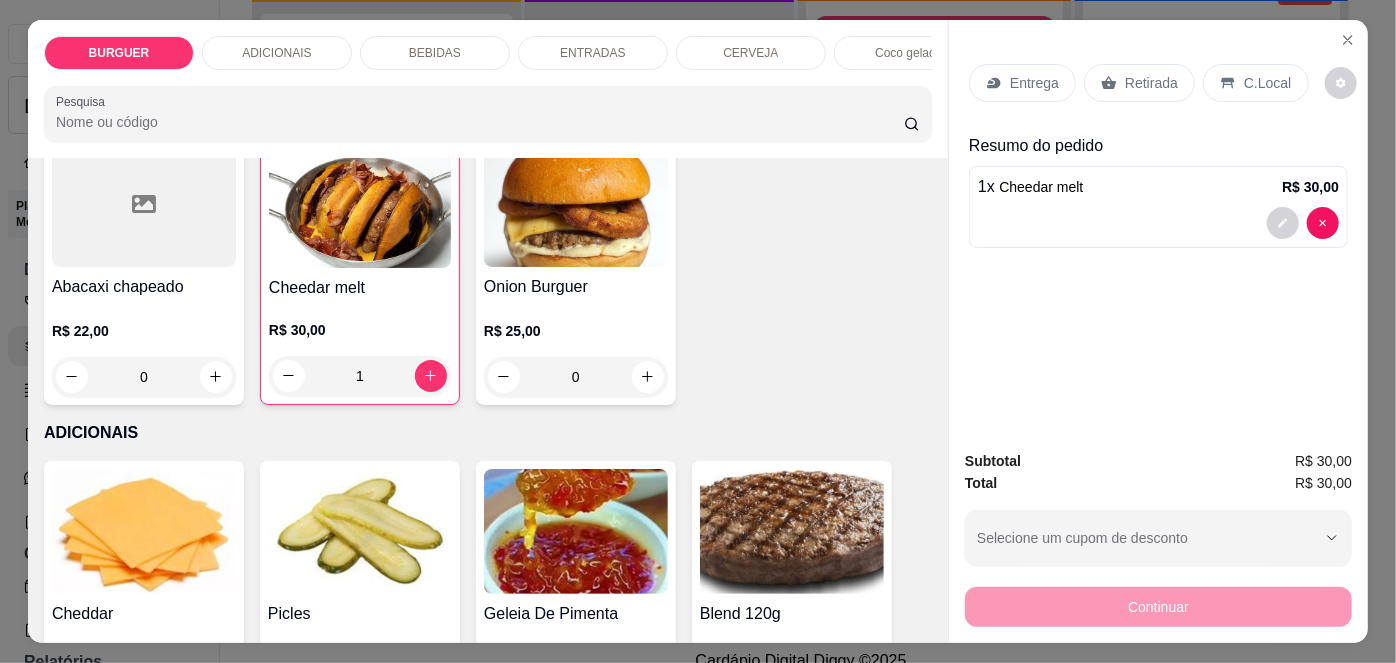 click on "Retirada" at bounding box center [1139, 83] 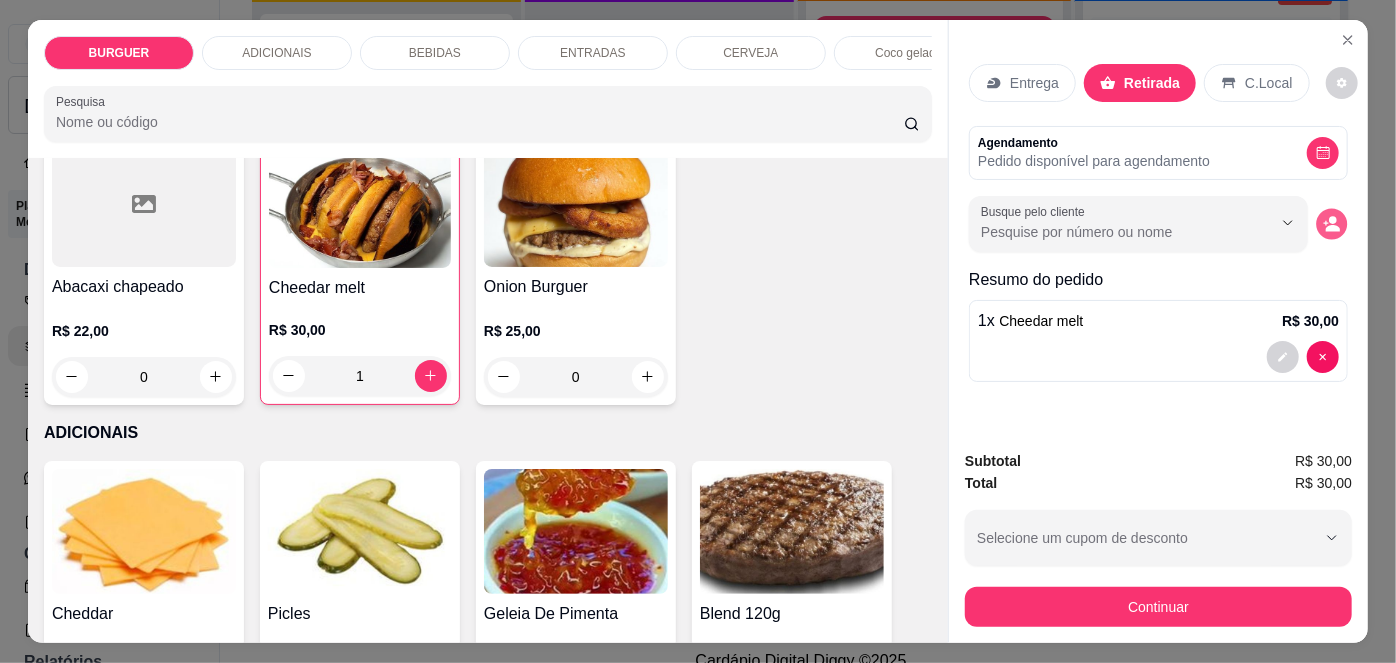 click 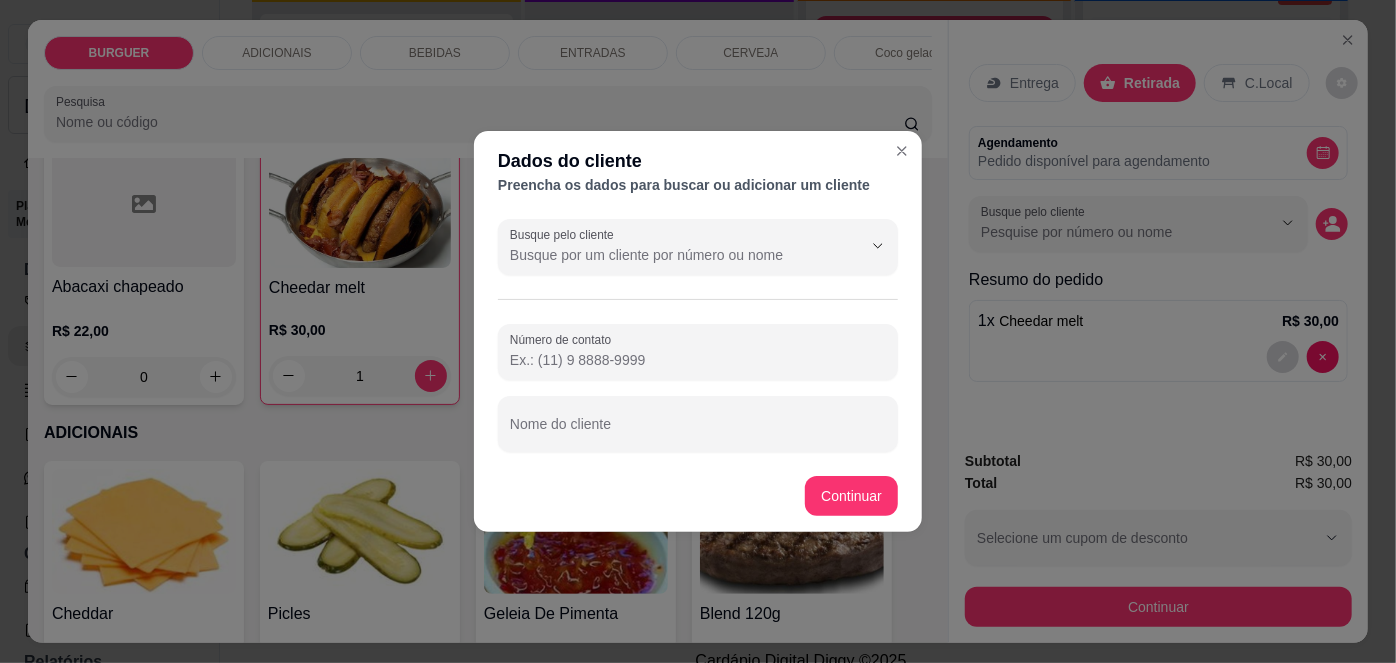 click on "Número de contato" at bounding box center (698, 360) 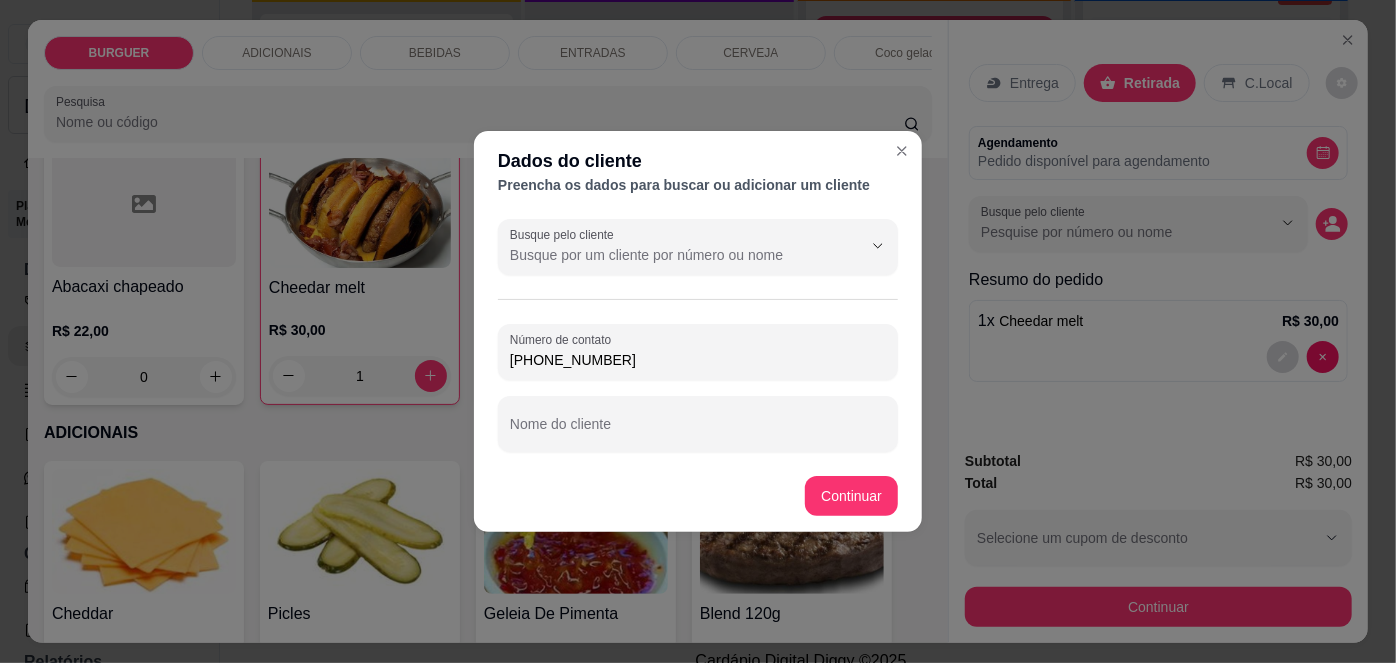 type on "[PHONE_NUMBER]" 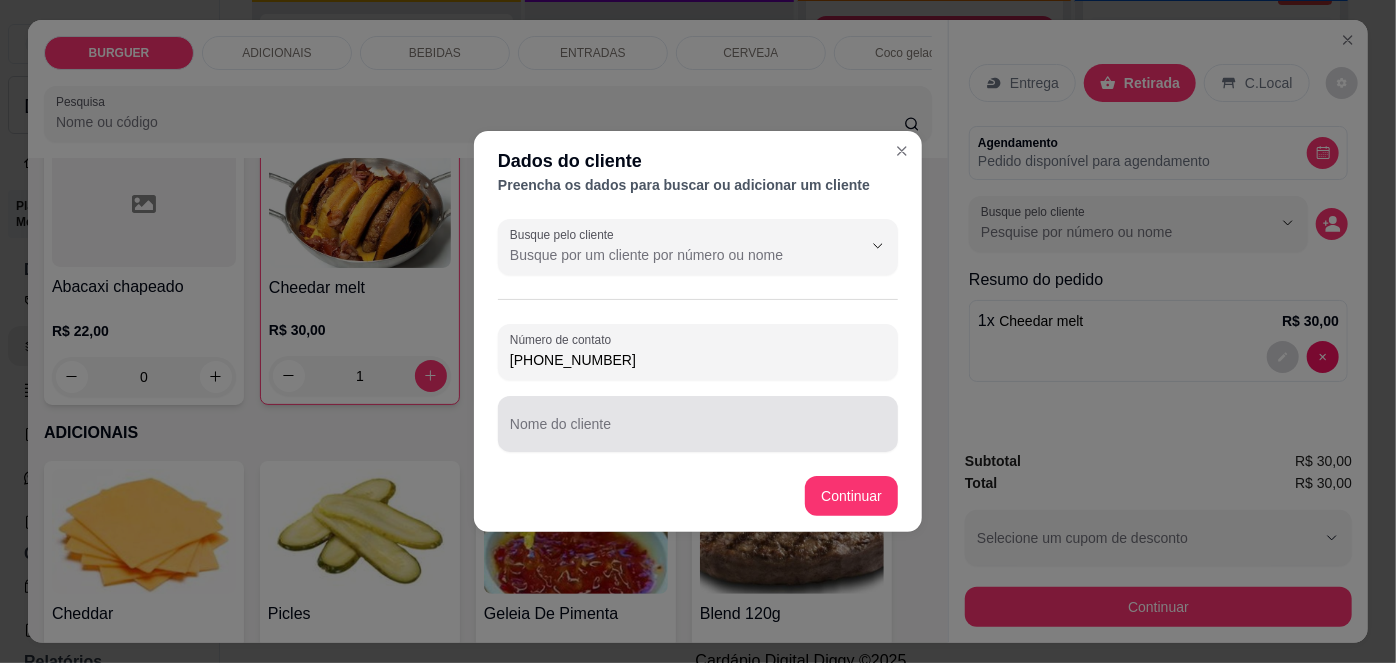 click at bounding box center [698, 424] 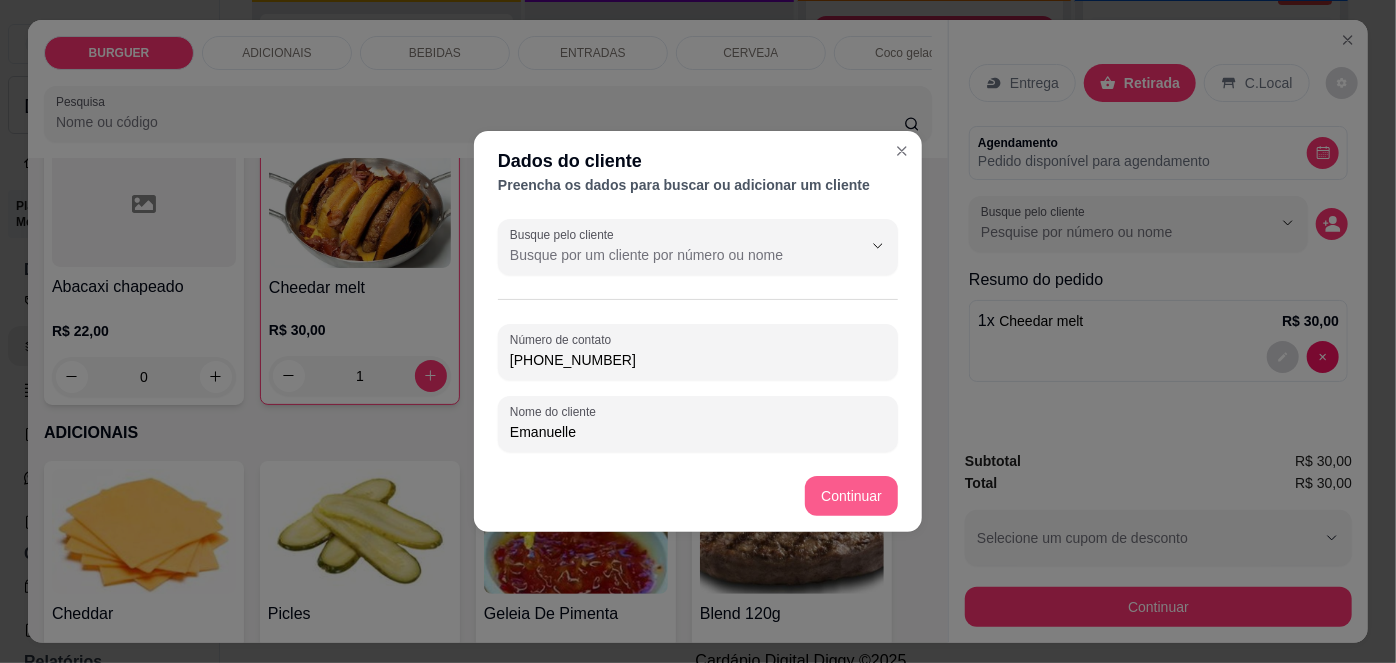 type on "Emanuelle" 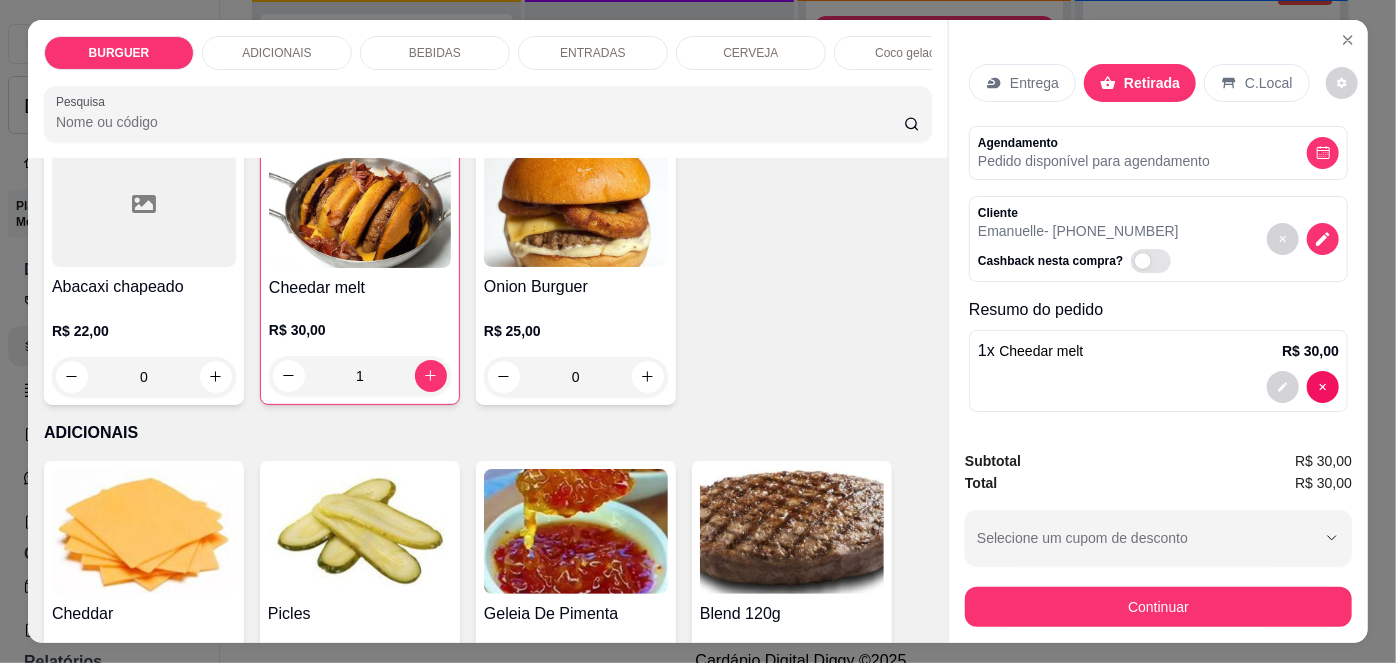 scroll, scrollTop: 2, scrollLeft: 0, axis: vertical 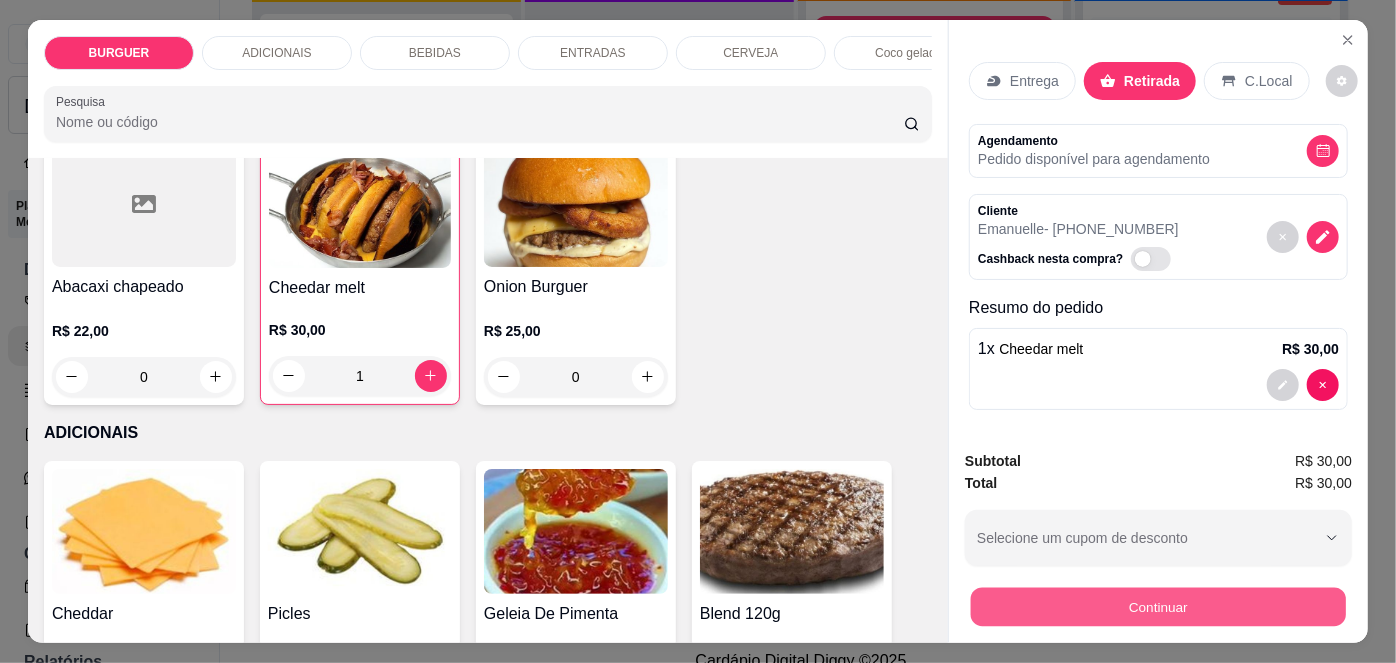 click on "Continuar" at bounding box center [1158, 607] 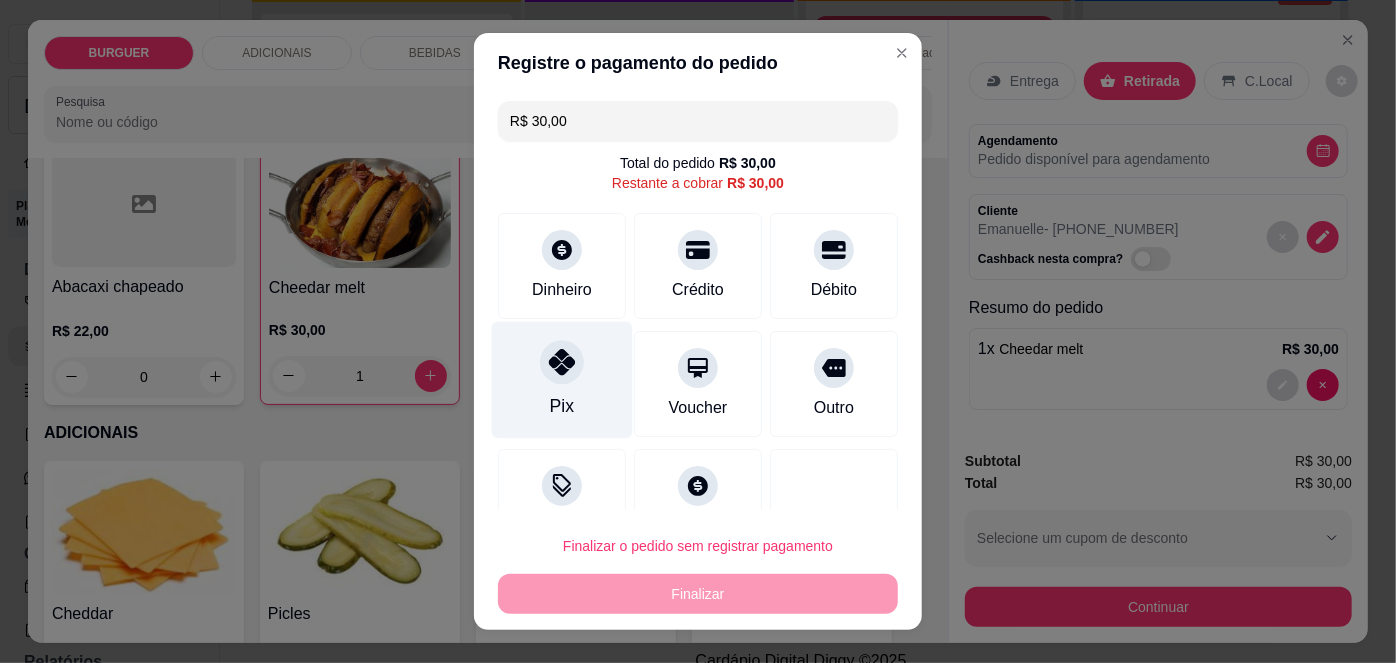 click on "Pix" at bounding box center (562, 380) 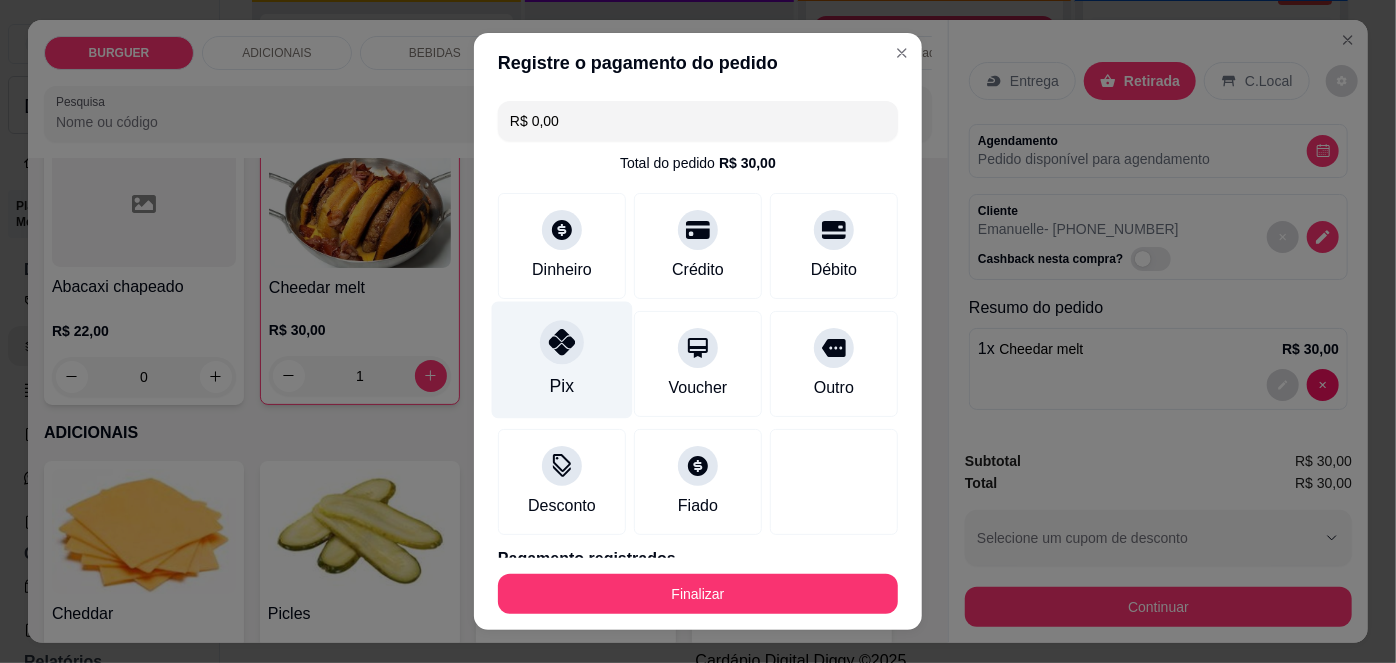 scroll, scrollTop: 88, scrollLeft: 0, axis: vertical 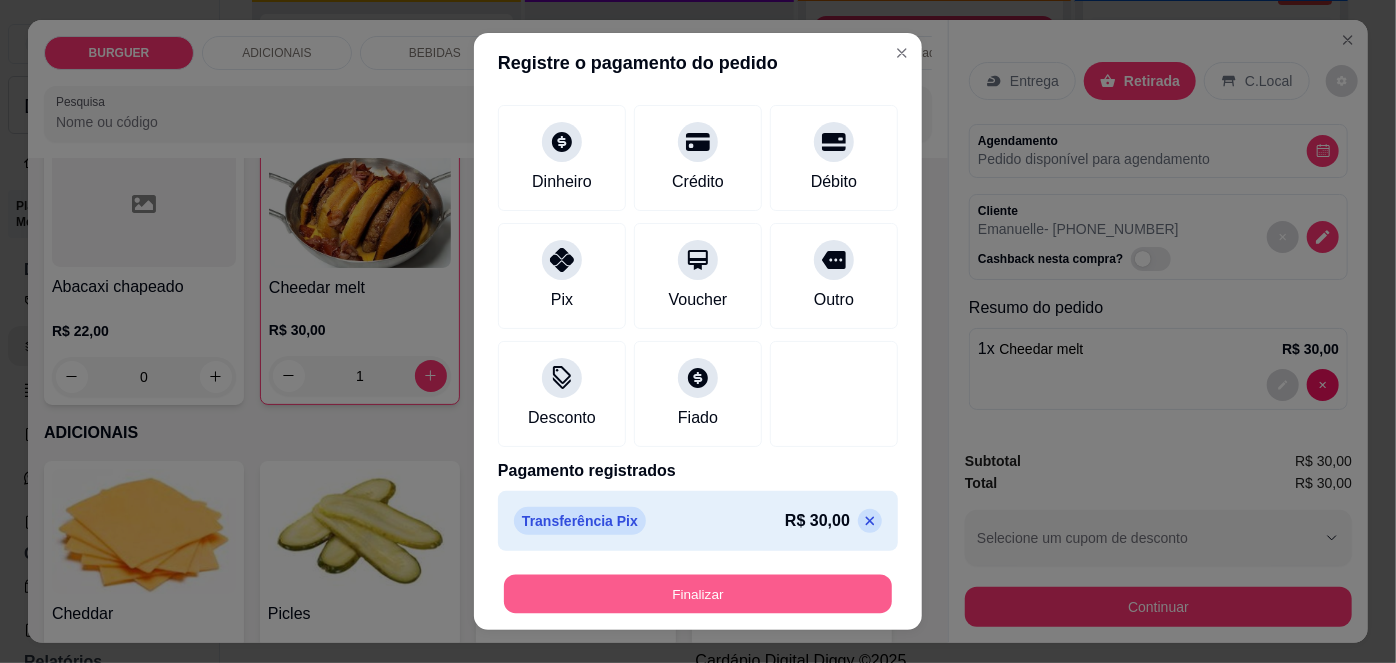 click on "Finalizar" at bounding box center (698, 593) 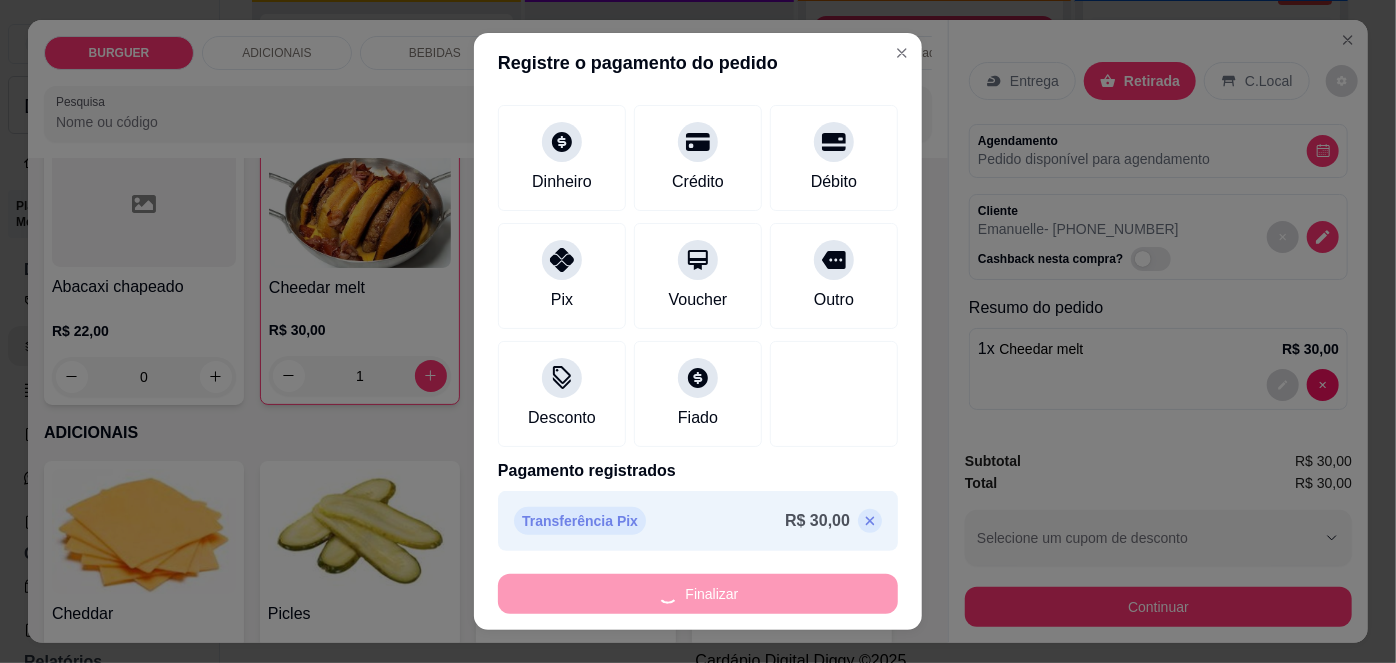 type on "0" 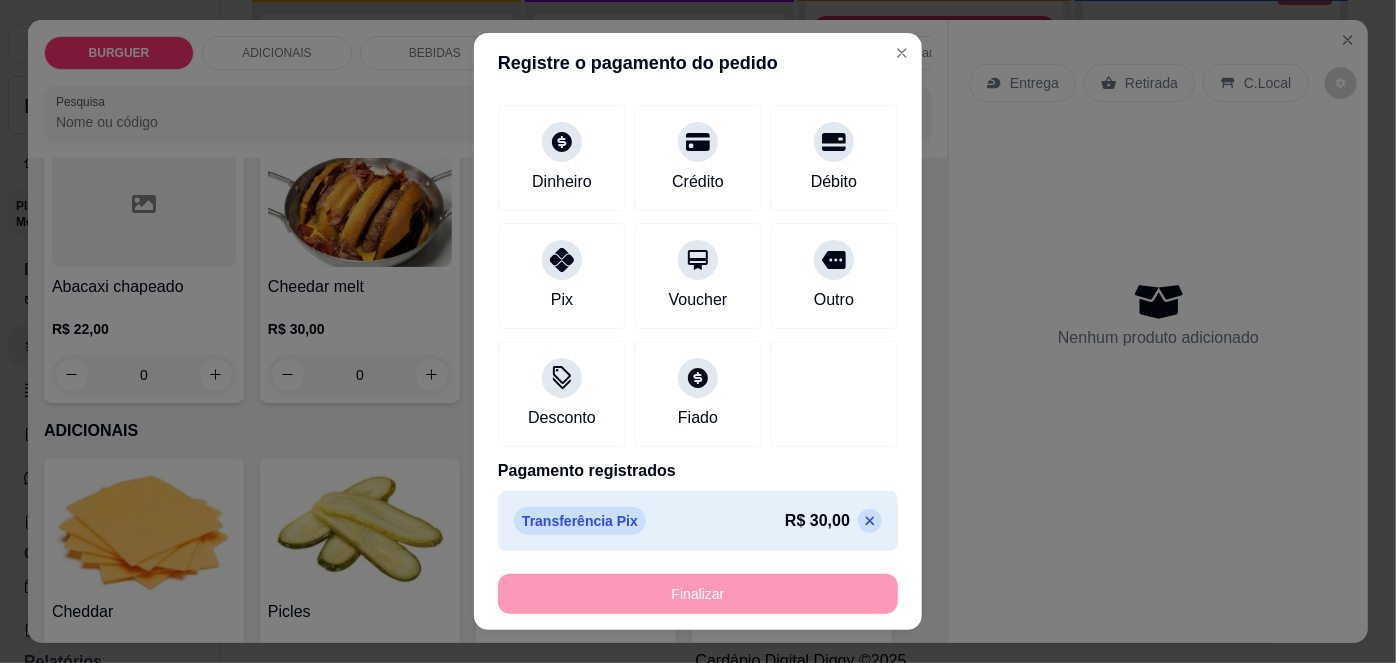 type on "-R$ 30,00" 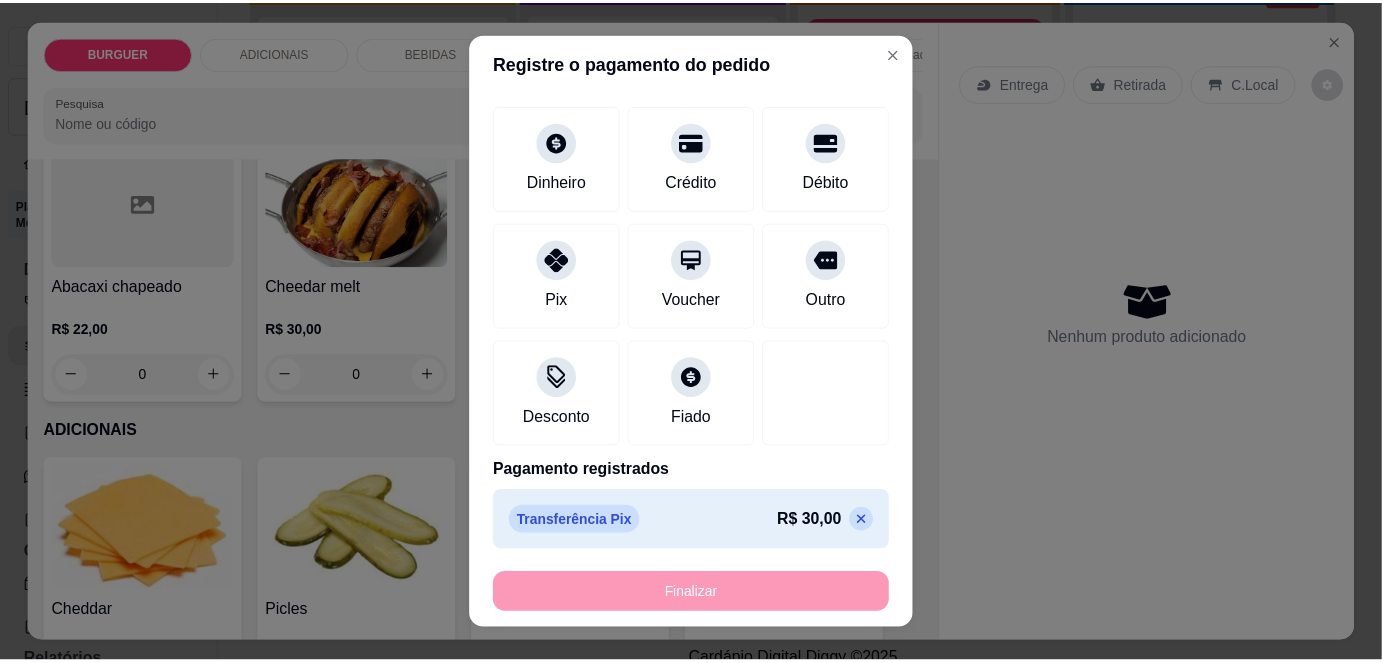 scroll, scrollTop: 0, scrollLeft: 0, axis: both 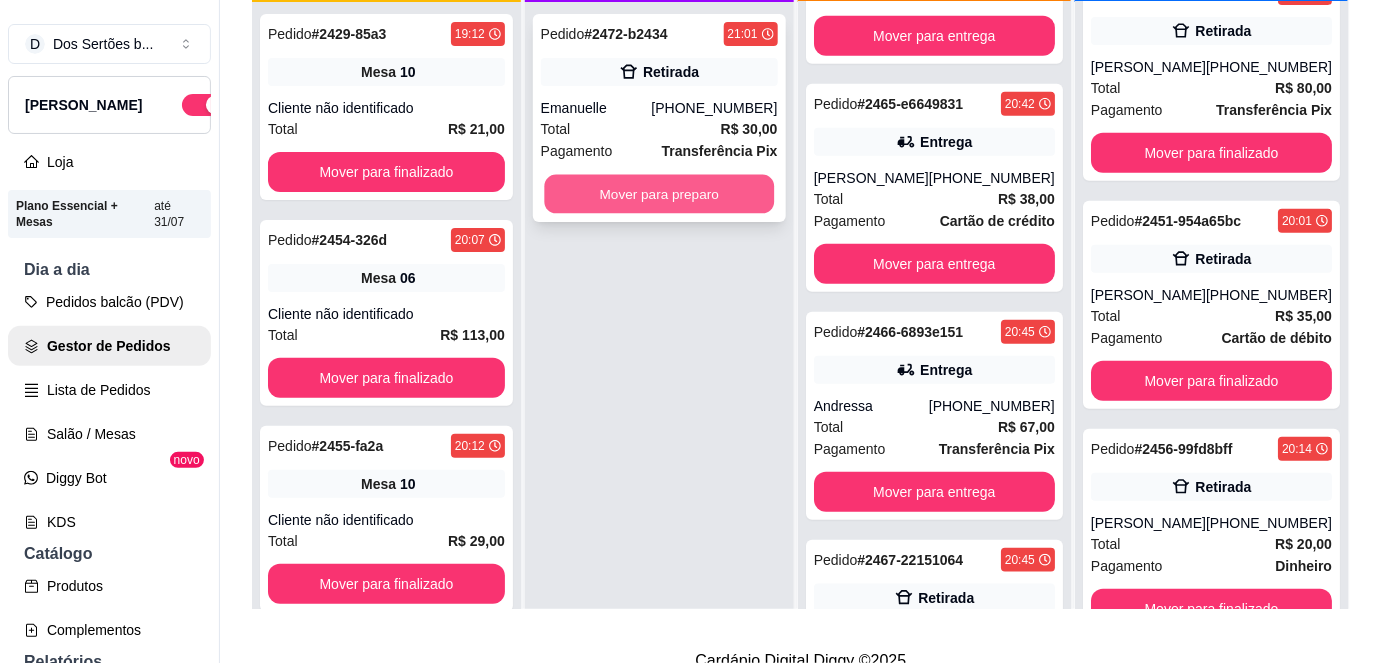 click on "Mover para preparo" at bounding box center [659, 194] 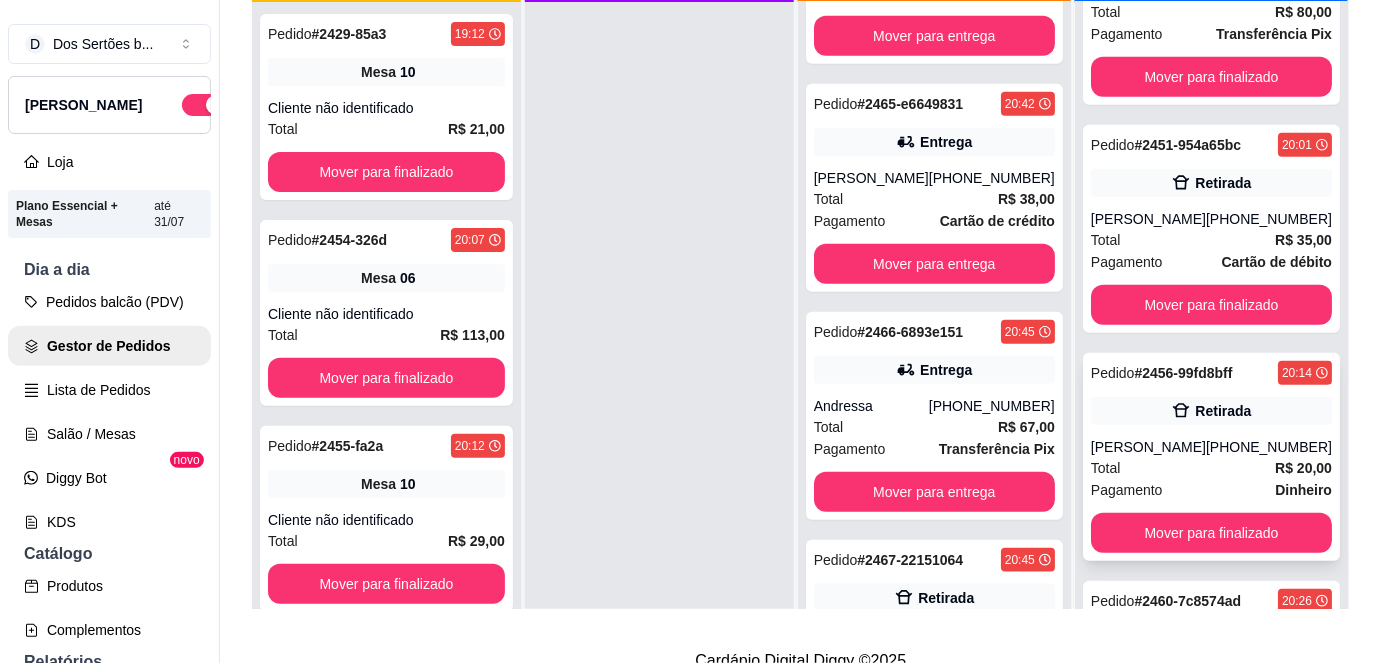 scroll, scrollTop: 360, scrollLeft: 0, axis: vertical 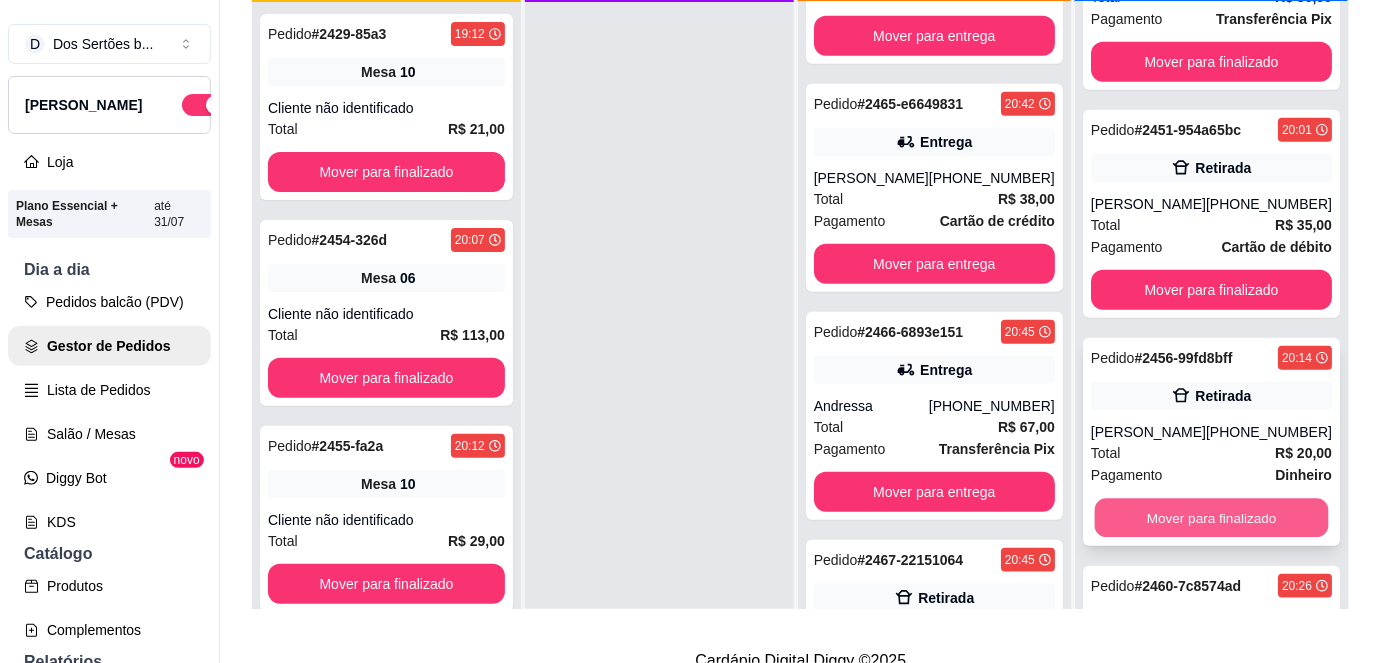 click on "Mover para finalizado" at bounding box center [1211, 518] 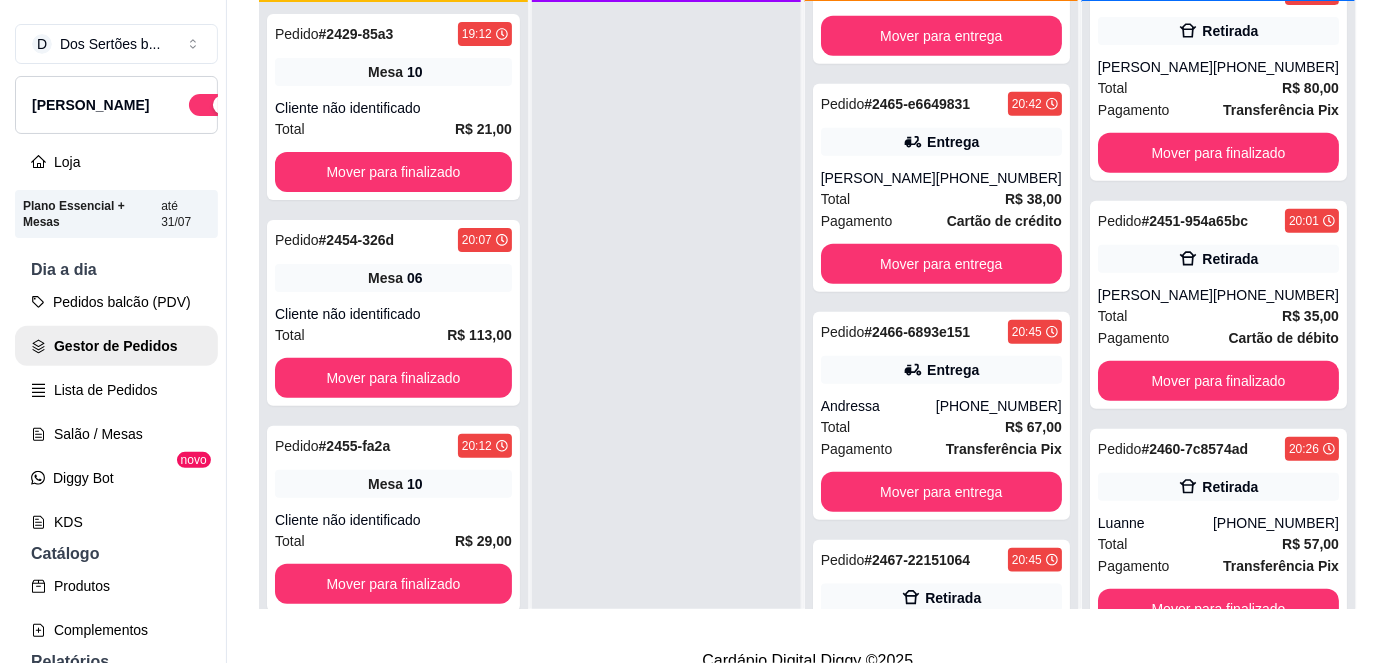 scroll, scrollTop: 269, scrollLeft: 0, axis: vertical 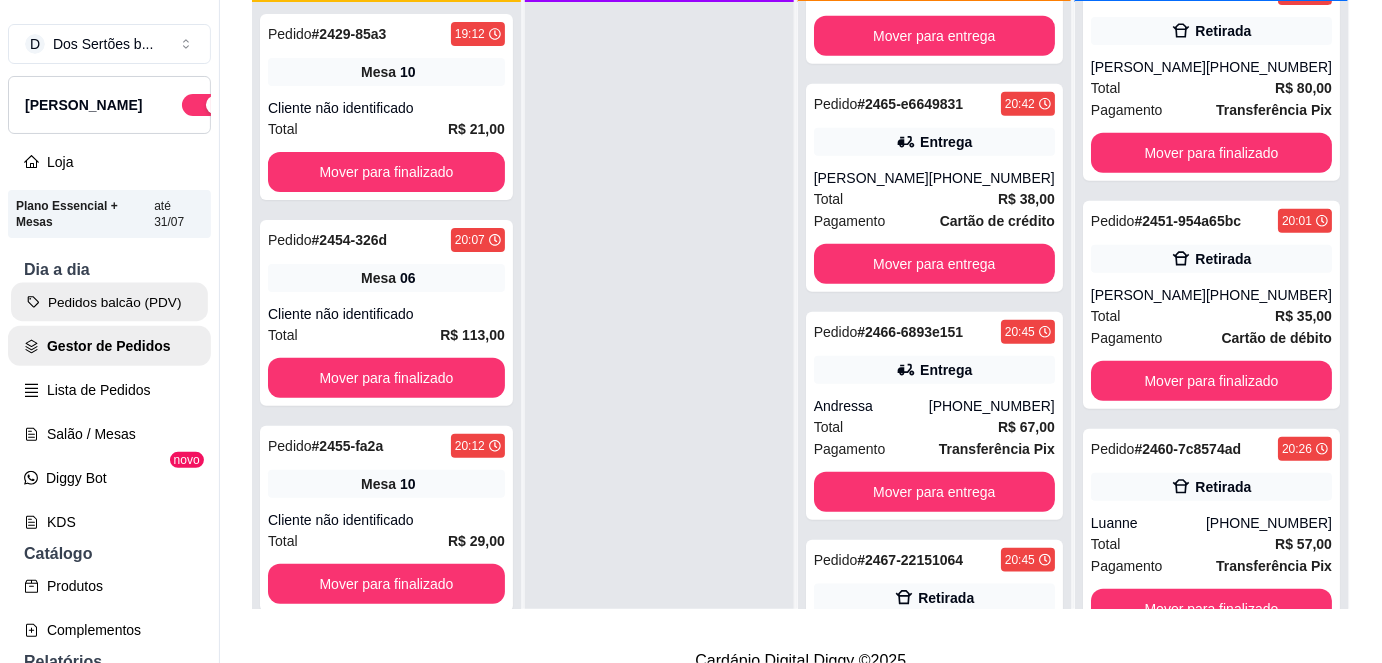 click on "Pedidos balcão (PDV)" at bounding box center (109, 302) 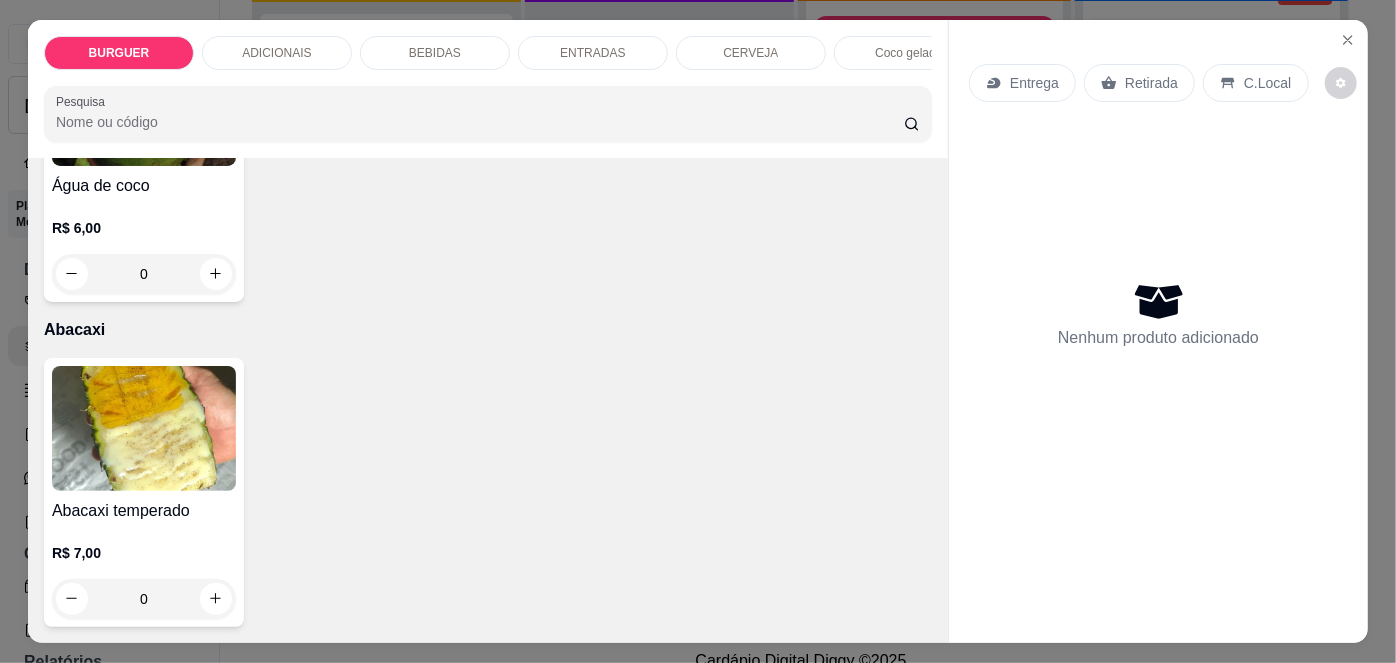 scroll, scrollTop: 3650, scrollLeft: 0, axis: vertical 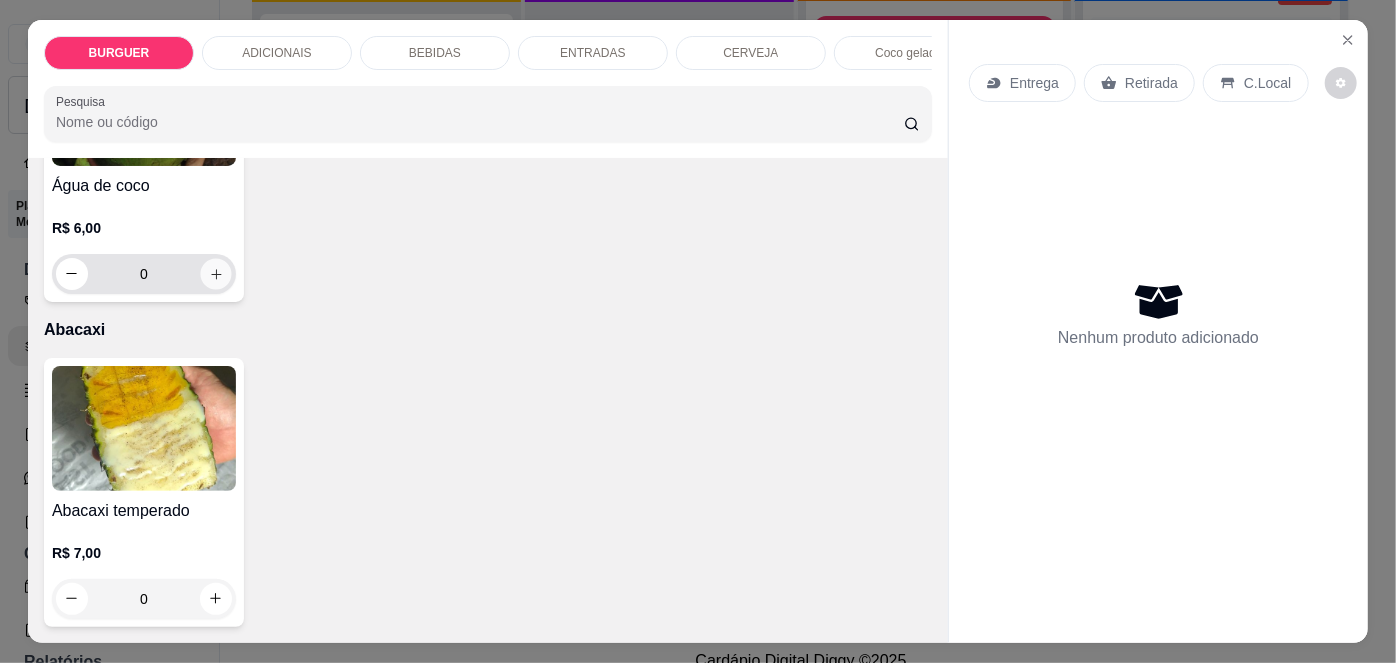 click at bounding box center [215, 273] 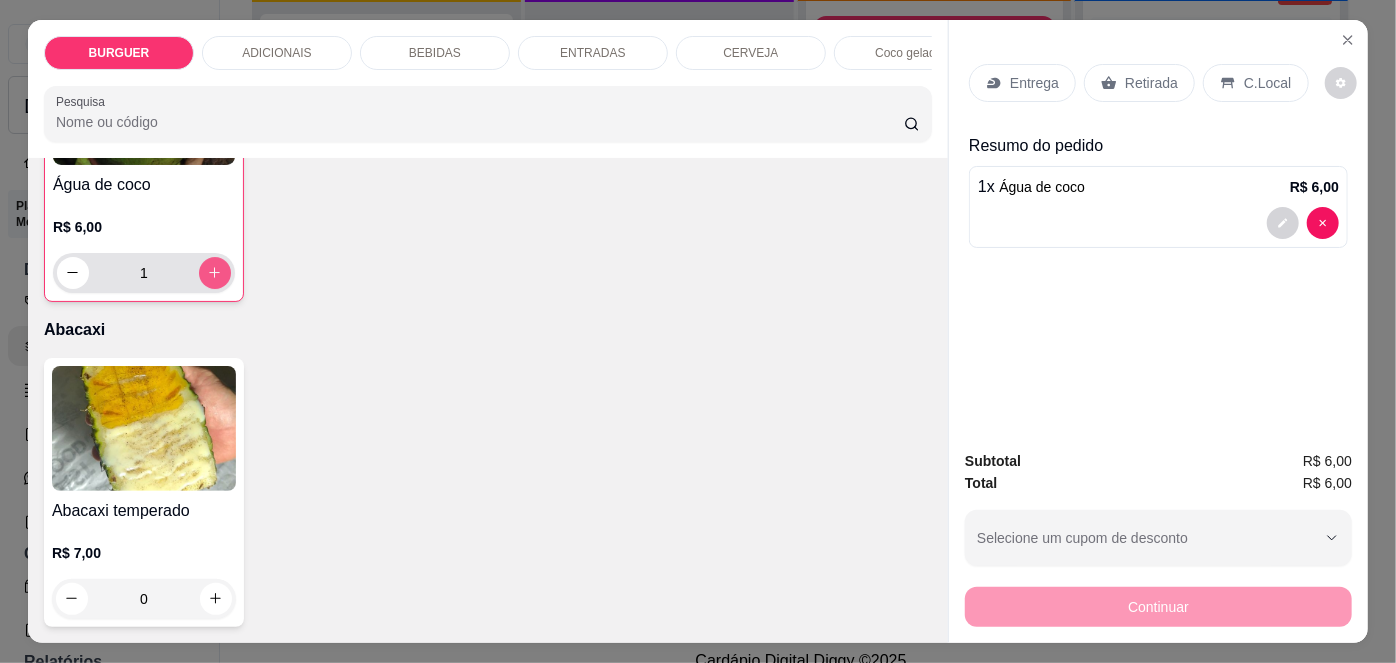 scroll, scrollTop: 3650, scrollLeft: 0, axis: vertical 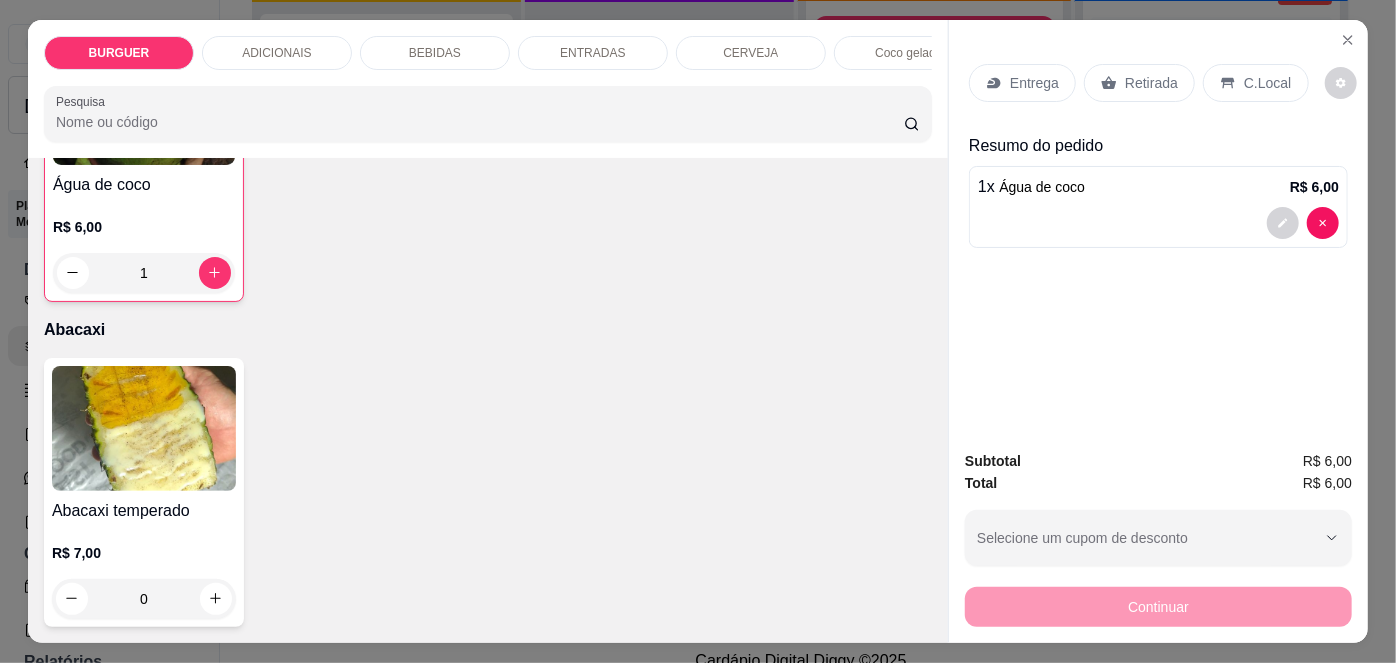 click on "Retirada" at bounding box center [1151, 83] 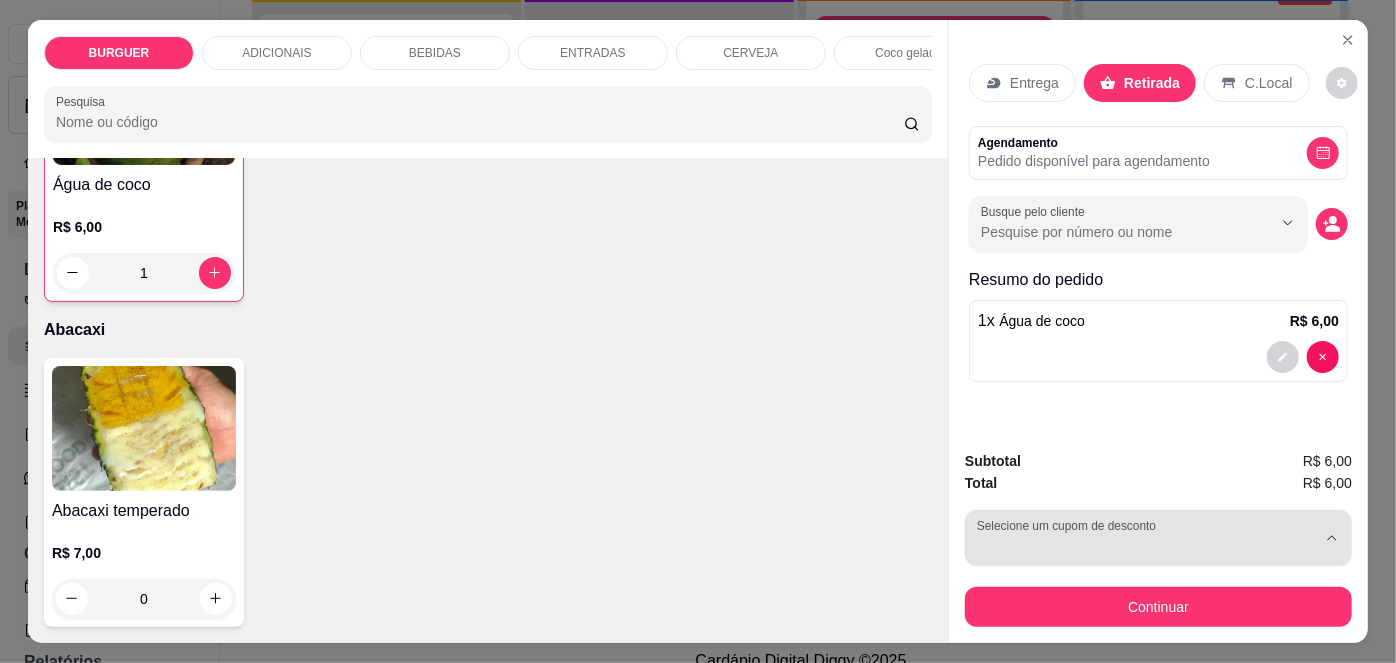 click at bounding box center (1146, 538) 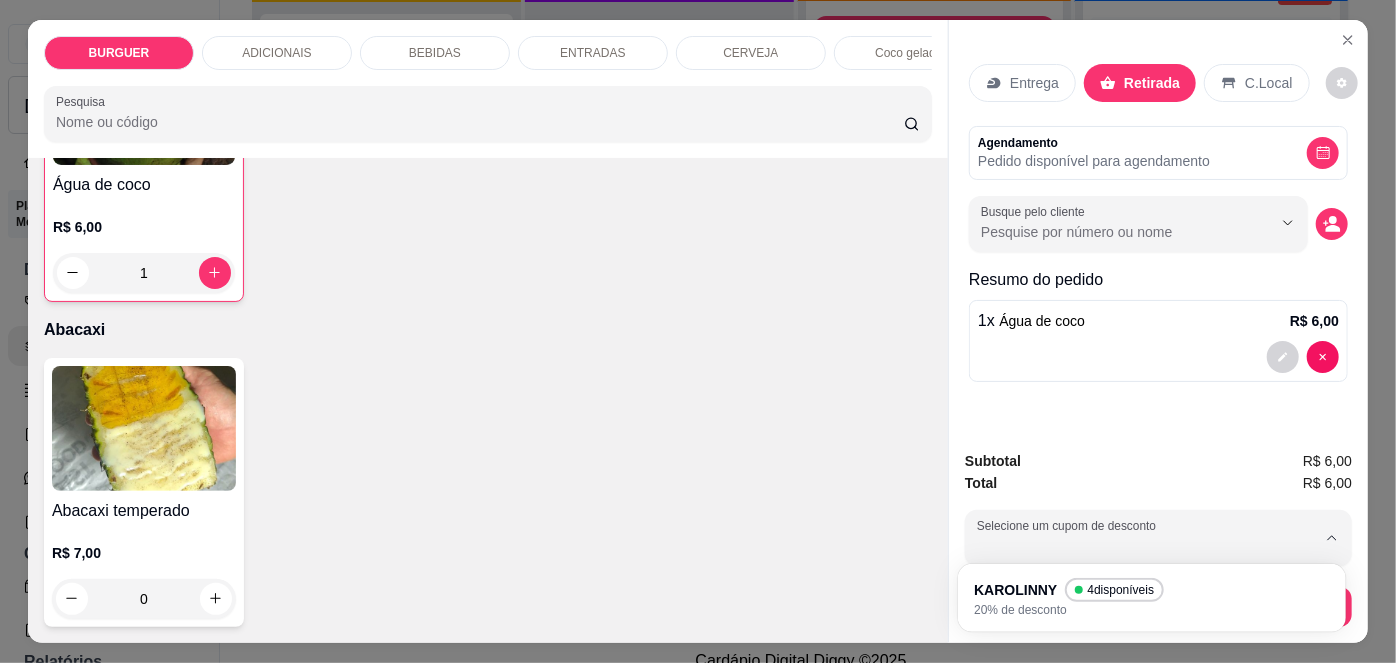 click on "Subtotal R$ 6,00" at bounding box center [1158, 461] 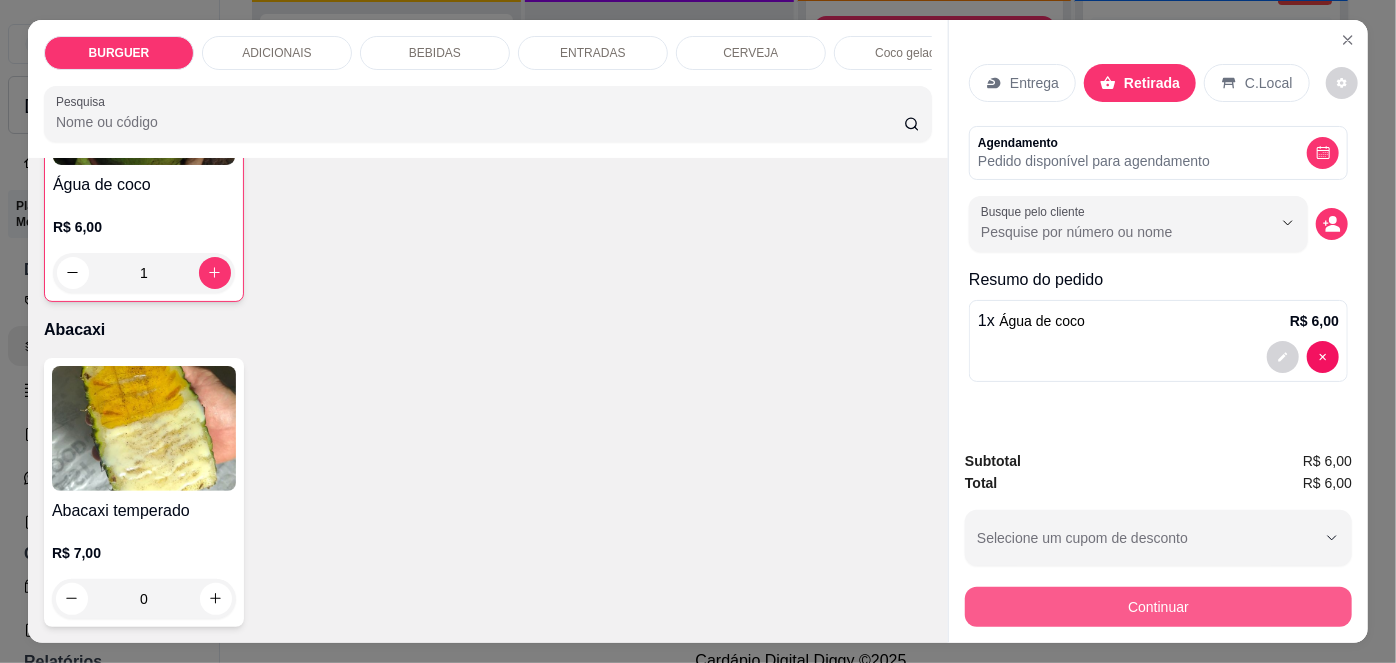 click on "Continuar" at bounding box center [1158, 607] 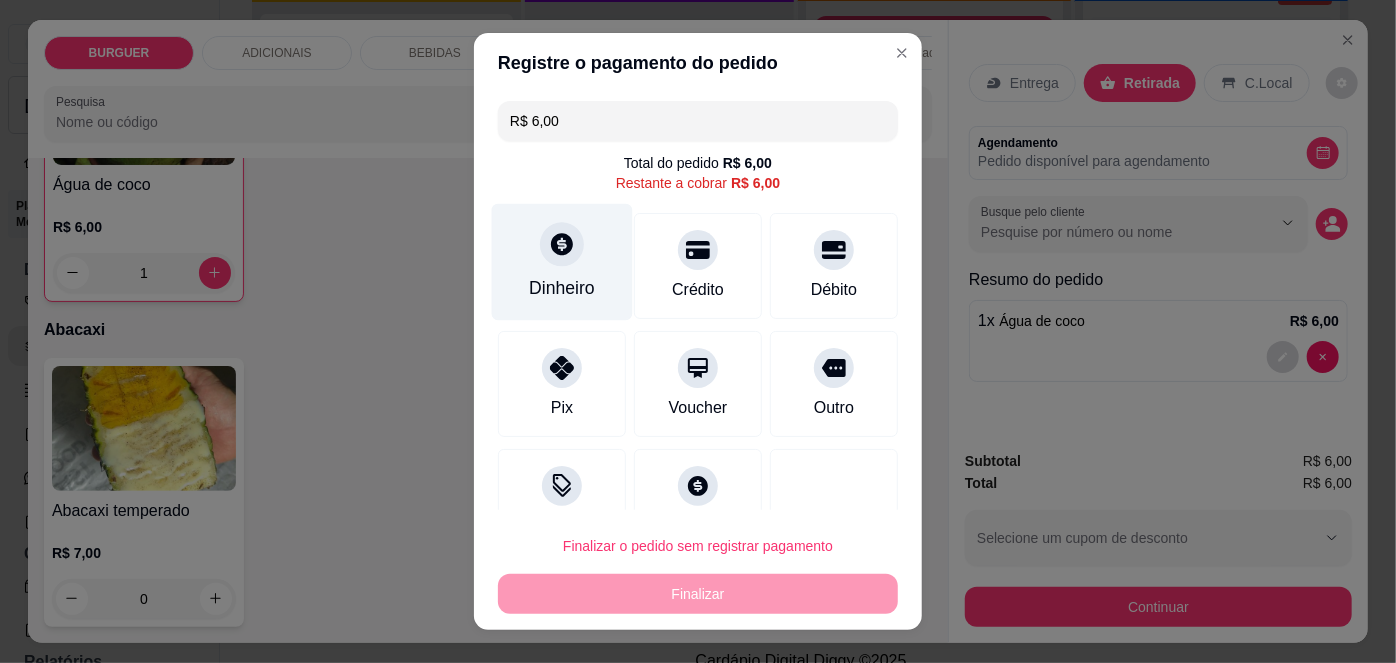 click on "Dinheiro" at bounding box center (562, 288) 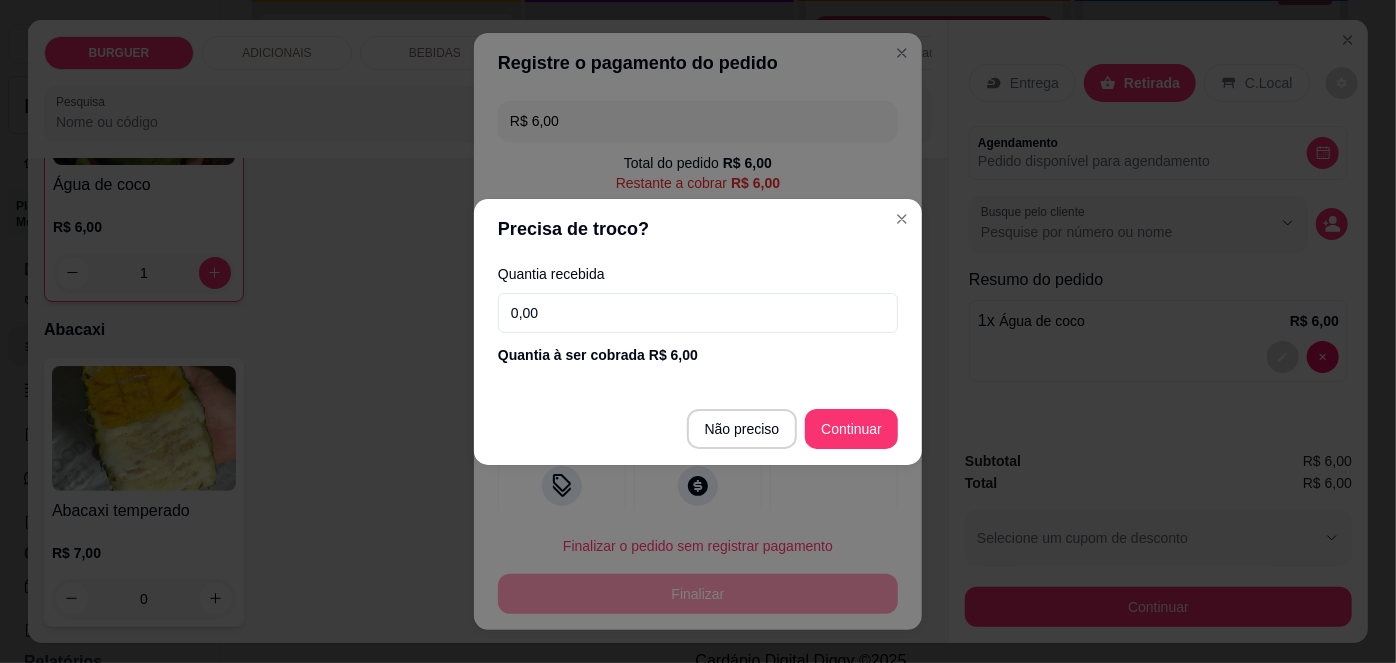 click on "0,00" at bounding box center (698, 313) 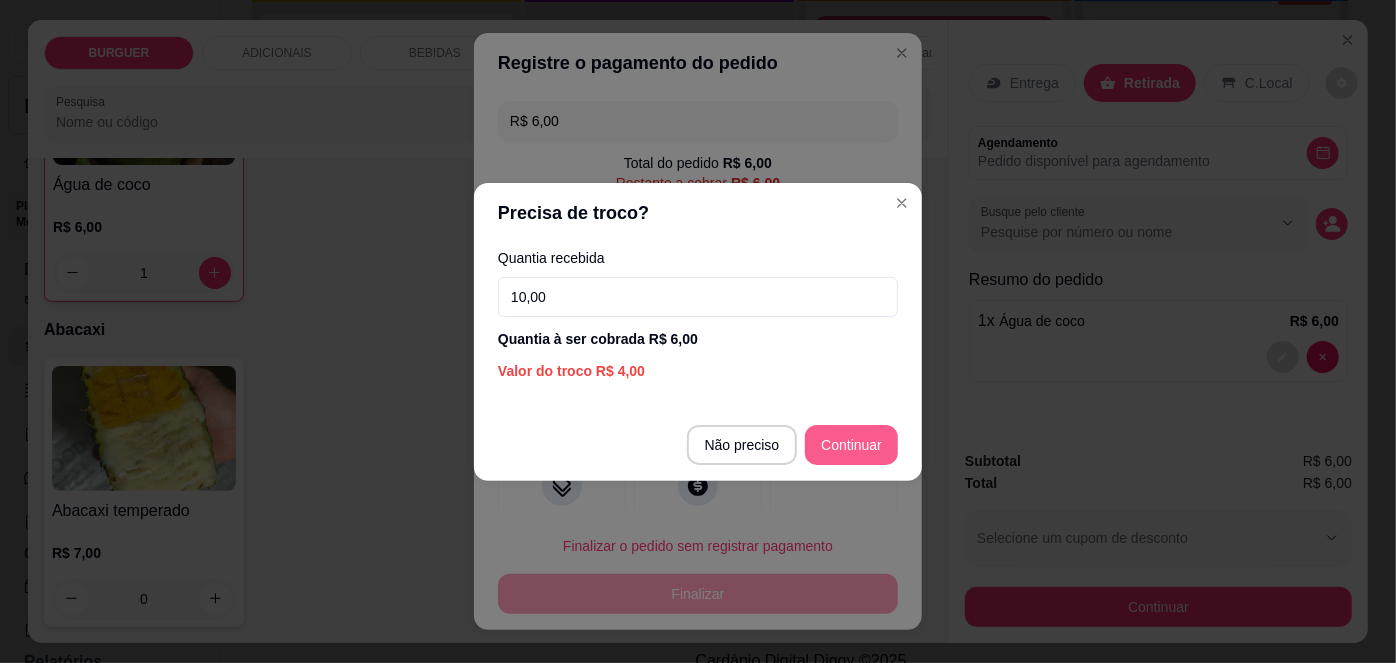 type on "10,00" 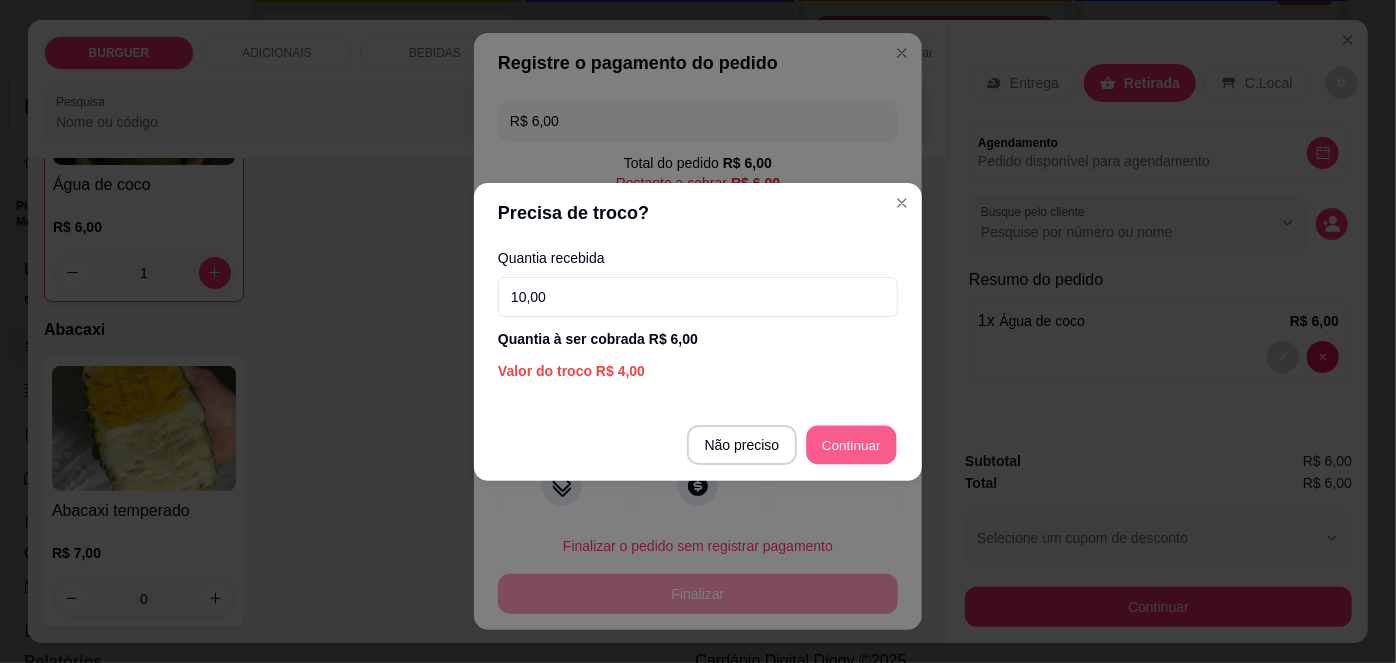 type on "R$ 0,00" 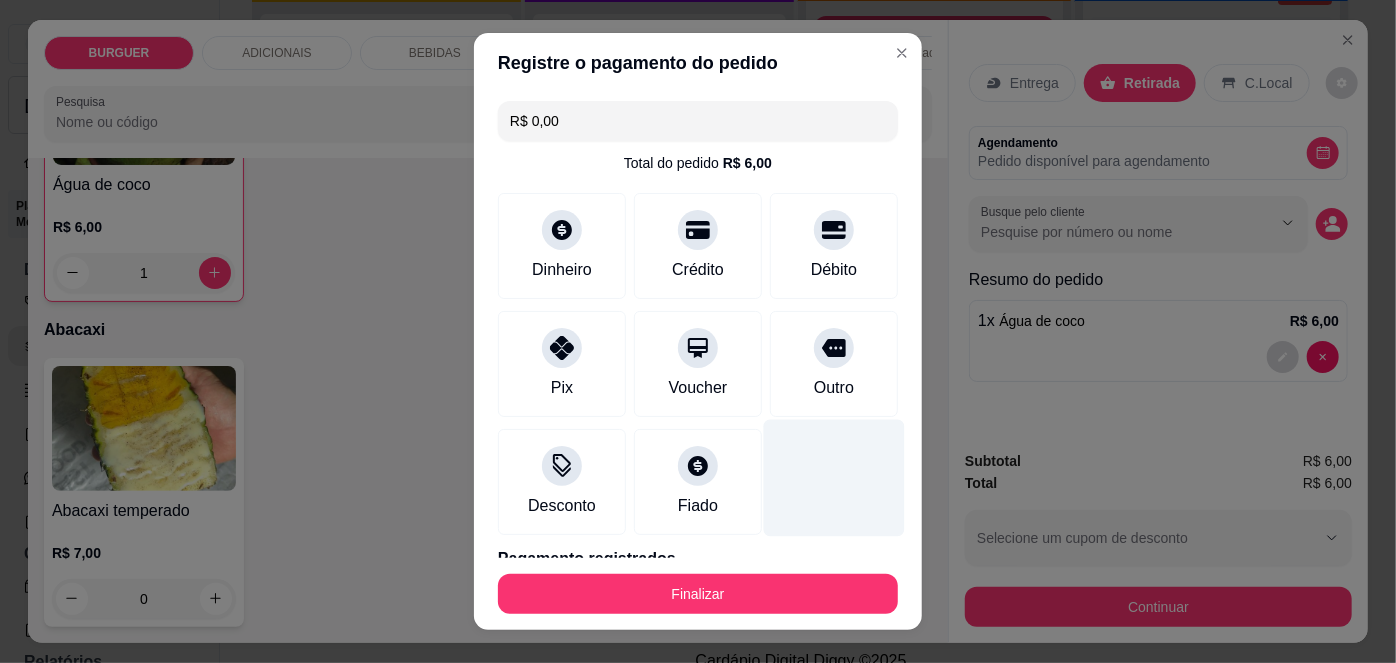 scroll, scrollTop: 88, scrollLeft: 0, axis: vertical 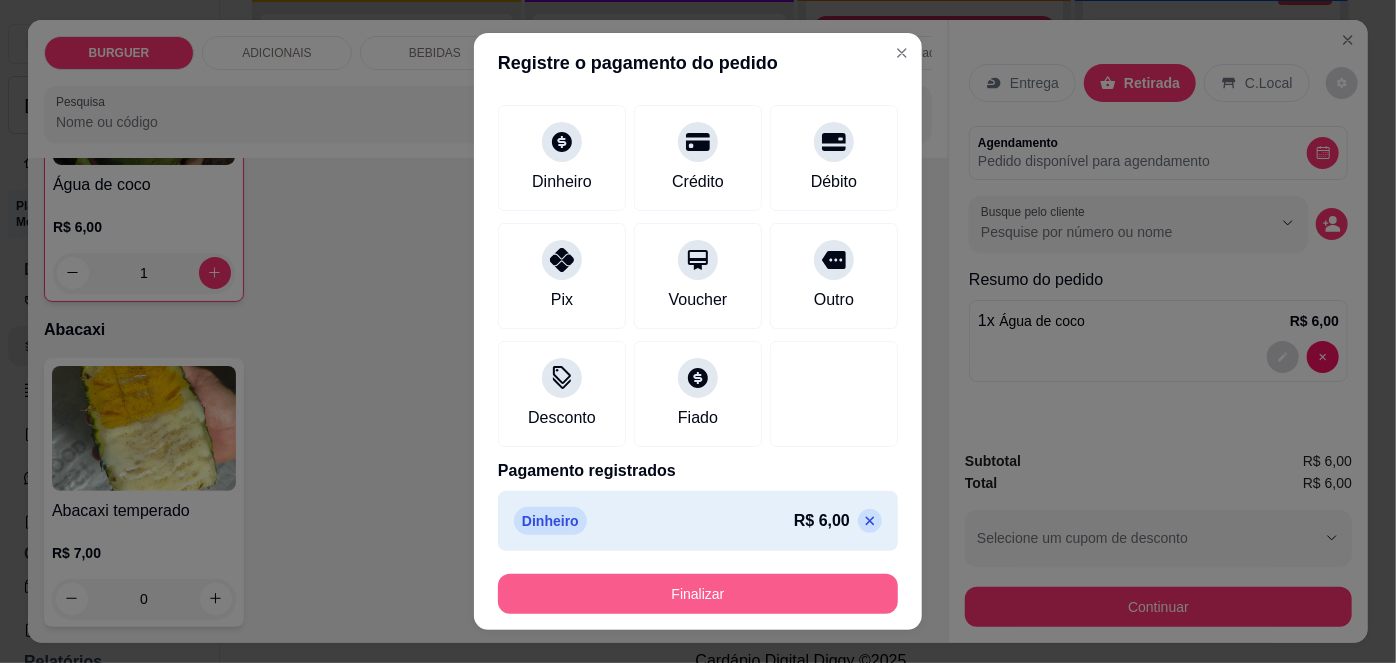 click on "Finalizar" at bounding box center [698, 594] 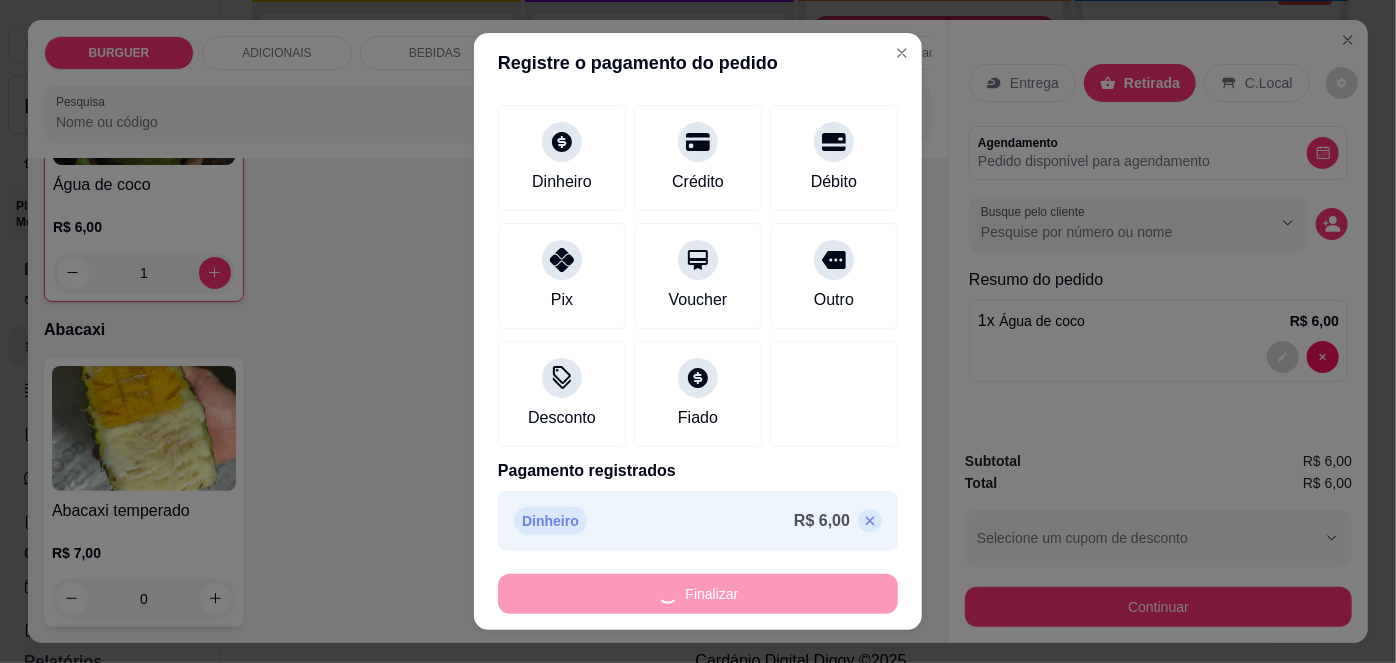 type on "0" 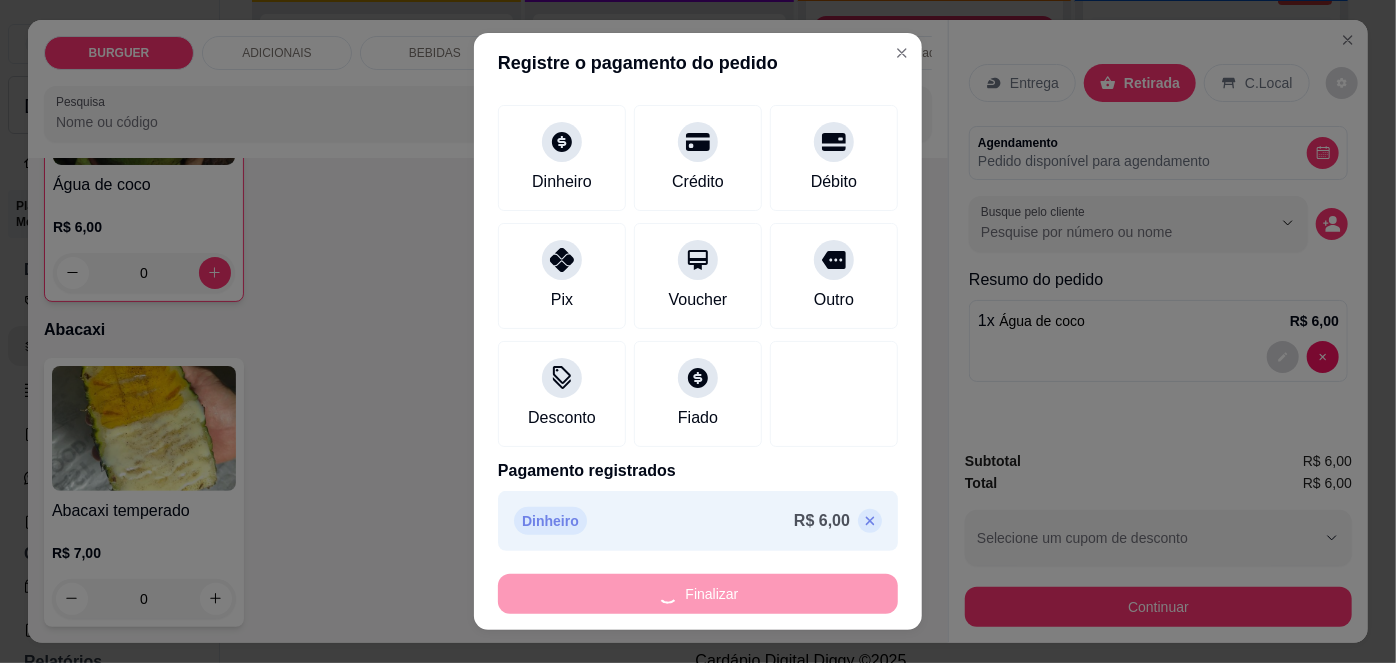 type 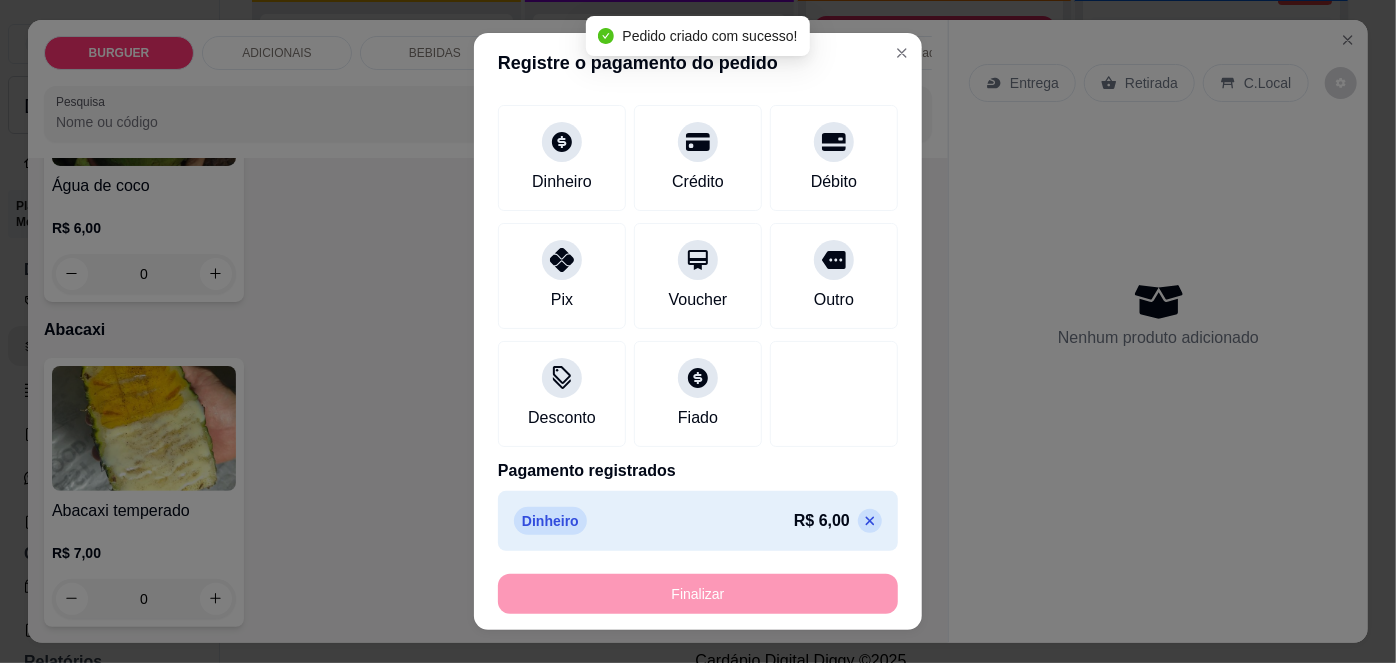 scroll, scrollTop: 3650, scrollLeft: 0, axis: vertical 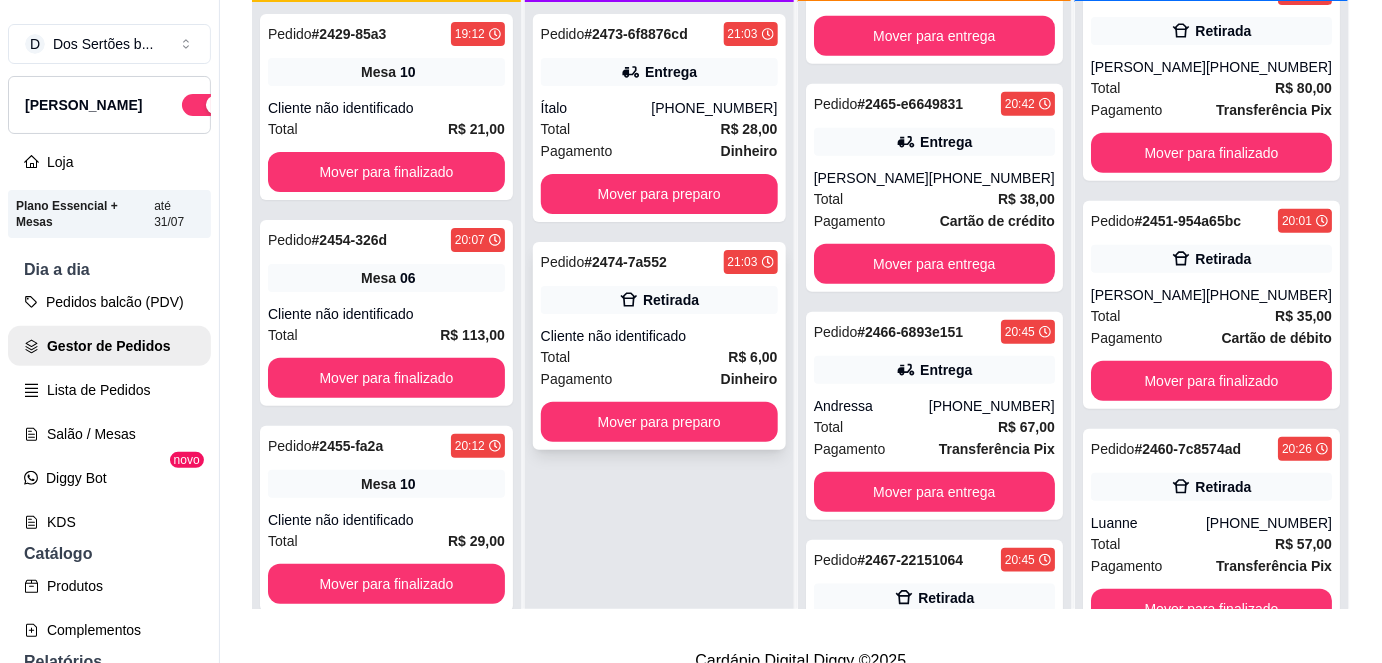 click on "Pagamento Dinheiro" at bounding box center (659, 379) 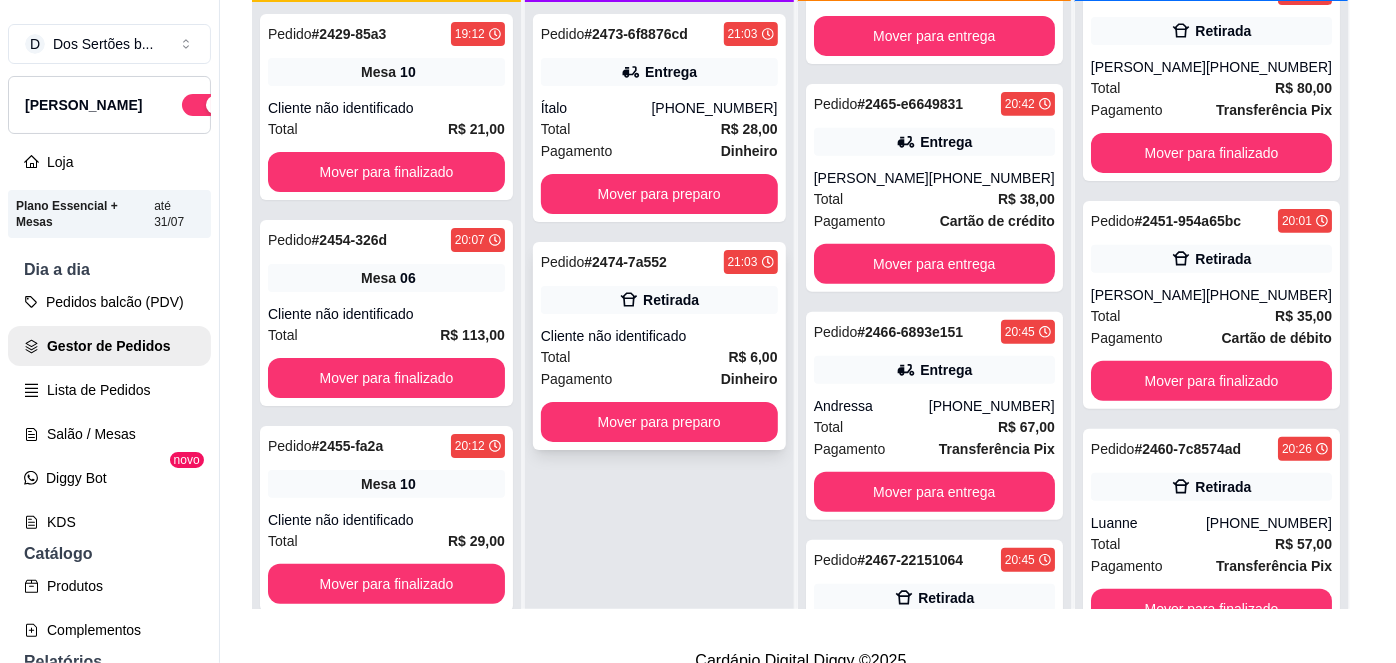 click on "feito há  0   minutos Horário do pedido [DATE] 21:03 Status do pedido ACEITO Entrar em contato com o cliente RETIRADA - Pedido feito pelo balcão Pagamento Dinheiro   R$ 6,00 Cliente pagará com   R$ 10,00 Troco no valor de   R$ 4,00 Resumo do pedido 1 x     Água de coco  R$ 6,00 Subtotal R$ 6,00 Total R$ 6,00" at bounding box center (698, 327) 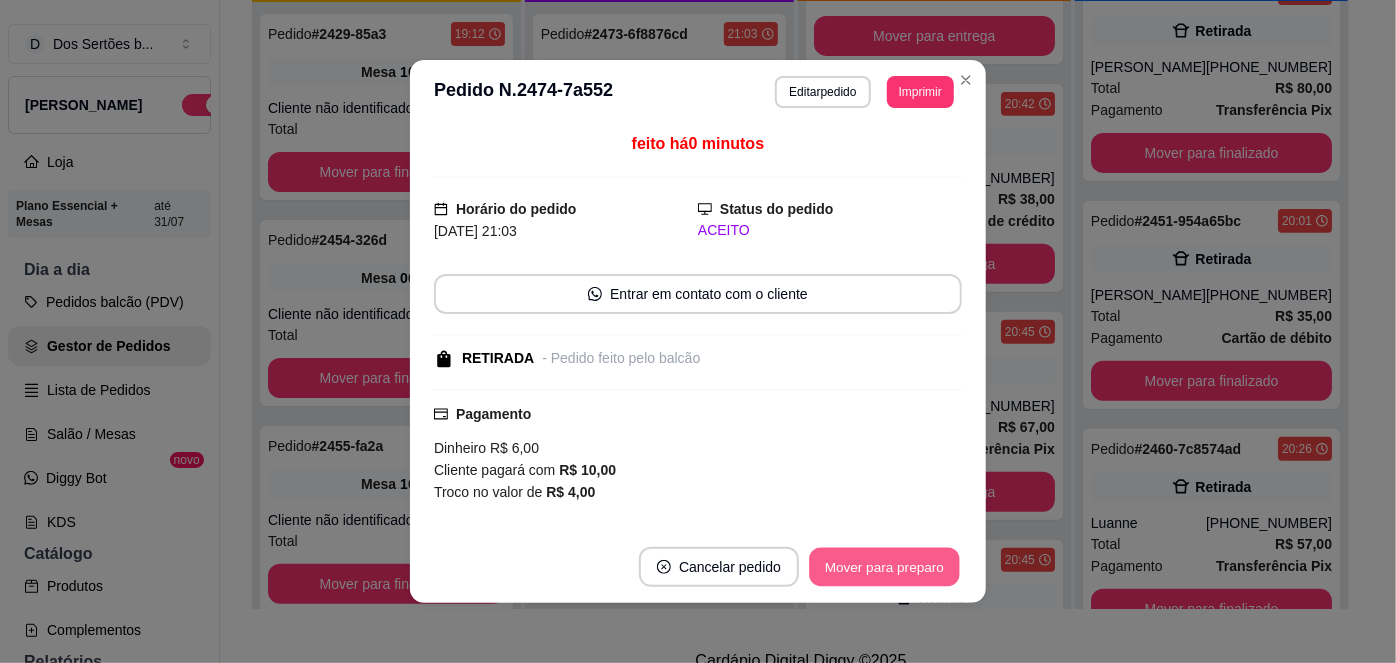 click on "Mover para preparo" at bounding box center (884, 567) 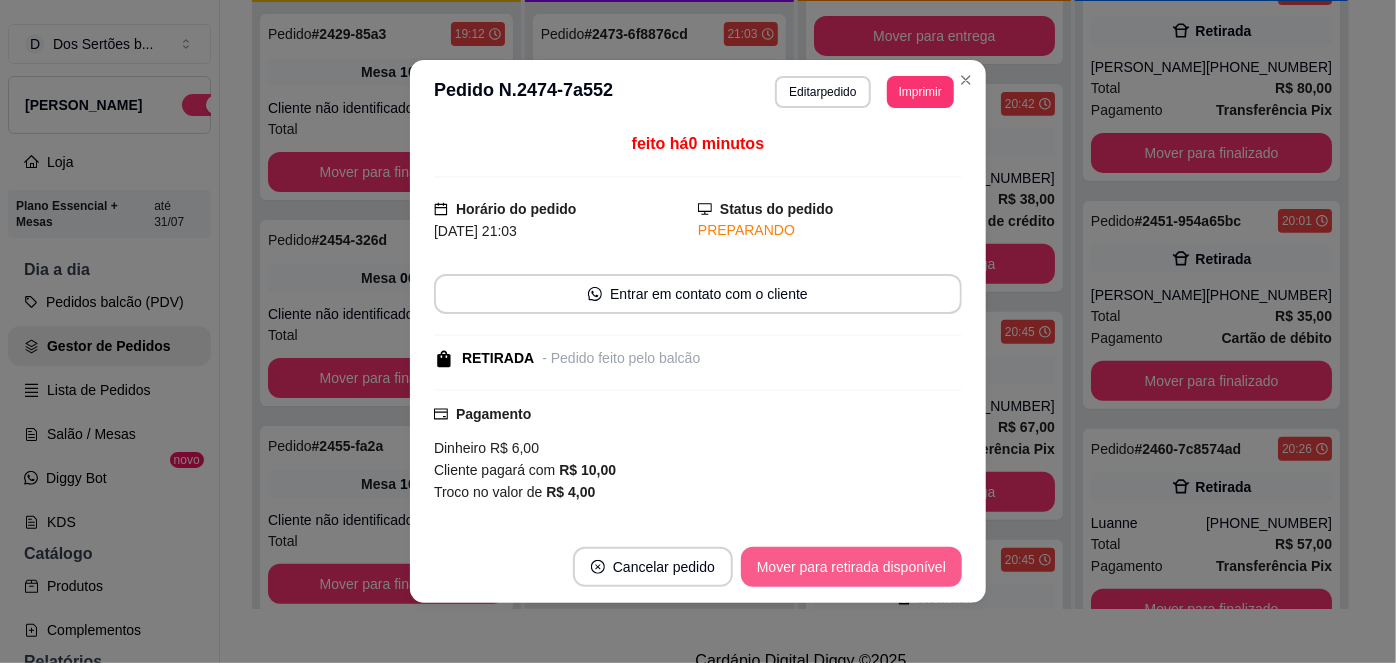 click on "Mover para retirada disponível" at bounding box center (851, 567) 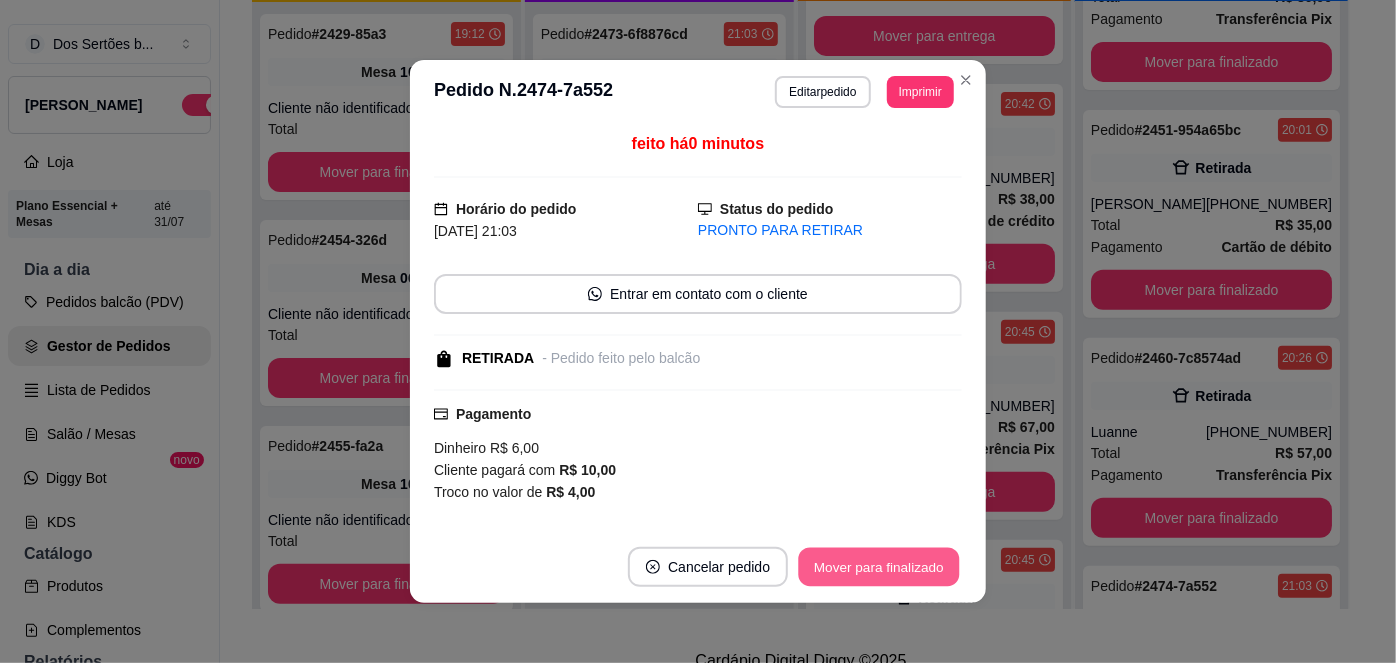 click on "Mover para finalizado" at bounding box center [879, 567] 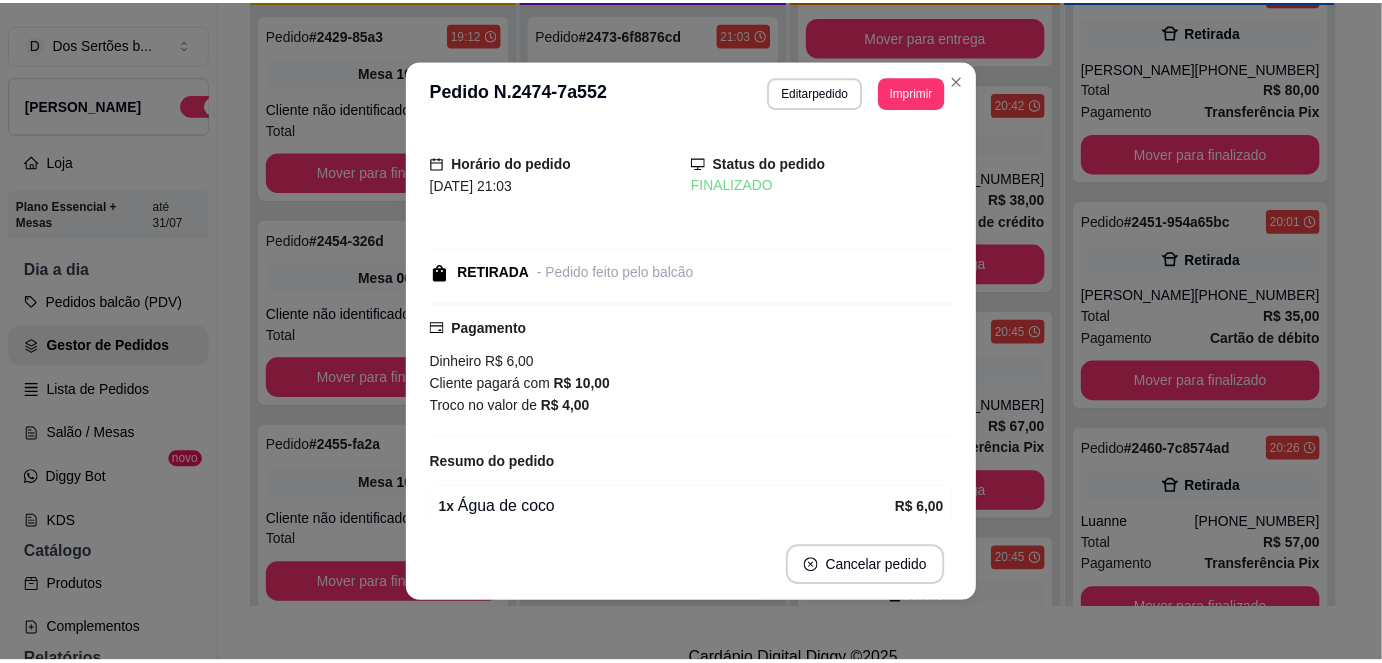 scroll, scrollTop: 269, scrollLeft: 0, axis: vertical 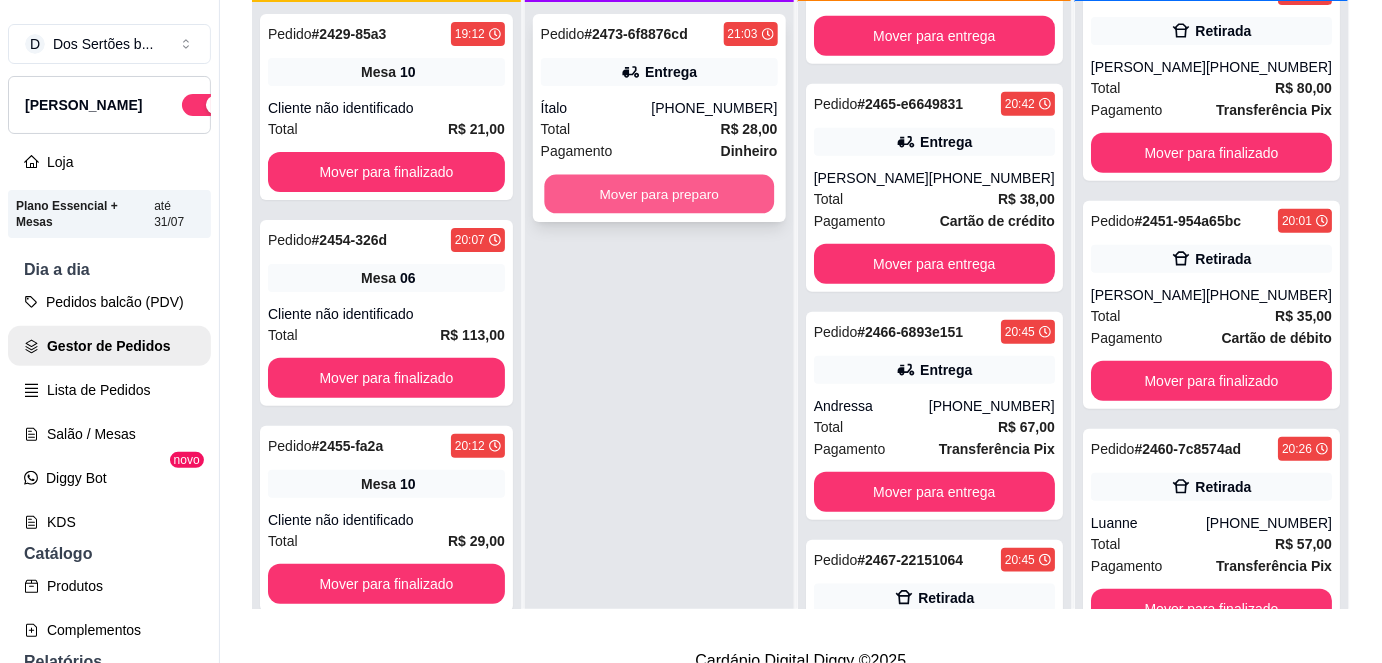 click on "Mover para preparo" at bounding box center (659, 194) 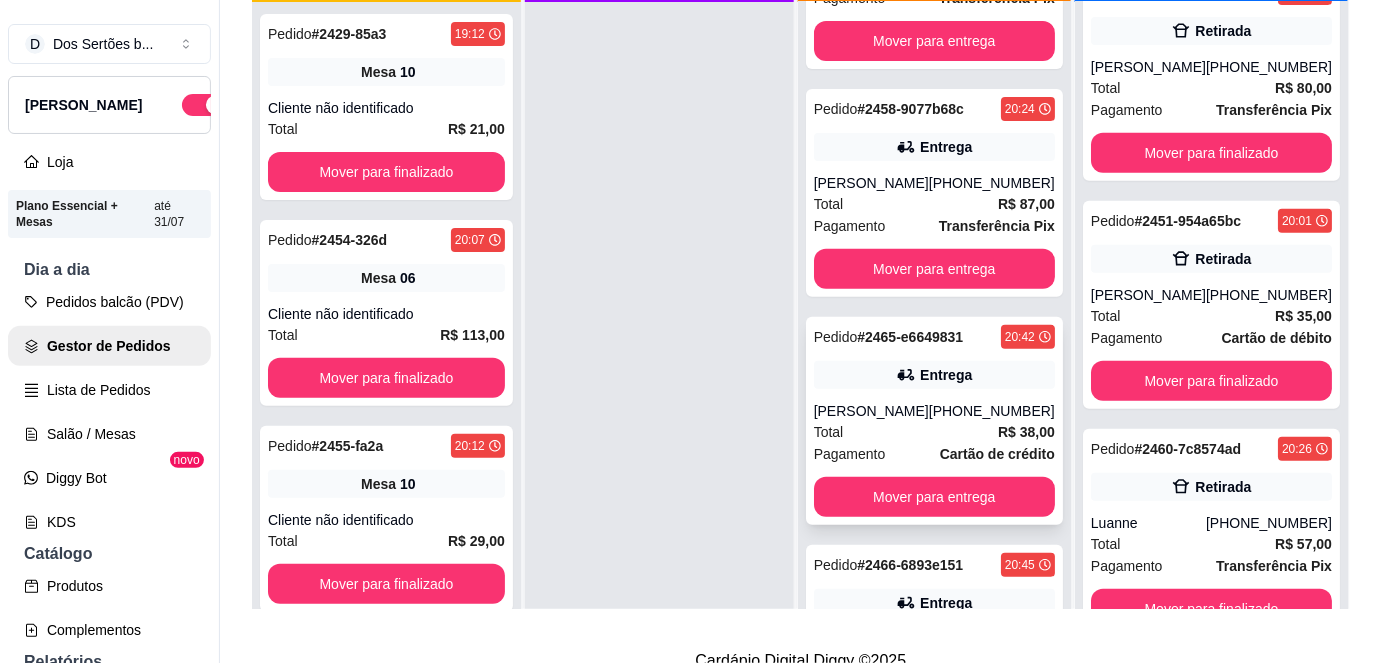 scroll, scrollTop: 0, scrollLeft: 0, axis: both 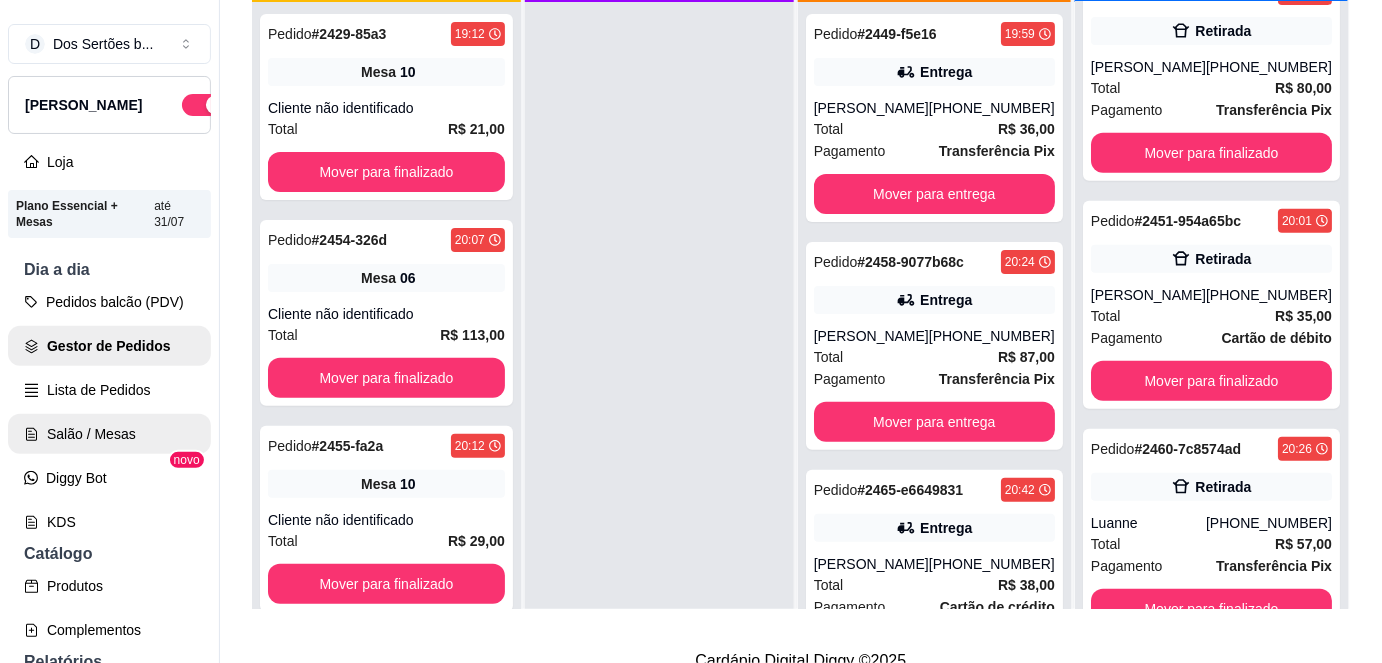 click on "Salão / Mesas" at bounding box center [109, 434] 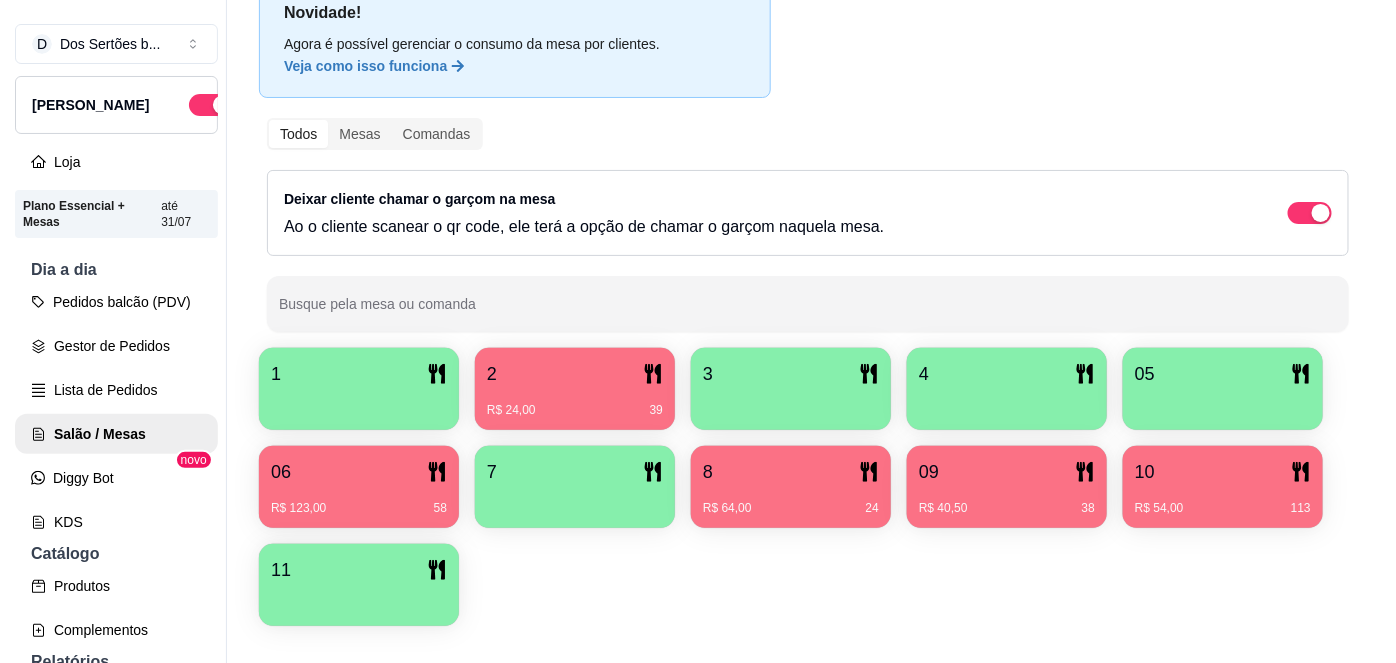 scroll, scrollTop: 141, scrollLeft: 0, axis: vertical 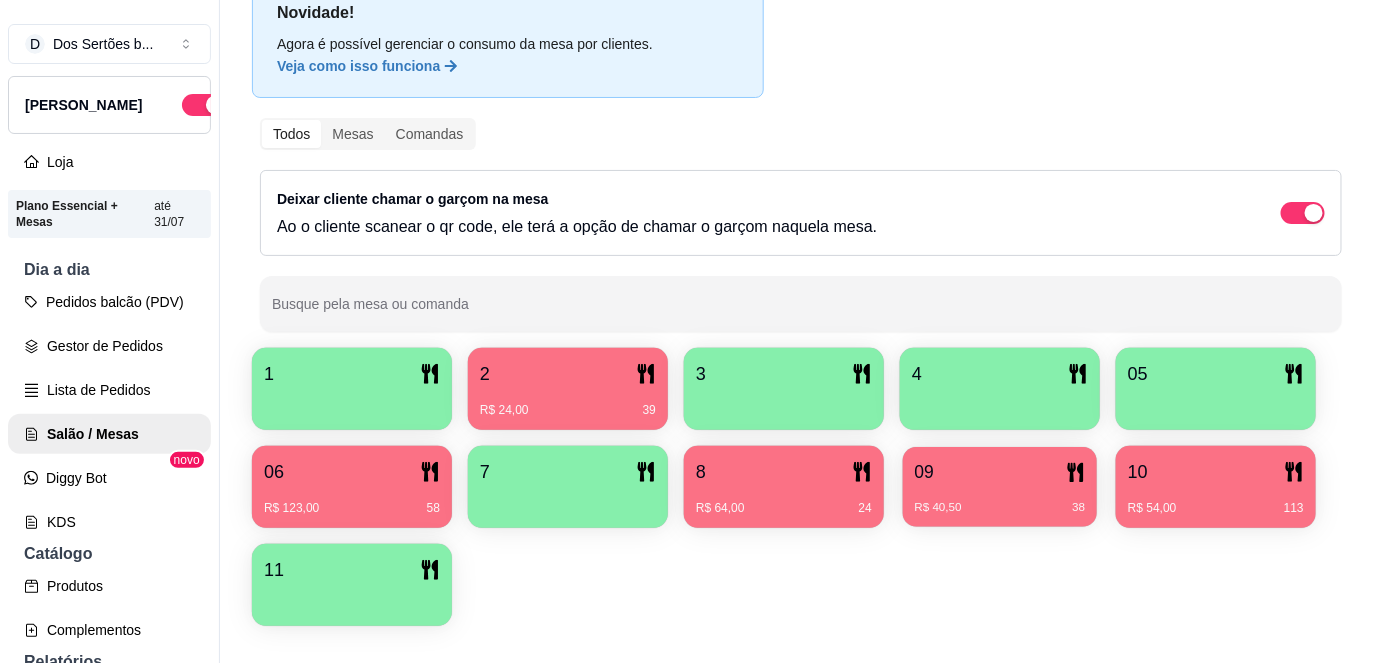 click on "09" at bounding box center [1000, 472] 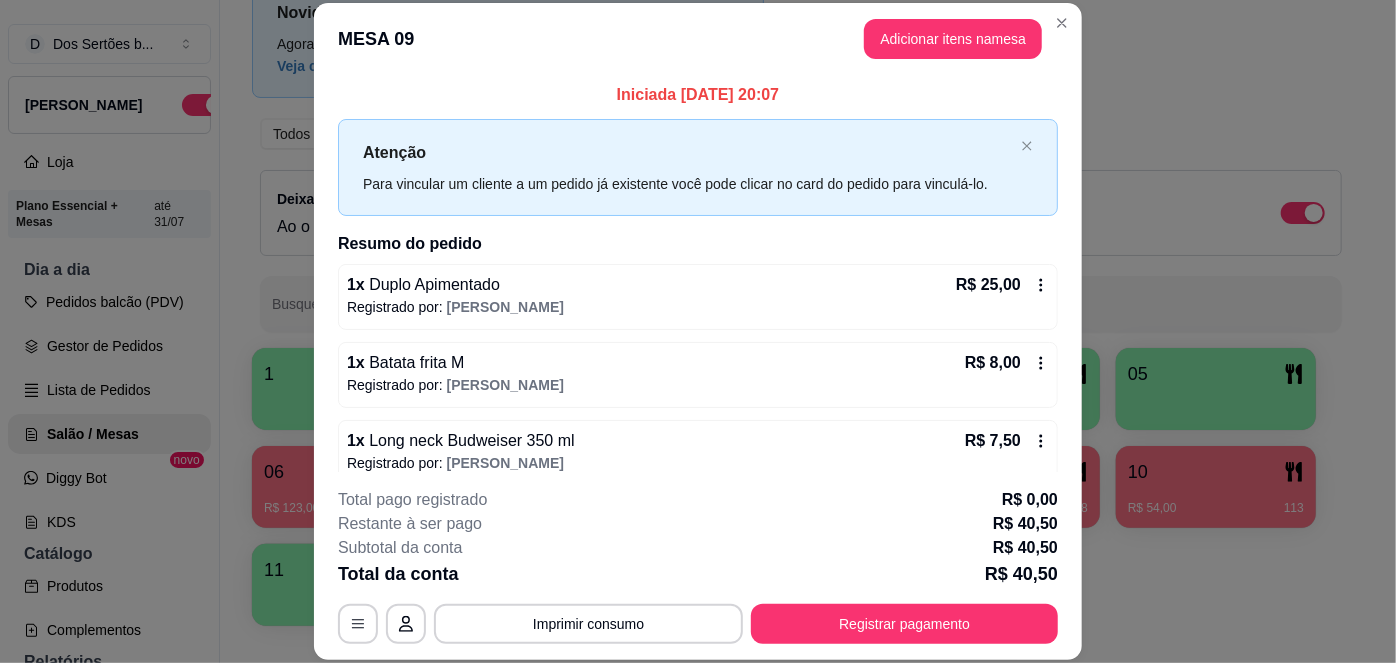 scroll, scrollTop: 20, scrollLeft: 0, axis: vertical 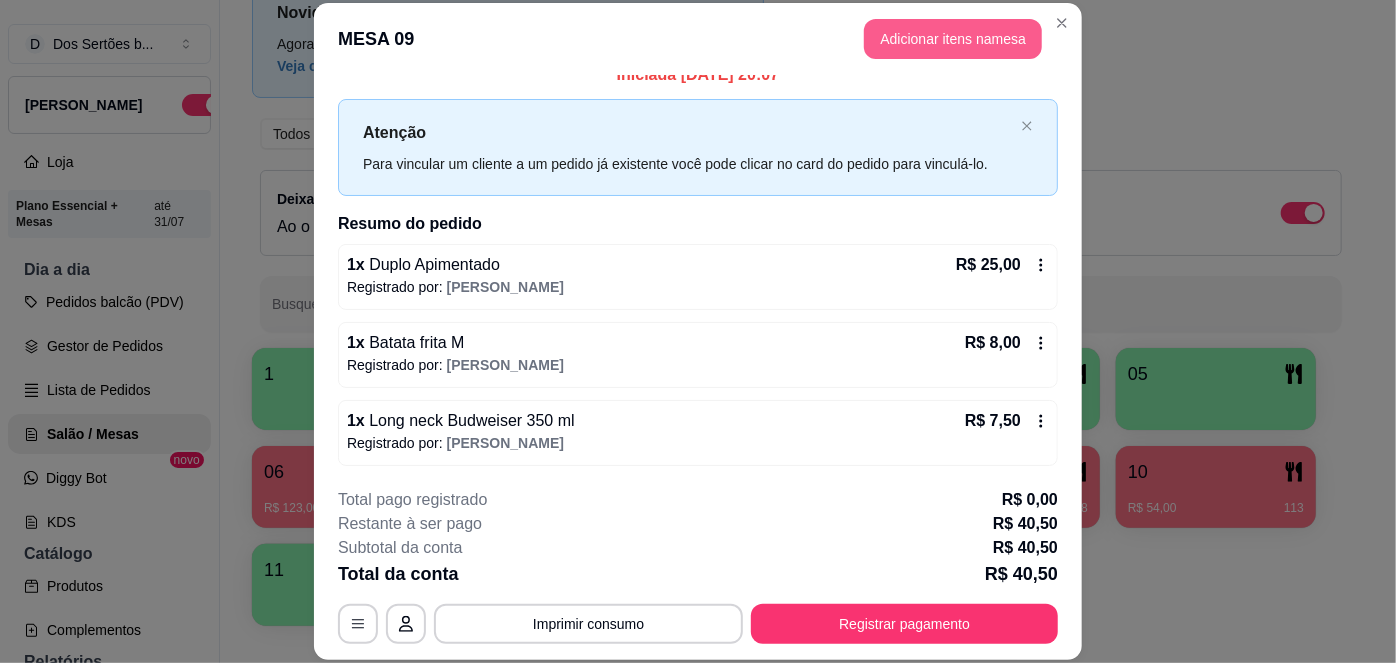 click on "Adicionar itens na  mesa" at bounding box center (953, 39) 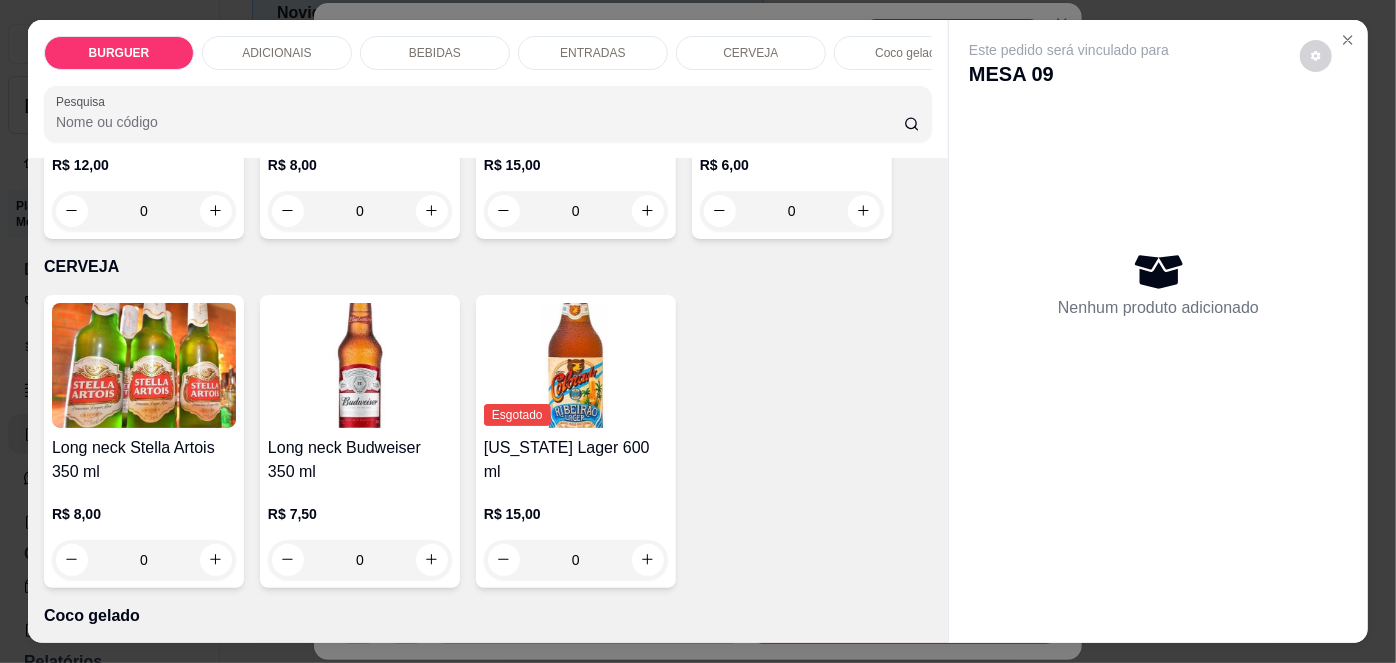 scroll, scrollTop: 3232, scrollLeft: 0, axis: vertical 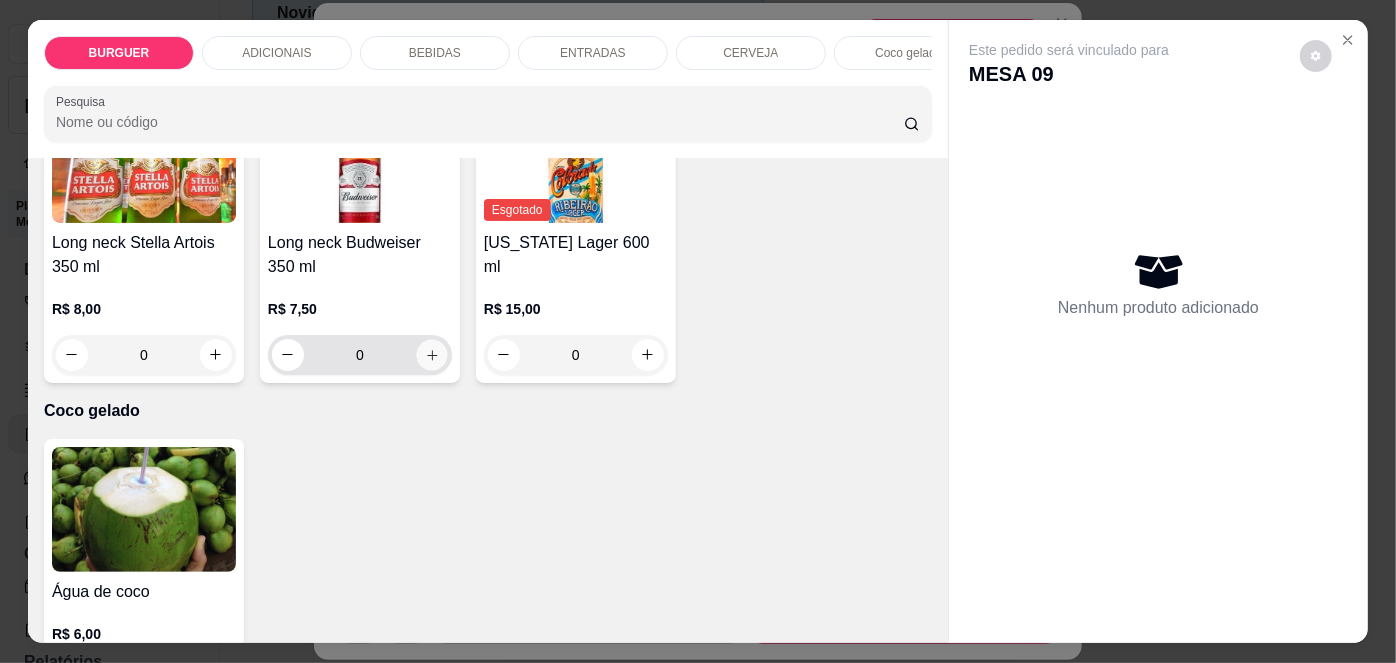 click at bounding box center (431, 354) 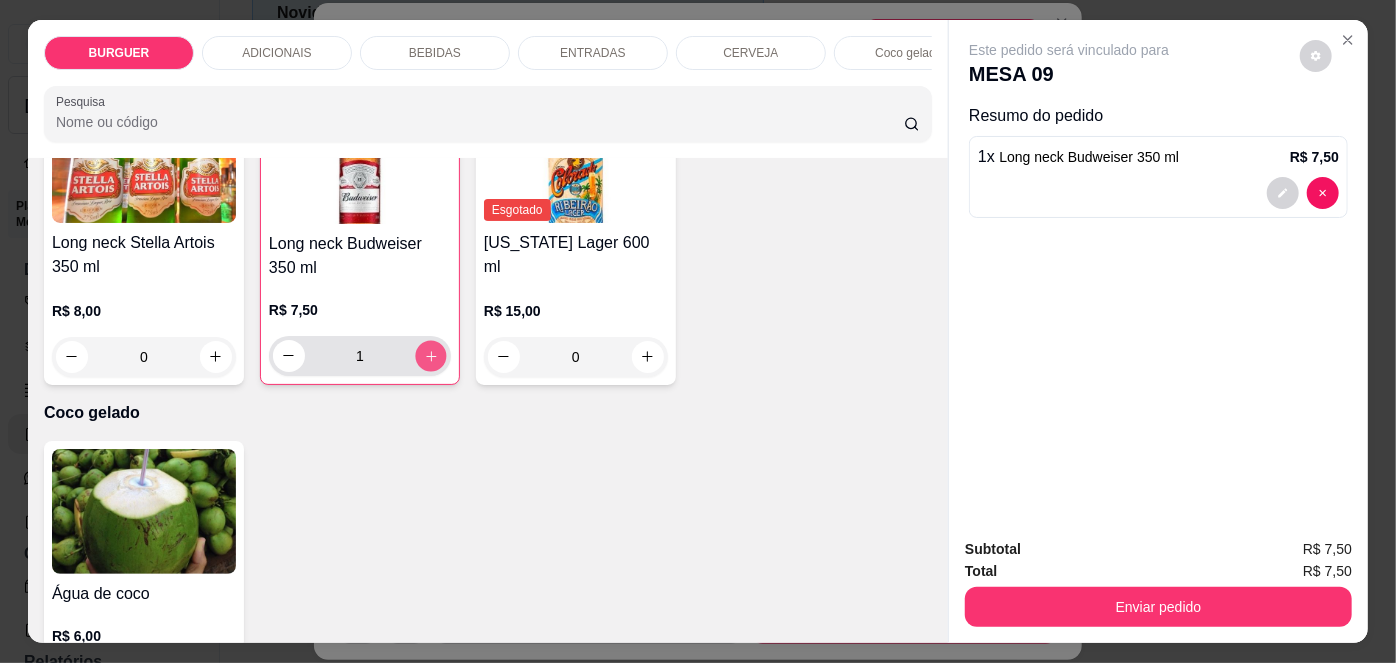 click at bounding box center (430, 355) 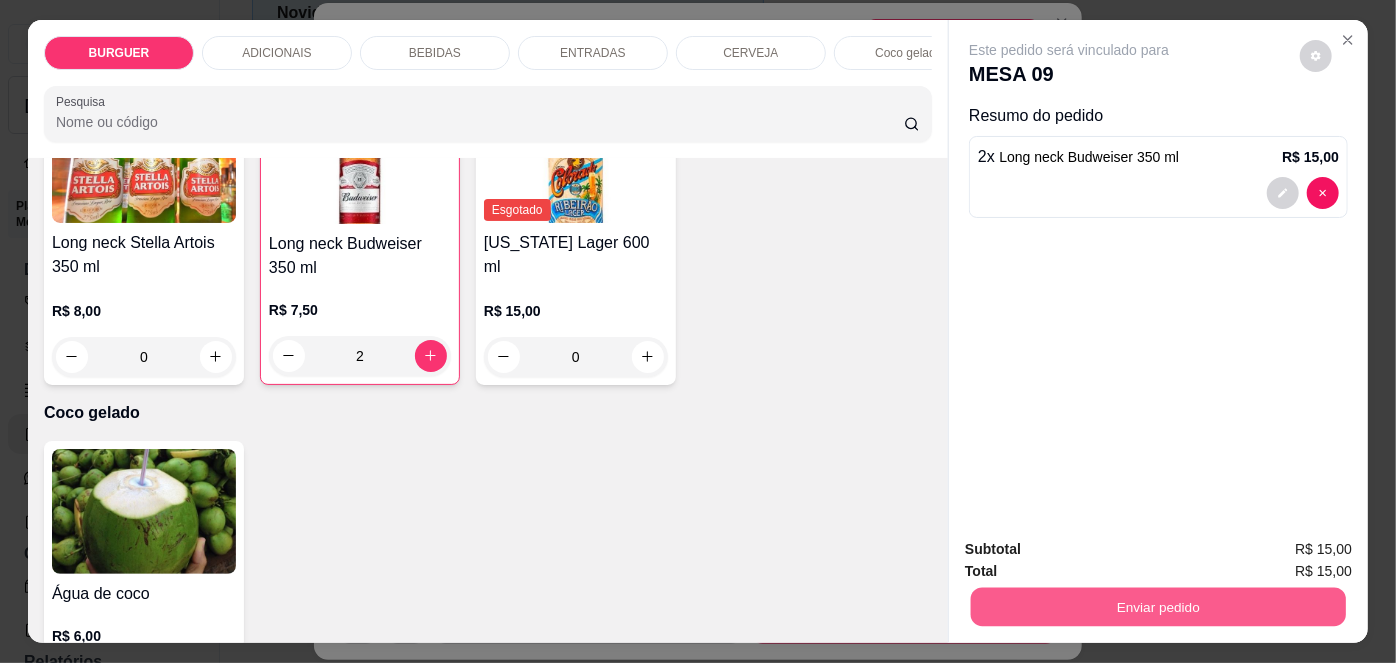 click on "Enviar pedido" at bounding box center (1158, 607) 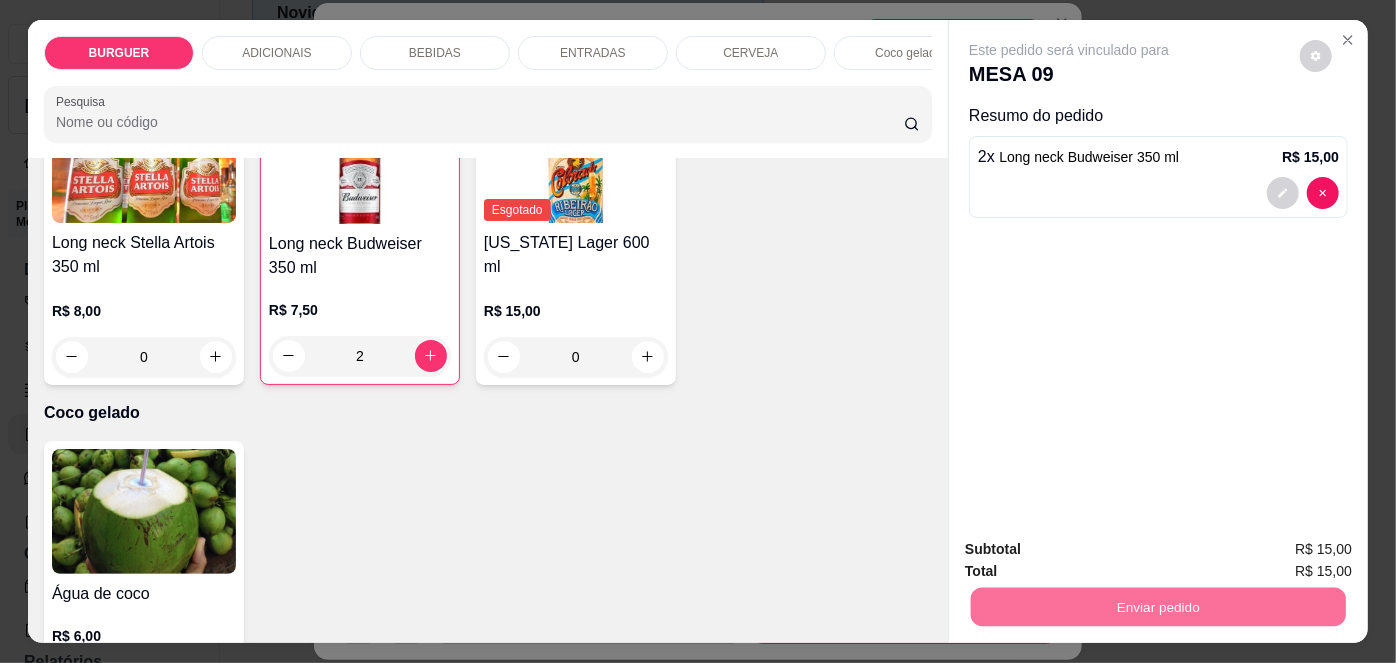 click on "Não registrar e enviar pedido" at bounding box center (1093, 551) 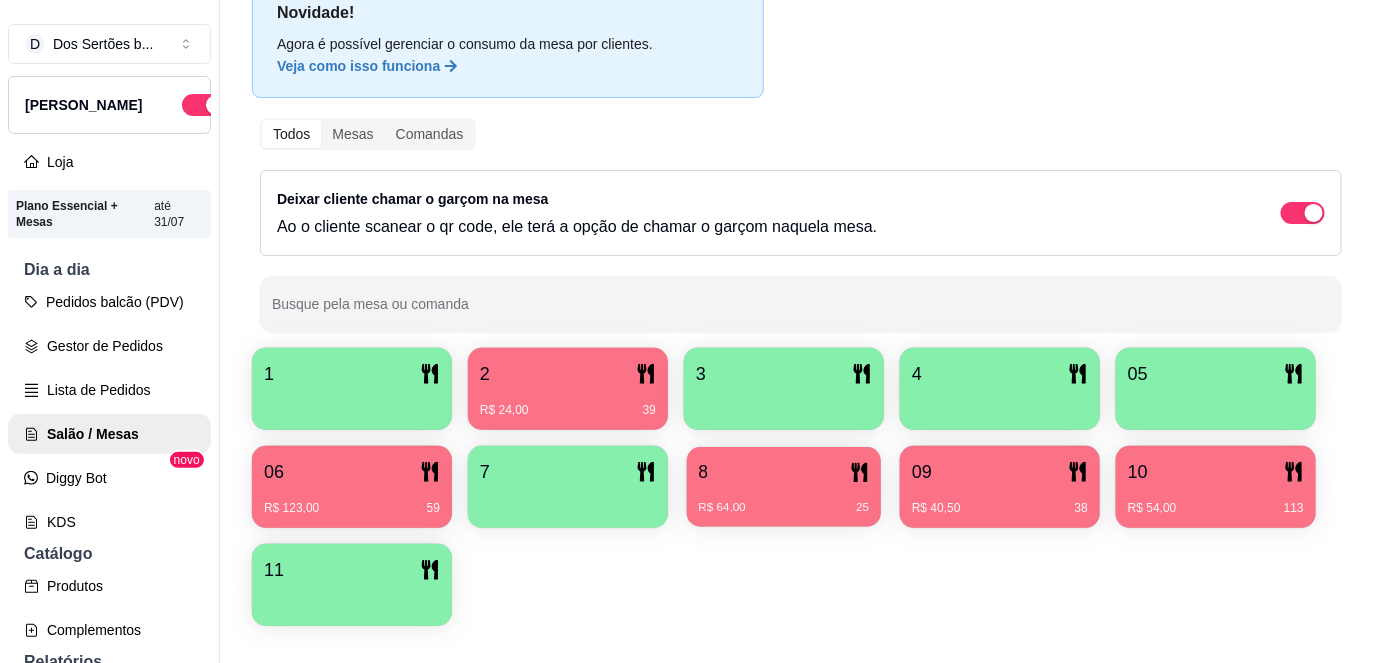click on "8" at bounding box center [784, 472] 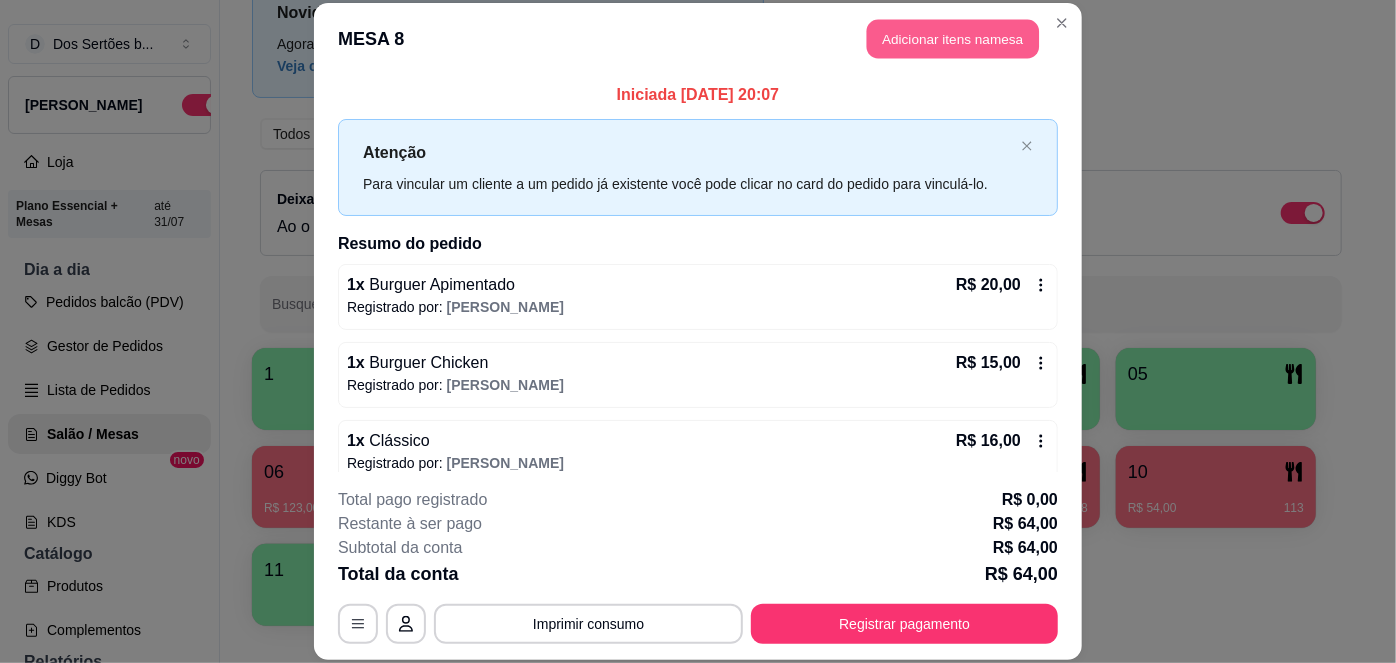 click on "Adicionar itens na  mesa" at bounding box center [953, 39] 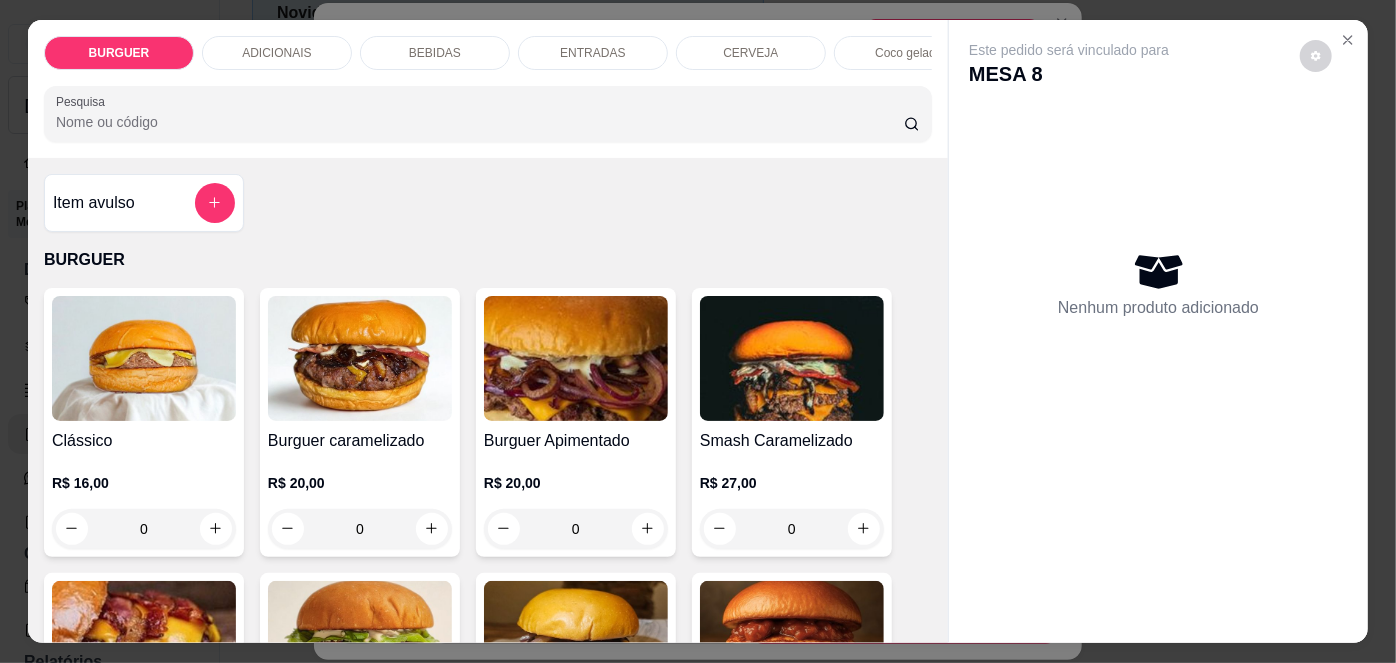 scroll, scrollTop: 134, scrollLeft: 0, axis: vertical 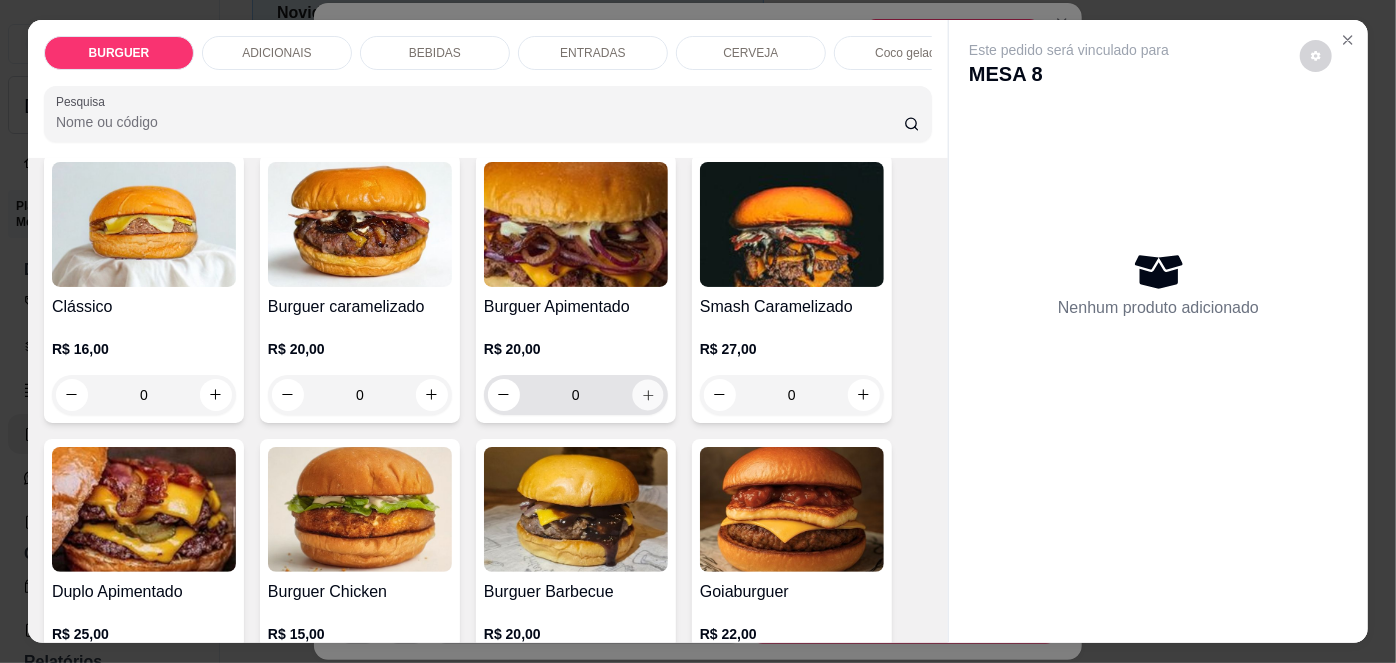 click 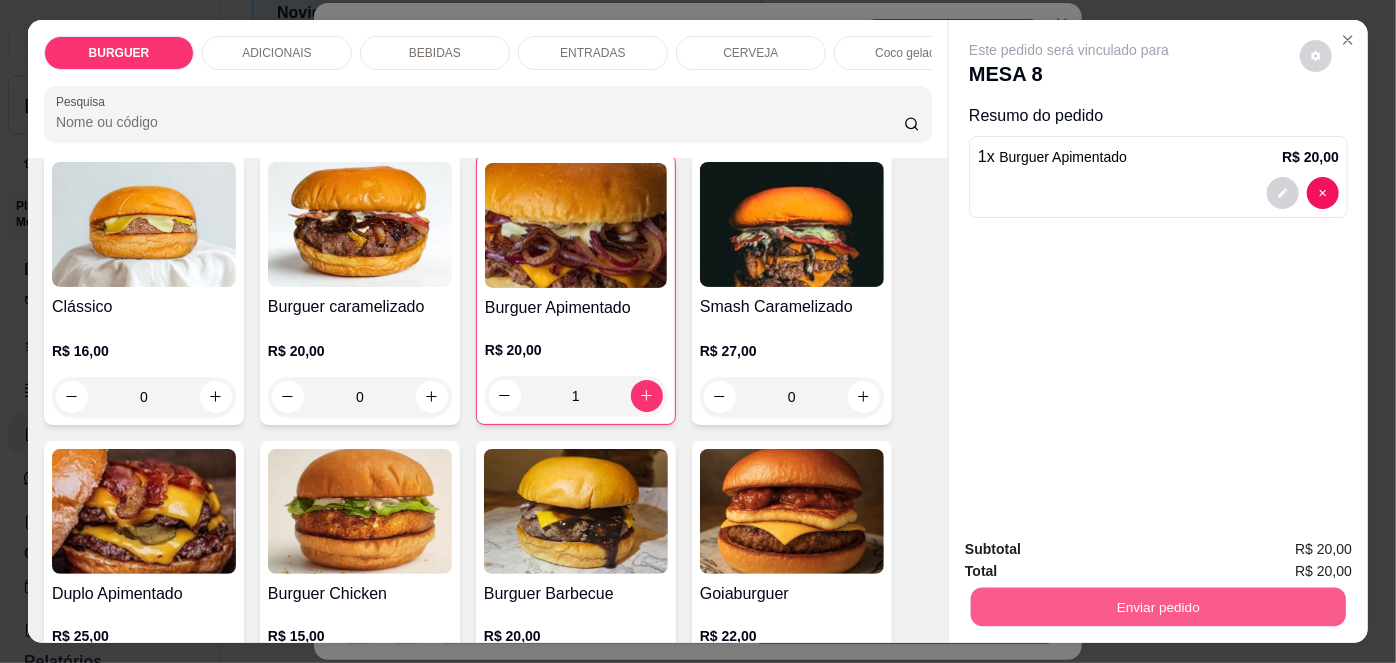 click on "Enviar pedido" at bounding box center [1158, 607] 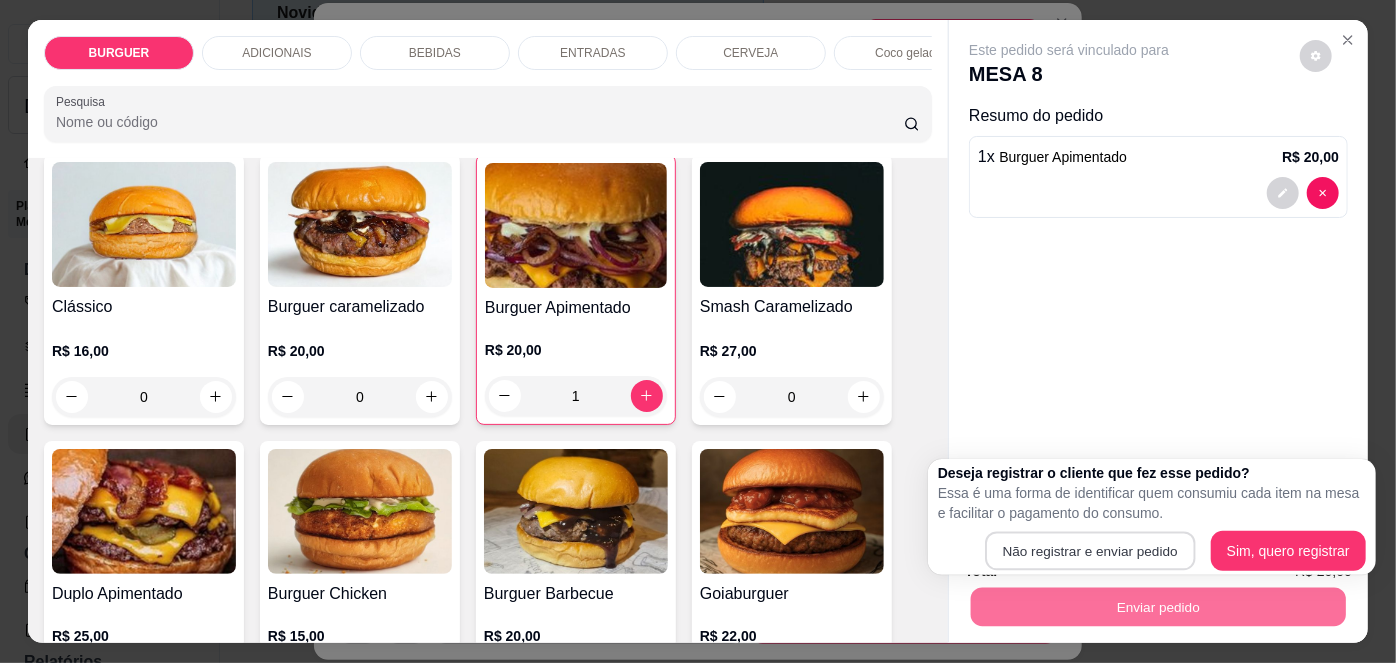 click on "Não registrar e enviar pedido" at bounding box center [1091, 551] 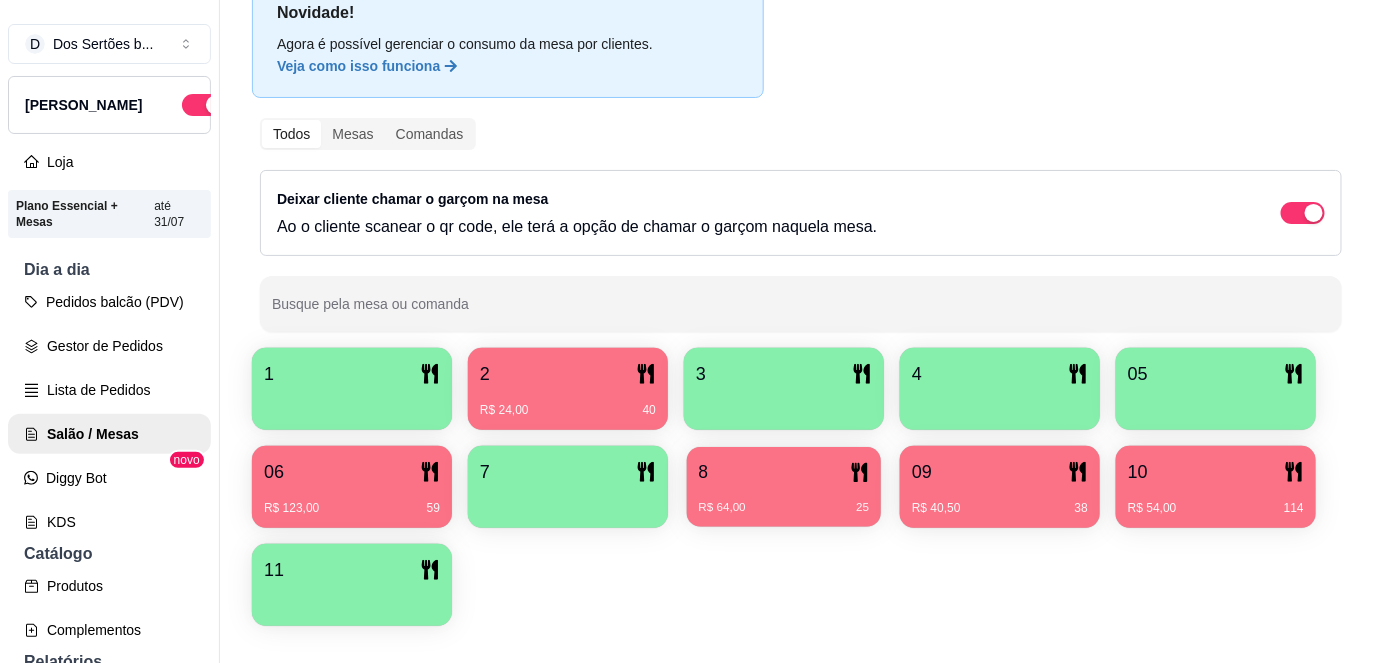click on "R$ 64,00 25" at bounding box center (784, 508) 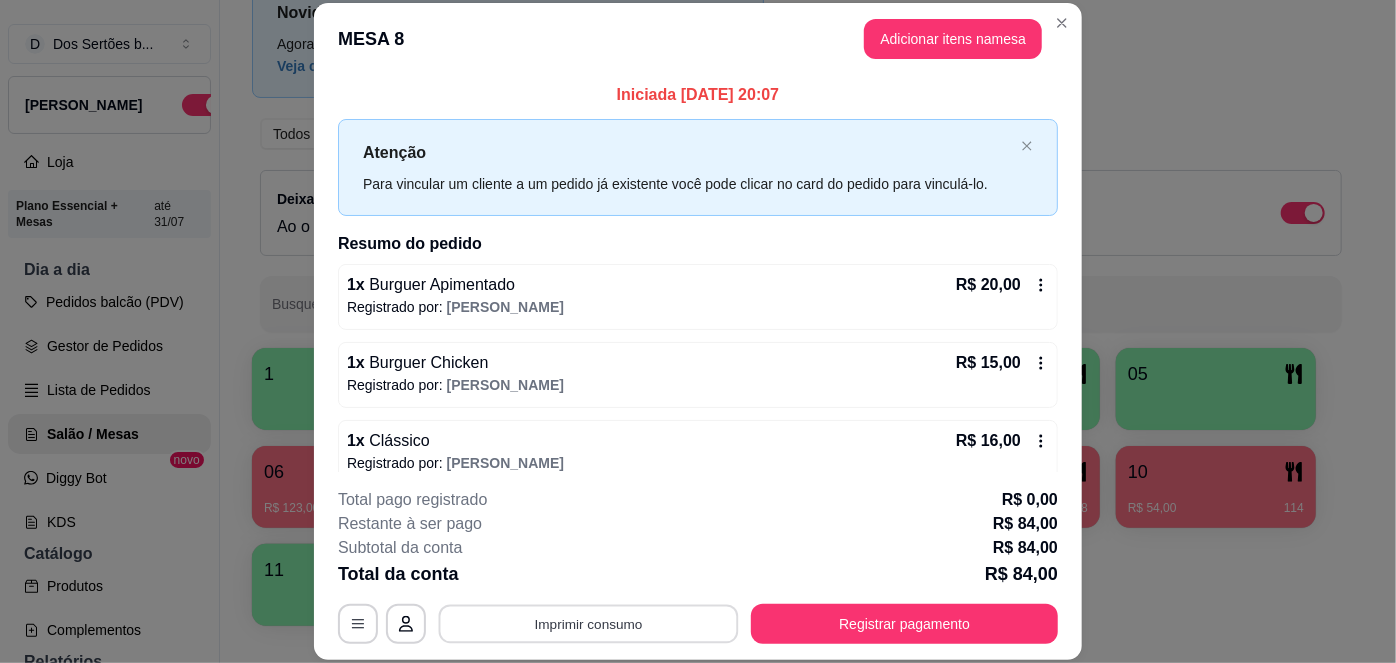 click on "Imprimir consumo" at bounding box center (589, 623) 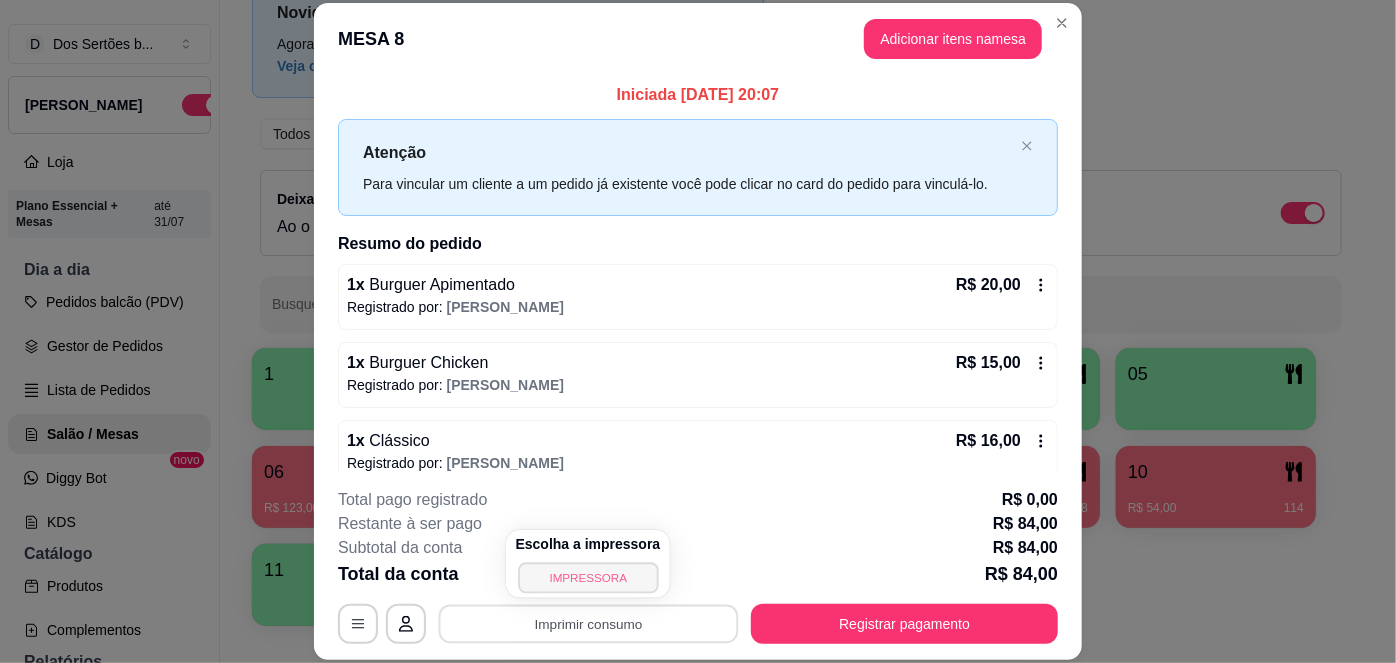 click on "IMPRESSORA" at bounding box center [588, 577] 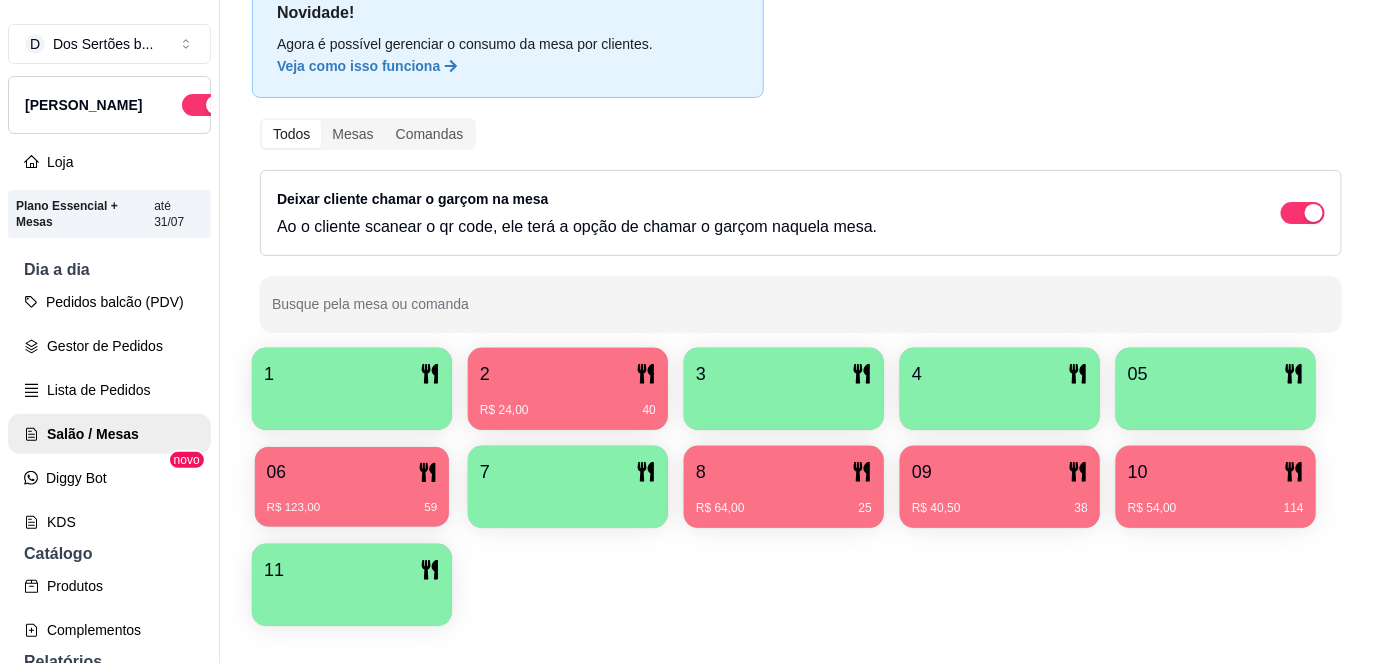 click on "06" at bounding box center (352, 472) 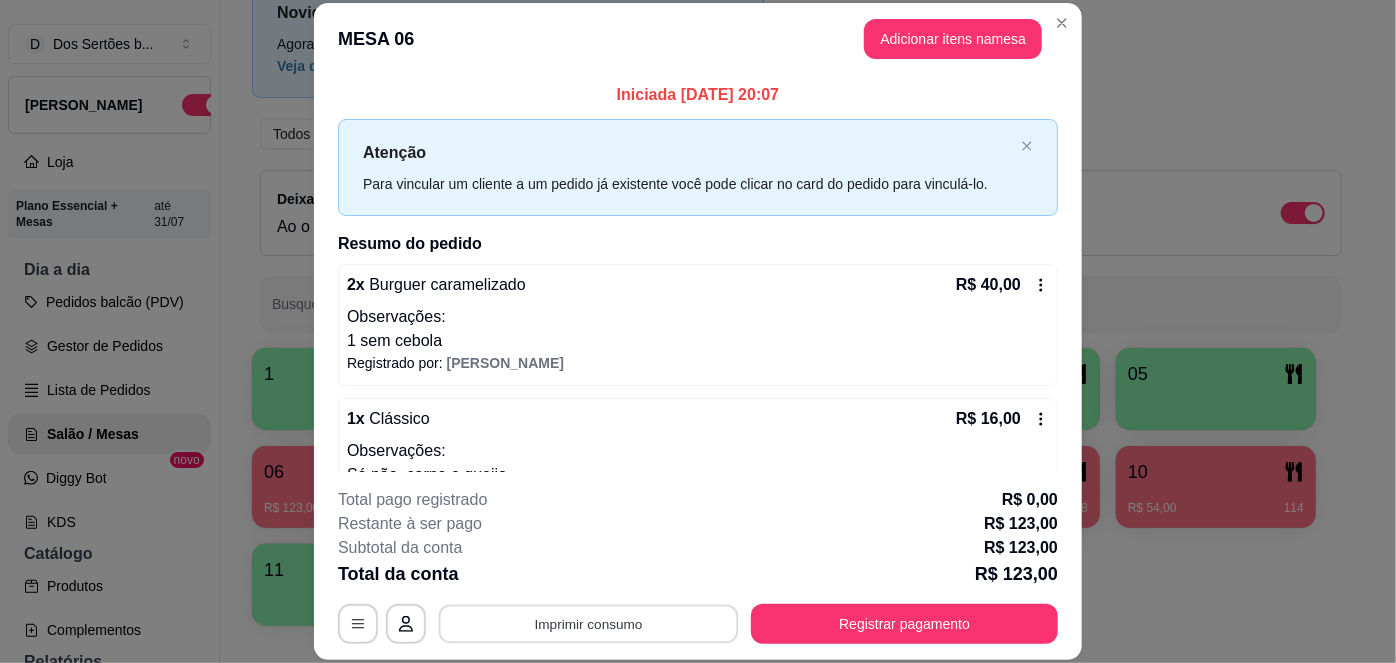 click on "Imprimir consumo" at bounding box center [589, 623] 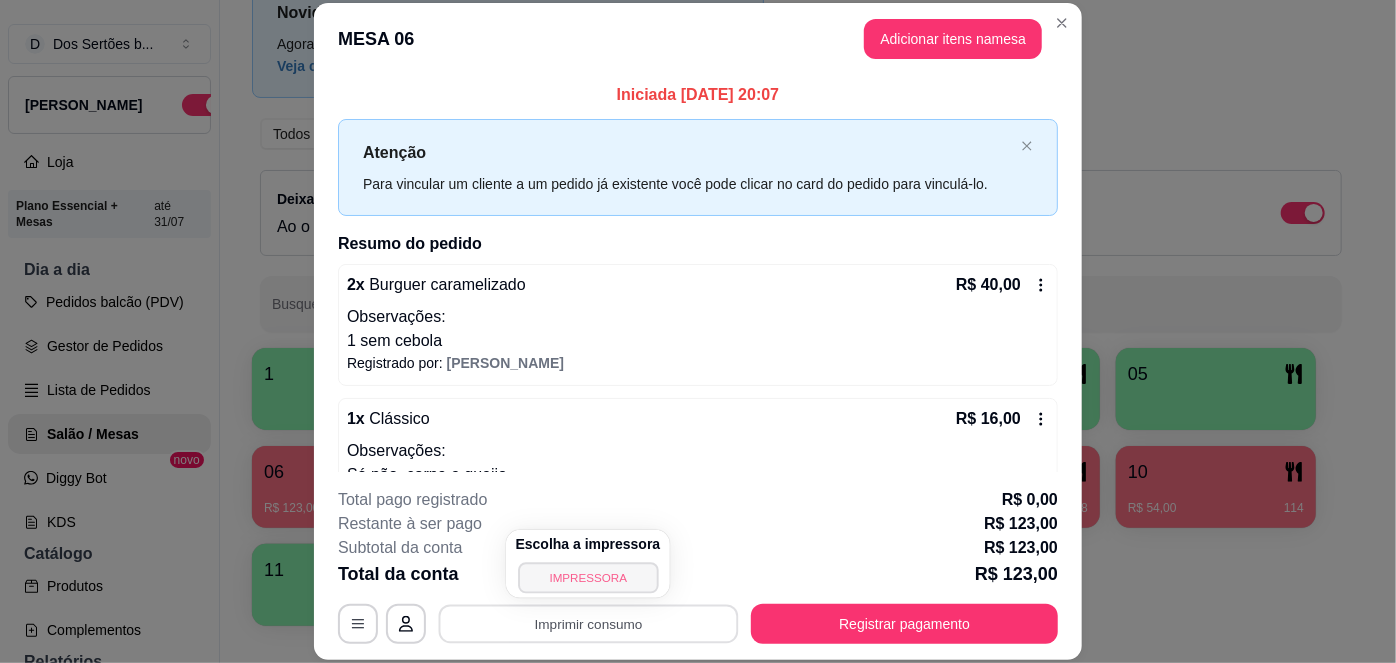 click on "IMPRESSORA" at bounding box center (588, 577) 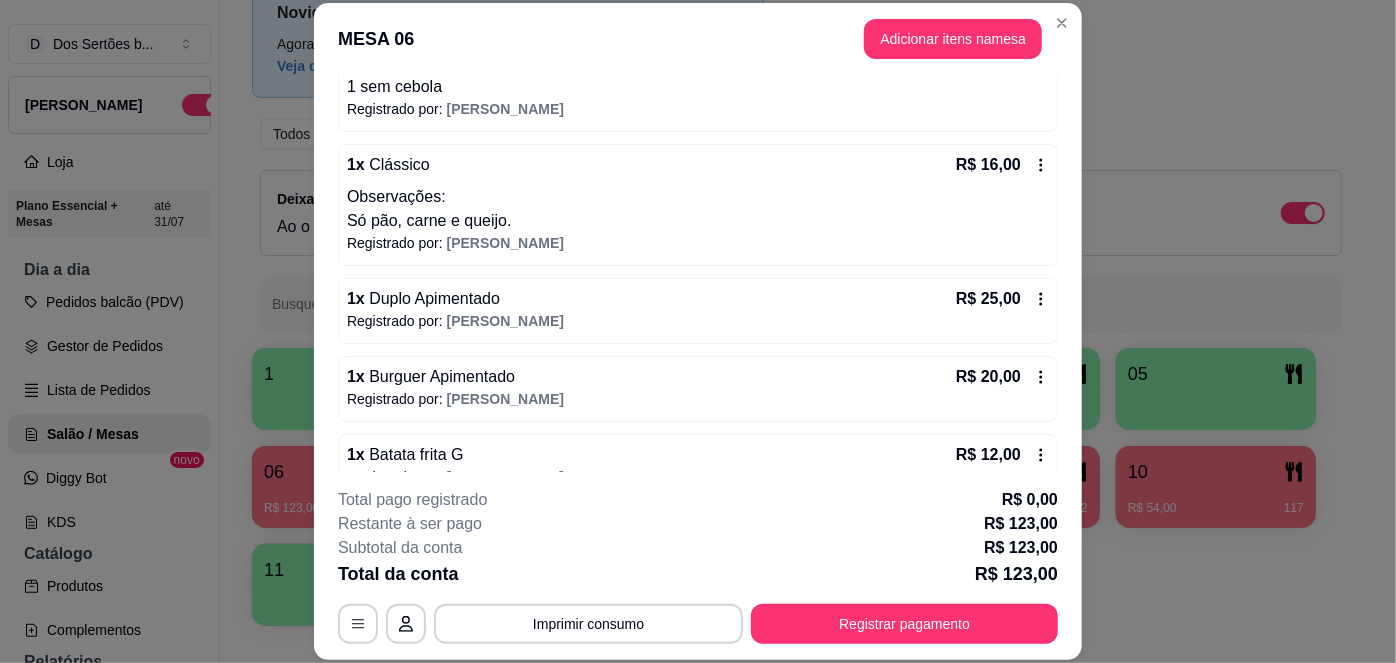 scroll, scrollTop: 268, scrollLeft: 0, axis: vertical 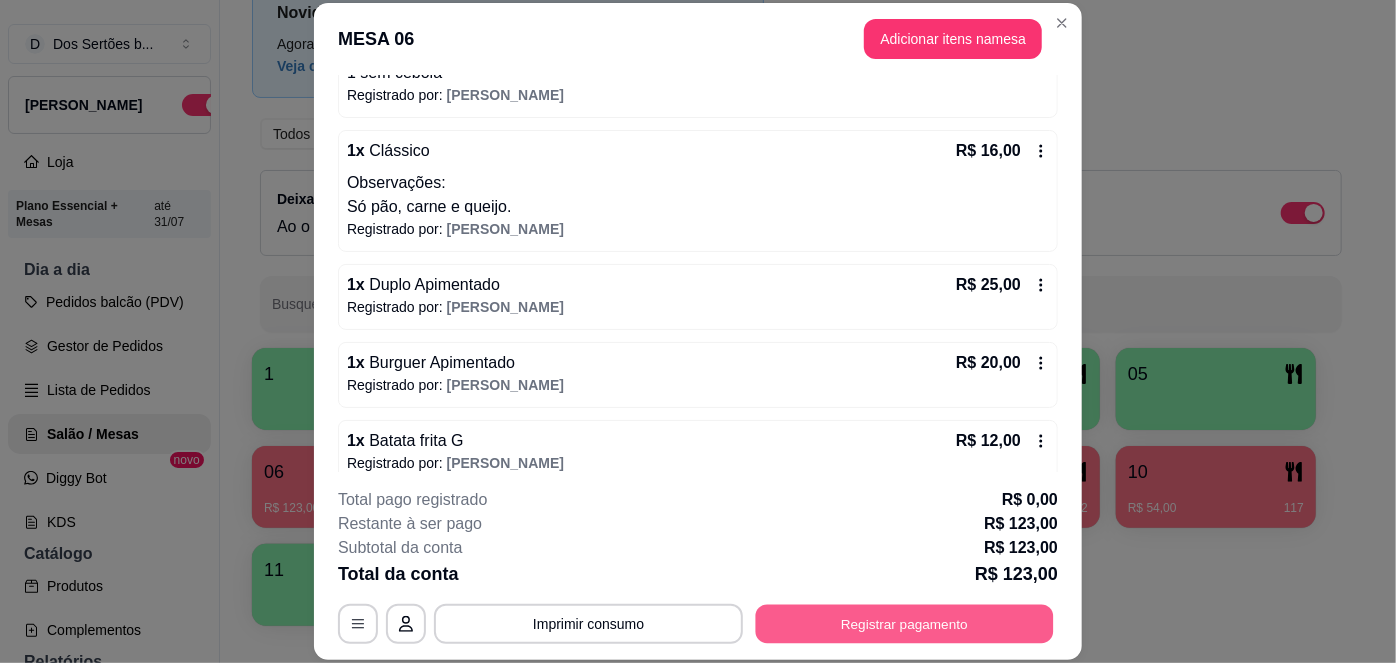click on "Registrar pagamento" at bounding box center [905, 623] 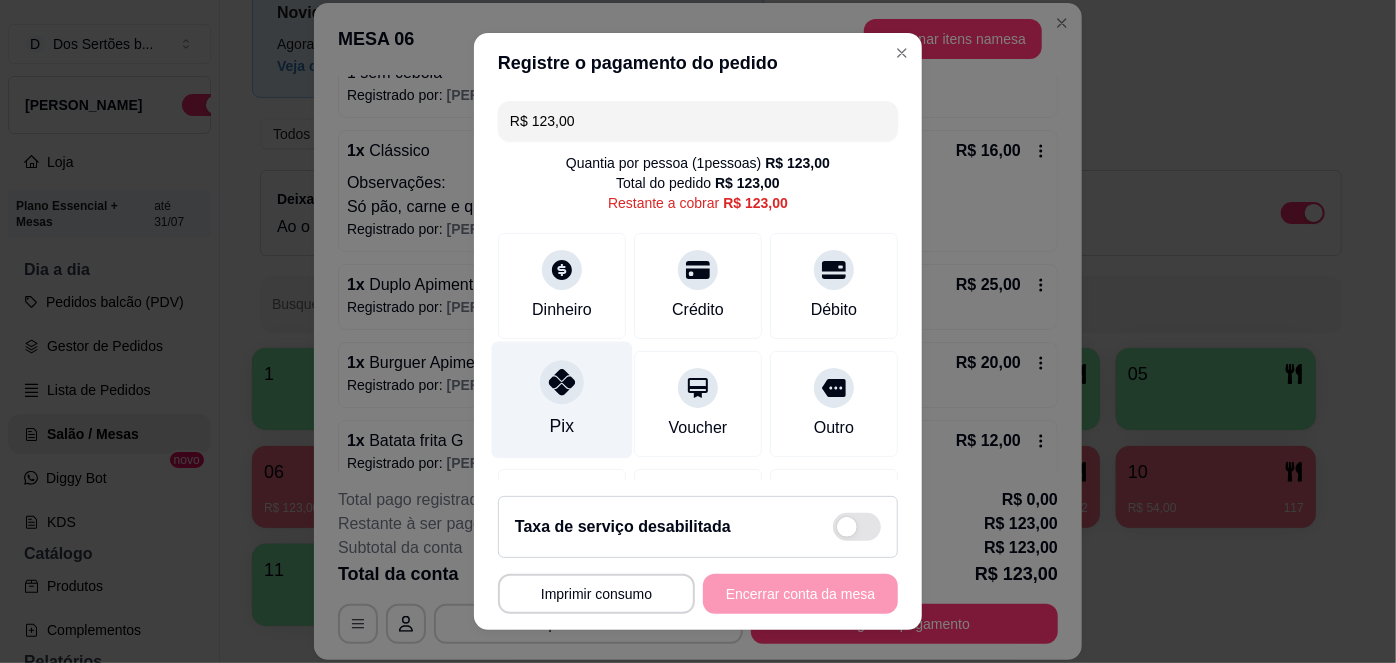 click on "Pix" at bounding box center [562, 426] 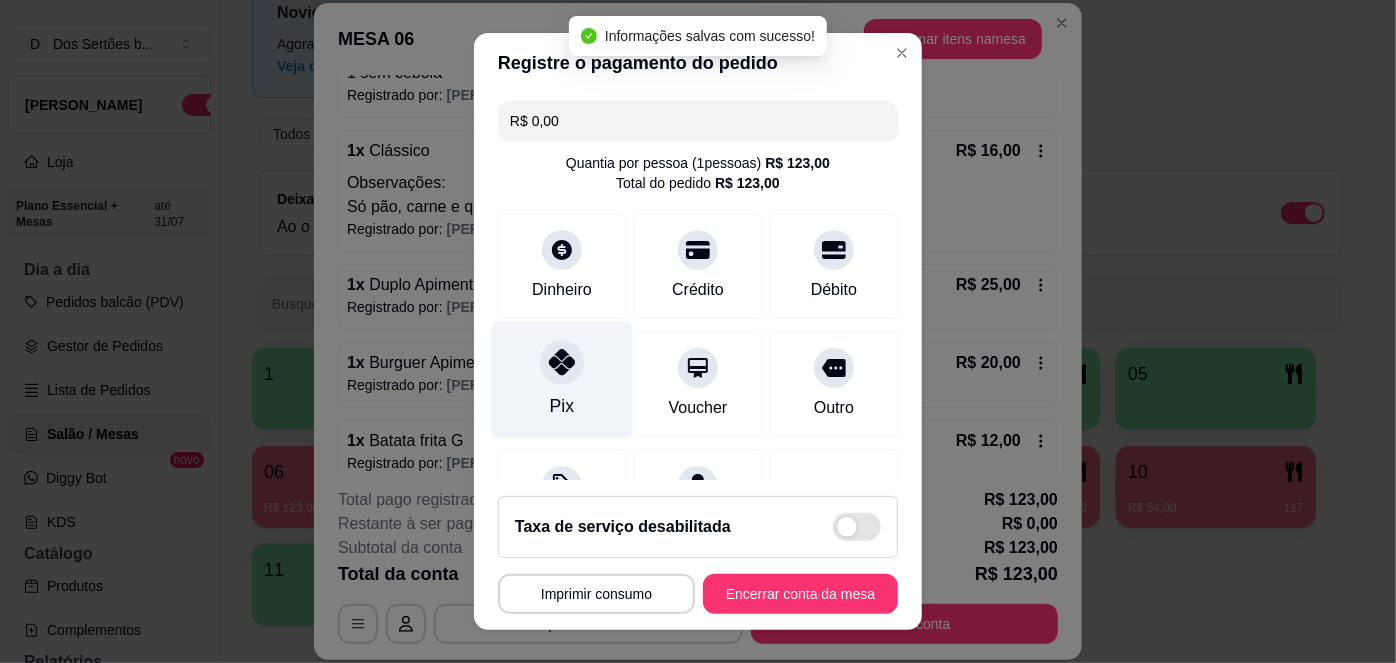 scroll, scrollTop: 208, scrollLeft: 0, axis: vertical 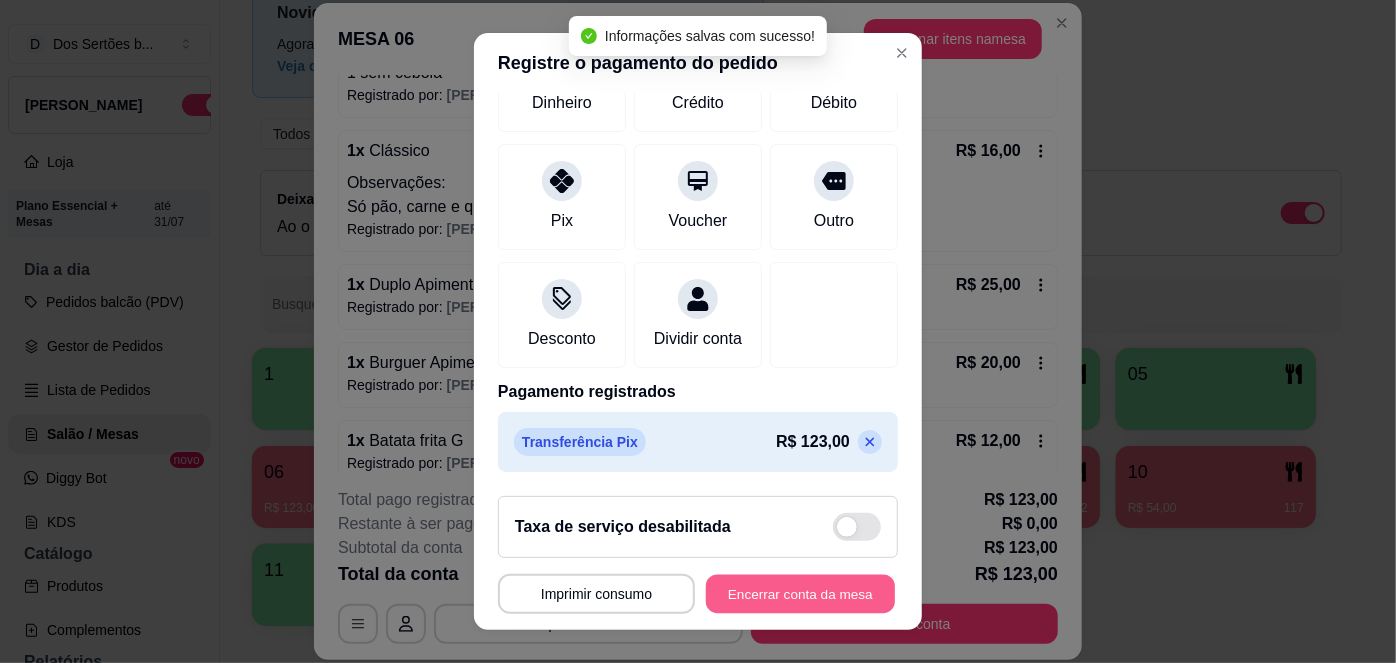 click on "Encerrar conta da mesa" at bounding box center [800, 593] 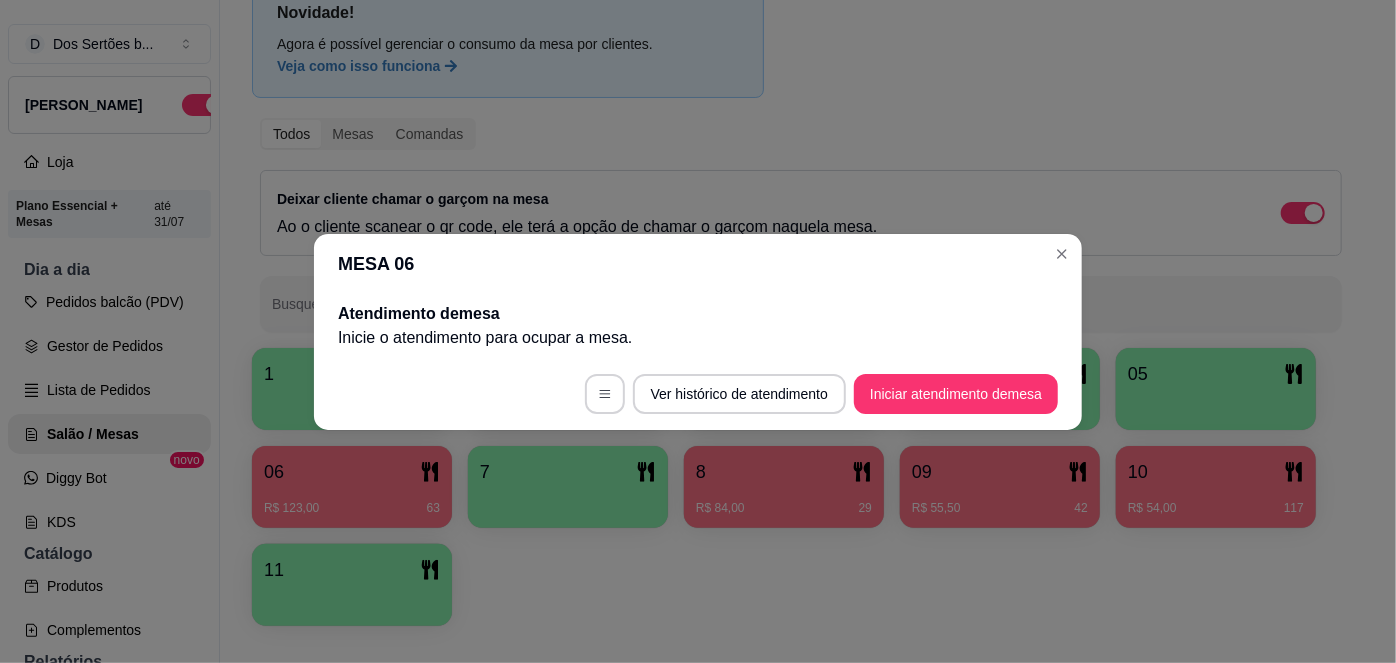 scroll, scrollTop: 0, scrollLeft: 0, axis: both 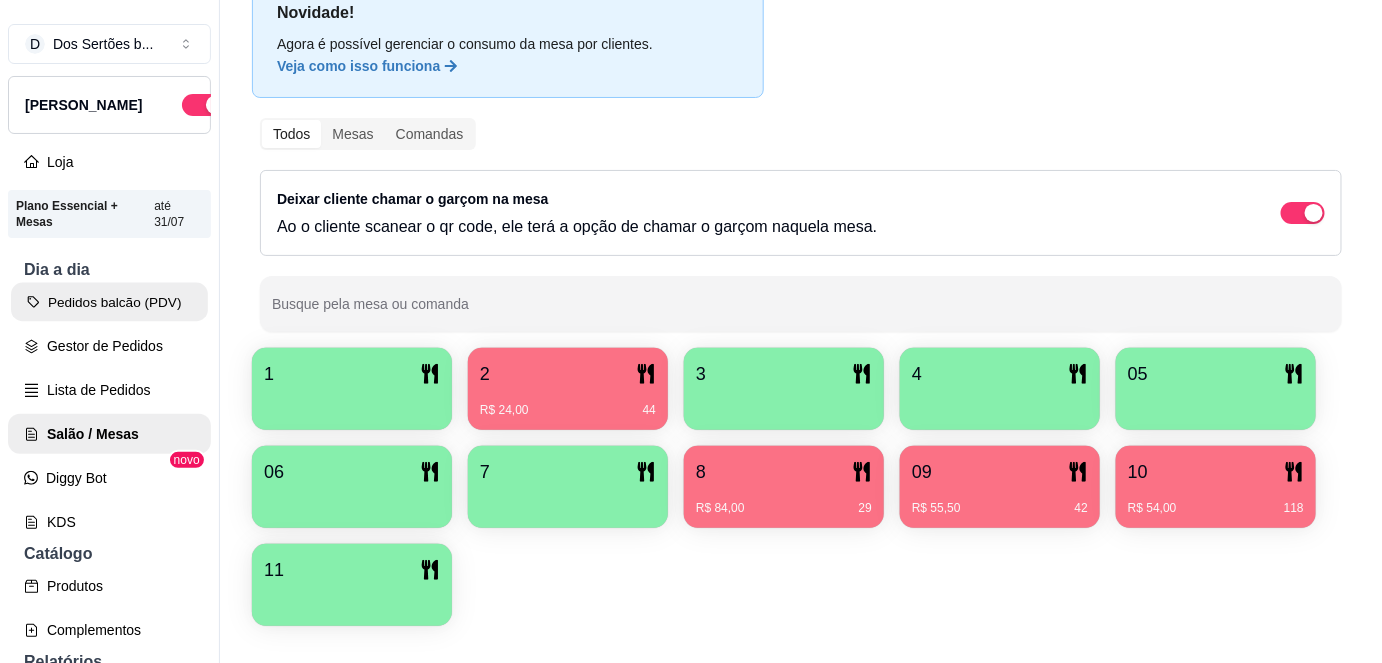 click on "Pedidos balcão (PDV)" at bounding box center (109, 302) 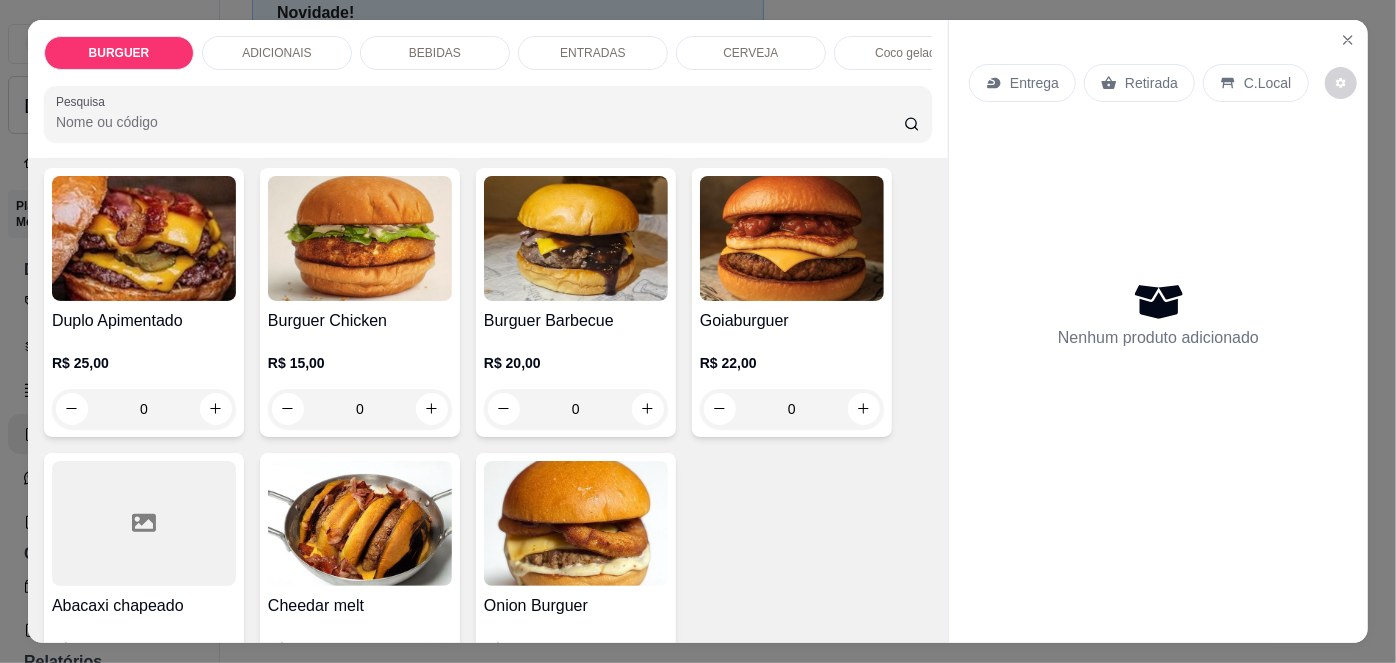 scroll, scrollTop: 408, scrollLeft: 0, axis: vertical 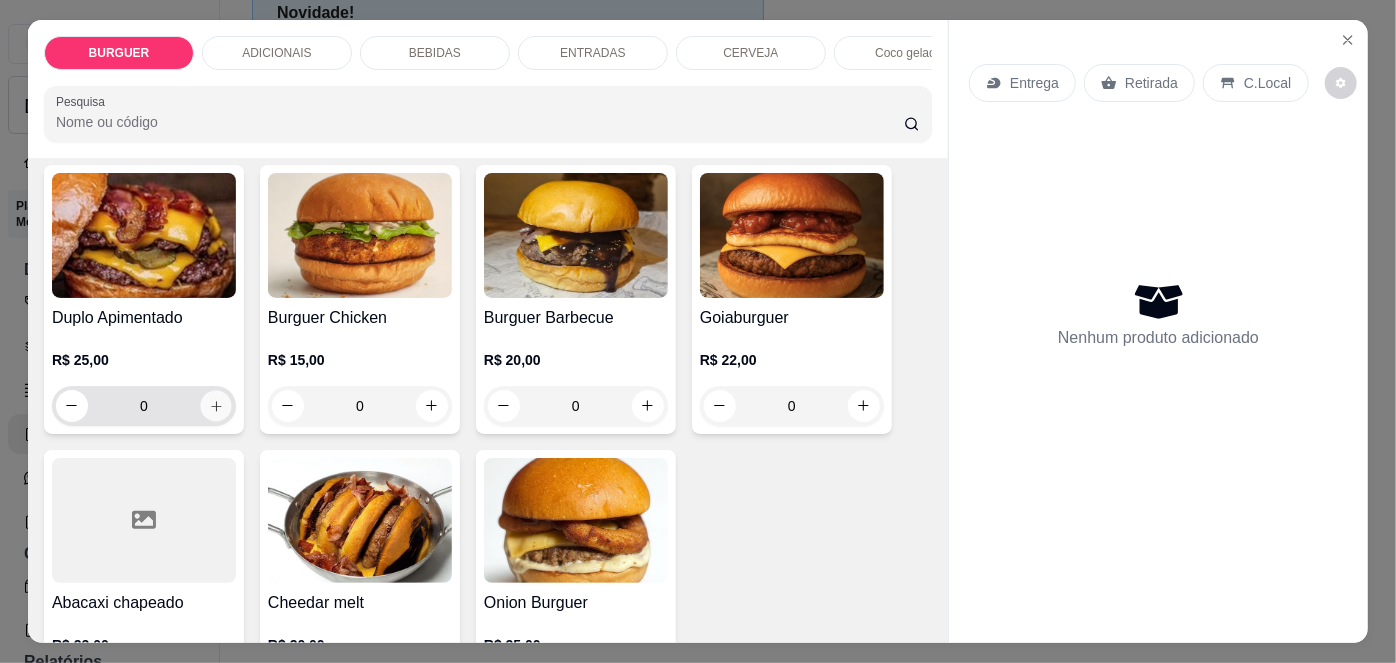 click 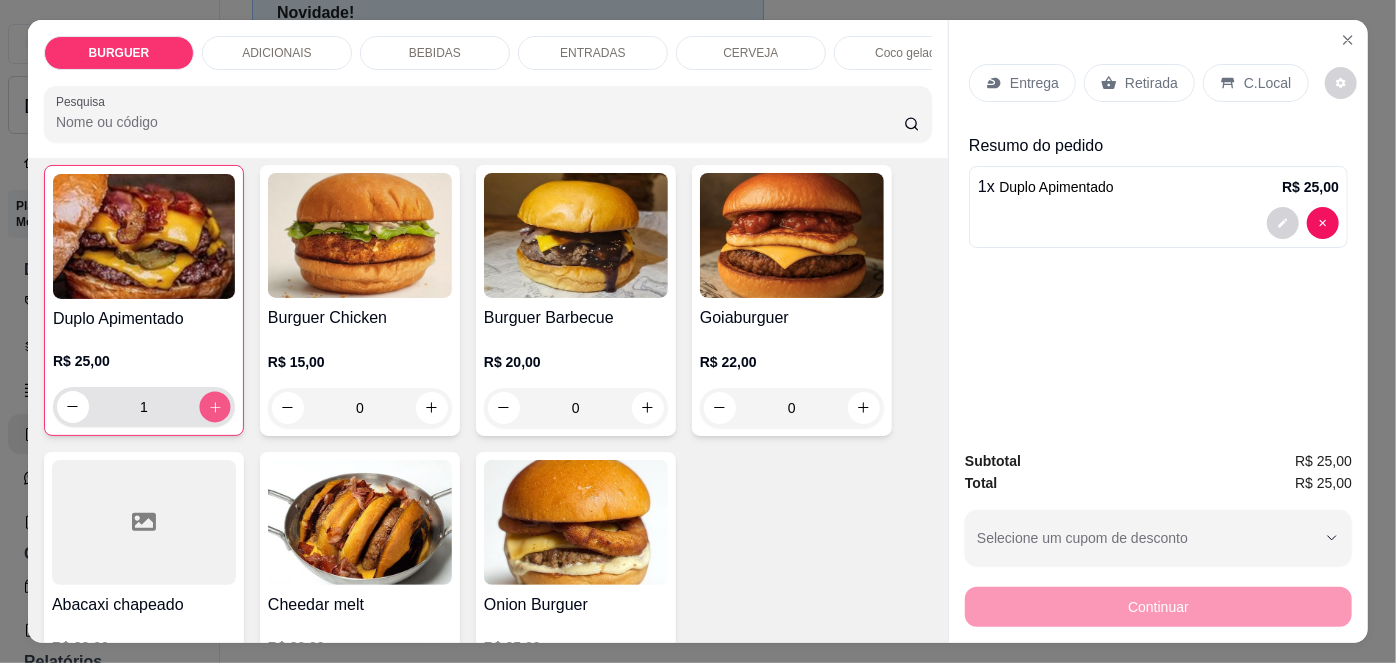 click 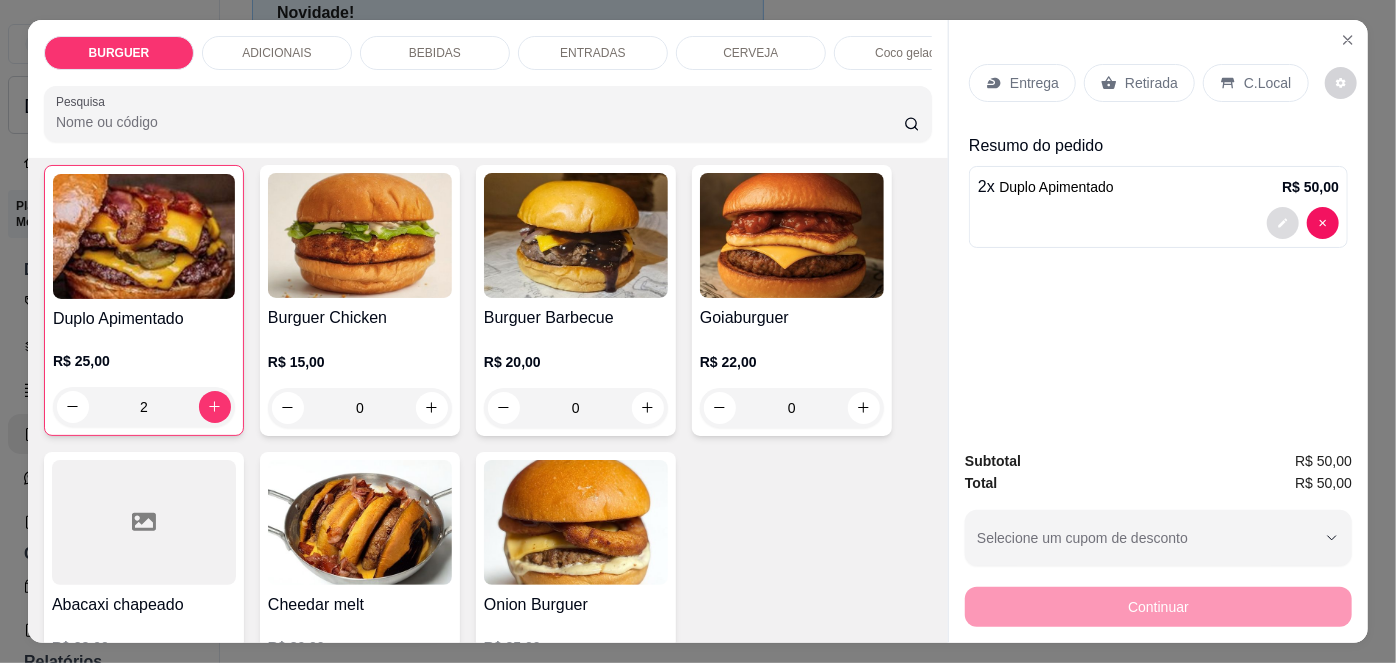 click 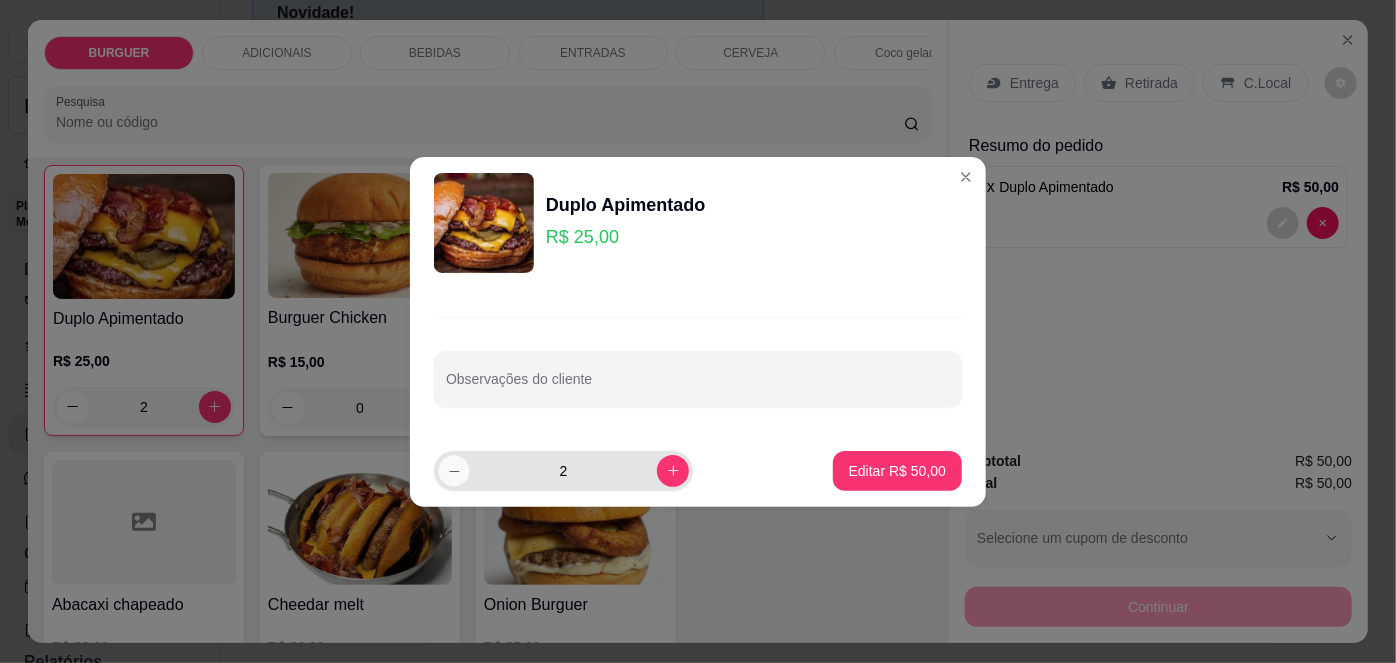 click 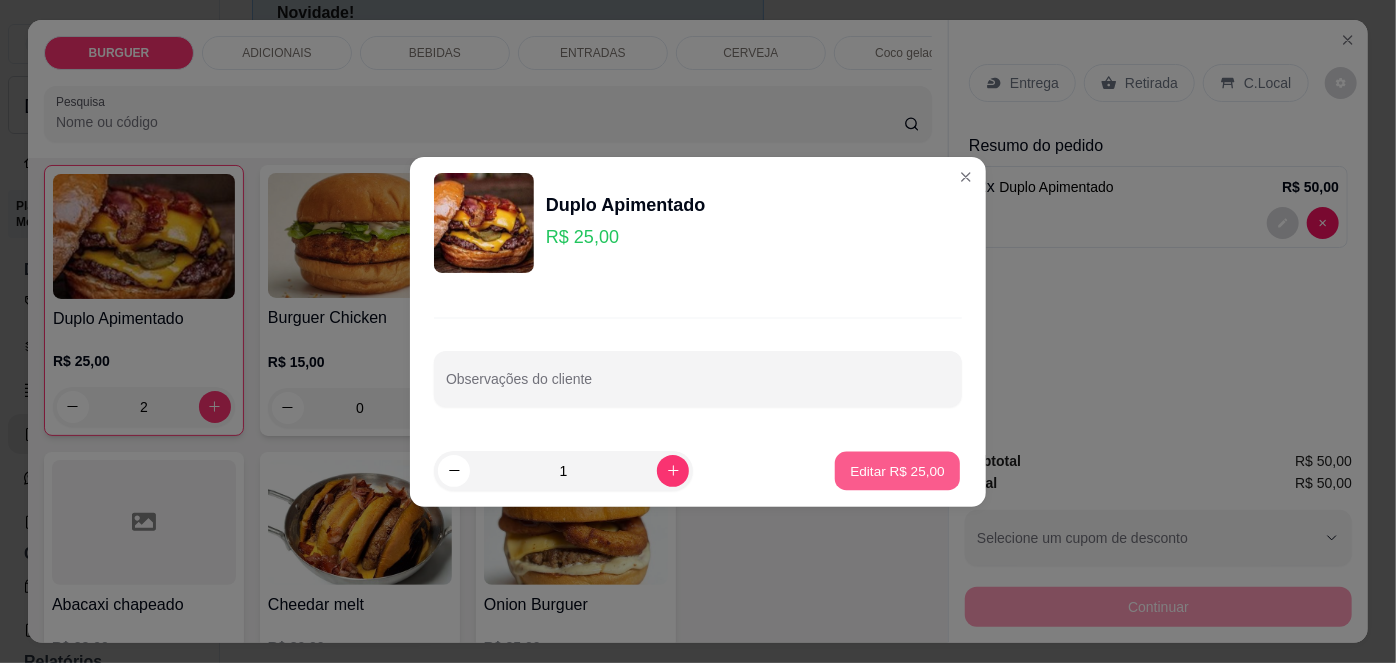click on "Editar   R$ 25,00" at bounding box center [897, 470] 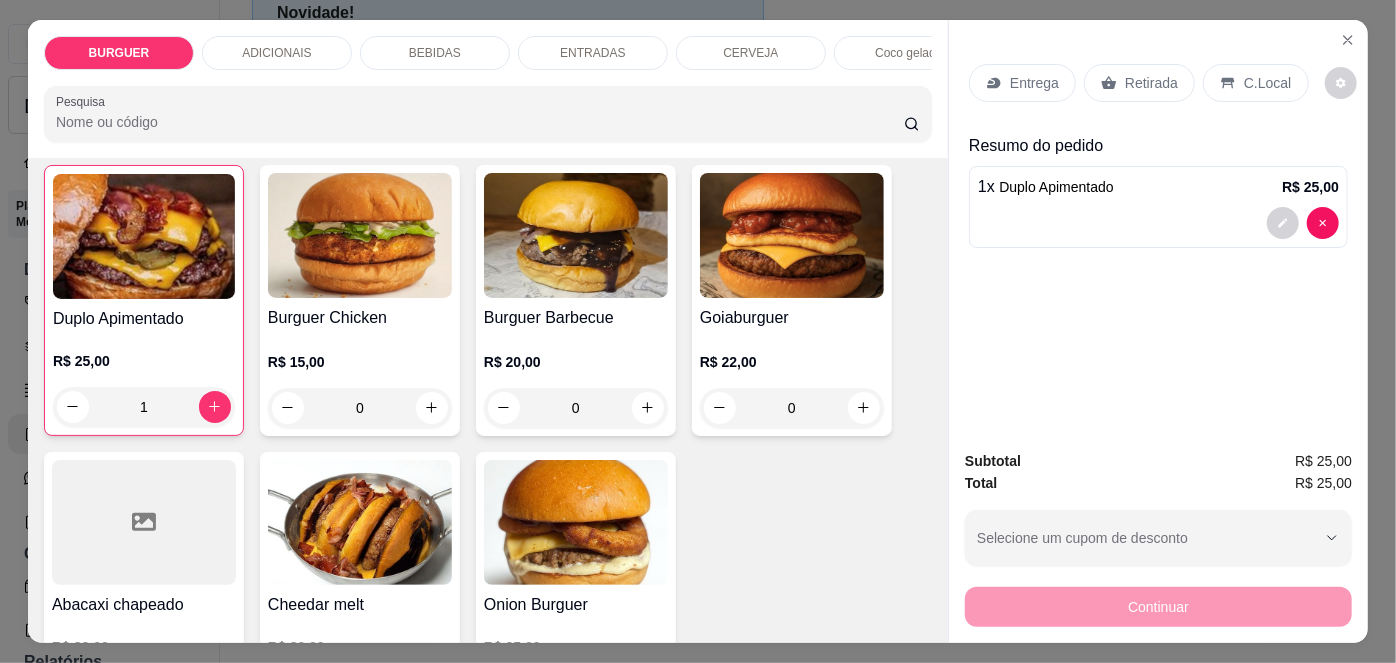 click 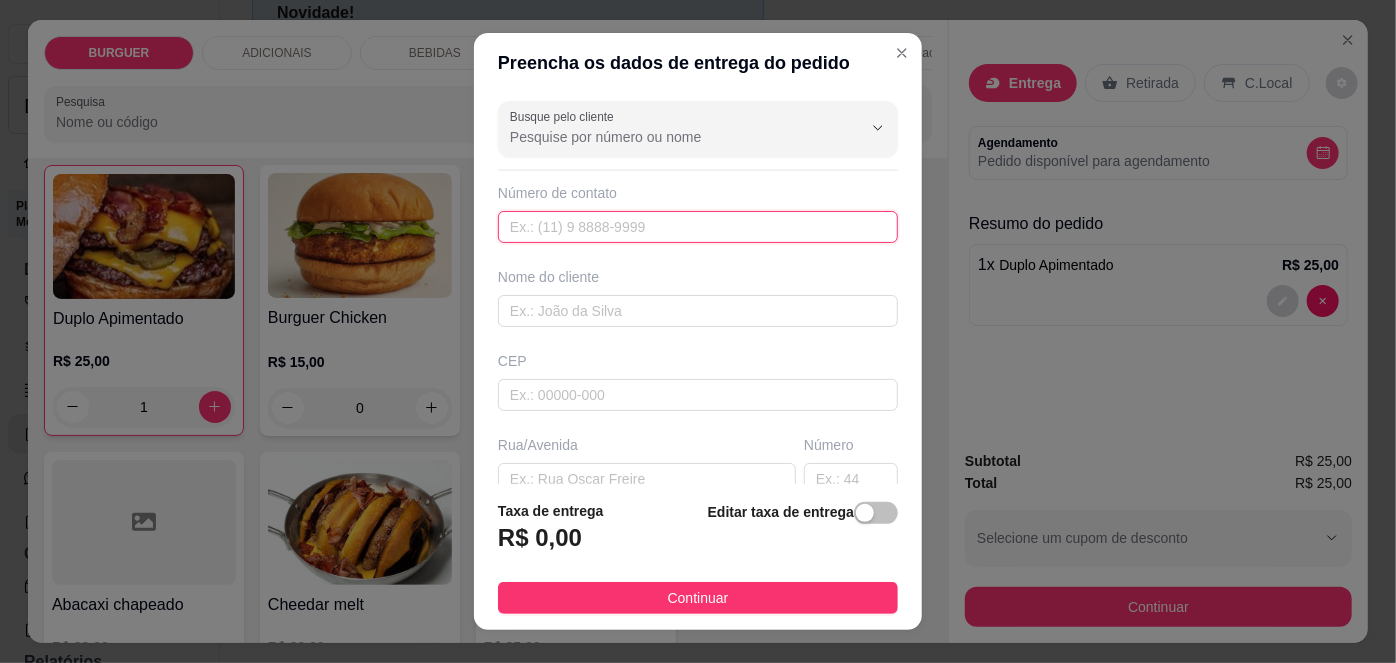 click at bounding box center [698, 227] 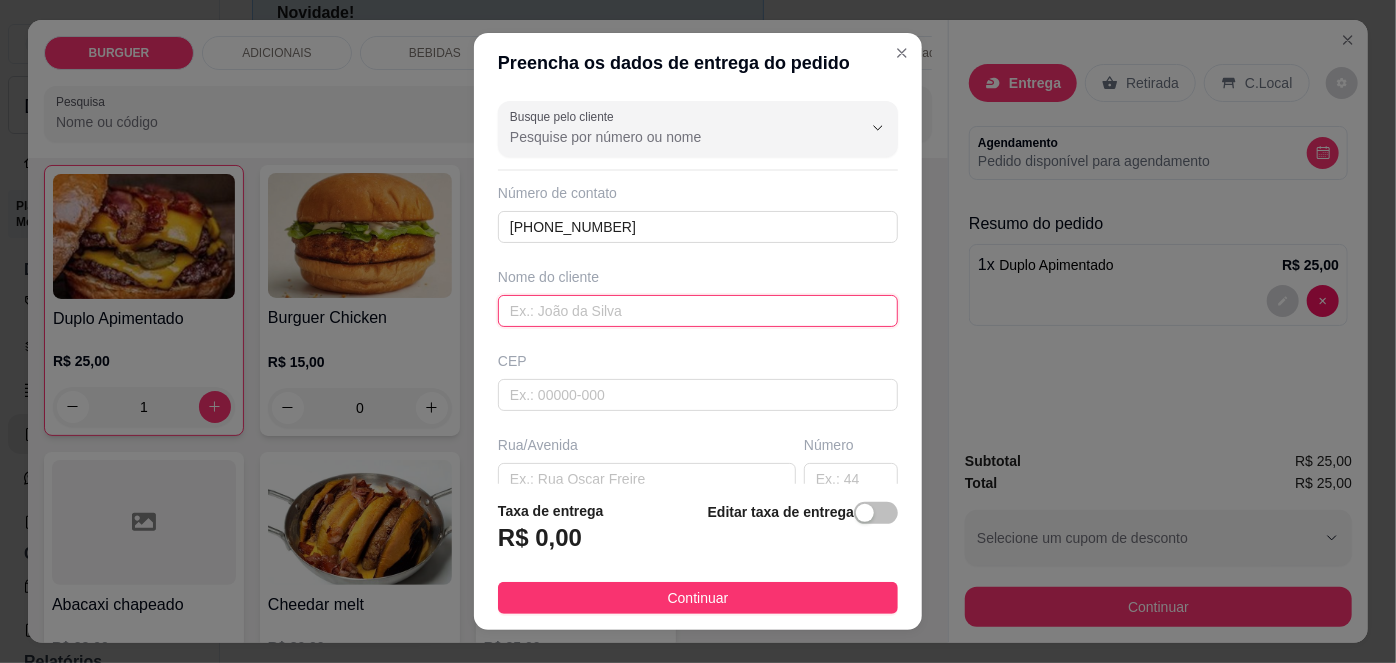 click at bounding box center (698, 311) 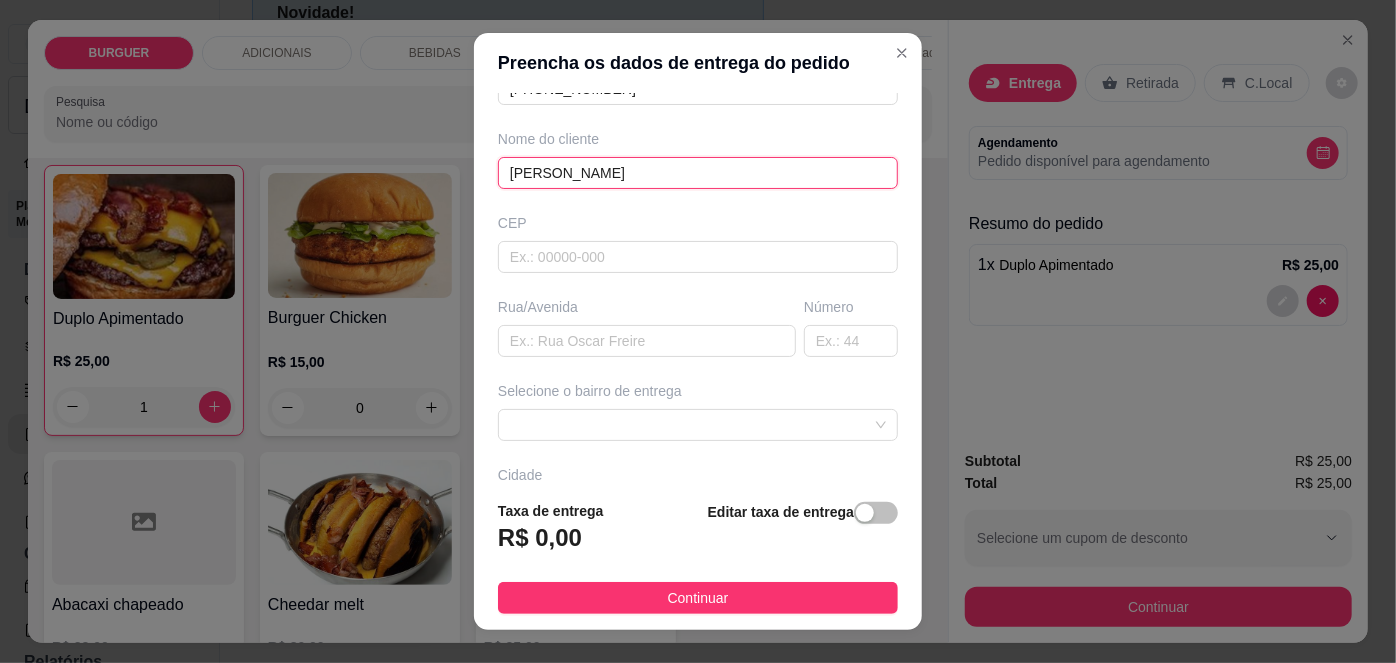 scroll, scrollTop: 138, scrollLeft: 0, axis: vertical 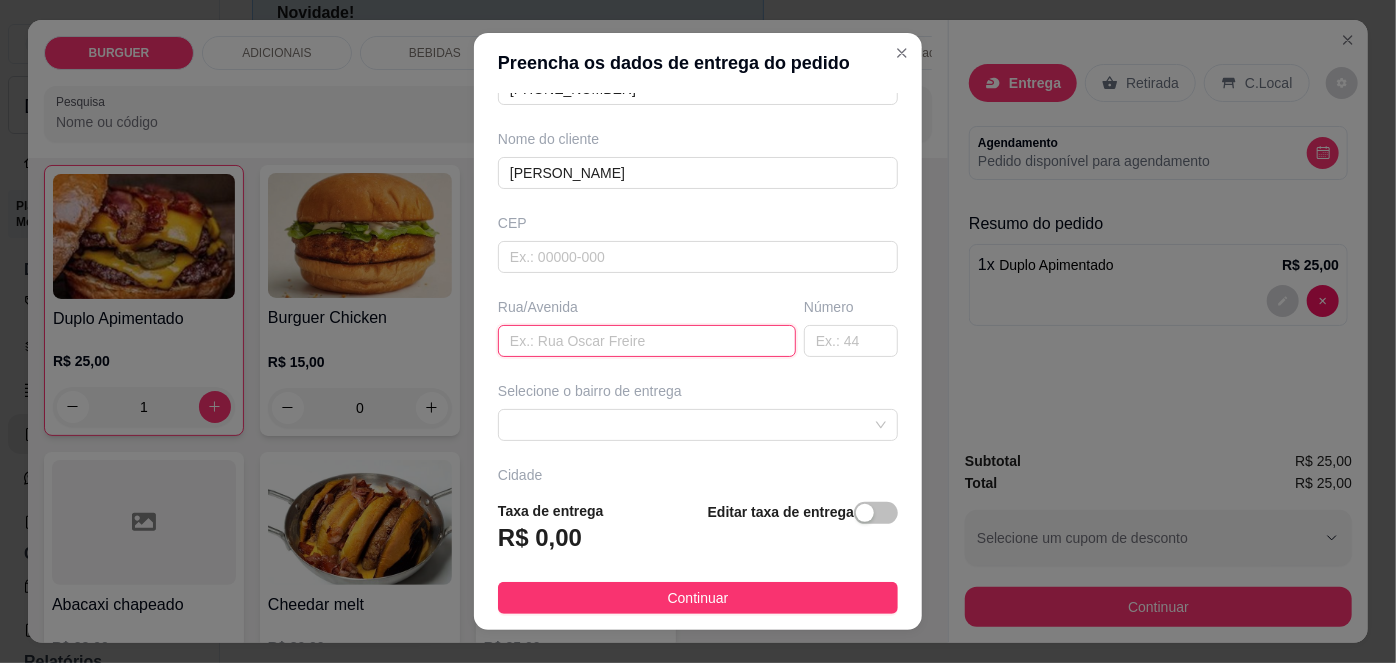 click at bounding box center [647, 341] 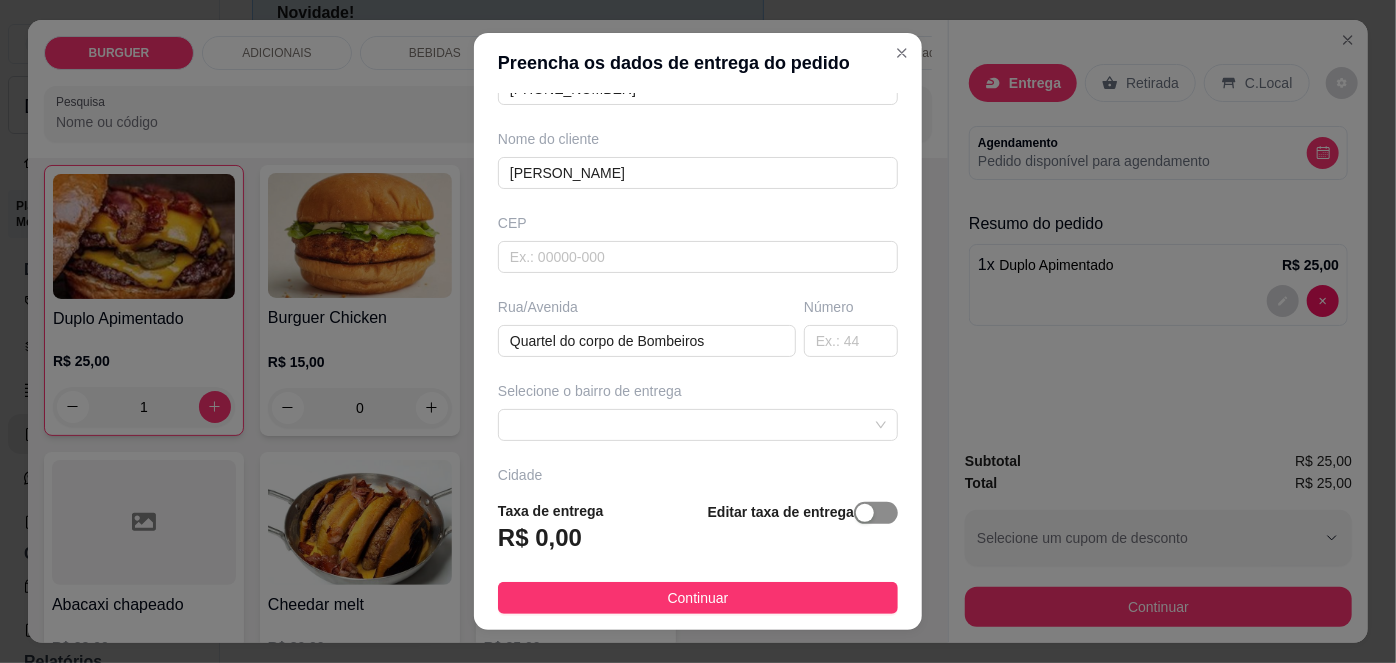 click at bounding box center [876, 513] 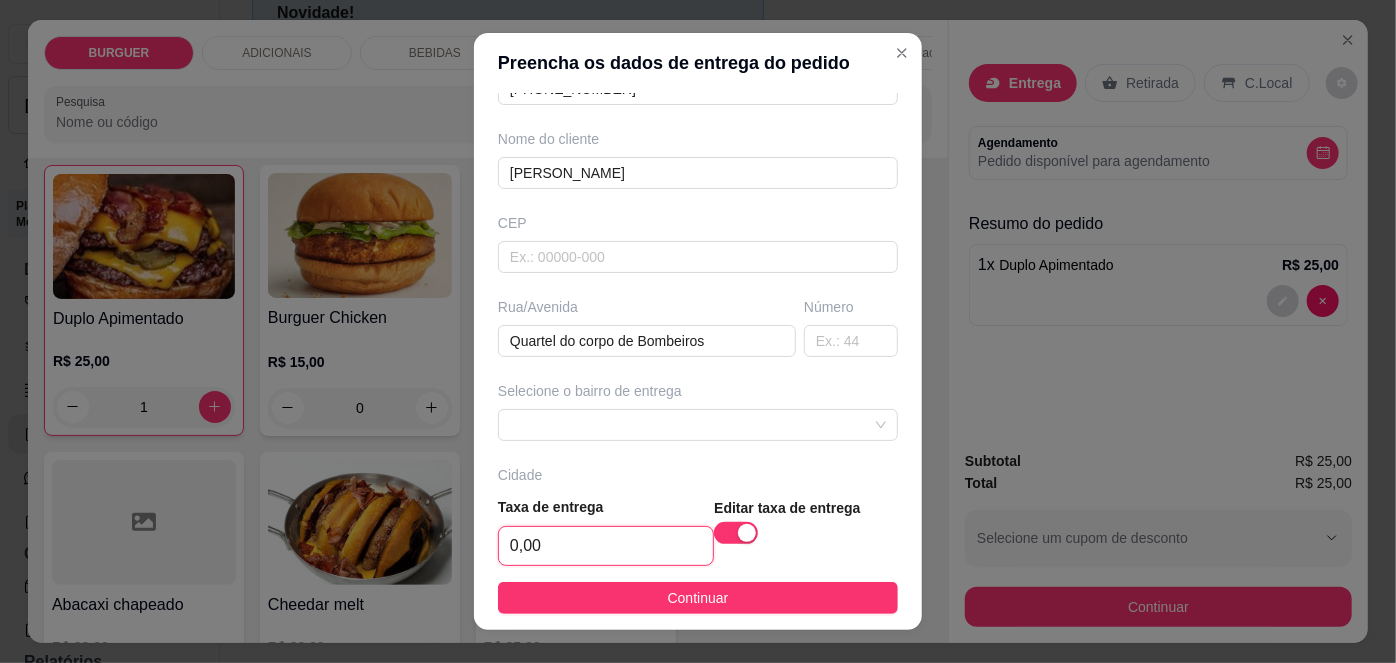 click on "0,00" at bounding box center [606, 546] 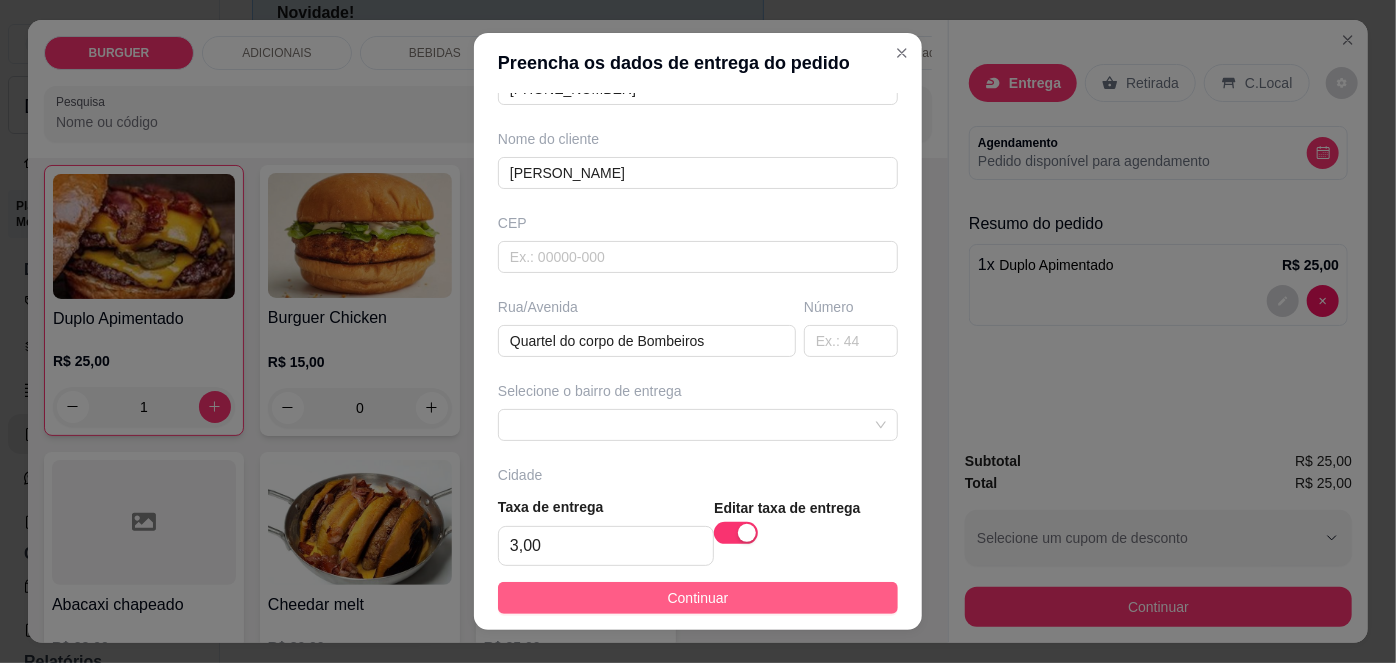 click on "Continuar" at bounding box center (698, 598) 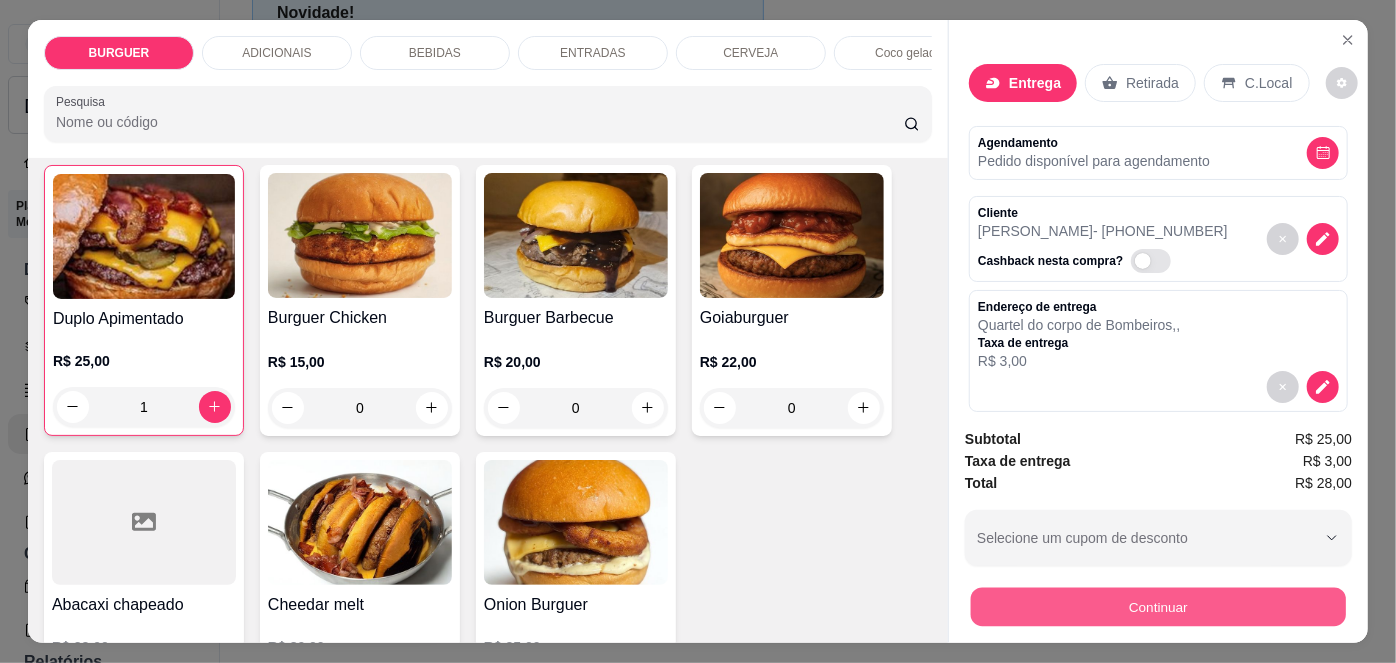 click on "Continuar" at bounding box center (1158, 607) 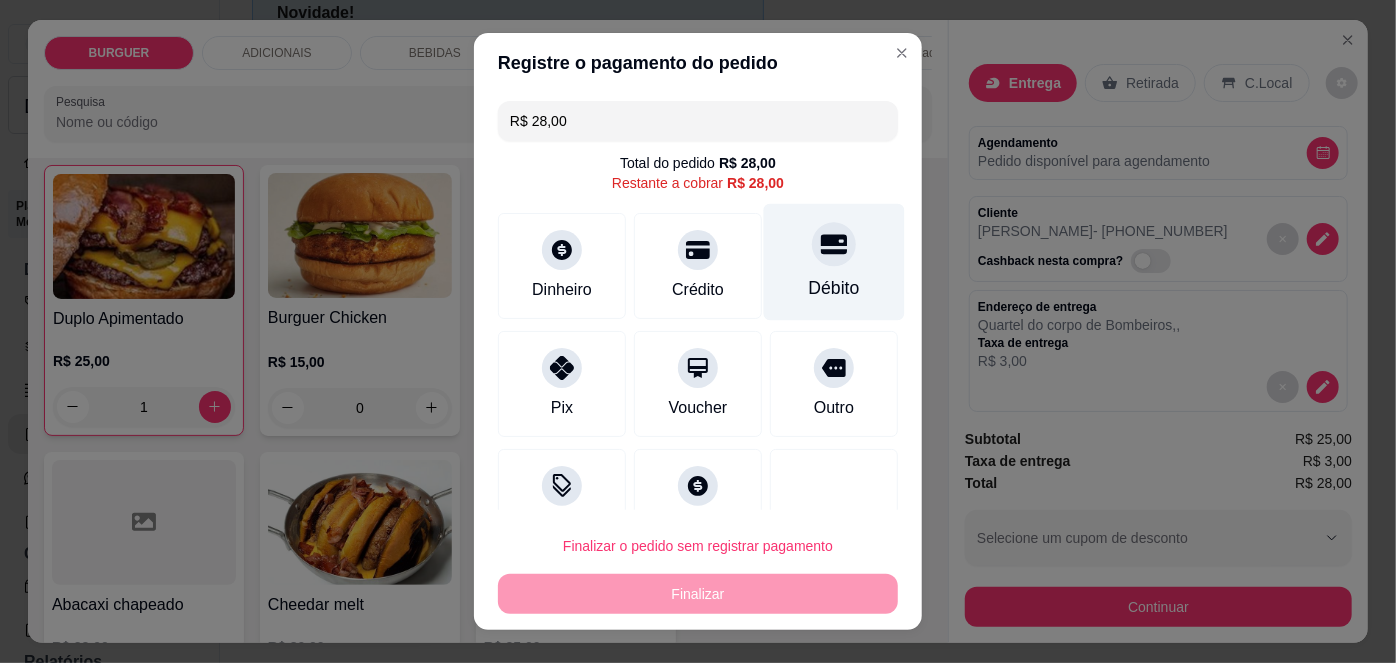 click on "Débito" at bounding box center [834, 288] 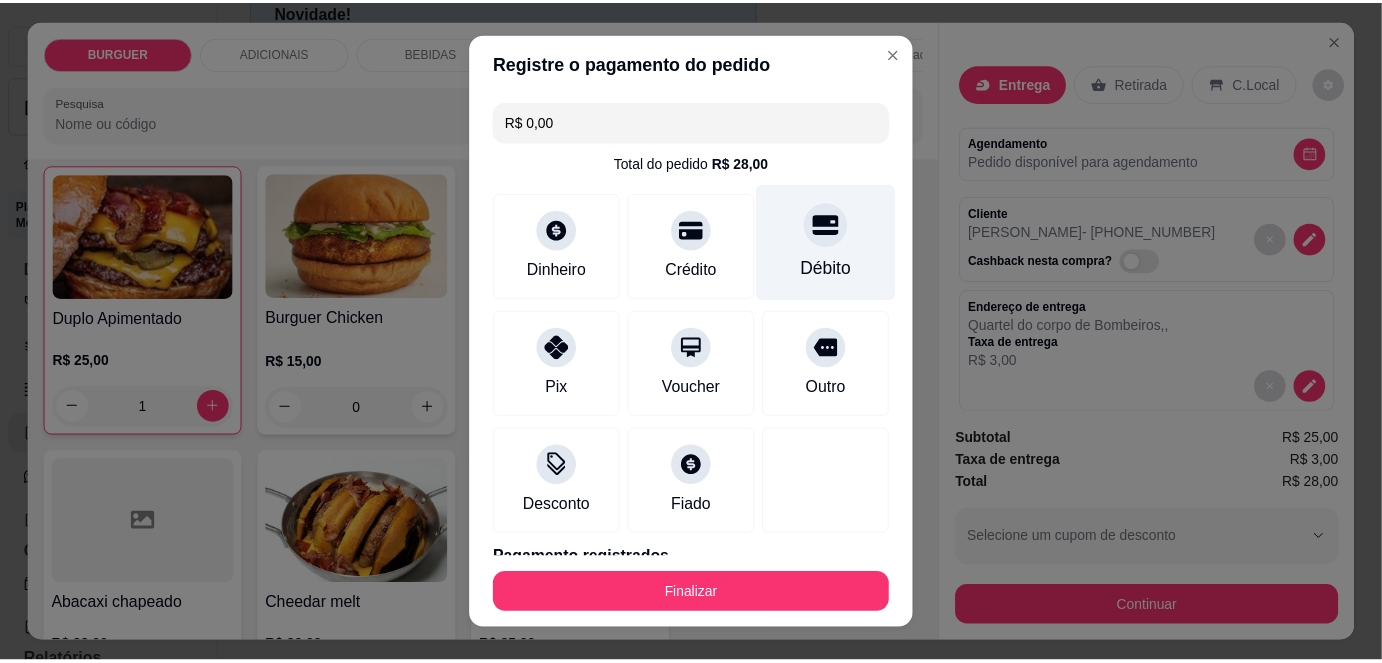 scroll, scrollTop: 88, scrollLeft: 0, axis: vertical 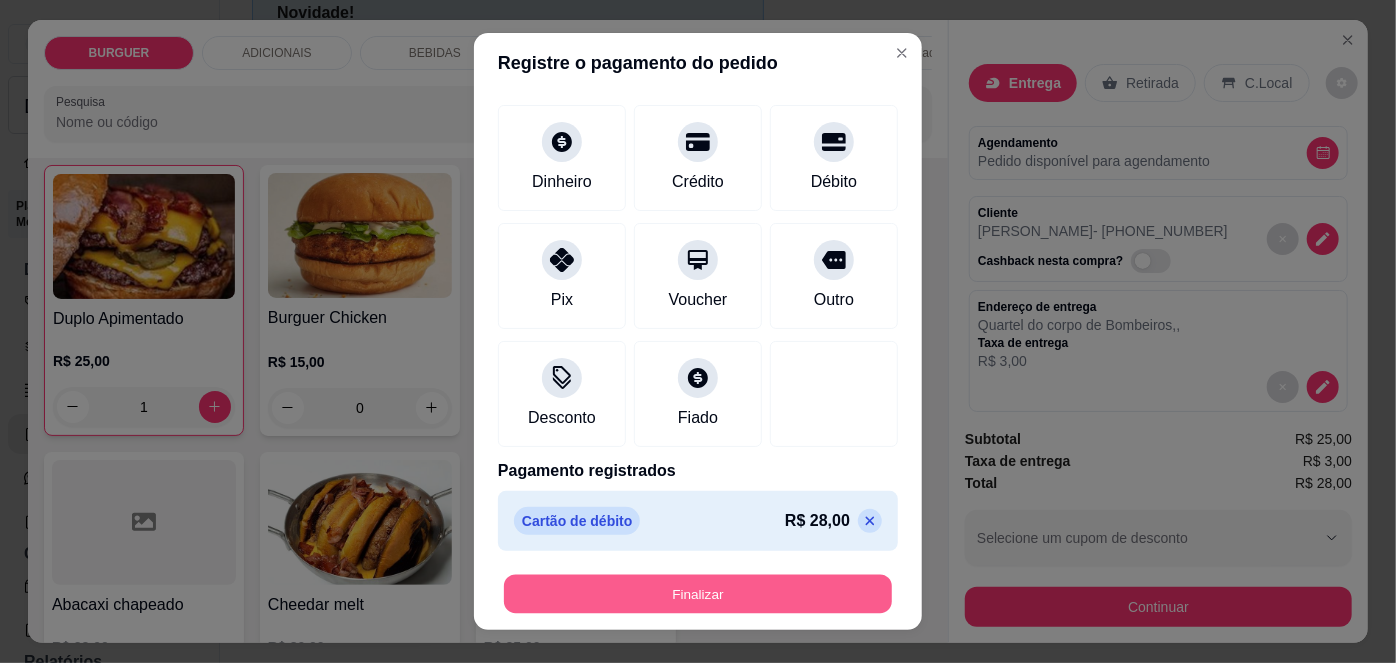 click on "Finalizar" at bounding box center [698, 593] 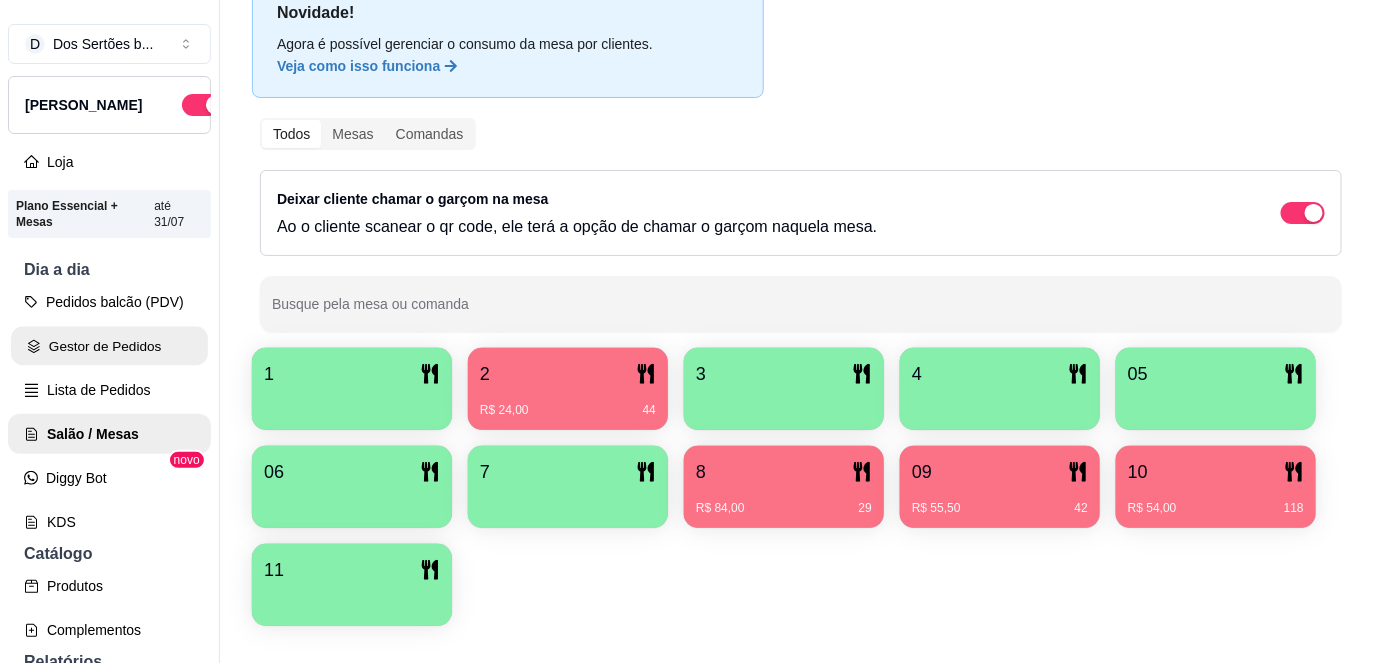 click on "Gestor de Pedidos" at bounding box center [109, 346] 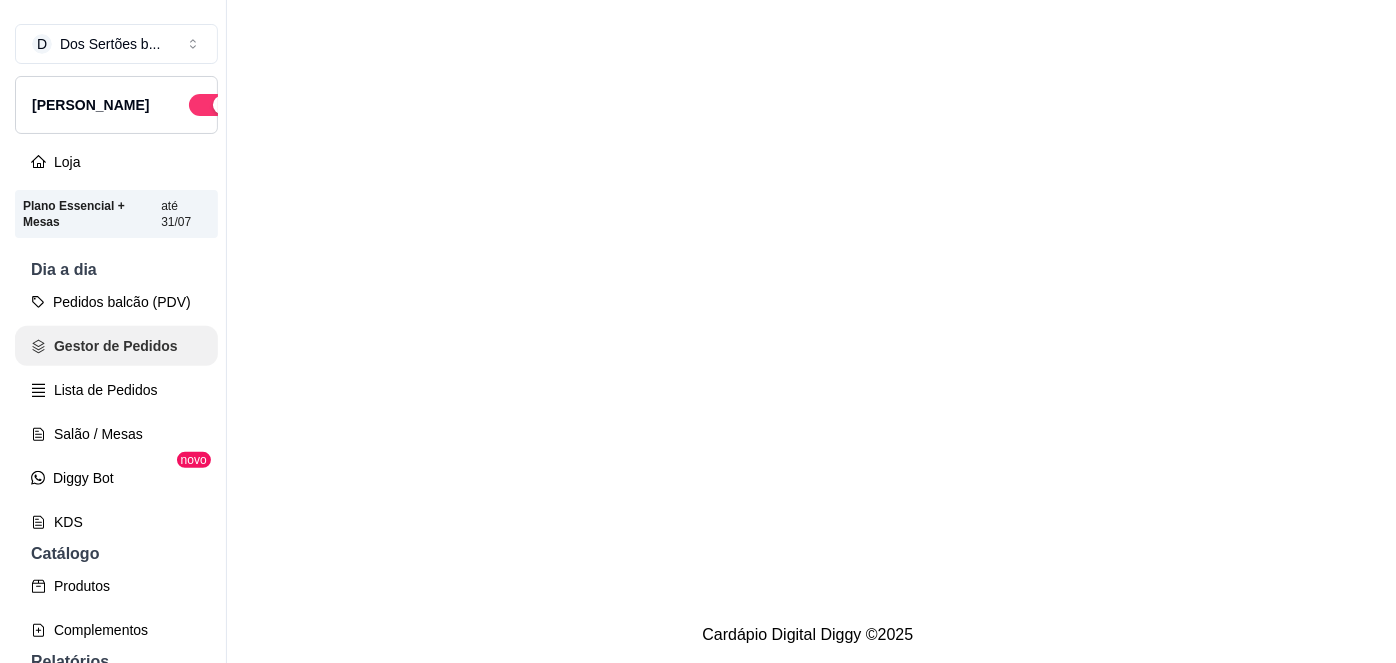 scroll, scrollTop: 0, scrollLeft: 0, axis: both 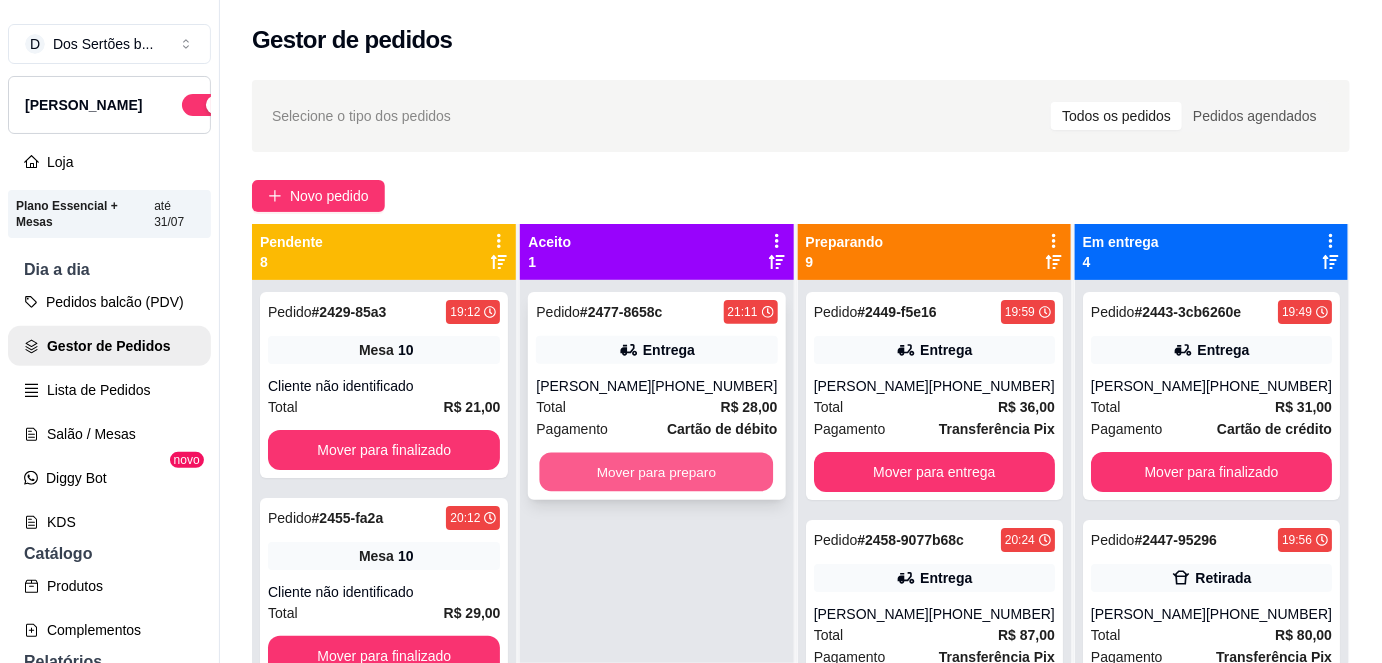 click on "Mover para preparo" at bounding box center [657, 472] 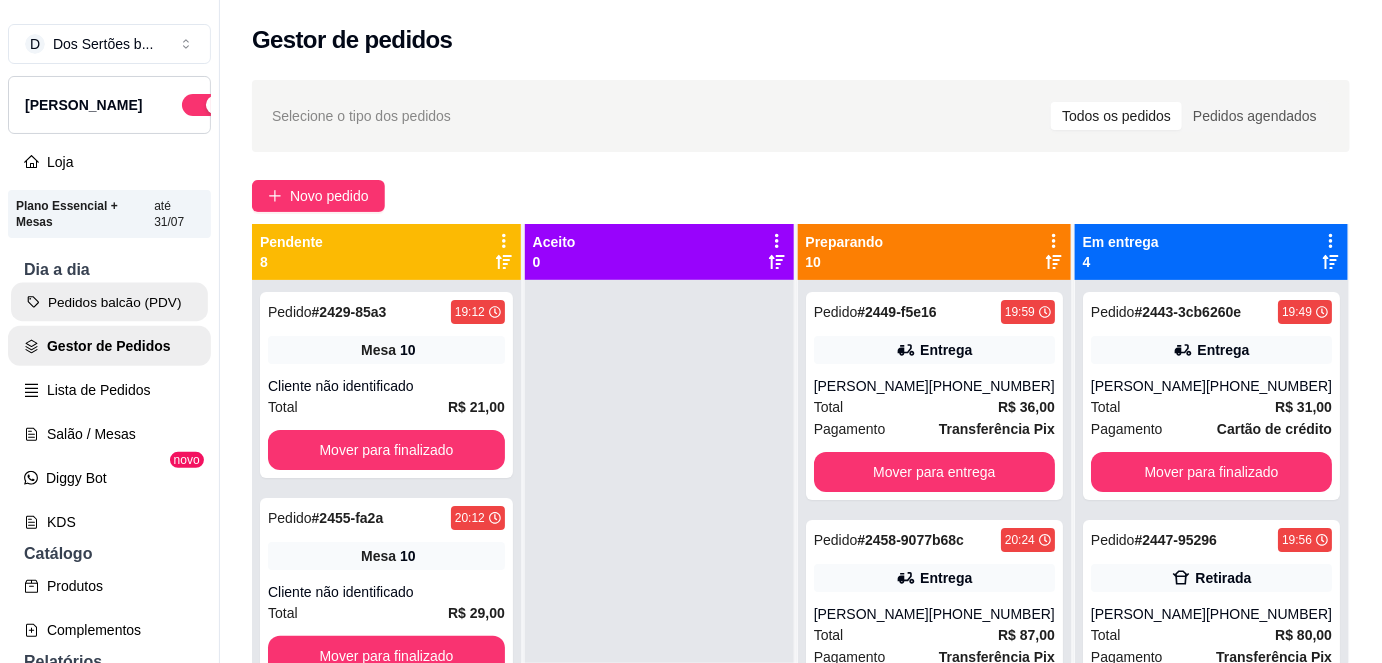click on "Pedidos balcão (PDV)" at bounding box center [109, 302] 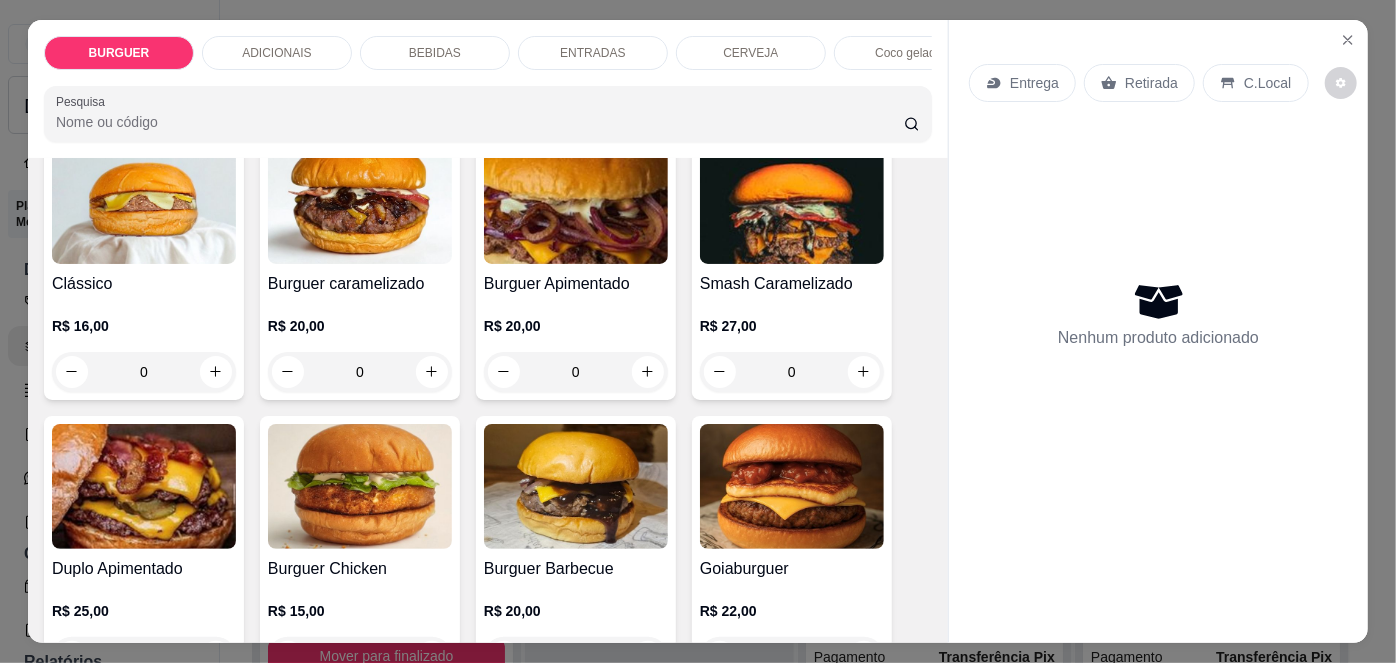 scroll, scrollTop: 159, scrollLeft: 0, axis: vertical 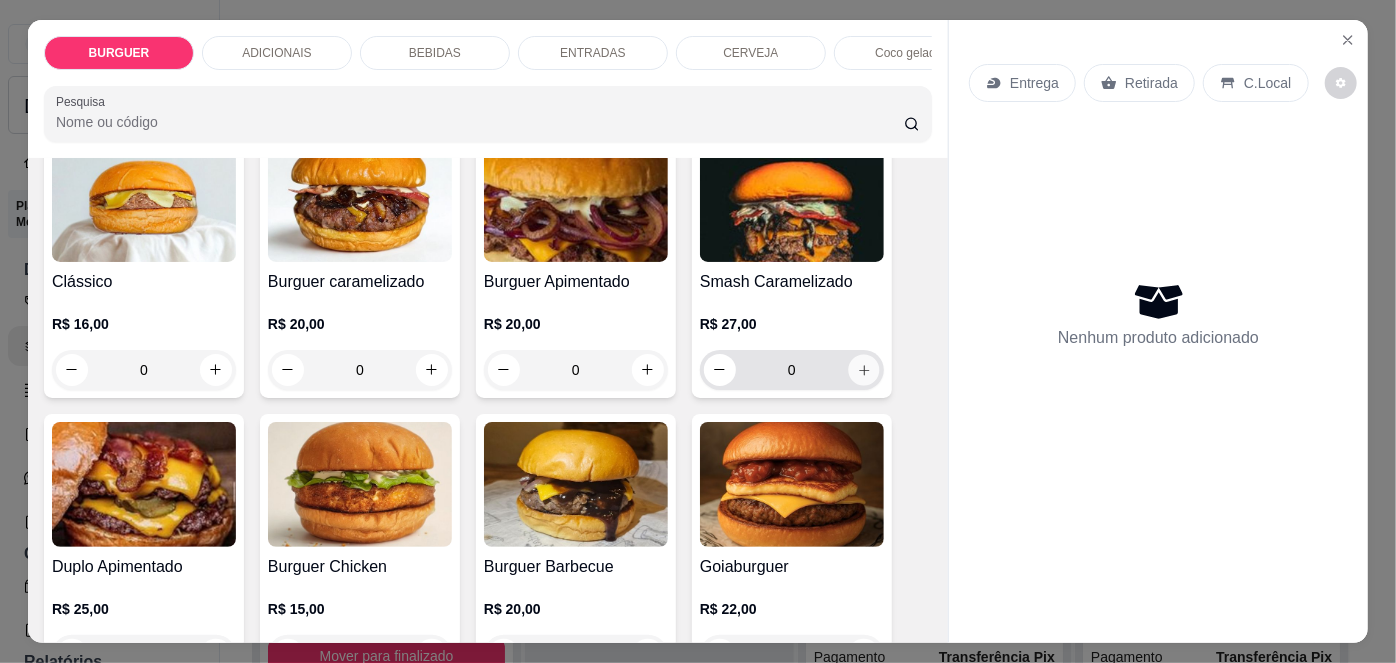 click 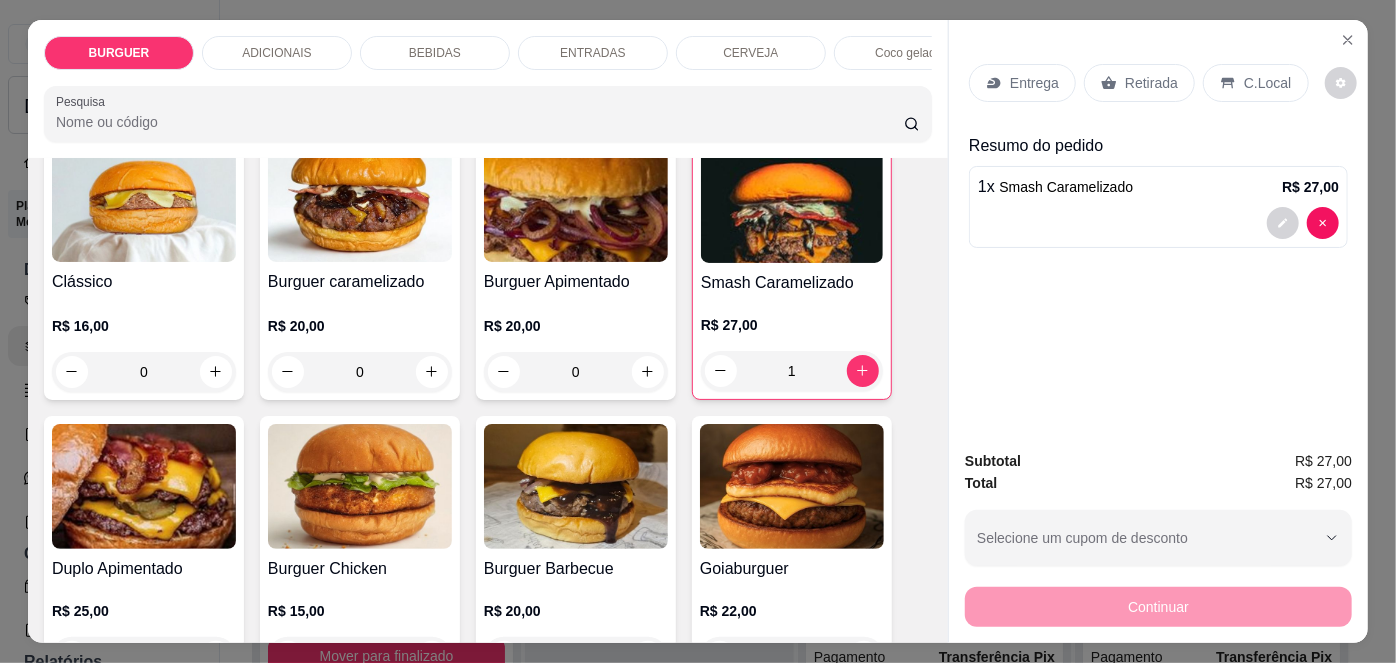 click on "Retirada" at bounding box center [1151, 83] 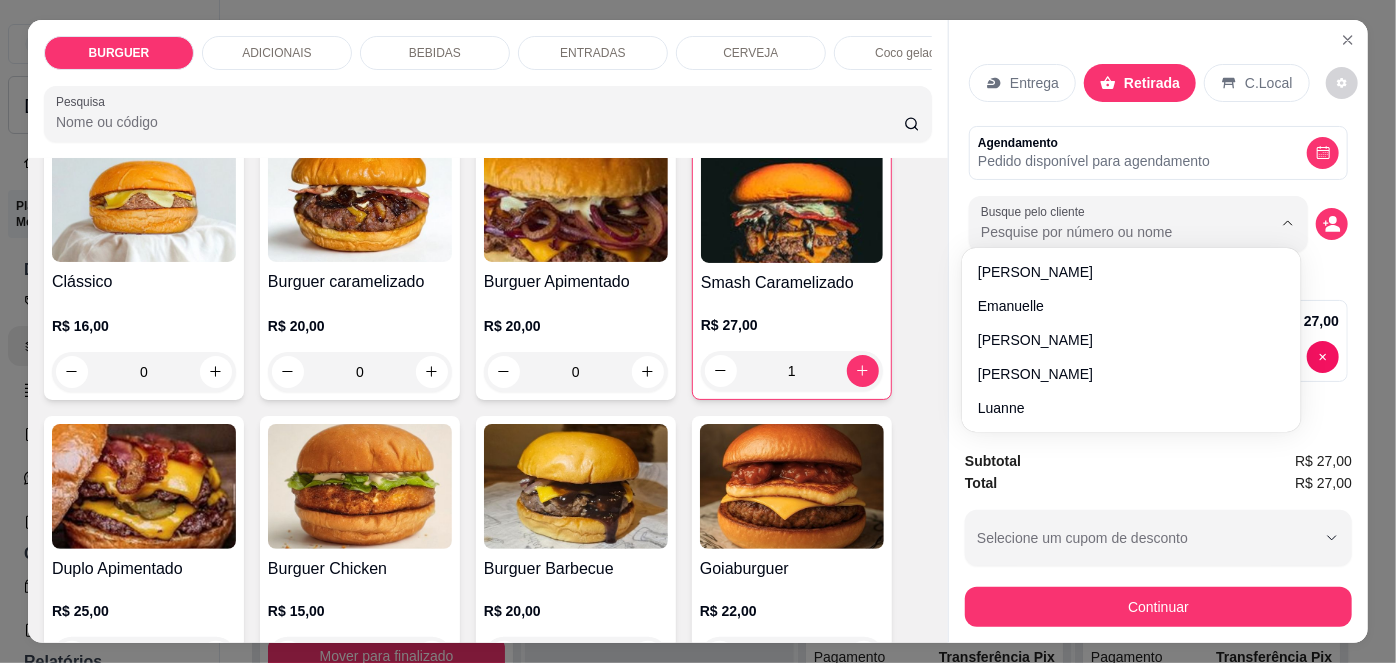 click on "Busque pelo cliente" at bounding box center (1110, 232) 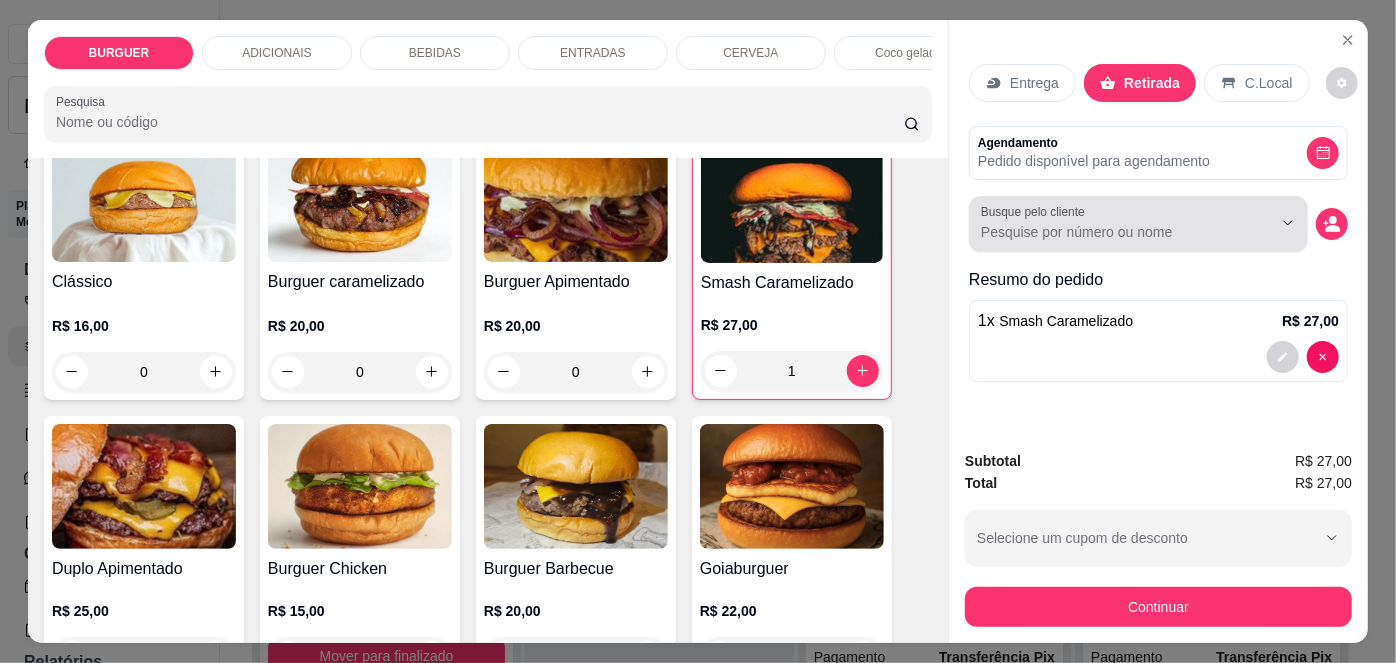 click 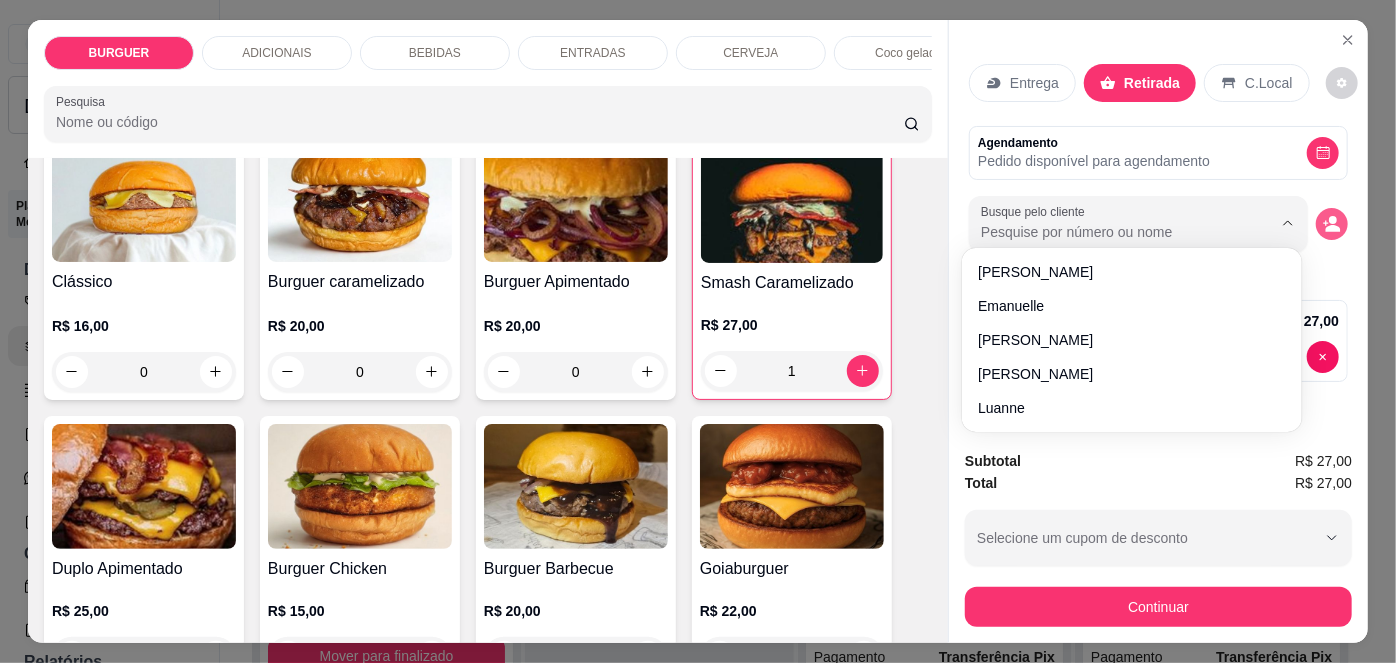 click 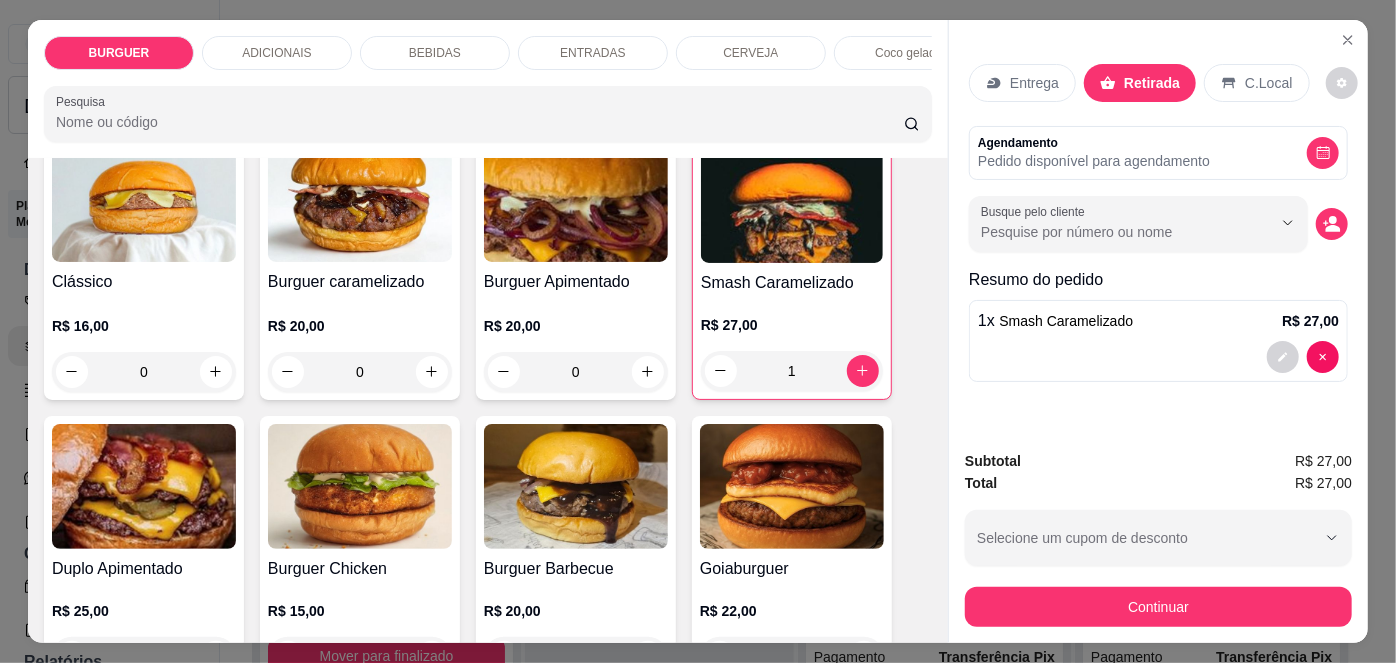 click on "Busque pelo cliente" at bounding box center [1110, 232] 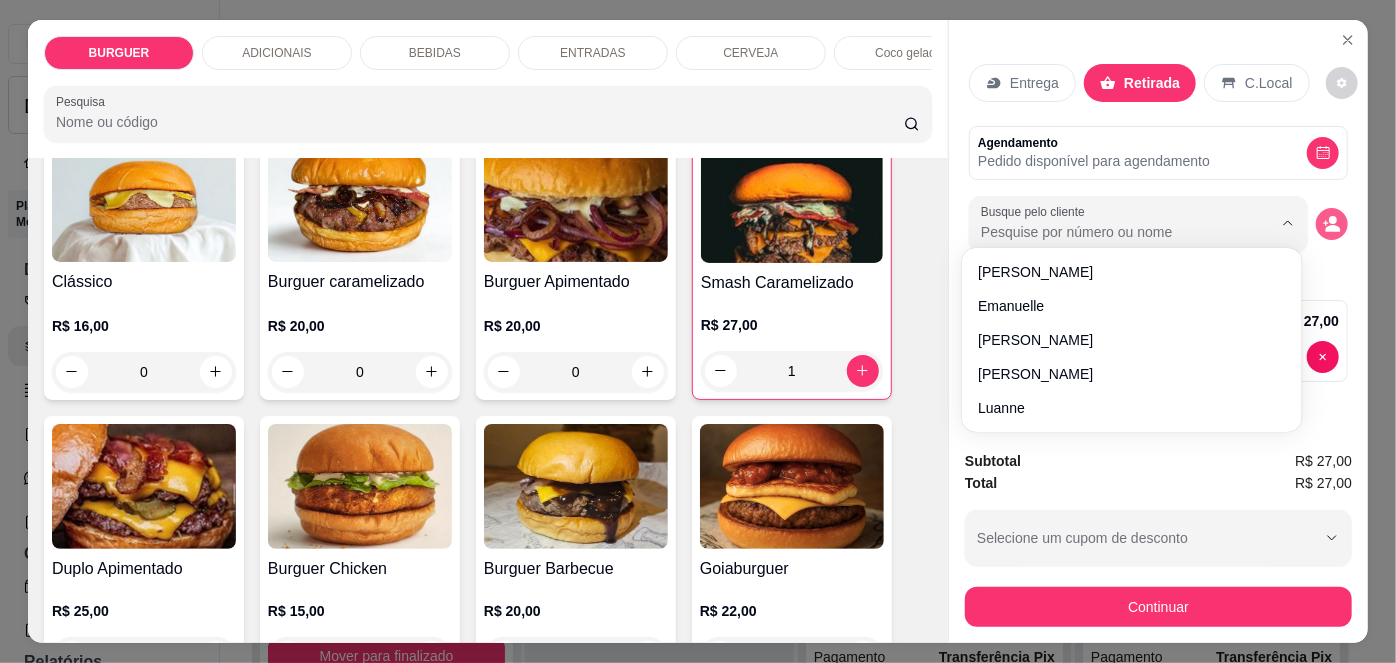 click 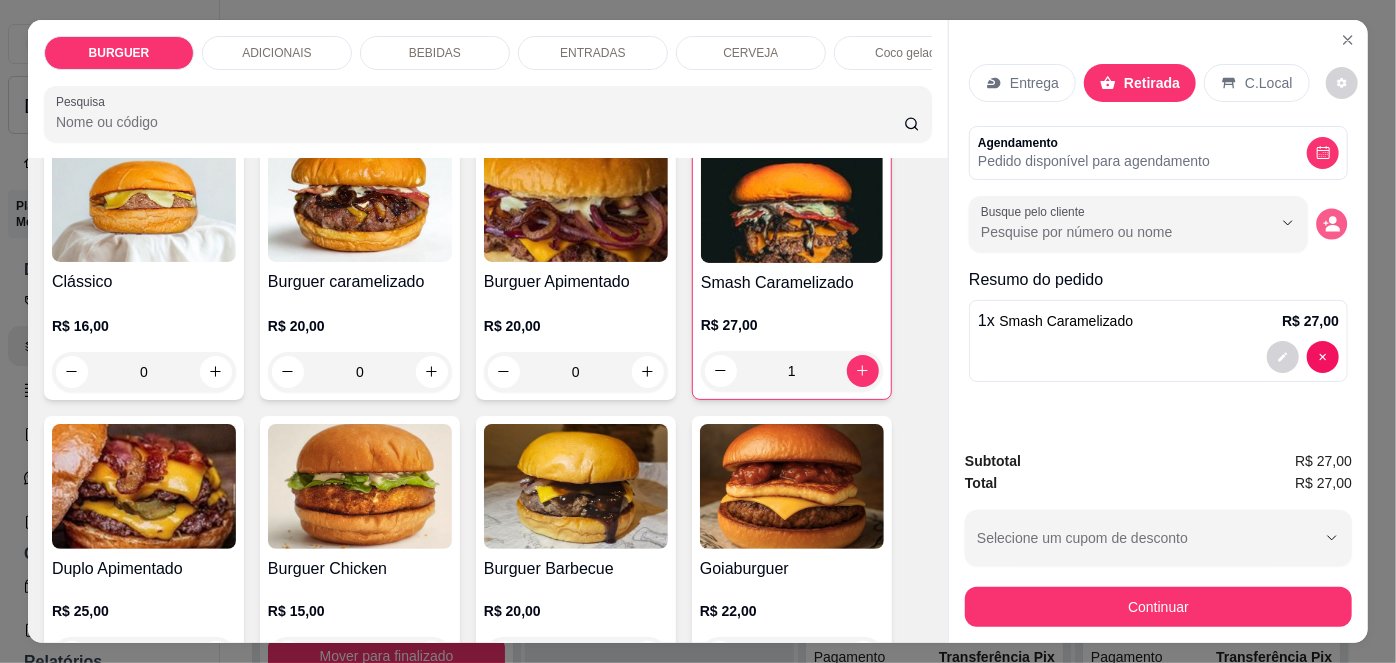 click 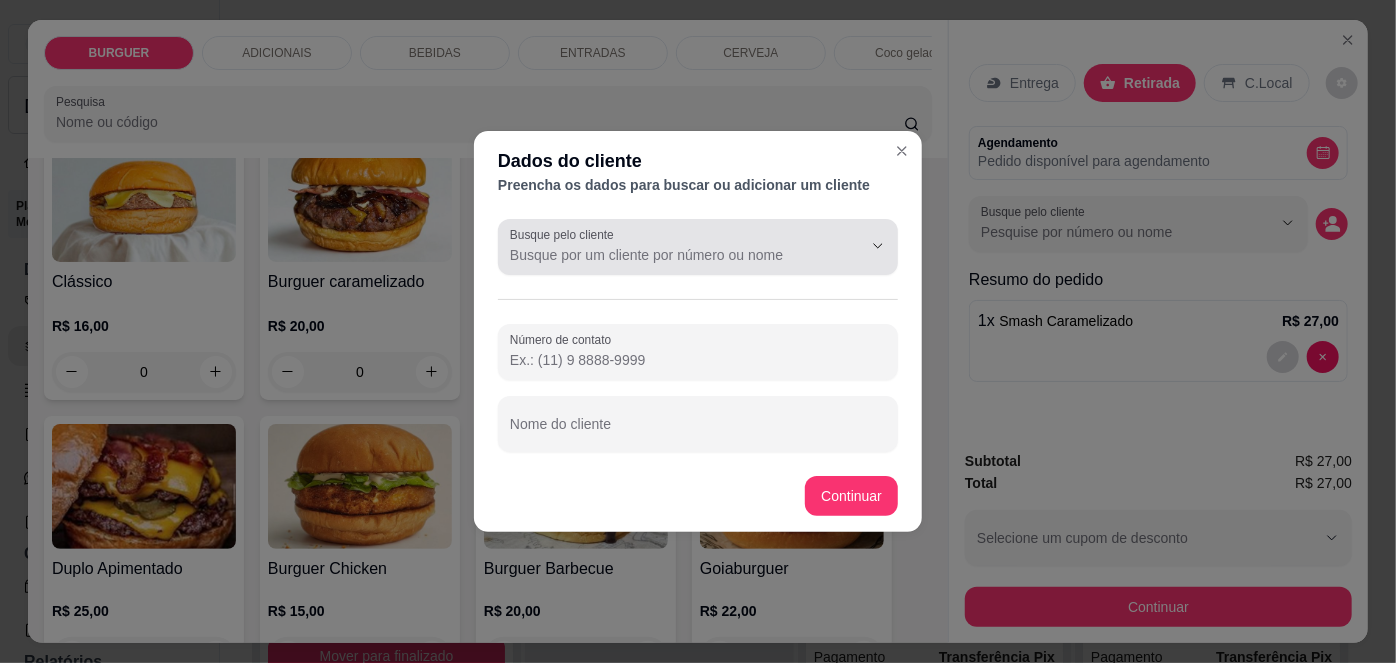 click at bounding box center (698, 247) 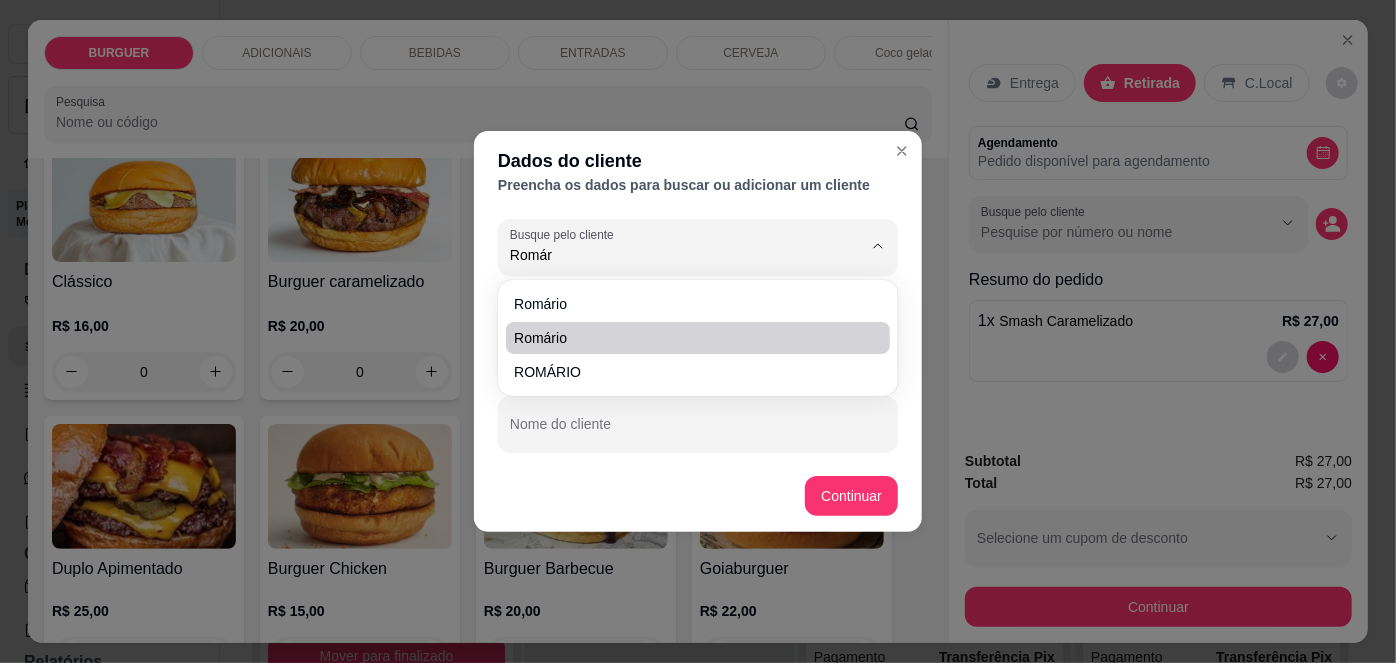 click on "Romário" at bounding box center (688, 338) 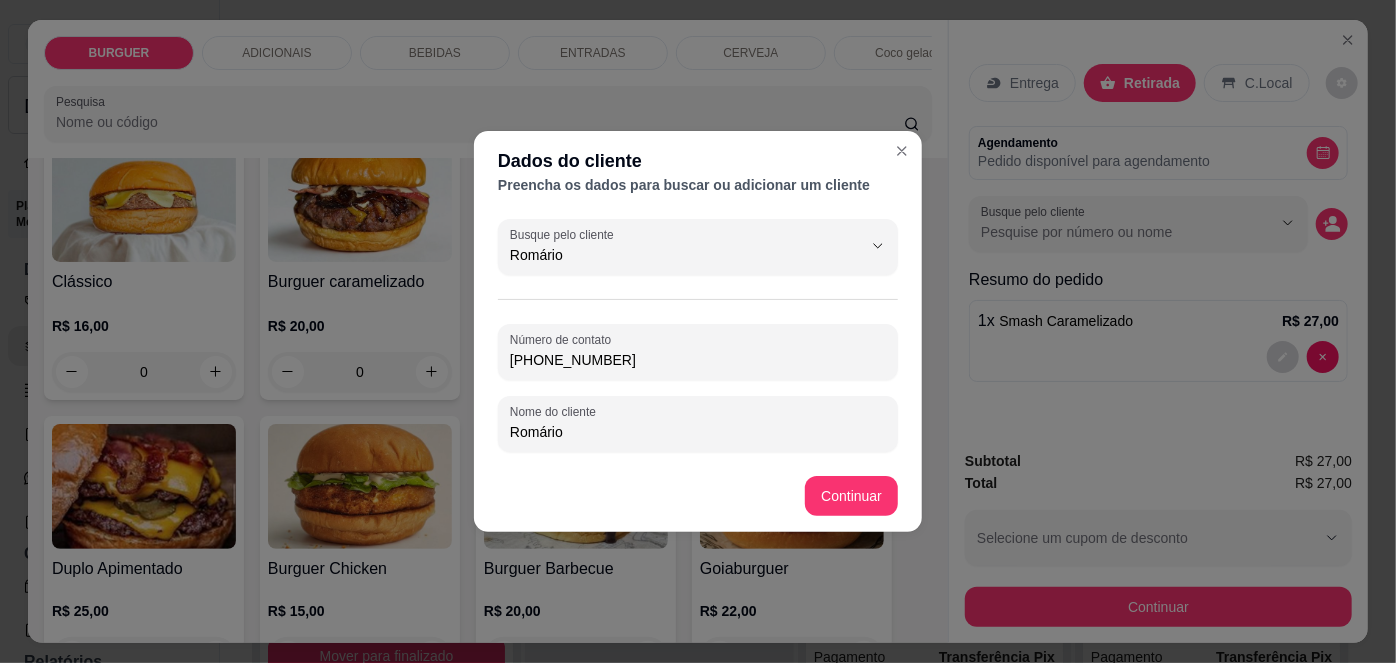 click on "[PHONE_NUMBER]" at bounding box center (698, 360) 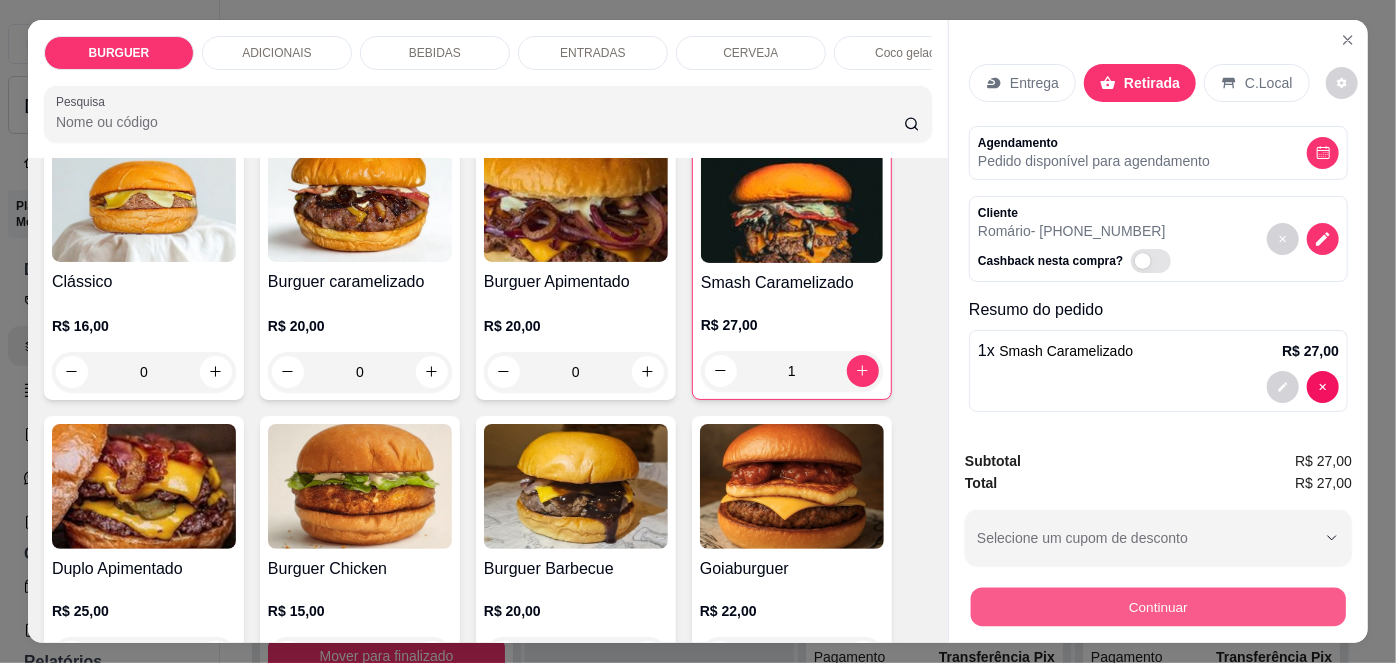 click on "Continuar" at bounding box center (1158, 607) 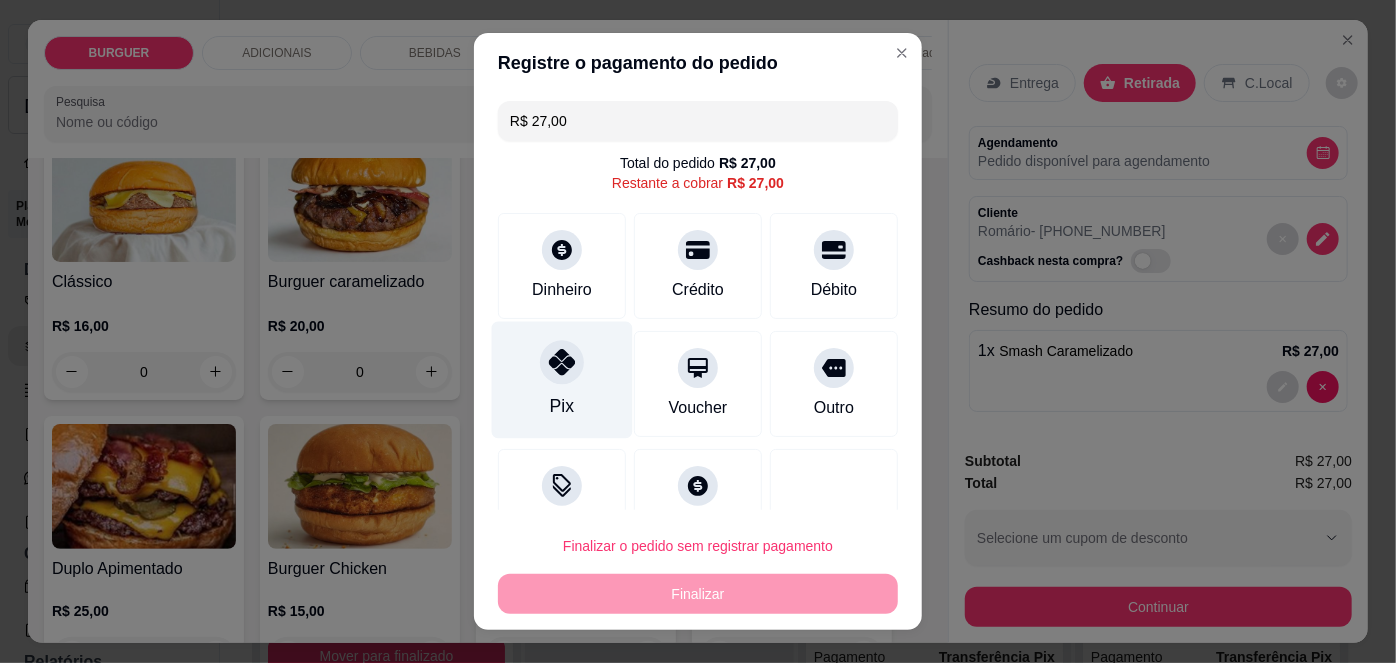 click on "Pix" at bounding box center (562, 406) 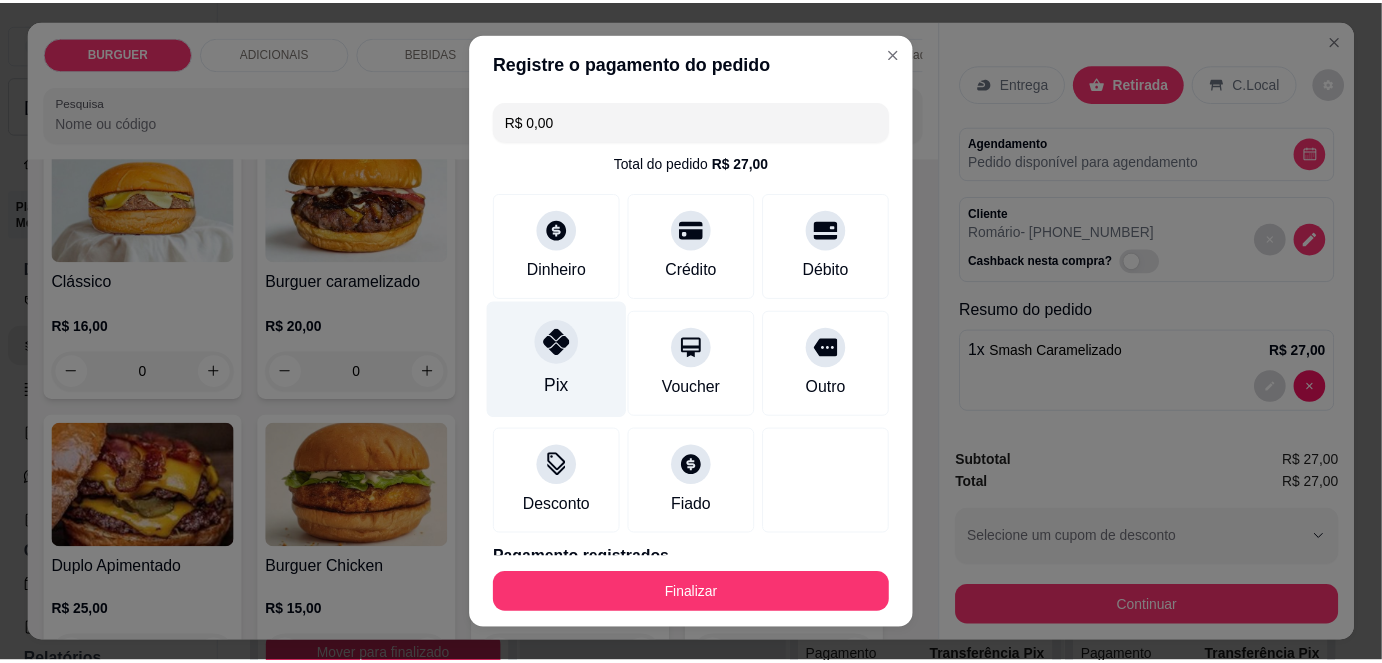 scroll, scrollTop: 88, scrollLeft: 0, axis: vertical 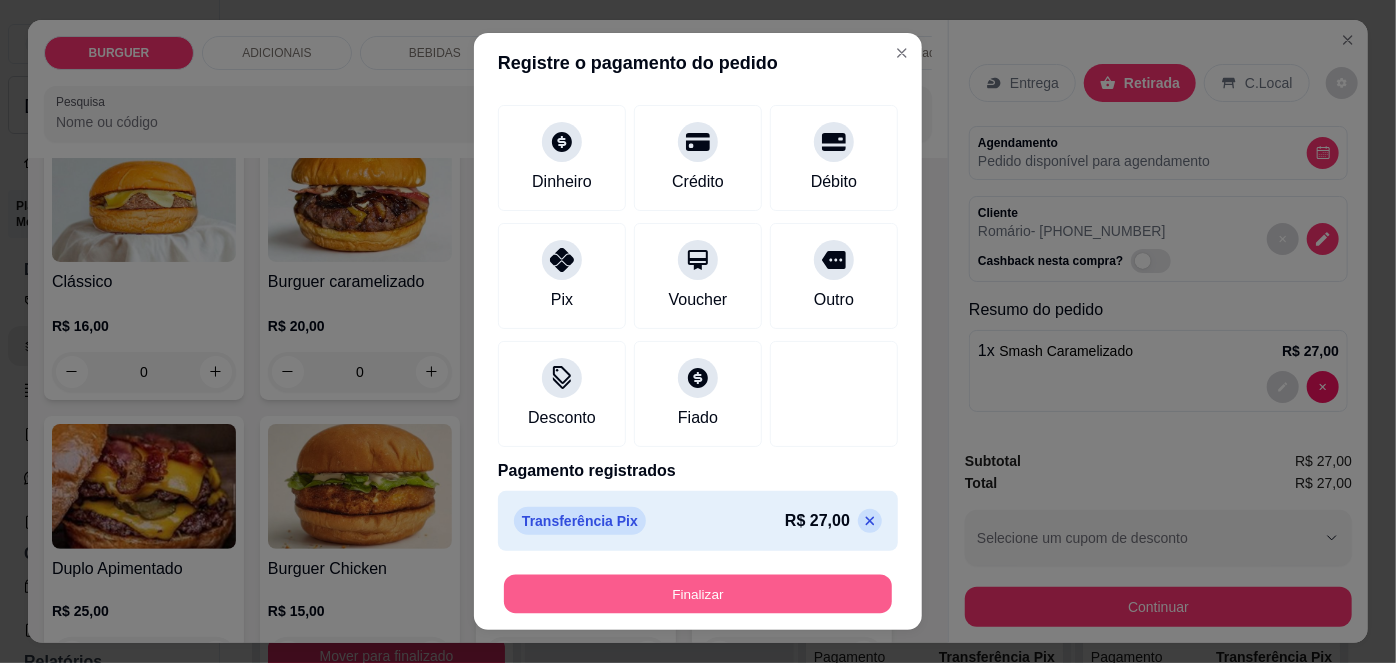 click on "Finalizar" at bounding box center [698, 593] 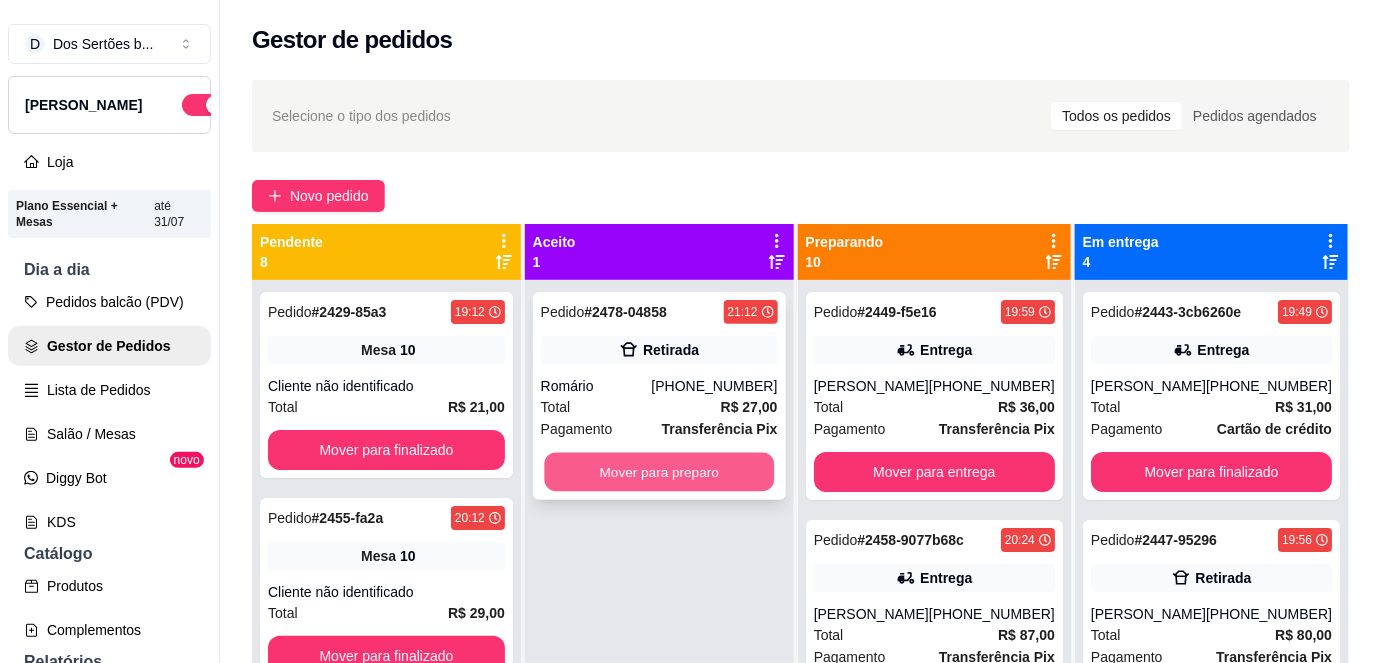 click on "Mover para preparo" at bounding box center [659, 472] 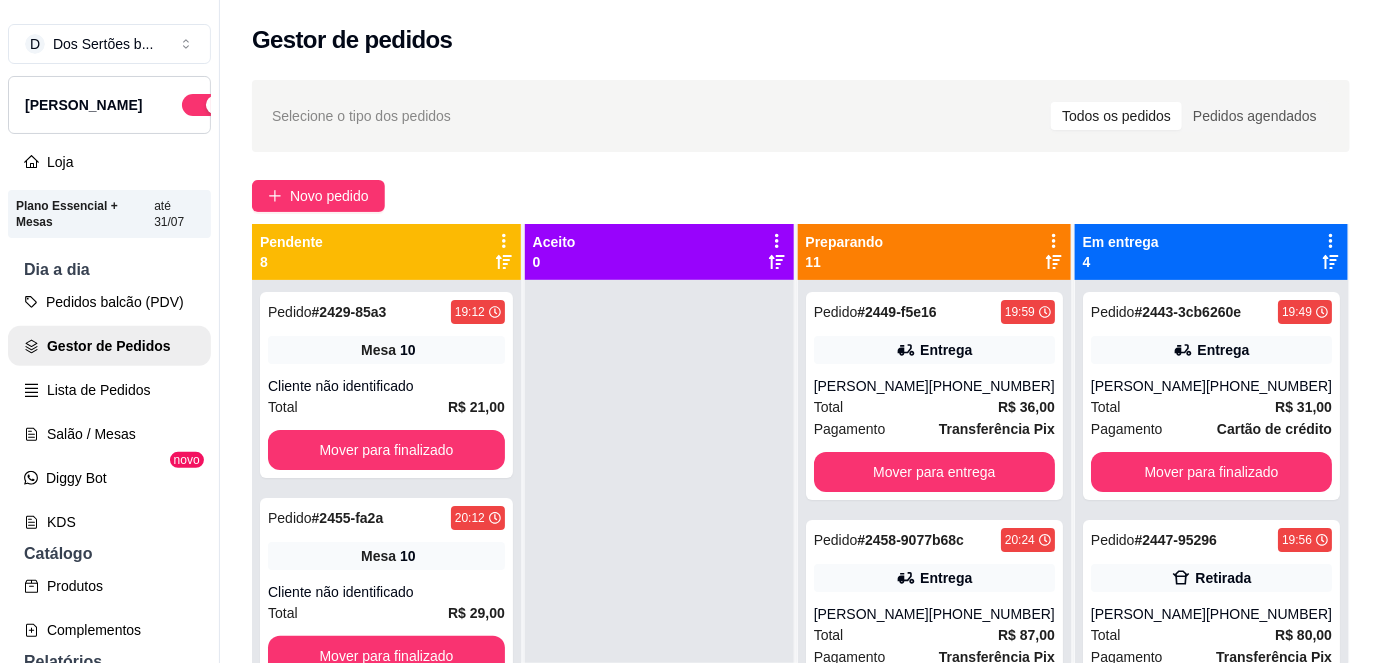 scroll, scrollTop: 56, scrollLeft: 0, axis: vertical 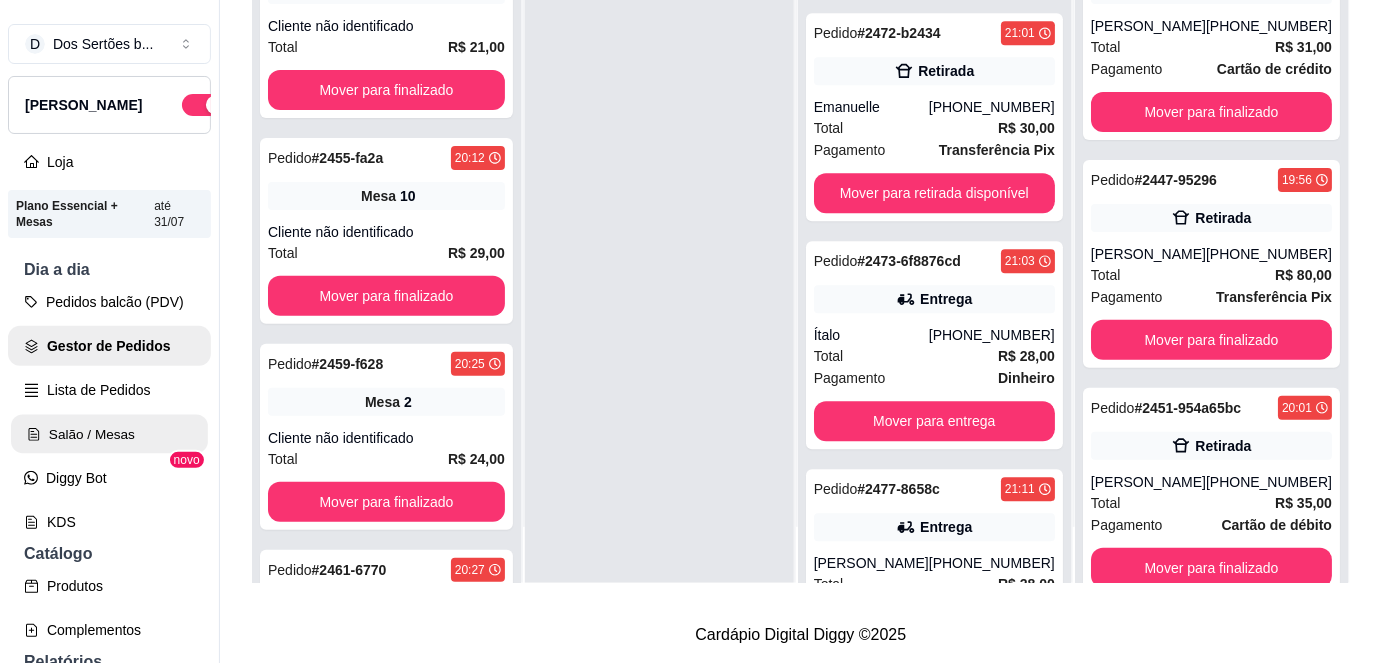 click on "Salão / Mesas" at bounding box center (109, 434) 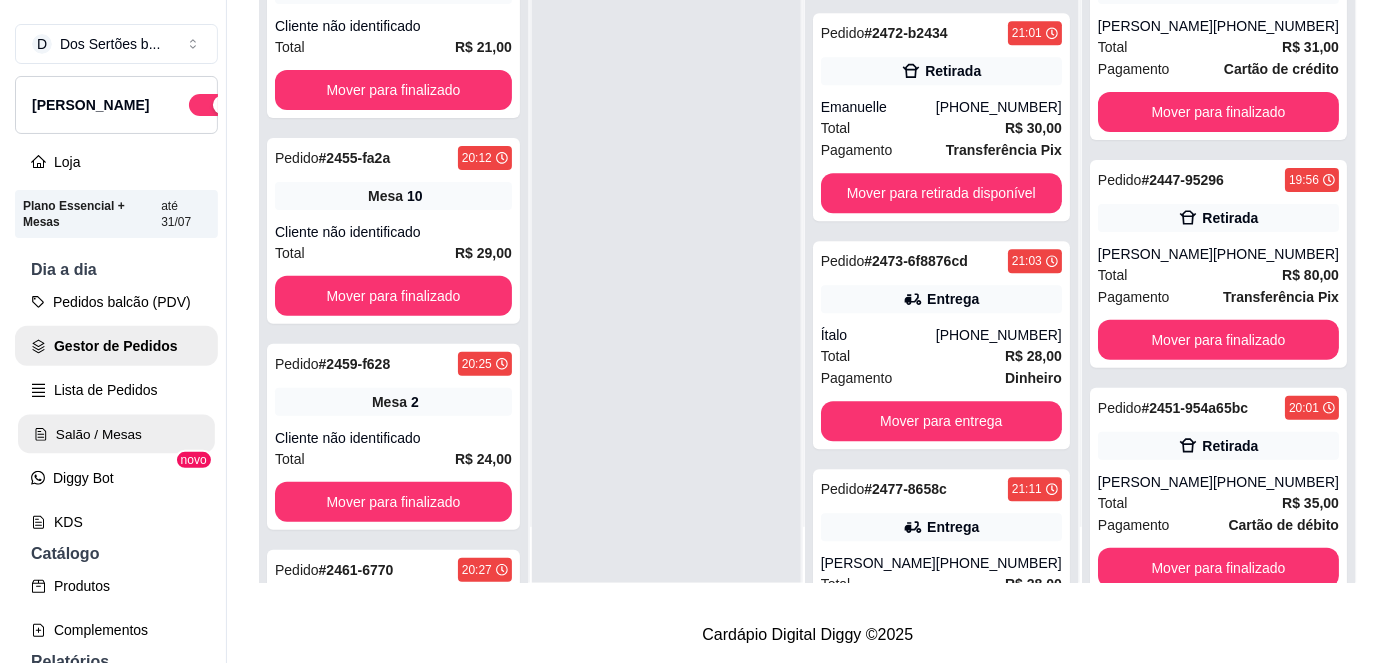 scroll, scrollTop: 0, scrollLeft: 0, axis: both 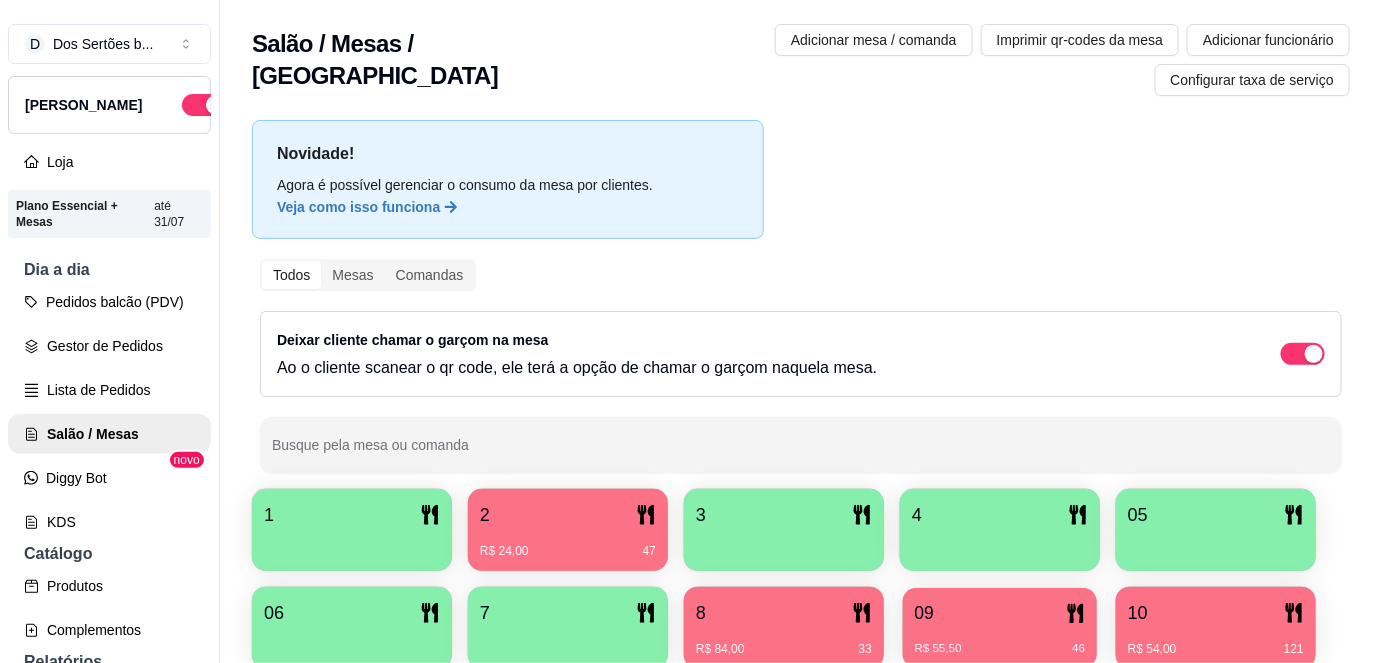 click on "09" at bounding box center [1000, 613] 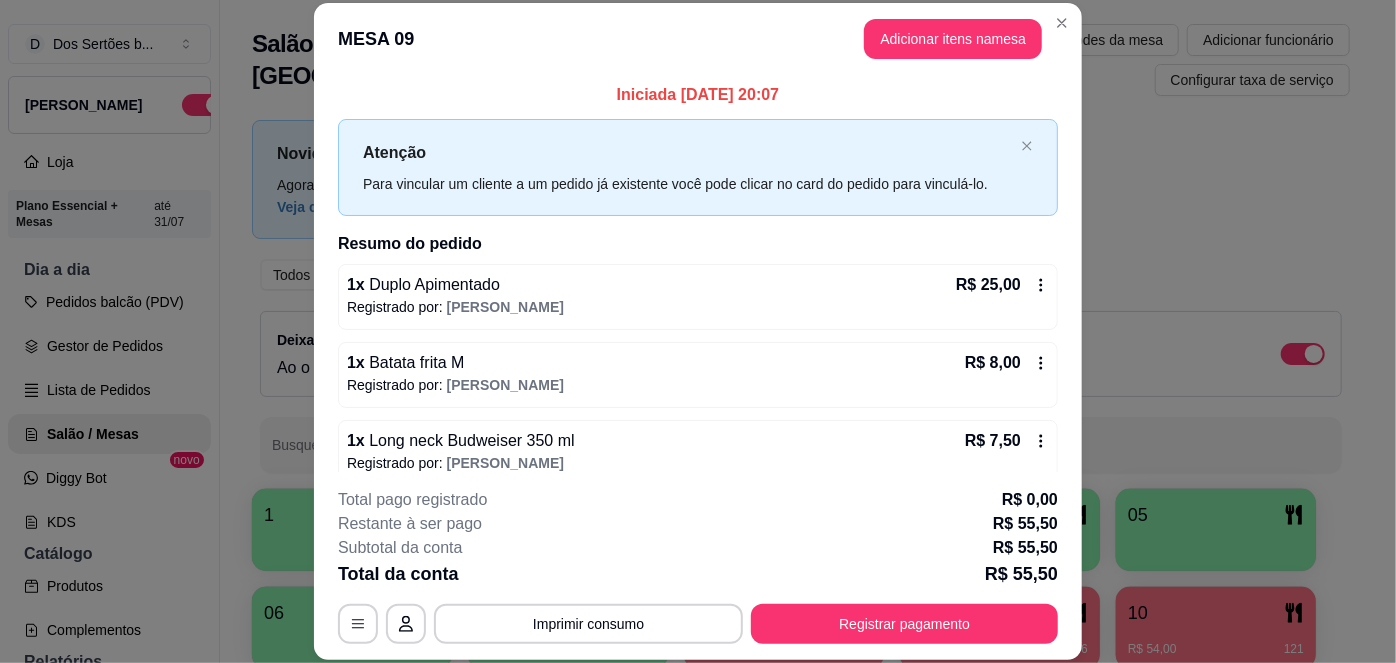 scroll, scrollTop: 97, scrollLeft: 0, axis: vertical 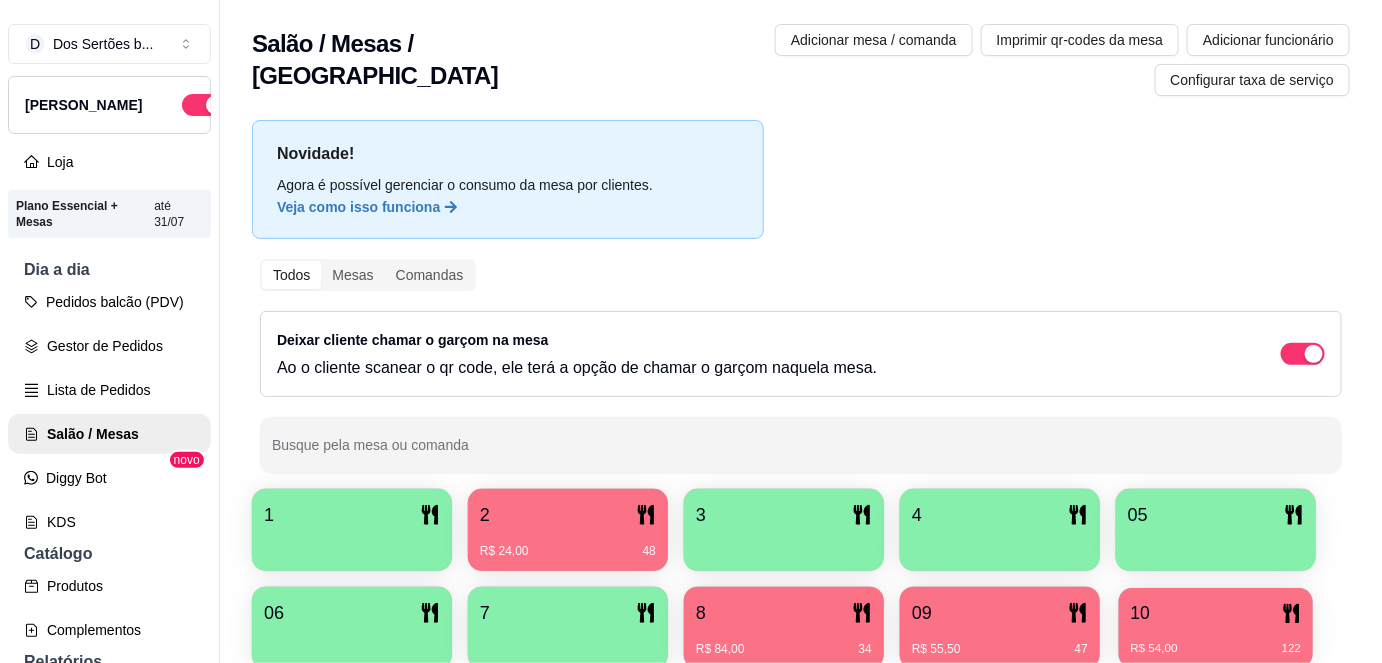 click on "R$ 54,00 122" at bounding box center (1216, 641) 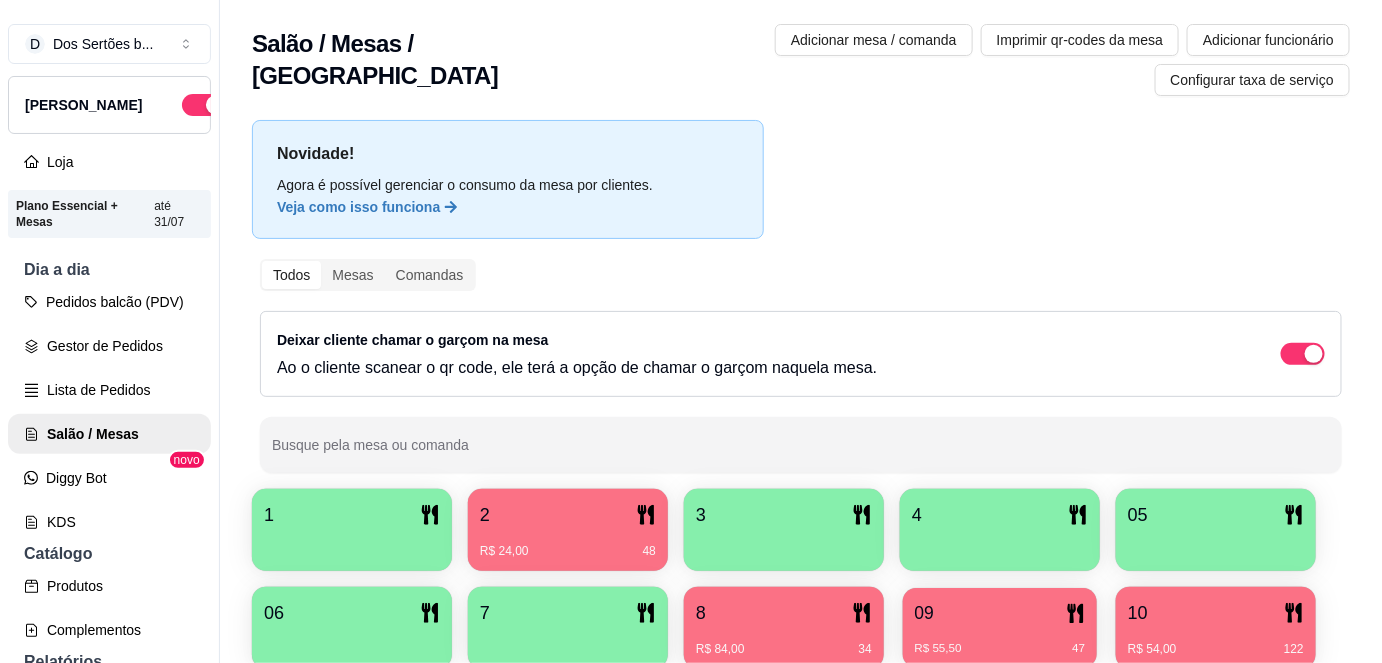 click on "09" at bounding box center [1000, 613] 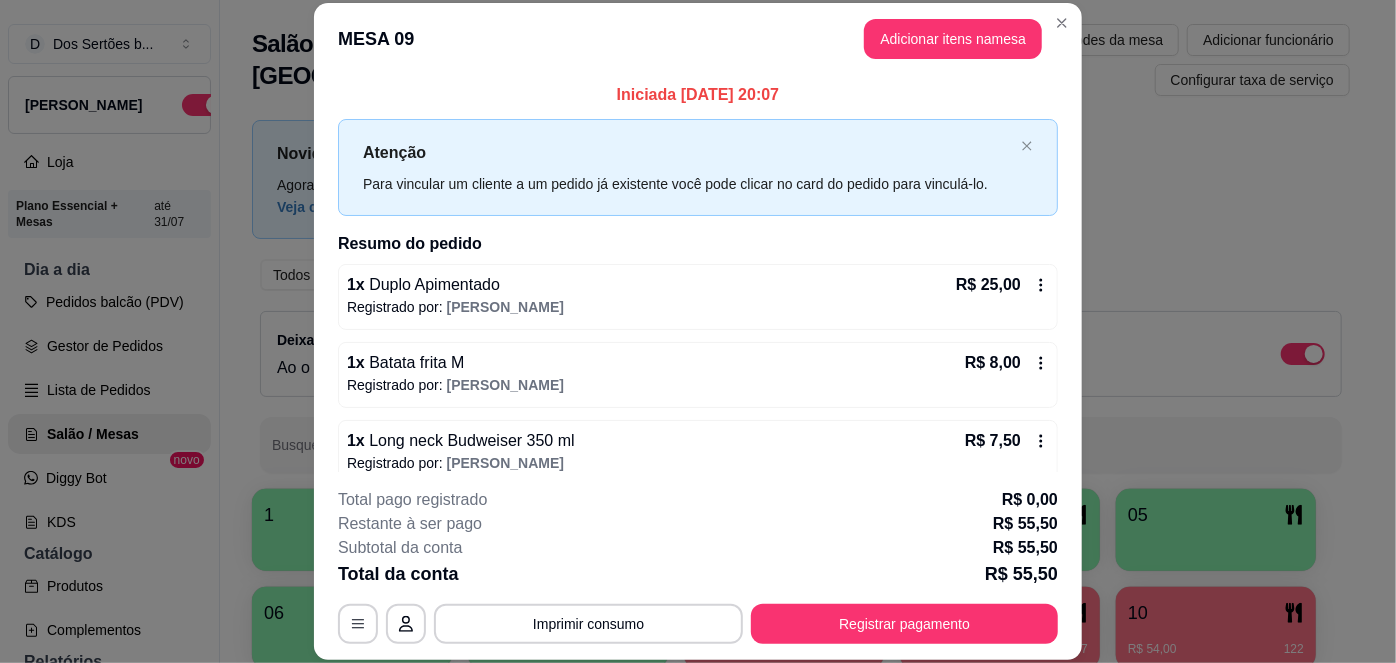 scroll, scrollTop: 97, scrollLeft: 0, axis: vertical 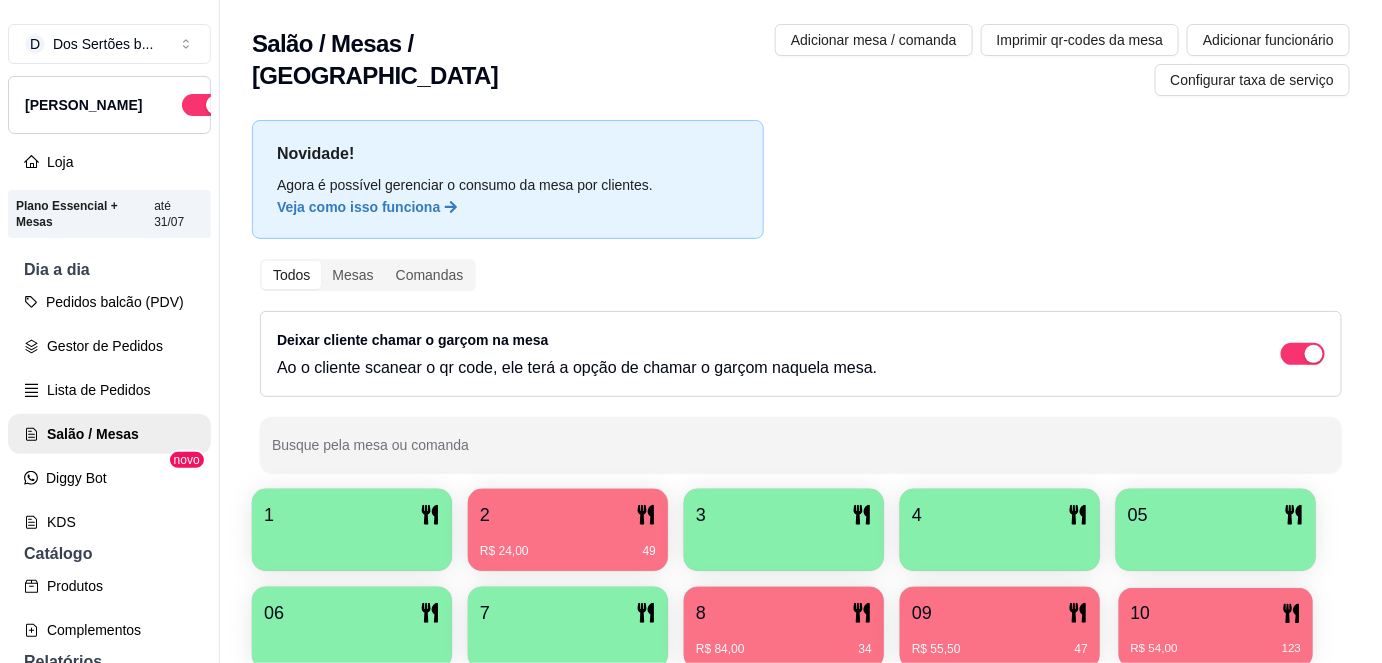 click on "10 R$ 54,00 123" at bounding box center [1216, 628] 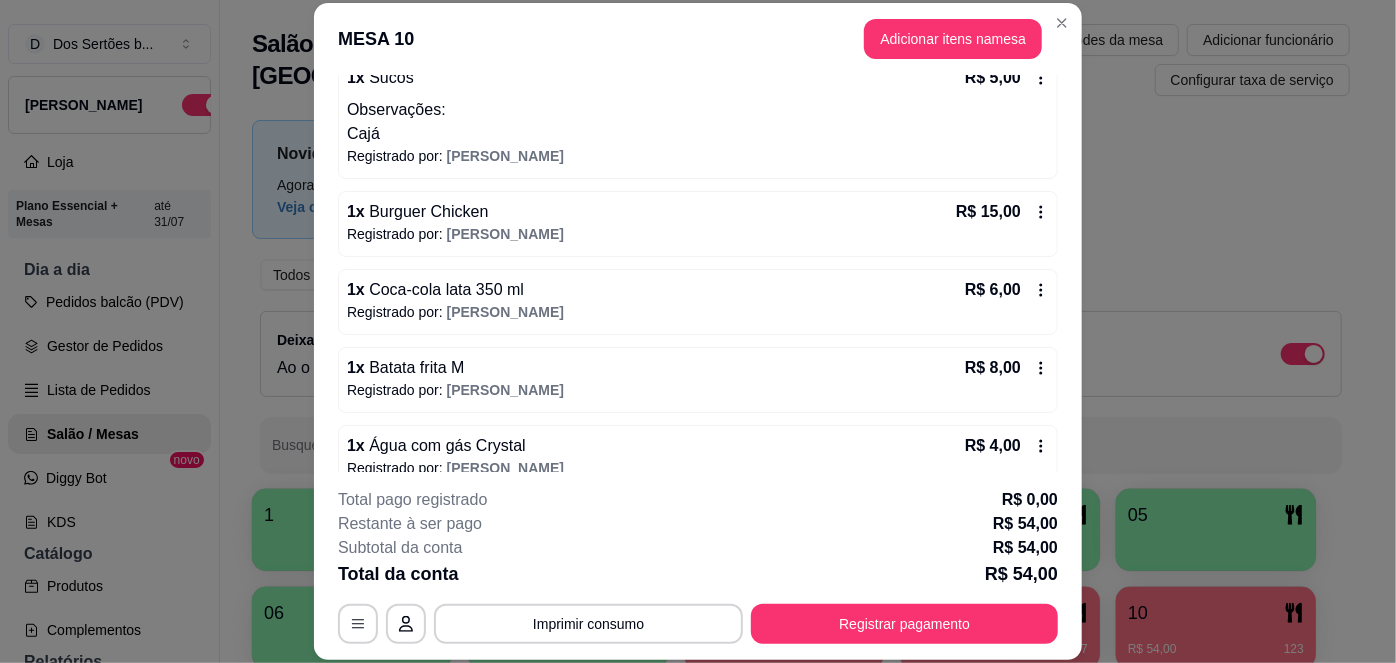 scroll, scrollTop: 291, scrollLeft: 0, axis: vertical 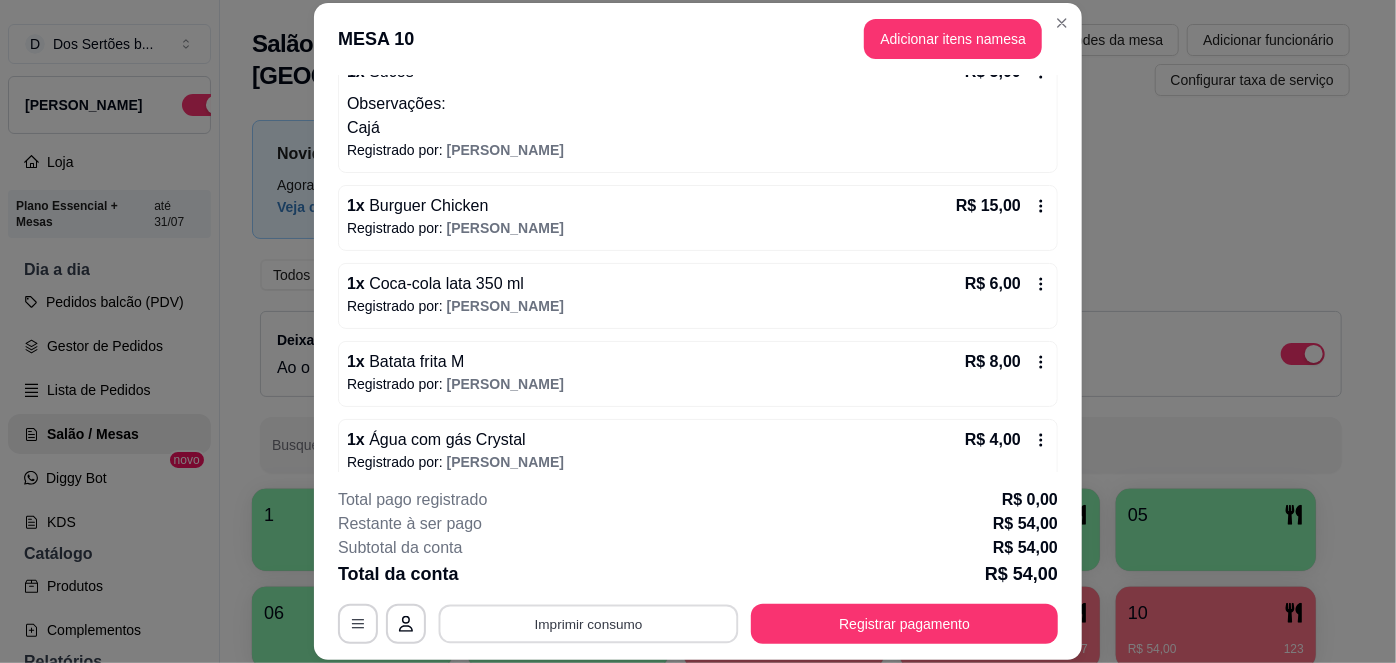 click on "Imprimir consumo" at bounding box center (589, 623) 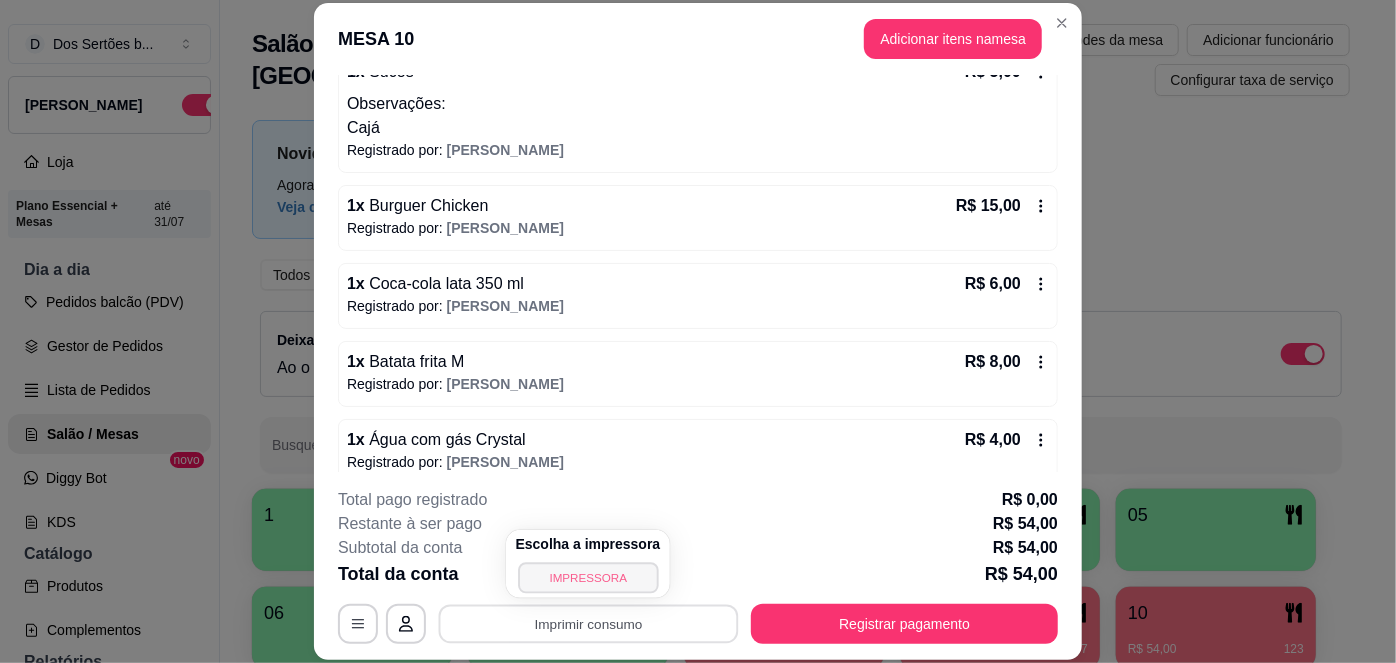 click on "IMPRESSORA" at bounding box center (588, 577) 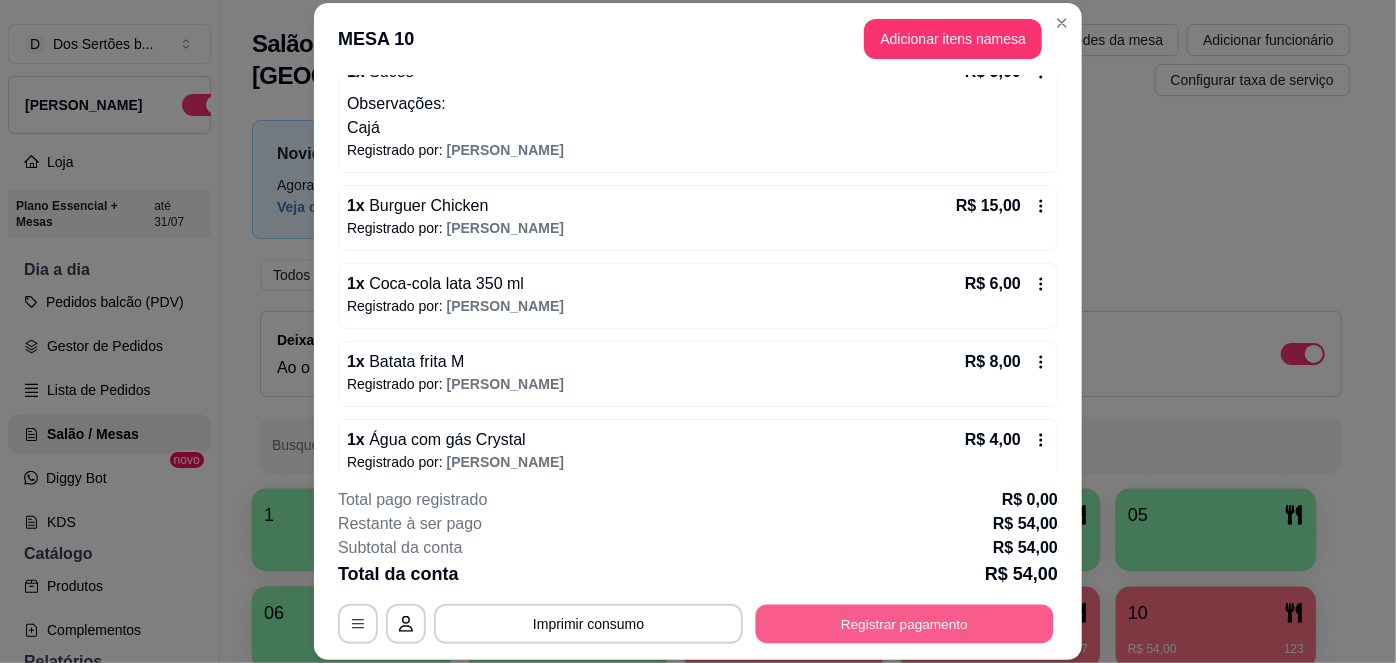 click on "Registrar pagamento" at bounding box center (905, 623) 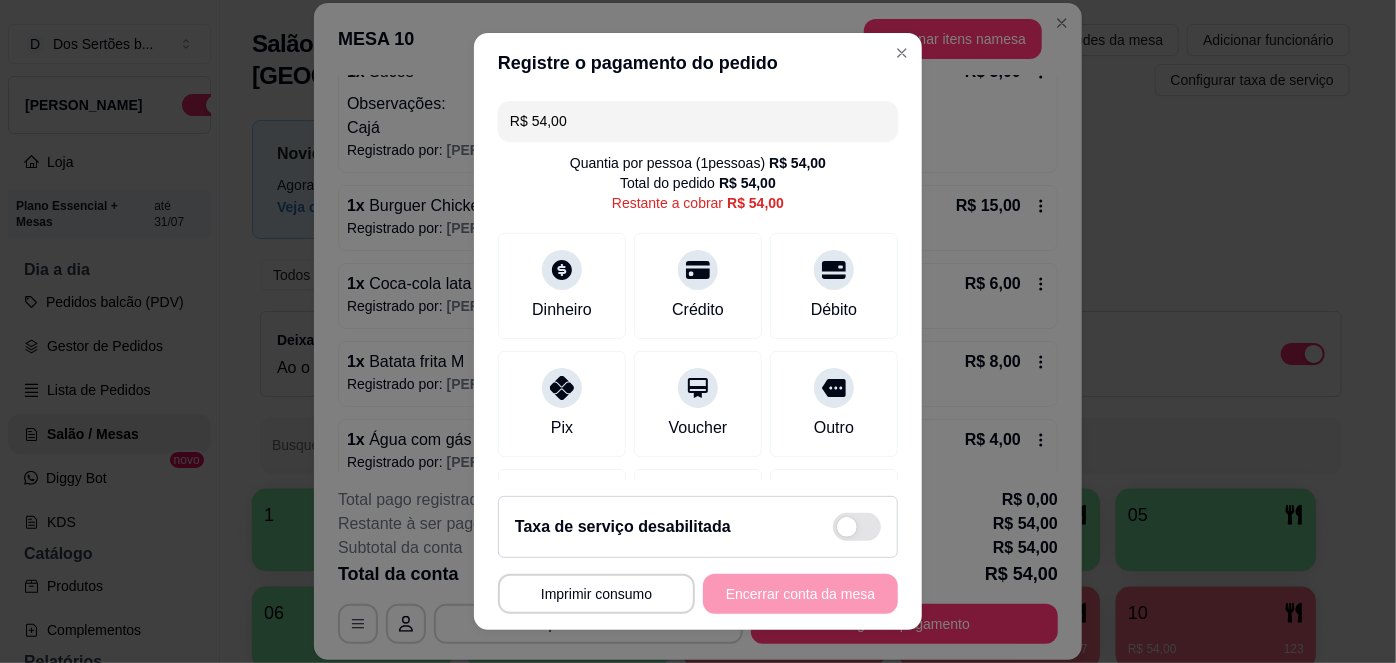 click on "R$ 54,00" at bounding box center (698, 121) 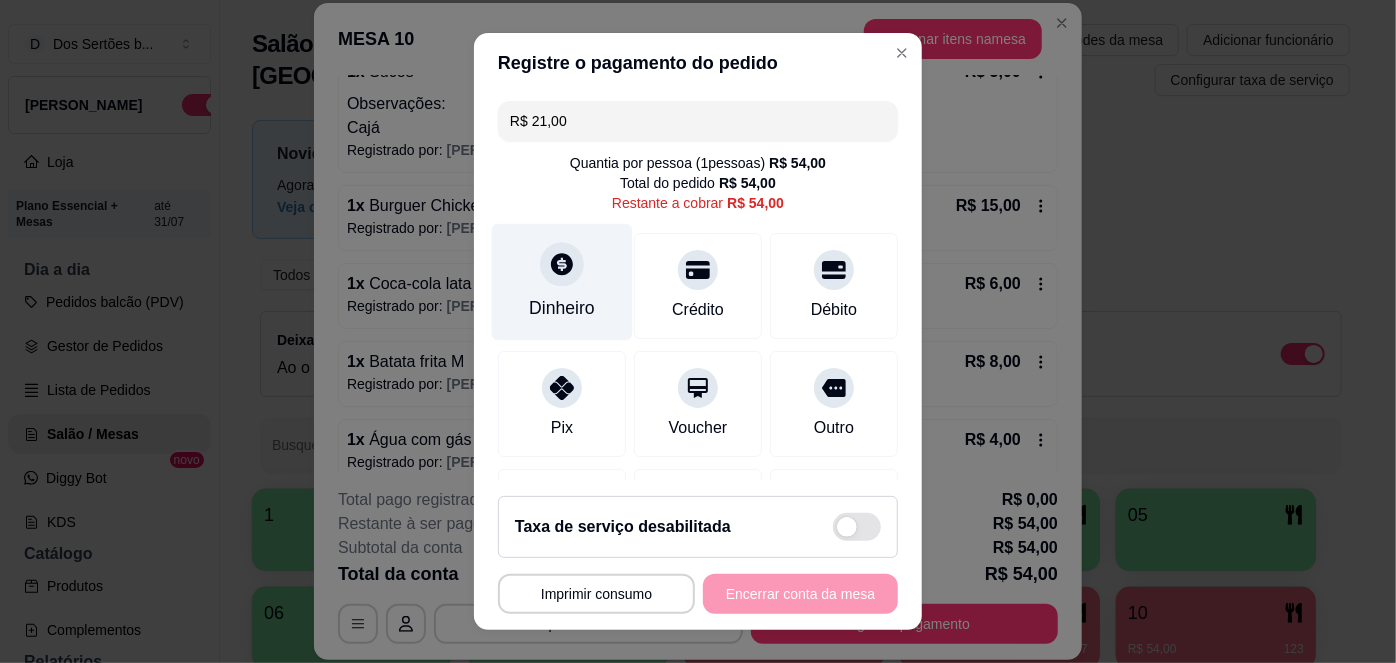 click on "Dinheiro" at bounding box center (562, 282) 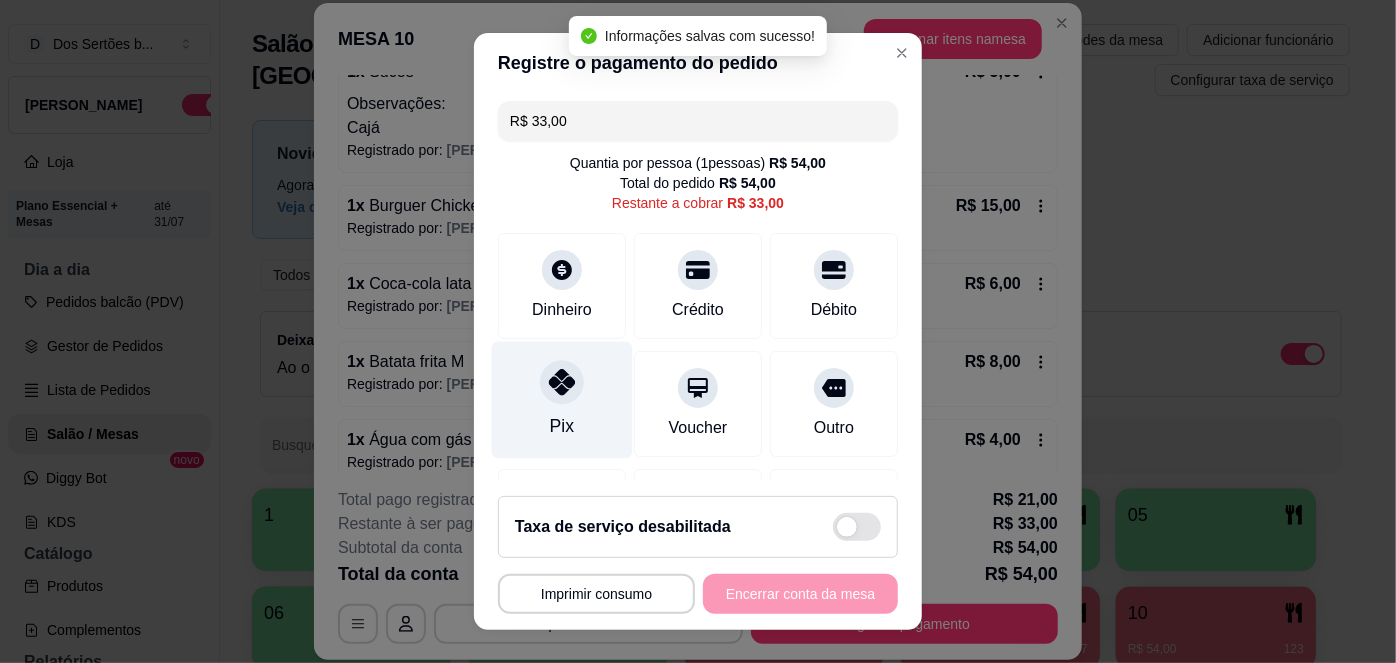 click on "Pix" at bounding box center [562, 400] 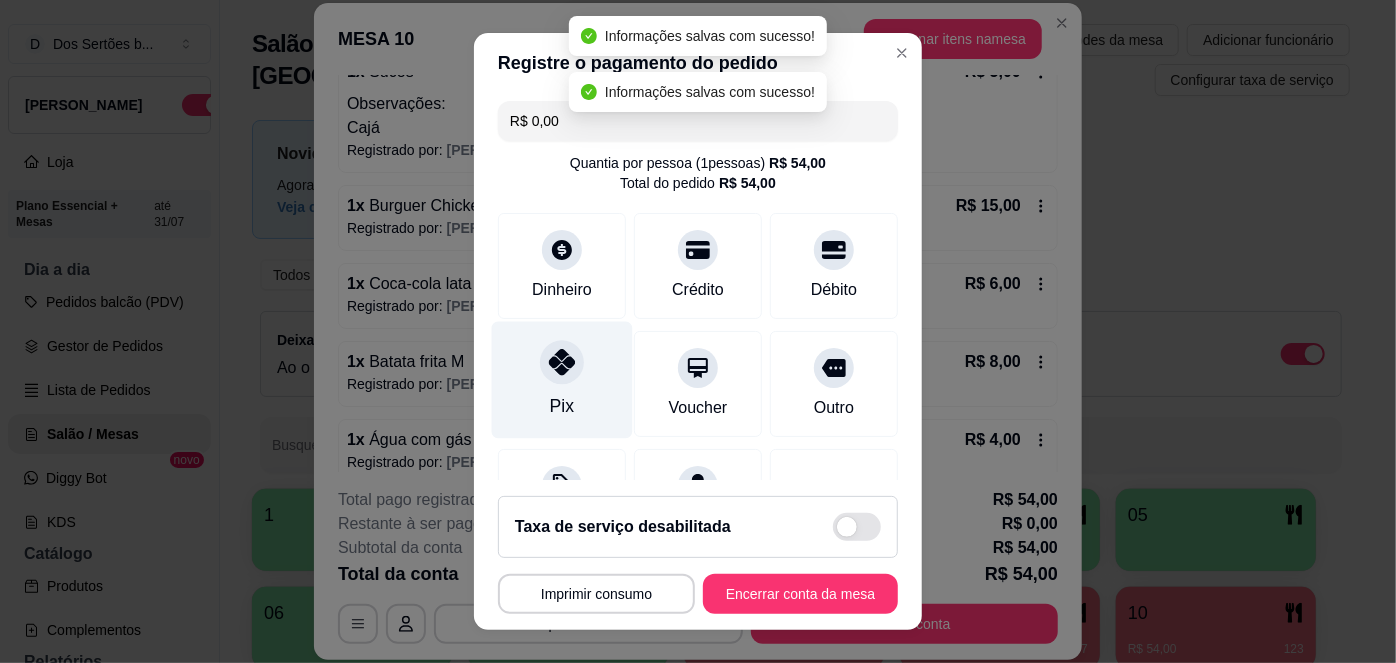 scroll, scrollTop: 285, scrollLeft: 0, axis: vertical 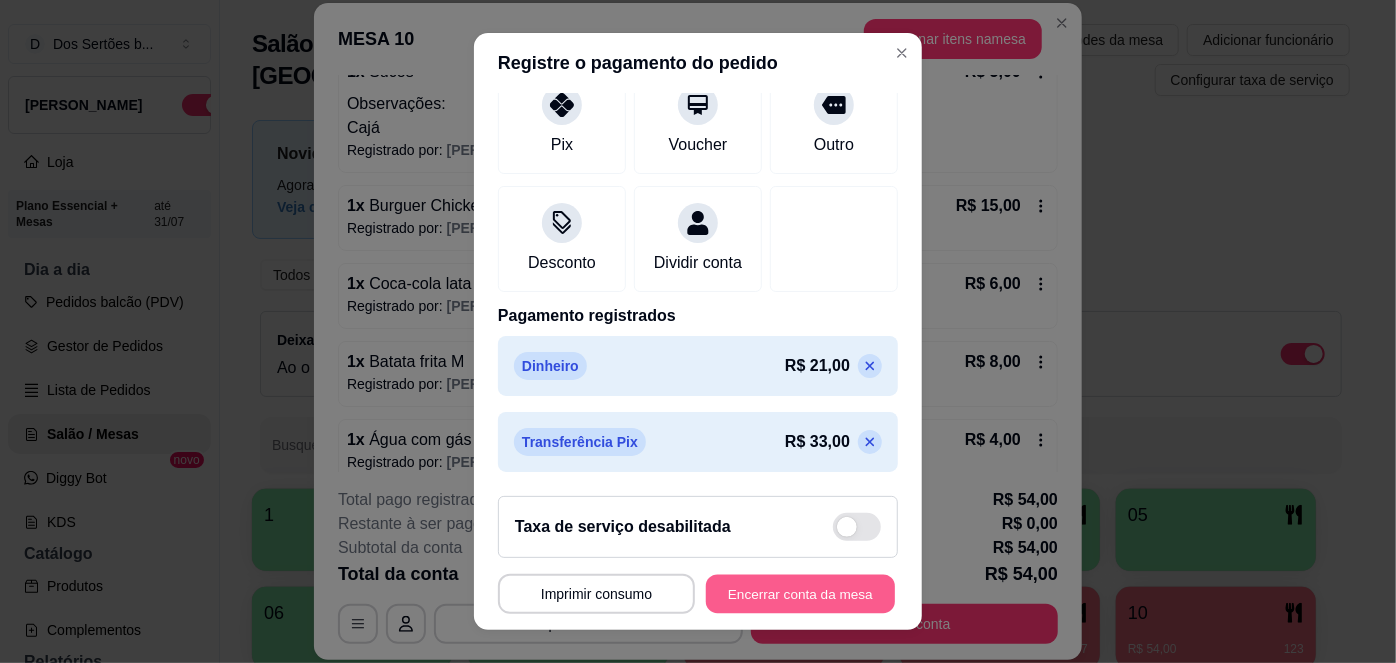 click on "Encerrar conta da mesa" at bounding box center (800, 593) 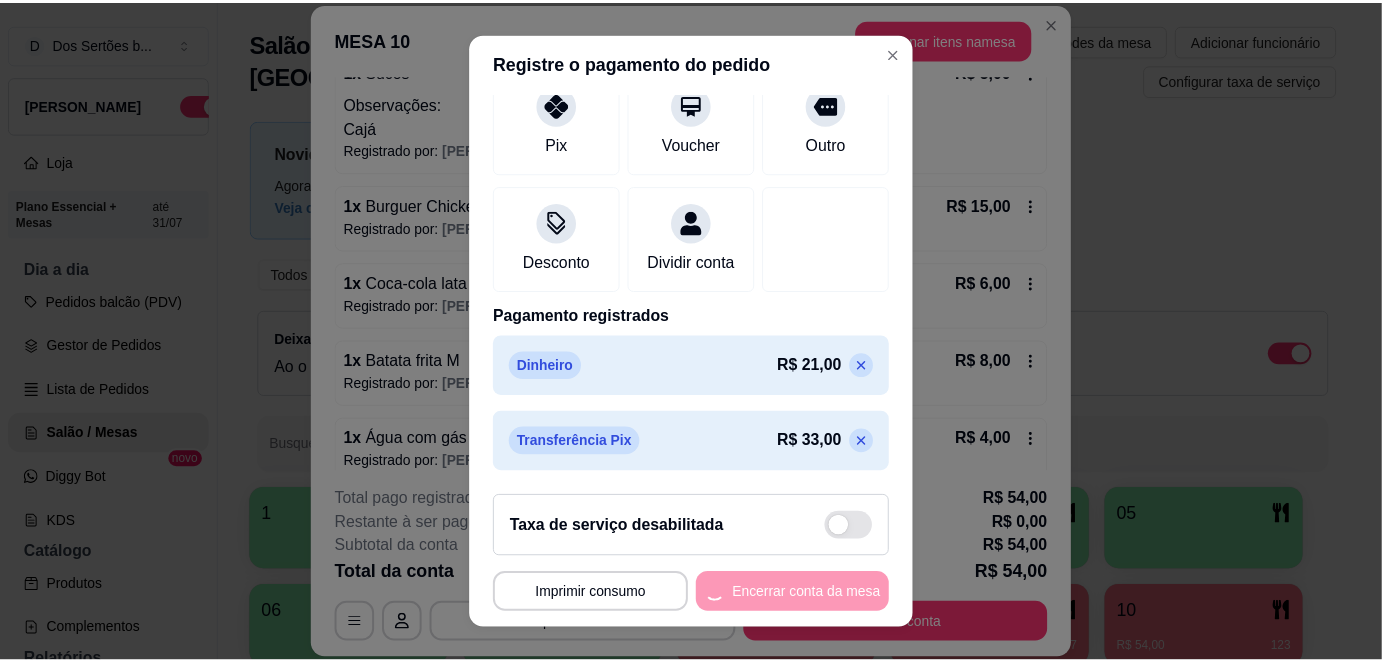 scroll, scrollTop: 0, scrollLeft: 0, axis: both 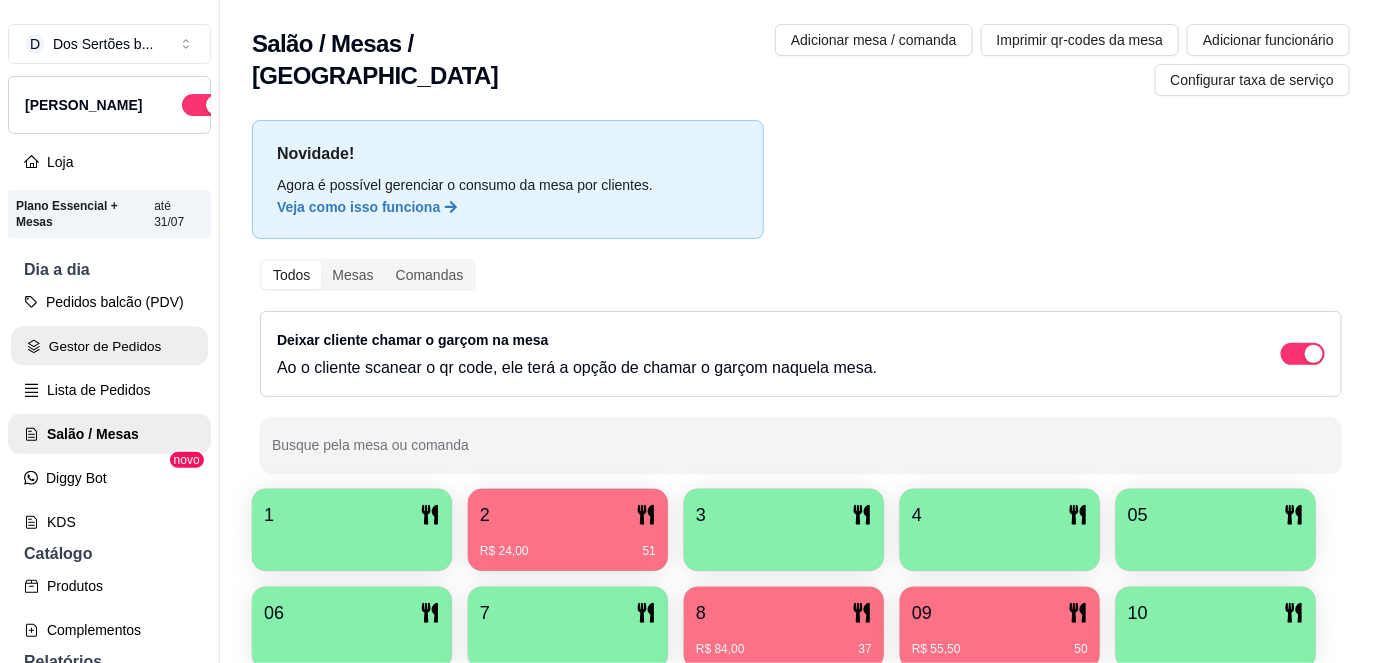 click on "Gestor de Pedidos" at bounding box center [109, 346] 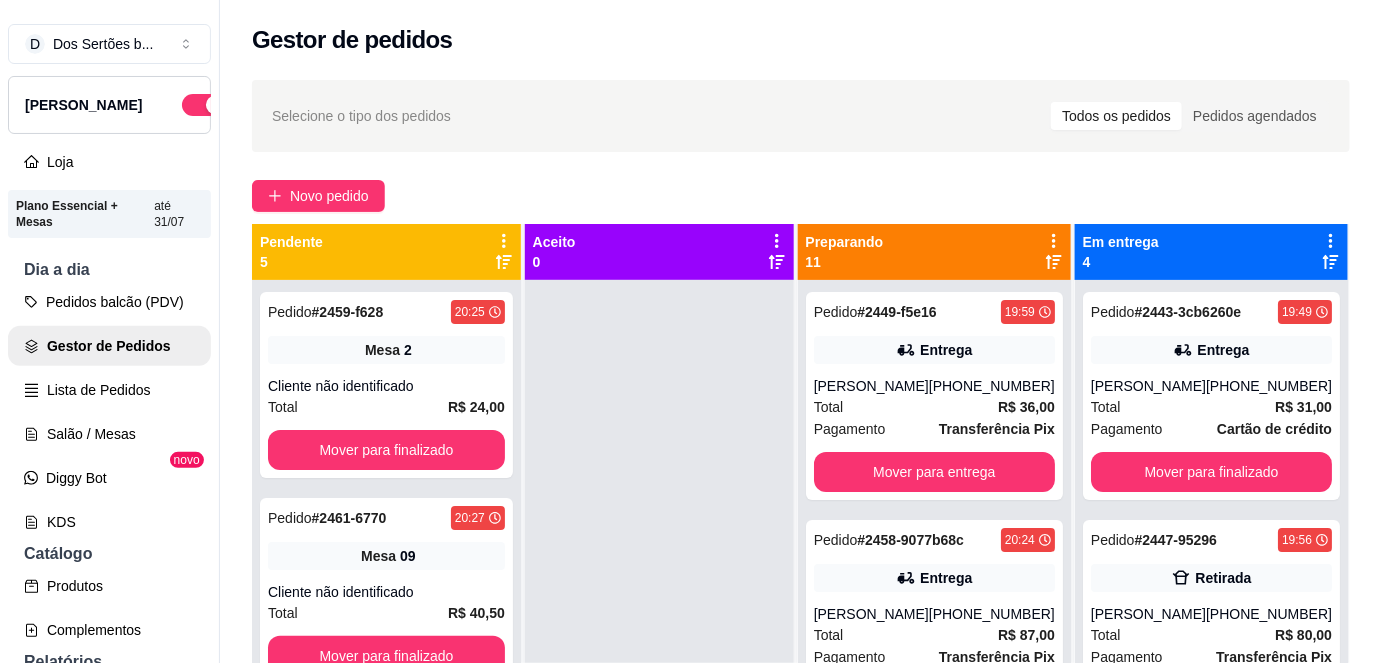 scroll, scrollTop: 56, scrollLeft: 0, axis: vertical 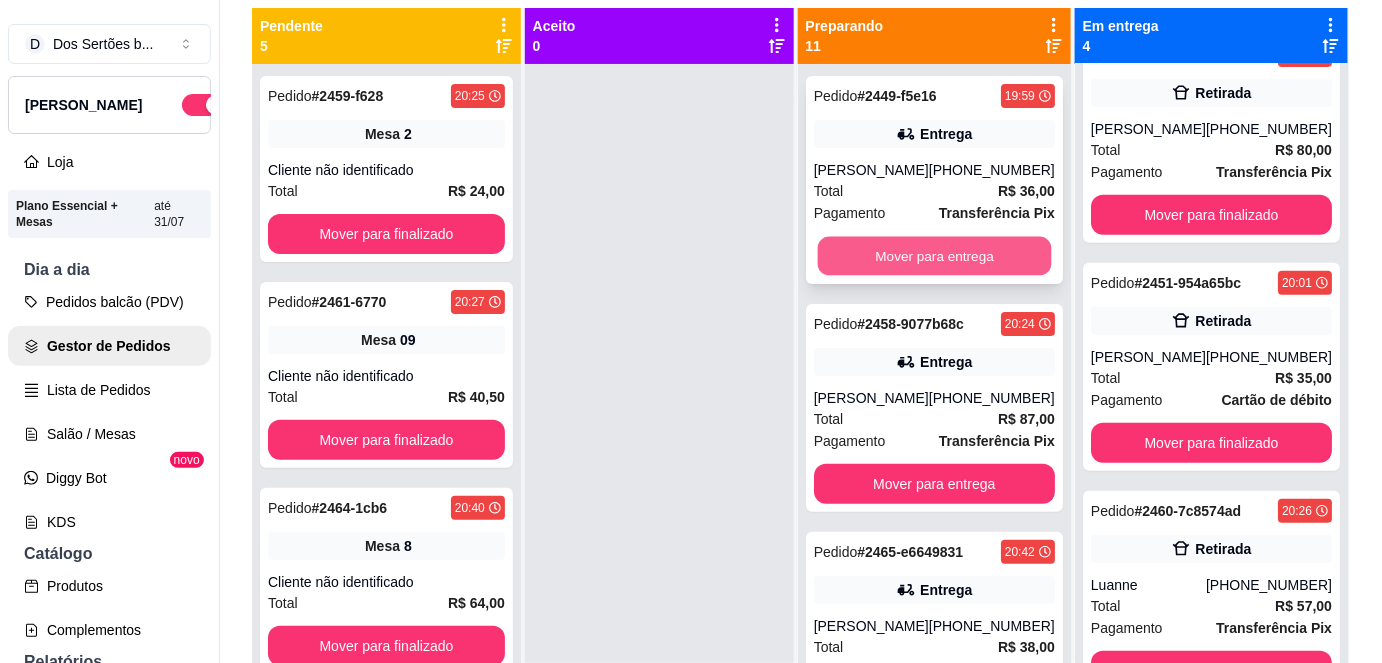 click on "Mover para entrega" at bounding box center [934, 256] 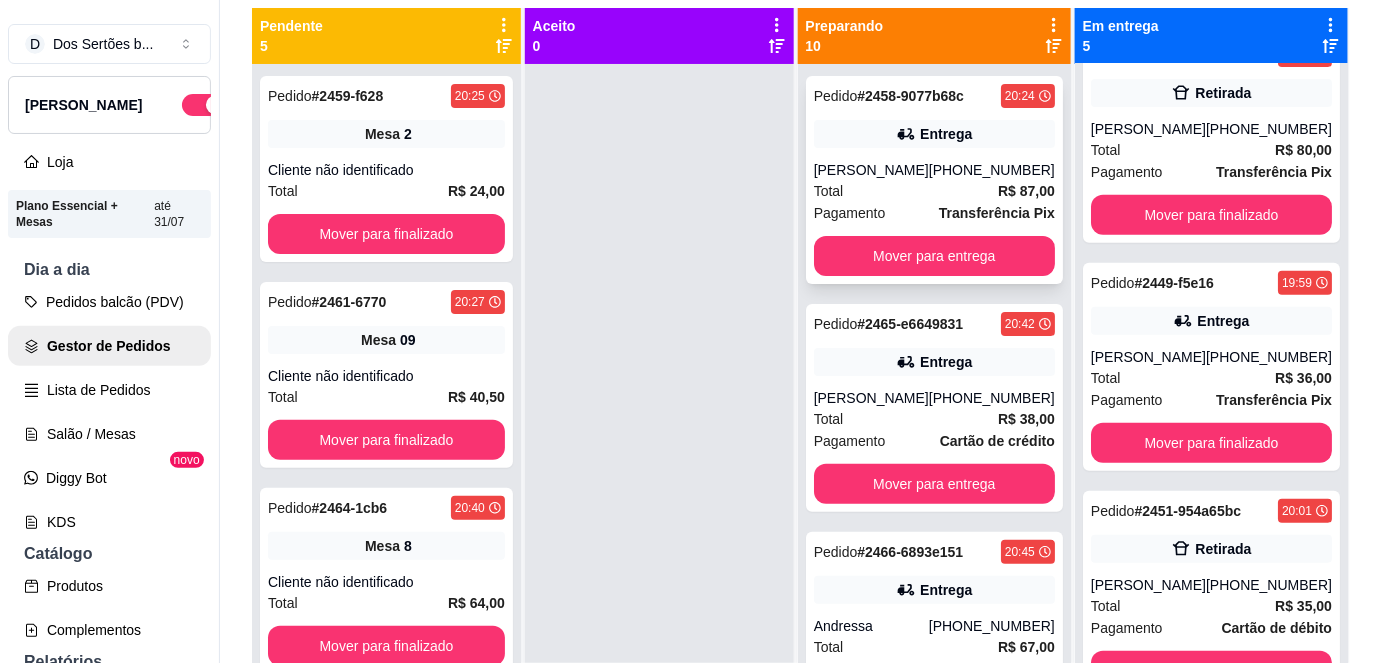 click on "Total R$ 87,00" at bounding box center [934, 191] 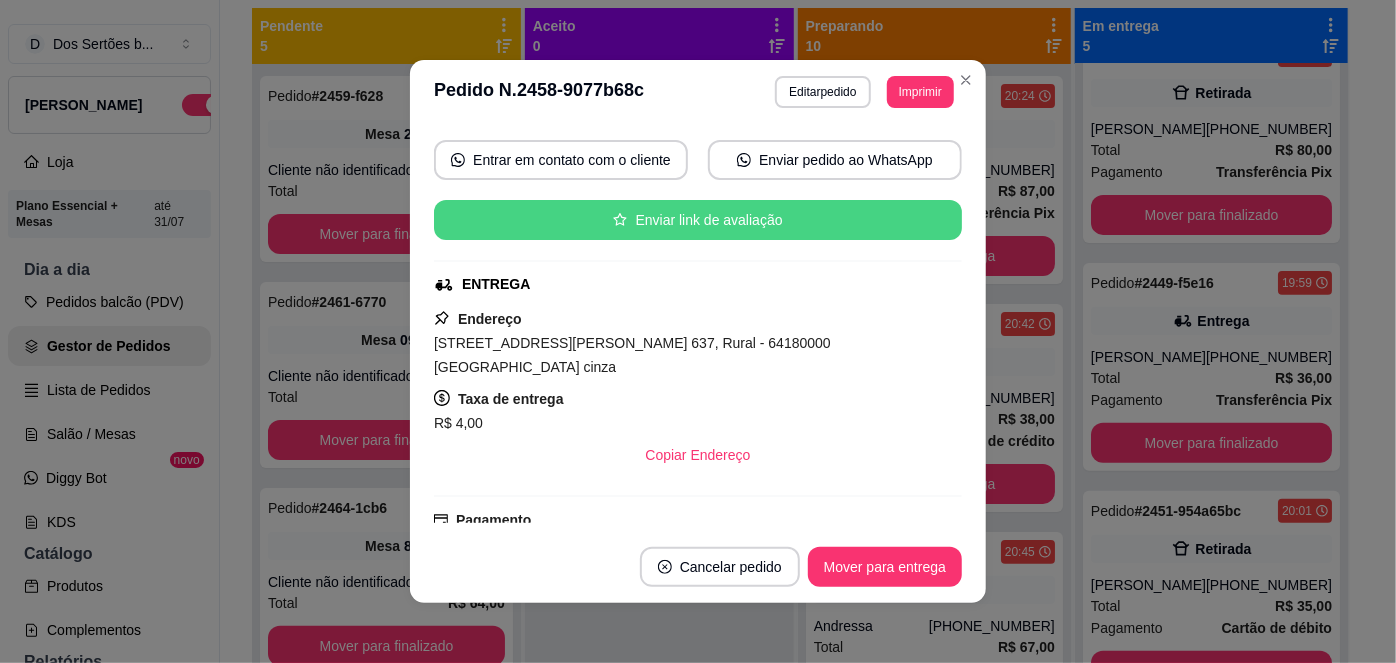 scroll, scrollTop: 178, scrollLeft: 0, axis: vertical 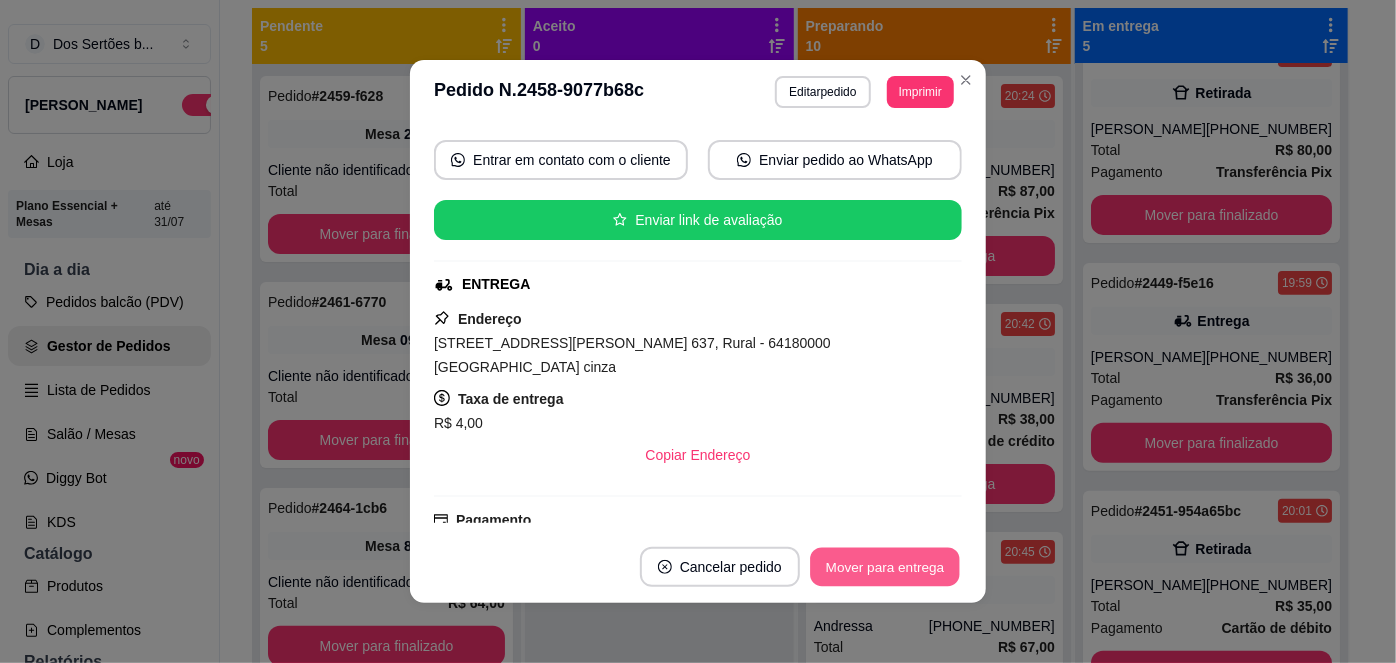 click on "Mover para entrega" at bounding box center (885, 567) 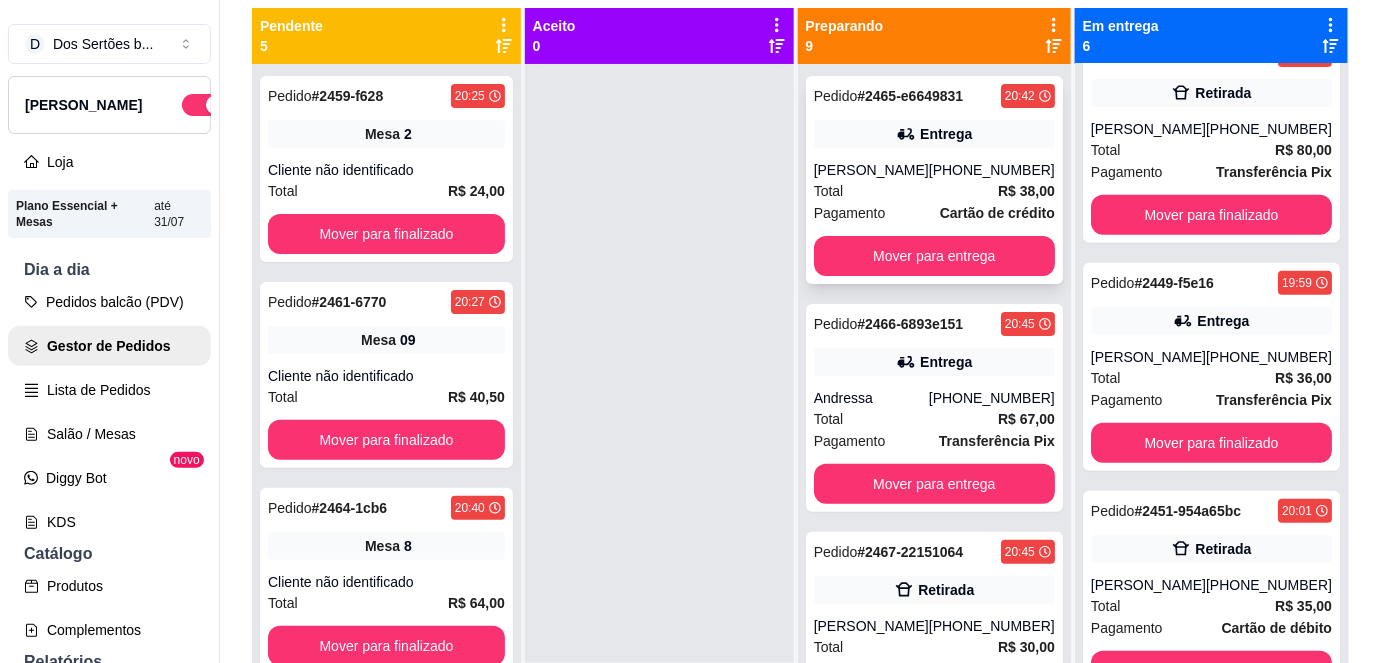 click on "Total R$ 38,00" at bounding box center [934, 191] 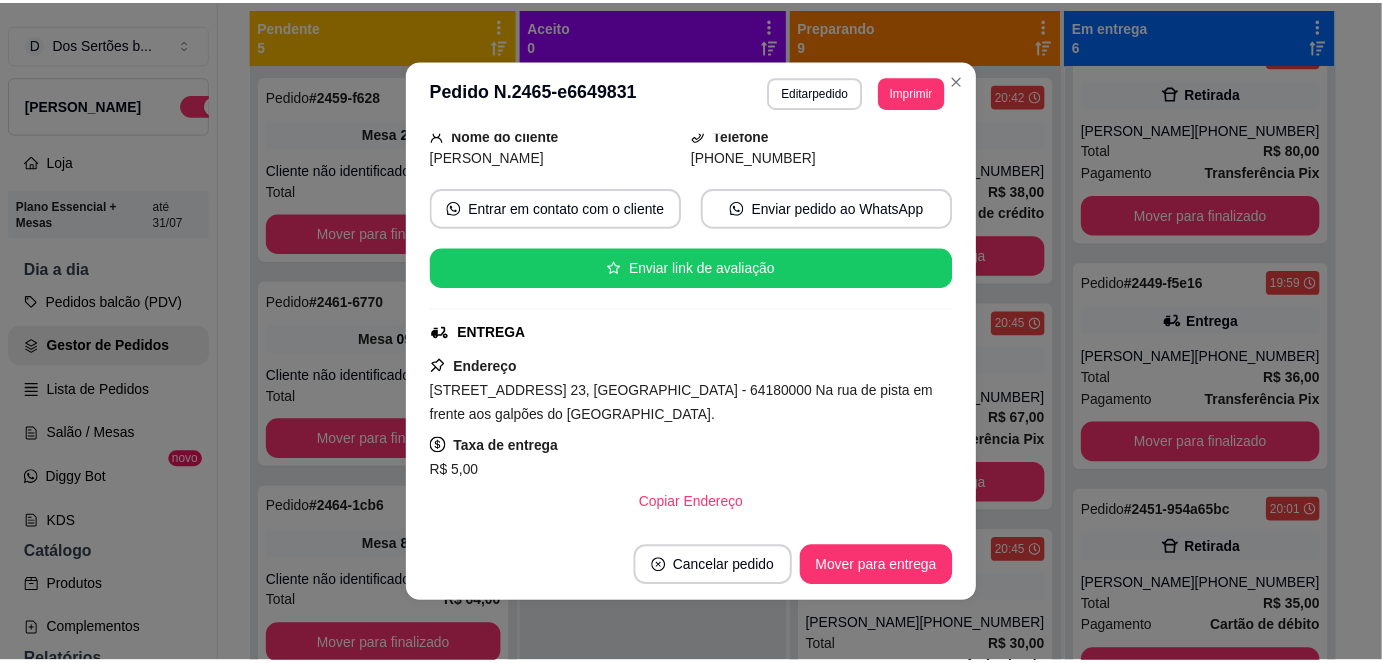 scroll, scrollTop: 158, scrollLeft: 0, axis: vertical 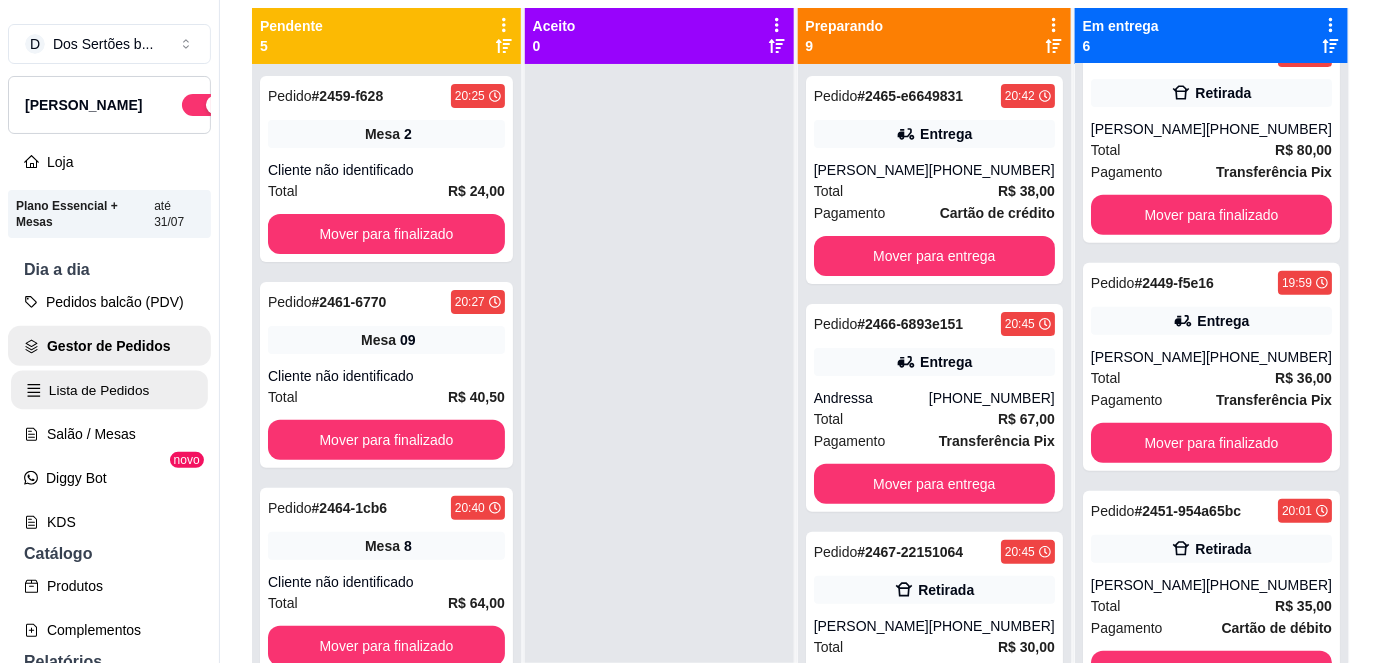 click on "Lista de Pedidos" at bounding box center [109, 390] 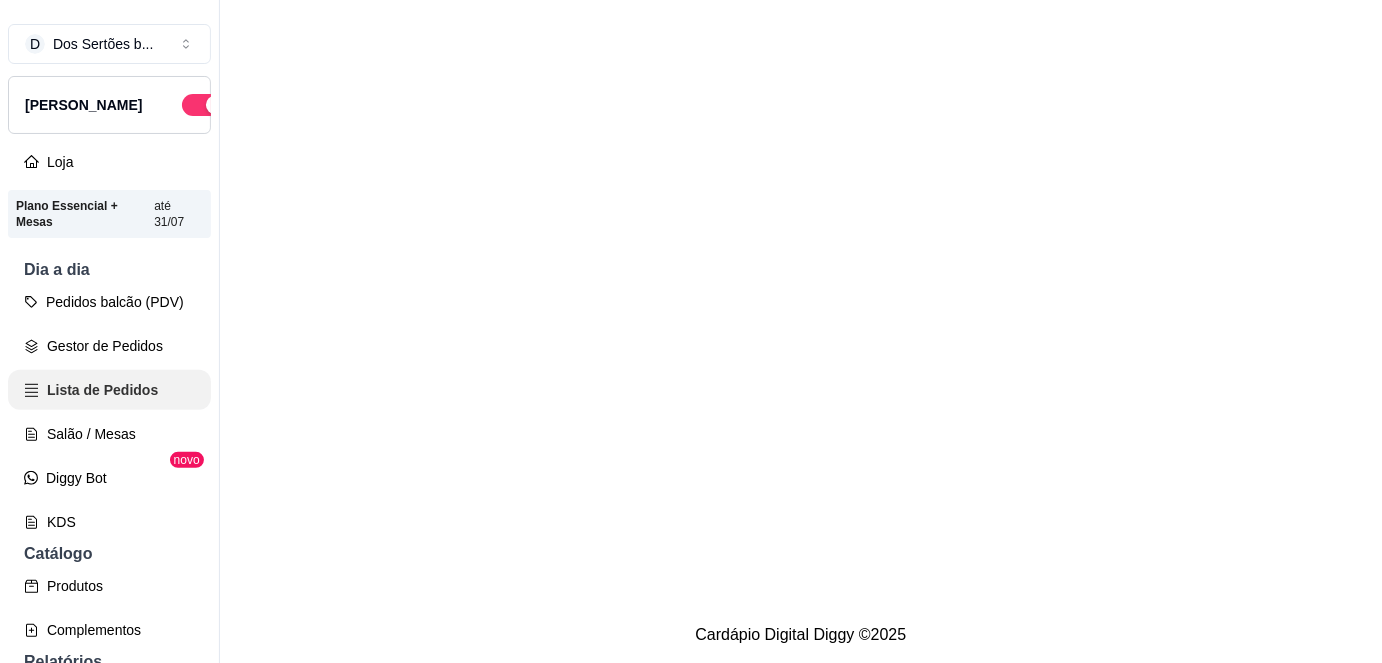 scroll, scrollTop: 0, scrollLeft: 0, axis: both 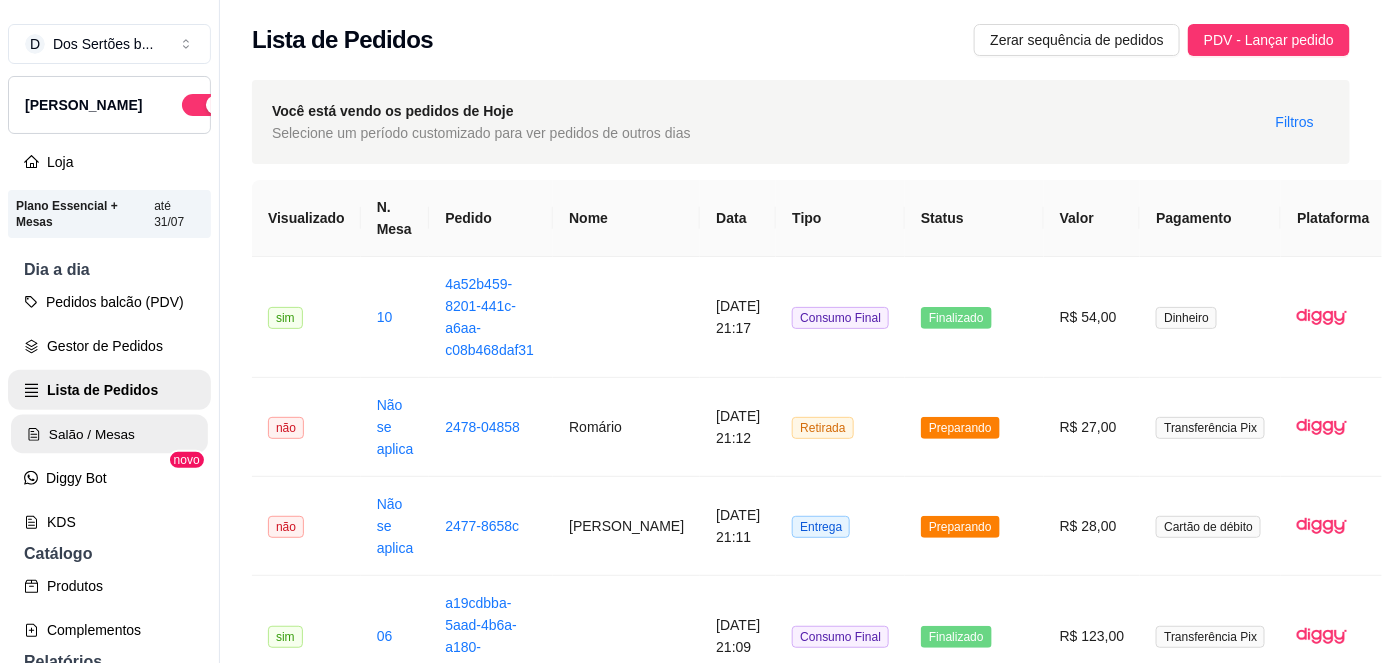 click on "Salão / Mesas" at bounding box center [109, 434] 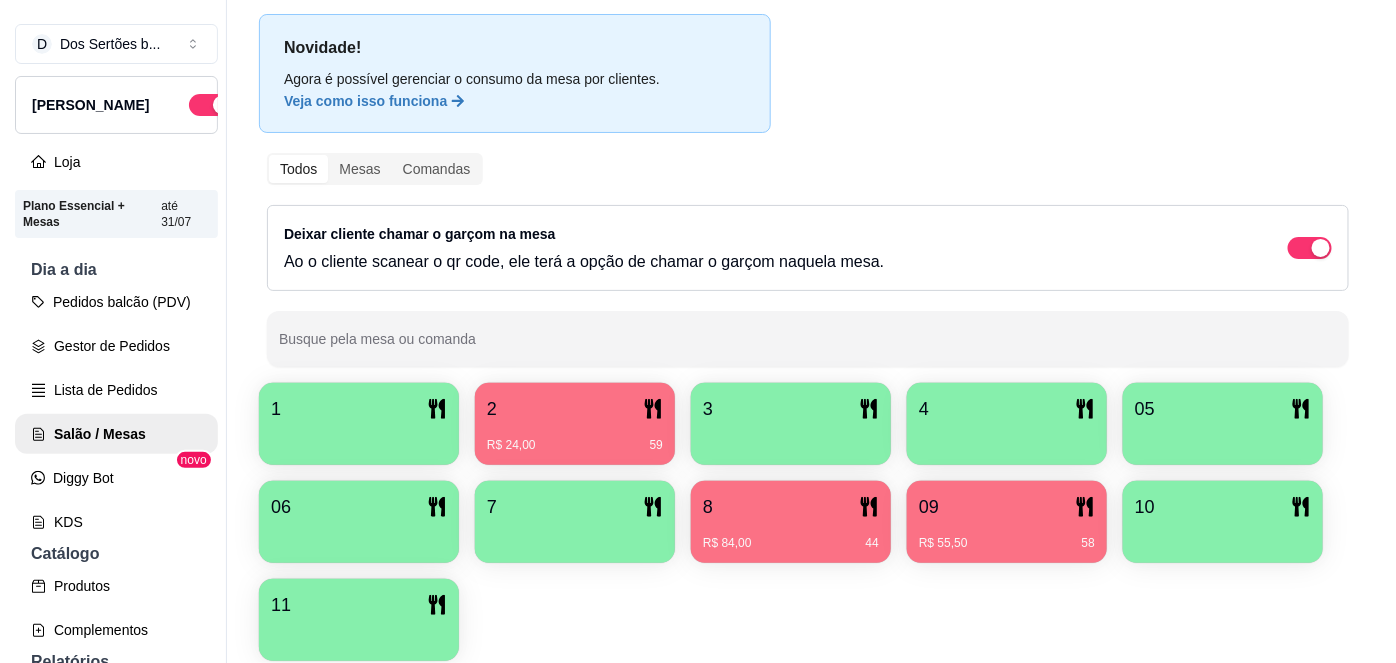 scroll, scrollTop: 156, scrollLeft: 0, axis: vertical 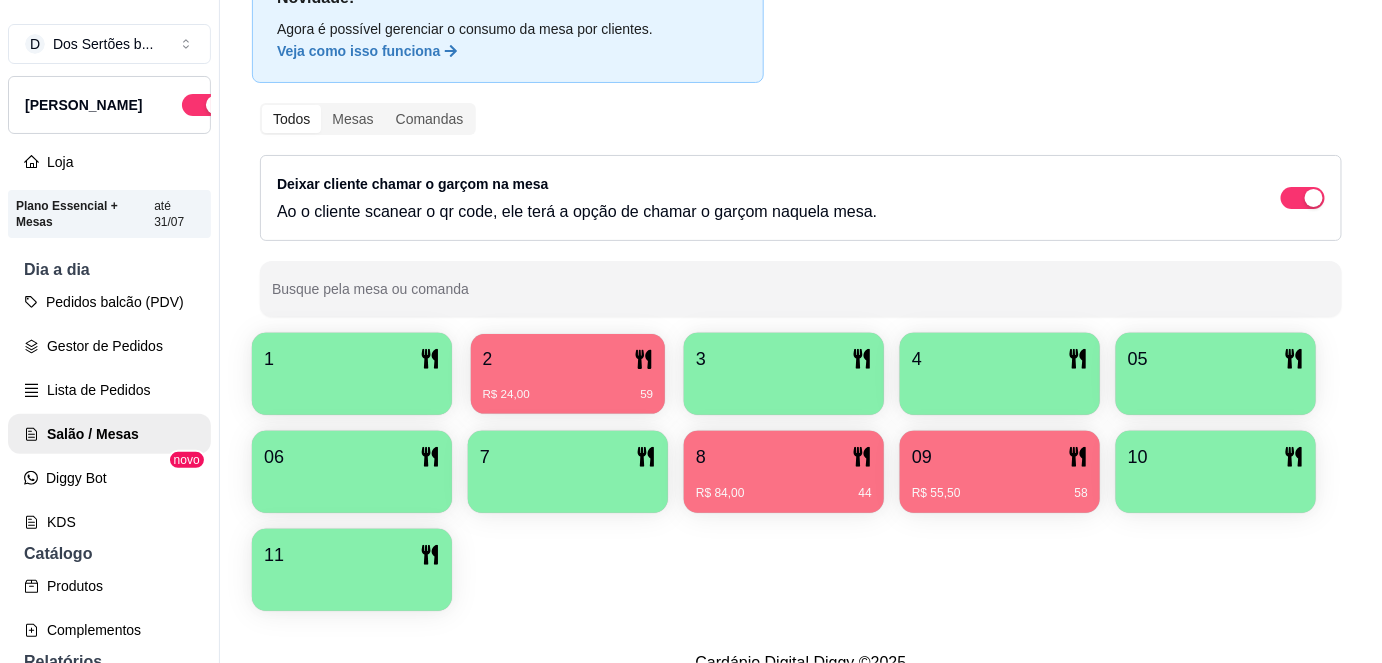 click on "R$ 24,00 59" at bounding box center [568, 395] 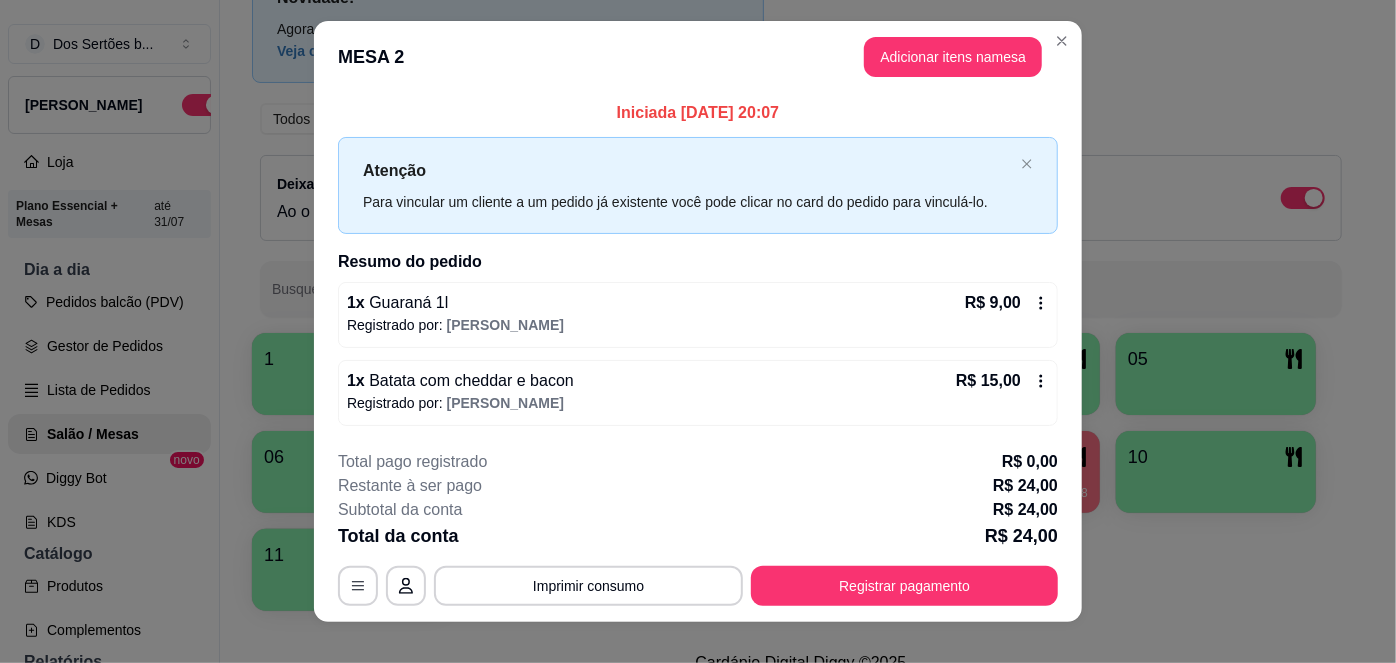 scroll, scrollTop: 12, scrollLeft: 0, axis: vertical 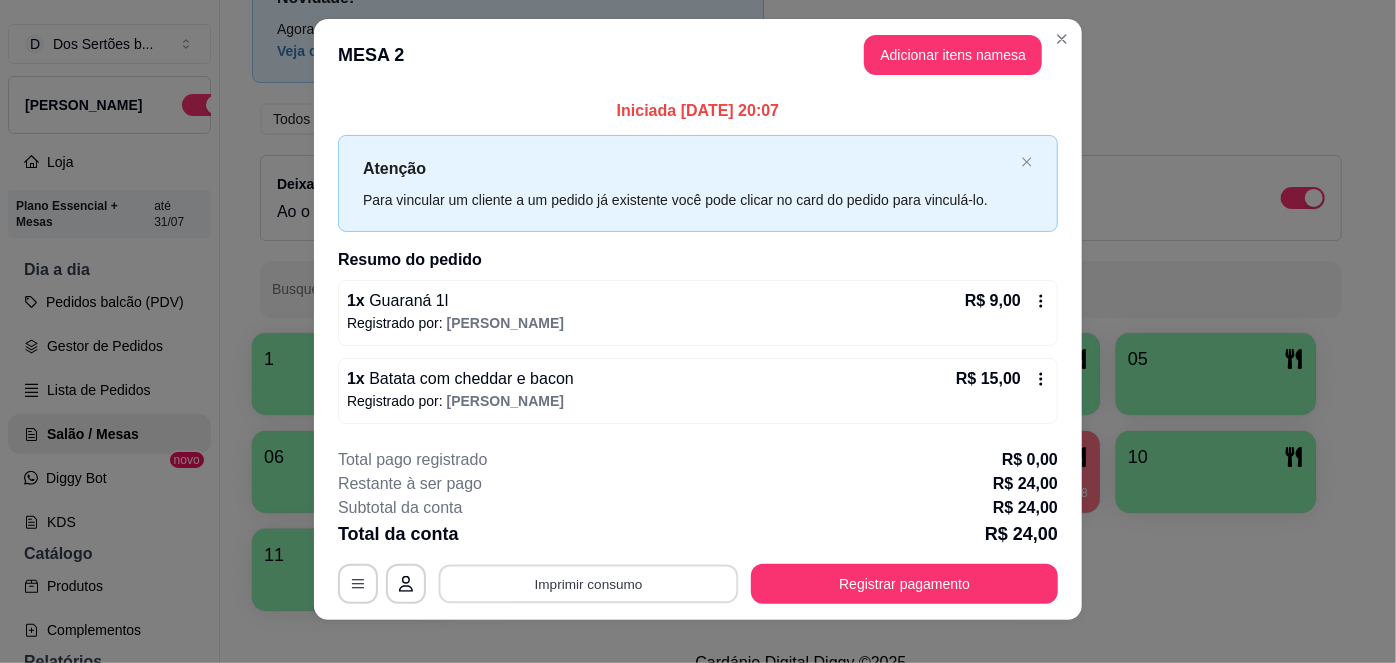 click on "Imprimir consumo" at bounding box center [589, 584] 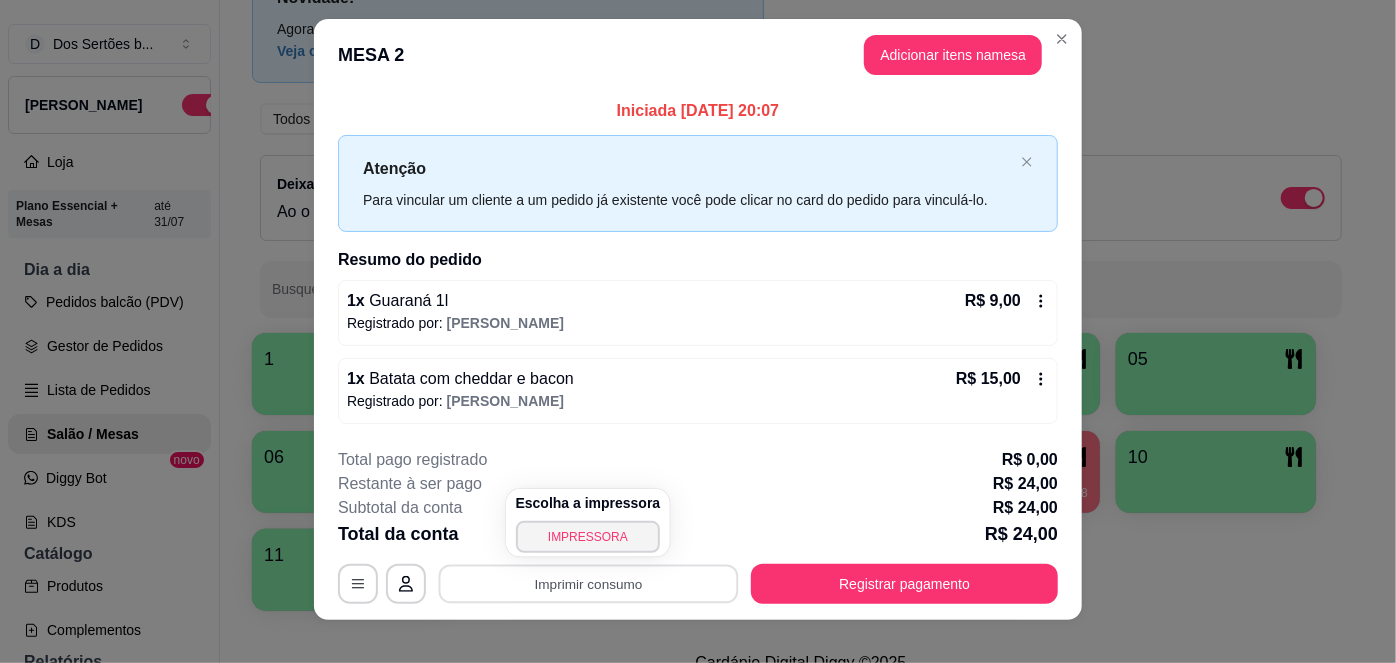 click 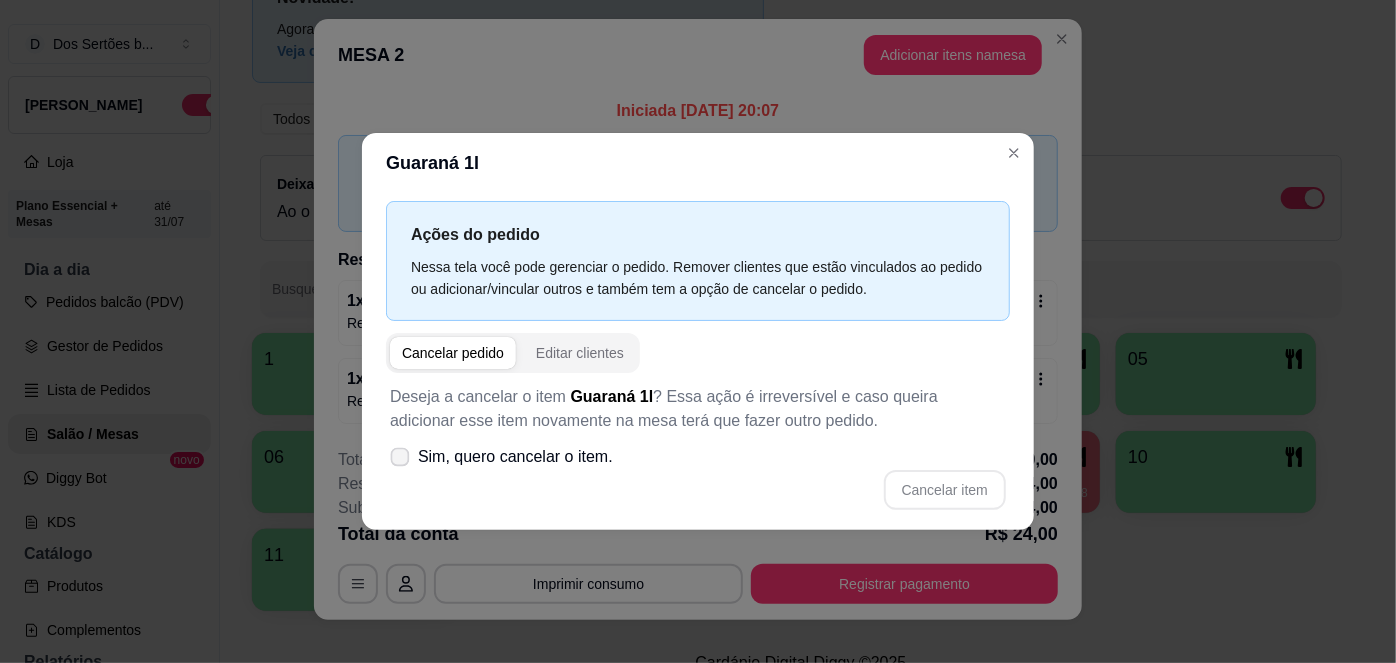 click 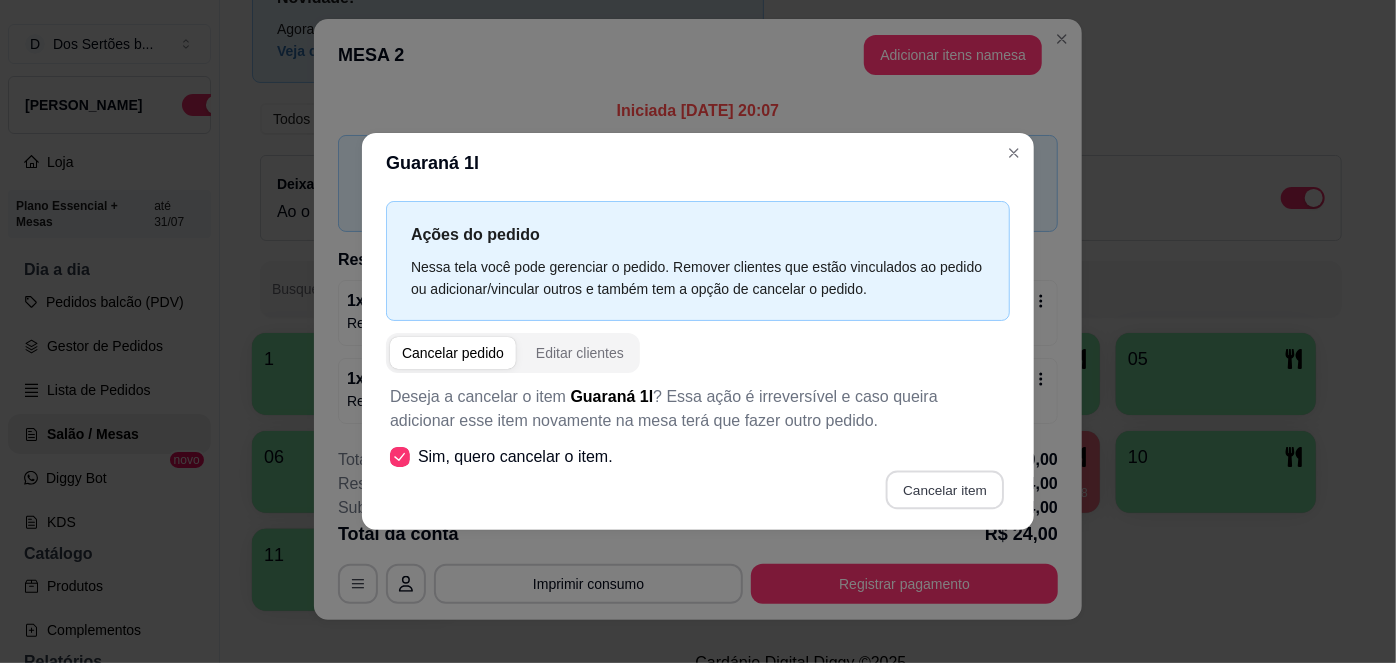 click on "Cancelar item" at bounding box center (944, 489) 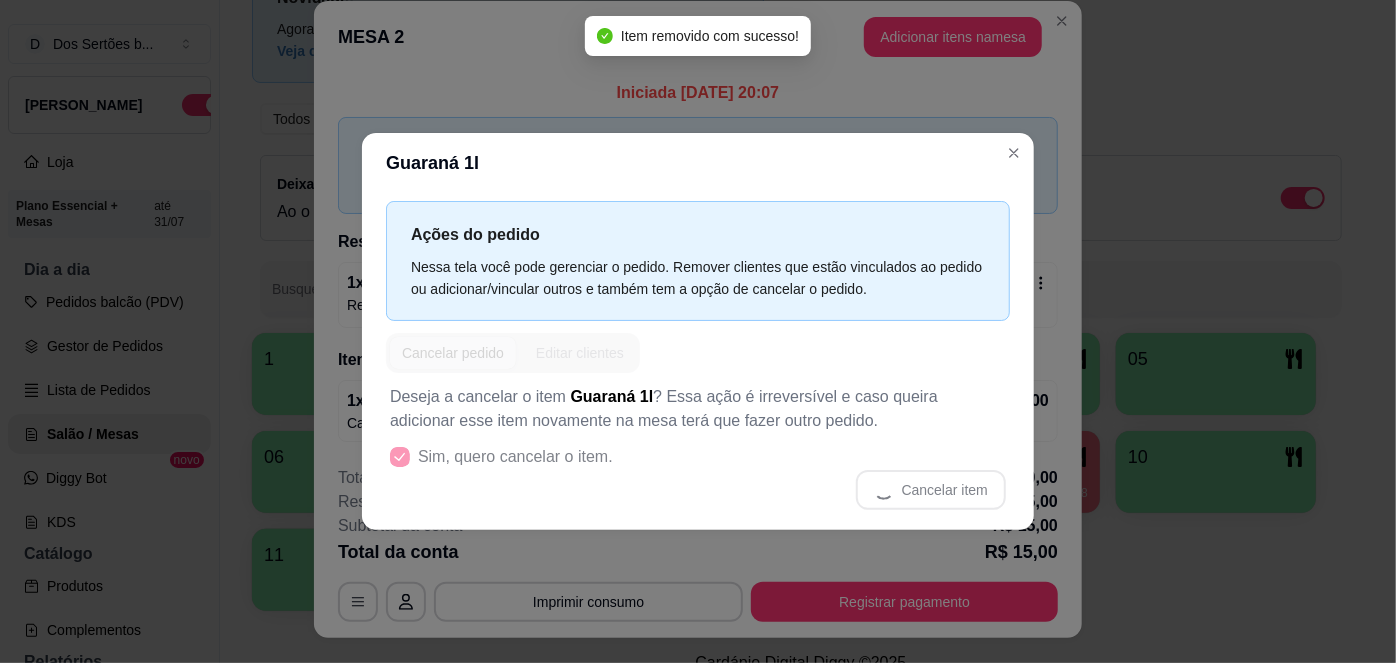 scroll, scrollTop: 0, scrollLeft: 0, axis: both 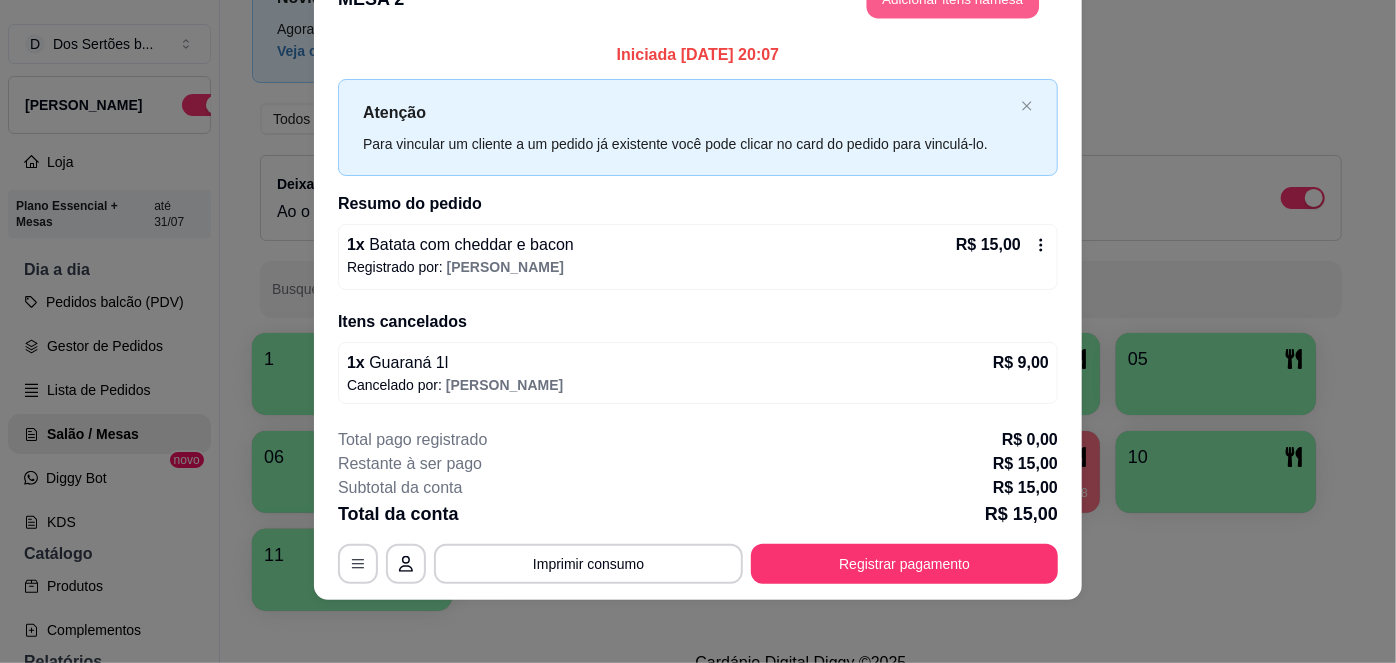 click on "Adicionar itens na  mesa" at bounding box center (953, -1) 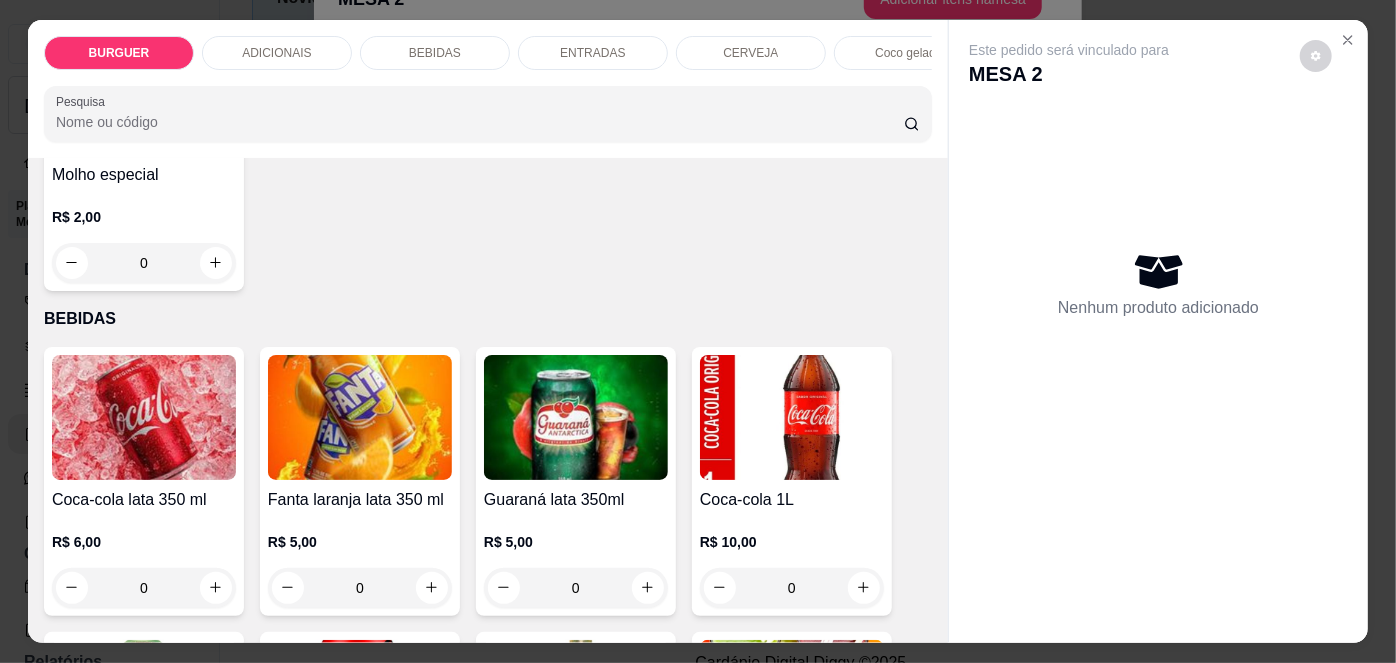 scroll, scrollTop: 1456, scrollLeft: 0, axis: vertical 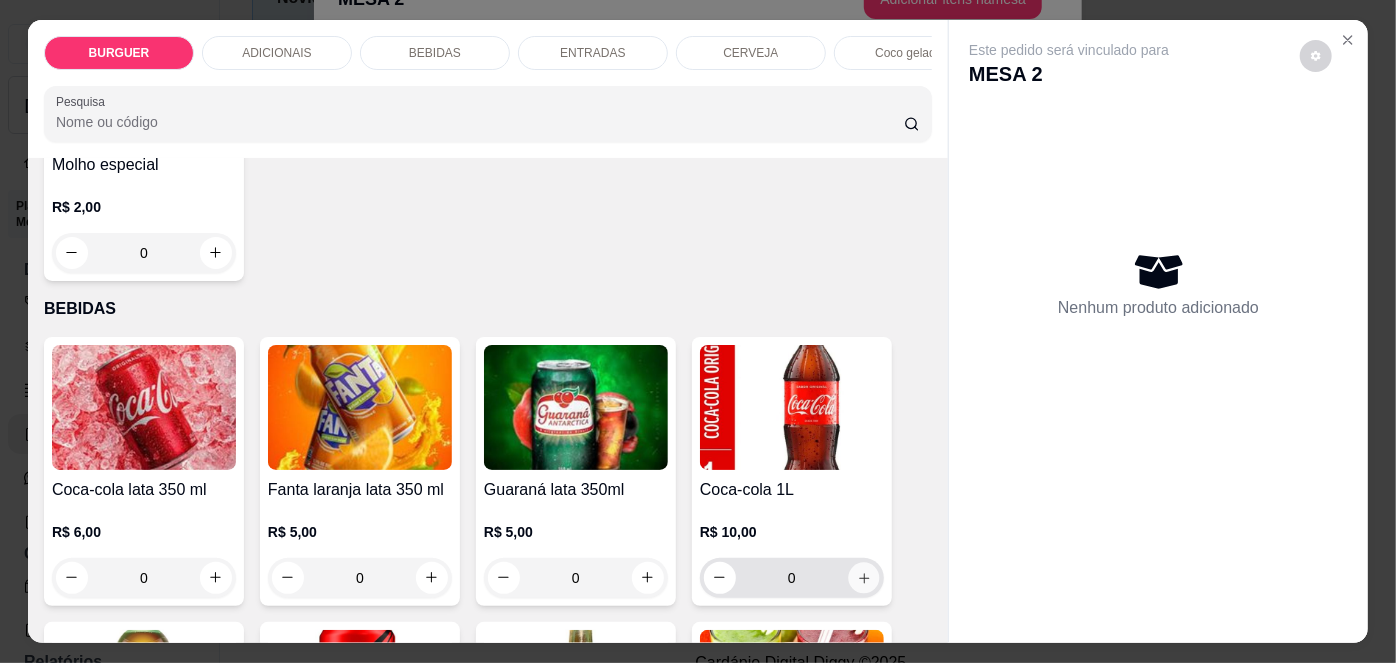click 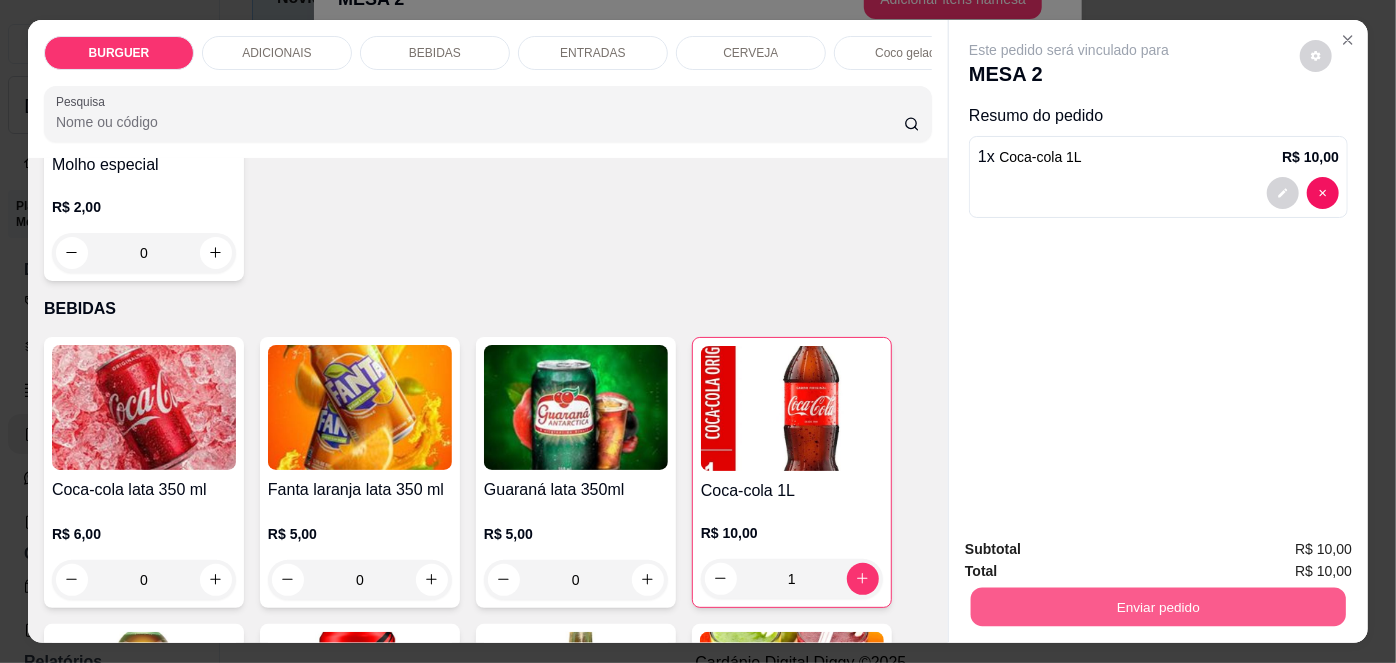 click on "Enviar pedido" at bounding box center (1158, 607) 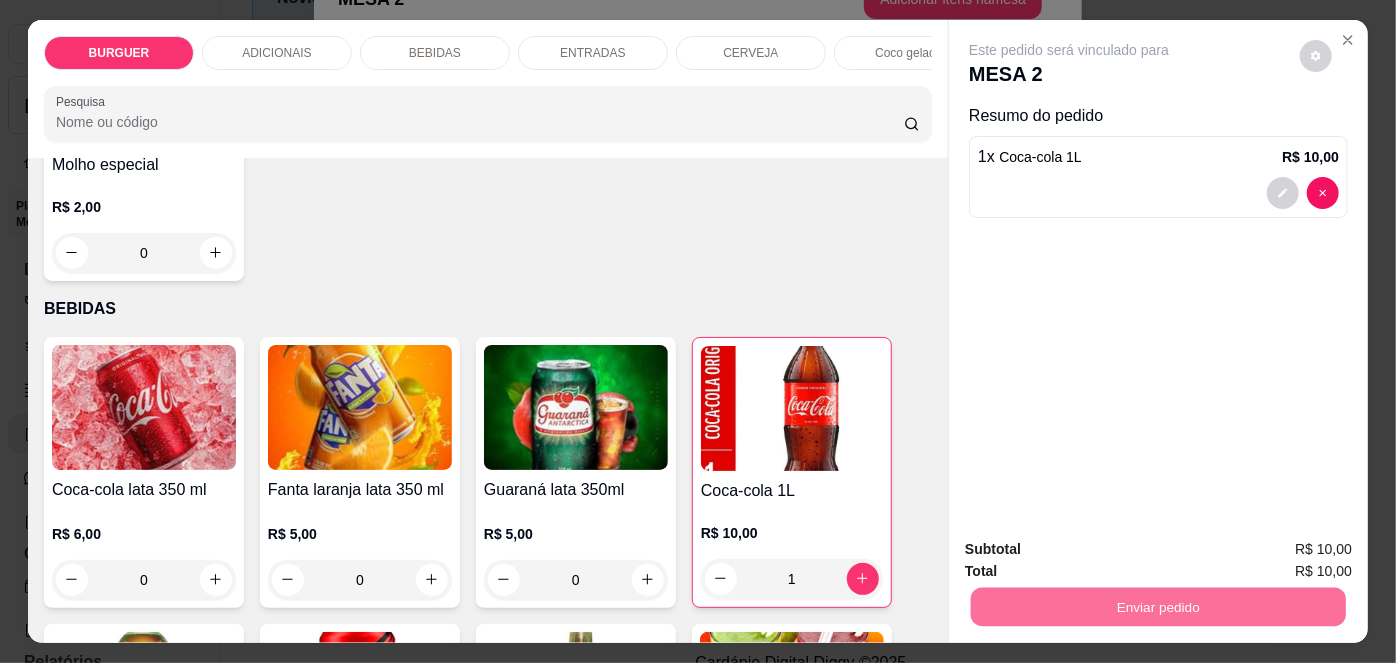 click on "Não registrar e enviar pedido" at bounding box center [1093, 551] 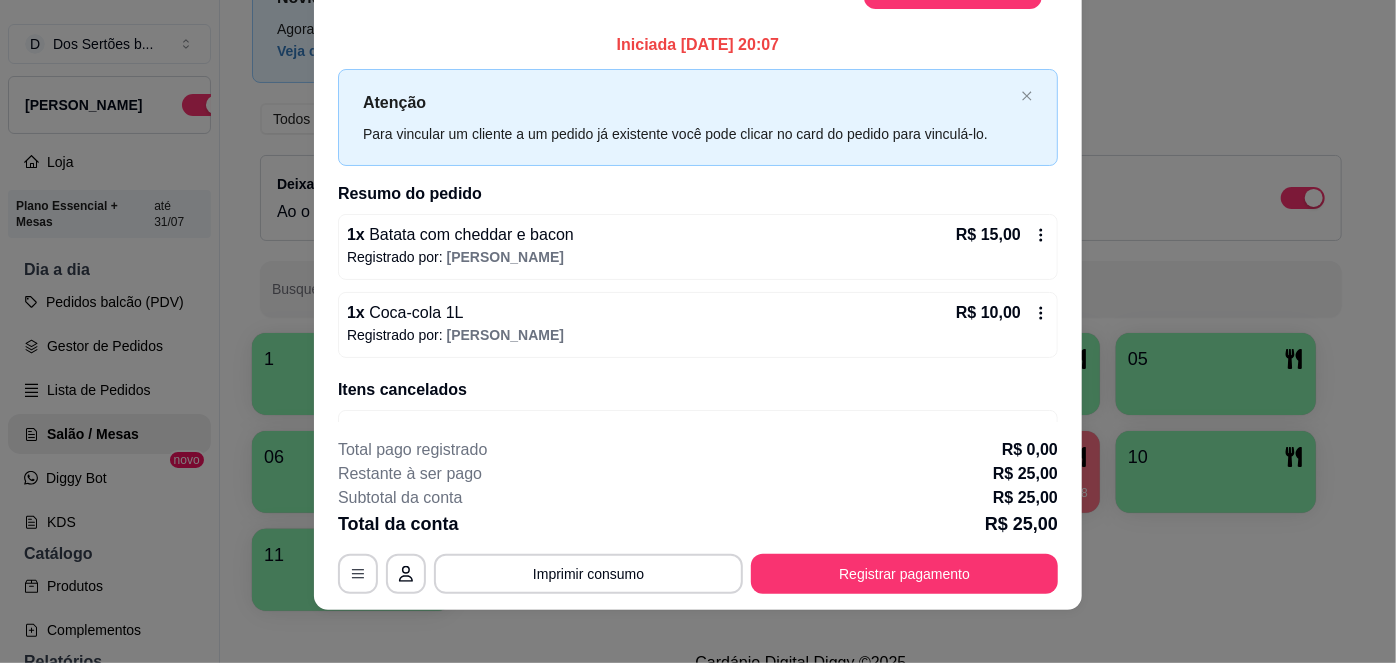 scroll, scrollTop: 40, scrollLeft: 0, axis: vertical 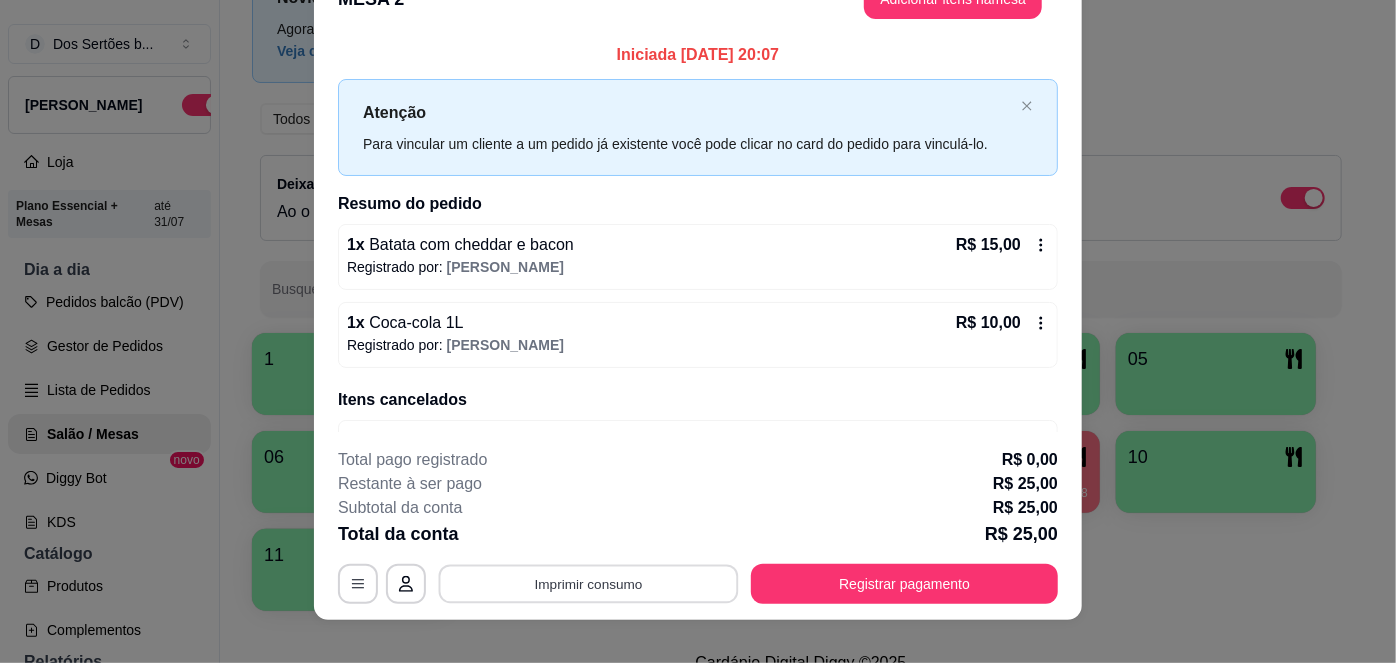 click on "Imprimir consumo" at bounding box center (589, 583) 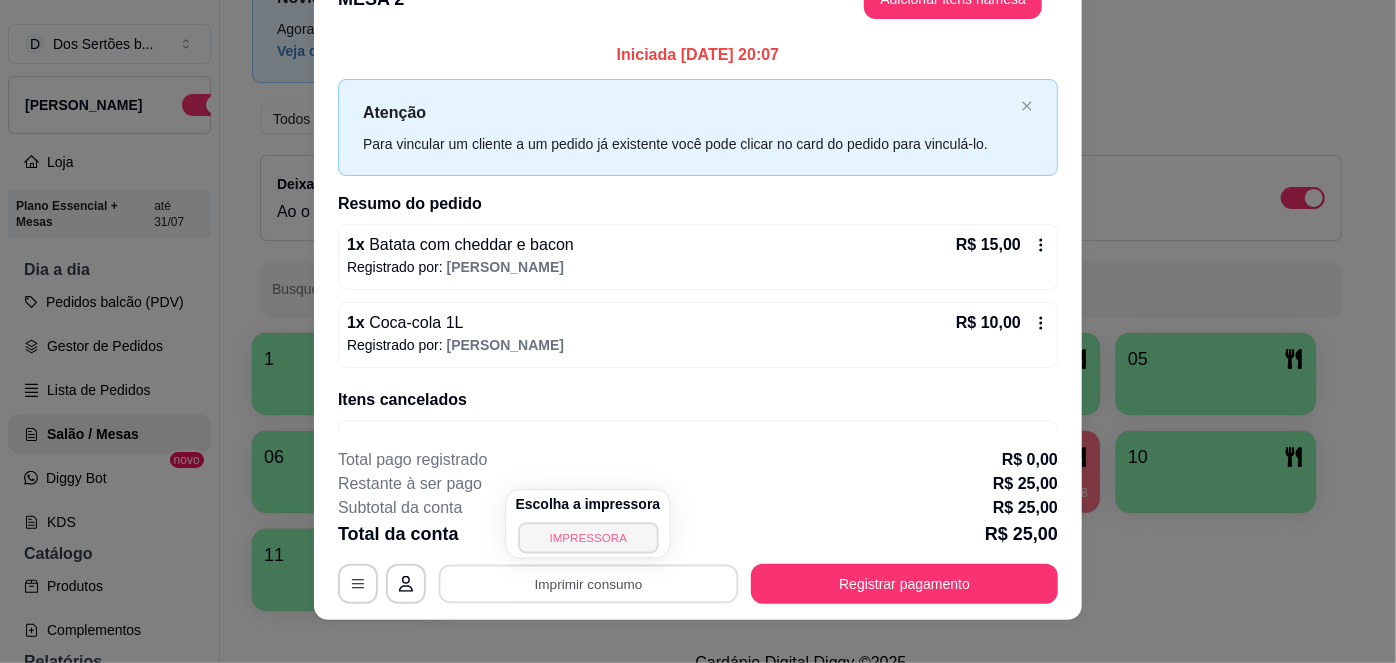 click on "IMPRESSORA" at bounding box center (588, 537) 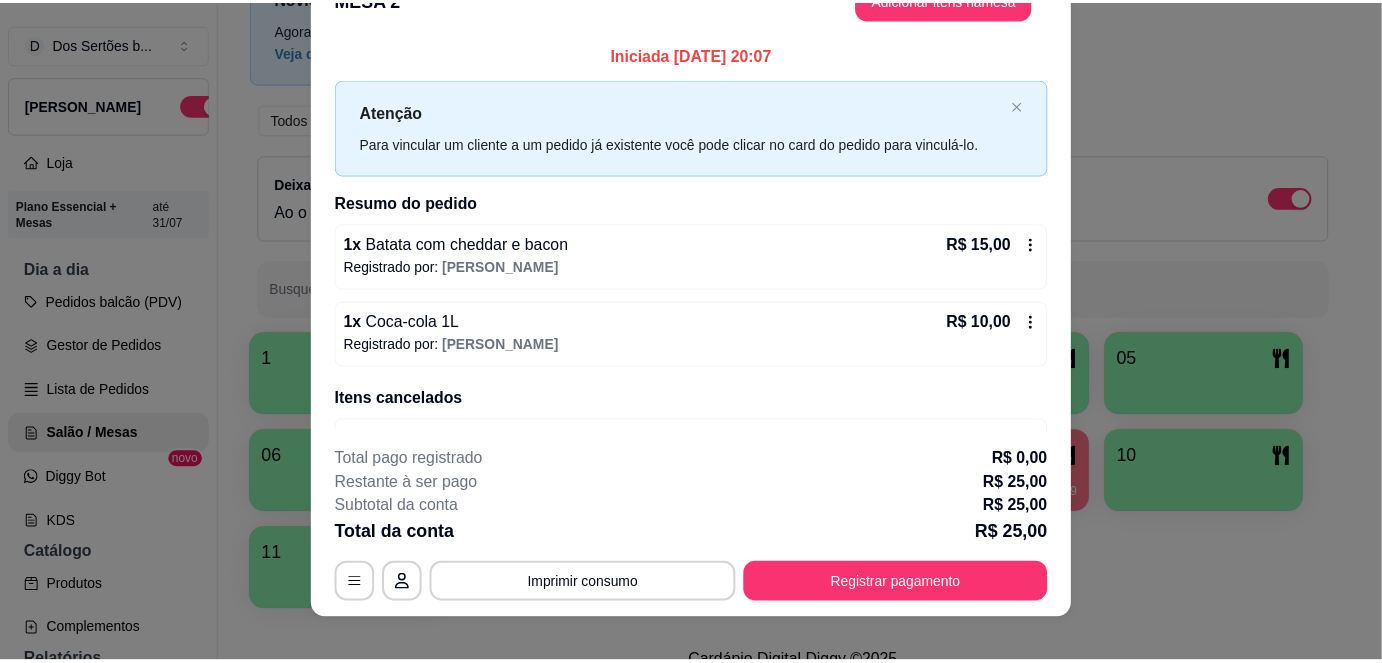 scroll, scrollTop: 0, scrollLeft: 0, axis: both 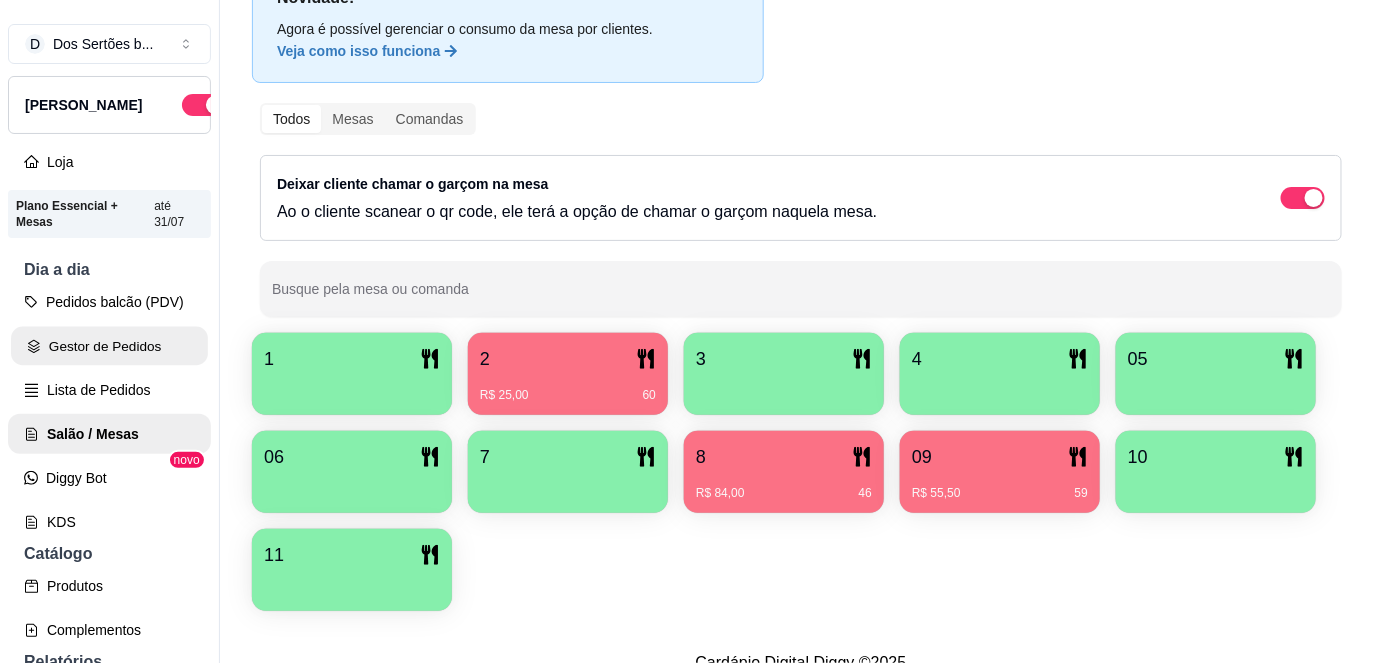 click on "Gestor de Pedidos" at bounding box center (109, 346) 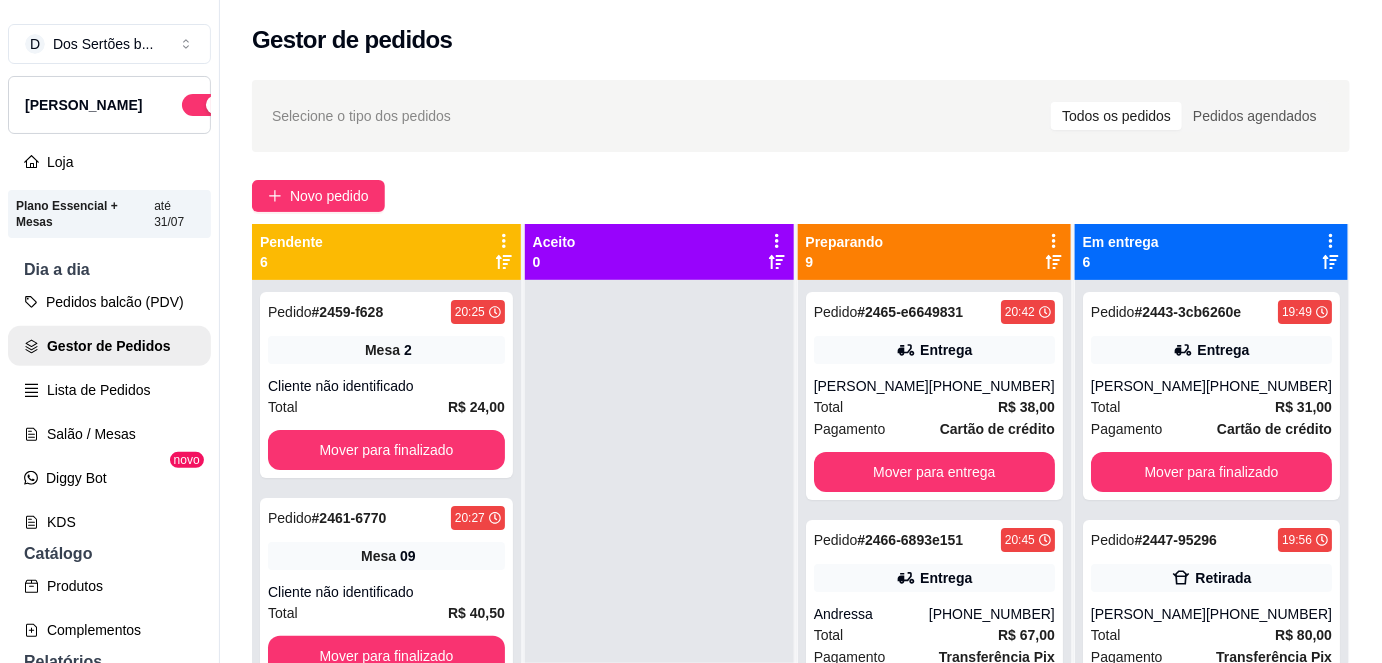 scroll, scrollTop: 56, scrollLeft: 0, axis: vertical 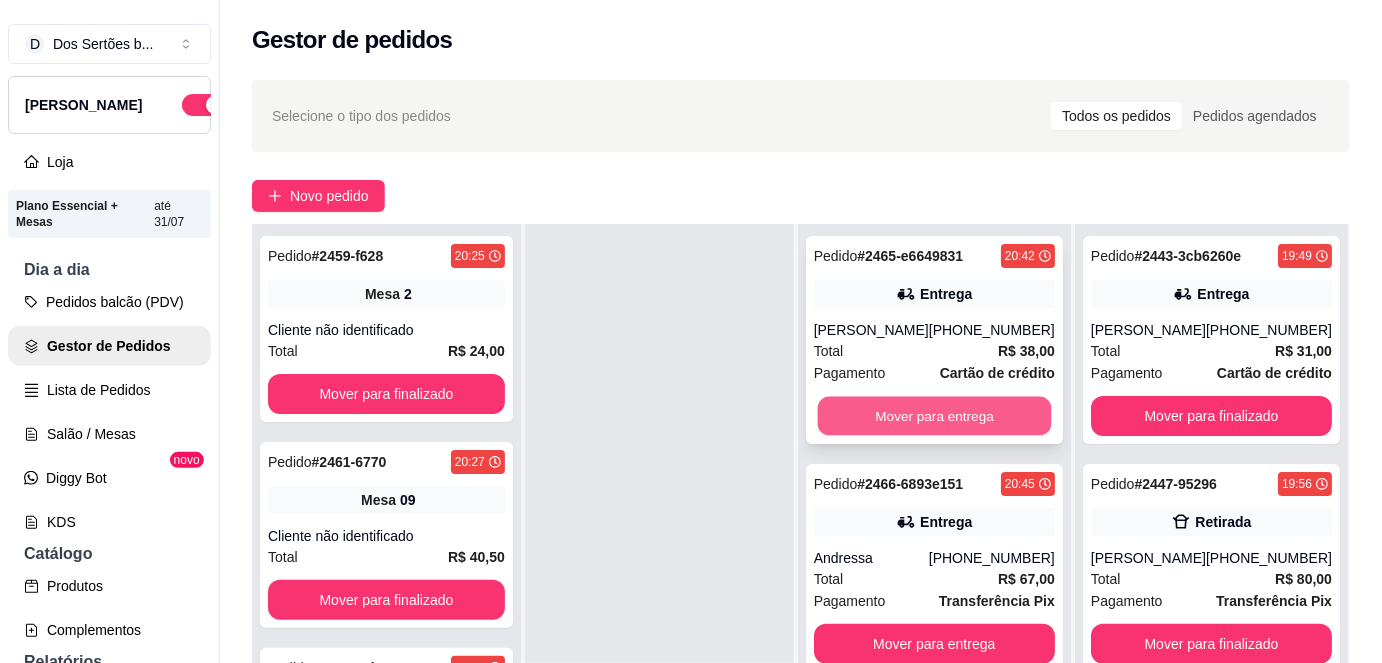 click on "Mover para entrega" at bounding box center [934, 416] 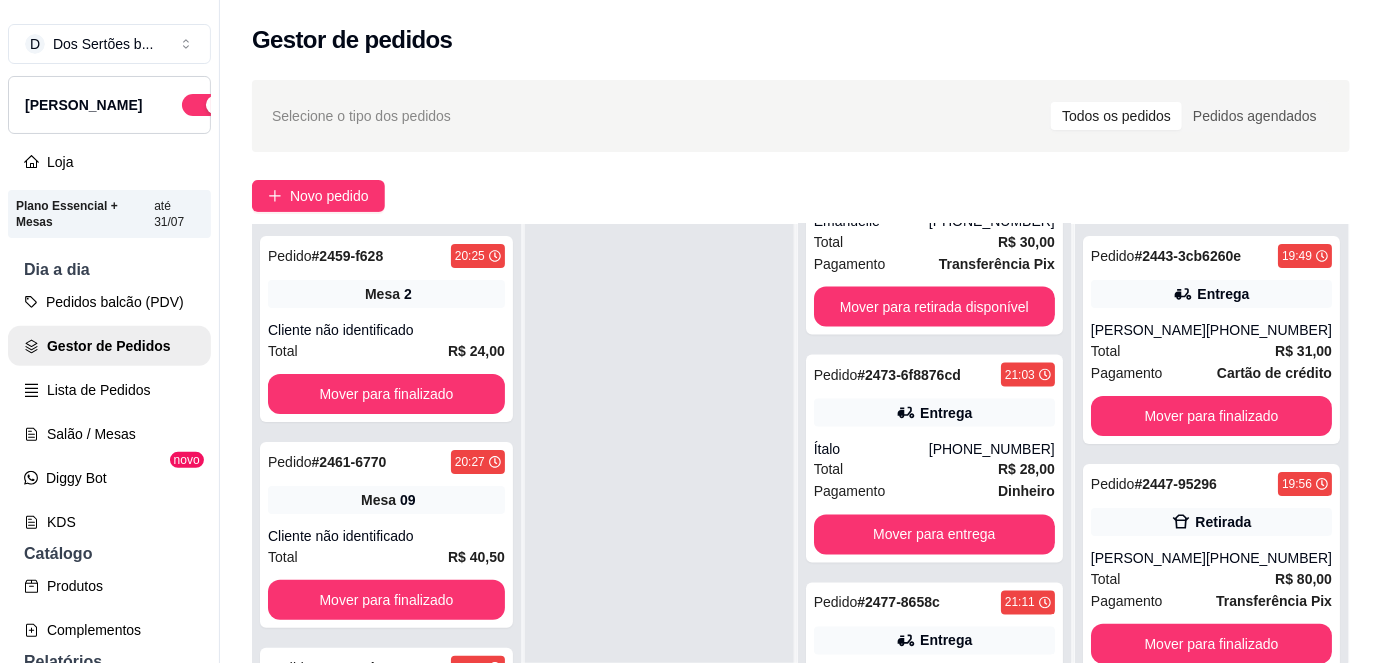 scroll, scrollTop: 1181, scrollLeft: 0, axis: vertical 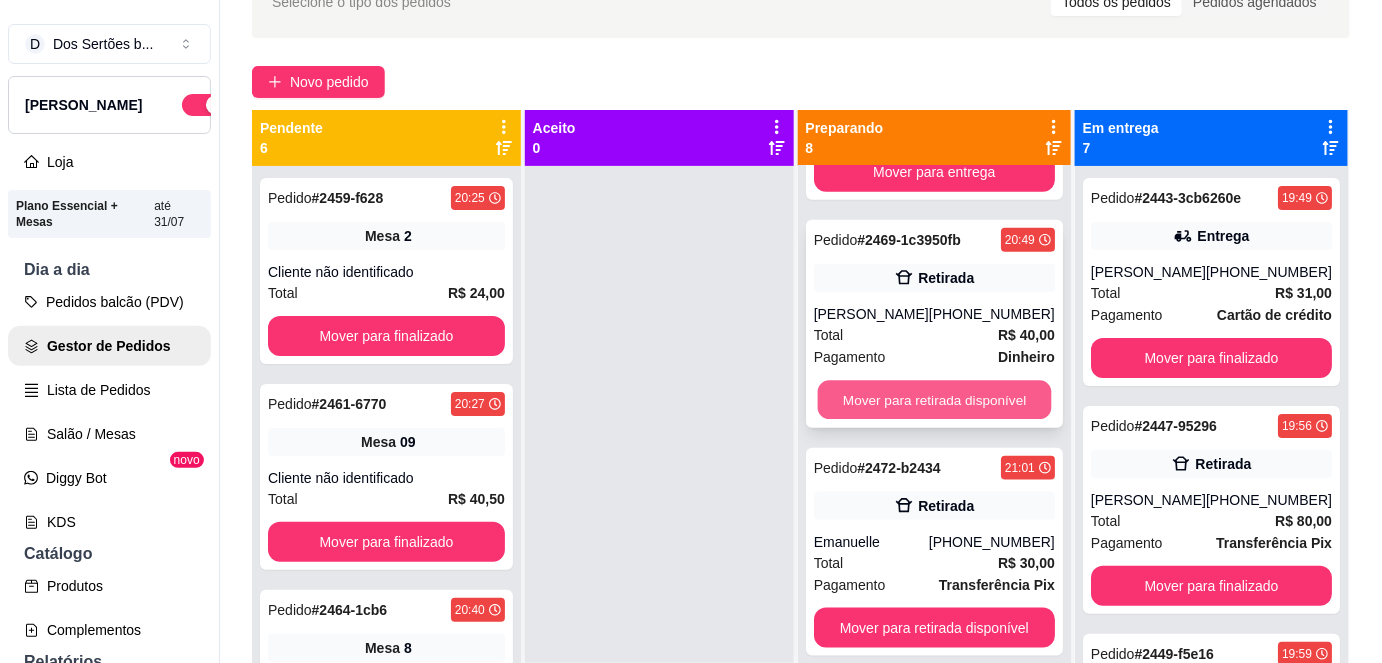 click on "Mover para retirada disponível" at bounding box center [934, 400] 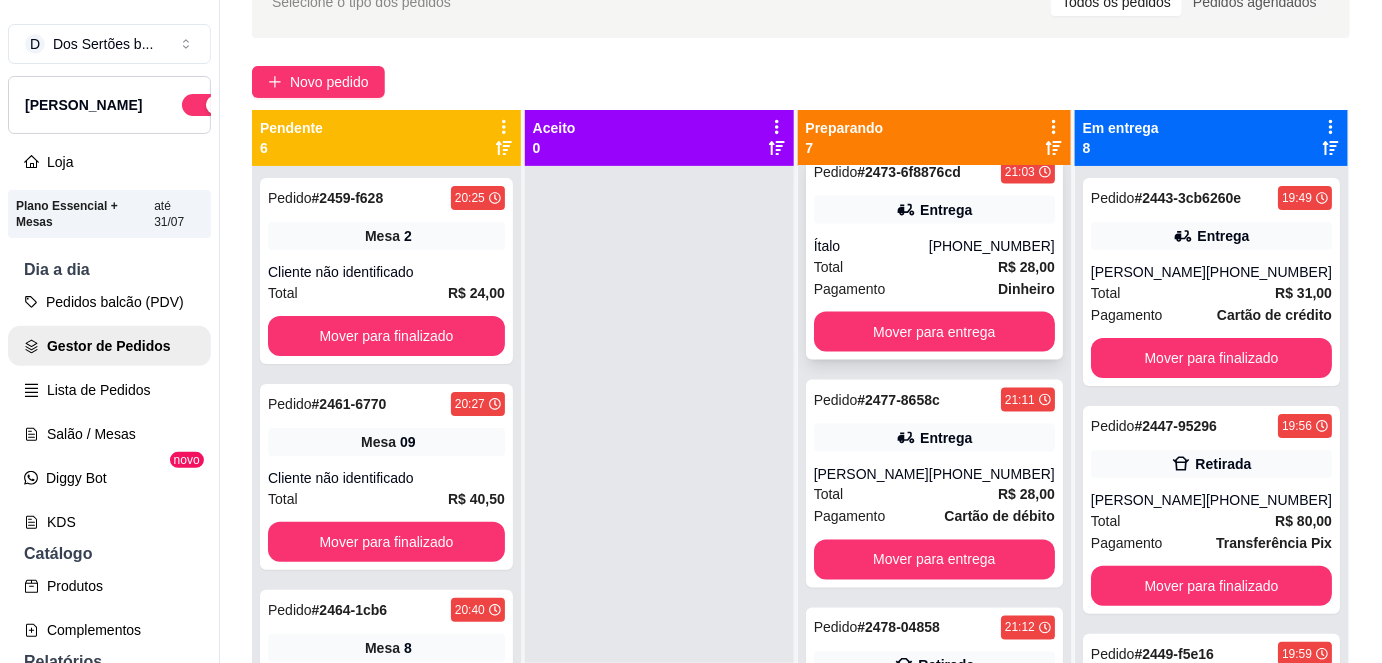 scroll, scrollTop: 952, scrollLeft: 0, axis: vertical 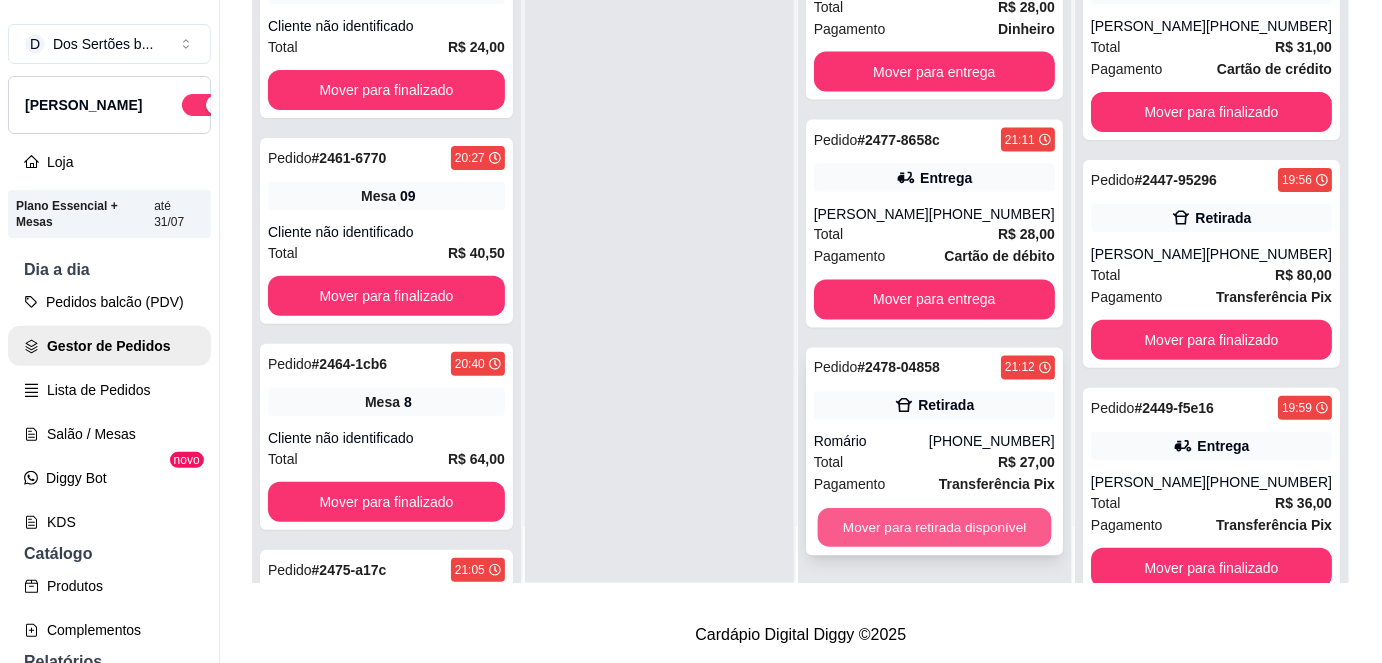 click on "Mover para retirada disponível" at bounding box center [934, 528] 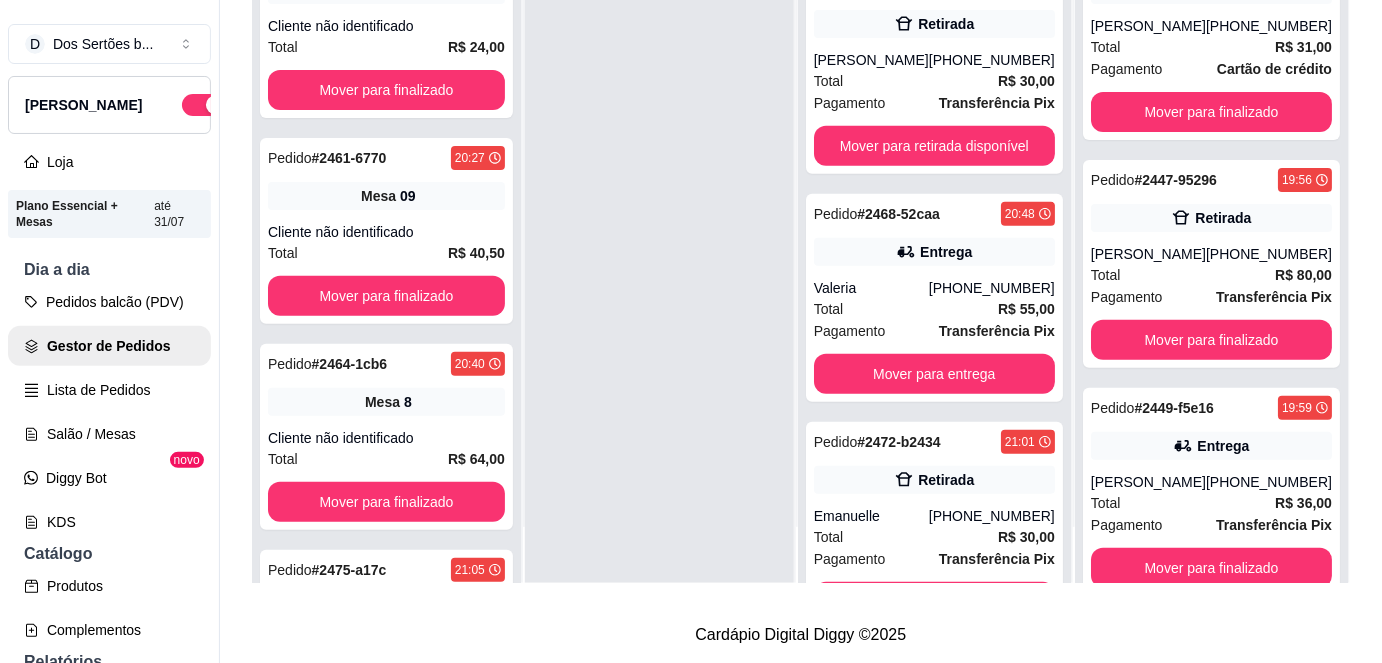 scroll, scrollTop: 0, scrollLeft: 0, axis: both 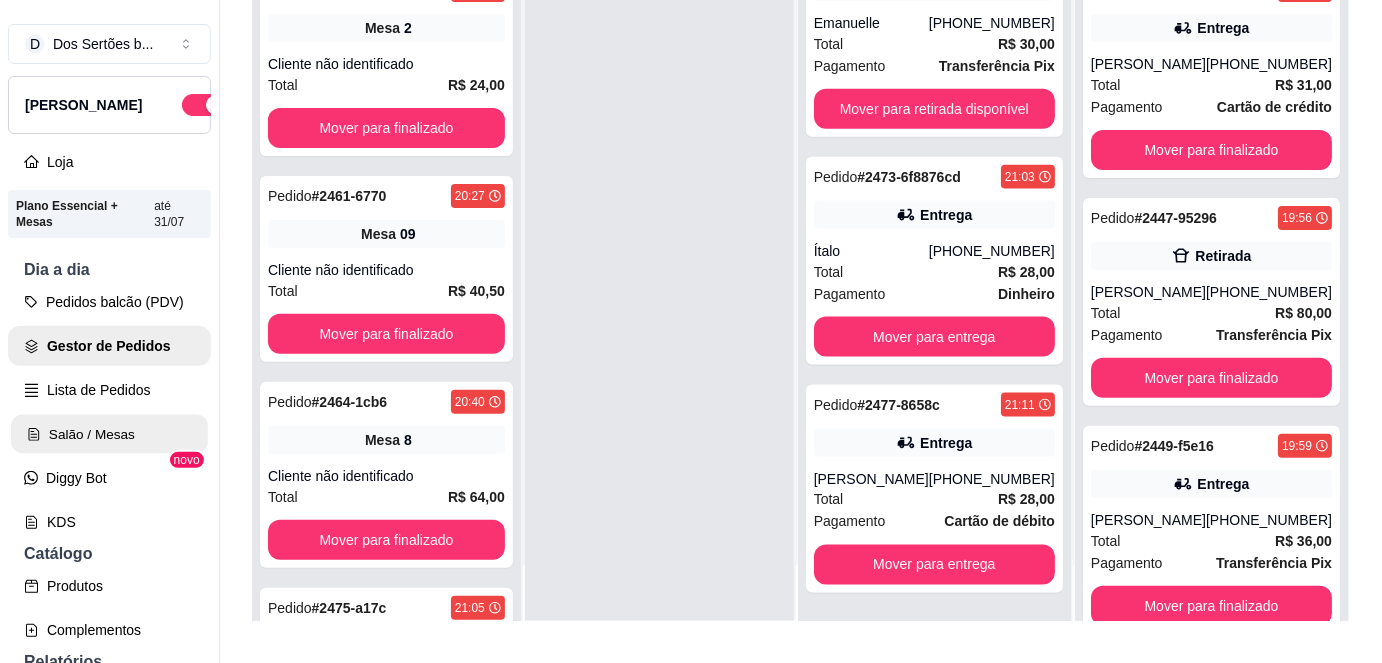 click 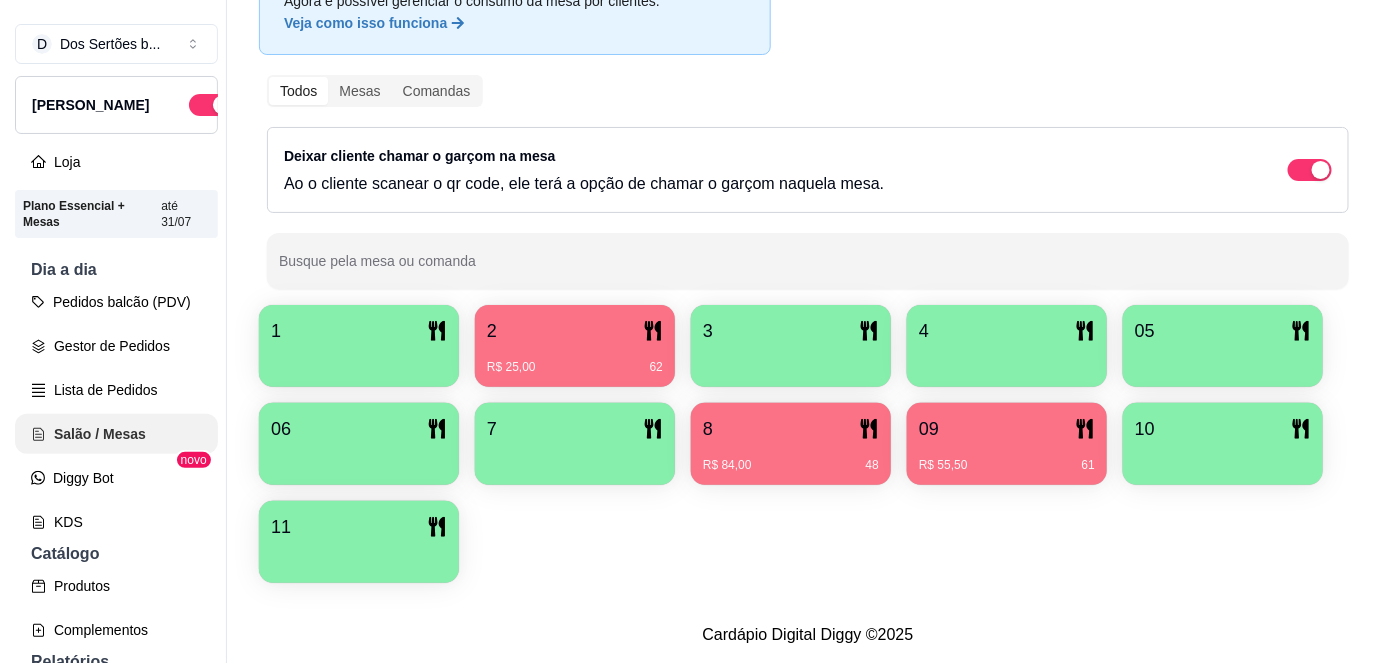 scroll, scrollTop: 0, scrollLeft: 0, axis: both 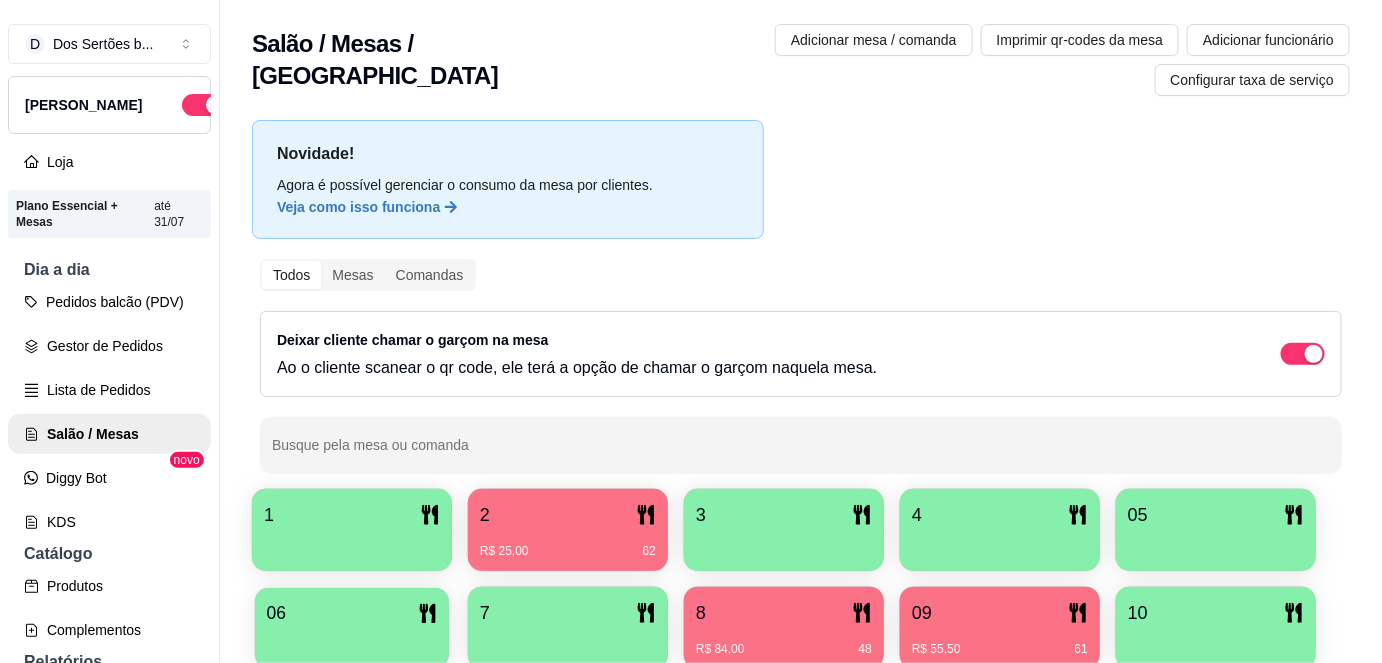 click at bounding box center (352, 641) 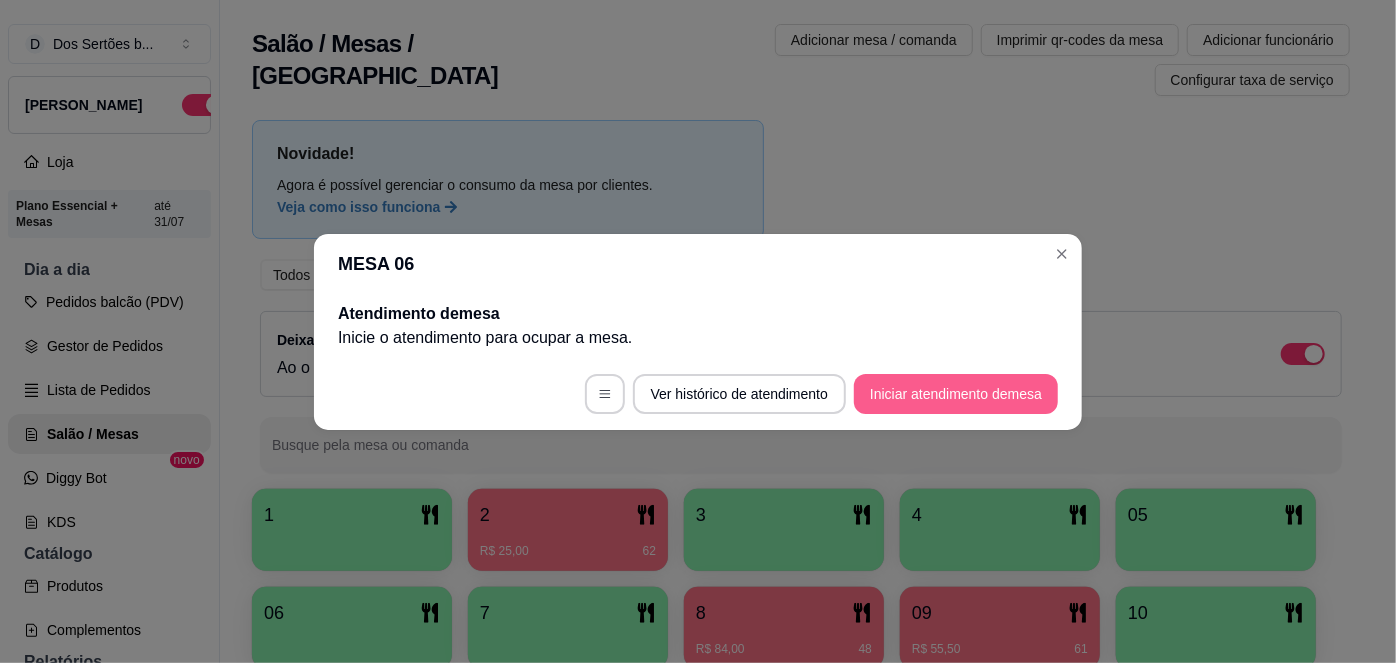 click on "Iniciar atendimento de  mesa" at bounding box center (956, 394) 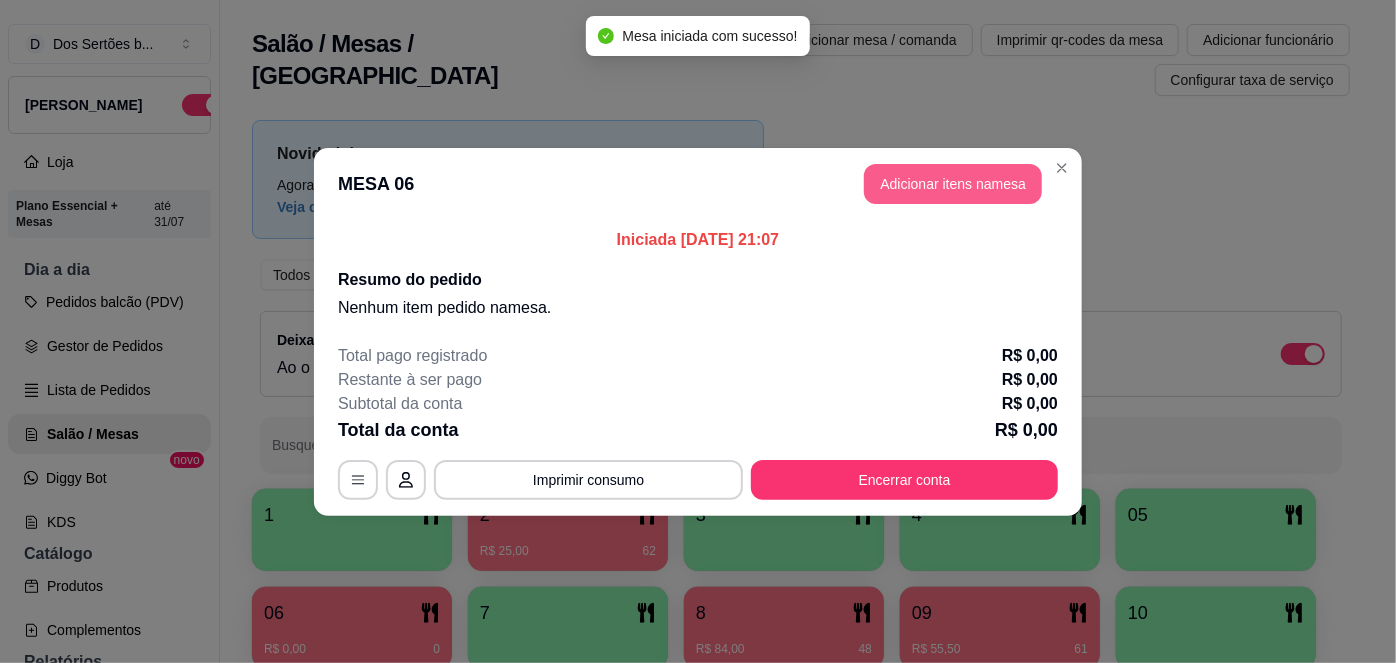 click on "Adicionar itens na  mesa" at bounding box center [953, 184] 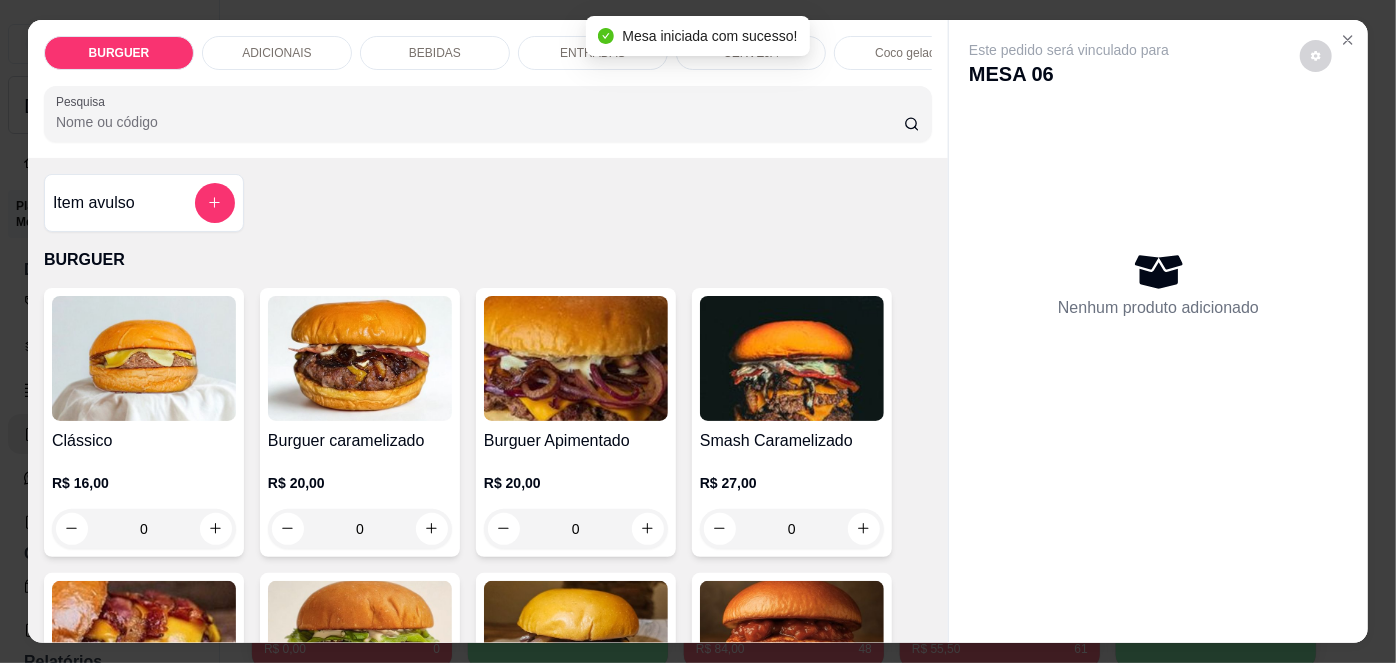 scroll, scrollTop: 80, scrollLeft: 0, axis: vertical 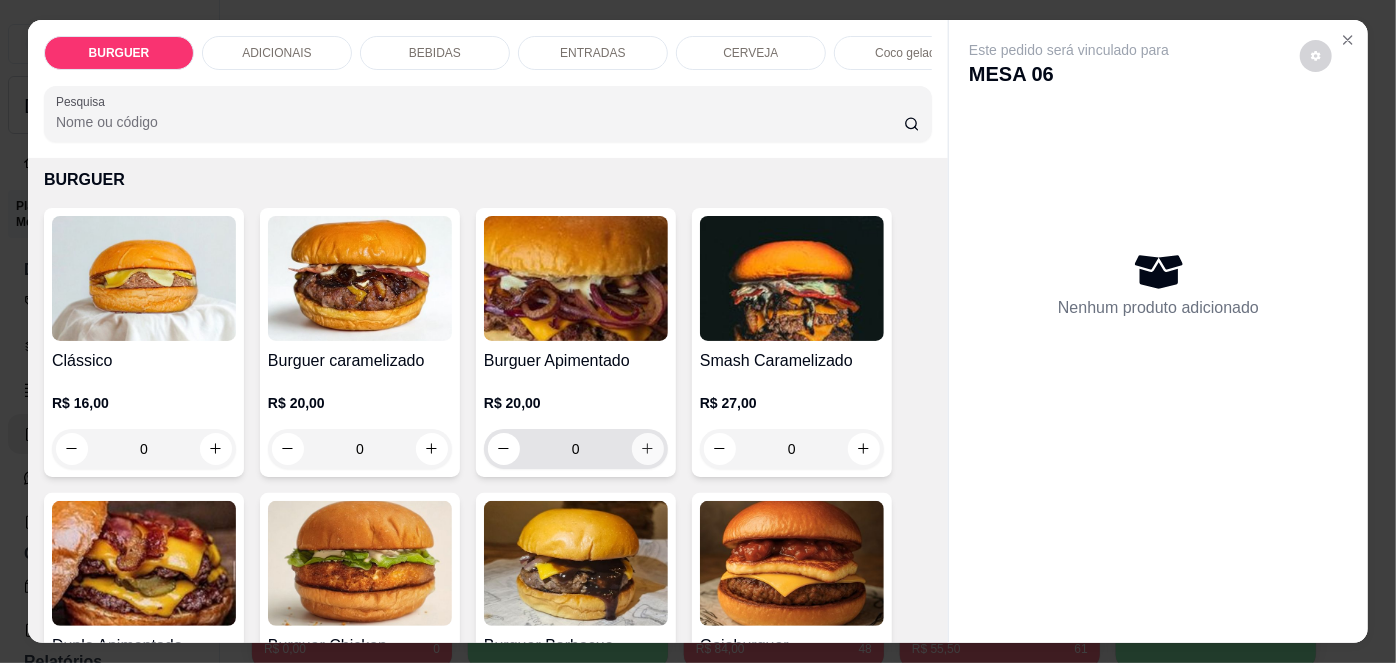 click at bounding box center (648, 449) 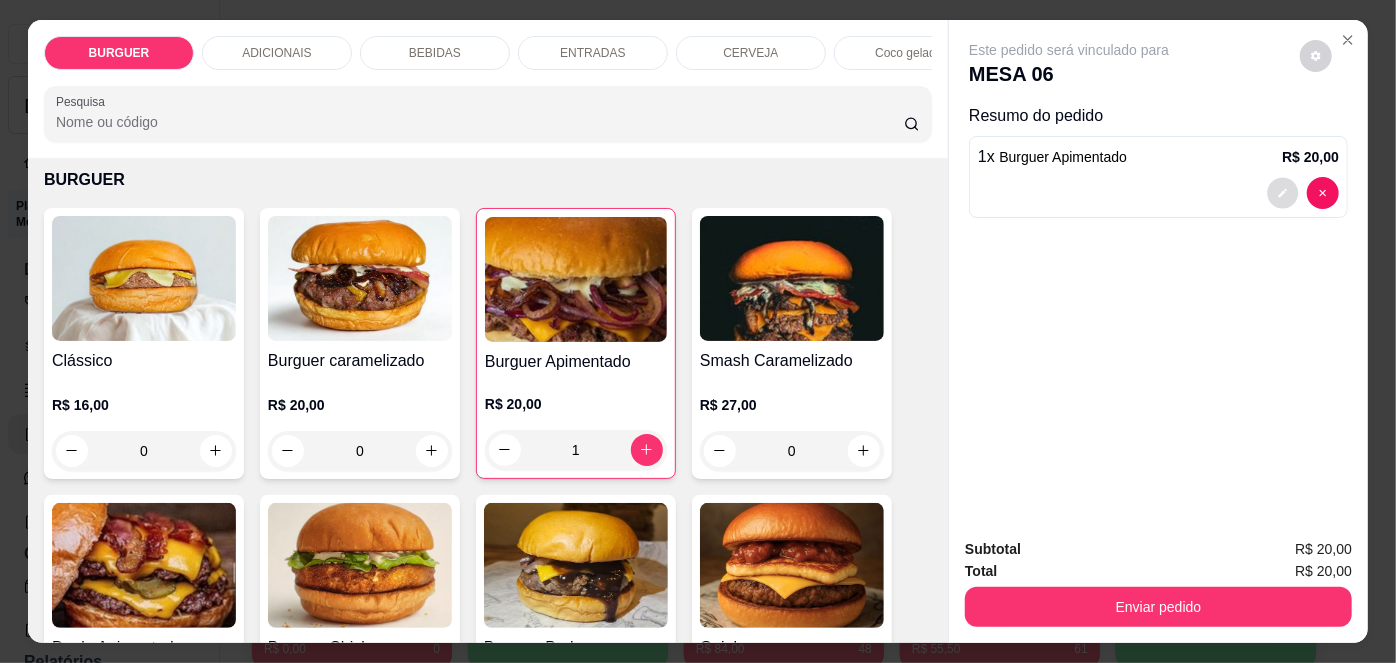 click at bounding box center (1283, 192) 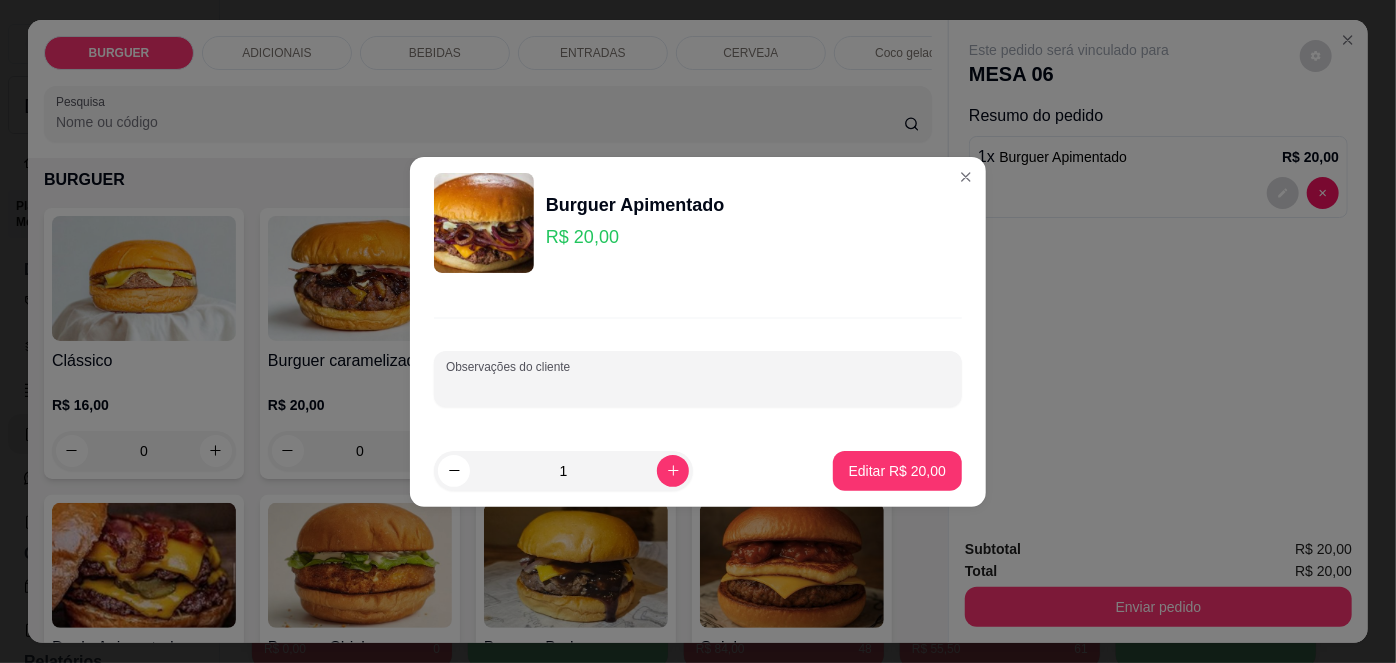 click on "Observações do cliente" at bounding box center (698, 387) 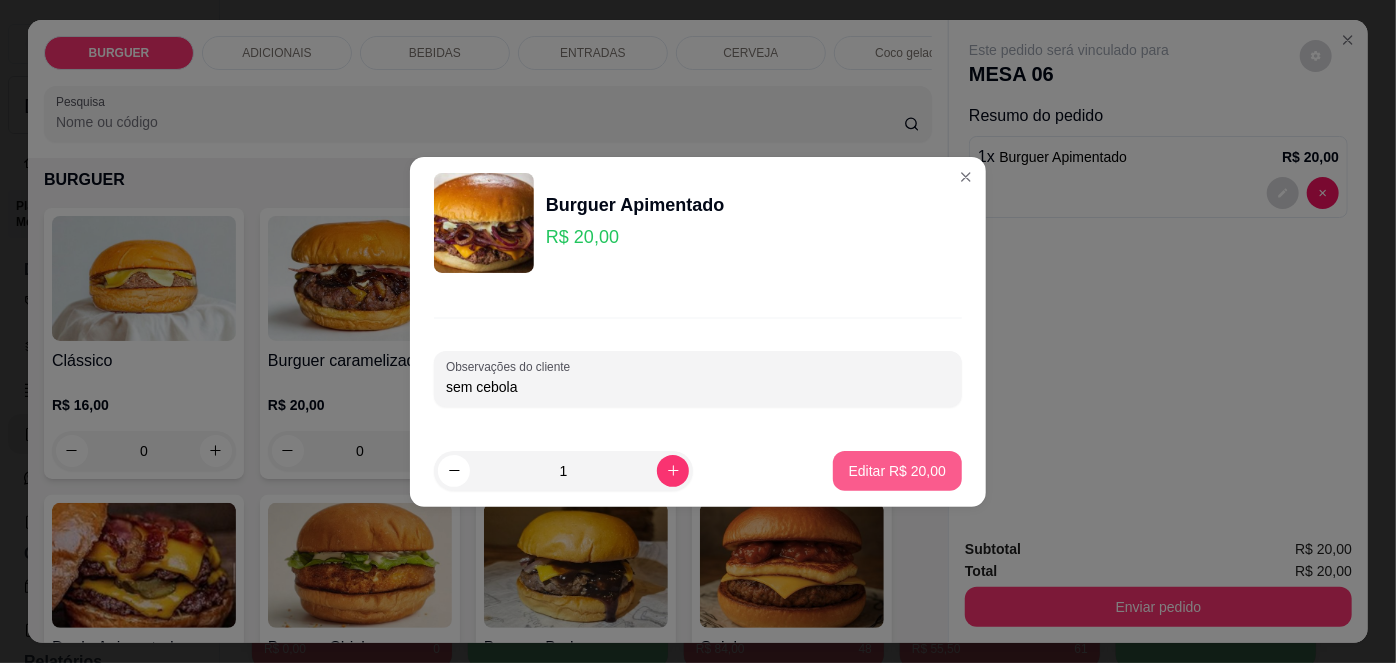 click on "Editar   R$ 20,00" at bounding box center [897, 471] 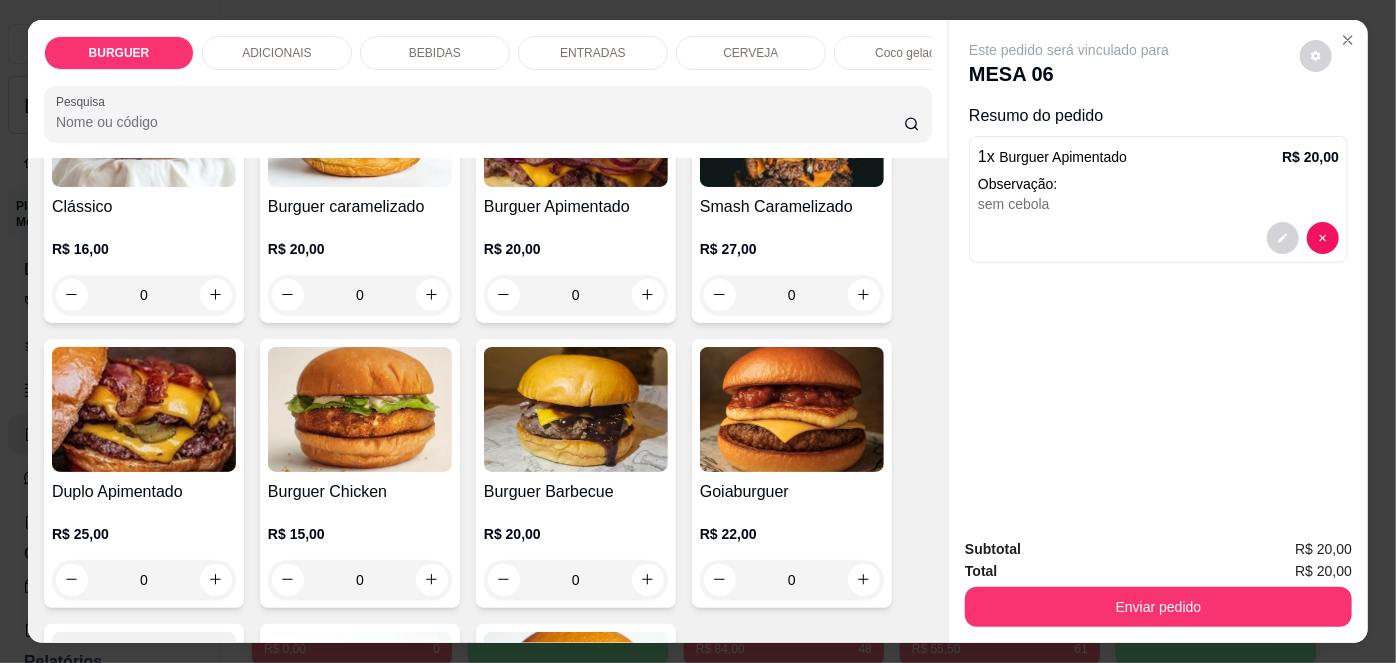 scroll, scrollTop: 244, scrollLeft: 0, axis: vertical 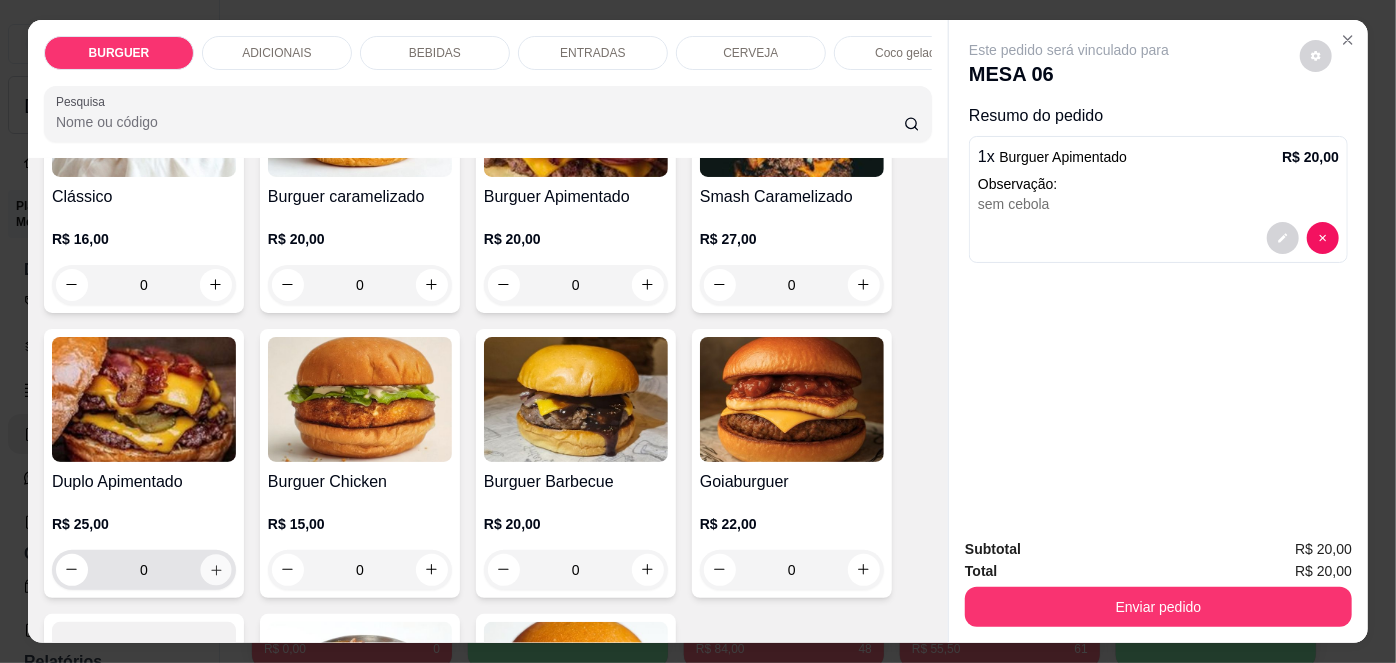 click 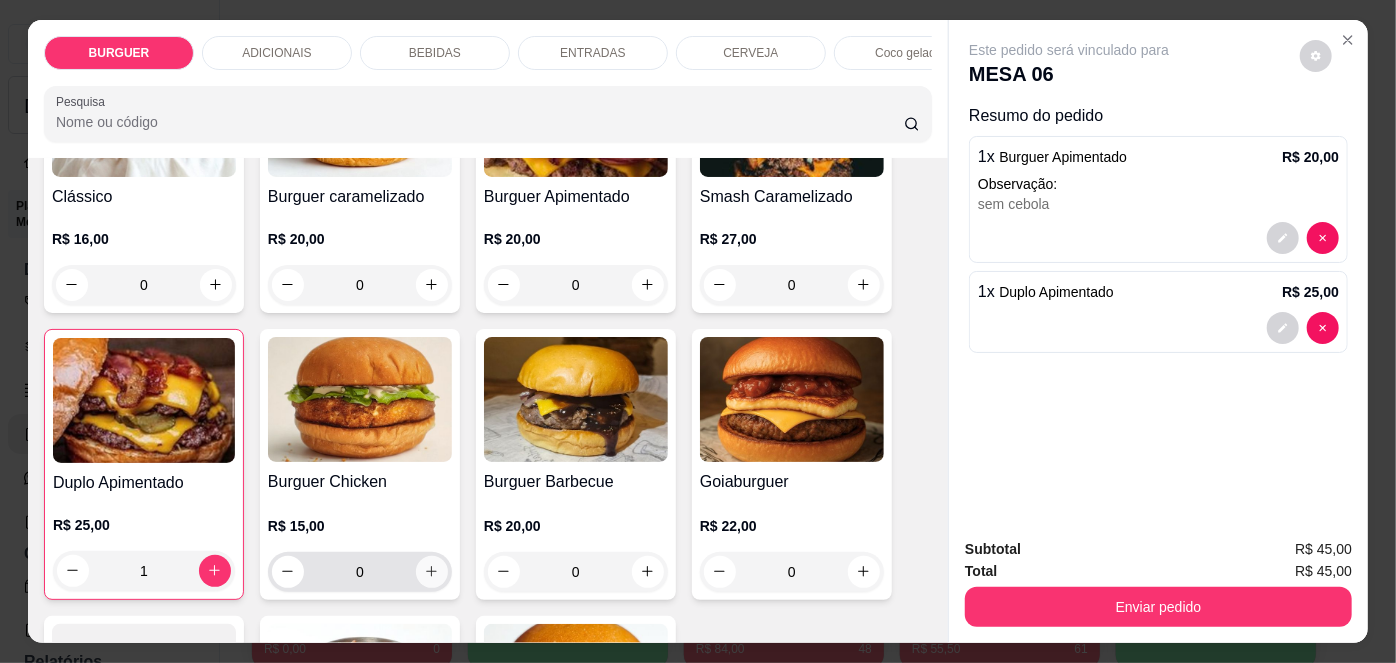 click 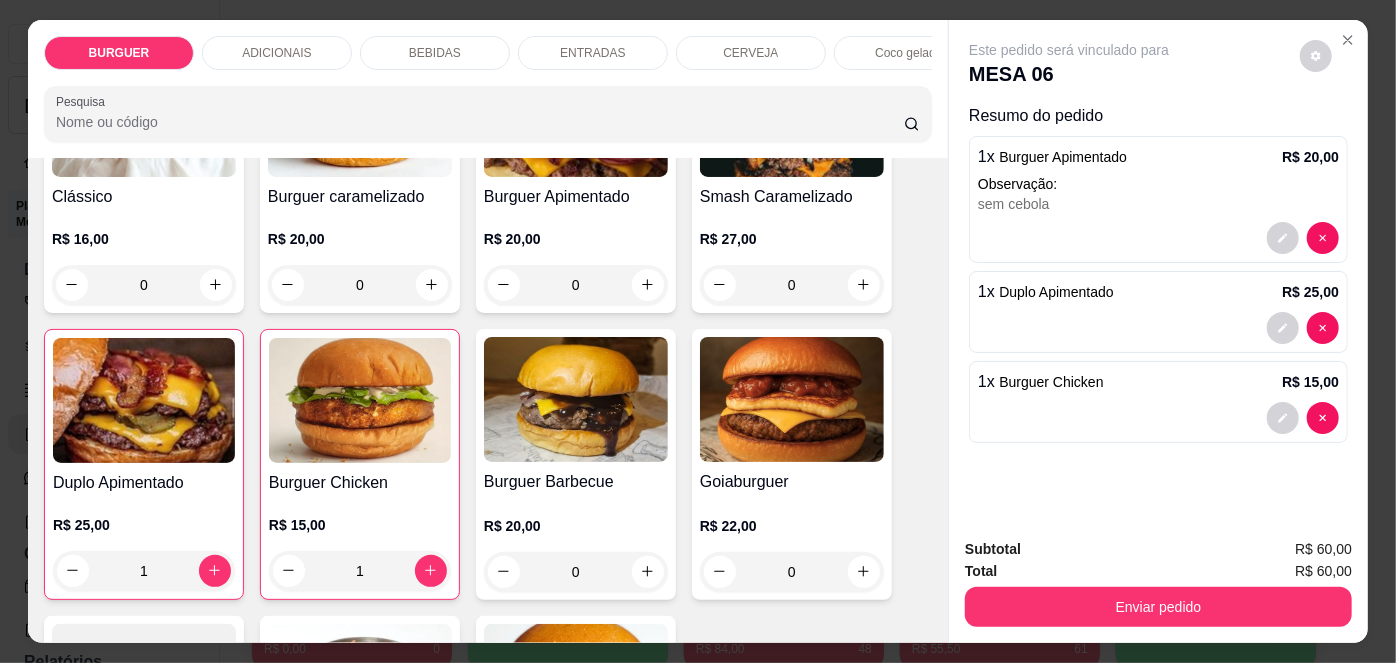 scroll, scrollTop: 176, scrollLeft: 0, axis: vertical 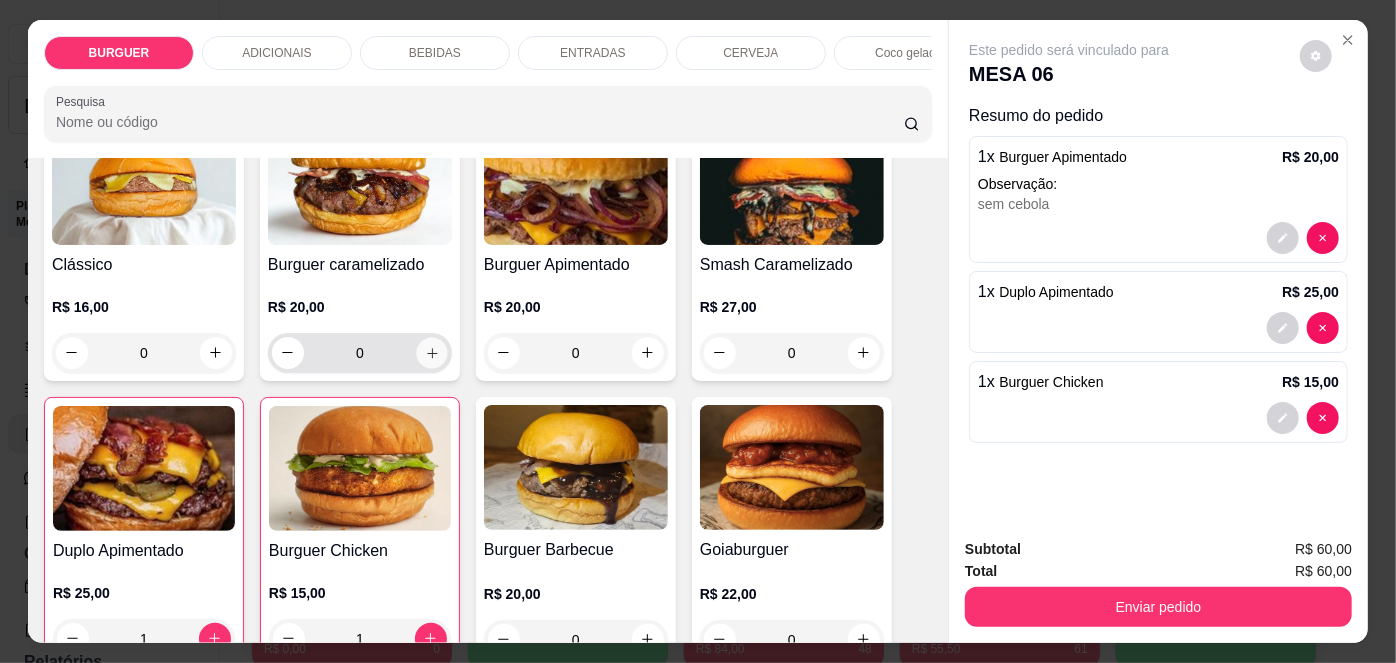 click 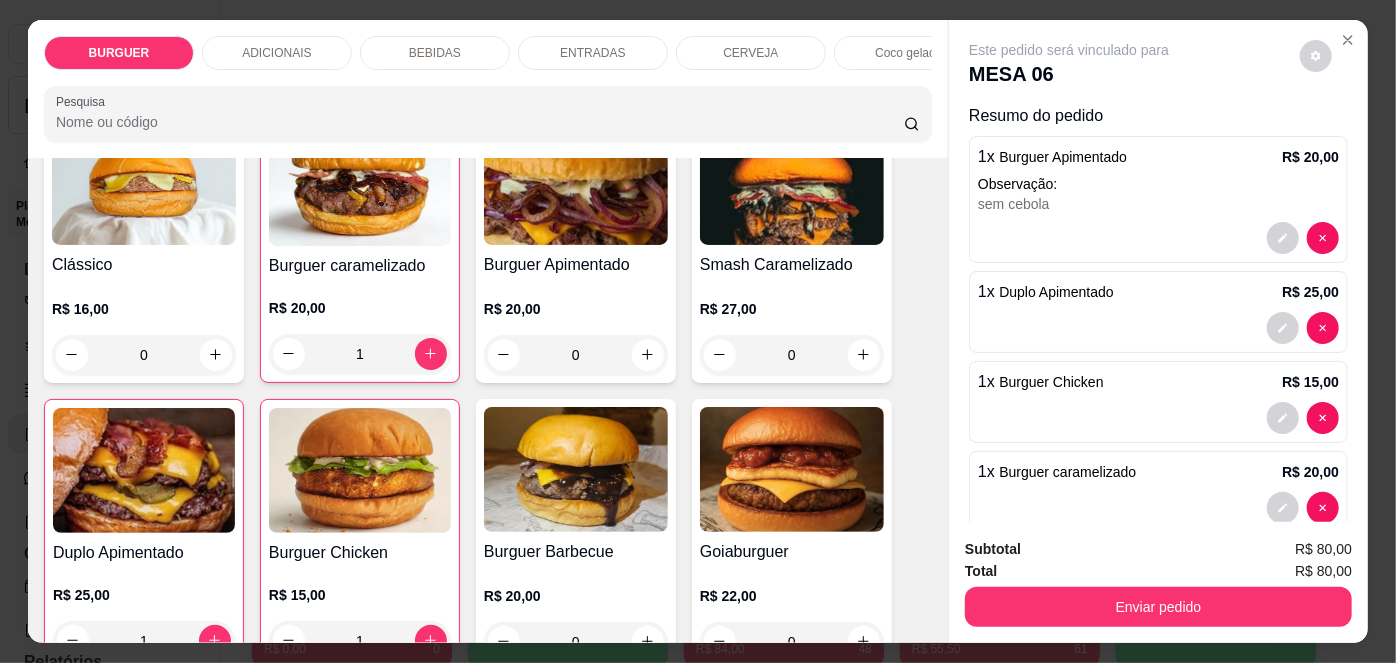 scroll, scrollTop: 304, scrollLeft: 0, axis: vertical 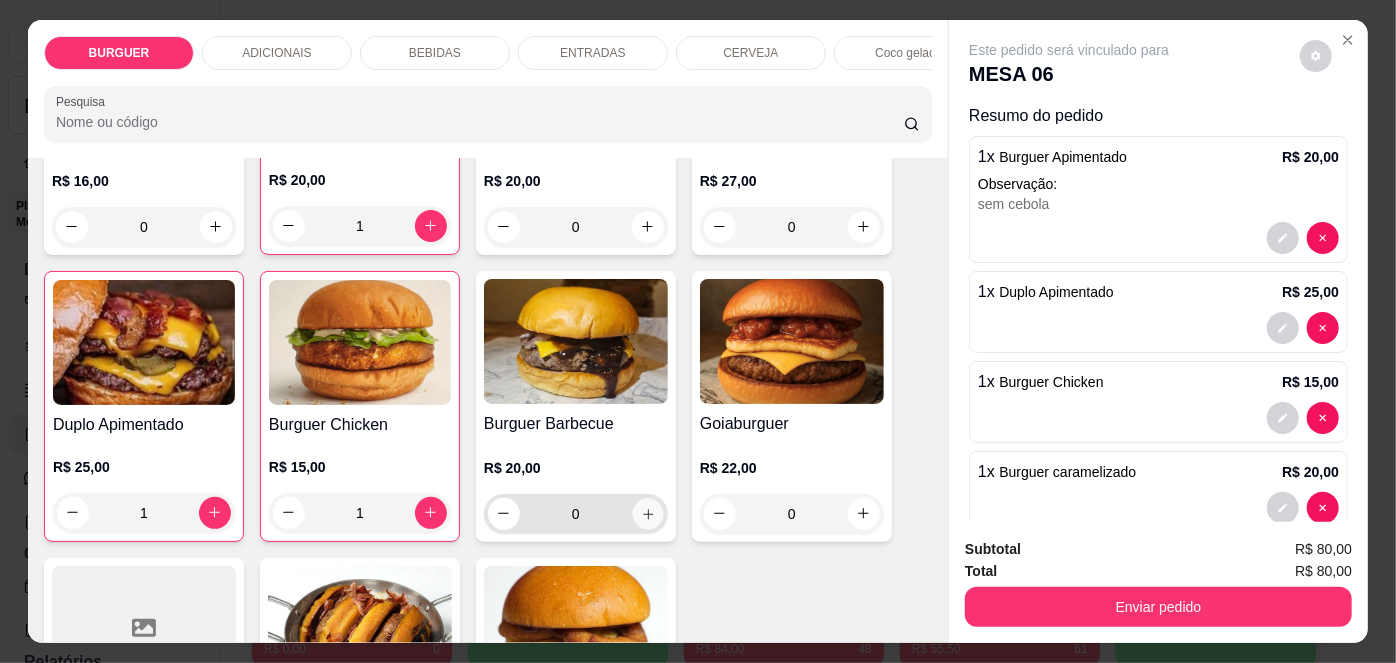 click 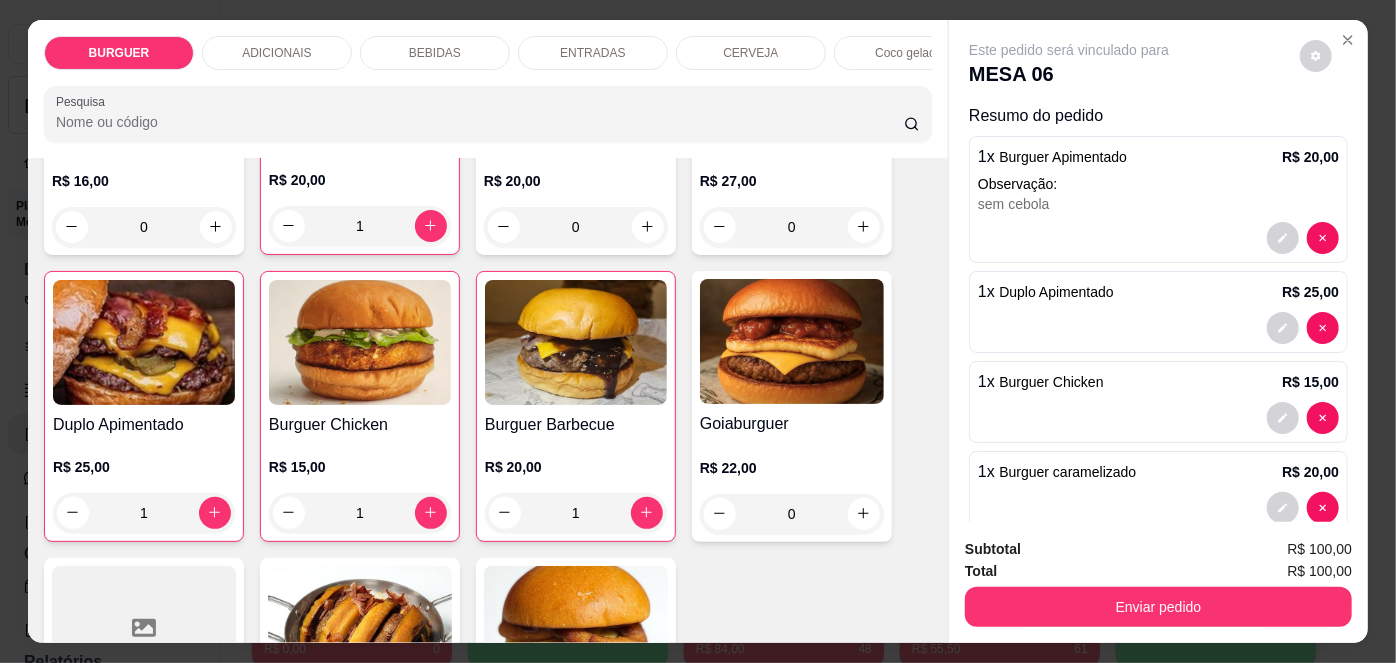 scroll, scrollTop: 125, scrollLeft: 0, axis: vertical 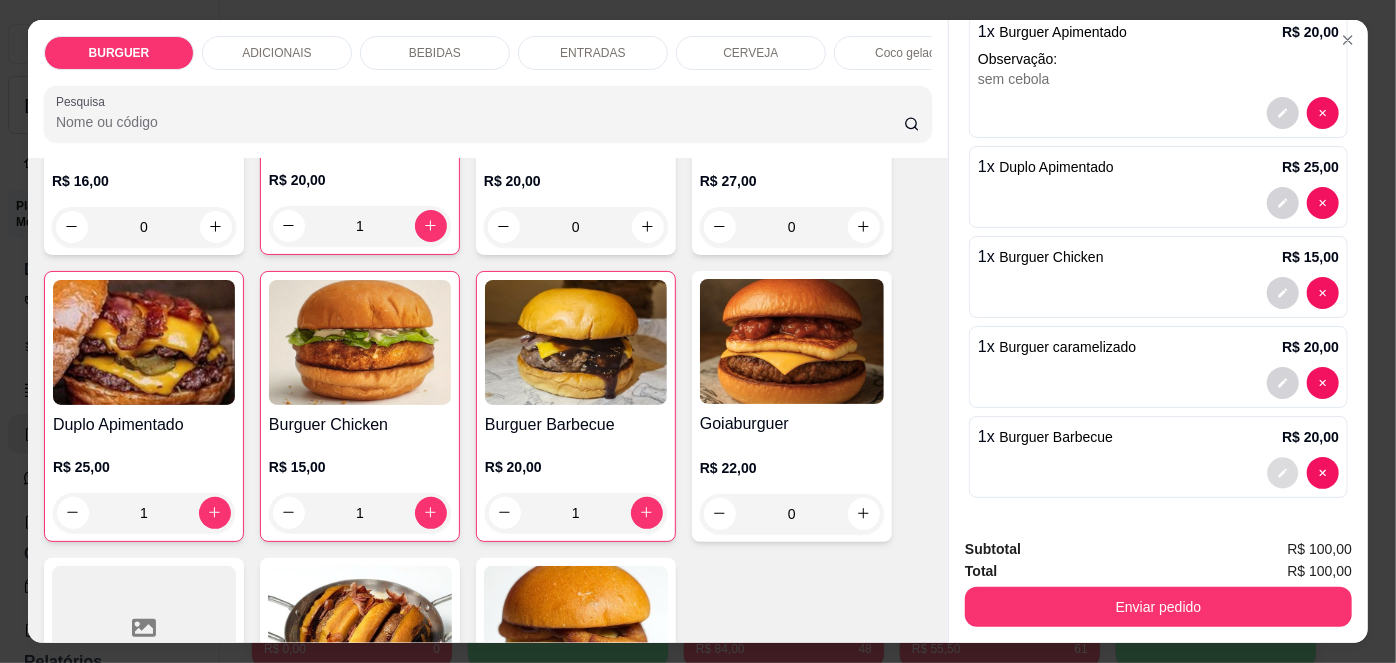 click at bounding box center (1283, 472) 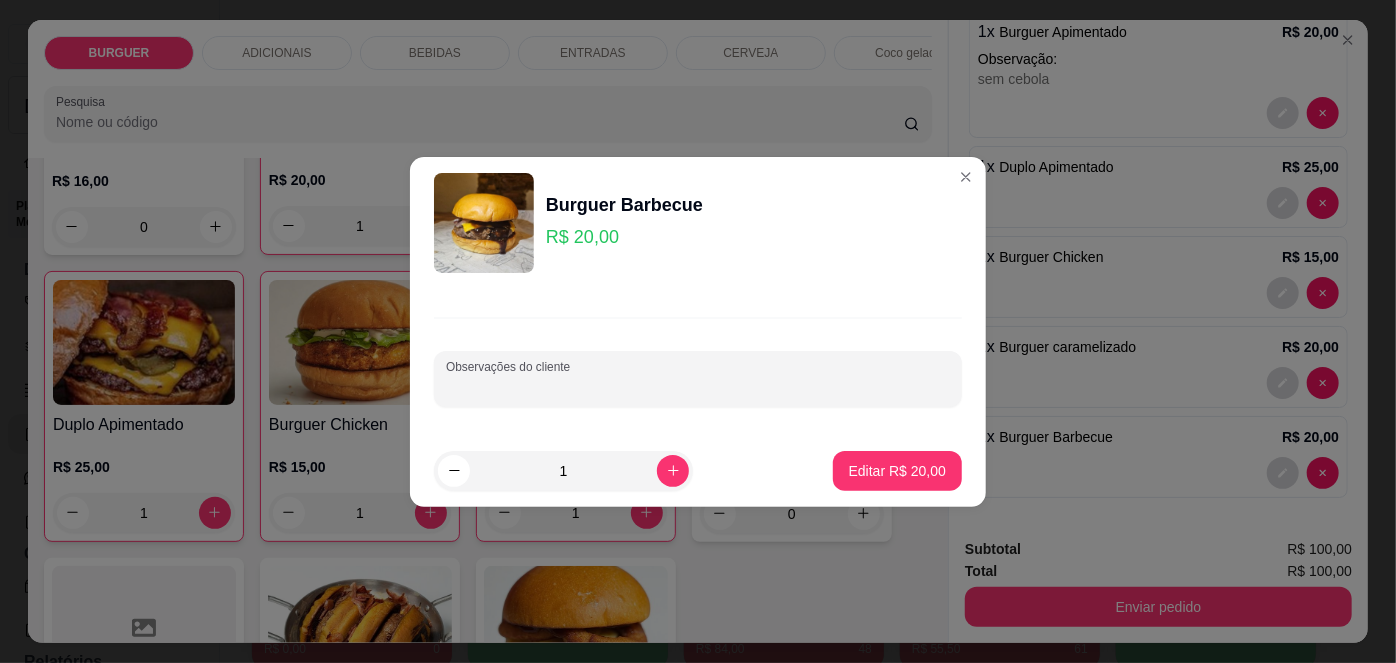 click on "Observações do cliente" at bounding box center (698, 387) 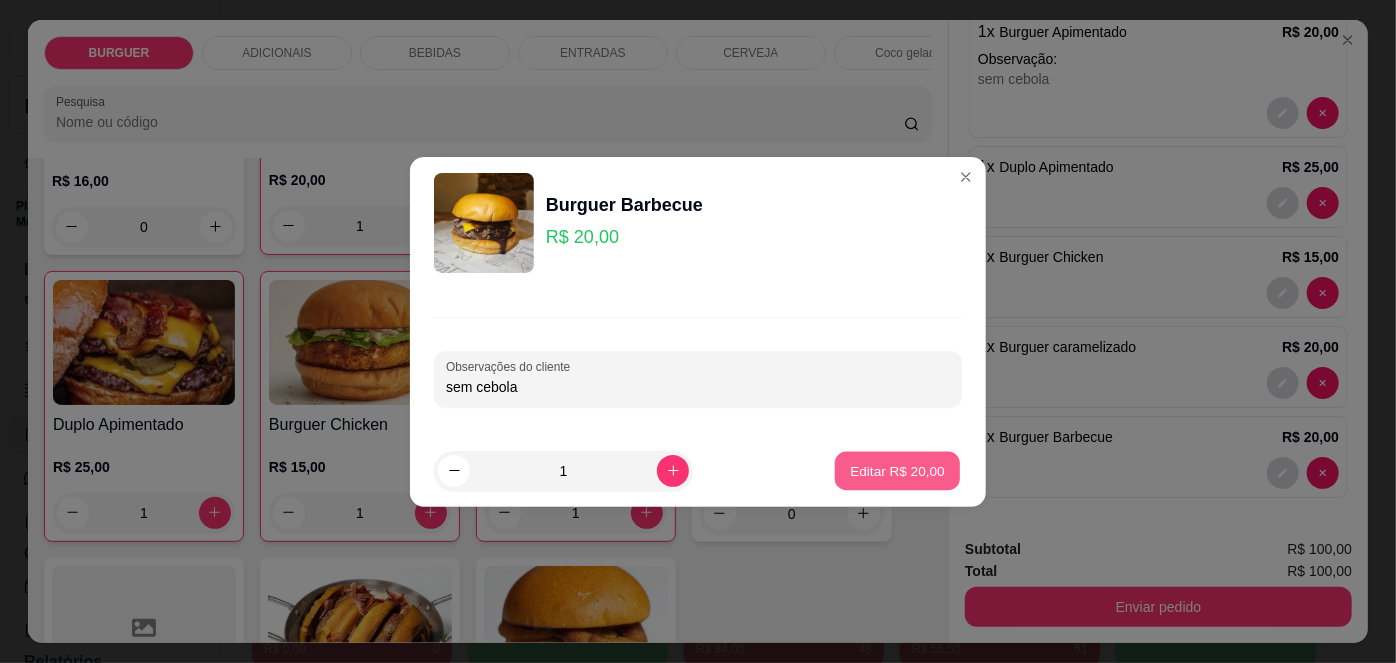 click on "Editar   R$ 20,00" at bounding box center [897, 470] 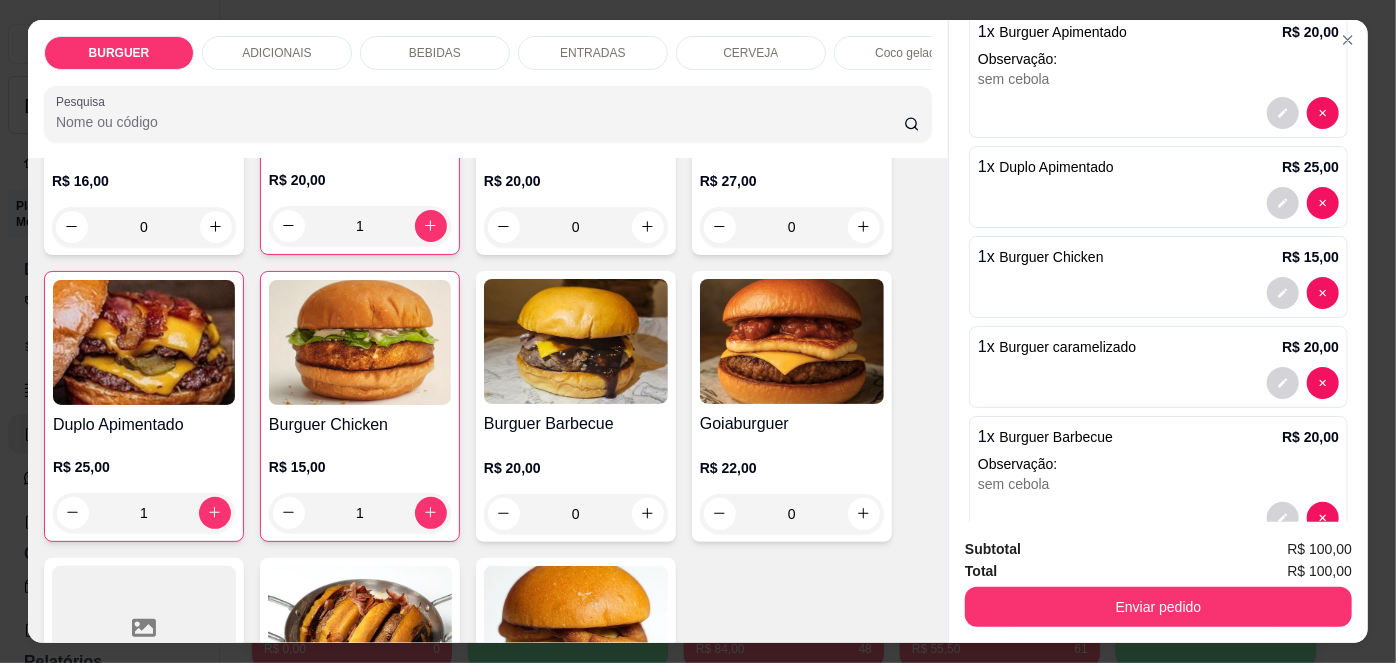 scroll, scrollTop: 0, scrollLeft: 0, axis: both 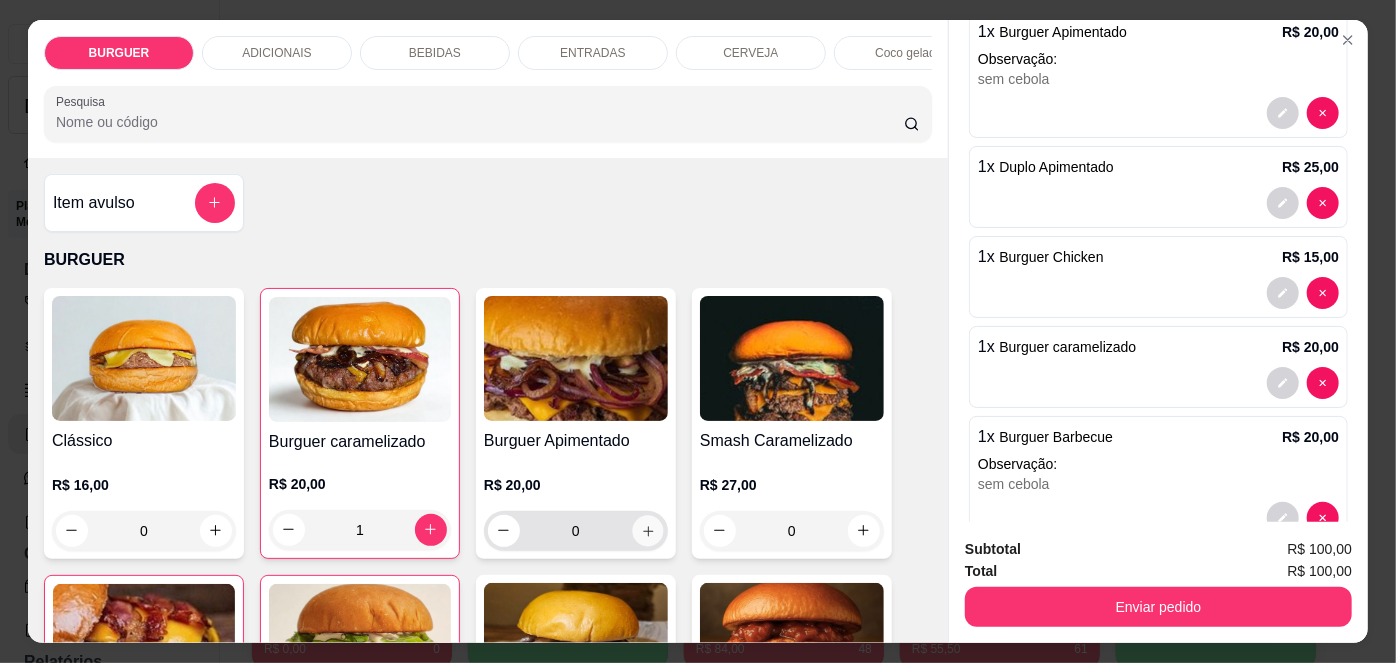 click 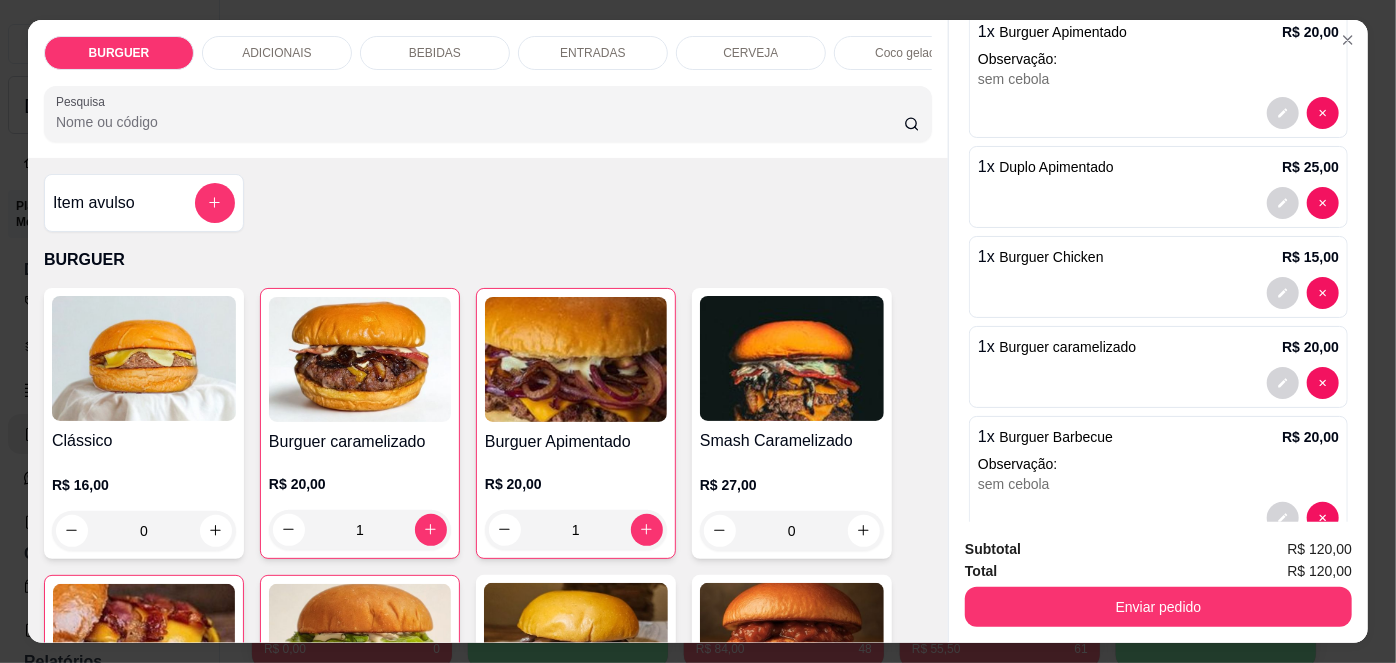 scroll, scrollTop: 260, scrollLeft: 0, axis: vertical 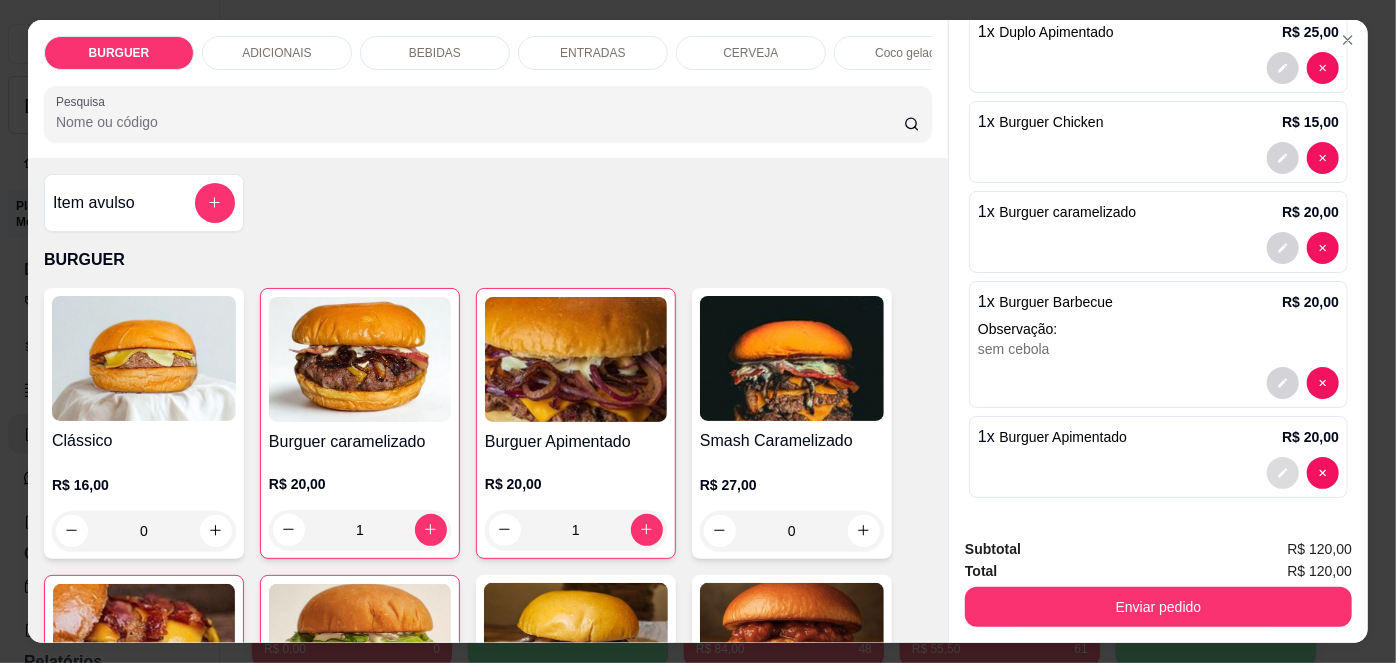 click 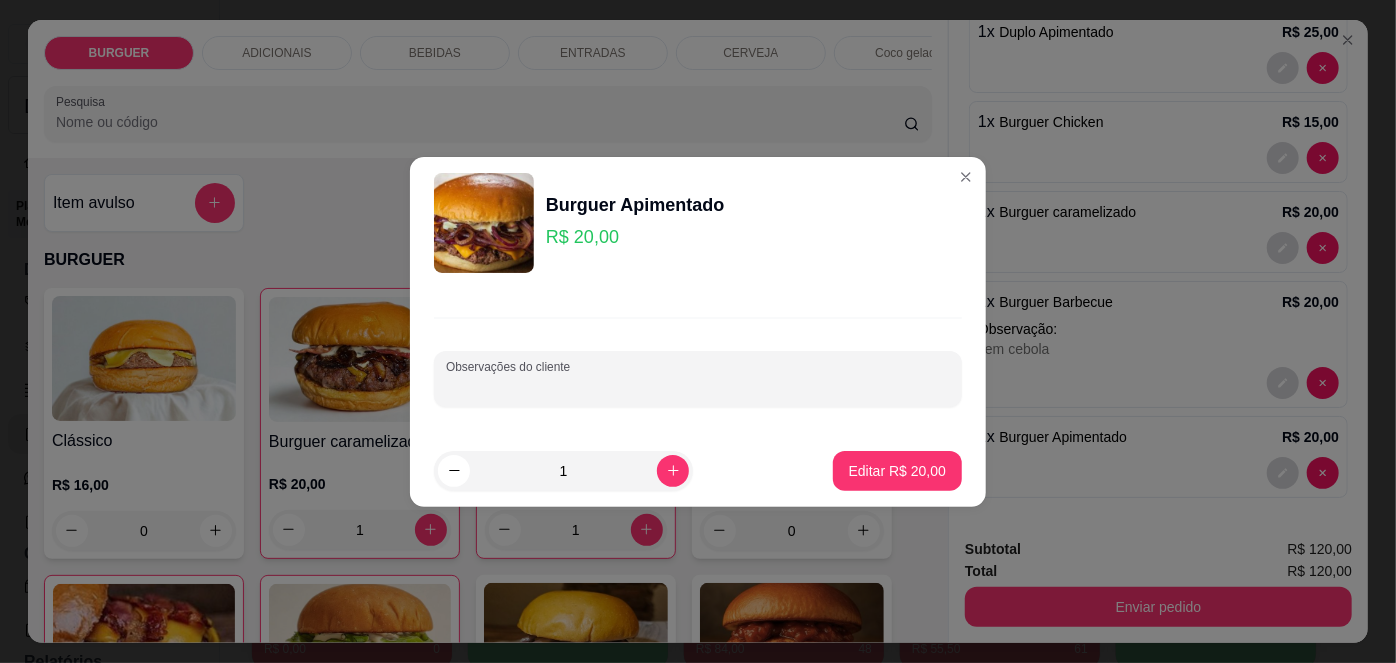 click on "Observações do cliente" at bounding box center (698, 387) 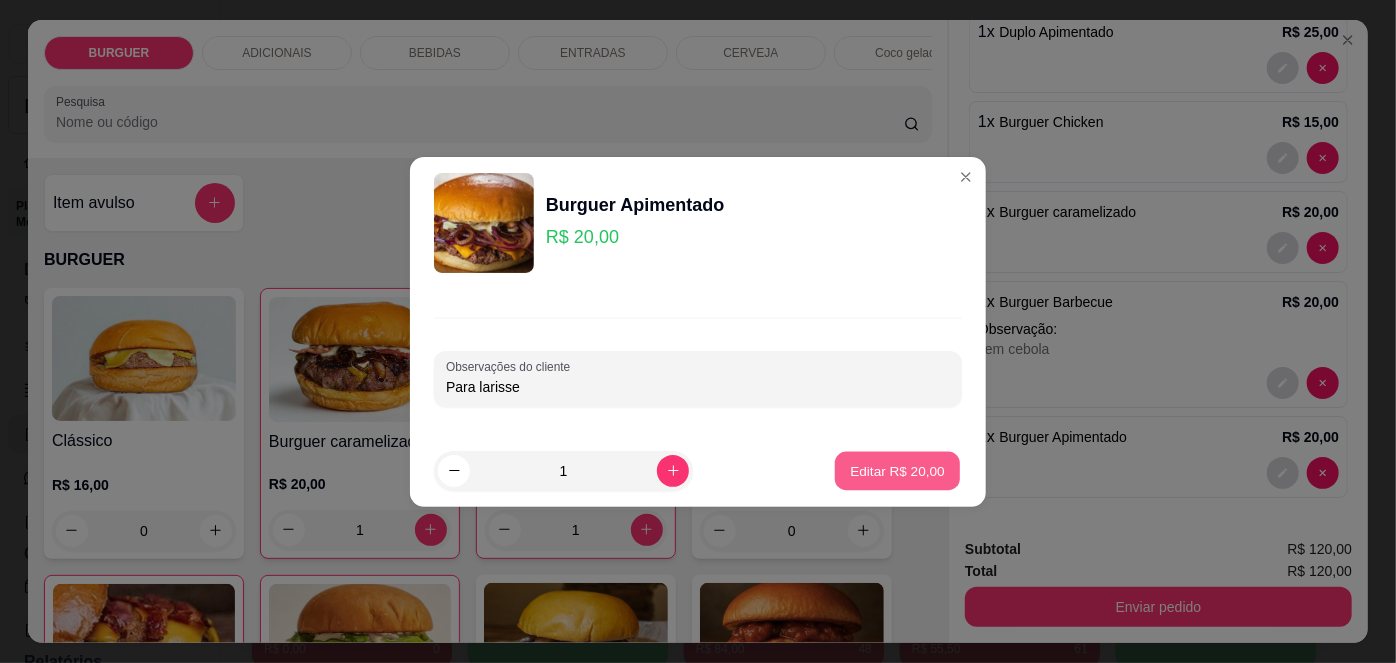 click on "Editar   R$ 20,00" at bounding box center (897, 470) 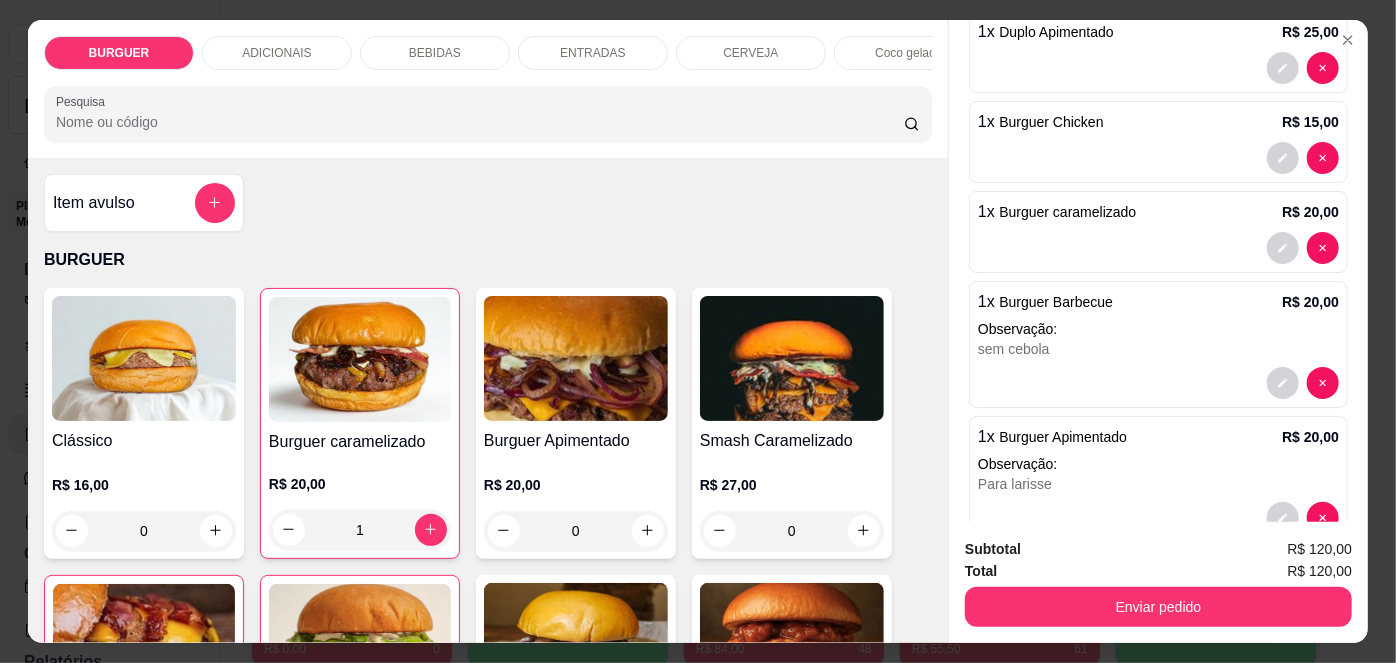 scroll, scrollTop: 305, scrollLeft: 0, axis: vertical 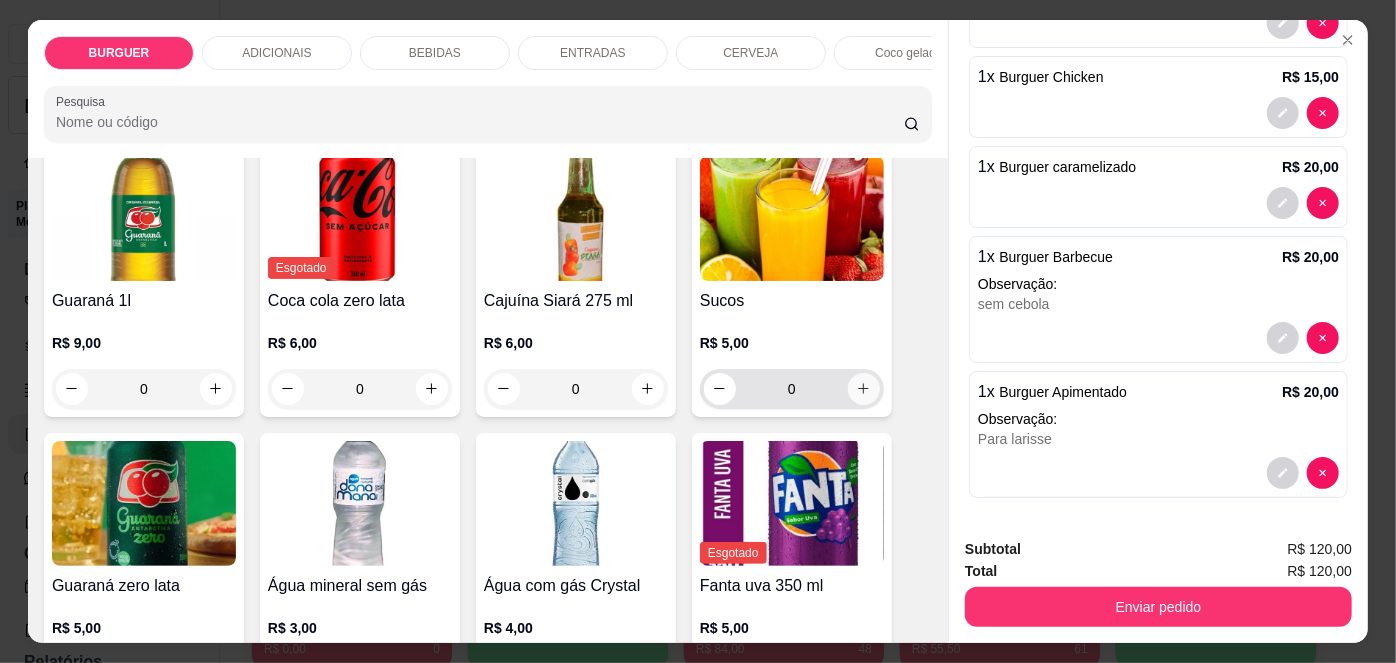 click 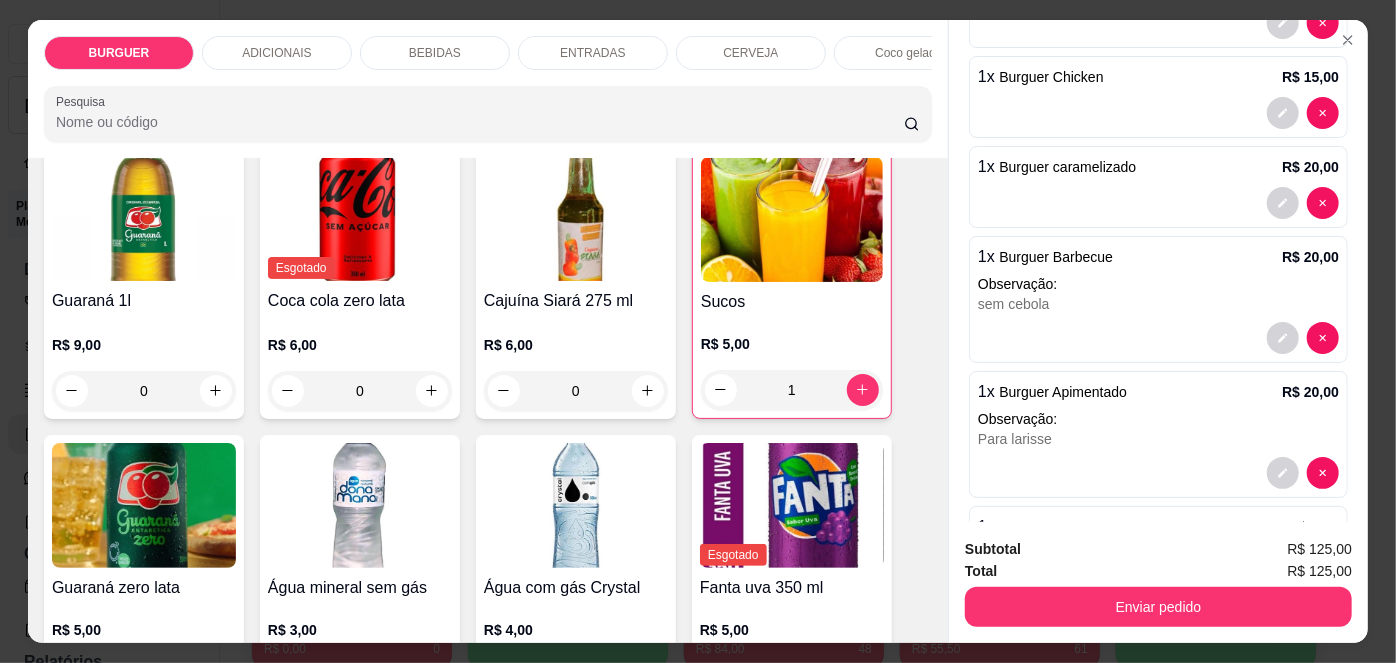 scroll, scrollTop: 394, scrollLeft: 0, axis: vertical 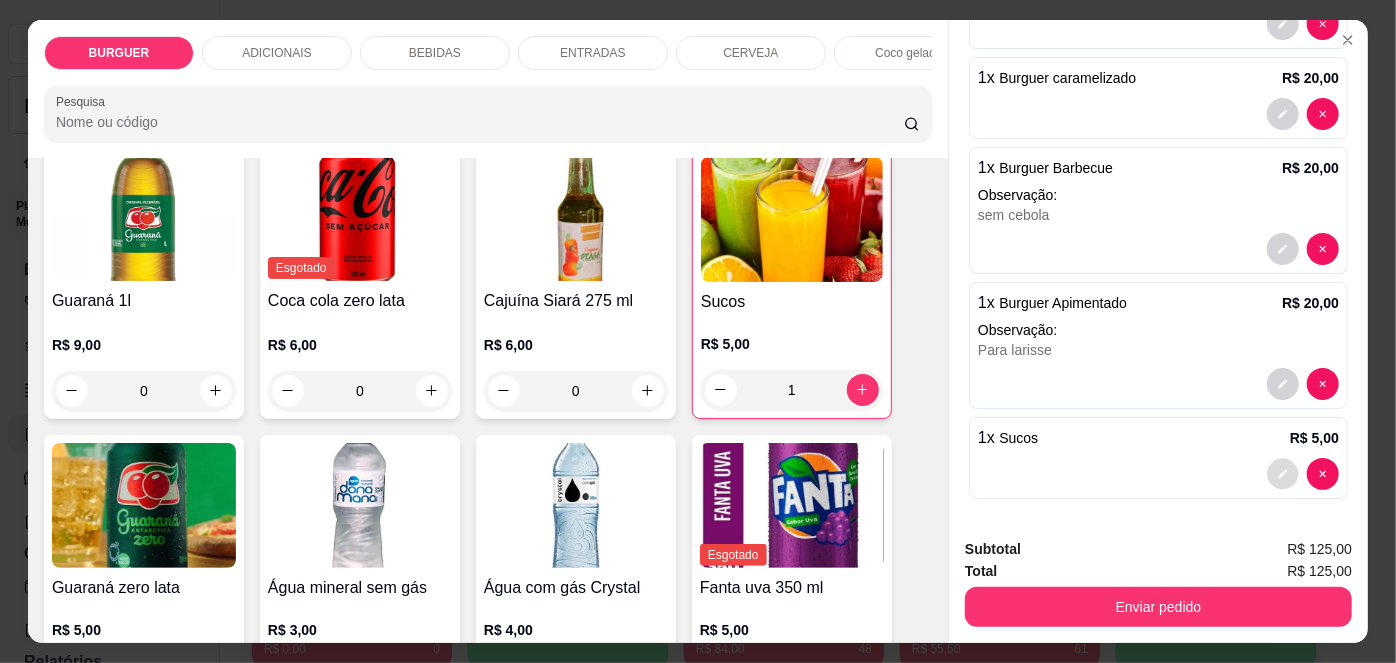 click 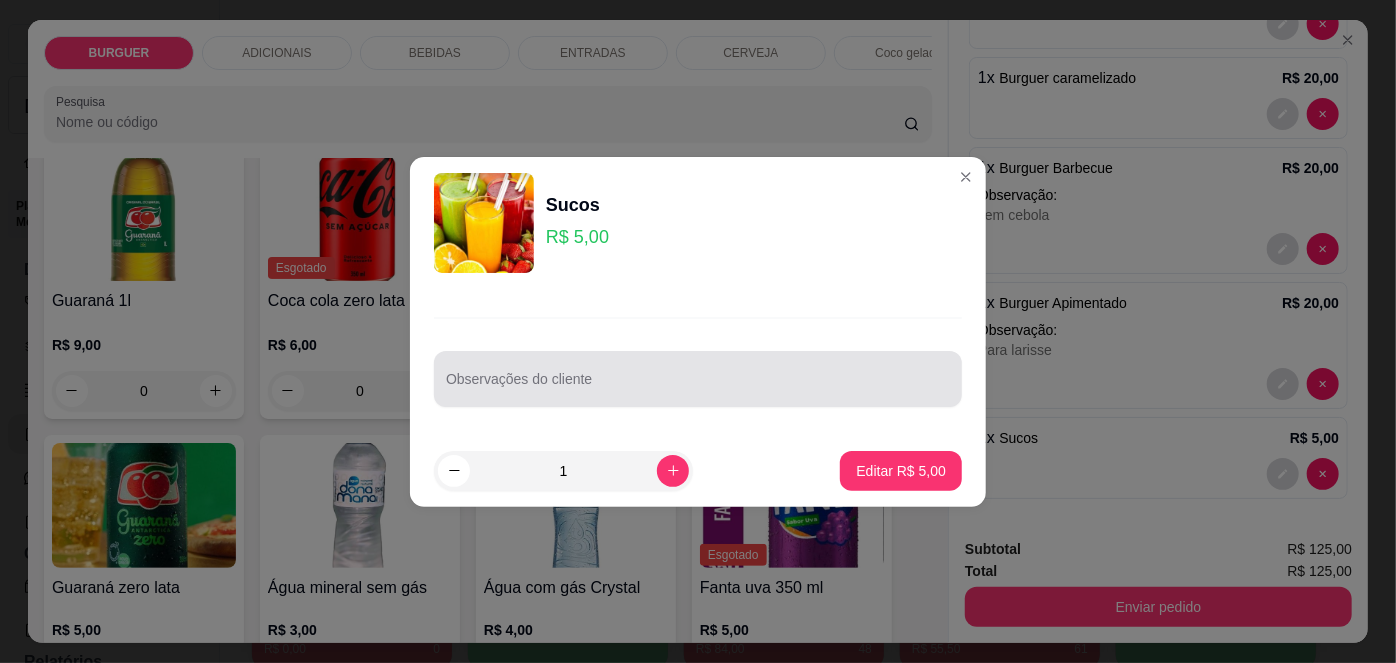 click at bounding box center [698, 379] 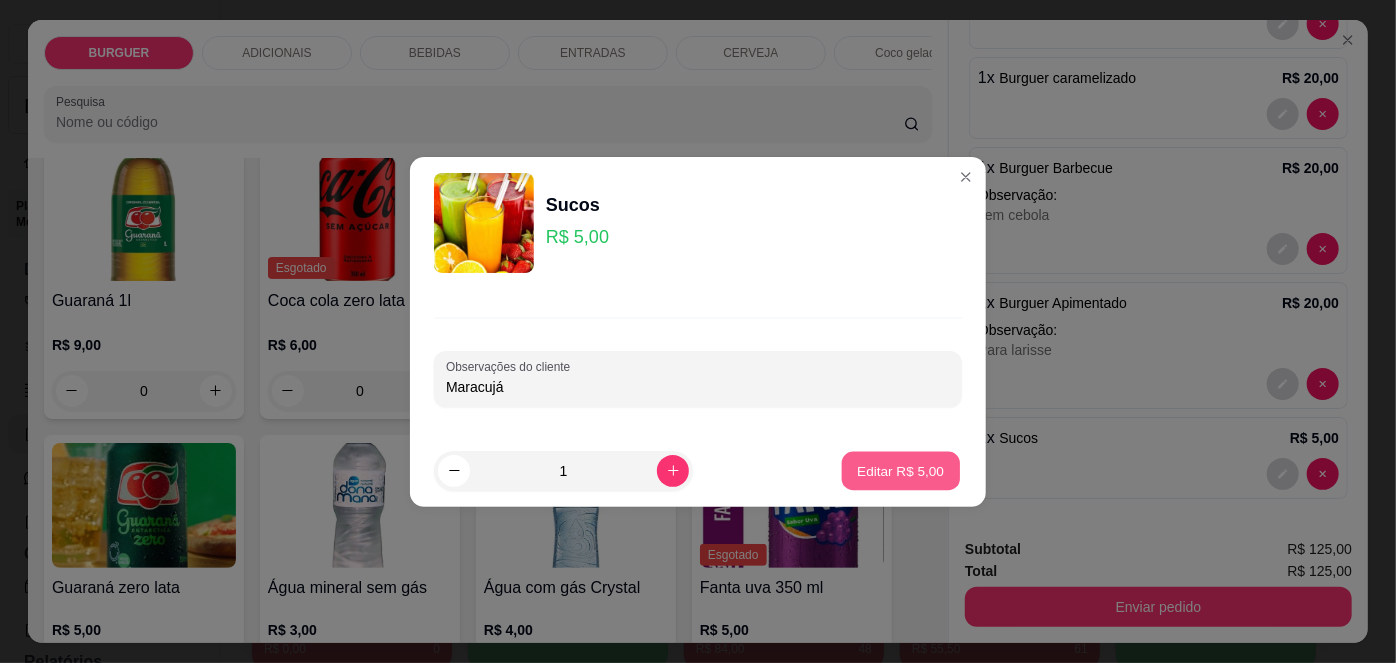 click on "Editar   R$ 5,00" at bounding box center [901, 470] 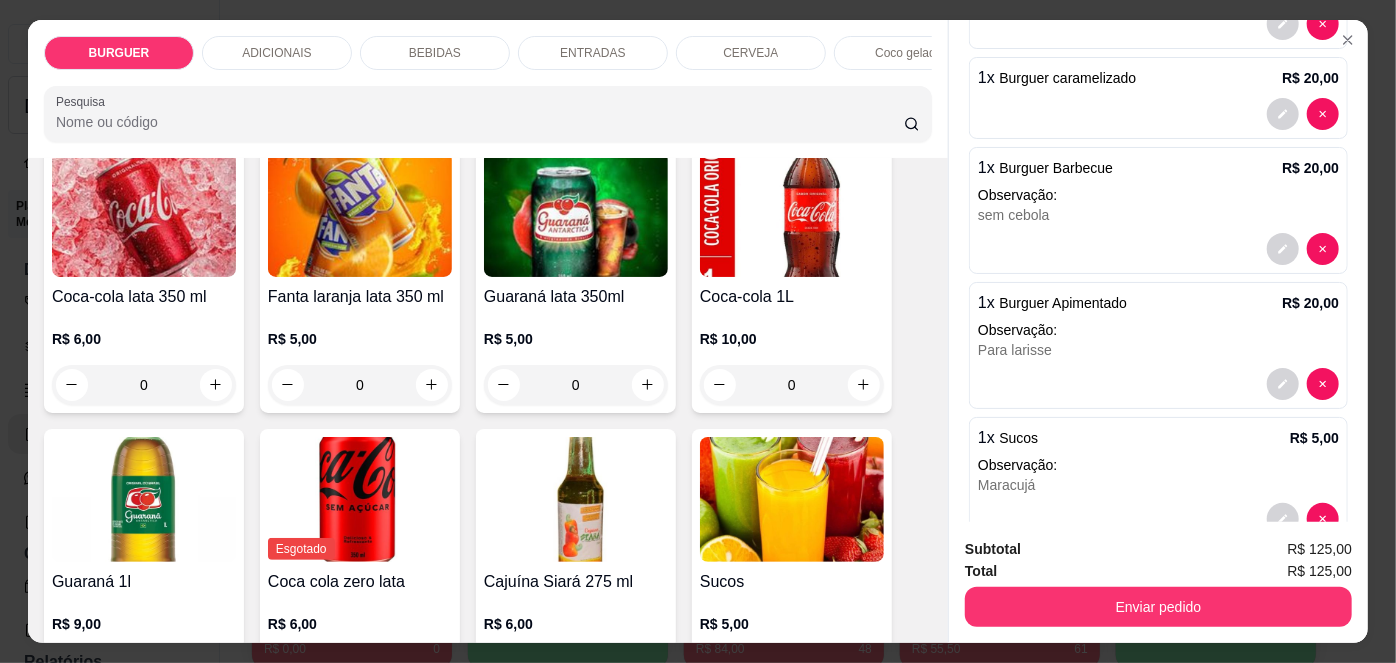 scroll, scrollTop: 1653, scrollLeft: 0, axis: vertical 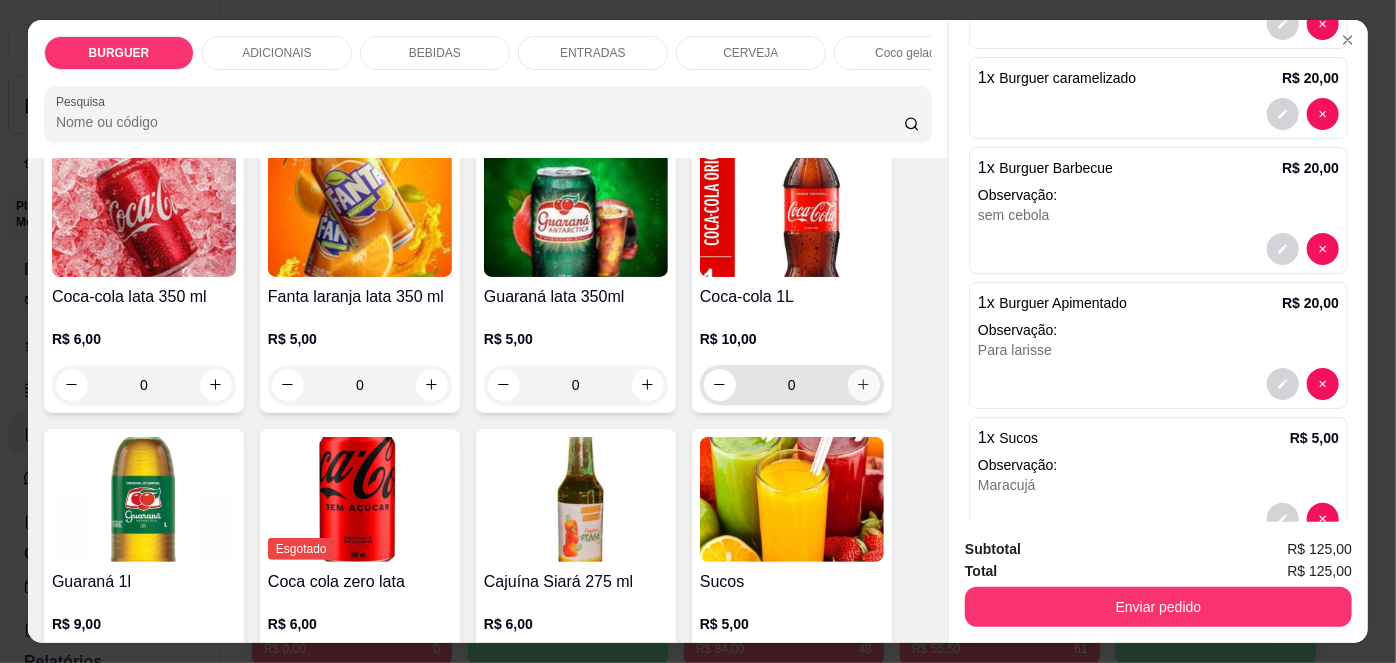 click 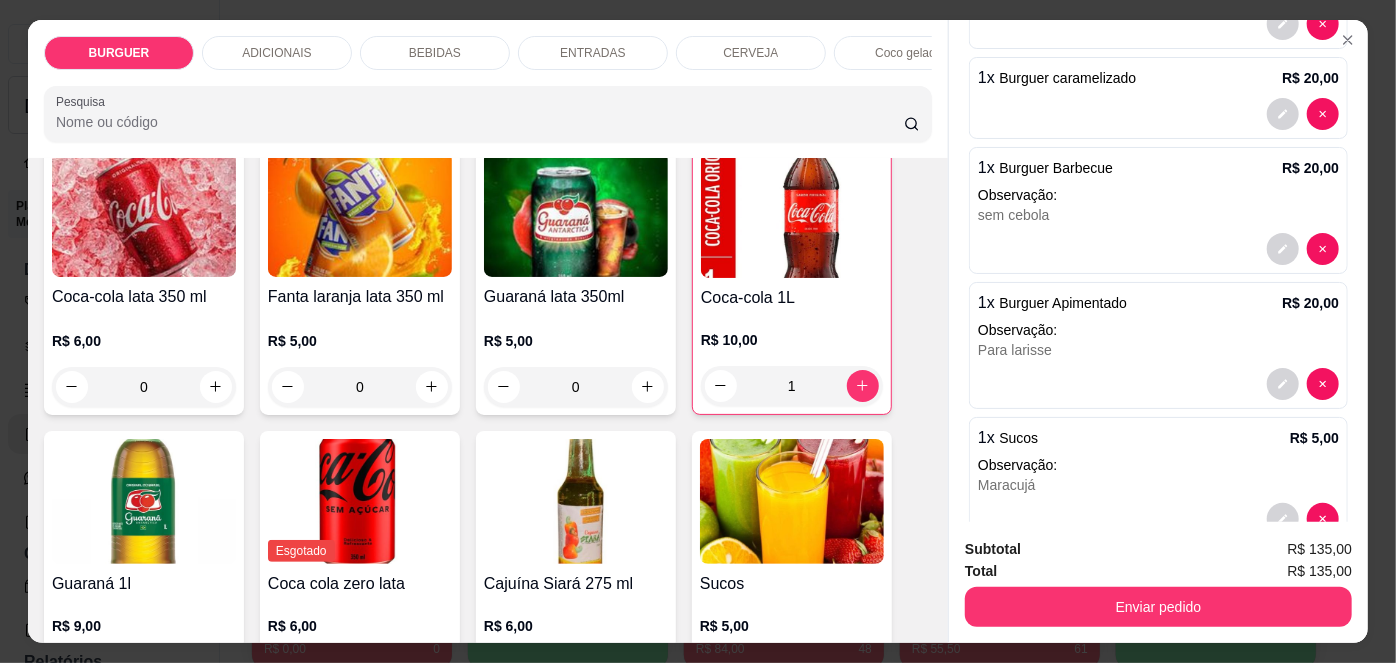 scroll, scrollTop: 528, scrollLeft: 0, axis: vertical 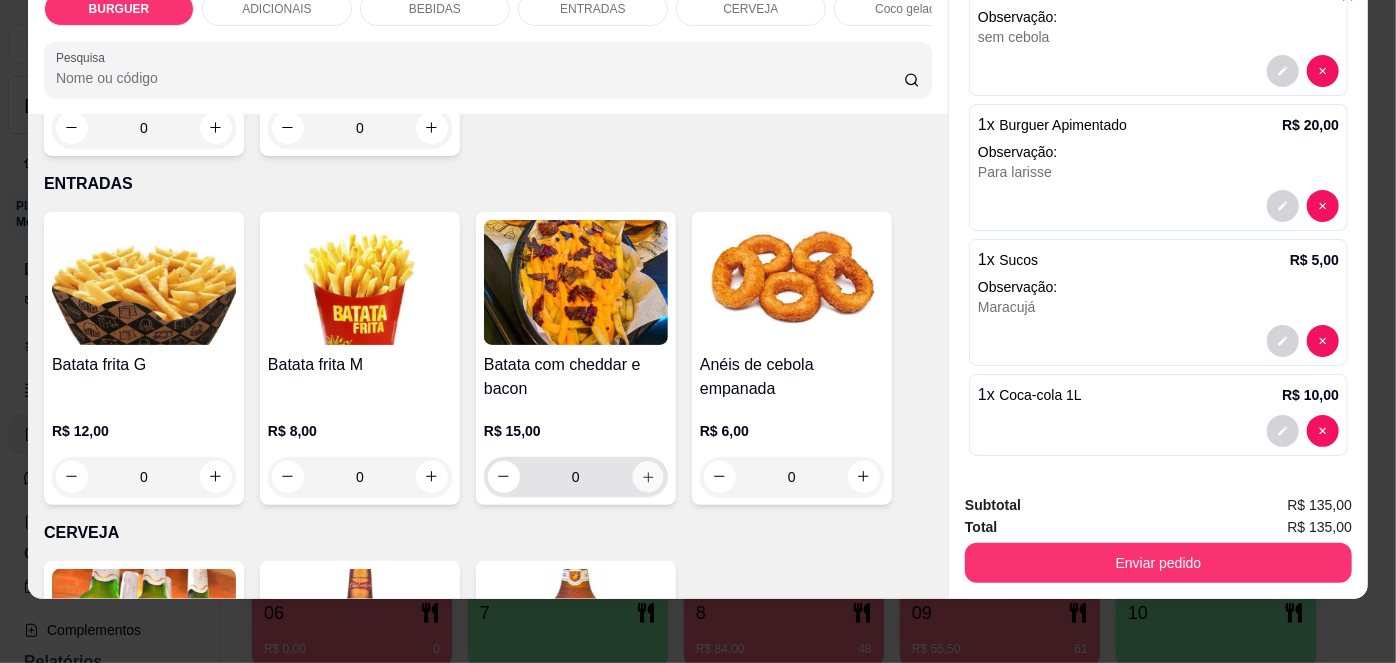 click at bounding box center [647, 476] 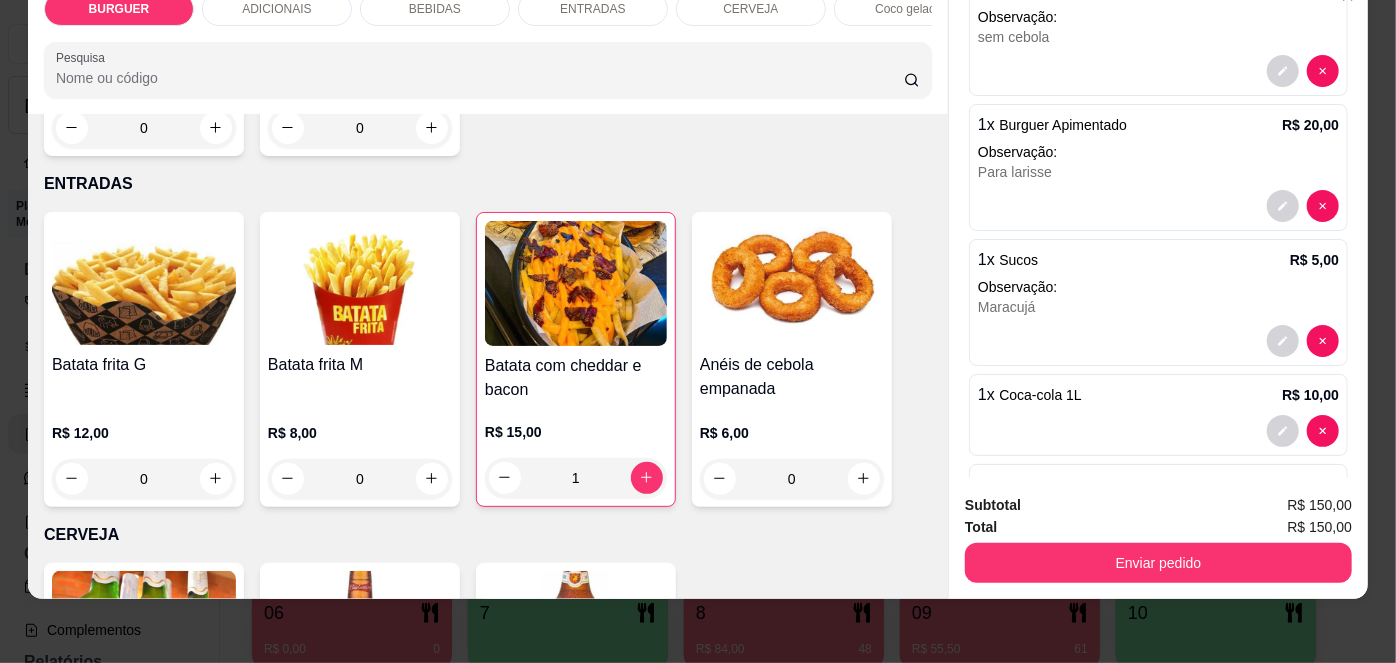 scroll, scrollTop: 618, scrollLeft: 0, axis: vertical 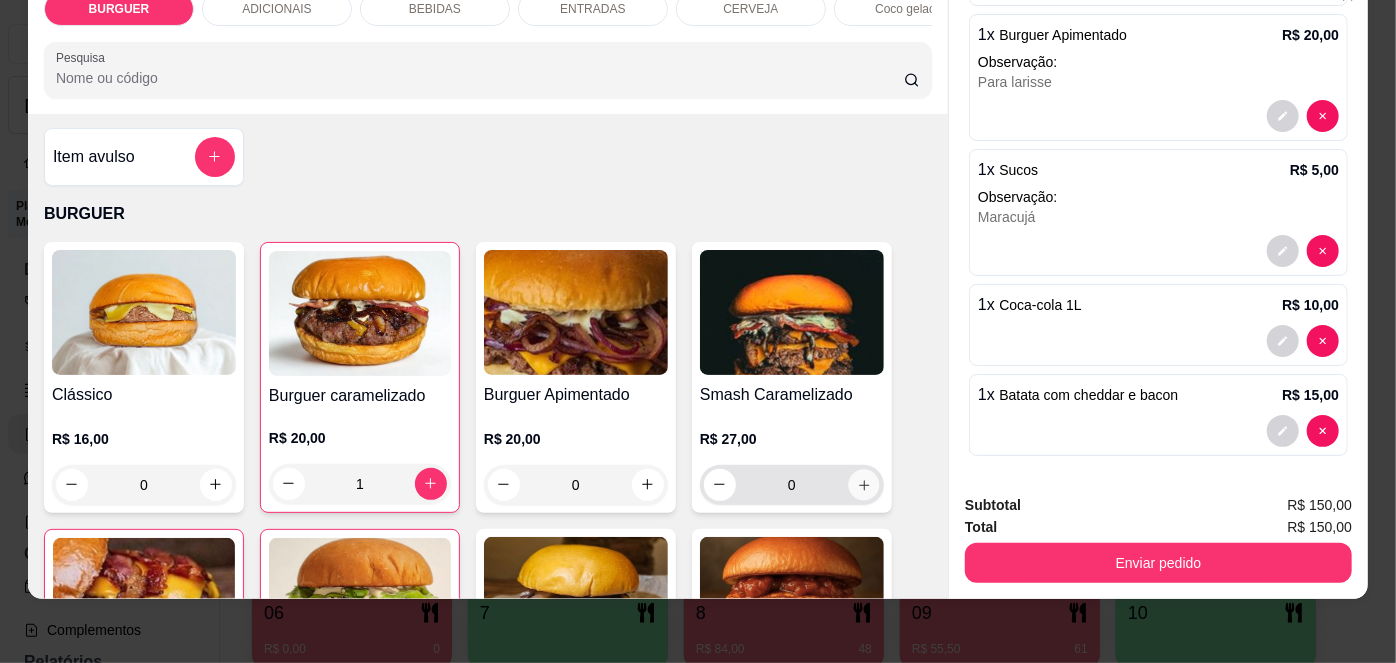 click 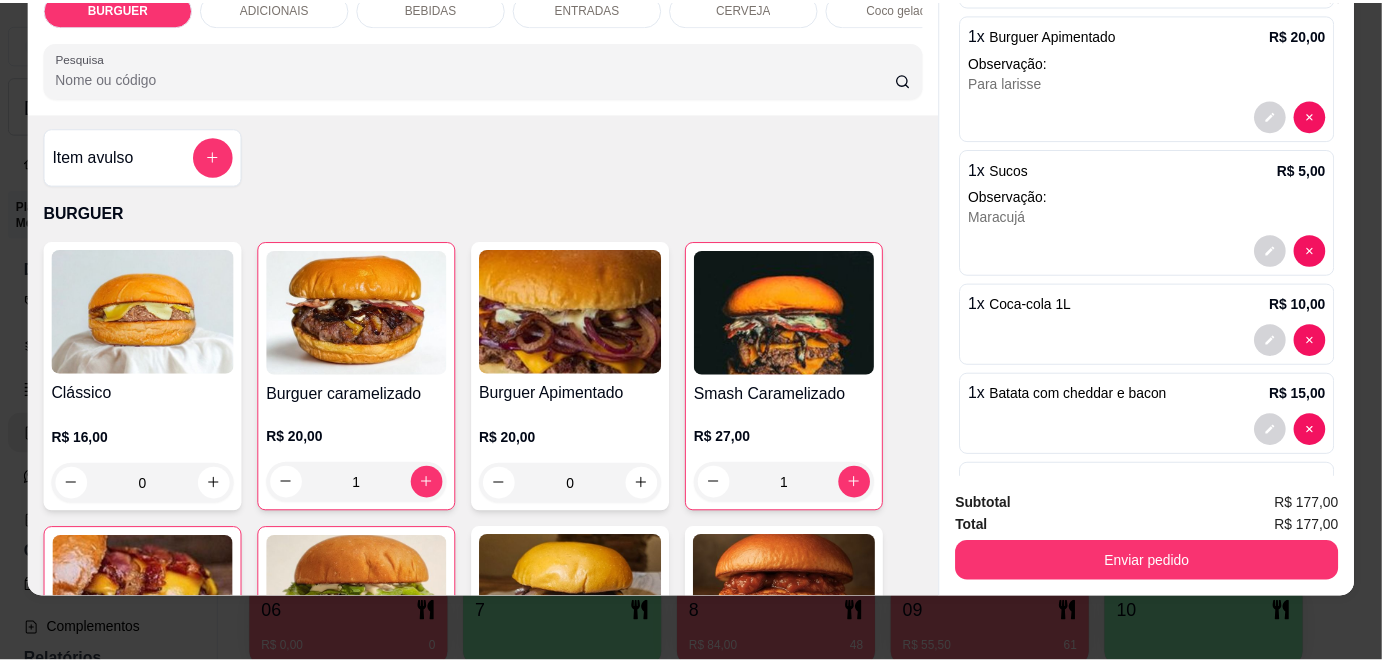 scroll, scrollTop: 707, scrollLeft: 0, axis: vertical 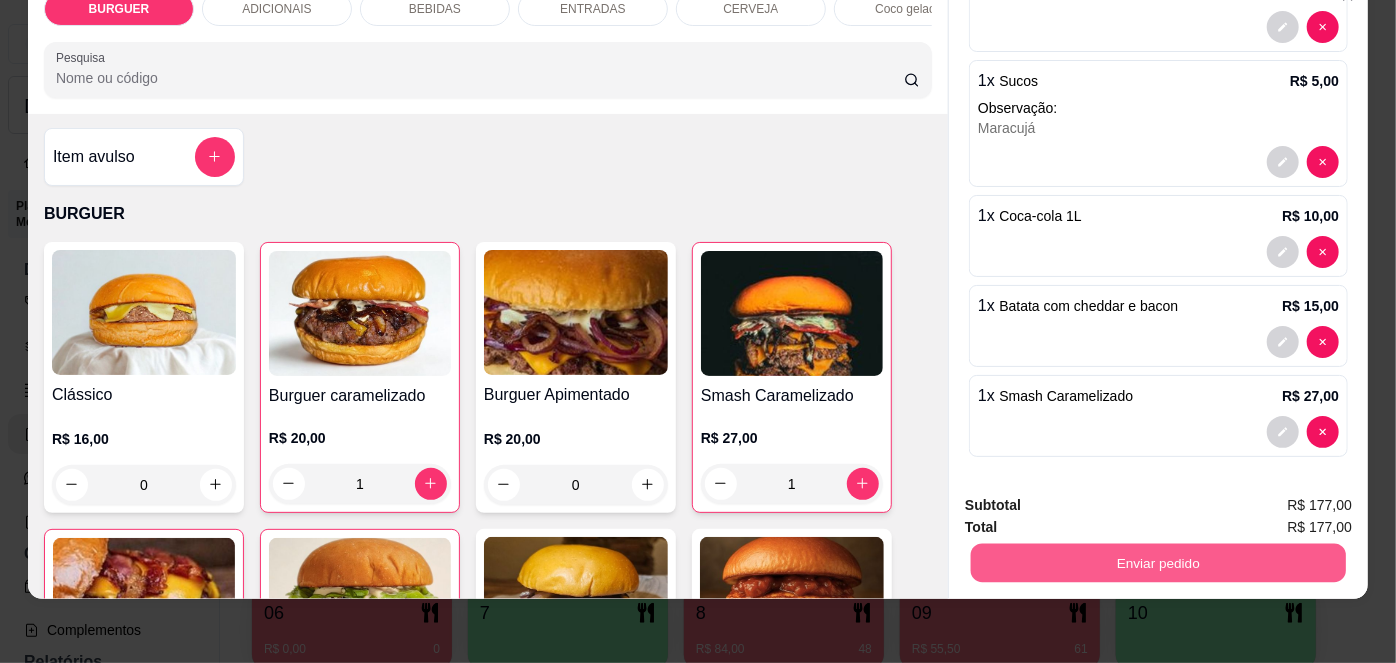 click on "Enviar pedido" at bounding box center [1158, 563] 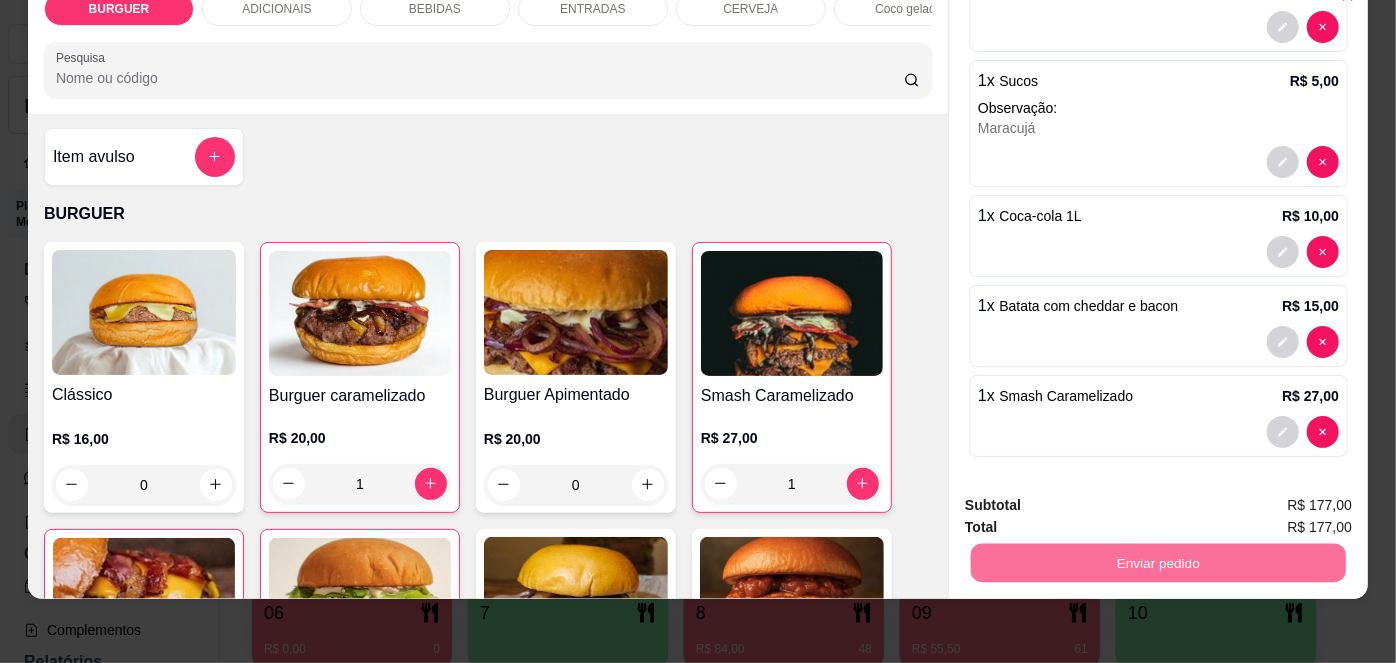 click on "Não registrar e enviar pedido" at bounding box center [1093, 500] 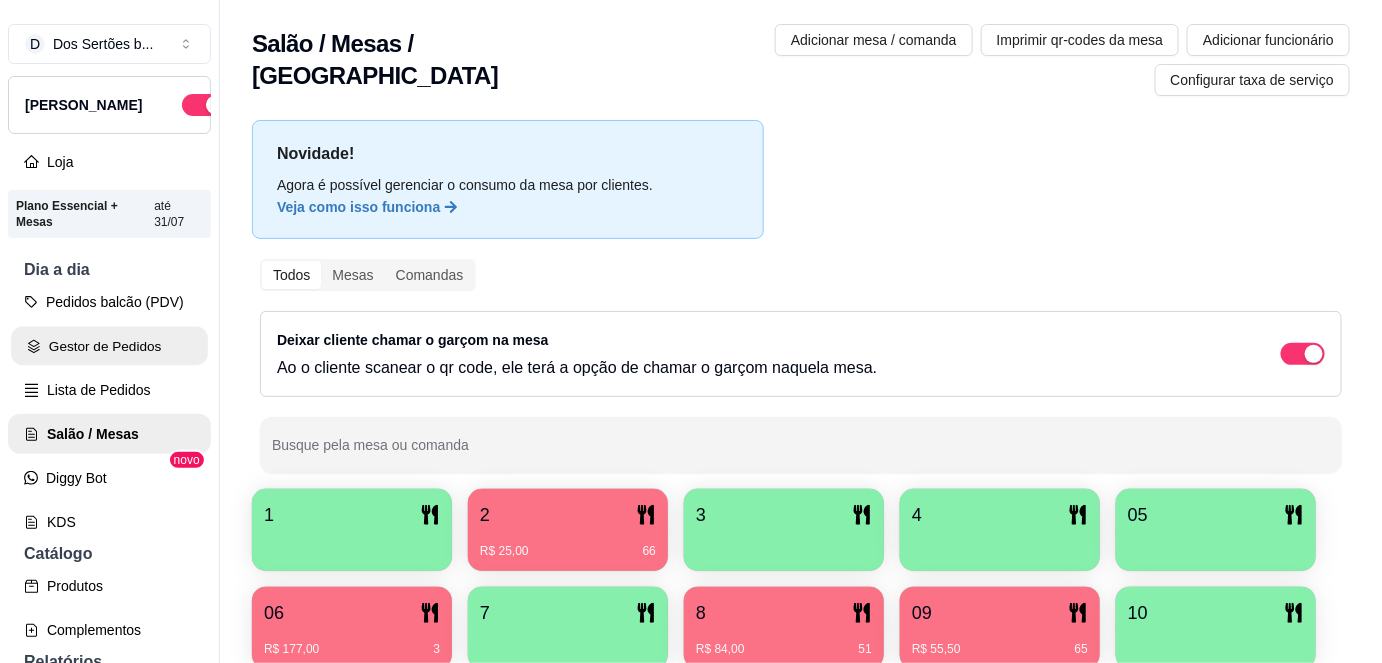 click on "Gestor de Pedidos" at bounding box center (109, 346) 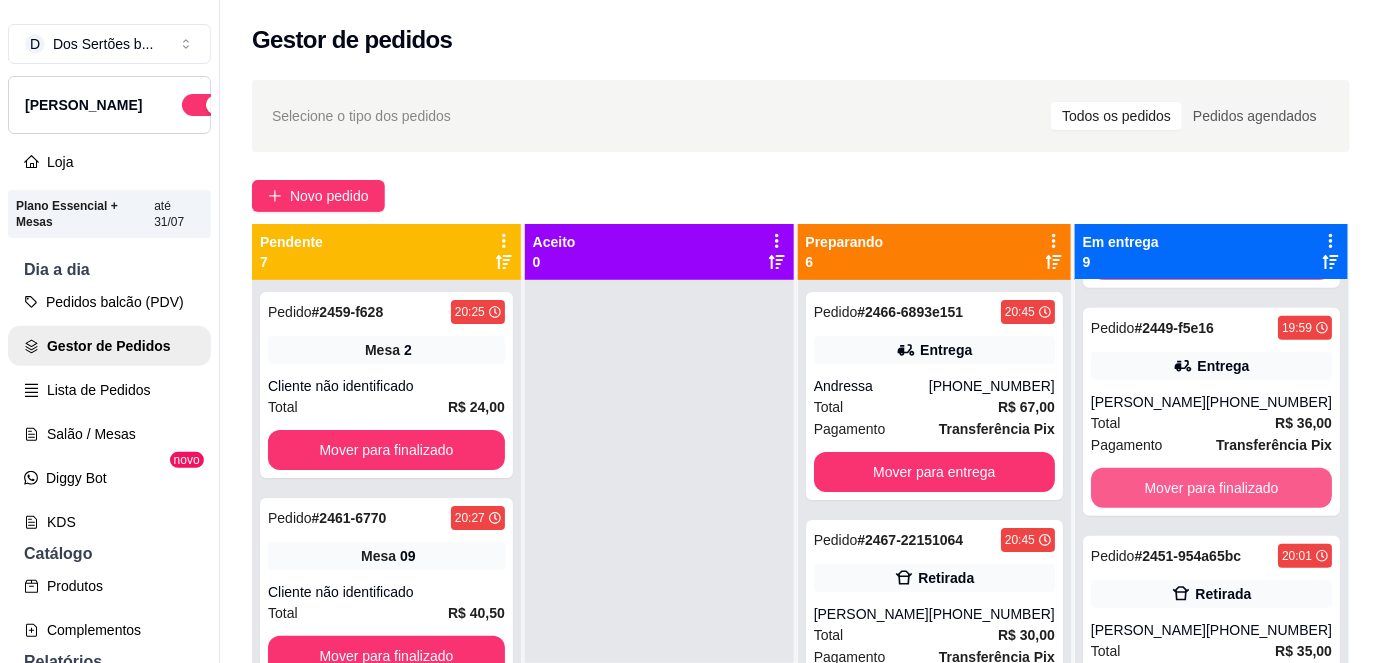 scroll, scrollTop: 442, scrollLeft: 0, axis: vertical 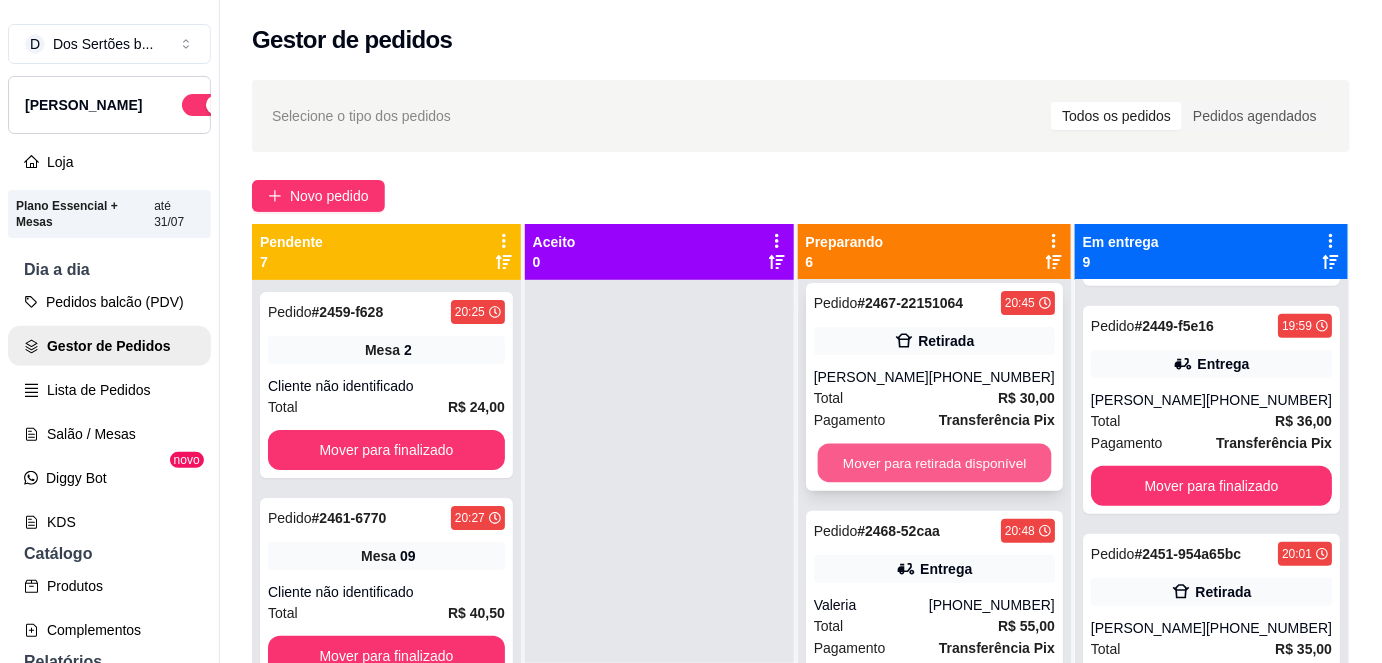click on "Mover para retirada disponível" at bounding box center [934, 463] 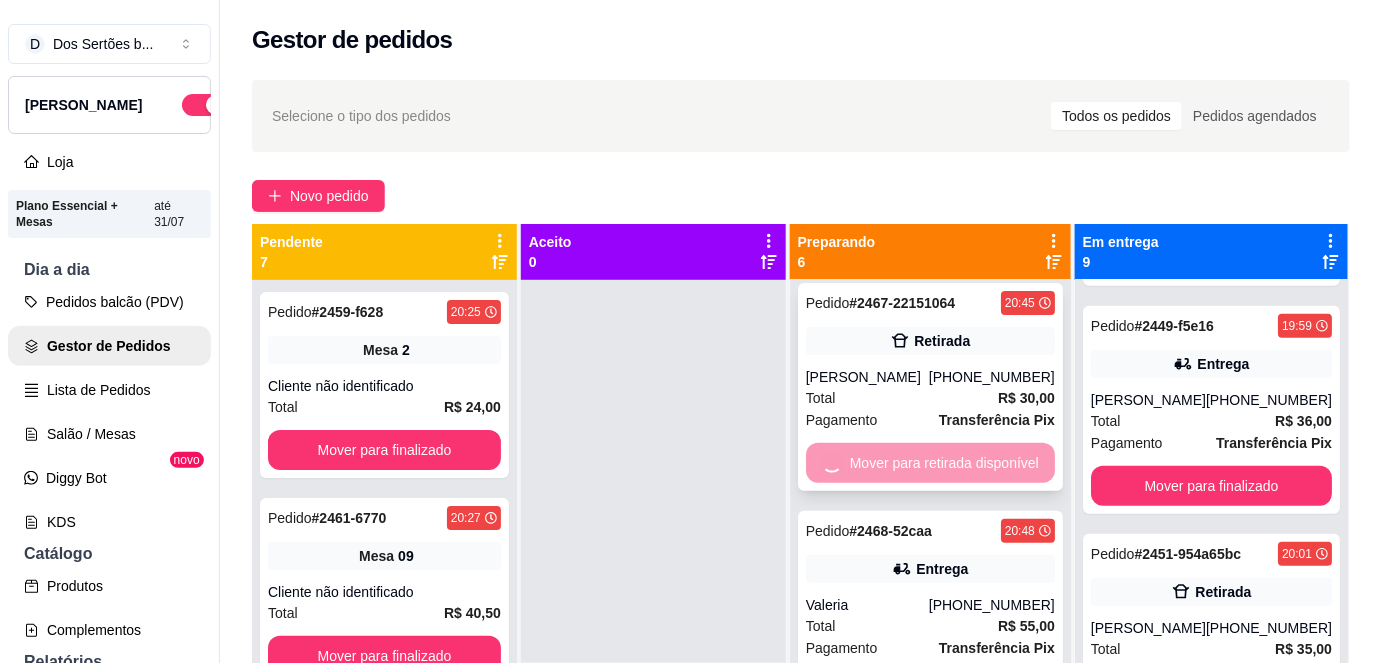 scroll, scrollTop: 8, scrollLeft: 0, axis: vertical 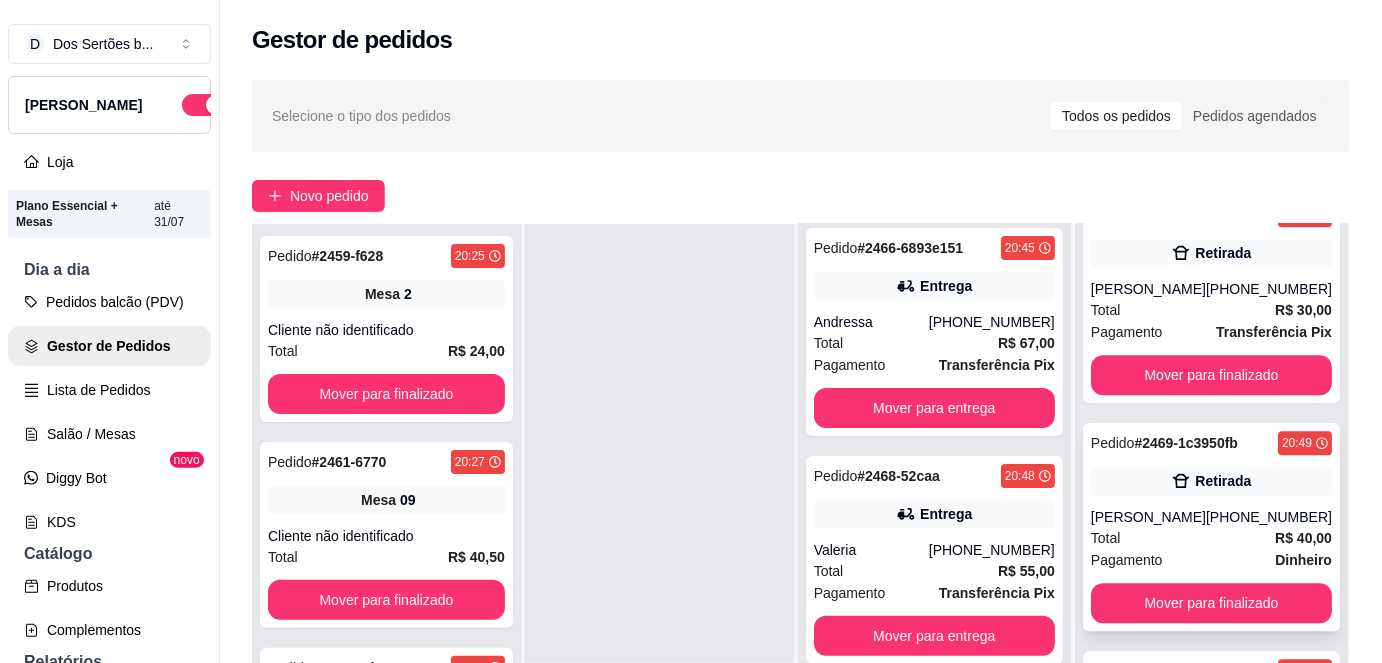 click on "Total R$ 40,00" at bounding box center [1211, 538] 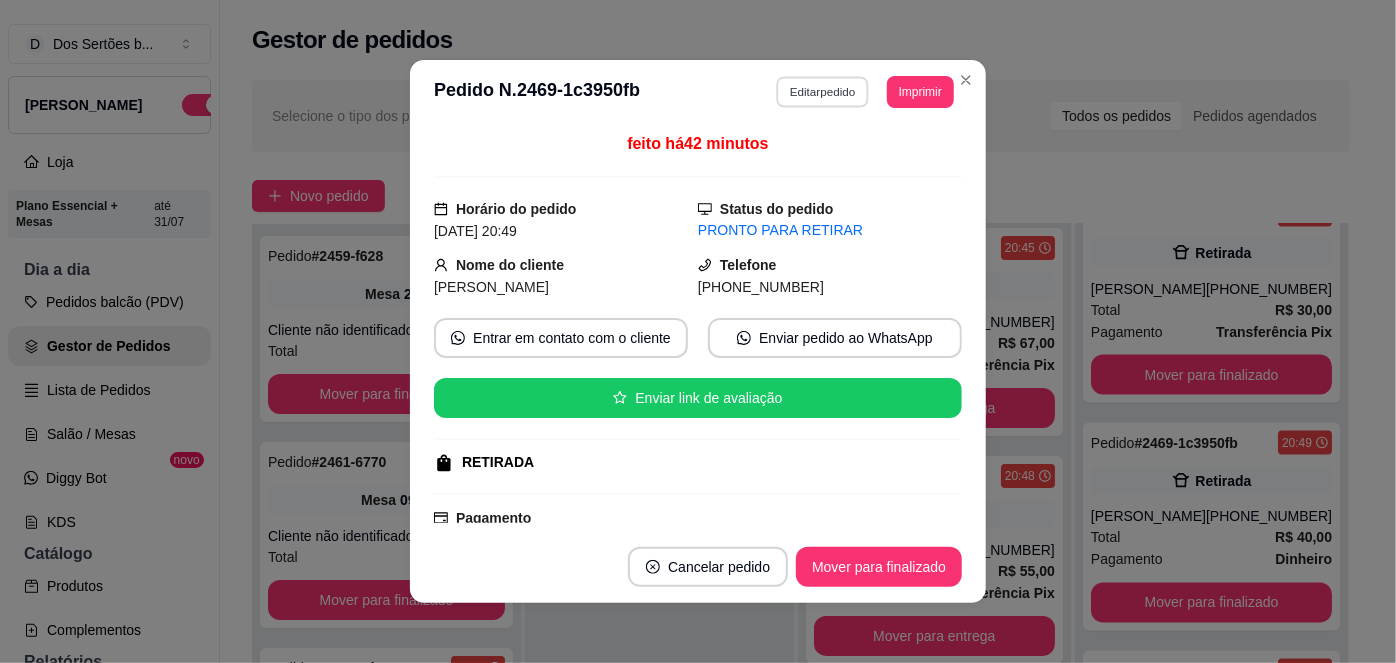 click on "Editar  pedido" at bounding box center (823, 91) 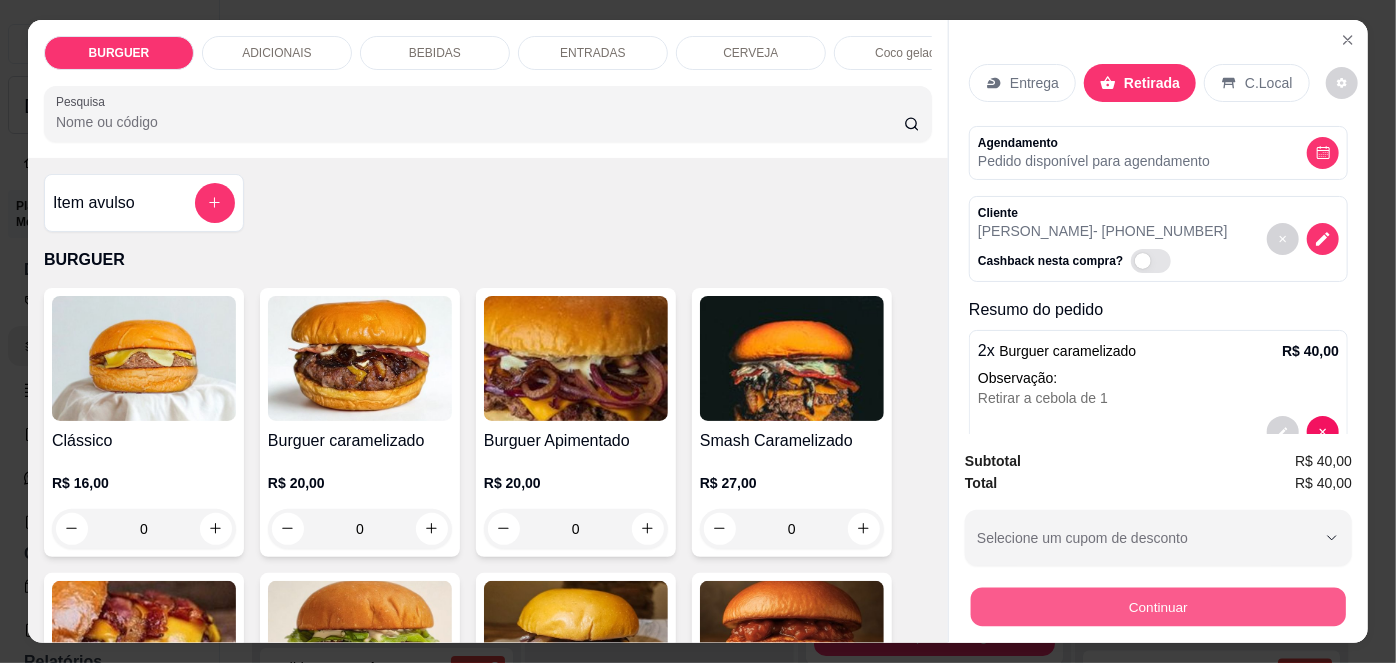 click on "Continuar" at bounding box center [1158, 607] 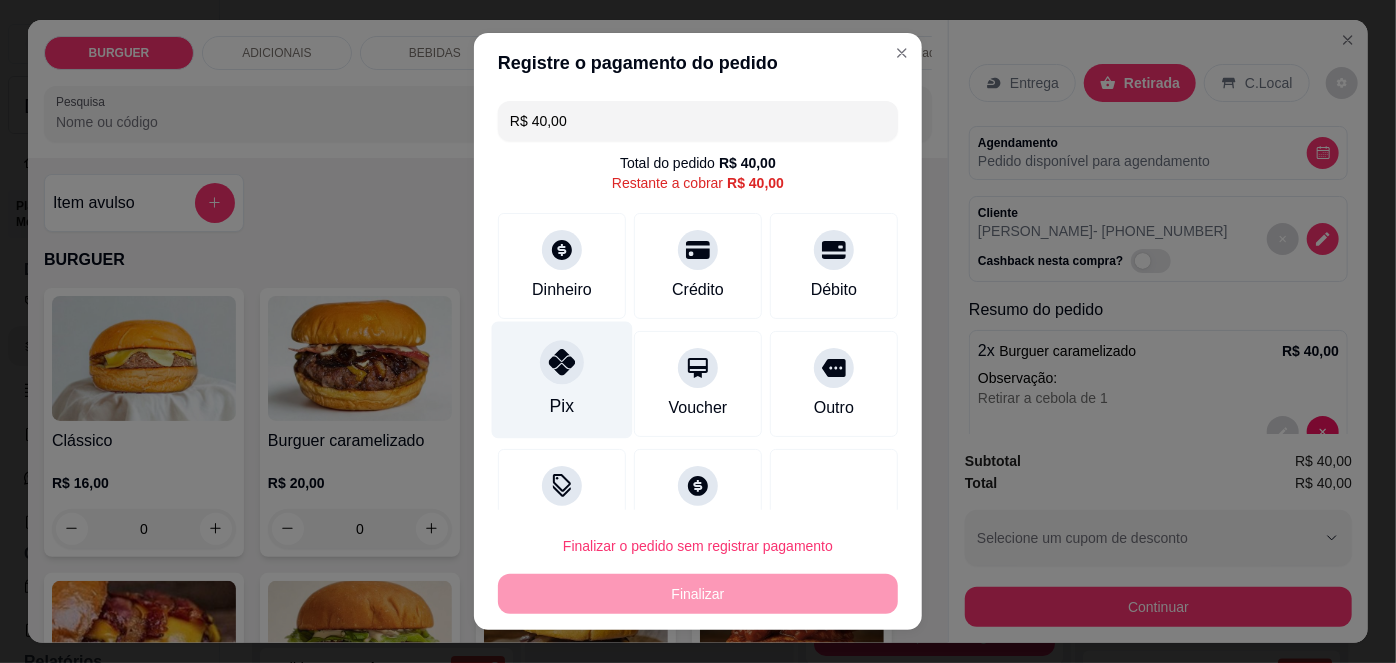 click at bounding box center [562, 363] 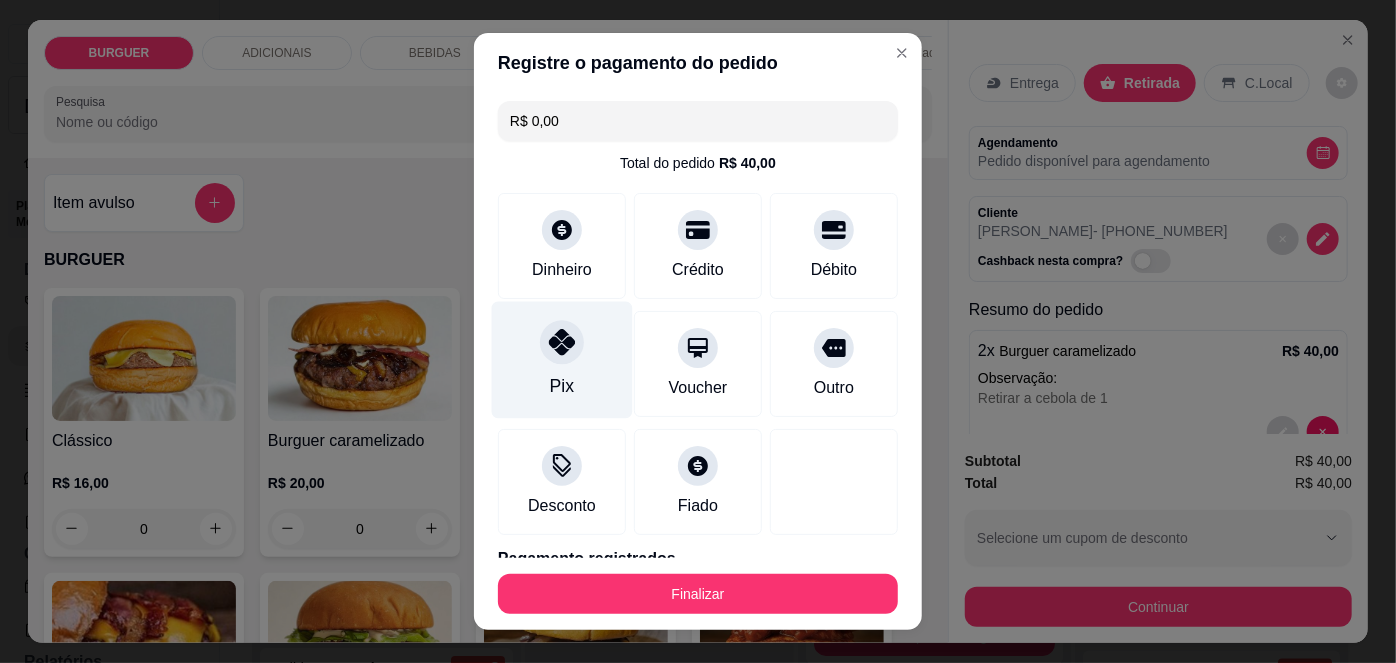 scroll, scrollTop: 88, scrollLeft: 0, axis: vertical 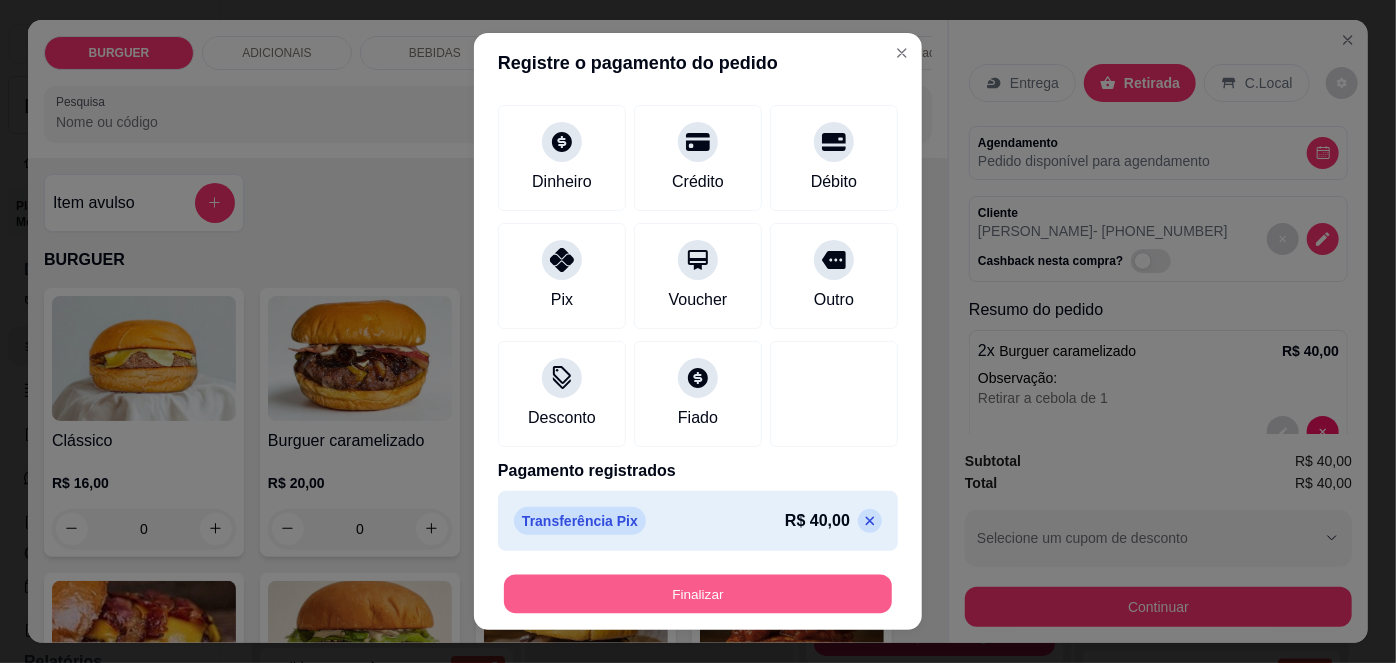 click on "Finalizar" at bounding box center [698, 593] 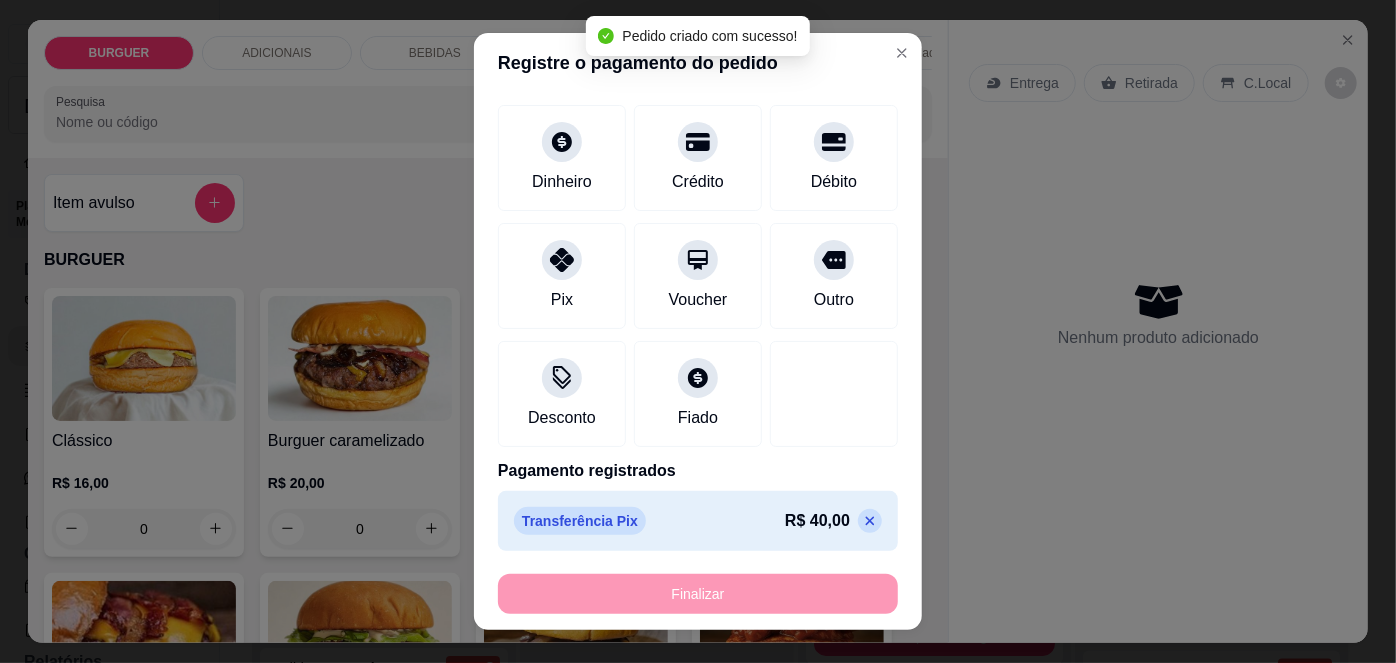 scroll, scrollTop: 1429, scrollLeft: 0, axis: vertical 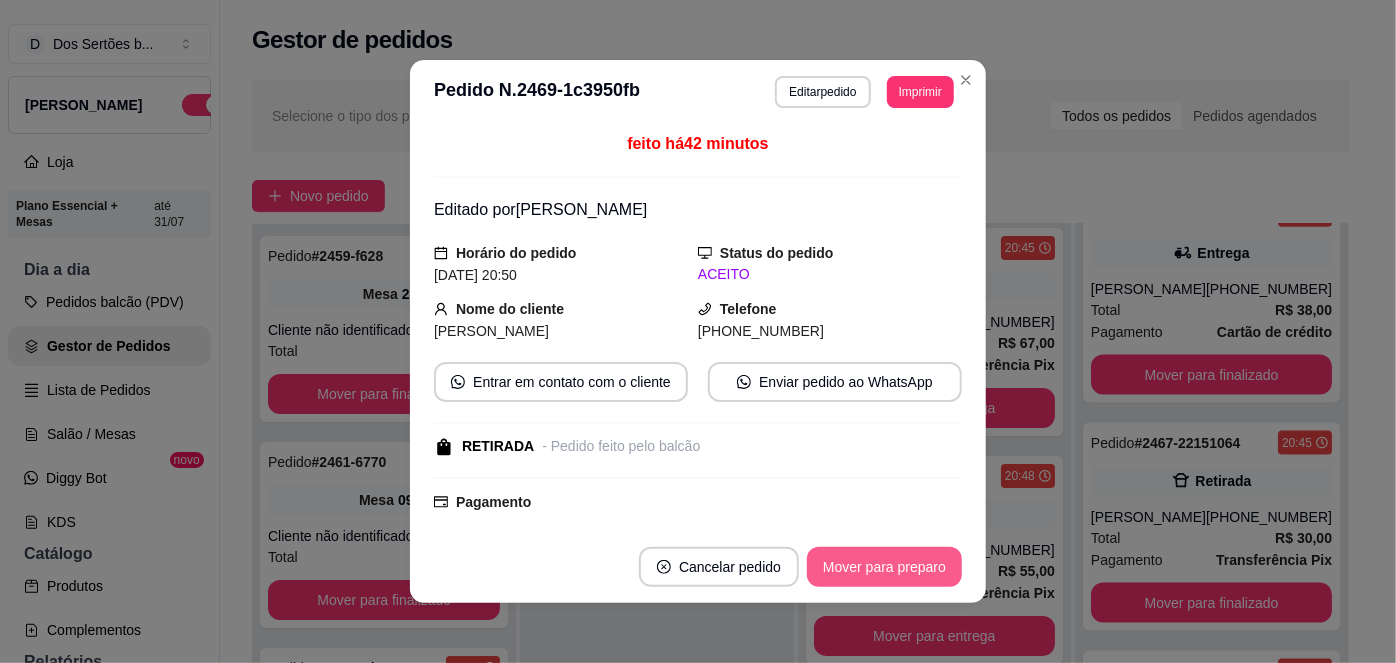 click on "Mover para preparo" at bounding box center [884, 567] 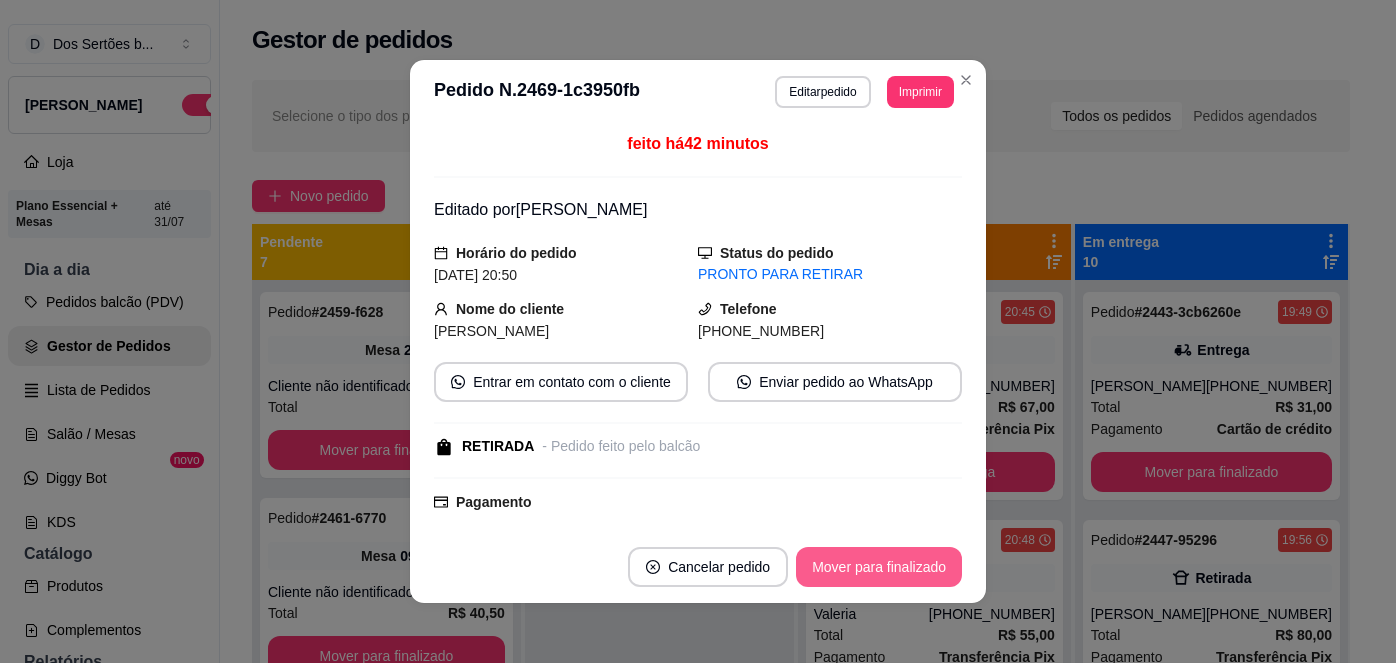 scroll, scrollTop: 0, scrollLeft: 0, axis: both 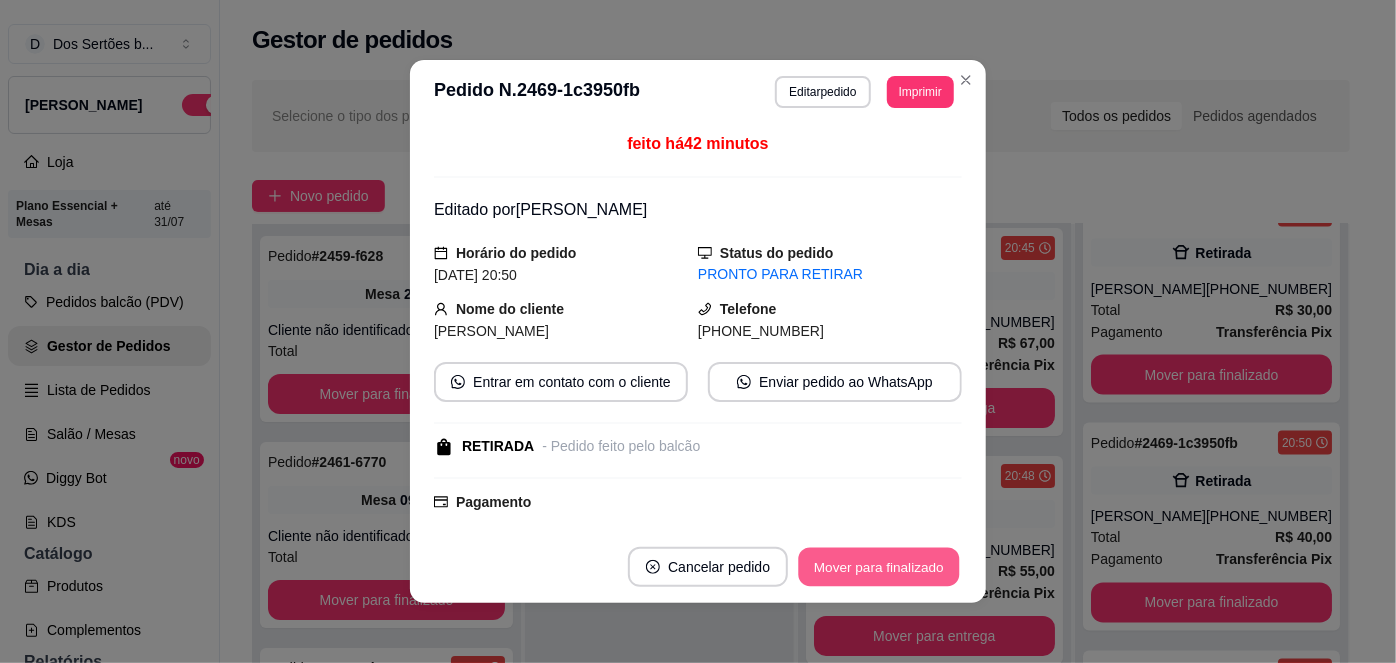 click on "Mover para finalizado" at bounding box center (879, 567) 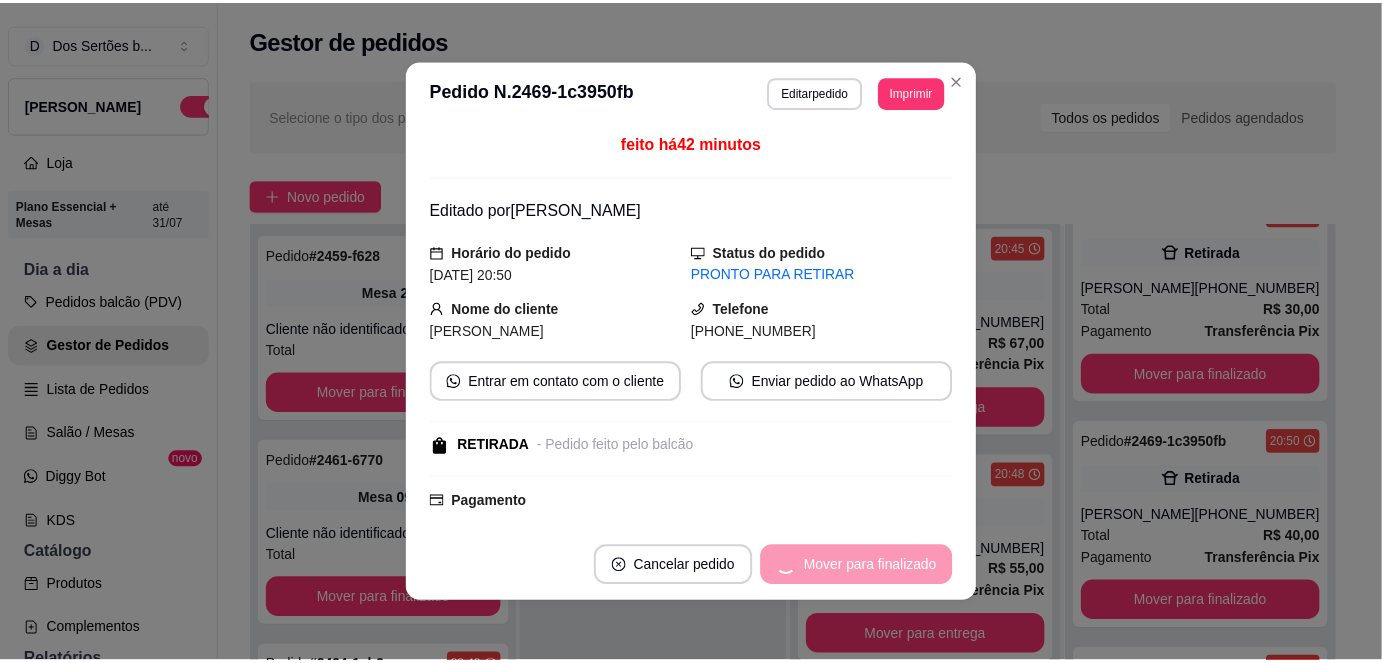 scroll, scrollTop: 1429, scrollLeft: 0, axis: vertical 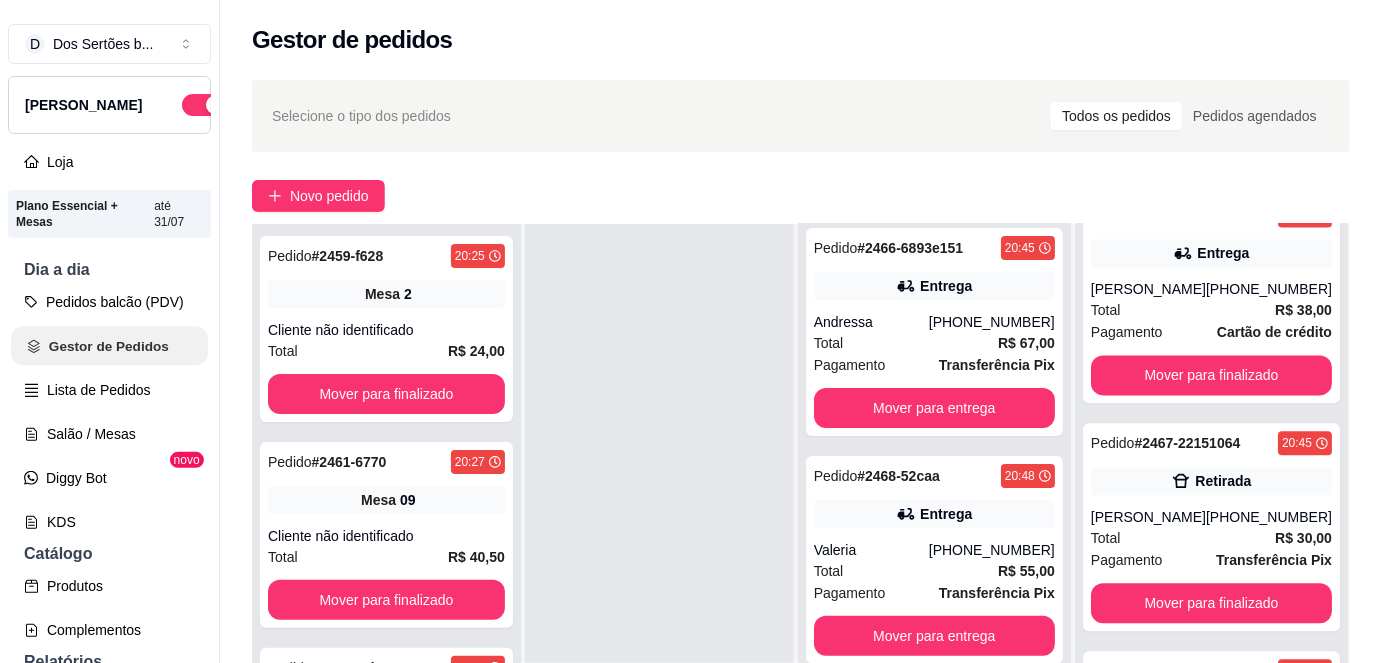 click on "Gestor de Pedidos" at bounding box center (109, 346) 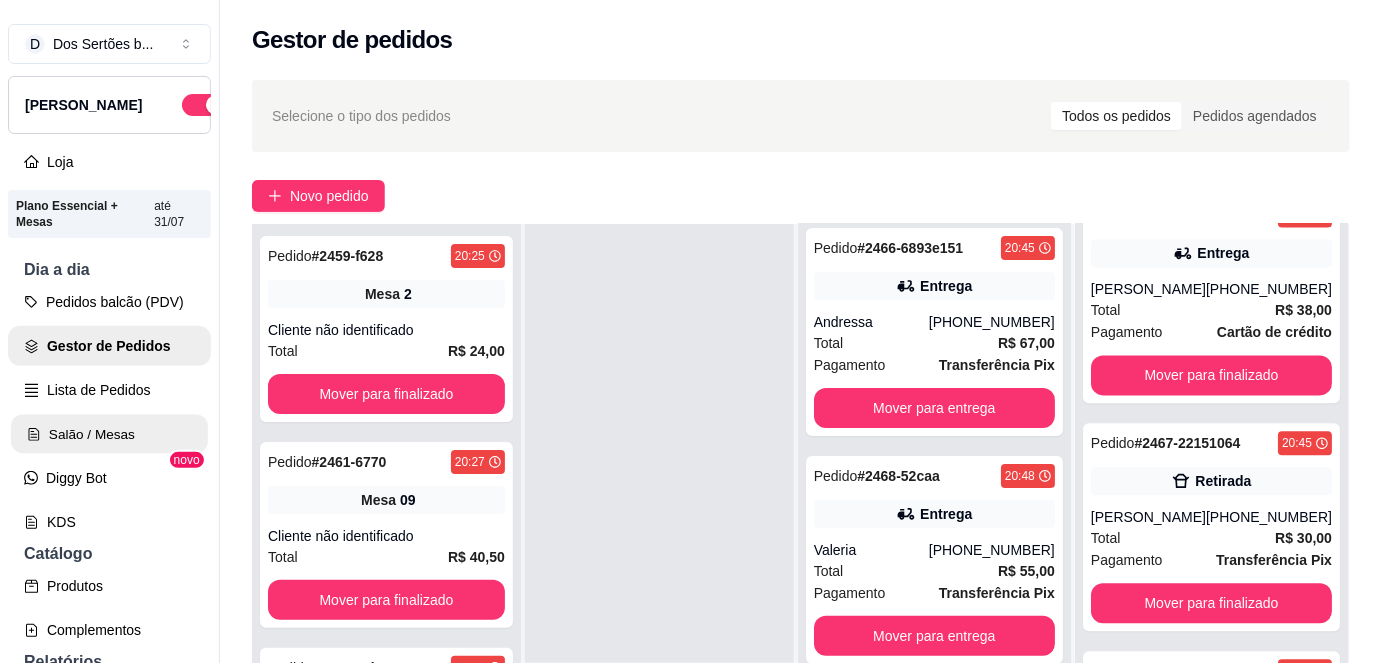 click on "Salão / Mesas" at bounding box center [109, 434] 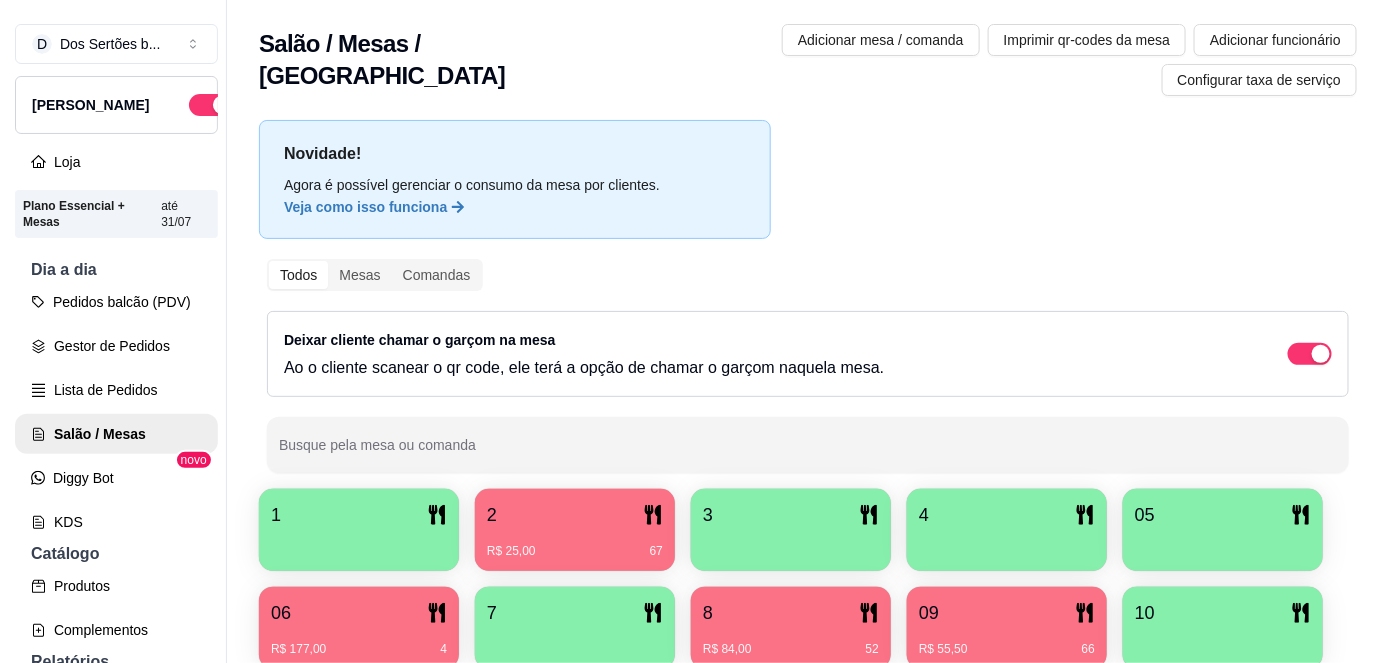 scroll, scrollTop: 69, scrollLeft: 0, axis: vertical 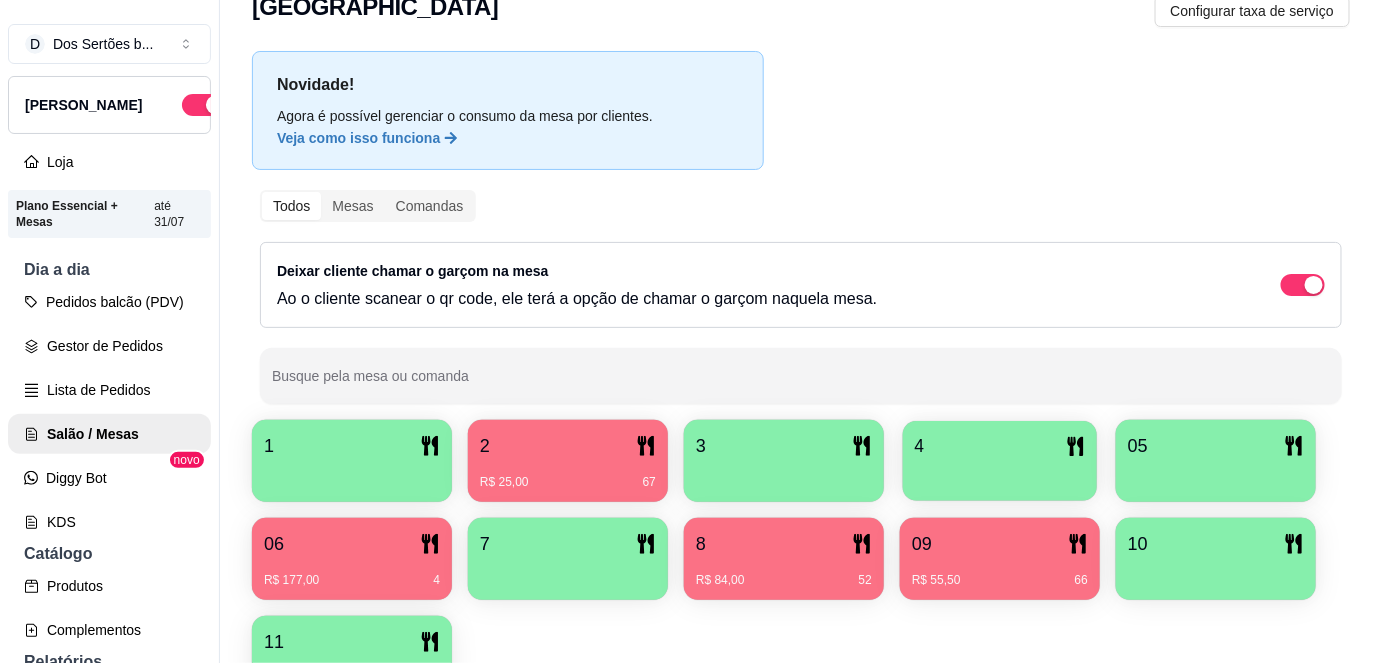 click on "4" at bounding box center (1000, 446) 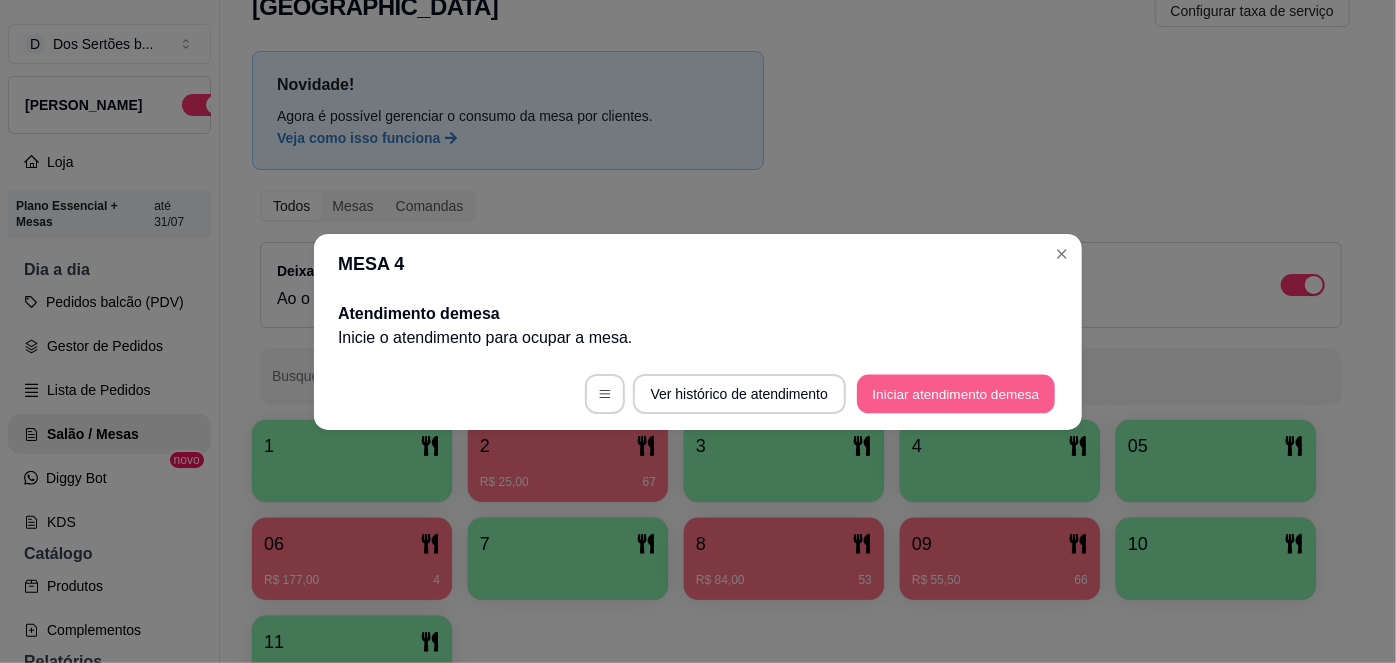 click on "Iniciar atendimento de  mesa" at bounding box center (956, 393) 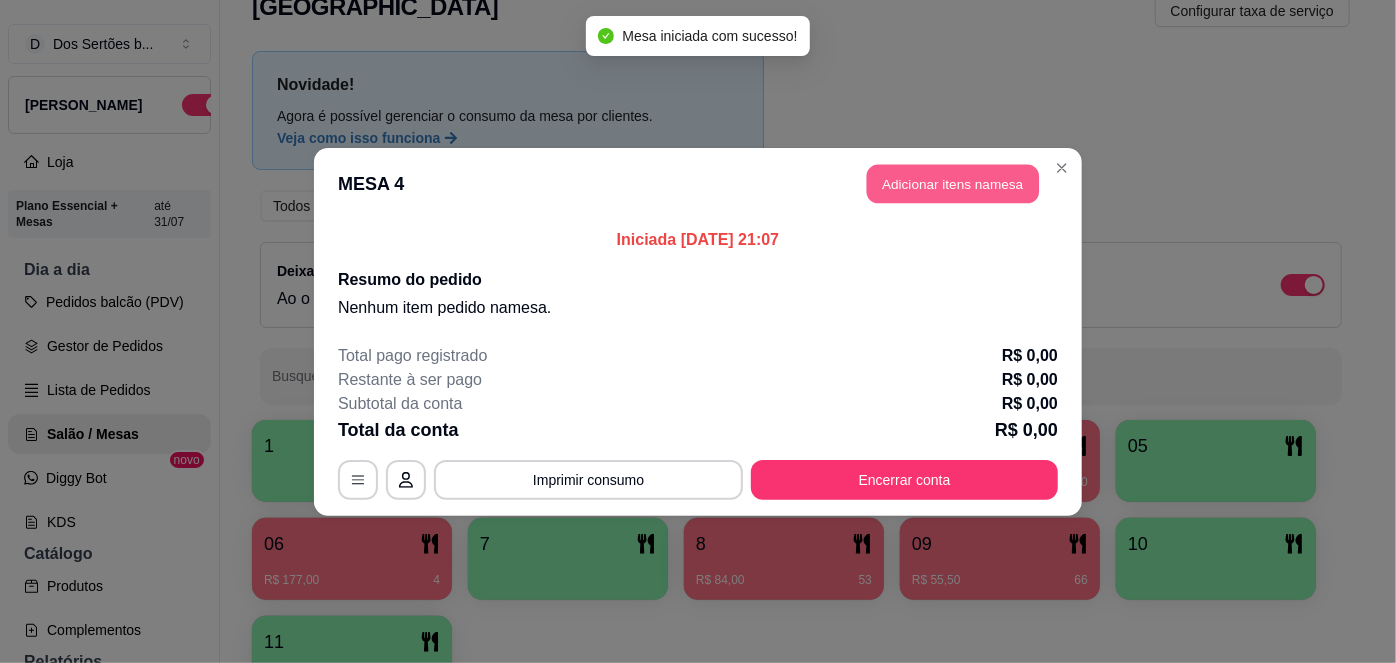 click on "Adicionar itens na  mesa" at bounding box center (953, 183) 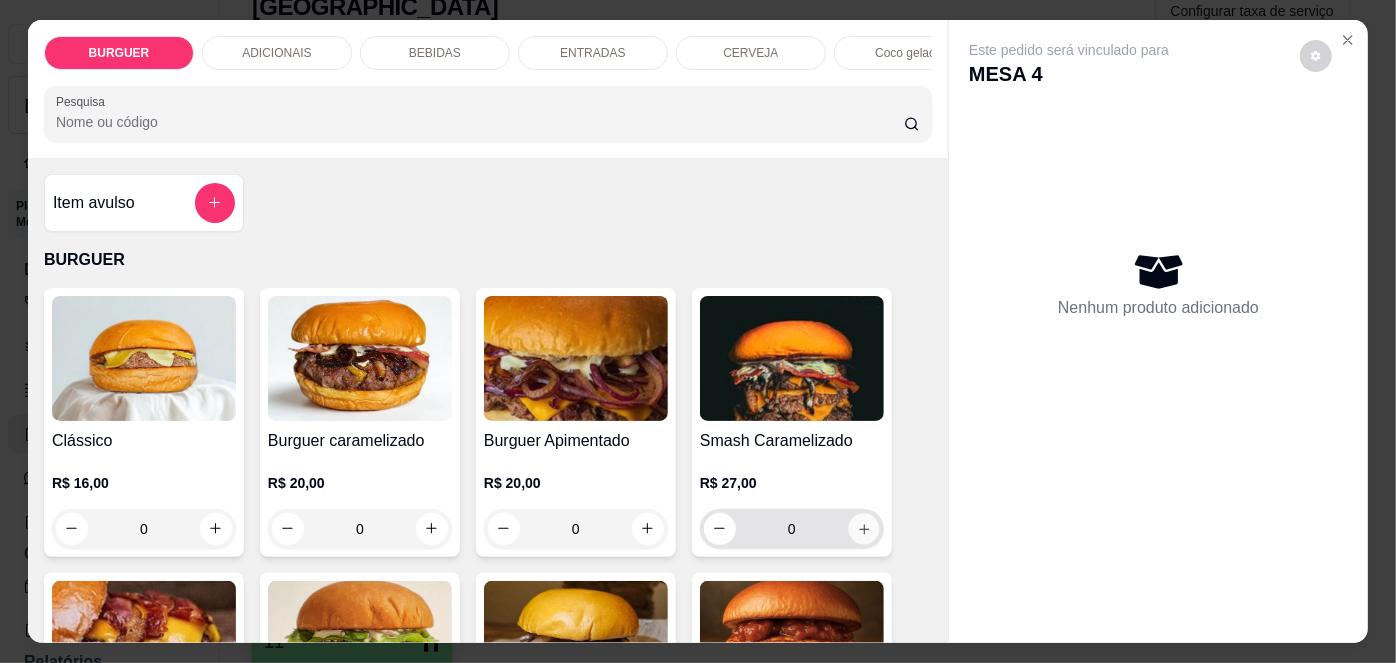 click 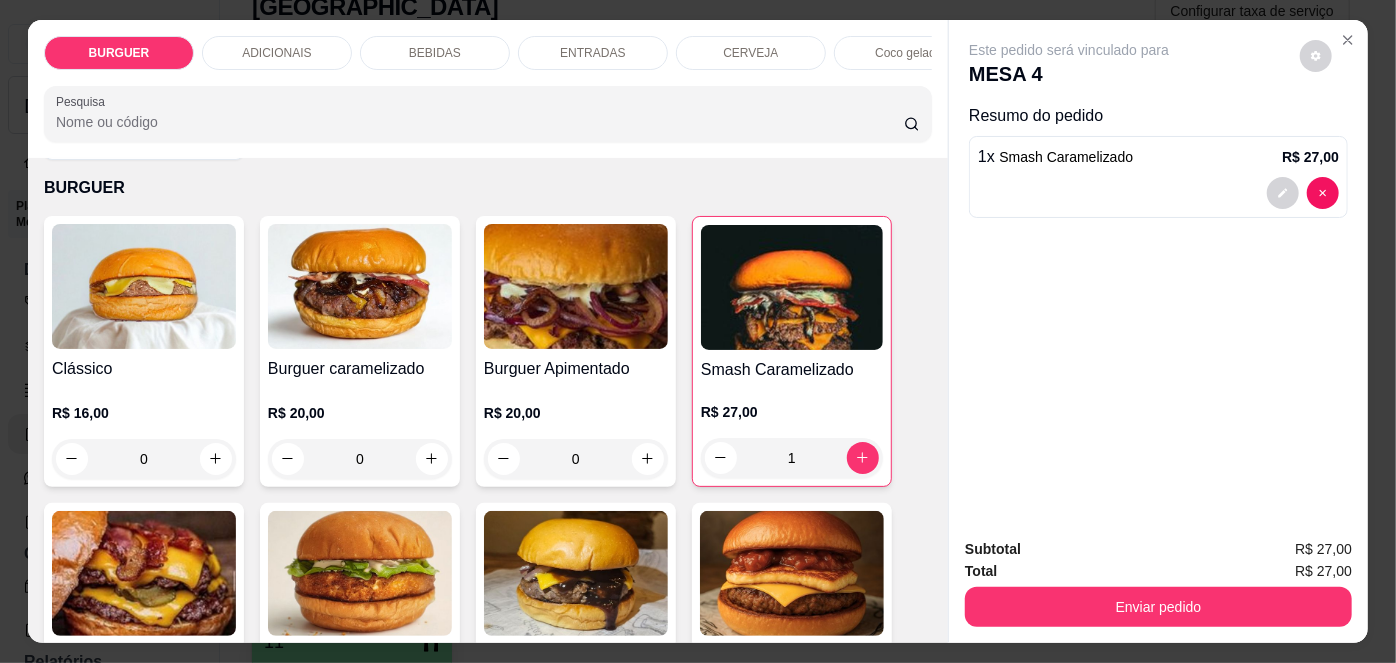 scroll, scrollTop: 77, scrollLeft: 0, axis: vertical 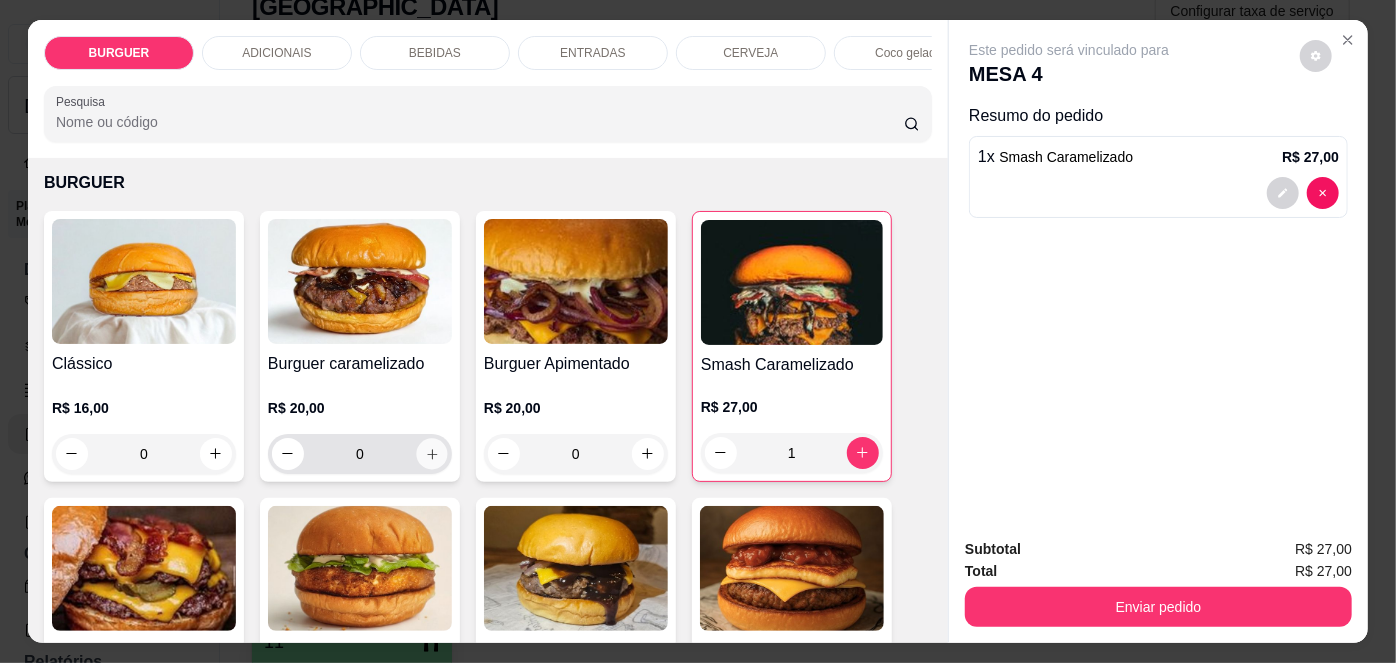 click 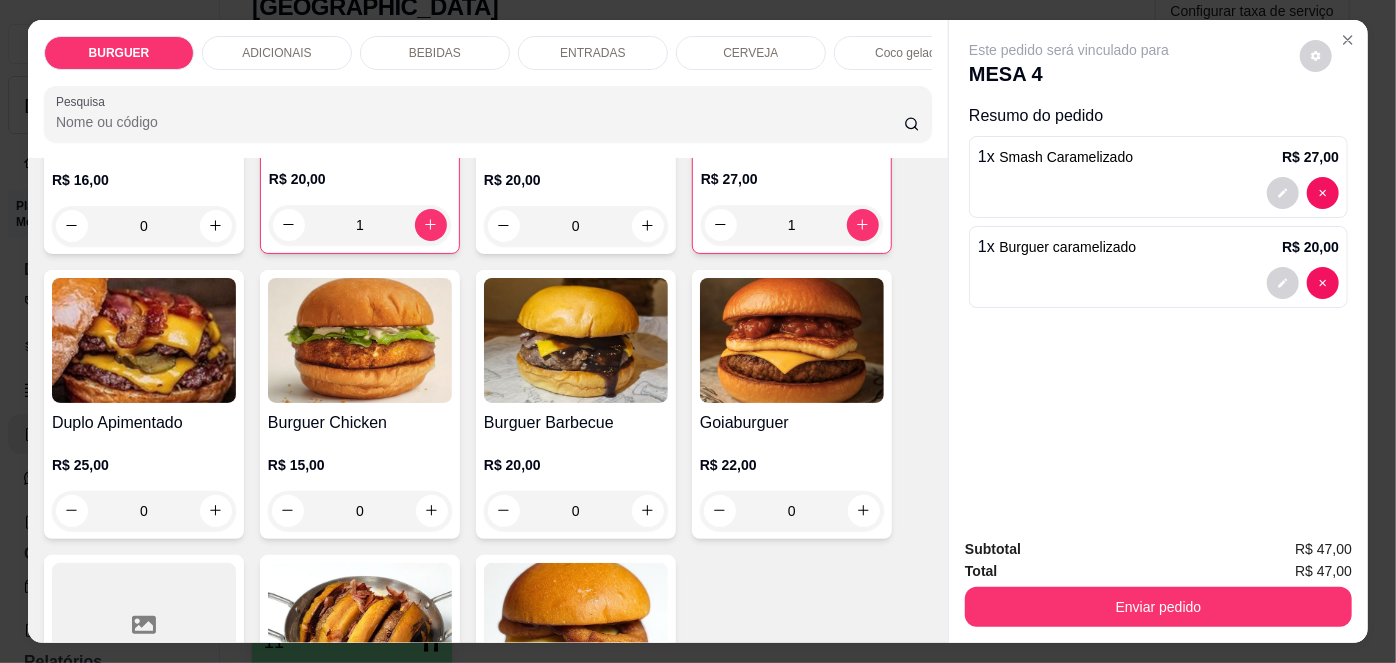 scroll, scrollTop: 258, scrollLeft: 0, axis: vertical 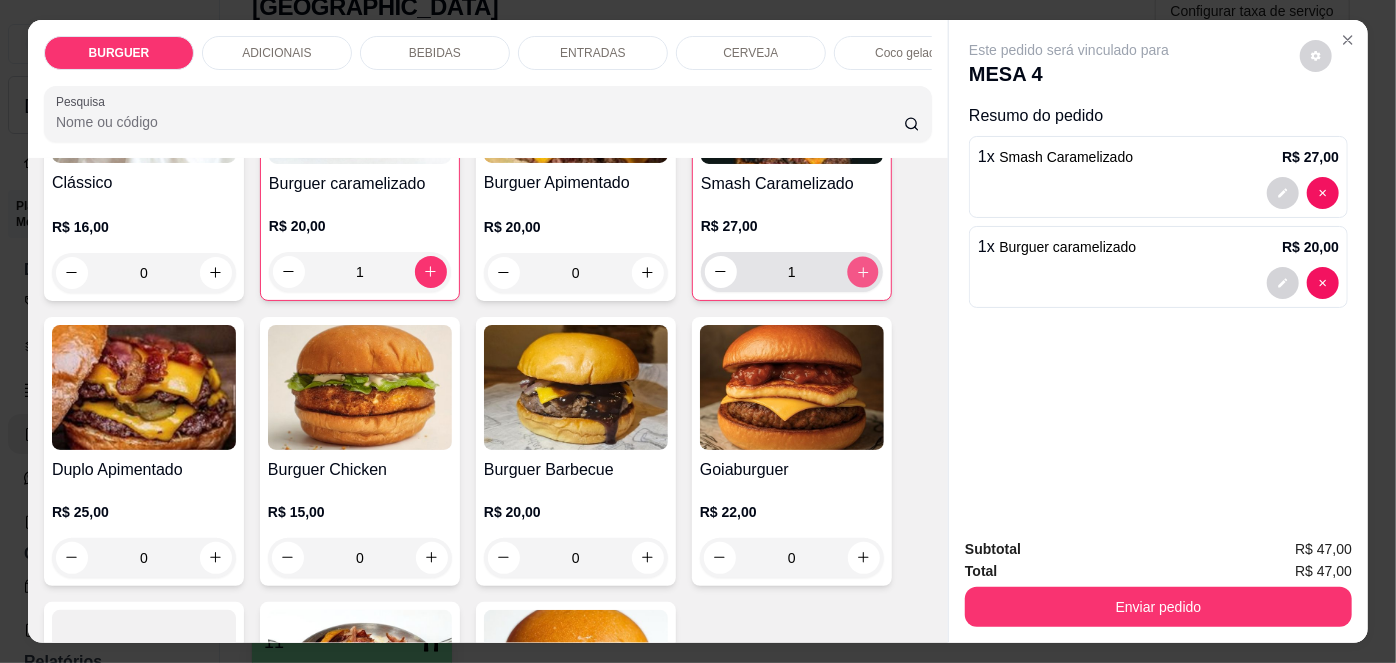 click 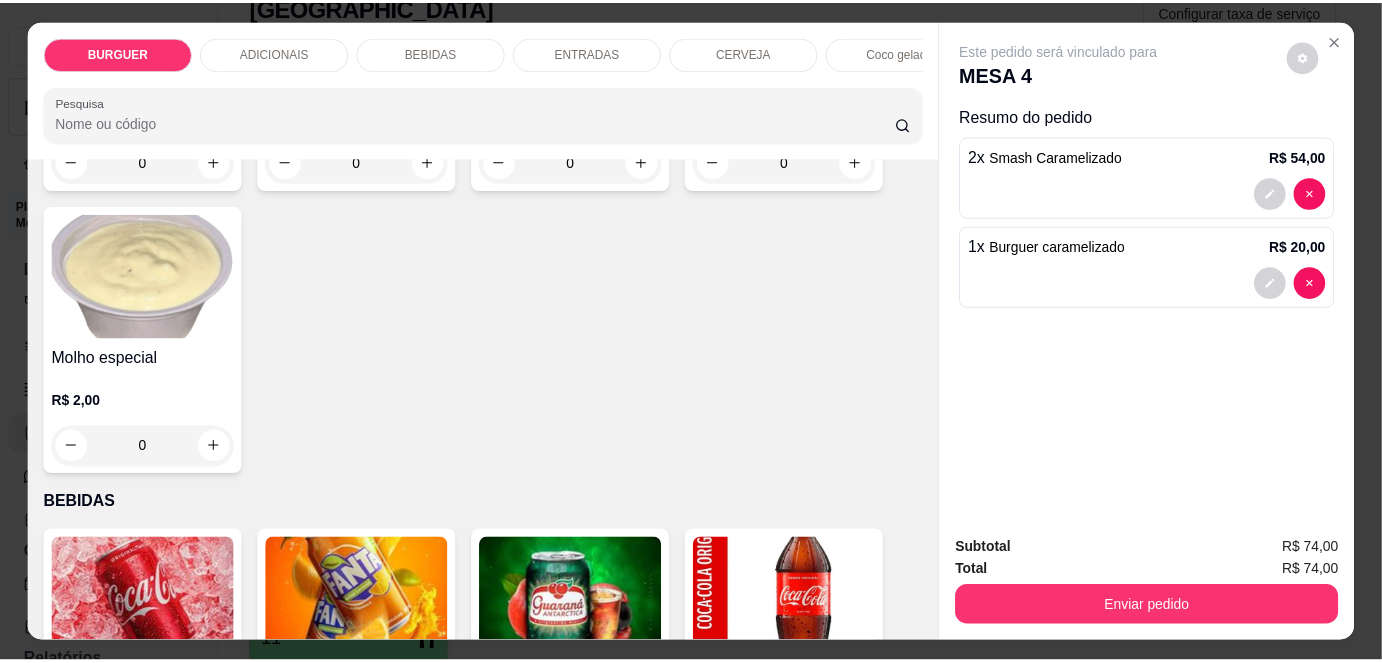 scroll, scrollTop: 1616, scrollLeft: 0, axis: vertical 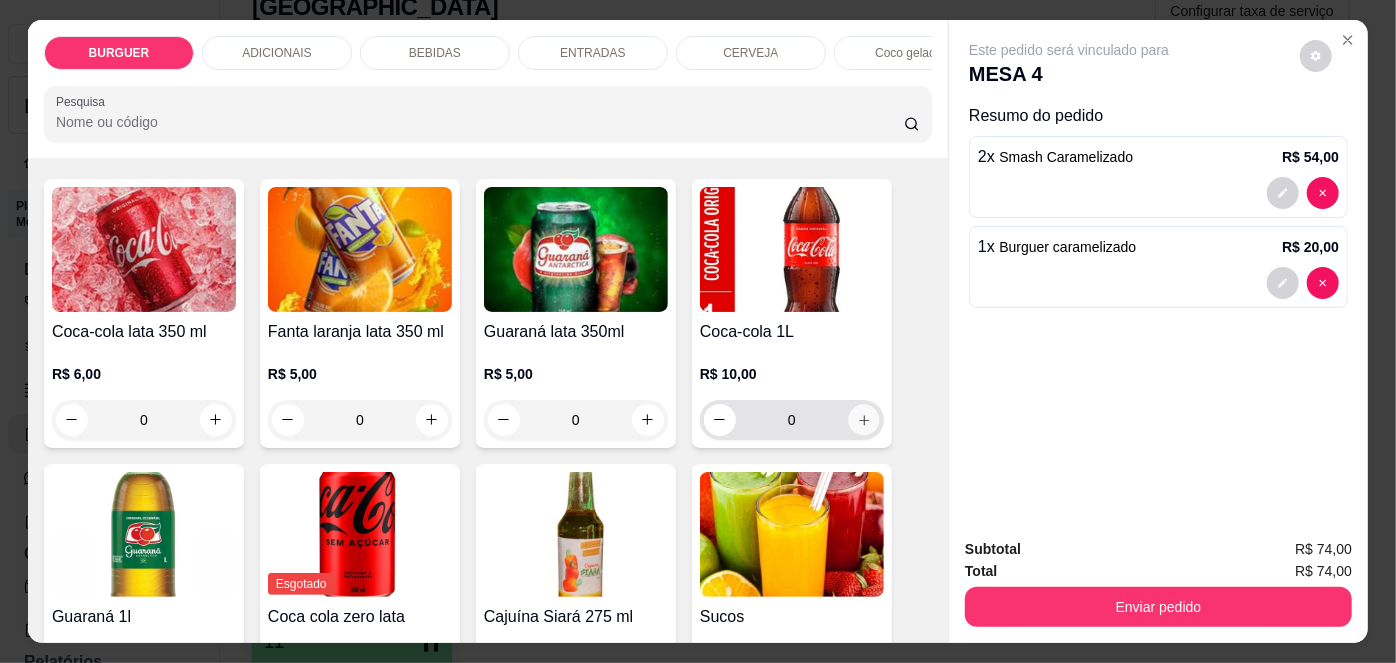 click 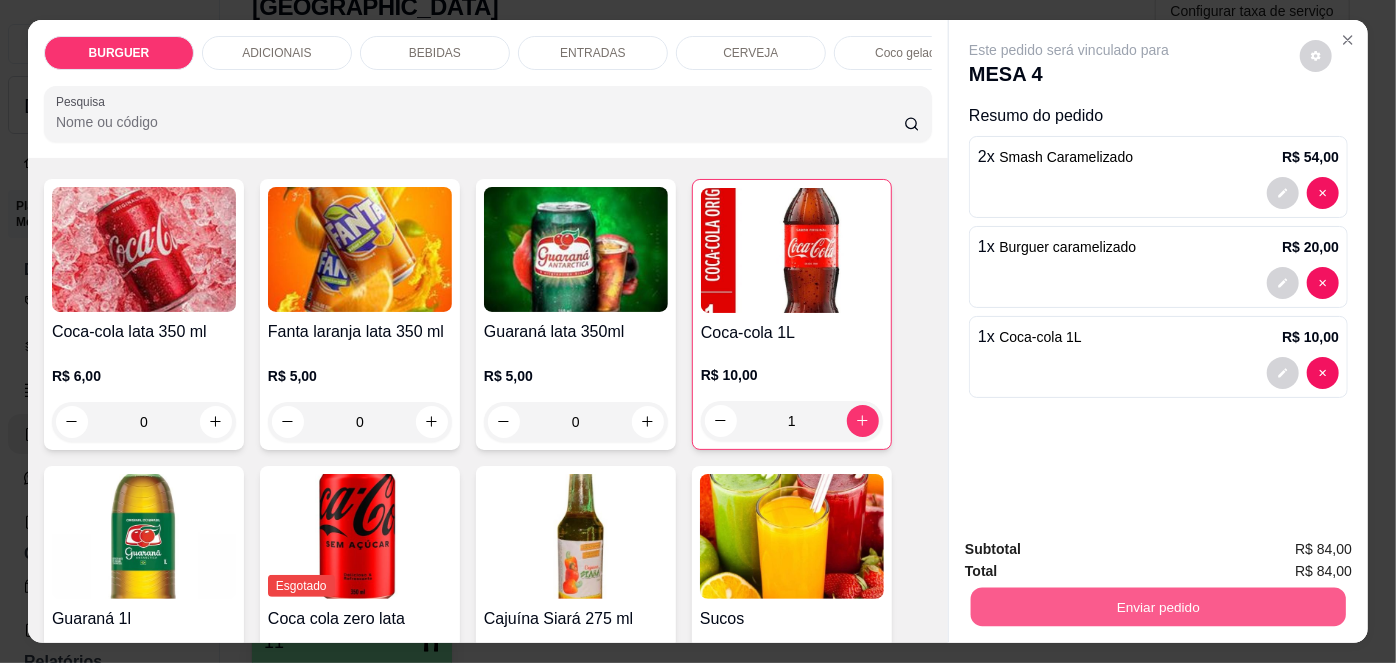 click on "Enviar pedido" at bounding box center (1158, 607) 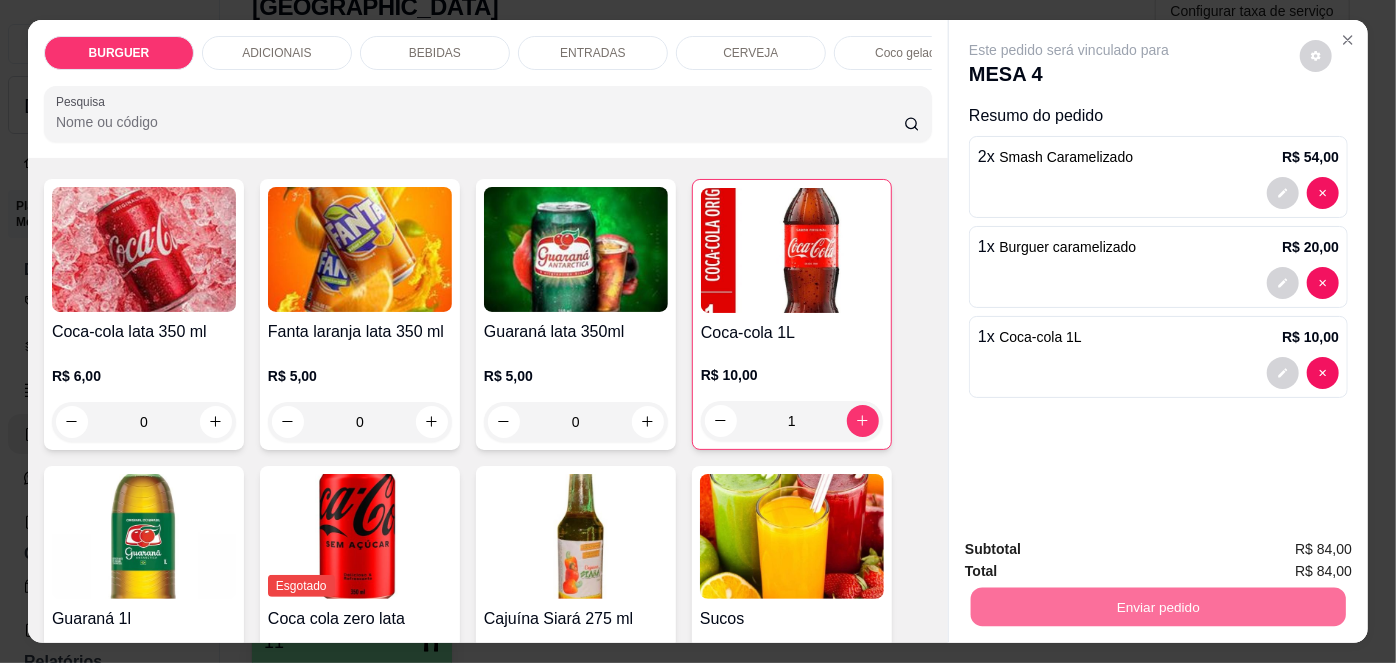 click on "Não registrar e enviar pedido" at bounding box center [1093, 551] 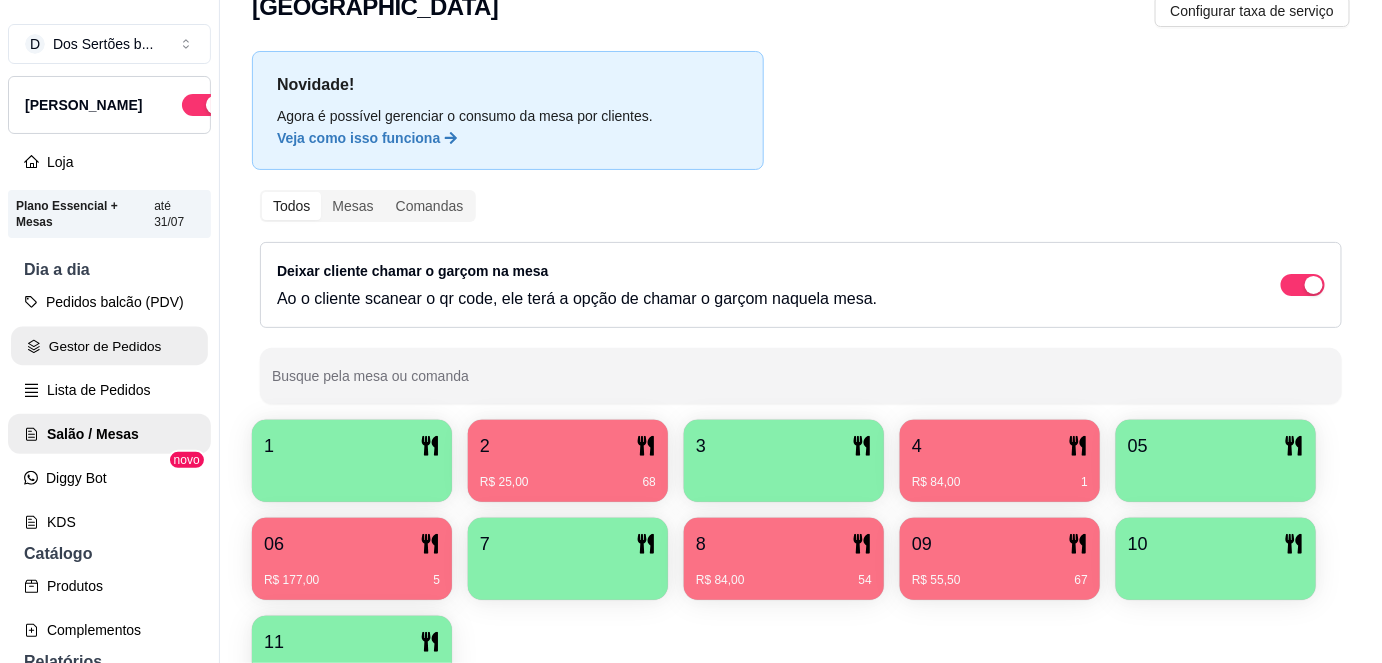 click on "Gestor de Pedidos" at bounding box center (109, 346) 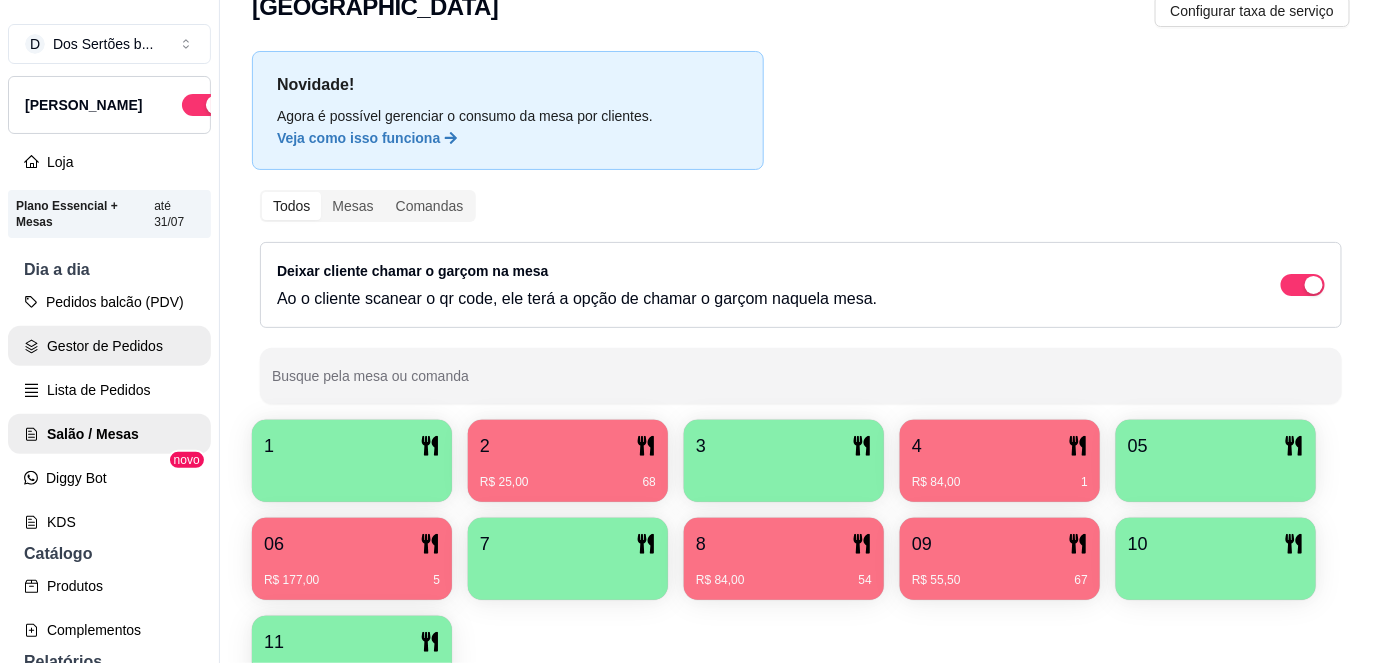 scroll, scrollTop: 0, scrollLeft: 0, axis: both 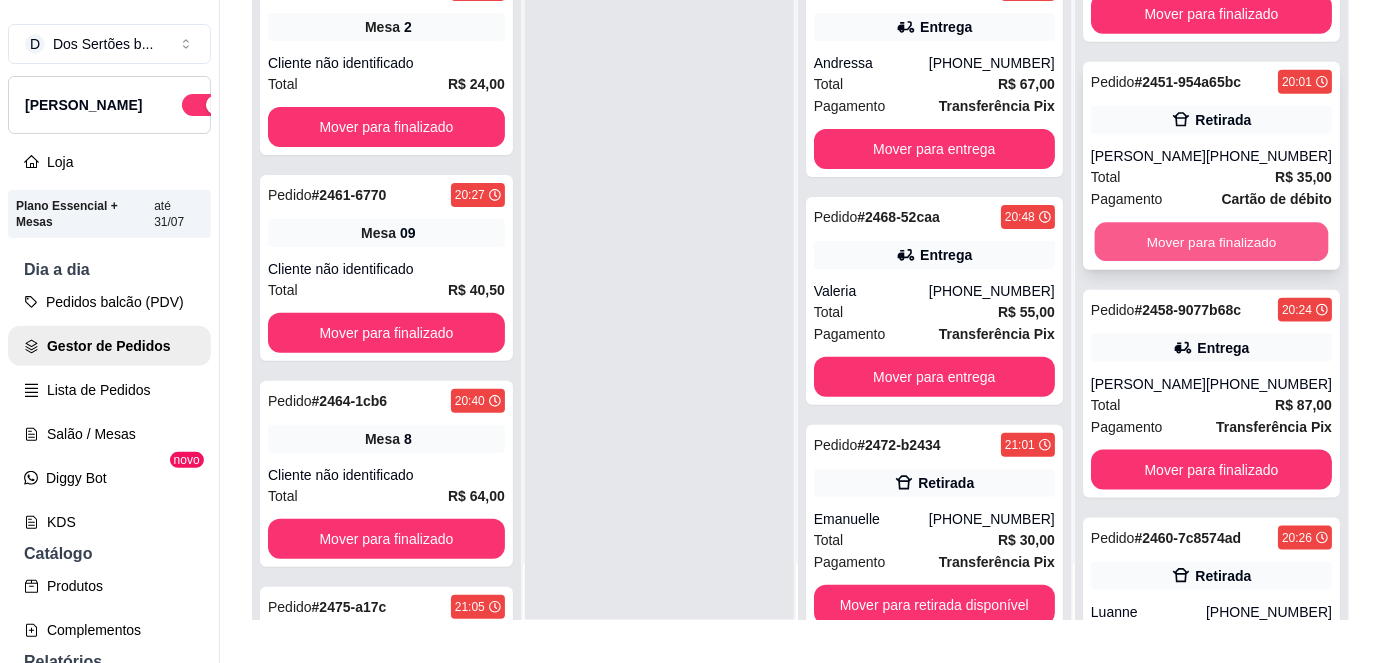 click on "Mover para finalizado" at bounding box center (1211, 242) 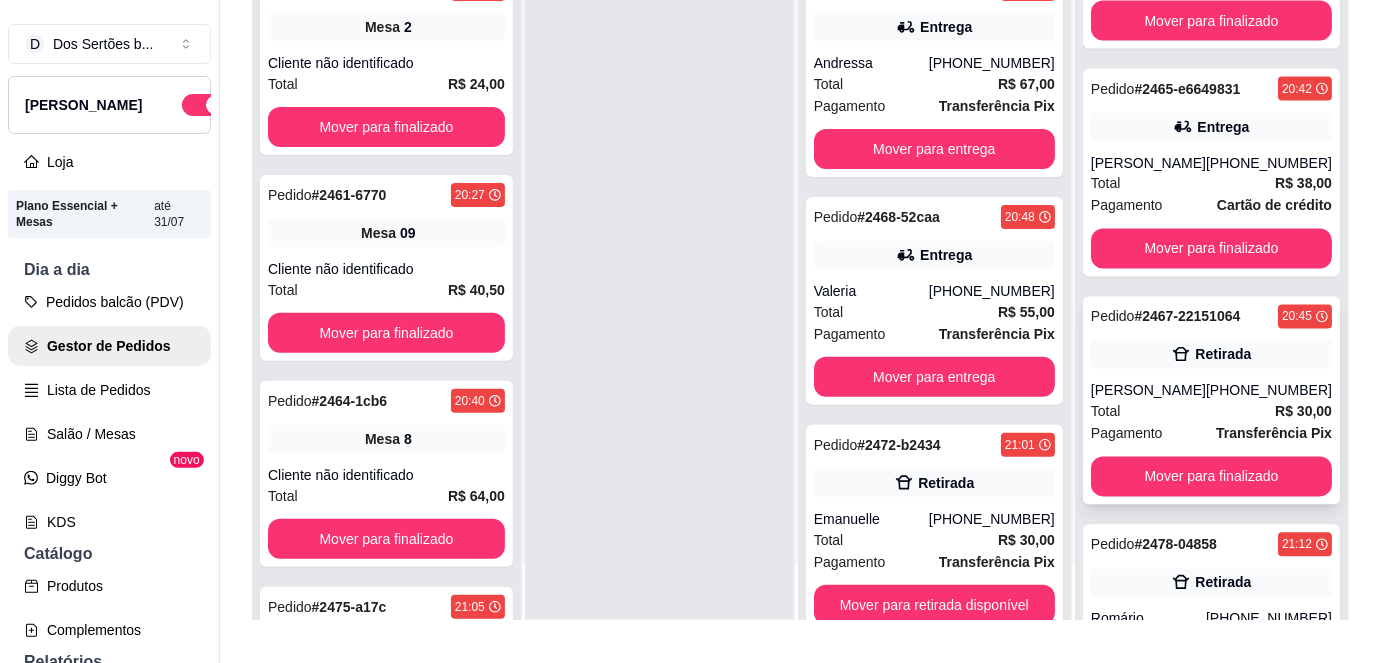 scroll, scrollTop: 1042, scrollLeft: 0, axis: vertical 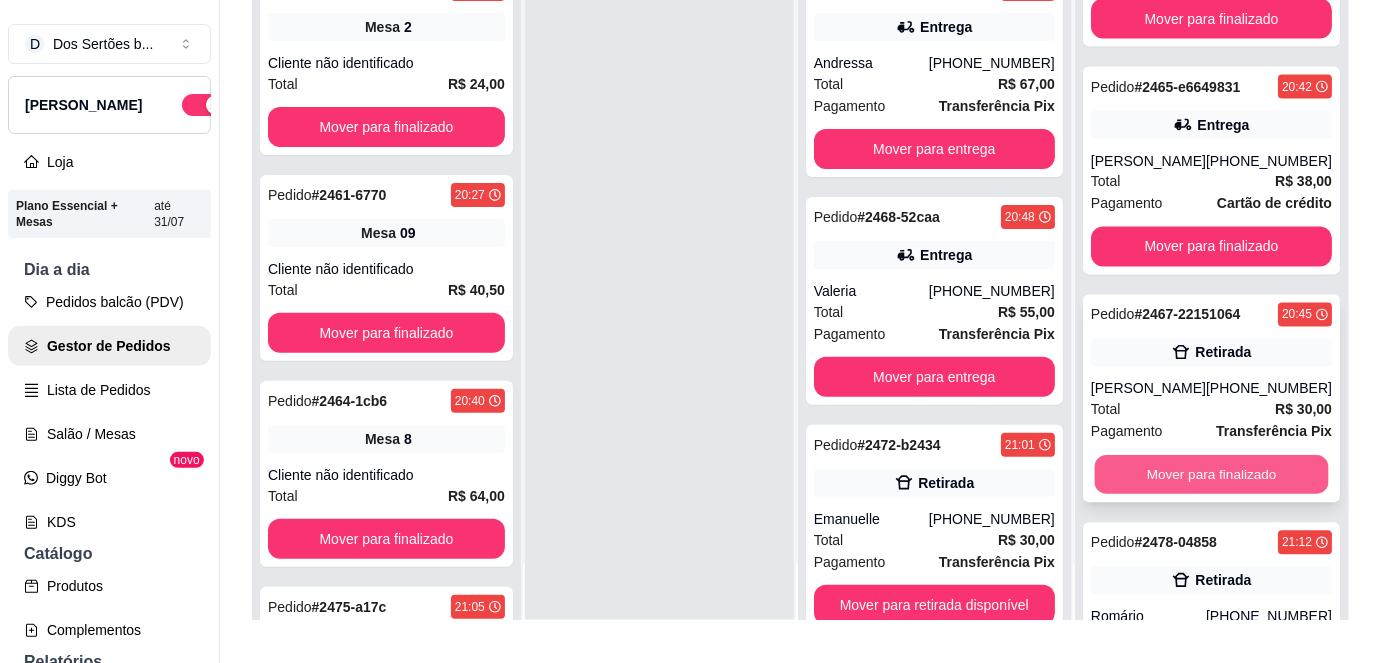 click on "Mover para finalizado" at bounding box center (1211, 475) 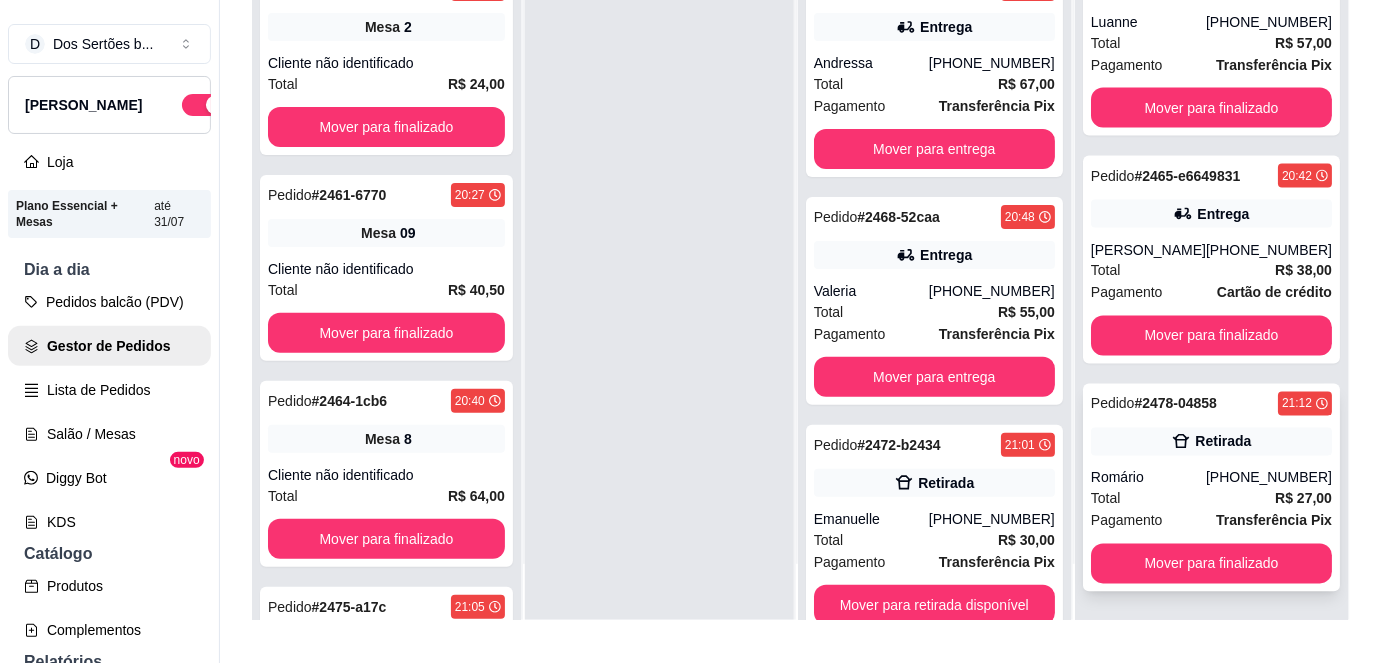 scroll, scrollTop: 973, scrollLeft: 0, axis: vertical 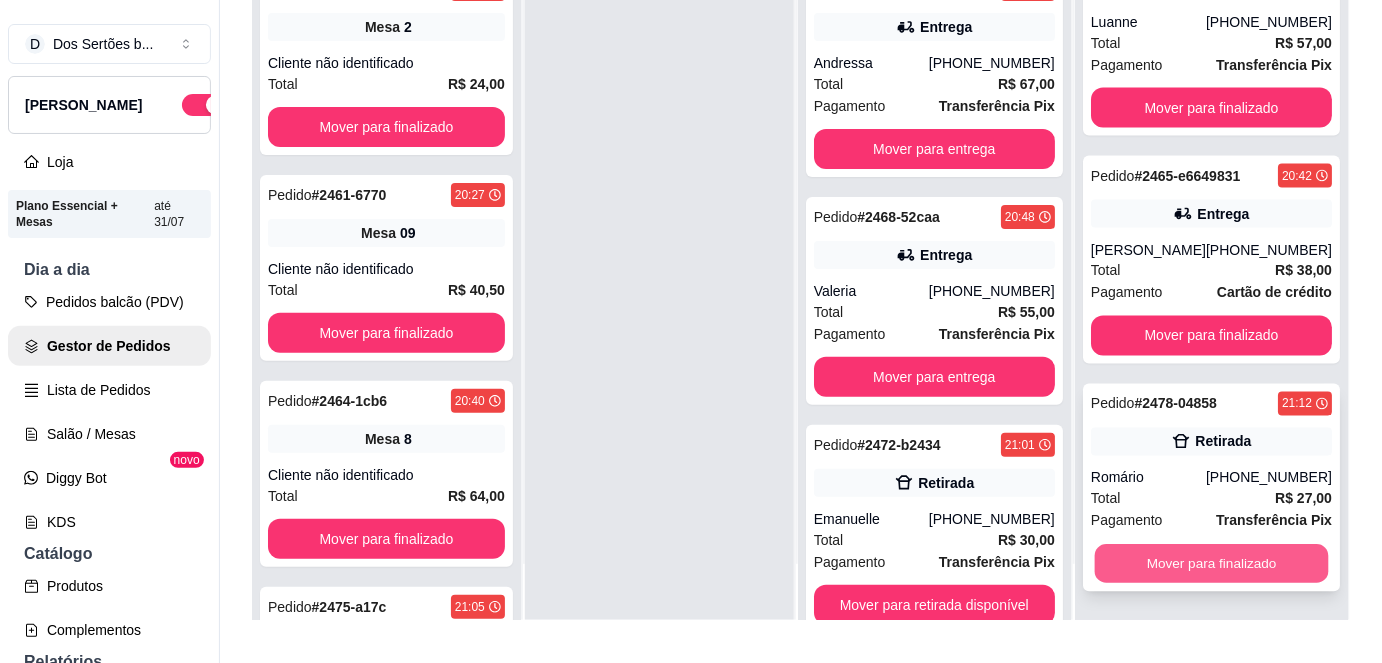 click on "Mover para finalizado" at bounding box center [1211, 564] 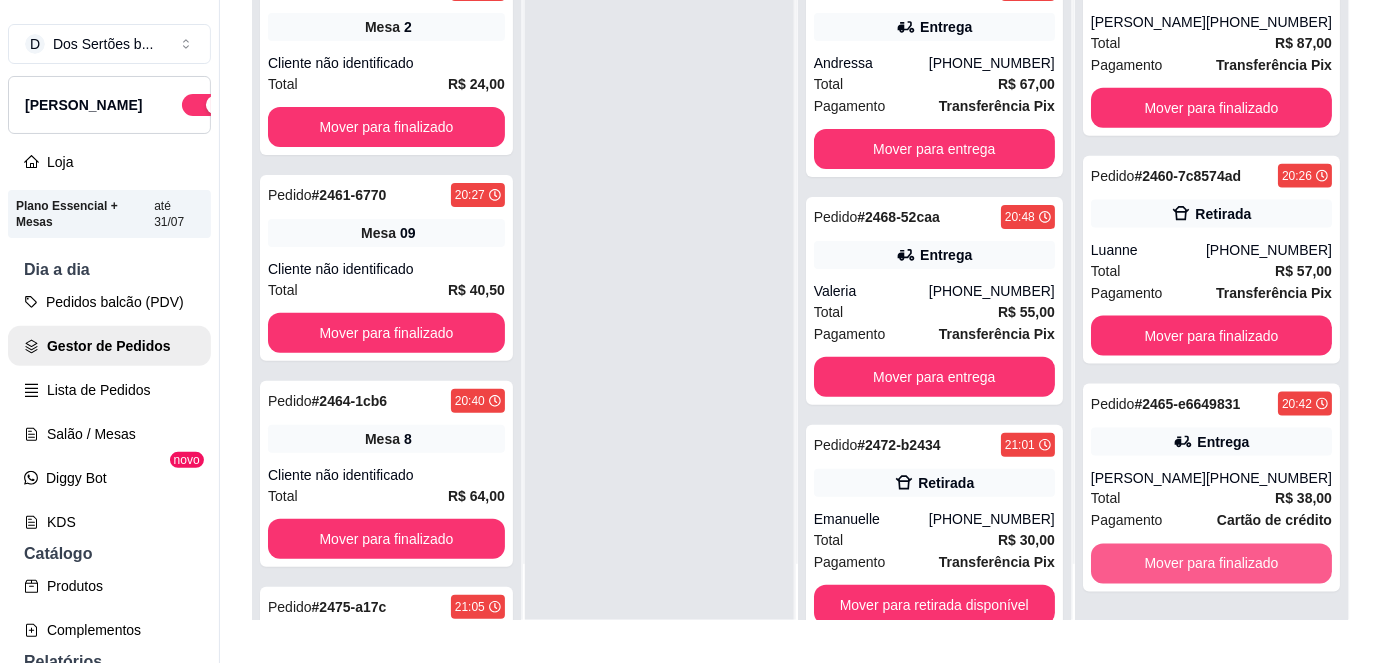 scroll, scrollTop: 744, scrollLeft: 0, axis: vertical 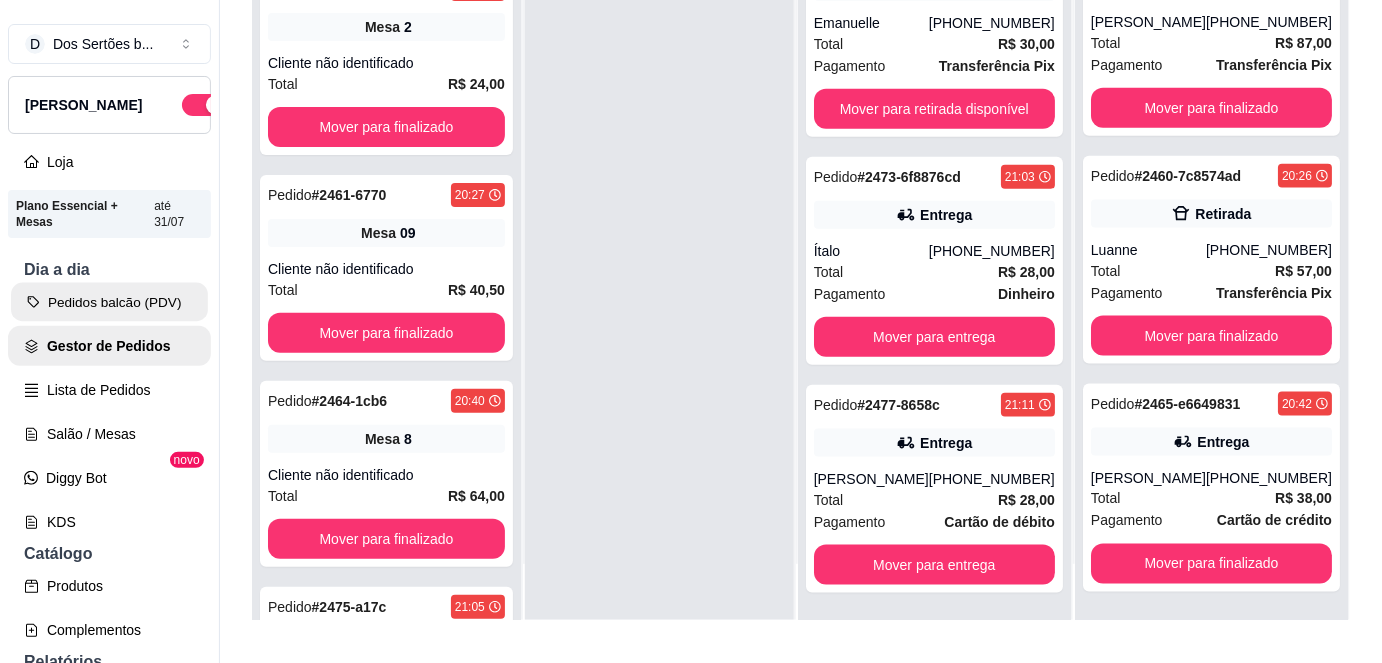 click on "Pedidos balcão (PDV)" at bounding box center (109, 302) 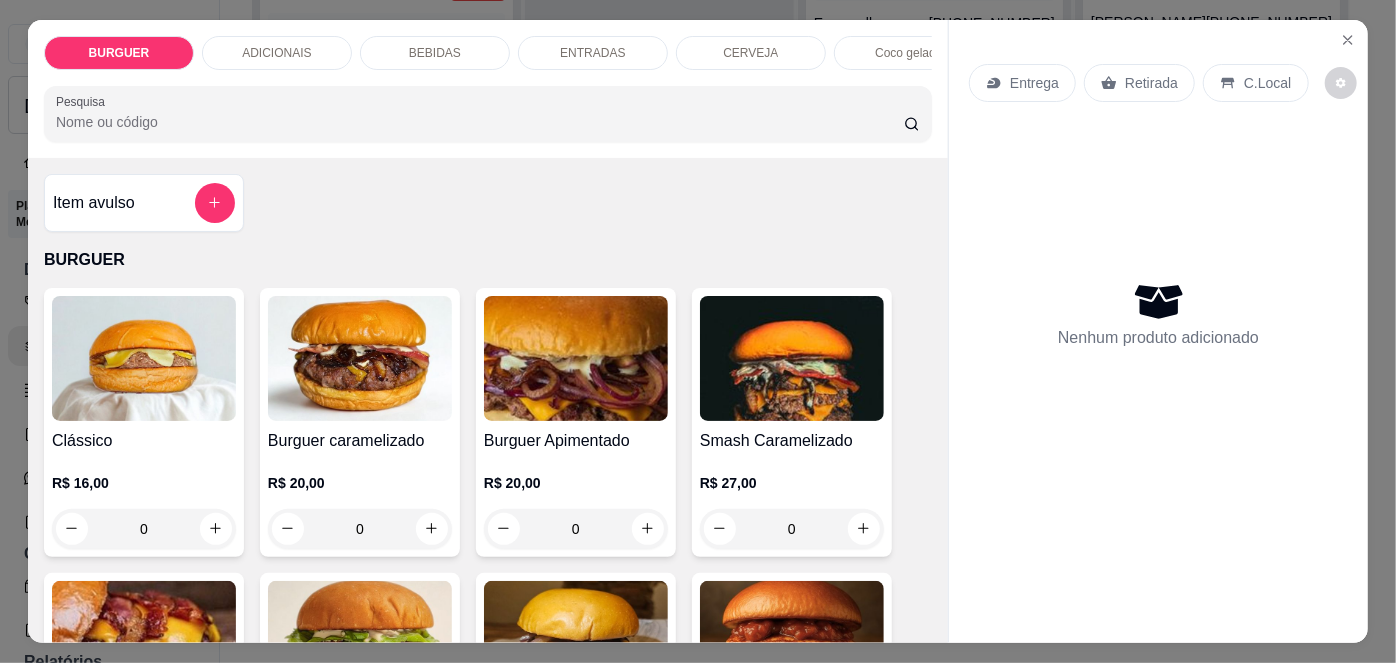scroll, scrollTop: 69, scrollLeft: 0, axis: vertical 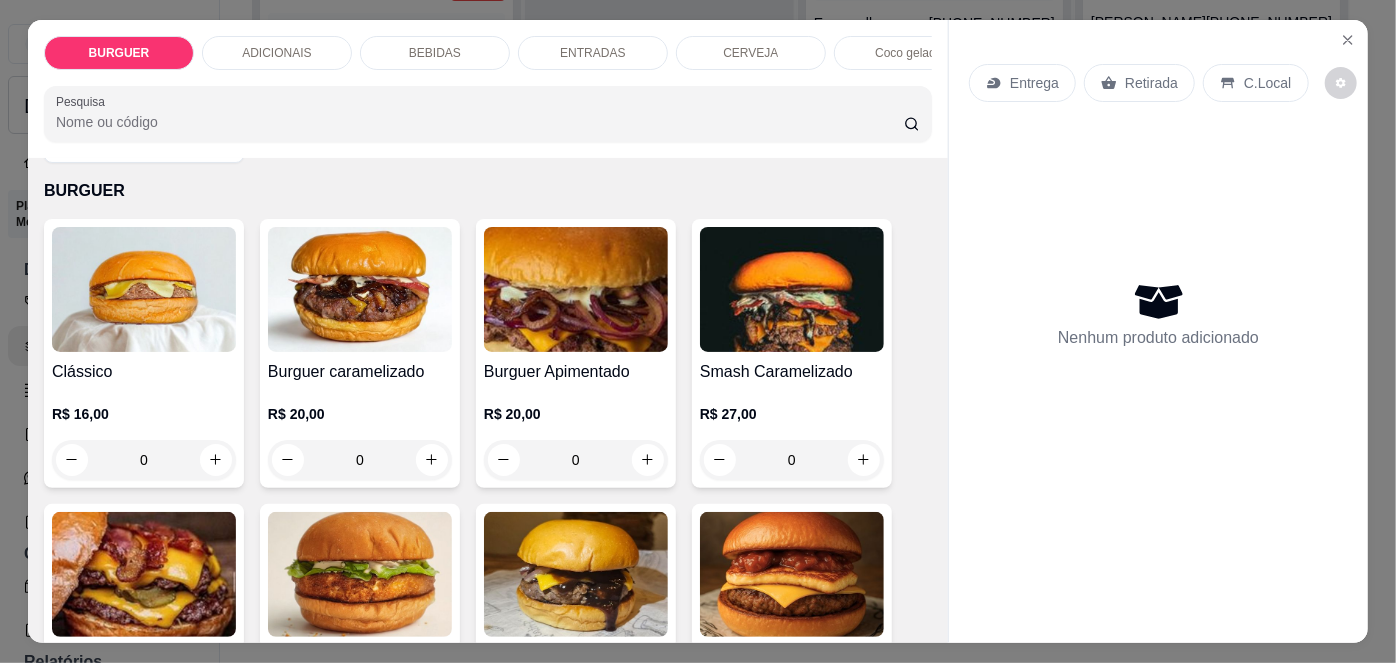 click 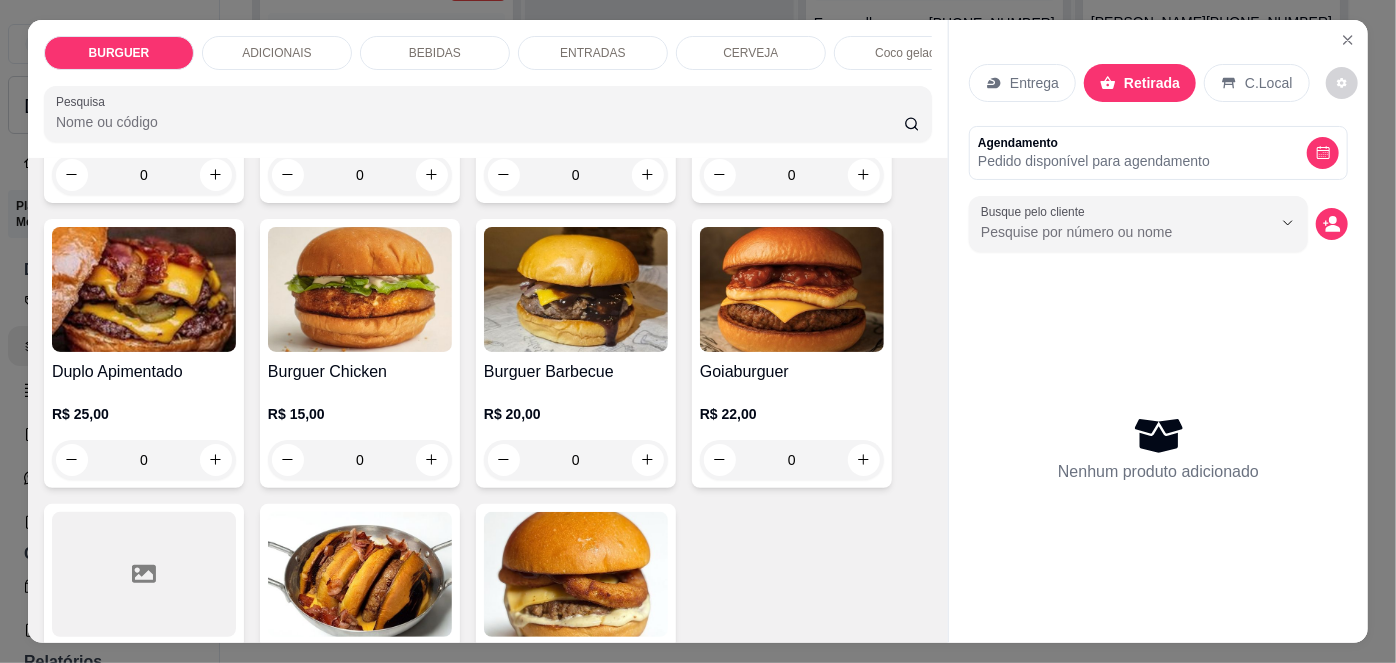 scroll, scrollTop: 410, scrollLeft: 0, axis: vertical 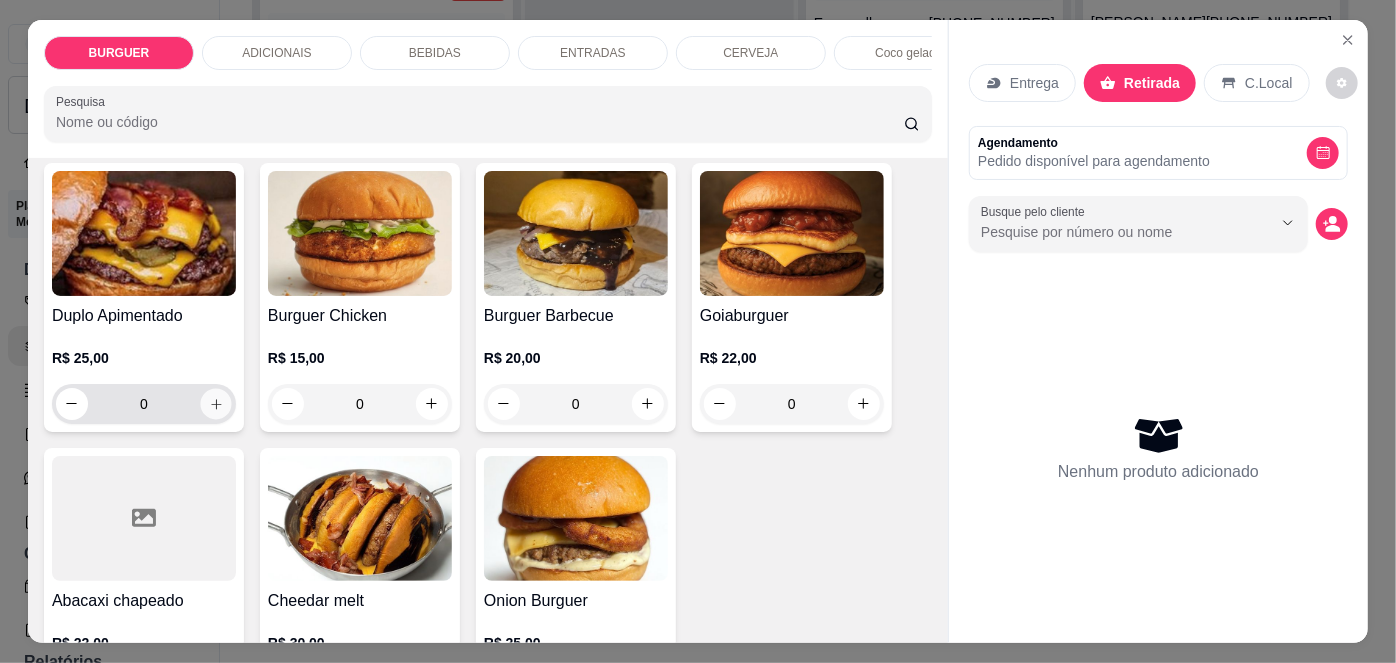 click 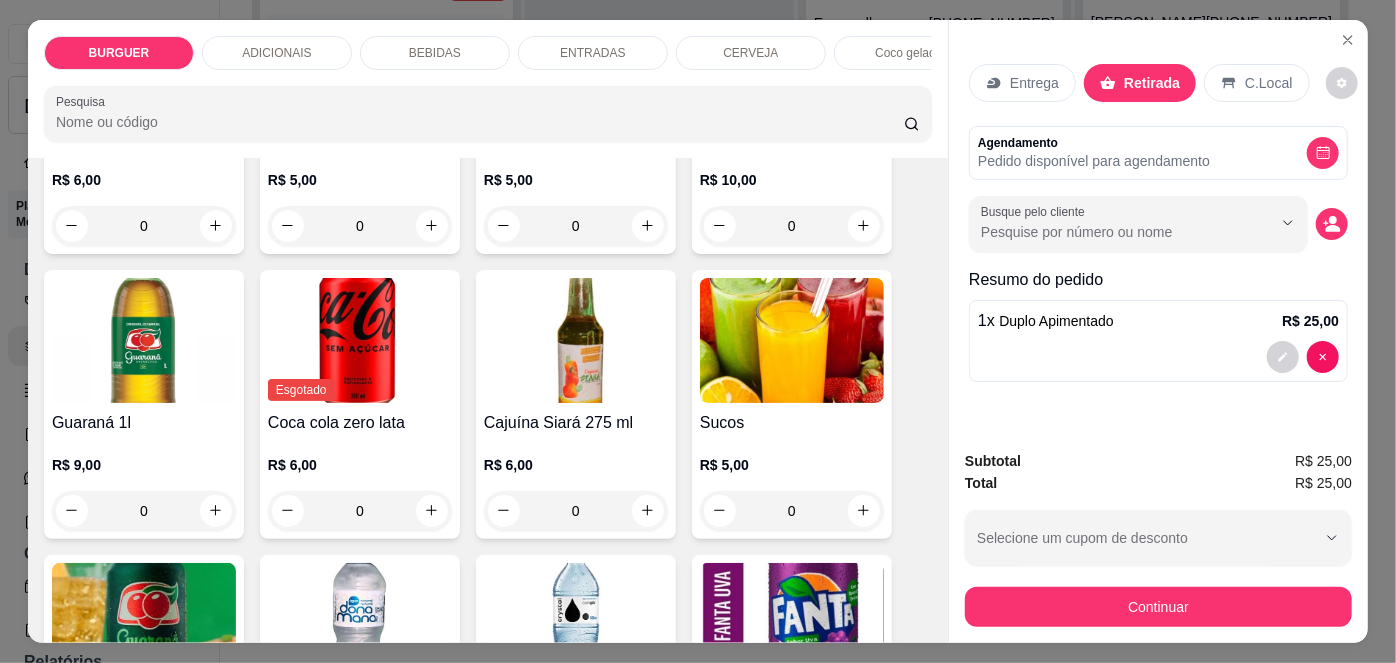 scroll, scrollTop: 1811, scrollLeft: 0, axis: vertical 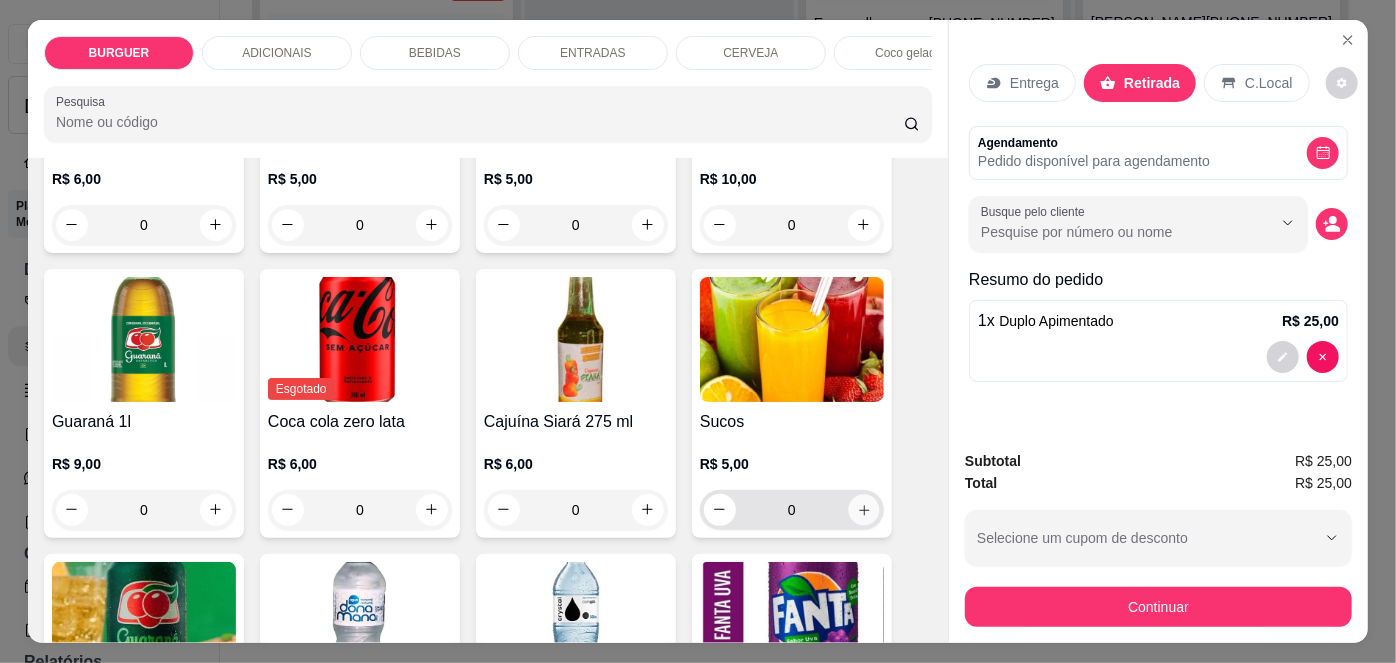 click at bounding box center (863, 509) 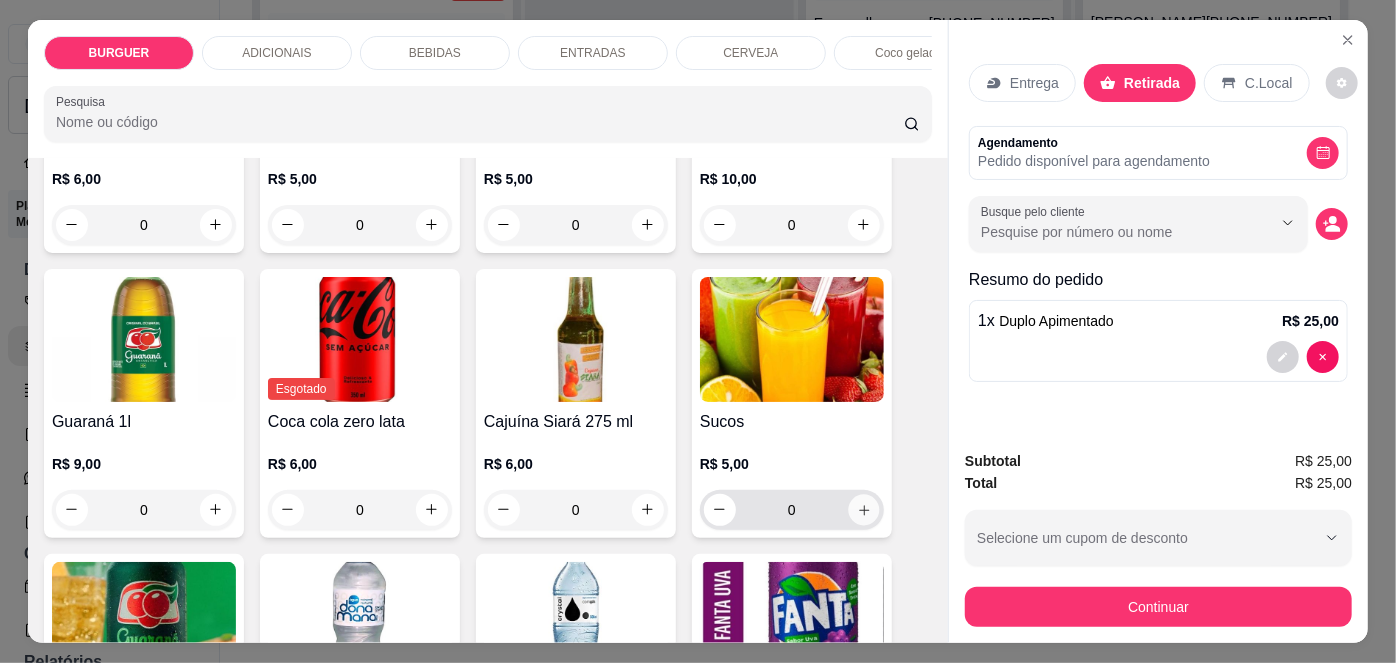 type on "1" 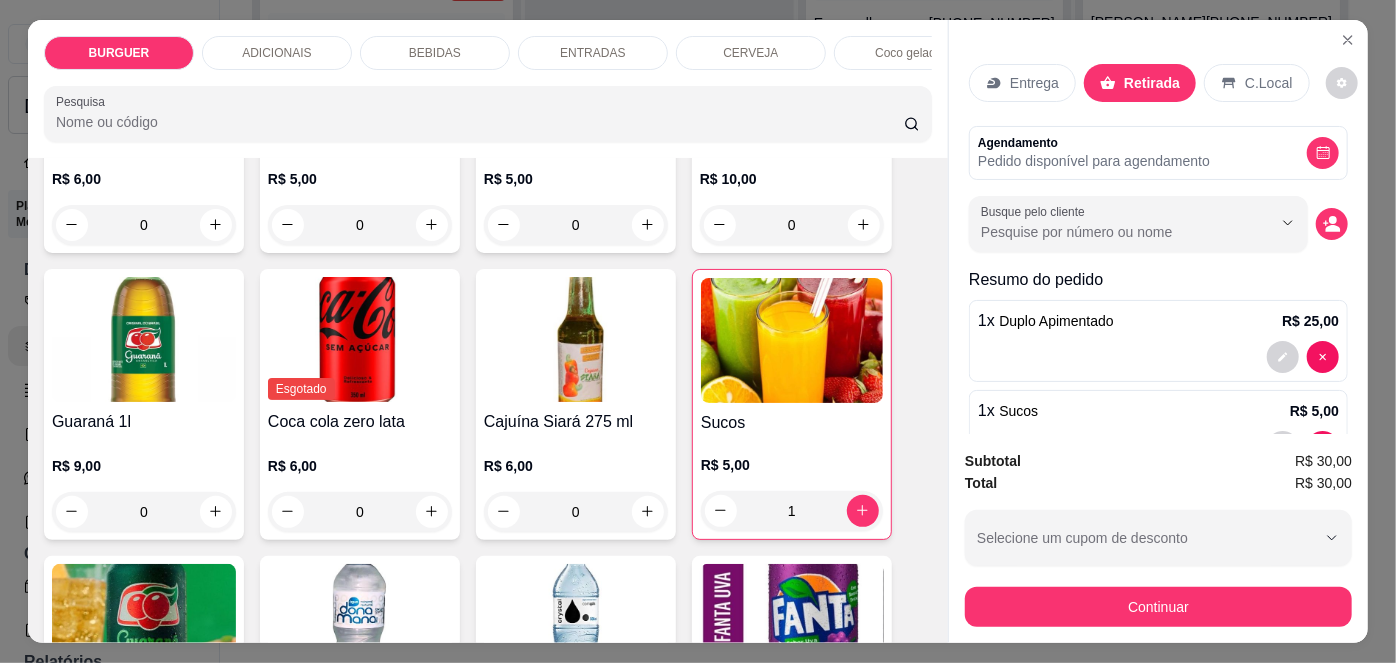 scroll, scrollTop: 63, scrollLeft: 0, axis: vertical 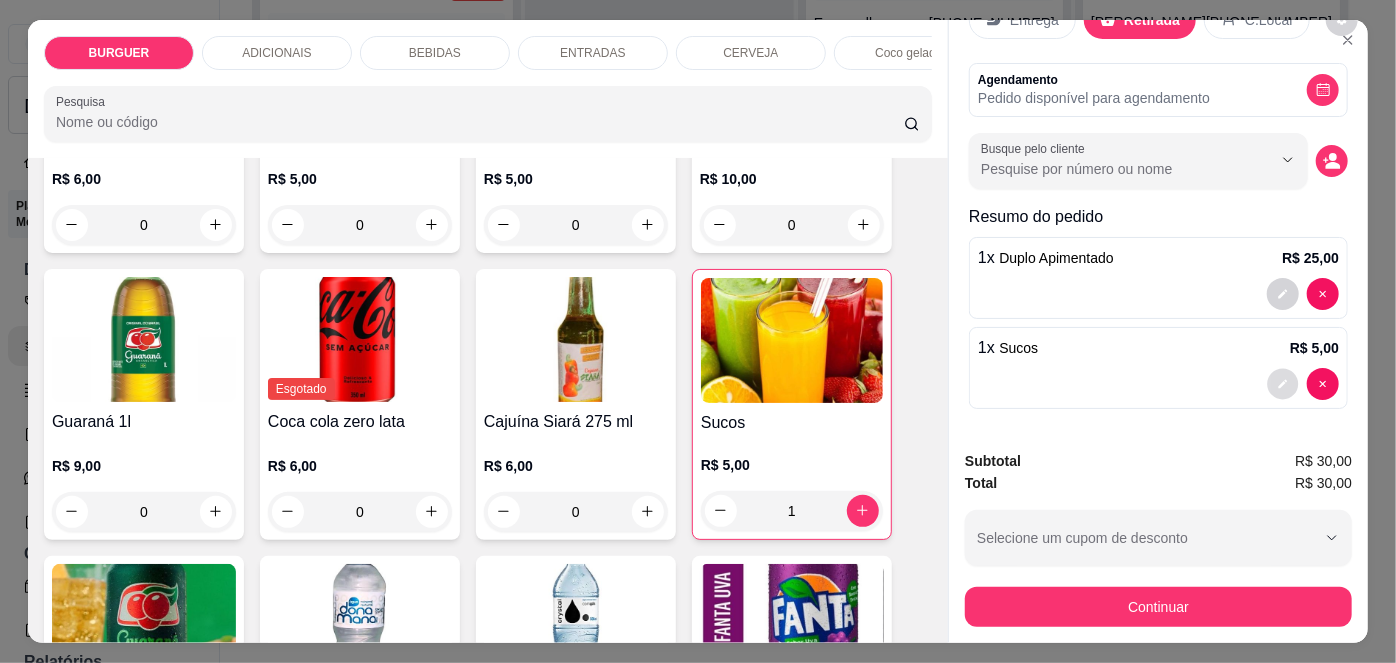 click at bounding box center (1283, 383) 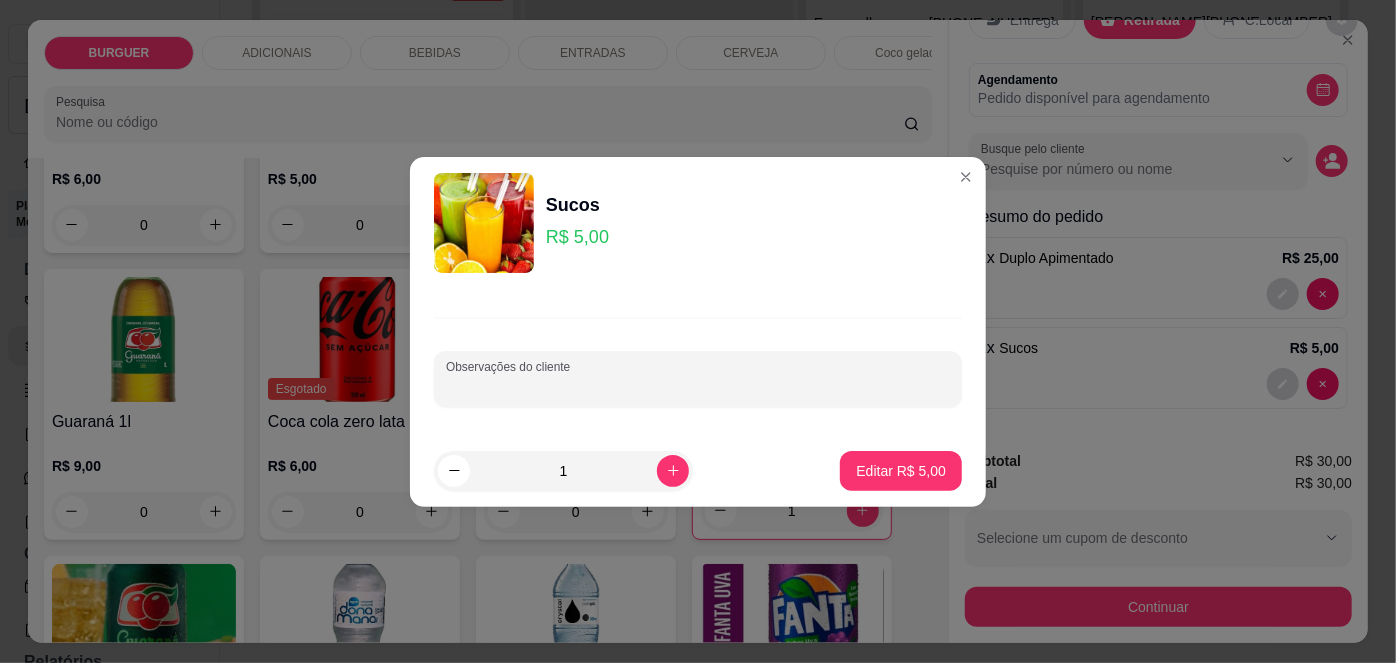 click on "Observações do cliente" at bounding box center [698, 387] 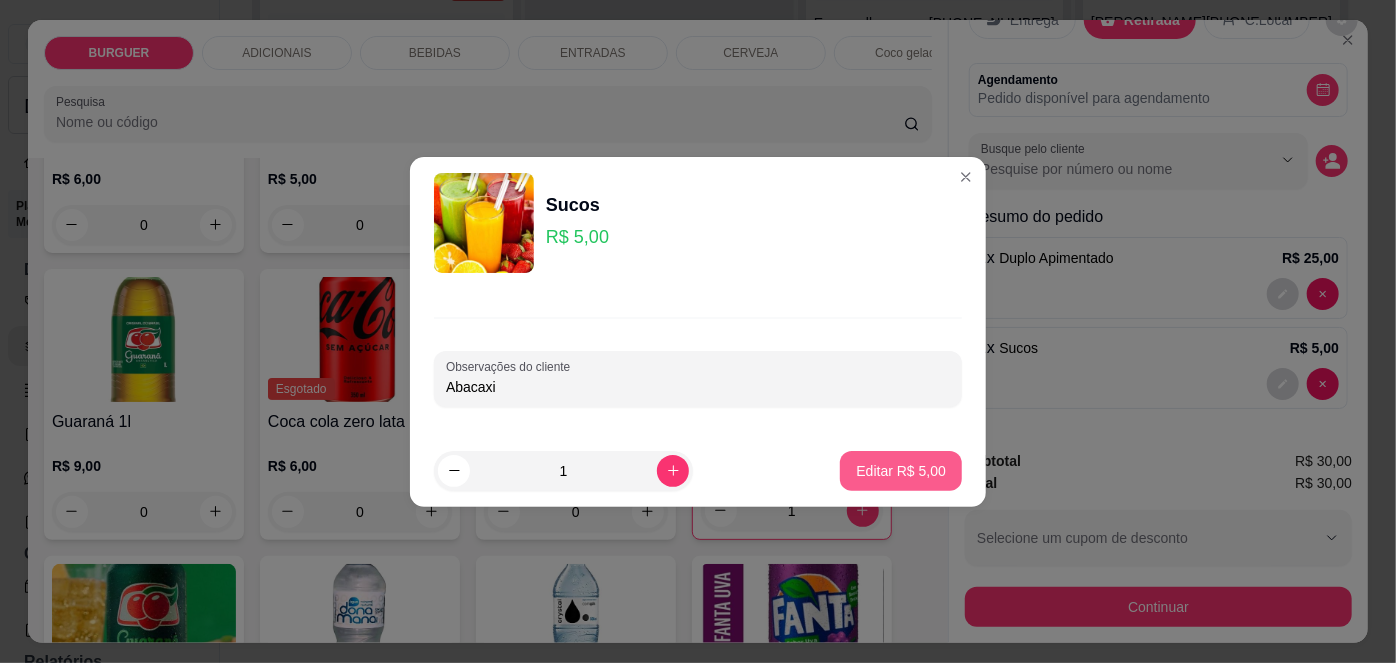 type on "Abacaxi" 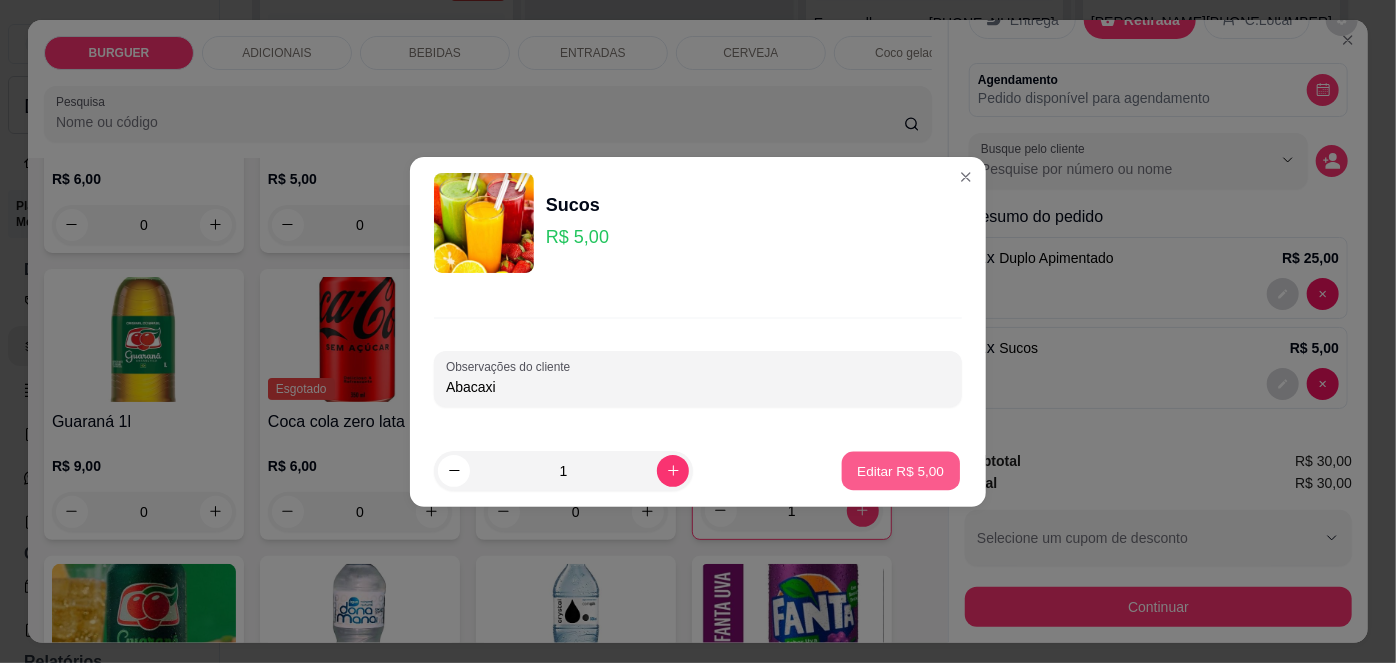 click on "Editar   R$ 5,00" at bounding box center (901, 470) 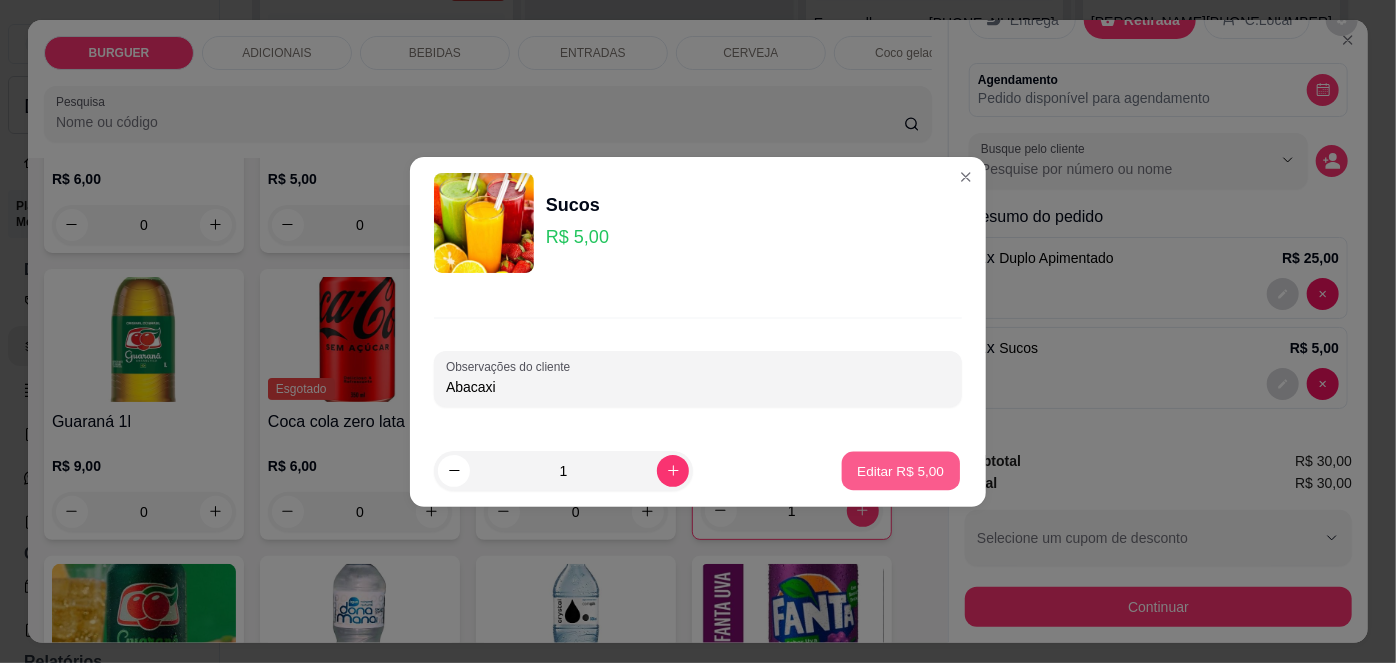 type on "0" 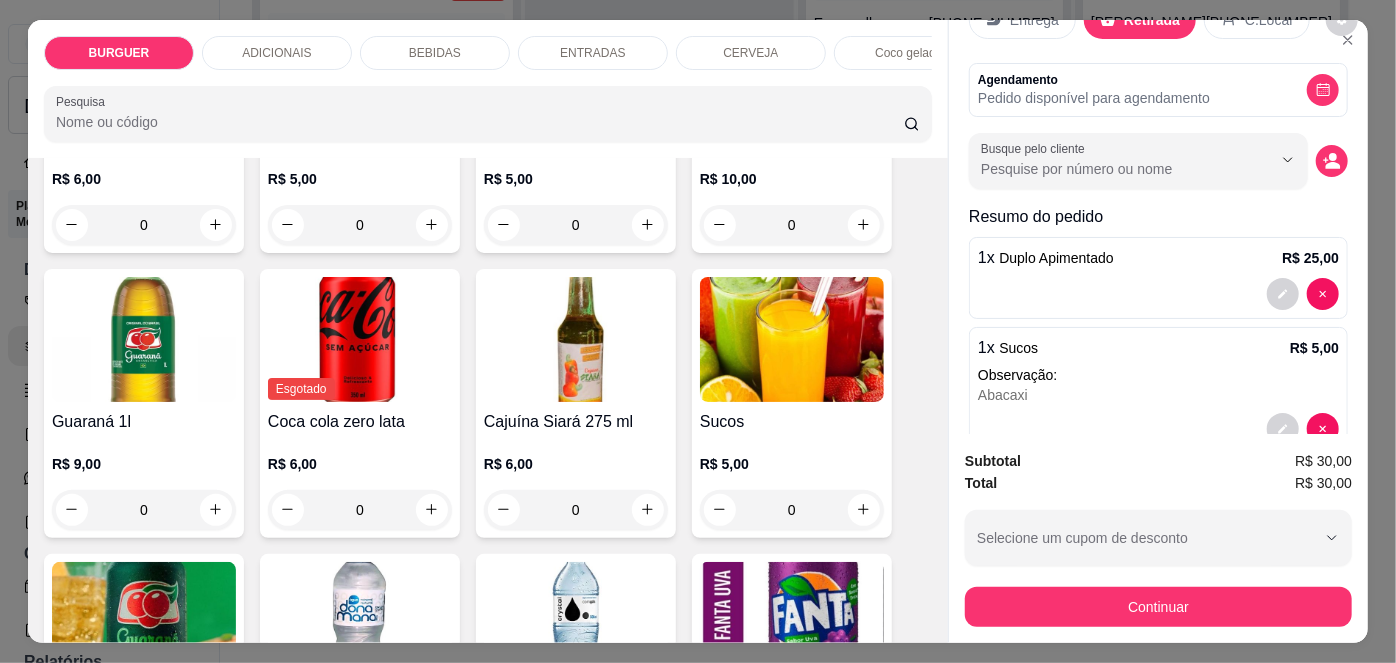 scroll, scrollTop: 108, scrollLeft: 0, axis: vertical 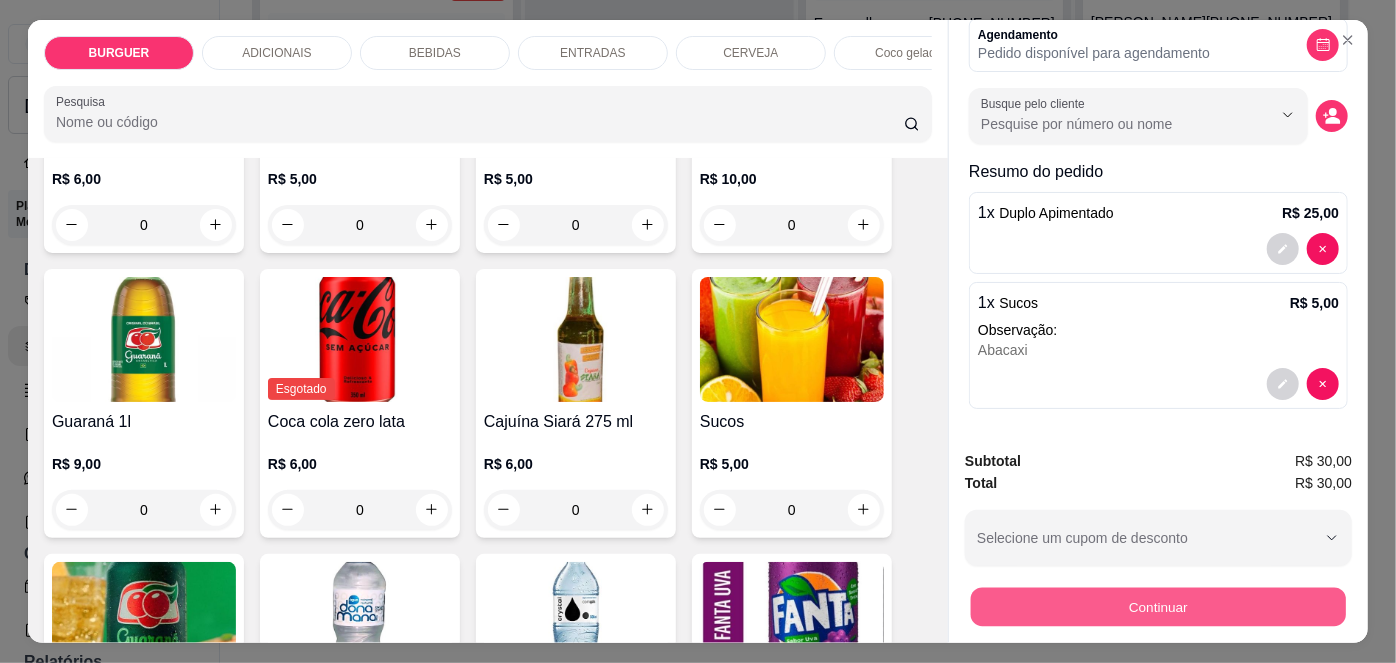 click on "Continuar" at bounding box center [1158, 607] 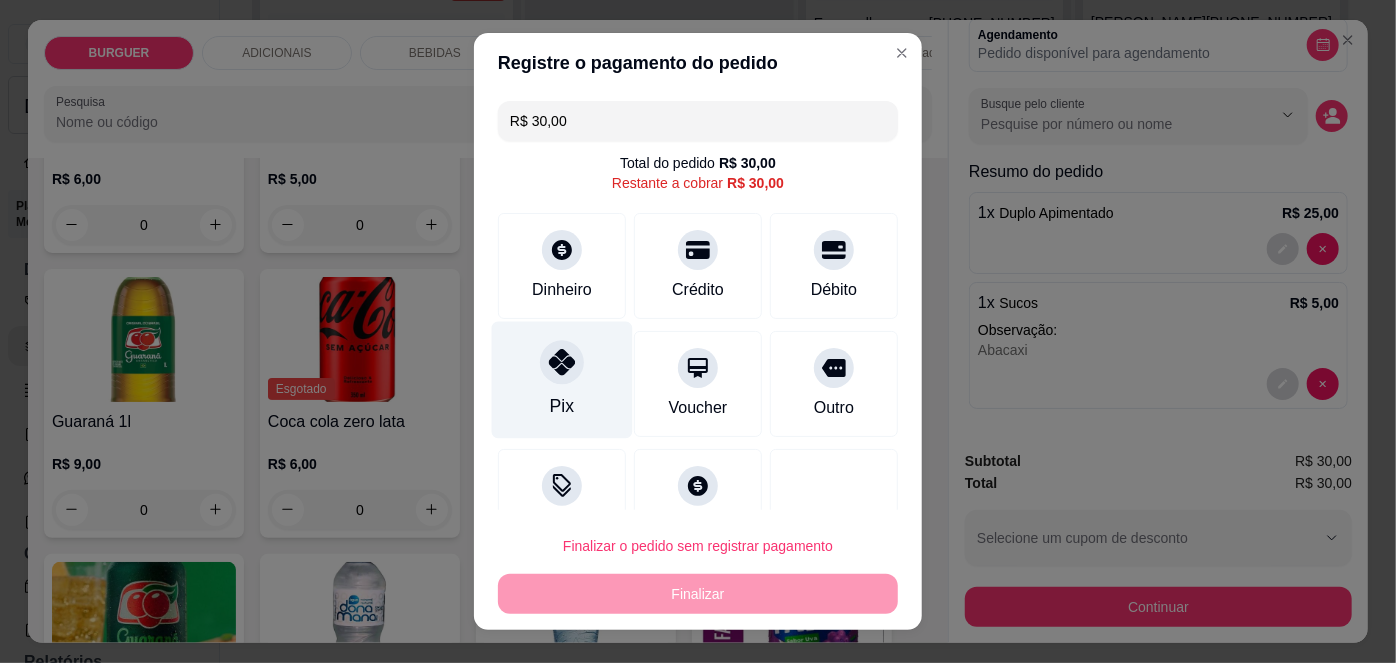 click on "Pix" at bounding box center [562, 406] 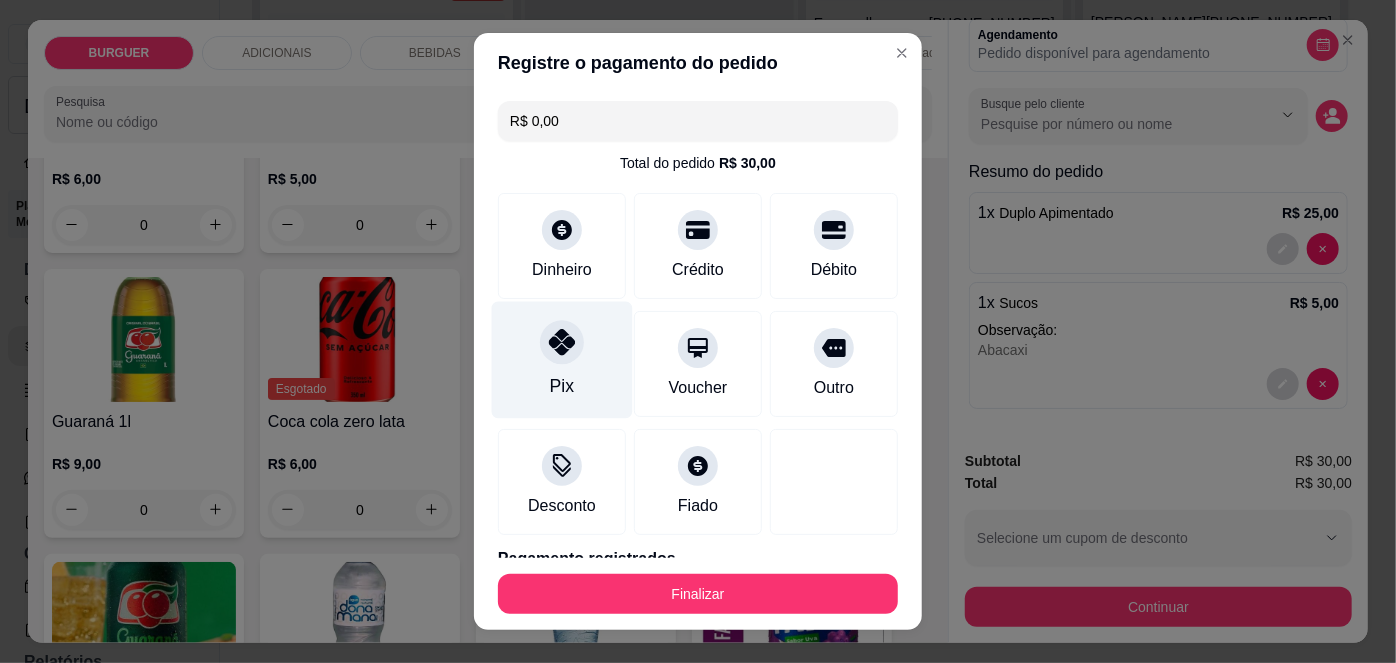 scroll, scrollTop: 88, scrollLeft: 0, axis: vertical 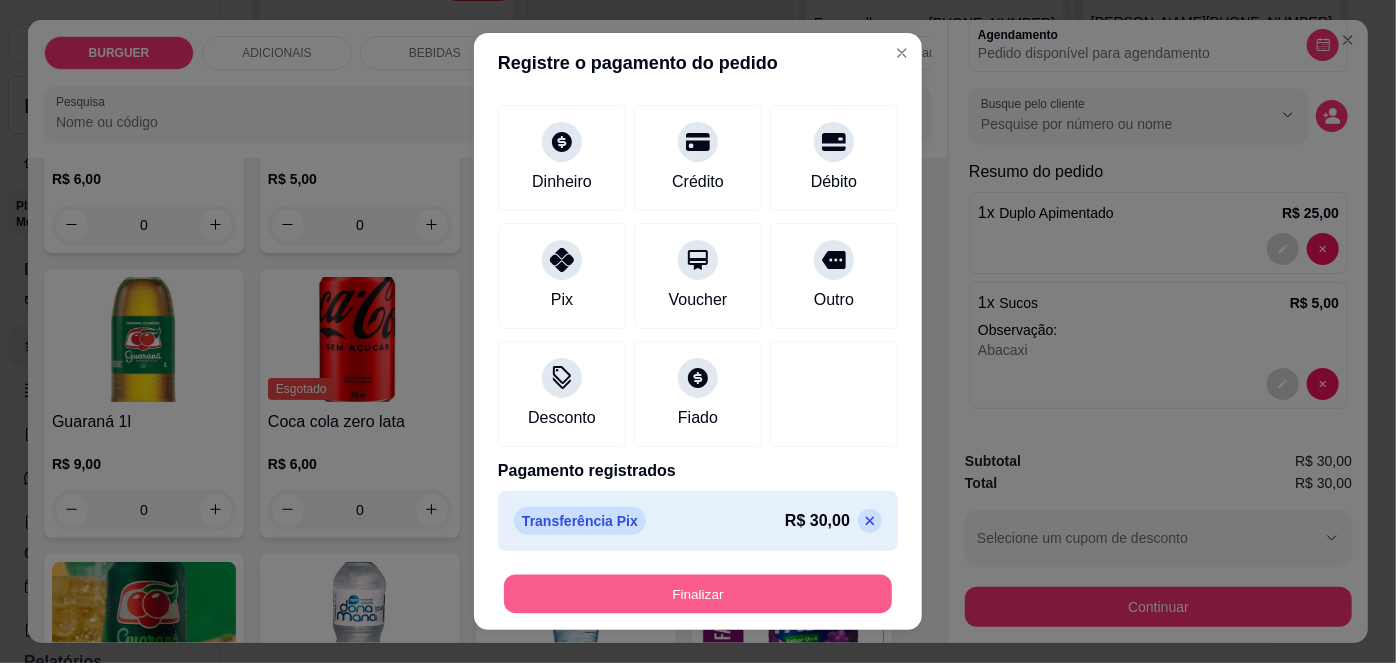 click on "Finalizar" at bounding box center (698, 593) 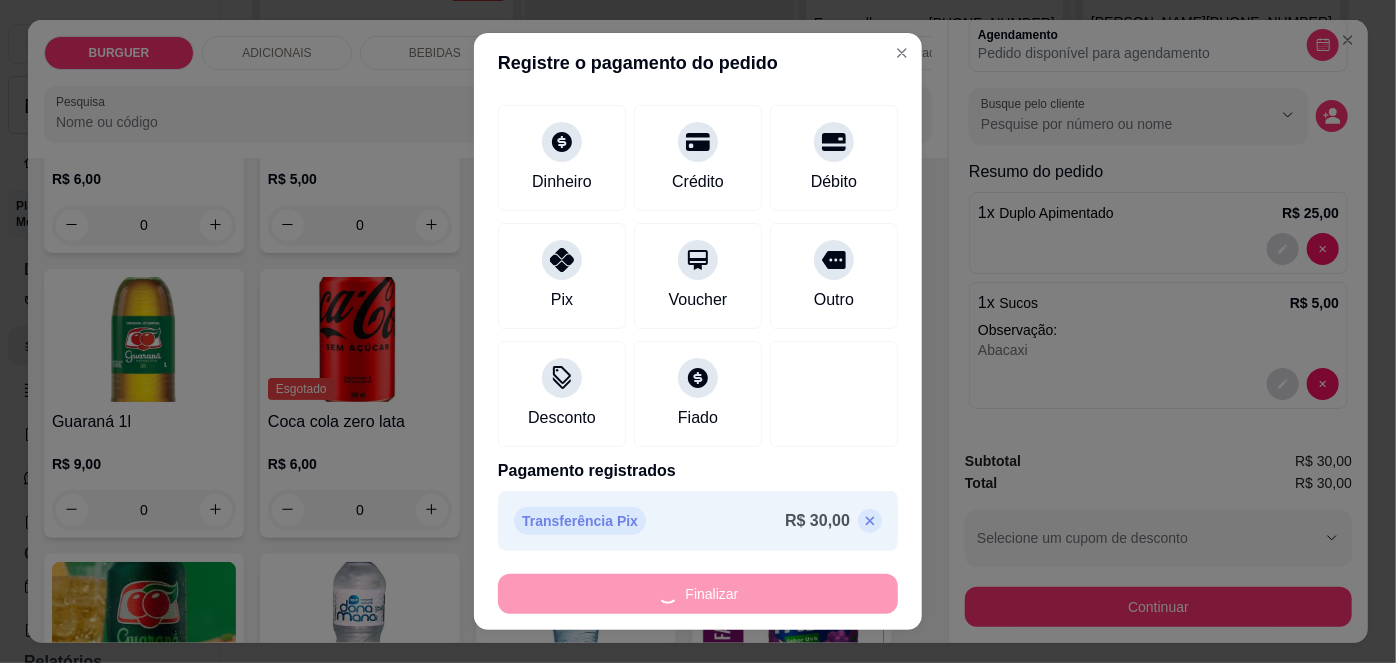 type on "0" 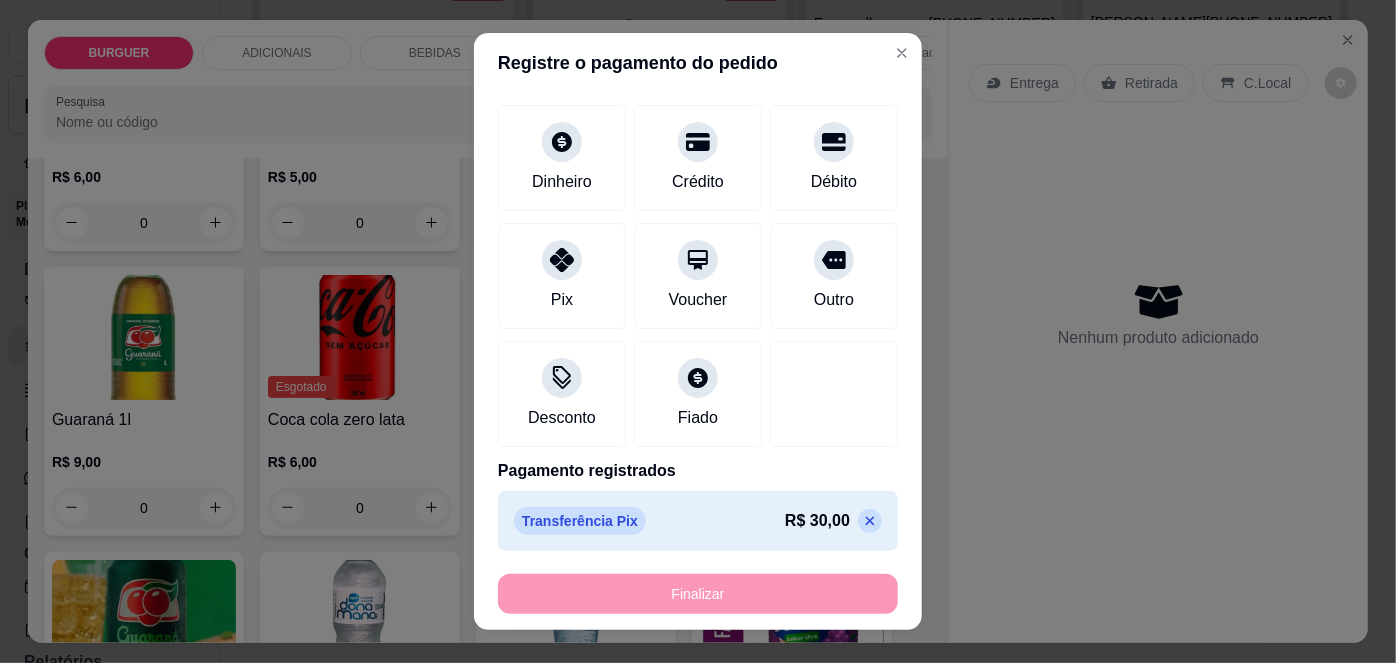 type on "-R$ 30,00" 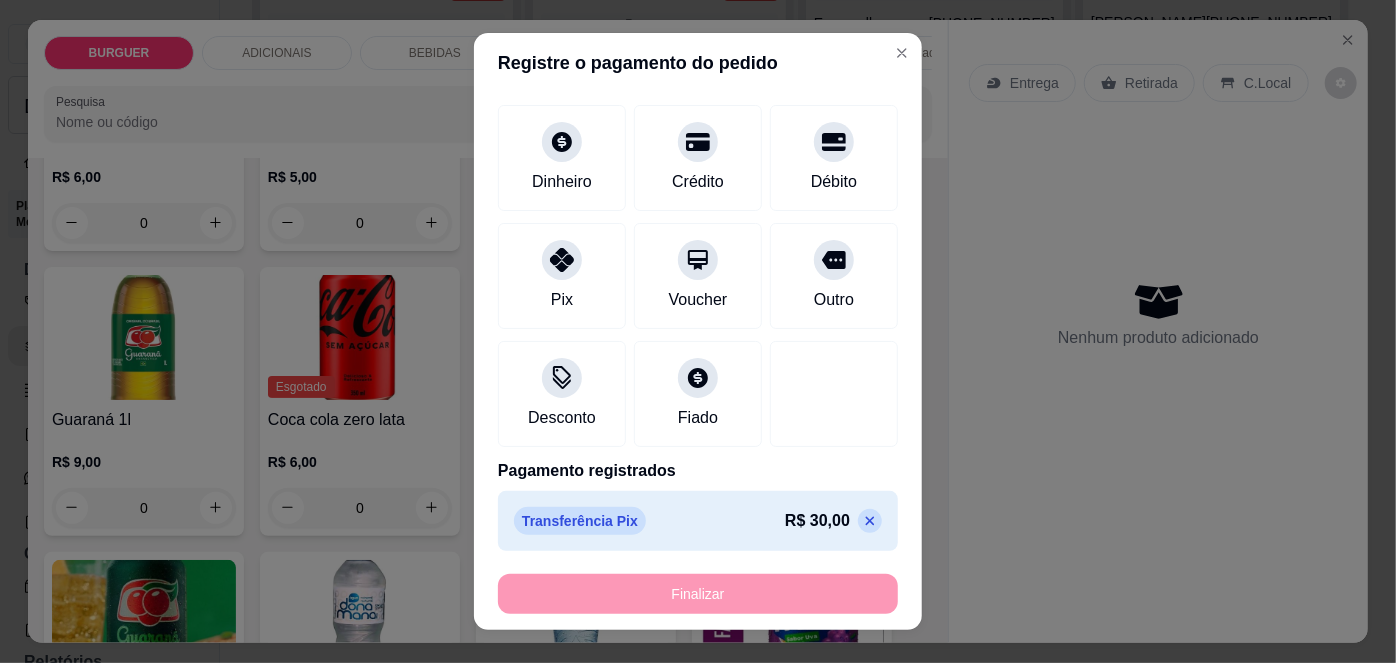 scroll, scrollTop: 0, scrollLeft: 0, axis: both 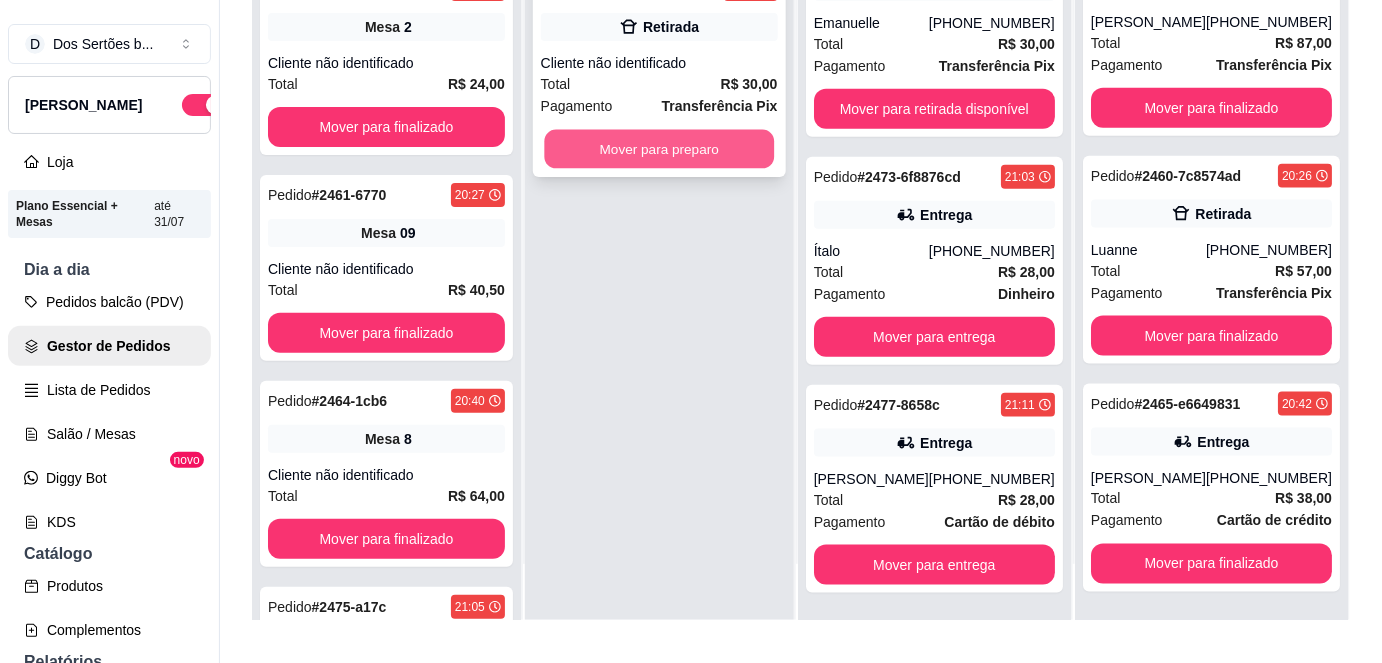 click on "Mover para preparo" at bounding box center (659, 149) 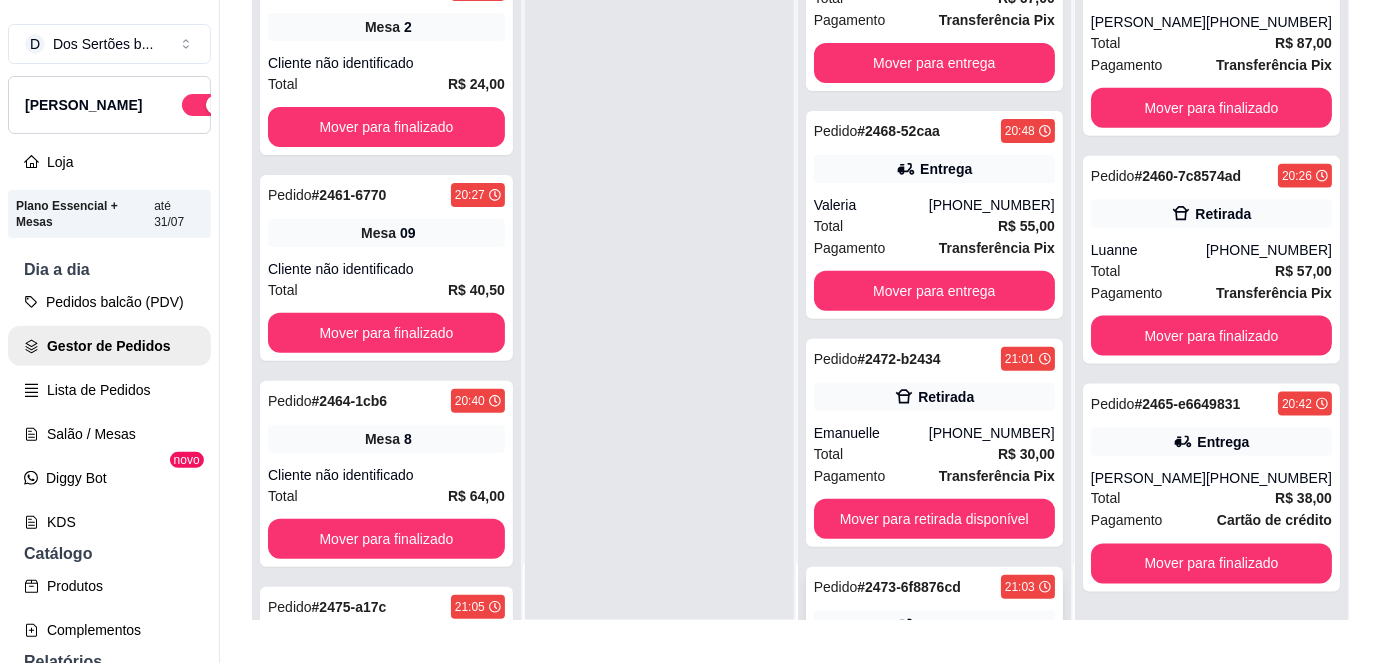 scroll, scrollTop: 0, scrollLeft: 0, axis: both 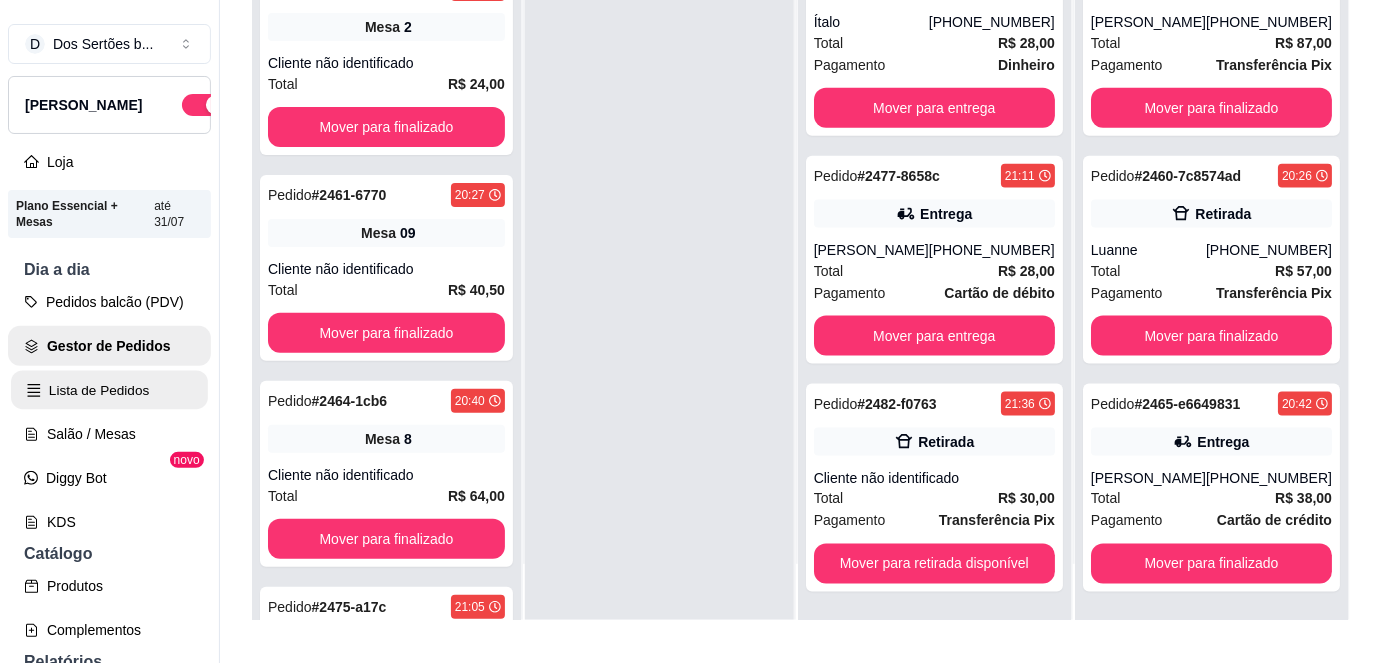 click on "Lista de Pedidos" at bounding box center [109, 390] 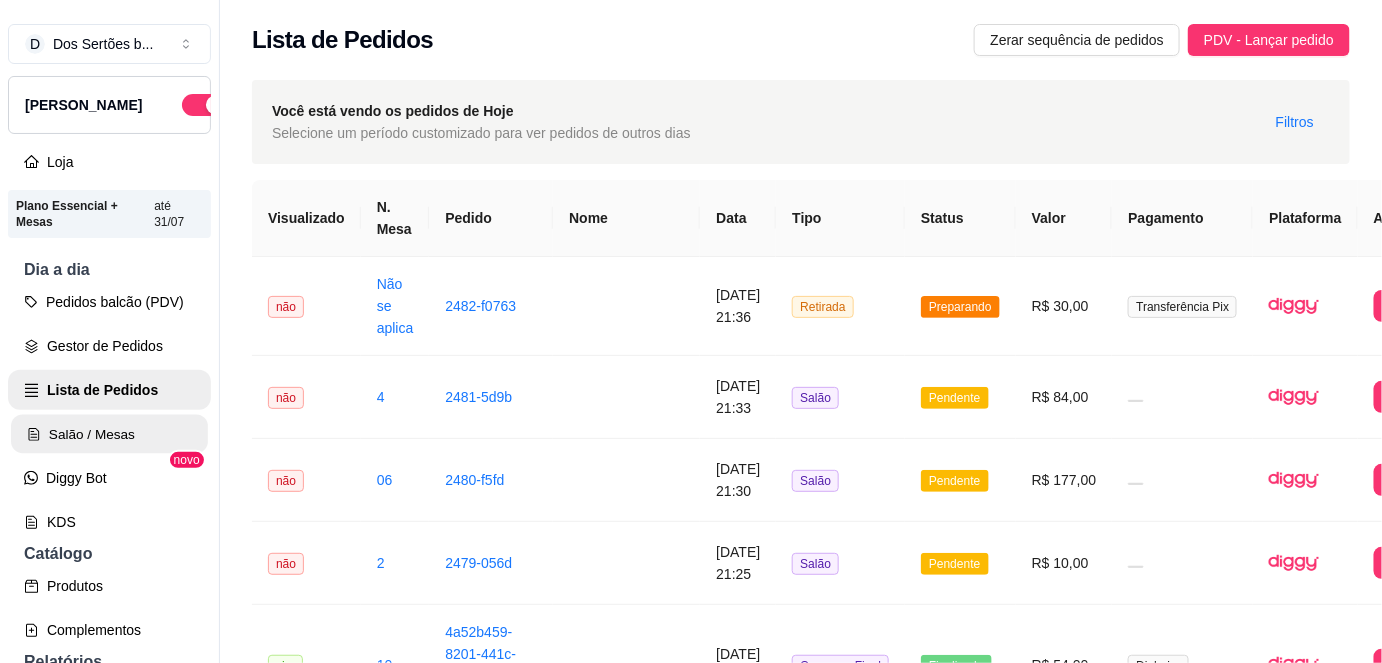 click on "Salão / Mesas" at bounding box center [109, 434] 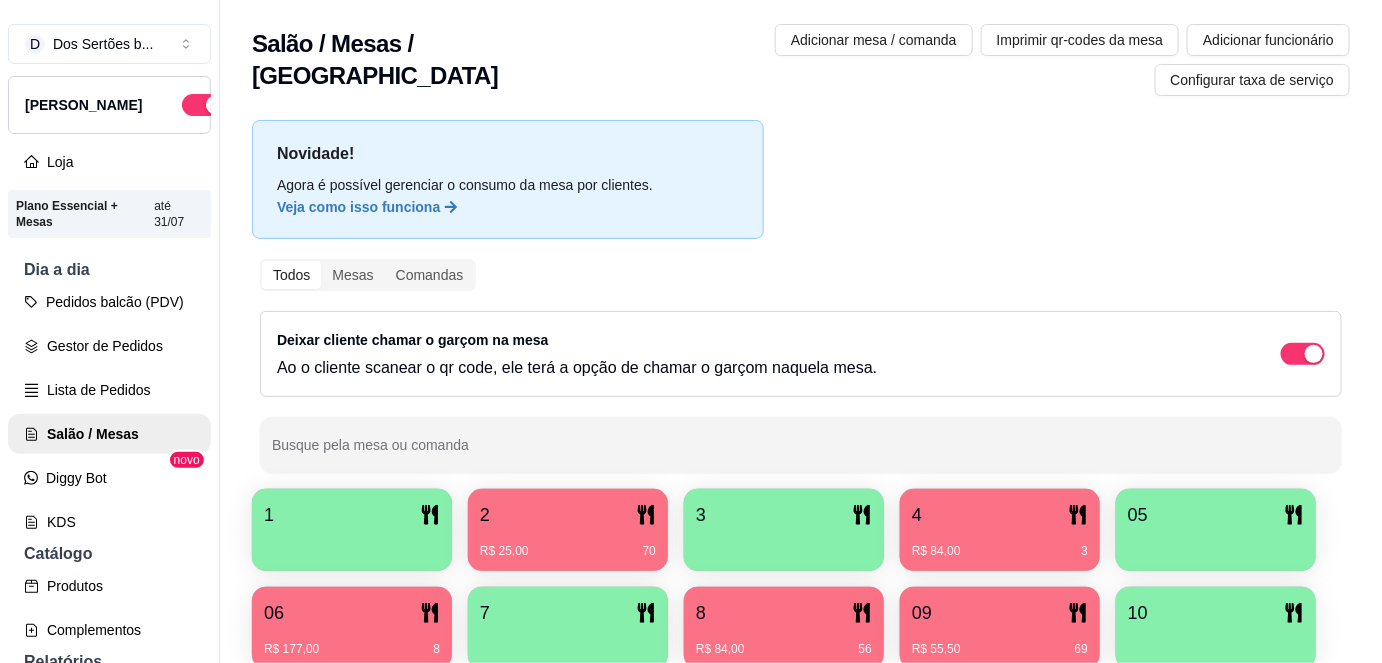 scroll, scrollTop: 156, scrollLeft: 0, axis: vertical 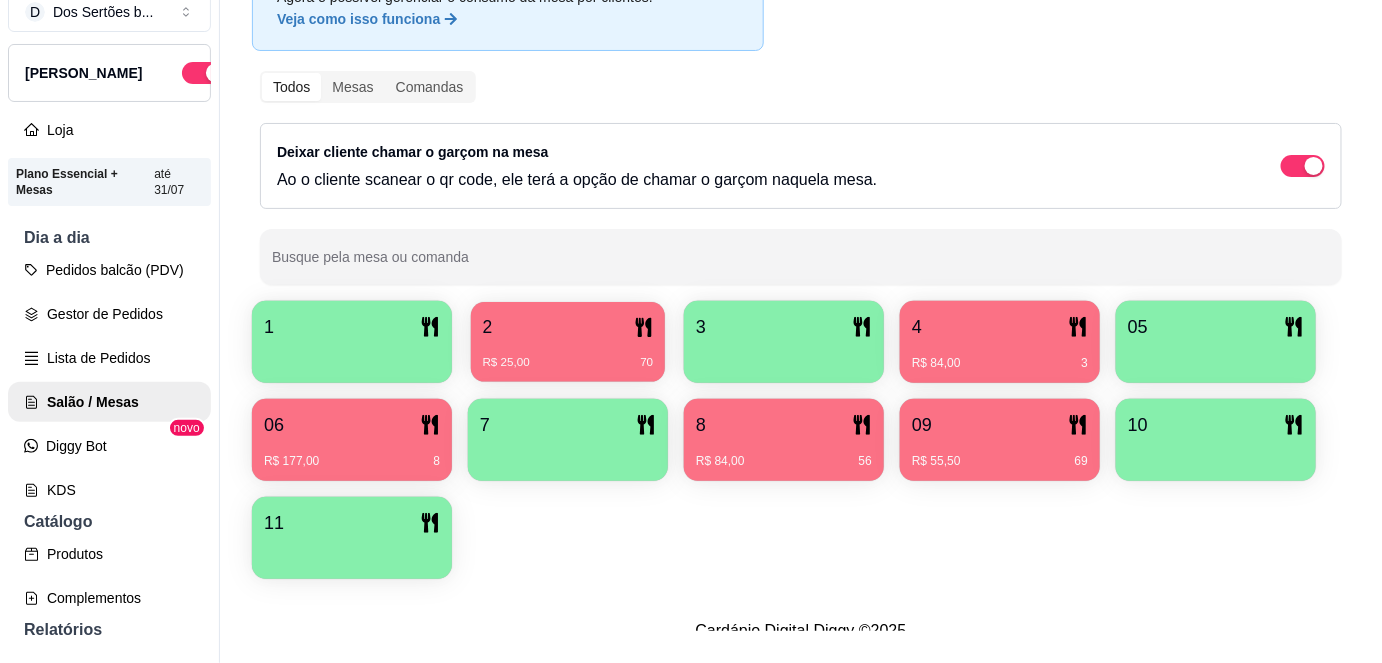 click on "2" at bounding box center (568, 327) 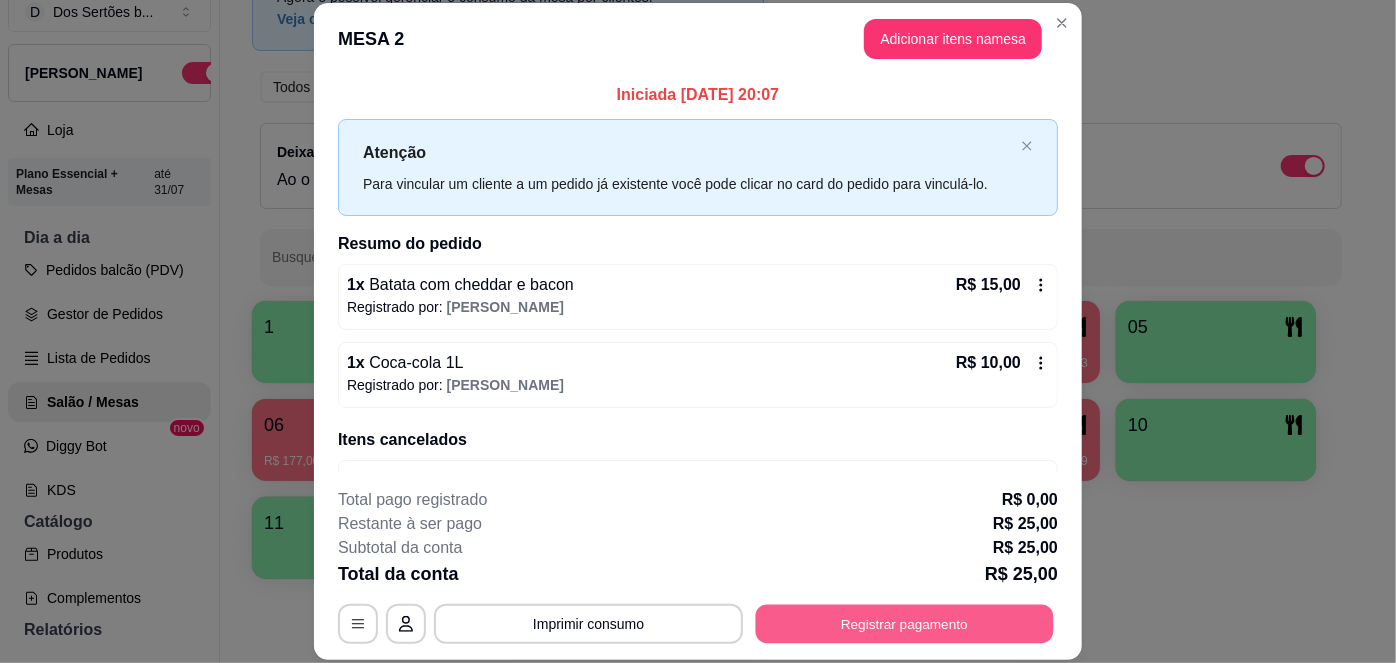 click on "Registrar pagamento" at bounding box center [905, 623] 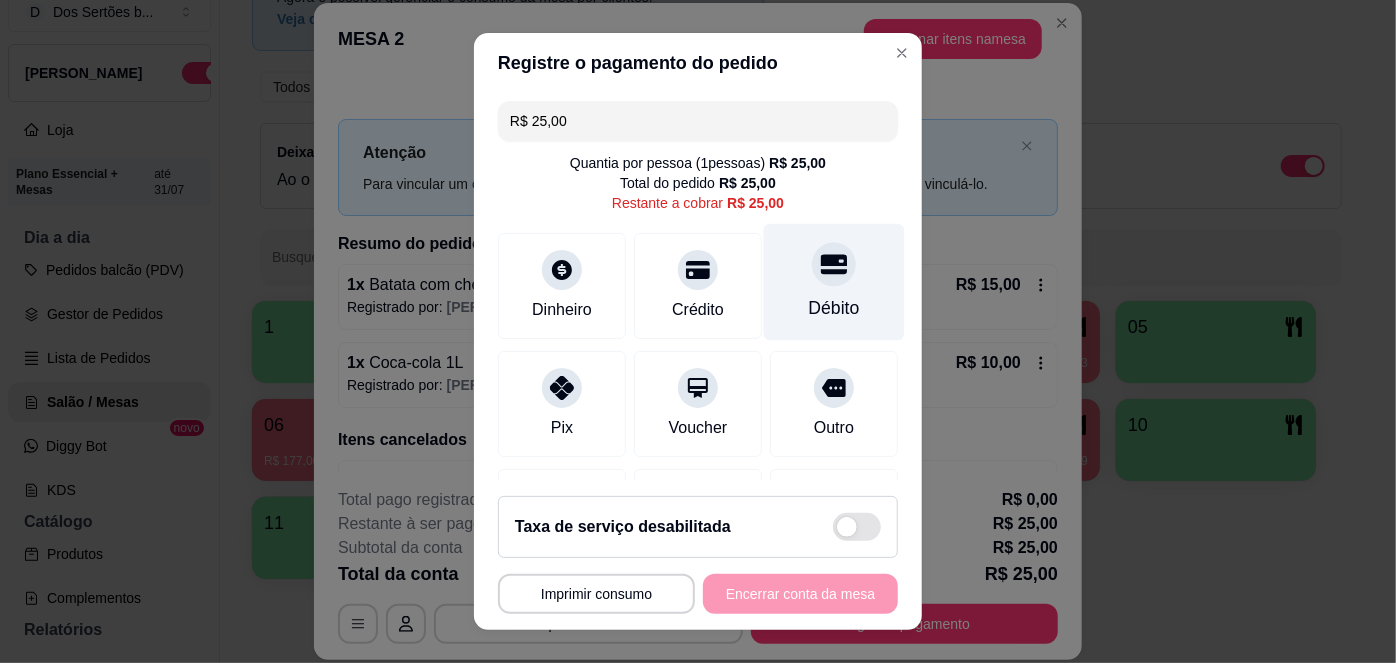 click at bounding box center (834, 265) 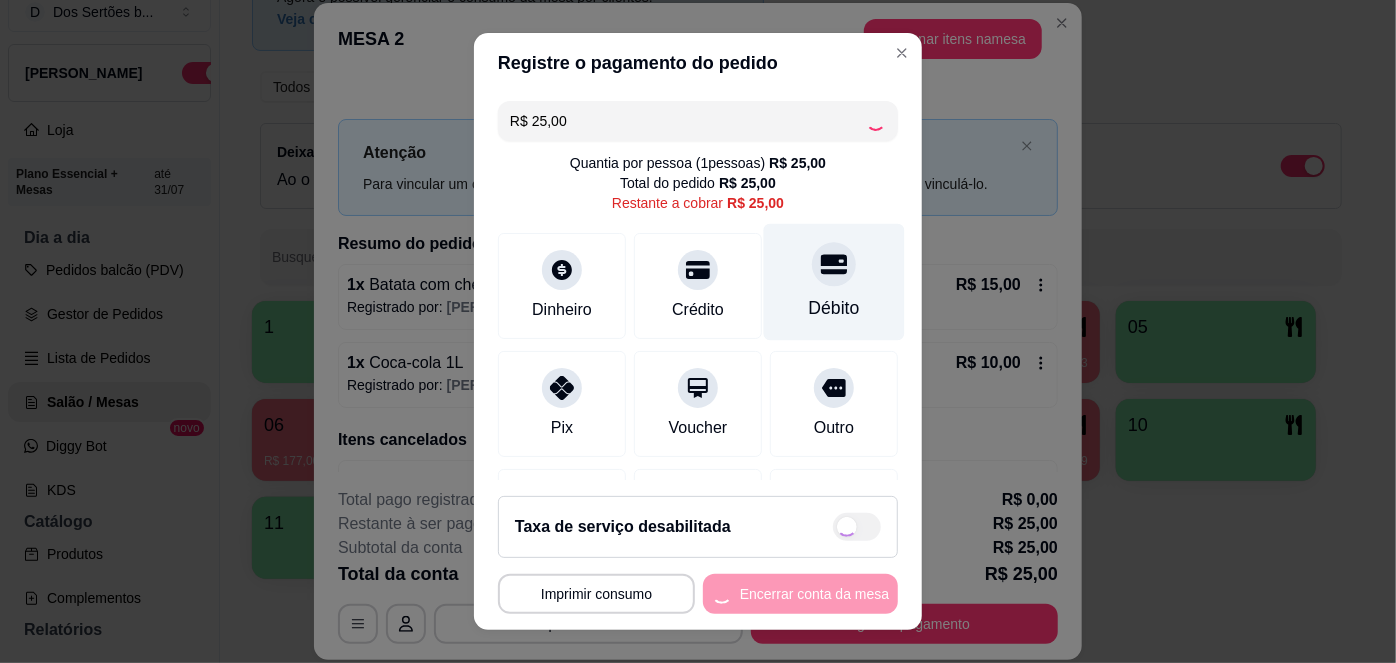 type on "R$ 0,00" 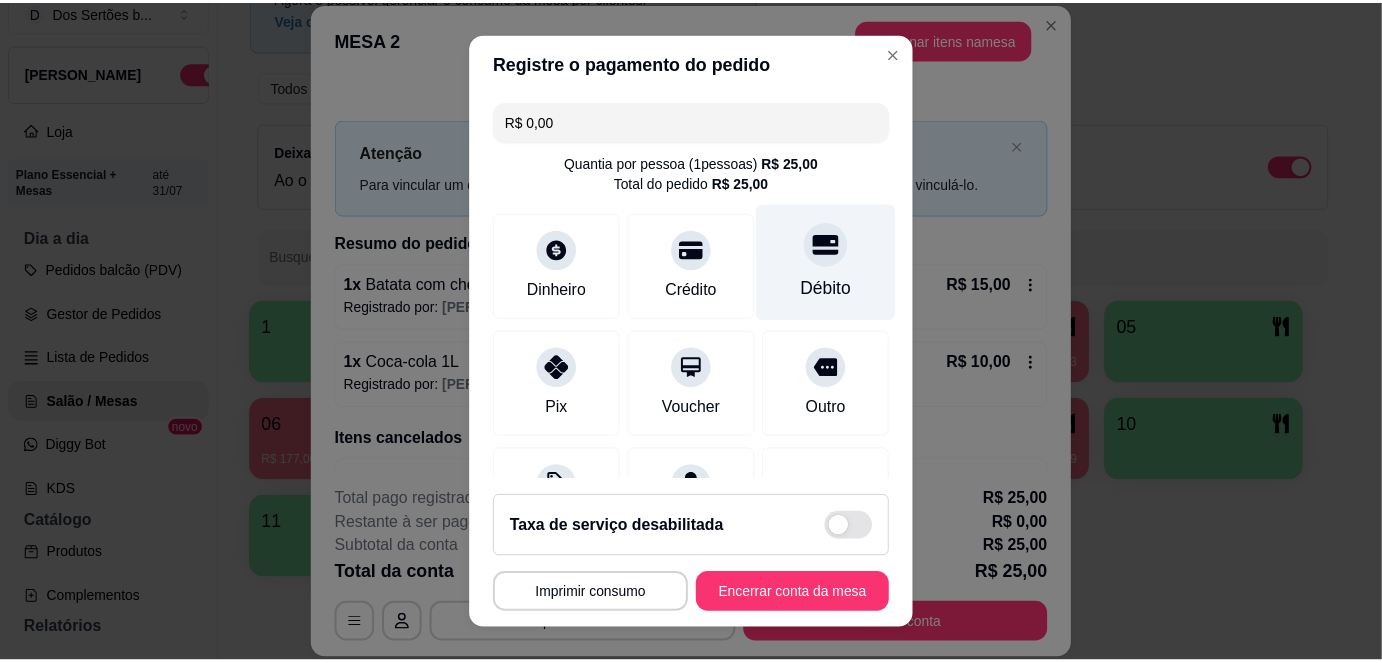 scroll, scrollTop: 208, scrollLeft: 0, axis: vertical 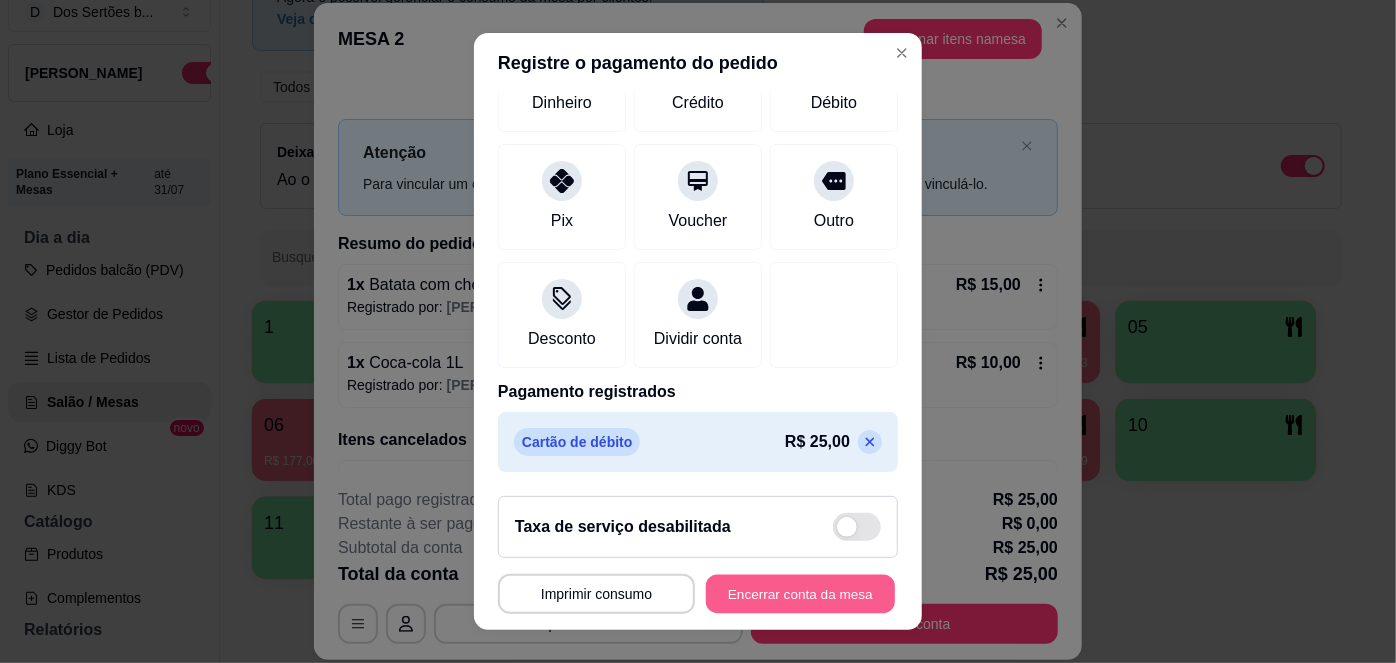 click on "Encerrar conta da mesa" at bounding box center (800, 593) 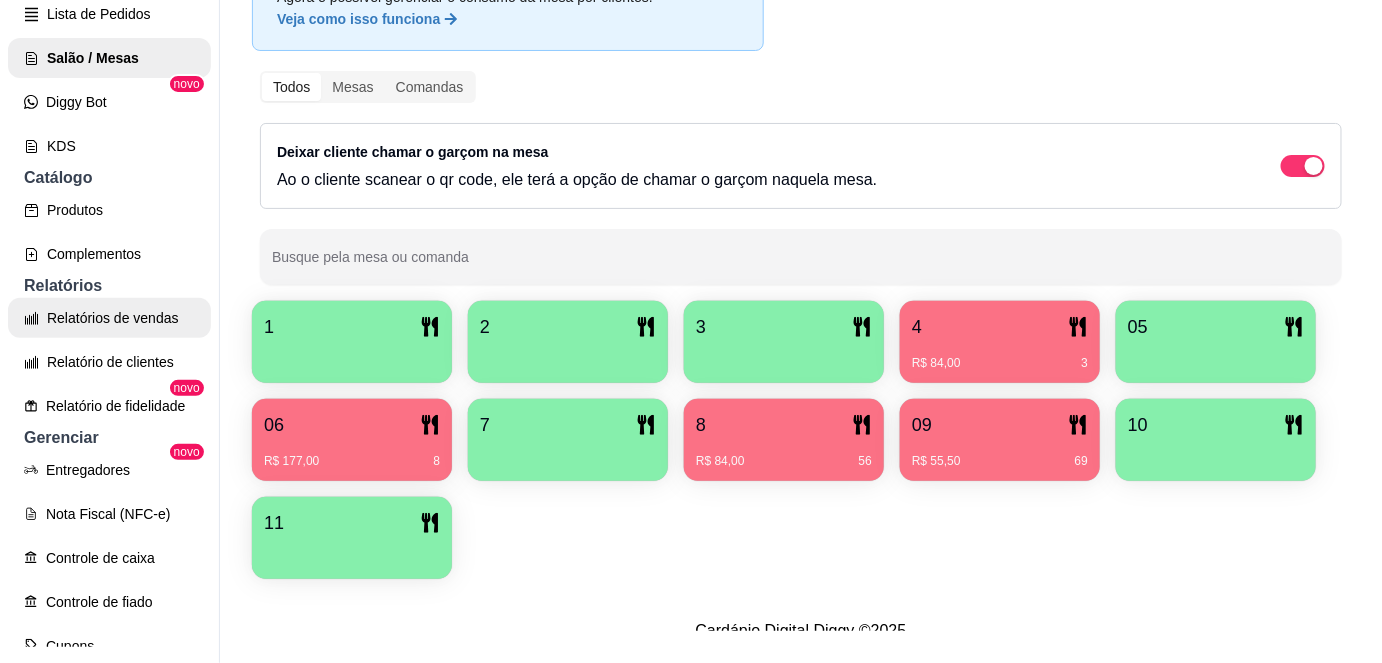 scroll, scrollTop: 373, scrollLeft: 0, axis: vertical 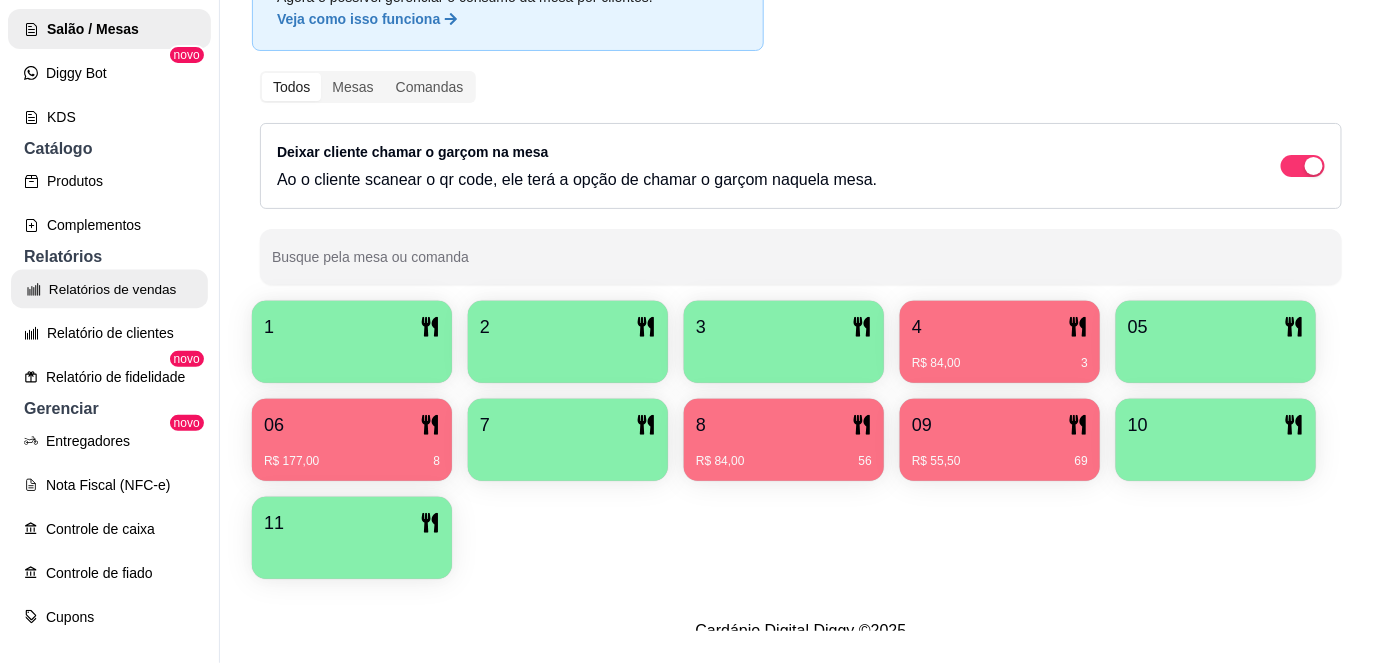 click on "Relatórios de vendas" at bounding box center (109, 289) 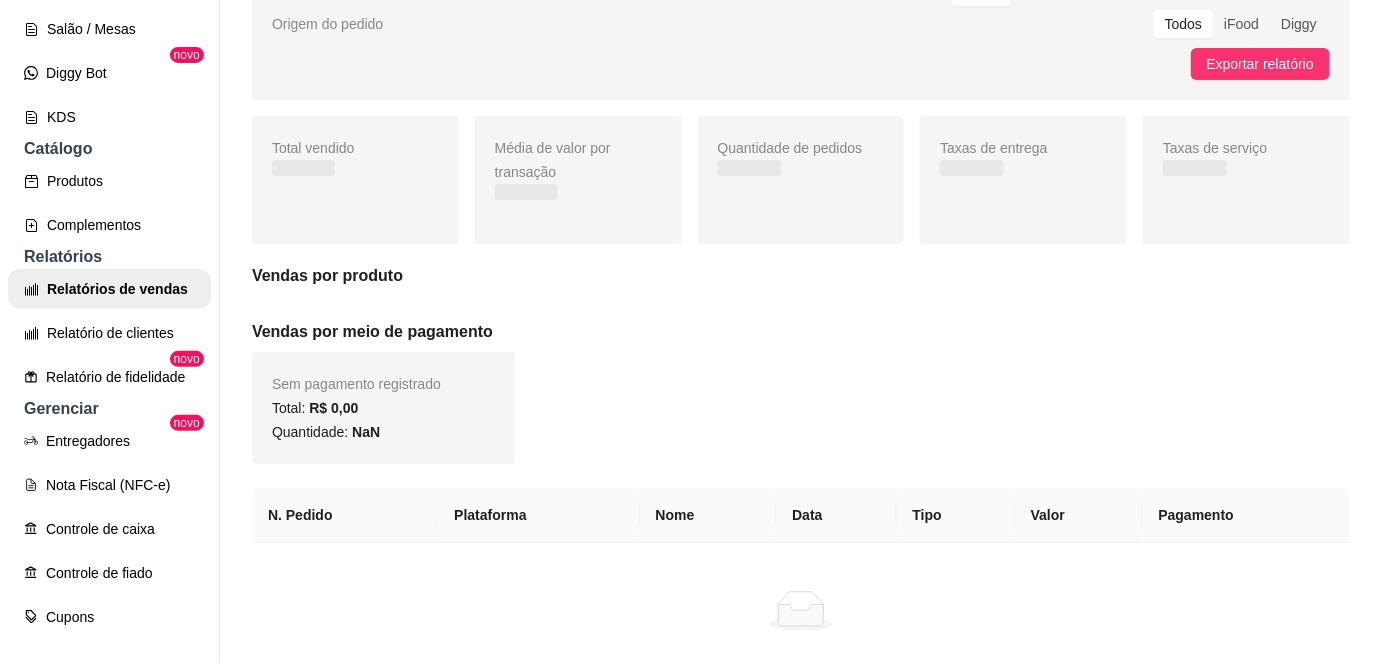 scroll, scrollTop: 0, scrollLeft: 0, axis: both 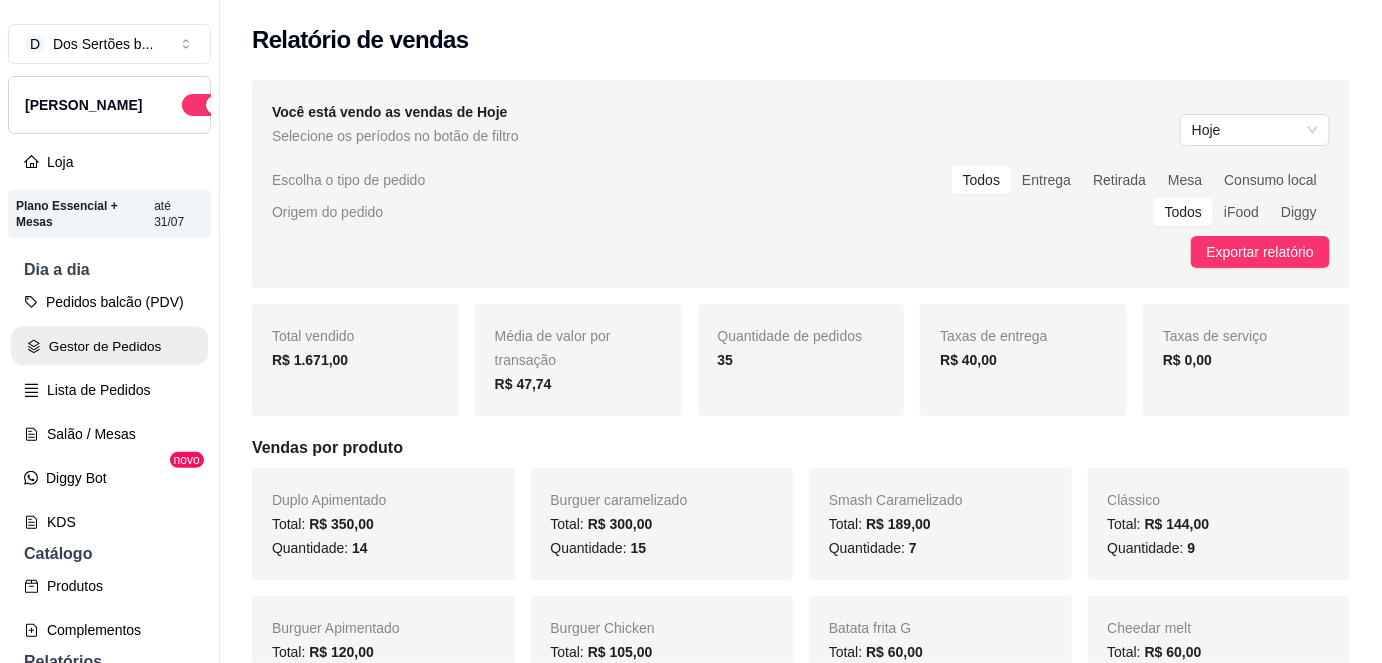 click on "Gestor de Pedidos" at bounding box center (109, 346) 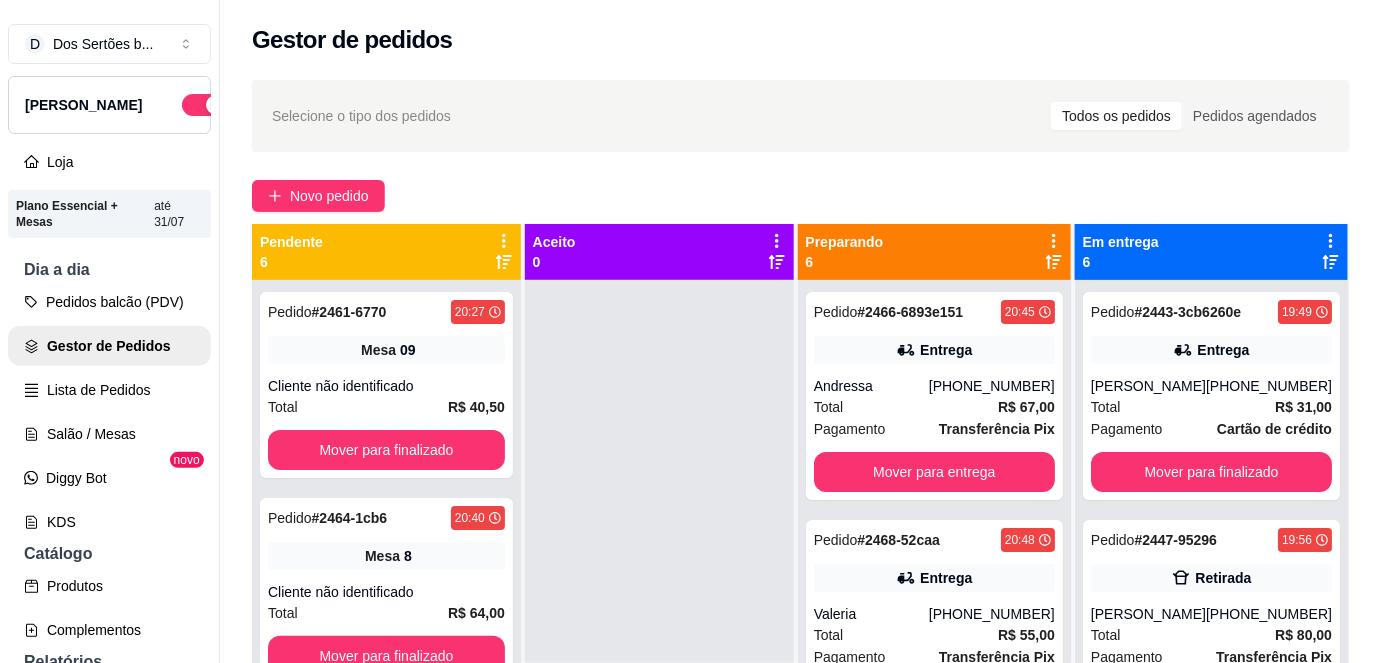 scroll, scrollTop: 56, scrollLeft: 0, axis: vertical 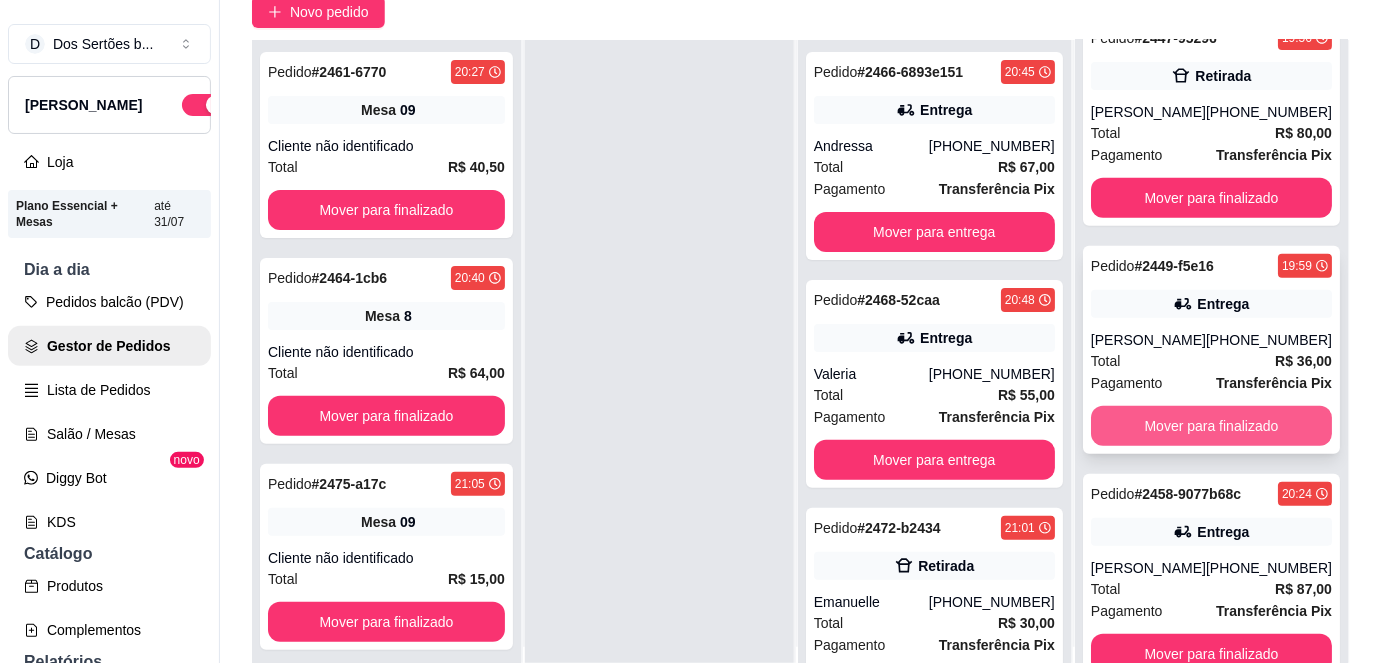 click on "Mover para finalizado" at bounding box center (1211, 426) 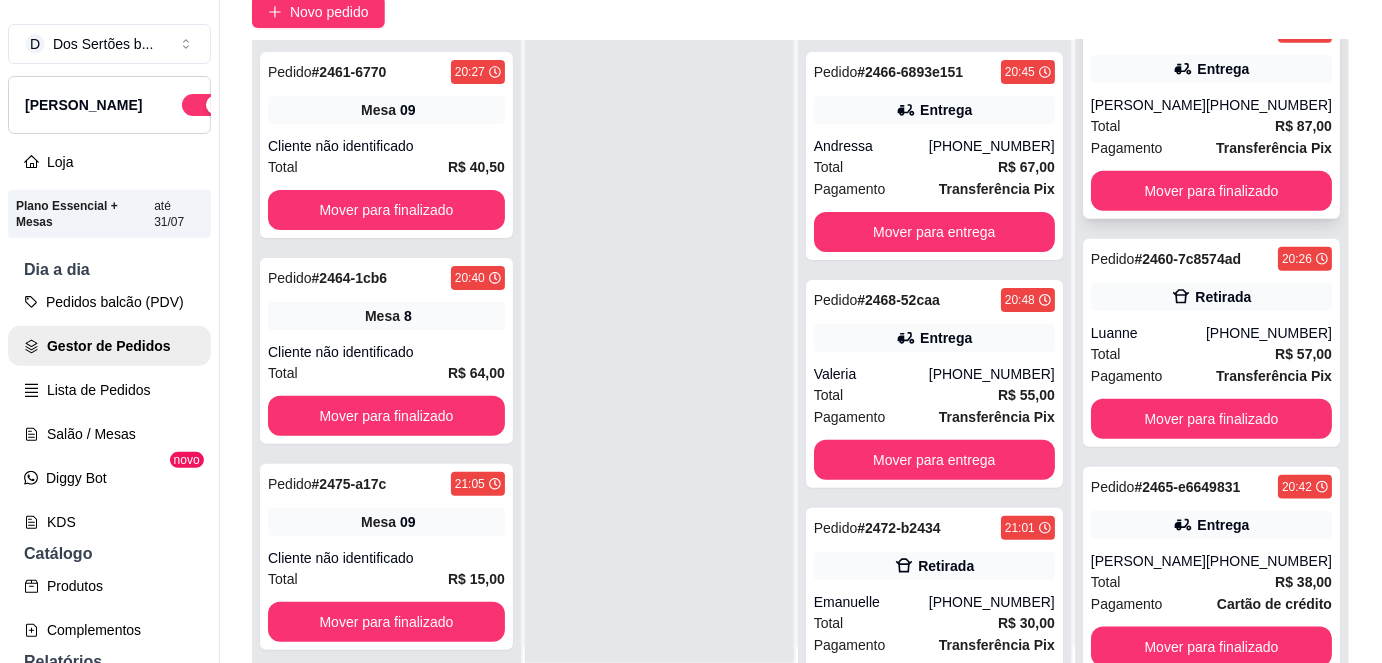 scroll, scrollTop: 517, scrollLeft: 0, axis: vertical 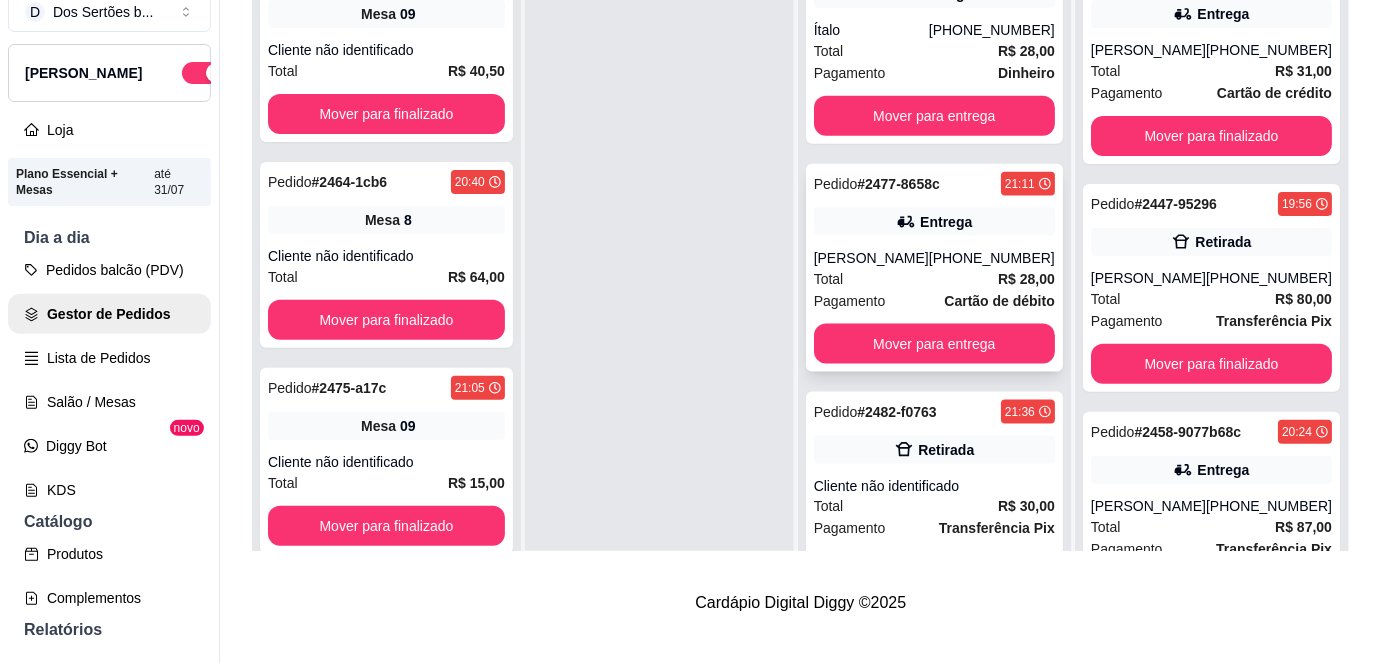 click on "Total R$ 28,00" at bounding box center (934, 279) 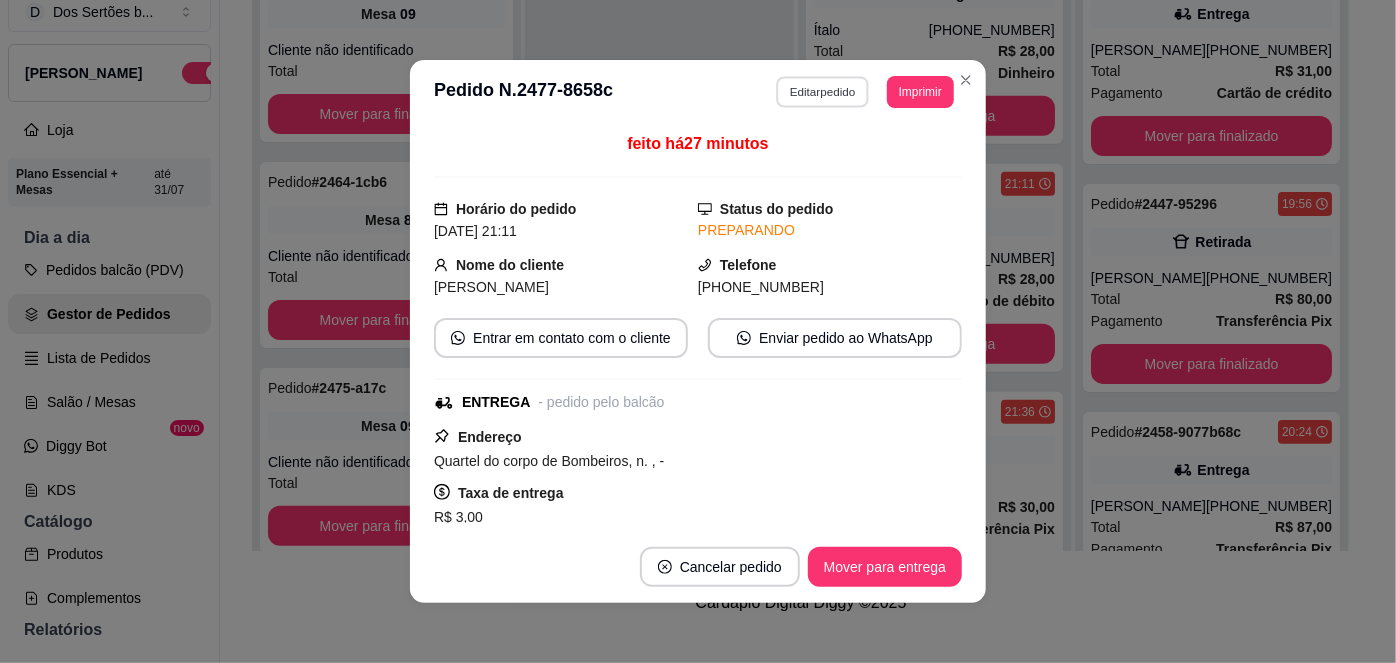 click on "Editar  pedido" at bounding box center [823, 91] 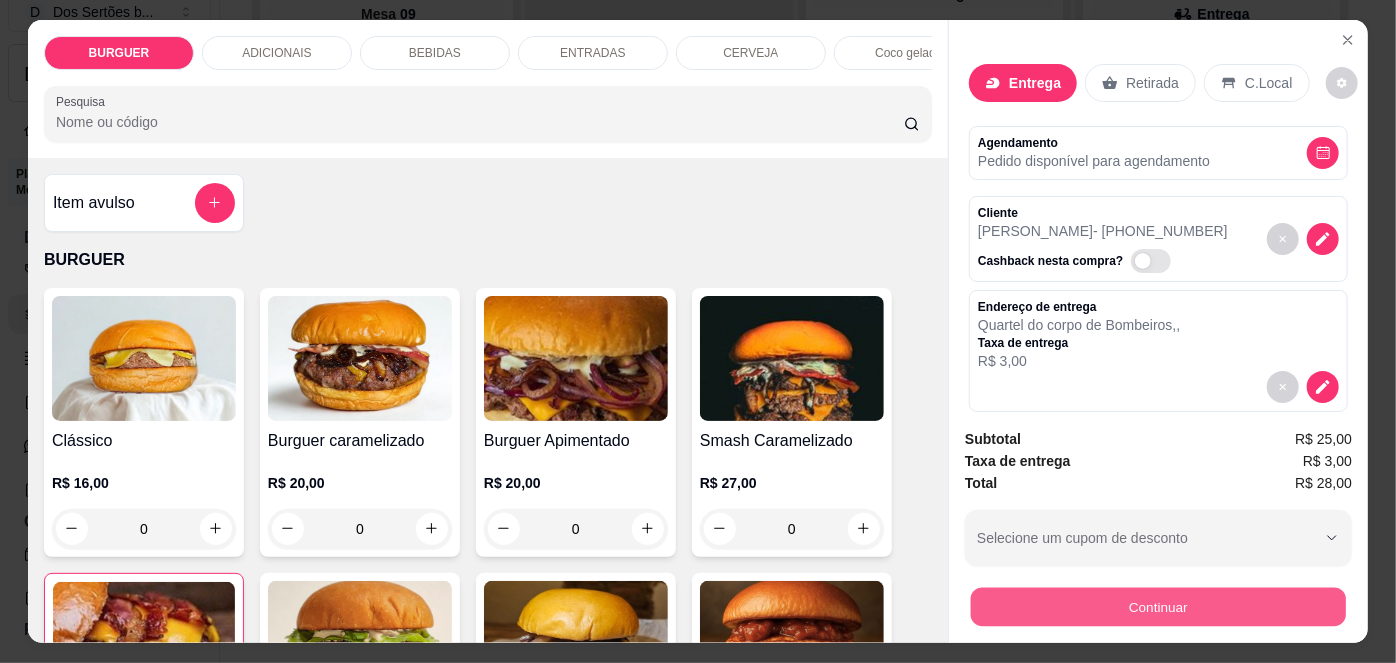 click on "Continuar" at bounding box center [1158, 607] 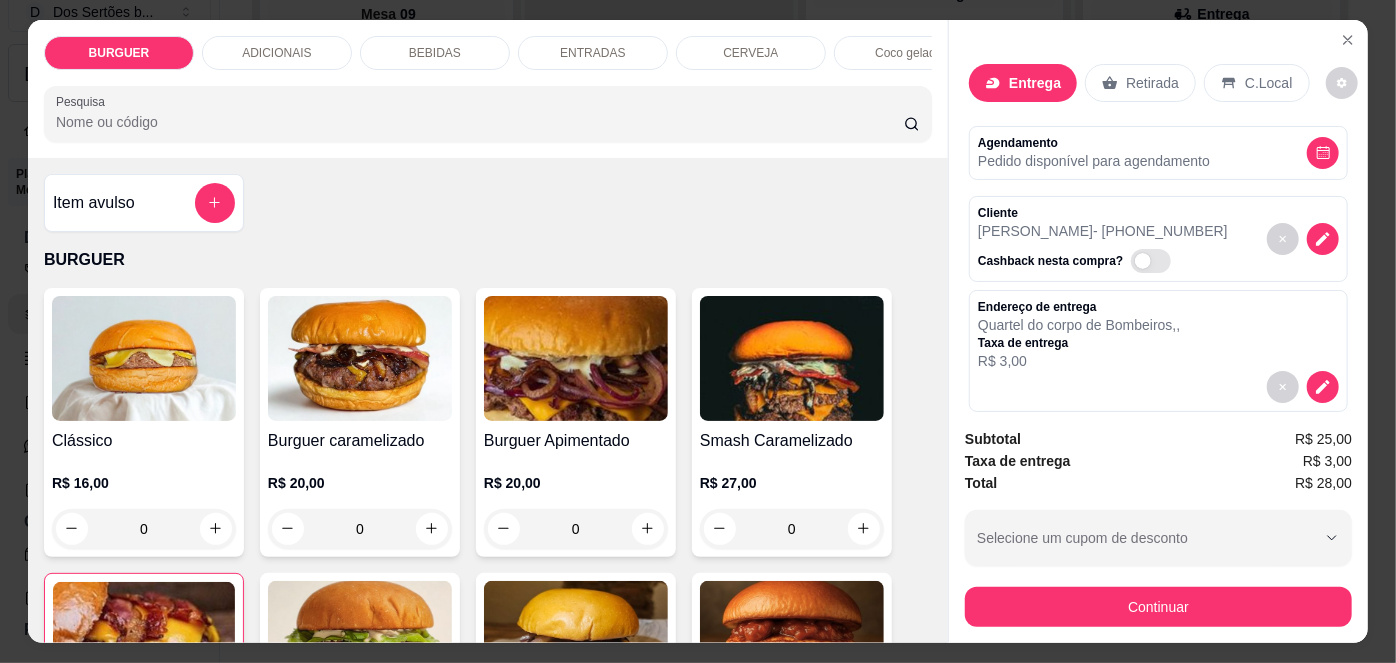 click on "Retirada" at bounding box center (1152, 83) 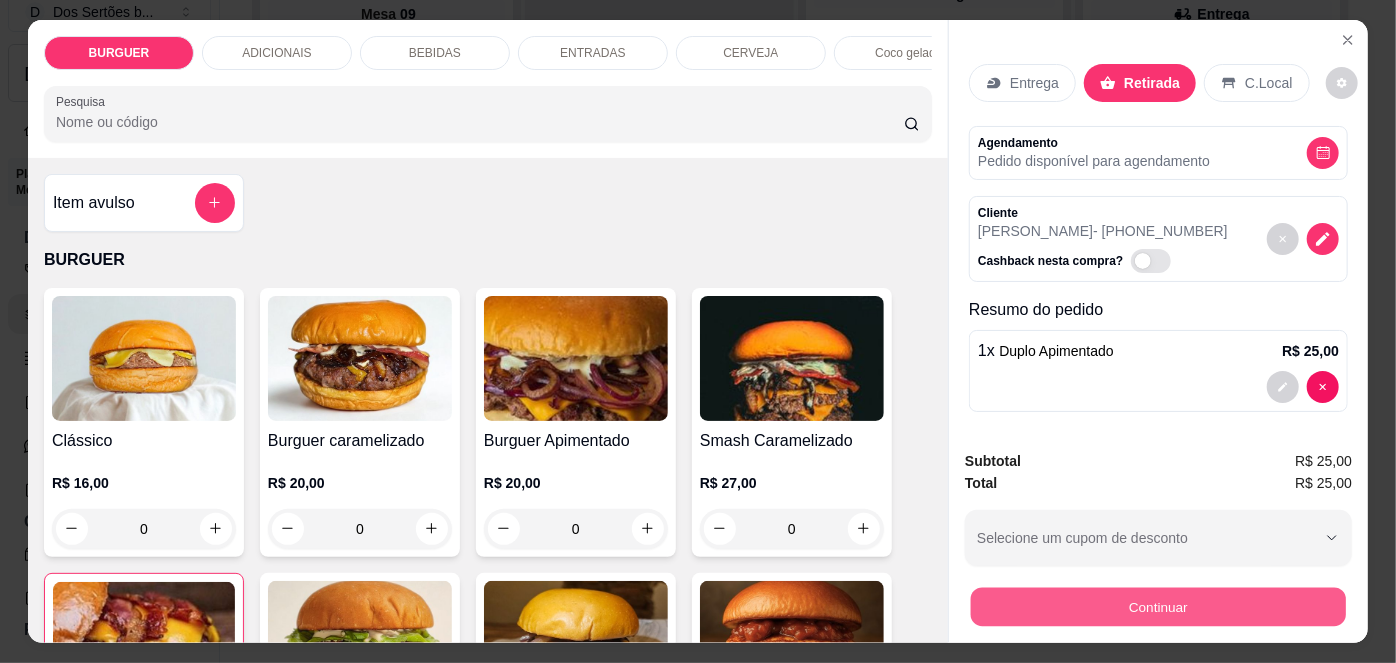 click on "Continuar" at bounding box center (1158, 607) 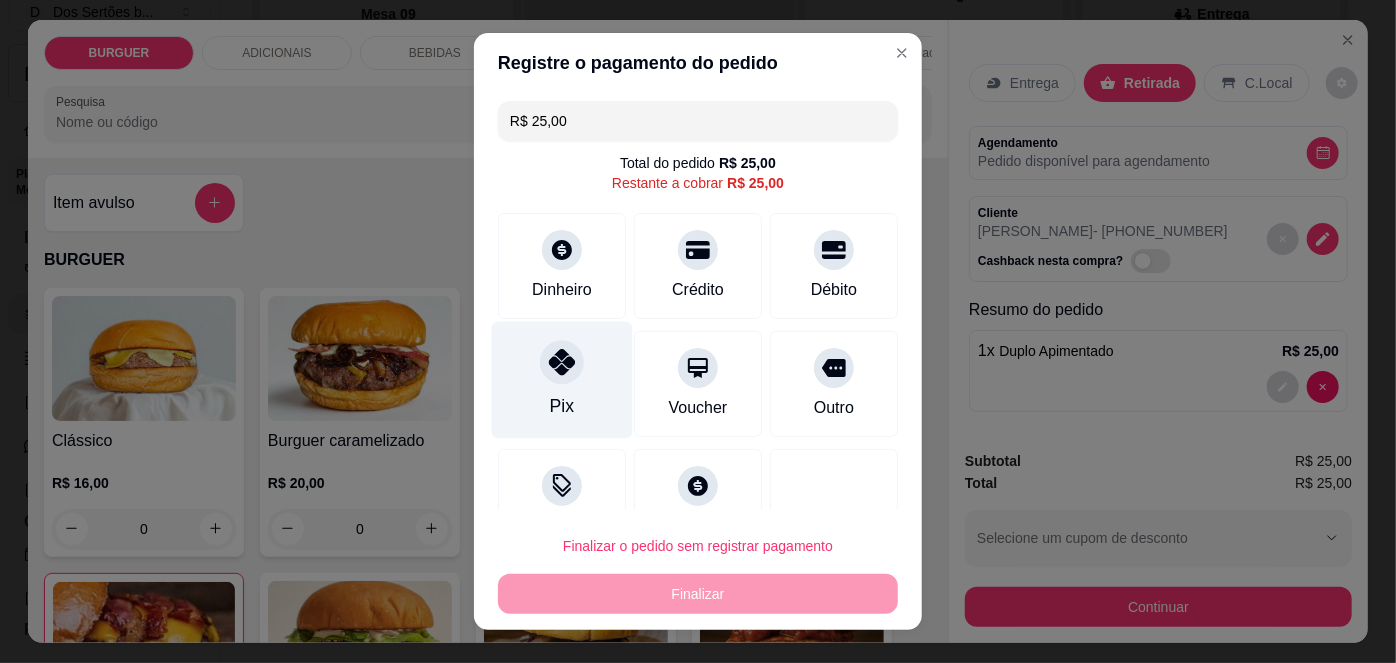 click on "Pix" at bounding box center [562, 380] 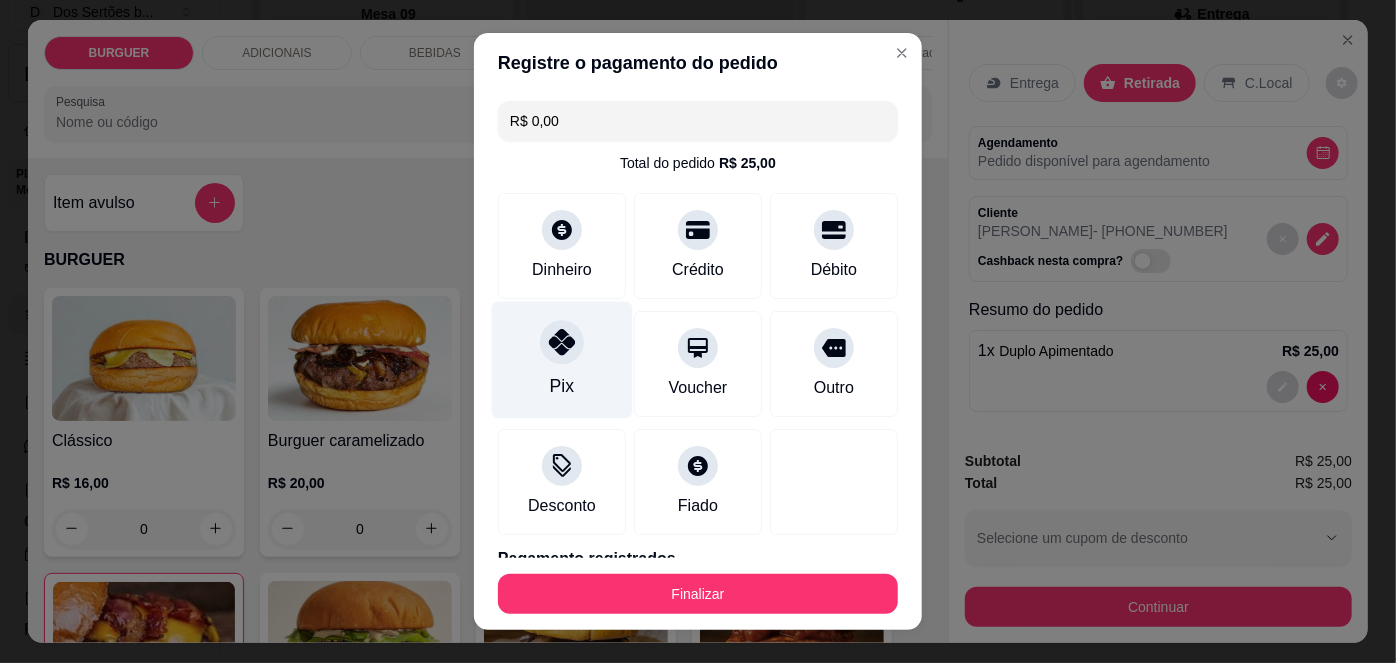 type on "R$ 0,00" 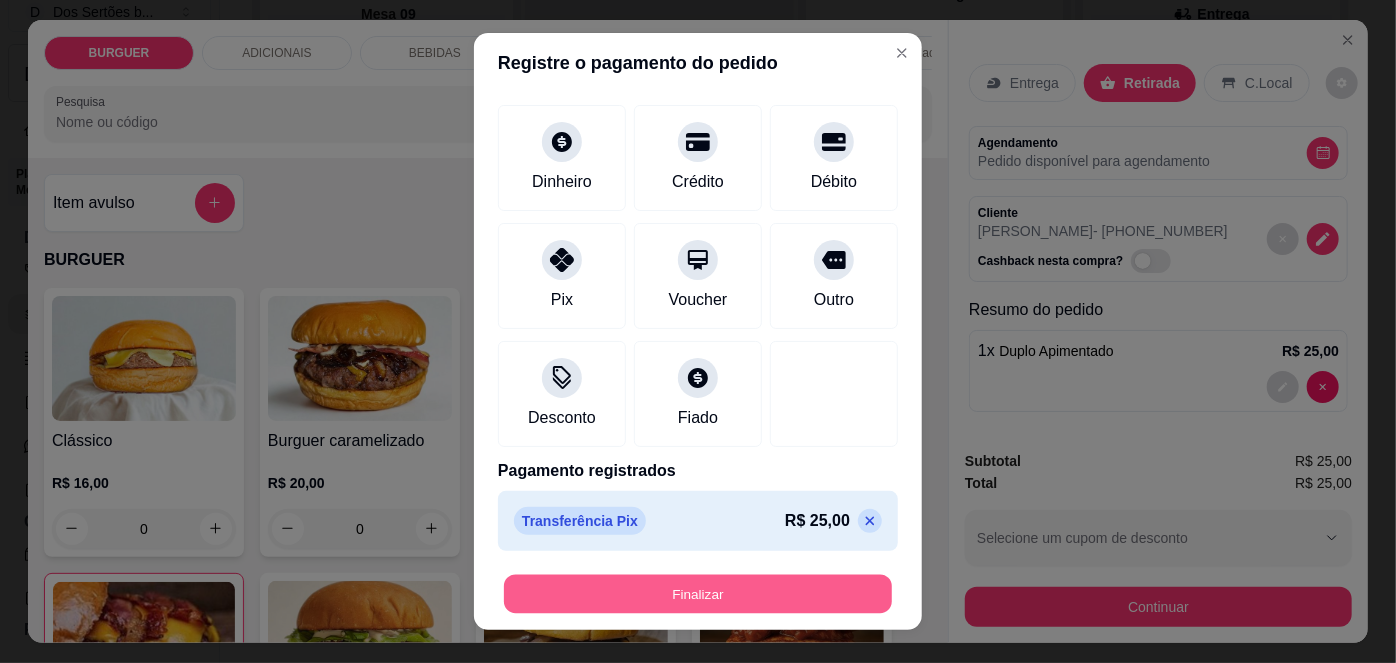 click on "Finalizar" at bounding box center (698, 593) 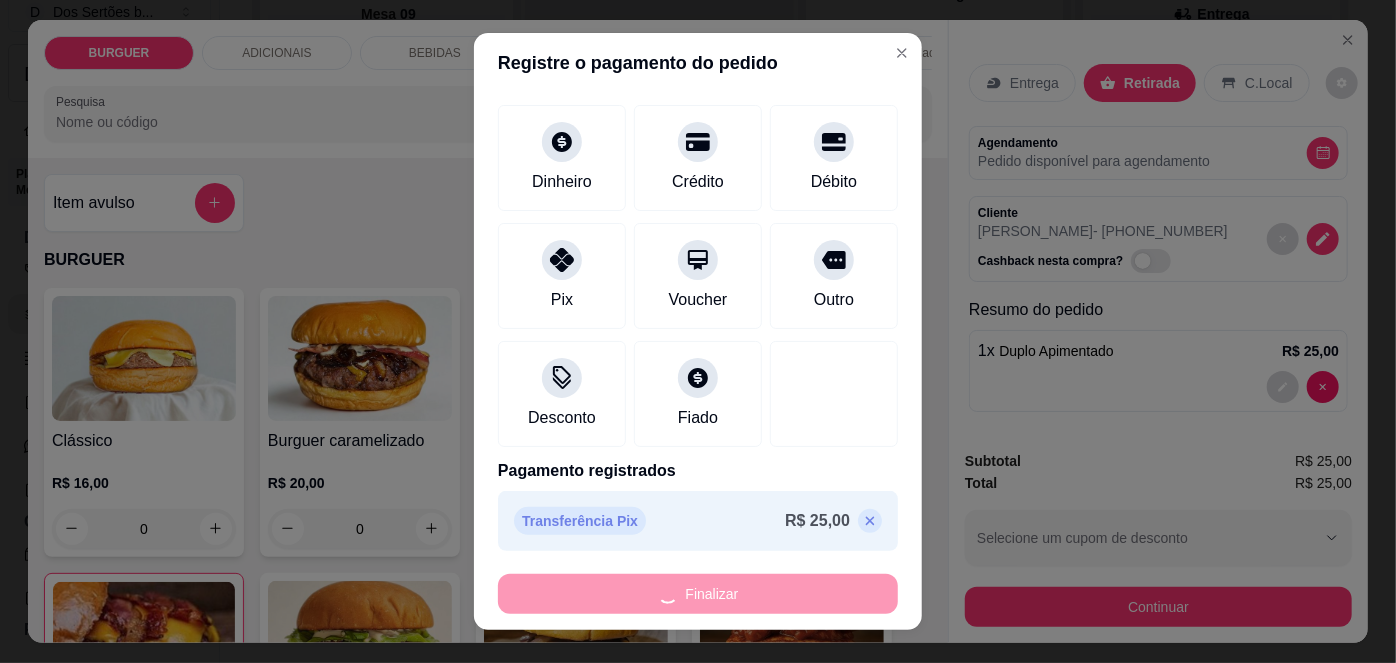 type on "0" 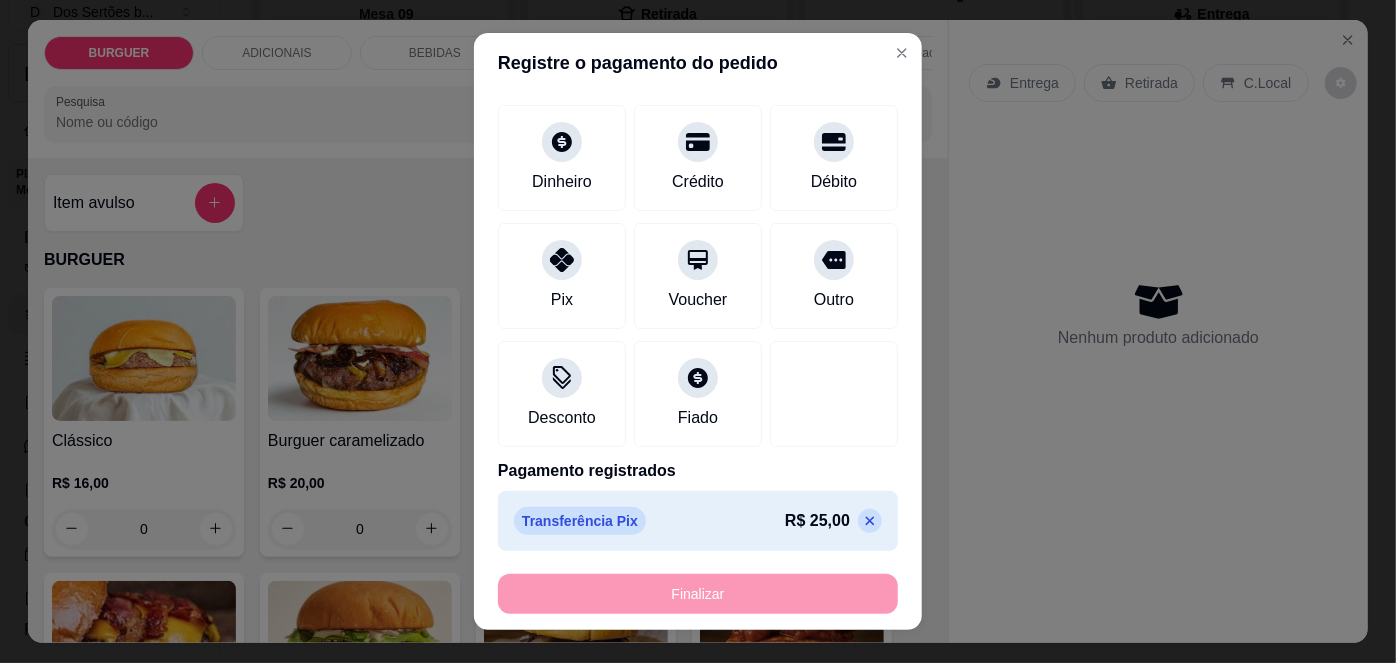 type on "-R$ 25,00" 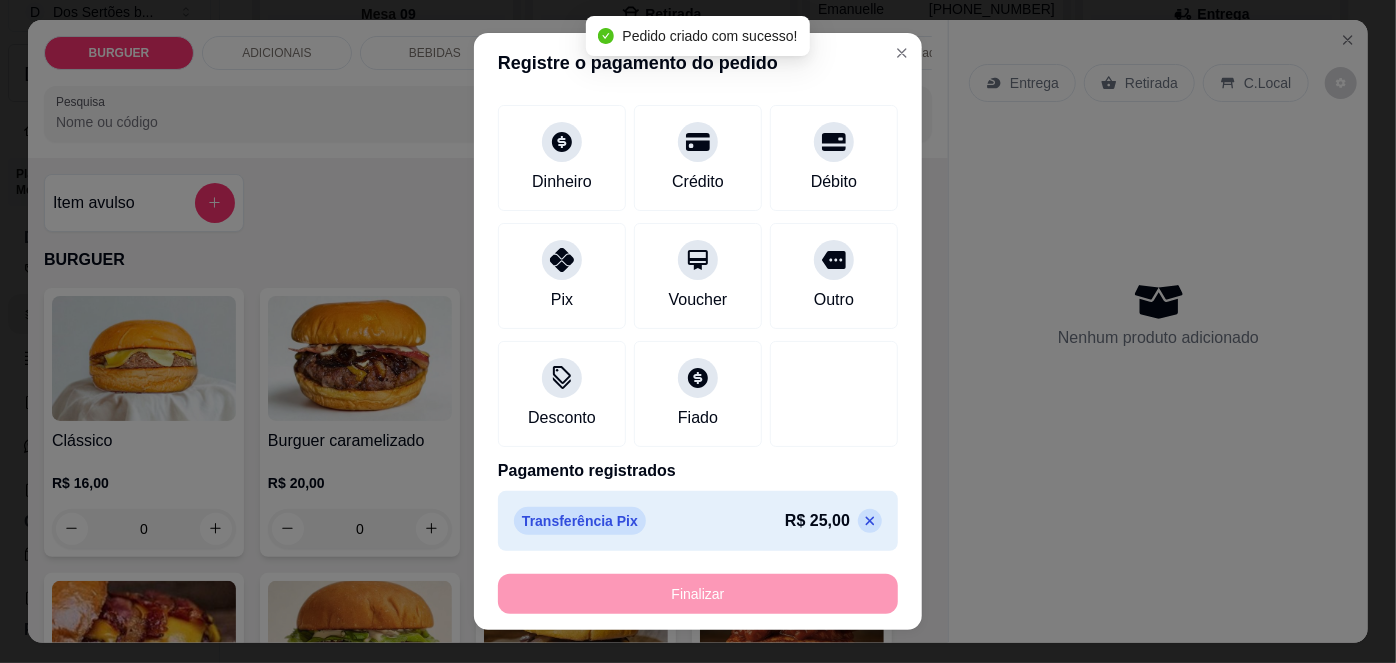 scroll, scrollTop: 496, scrollLeft: 0, axis: vertical 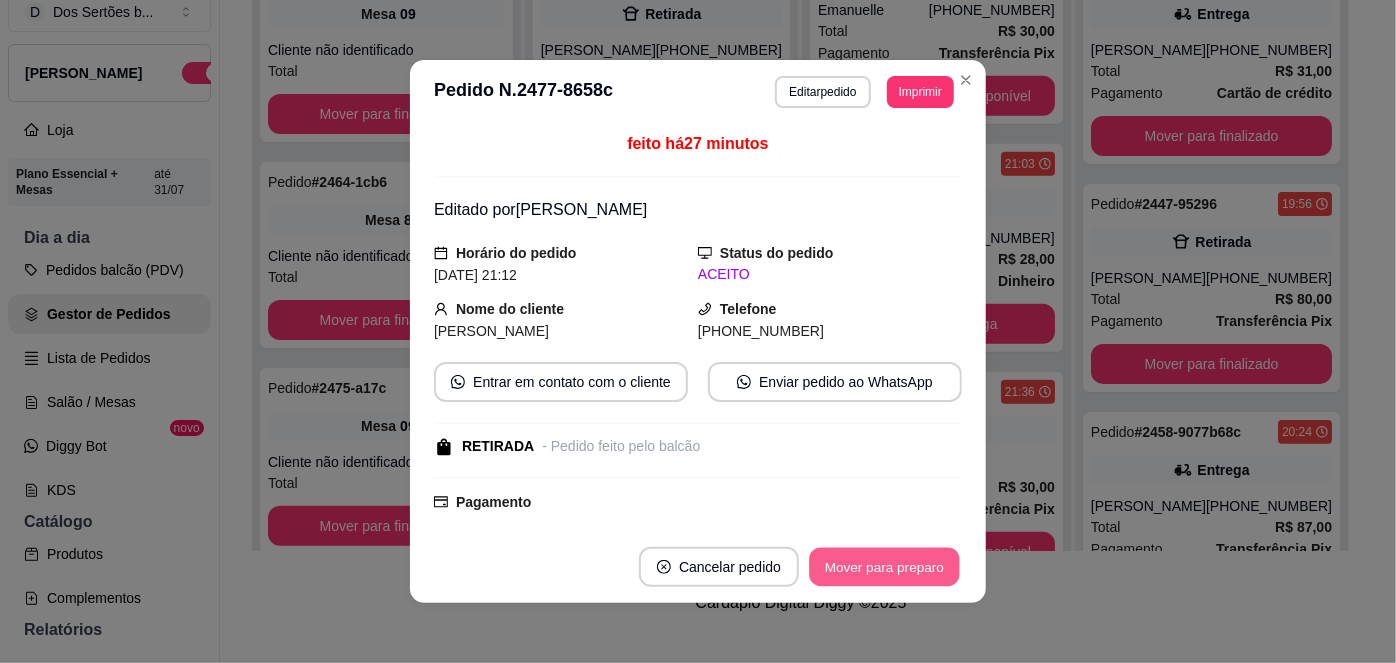 click on "Mover para preparo" at bounding box center [884, 567] 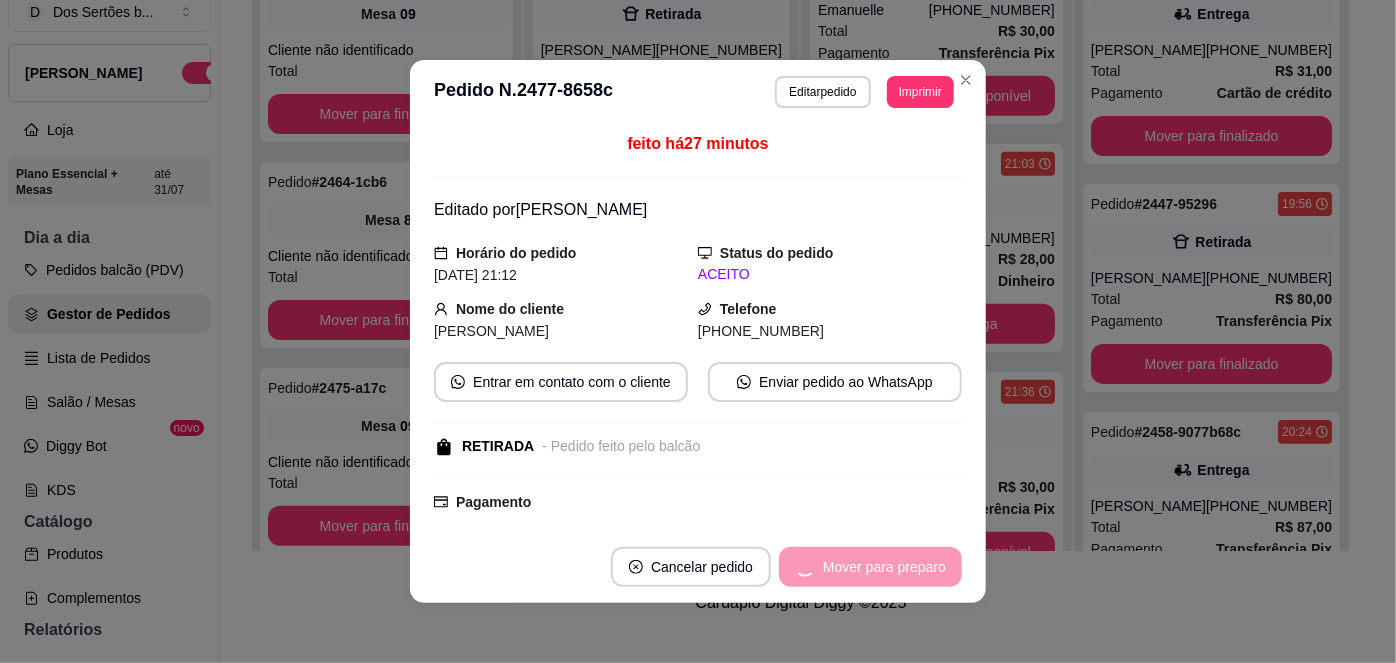 scroll, scrollTop: 704, scrollLeft: 0, axis: vertical 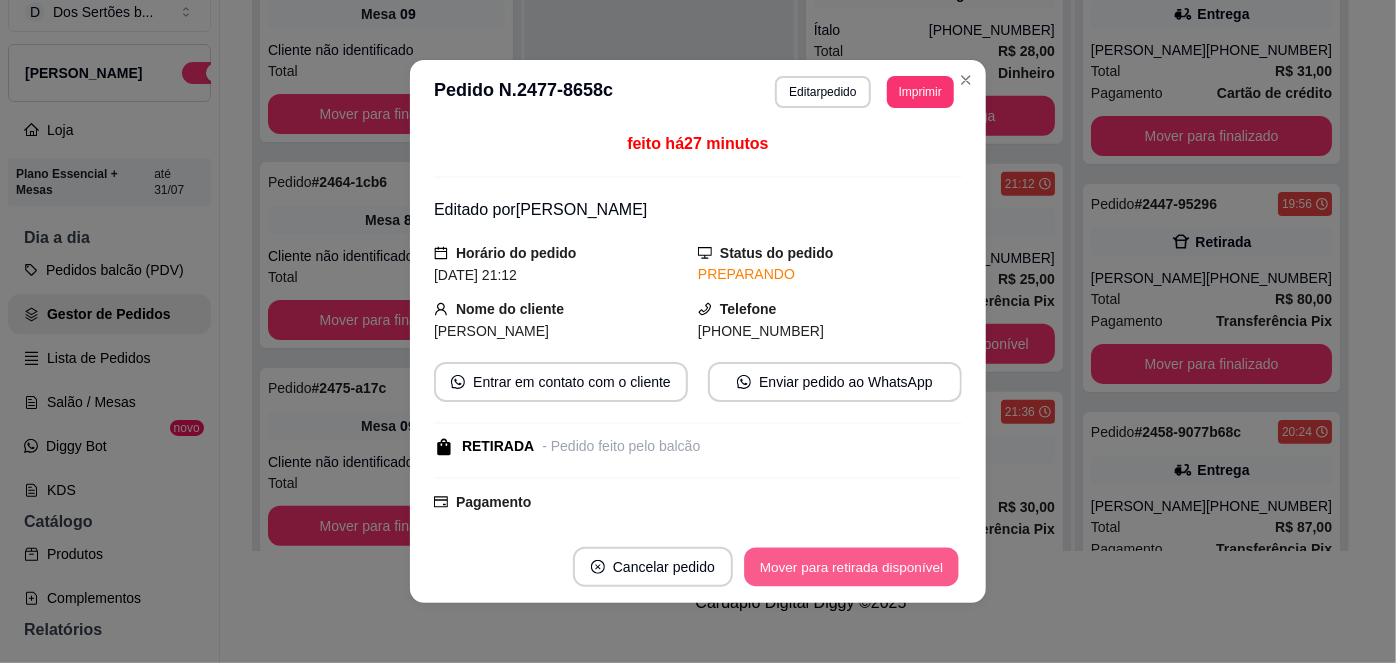 click on "Mover para retirada disponível" at bounding box center (851, 567) 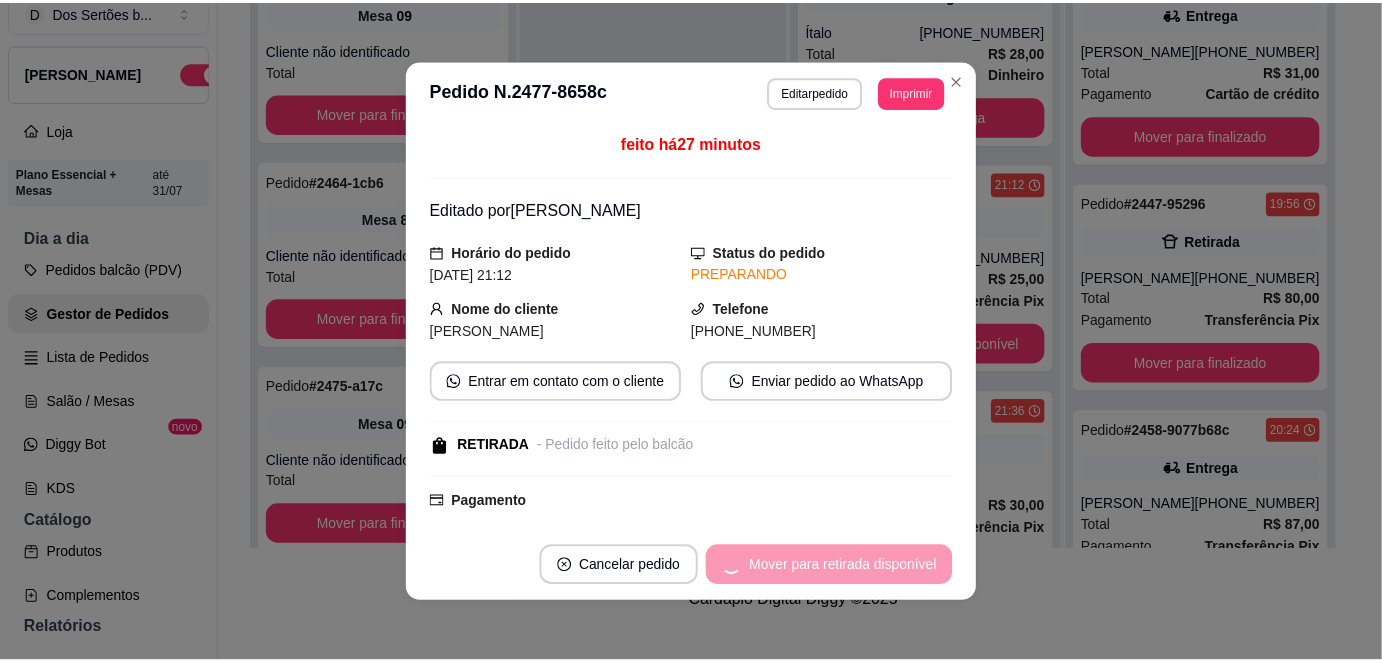 scroll, scrollTop: 496, scrollLeft: 0, axis: vertical 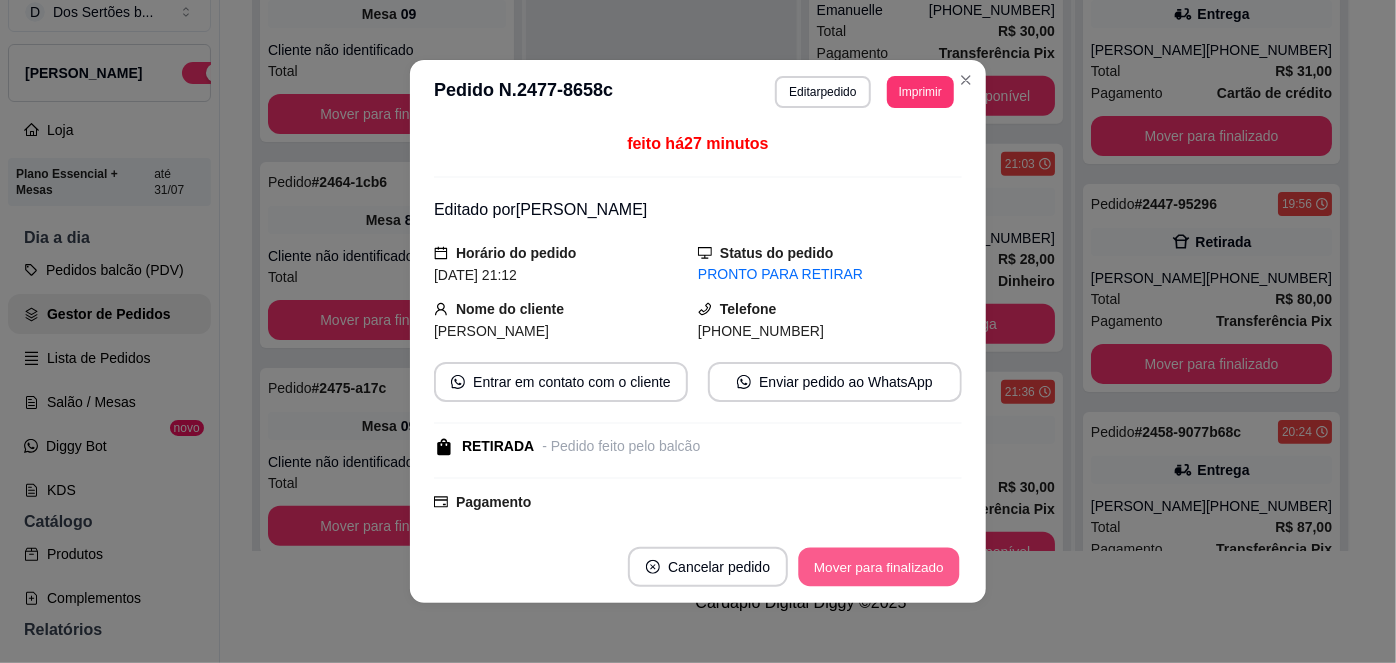 click on "Mover para finalizado" at bounding box center (879, 567) 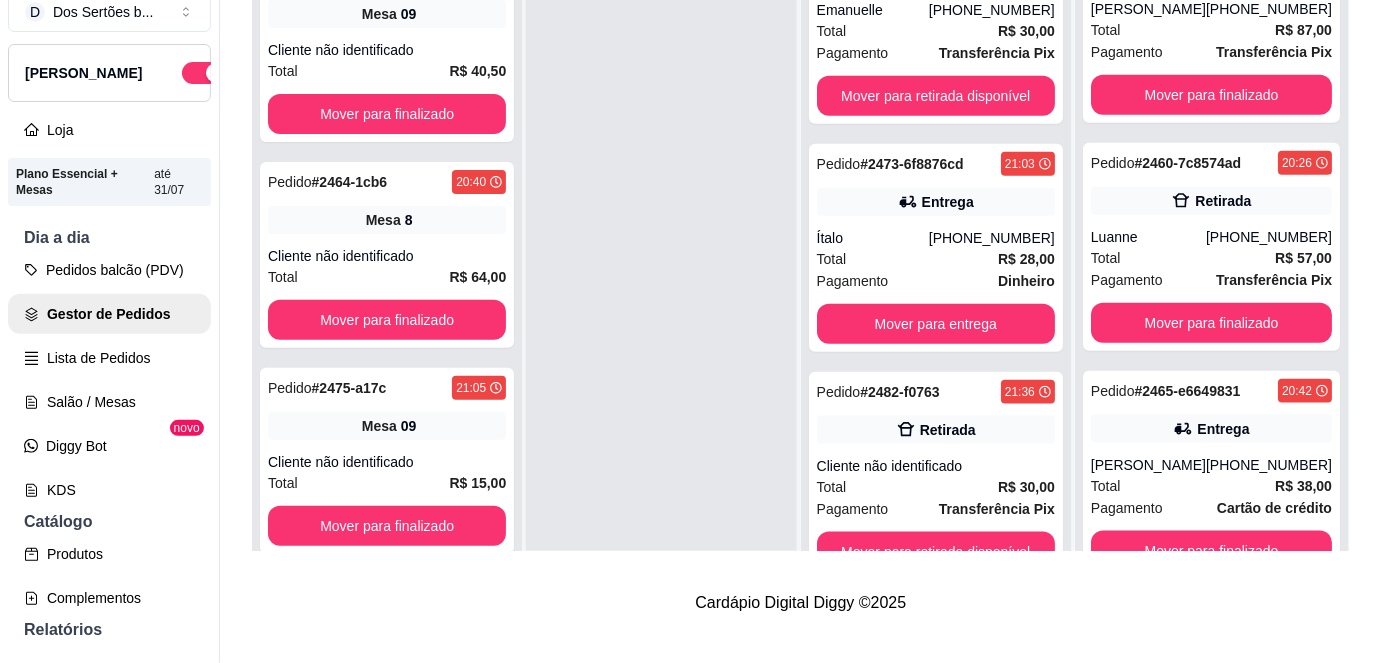 scroll, scrollTop: 517, scrollLeft: 0, axis: vertical 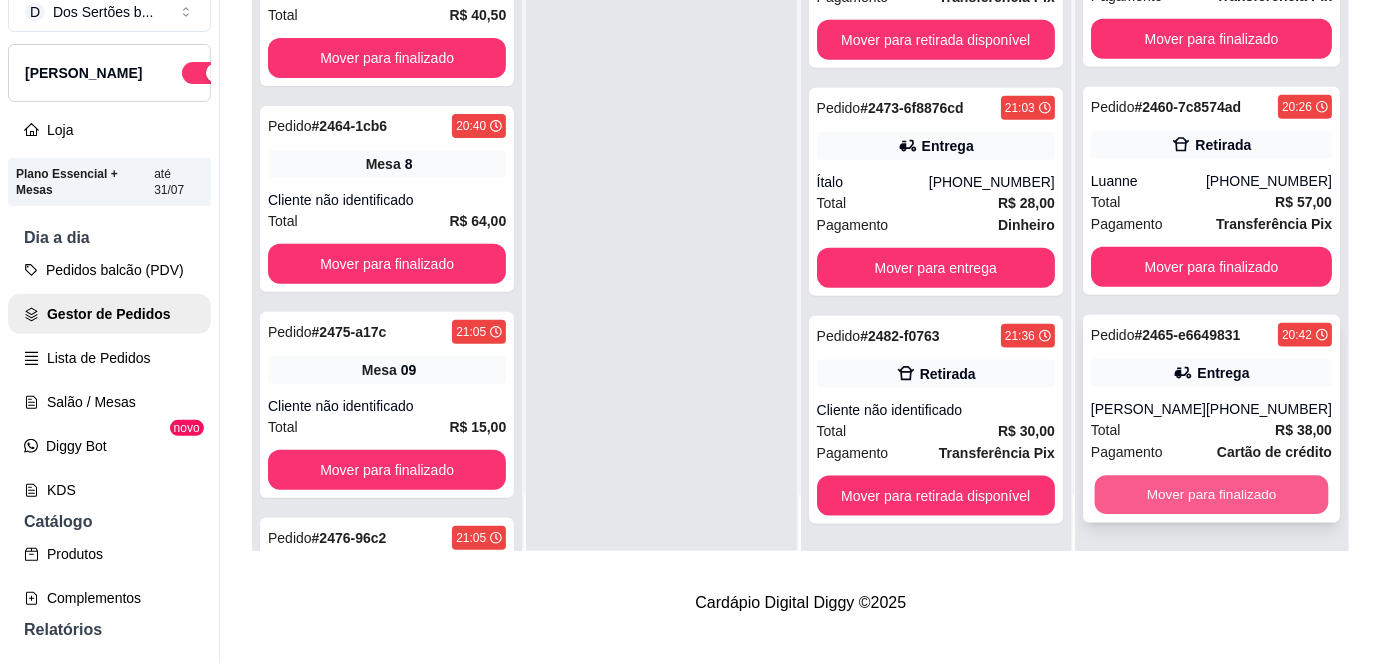 click on "Mover para finalizado" at bounding box center (1211, 495) 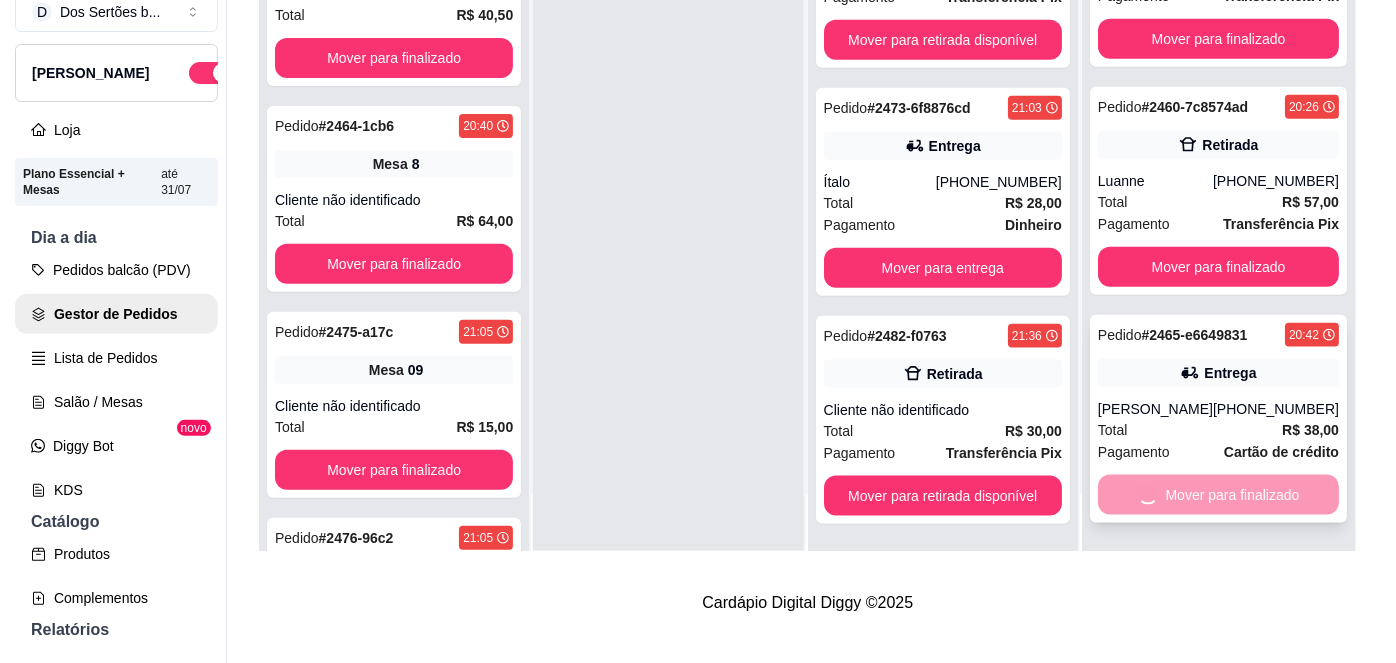 scroll, scrollTop: 288, scrollLeft: 0, axis: vertical 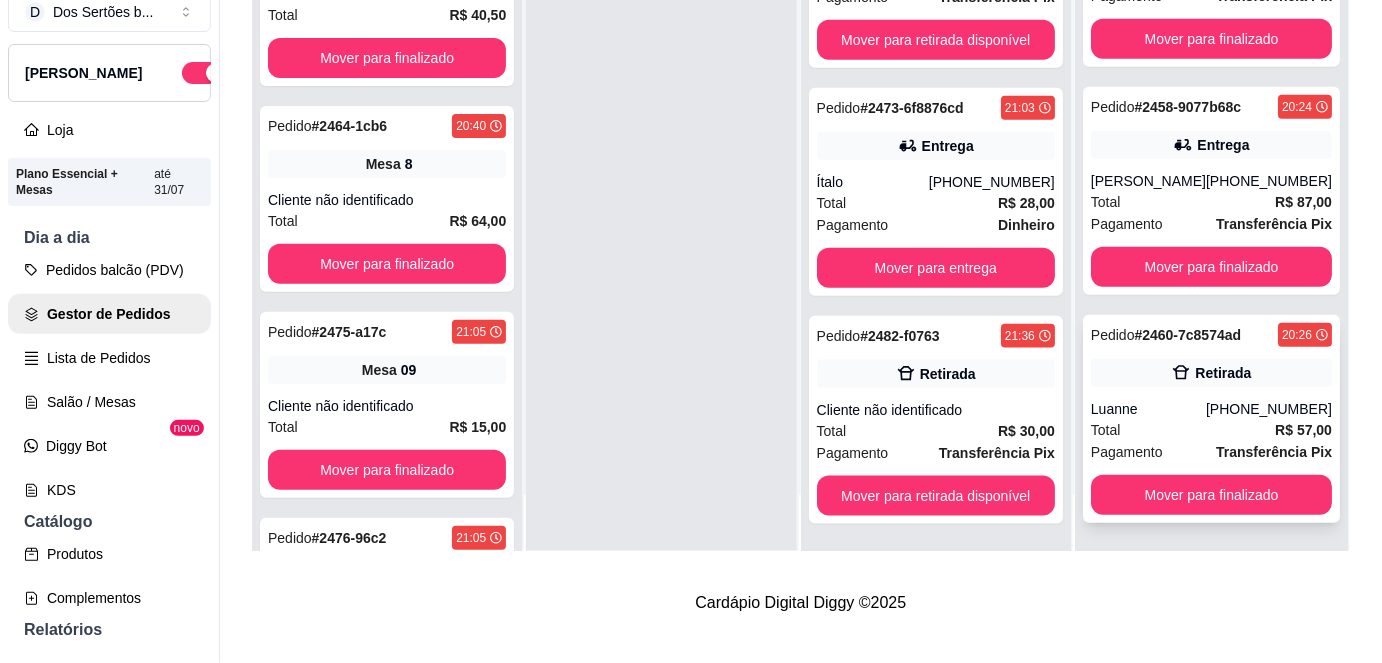 click on "Pedido  # 2460-7c8574ad 20:26 Retirada Luanne  (86) 99942-1913 Total R$ 57,00 Pagamento Transferência Pix Mover para finalizado" at bounding box center [1211, 419] 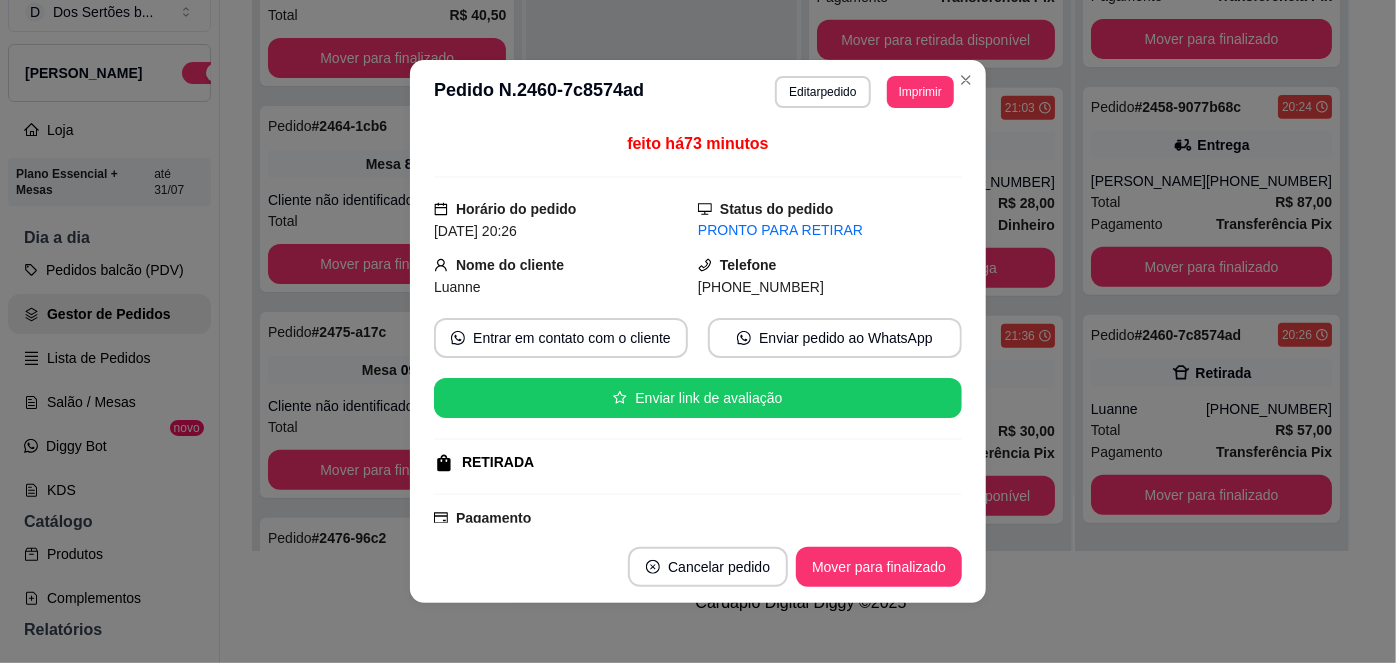 scroll, scrollTop: 287, scrollLeft: 0, axis: vertical 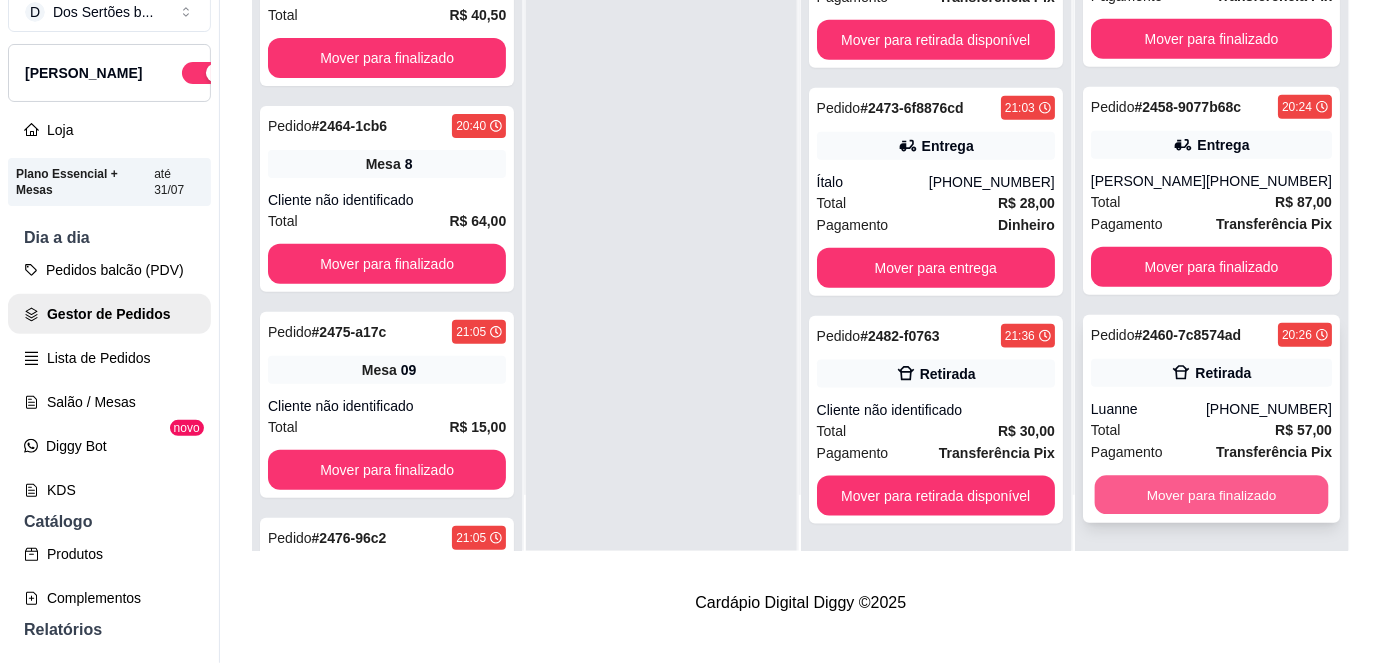 click on "Mover para finalizado" at bounding box center (1211, 495) 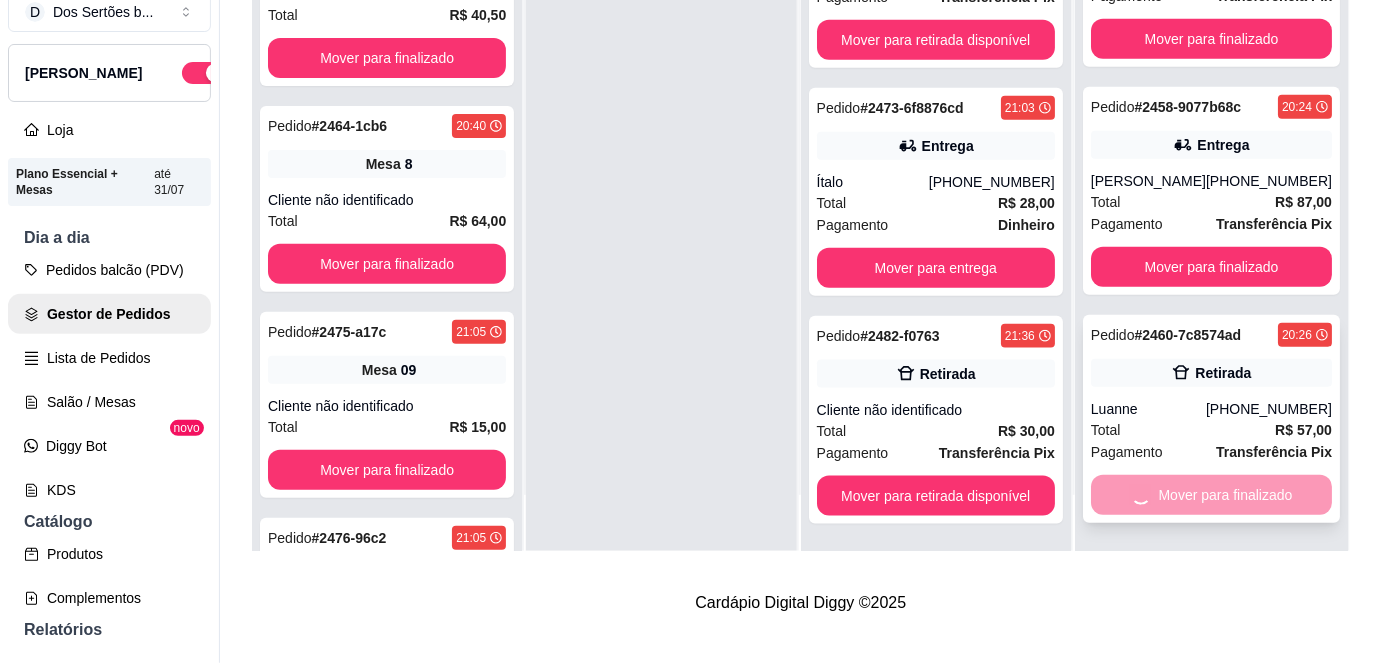 scroll, scrollTop: 61, scrollLeft: 0, axis: vertical 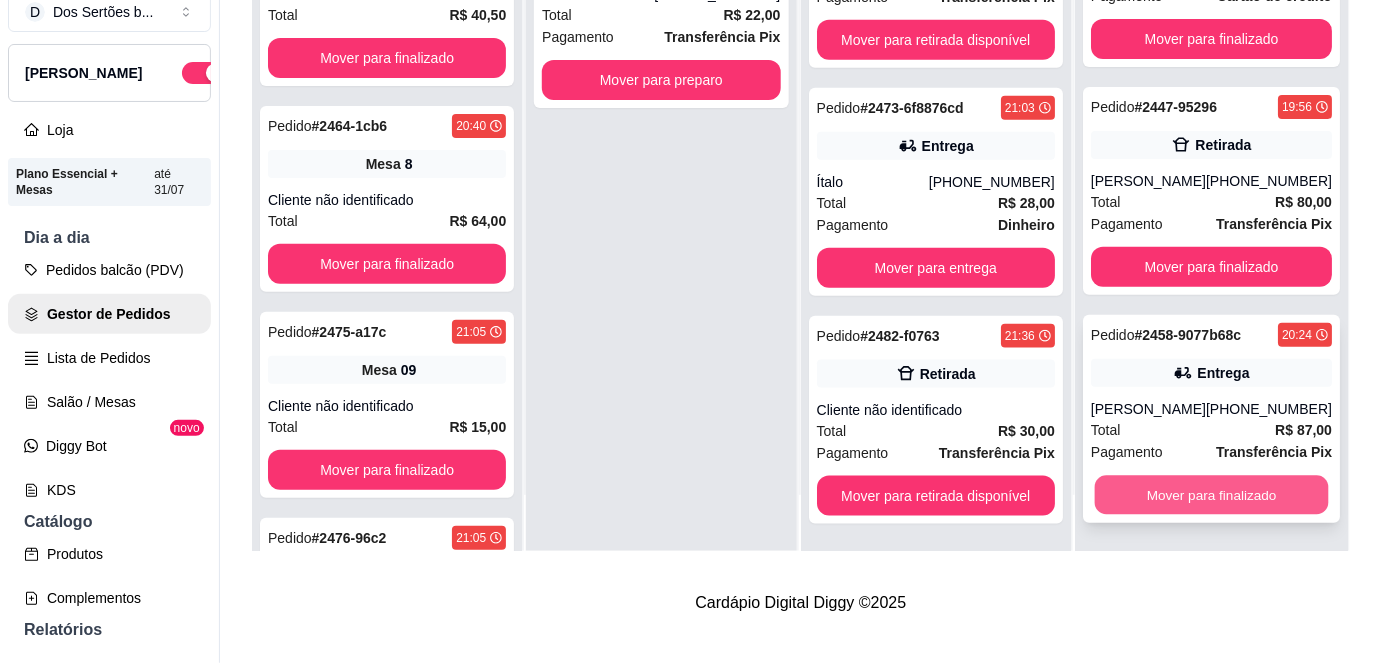 click on "Mover para finalizado" at bounding box center (1211, 495) 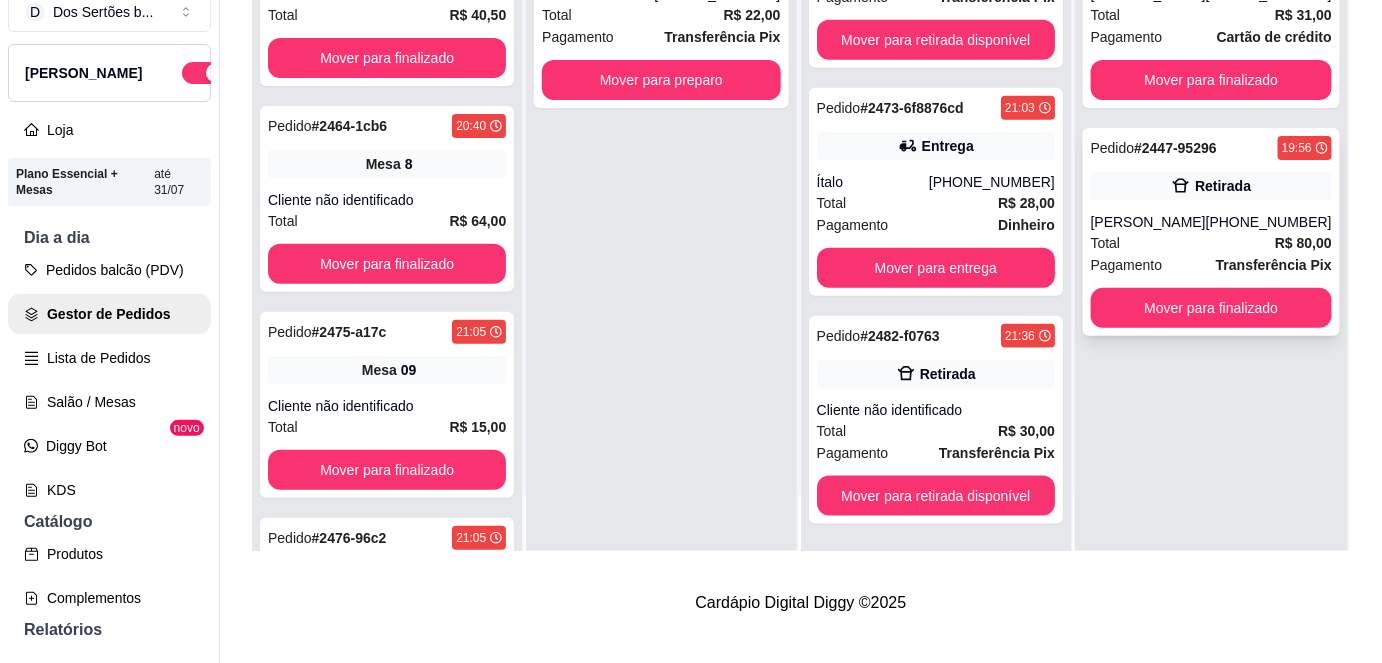 scroll, scrollTop: 0, scrollLeft: 0, axis: both 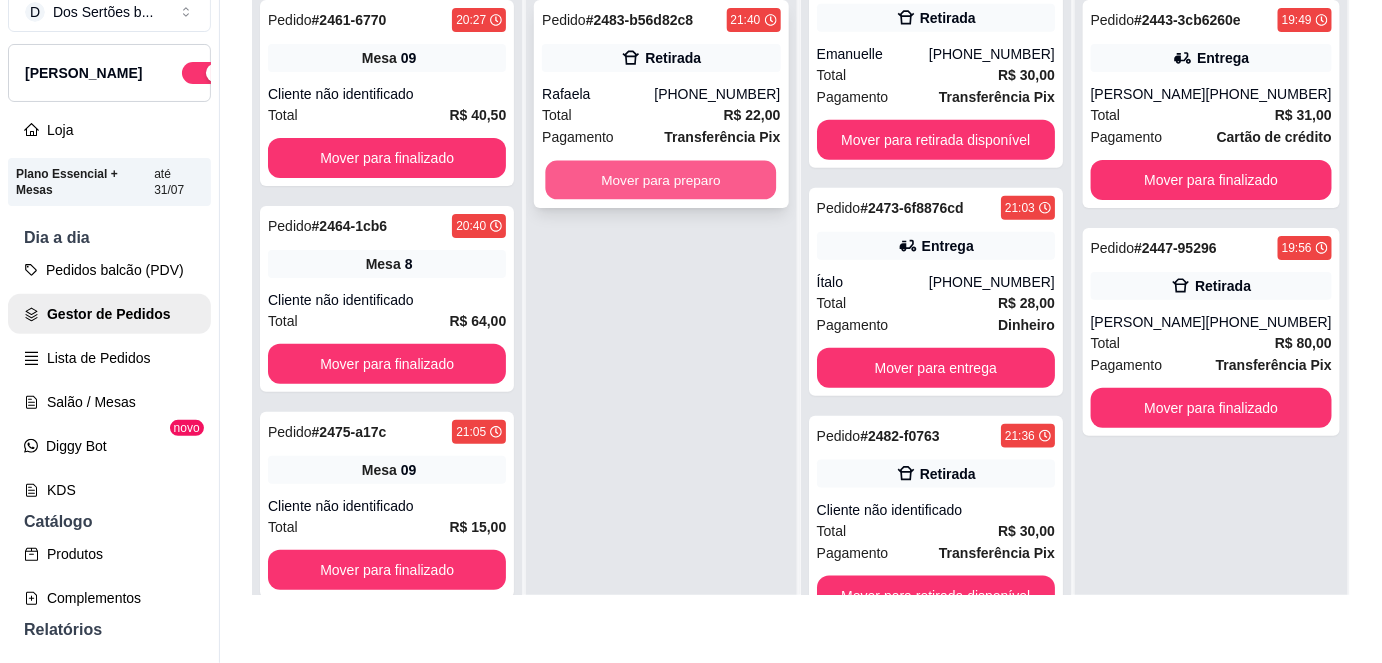 click on "Mover para preparo" at bounding box center (661, 180) 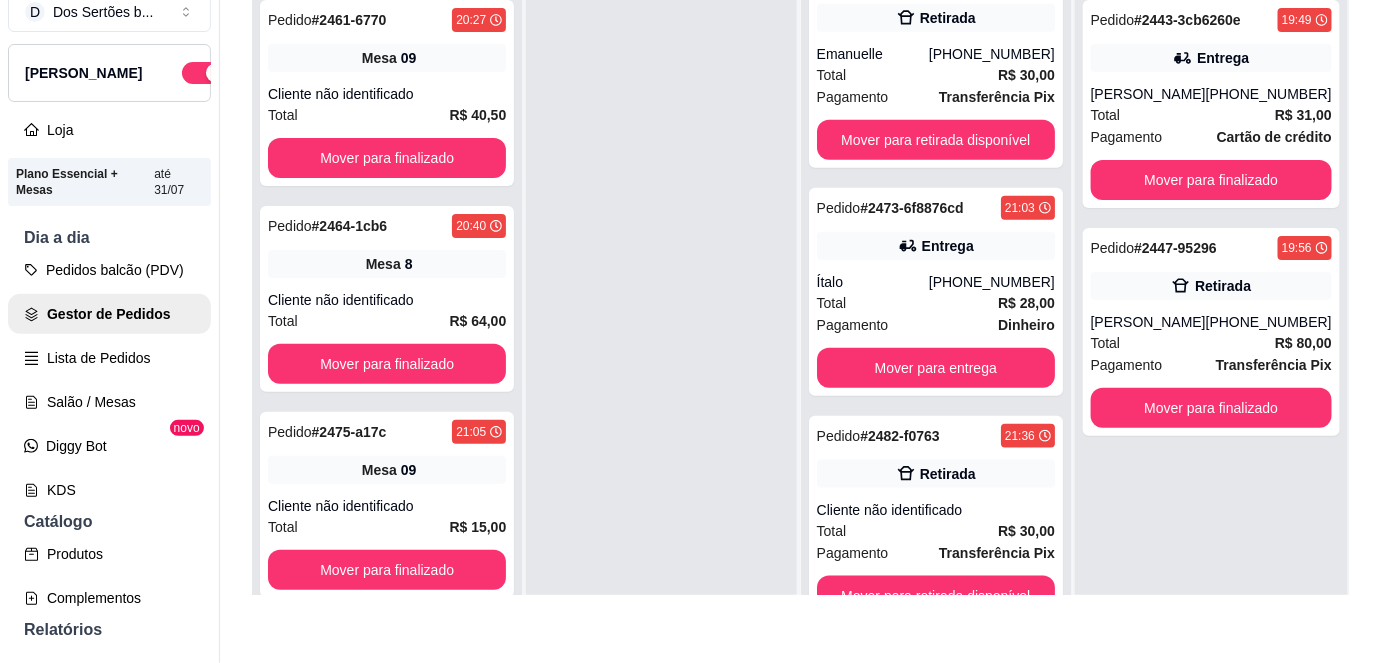 scroll, scrollTop: 704, scrollLeft: 0, axis: vertical 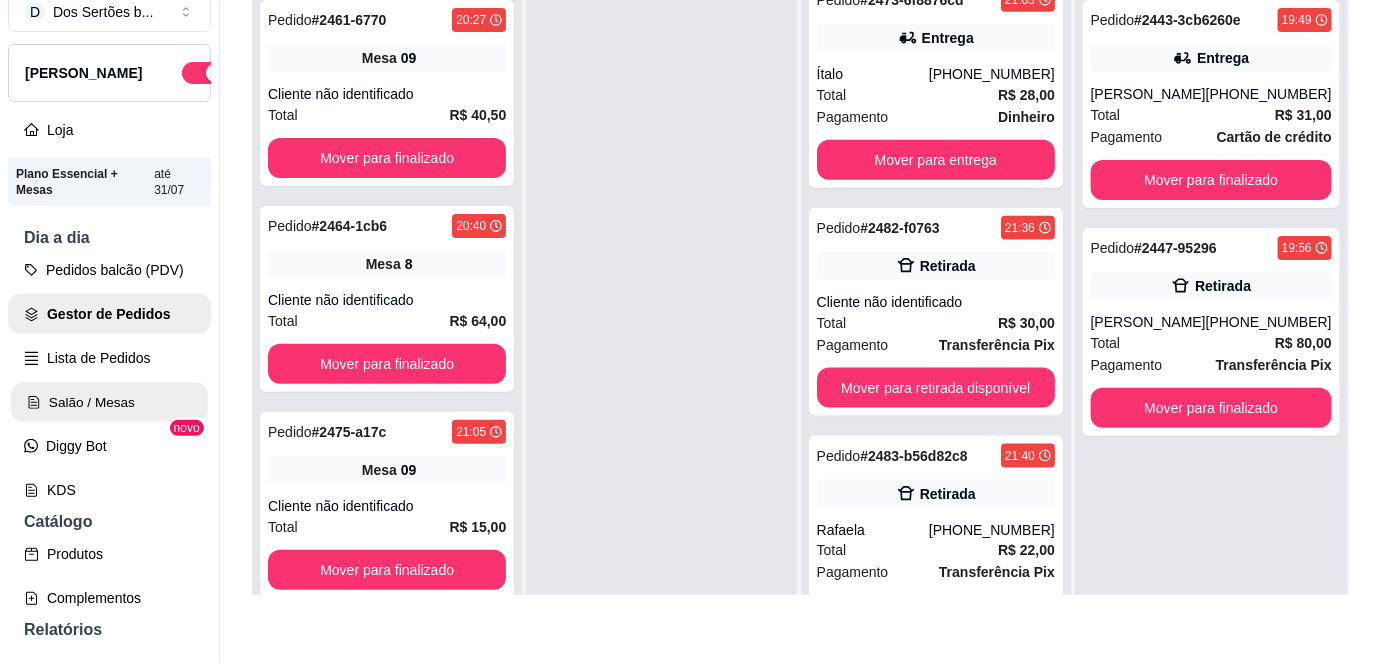 click on "Salão / Mesas" at bounding box center [109, 402] 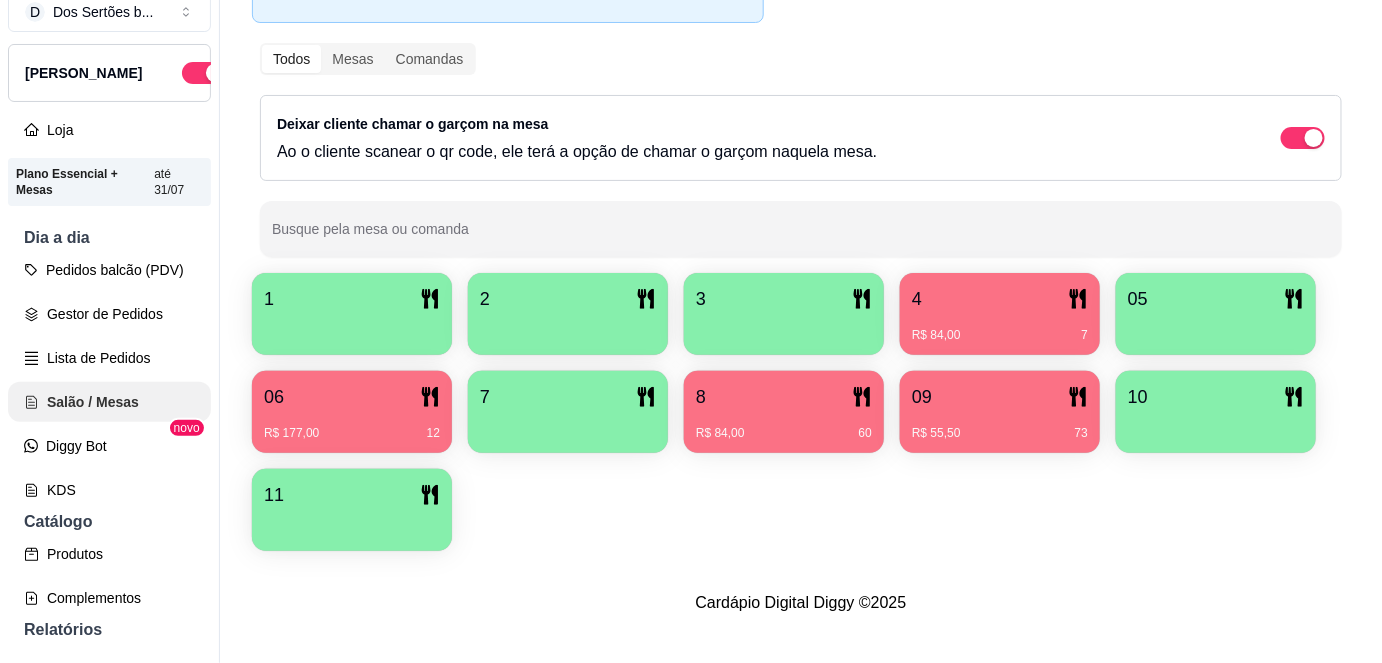 scroll, scrollTop: 0, scrollLeft: 0, axis: both 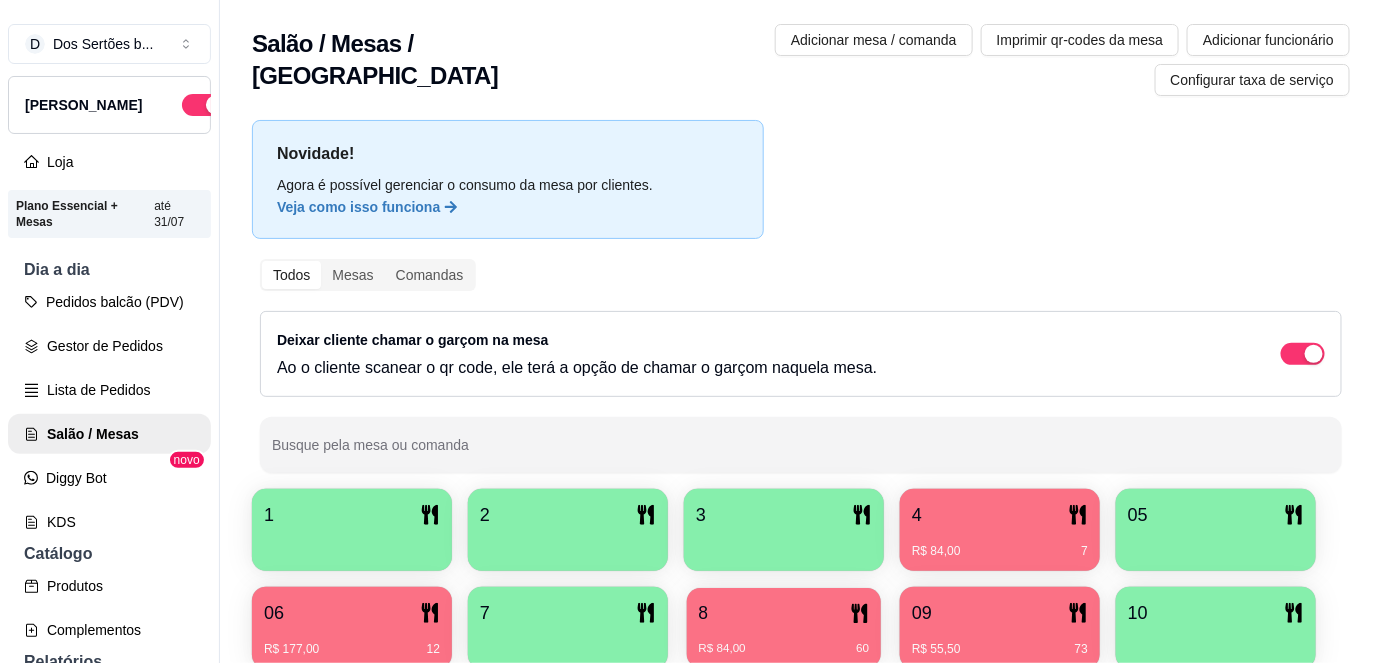 click on "R$ 84,00 60" at bounding box center (784, 641) 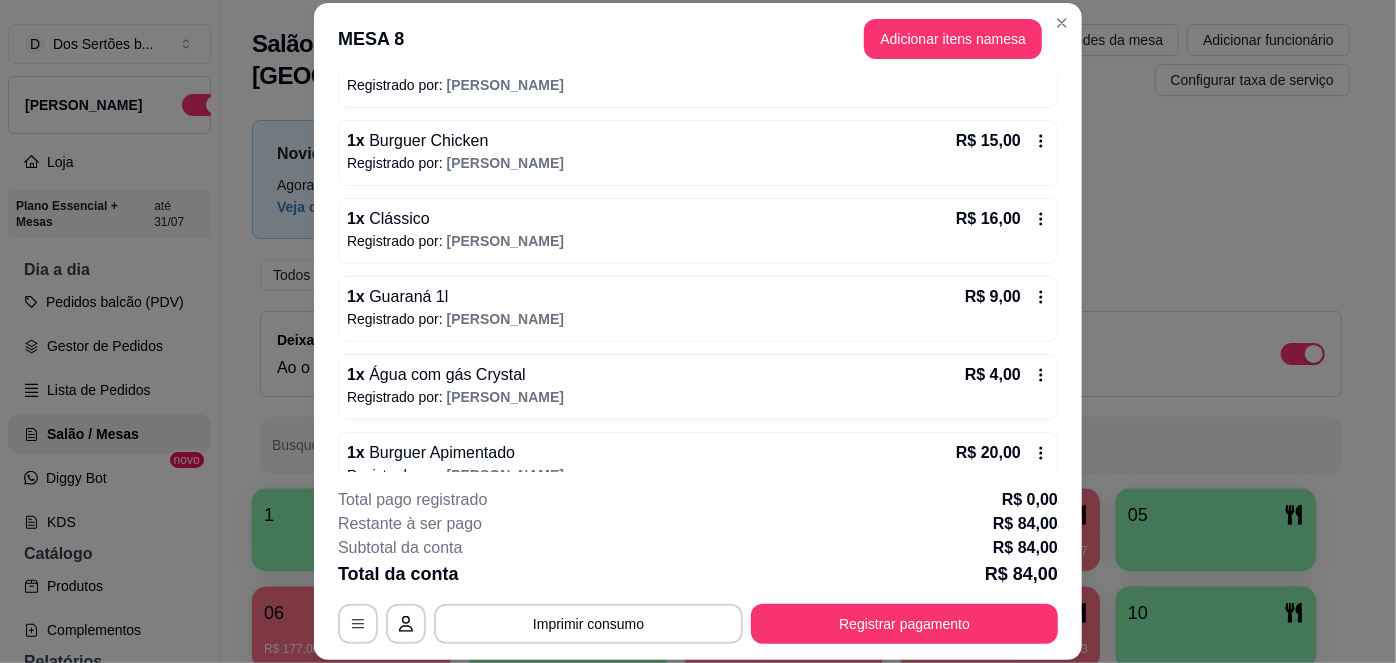 scroll, scrollTop: 252, scrollLeft: 0, axis: vertical 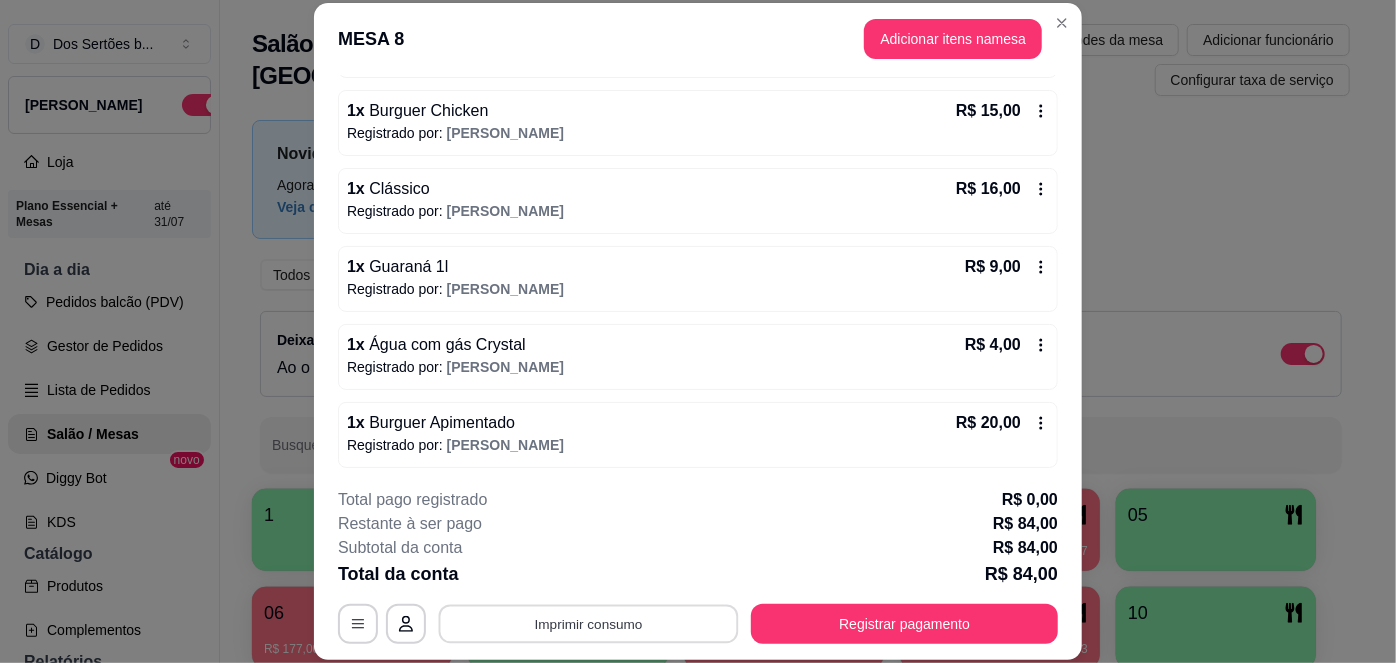 click on "Imprimir consumo" at bounding box center (589, 623) 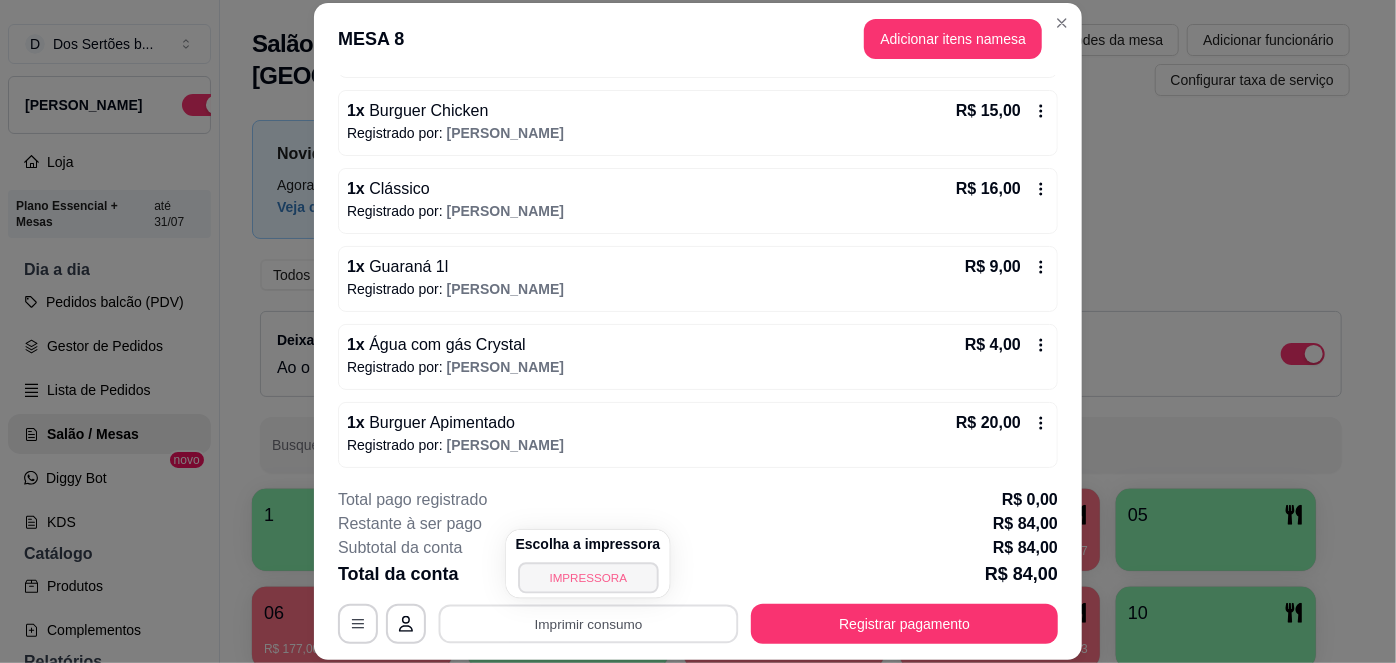 click on "IMPRESSORA" at bounding box center [588, 577] 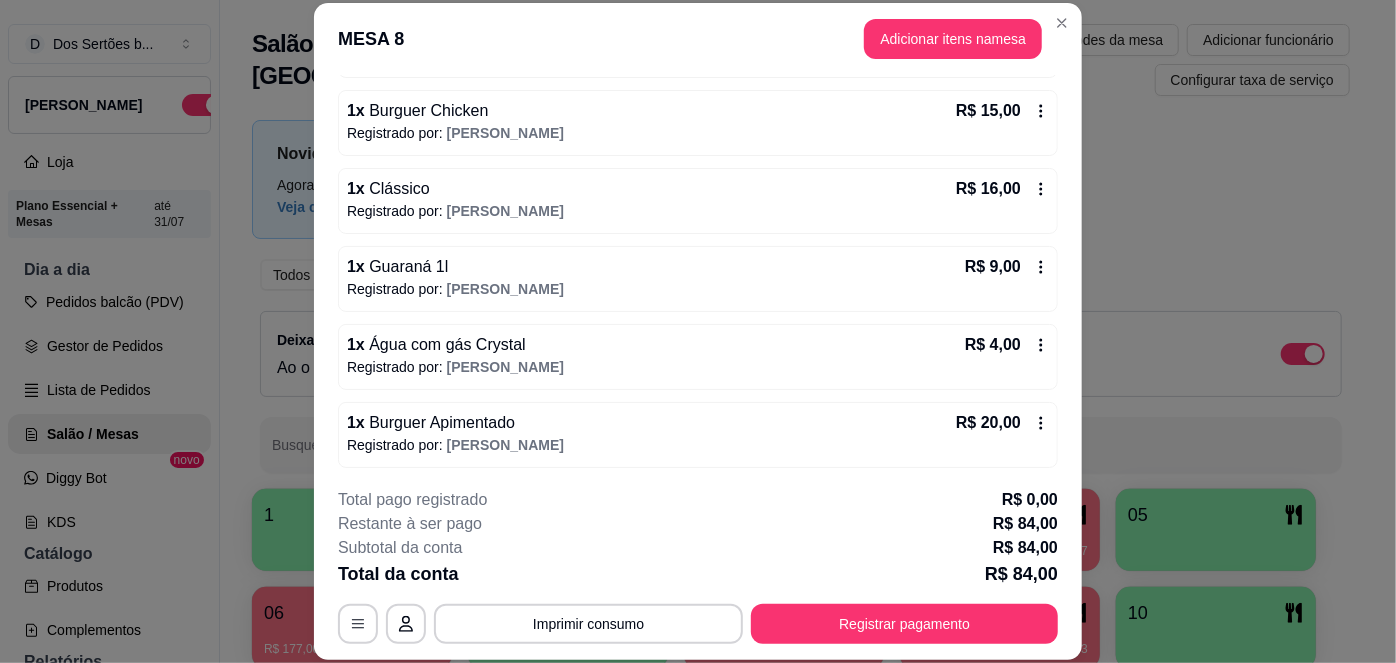 click on "**********" at bounding box center [698, 566] 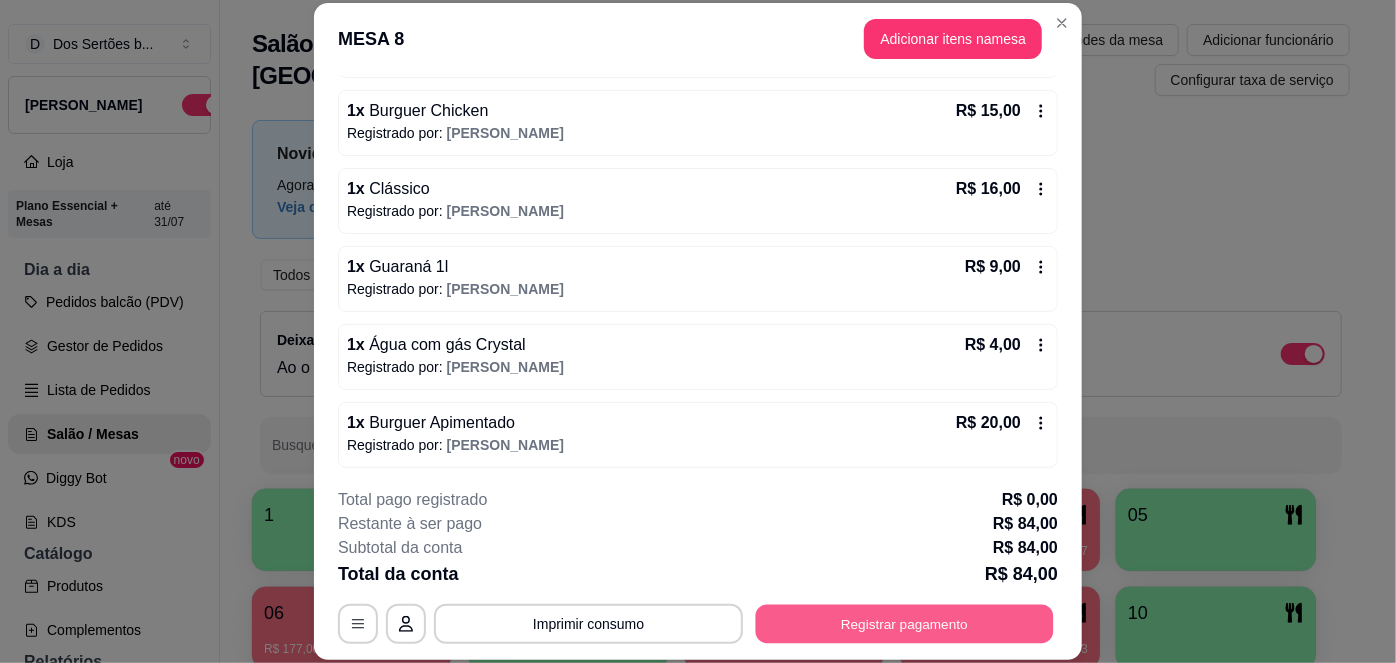click on "Registrar pagamento" at bounding box center (905, 623) 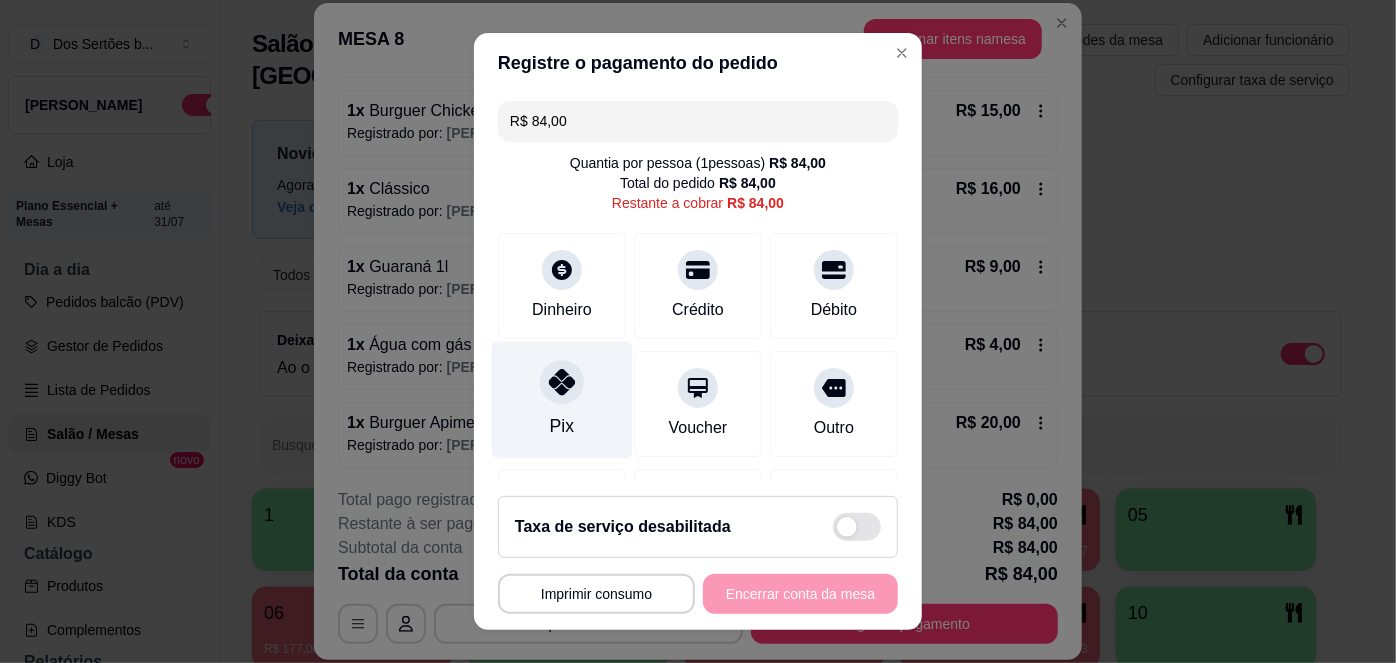 click on "Pix" at bounding box center (562, 400) 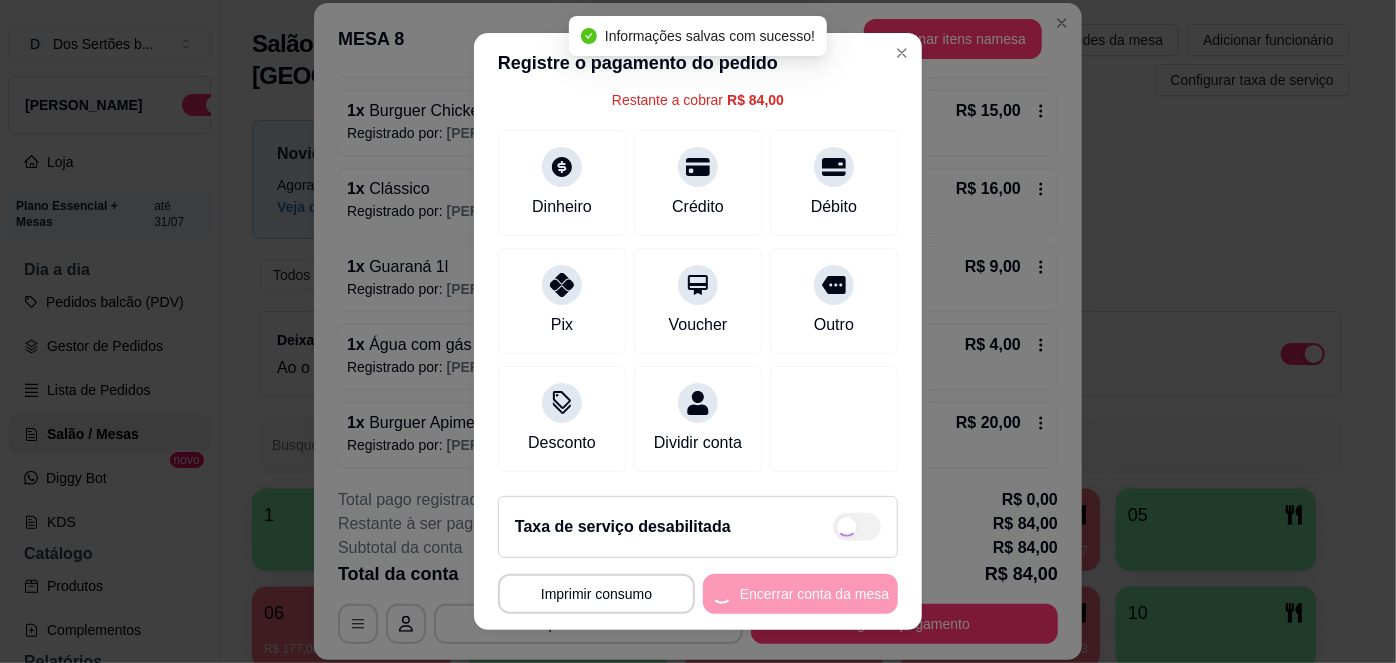 type on "R$ 0,00" 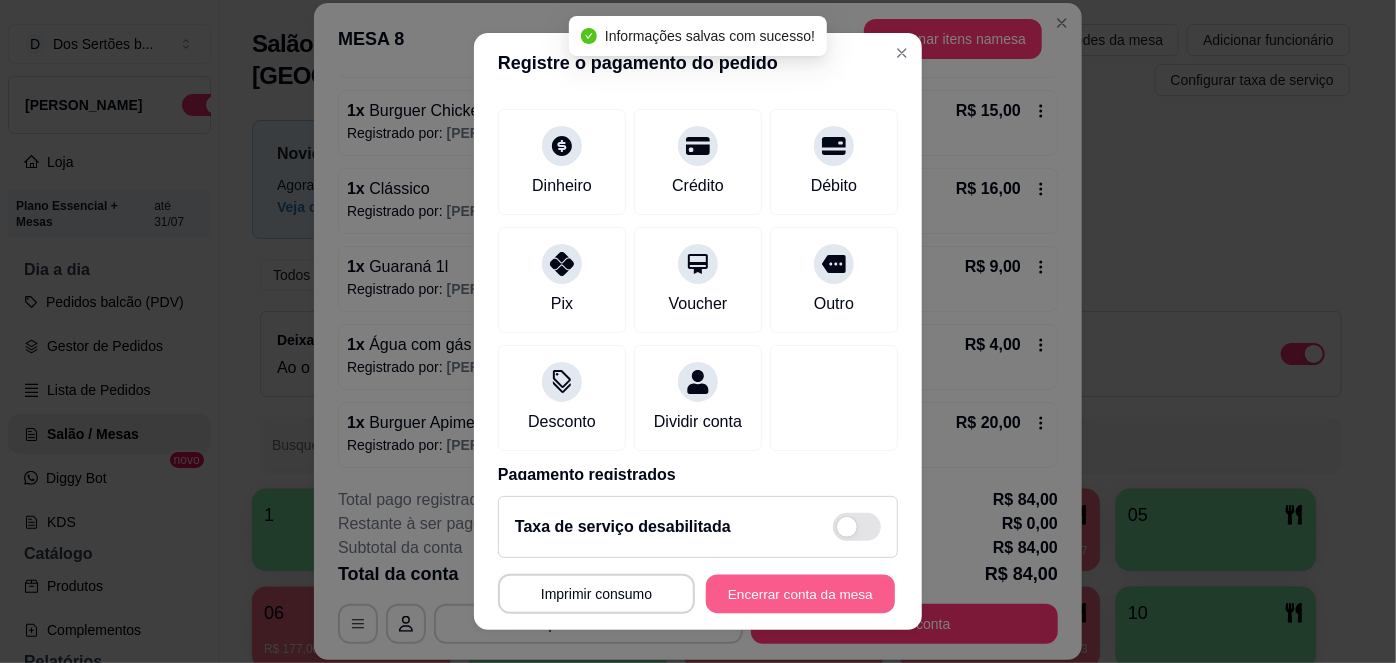 click on "Encerrar conta da mesa" at bounding box center (800, 593) 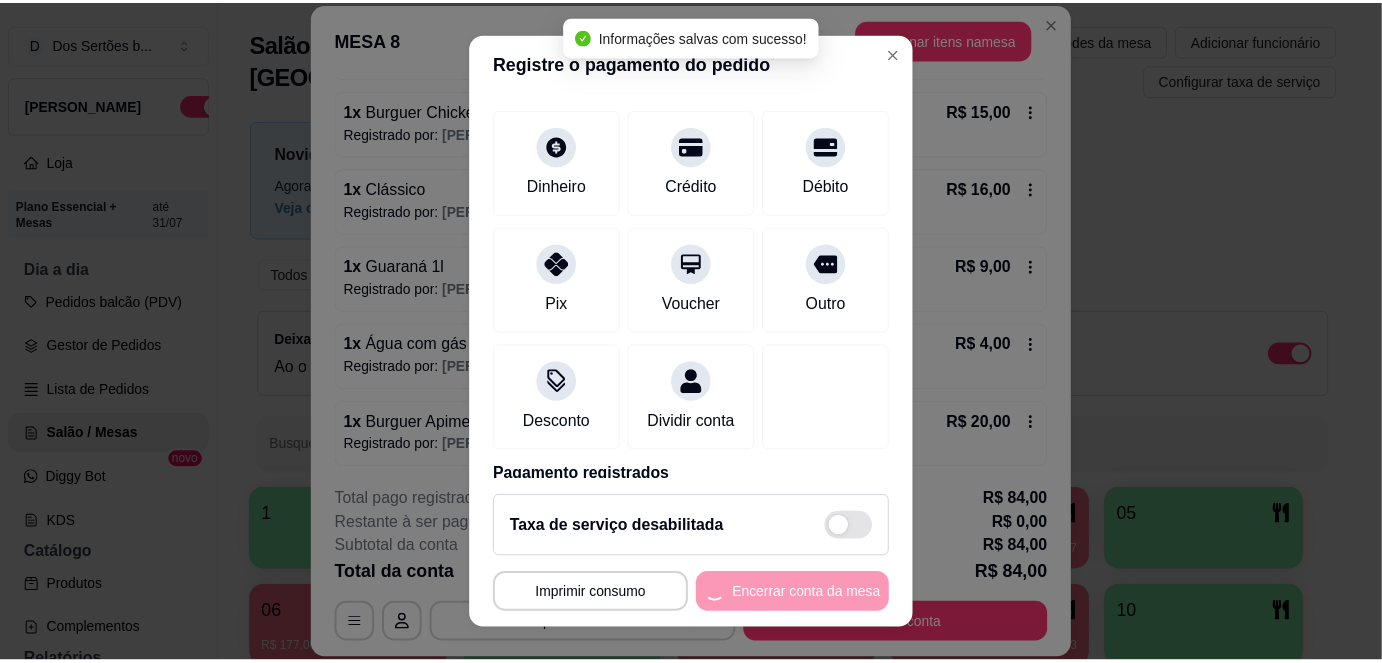 scroll, scrollTop: 0, scrollLeft: 0, axis: both 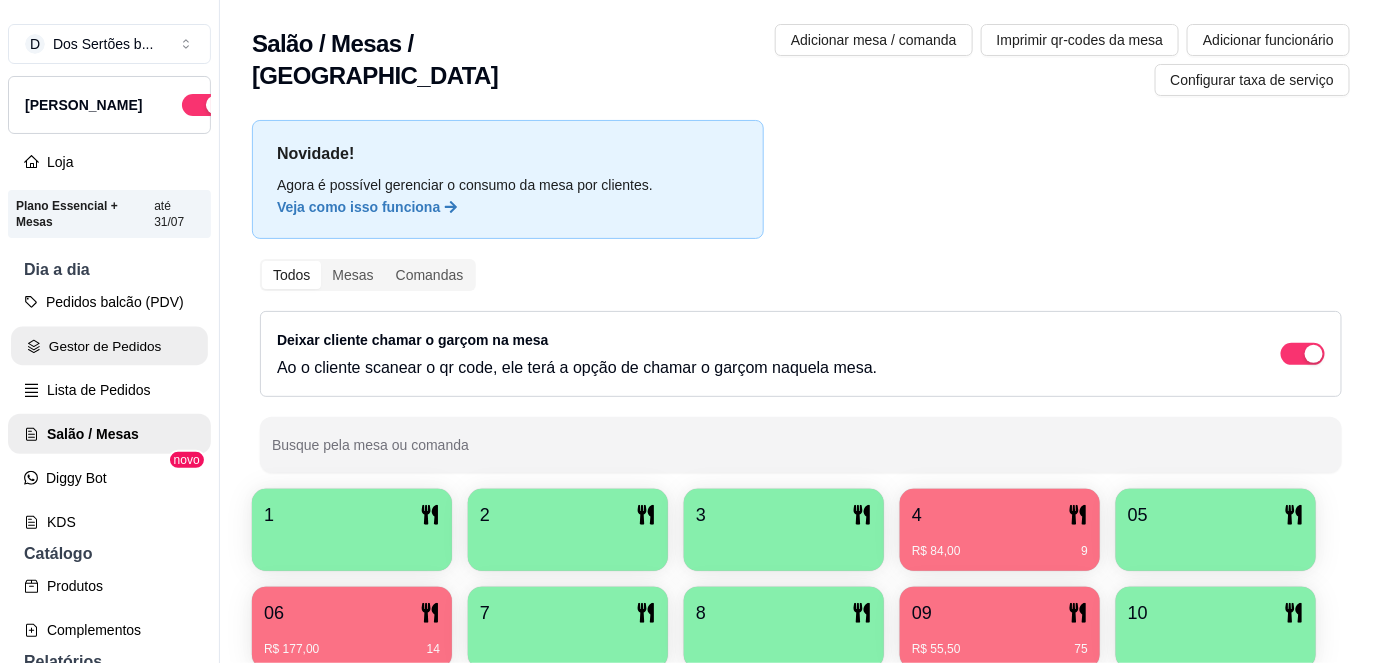 click on "Gestor de Pedidos" at bounding box center (109, 346) 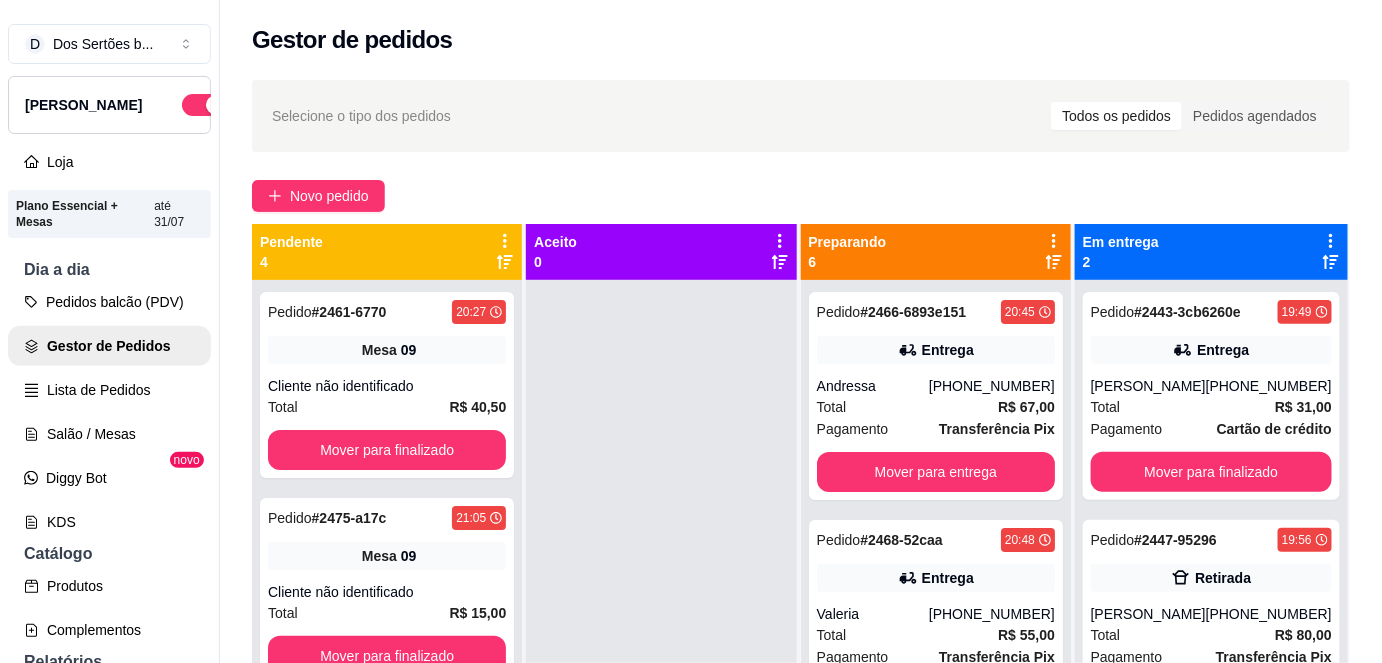 scroll, scrollTop: 56, scrollLeft: 0, axis: vertical 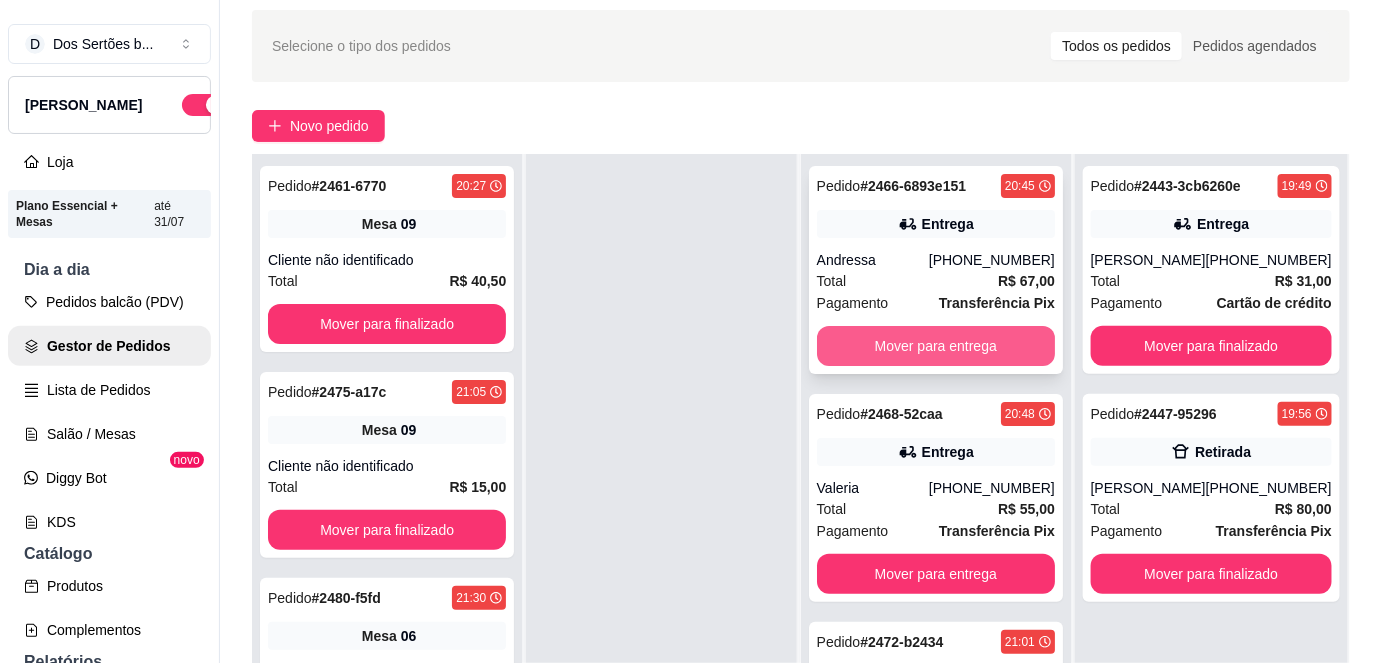 click on "Mover para entrega" at bounding box center [936, 346] 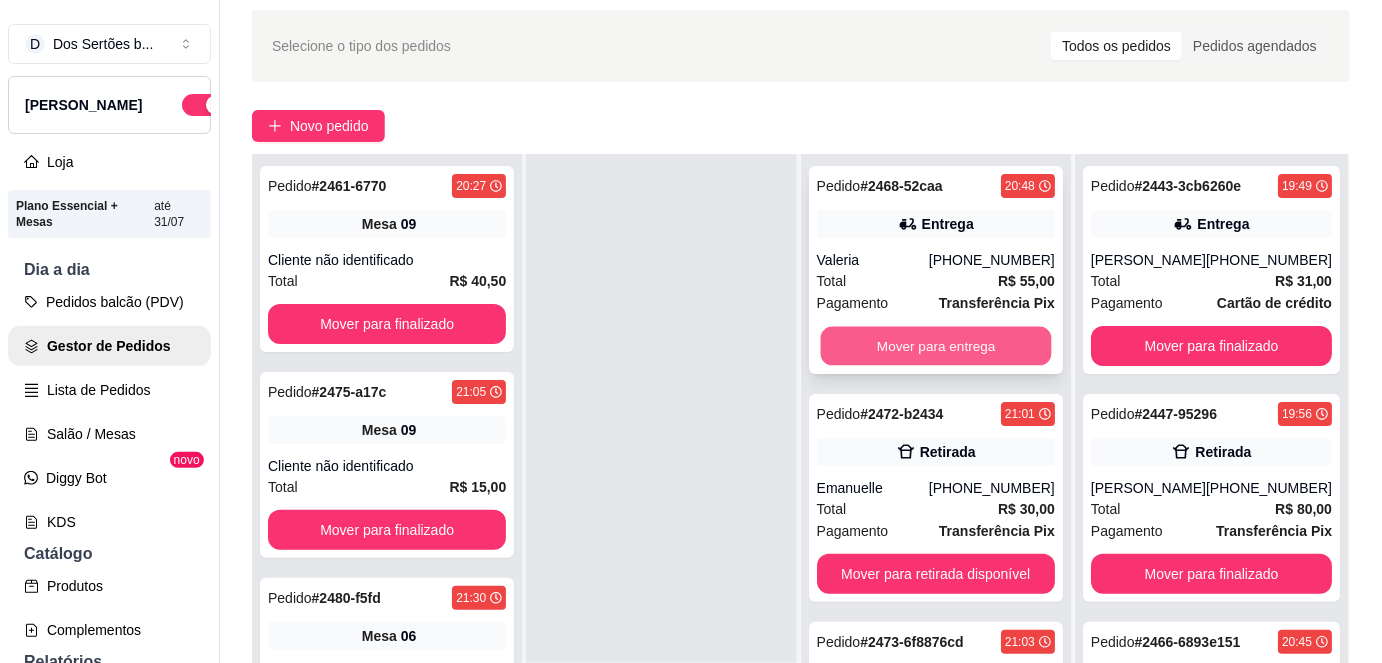 click on "Mover para entrega" at bounding box center [935, 346] 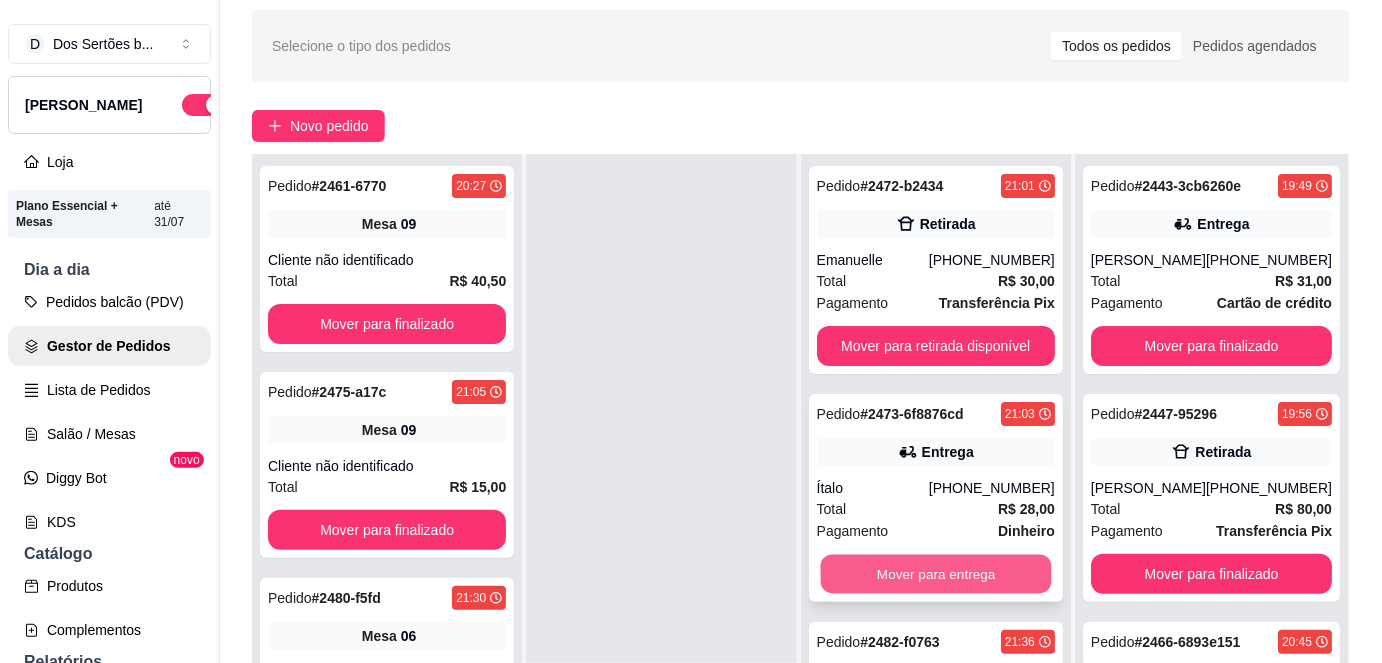 click on "Mover para entrega" at bounding box center [935, 574] 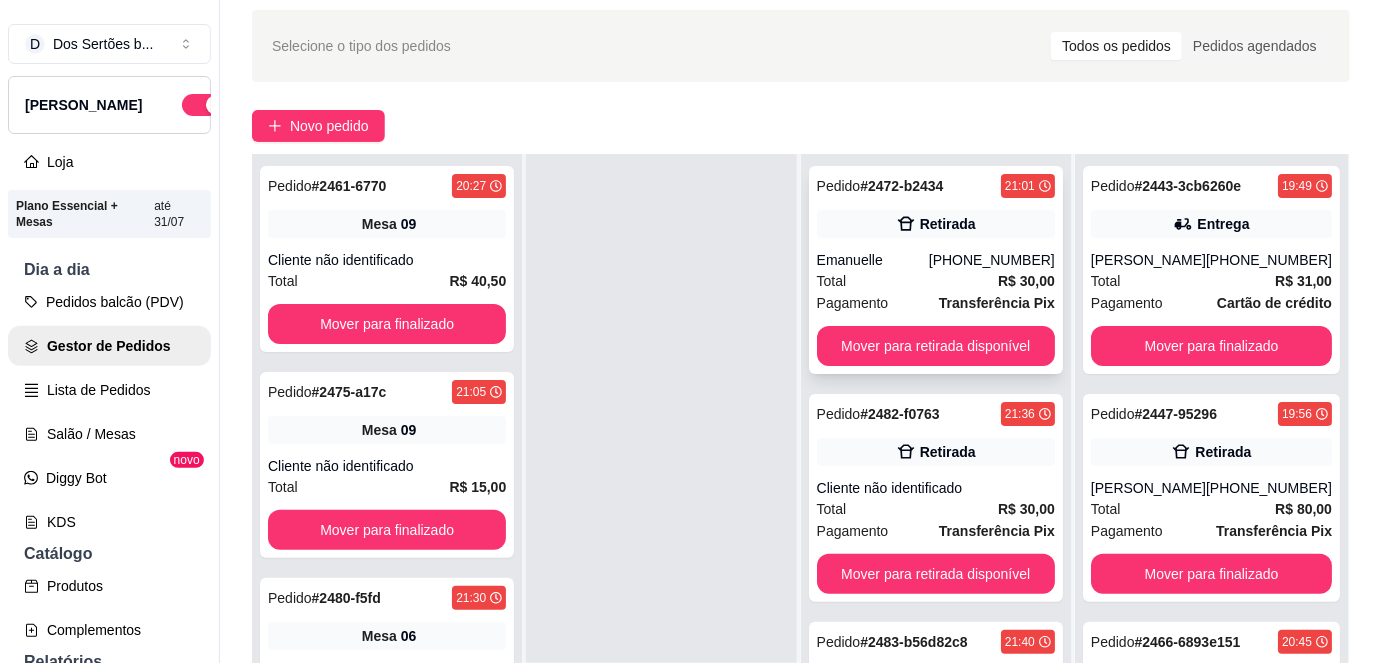 click on "Total R$ 30,00" at bounding box center (936, 281) 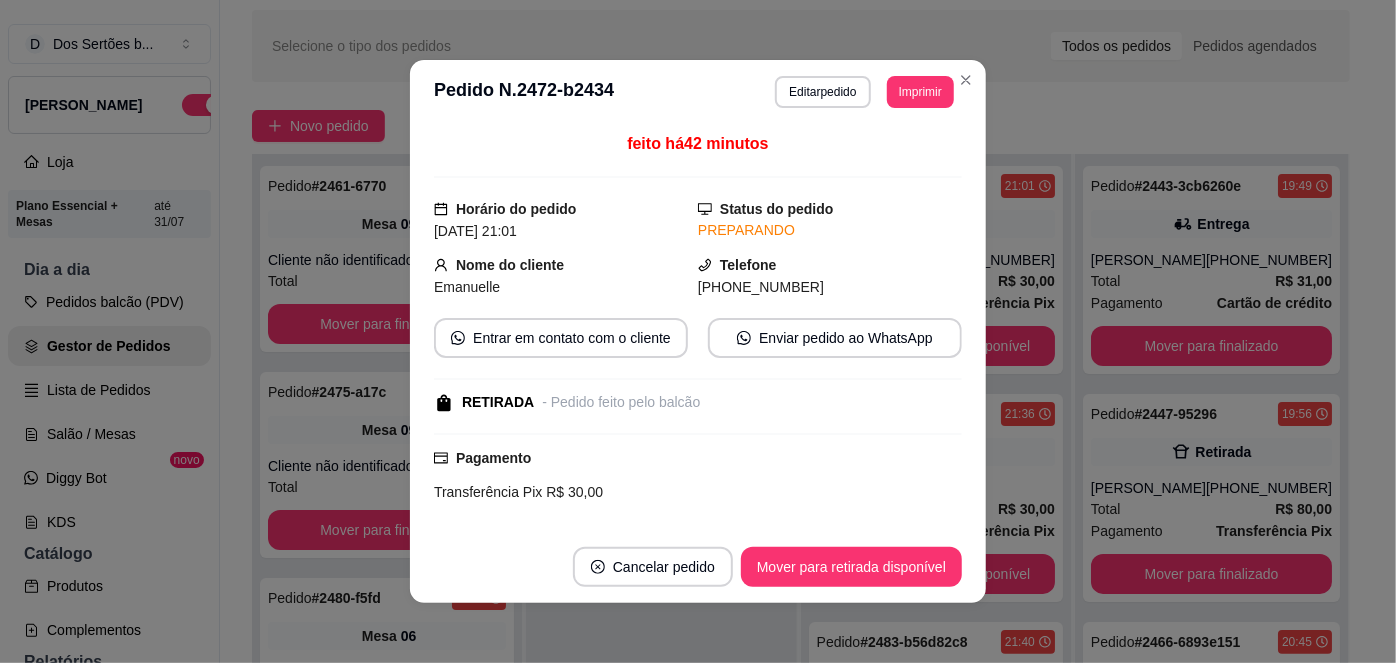 scroll, scrollTop: 165, scrollLeft: 0, axis: vertical 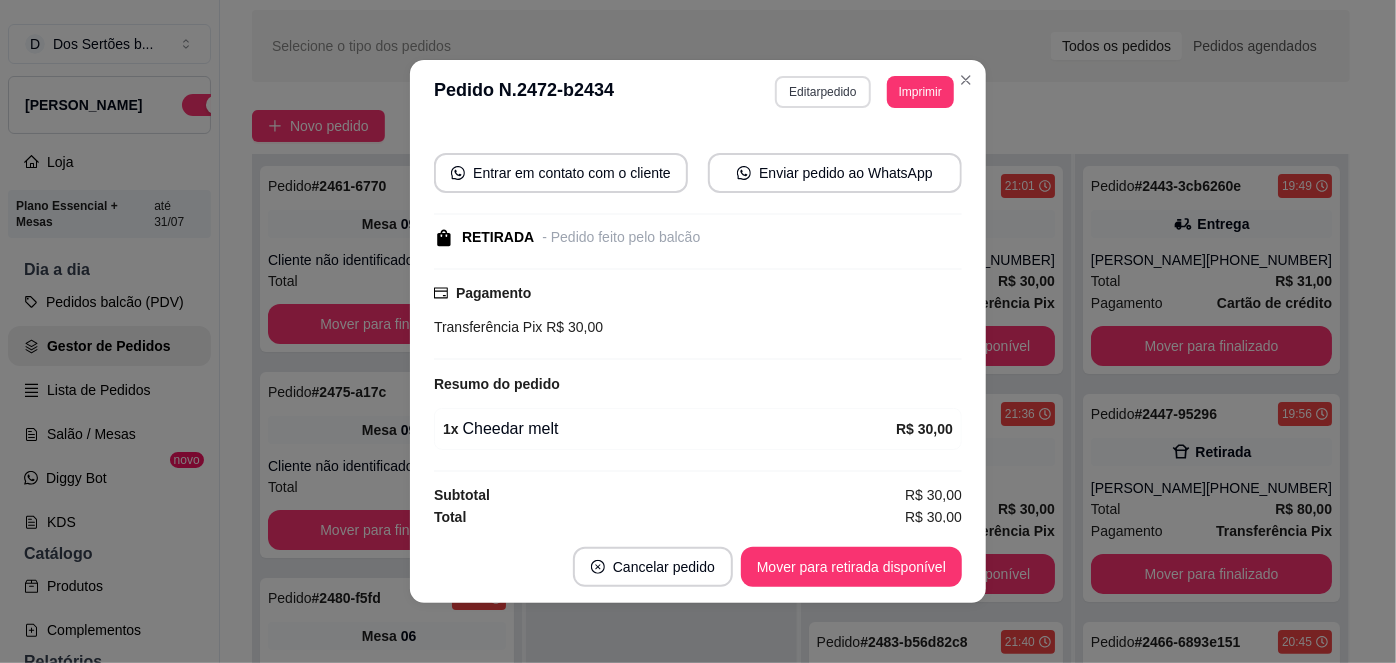 click on "Editar  pedido" at bounding box center [822, 92] 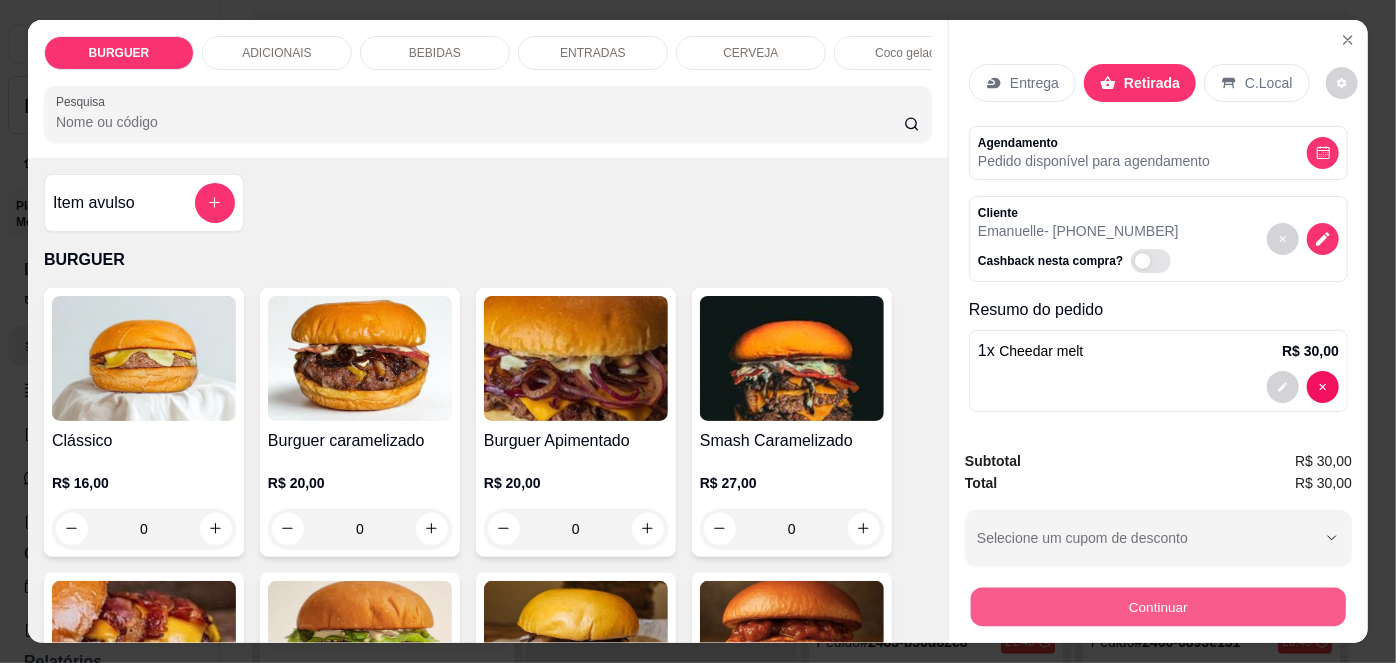 click on "Continuar" at bounding box center [1158, 607] 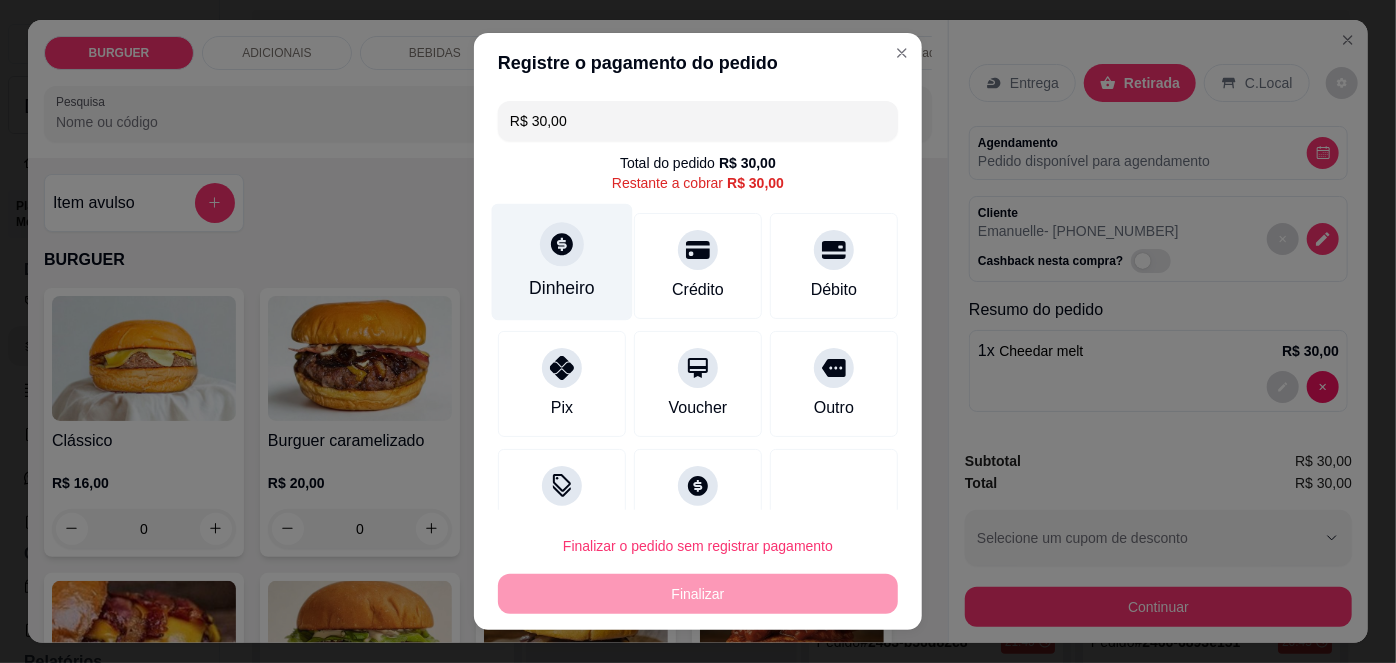 click on "Dinheiro" at bounding box center [562, 288] 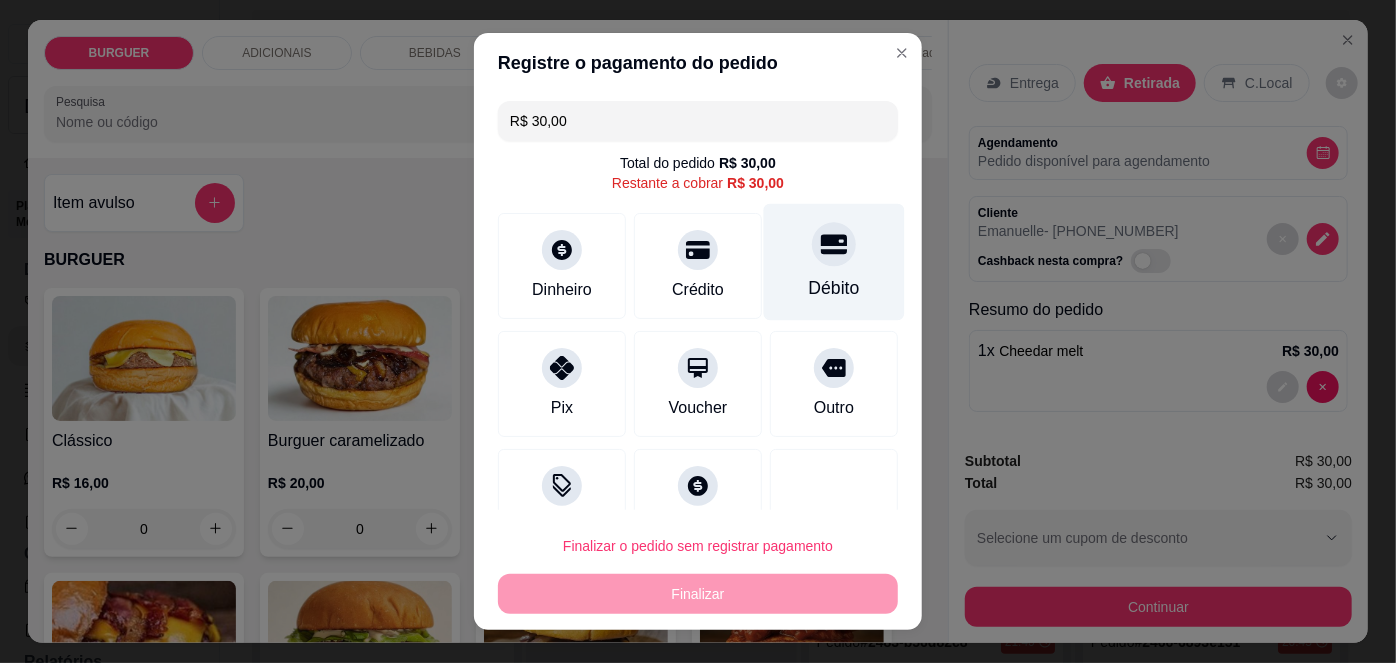 scroll, scrollTop: 51, scrollLeft: 0, axis: vertical 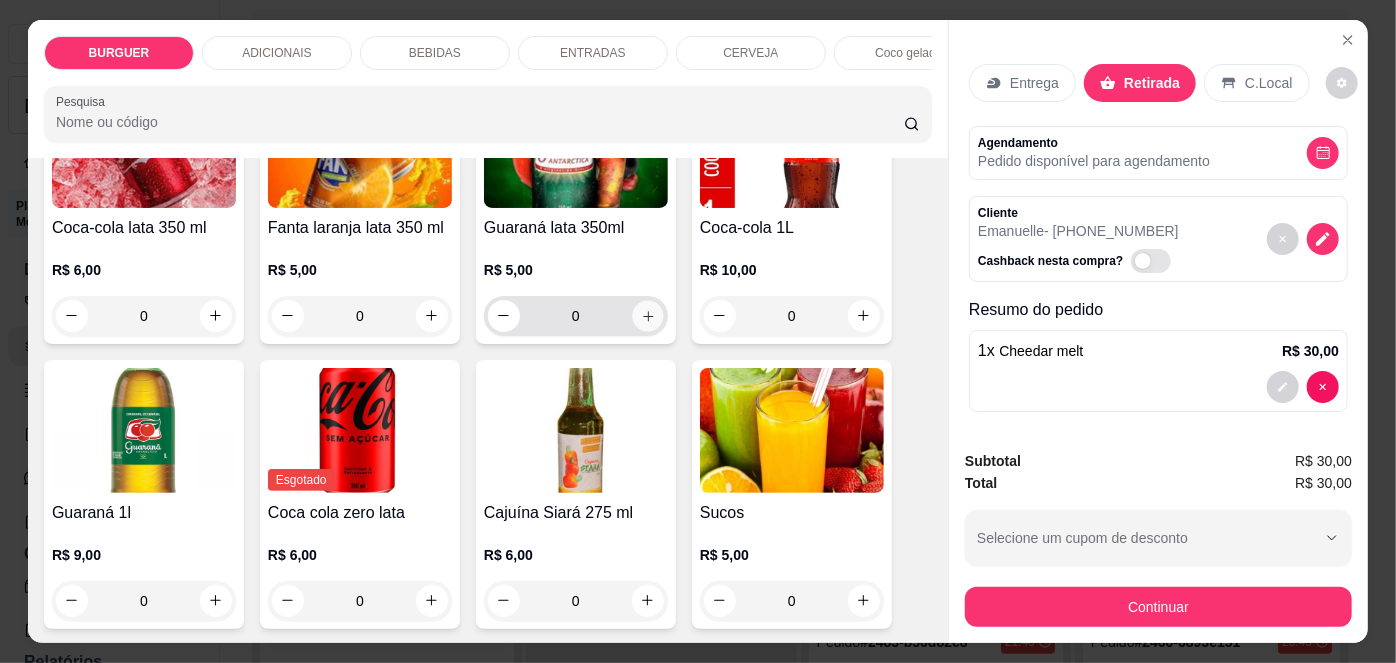 click 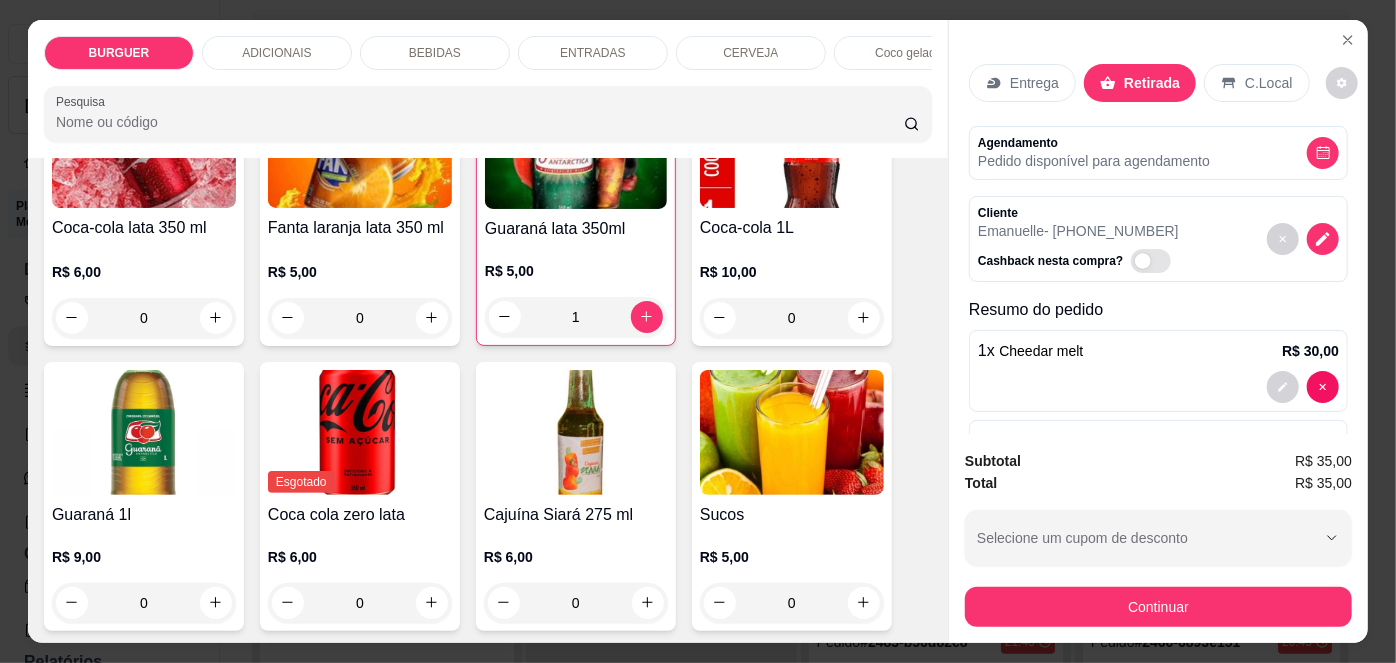 scroll, scrollTop: 92, scrollLeft: 0, axis: vertical 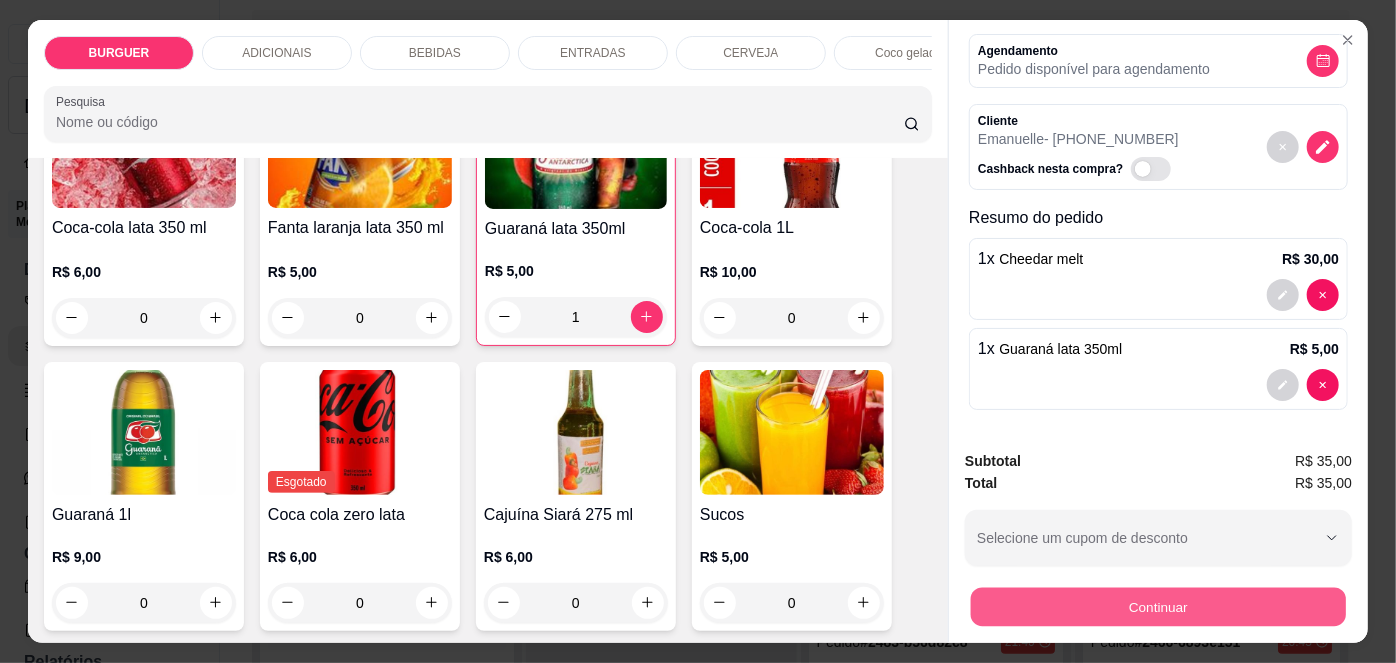 click on "Continuar" at bounding box center (1158, 607) 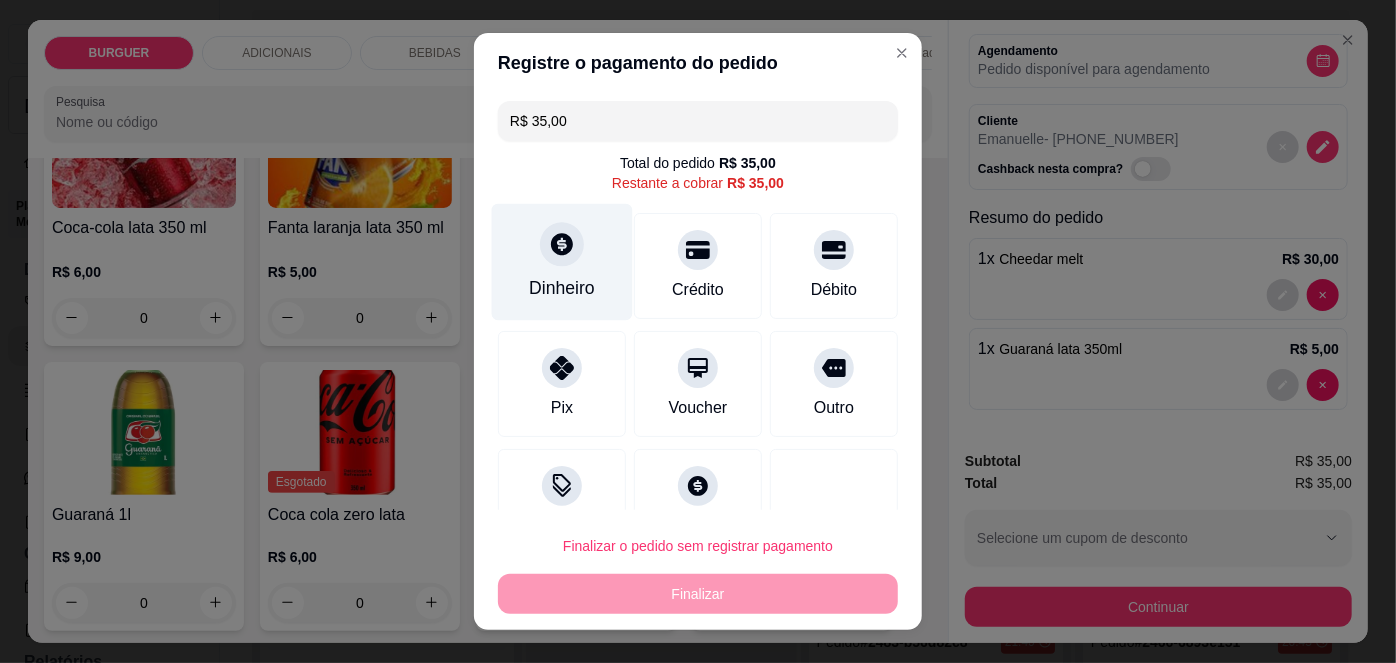 click at bounding box center [562, 245] 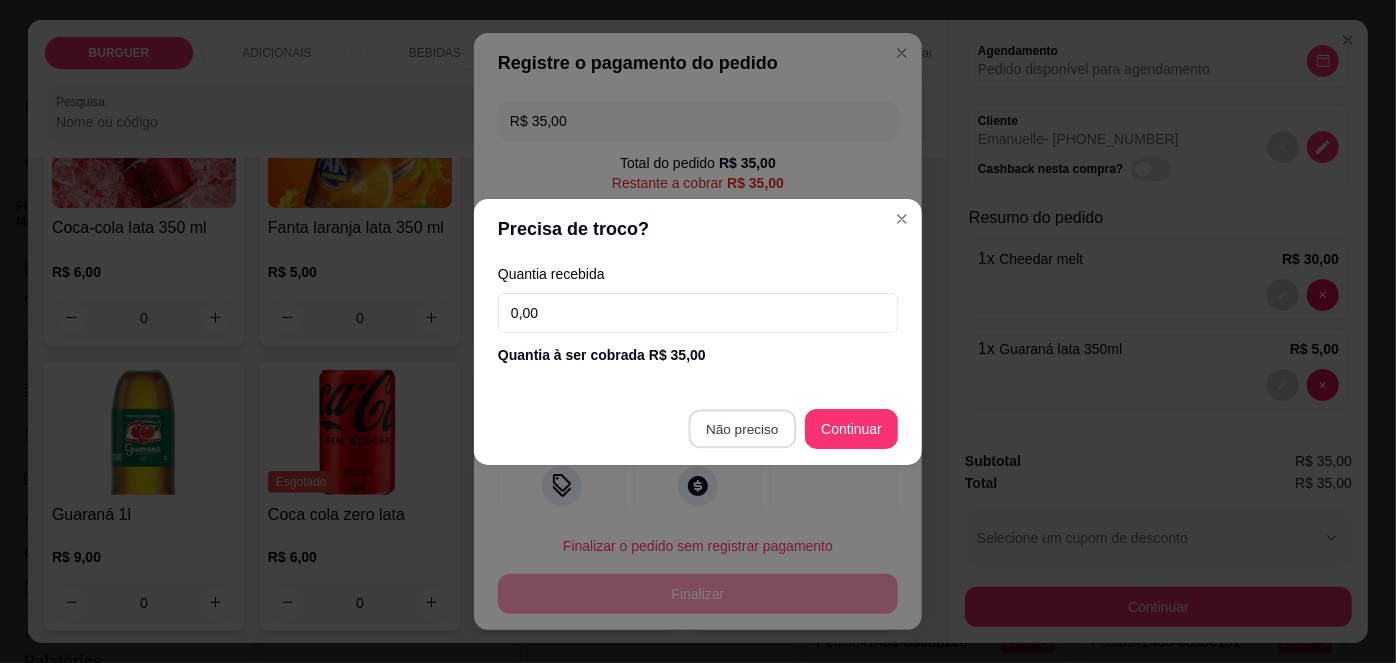 type on "R$ 0,00" 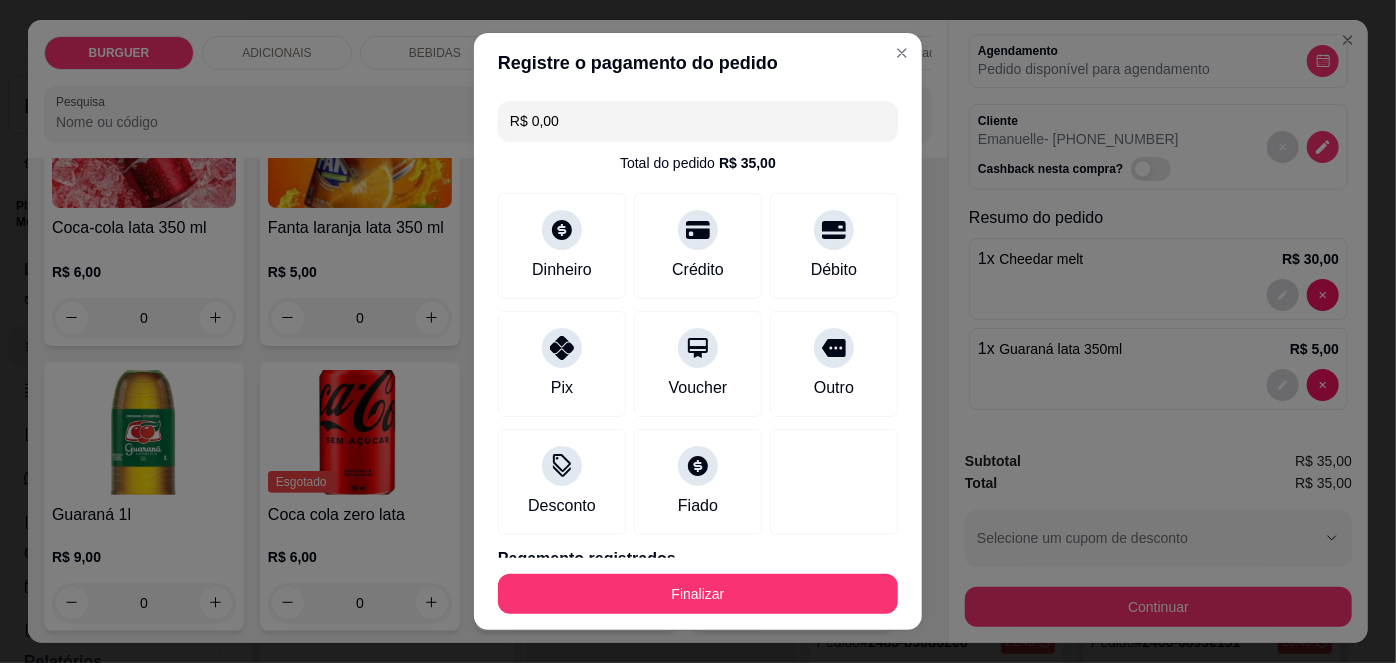 scroll, scrollTop: 88, scrollLeft: 0, axis: vertical 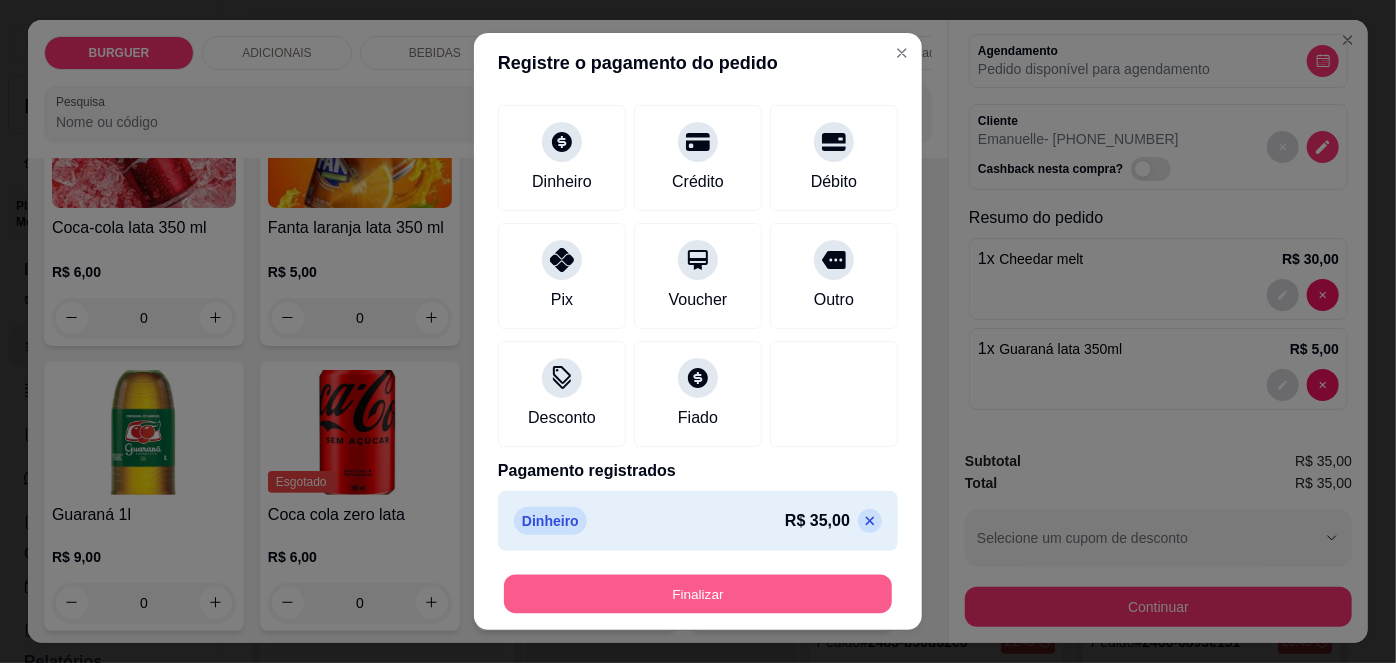 click on "Finalizar" at bounding box center [698, 593] 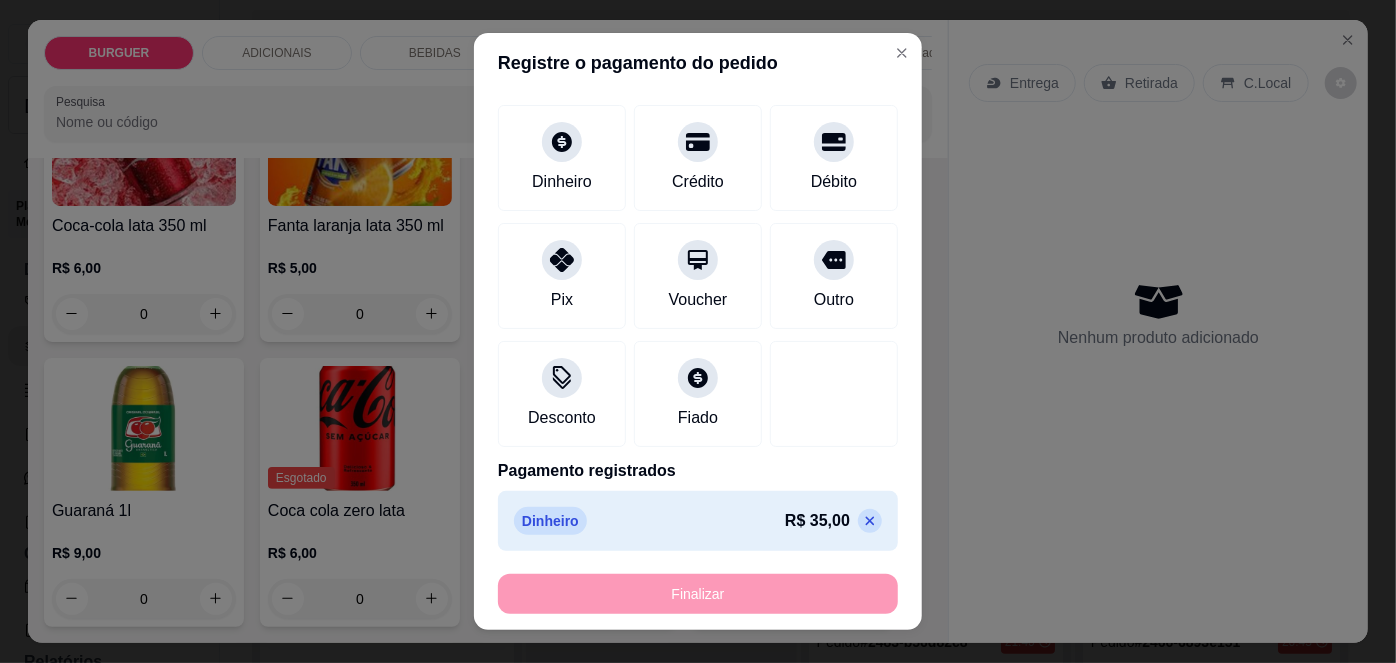 type on "0" 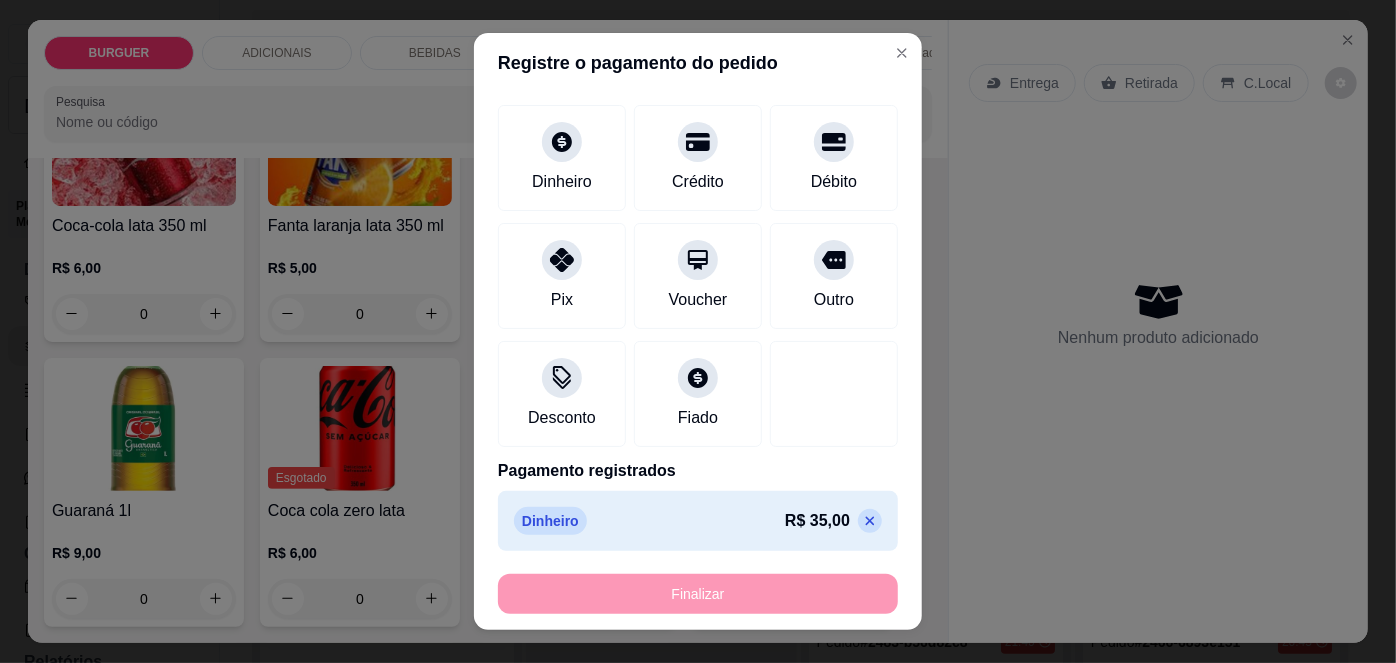 type on "-R$ 35,00" 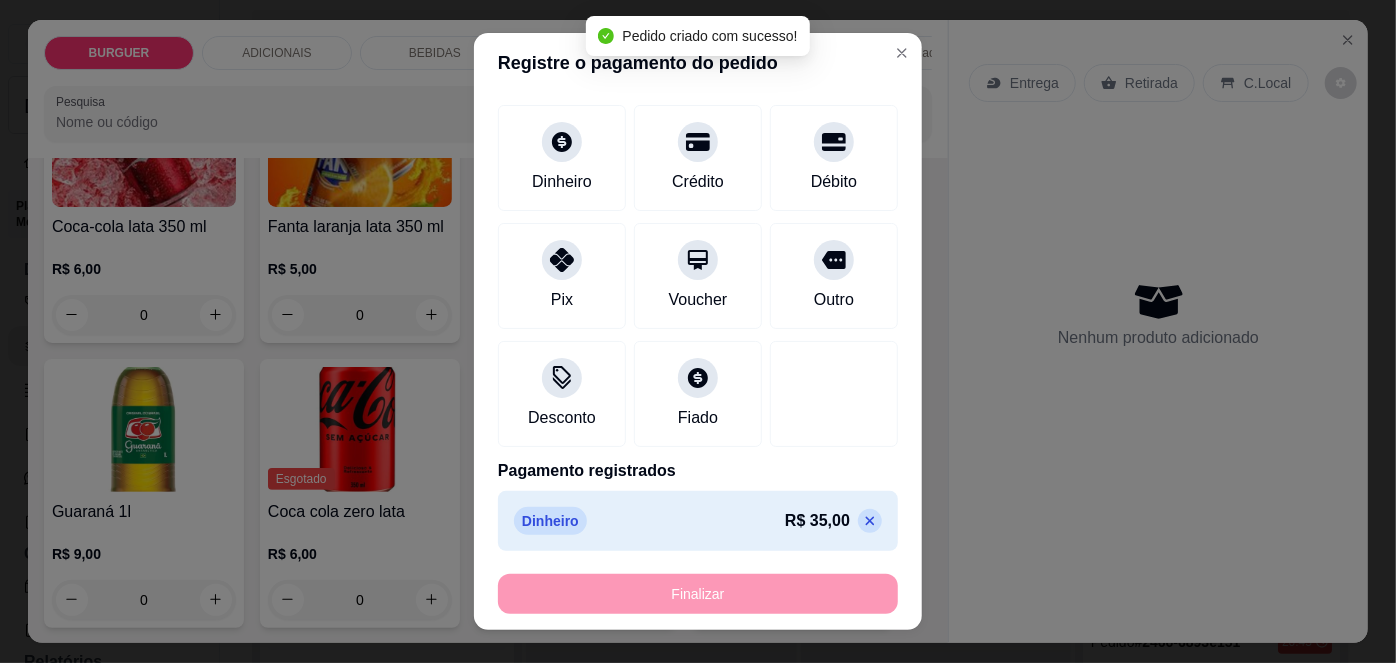 scroll, scrollTop: 210, scrollLeft: 0, axis: vertical 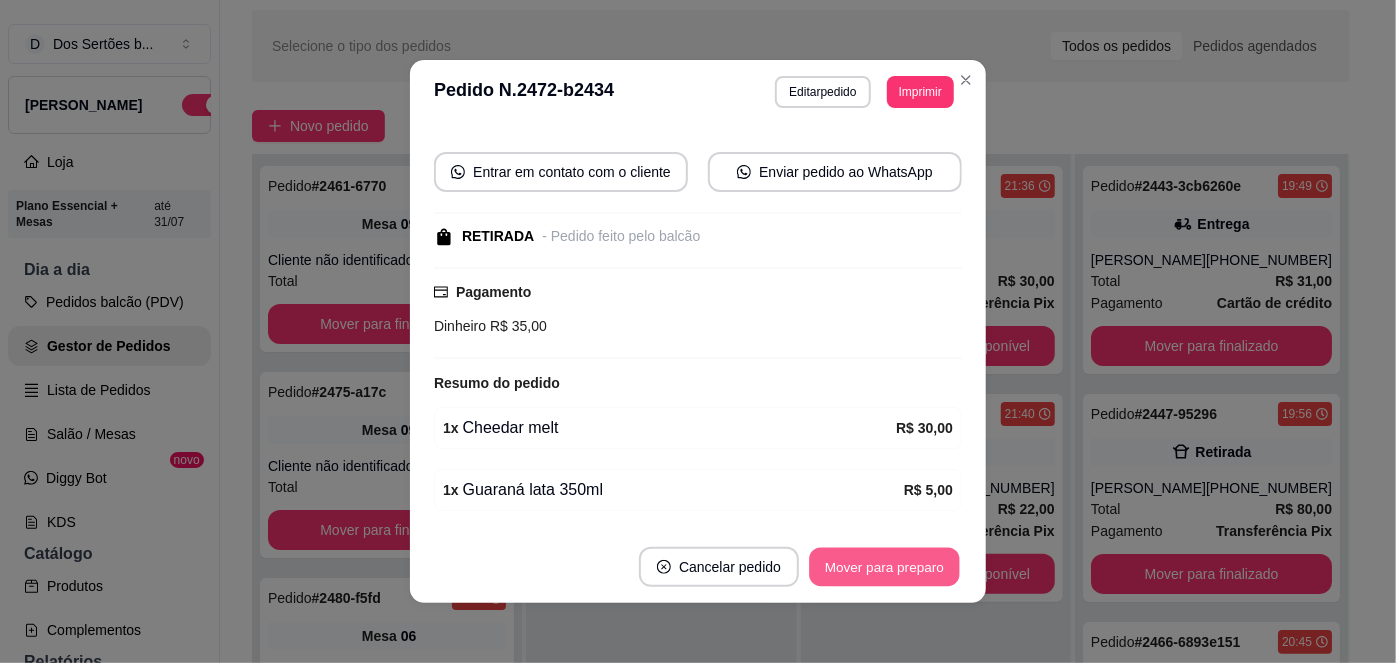click on "Mover para preparo" at bounding box center (884, 567) 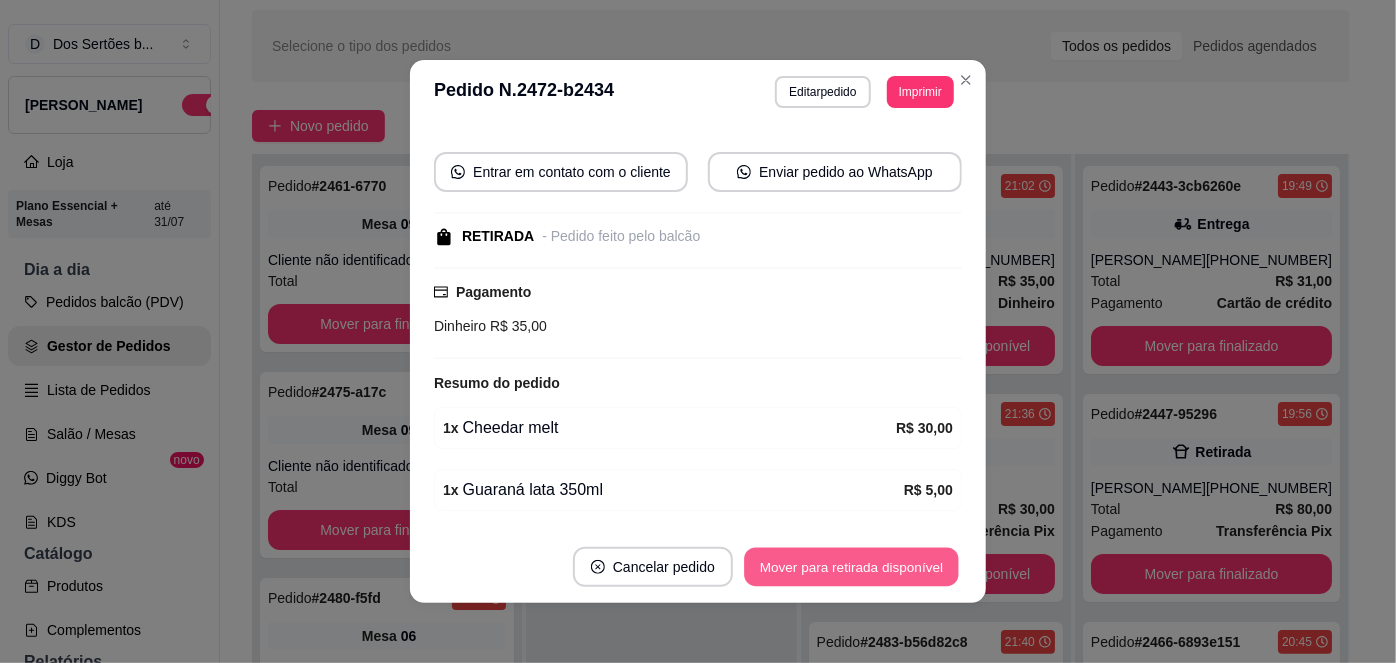 click on "Mover para retirada disponível" at bounding box center [851, 567] 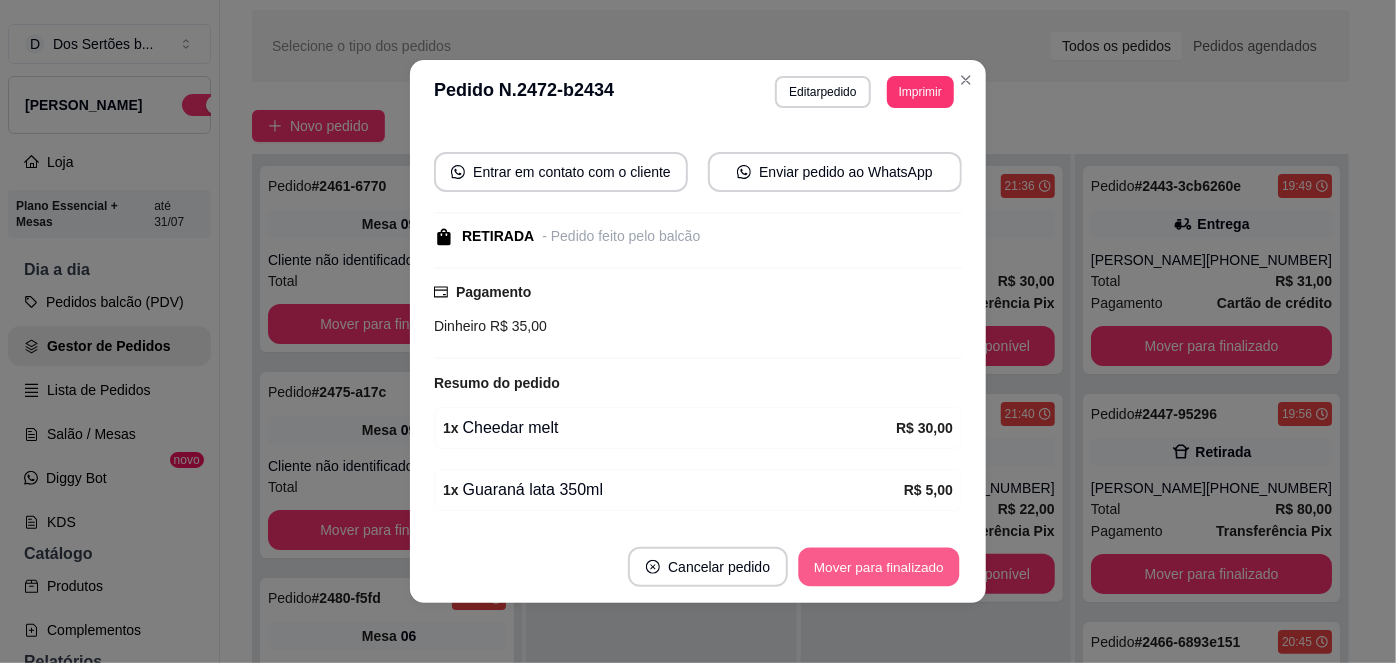 click on "Mover para finalizado" at bounding box center (879, 567) 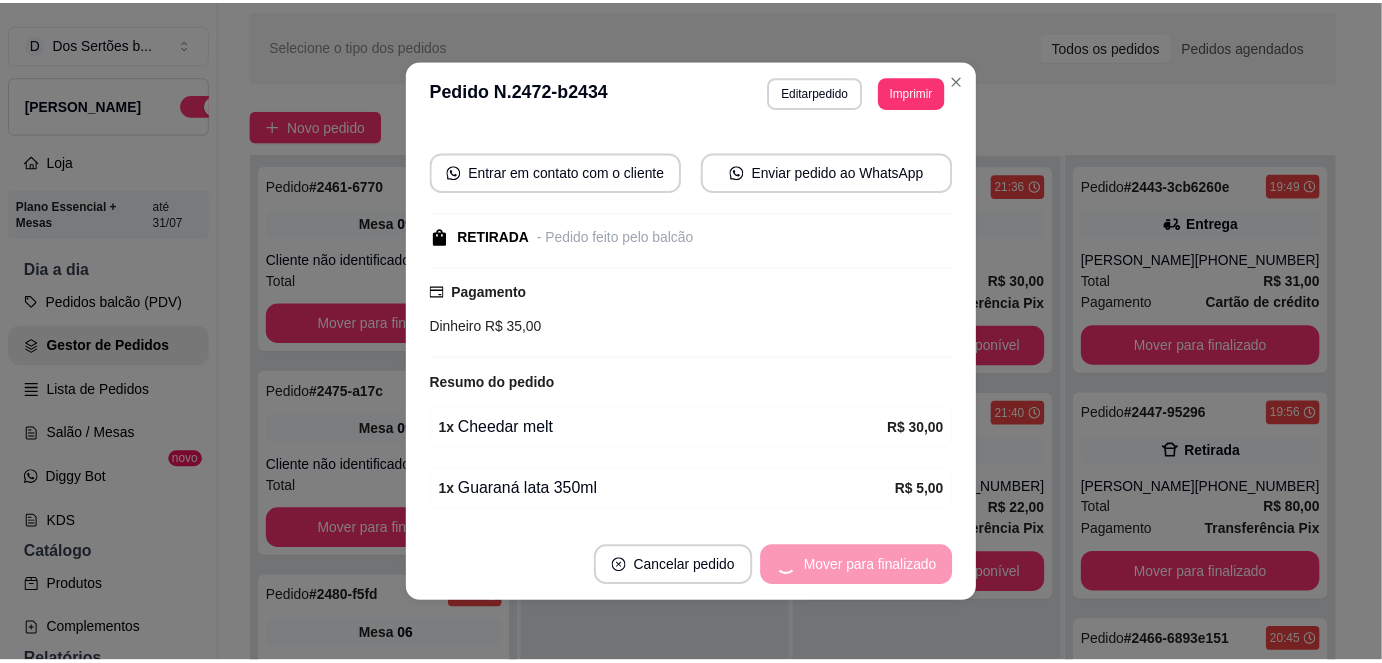 scroll, scrollTop: 144, scrollLeft: 0, axis: vertical 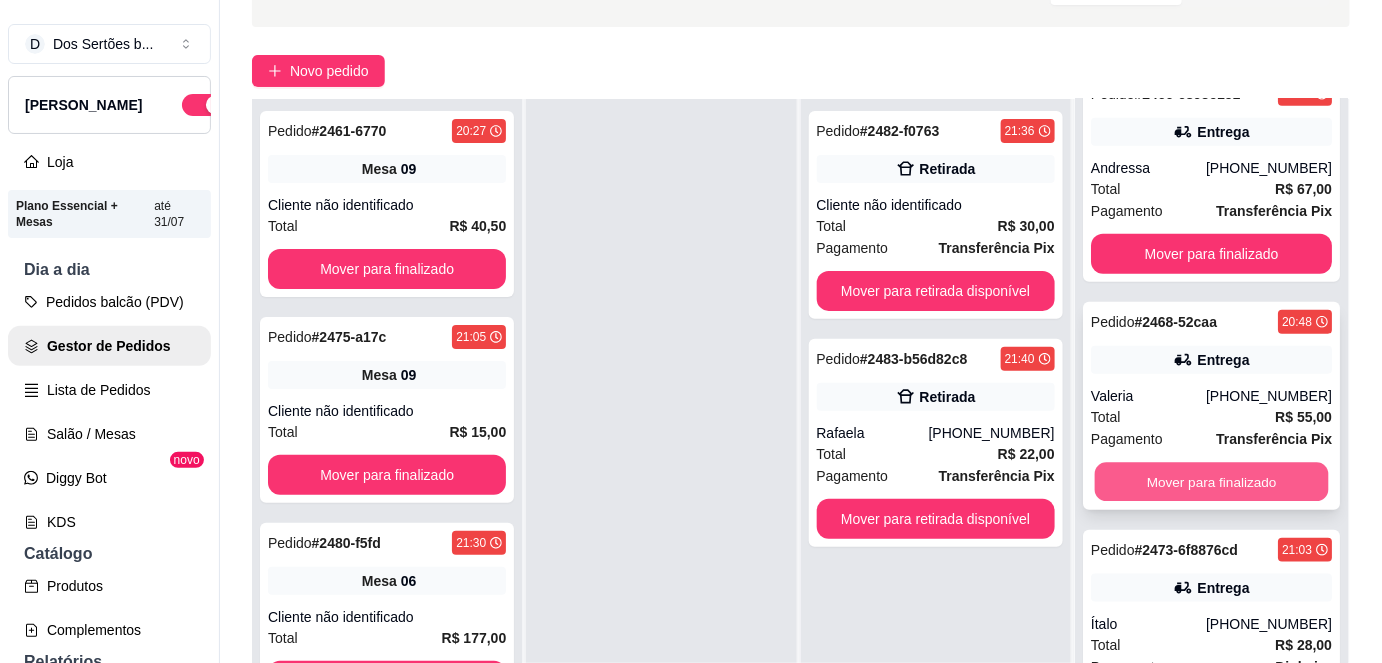 click on "Mover para finalizado" at bounding box center [1211, 482] 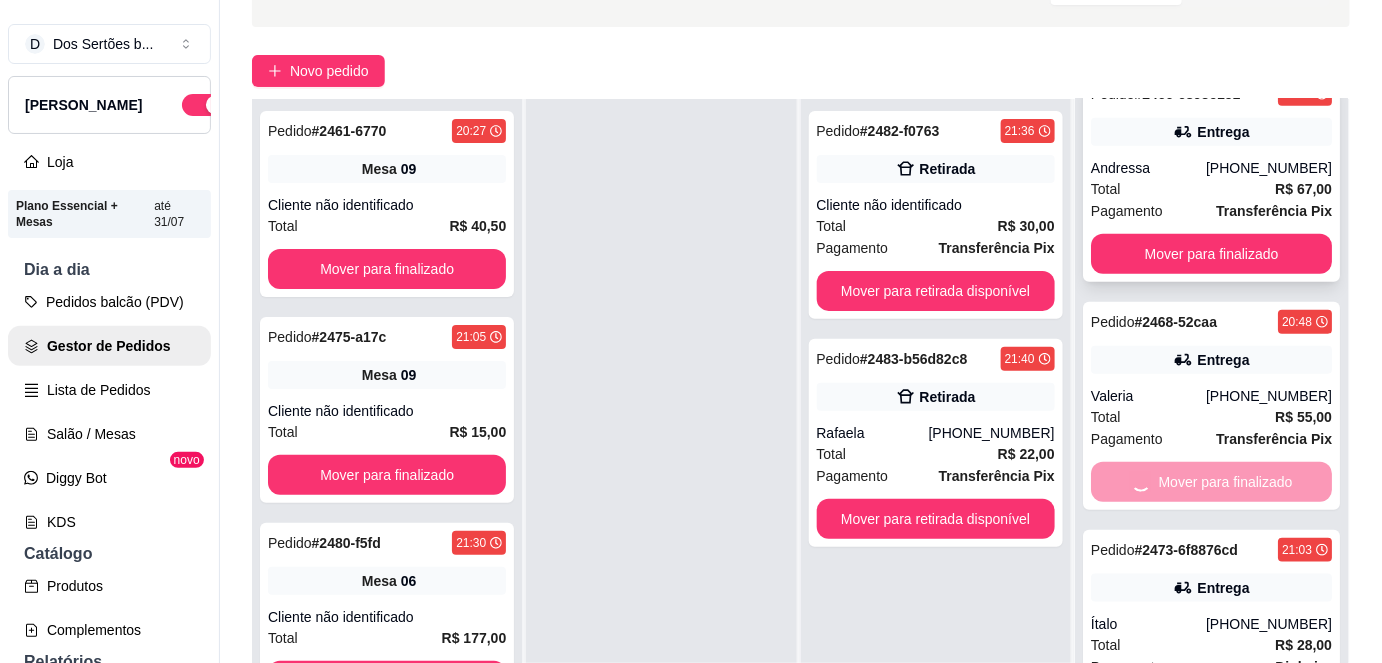 scroll, scrollTop: 269, scrollLeft: 0, axis: vertical 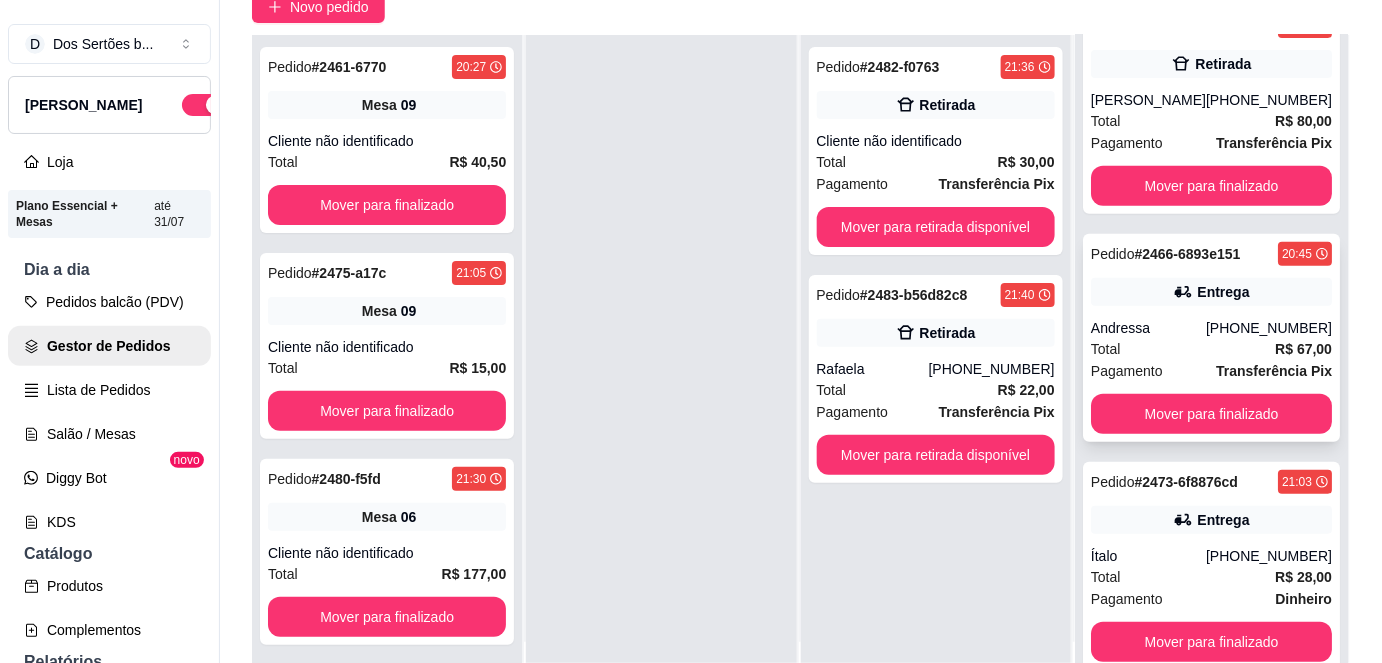 click on "[PHONE_NUMBER]" at bounding box center [1269, 328] 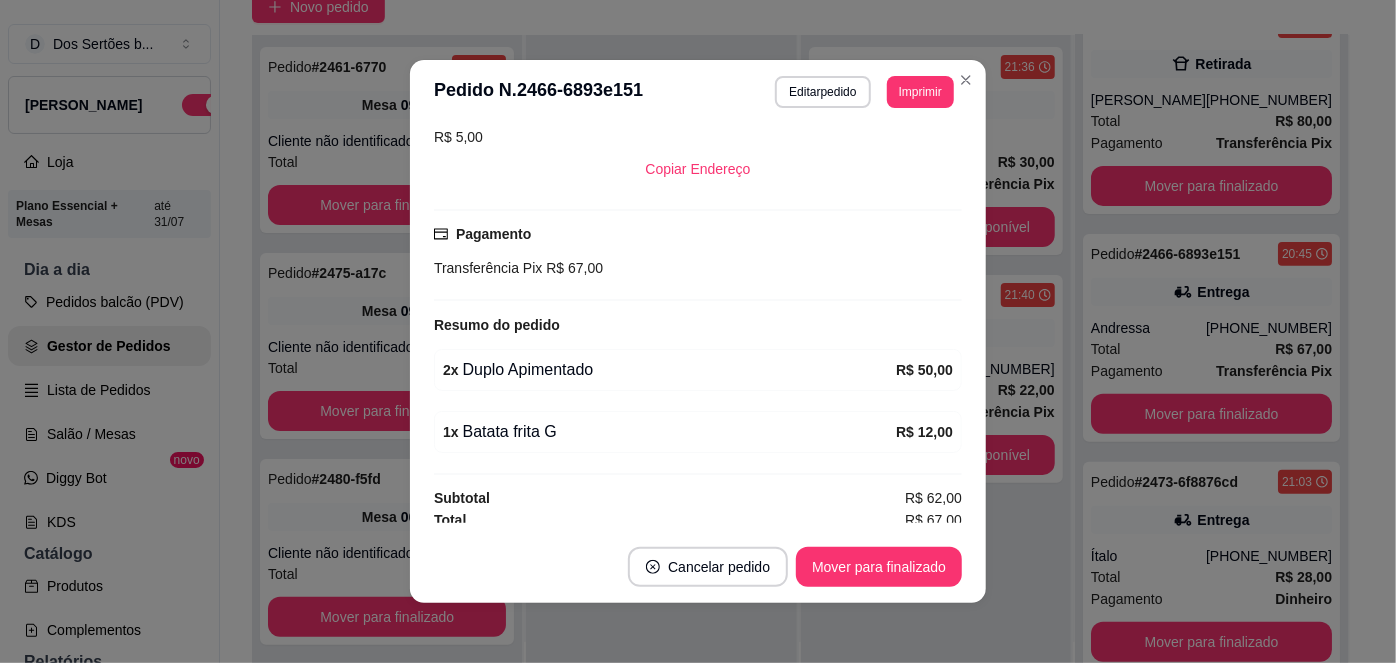 scroll, scrollTop: 427, scrollLeft: 0, axis: vertical 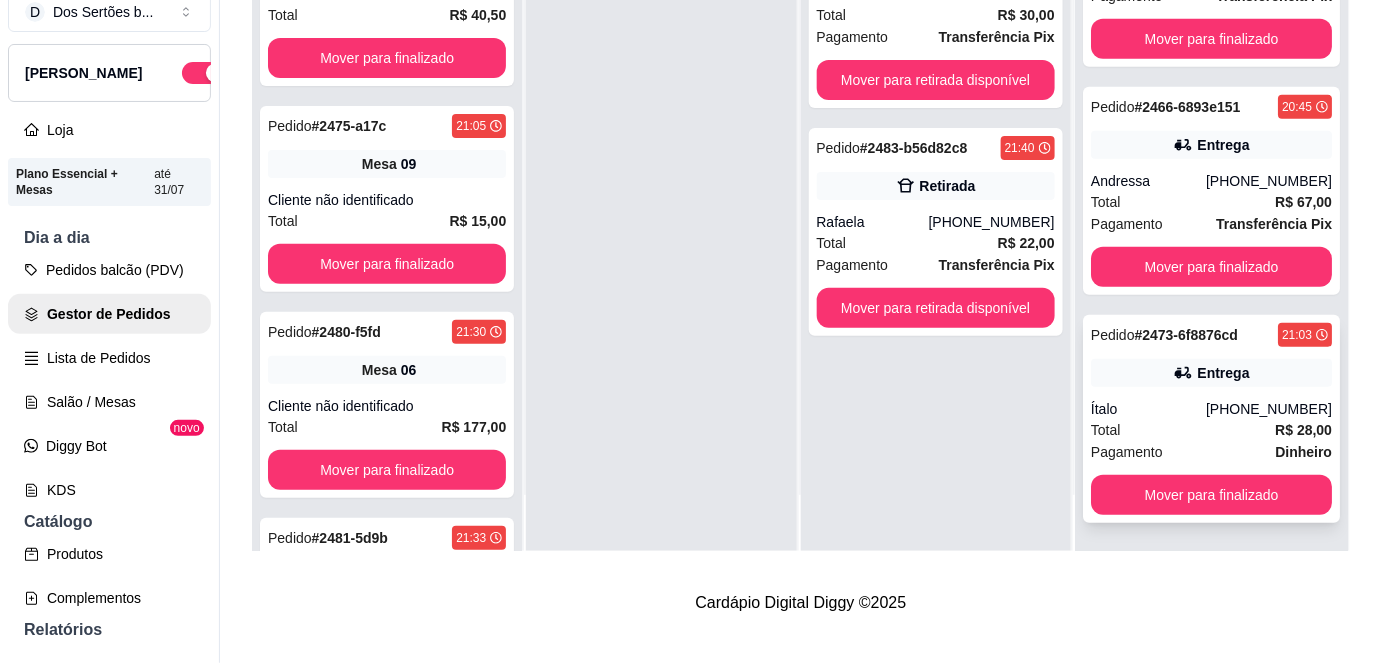 click on "Pedido  # 2473-6f8876cd 21:03 Entrega Ítalo (86) 99983-2499 Total R$ 28,00 Pagamento Dinheiro Mover para finalizado" at bounding box center [1211, 419] 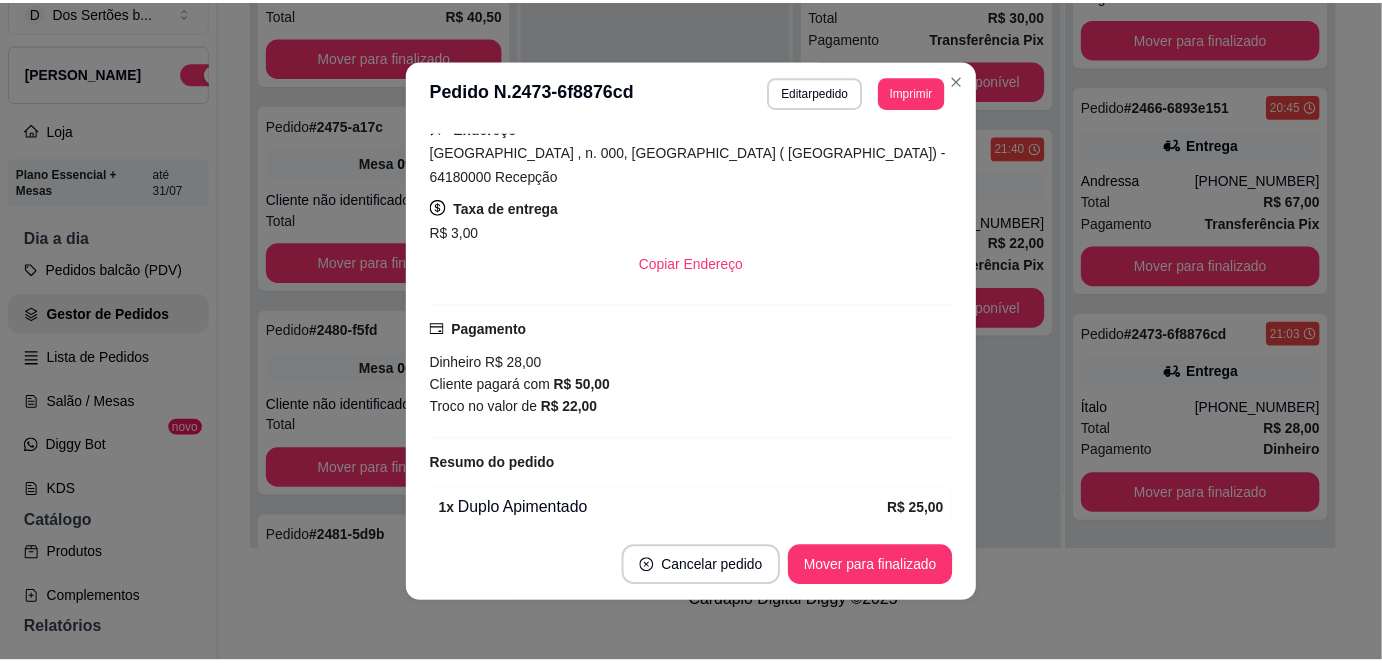 scroll, scrollTop: 426, scrollLeft: 0, axis: vertical 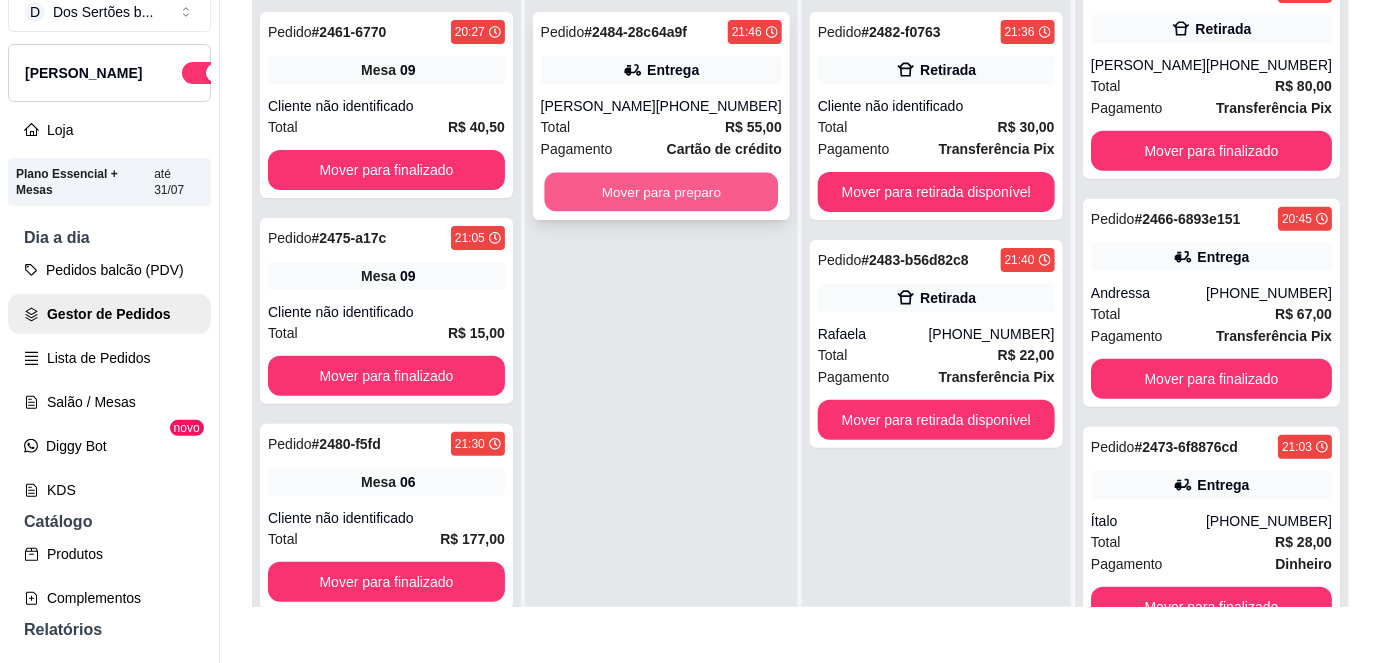 click on "Mover para preparo" at bounding box center [661, 192] 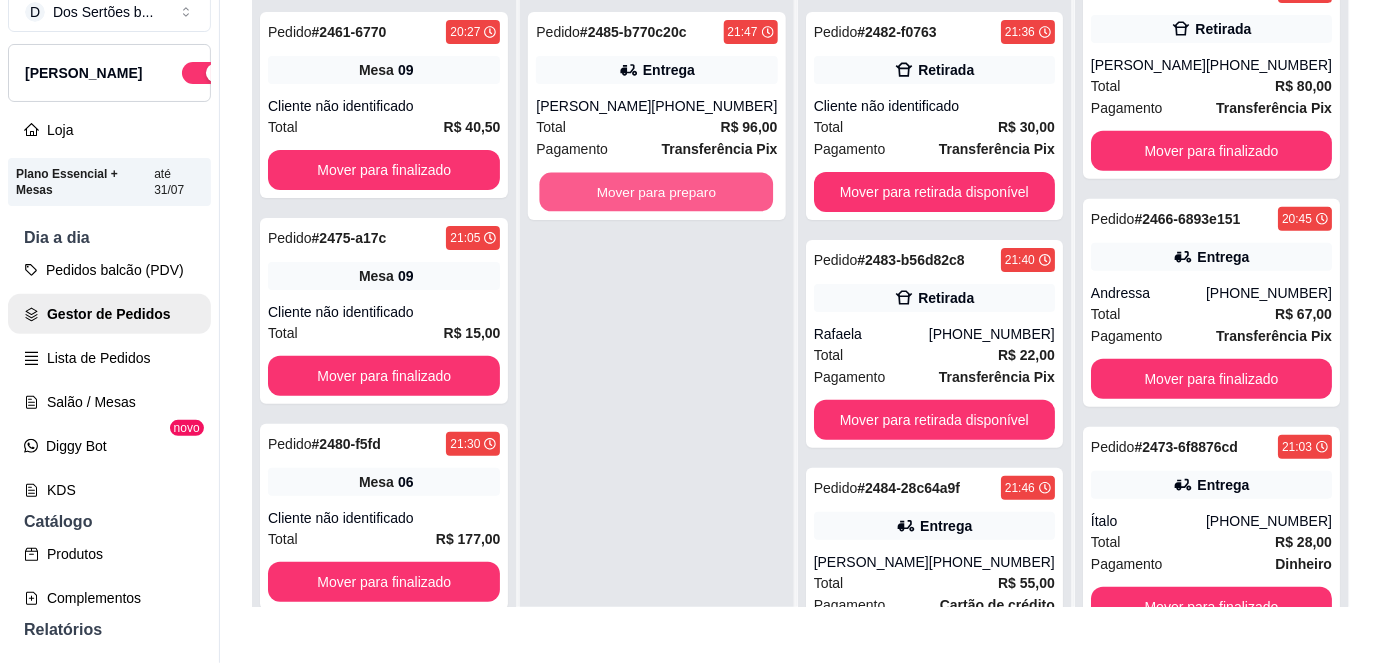 click on "Mover para preparo" at bounding box center [657, 192] 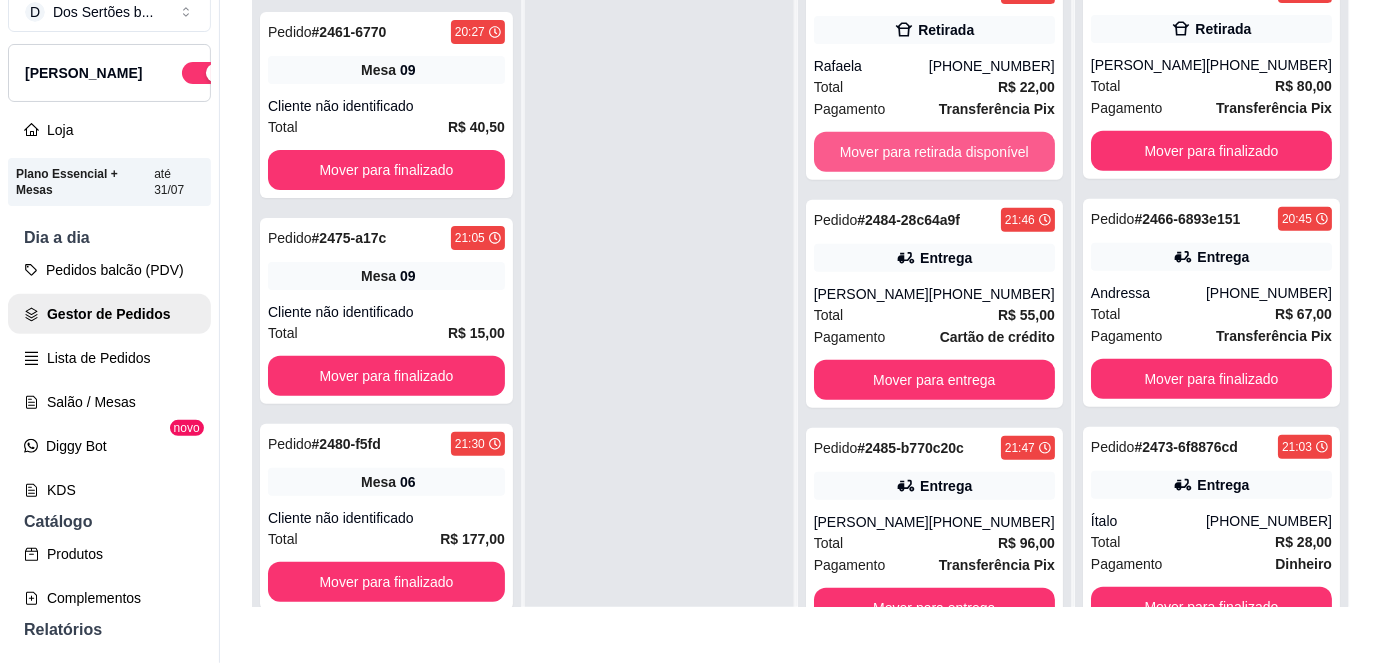 scroll, scrollTop: 269, scrollLeft: 0, axis: vertical 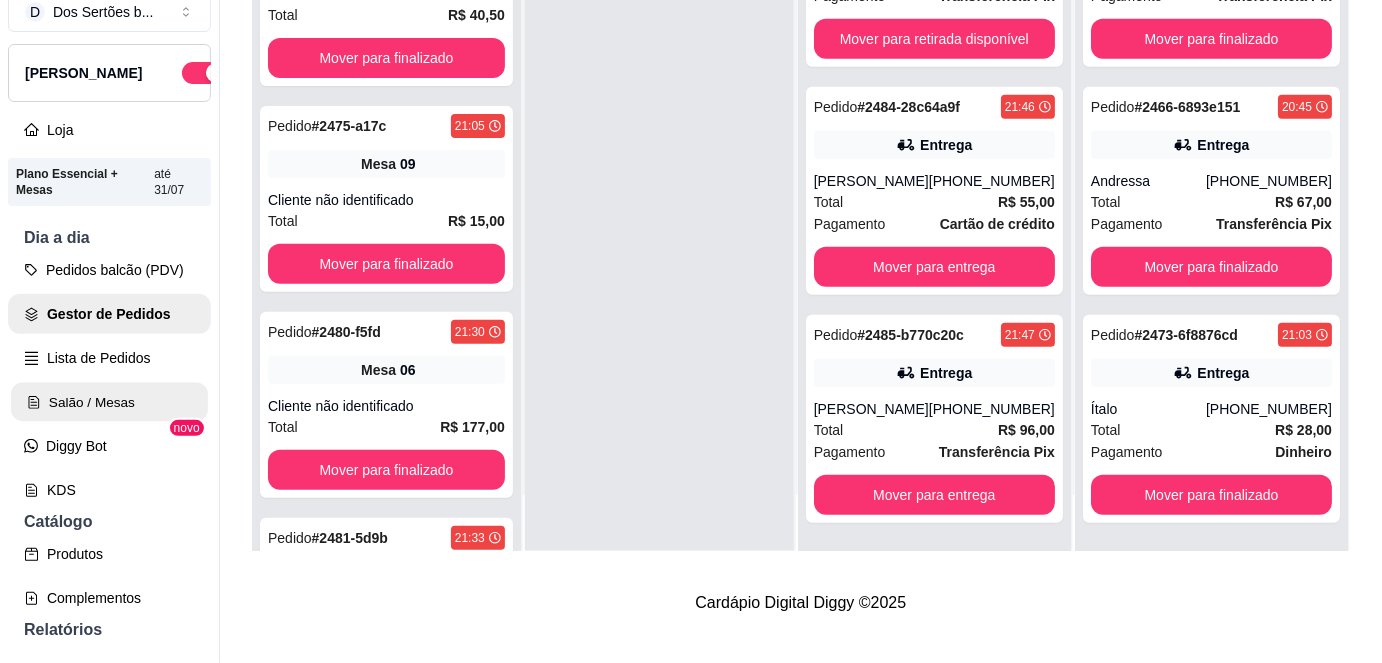 click on "Salão / Mesas" at bounding box center [109, 402] 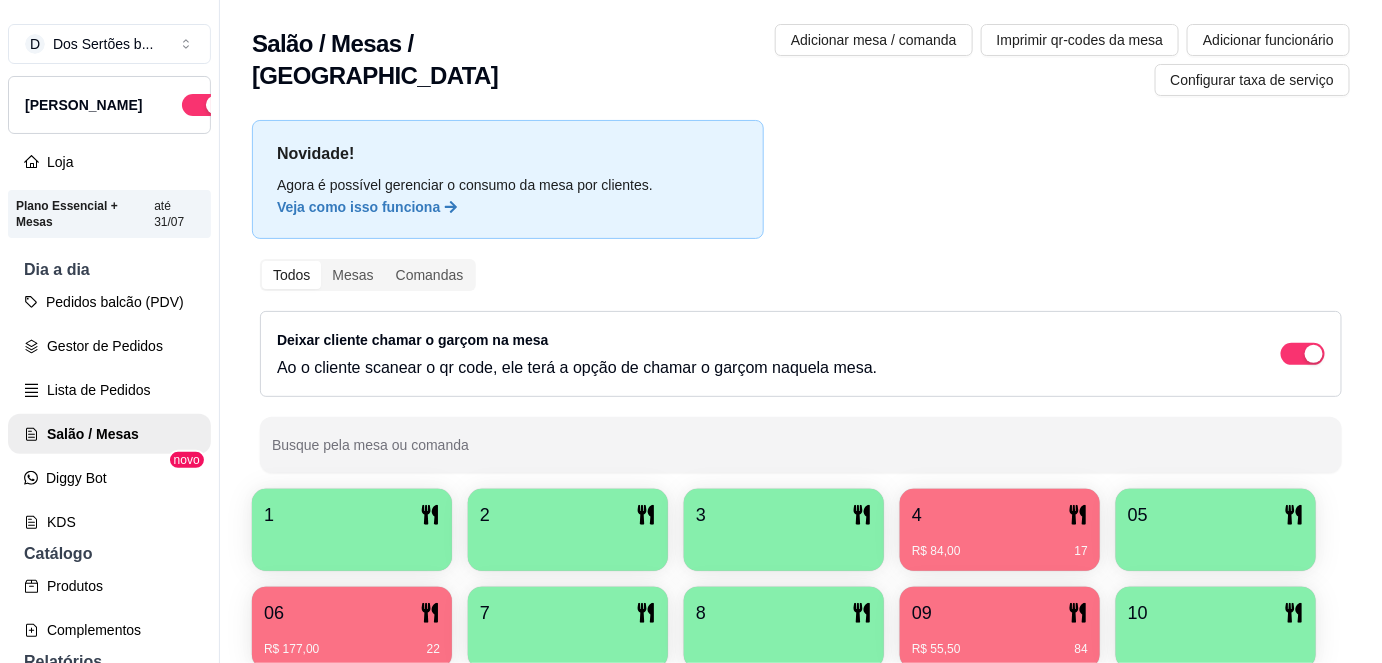scroll, scrollTop: 156, scrollLeft: 0, axis: vertical 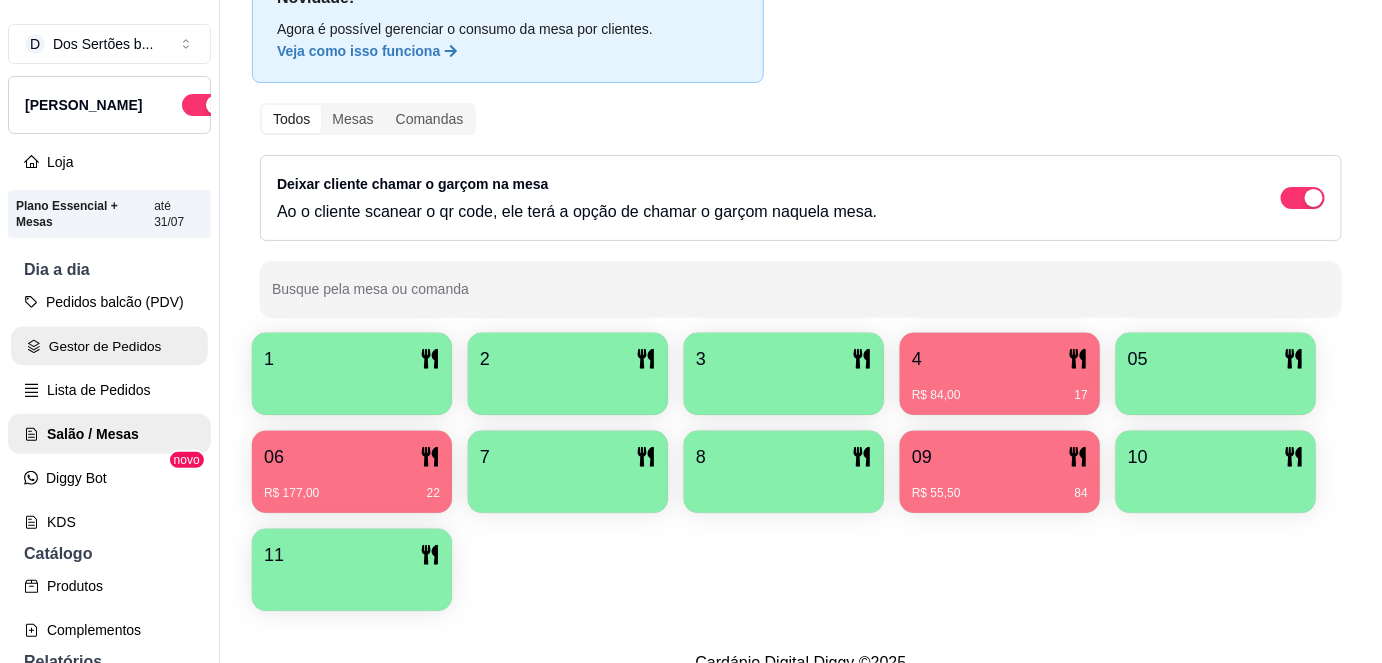 click on "Gestor de Pedidos" at bounding box center (109, 346) 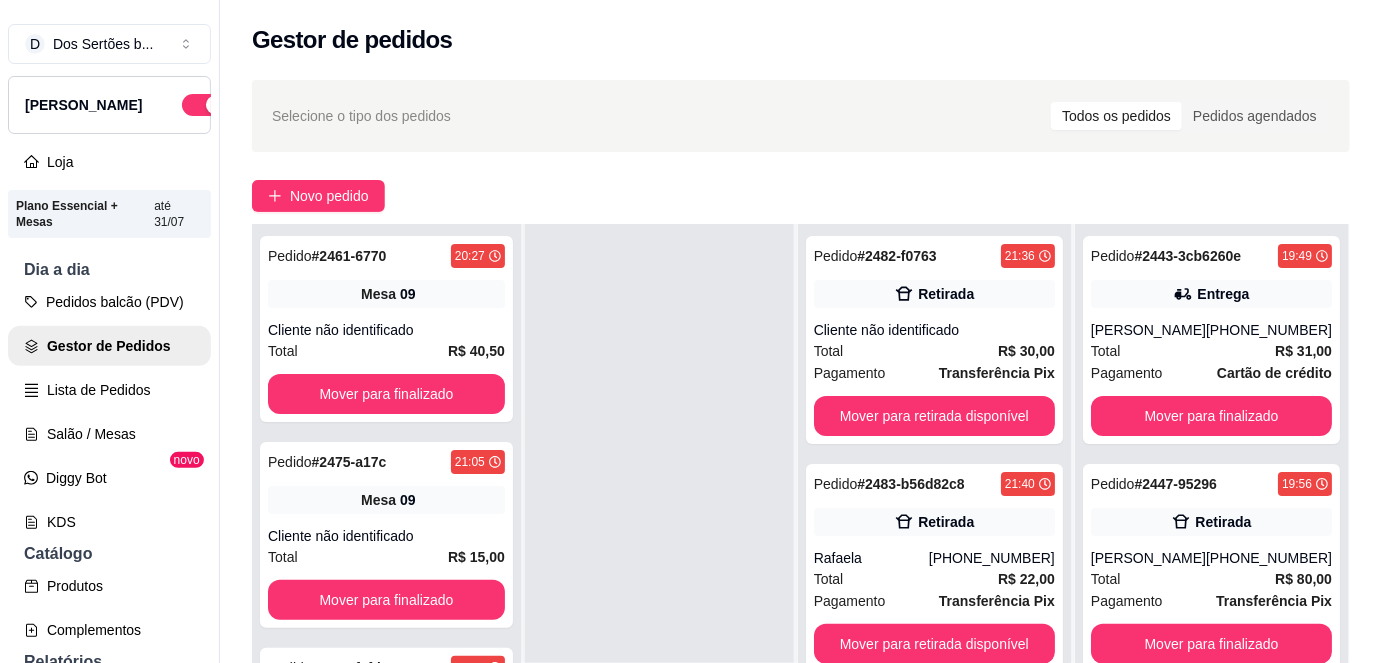 scroll, scrollTop: 56, scrollLeft: 0, axis: vertical 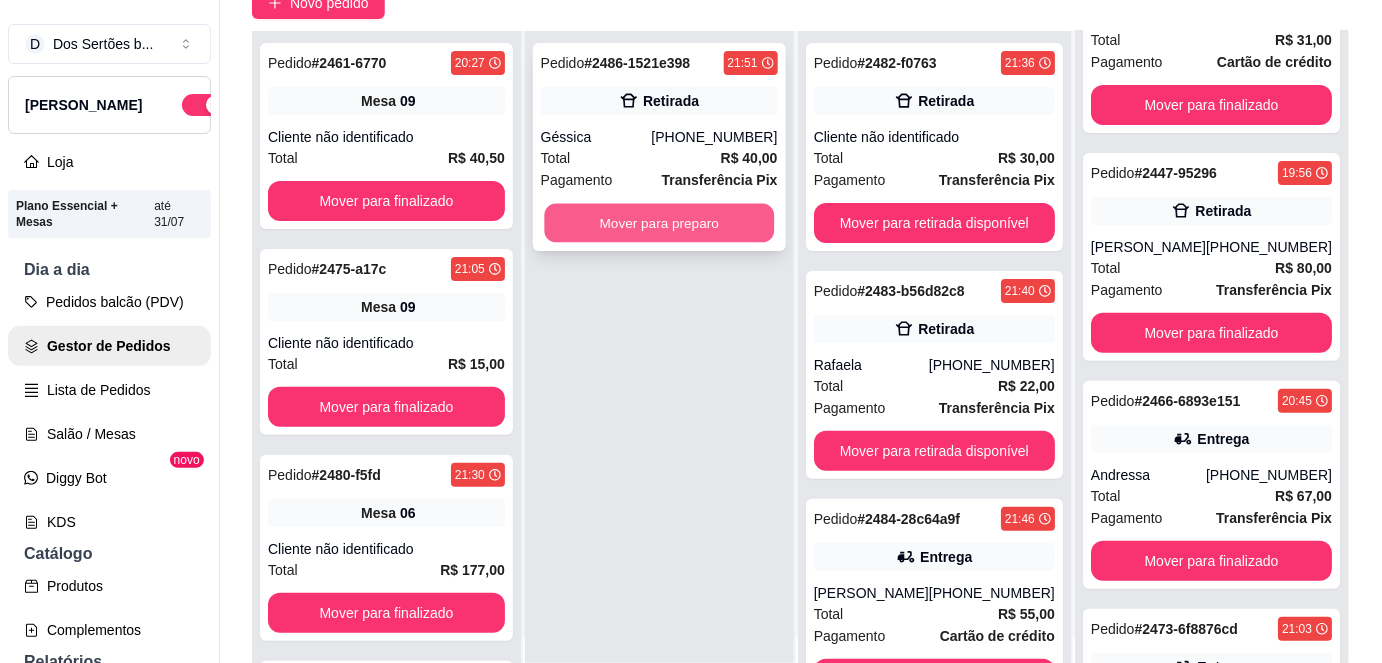 click on "Mover para preparo" at bounding box center [659, 223] 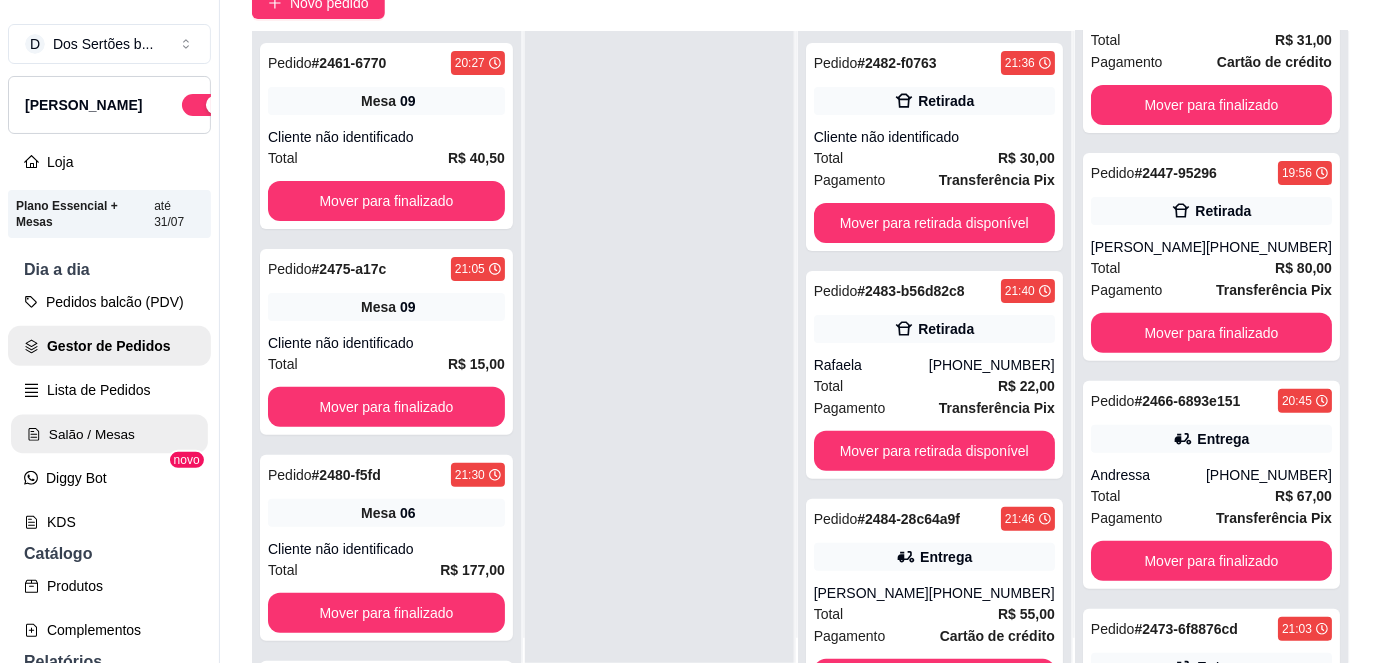 click on "Salão / Mesas" at bounding box center [109, 434] 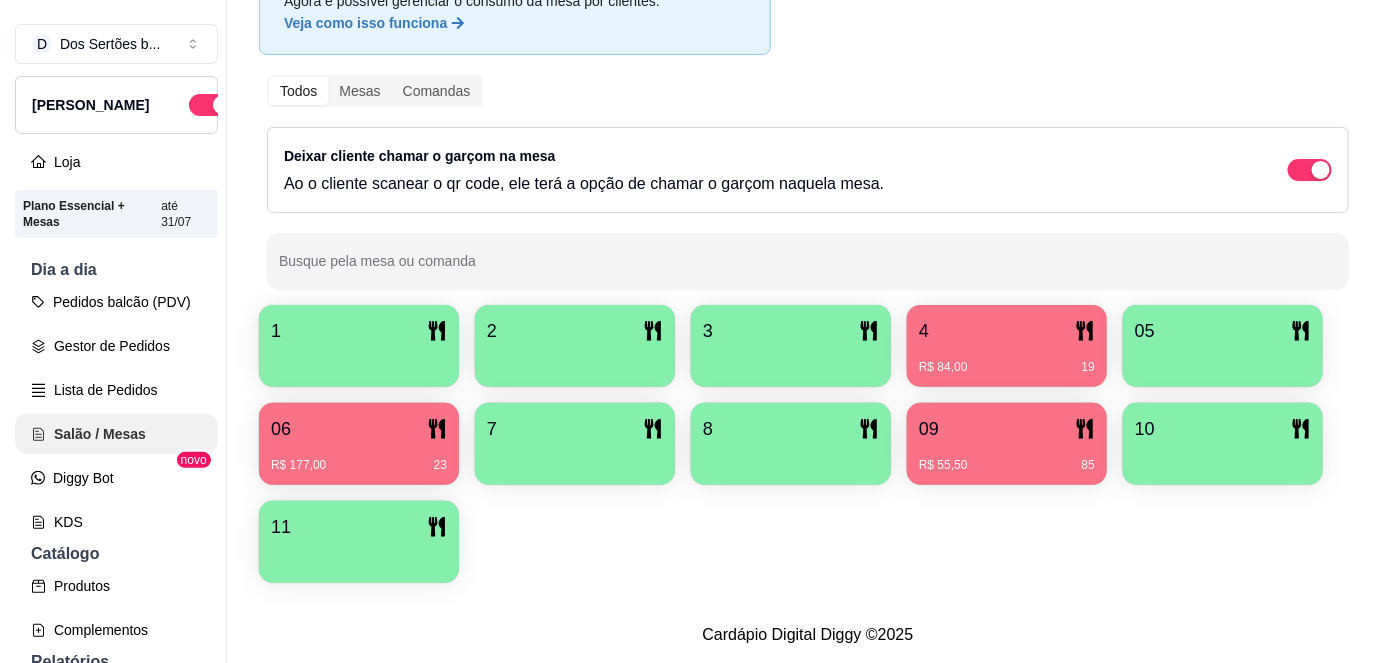scroll, scrollTop: 0, scrollLeft: 0, axis: both 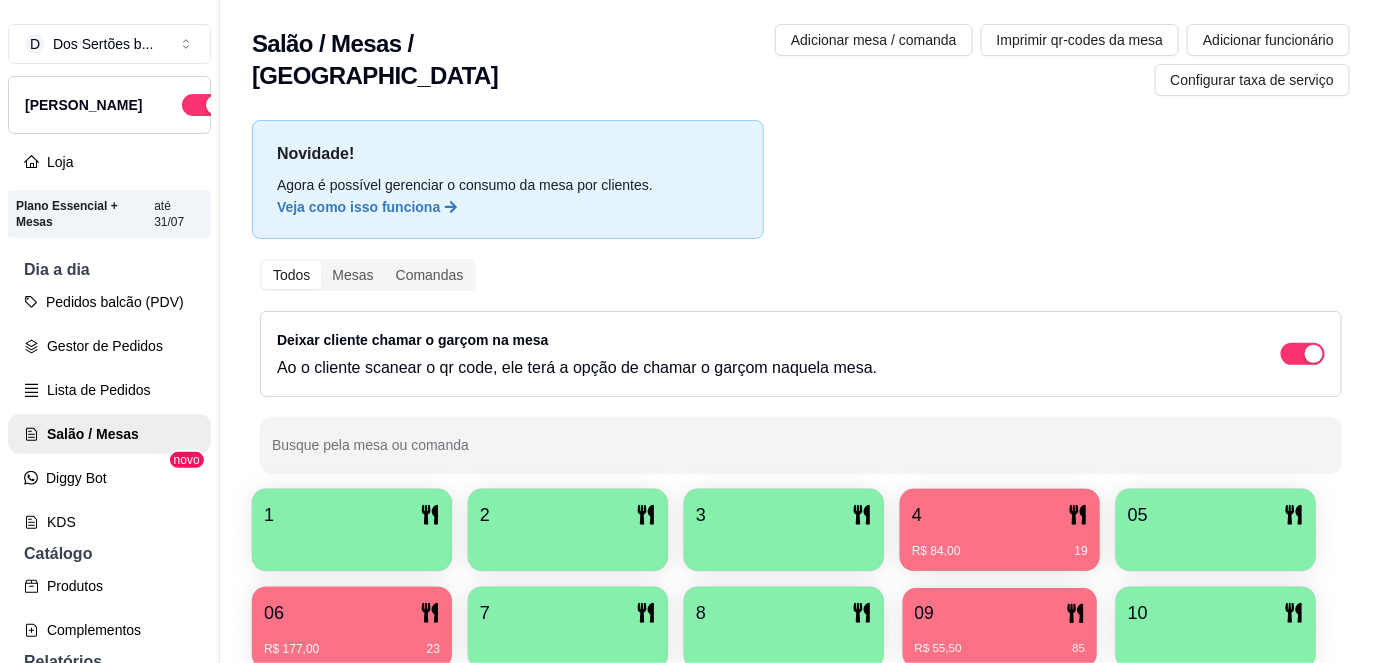 click on "R$ 55,50 85" at bounding box center [1000, 641] 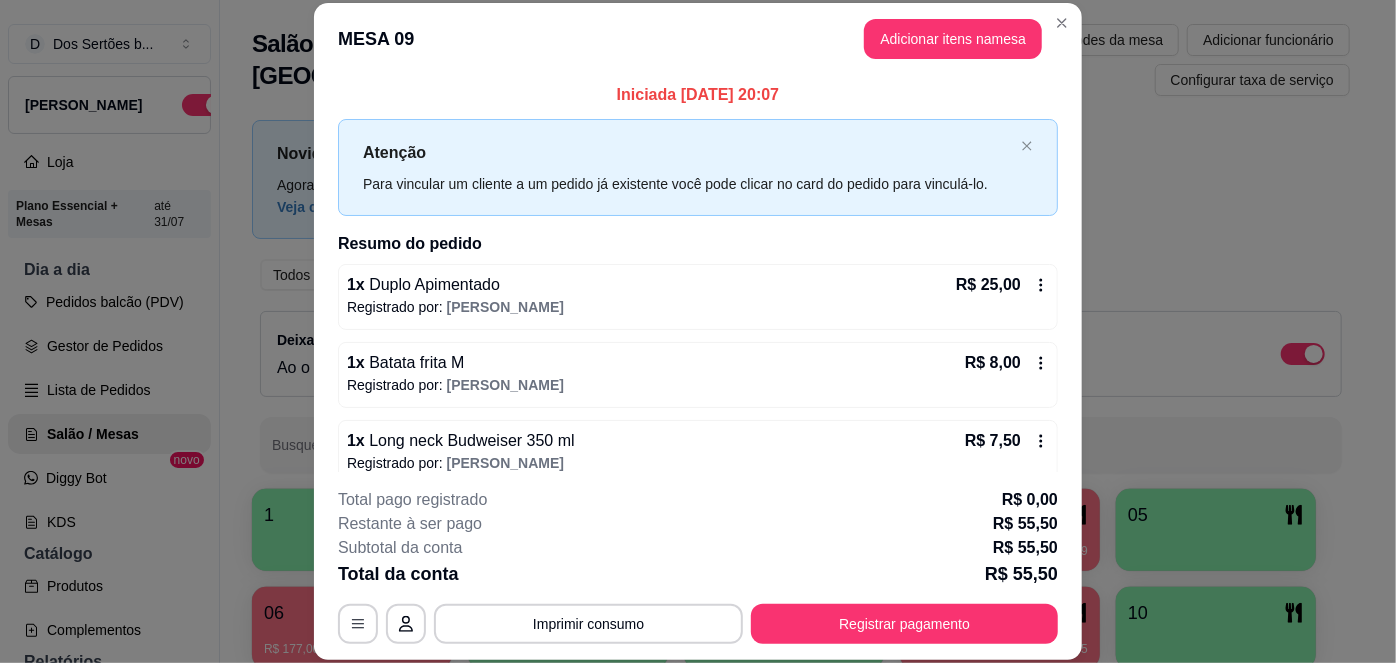 scroll, scrollTop: 97, scrollLeft: 0, axis: vertical 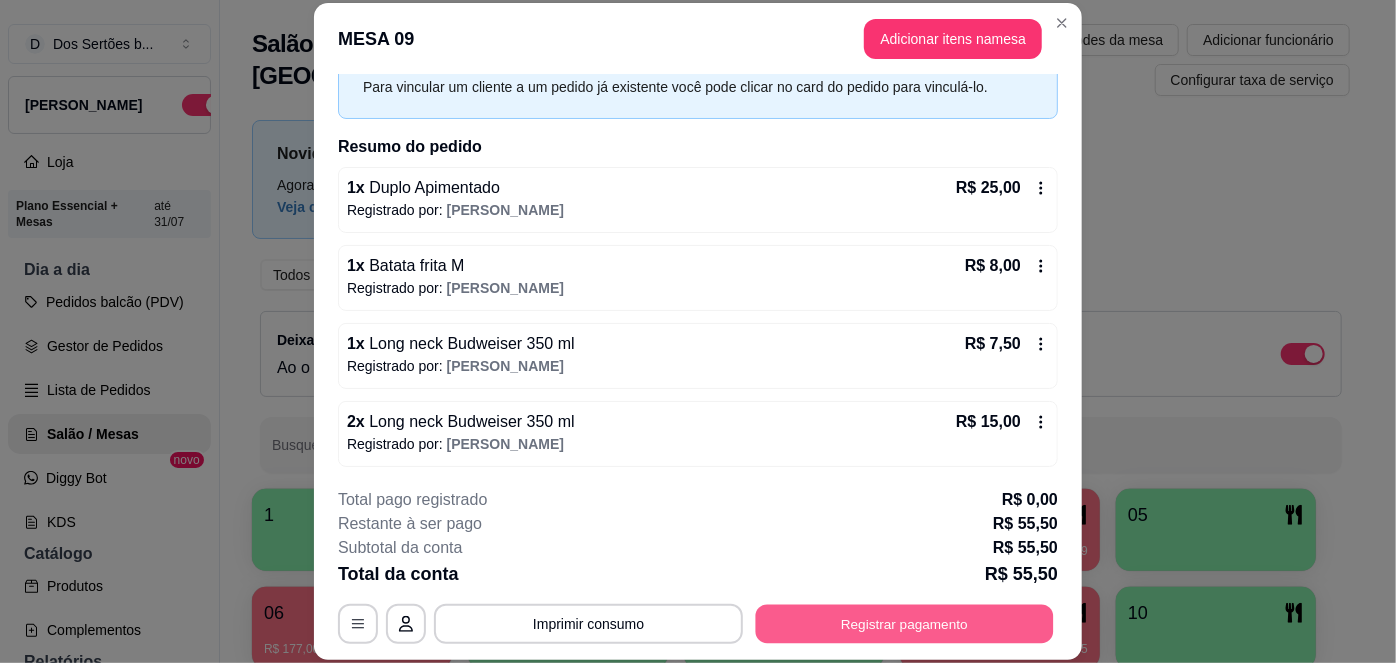click on "Registrar pagamento" at bounding box center [905, 623] 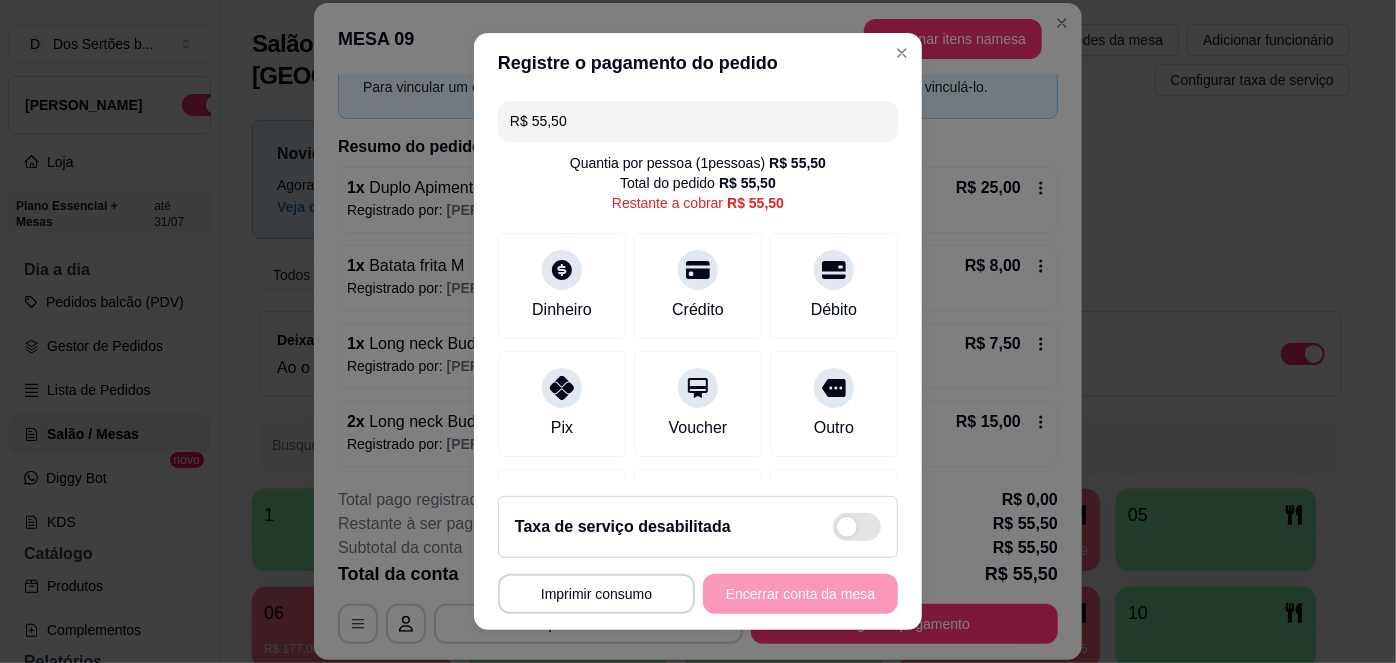 click on "R$ 55,50" at bounding box center (698, 121) 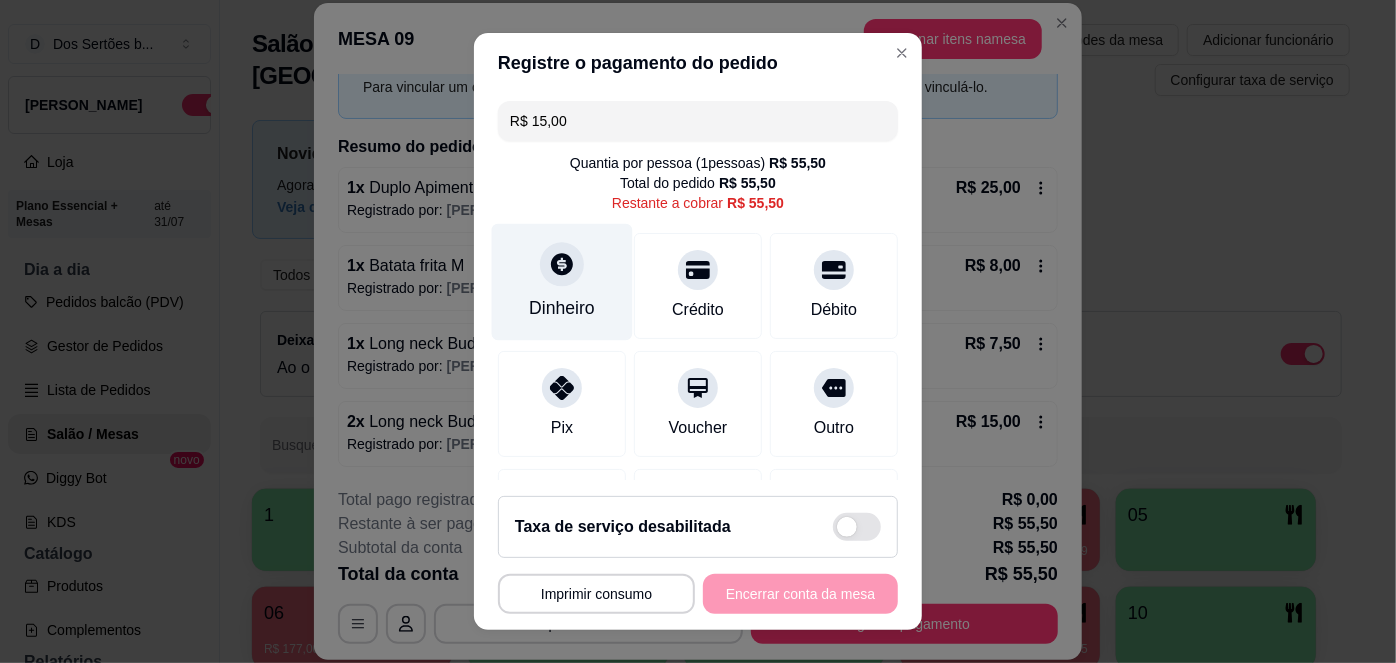 type on "R$ 15,00" 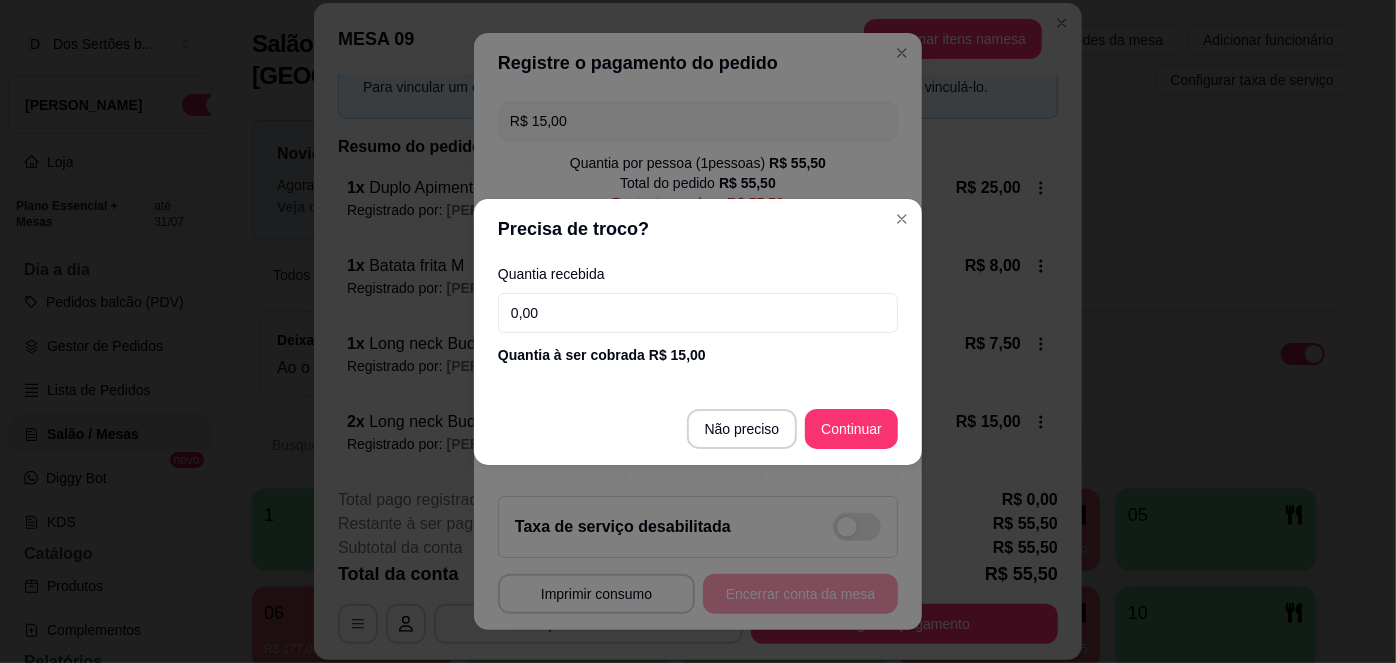 click on "0,00" at bounding box center [698, 313] 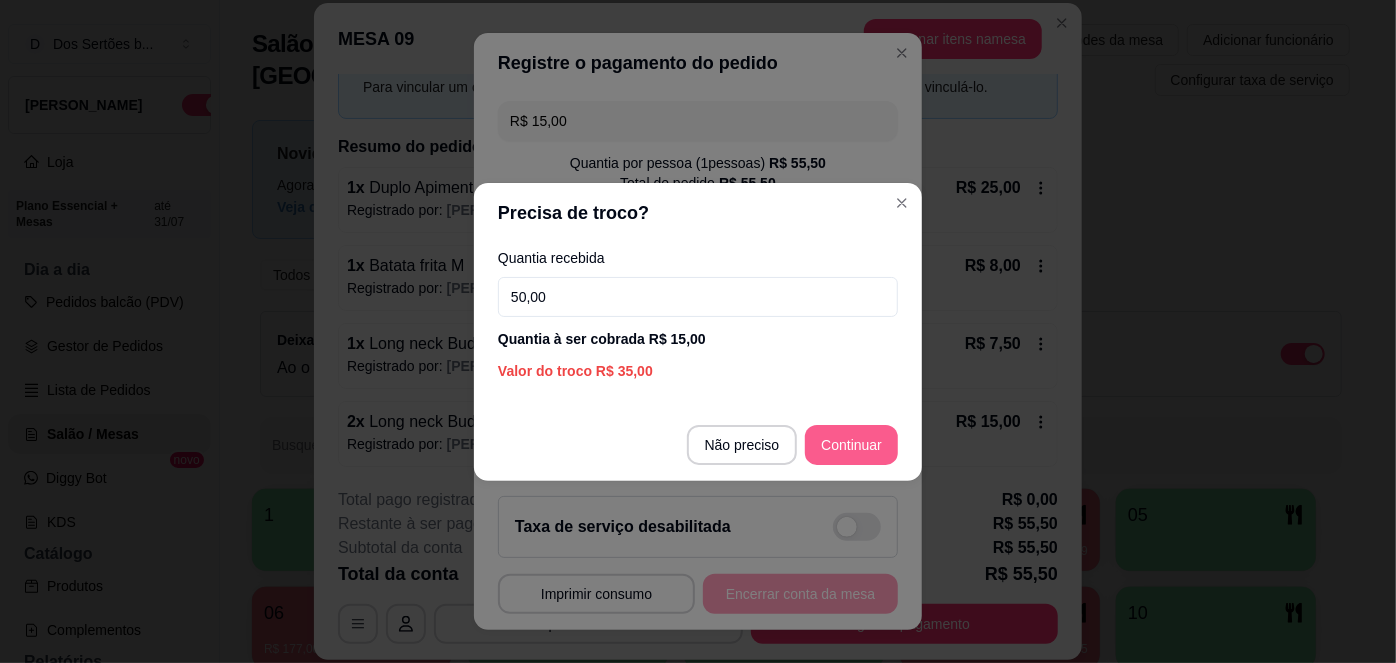 type on "50,00" 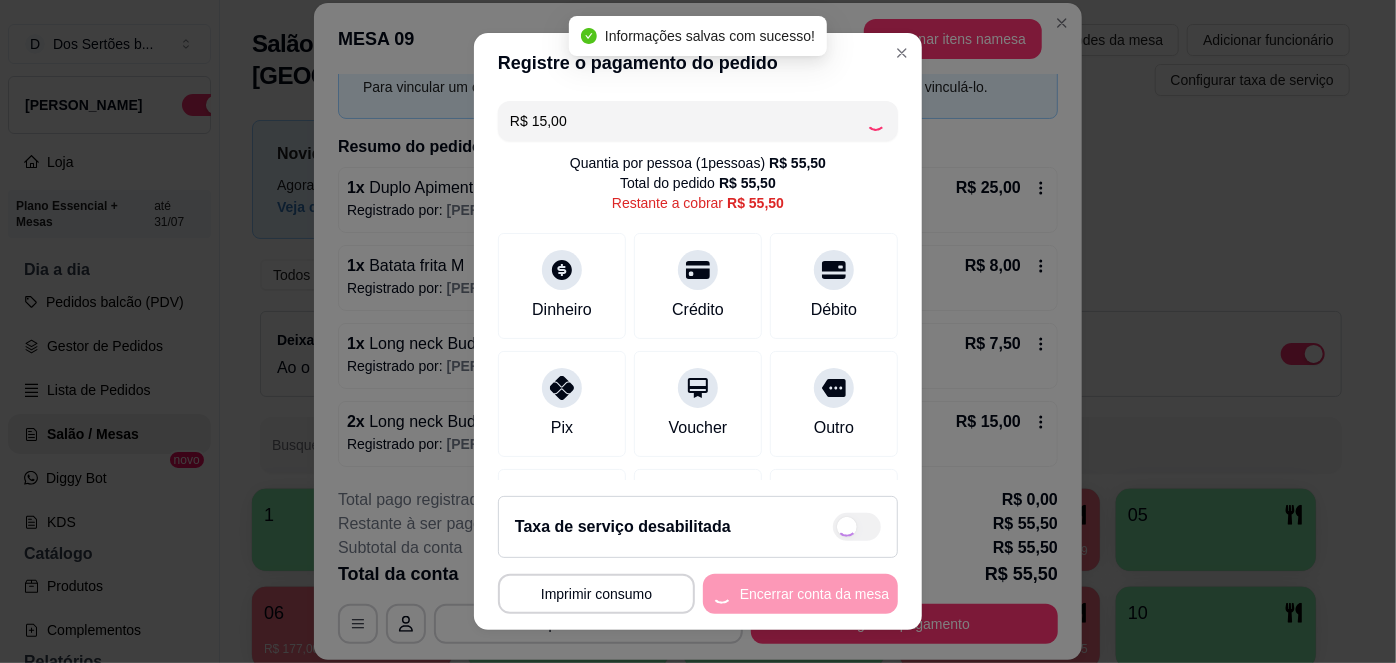 type on "R$ 40,50" 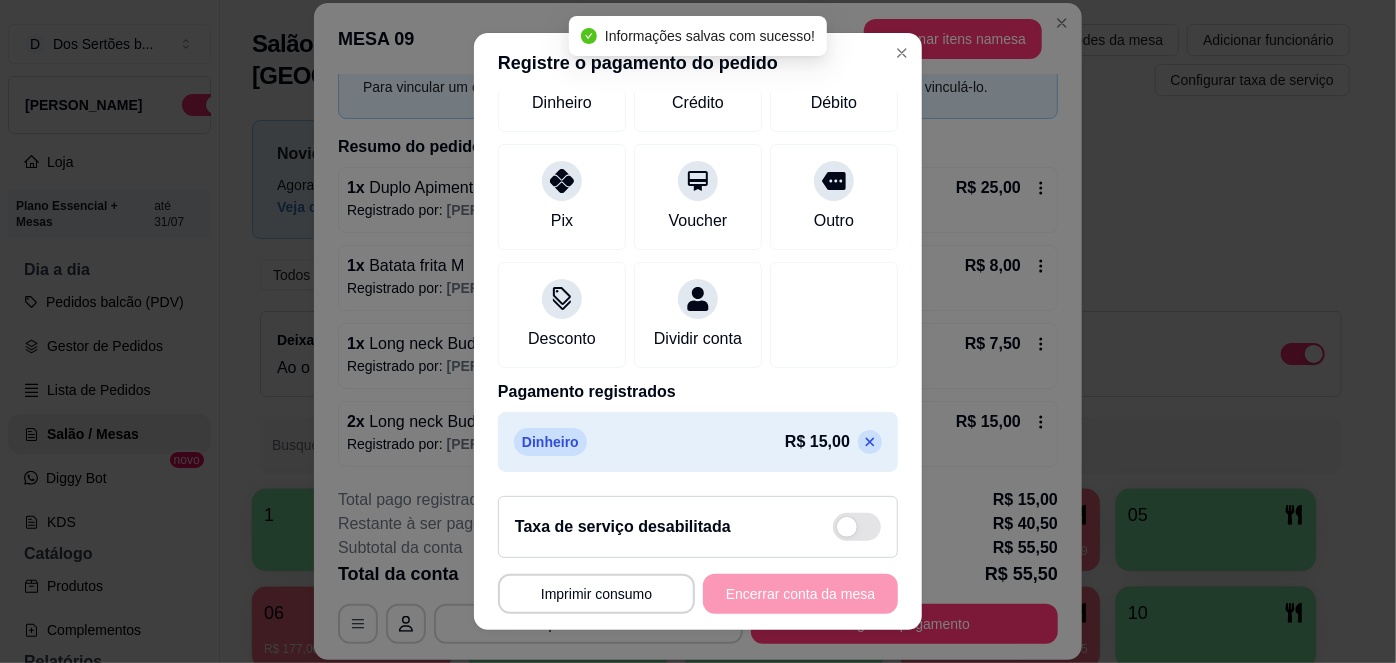 scroll, scrollTop: 229, scrollLeft: 0, axis: vertical 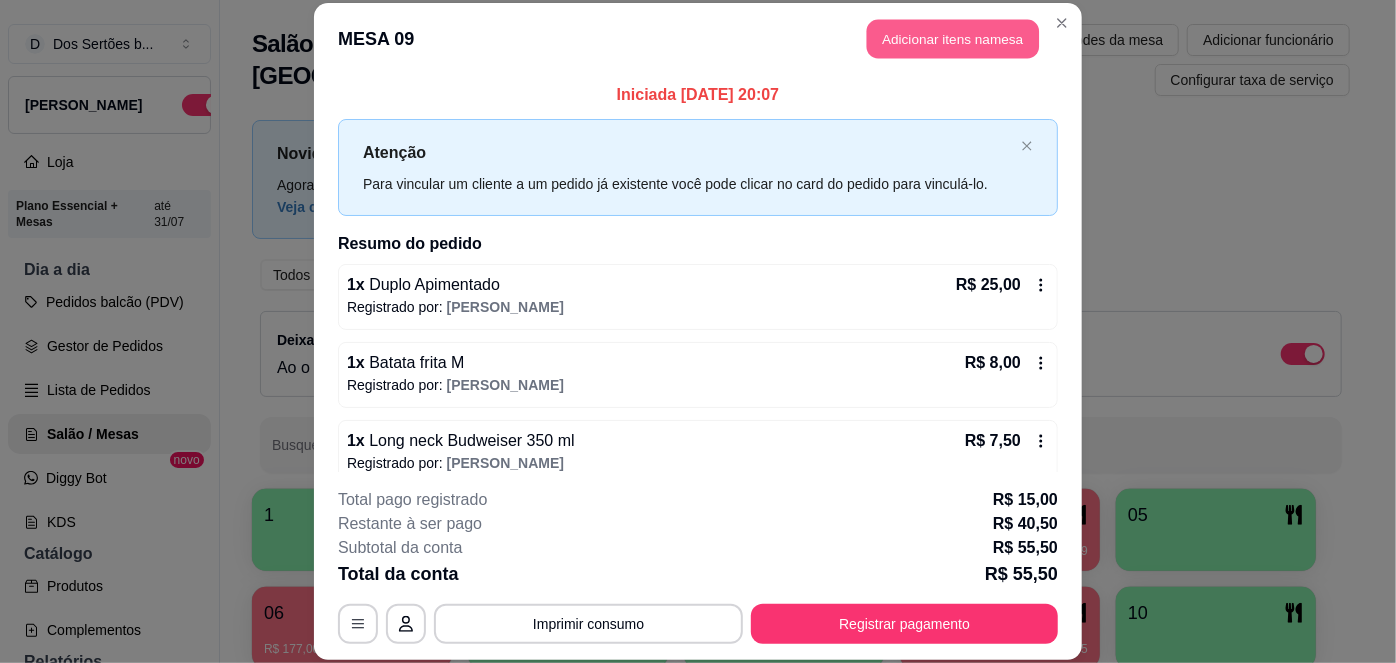 click on "Adicionar itens na  mesa" at bounding box center (953, 39) 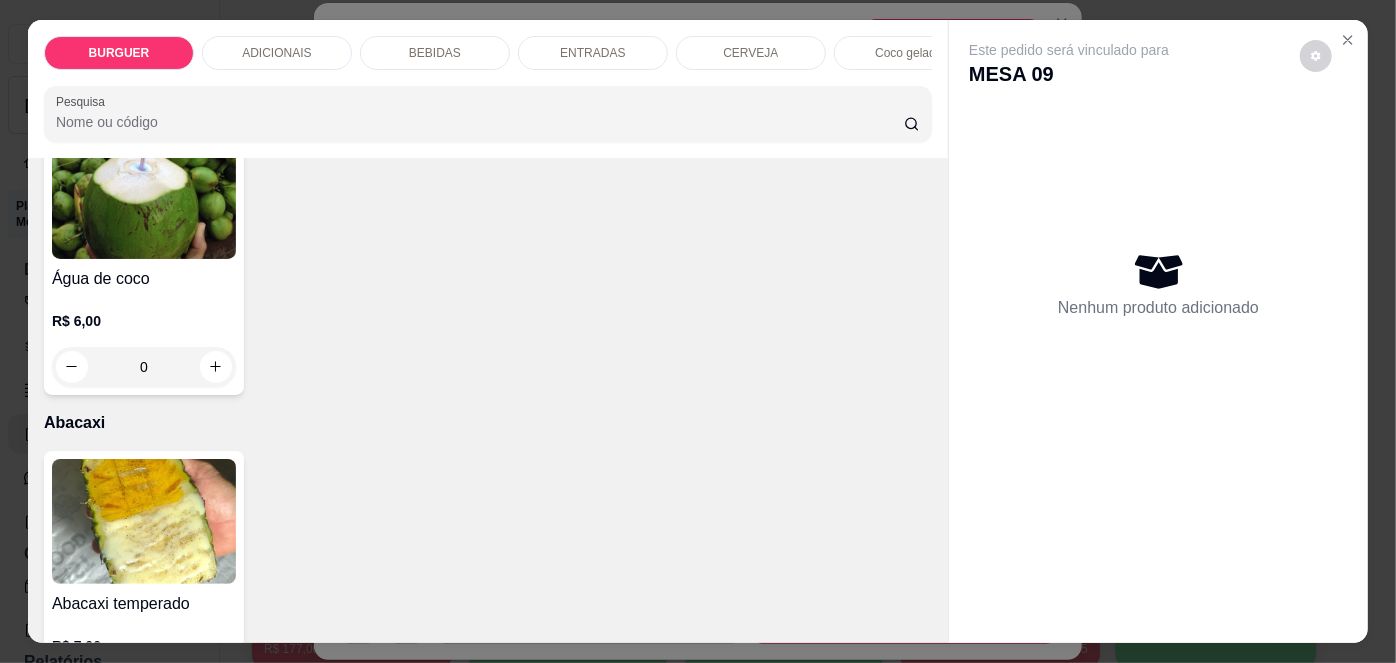 scroll, scrollTop: 3650, scrollLeft: 0, axis: vertical 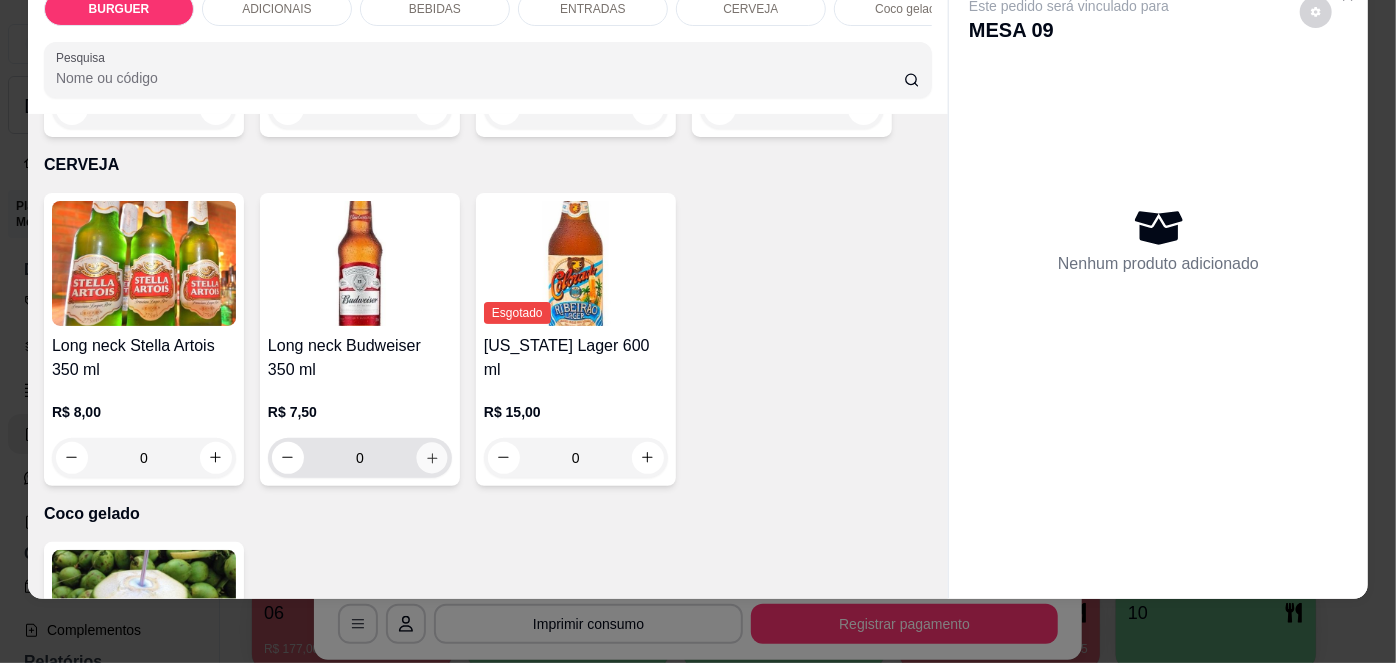 click 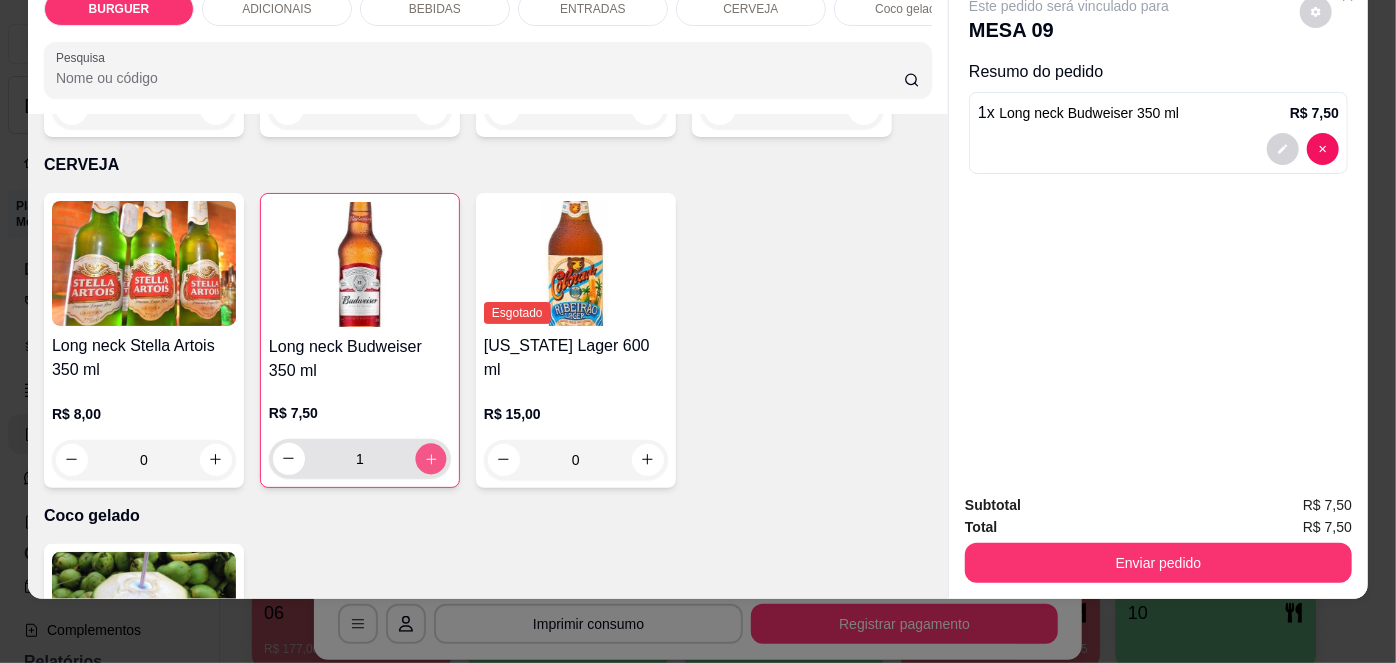 click 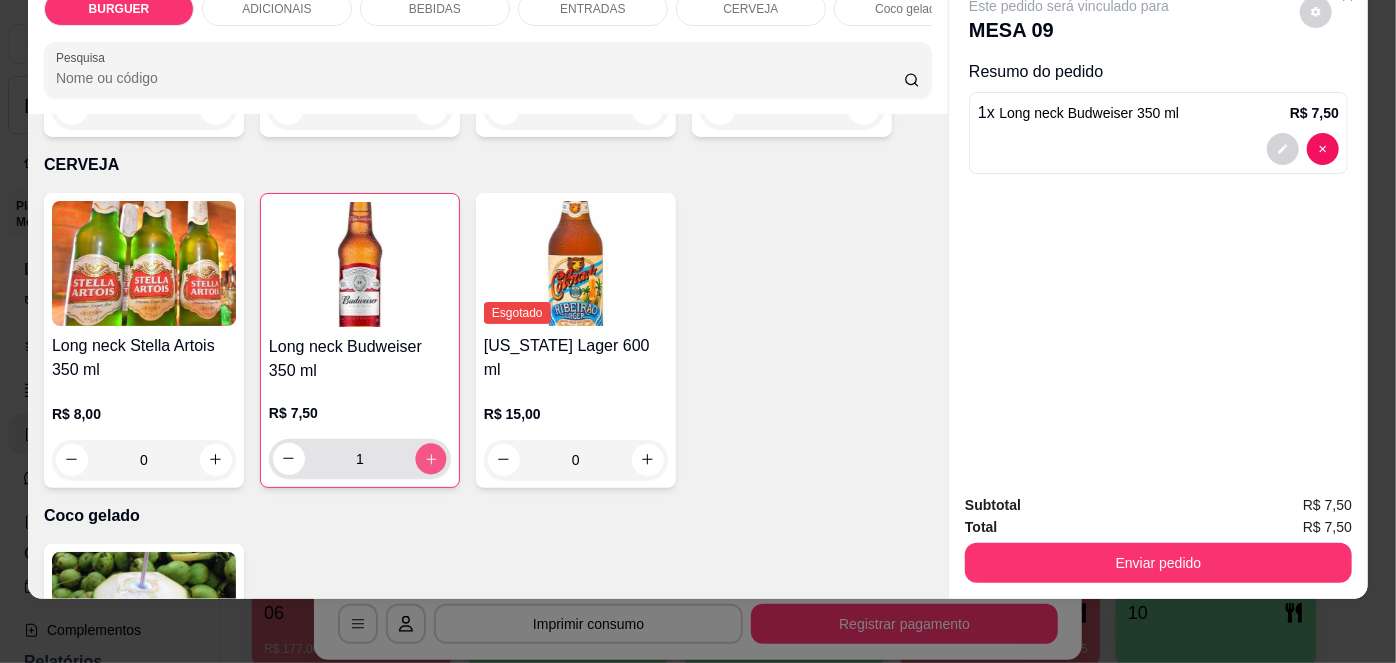 type on "2" 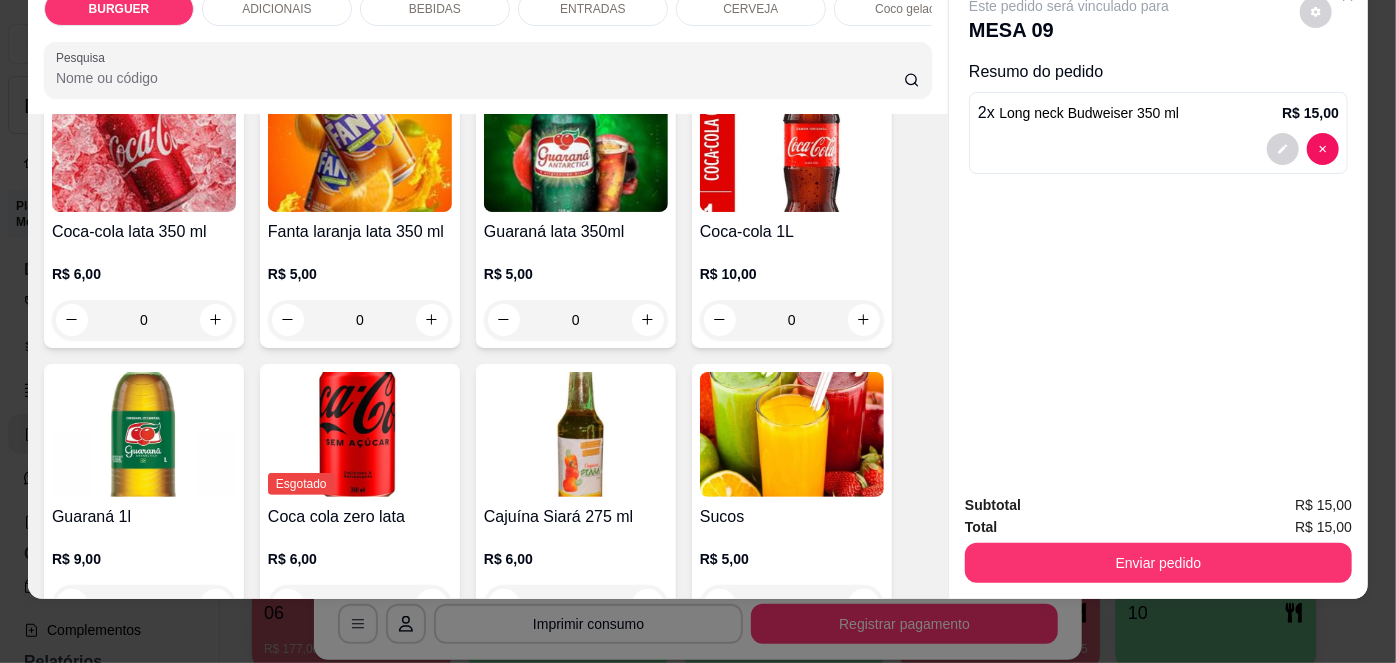 scroll, scrollTop: 1653, scrollLeft: 0, axis: vertical 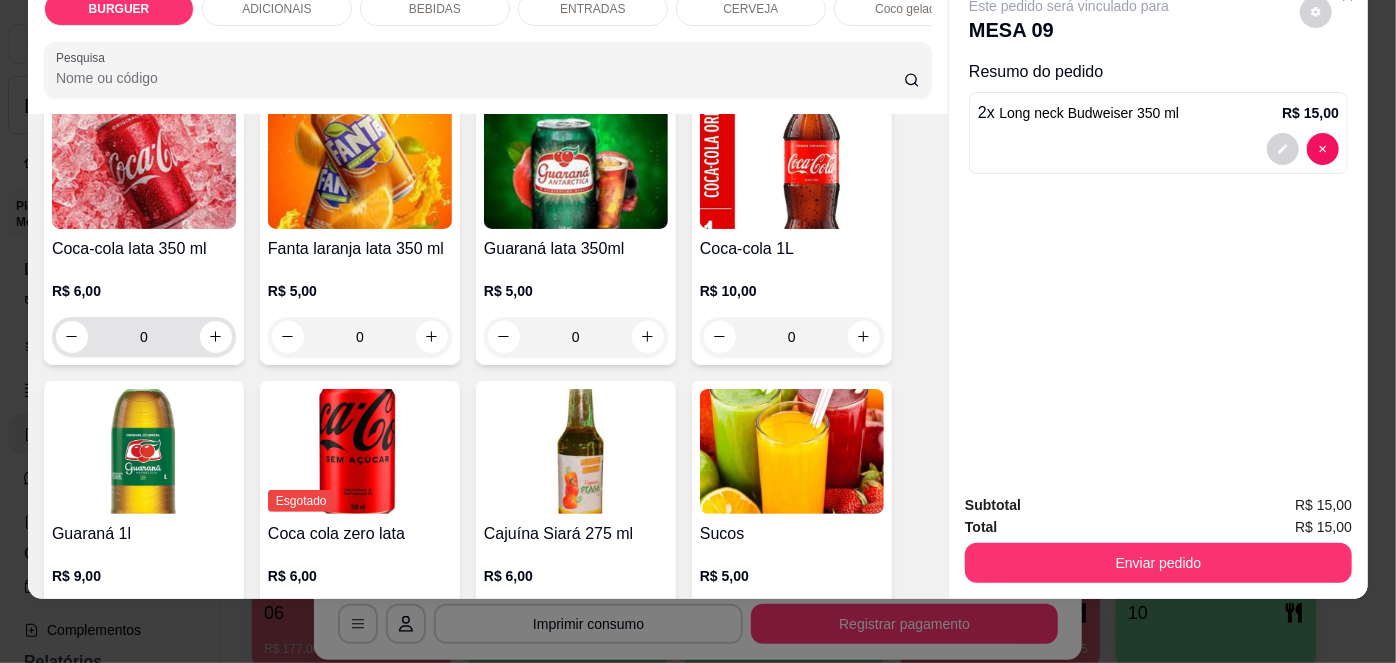 click on "0" at bounding box center (144, 337) 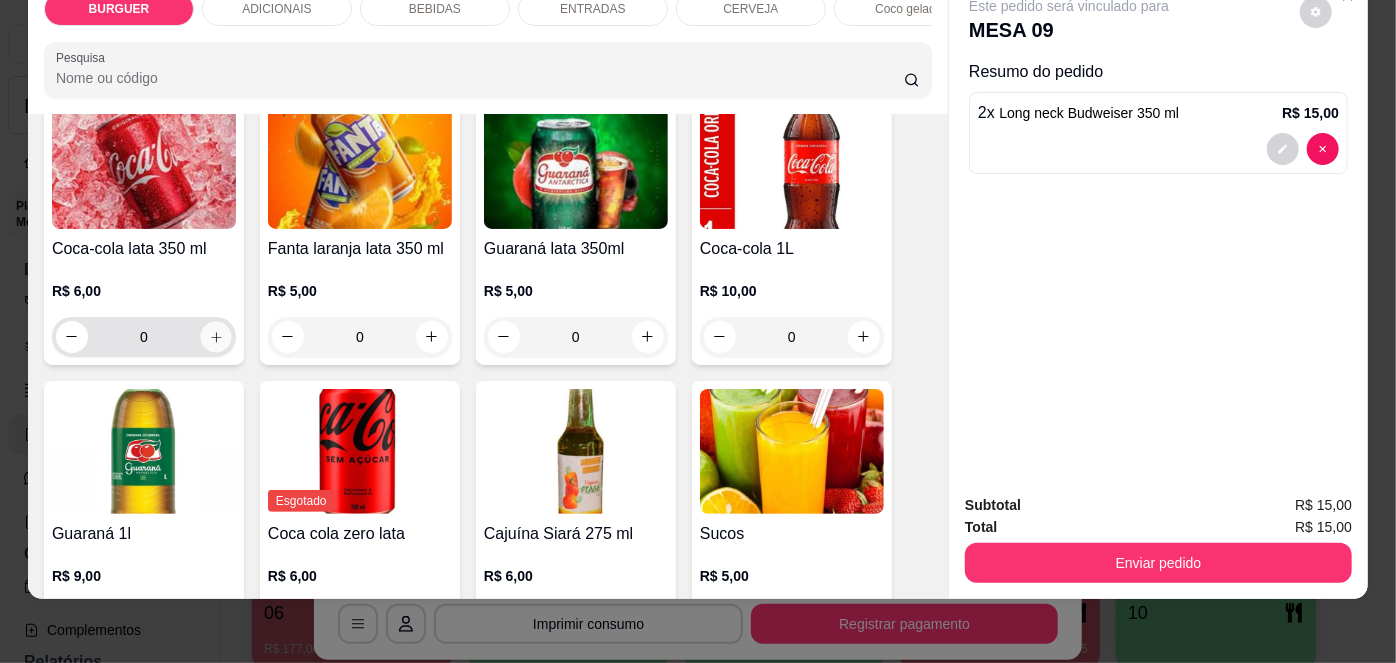 click 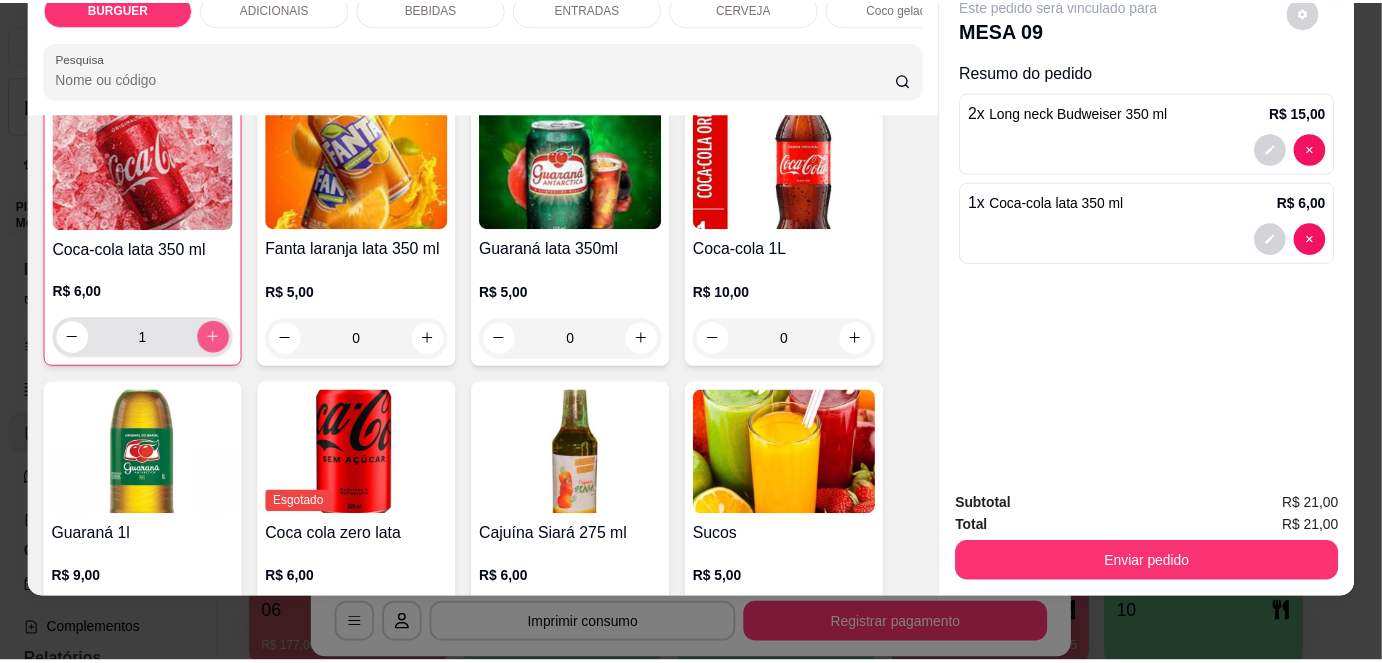 scroll, scrollTop: 1653, scrollLeft: 0, axis: vertical 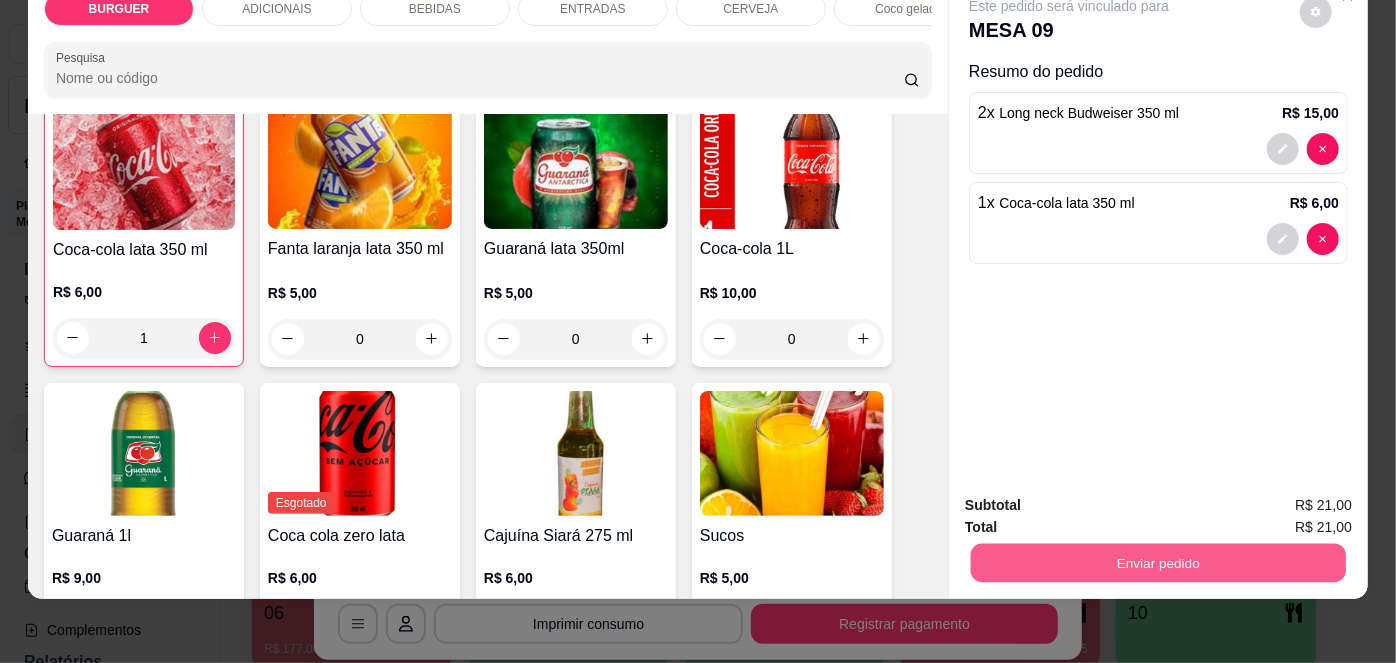 click on "Enviar pedido" at bounding box center [1158, 563] 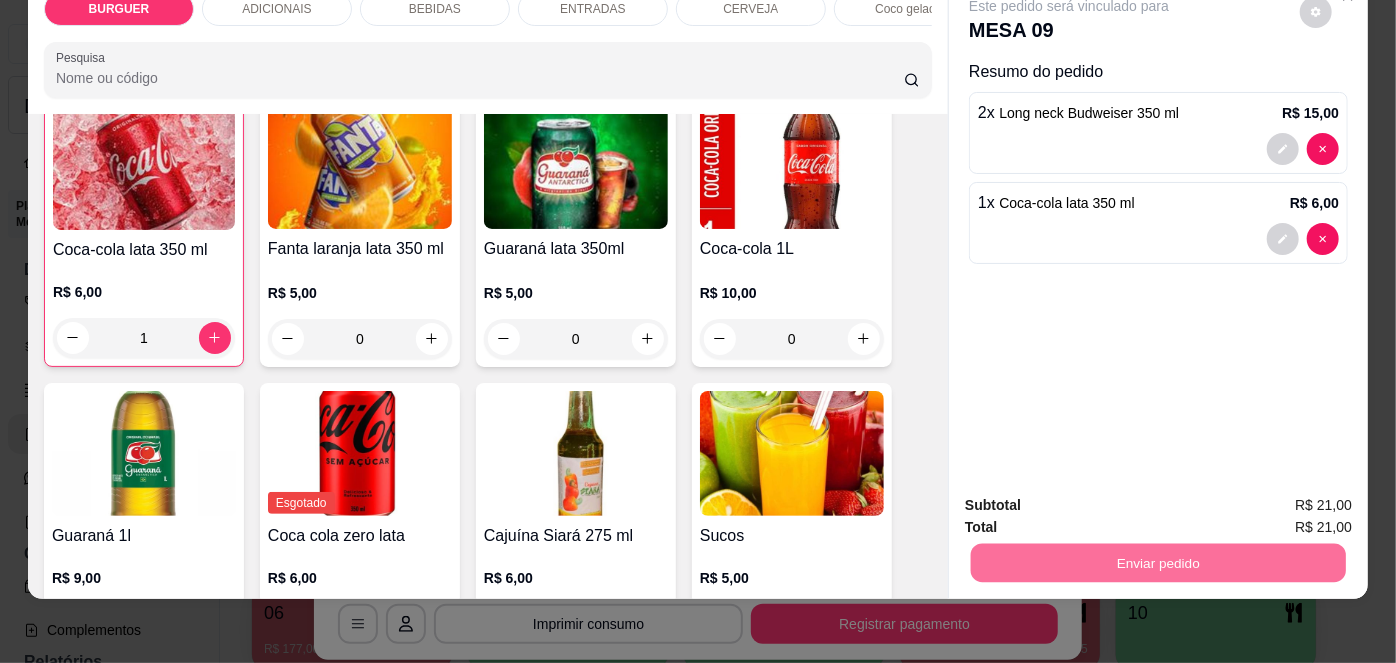 click on "Não registrar e enviar pedido" at bounding box center [1093, 500] 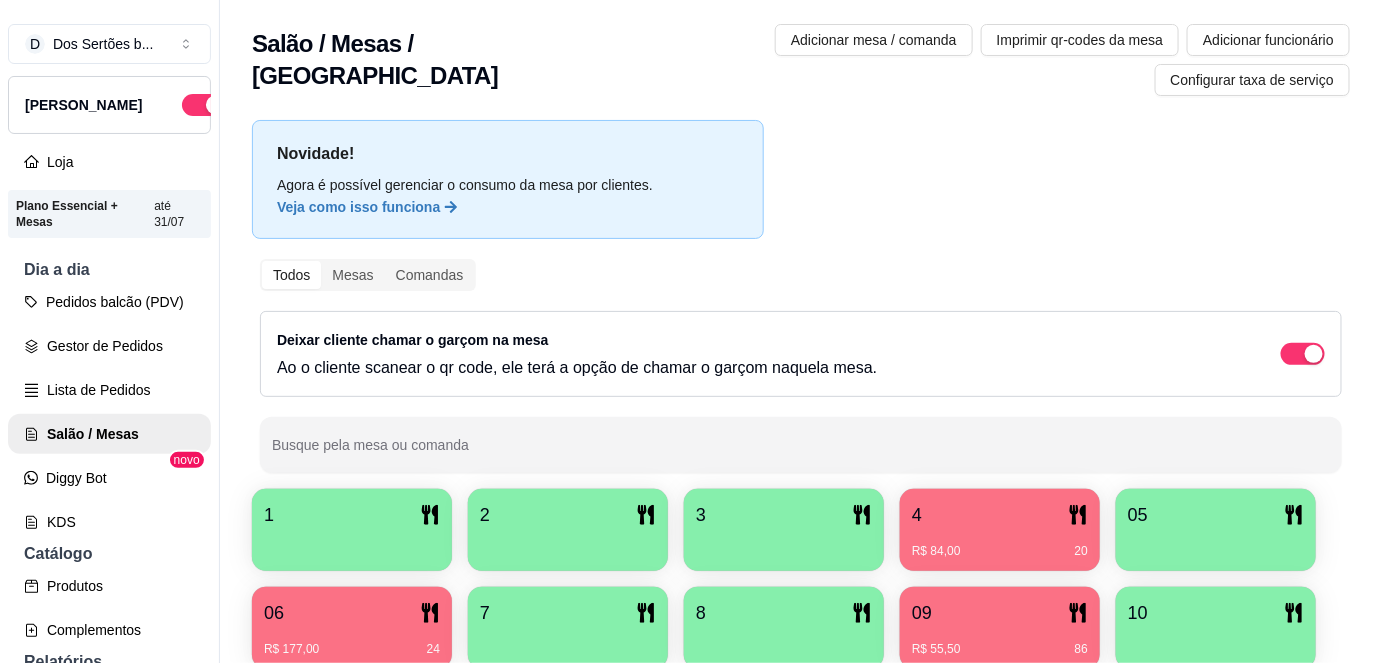 scroll, scrollTop: 96, scrollLeft: 0, axis: vertical 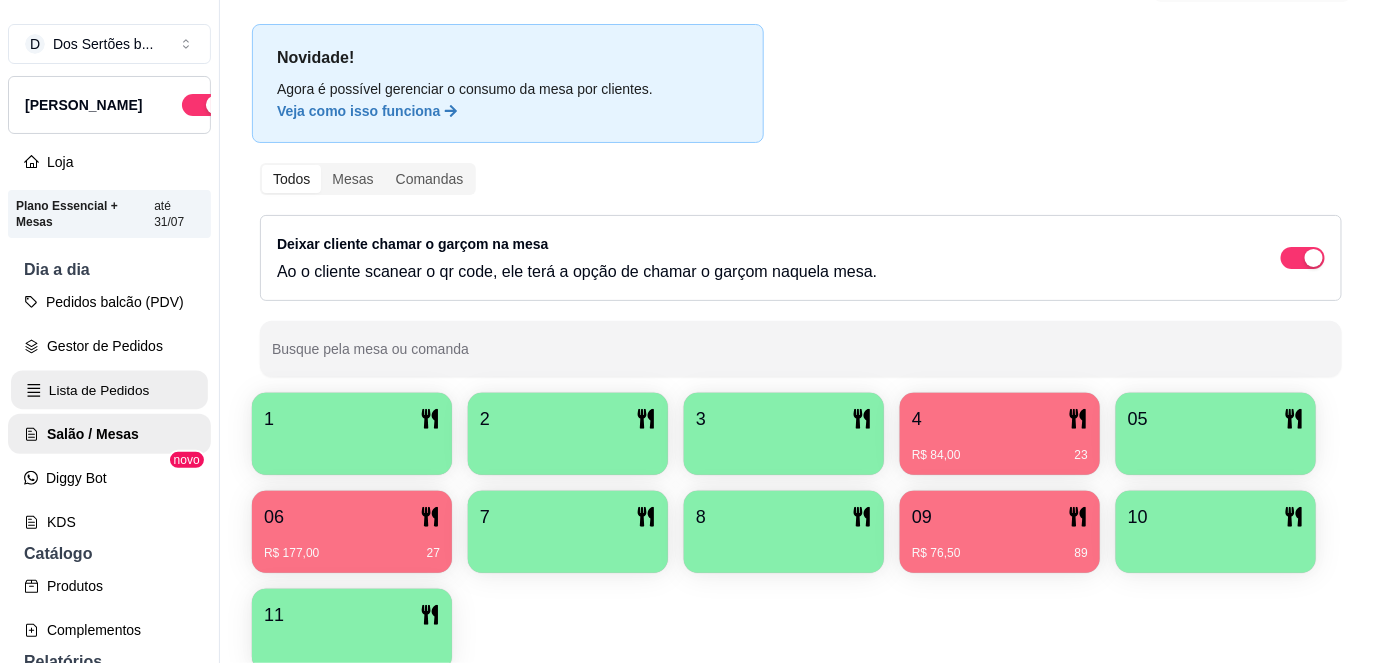 click on "Lista de Pedidos" at bounding box center (109, 390) 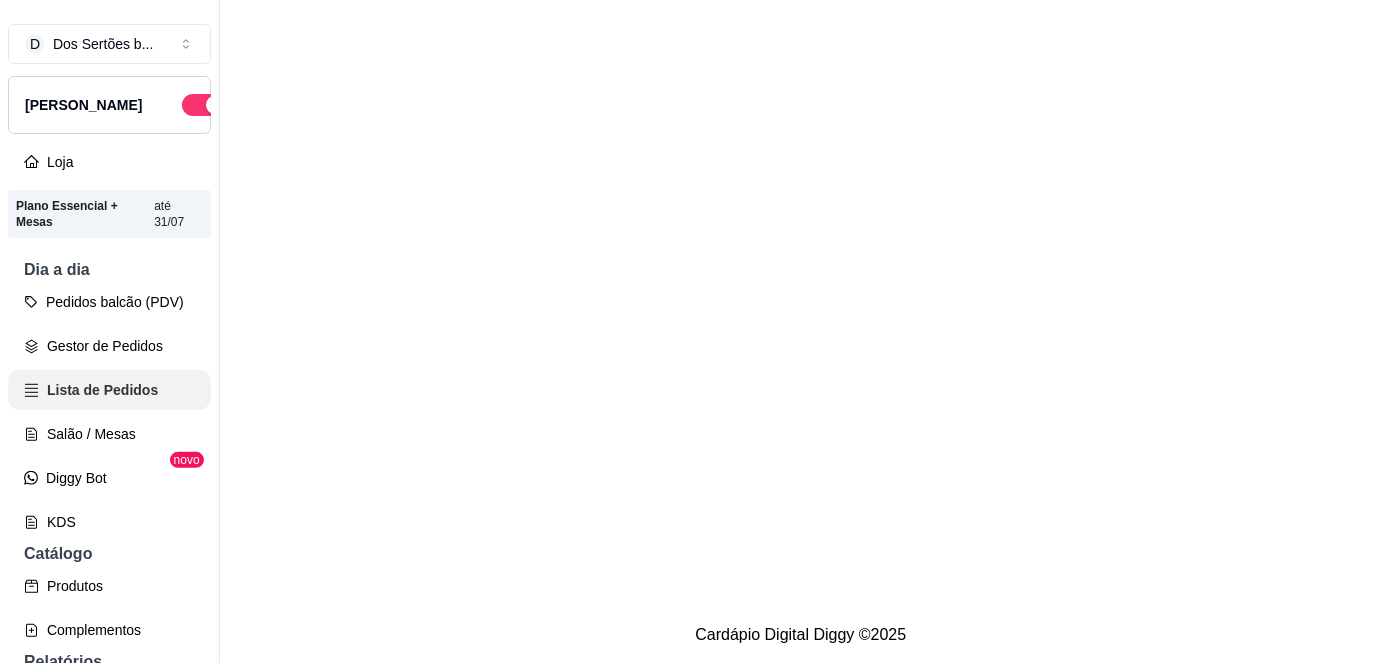 scroll, scrollTop: 0, scrollLeft: 0, axis: both 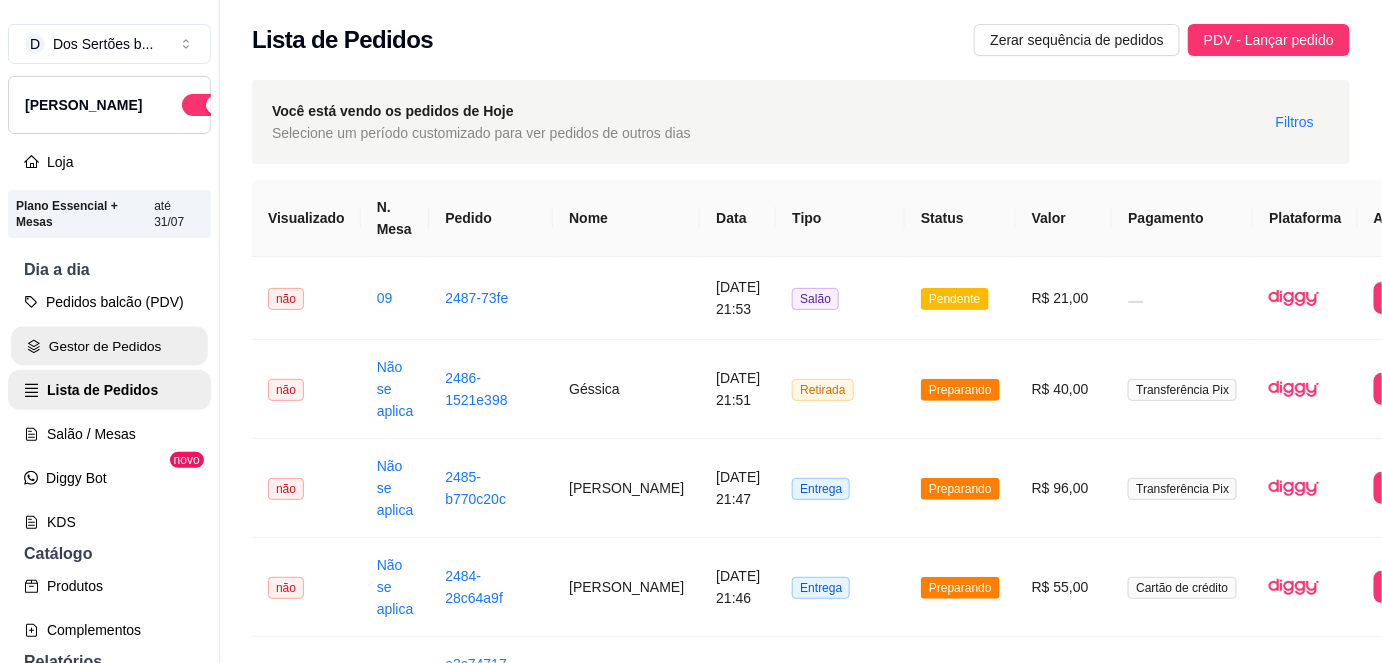 click on "Gestor de Pedidos" at bounding box center [109, 346] 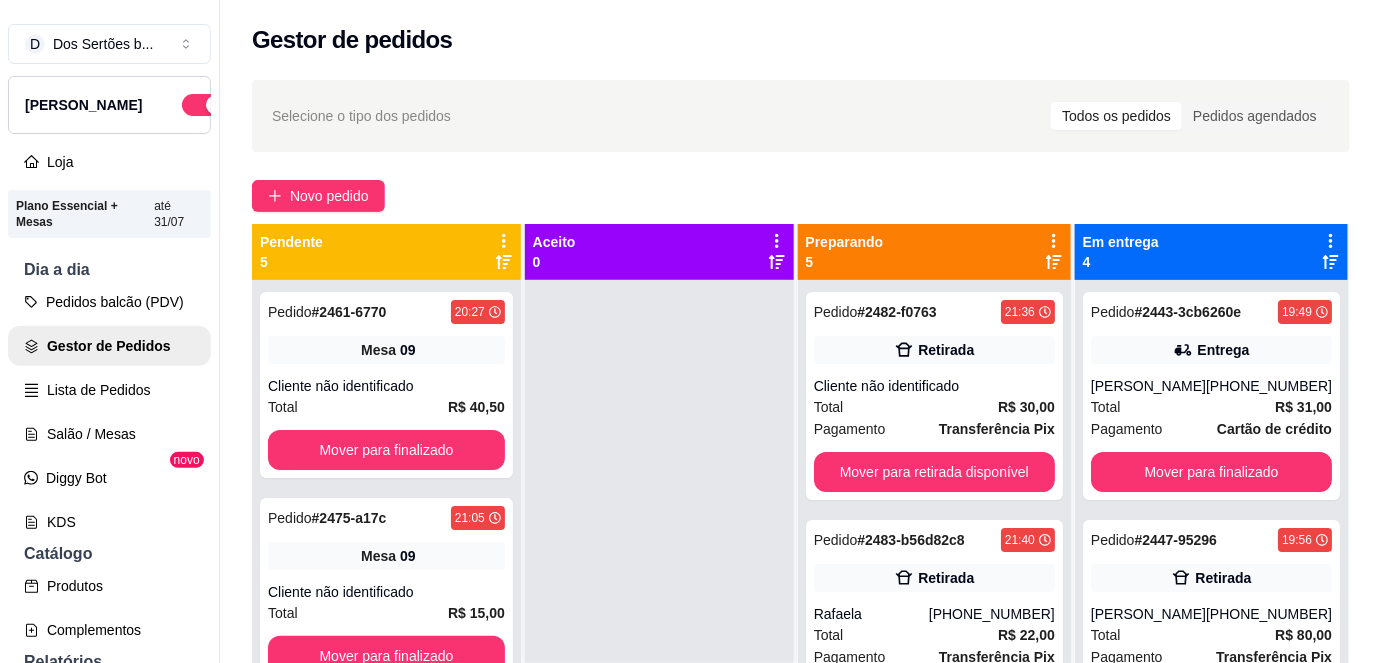 scroll, scrollTop: 56, scrollLeft: 0, axis: vertical 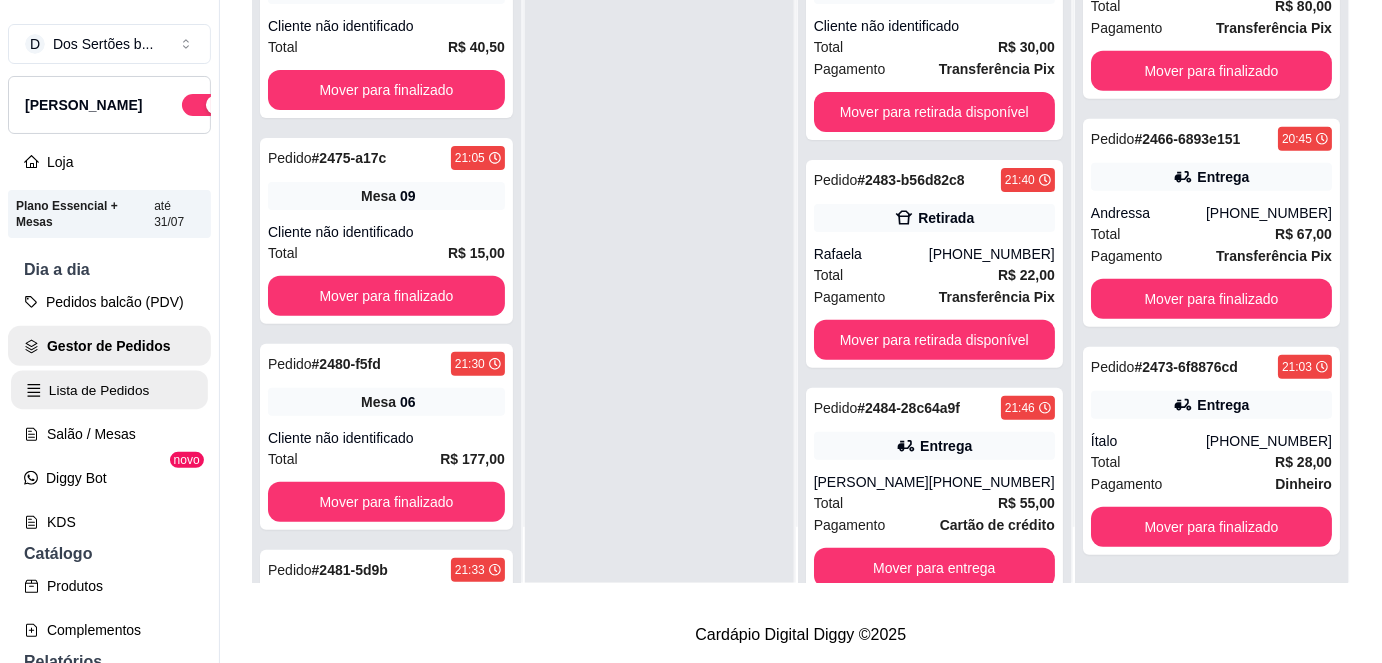 click on "Lista de Pedidos" at bounding box center [109, 390] 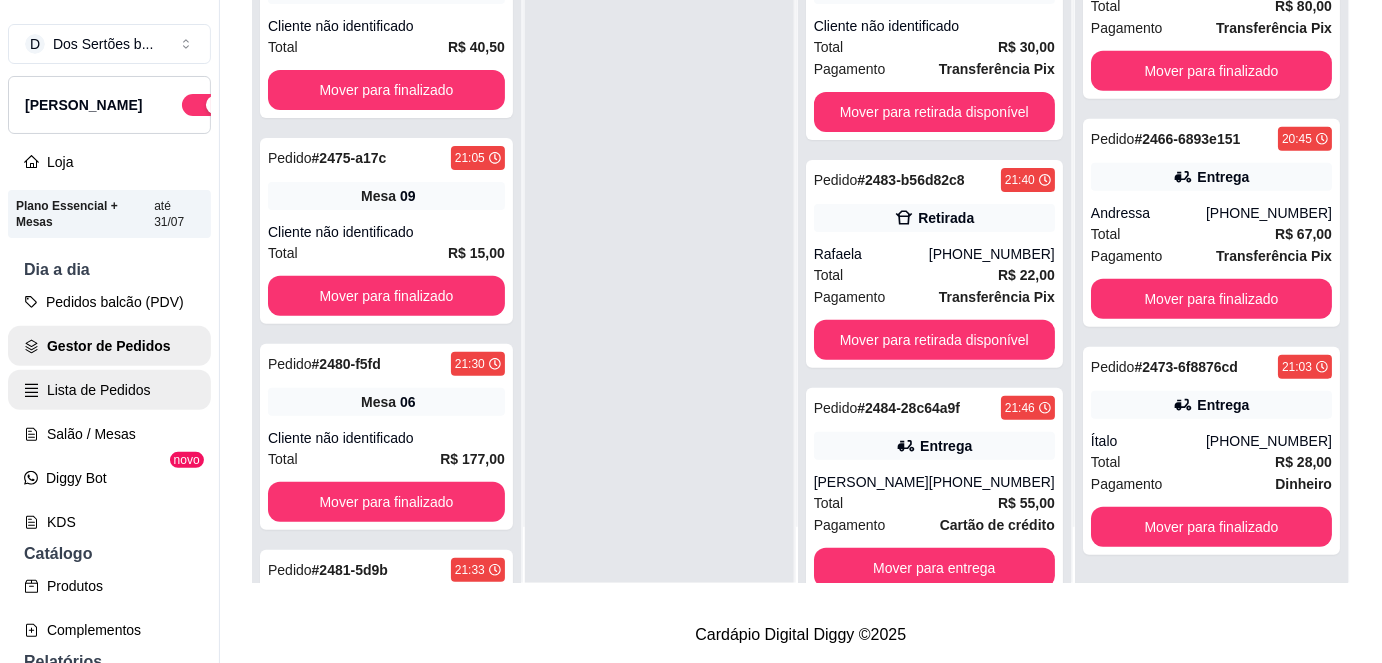 scroll, scrollTop: 0, scrollLeft: 0, axis: both 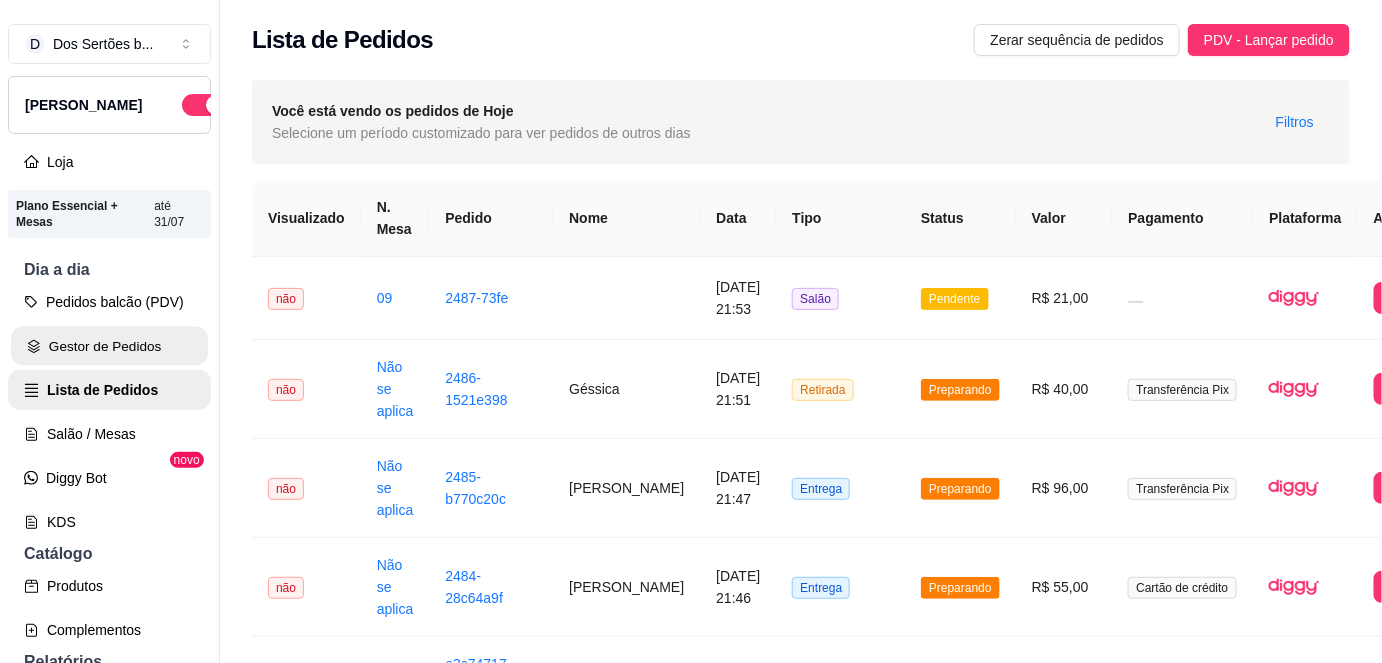 click on "Gestor de Pedidos" at bounding box center (109, 346) 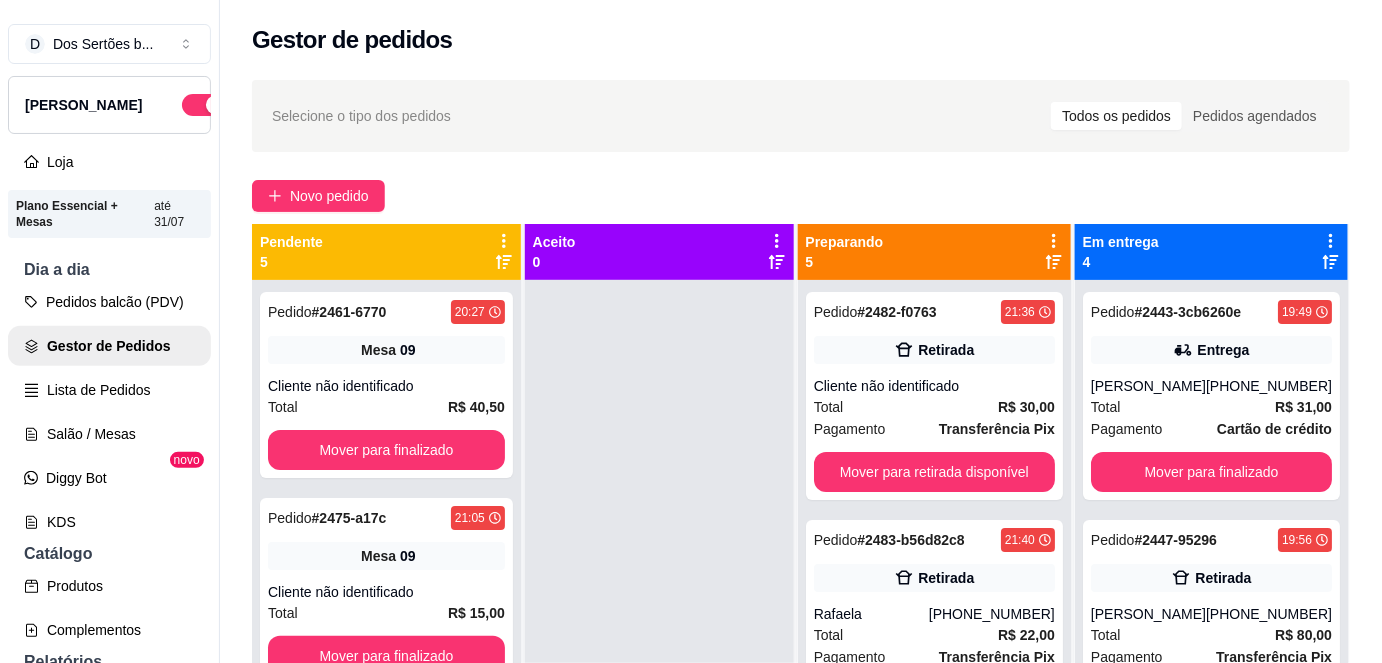 scroll, scrollTop: 56, scrollLeft: 0, axis: vertical 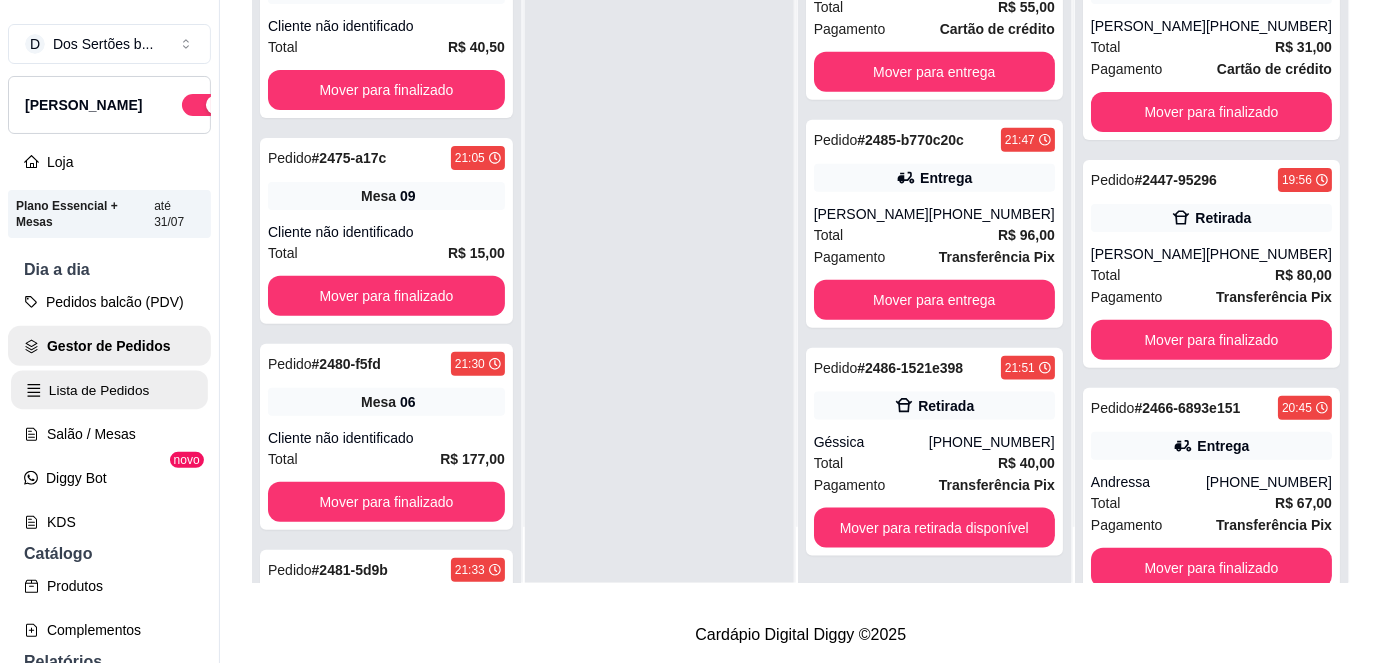 click on "Lista de Pedidos" at bounding box center [109, 390] 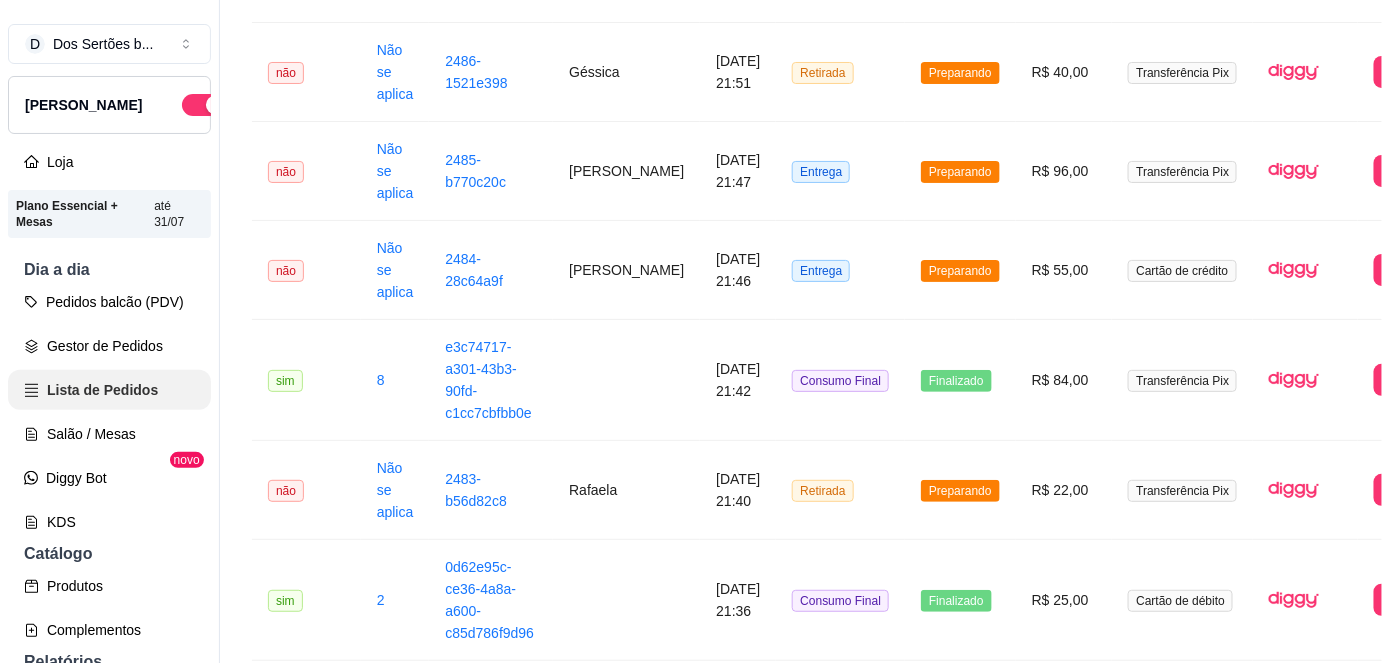 scroll, scrollTop: 0, scrollLeft: 0, axis: both 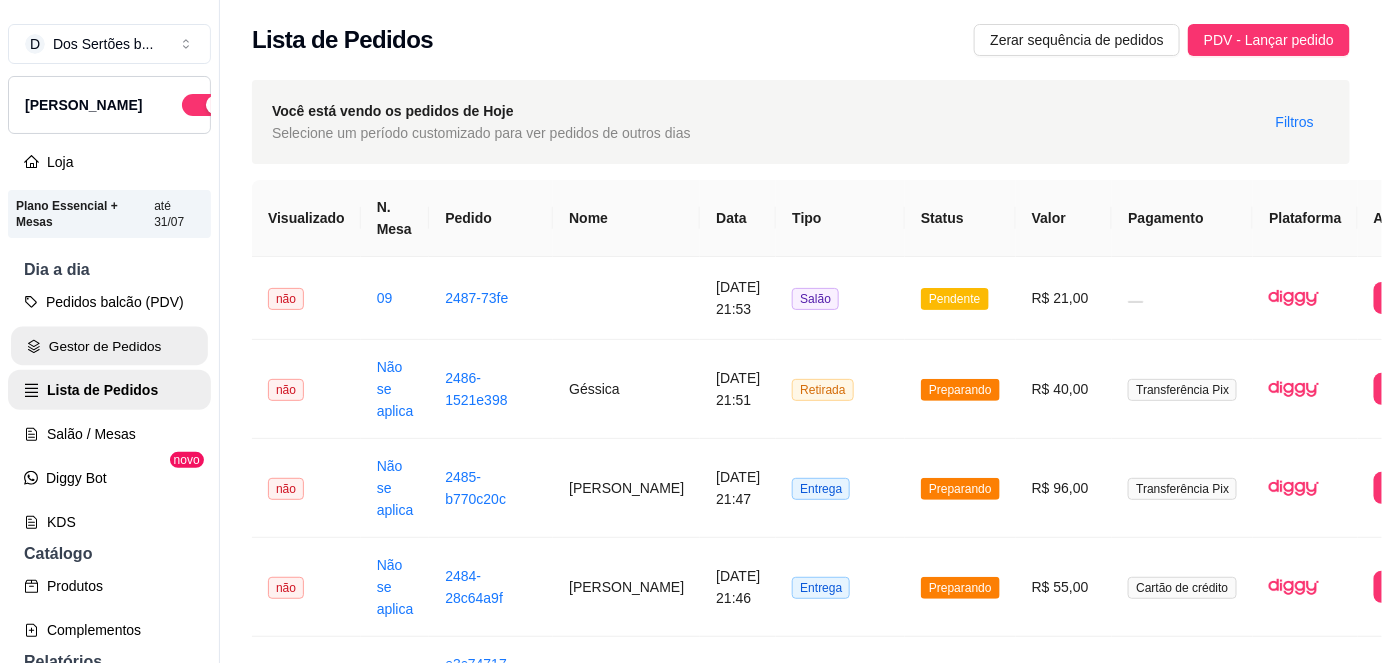 click on "Gestor de Pedidos" at bounding box center [109, 346] 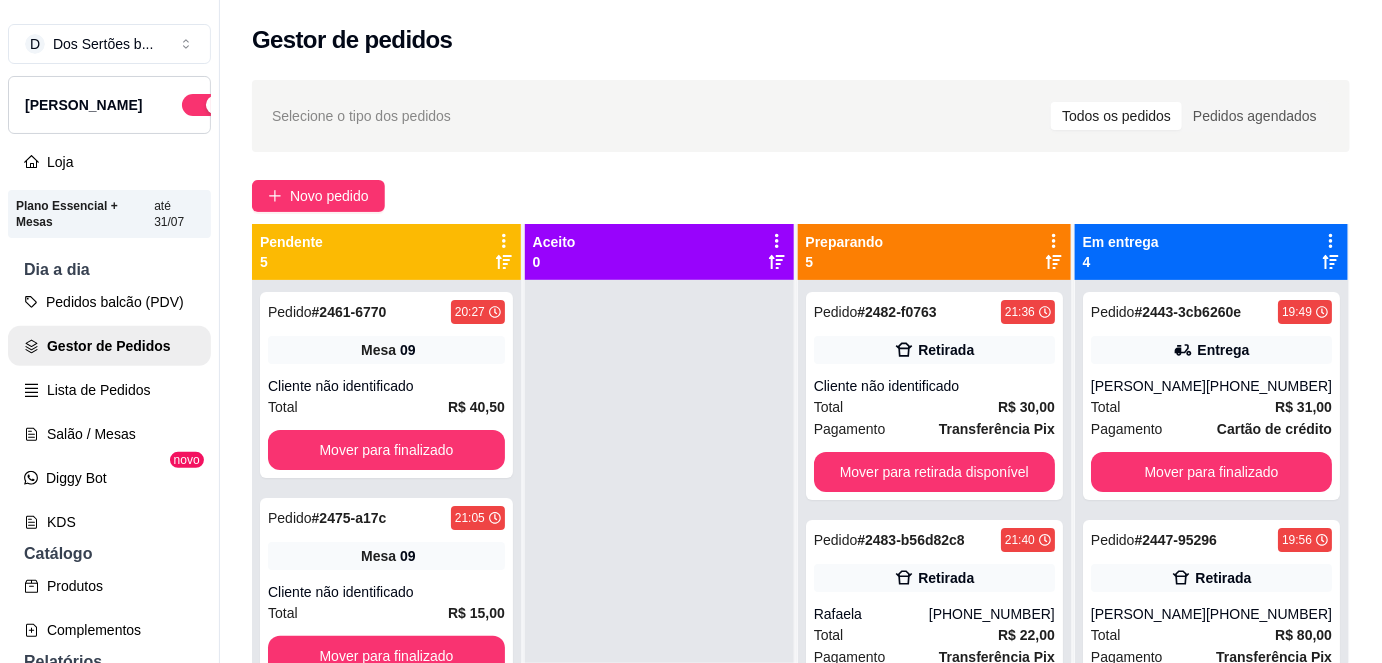 scroll, scrollTop: 56, scrollLeft: 0, axis: vertical 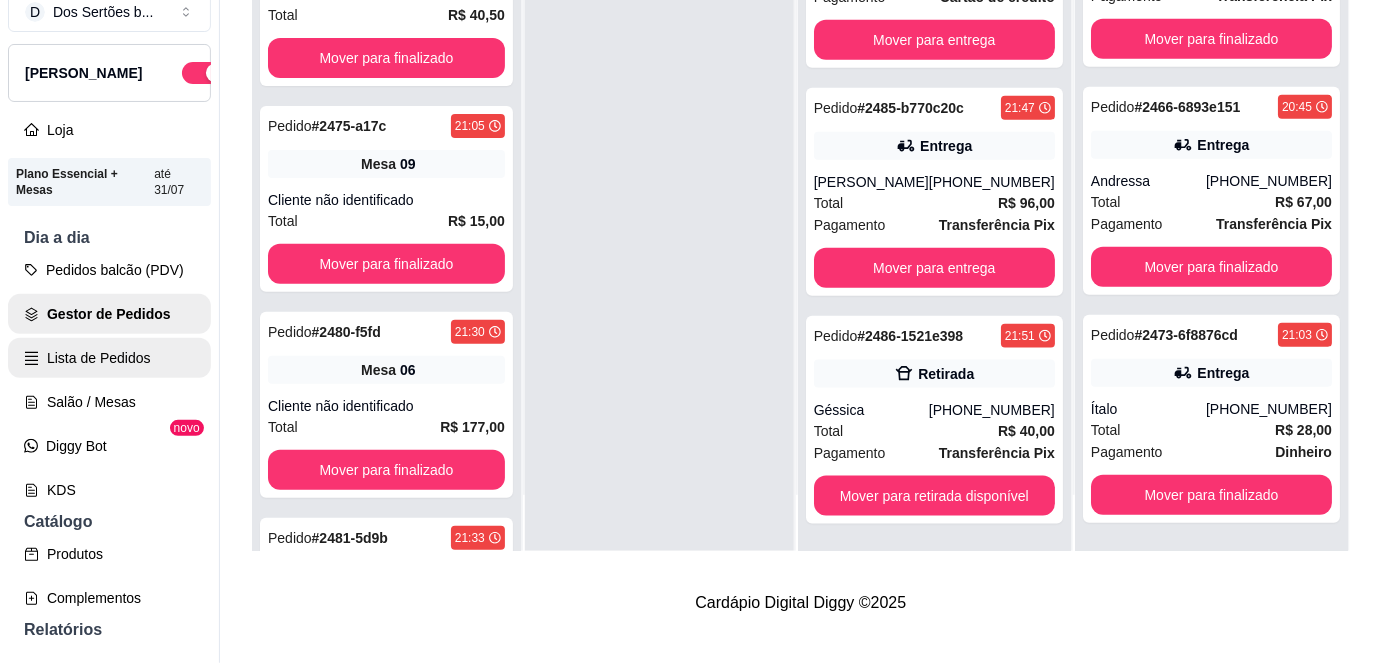 click on "Lista de Pedidos" at bounding box center [109, 358] 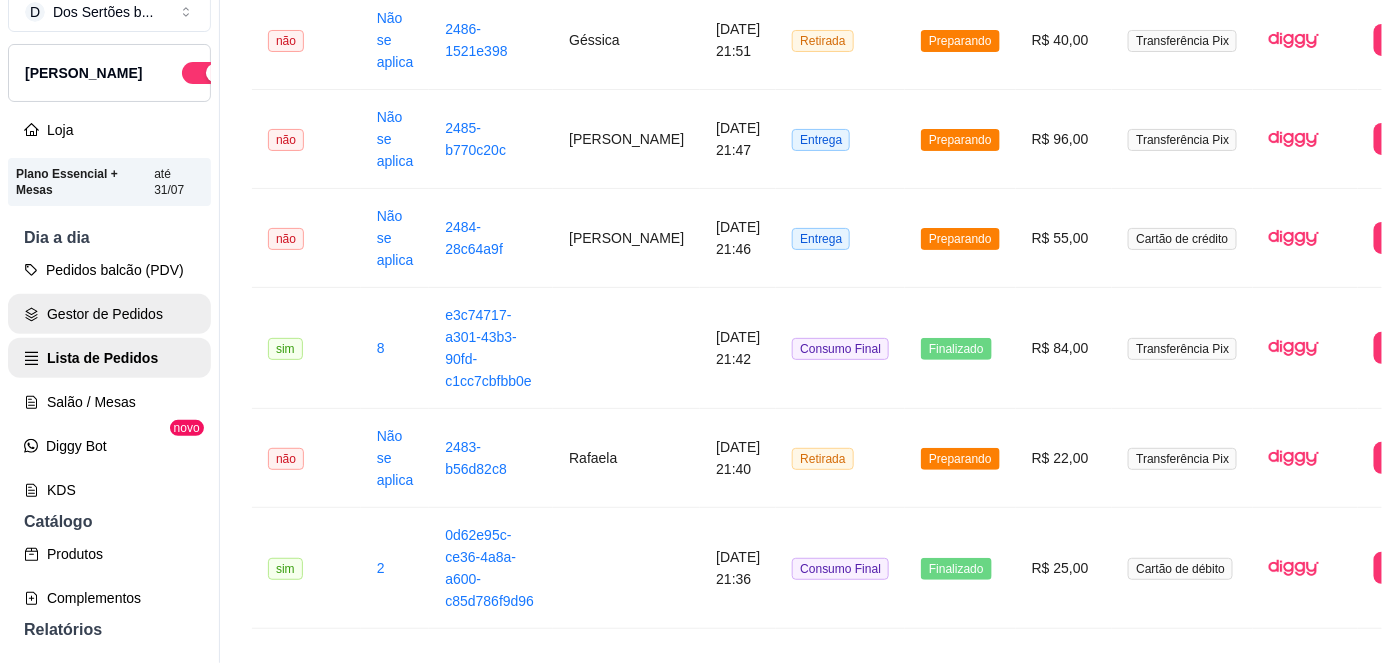 scroll, scrollTop: 0, scrollLeft: 0, axis: both 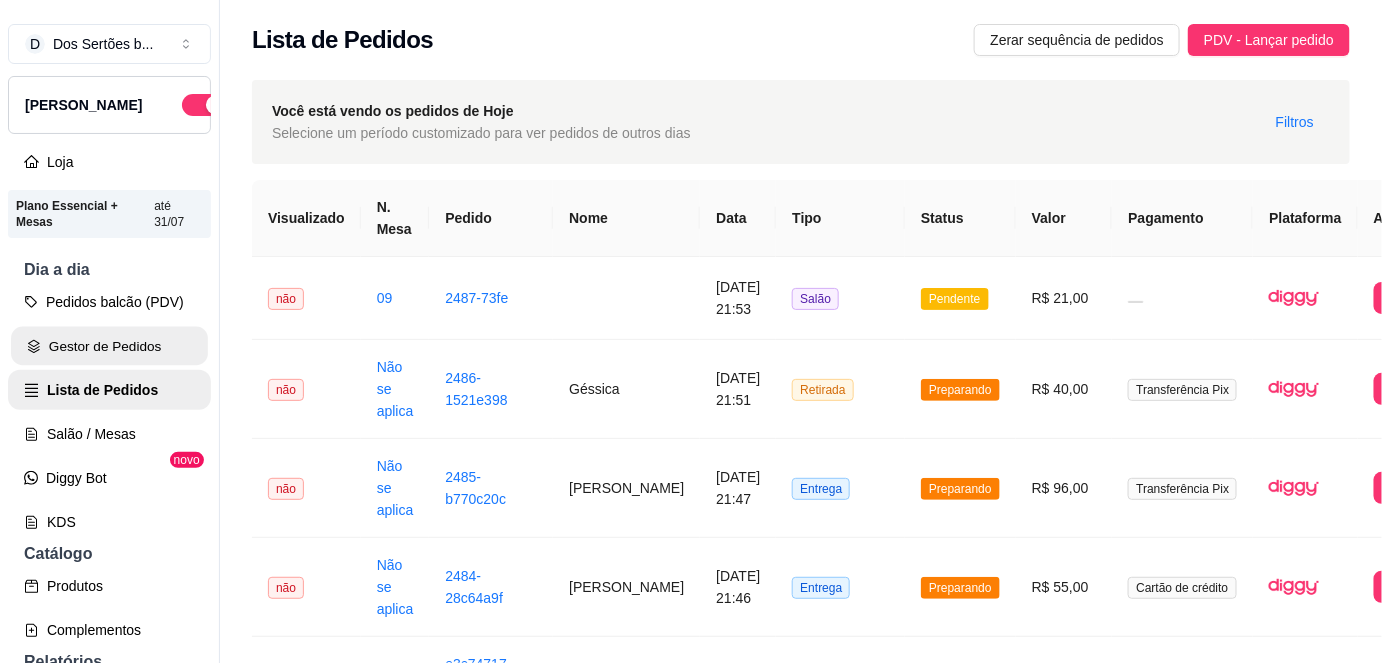 click on "Gestor de Pedidos" at bounding box center (109, 346) 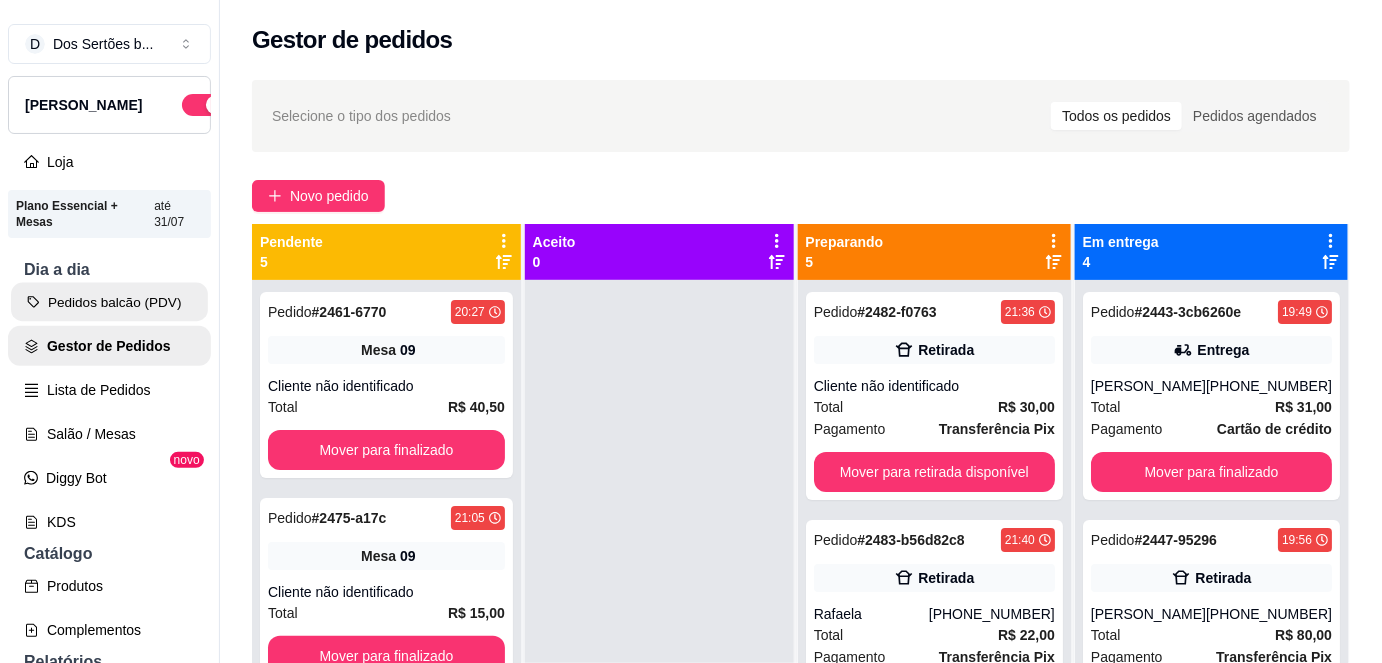 click on "Pedidos balcão (PDV)" at bounding box center (109, 302) 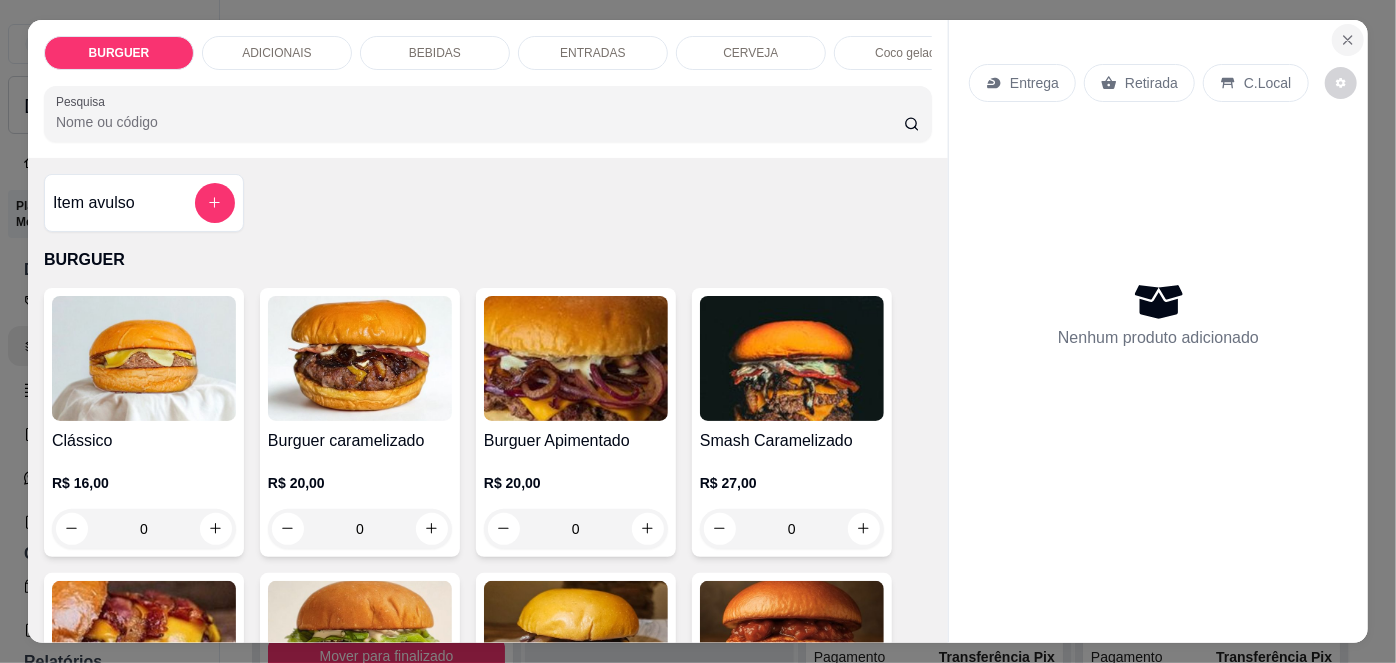click 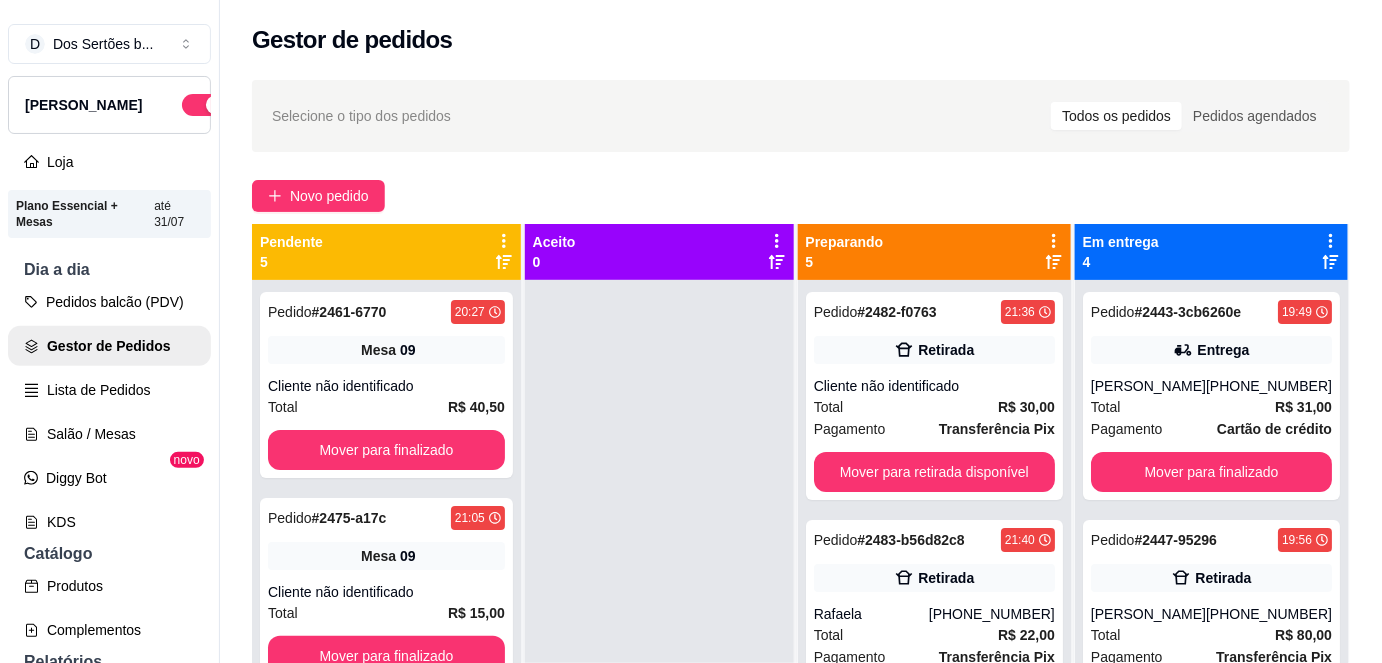 scroll, scrollTop: 56, scrollLeft: 0, axis: vertical 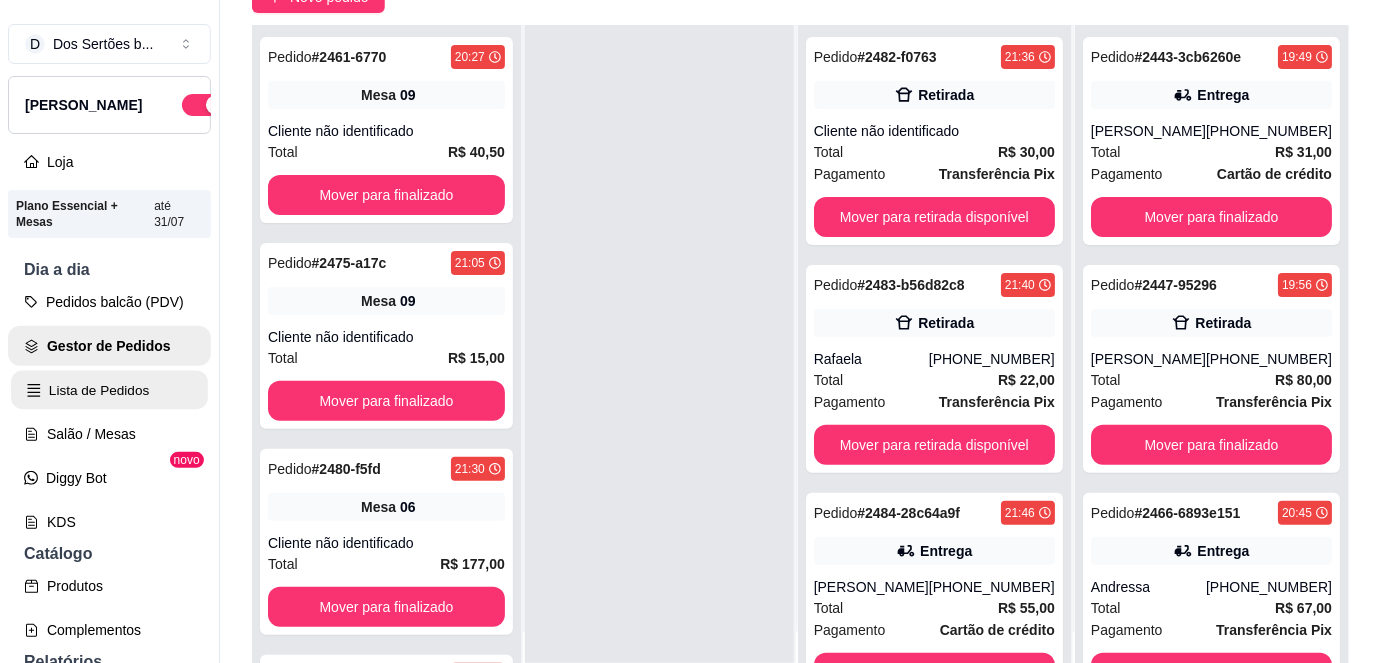click on "Lista de Pedidos" at bounding box center [109, 390] 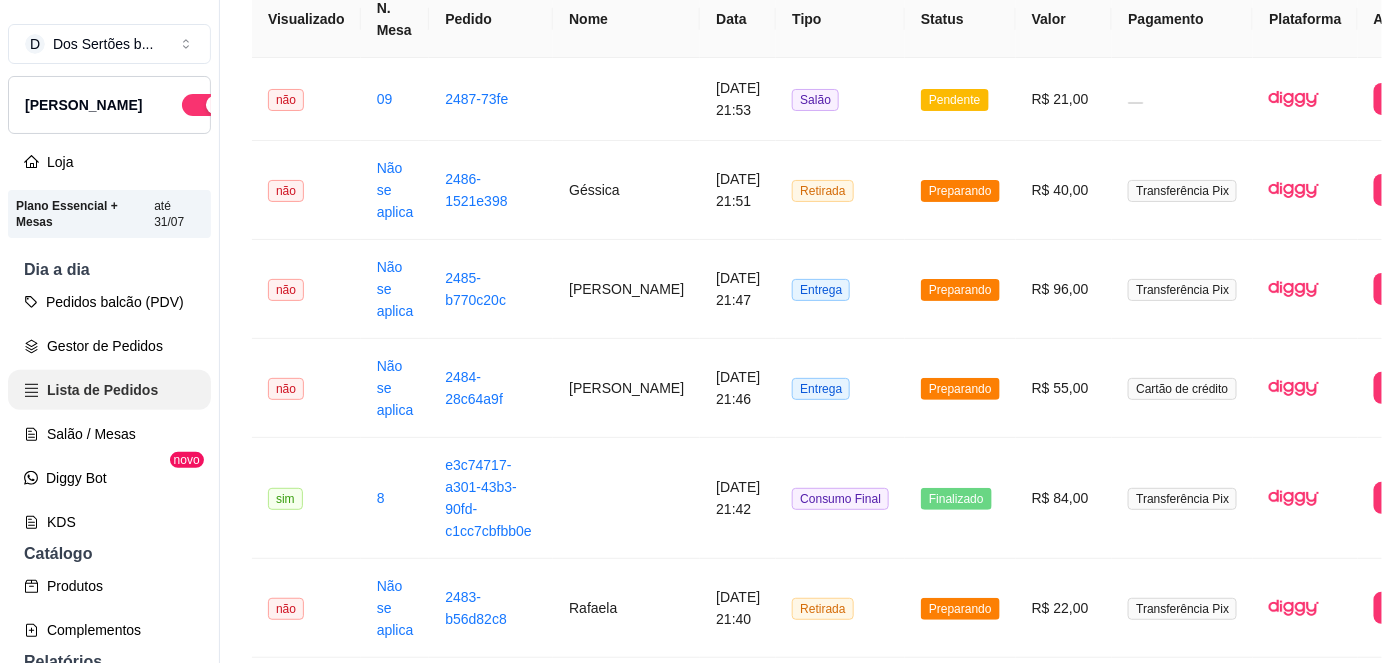 scroll, scrollTop: 0, scrollLeft: 0, axis: both 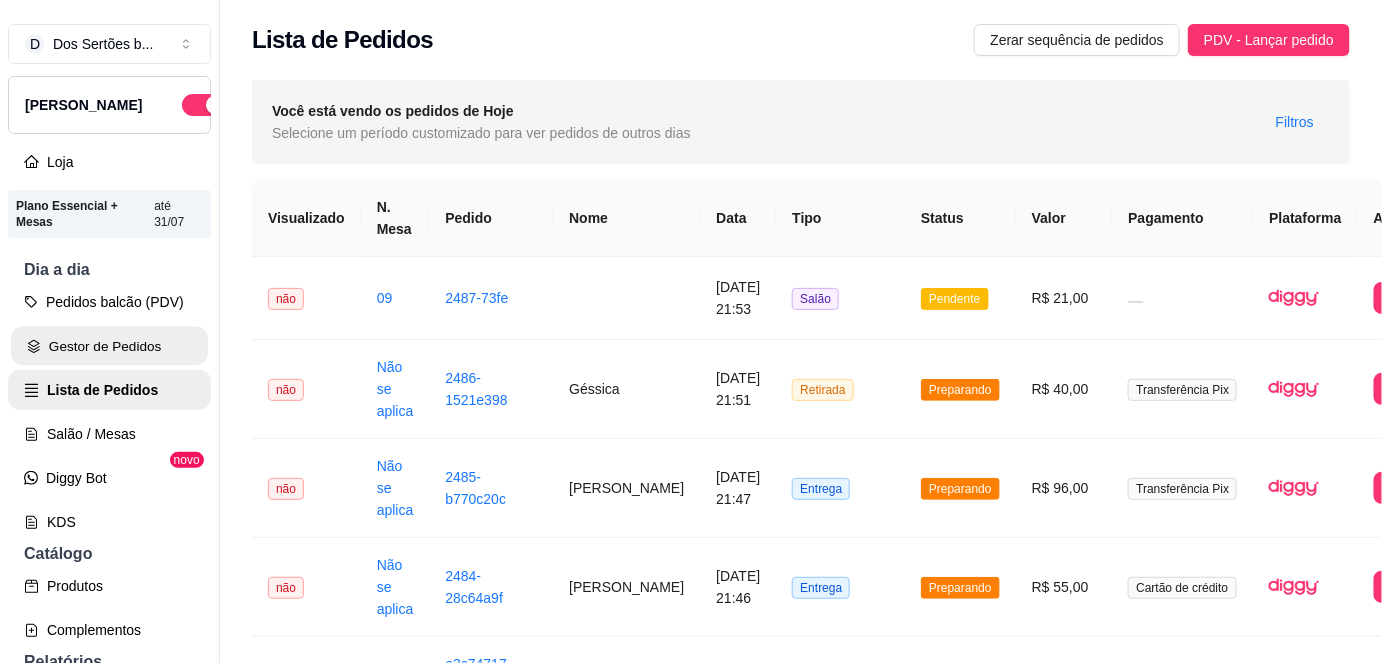 click on "Gestor de Pedidos" at bounding box center (109, 346) 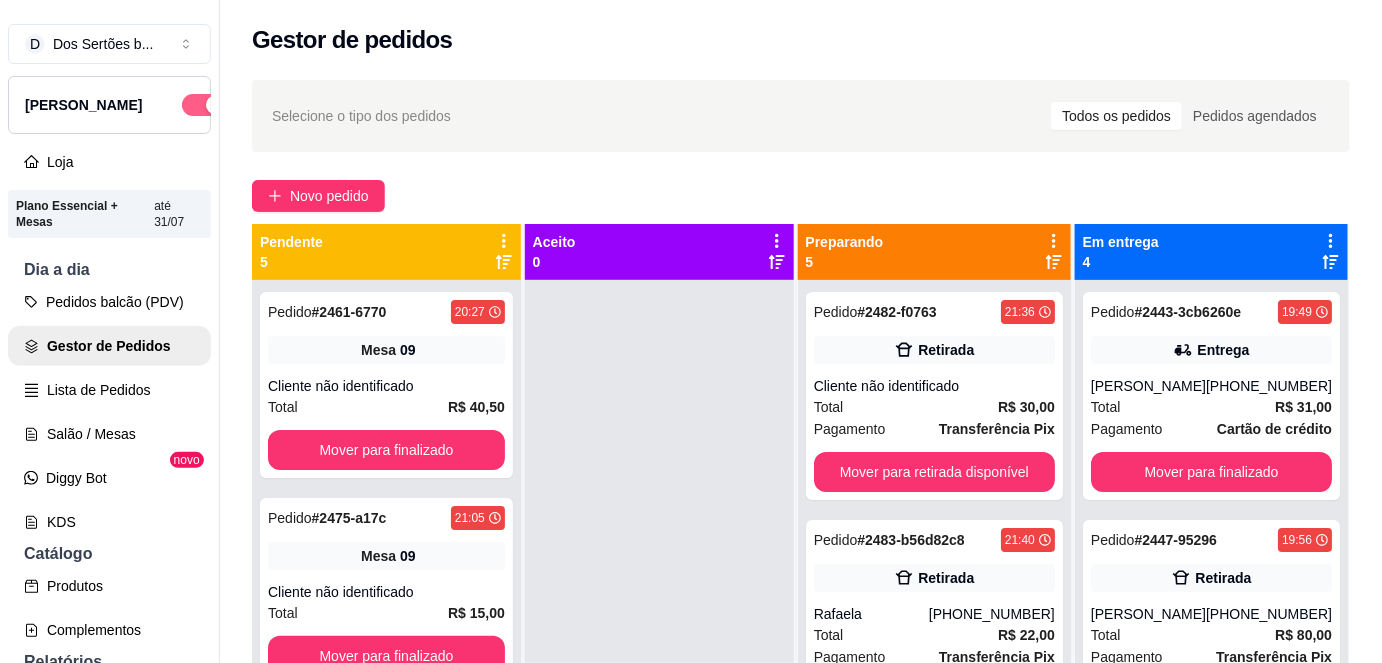 click at bounding box center [204, 105] 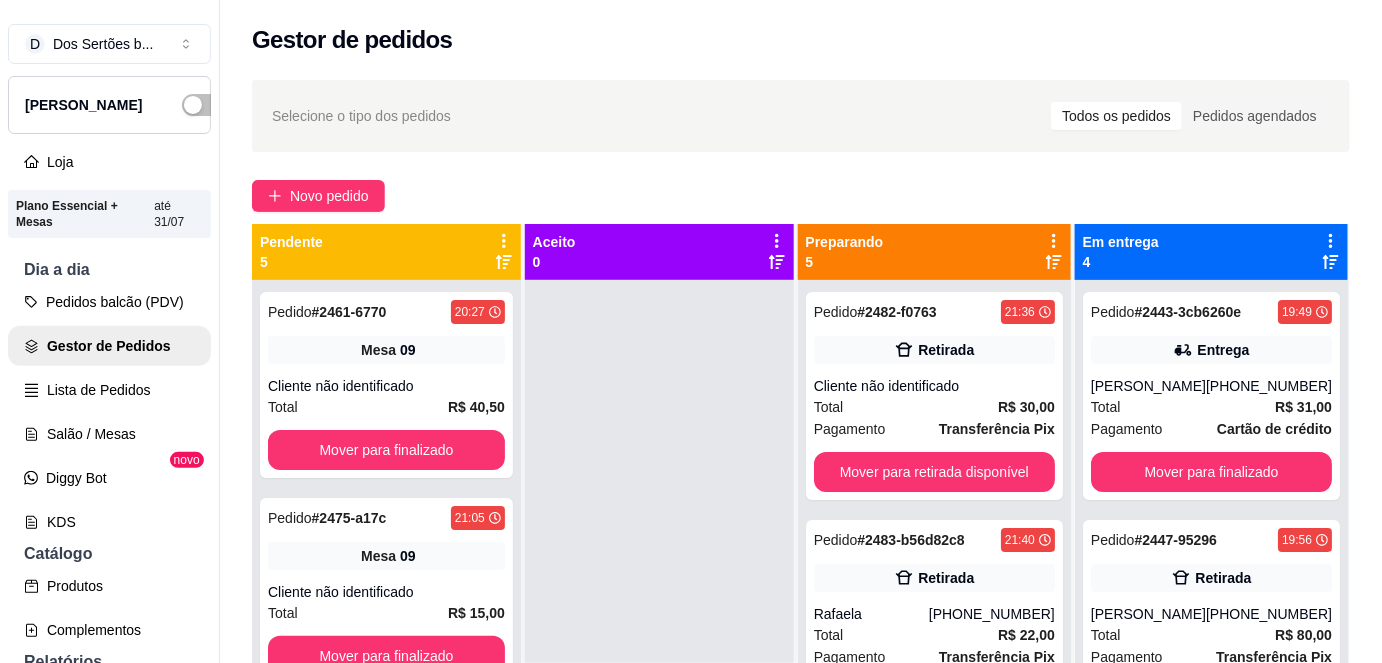scroll, scrollTop: 56, scrollLeft: 0, axis: vertical 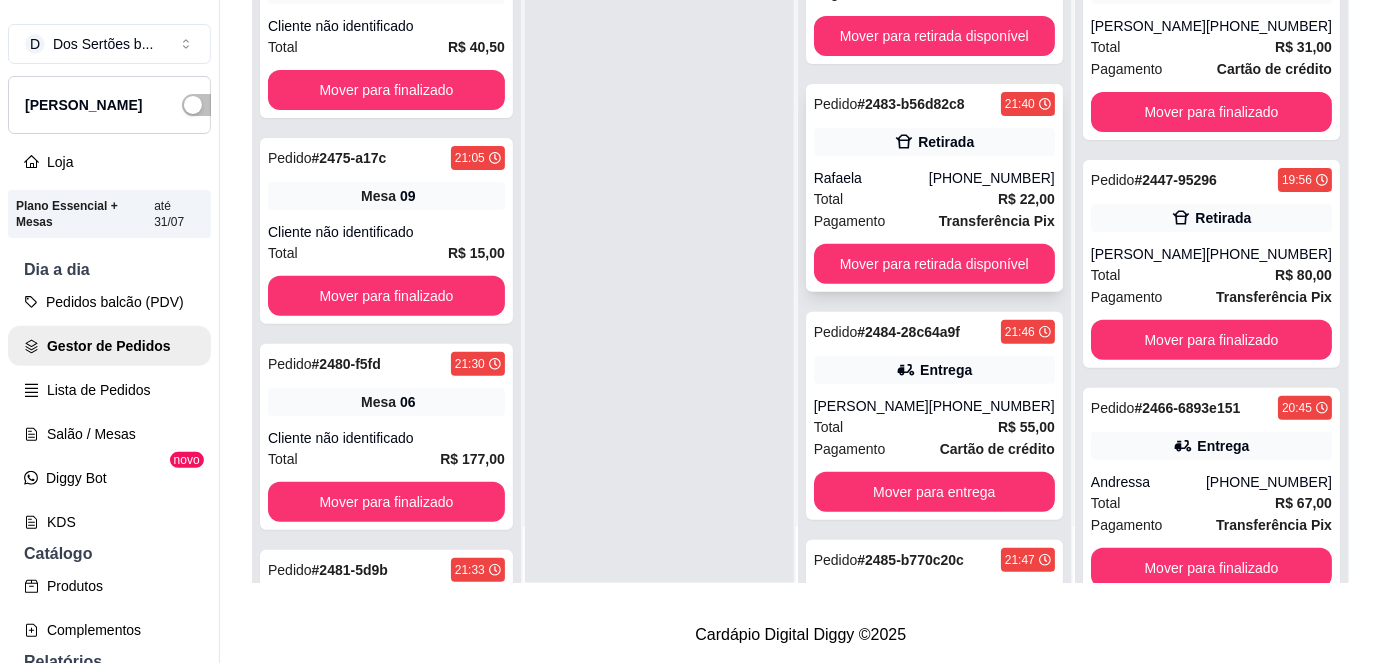 click on "Total R$ 22,00" at bounding box center (934, 199) 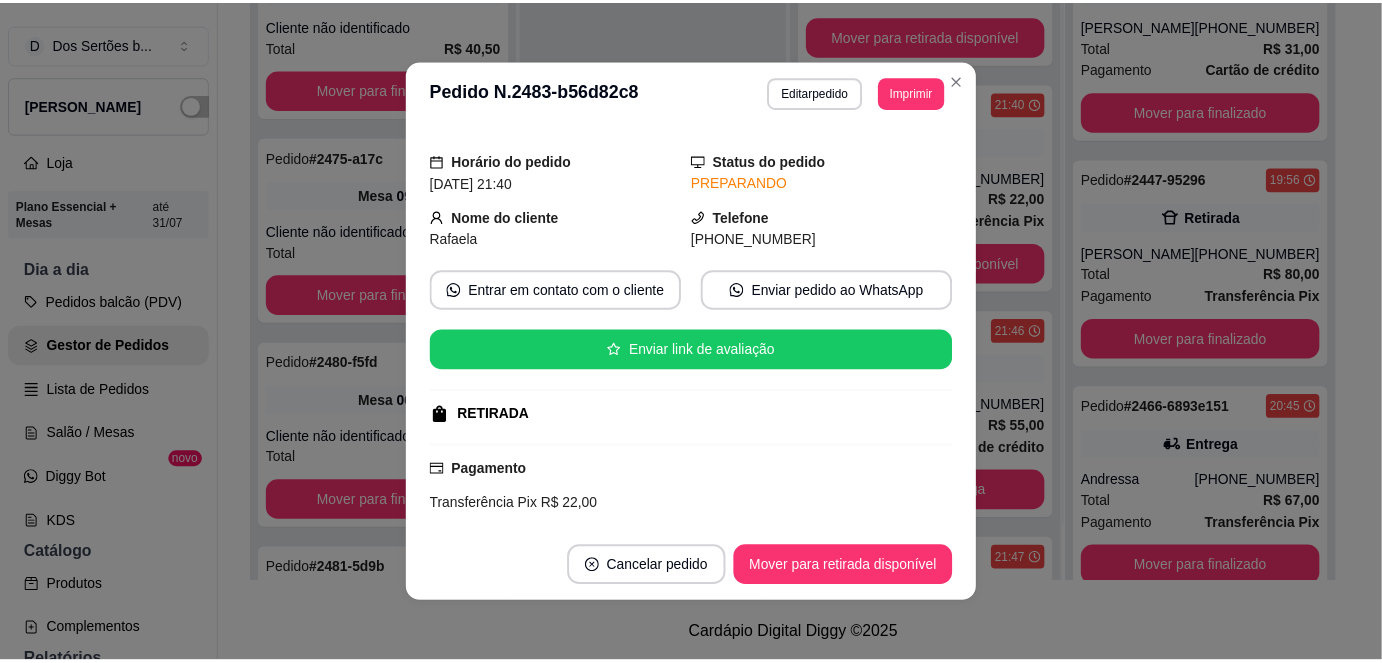 scroll, scrollTop: 0, scrollLeft: 0, axis: both 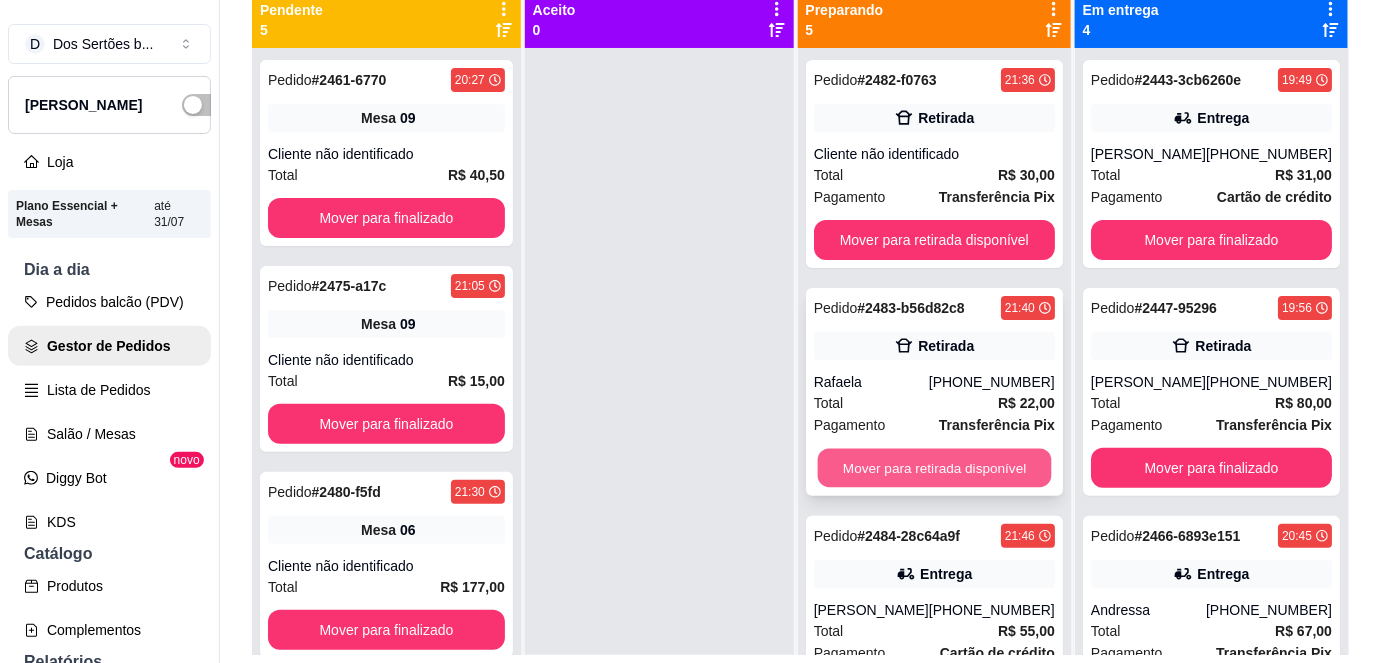 click on "Mover para retirada disponível" at bounding box center [934, 468] 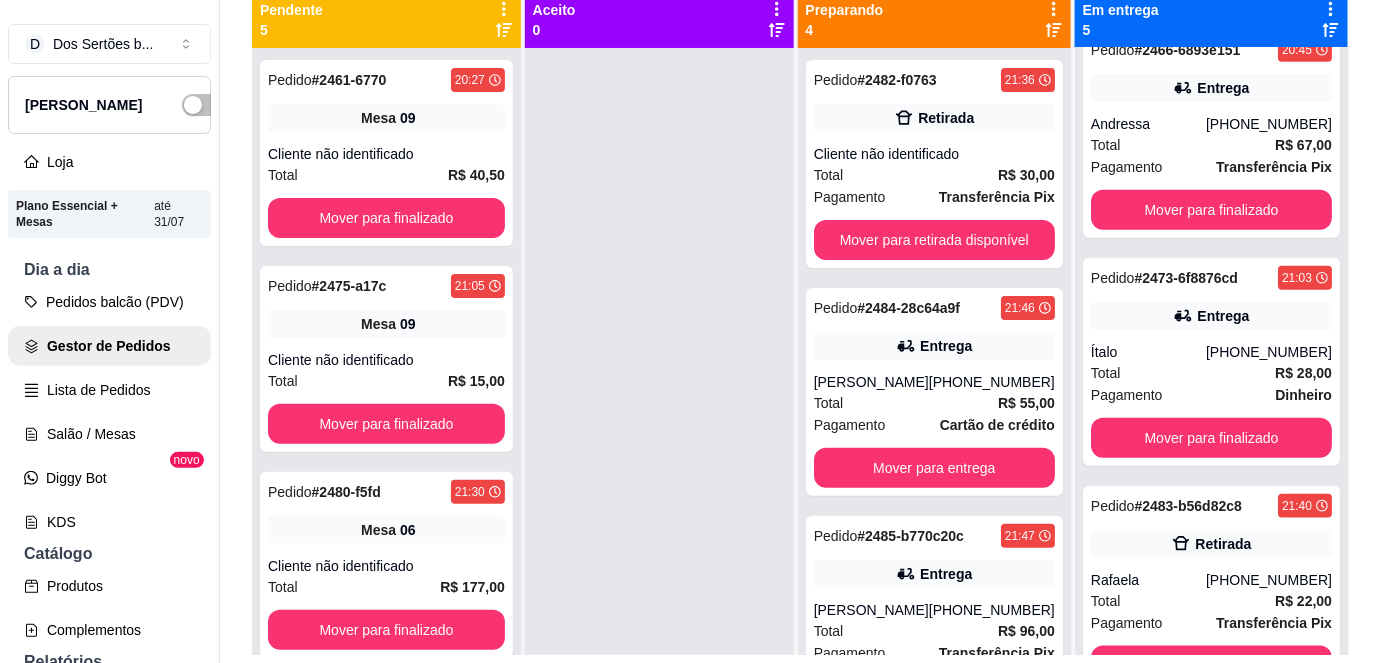 scroll, scrollTop: 496, scrollLeft: 0, axis: vertical 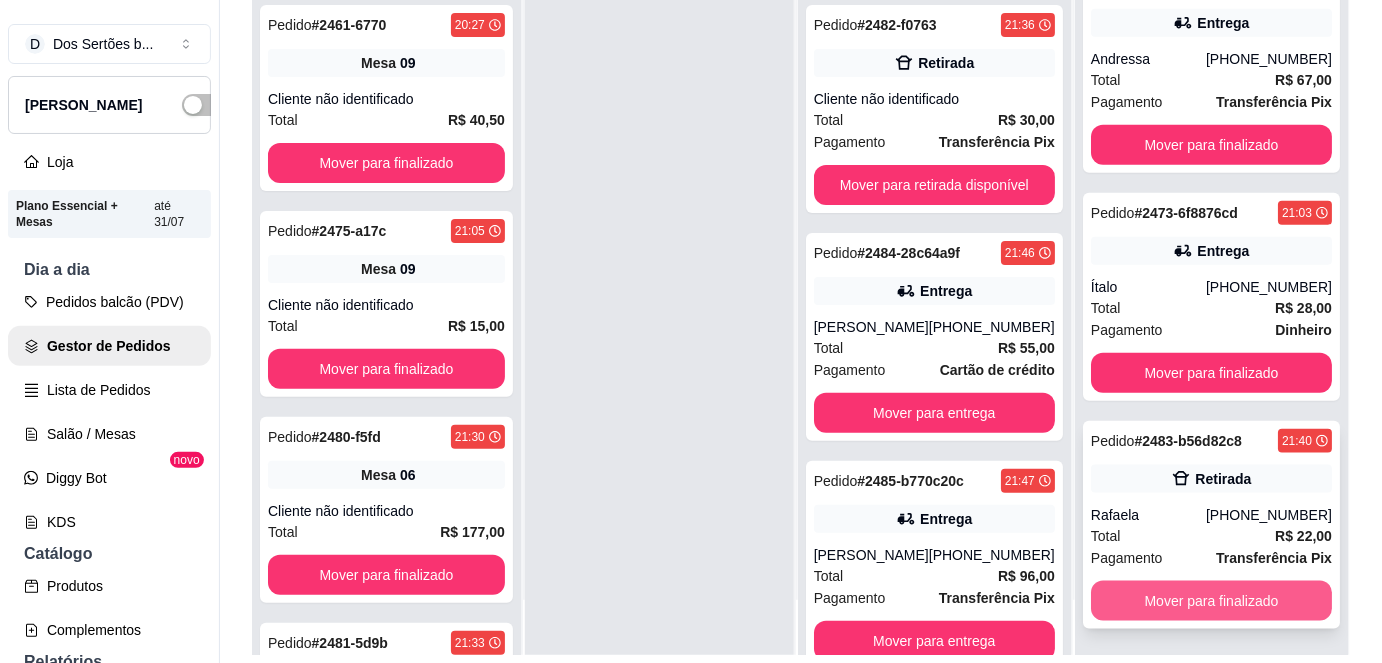 click on "Mover para finalizado" at bounding box center [1211, 601] 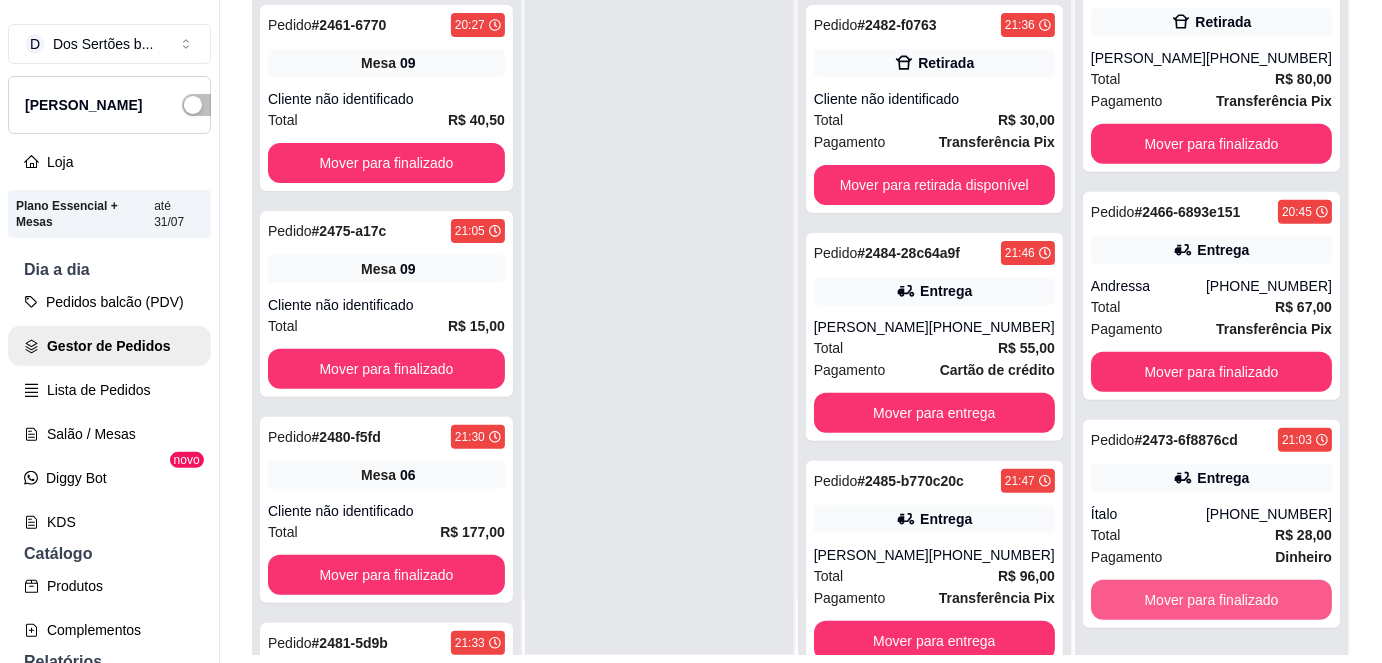 scroll, scrollTop: 269, scrollLeft: 0, axis: vertical 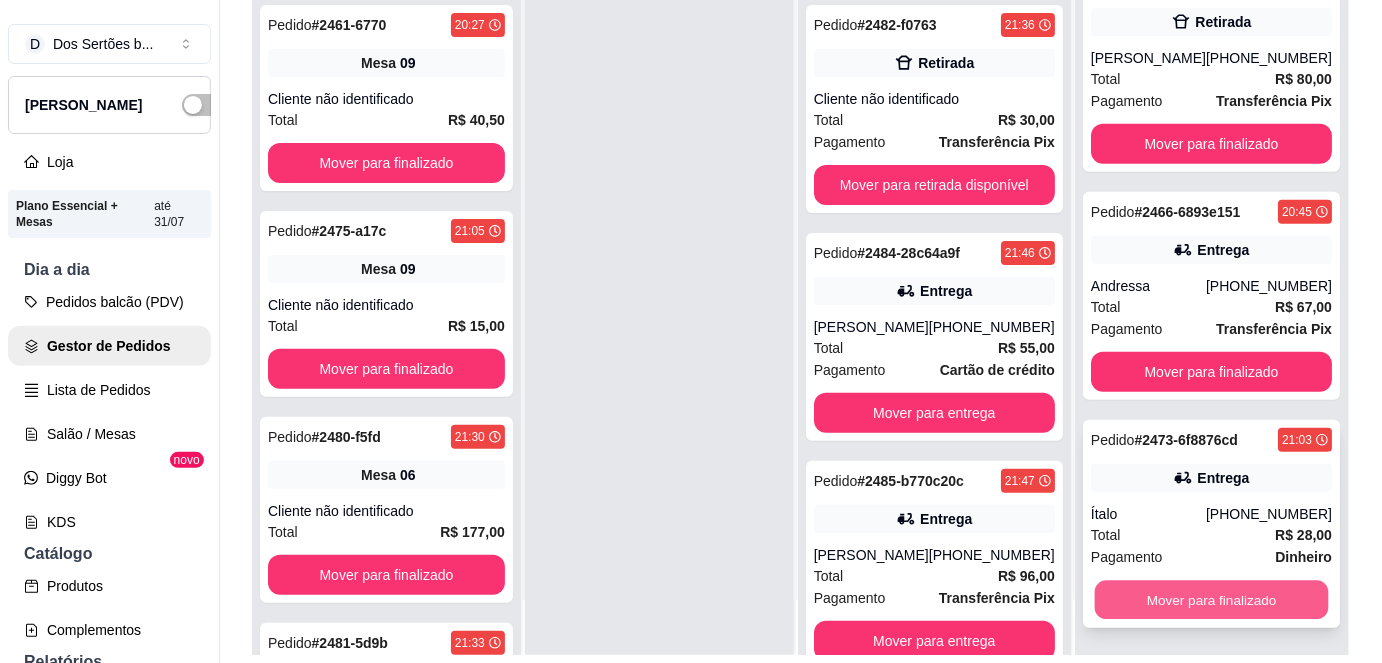 click on "Mover para finalizado" at bounding box center (1211, 600) 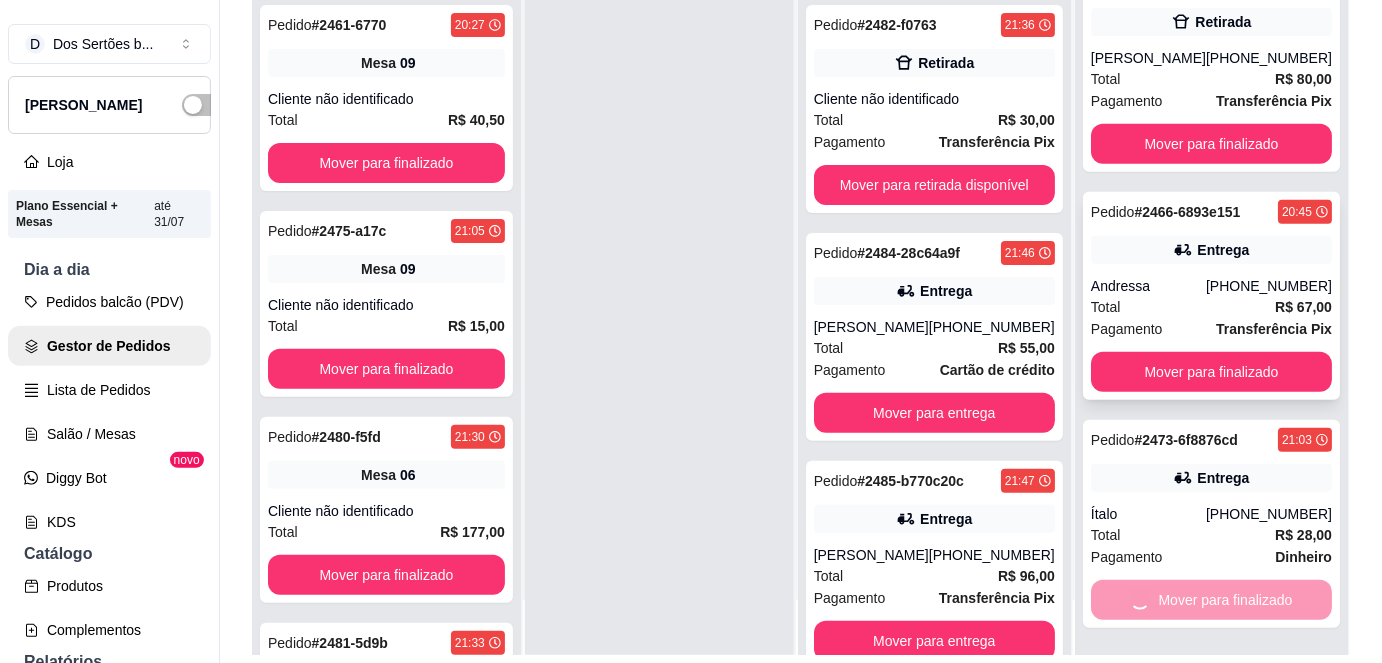 scroll, scrollTop: 40, scrollLeft: 0, axis: vertical 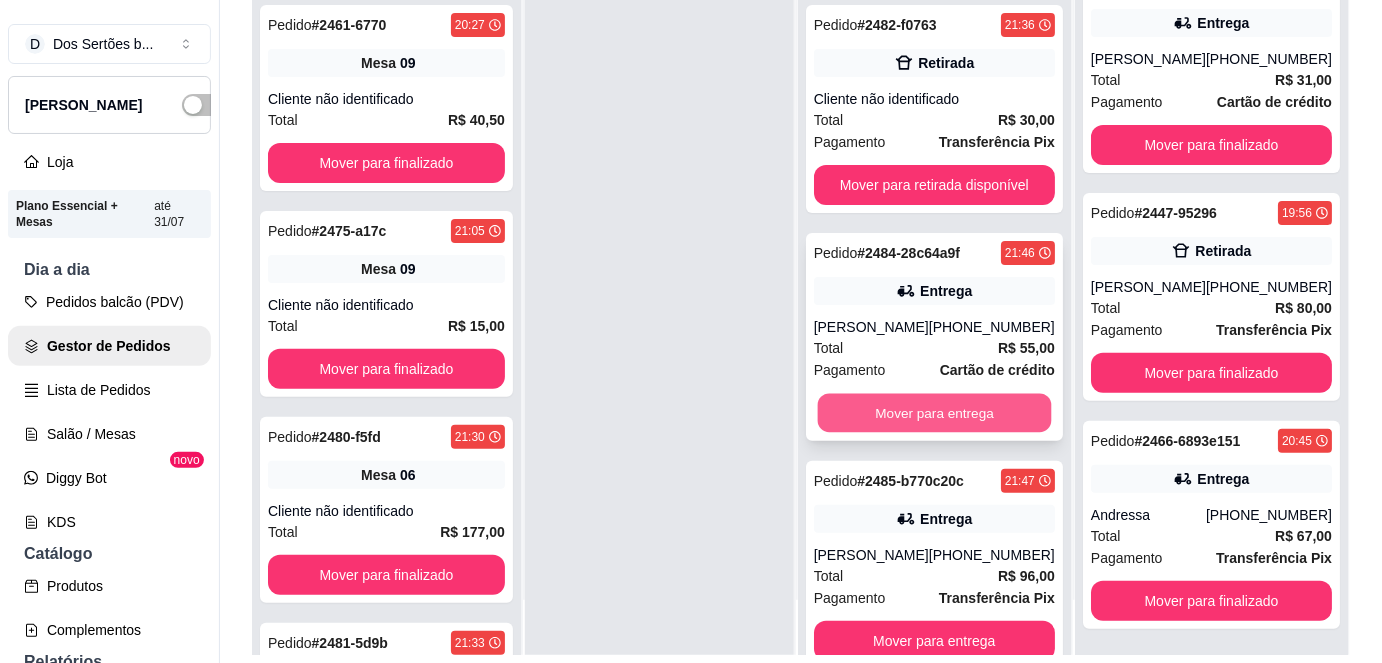 click on "Mover para entrega" at bounding box center [934, 413] 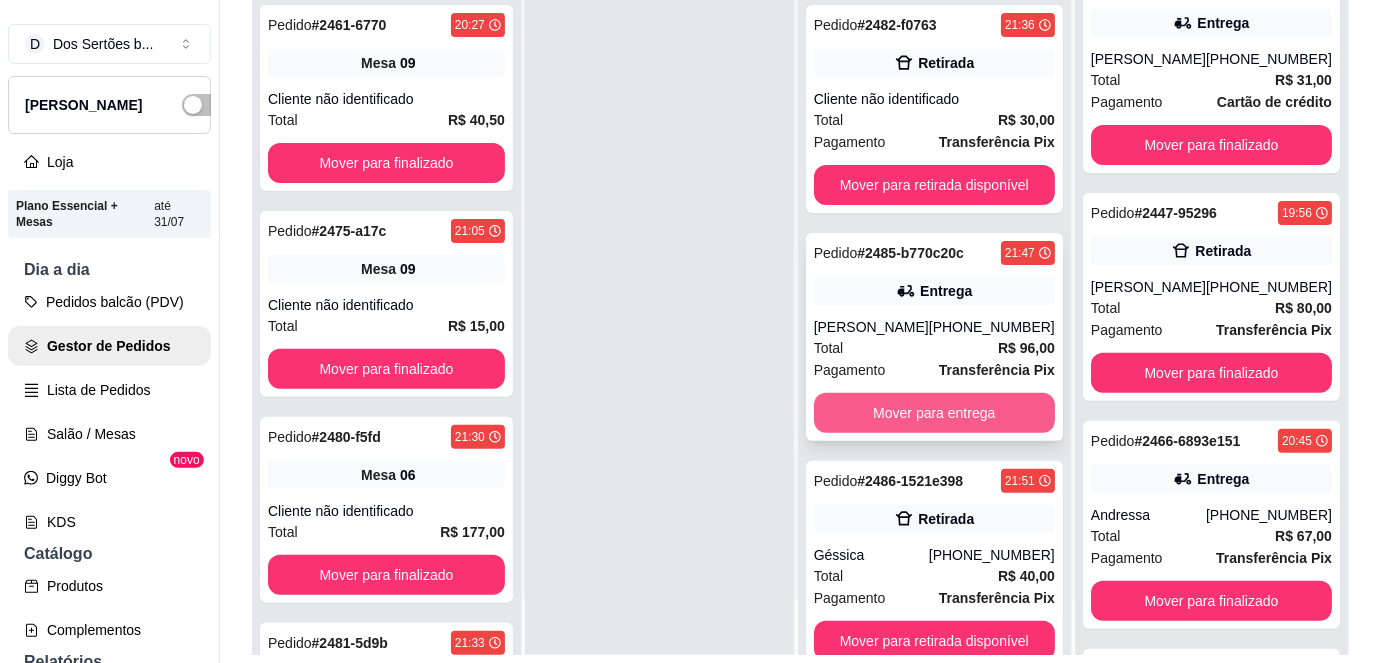 scroll, scrollTop: 269, scrollLeft: 0, axis: vertical 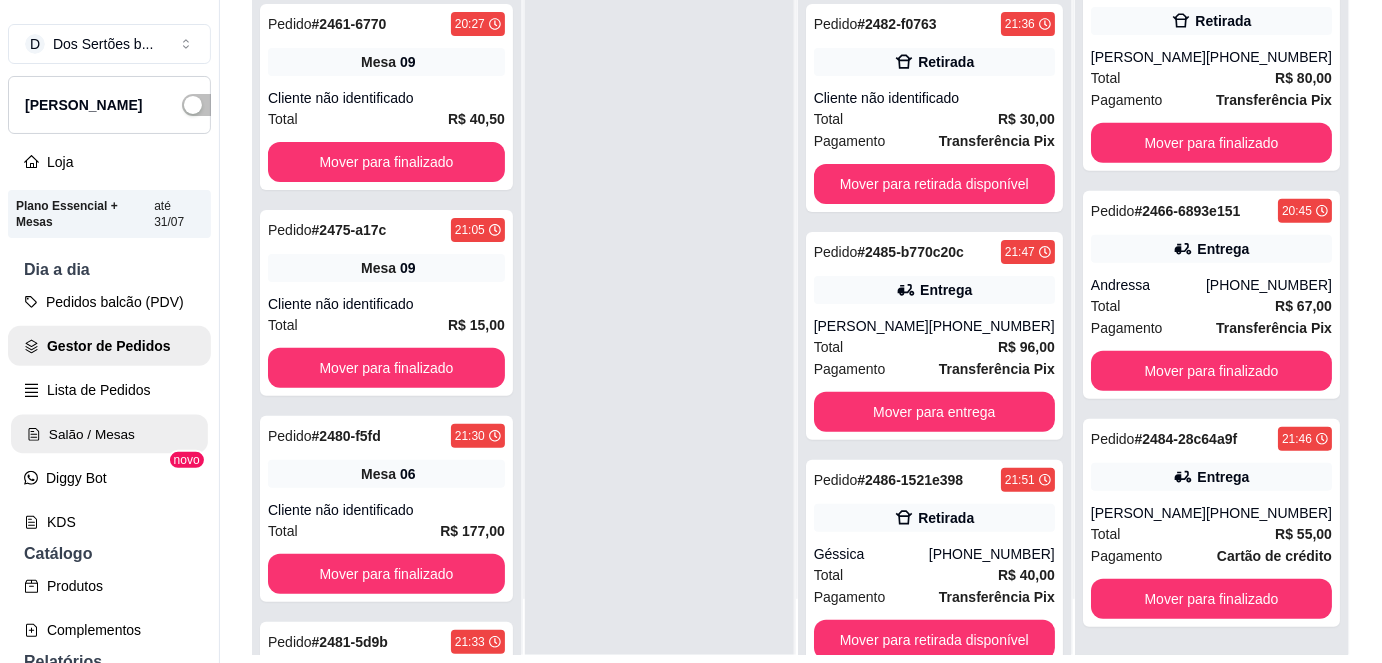 click on "Salão / Mesas" at bounding box center (109, 434) 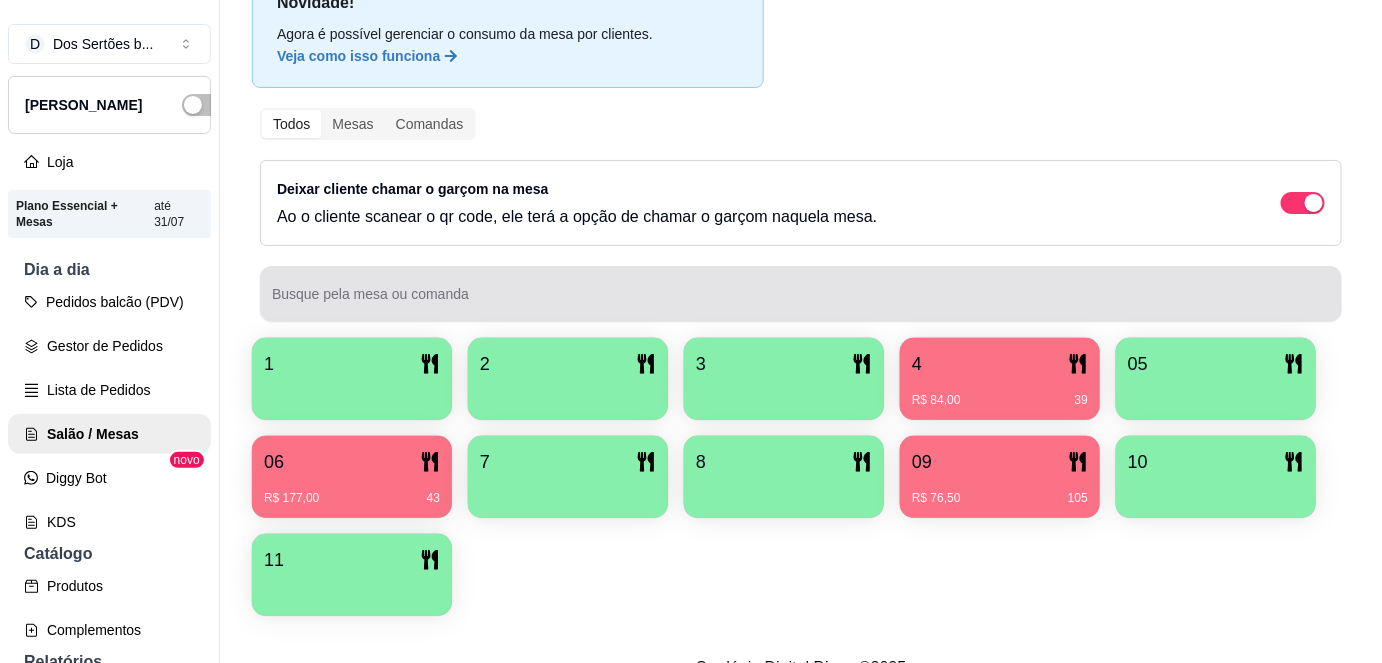 scroll, scrollTop: 156, scrollLeft: 0, axis: vertical 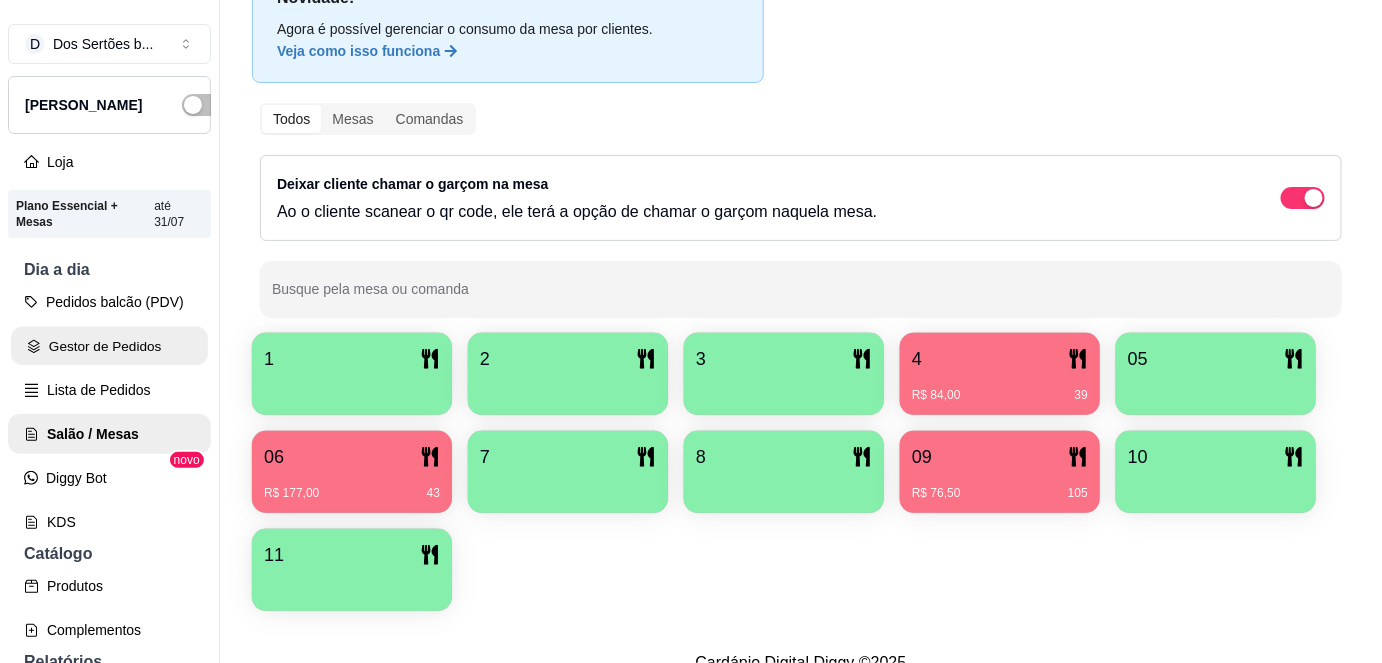 click on "Gestor de Pedidos" at bounding box center [109, 346] 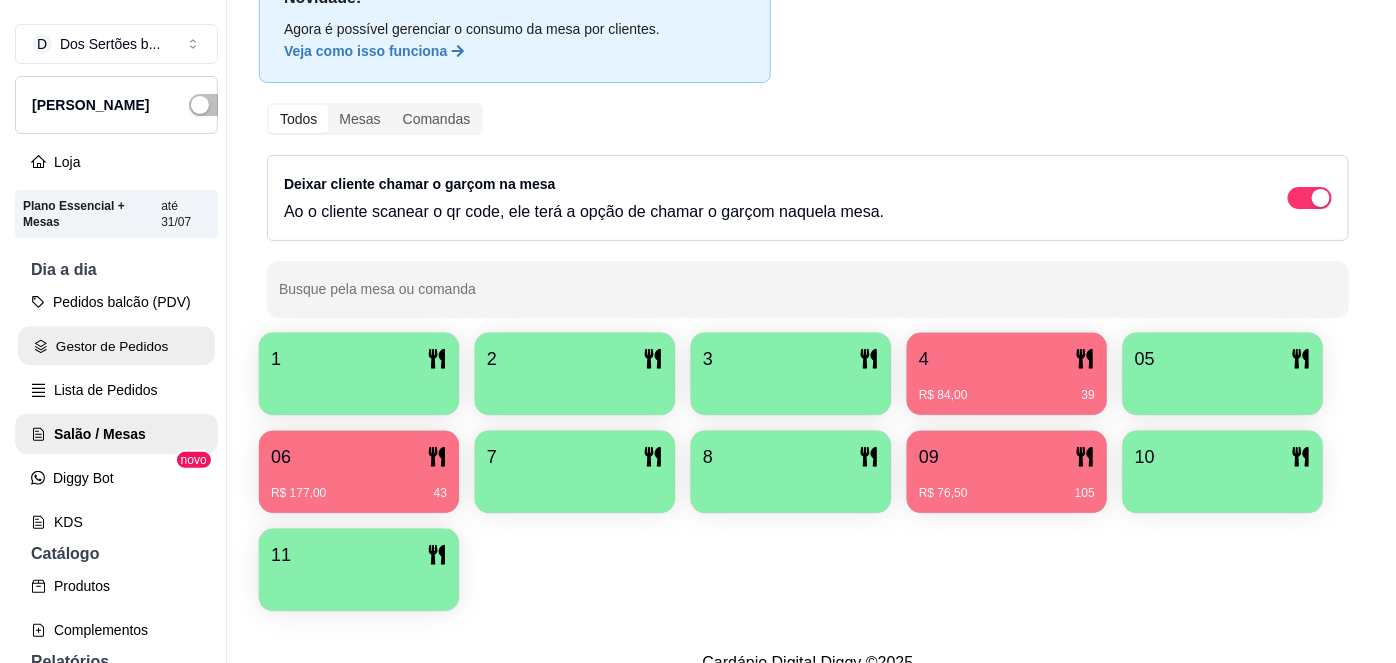 scroll, scrollTop: 0, scrollLeft: 0, axis: both 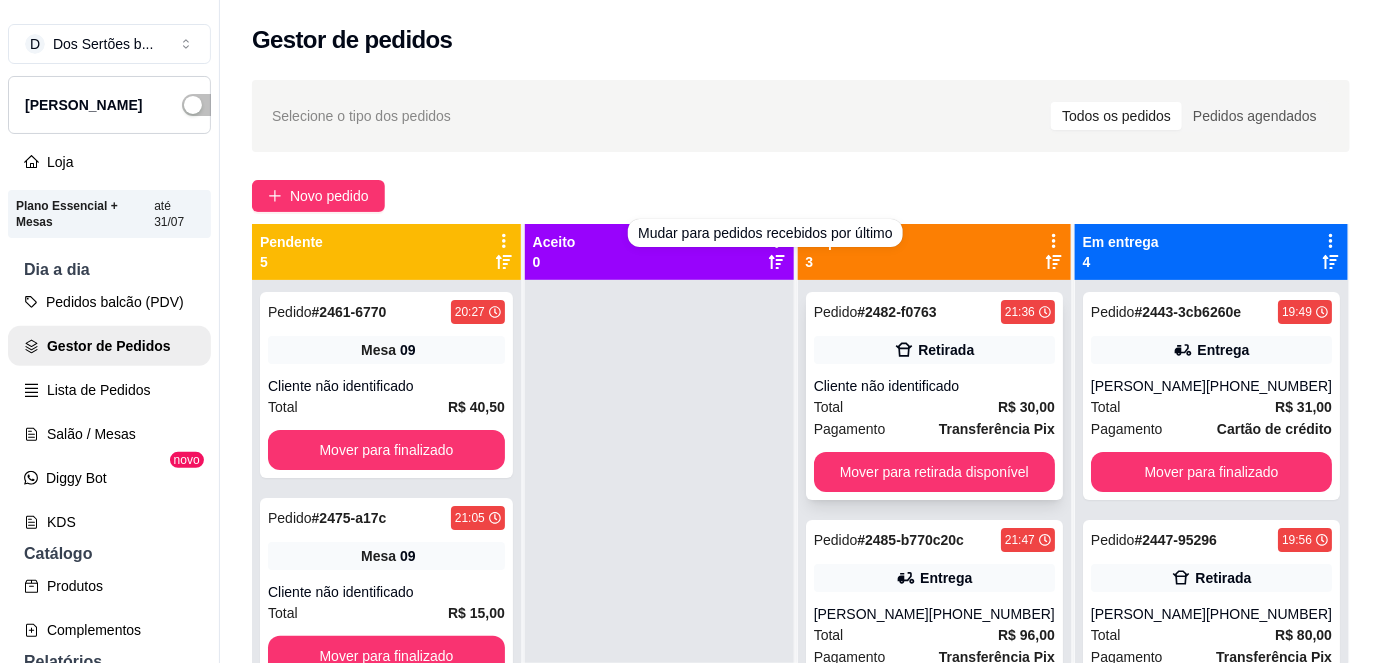click on "Cliente não identificado" at bounding box center [934, 386] 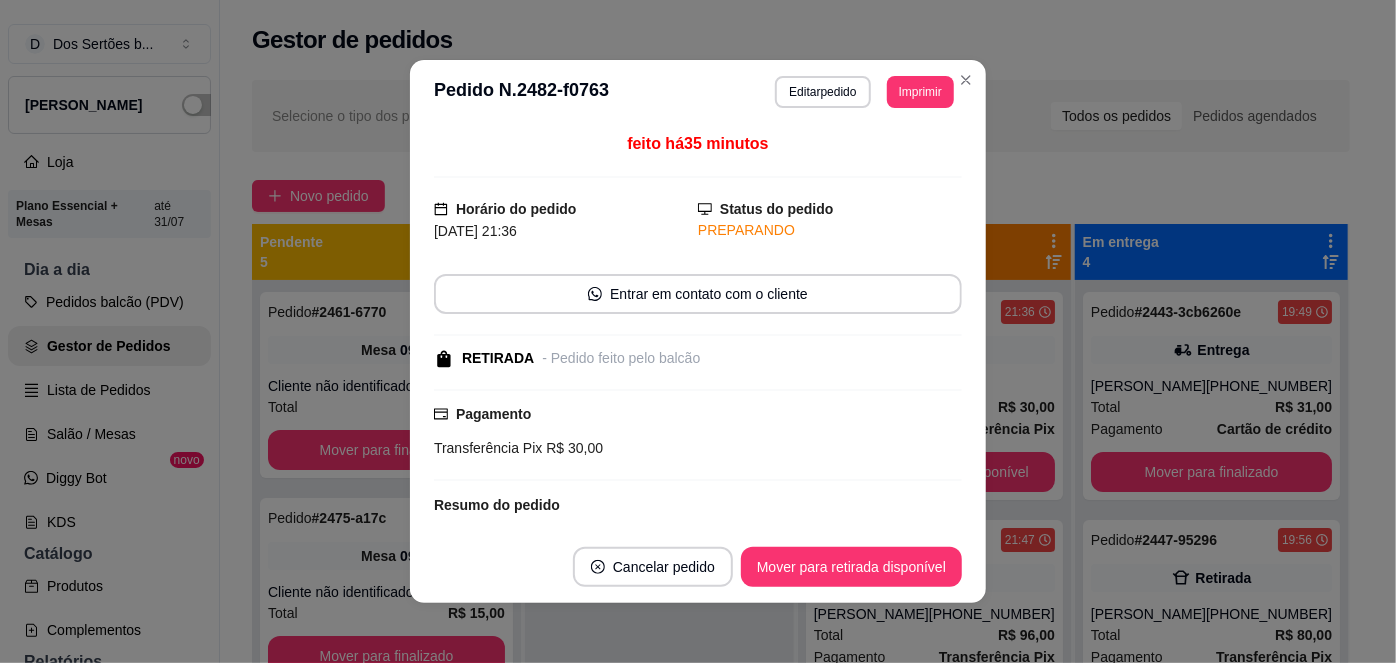 scroll, scrollTop: 235, scrollLeft: 0, axis: vertical 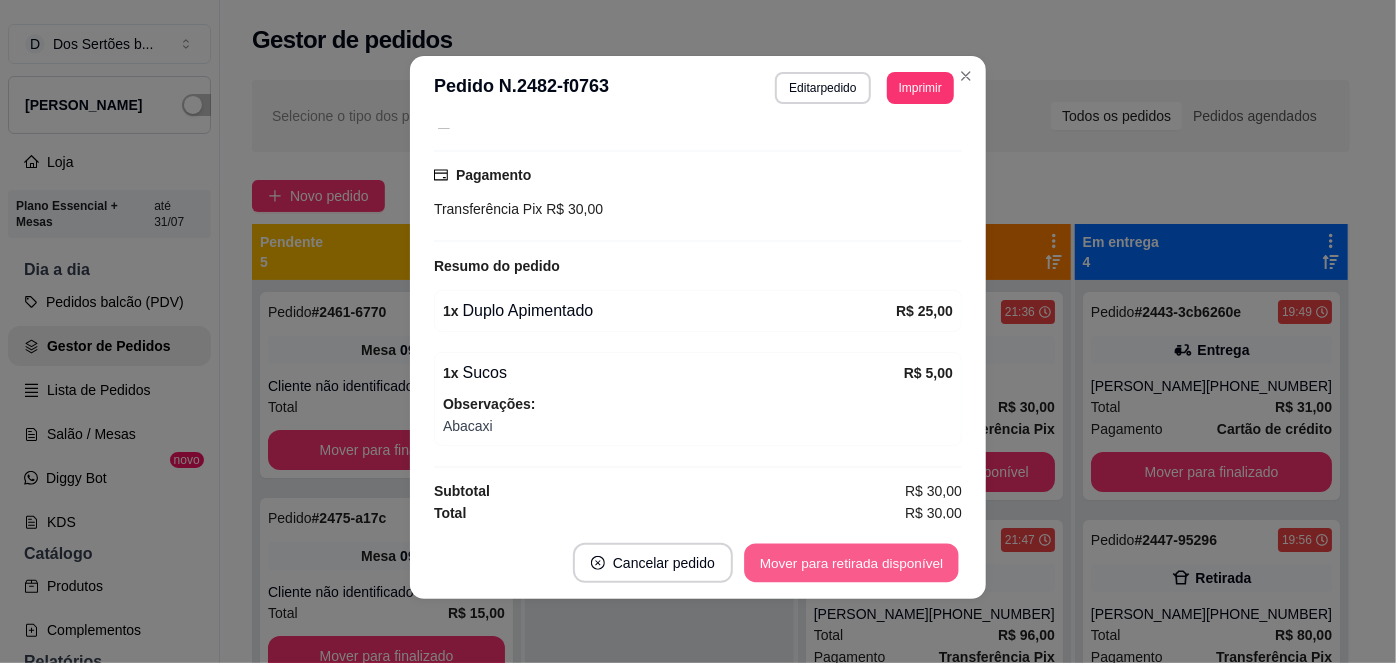 click on "Mover para retirada disponível" at bounding box center [851, 563] 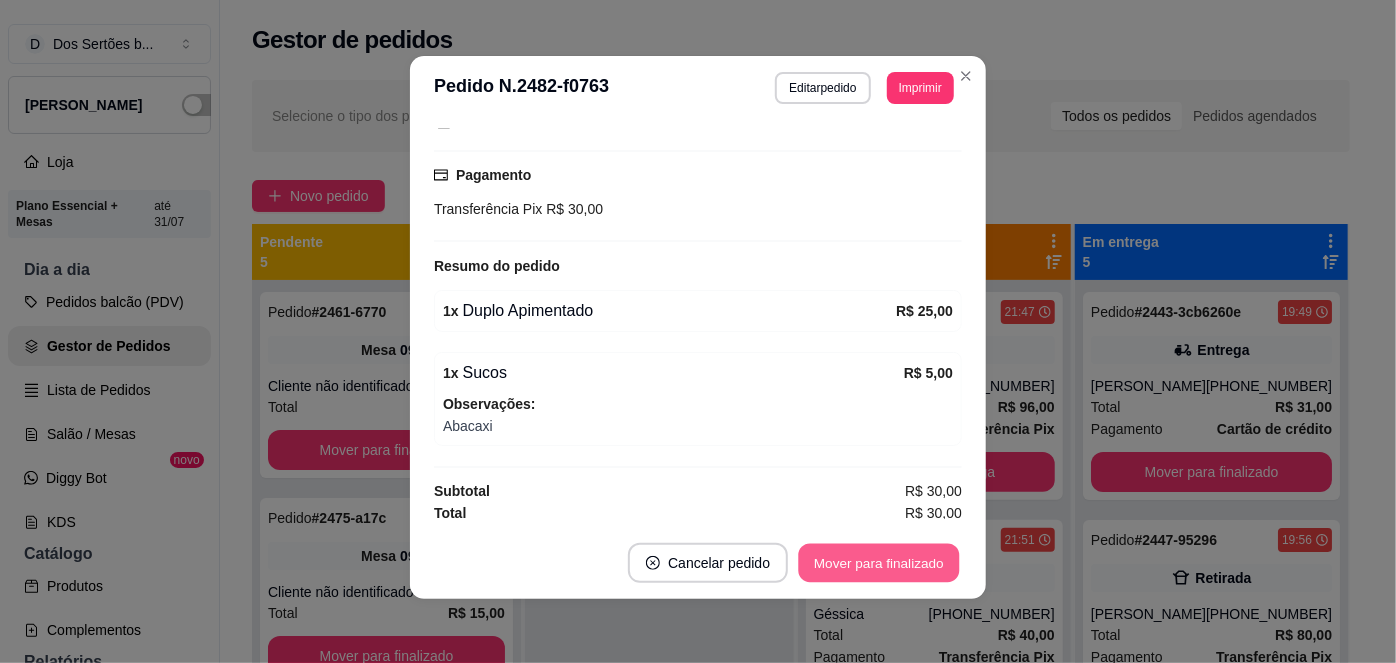 click on "Mover para finalizado" at bounding box center [879, 563] 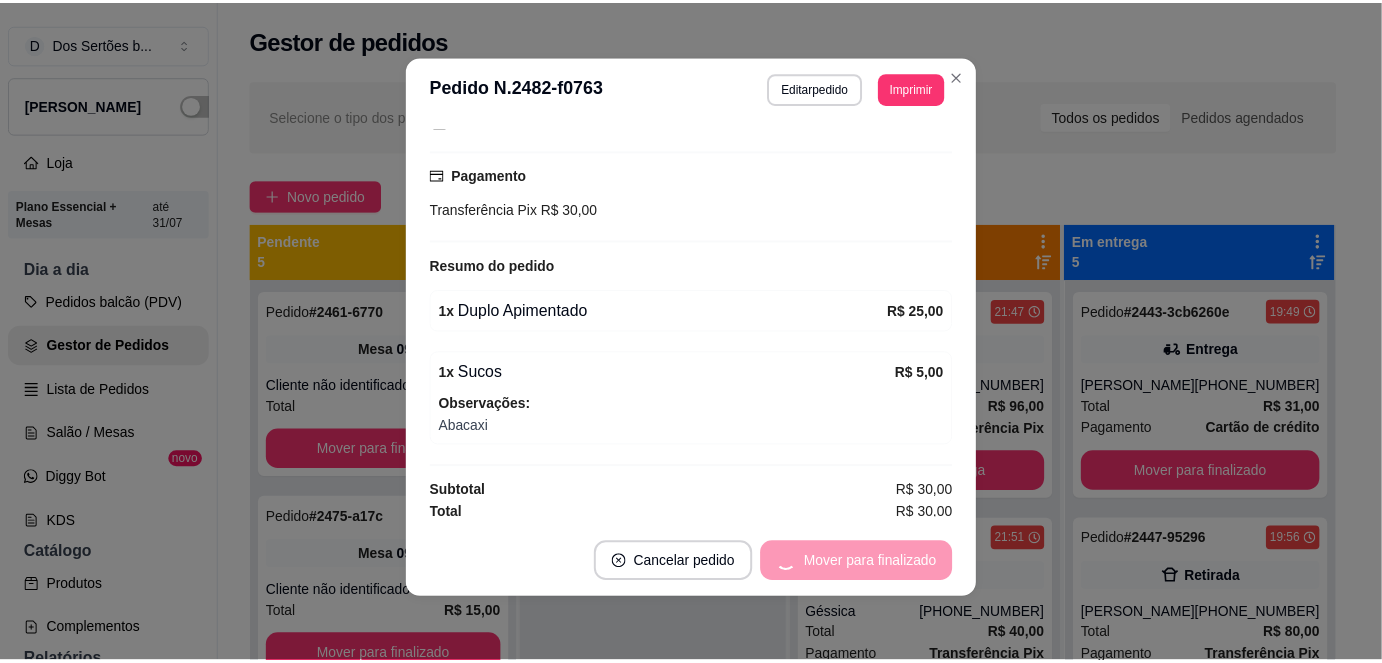 scroll, scrollTop: 149, scrollLeft: 0, axis: vertical 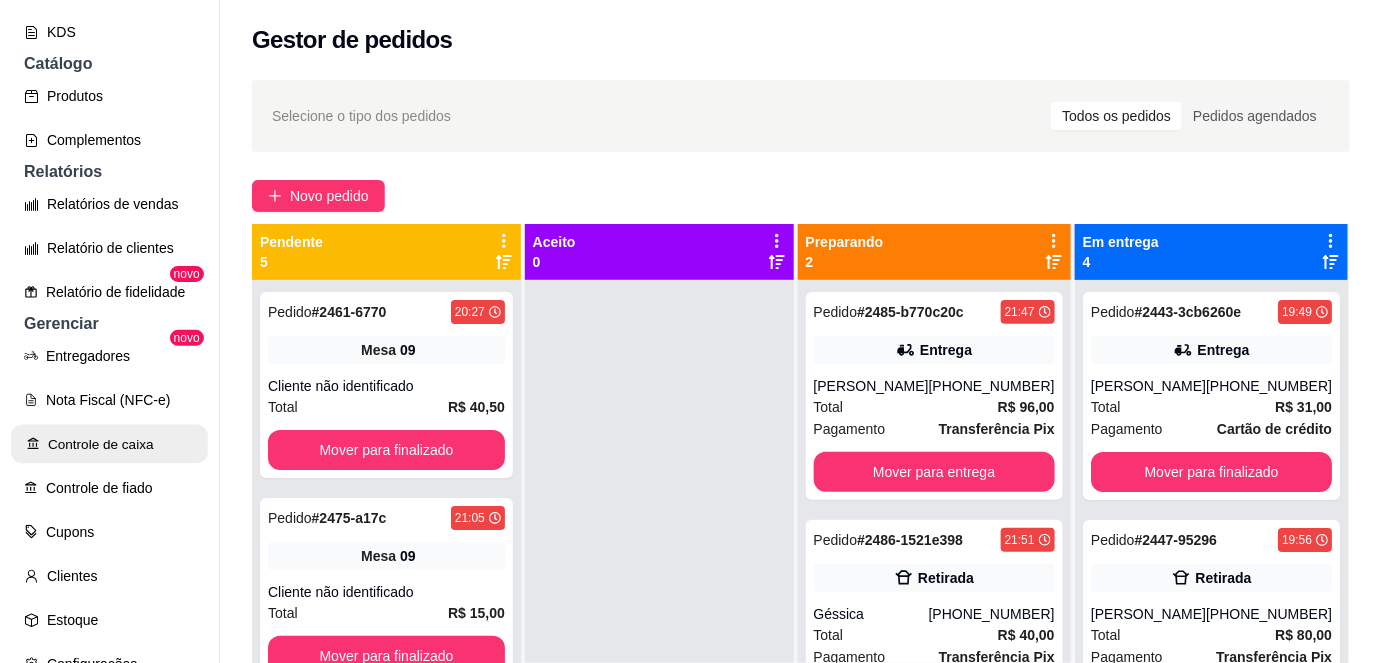 click on "Controle de caixa" at bounding box center (109, 444) 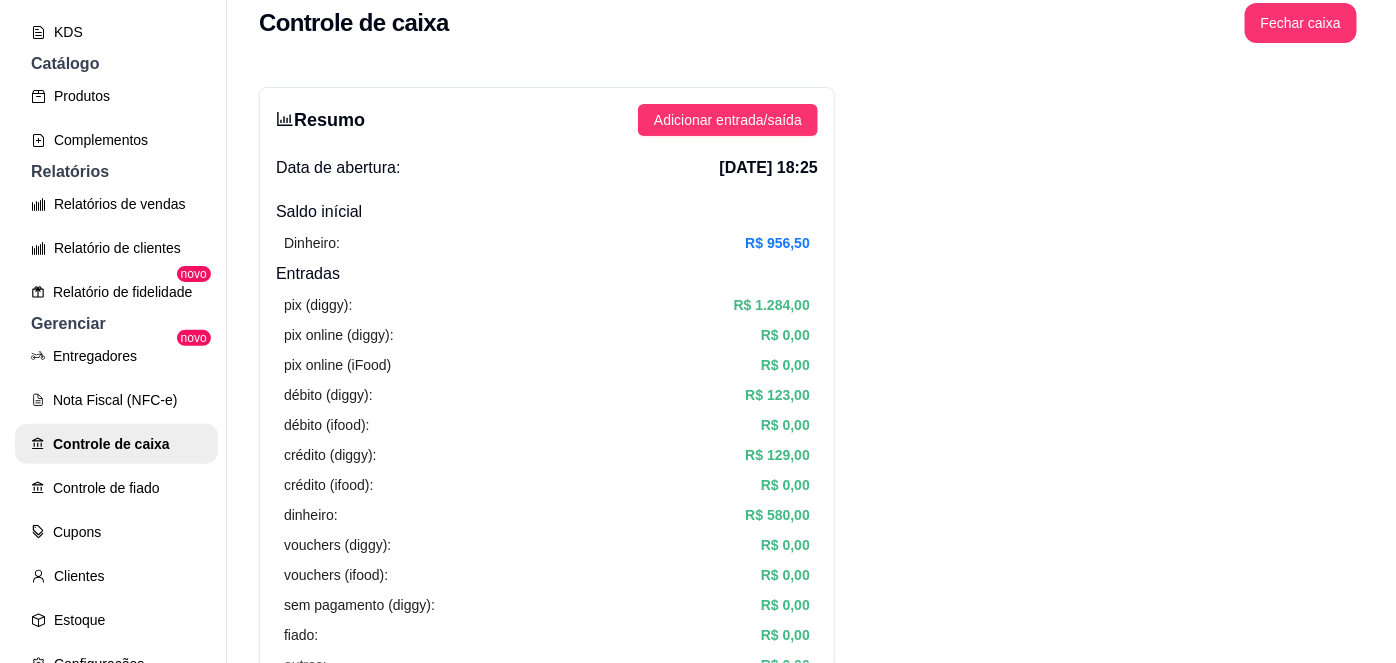 scroll, scrollTop: 0, scrollLeft: 0, axis: both 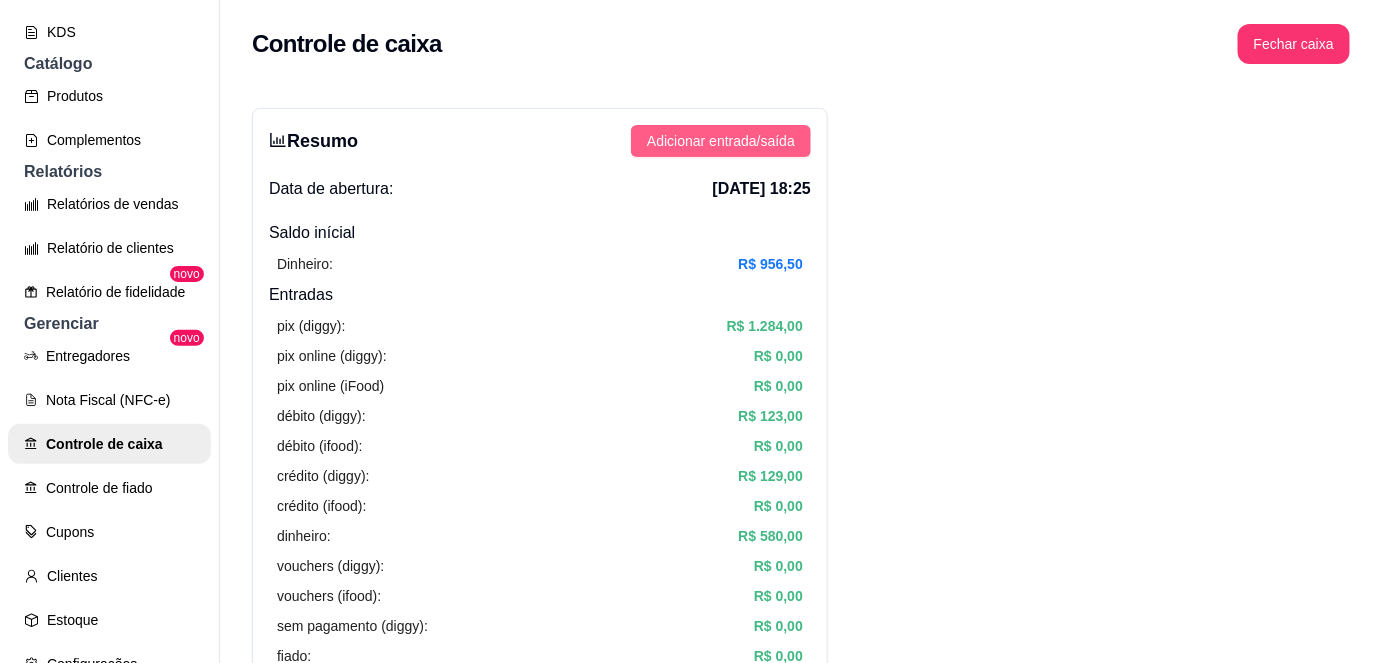 click on "Adicionar entrada/saída" at bounding box center (721, 141) 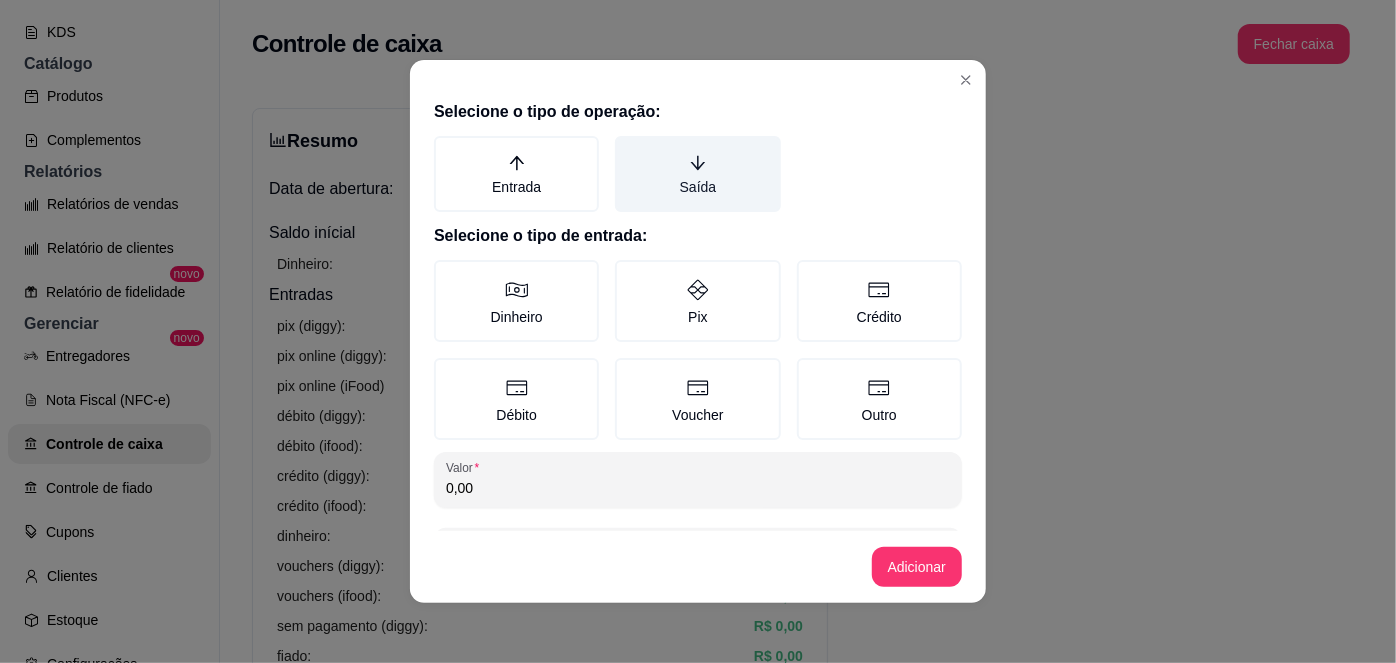 click on "Saída" at bounding box center [697, 174] 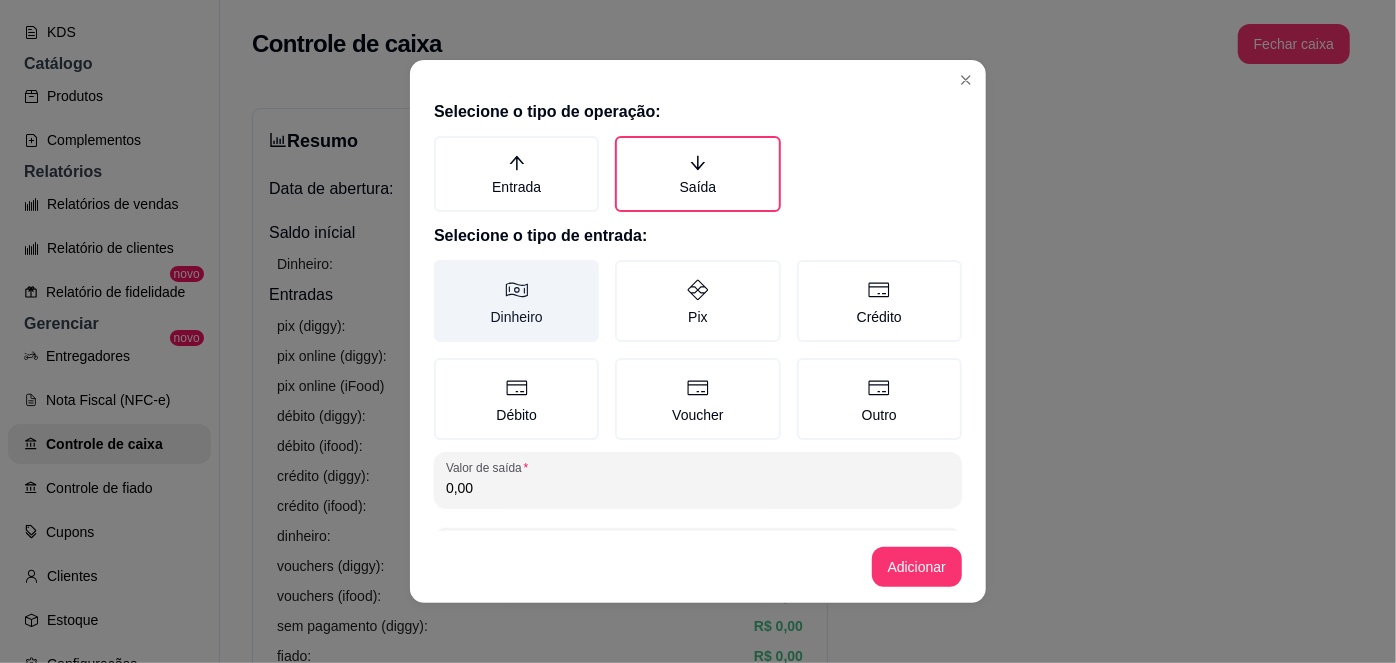 click 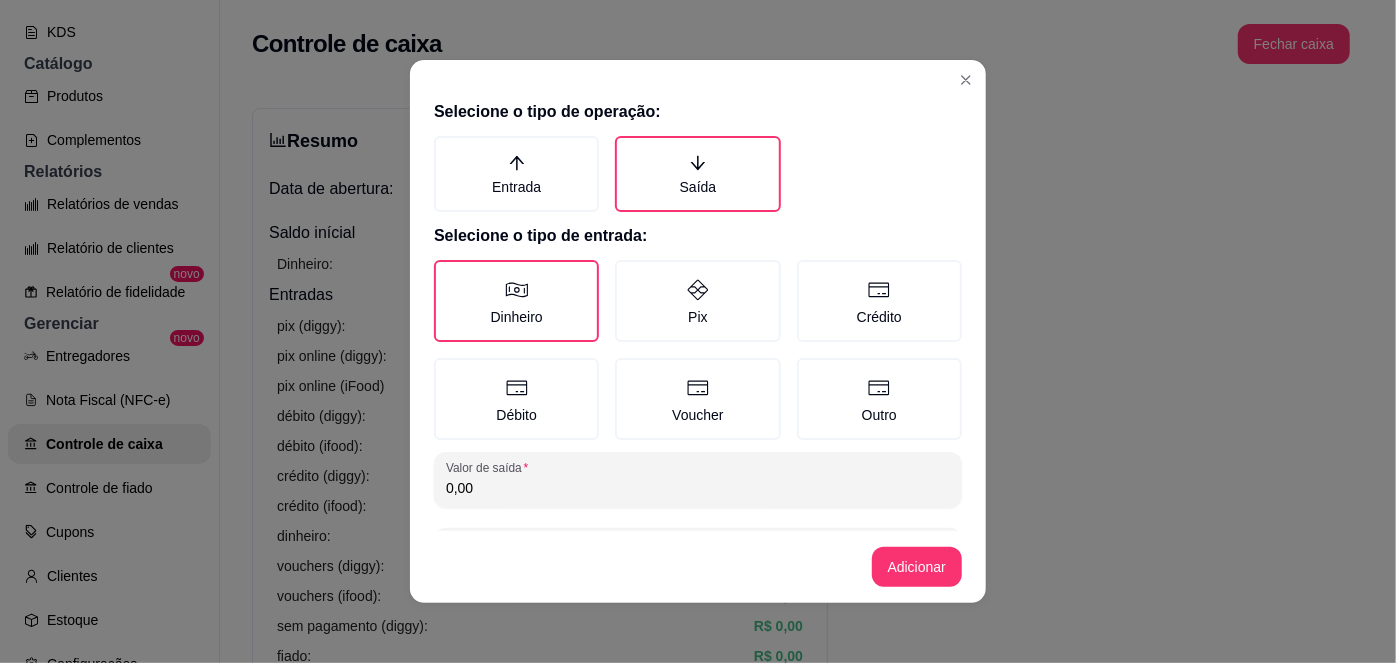 click on "0,00" at bounding box center [698, 488] 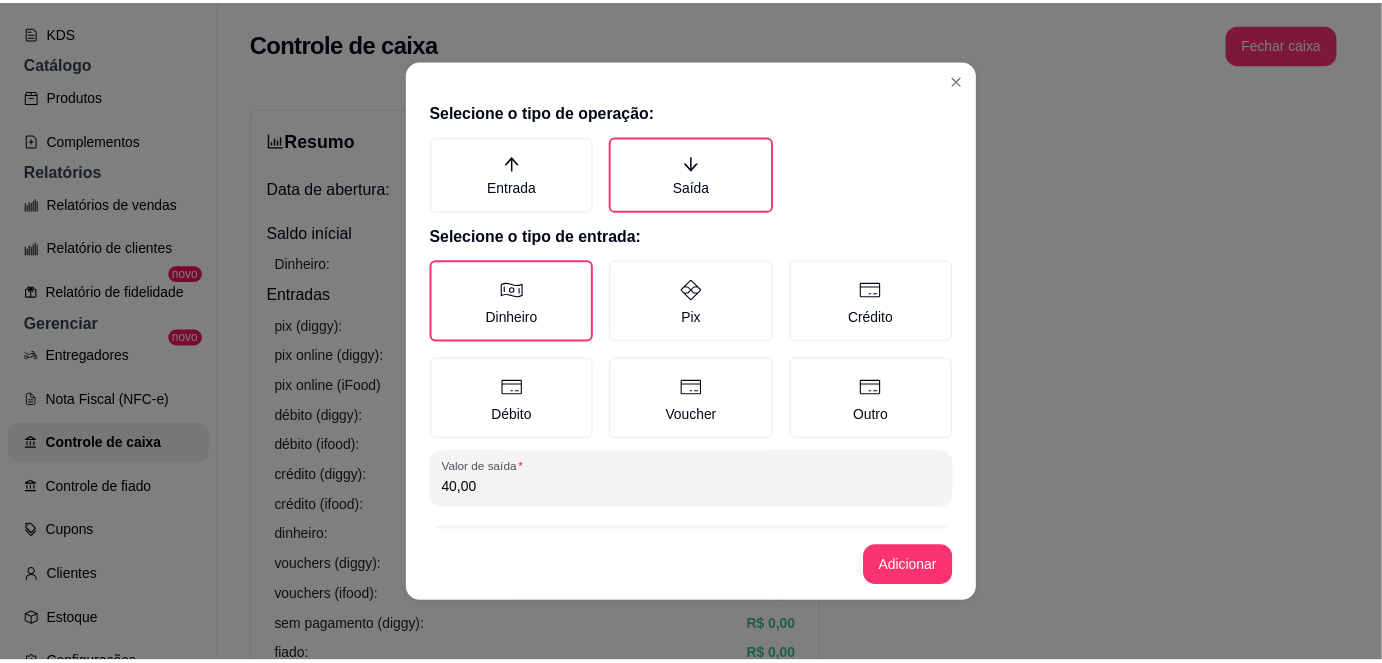 scroll, scrollTop: 81, scrollLeft: 0, axis: vertical 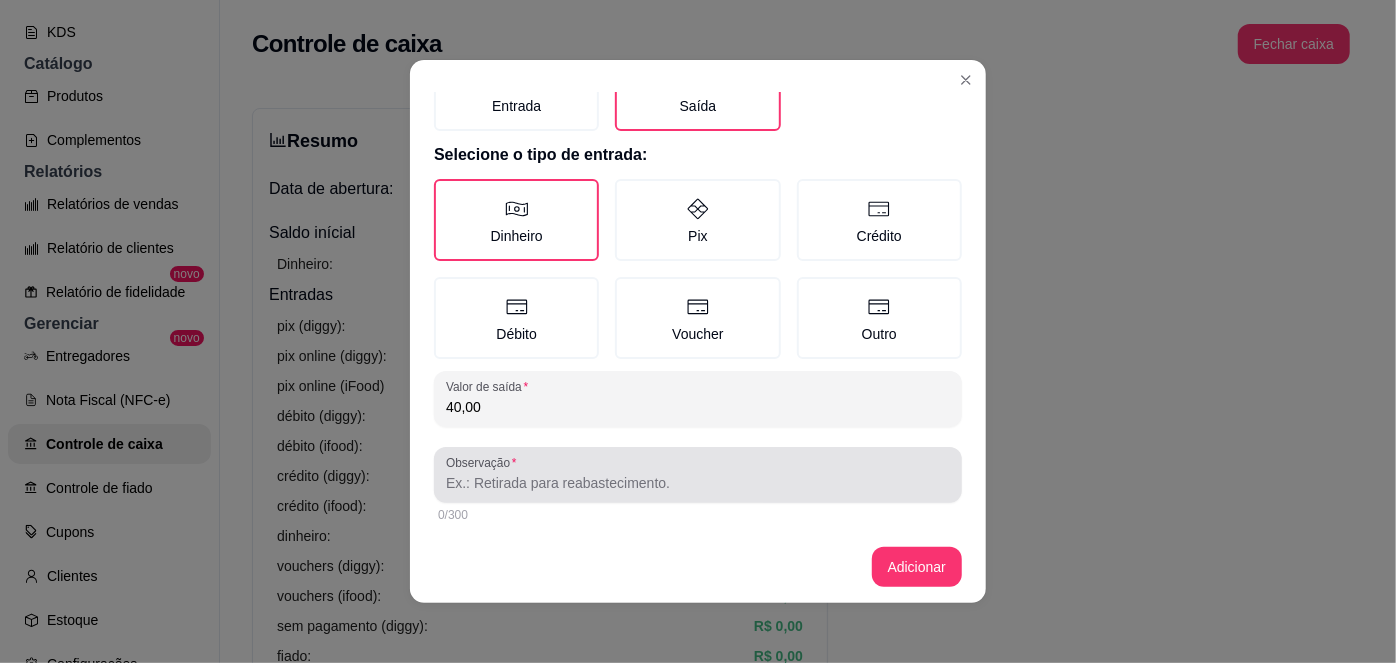 type on "40,00" 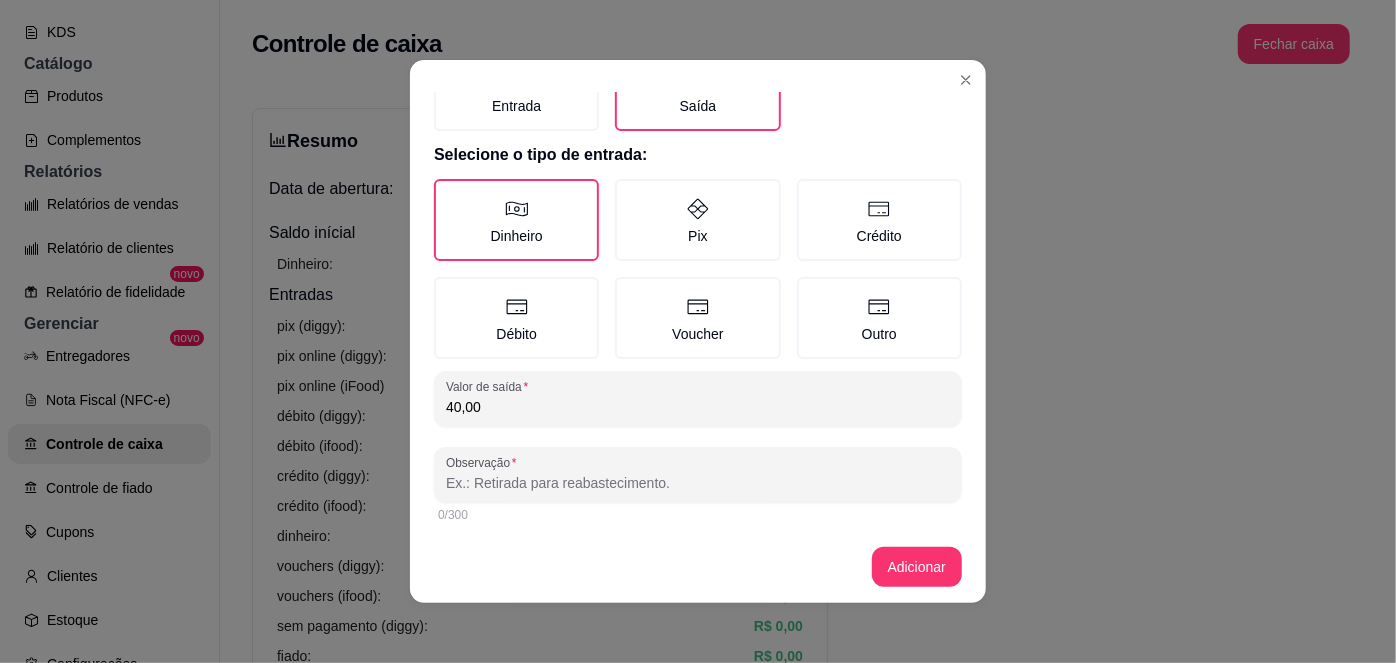 type on "E" 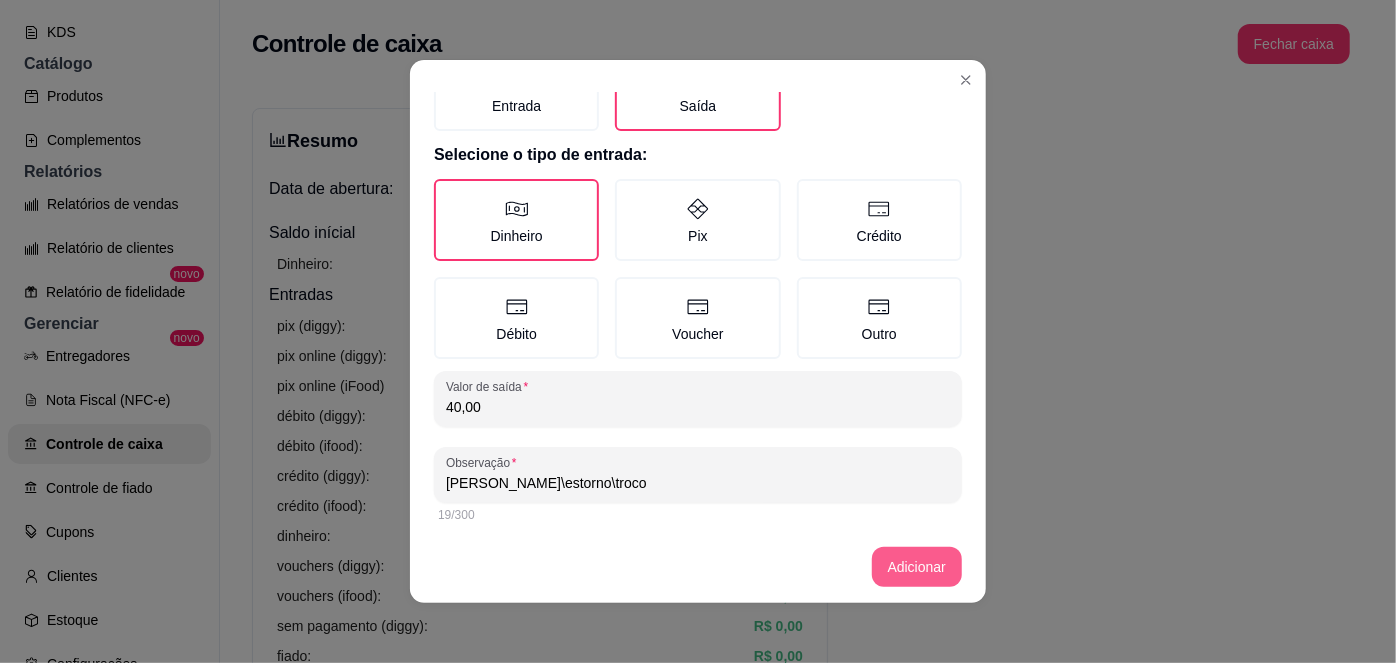 type on "Karol\estorno\troco" 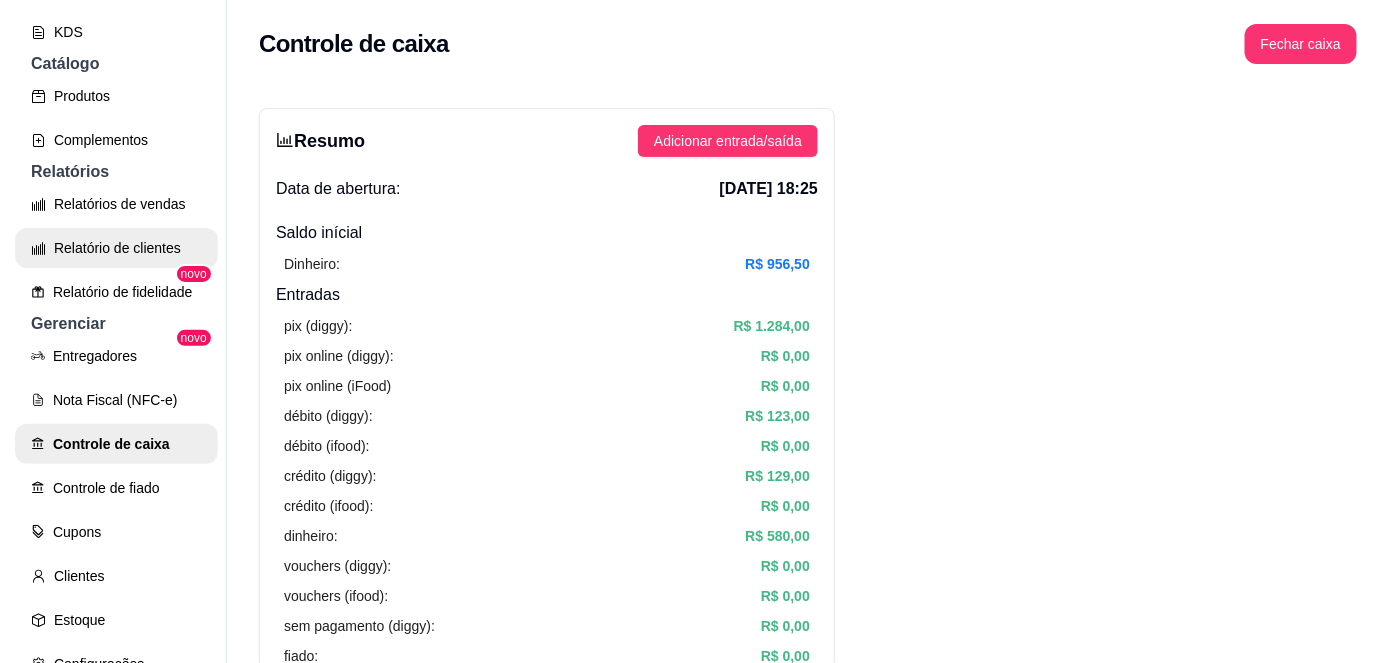 scroll, scrollTop: 0, scrollLeft: 0, axis: both 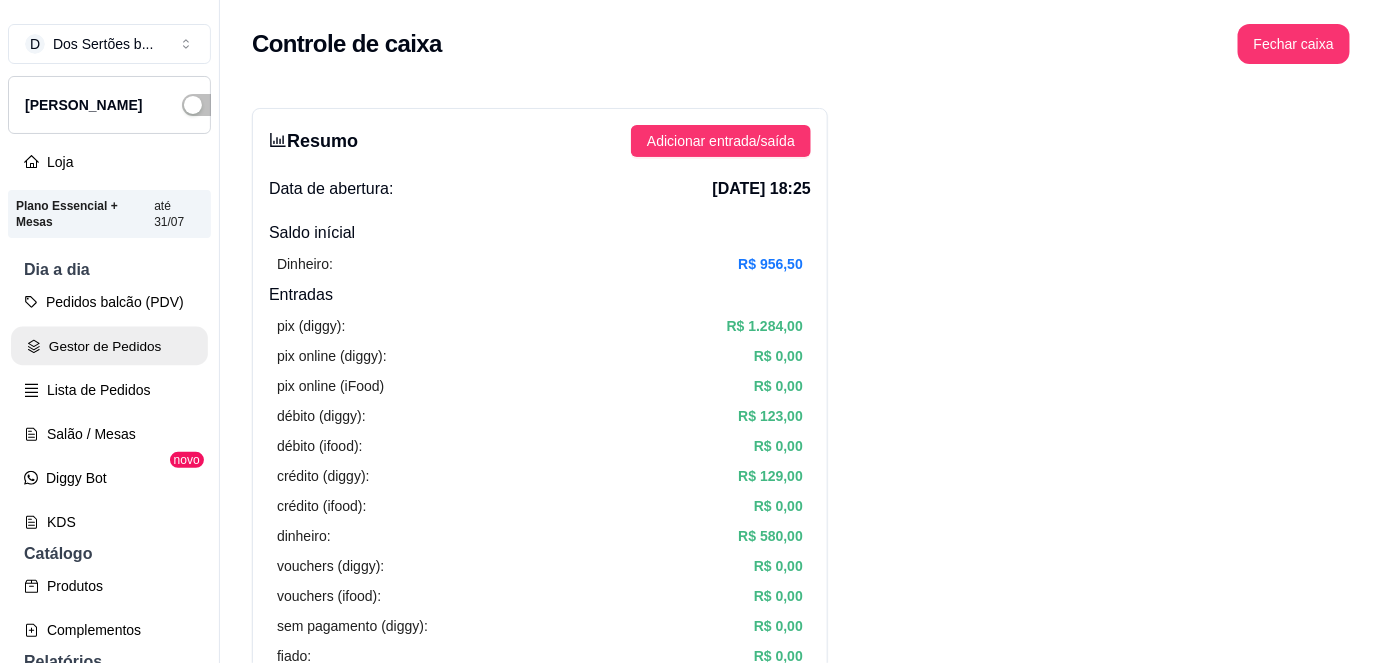 click on "Gestor de Pedidos" at bounding box center (109, 346) 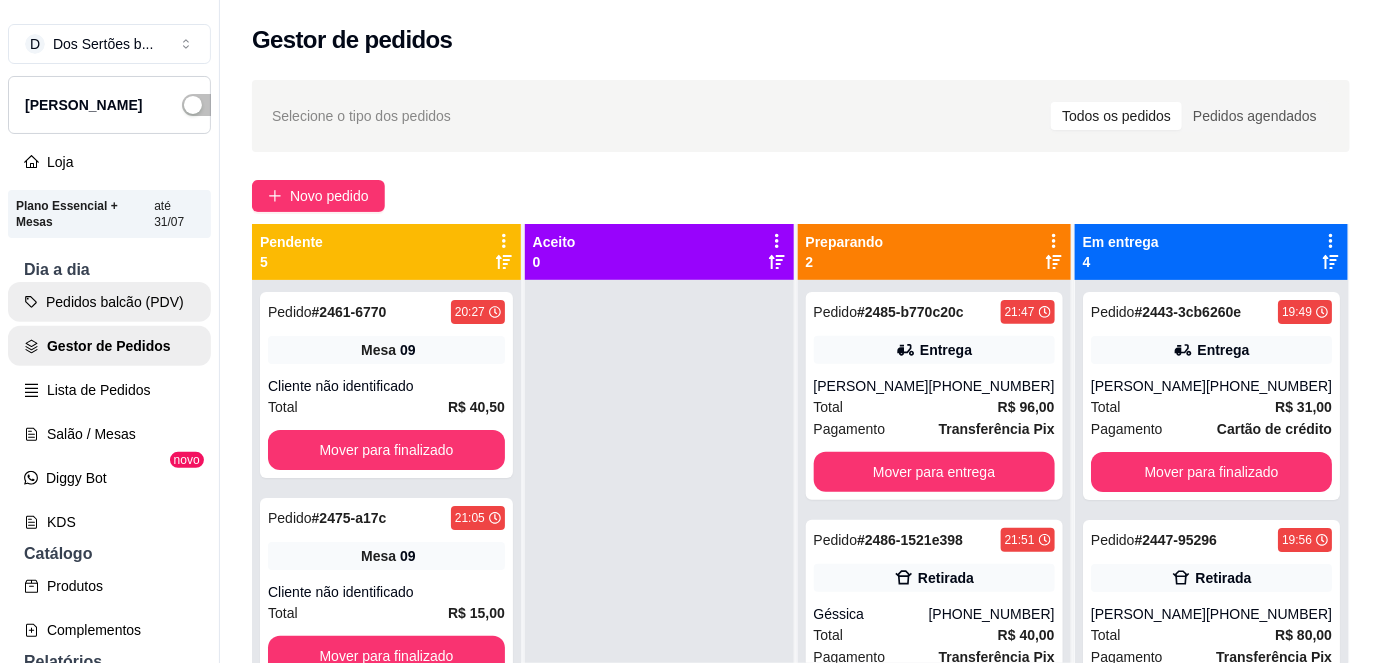 click on "Pedidos balcão (PDV)" at bounding box center (109, 302) 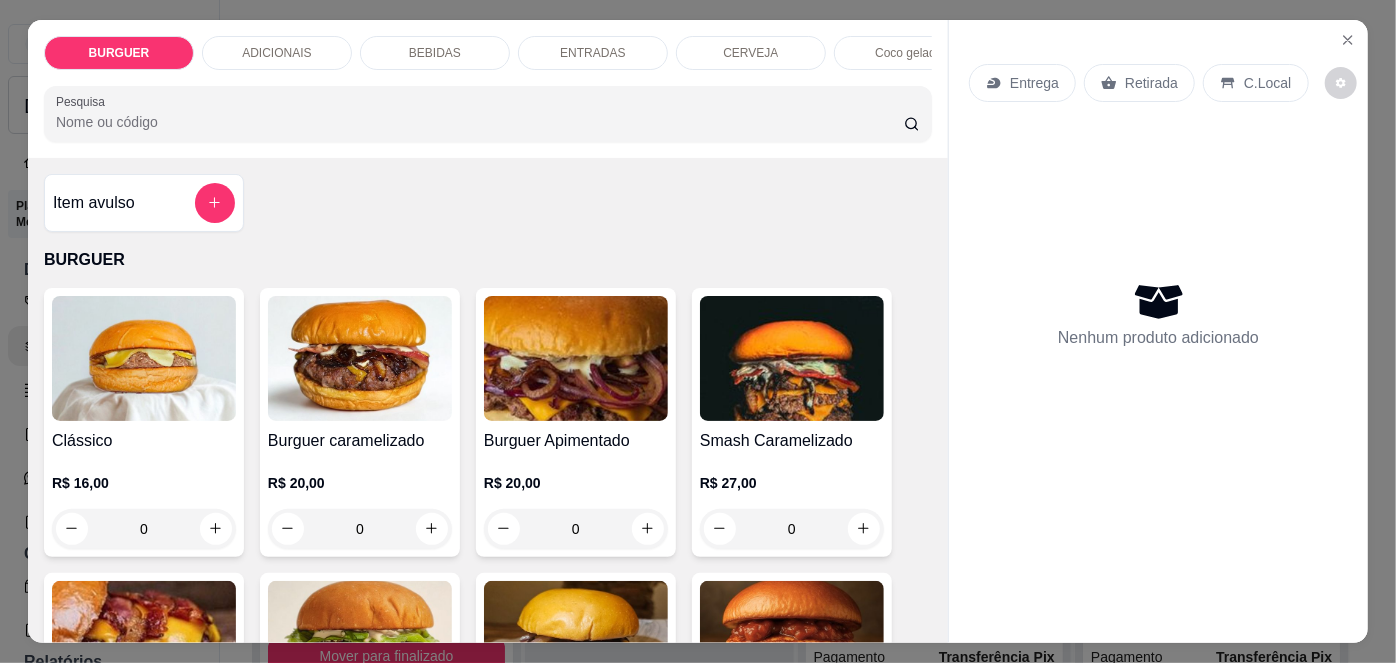 click on "Retirada" at bounding box center (1139, 83) 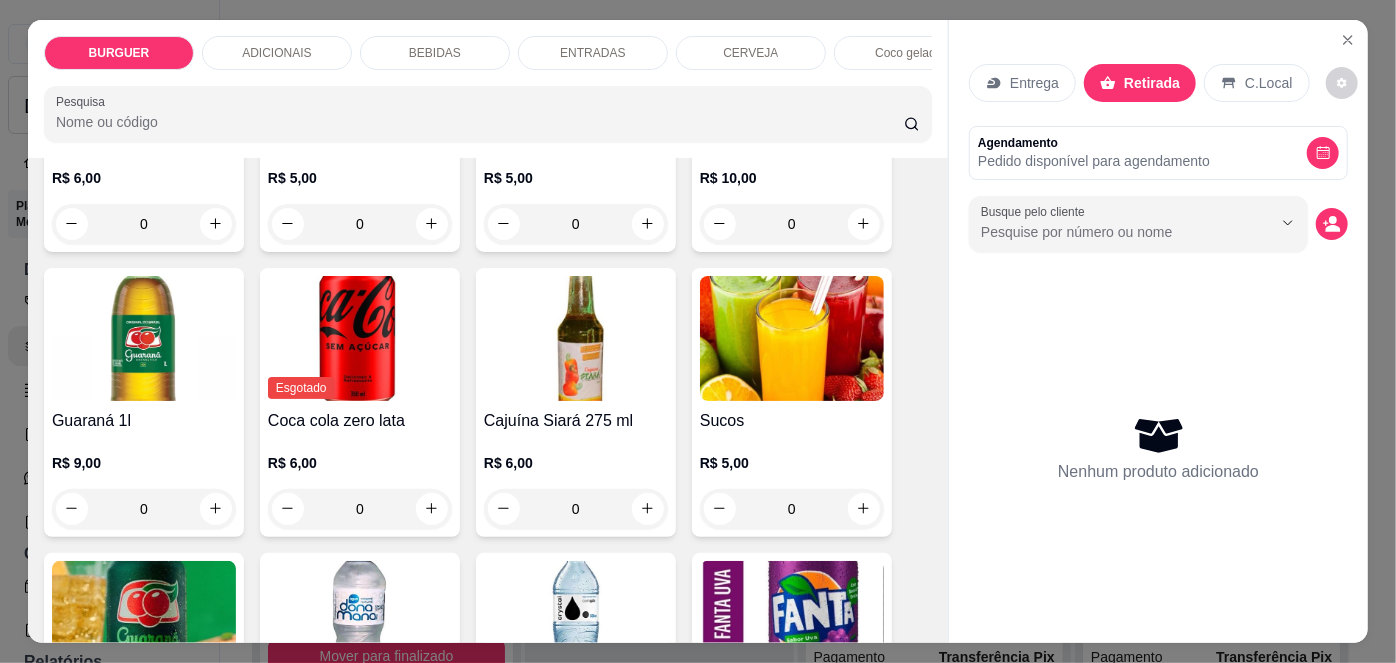 scroll, scrollTop: 1835, scrollLeft: 0, axis: vertical 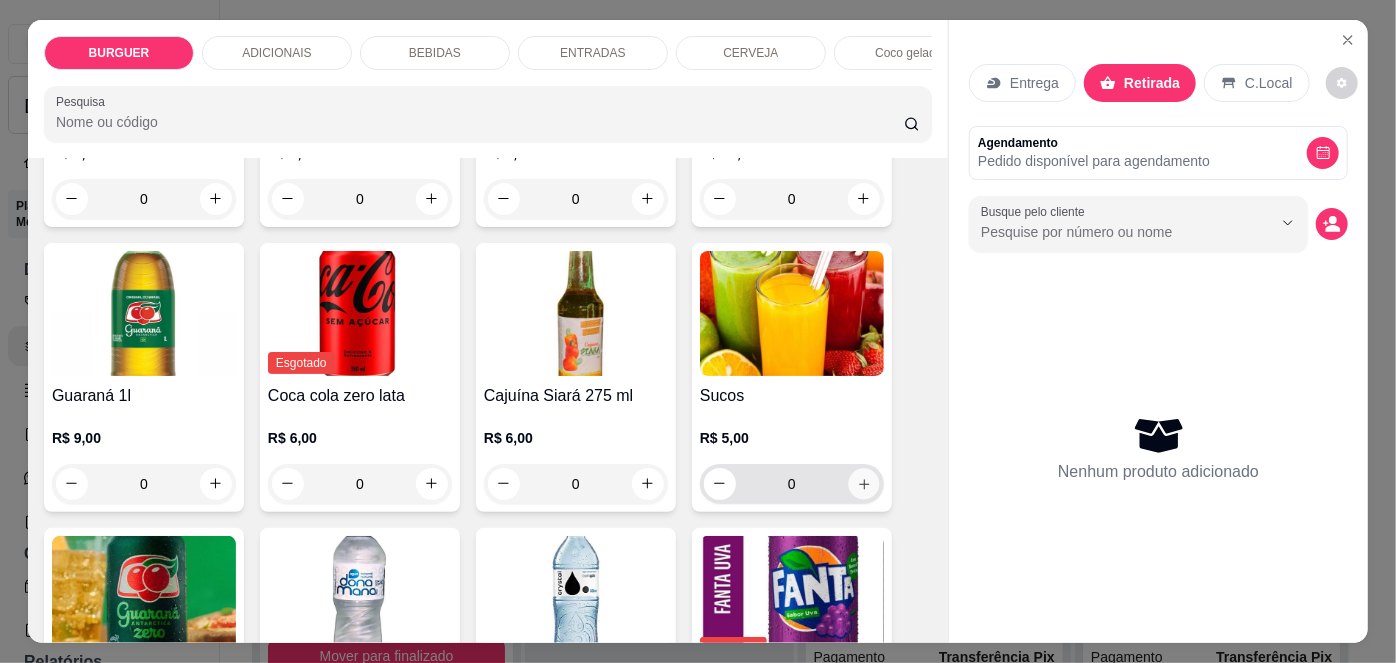click 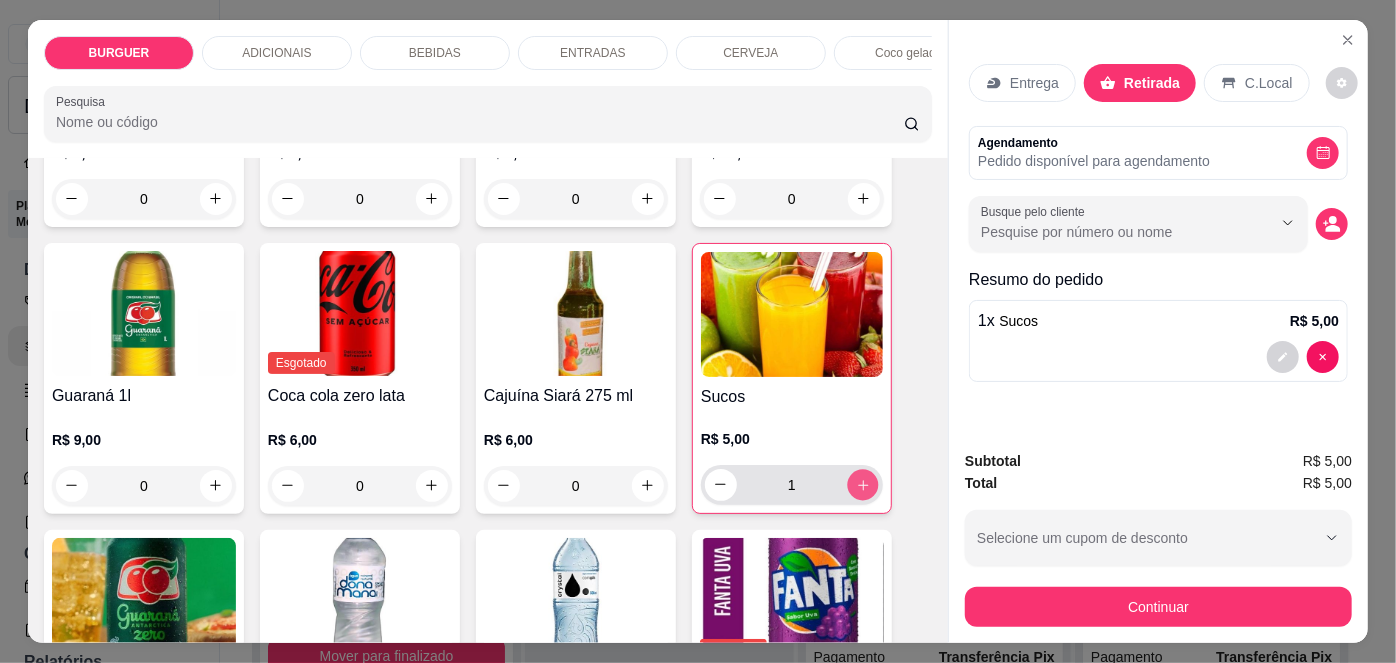 click 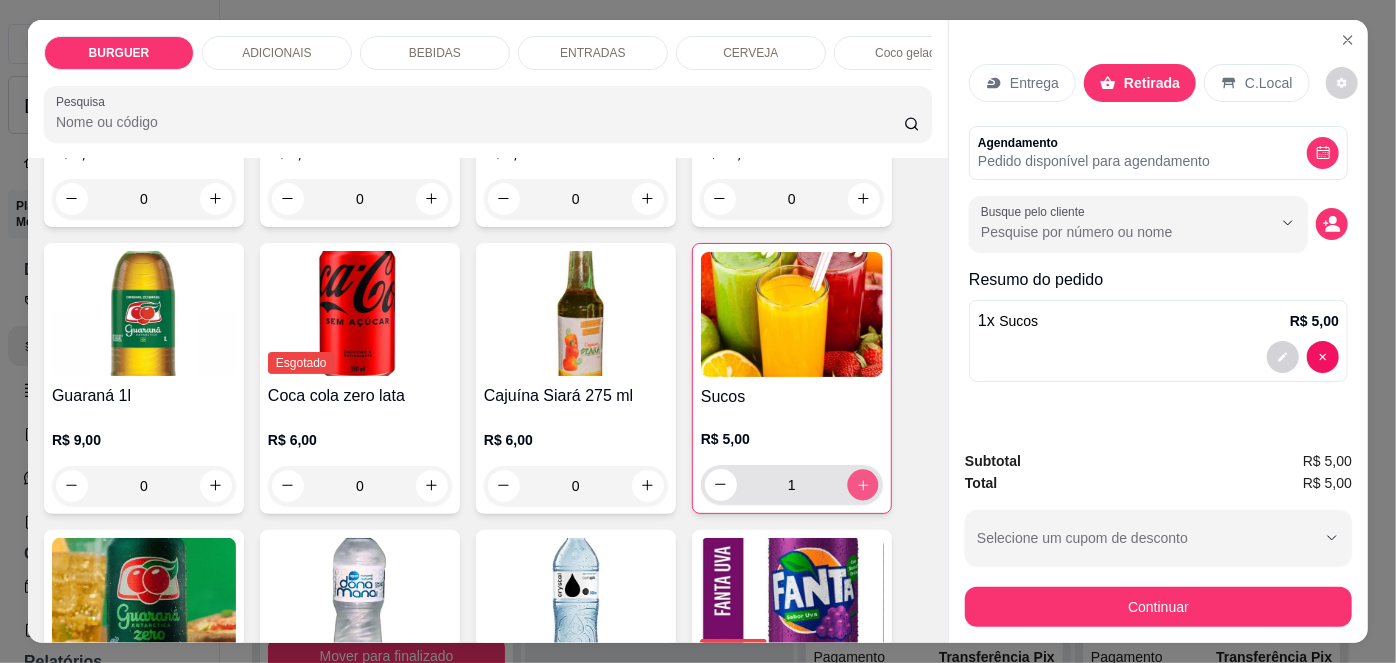 type on "2" 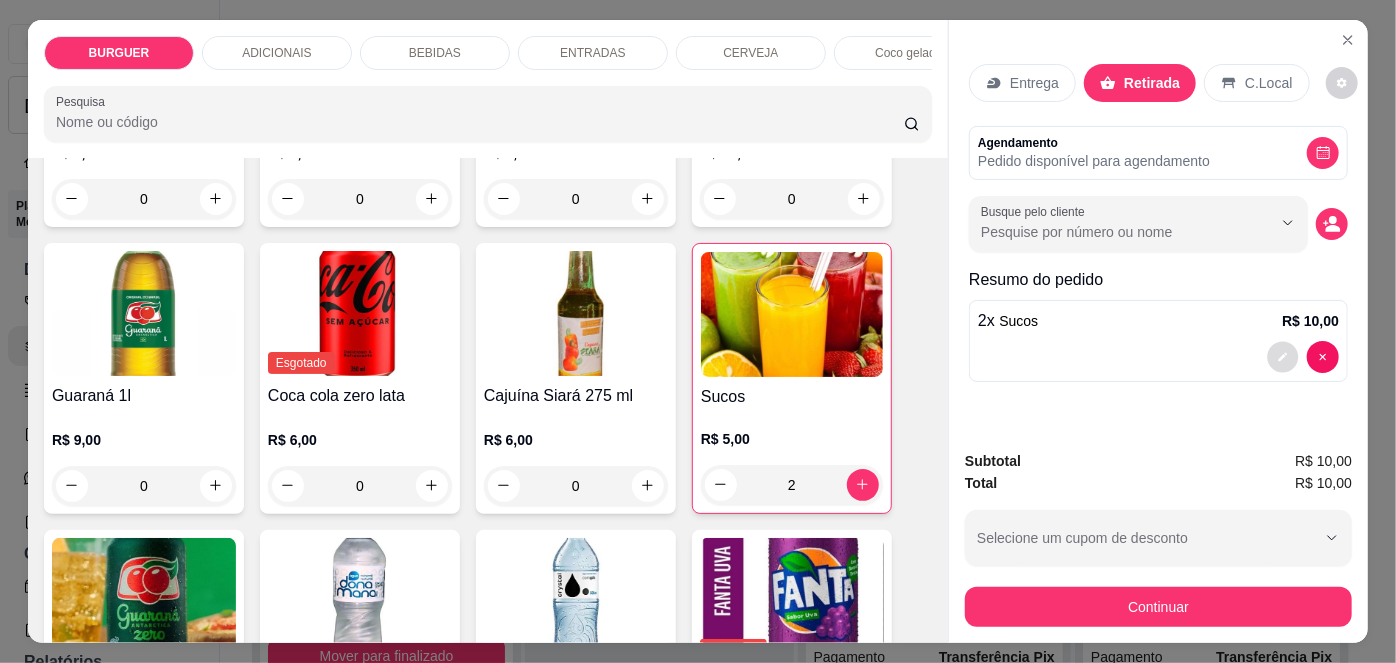 click at bounding box center (1283, 356) 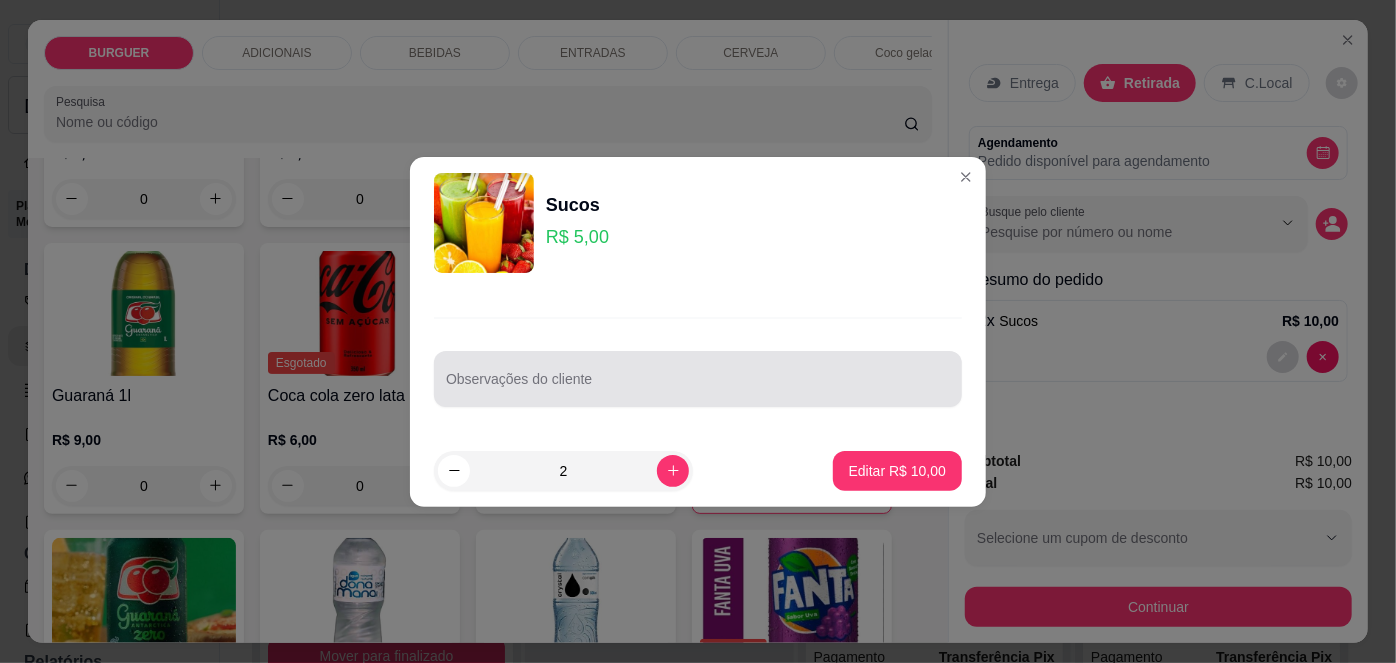 click at bounding box center [698, 379] 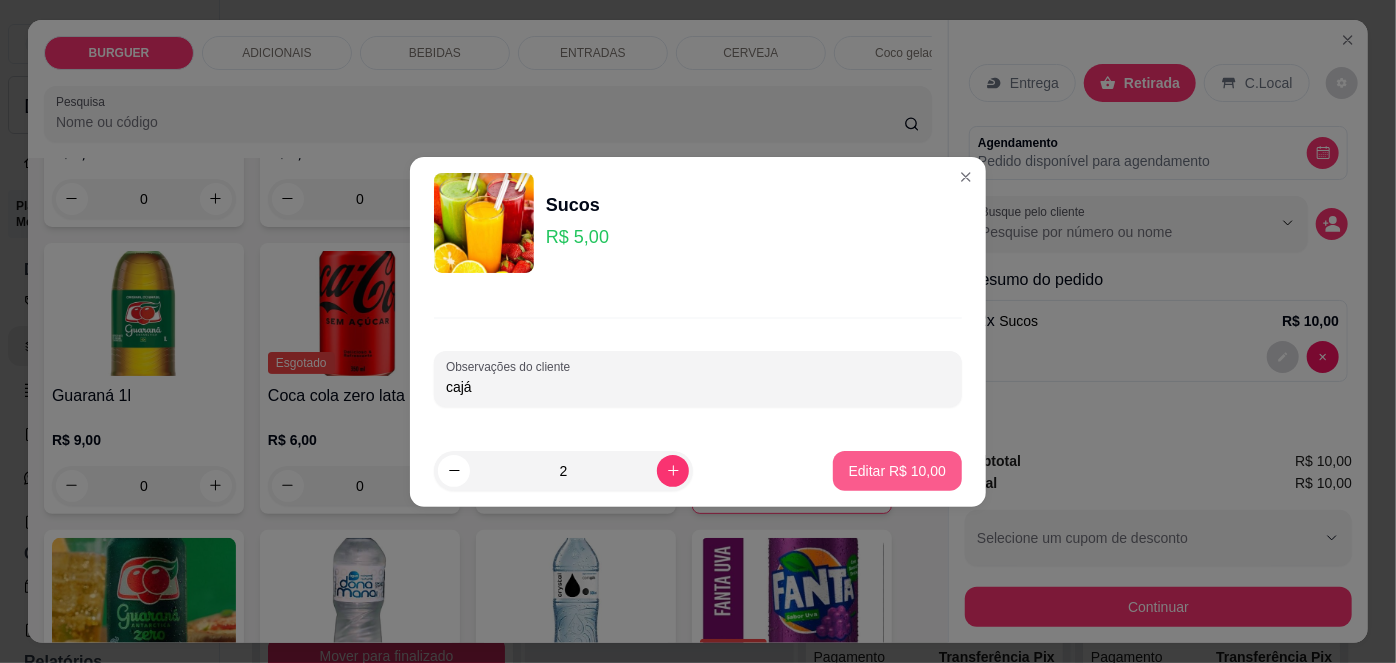 type on "cajá" 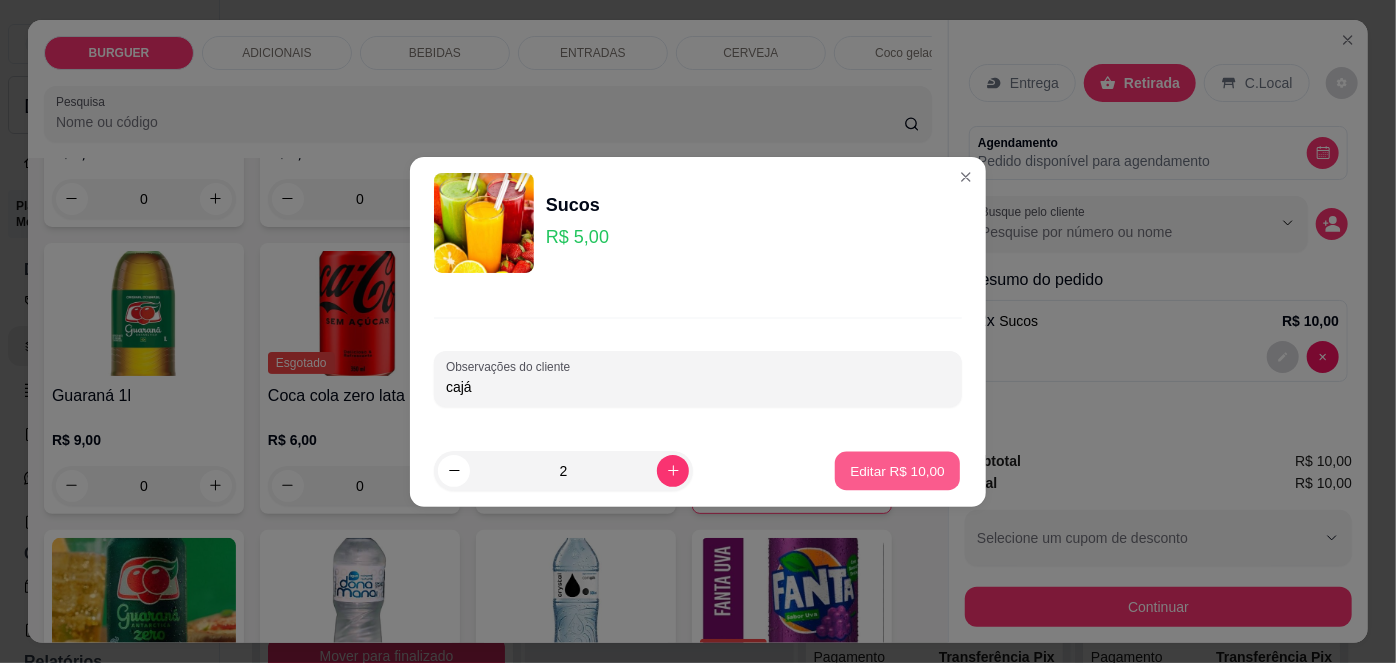 click on "Editar   R$ 10,00" at bounding box center (897, 470) 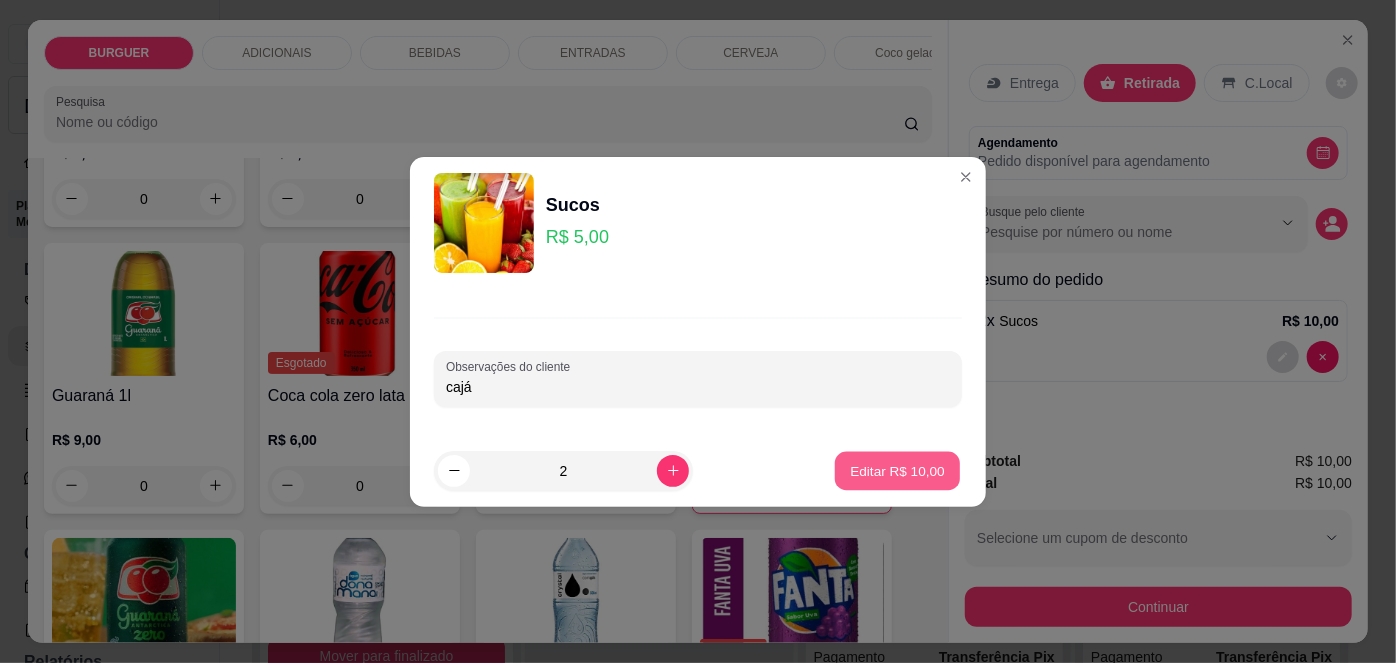 type on "0" 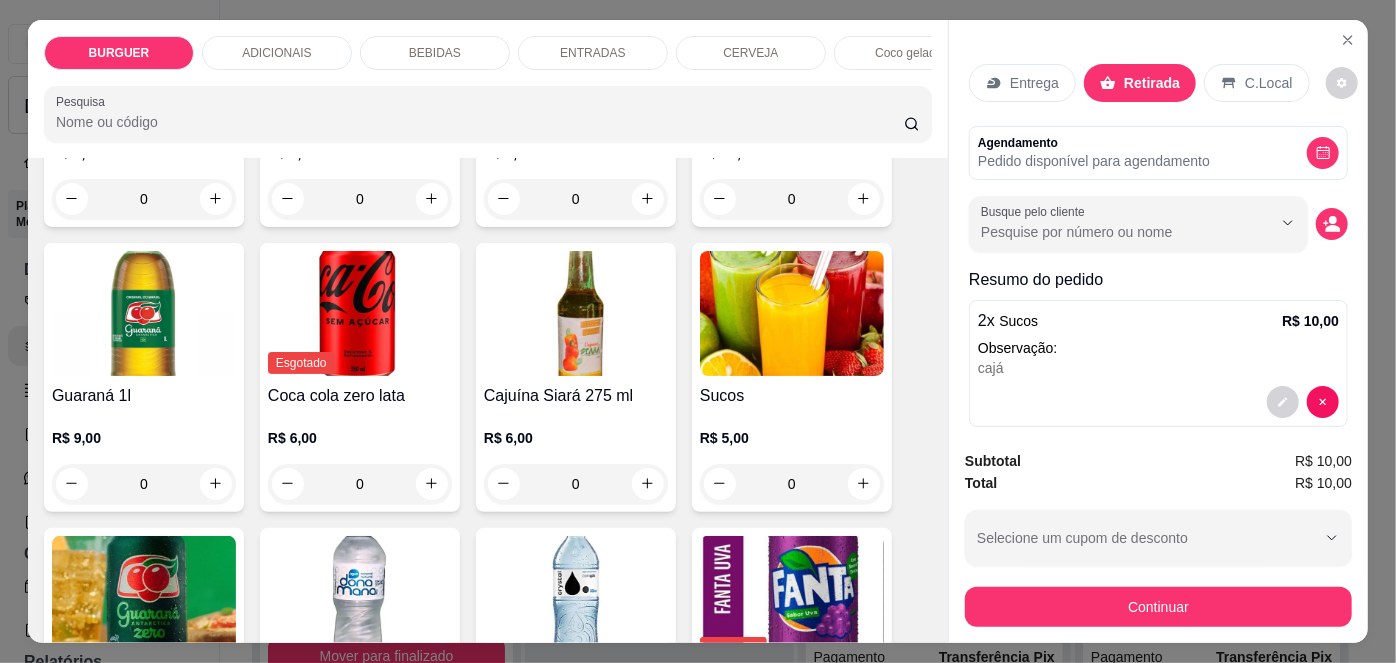 scroll, scrollTop: 18, scrollLeft: 0, axis: vertical 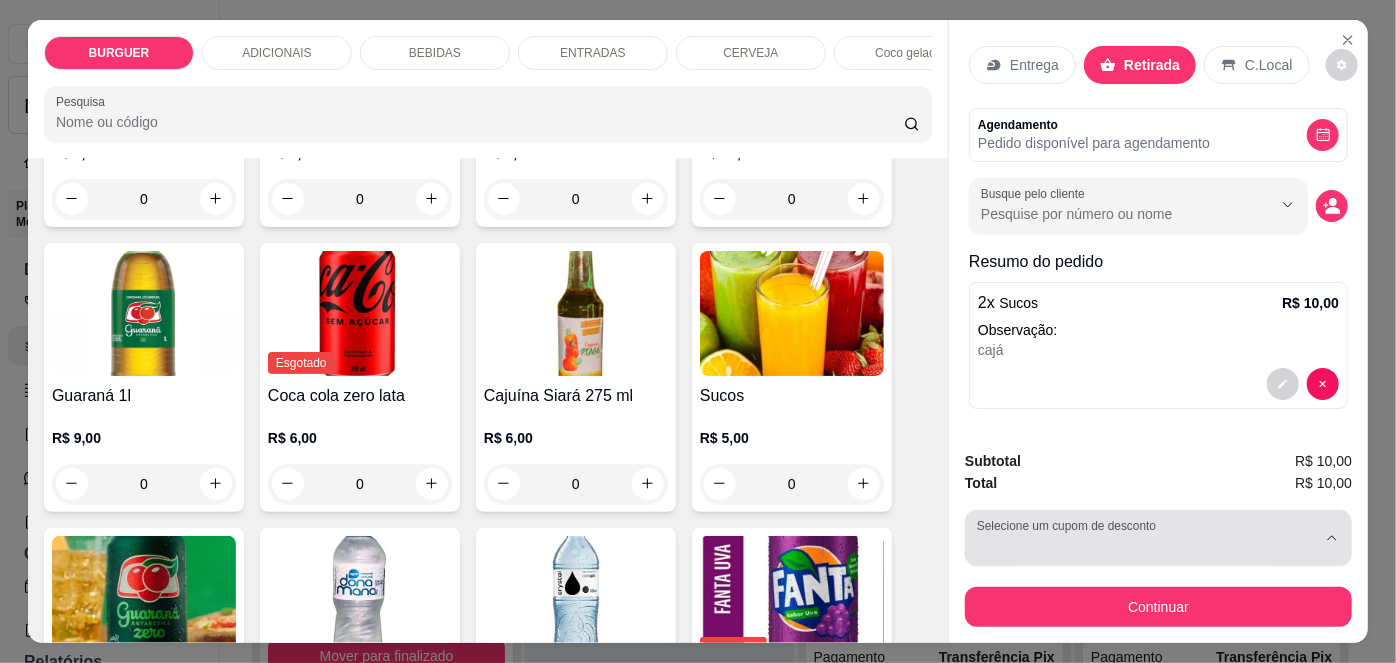 click at bounding box center (1146, 538) 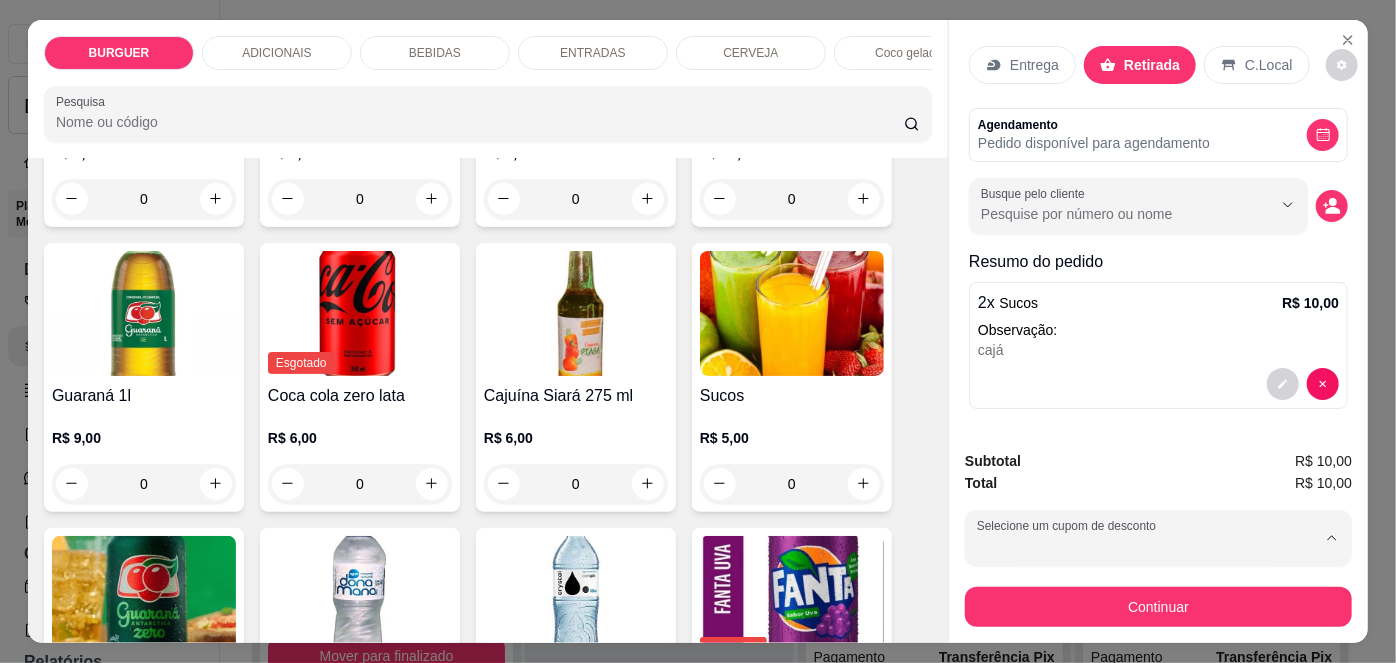 click on "KAROLINNY" at bounding box center [1021, 588] 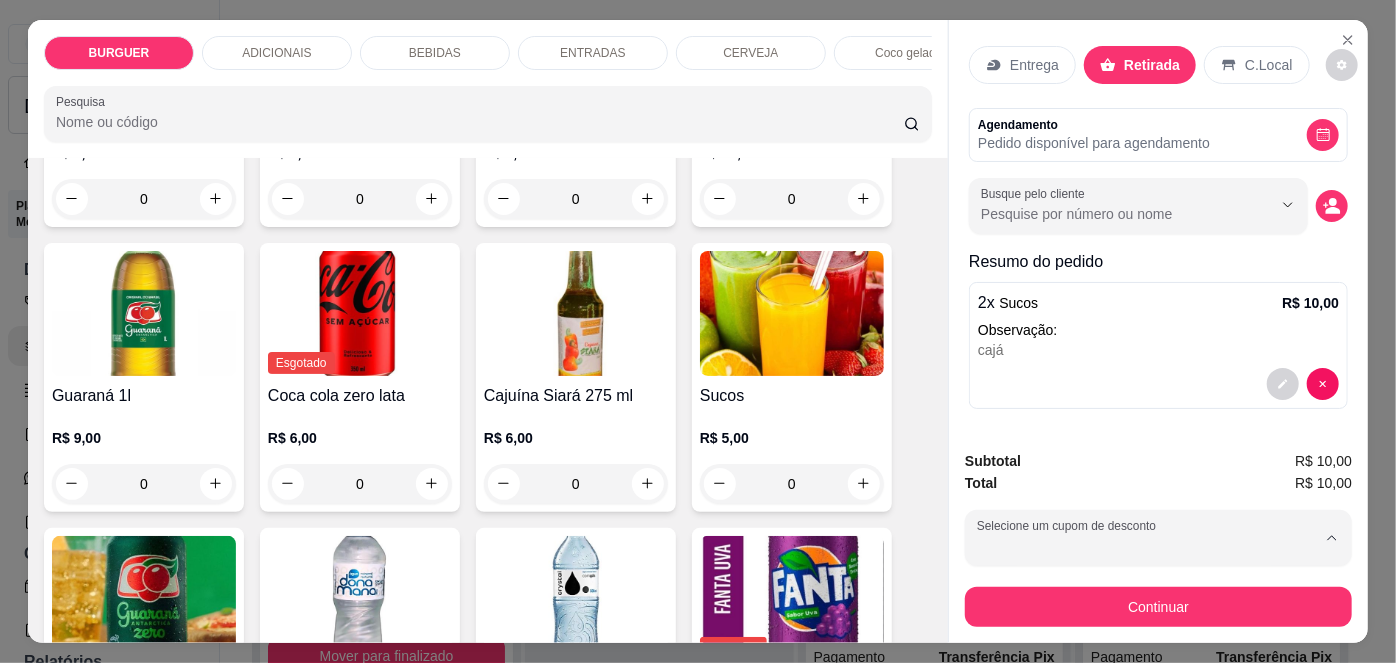 type on "67fba0eefb27f8bab9211f9b" 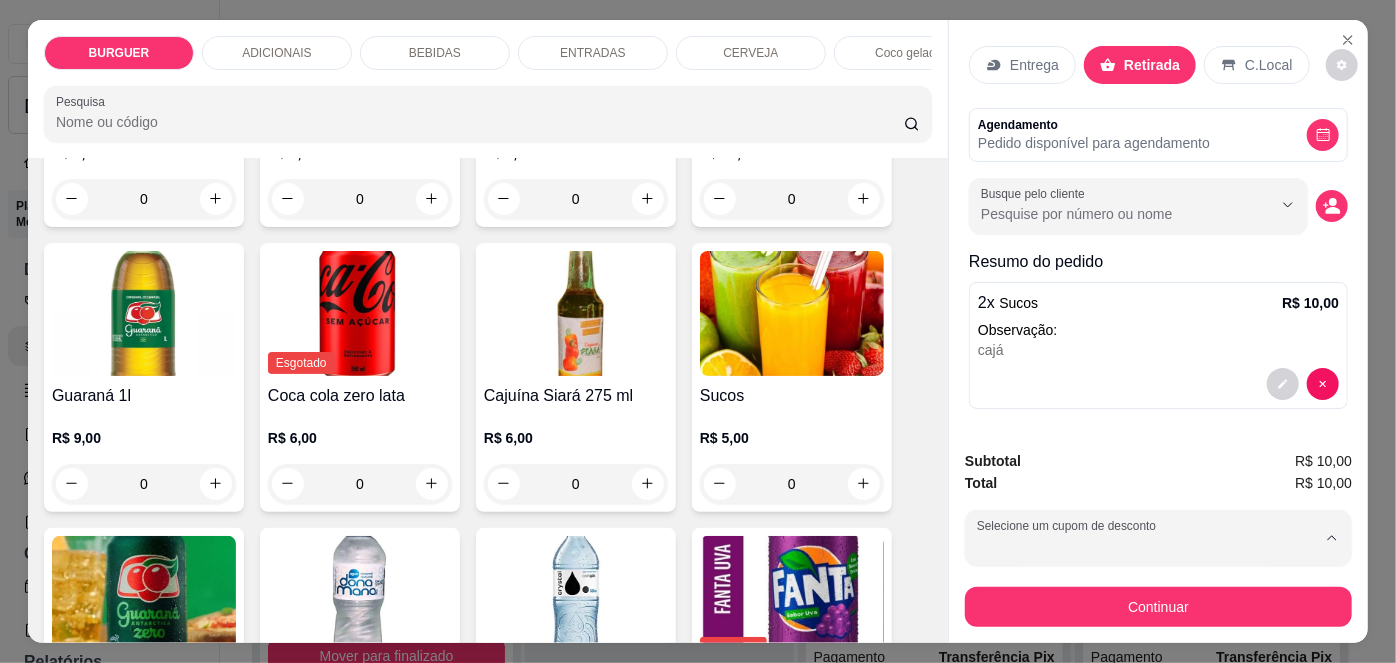 select on "67fba0eefb27f8bab9211f9b" 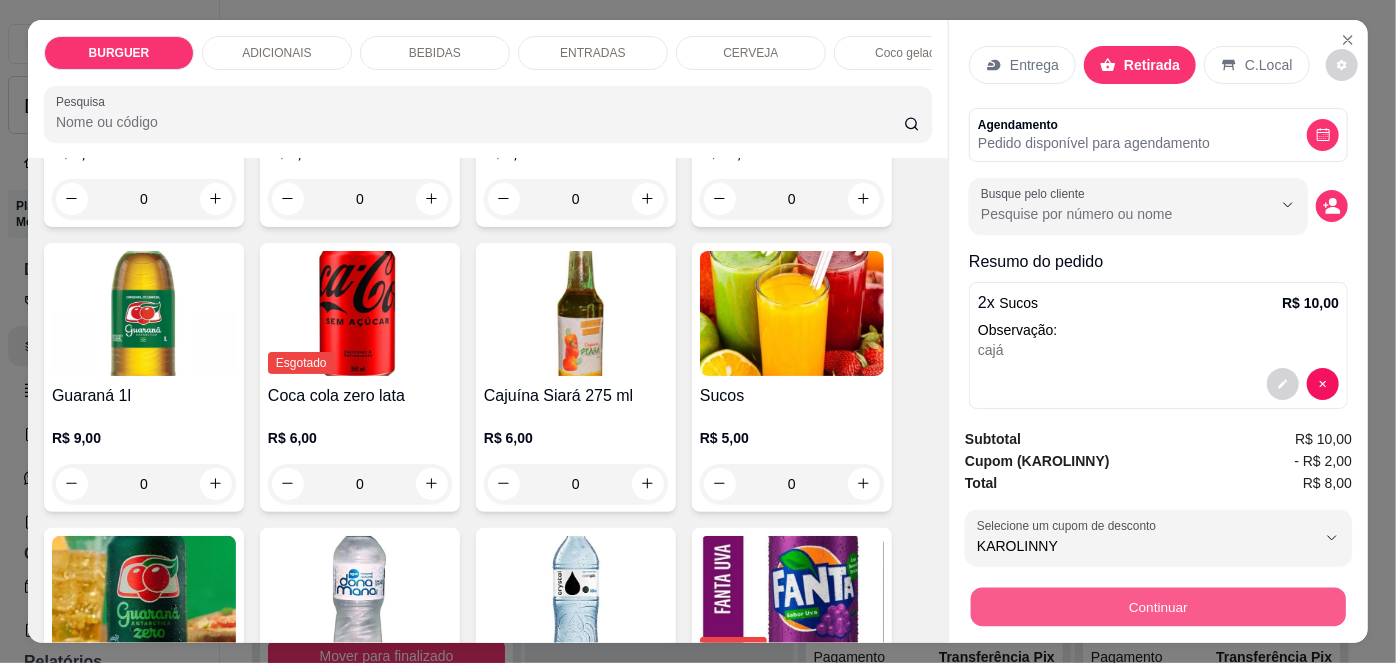 click on "Continuar" at bounding box center (1158, 607) 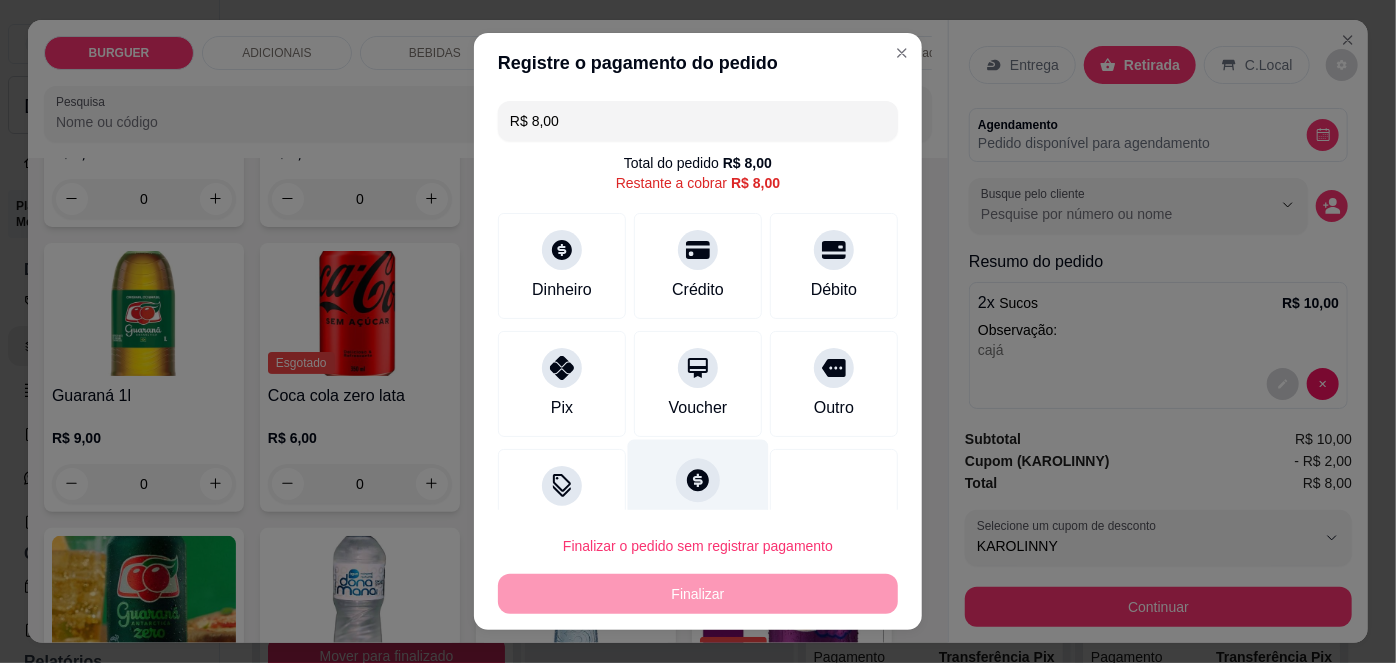 click on "Fiado" at bounding box center [698, 498] 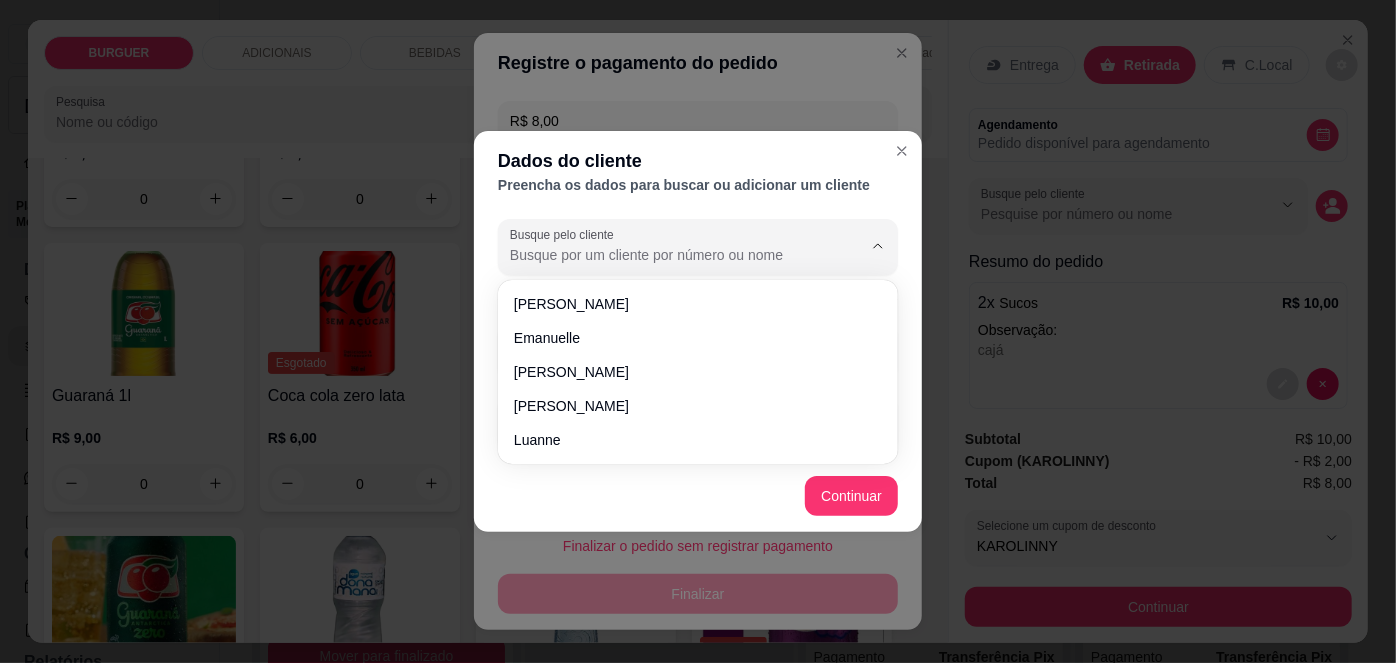 click on "Busque pelo cliente" at bounding box center [670, 255] 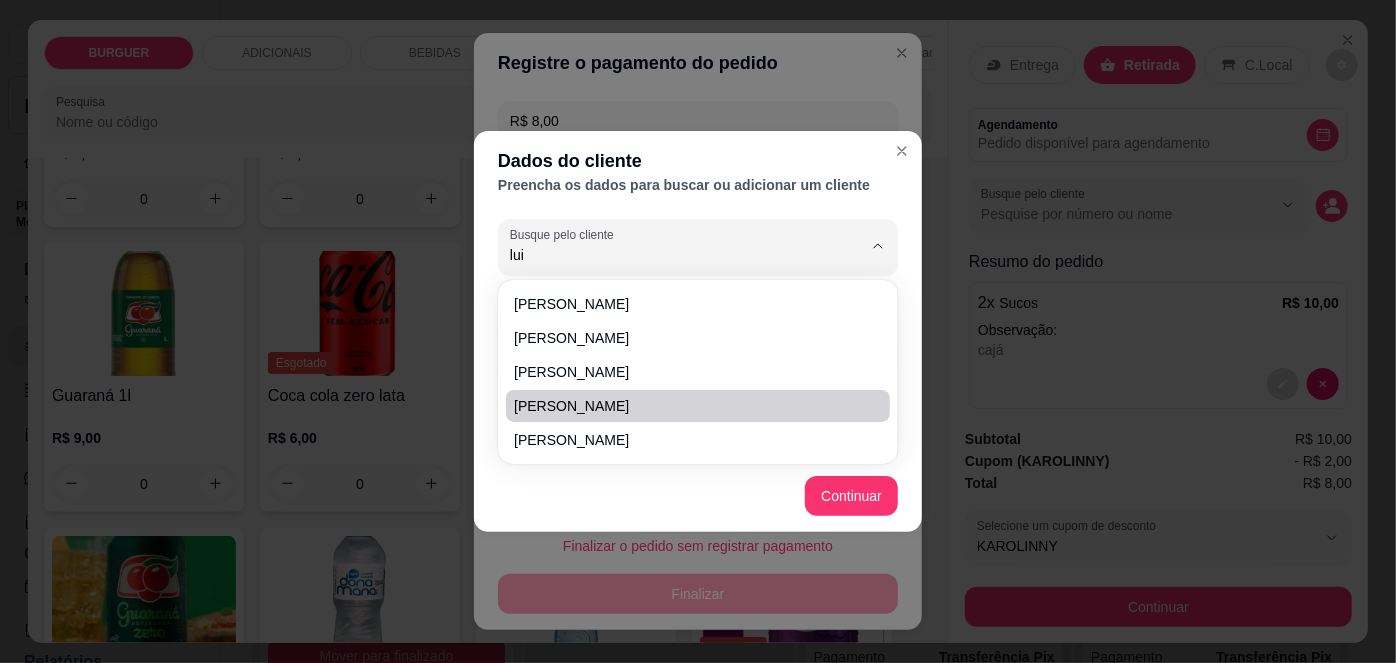 click on "Luis Chapeiro" at bounding box center [688, 406] 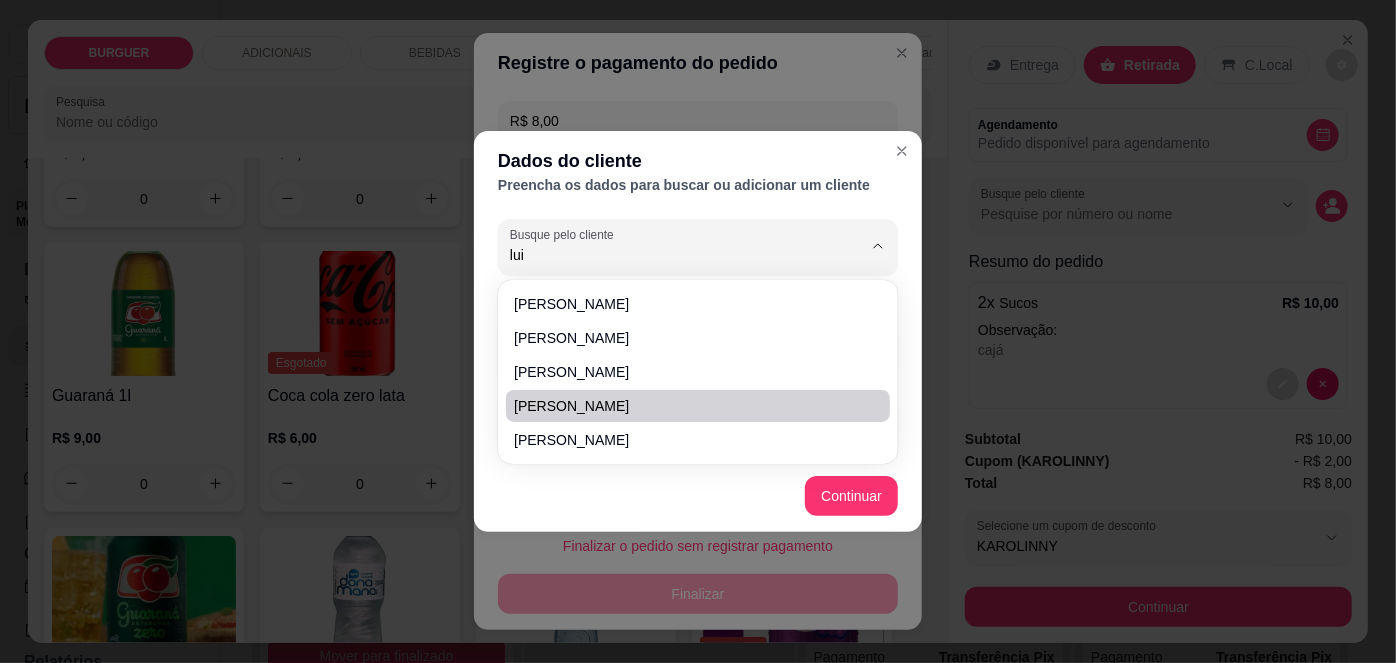 type on "Luis Chapeiro" 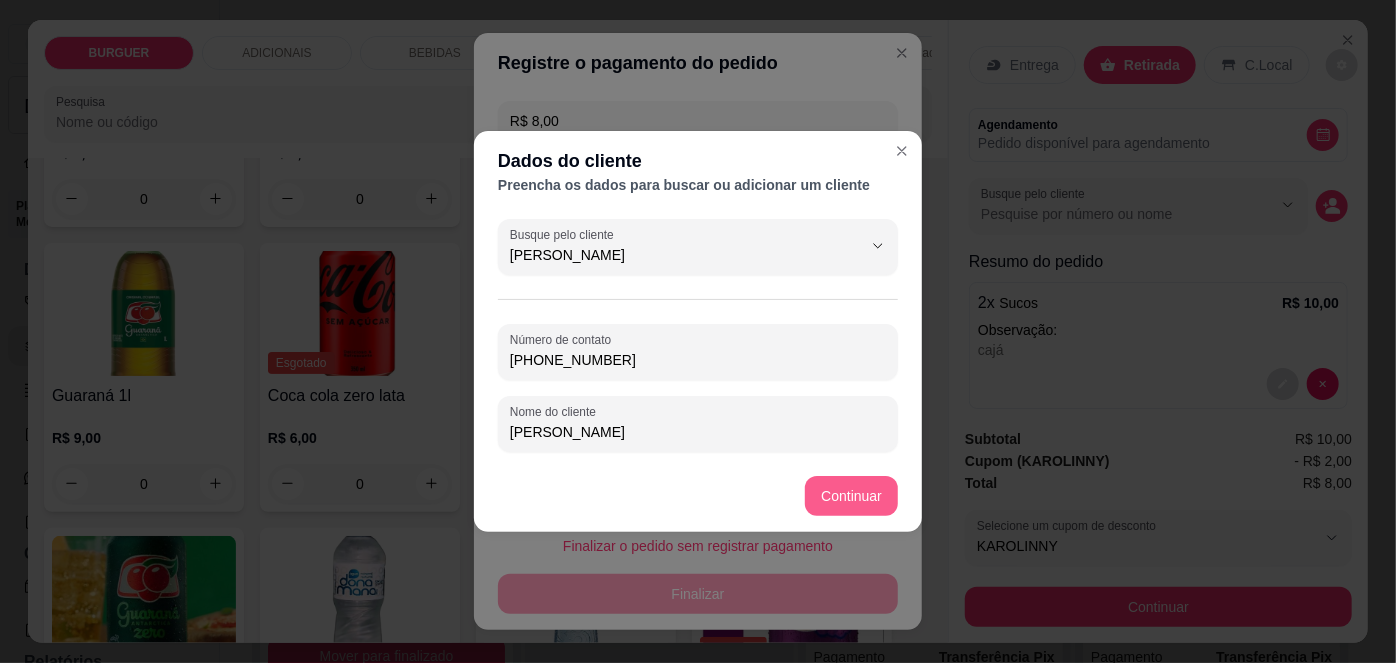 type on "Luis Chapeiro" 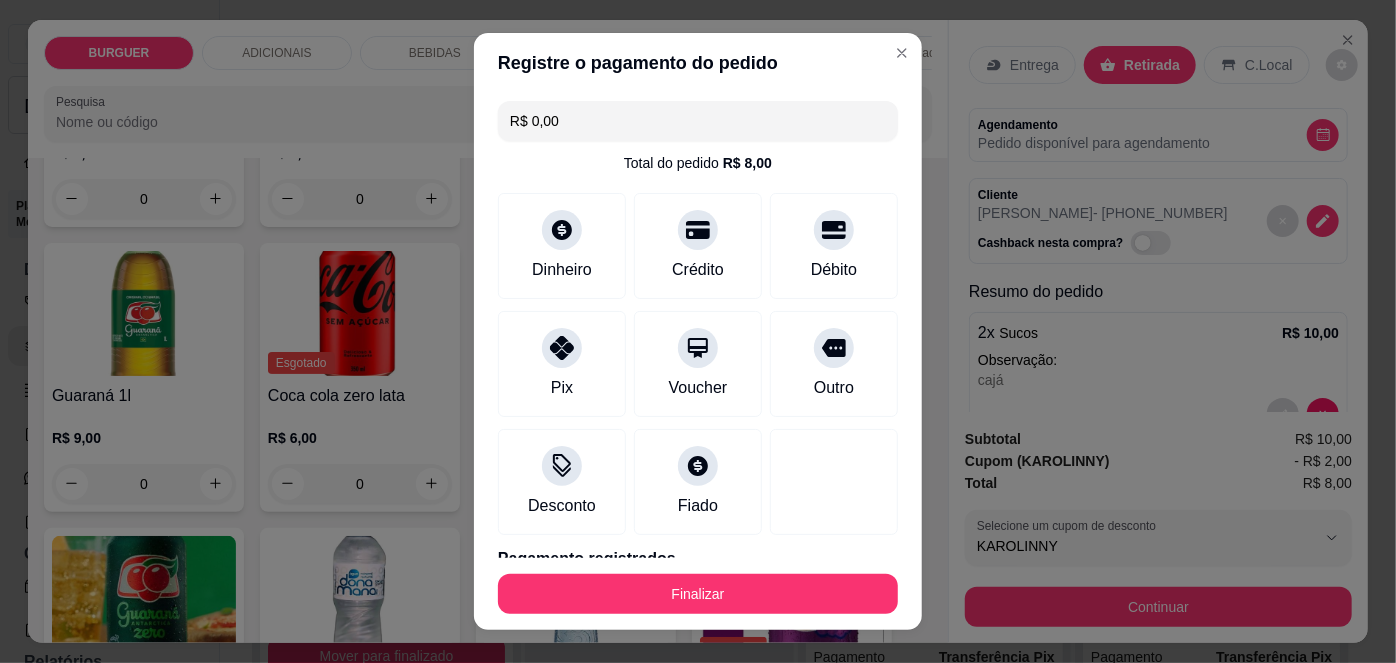 scroll, scrollTop: 88, scrollLeft: 0, axis: vertical 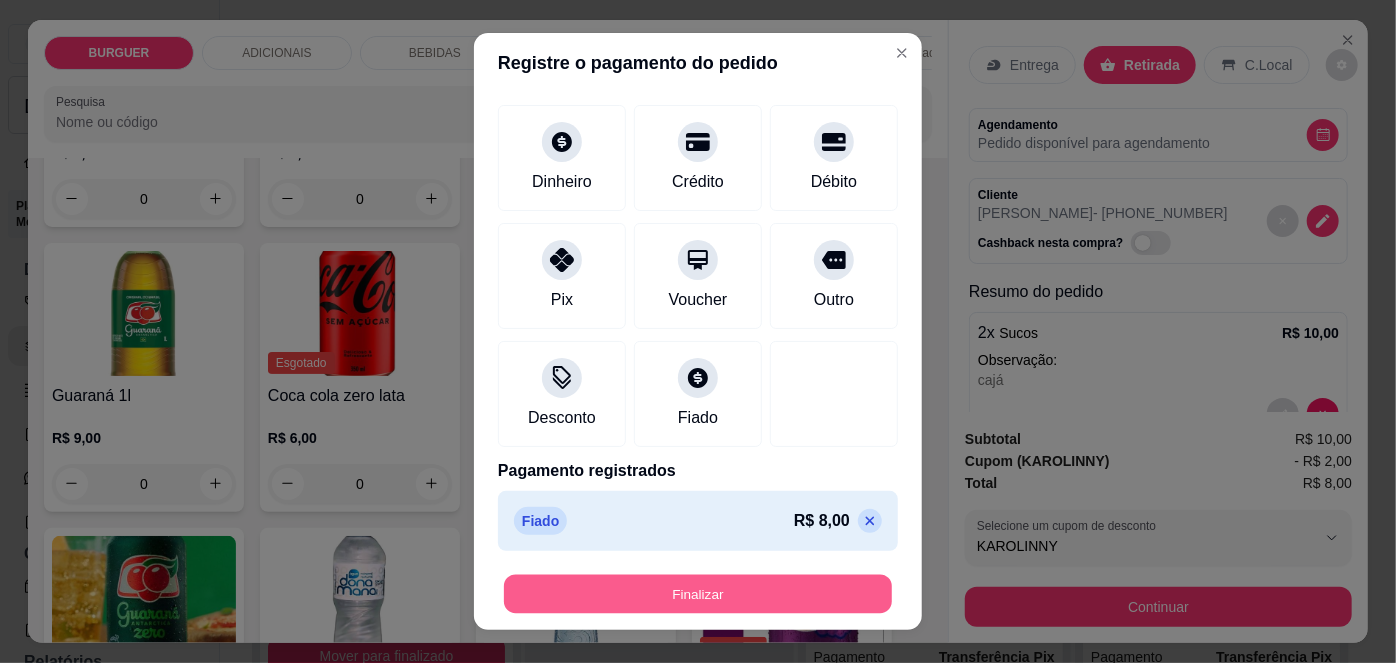 click on "Finalizar" at bounding box center (698, 593) 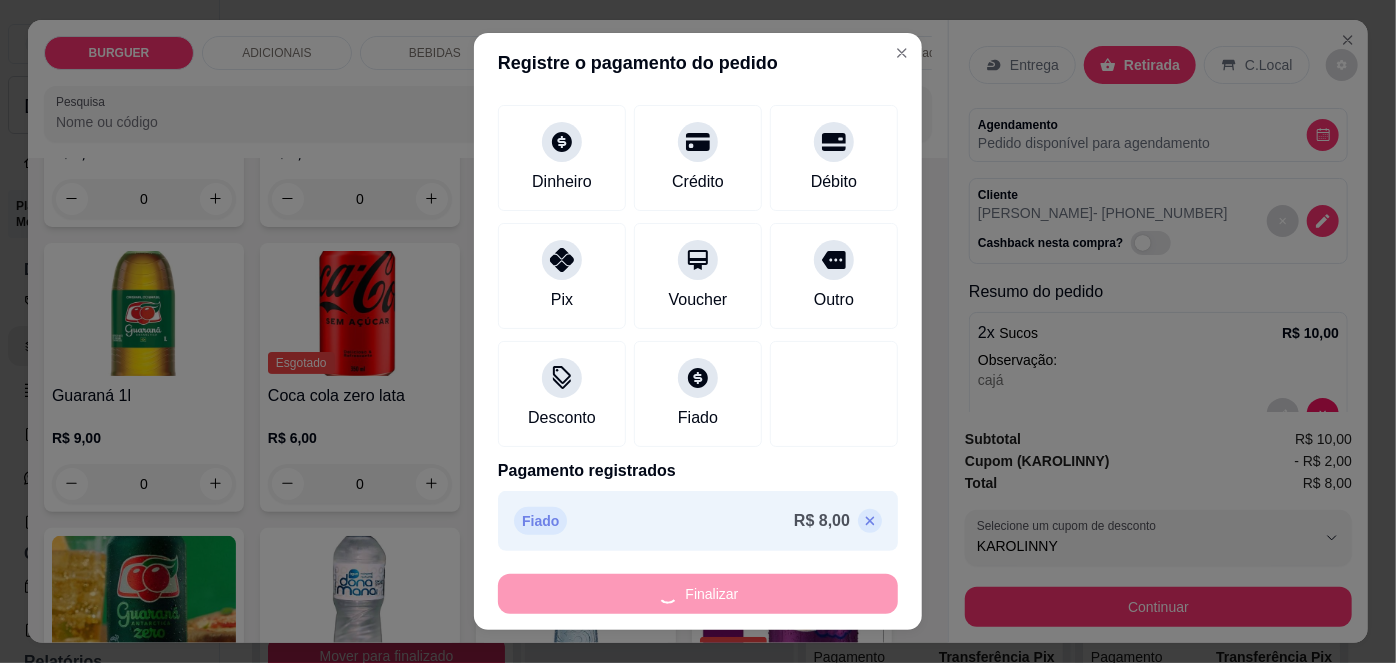 type on "-R$ 8,00" 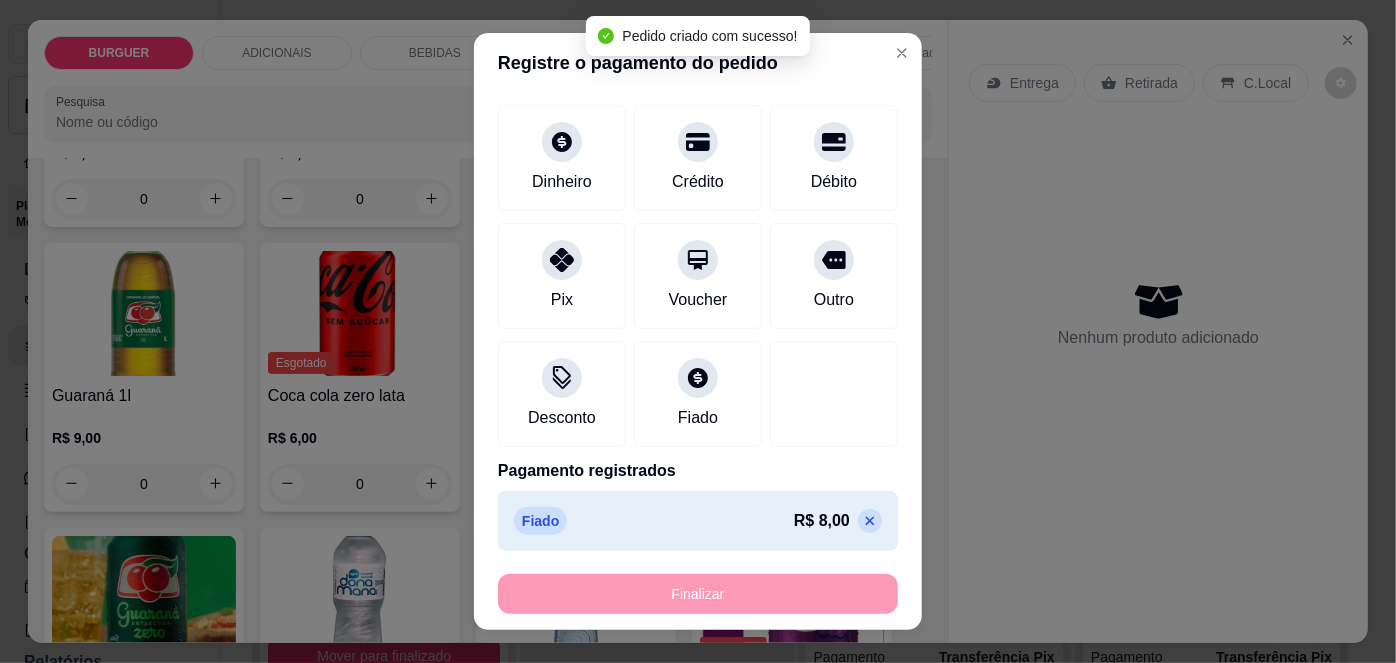 scroll, scrollTop: 0, scrollLeft: 0, axis: both 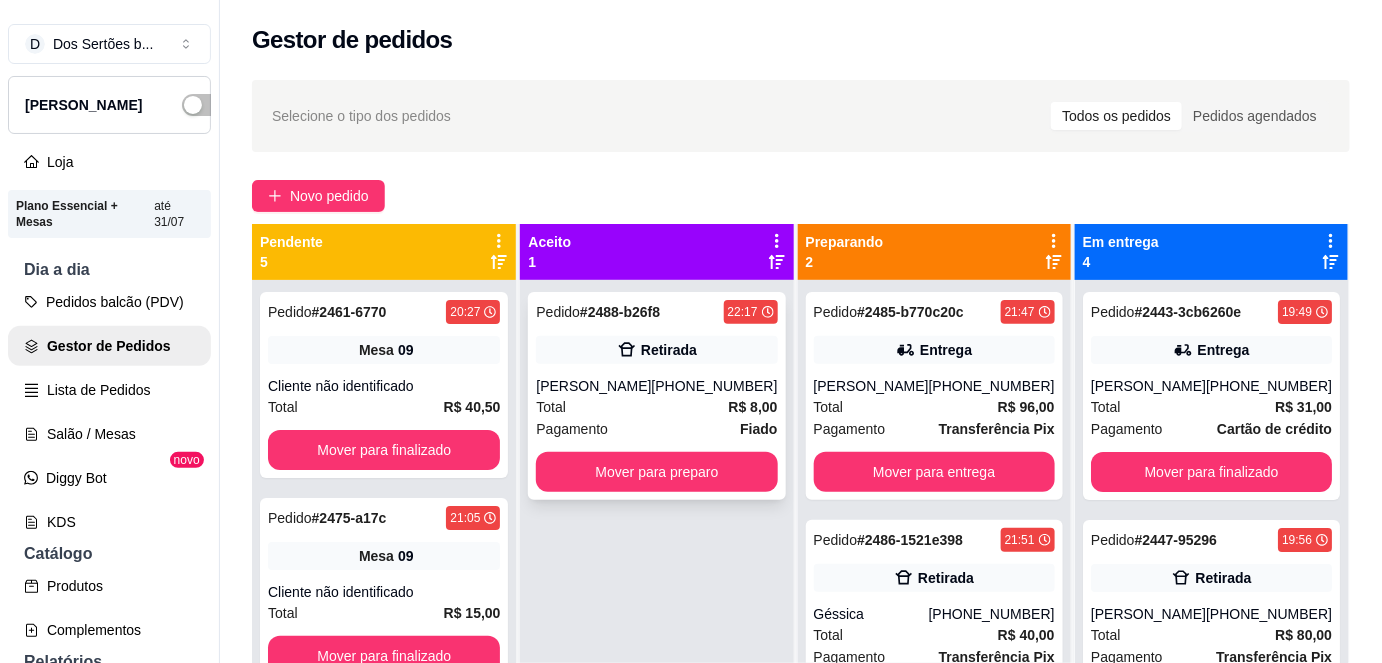 click on "Total R$ 8,00" at bounding box center [656, 407] 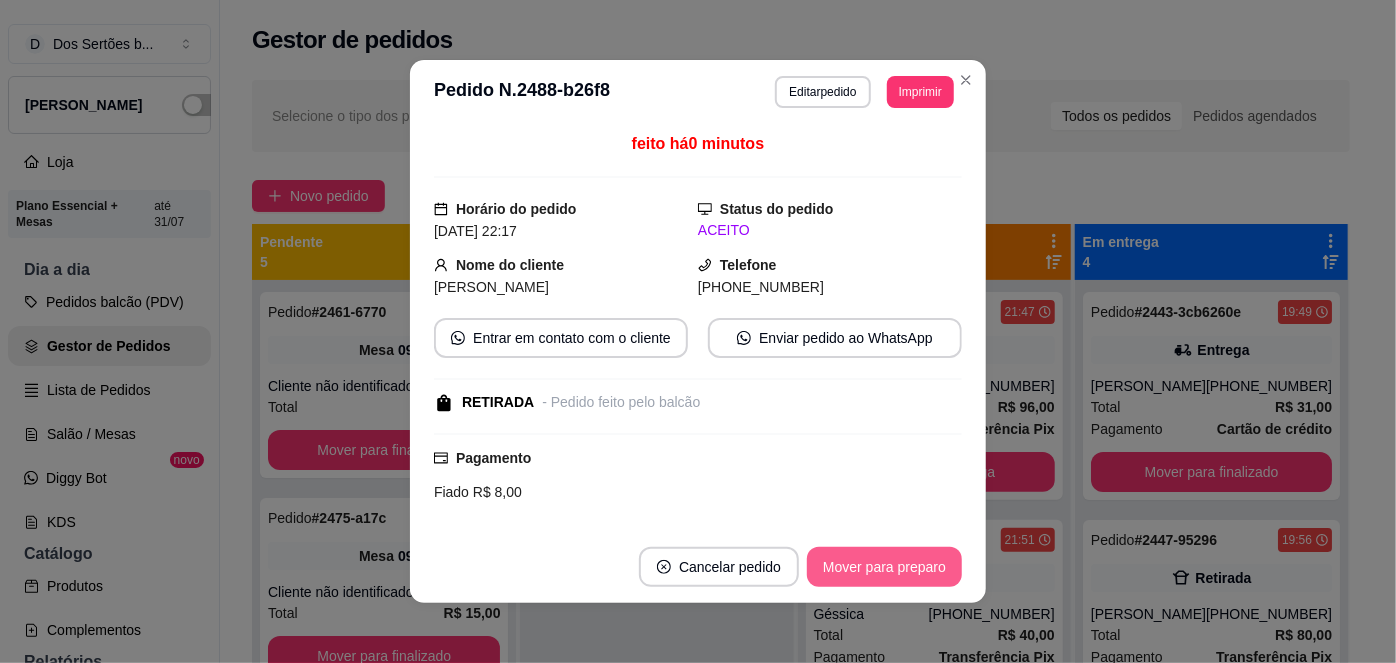 click on "Mover para preparo" at bounding box center [884, 567] 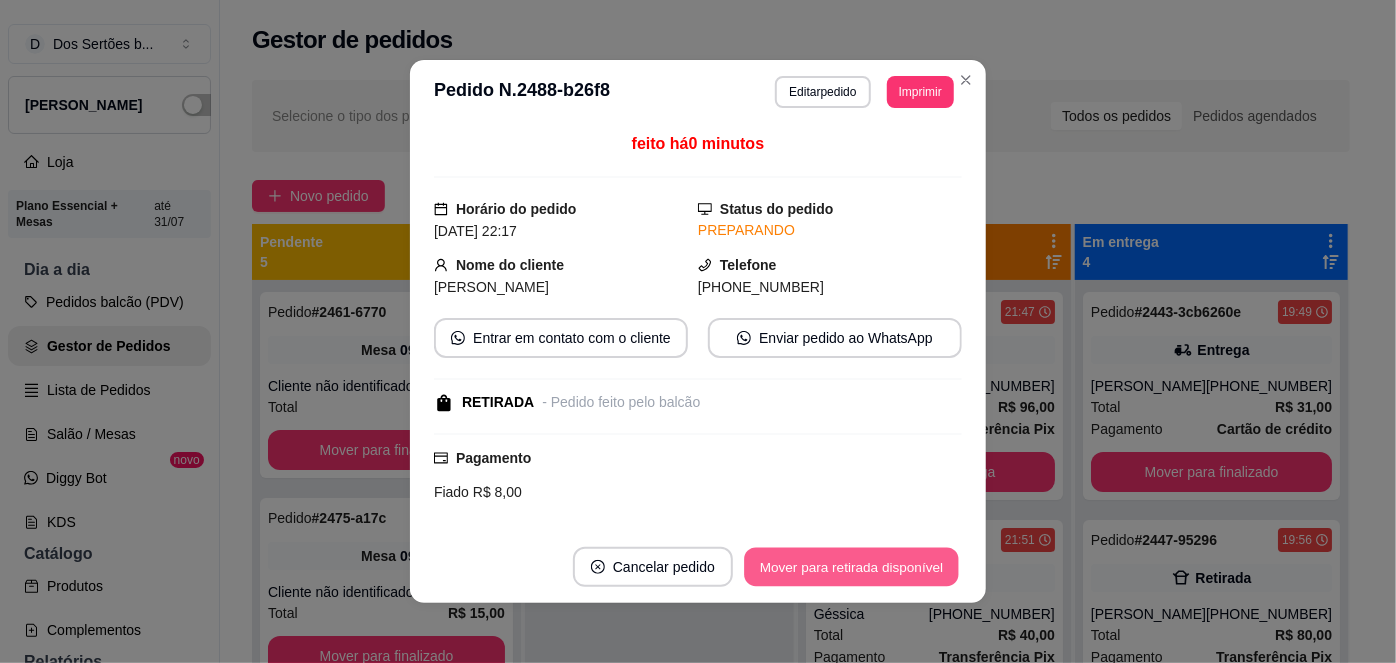 click on "Mover para retirada disponível" at bounding box center [851, 567] 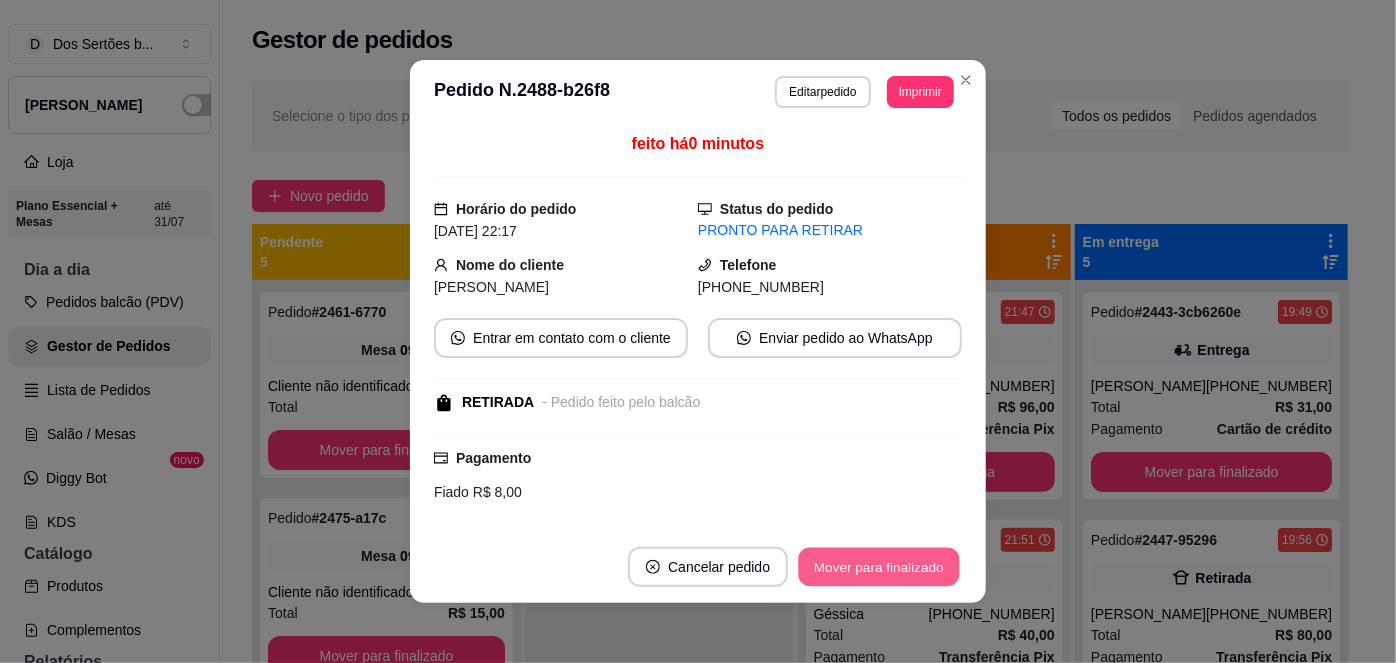click on "Mover para finalizado" at bounding box center [879, 567] 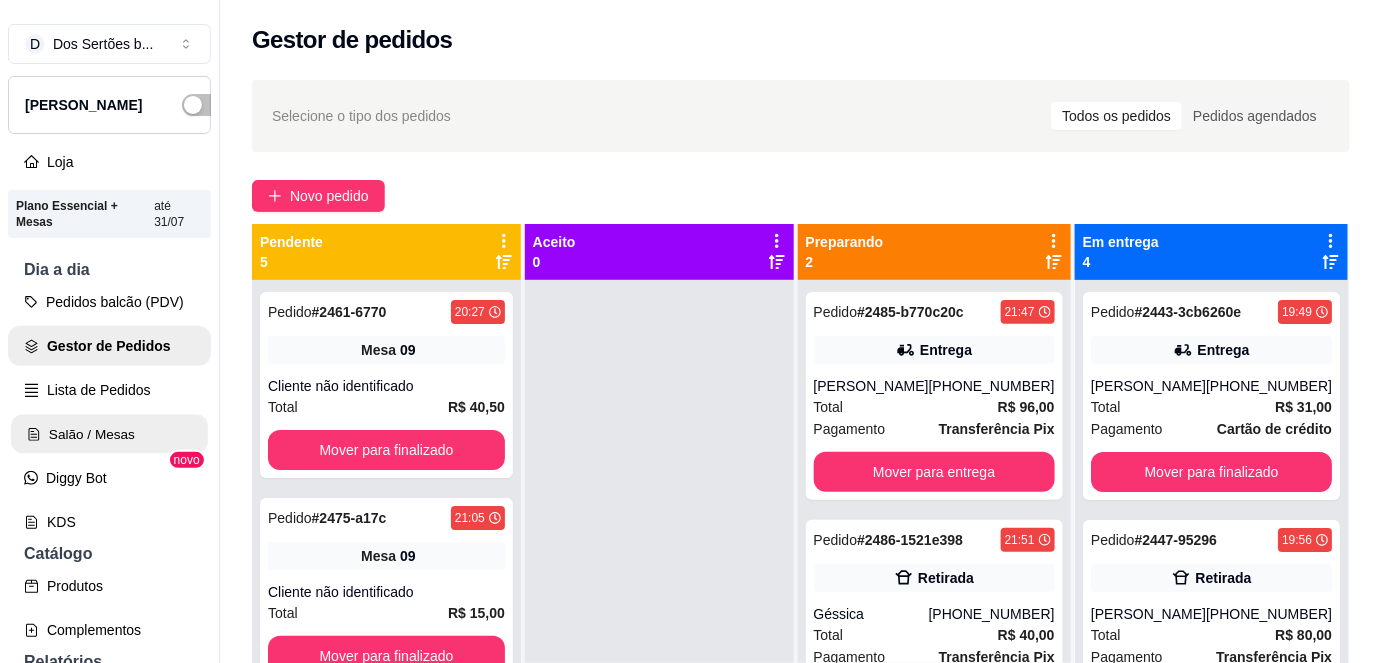 click on "Salão / Mesas" at bounding box center [109, 434] 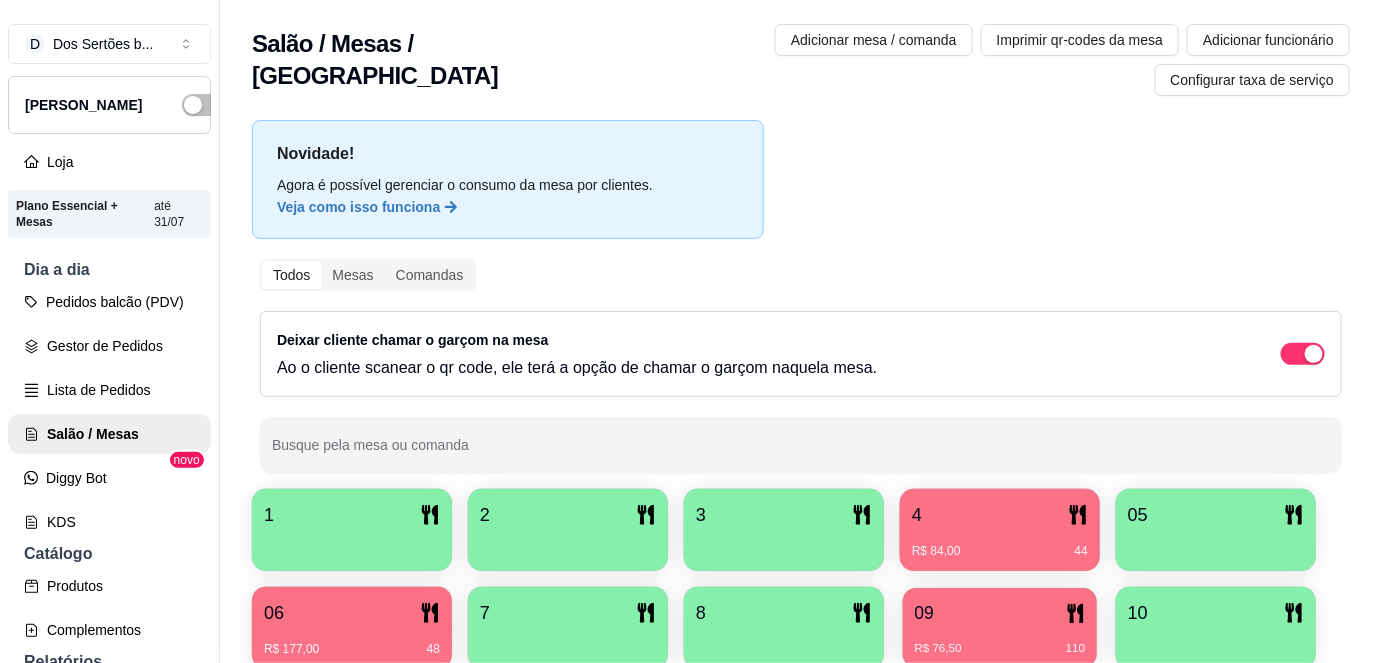 click on "09" at bounding box center [1000, 613] 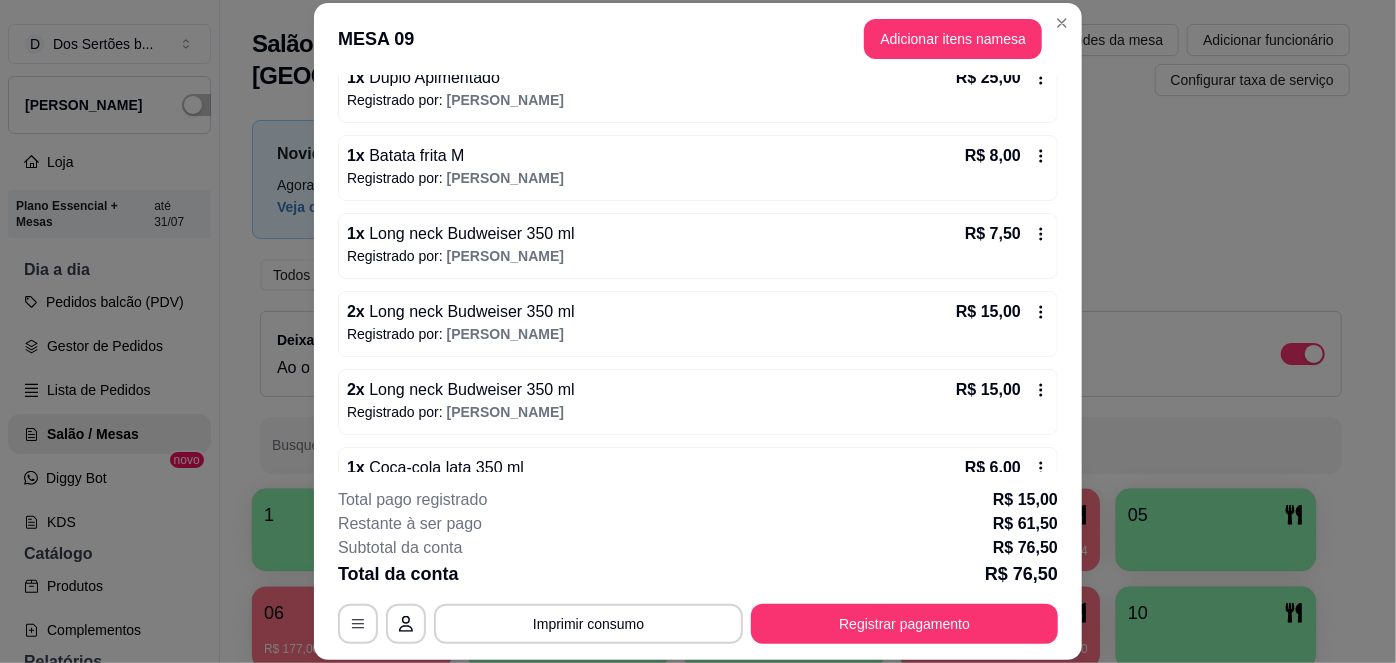 scroll, scrollTop: 252, scrollLeft: 0, axis: vertical 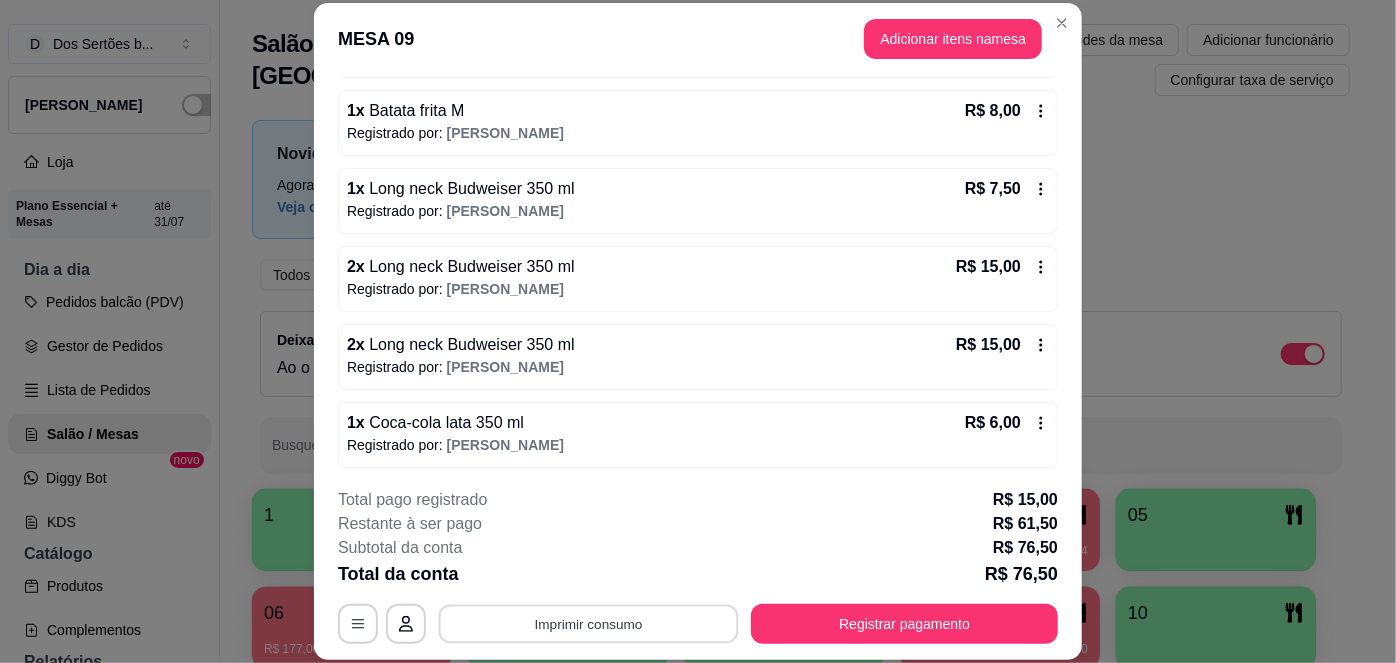 click on "Imprimir consumo" at bounding box center (589, 623) 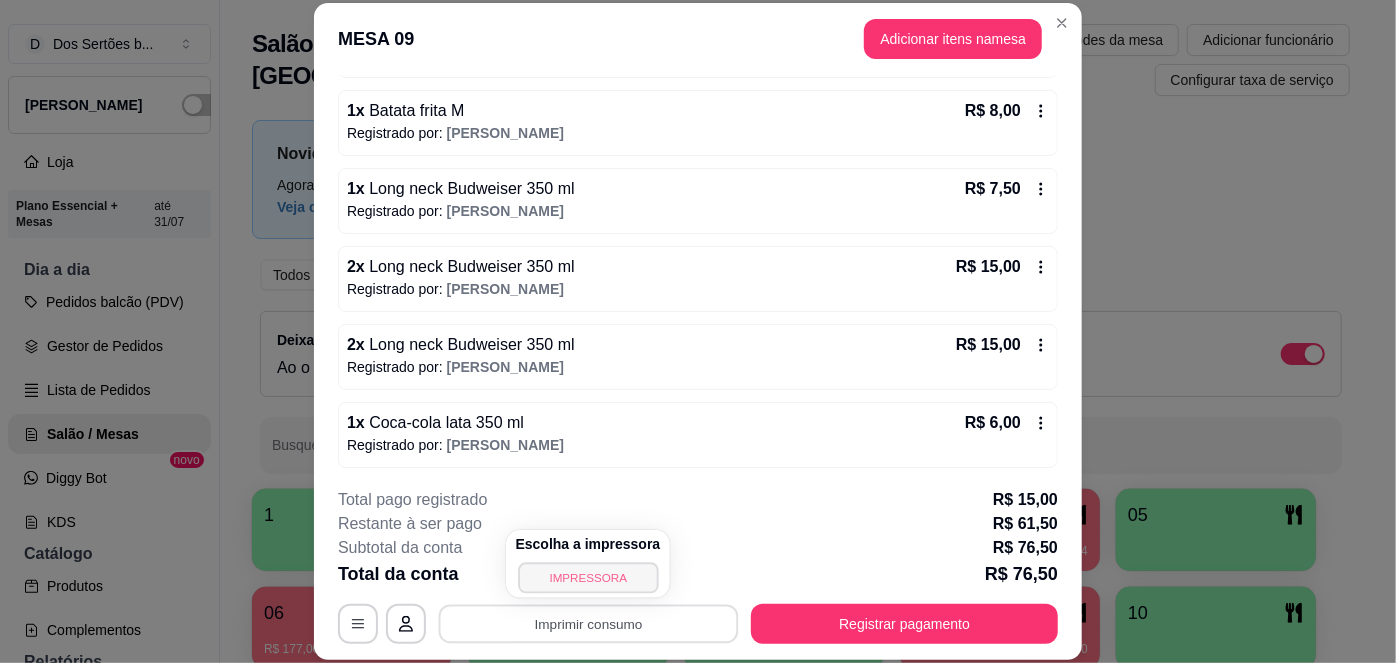 click on "IMPRESSORA" at bounding box center (588, 577) 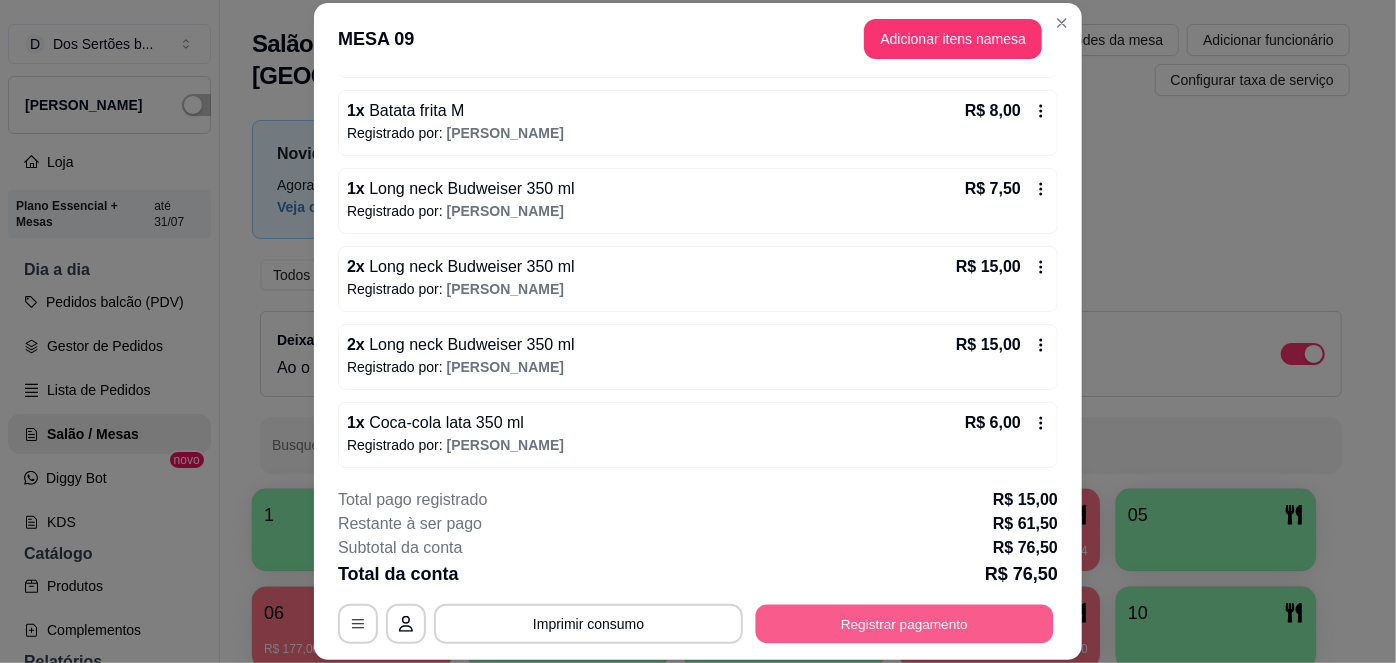 click on "Registrar pagamento" at bounding box center [905, 623] 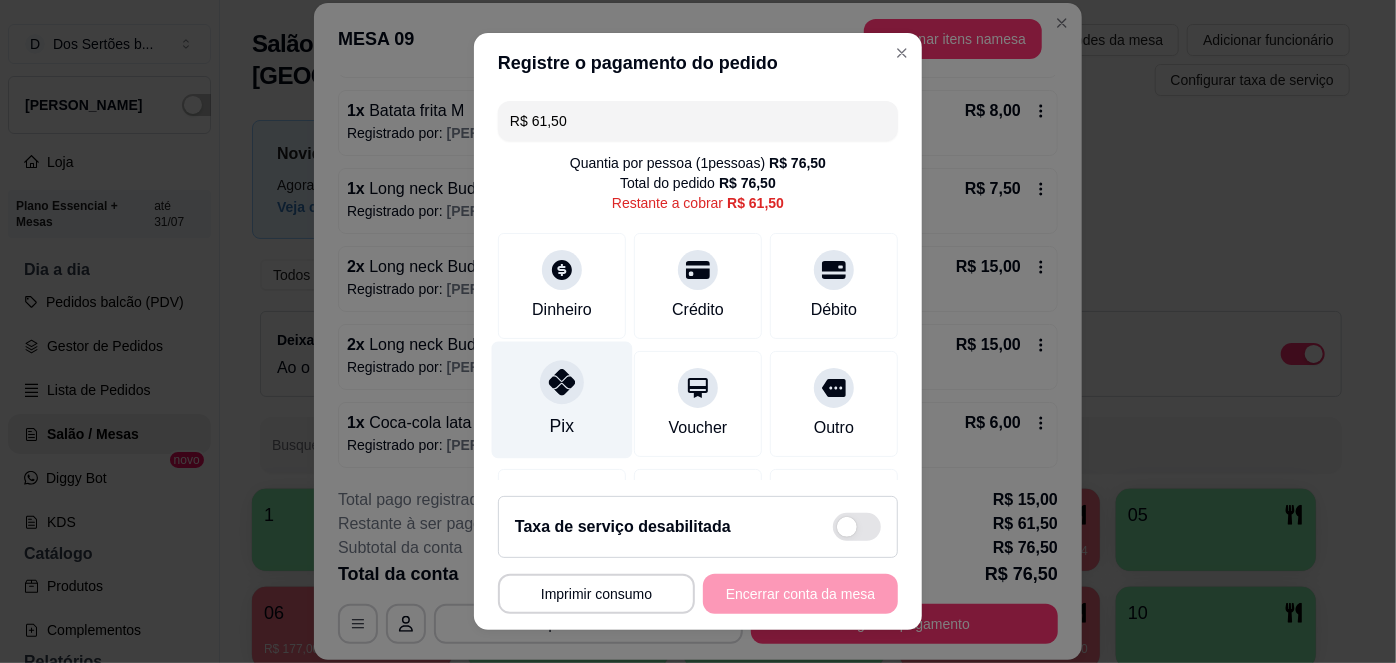 click 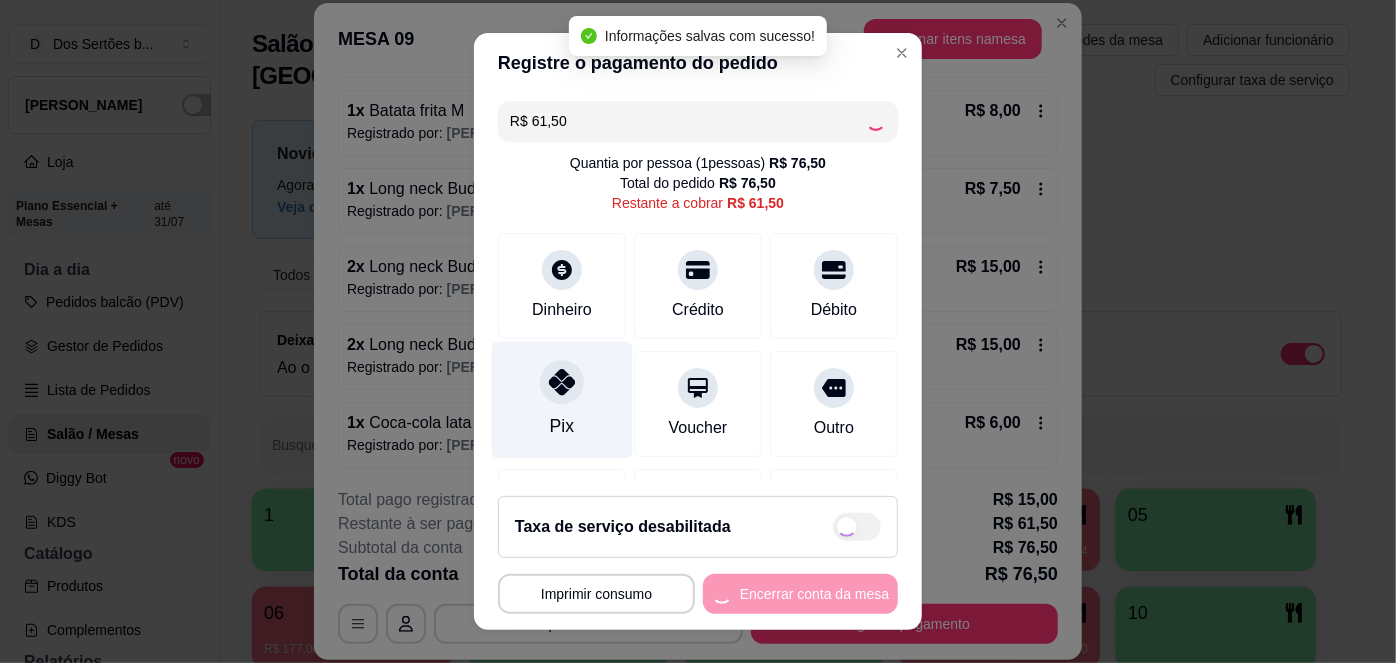 type on "R$ 0,00" 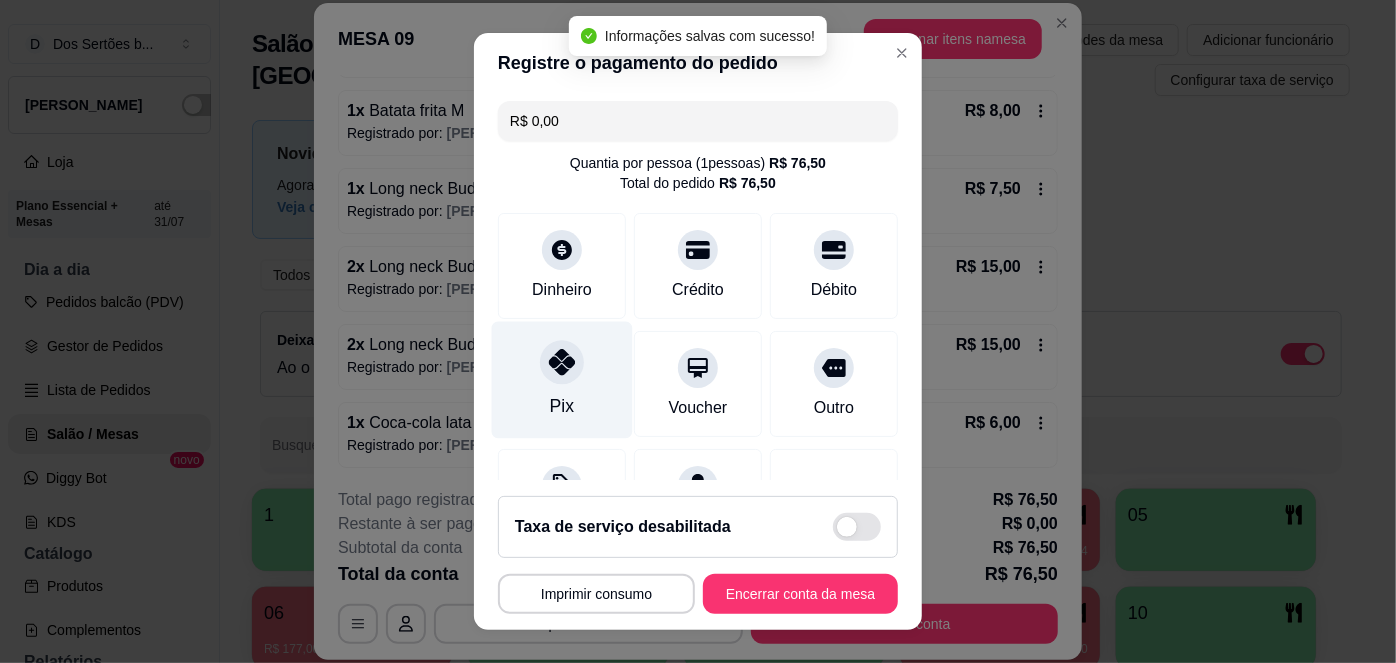 scroll, scrollTop: 285, scrollLeft: 0, axis: vertical 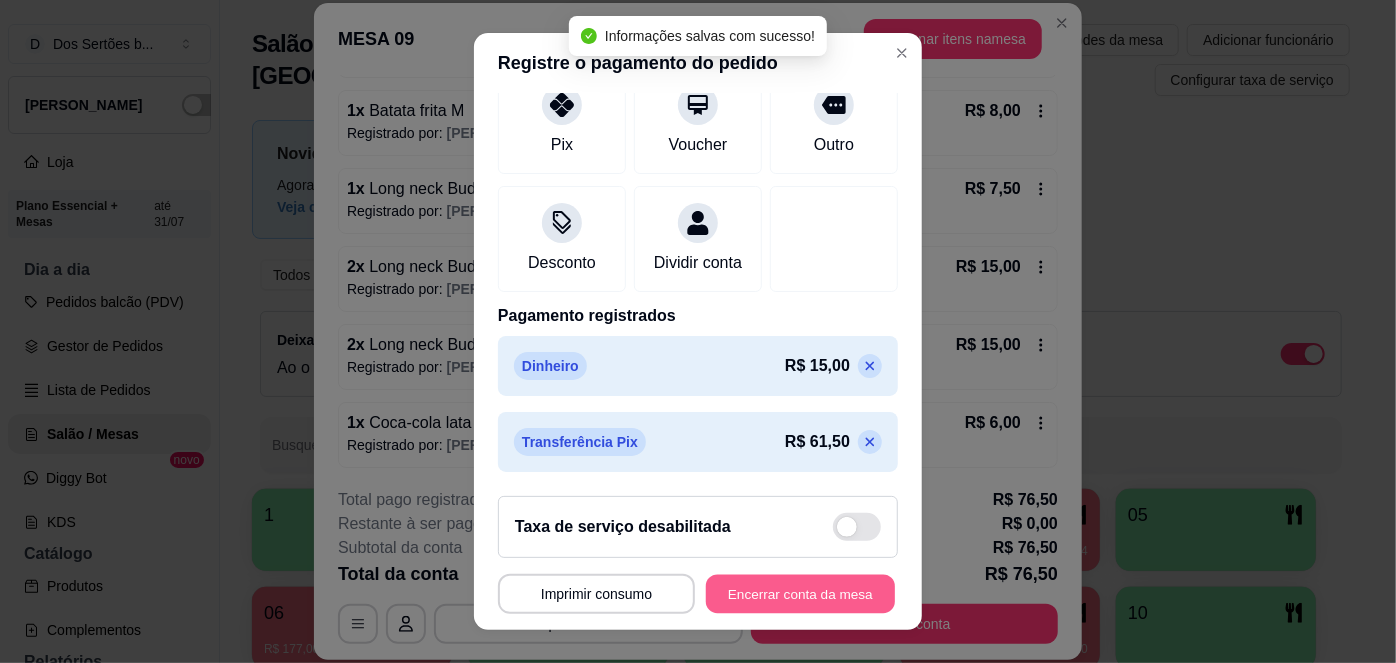 click on "Encerrar conta da mesa" at bounding box center (800, 593) 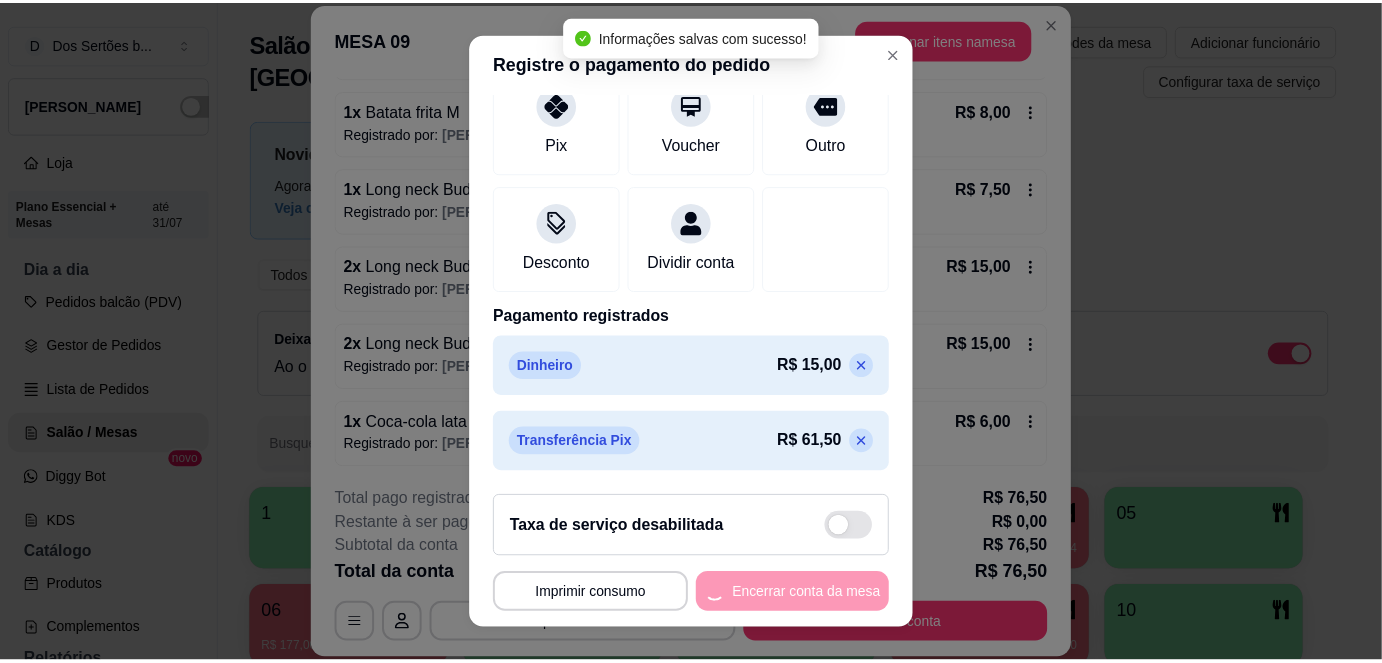 scroll, scrollTop: 0, scrollLeft: 0, axis: both 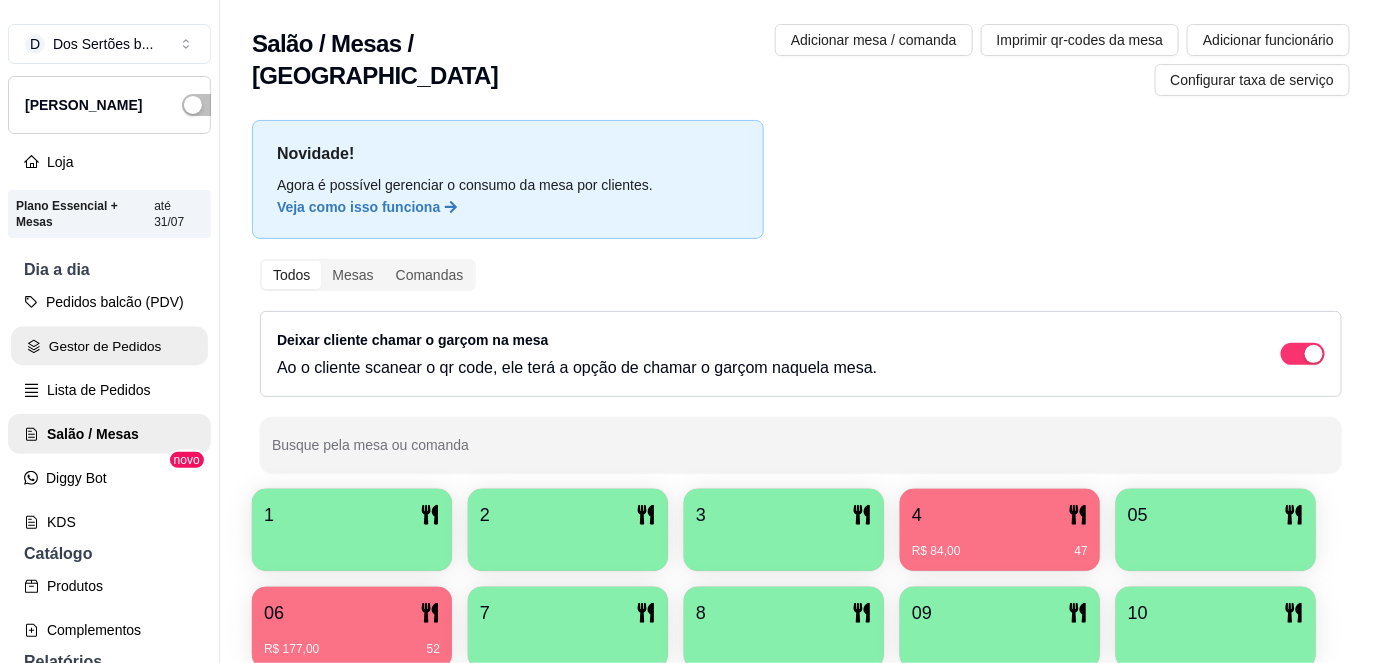 click on "Gestor de Pedidos" at bounding box center [109, 346] 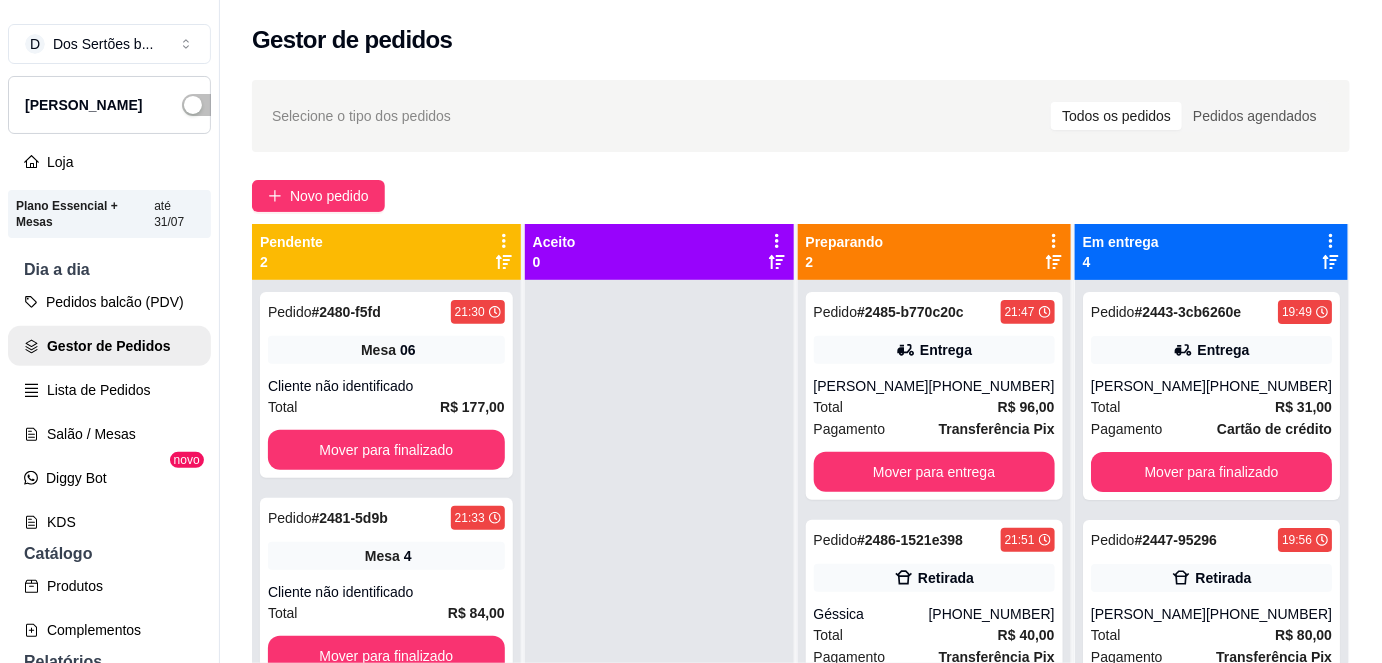 scroll, scrollTop: 56, scrollLeft: 0, axis: vertical 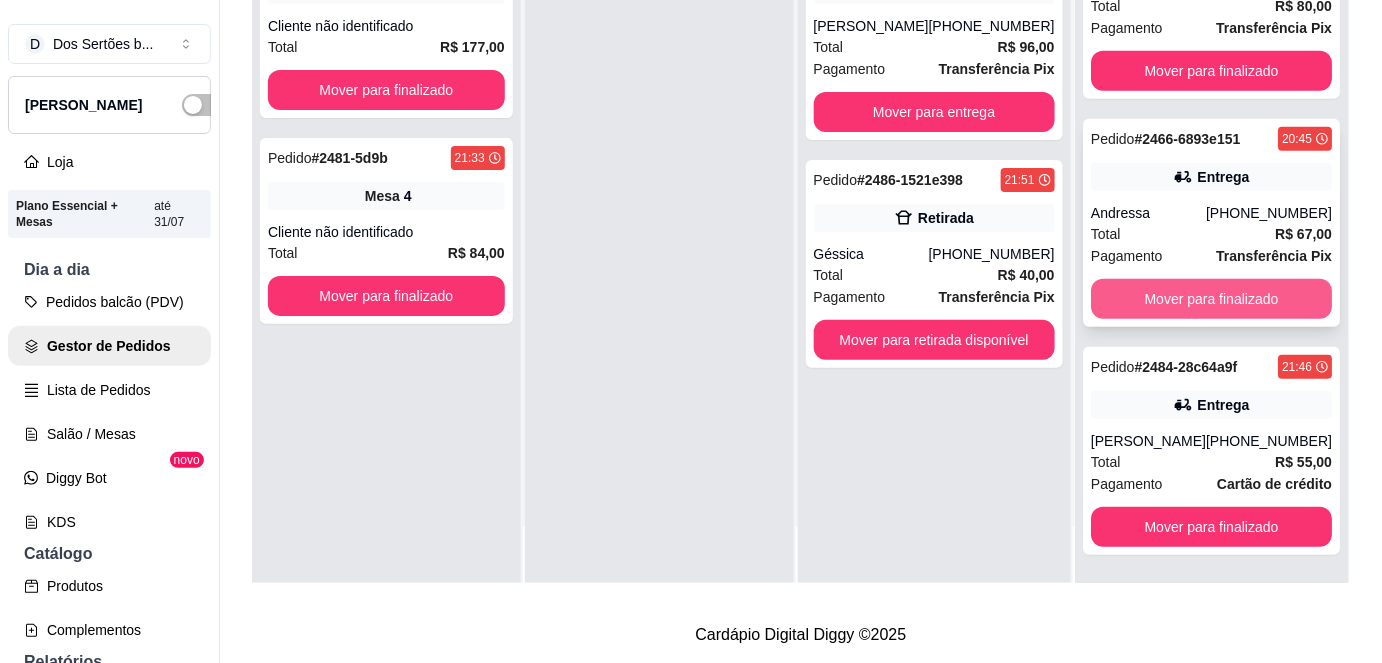 click on "Mover para finalizado" at bounding box center [1211, 299] 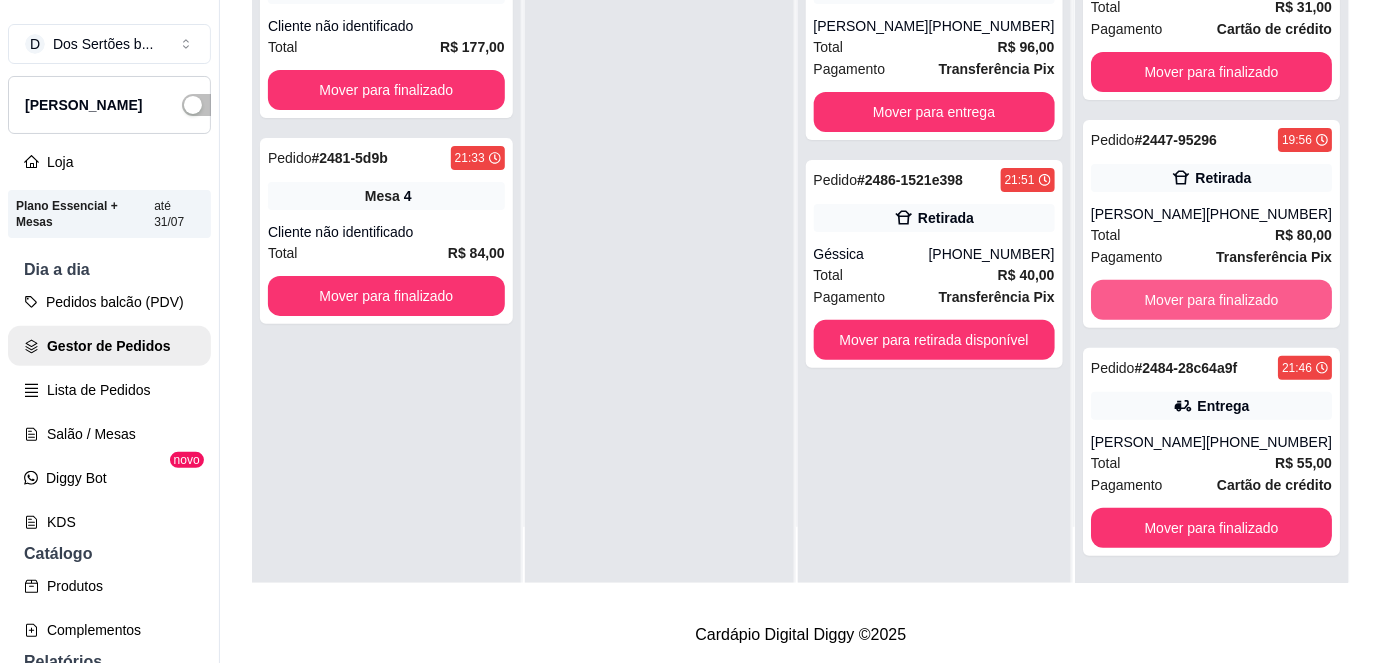 scroll, scrollTop: 0, scrollLeft: 0, axis: both 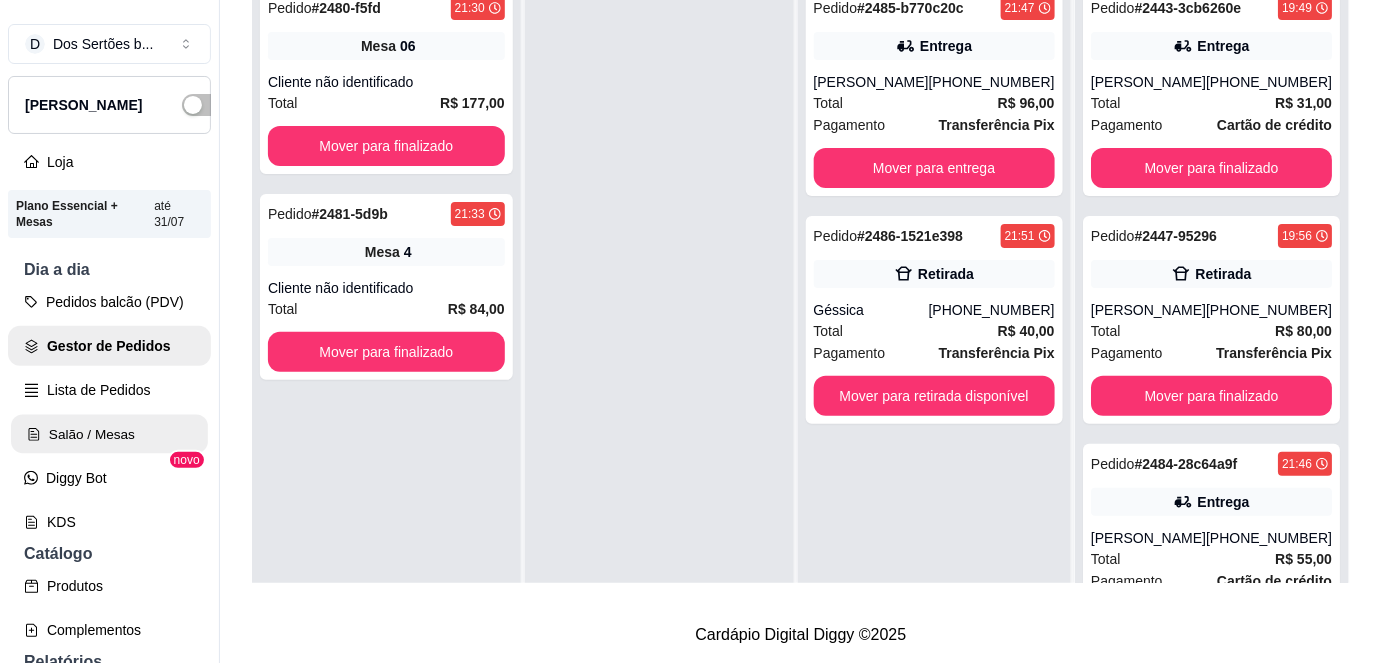click on "Salão / Mesas" at bounding box center [109, 434] 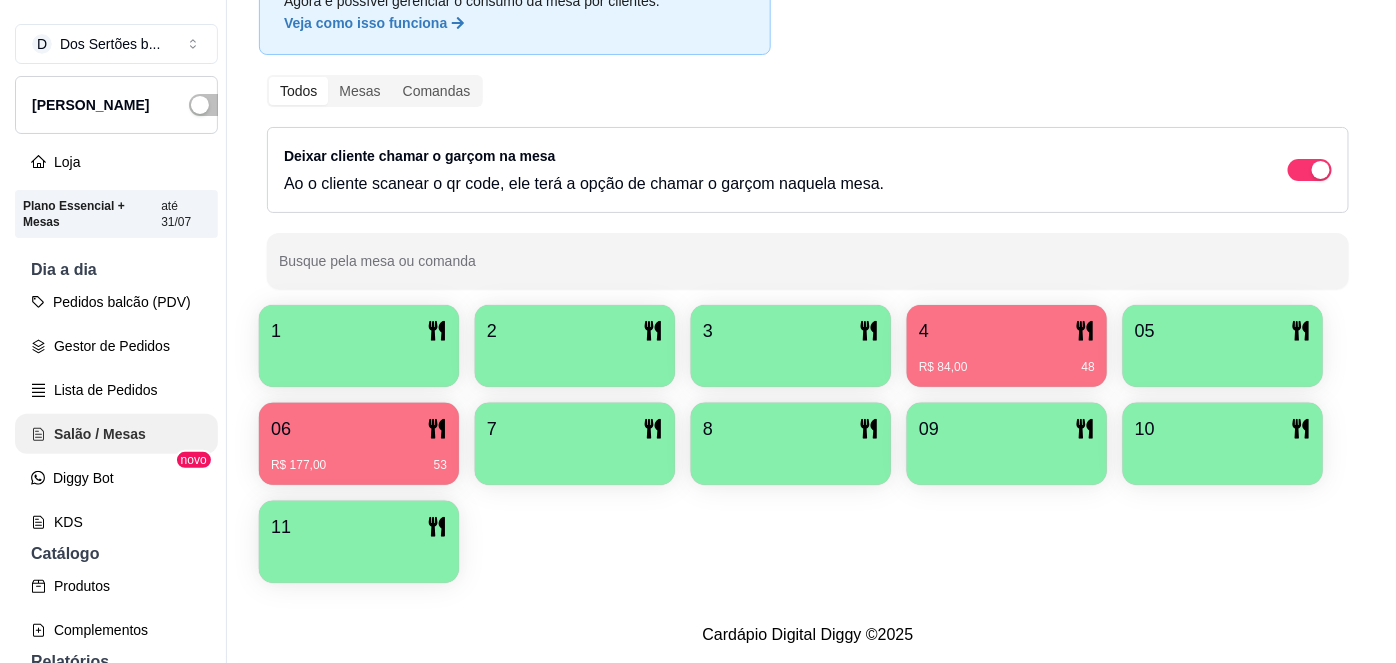 scroll, scrollTop: 0, scrollLeft: 0, axis: both 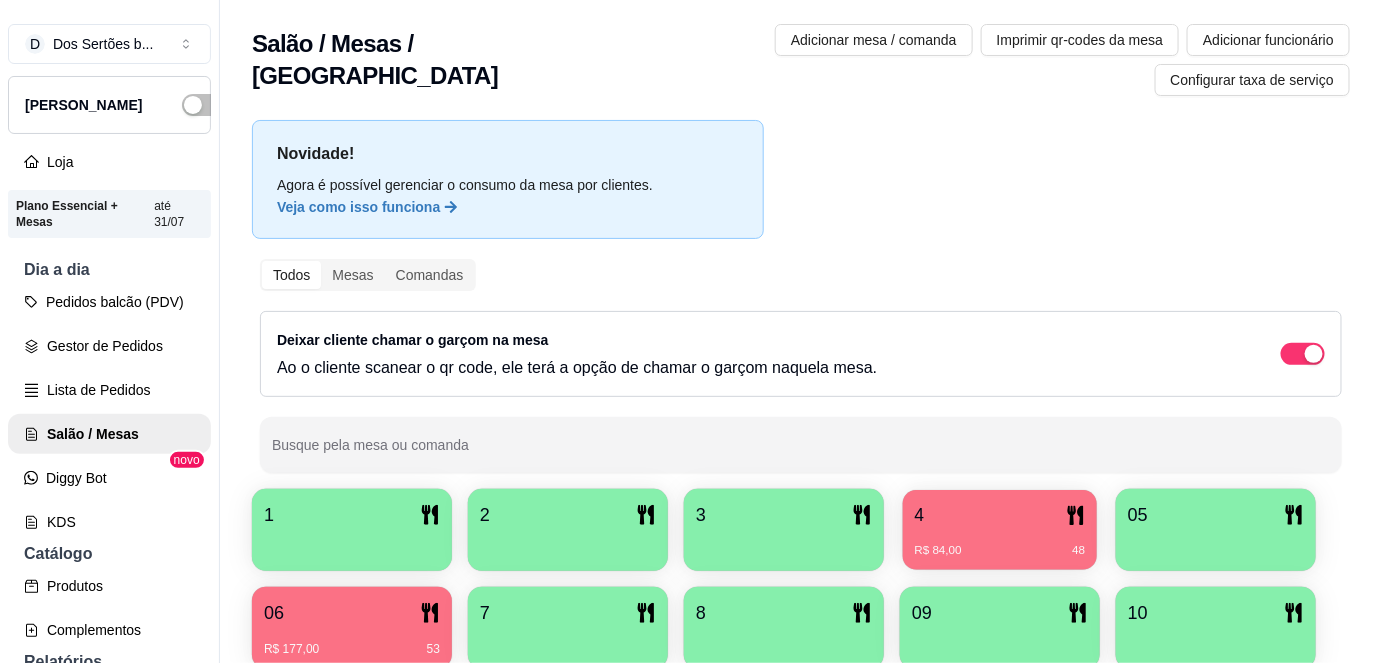 click on "R$ 84,00 48" at bounding box center (1000, 543) 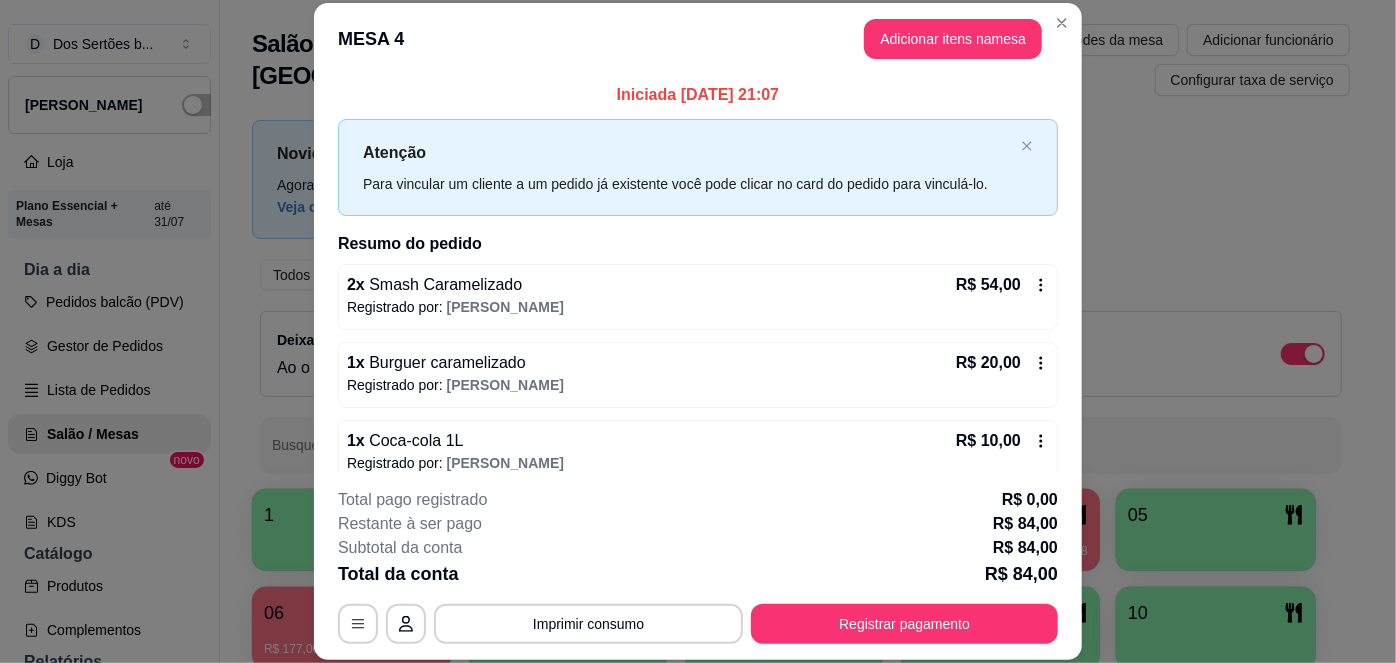 scroll, scrollTop: 20, scrollLeft: 0, axis: vertical 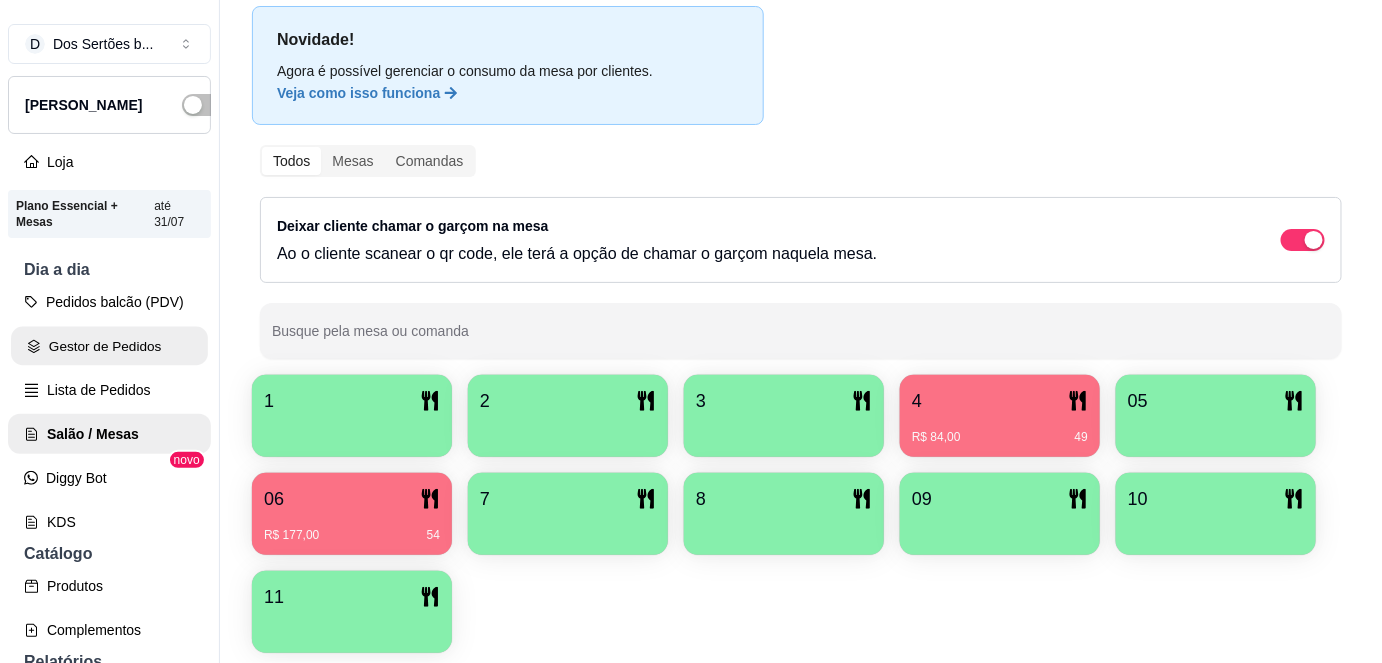 click on "Gestor de Pedidos" at bounding box center [109, 346] 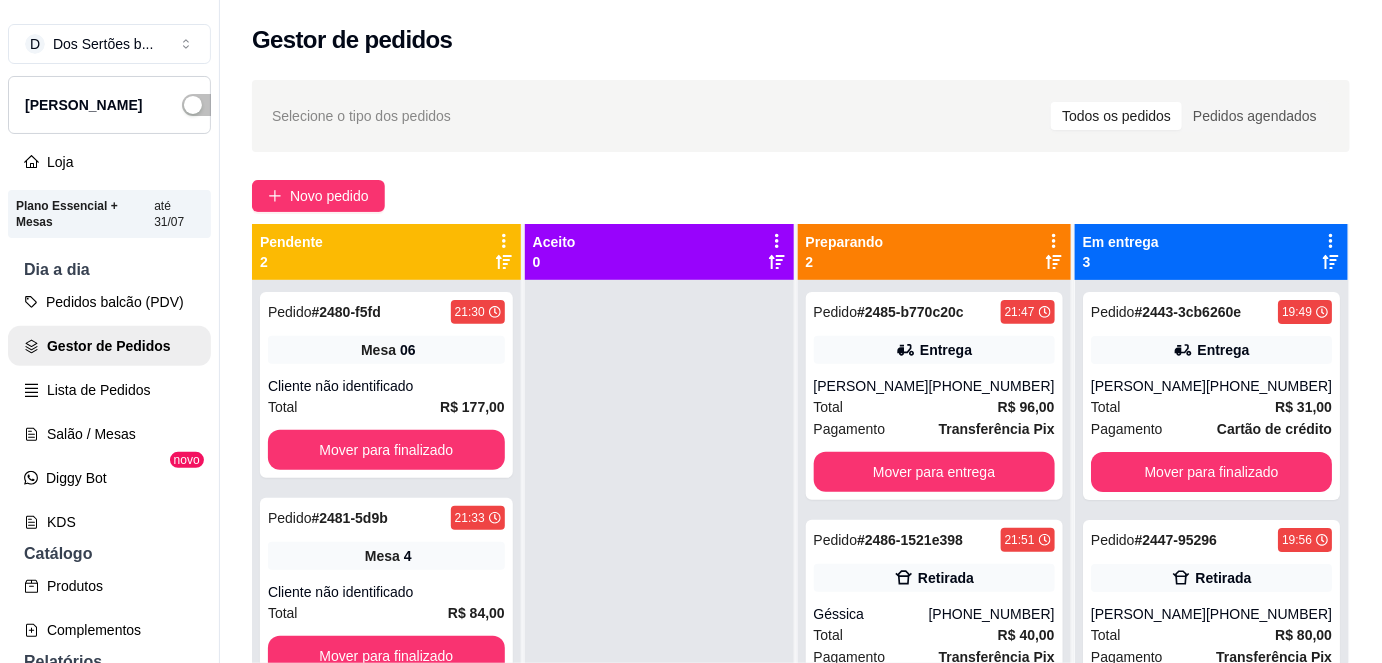 scroll, scrollTop: 56, scrollLeft: 0, axis: vertical 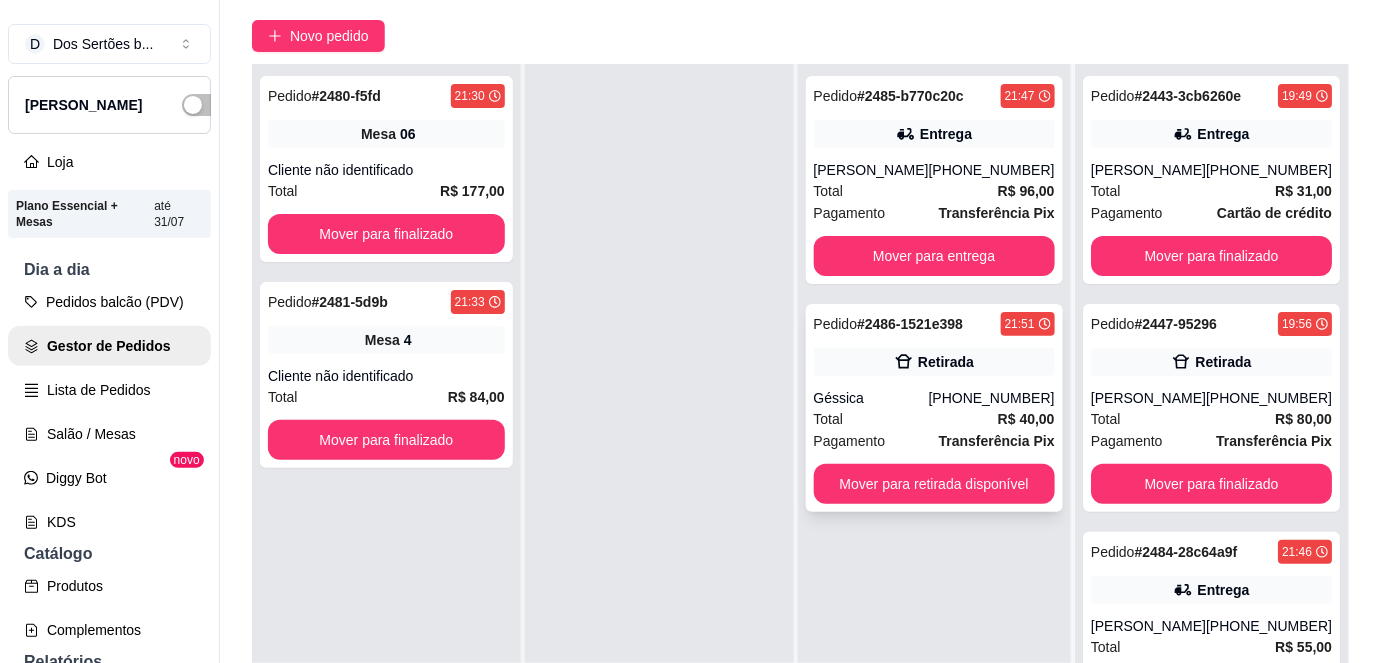 click on "Géssica" at bounding box center (871, 398) 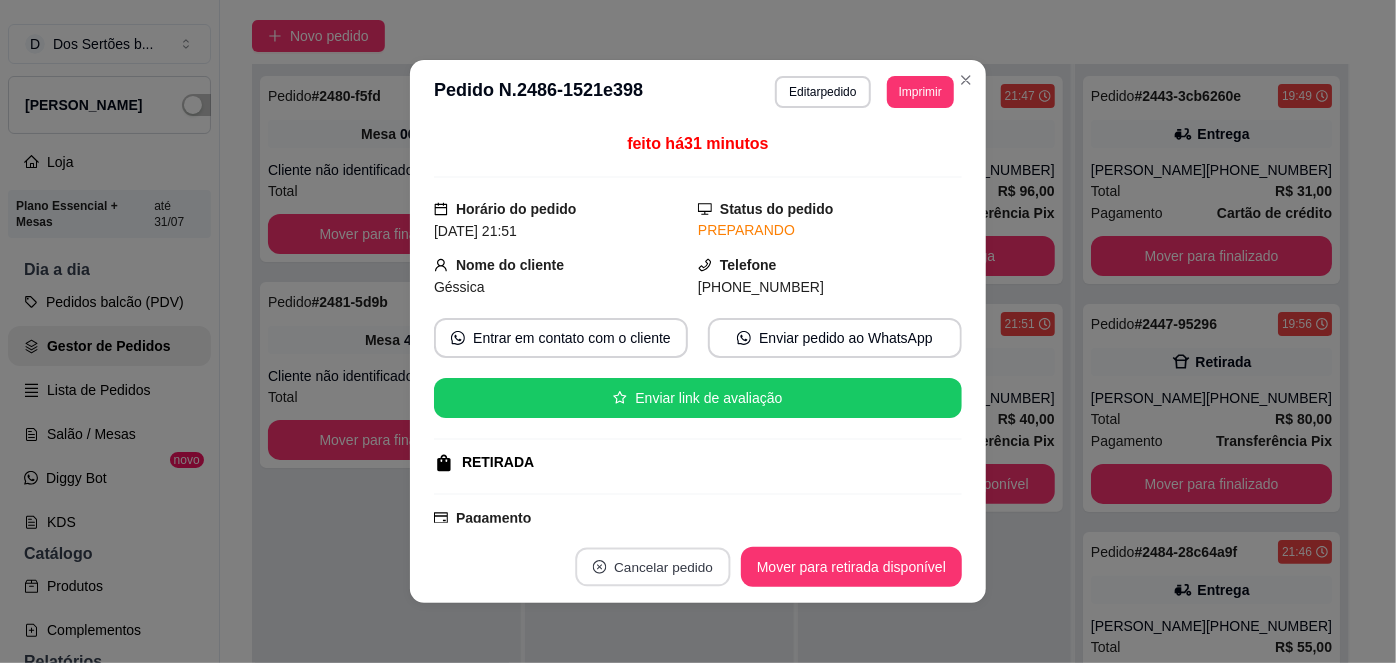 click on "Cancelar pedido" at bounding box center (652, 567) 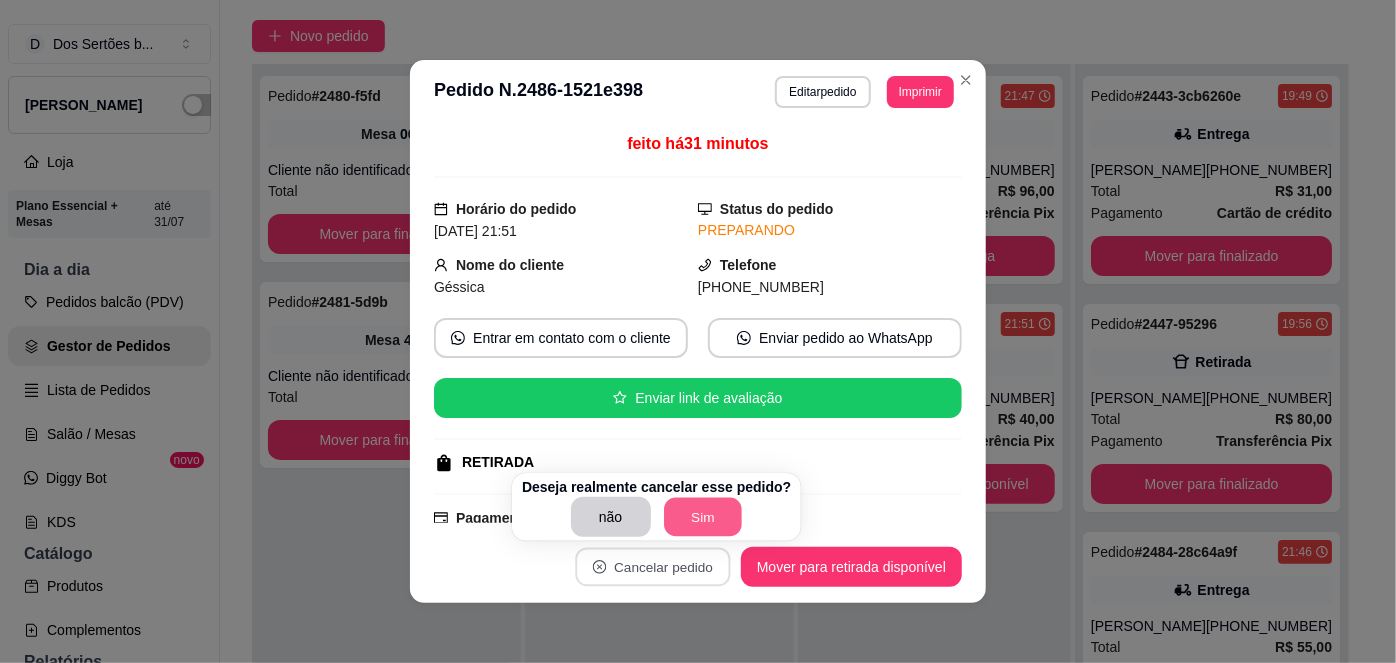 click on "Sim" at bounding box center [703, 517] 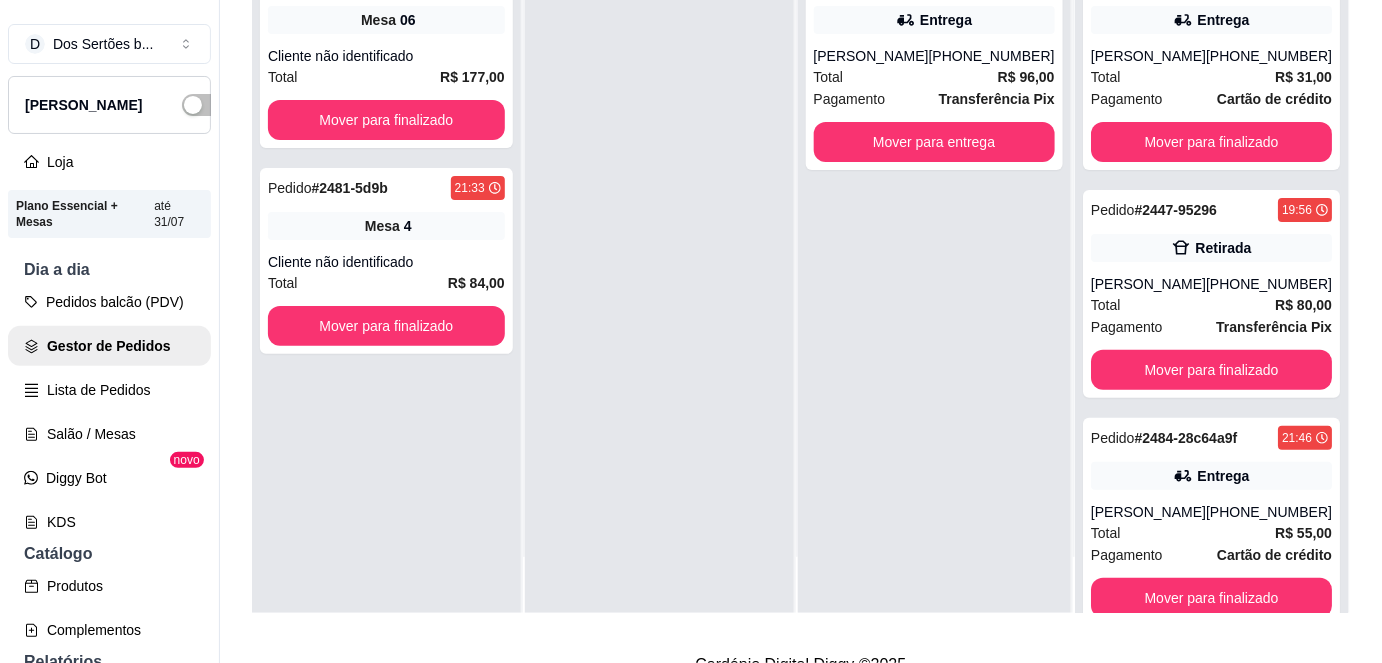 scroll, scrollTop: 317, scrollLeft: 0, axis: vertical 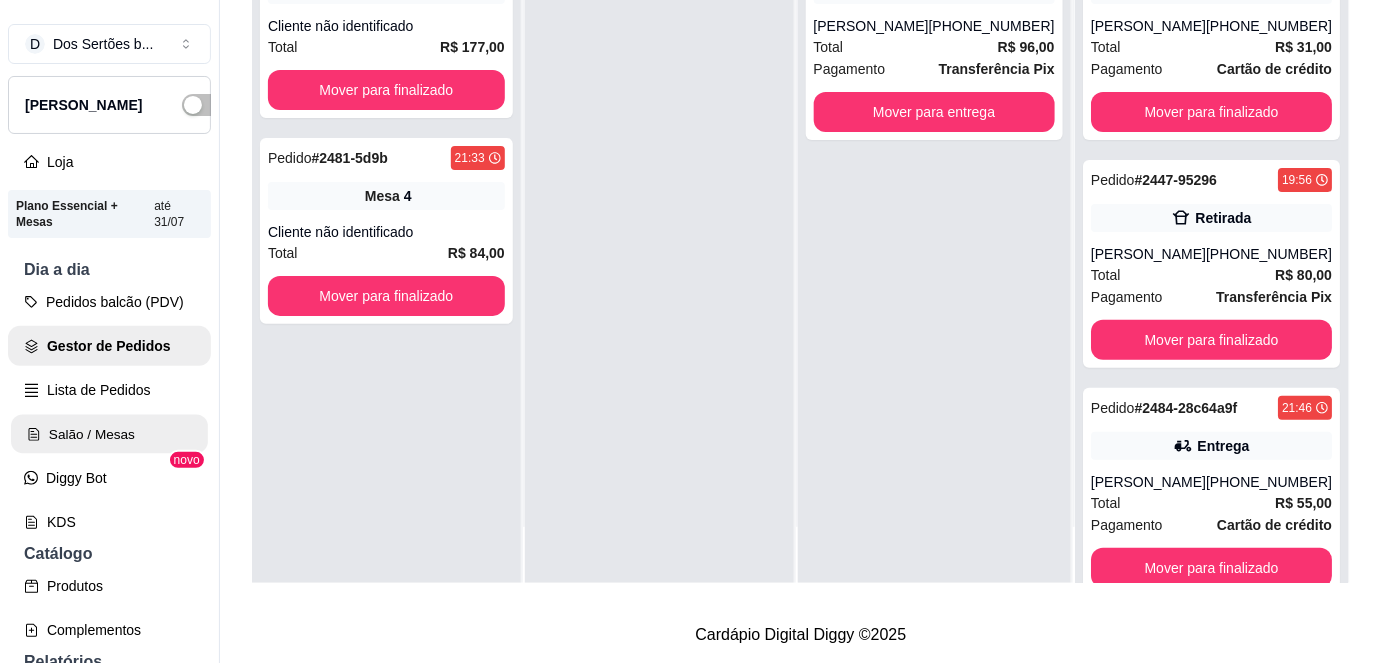 click on "Salão / Mesas" at bounding box center (109, 434) 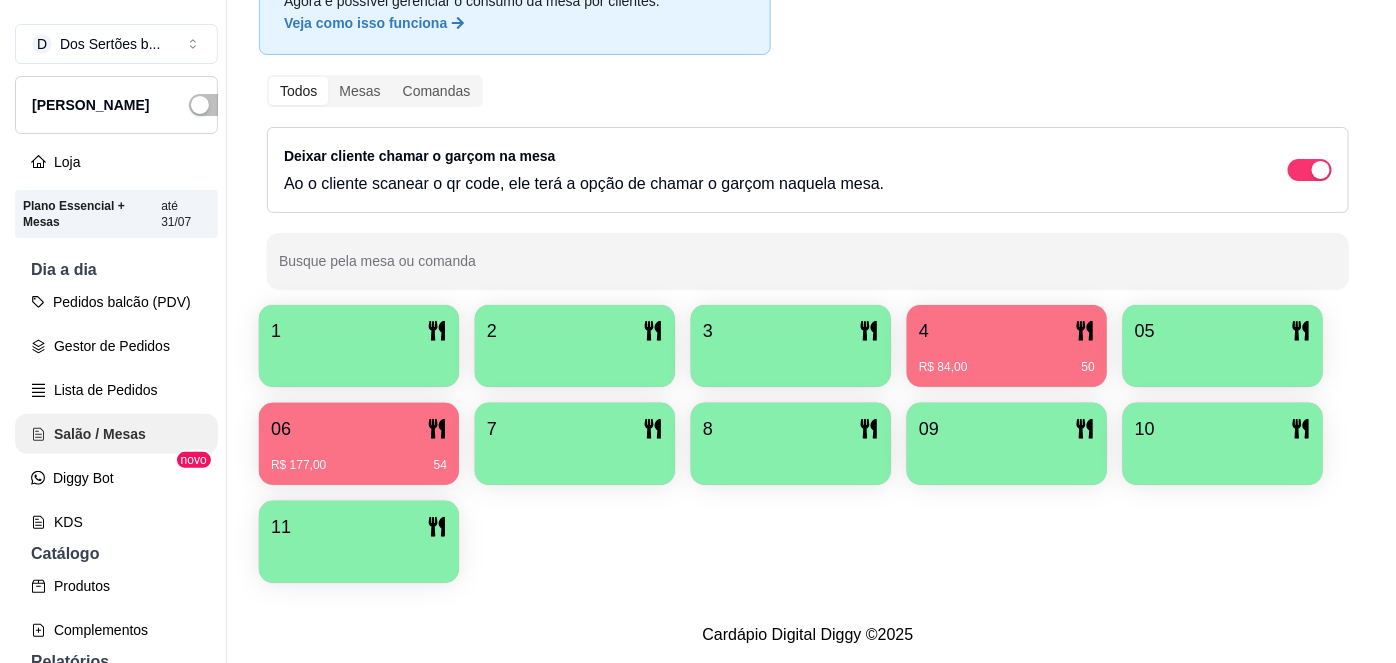 scroll, scrollTop: 0, scrollLeft: 0, axis: both 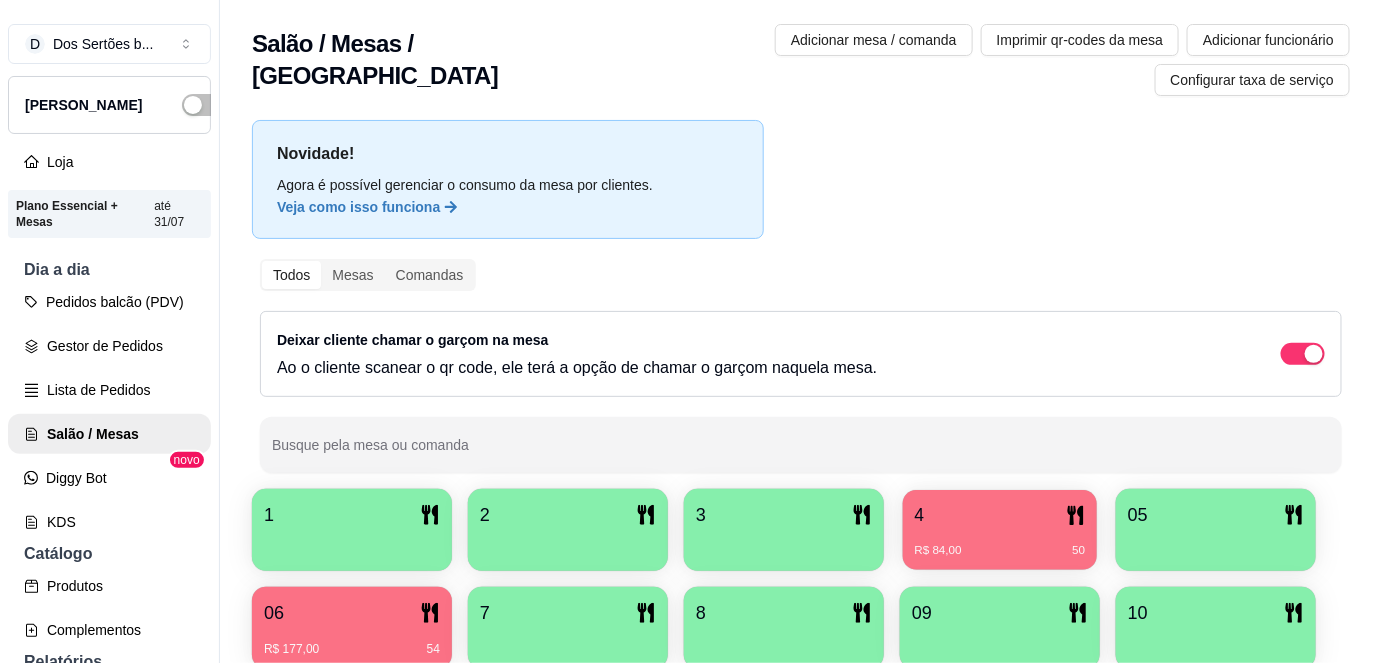 click on "R$ 84,00 50" at bounding box center [1000, 543] 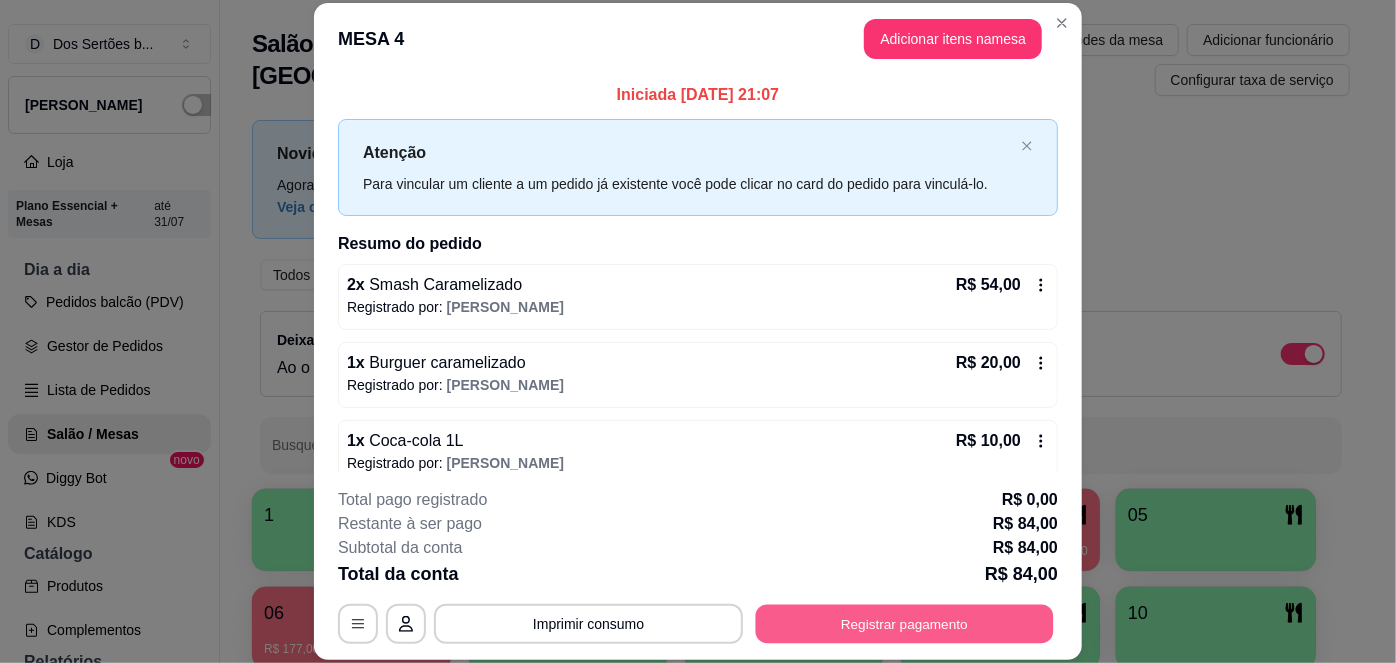 click on "Registrar pagamento" at bounding box center (905, 623) 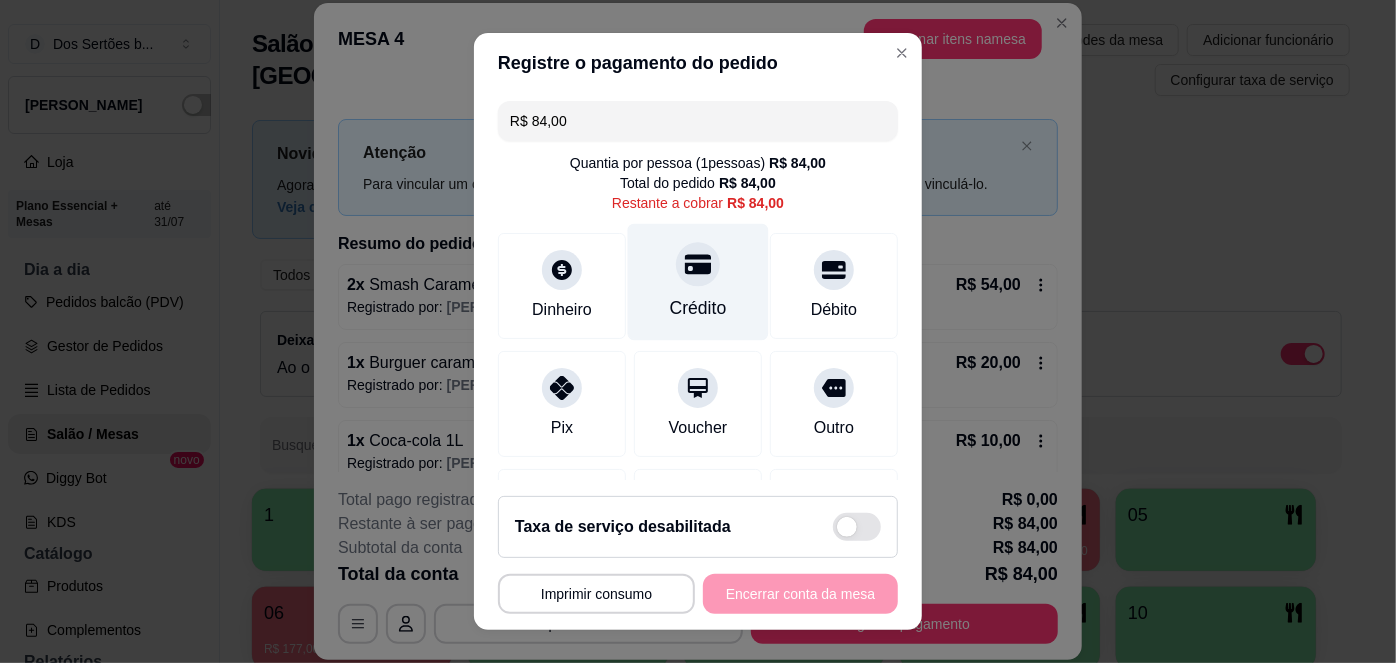 click on "Crédito" at bounding box center [698, 308] 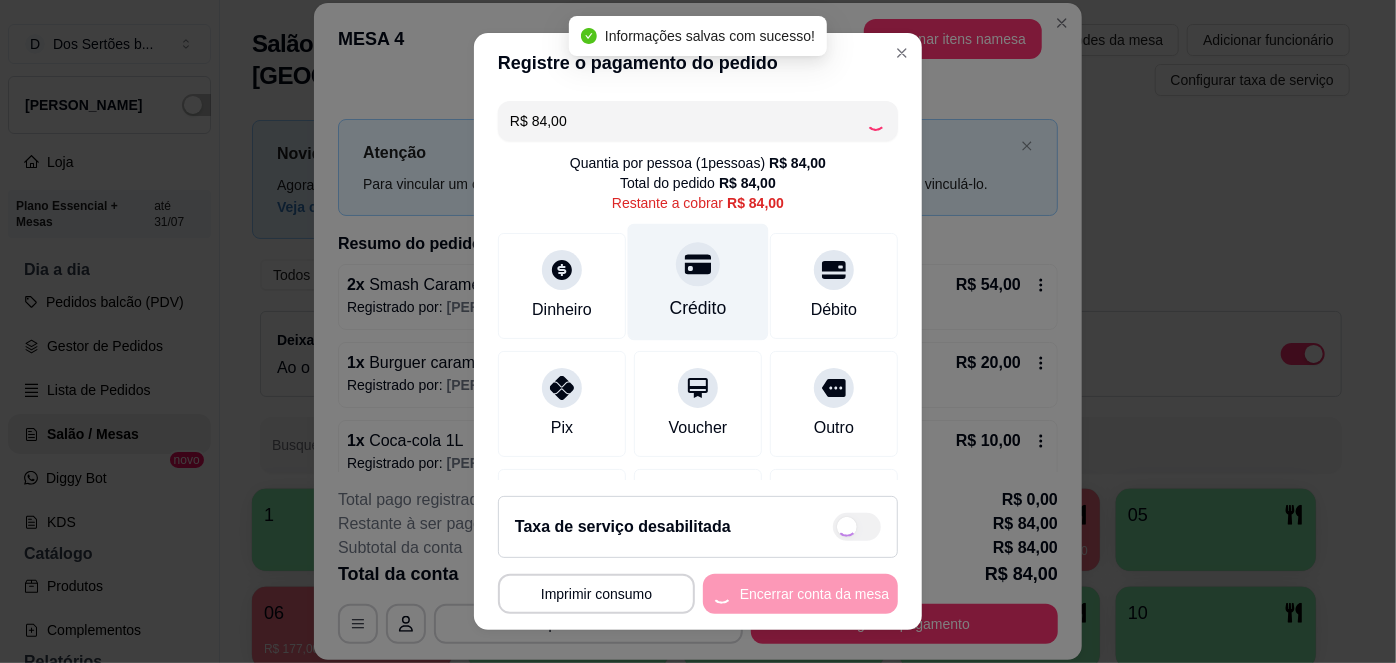 type on "R$ 0,00" 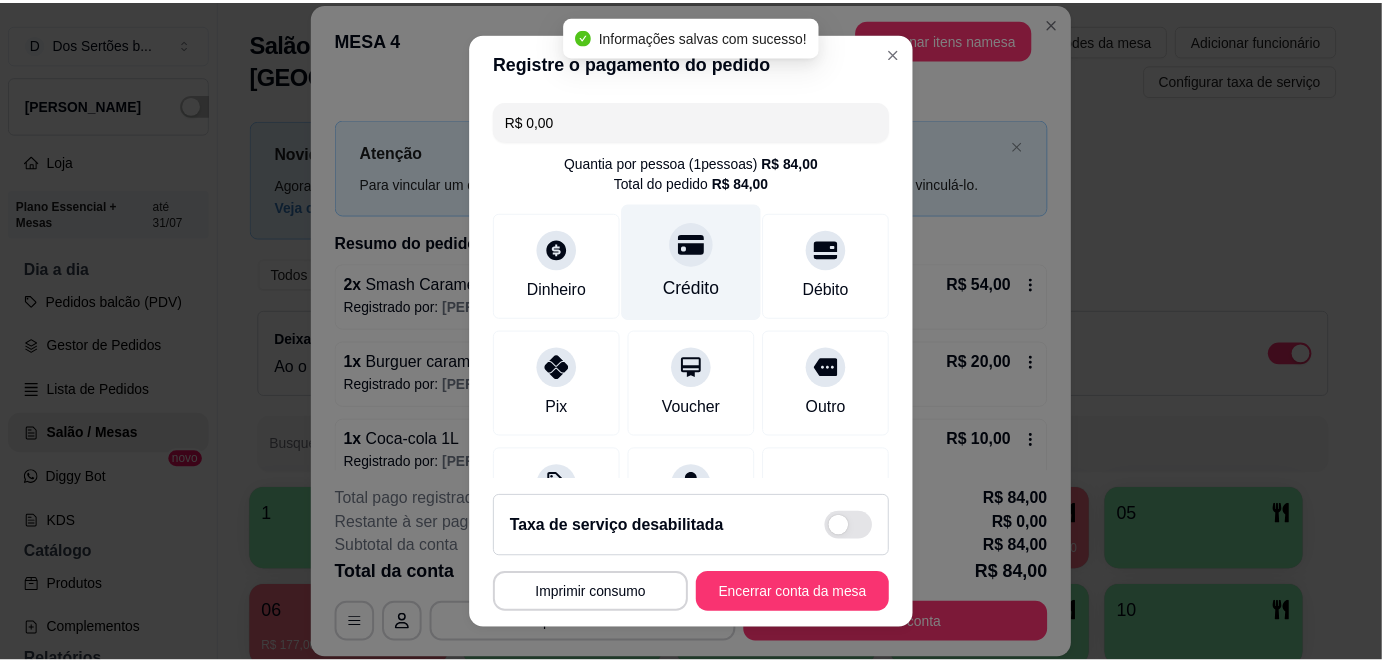 scroll, scrollTop: 208, scrollLeft: 0, axis: vertical 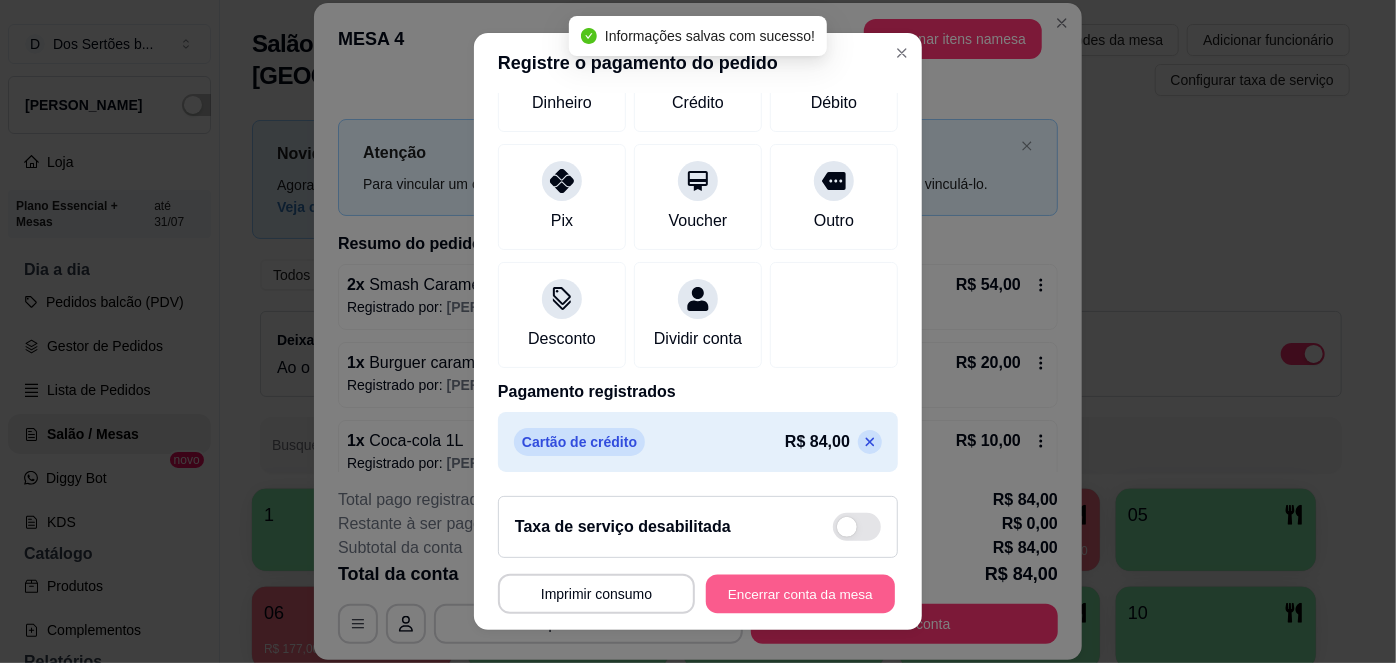 click on "Encerrar conta da mesa" at bounding box center (800, 593) 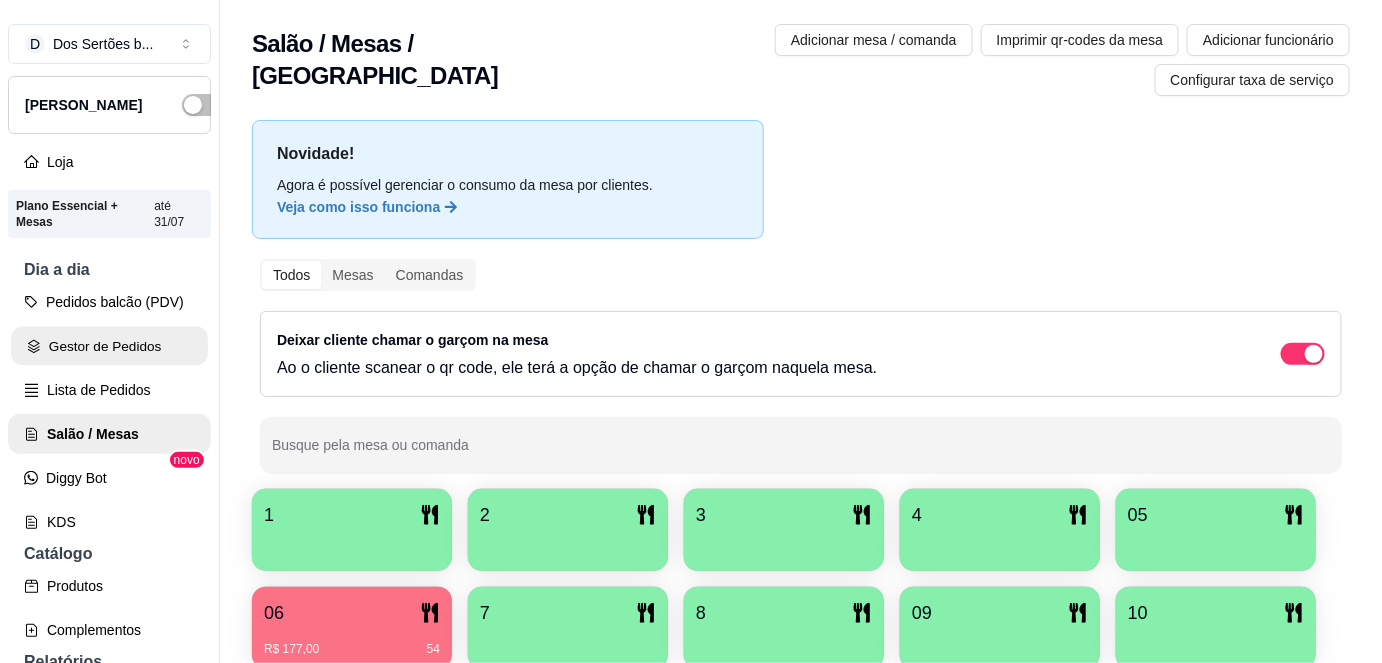 click on "Gestor de Pedidos" at bounding box center [109, 346] 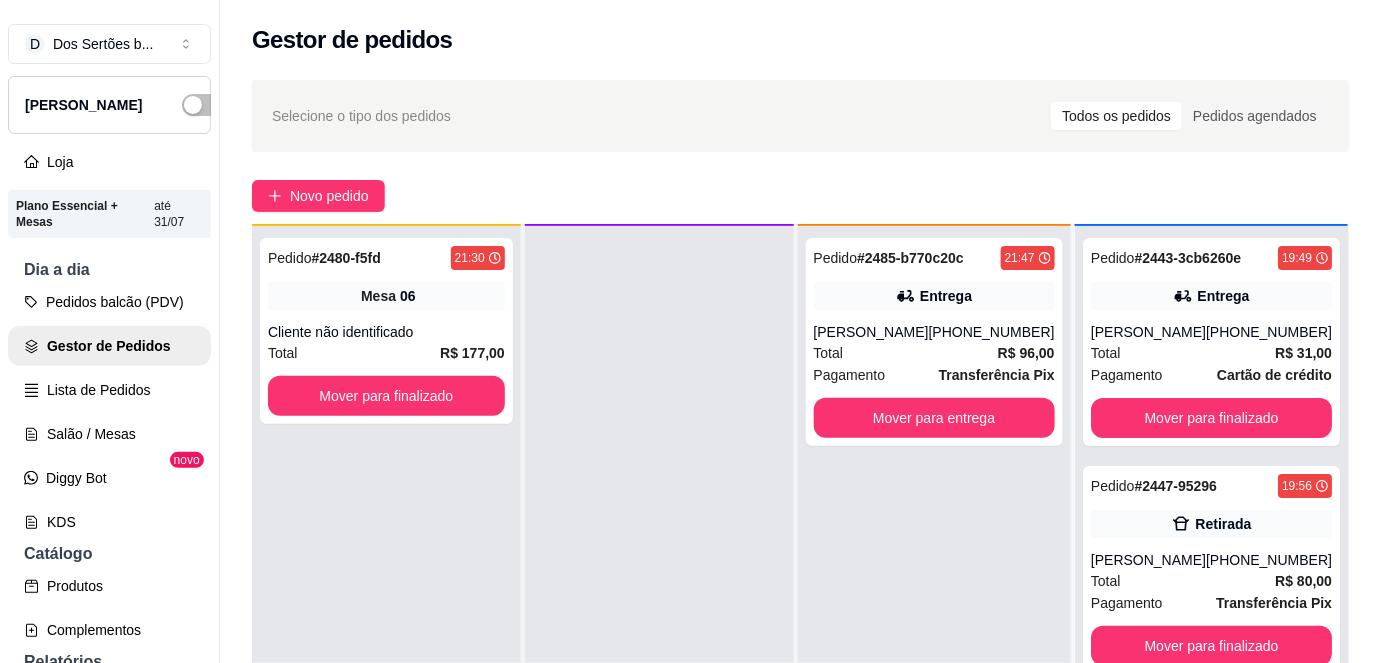scroll, scrollTop: 56, scrollLeft: 0, axis: vertical 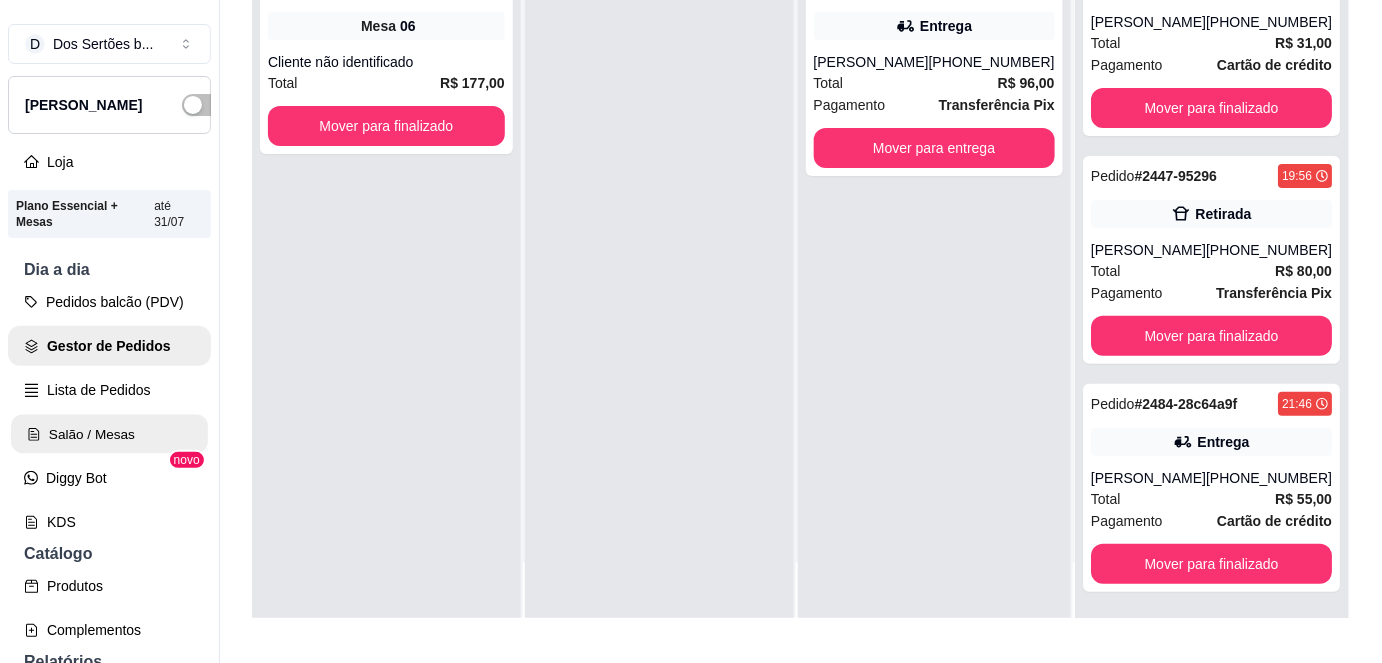 click on "Salão / Mesas" at bounding box center (109, 434) 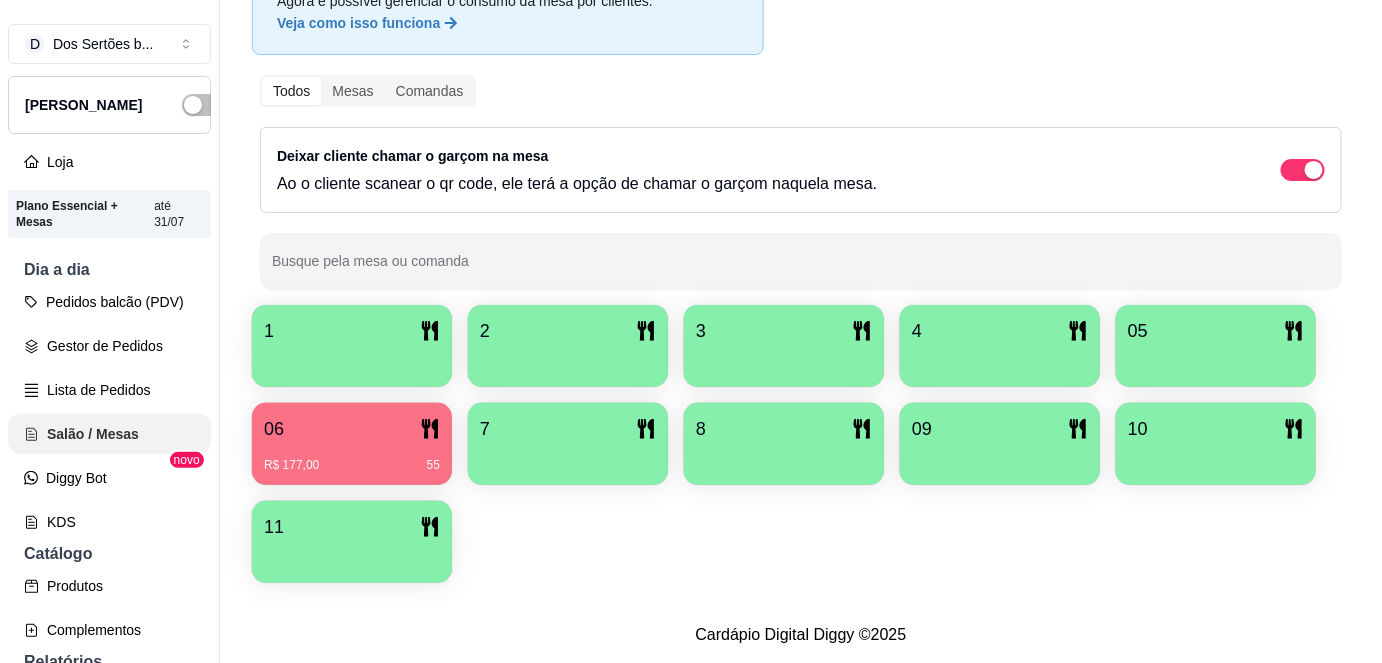 scroll, scrollTop: 0, scrollLeft: 0, axis: both 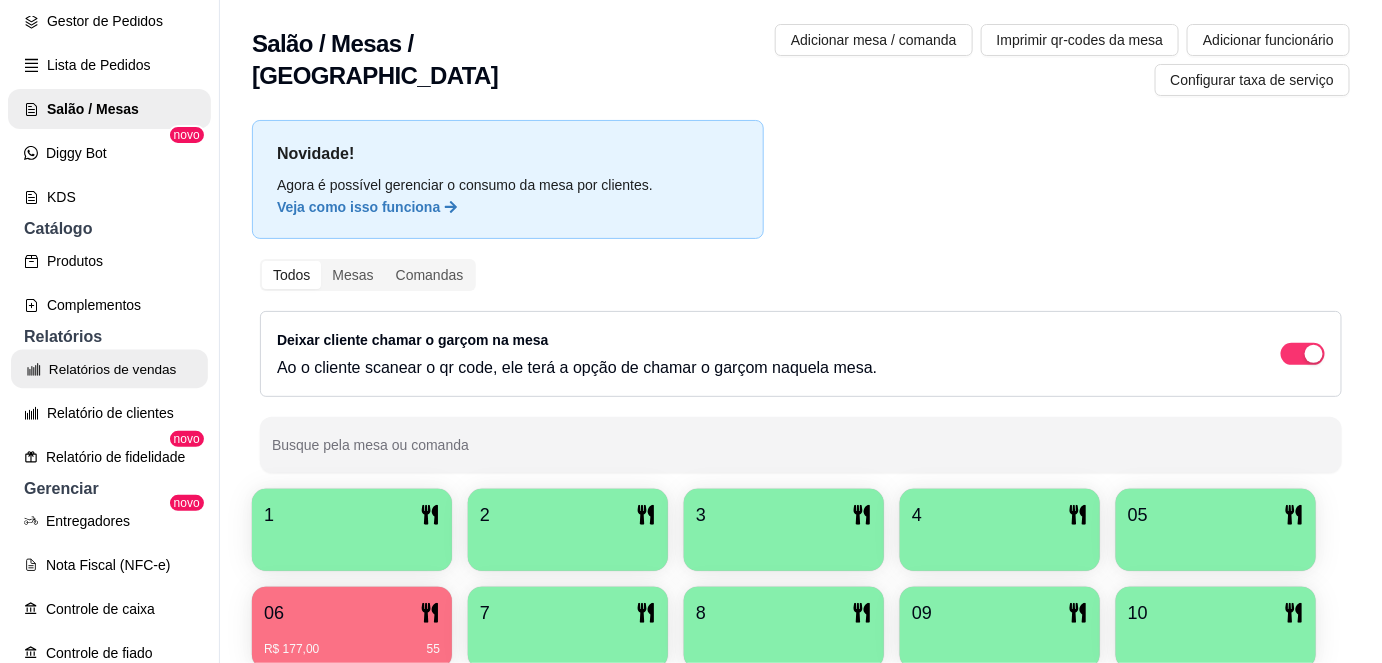 click on "Relatórios de vendas" at bounding box center (109, 369) 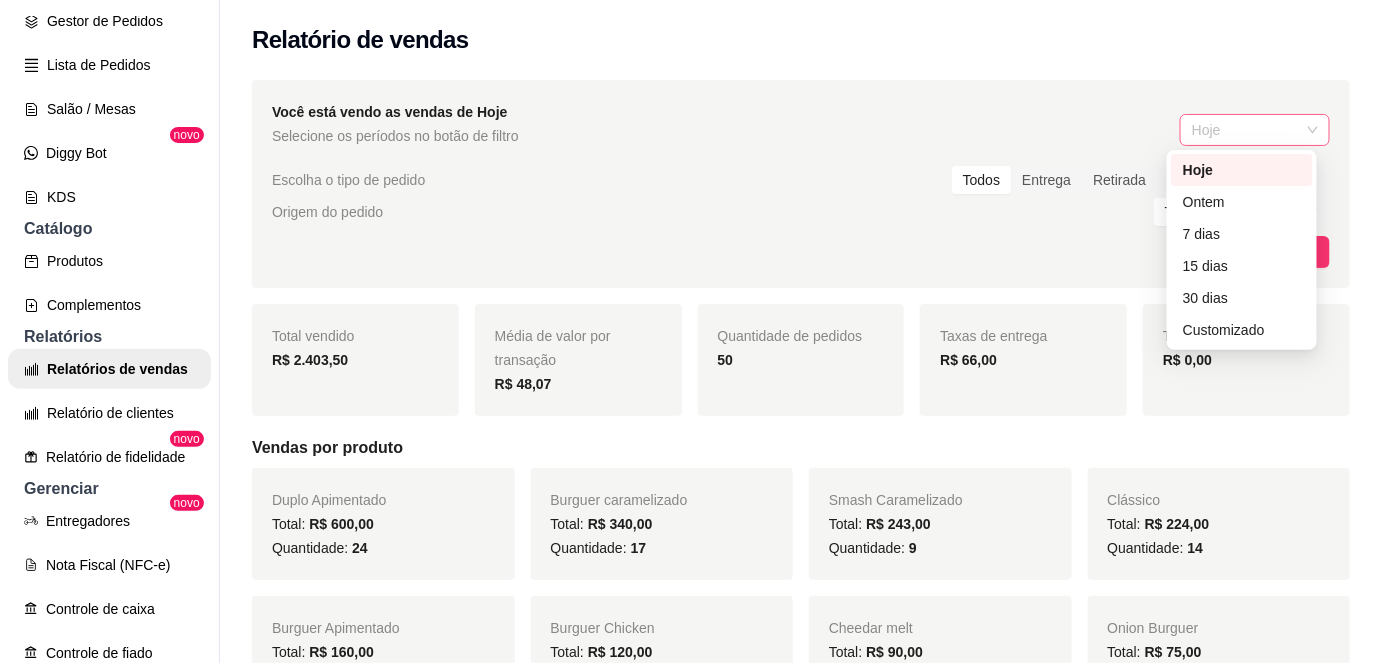 click on "Hoje" at bounding box center (1255, 130) 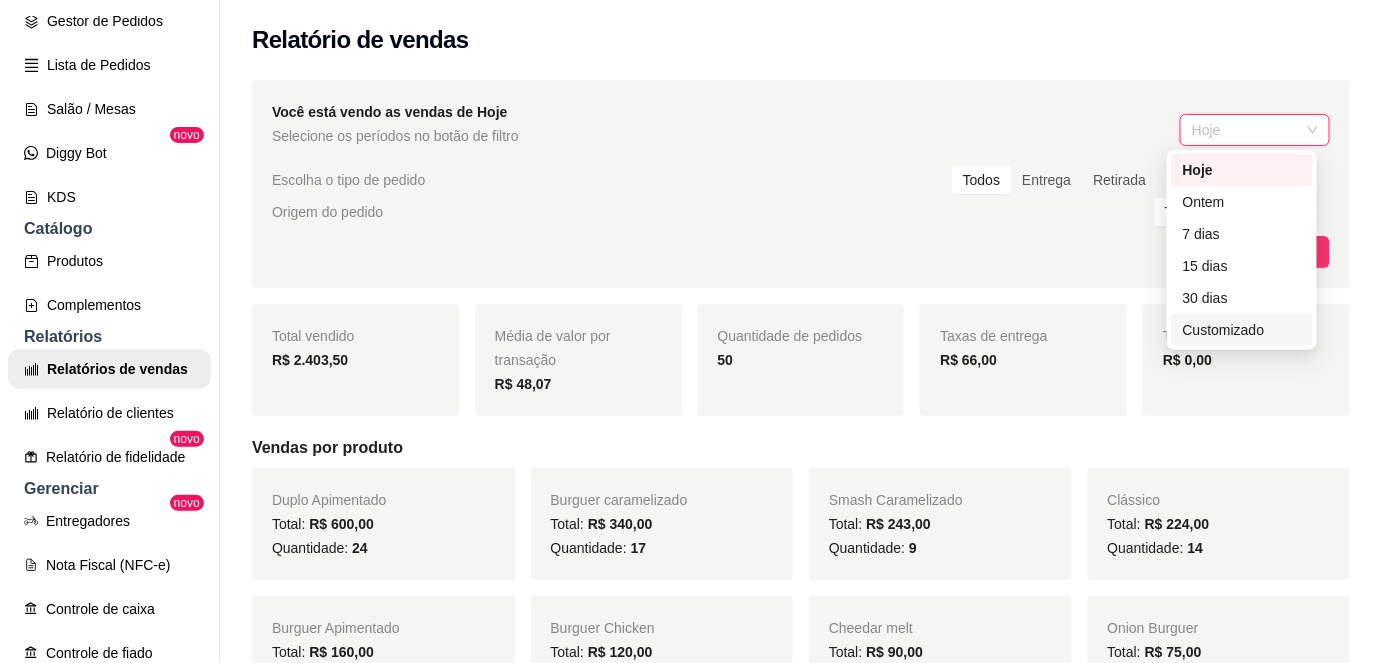 click on "Customizado" at bounding box center [1242, 330] 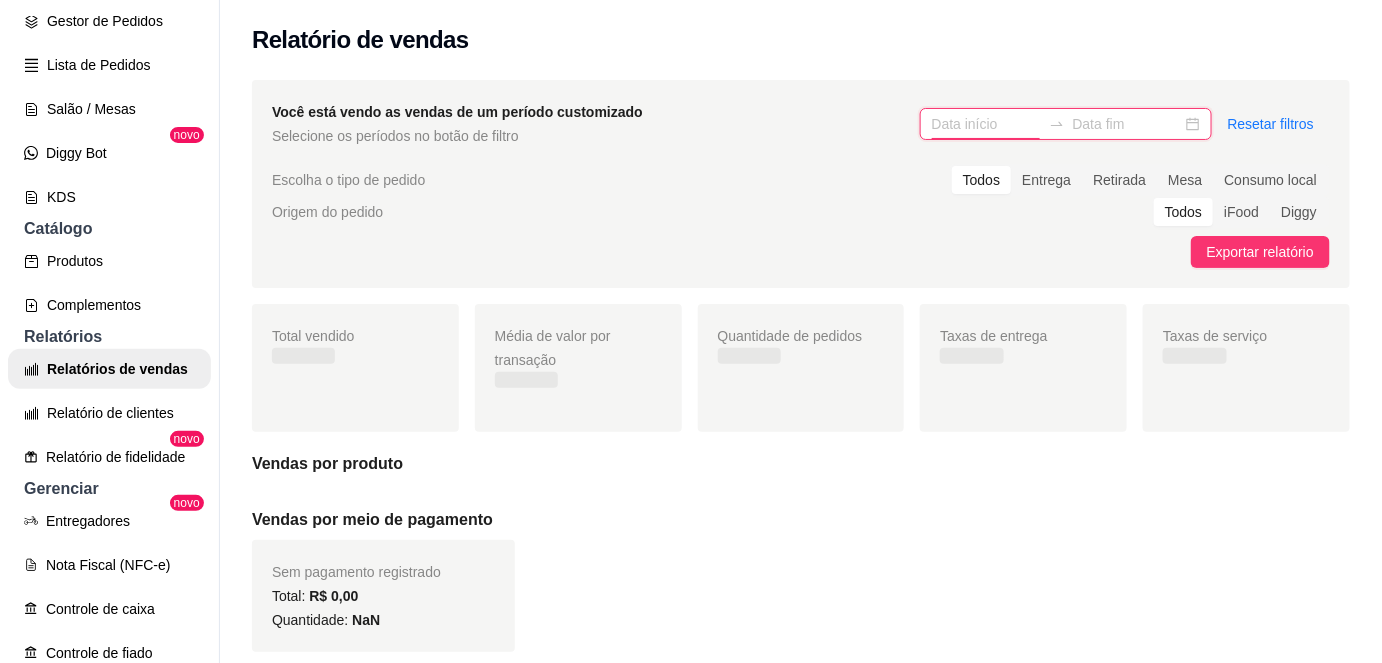 click at bounding box center (986, 124) 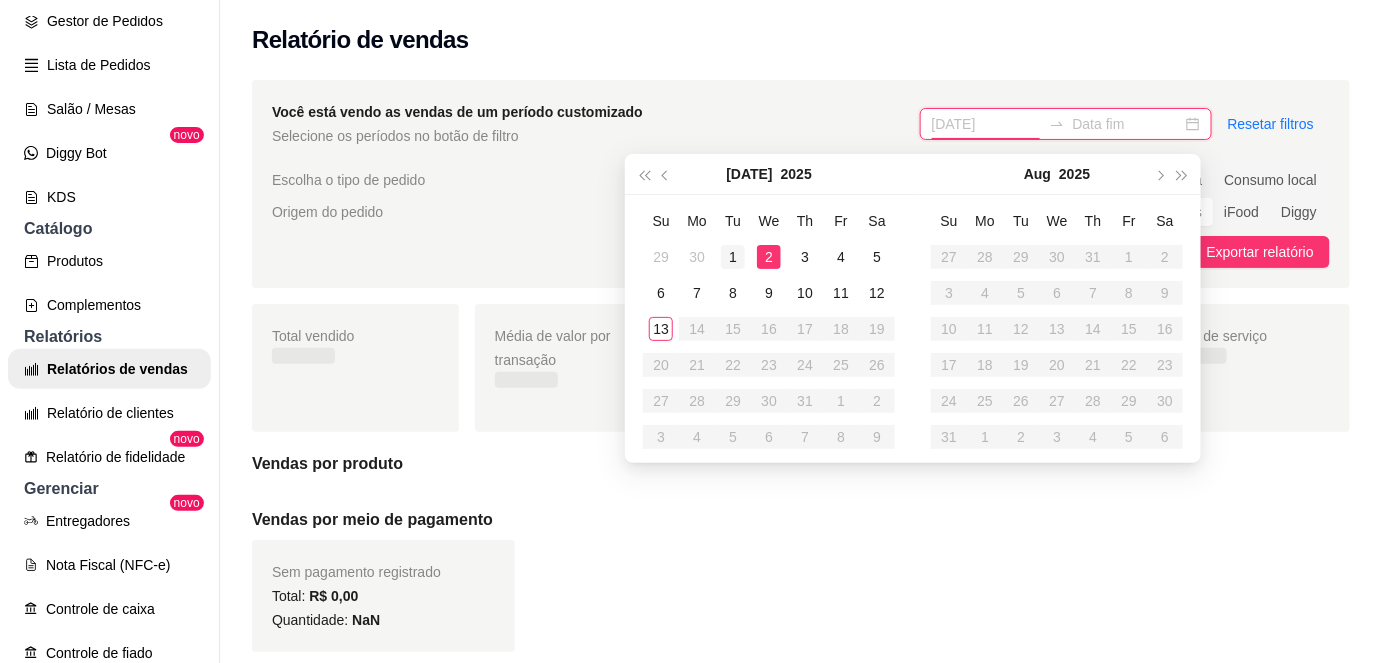 type on "01/07/2025" 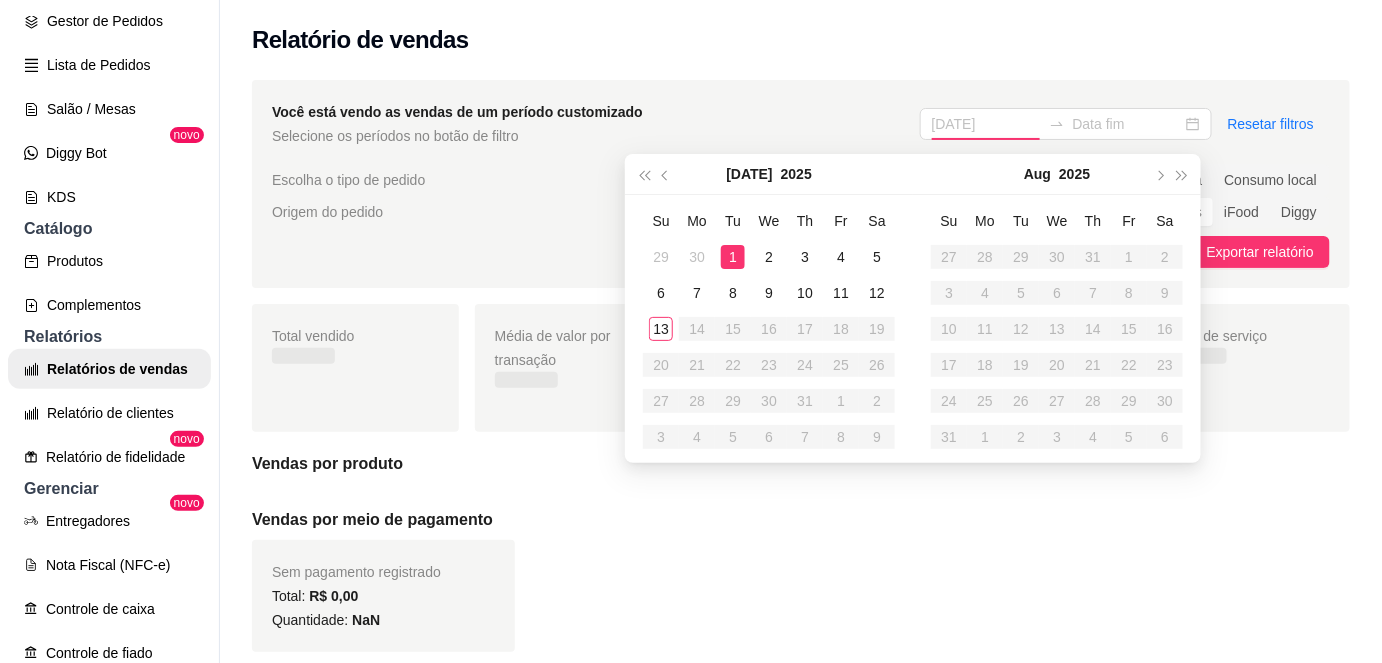 click on "1" at bounding box center [733, 257] 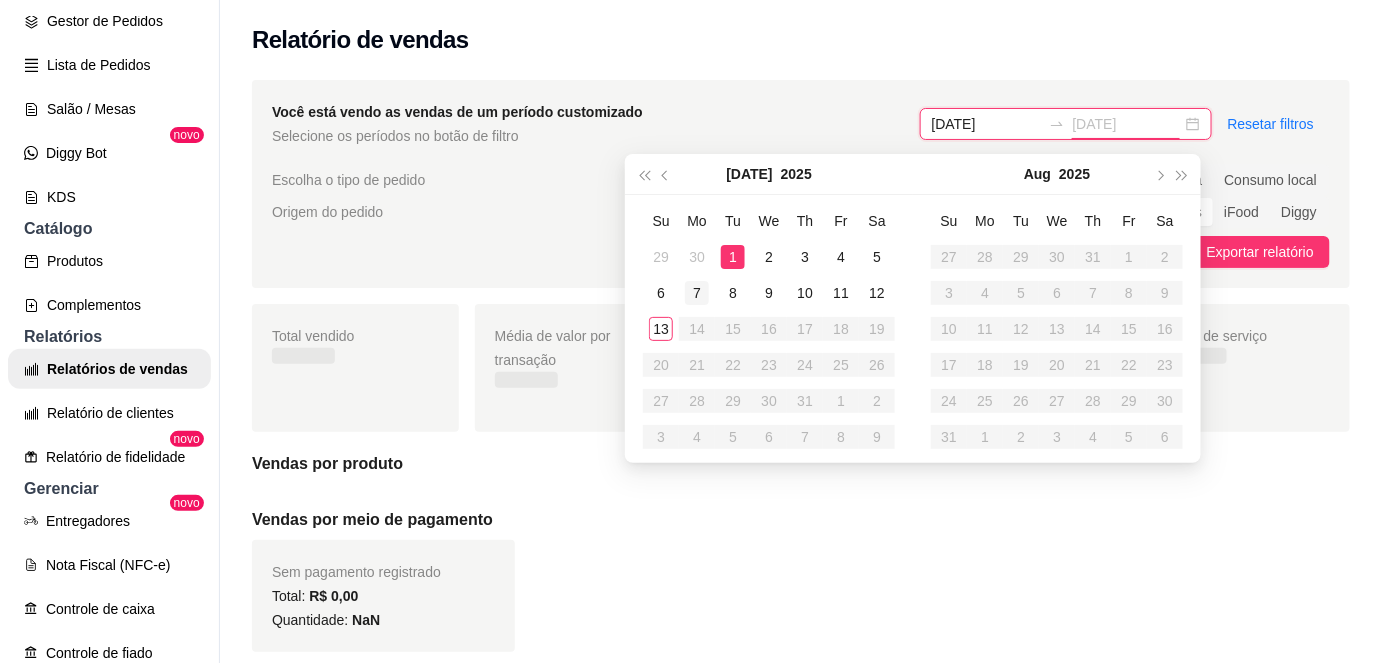 type on "07/07/2025" 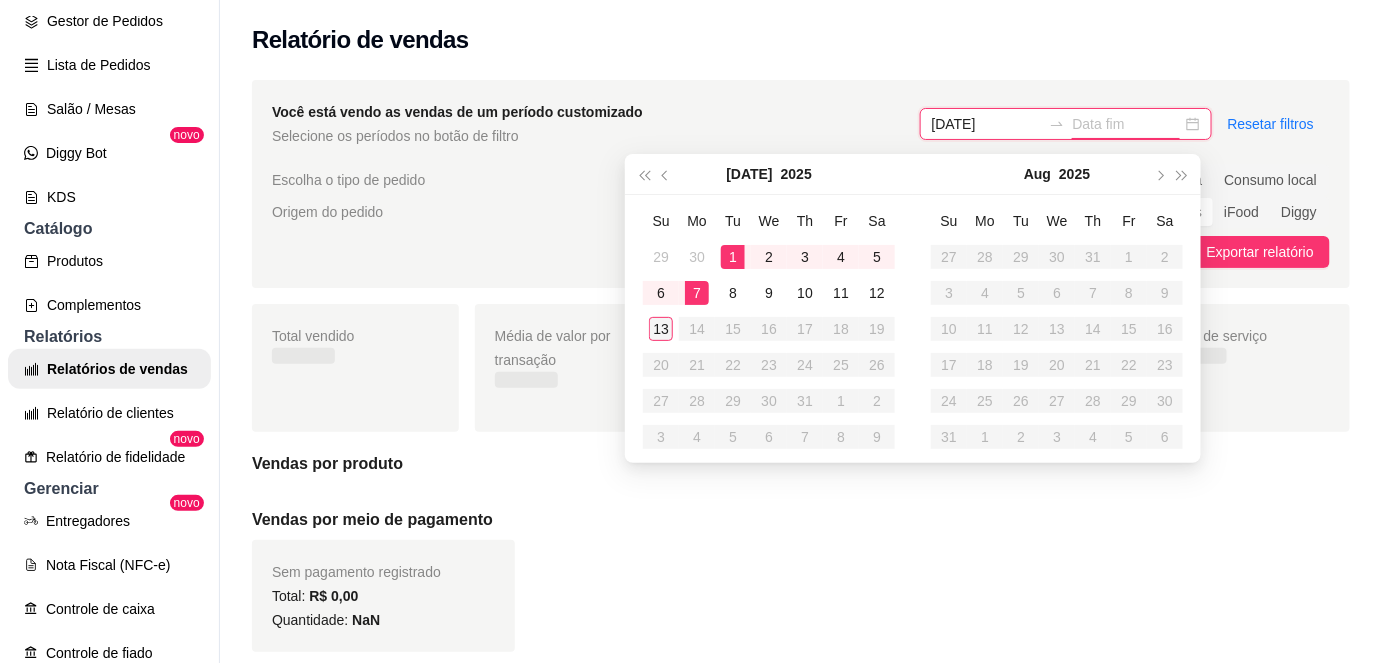 type on "13/07/2025" 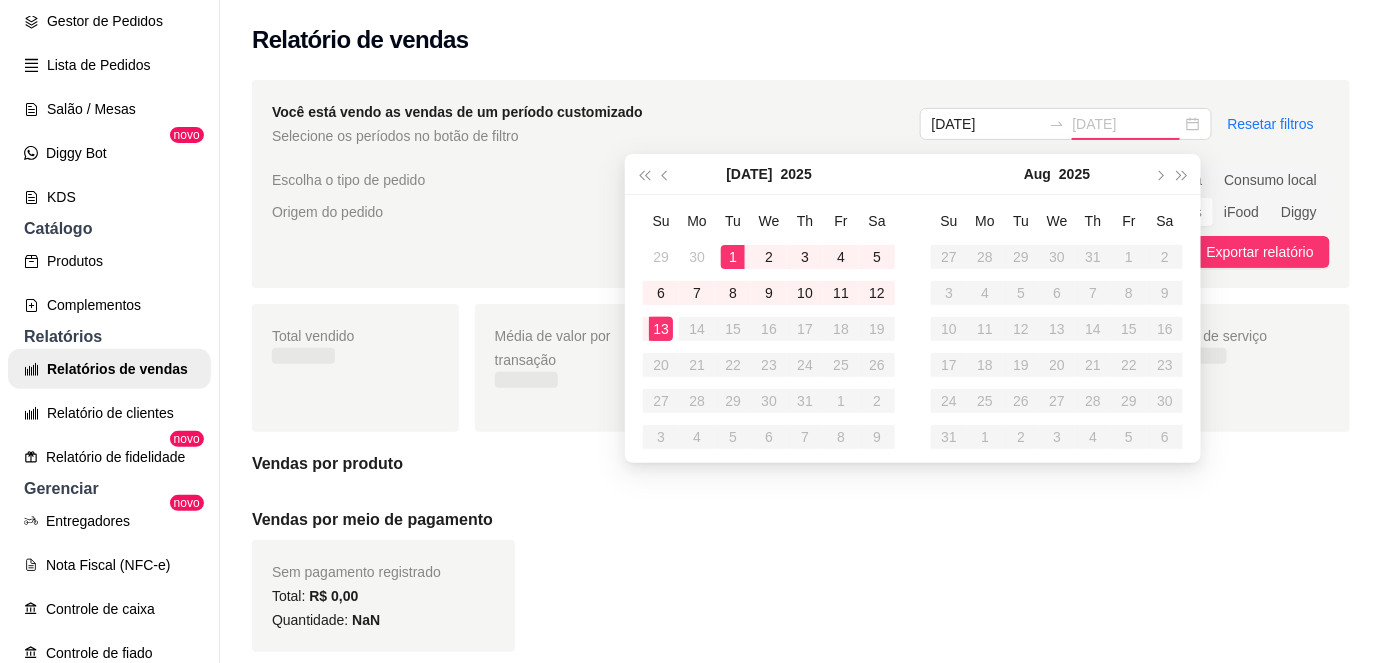 click on "13" at bounding box center (661, 329) 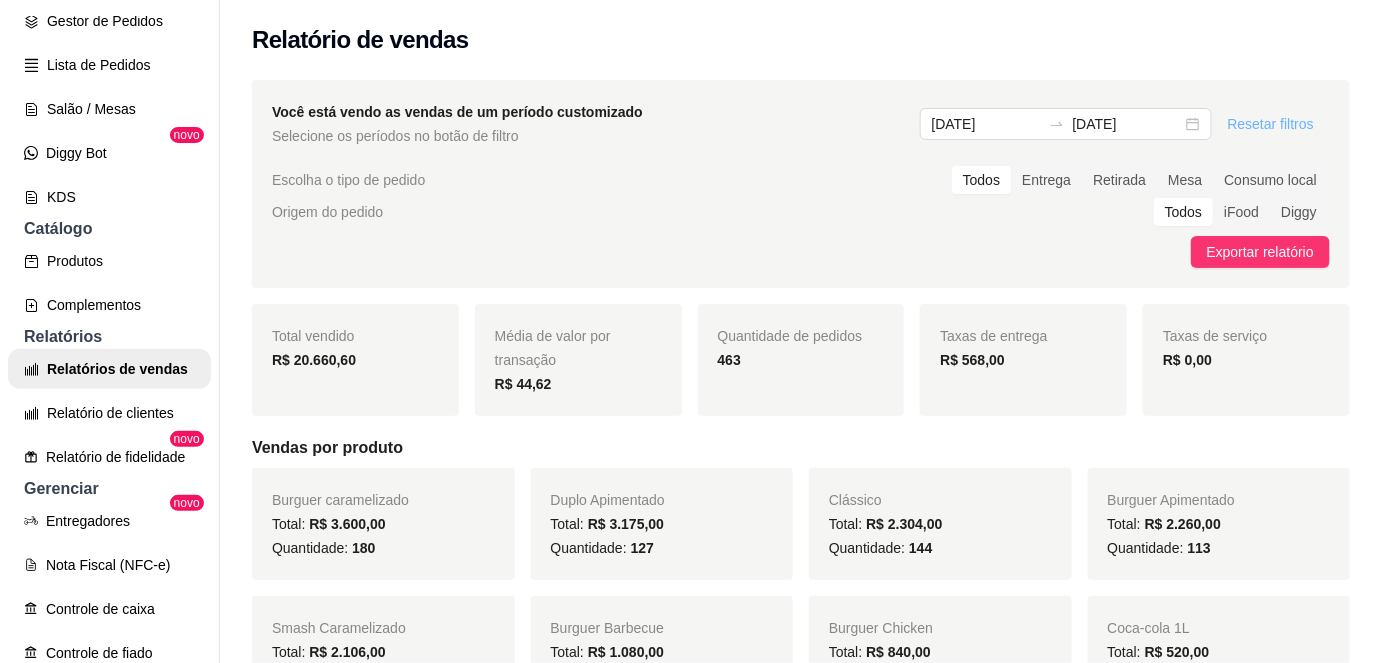click on "Resetar filtros" at bounding box center [1271, 124] 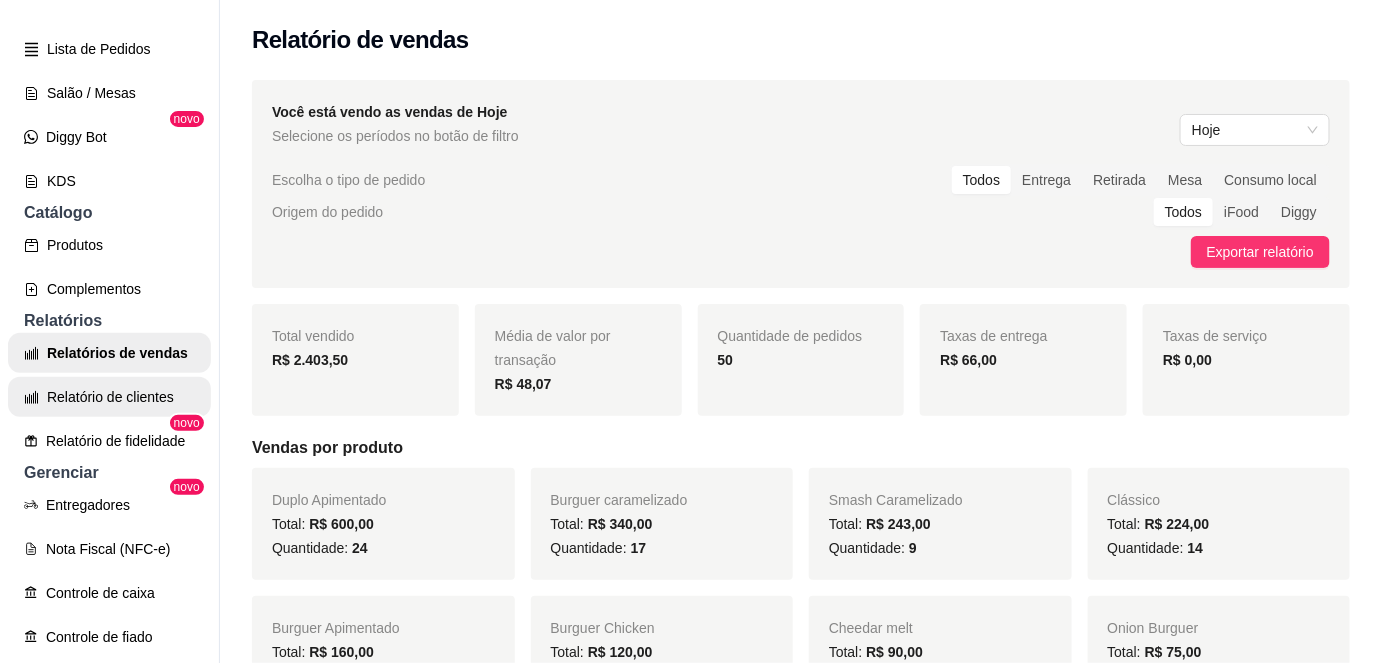 scroll, scrollTop: 341, scrollLeft: 0, axis: vertical 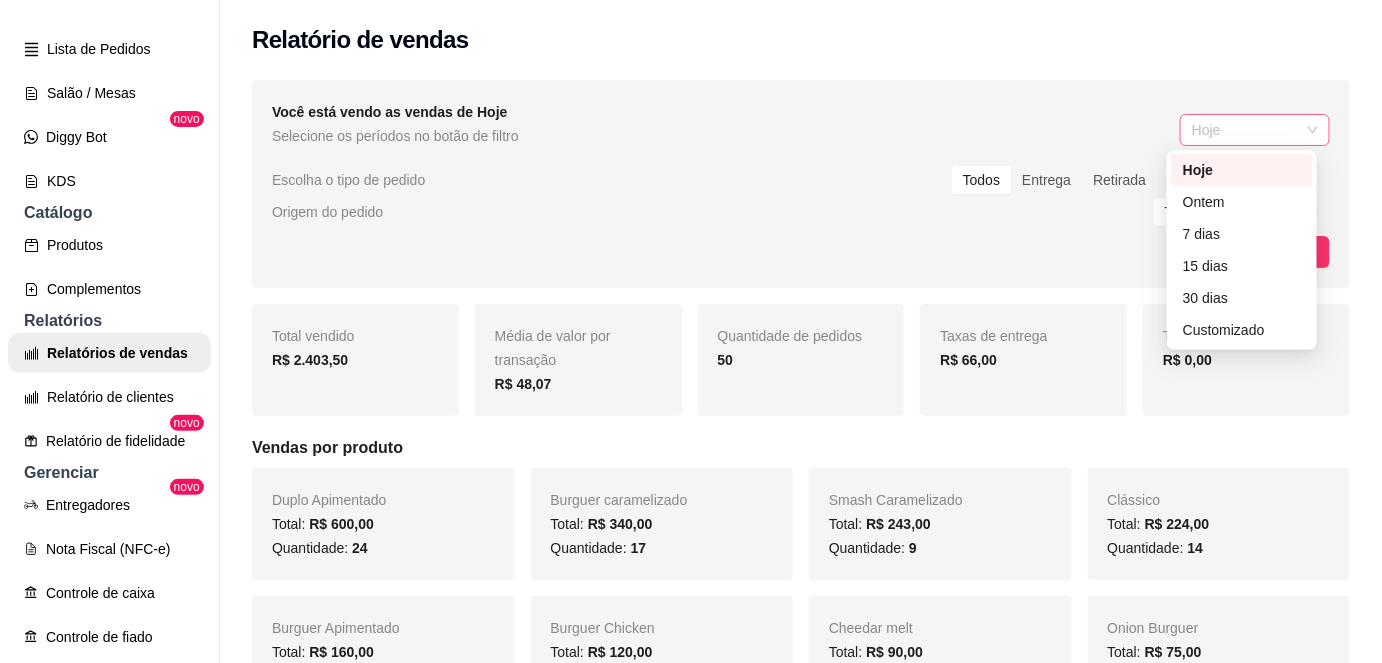 click on "Hoje" at bounding box center [1255, 130] 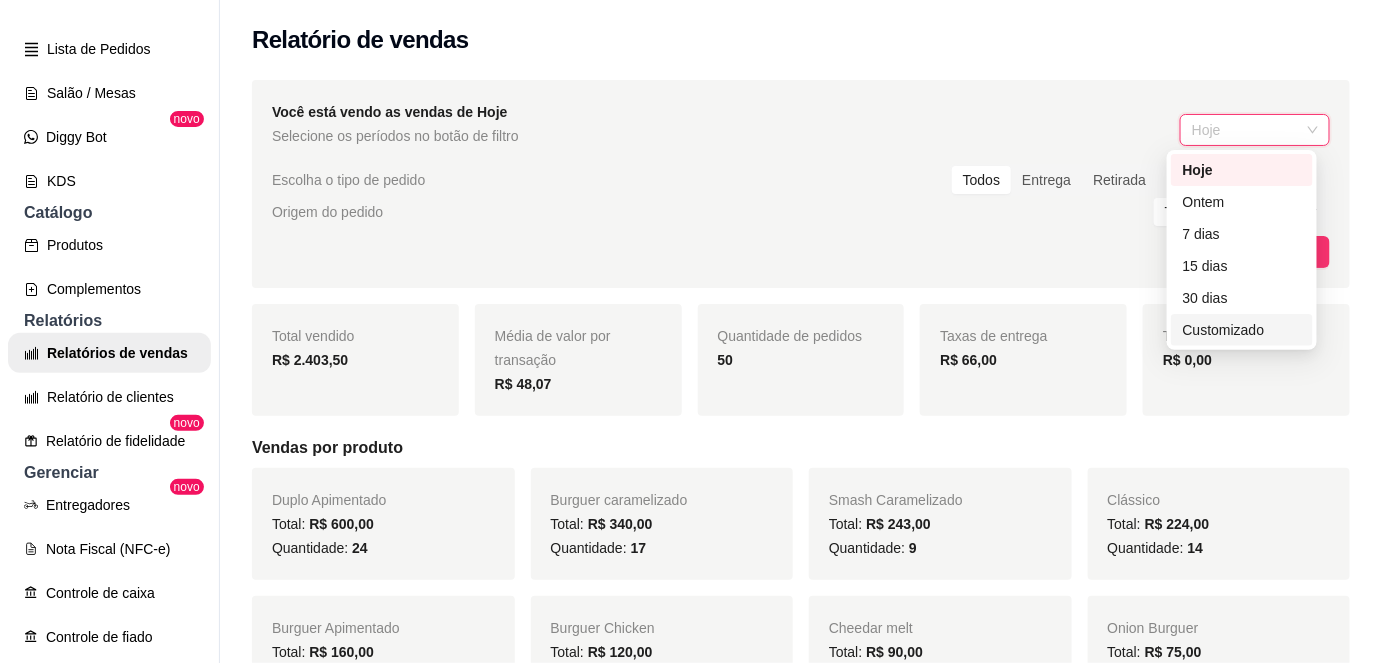 click on "Customizado" at bounding box center (1242, 330) 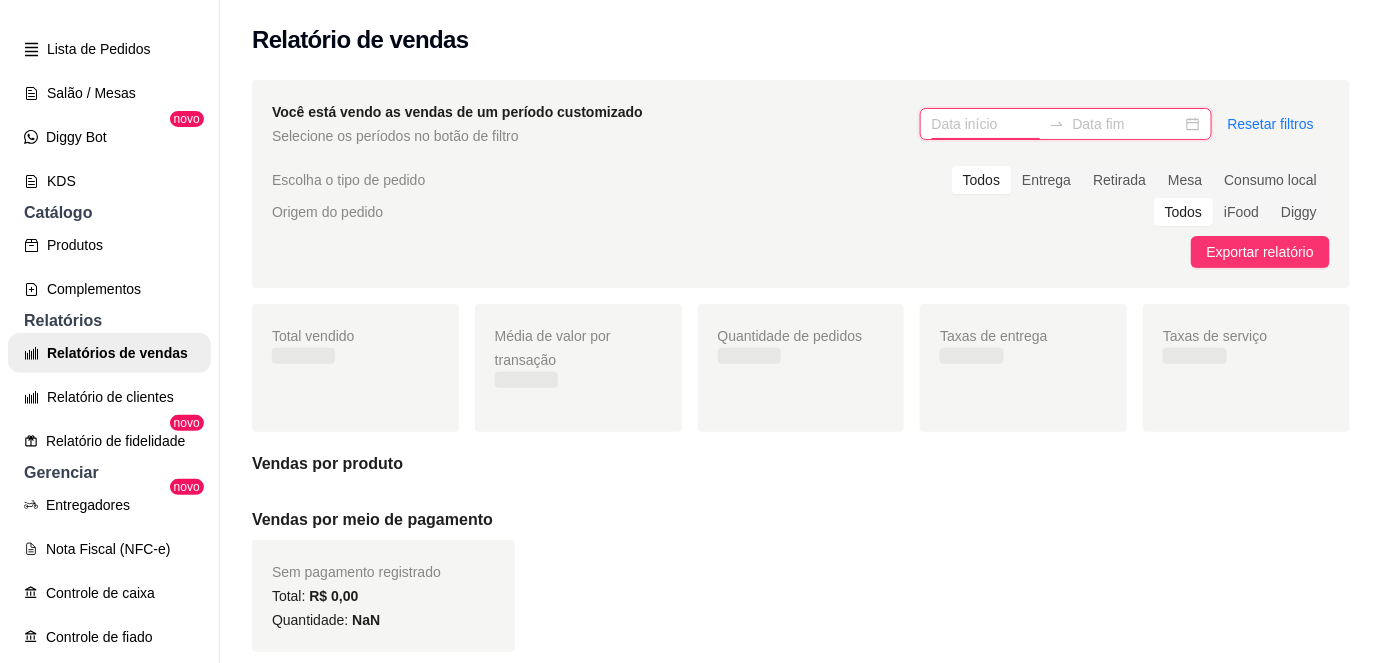 click at bounding box center [986, 124] 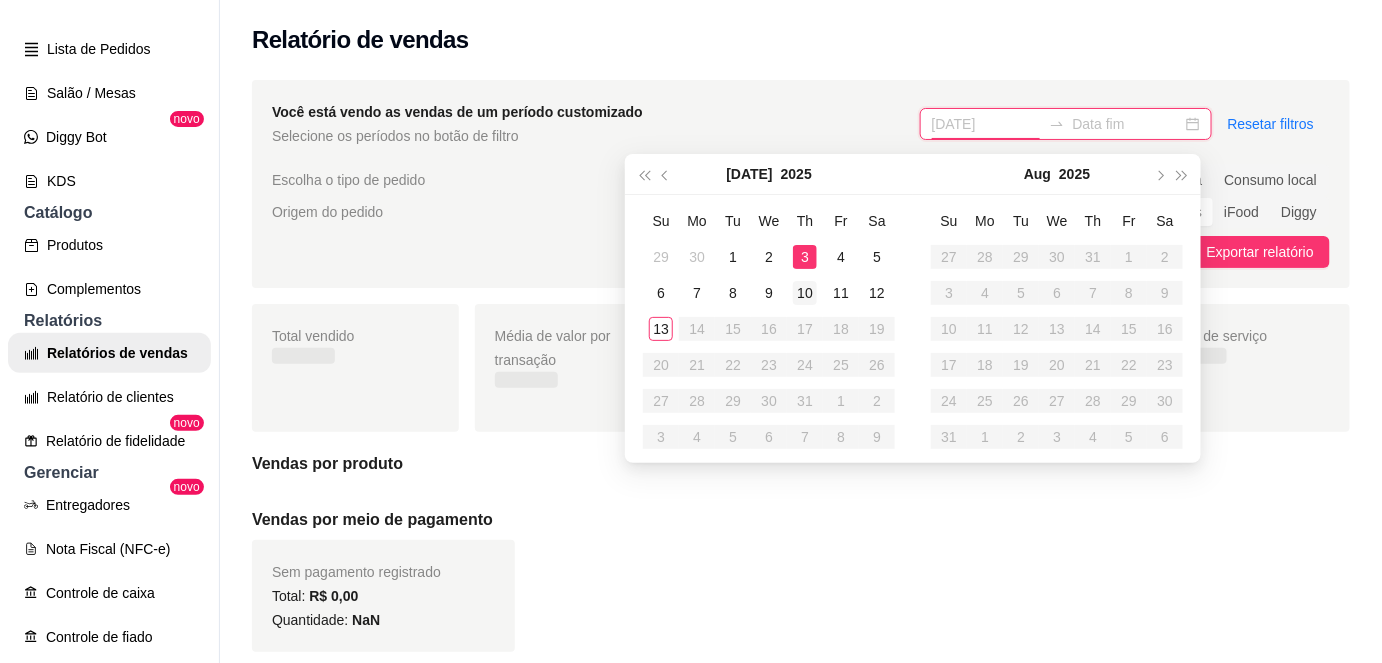 type on "10/07/2025" 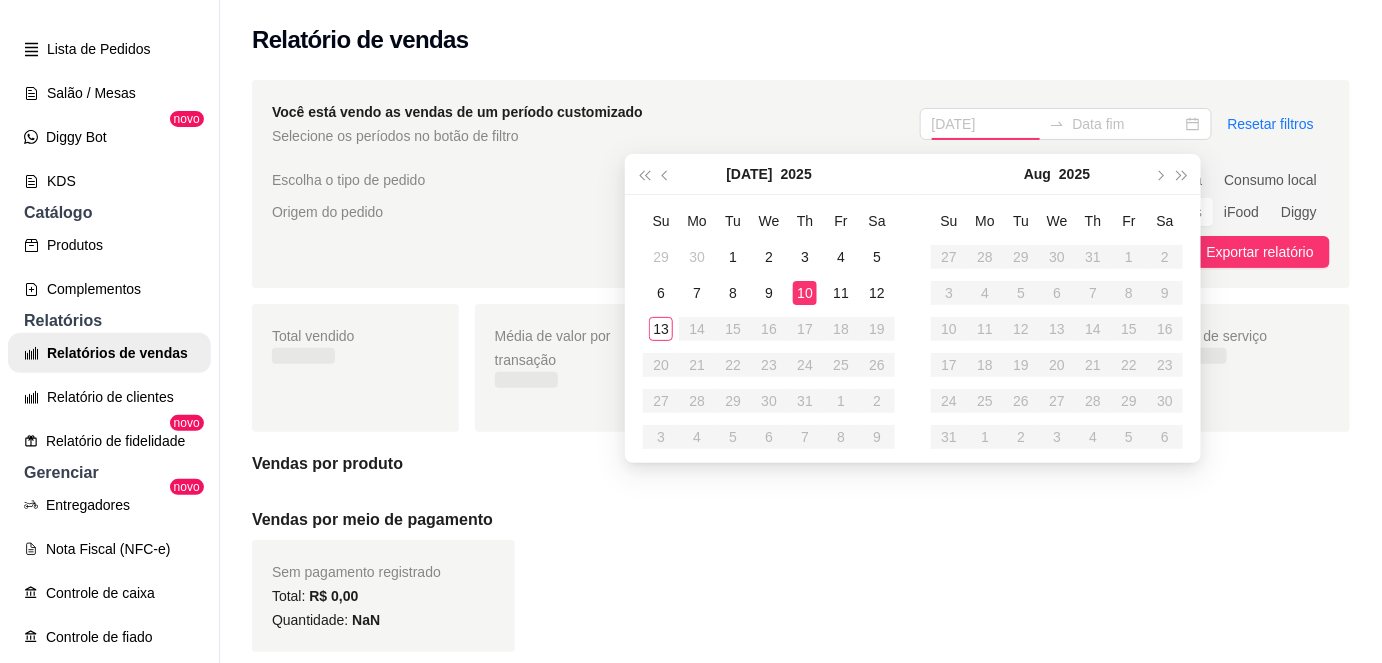 click on "10" at bounding box center (805, 293) 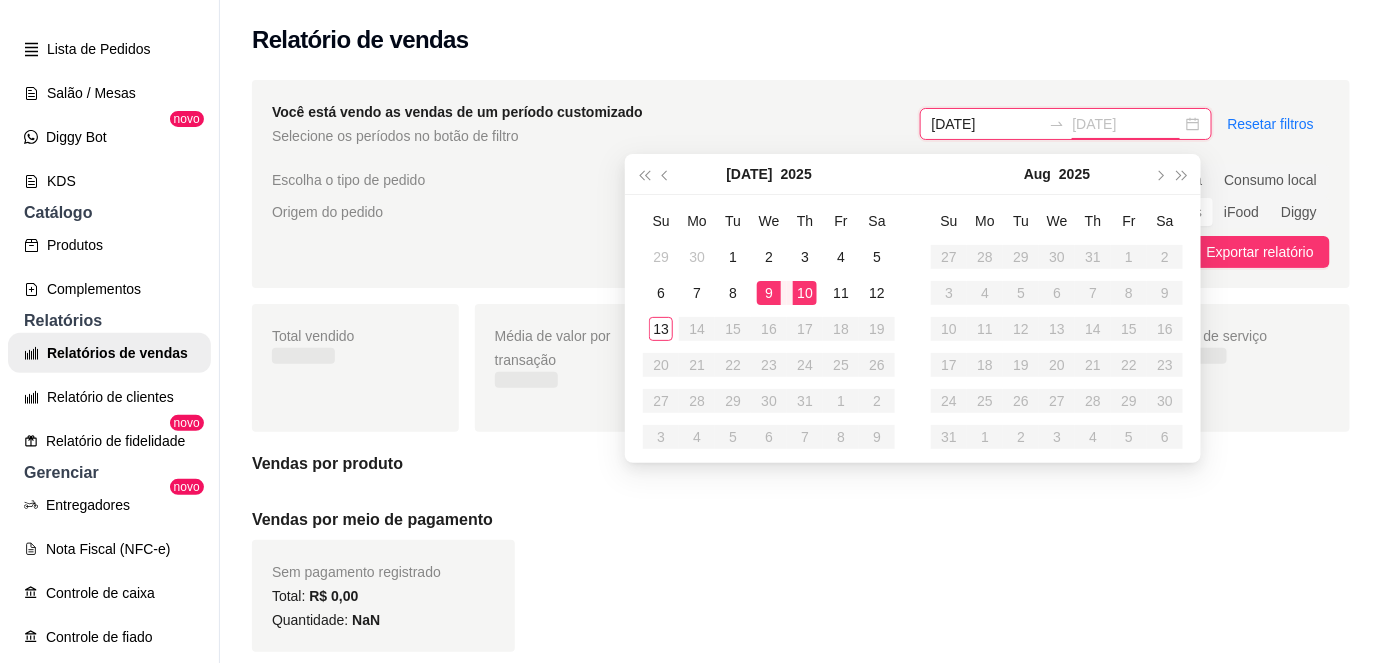 type on "08/07/2025" 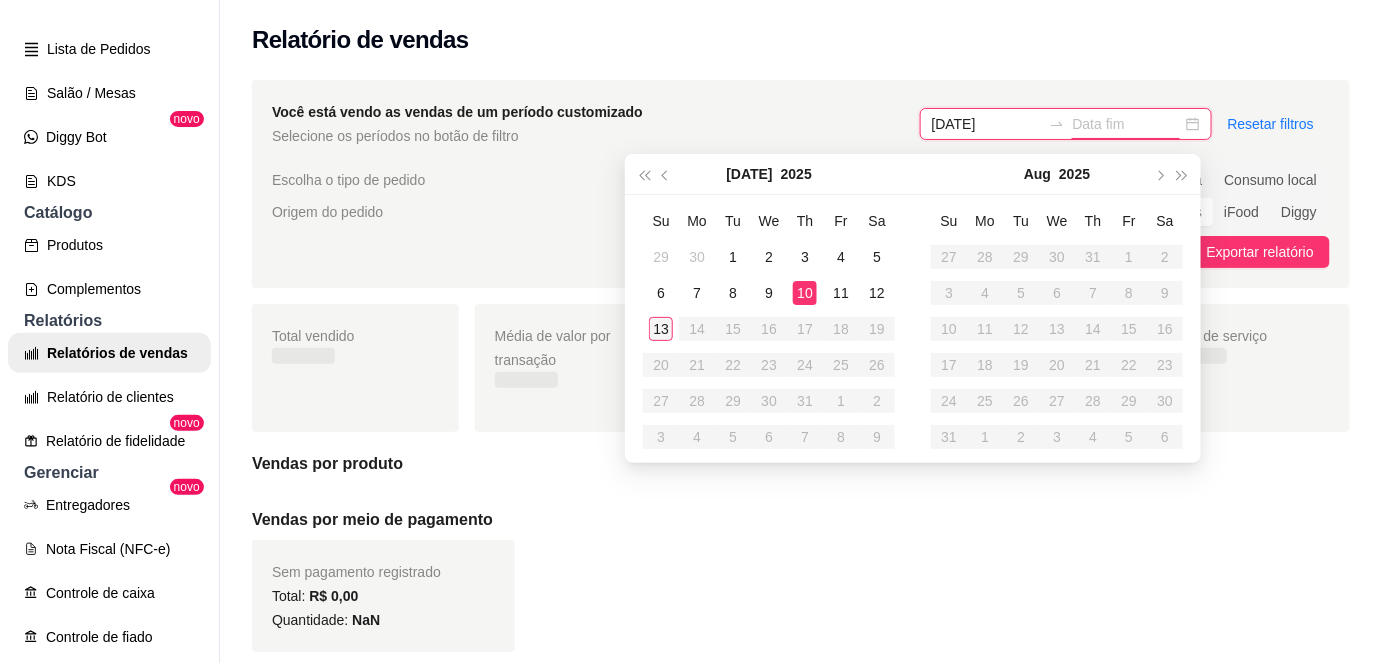 type on "13/07/2025" 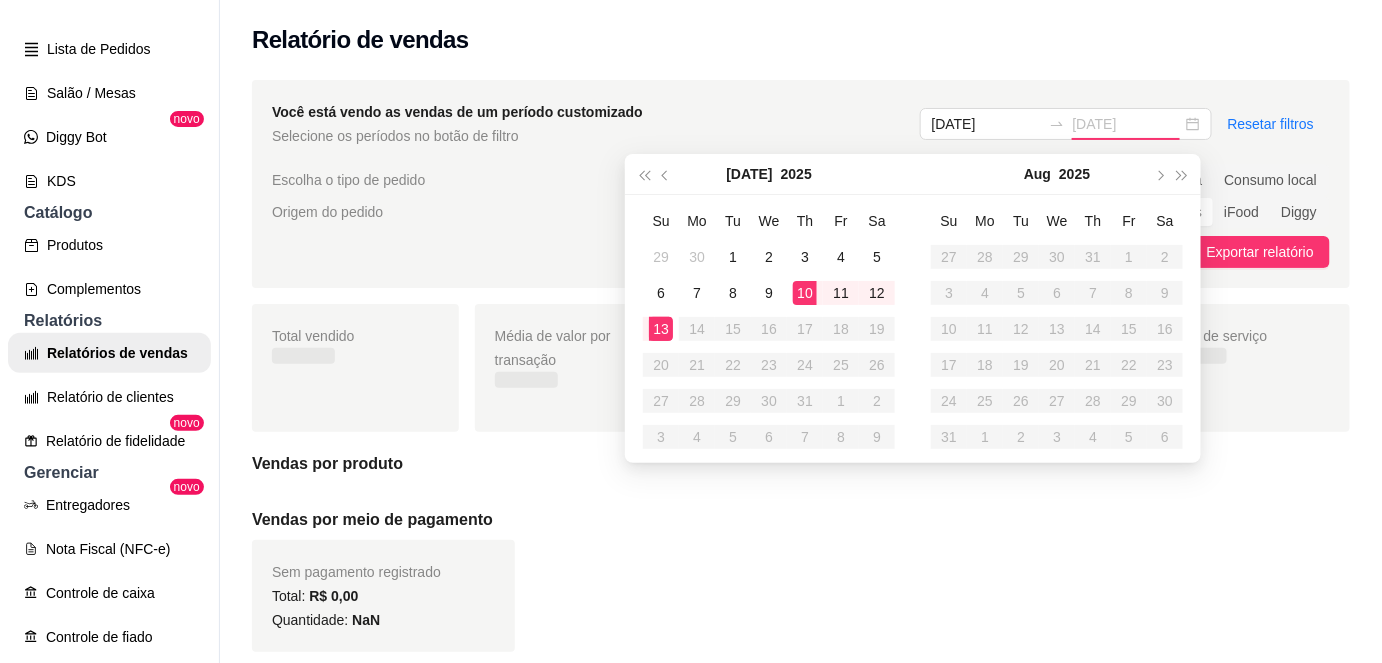 click on "13" at bounding box center (661, 329) 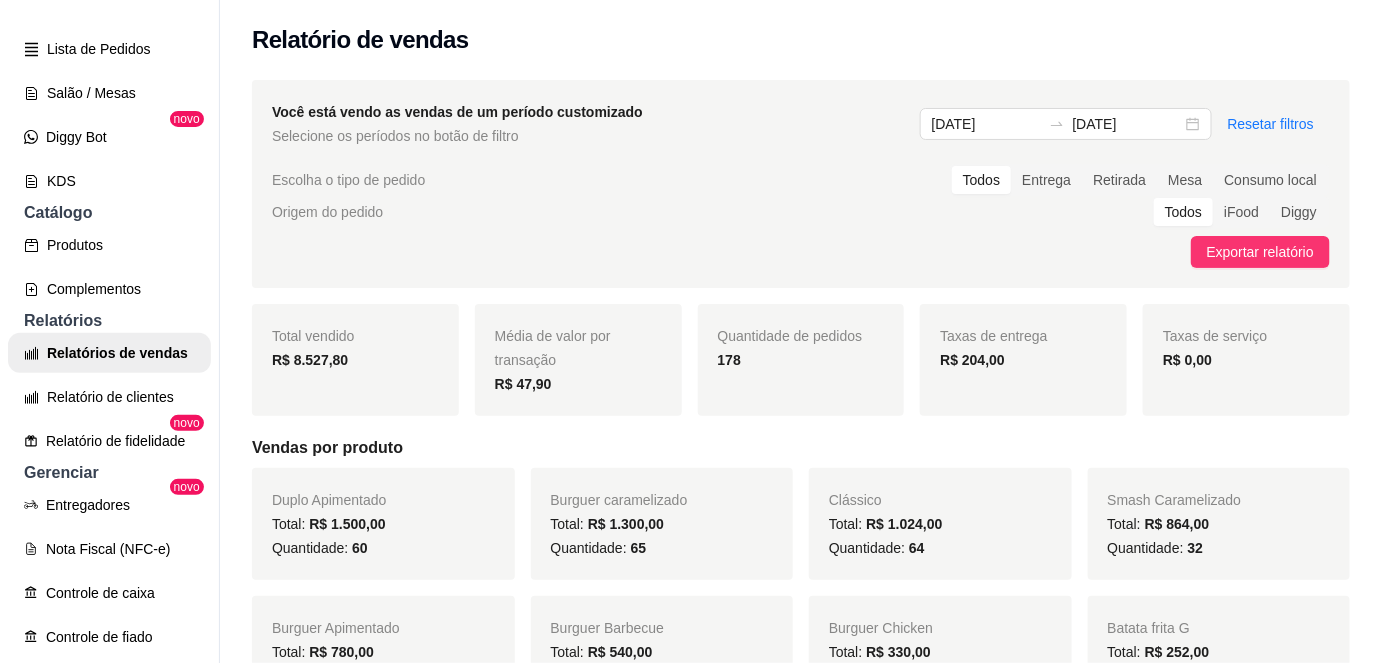 click on "Média de valor por transação R$ 47,90" at bounding box center (578, 360) 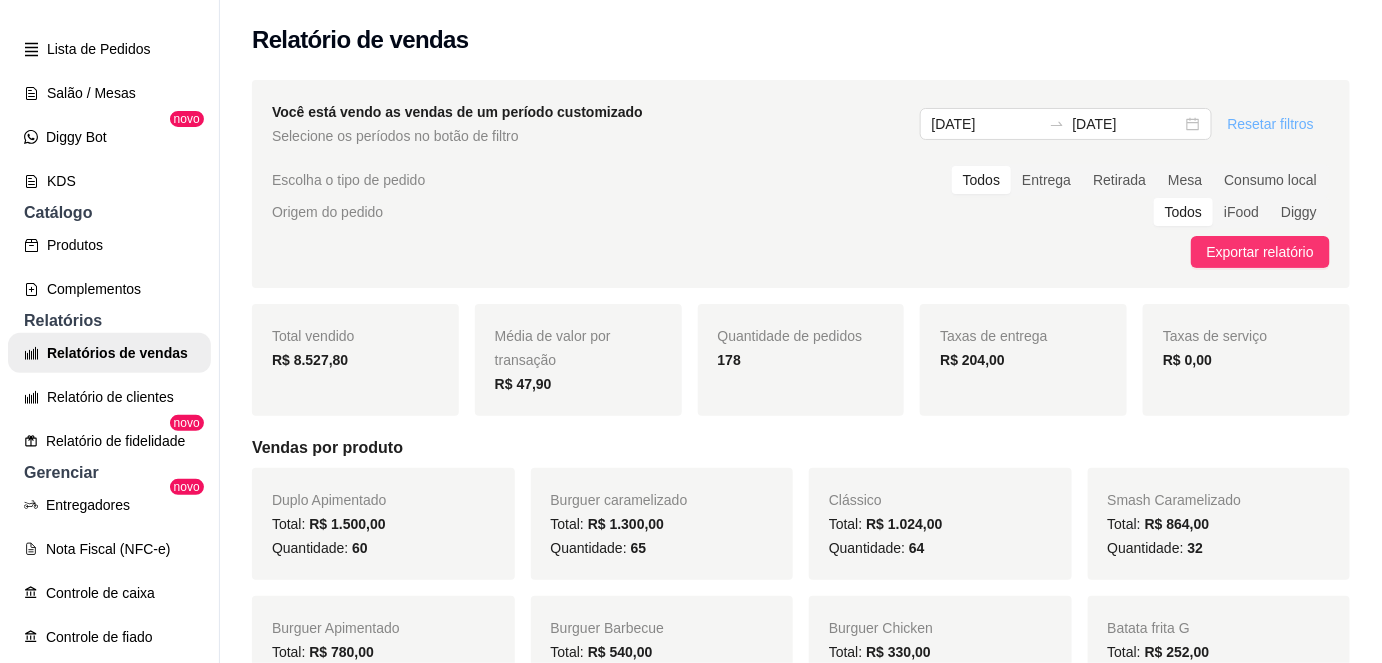 click on "Resetar filtros" at bounding box center [1271, 124] 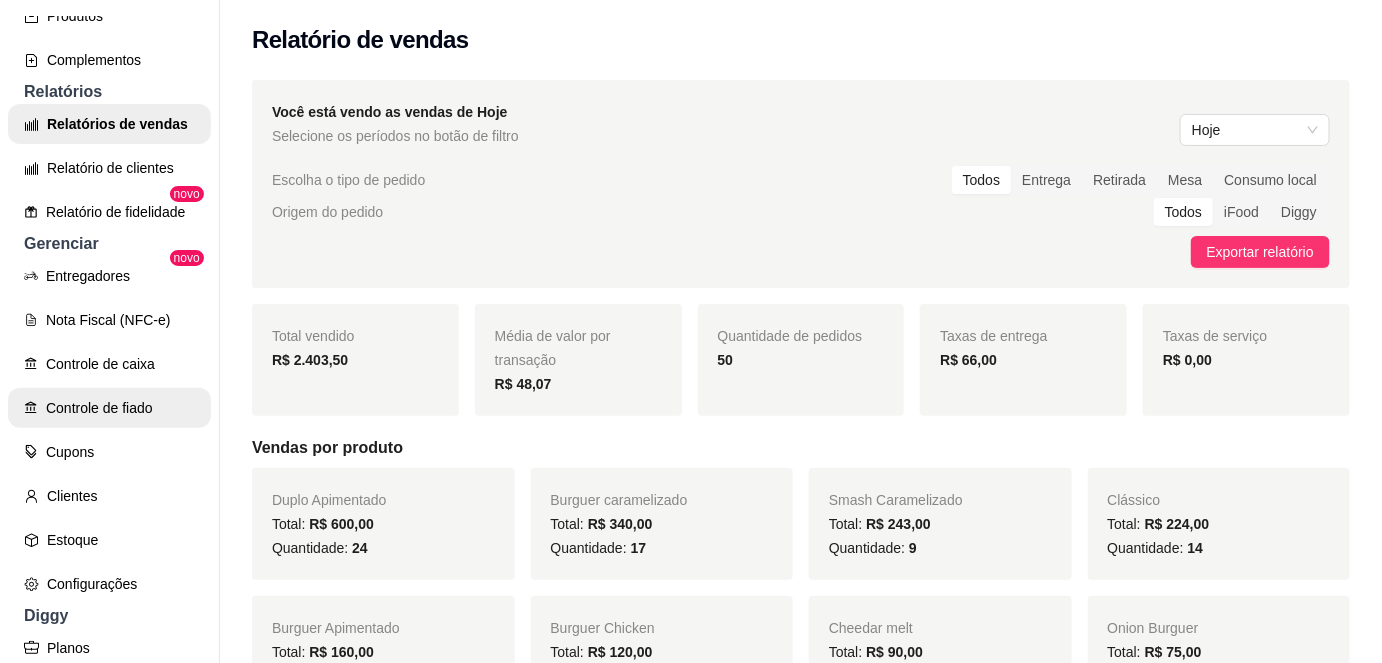 scroll, scrollTop: 722, scrollLeft: 0, axis: vertical 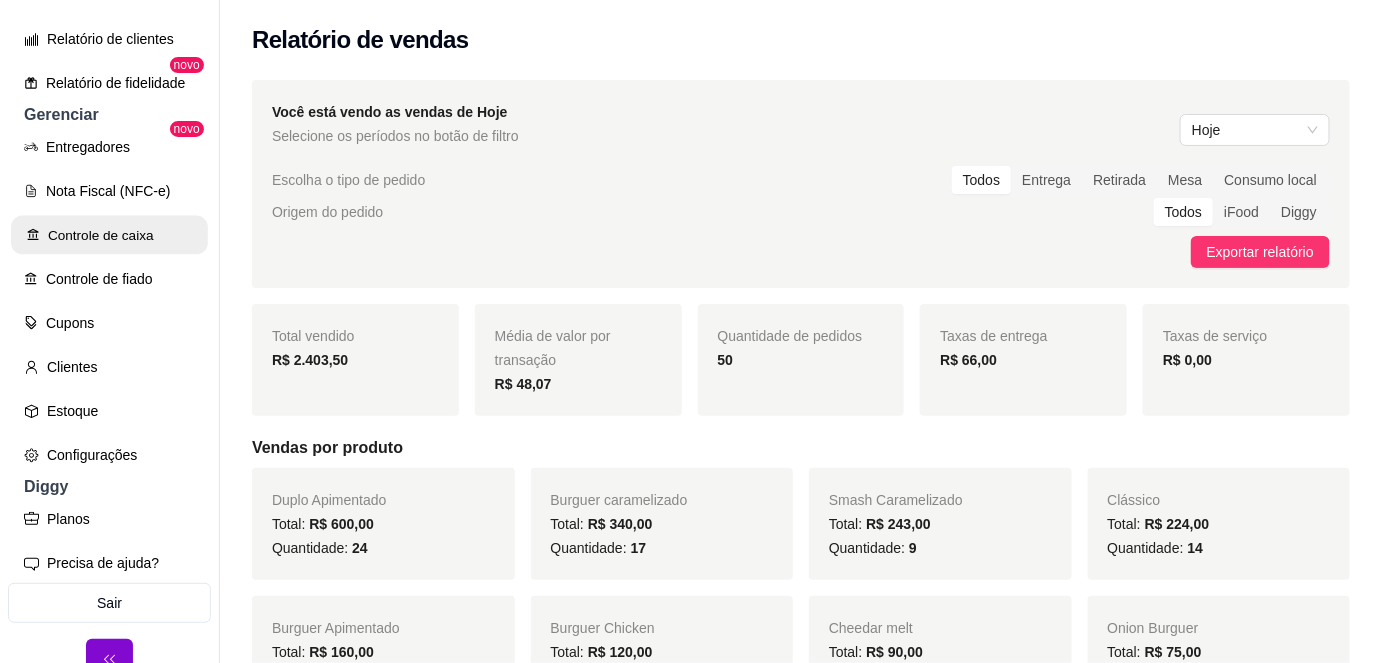 click on "Controle de caixa" at bounding box center [109, 235] 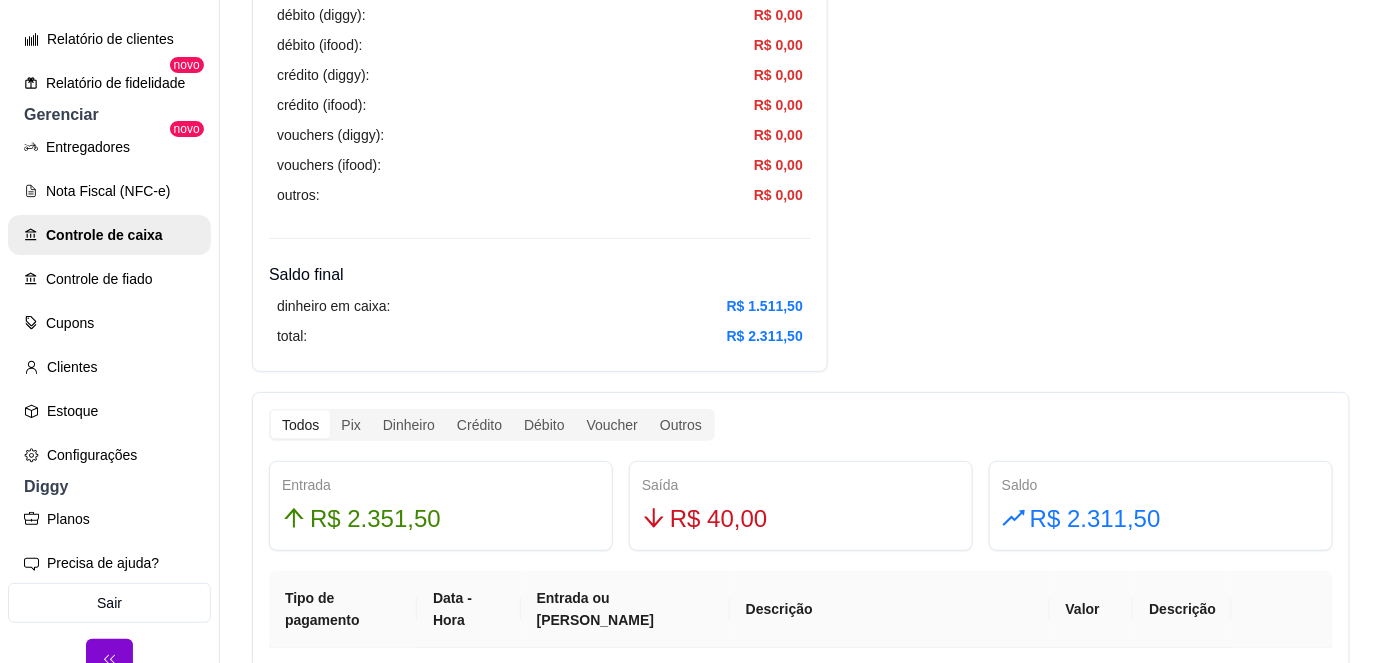 scroll, scrollTop: 792, scrollLeft: 0, axis: vertical 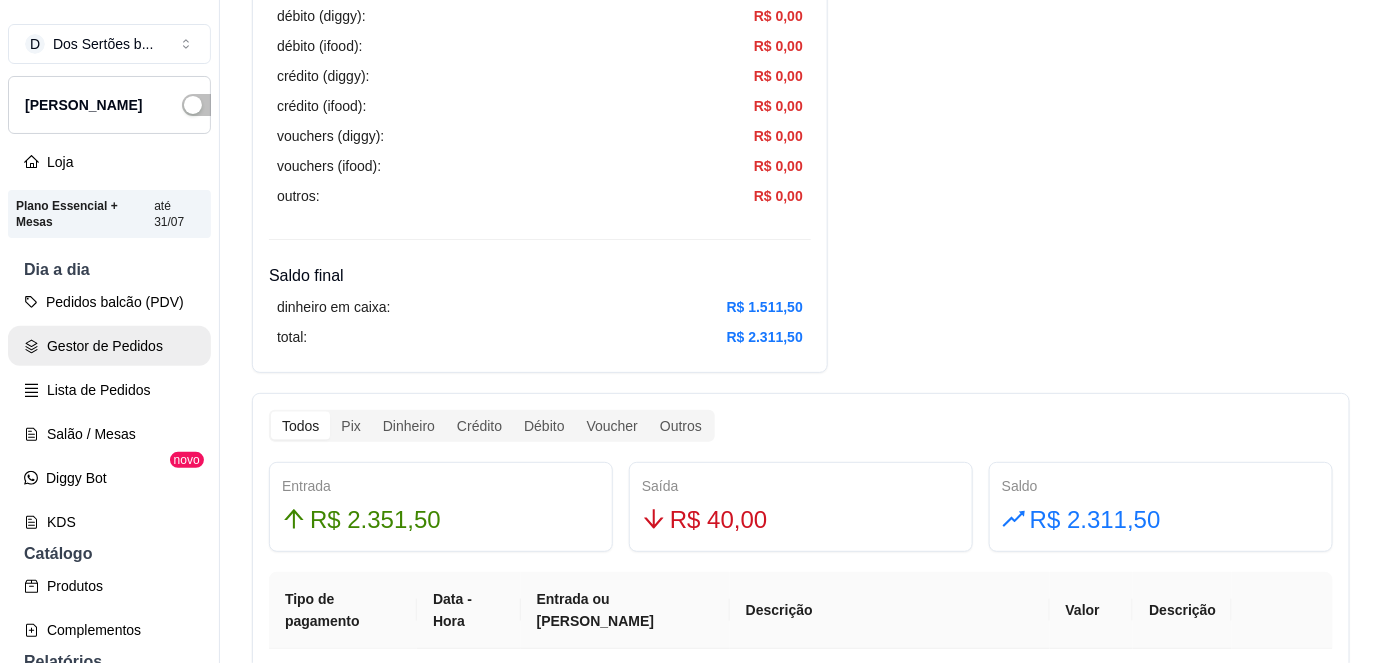 click on "Gestor de Pedidos" at bounding box center (109, 346) 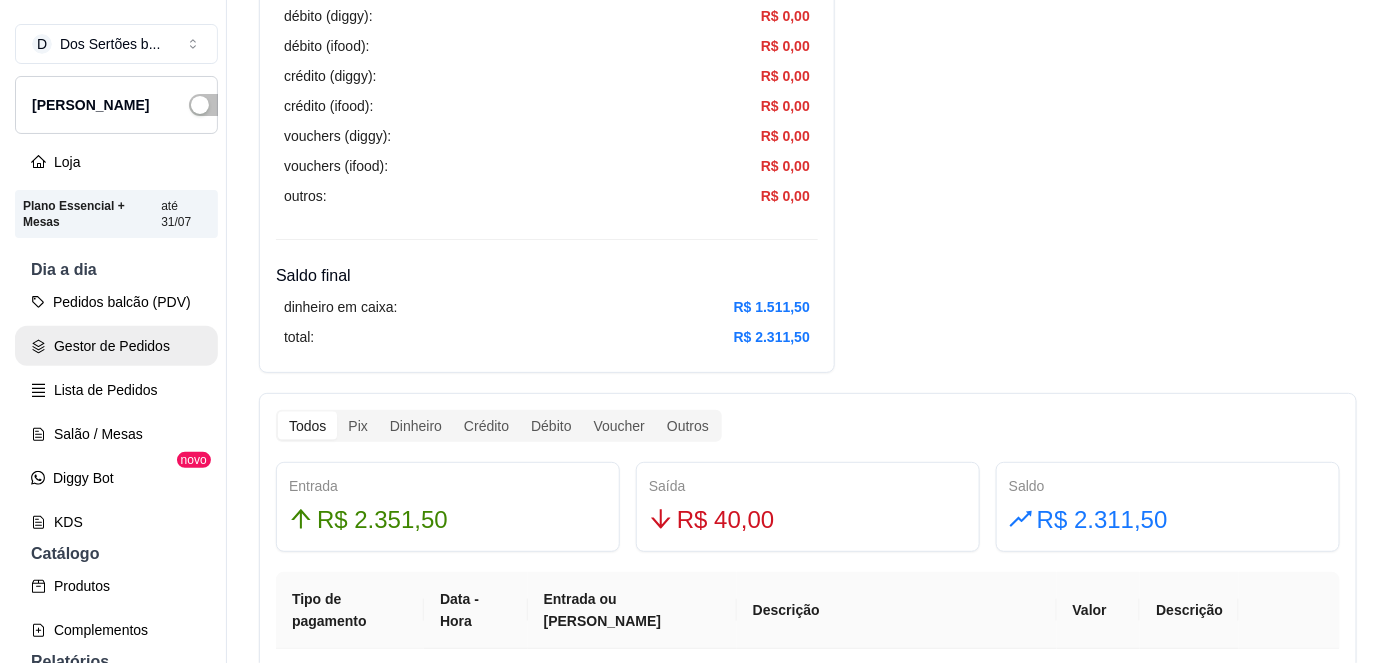 scroll, scrollTop: 0, scrollLeft: 0, axis: both 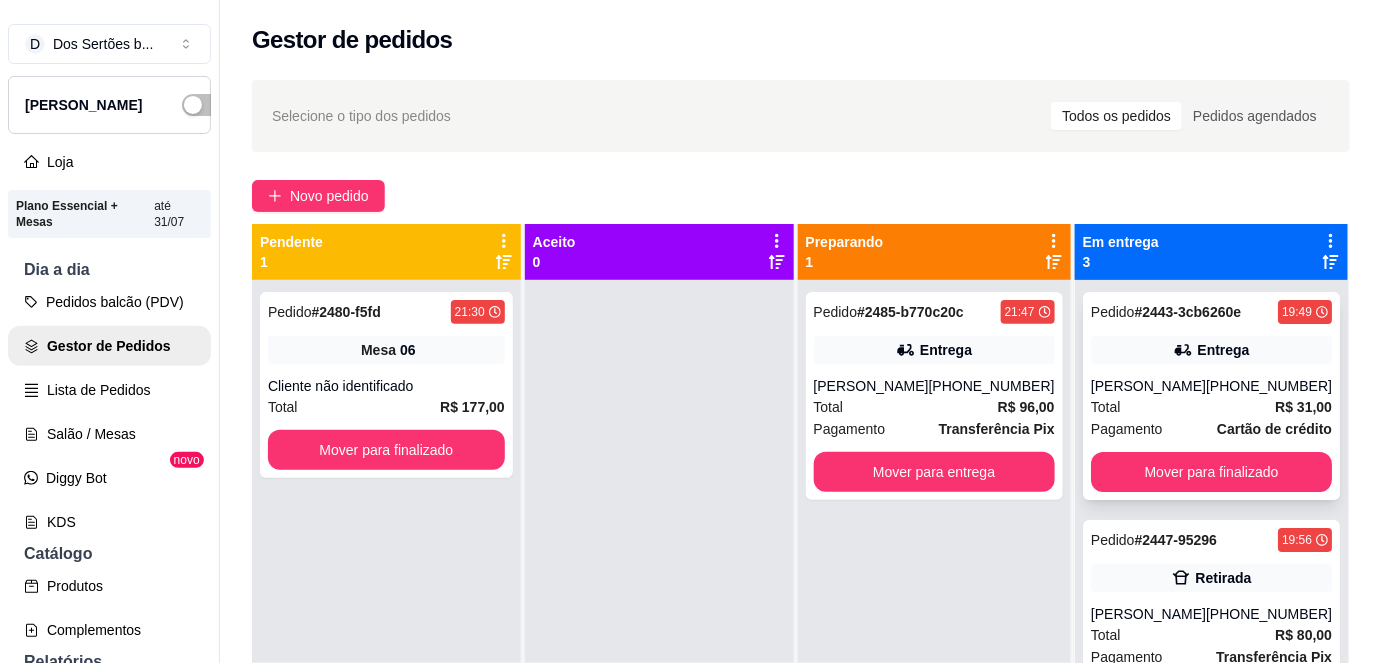 click on "Total R$ 31,00" at bounding box center [1211, 407] 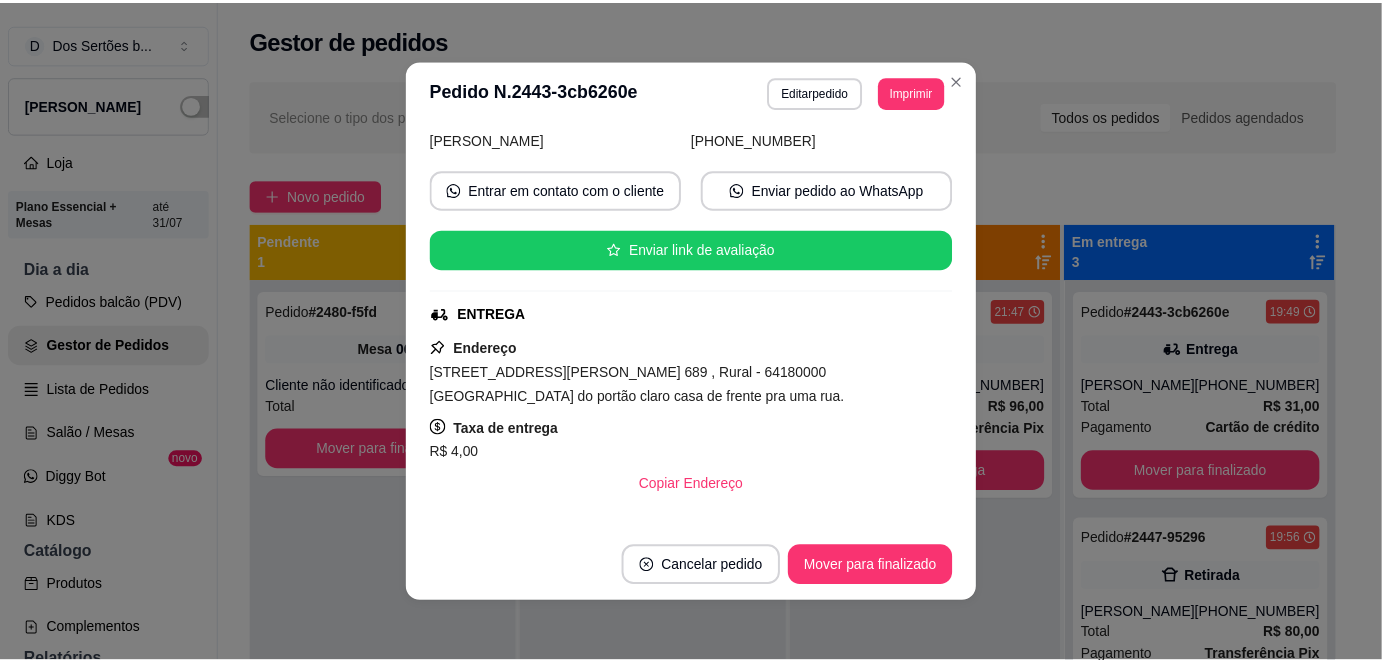 scroll, scrollTop: 189, scrollLeft: 0, axis: vertical 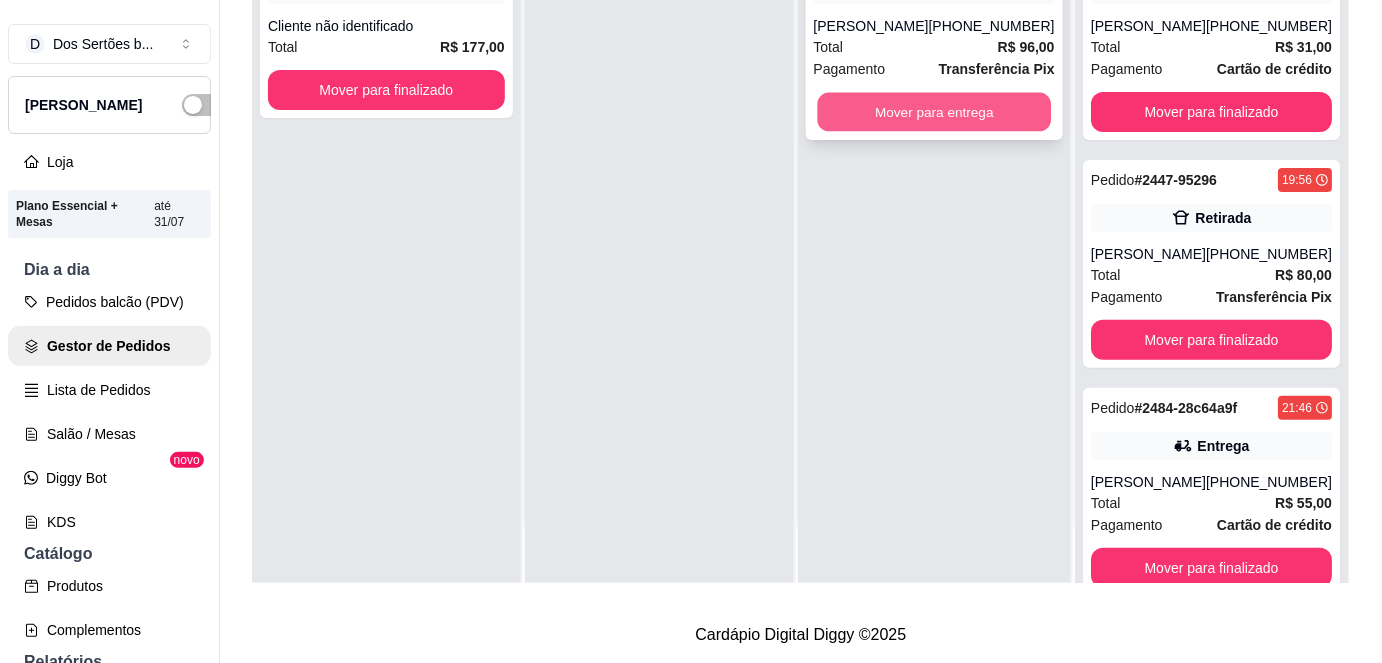 click on "Mover para entrega" at bounding box center (934, 112) 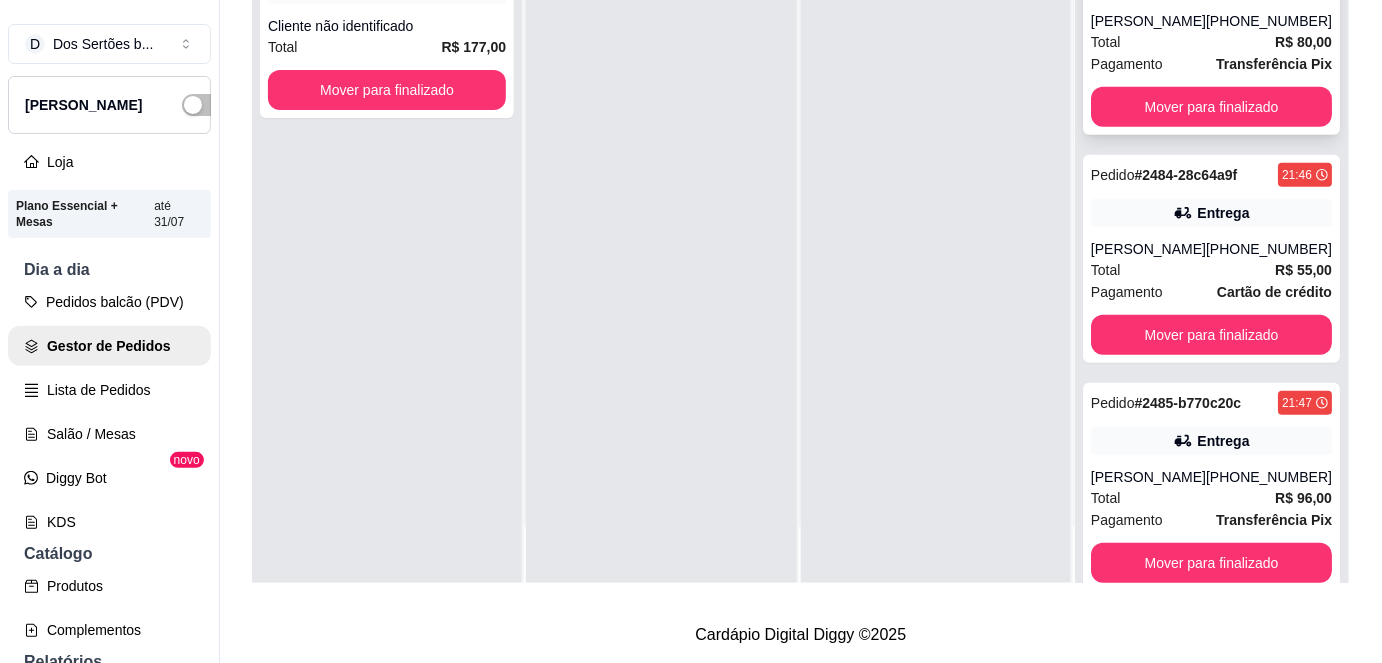 scroll, scrollTop: 269, scrollLeft: 0, axis: vertical 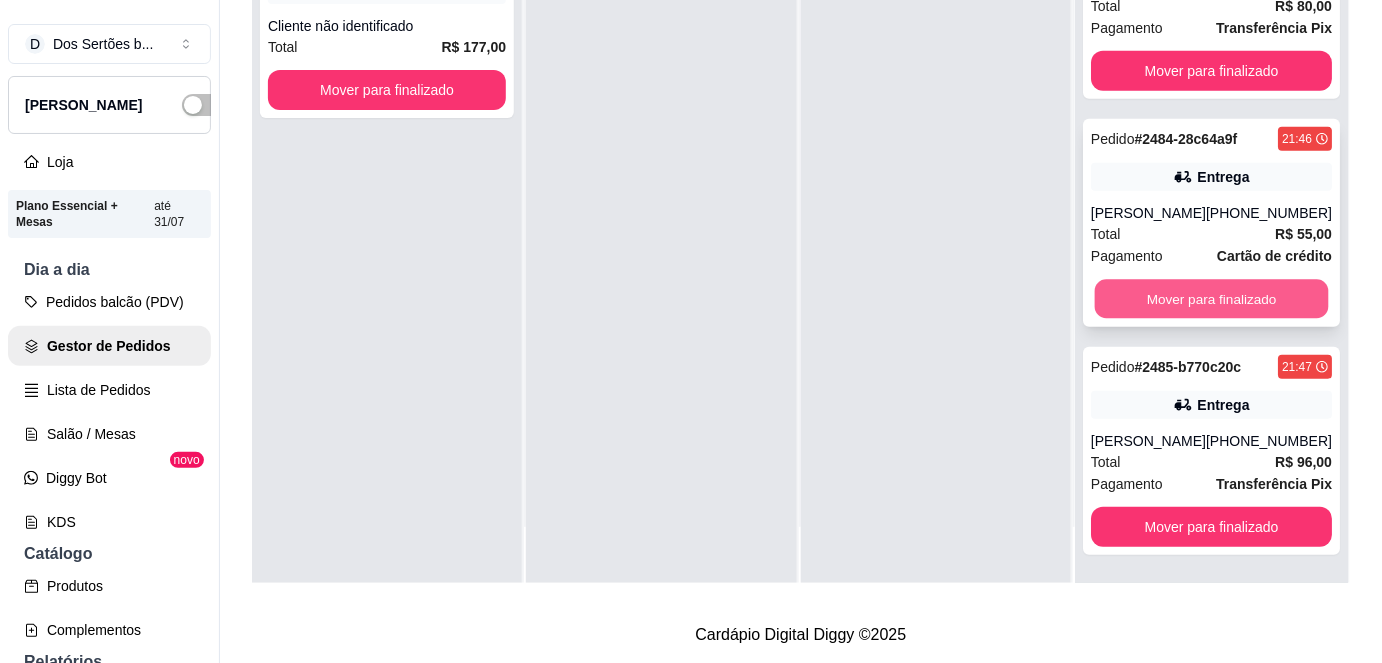 click on "Mover para finalizado" at bounding box center (1211, 299) 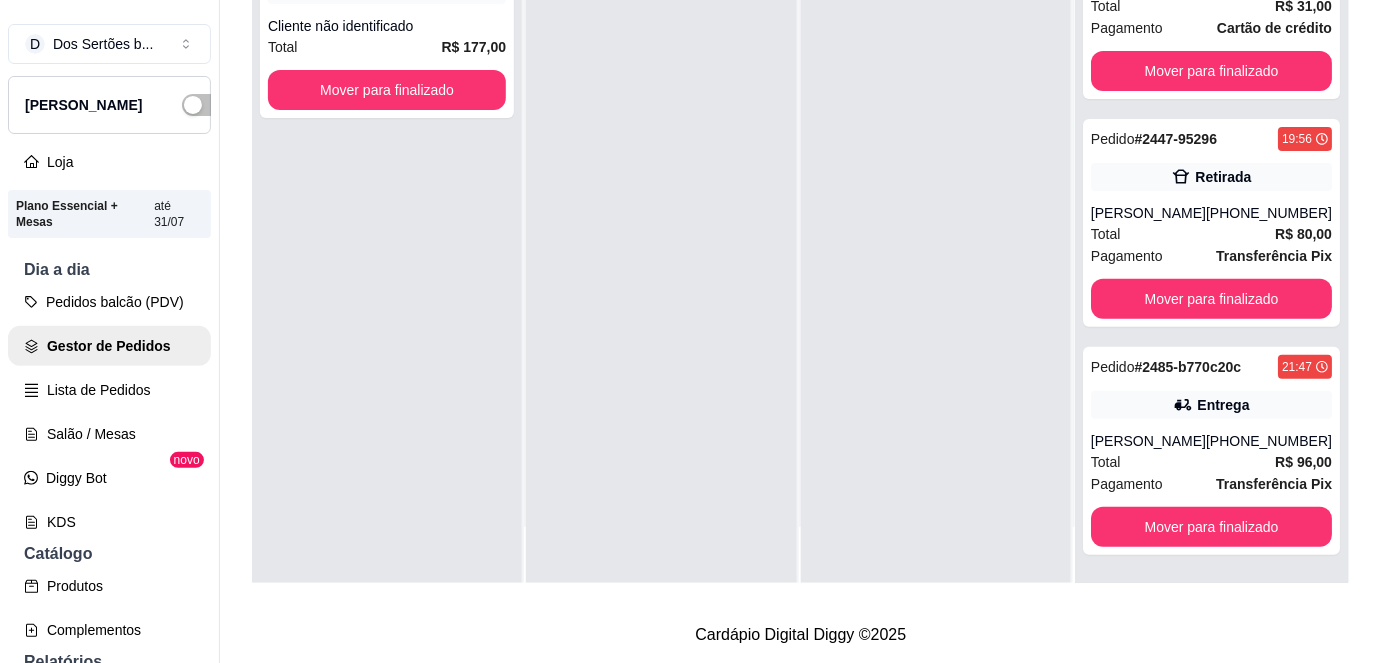 scroll, scrollTop: 40, scrollLeft: 0, axis: vertical 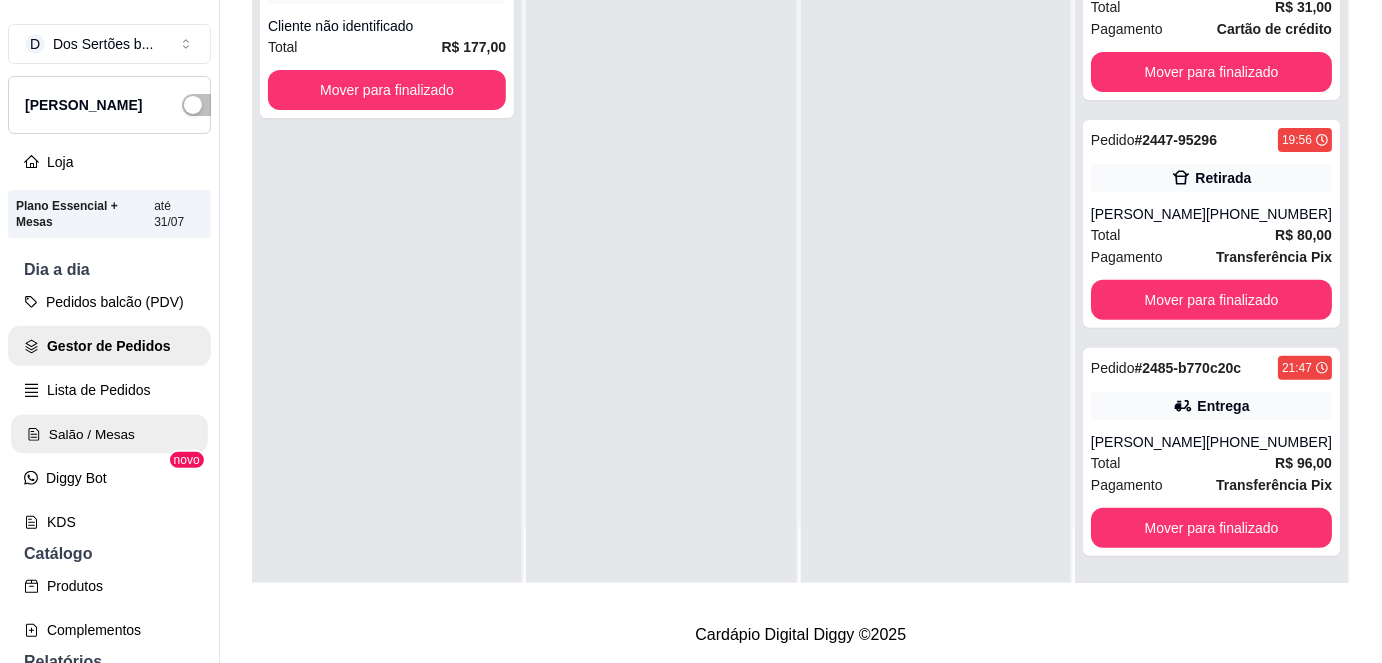 click on "Salão / Mesas" at bounding box center [109, 434] 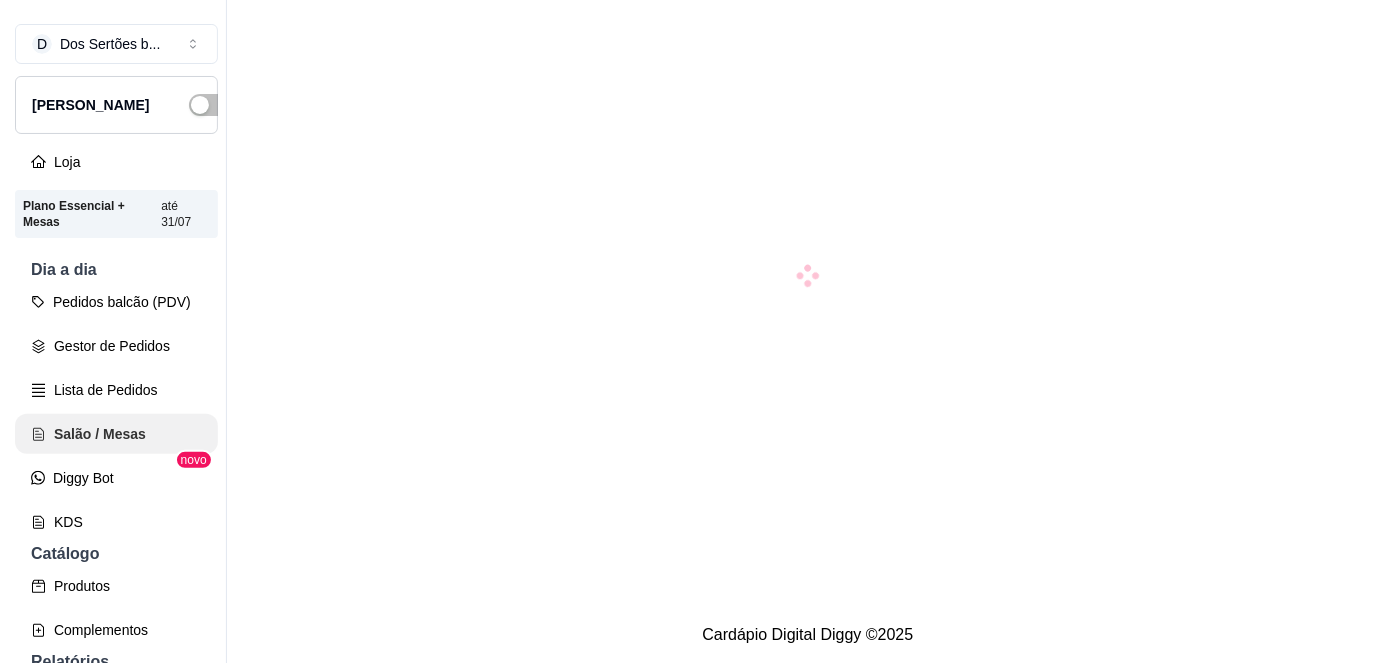 scroll, scrollTop: 0, scrollLeft: 0, axis: both 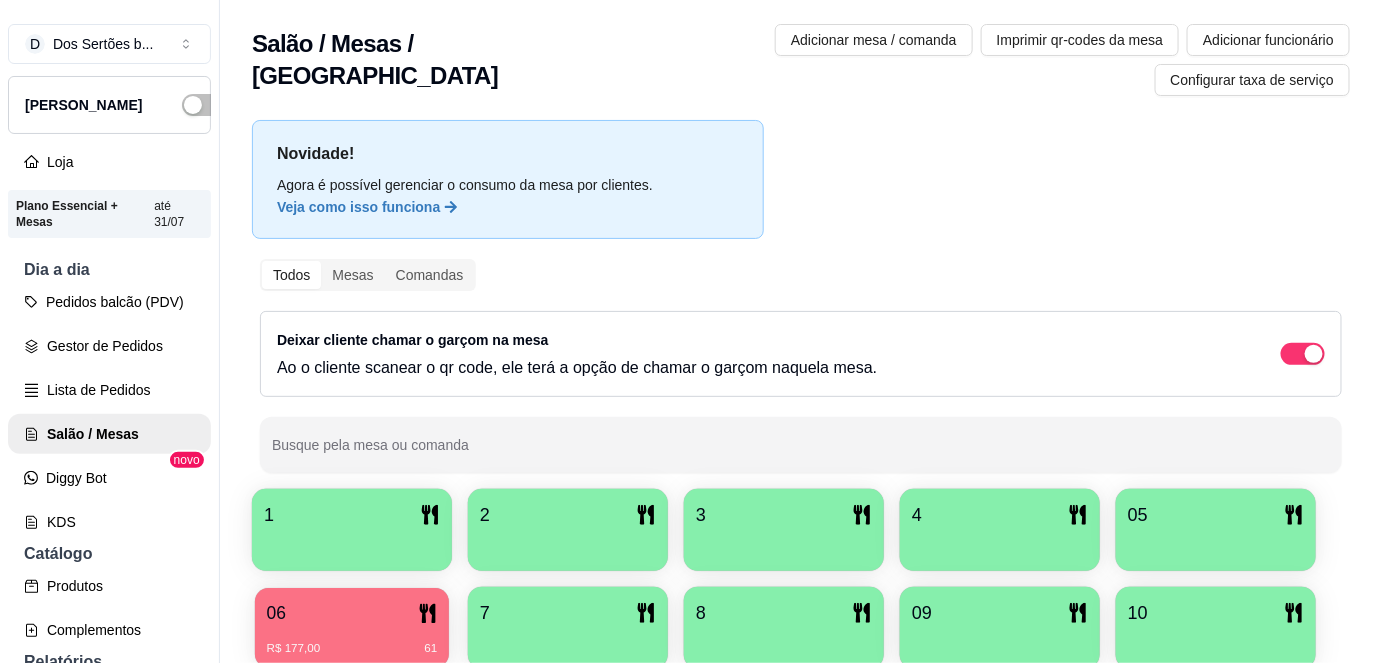 click on "06 R$ 177,00 61" at bounding box center [352, 628] 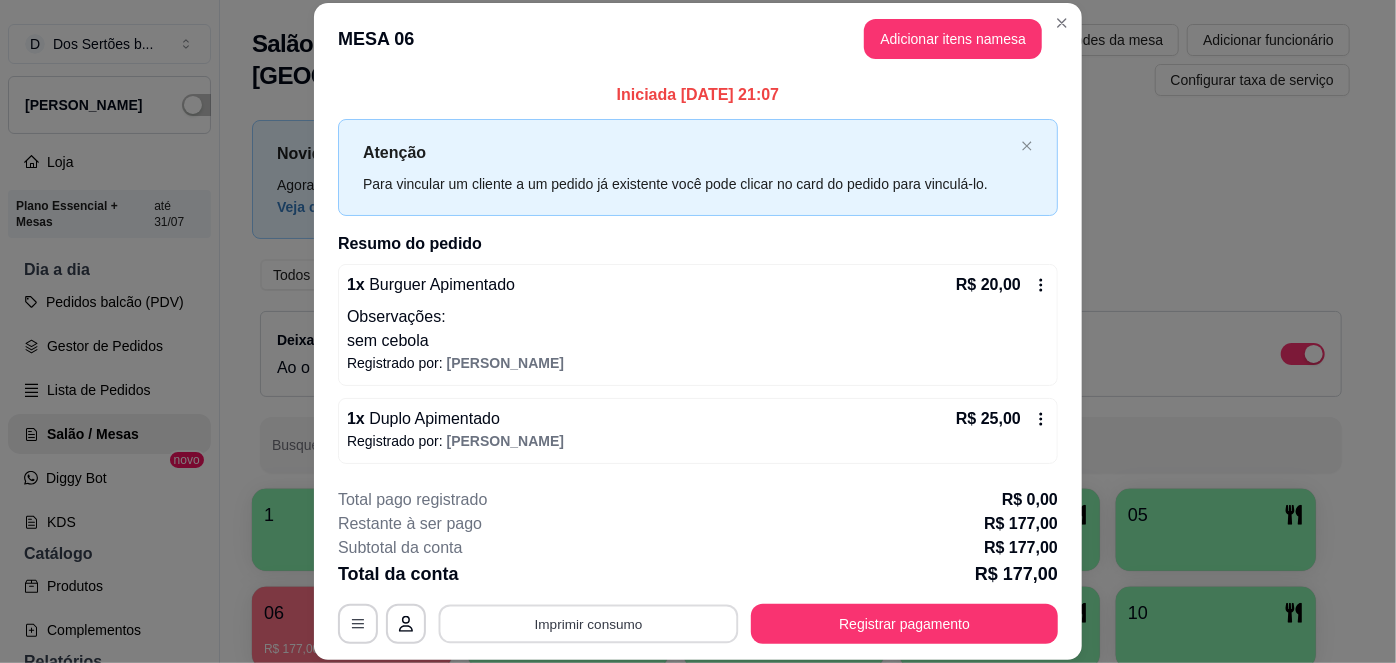 click on "Imprimir consumo" at bounding box center [589, 623] 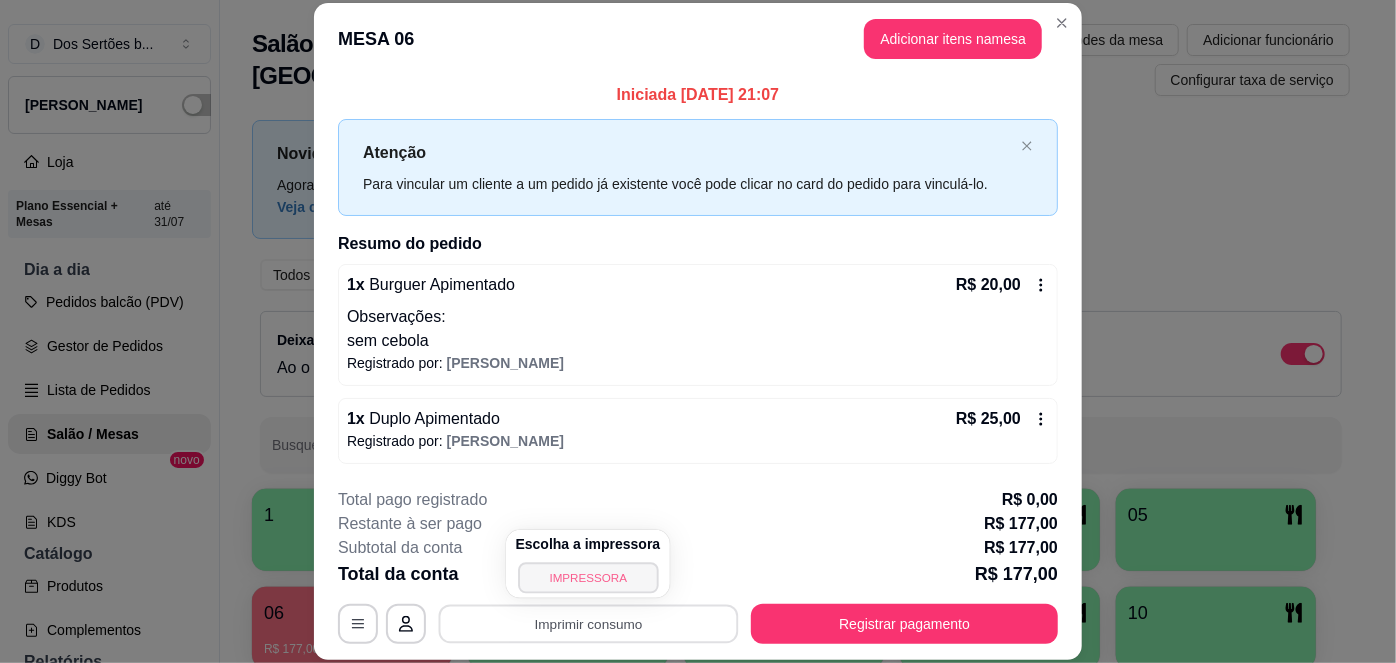click on "IMPRESSORA" at bounding box center (588, 577) 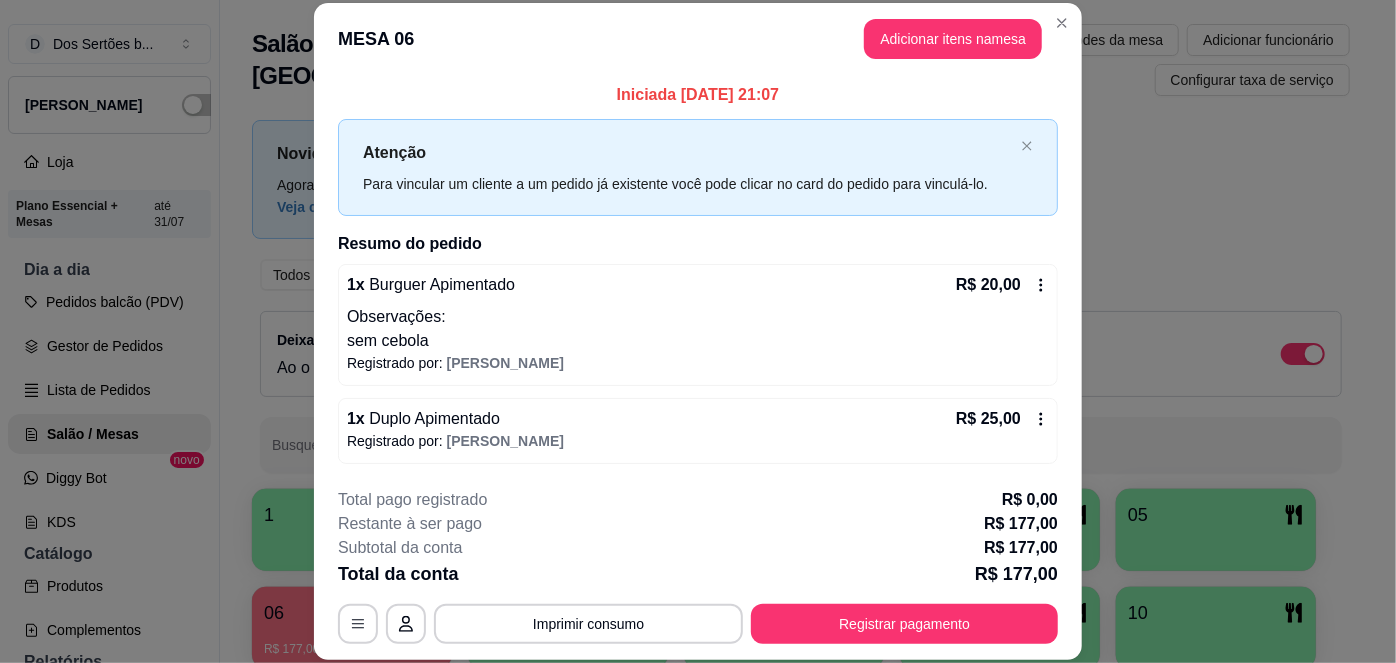 click 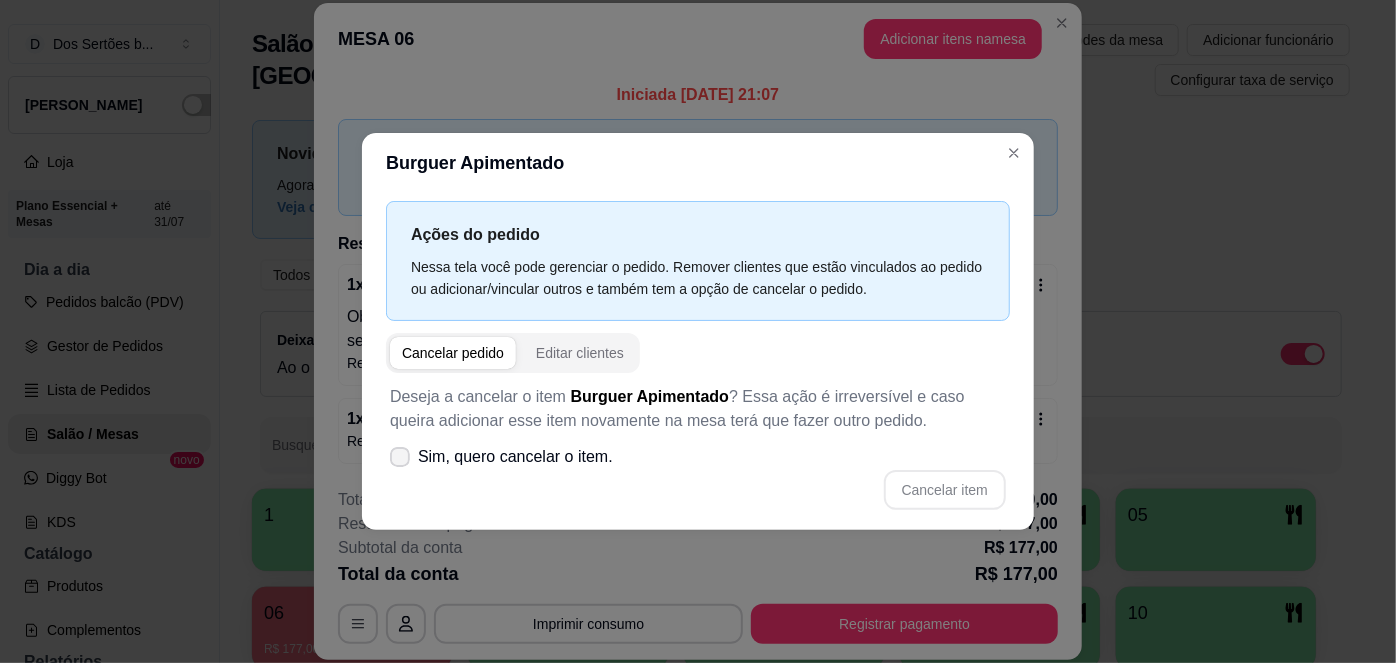 click 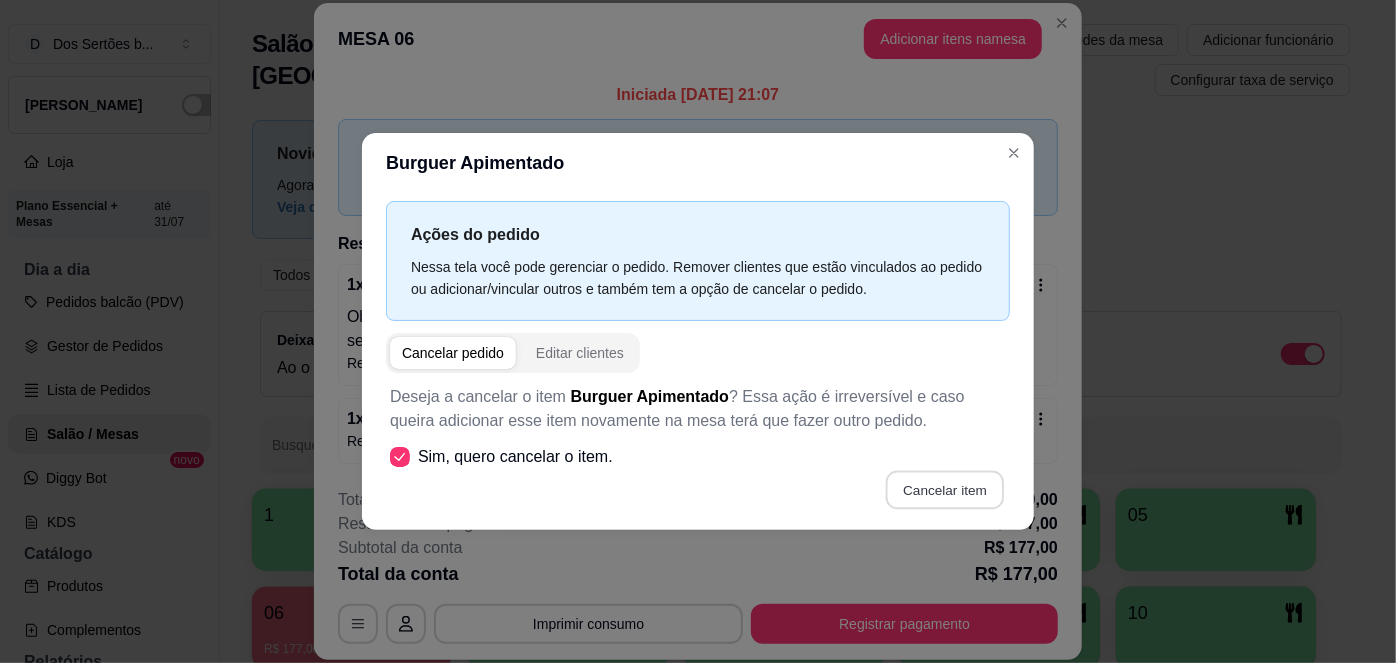 click on "Cancelar item" at bounding box center (944, 489) 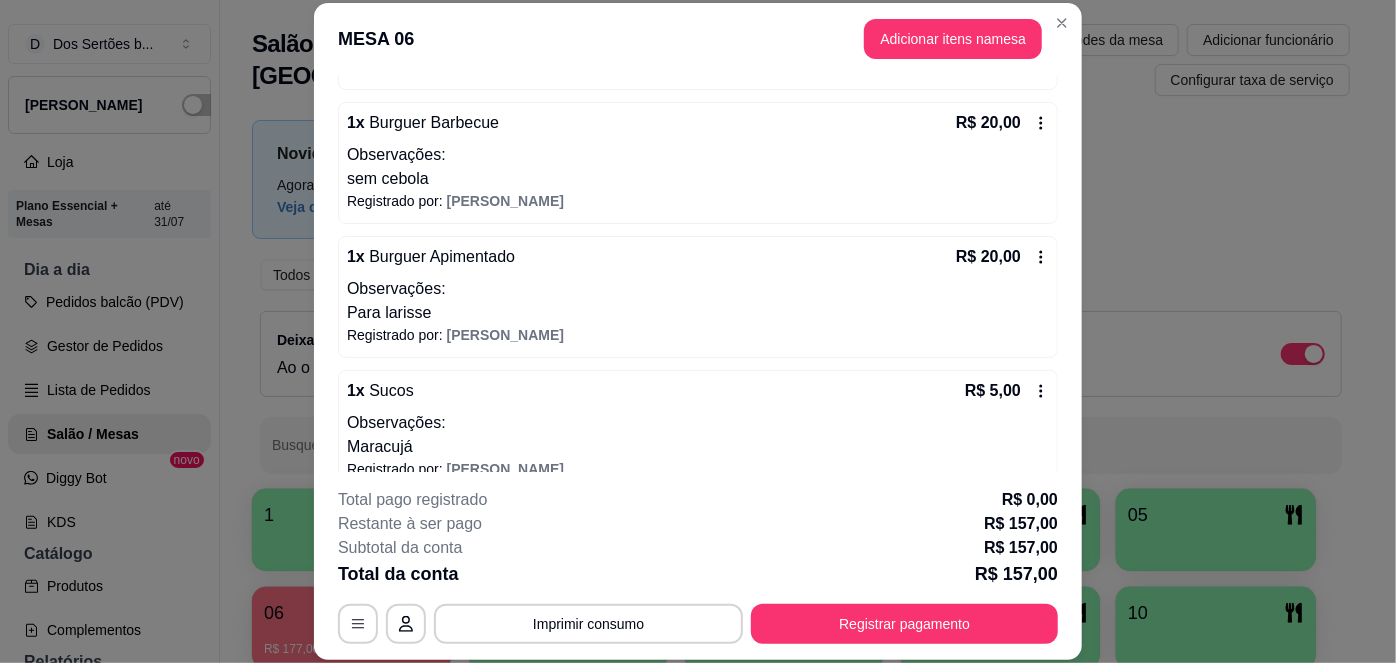 scroll, scrollTop: 450, scrollLeft: 0, axis: vertical 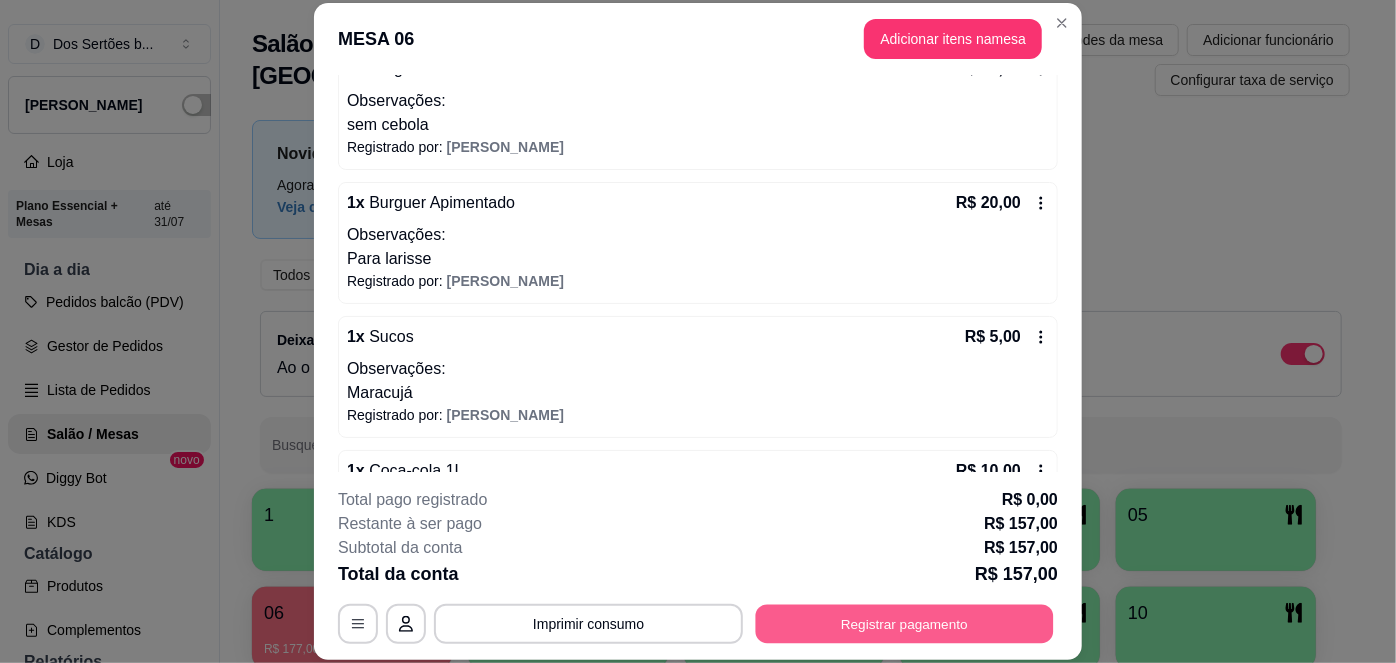 click on "Registrar pagamento" at bounding box center (905, 623) 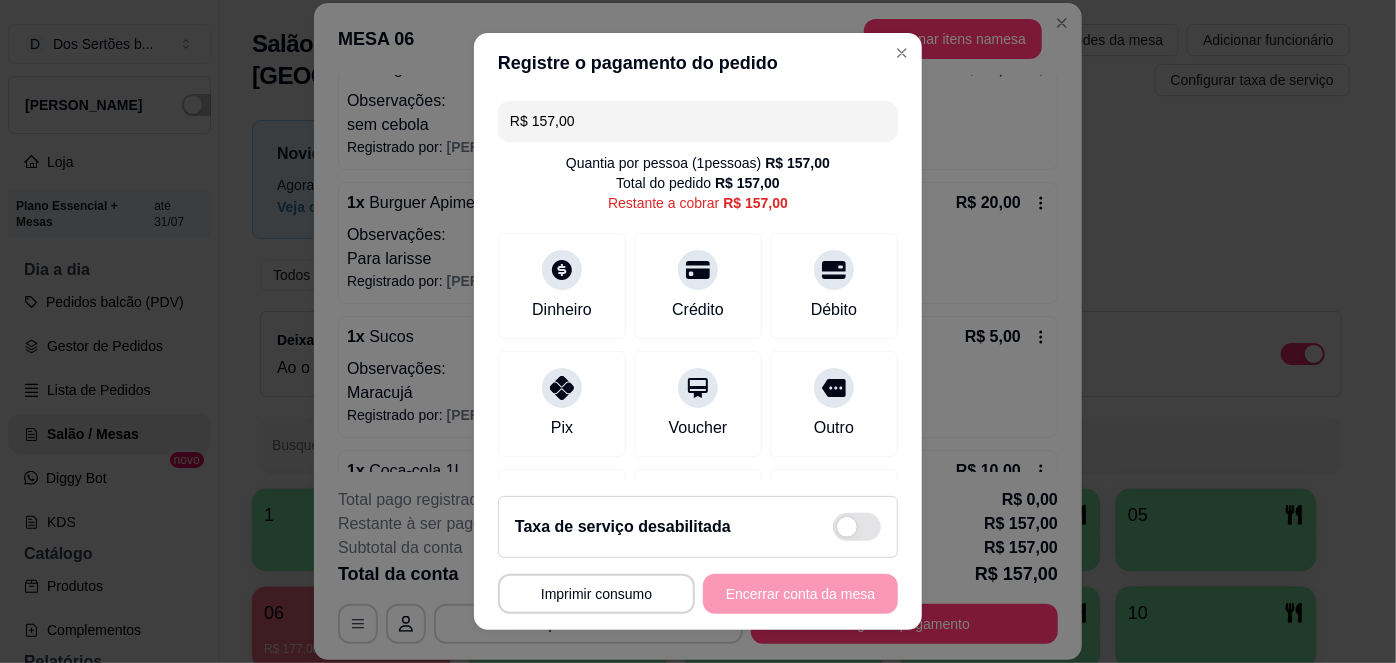 click on "R$ 157,00" at bounding box center (698, 121) 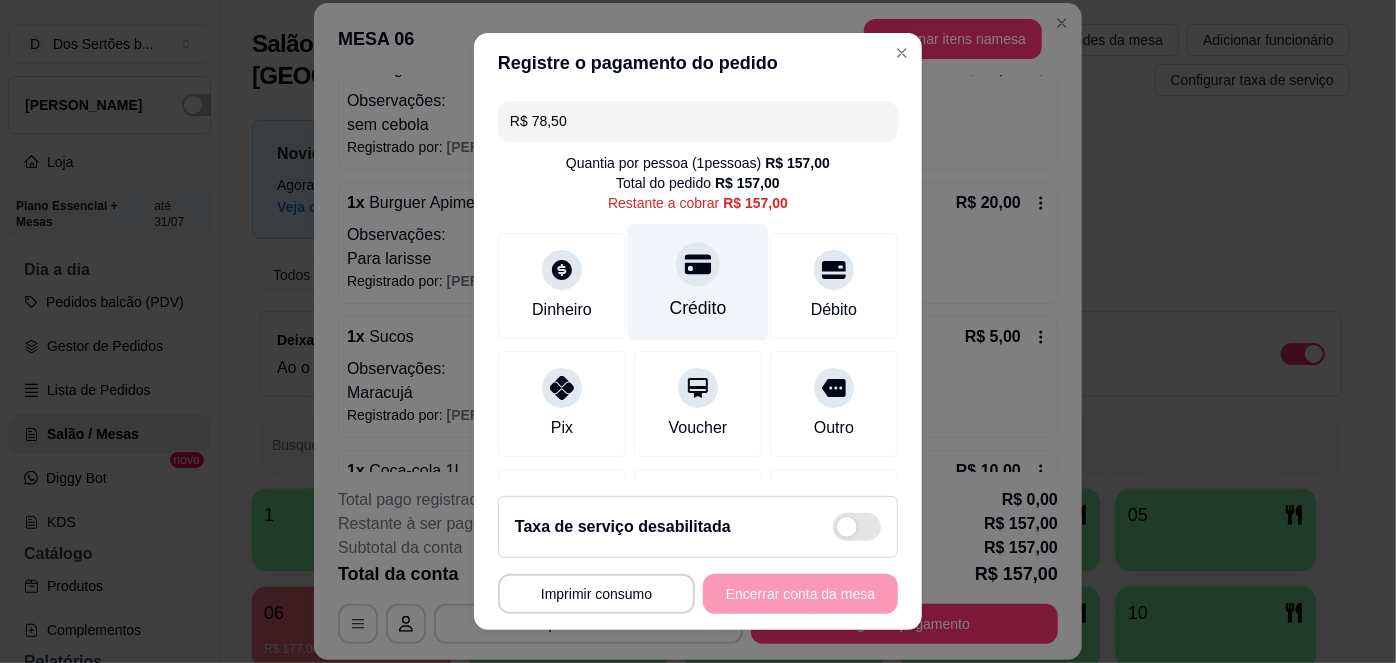 click on "Crédito" at bounding box center (698, 282) 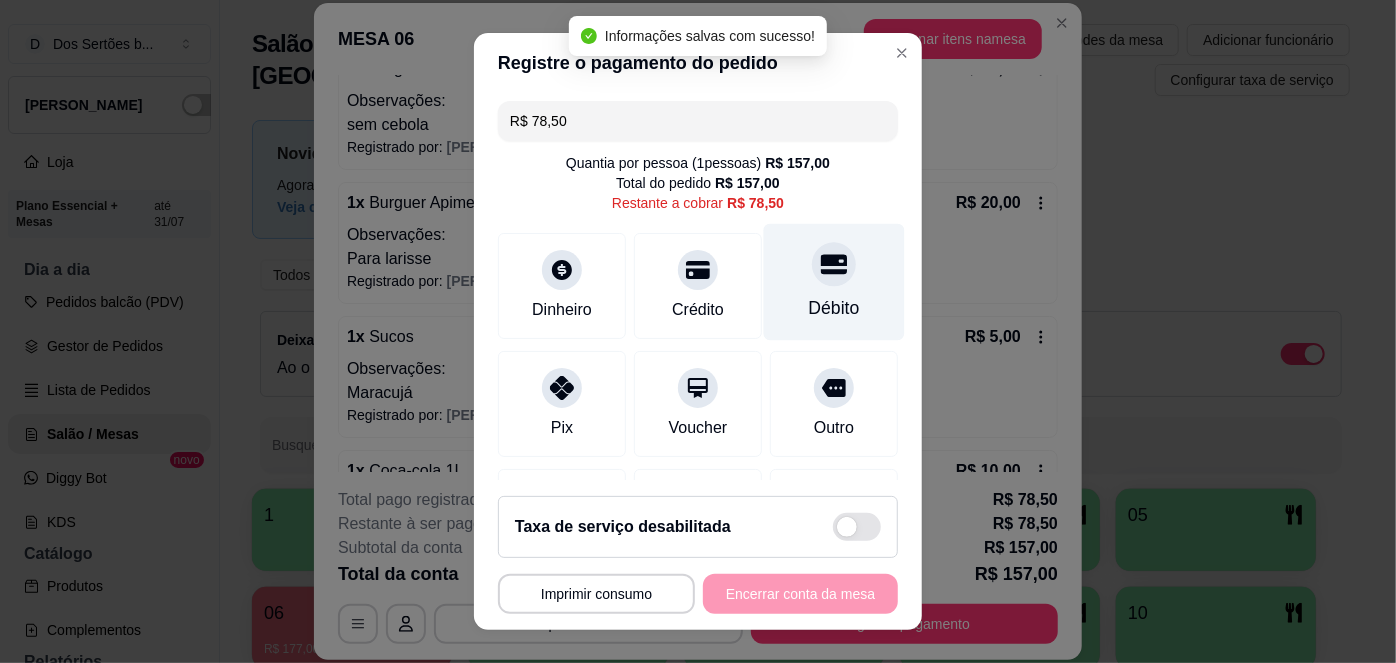 click at bounding box center (834, 265) 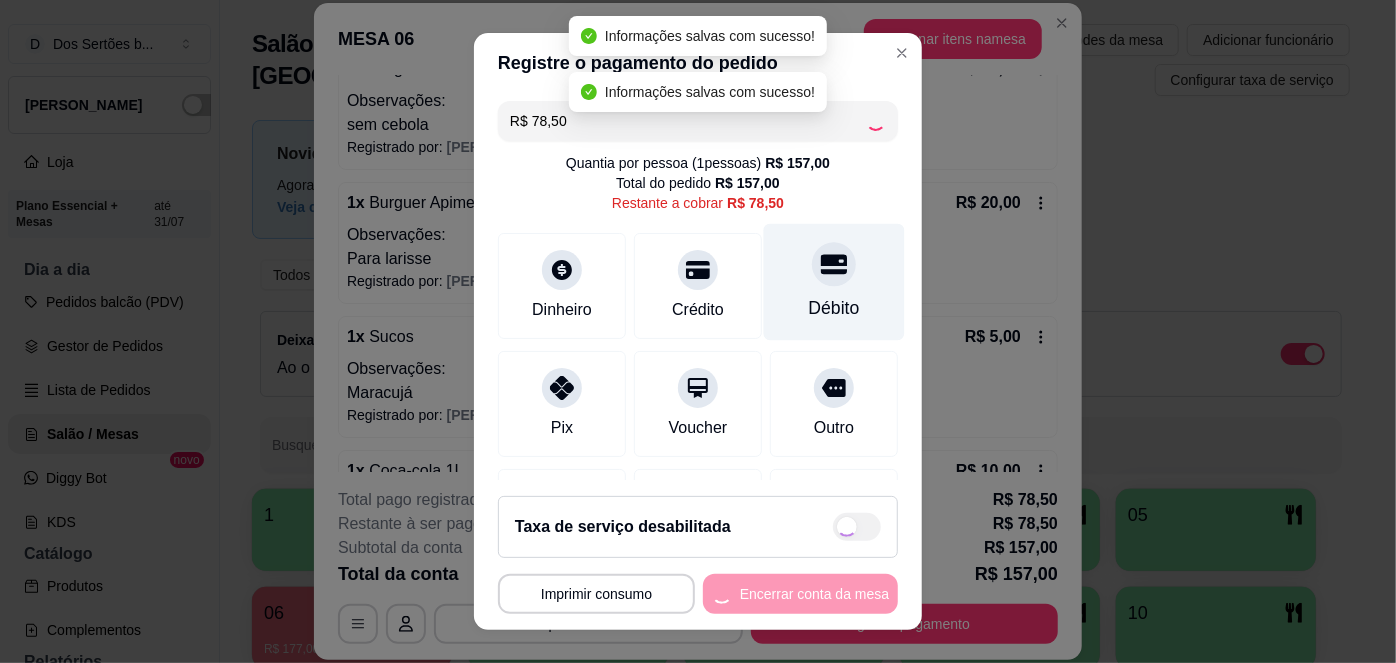 type on "R$ 0,00" 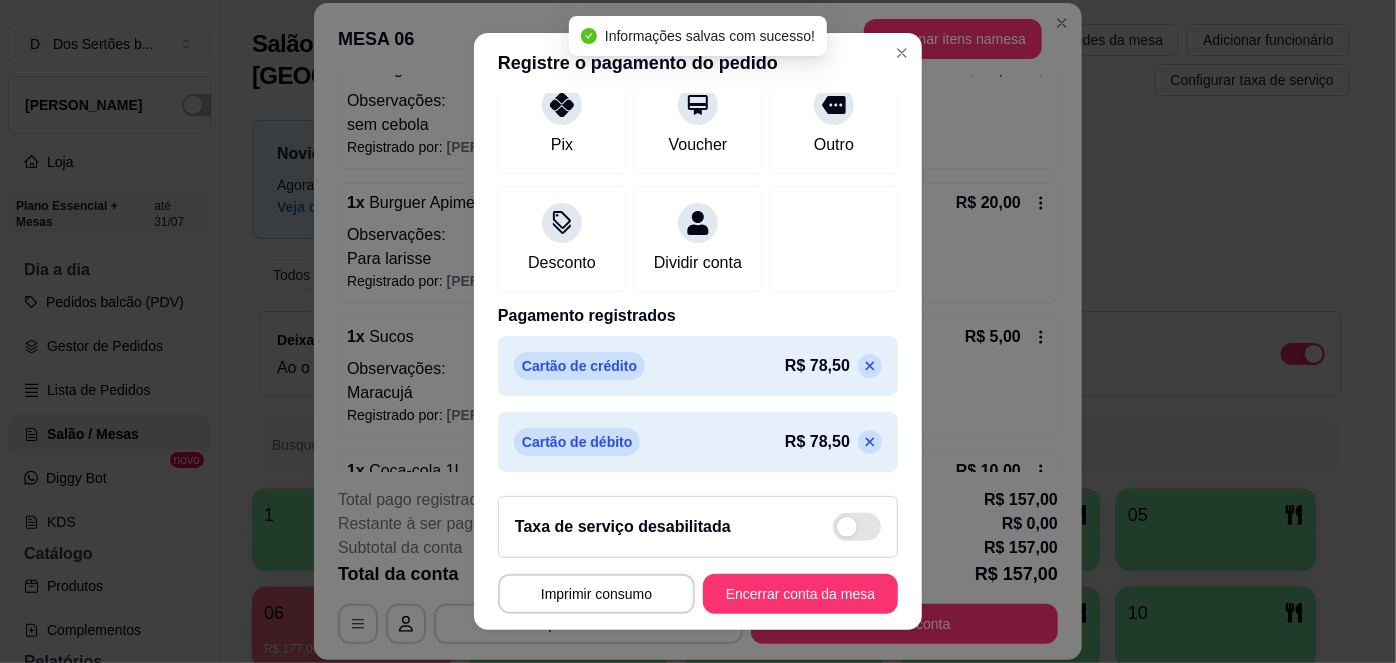 scroll, scrollTop: 284, scrollLeft: 0, axis: vertical 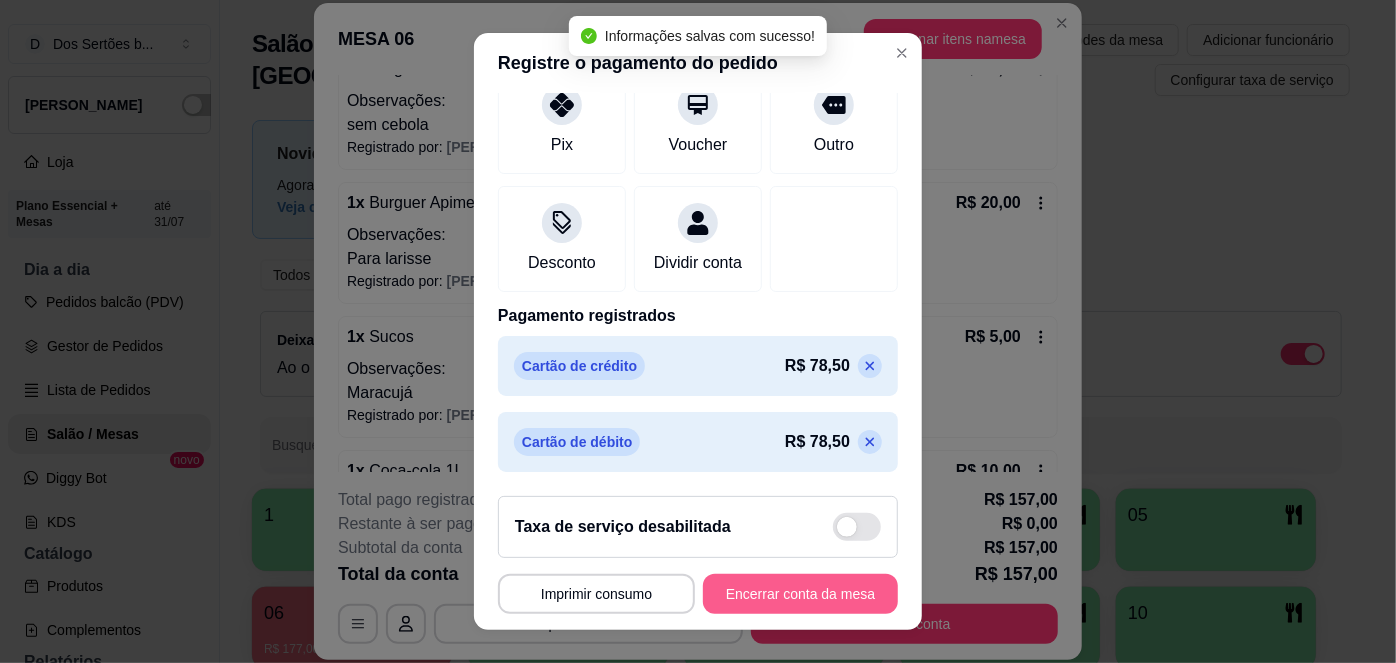 click on "Encerrar conta da mesa" at bounding box center [800, 594] 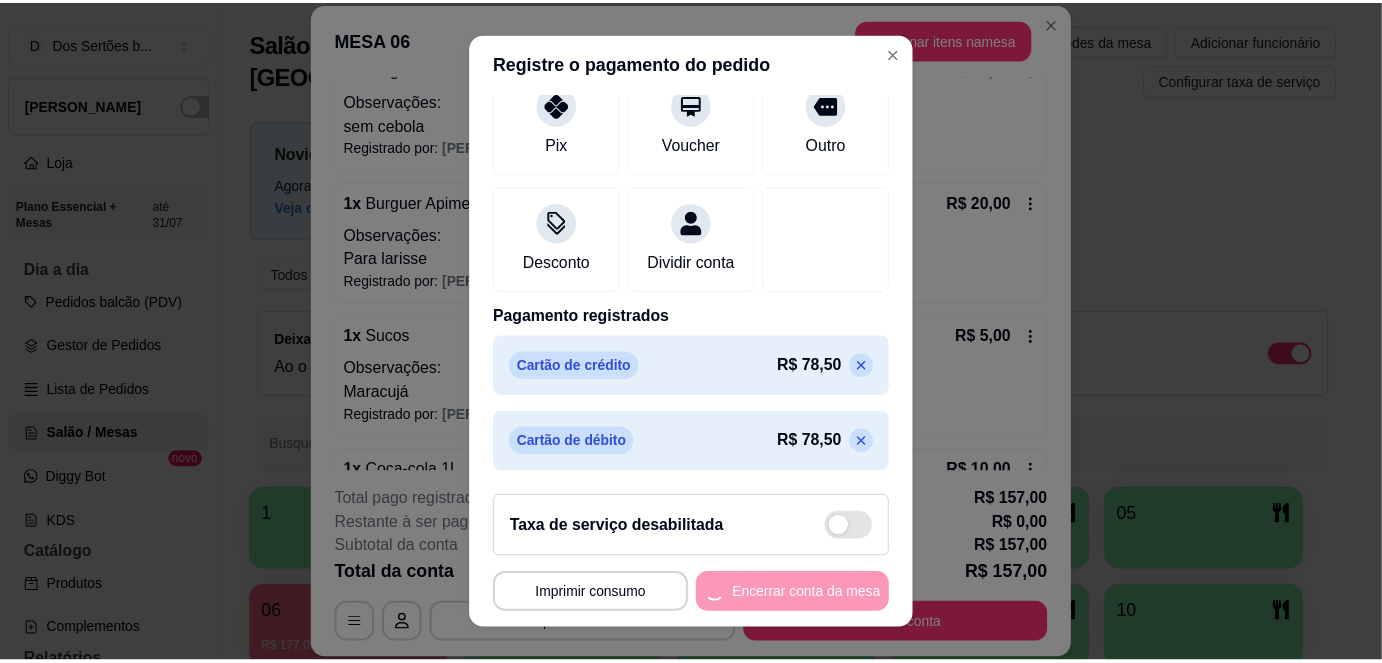 scroll, scrollTop: 0, scrollLeft: 0, axis: both 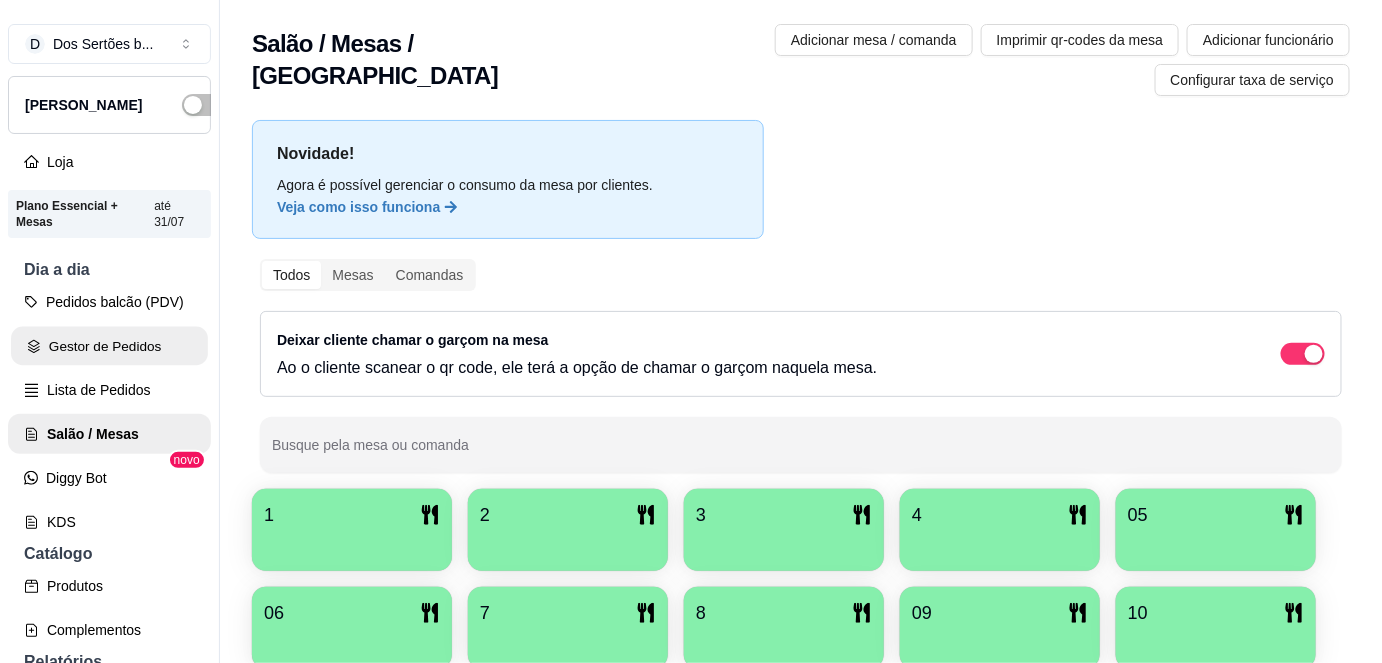 click on "Gestor de Pedidos" at bounding box center [109, 346] 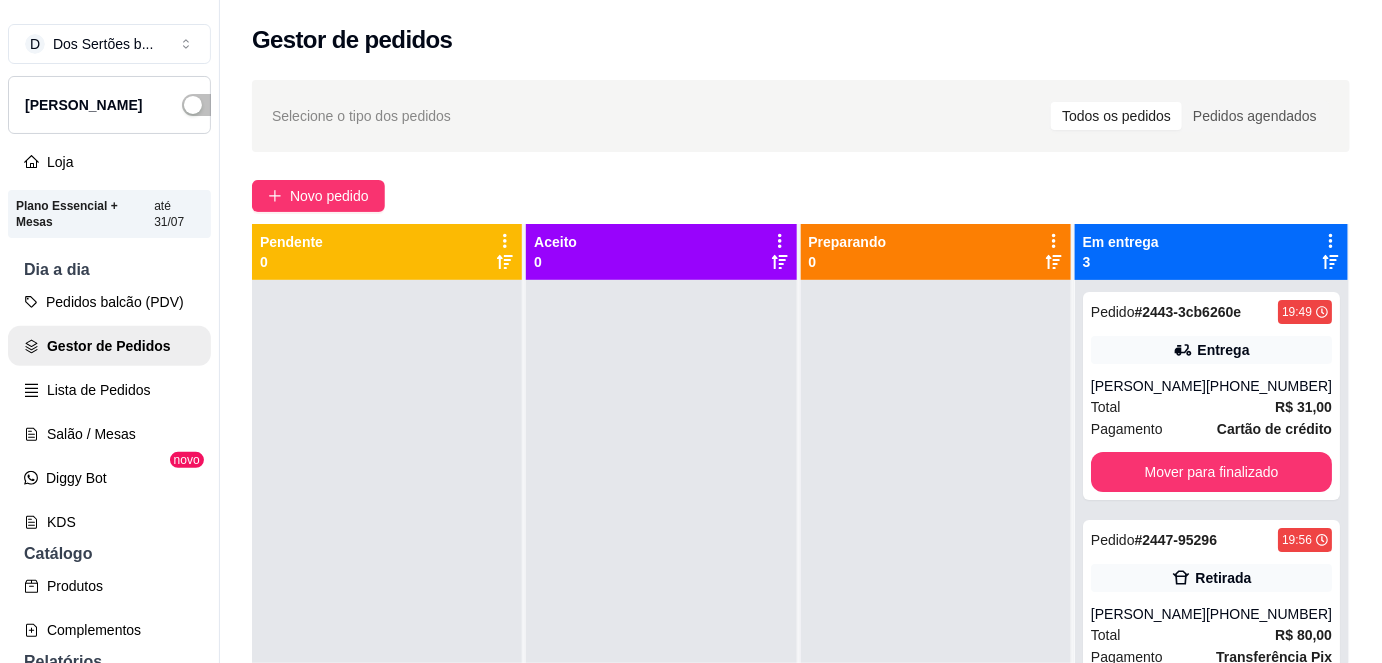 scroll, scrollTop: 56, scrollLeft: 0, axis: vertical 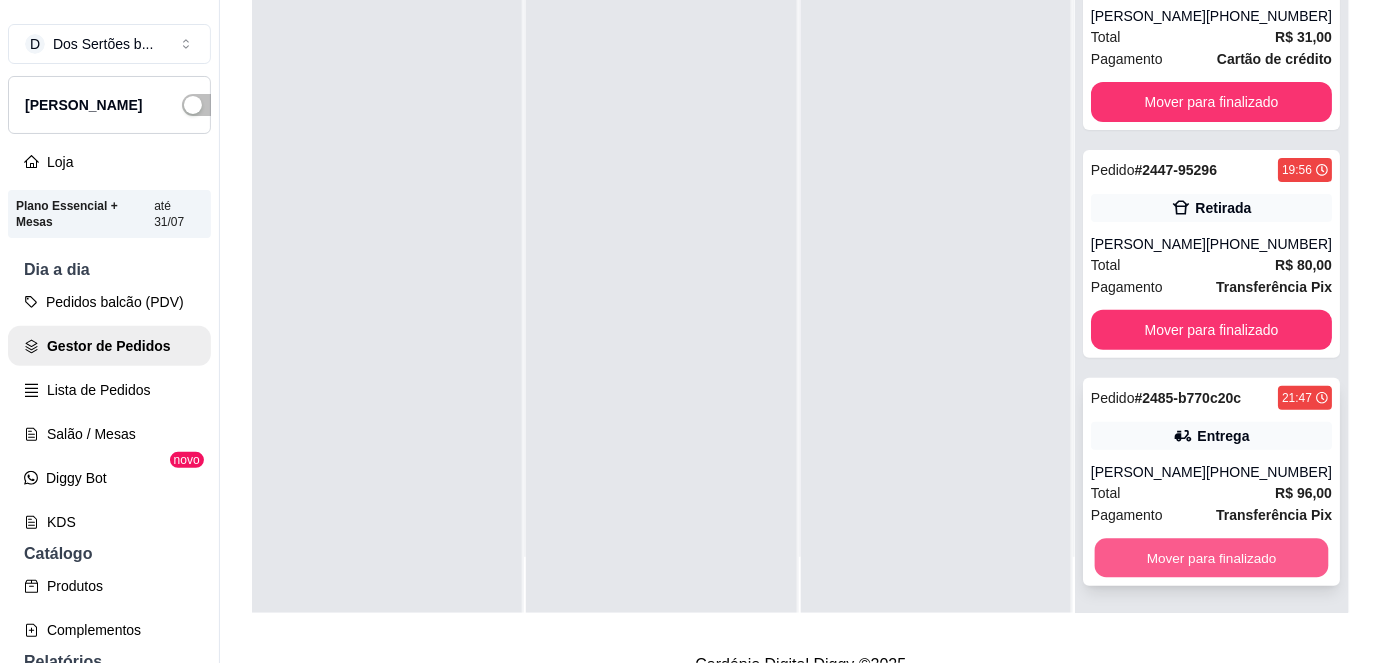 click on "Mover para finalizado" at bounding box center [1211, 558] 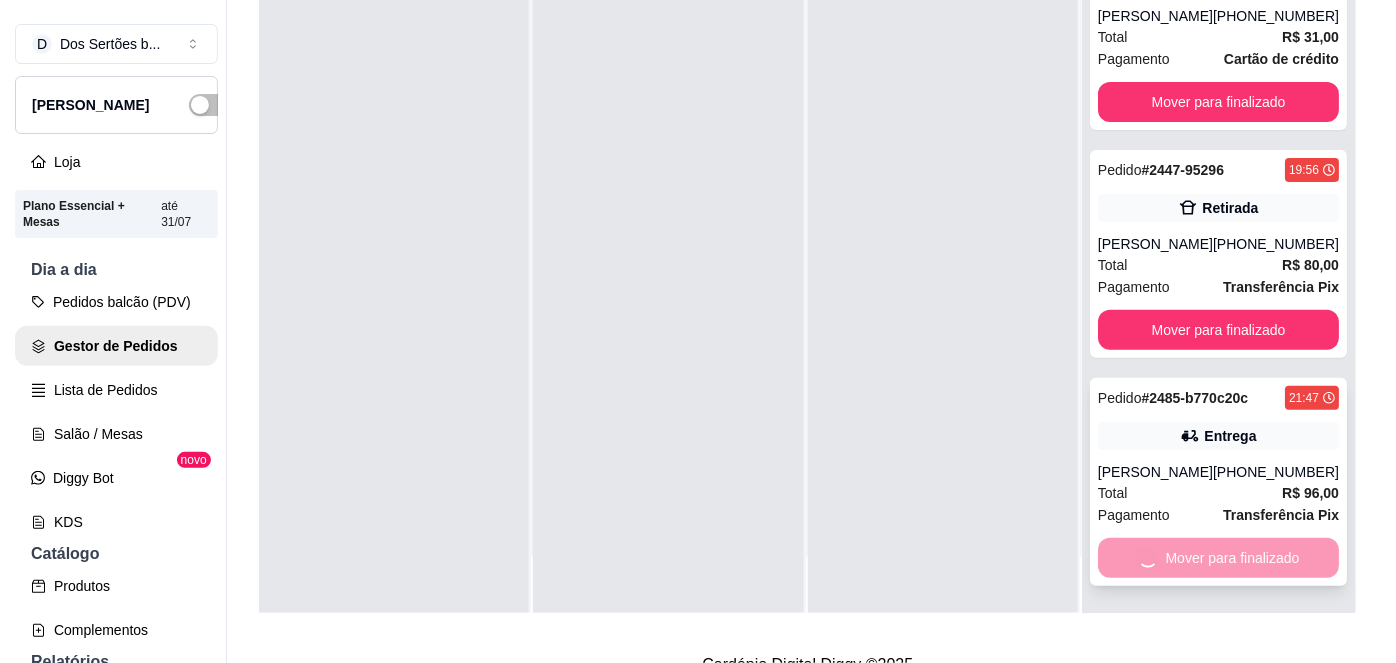scroll, scrollTop: 0, scrollLeft: 0, axis: both 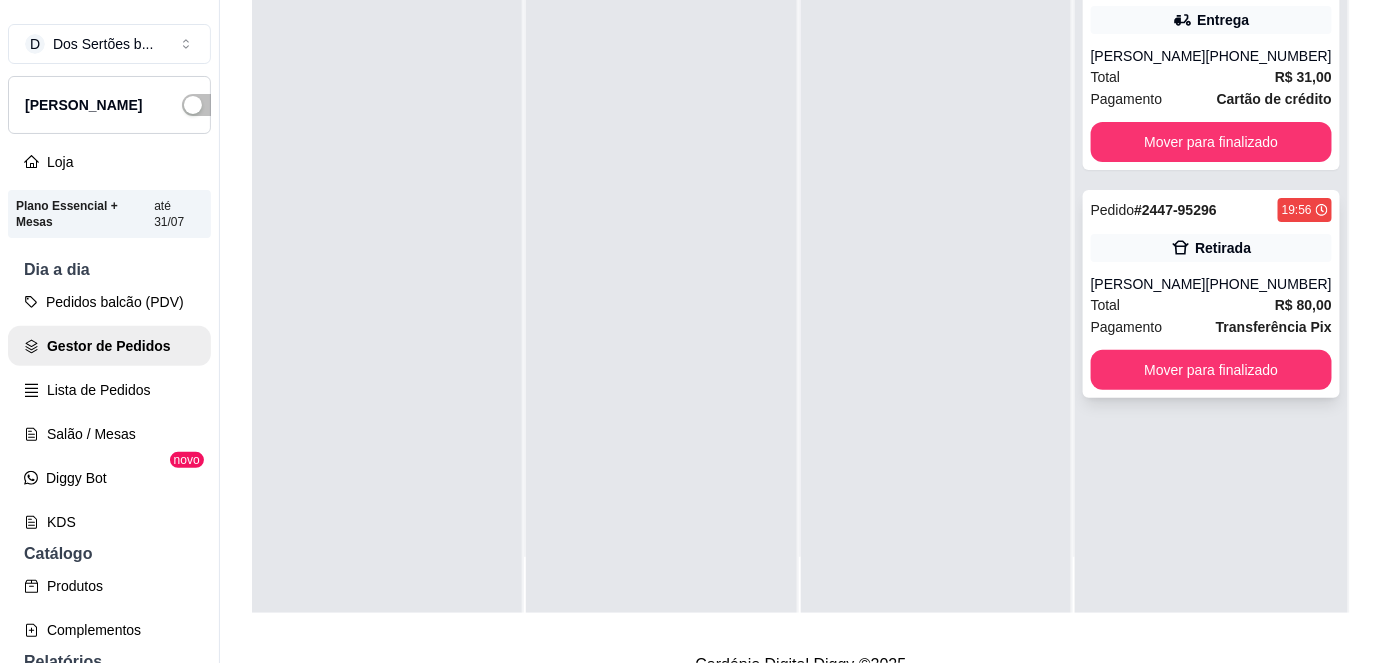 click on "[PERSON_NAME]" at bounding box center (1148, 284) 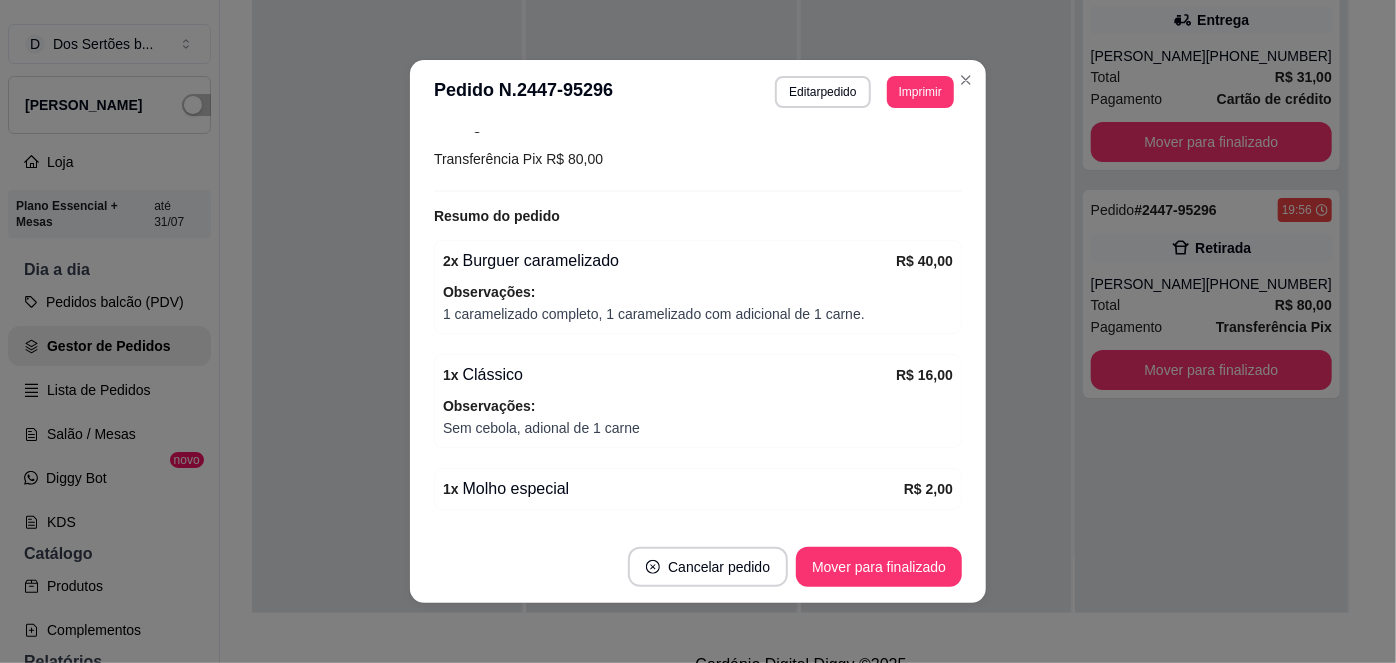 scroll, scrollTop: 221, scrollLeft: 0, axis: vertical 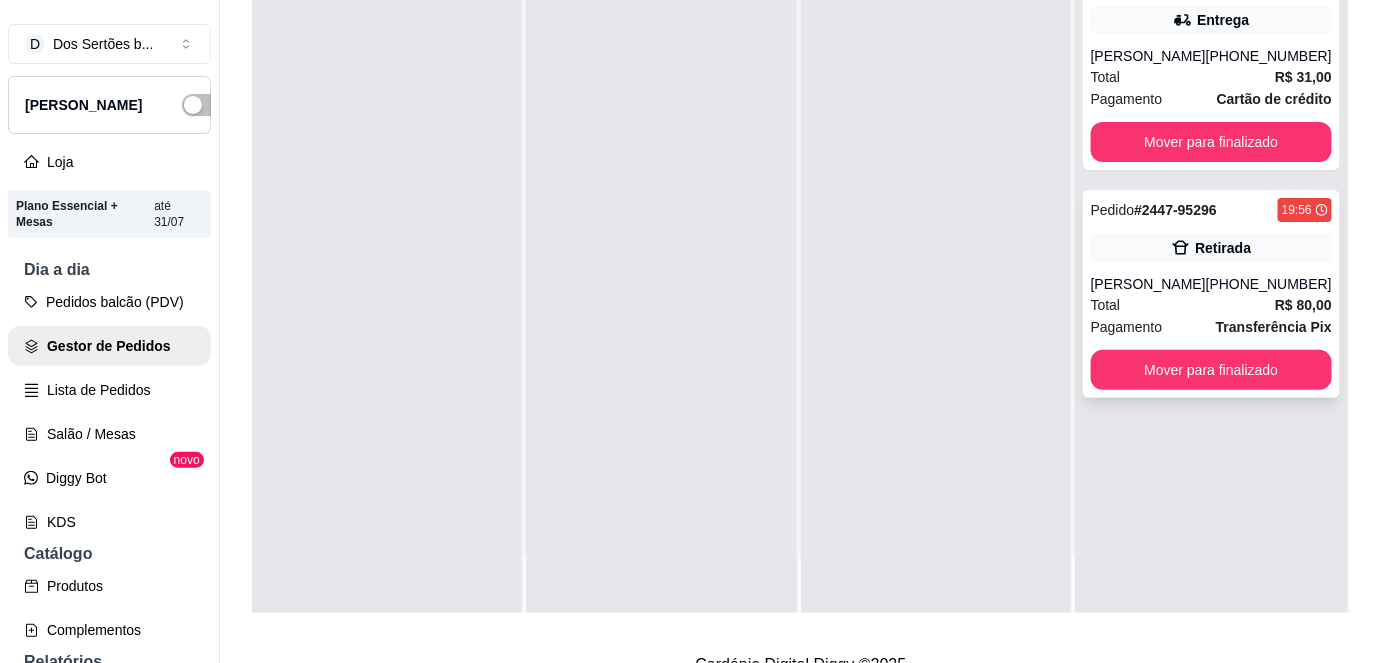 click on "Total R$ 80,00" at bounding box center (1211, 305) 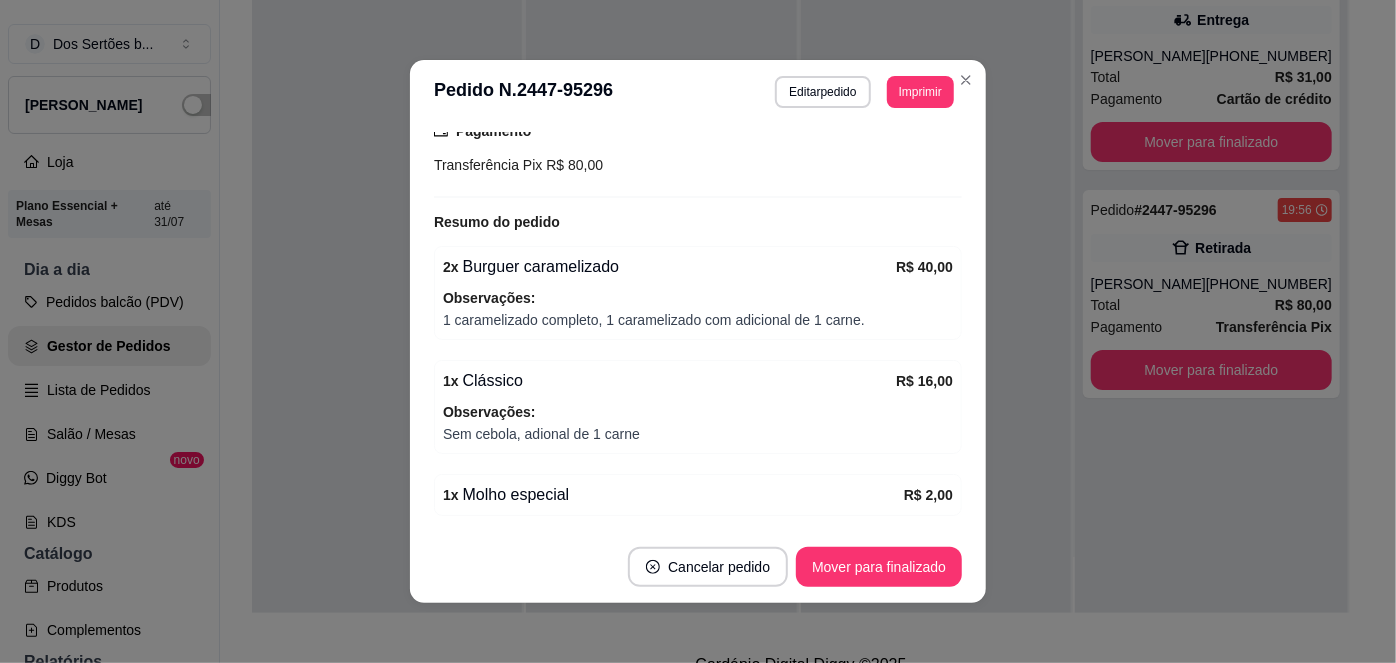 scroll, scrollTop: 325, scrollLeft: 0, axis: vertical 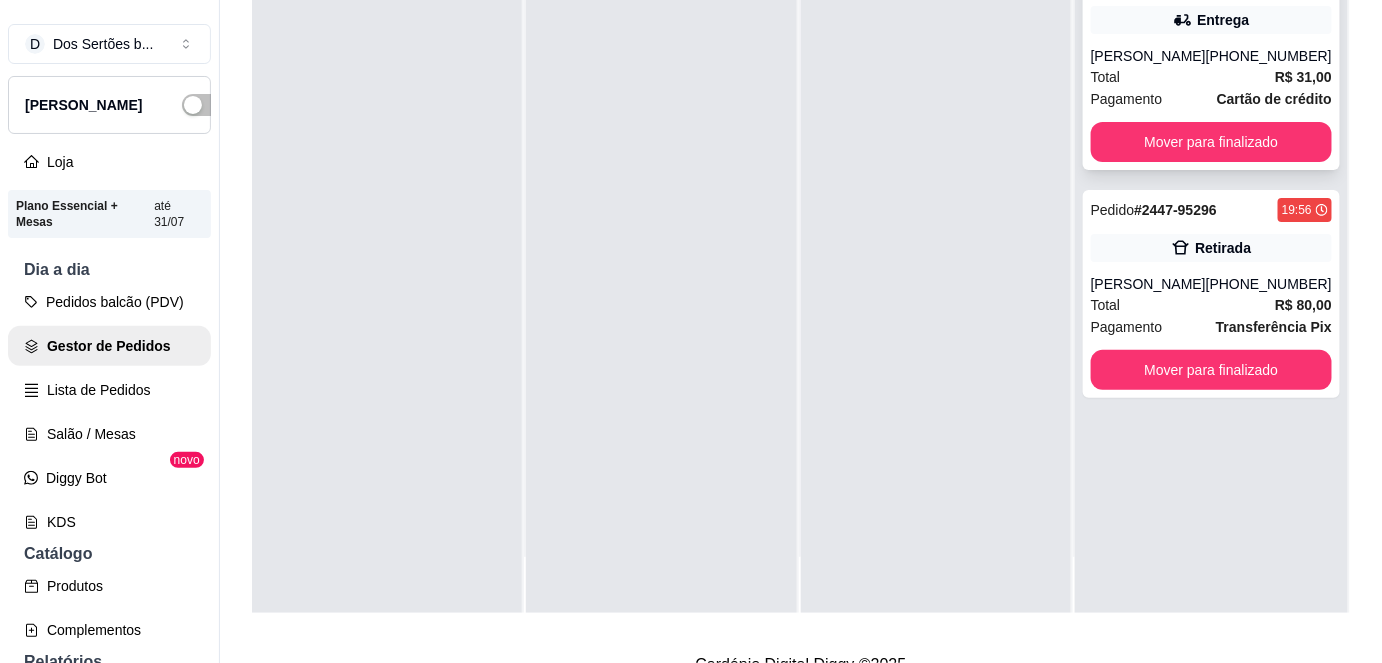 click on "Pagamento Cartão de crédito" at bounding box center [1211, 99] 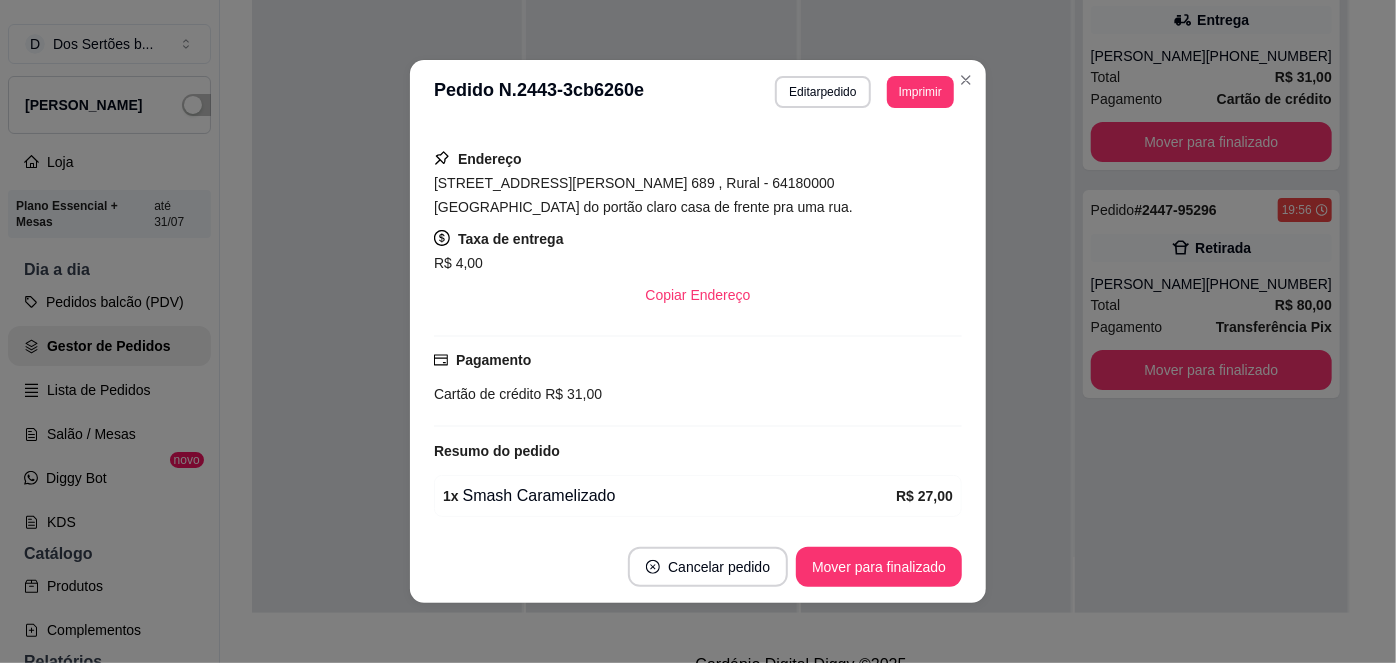 scroll, scrollTop: 405, scrollLeft: 0, axis: vertical 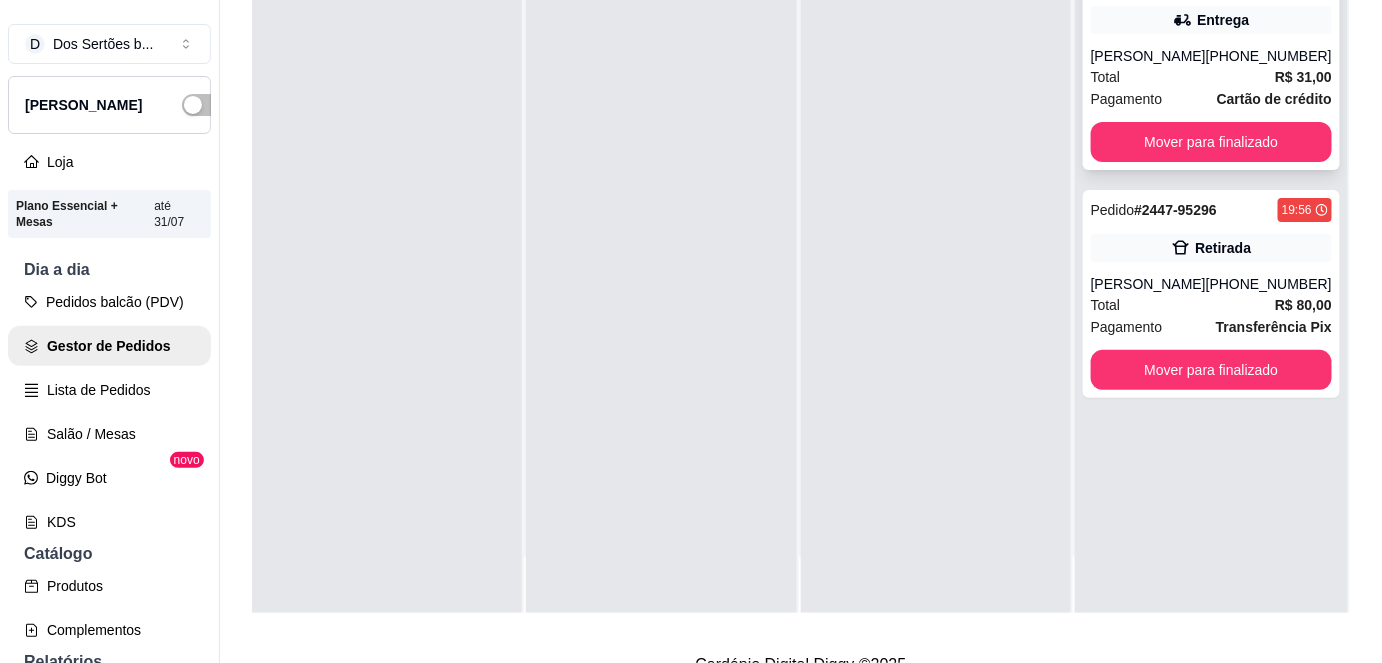 click on "Pagamento Cartão de crédito" at bounding box center [1211, 99] 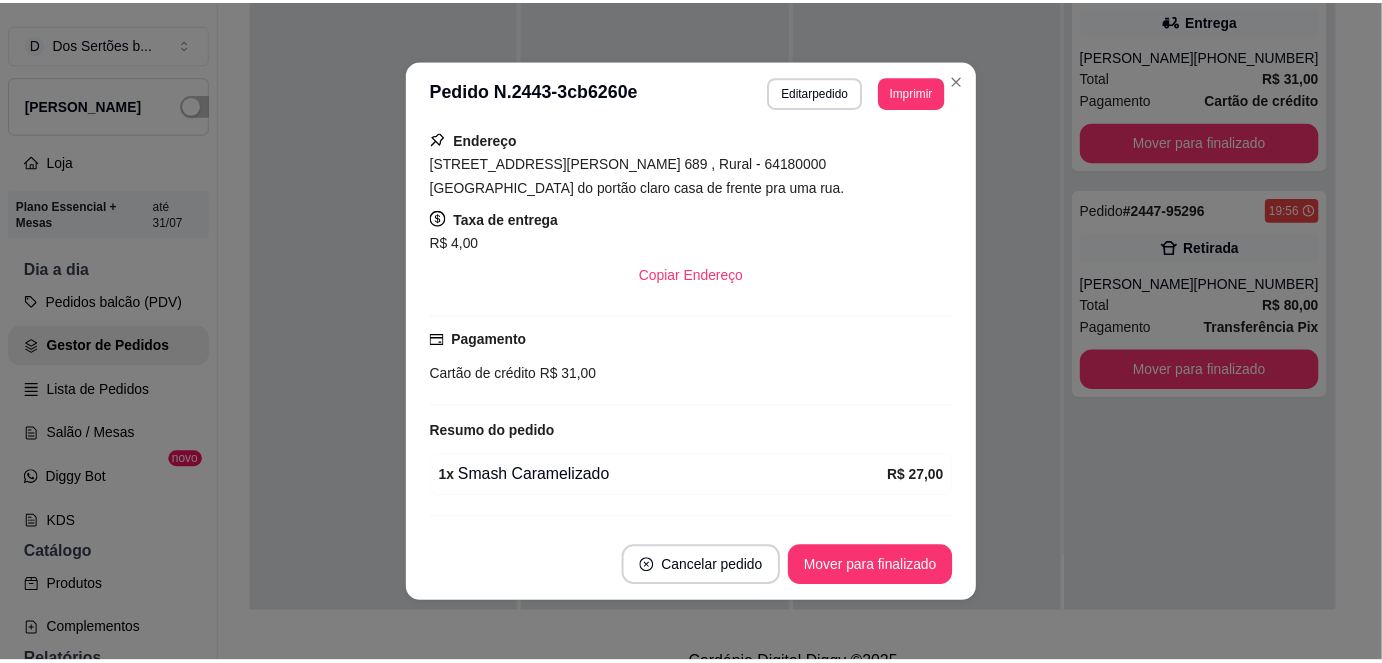 scroll, scrollTop: 405, scrollLeft: 0, axis: vertical 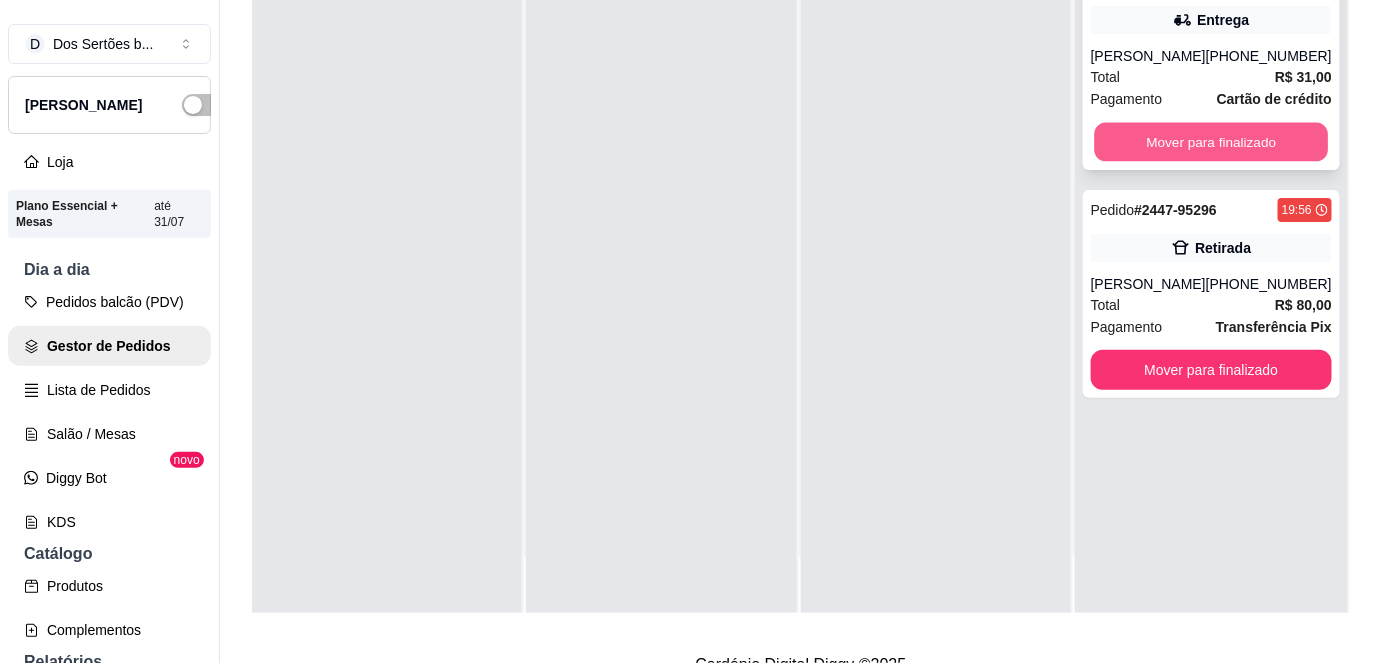 click on "Mover para finalizado" at bounding box center [1211, 142] 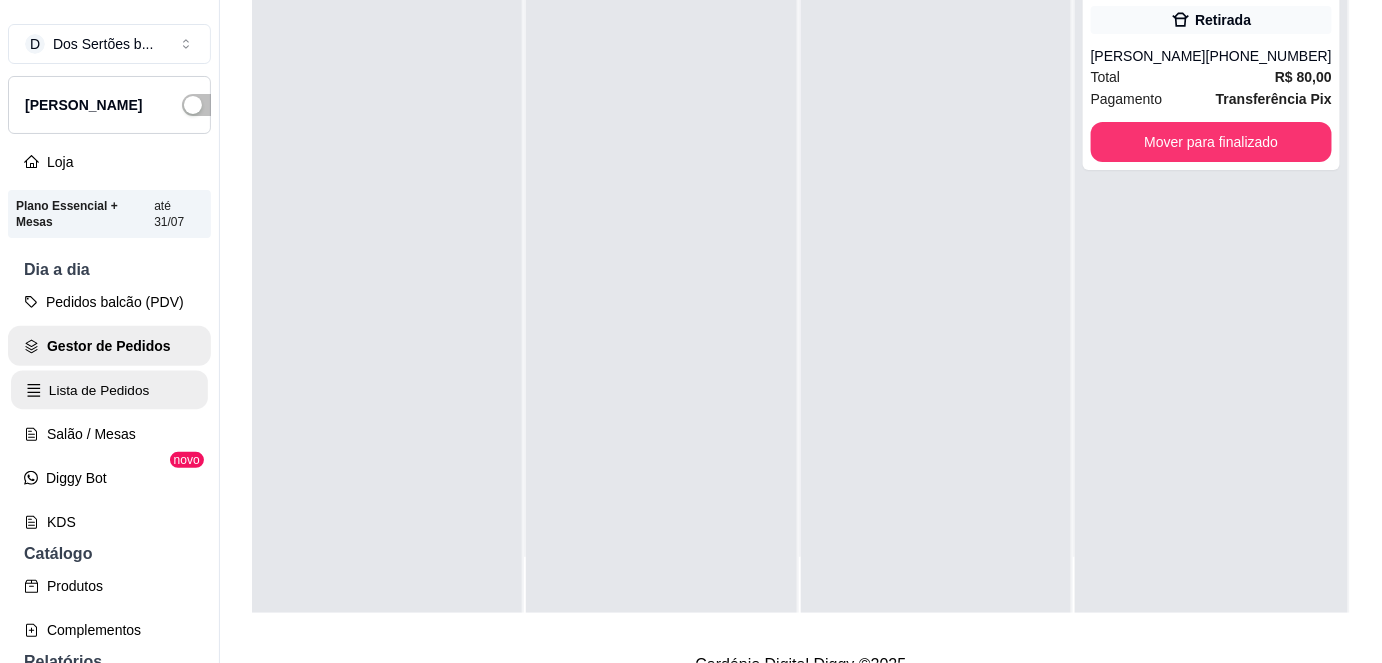click on "Lista de Pedidos" at bounding box center (109, 390) 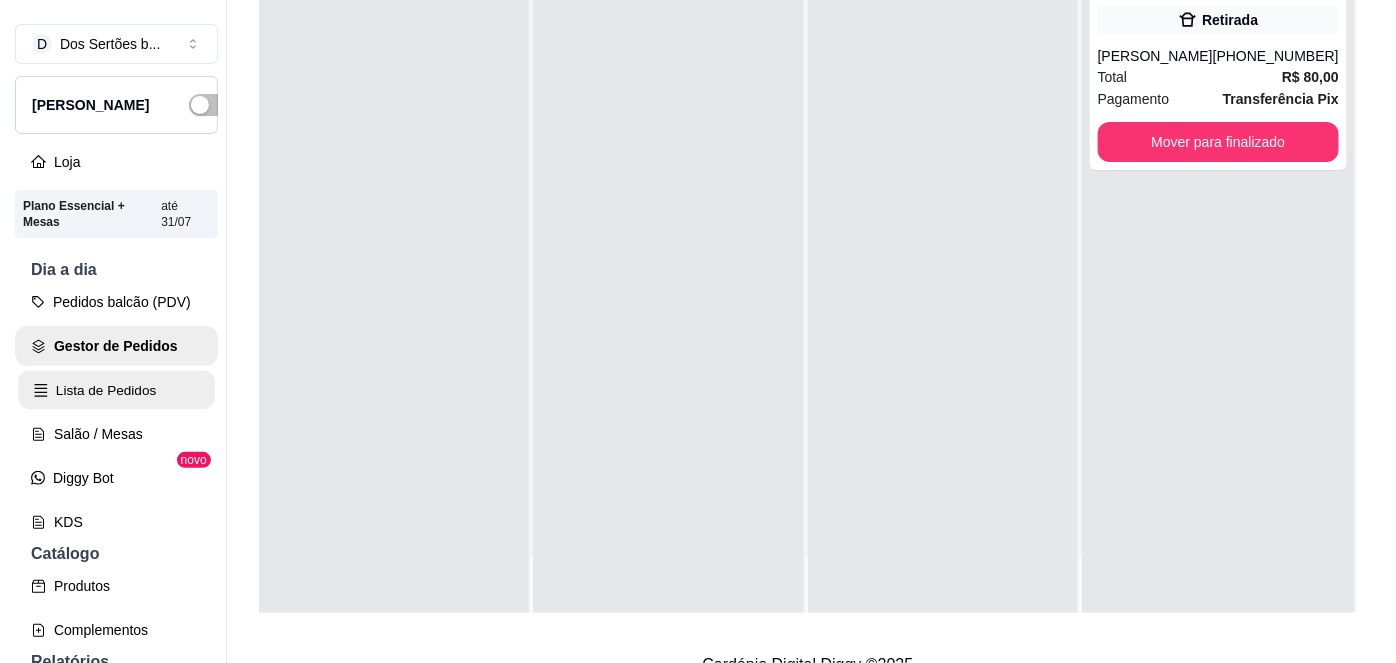 scroll, scrollTop: 0, scrollLeft: 0, axis: both 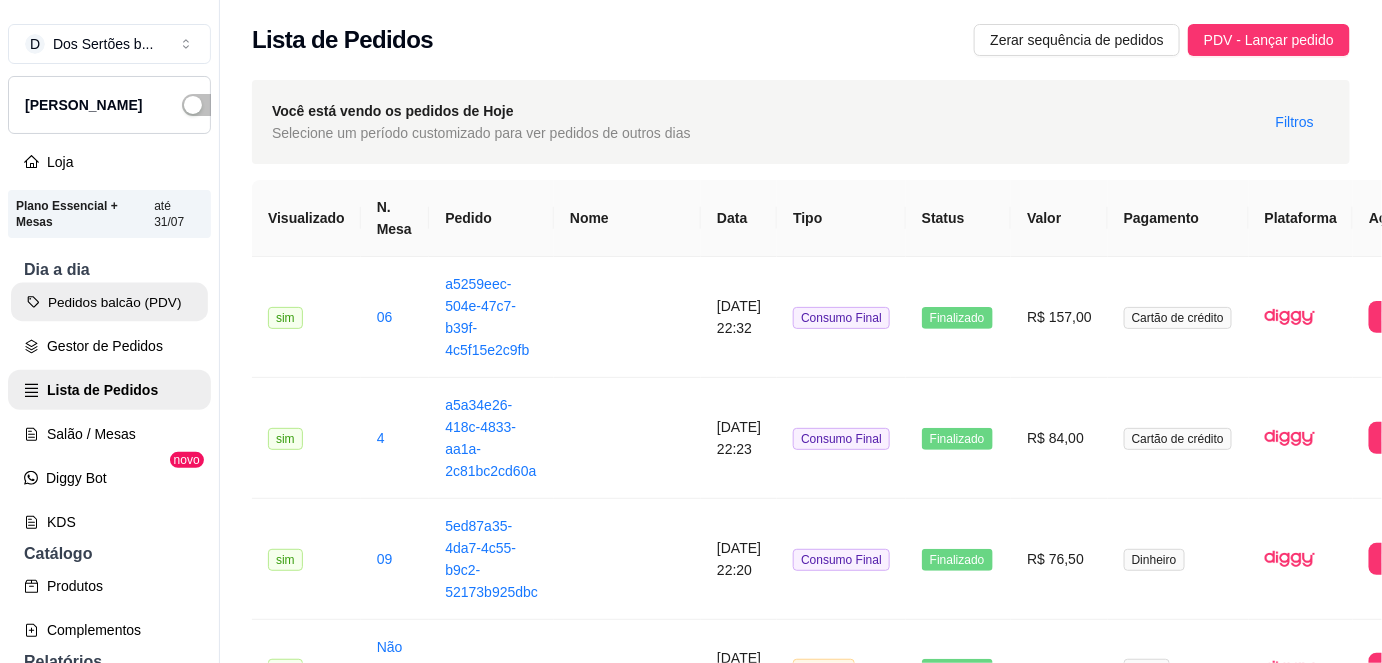 click on "Pedidos balcão (PDV)" at bounding box center (109, 302) 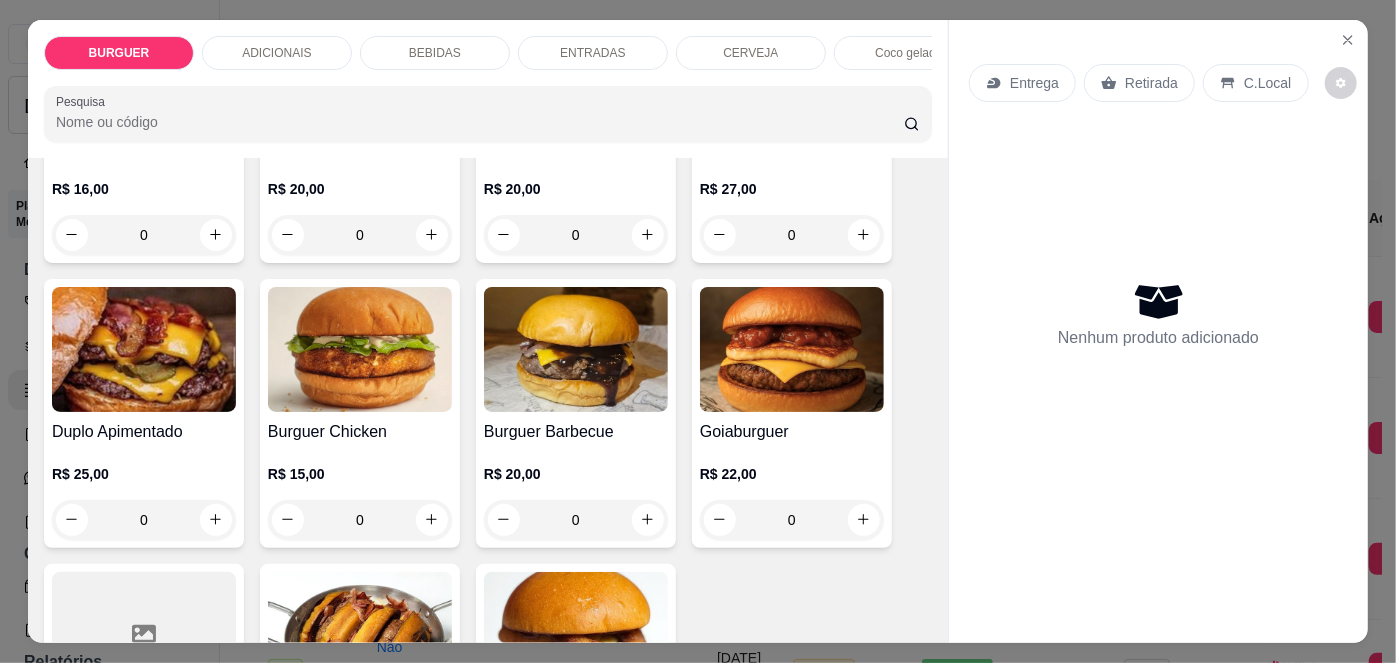 scroll, scrollTop: 0, scrollLeft: 0, axis: both 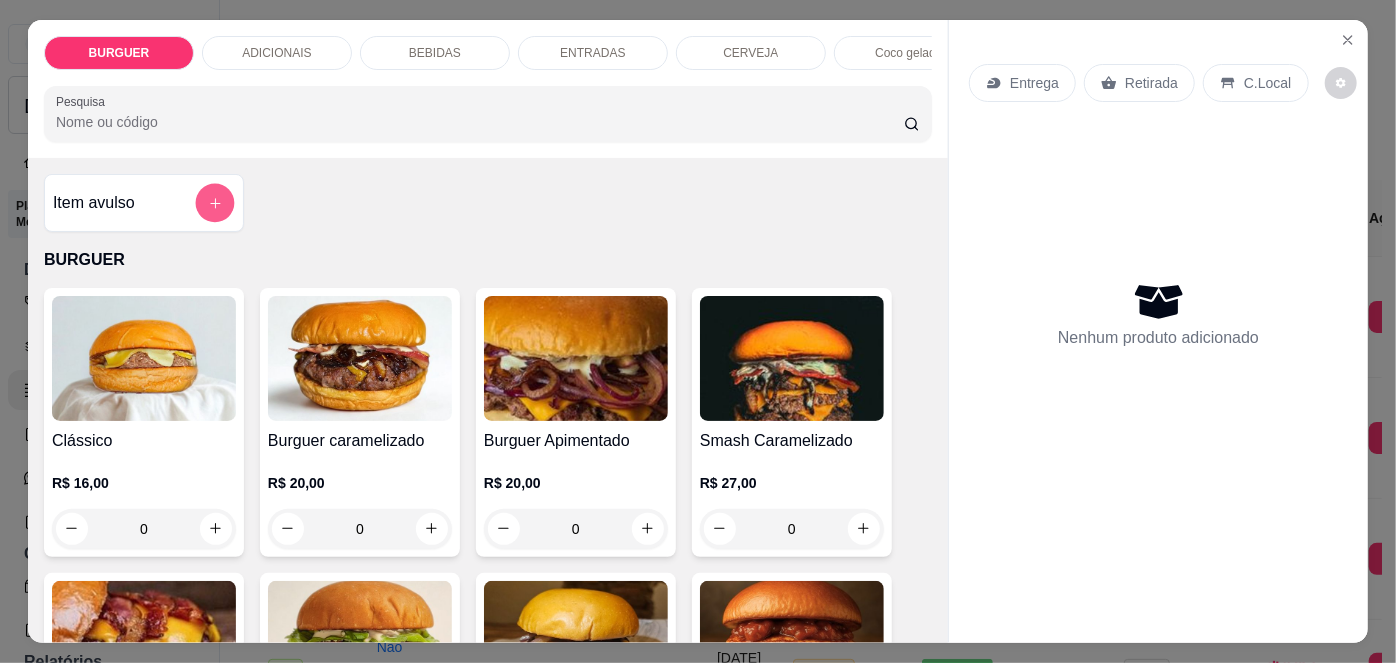 click 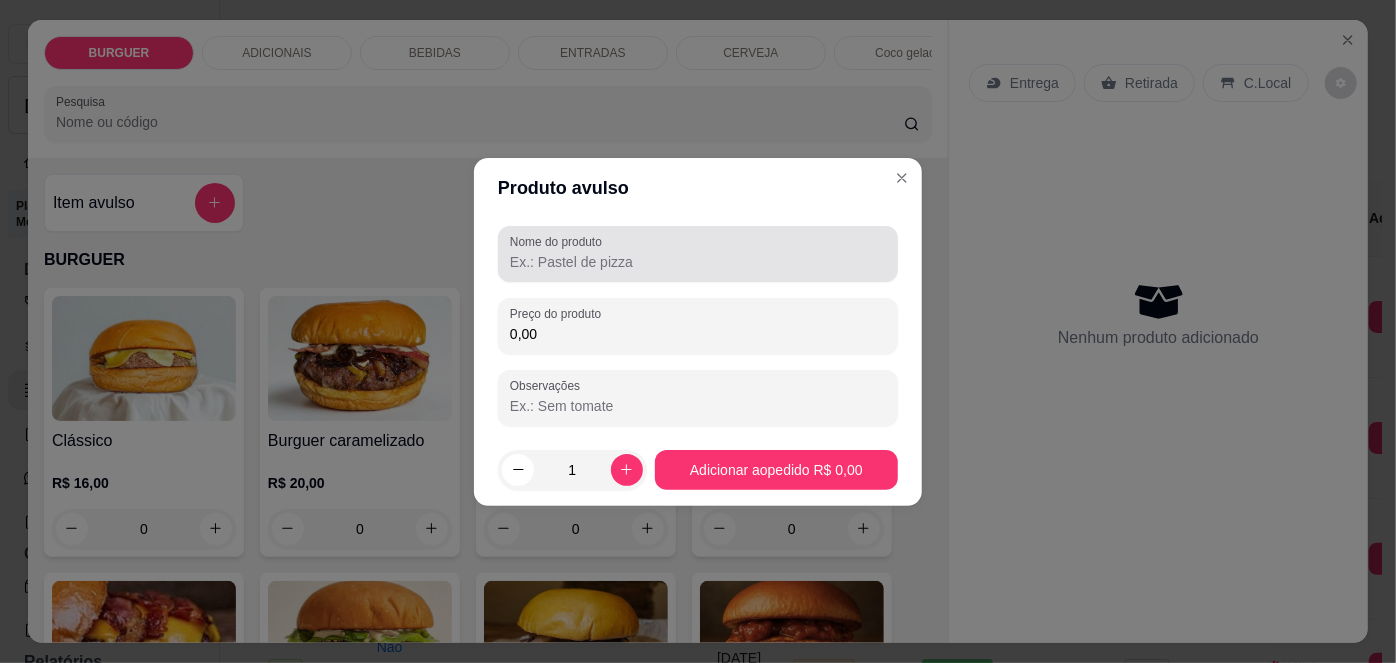click on "Nome do produto" at bounding box center (559, 241) 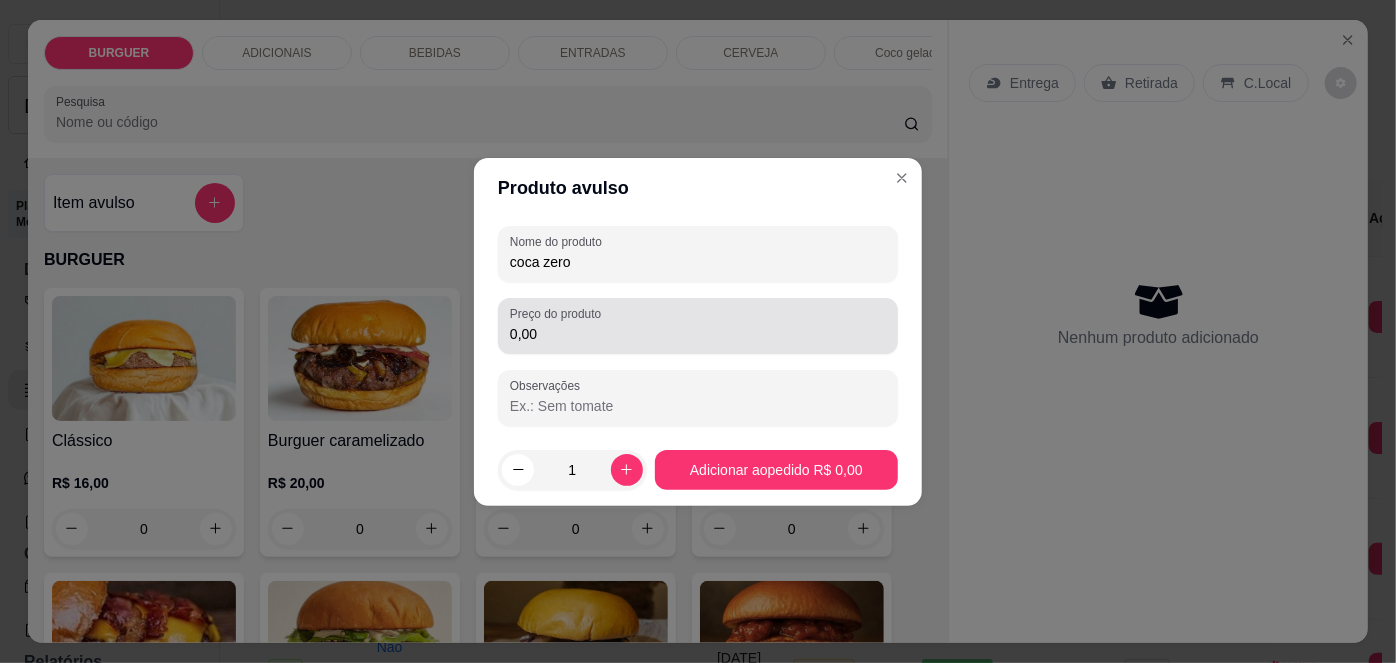 type on "coca zero" 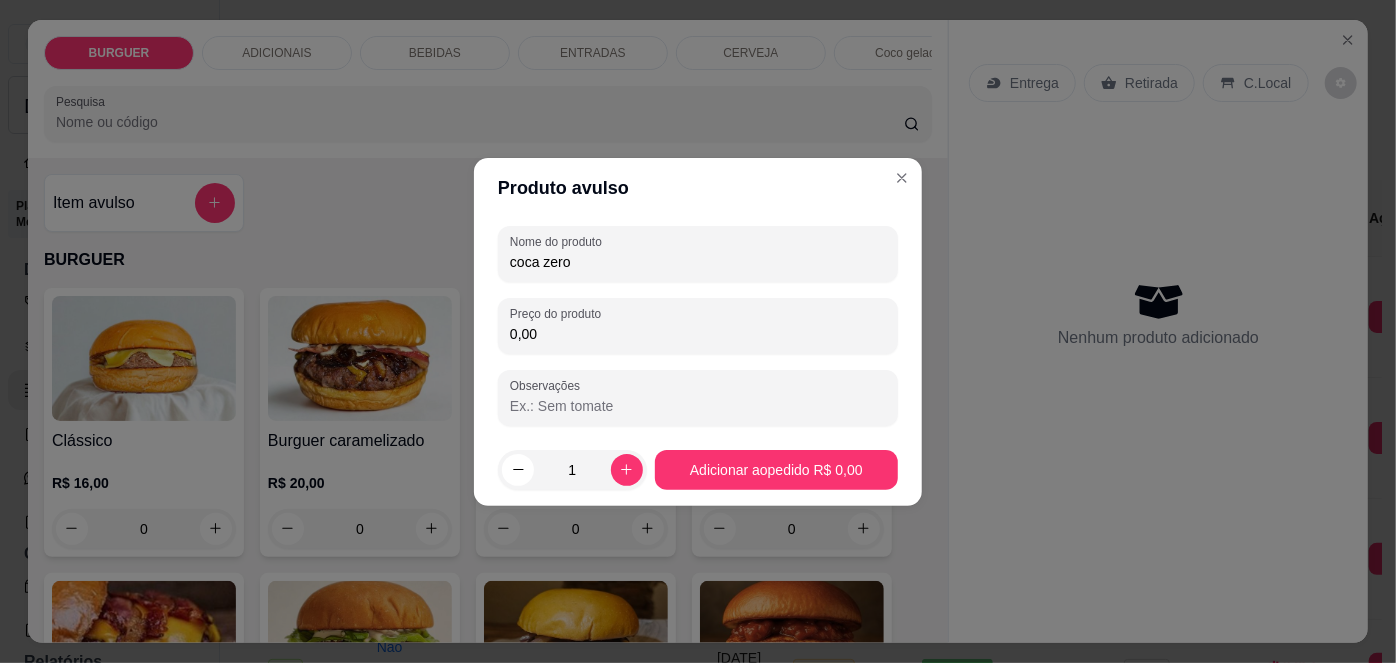click on "0,00" at bounding box center [698, 334] 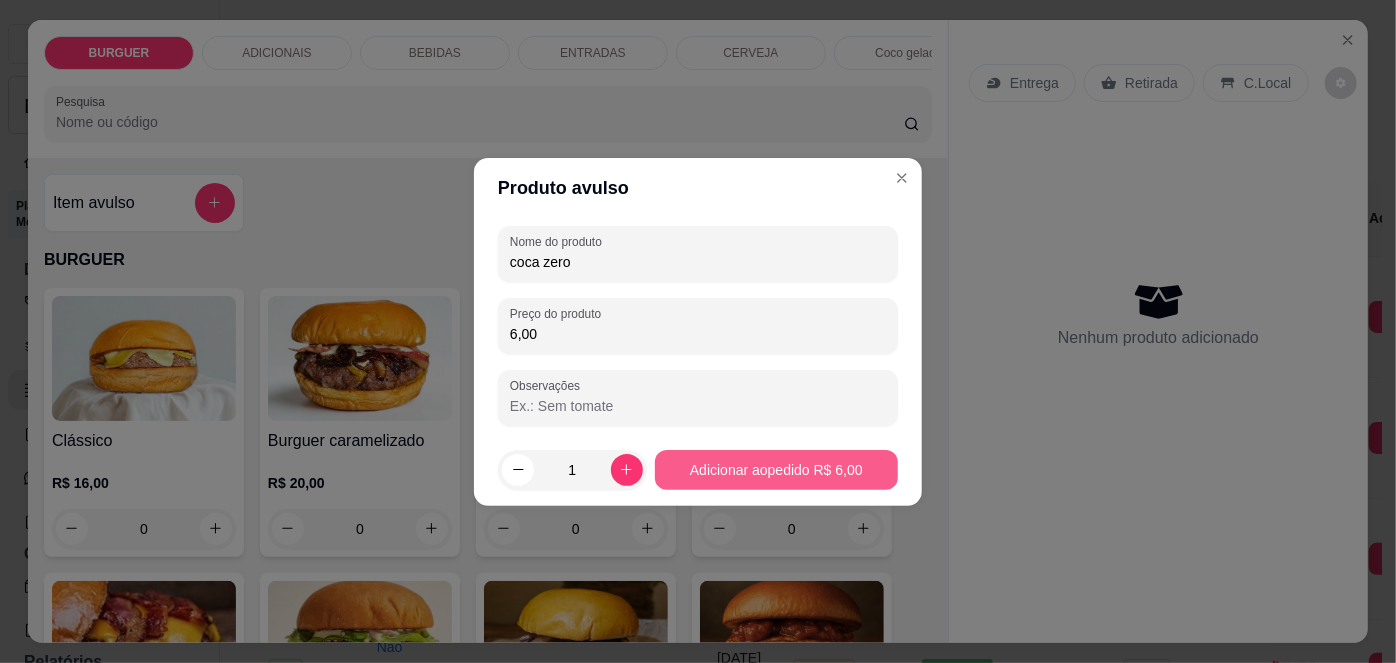 type on "6,00" 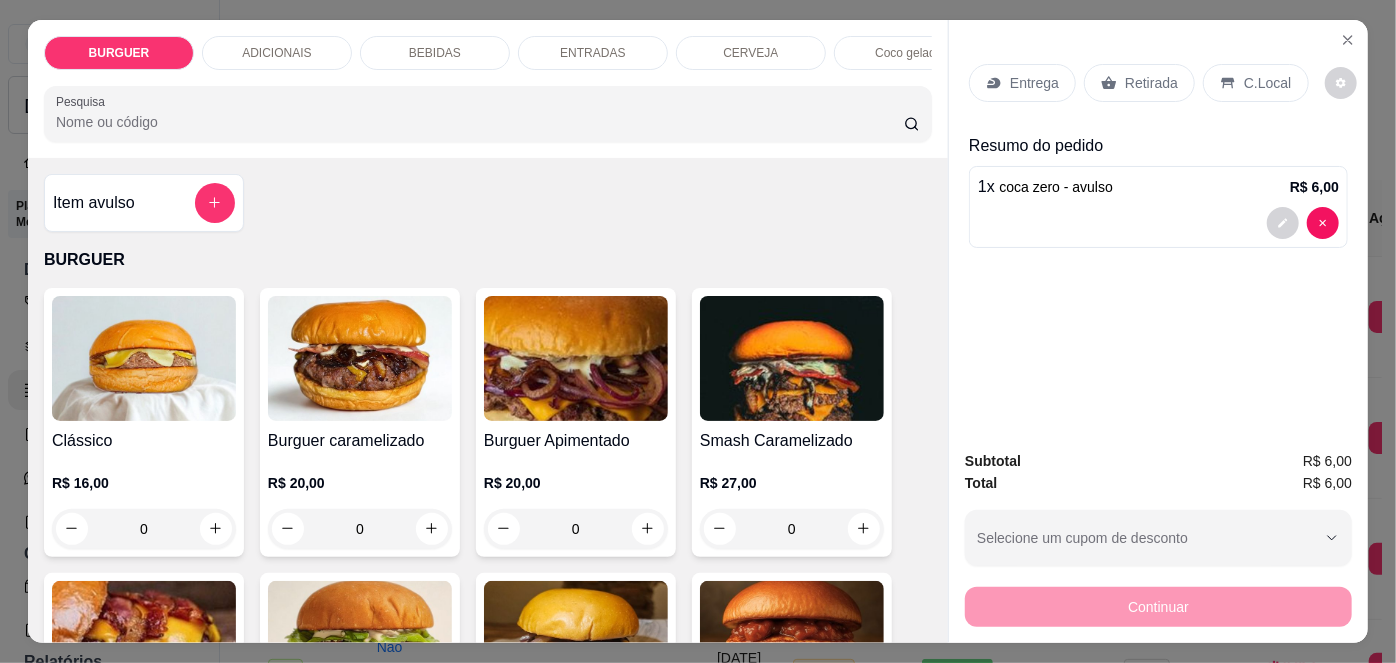 click on "Retirada" at bounding box center (1151, 83) 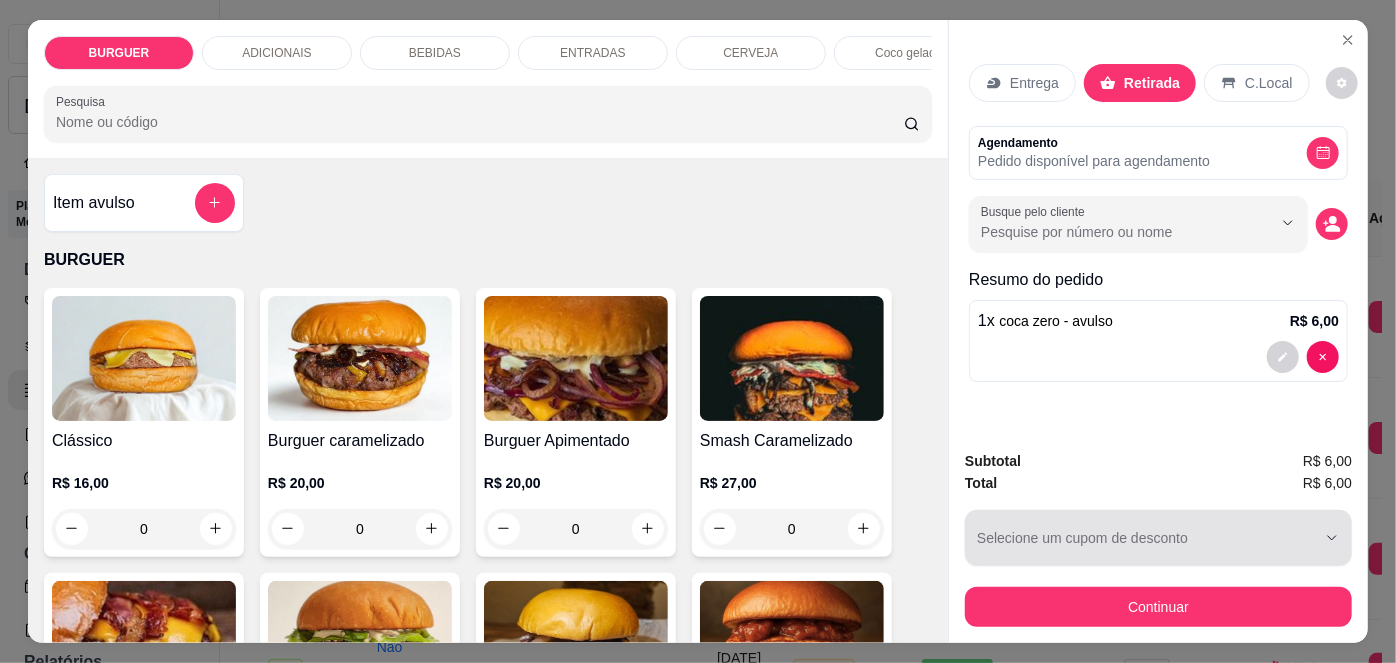 click at bounding box center (1146, 538) 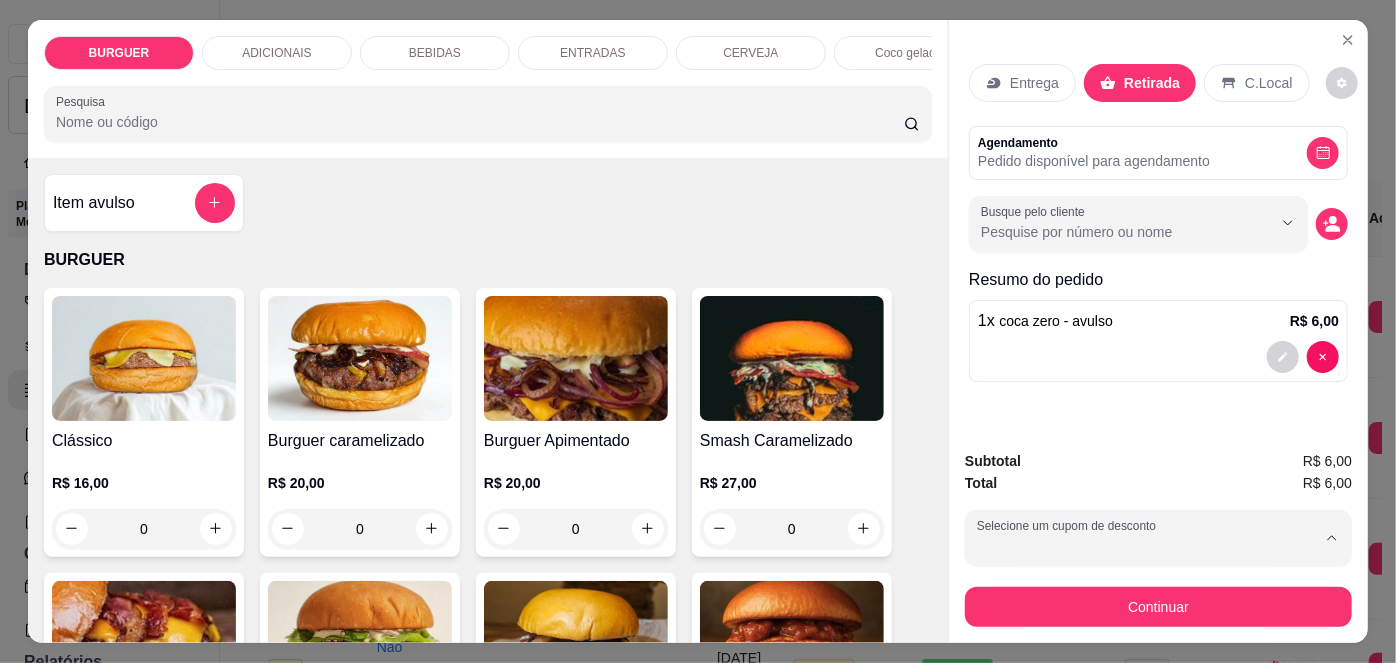 click on "20% de desconto" at bounding box center [1072, 607] 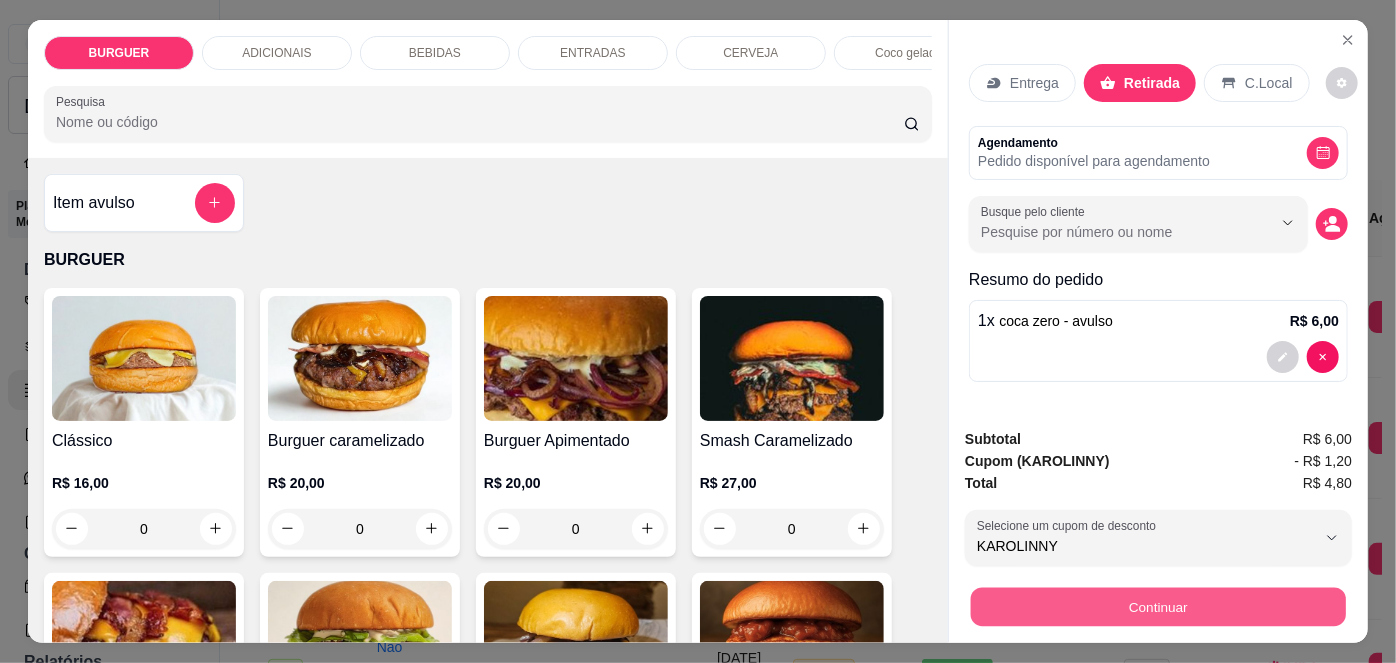 click on "Continuar" at bounding box center [1158, 607] 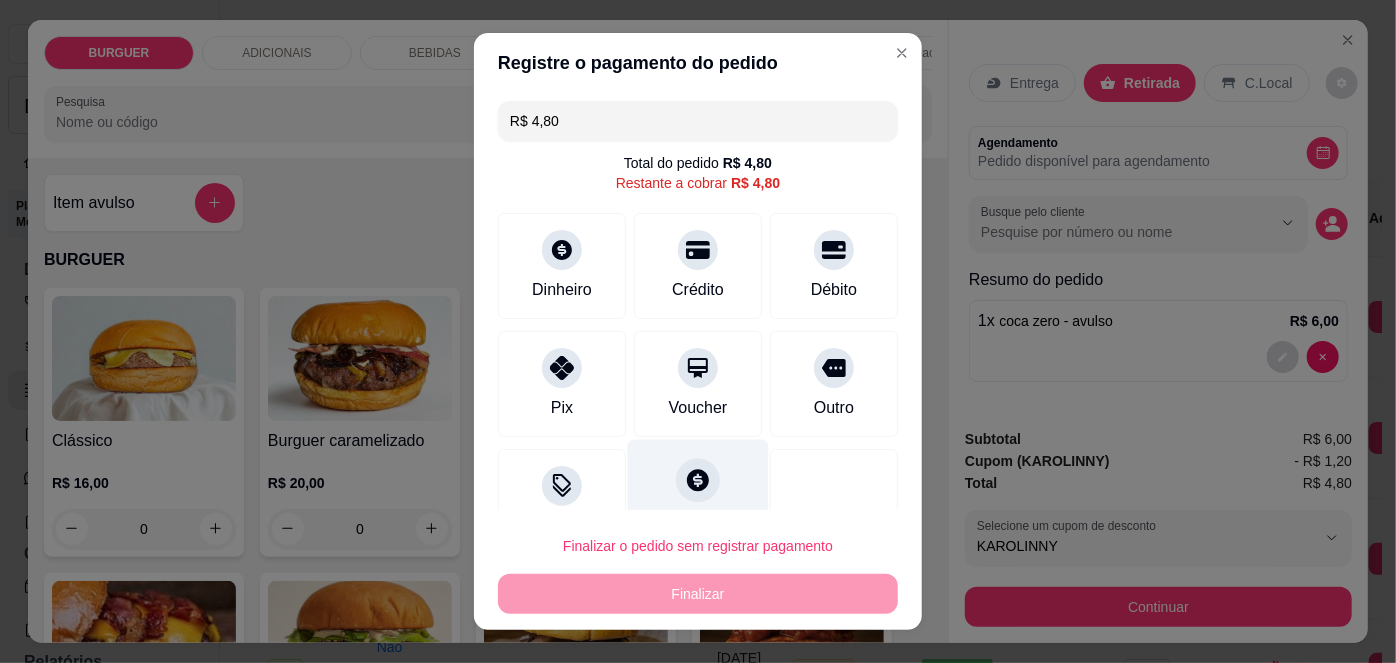 click at bounding box center (698, 481) 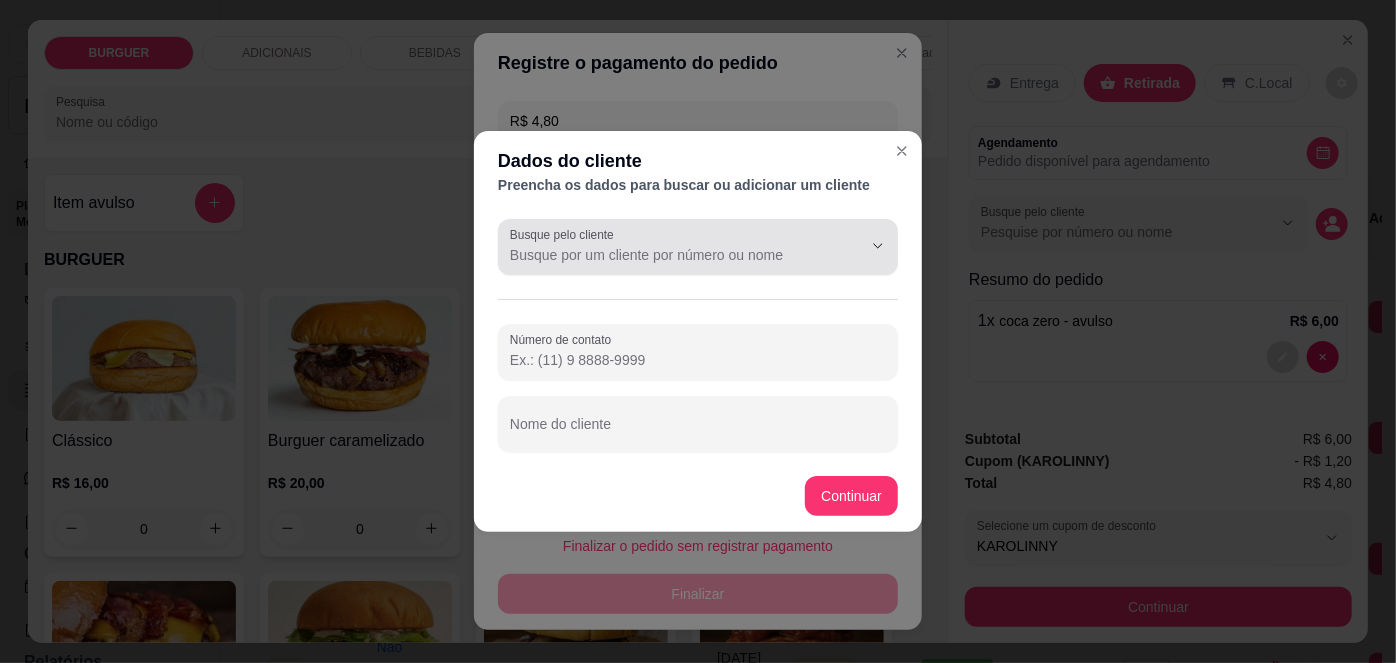 click at bounding box center (698, 247) 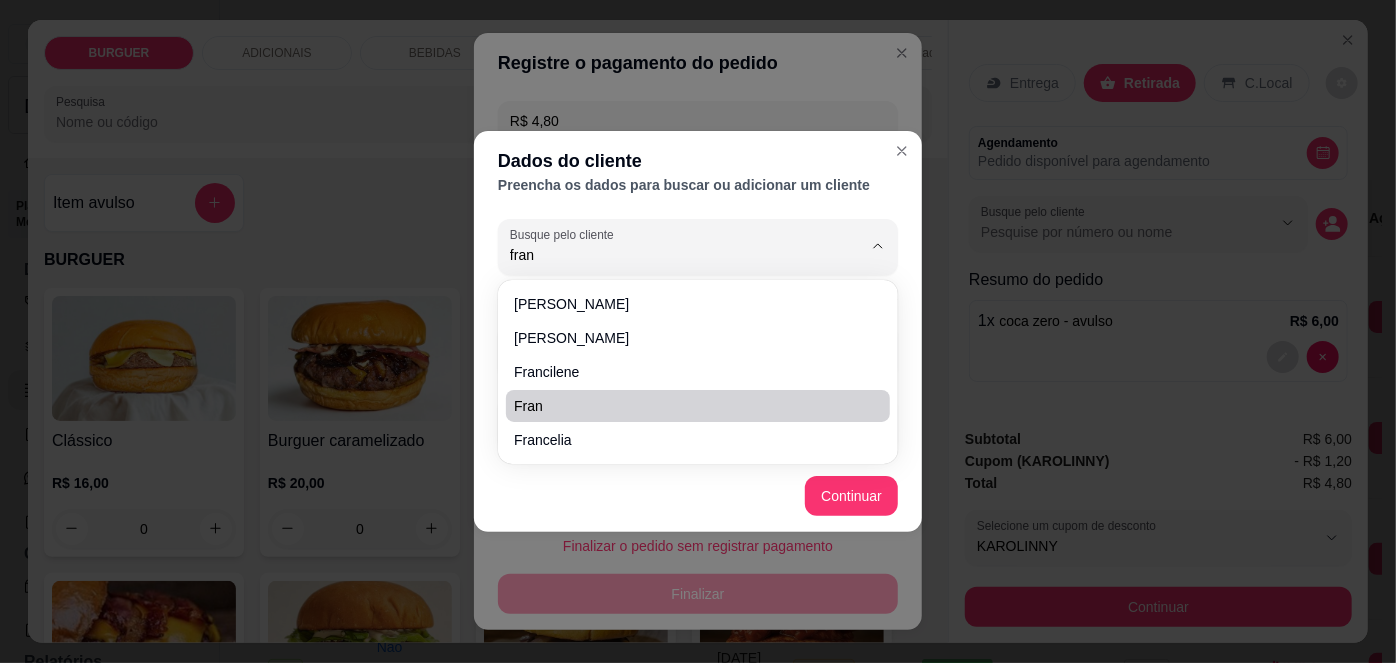 click on "Fran" at bounding box center (688, 406) 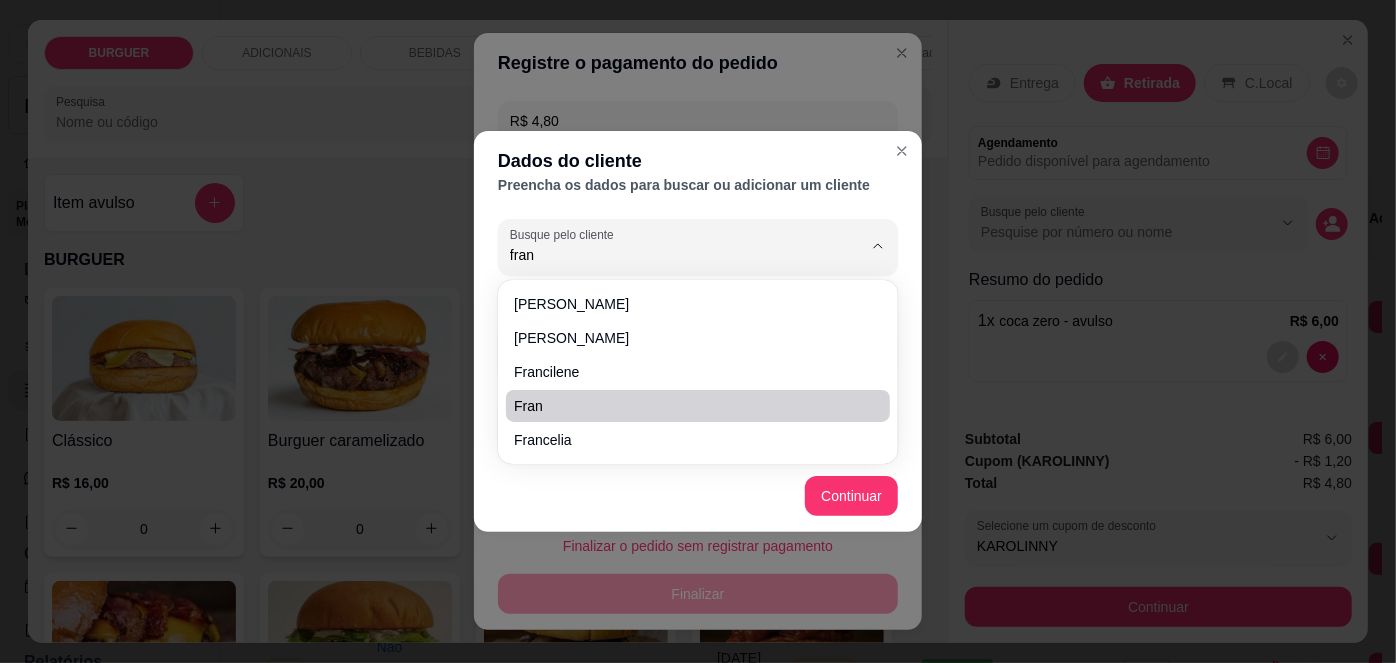 type on "Fran" 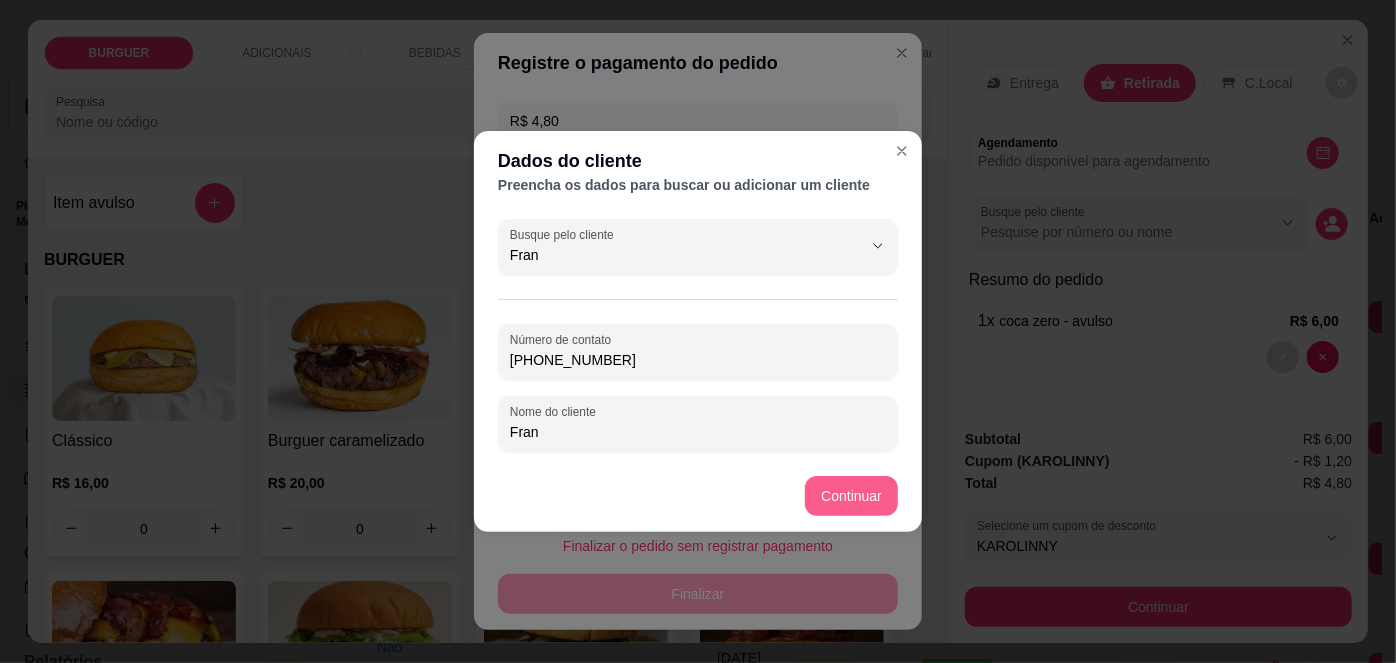 type on "Fran" 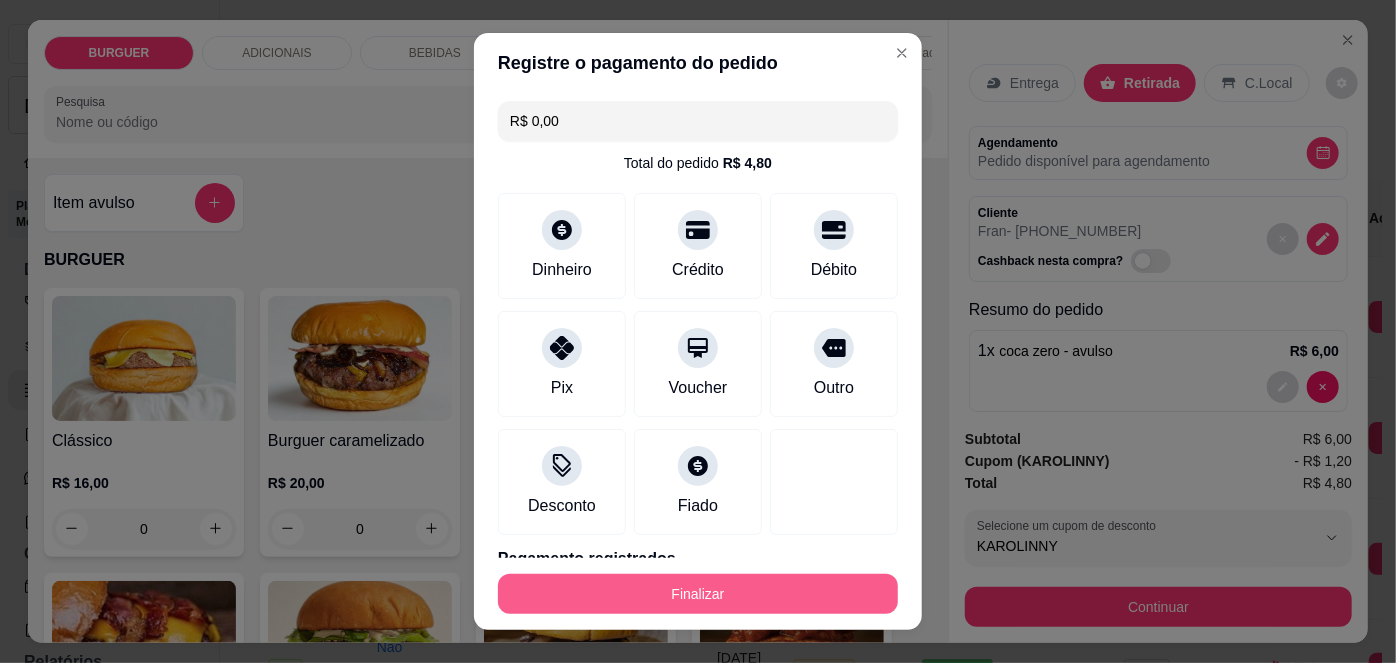 click on "Finalizar" at bounding box center (698, 594) 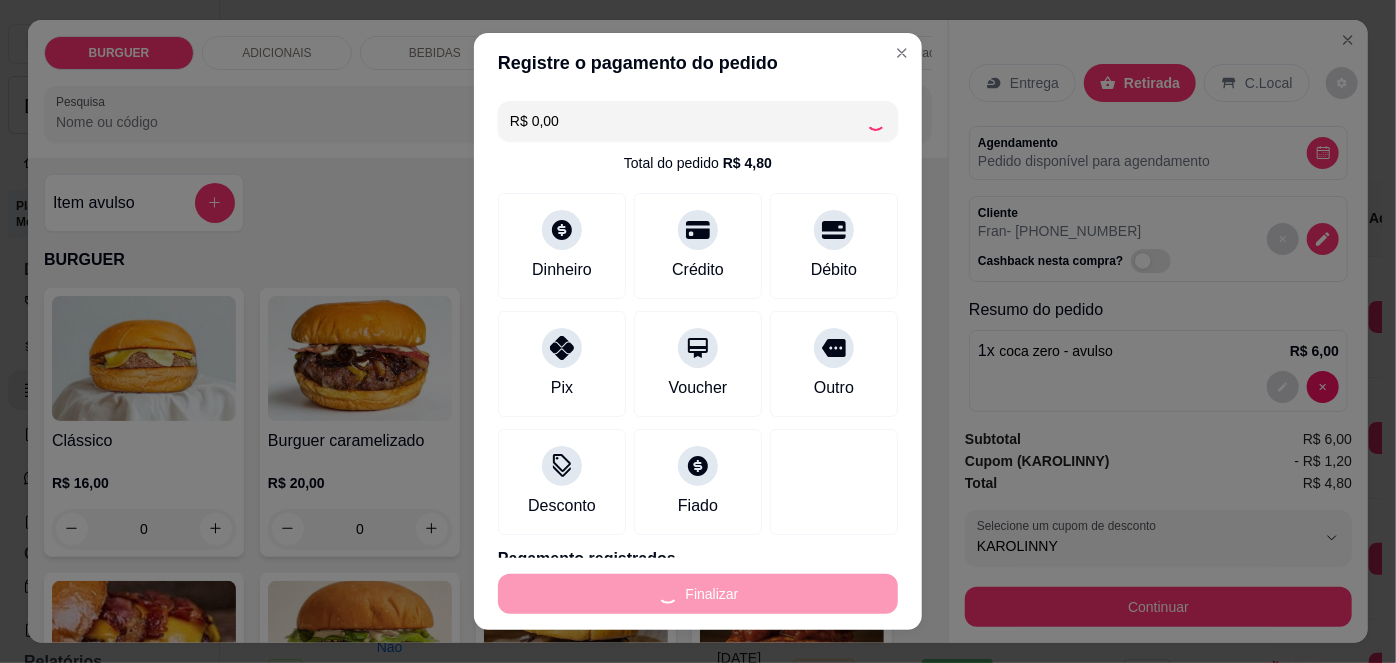 type on "-R$ 4,80" 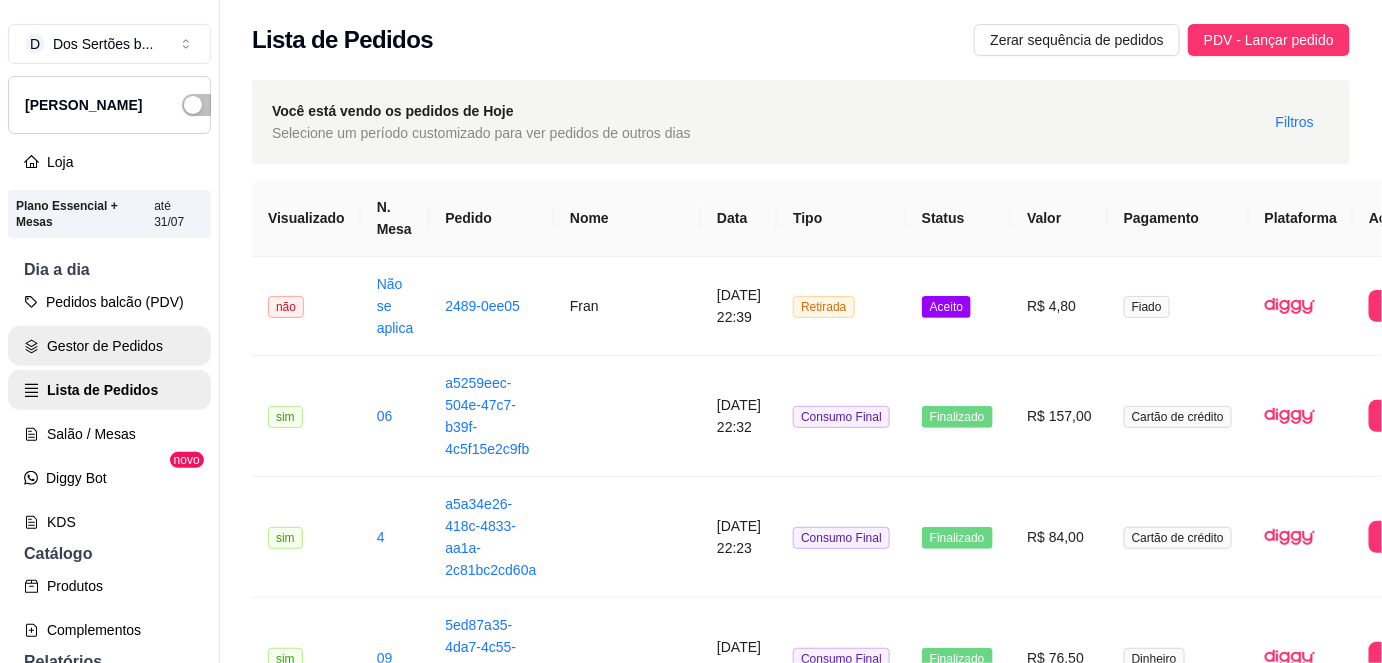 click on "Gestor de Pedidos" at bounding box center [109, 346] 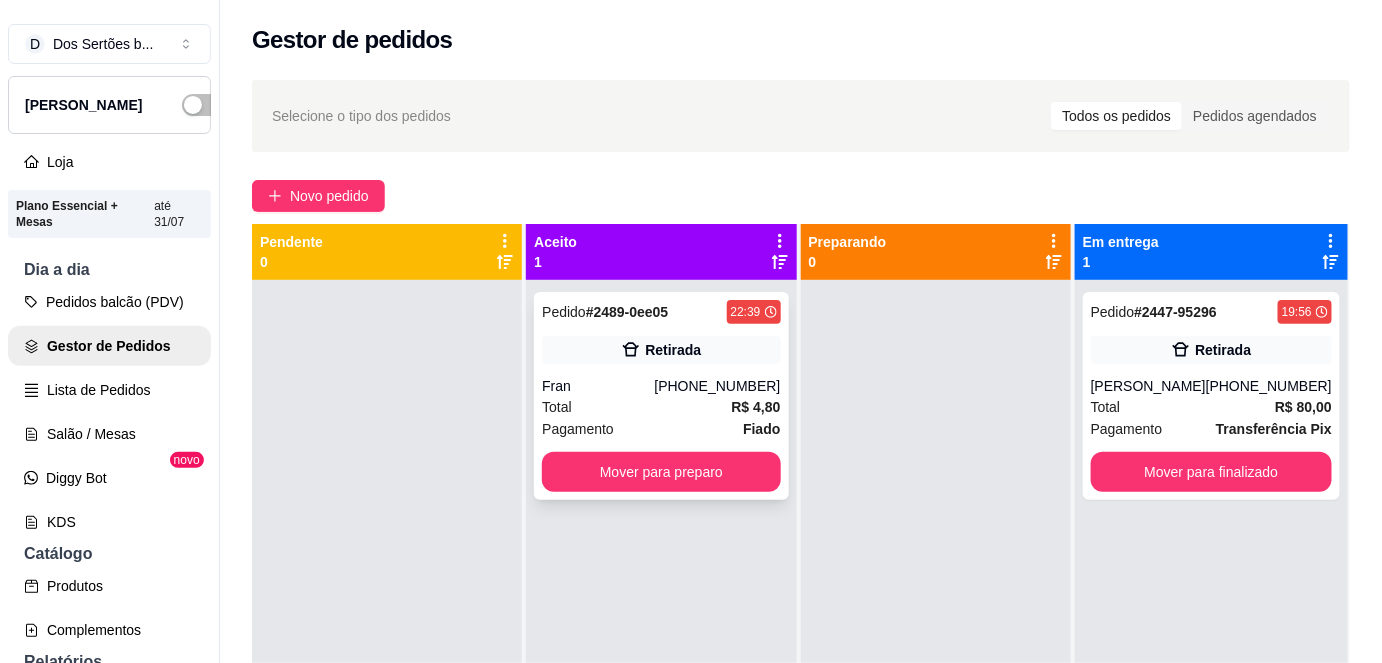 click on "Retirada" at bounding box center [661, 350] 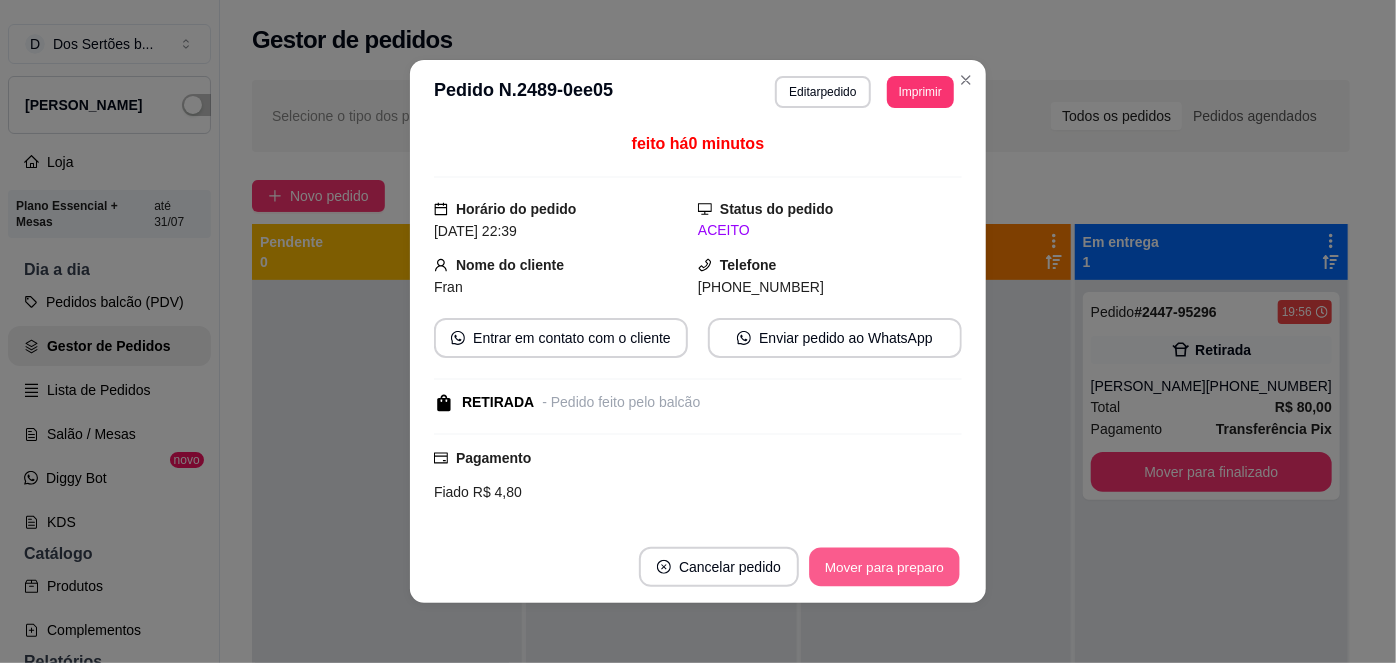 click on "Mover para preparo" at bounding box center (884, 567) 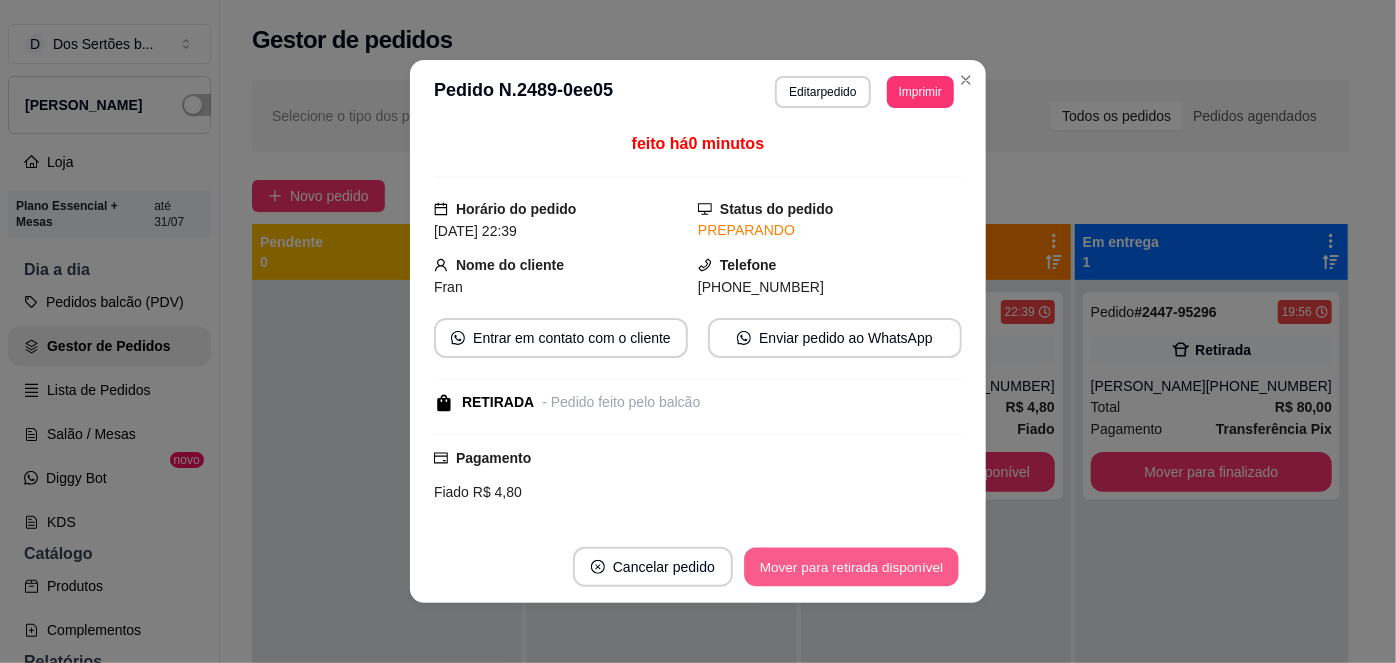 click on "Mover para retirada disponível" at bounding box center [851, 567] 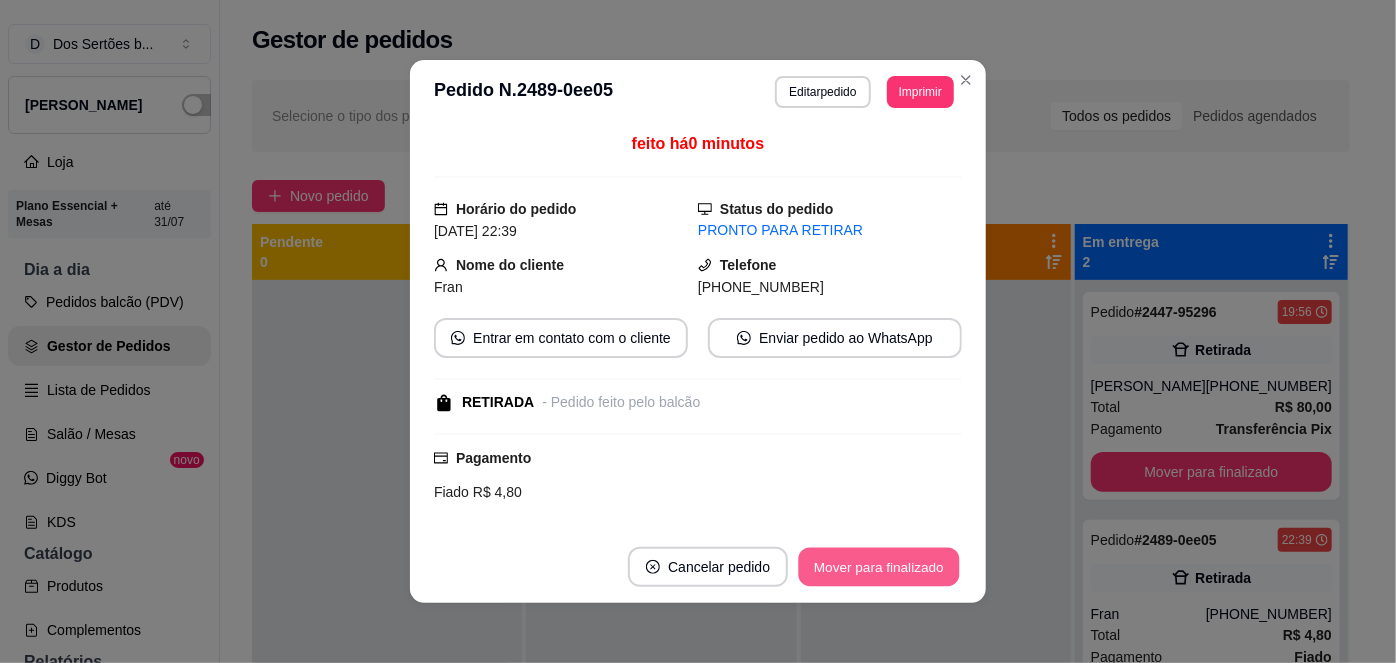 click on "Mover para finalizado" at bounding box center [879, 567] 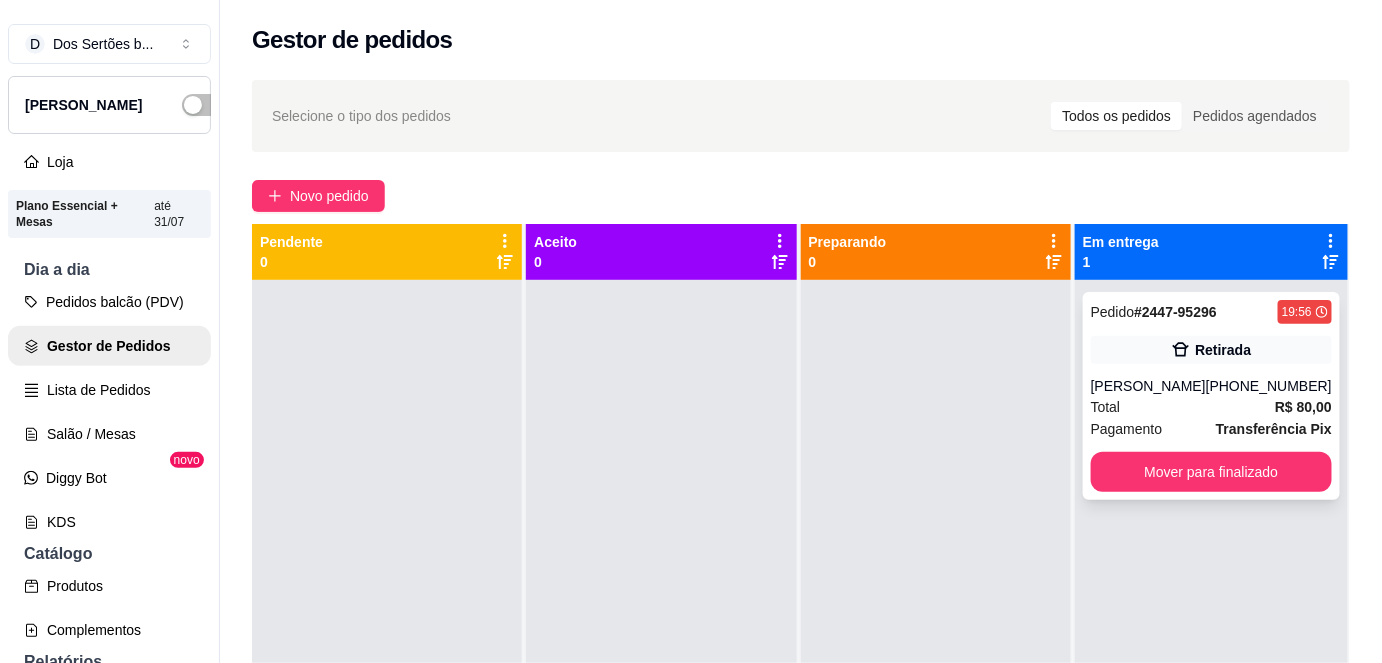 click 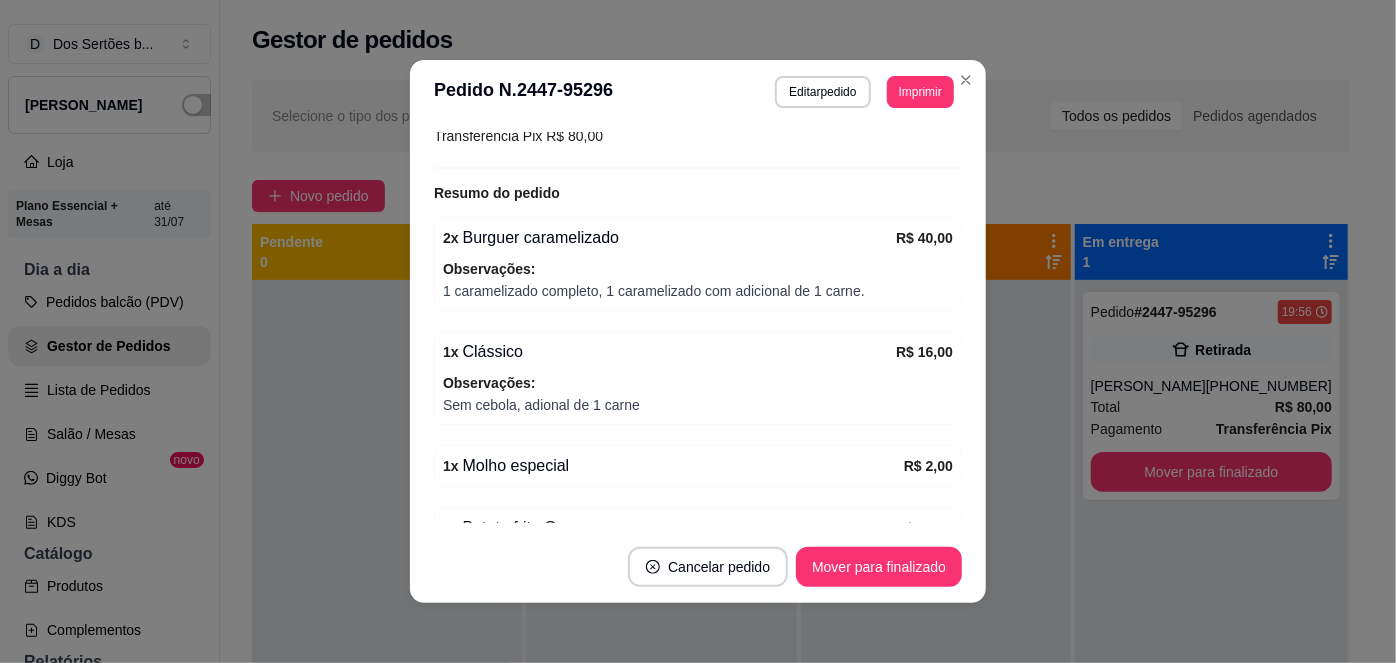 scroll, scrollTop: 358, scrollLeft: 0, axis: vertical 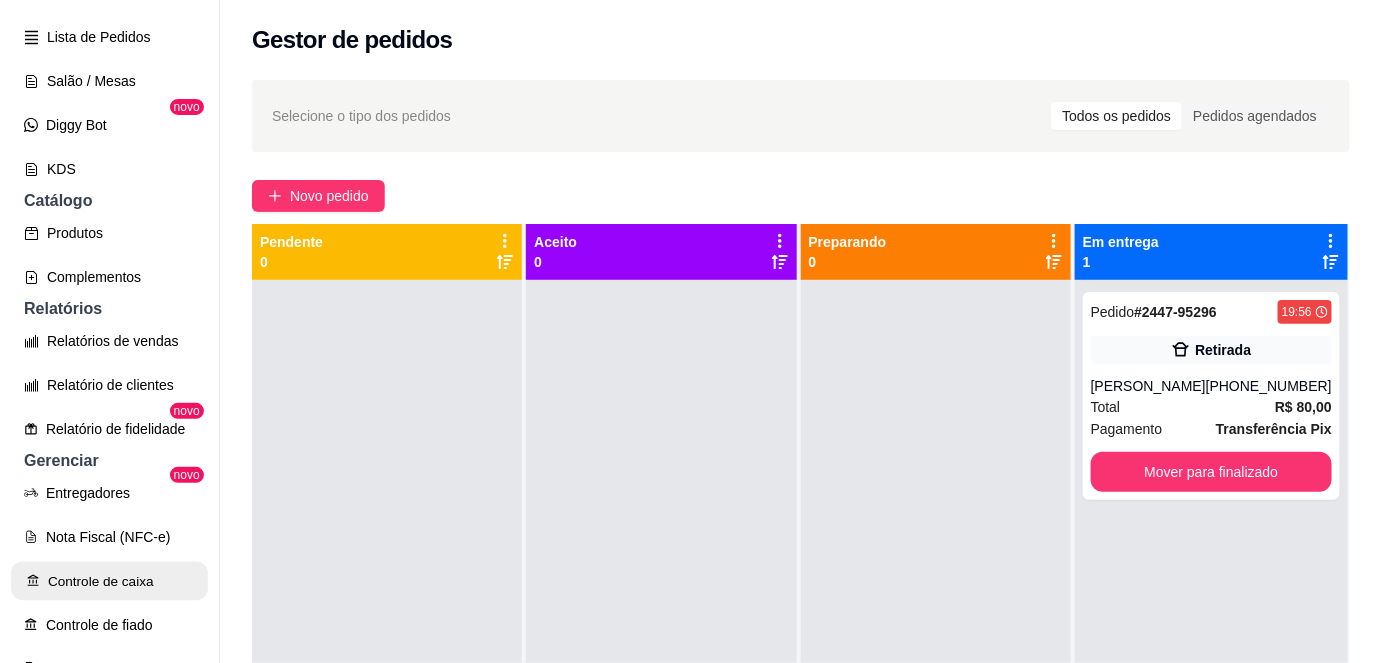 click on "Controle de caixa" at bounding box center (109, 581) 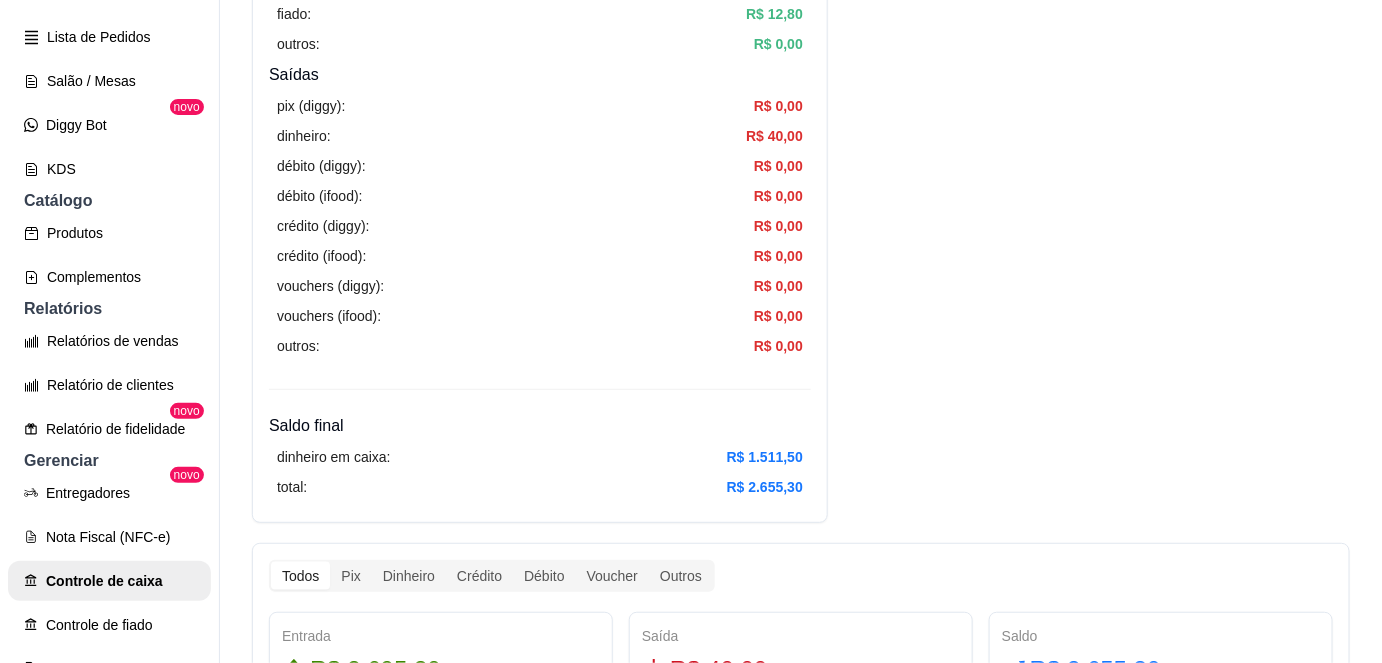 scroll, scrollTop: 642, scrollLeft: 0, axis: vertical 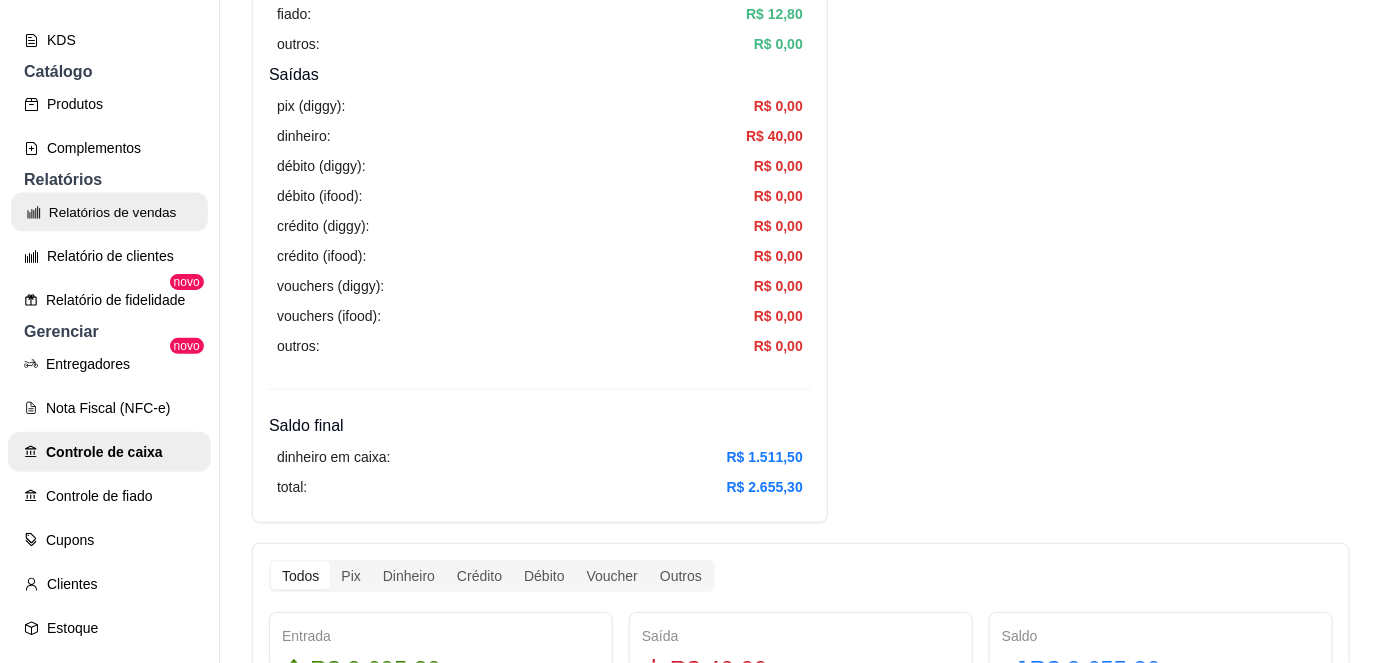 click on "Relatórios de vendas" at bounding box center (109, 212) 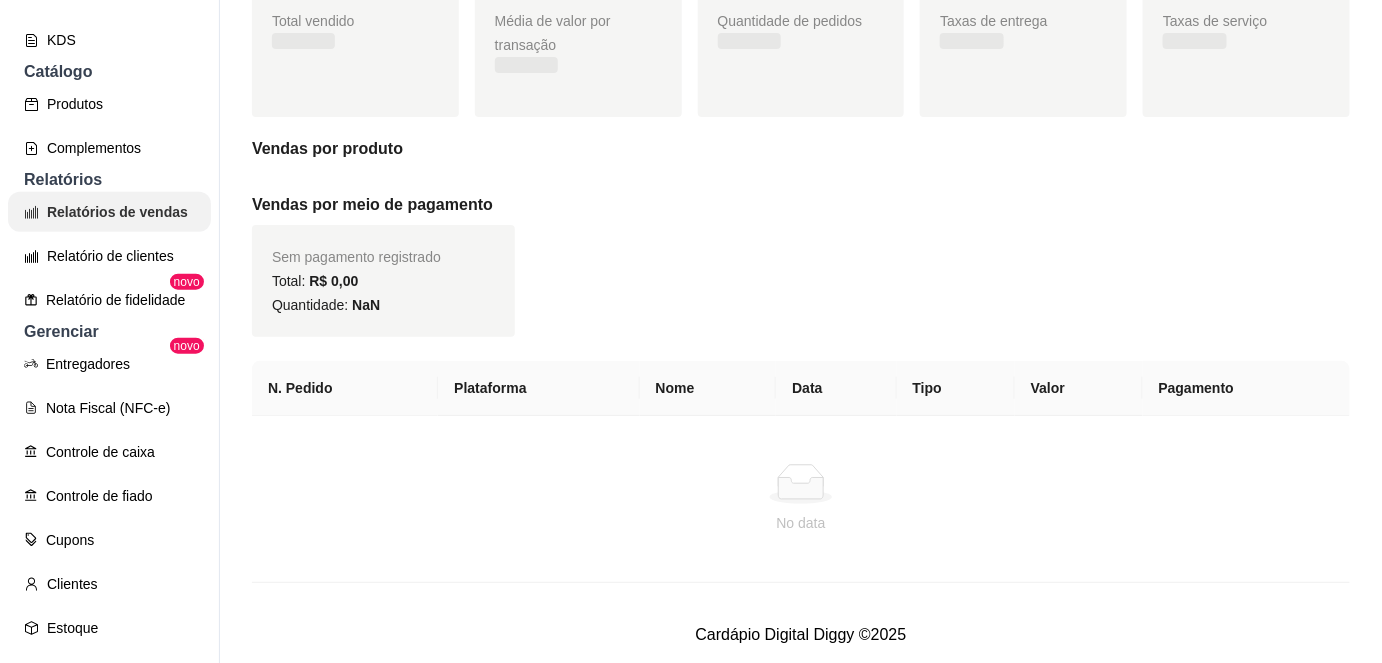 scroll, scrollTop: 0, scrollLeft: 0, axis: both 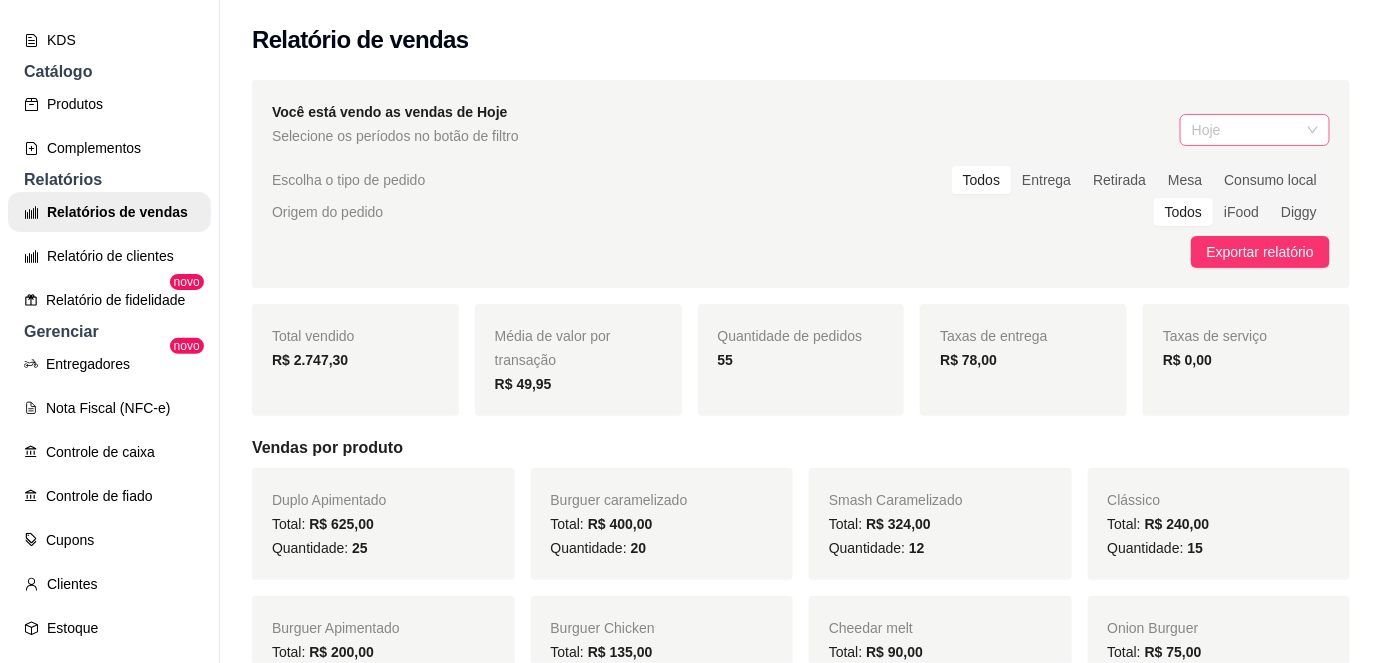 click on "Hoje" at bounding box center (1255, 130) 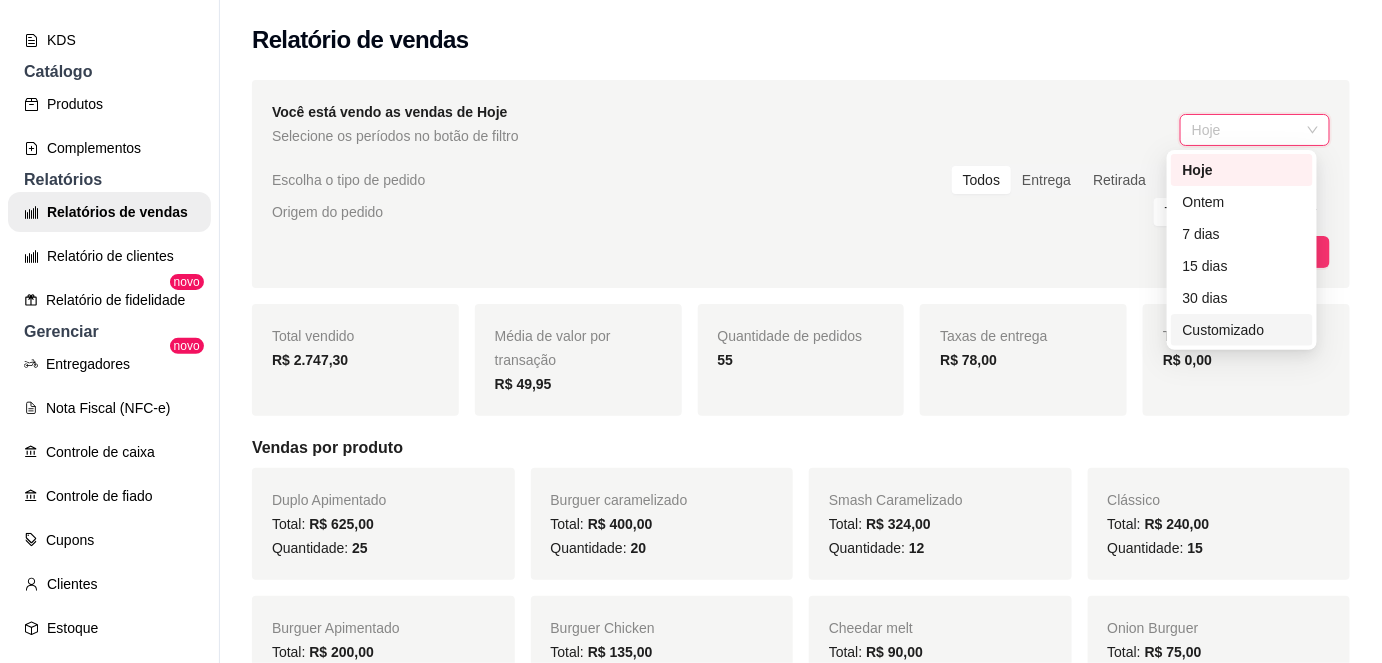 click on "Customizado" at bounding box center (1242, 330) 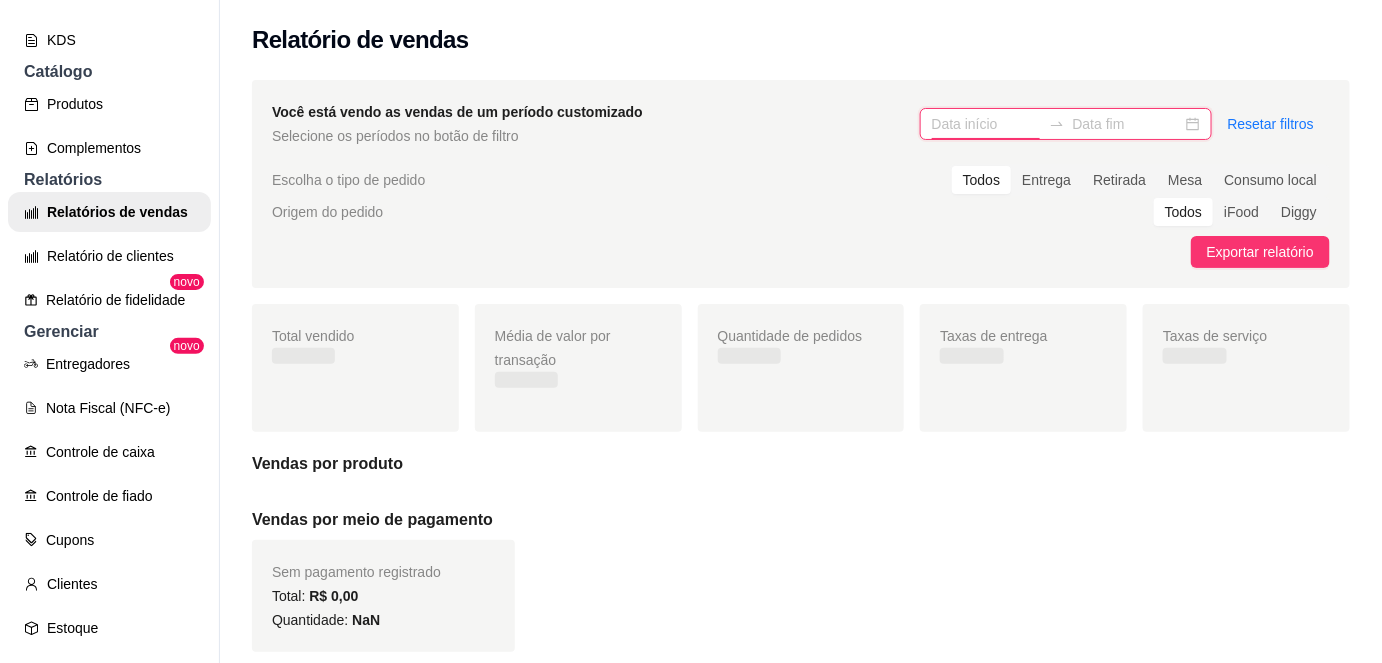 click at bounding box center (986, 124) 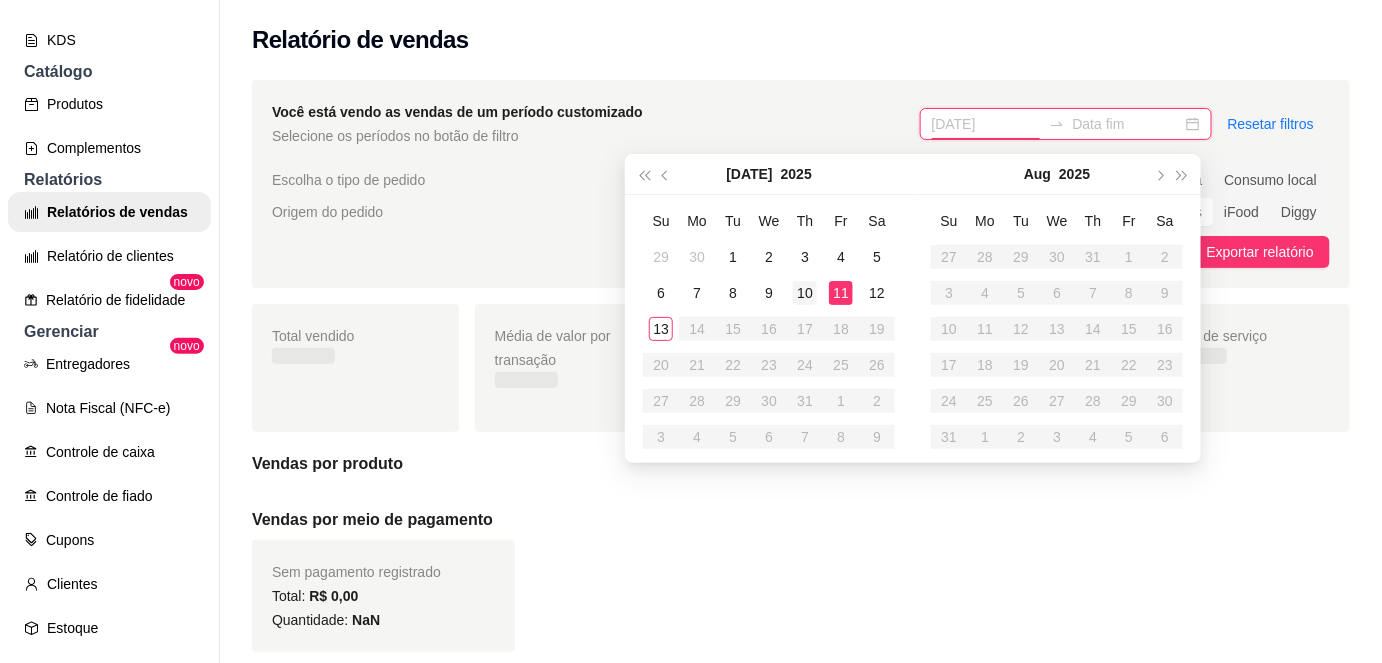 type on "10/07/2025" 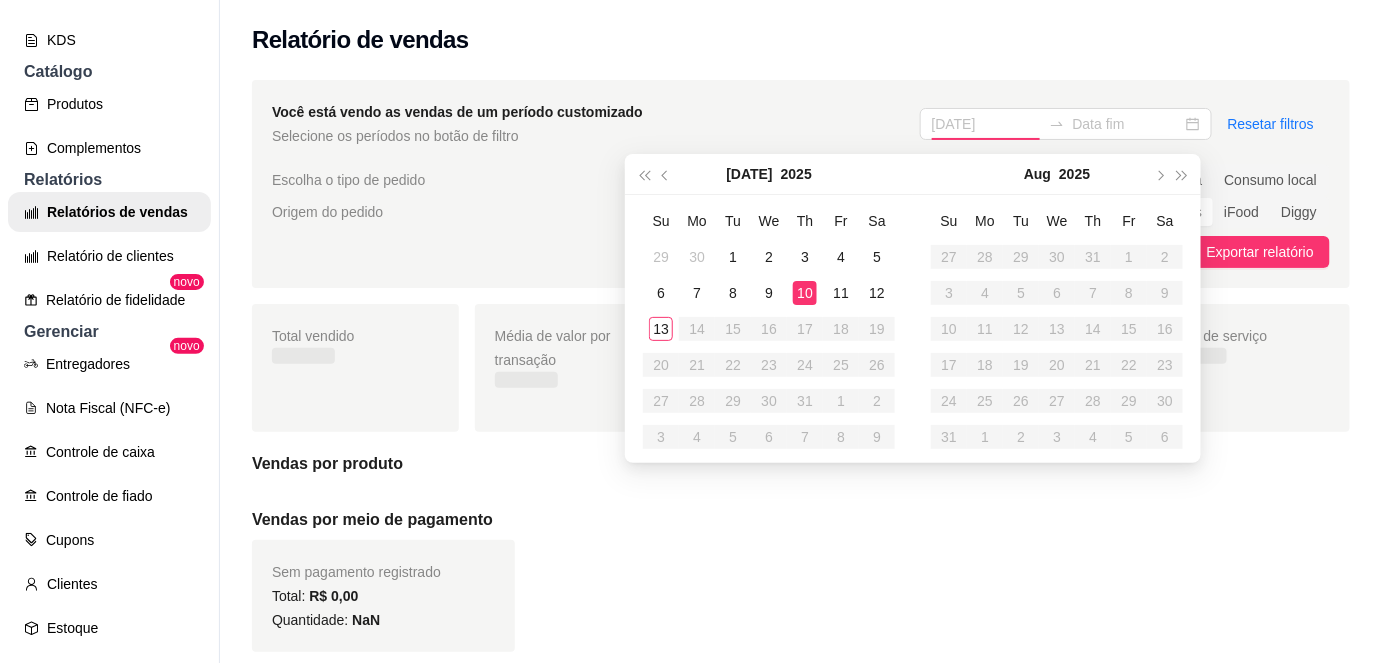 click on "10" at bounding box center [805, 293] 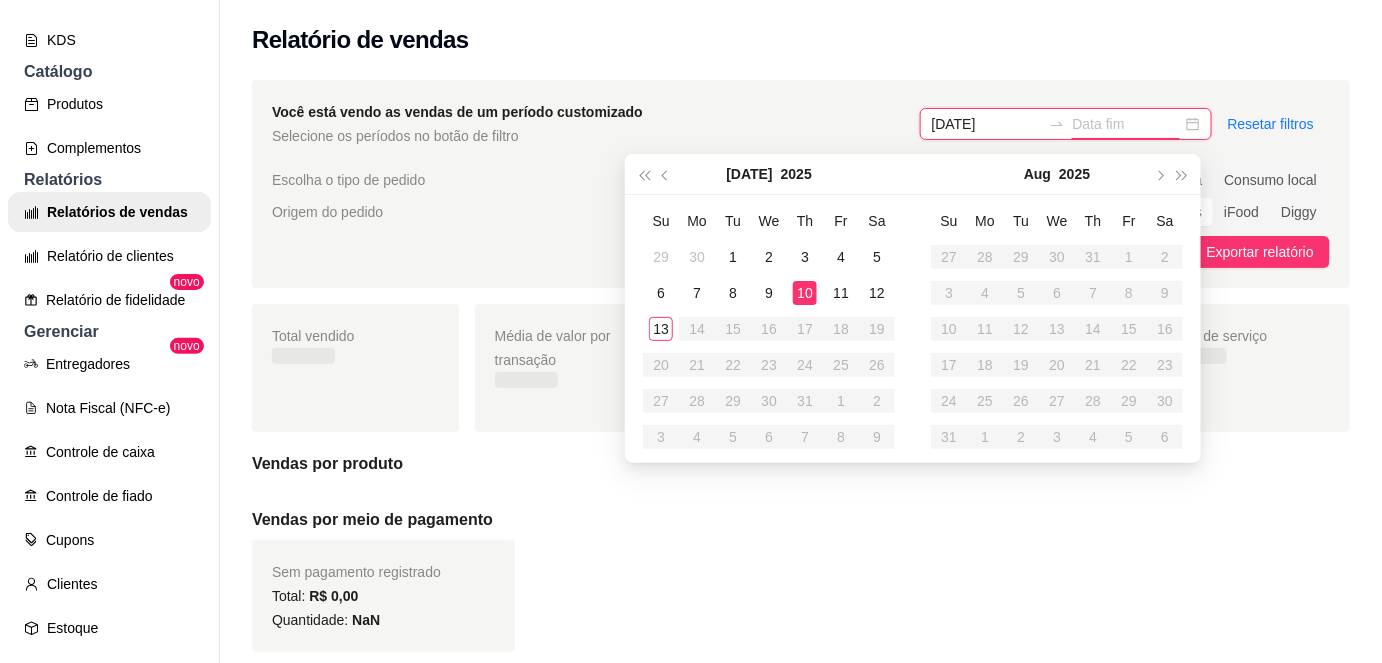 type on "09/07/2025" 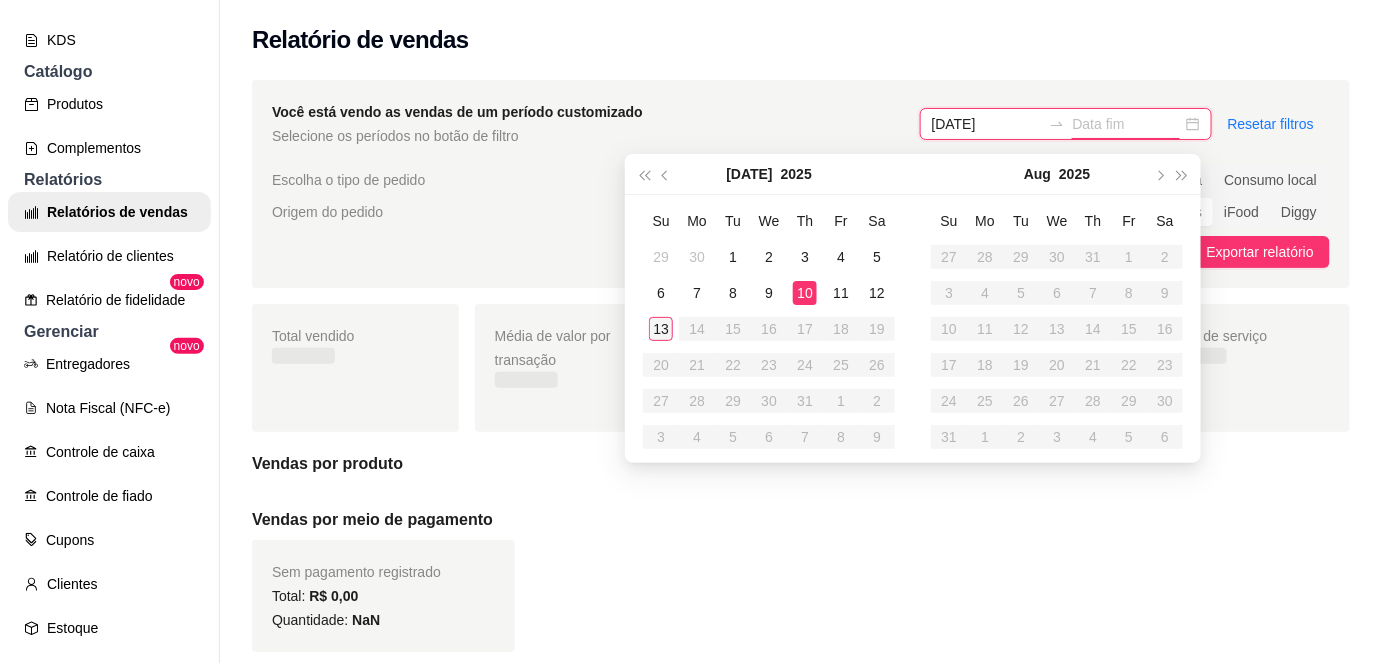 type on "13/07/2025" 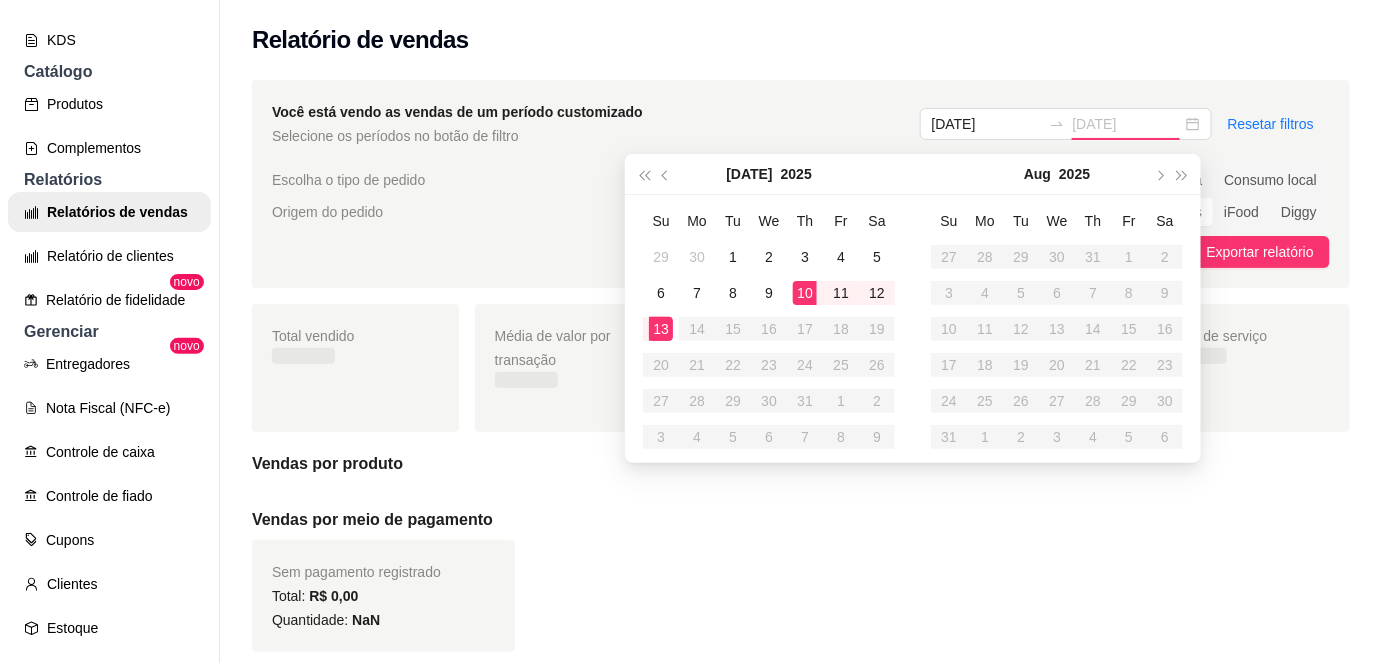 click on "13" at bounding box center (661, 329) 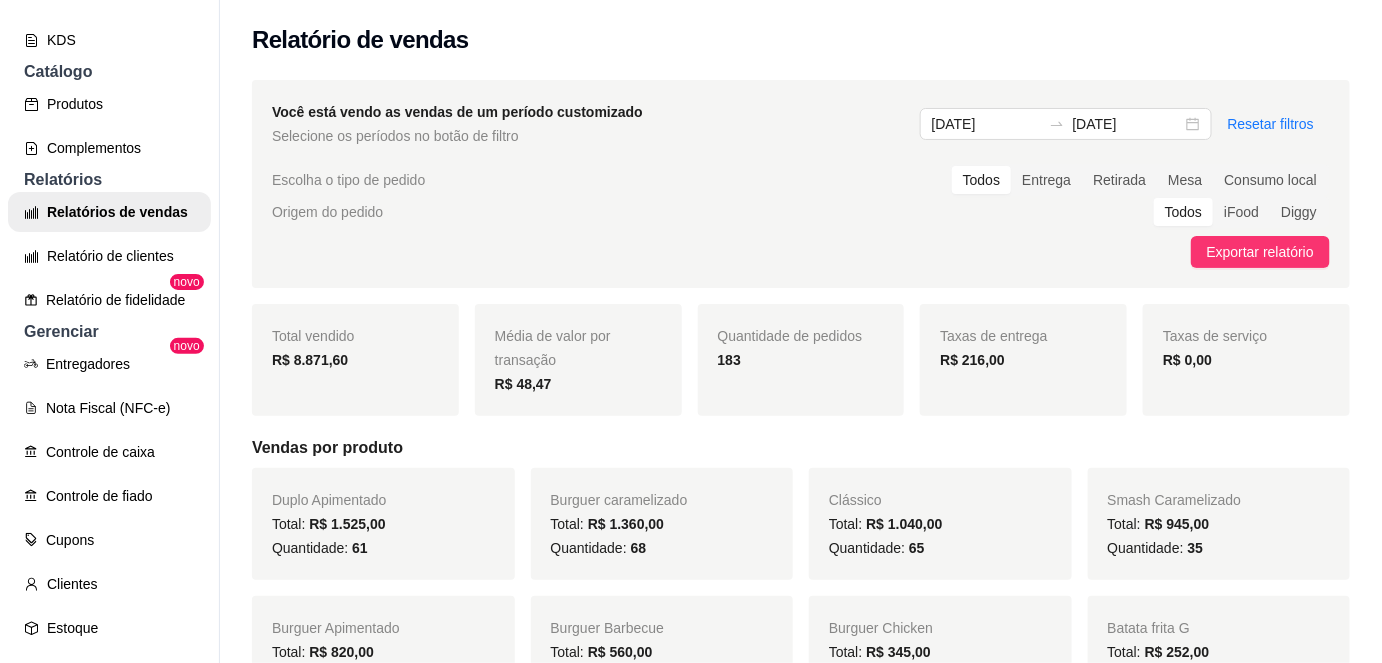 click on "Origem do pedido Todos iFood Diggy" at bounding box center [801, 212] 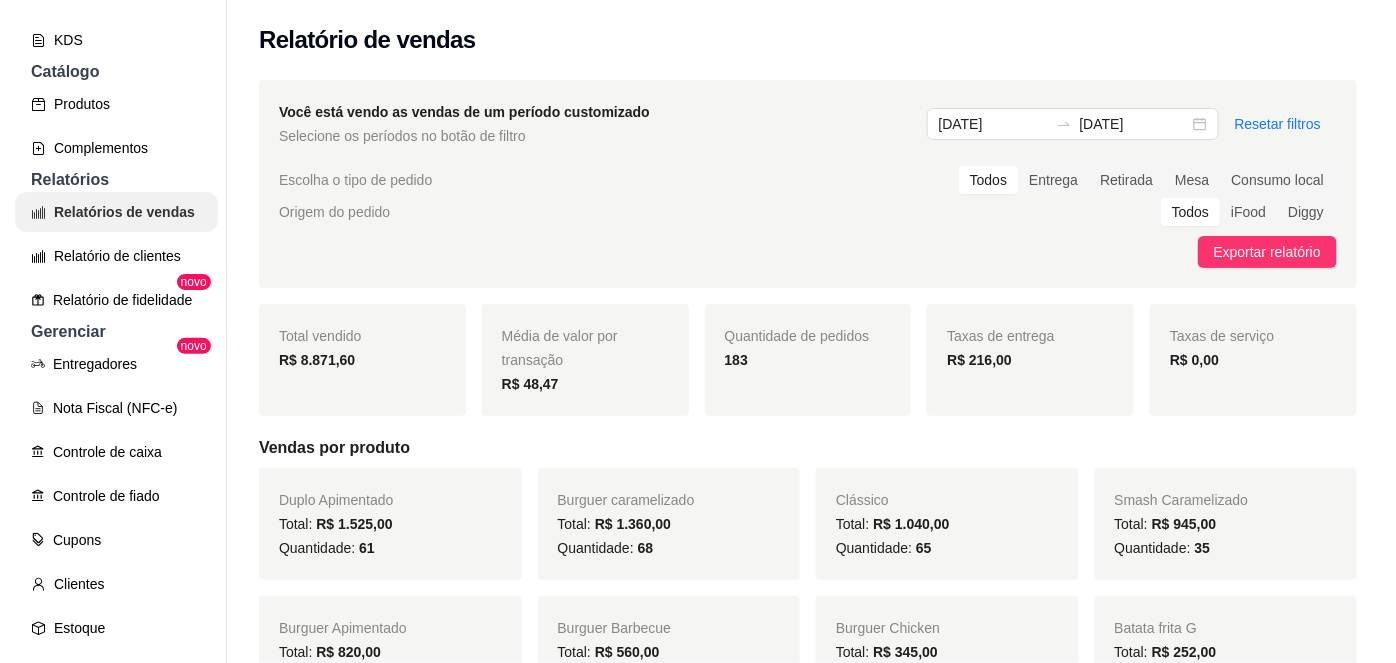 scroll, scrollTop: 0, scrollLeft: 0, axis: both 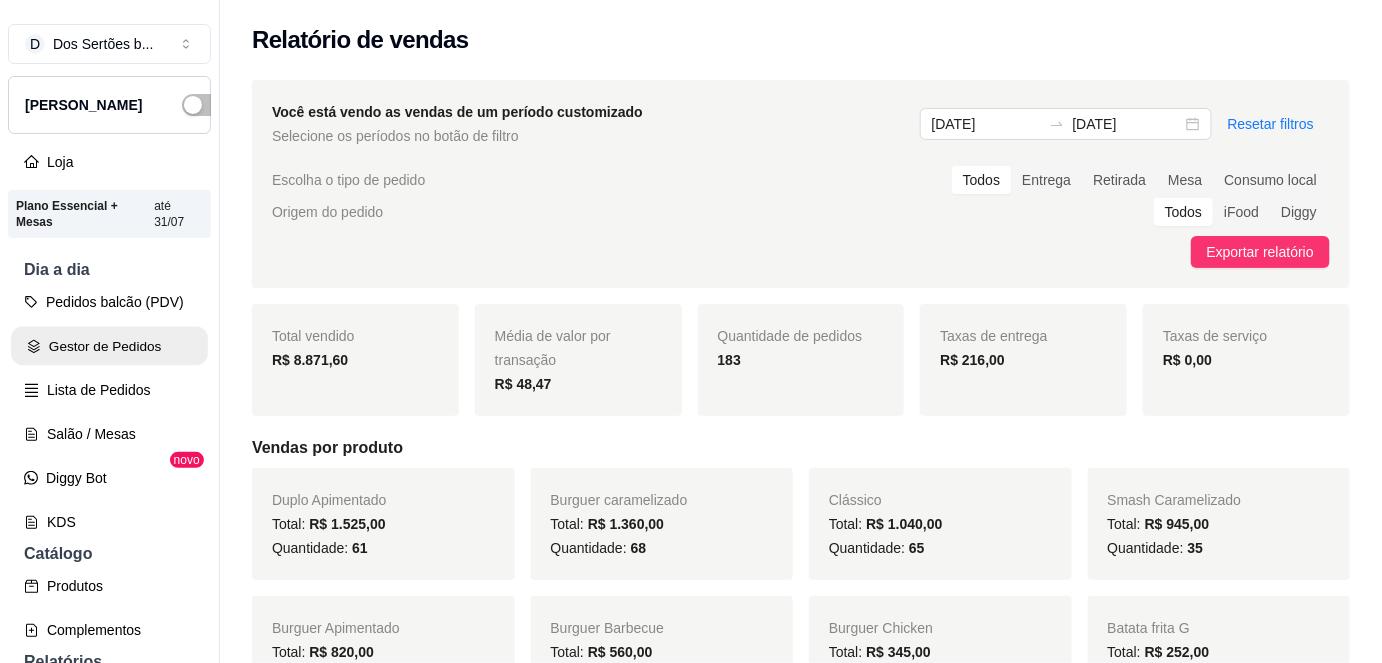 click on "Gestor de Pedidos" at bounding box center (109, 346) 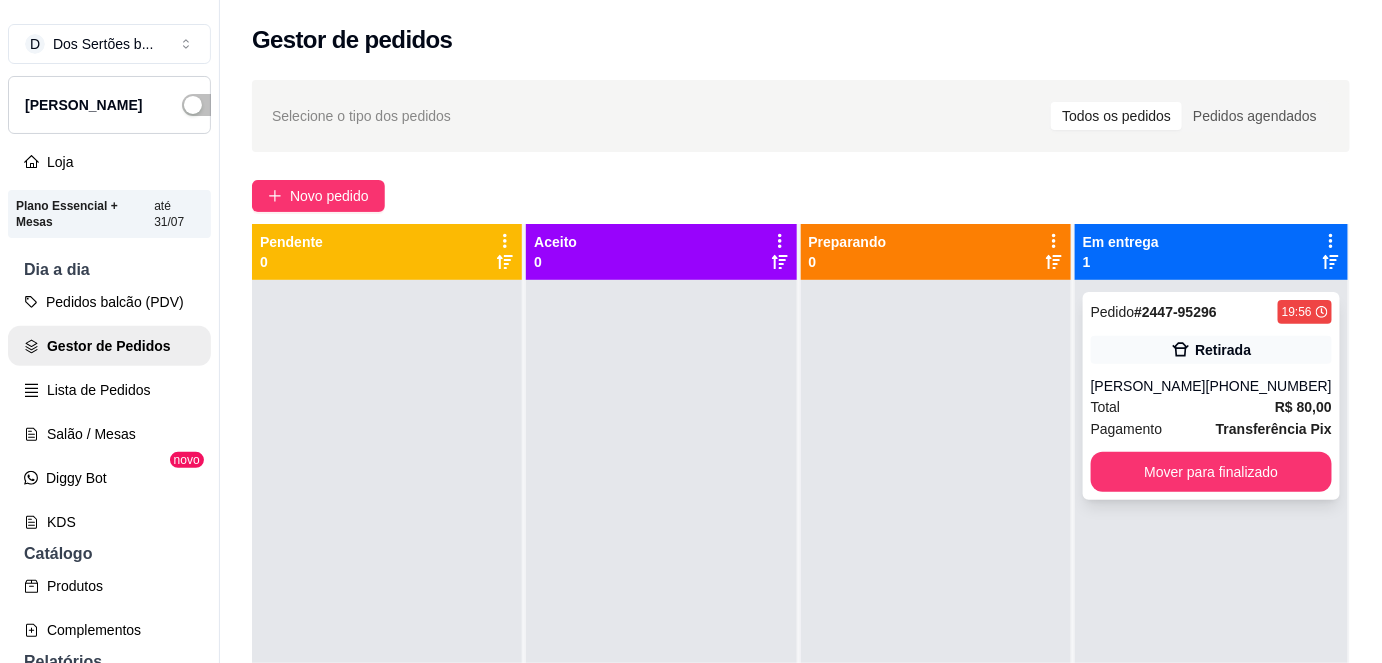click on "Pedido  # 2447-95296 19:56 Retirada Kennedy Júnior  (86) 99858-5944 Total R$ 80,00 Pagamento Transferência Pix Mover para finalizado" at bounding box center [1211, 396] 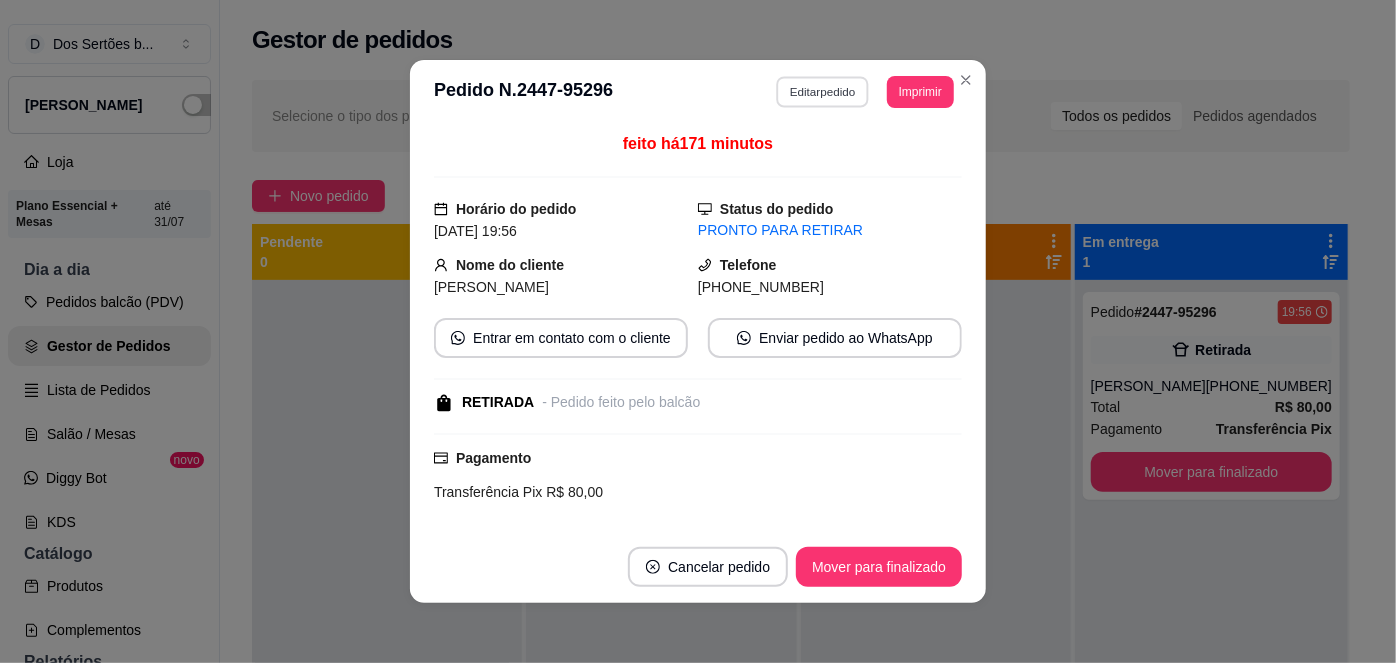 click on "Editar  pedido" at bounding box center (823, 91) 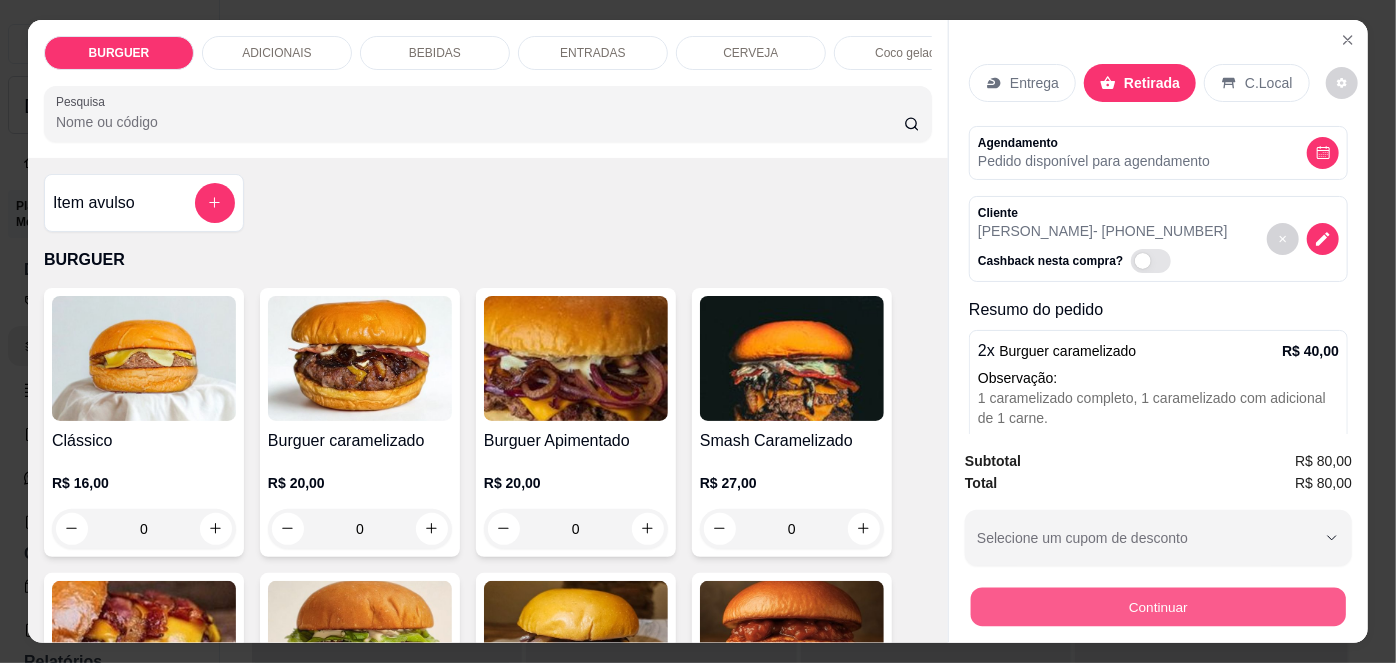 click on "Continuar" at bounding box center (1158, 607) 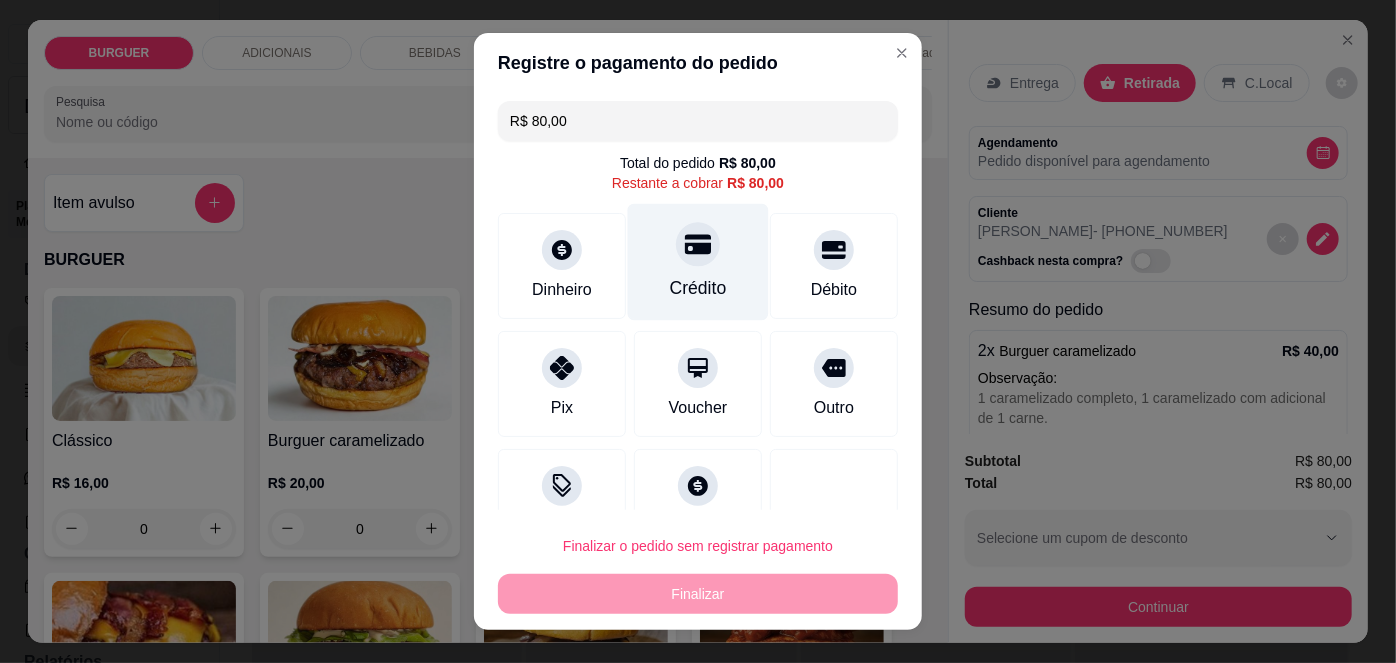 click at bounding box center (698, 245) 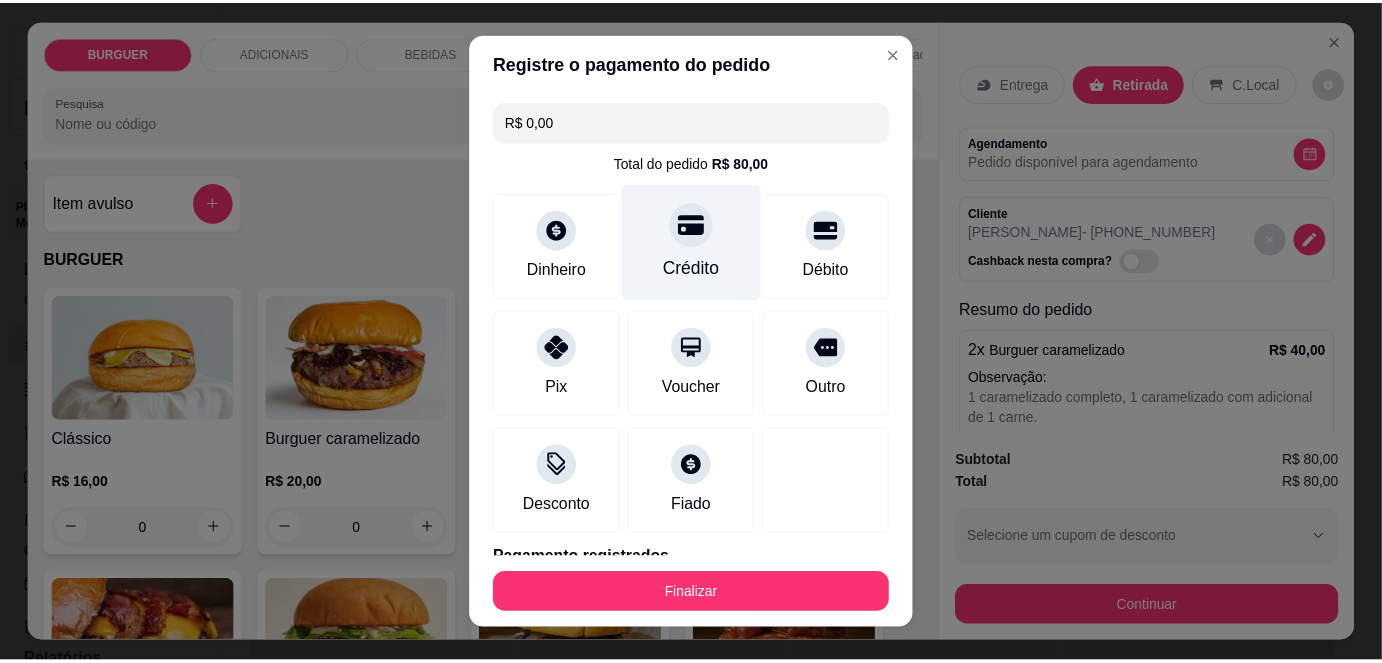 scroll, scrollTop: 88, scrollLeft: 0, axis: vertical 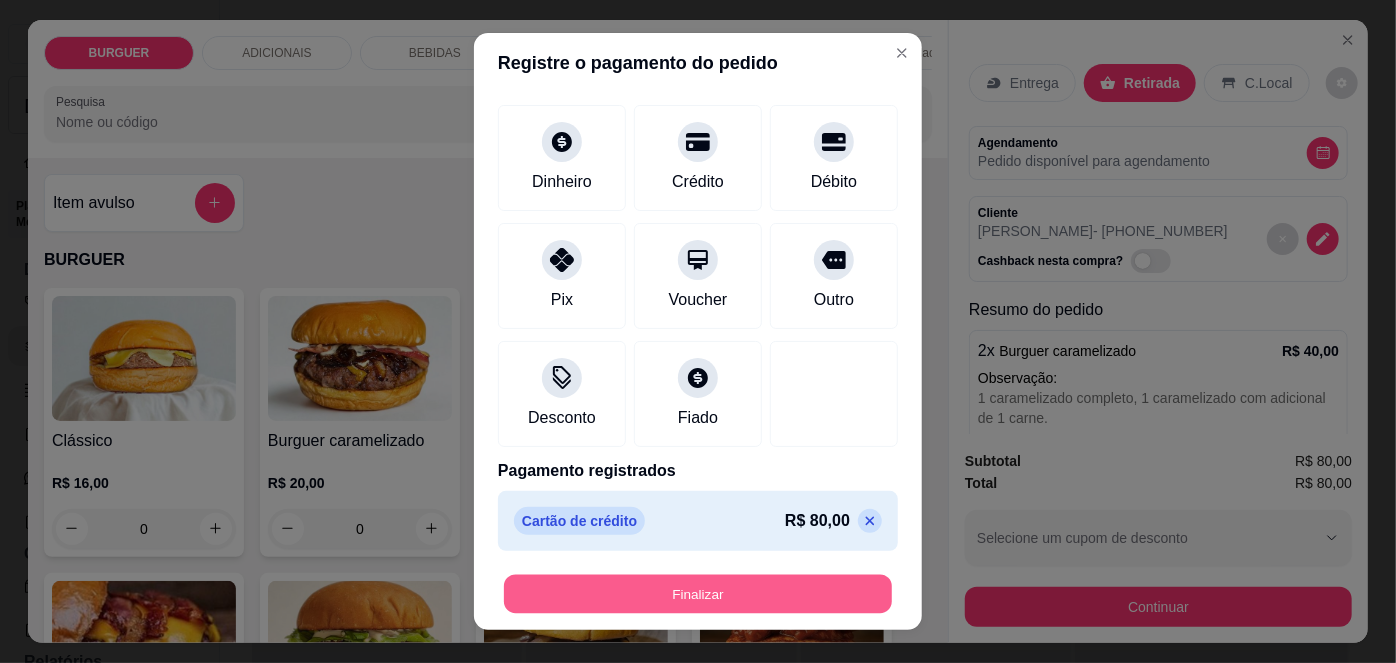 click on "Finalizar" at bounding box center (698, 593) 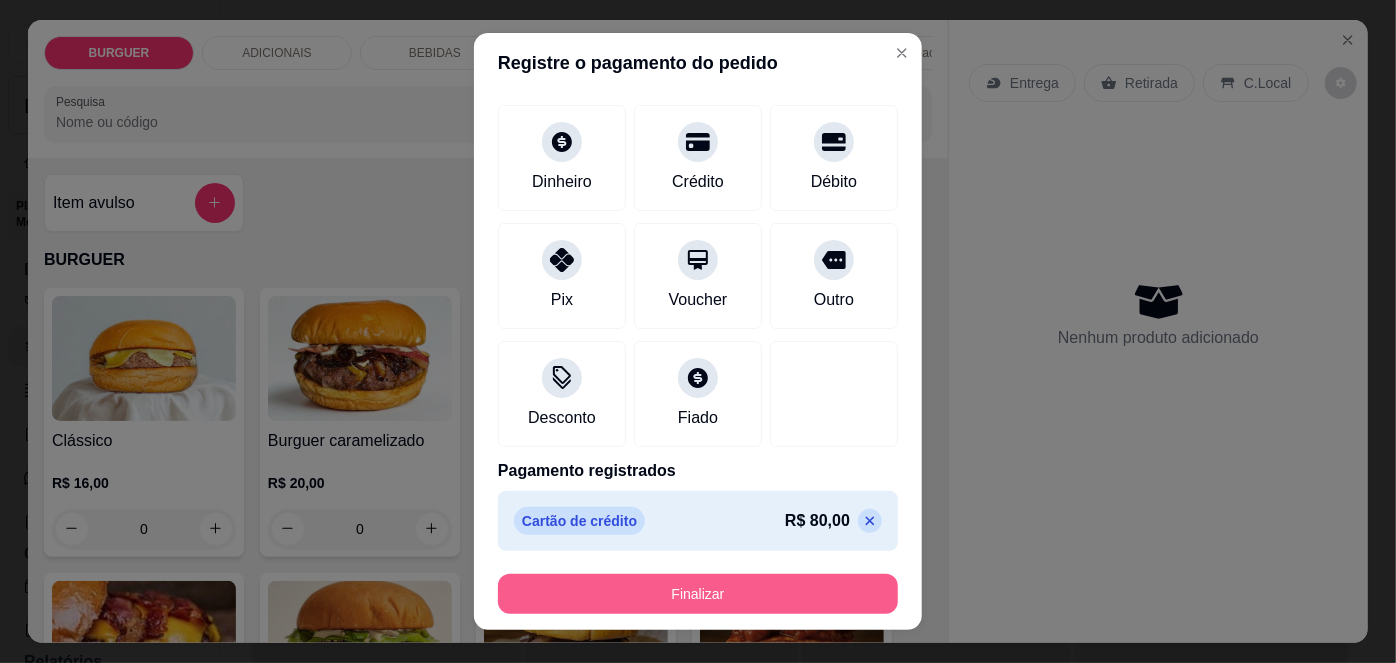 type on "0" 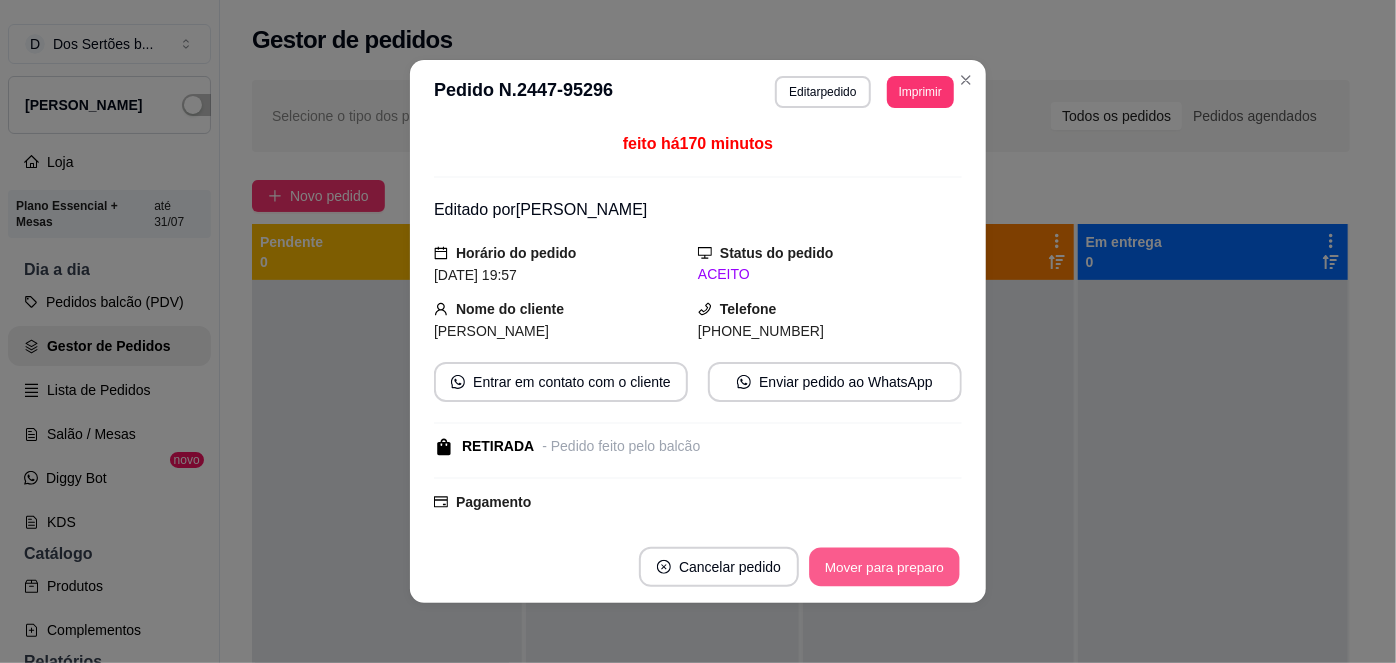 click on "Mover para preparo" at bounding box center (884, 567) 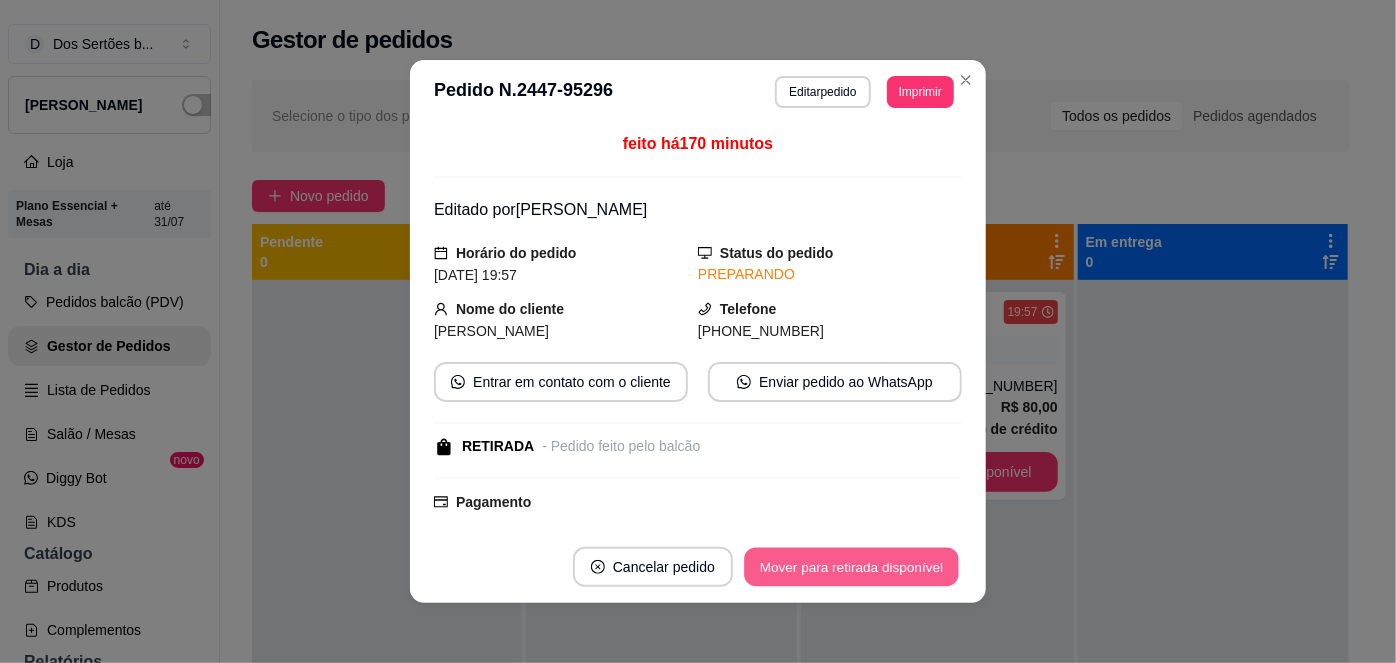 click on "Mover para retirada disponível" at bounding box center (851, 567) 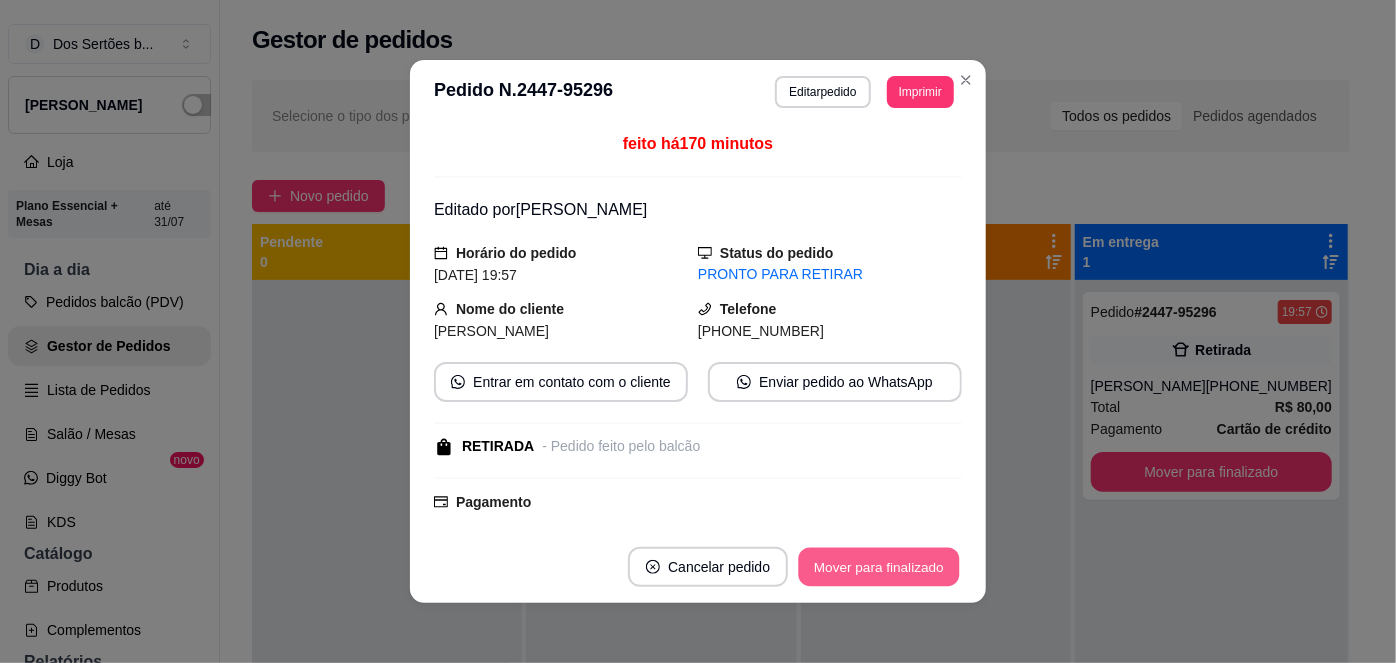 click on "Mover para finalizado" at bounding box center (879, 567) 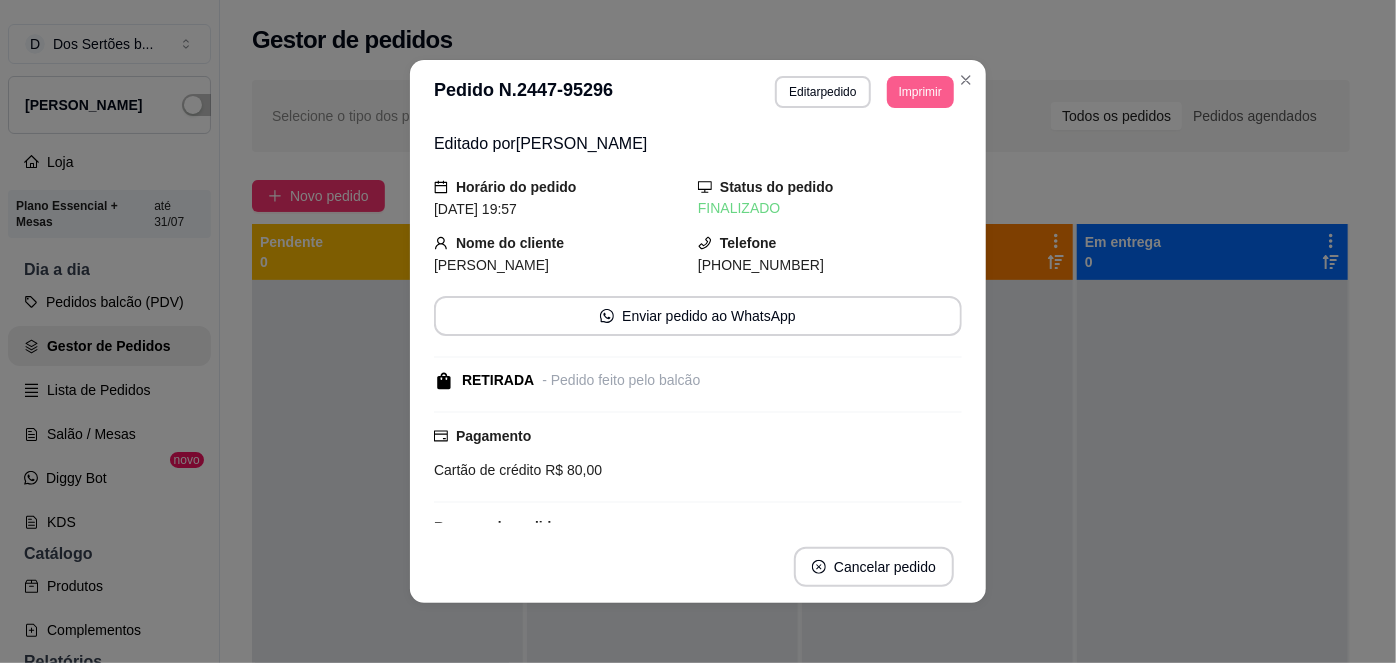 click on "**********" at bounding box center (698, 331) 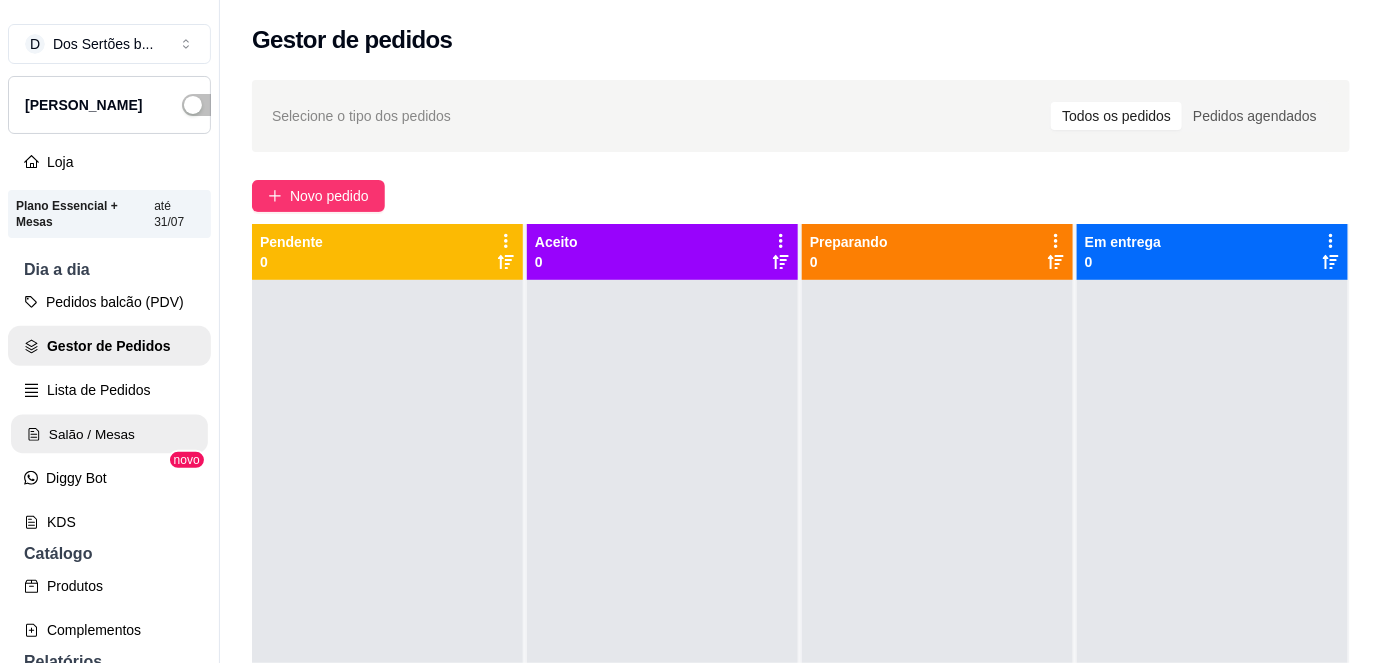 click on "Salão / Mesas" at bounding box center (109, 434) 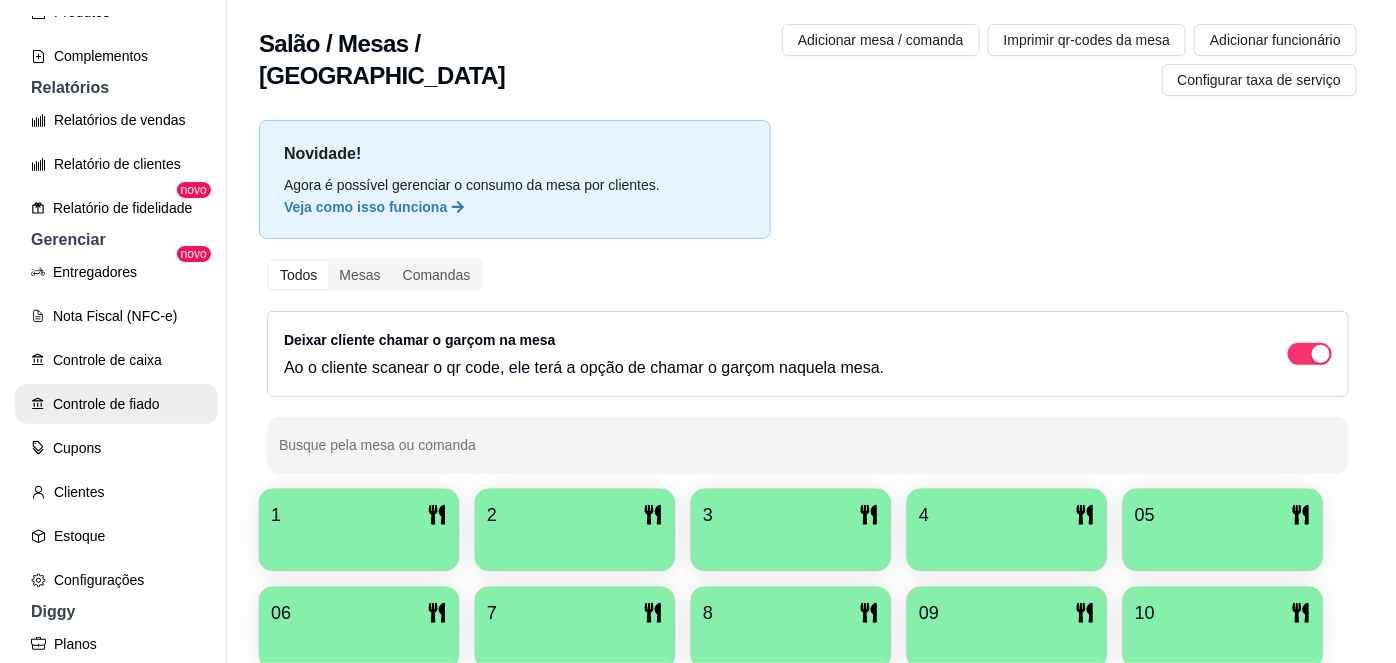 scroll, scrollTop: 610, scrollLeft: 0, axis: vertical 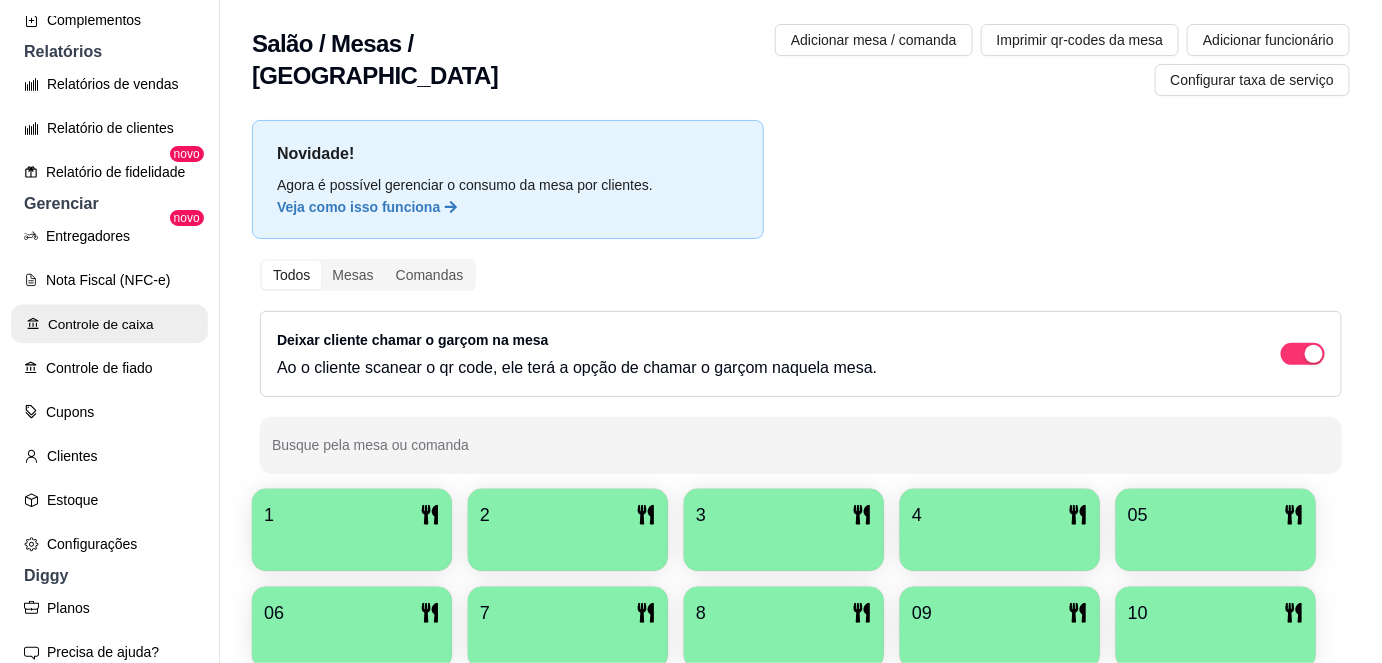 click on "Controle de caixa" at bounding box center (109, 324) 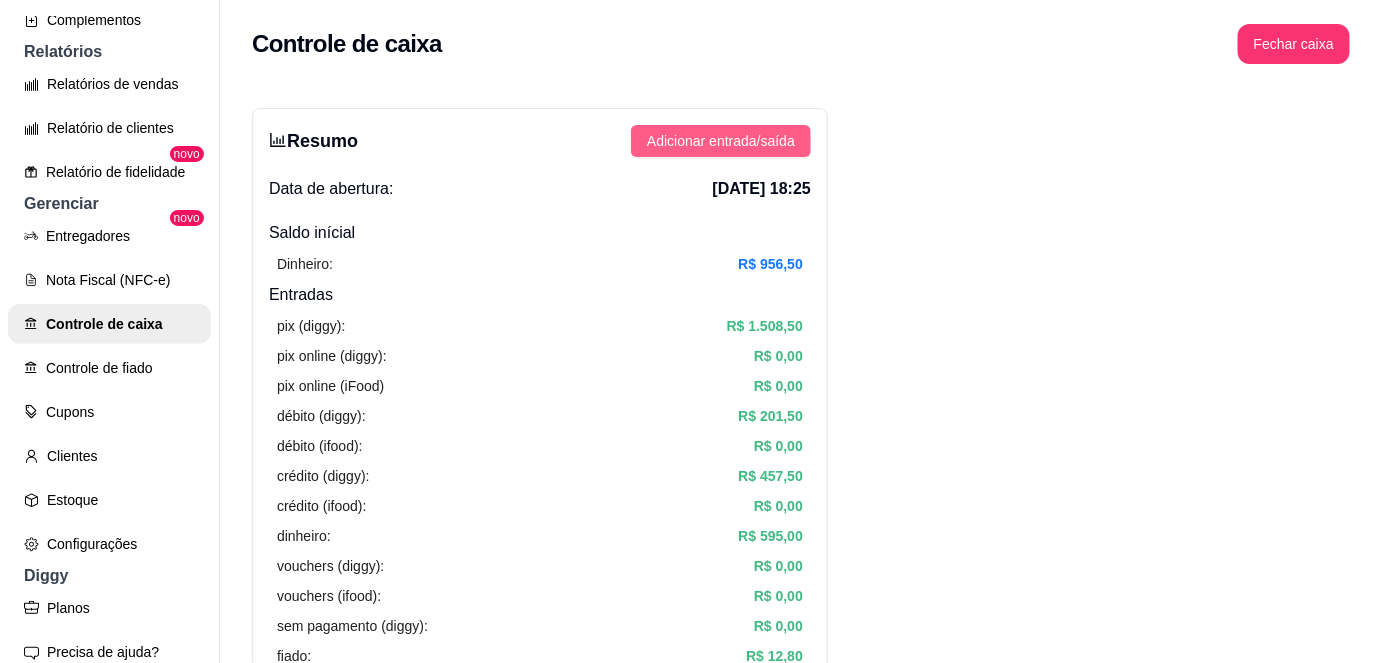 click on "Adicionar entrada/saída" at bounding box center [721, 141] 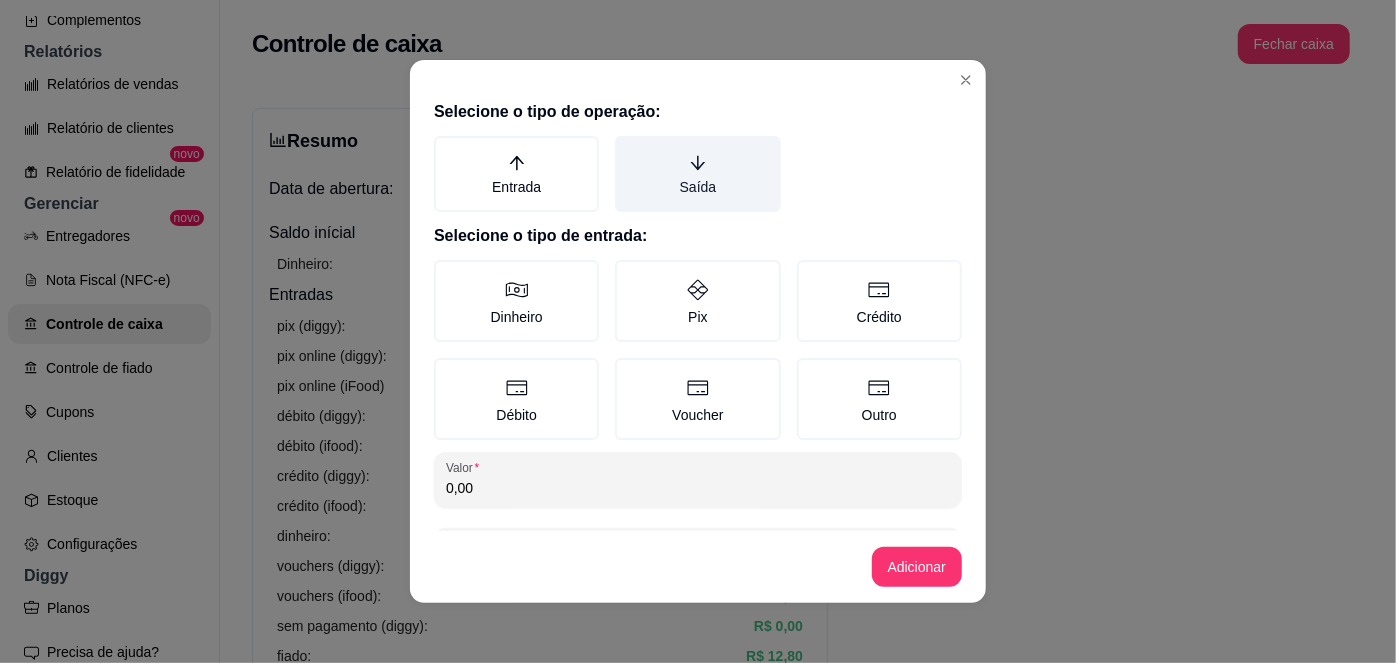 click on "Saída" at bounding box center [697, 174] 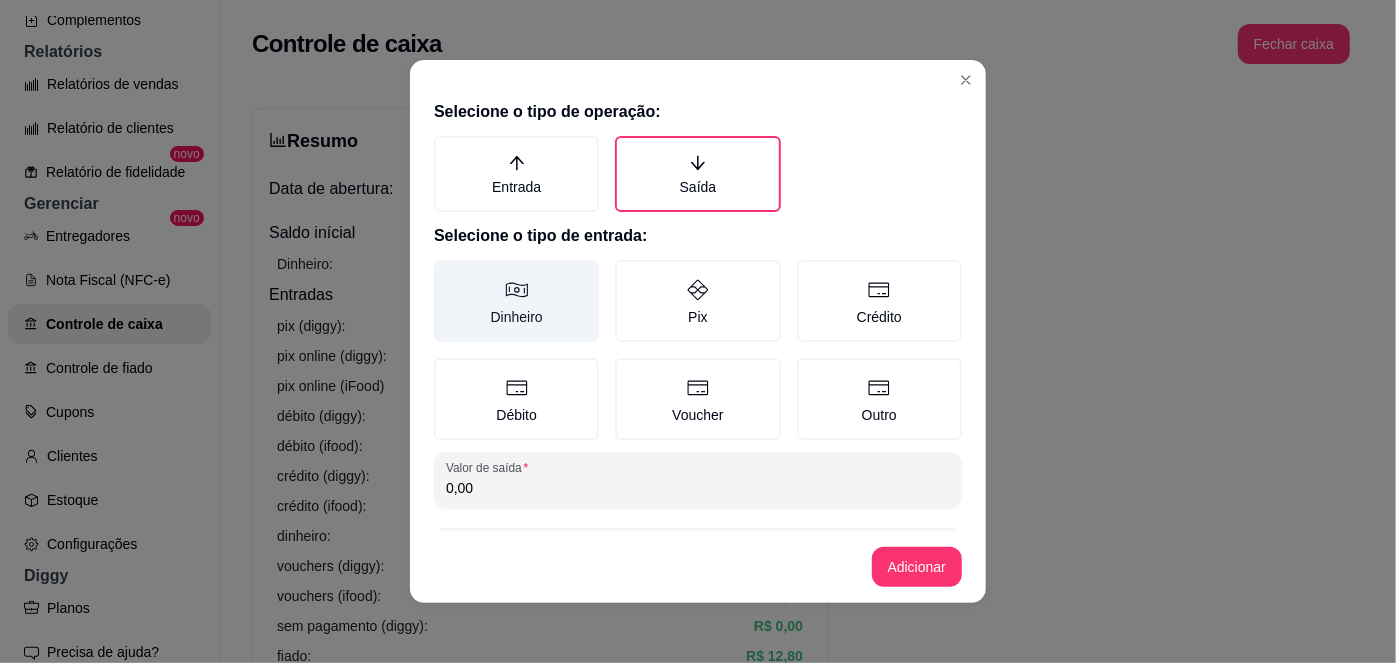 click on "Dinheiro" at bounding box center [516, 301] 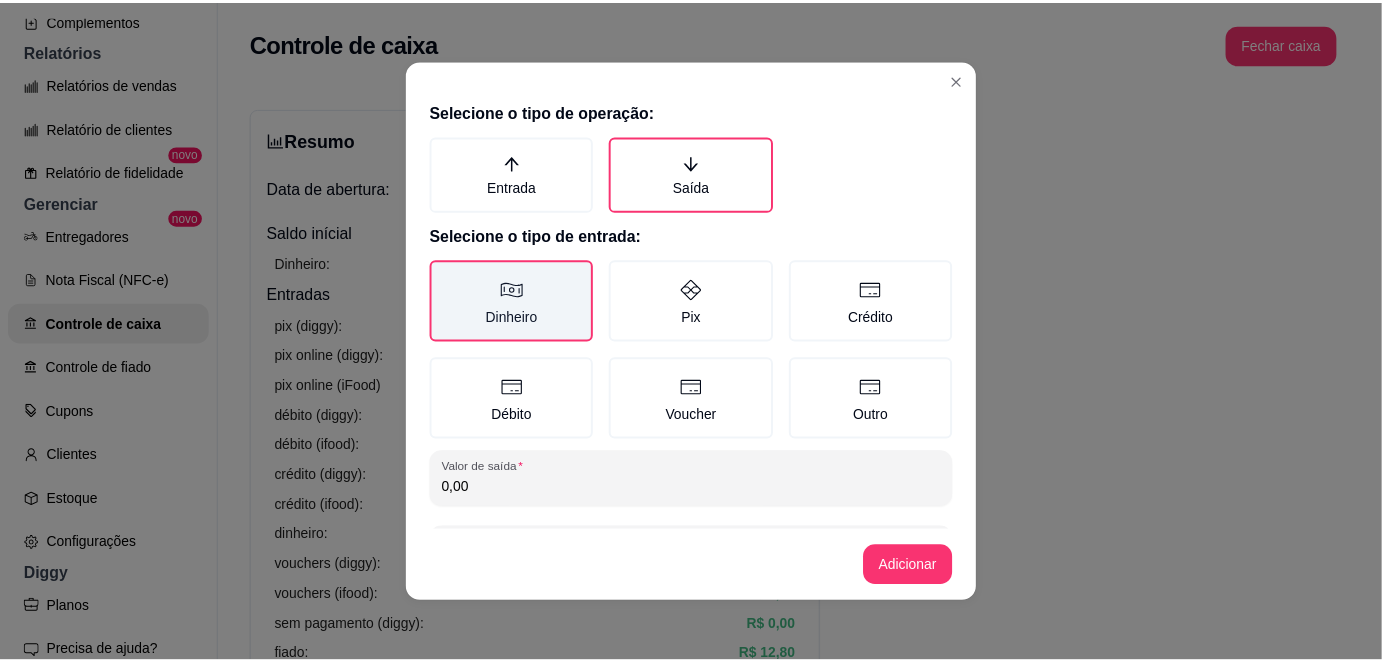 scroll, scrollTop: 81, scrollLeft: 0, axis: vertical 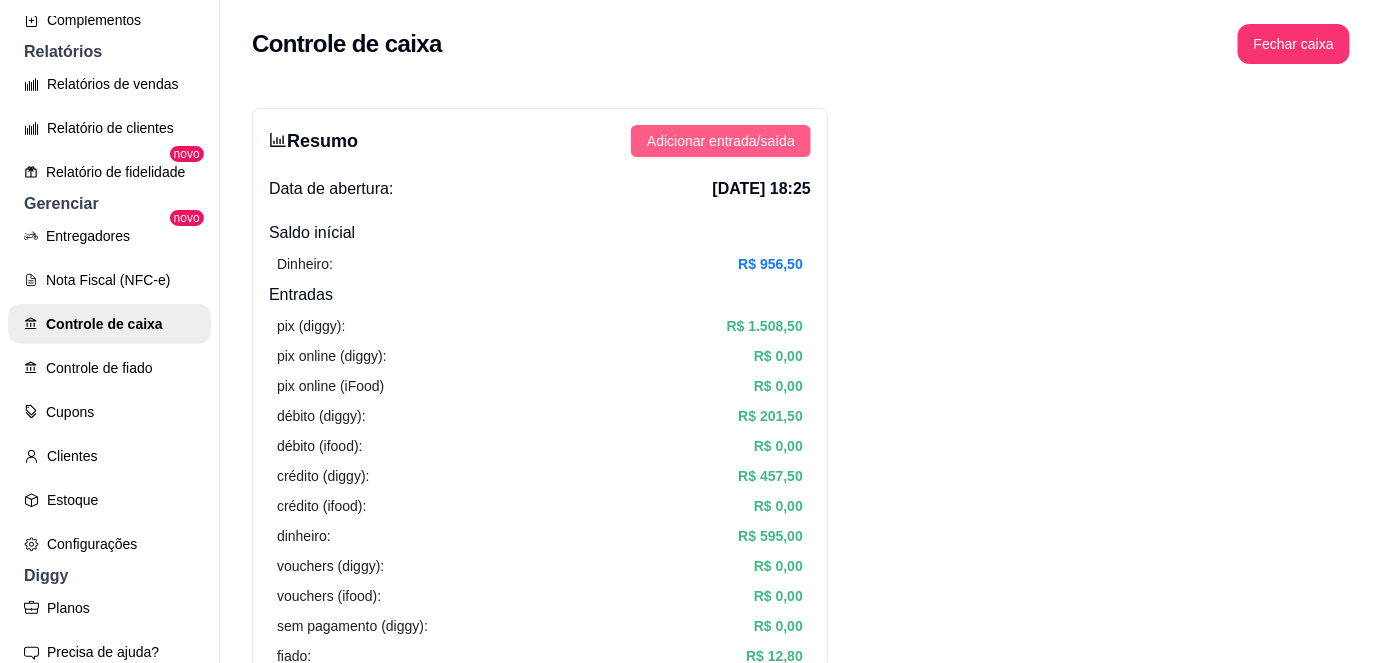 click on "Adicionar entrada/saída" at bounding box center [721, 141] 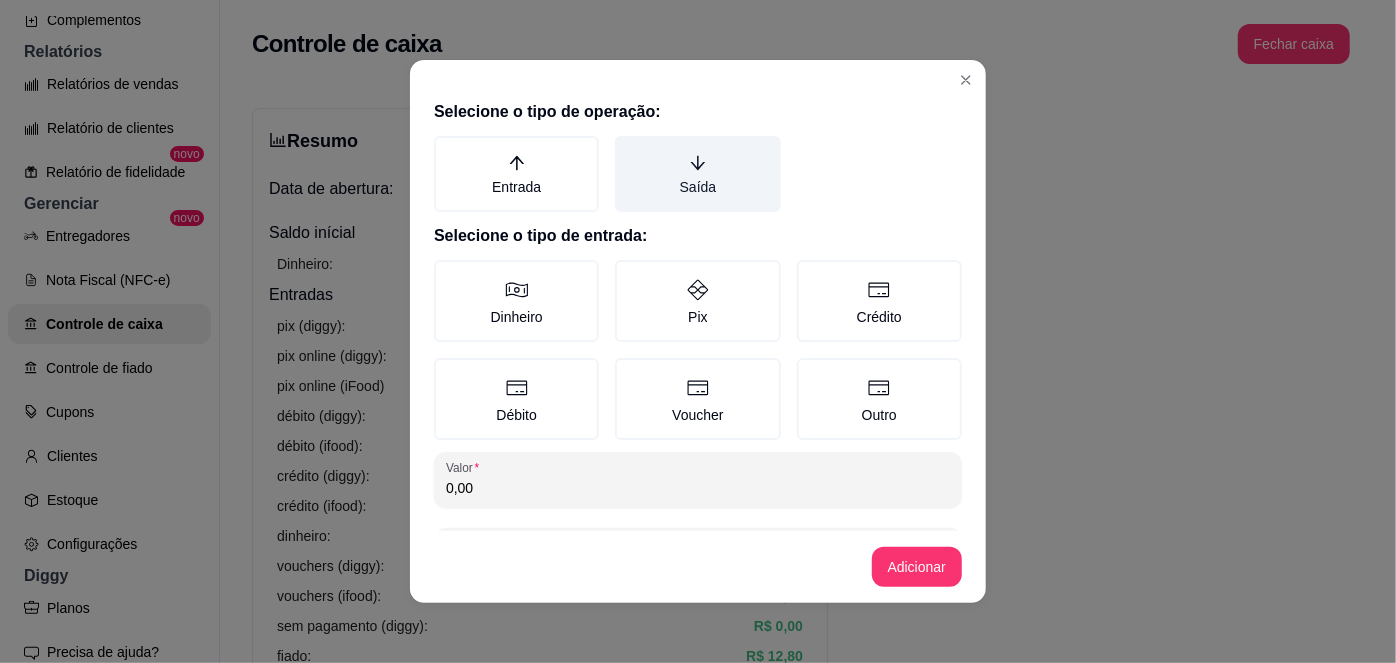 click on "Saída" at bounding box center (697, 174) 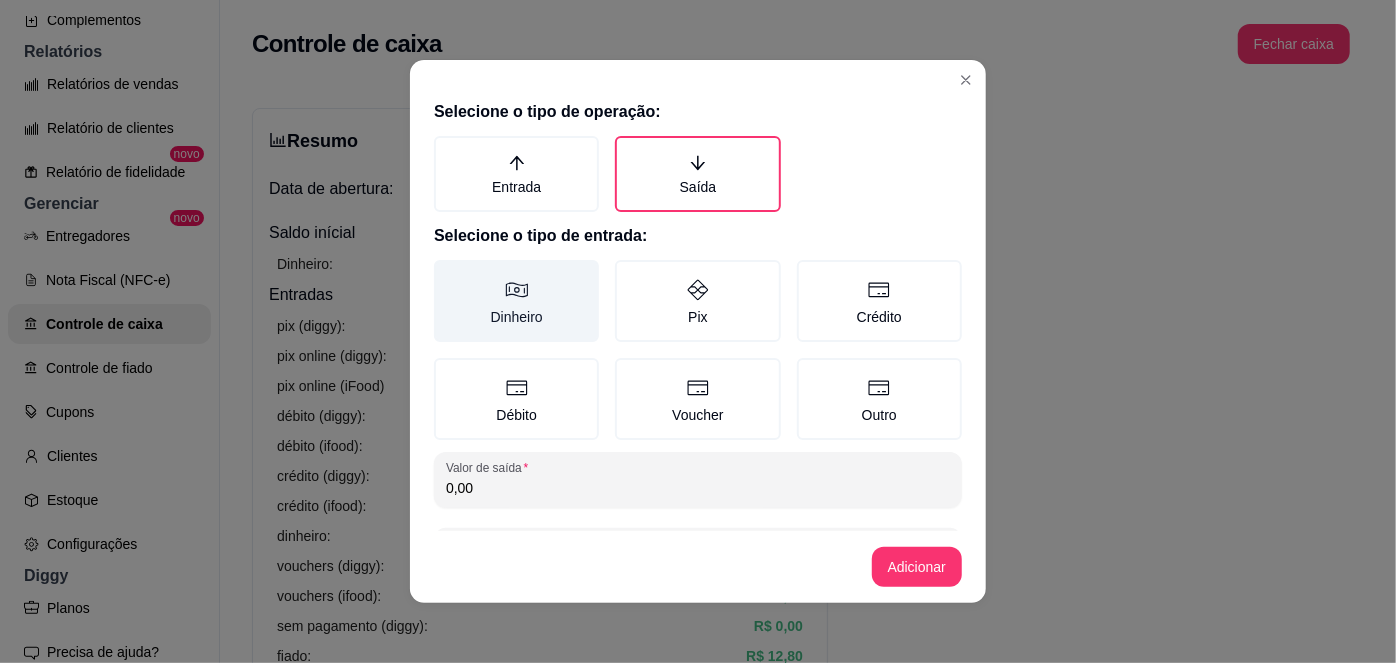 click on "Dinheiro" at bounding box center [516, 301] 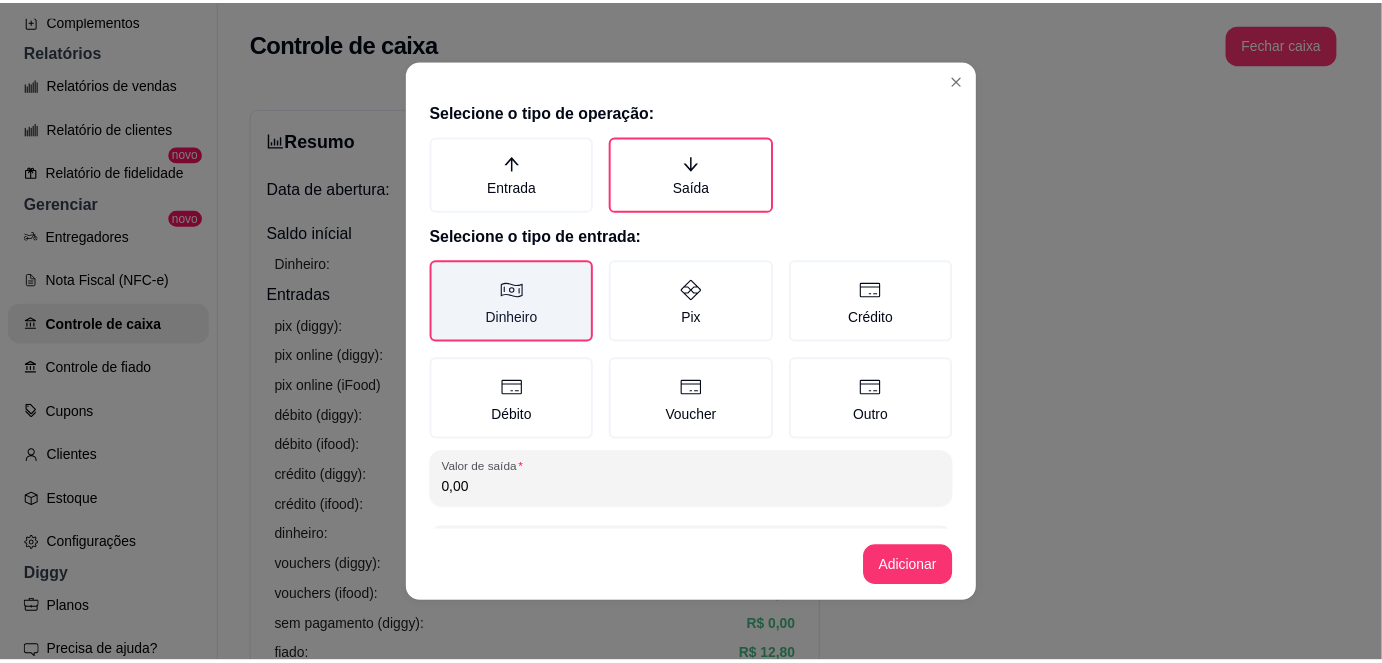 scroll, scrollTop: 81, scrollLeft: 0, axis: vertical 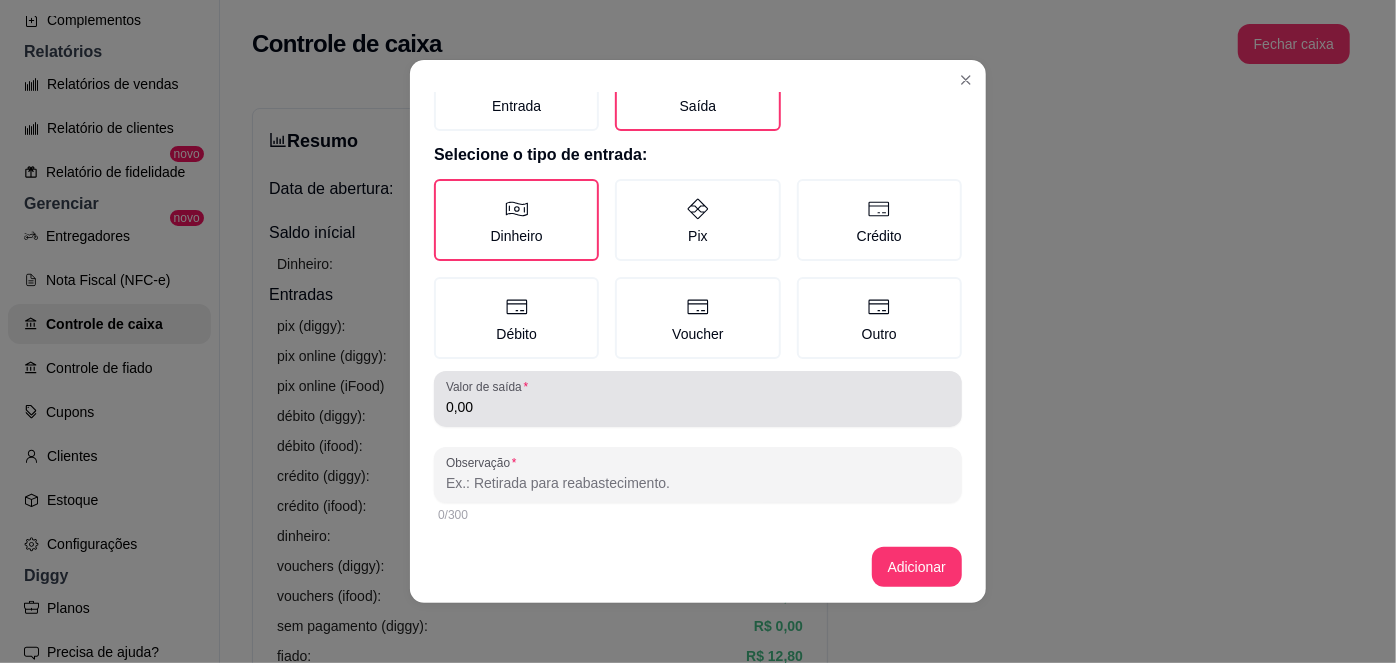 click on "0,00" at bounding box center (698, 399) 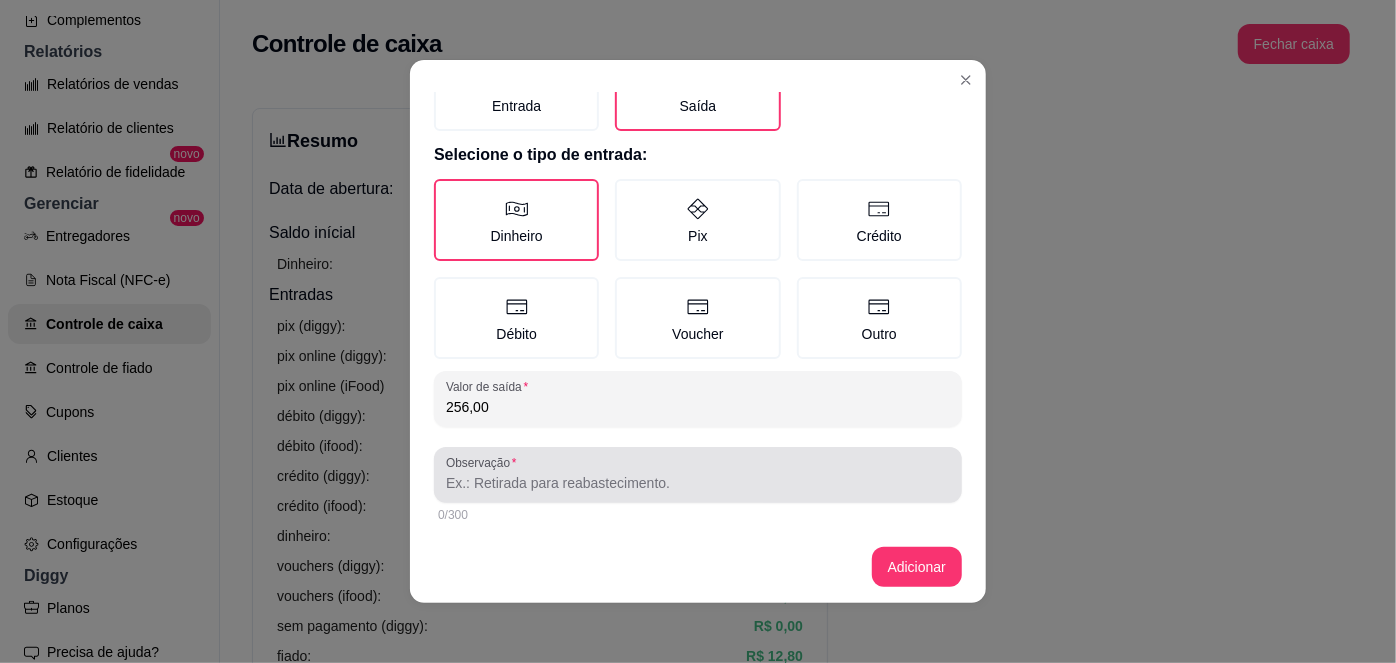 type on "256,00" 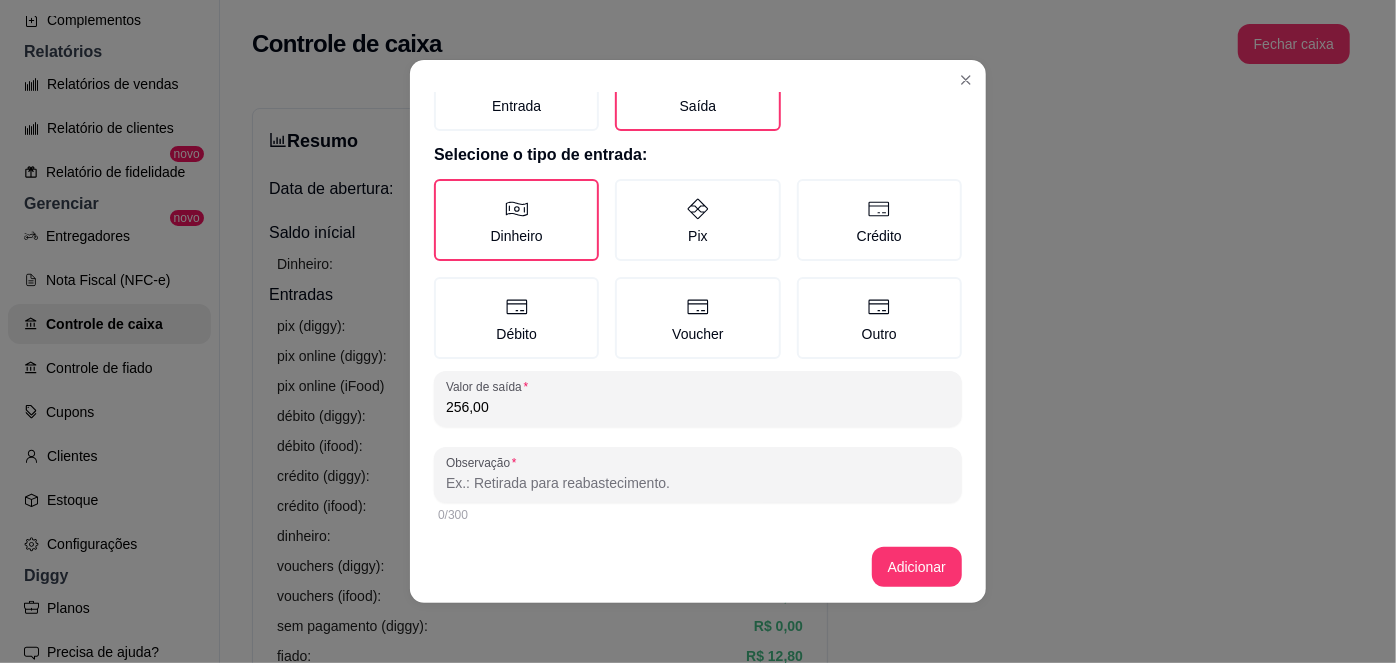 click on "Observação" at bounding box center [698, 483] 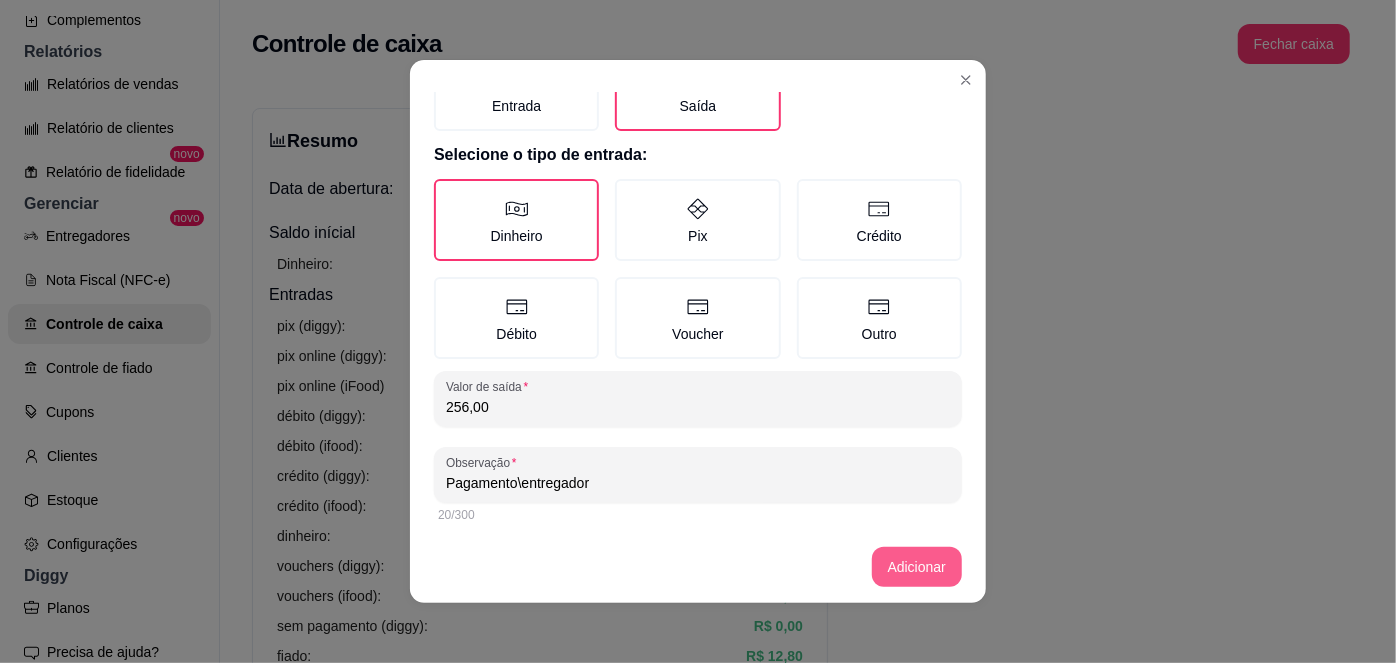 type on "Pagamento\entregador" 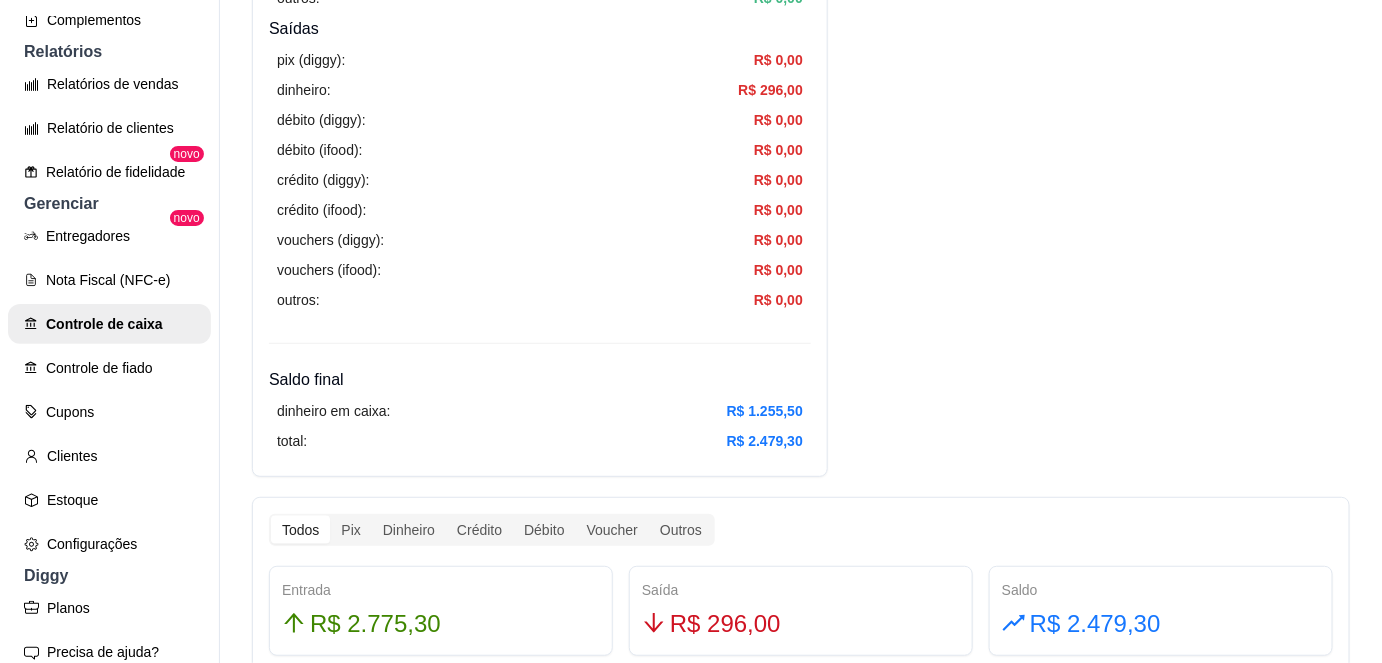 scroll, scrollTop: 0, scrollLeft: 0, axis: both 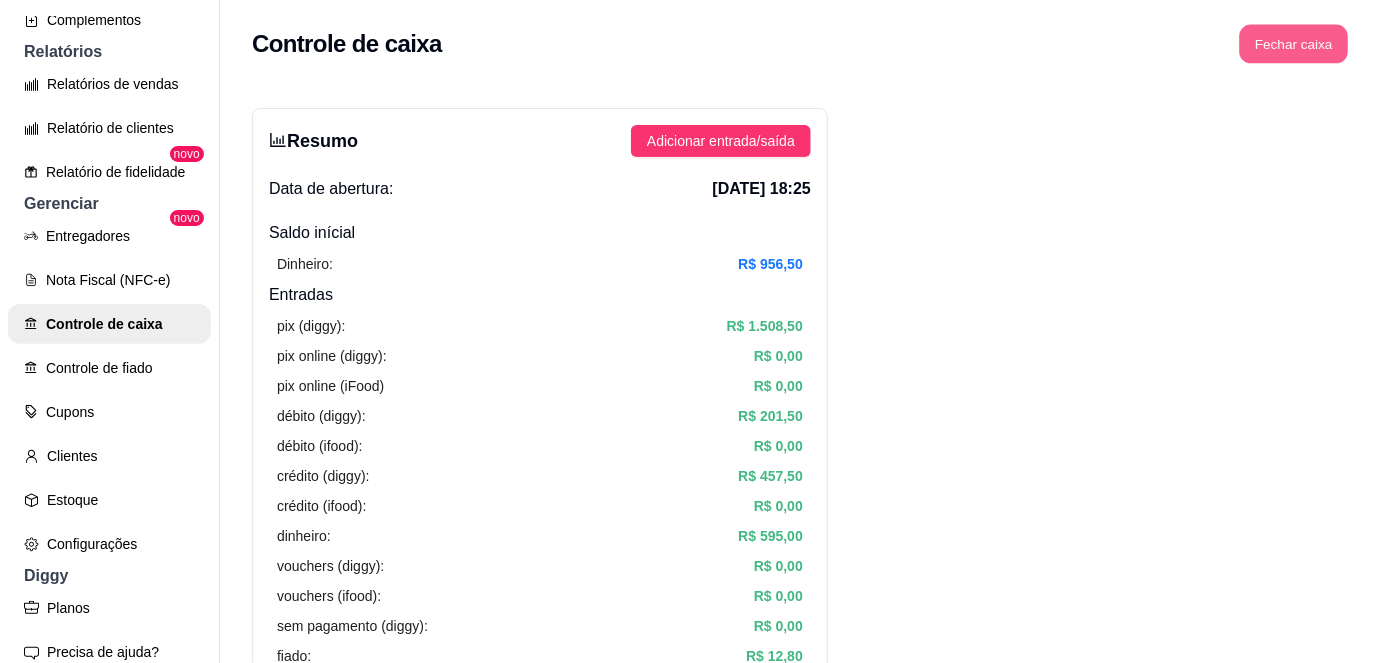 click on "Fechar caixa" at bounding box center (1294, 44) 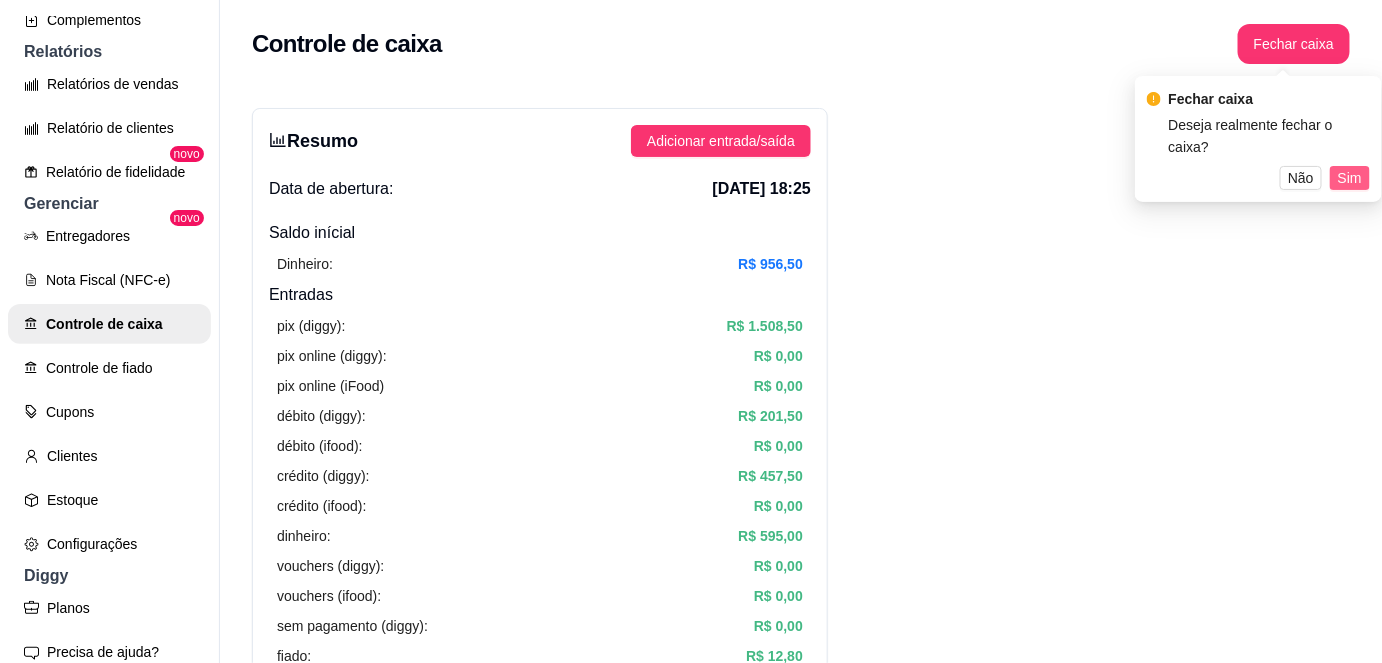 click on "Sim" at bounding box center (1350, 178) 